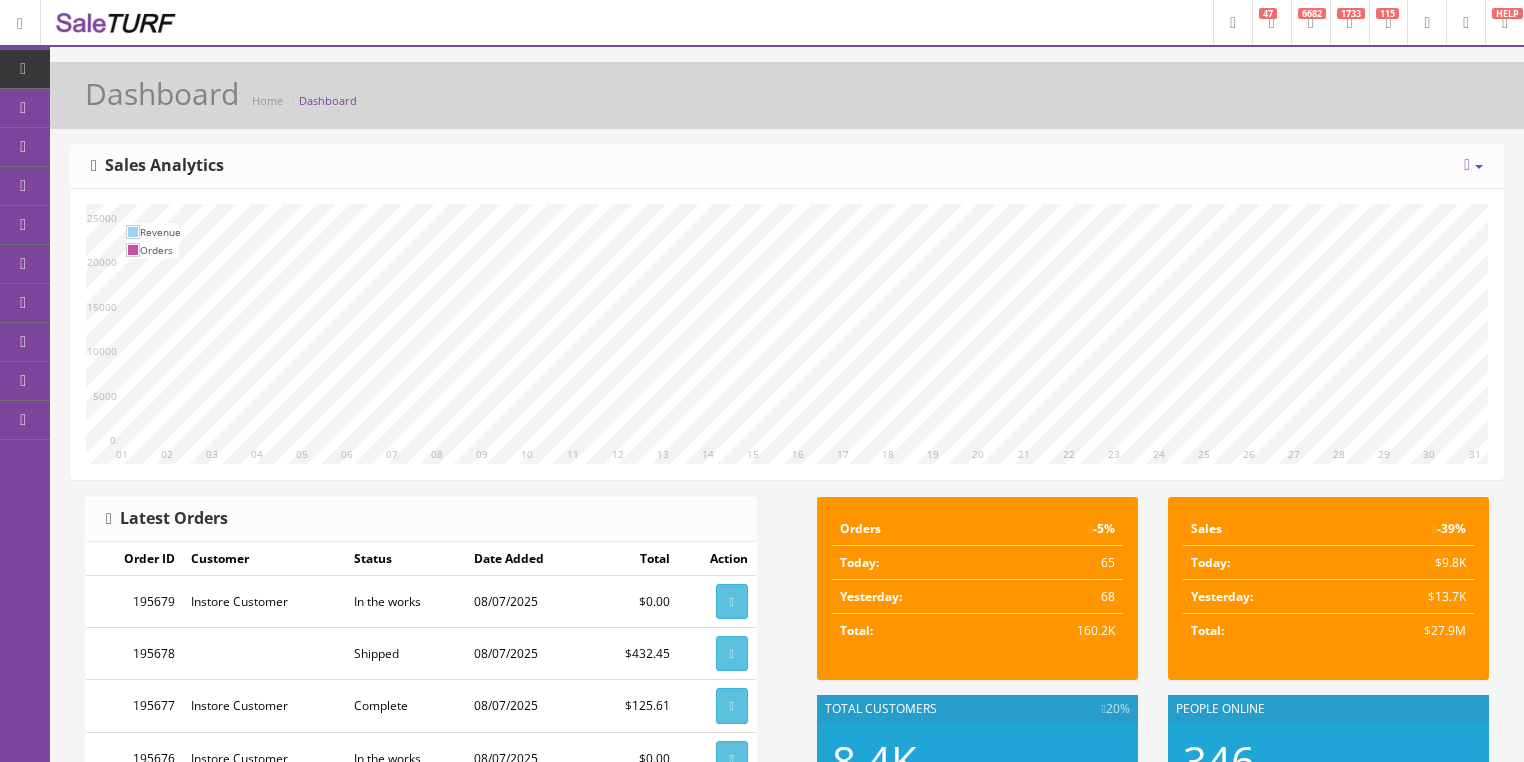 scroll, scrollTop: 0, scrollLeft: 0, axis: both 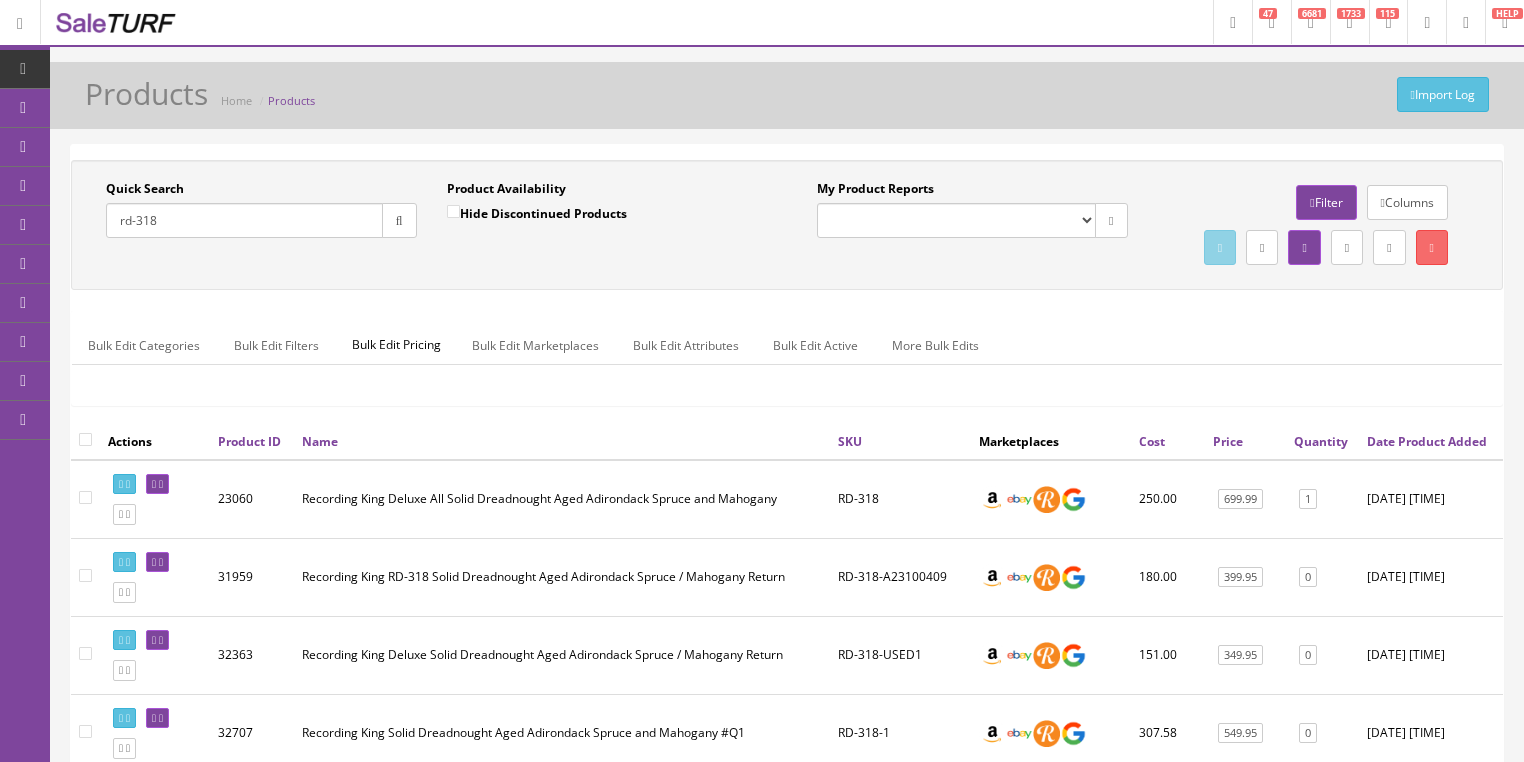 drag, startPoint x: 224, startPoint y: 222, endPoint x: 132, endPoint y: 232, distance: 92.541885 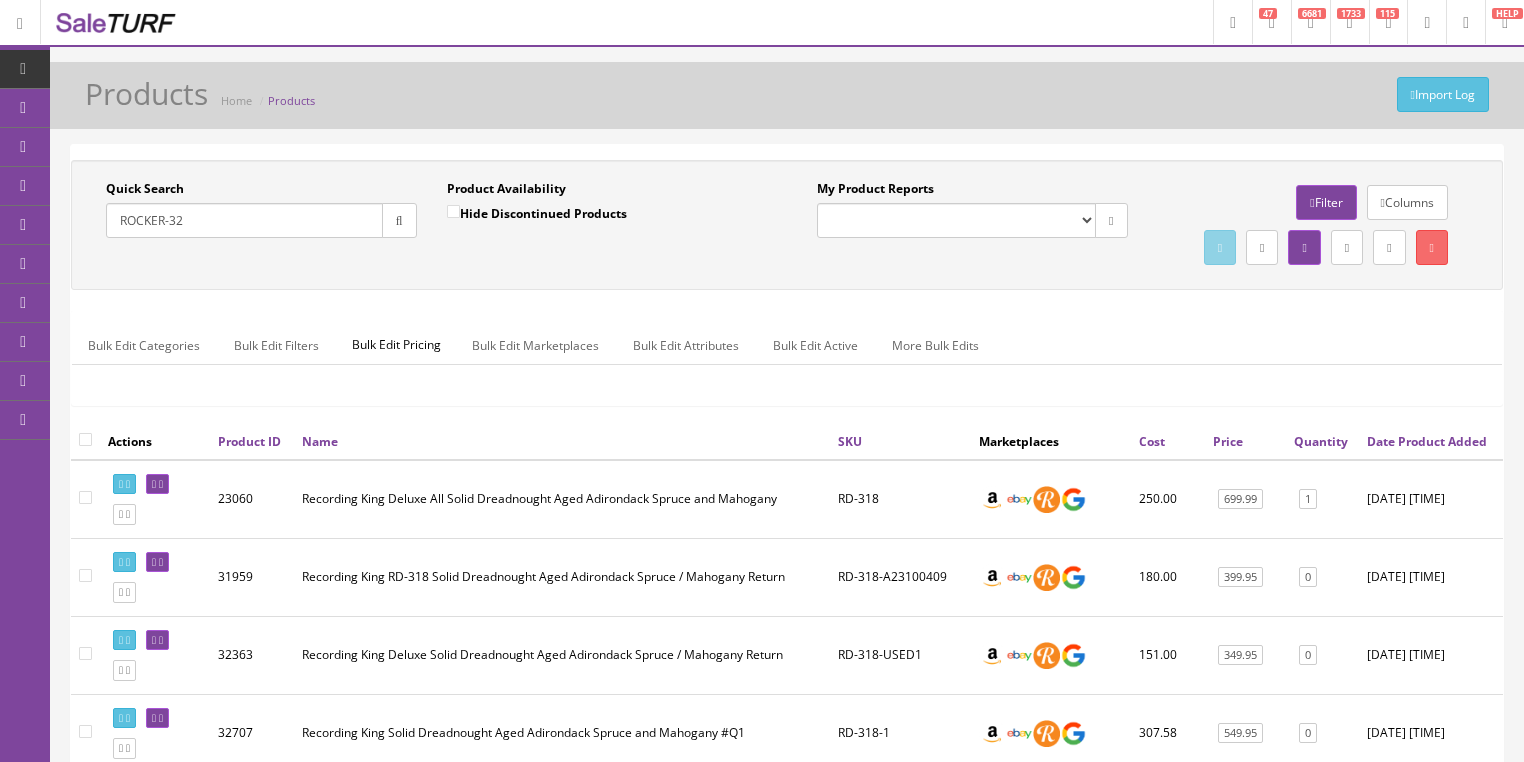 click at bounding box center (399, 220) 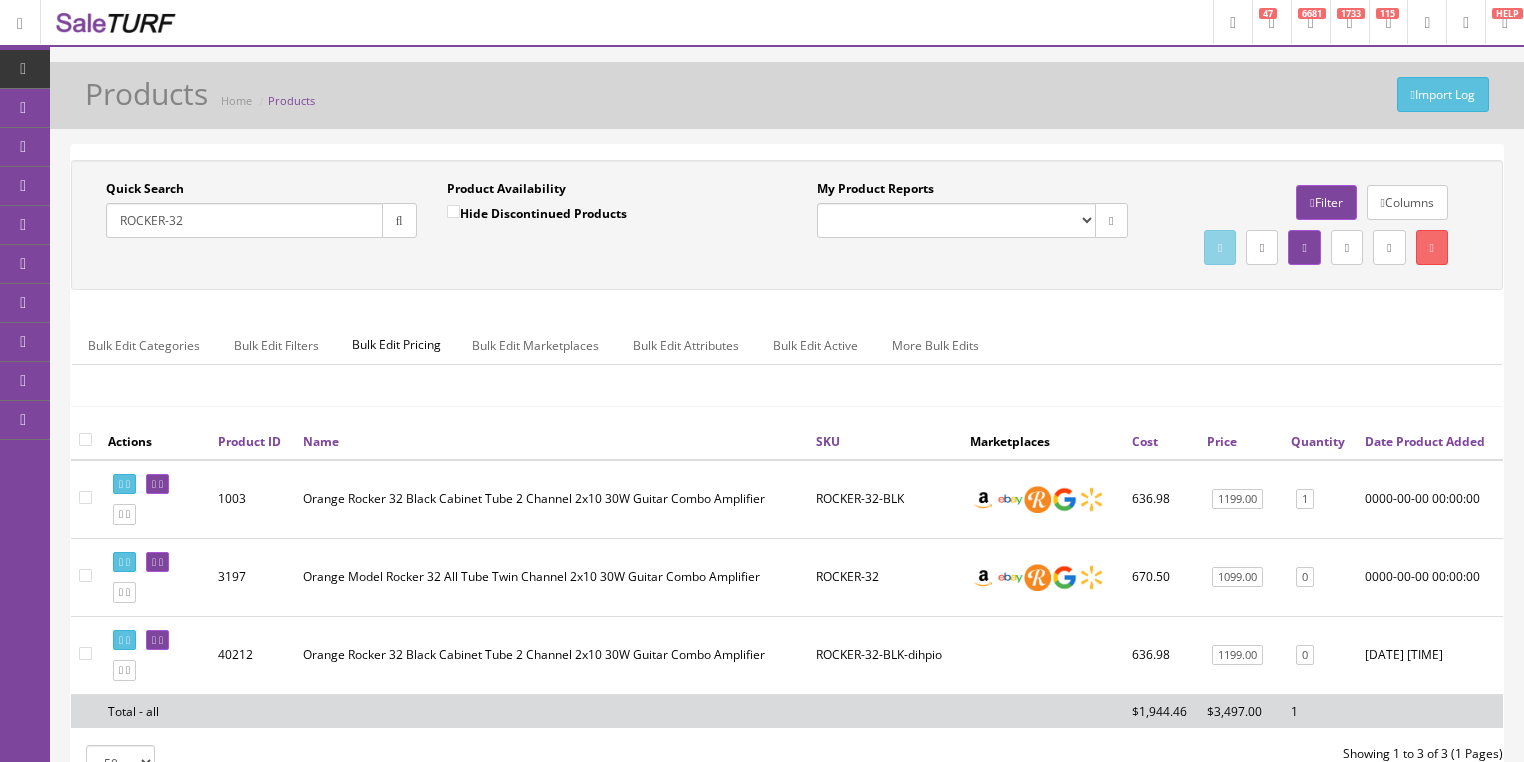 drag, startPoint x: 208, startPoint y: 225, endPoint x: 86, endPoint y: 280, distance: 133.82451 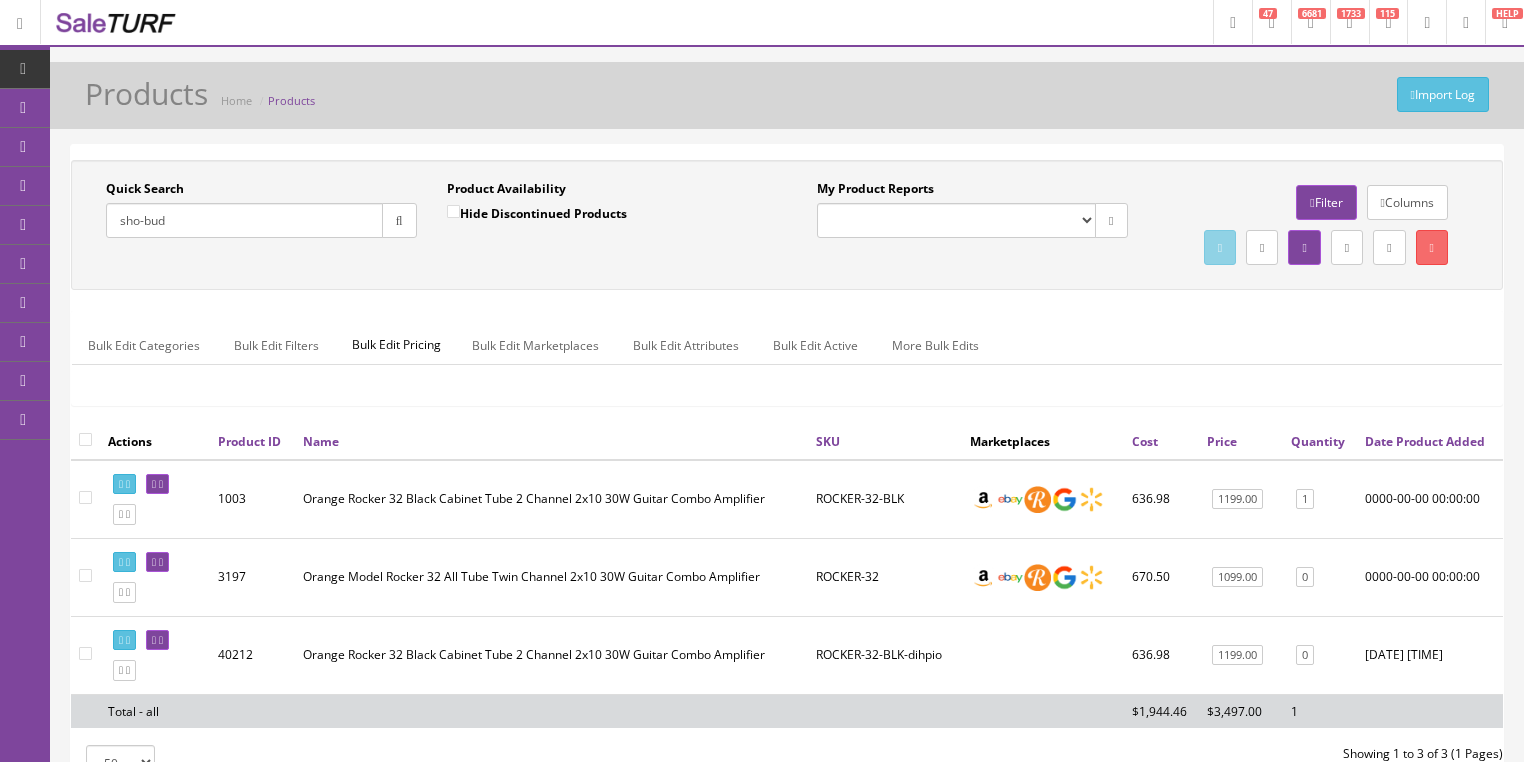 click at bounding box center (399, 220) 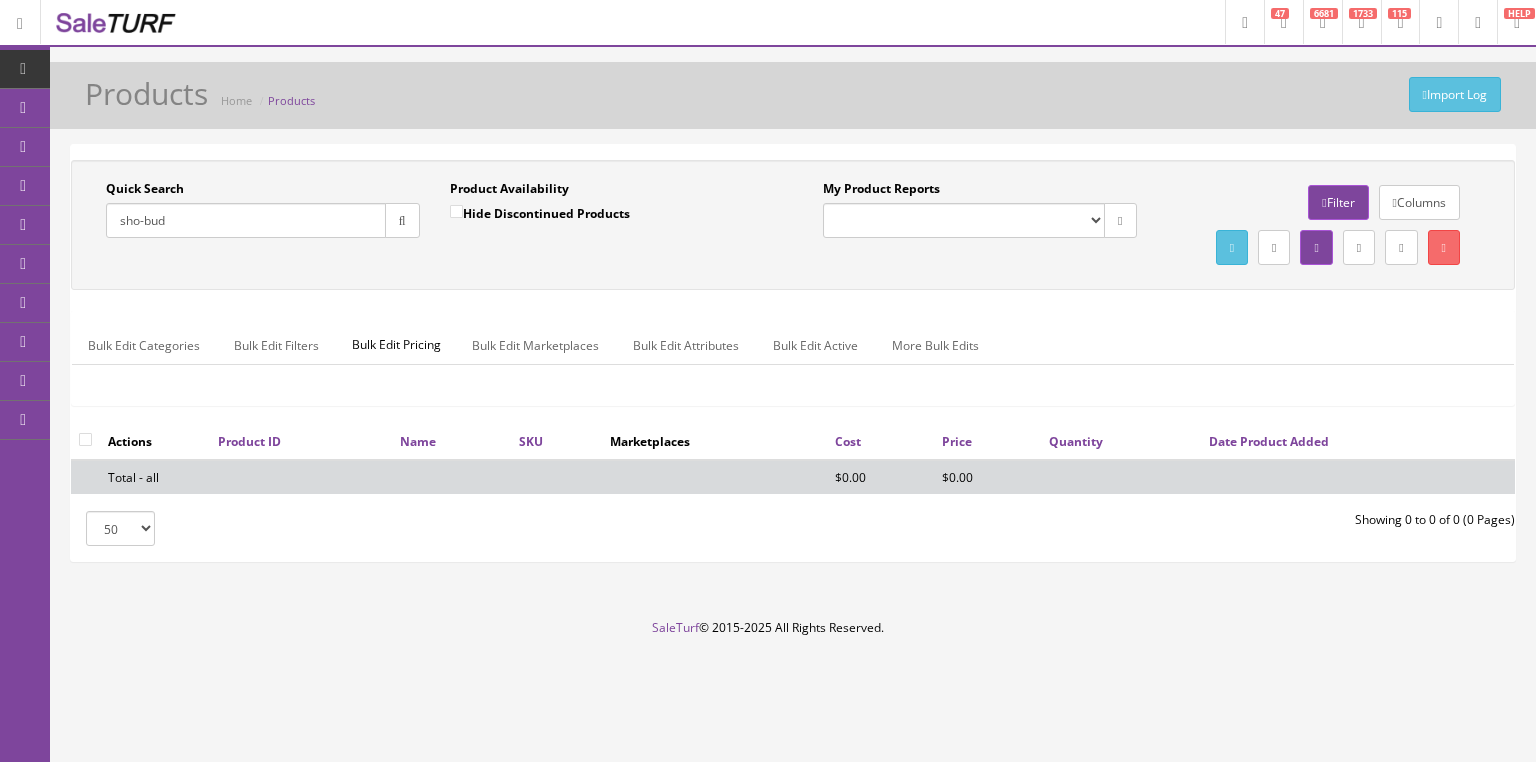 click at bounding box center (402, 221) 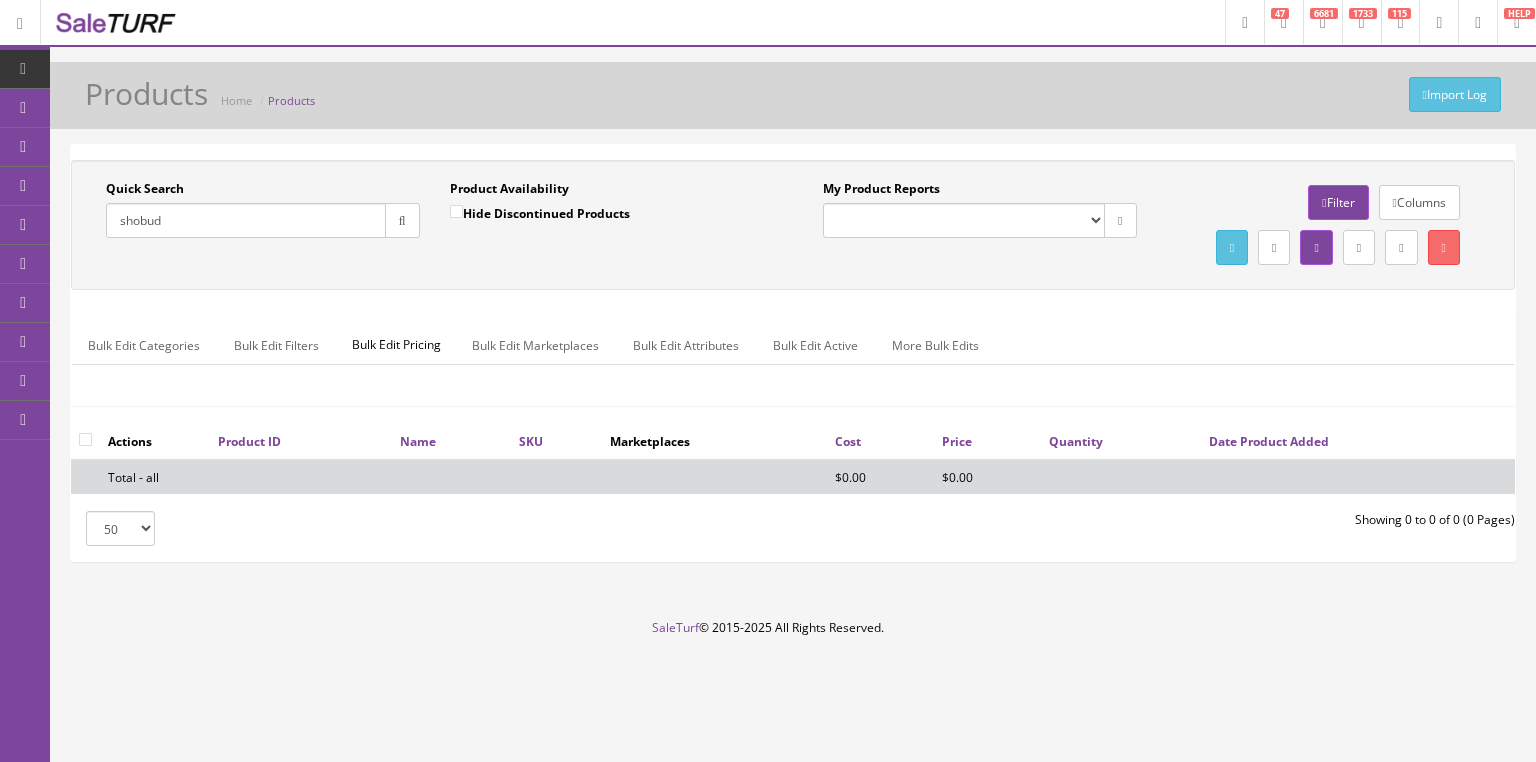 drag, startPoint x: 176, startPoint y: 225, endPoint x: 104, endPoint y: 241, distance: 73.756355 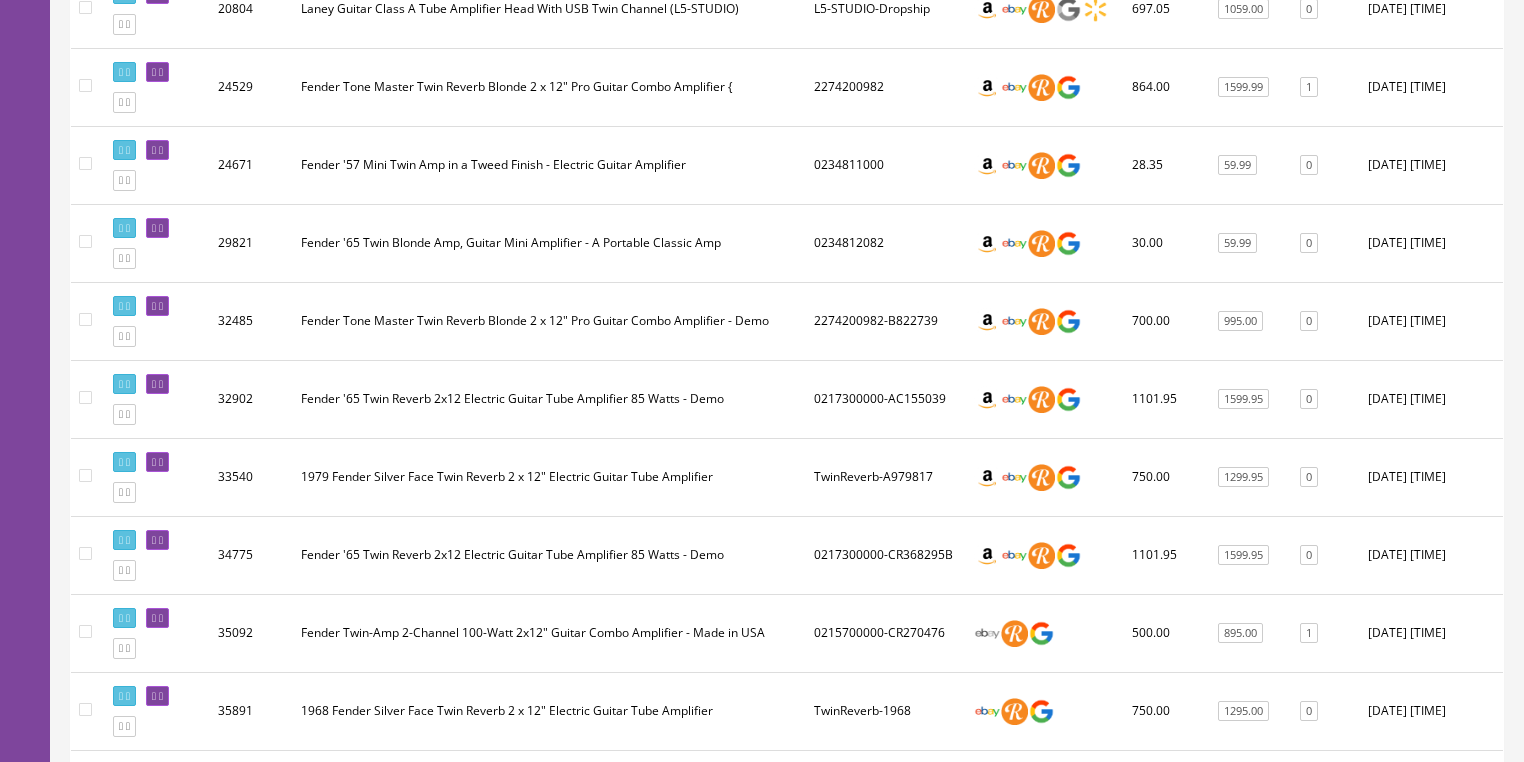 scroll, scrollTop: 1280, scrollLeft: 0, axis: vertical 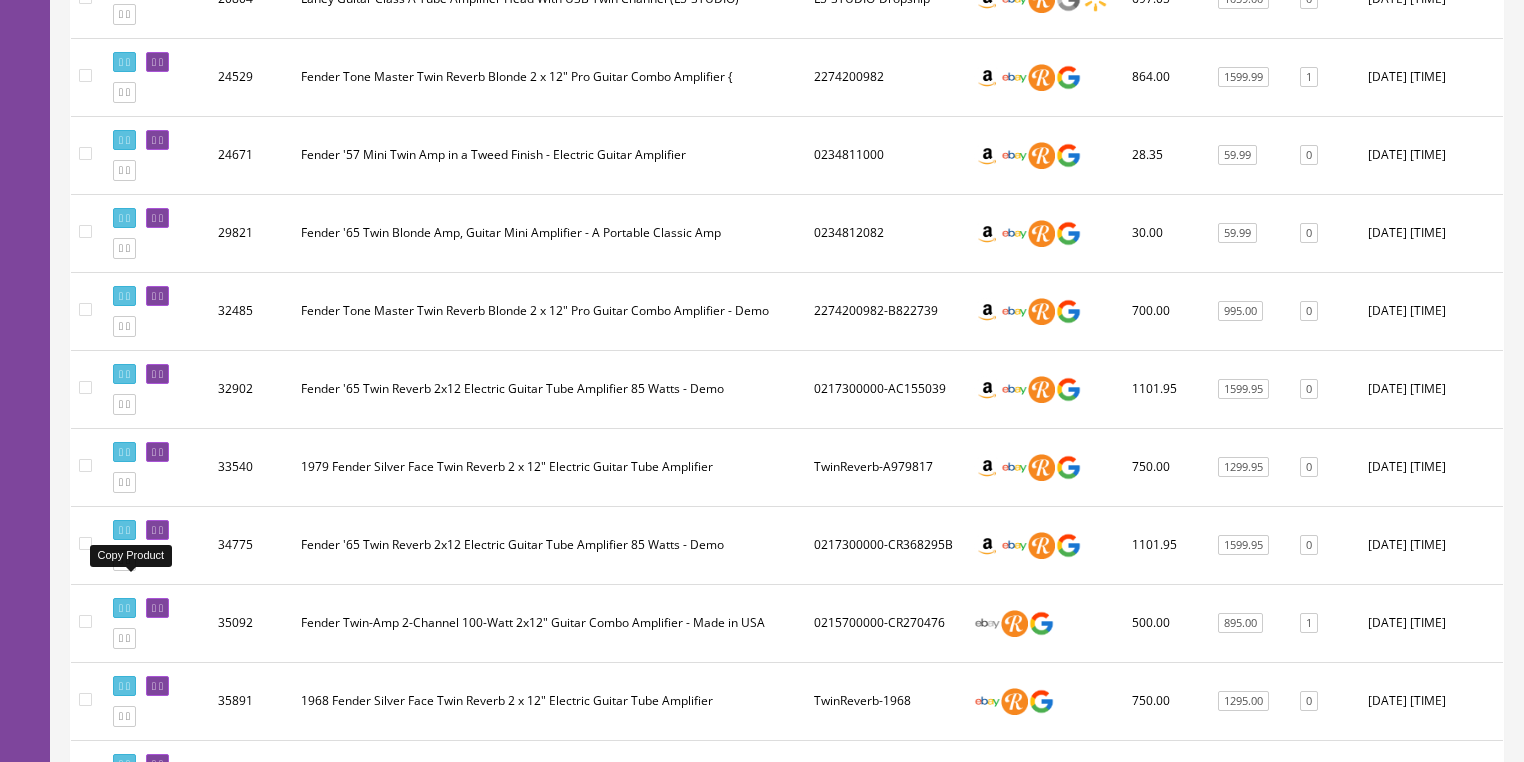 type on "twin amplifier" 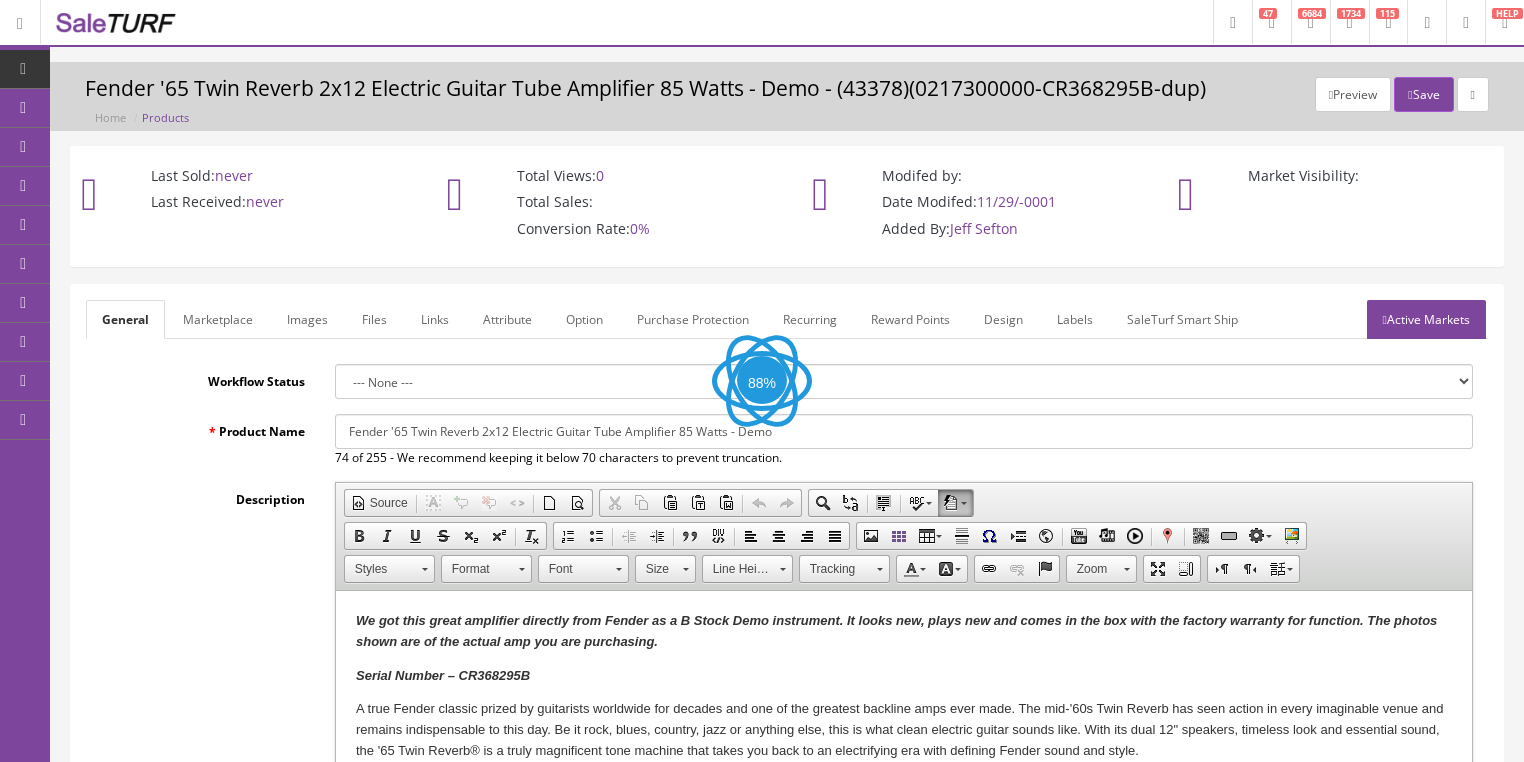 scroll, scrollTop: 0, scrollLeft: 0, axis: both 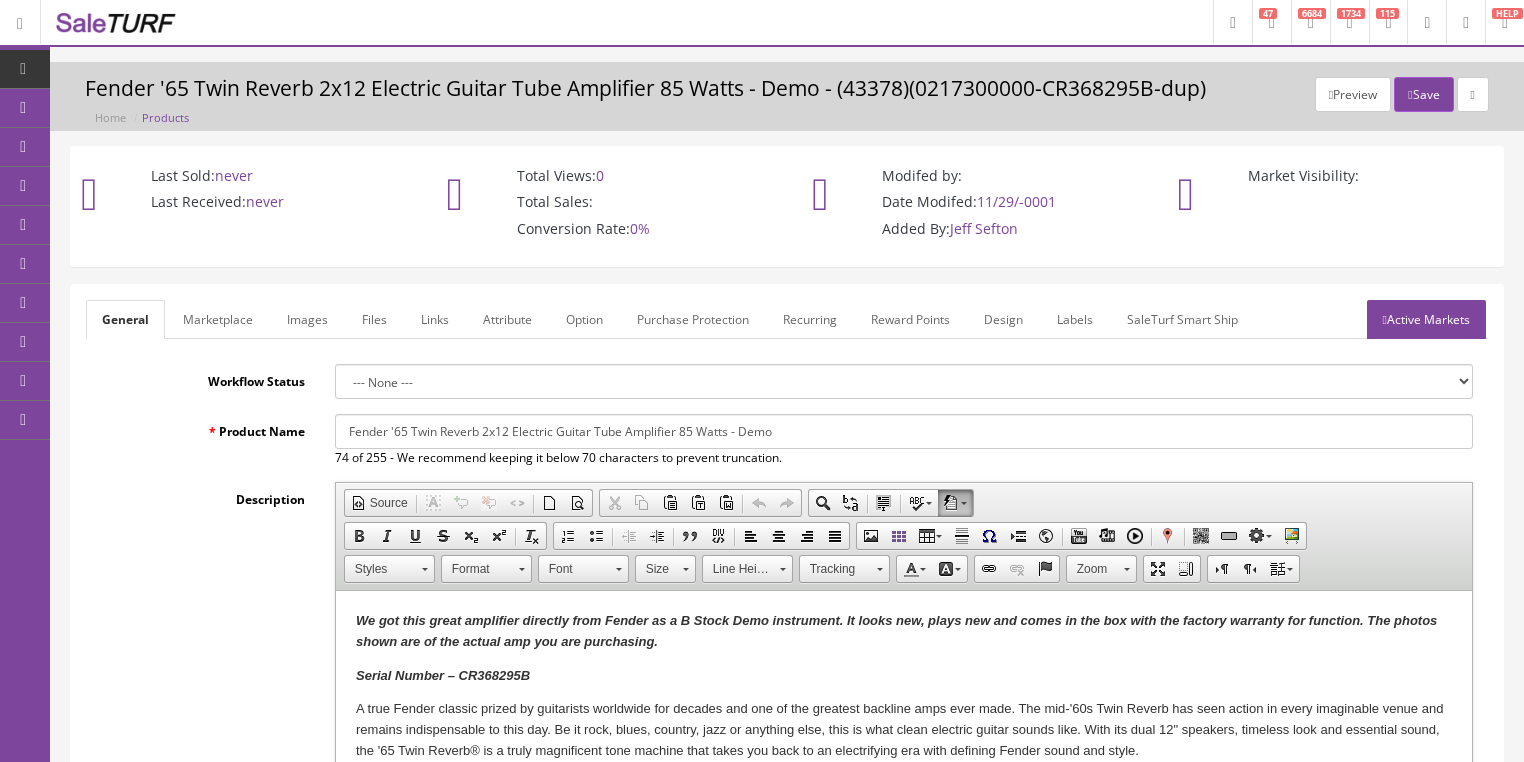 drag, startPoint x: 791, startPoint y: 428, endPoint x: 314, endPoint y: 456, distance: 477.8211 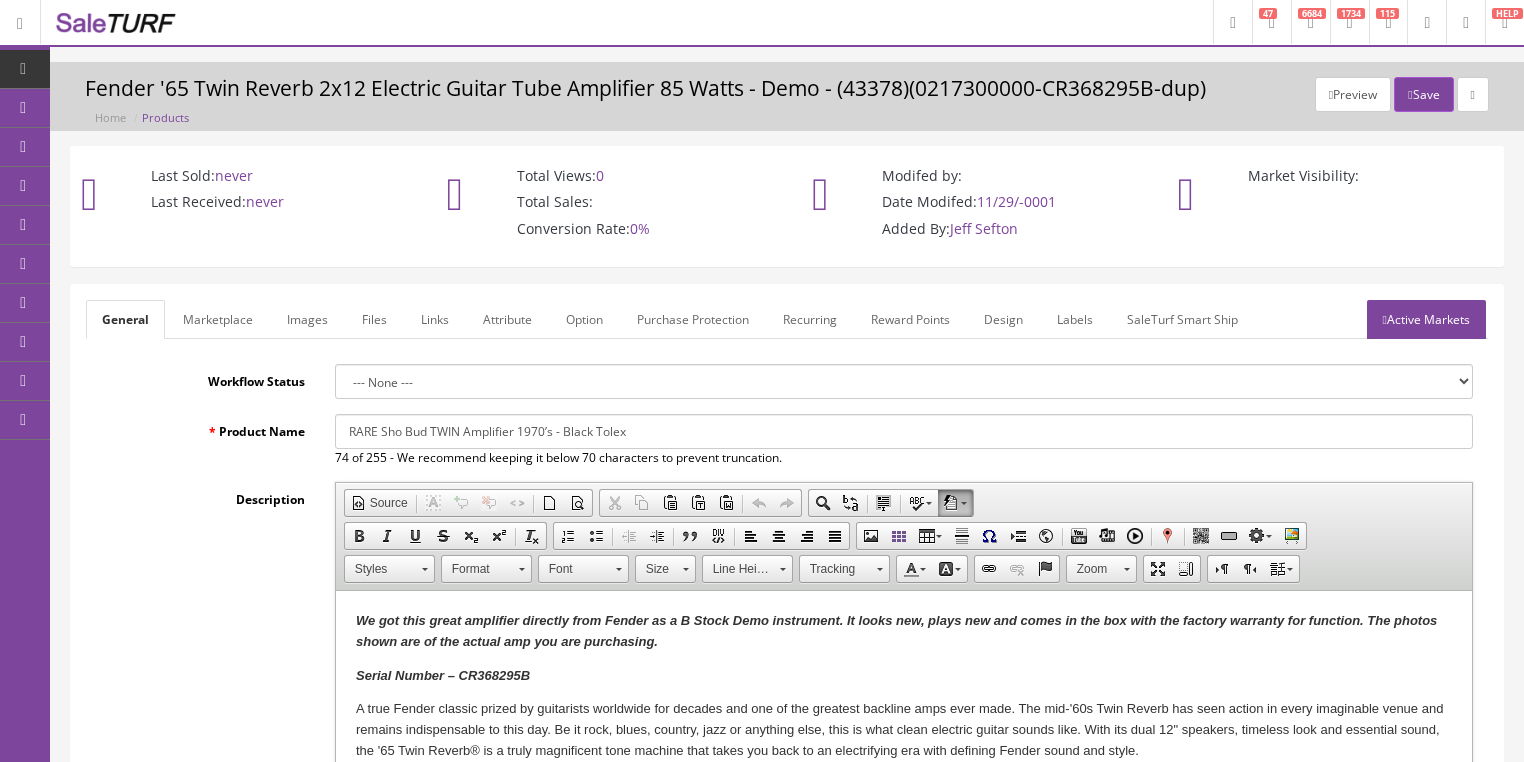 drag, startPoint x: 464, startPoint y: 432, endPoint x: 616, endPoint y: 434, distance: 152.01315 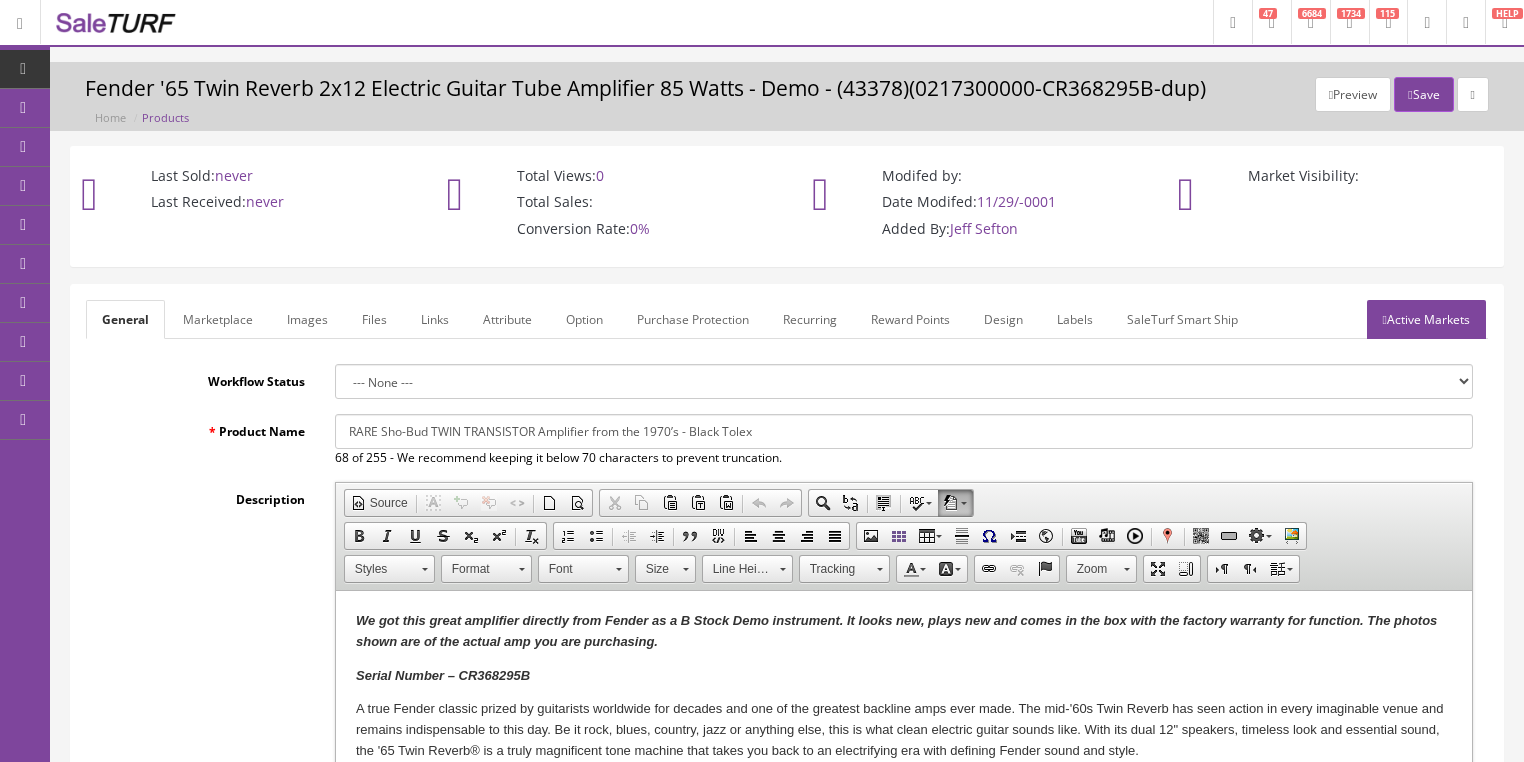 drag, startPoint x: 688, startPoint y: 435, endPoint x: 1046, endPoint y: 398, distance: 359.90692 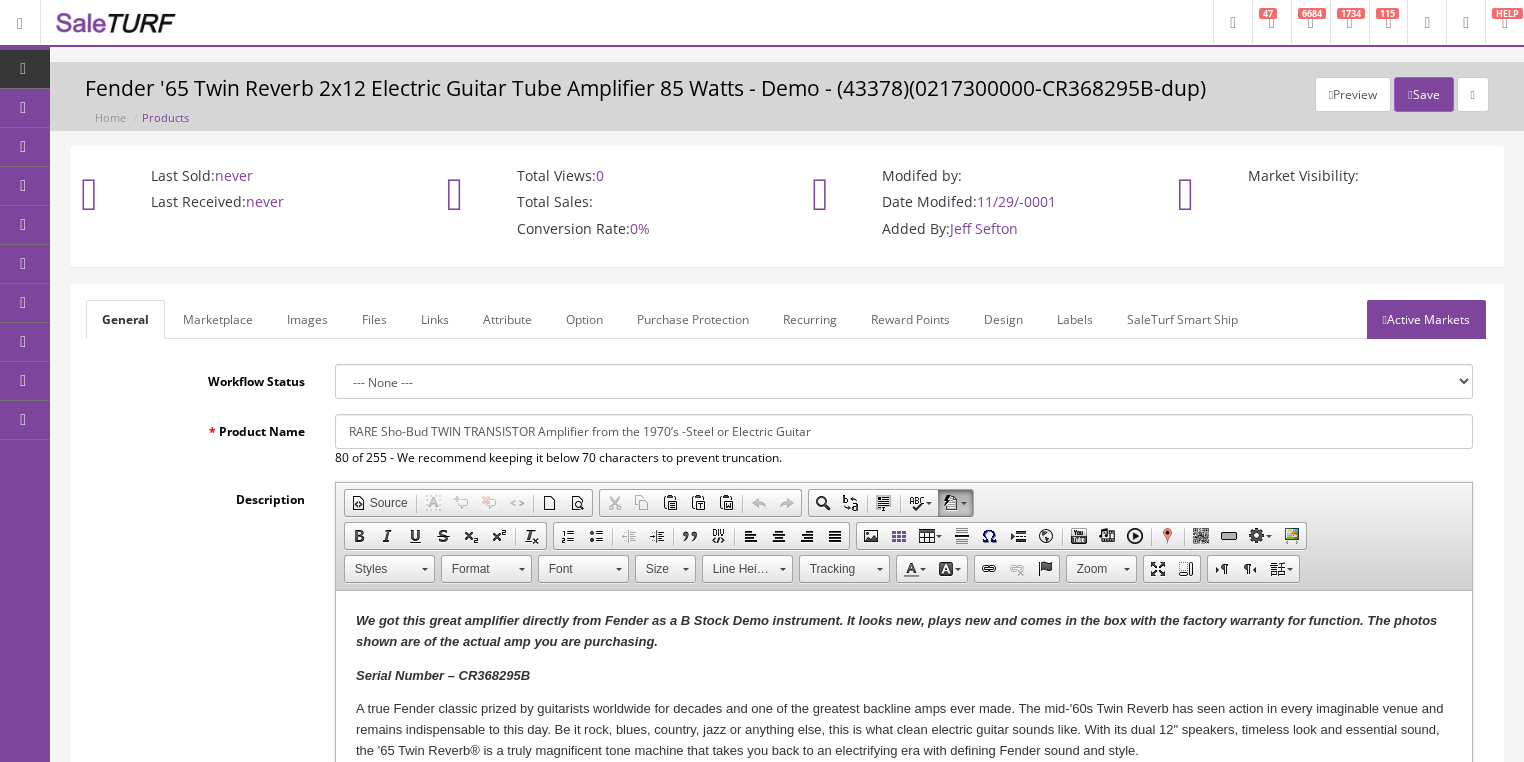 drag, startPoint x: 341, startPoint y: 442, endPoint x: 895, endPoint y: 450, distance: 554.05774 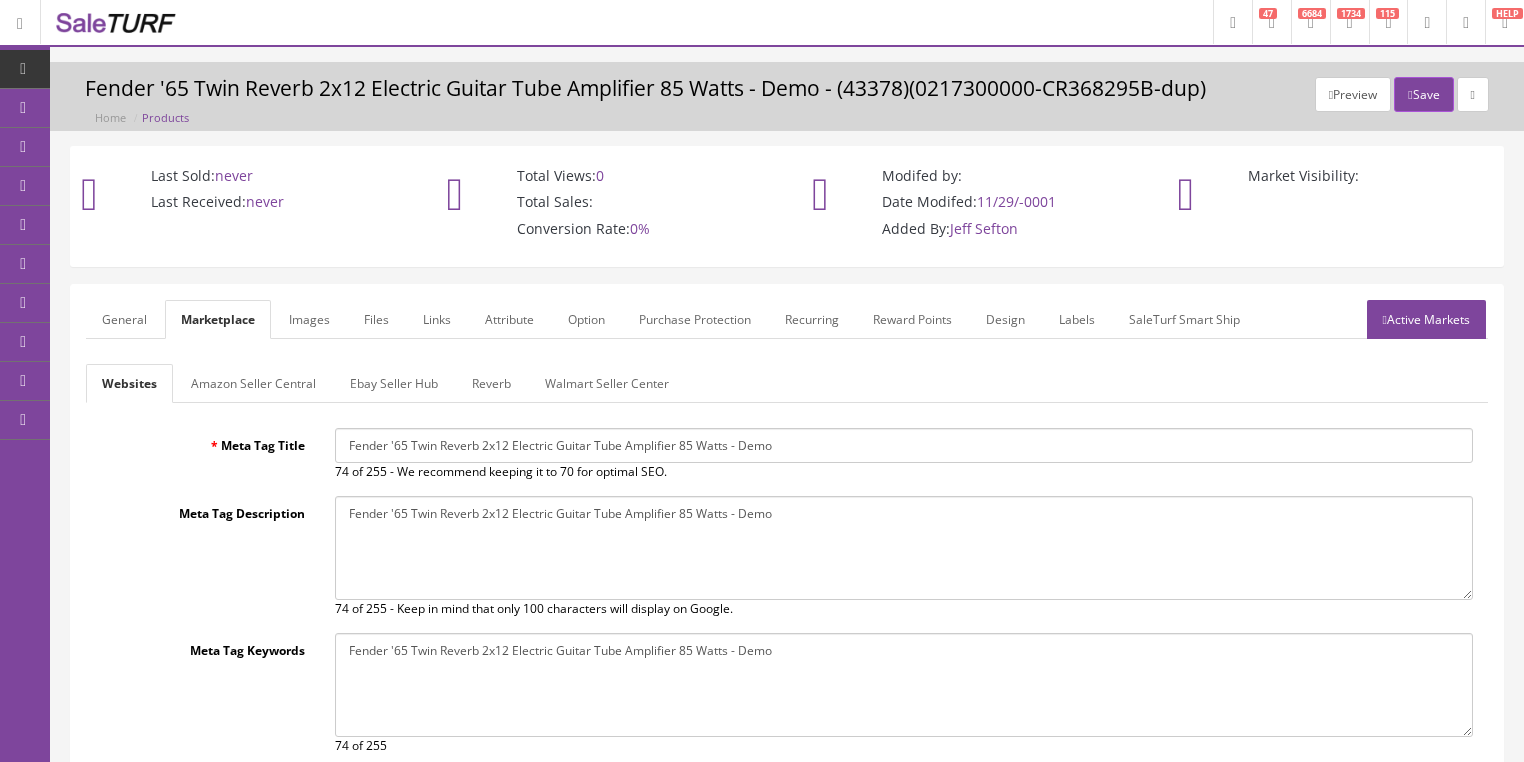 drag, startPoint x: 338, startPoint y: 451, endPoint x: 780, endPoint y: 460, distance: 442.0916 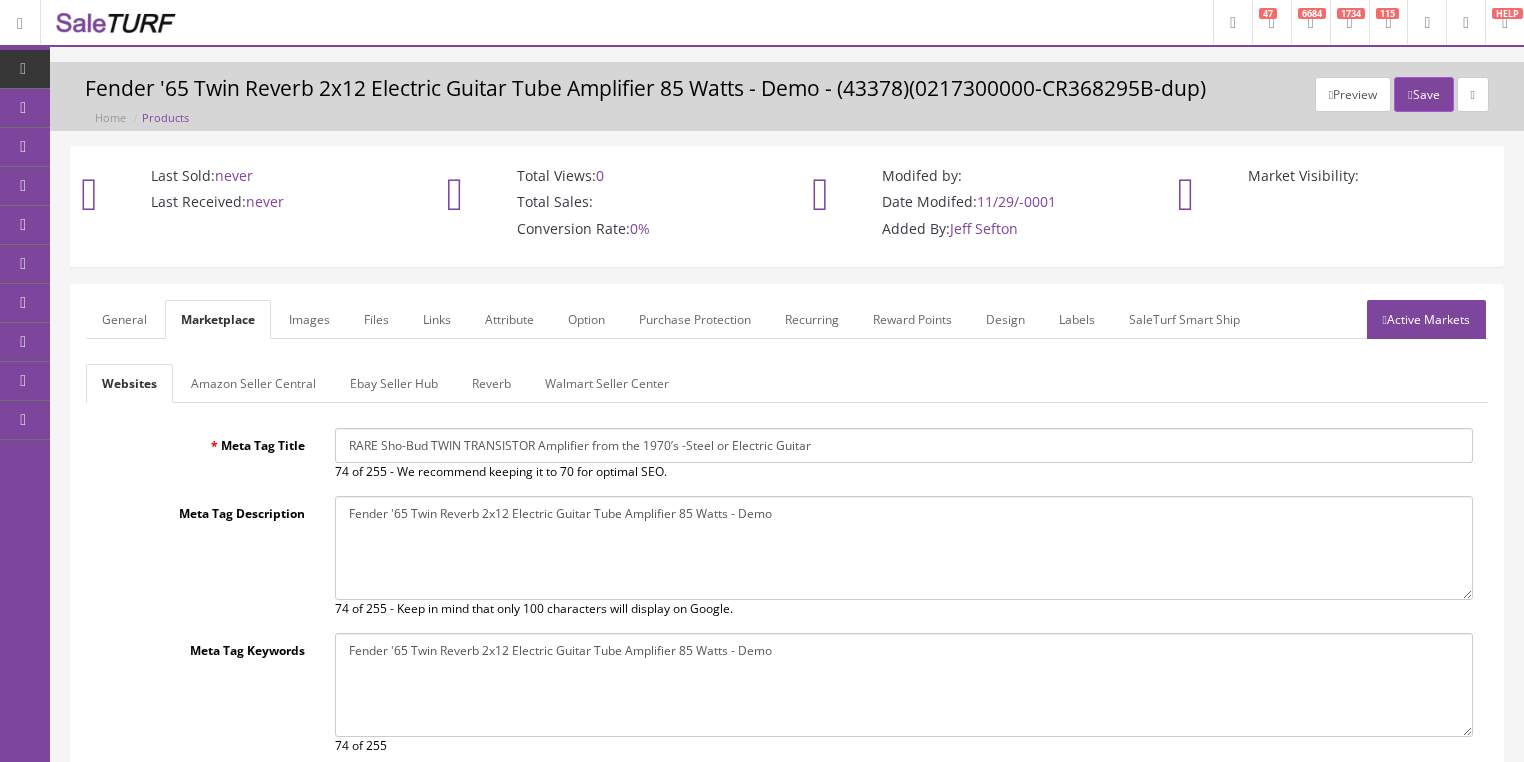 type on "RARE Sho-Bud TWIN TRANSISTOR Amplifier from the 1970’s -Steel or Electric Guitar" 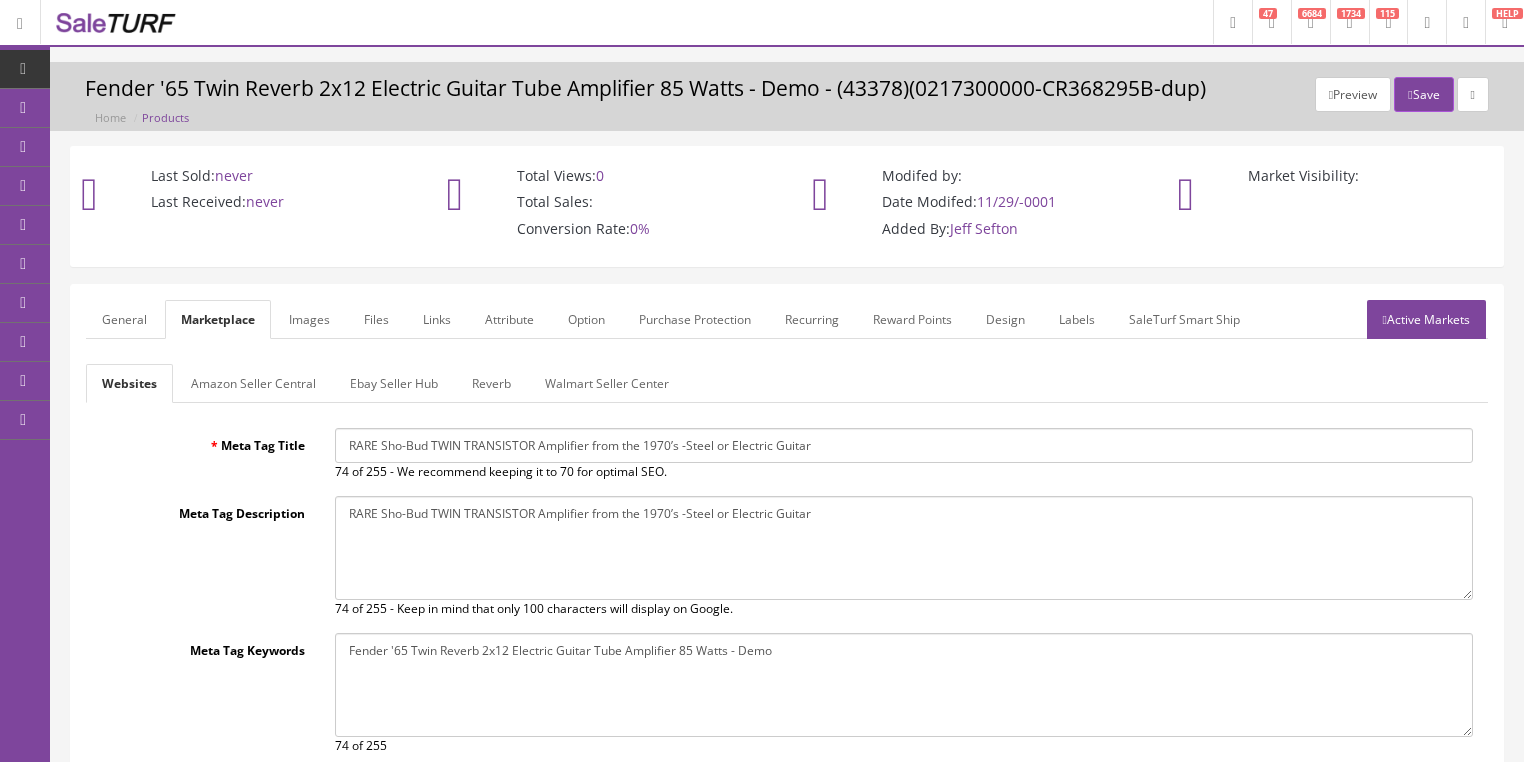type on "RARE Sho-Bud TWIN TRANSISTOR Amplifier from the 1970’s -Steel or Electric Guitar" 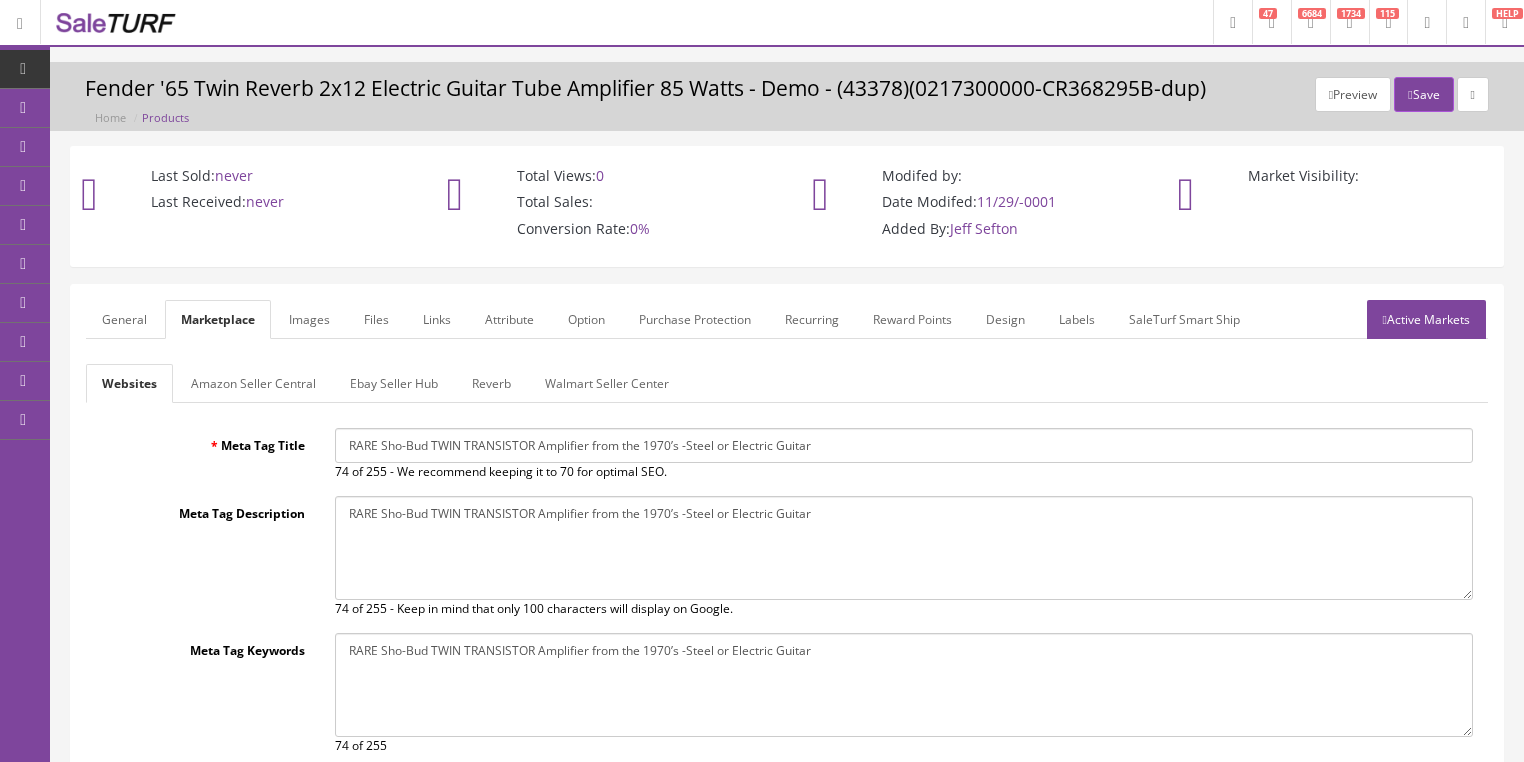 type on "RARE Sho-Bud TWIN TRANSISTOR Amplifier from the 1970’s -Steel or Electric Guitar" 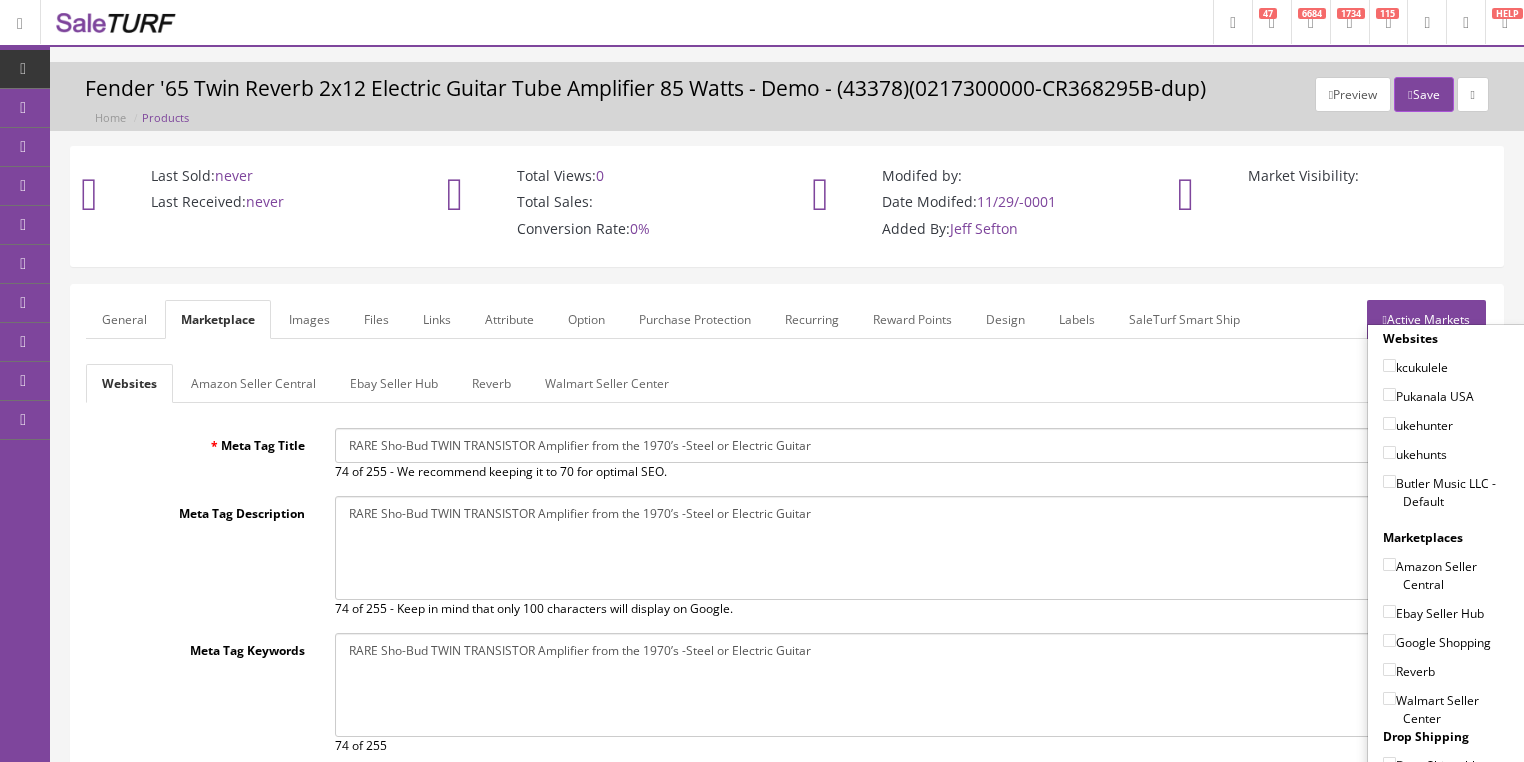 click on "Butler Music LLC - Default" at bounding box center [1389, 481] 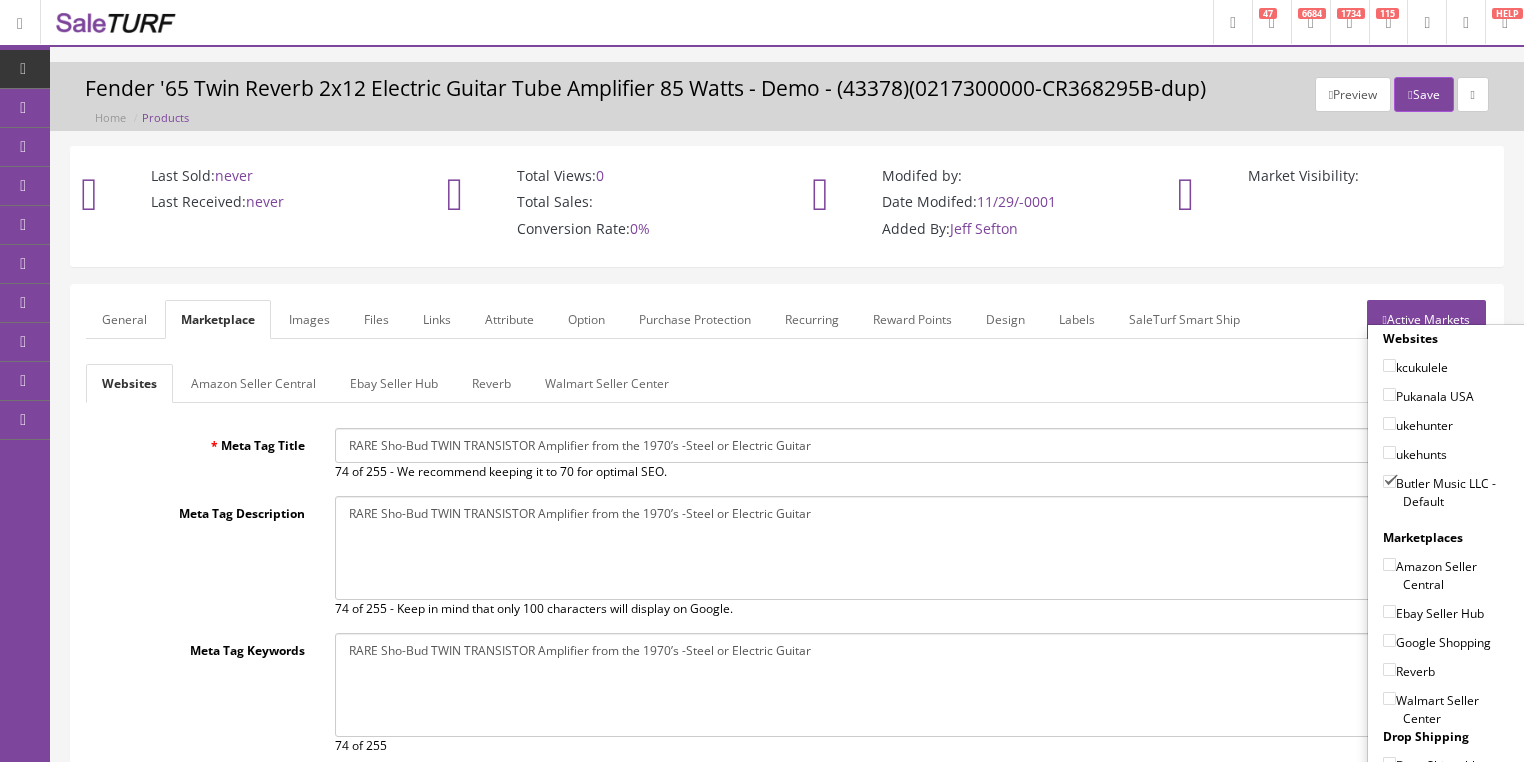 drag, startPoint x: 1377, startPoint y: 609, endPoint x: 1376, endPoint y: 628, distance: 19.026299 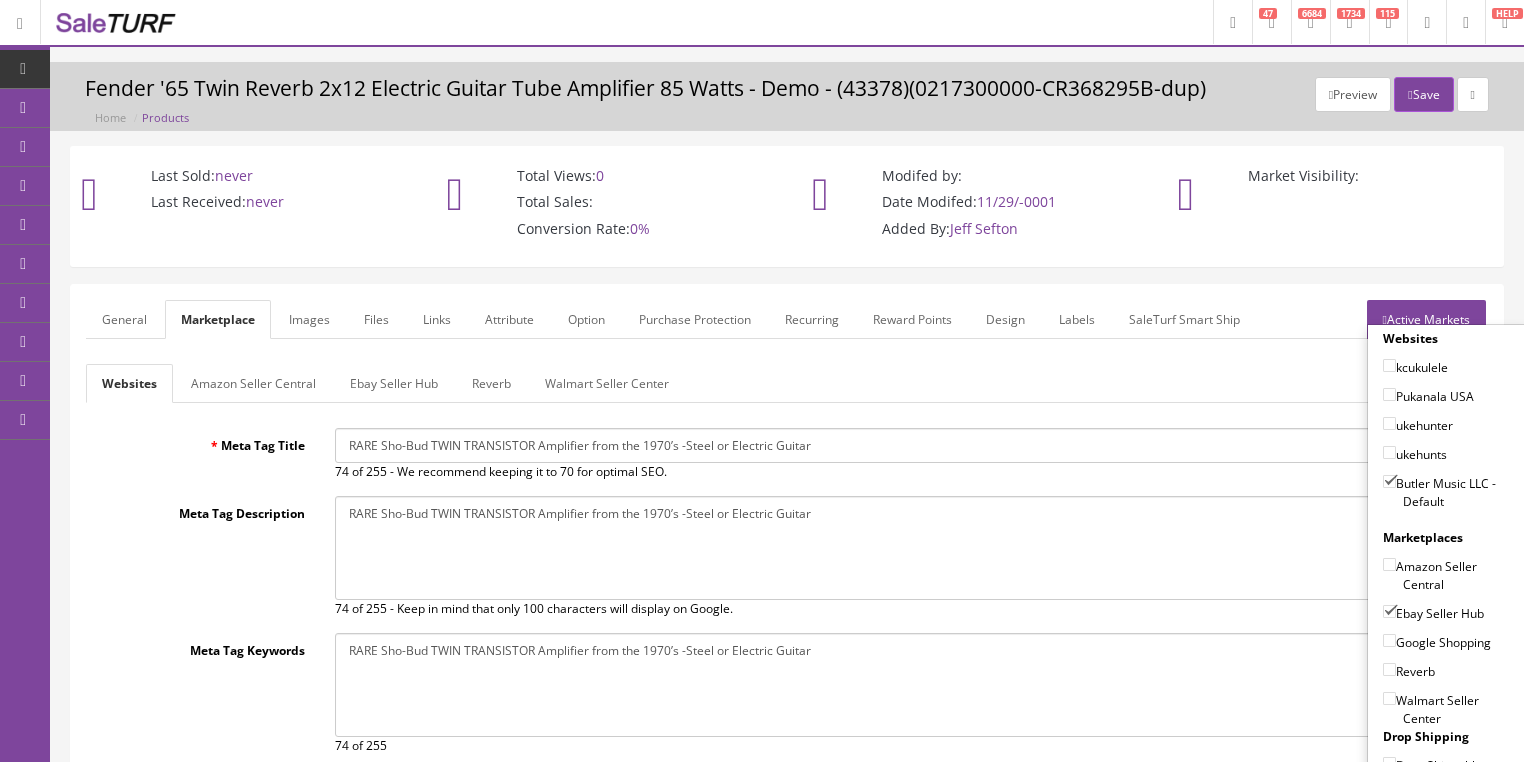 drag, startPoint x: 1375, startPoint y: 634, endPoint x: 1375, endPoint y: 653, distance: 19 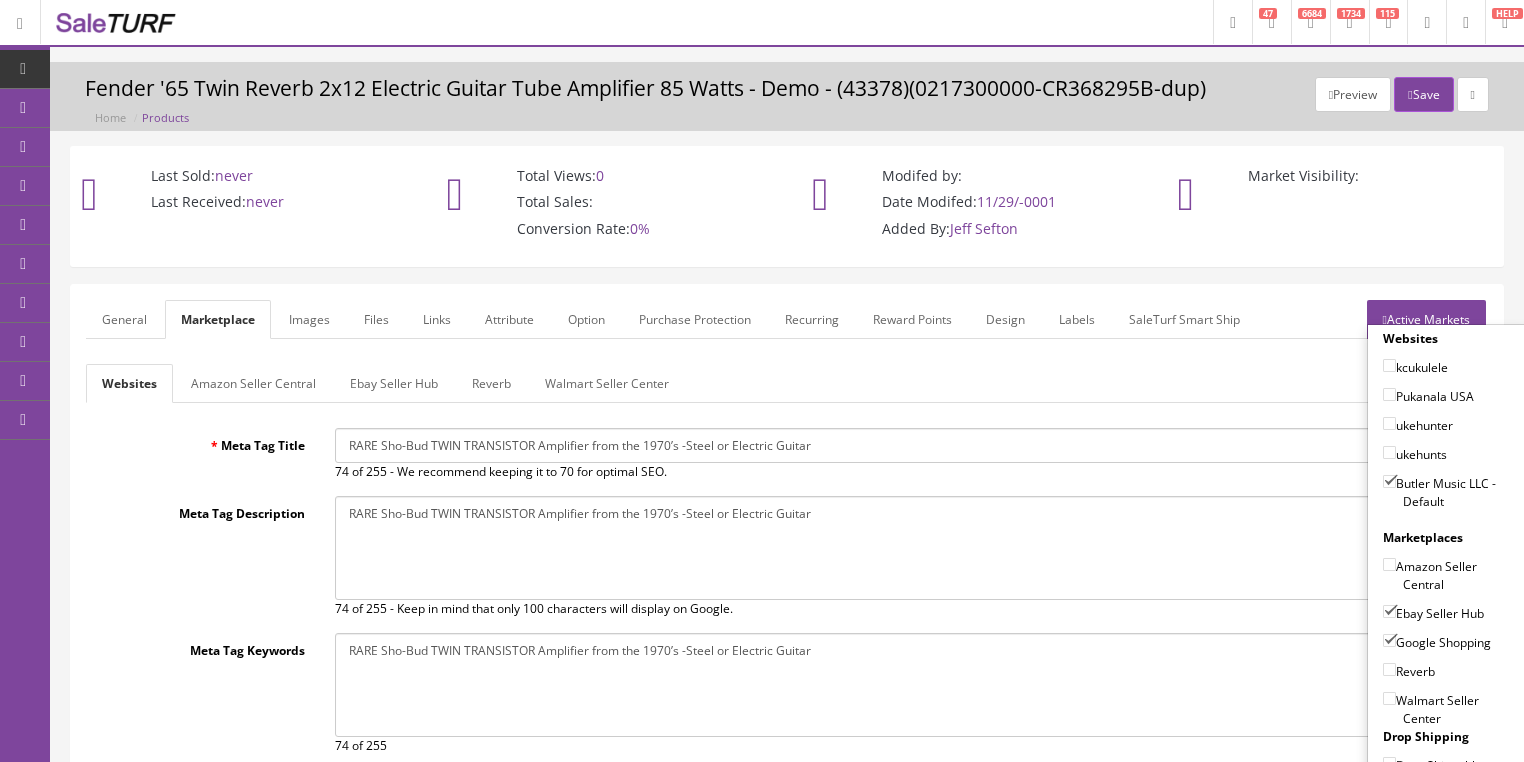 click on "Reverb" at bounding box center (1389, 669) 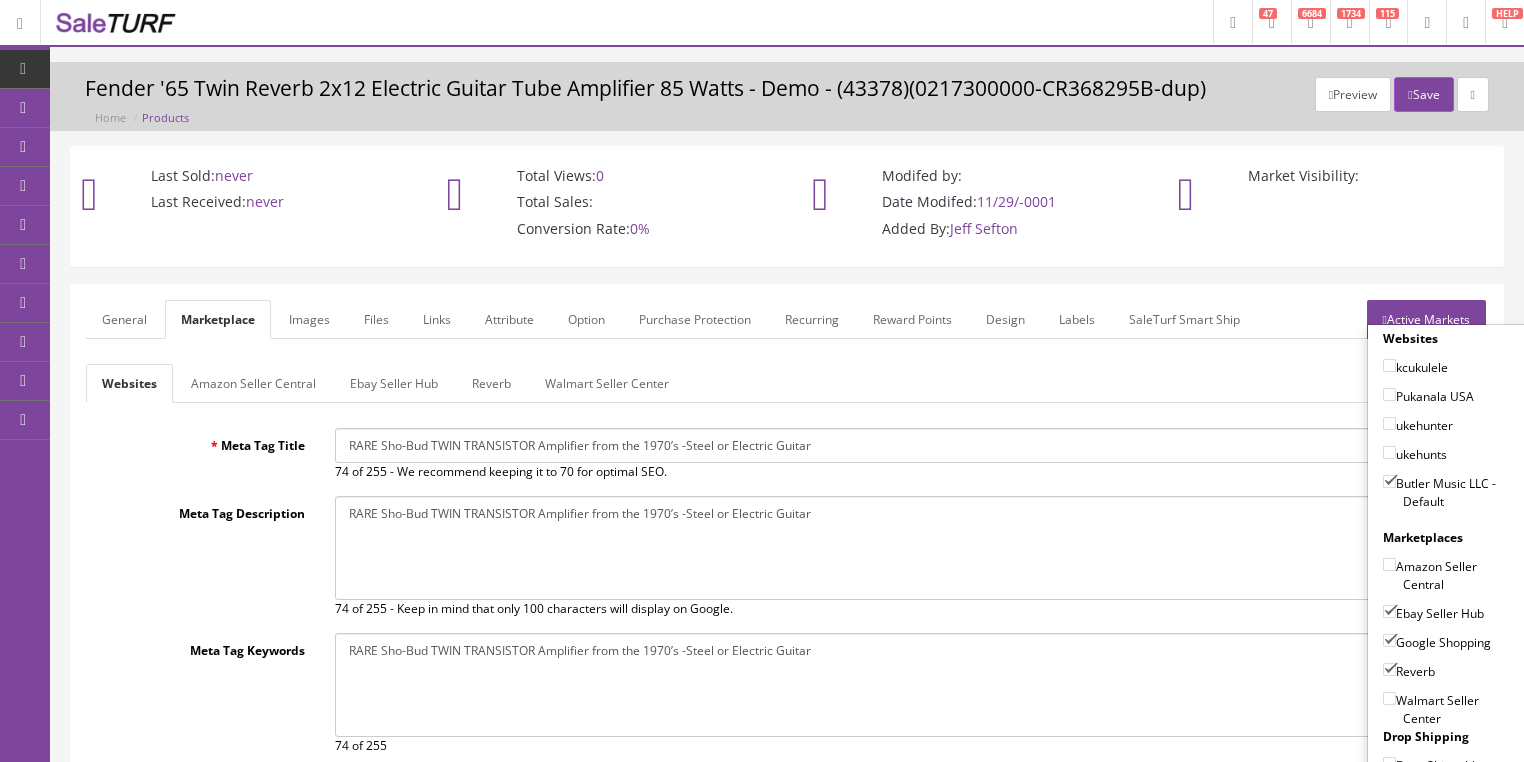 click on "Active Markets" at bounding box center (1426, 319) 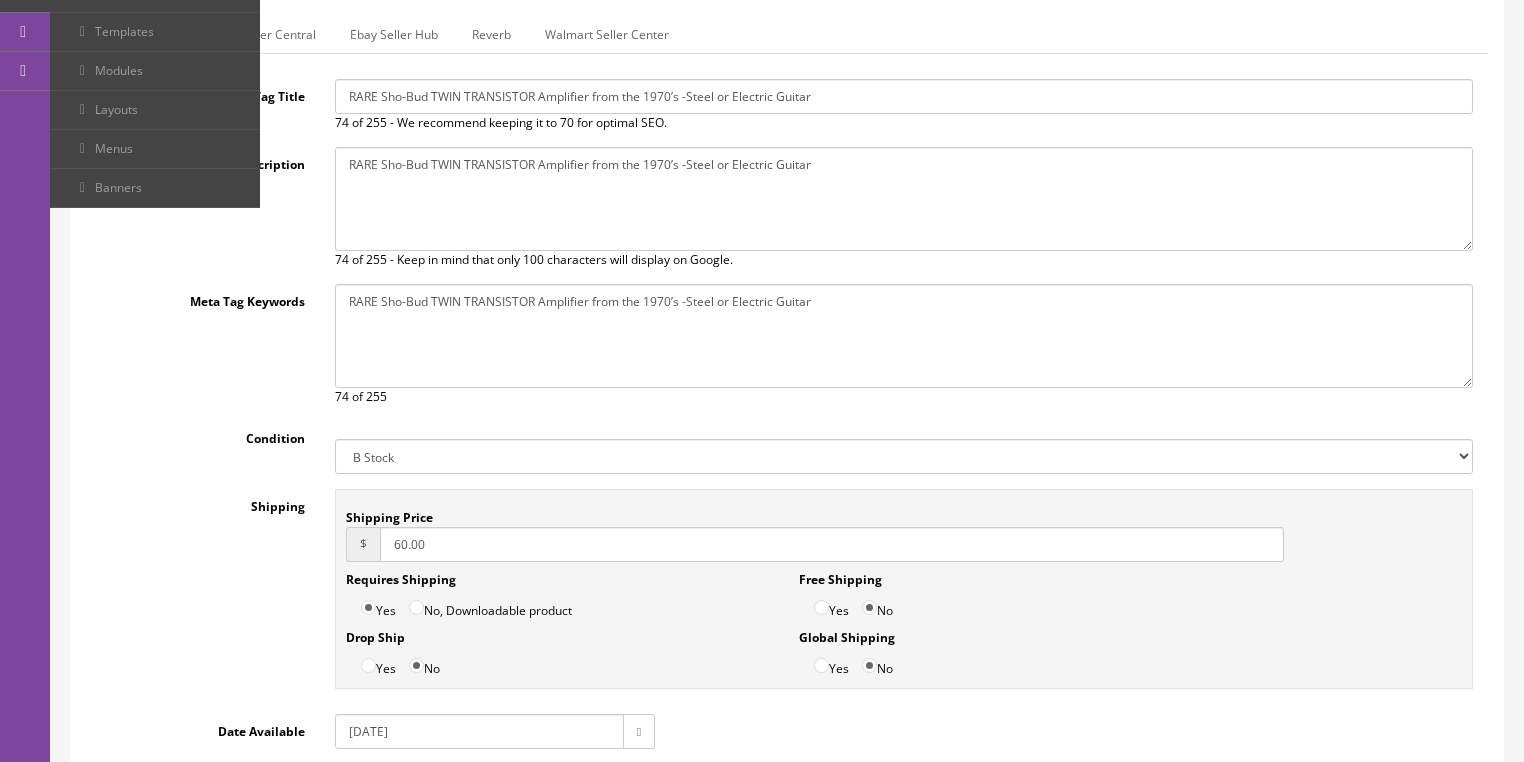 scroll, scrollTop: 400, scrollLeft: 0, axis: vertical 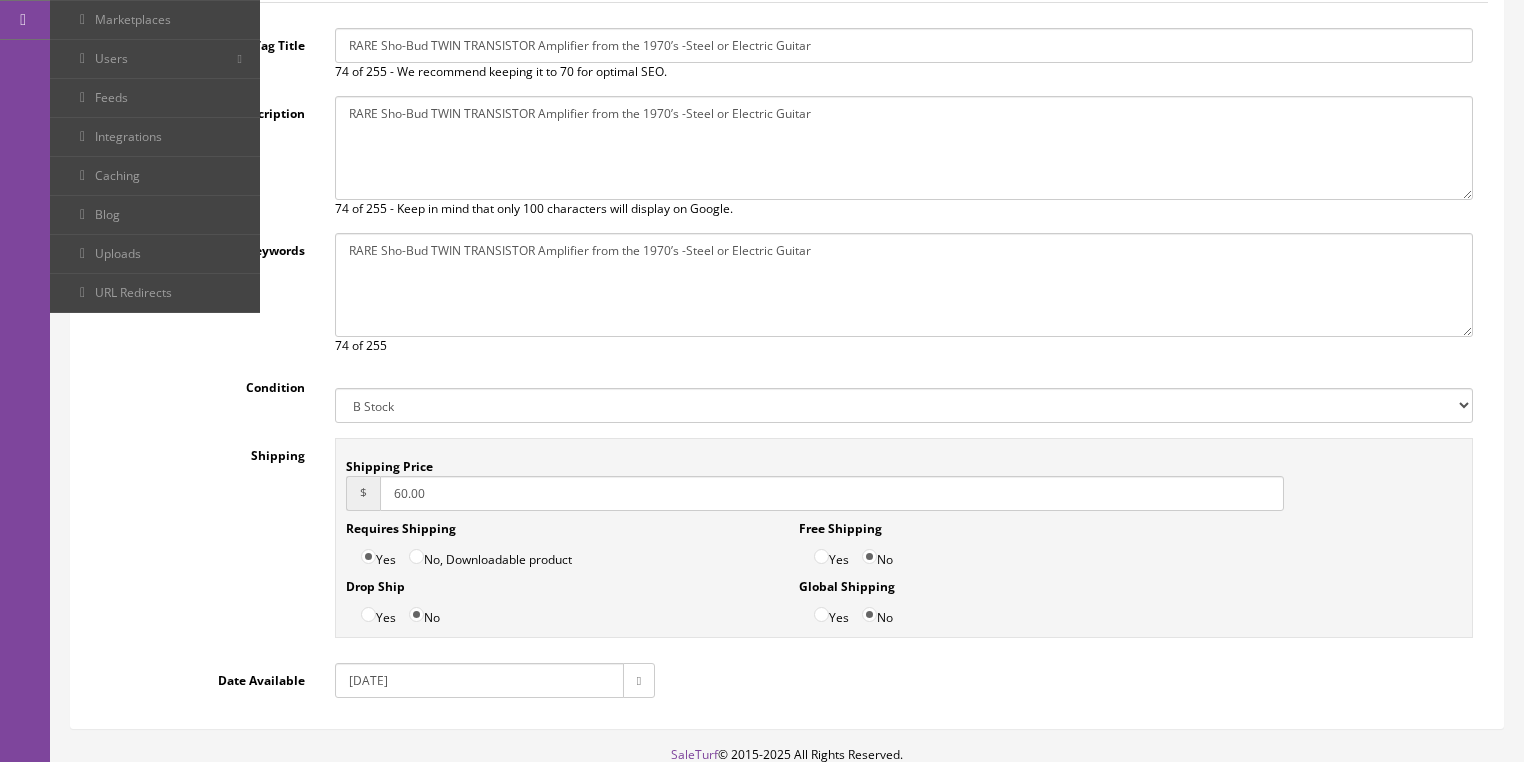 click on "60.00" at bounding box center (832, 493) 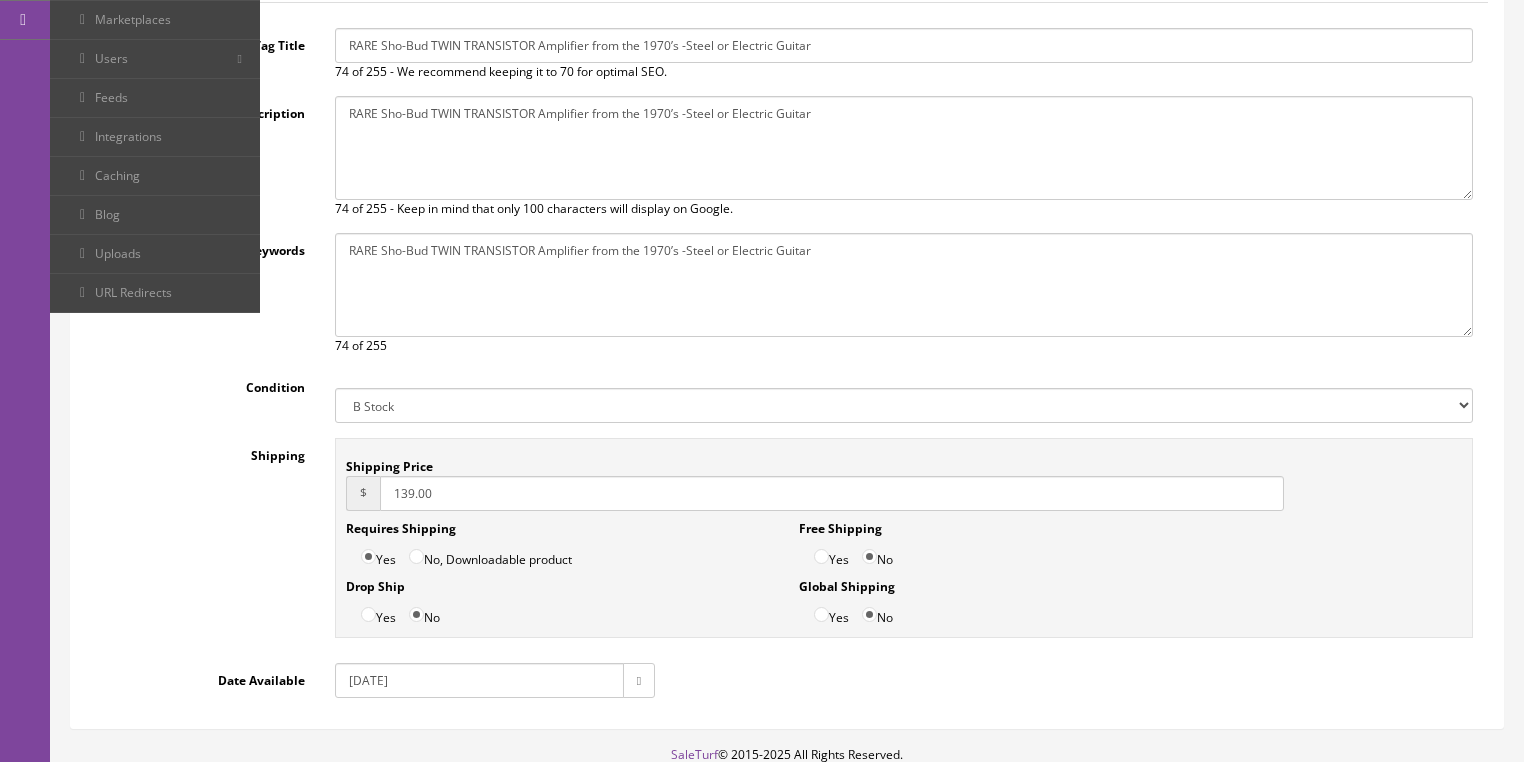 type on "139.00" 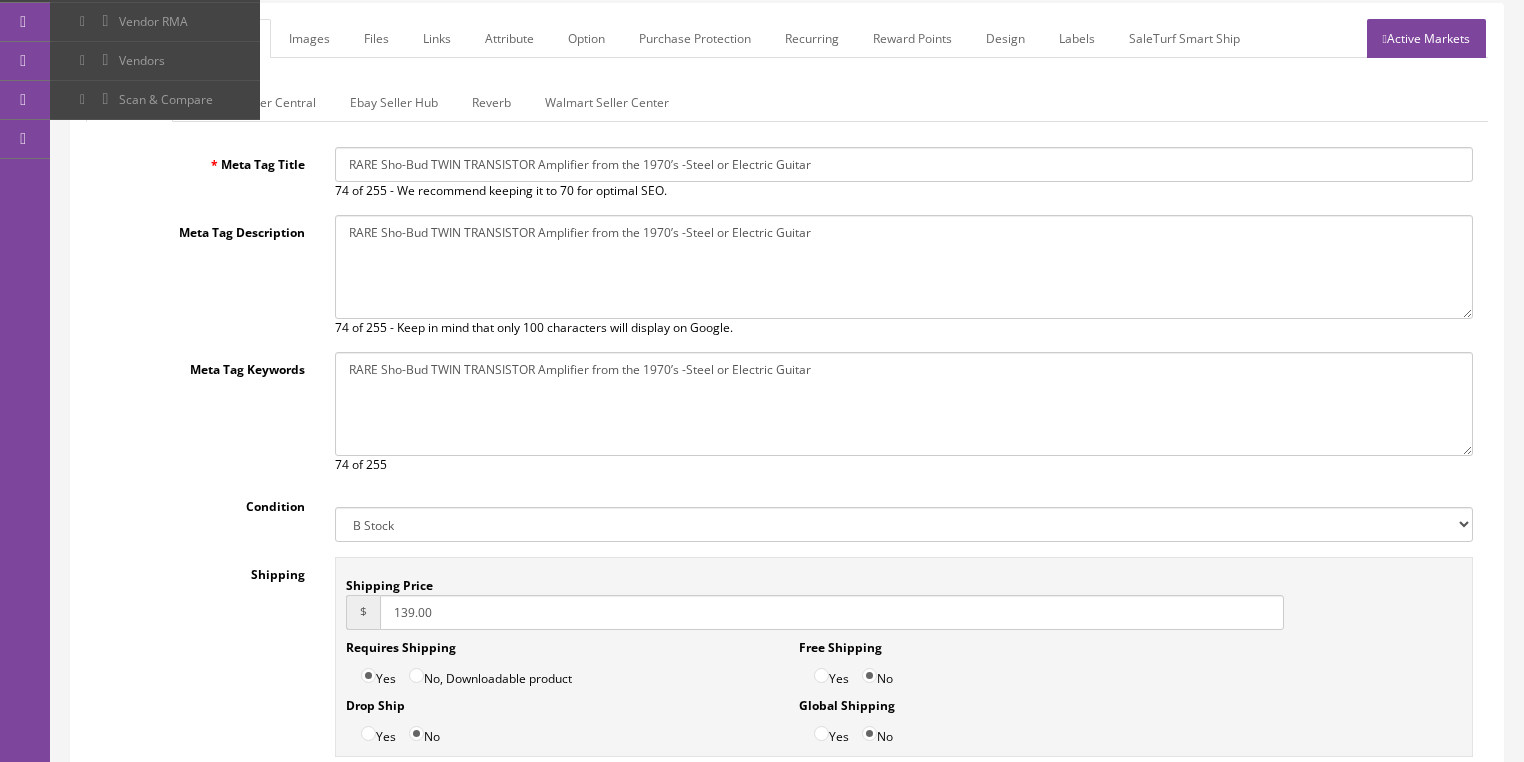 scroll, scrollTop: 80, scrollLeft: 0, axis: vertical 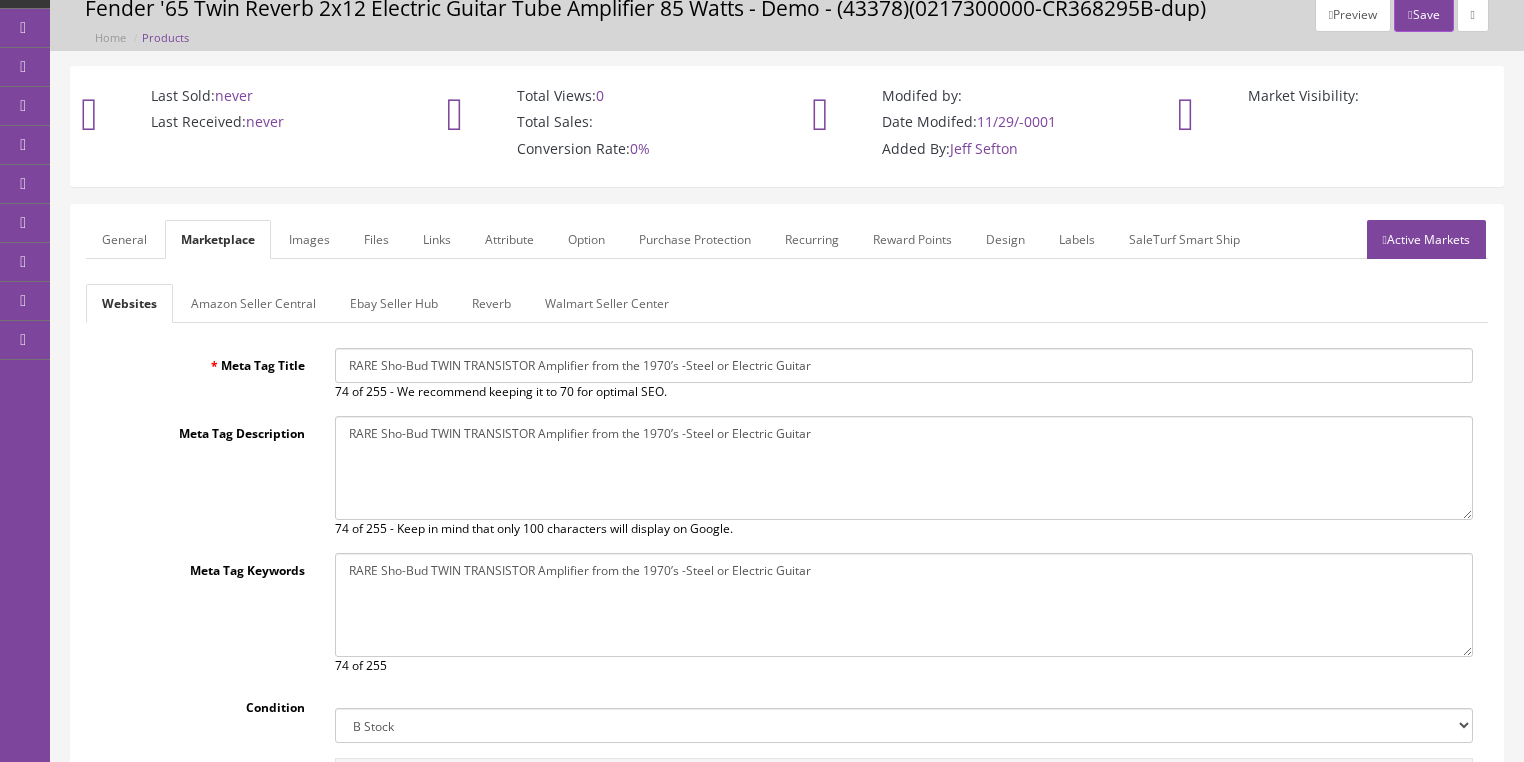 type on "2025-08-07" 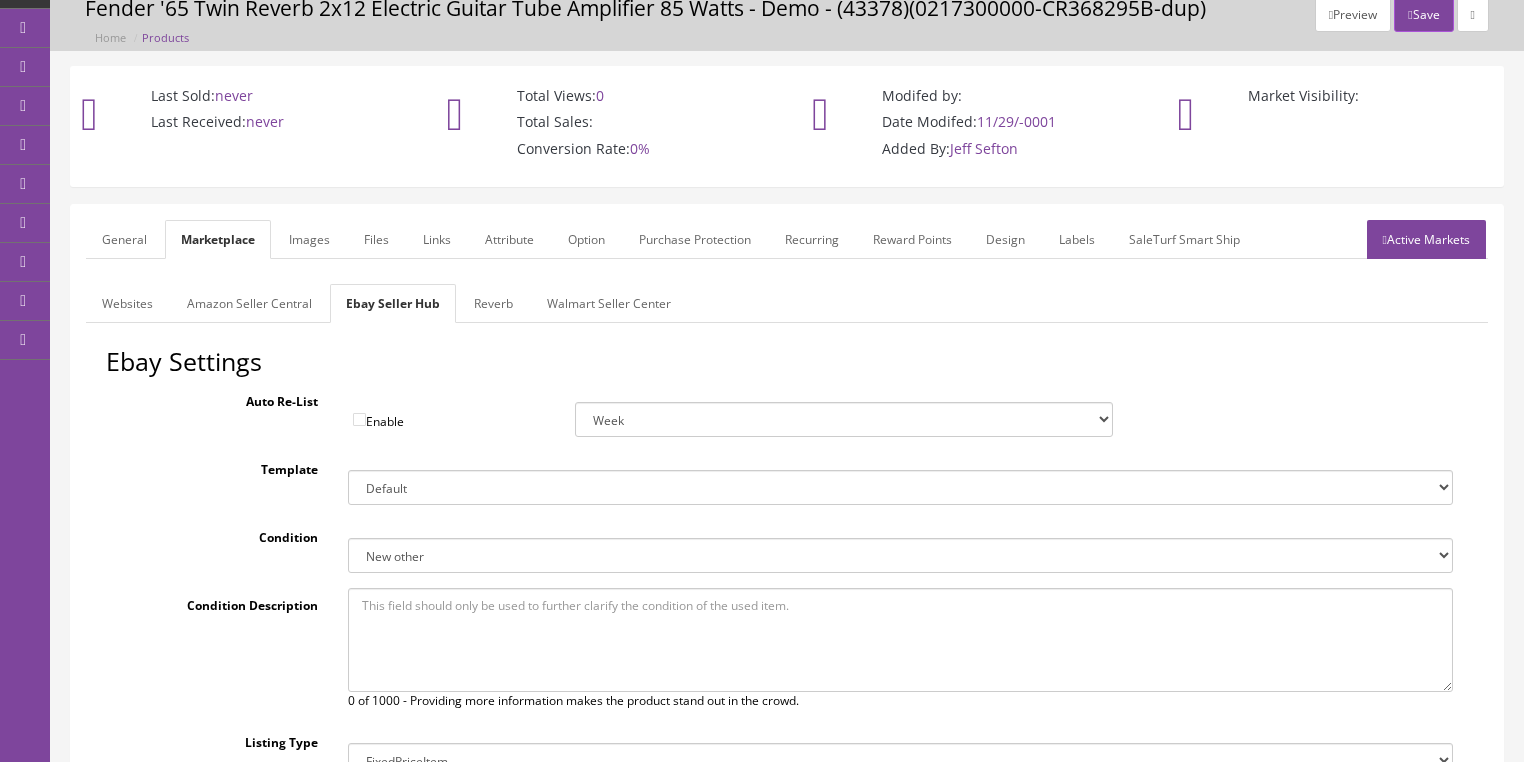 click on "New
New other
New with defects
Manufacturer refurbished
Seller refurbished
Used/Pre-owned
Very Good
Good
Acceptable
For parts or not working" at bounding box center [900, 555] 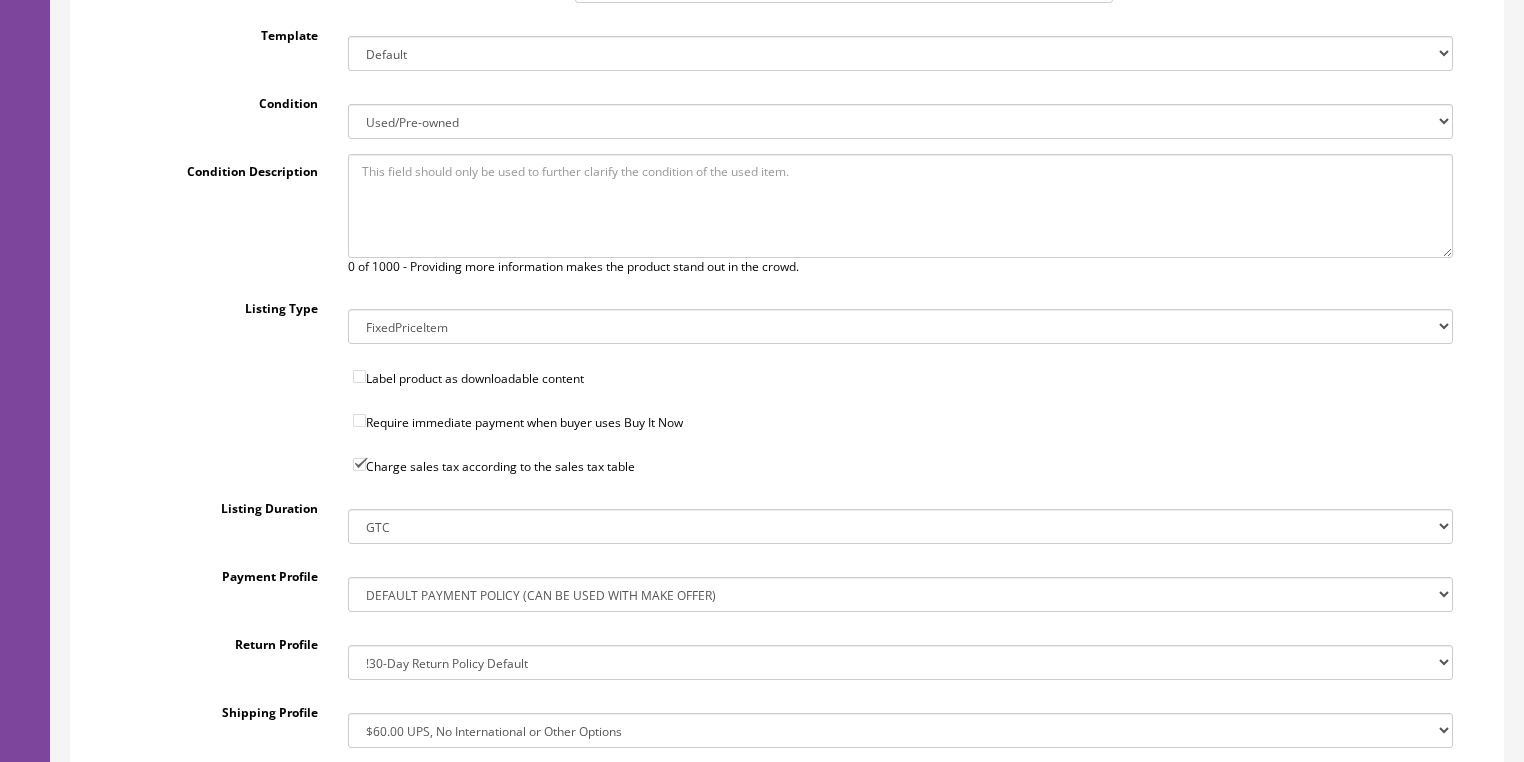 scroll, scrollTop: 560, scrollLeft: 0, axis: vertical 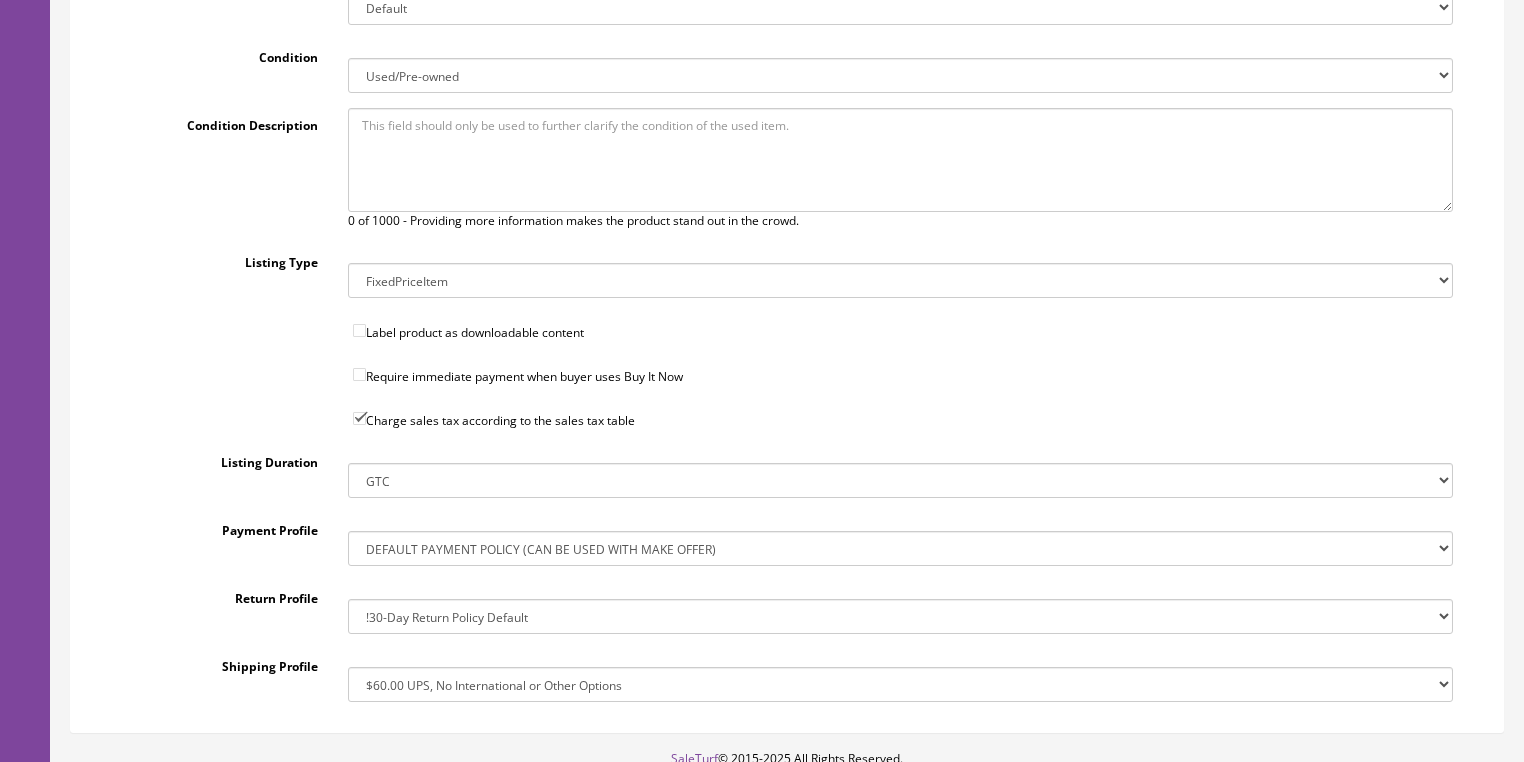 click on "!$28.50 FedEx, Priority $65.00 No International
!$28.50 FedEx, Priority $65.00 No International Copy (2)
!$39.95 Shipping, No International
!$39.95 Shipping, No International Copy
!Big Item Free FedEx, No USPS, No International
!Drop-Ship 3 Day Handling Time, FREE SHIPPING
!Free FedEx Ground, $44.50 Priority, No International
!Free FedEx Ground, $44.50 Priority, No International Copy
!Free FedEx Ground, $44.50 Priority, No International Copy (2)
!Free FedEx Ground, $44.50 Priority, No International Copy (3)" at bounding box center (900, 684) 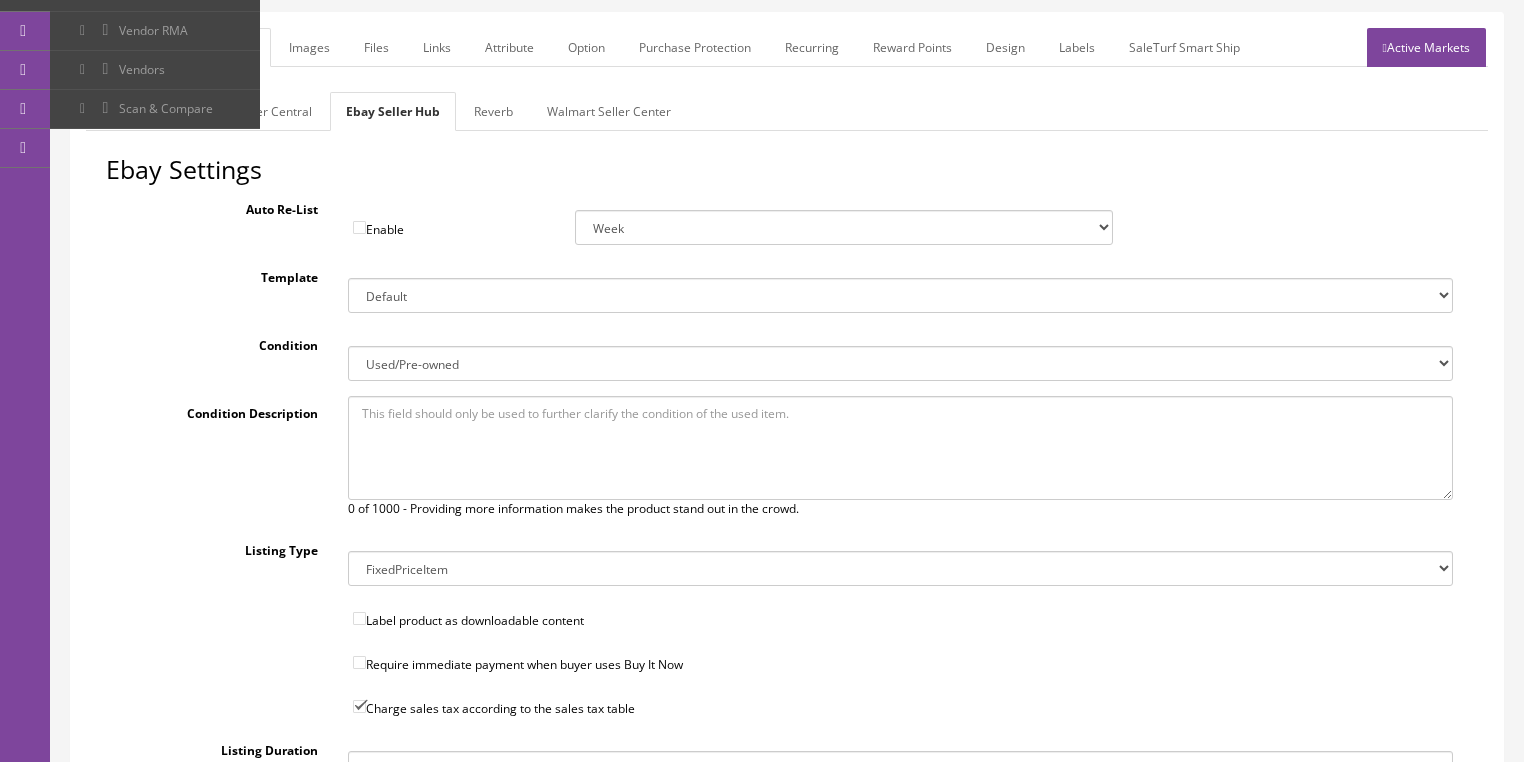 scroll, scrollTop: 160, scrollLeft: 0, axis: vertical 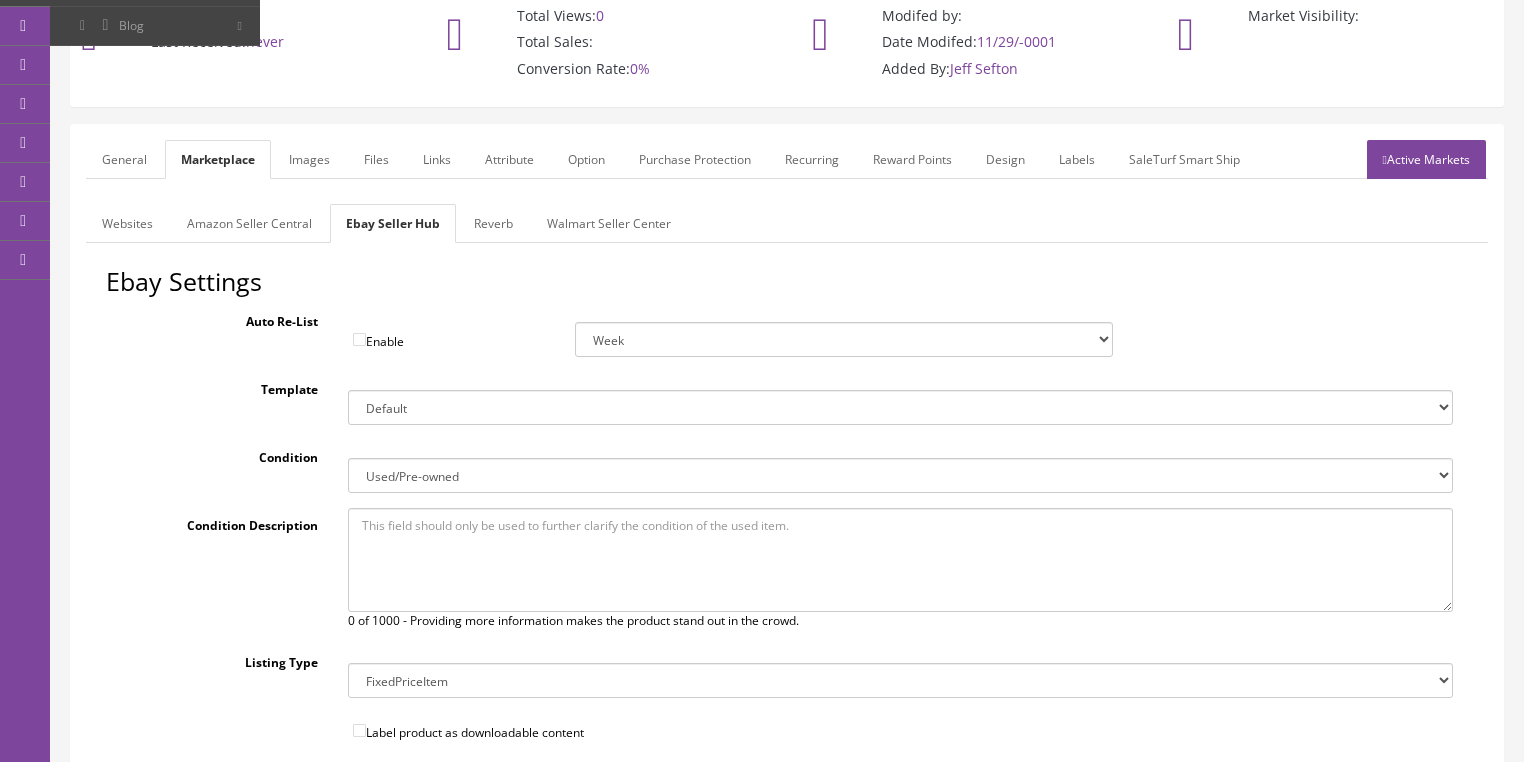 click on "Reverb" at bounding box center (493, 223) 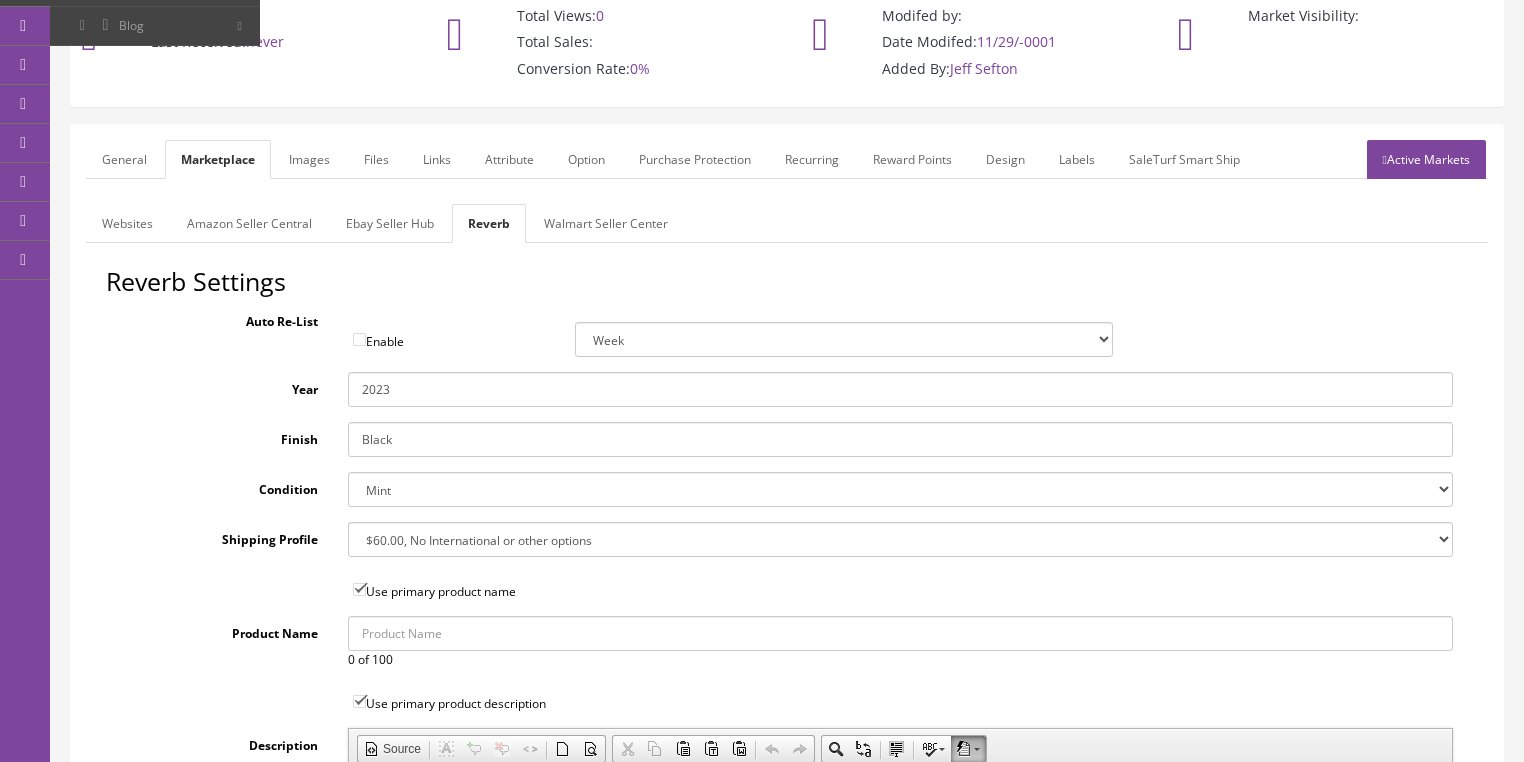 click on "Brand New
Mint
Excellent
Very Good
Good
Fair
Poor
B-Stock
Non Functioning" at bounding box center [900, 489] 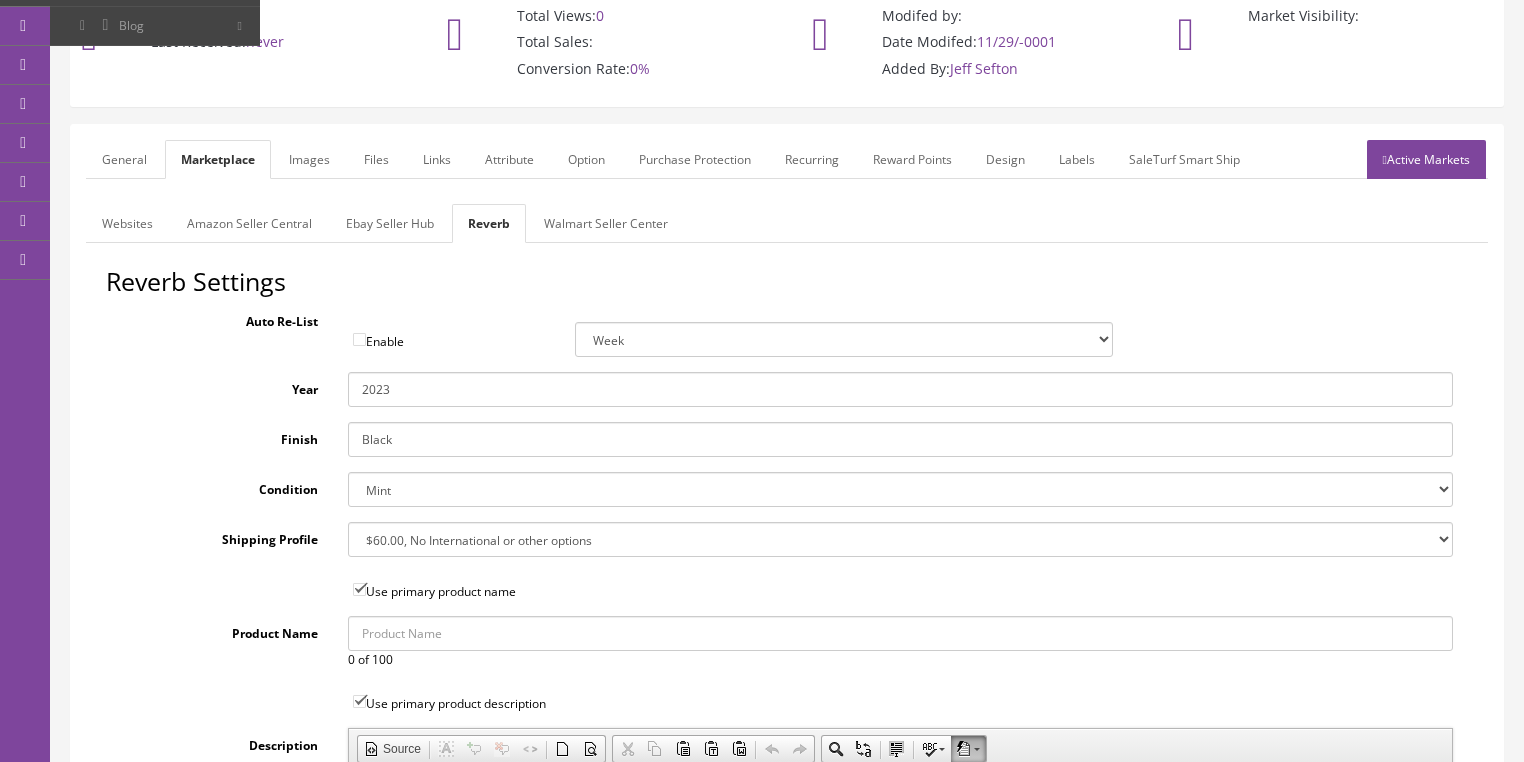 click on "--- None ---
$3.49 USPS Shipping
MH INSURED $20000 GUITAR
MH INSURED $11000 GUITAR
MH INSURED $9000 GUITAR
MH INSURED $7000 GUITAR
MH INSURED $5000 GUITAR
MH INSURED $3000 GUITAR
MH INSURED $1000 GUITAR
Free Domestic, International $12.00
$80 Insured Domestic Shipping
Pickup Only
$500 Freight Truck, 48 States
$9.00 USPS Priority Mail
FREE, NO INTERNATIONAL
$350.00 Freight" at bounding box center (900, 539) 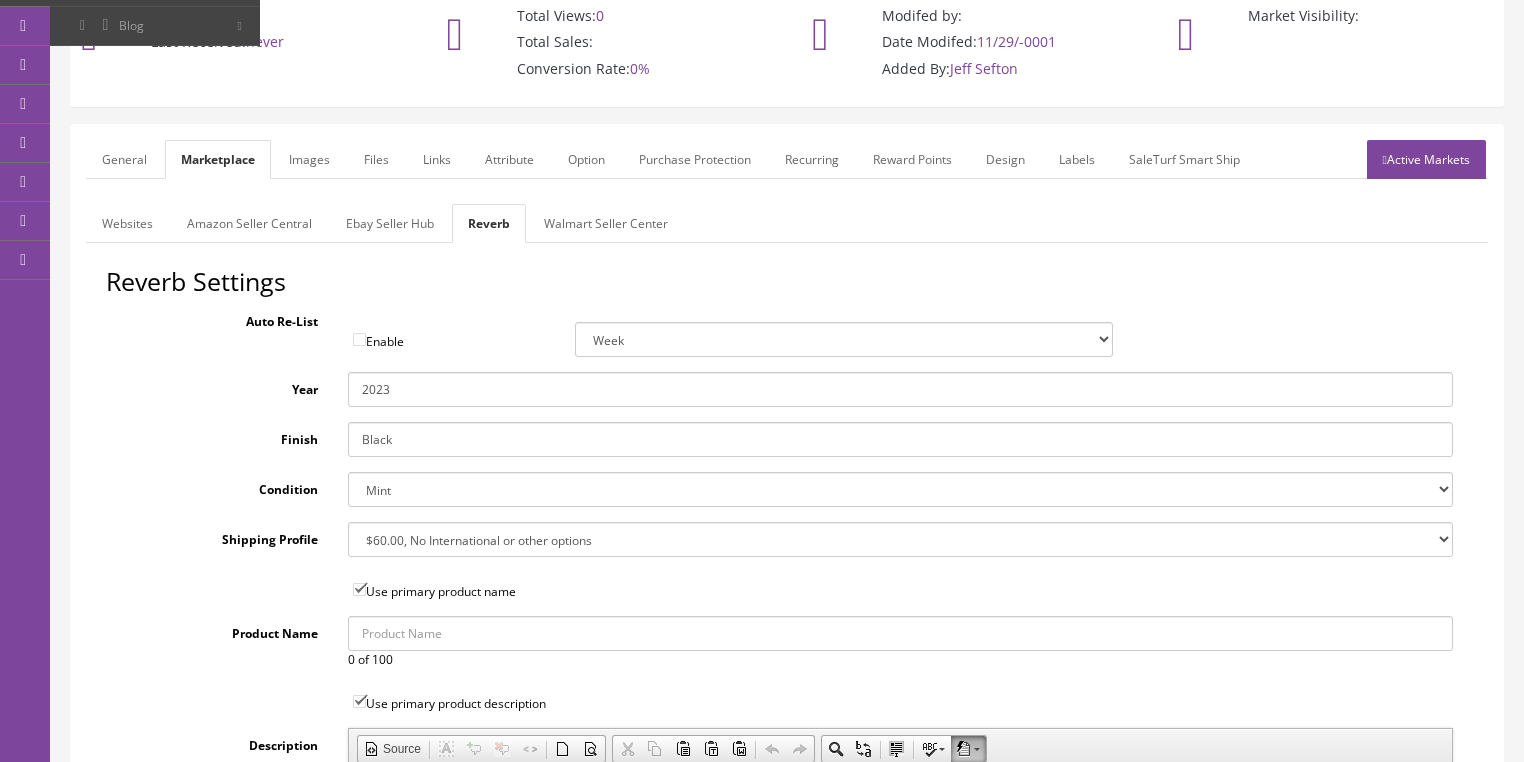select on "66522" 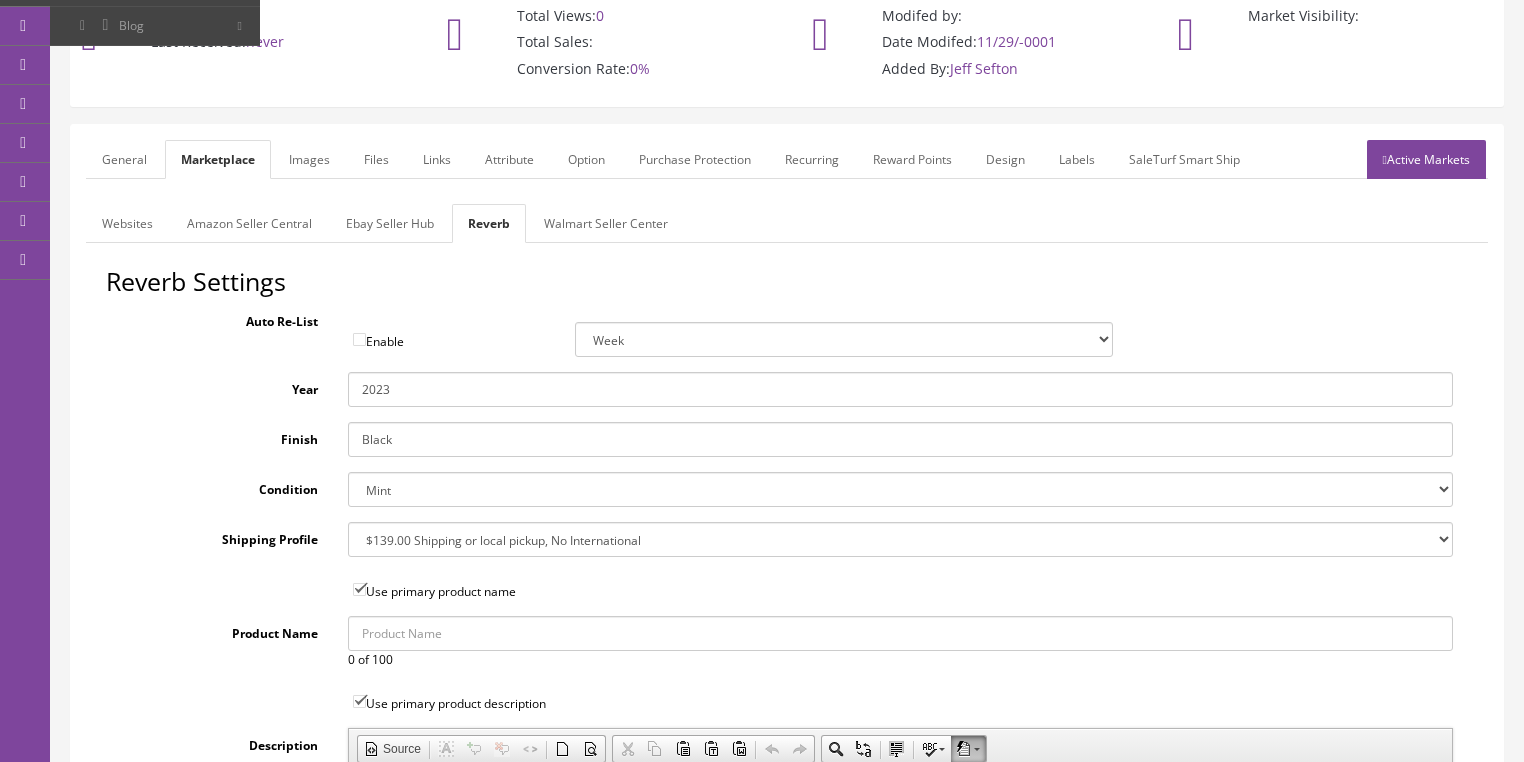 click on "Websites" at bounding box center [127, 223] 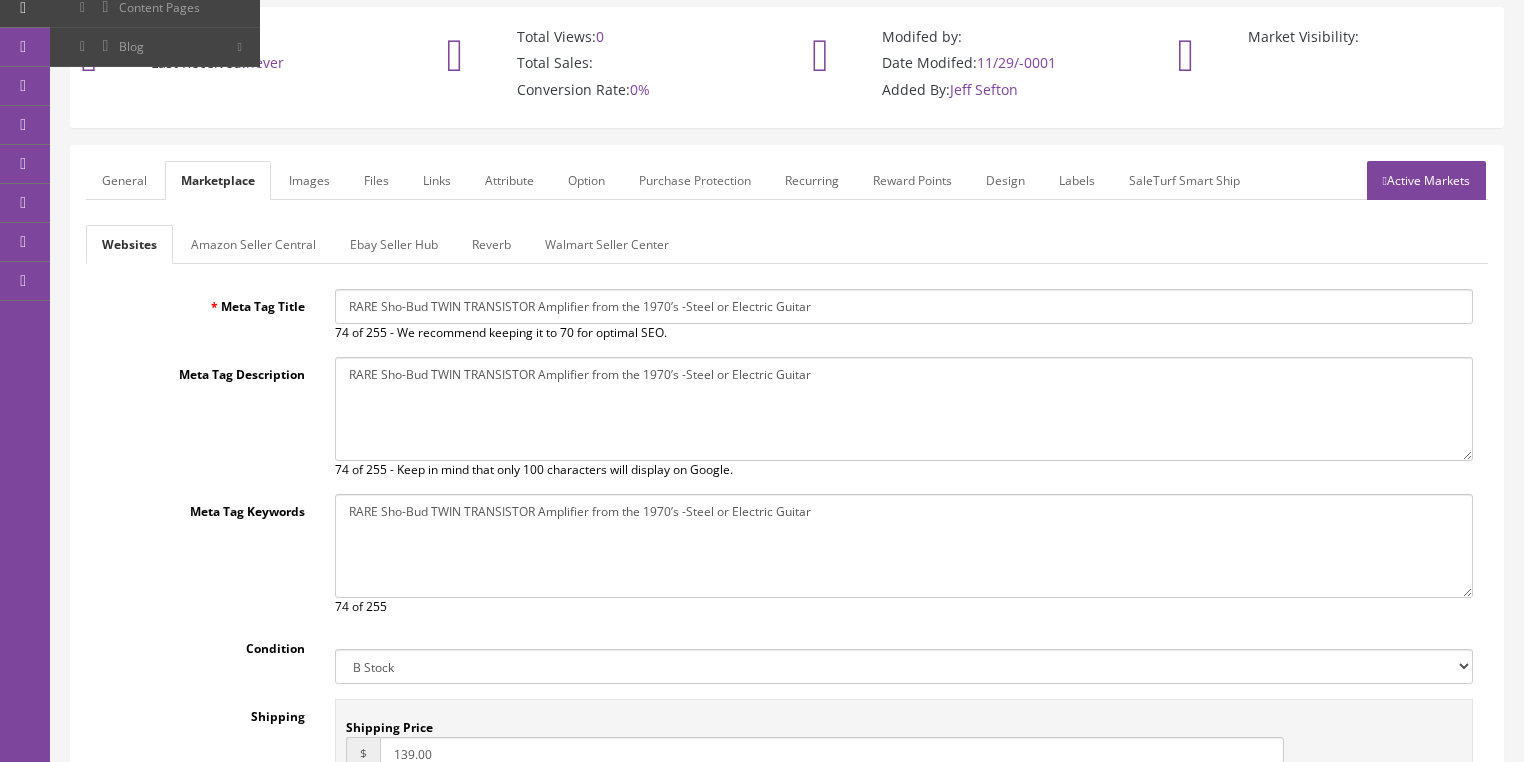 scroll, scrollTop: 240, scrollLeft: 0, axis: vertical 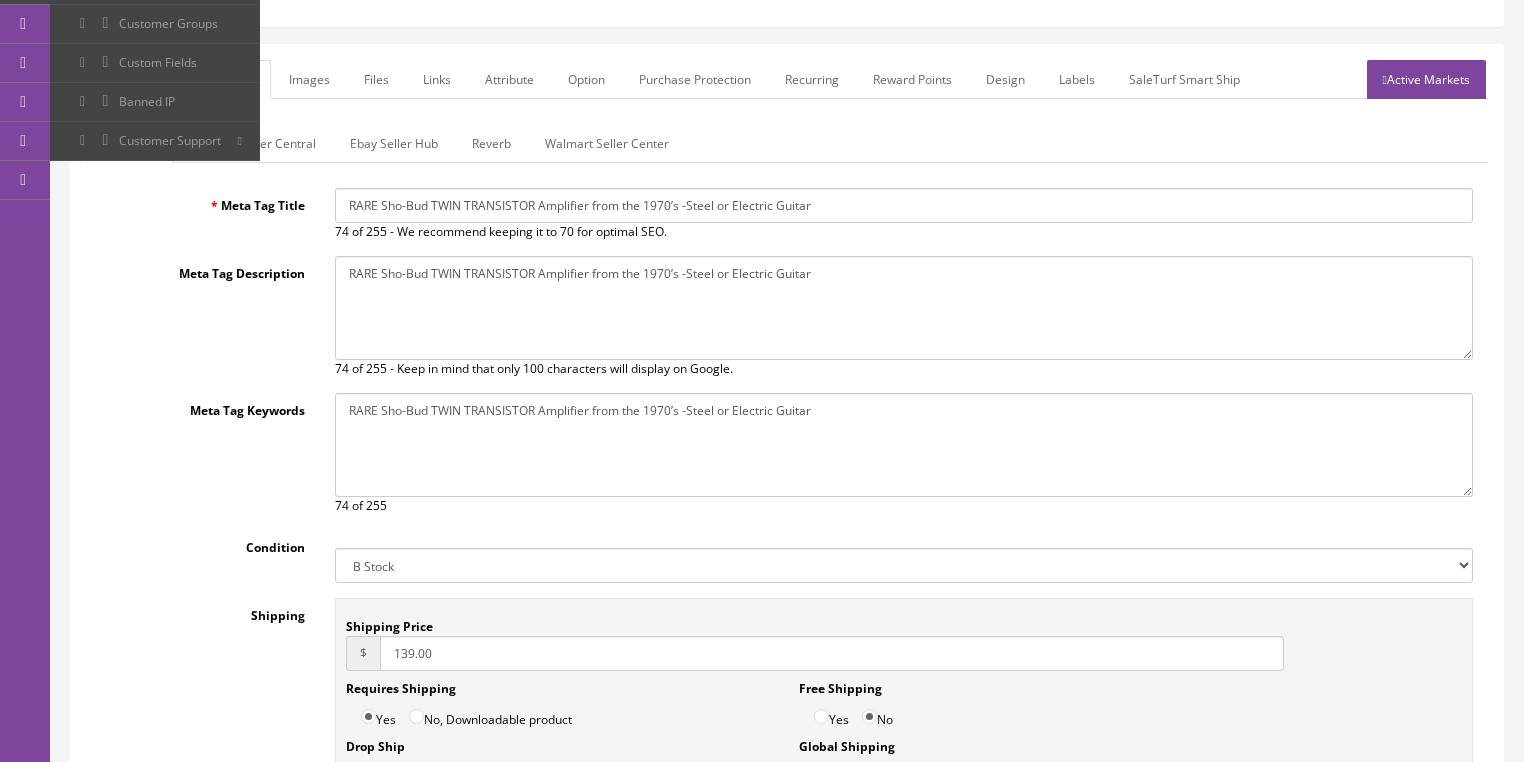 click on "New
Used
B Stock
Open Box
Re-Packed" at bounding box center (904, 565) 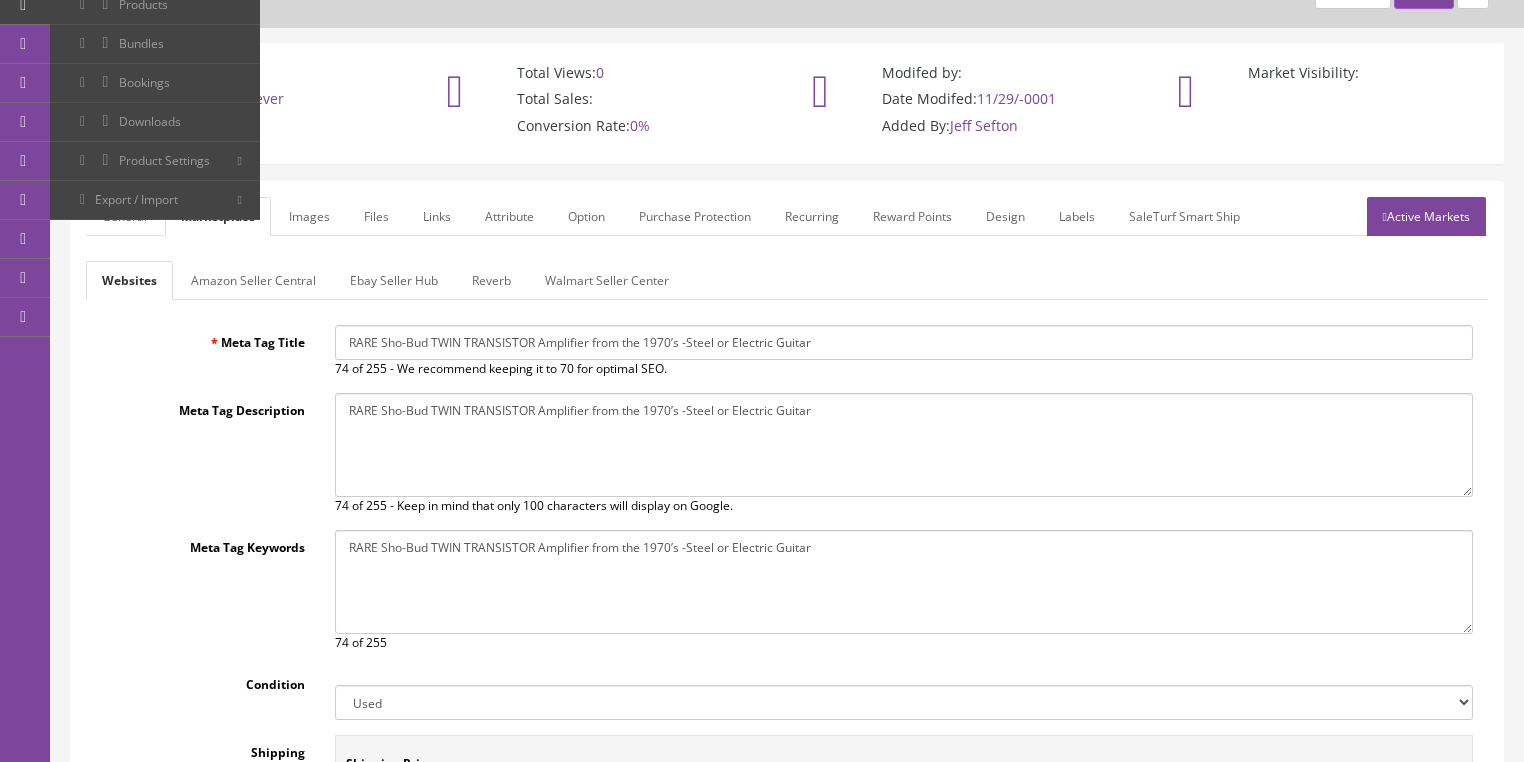 scroll, scrollTop: 0, scrollLeft: 0, axis: both 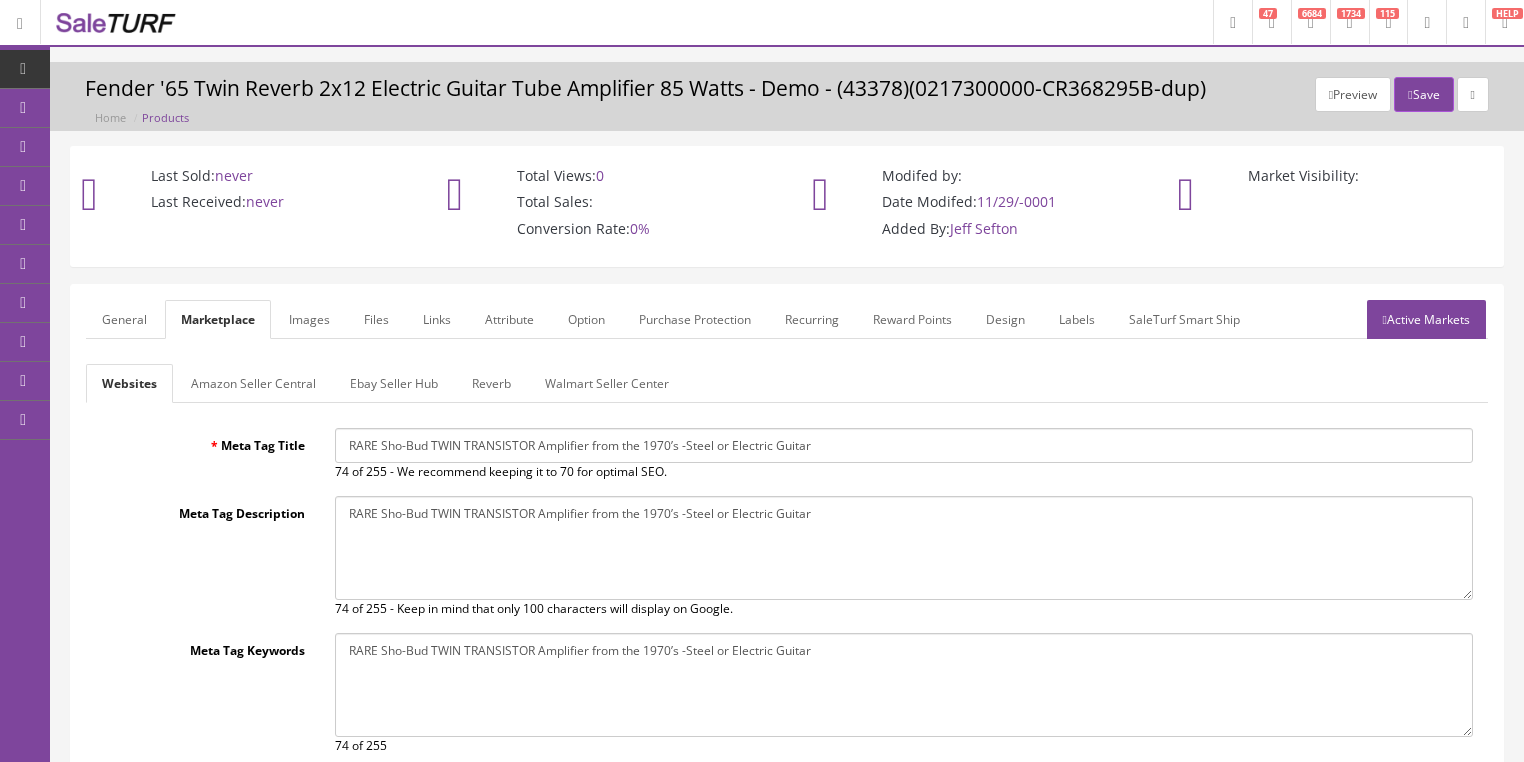 click on "Reverb" at bounding box center [491, 383] 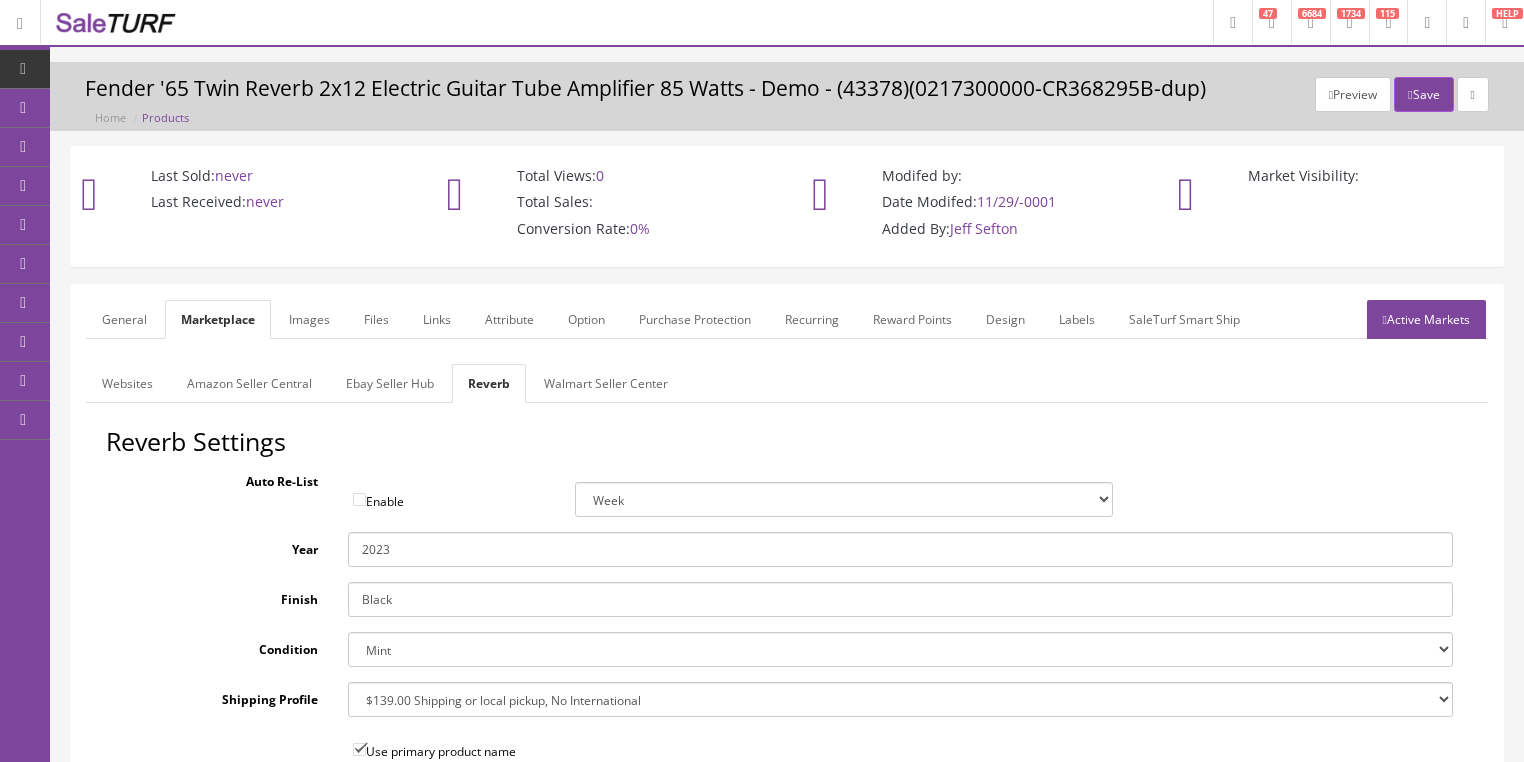 drag, startPoint x: 395, startPoint y: 551, endPoint x: 268, endPoint y: 546, distance: 127.09839 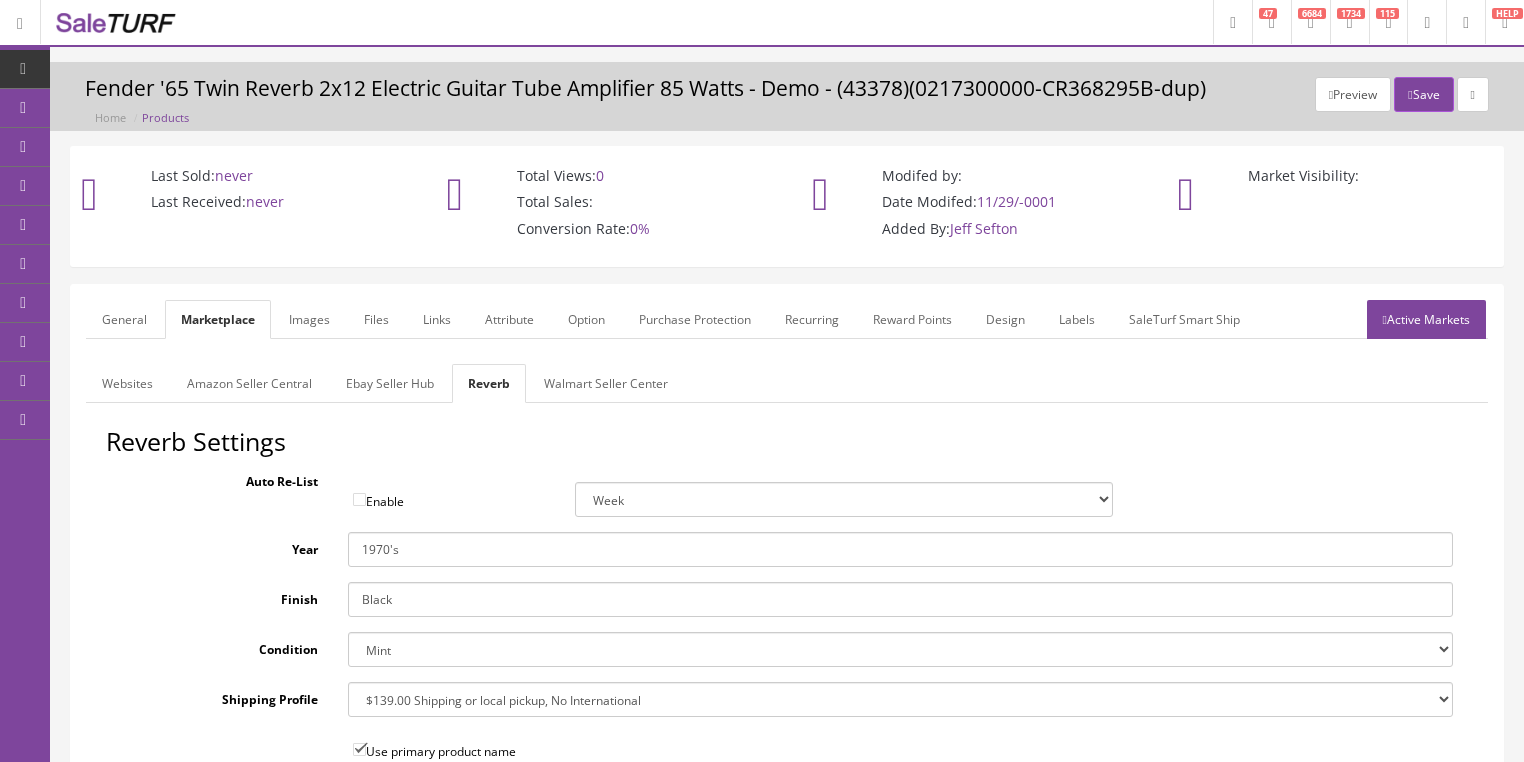 type on "1970's" 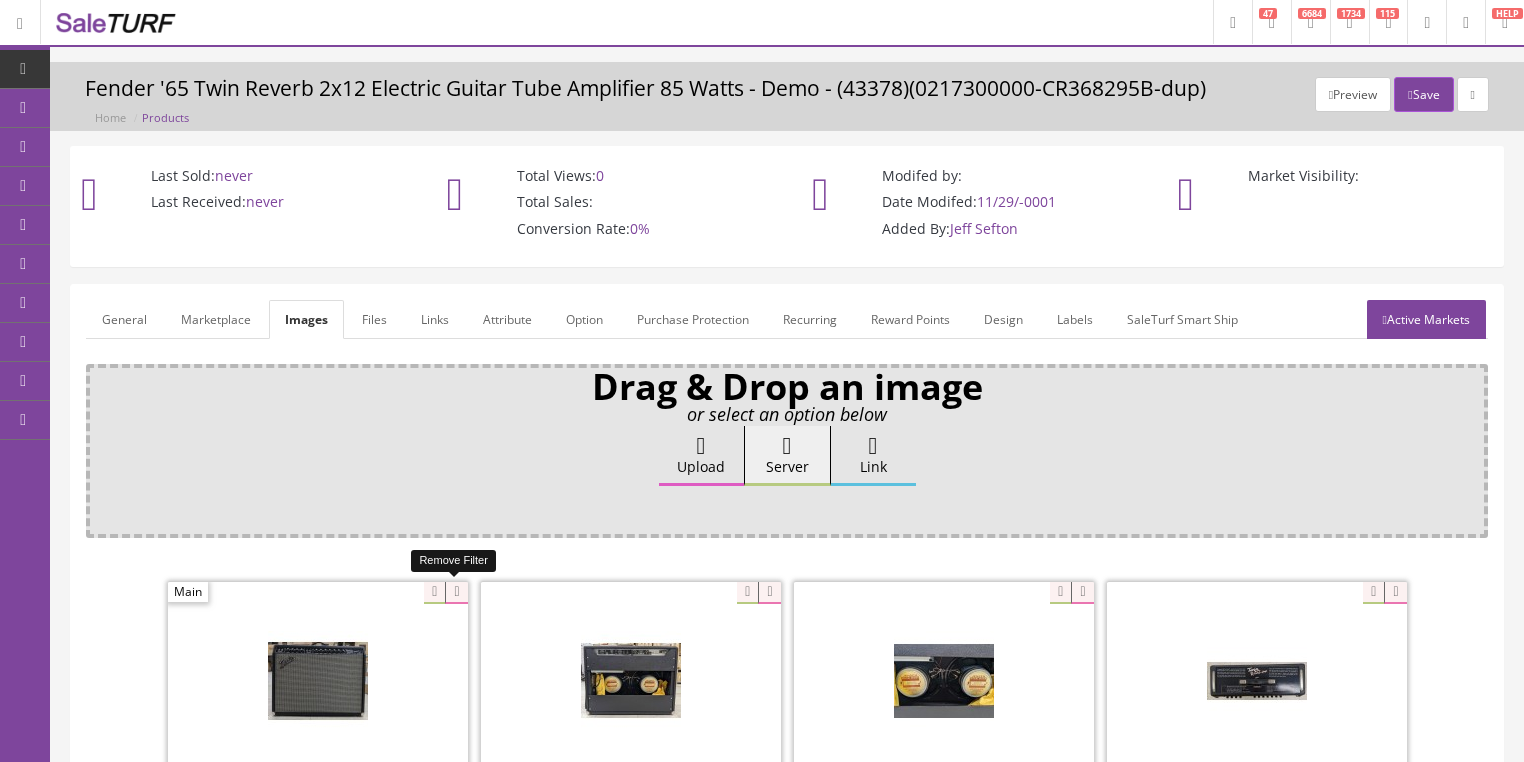 click at bounding box center [456, 593] 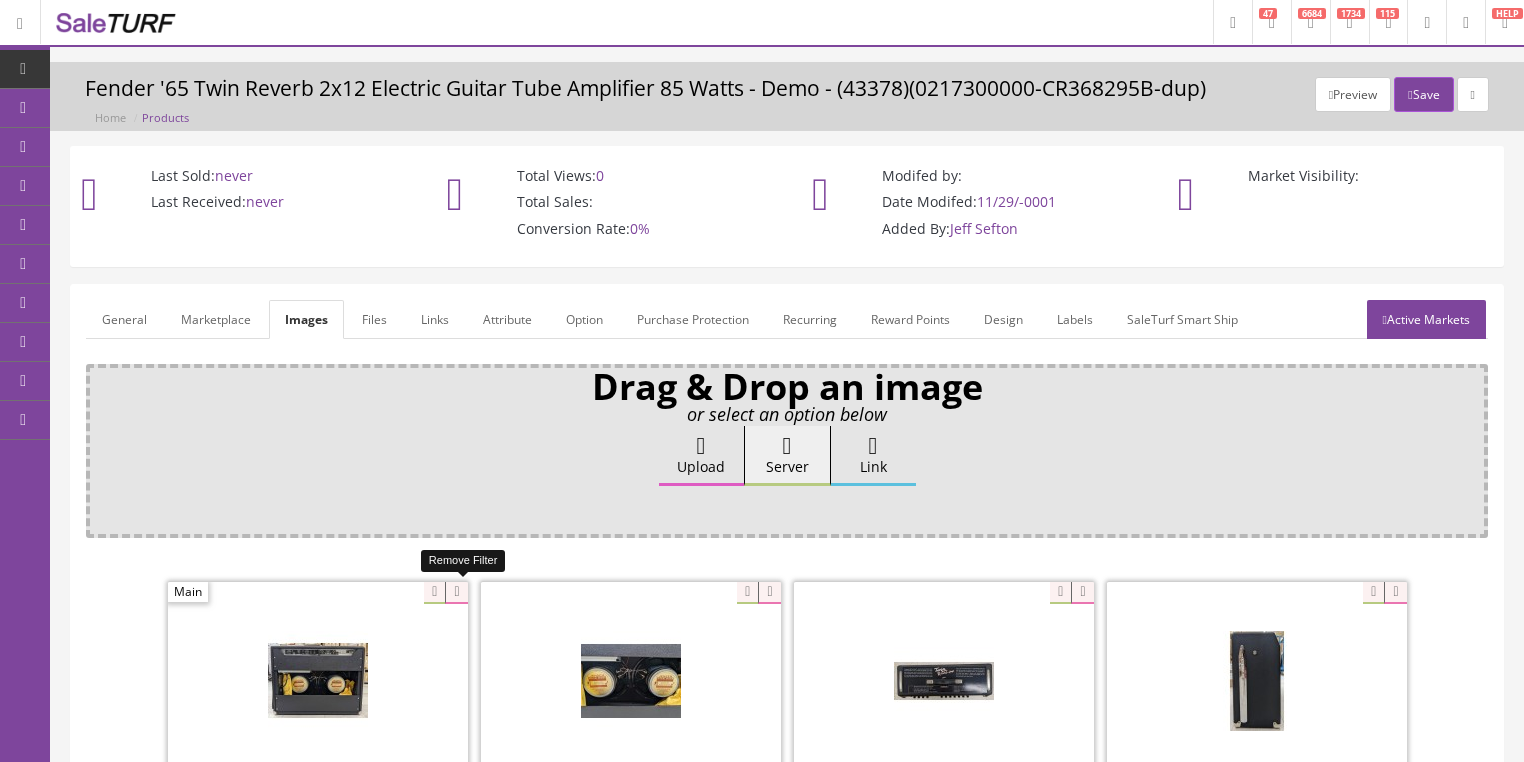 click at bounding box center [456, 593] 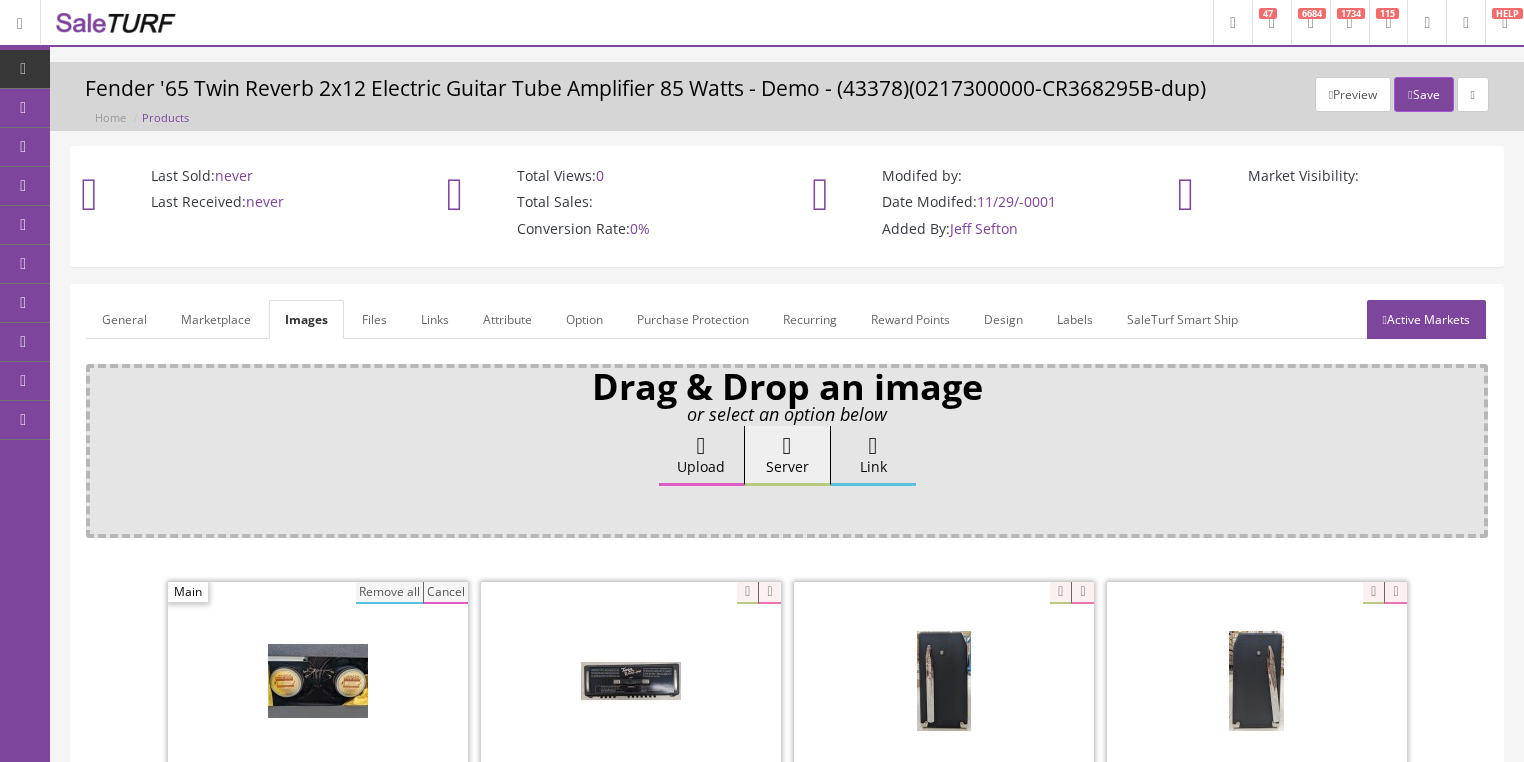 click on "Remove all" at bounding box center (389, 593) 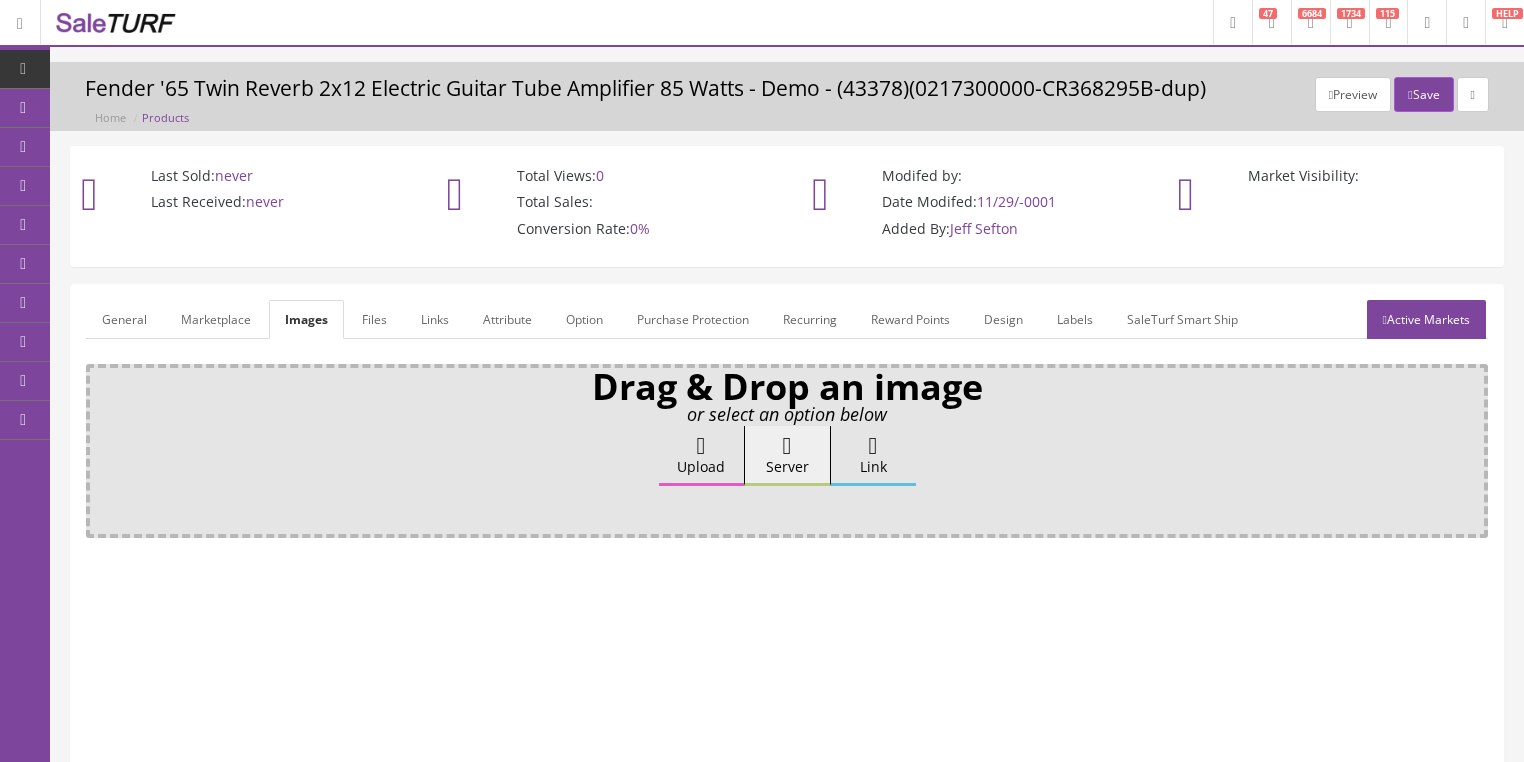click on "Attribute" at bounding box center (507, 319) 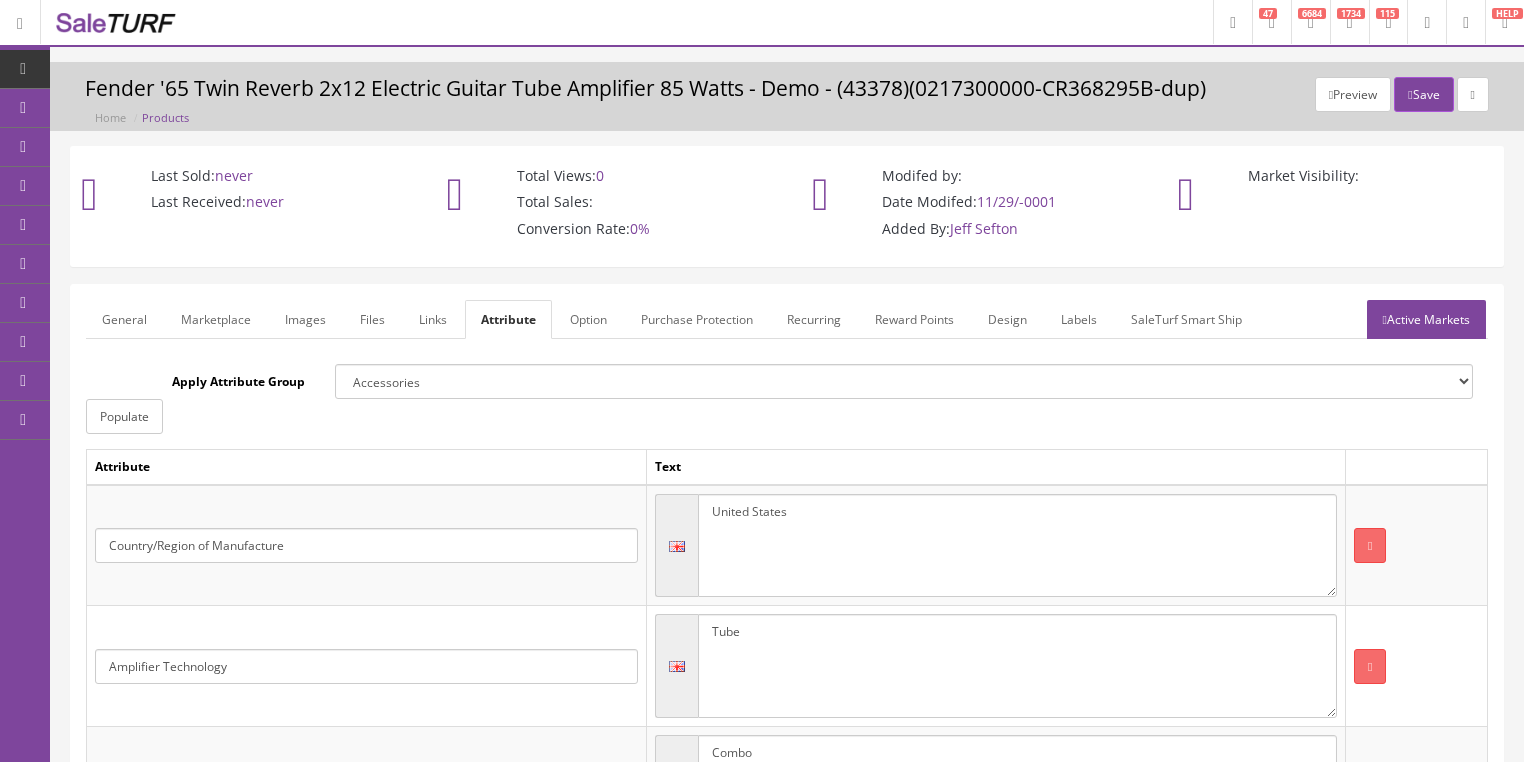 drag, startPoint x: 784, startPoint y: 638, endPoint x: 651, endPoint y: 632, distance: 133.13527 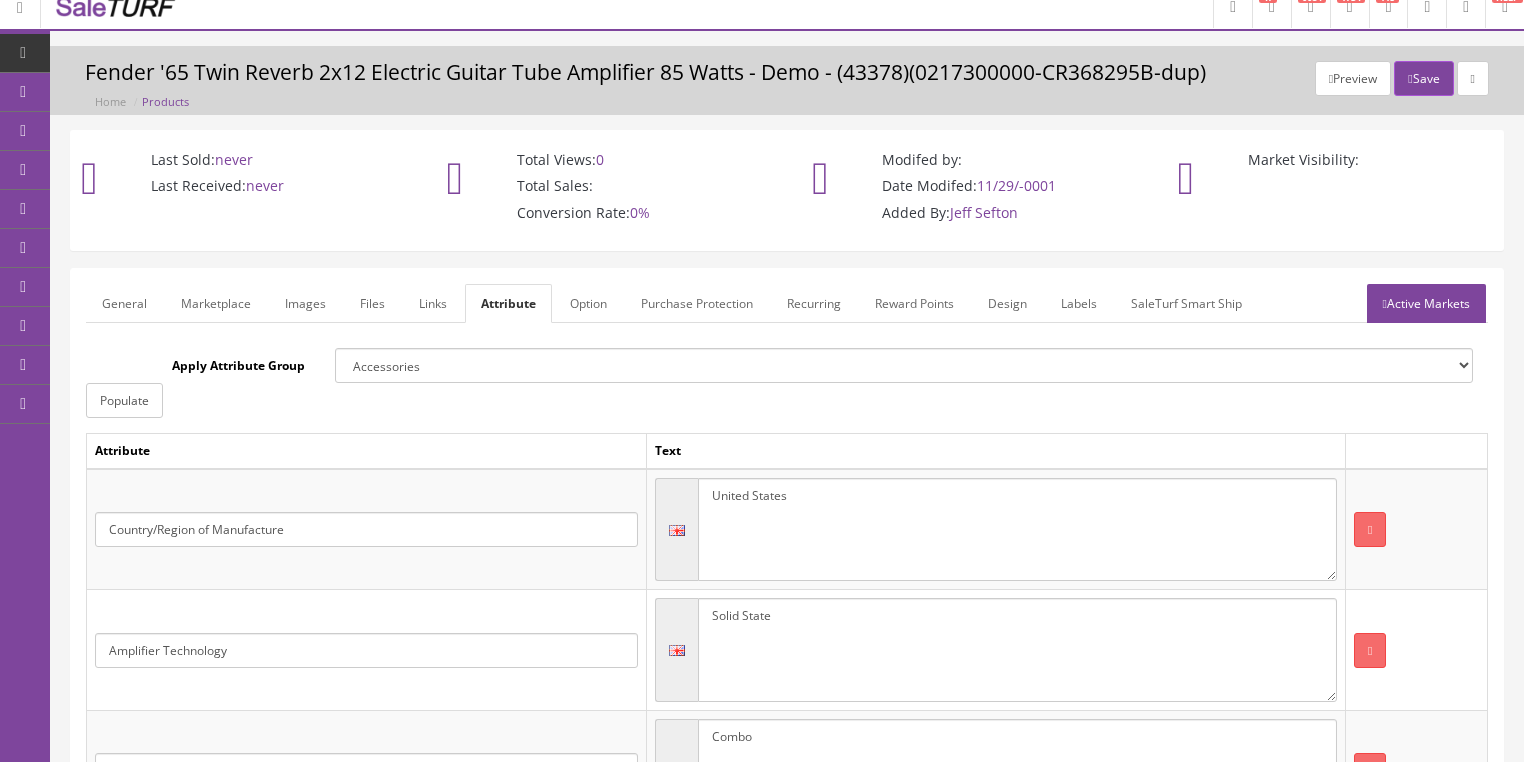 scroll, scrollTop: 0, scrollLeft: 0, axis: both 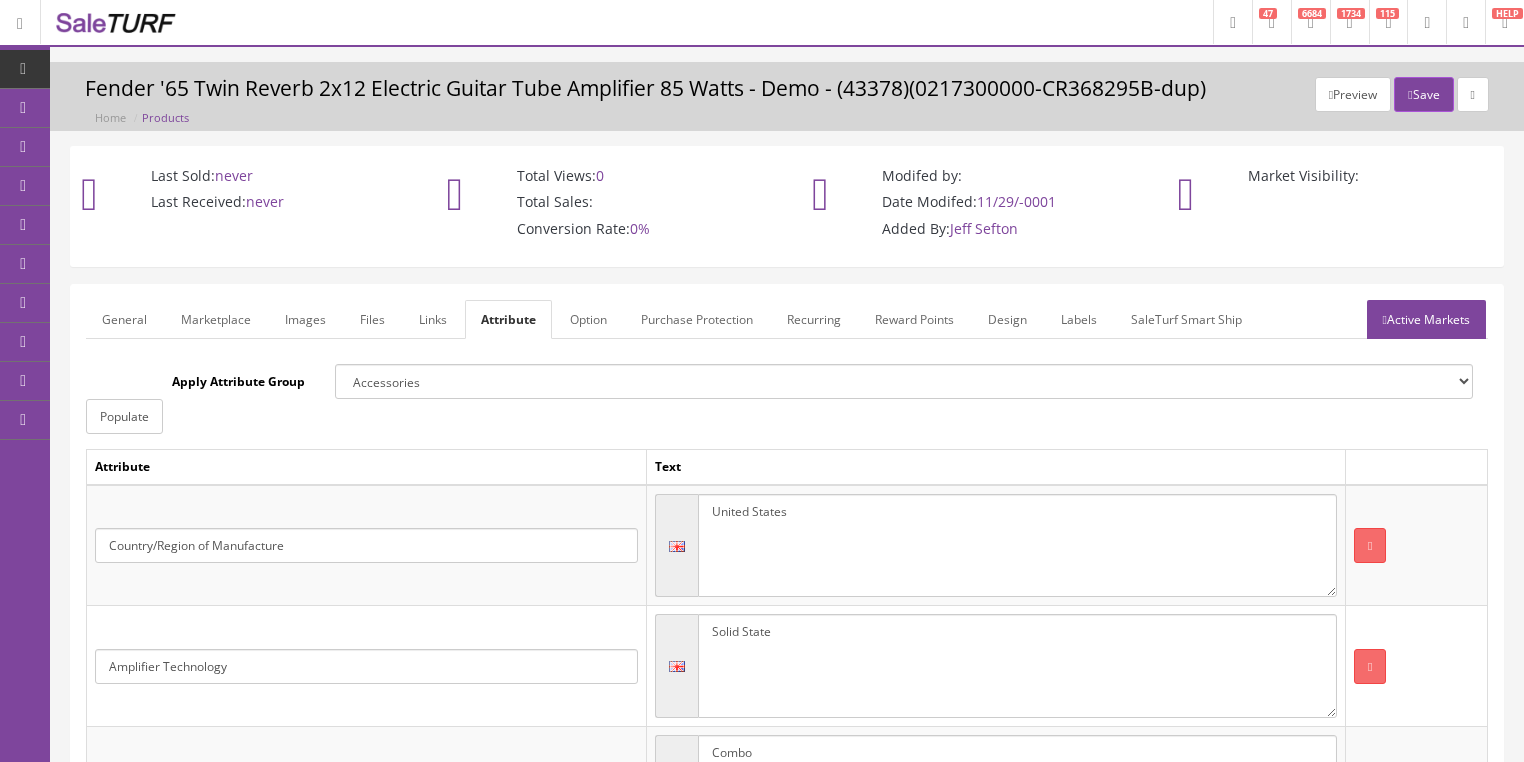 type on "Solid State" 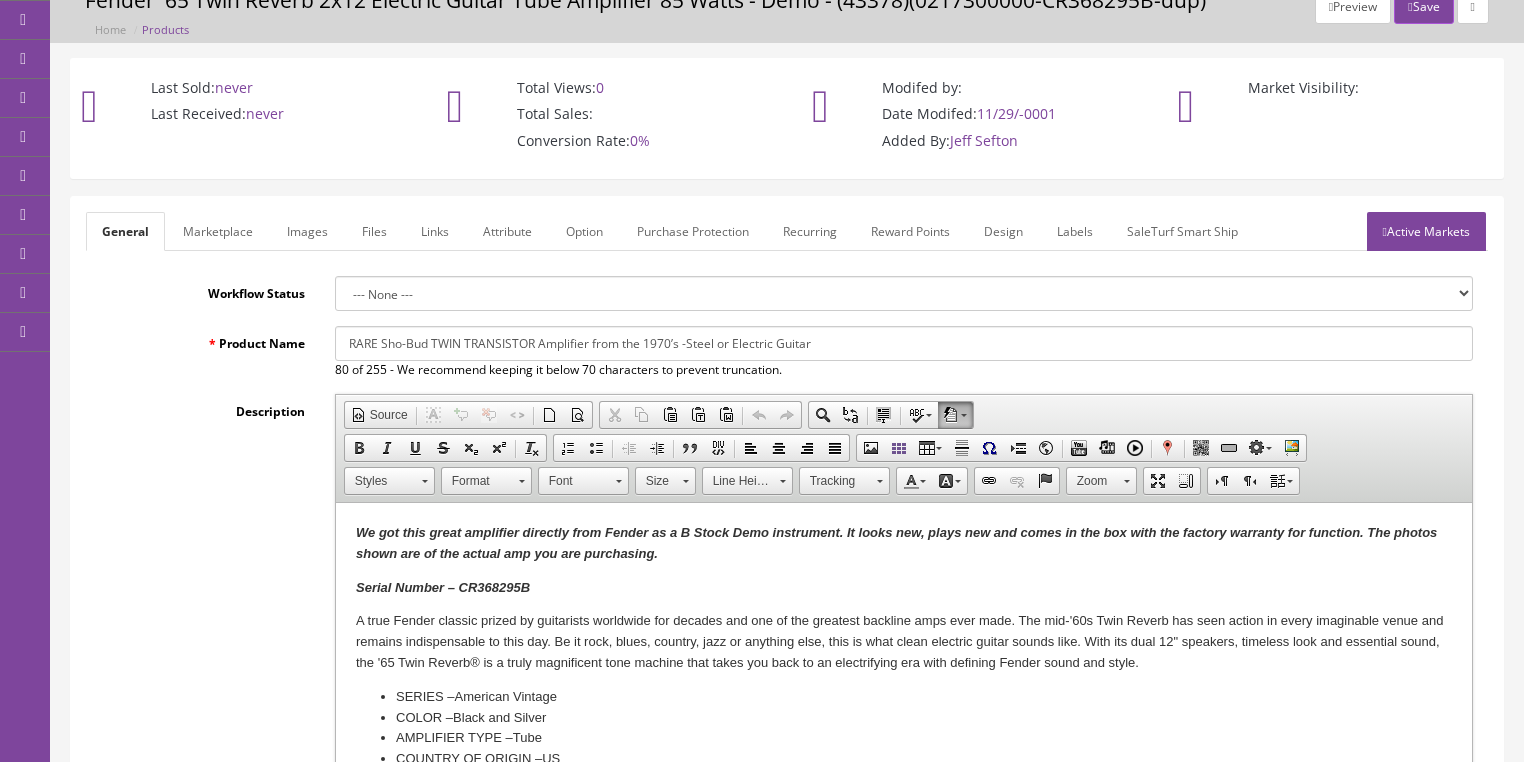scroll, scrollTop: 160, scrollLeft: 0, axis: vertical 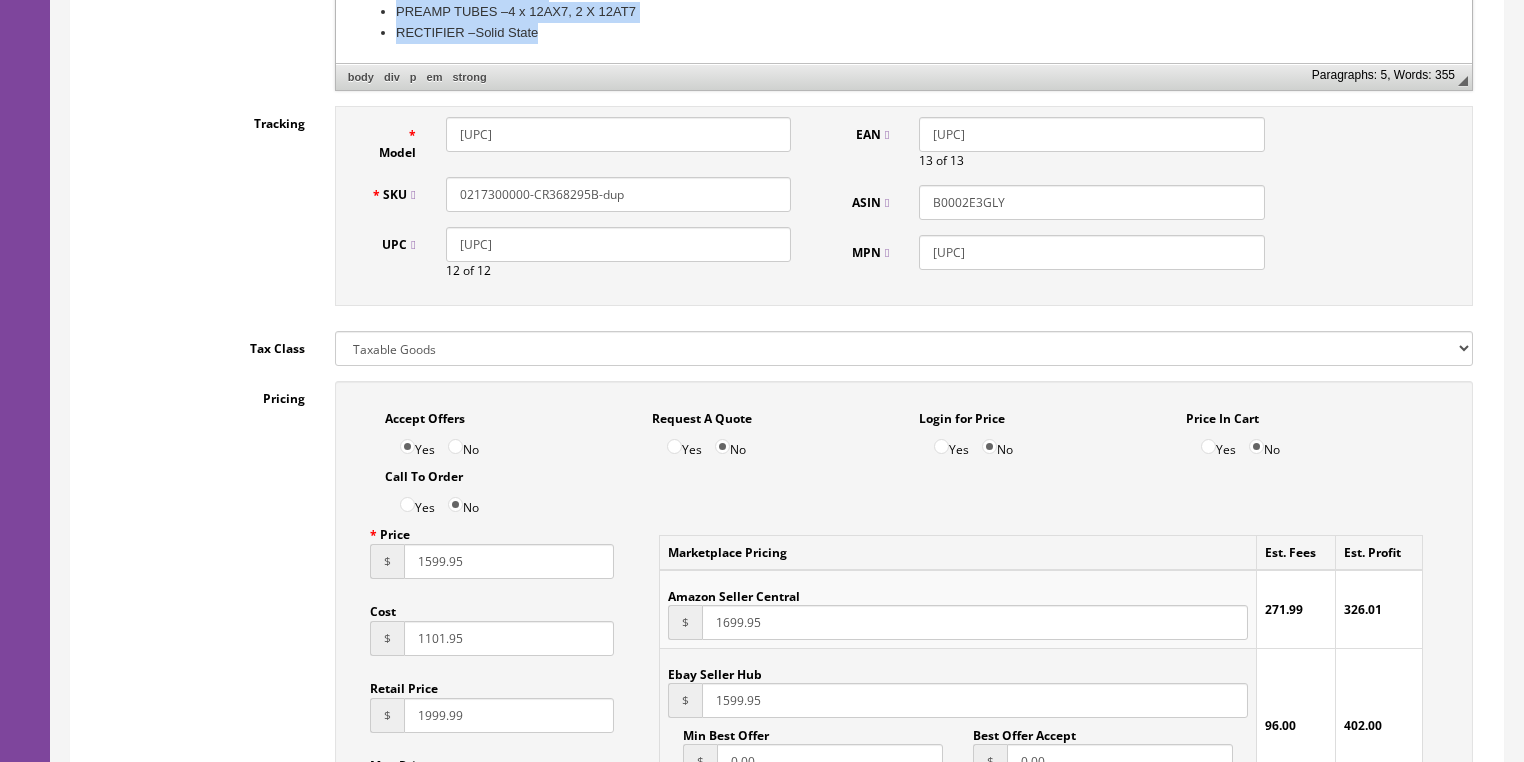 drag, startPoint x: 352, startPoint y: -304, endPoint x: 741, endPoint y: 670, distance: 1048.8074 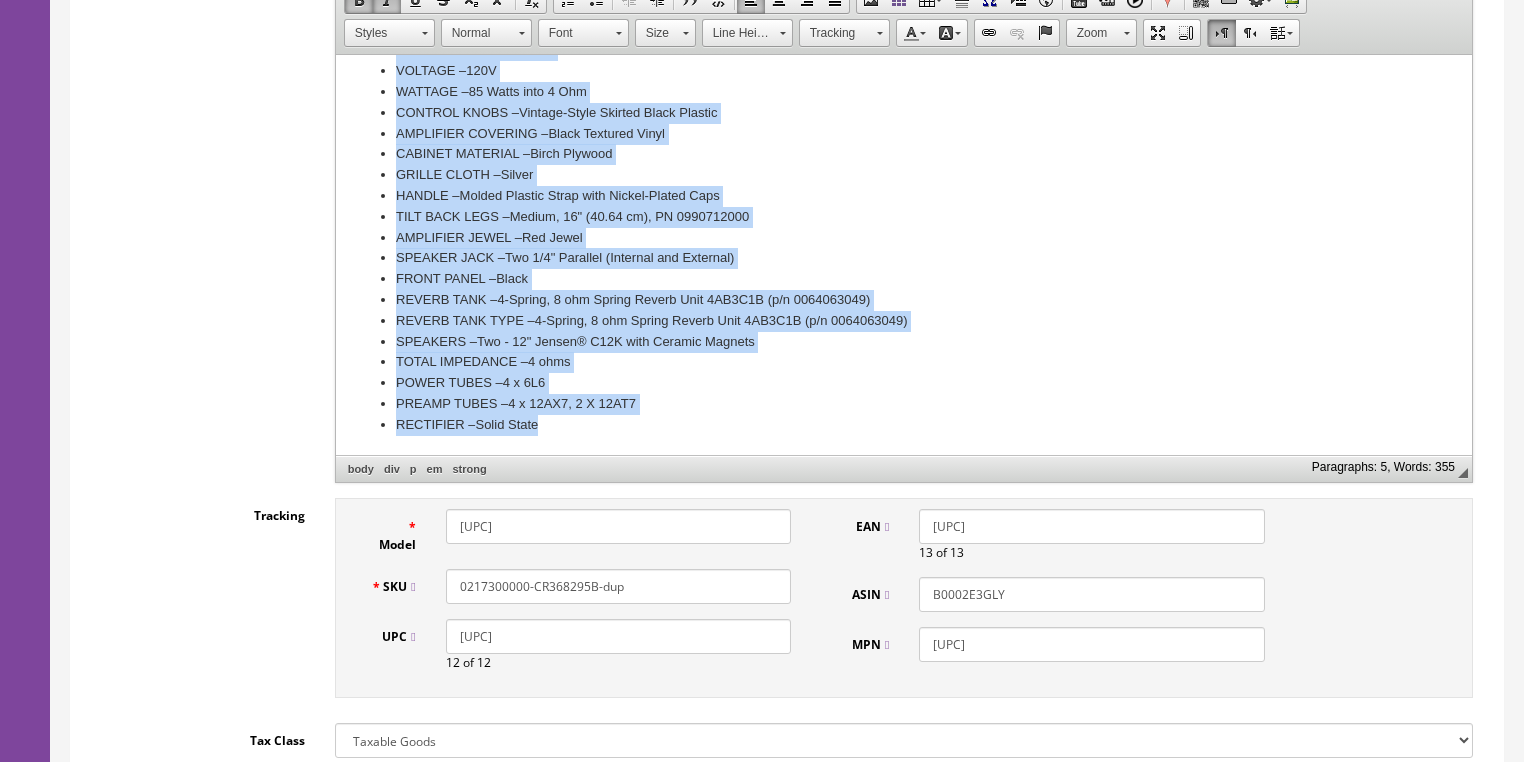 scroll, scrollTop: 528, scrollLeft: 0, axis: vertical 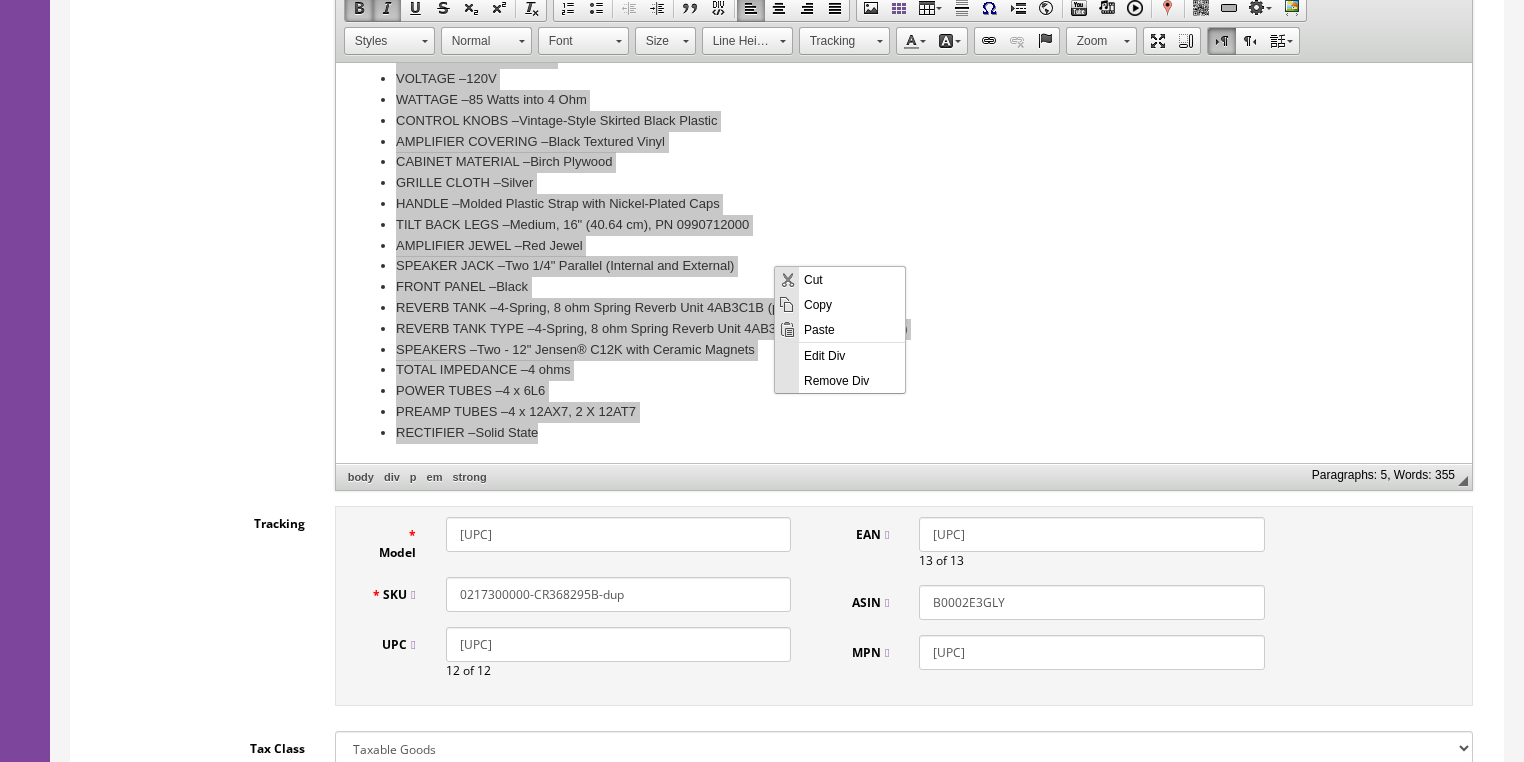 click on "Paste" at bounding box center [852, 328] 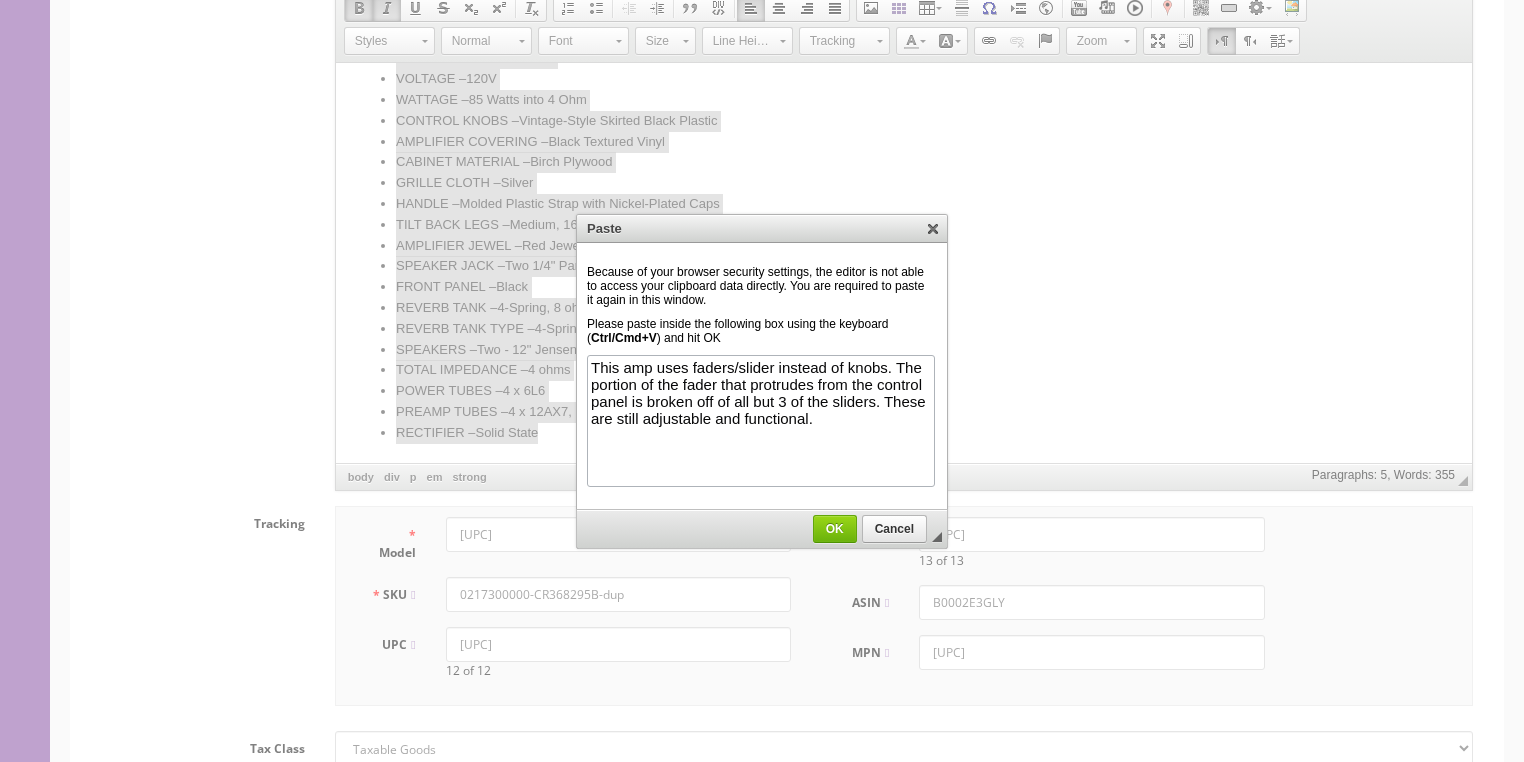 scroll, scrollTop: 0, scrollLeft: 0, axis: both 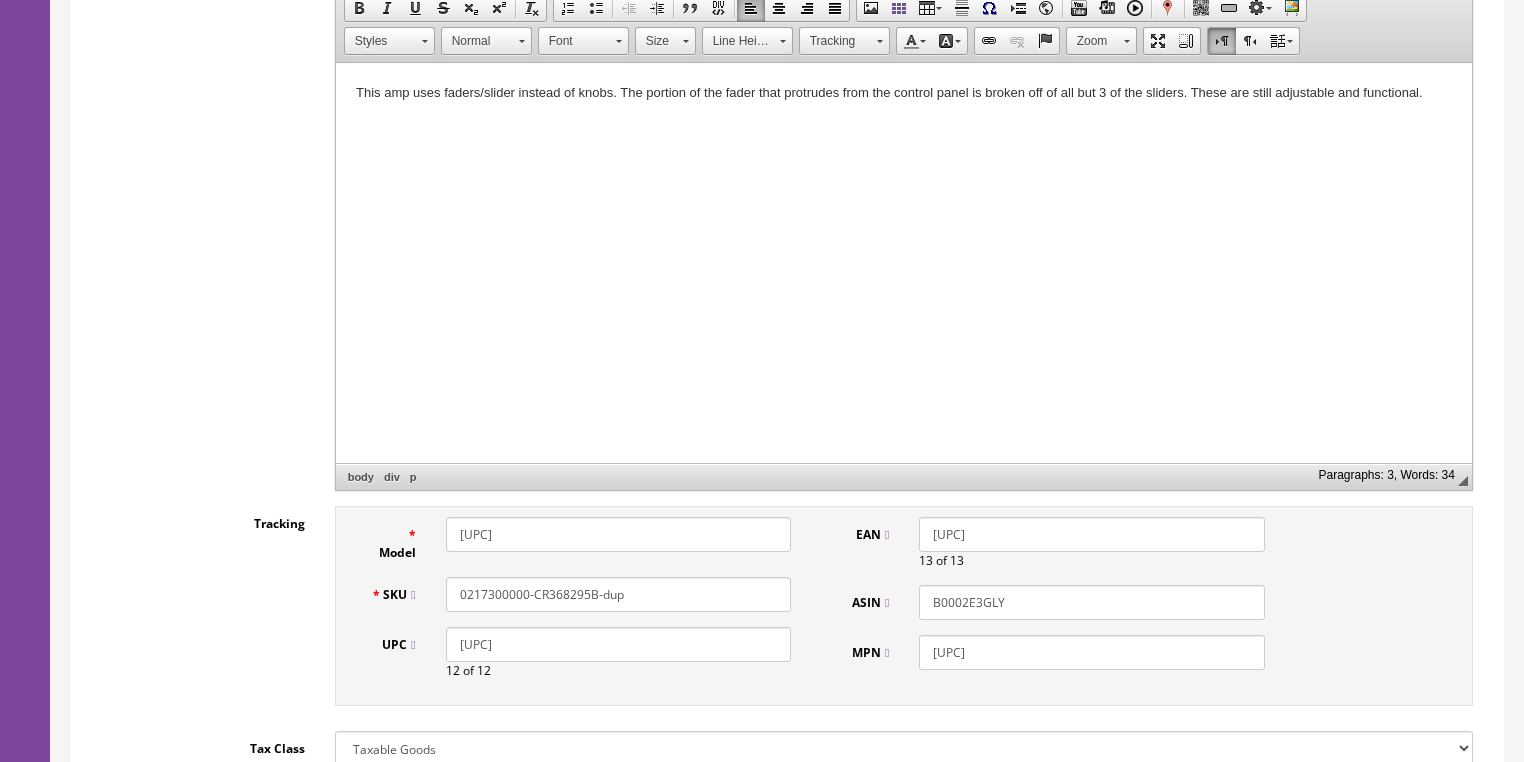 drag, startPoint x: 526, startPoint y: 536, endPoint x: 231, endPoint y: 450, distance: 307.28 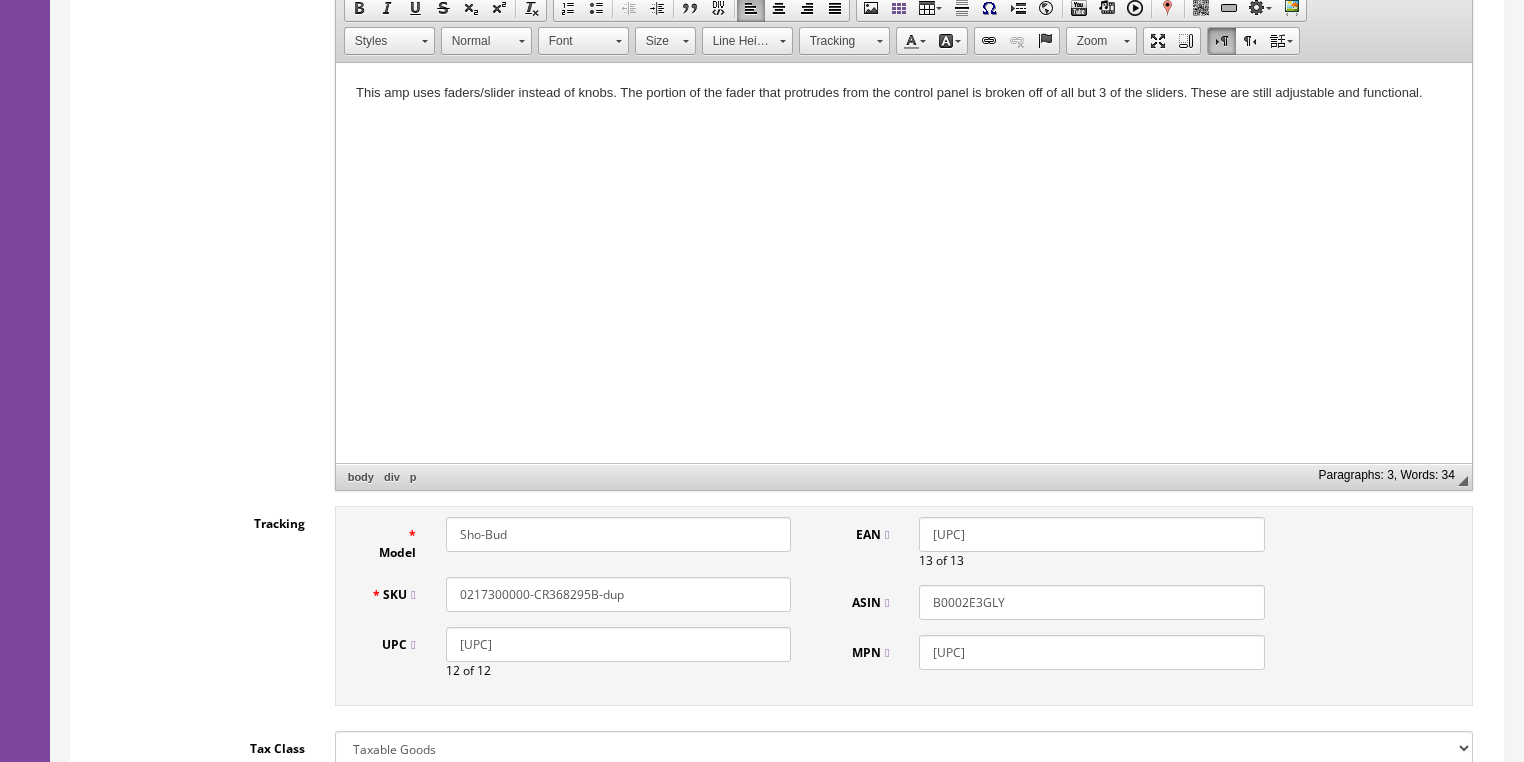 drag, startPoint x: 536, startPoint y: 537, endPoint x: 416, endPoint y: 545, distance: 120.26637 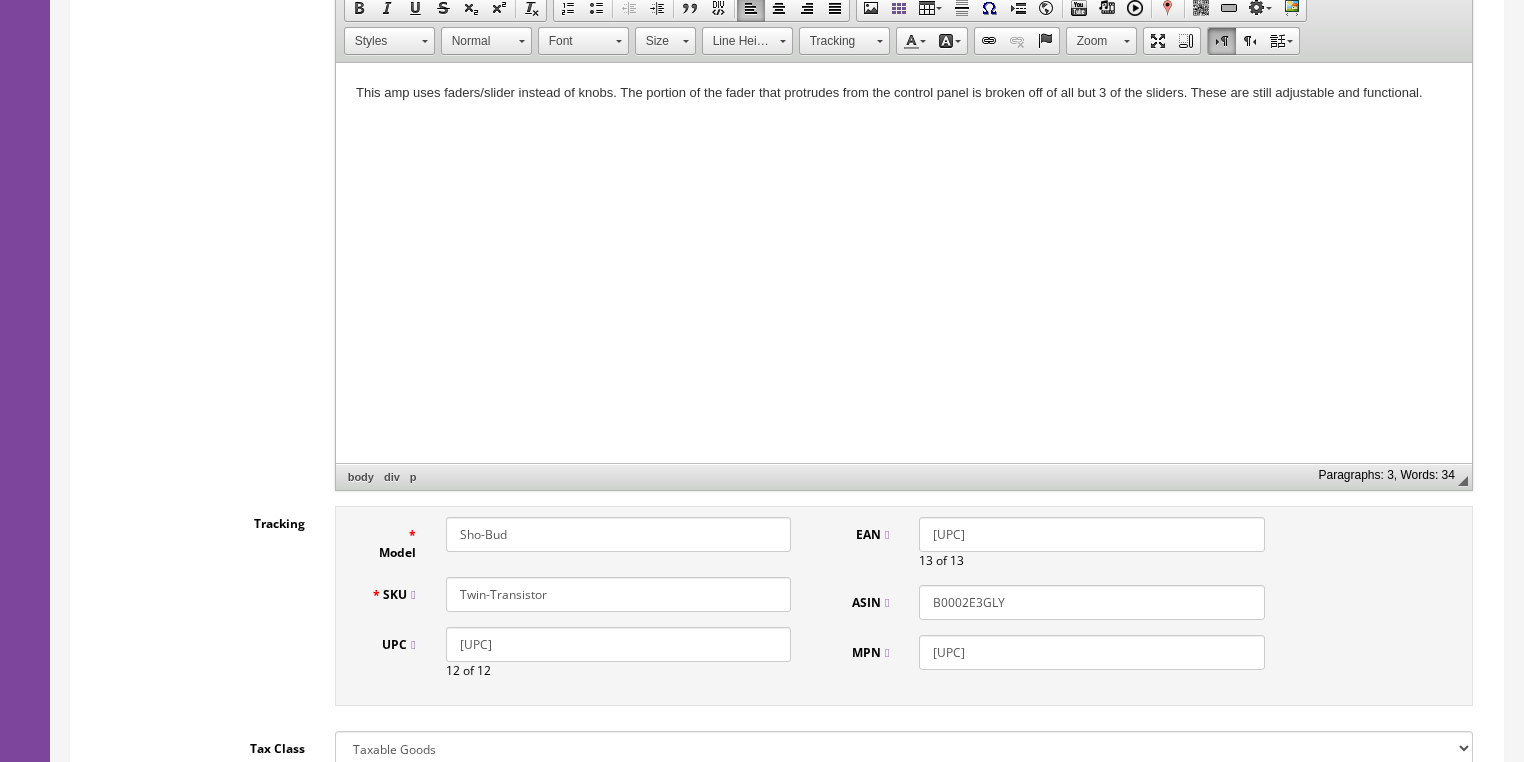 type on "Twin-Transistor" 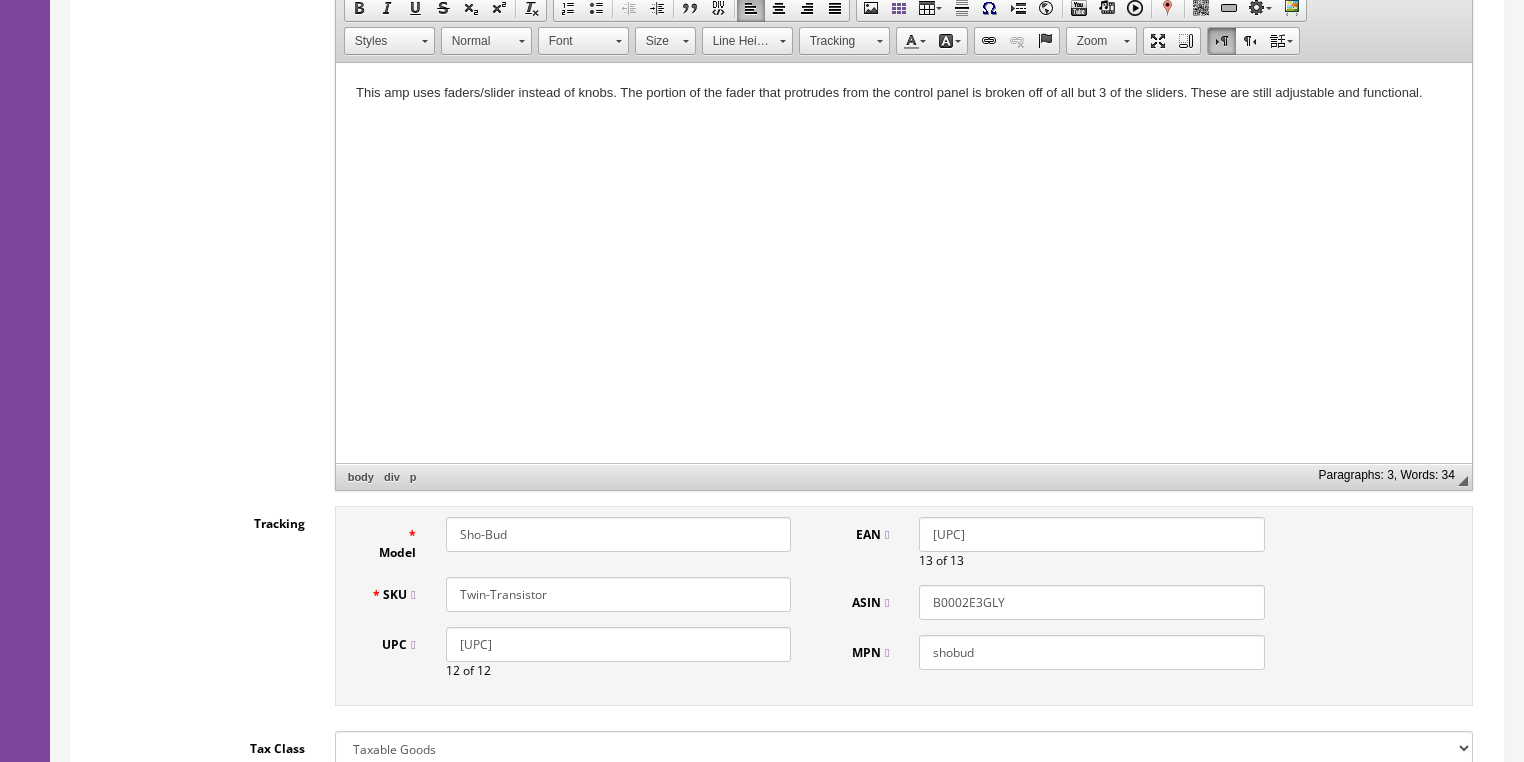 type on "shobud" 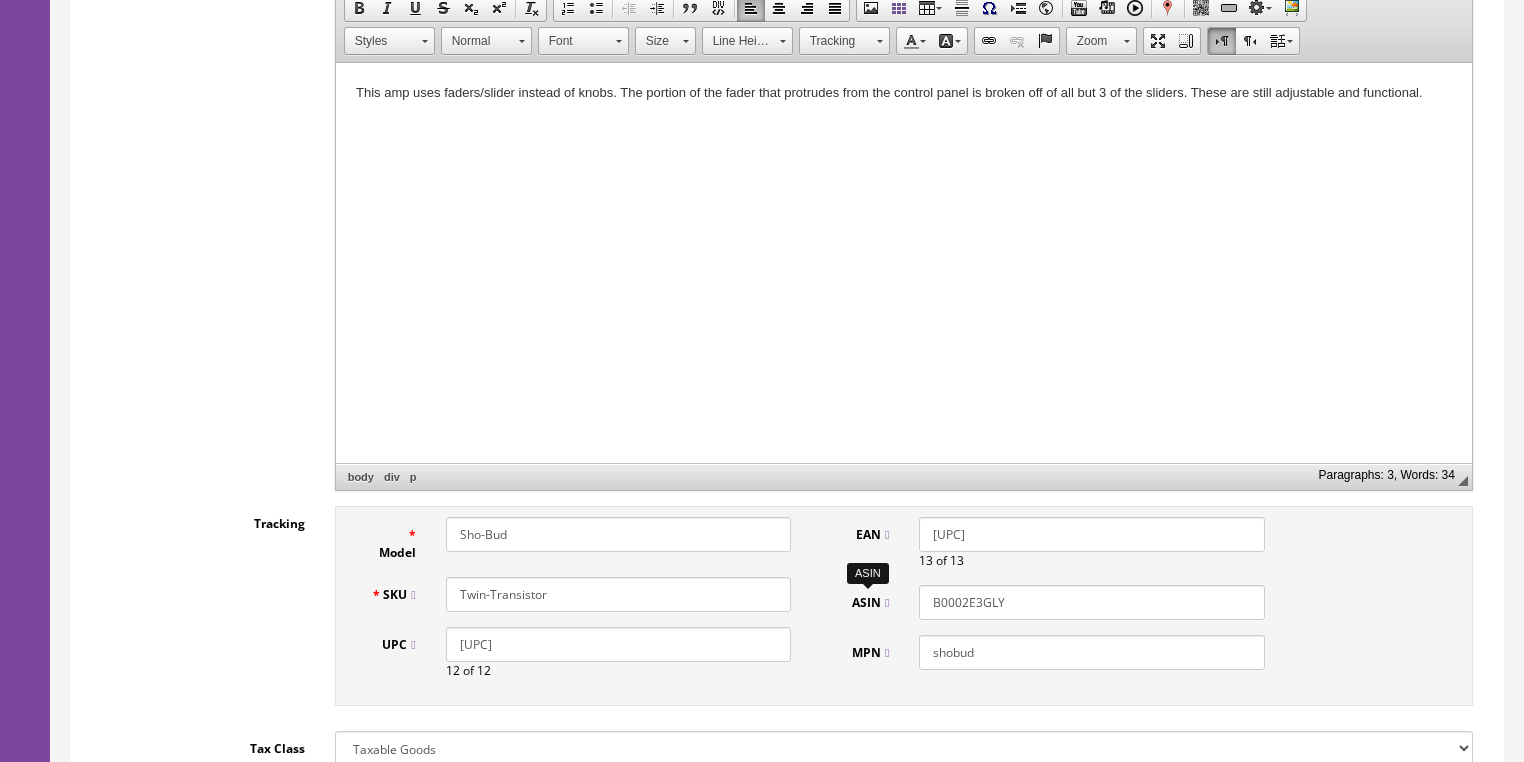drag, startPoint x: 1036, startPoint y: 611, endPoint x: 884, endPoint y: 597, distance: 152.64337 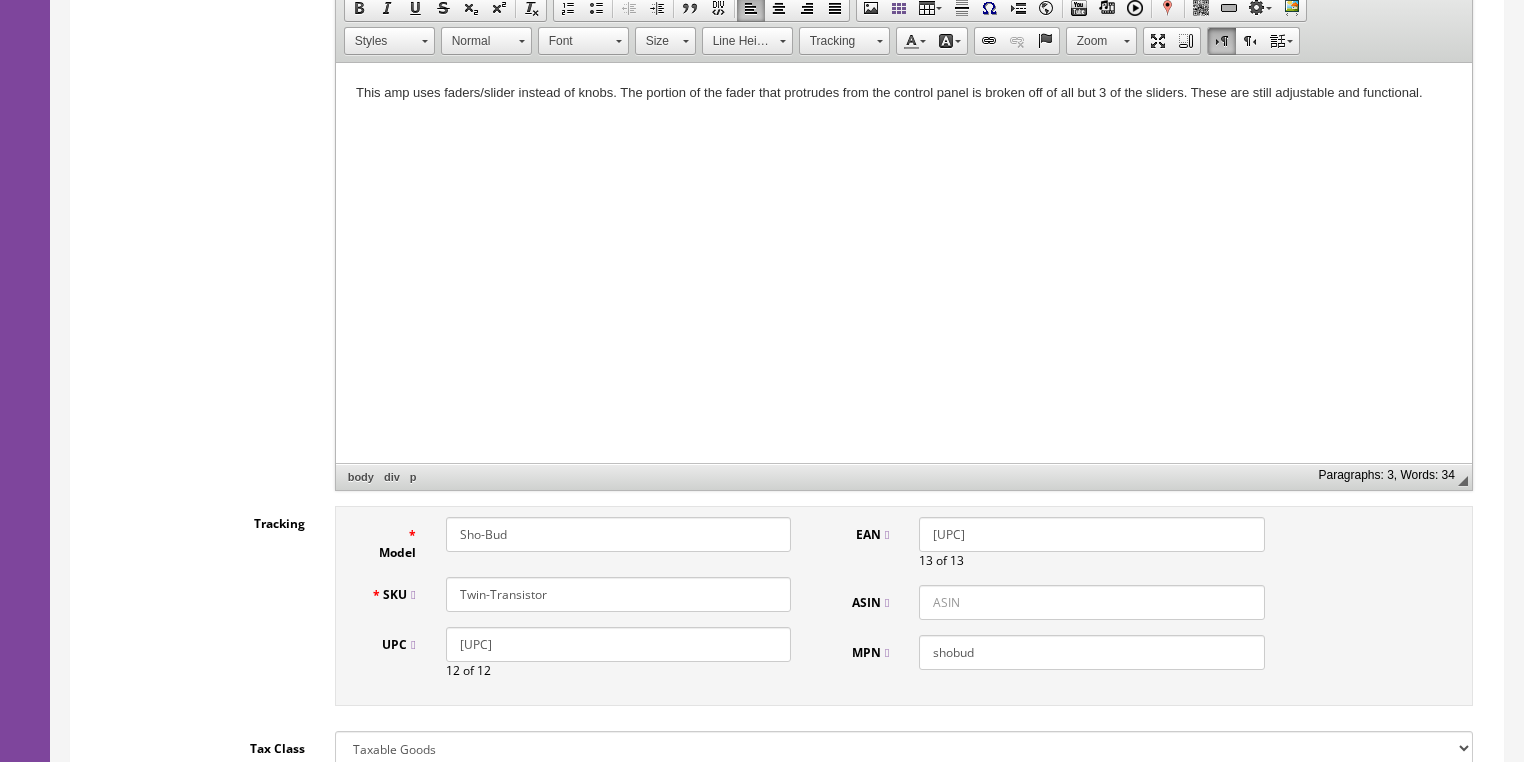 type 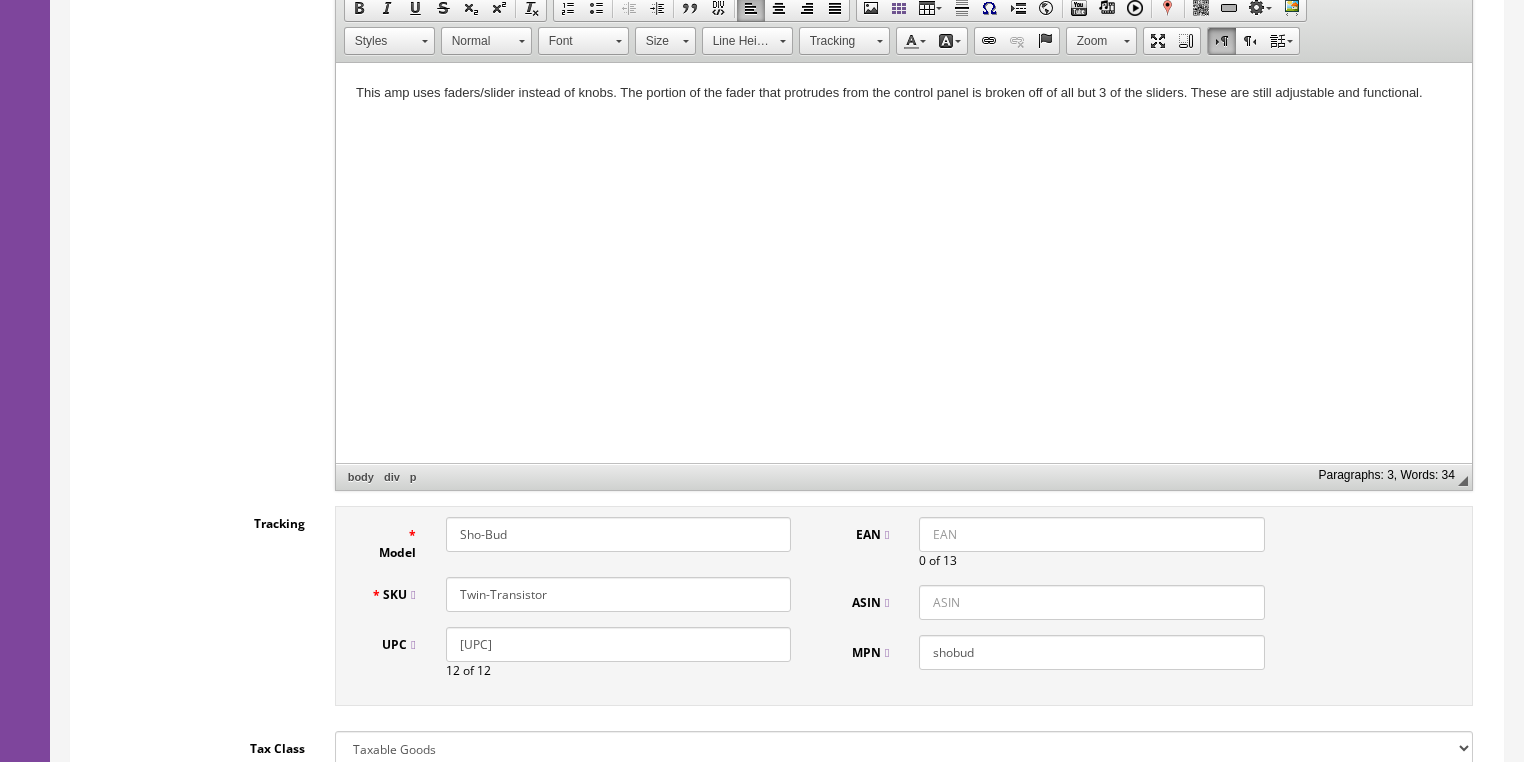 type 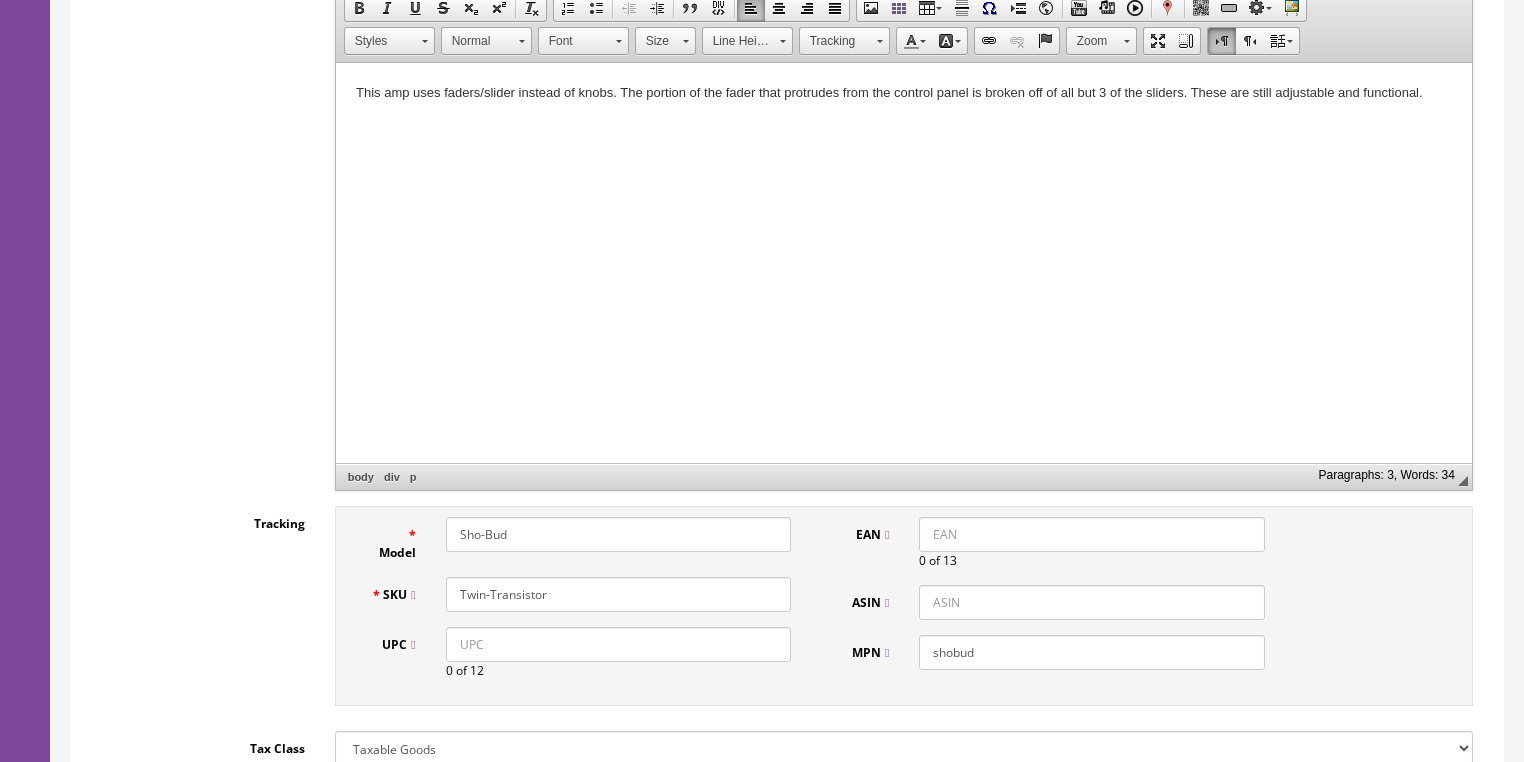 type 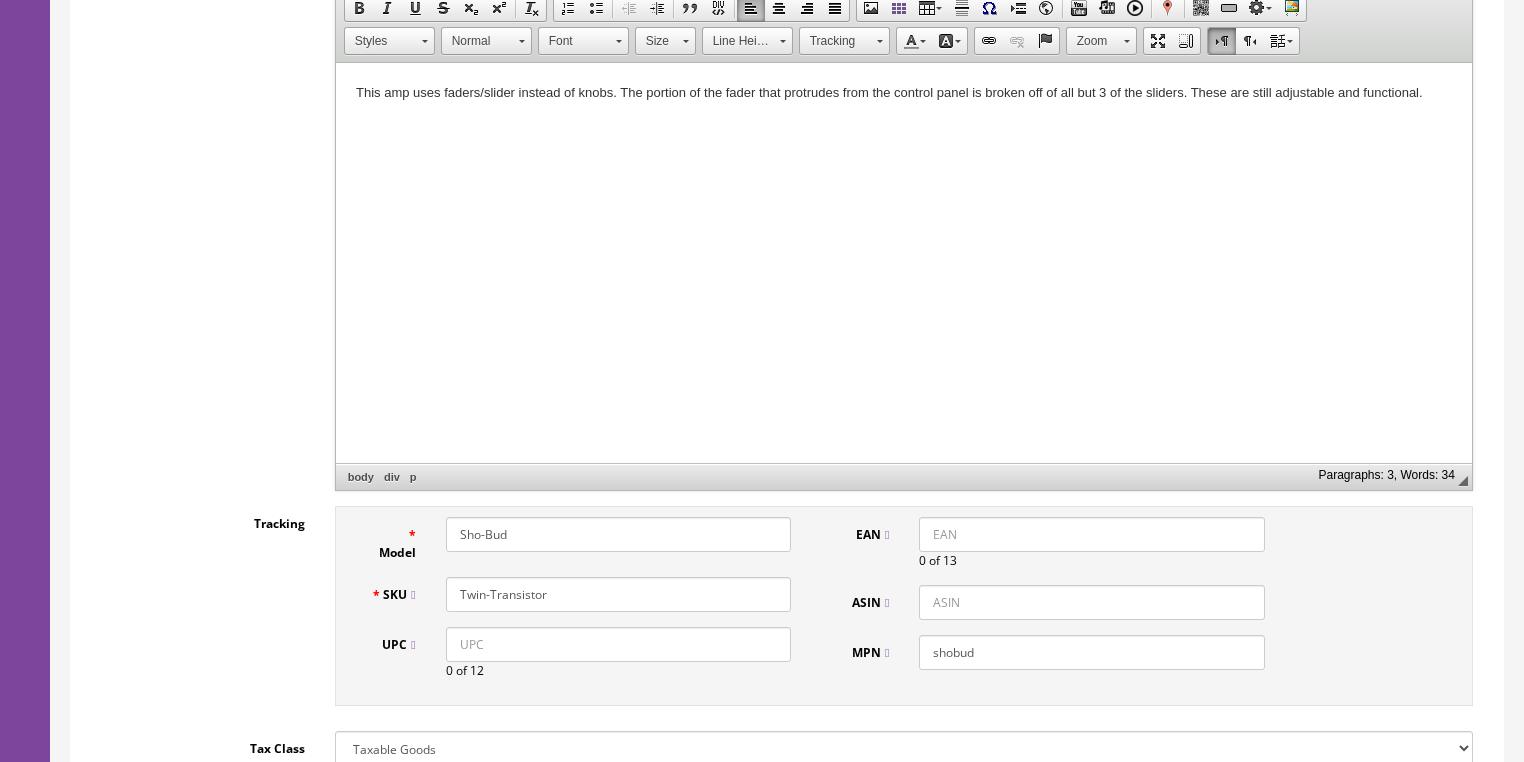 click on "This amp uses faders/slider instead of knobs. The portion of the fader that protrudes from the control panel is broken off of all but 3 of the sliders. These are still adjustable and functional." at bounding box center (903, 93) 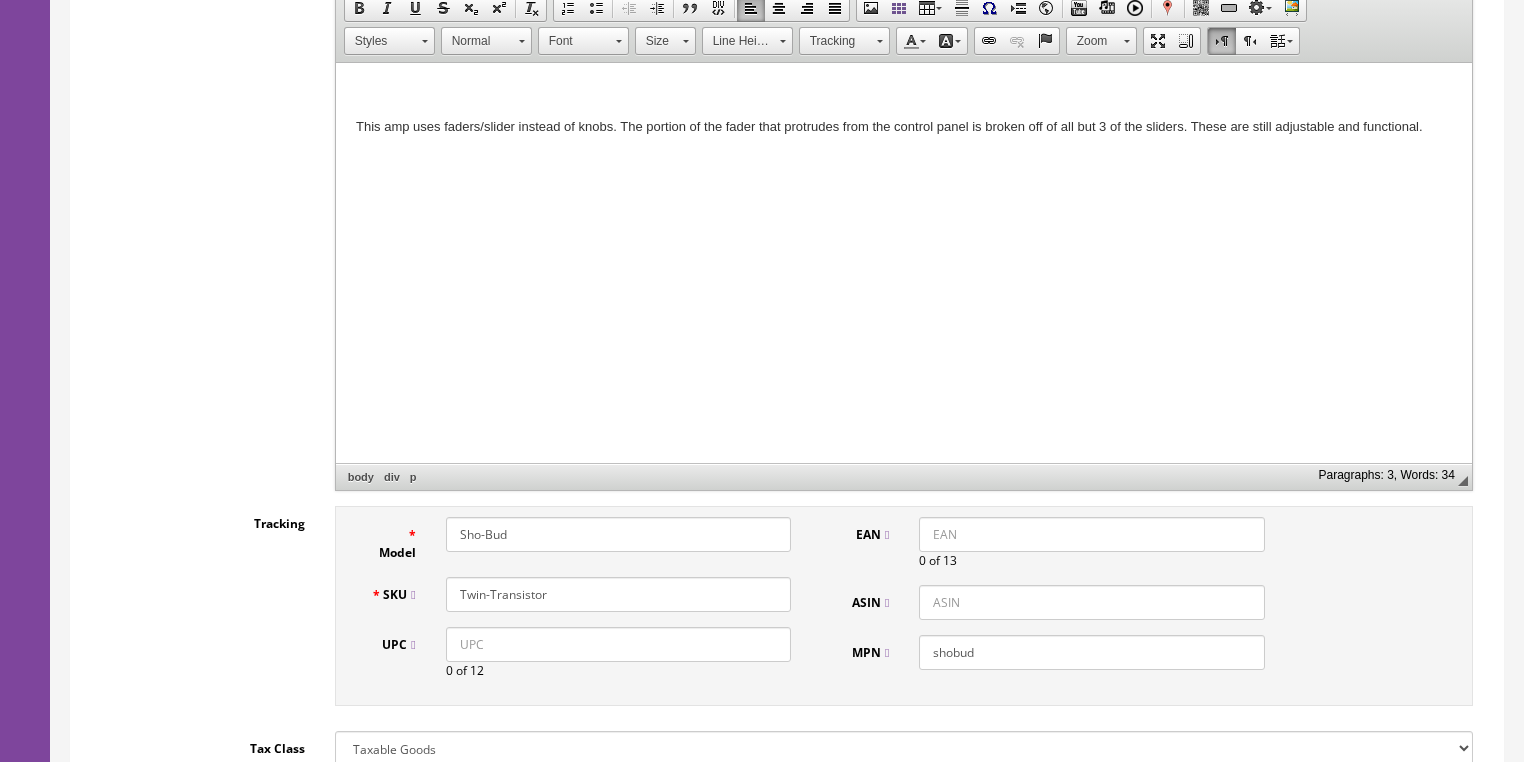 type 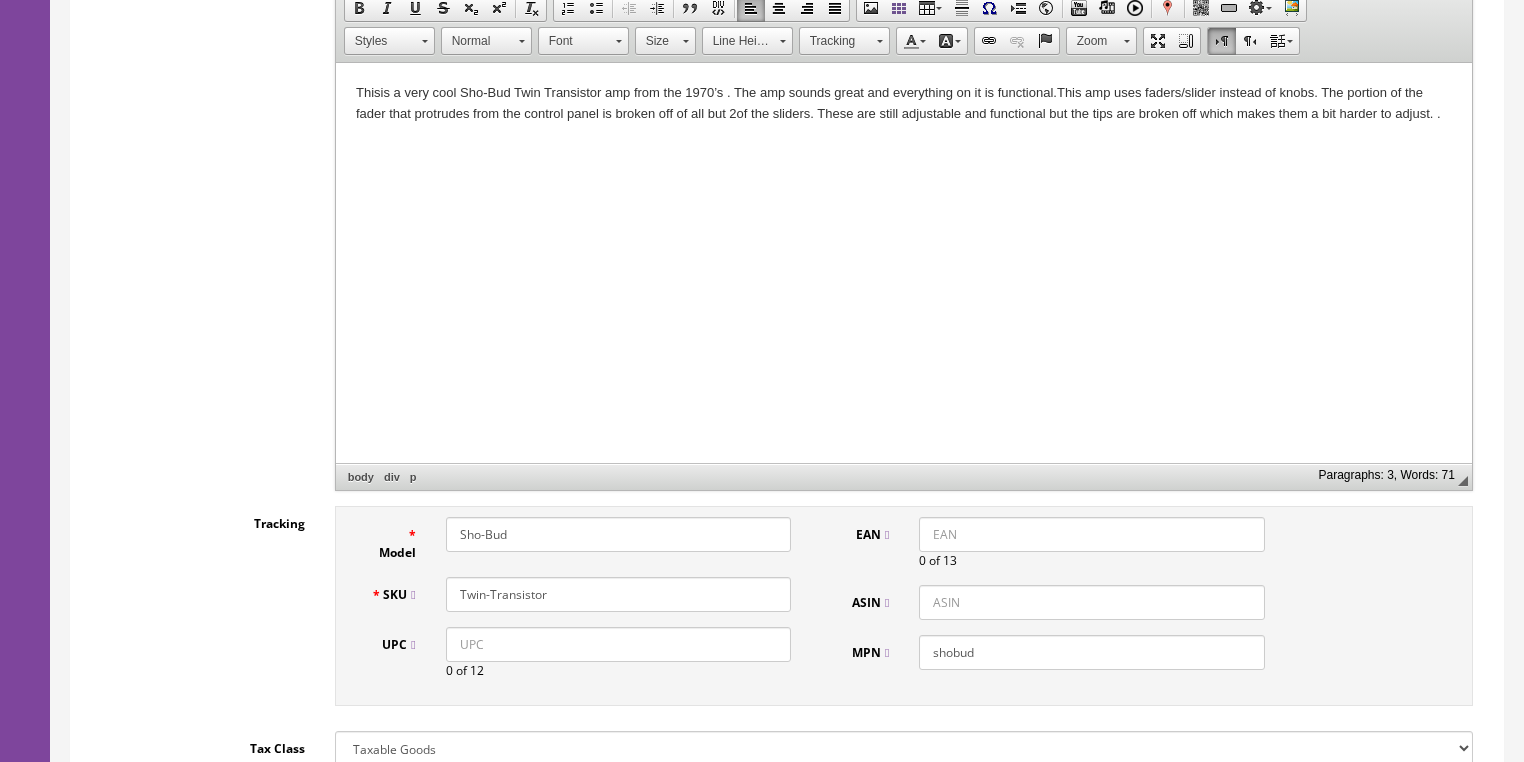 click on "Thisis a very cool Sho-Bud Twin Transistor amp from the 1970 ’s . The amp sounds great and everything on it is functional.  This amp uses faders/slider instead of knobs. The portion of the fader that protrudes from the control panel is broken off of all but 2  of the sliders. These are still adjustable and functional but the tips are broken off which makes them a bit harder to adjust. ." at bounding box center [903, 104] 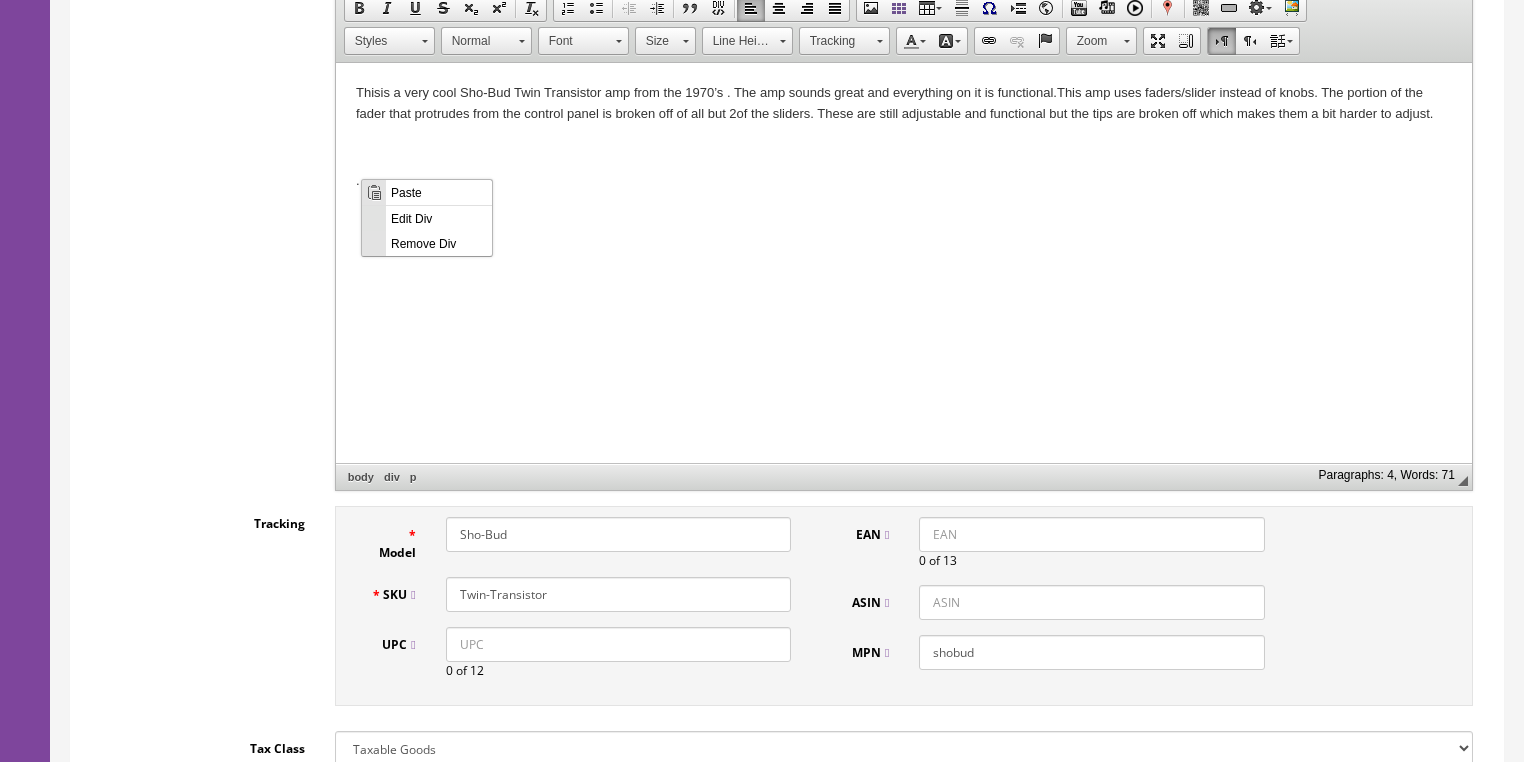 click on "Paste" at bounding box center [439, 191] 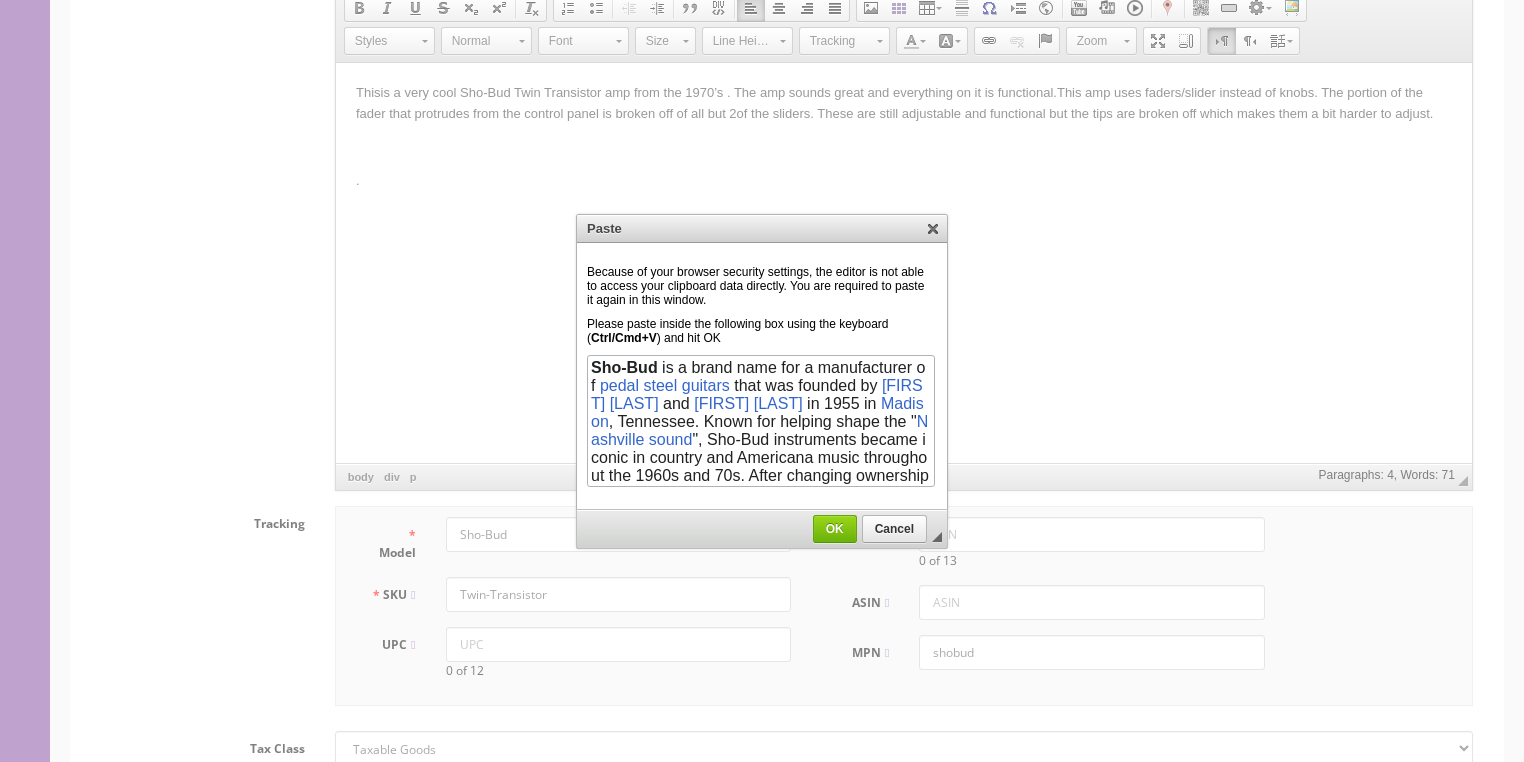 scroll, scrollTop: 56, scrollLeft: 0, axis: vertical 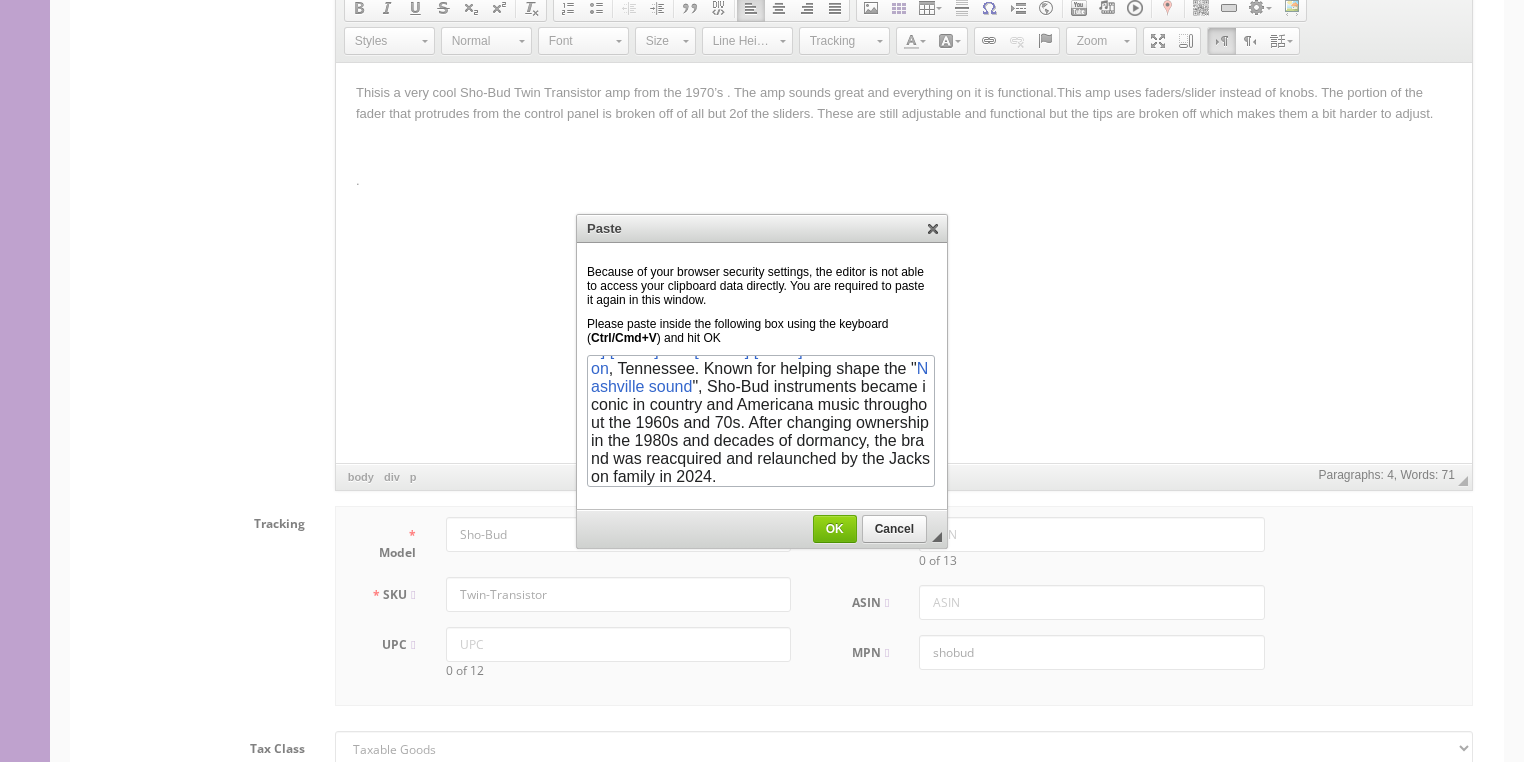 drag, startPoint x: 842, startPoint y: 526, endPoint x: 809, endPoint y: 474, distance: 61.587337 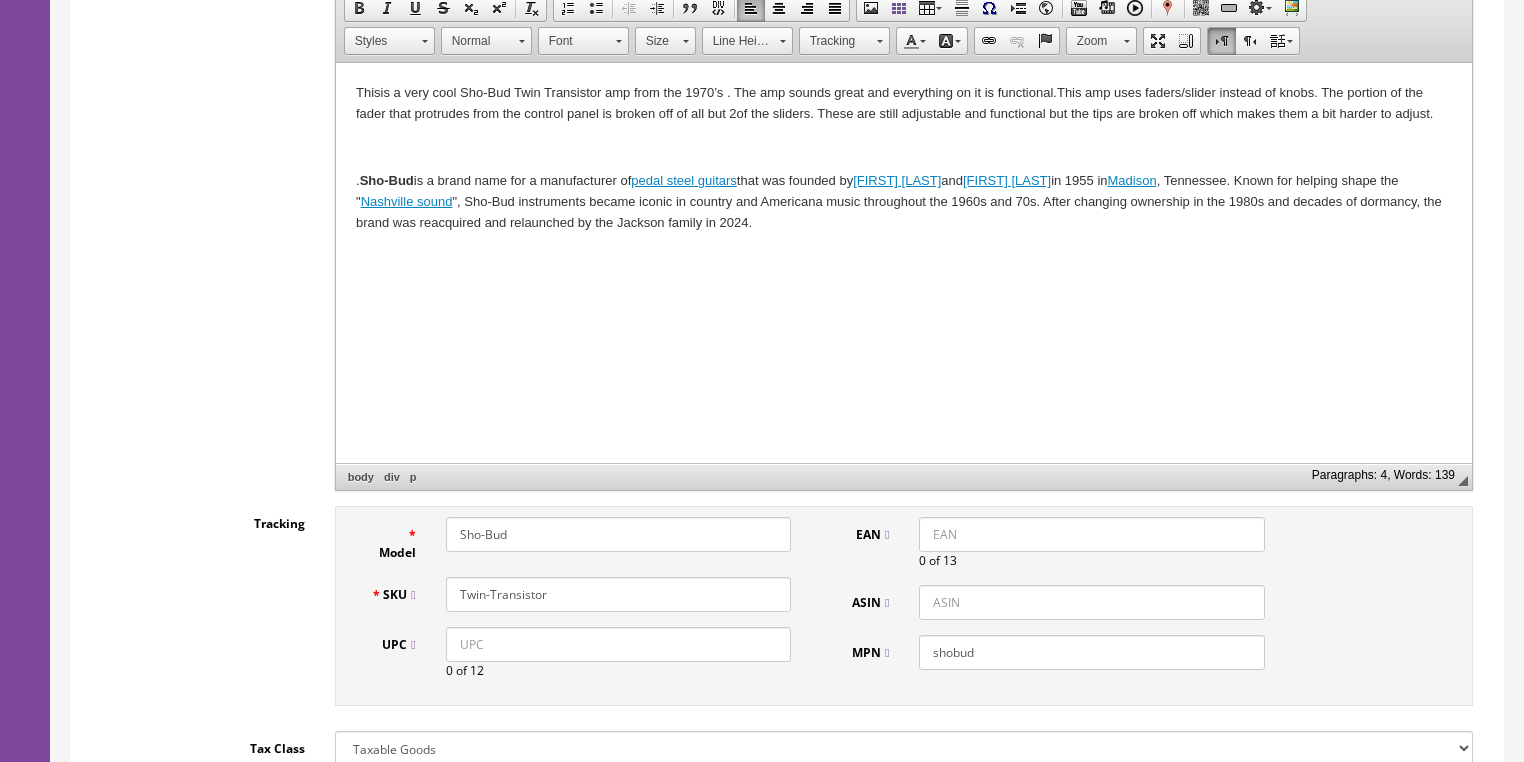 click on "Thisis a very cool Sho-Bud Twin Transistor amp from the 1970 ’s . The amp sounds great and everything on it is functional.  This amp uses faders/slider instead of knobs. The portion of the fader that protrudes from the control panel is broken off of all but 2  of the sliders. These are still adjustable and functional but the tips are broken off which makes them a bit harder to adjust.  . Sho-Bud  is a brand name for a manufacturer of  pedal steel guitars  that was founded by  Shot Jackson  and  Buddy Emmons  in 1955 in  Madison , Tennessee. Known for helping shape the " Nashville sound ", Sho-Bud instruments became iconic in country and Americana music throughout the 1960s and 70s. After changing ownership in the 1980s and decades of dormancy, the brand was reacquired and relaunched by the Jackson family in 2024." at bounding box center (903, 158) 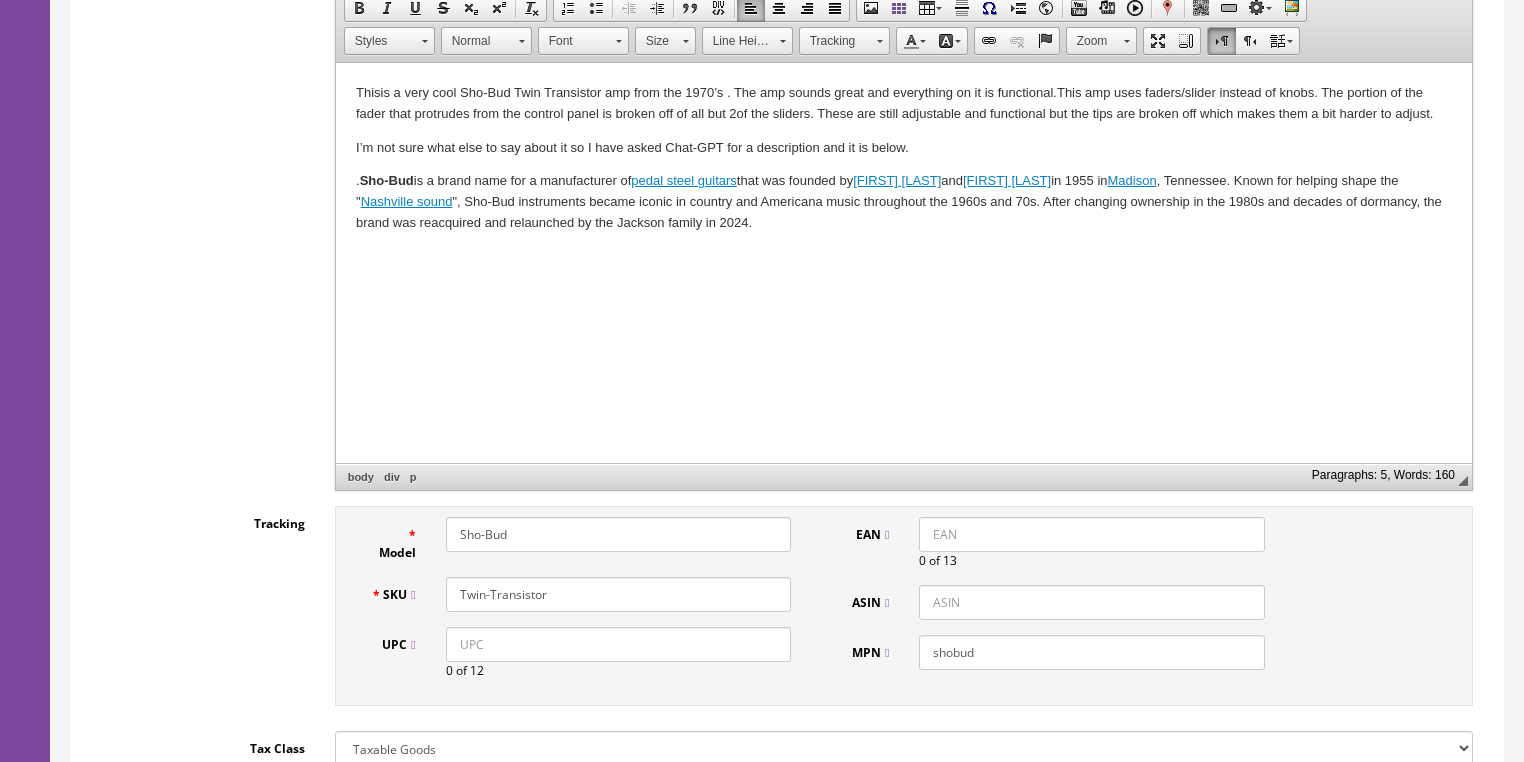 click on "Thisis a very cool Sho-Bud Twin Transistor amp from the 1970 ’s . The amp sounds great and everything on it is functional.  This amp uses faders/slider instead of knobs. The portion of the fader that protrudes from the control panel is broken off of all but 2  of the sliders. These are still adjustable and functional but the tips are broken off which makes them a bit harder to adjust." at bounding box center (903, 104) 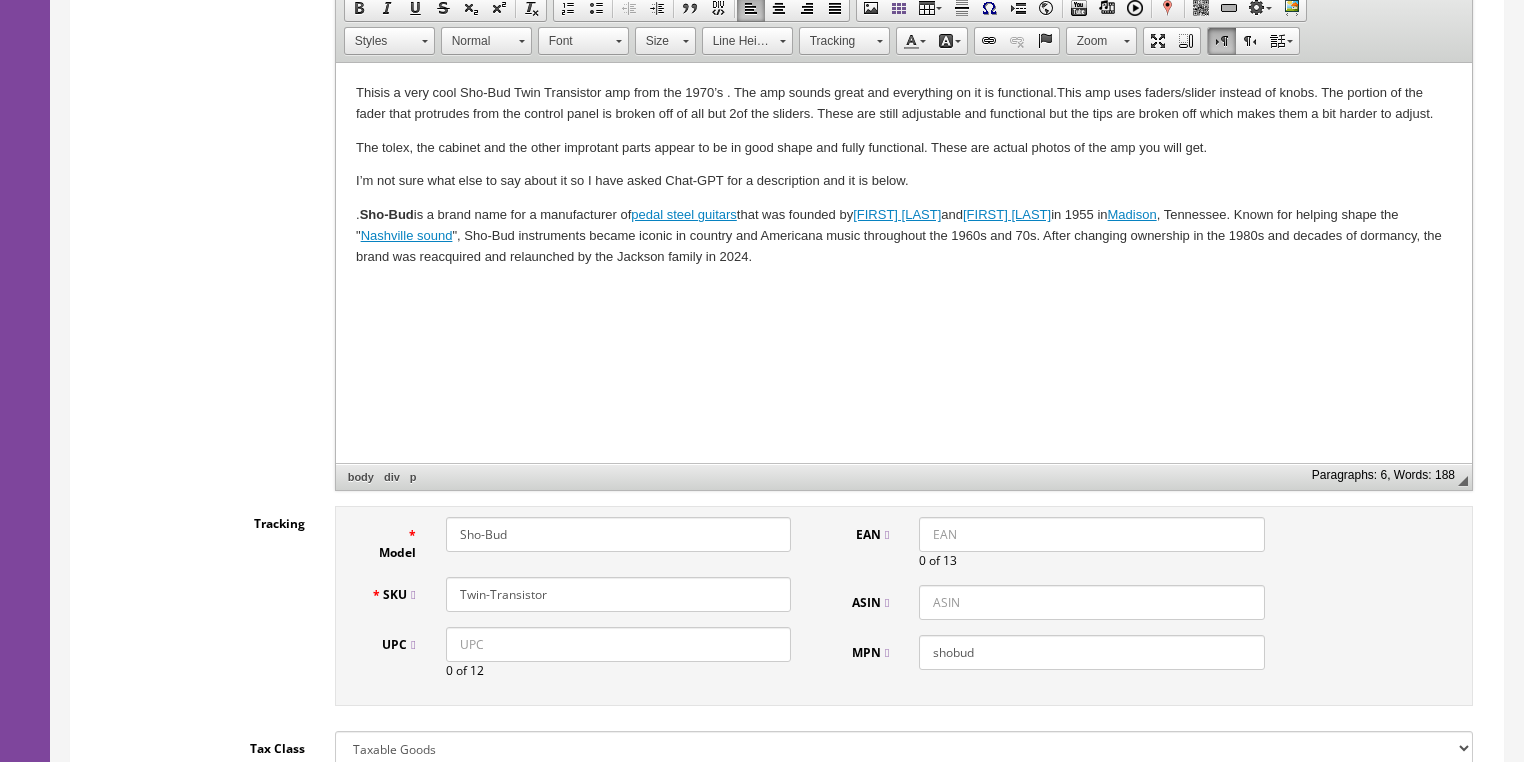 click on ". Sho-Bud  is a brand name for a manufacturer of  pedal steel guitars  that was founded by  Shot Jackson  and  Buddy Emmons  in 1955 in  Madison , Tennessee. Known for helping shape the " Nashville sound ", Sho-Bud instruments became iconic in country and Americana music throughout the 1960s and 70s. After changing ownership in the 1980s and decades of dormancy, the brand was reacquired and relaunched by the Jackson family in 2024." at bounding box center [903, 236] 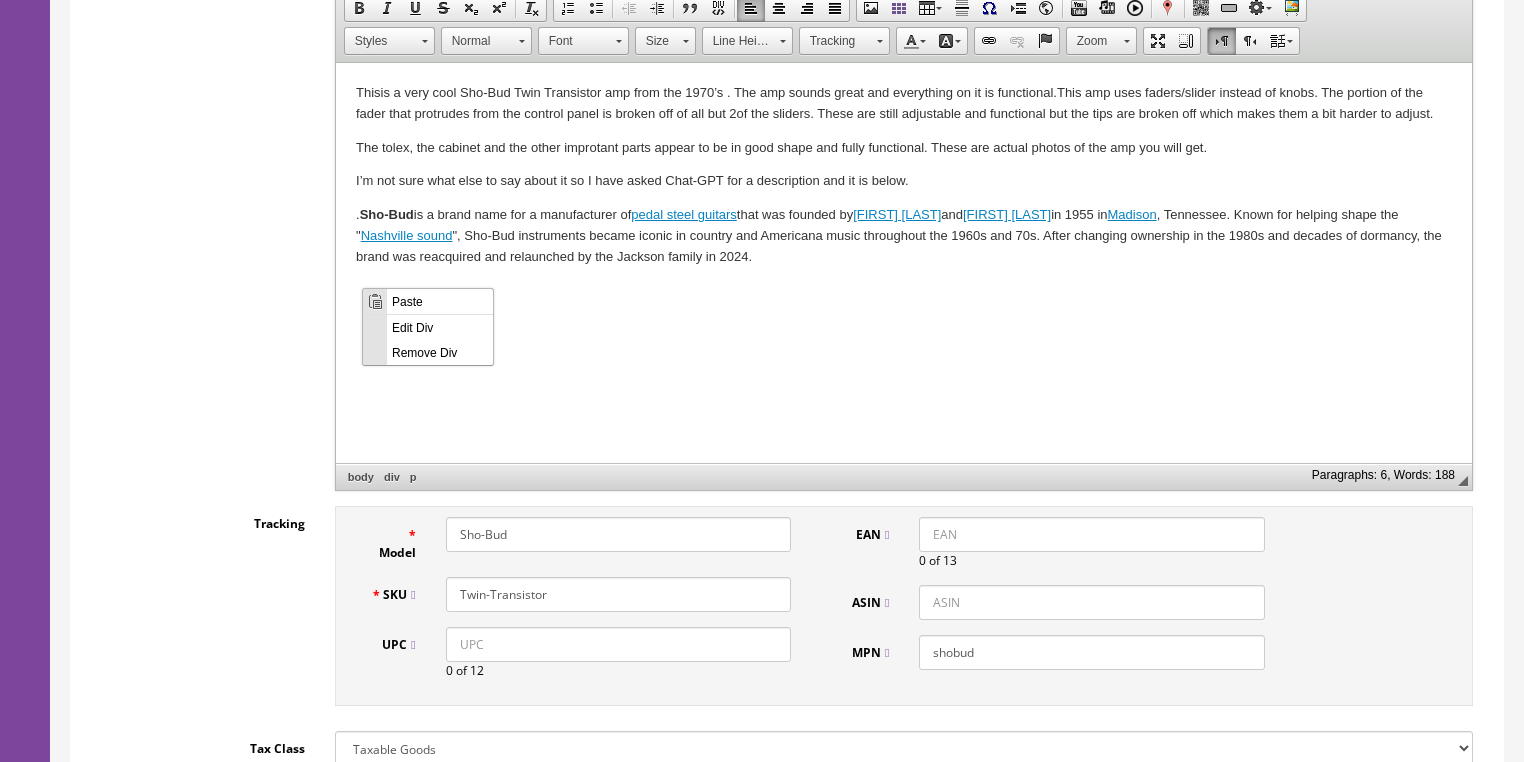 click on "Paste" at bounding box center (440, 300) 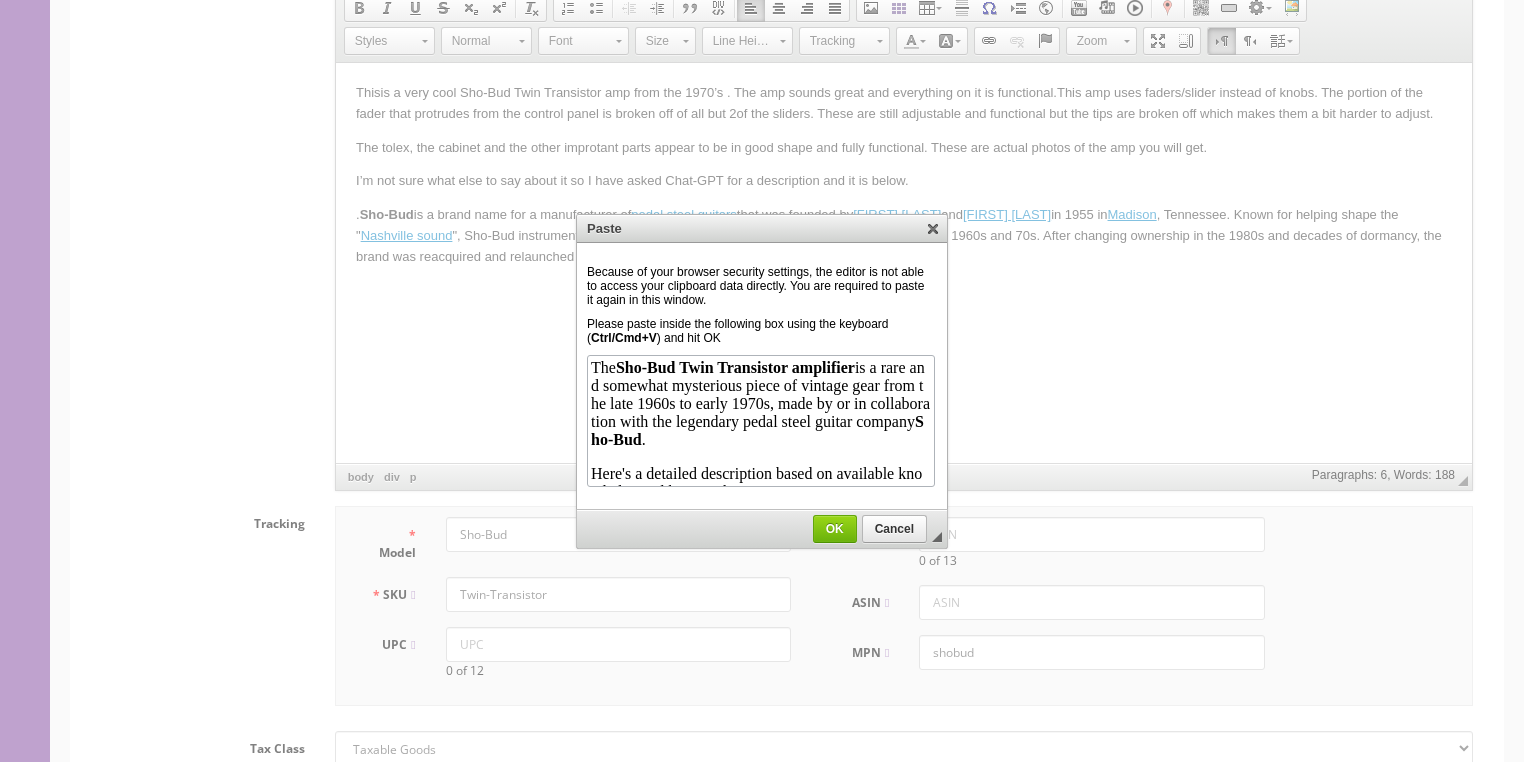 scroll, scrollTop: 1836, scrollLeft: 0, axis: vertical 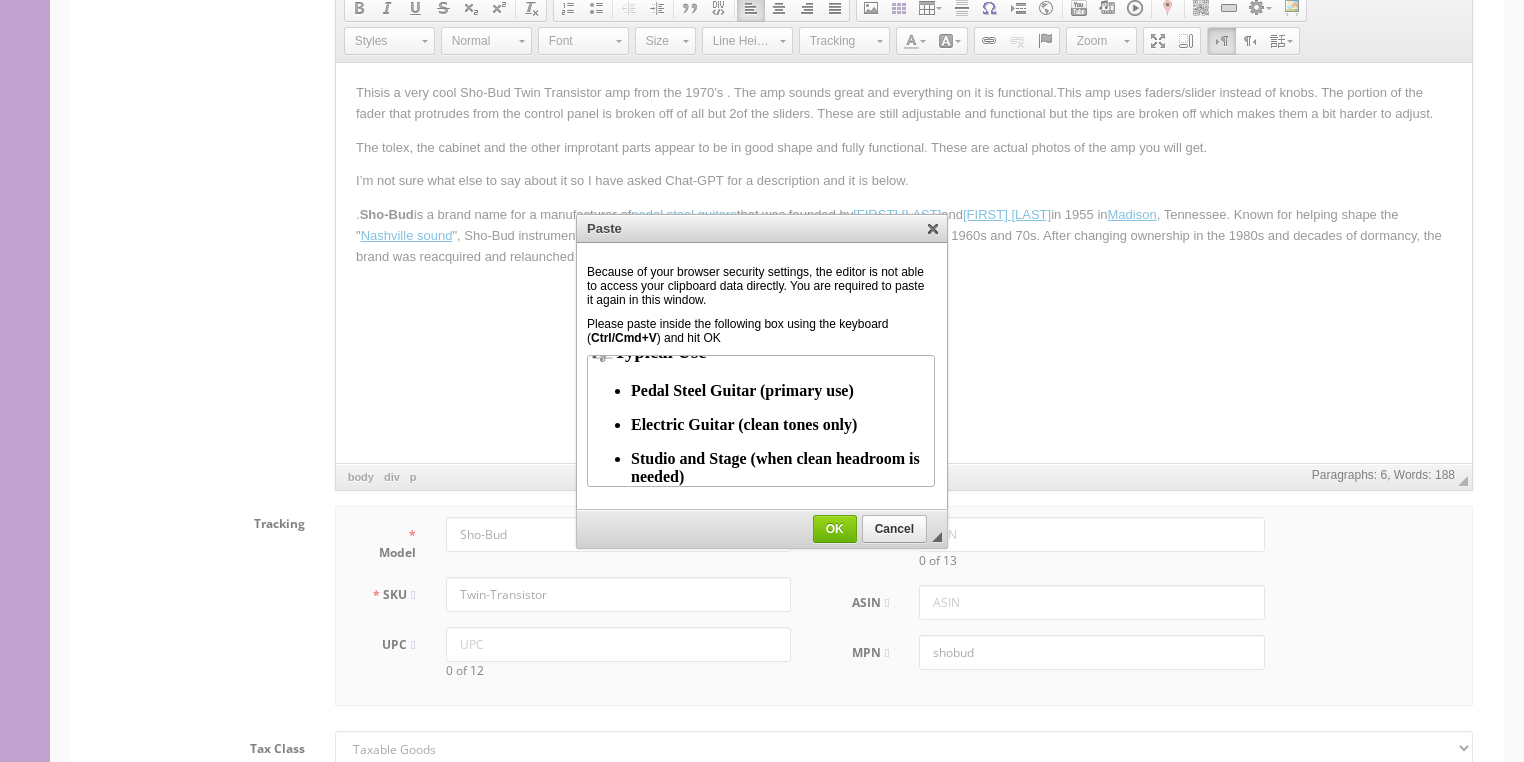 drag, startPoint x: 832, startPoint y: 525, endPoint x: 768, endPoint y: 462, distance: 89.80534 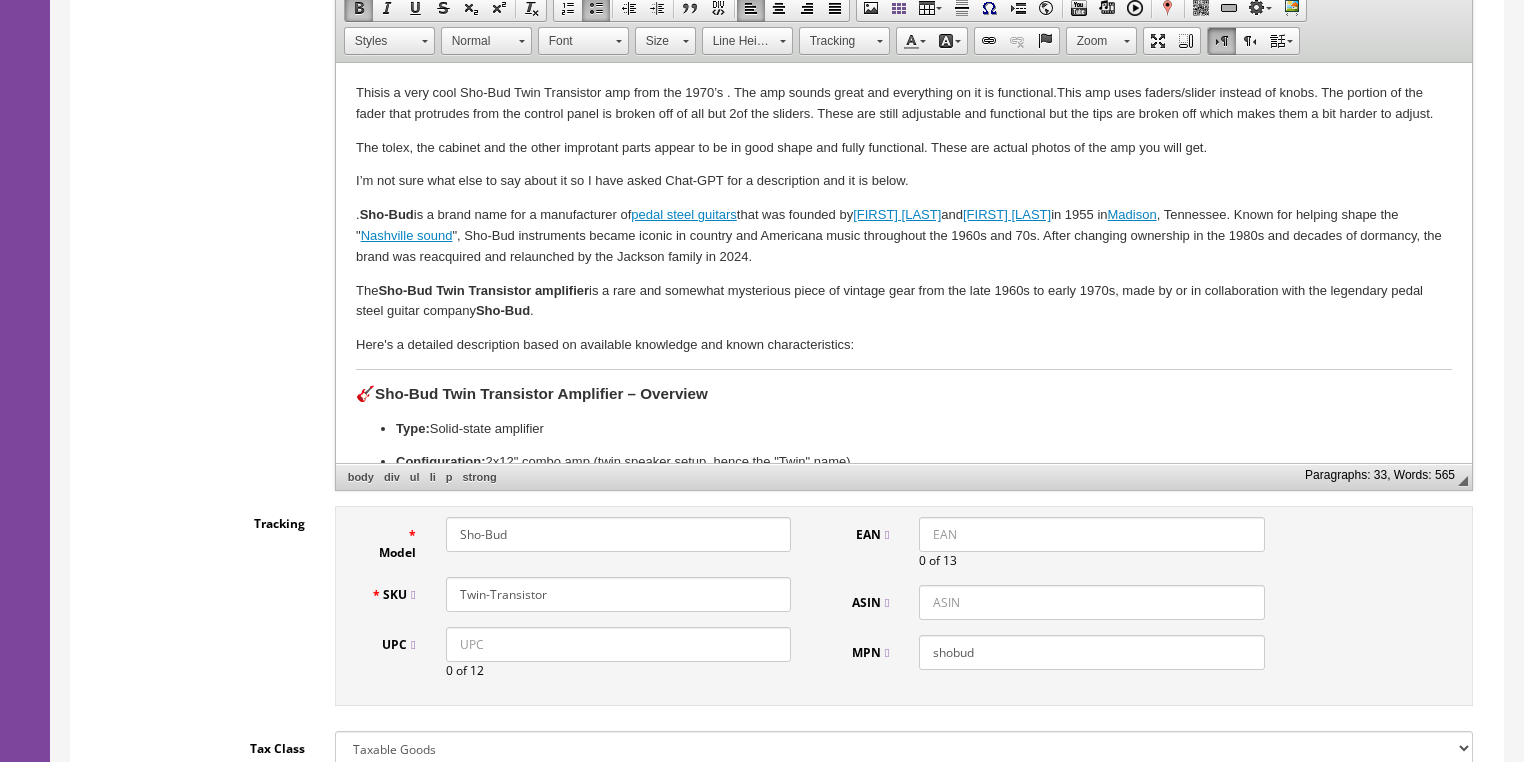 scroll, scrollTop: 1000, scrollLeft: 0, axis: vertical 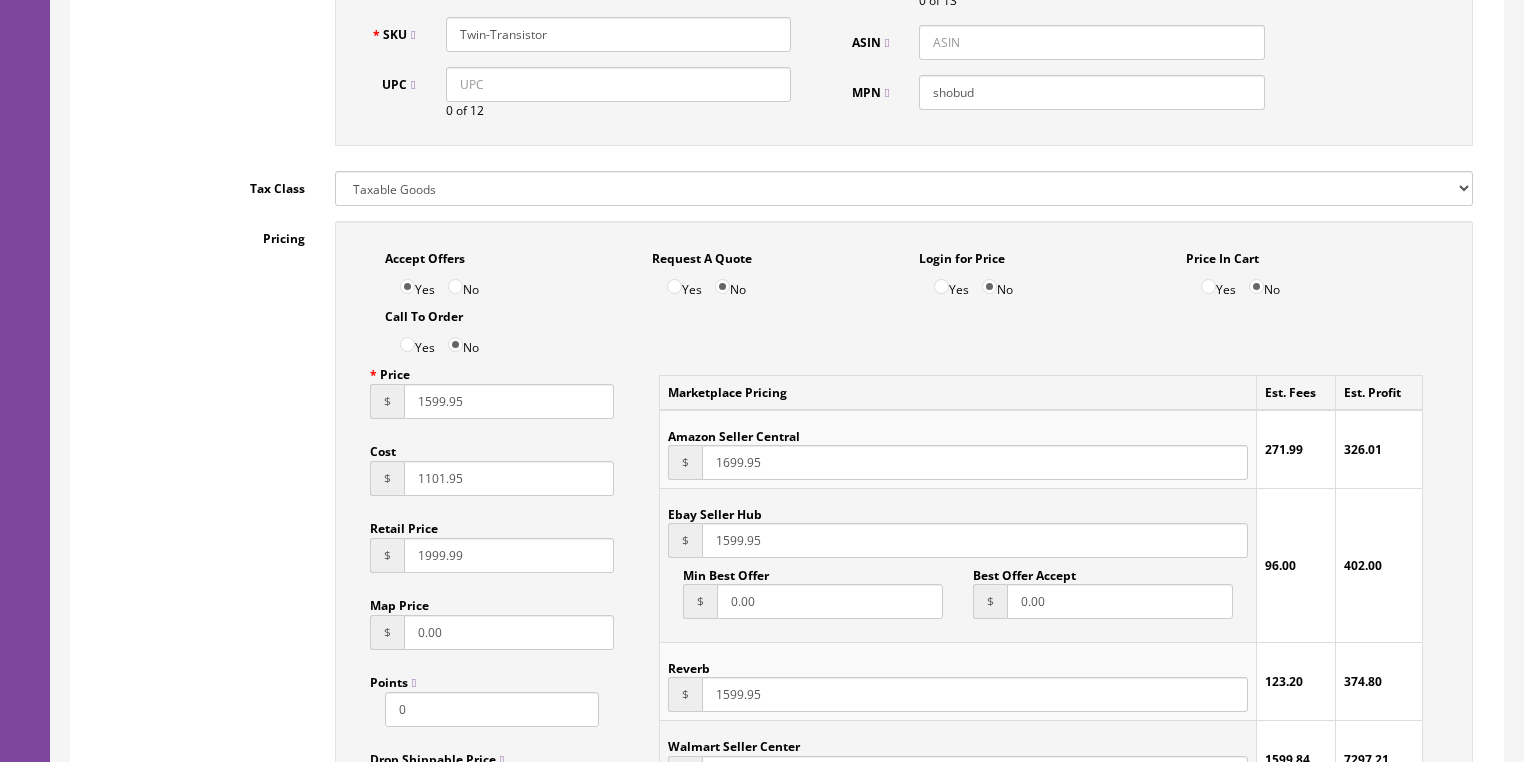 drag, startPoint x: 495, startPoint y: 405, endPoint x: 339, endPoint y: 415, distance: 156.32019 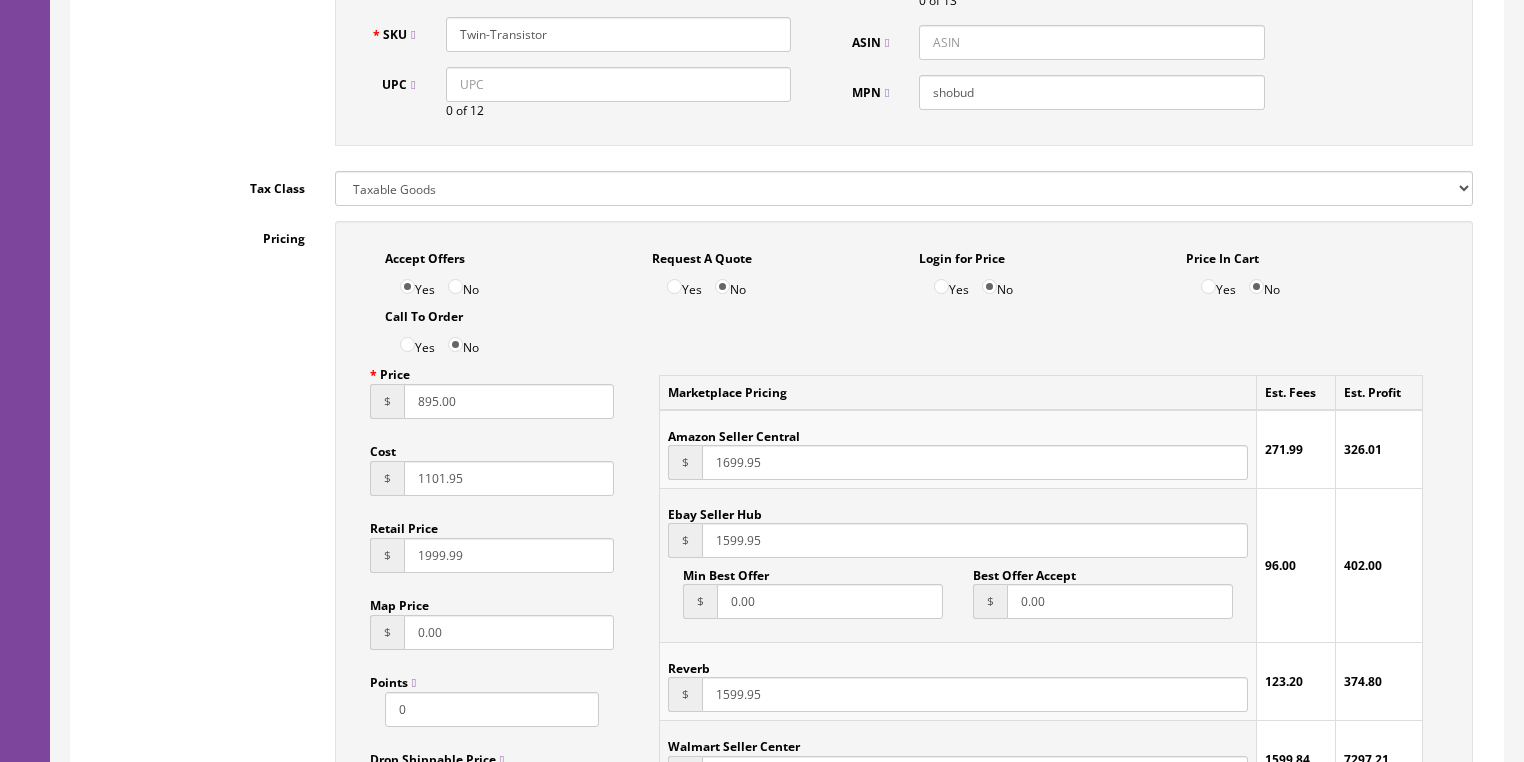 type on "895.00" 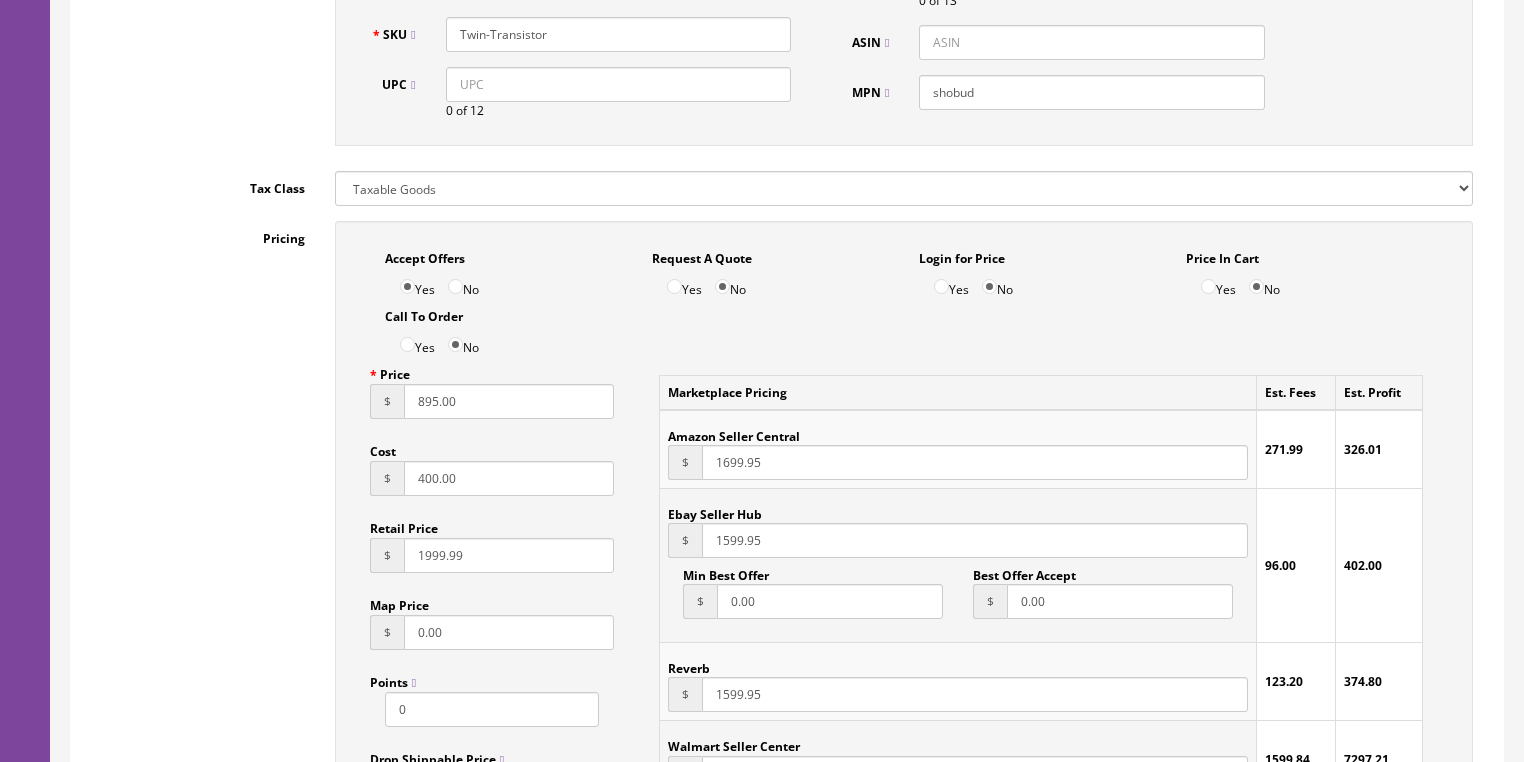type on "400.00" 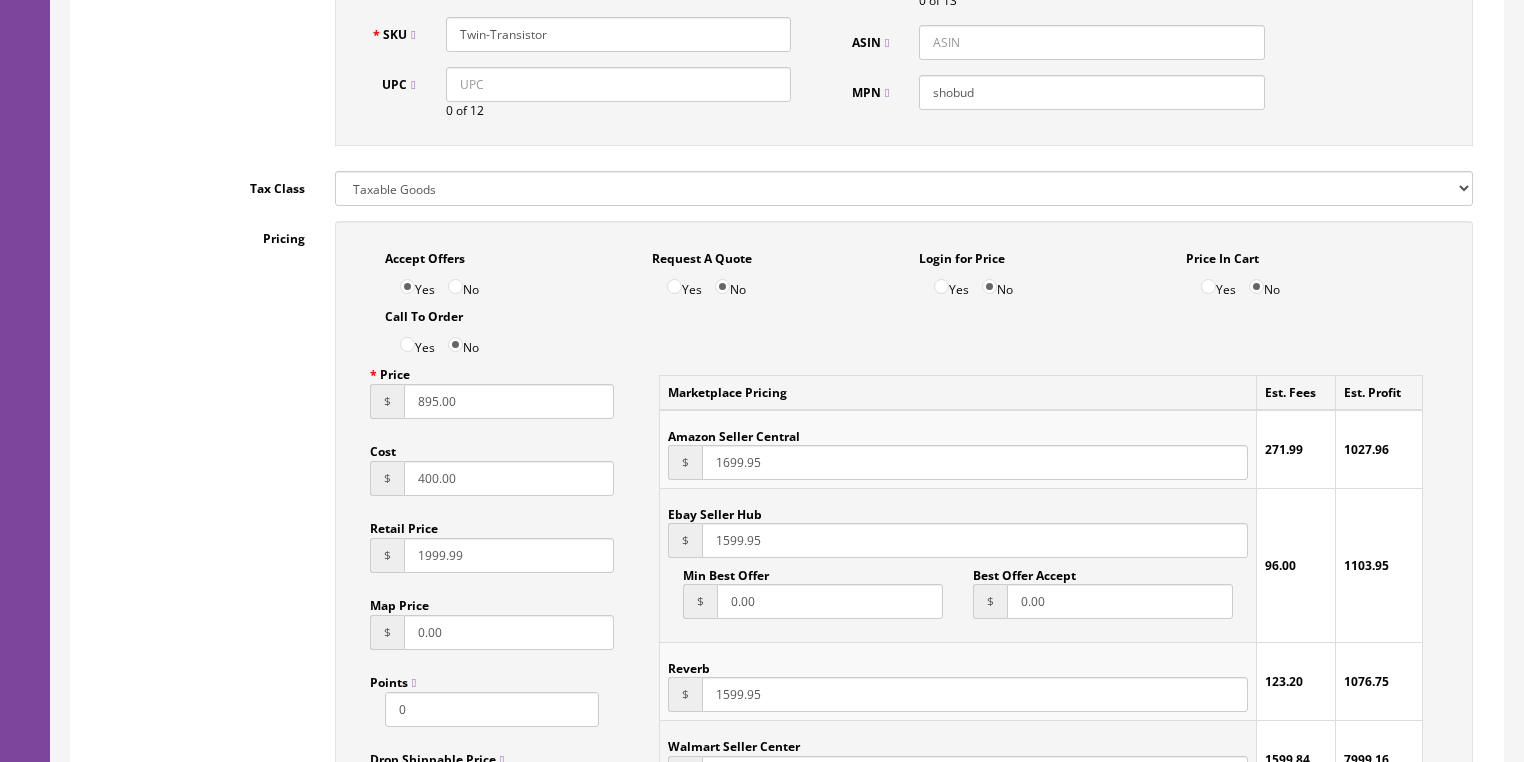 drag, startPoint x: 772, startPoint y: 553, endPoint x: 684, endPoint y: 551, distance: 88.02273 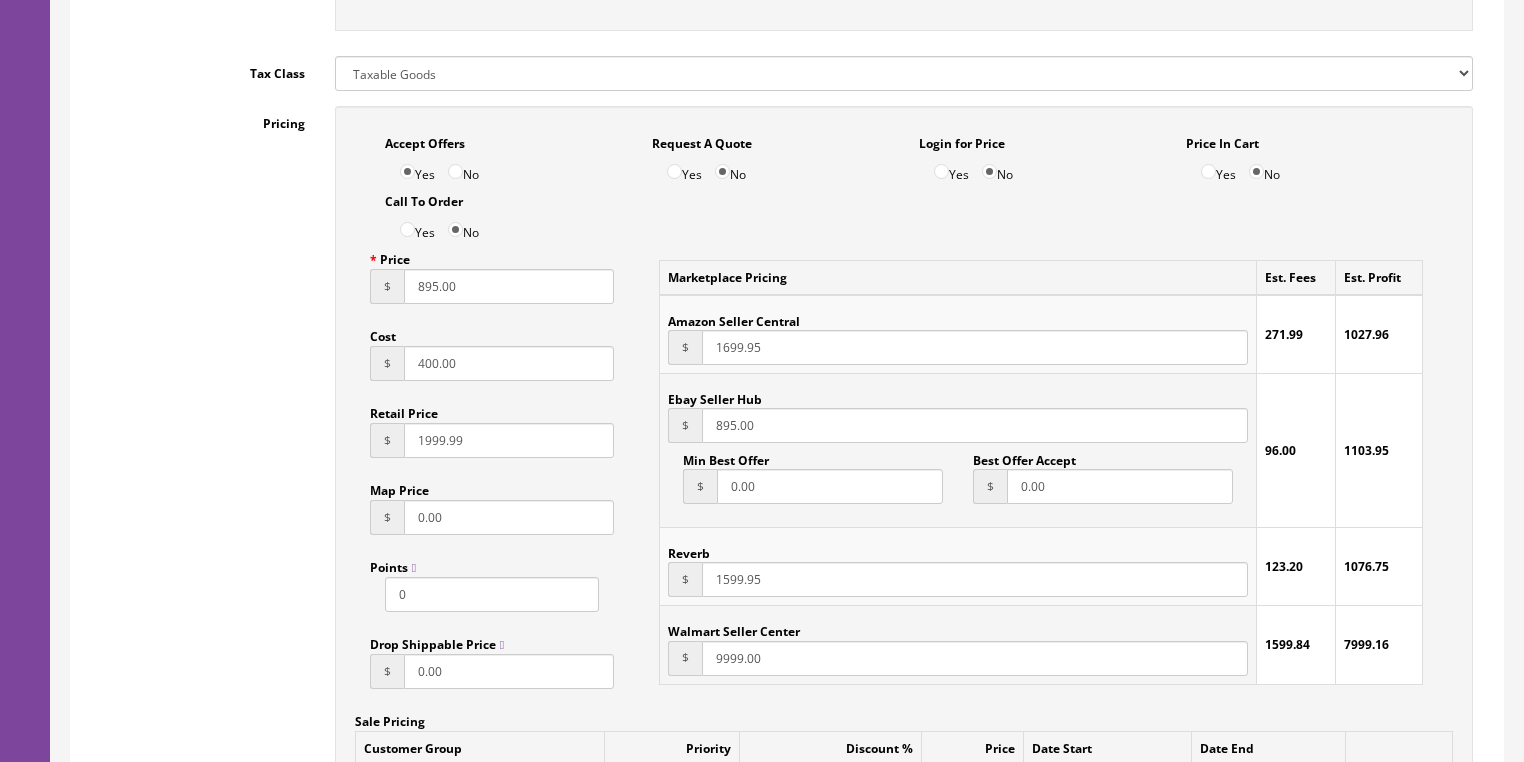 scroll, scrollTop: 1248, scrollLeft: 0, axis: vertical 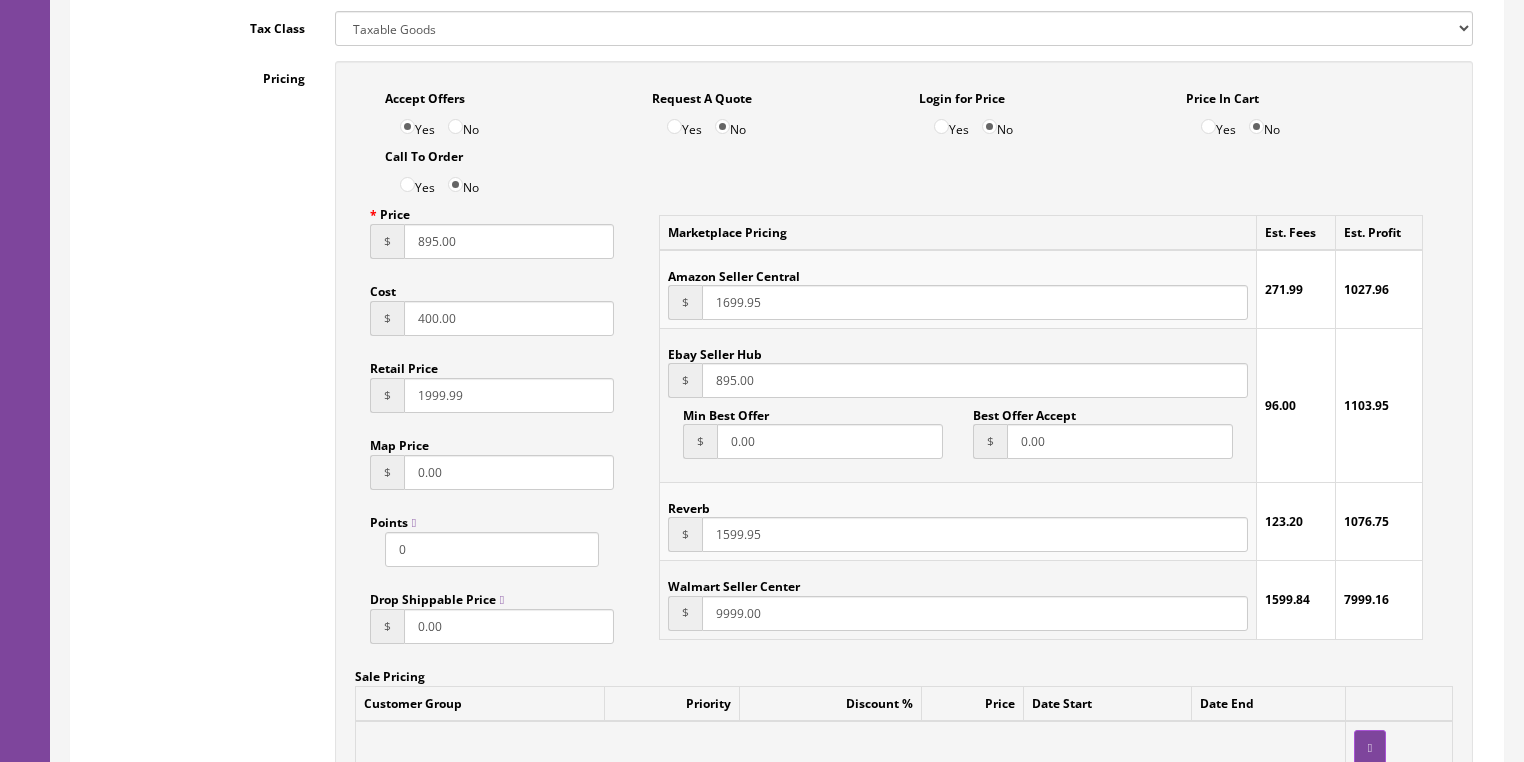 type on "895.00" 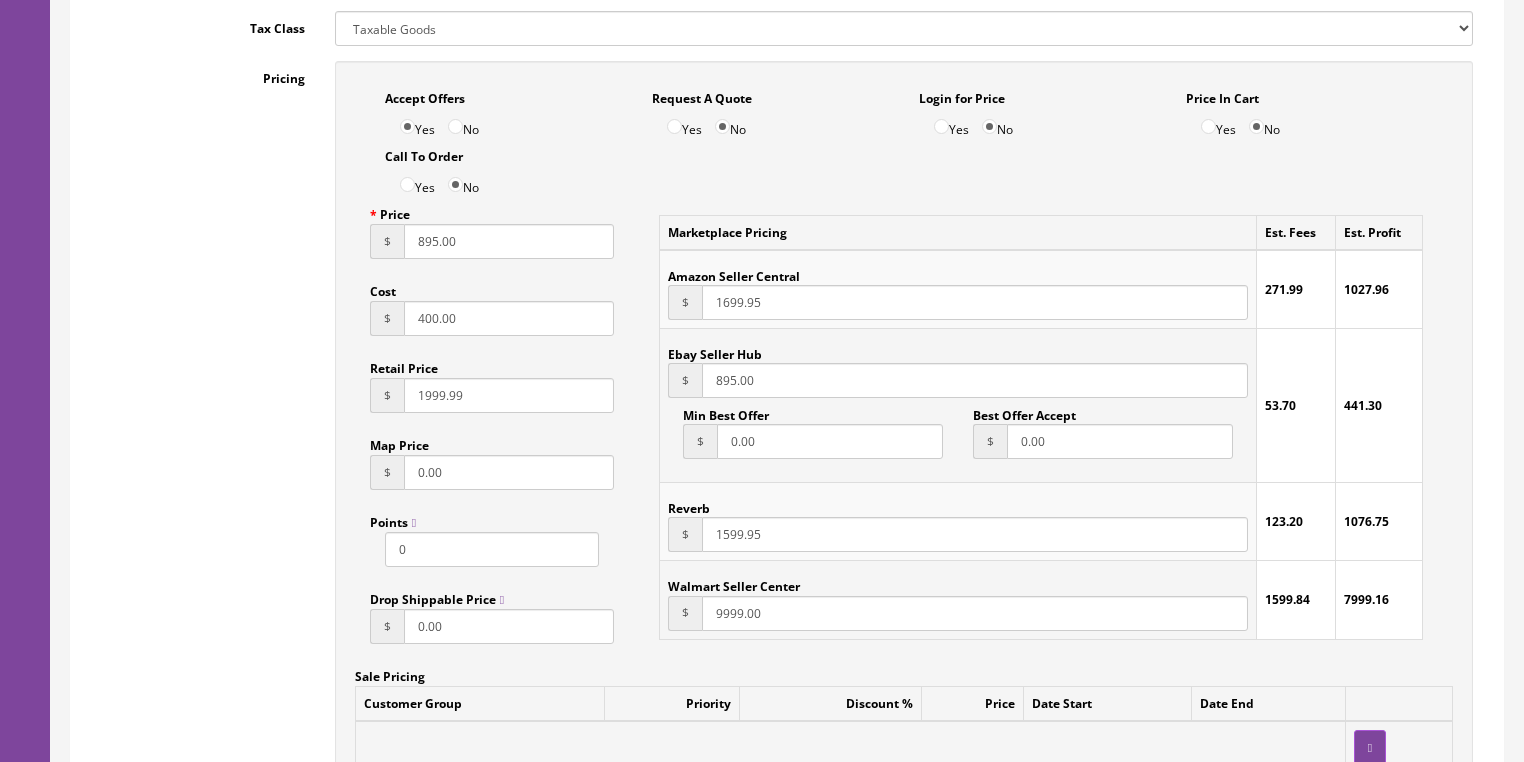 drag, startPoint x: 785, startPoint y: 536, endPoint x: 702, endPoint y: 542, distance: 83.21658 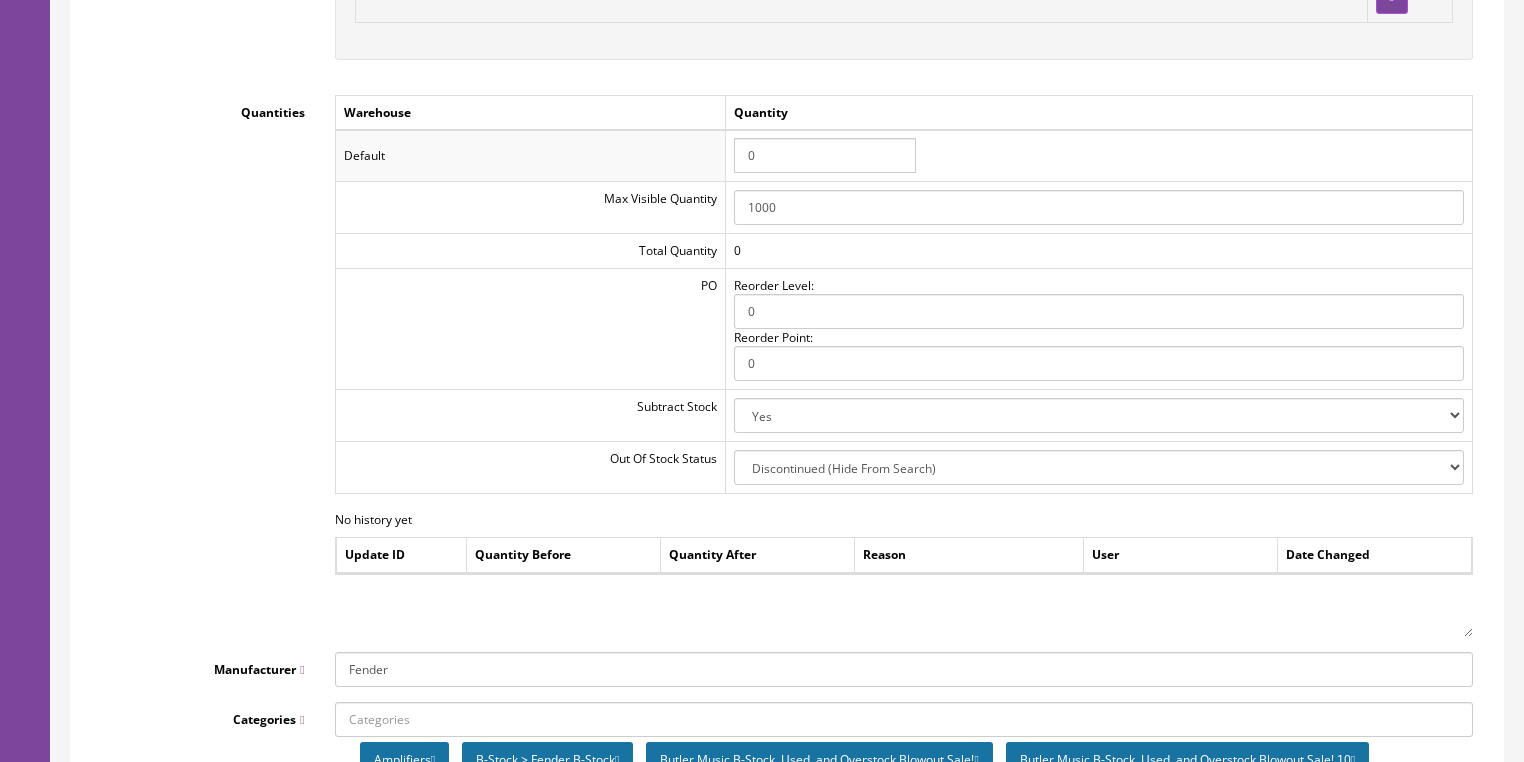 scroll, scrollTop: 2448, scrollLeft: 0, axis: vertical 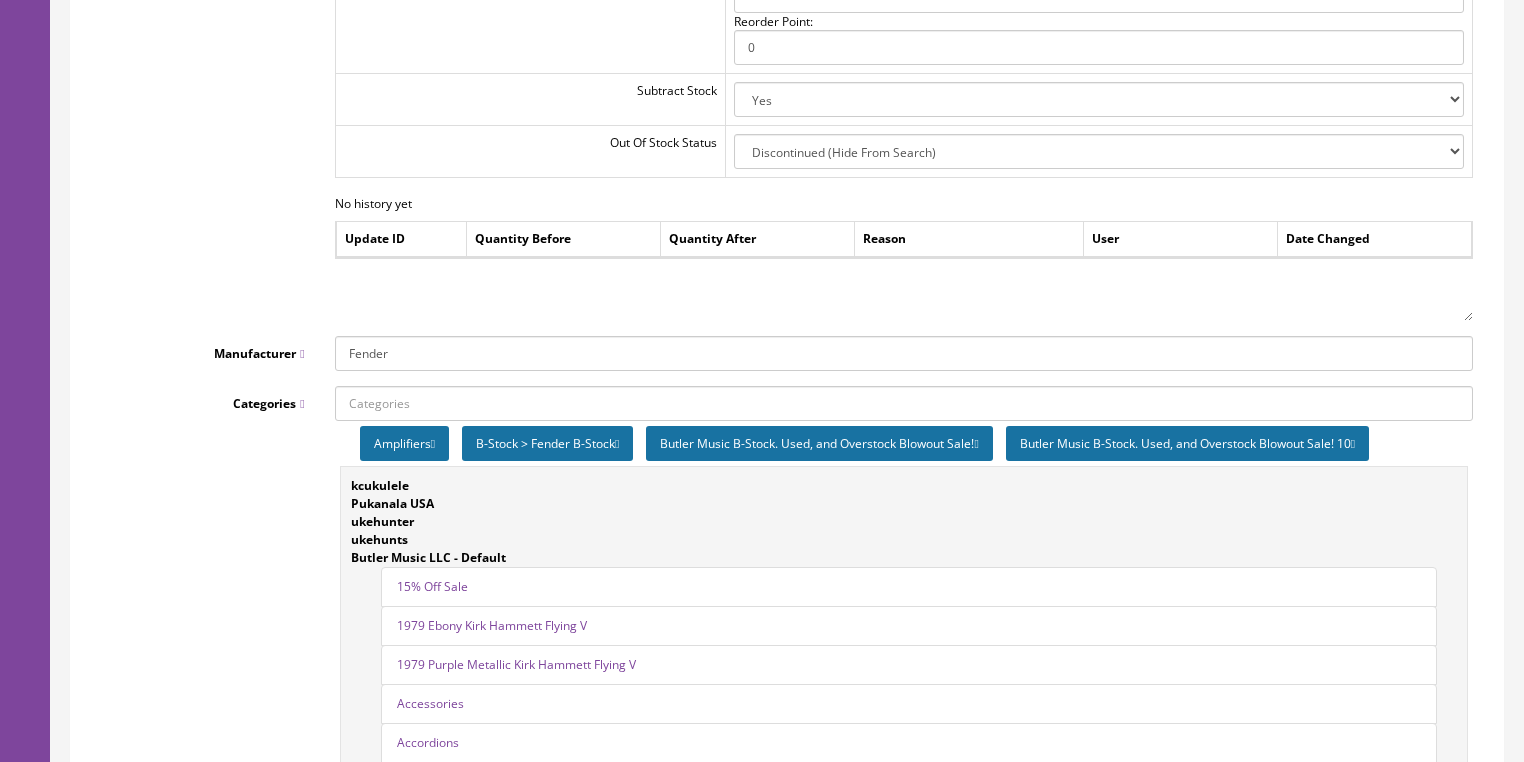 type on "895.00" 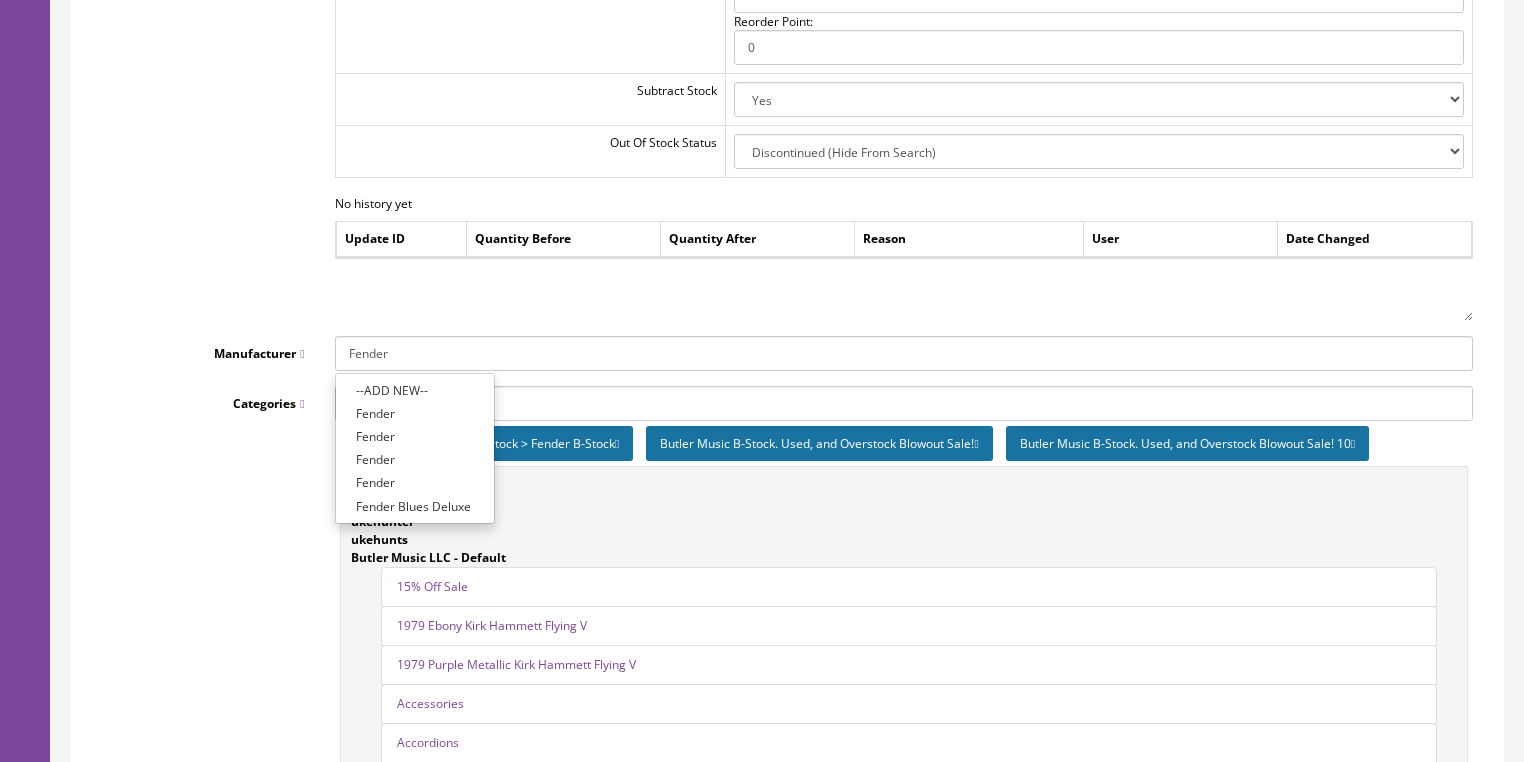 click on "--ADD NEW--" at bounding box center (415, 390) 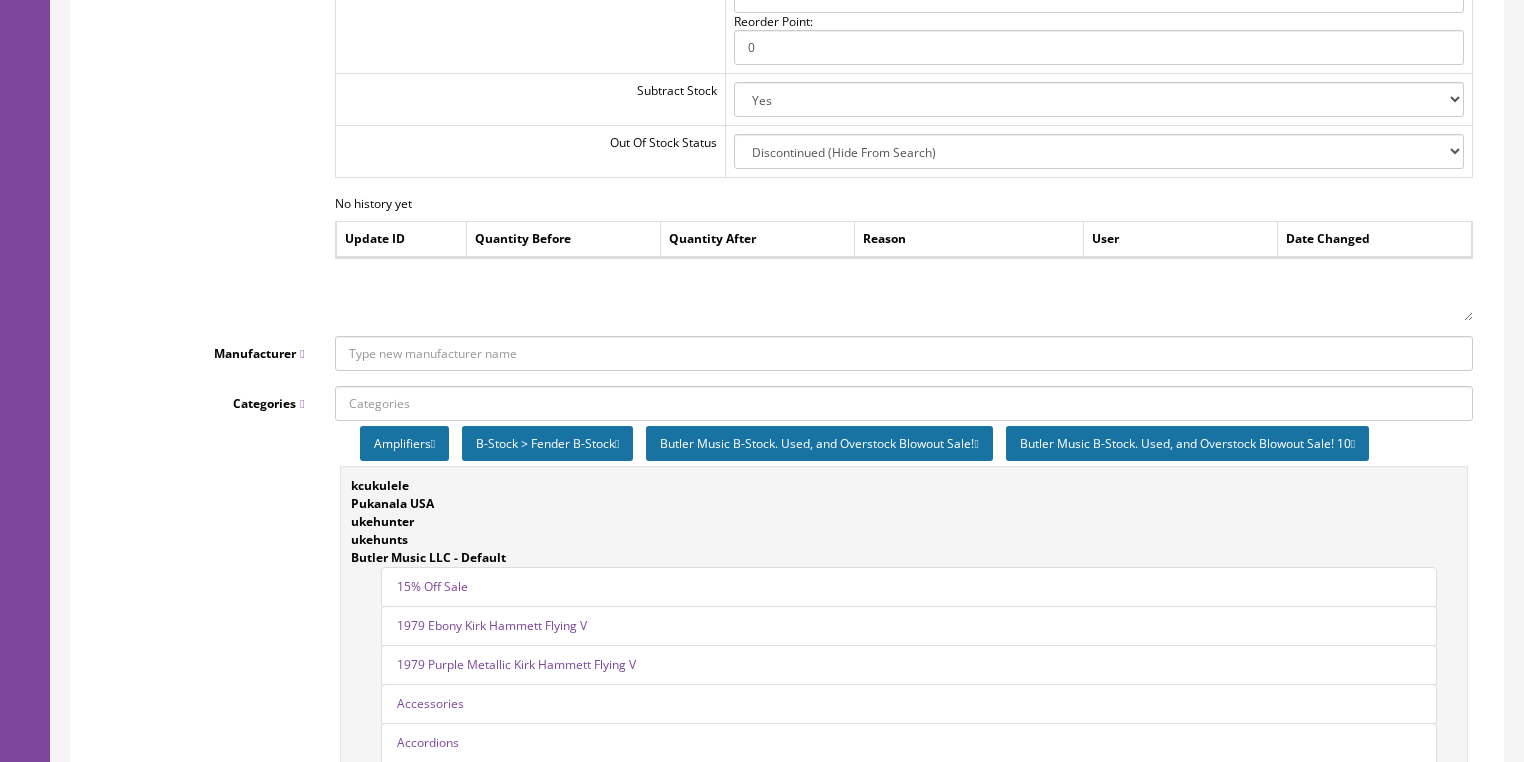 drag, startPoint x: 357, startPoint y: 350, endPoint x: 320, endPoint y: 301, distance: 61.400326 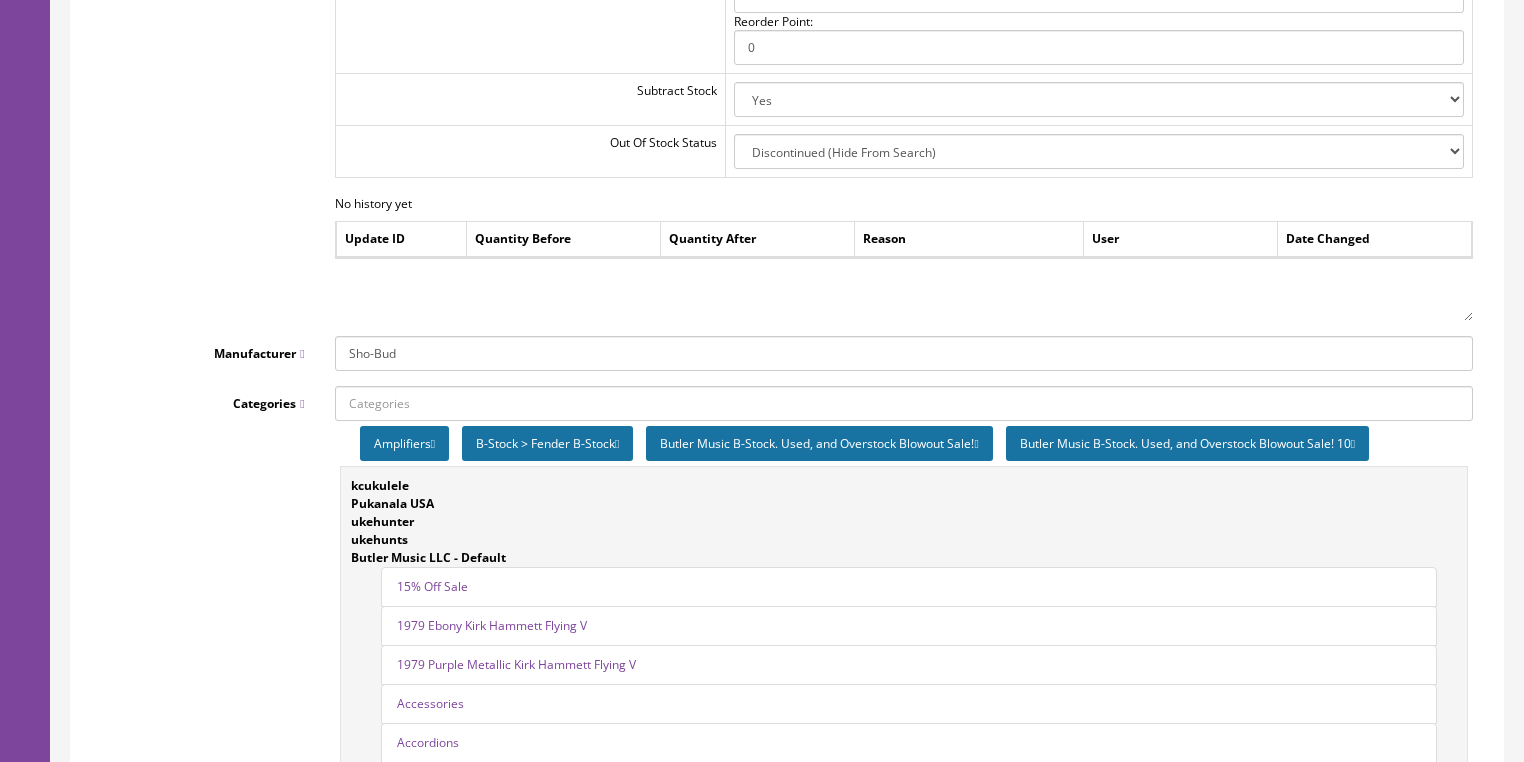 type on "Sho-Bud" 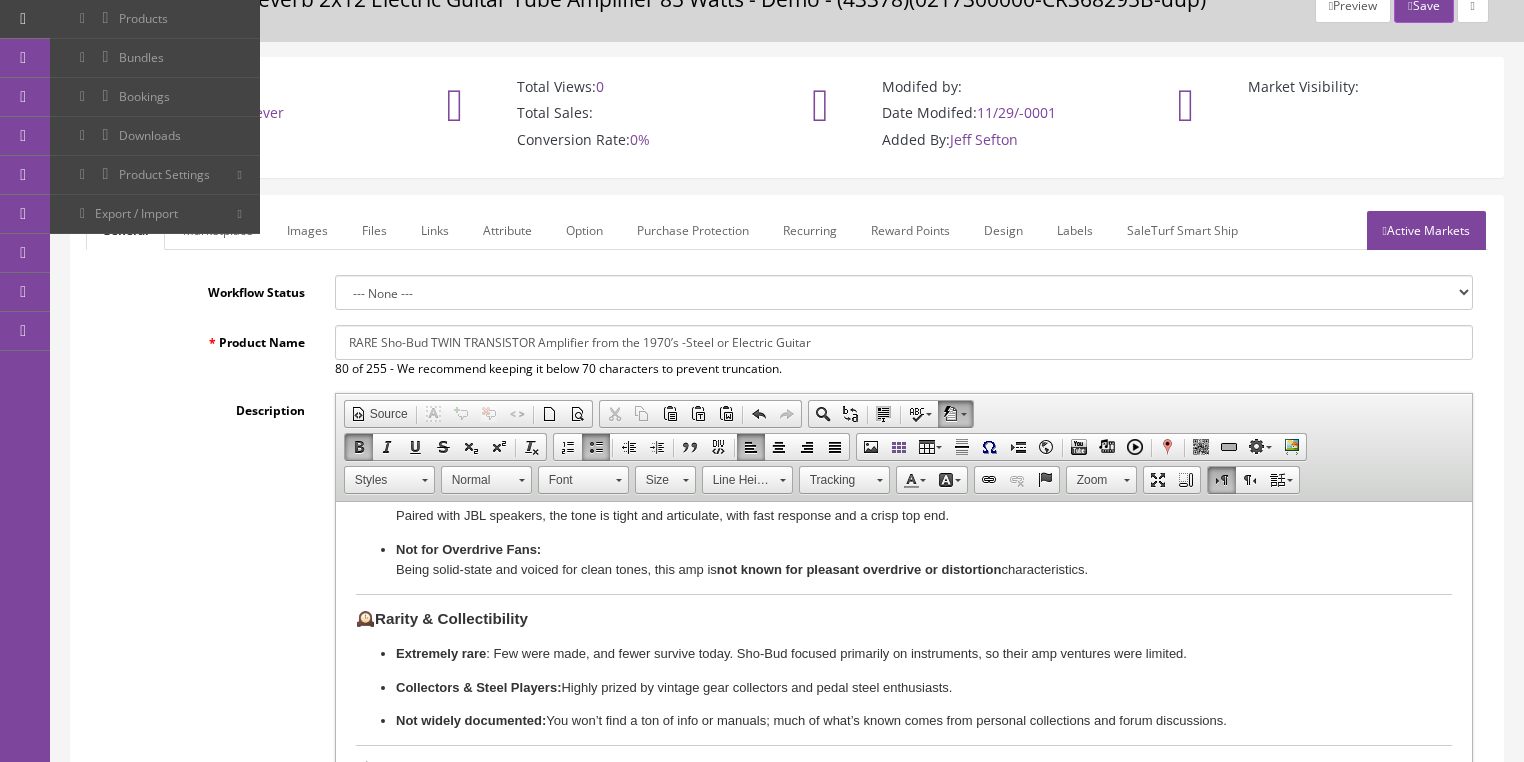 scroll, scrollTop: 48, scrollLeft: 0, axis: vertical 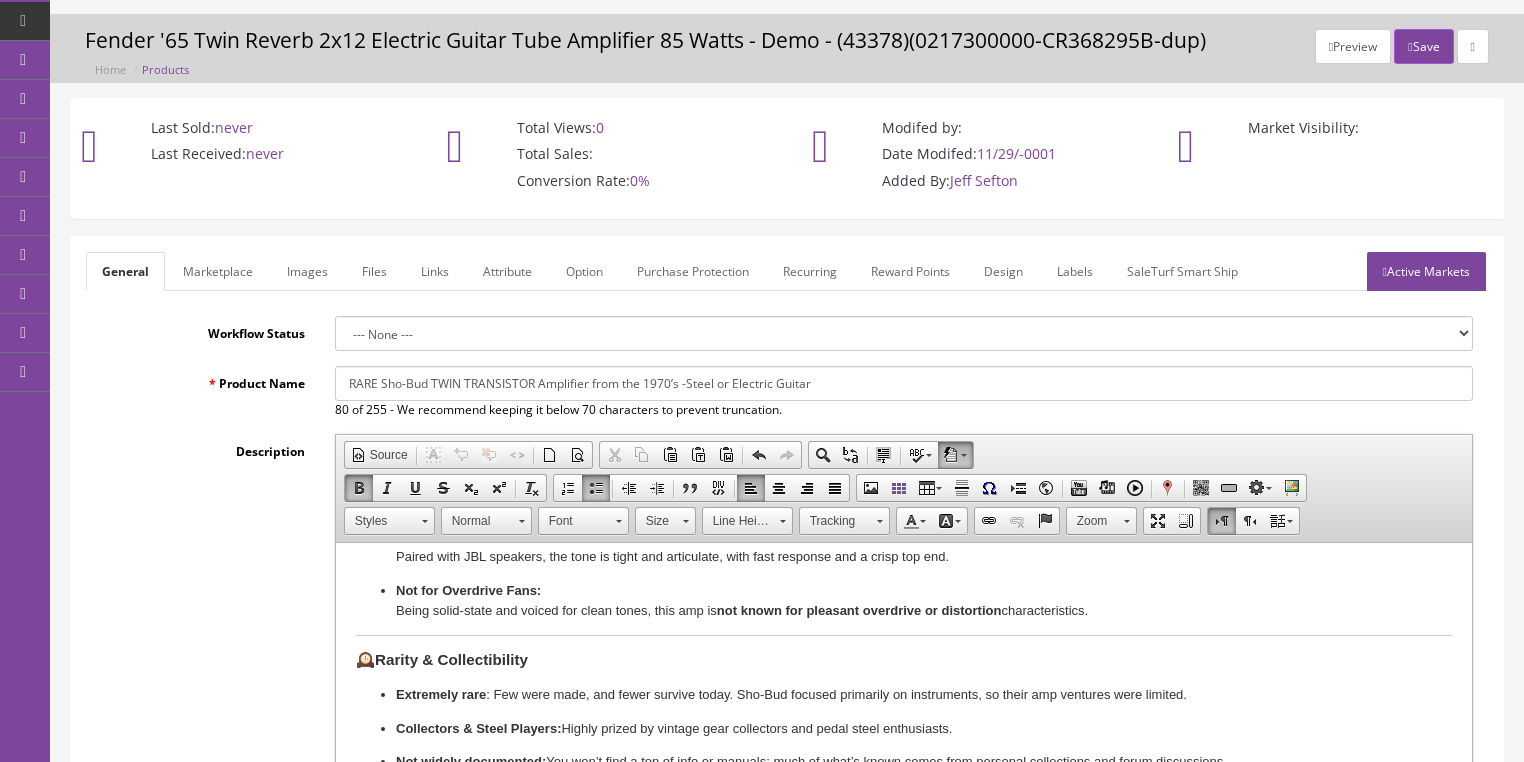 click on "Images" at bounding box center (307, 271) 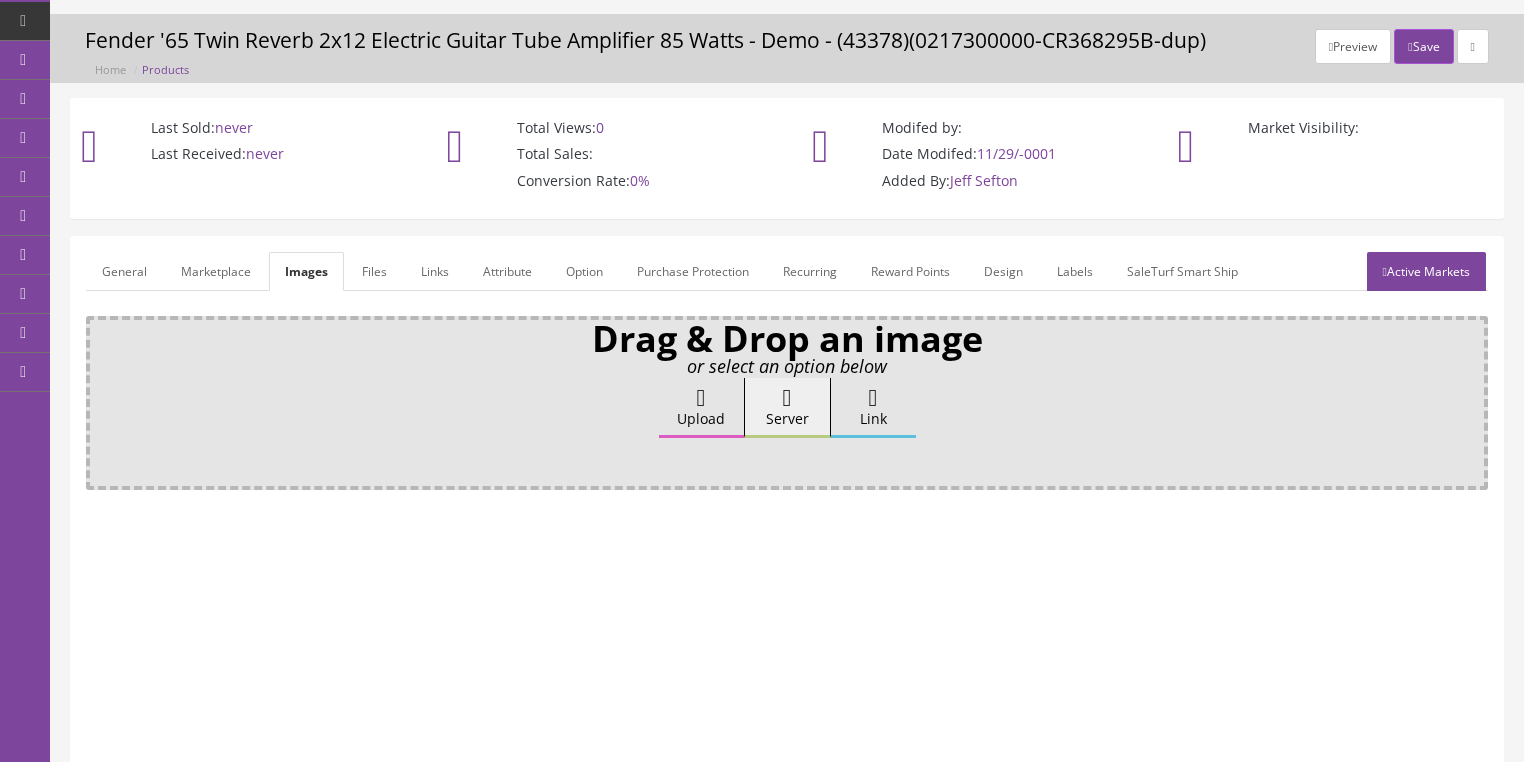 scroll, scrollTop: 0, scrollLeft: 0, axis: both 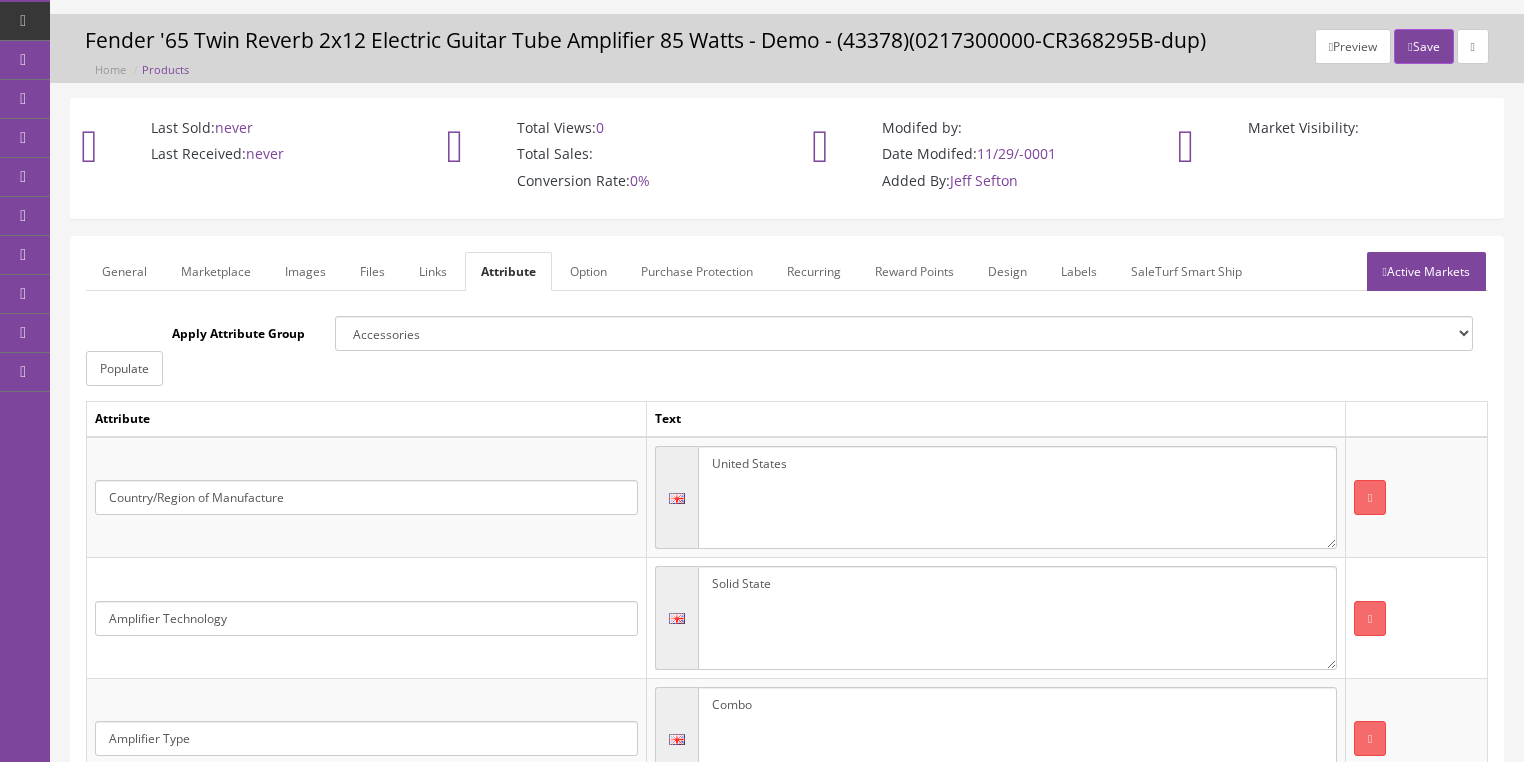 click on "Active Markets" at bounding box center (1426, 271) 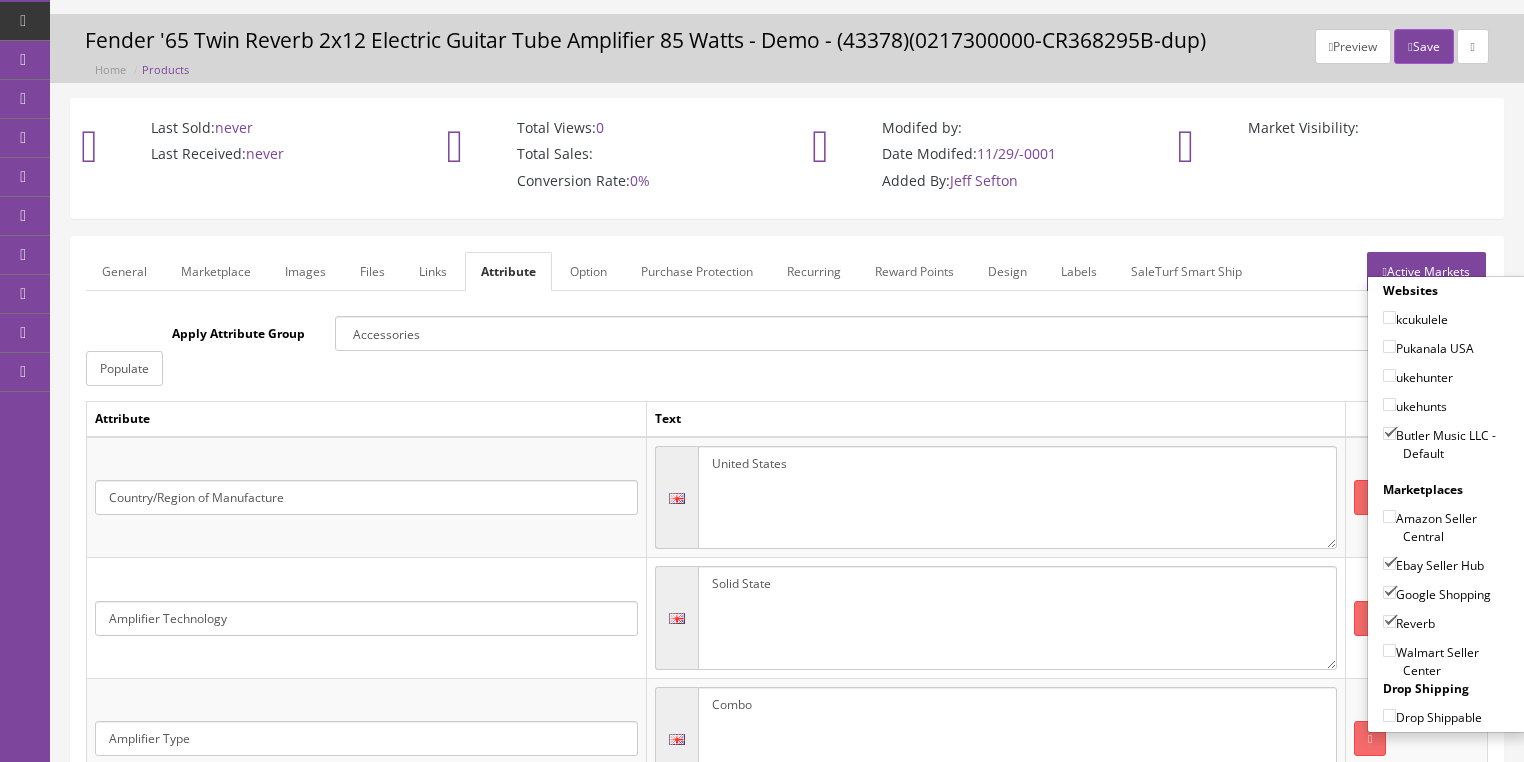 click on "Active Markets" at bounding box center [1426, 271] 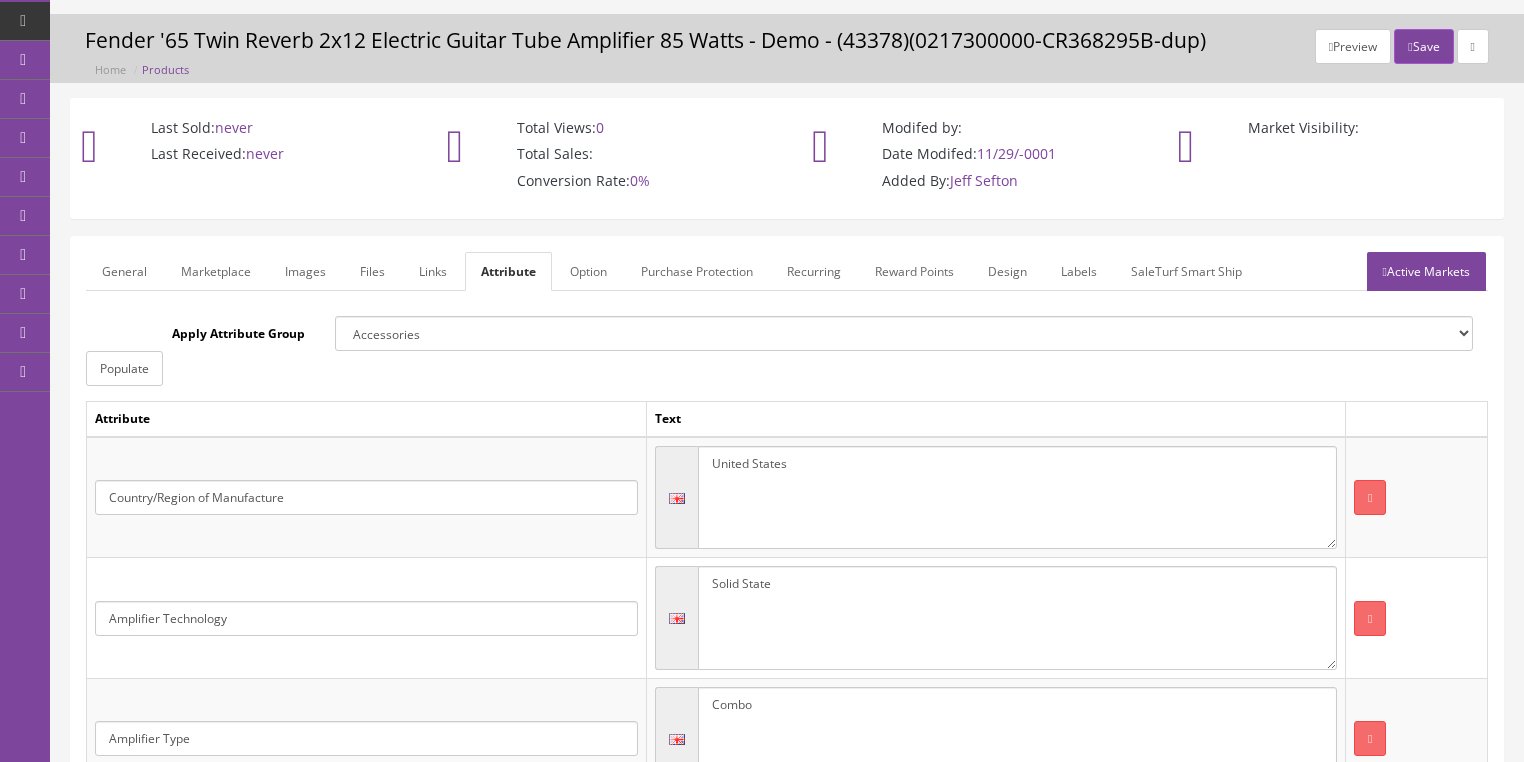 click on "General" at bounding box center [124, 271] 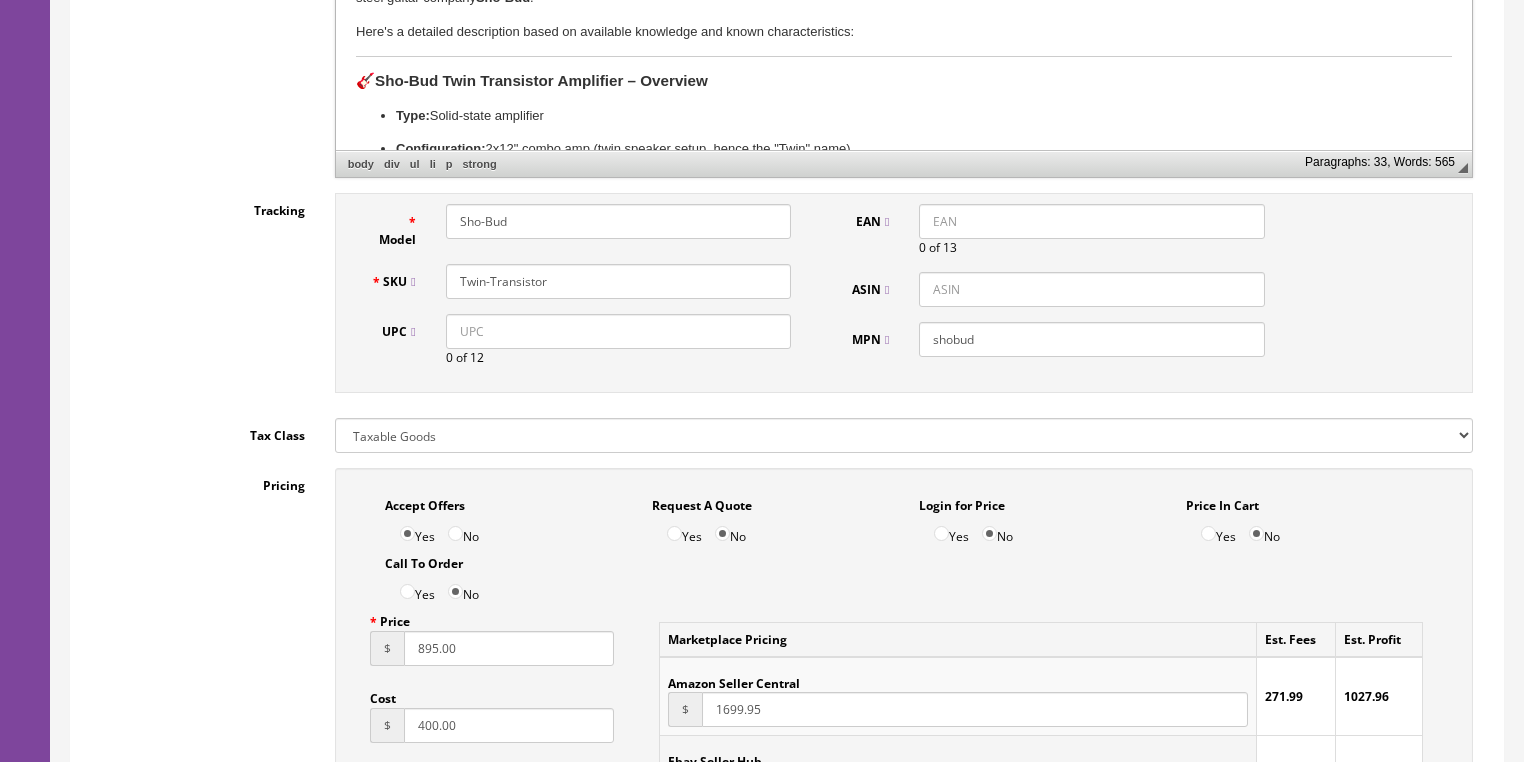 scroll, scrollTop: 848, scrollLeft: 0, axis: vertical 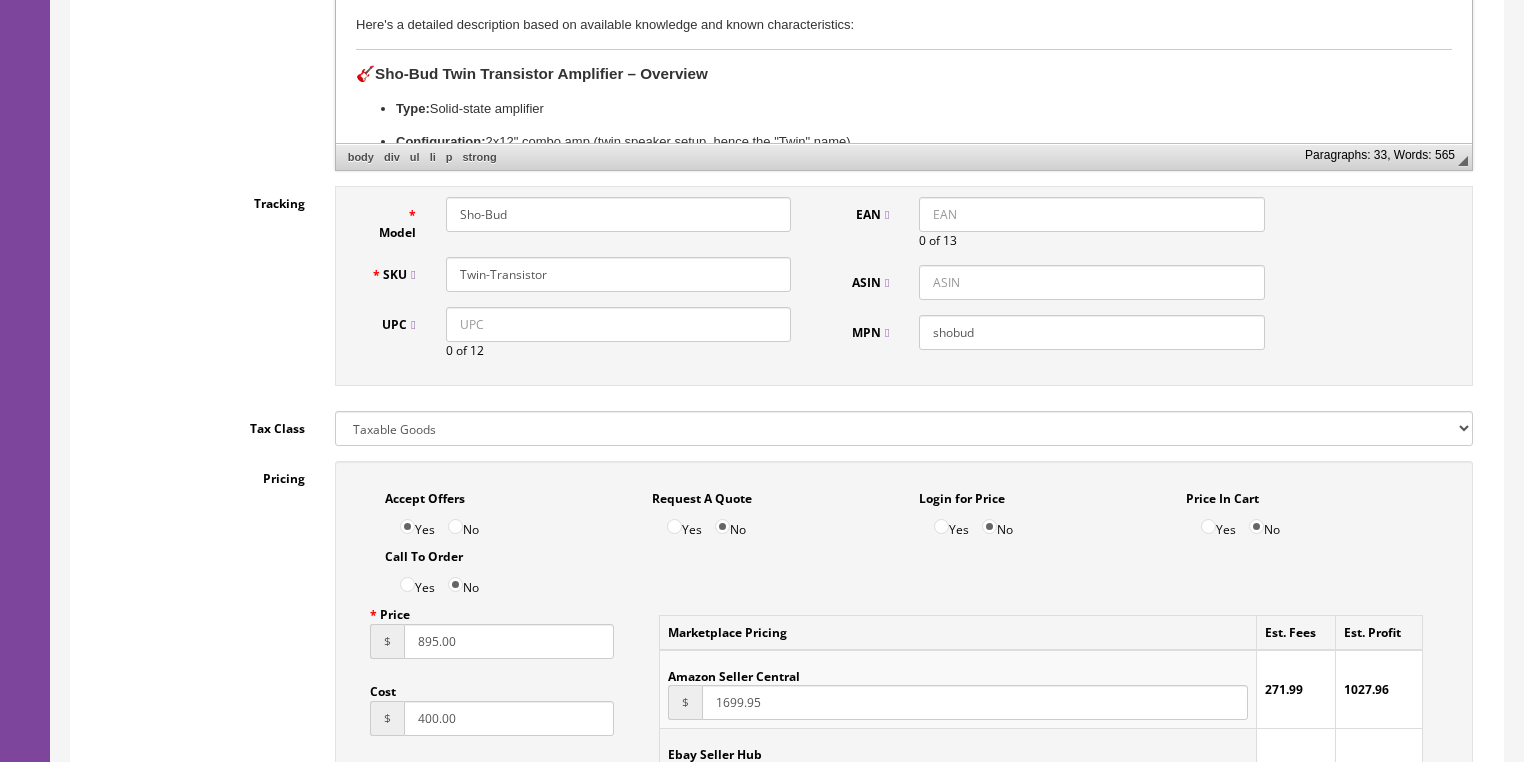 drag, startPoint x: 574, startPoint y: 276, endPoint x: 443, endPoint y: 271, distance: 131.09538 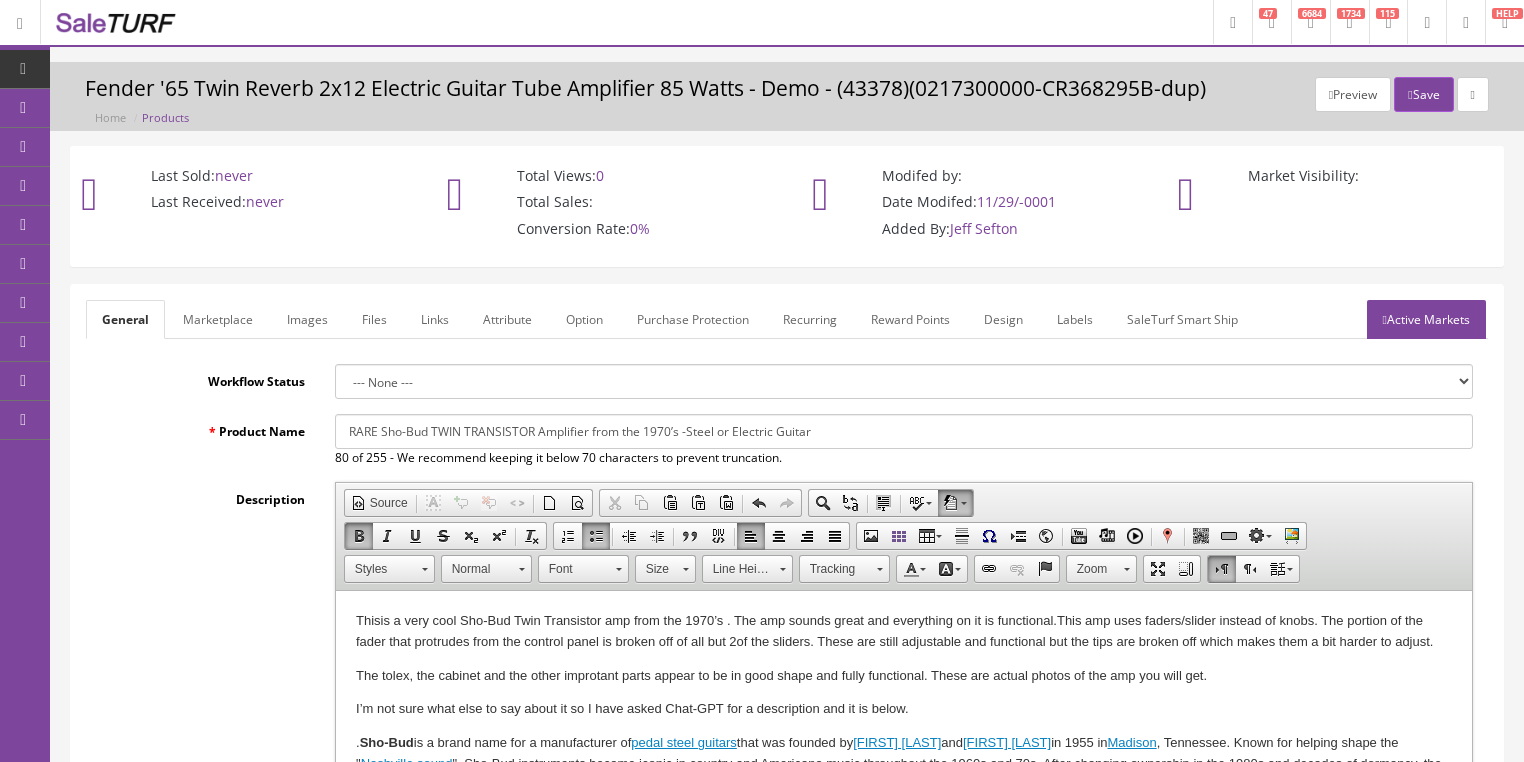 scroll, scrollTop: 0, scrollLeft: 0, axis: both 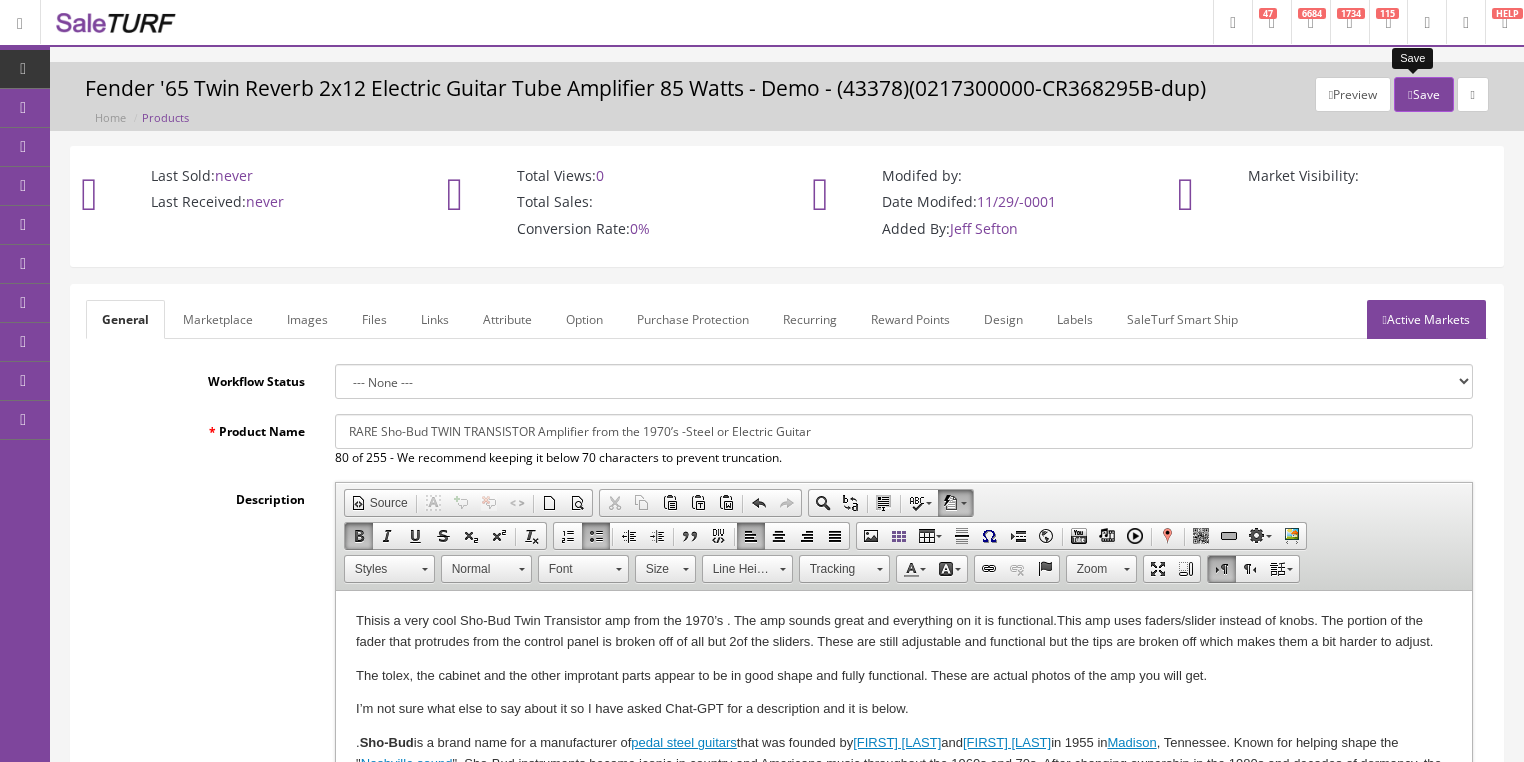 click on "Save" at bounding box center (1423, 94) 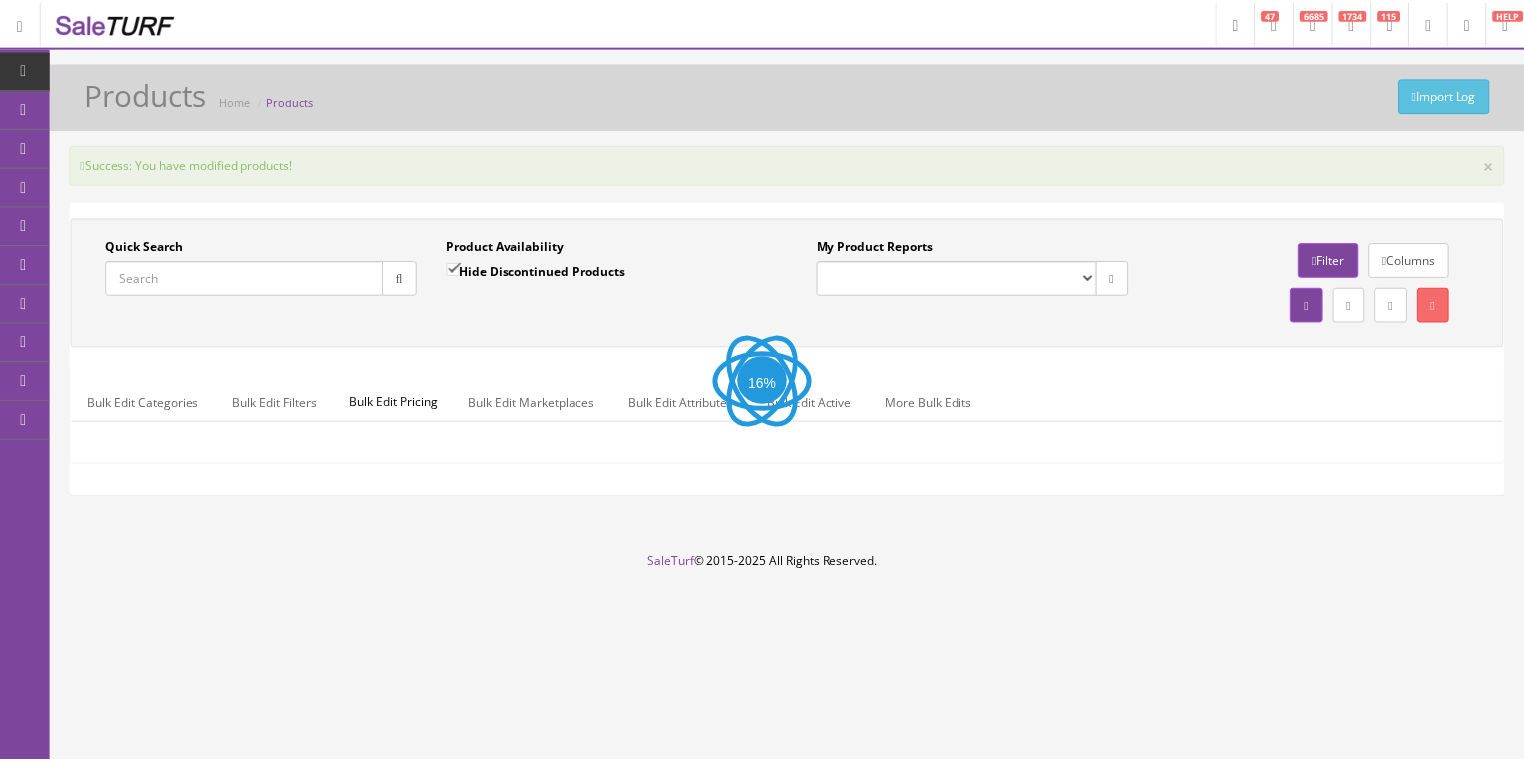 scroll, scrollTop: 0, scrollLeft: 0, axis: both 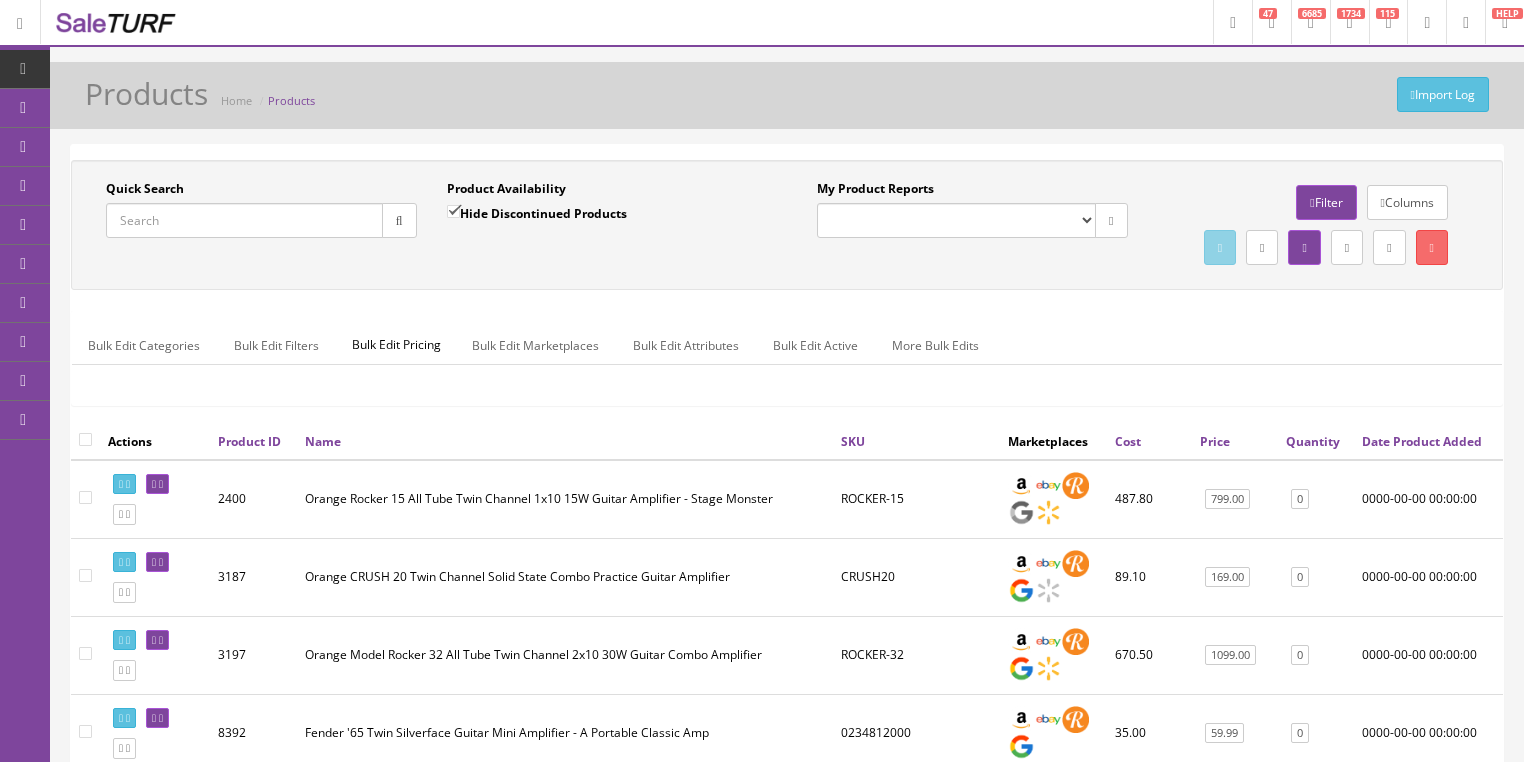 click on "Quick Search" at bounding box center (244, 220) 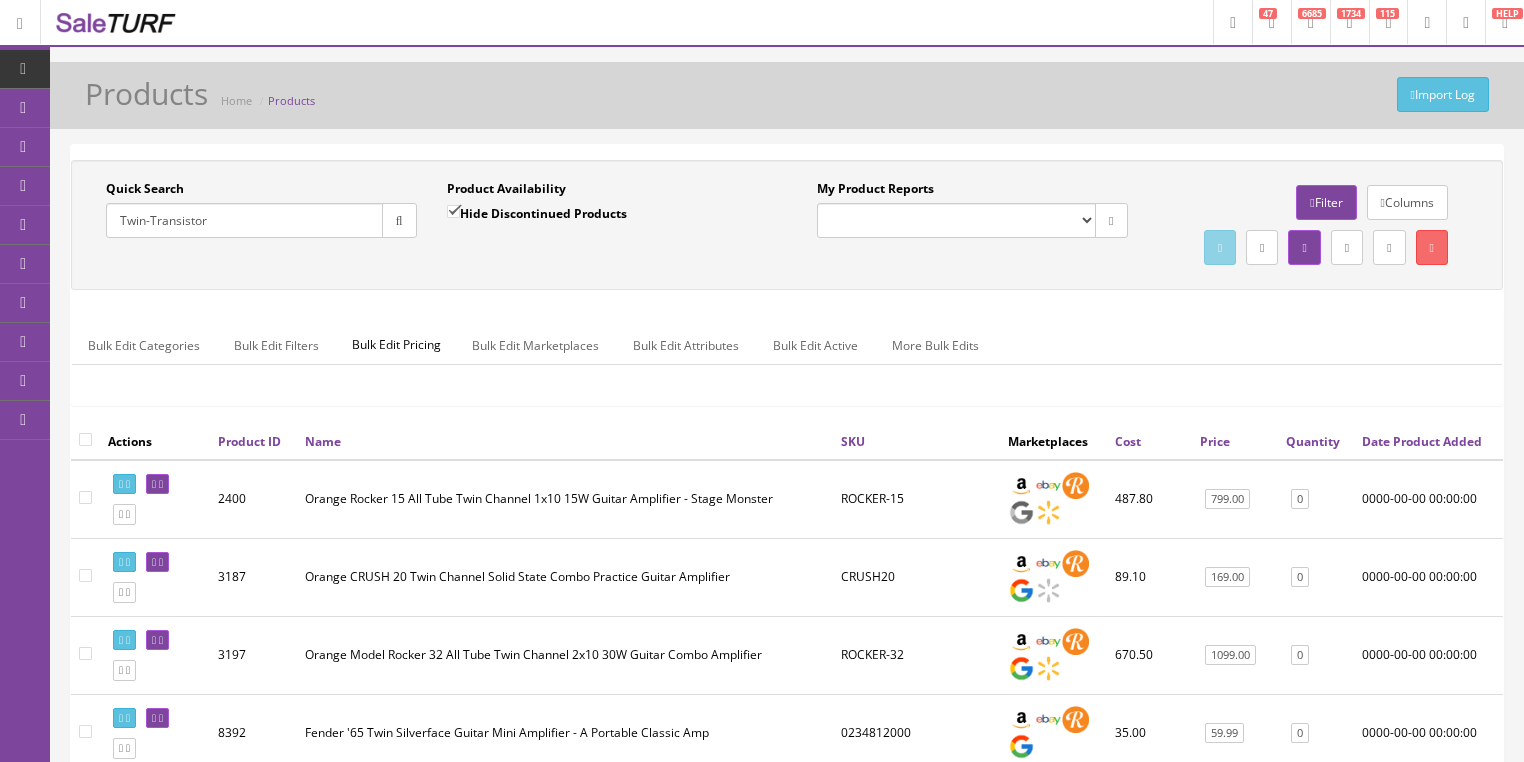 type on "Twin-Transistor" 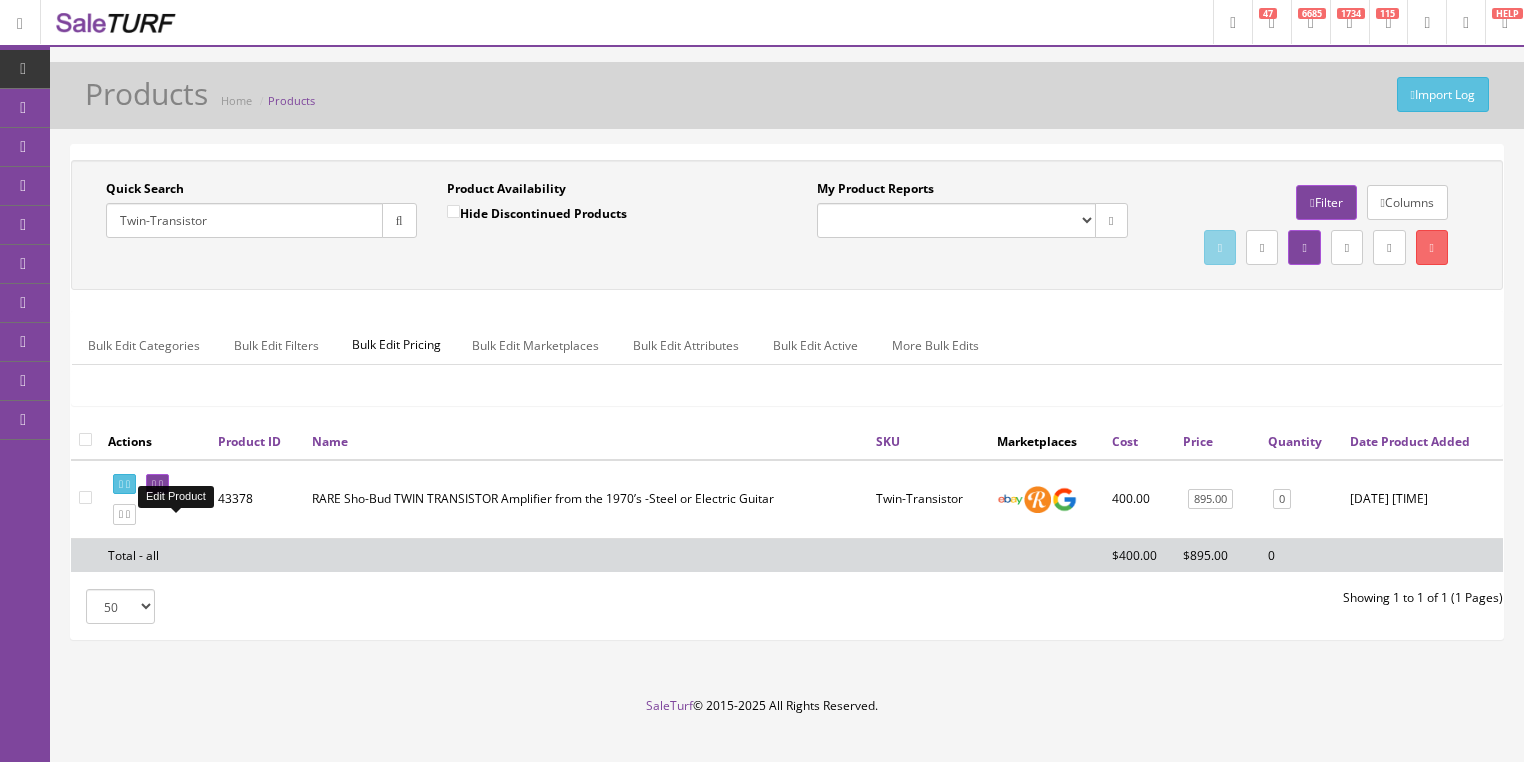 click at bounding box center (154, 484) 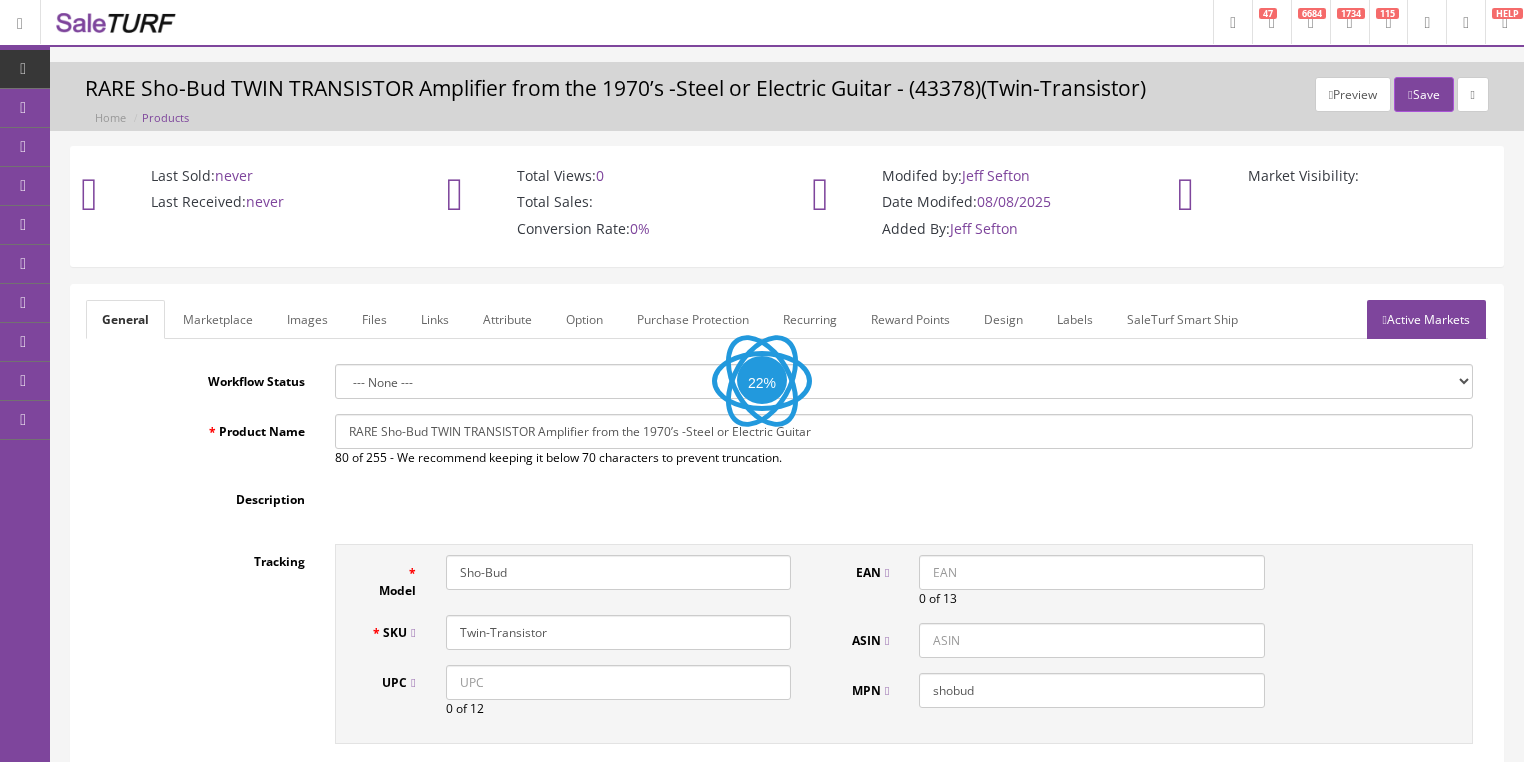 scroll, scrollTop: 0, scrollLeft: 0, axis: both 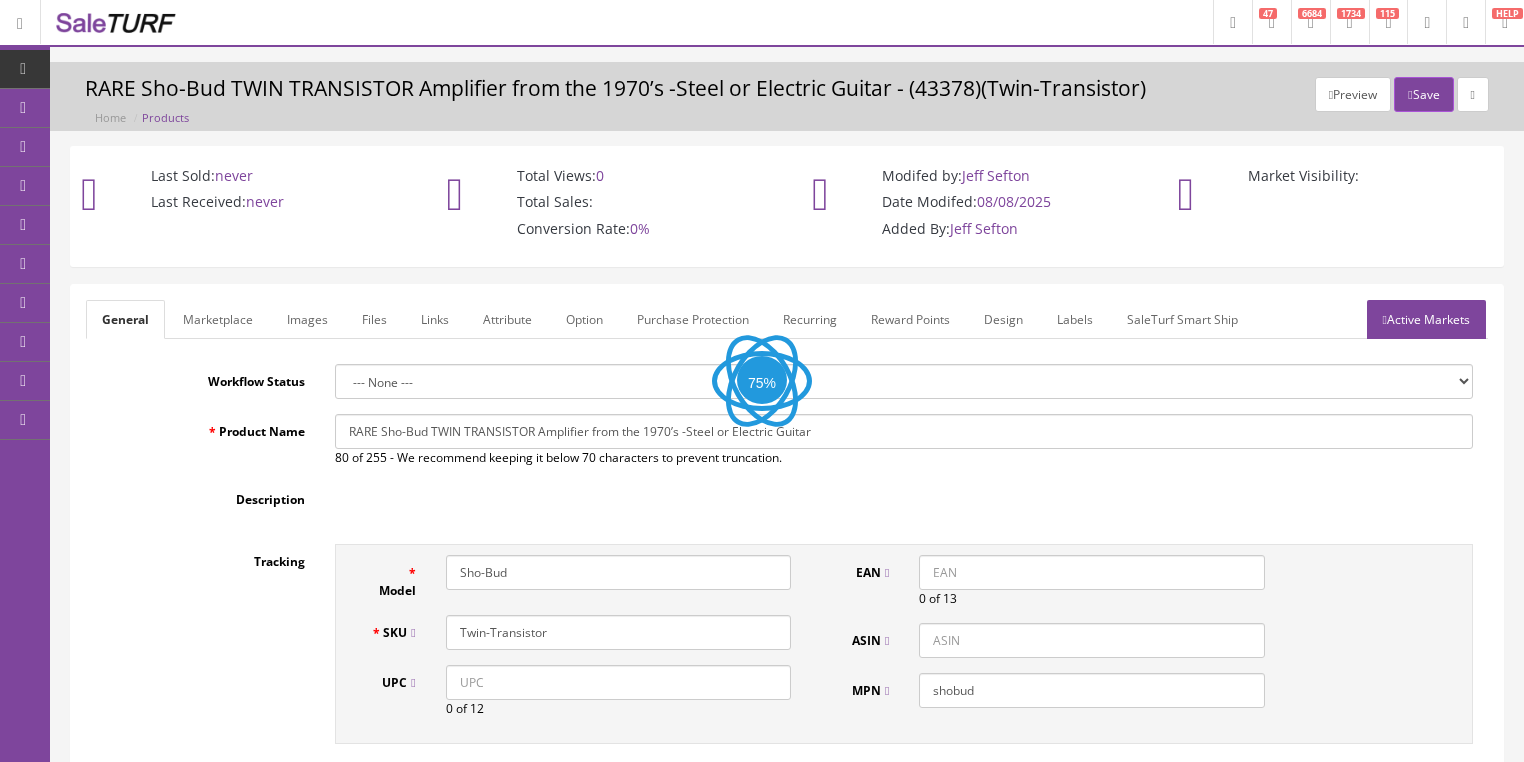 click on "Labels" at bounding box center [1075, 319] 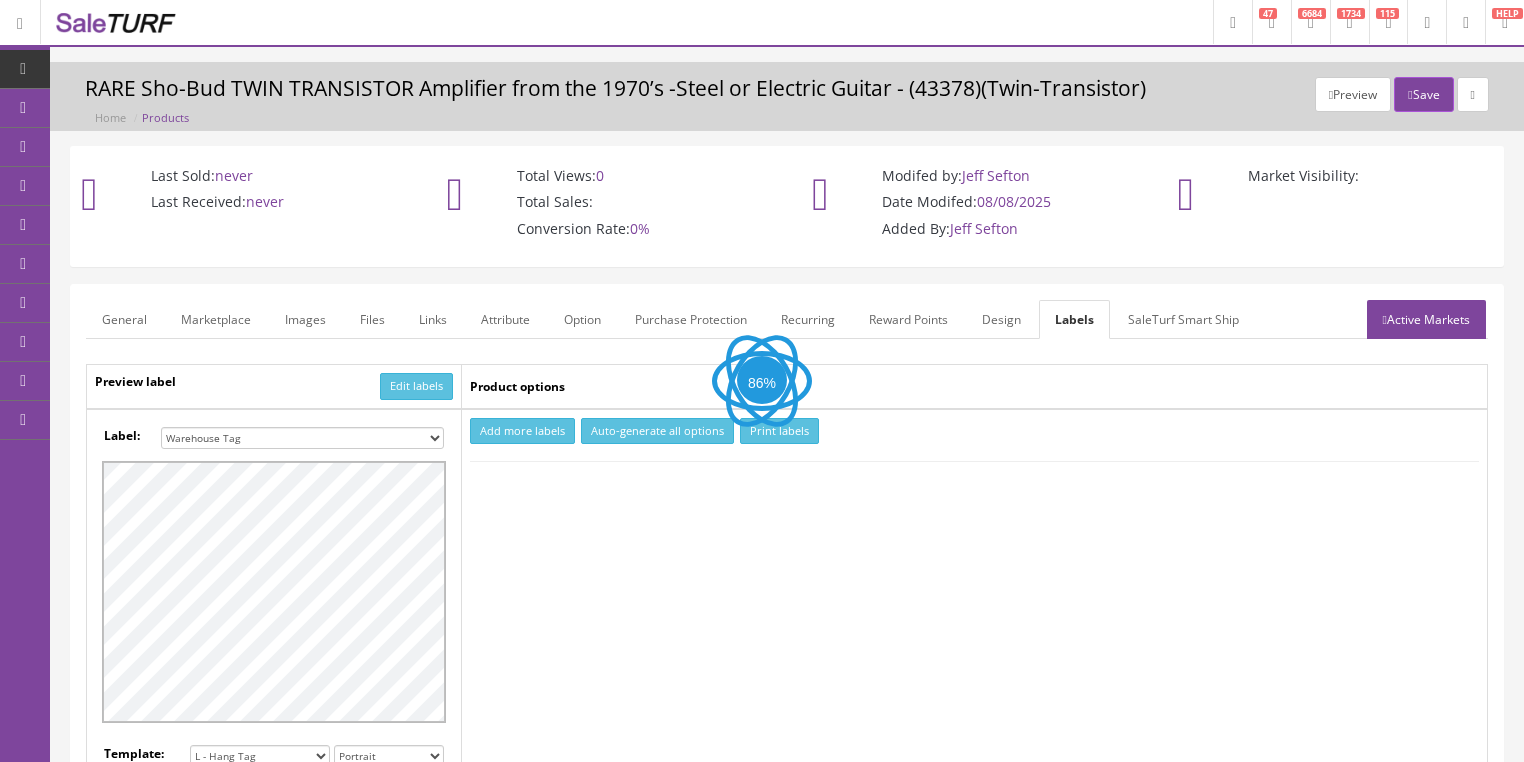 scroll, scrollTop: 0, scrollLeft: 0, axis: both 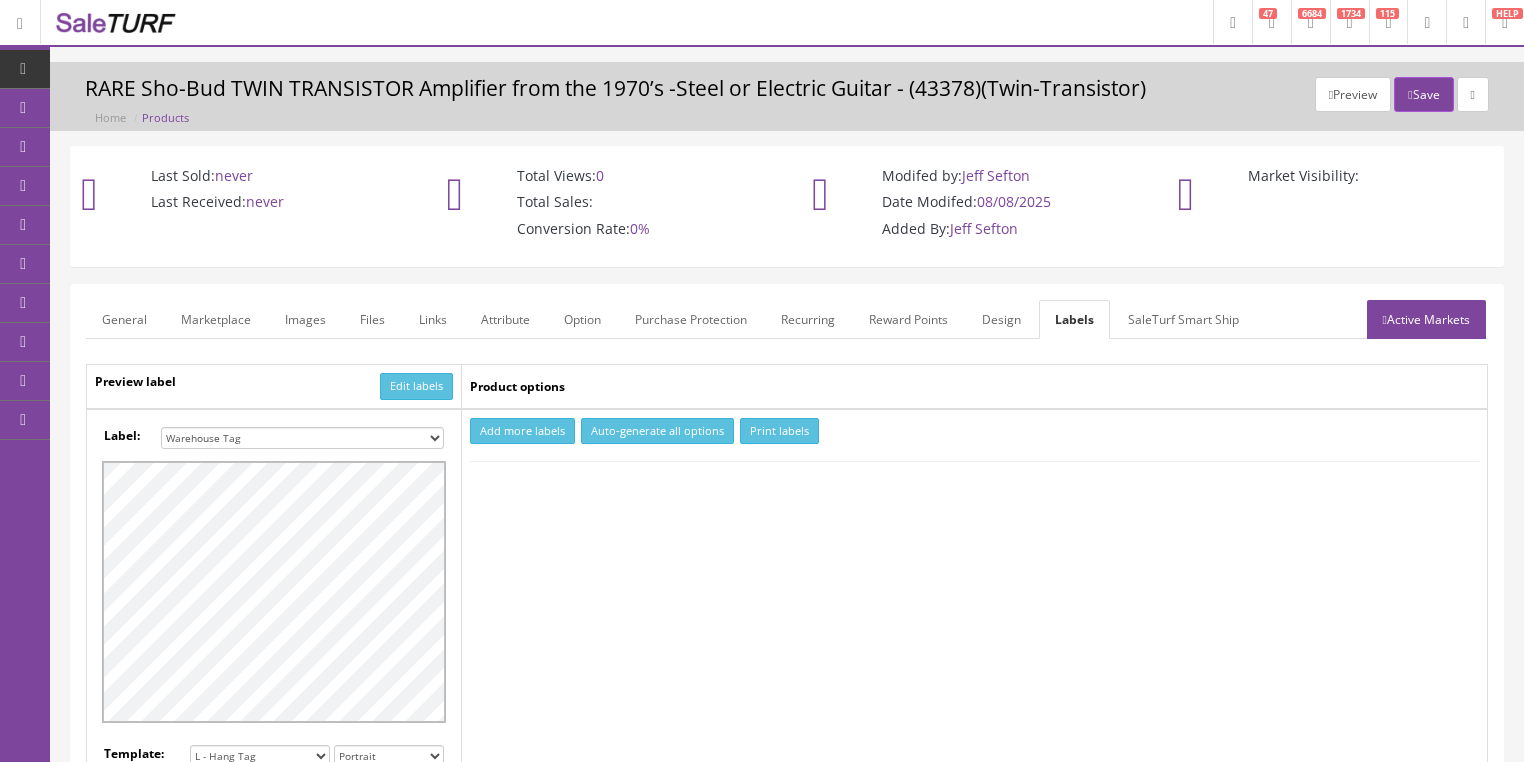 click on "Small Label
2 x 1 Label
Shoe label
100 barcodes
Dymo Label
2 X 1 Sticker Labels
Avery® 5160
New Hang Tag
Warehouse Tag No Dat
L-Hang Tag S
TEST1
Warehouse Tag
Hang Tag
Warehouse Tag
Warehouse Tag No Dat
2 x 1 Label" at bounding box center [302, 438] 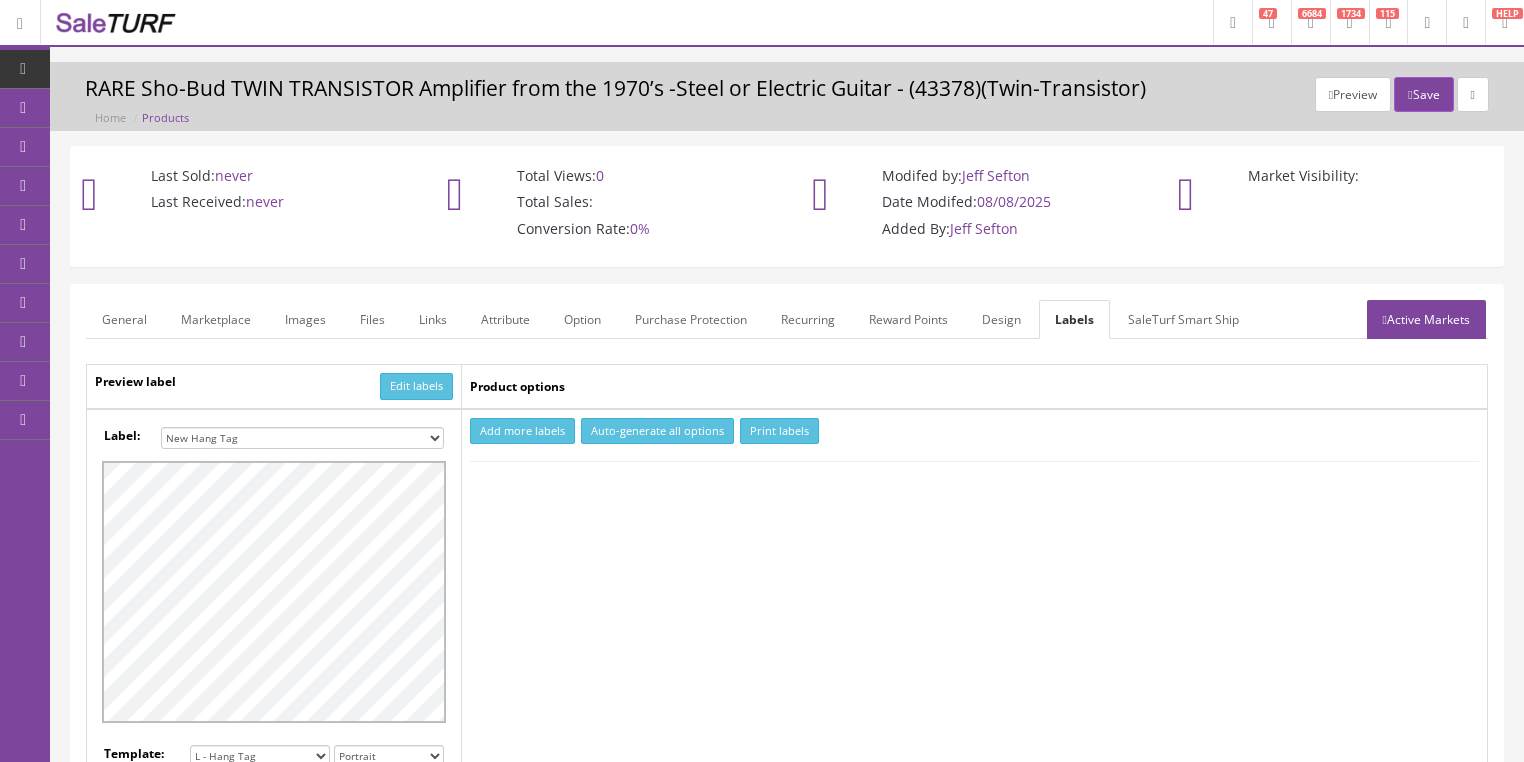 click on "Small Label
2 x 1 Label
Shoe label
100 barcodes
Dymo Label
2 X 1 Sticker Labels
Avery® 5160
New Hang Tag
Warehouse Tag No Dat
L-Hang Tag S
TEST1
Warehouse Tag
Hang Tag
Warehouse Tag
Warehouse Tag No Dat
2 x 1 Label" at bounding box center [302, 438] 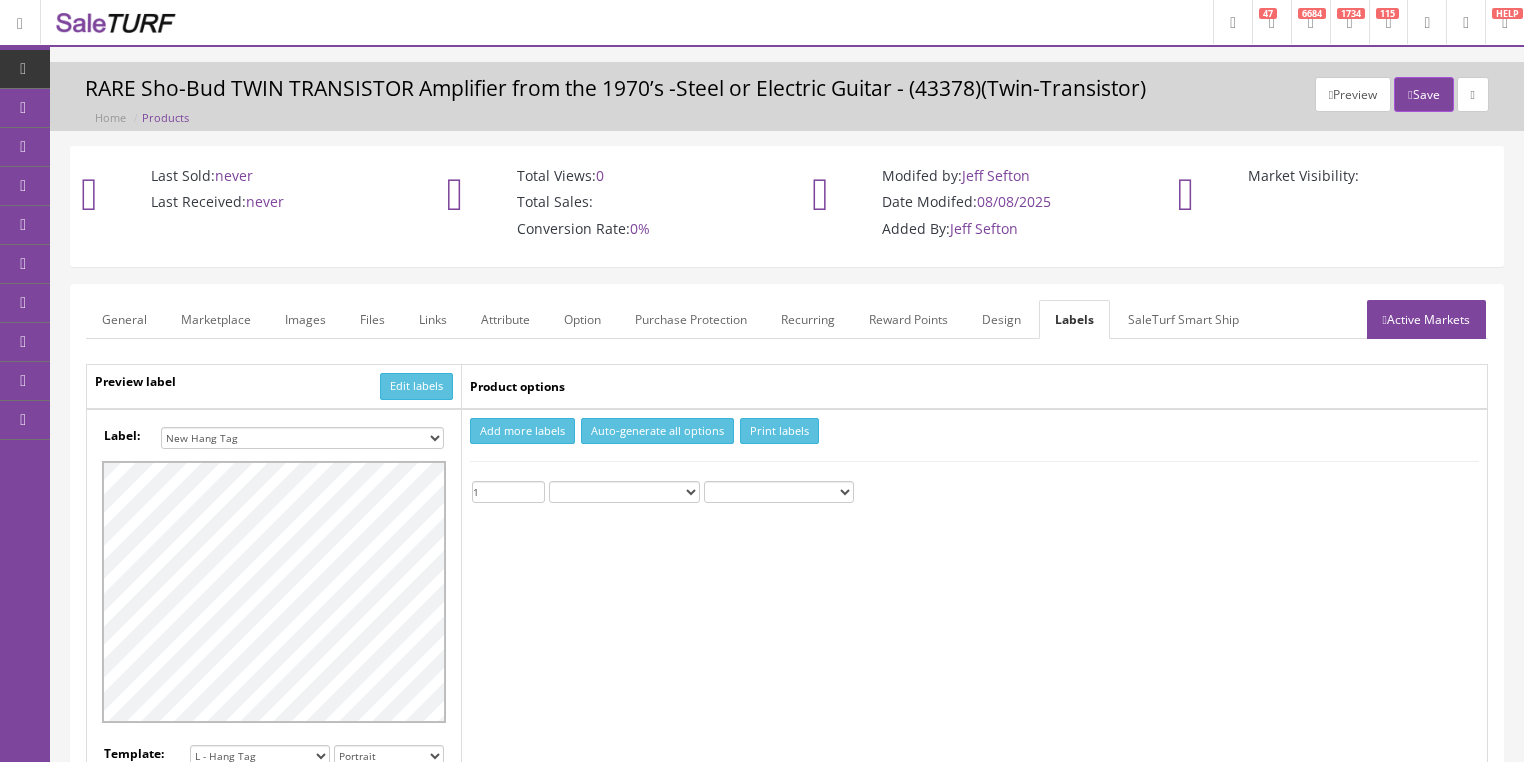 type on "1" 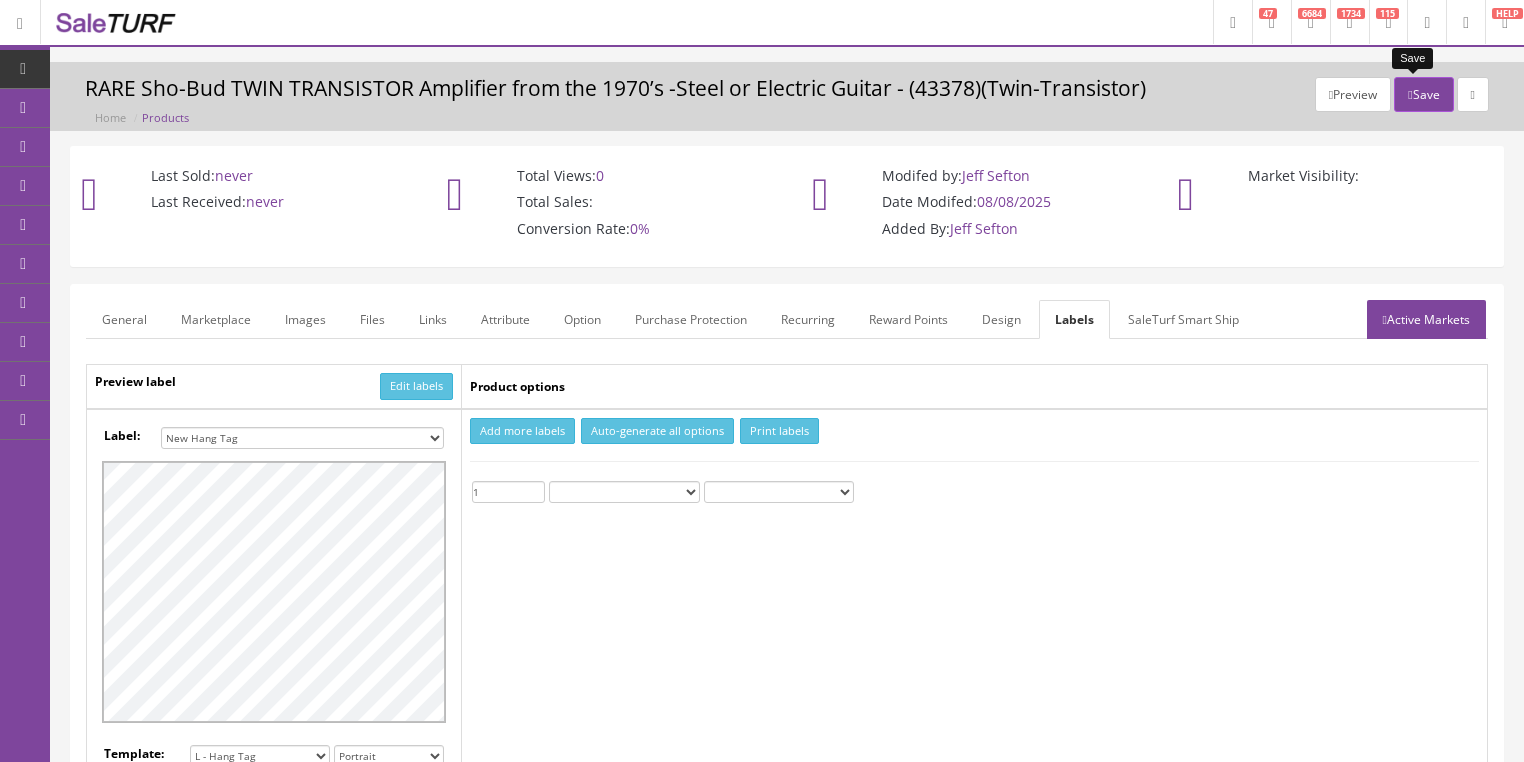 click on "Save" at bounding box center [1423, 94] 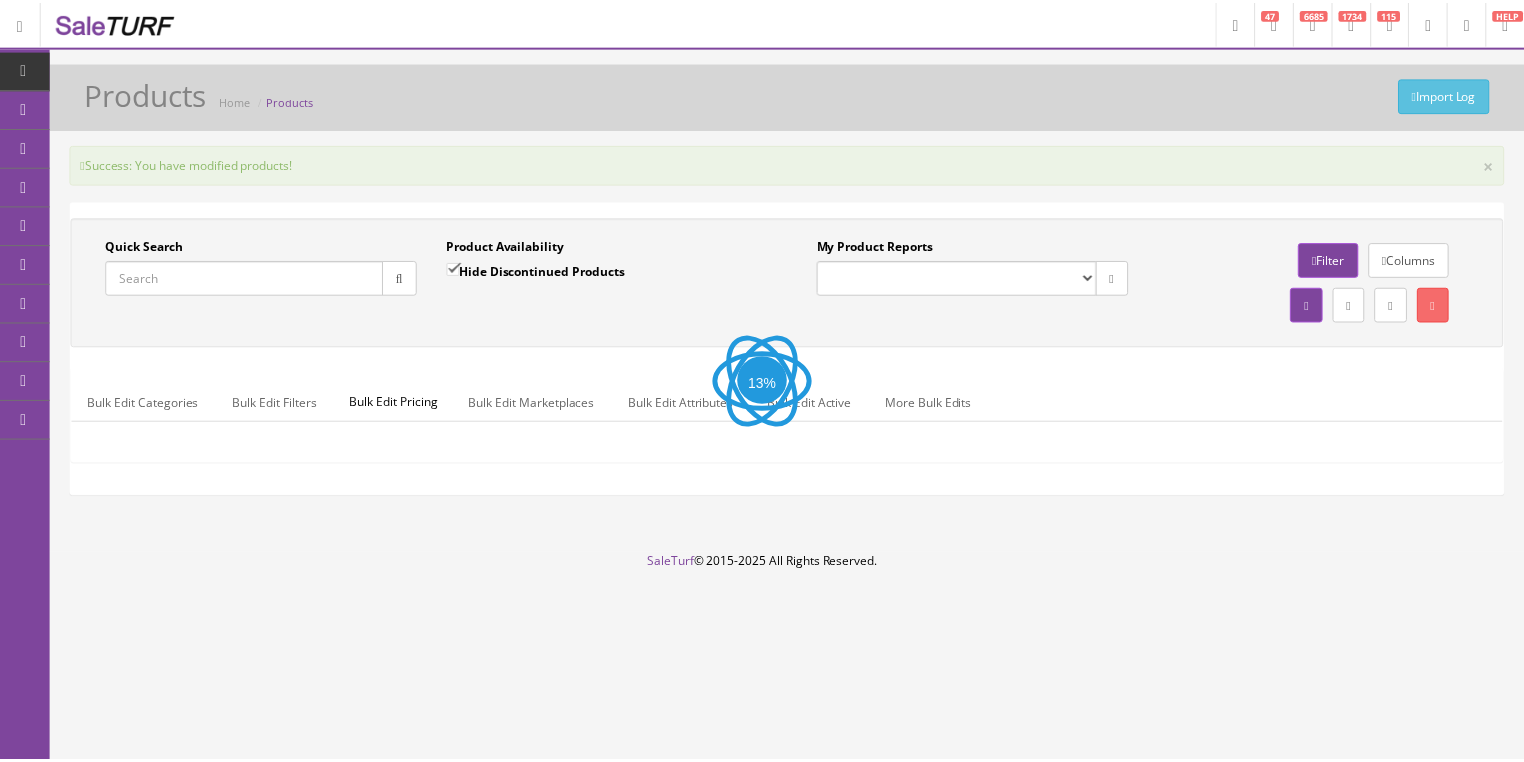 scroll, scrollTop: 0, scrollLeft: 0, axis: both 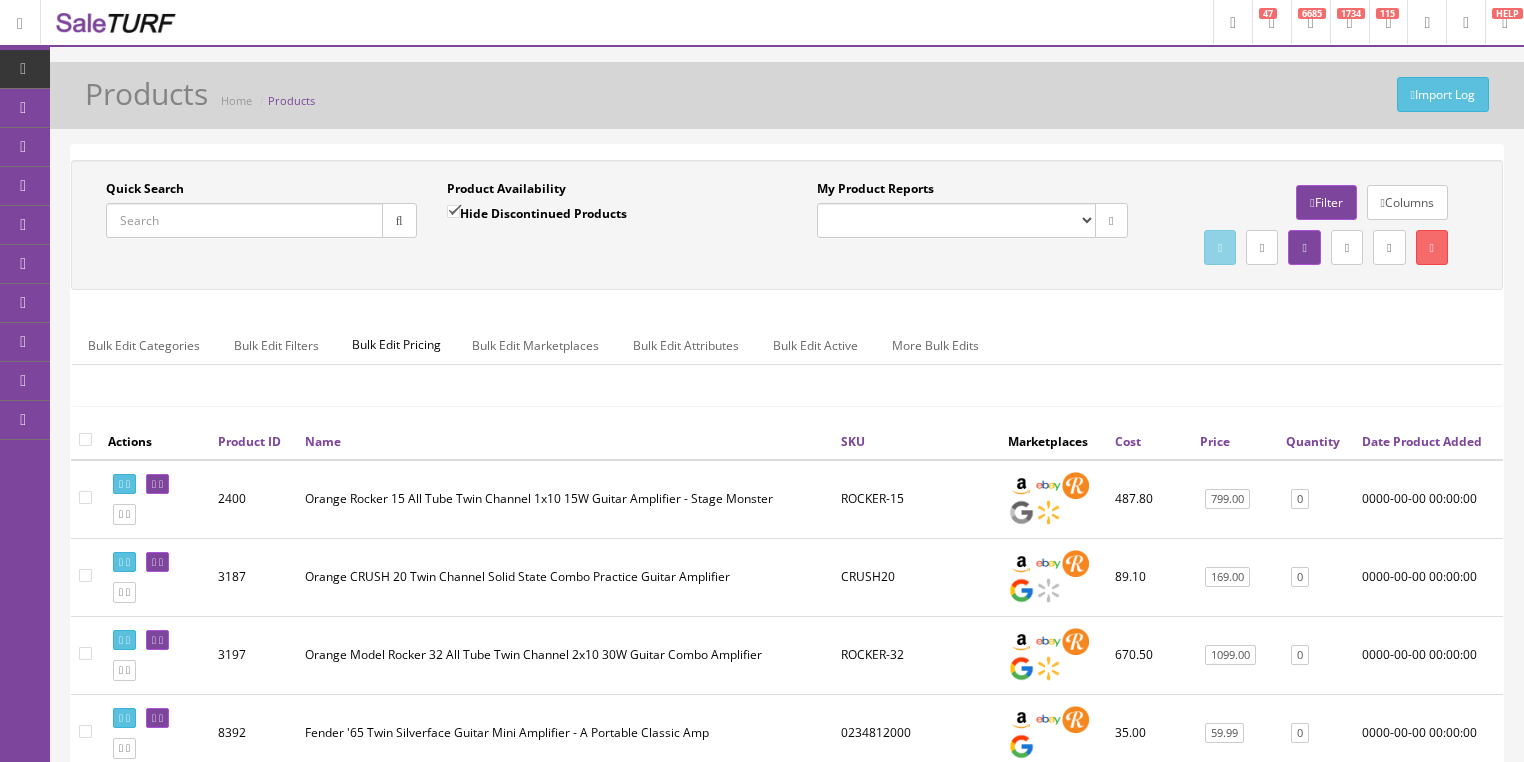 click on "Quick Search" at bounding box center (244, 220) 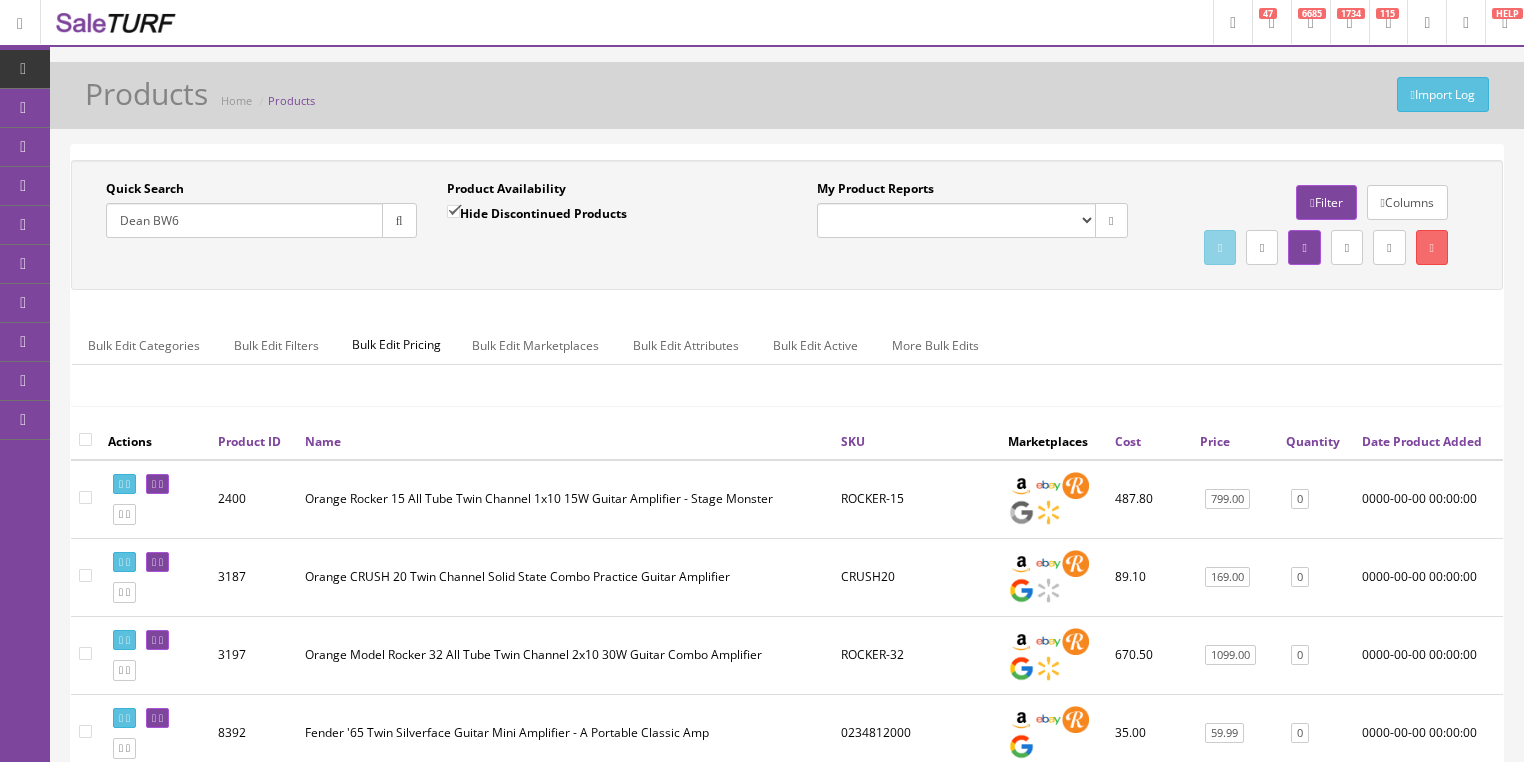 type on "Dean BW6" 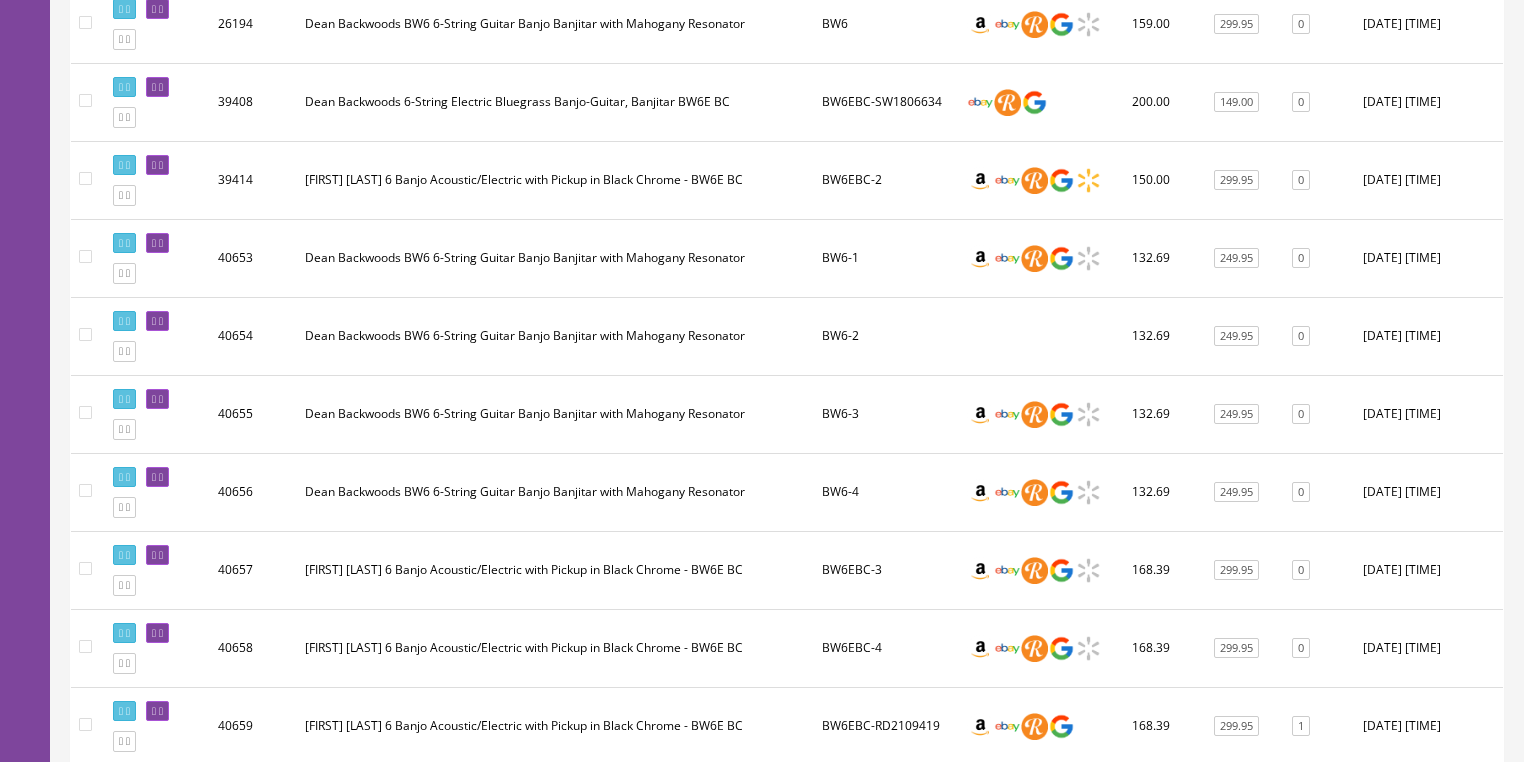 scroll, scrollTop: 560, scrollLeft: 0, axis: vertical 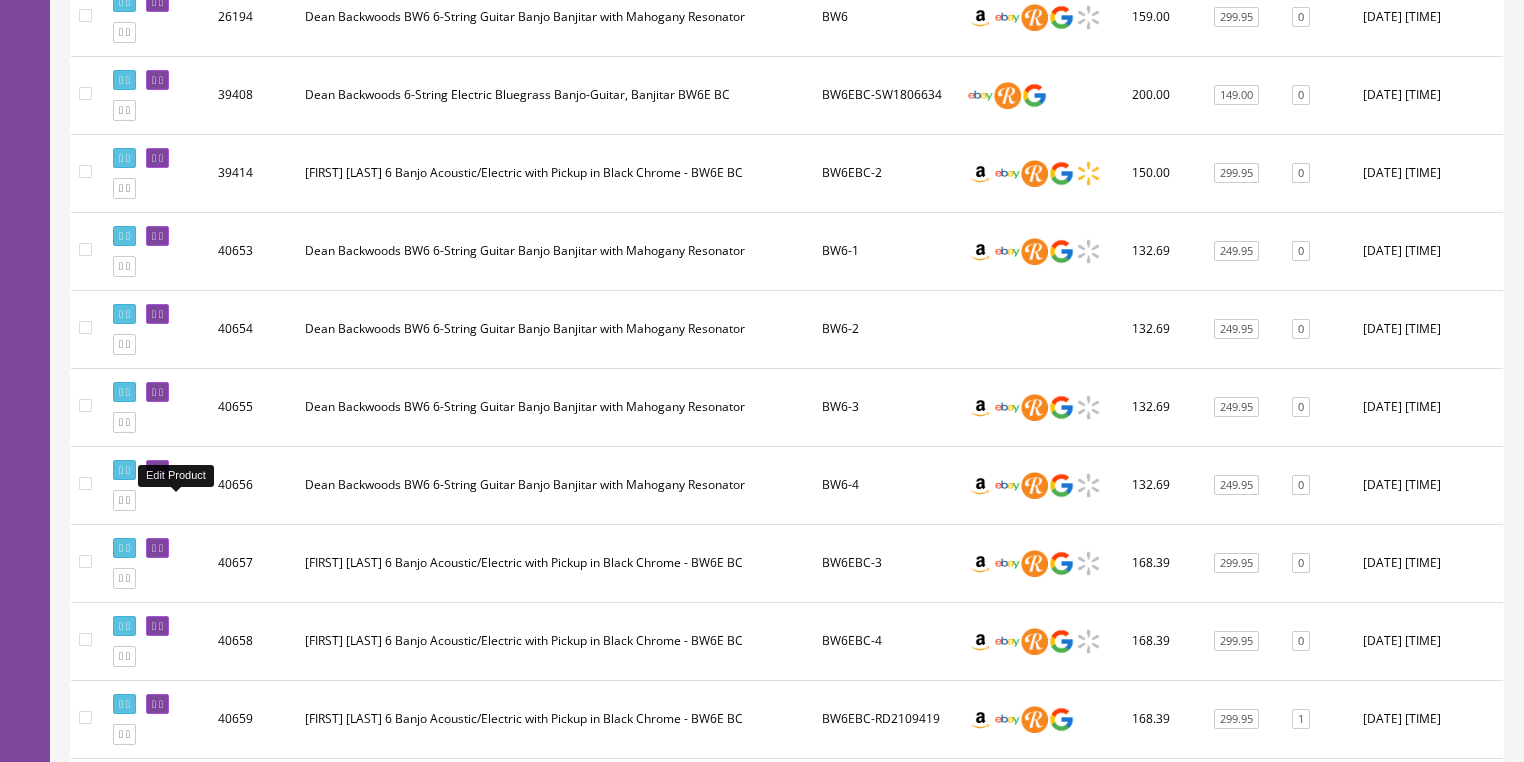 click at bounding box center [161, 470] 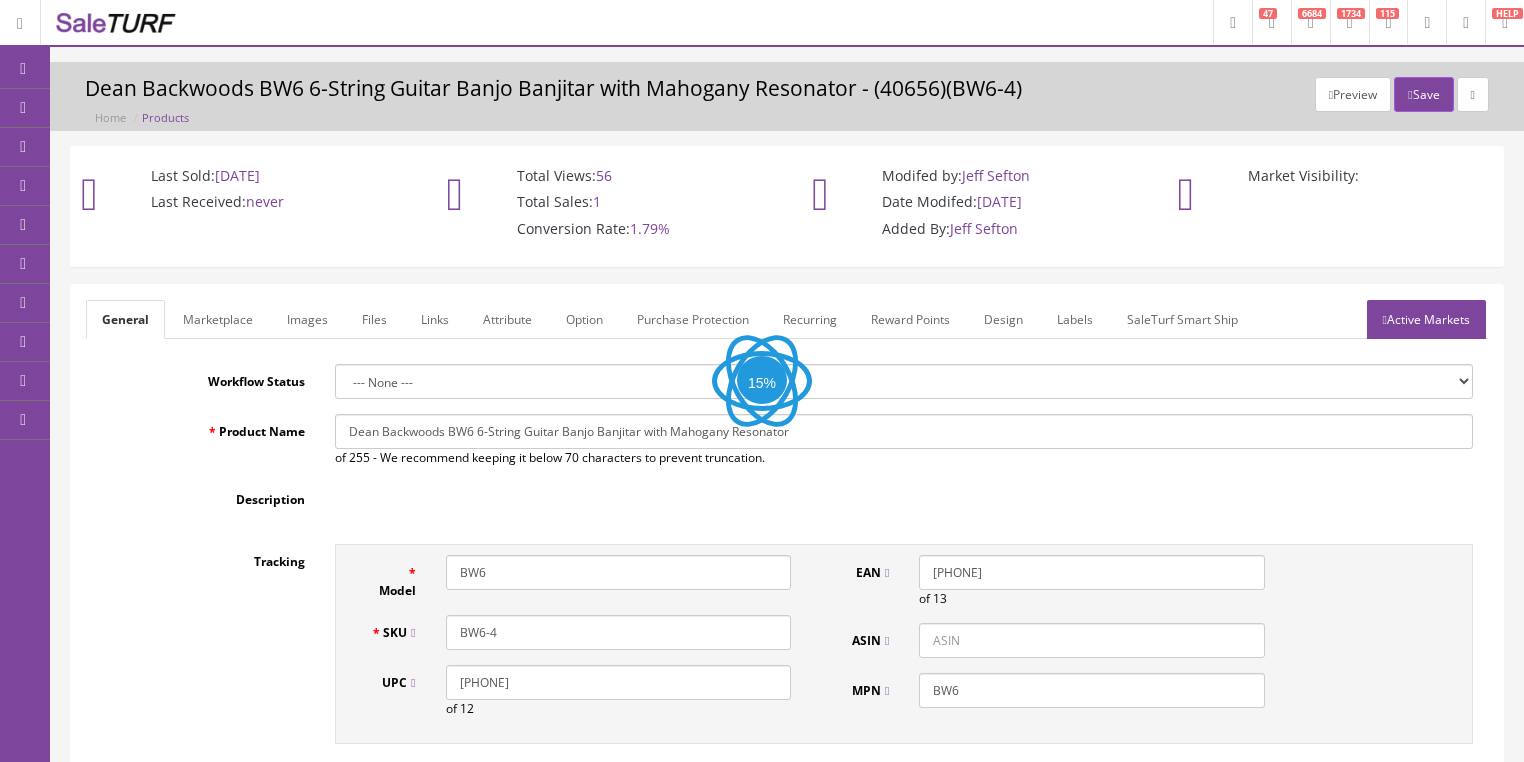 scroll, scrollTop: 0, scrollLeft: 0, axis: both 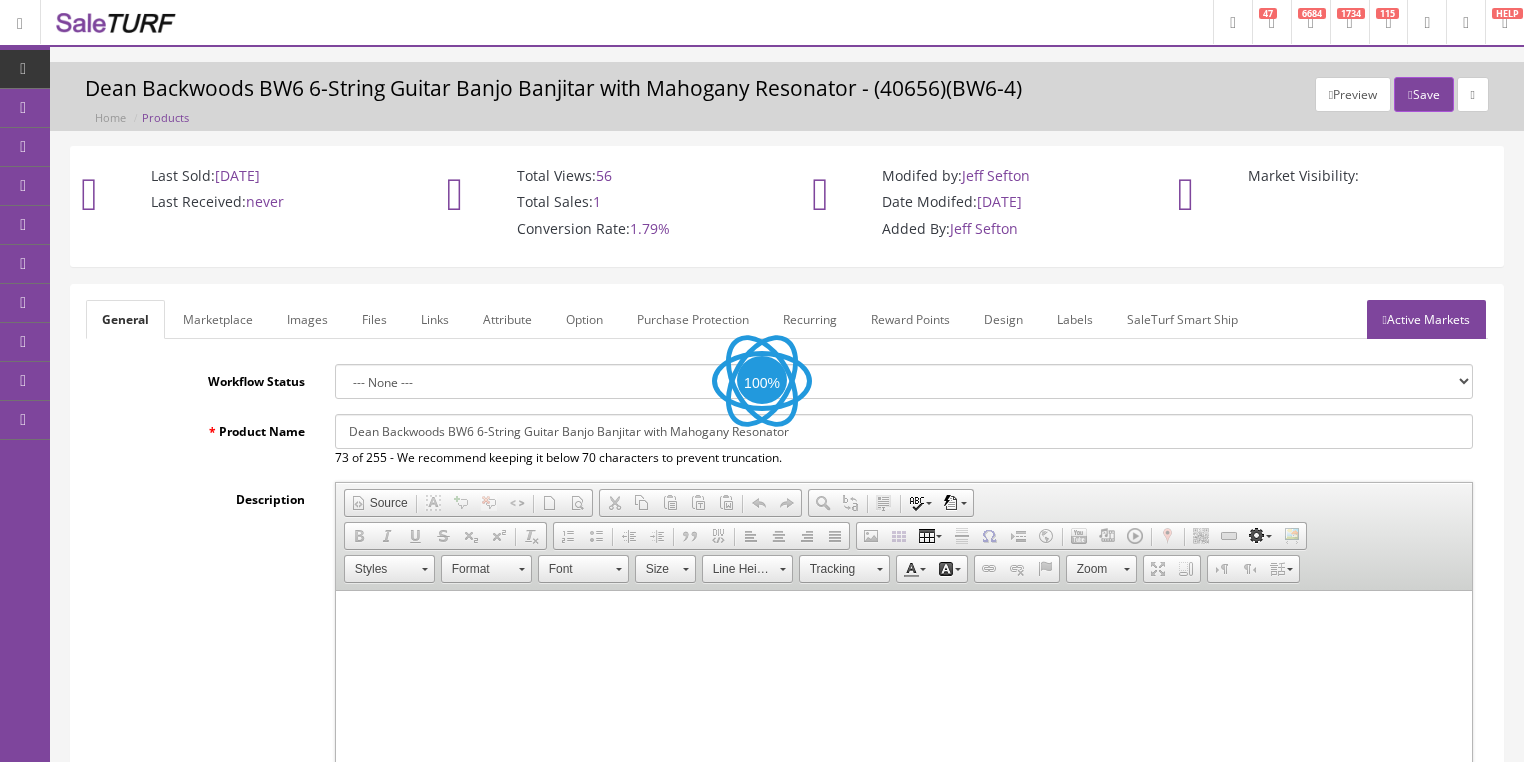 click on "Images" at bounding box center [307, 319] 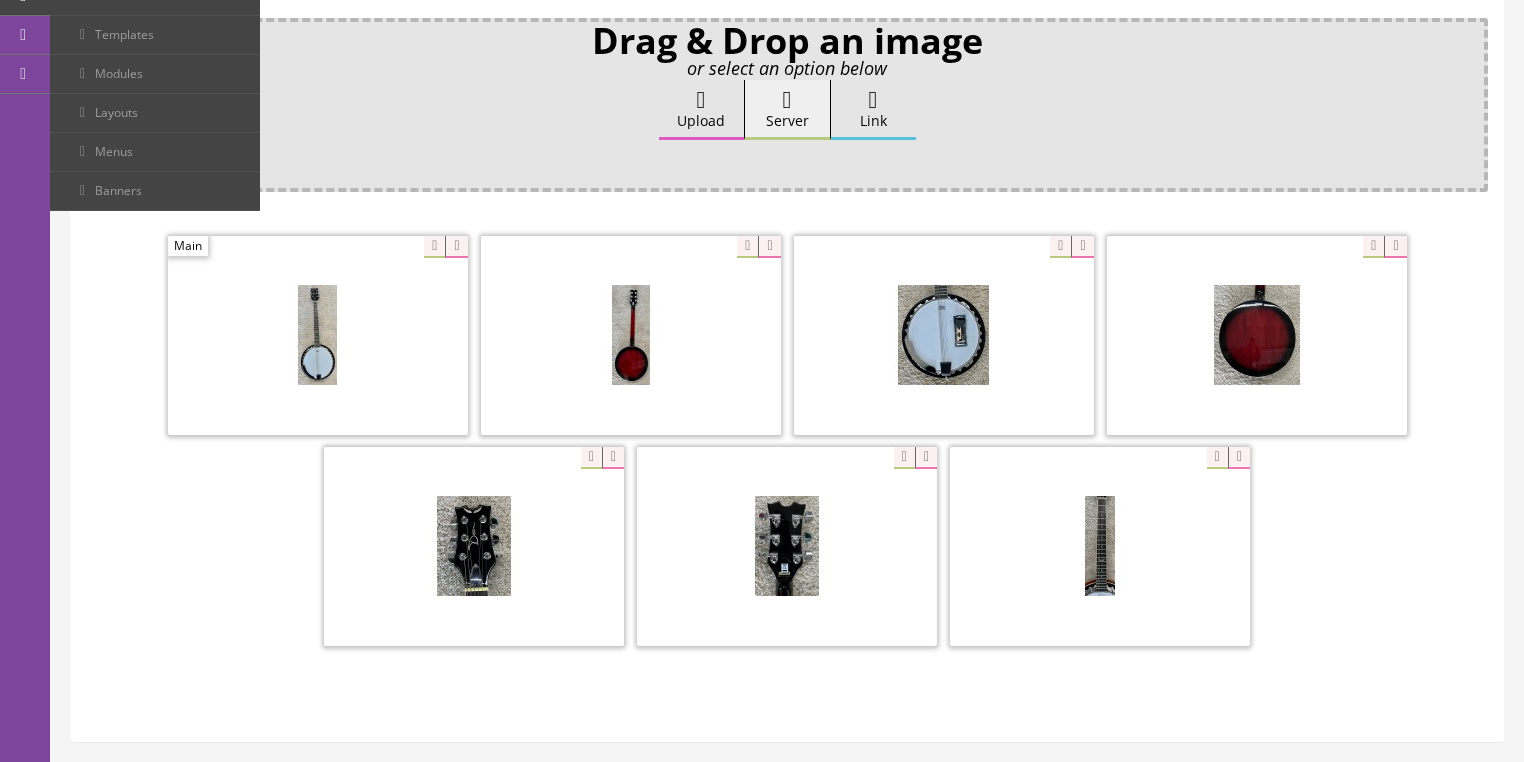 scroll, scrollTop: 400, scrollLeft: 0, axis: vertical 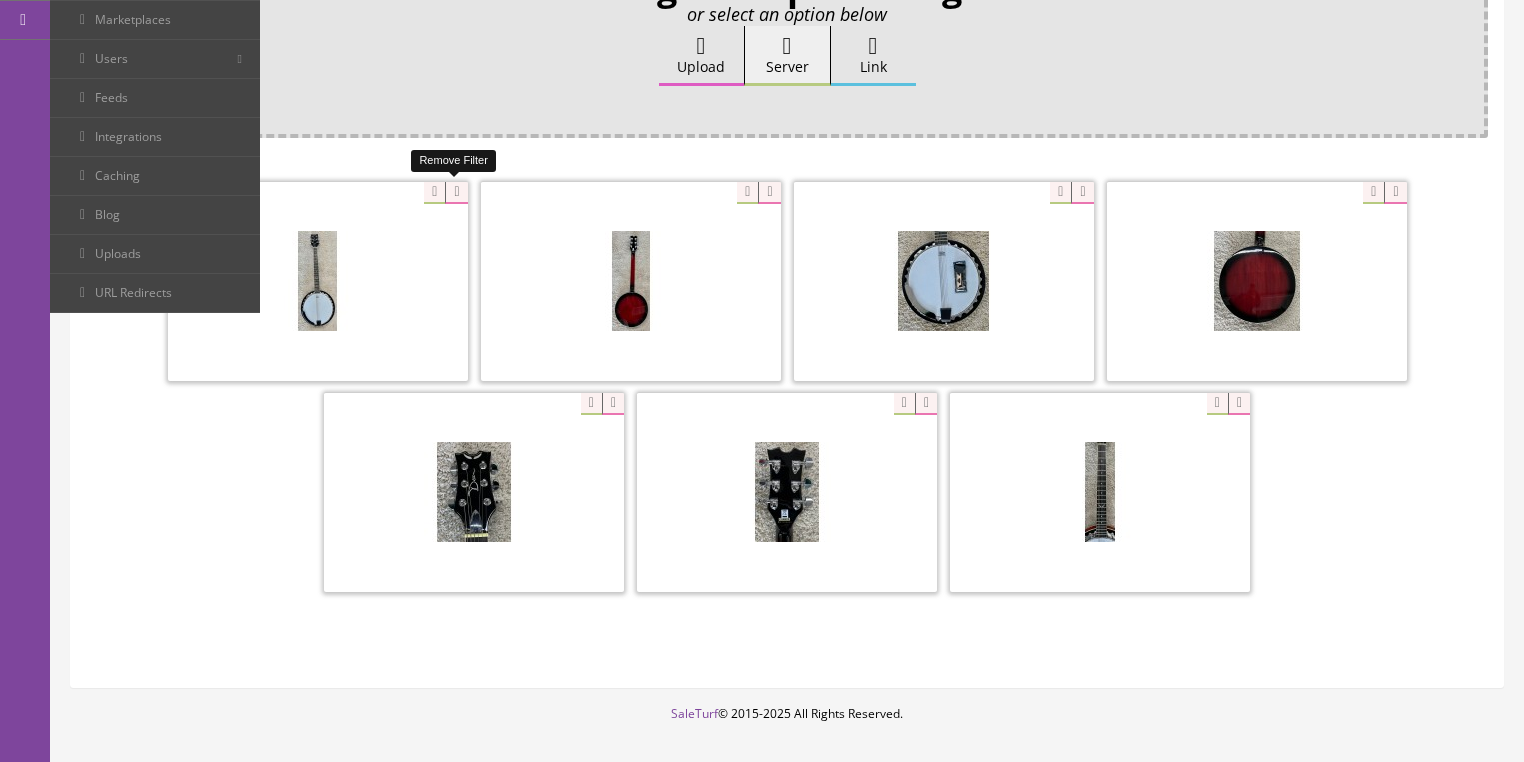 click at bounding box center (456, 193) 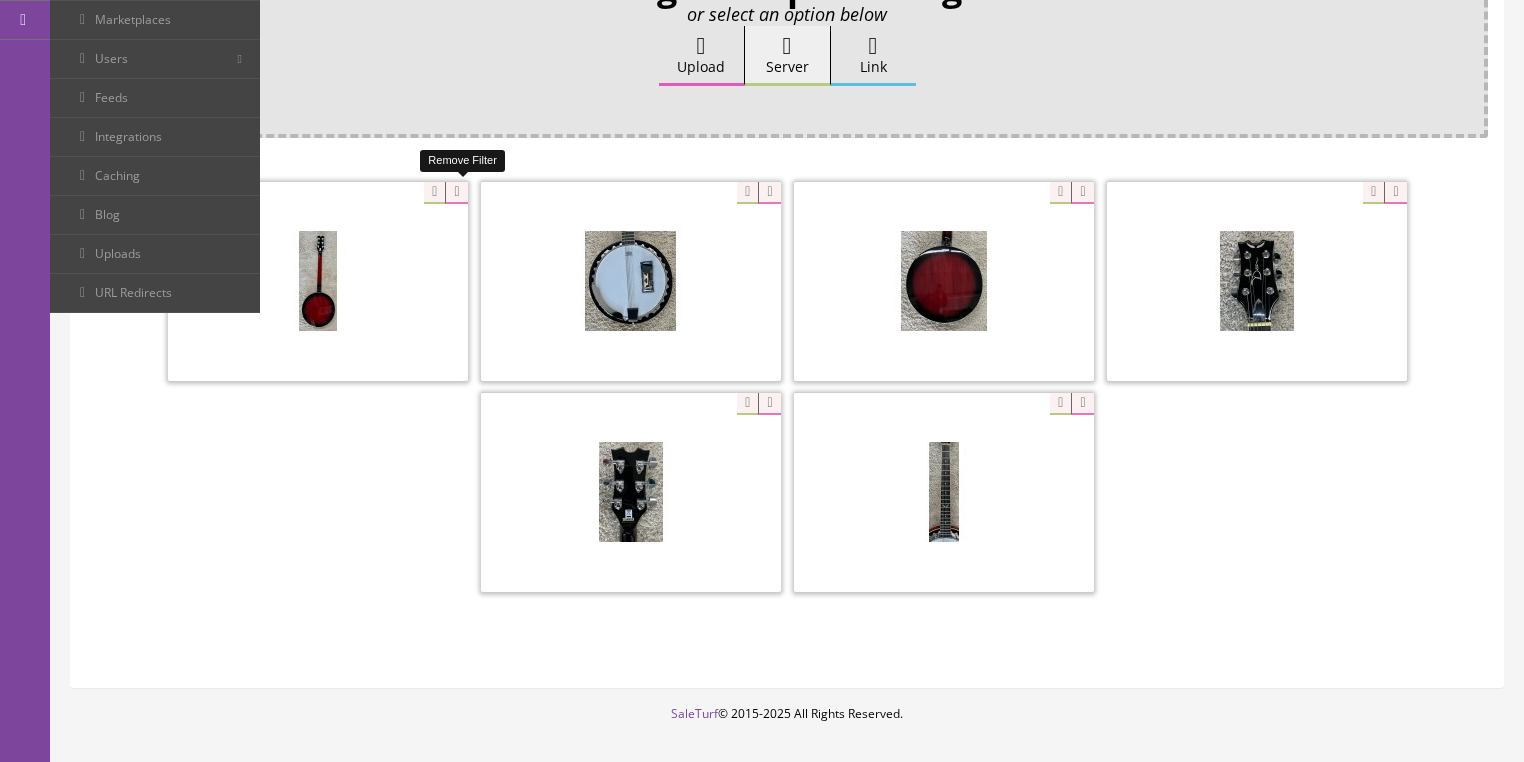 click at bounding box center (456, 193) 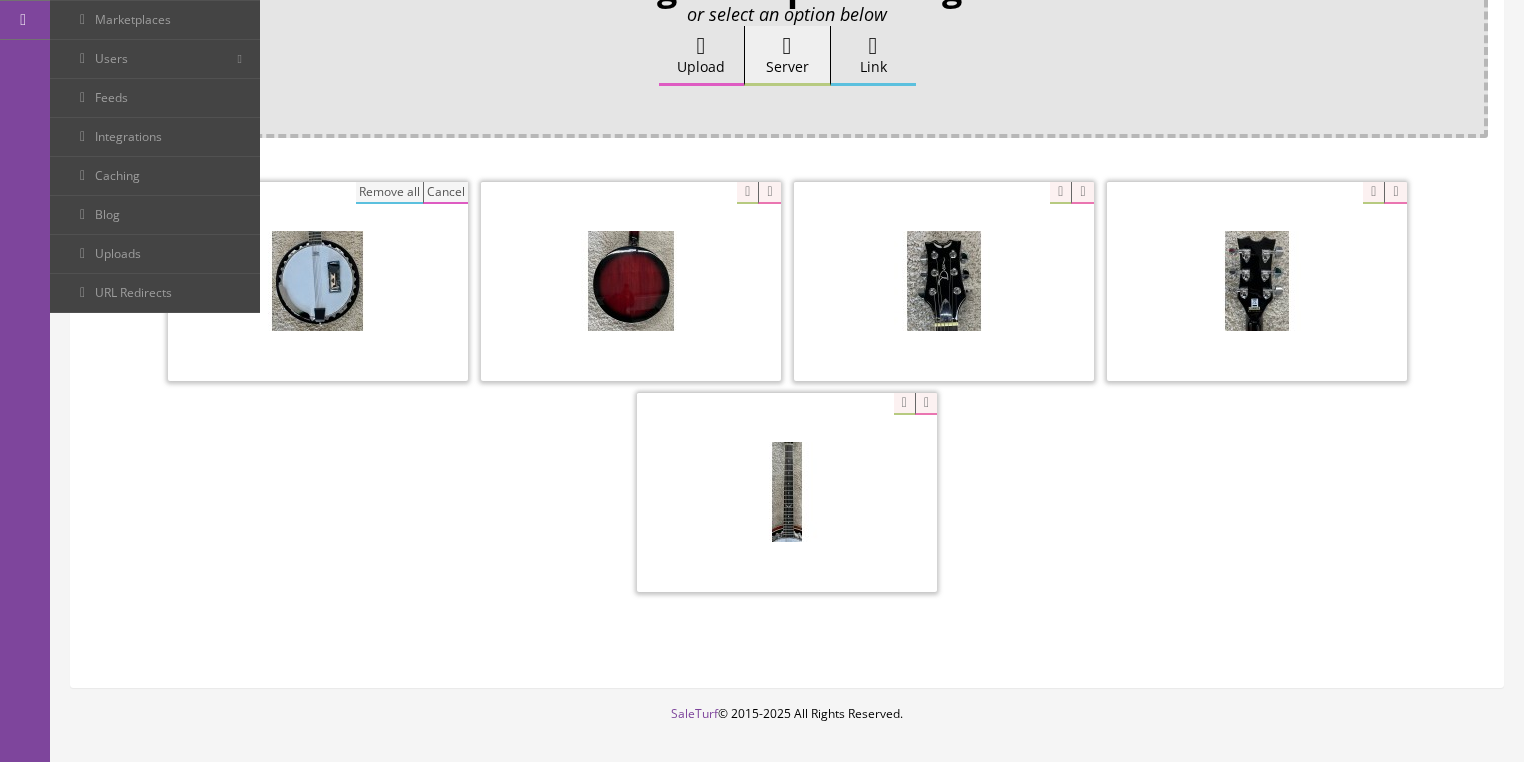 click on "Remove all" at bounding box center (389, 193) 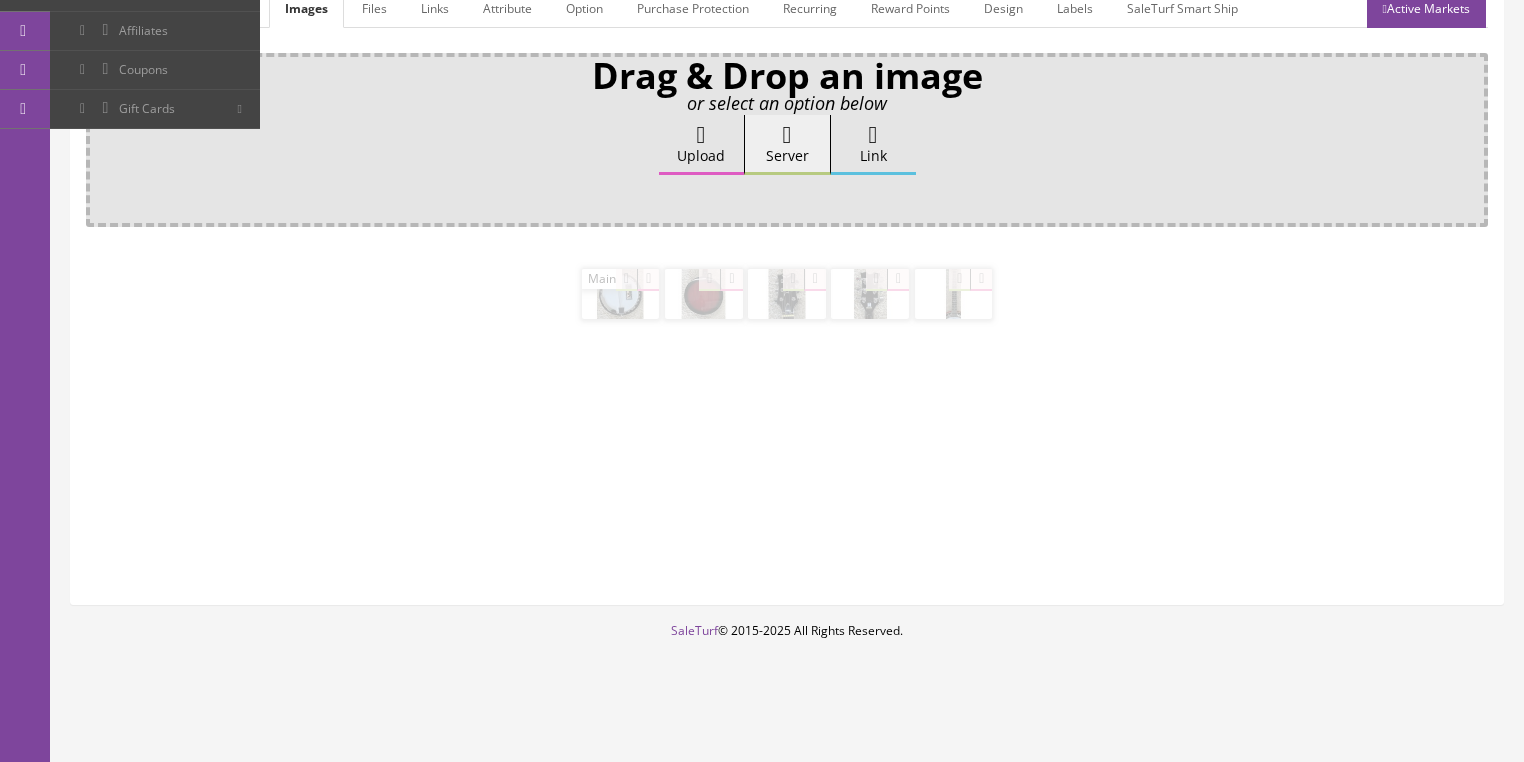 scroll, scrollTop: 308, scrollLeft: 0, axis: vertical 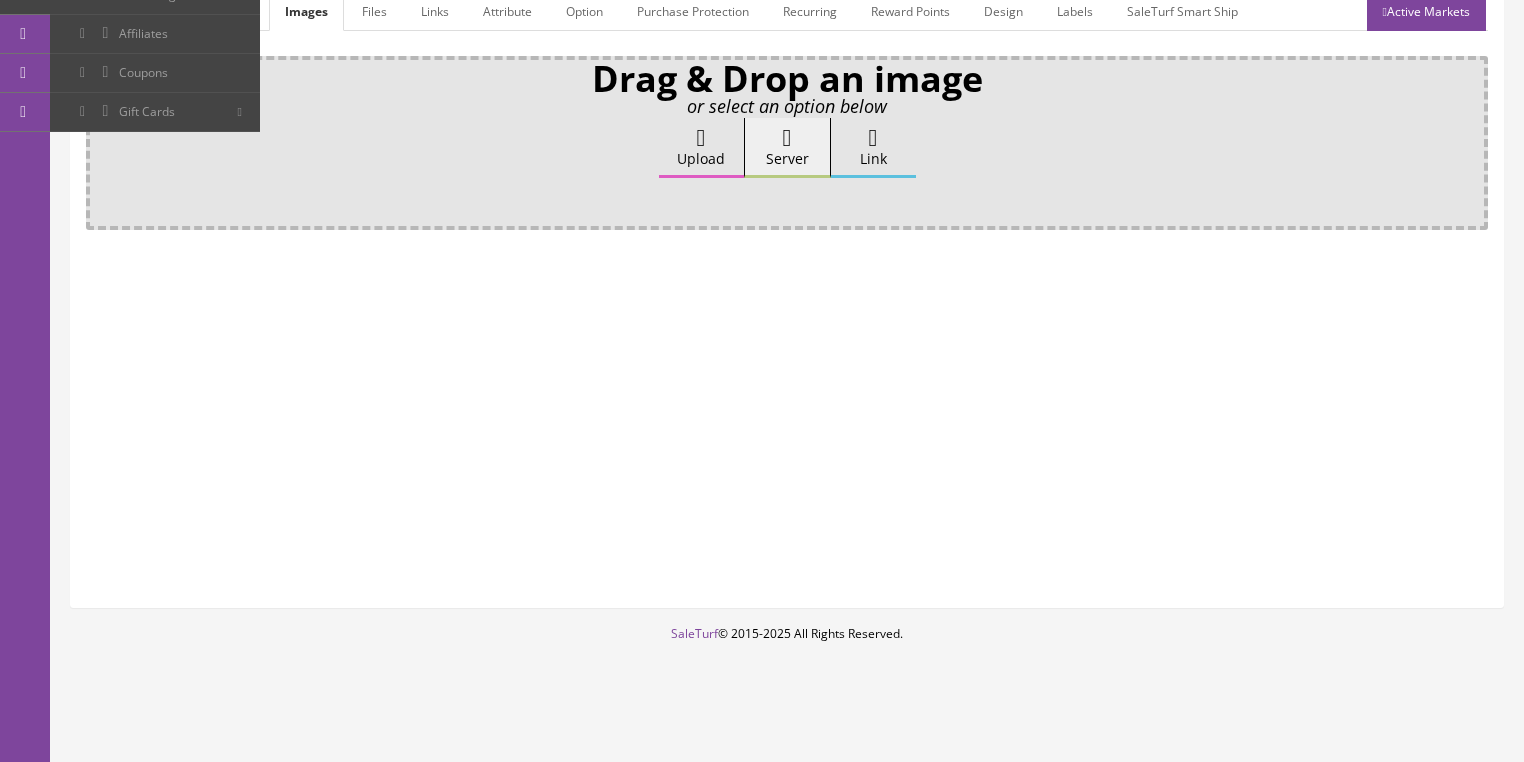 click on "Upload" at bounding box center (701, 148) 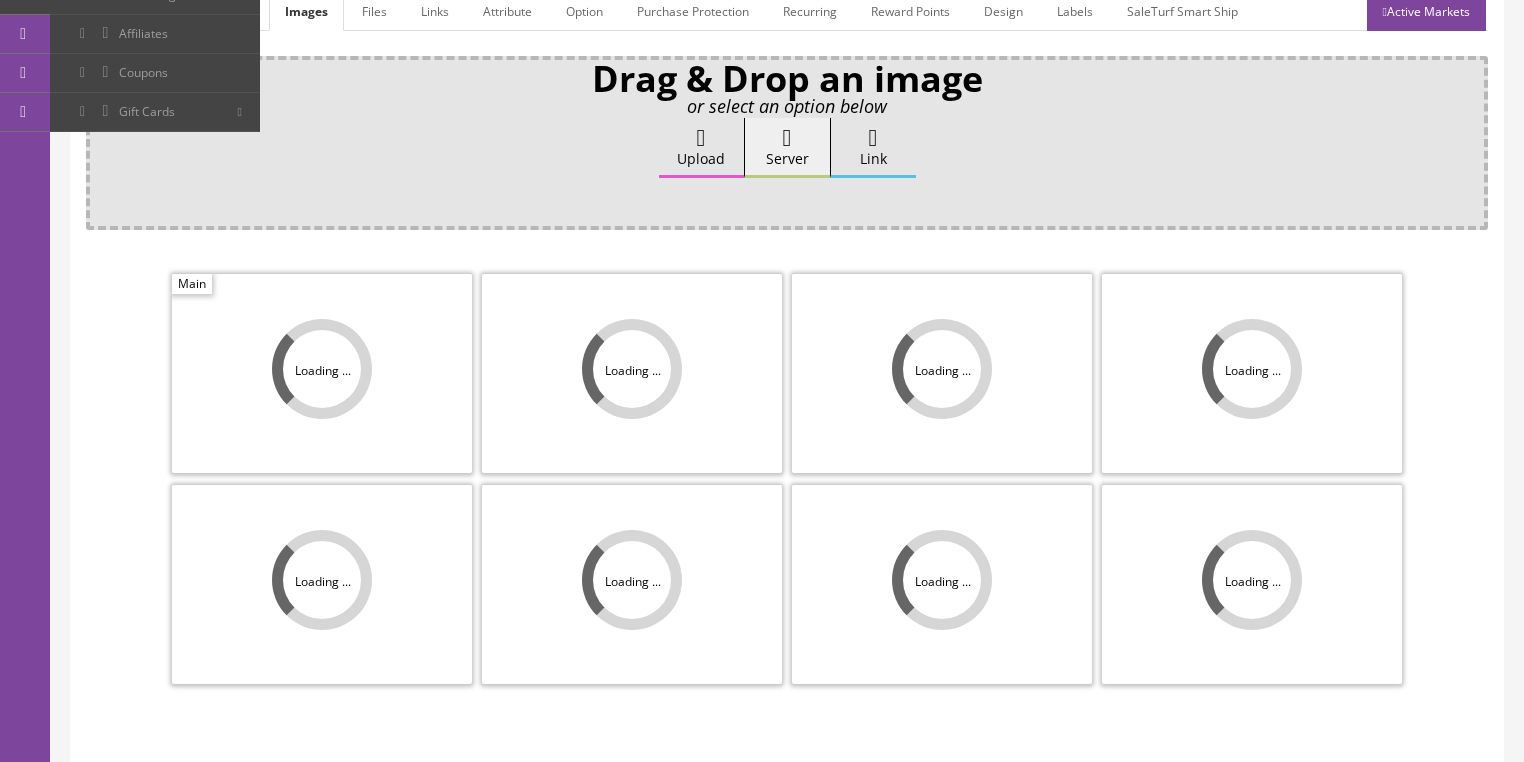 scroll, scrollTop: 400, scrollLeft: 0, axis: vertical 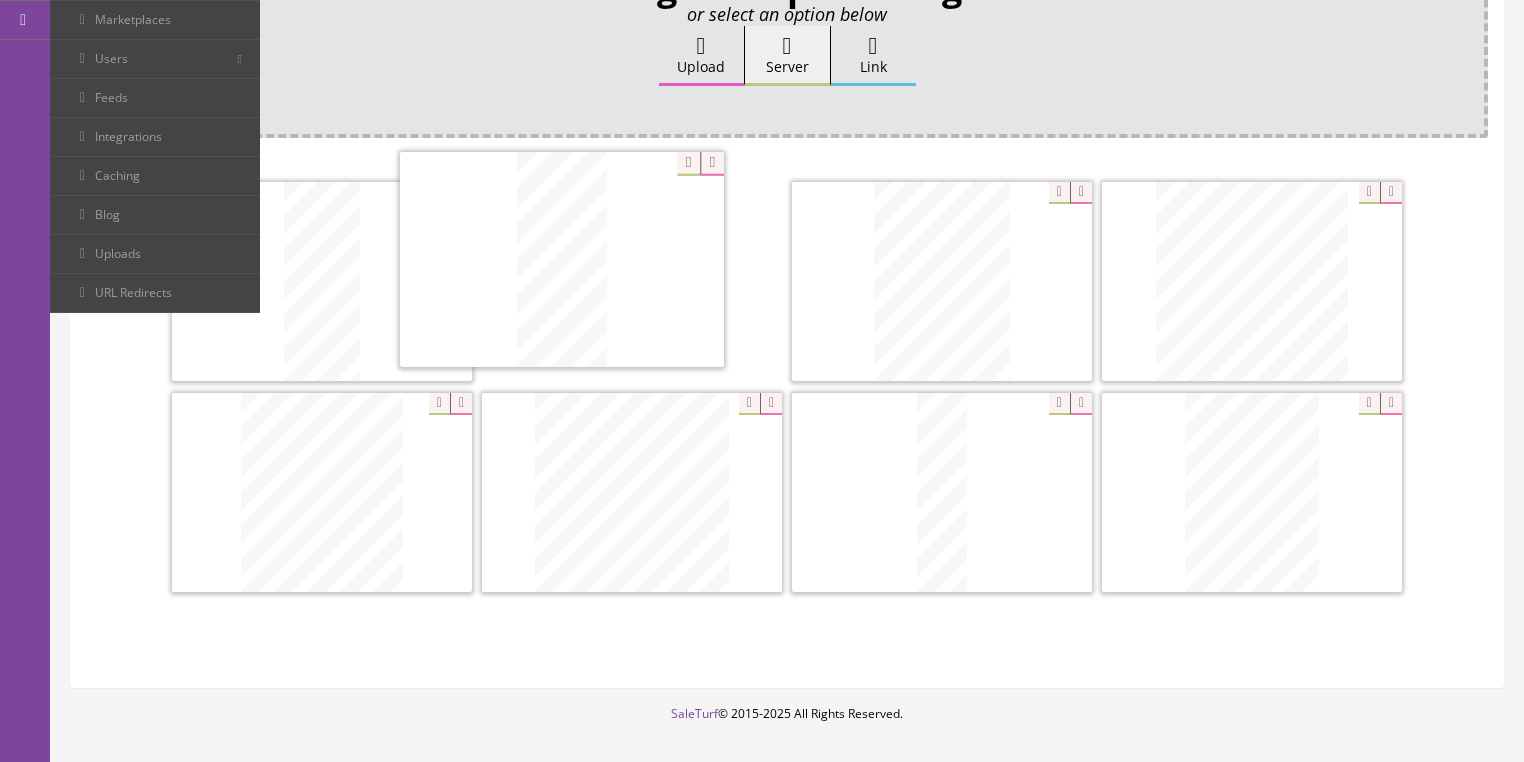 drag, startPoint x: 1266, startPoint y: 328, endPoint x: 573, endPoint y: 312, distance: 693.1847 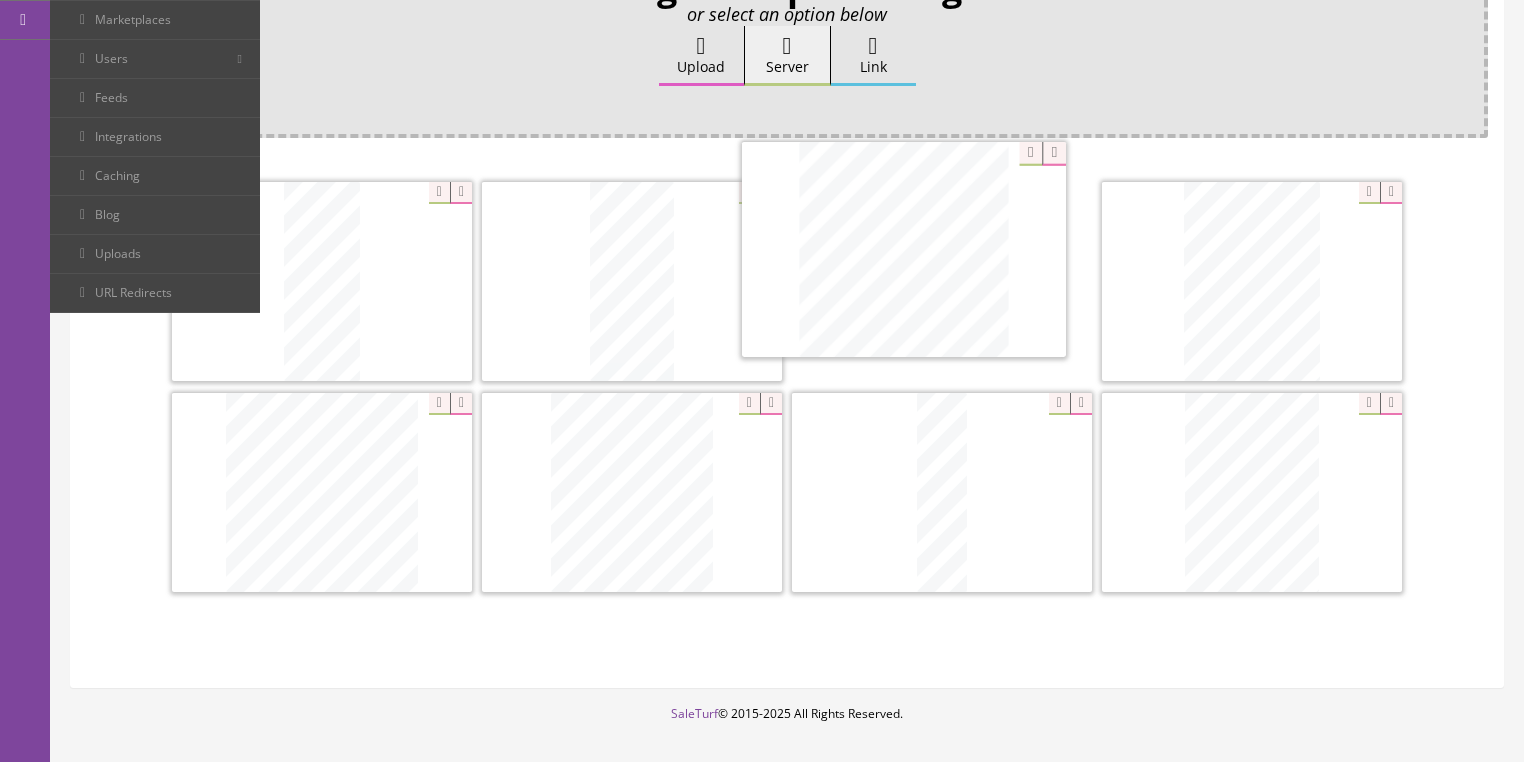 drag, startPoint x: 644, startPoint y: 460, endPoint x: 861, endPoint y: 270, distance: 288.42505 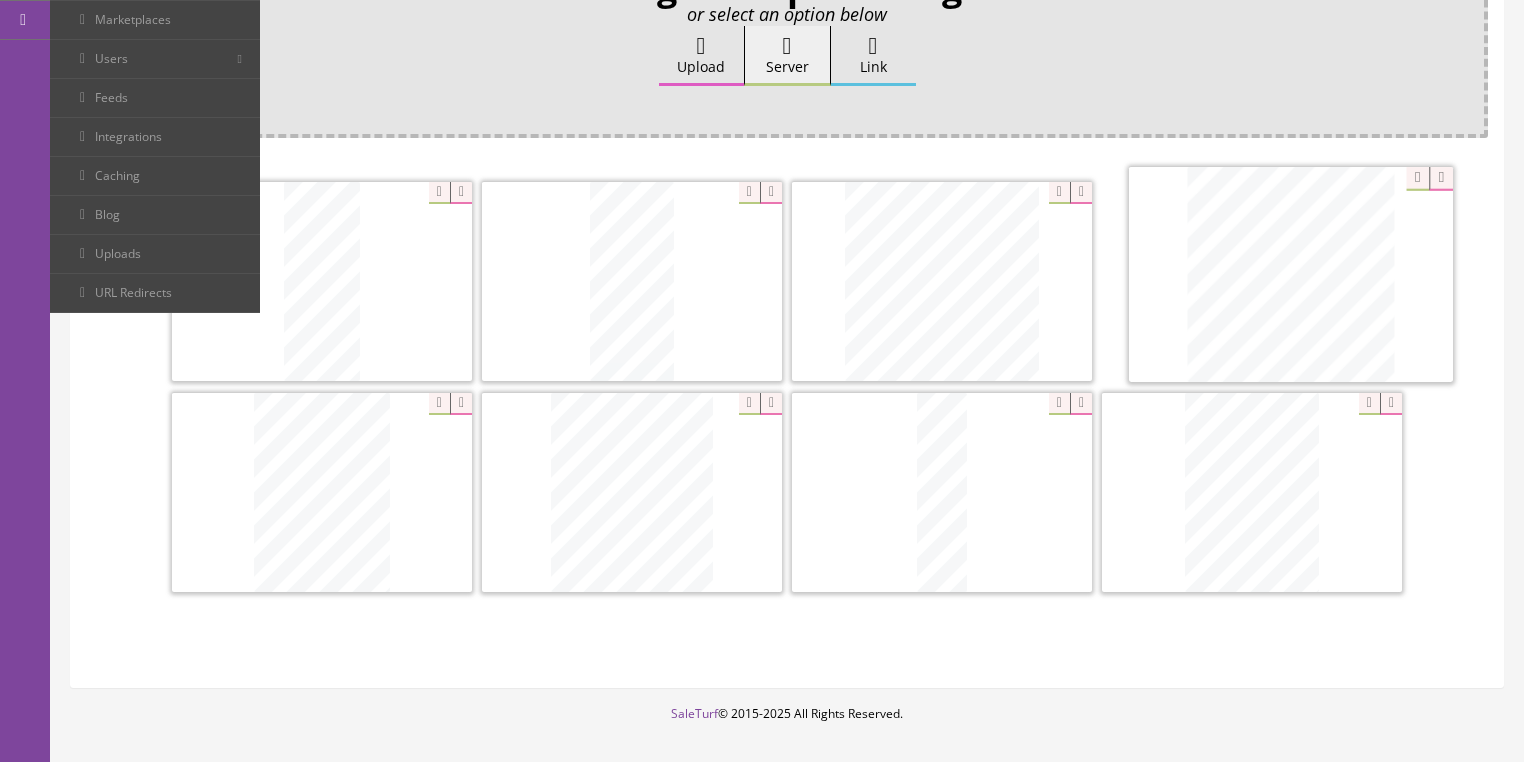 drag, startPoint x: 316, startPoint y: 459, endPoint x: 1285, endPoint y: 244, distance: 992.56537 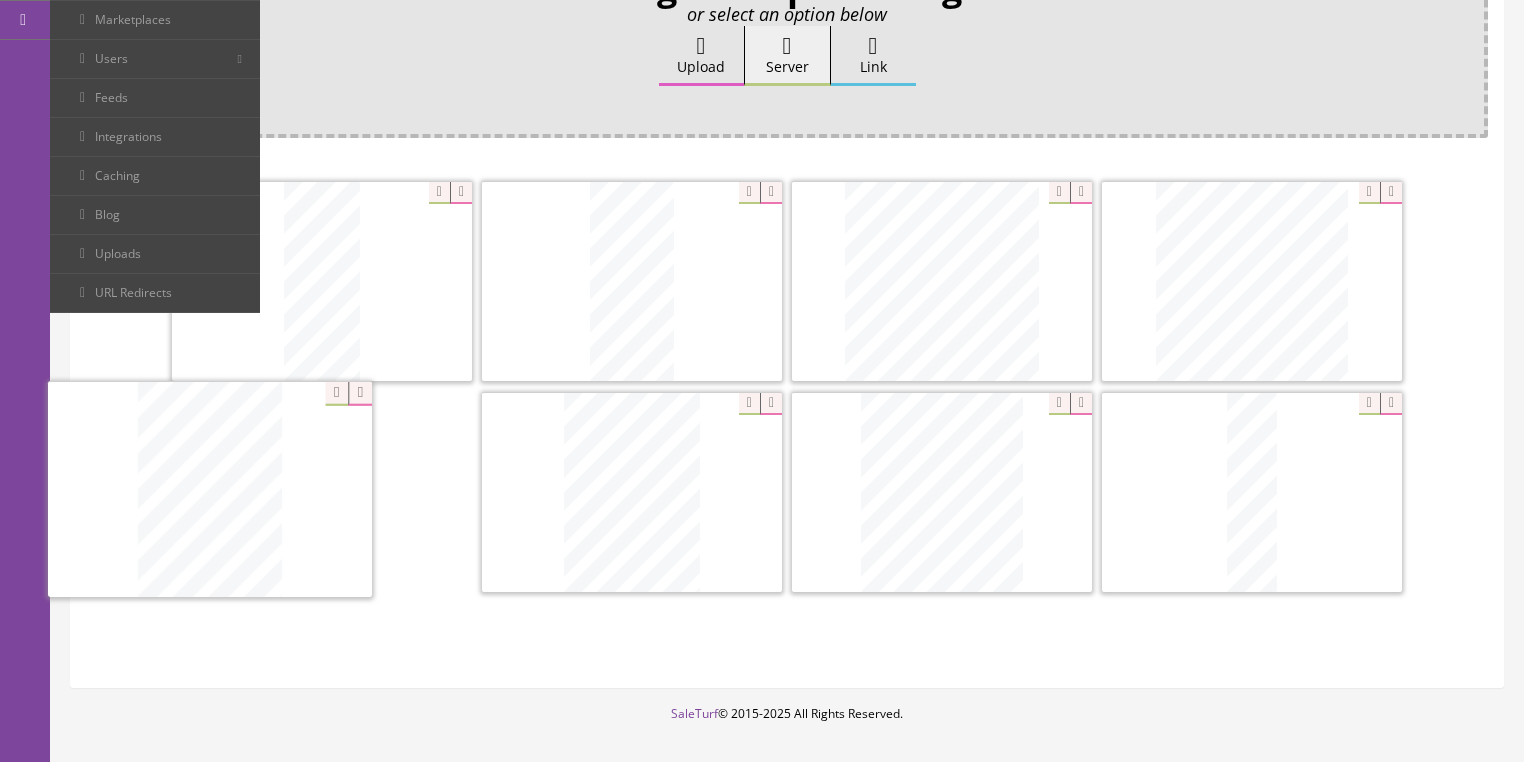 drag, startPoint x: 1226, startPoint y: 460, endPoint x: 184, endPoint y: 460, distance: 1042 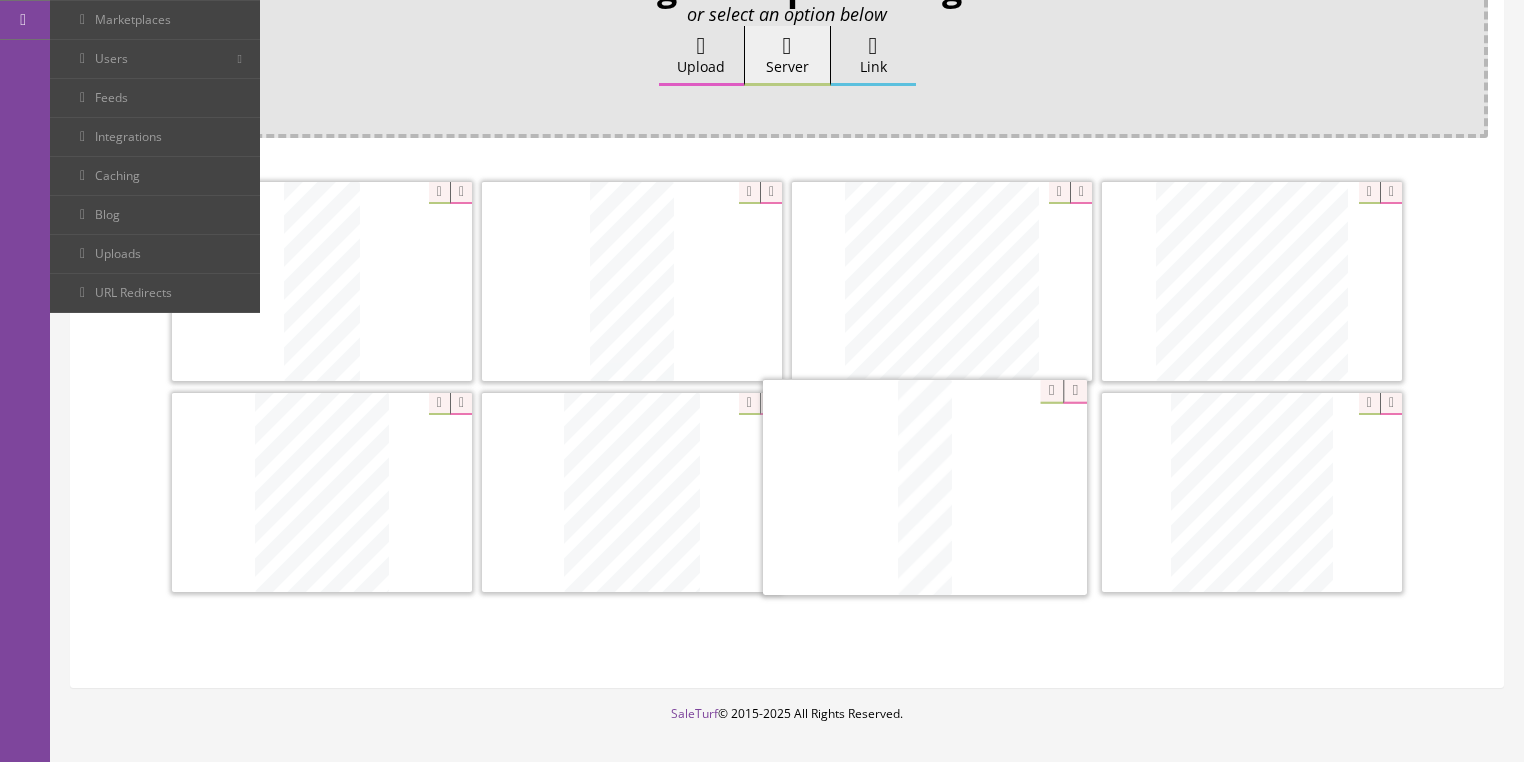 drag, startPoint x: 1204, startPoint y: 480, endPoint x: 880, endPoint y: 478, distance: 324.00616 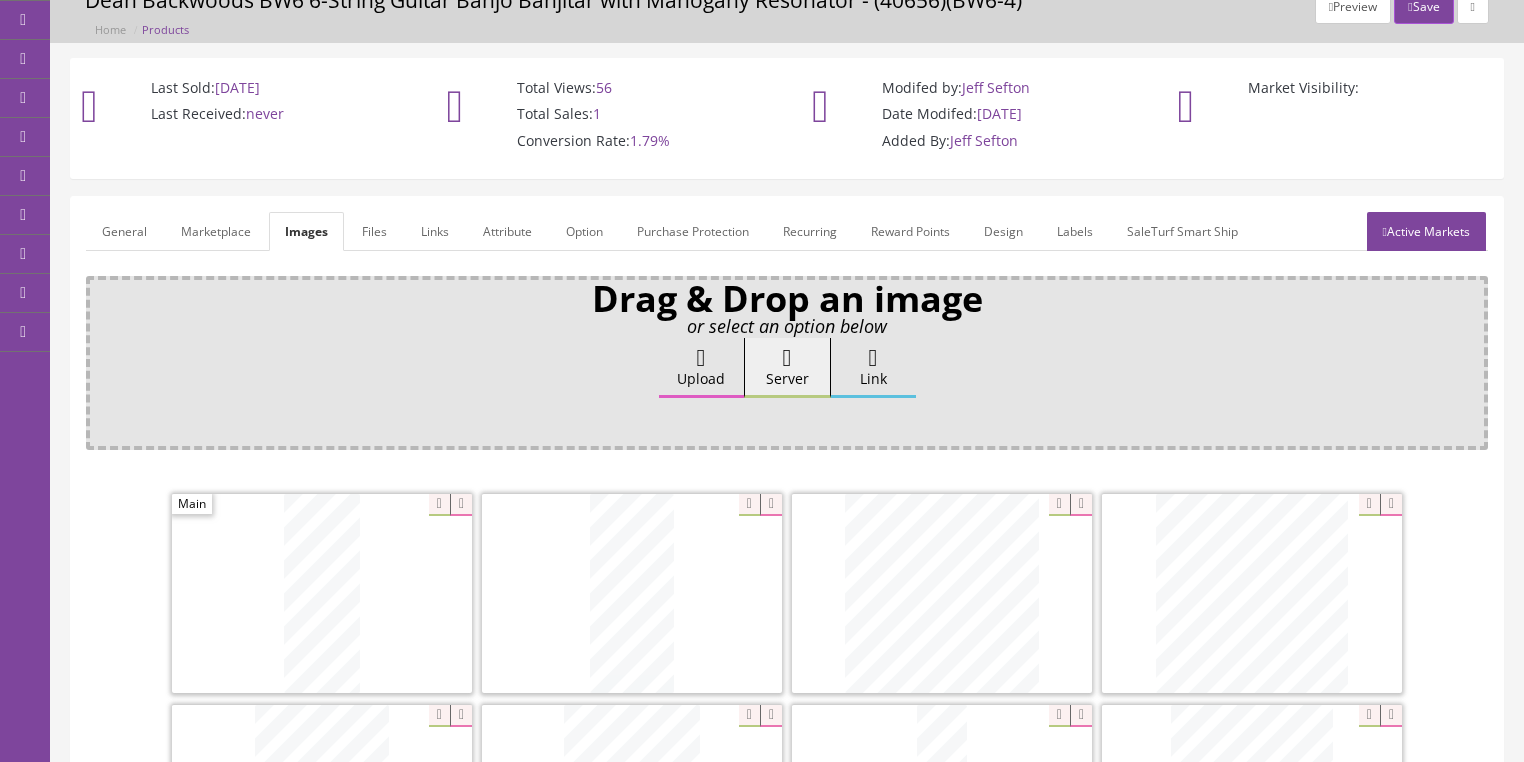 scroll, scrollTop: 80, scrollLeft: 0, axis: vertical 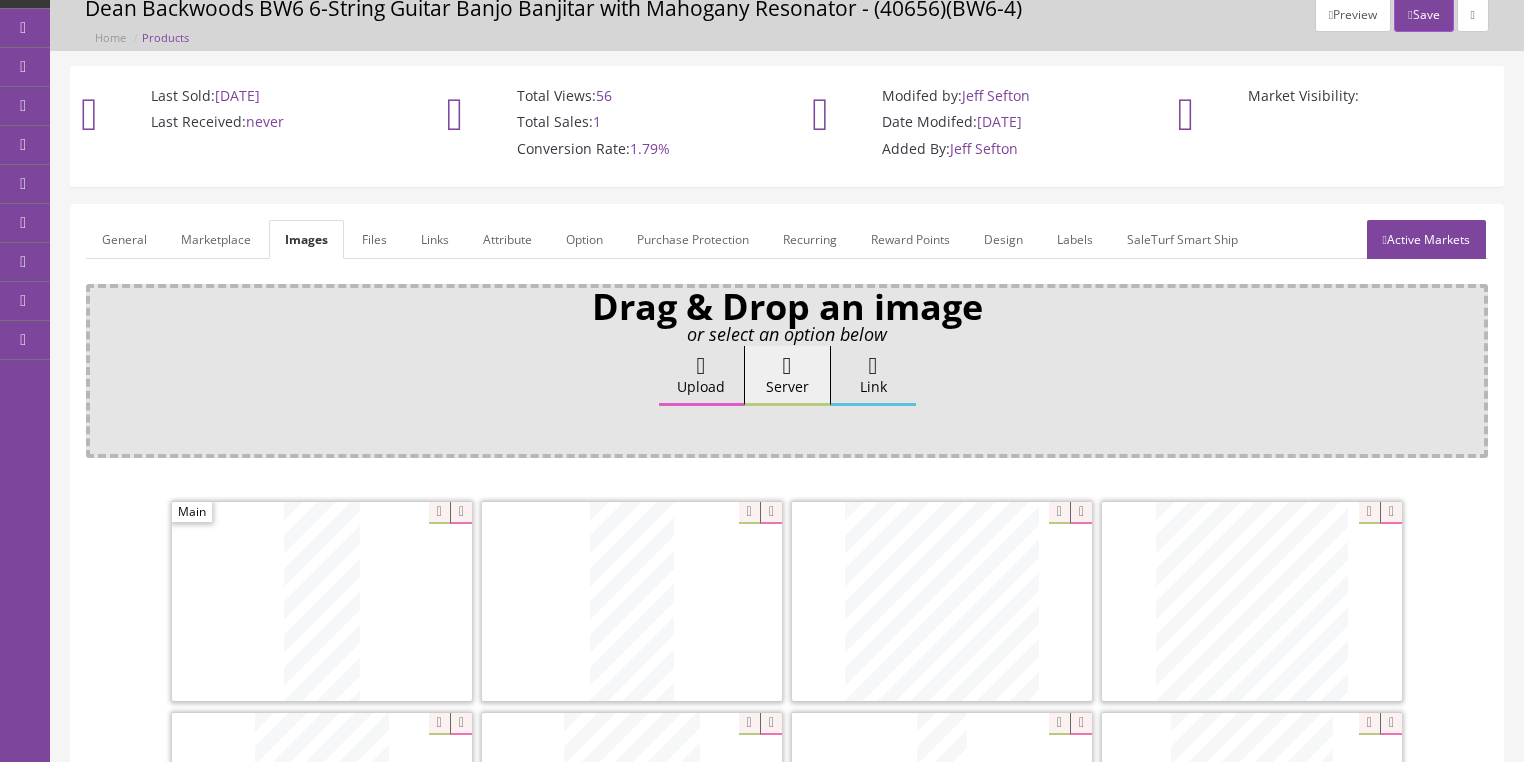 click on "General" at bounding box center (124, 239) 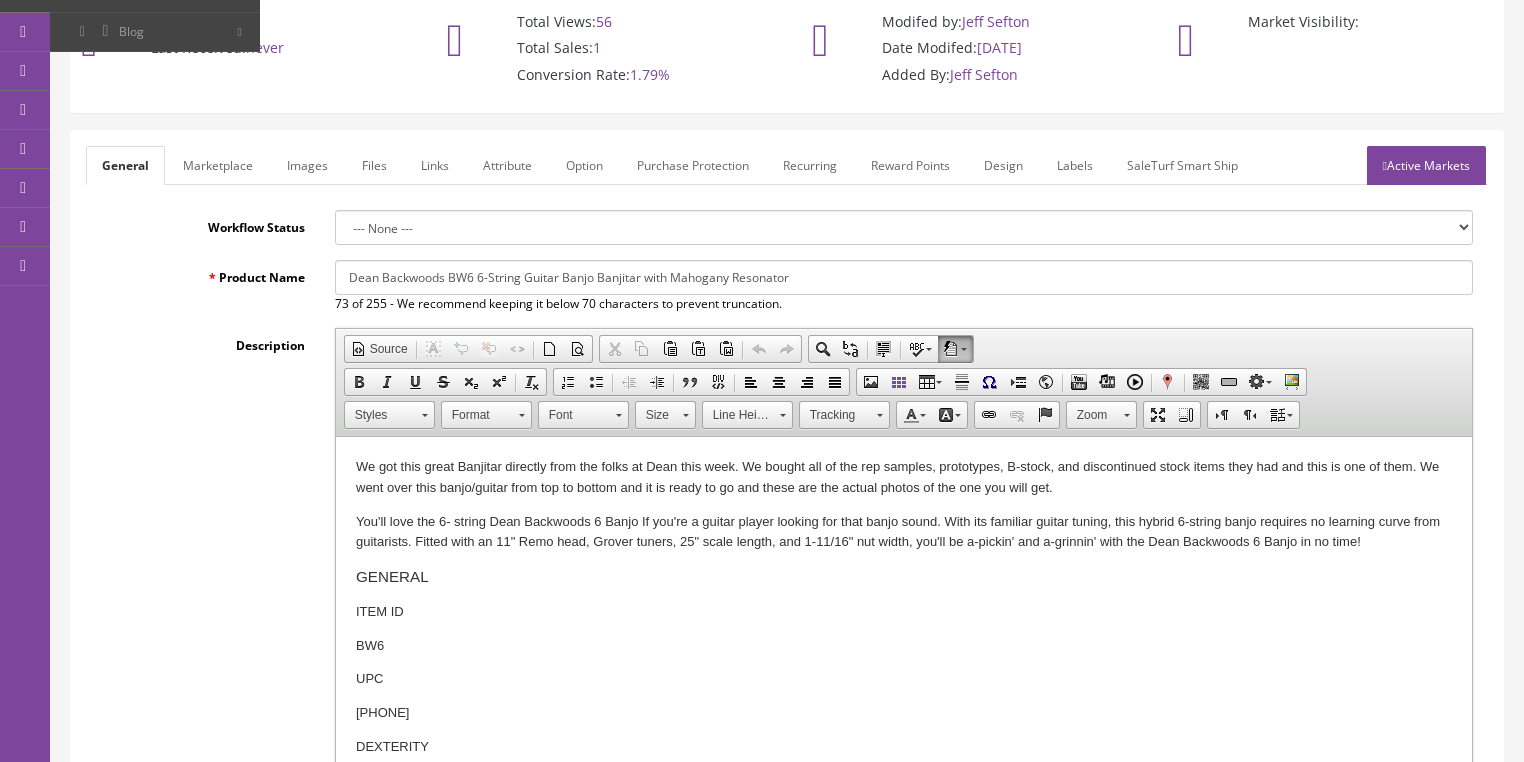 scroll, scrollTop: 160, scrollLeft: 0, axis: vertical 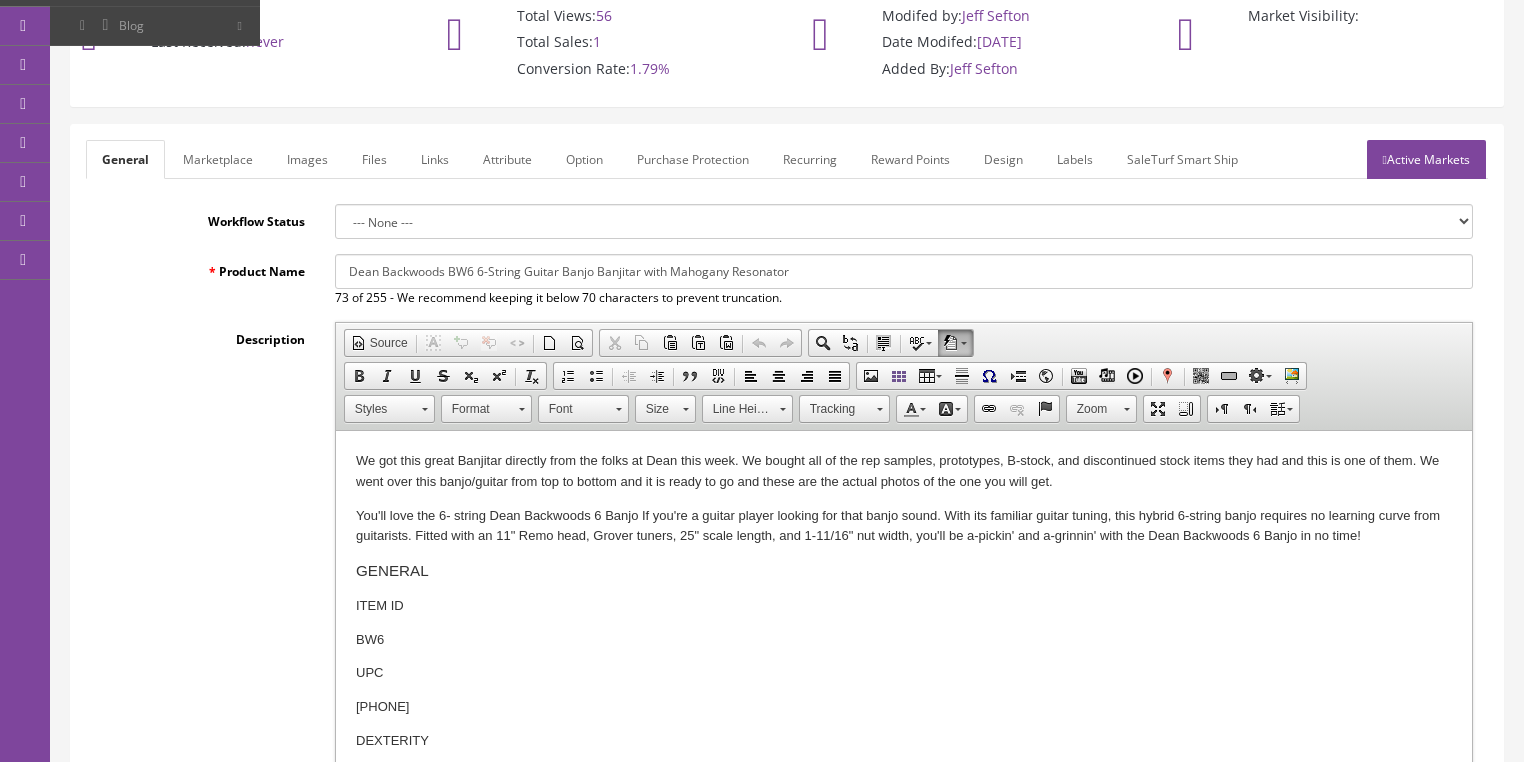 click on "We got this great Banjitar directly from the folks at Dean this week. We bought all of the rep samples, prototypes, B-stock, and discontinued stock items they had and this is one of them. We went over this banjo/guitar from top to bottom and it is ready to go and these are the actual photos of the one you will get." at bounding box center (903, 472) 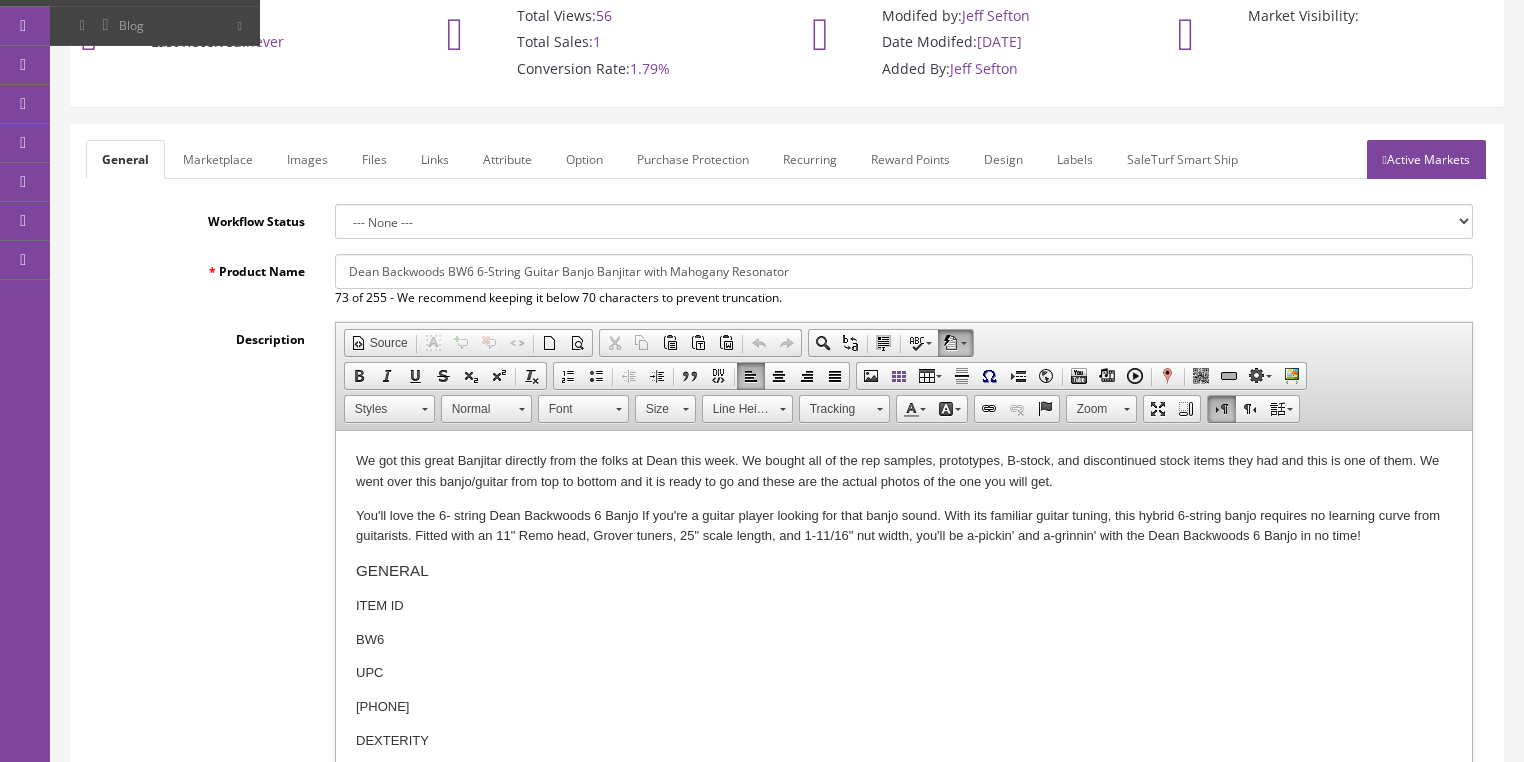 type 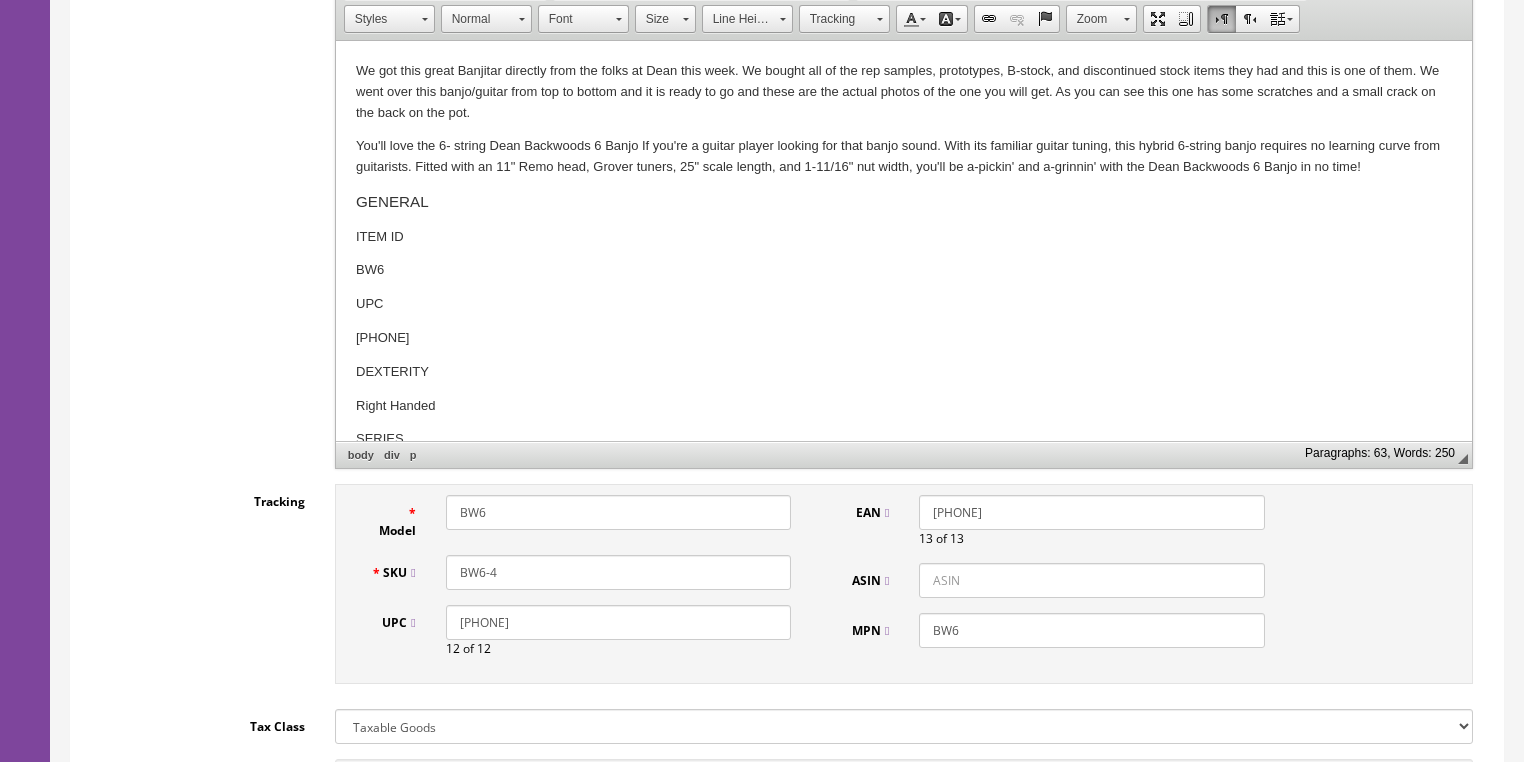 scroll, scrollTop: 640, scrollLeft: 0, axis: vertical 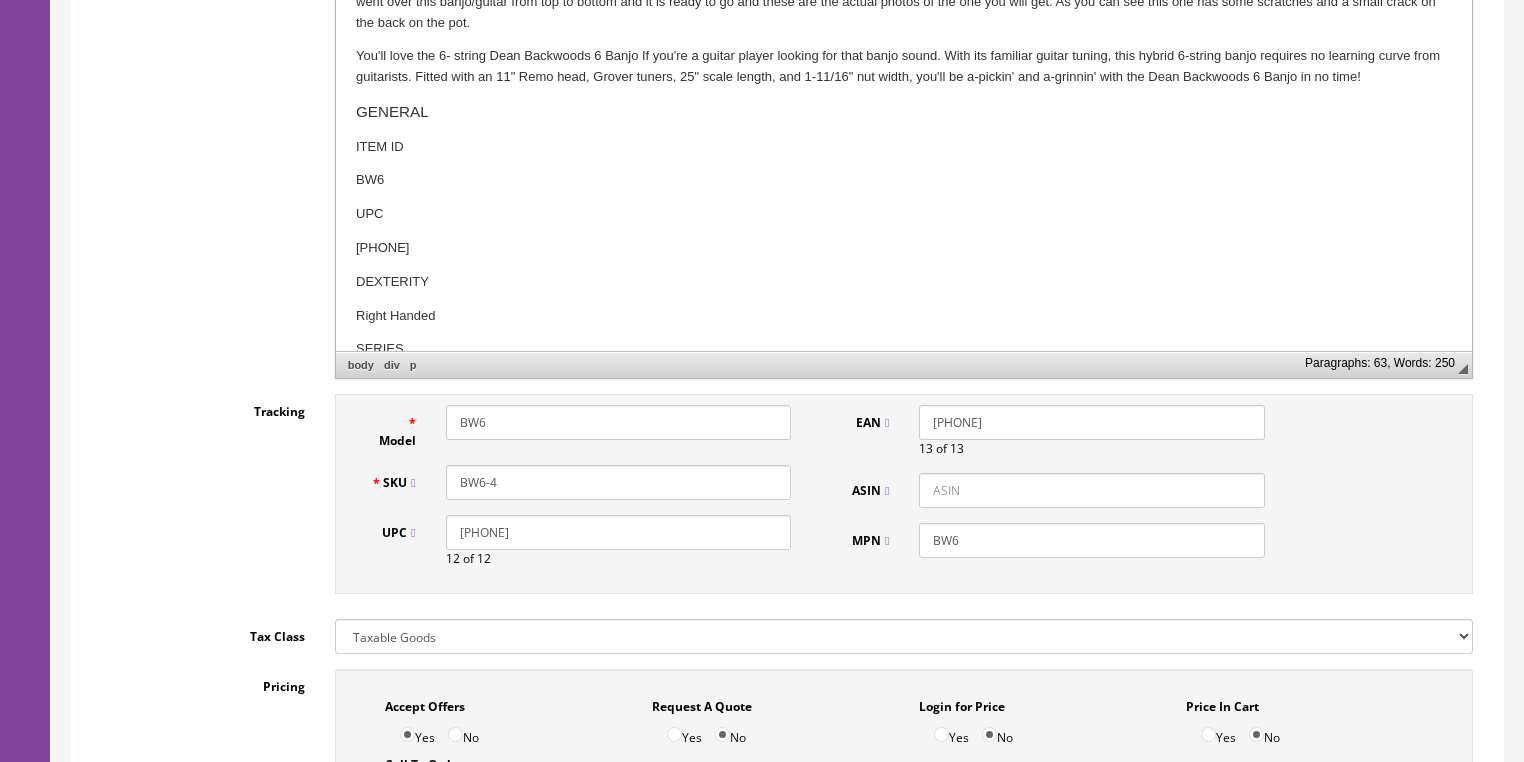 drag, startPoint x: 490, startPoint y: 482, endPoint x: 571, endPoint y: 474, distance: 81.394104 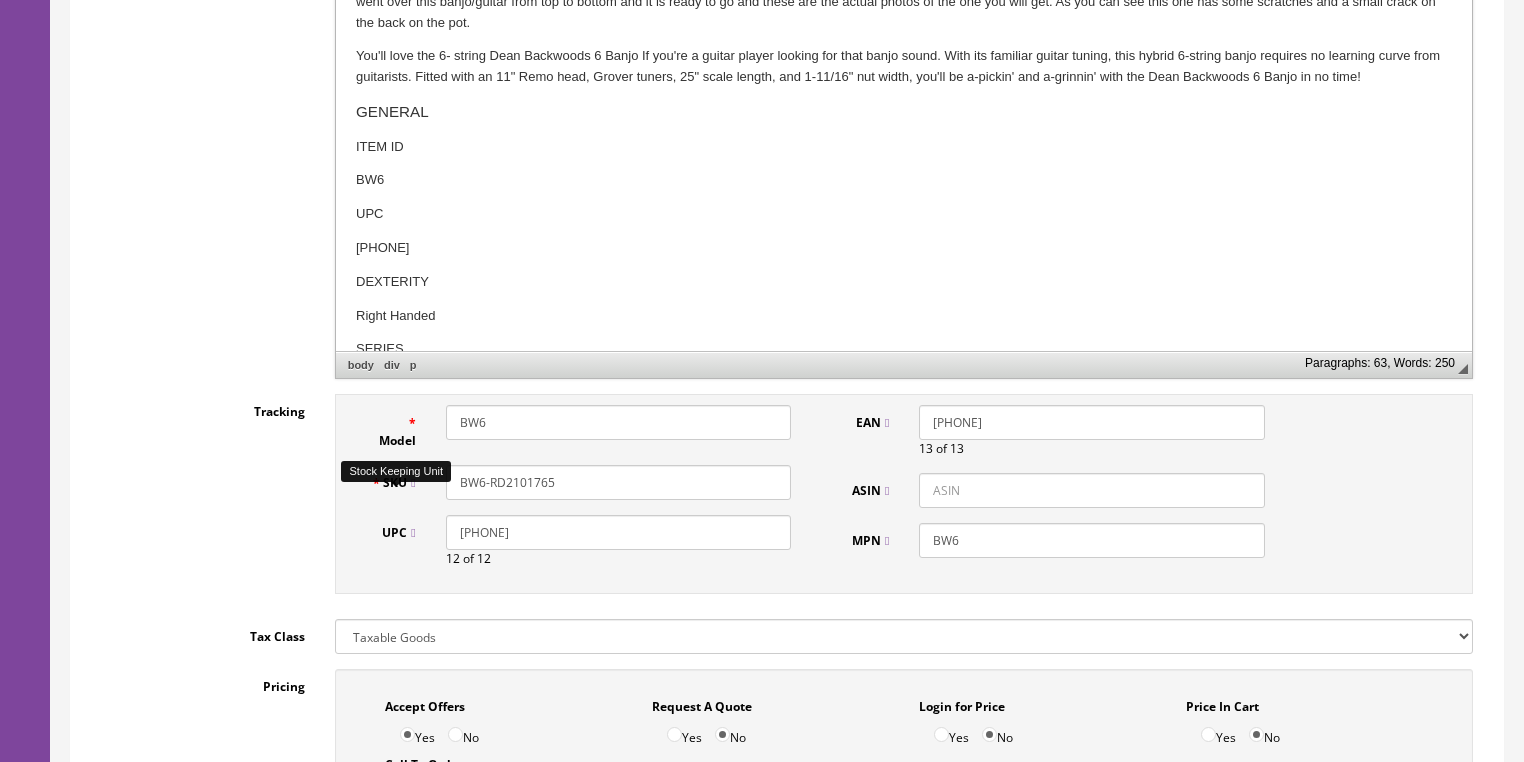drag, startPoint x: 571, startPoint y: 474, endPoint x: 434, endPoint y: 491, distance: 138.05072 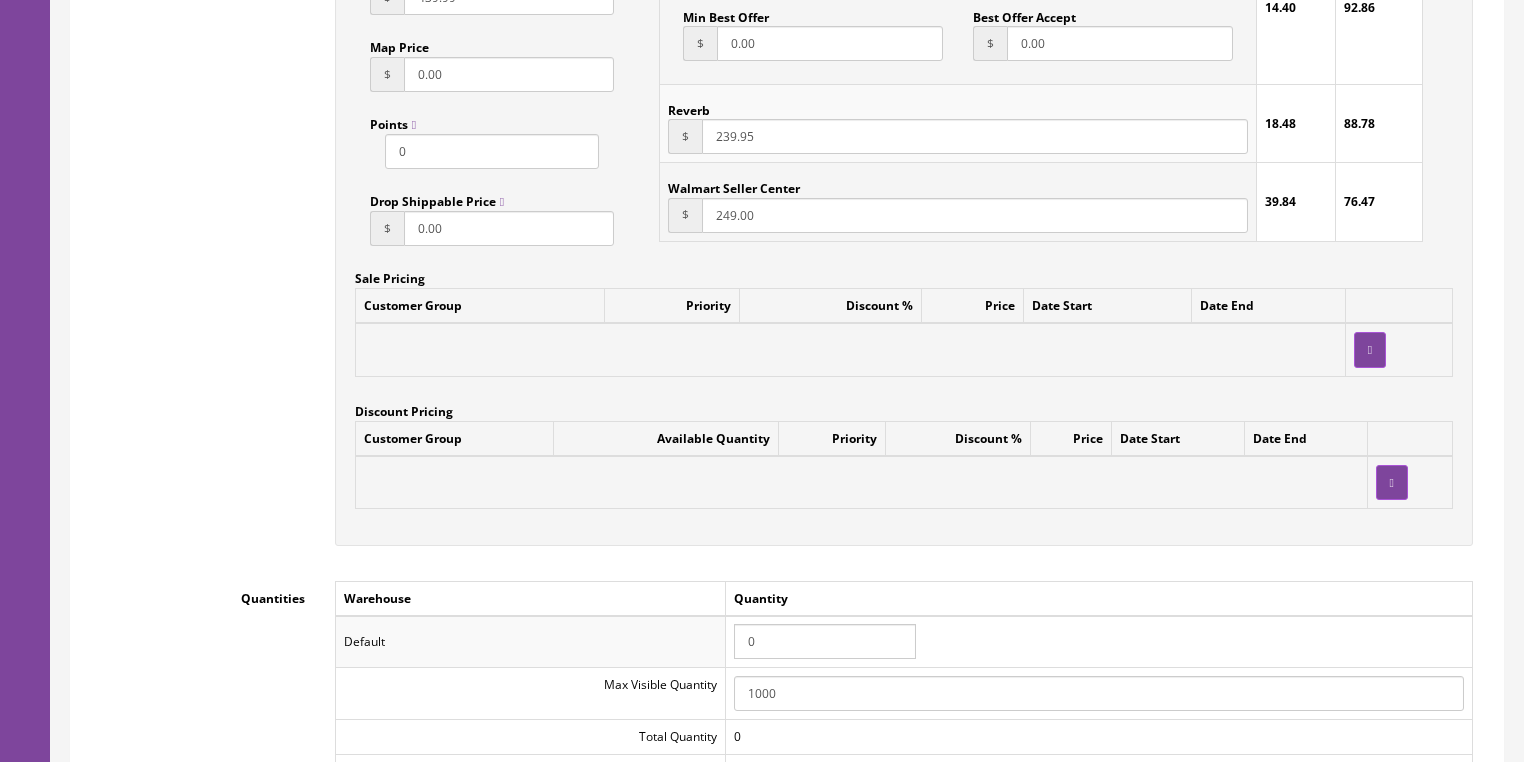 scroll, scrollTop: 1680, scrollLeft: 0, axis: vertical 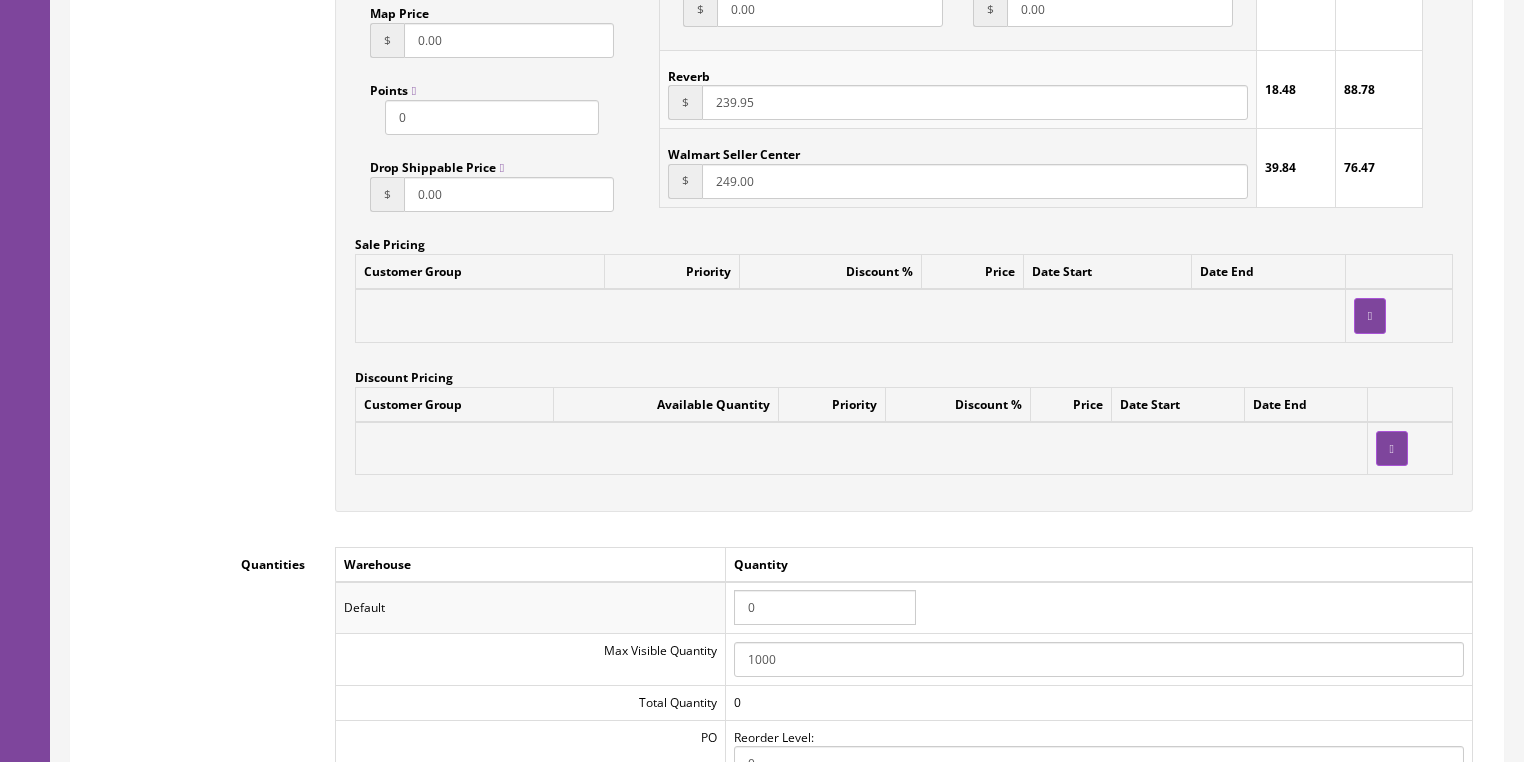 type on "BW6-RD2101765" 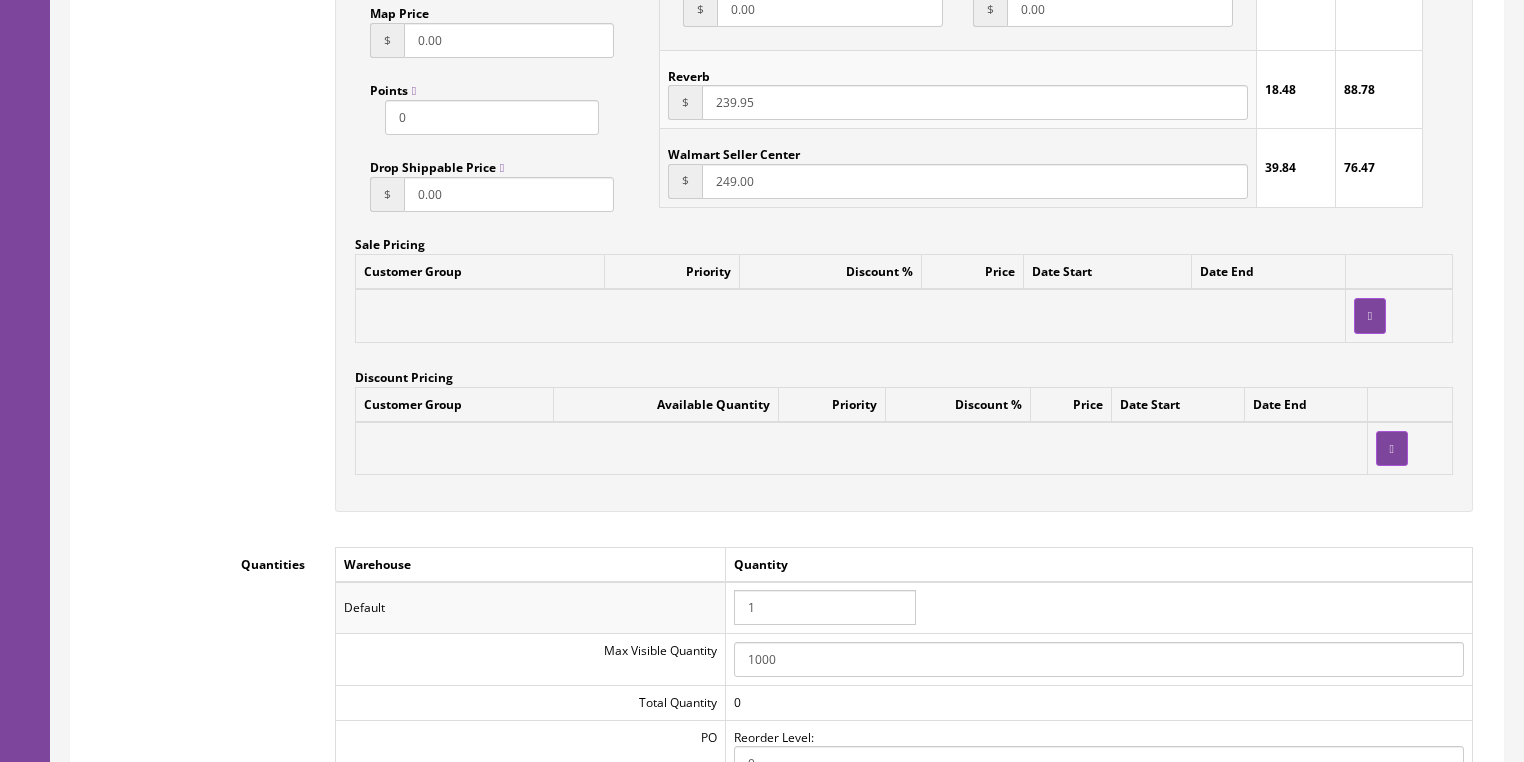 type on "1" 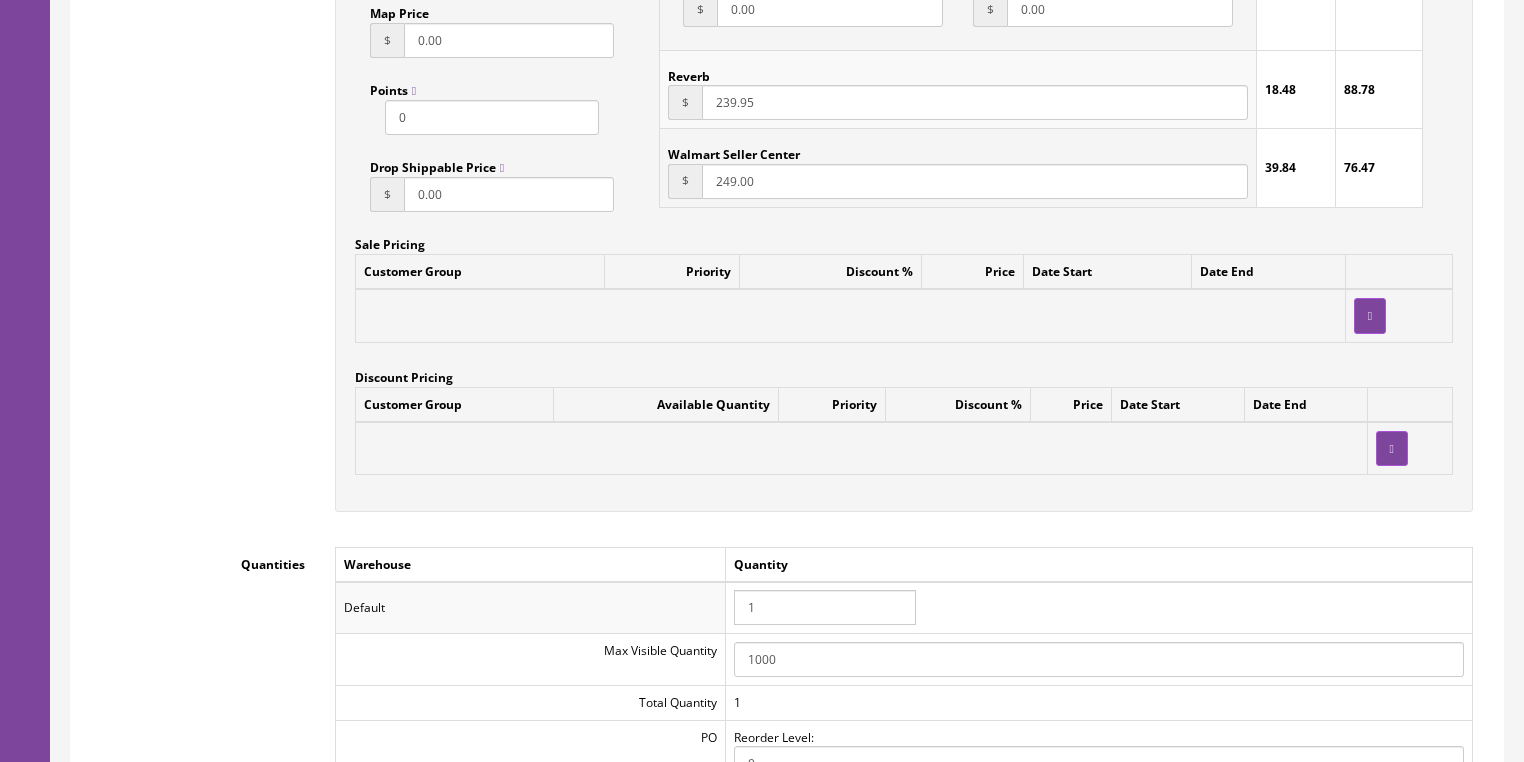 click at bounding box center [861, 448] 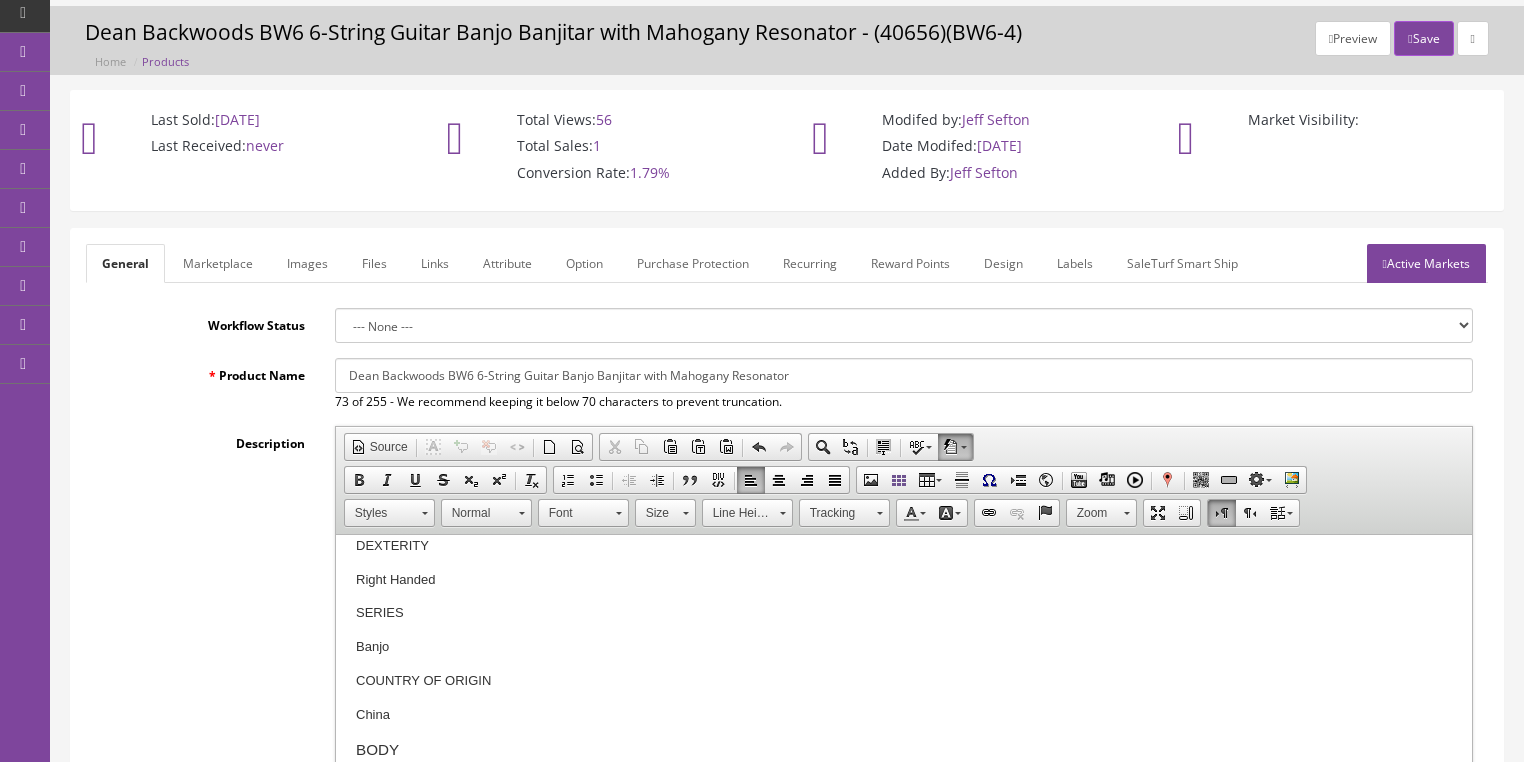 scroll, scrollTop: 0, scrollLeft: 0, axis: both 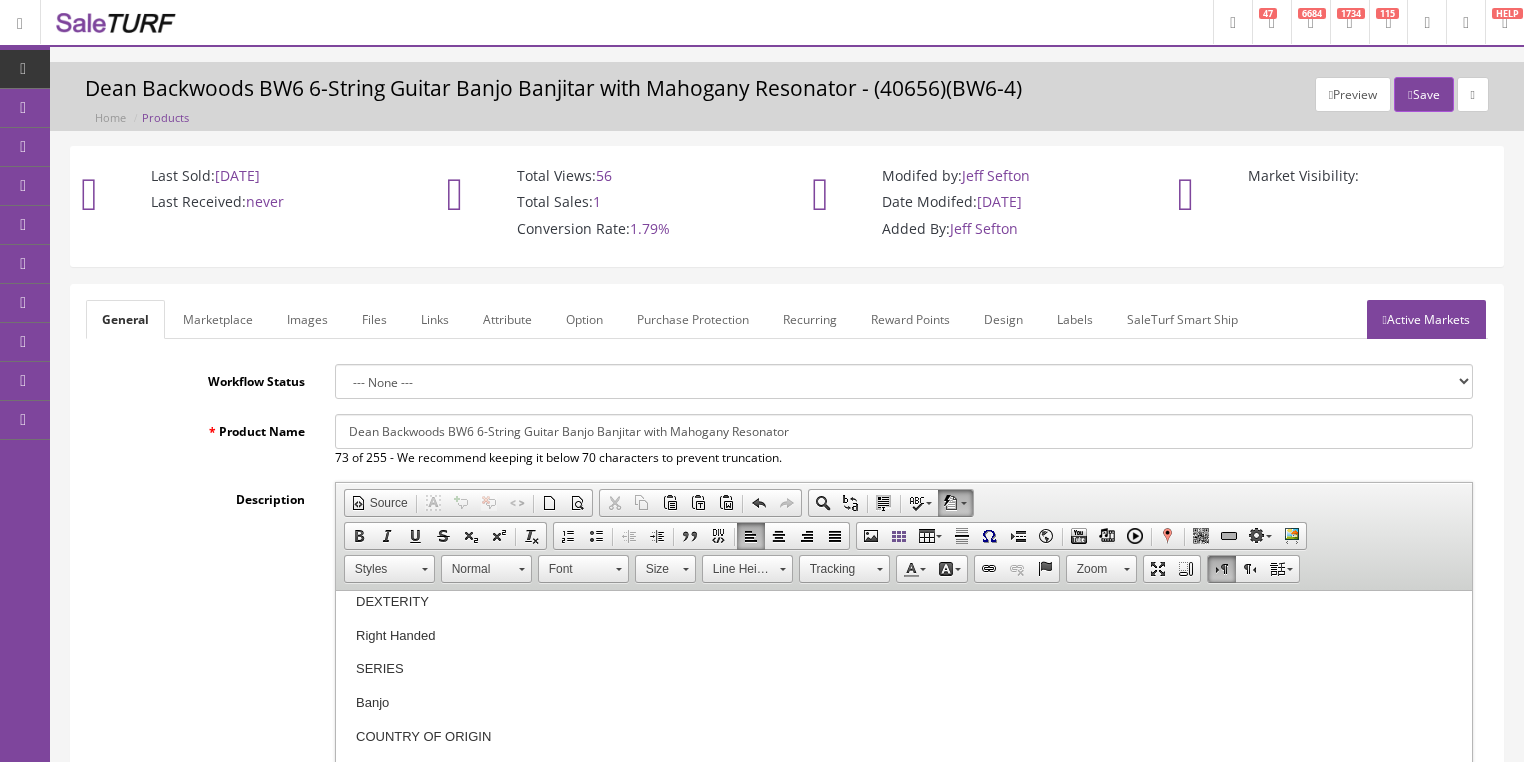 click on "Active Markets" at bounding box center [1426, 319] 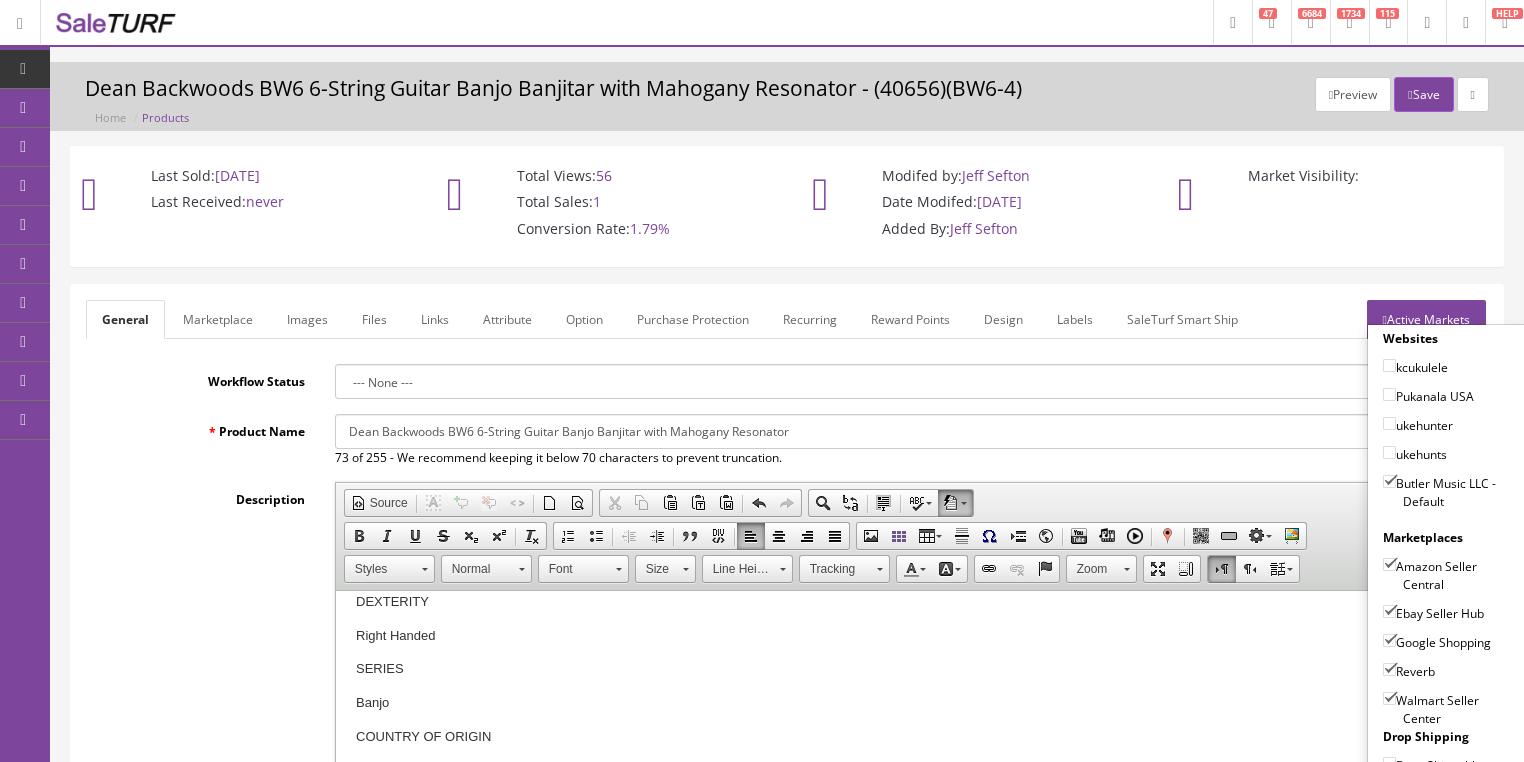 click on "Walmart Seller Center" at bounding box center [1389, 698] 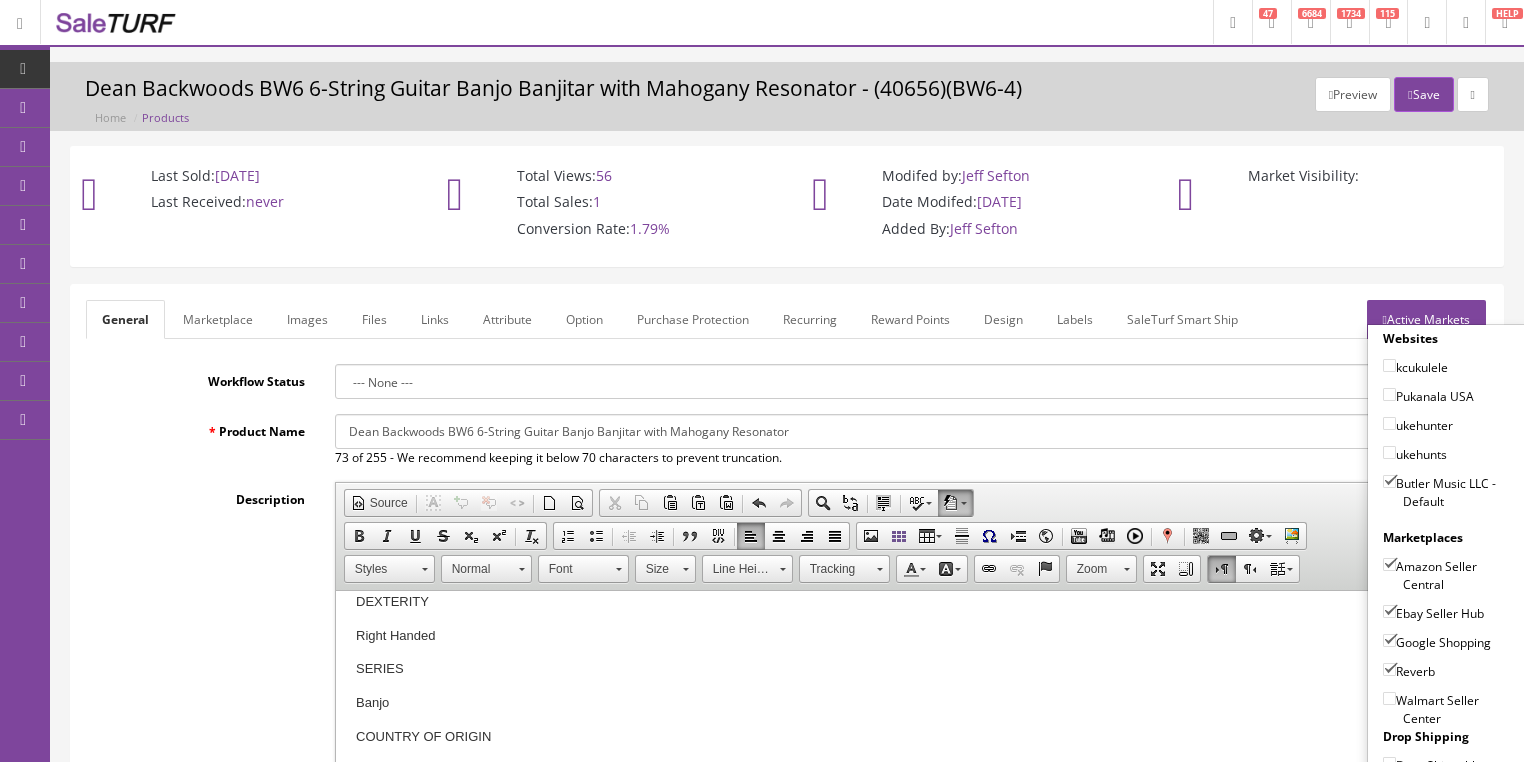 click on "Active Markets" at bounding box center (1426, 319) 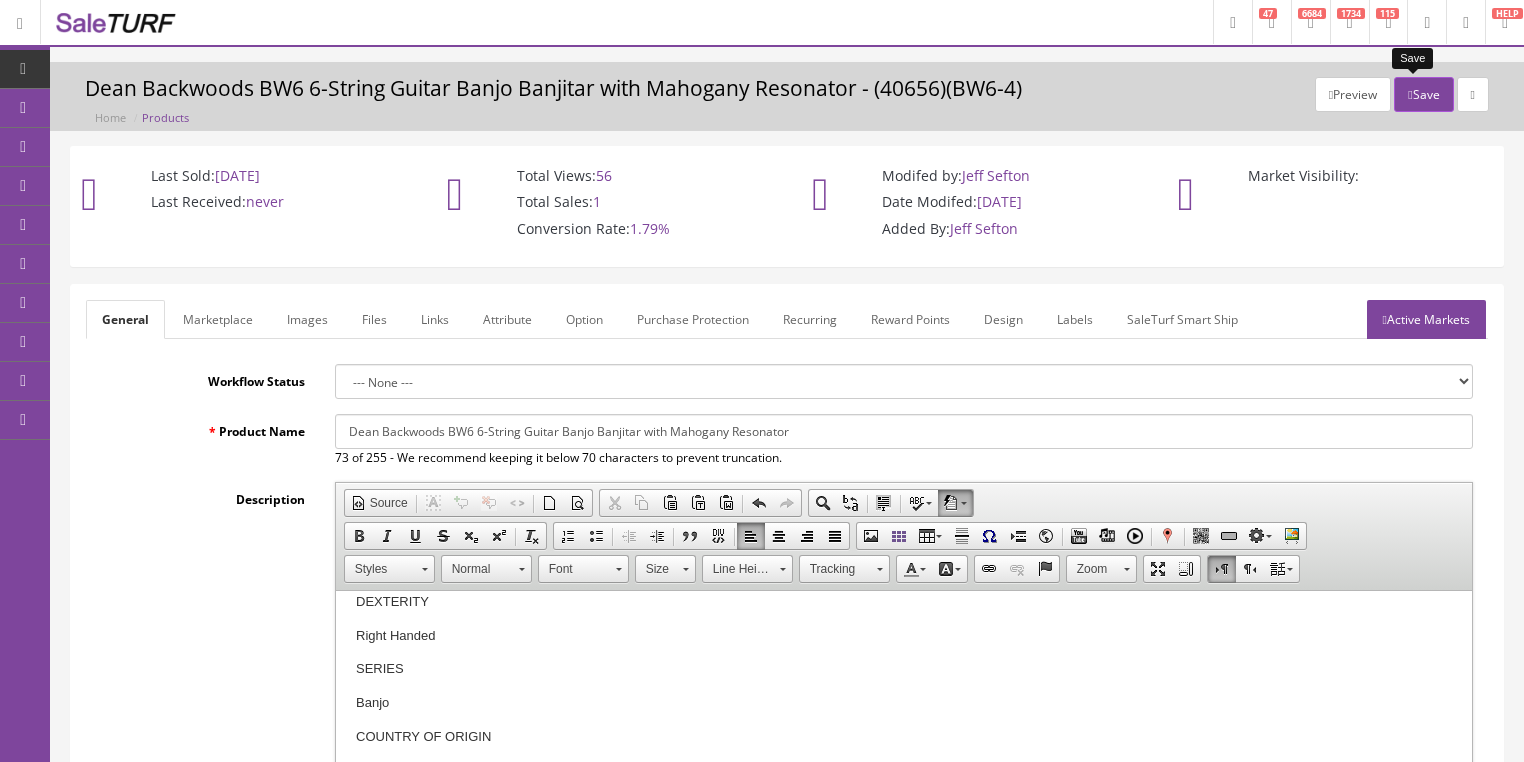 click on "Save" at bounding box center [1423, 94] 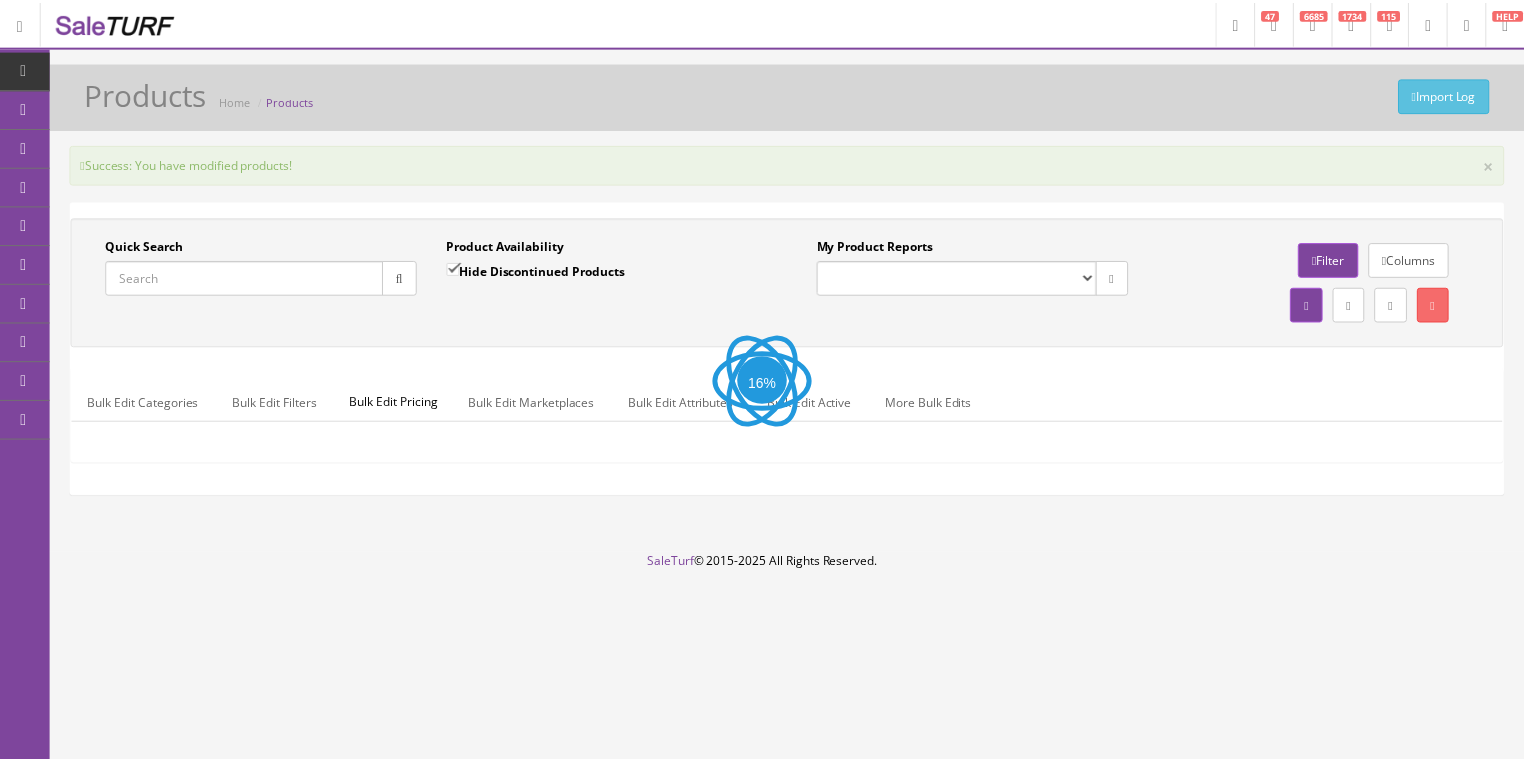 scroll, scrollTop: 0, scrollLeft: 0, axis: both 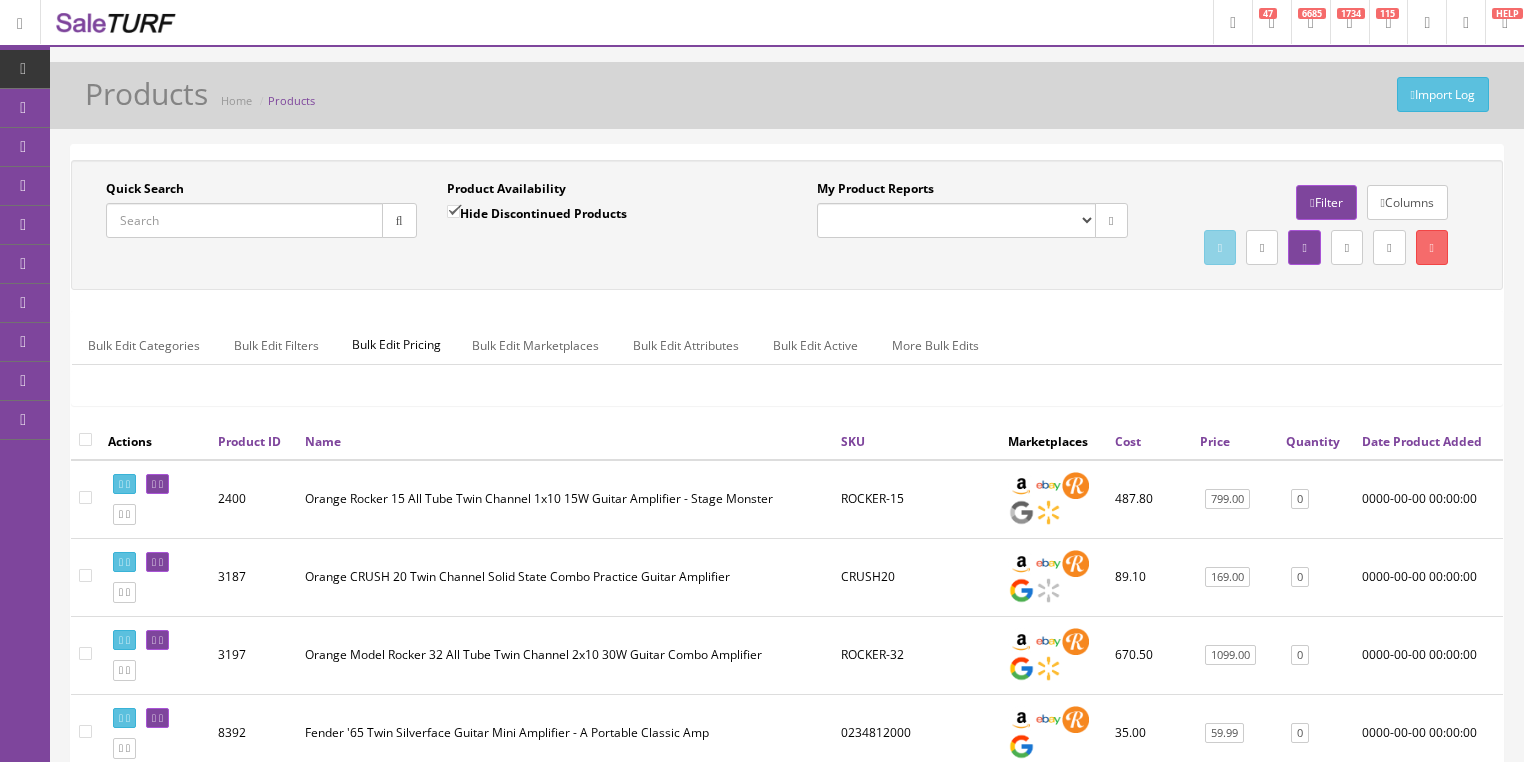 click on "Quick Search" at bounding box center [244, 220] 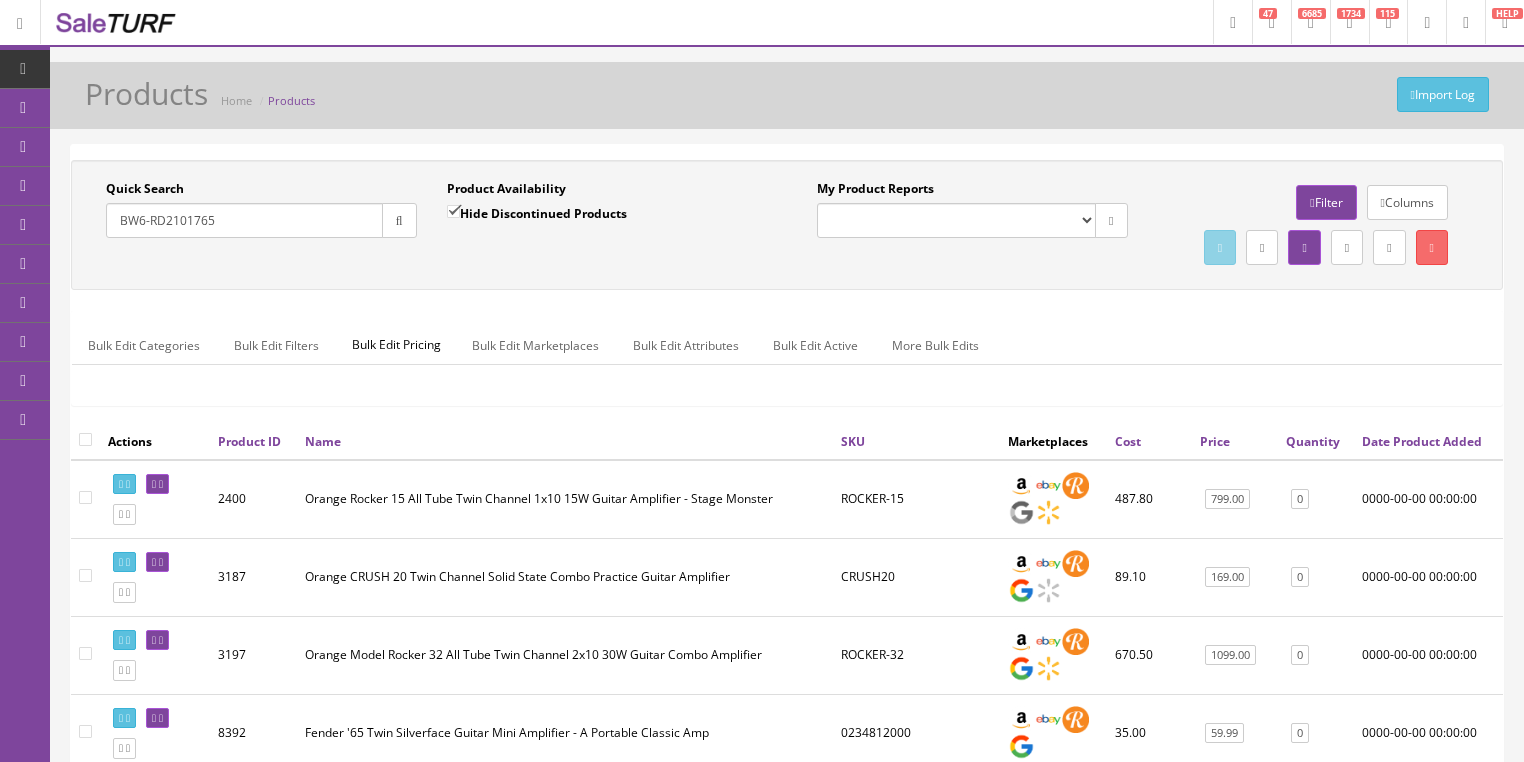 click at bounding box center (399, 220) 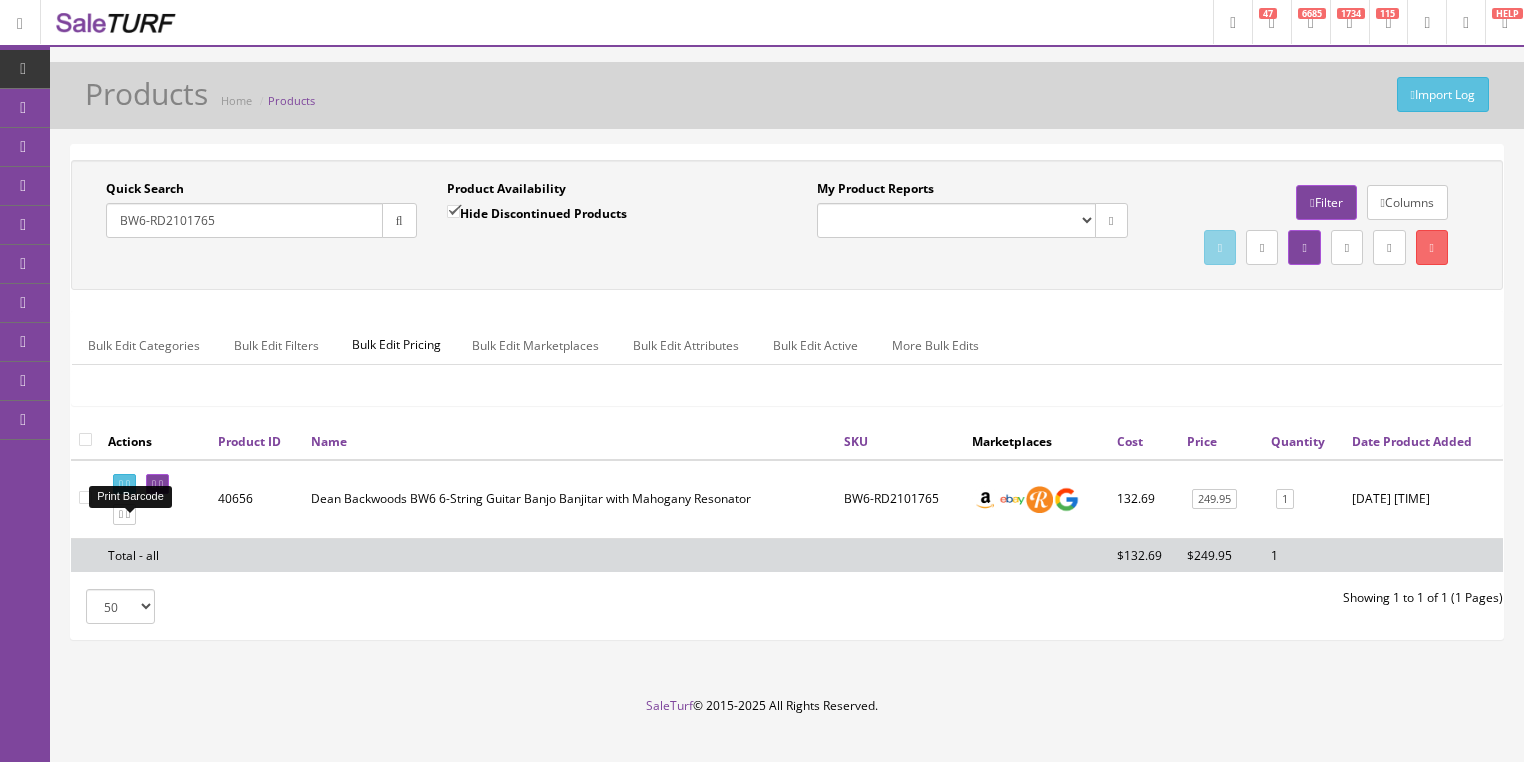 click at bounding box center (121, 484) 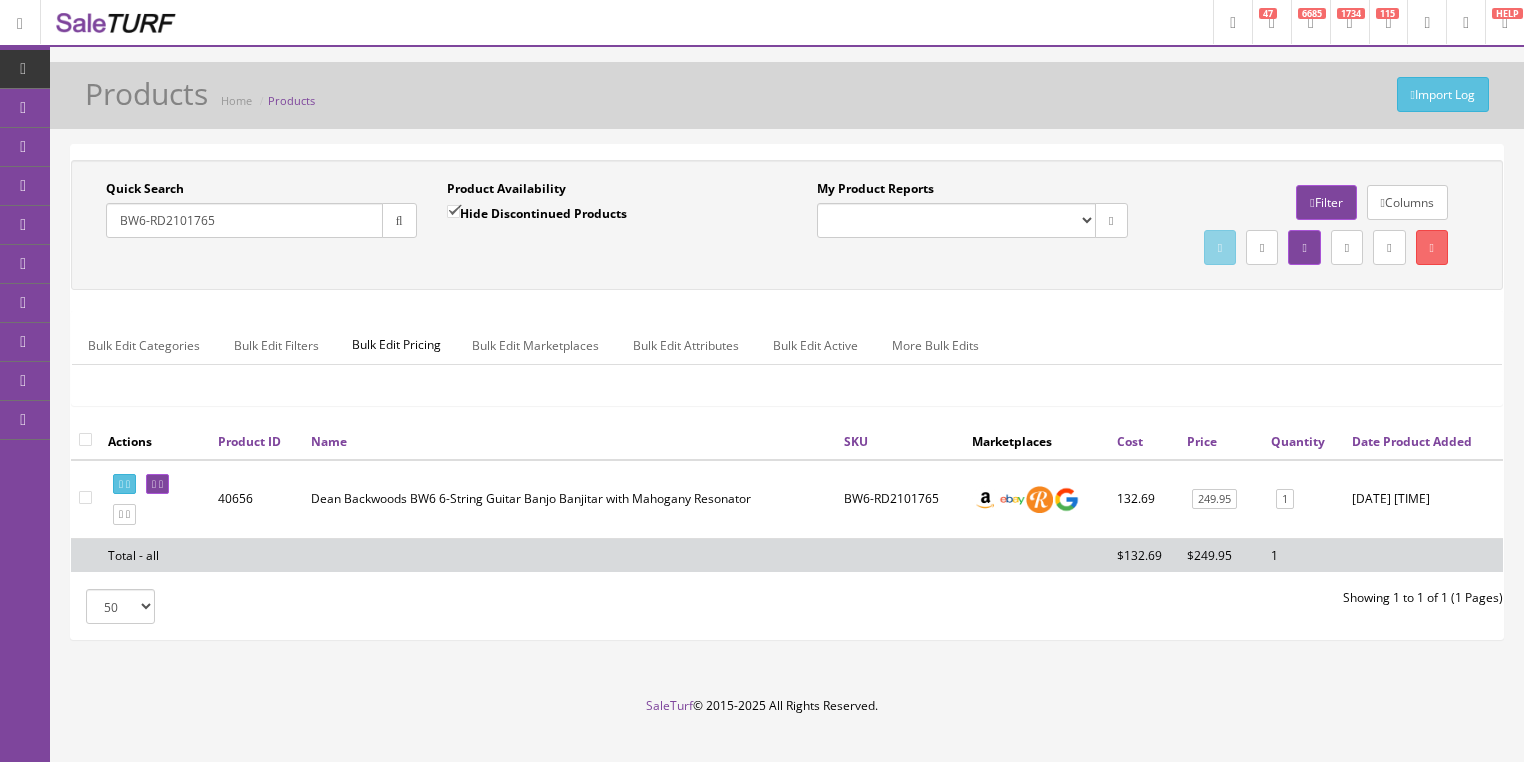 drag, startPoint x: 230, startPoint y: 214, endPoint x: 116, endPoint y: 285, distance: 134.3019 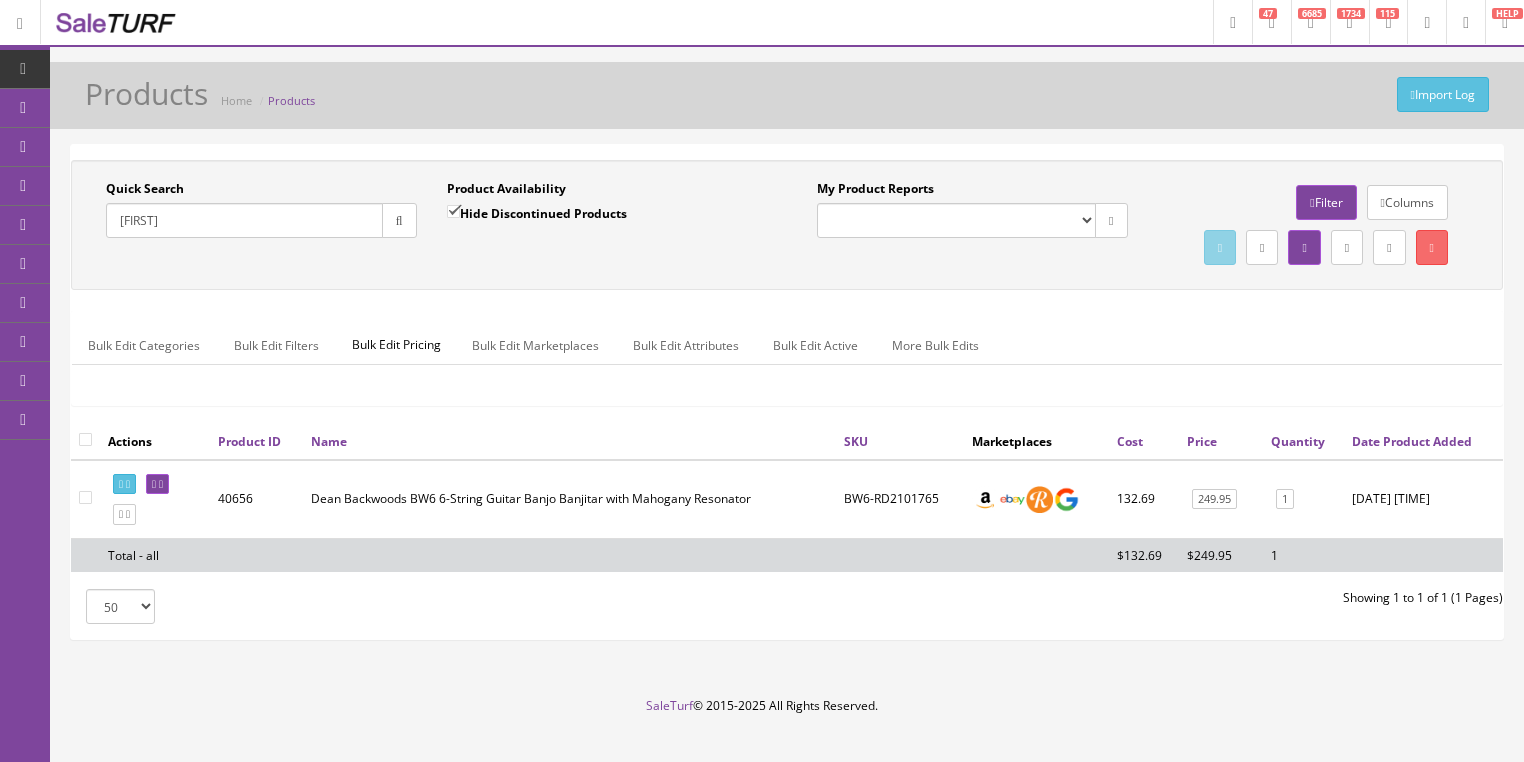 drag, startPoint x: 128, startPoint y: 221, endPoint x: 222, endPoint y: 221, distance: 94 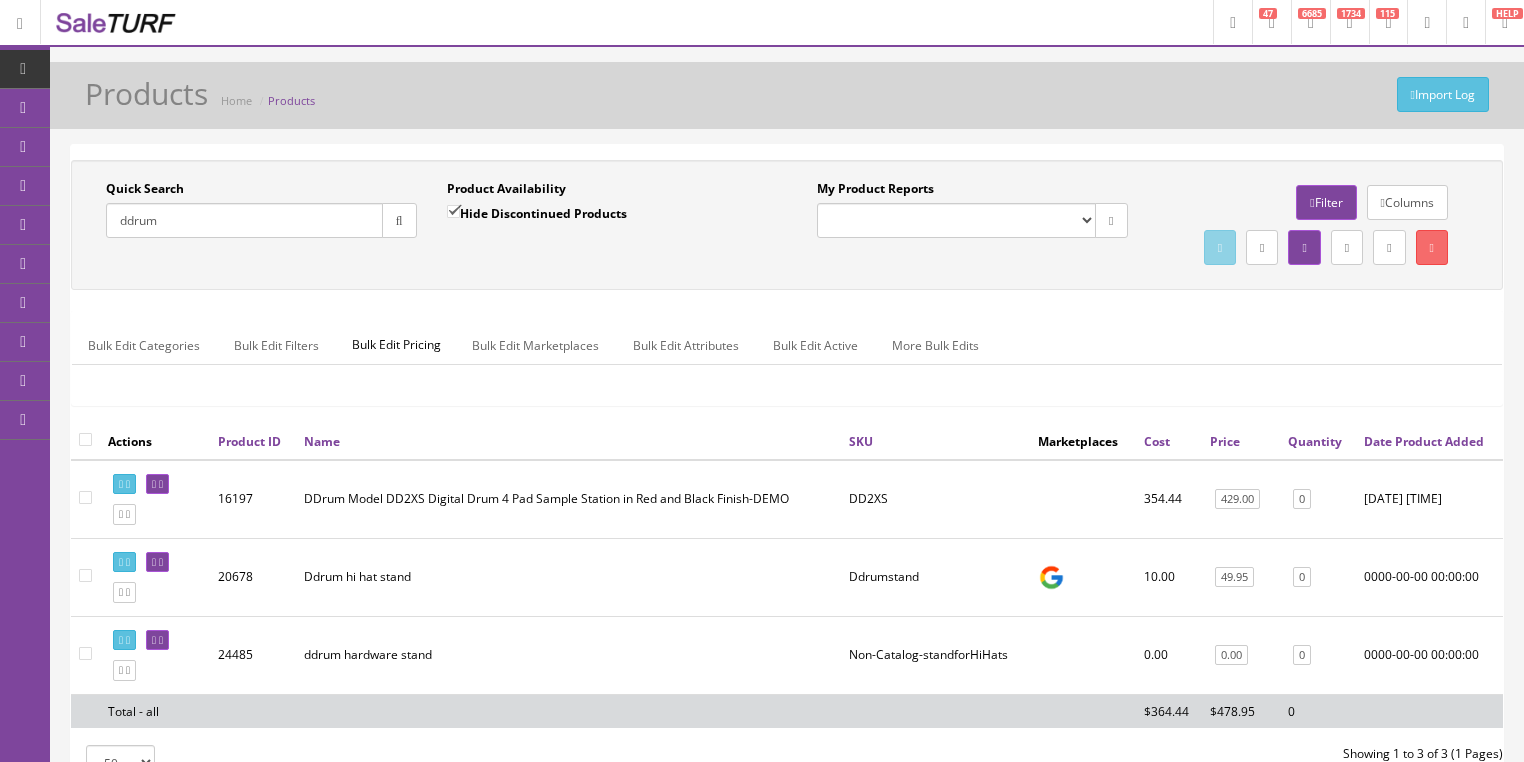 type on "ddrum" 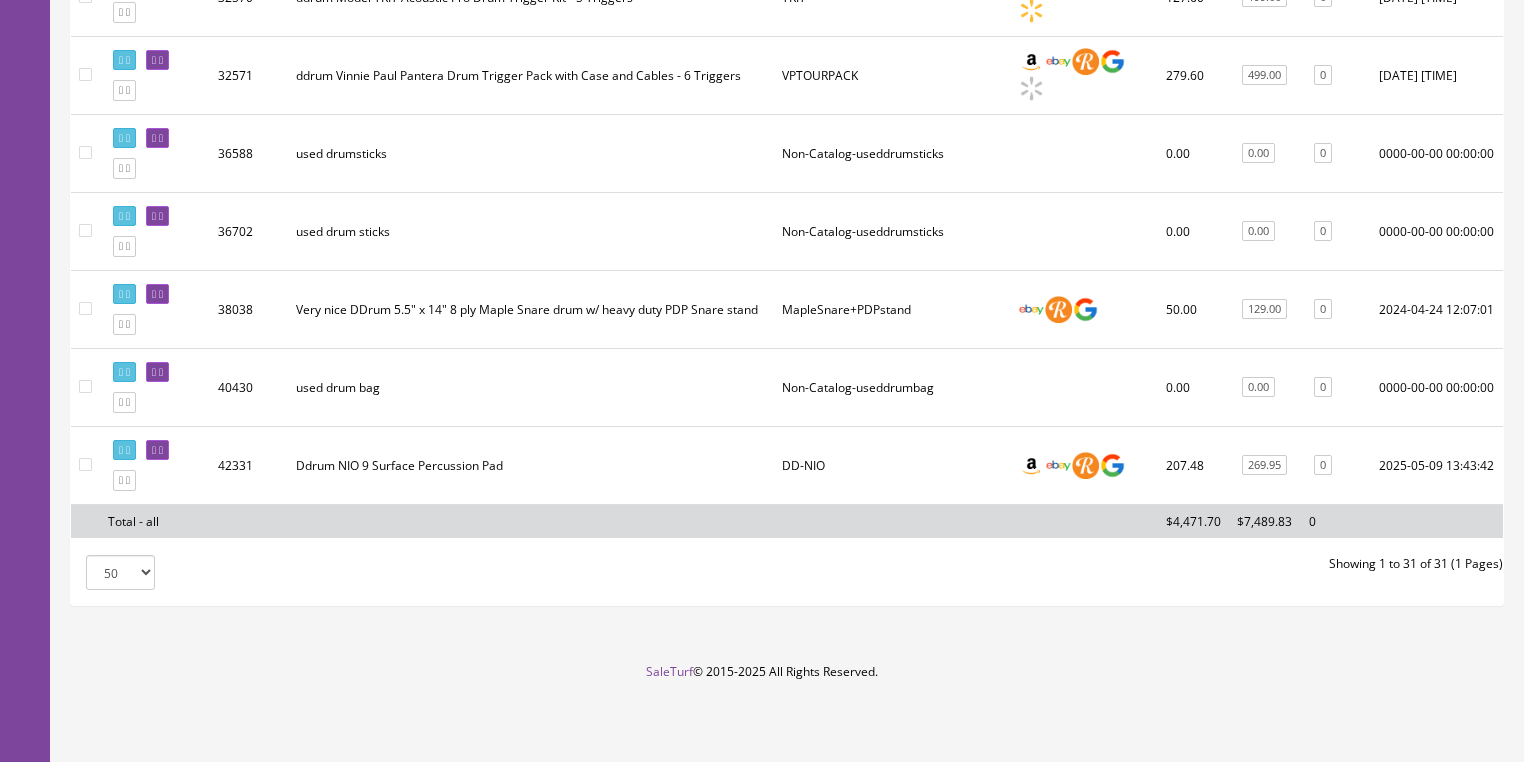 scroll, scrollTop: 2400, scrollLeft: 0, axis: vertical 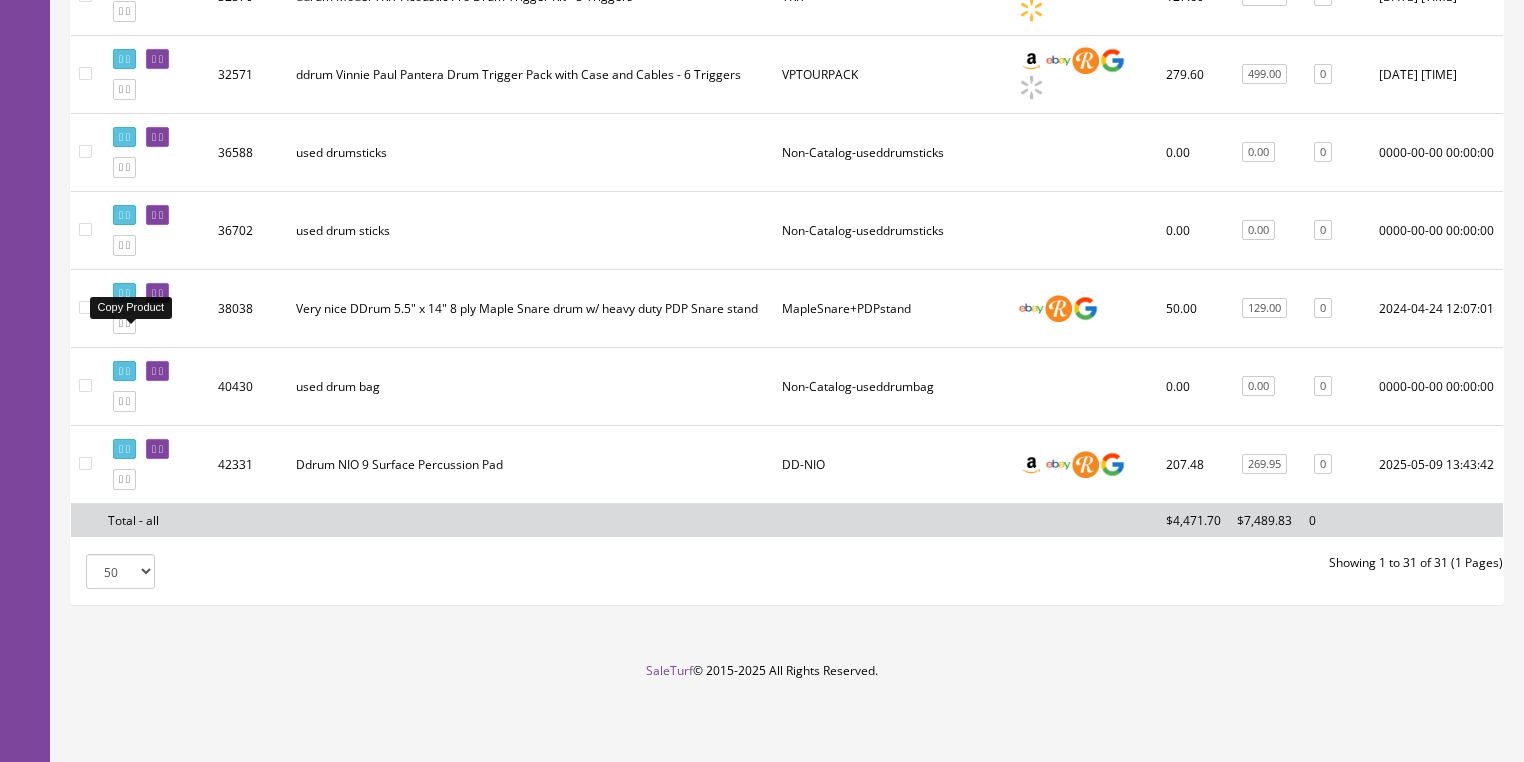 click at bounding box center [121, 323] 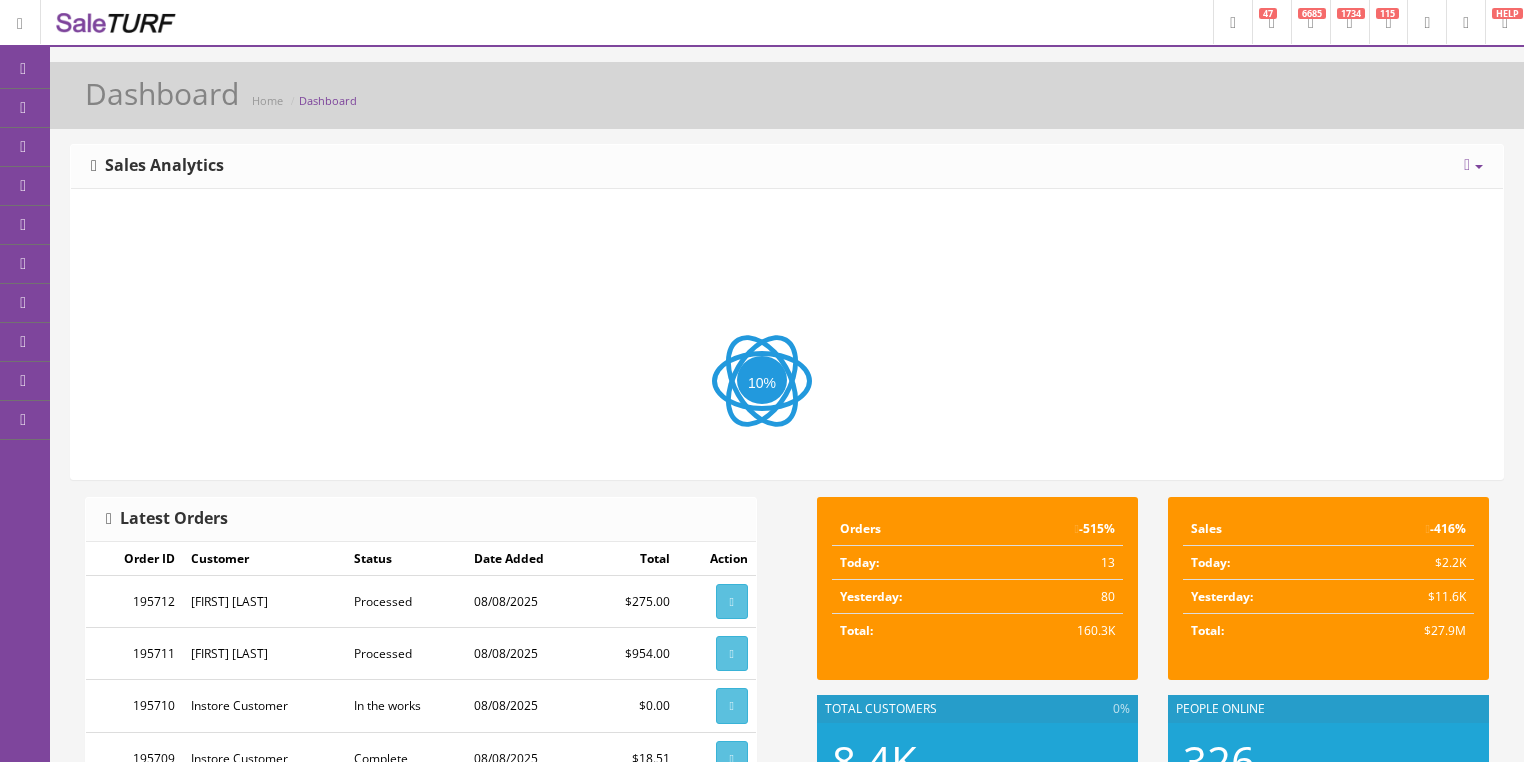 scroll, scrollTop: 0, scrollLeft: 0, axis: both 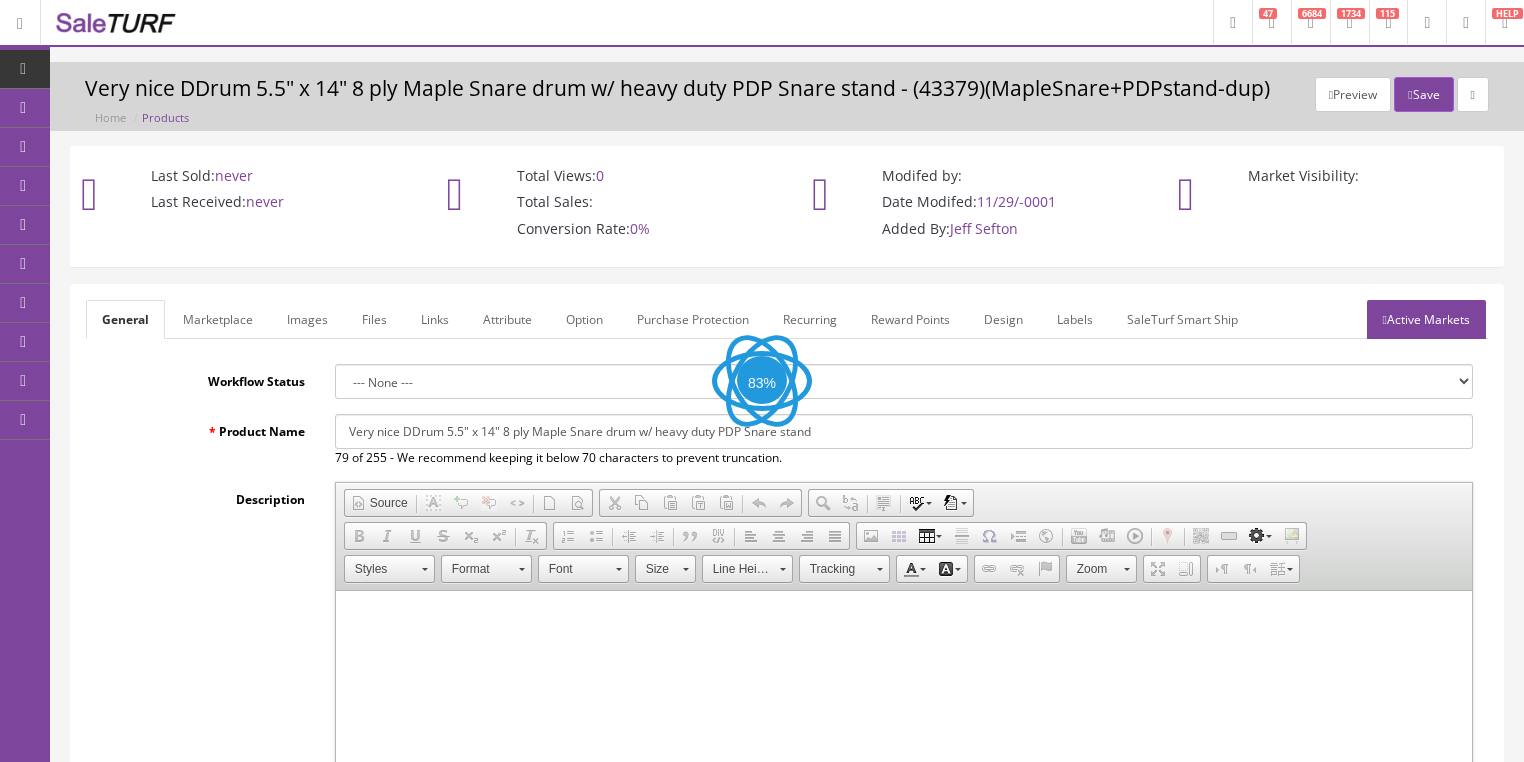 click on "Very nice DDrum 5.5" x 14" 8 ply Maple Snare drum w/ heavy duty PDP Snare stand" at bounding box center [904, 431] 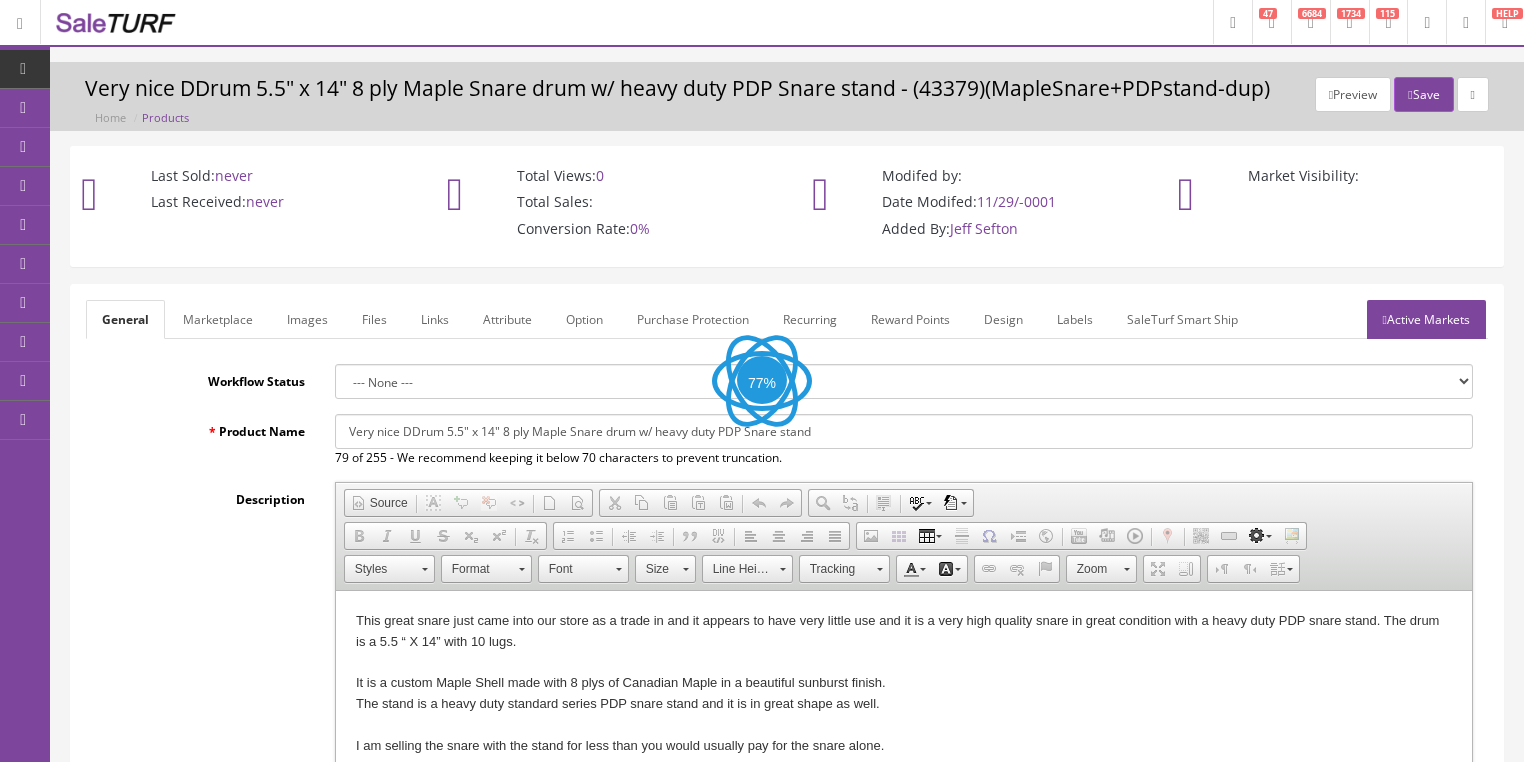 scroll, scrollTop: 0, scrollLeft: 0, axis: both 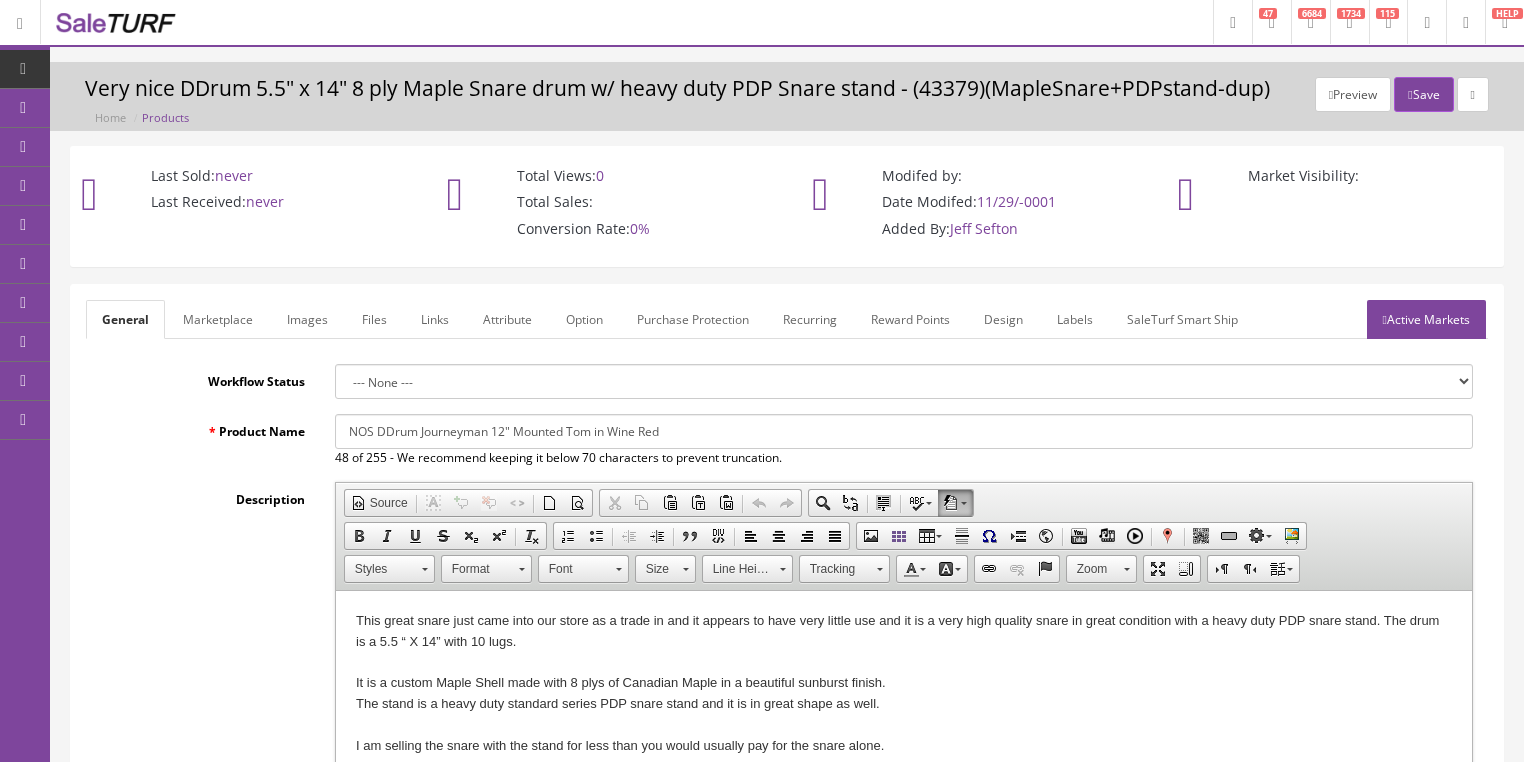 type on "NOS DDrum Journeyman 12" Mounted Tom in Wine Red" 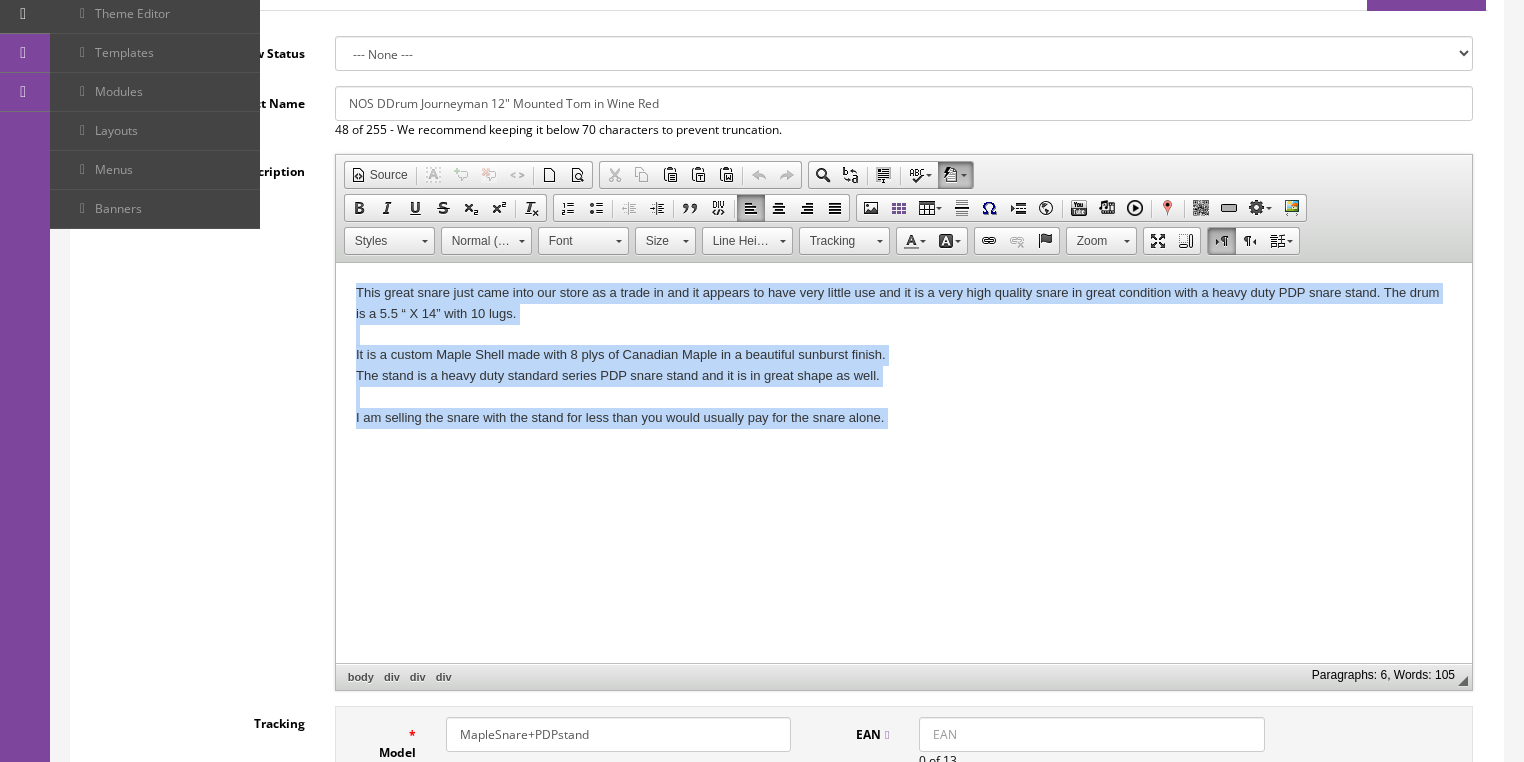 scroll, scrollTop: 352, scrollLeft: 0, axis: vertical 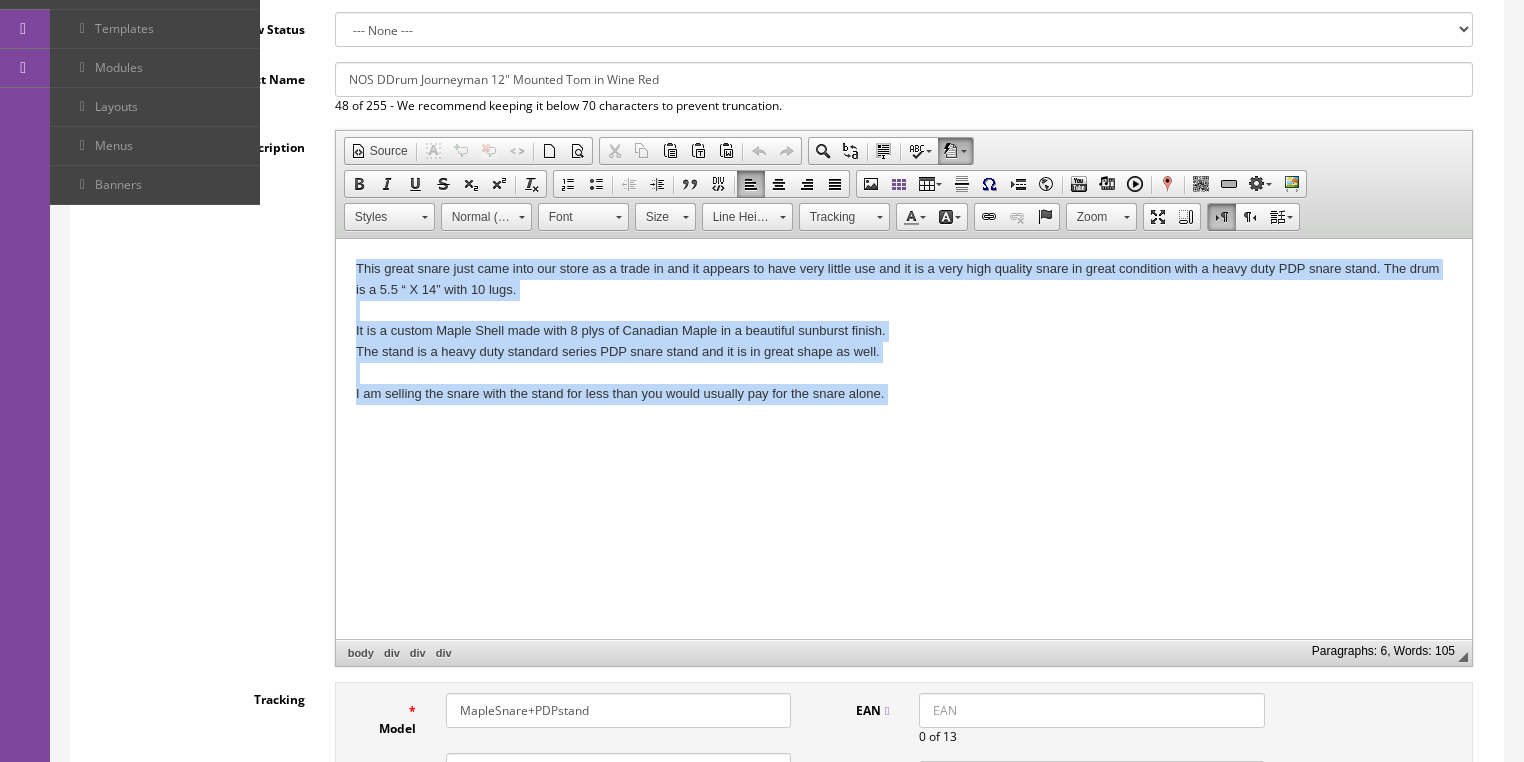 drag, startPoint x: 357, startPoint y: 262, endPoint x: 859, endPoint y: 610, distance: 610.8257 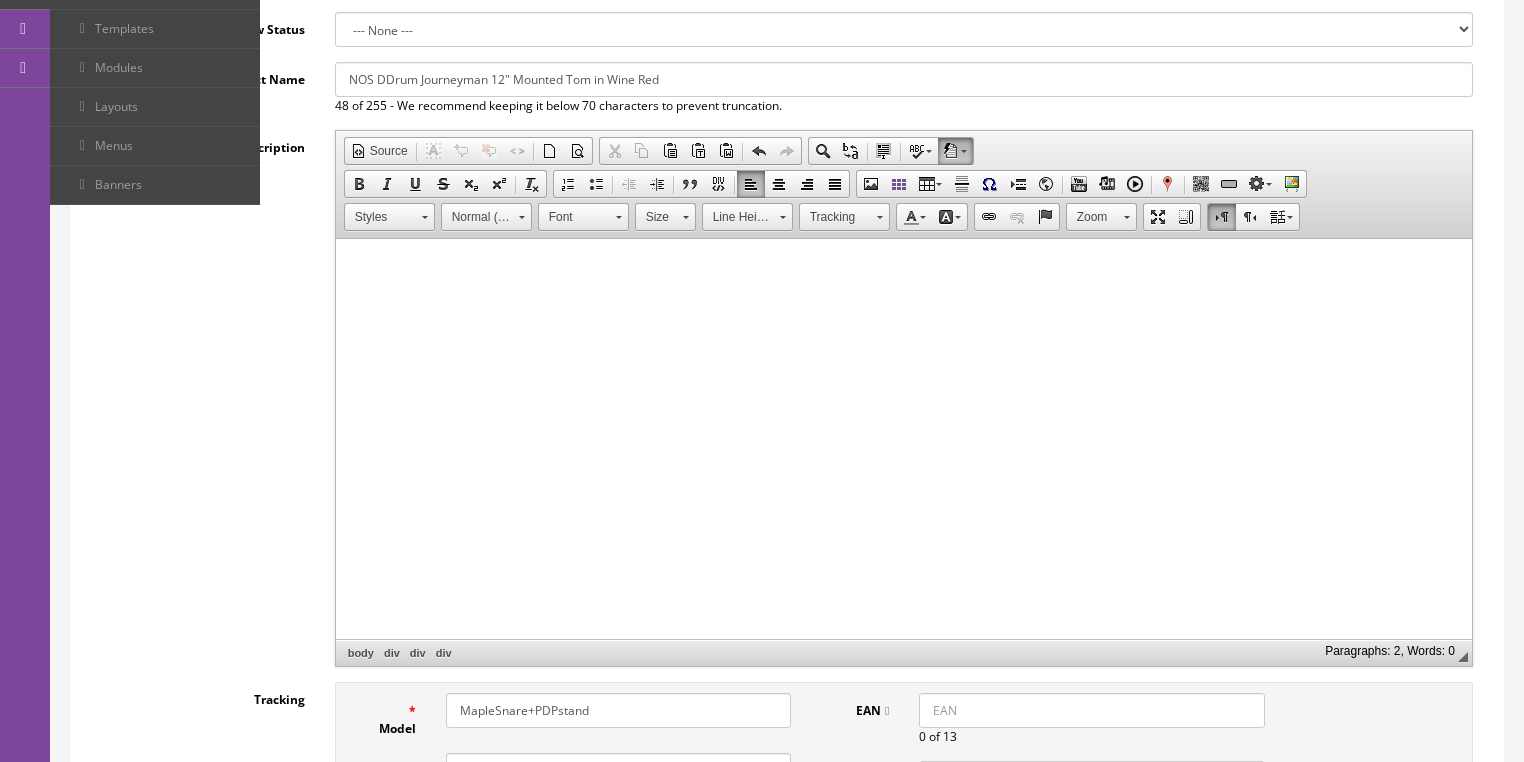type 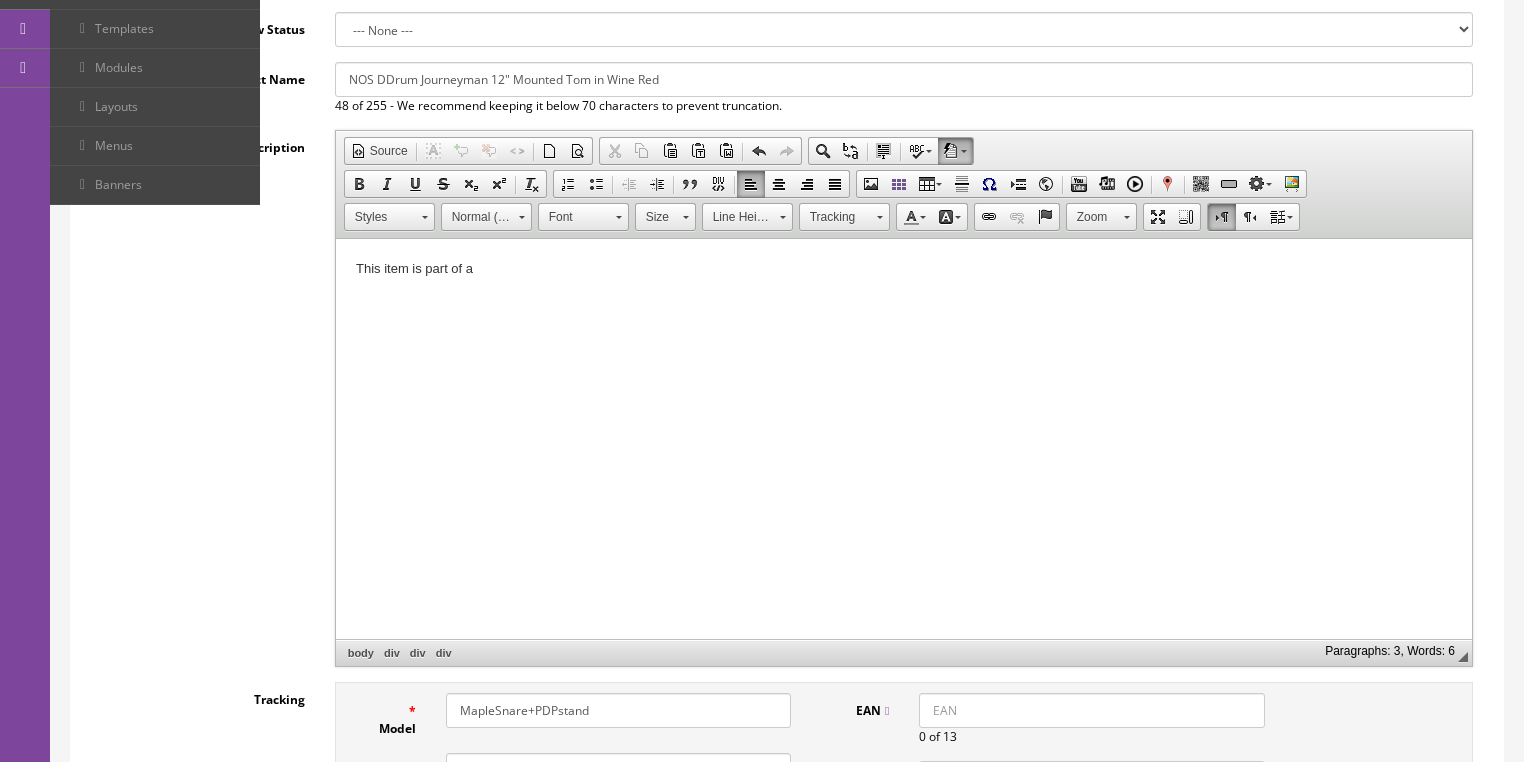 click on "This item is part of a" at bounding box center [903, 269] 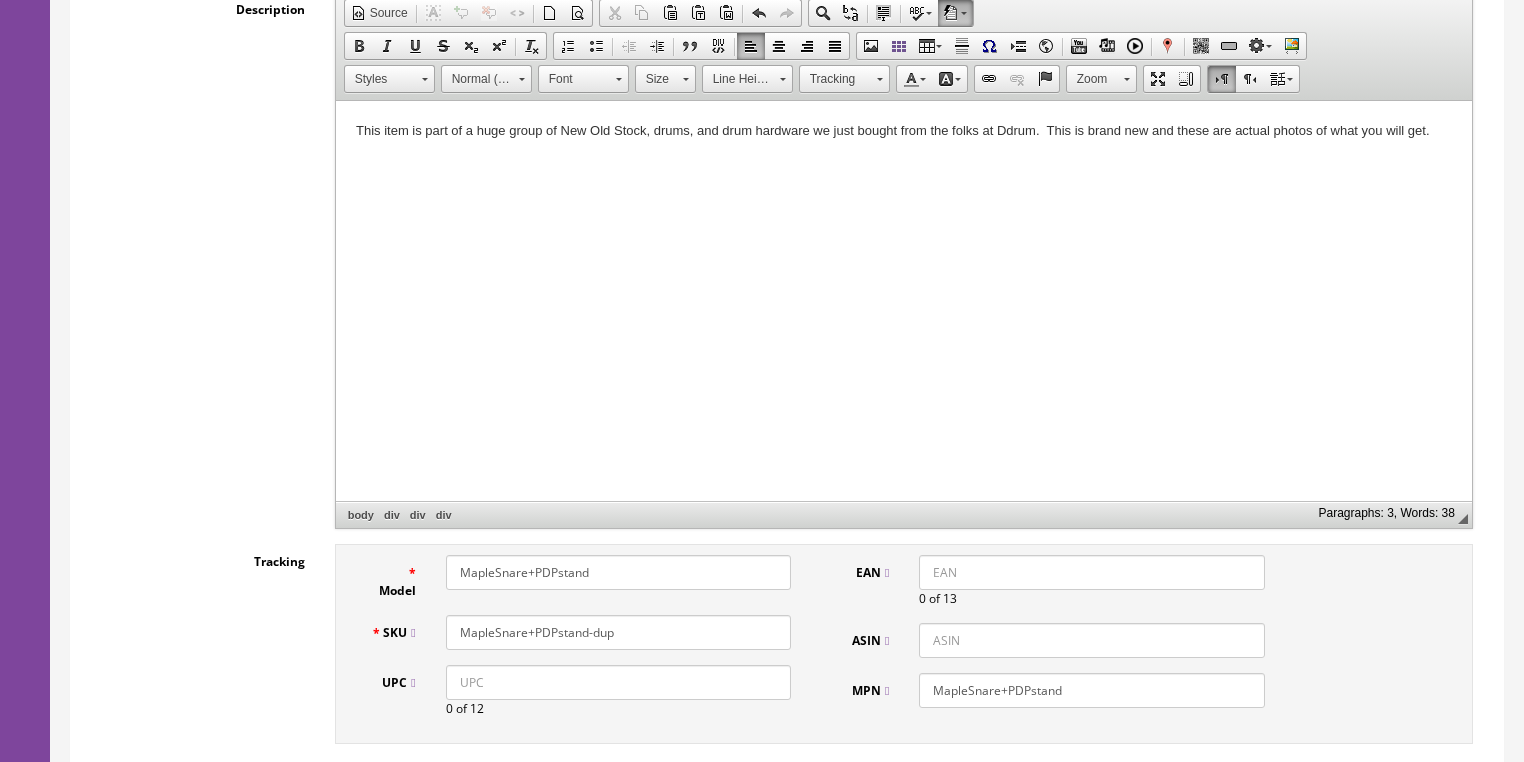scroll, scrollTop: 512, scrollLeft: 0, axis: vertical 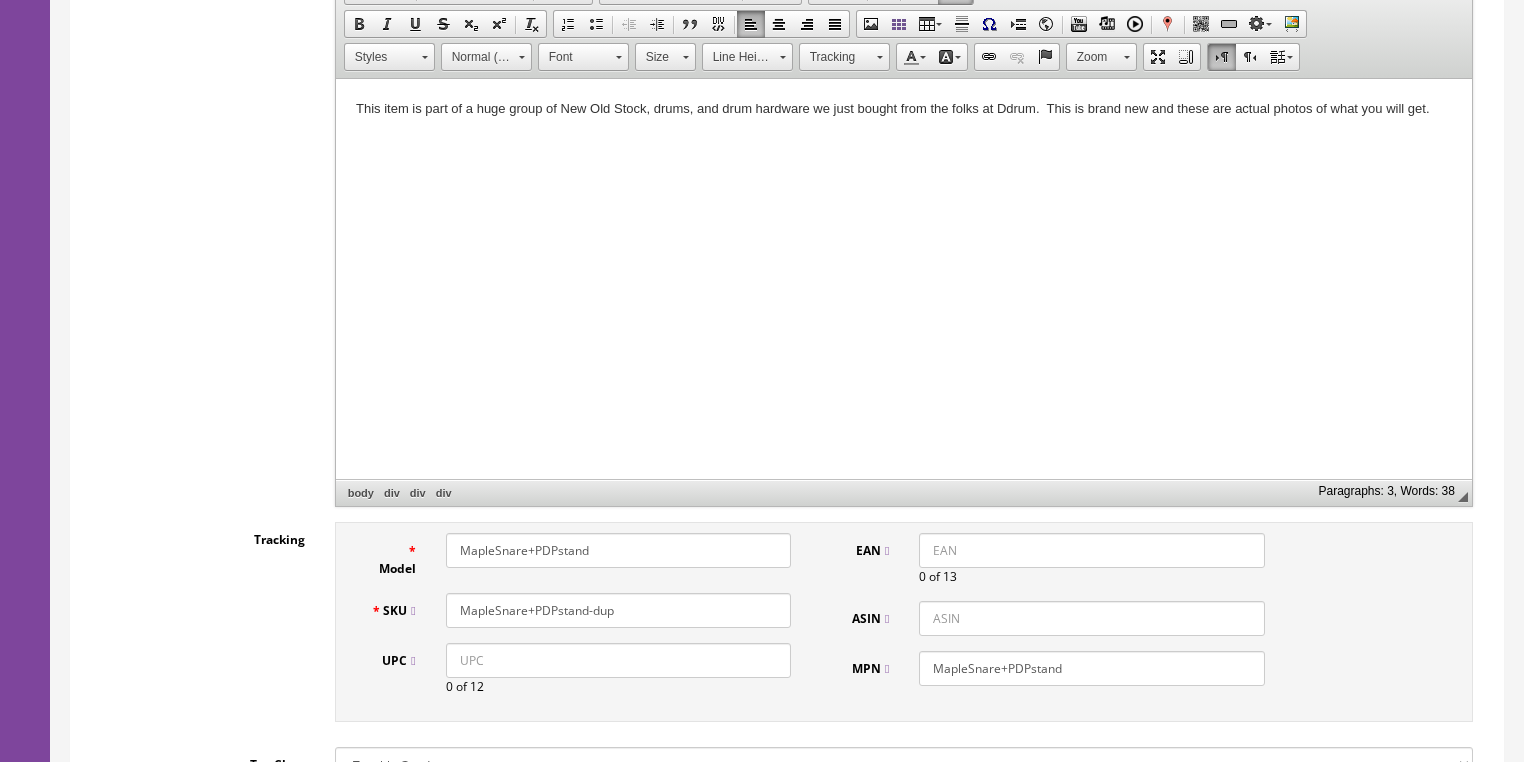 drag, startPoint x: 596, startPoint y: 559, endPoint x: 264, endPoint y: 462, distance: 345.88004 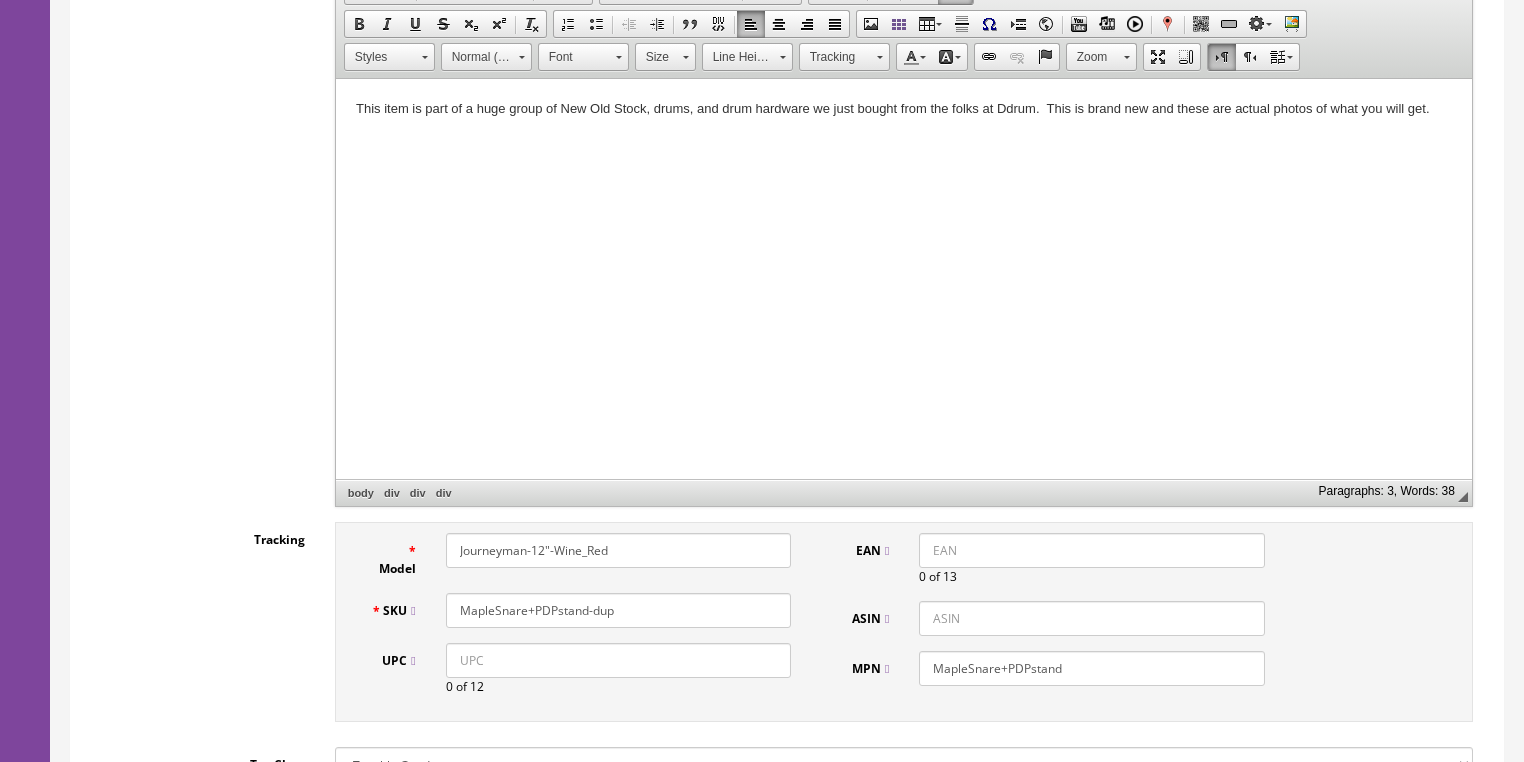 drag, startPoint x: 635, startPoint y: 555, endPoint x: 468, endPoint y: 566, distance: 167.36188 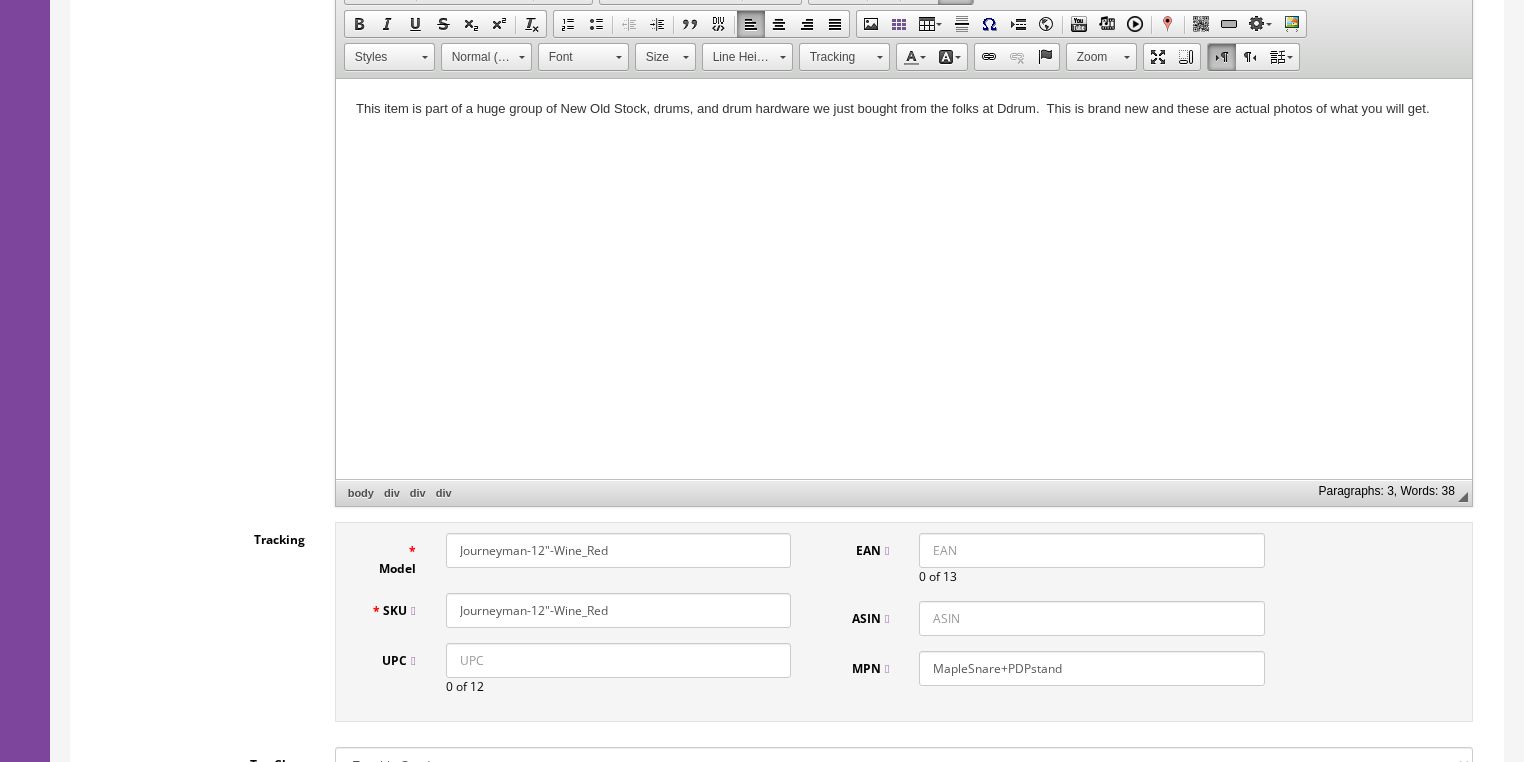 type on "Journeyman-12"-Wine_Red" 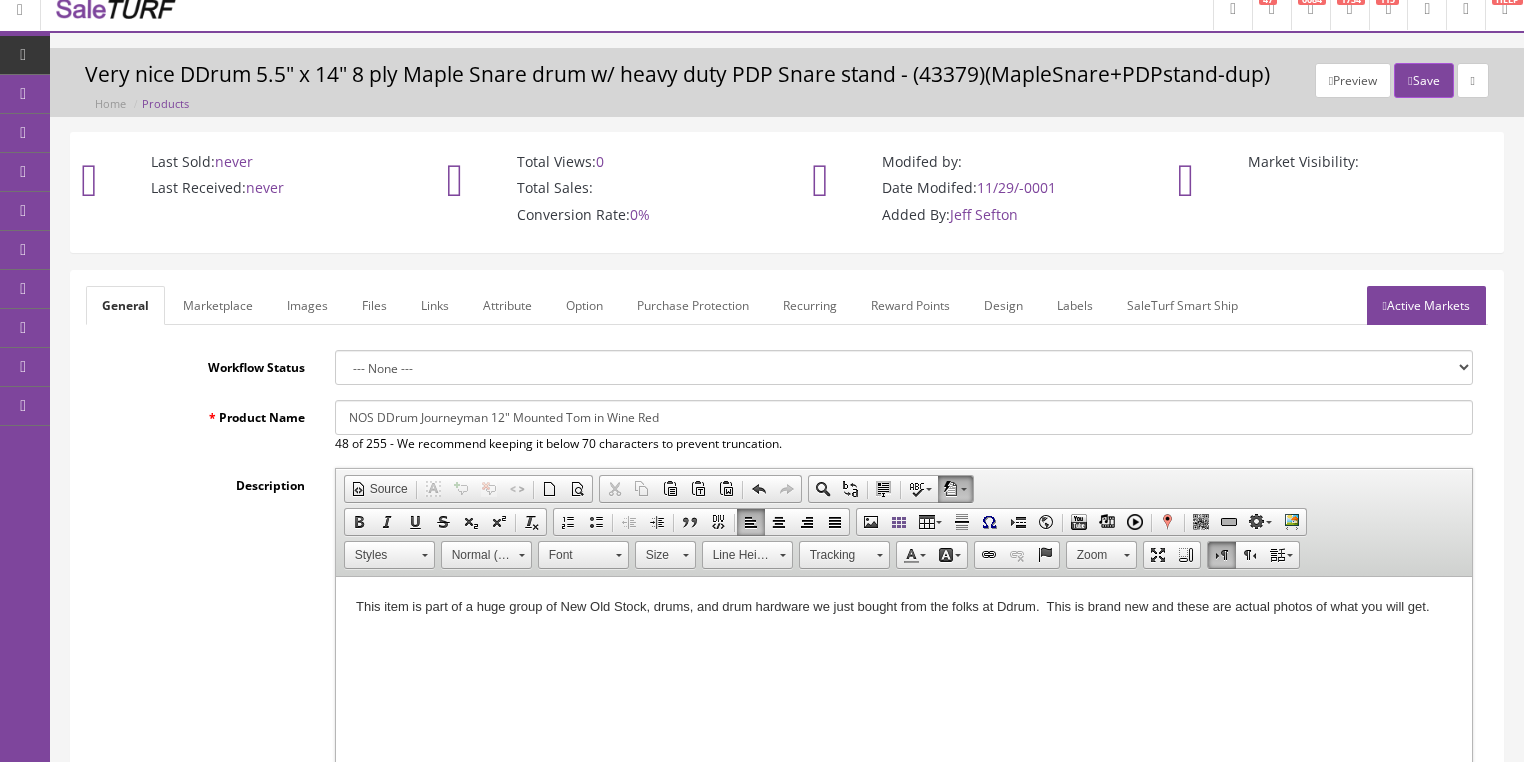 scroll, scrollTop: 0, scrollLeft: 0, axis: both 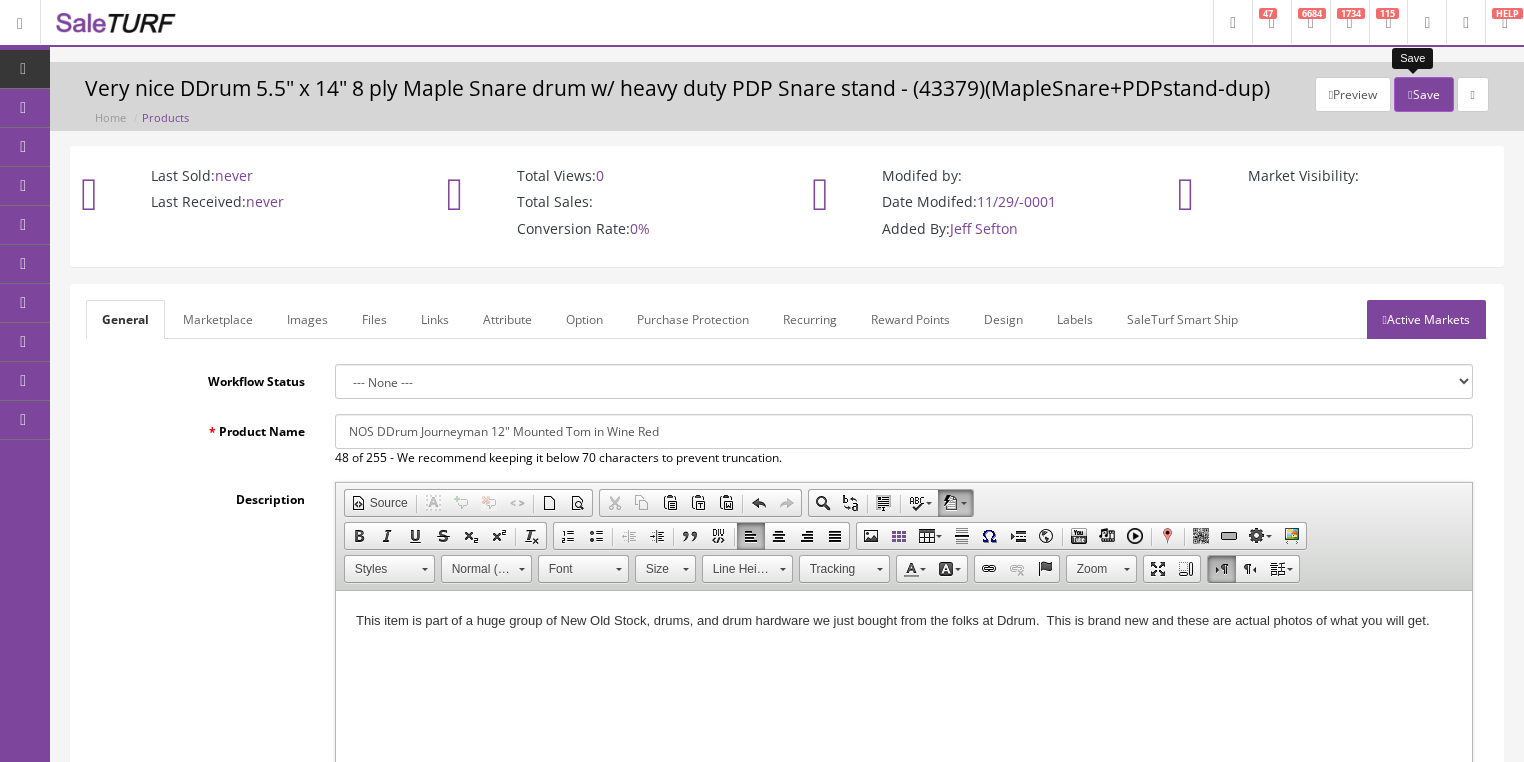 type on "Journeyman-12"-Wine_Red" 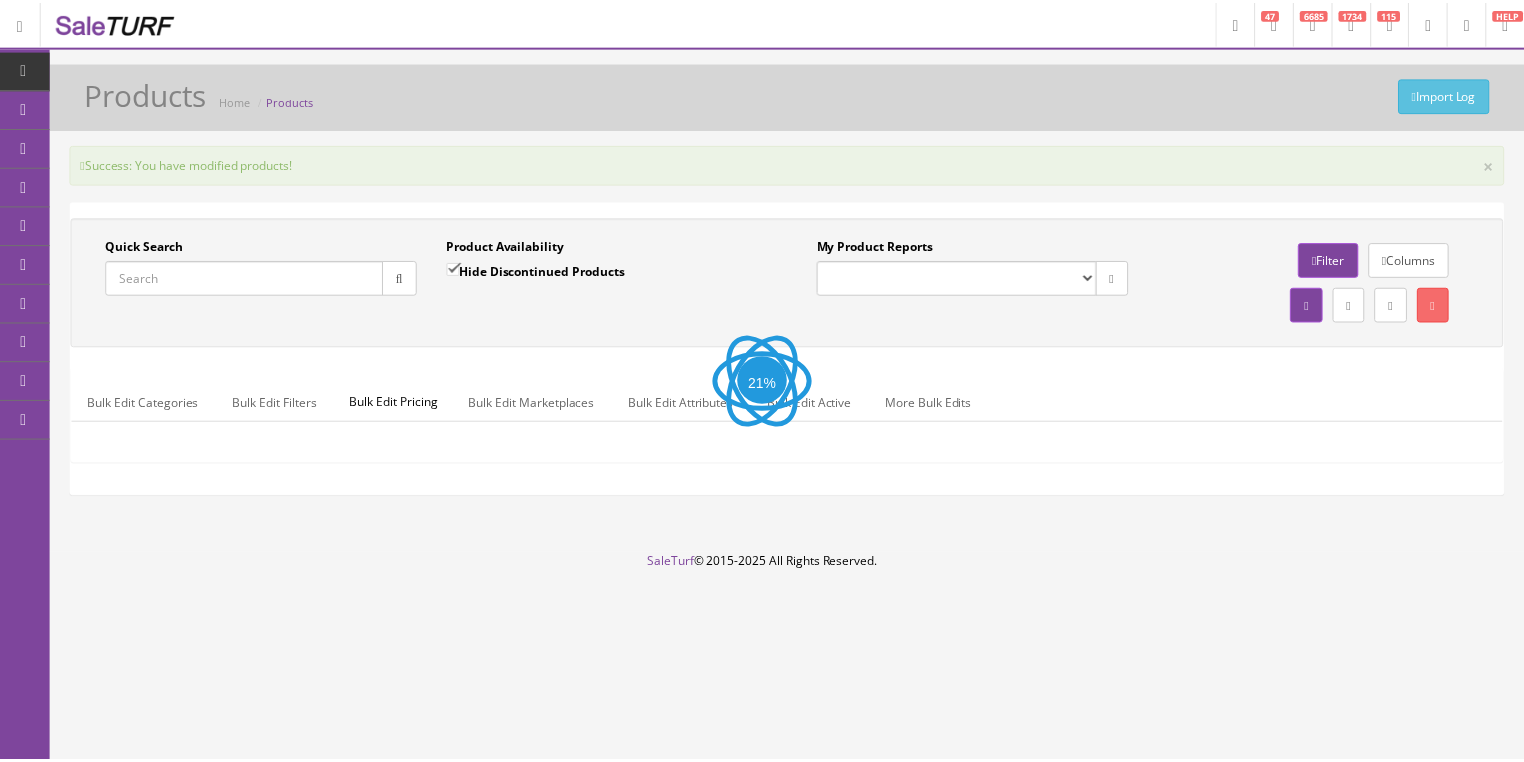 scroll, scrollTop: 0, scrollLeft: 0, axis: both 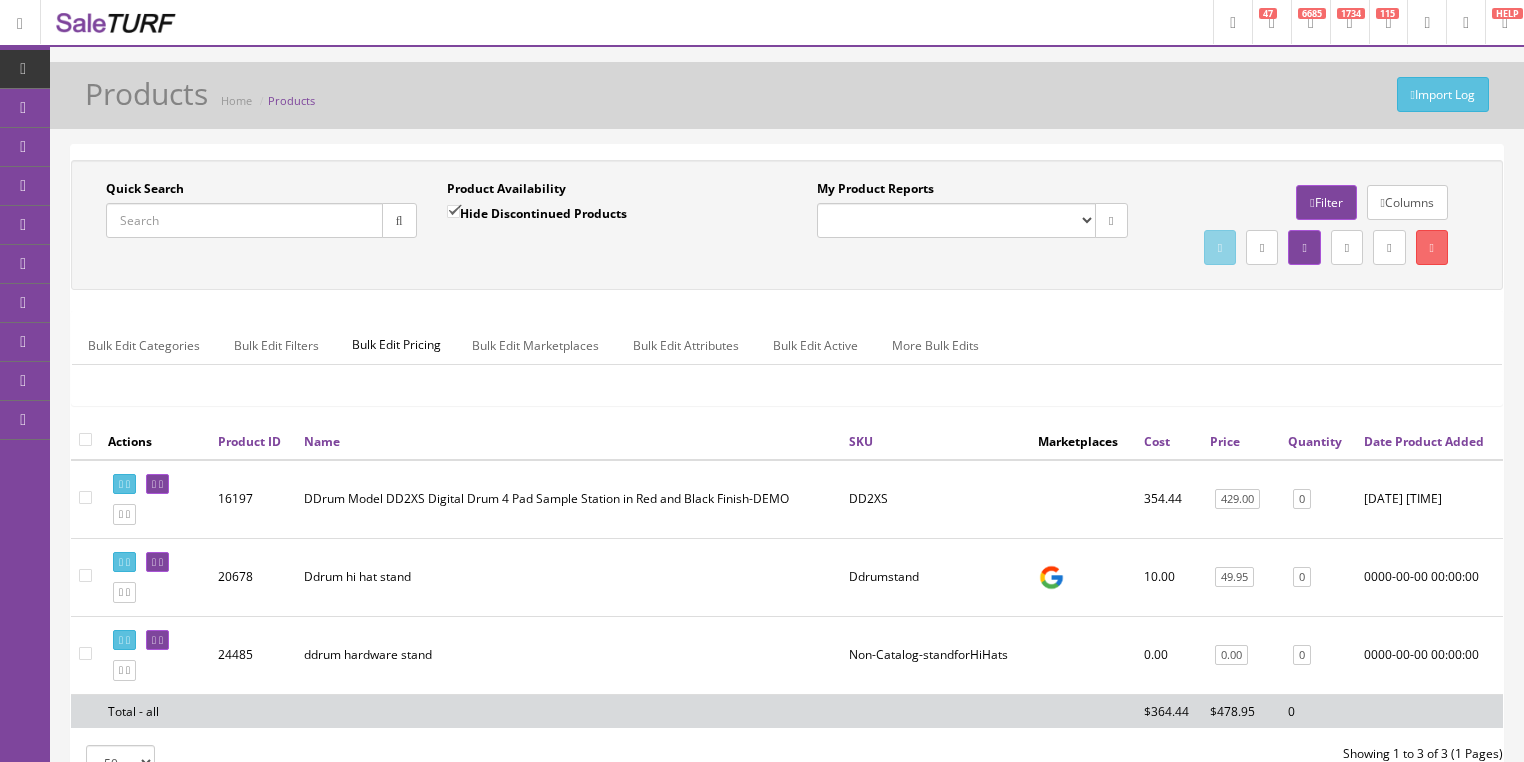 click on "Quick Search" at bounding box center (244, 220) 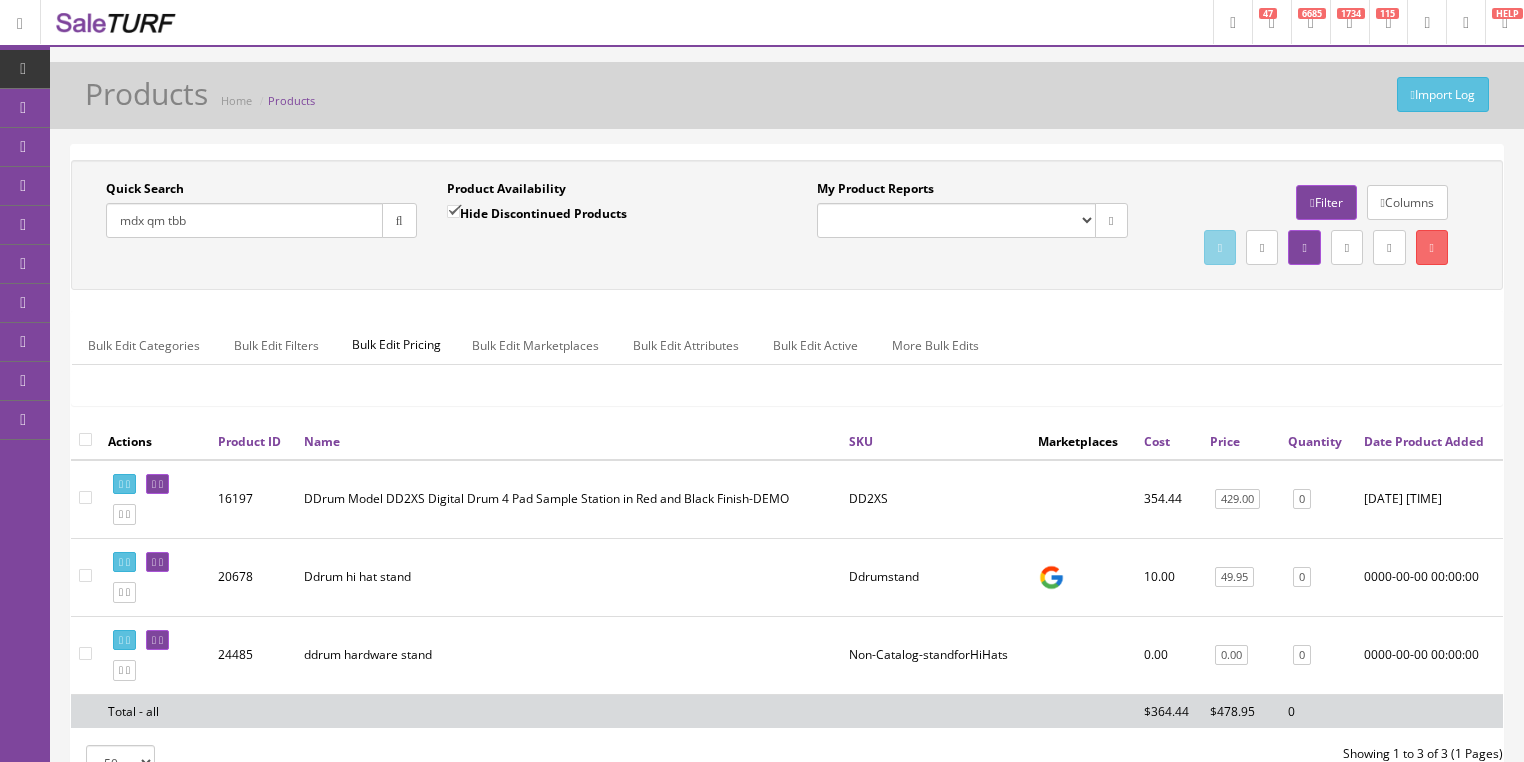 type on "mdx qm tbb" 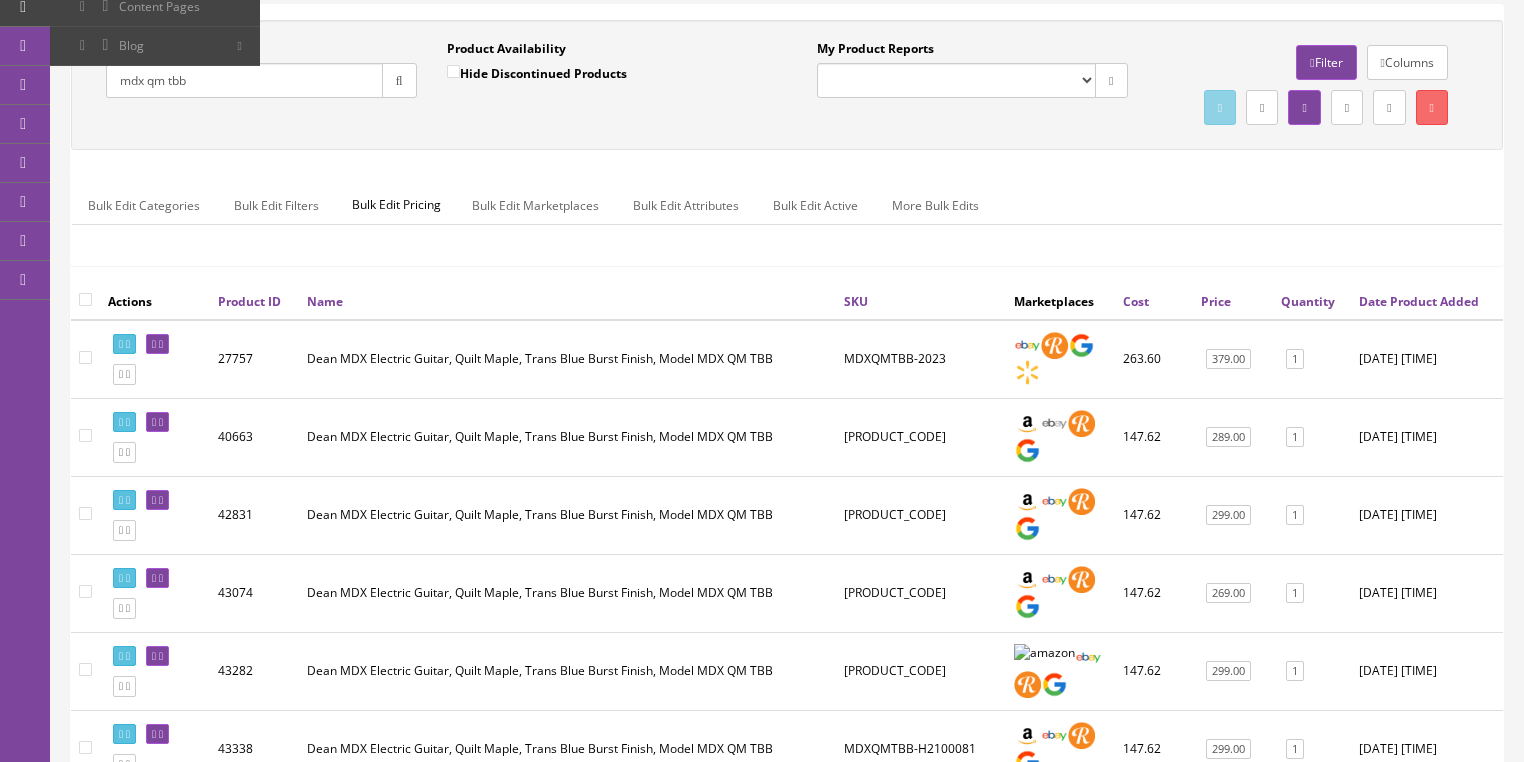scroll, scrollTop: 400, scrollLeft: 0, axis: vertical 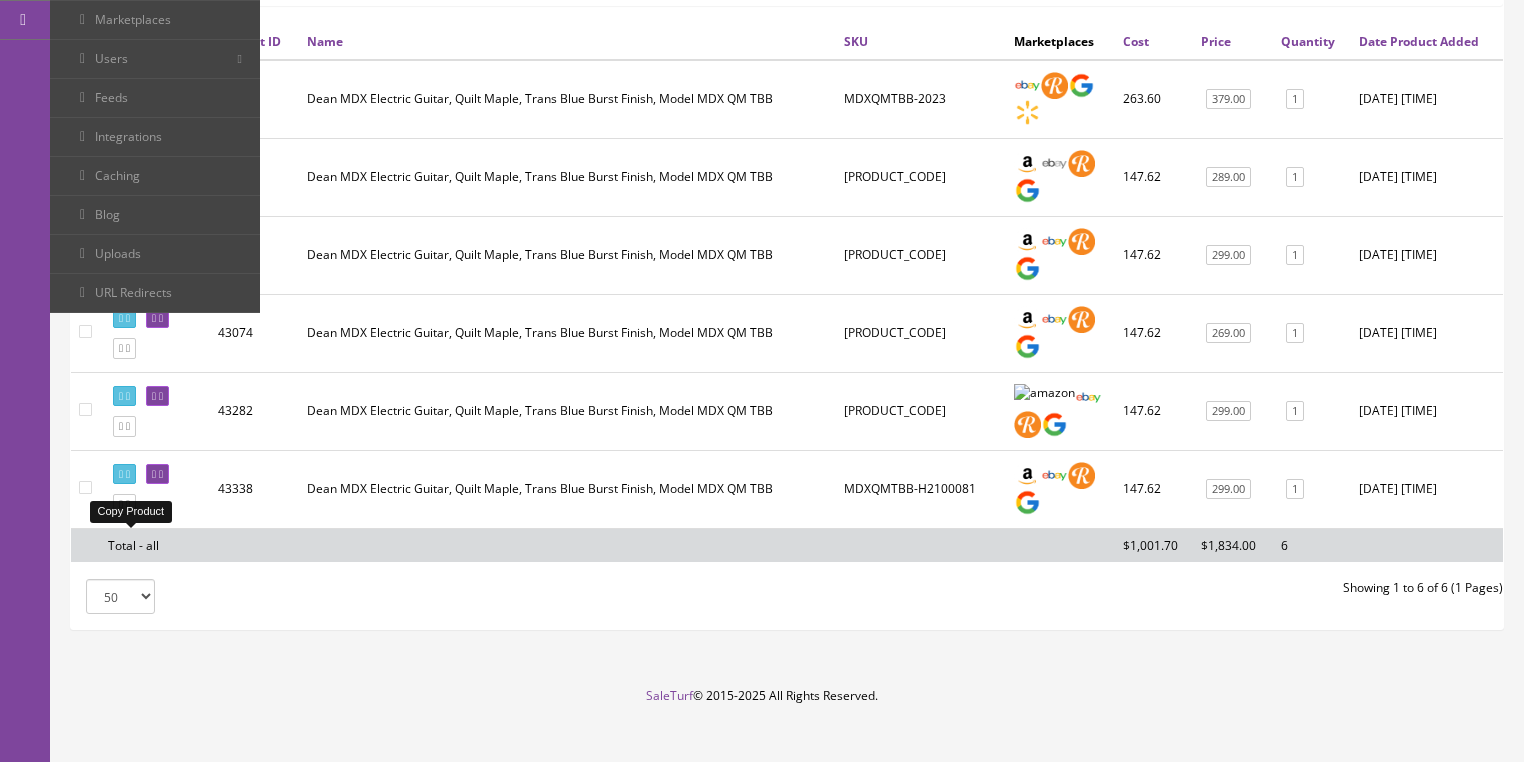 click at bounding box center [128, 504] 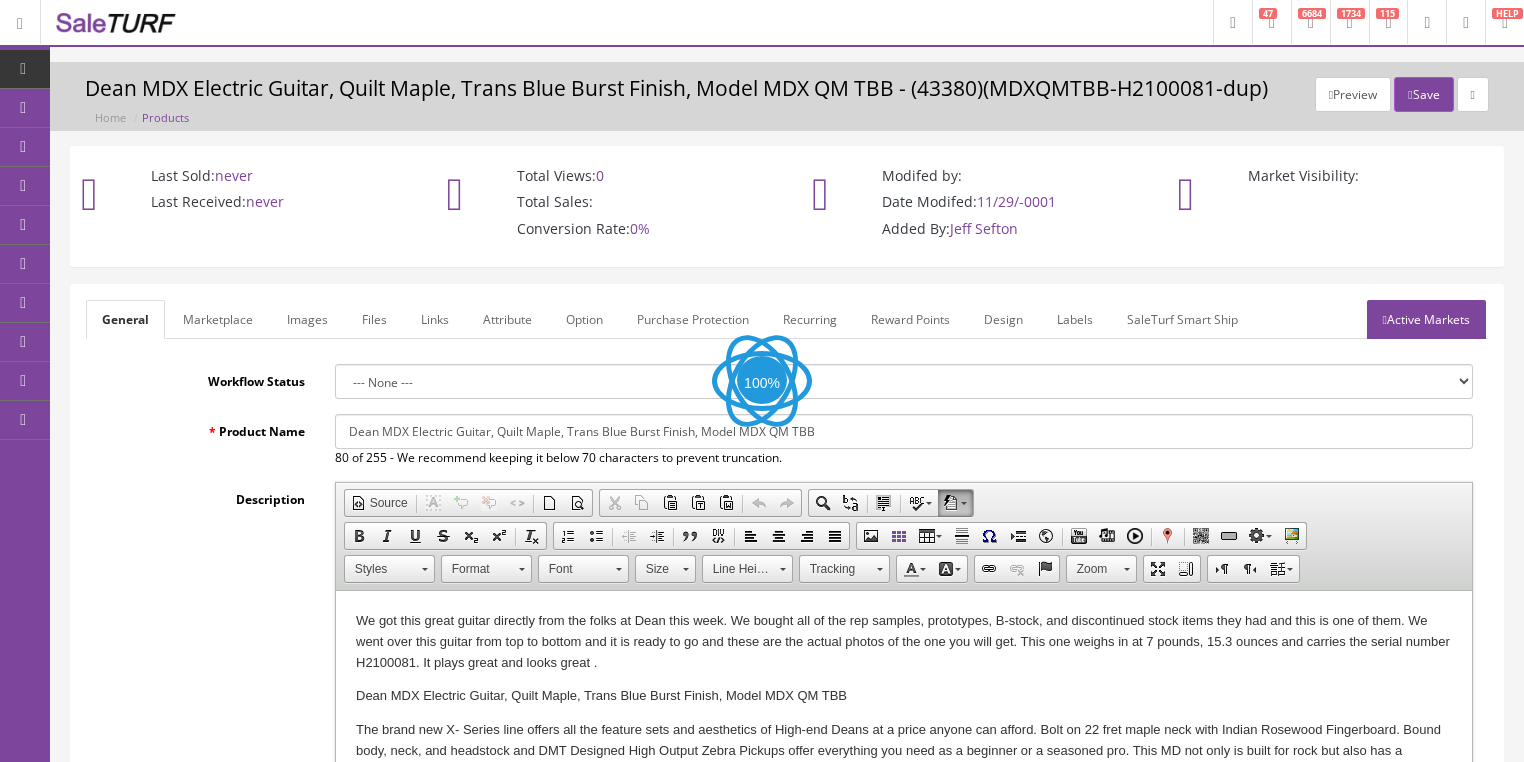 scroll, scrollTop: 0, scrollLeft: 0, axis: both 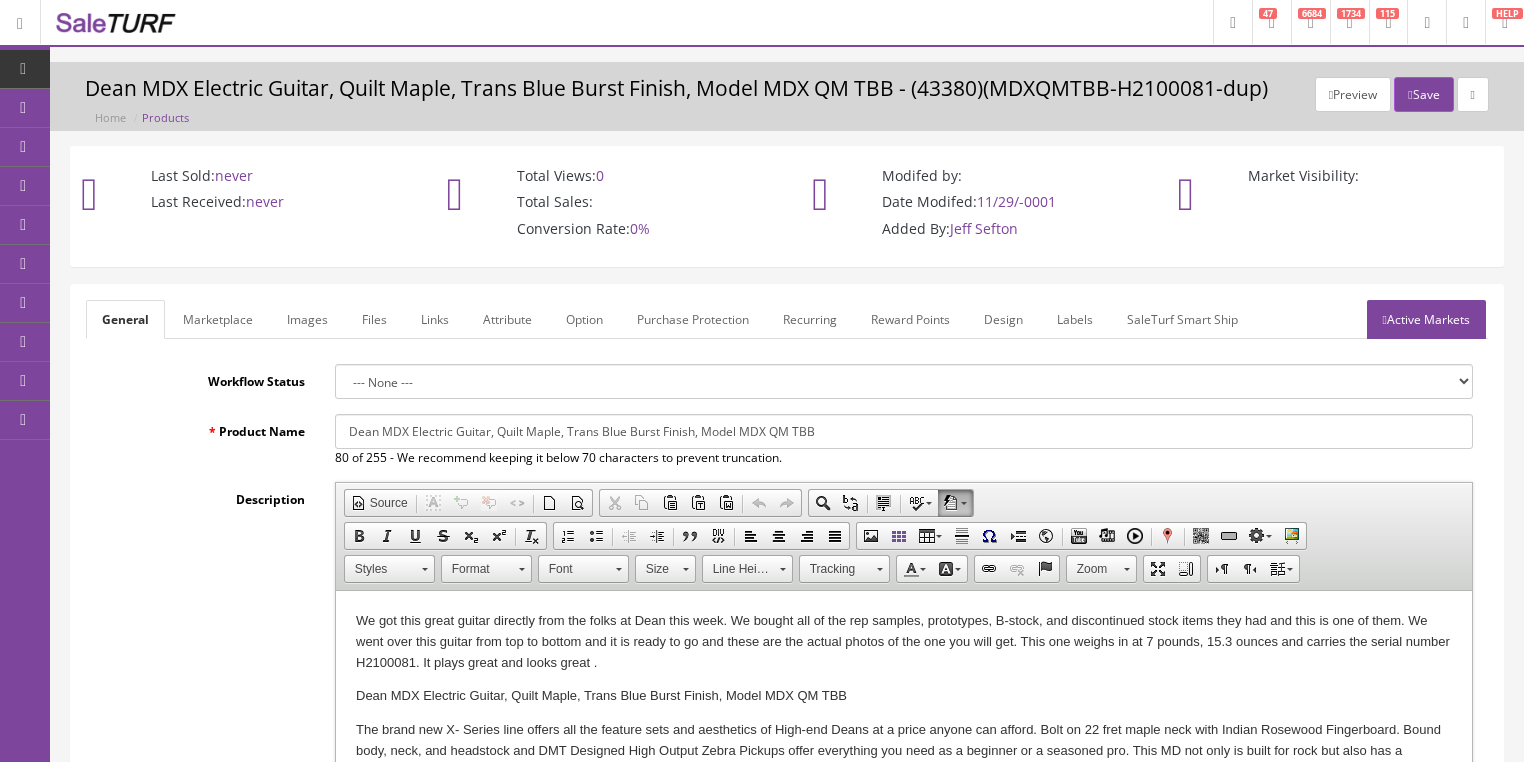 click on "Product Name
Dean MDX Electric Guitar, Quilt Maple, Trans Blue Burst Finish, Model MDX QM TBB
80    of 255 - We recommend keeping it below 70 characters to prevent truncation.
Description
Rich Text Editor, input-description1 Editor toolbars Document   Source   Format Selection   Comment Selection   Uncomment Selection   Enable/Disable HTML Tag Autocomplete   New Page   Preview Clipboard/Undo   Cut   Copy   Paste   Paste as plain text   Paste from Word   Undo   Redo Editing   Find   Replace   Select All   Spell Check As You Type   AutoCorrect (Selected) Basic Styles   Bold   Italic   Underline   Strikethrough   Subscript   Superscript   Remove Format Paragraph   Insert/Remove Numbered List   Insert/Remove Bulleted List   Decrease Indent   Increase Indent   Block Quote   Create Div Container   Align Left   Center   Align Right   Justify Insert   Image   Create a Bootstrap grid   Table" at bounding box center (787, 716) 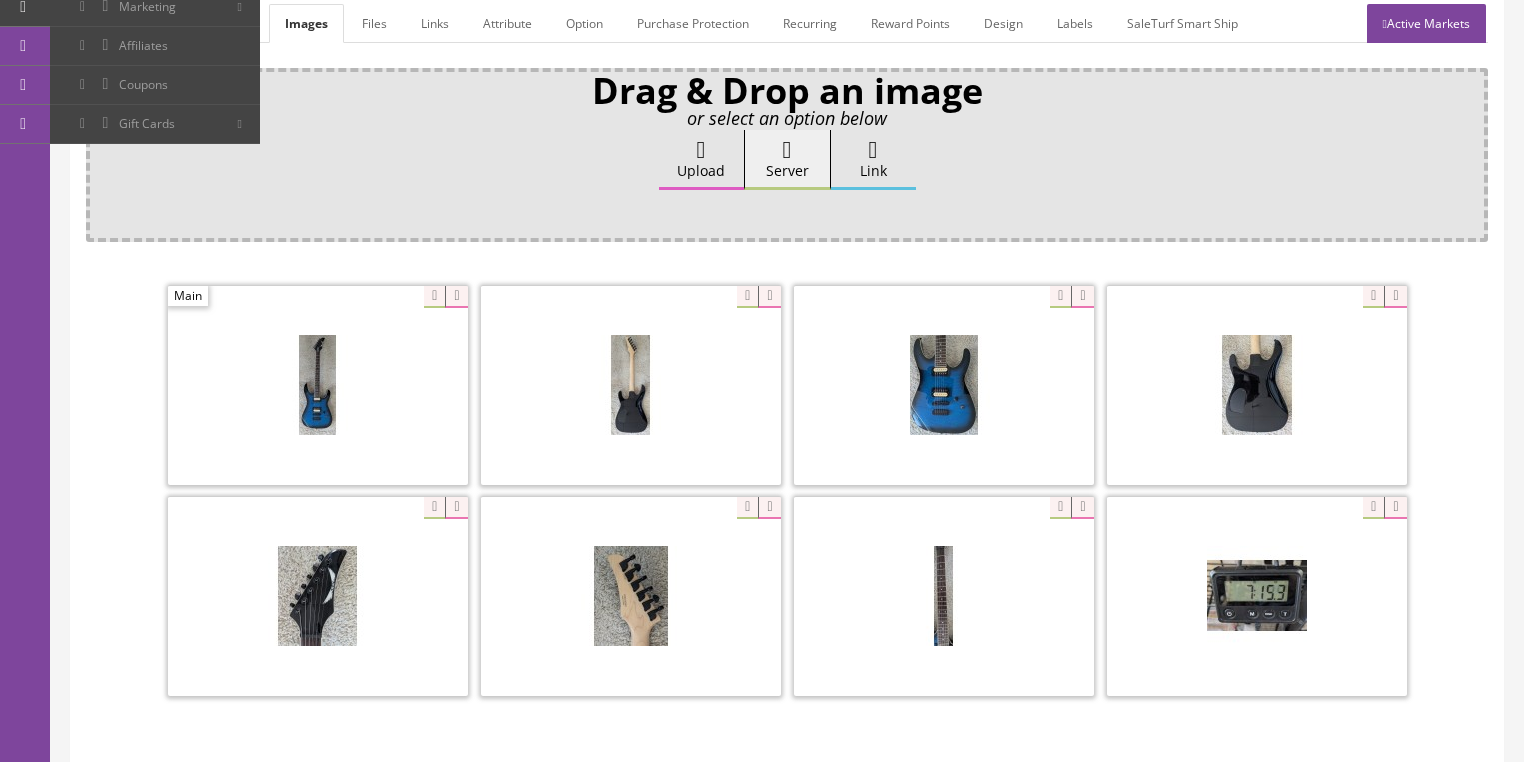 scroll, scrollTop: 320, scrollLeft: 0, axis: vertical 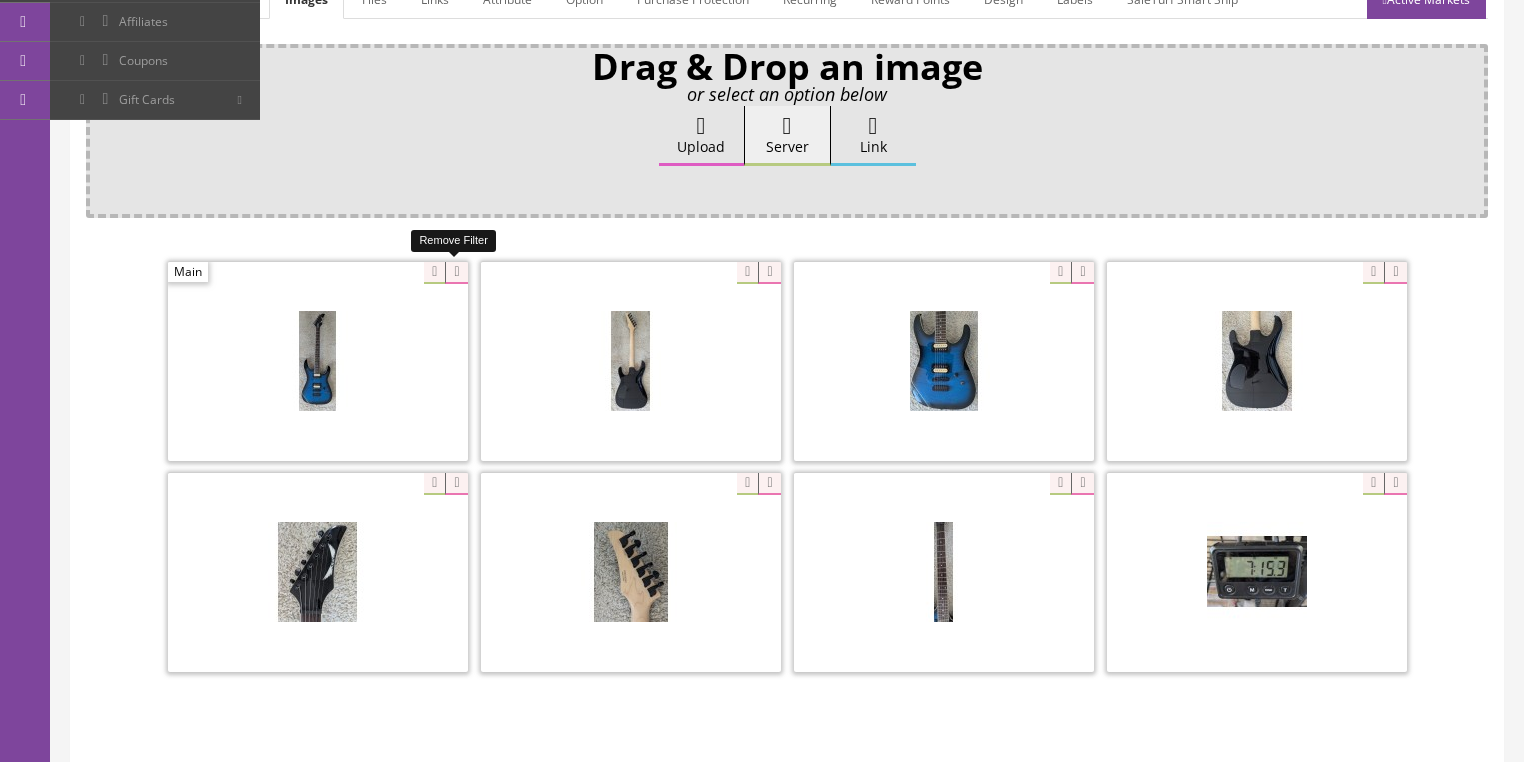 click at bounding box center [456, 273] 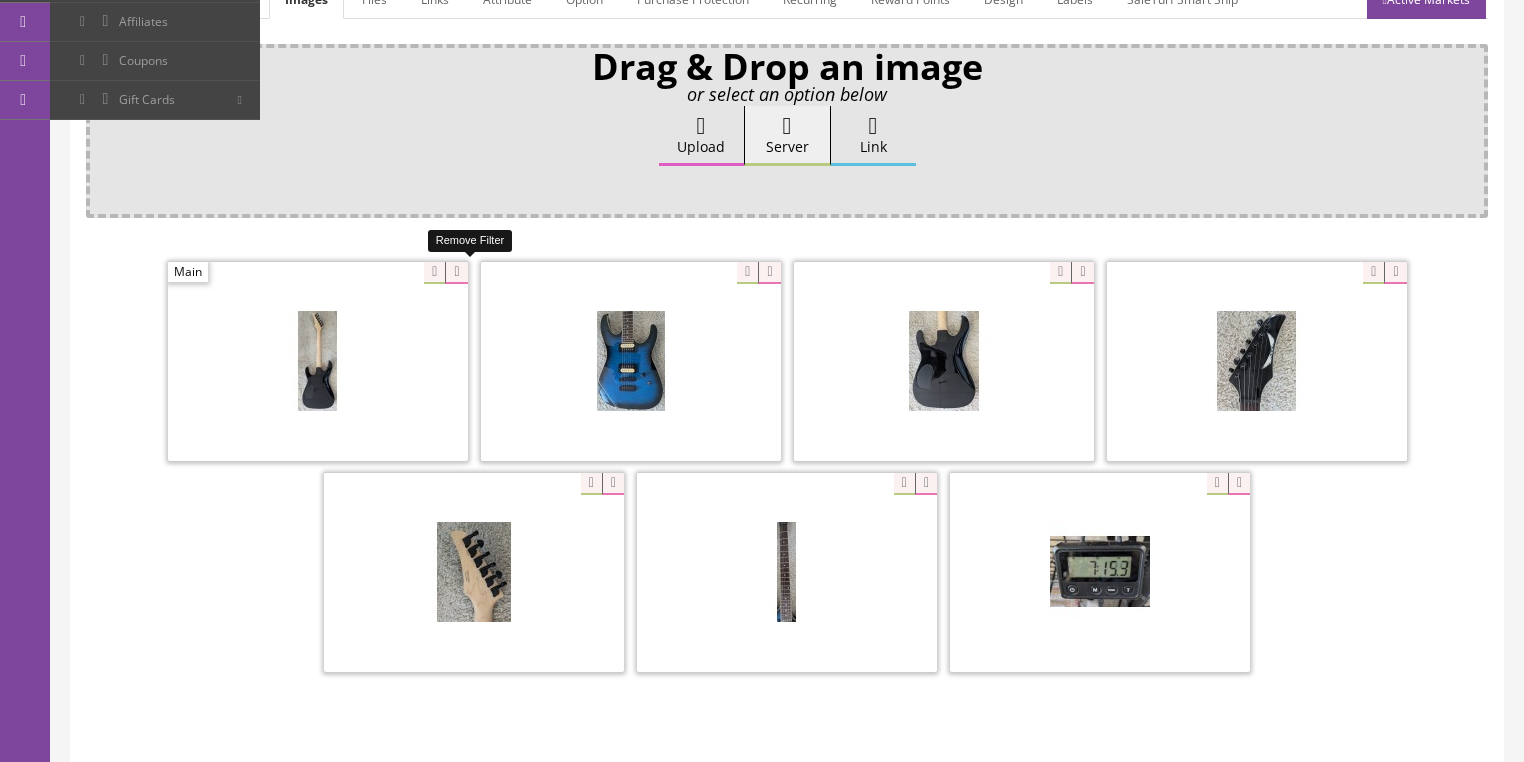 click at bounding box center (456, 273) 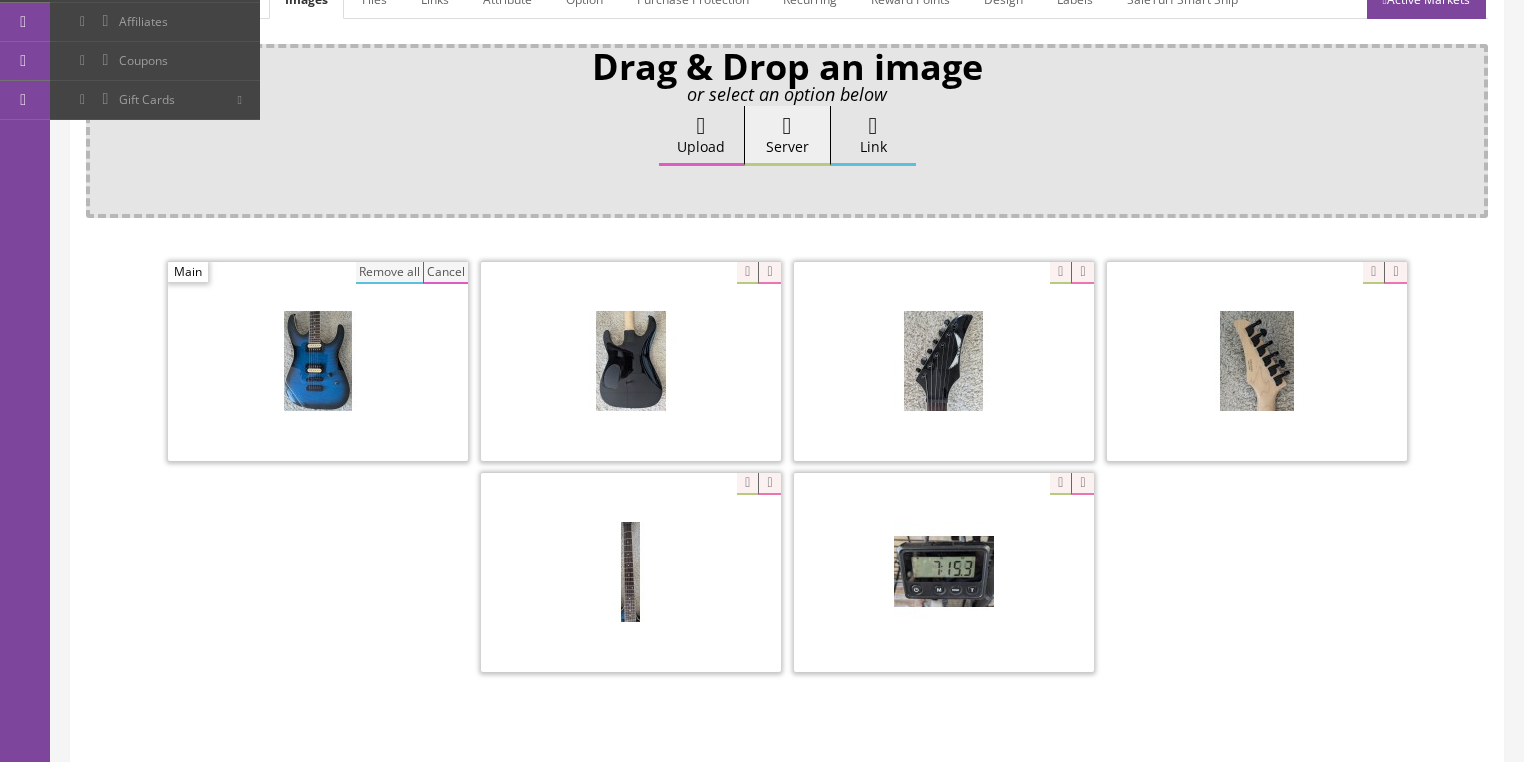 click on "Remove all" at bounding box center [389, 273] 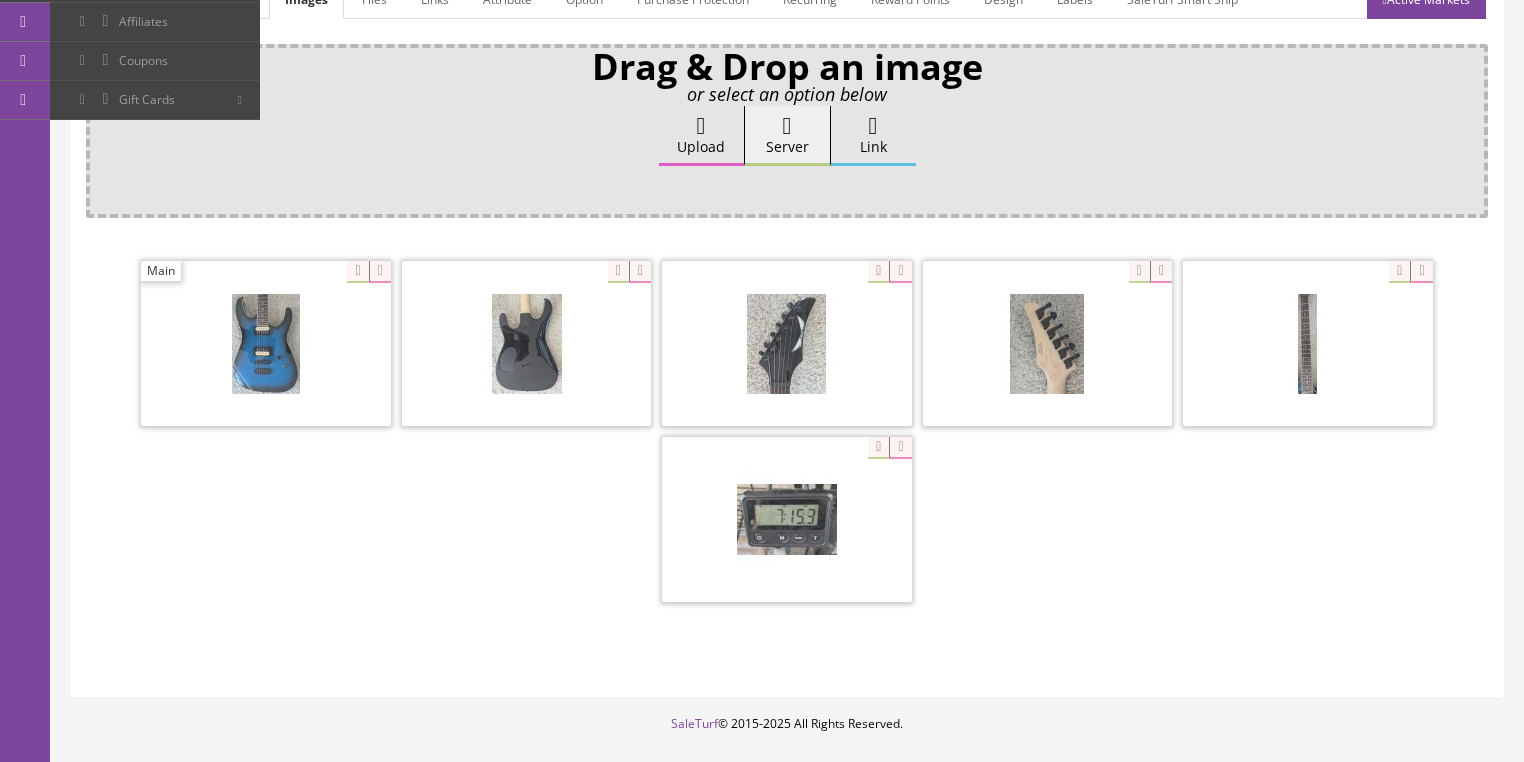 scroll, scrollTop: 308, scrollLeft: 0, axis: vertical 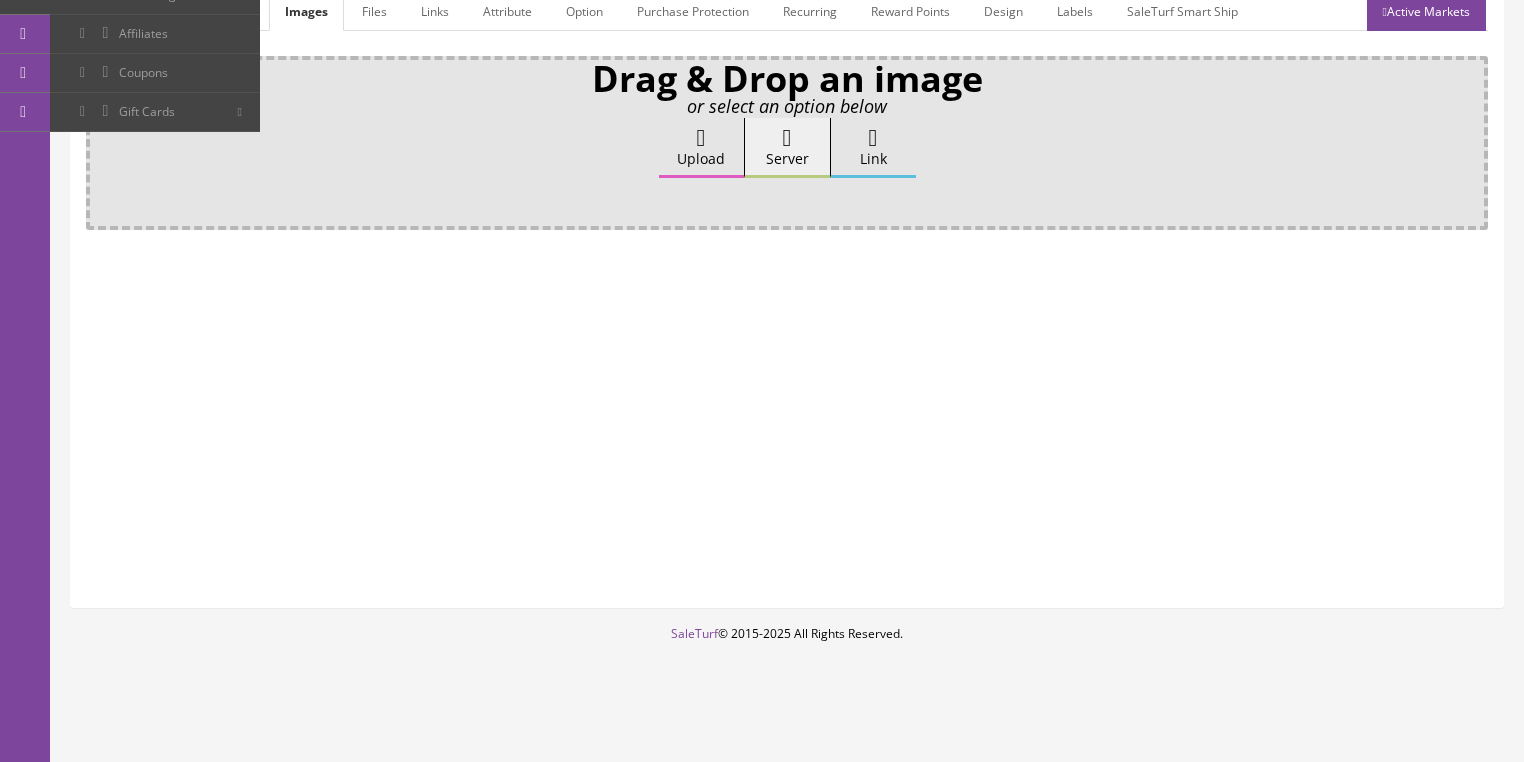 click on "Upload" at bounding box center [701, 148] 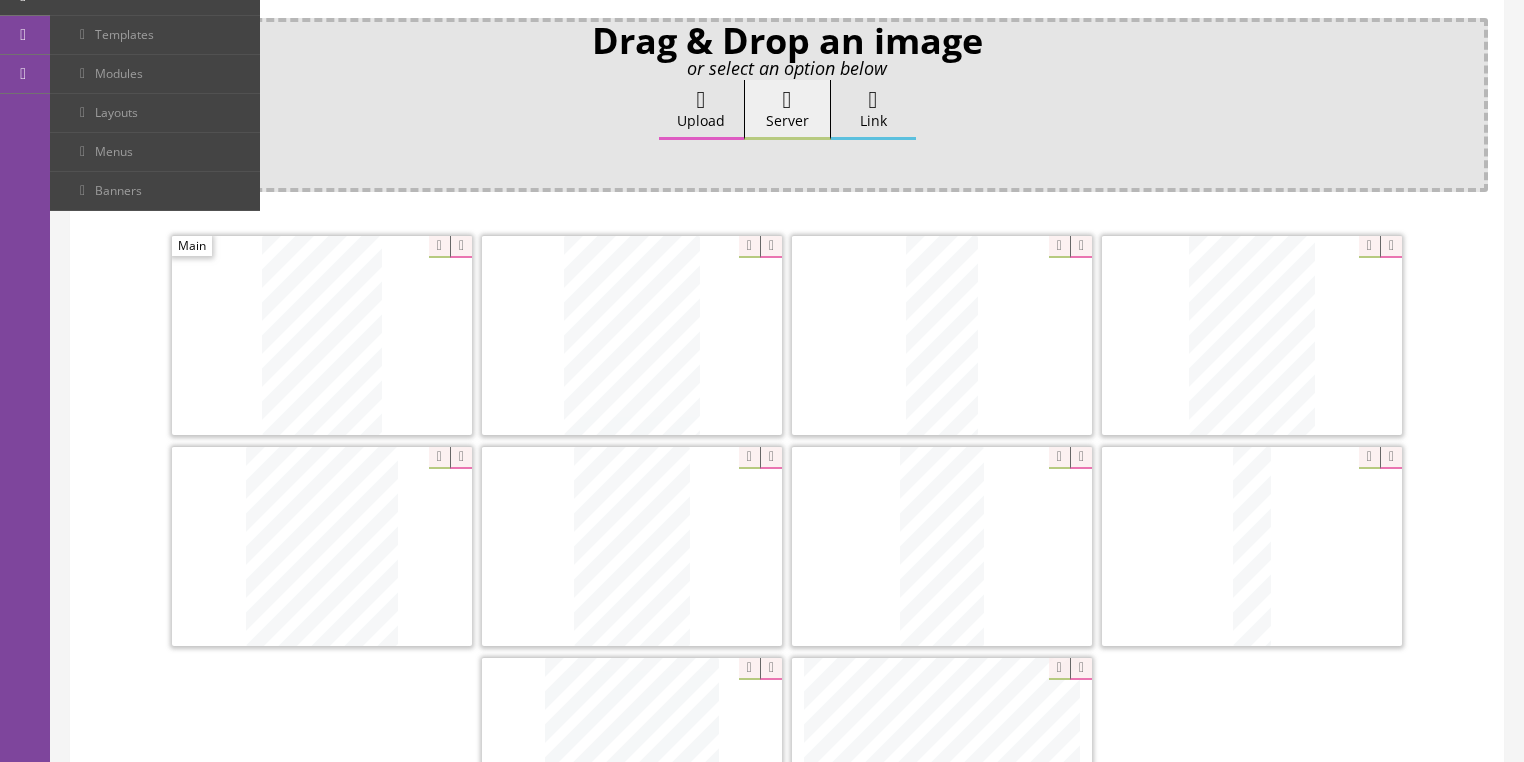 scroll, scrollTop: 400, scrollLeft: 0, axis: vertical 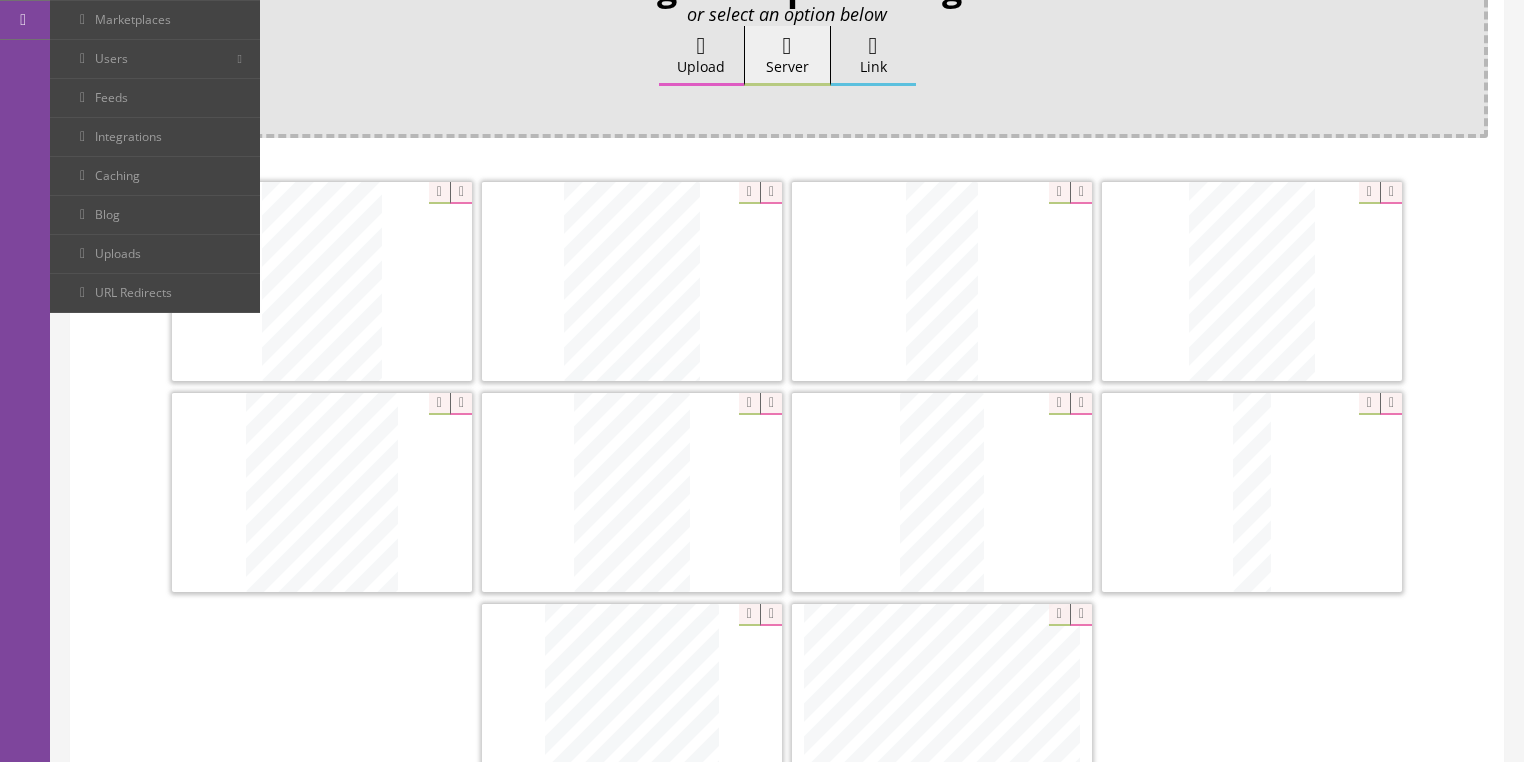 click at bounding box center (771, 404) 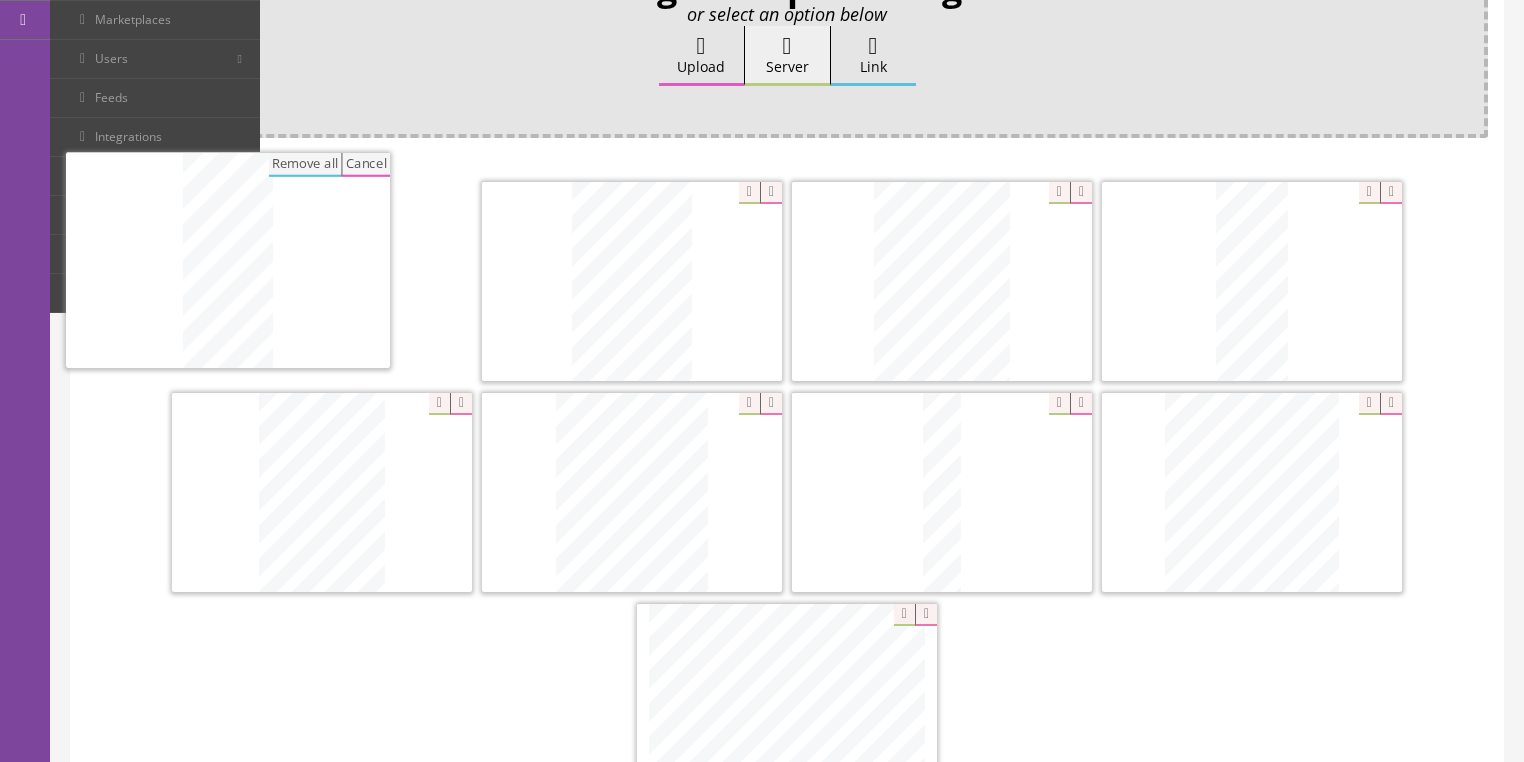 drag, startPoint x: 608, startPoint y: 515, endPoint x: 340, endPoint y: 311, distance: 336.80856 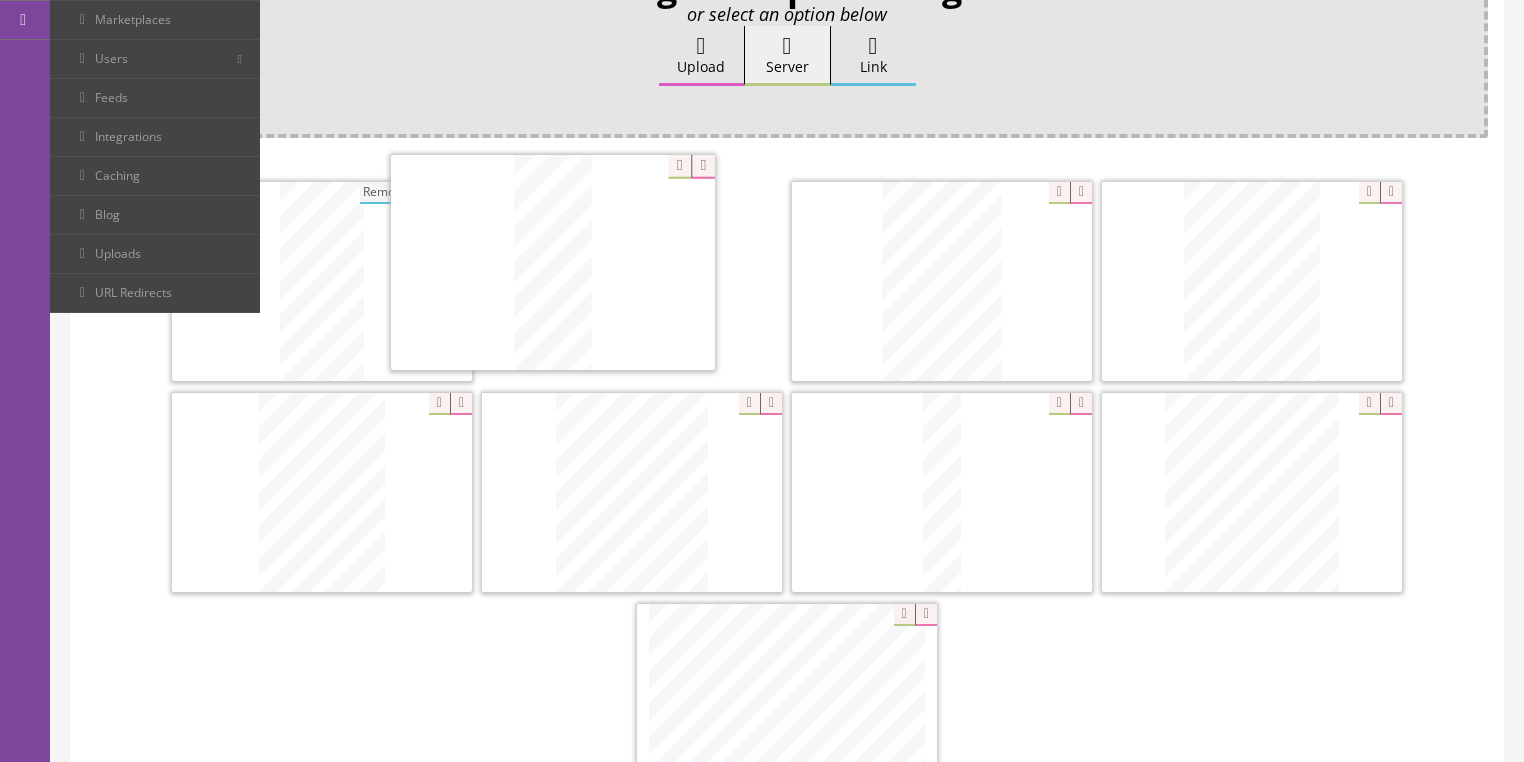 drag, startPoint x: 1281, startPoint y: 295, endPoint x: 668, endPoint y: 288, distance: 613.04 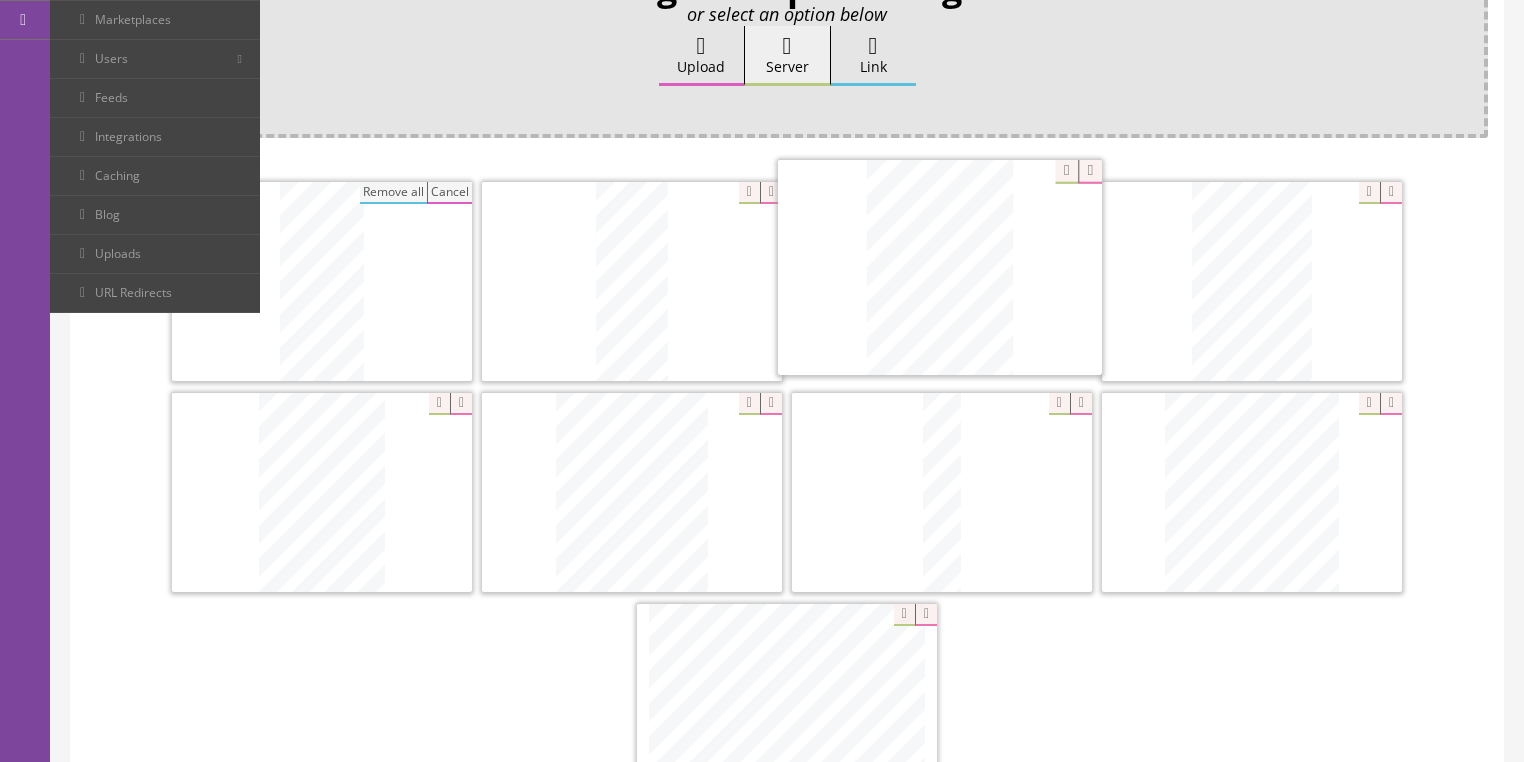 drag, startPoint x: 1191, startPoint y: 292, endPoint x: 896, endPoint y: 277, distance: 295.3811 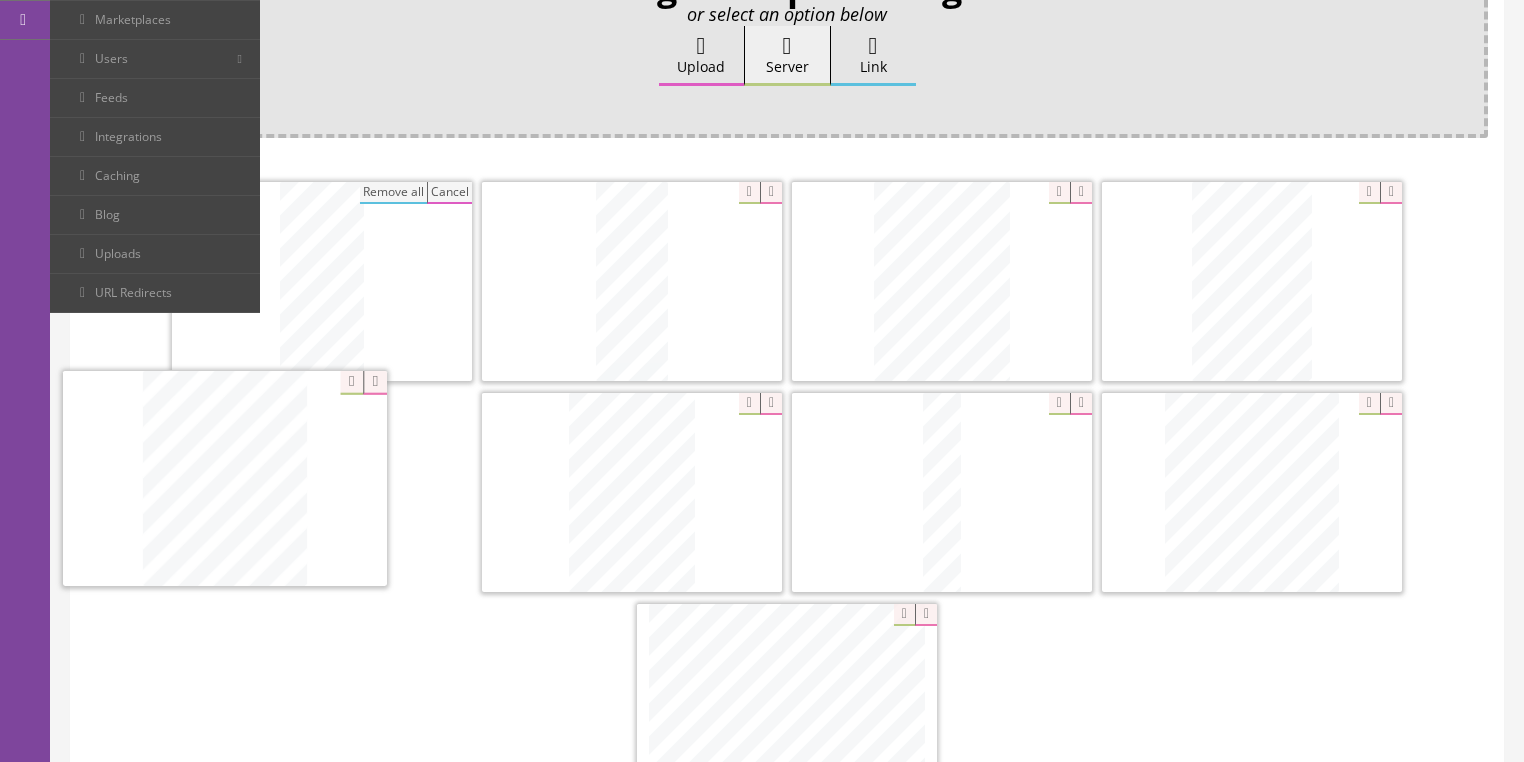 drag, startPoint x: 647, startPoint y: 462, endPoint x: 279, endPoint y: 458, distance: 368.02173 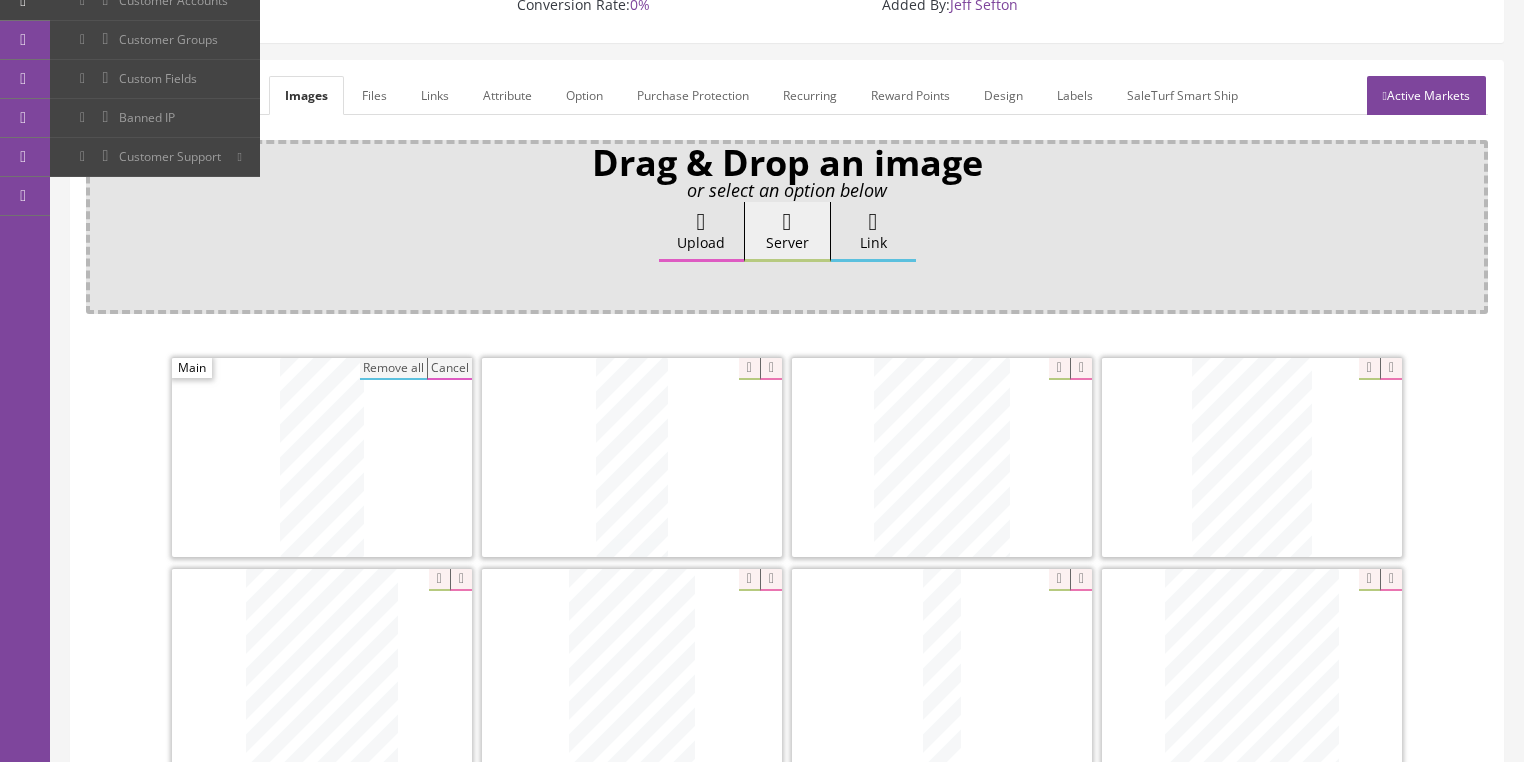 scroll, scrollTop: 128, scrollLeft: 0, axis: vertical 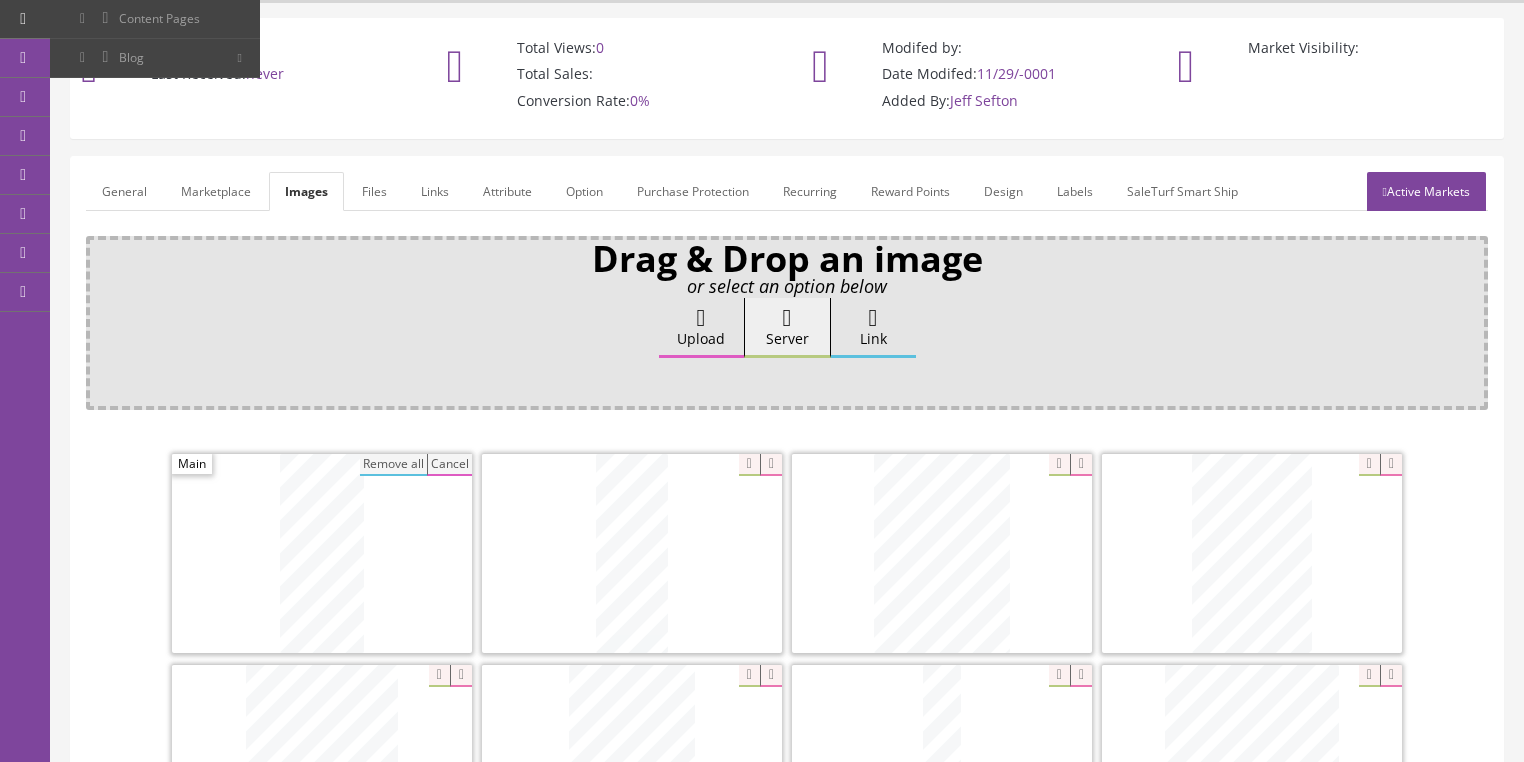 click on "General" at bounding box center [124, 191] 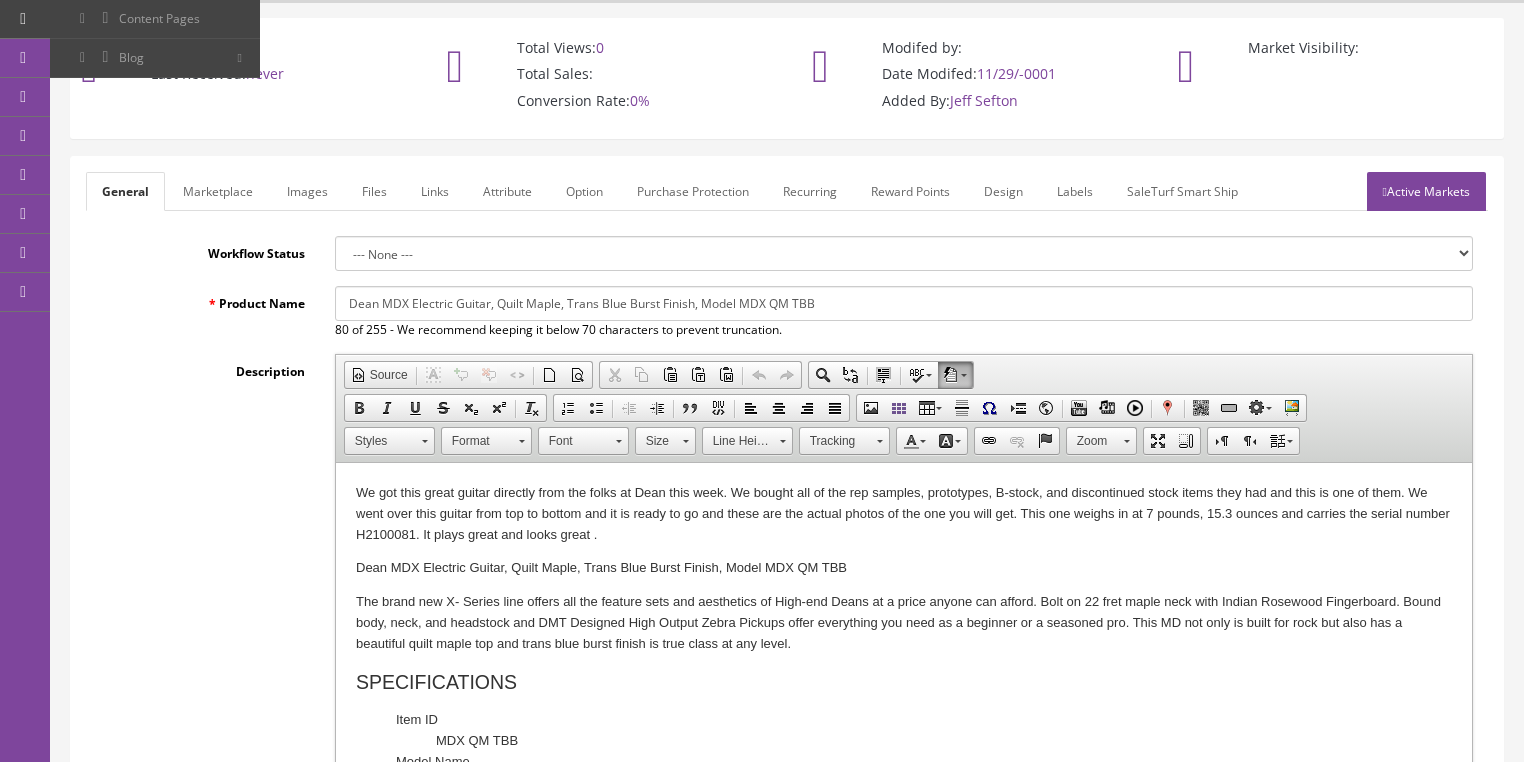 drag, startPoint x: 639, startPoint y: 538, endPoint x: 1194, endPoint y: 599, distance: 558.34216 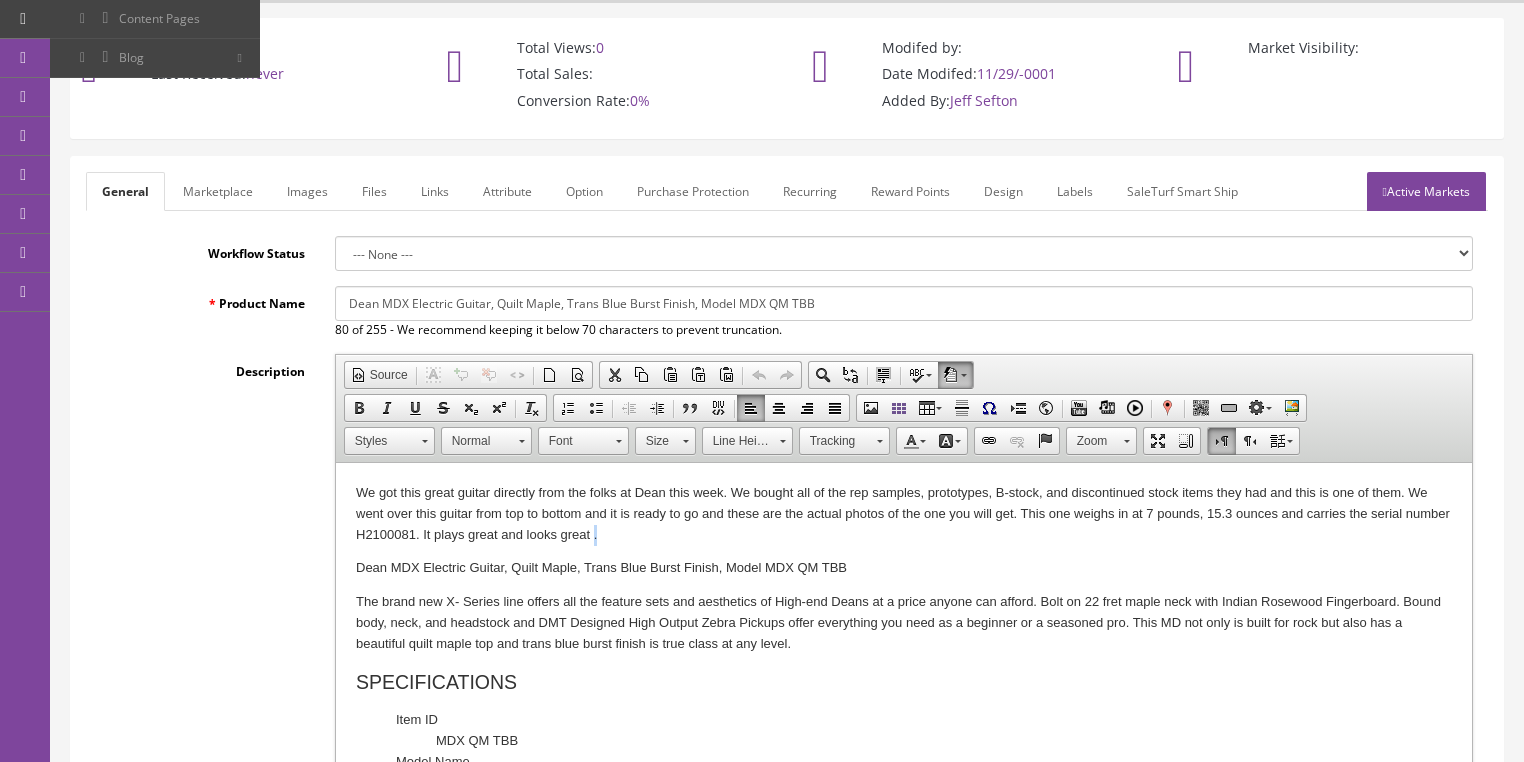 type 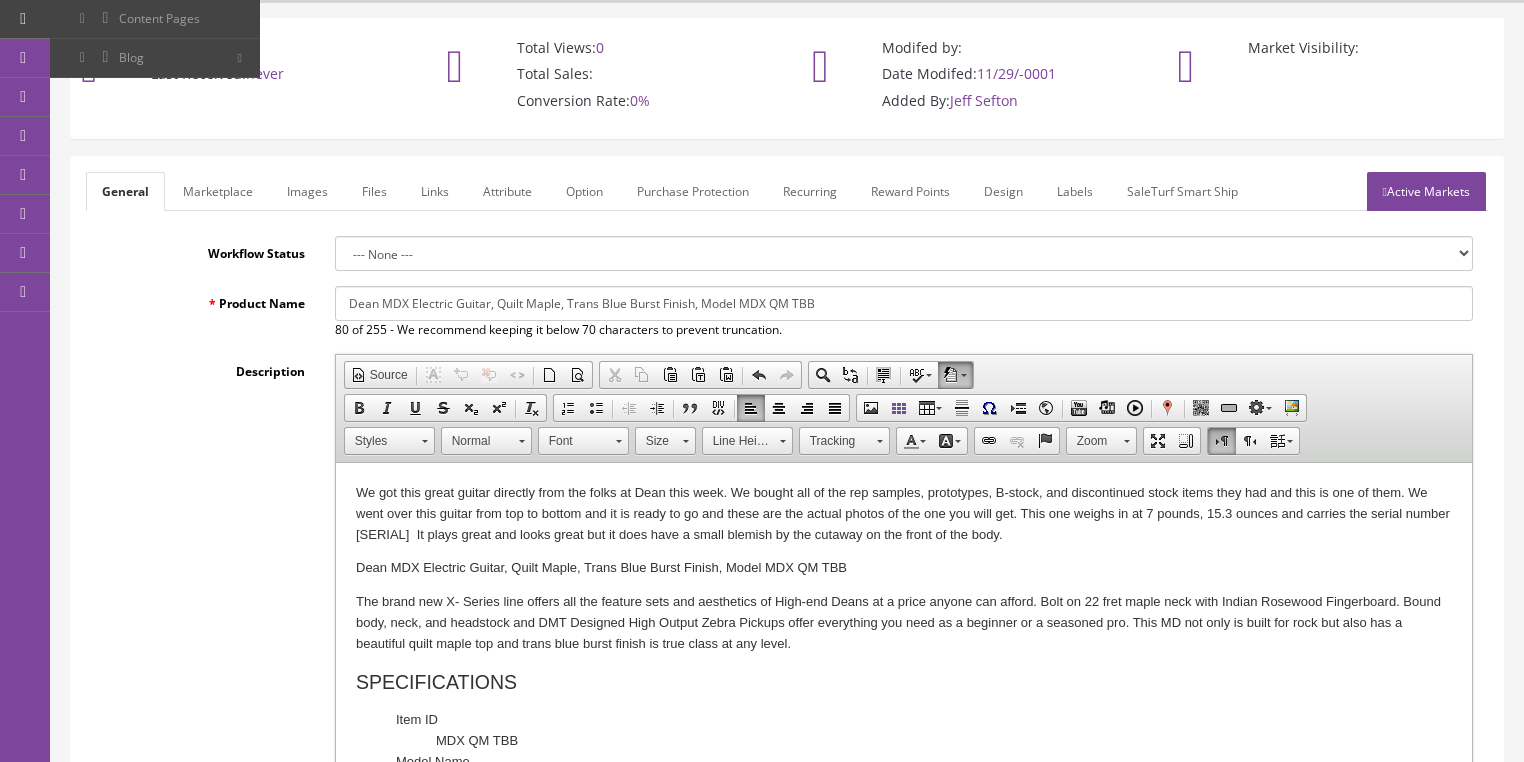 click on "Images" at bounding box center (307, 191) 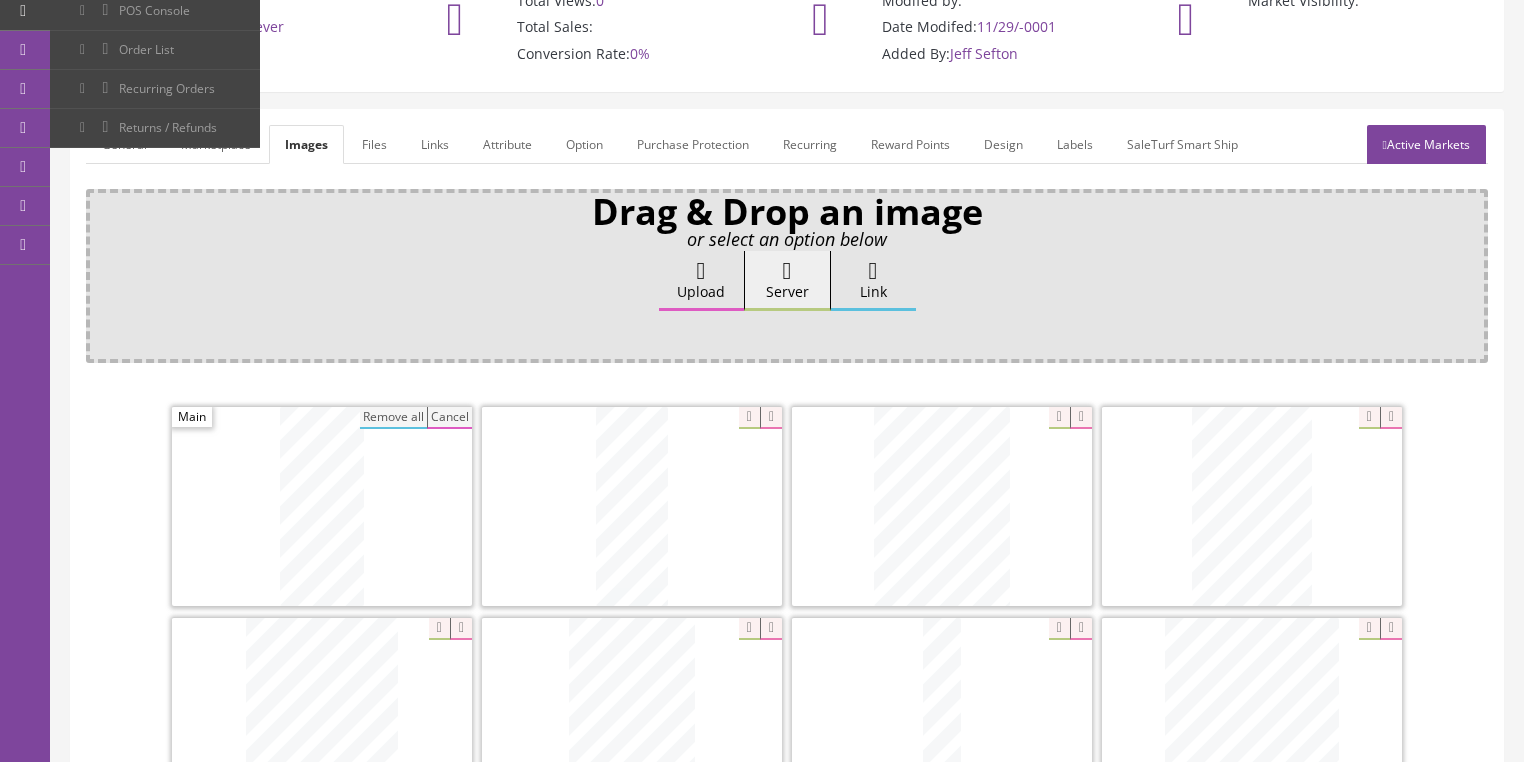 scroll, scrollTop: 48, scrollLeft: 0, axis: vertical 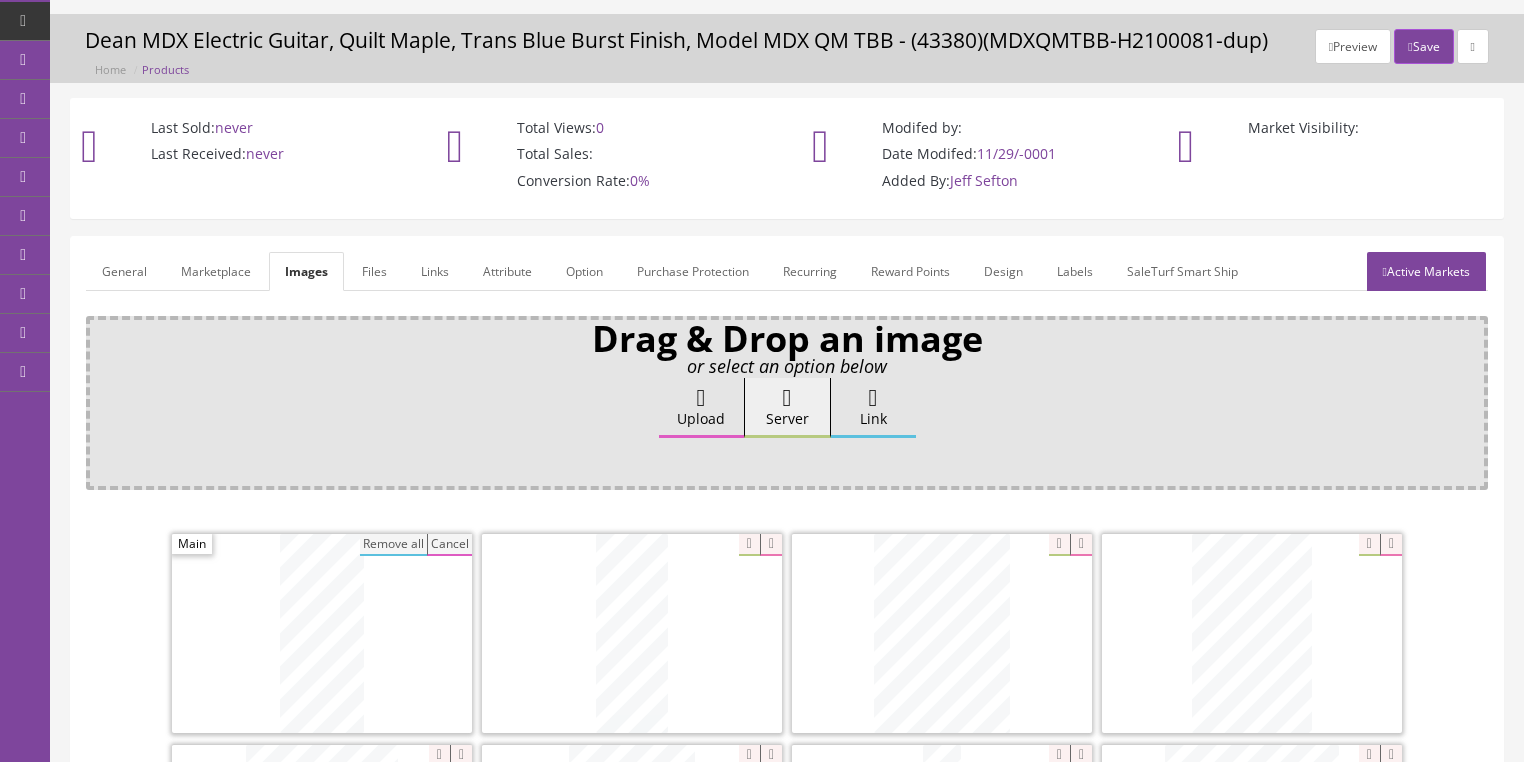 click on "General" at bounding box center [124, 271] 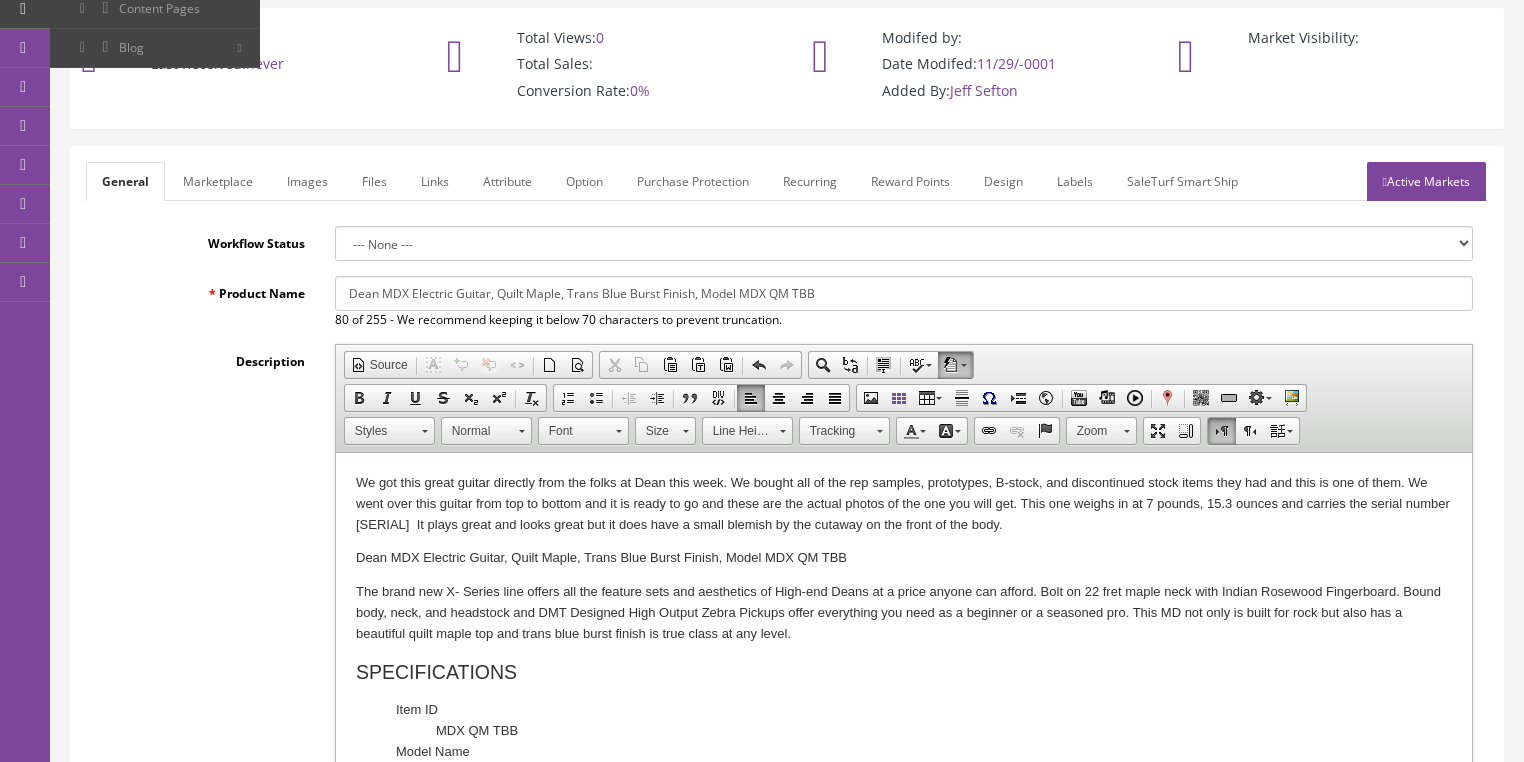 scroll, scrollTop: 208, scrollLeft: 0, axis: vertical 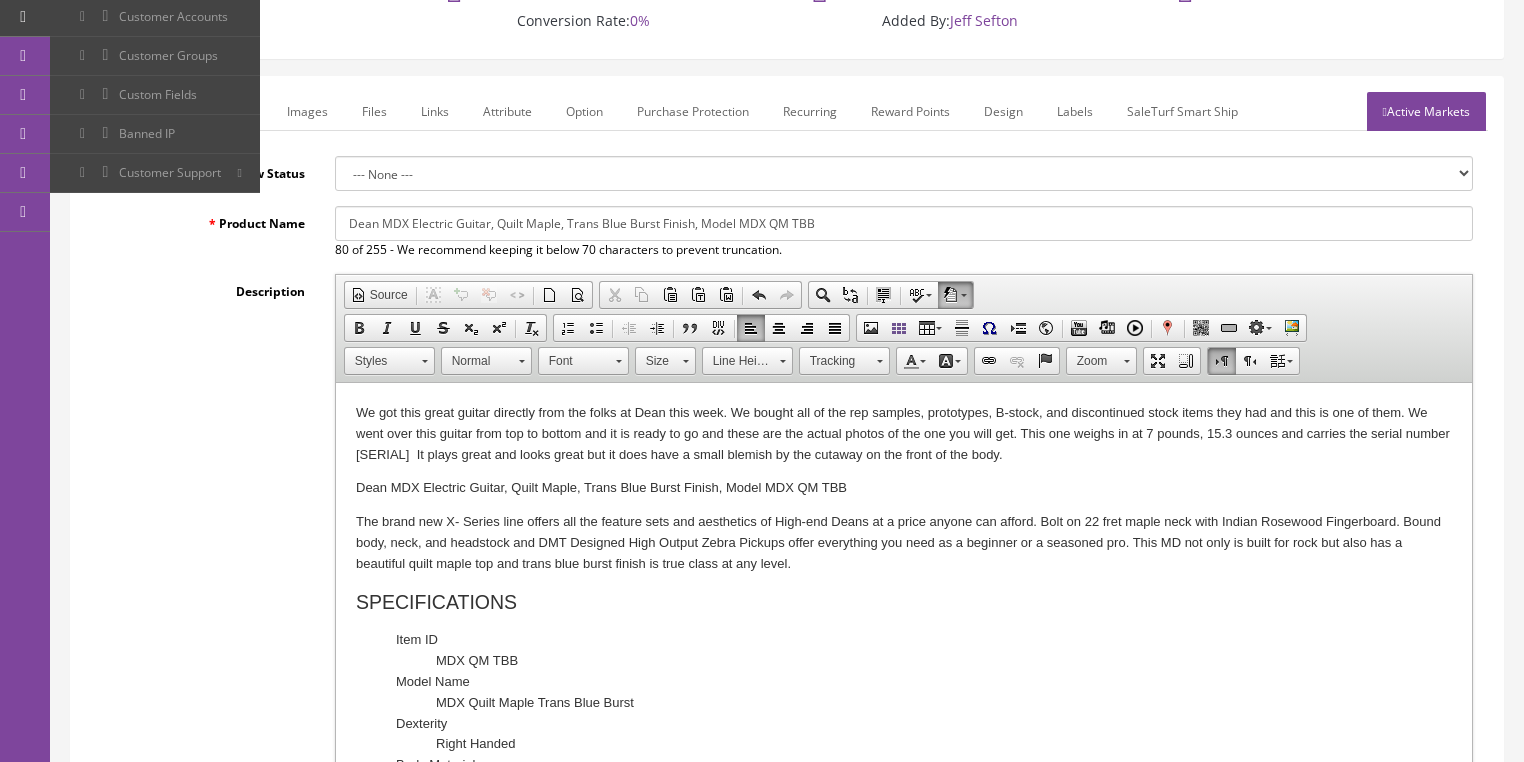 drag, startPoint x: 1212, startPoint y: 436, endPoint x: 1214, endPoint y: 453, distance: 17.117243 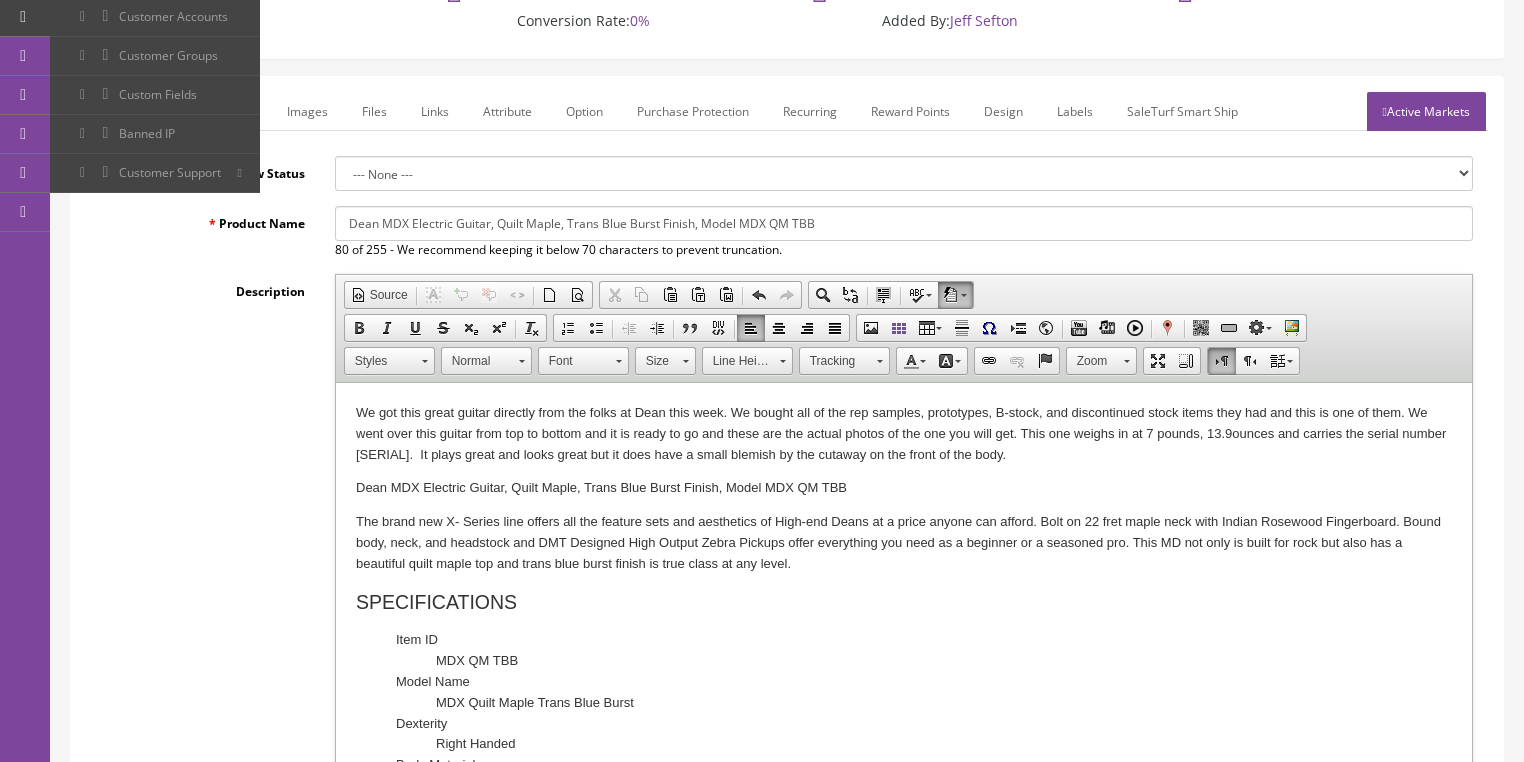 click on "We got this great guitar directly from the folks at Dean this week. We bought all of the rep samples, prototypes, B-stock, and discontinued stock items they had and this is one of them. We went over this guitar from top to bottom and it is ready to go and these are the actual photos of the one you will get. This one weighs in at 7 pounds, 13.9  ounces and carries the serial number H2100081.  It plays great and looks great but it does have a small blemish by the cutaway on the front of the body ." at bounding box center (903, 434) 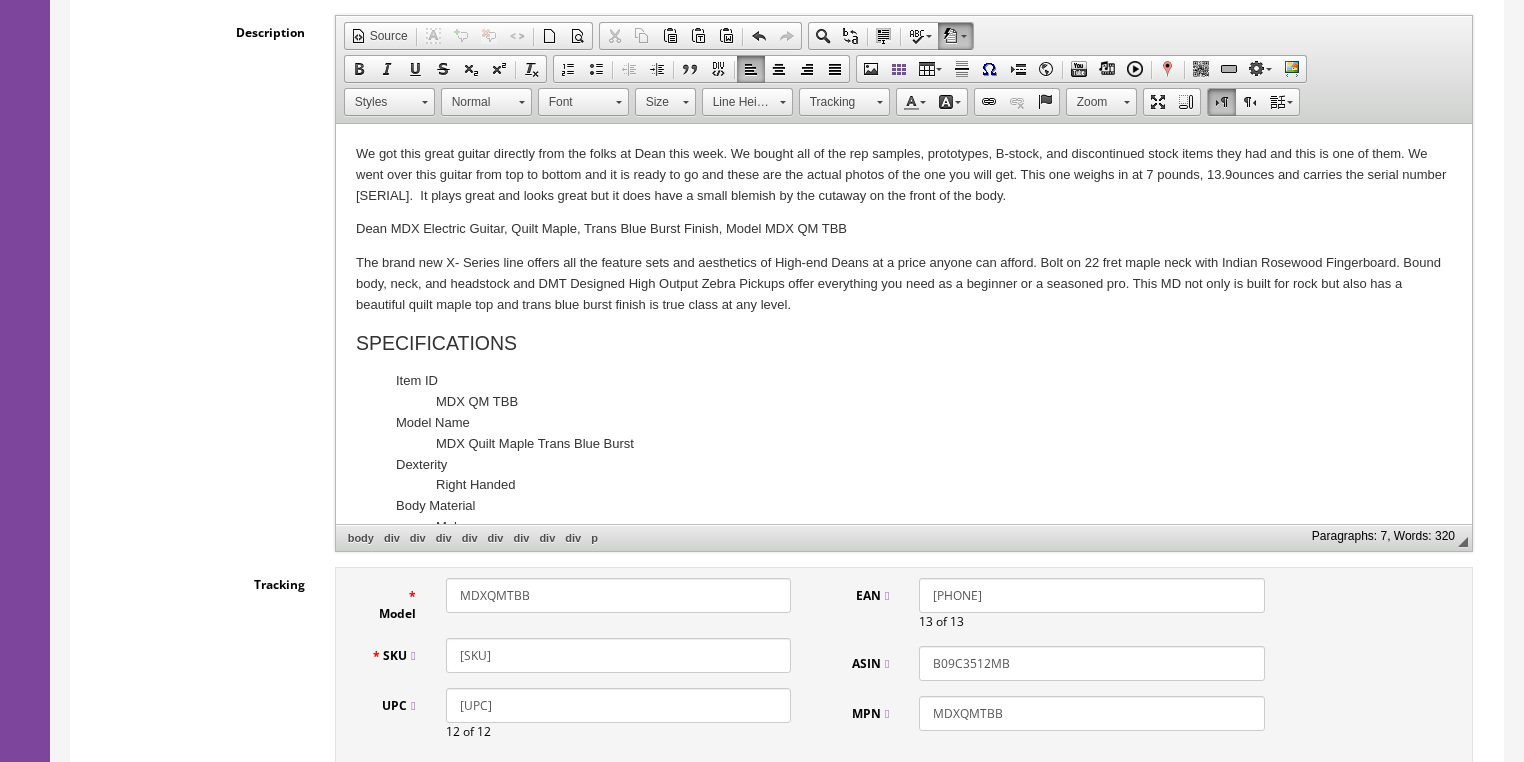 scroll, scrollTop: 528, scrollLeft: 0, axis: vertical 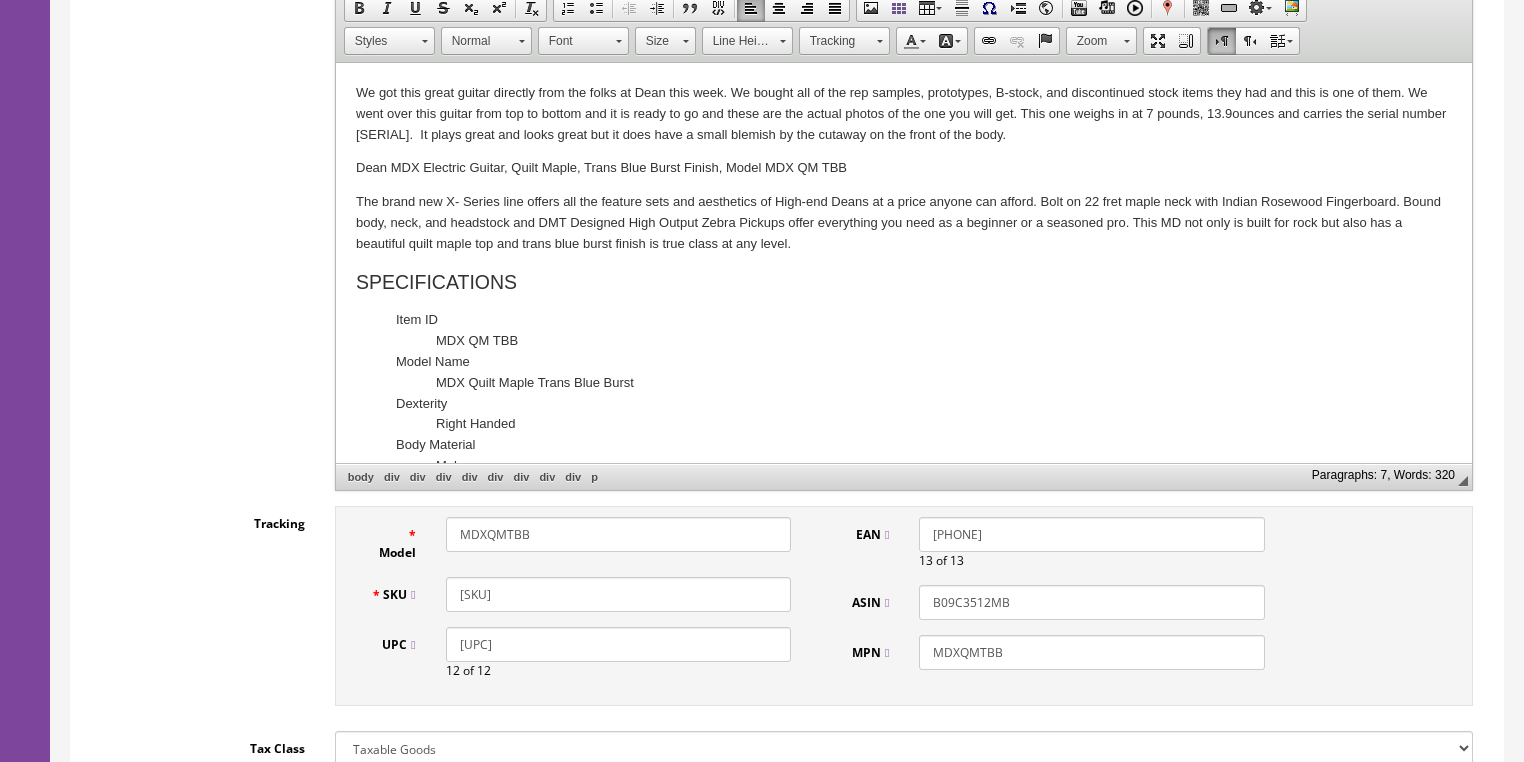 drag, startPoint x: 545, startPoint y: 590, endPoint x: 706, endPoint y: 602, distance: 161.44658 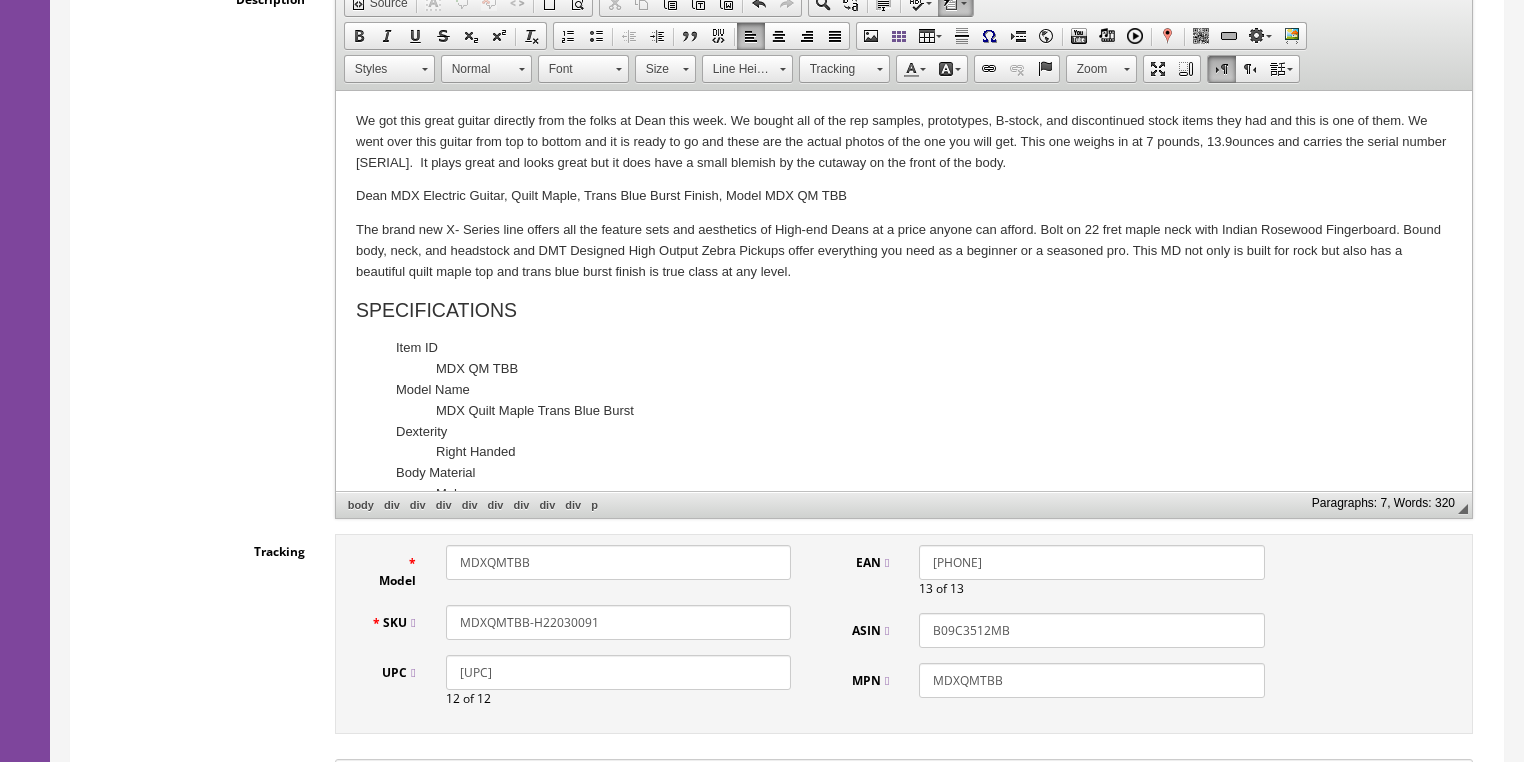 scroll, scrollTop: 288, scrollLeft: 0, axis: vertical 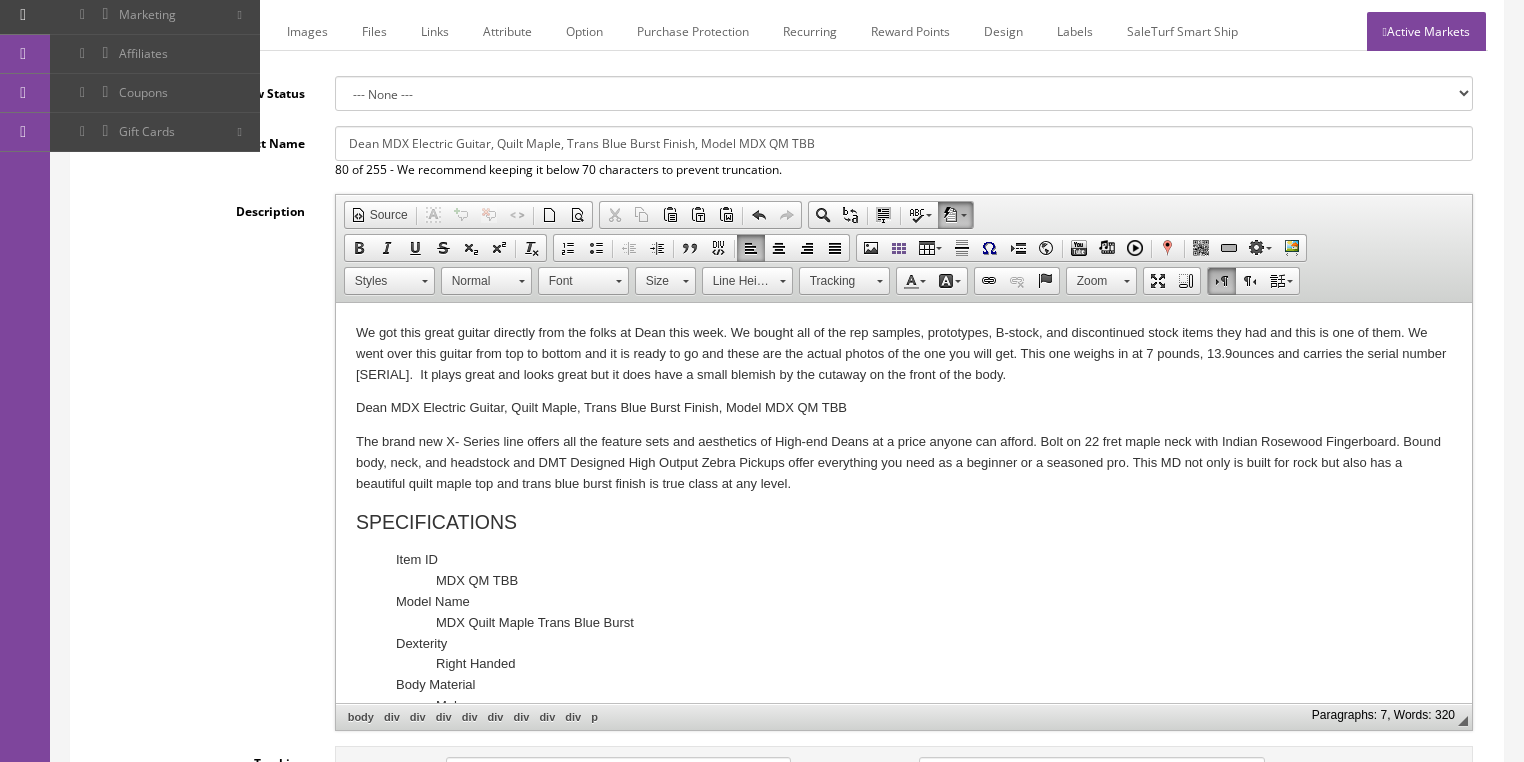 type on "MDXQMTBB-H22030091" 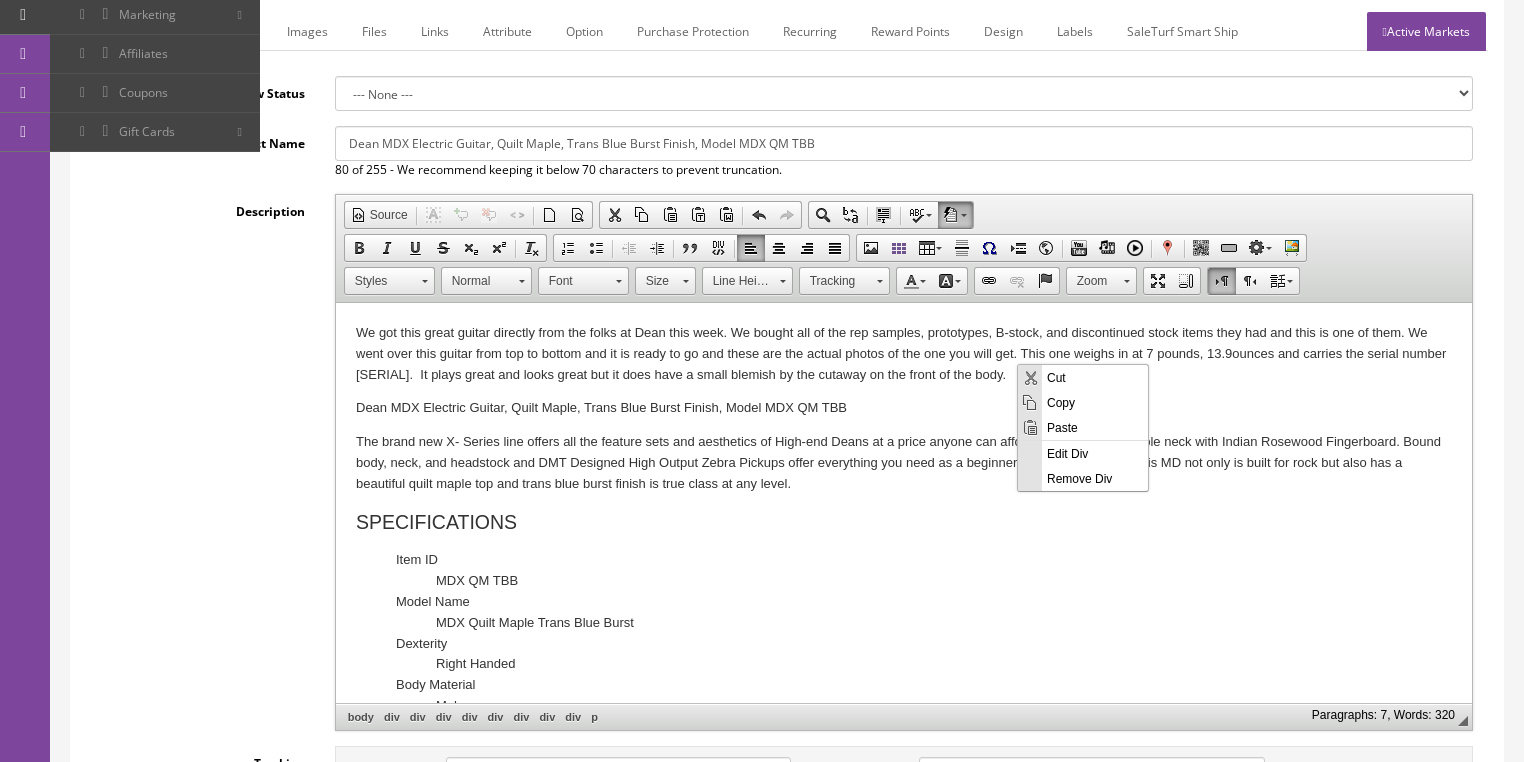 scroll, scrollTop: 0, scrollLeft: 0, axis: both 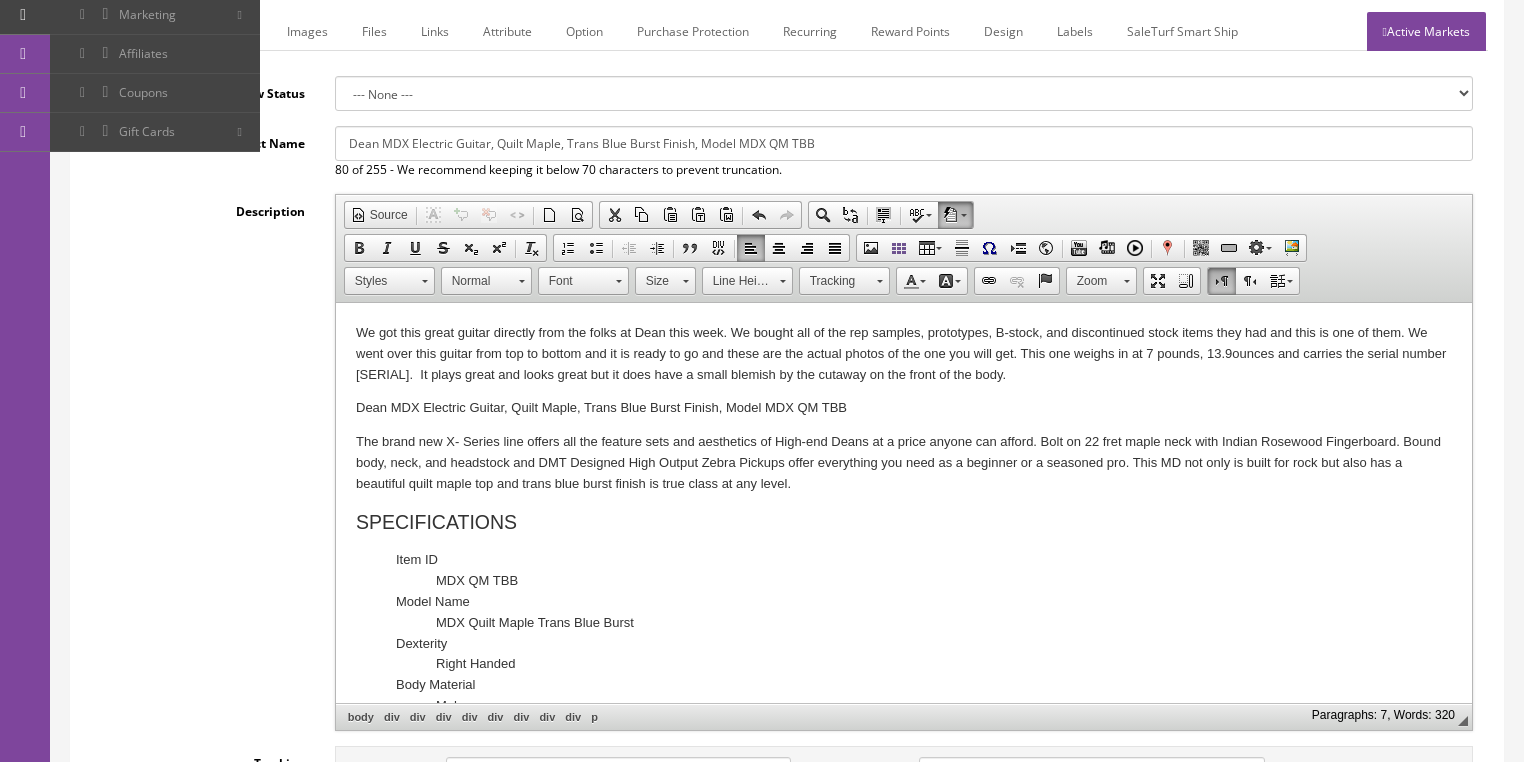 click on "Marketplace" at bounding box center (218, 31) 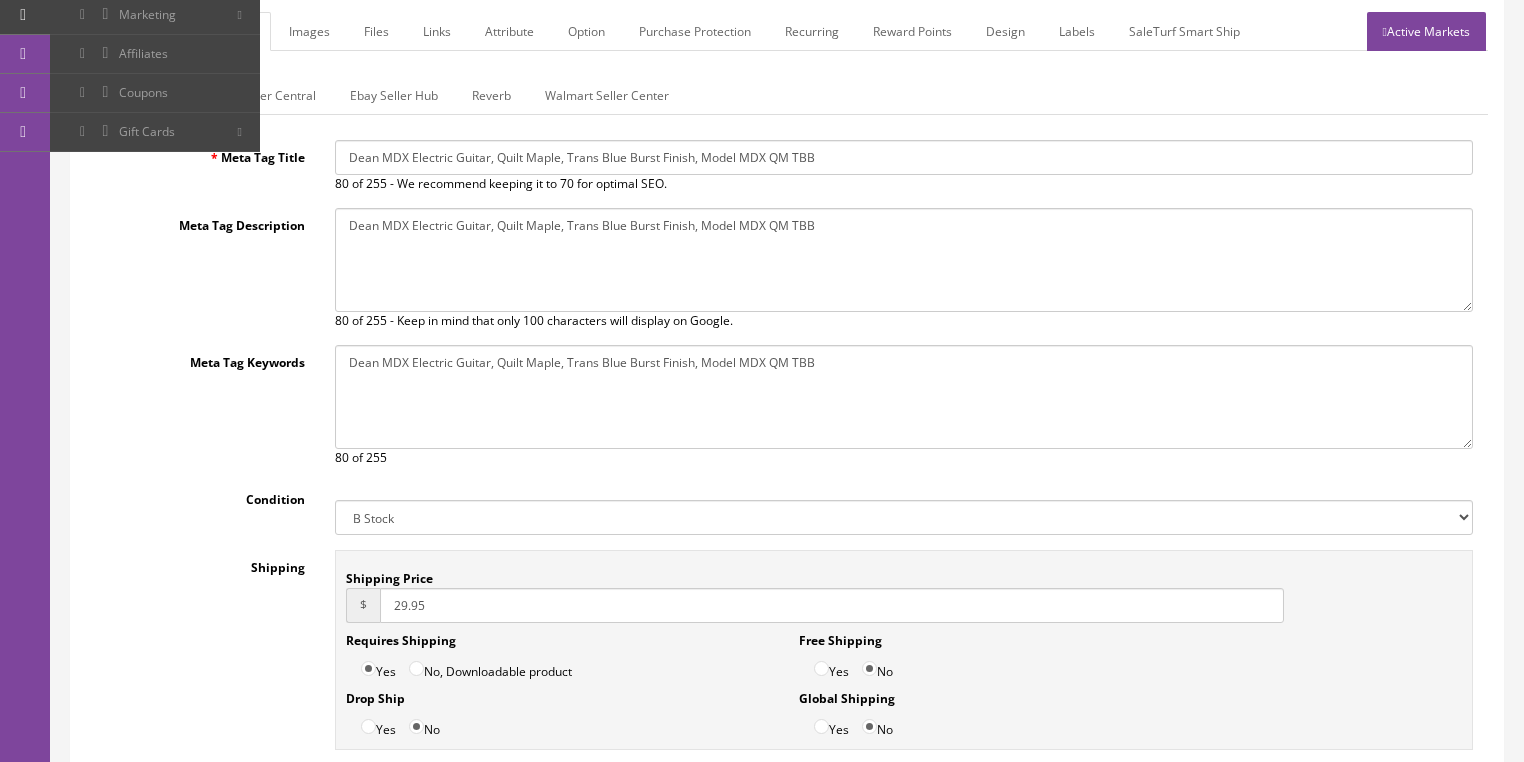 click on "Amazon Seller Central" at bounding box center [253, 95] 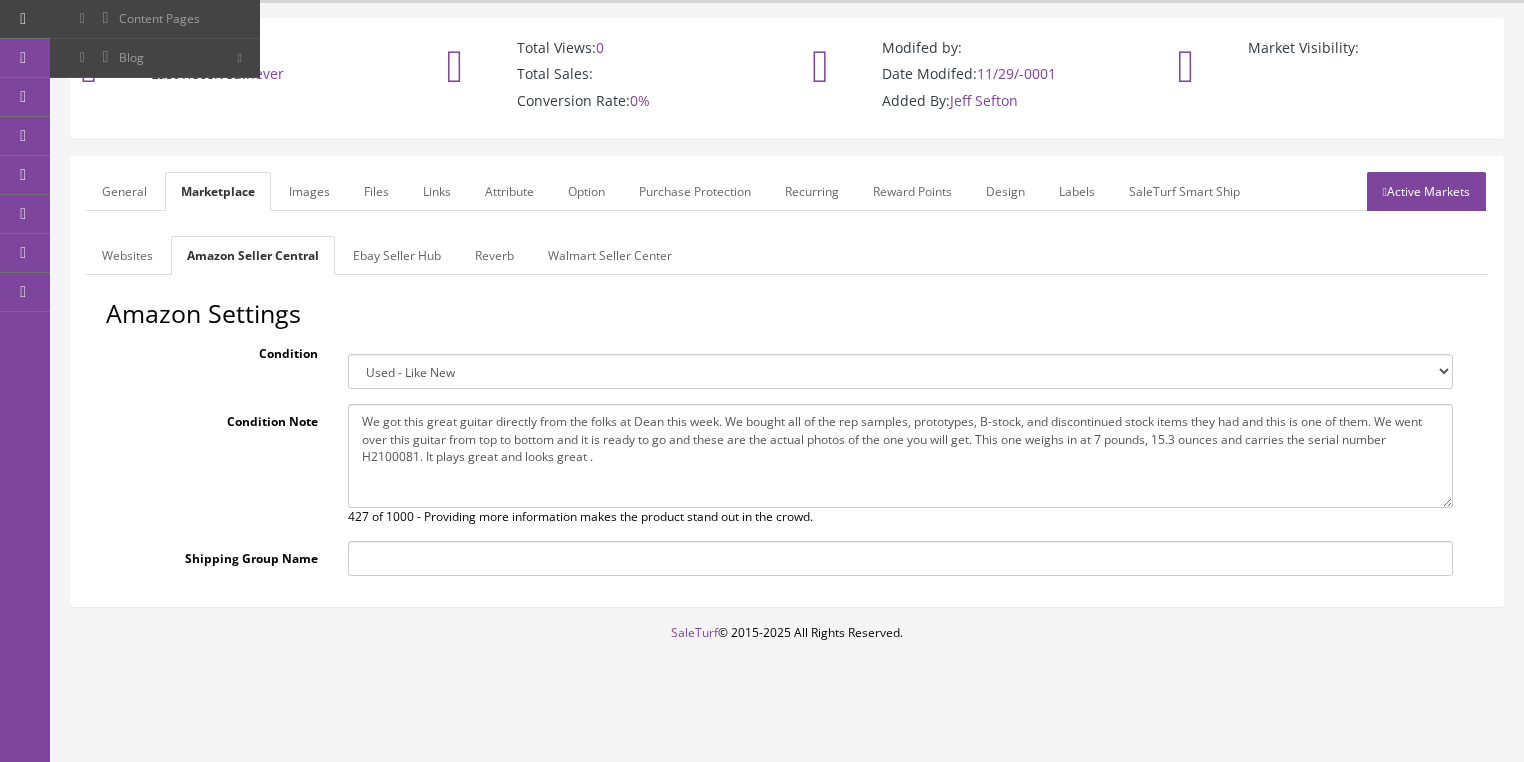 drag, startPoint x: 361, startPoint y: 415, endPoint x: 684, endPoint y: 496, distance: 333.0015 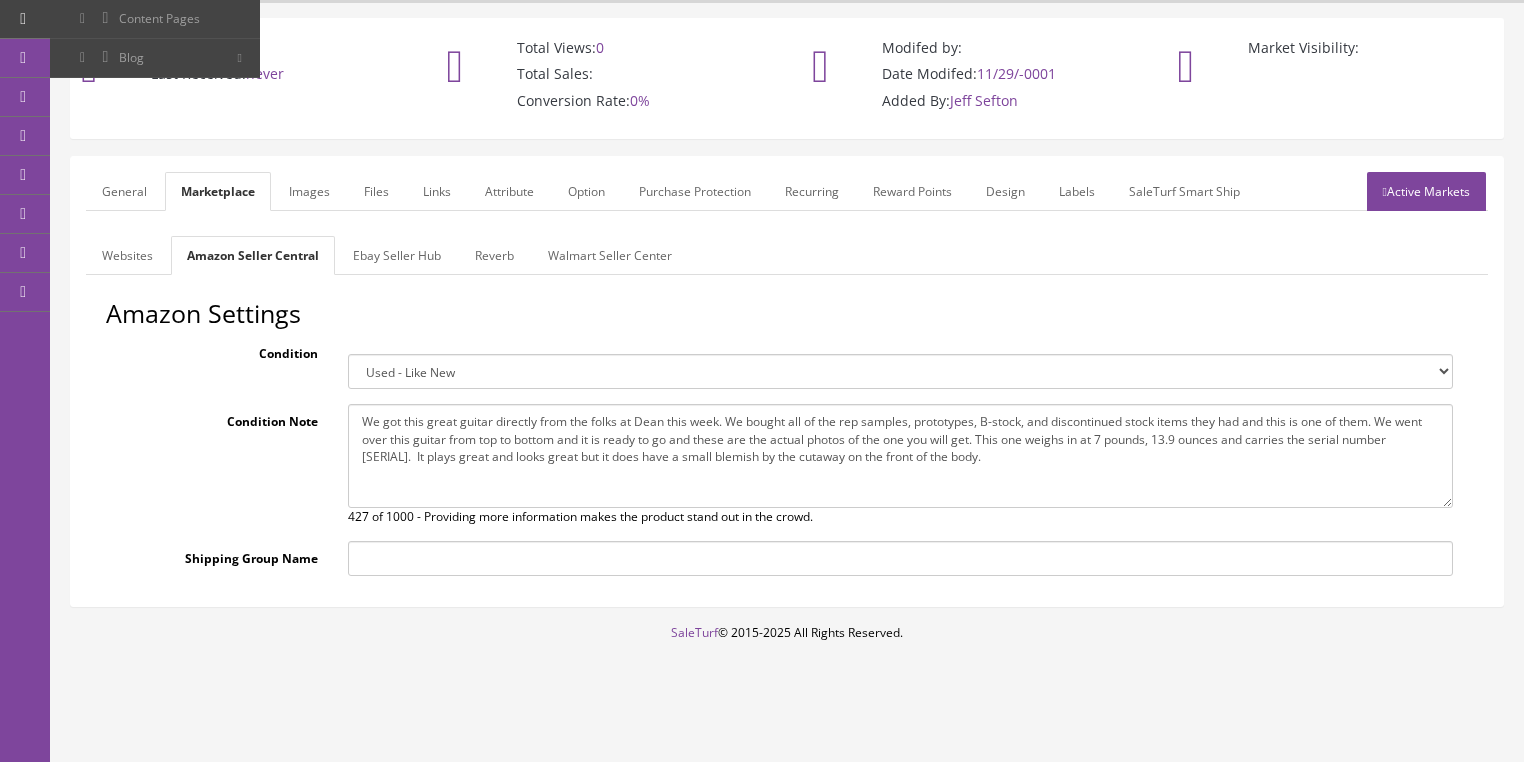 type on "We got this great guitar directly from the folks at Dean this week. We bought all of the rep samples, prototypes, B-stock, and discontinued stock items they had and this is one of them. We went over this guitar from top to bottom and it is ready to go and these are the actual photos of the one you will get. This one weighs in at 7 pounds, 13.9 ounces and carries the serial number H22030091.  It plays great and looks great but it does have a small blemish by the cutaway on the front of the body." 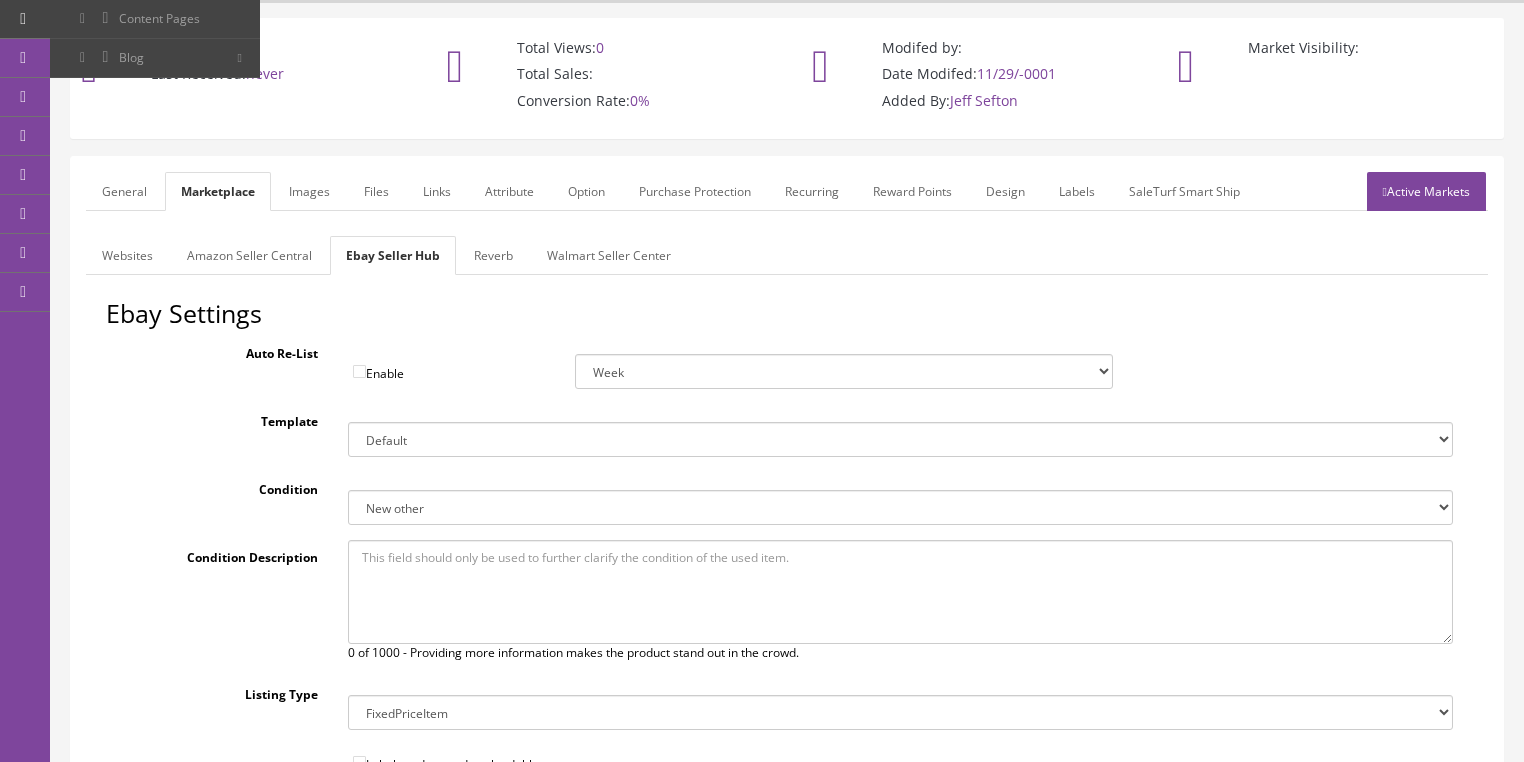 click on "Reverb" at bounding box center [493, 255] 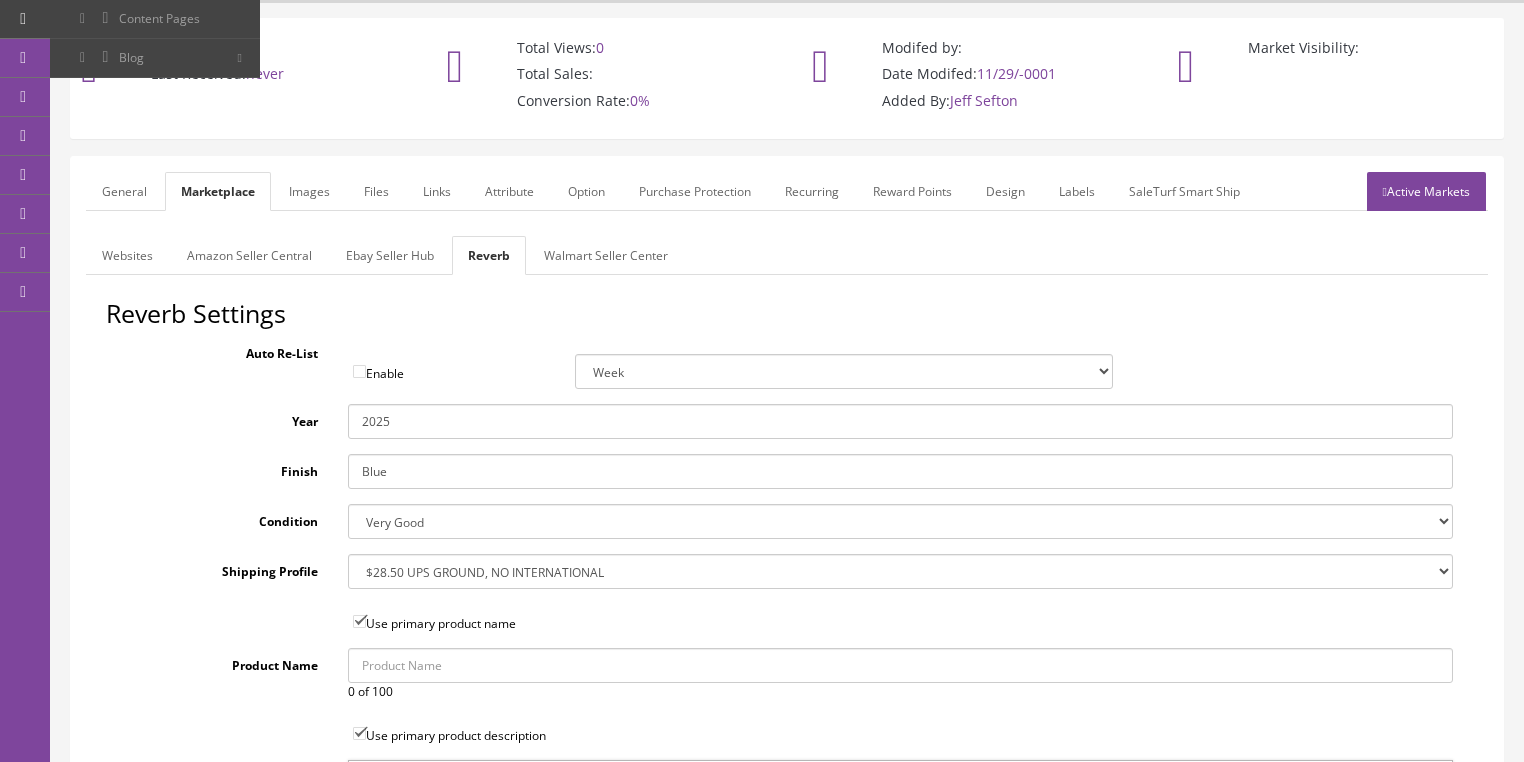 click on "Images" at bounding box center [309, 191] 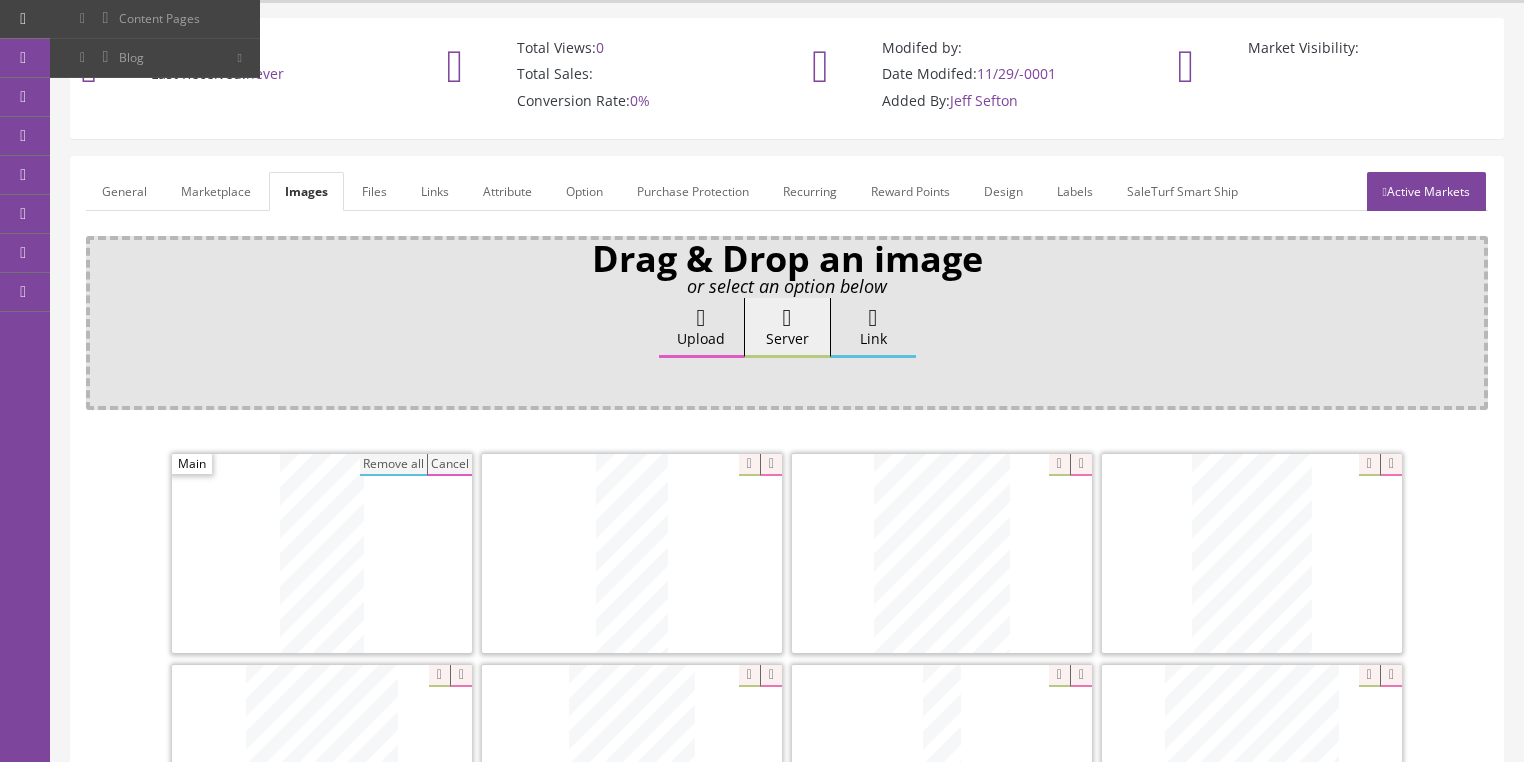 click on "Attribute" at bounding box center [507, 191] 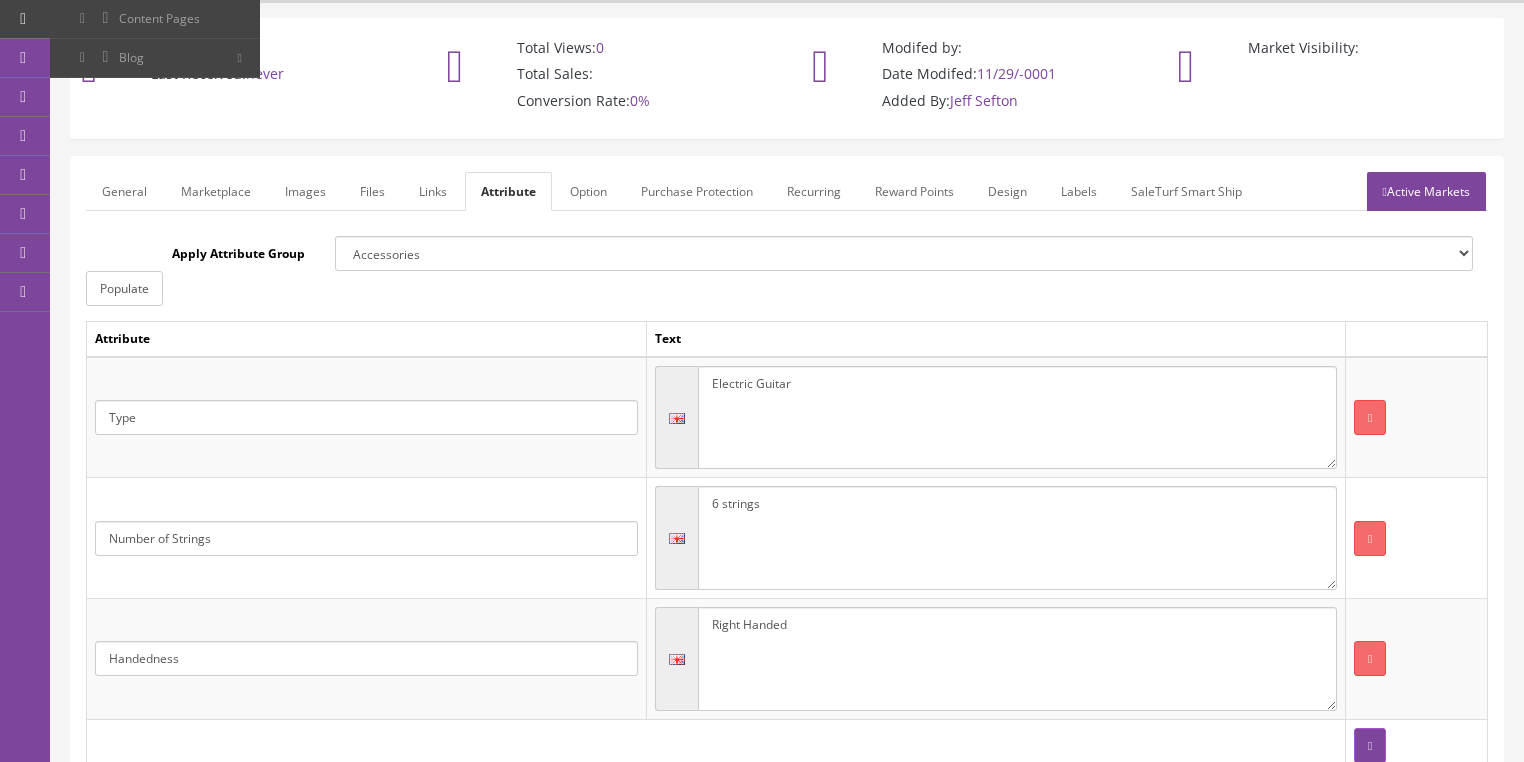 click on "Active Markets" at bounding box center [1426, 191] 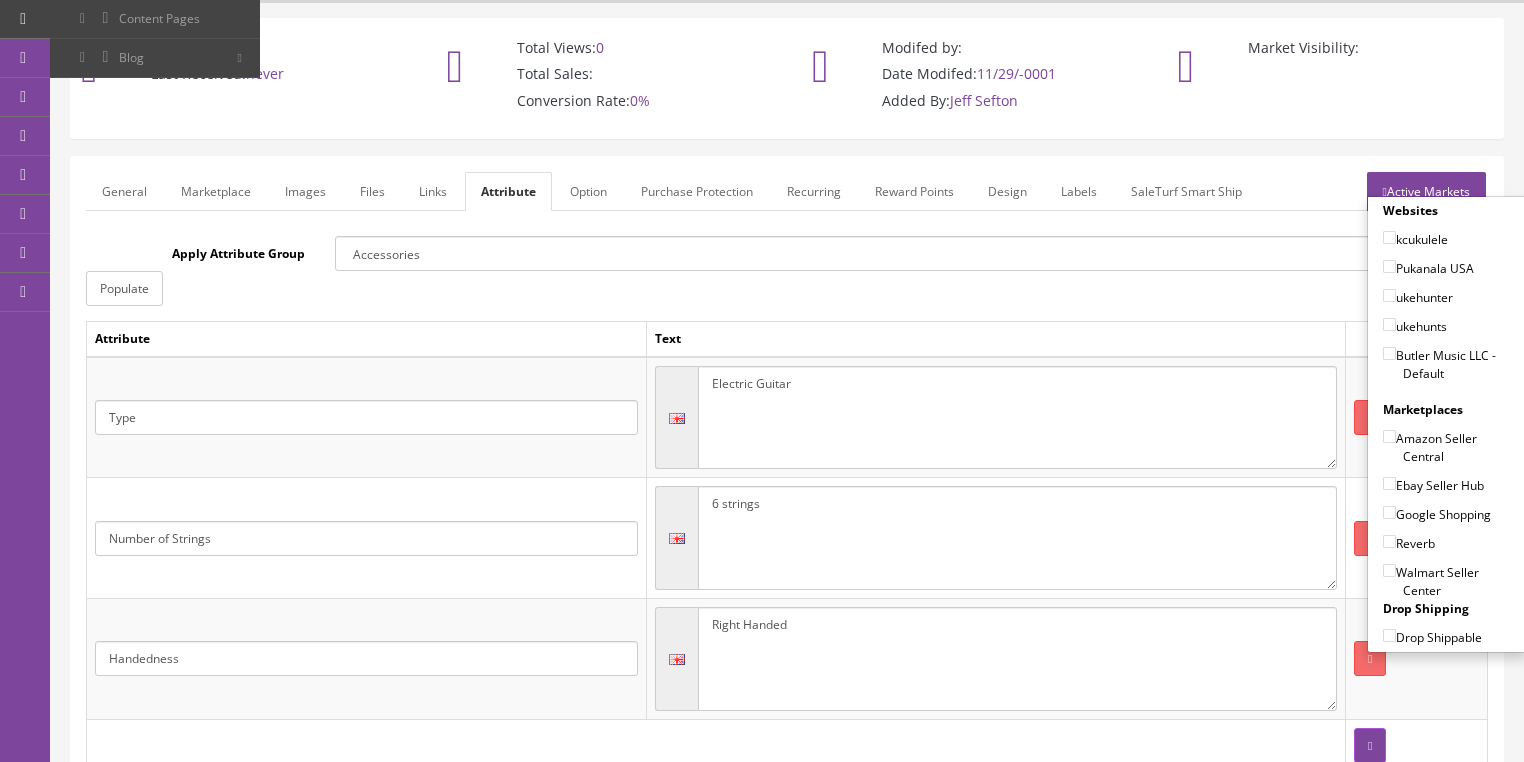 drag, startPoint x: 1380, startPoint y: 350, endPoint x: 1383, endPoint y: 378, distance: 28.160255 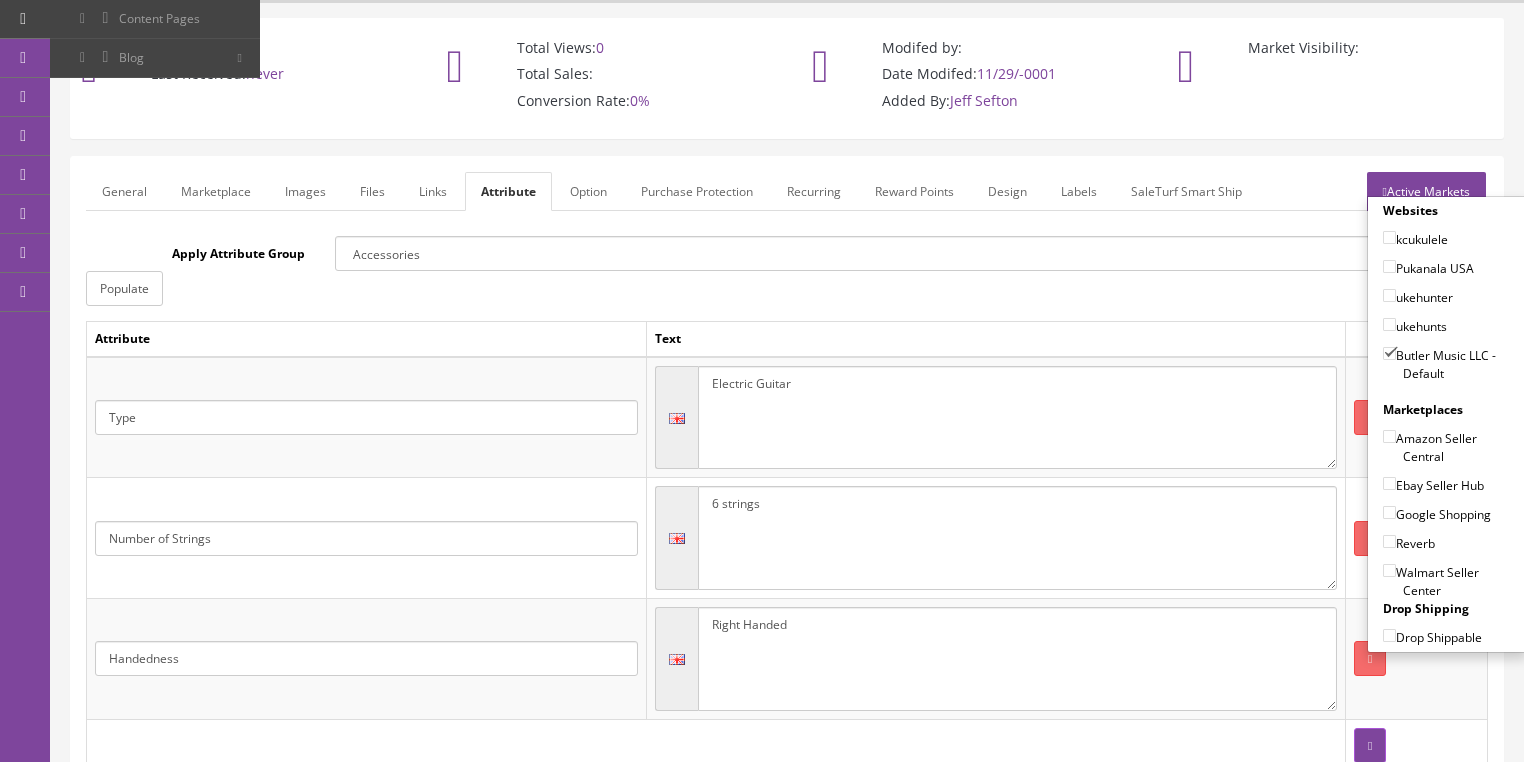 click on "Amazon Seller Central" at bounding box center (1389, 436) 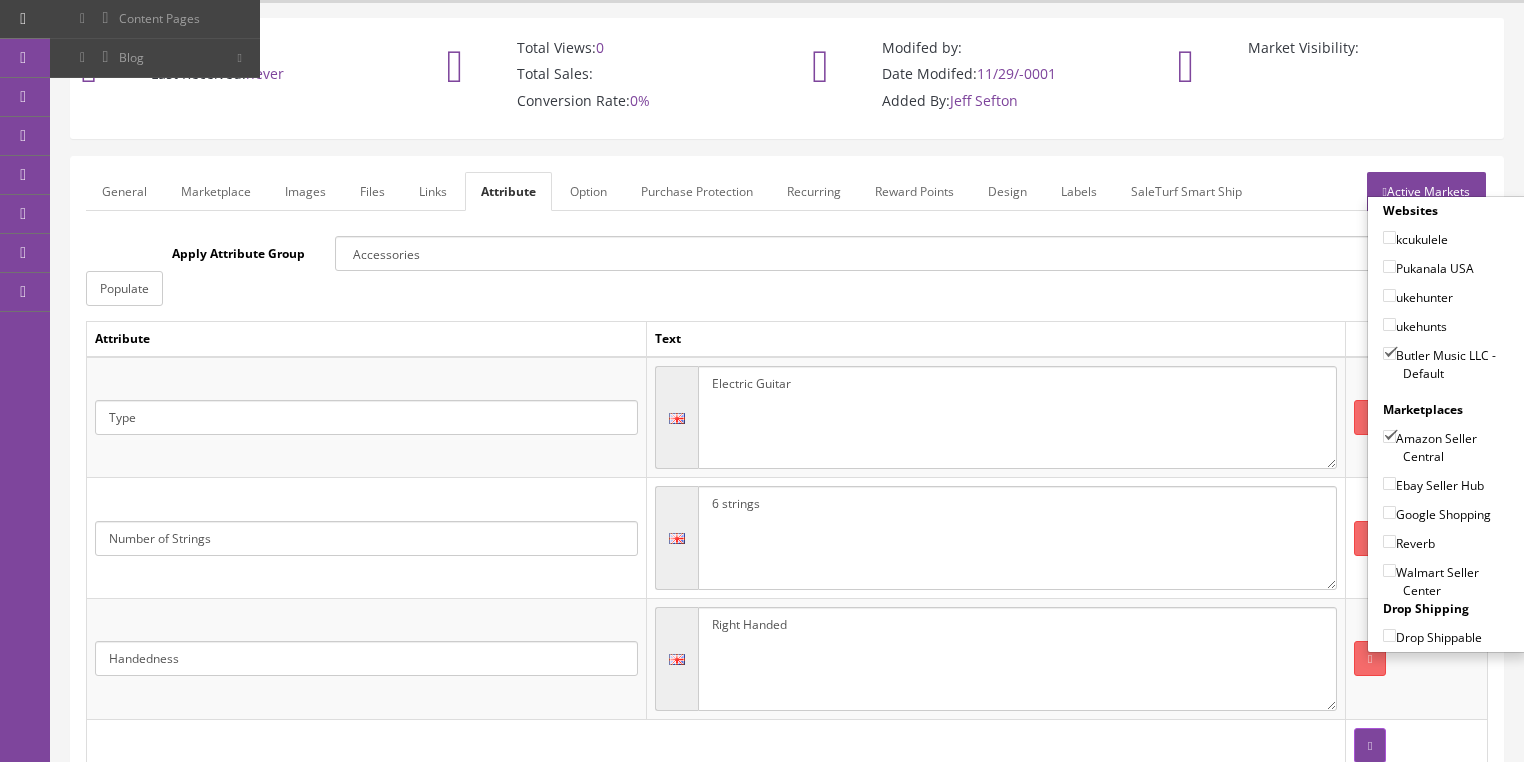 drag, startPoint x: 1378, startPoint y: 476, endPoint x: 1381, endPoint y: 486, distance: 10.440307 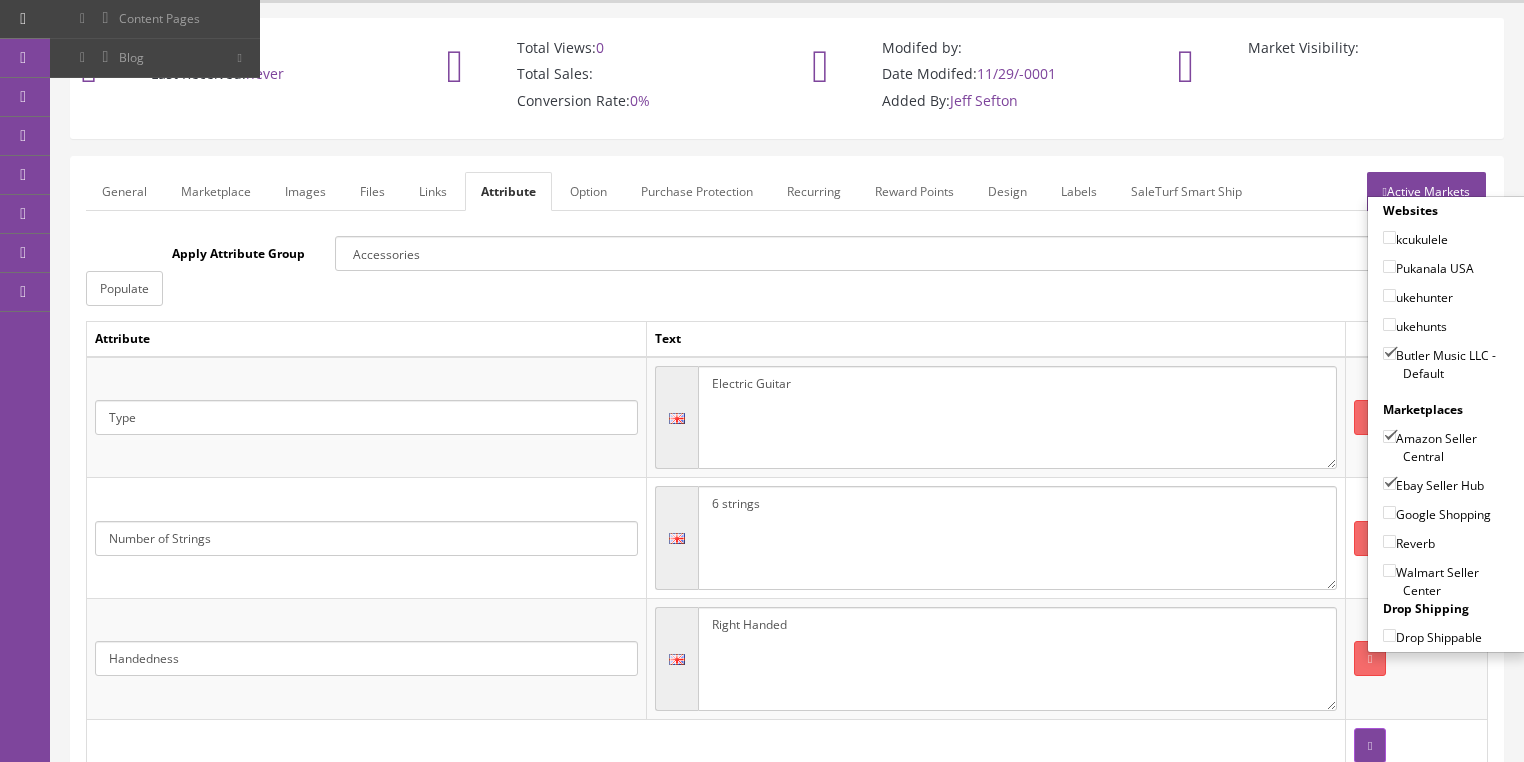click on "Google Shopping" at bounding box center (1389, 512) 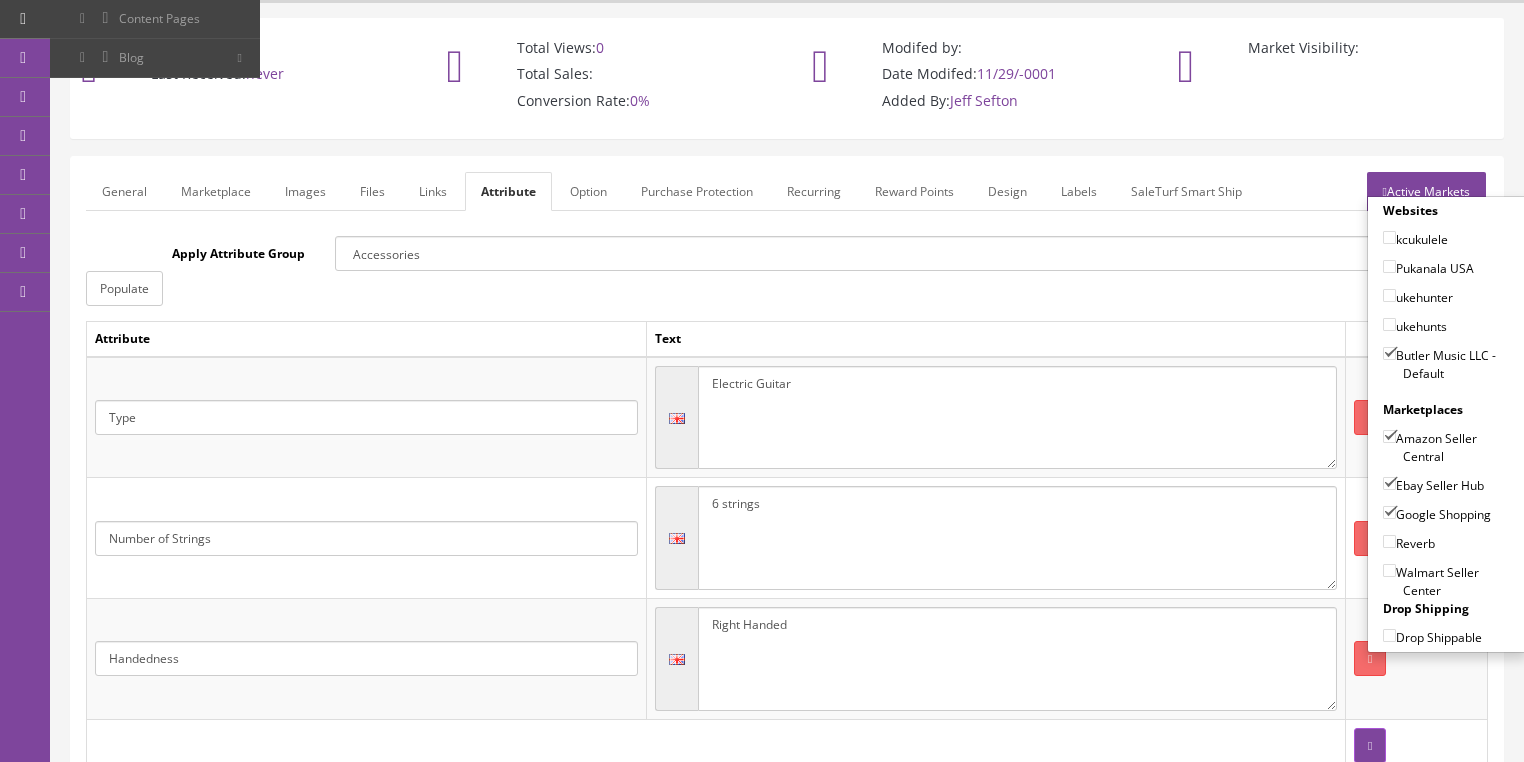 click on "Reverb" at bounding box center [1389, 541] 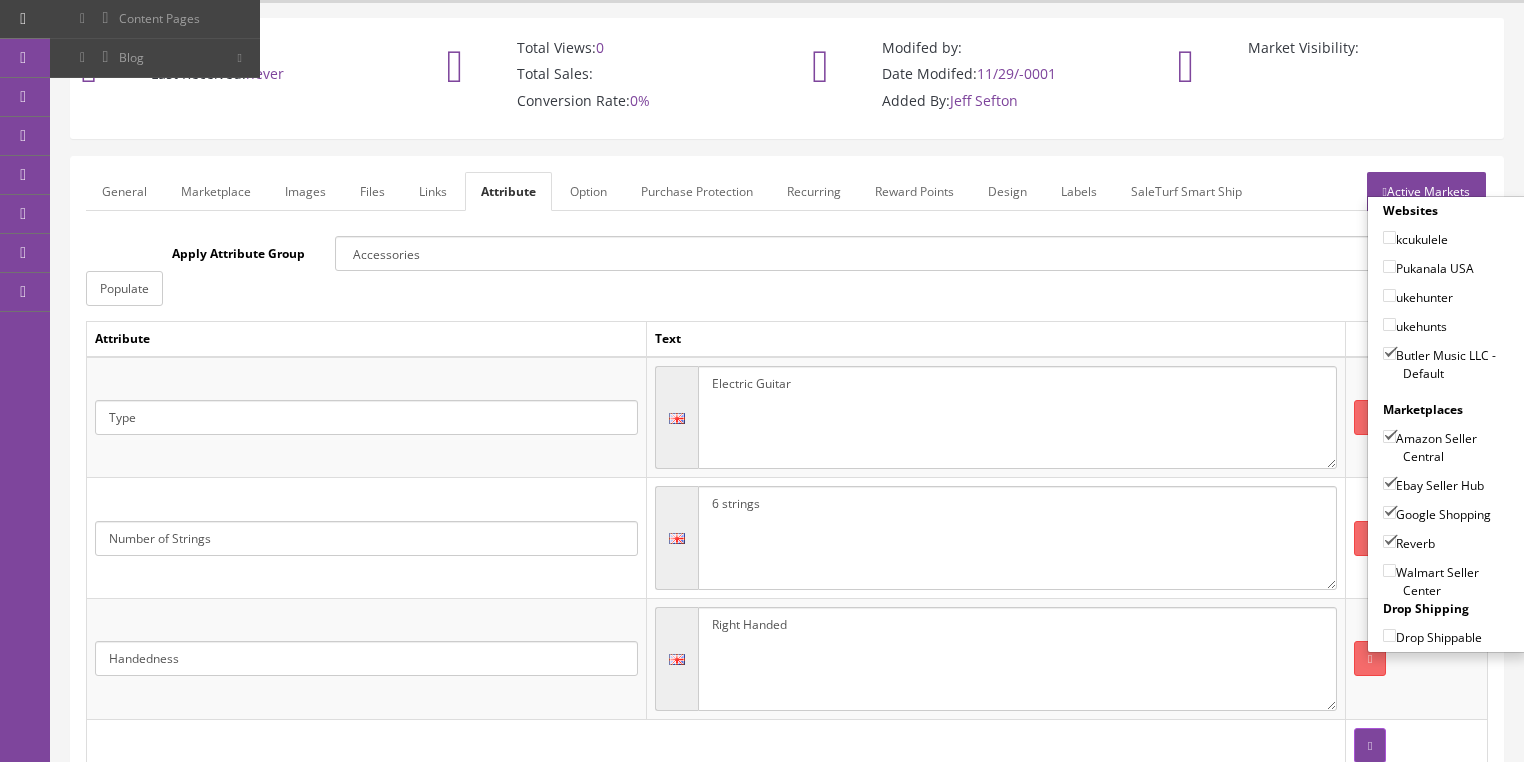 click on "Active Markets" at bounding box center [1426, 191] 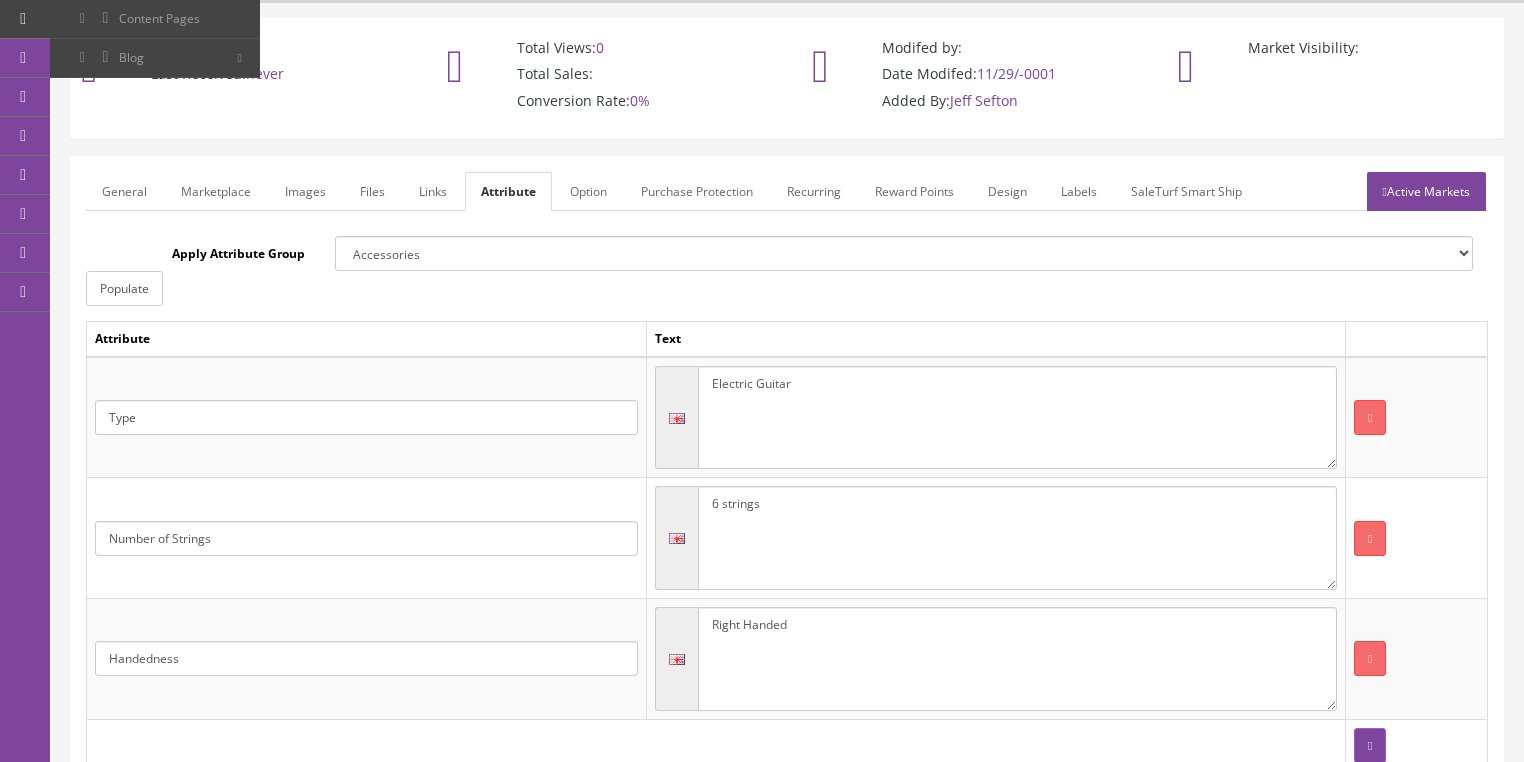 drag, startPoint x: 104, startPoint y: 192, endPoint x: 116, endPoint y: 212, distance: 23.323807 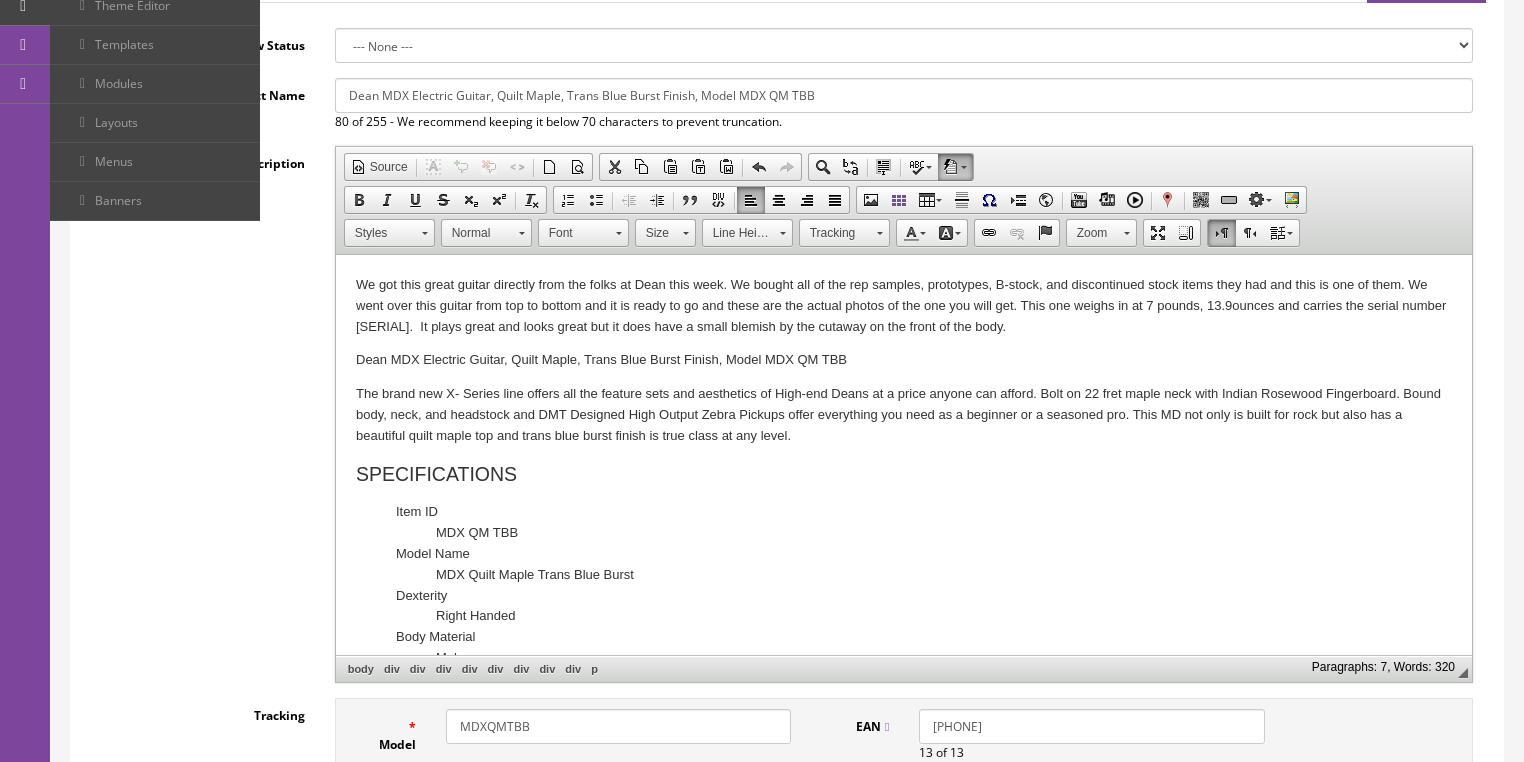 scroll, scrollTop: 688, scrollLeft: 0, axis: vertical 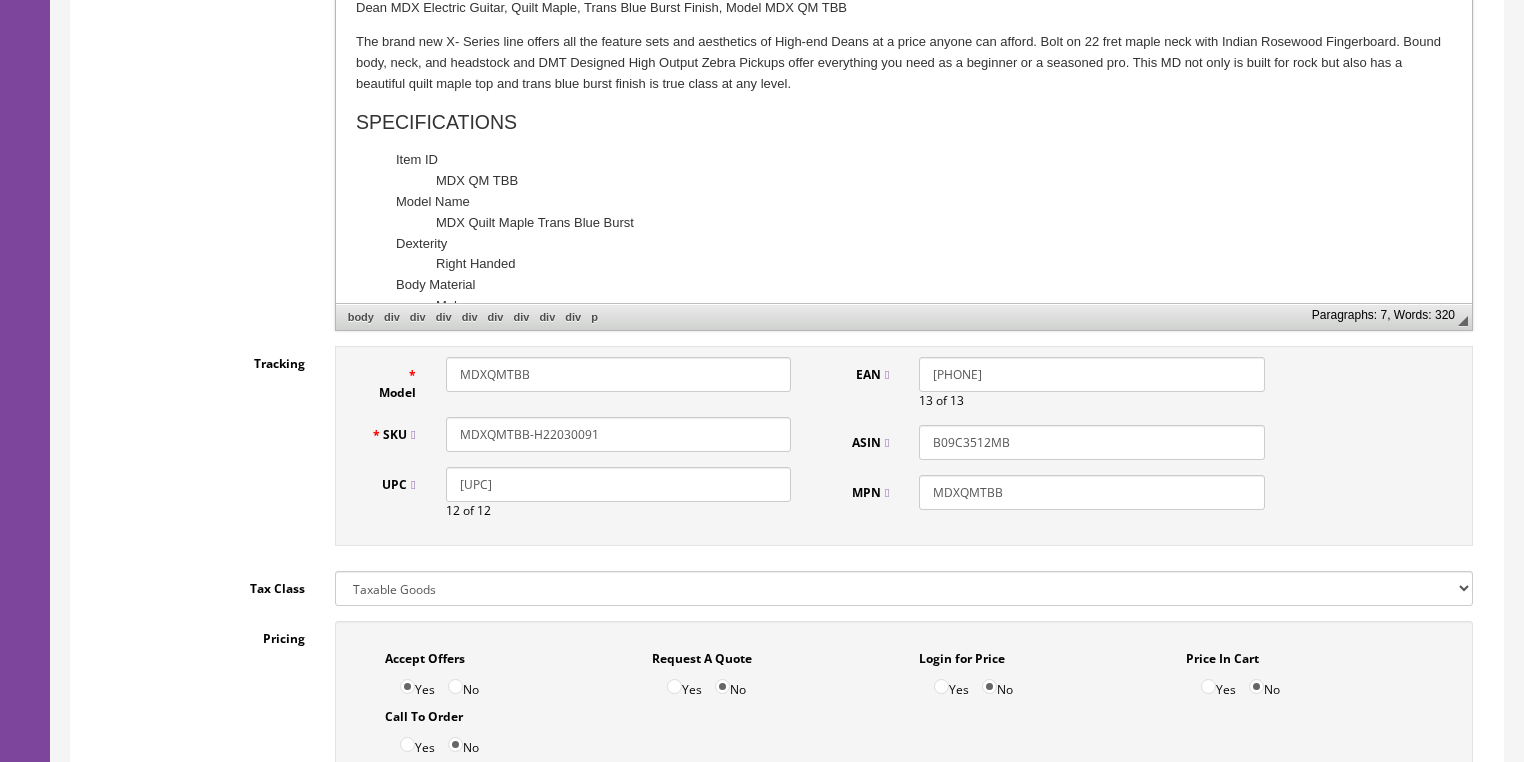 drag, startPoint x: 499, startPoint y: 436, endPoint x: 457, endPoint y: 438, distance: 42.047592 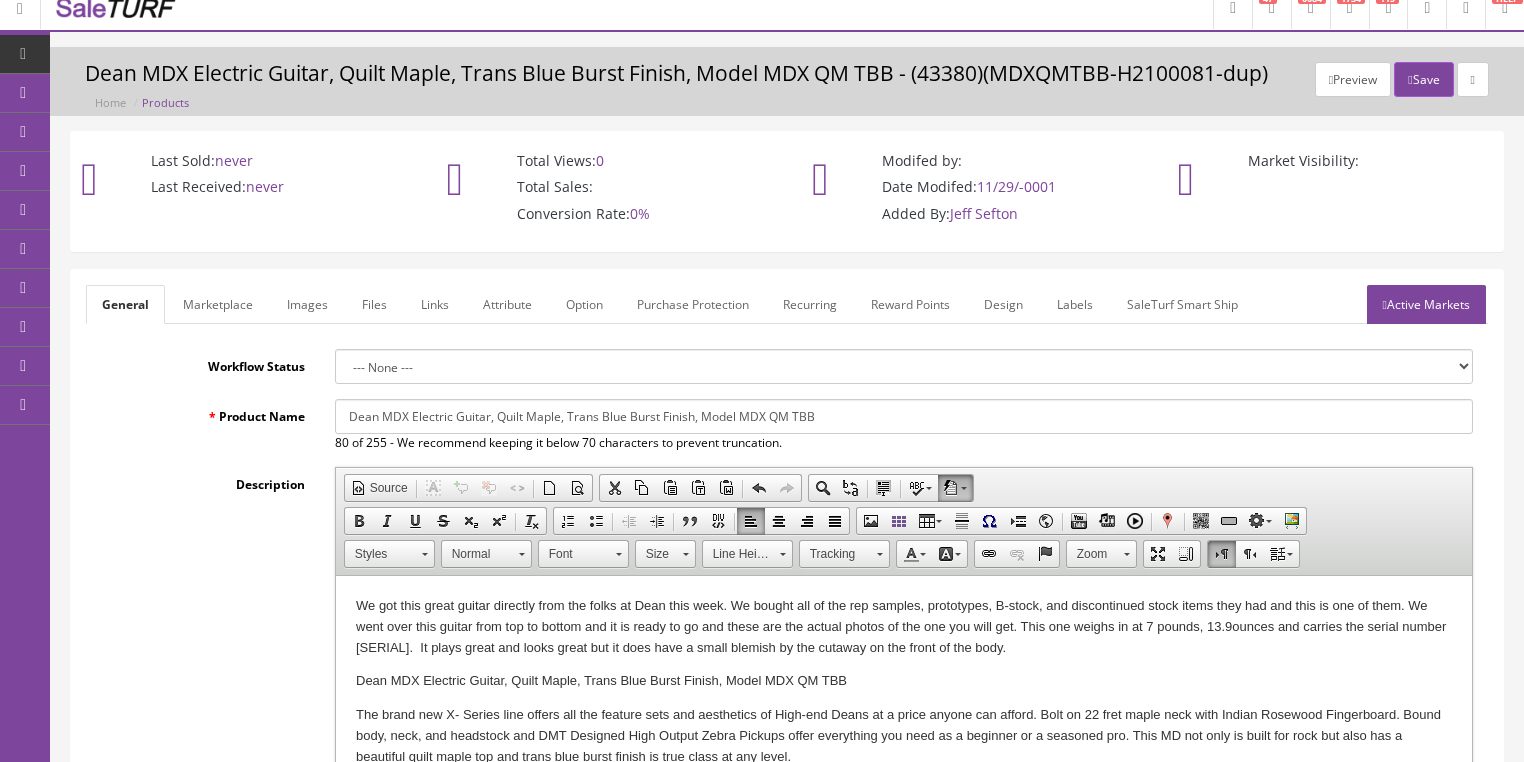 scroll, scrollTop: 0, scrollLeft: 0, axis: both 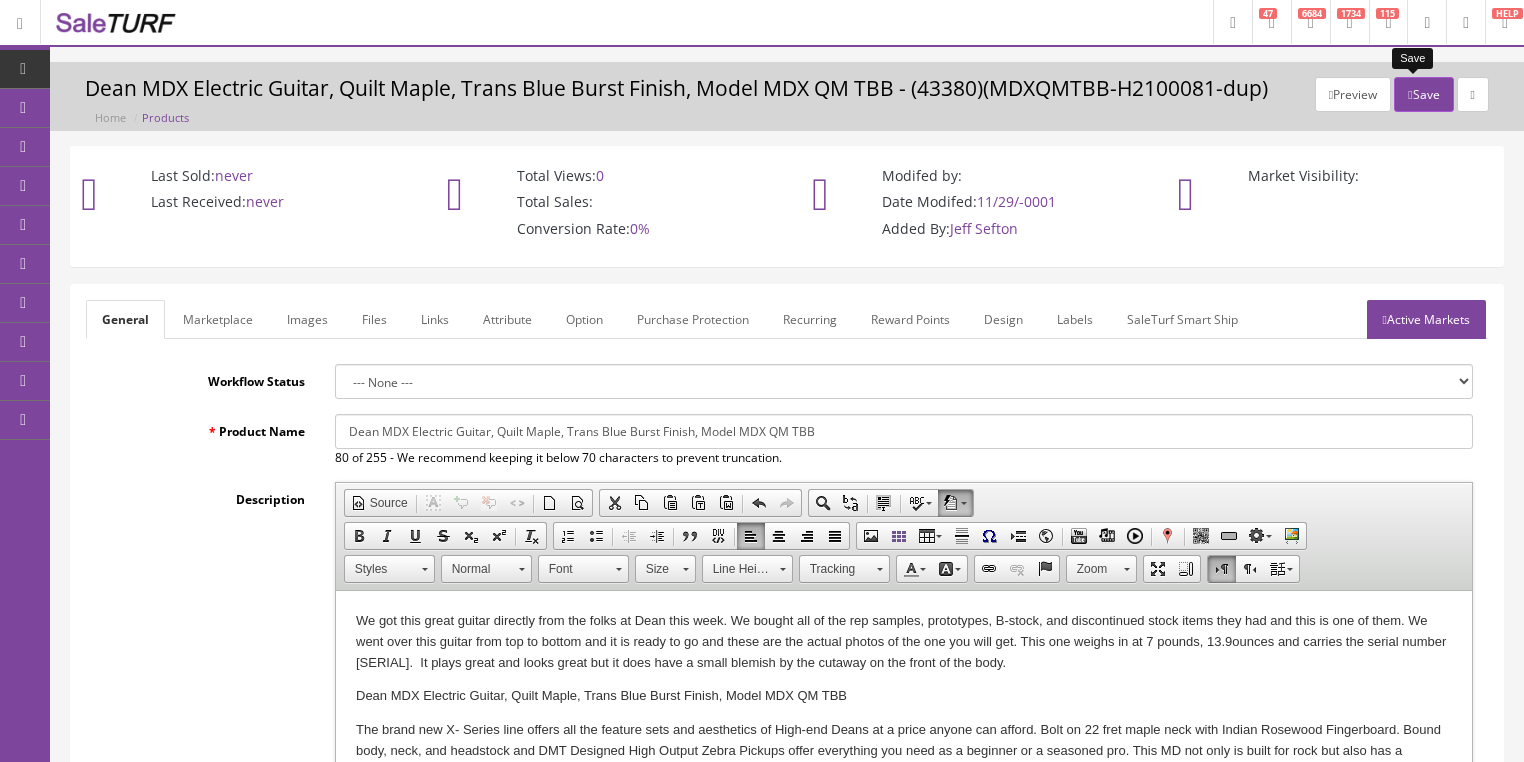 click on "Save" at bounding box center (1423, 94) 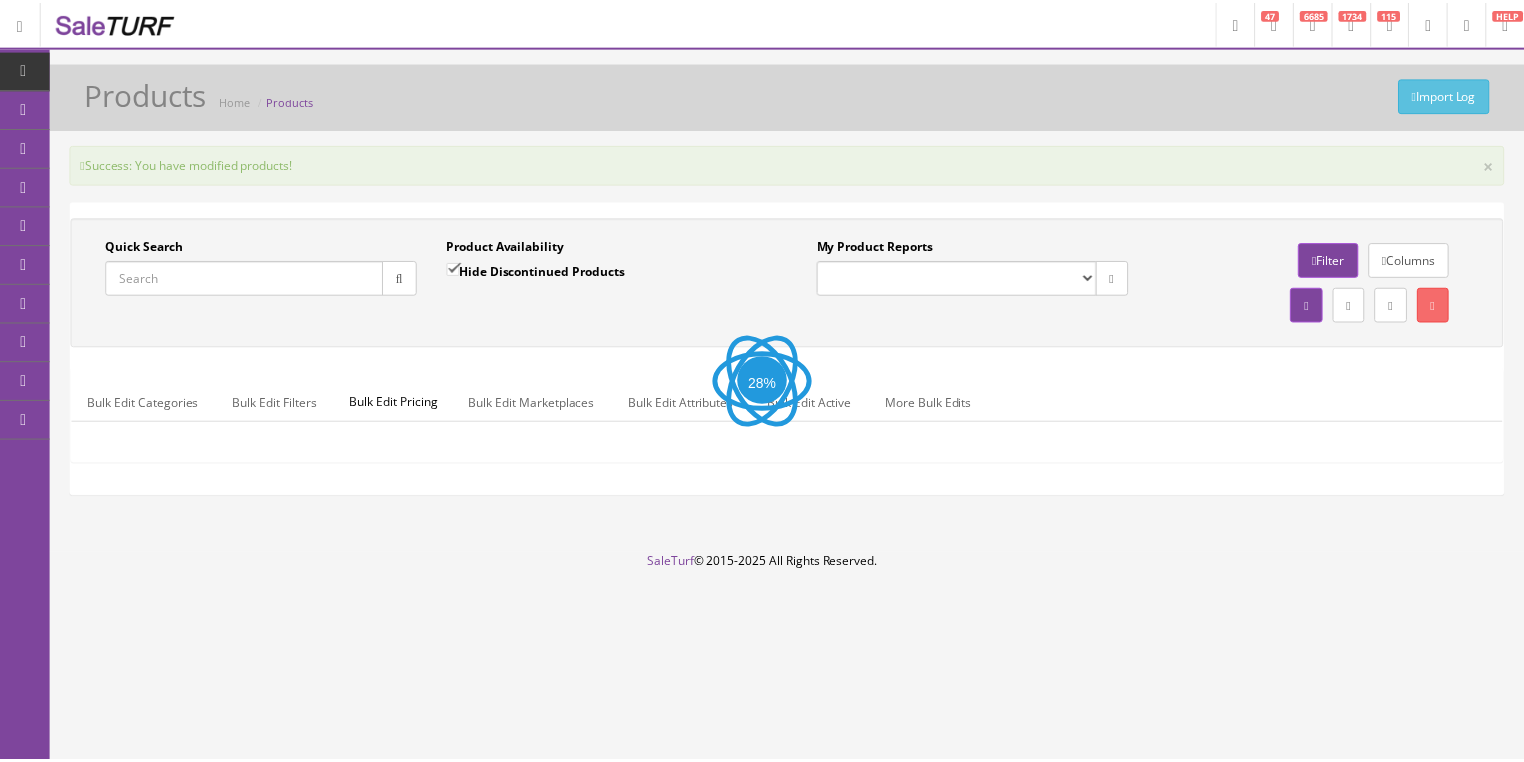 scroll, scrollTop: 0, scrollLeft: 0, axis: both 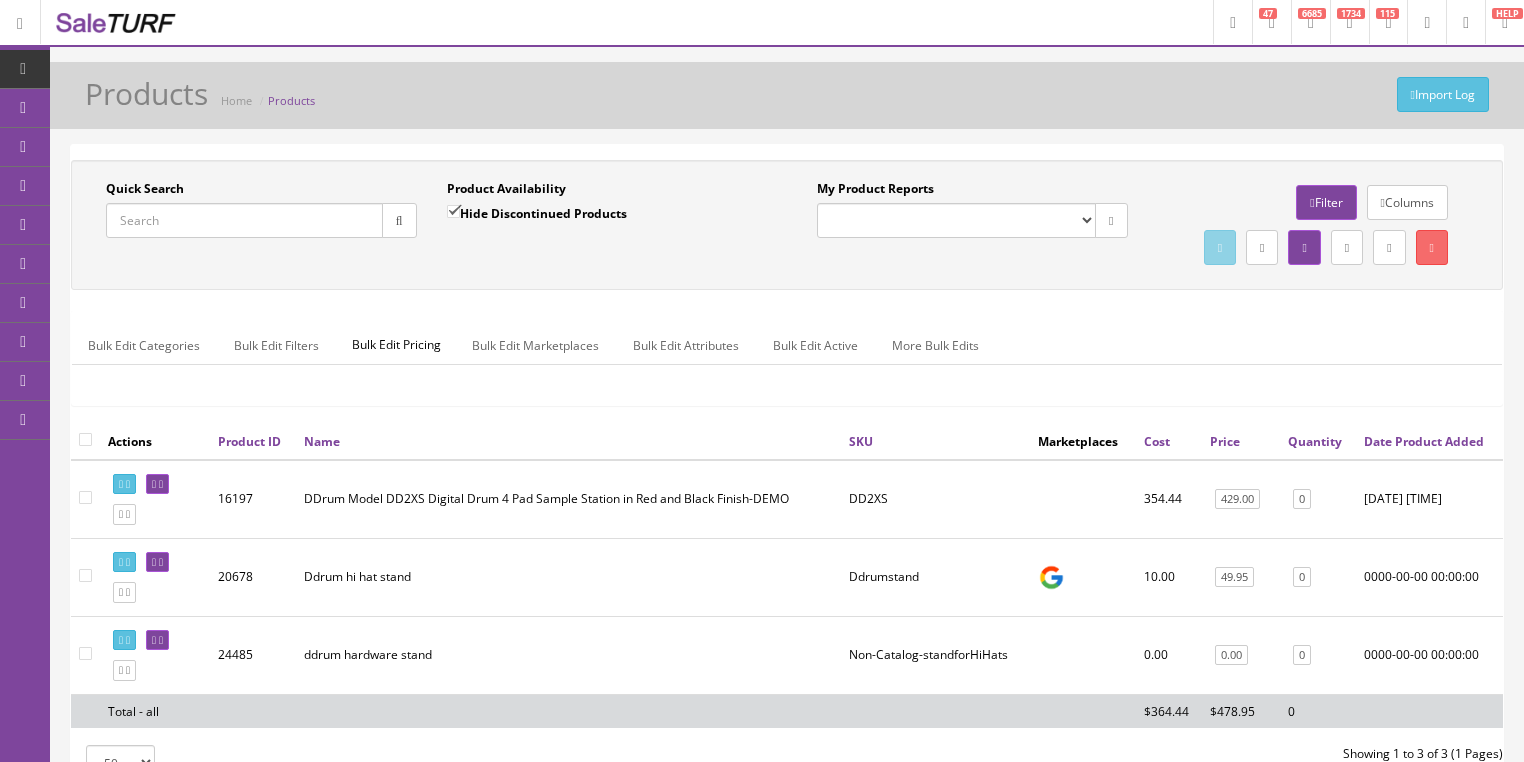 click on "Quick Search" at bounding box center [244, 220] 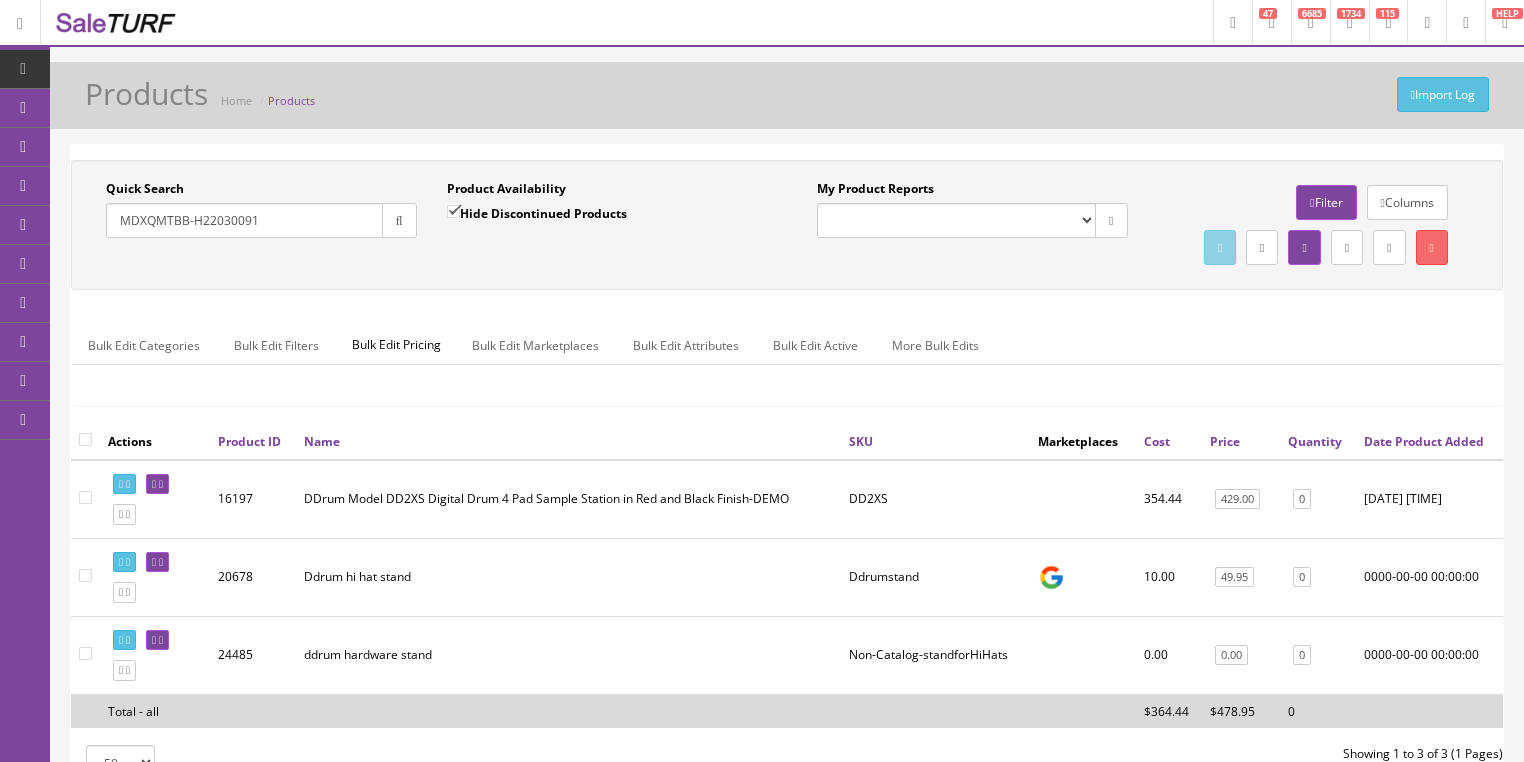 click at bounding box center (399, 221) 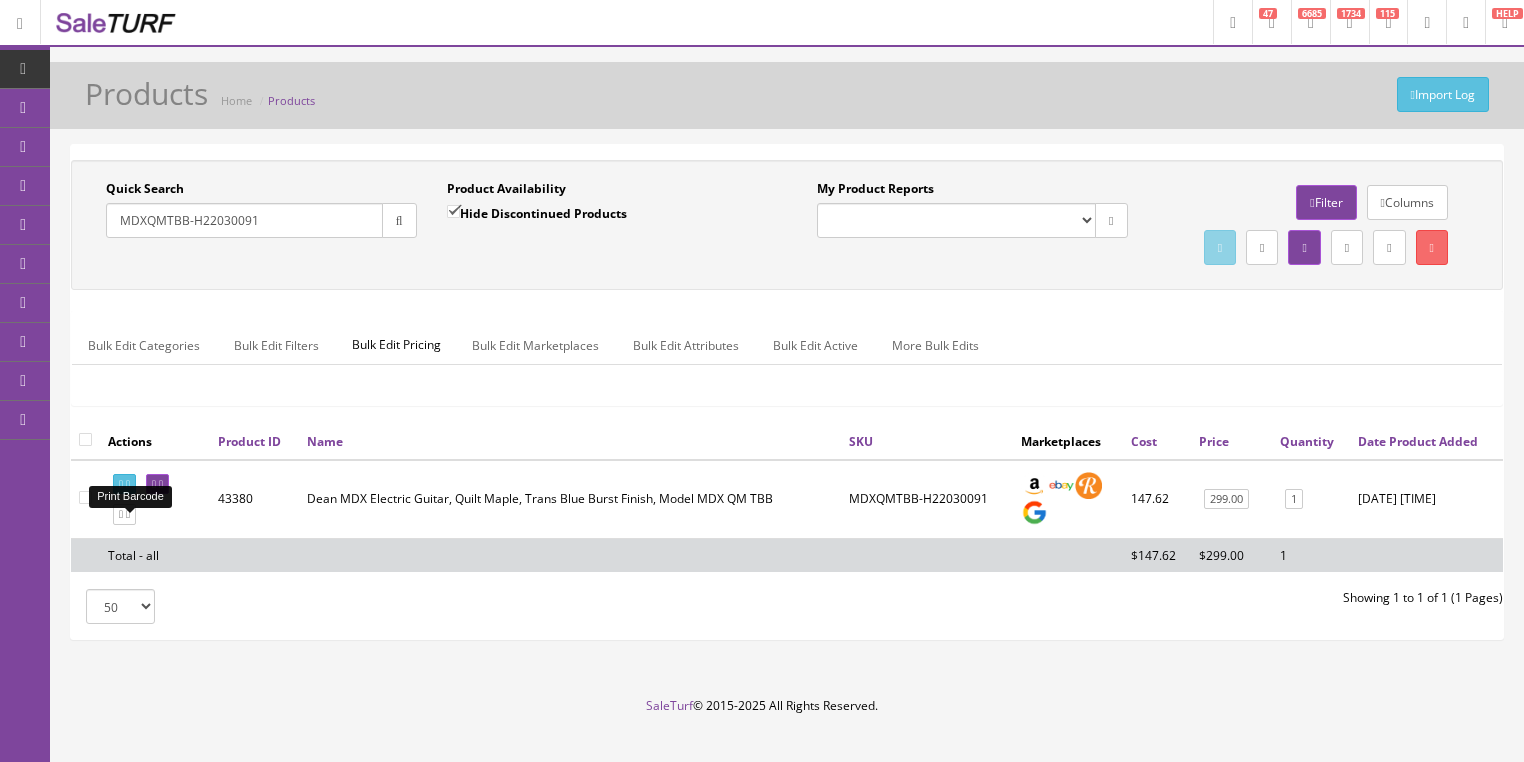 click at bounding box center (121, 484) 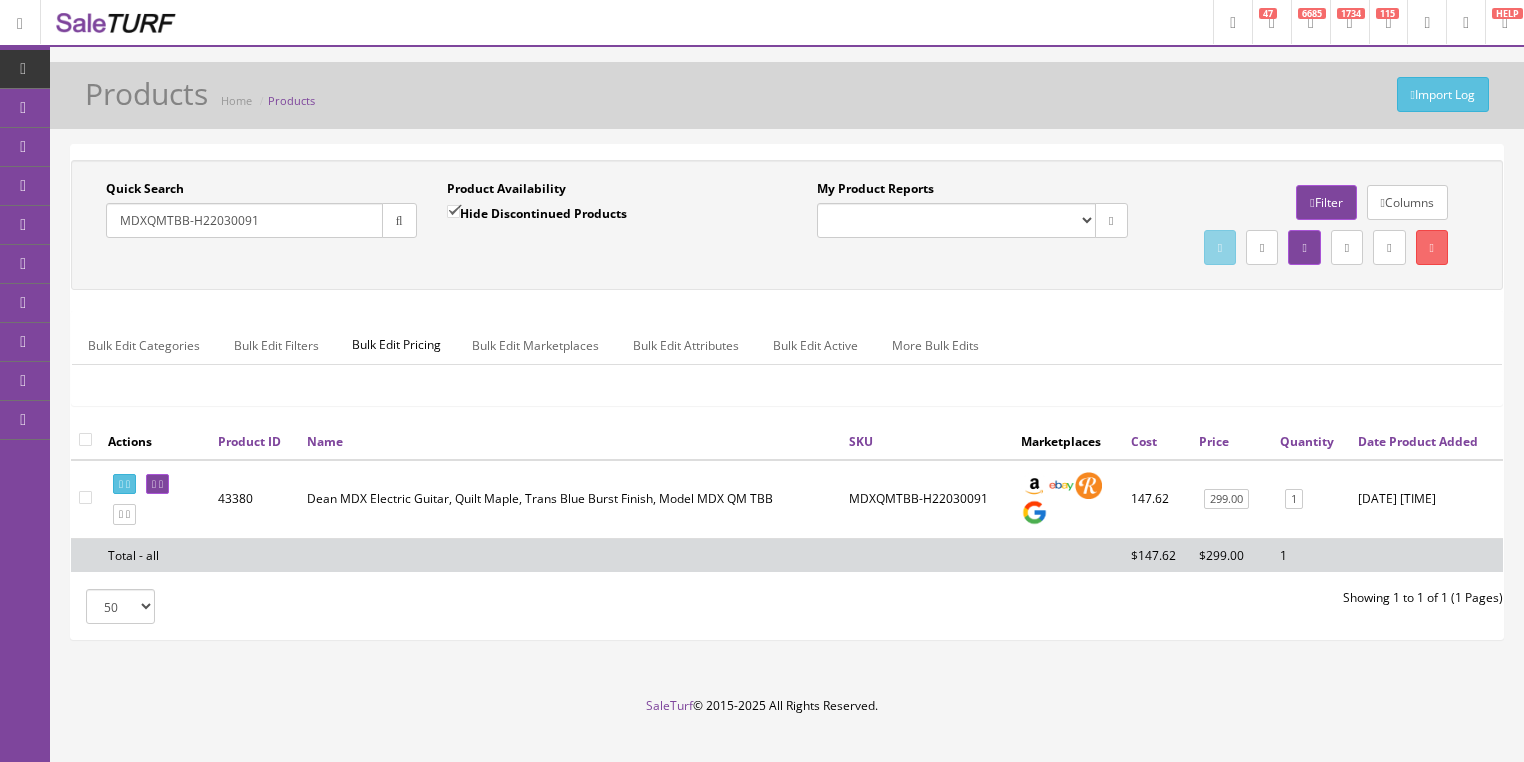 drag, startPoint x: 258, startPoint y: 221, endPoint x: 92, endPoint y: 295, distance: 181.74707 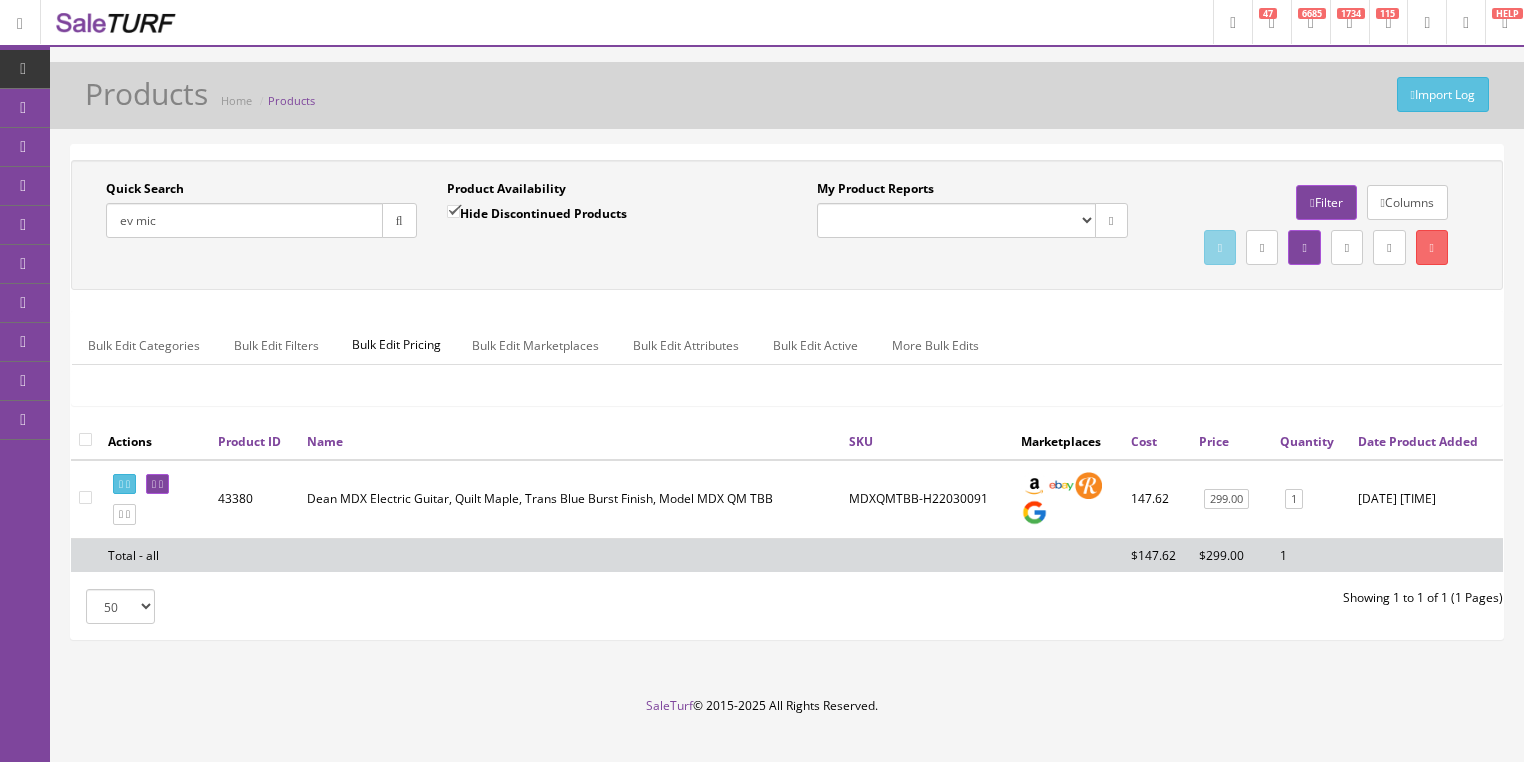 type on "ev mic" 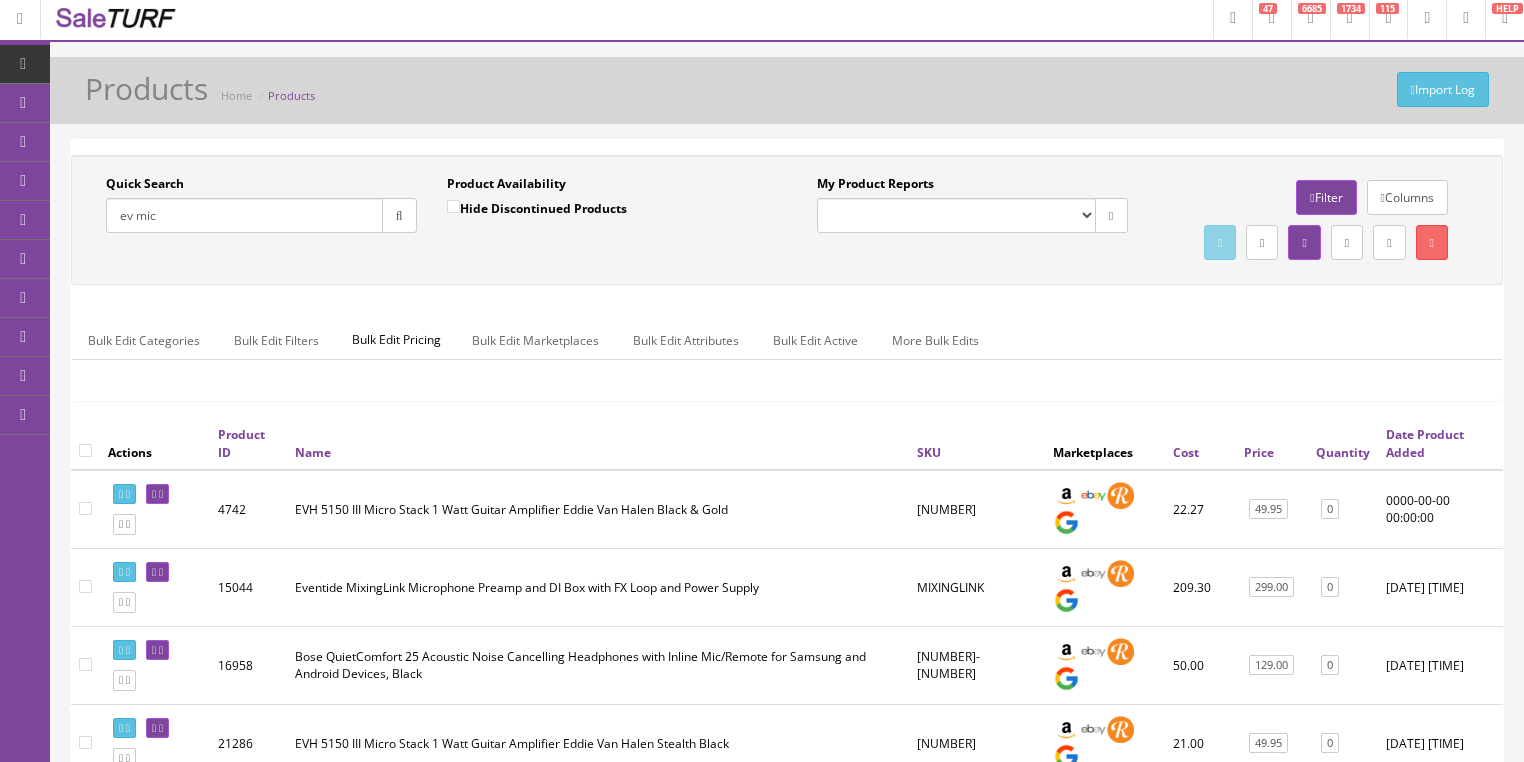 scroll, scrollTop: 0, scrollLeft: 0, axis: both 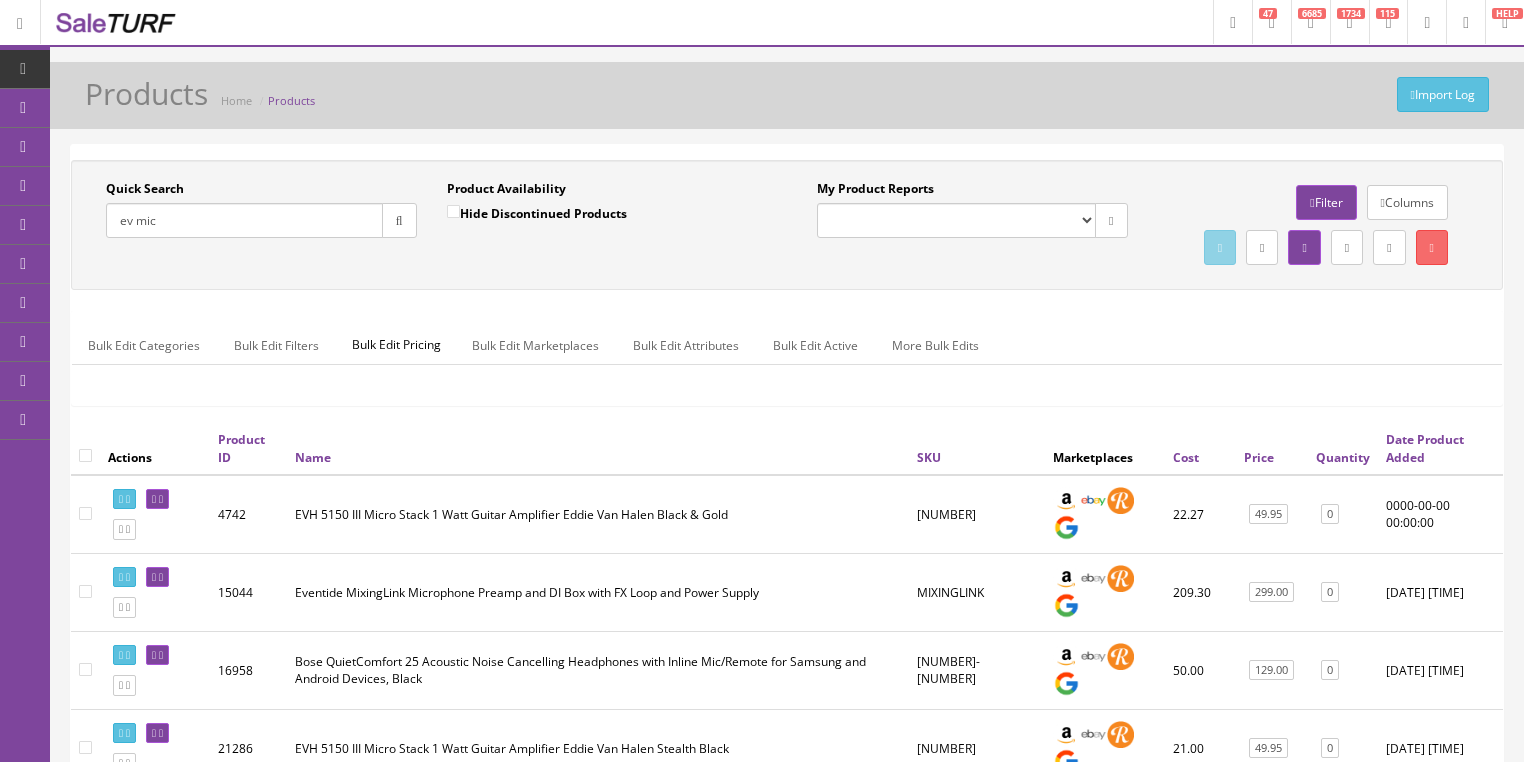 click on "ev mic" at bounding box center [244, 220] 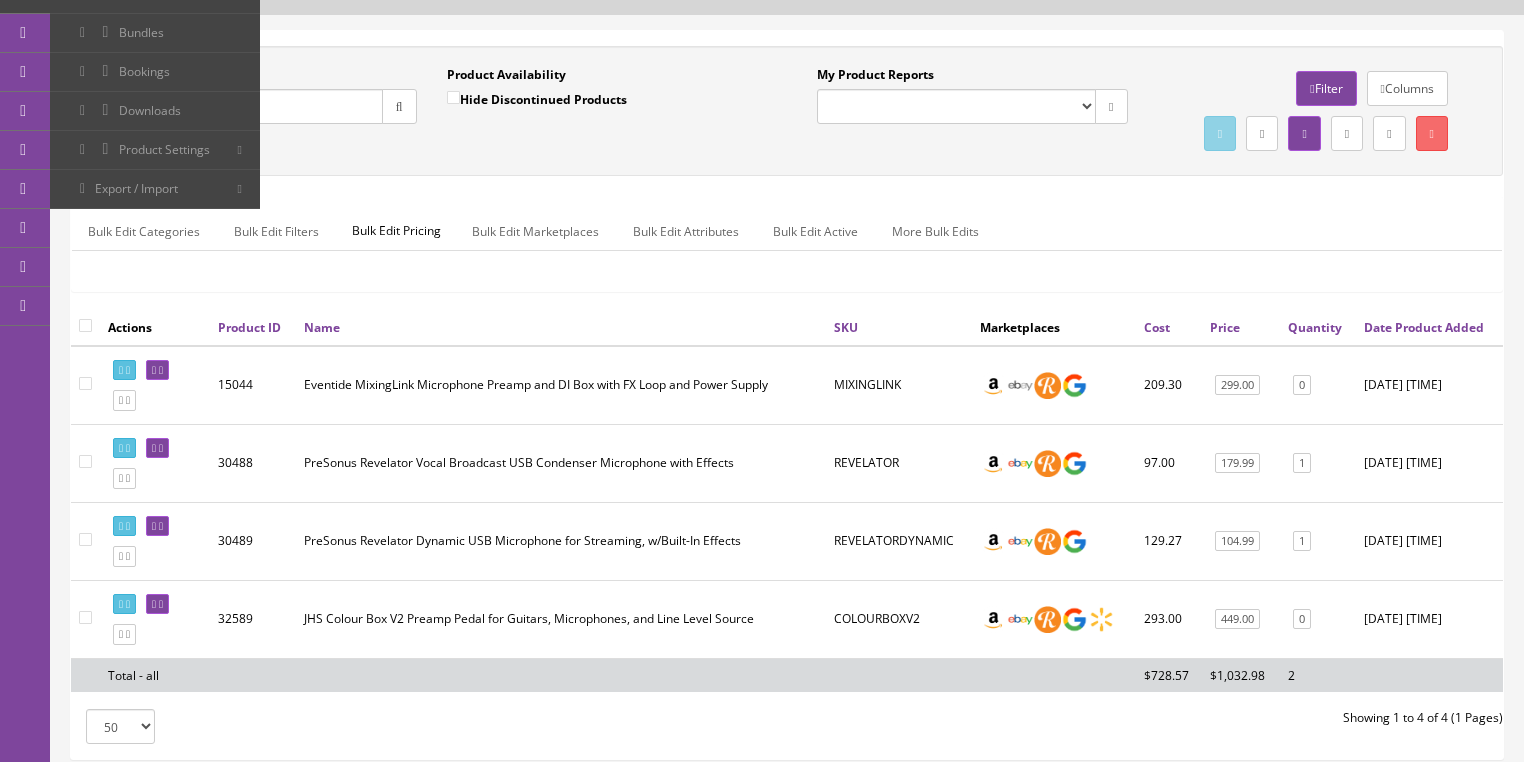 scroll, scrollTop: 0, scrollLeft: 0, axis: both 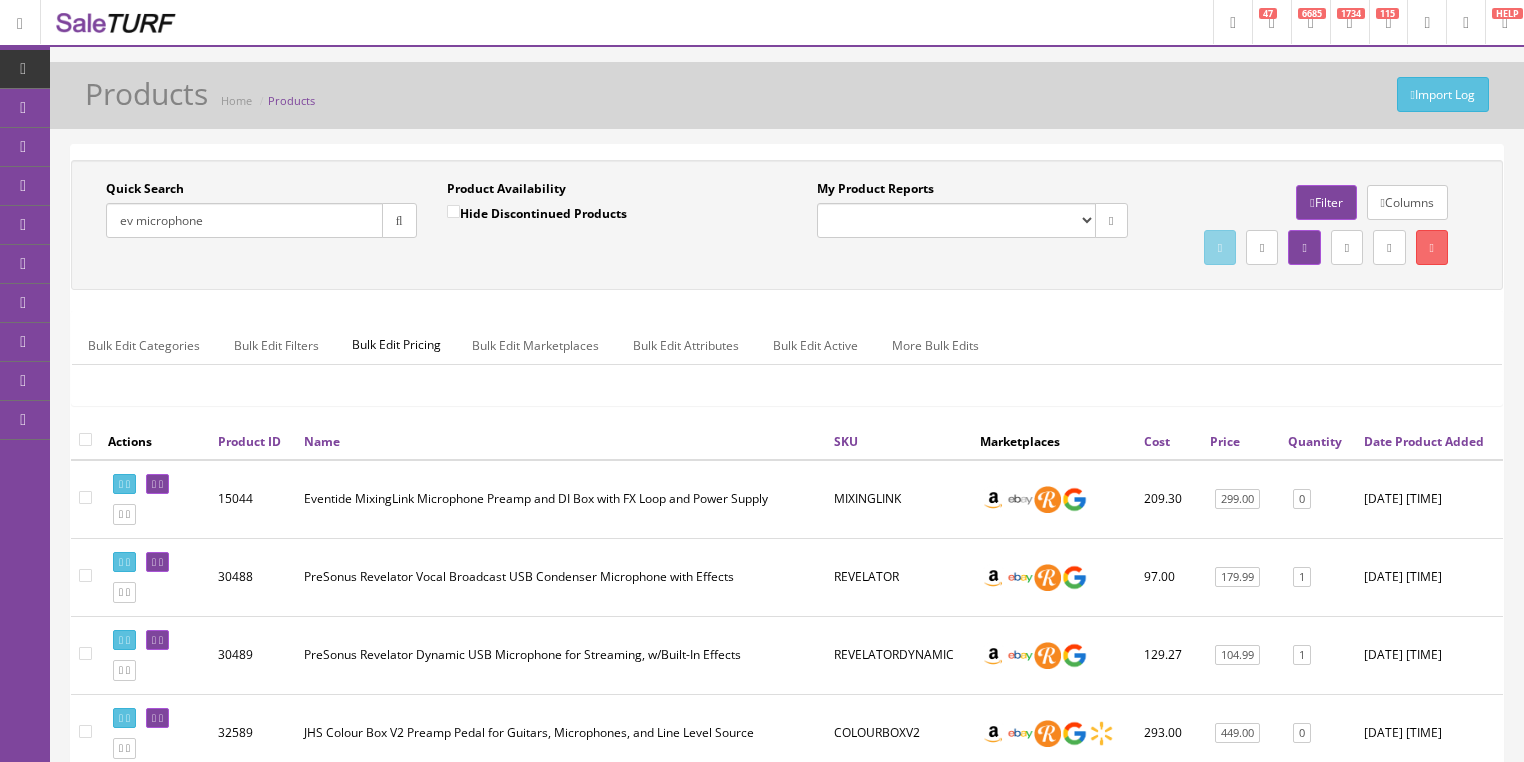 drag, startPoint x: 127, startPoint y: 229, endPoint x: 66, endPoint y: 357, distance: 141.7921 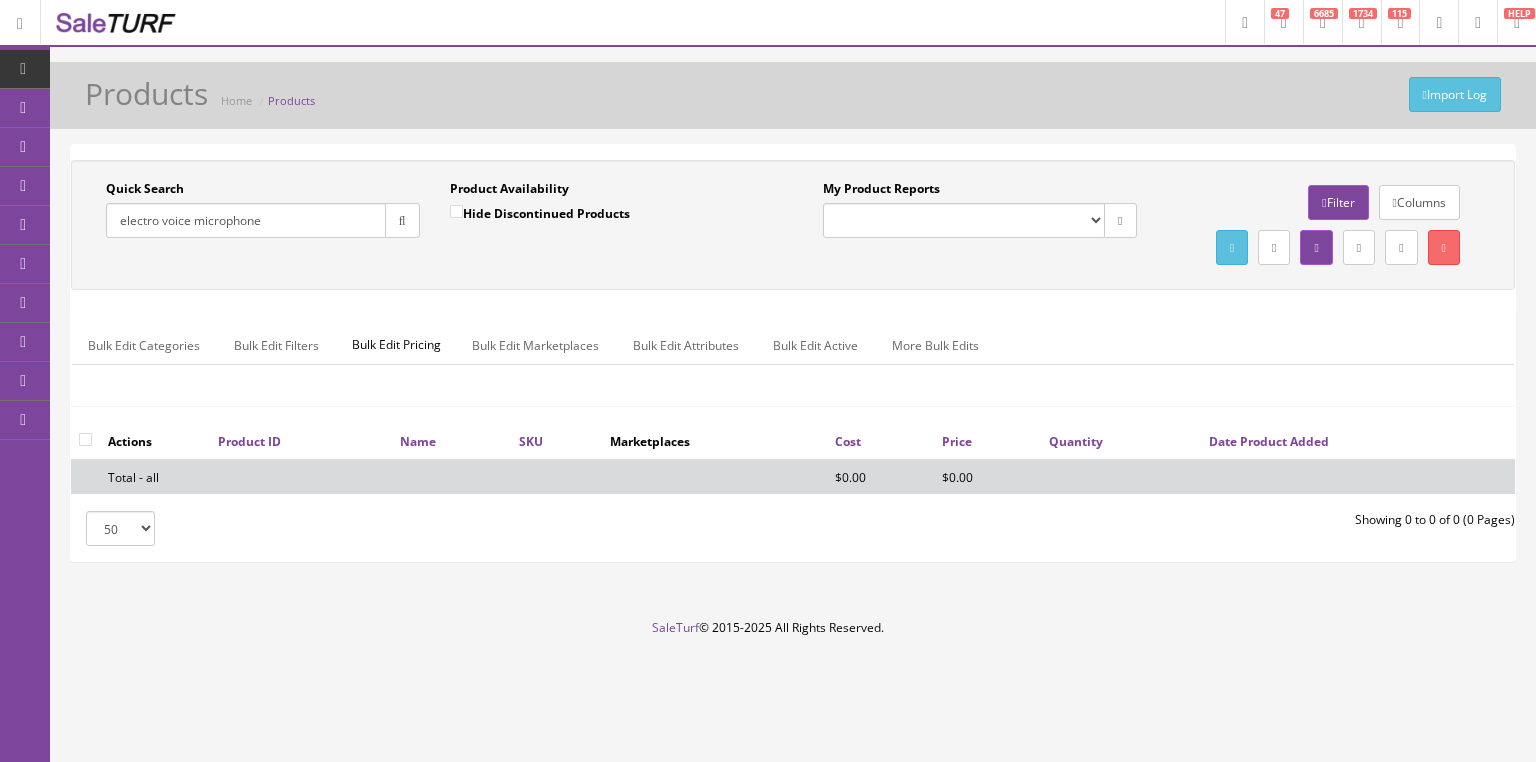 drag, startPoint x: 192, startPoint y: 228, endPoint x: 67, endPoint y: 292, distance: 140.43147 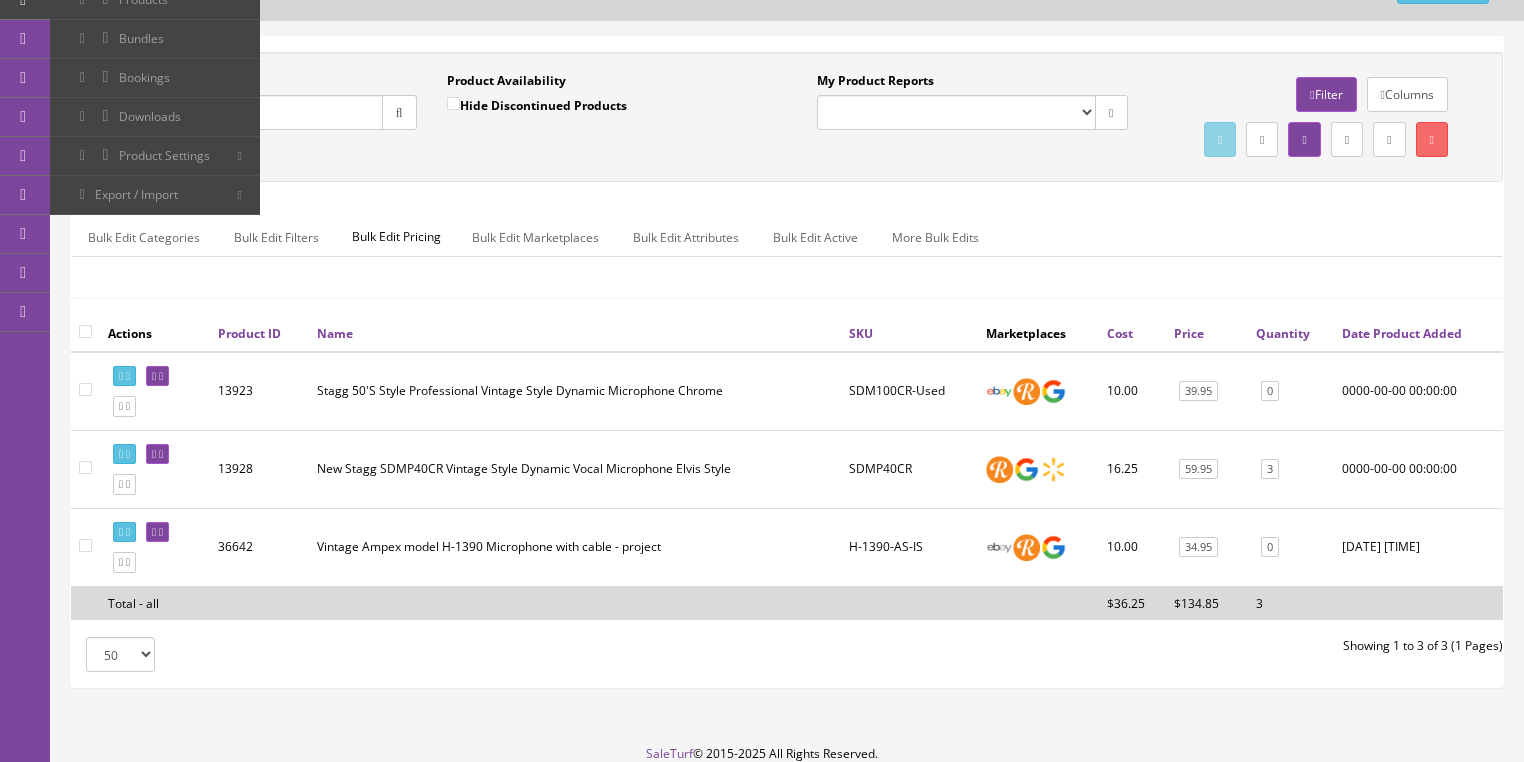 scroll, scrollTop: 160, scrollLeft: 0, axis: vertical 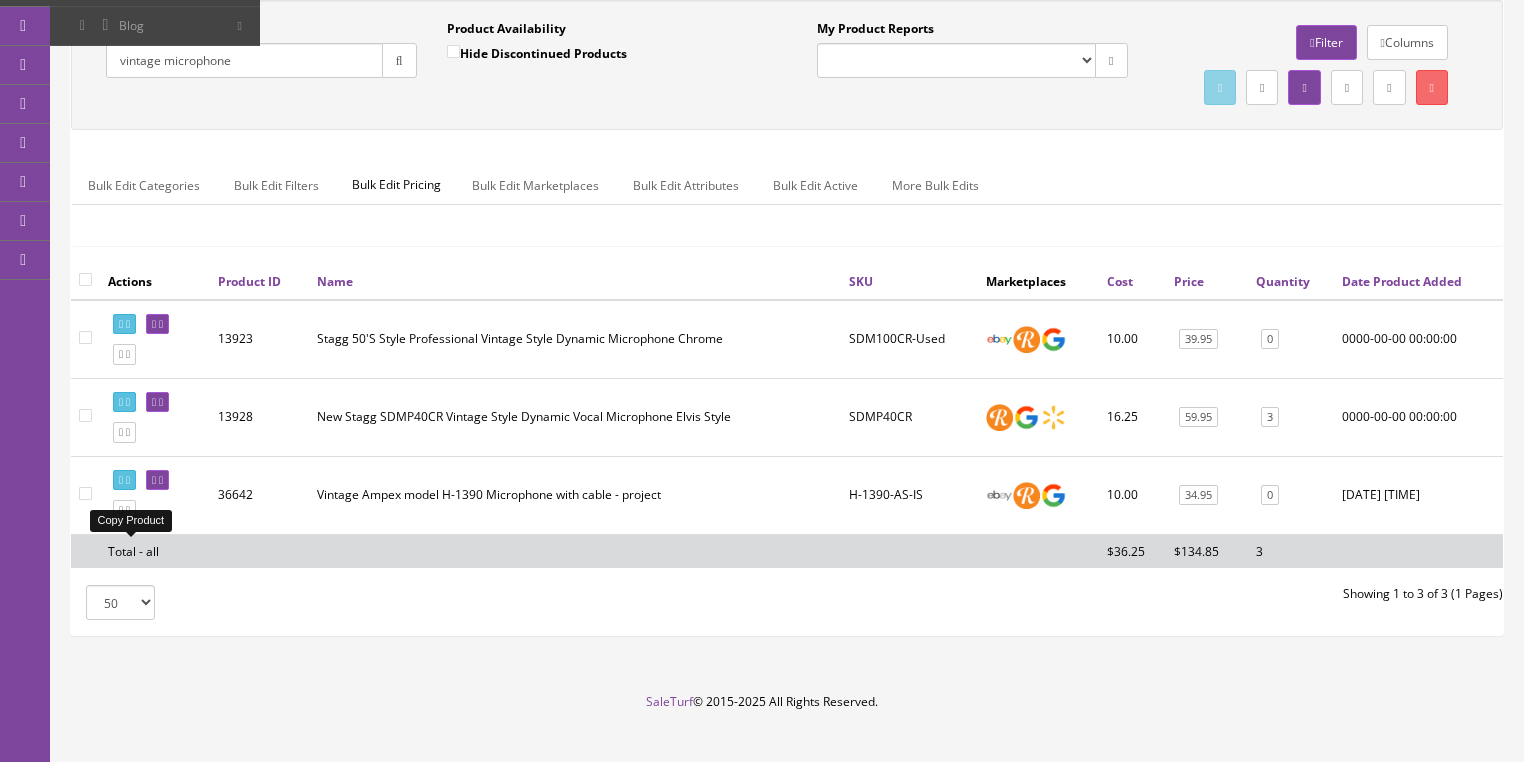 type on "vintage microphone" 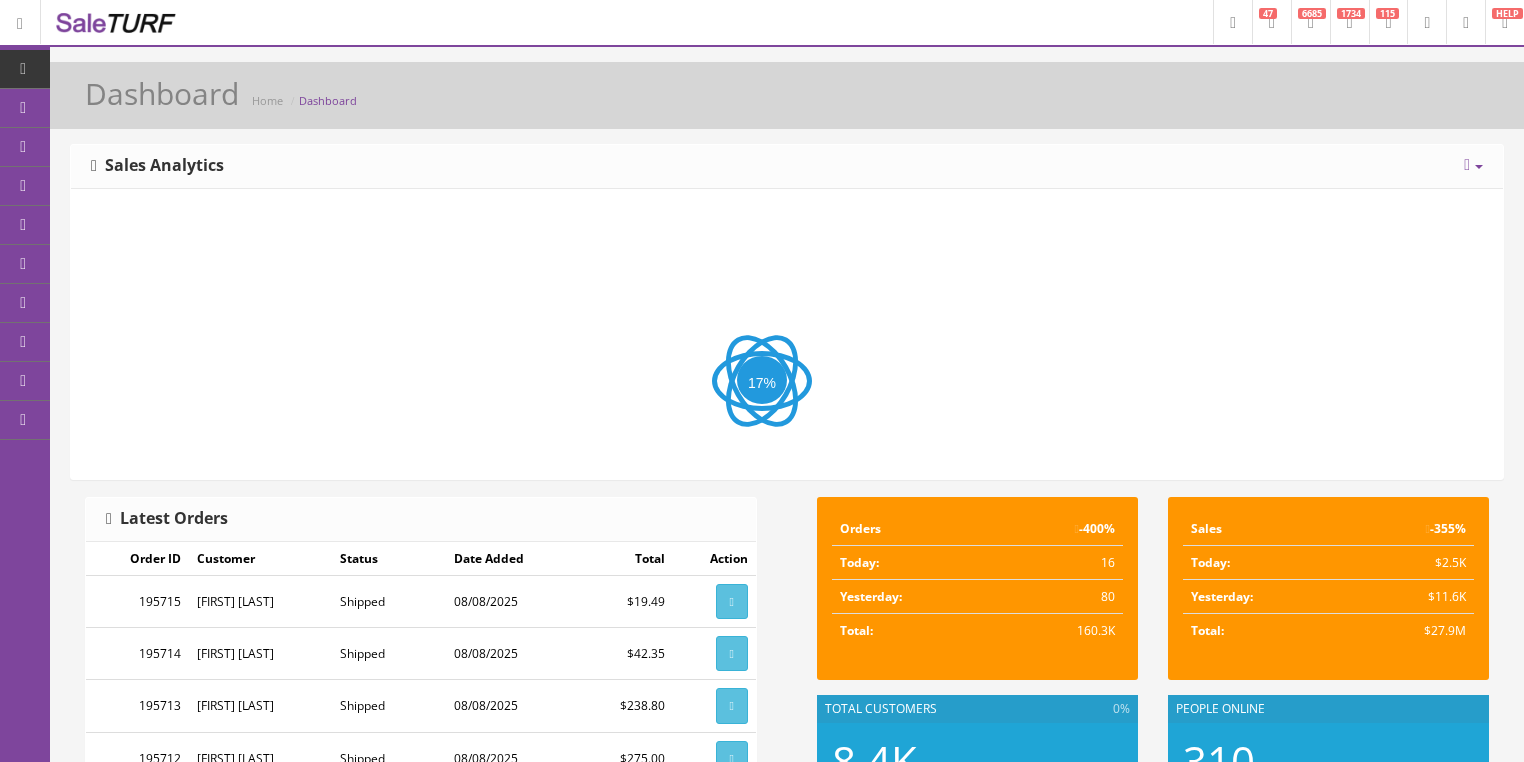 scroll, scrollTop: 0, scrollLeft: 0, axis: both 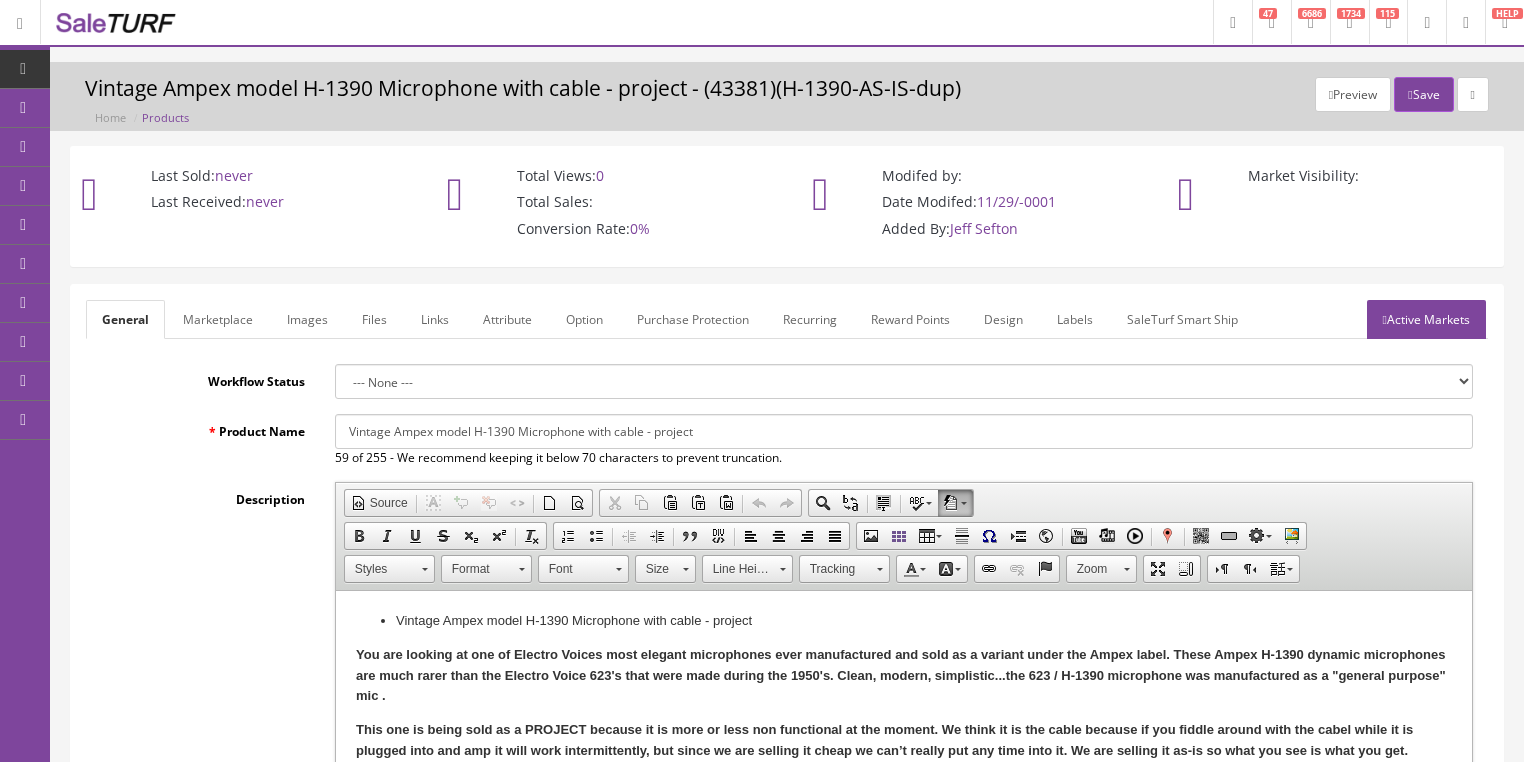 drag, startPoint x: 393, startPoint y: 431, endPoint x: 702, endPoint y: 433, distance: 309.00647 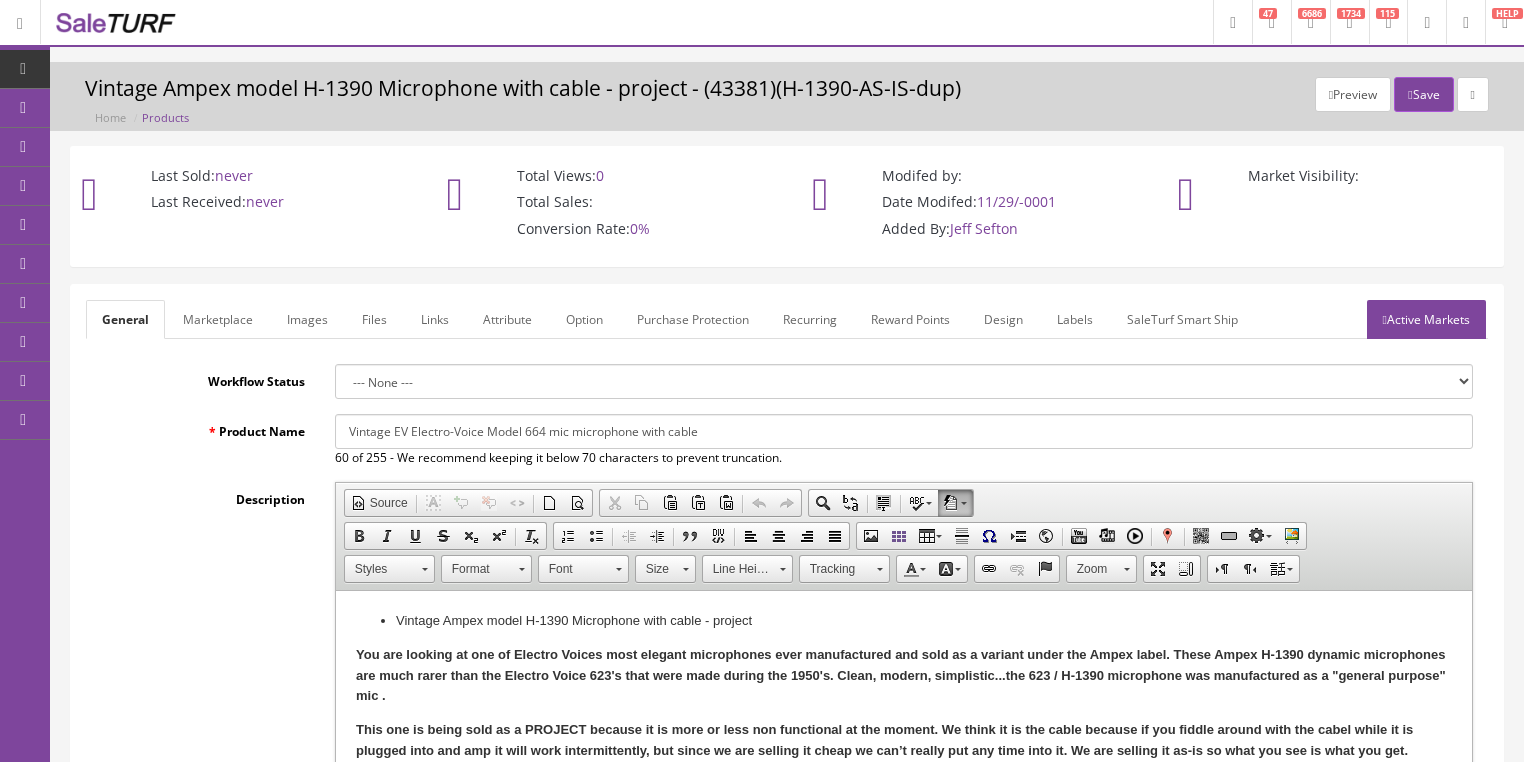 click on "Vintage EV Electro-Voice Model 664 mic microphone with cable" at bounding box center (904, 431) 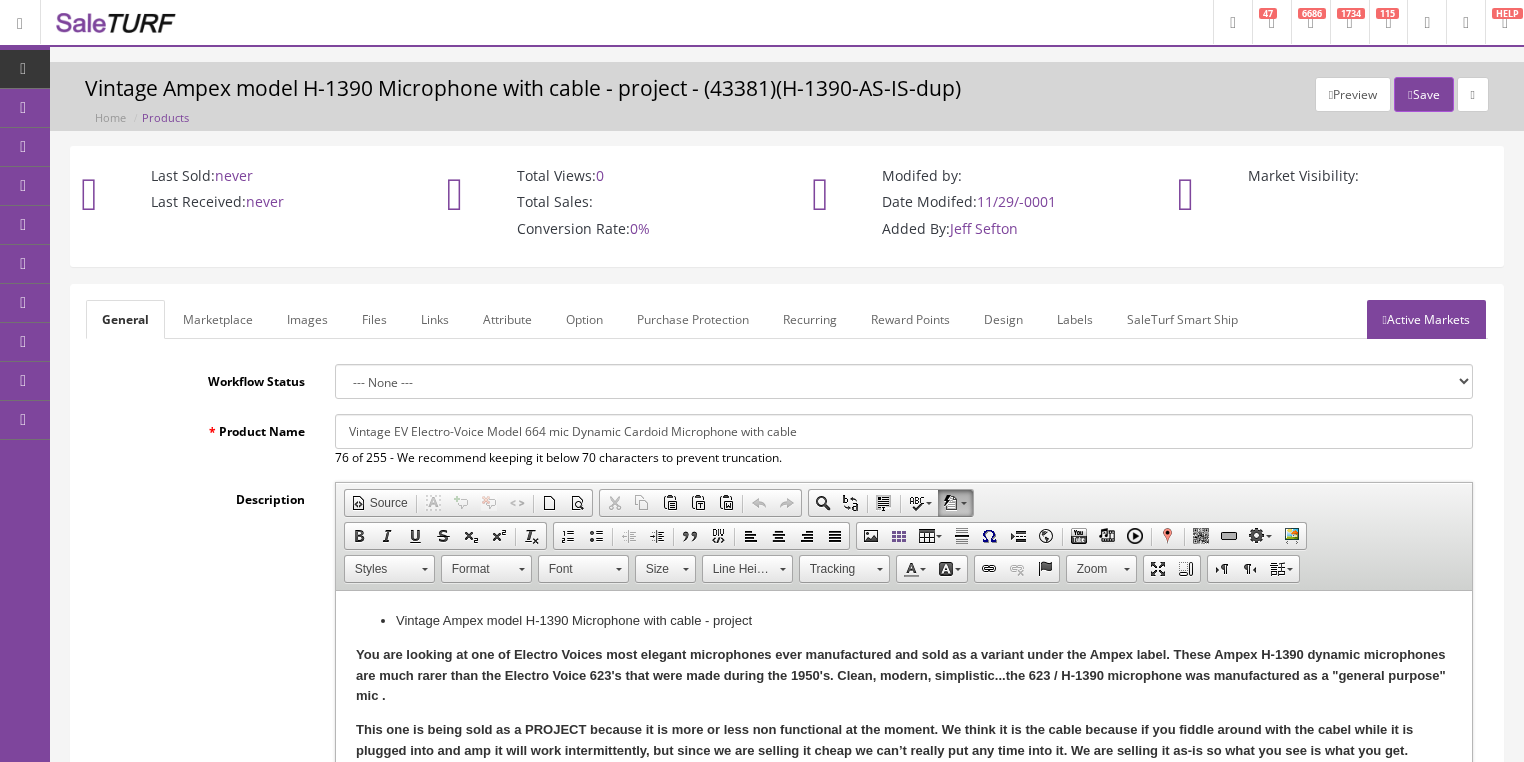 click on "Vintage EV Electro-Voice Model 664 mic Dynamic Cardoid Microphone with cable" at bounding box center [904, 431] 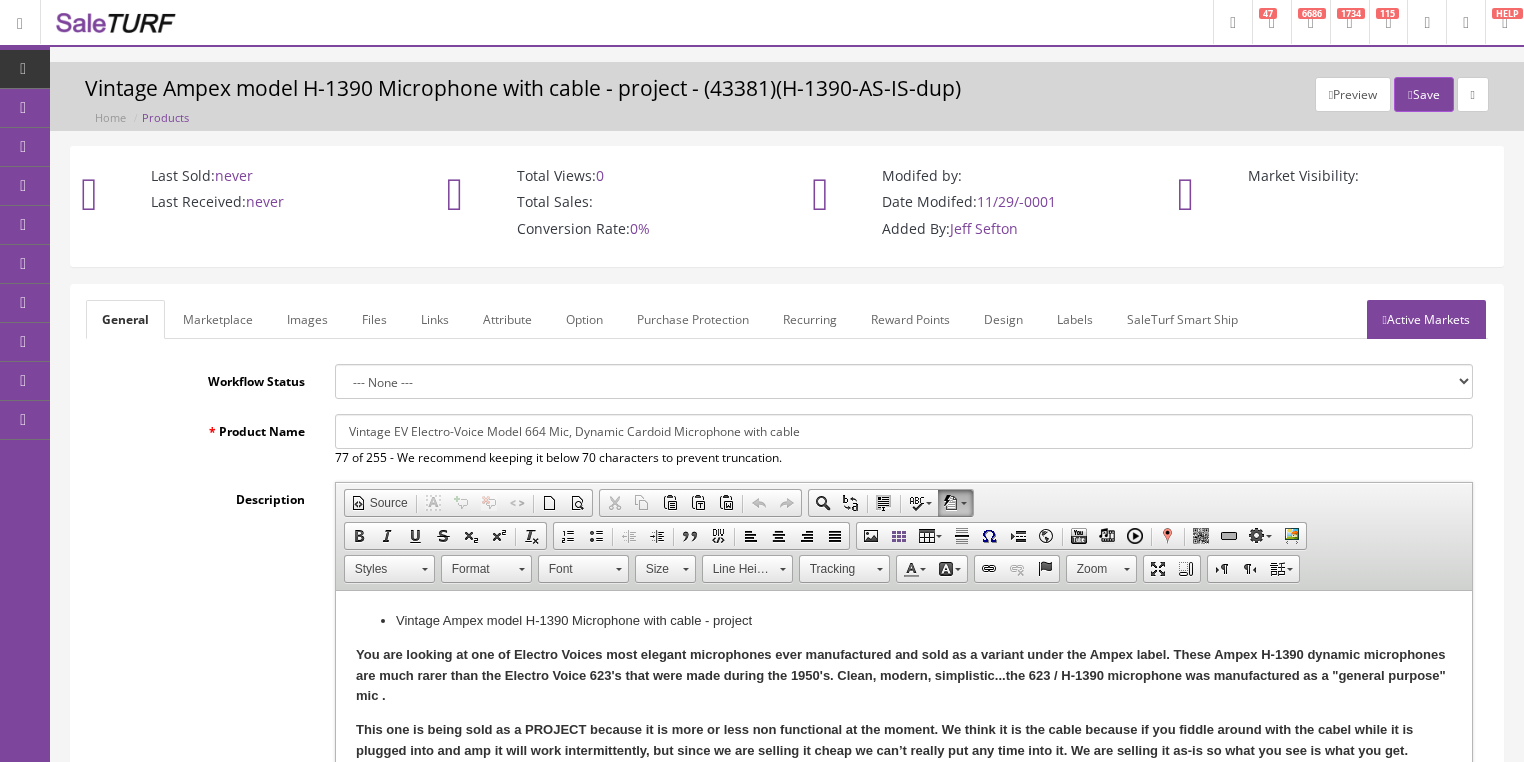 drag, startPoint x: 343, startPoint y: 436, endPoint x: 912, endPoint y: 447, distance: 569.1063 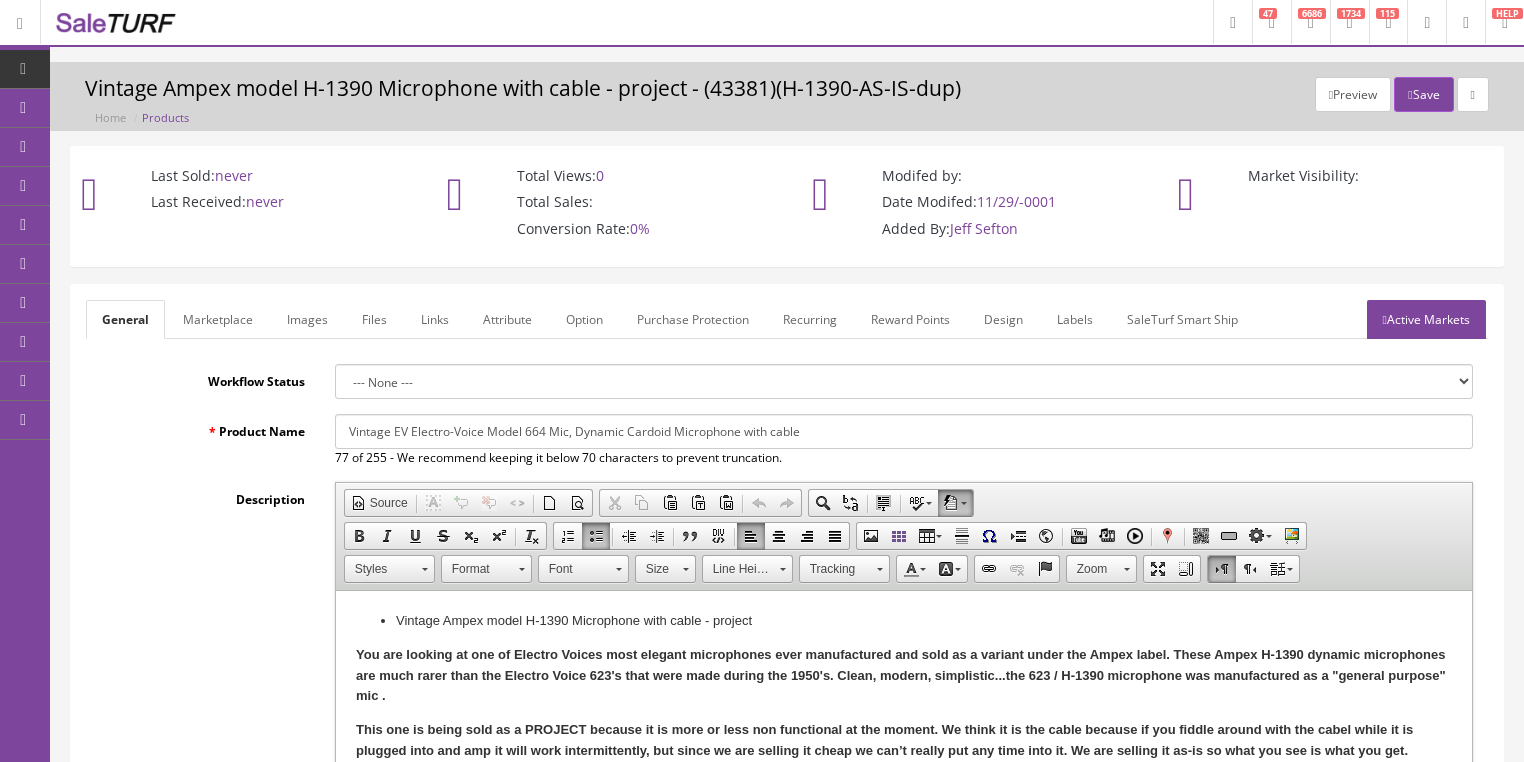 drag, startPoint x: 409, startPoint y: 621, endPoint x: 778, endPoint y: 606, distance: 369.30475 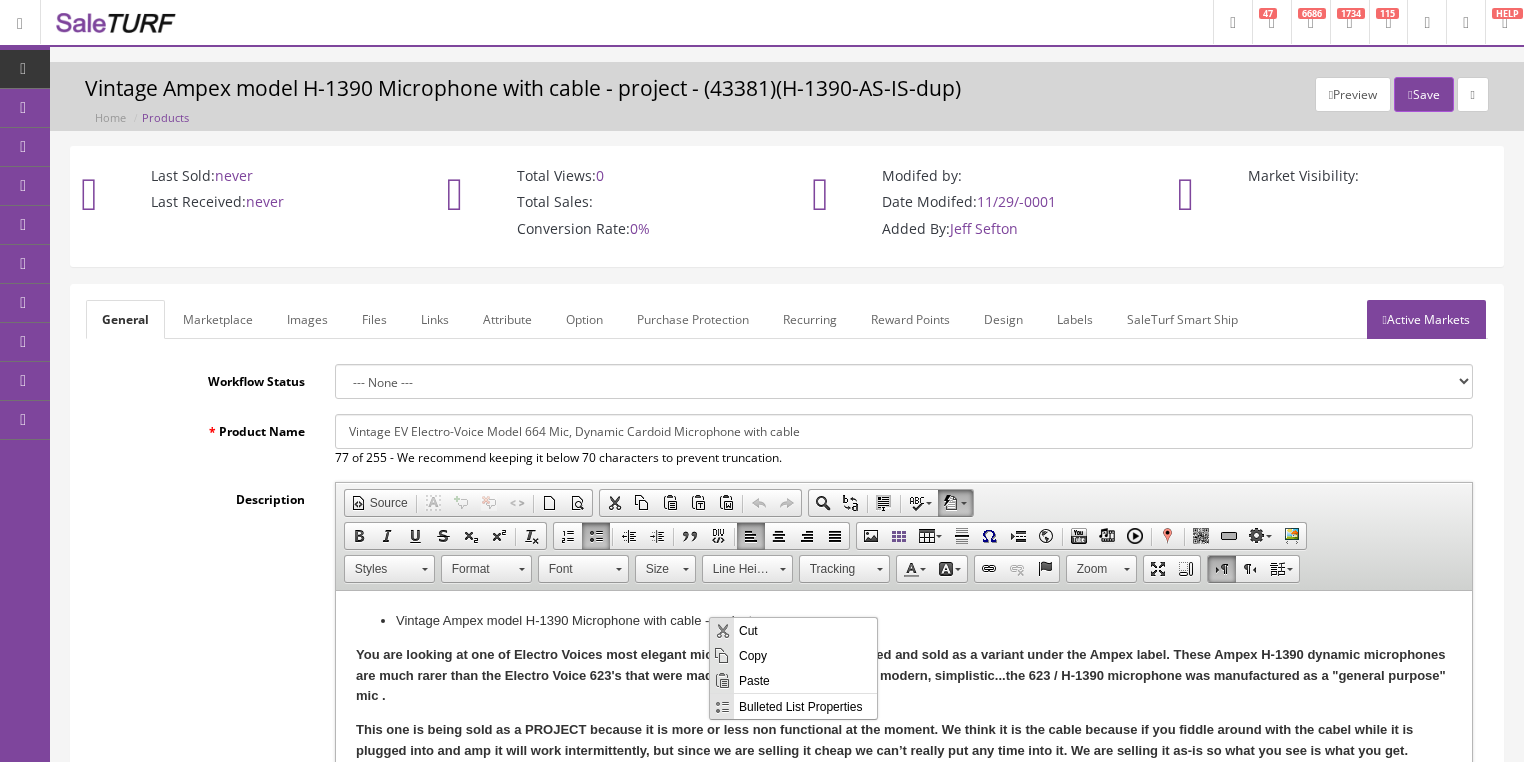 scroll, scrollTop: 0, scrollLeft: 0, axis: both 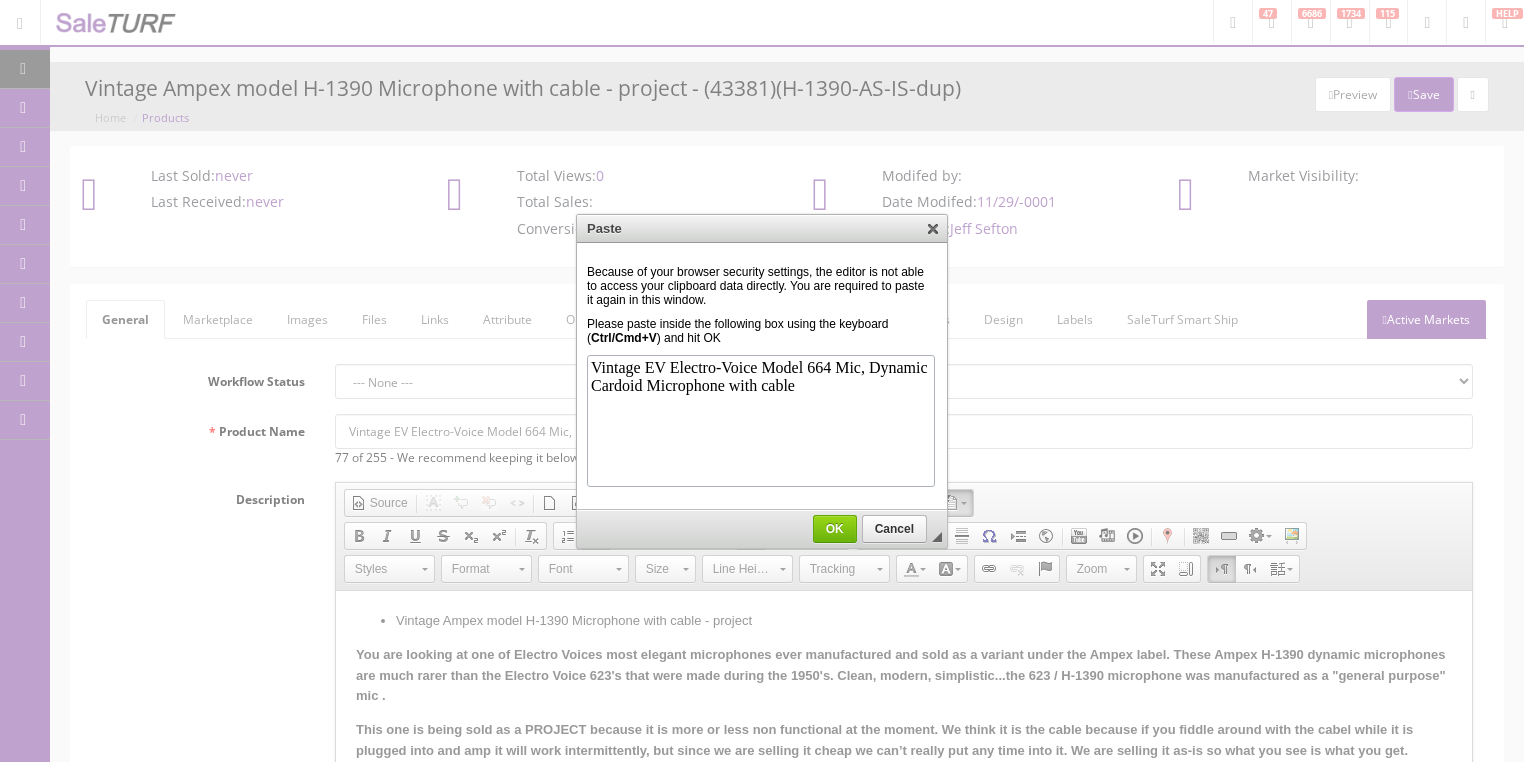 click on "OK" at bounding box center [835, 529] 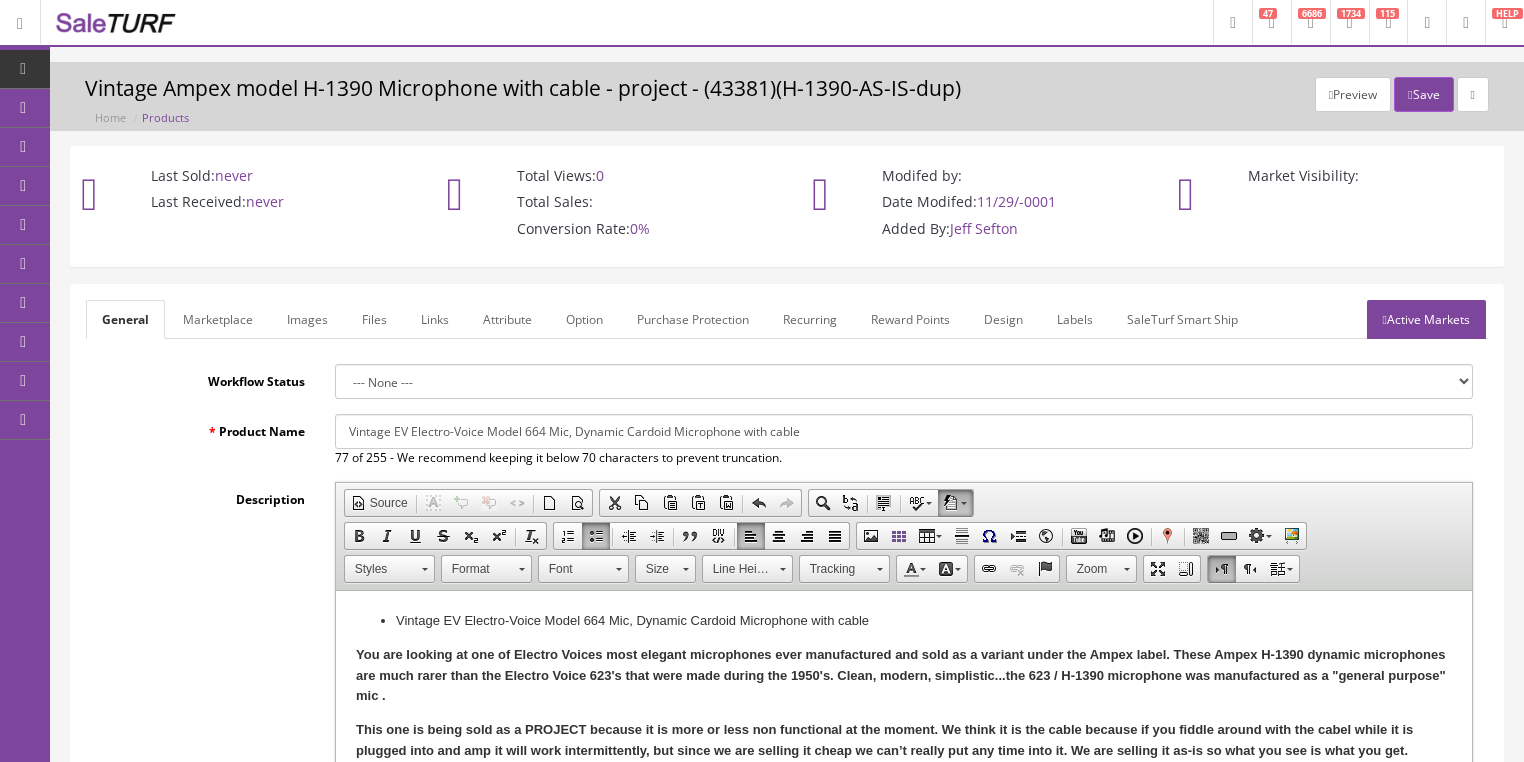 click on "Marketplace" at bounding box center [218, 319] 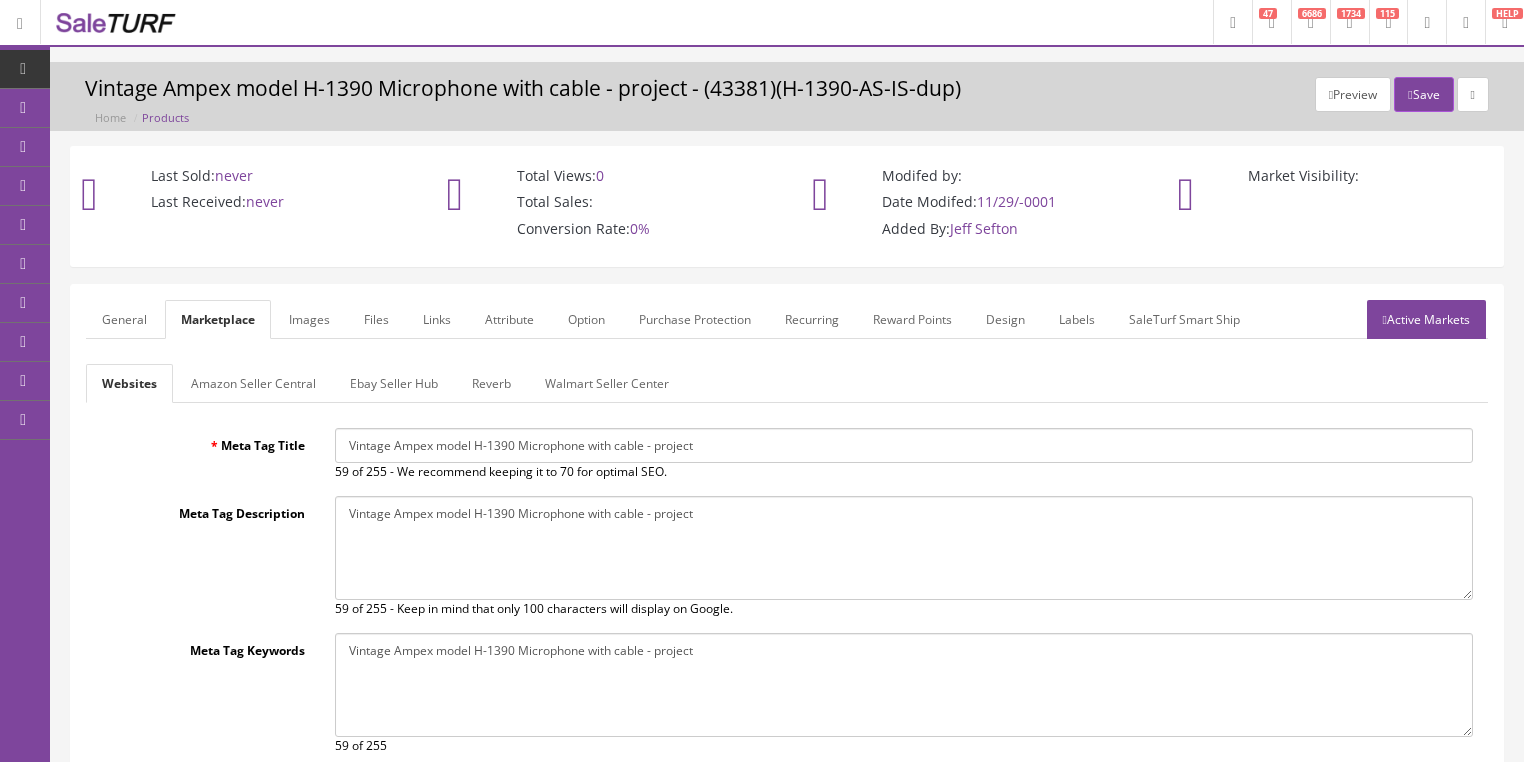 drag, startPoint x: 337, startPoint y: 445, endPoint x: 825, endPoint y: 448, distance: 488.00922 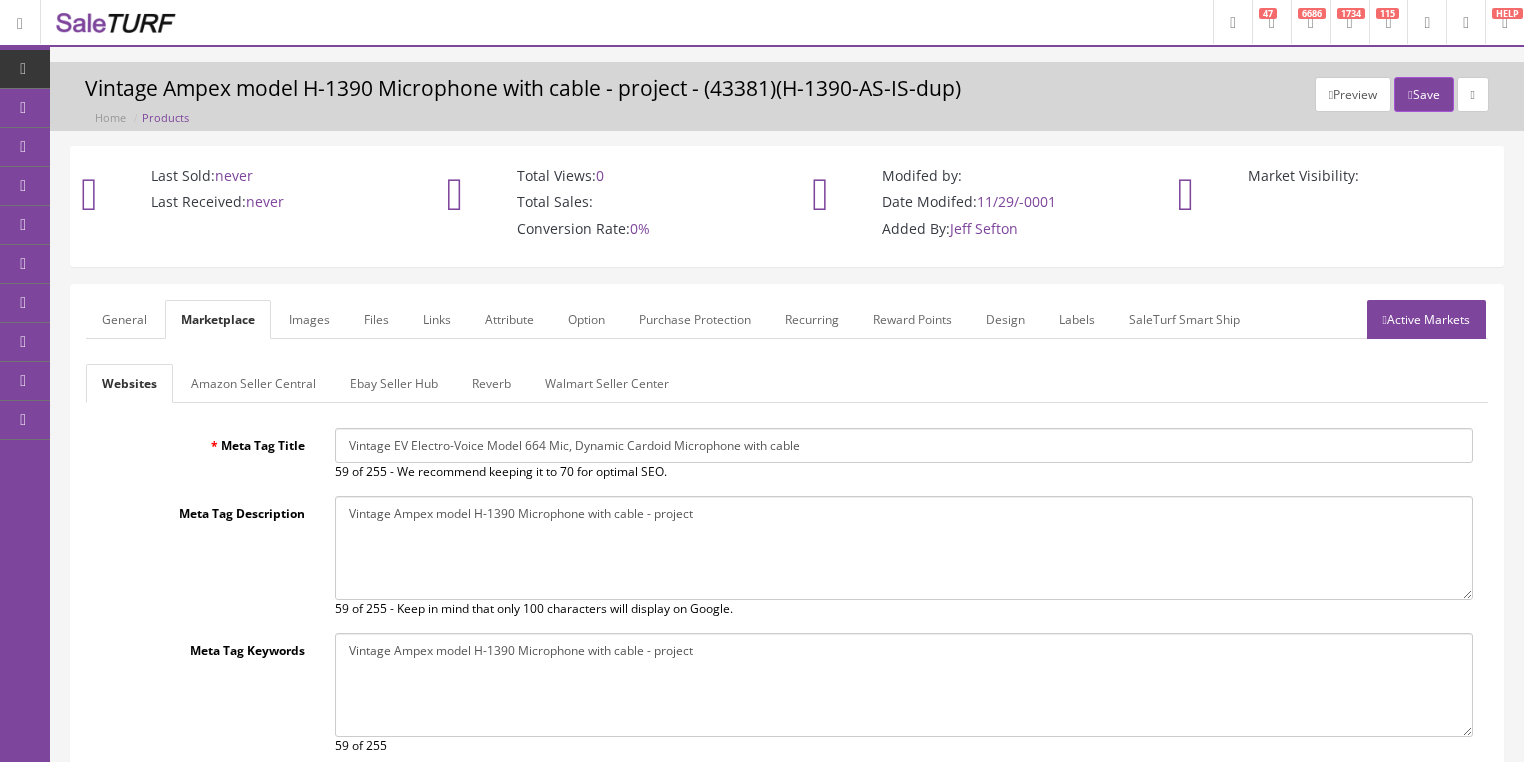 type on "Vintage EV Electro-Voice Model 664 Mic, Dynamic Cardoid Microphone with cable" 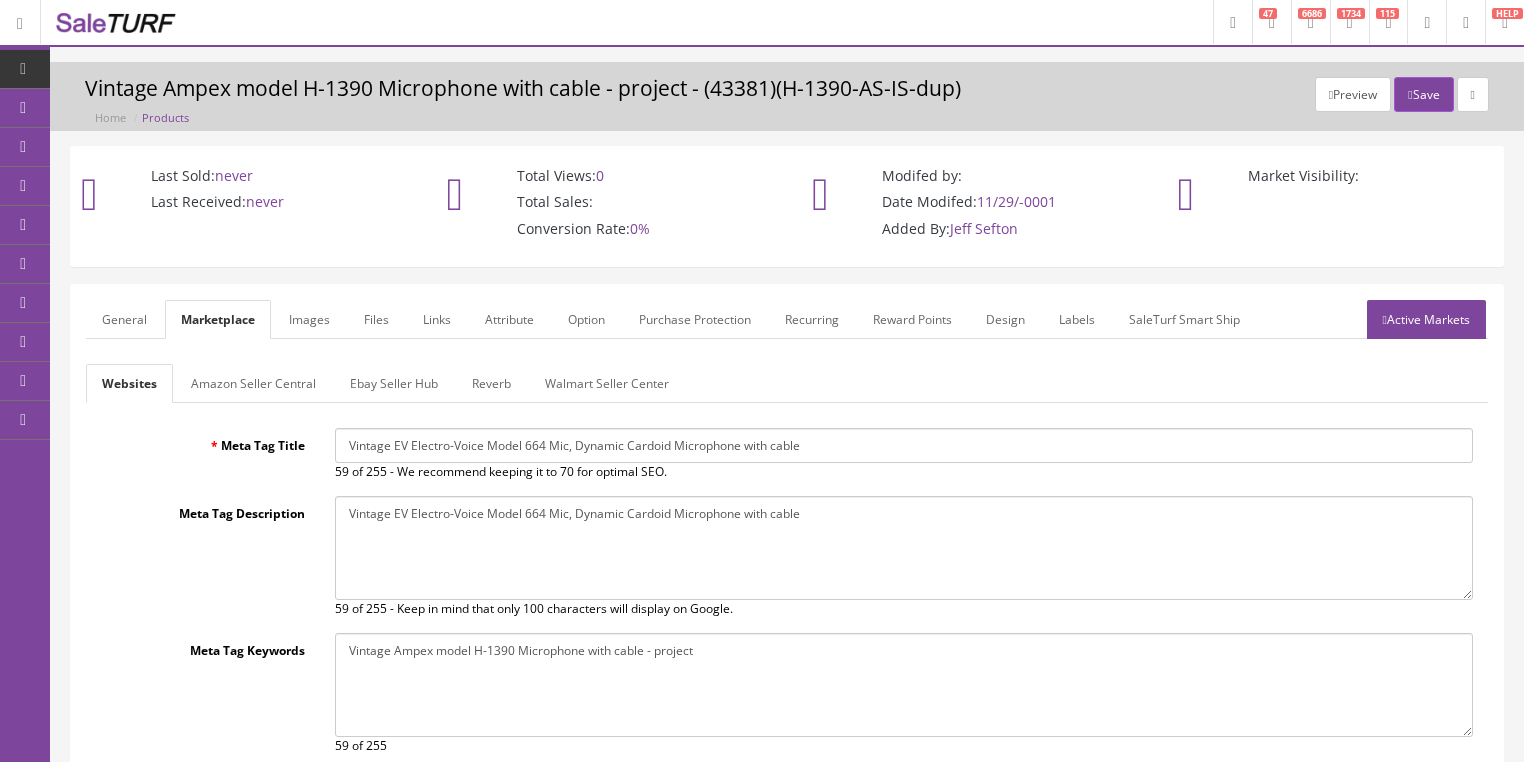 type on "Vintage EV Electro-Voice Model 664 Mic, Dynamic Cardoid Microphone with cable" 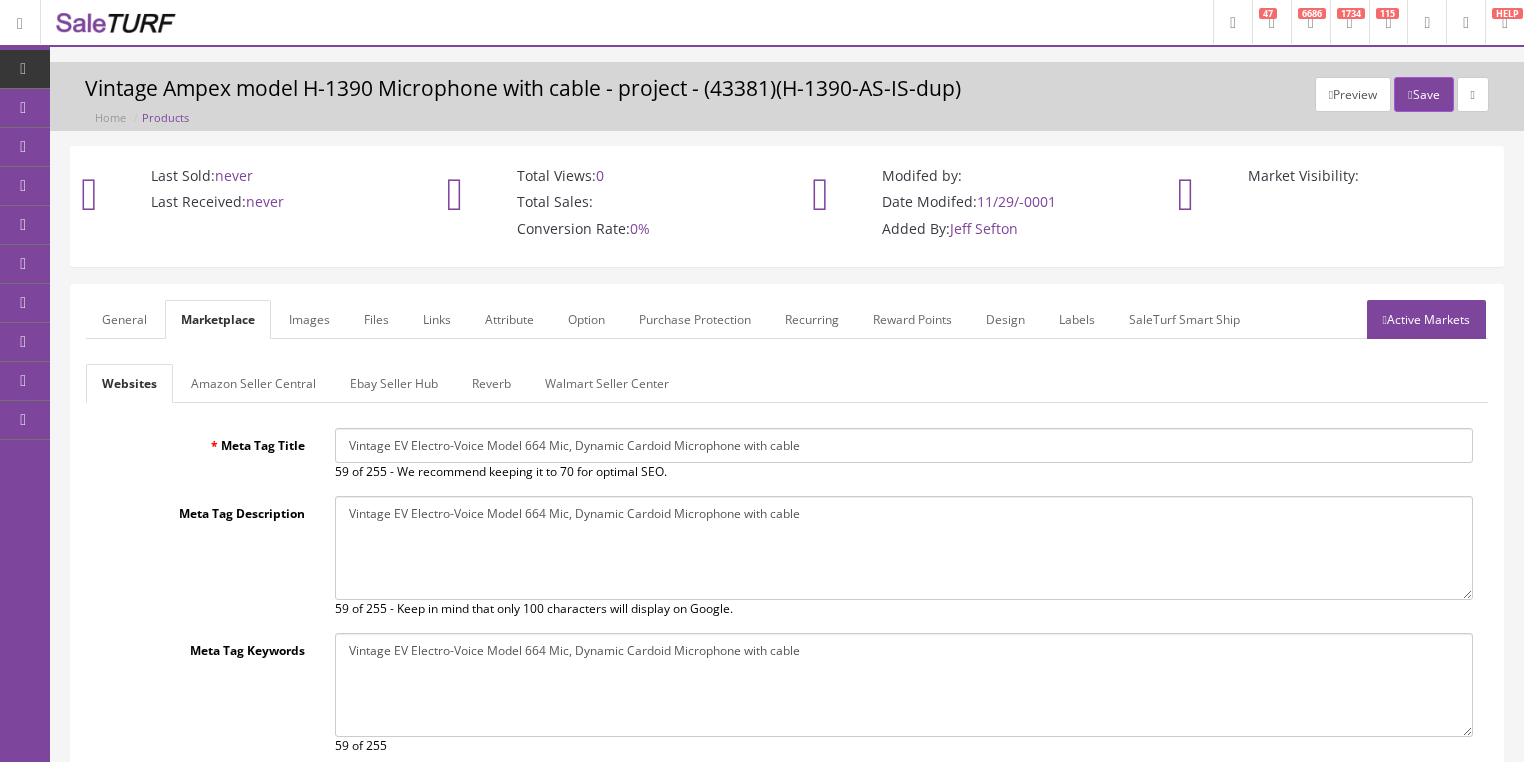 type on "Vintage EV Electro-Voice Model 664 Mic, Dynamic Cardoid Microphone with cable" 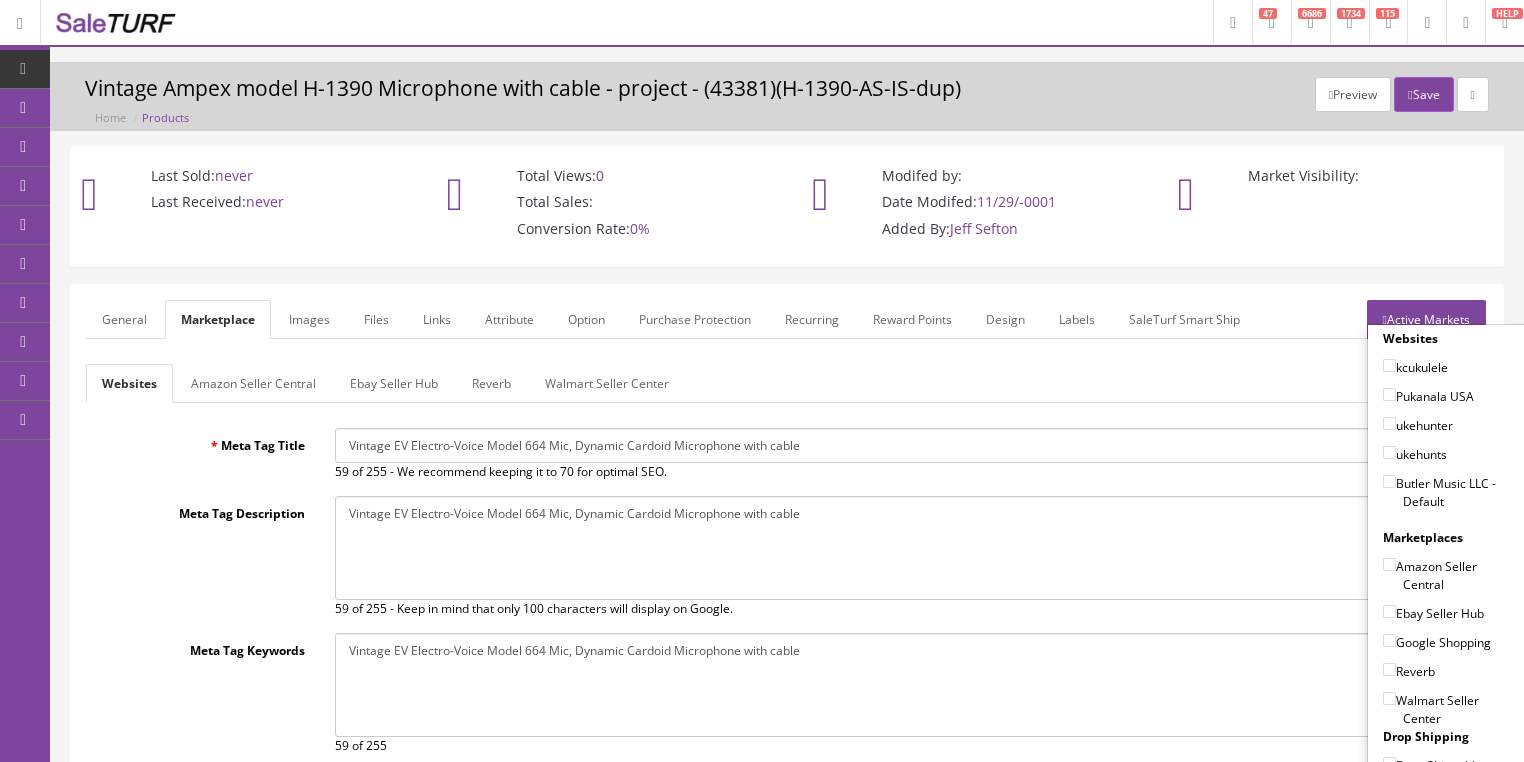 drag, startPoint x: 1383, startPoint y: 476, endPoint x: 1373, endPoint y: 503, distance: 28.79236 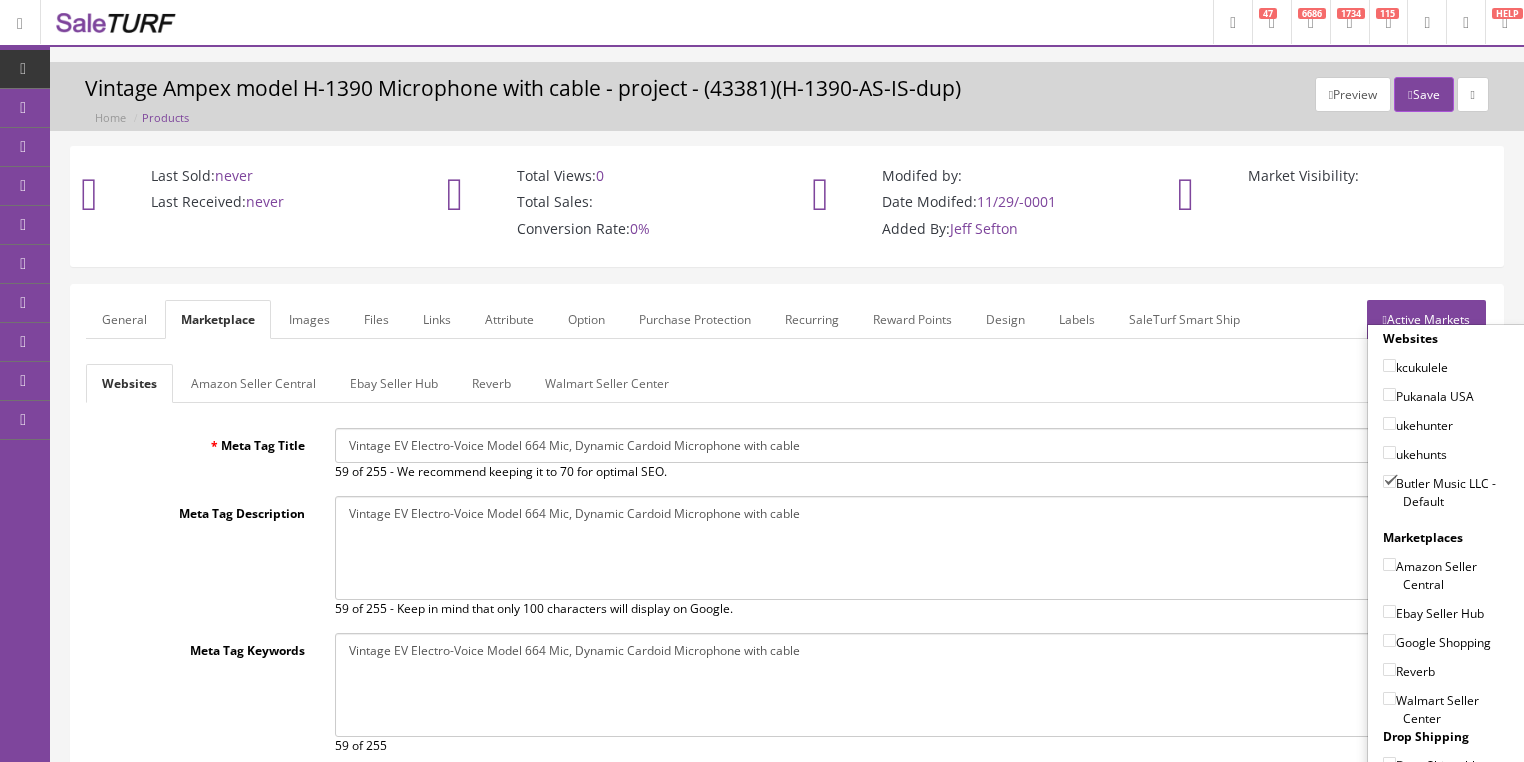 drag, startPoint x: 1381, startPoint y: 606, endPoint x: 1382, endPoint y: 618, distance: 12.0415945 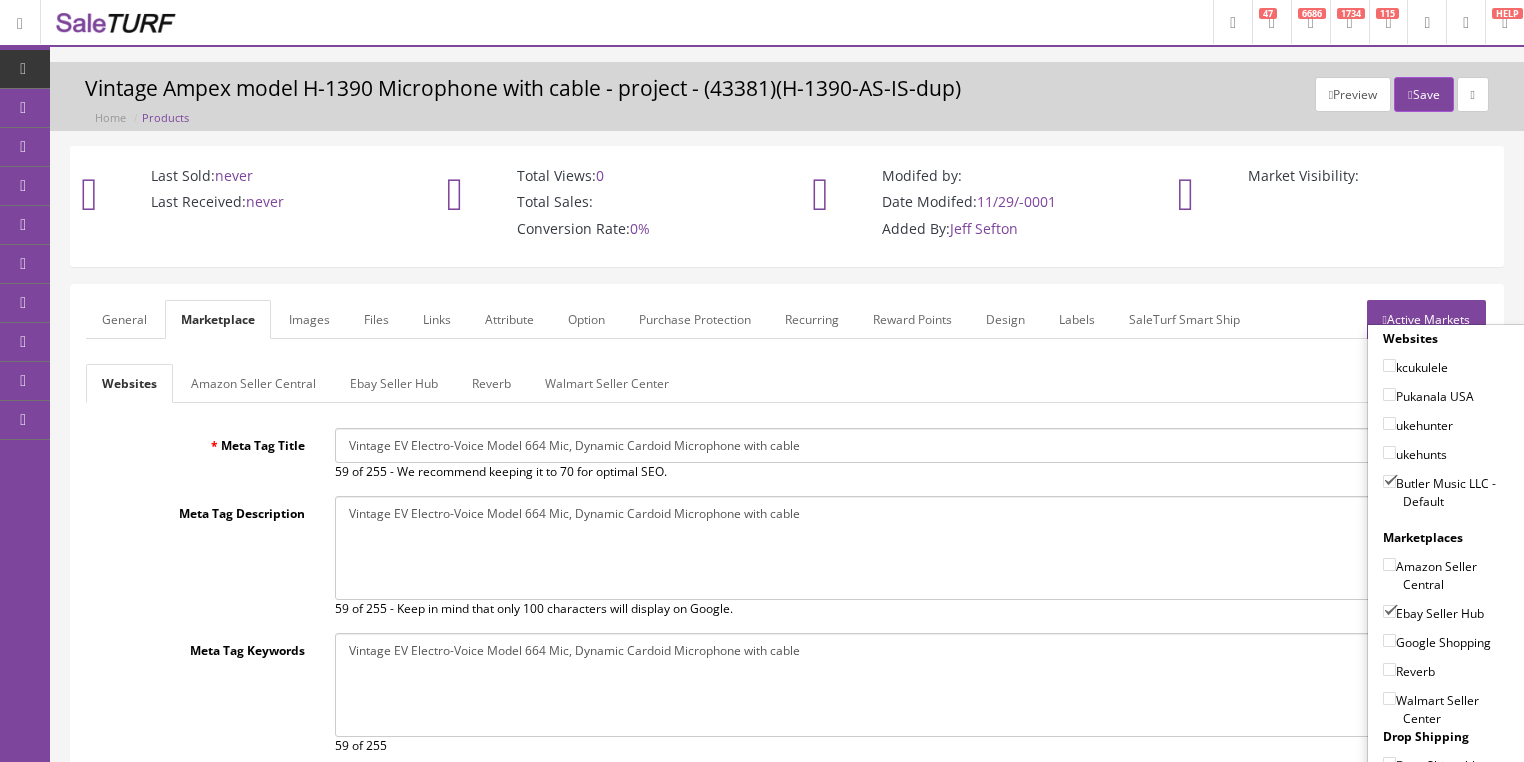 click on "Google Shopping" at bounding box center [1389, 640] 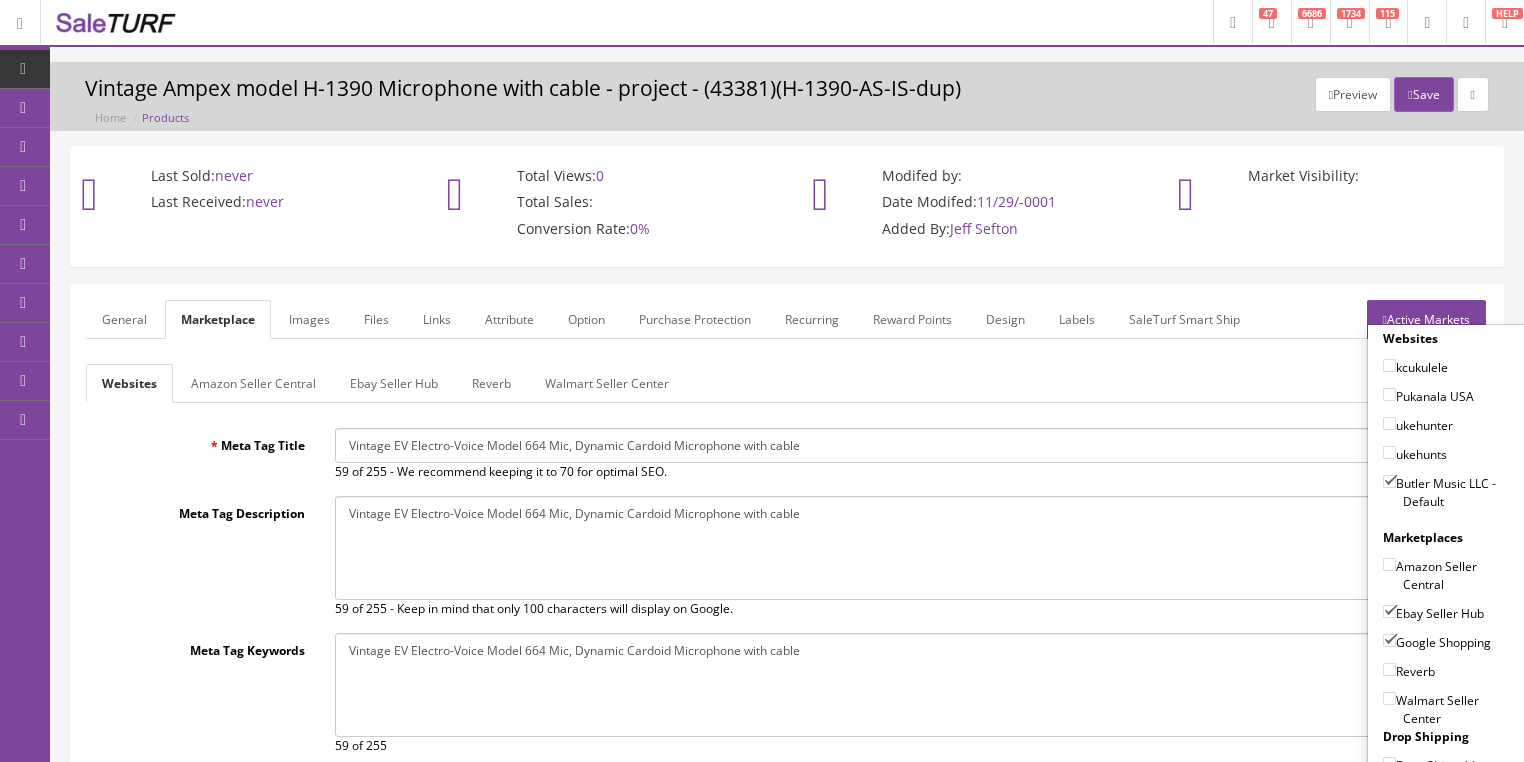 drag, startPoint x: 1384, startPoint y: 664, endPoint x: 1390, endPoint y: 583, distance: 81.22192 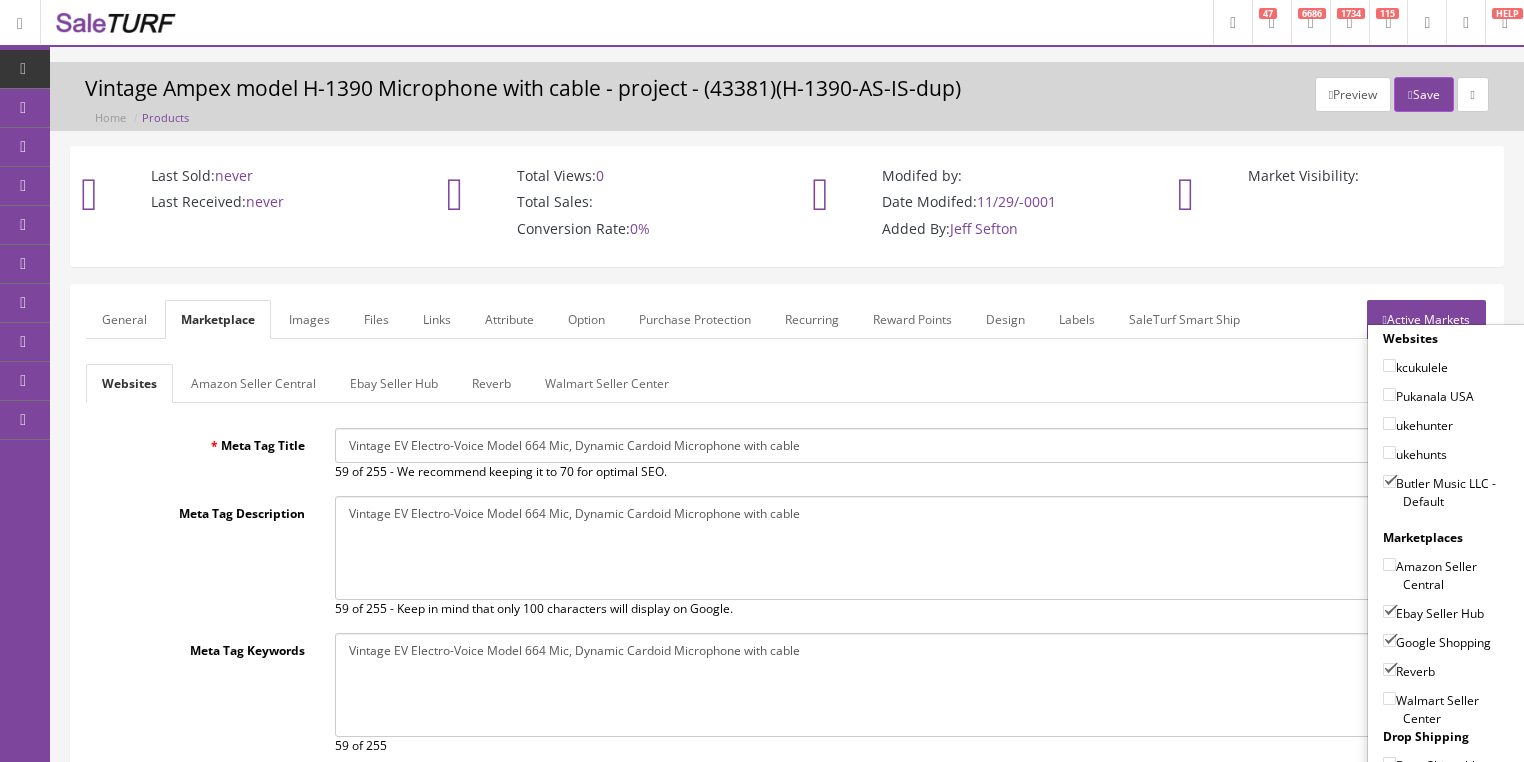 click on "Active Markets" at bounding box center (1426, 319) 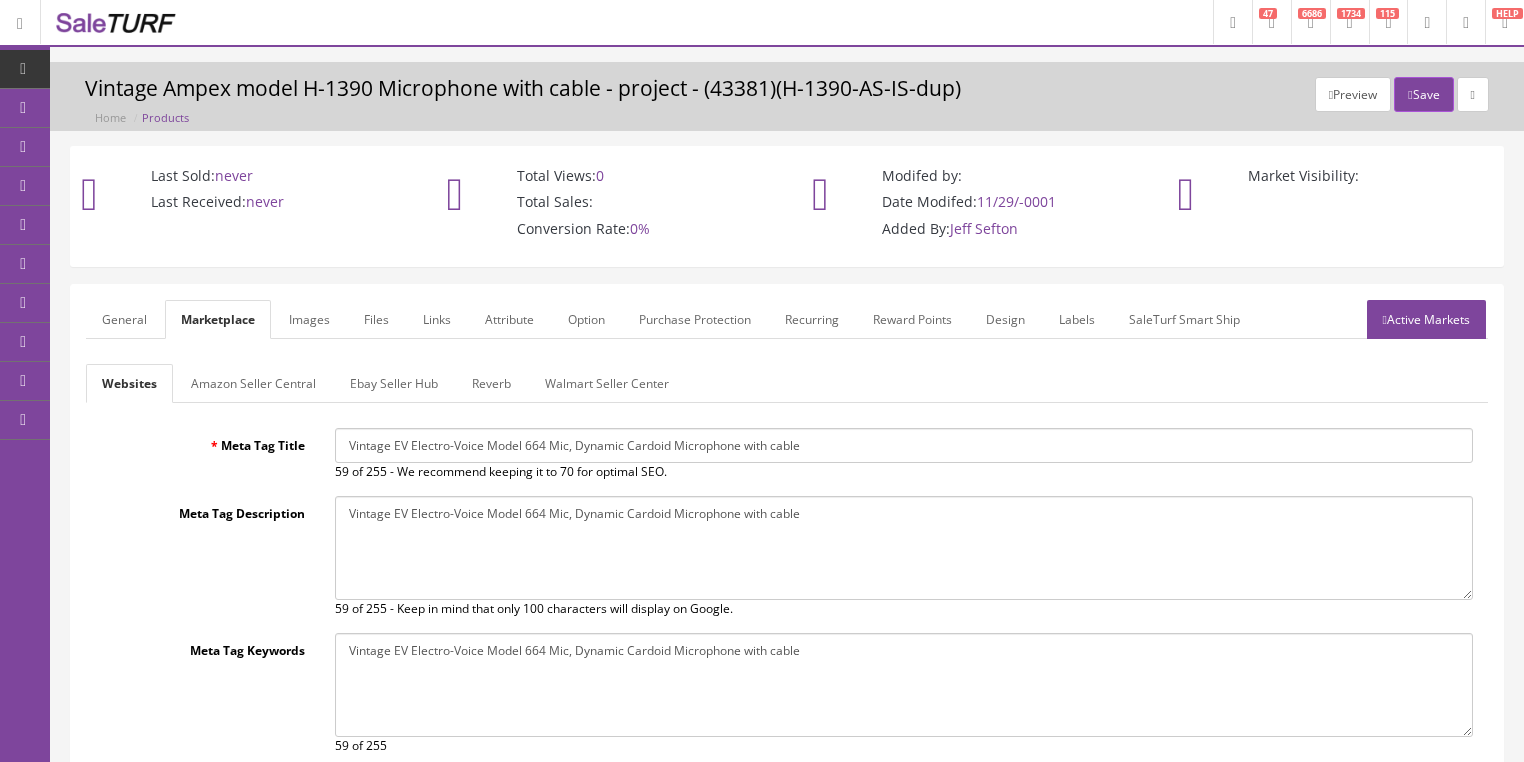 click on "Images" at bounding box center [309, 319] 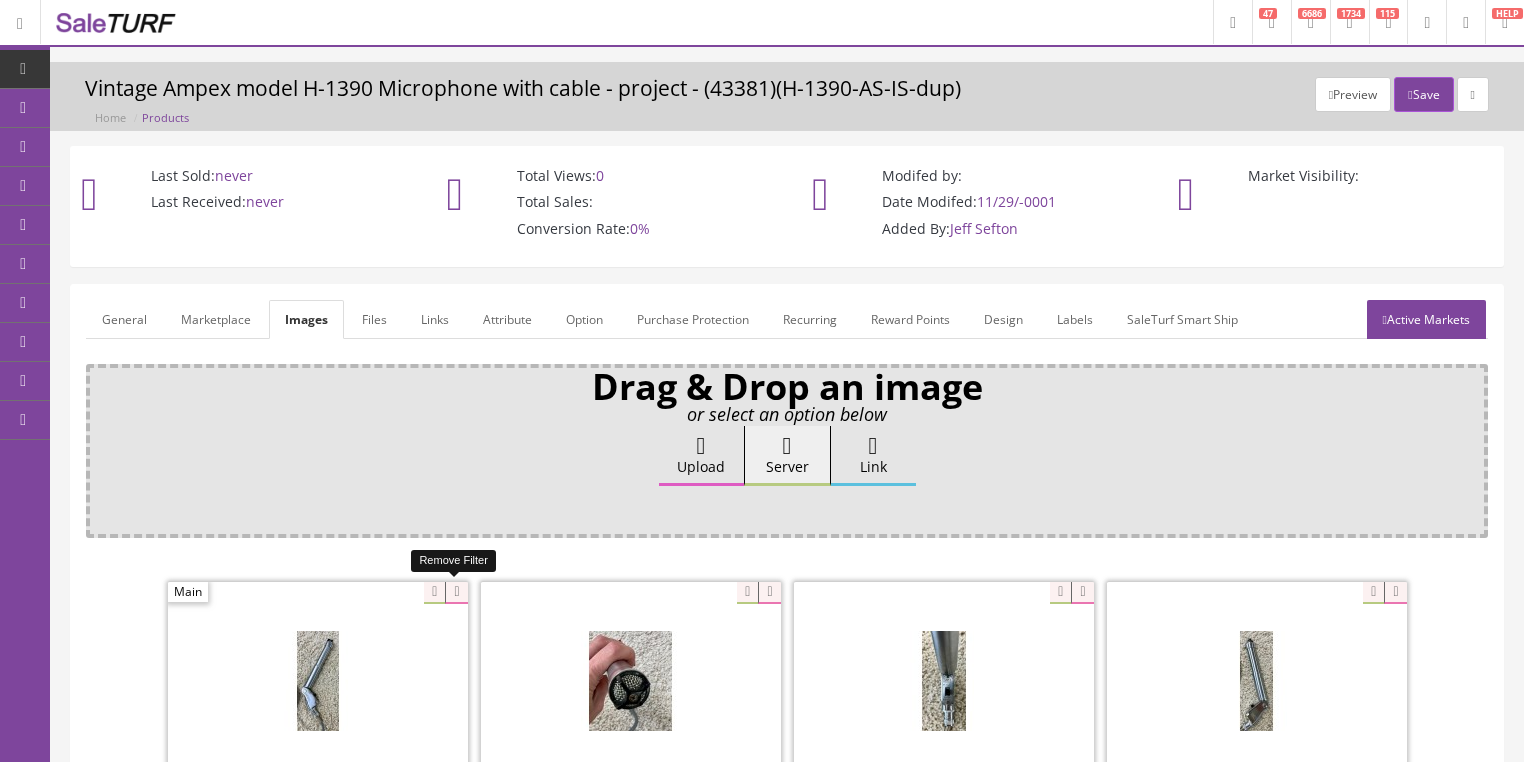 click at bounding box center (456, 593) 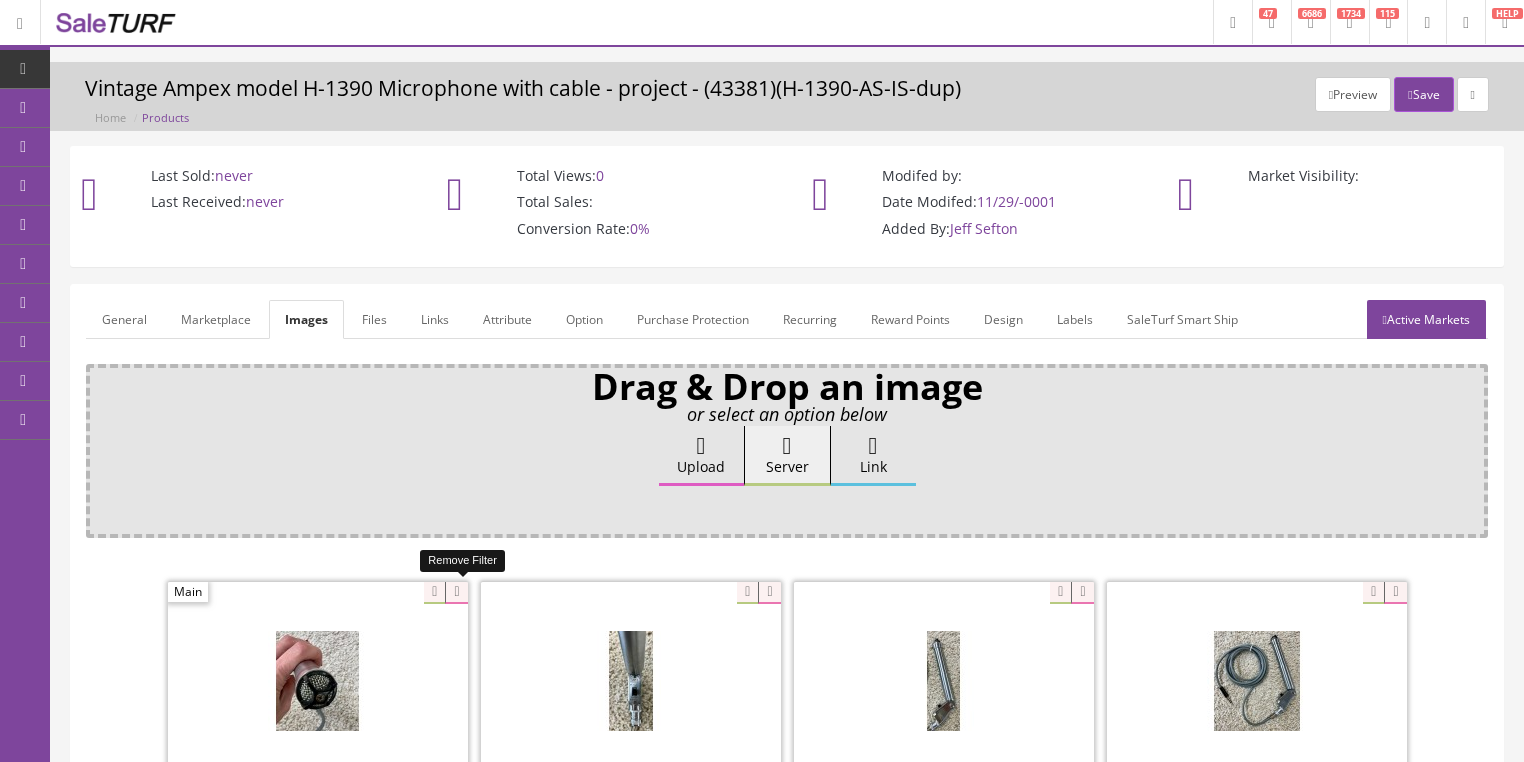drag, startPoint x: 455, startPoint y: 587, endPoint x: 364, endPoint y: 591, distance: 91.08787 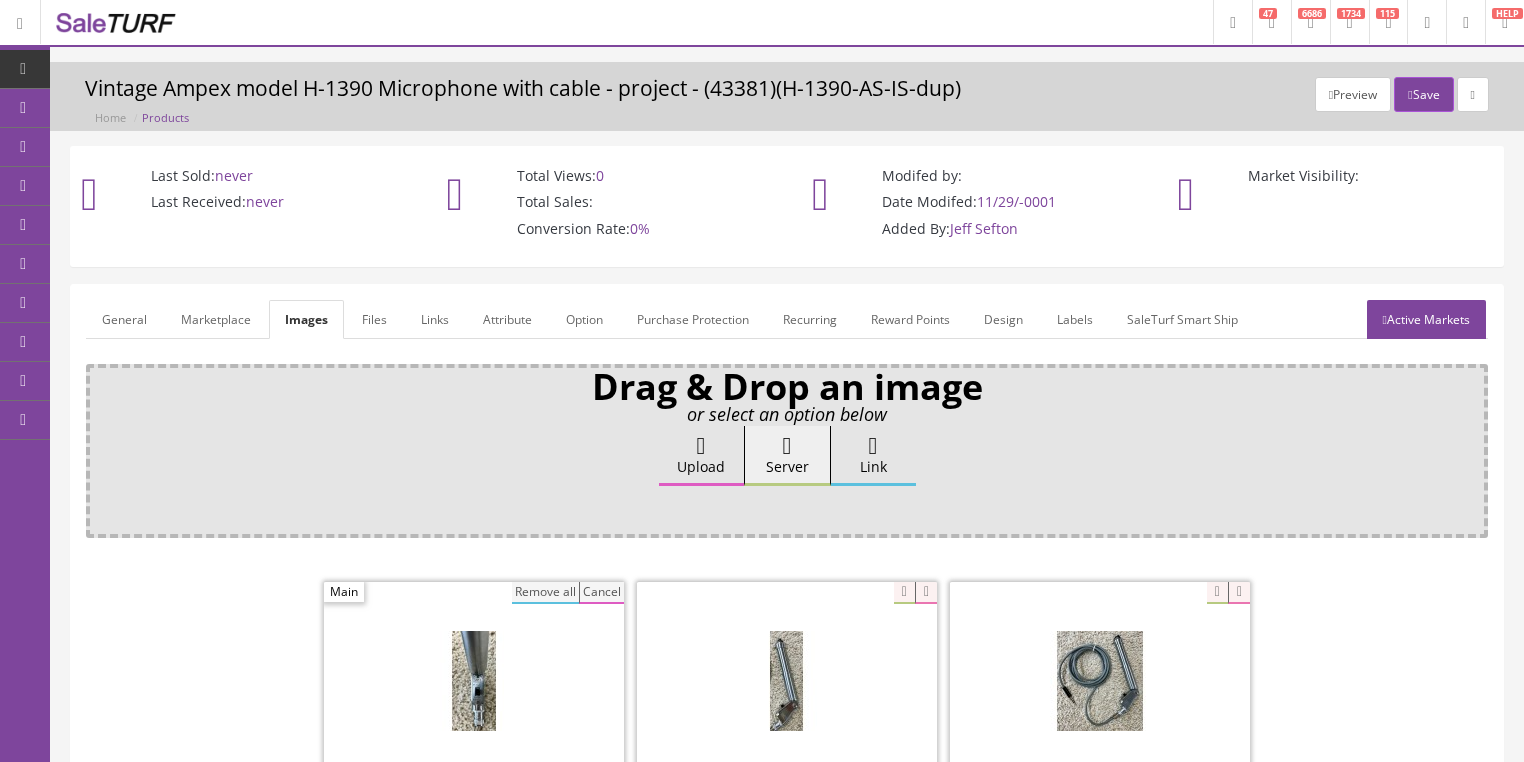 click on "Remove all" at bounding box center (545, 593) 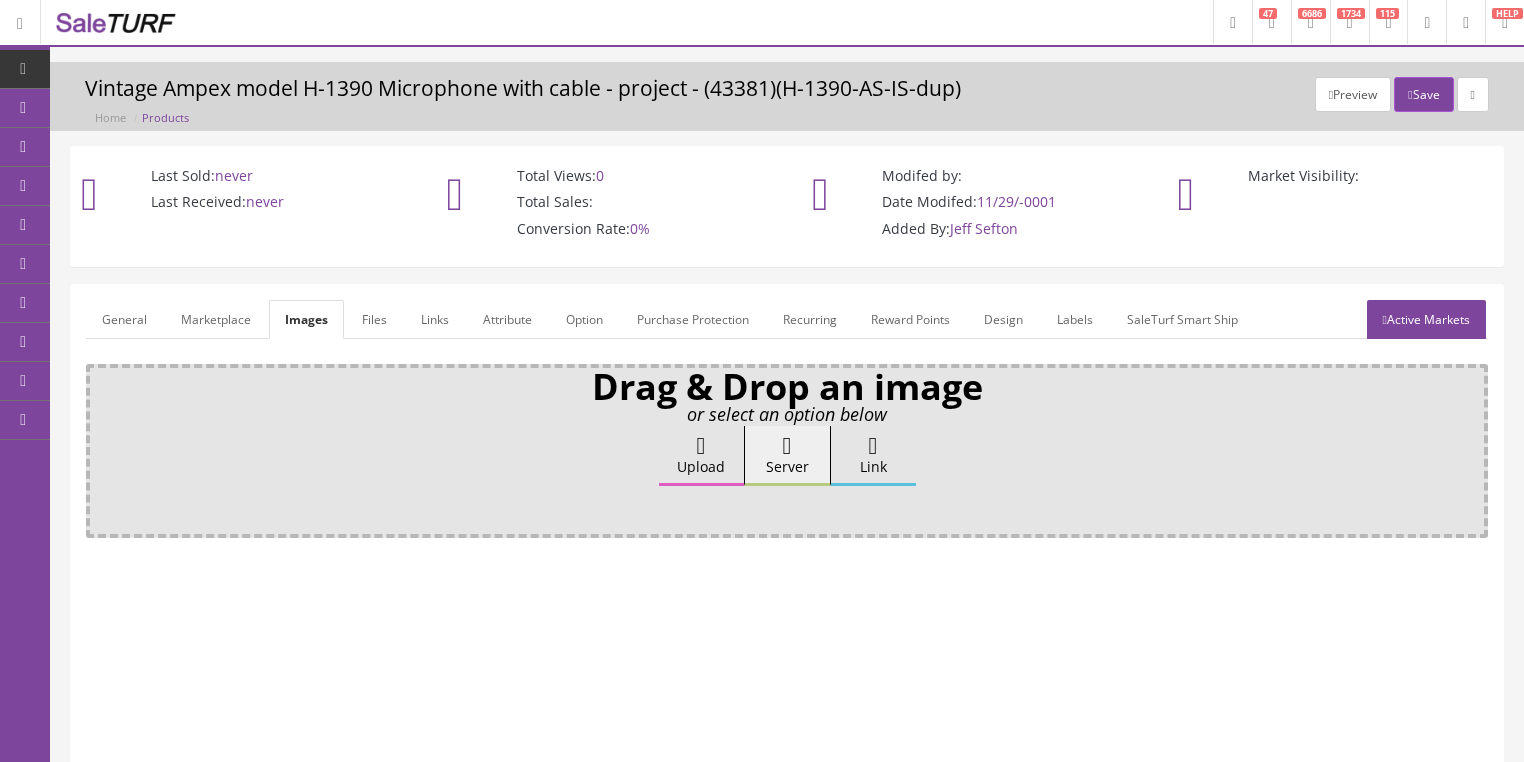 click on "General" at bounding box center [124, 319] 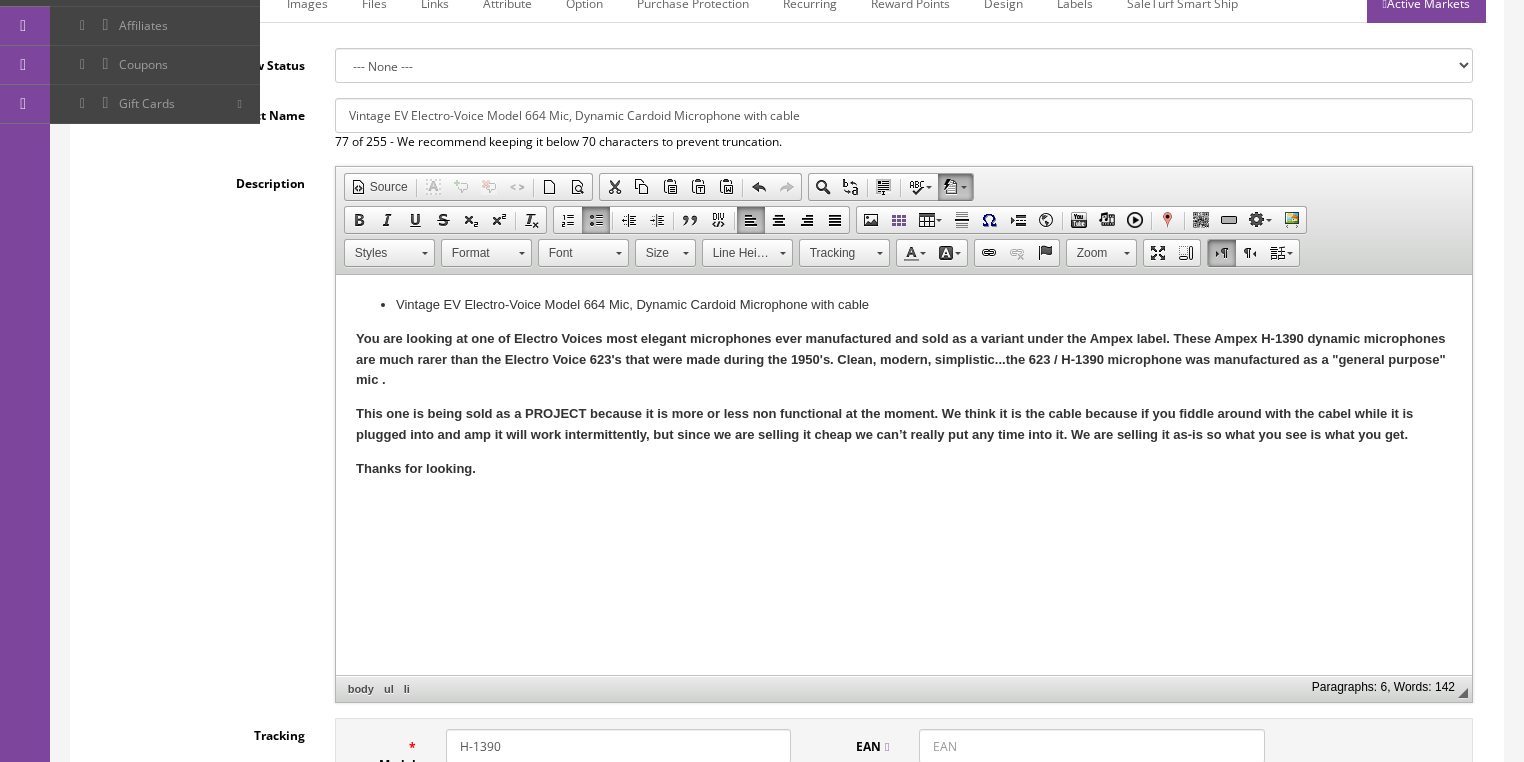 scroll, scrollTop: 320, scrollLeft: 0, axis: vertical 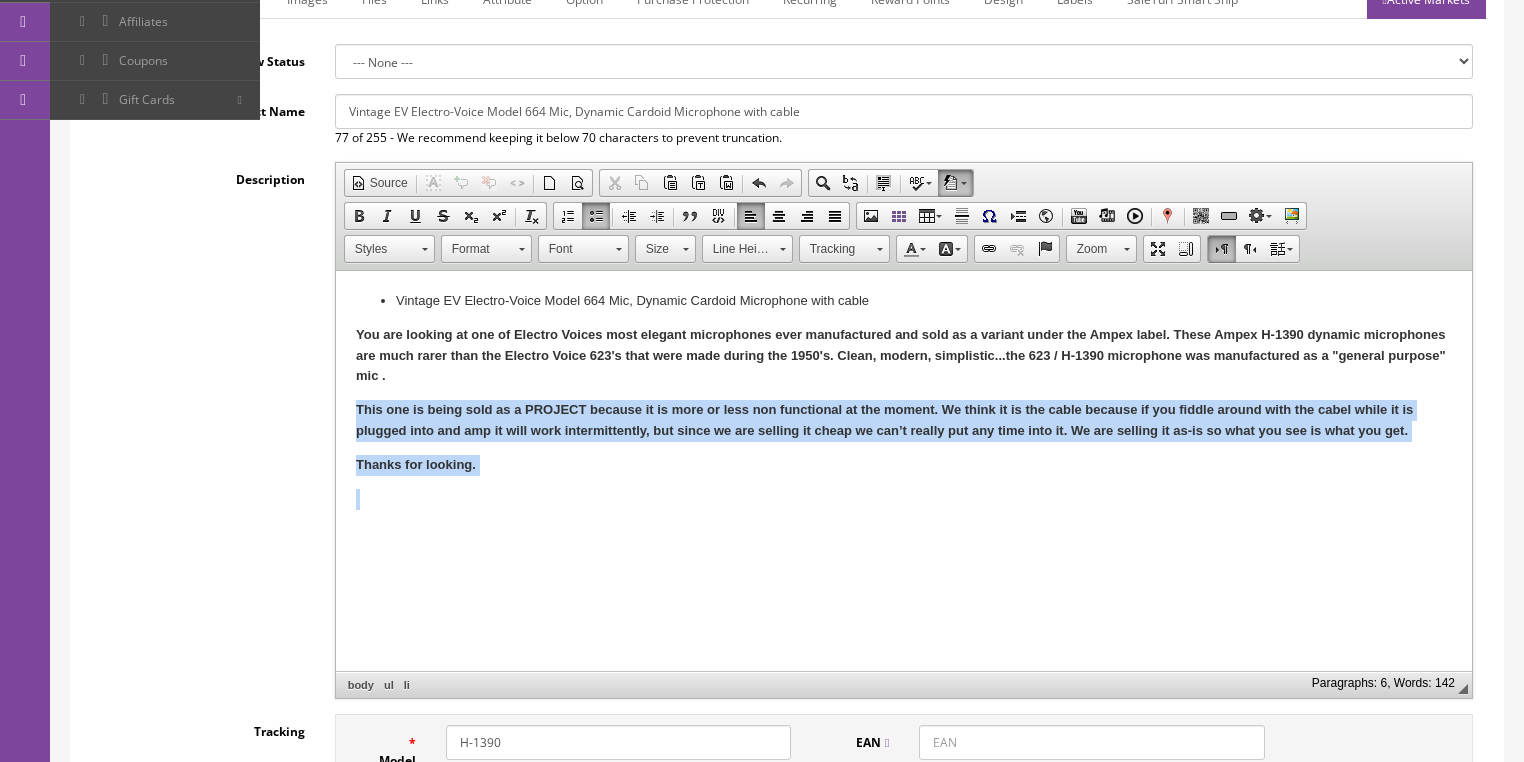 drag, startPoint x: 355, startPoint y: 407, endPoint x: 646, endPoint y: 480, distance: 300.01666 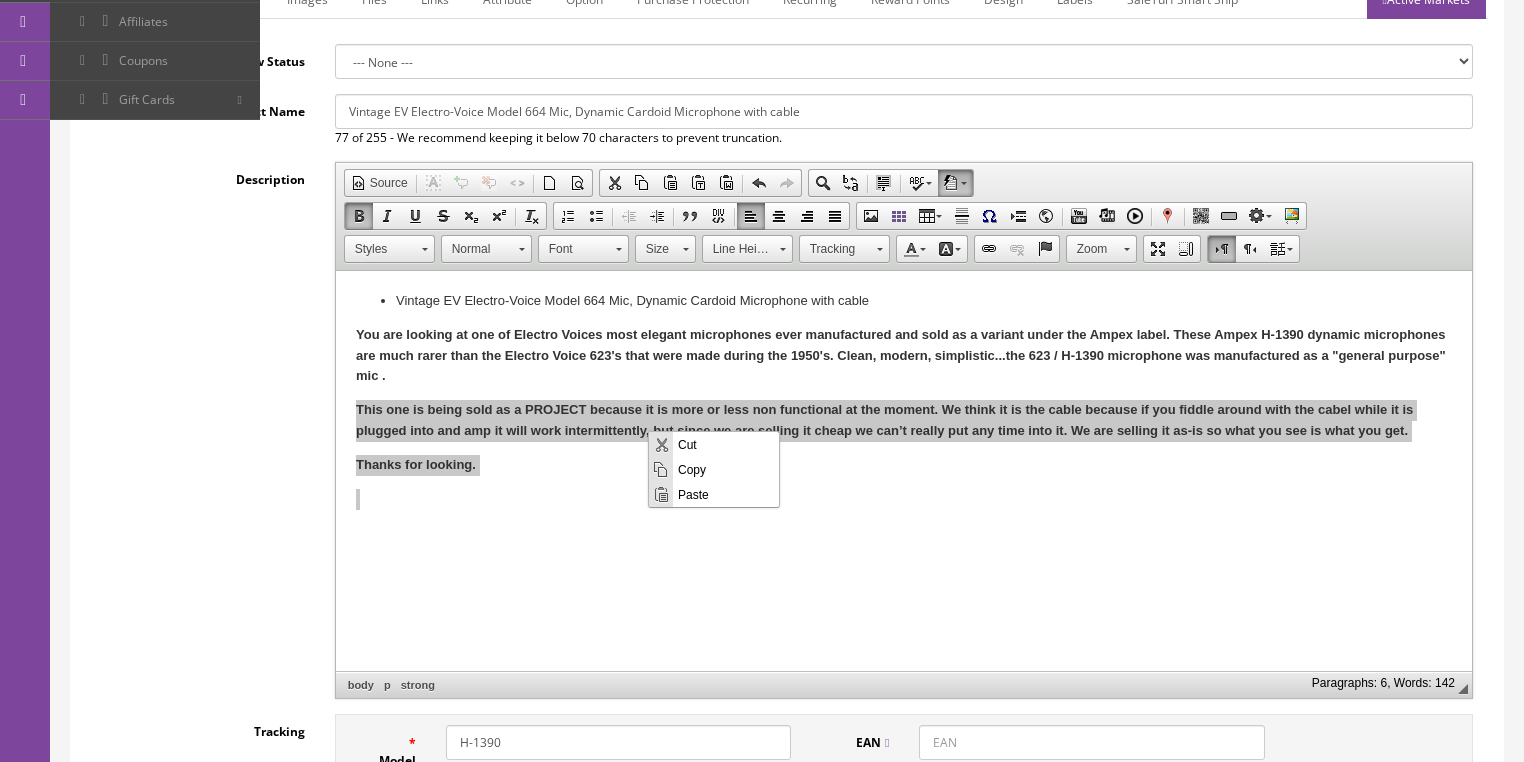 click on "Paste" at bounding box center (726, 493) 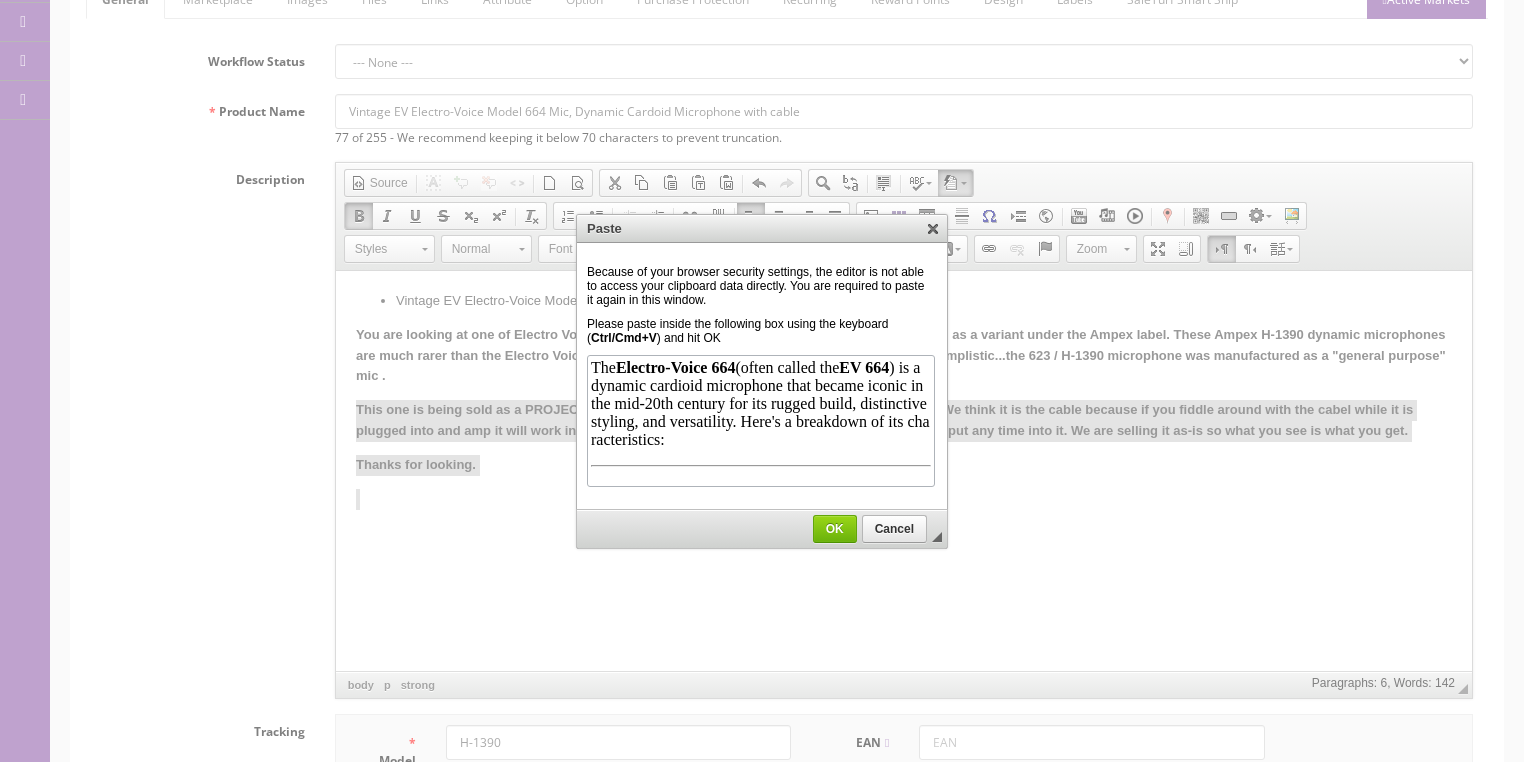scroll, scrollTop: 1240, scrollLeft: 0, axis: vertical 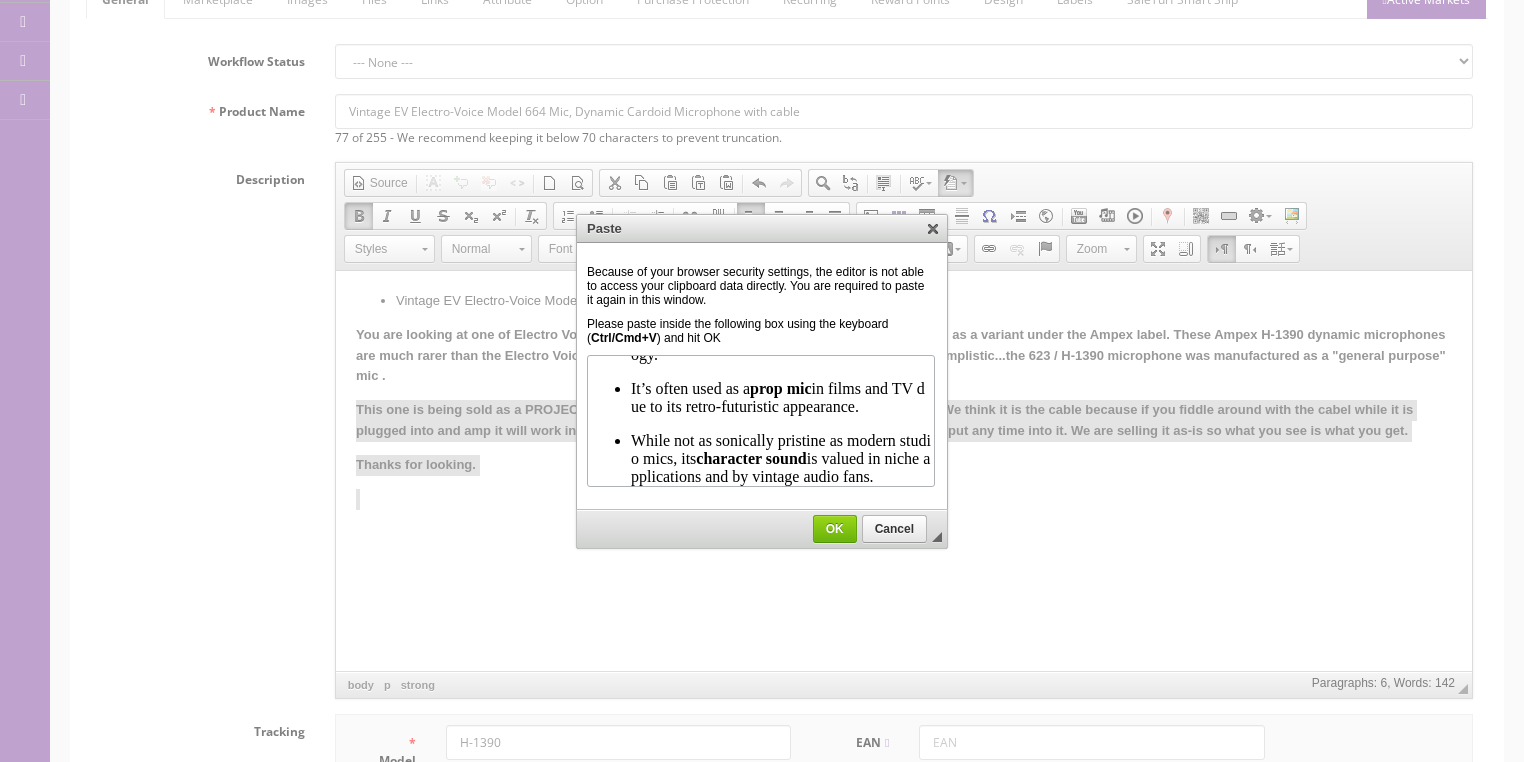 click on "OK" at bounding box center [835, 529] 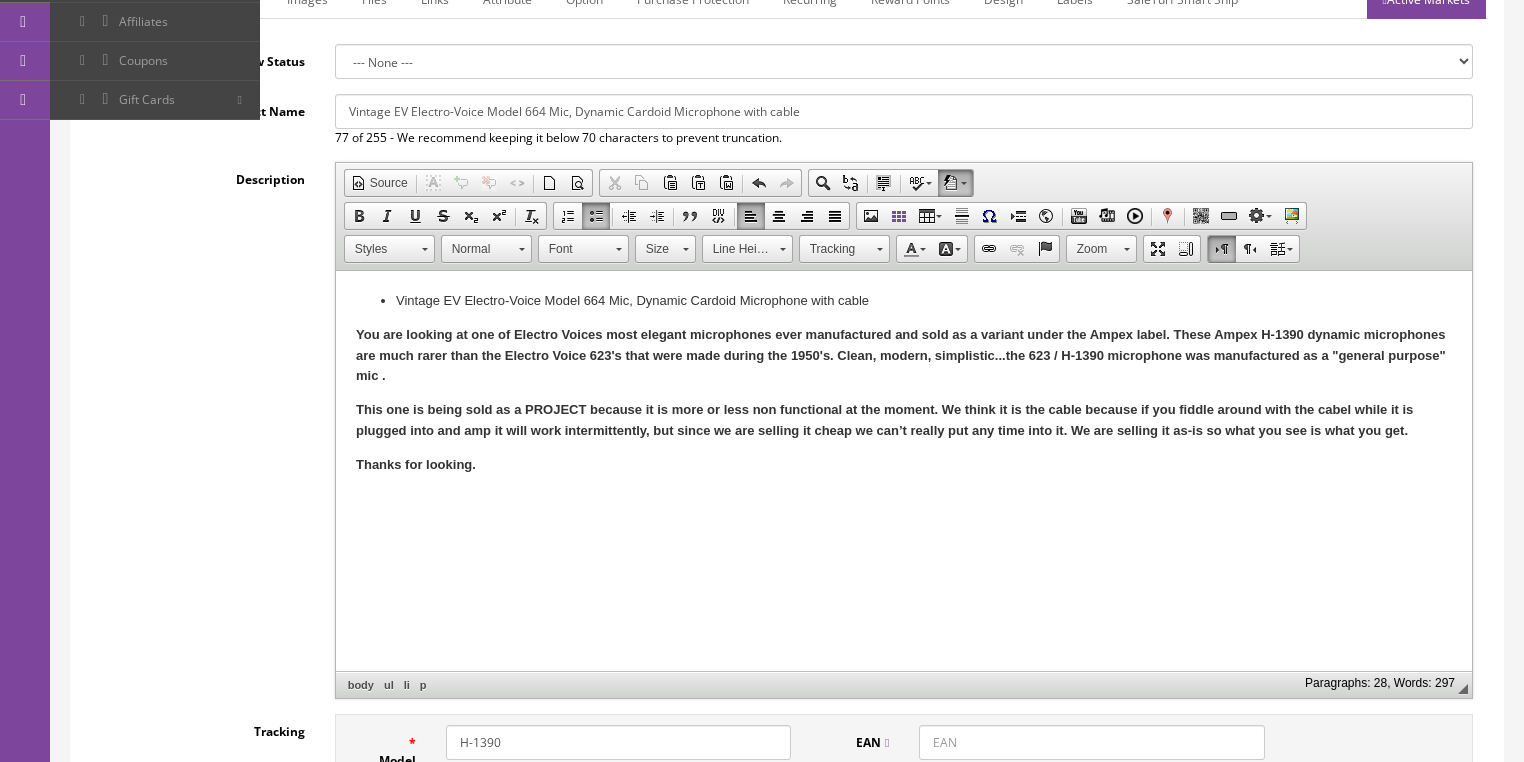 scroll, scrollTop: 0, scrollLeft: 0, axis: both 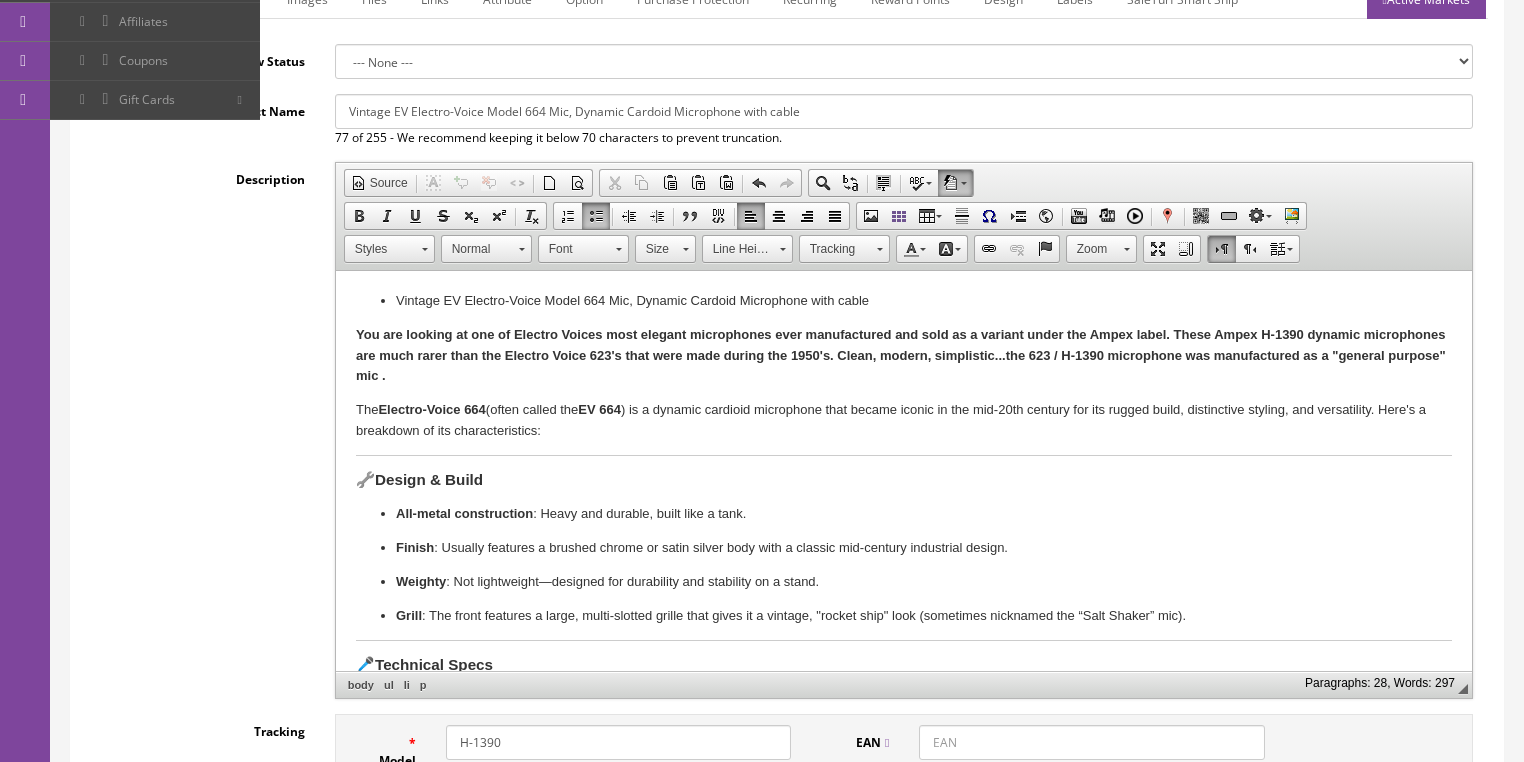 click on "You are looking at one of Electro Voices most elegant microphones ever manufactured and sold as a variant under the Ampex label. These Ampex H-1390 dynamic microphones are much rarer than the Electro Voice 623's that were made during the 1950's. Clean, modern, simplistic...the 623 / H-1390 microphone was manufactured as a "general purpose" mic ." at bounding box center (900, 355) 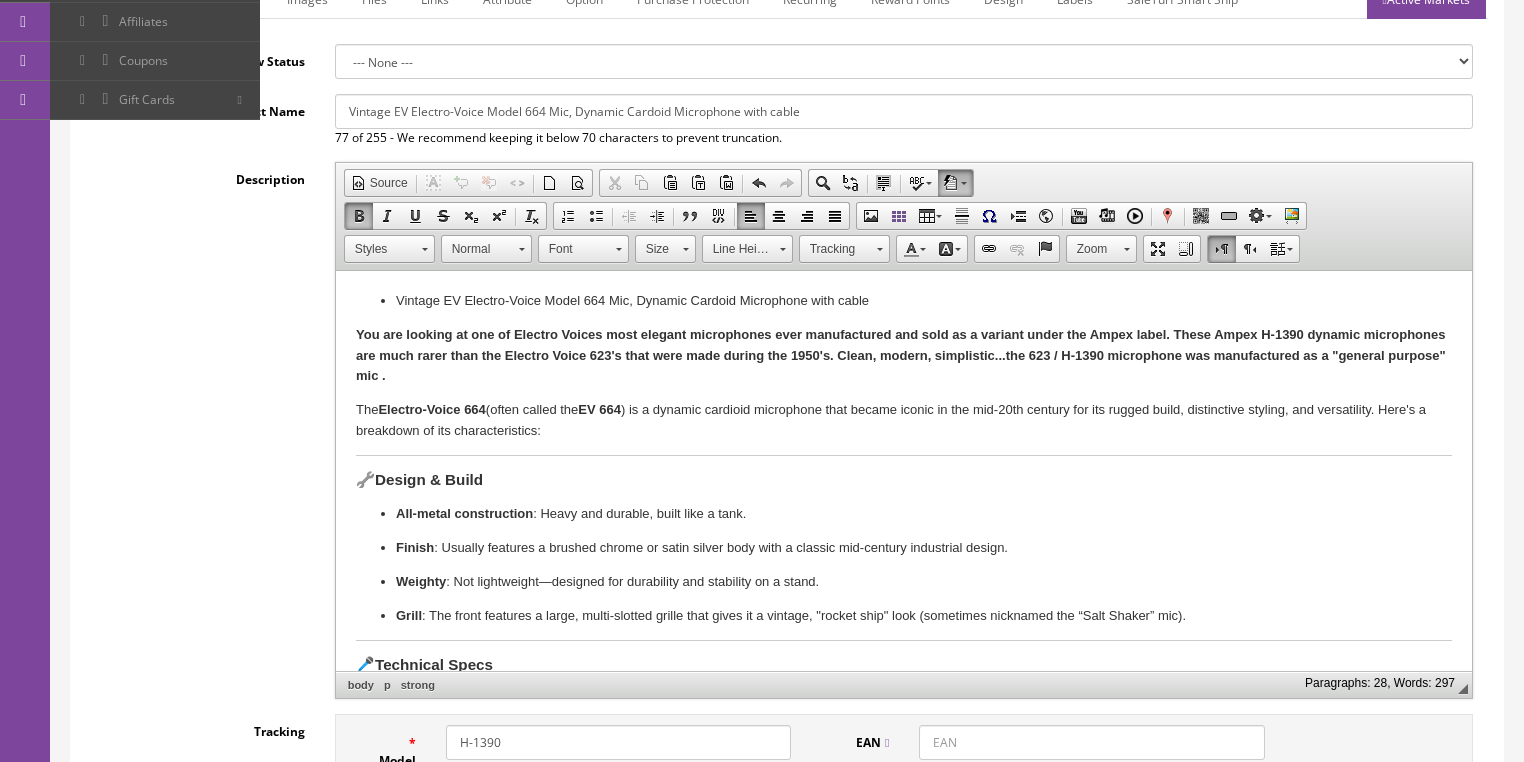 type 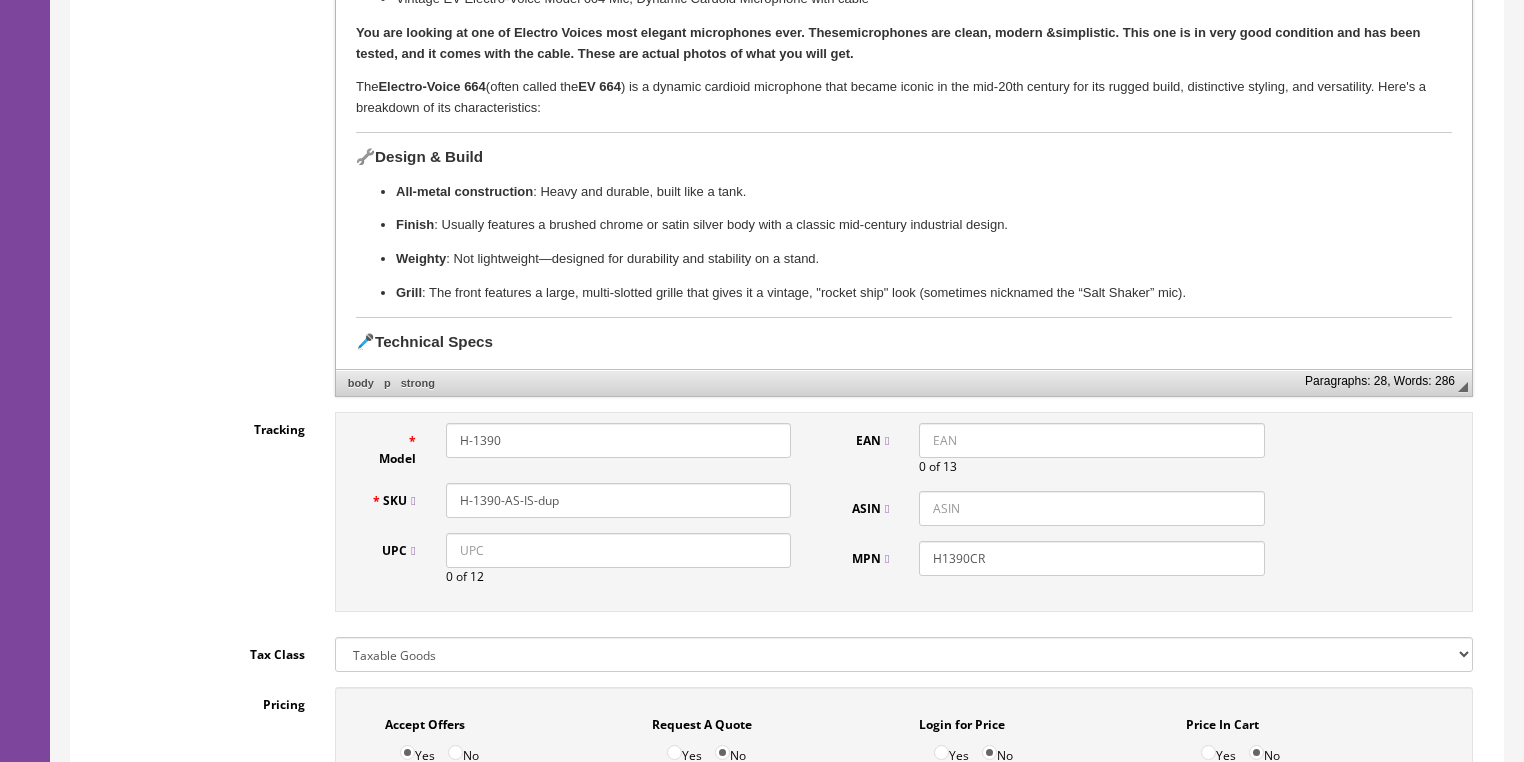 scroll, scrollTop: 640, scrollLeft: 0, axis: vertical 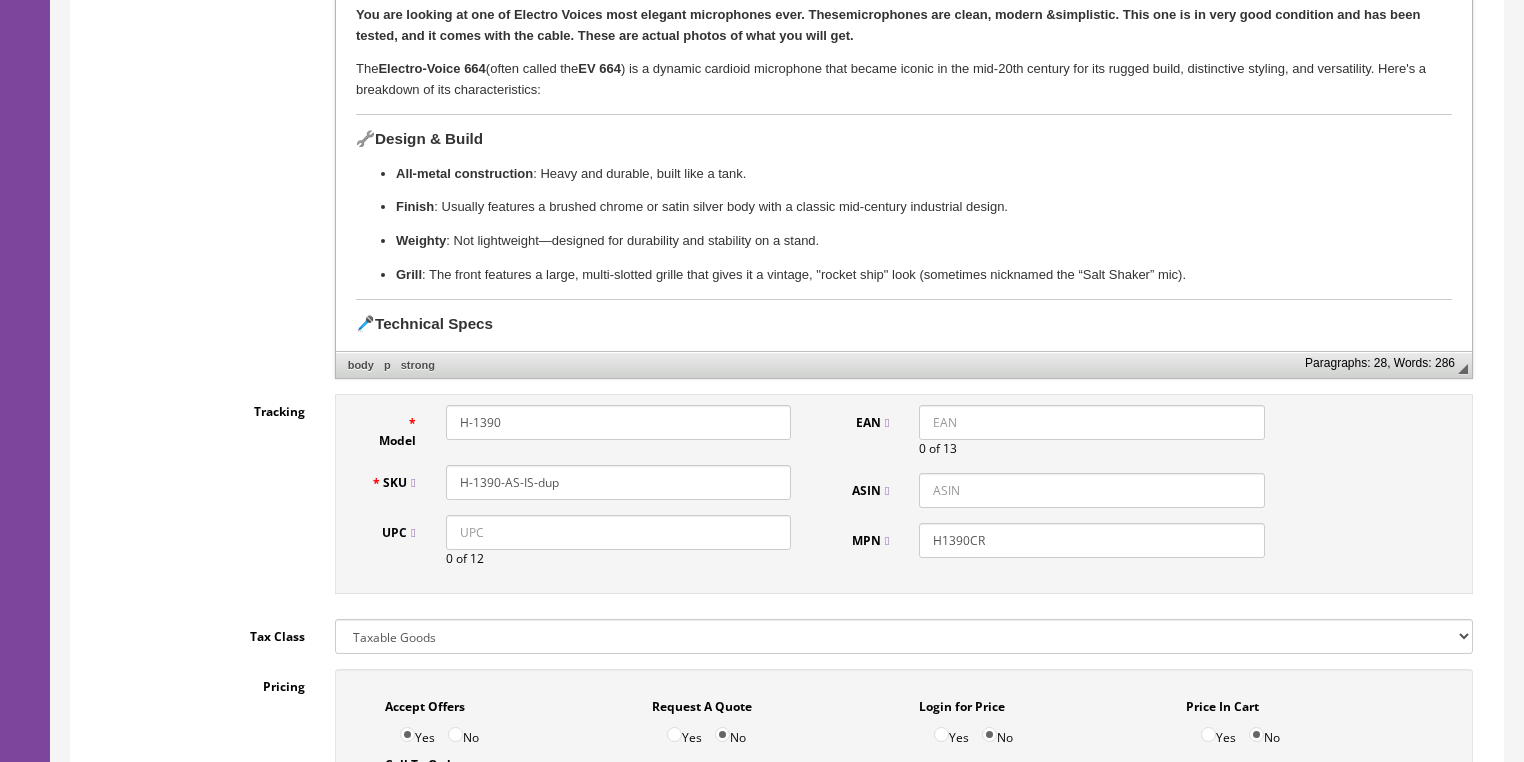 drag, startPoint x: 504, startPoint y: 428, endPoint x: 168, endPoint y: 331, distance: 349.7213 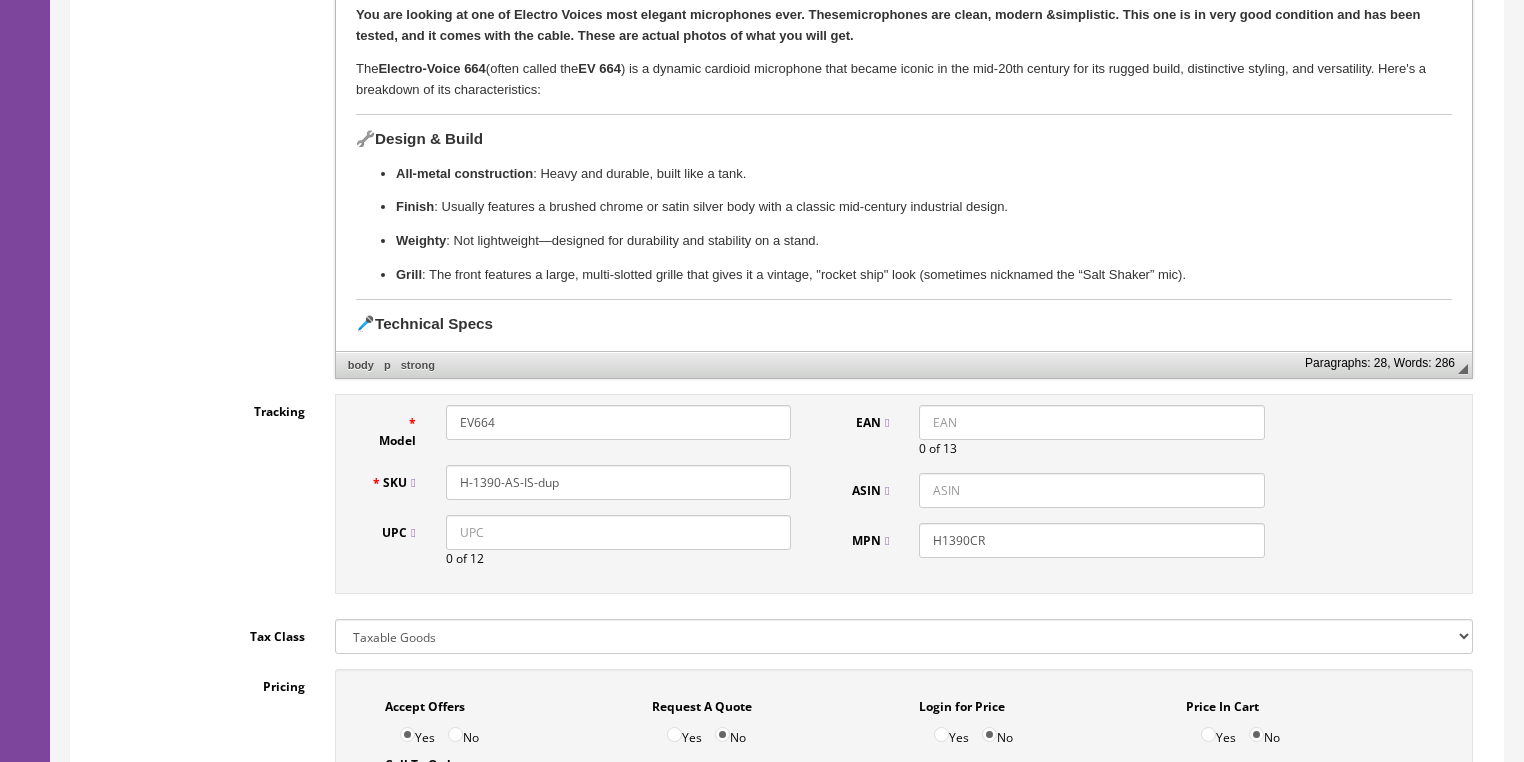 type on "EV664" 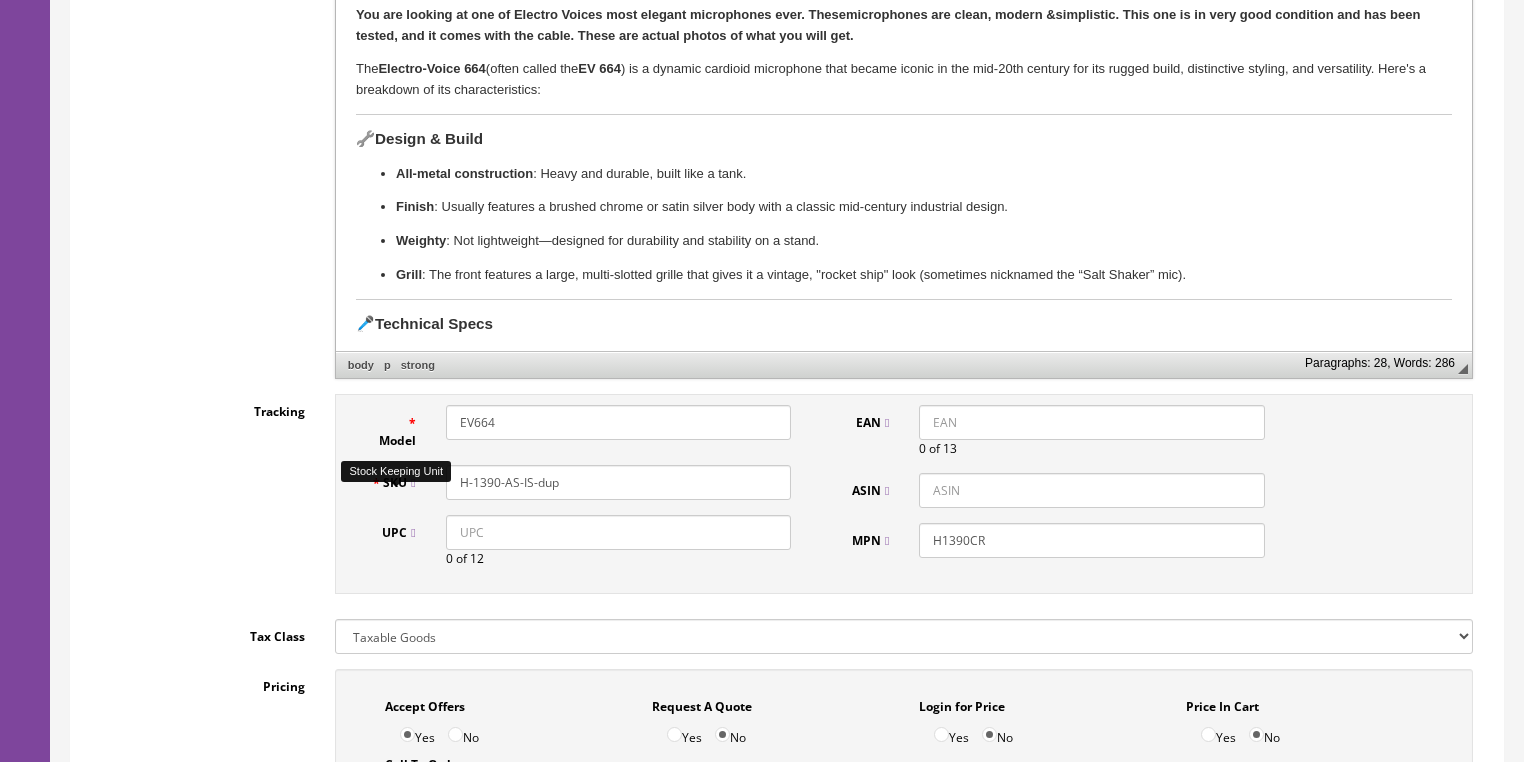 drag, startPoint x: 570, startPoint y: 492, endPoint x: 398, endPoint y: 492, distance: 172 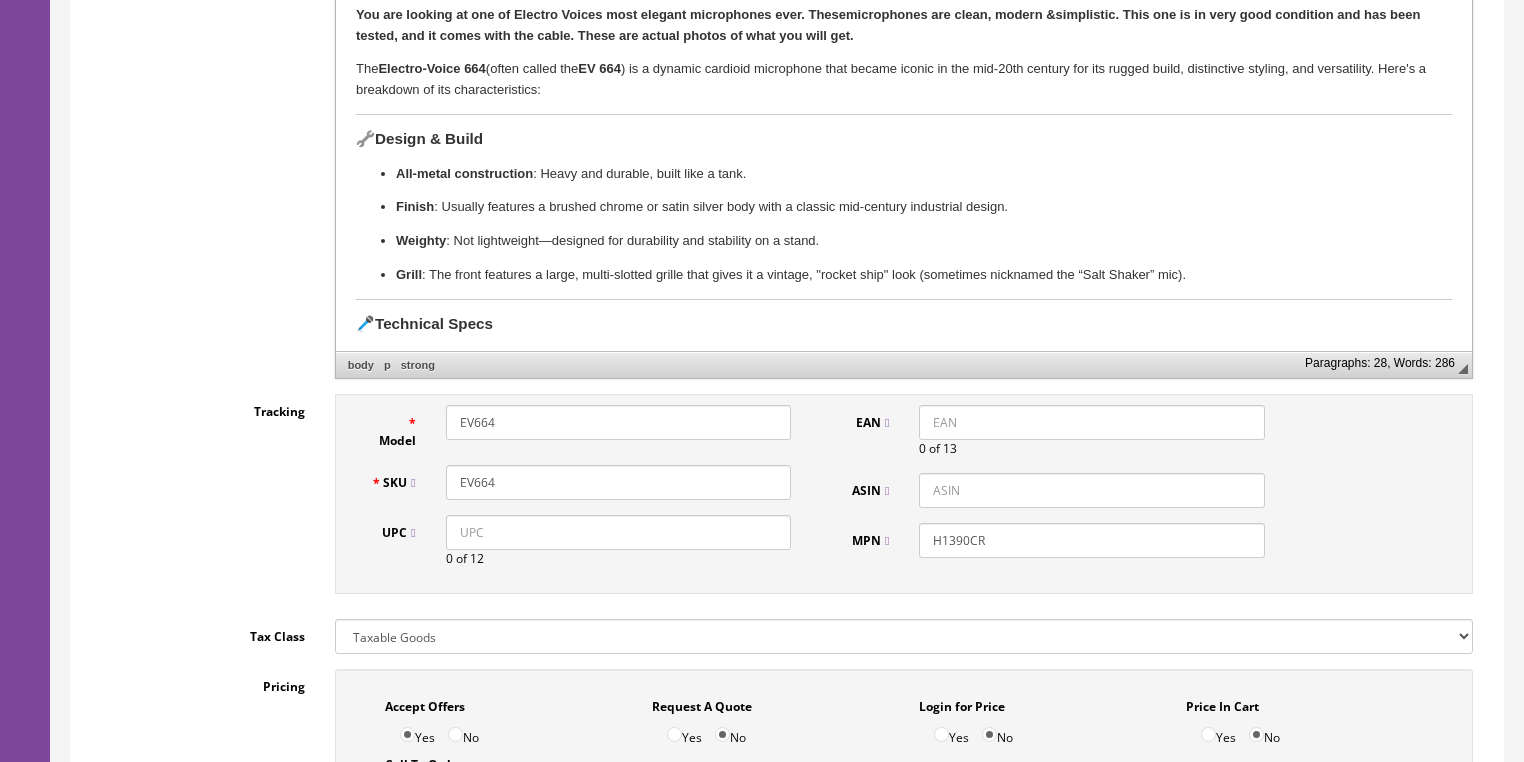 type on "EV664" 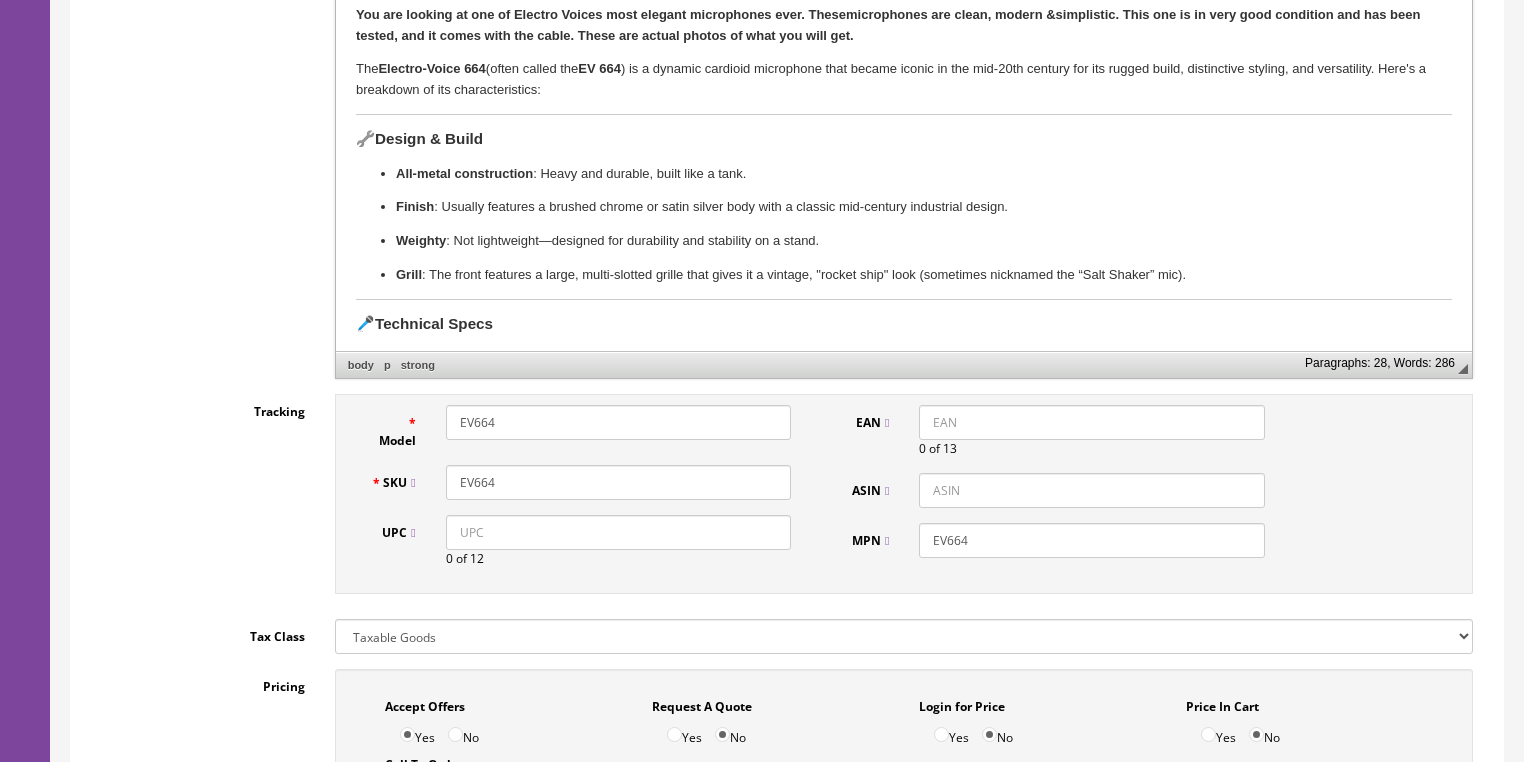 type on "EV664" 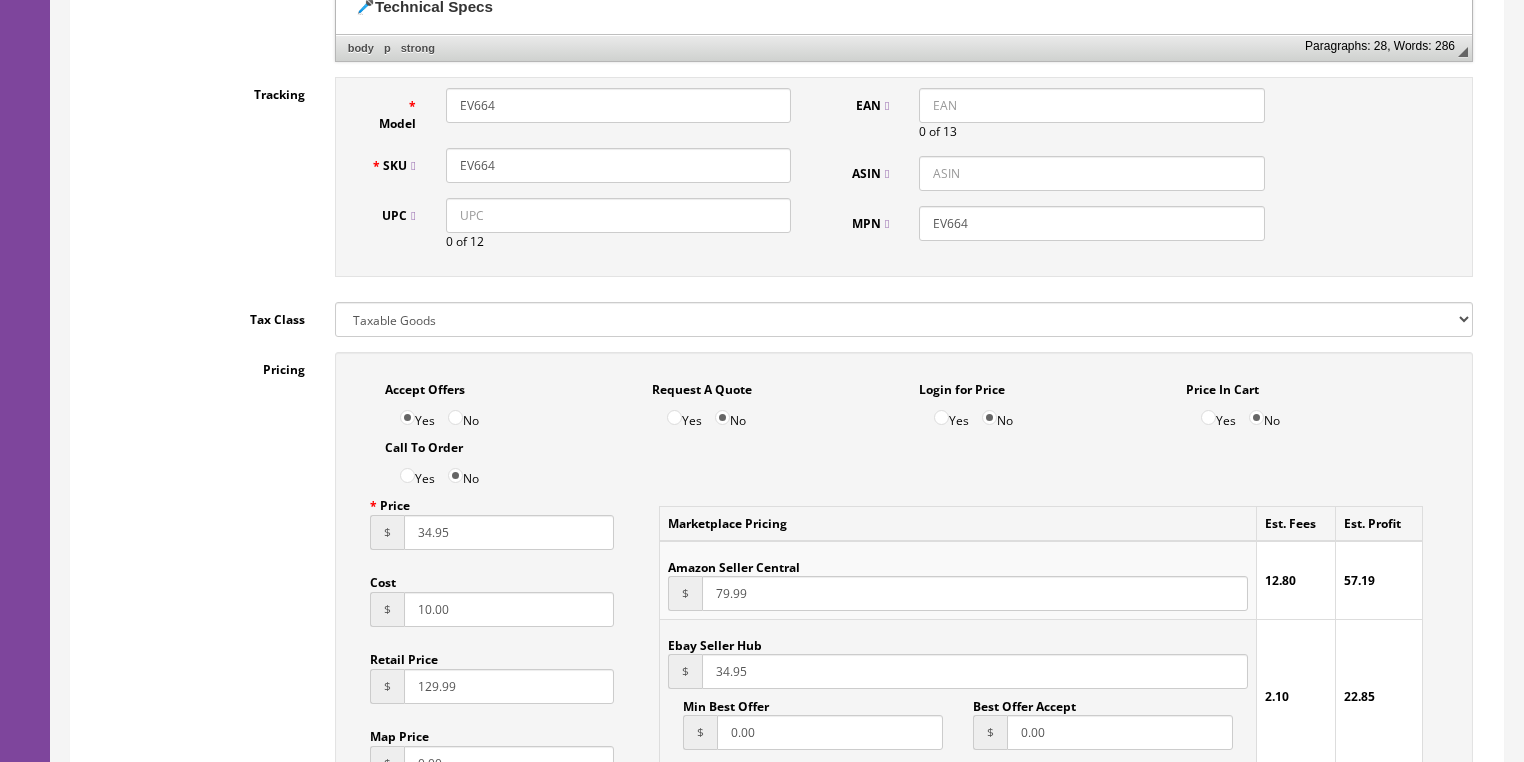 scroll, scrollTop: 960, scrollLeft: 0, axis: vertical 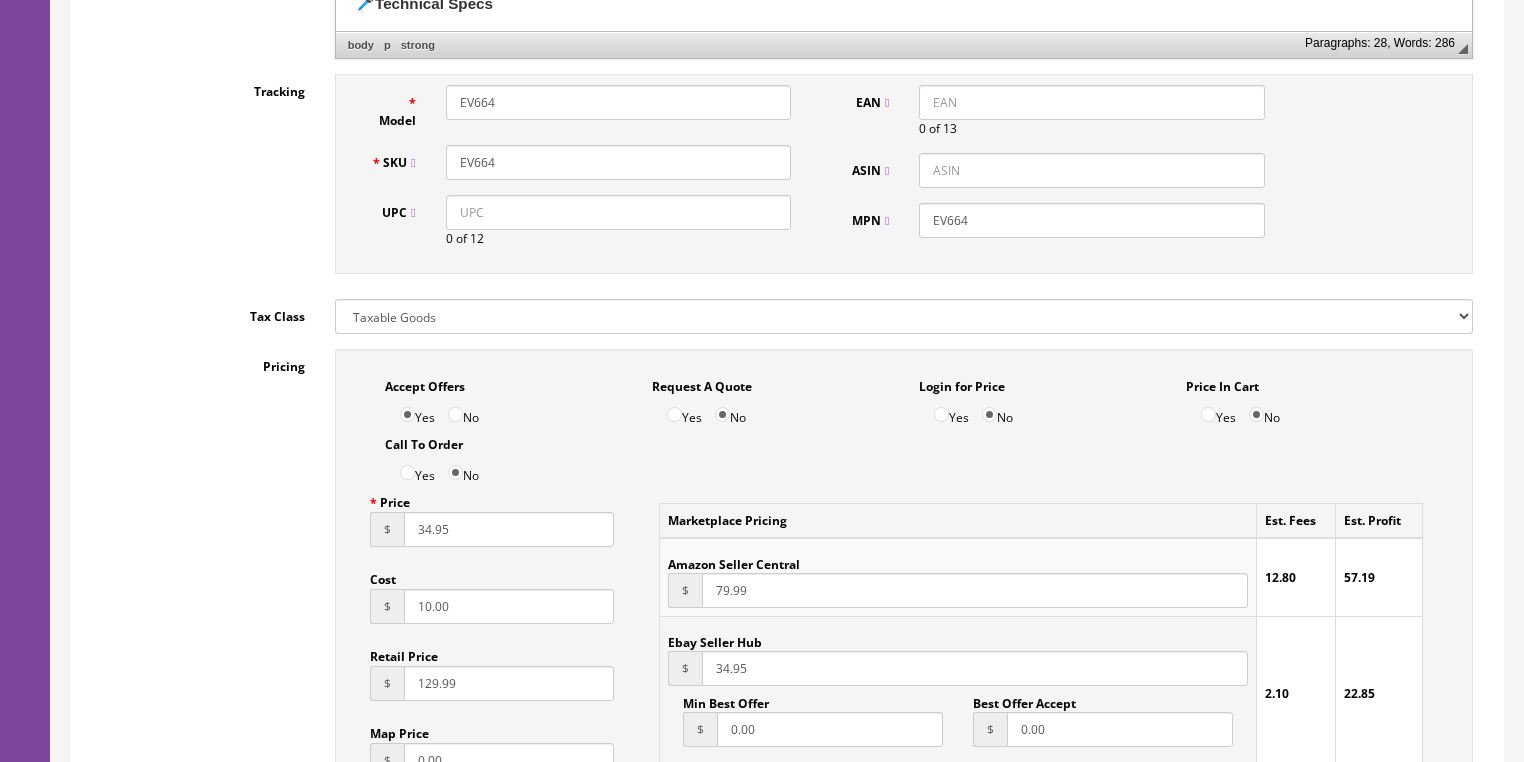 drag, startPoint x: 458, startPoint y: 545, endPoint x: 307, endPoint y: 545, distance: 151 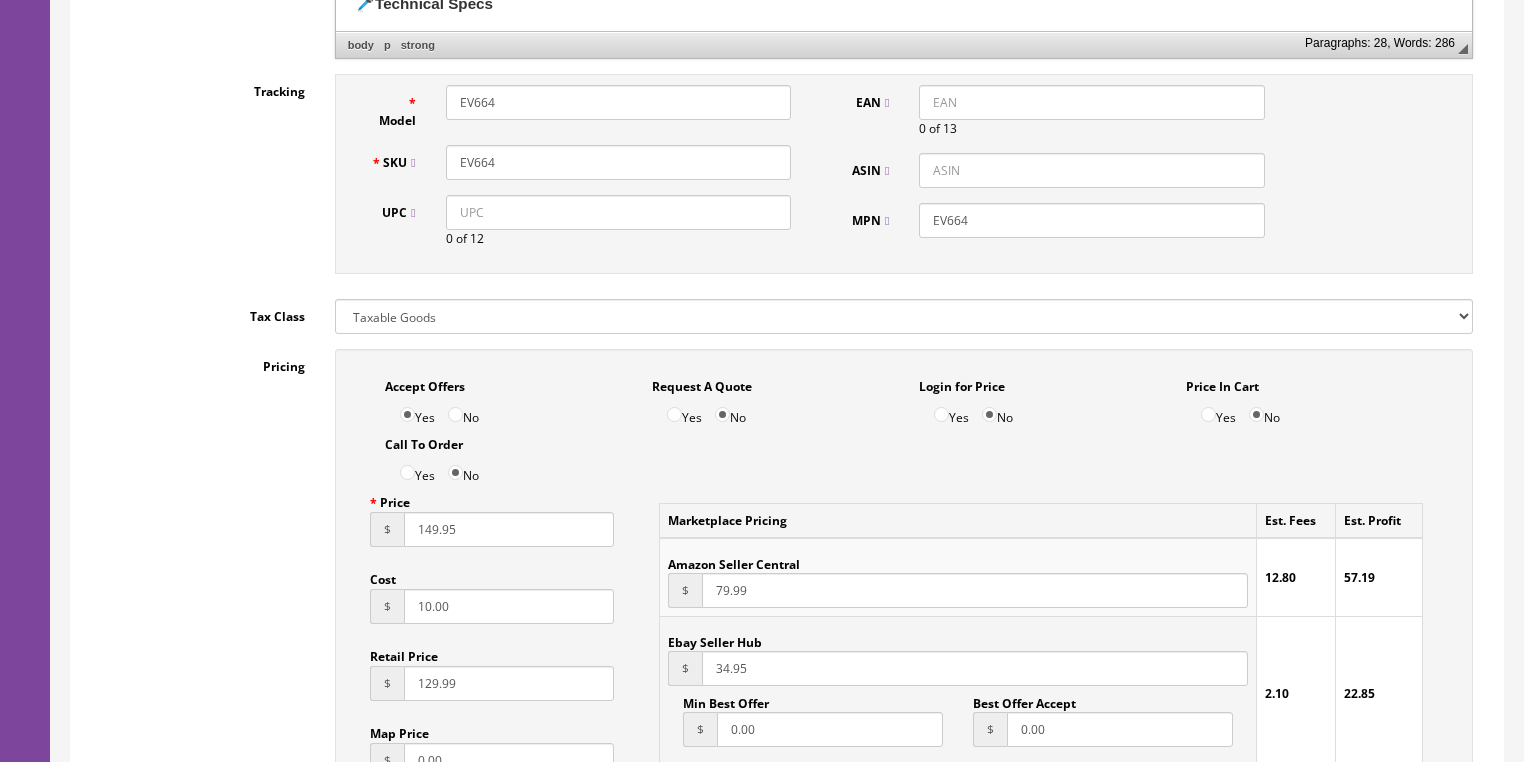 type on "149.95" 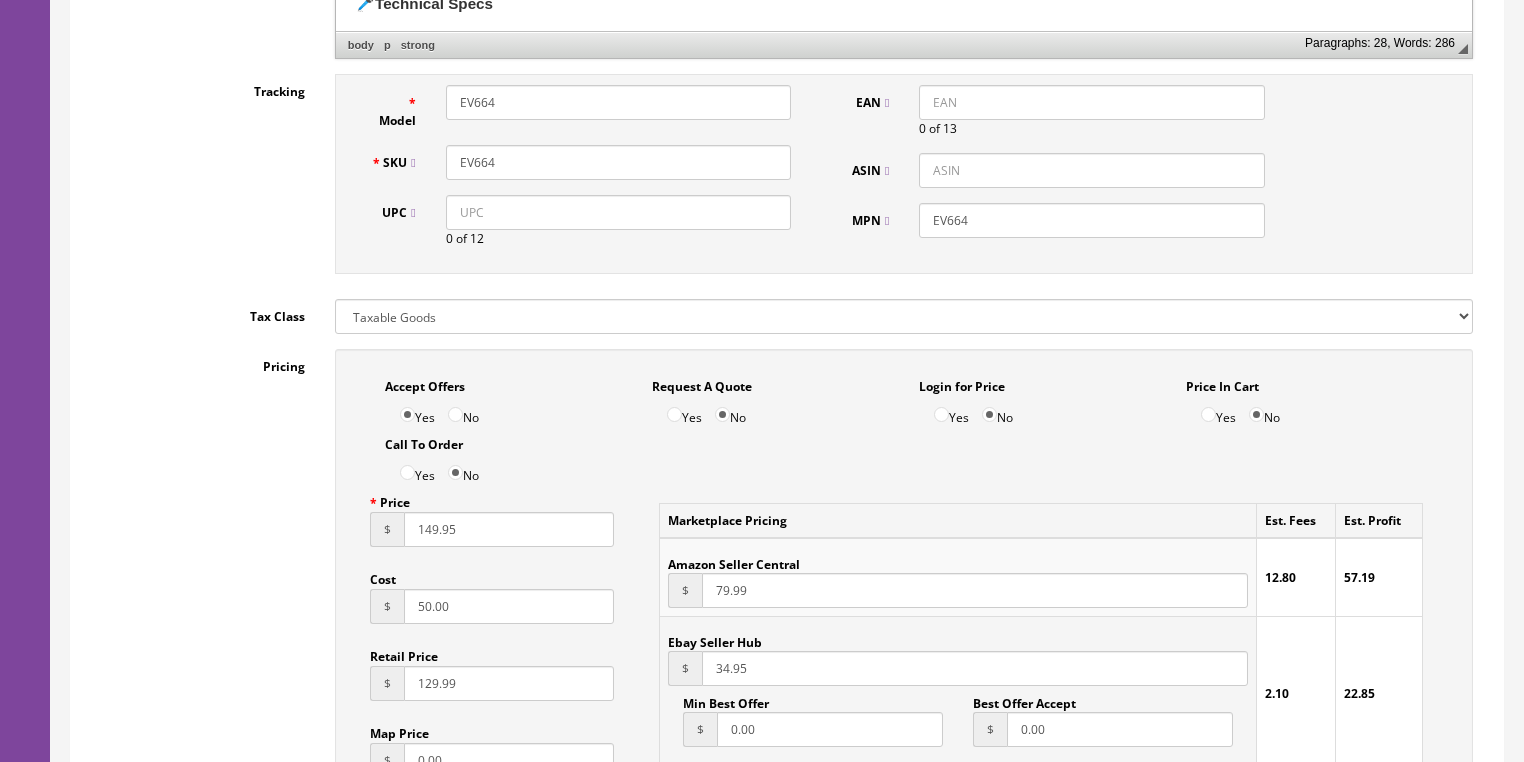 type on "50.00" 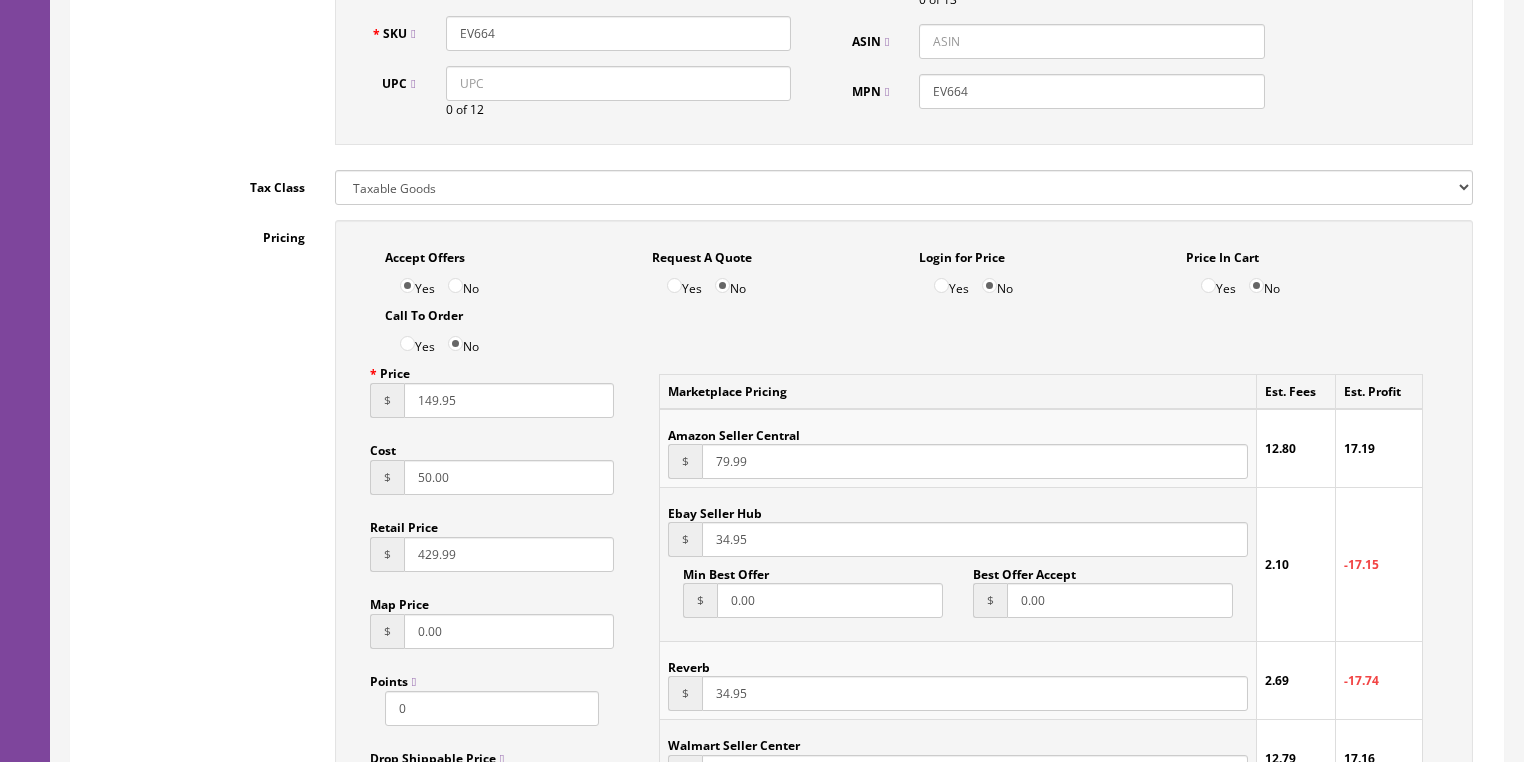 scroll, scrollTop: 1120, scrollLeft: 0, axis: vertical 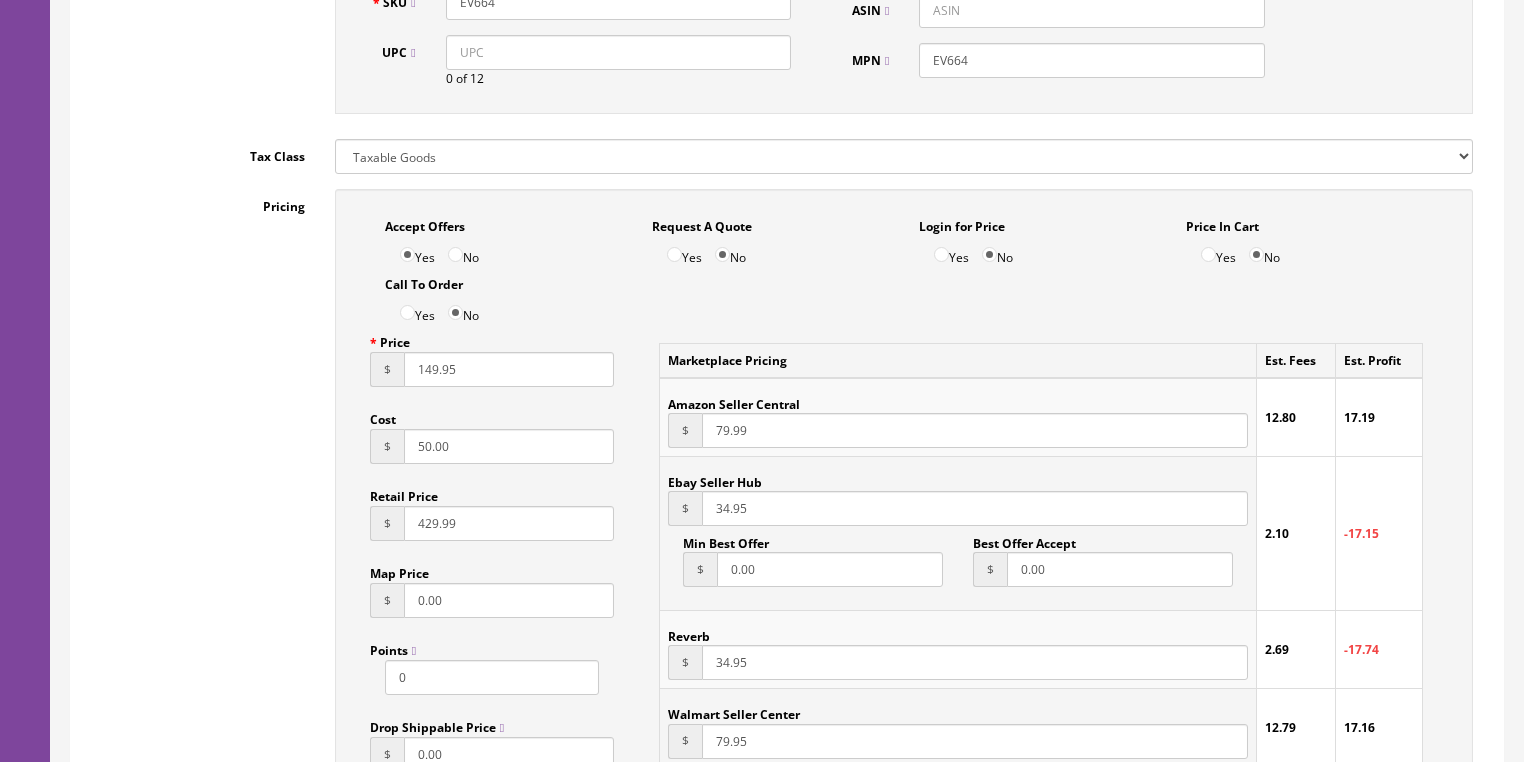 type on "429.99" 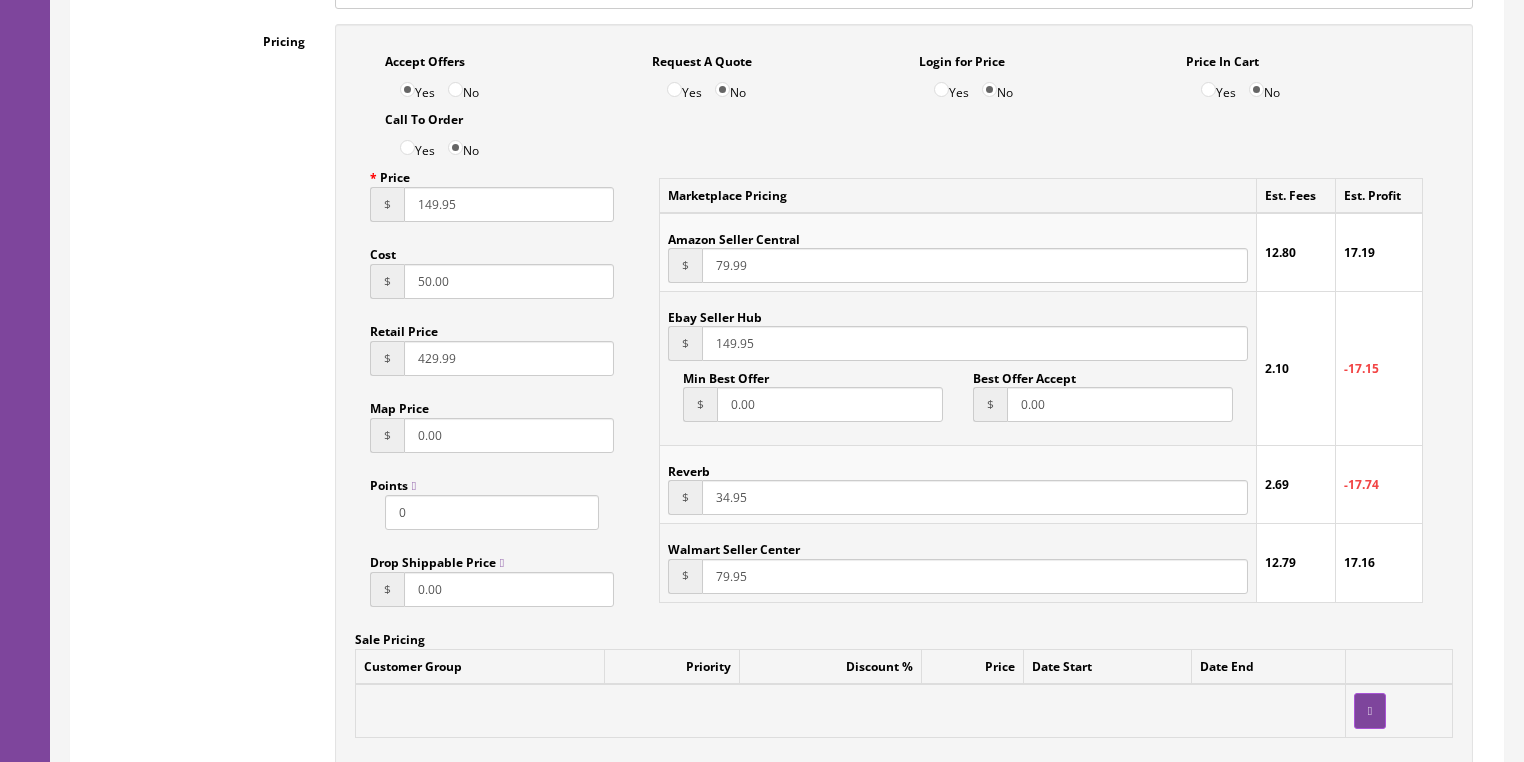 scroll, scrollTop: 1360, scrollLeft: 0, axis: vertical 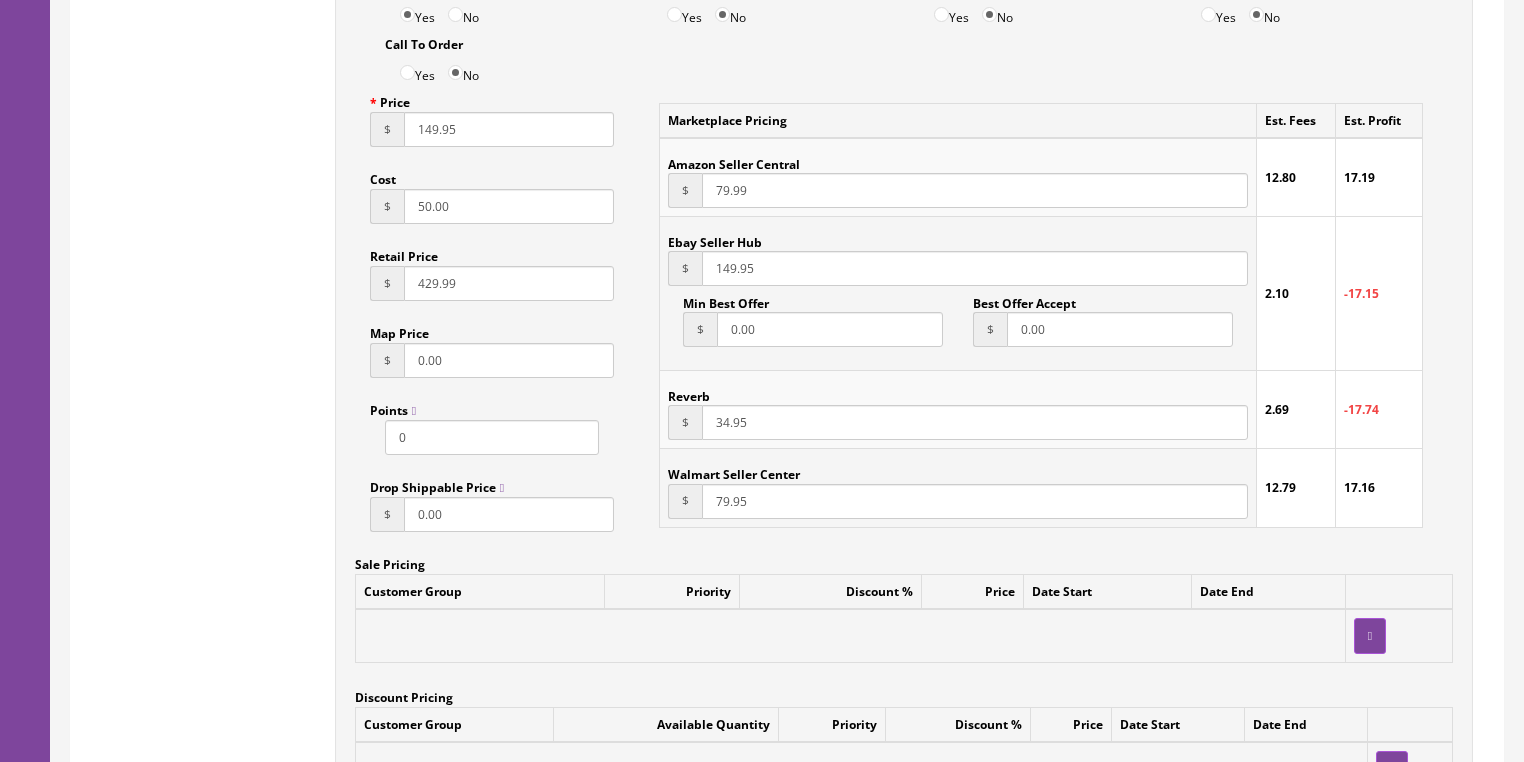 type on "149.95" 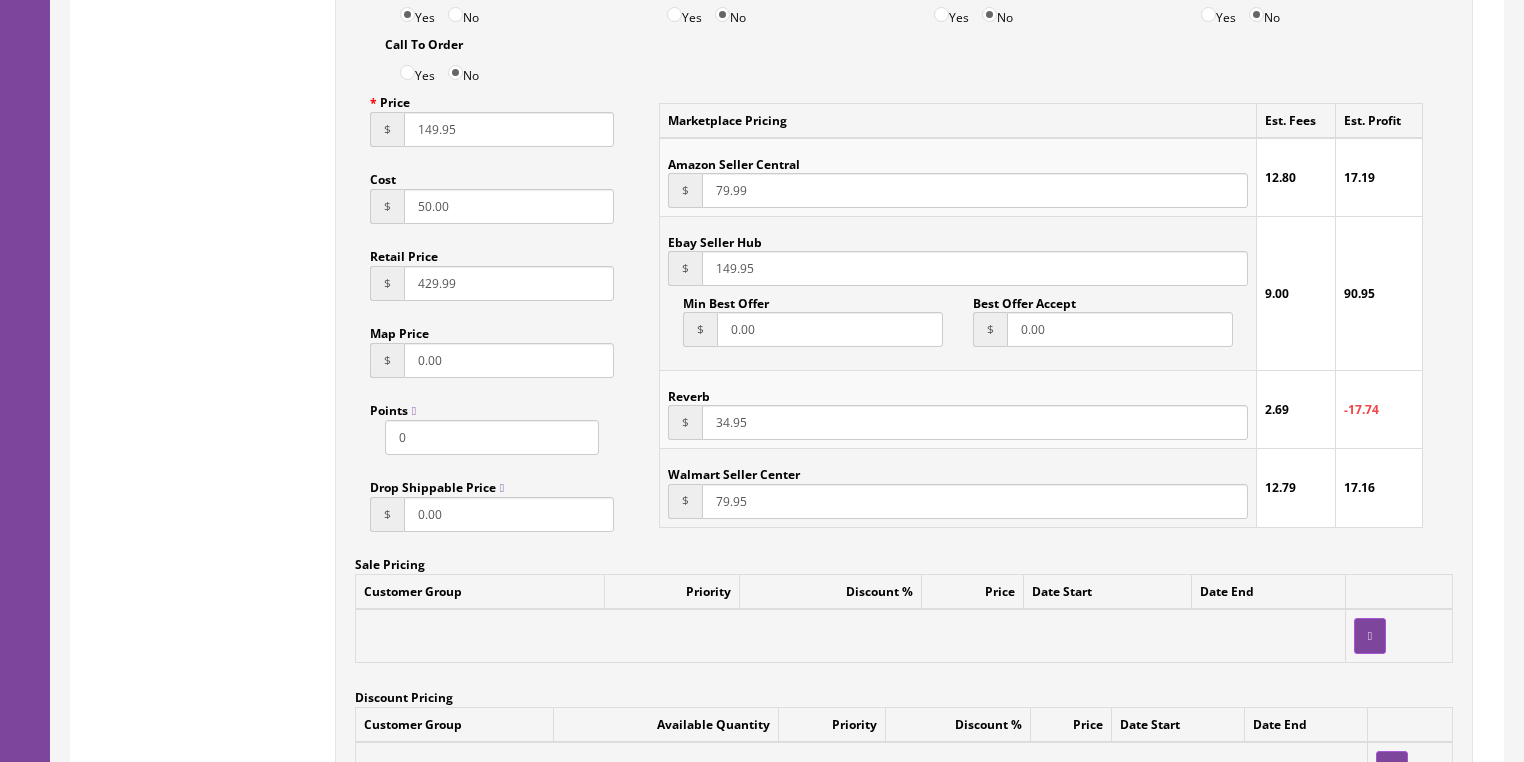 drag, startPoint x: 754, startPoint y: 440, endPoint x: 648, endPoint y: 452, distance: 106.677086 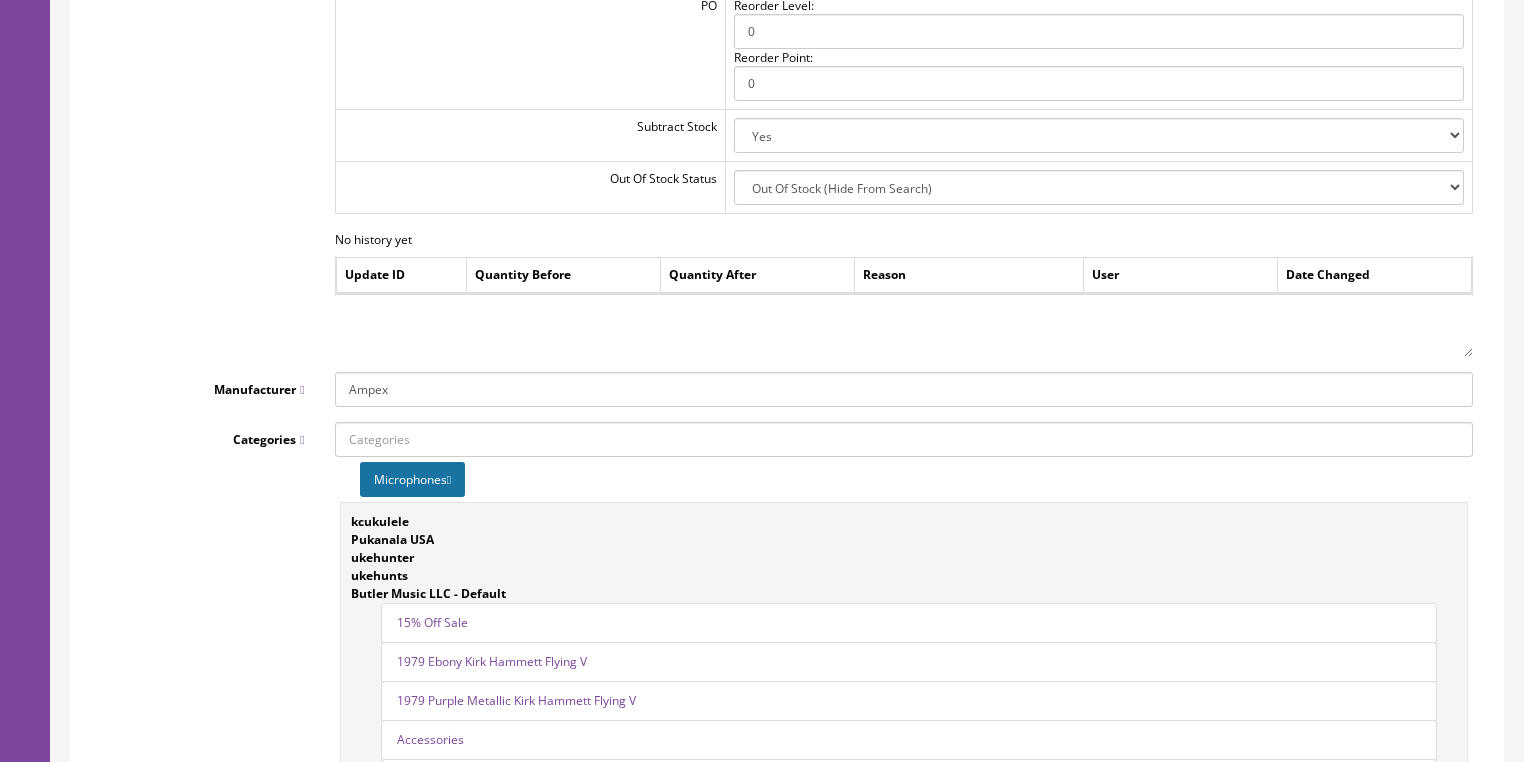 scroll, scrollTop: 2480, scrollLeft: 0, axis: vertical 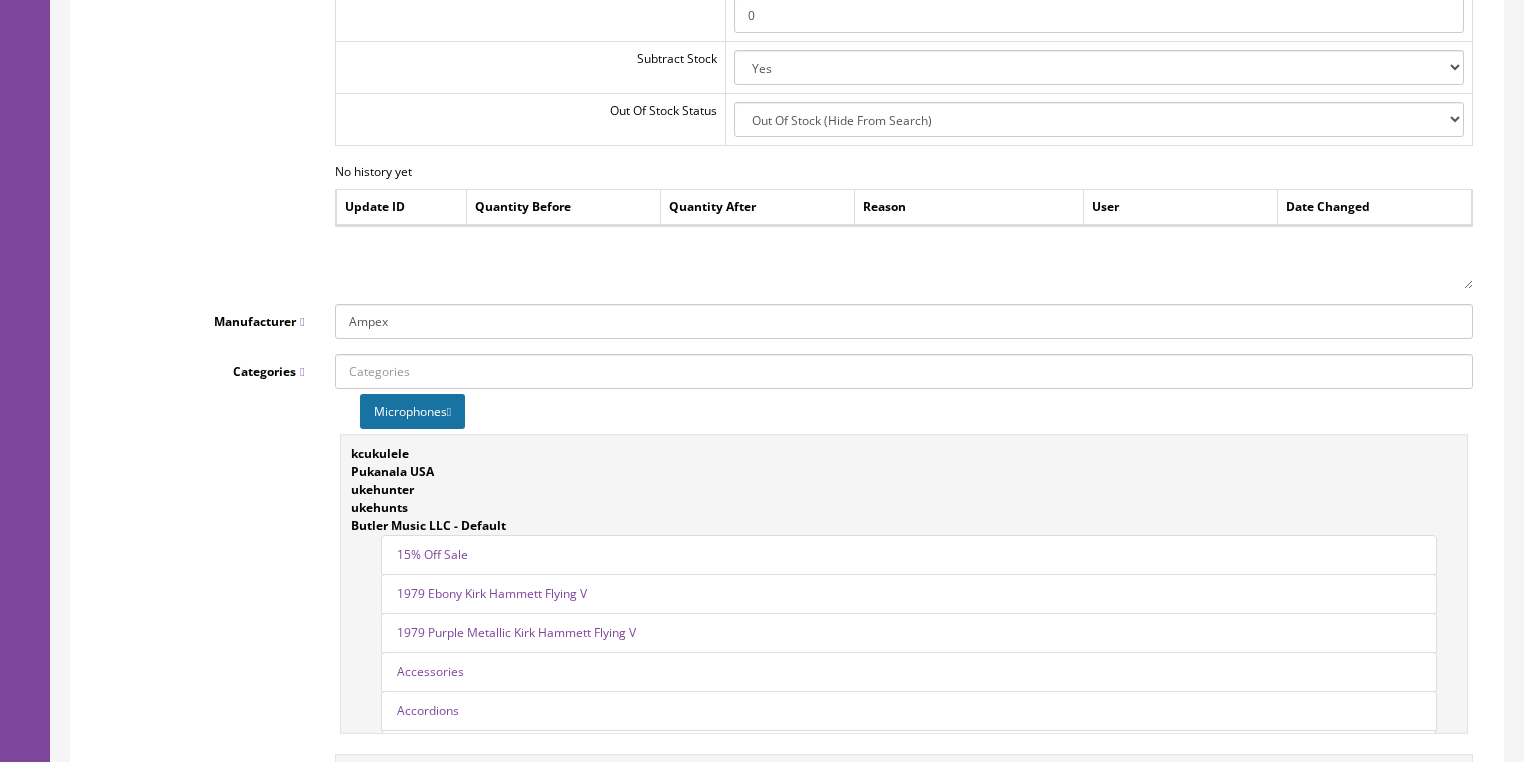 type on "149.95" 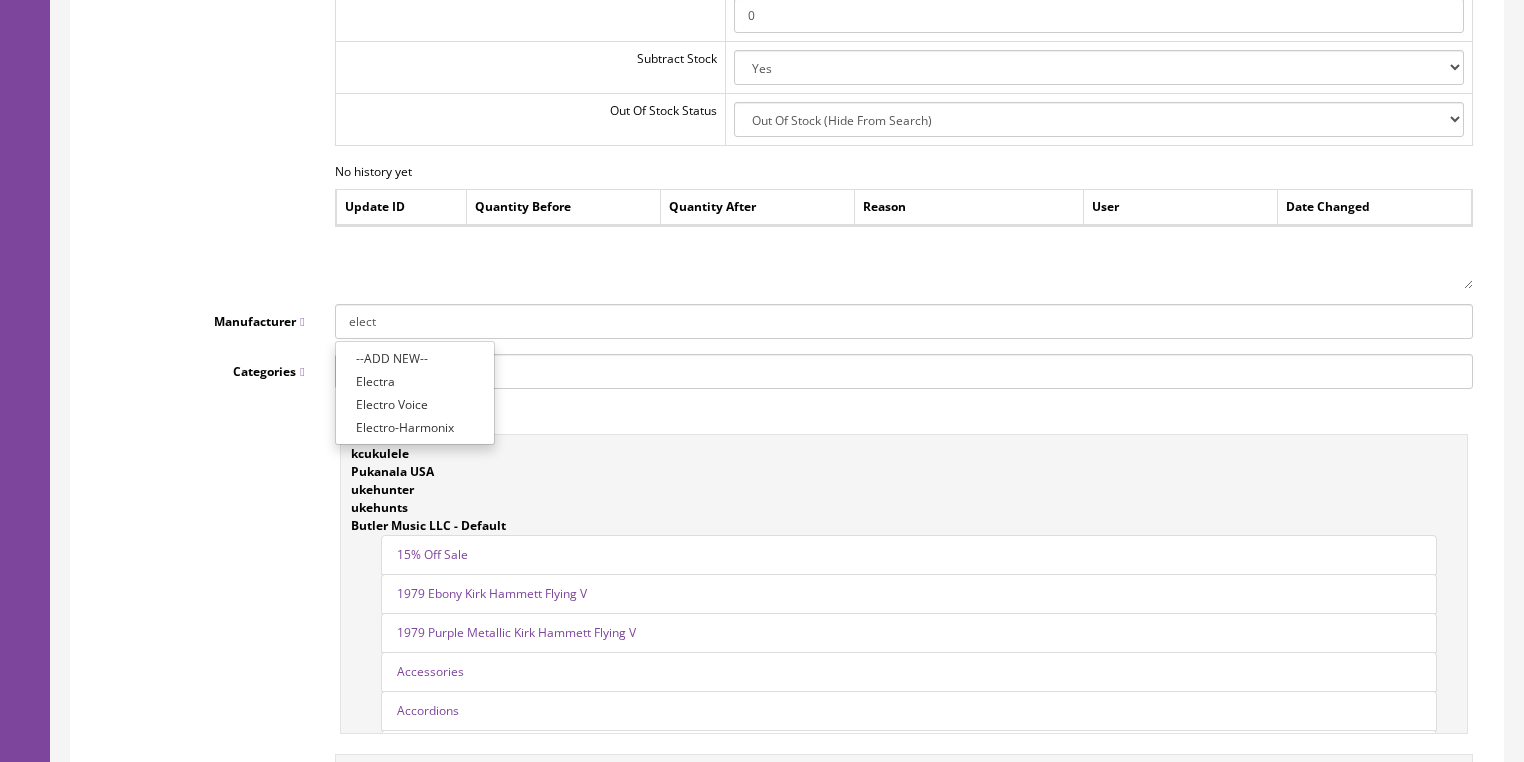 click on "Electro Voice" at bounding box center (415, 404) 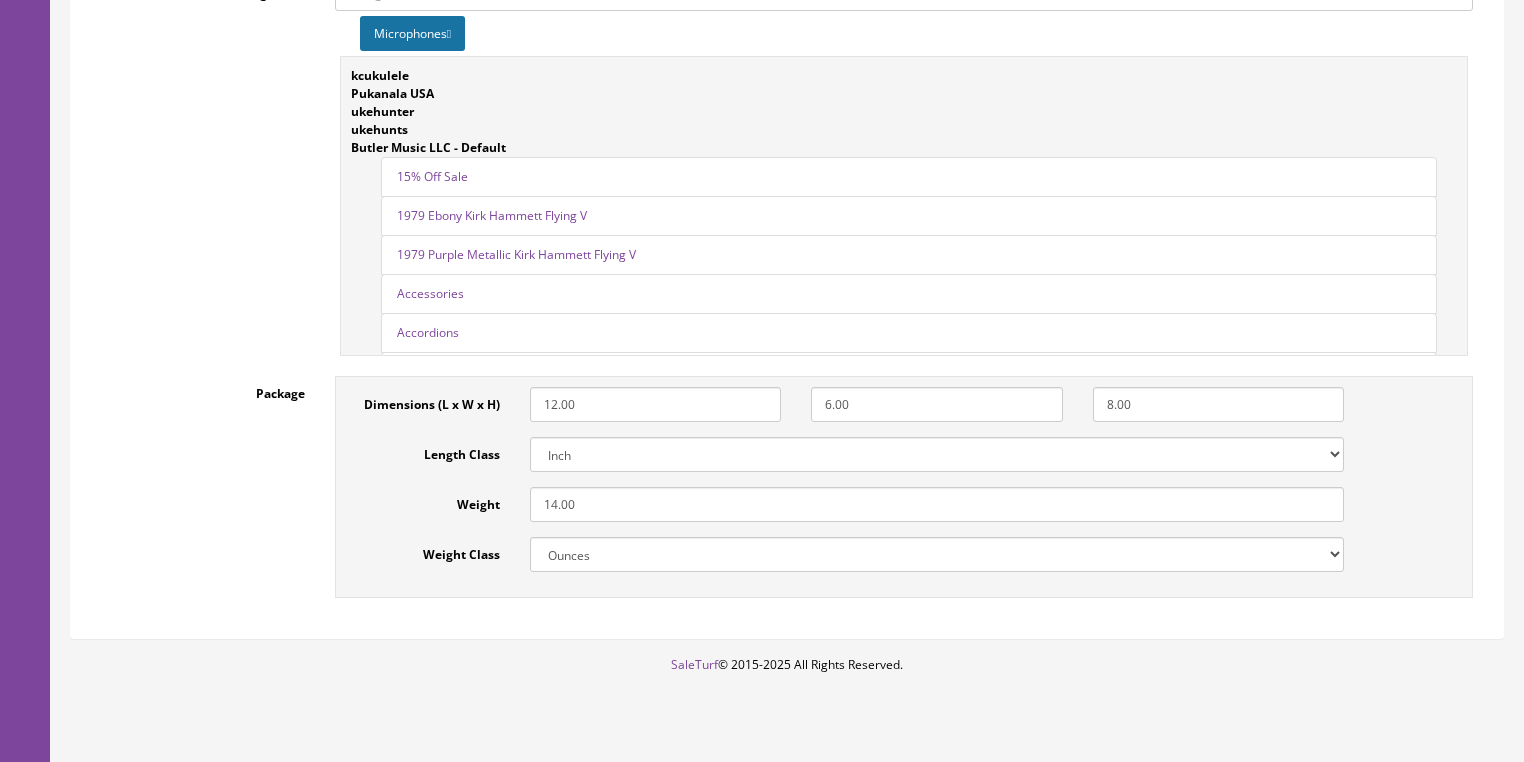 scroll, scrollTop: 2880, scrollLeft: 0, axis: vertical 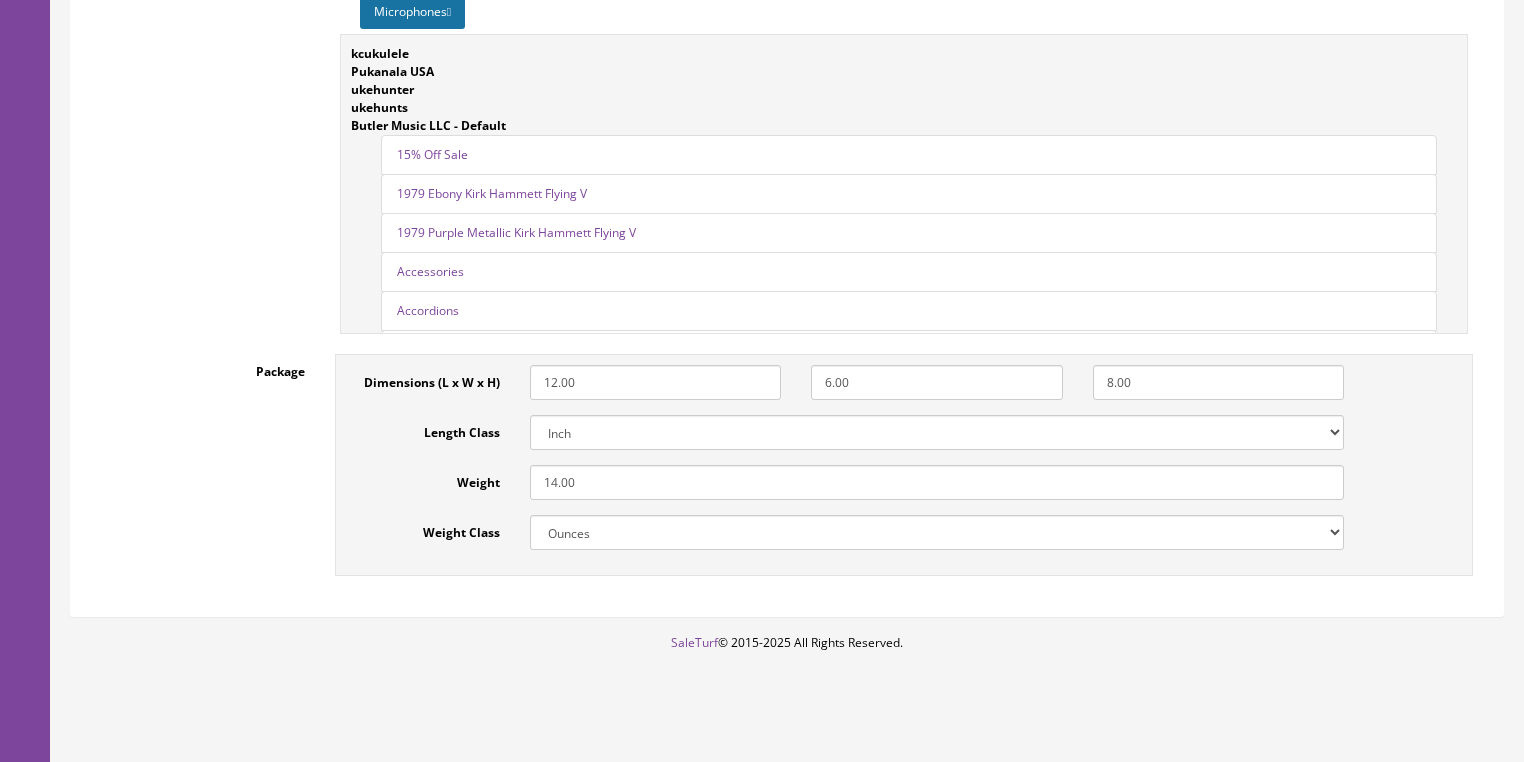 drag, startPoint x: 538, startPoint y: 488, endPoint x: 625, endPoint y: 492, distance: 87.0919 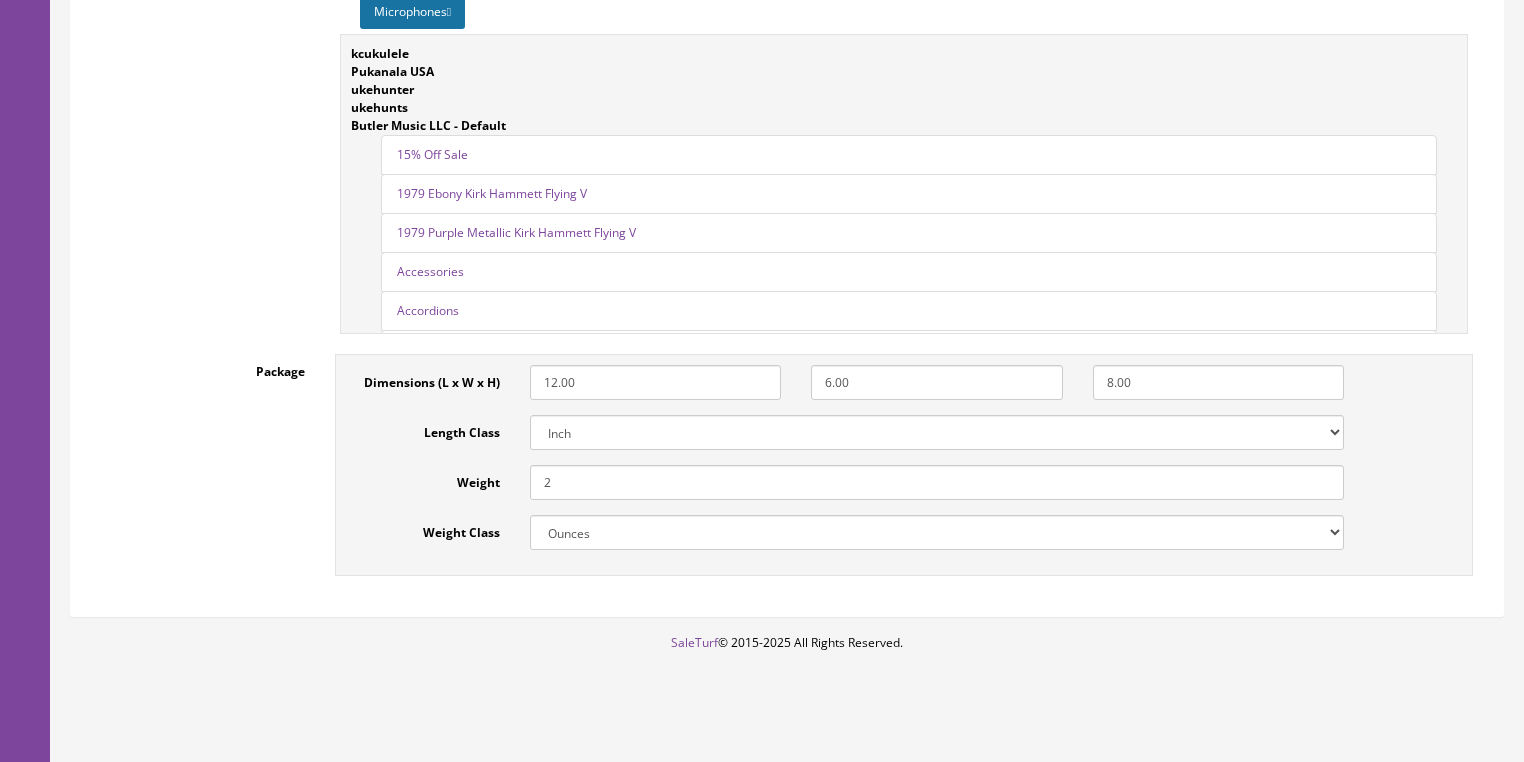 type on "2" 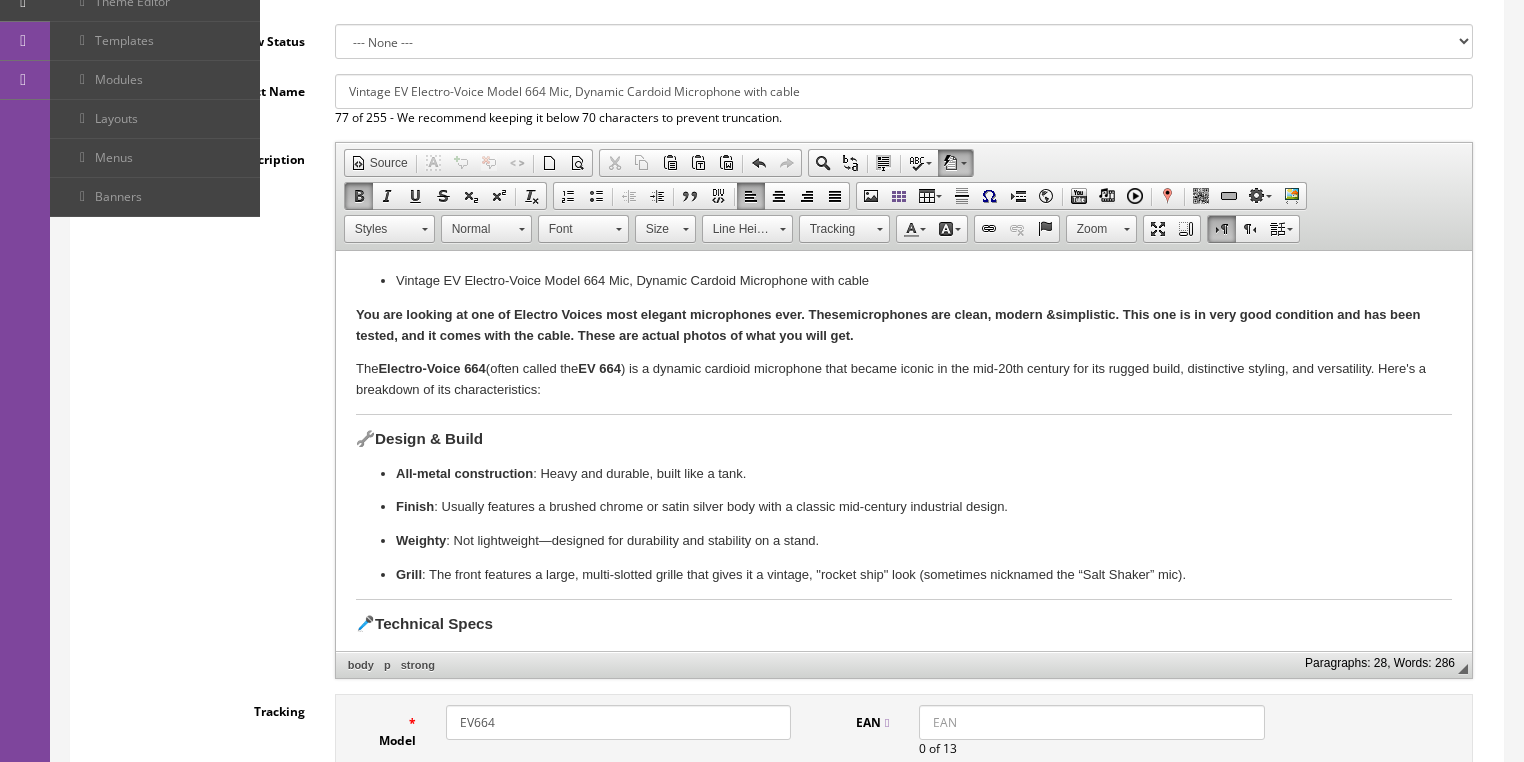 scroll, scrollTop: 240, scrollLeft: 0, axis: vertical 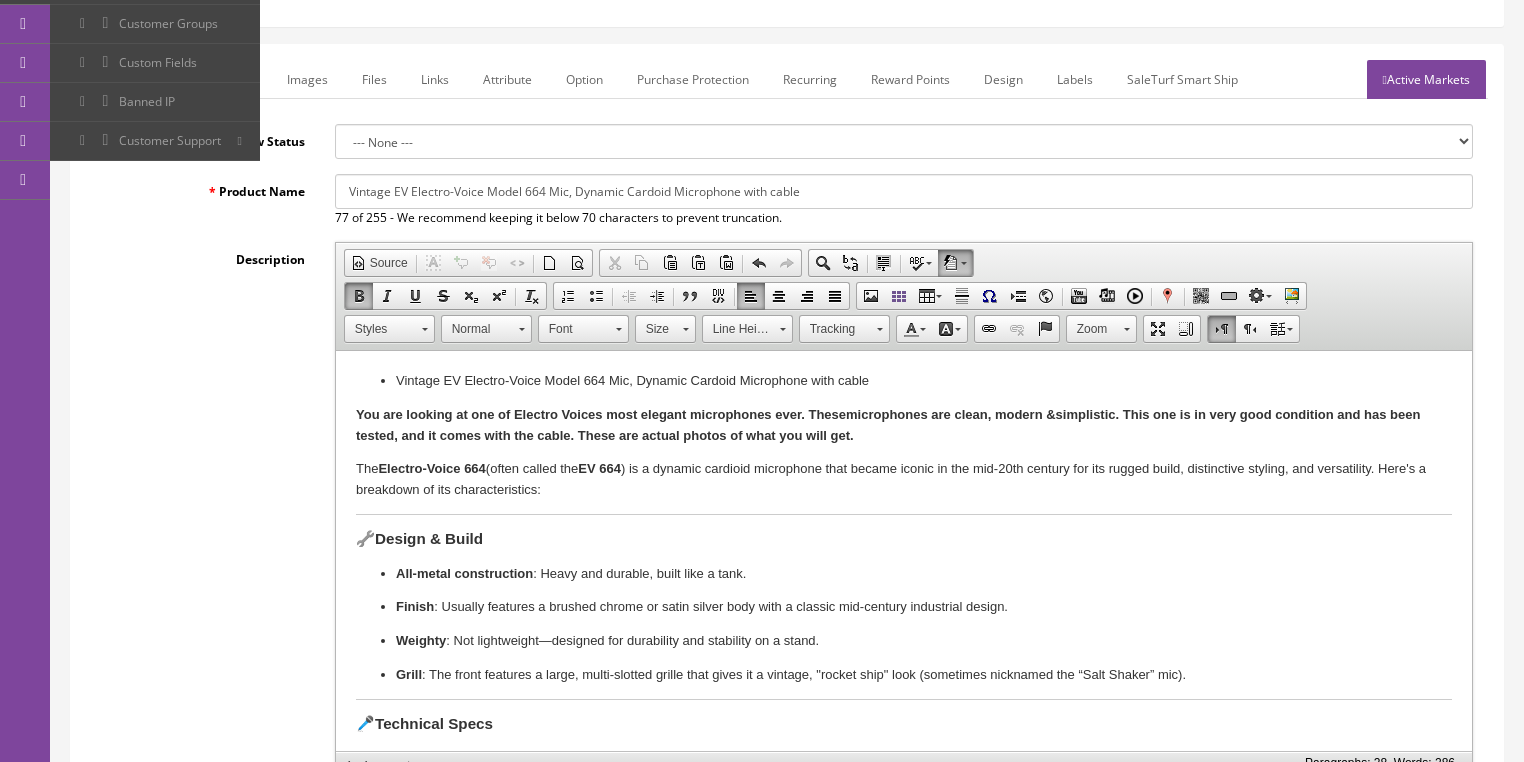 click on "Marketplace" at bounding box center [218, 79] 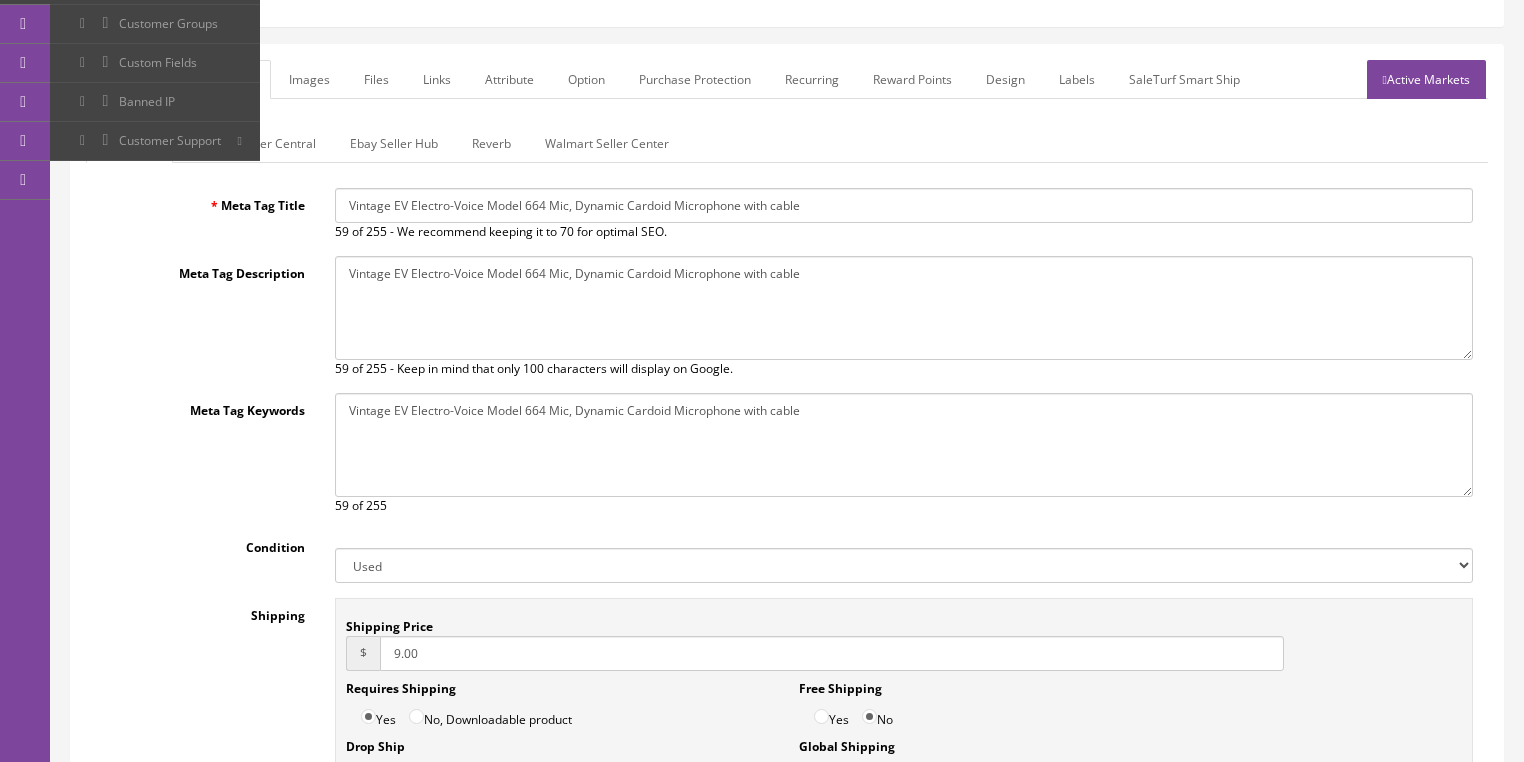 click on "Ebay Seller Hub" at bounding box center [394, 143] 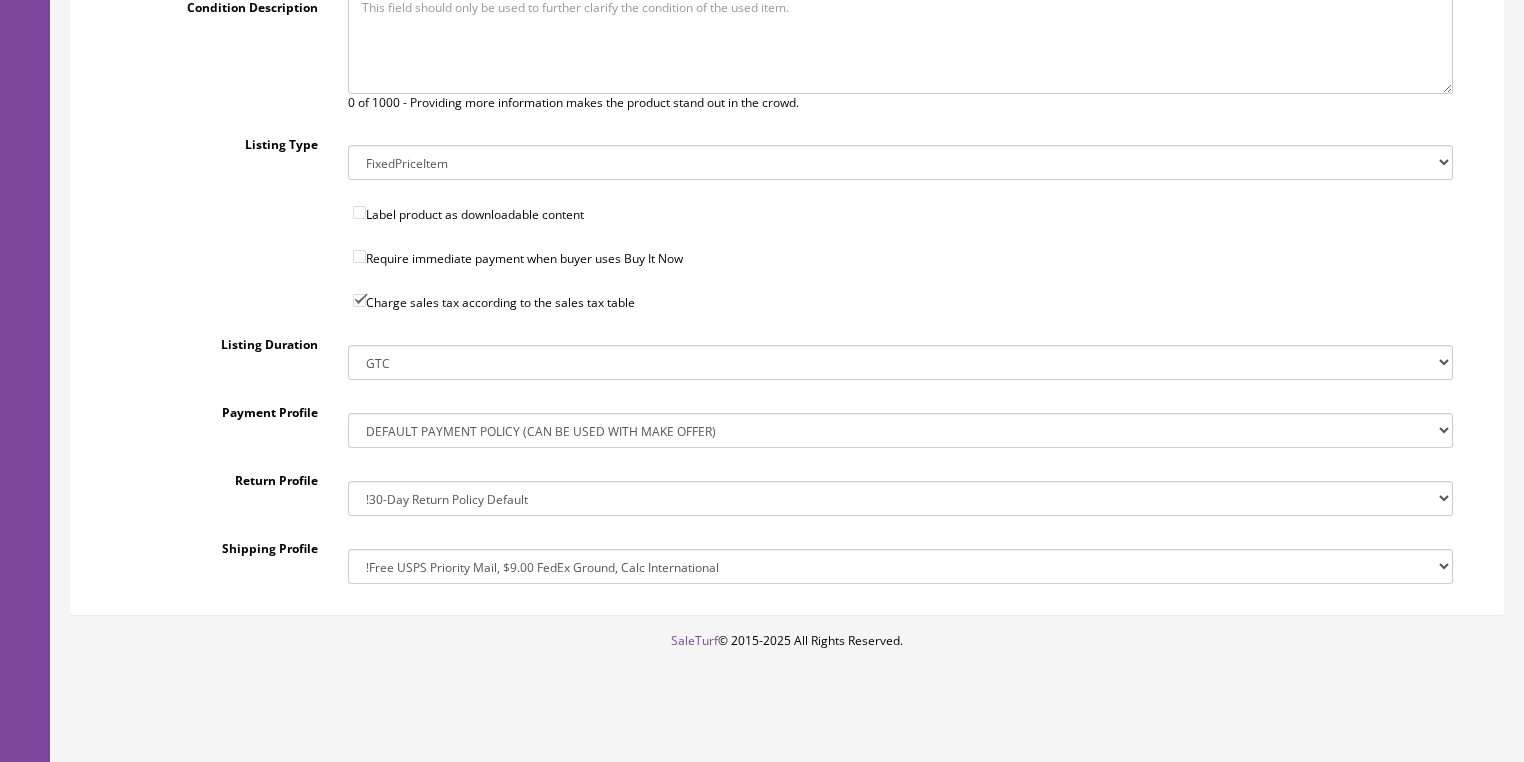 scroll, scrollTop: 604, scrollLeft: 0, axis: vertical 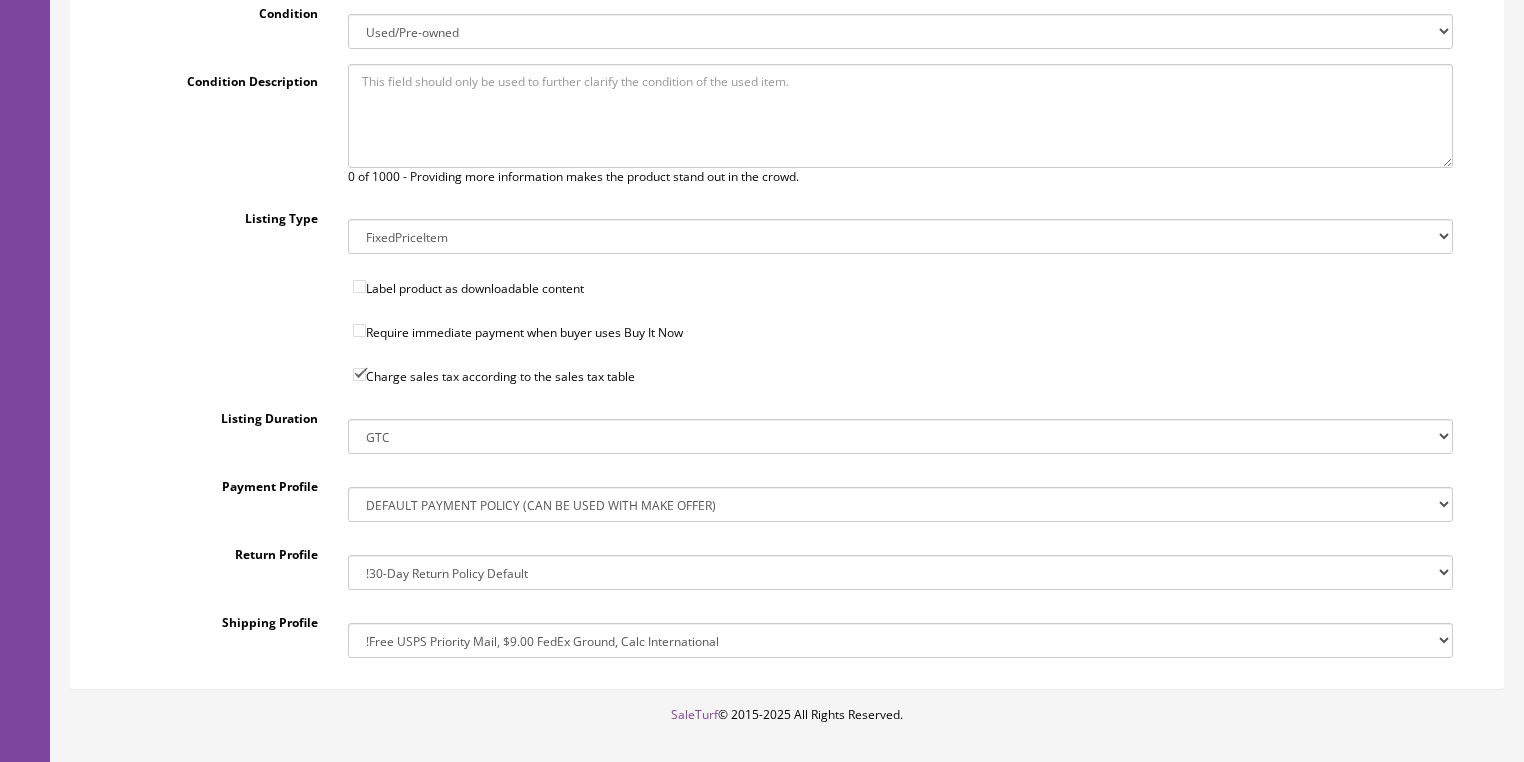 click on "!$28.50 FedEx, Priority $65.00 No International
!$28.50 FedEx, Priority $65.00 No International Copy (2)
!$39.95 Shipping, No International
!$39.95 Shipping, No International Copy
!Big Item Free FedEx, No USPS, No International
!Drop-Ship 3 Day Handling Time, FREE SHIPPING
!Free FedEx Ground, $44.50 Priority, No International
!Free FedEx Ground, $44.50 Priority, No International Copy
!Free FedEx Ground, $44.50 Priority, No International Copy (2)
!Free FedEx Ground, $44.50 Priority, No International Copy (3)" at bounding box center (900, 640) 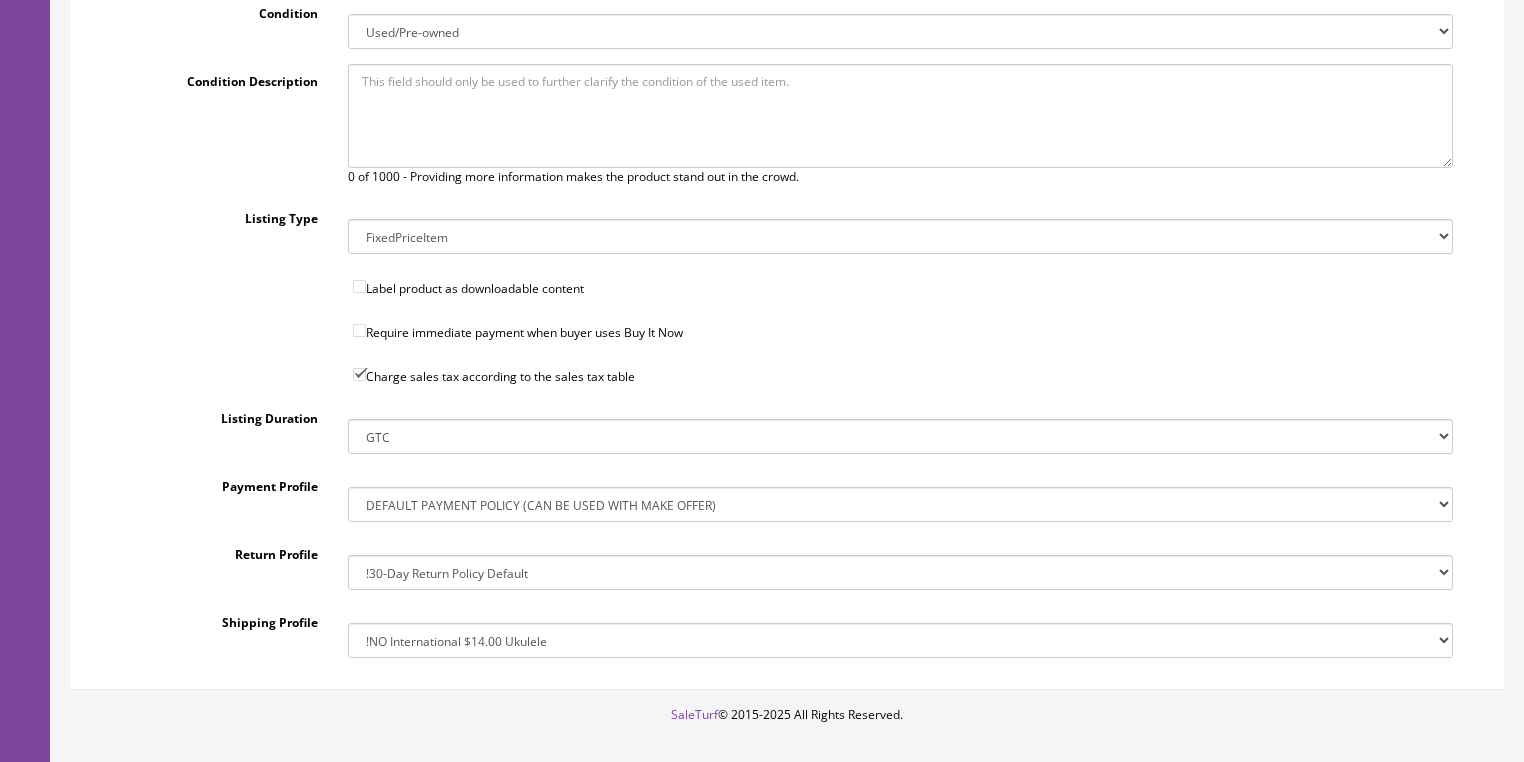 click on "!$28.50 FedEx, Priority $65.00 No International
!$28.50 FedEx, Priority $65.00 No International Copy (2)
!$39.95 Shipping, No International
!$39.95 Shipping, No International Copy
!Big Item Free FedEx, No USPS, No International
!Drop-Ship 3 Day Handling Time, FREE SHIPPING
!Free FedEx Ground, $44.50 Priority, No International
!Free FedEx Ground, $44.50 Priority, No International Copy
!Free FedEx Ground, $44.50 Priority, No International Copy (2)
!Free FedEx Ground, $44.50 Priority, No International Copy (3)" at bounding box center (900, 640) 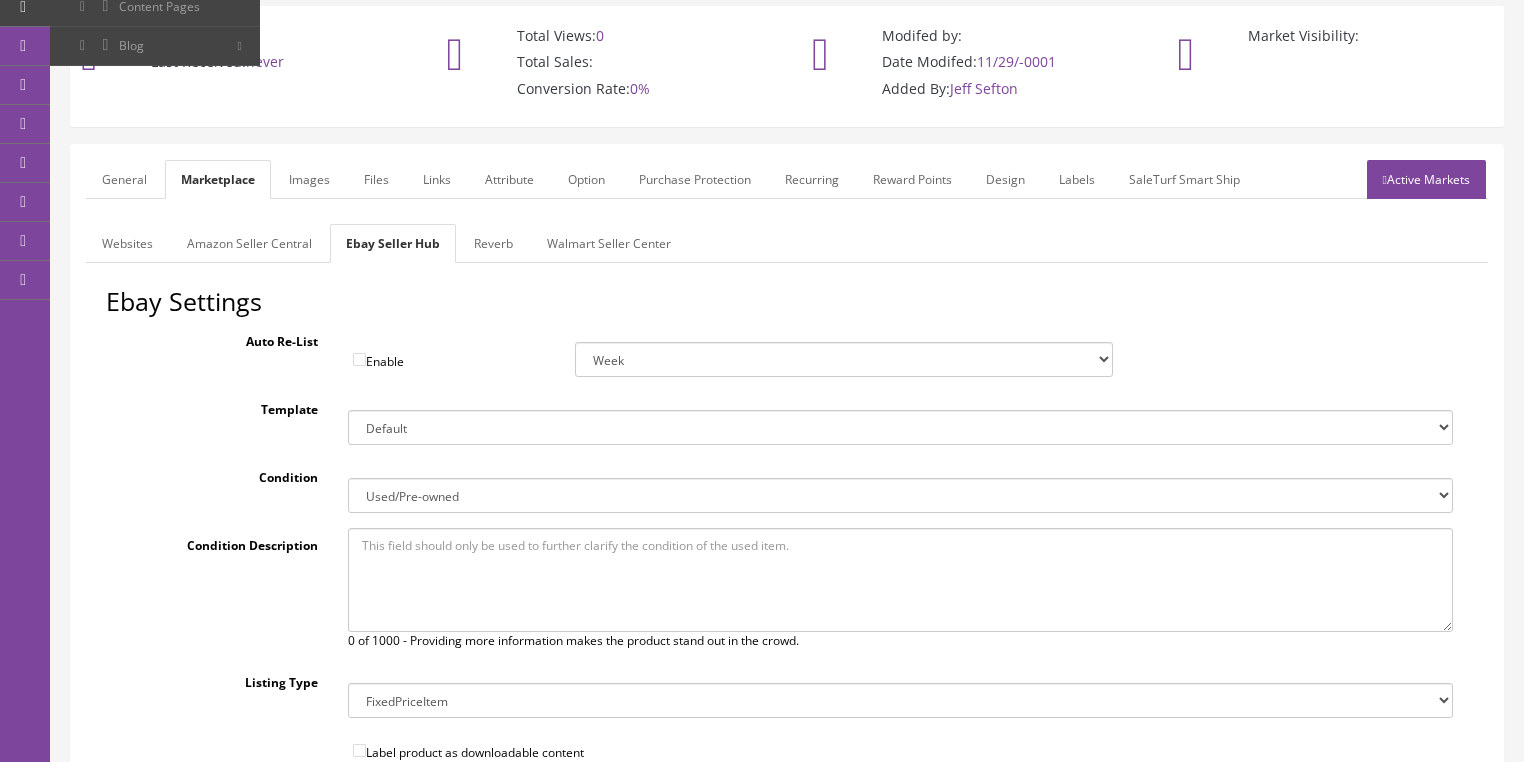 scroll, scrollTop: 0, scrollLeft: 0, axis: both 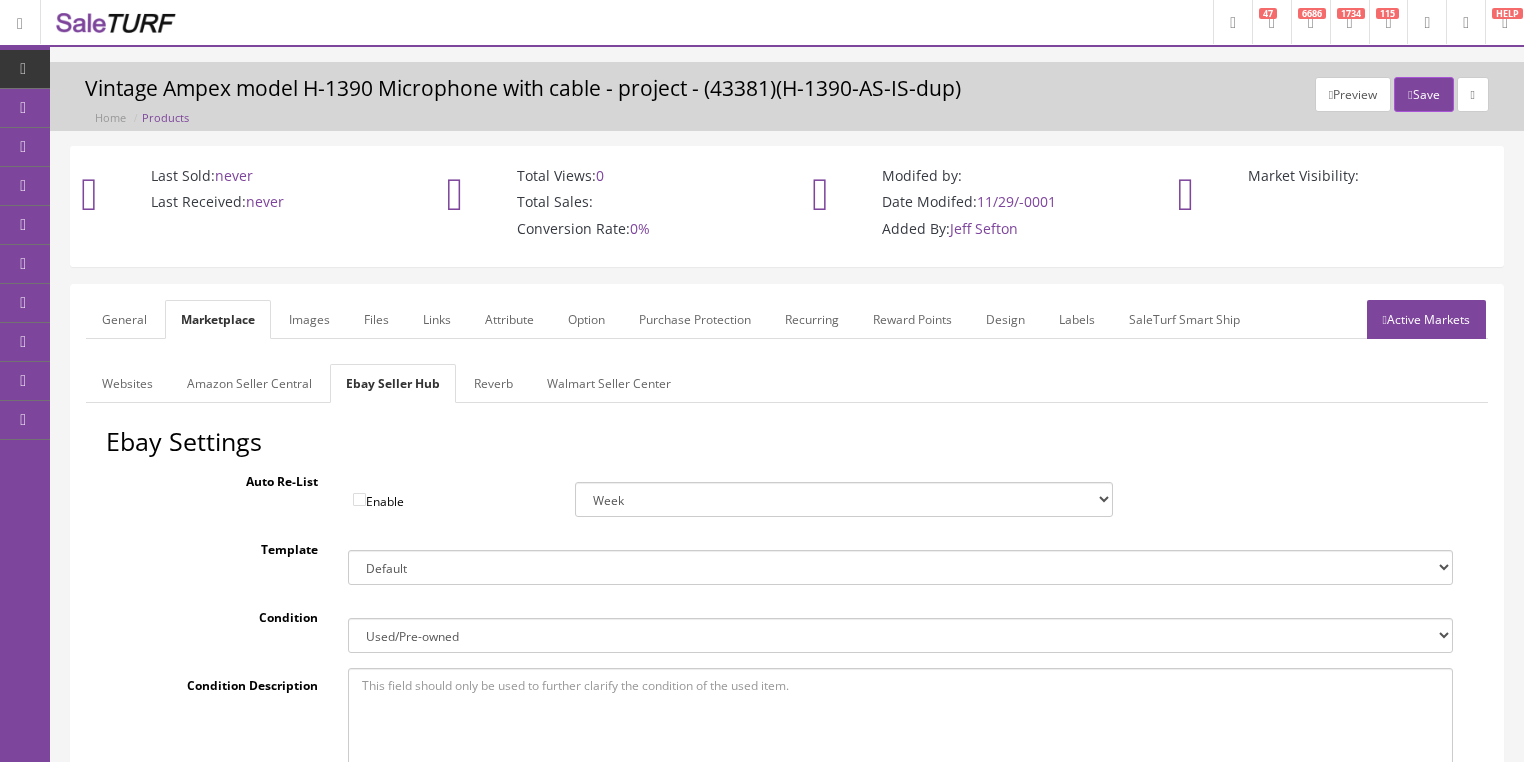 click on "Reverb" at bounding box center (493, 383) 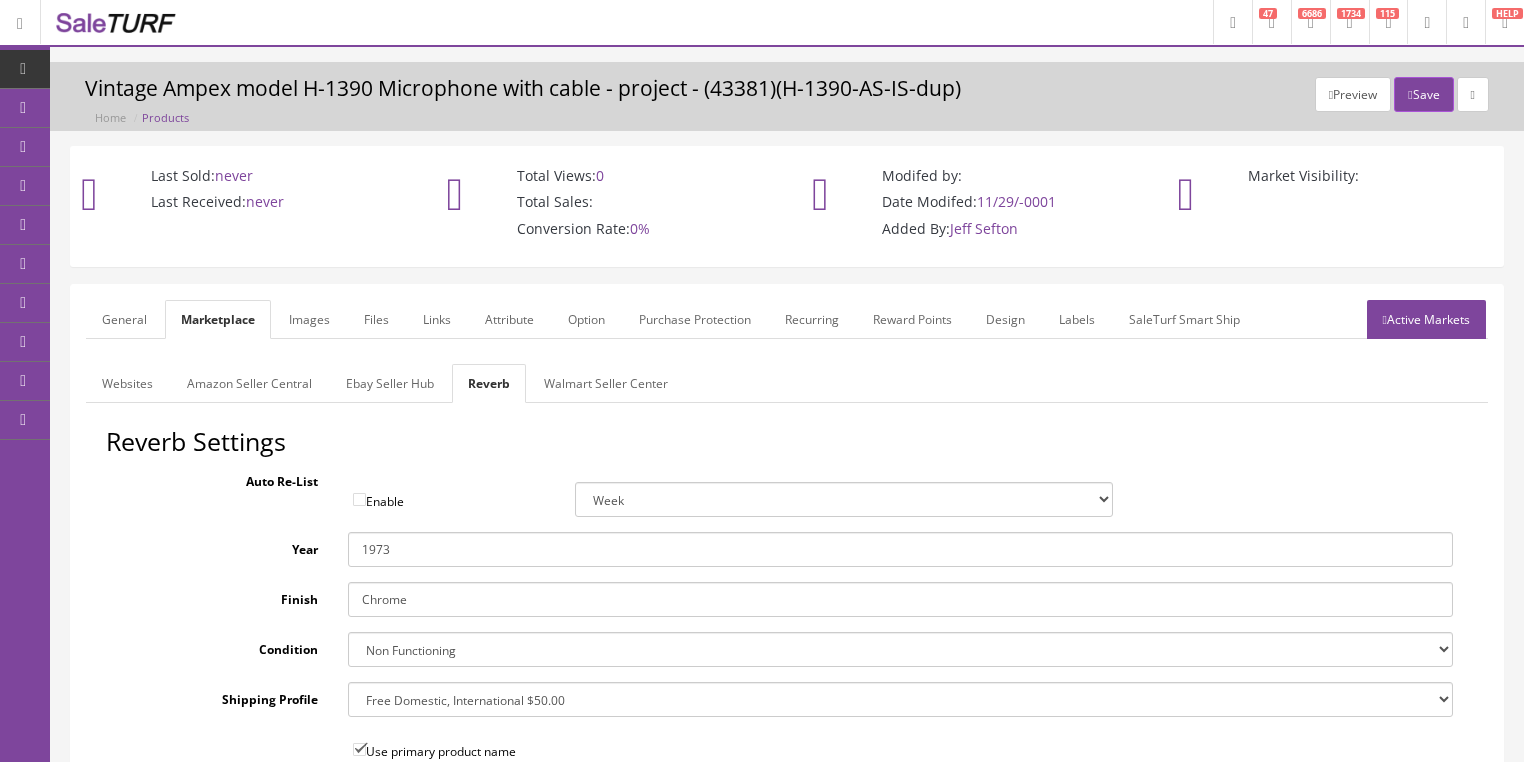 drag, startPoint x: 380, startPoint y: 548, endPoint x: 400, endPoint y: 548, distance: 20 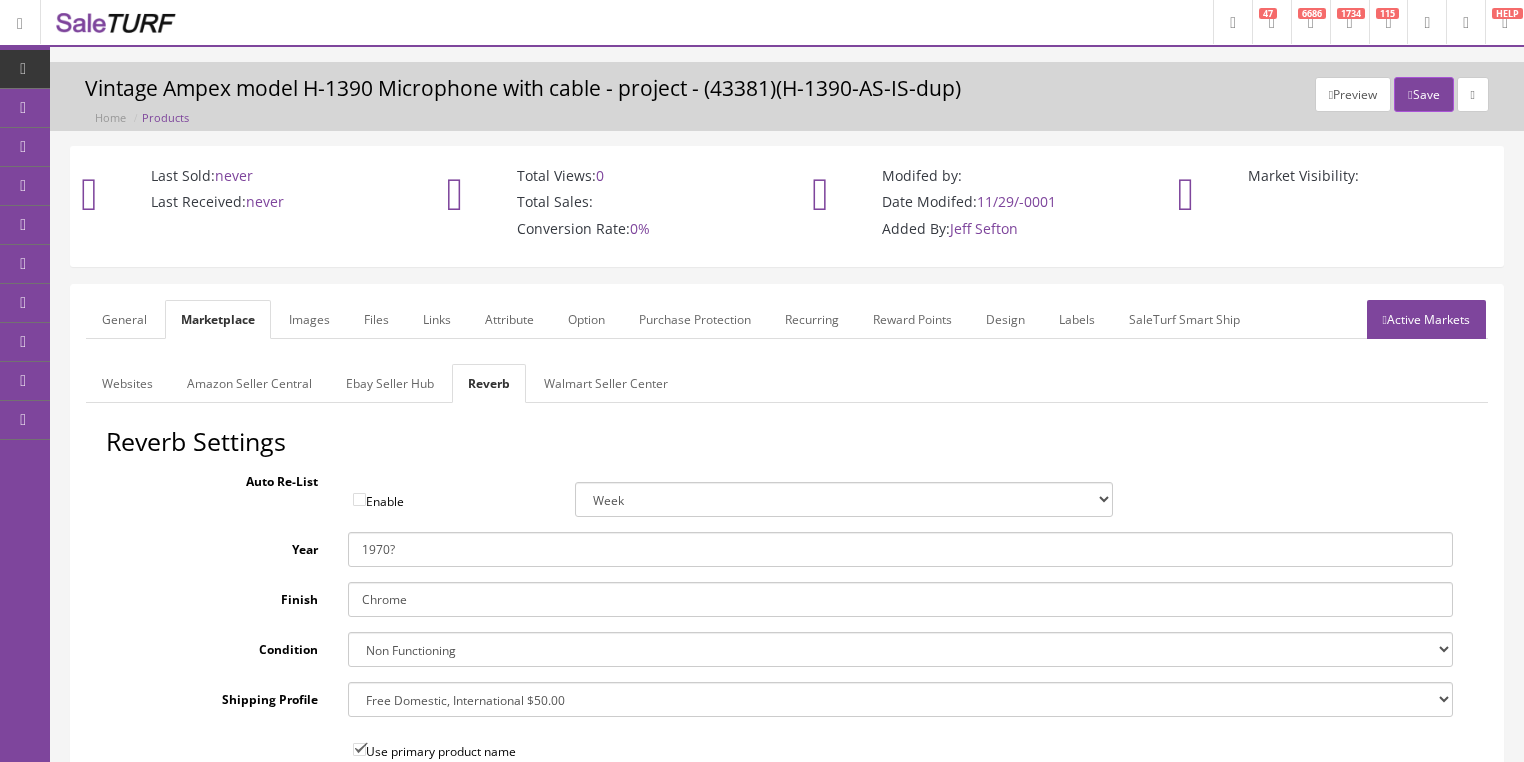 type on "1970?" 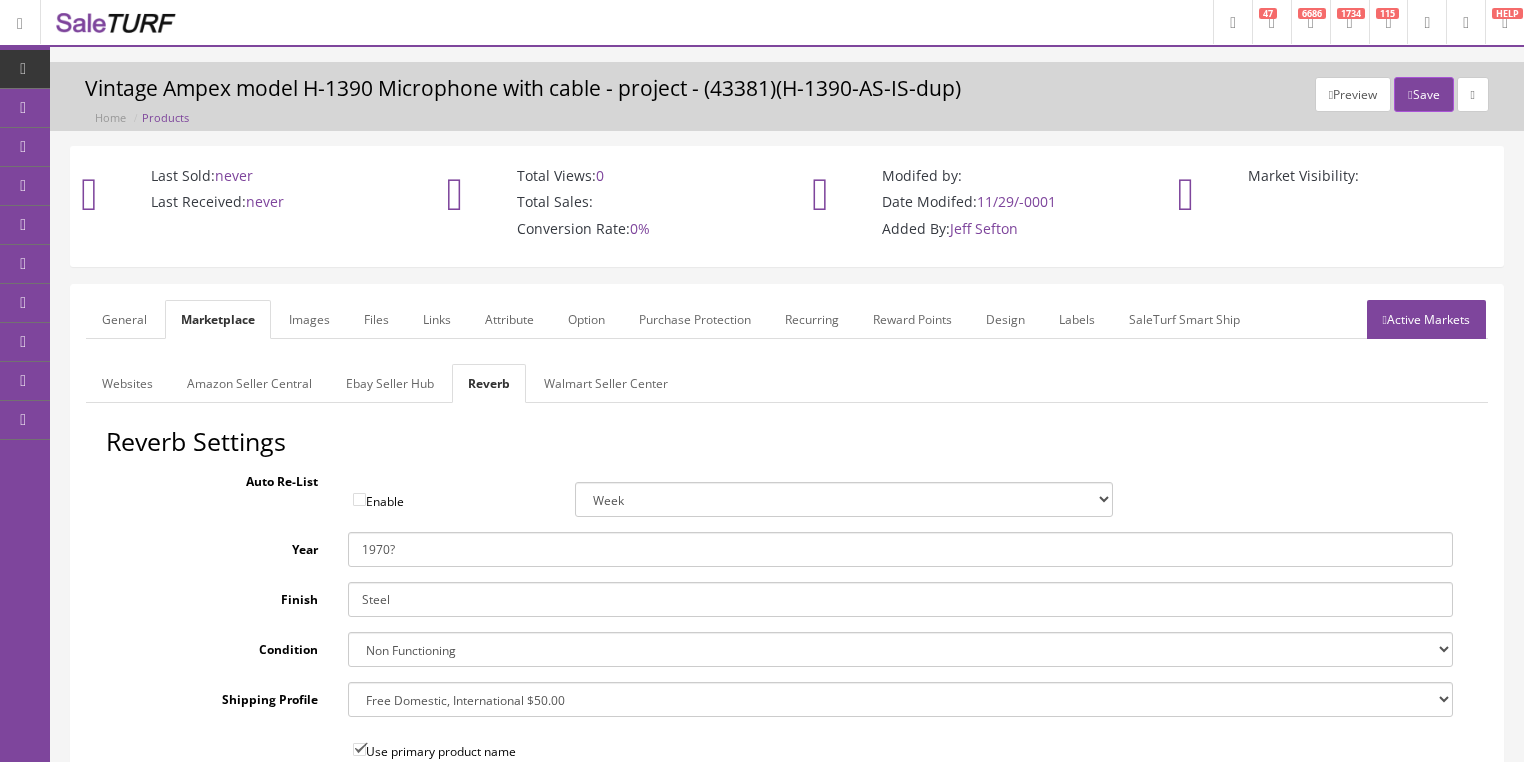 type on "Steel" 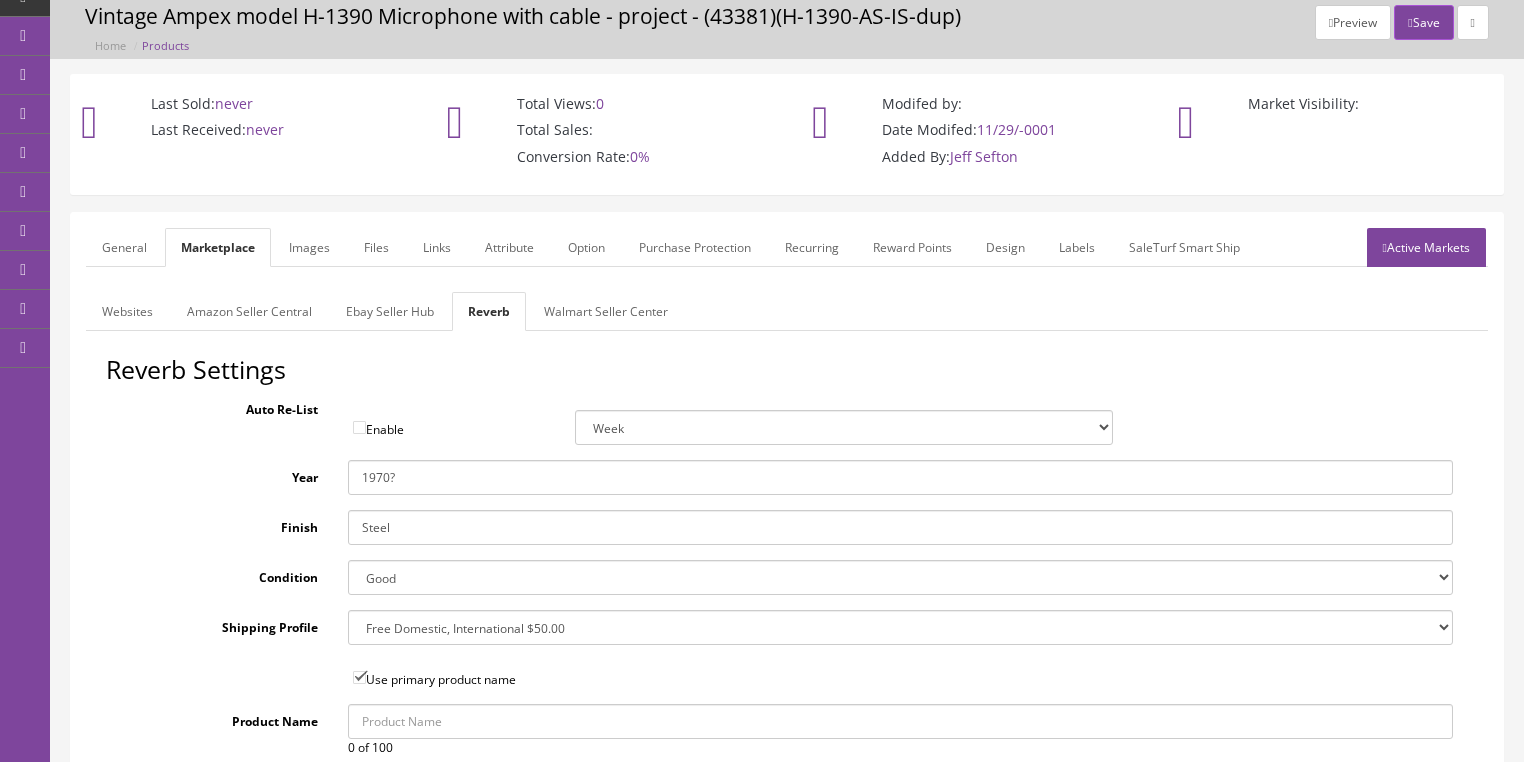 scroll, scrollTop: 80, scrollLeft: 0, axis: vertical 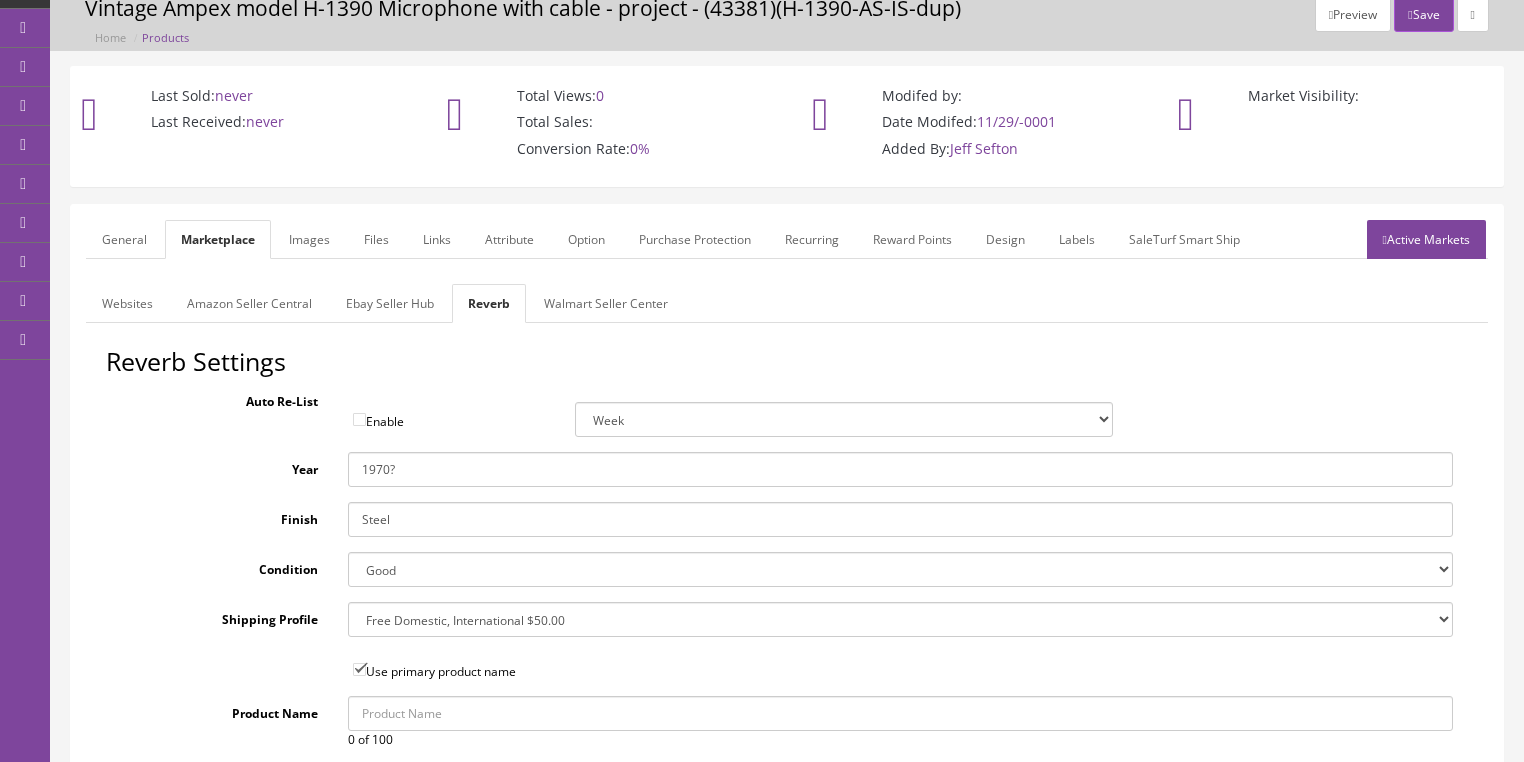click on "--- None ---
$3.49 USPS Shipping
MH INSURED $20000 GUITAR
MH INSURED $11000 GUITAR
MH INSURED $9000 GUITAR
MH INSURED $7000 GUITAR
MH INSURED $5000 GUITAR
MH INSURED $3000 GUITAR
MH INSURED $1000 GUITAR
Free Domestic, International $12.00
$80 Insured Domestic Shipping
Pickup Only
$500 Freight Truck, 48 States
$9.00 USPS Priority Mail
FREE, NO INTERNATIONAL
$350.00 Freight" at bounding box center (900, 619) 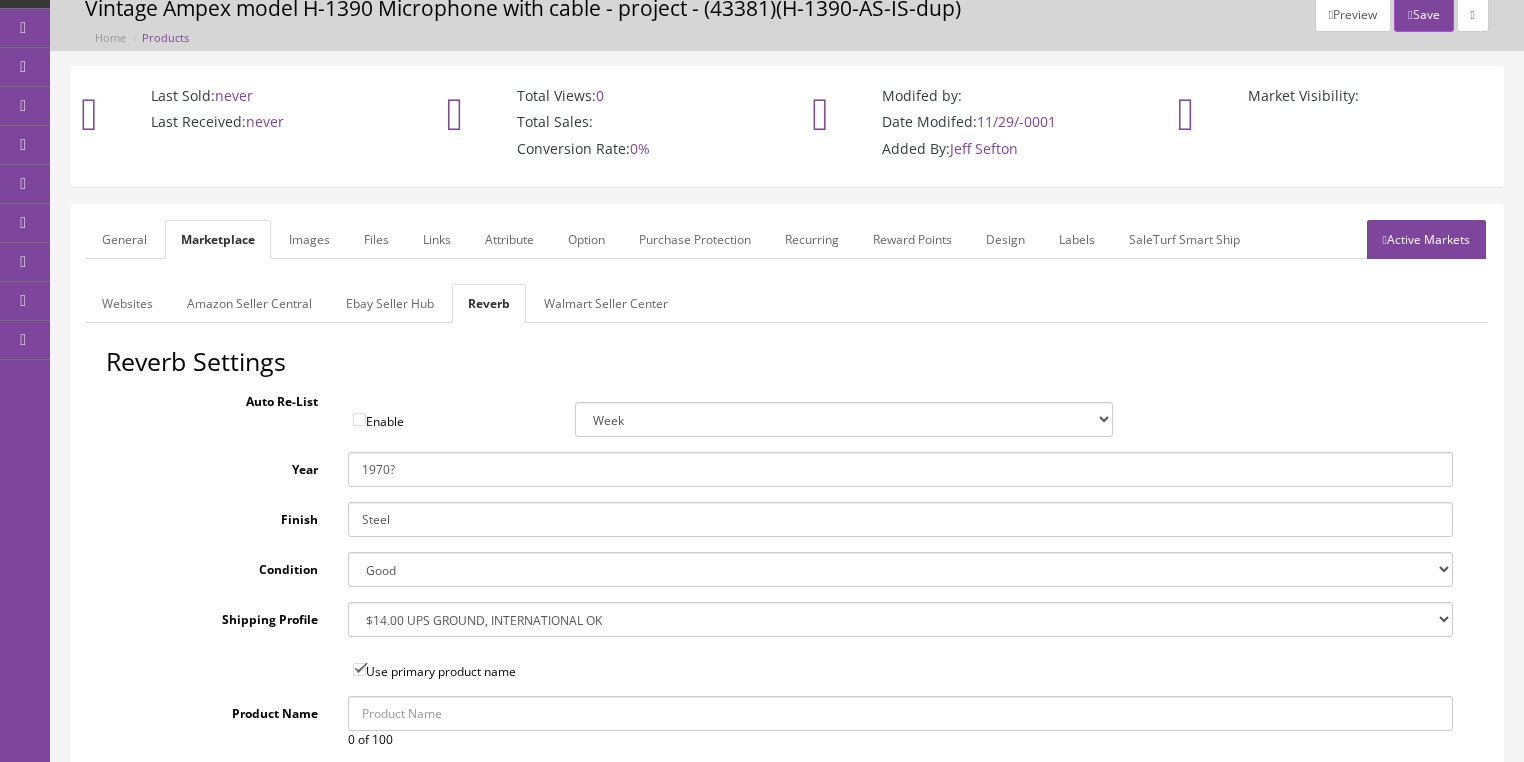 click on "Websites" at bounding box center (127, 303) 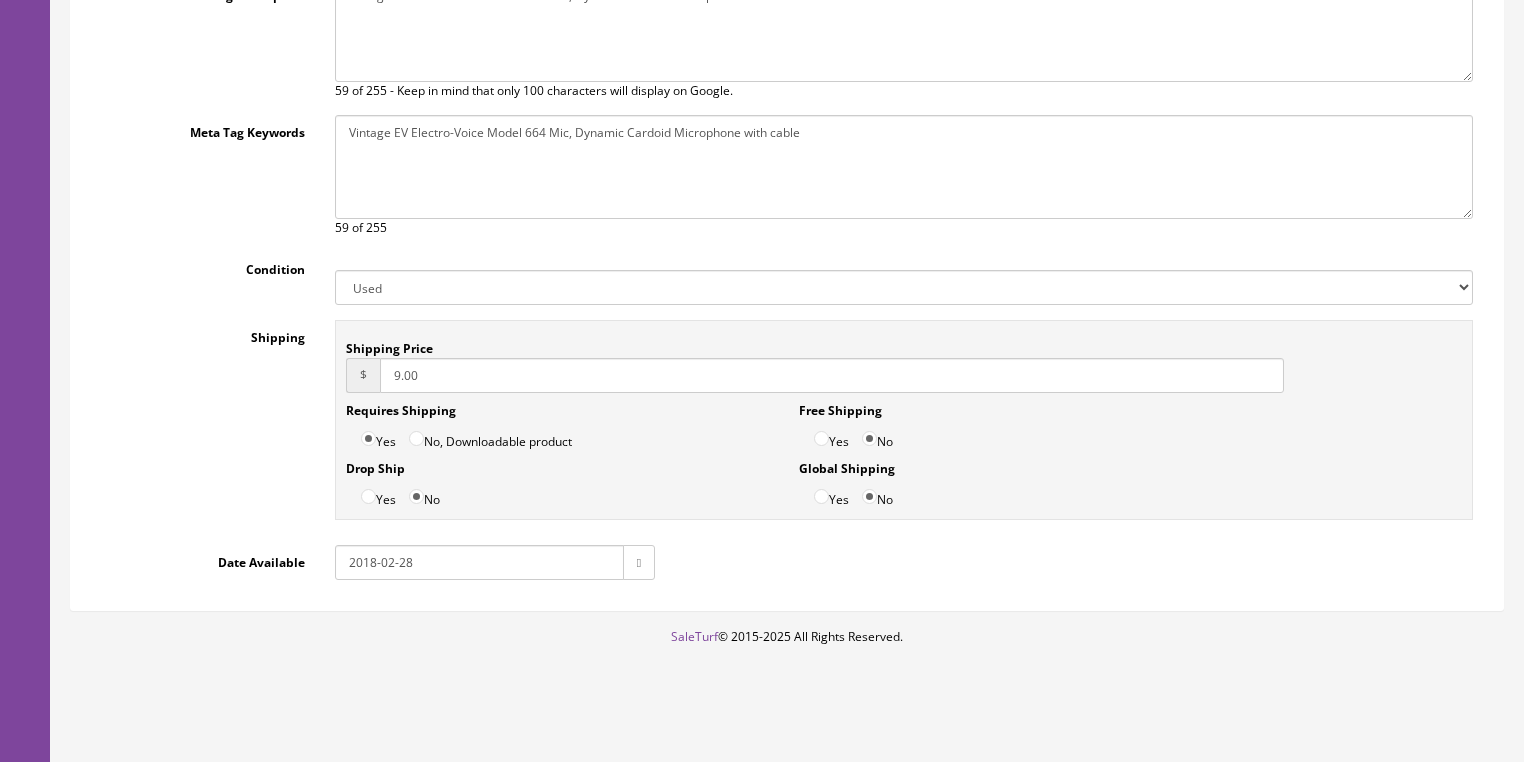 scroll, scrollTop: 519, scrollLeft: 0, axis: vertical 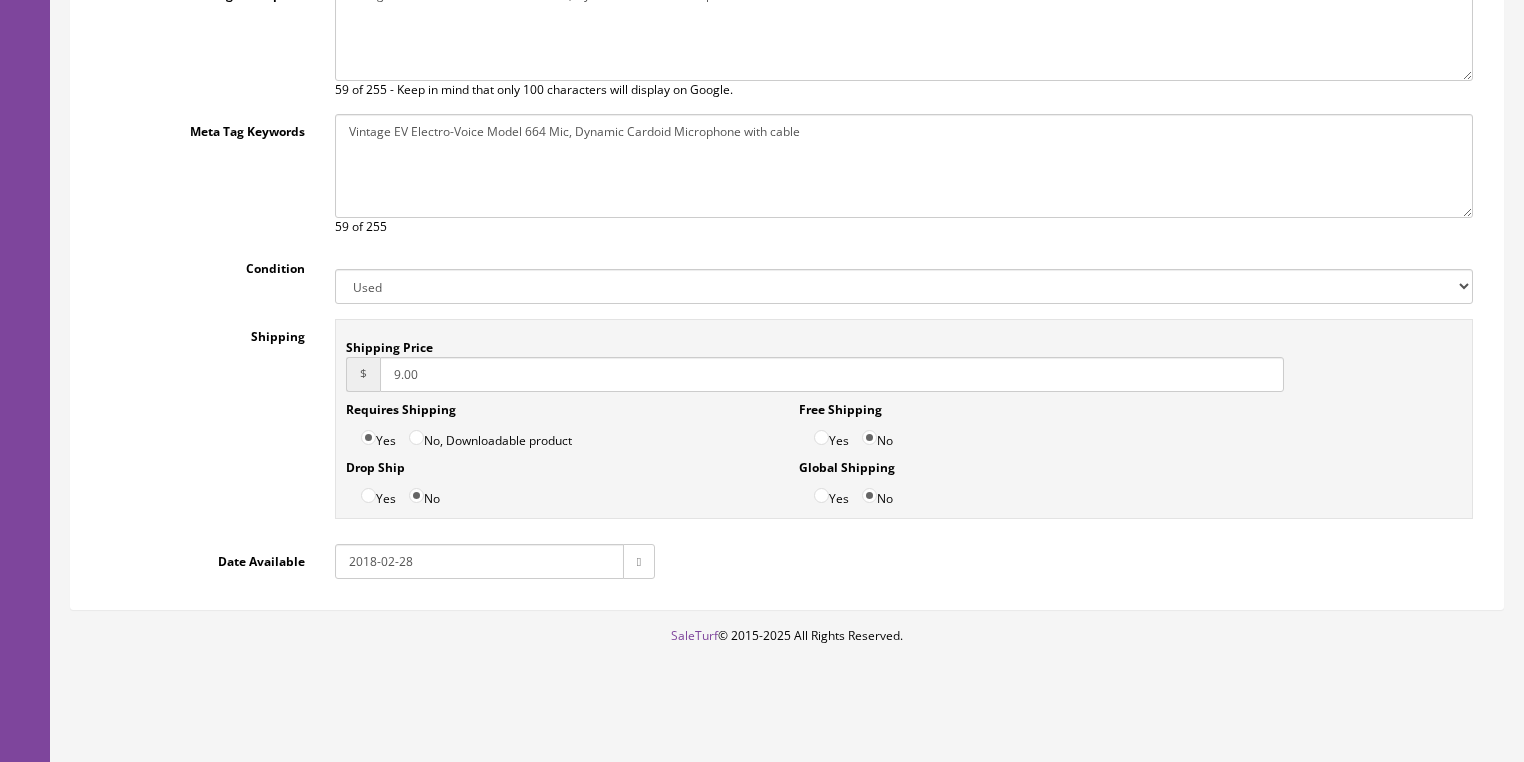 click on "9.00" at bounding box center [832, 374] 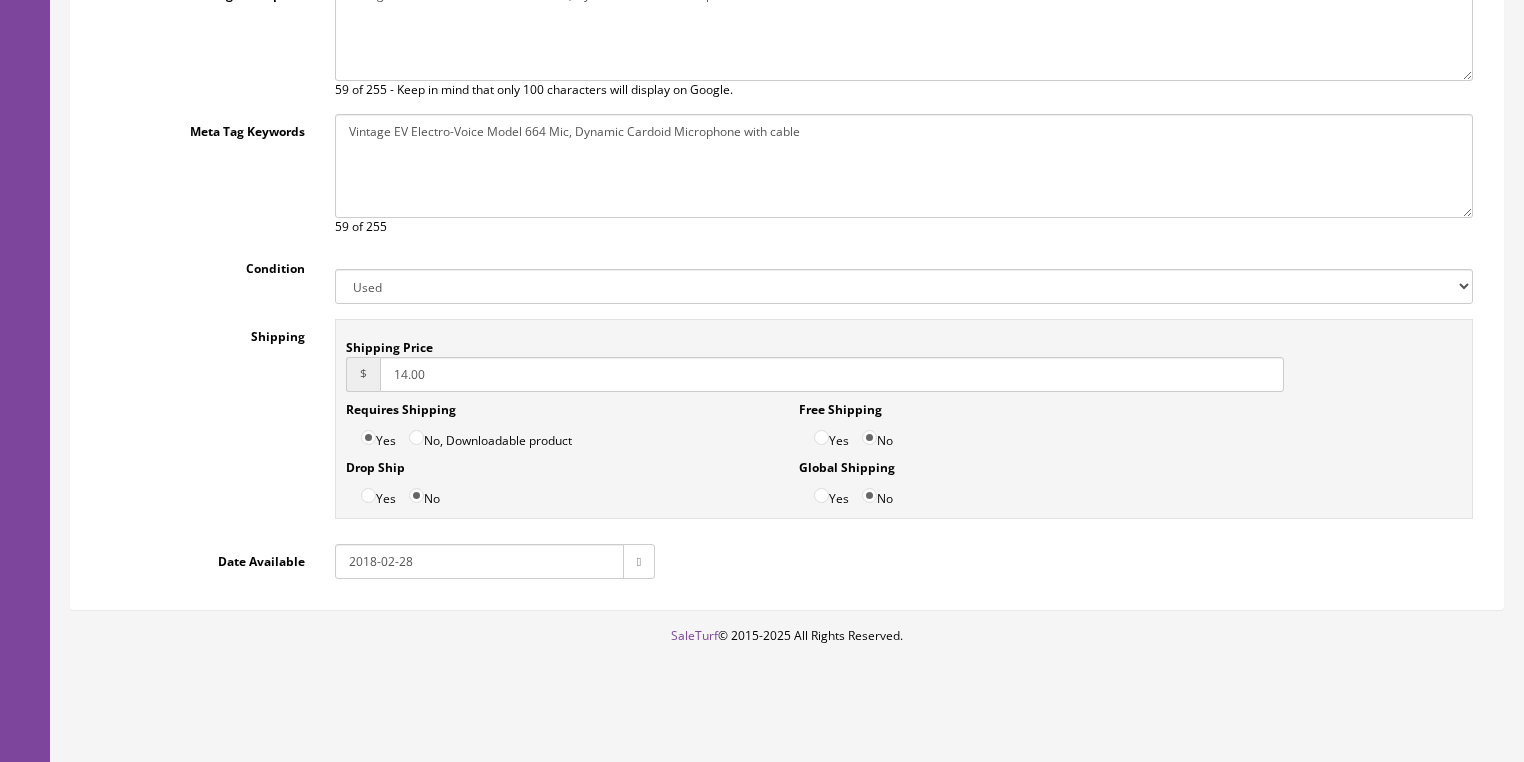 type on "14.00" 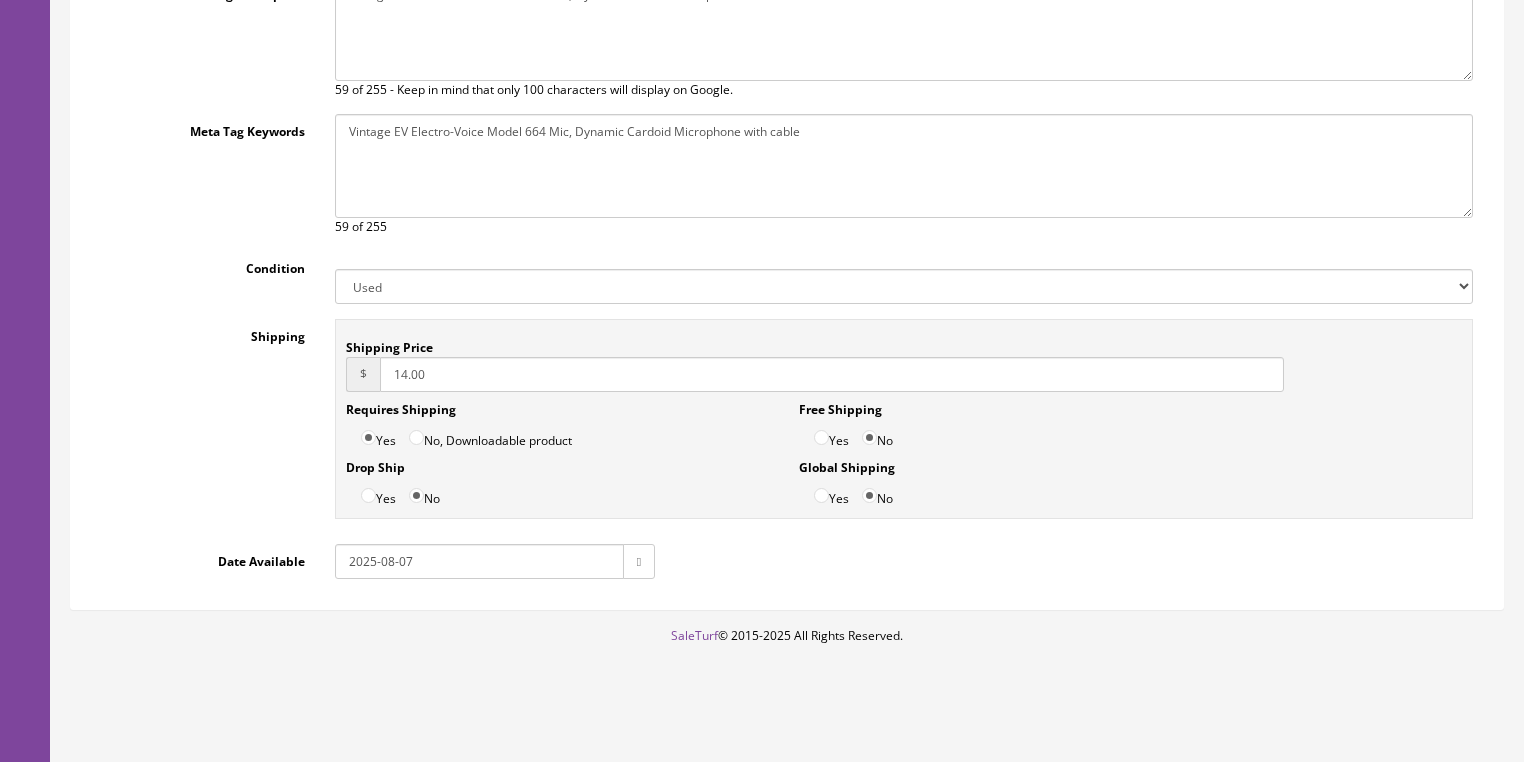 type on "2025-08-07" 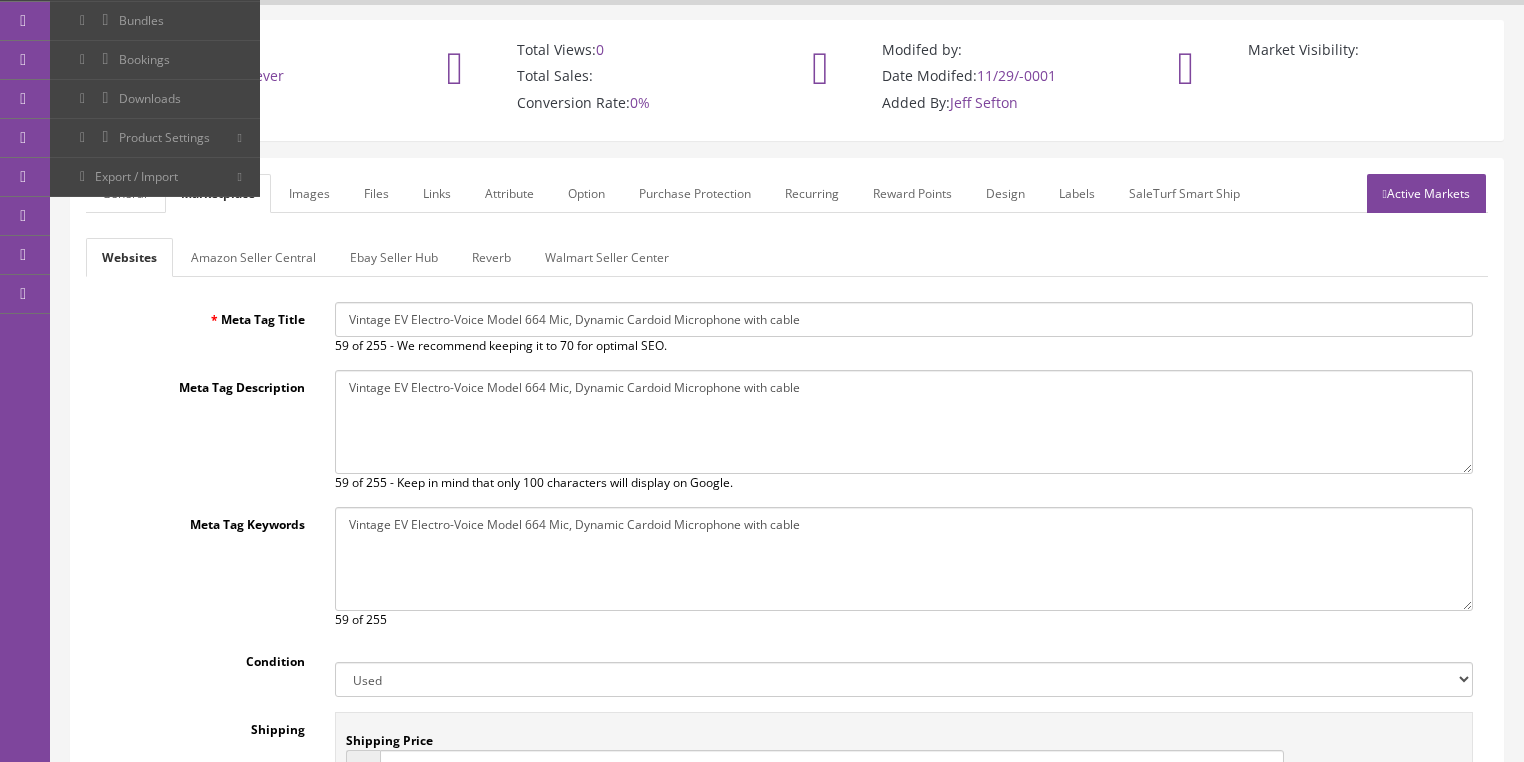 scroll, scrollTop: 119, scrollLeft: 0, axis: vertical 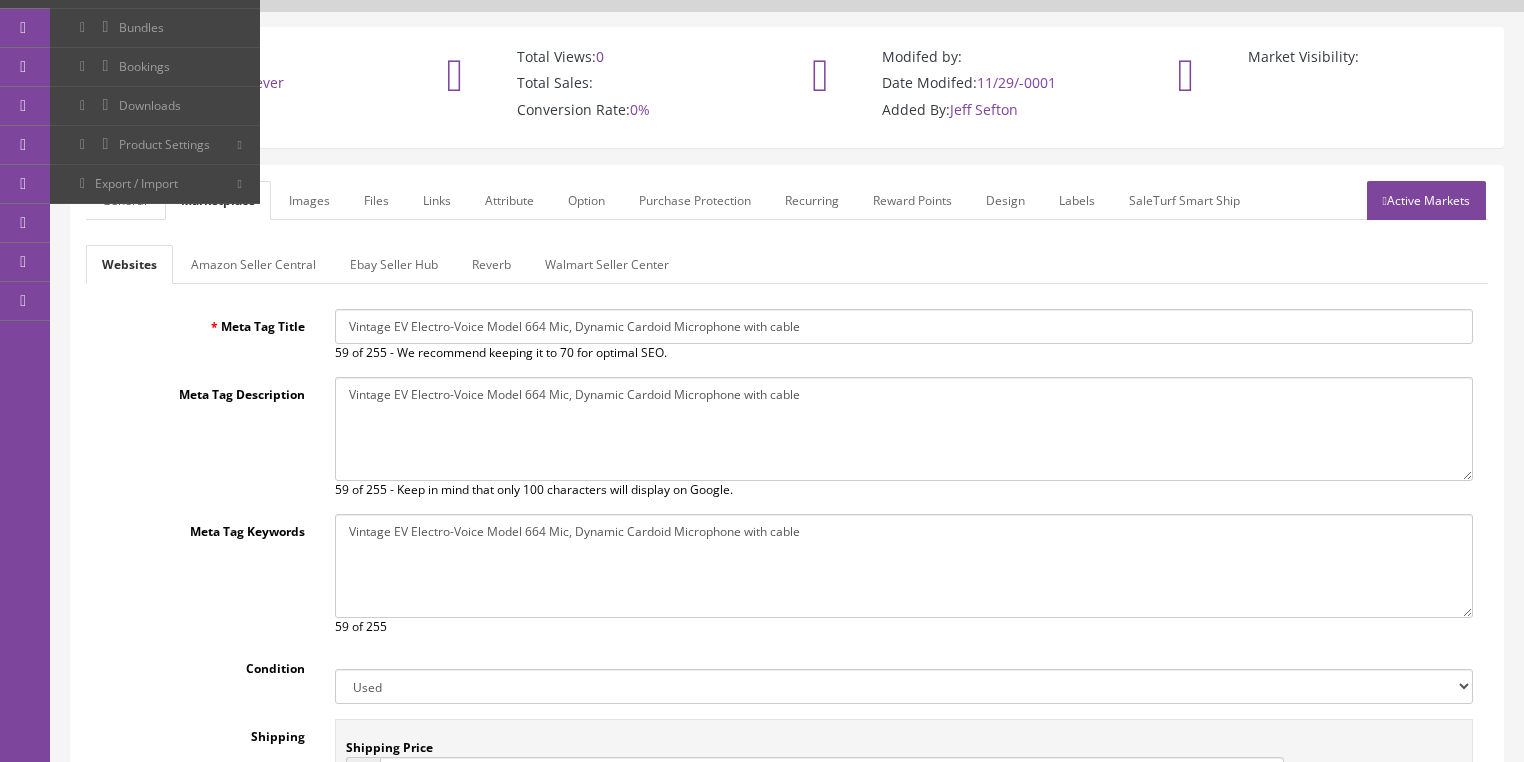 click on "Images" at bounding box center (309, 200) 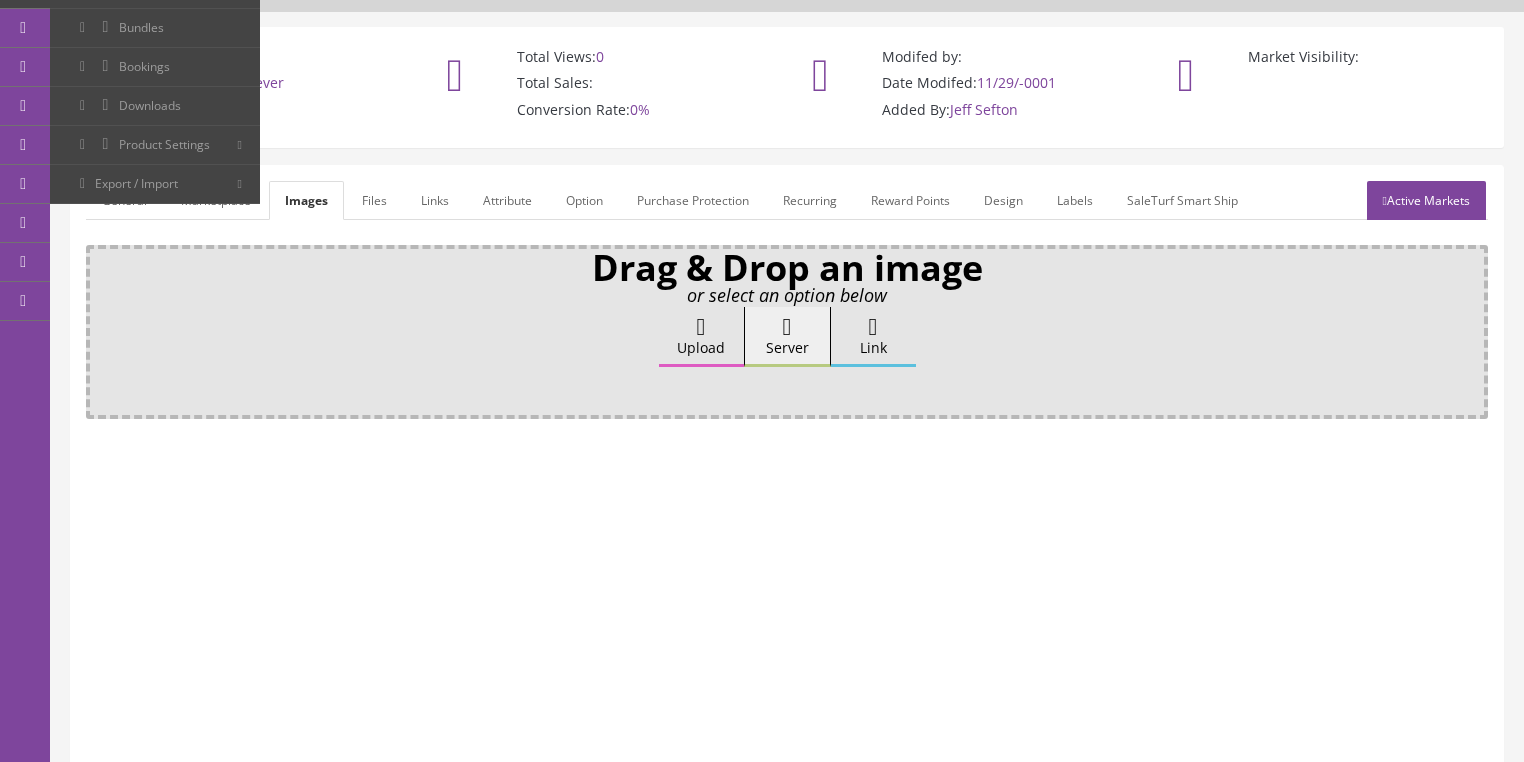click on "Attribute" at bounding box center [507, 200] 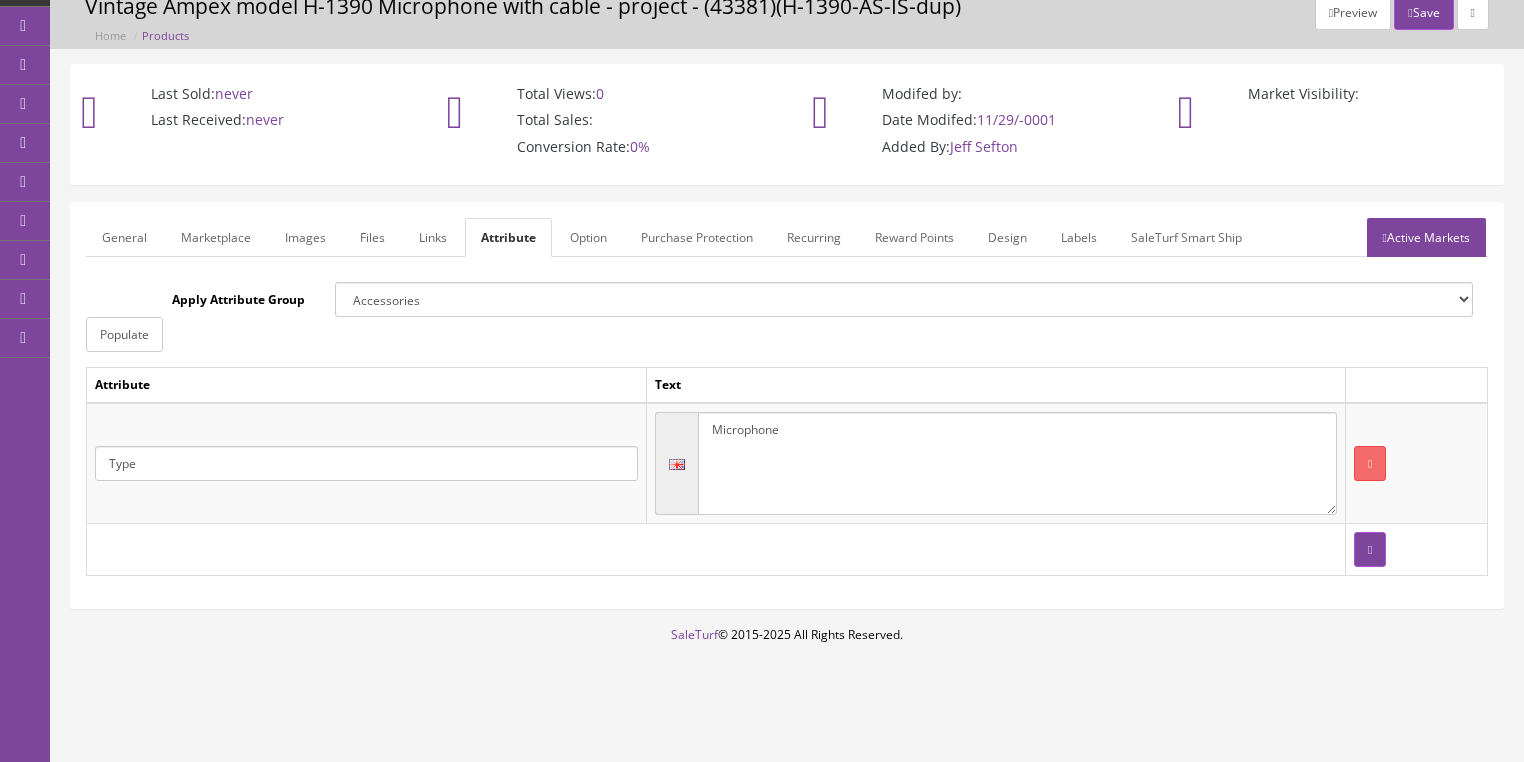 click on "General" at bounding box center (124, 237) 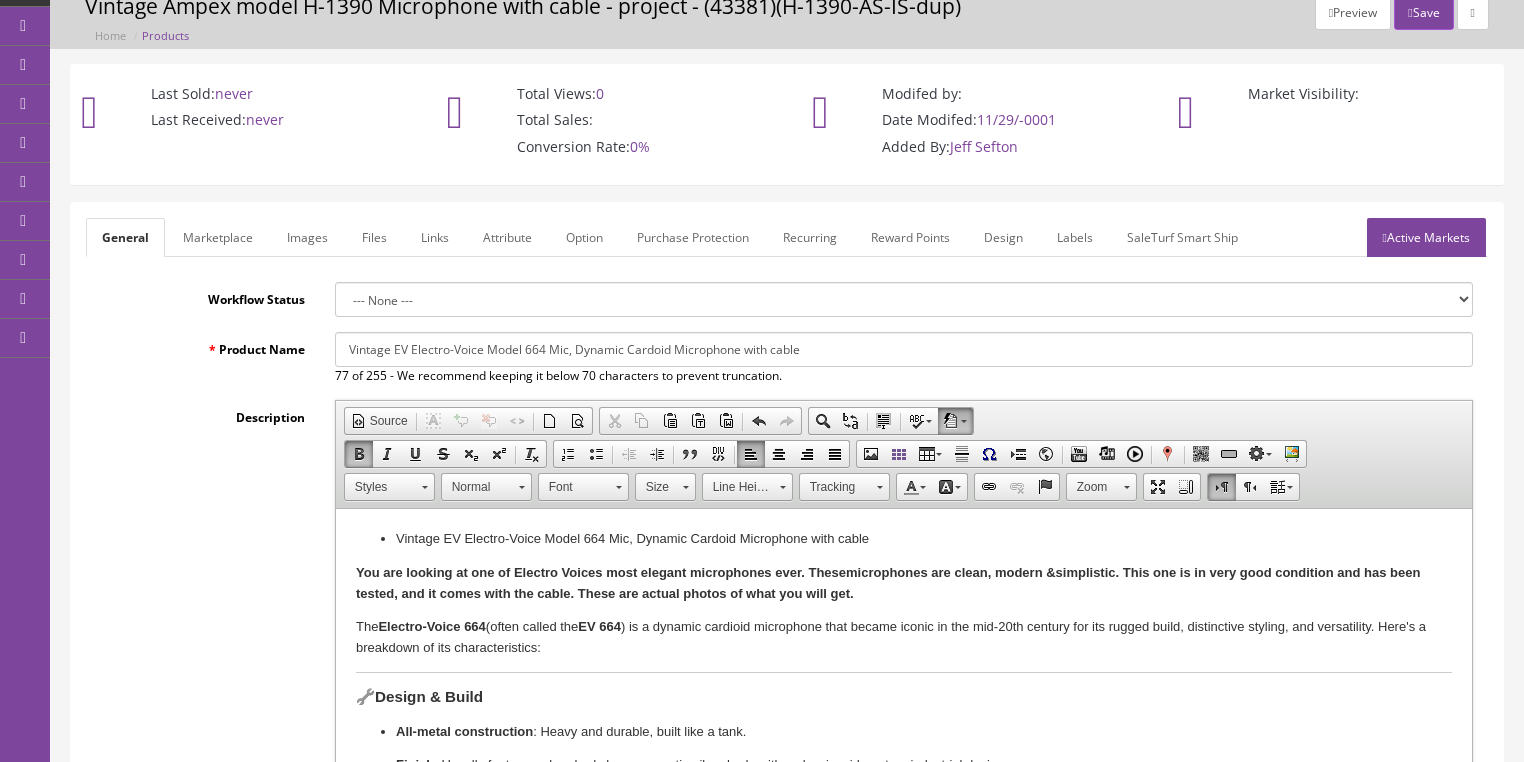 click on "Active Markets" at bounding box center [1426, 237] 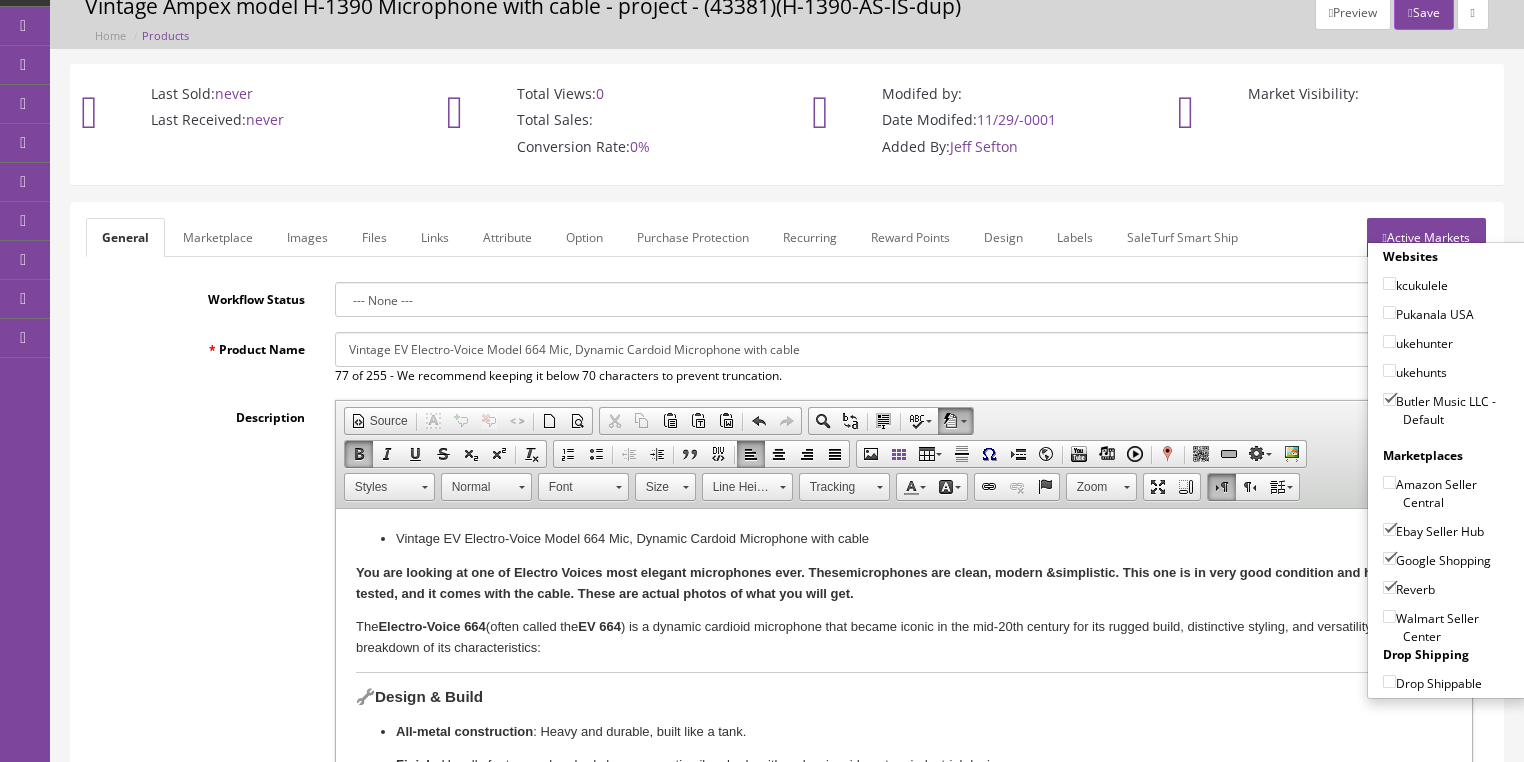 click on "Active Markets" at bounding box center [1426, 237] 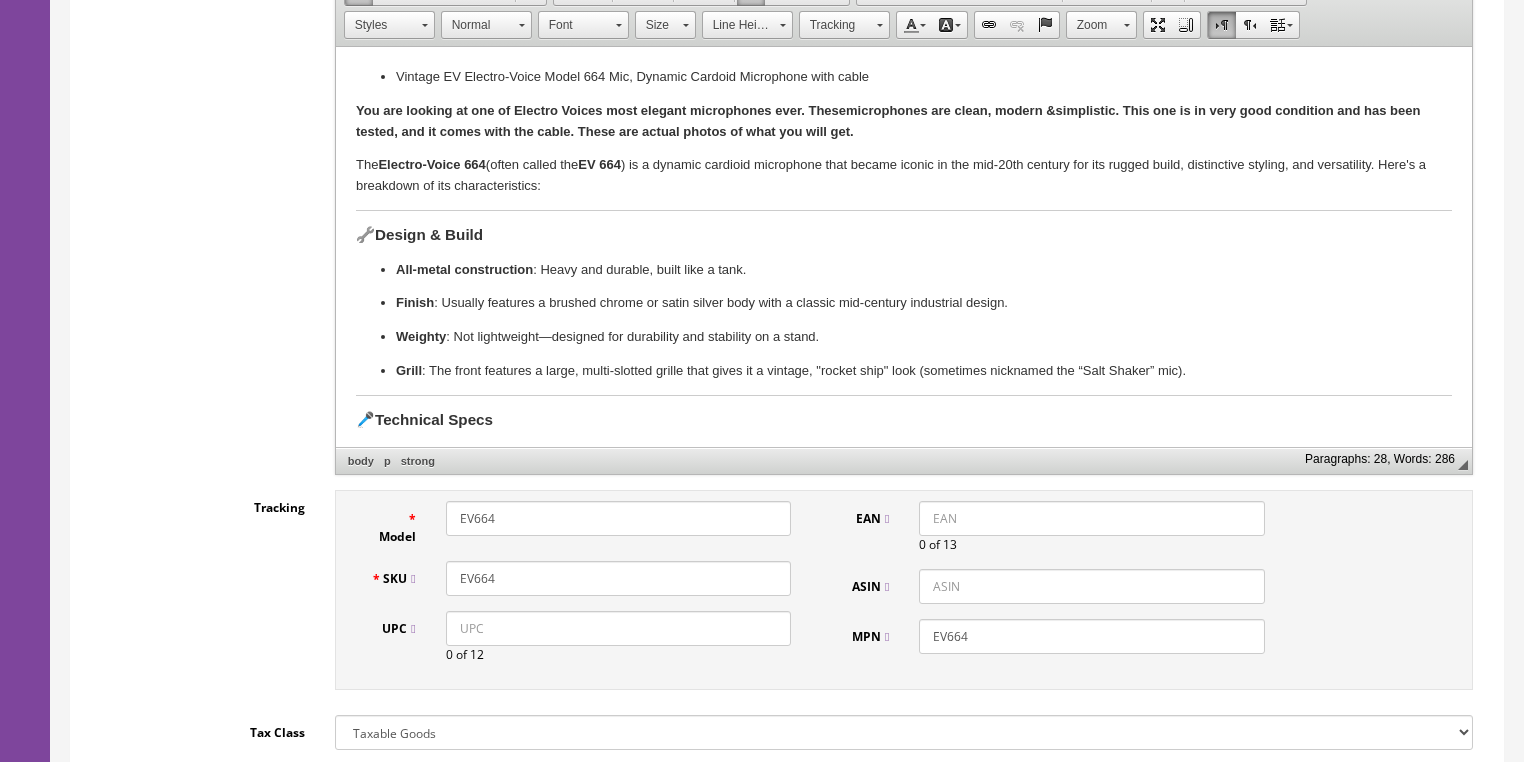 scroll, scrollTop: 562, scrollLeft: 0, axis: vertical 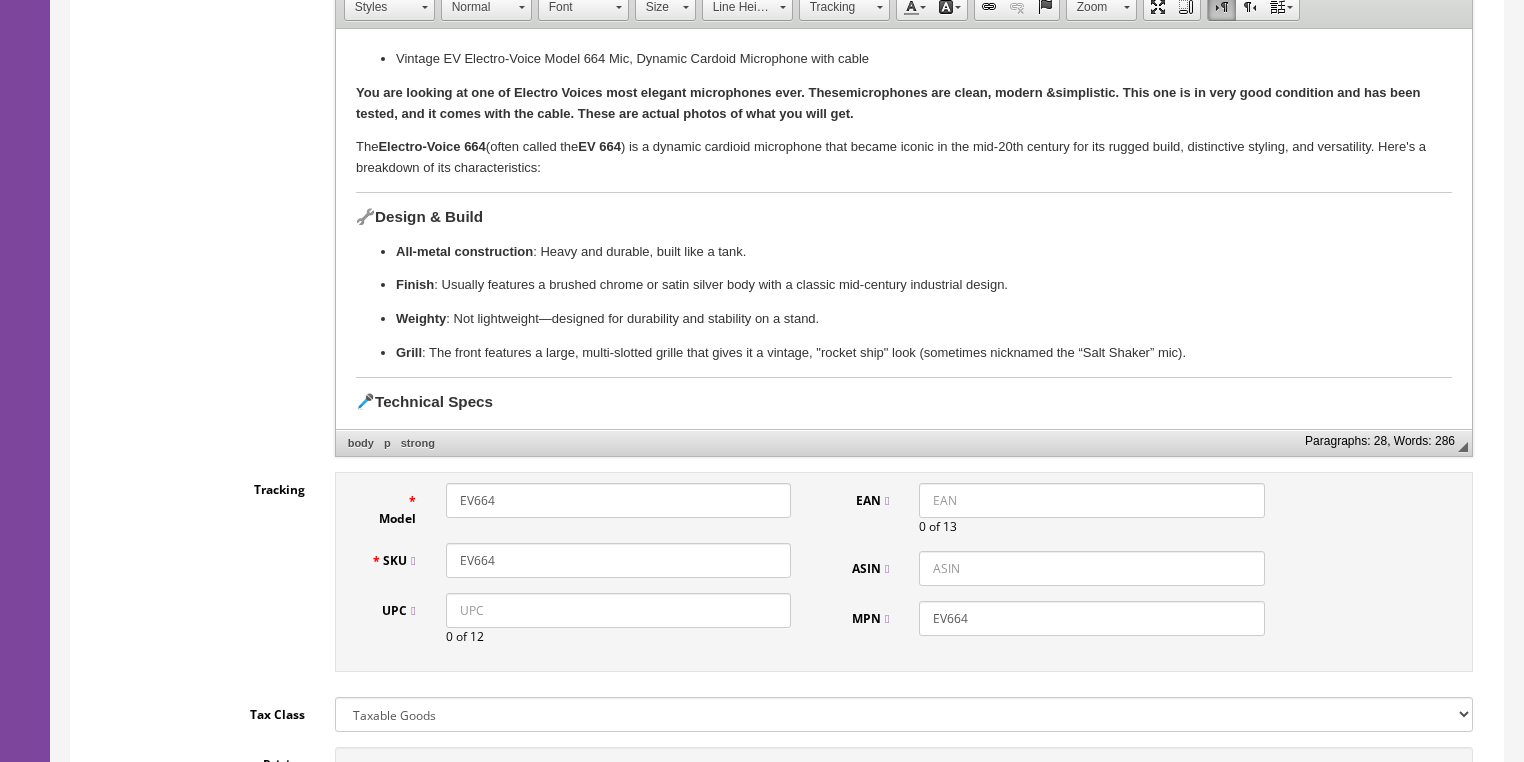 drag, startPoint x: 504, startPoint y: 556, endPoint x: 450, endPoint y: 568, distance: 55.31727 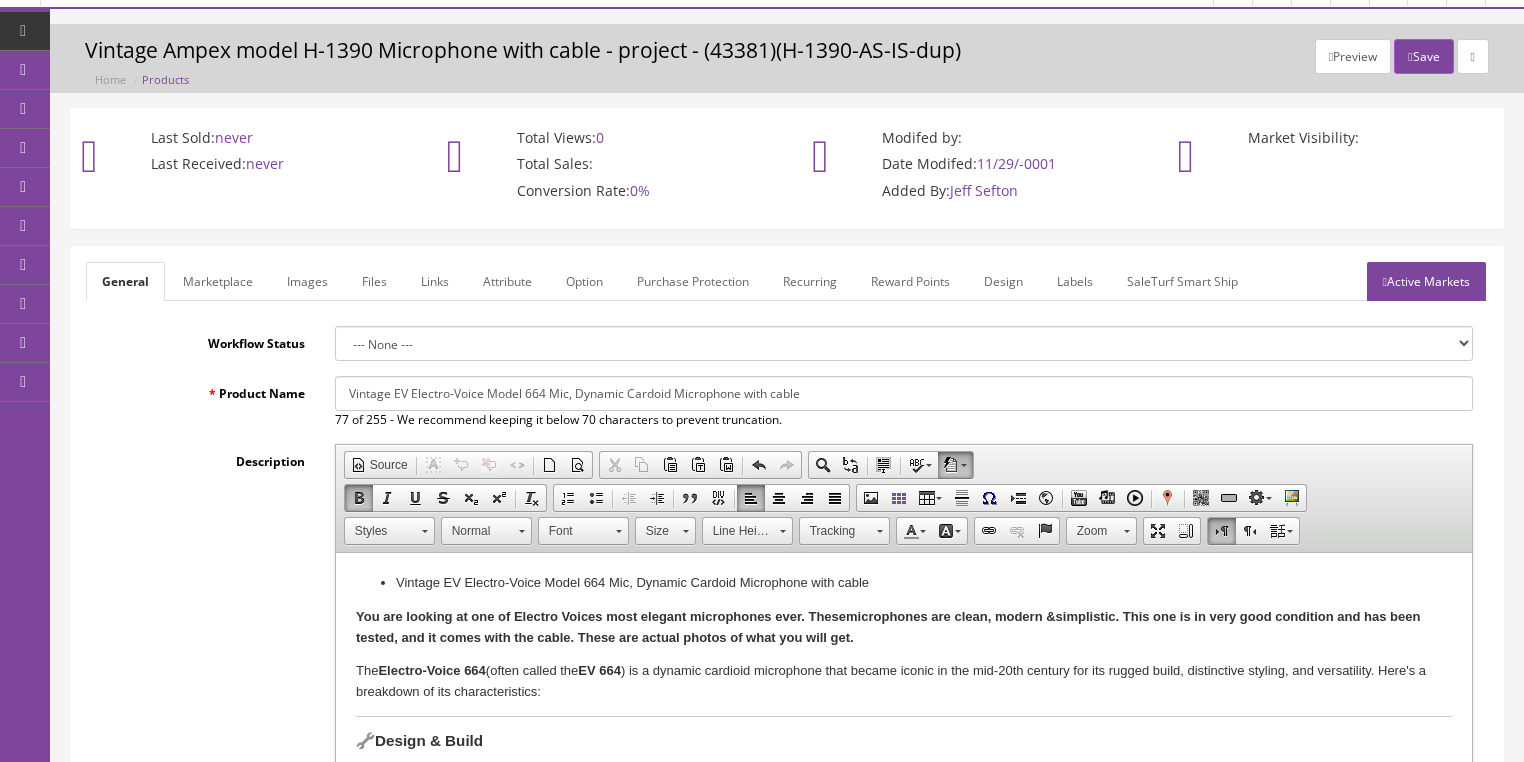 scroll, scrollTop: 0, scrollLeft: 0, axis: both 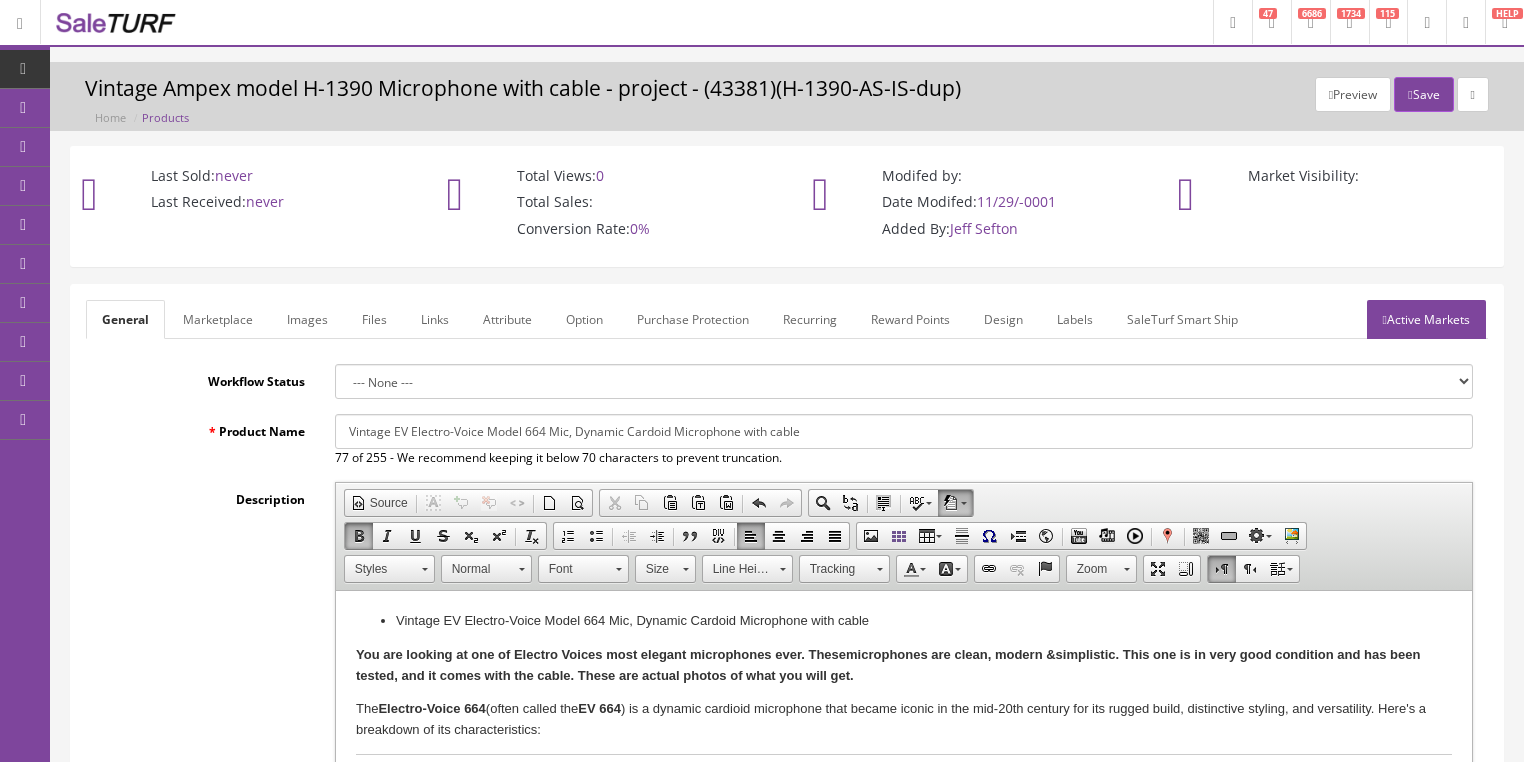 click on "Active Markets" at bounding box center [1426, 319] 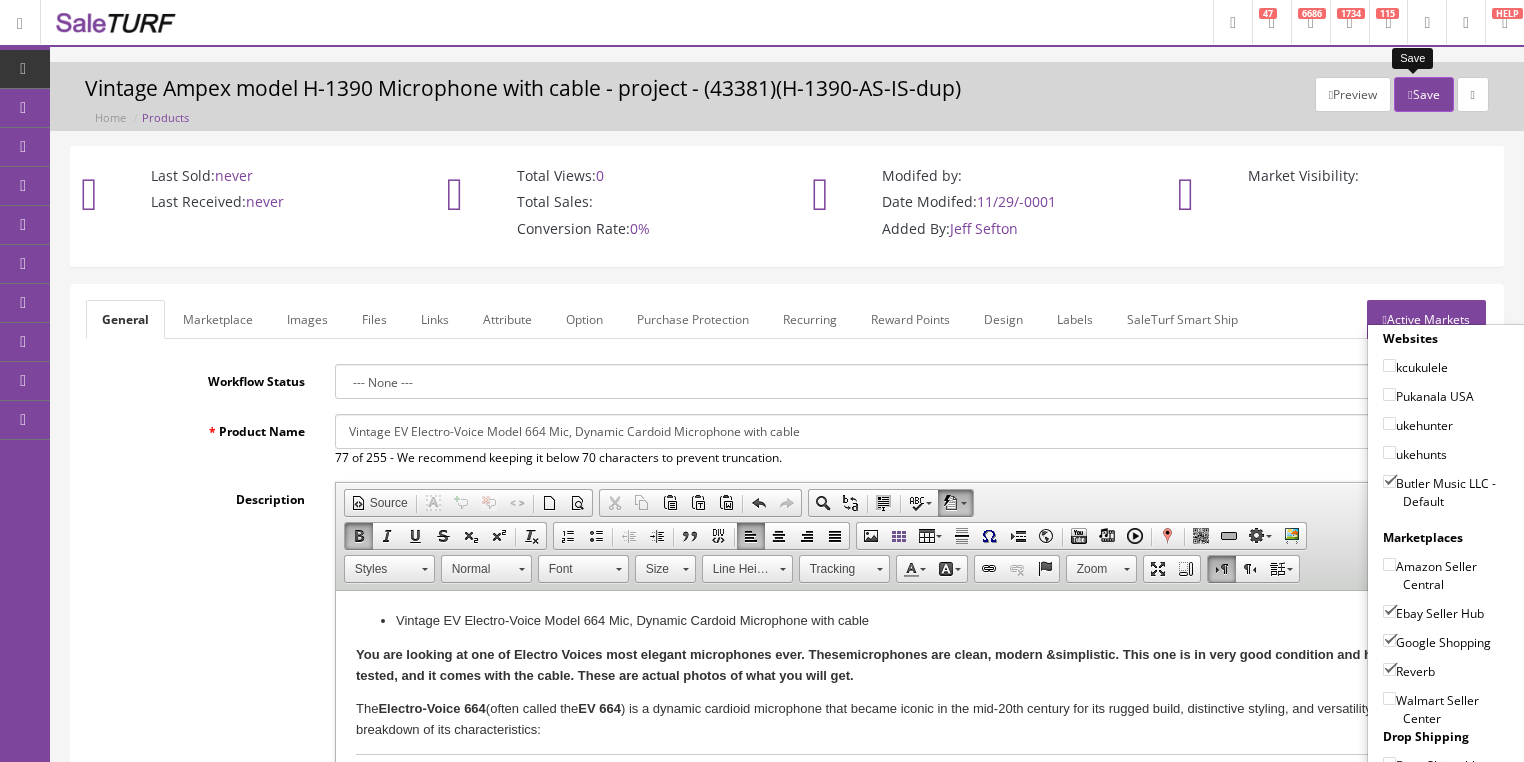 click on "Save" at bounding box center (1423, 94) 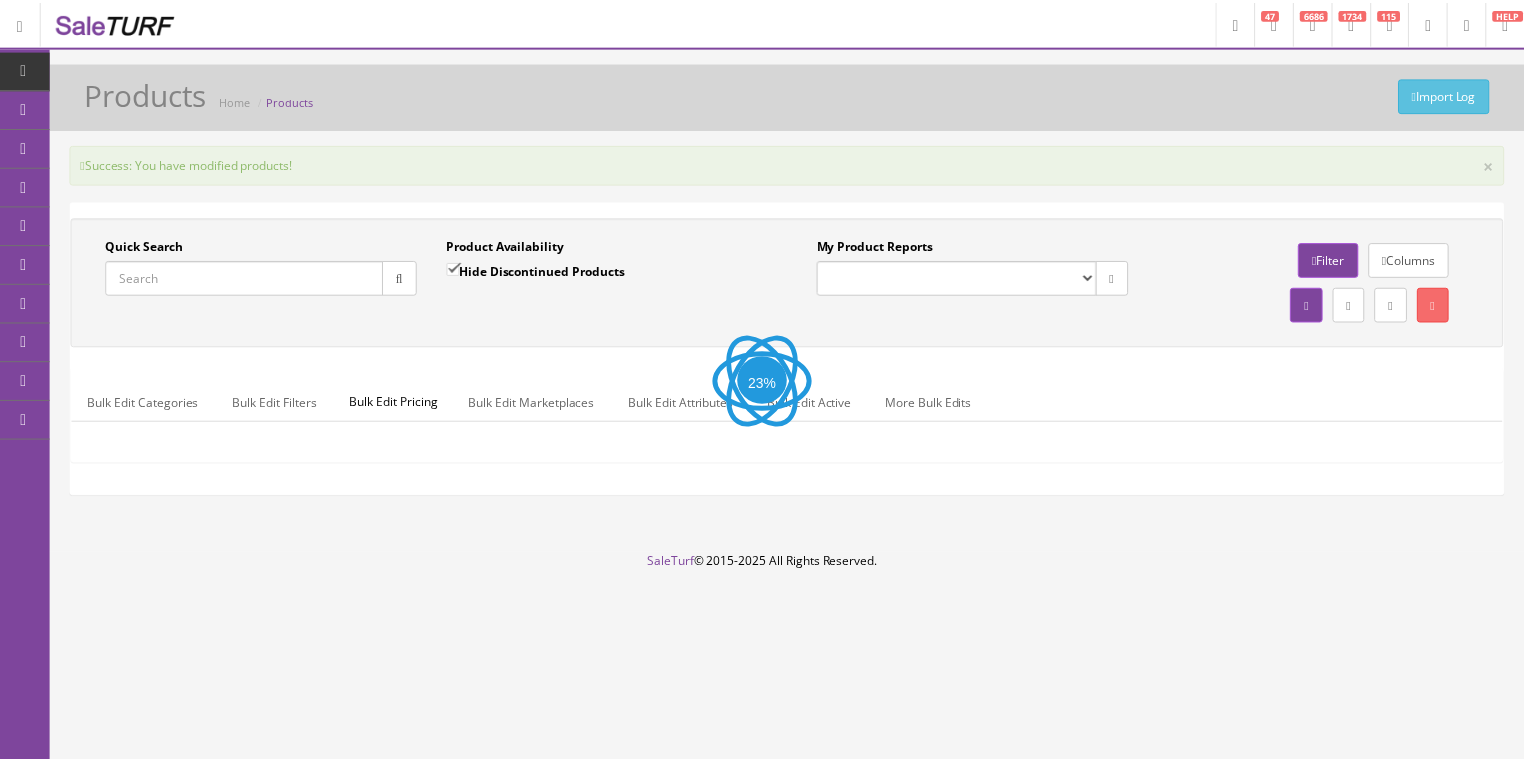 scroll, scrollTop: 0, scrollLeft: 0, axis: both 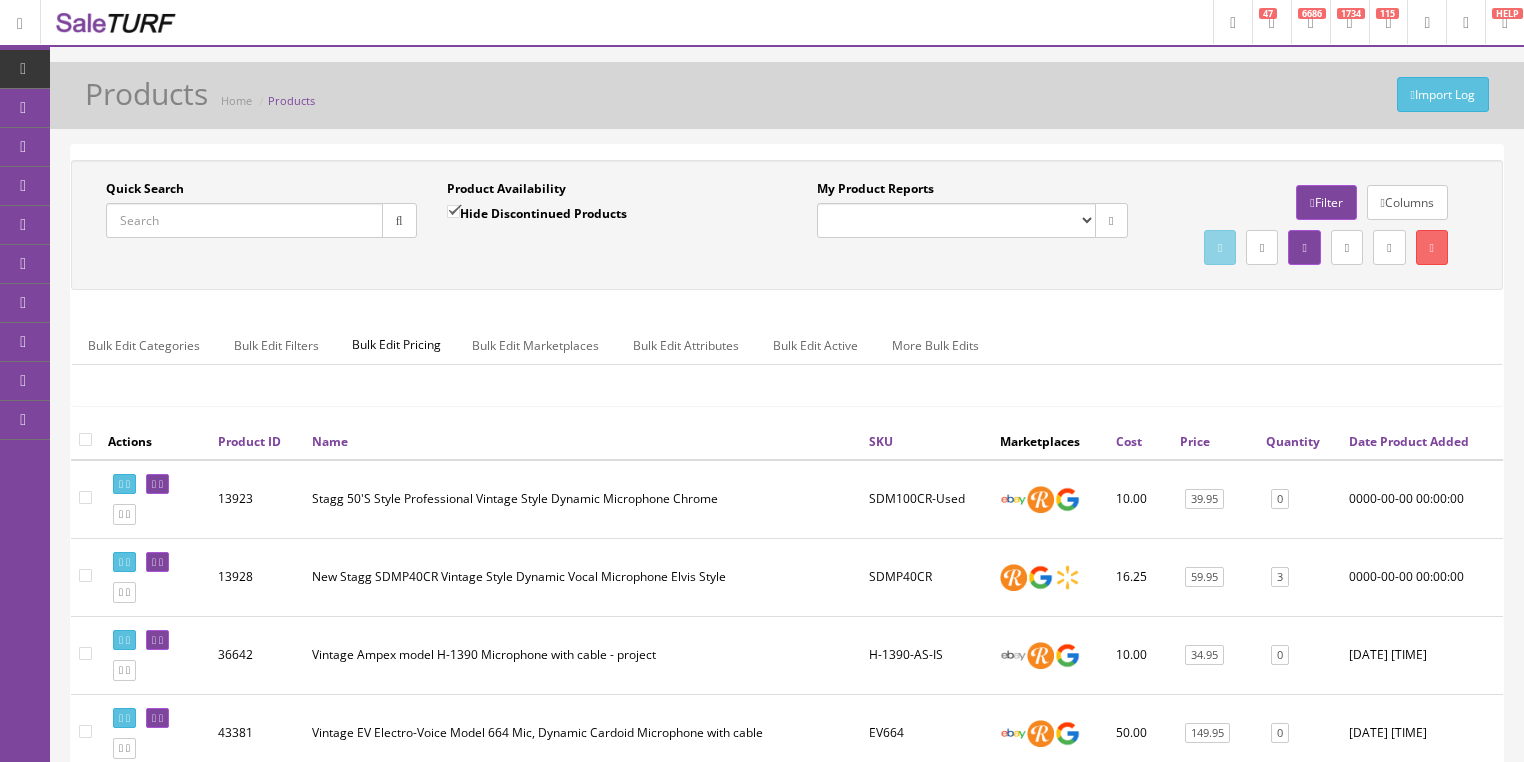 click on "Quick Search" at bounding box center [244, 220] 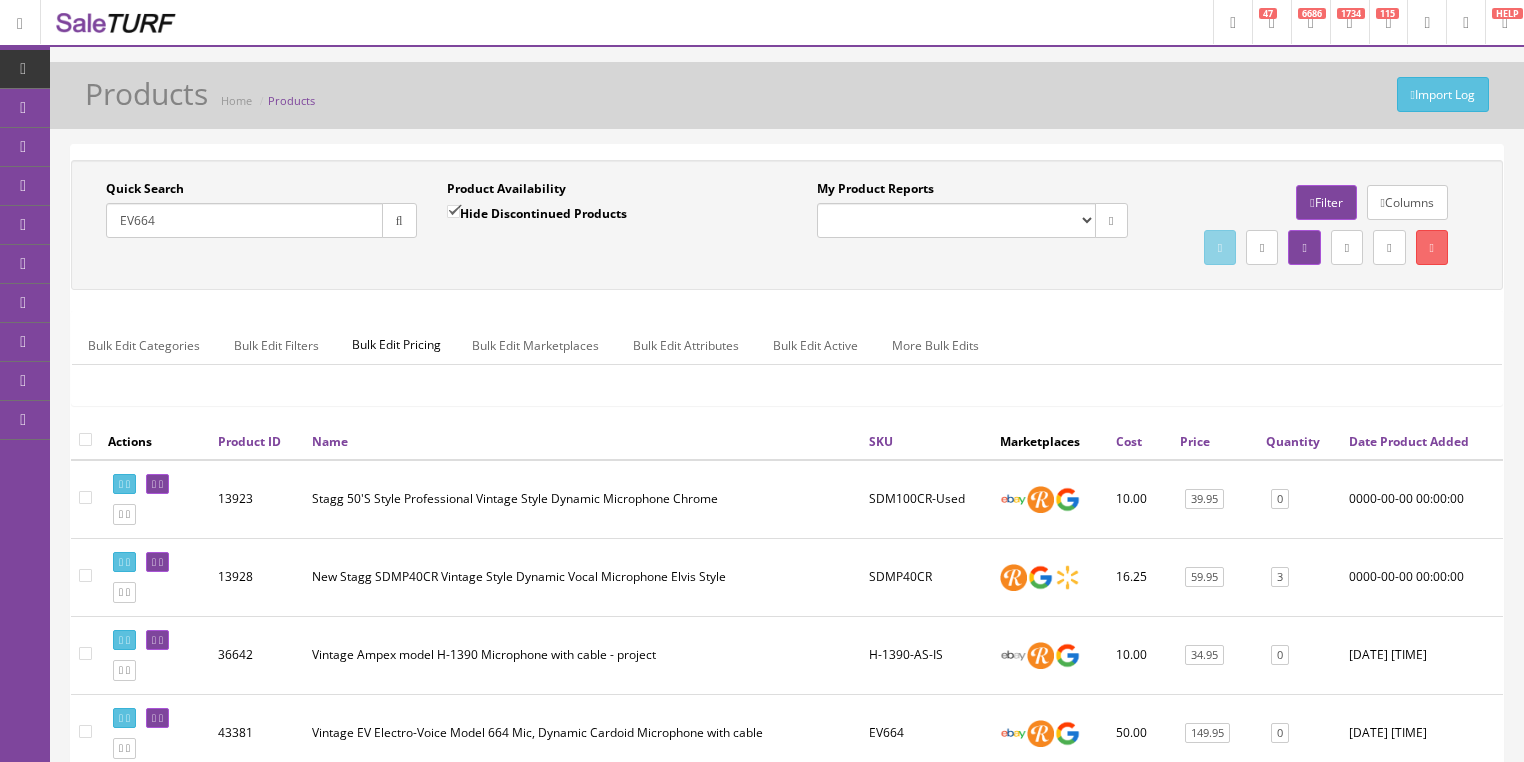 type on "EV664" 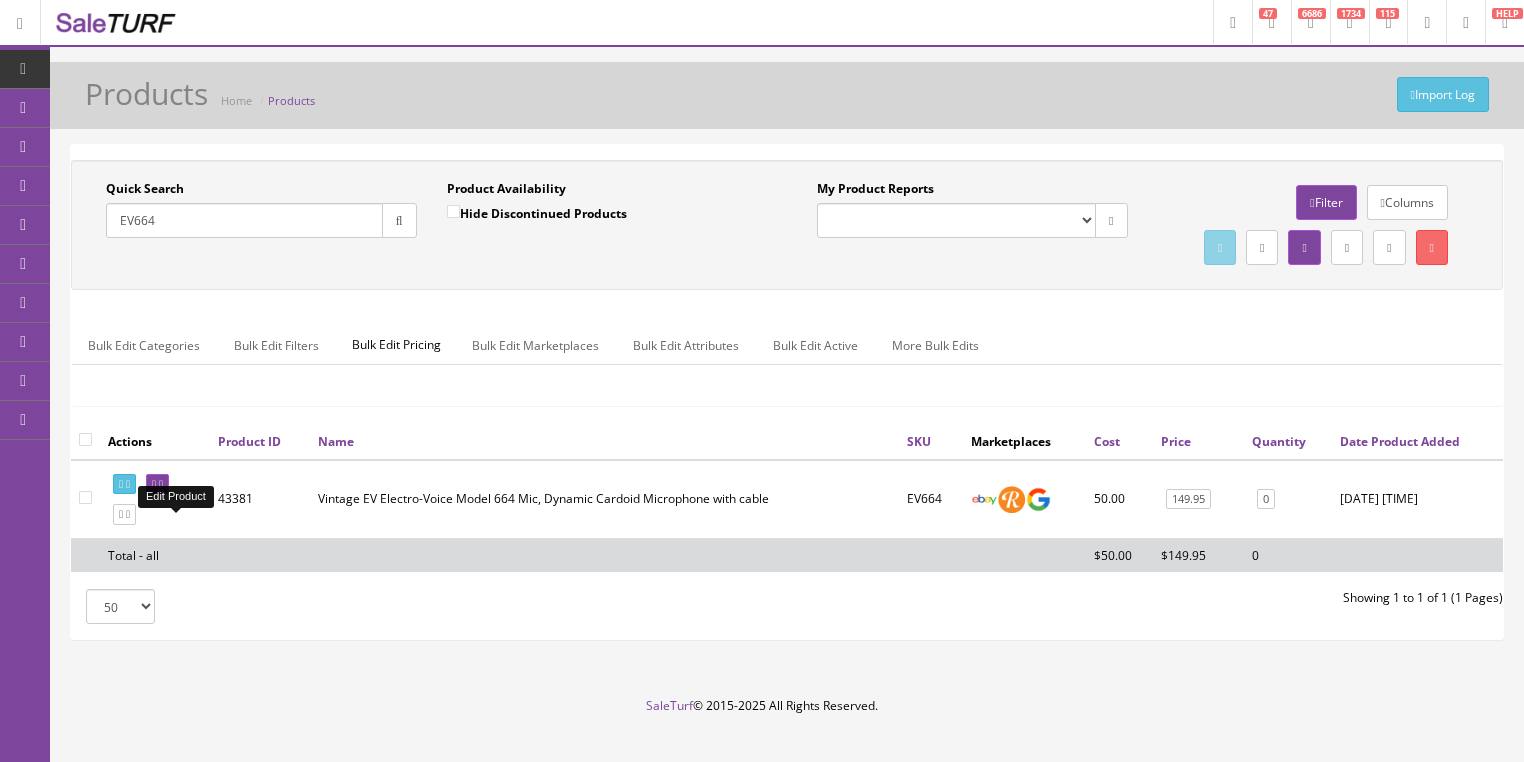click at bounding box center [154, 484] 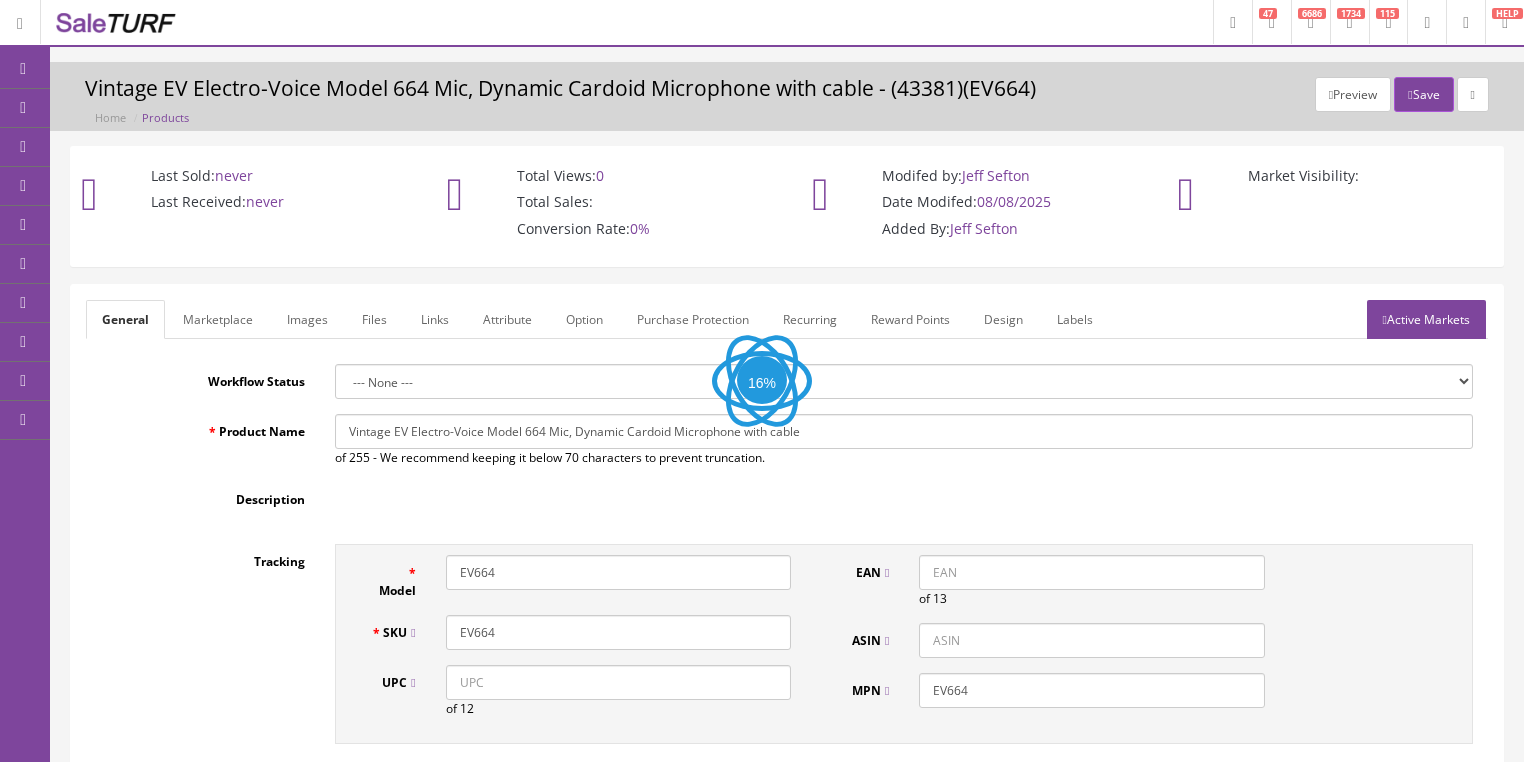 scroll, scrollTop: 0, scrollLeft: 0, axis: both 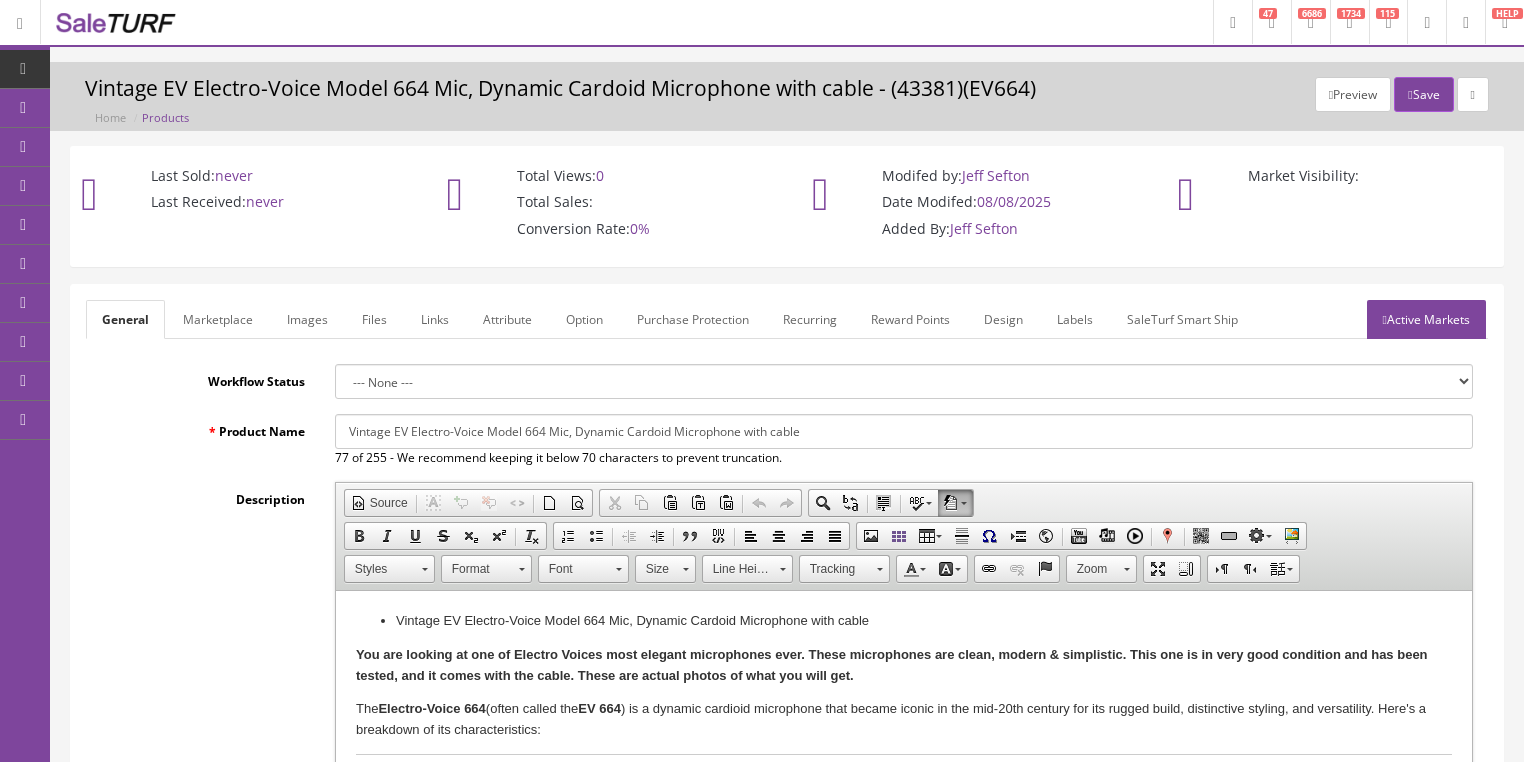 click on "Labels" at bounding box center (1075, 319) 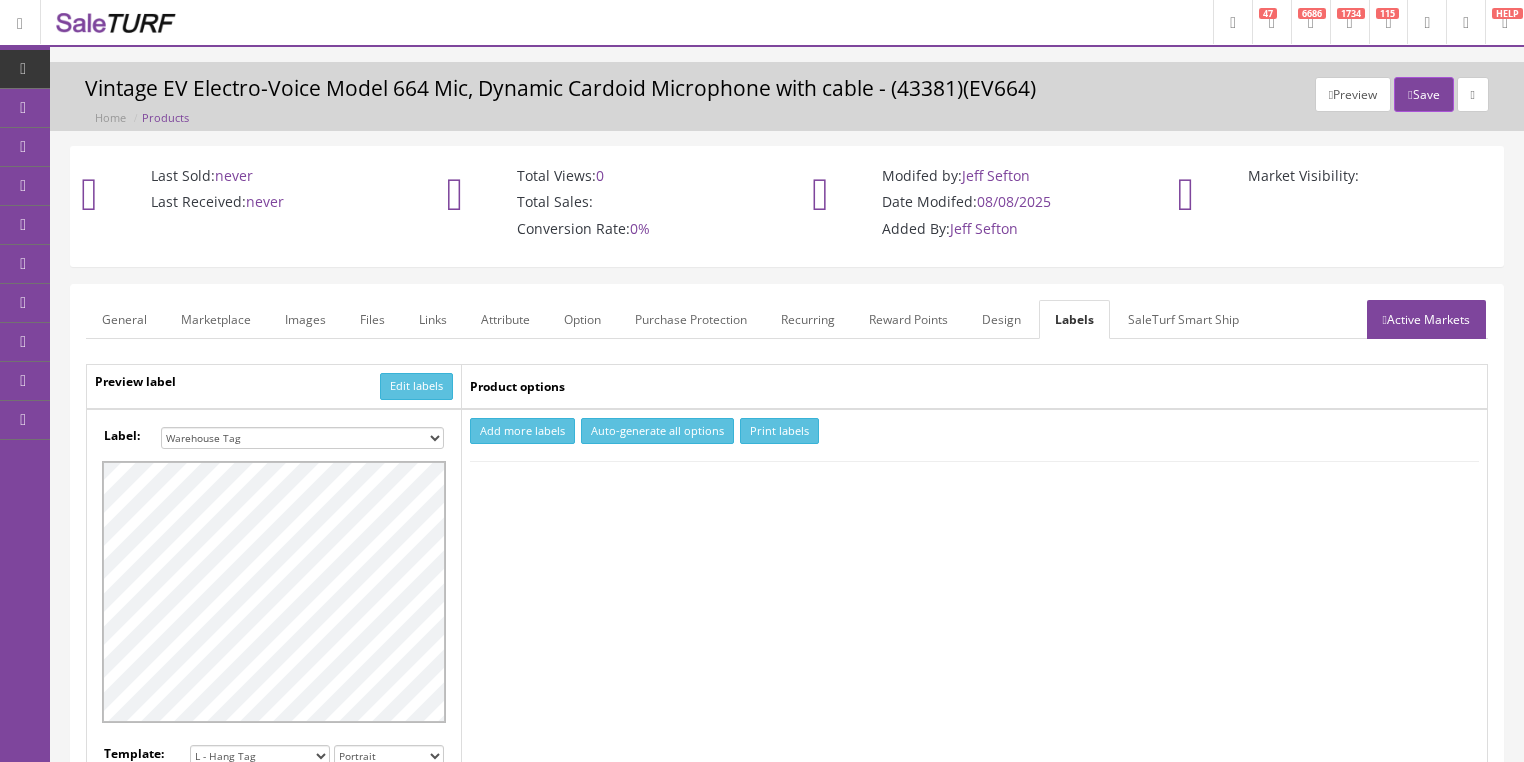 click on "Small Label
2 x 1 Label
Shoe label
100 barcodes
Dymo Label
2 X 1 Sticker Labels
Avery® 5160
New Hang Tag
Warehouse Tag No Dat
L-Hang Tag S
TEST1
Warehouse Tag
Hang Tag
Warehouse Tag
Warehouse Tag No Dat
2 x 1 Label" at bounding box center (302, 438) 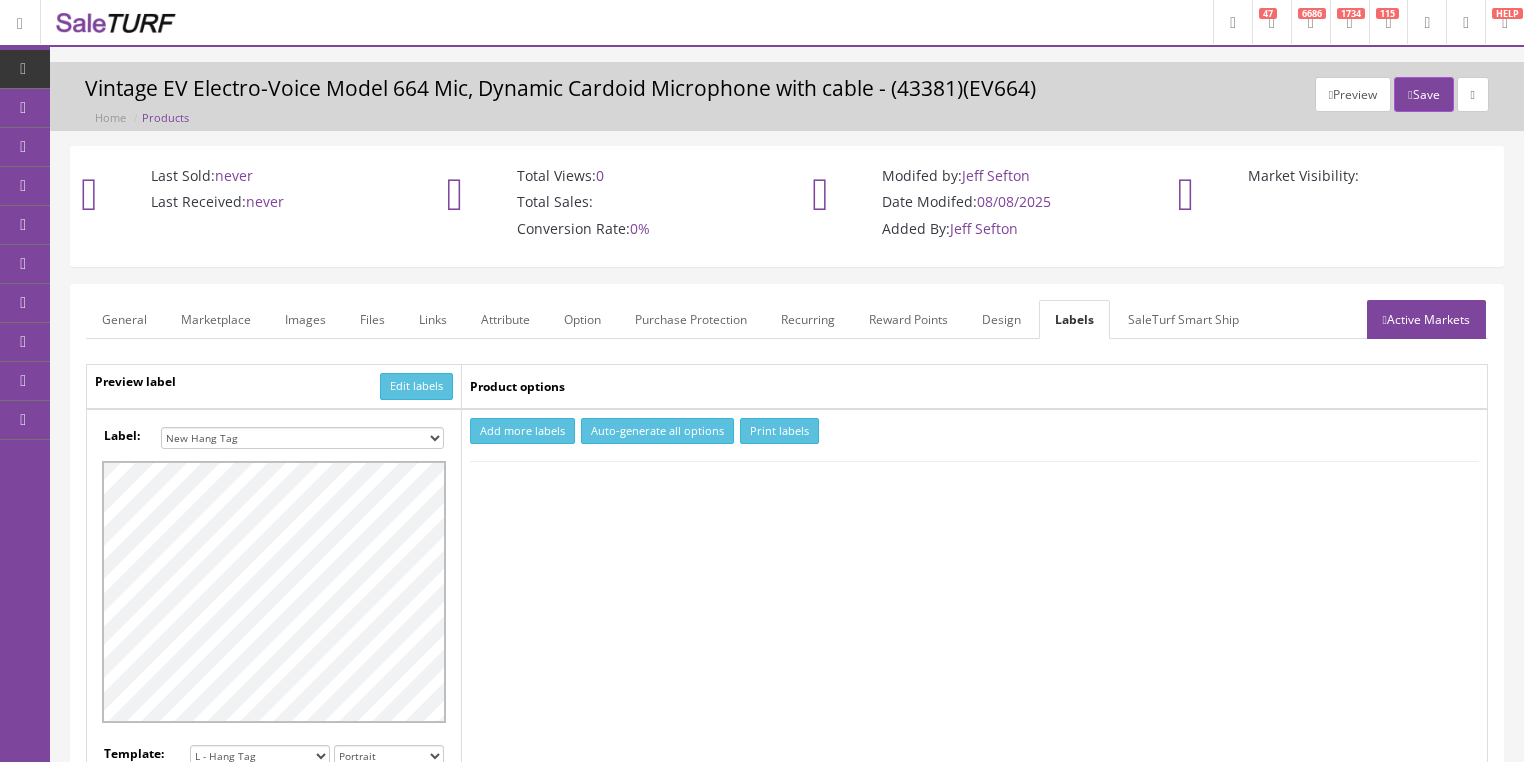 click on "Small Label
2 x 1 Label
Shoe label
100 barcodes
Dymo Label
2 X 1 Sticker Labels
Avery® 5160
New Hang Tag
Warehouse Tag No Dat
L-Hang Tag S
TEST1
Warehouse Tag
Hang Tag
Warehouse Tag
Warehouse Tag No Dat
2 x 1 Label" at bounding box center (302, 438) 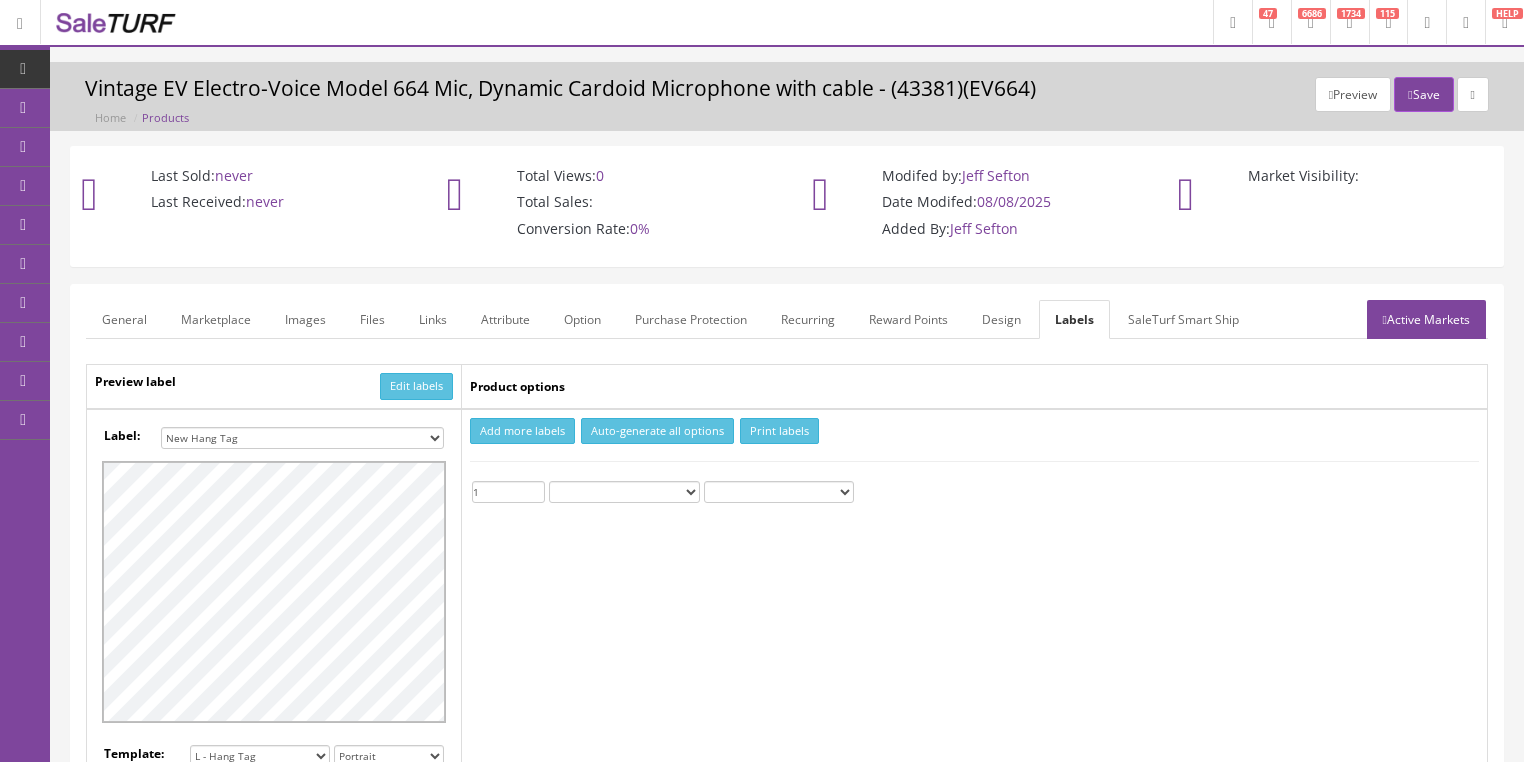 type on "1" 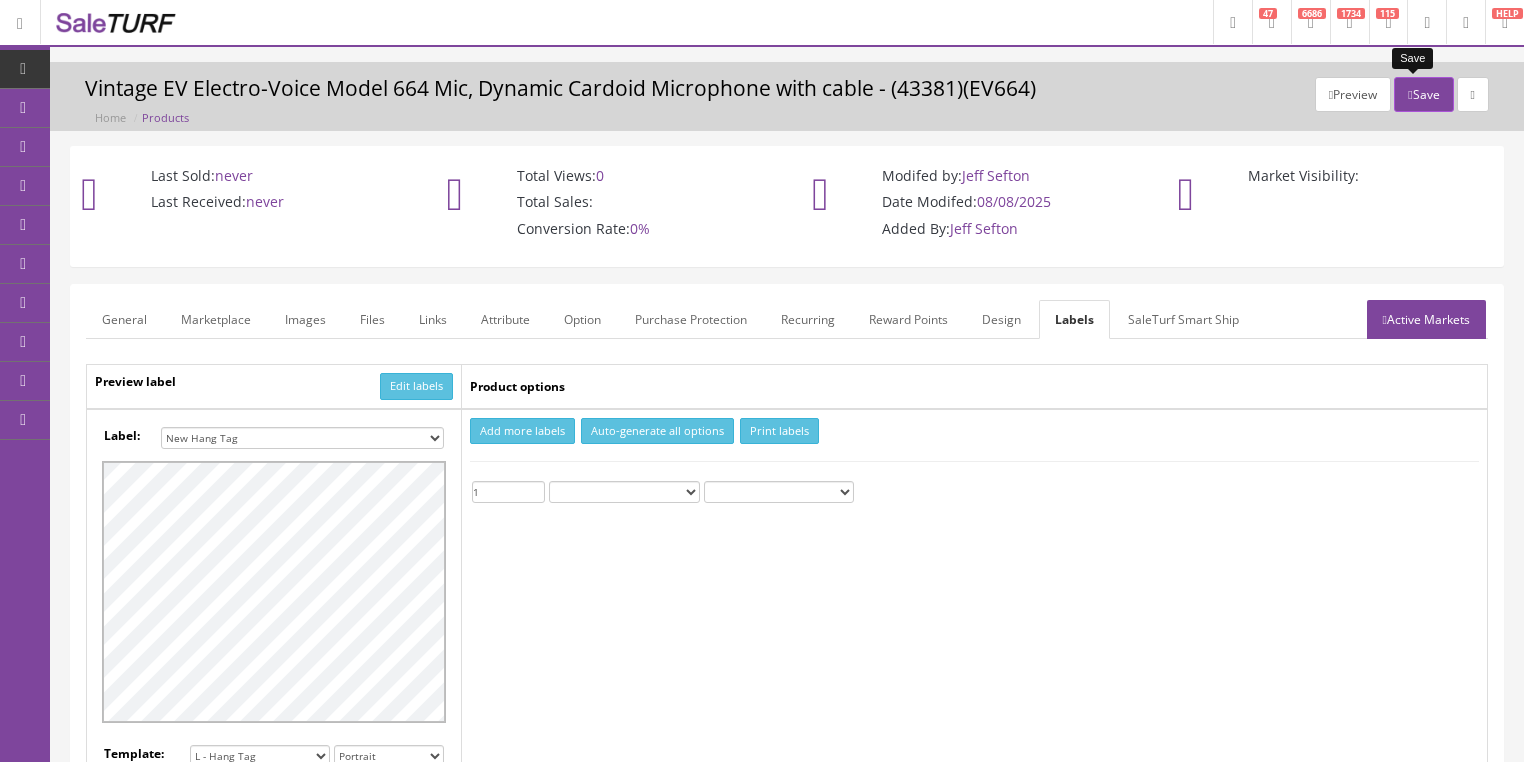click on "Save" at bounding box center (1423, 94) 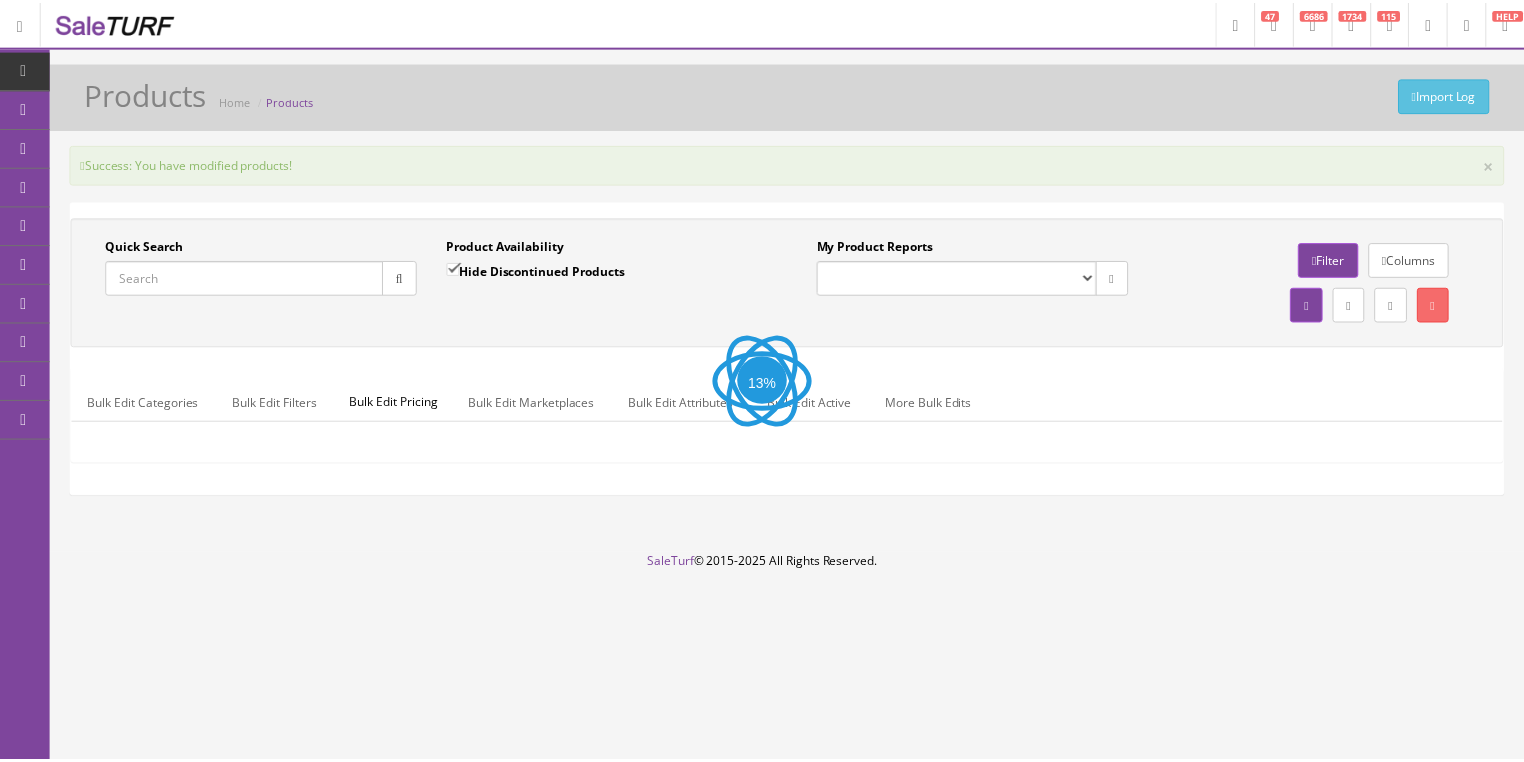 scroll, scrollTop: 0, scrollLeft: 0, axis: both 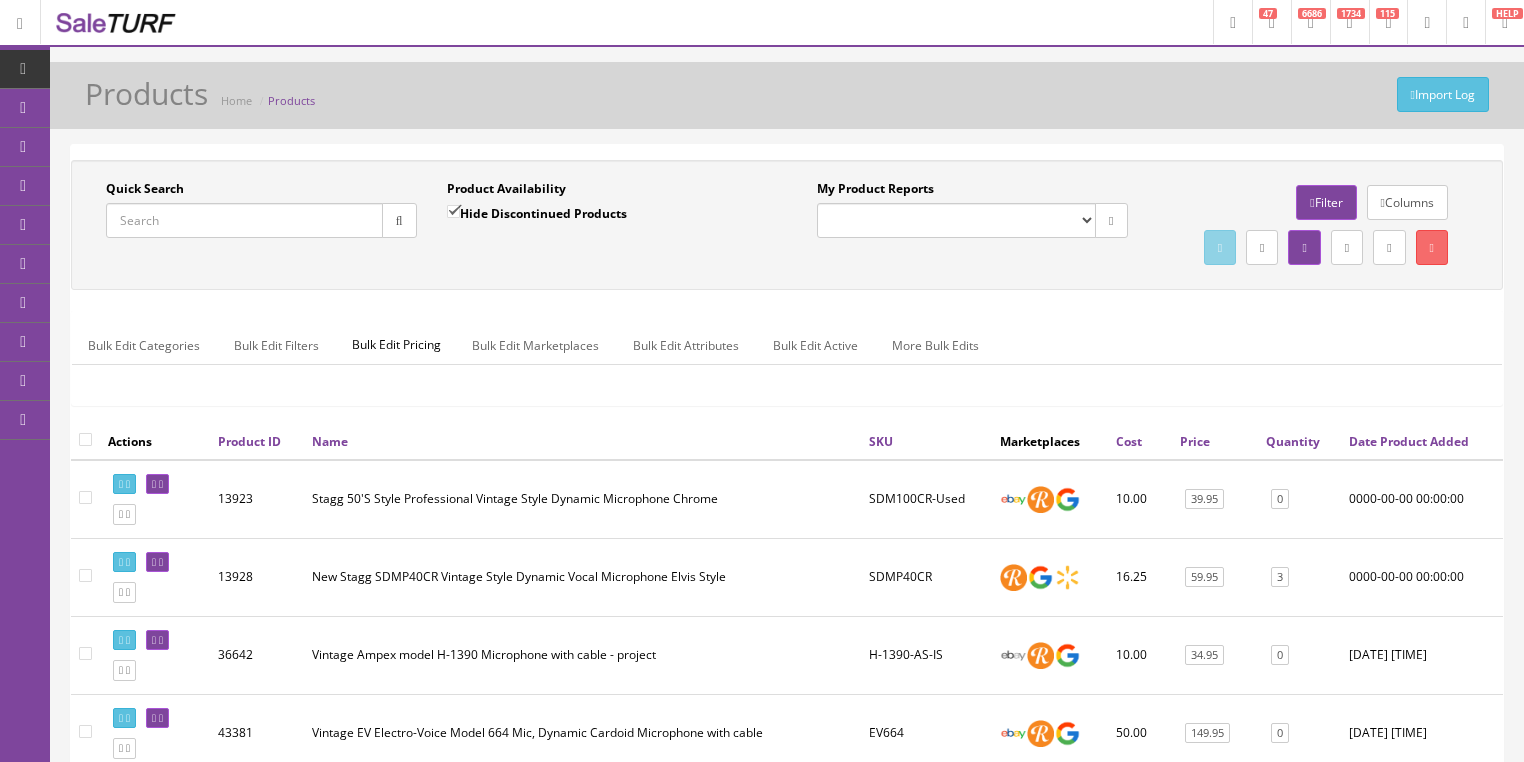 click on "Quick Search" at bounding box center (244, 220) 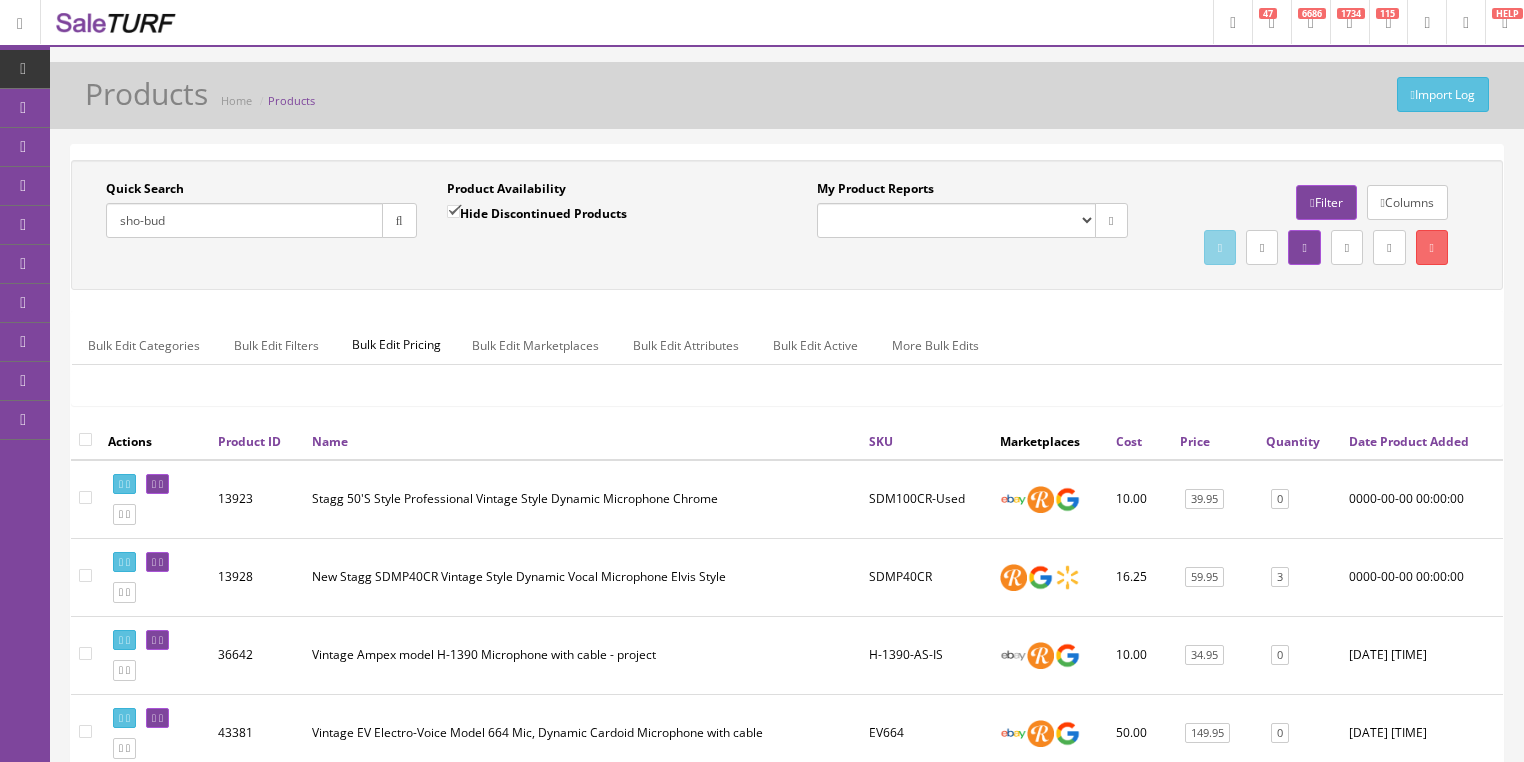 type on "sho-bud" 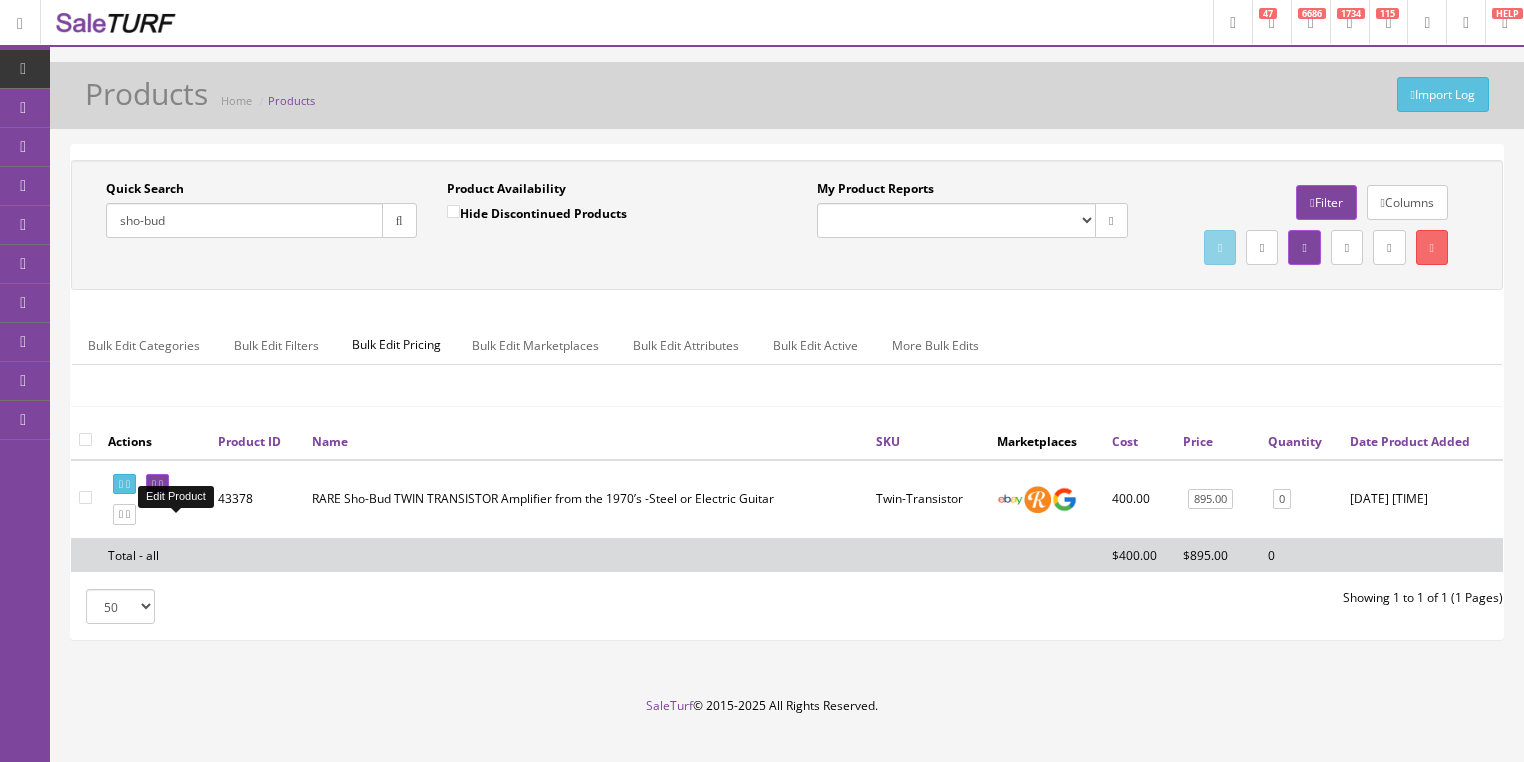 click at bounding box center (161, 484) 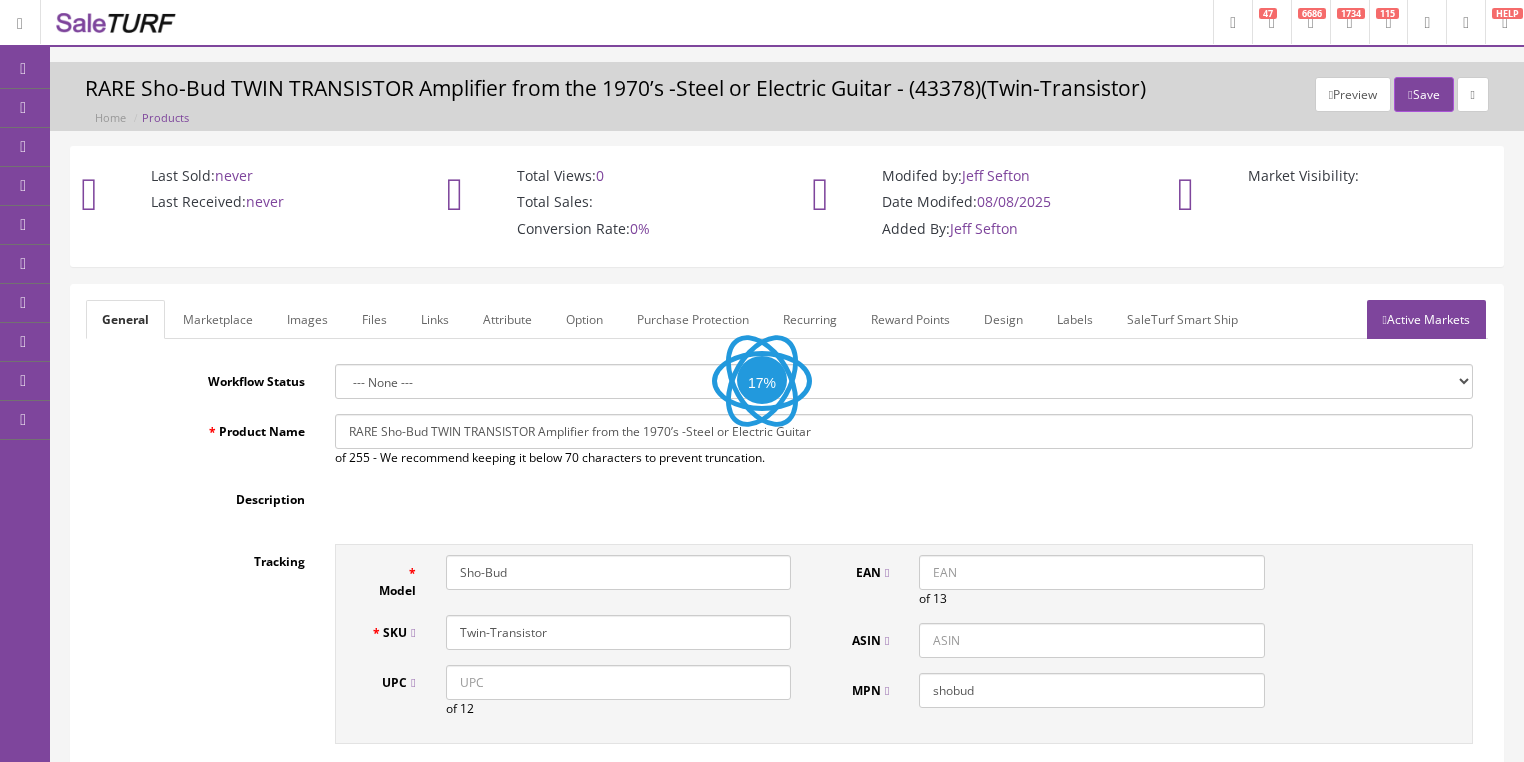 scroll, scrollTop: 0, scrollLeft: 0, axis: both 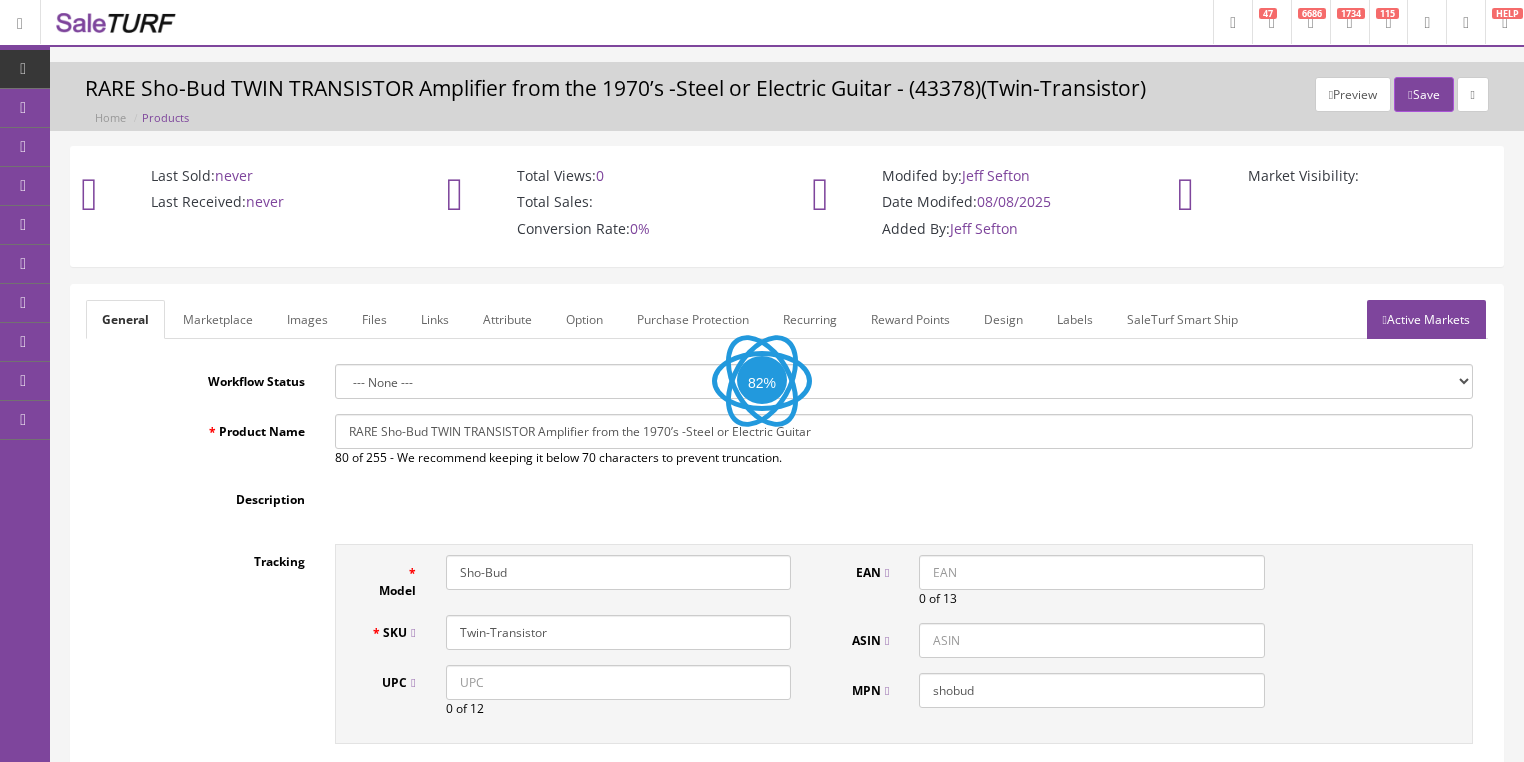 click on "Images" at bounding box center [307, 319] 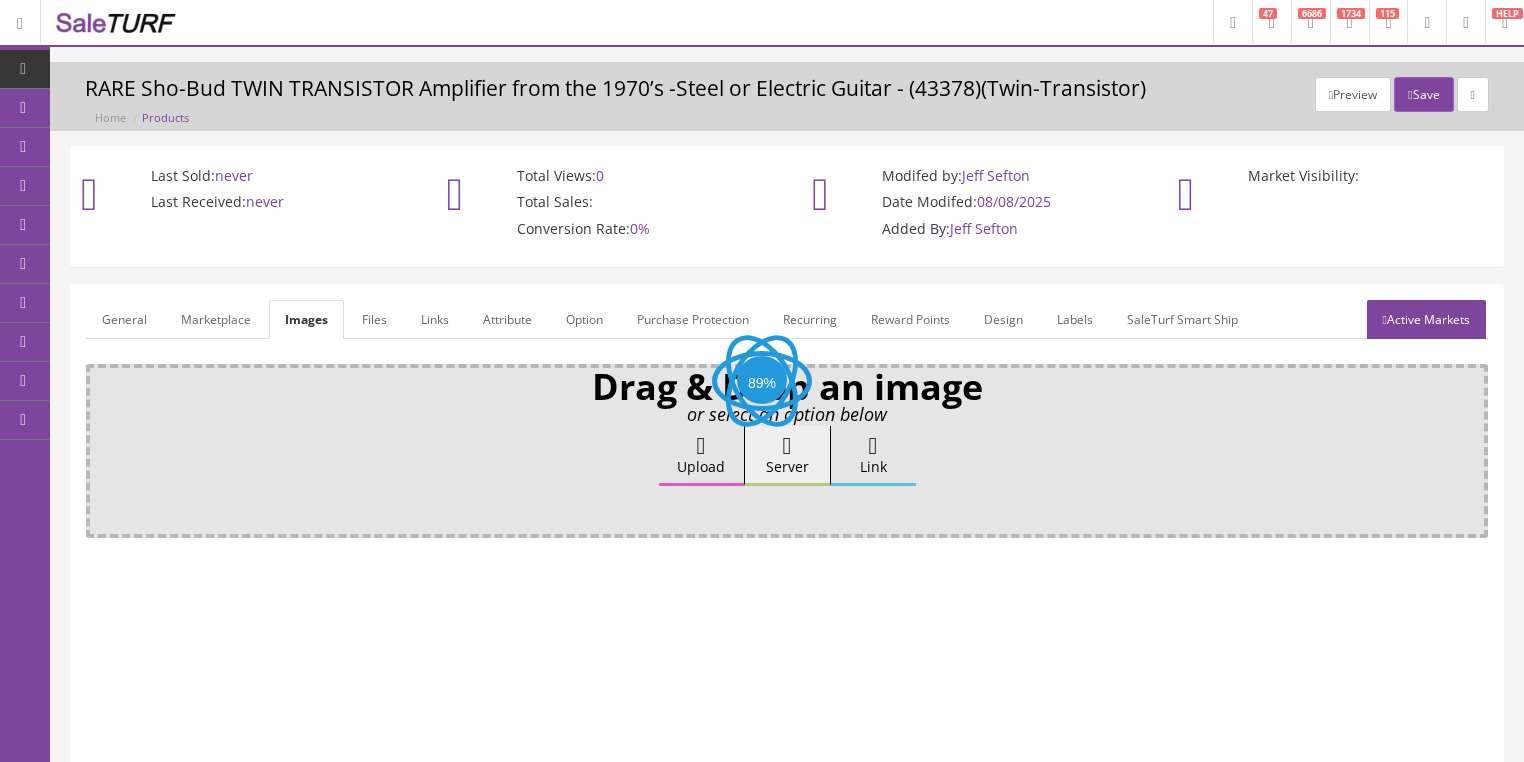 scroll, scrollTop: 0, scrollLeft: 0, axis: both 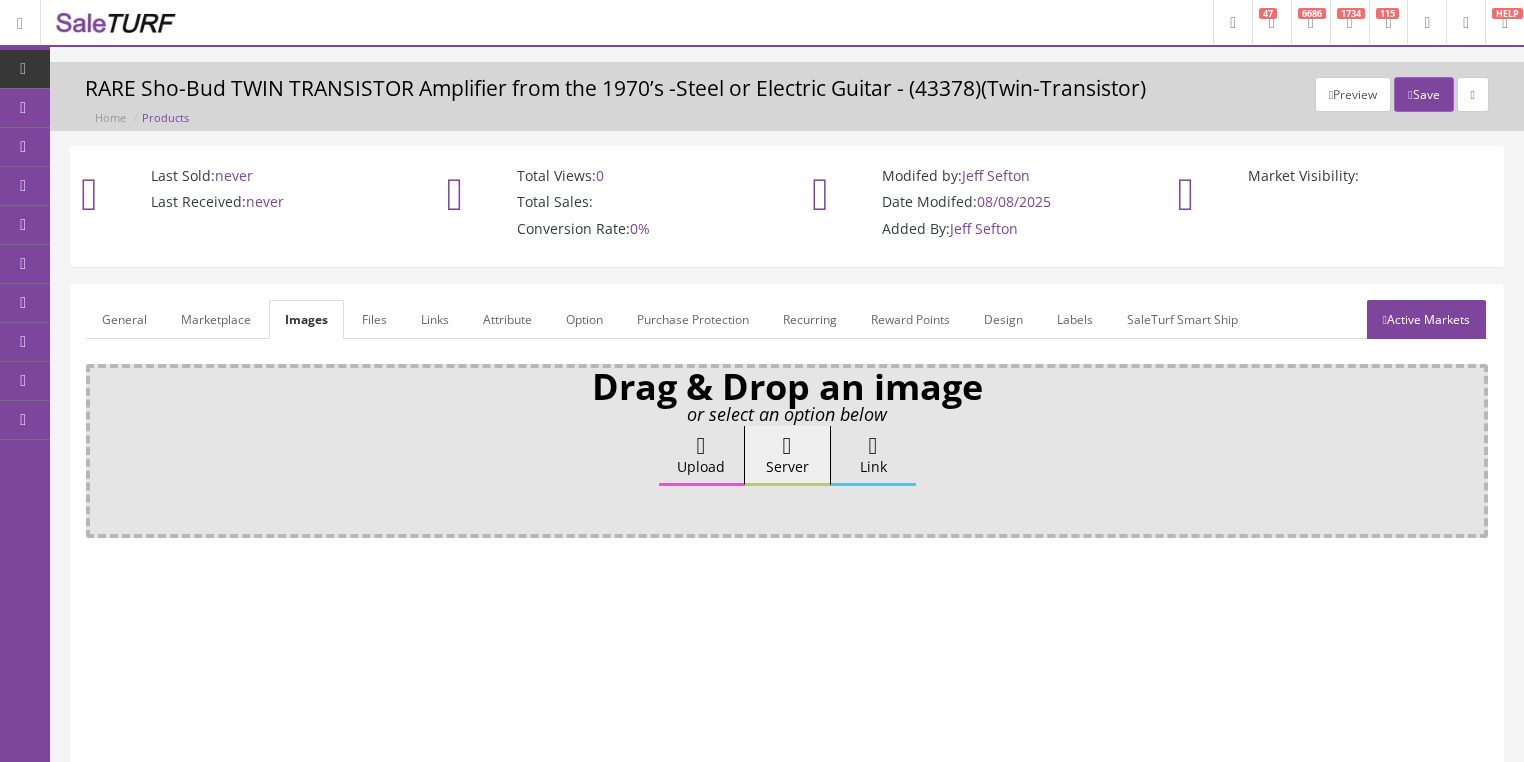click on "Upload" at bounding box center (701, 456) 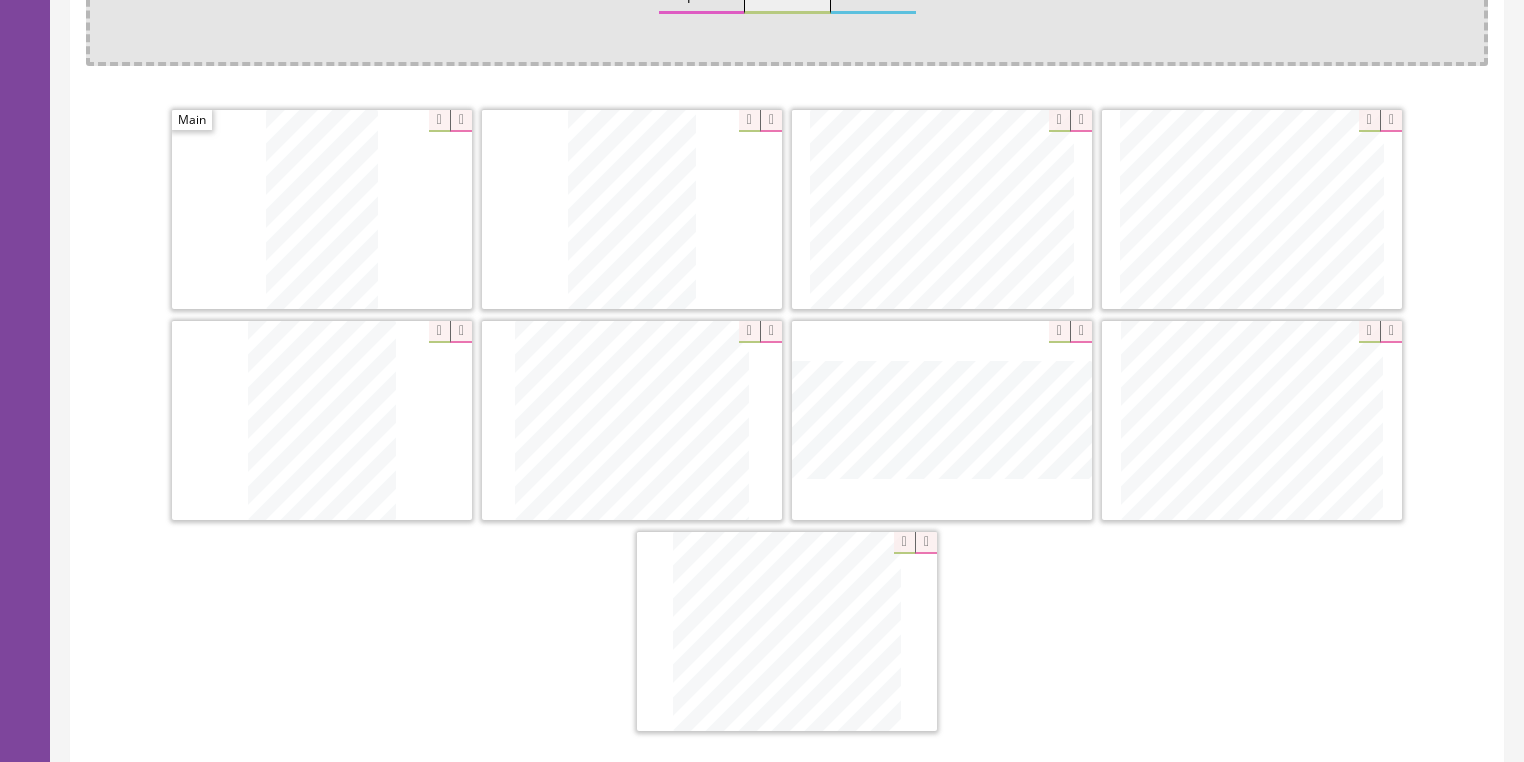 scroll, scrollTop: 480, scrollLeft: 0, axis: vertical 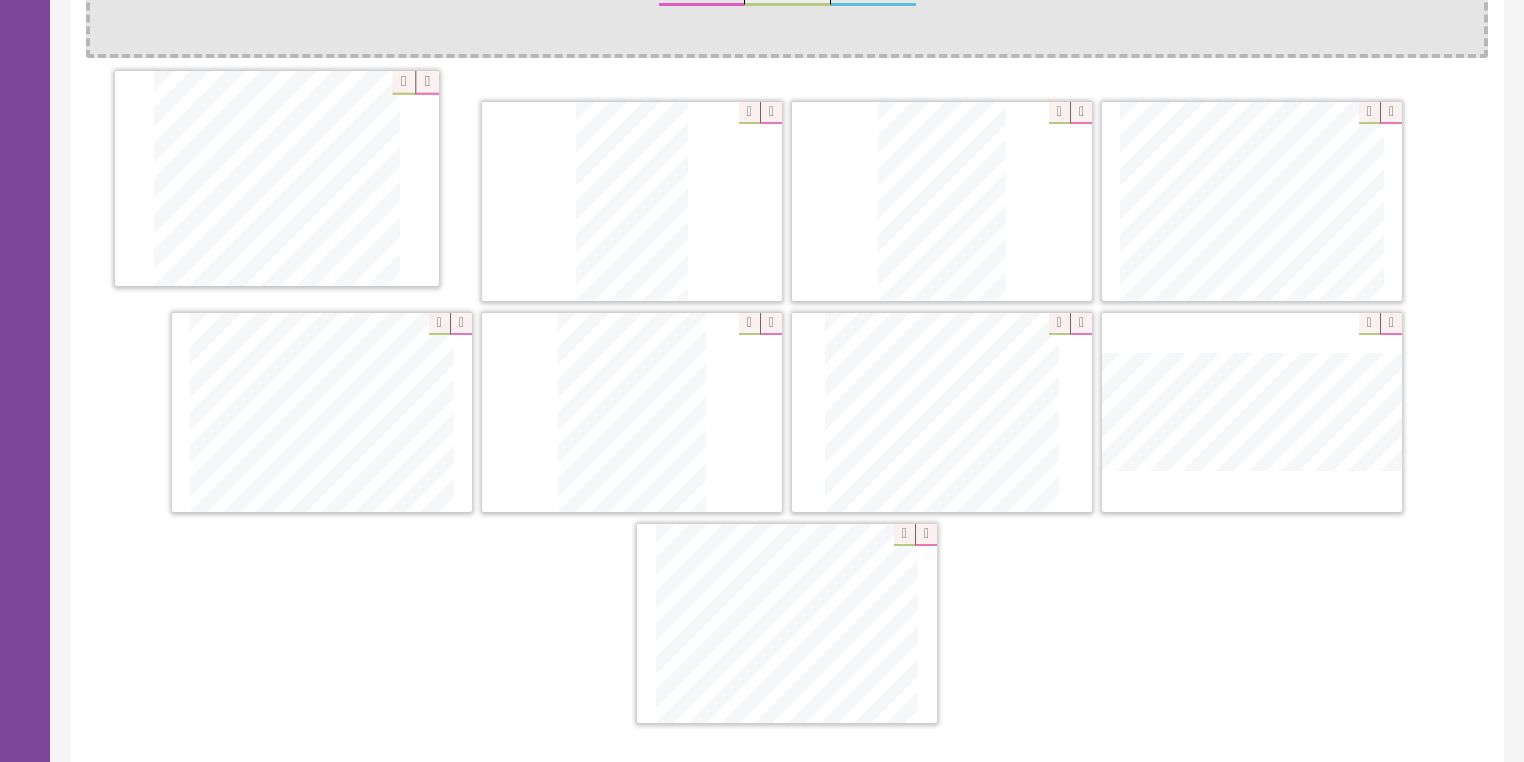 drag, startPoint x: 816, startPoint y: 586, endPoint x: 306, endPoint y: 144, distance: 674.88074 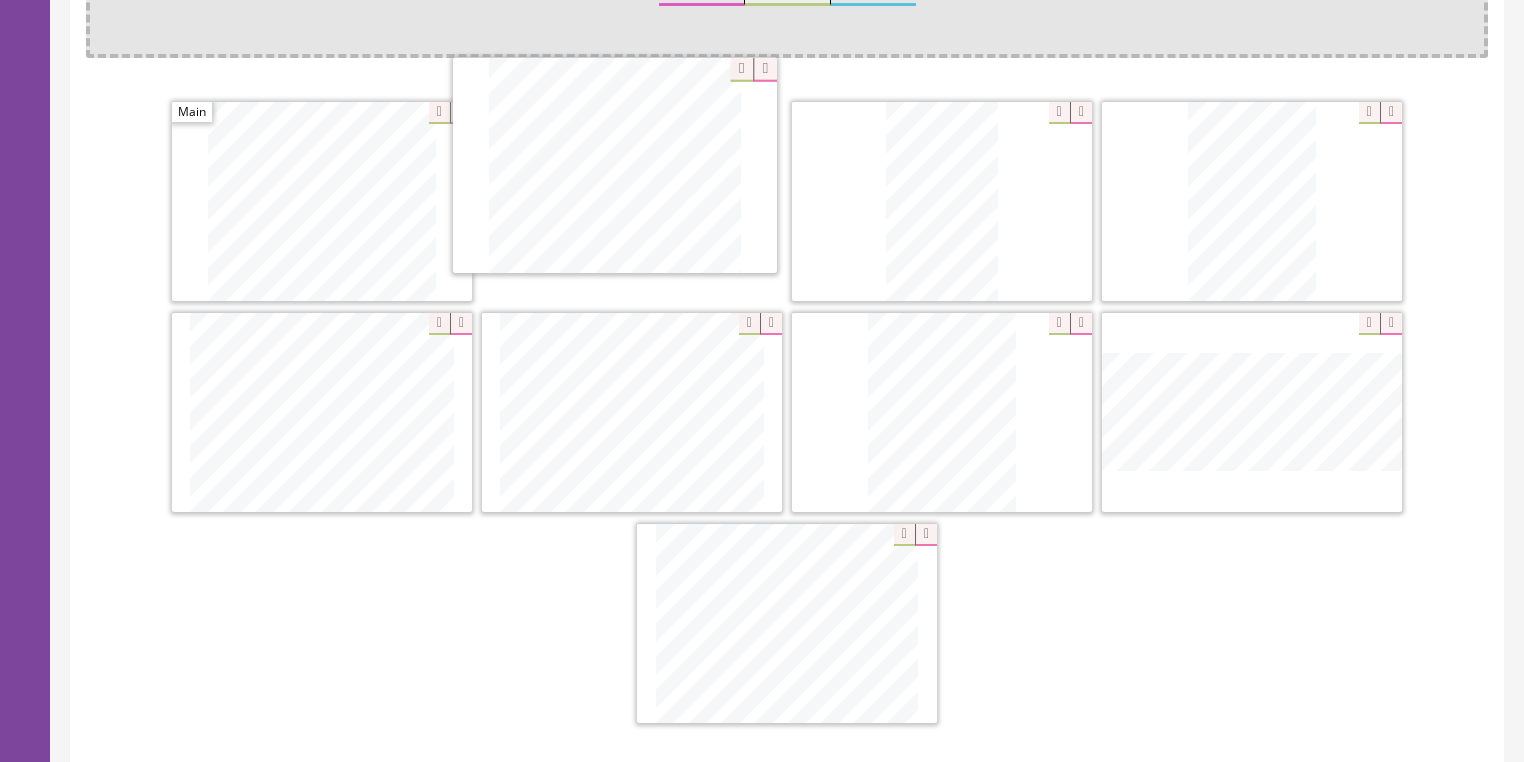 drag, startPoint x: 924, startPoint y: 426, endPoint x: 598, endPoint y: 192, distance: 401.28793 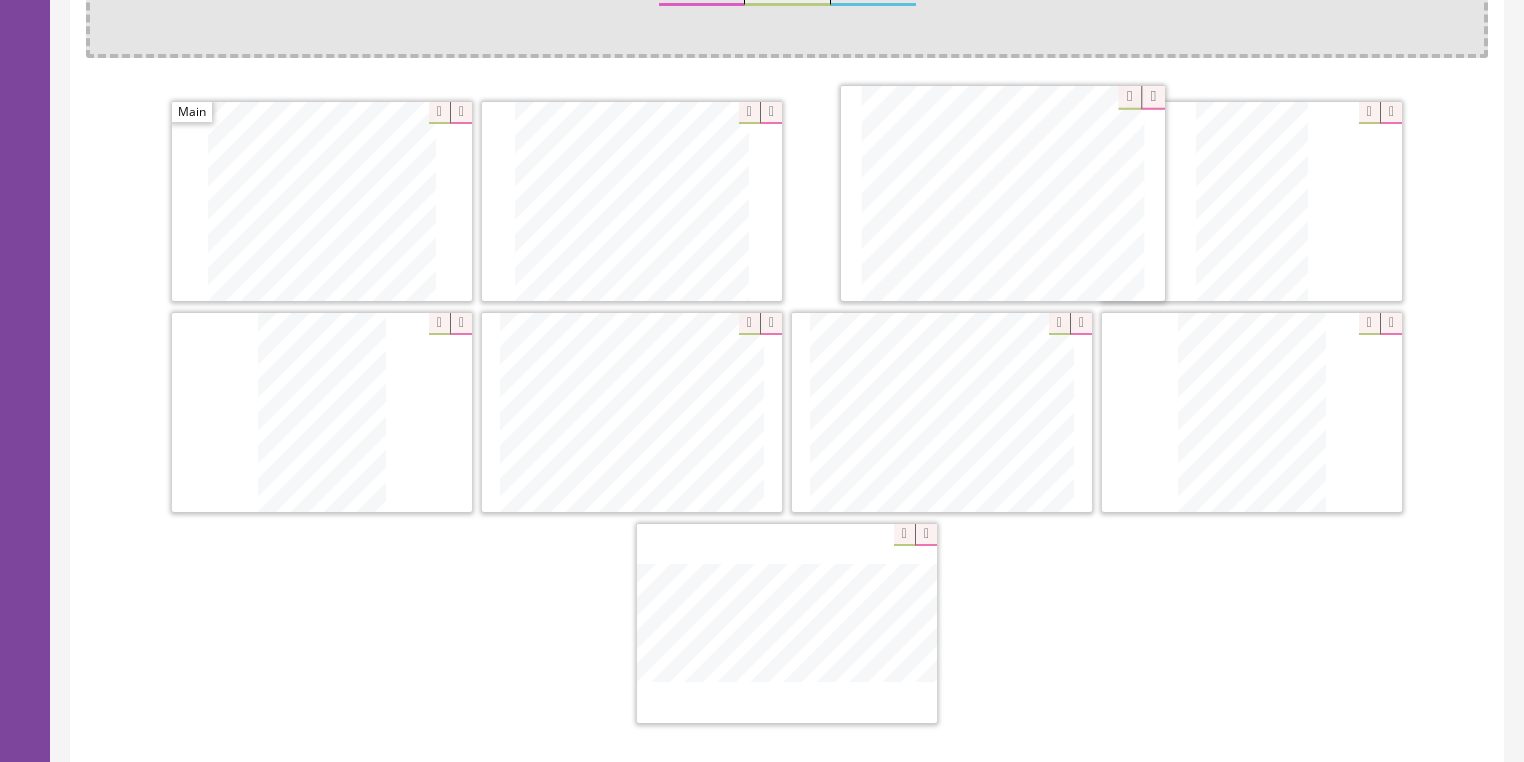 drag, startPoint x: 812, startPoint y: 586, endPoint x: 1028, endPoint y: 159, distance: 478.52377 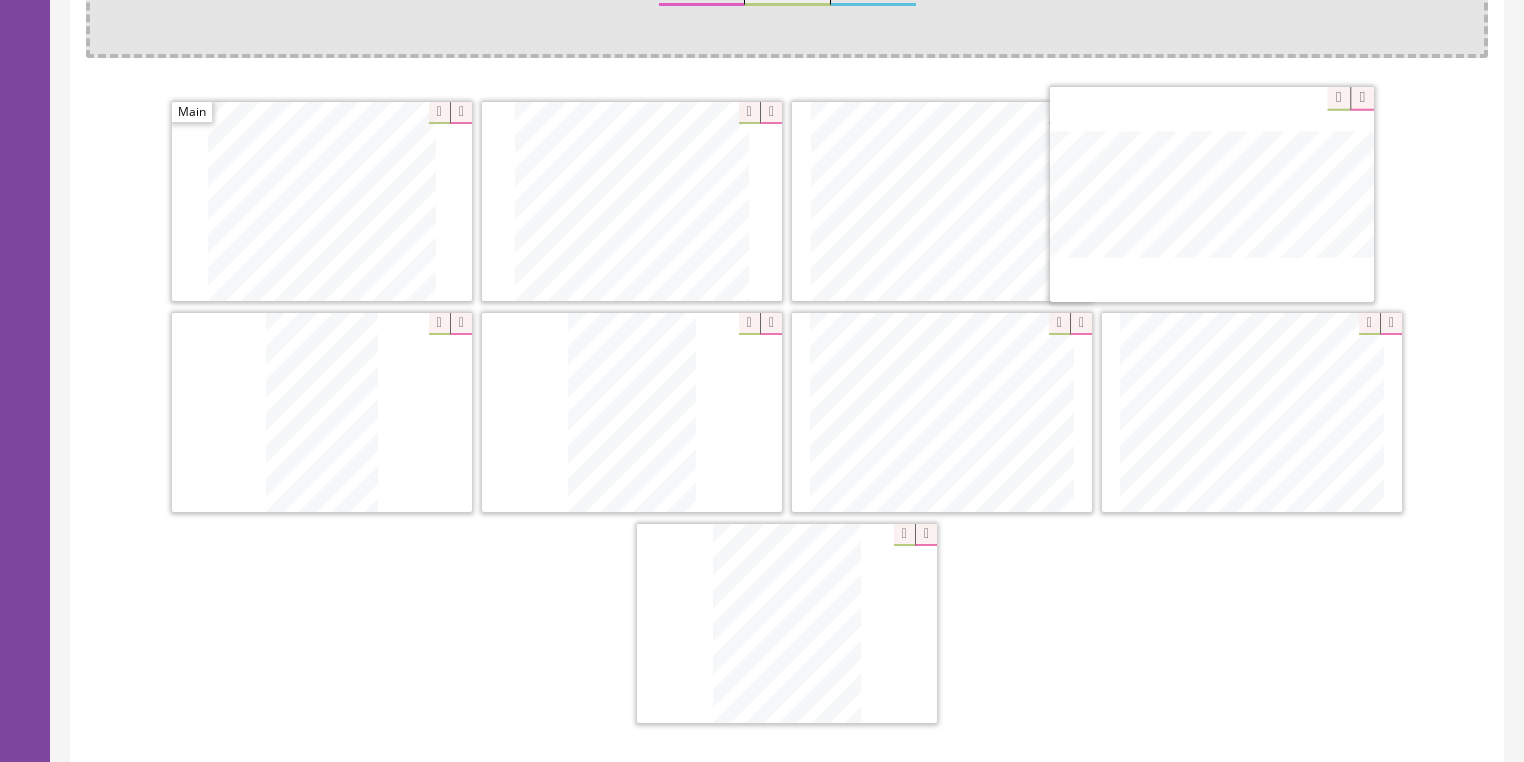 drag, startPoint x: 864, startPoint y: 624, endPoint x: 1288, endPoint y: 228, distance: 580.16547 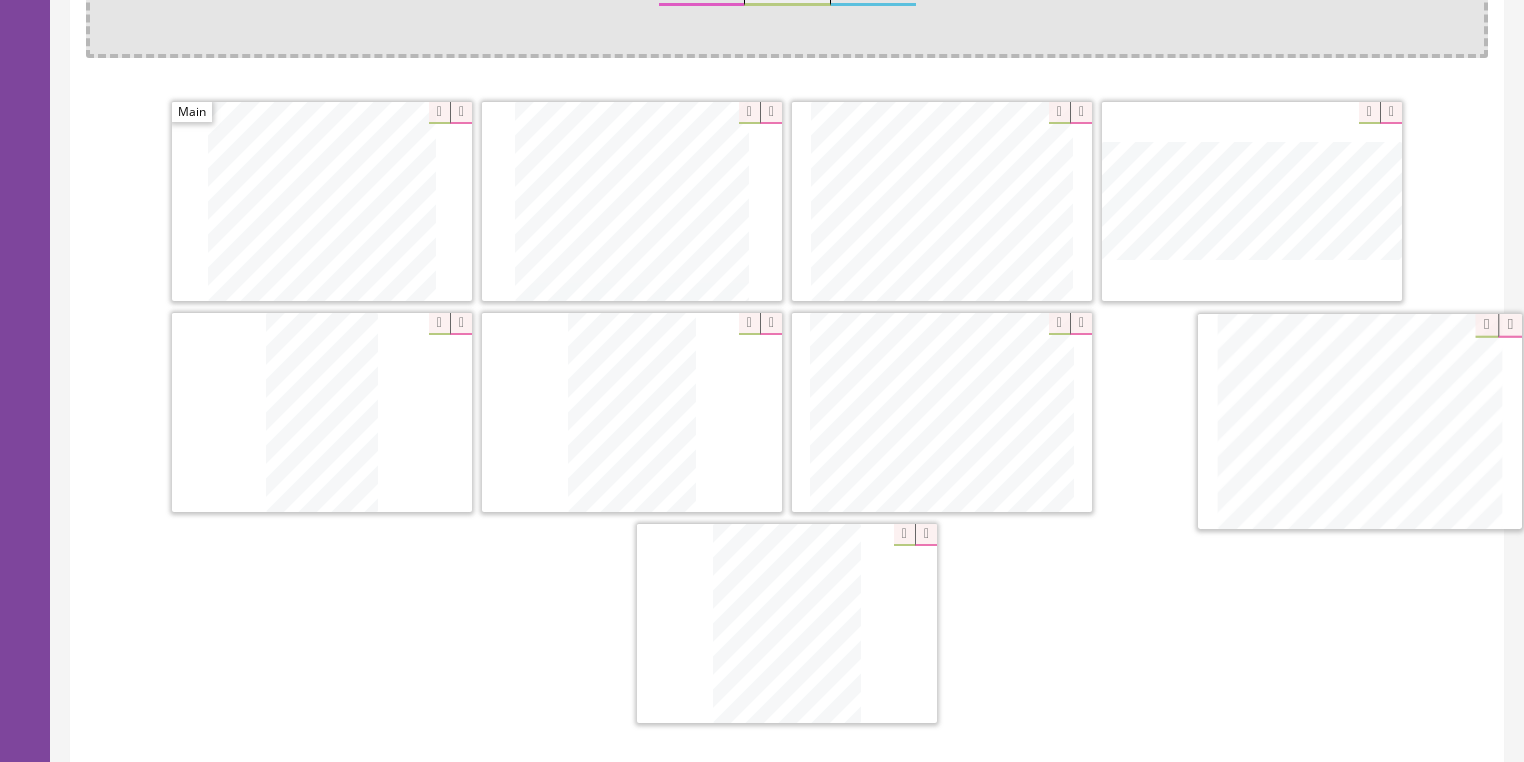 drag, startPoint x: 1028, startPoint y: 432, endPoint x: 1374, endPoint y: 446, distance: 346.2831 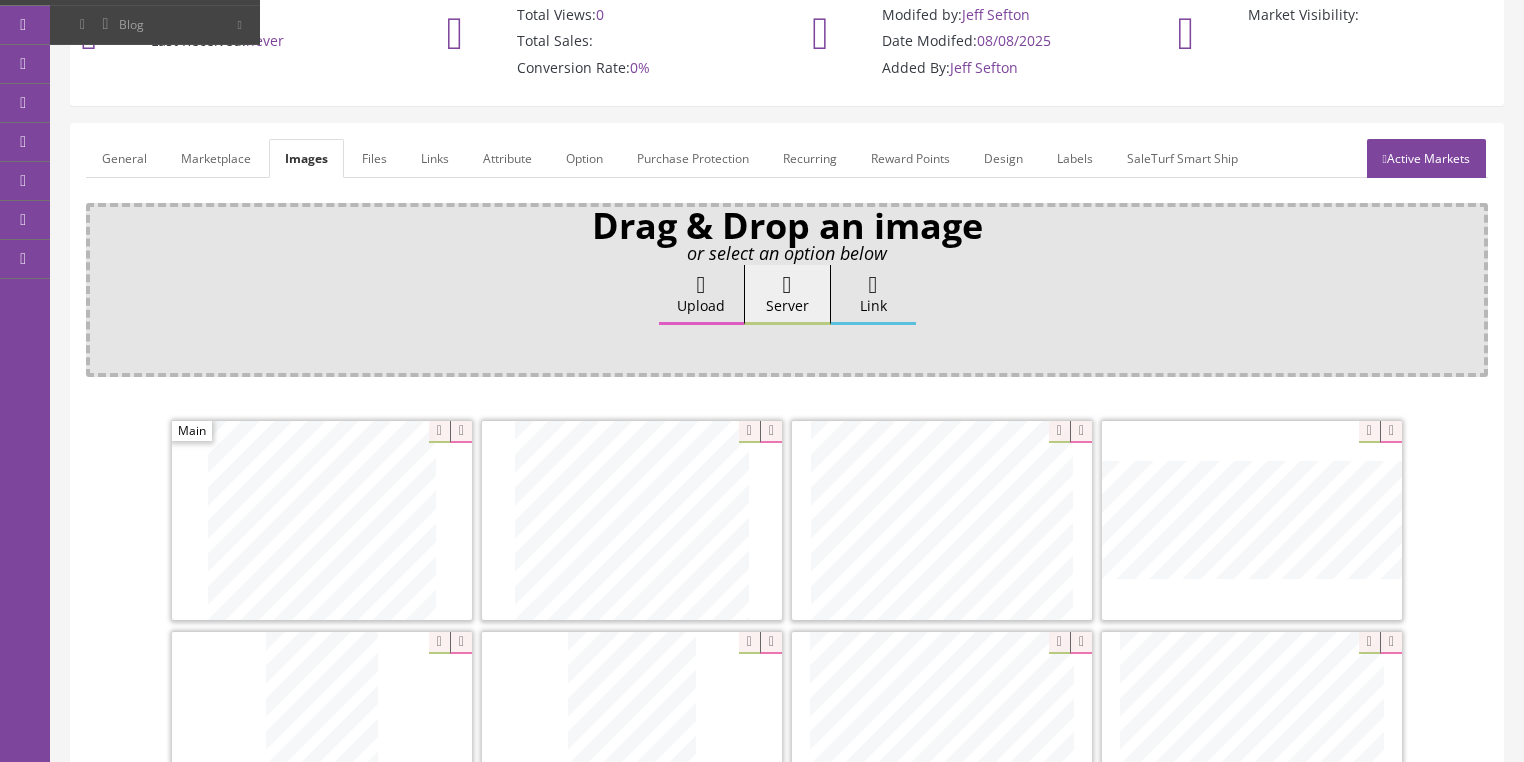 scroll, scrollTop: 160, scrollLeft: 0, axis: vertical 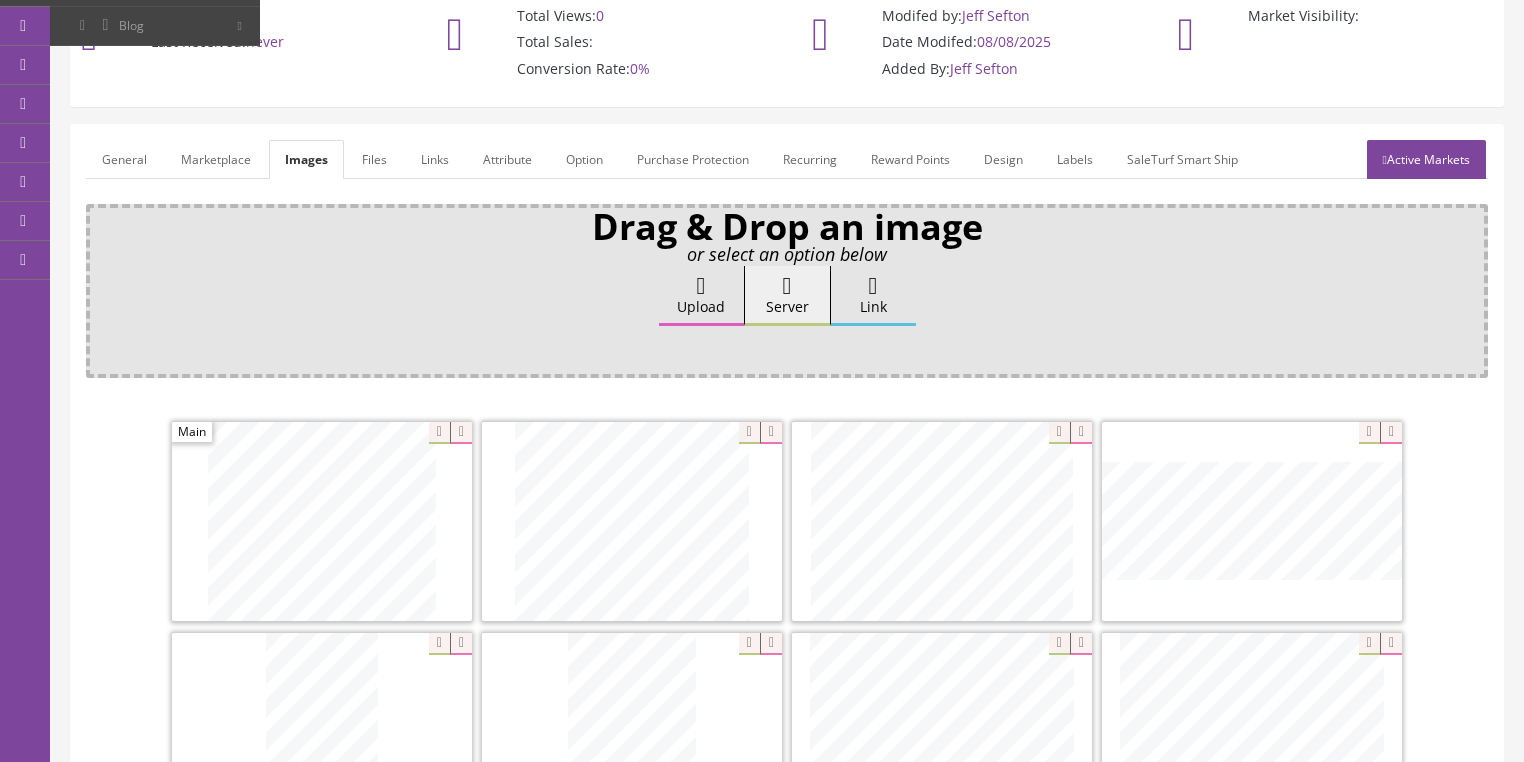 click on "Active Markets" at bounding box center [1426, 159] 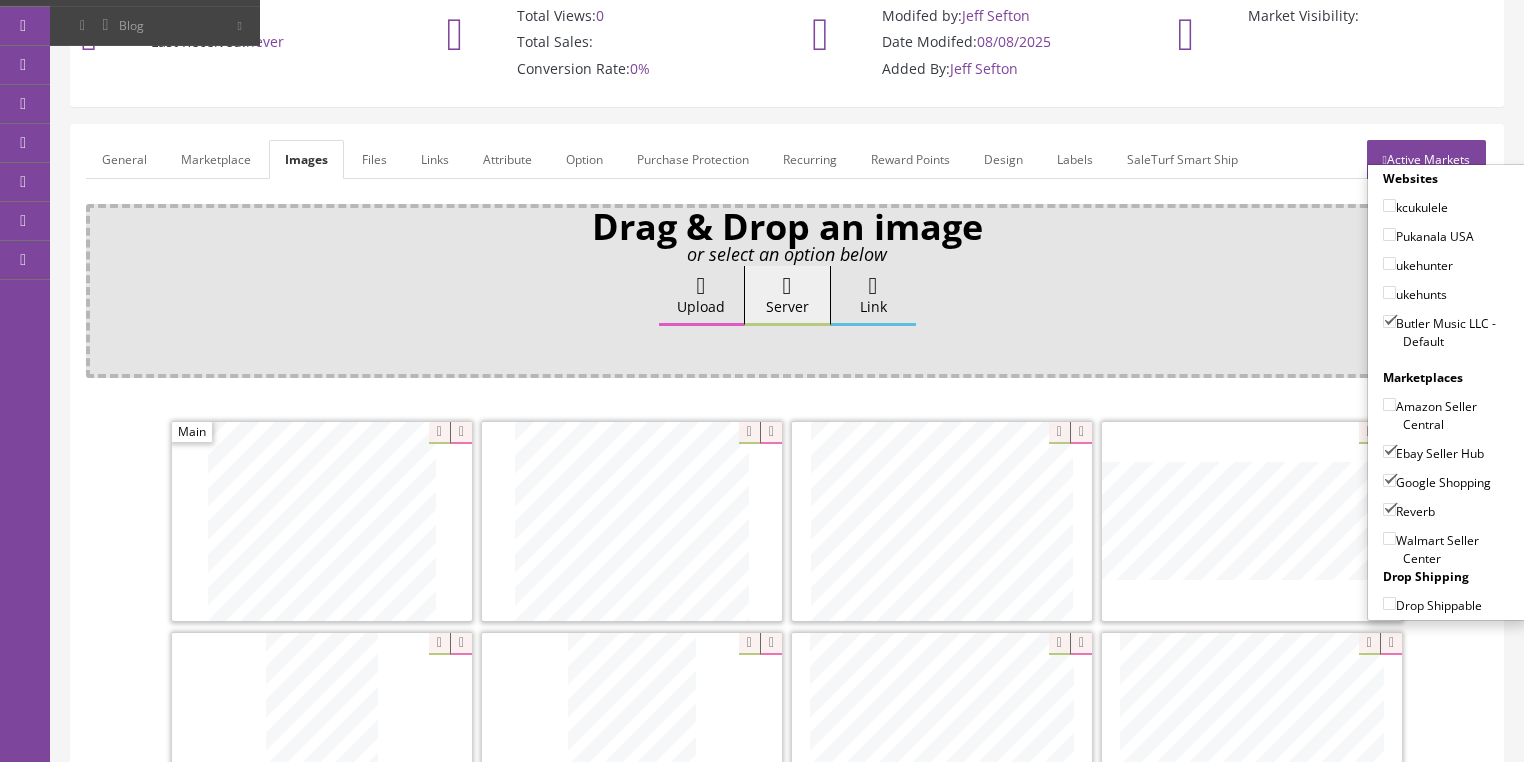 click on "Active Markets" at bounding box center [1426, 159] 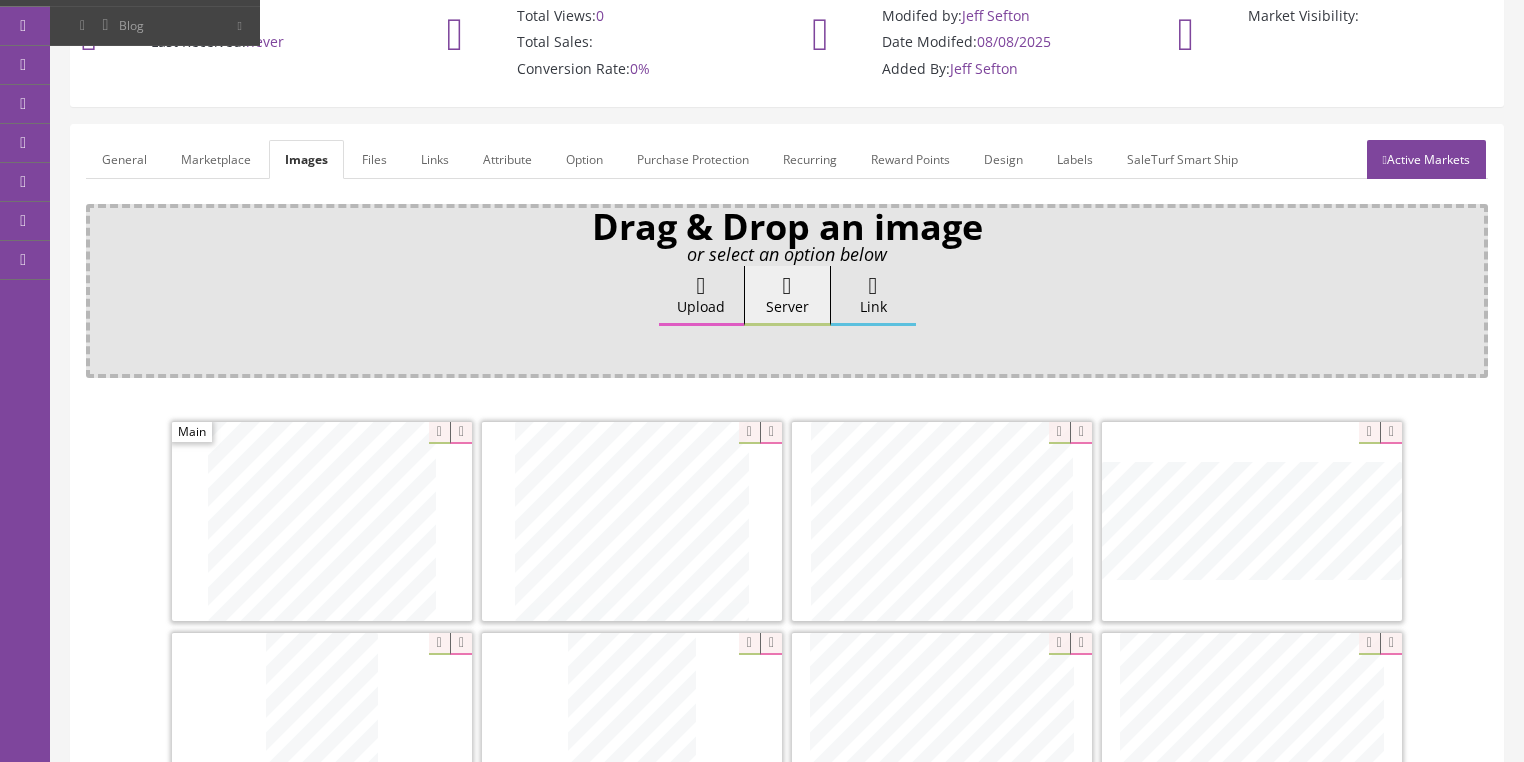 click on "General" at bounding box center (124, 159) 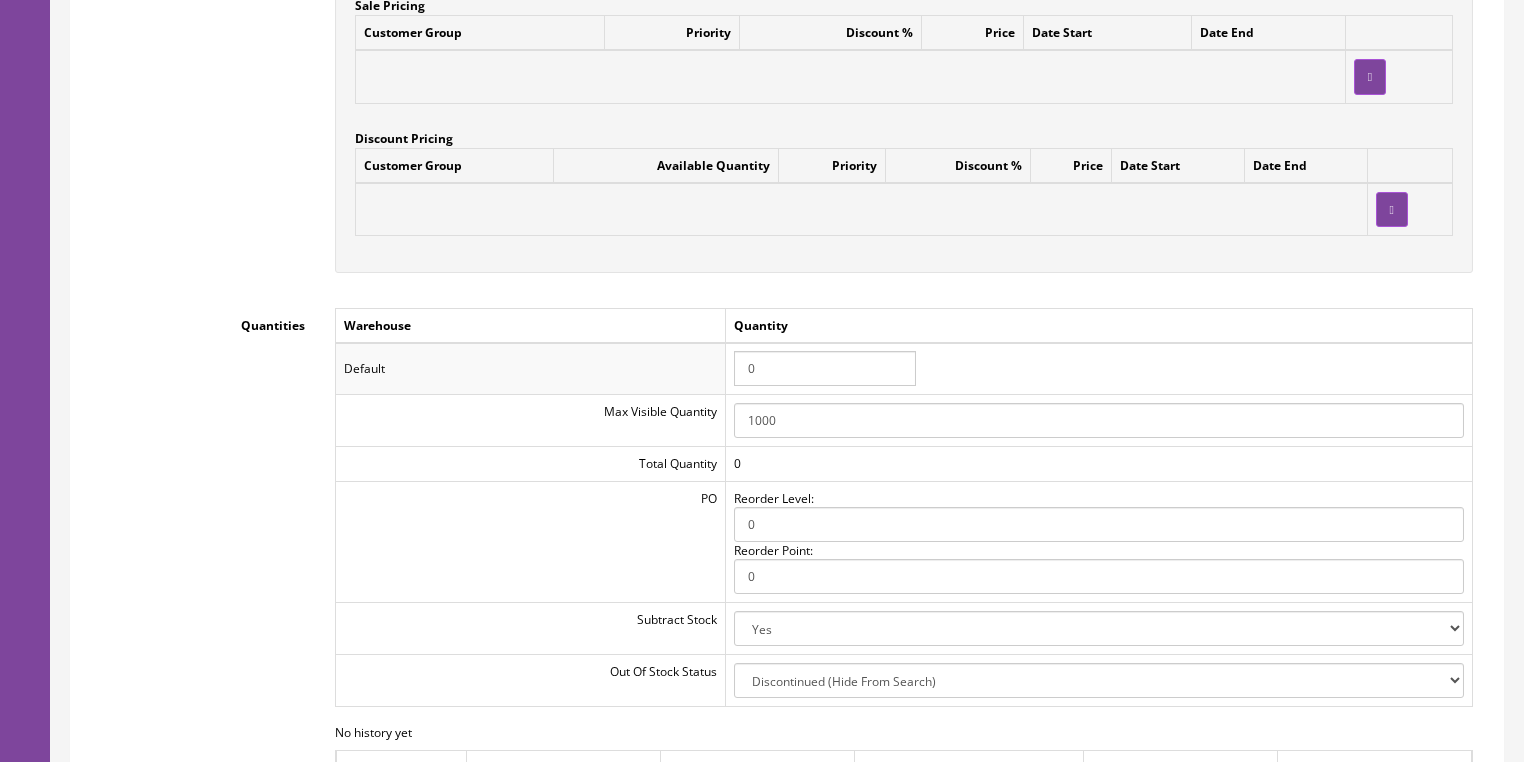scroll, scrollTop: 1920, scrollLeft: 0, axis: vertical 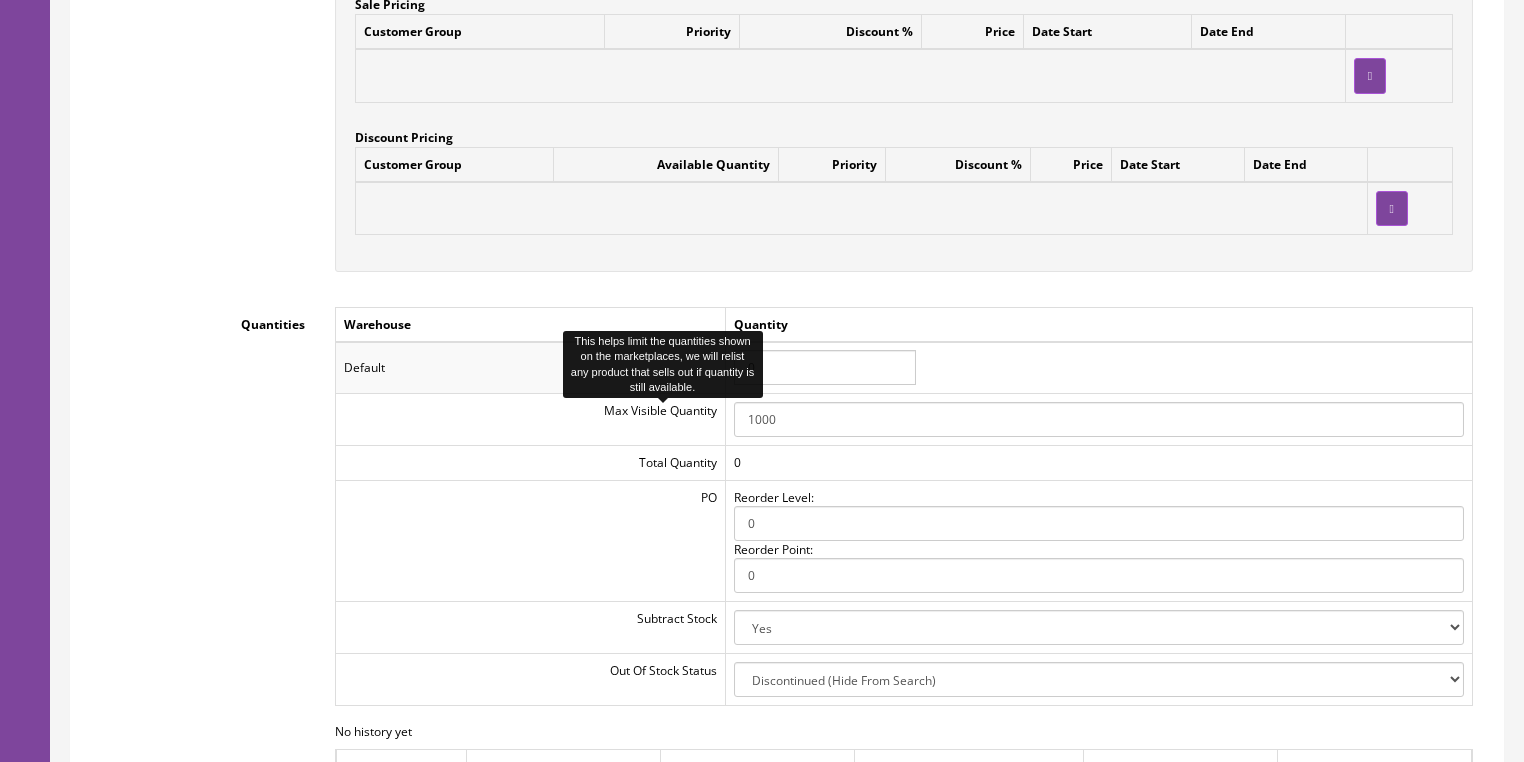 click on "Research Trends
Trending on Ebay
Google Trends
Amazon Insights (Login Before Clicking)
Amazon Best Sellers
Reverb: Popular Products
47
Orders
8178 Pending
148071 Completed
47 Returns
Purchase Order
6686
Products
34950  All Products
Categories
6682 Out of stock
4 Reviews
1734
Customers
312 Customers Online
1734 Pending approval
115
Affiliates
122  All Affiliates
115 Pending approval
Stores
Butler Music LLC
kcukulele
Pukanala USA
ukehunter
ukehunts
Account
Billing
Users
Logout" at bounding box center (762, -1539) 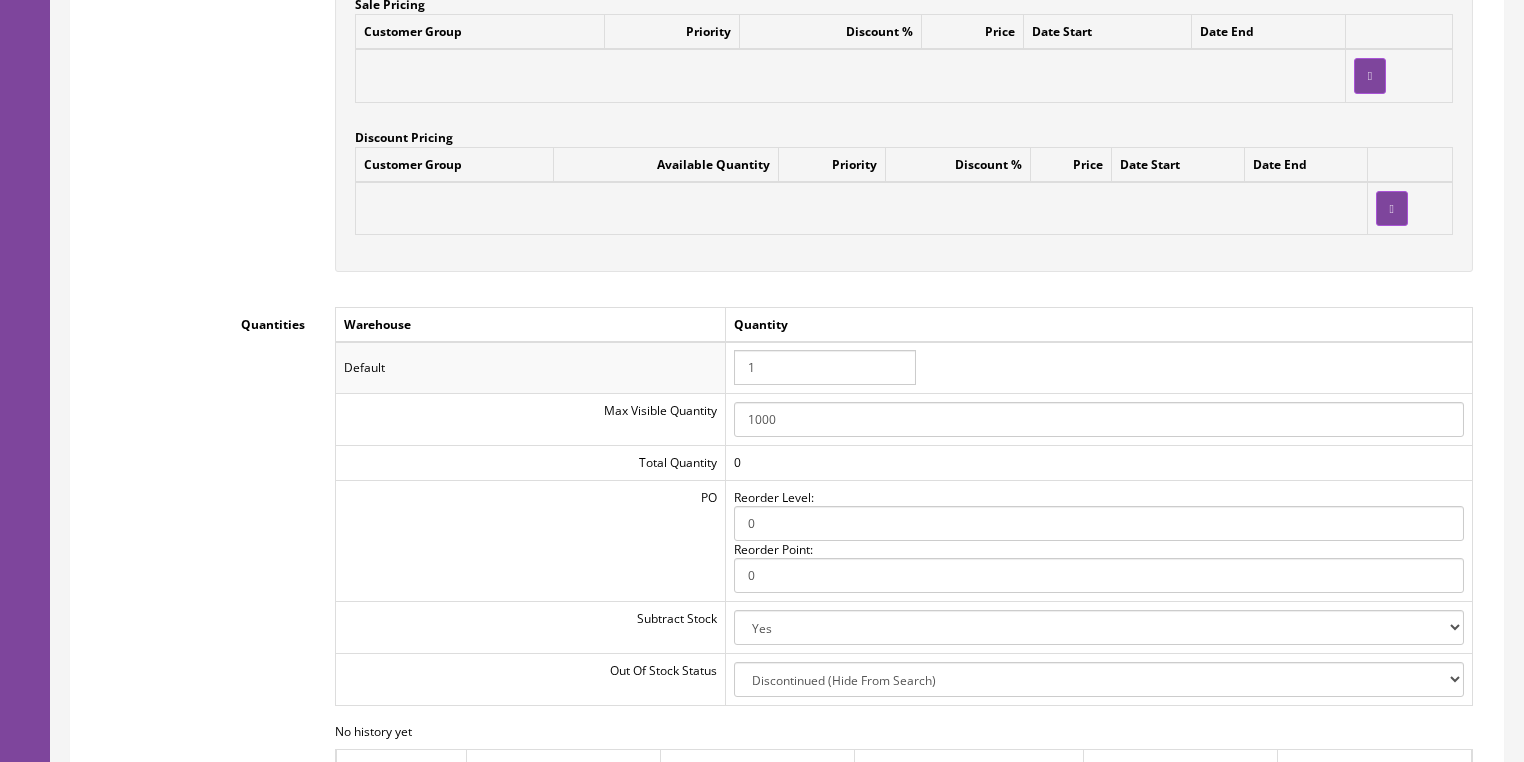 type on "1" 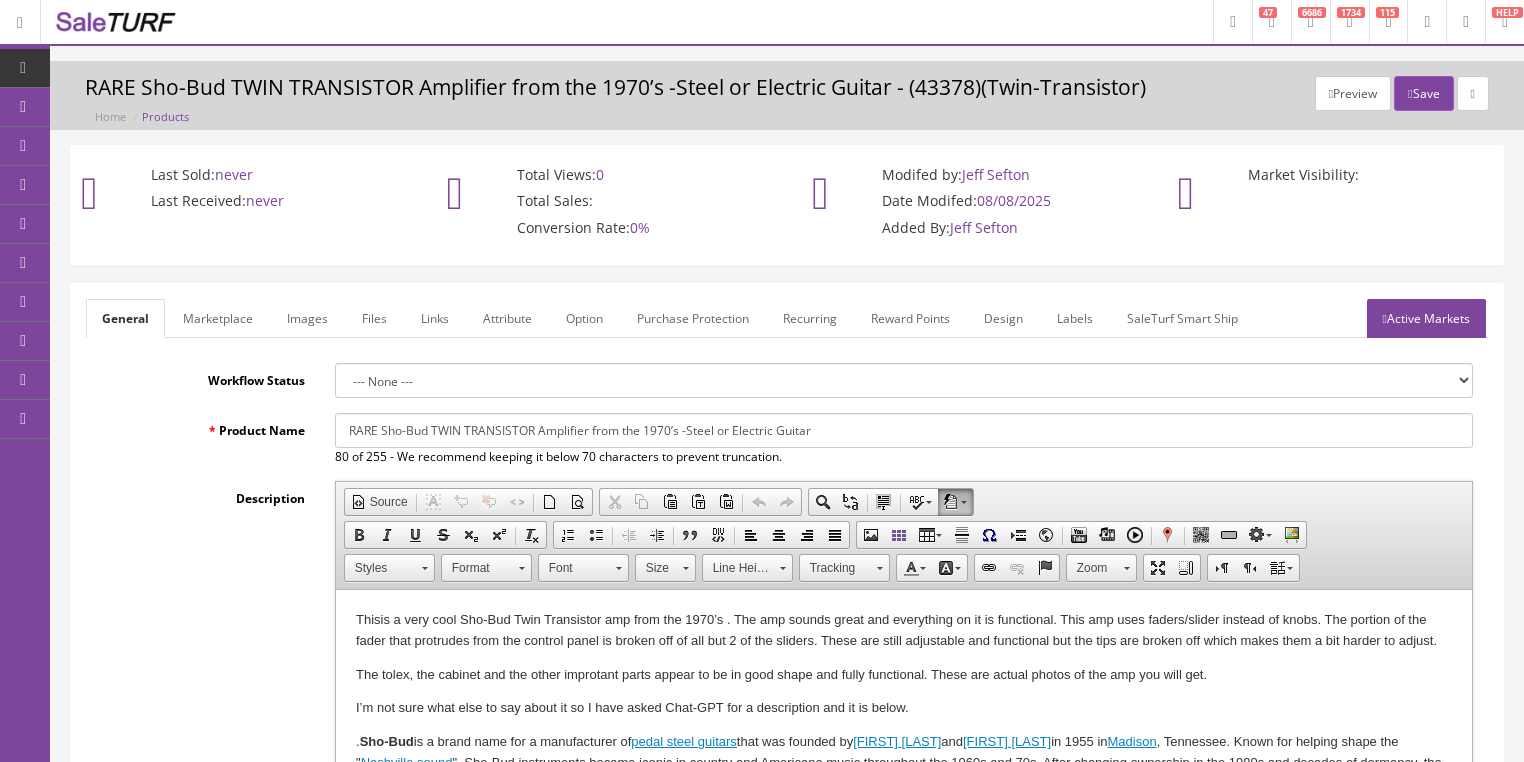 scroll, scrollTop: 0, scrollLeft: 0, axis: both 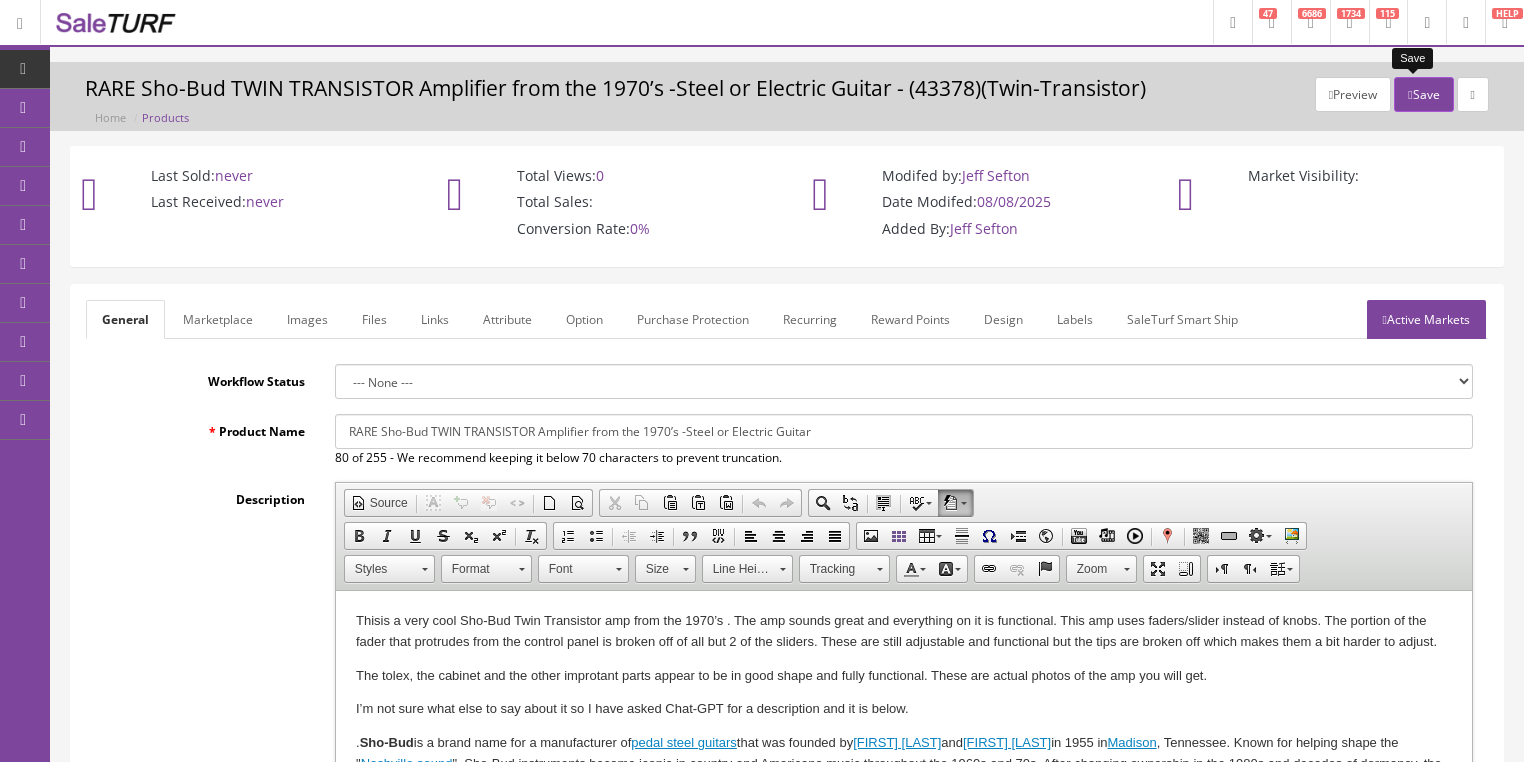 click on "Save" at bounding box center [1423, 94] 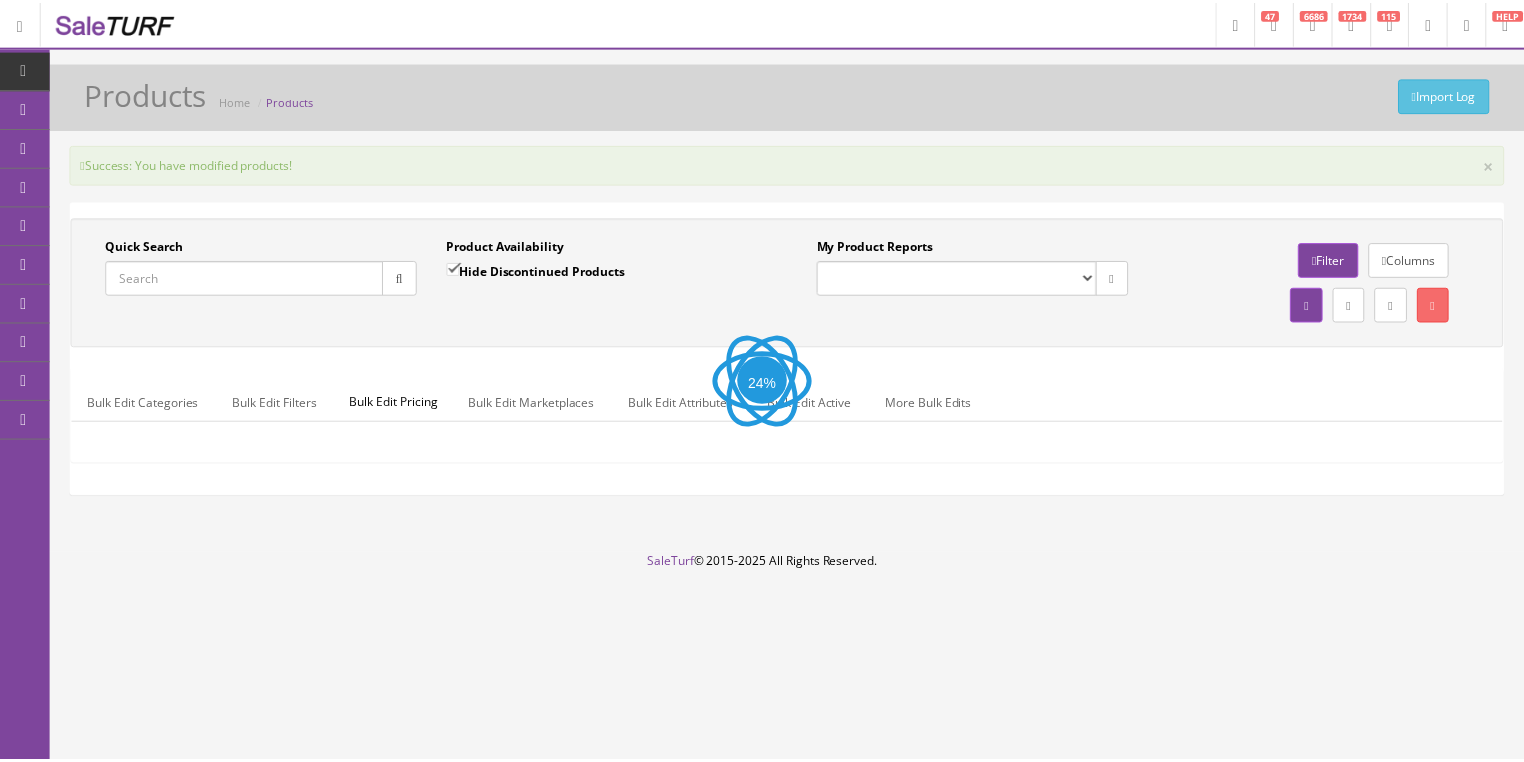 scroll, scrollTop: 0, scrollLeft: 0, axis: both 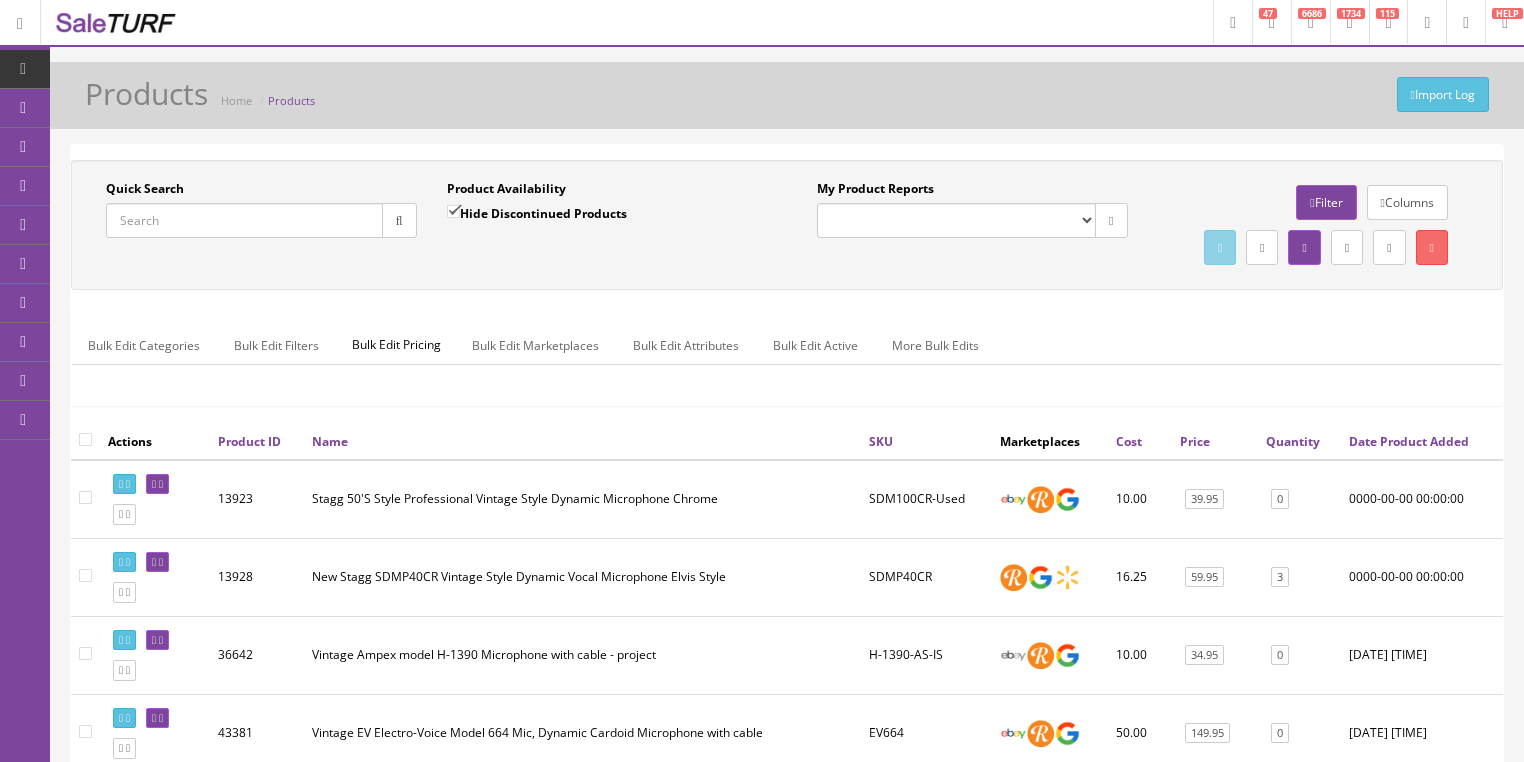 click on "Quick Search" at bounding box center (244, 220) 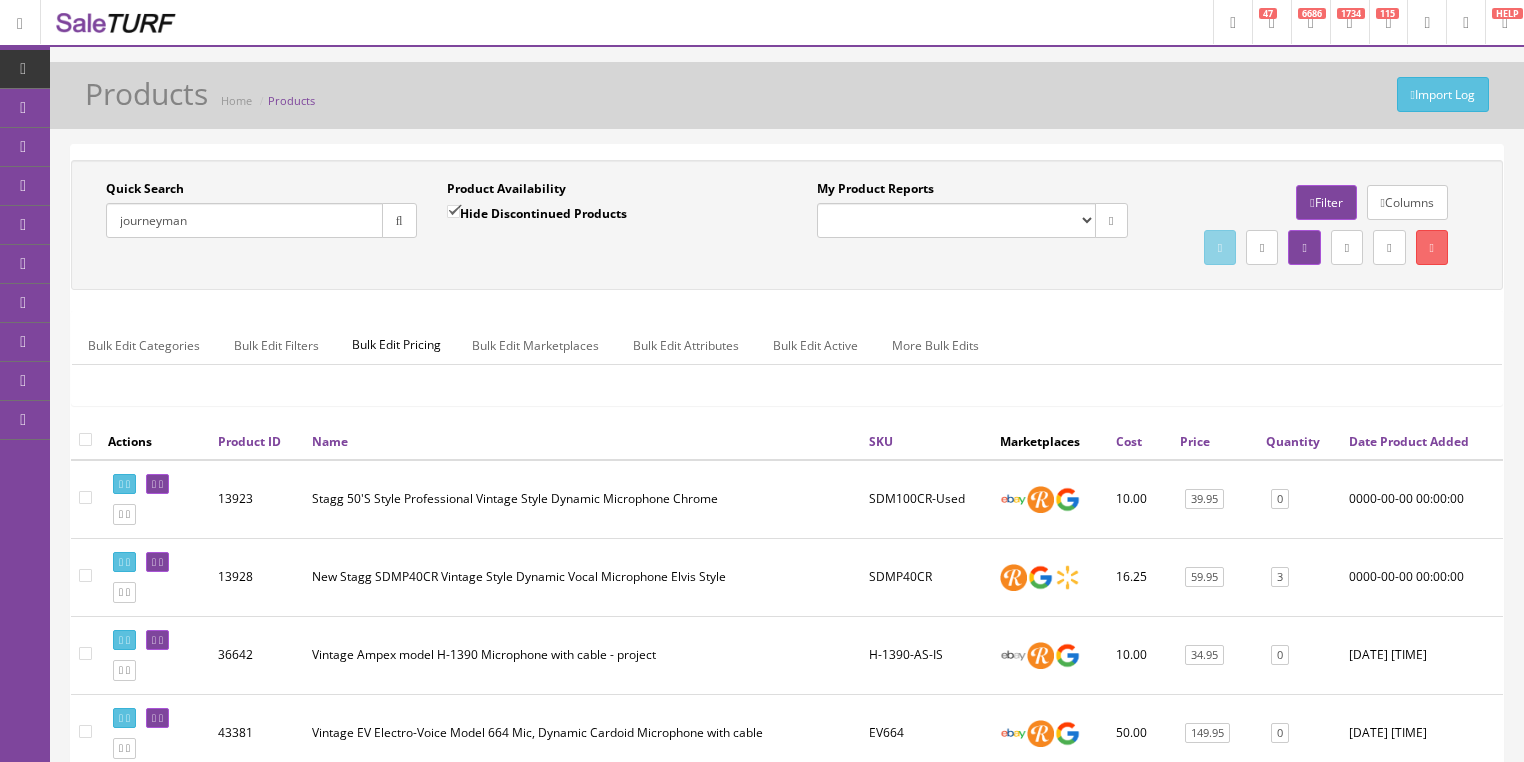 type on "journeyman" 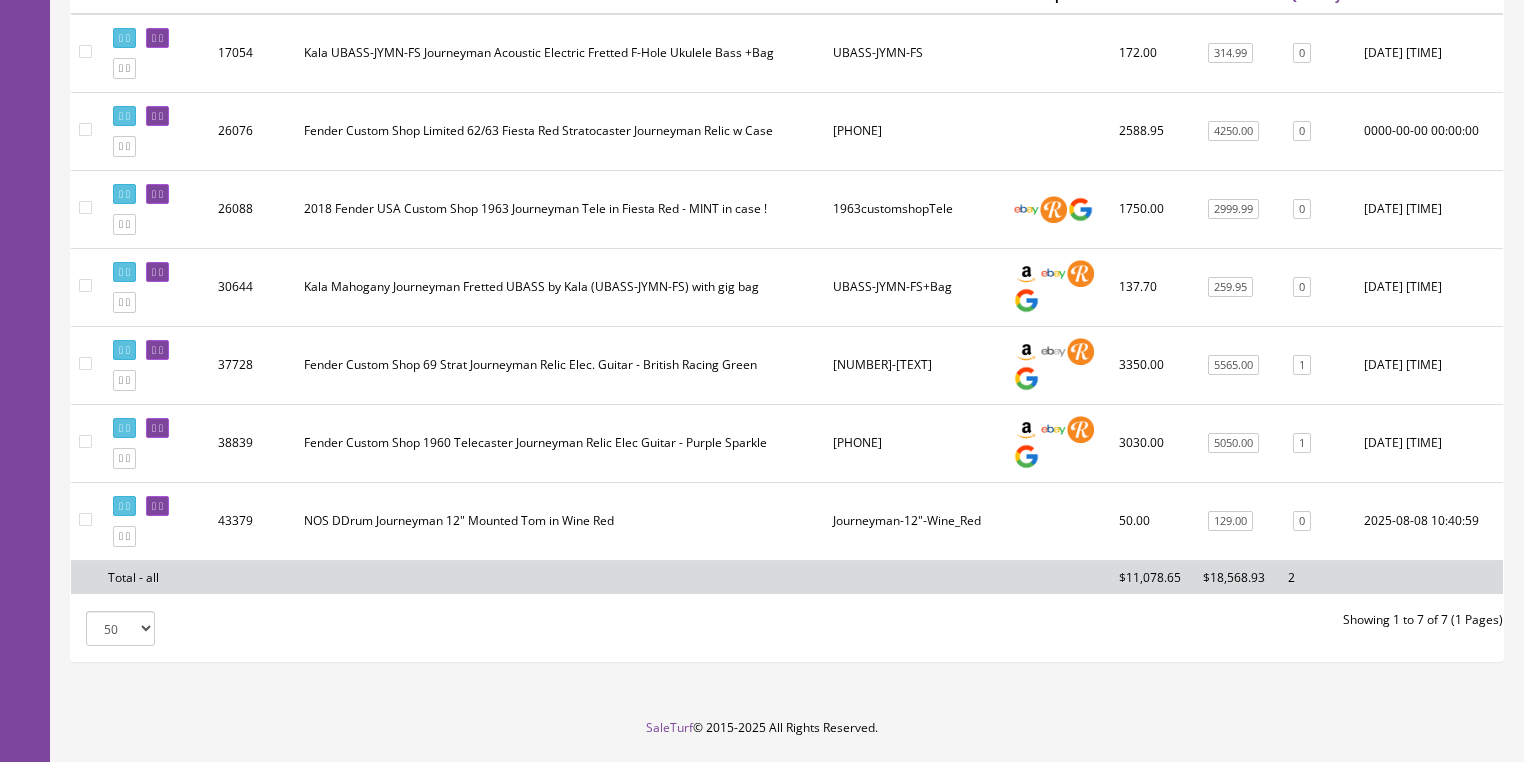 scroll, scrollTop: 480, scrollLeft: 0, axis: vertical 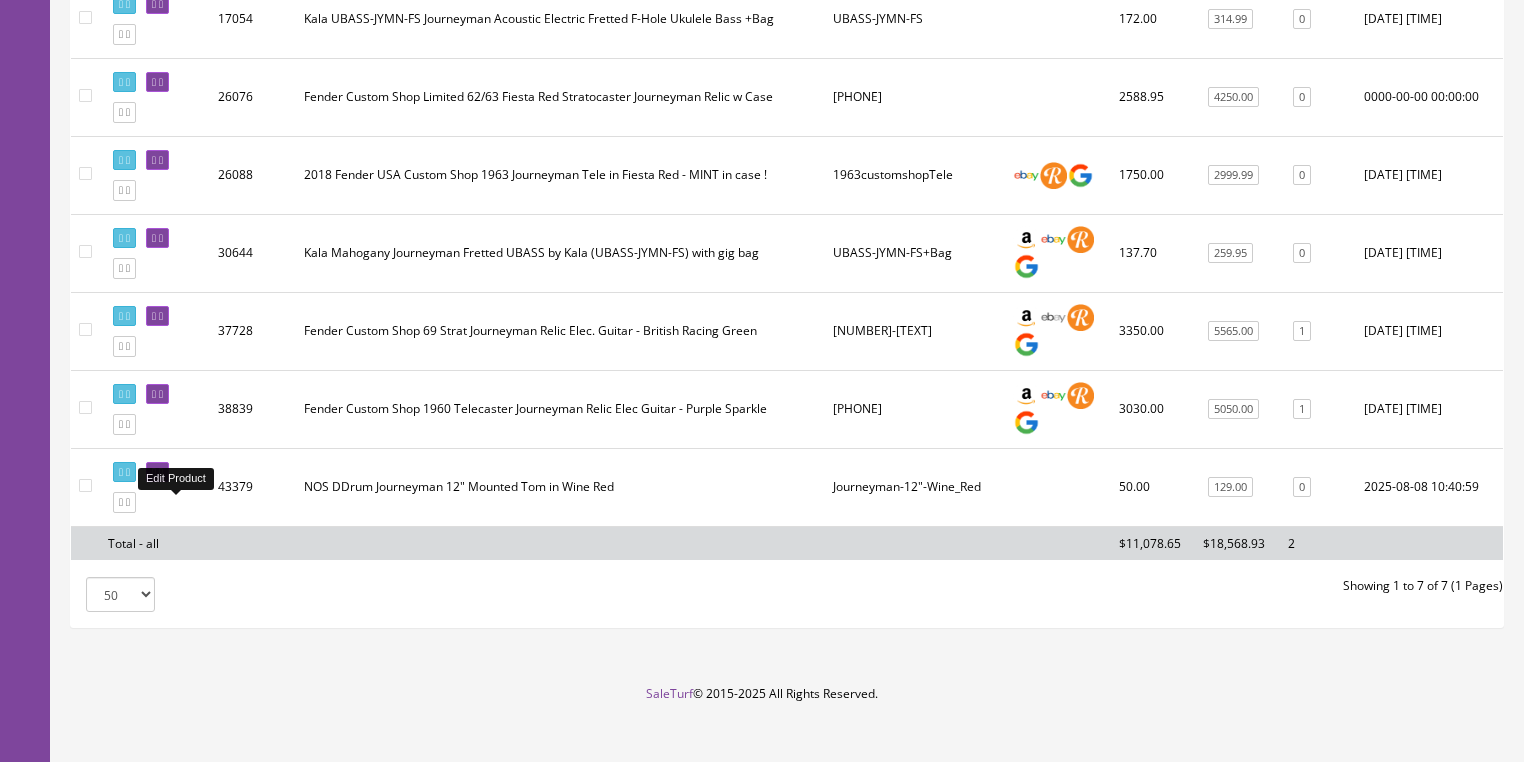 click at bounding box center [154, 472] 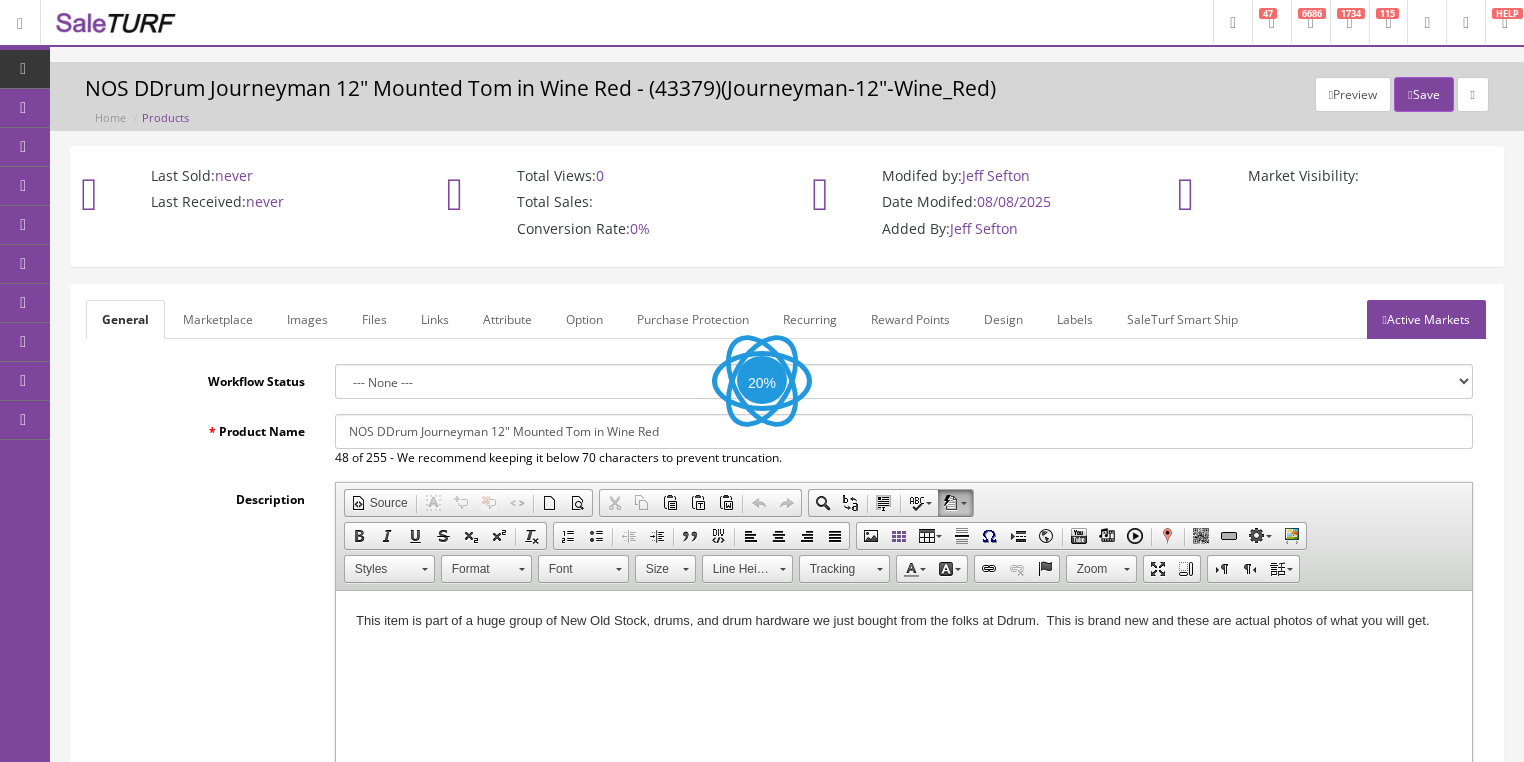 scroll, scrollTop: 0, scrollLeft: 0, axis: both 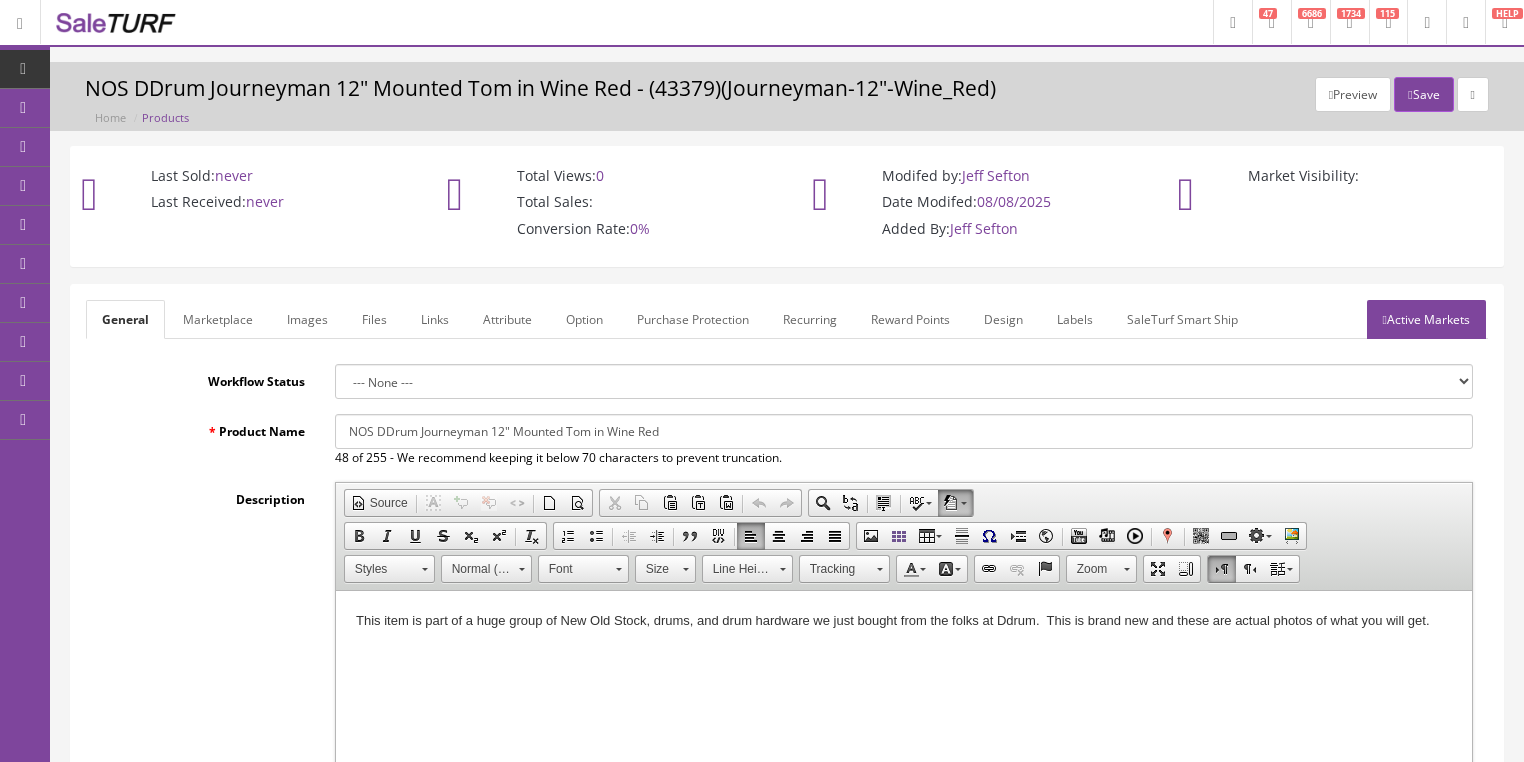 click on "This item is part of a huge group of New Old Stock, drums, and drum hardware we just bought from the folks at Ddrum.  This is brand new and these are actual photos of what you will get." at bounding box center (903, 621) 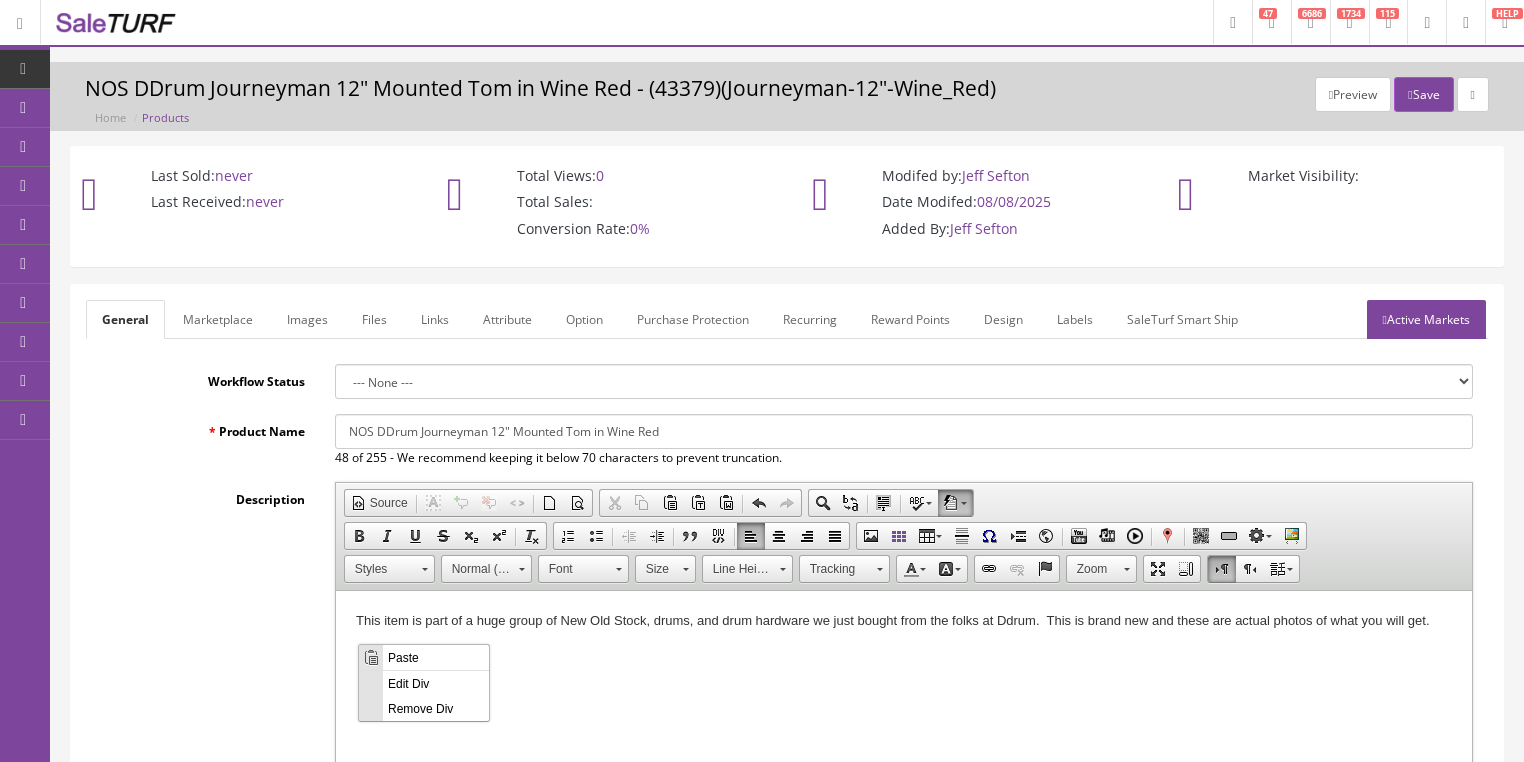 scroll, scrollTop: 0, scrollLeft: 0, axis: both 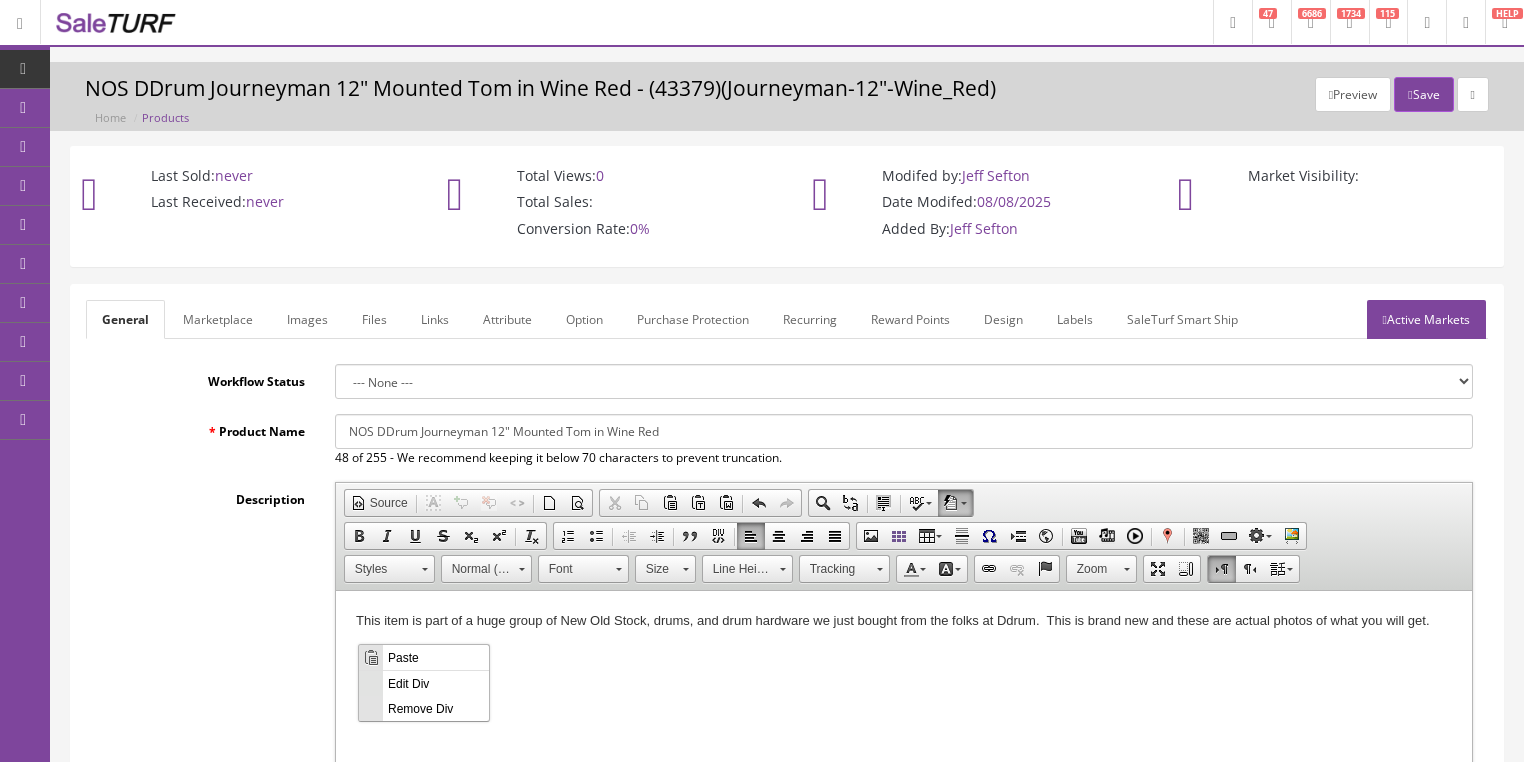 click on "Paste" at bounding box center (436, 656) 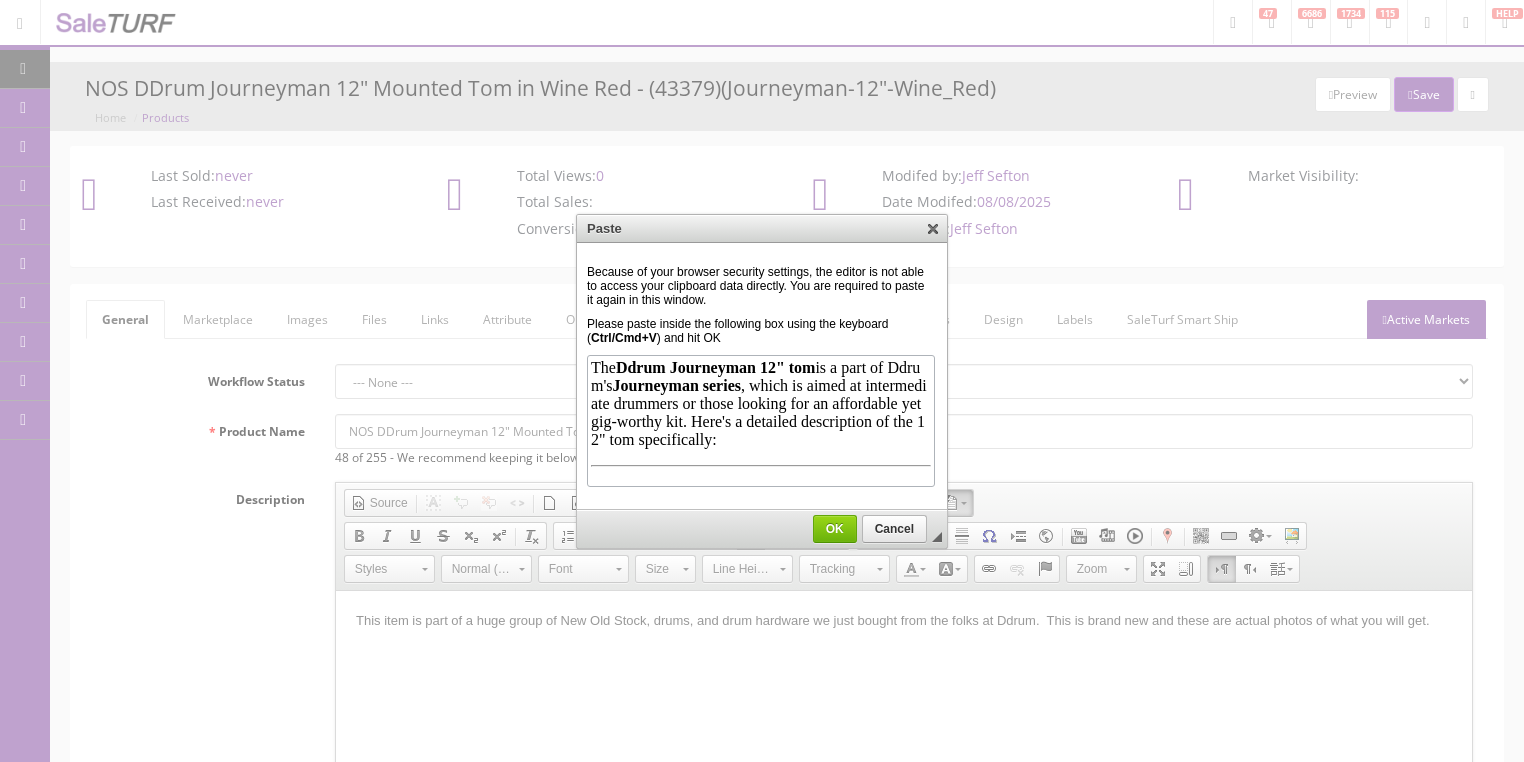 scroll, scrollTop: 880, scrollLeft: 0, axis: vertical 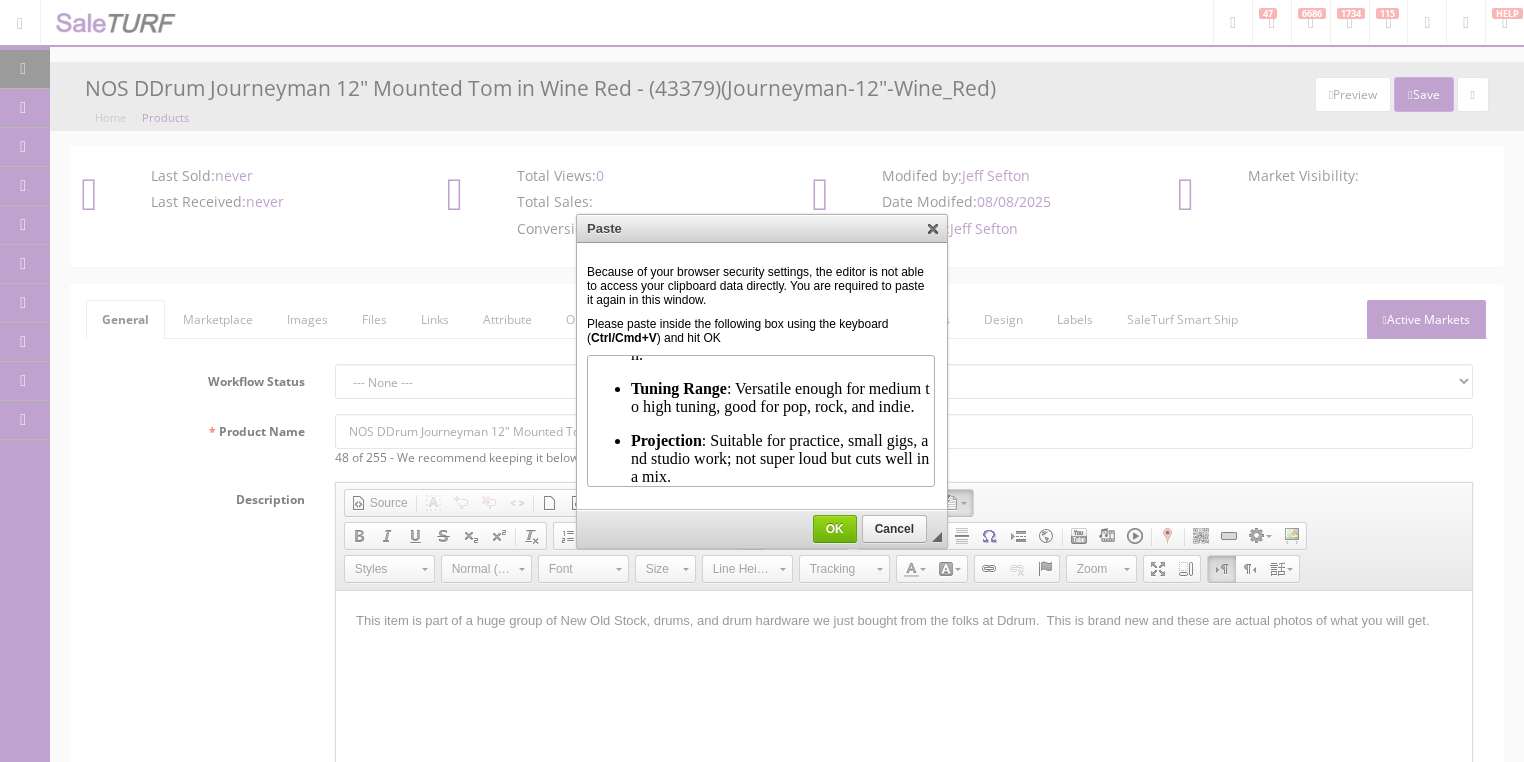 click on "OK" at bounding box center (835, 529) 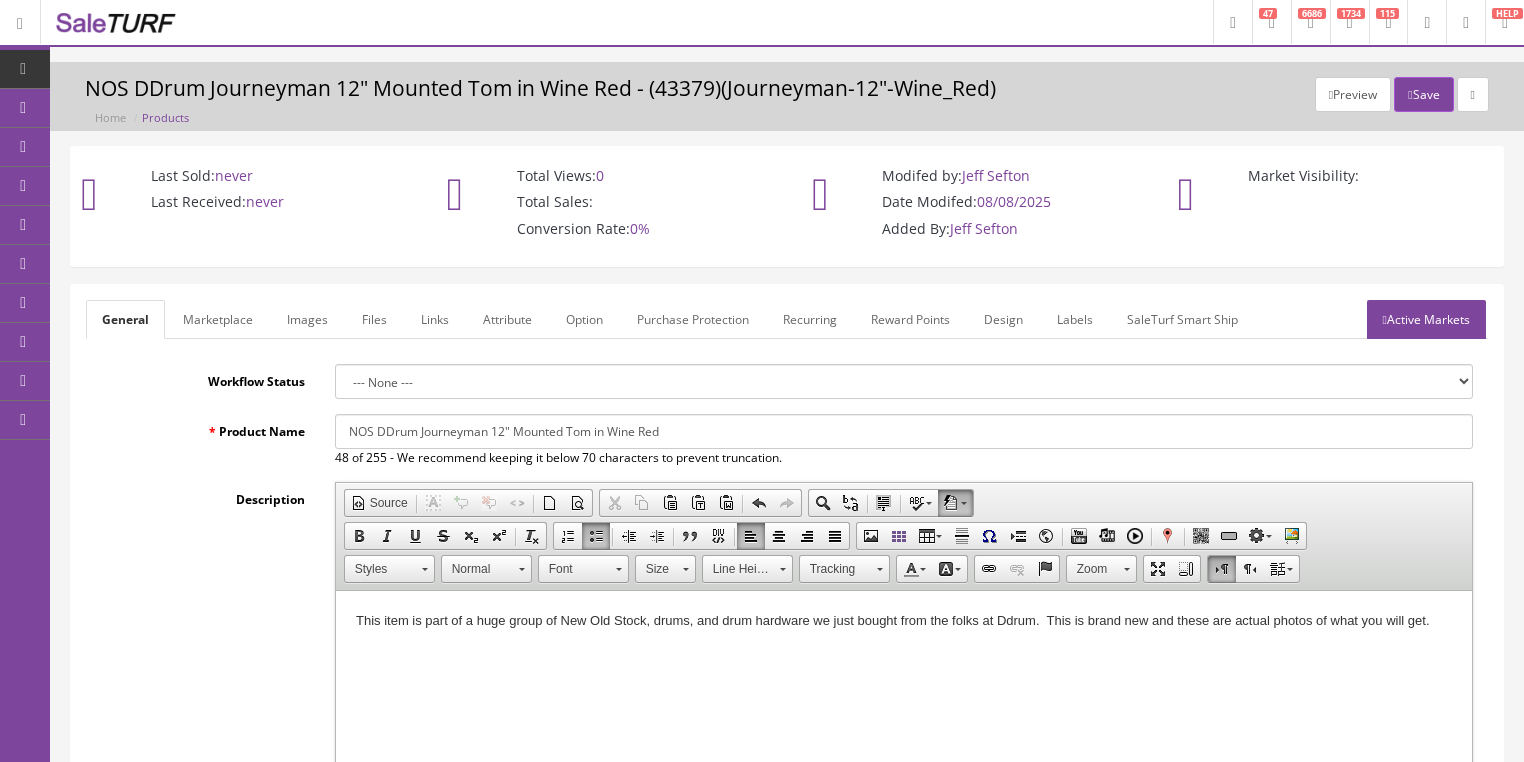scroll, scrollTop: 226, scrollLeft: 0, axis: vertical 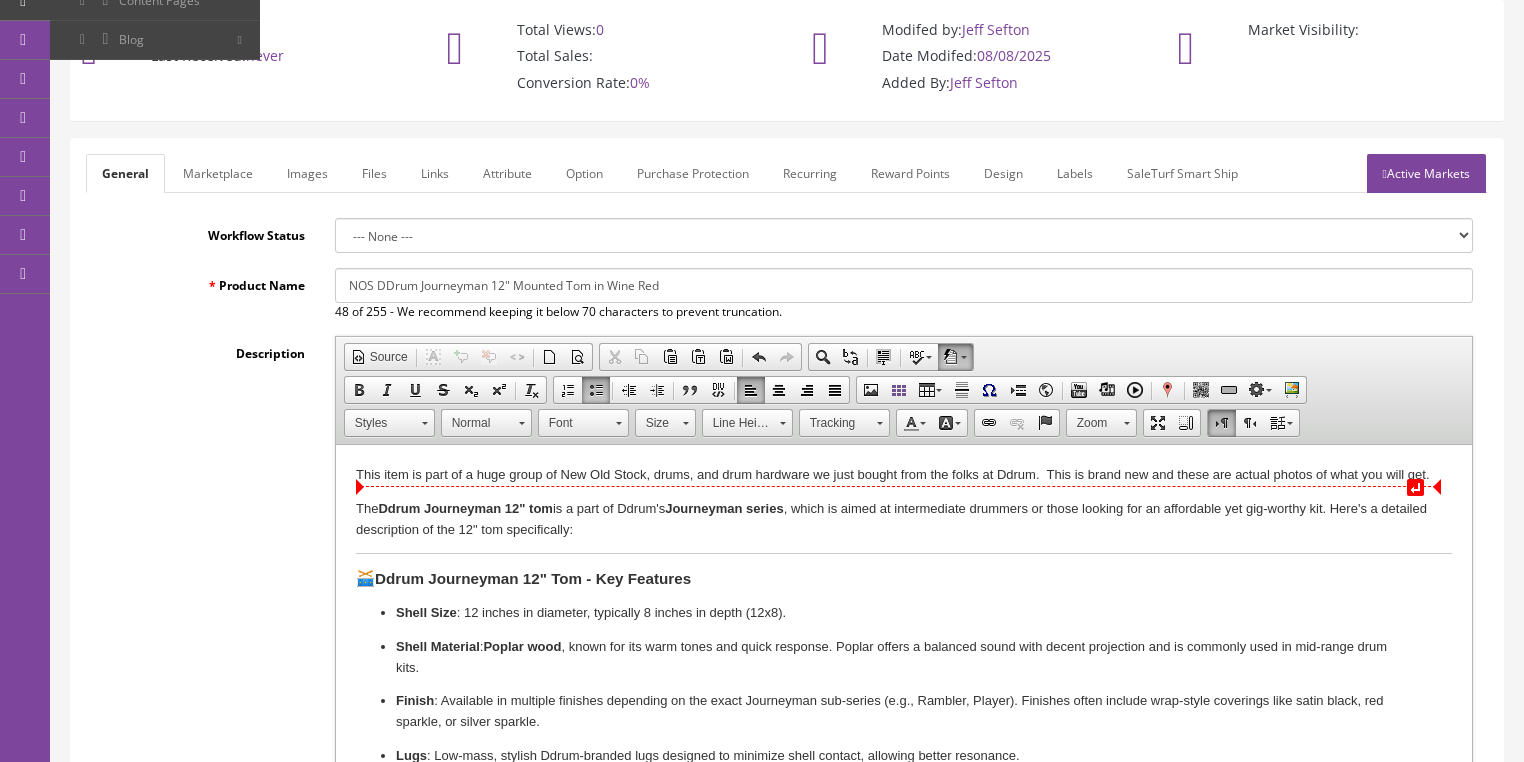 click at bounding box center [1436, 487] 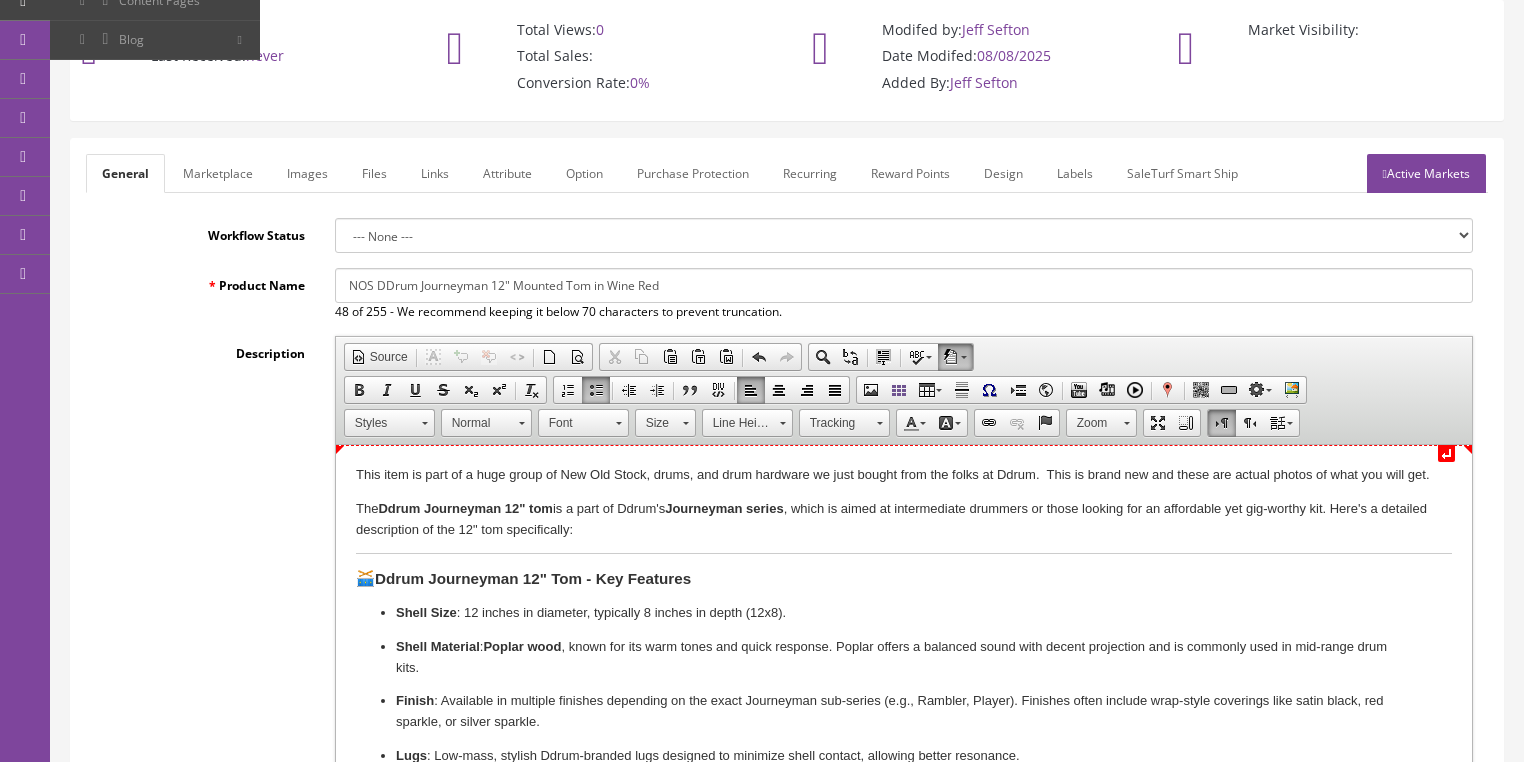 click on "This item is part of a huge group of New Old Stock, drums, and drum hardware we just bought from the folks at Ddrum.  This is brand new and these are actual photos of what you will get." at bounding box center (903, 475) 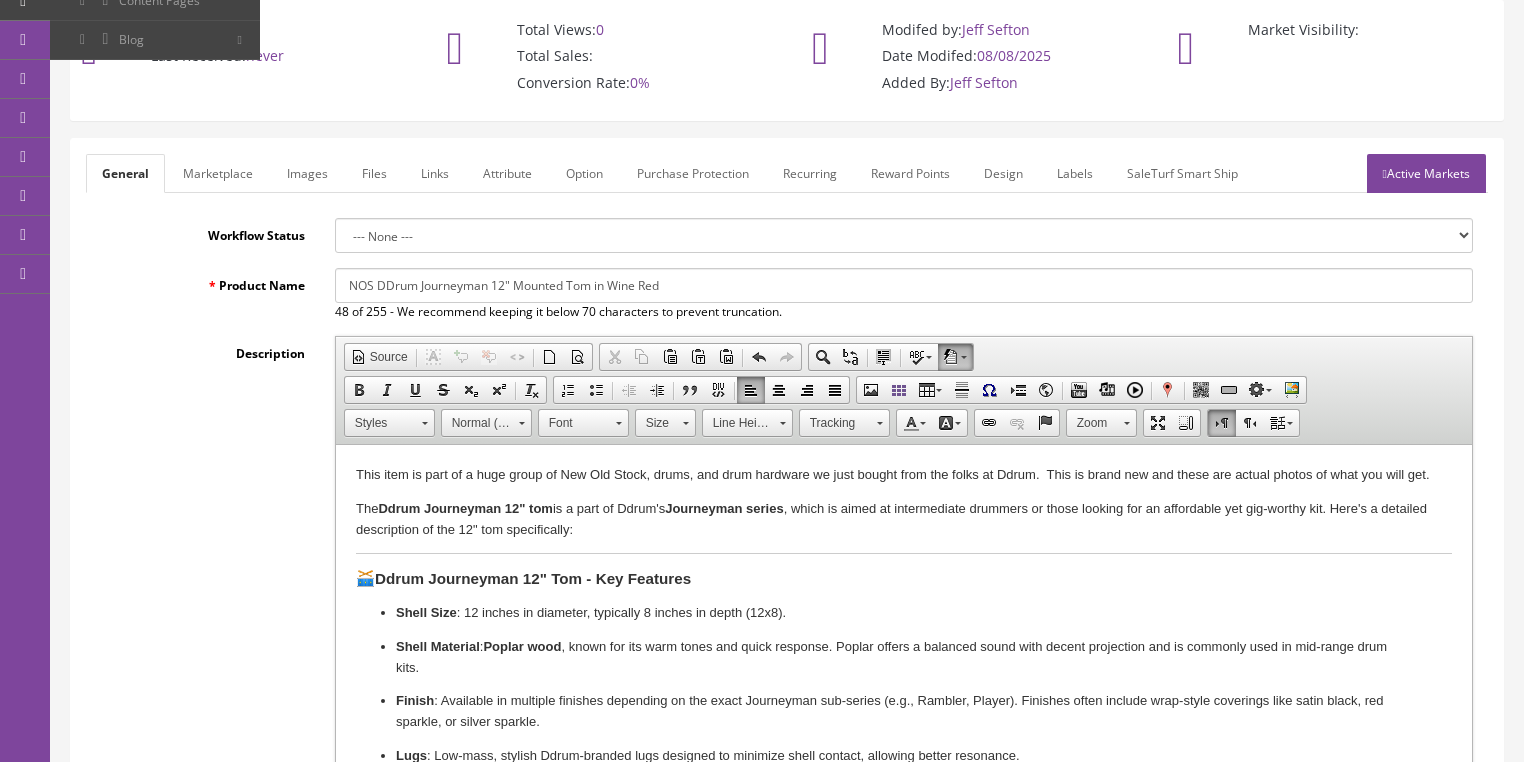 type 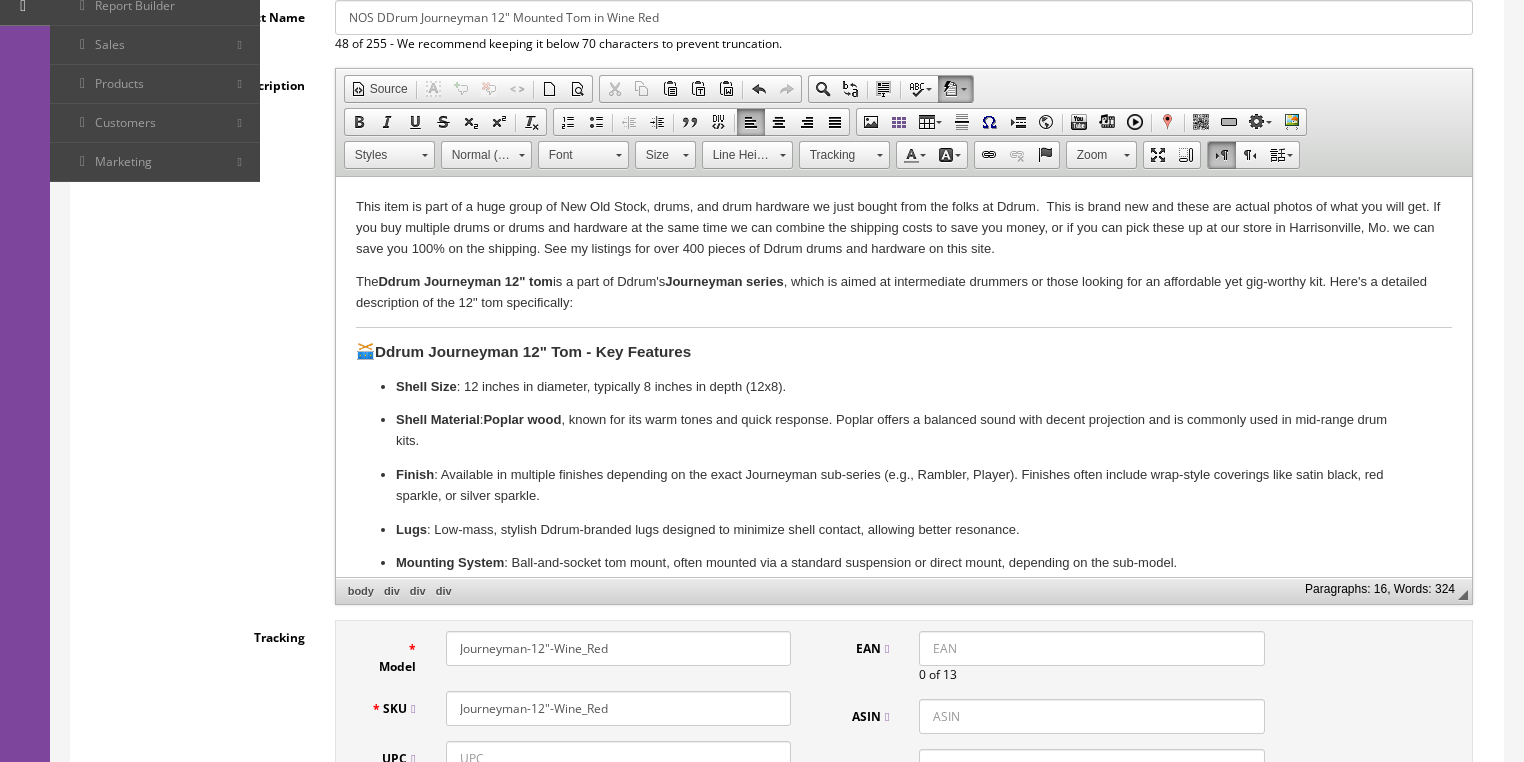 scroll, scrollTop: 466, scrollLeft: 0, axis: vertical 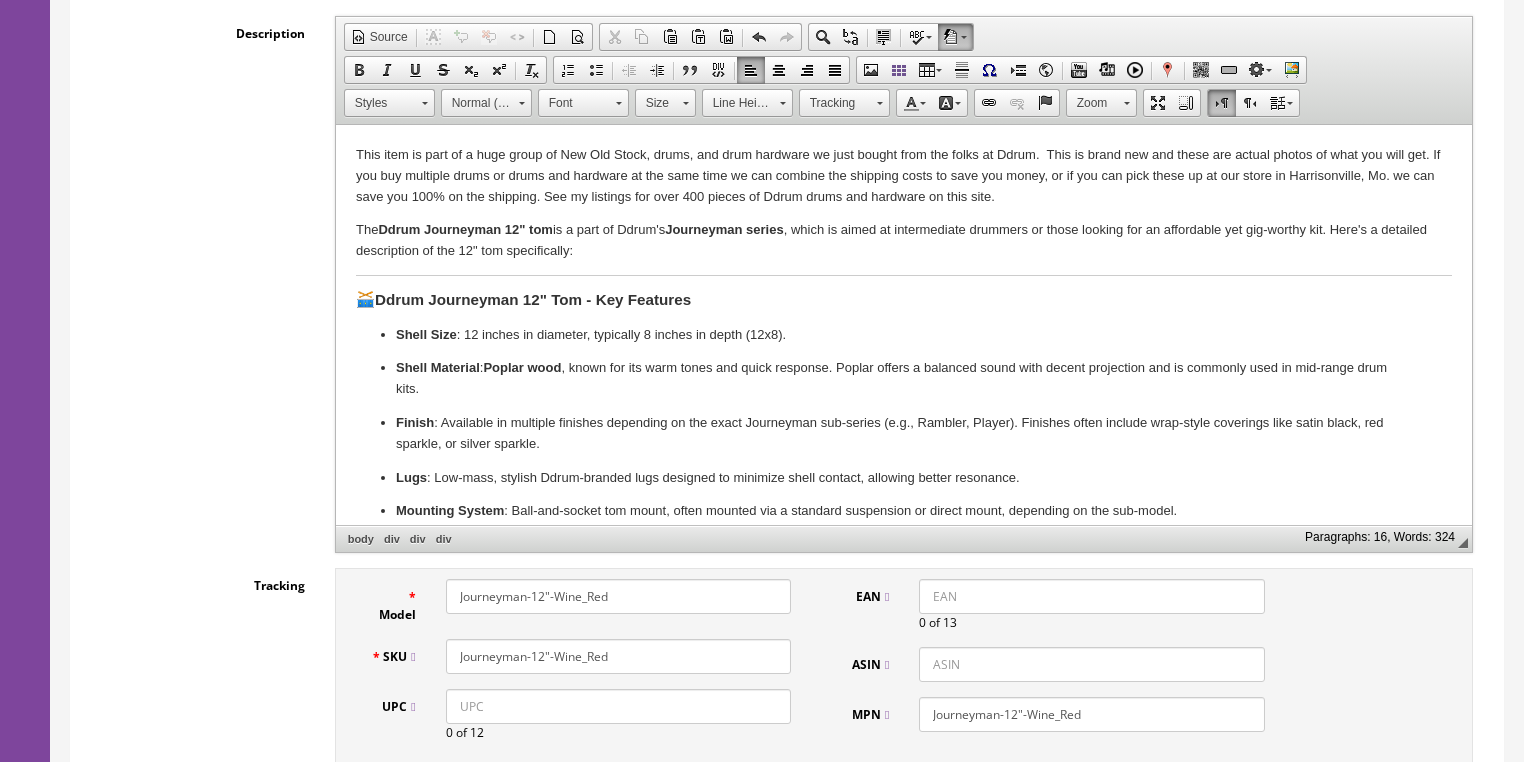 click on "Shell Size : 12 inches in diameter, typically 8 inches in depth (12x8)." at bounding box center [903, 335] 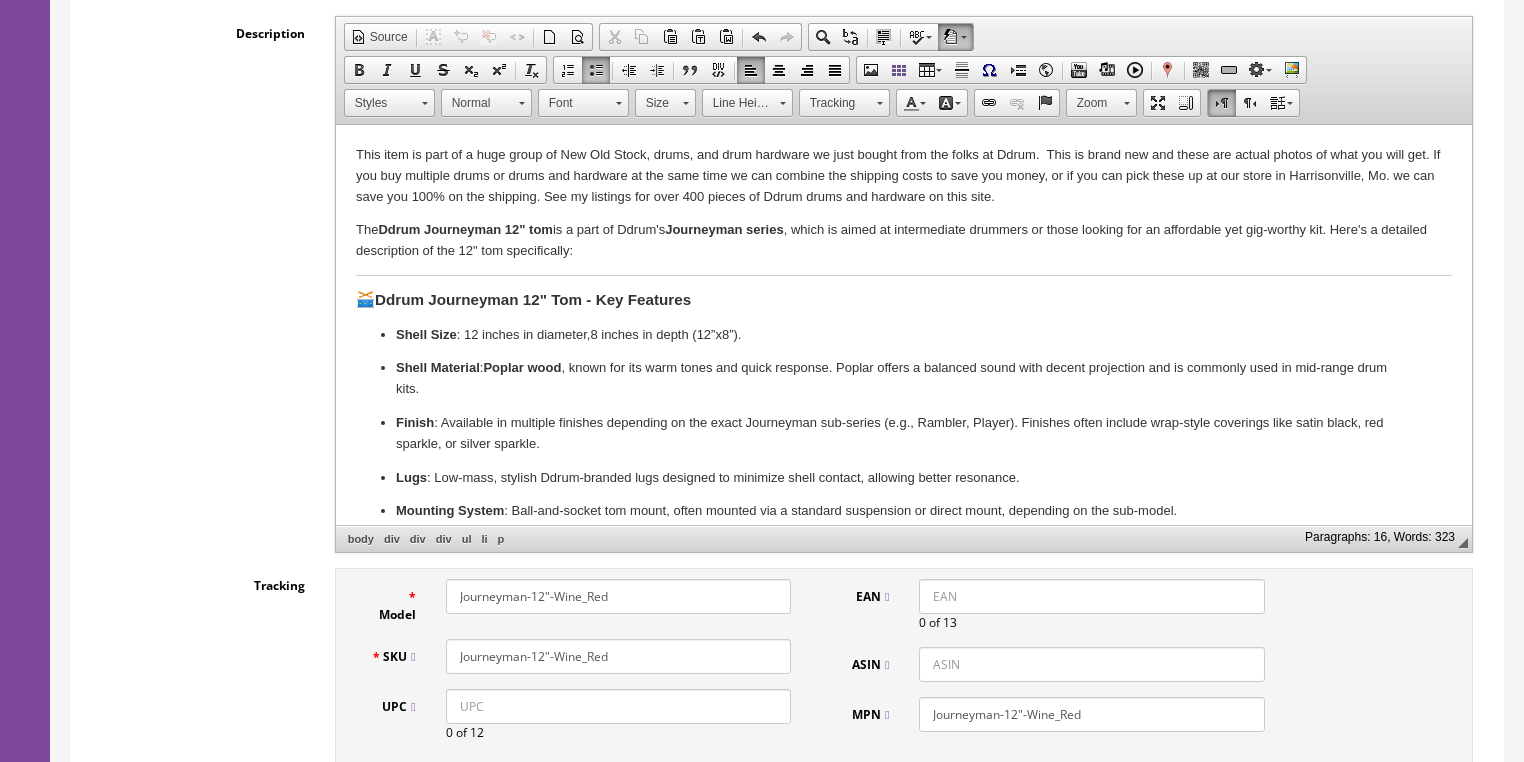 click on "Finish : Available in multiple finishes depending on the exact Journeyman sub-series (e.g., Rambler, Player). Finishes often include wrap-style coverings like satin black, red sparkle, or silver sparkle." at bounding box center (903, 434) 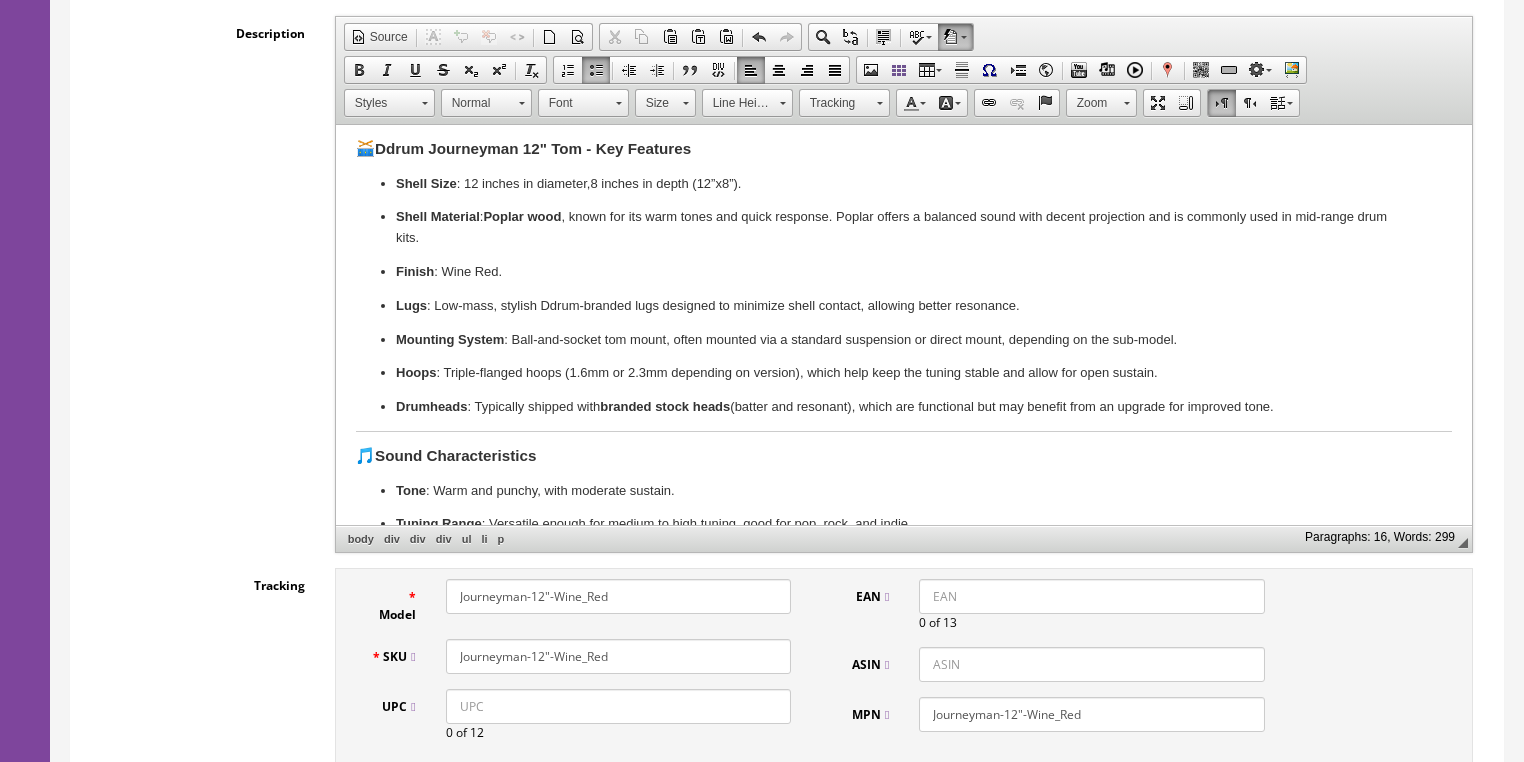 scroll, scrollTop: 160, scrollLeft: 0, axis: vertical 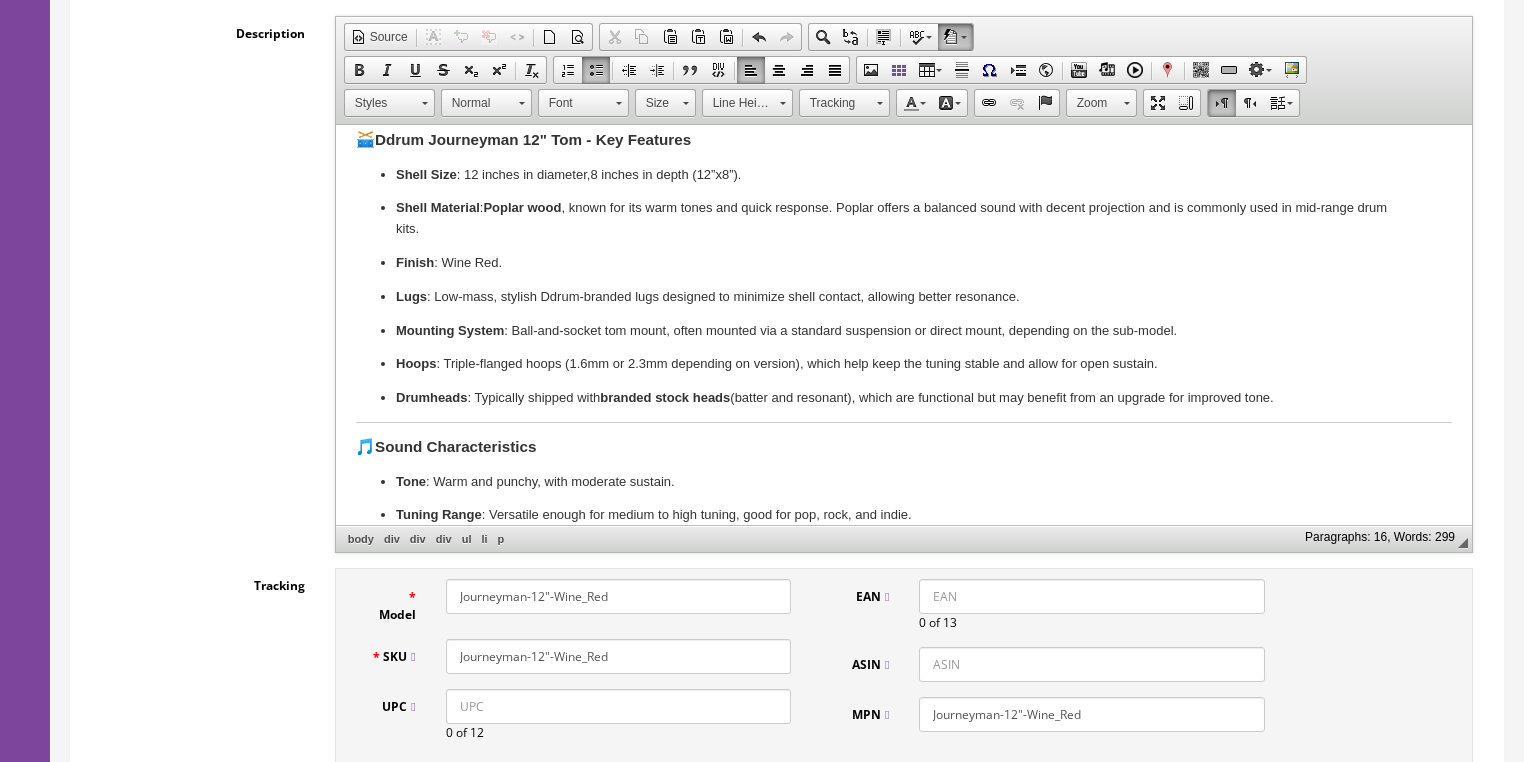 click on "branded stock heads" at bounding box center [664, 397] 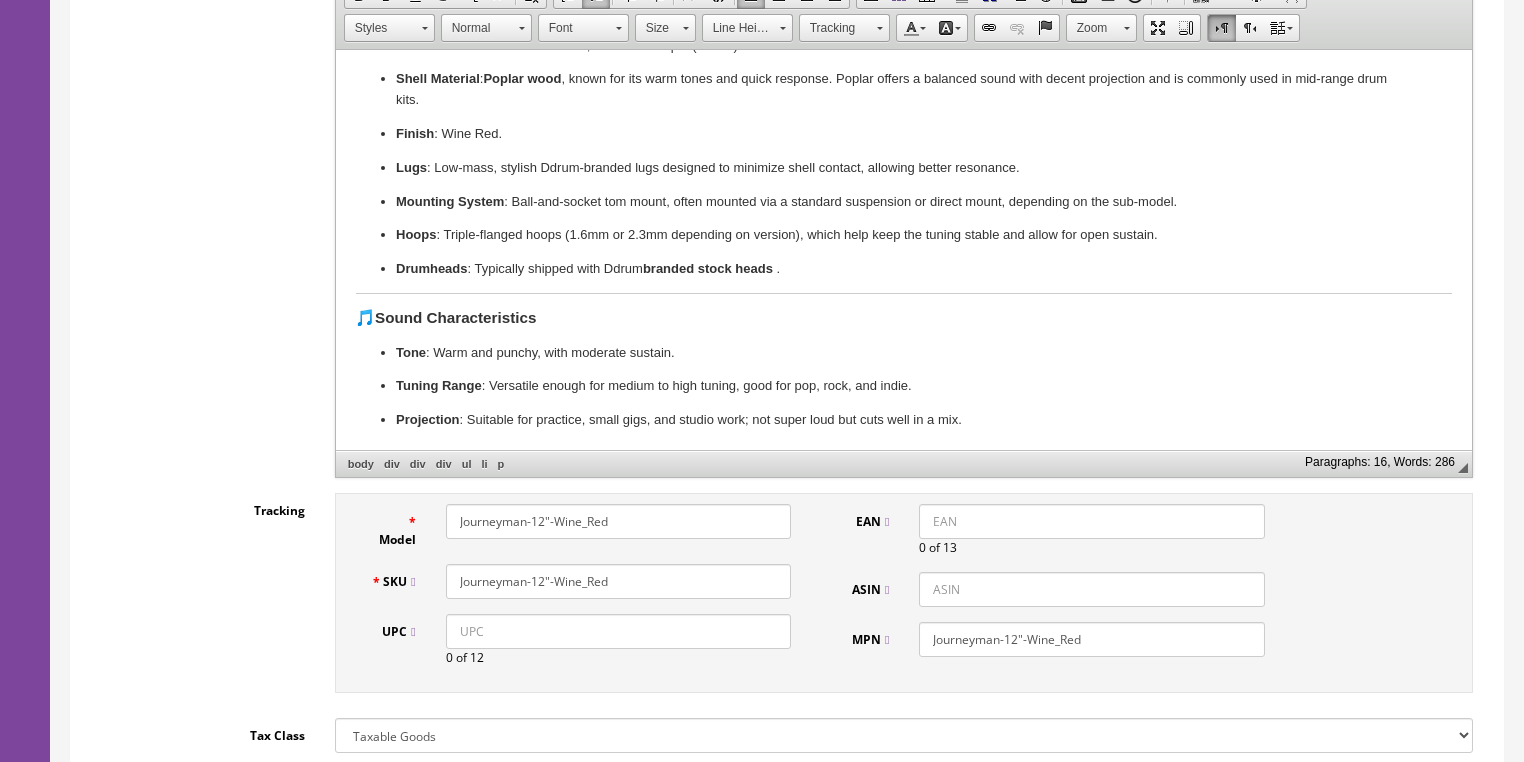 scroll, scrollTop: 546, scrollLeft: 0, axis: vertical 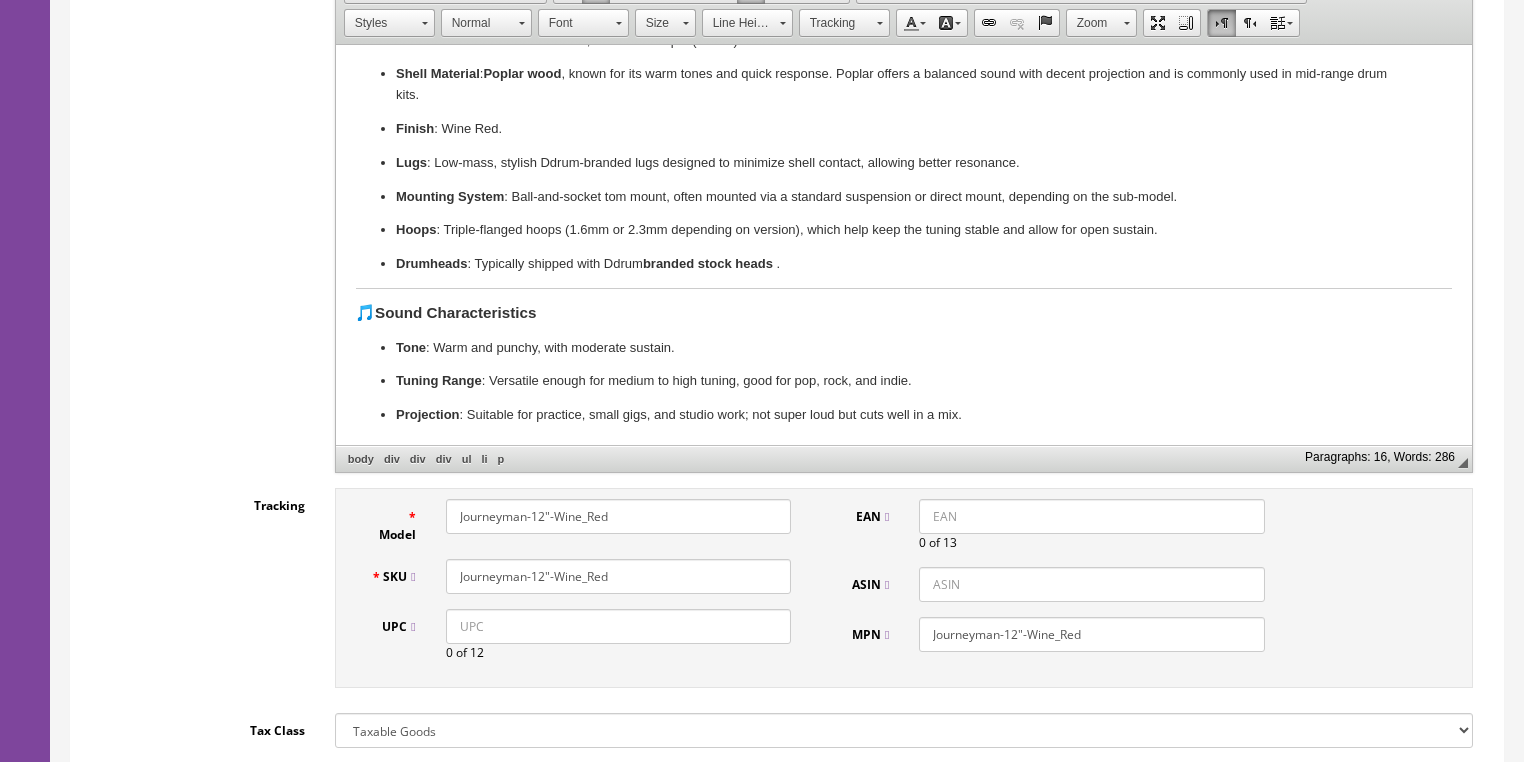 click on "Projection : Suitable for practice, small gigs, and studio work; not super loud but cuts well in a mix." at bounding box center (903, 415) 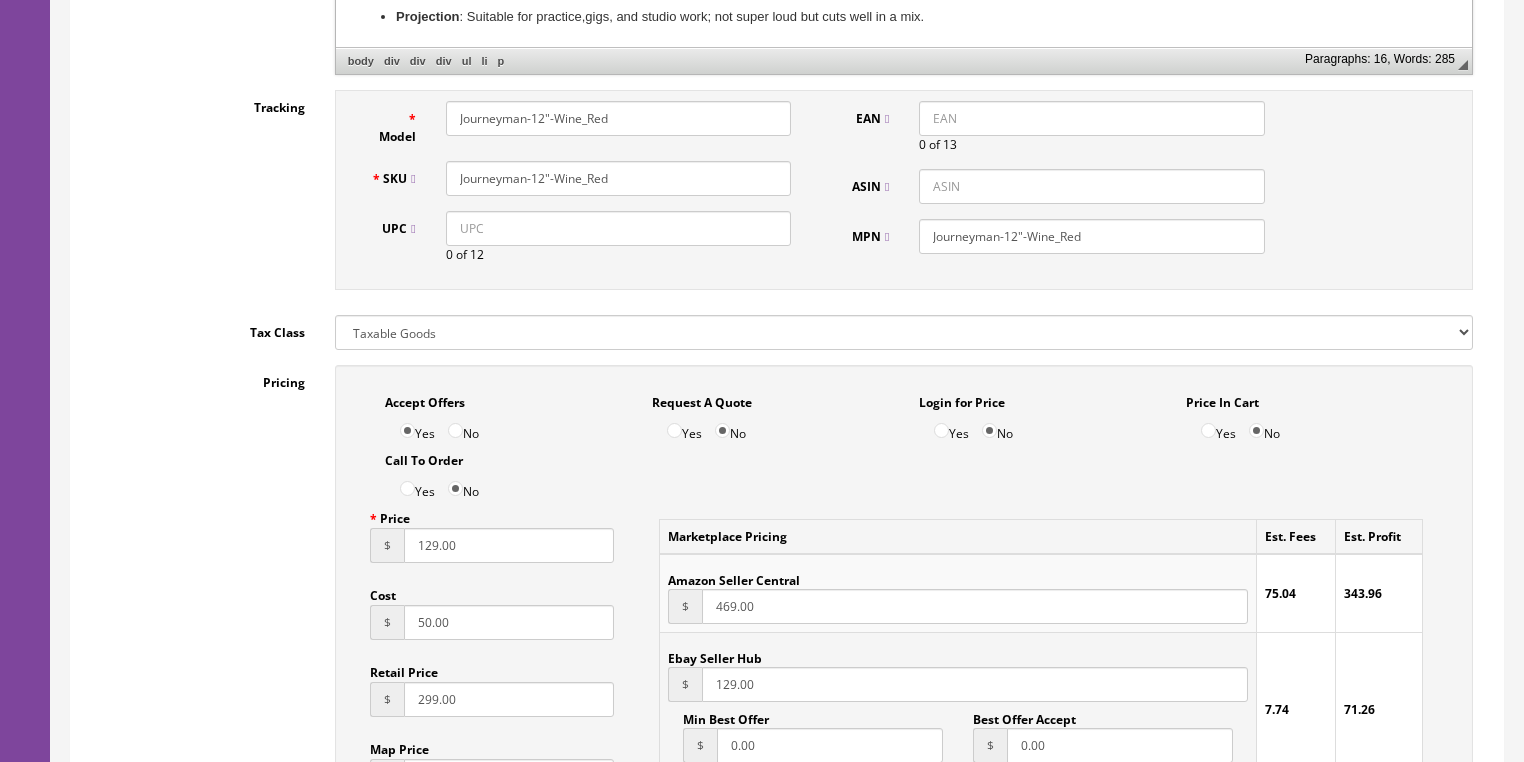 scroll, scrollTop: 946, scrollLeft: 0, axis: vertical 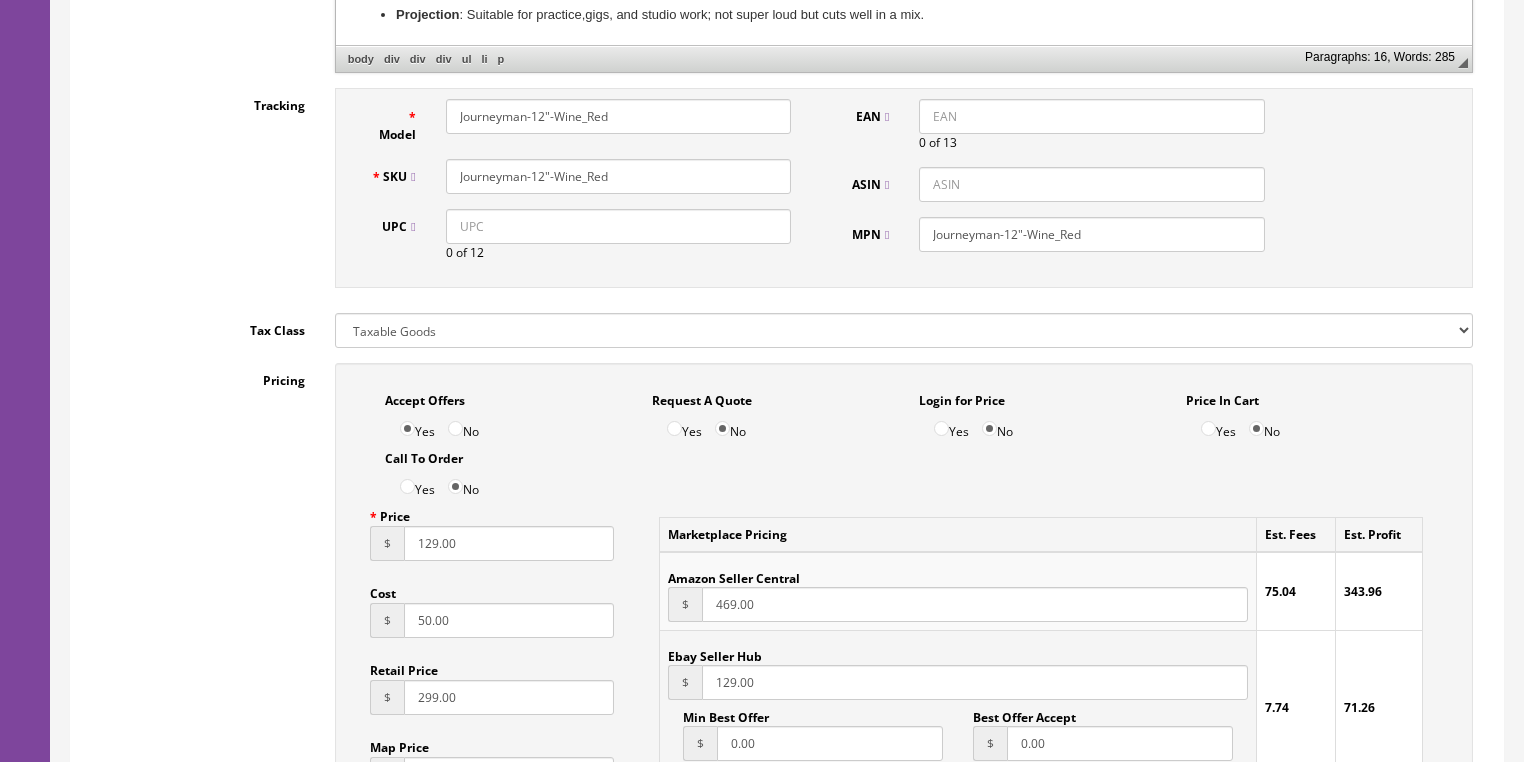 drag, startPoint x: 480, startPoint y: 549, endPoint x: 280, endPoint y: 549, distance: 200 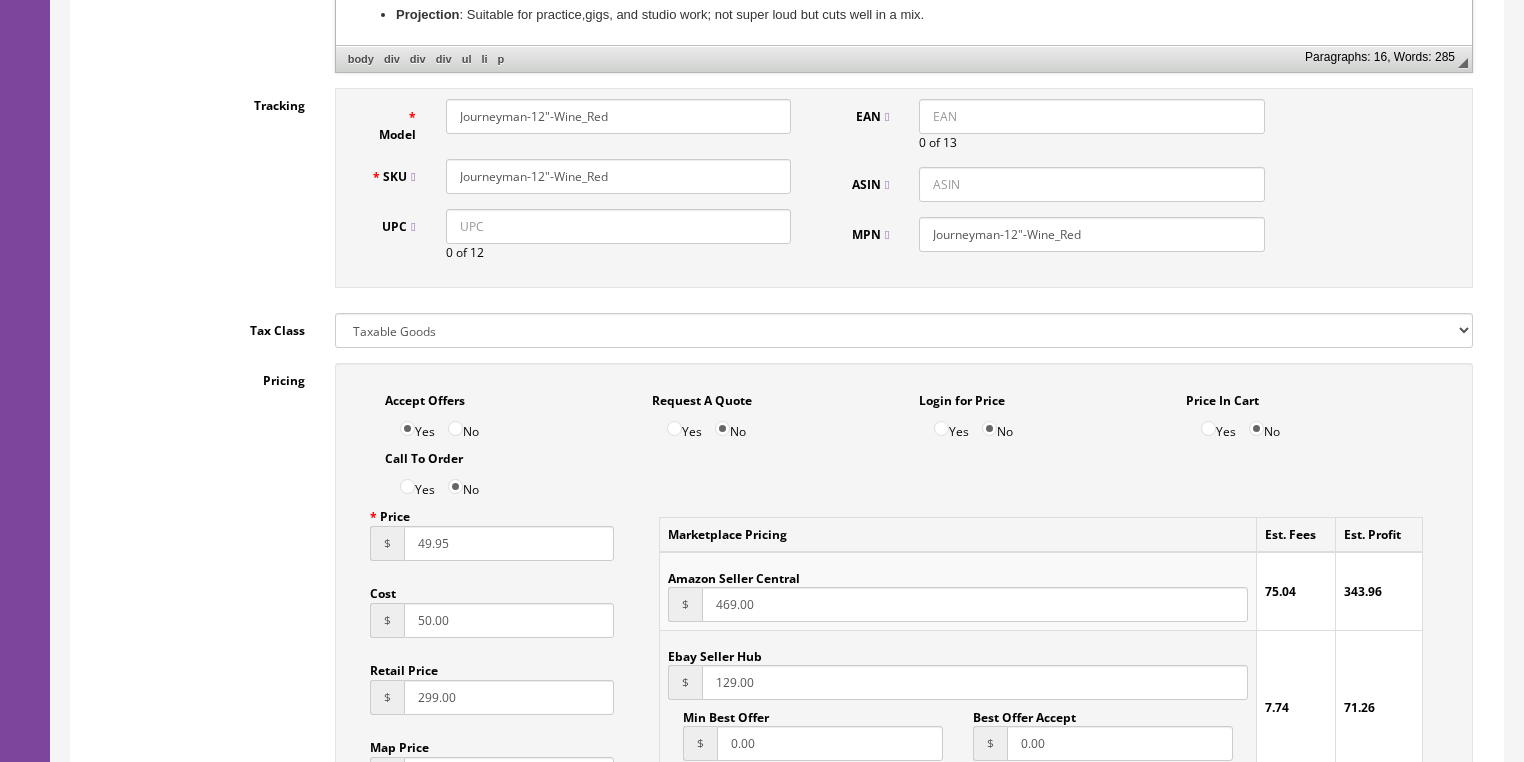 type on "49.95" 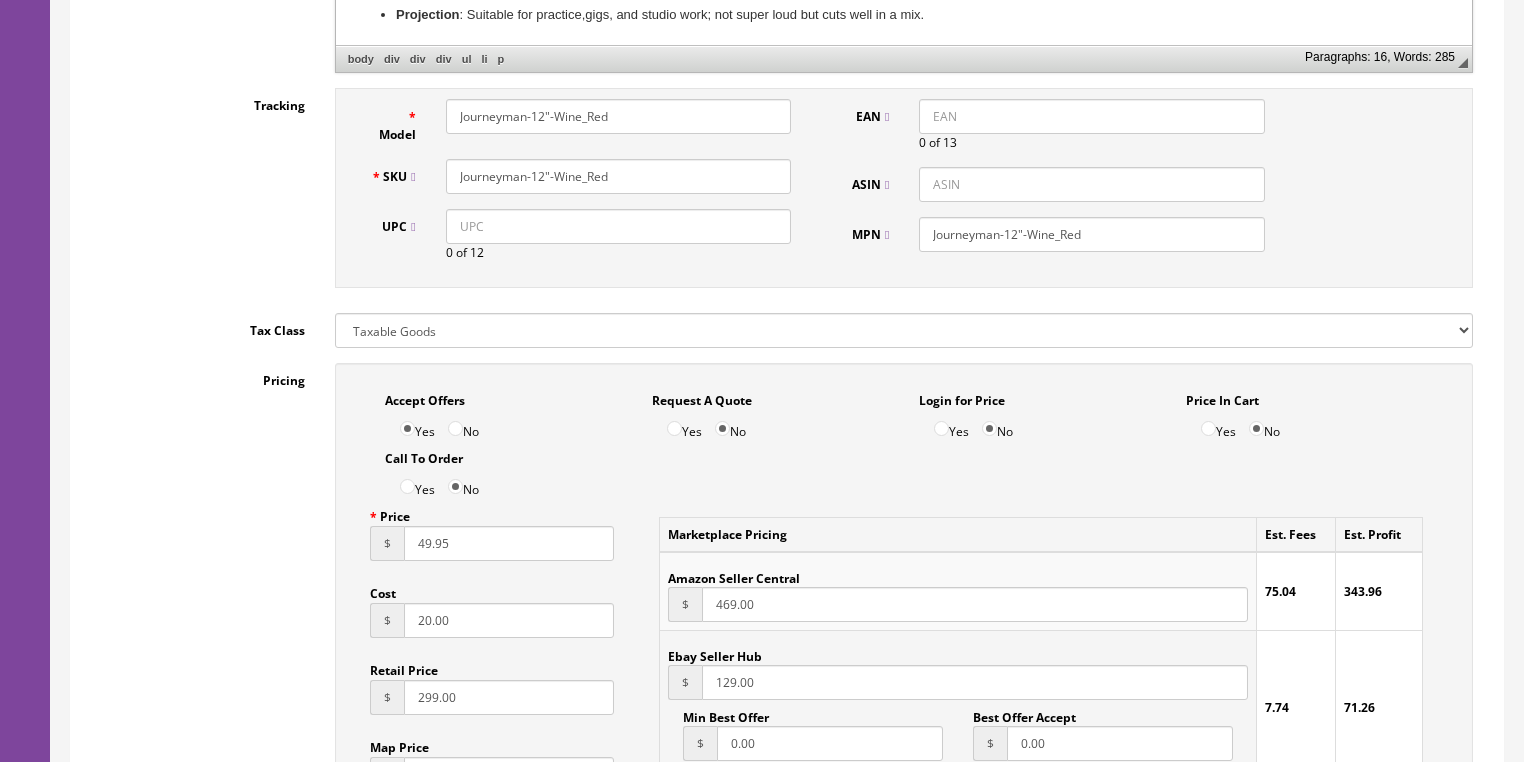 type on "20.00" 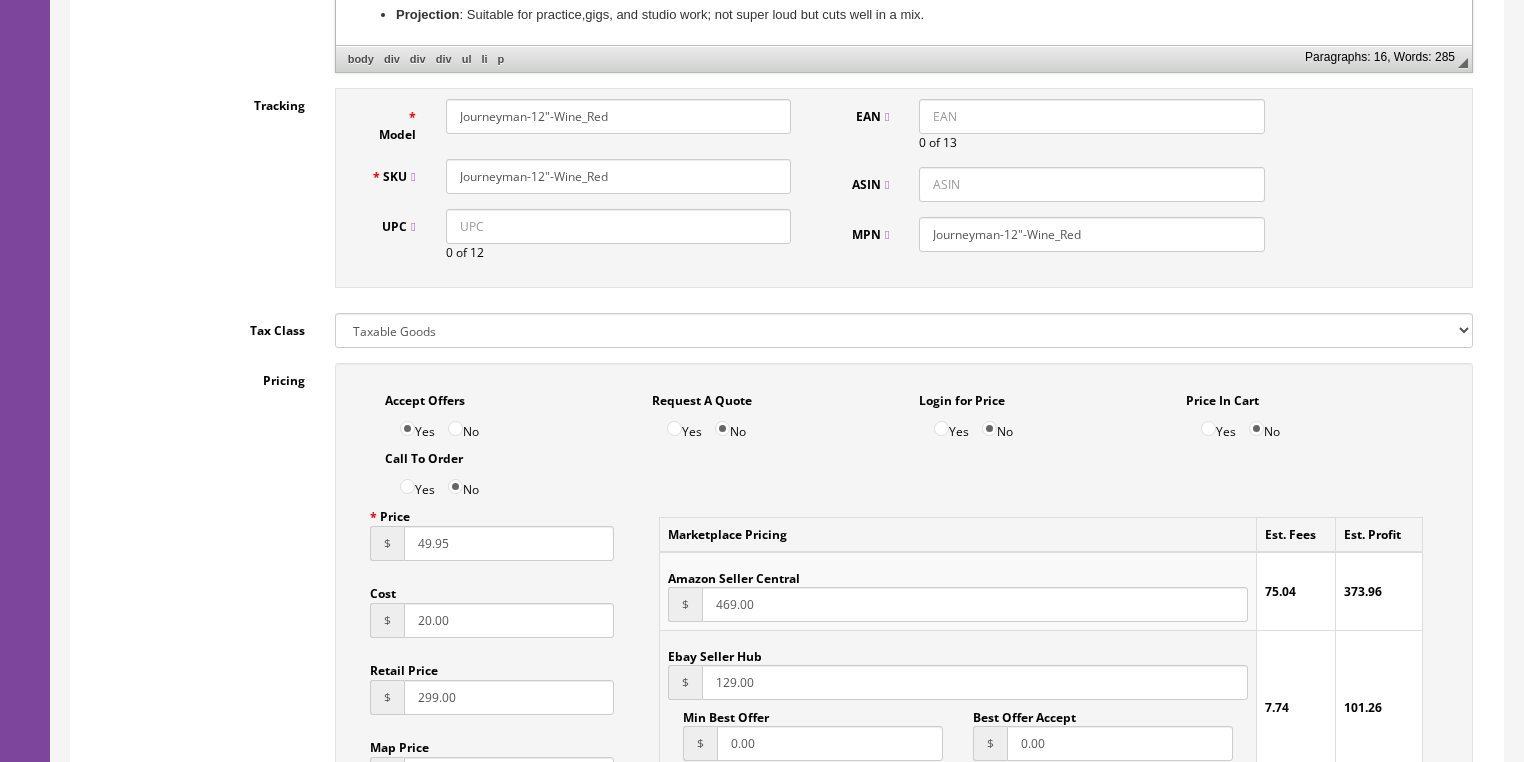click on "299.00" at bounding box center (509, 697) 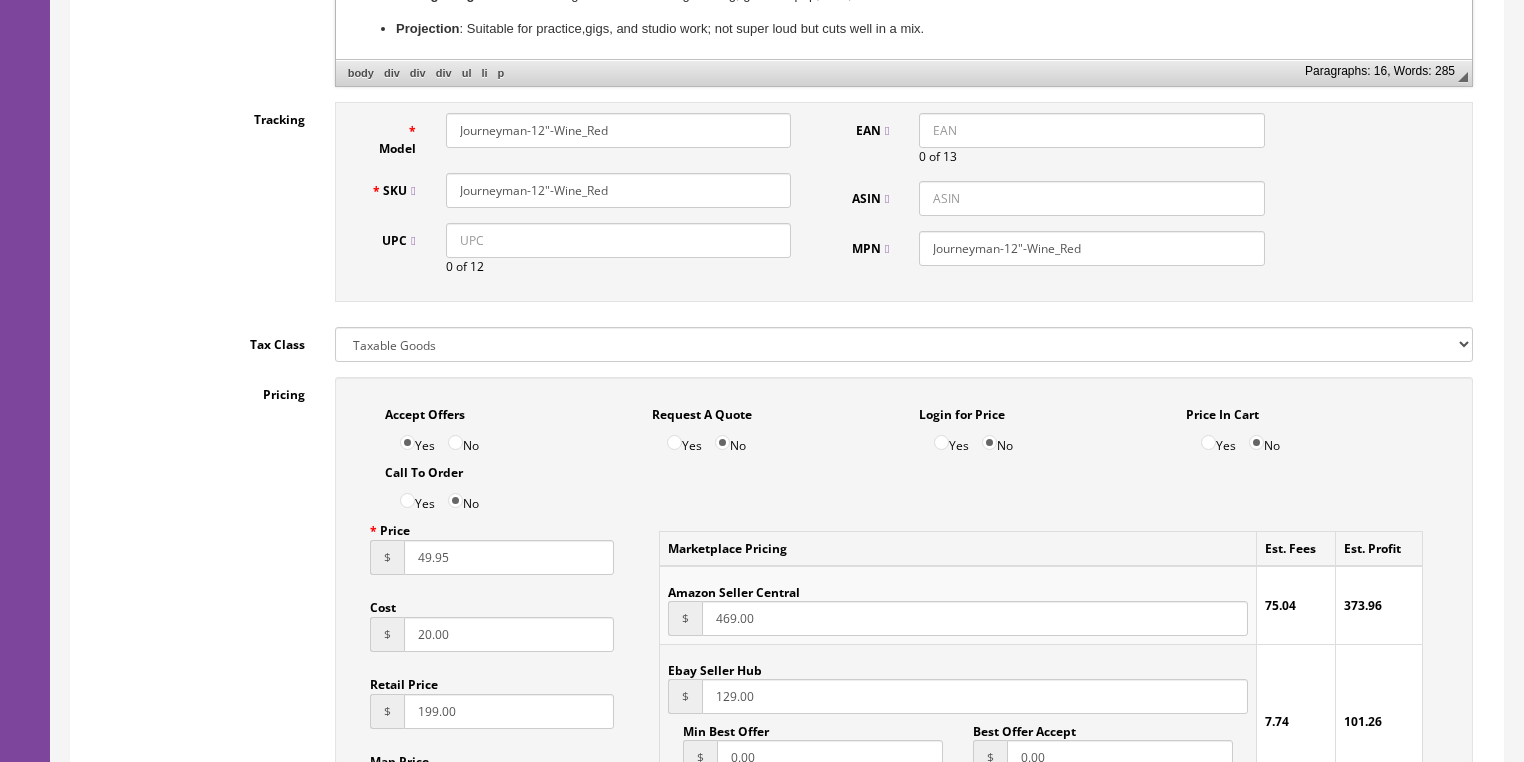 scroll, scrollTop: 946, scrollLeft: 0, axis: vertical 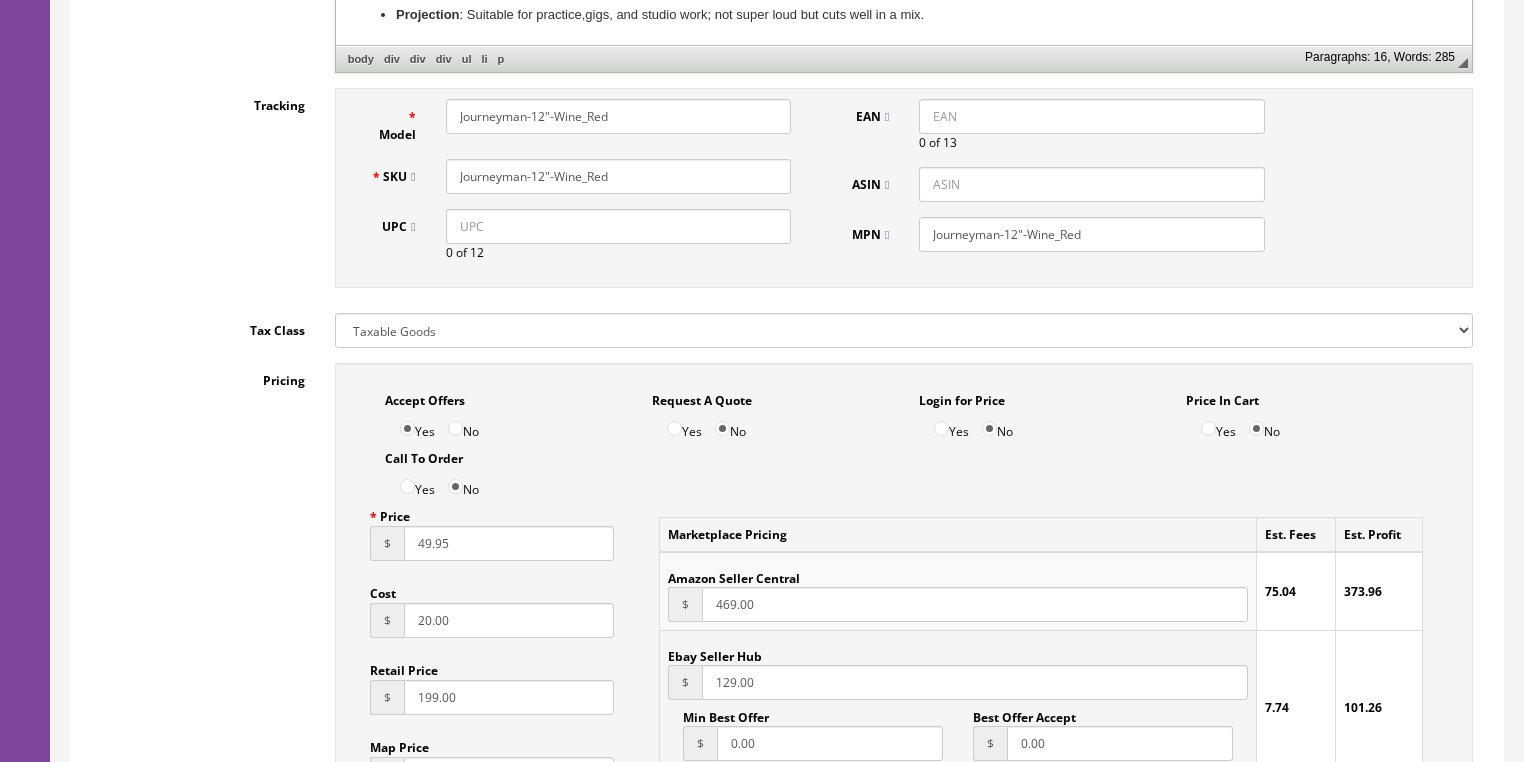 type on "199.00" 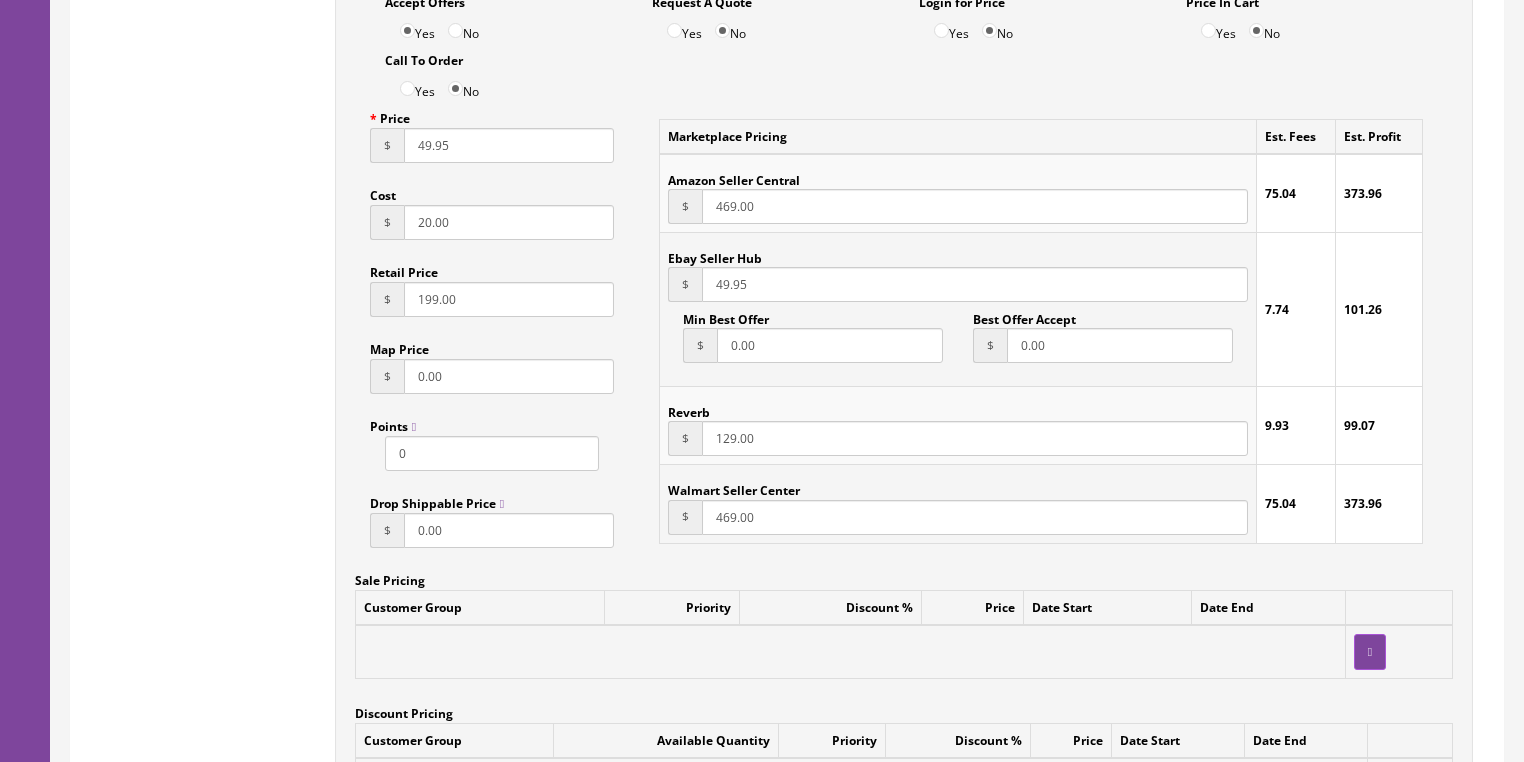 scroll, scrollTop: 1346, scrollLeft: 0, axis: vertical 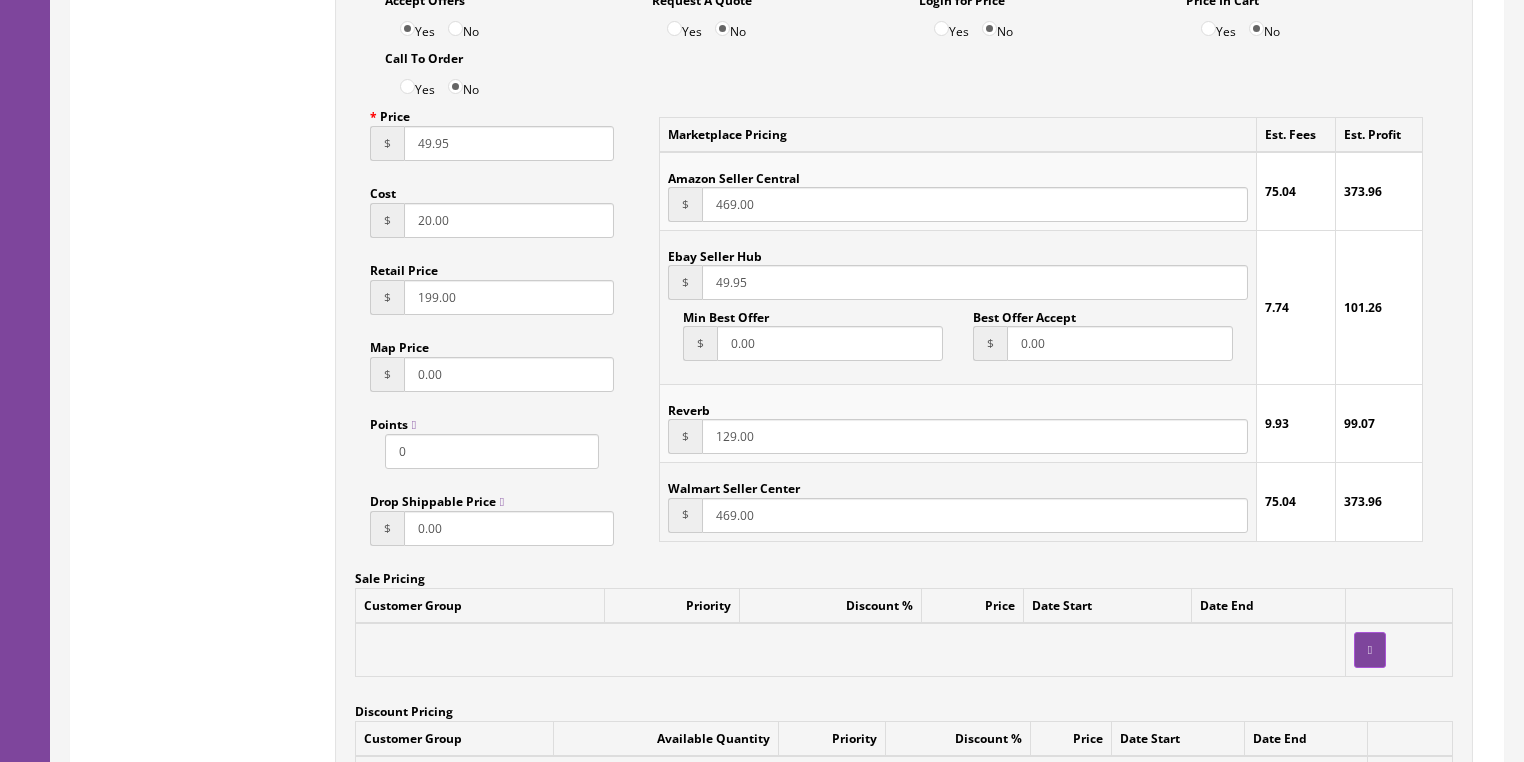 type on "49.95" 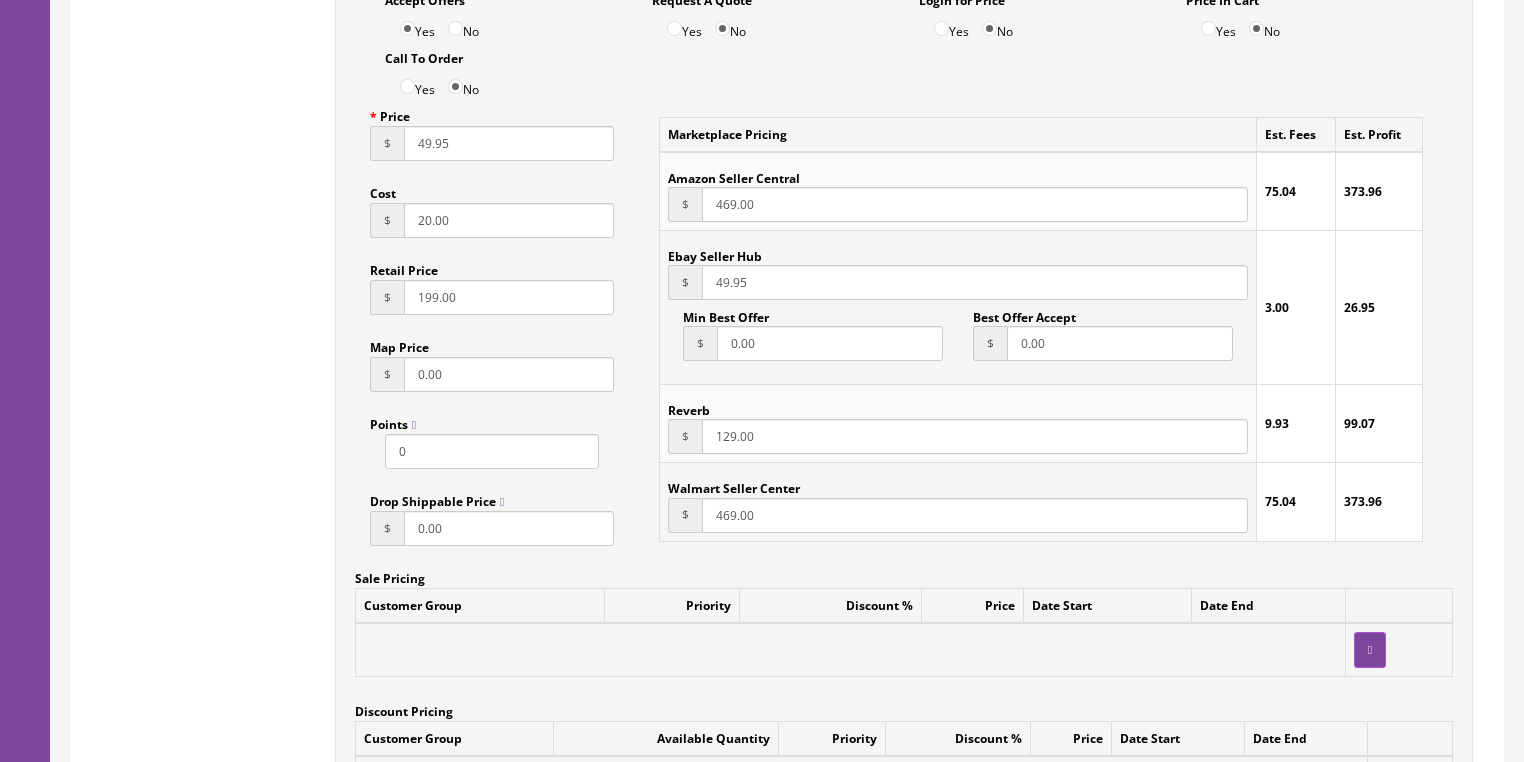 drag, startPoint x: 771, startPoint y: 448, endPoint x: 684, endPoint y: 459, distance: 87.69264 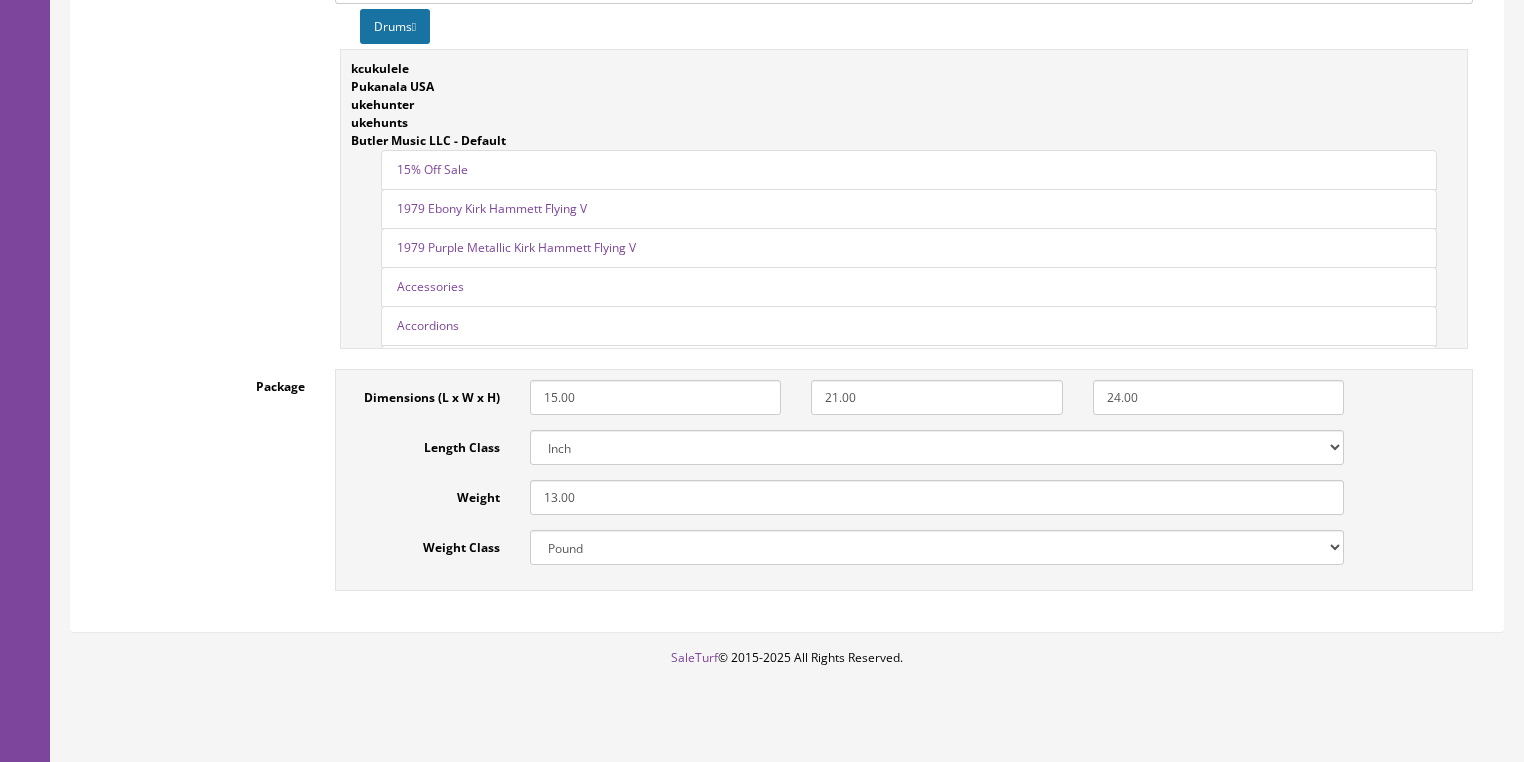 scroll, scrollTop: 2866, scrollLeft: 0, axis: vertical 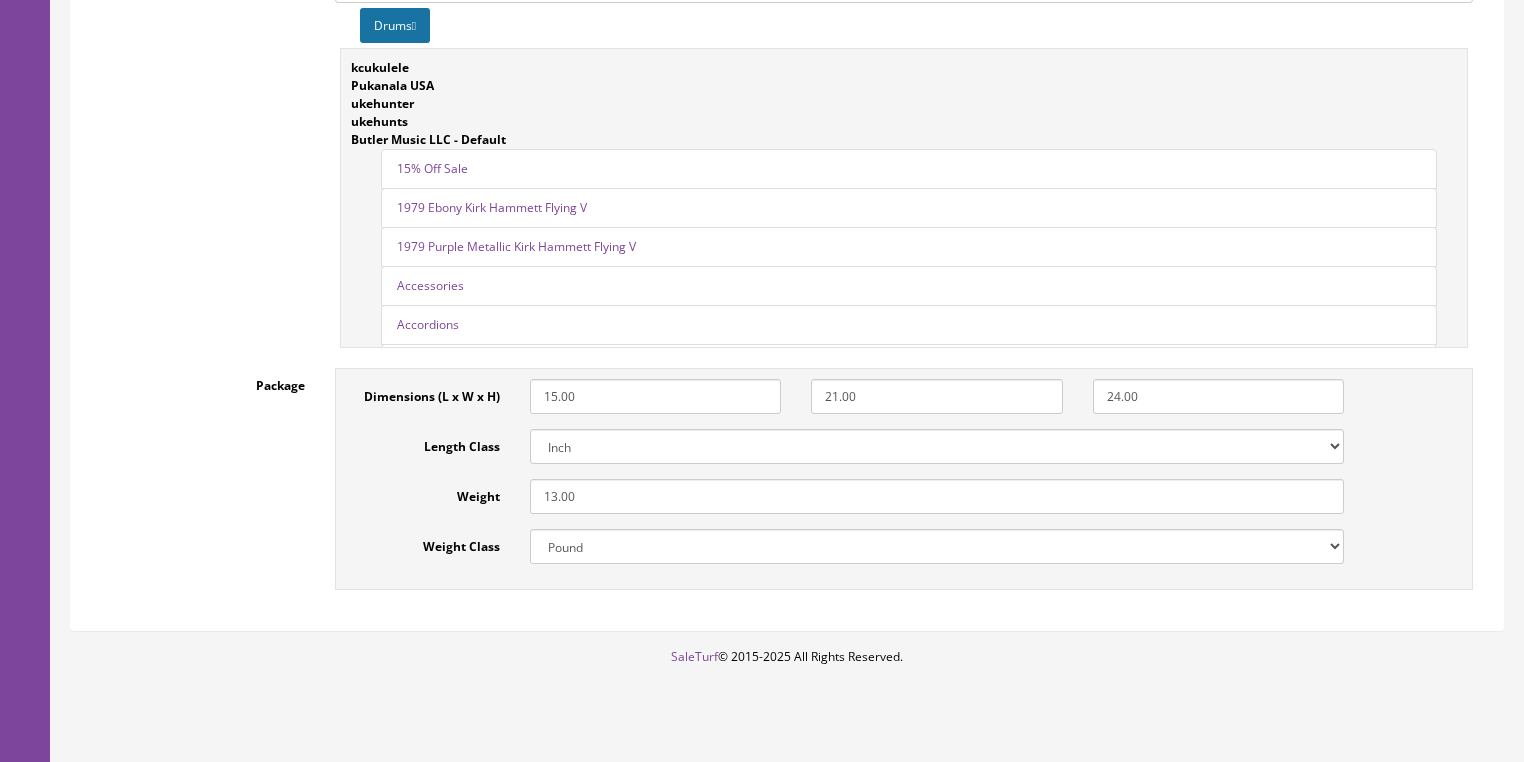 type on "49.95" 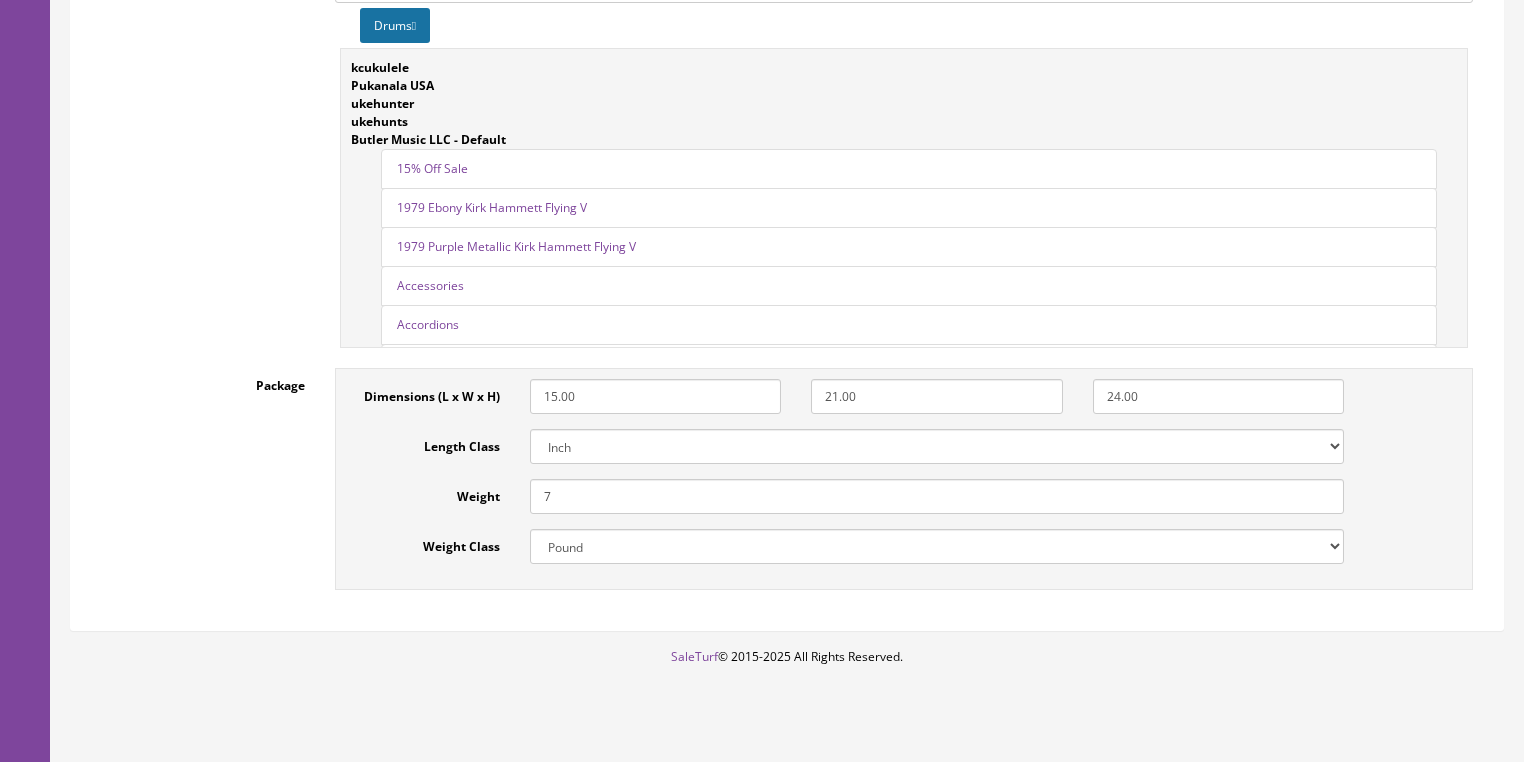 type on "7" 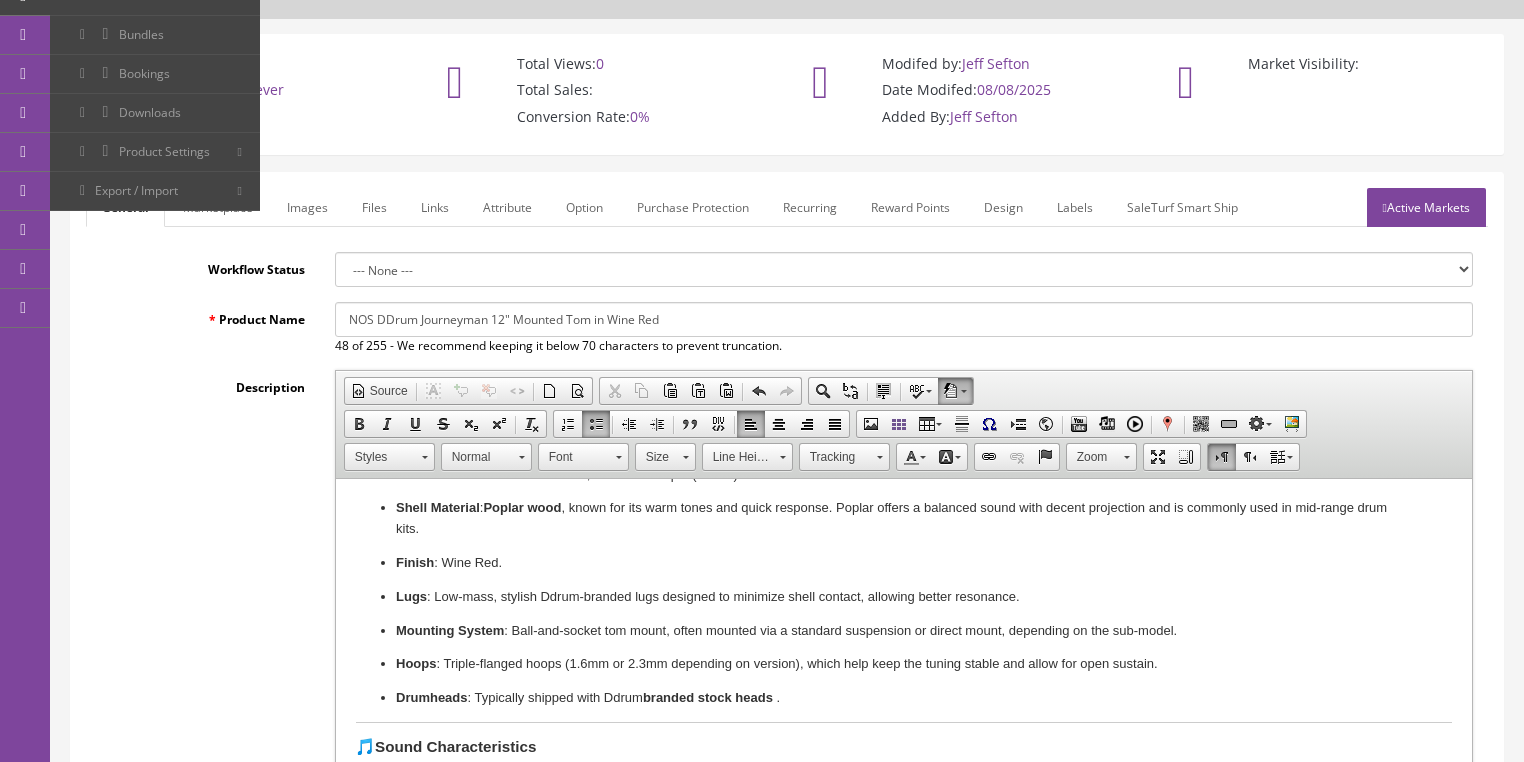 scroll, scrollTop: 66, scrollLeft: 0, axis: vertical 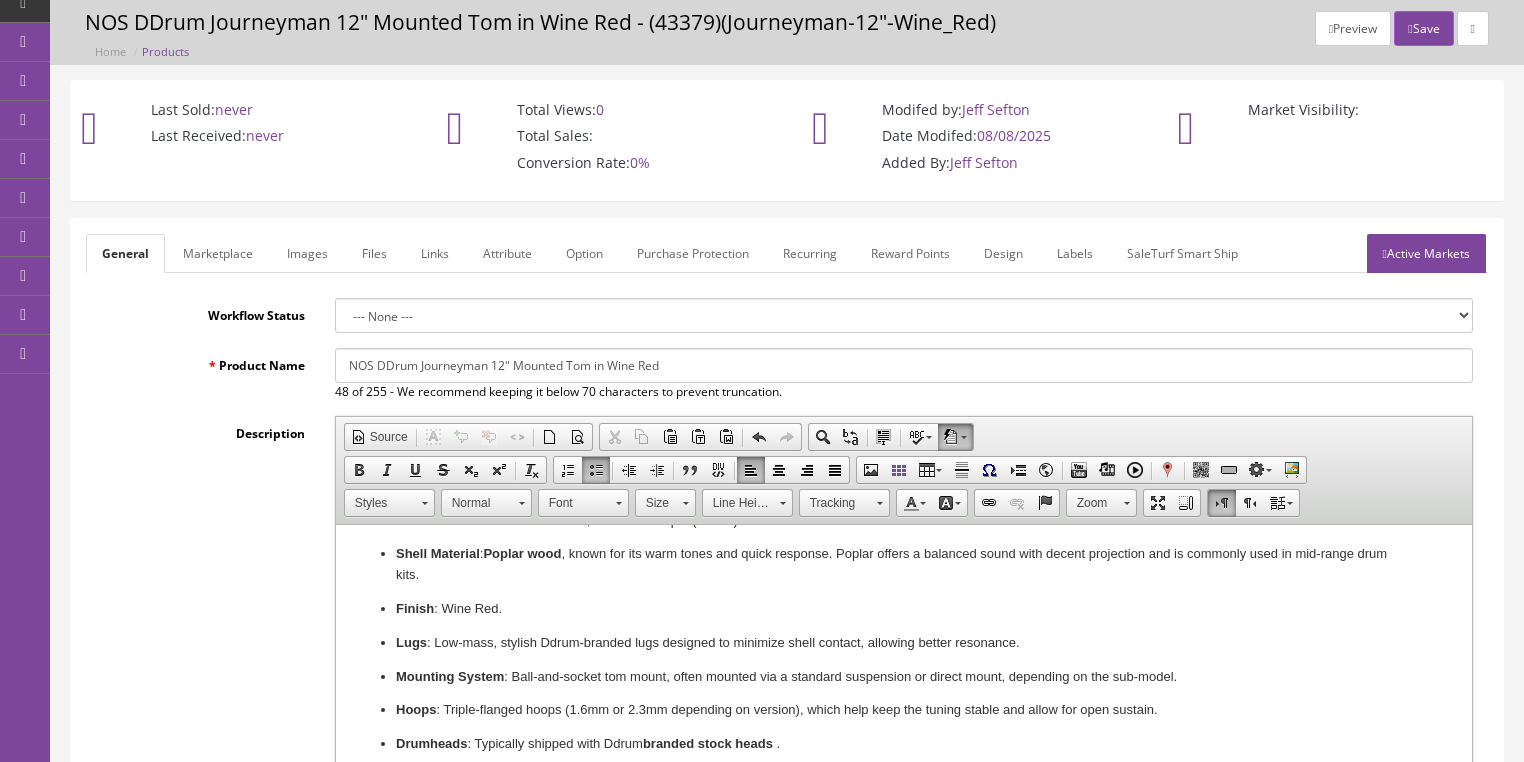 click on "Marketplace" at bounding box center (218, 253) 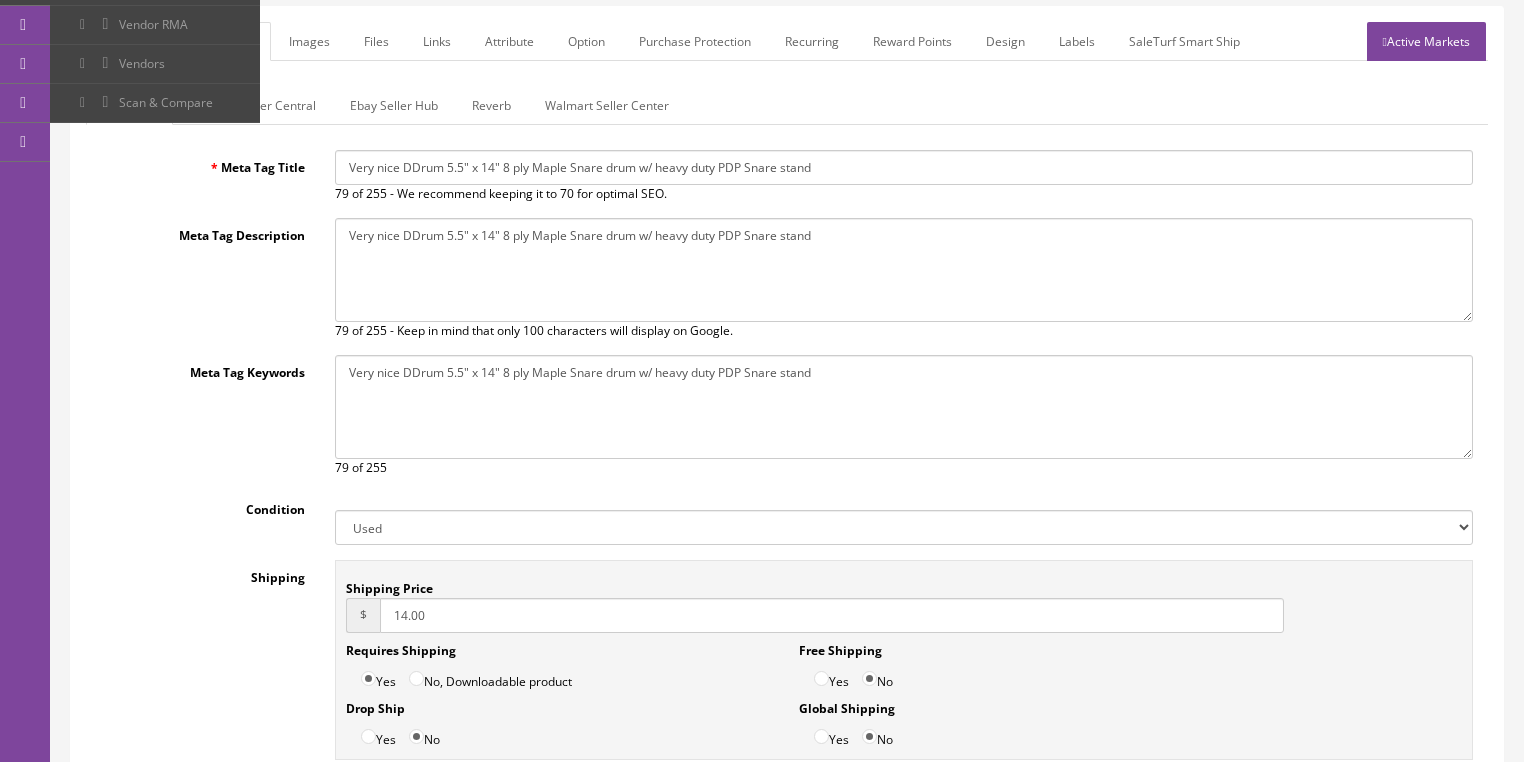 scroll, scrollTop: 146, scrollLeft: 0, axis: vertical 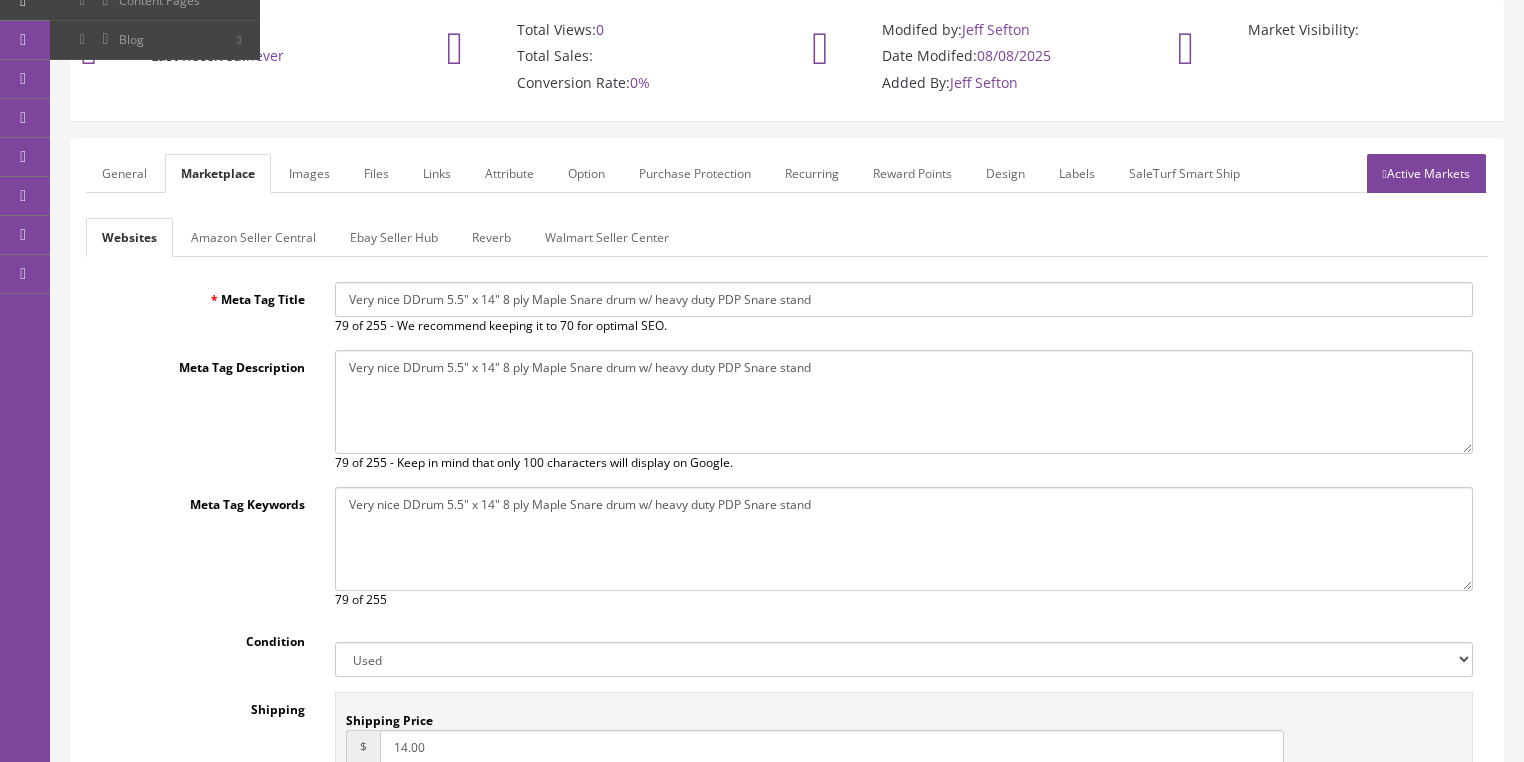 click on "General" at bounding box center [124, 173] 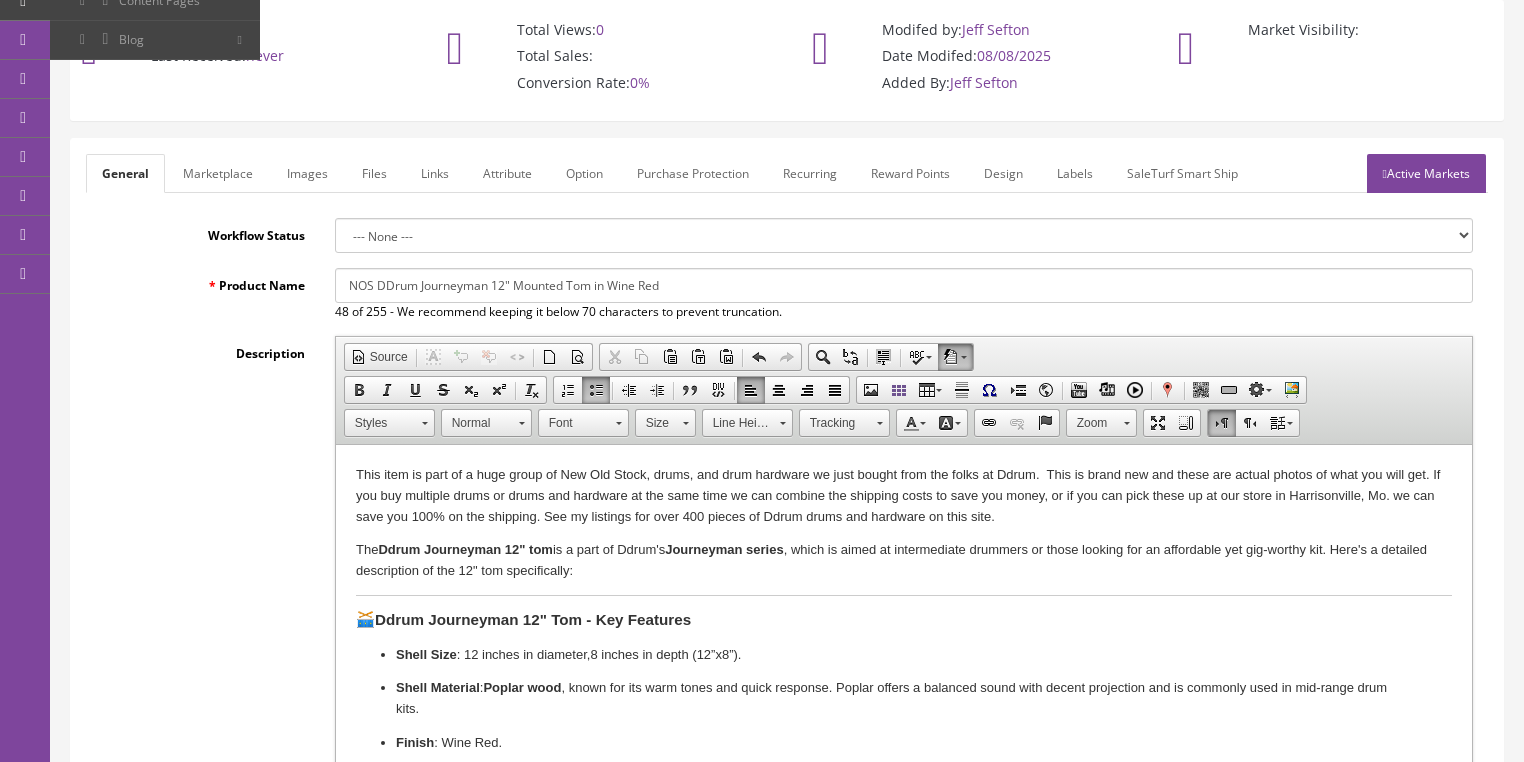 click on "NOS DDrum Journeyman 12" Mounted Tom in Wine Red" at bounding box center (904, 285) 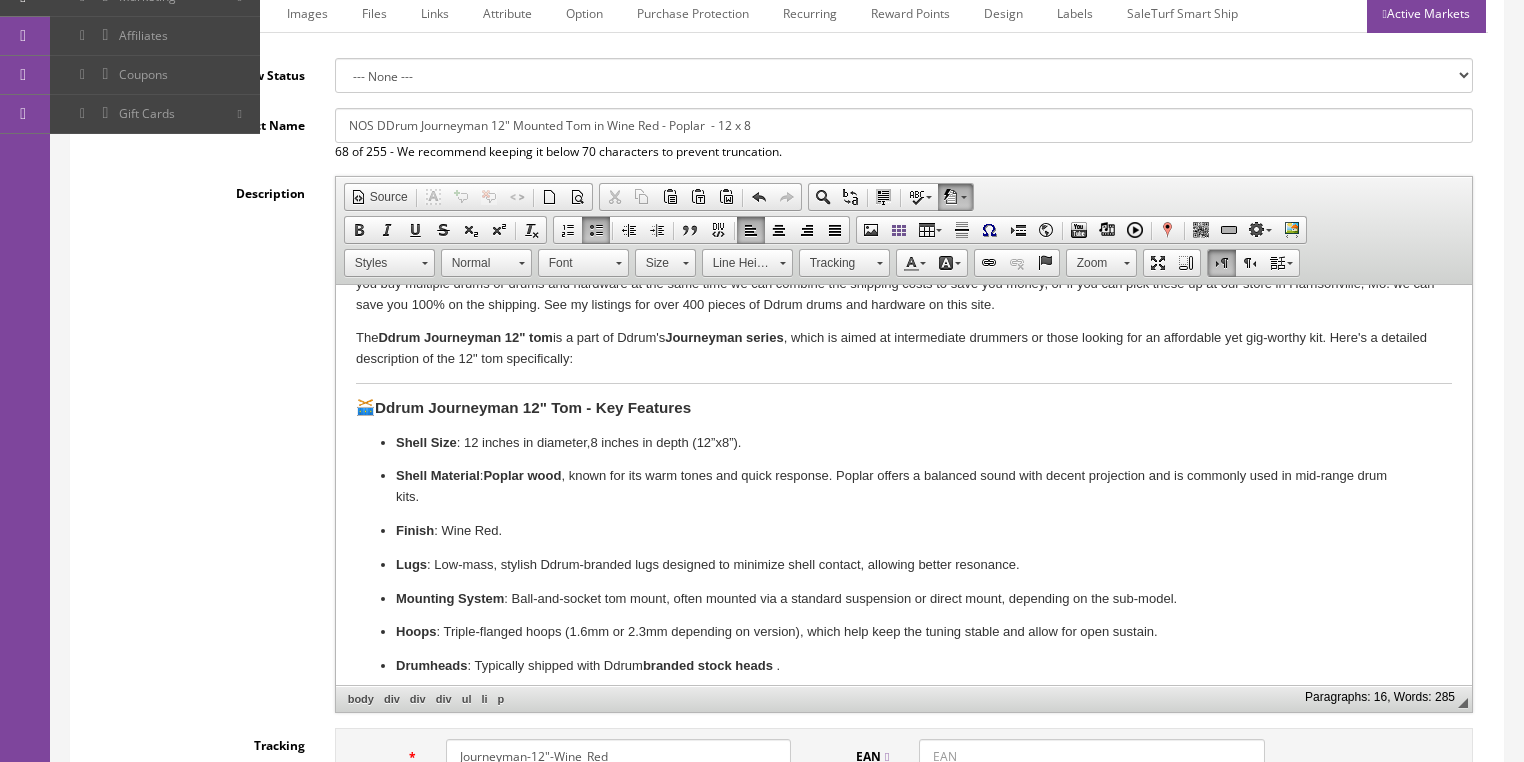 scroll, scrollTop: 0, scrollLeft: 0, axis: both 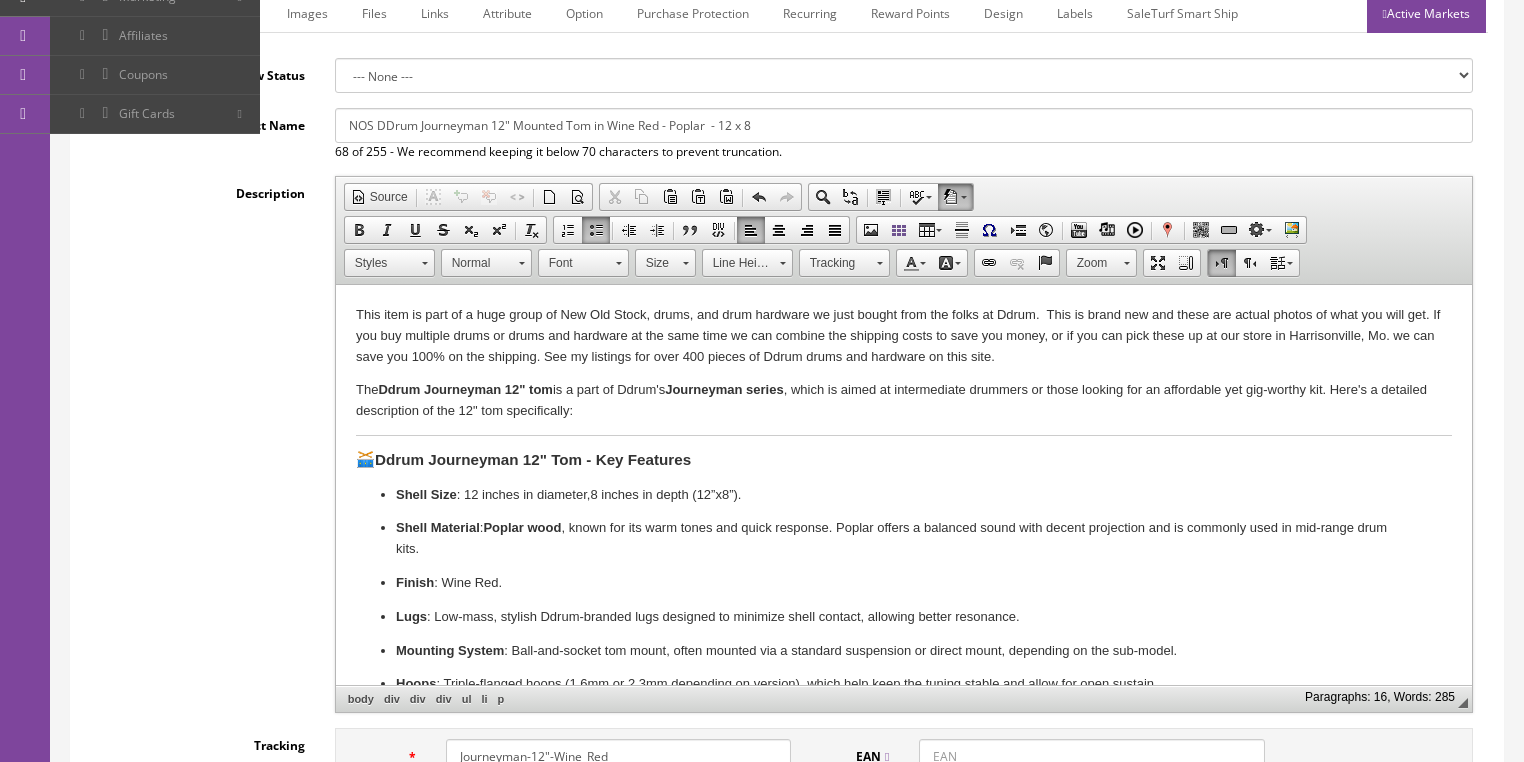 drag, startPoint x: 347, startPoint y: 112, endPoint x: 876, endPoint y: 109, distance: 529.0085 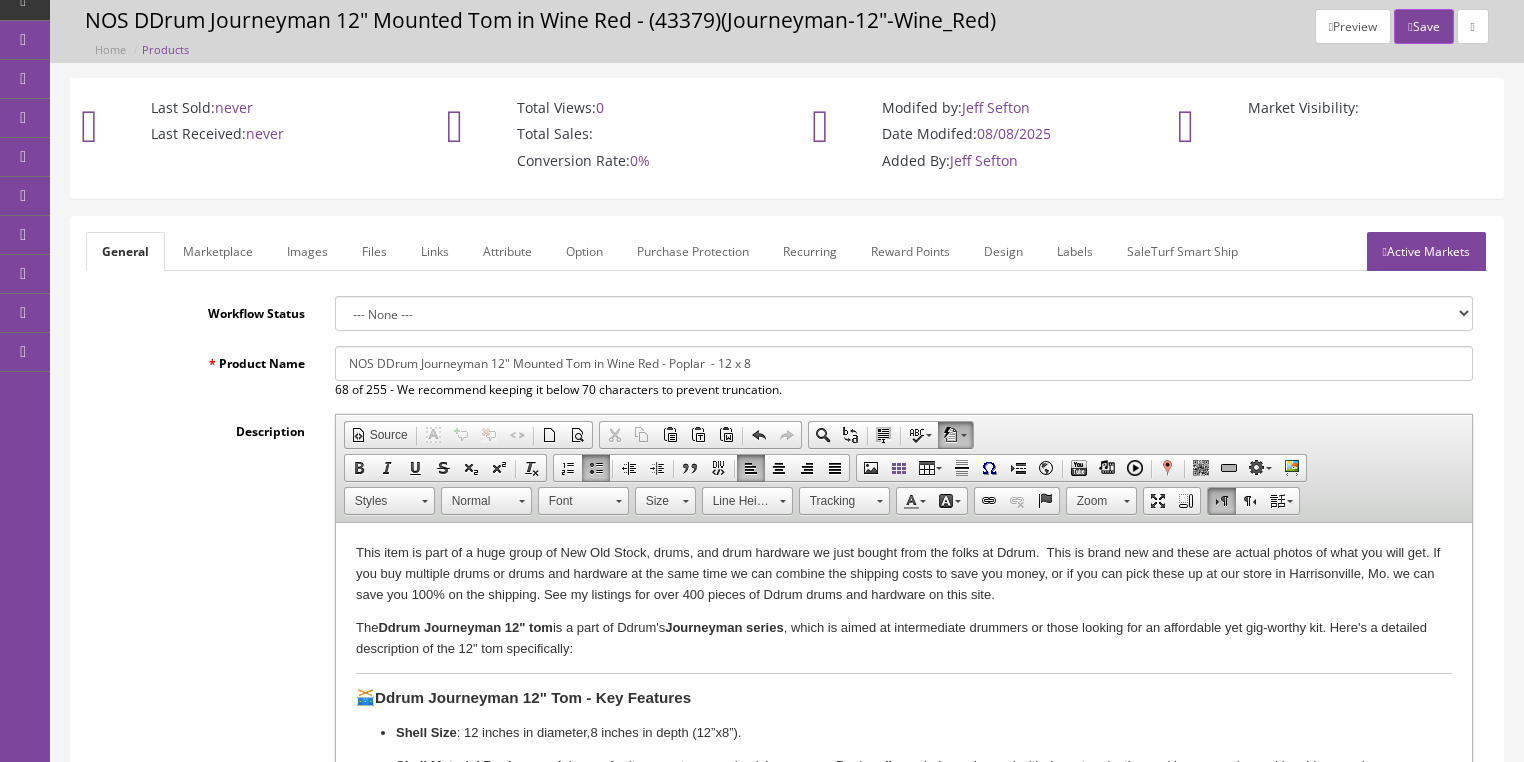 scroll, scrollTop: 66, scrollLeft: 0, axis: vertical 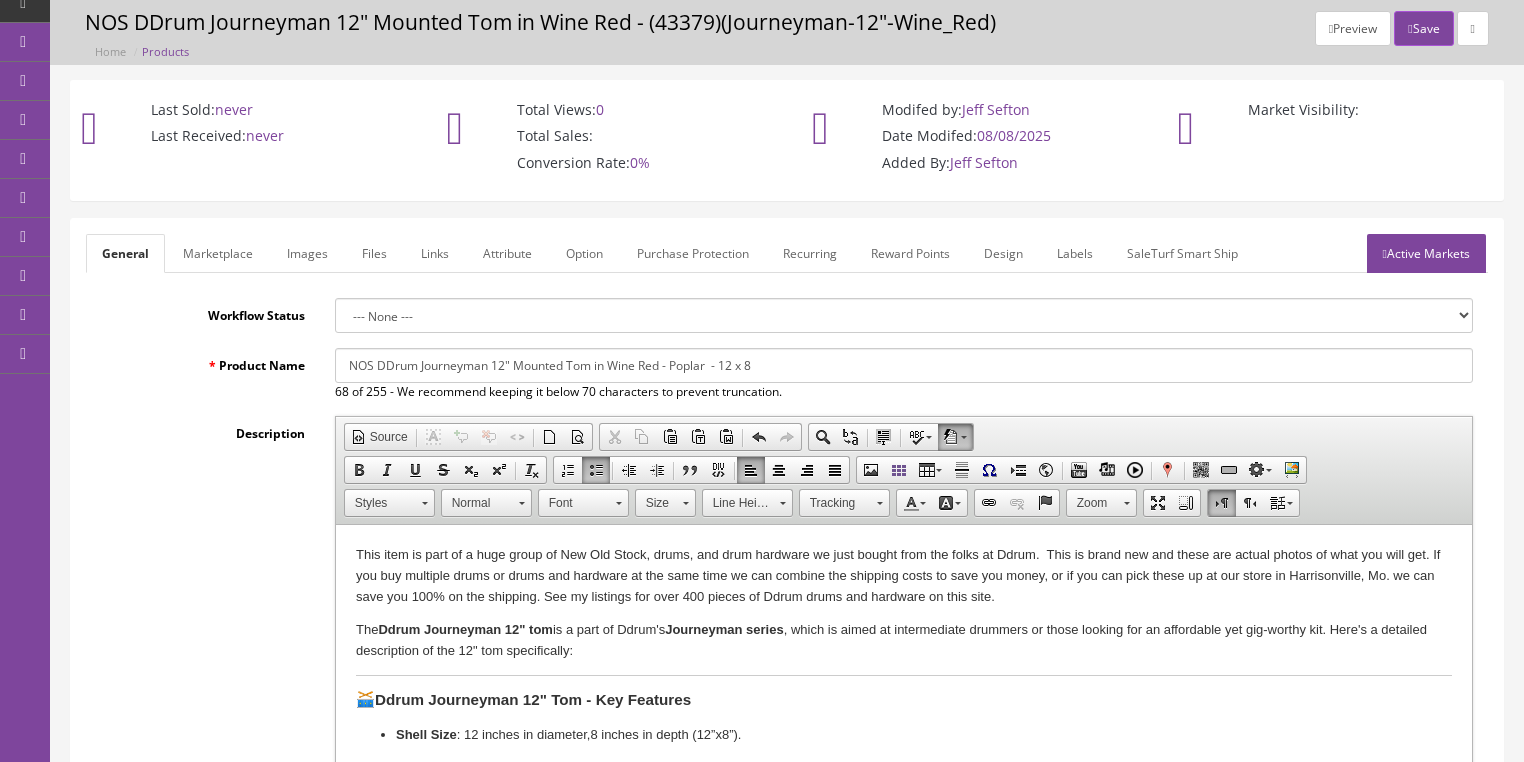 type on "NOS DDrum Journeyman 12" Mounted Tom in Wine Red - Poplar  - 12 x 8" 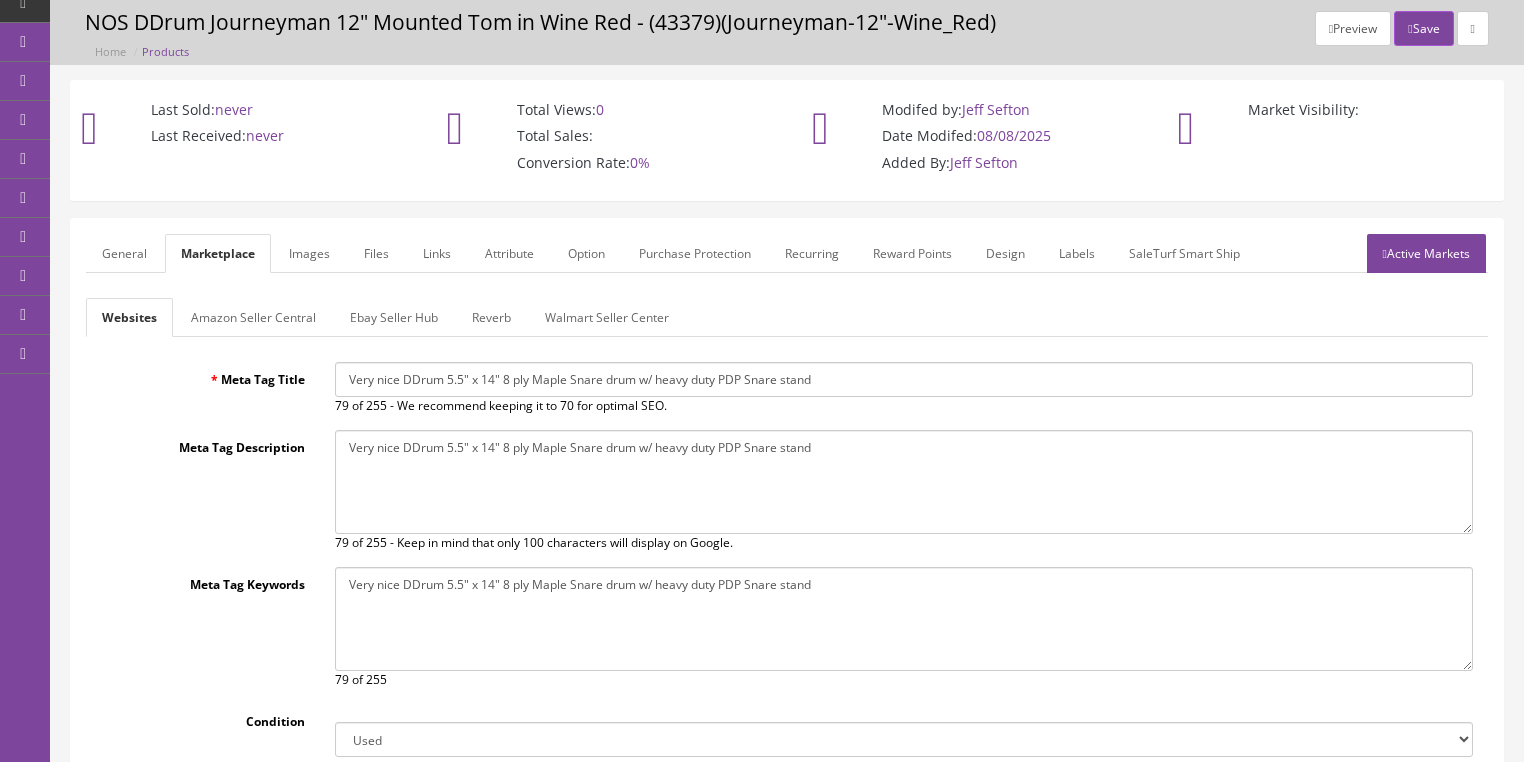 drag, startPoint x: 341, startPoint y: 378, endPoint x: 867, endPoint y: 385, distance: 526.0466 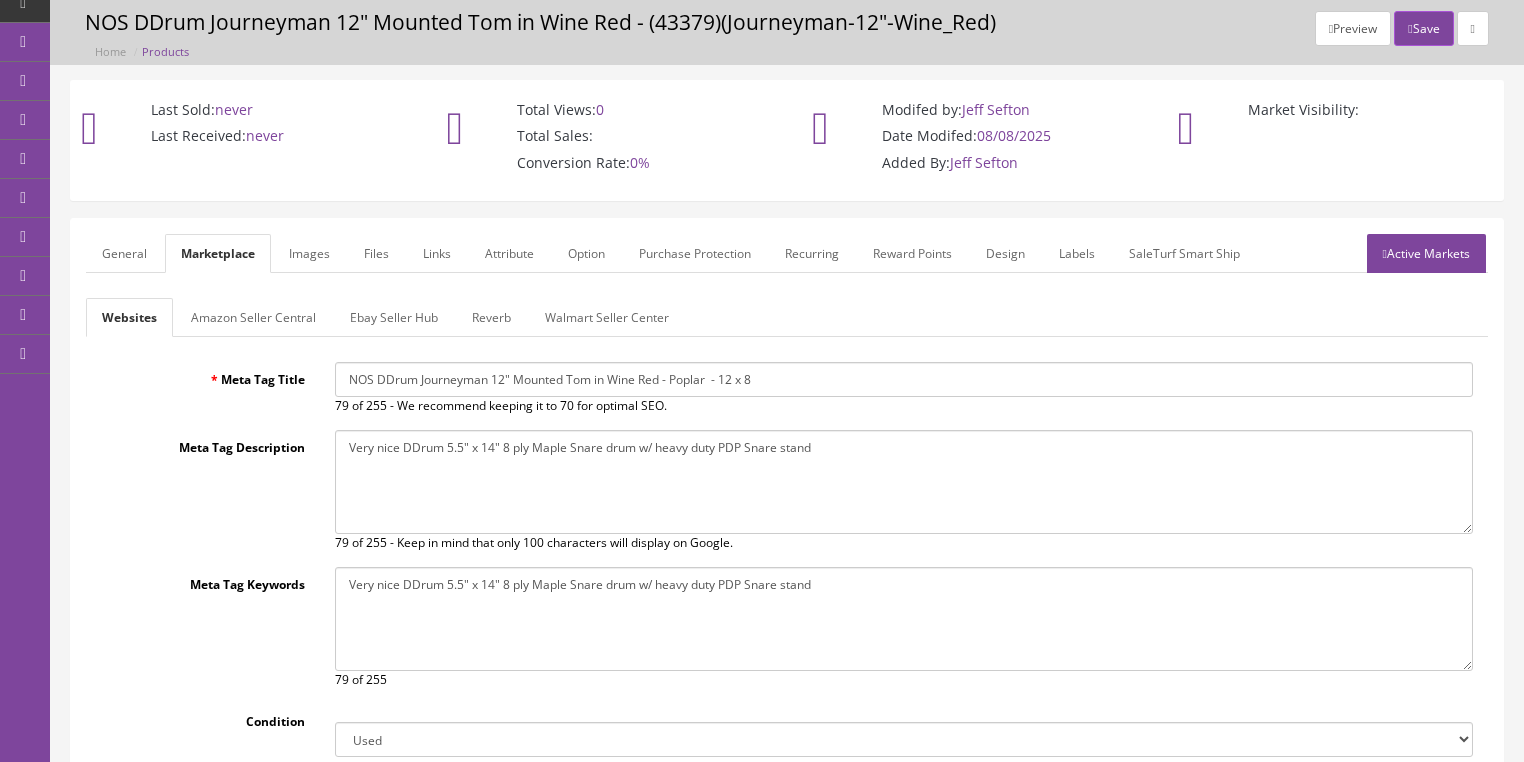 type on "NOS DDrum Journeyman 12" Mounted Tom in Wine Red - Poplar  - 12 x 8" 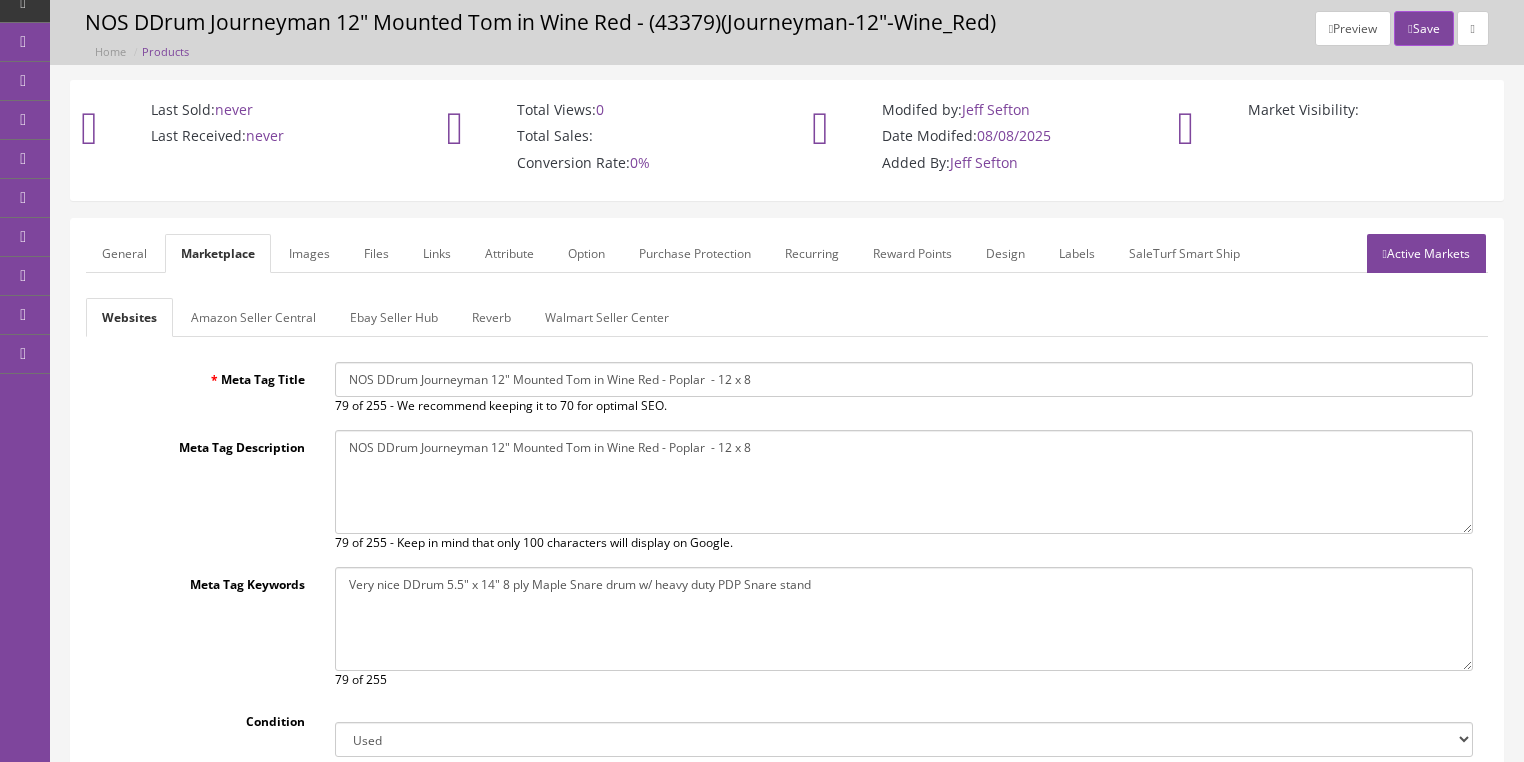 type on "NOS DDrum Journeyman 12" Mounted Tom in Wine Red - Poplar  - 12 x 8" 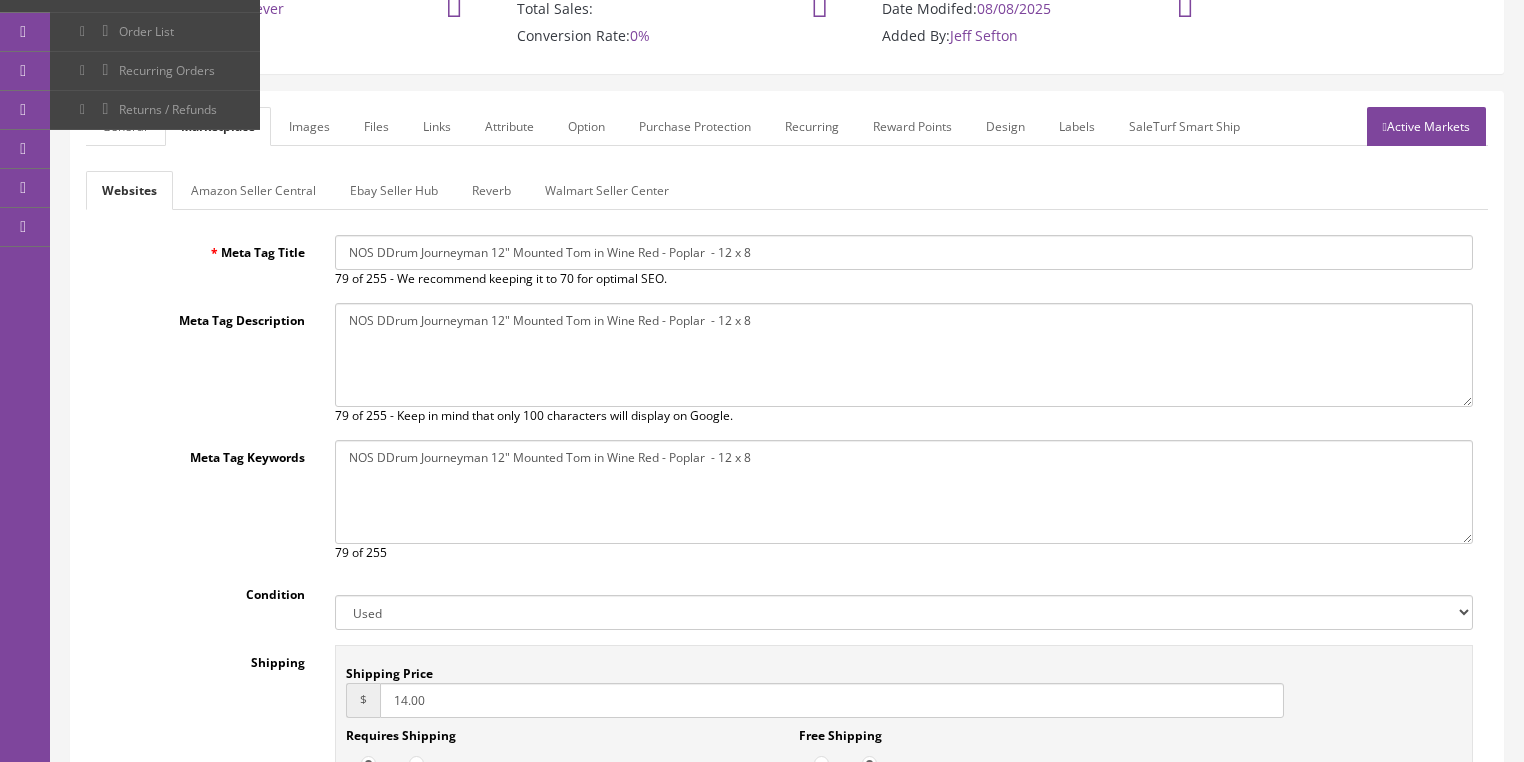 scroll, scrollTop: 226, scrollLeft: 0, axis: vertical 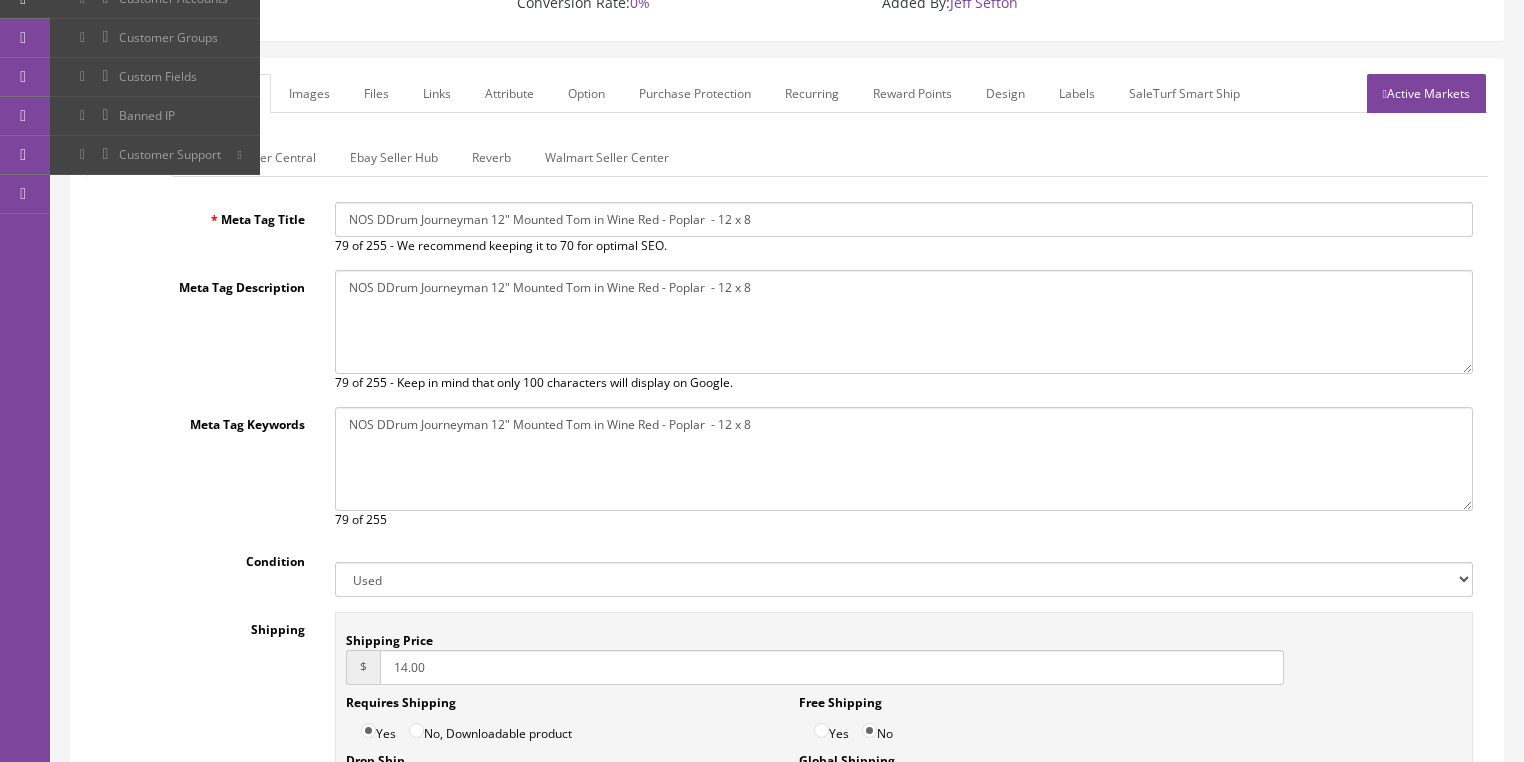 type on "NOS DDrum Journeyman 12" Mounted Tom in Wine Red - Poplar  - 12 x 8" 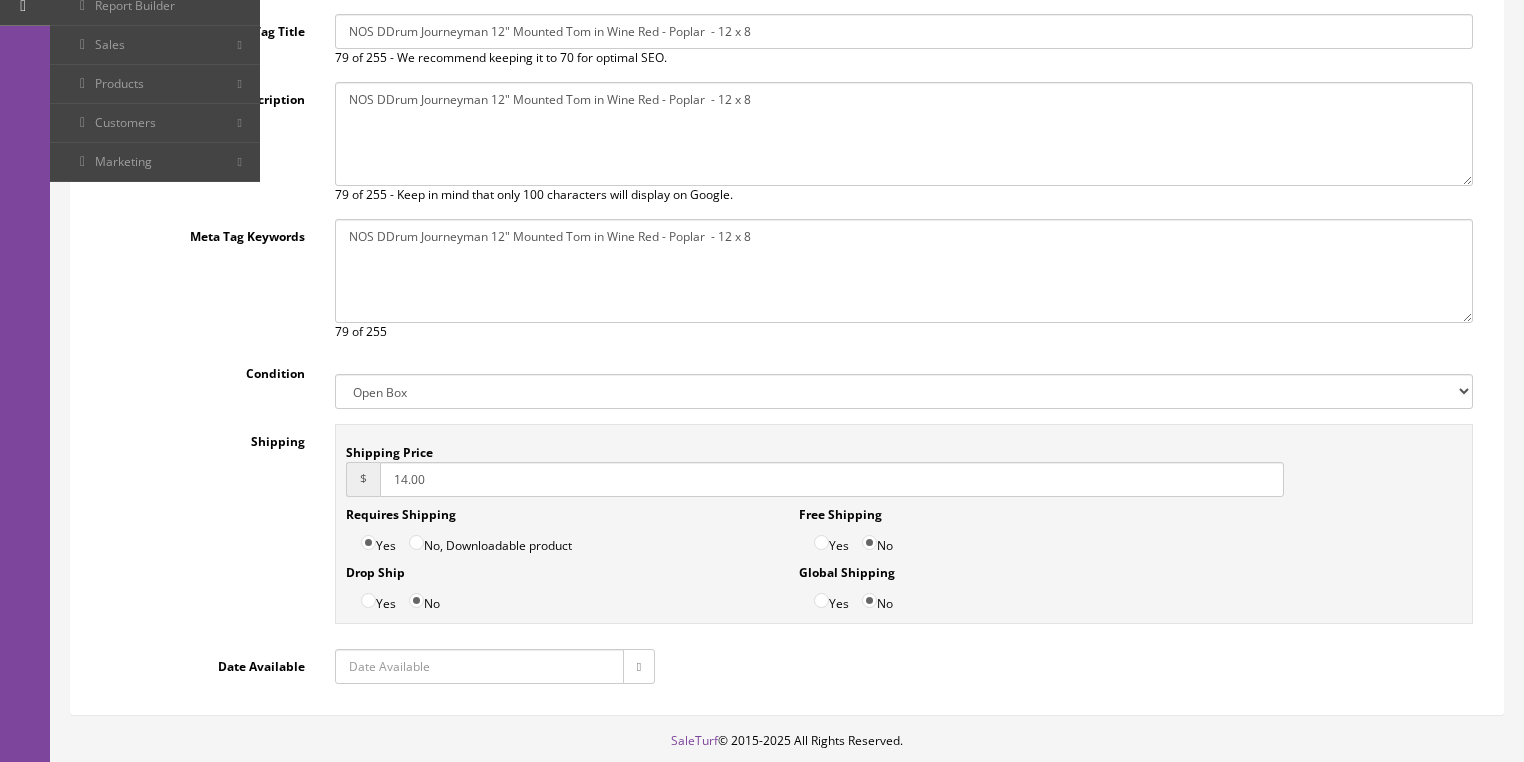 scroll, scrollTop: 466, scrollLeft: 0, axis: vertical 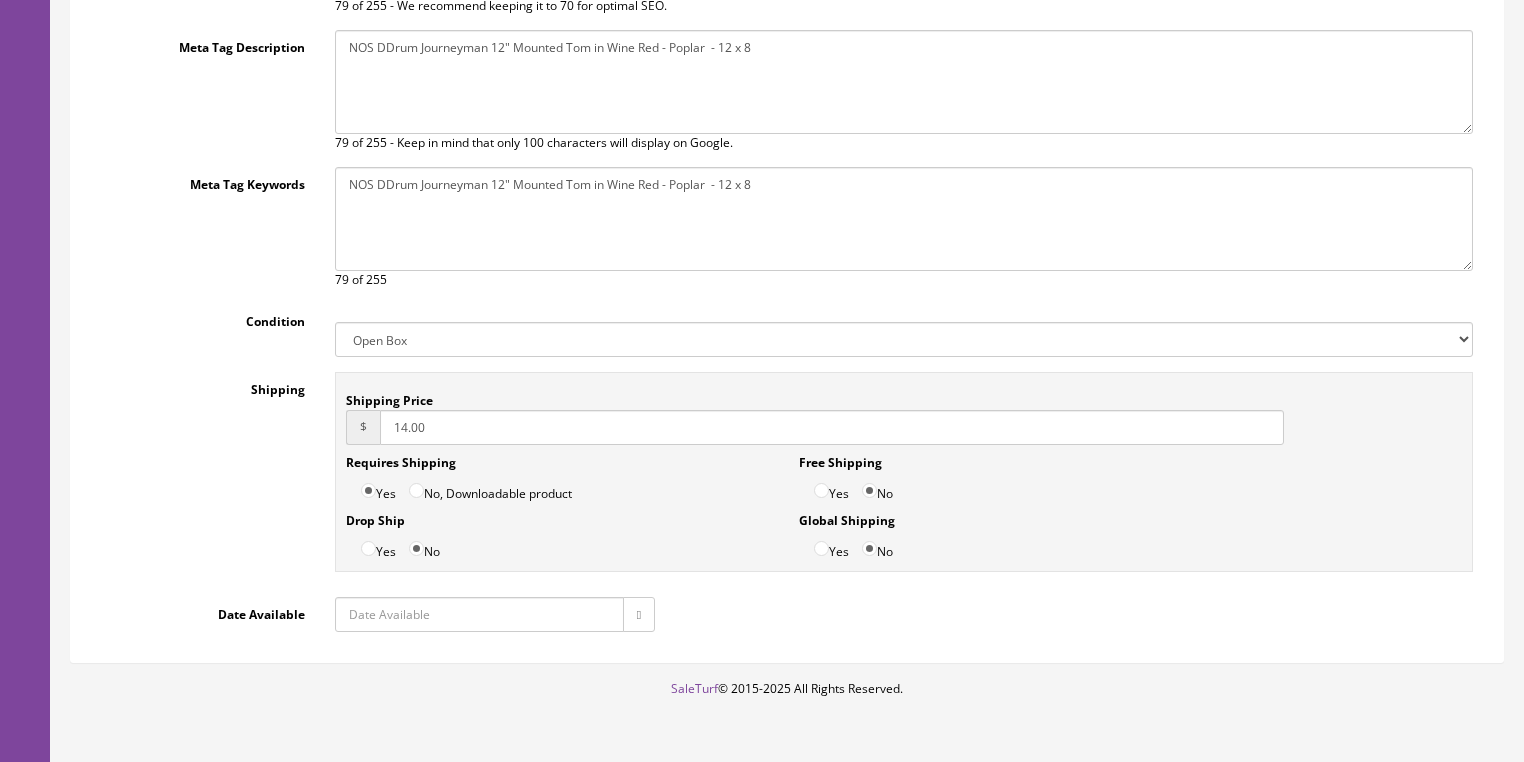 click on "14.00" at bounding box center (832, 427) 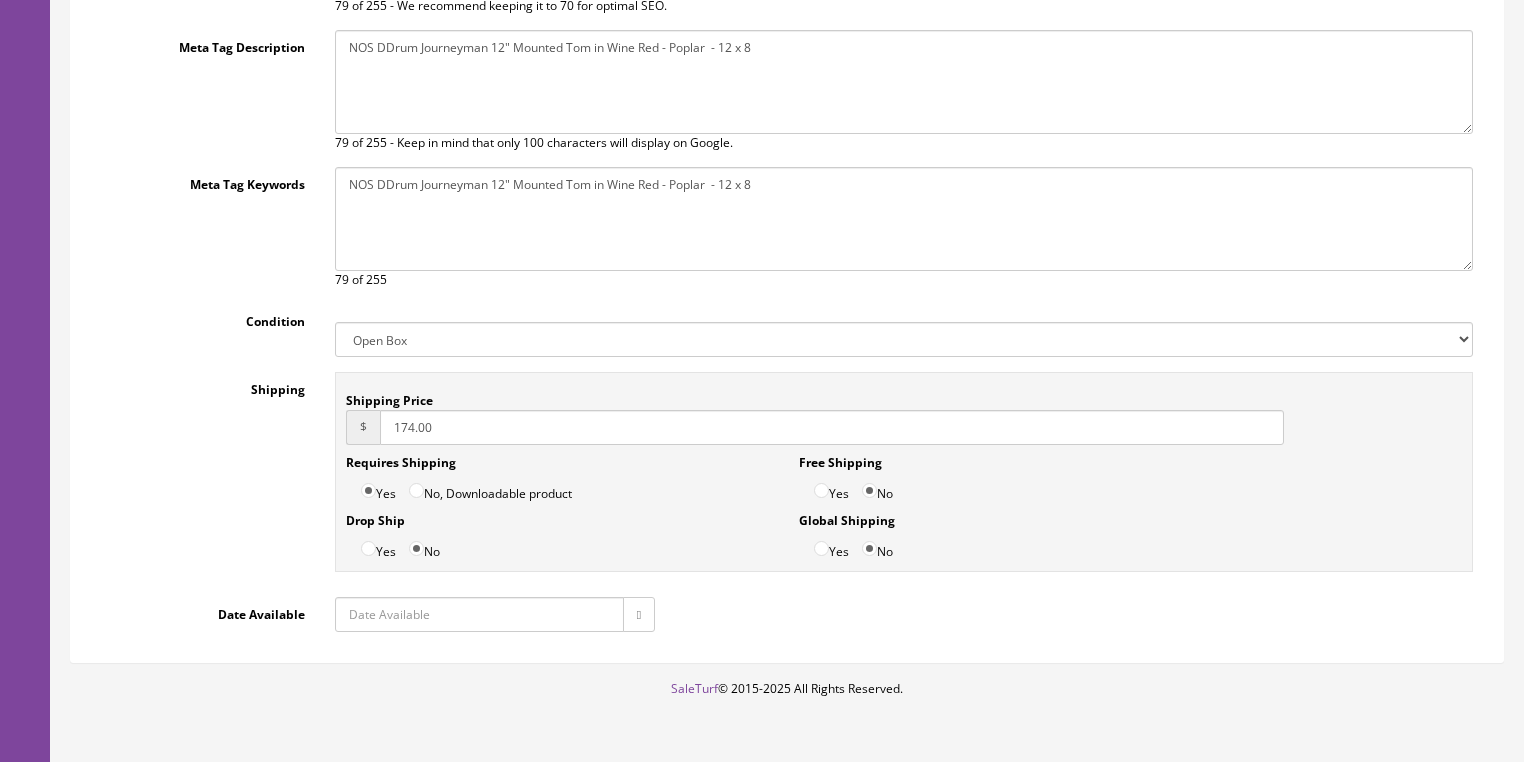 type on "17.00" 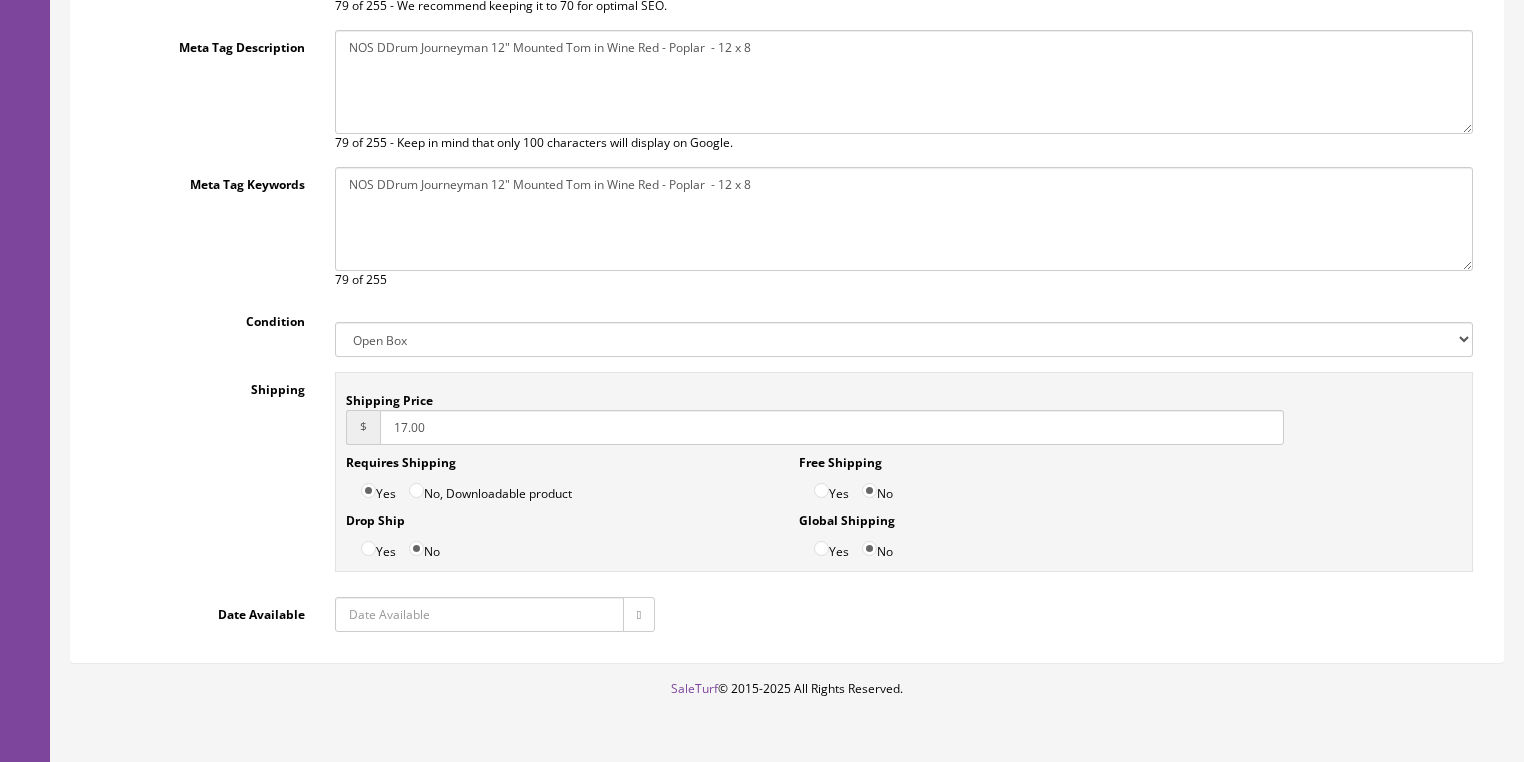 click at bounding box center [639, 615] 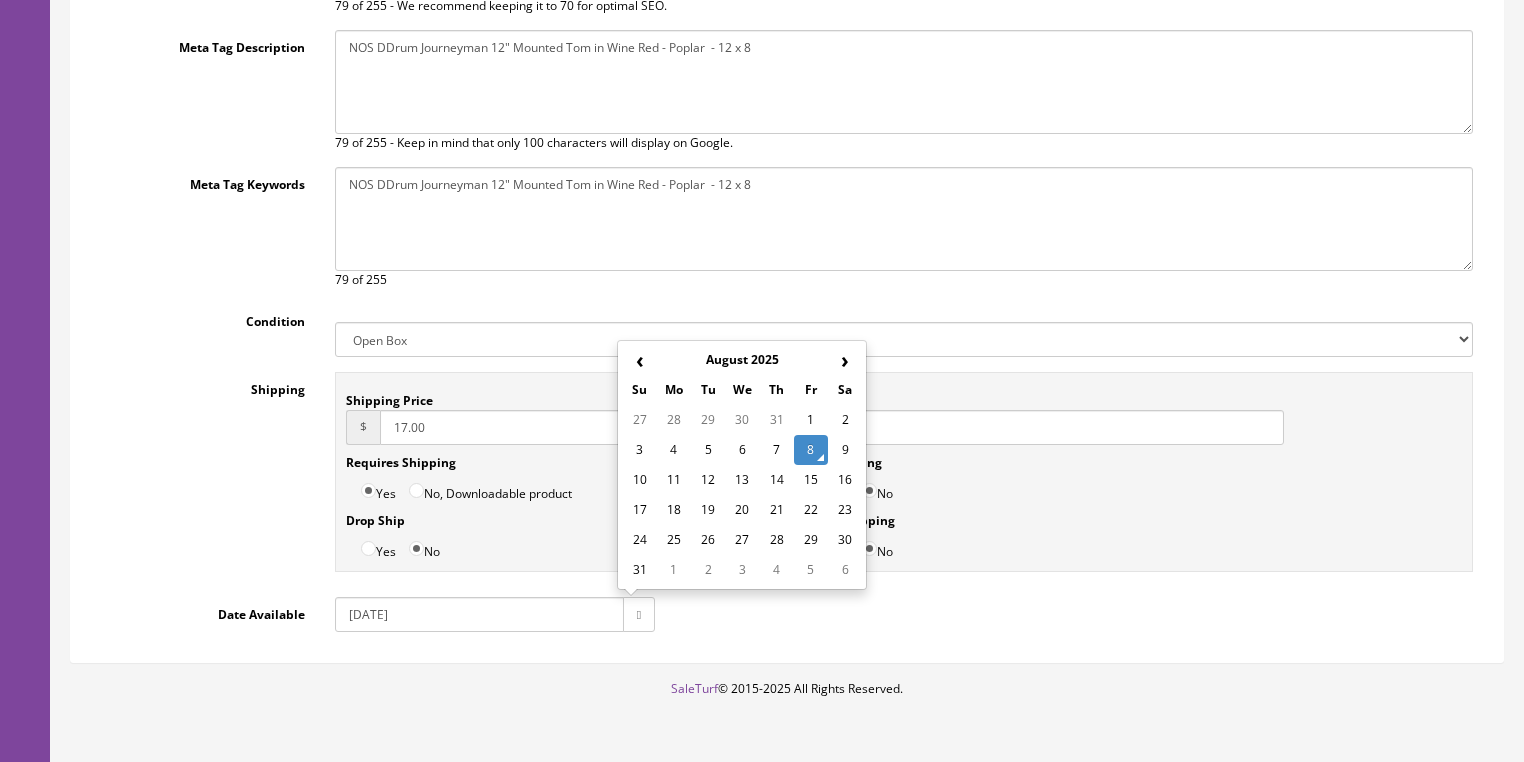 click on "11" at bounding box center [674, 480] 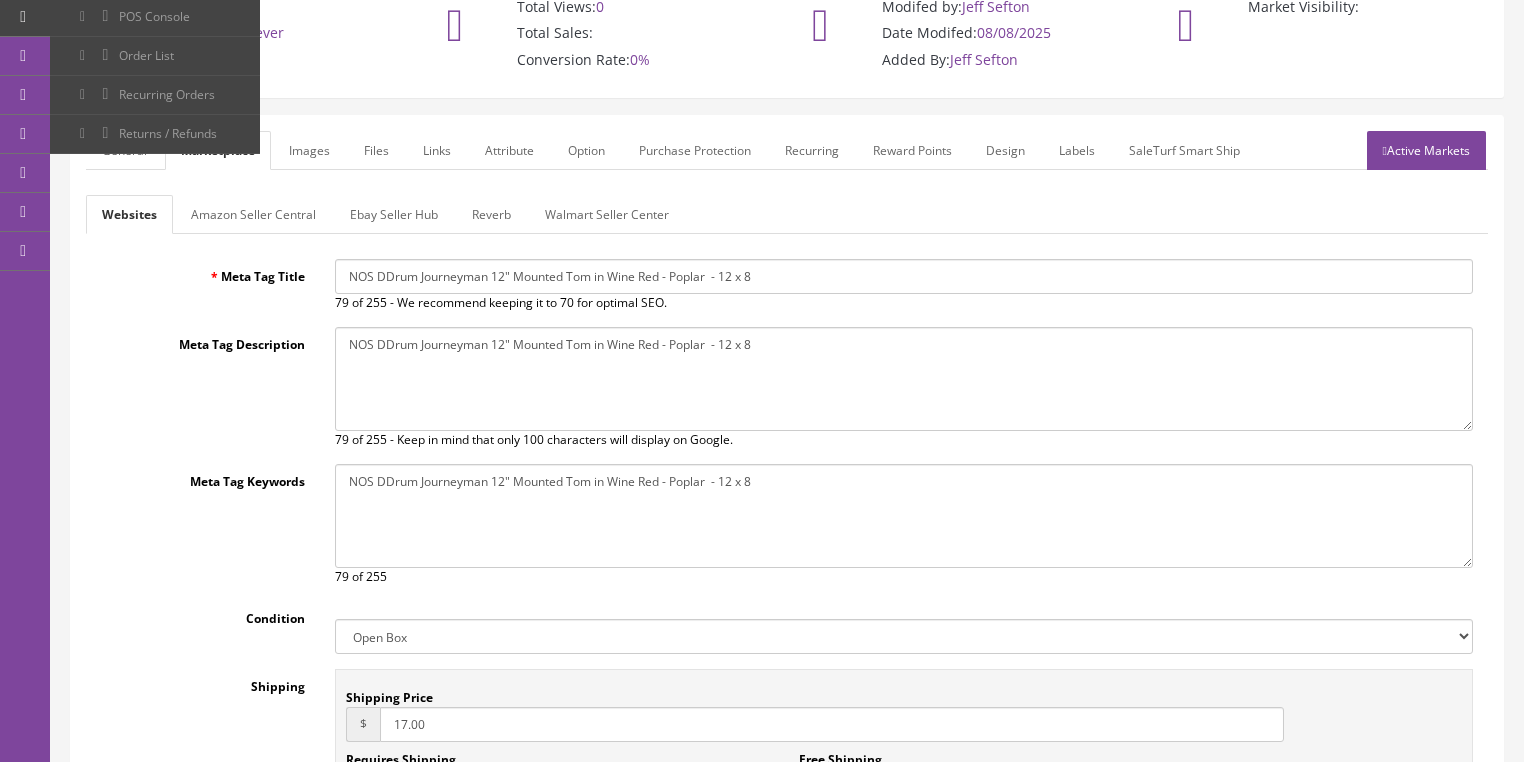 scroll, scrollTop: 66, scrollLeft: 0, axis: vertical 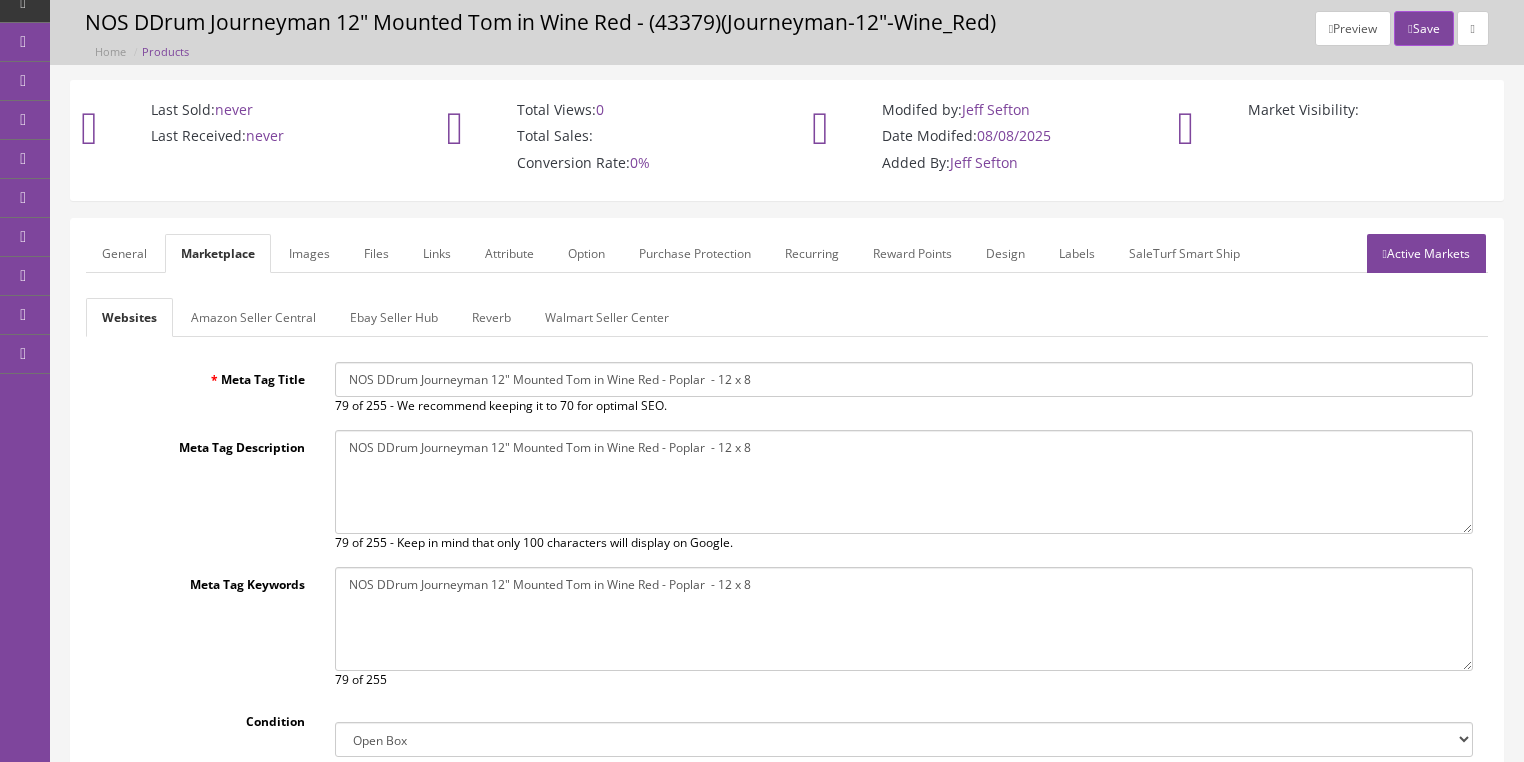 type on "17.00" 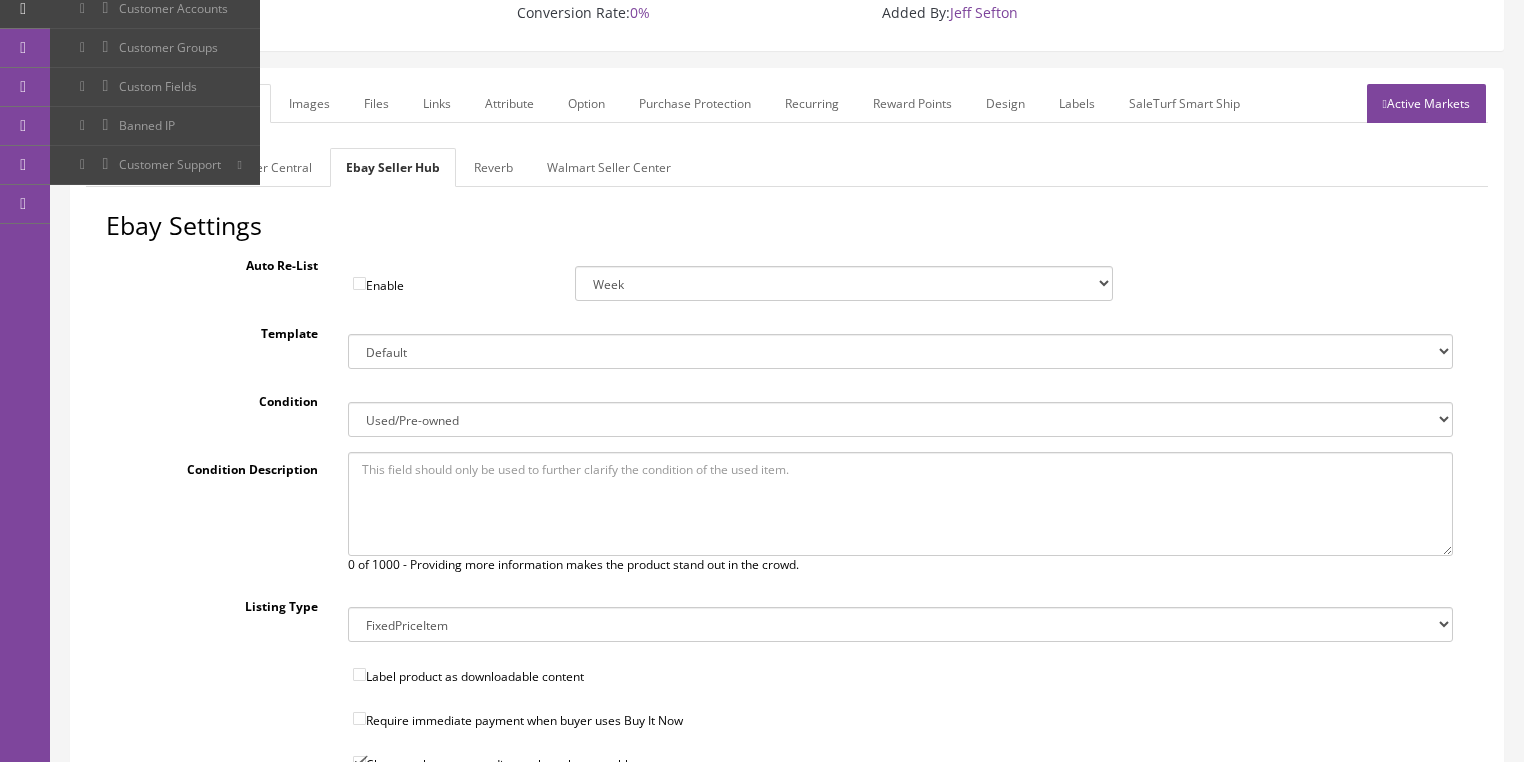 scroll, scrollTop: 226, scrollLeft: 0, axis: vertical 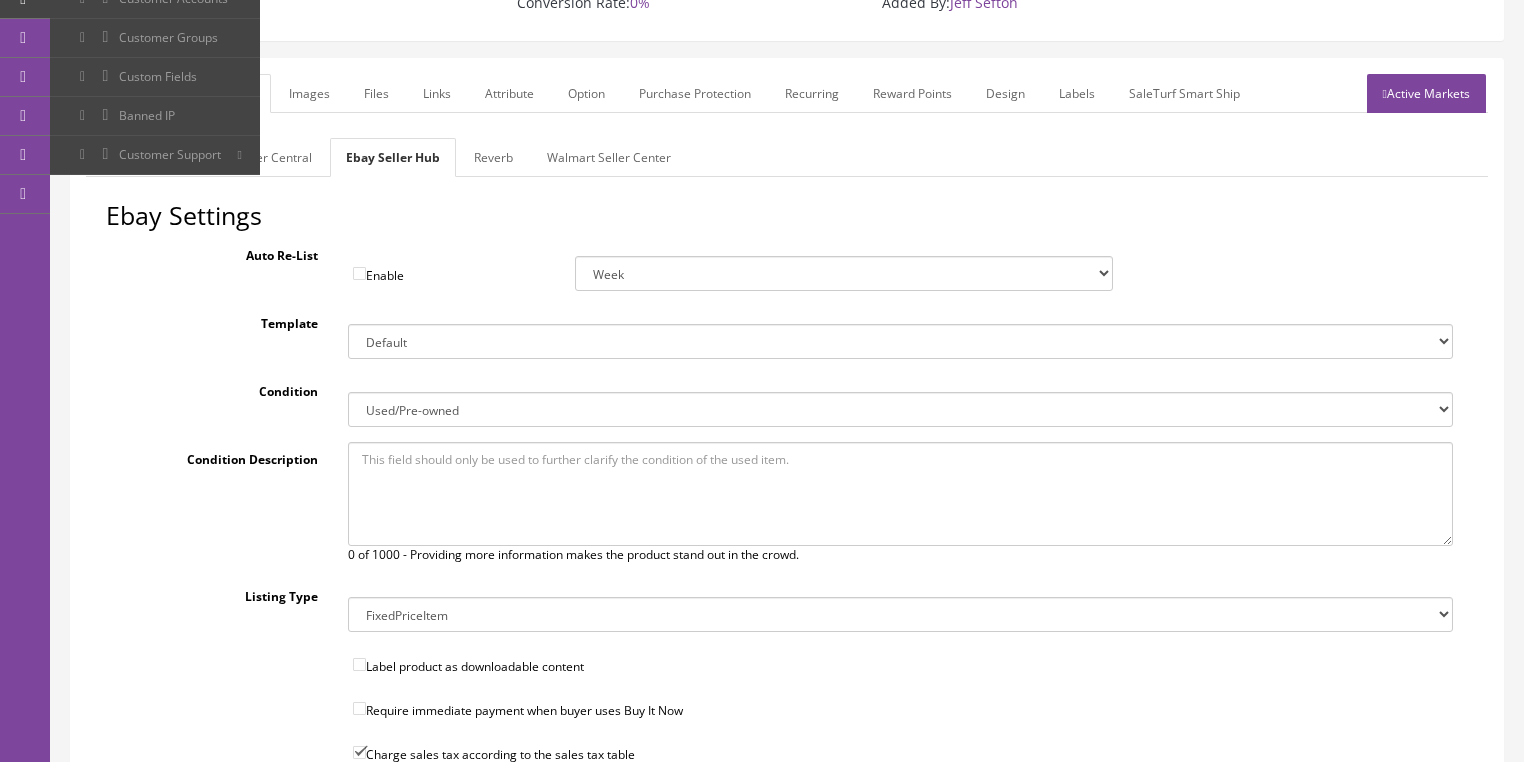 click on "New
New other
New with defects
Manufacturer refurbished
Seller refurbished
Used/Pre-owned
Very Good
Good
Acceptable
For parts or not working" at bounding box center [900, 409] 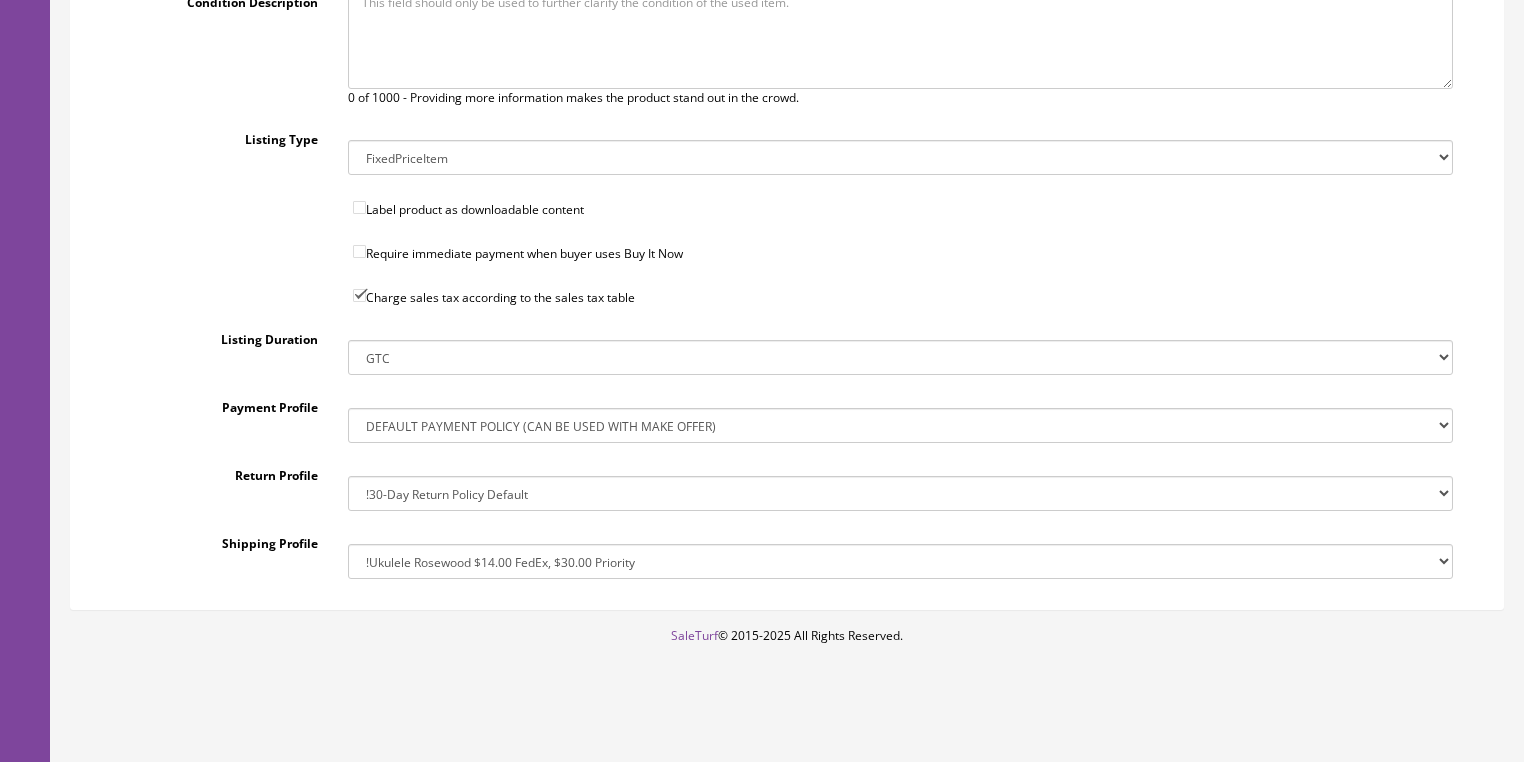 scroll, scrollTop: 684, scrollLeft: 0, axis: vertical 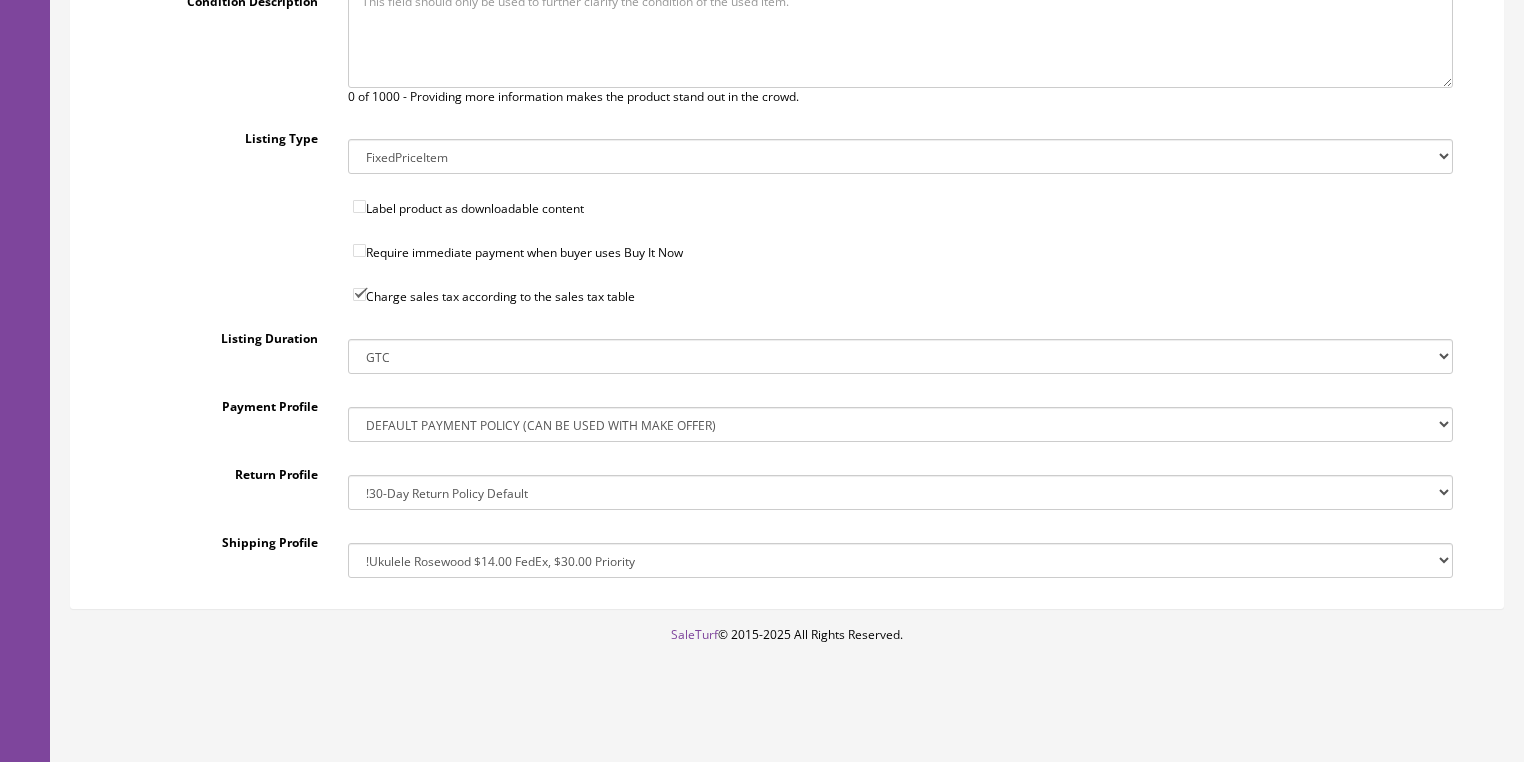click on "!$28.50 FedEx, Priority $65.00 No International
!$28.50 FedEx, Priority $65.00 No International Copy (2)
!$39.95 Shipping, No International
!$39.95 Shipping, No International Copy
!Big Item Free FedEx, No USPS, No International
!Drop-Ship 3 Day Handling Time, FREE SHIPPING
!Free FedEx Ground, $44.50 Priority, No International
!Free FedEx Ground, $44.50 Priority, No International Copy
!Free FedEx Ground, $44.50 Priority, No International Copy (2)
!Free FedEx Ground, $44.50 Priority, No International Copy (3)" at bounding box center [900, 560] 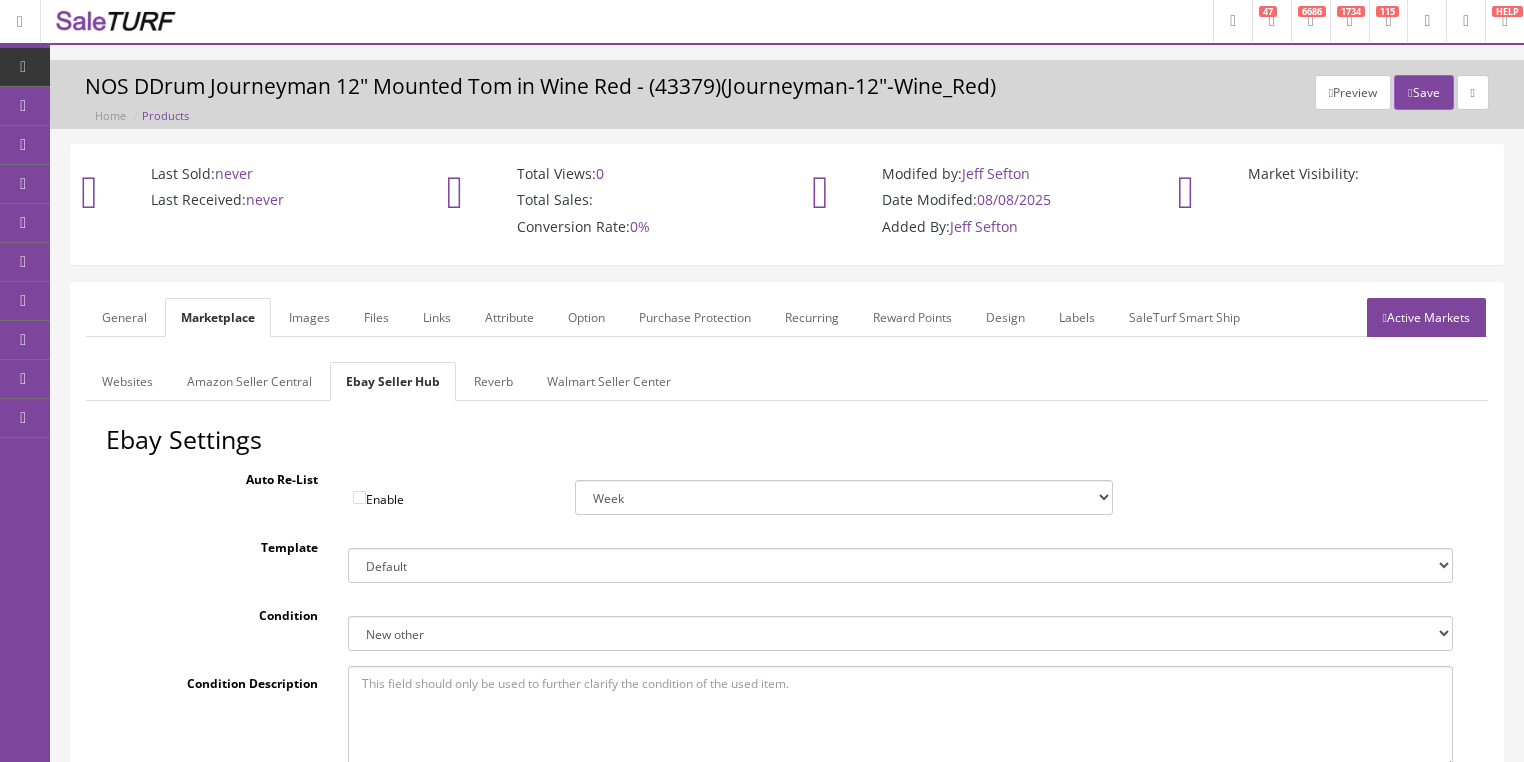 scroll, scrollTop: 0, scrollLeft: 0, axis: both 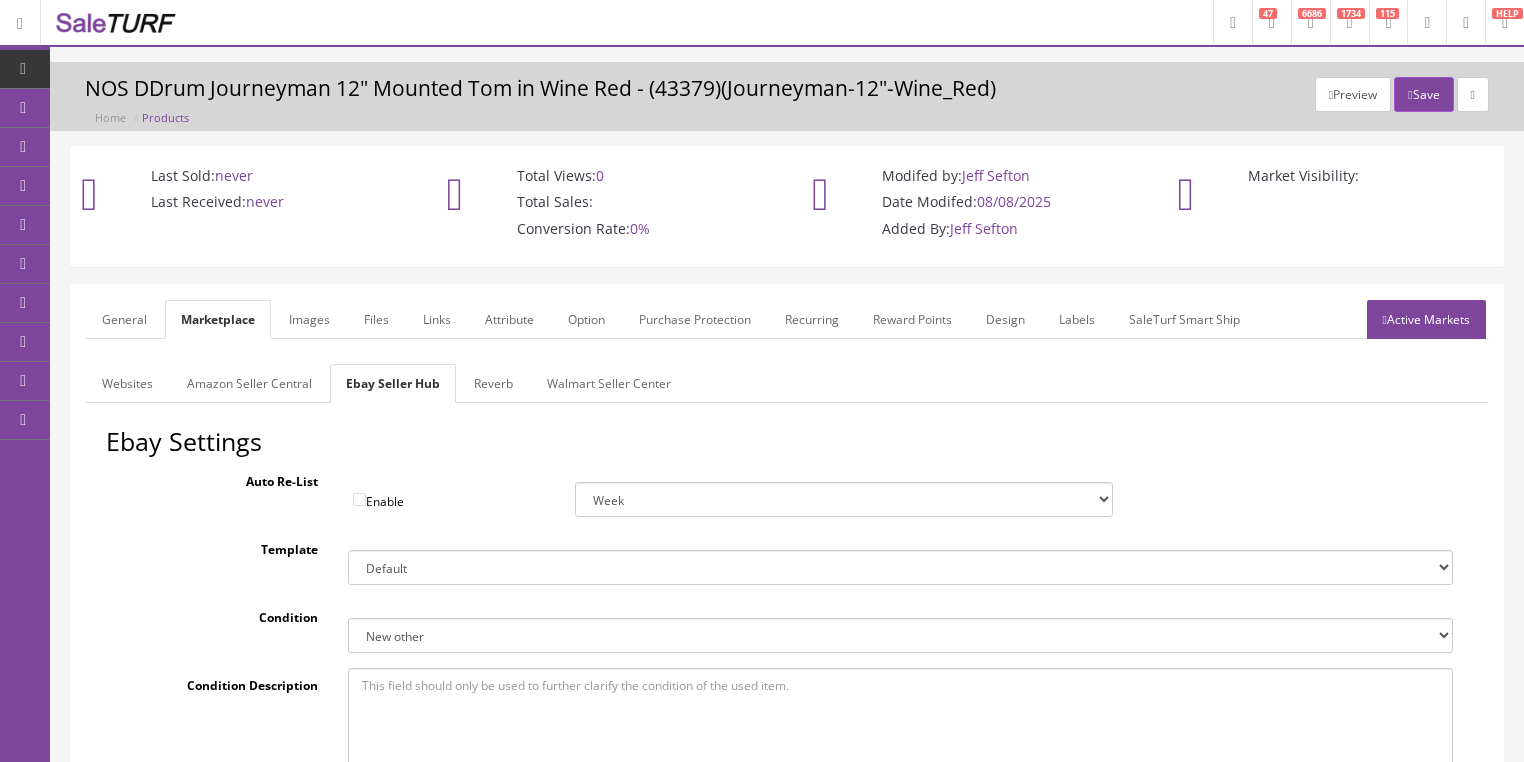 click on "Reverb" at bounding box center (493, 383) 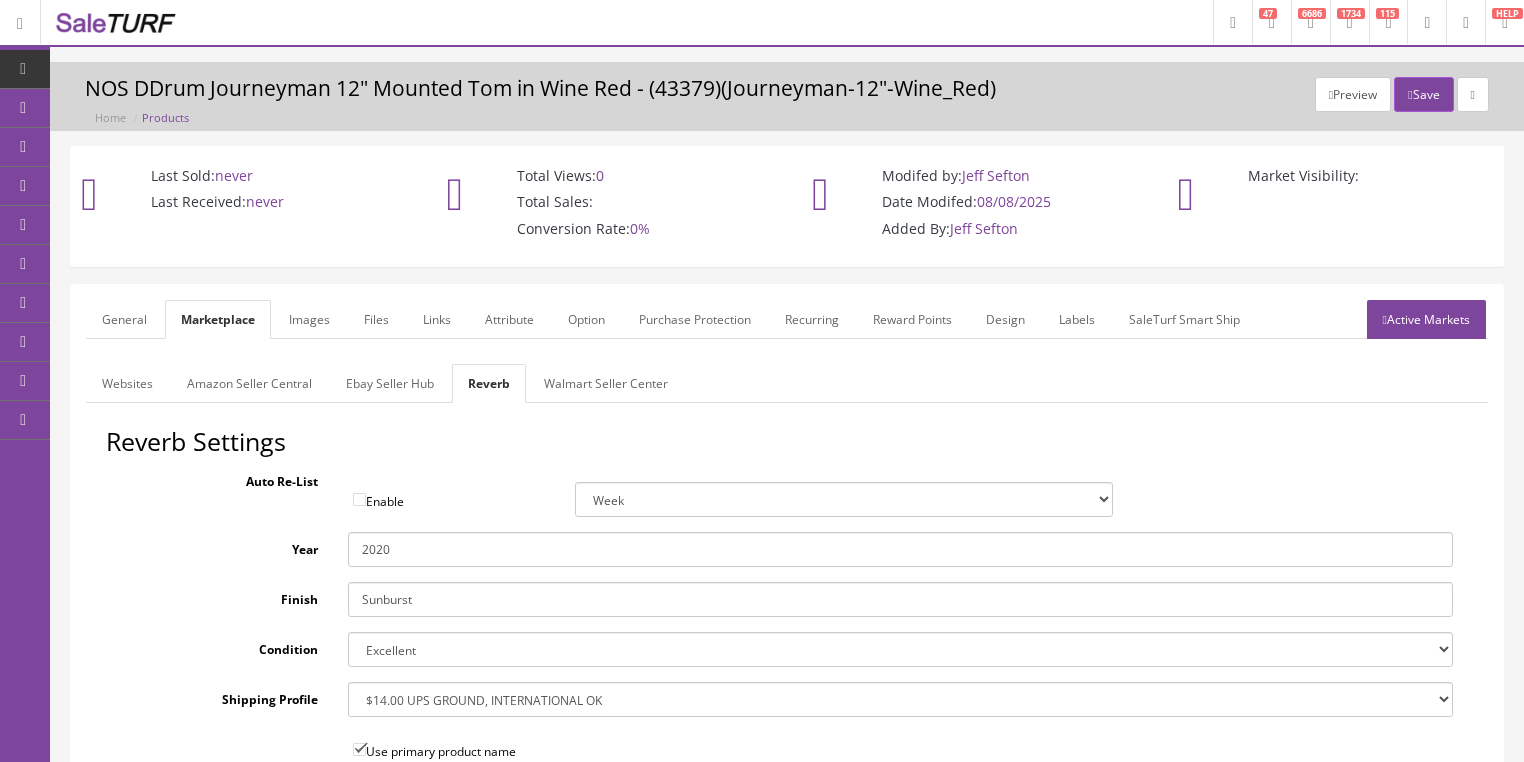 drag, startPoint x: 382, startPoint y: 543, endPoint x: 405, endPoint y: 545, distance: 23.086792 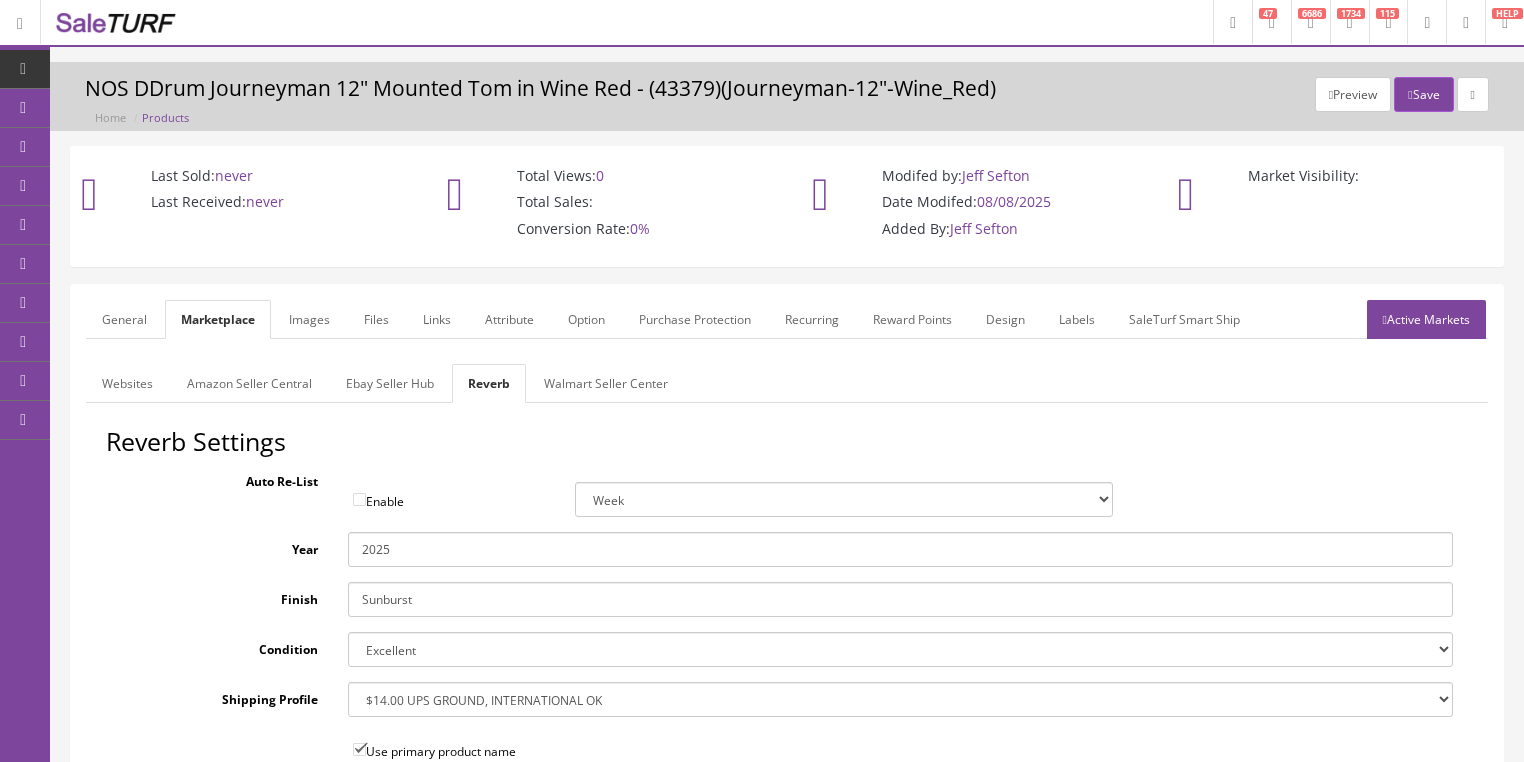 type on "2025" 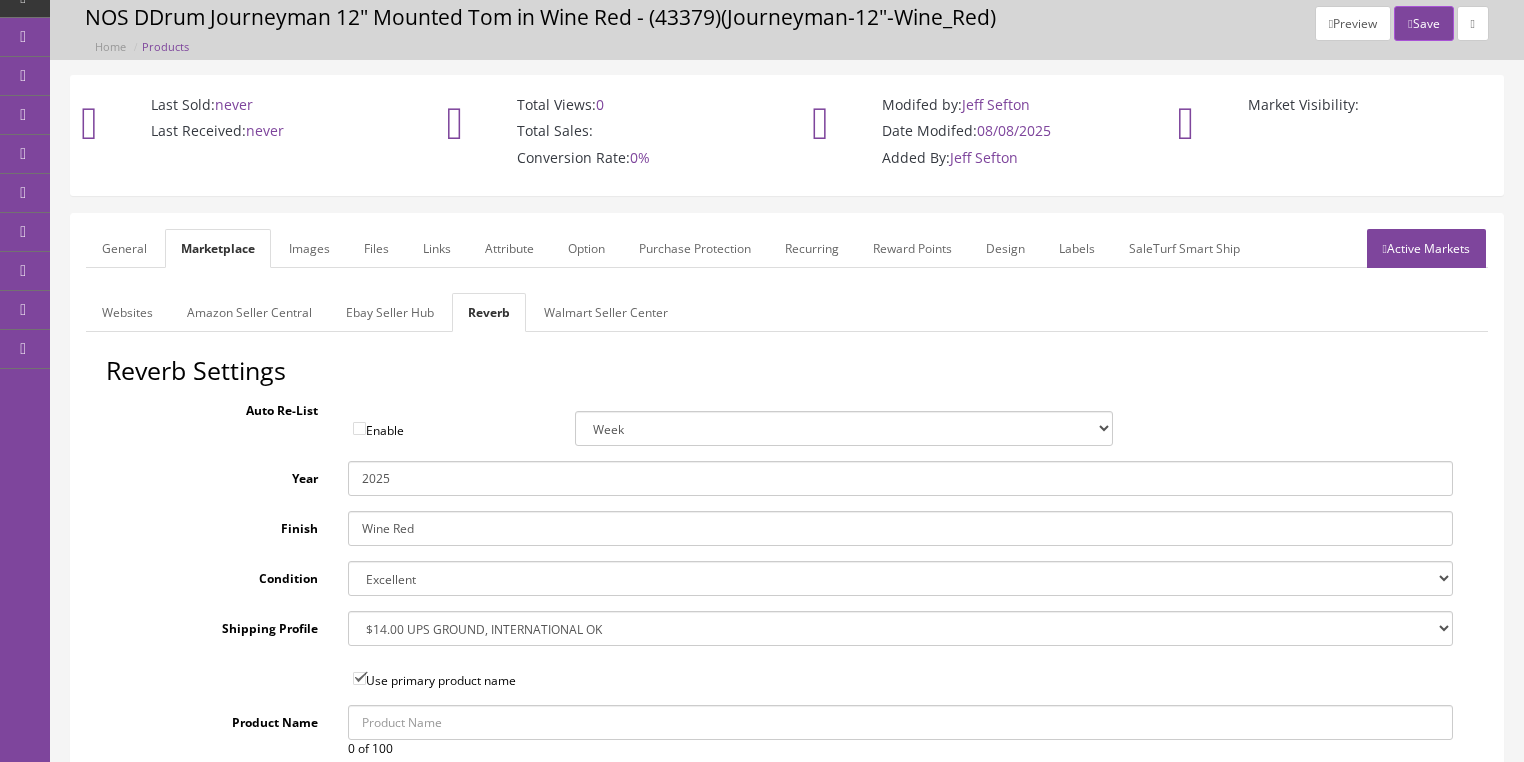 scroll, scrollTop: 80, scrollLeft: 0, axis: vertical 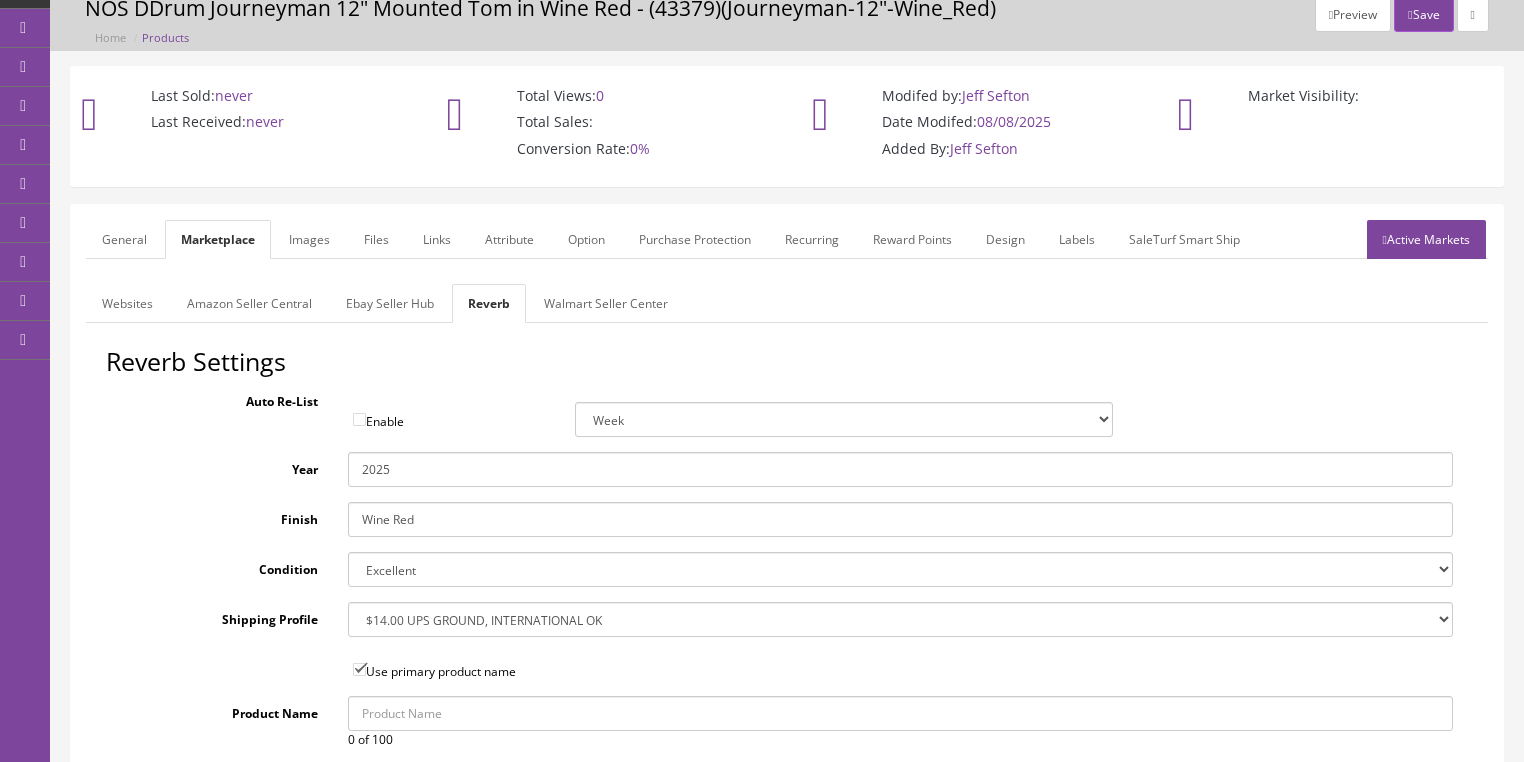 type on "Wine Red" 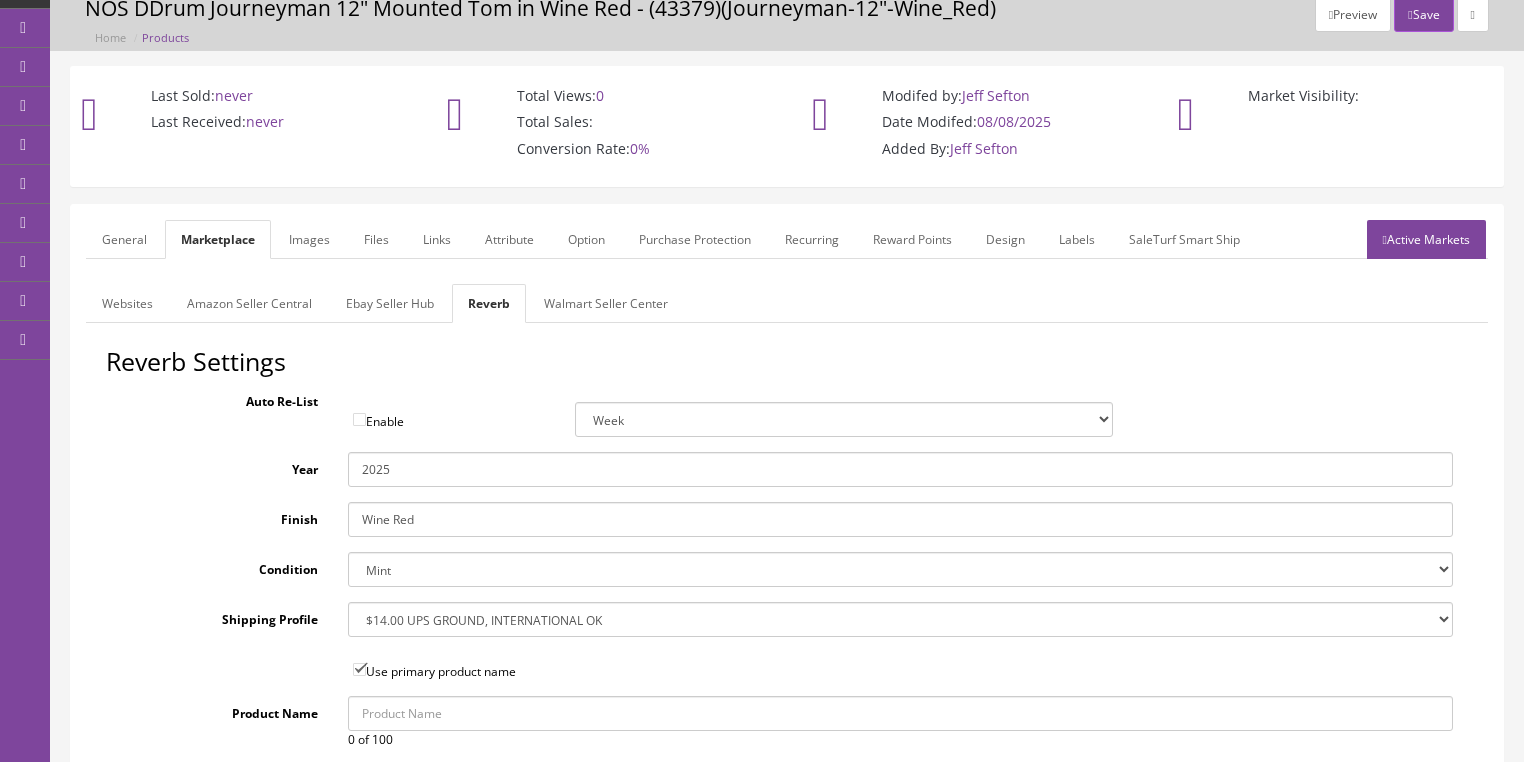 click on "Brand New
Mint
Excellent
Very Good
Good
Fair
Poor
B-Stock
Non Functioning" at bounding box center (900, 569) 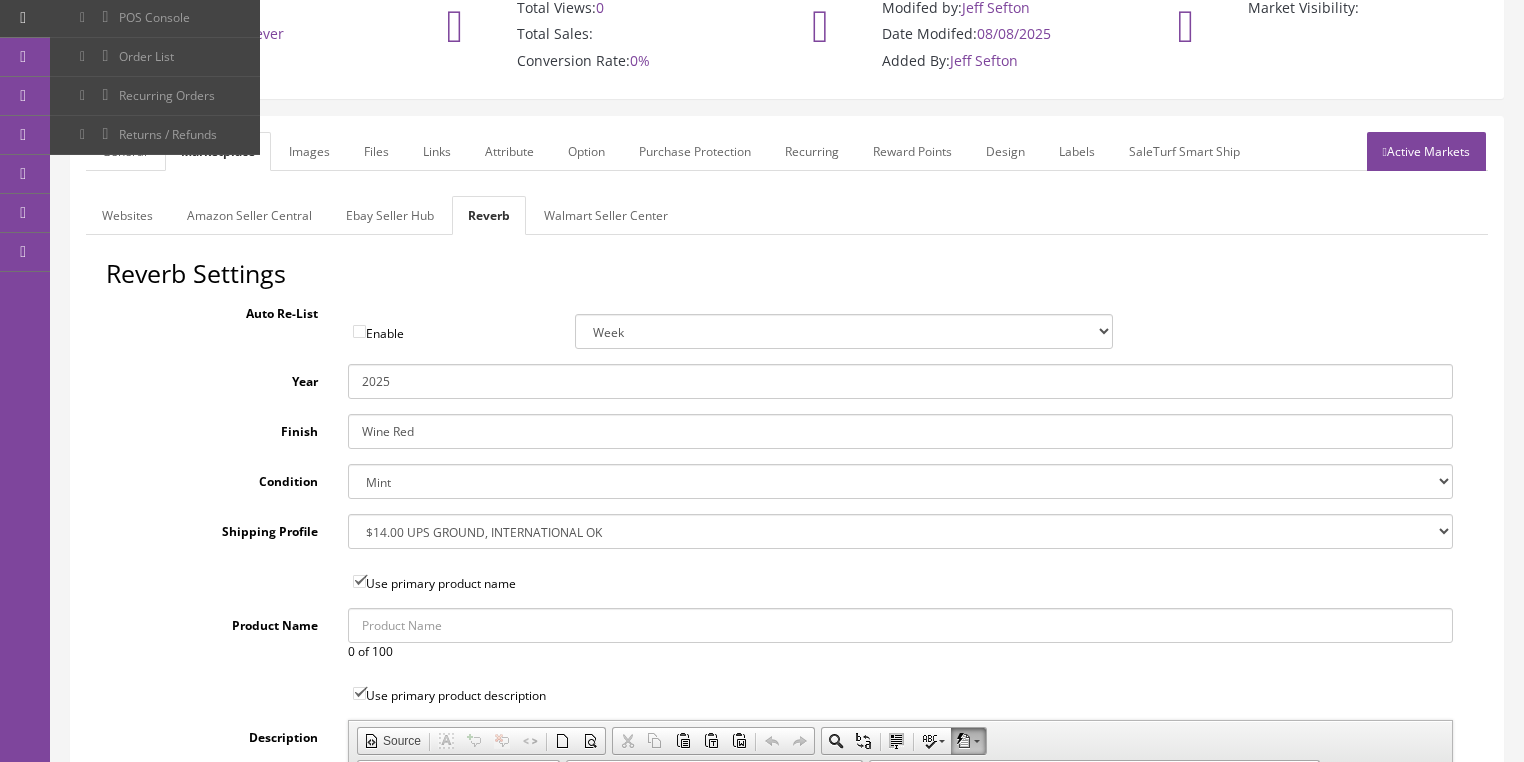scroll, scrollTop: 160, scrollLeft: 0, axis: vertical 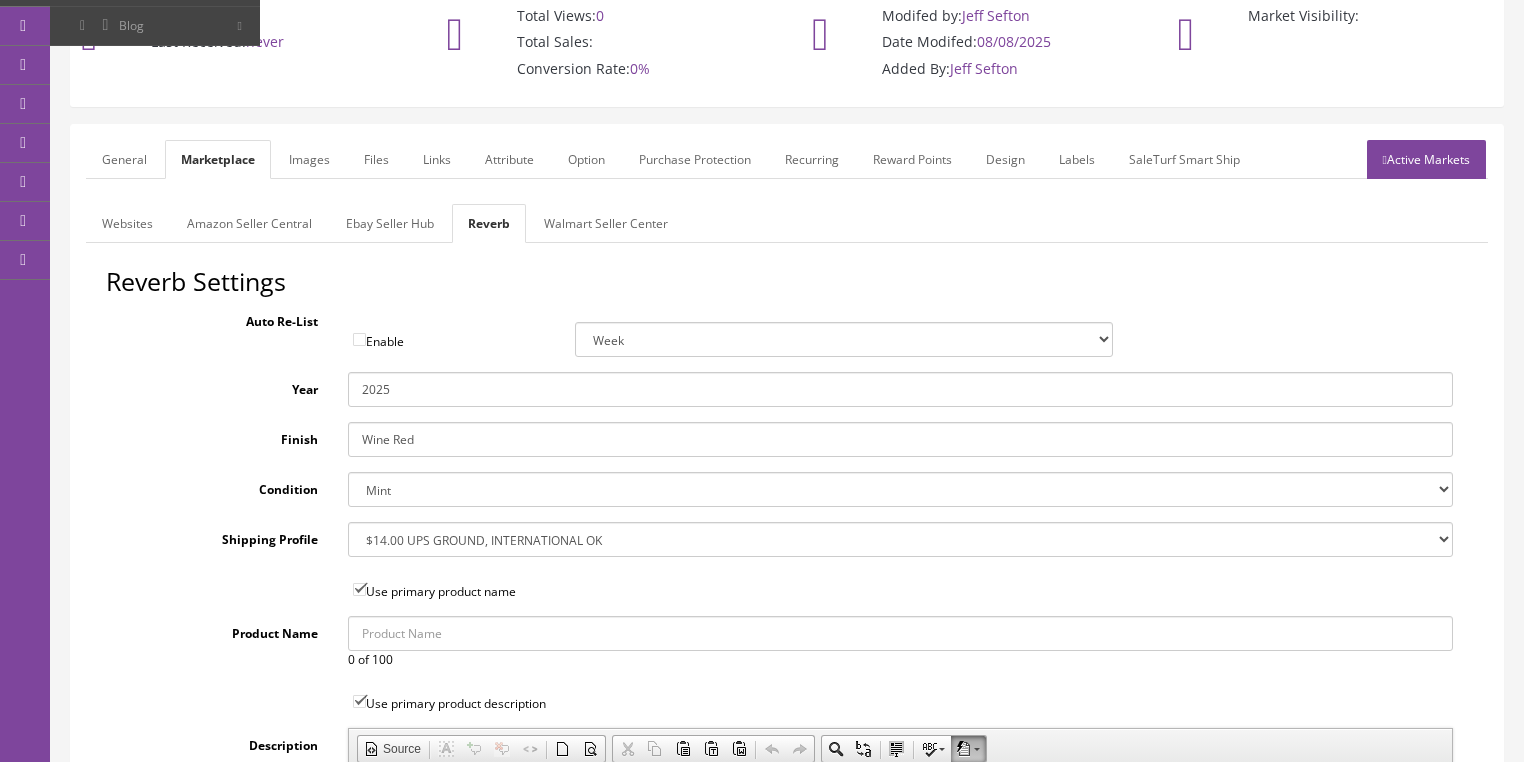 click on "--- None ---
$3.49 USPS Shipping
MH INSURED $20000 GUITAR
MH INSURED $11000 GUITAR
MH INSURED $9000 GUITAR
MH INSURED $7000 GUITAR
MH INSURED $5000 GUITAR
MH INSURED $3000 GUITAR
MH INSURED $1000 GUITAR
Free Domestic, International $12.00
$80 Insured Domestic Shipping
Pickup Only
$500 Freight Truck, 48 States
$9.00 USPS Priority Mail
FREE, NO INTERNATIONAL
$350.00 Freight" at bounding box center [900, 539] 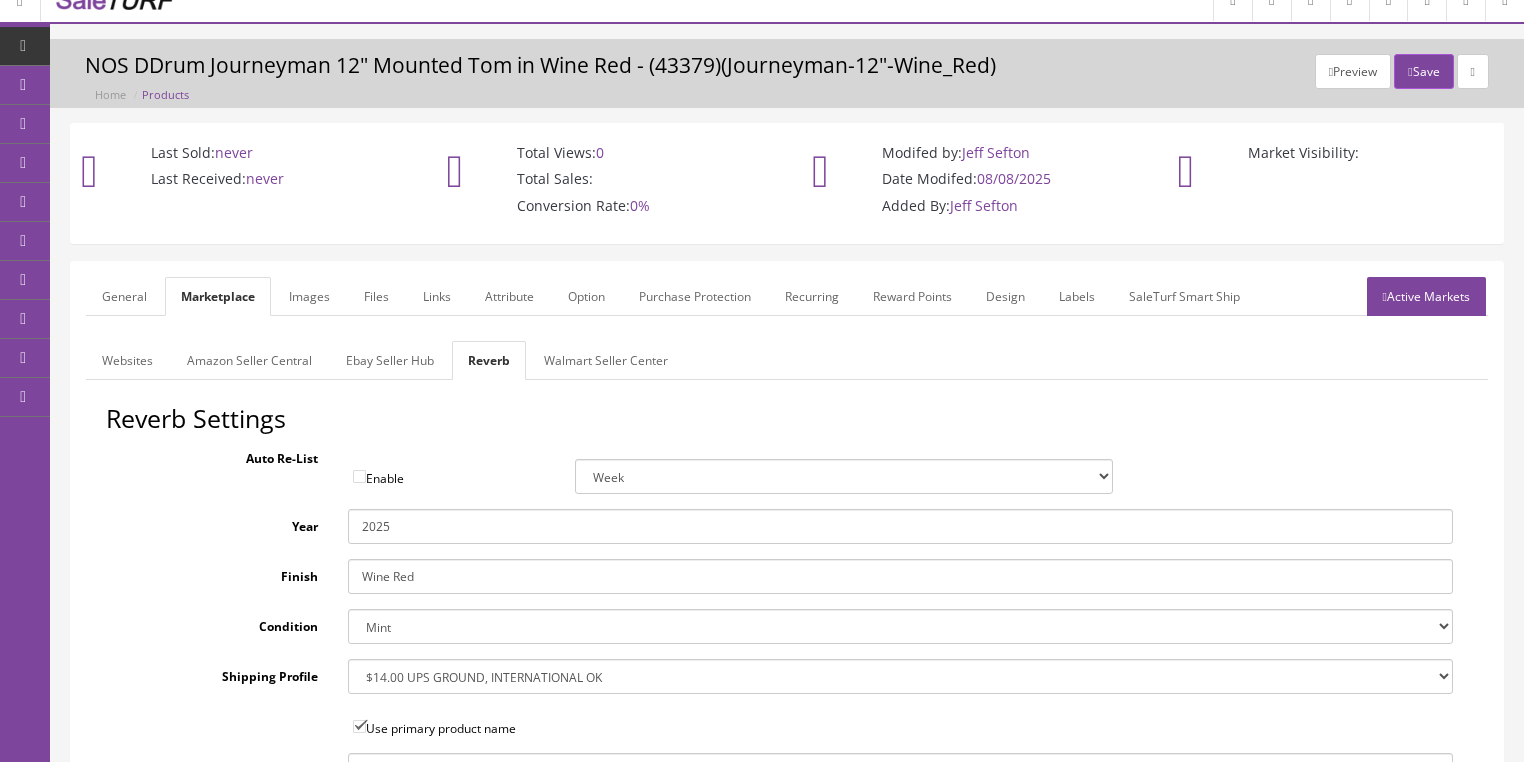 scroll, scrollTop: 0, scrollLeft: 0, axis: both 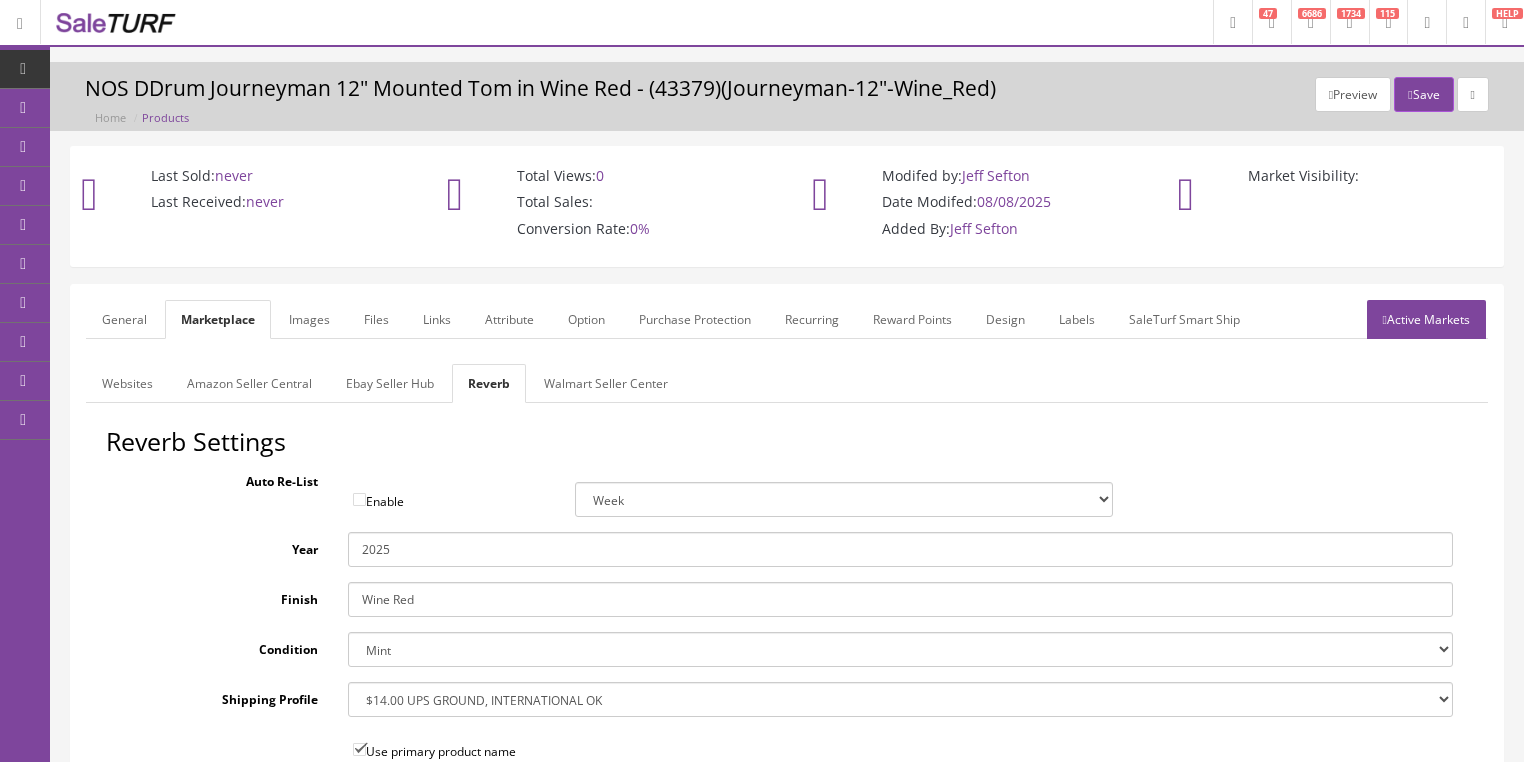 click on "Active Markets" at bounding box center [1426, 319] 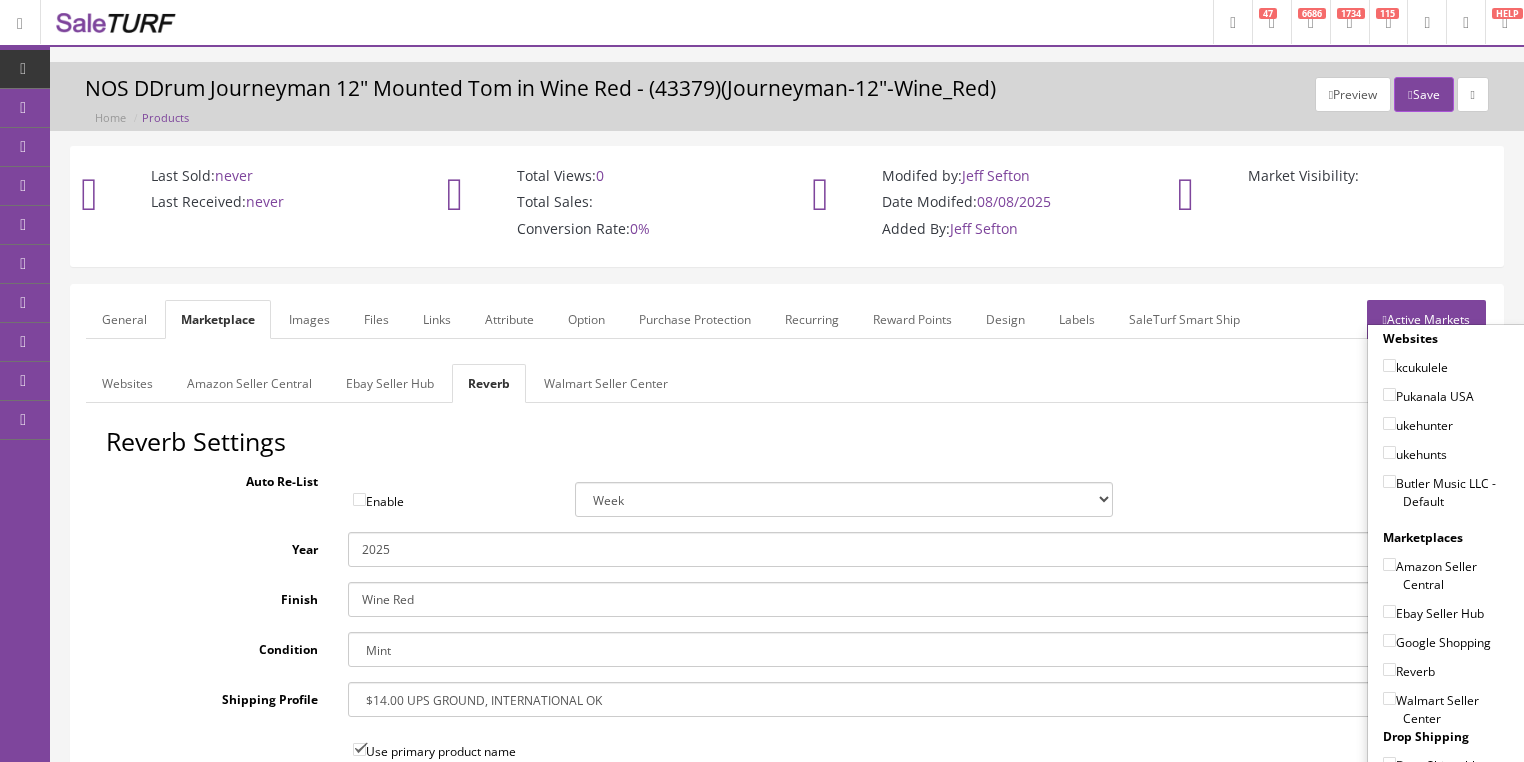 click on "Butler Music LLC - Default" at bounding box center (1389, 481) 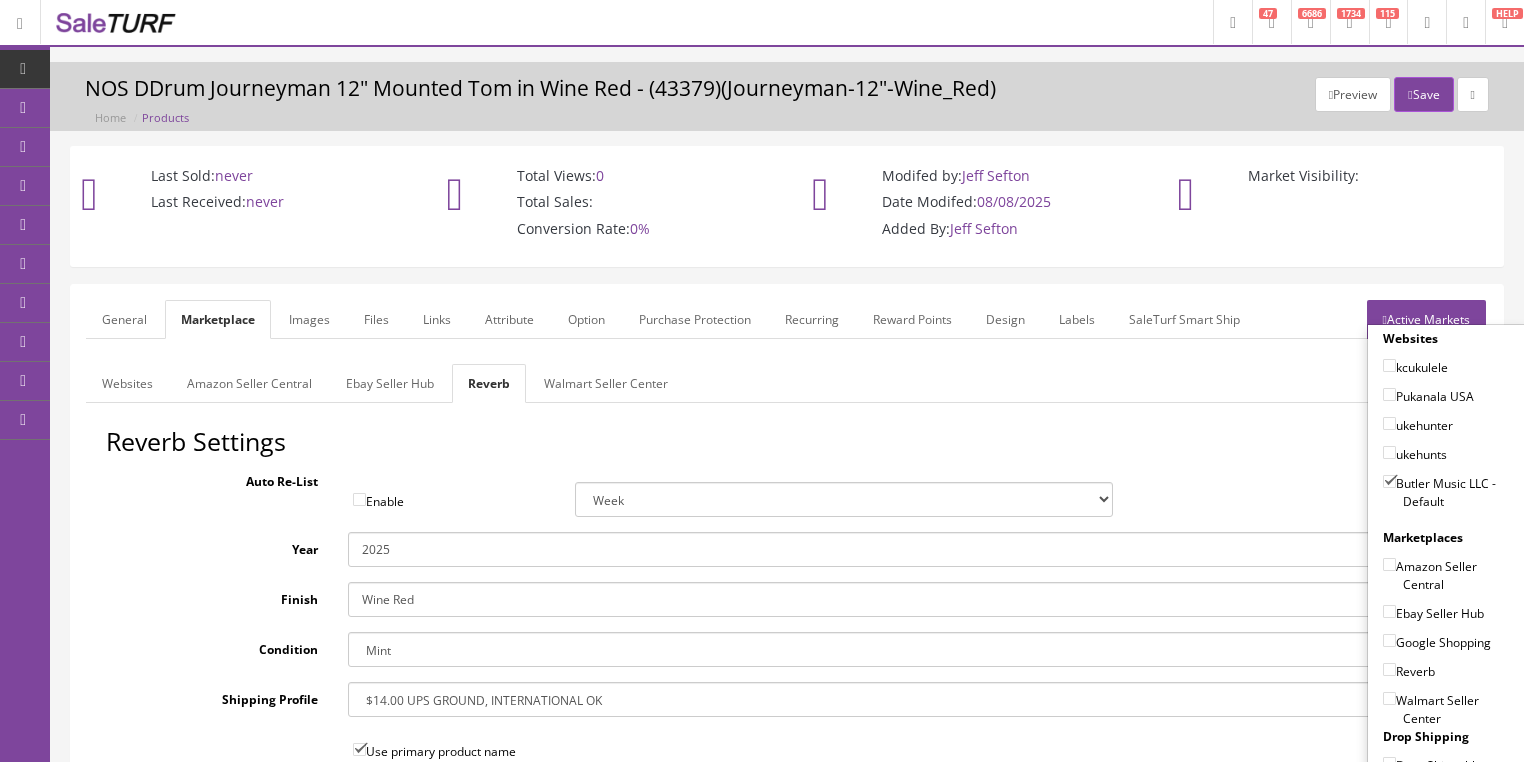 click on "Ebay Seller Hub" at bounding box center [1389, 611] 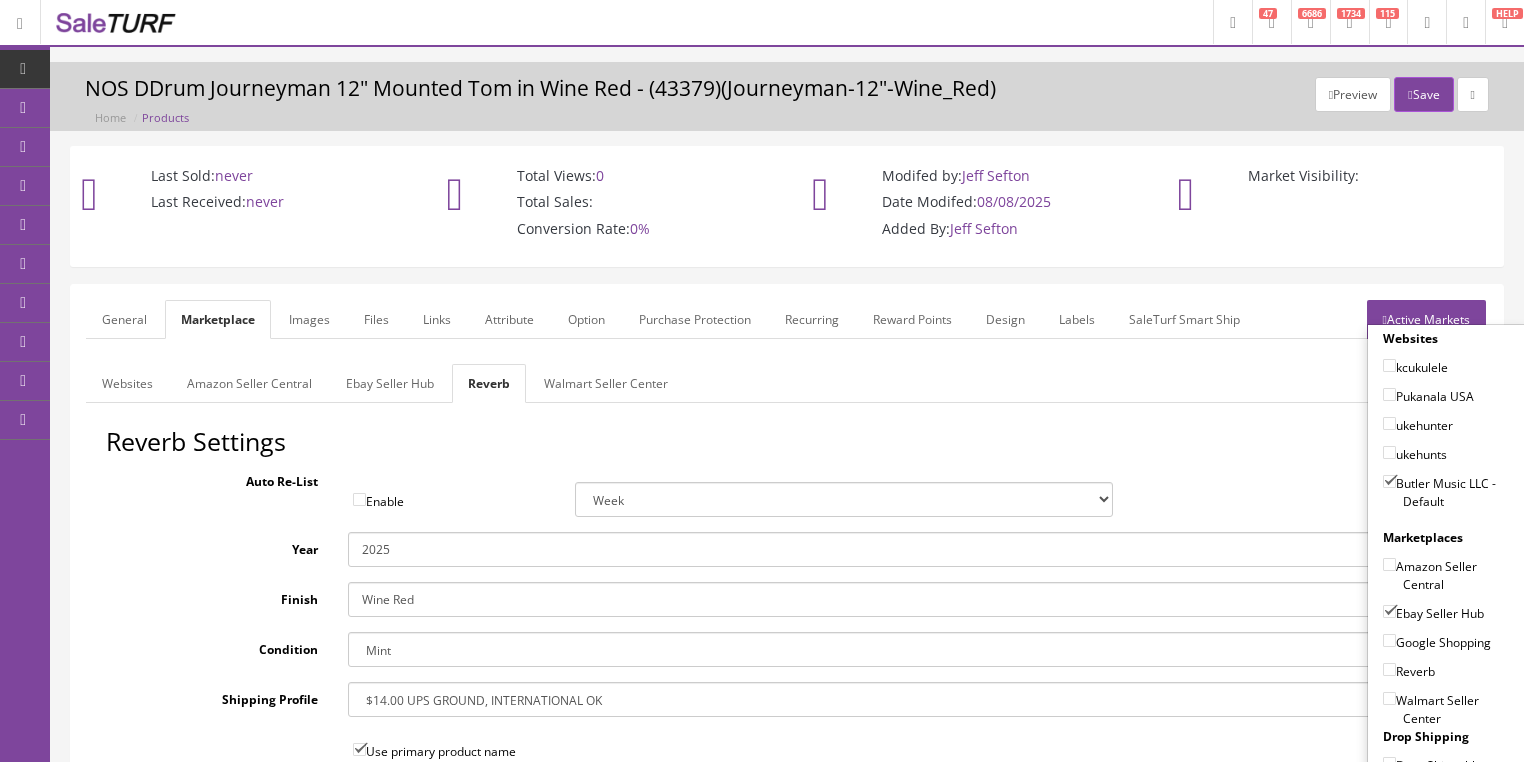 drag, startPoint x: 1384, startPoint y: 642, endPoint x: 1384, endPoint y: 660, distance: 18 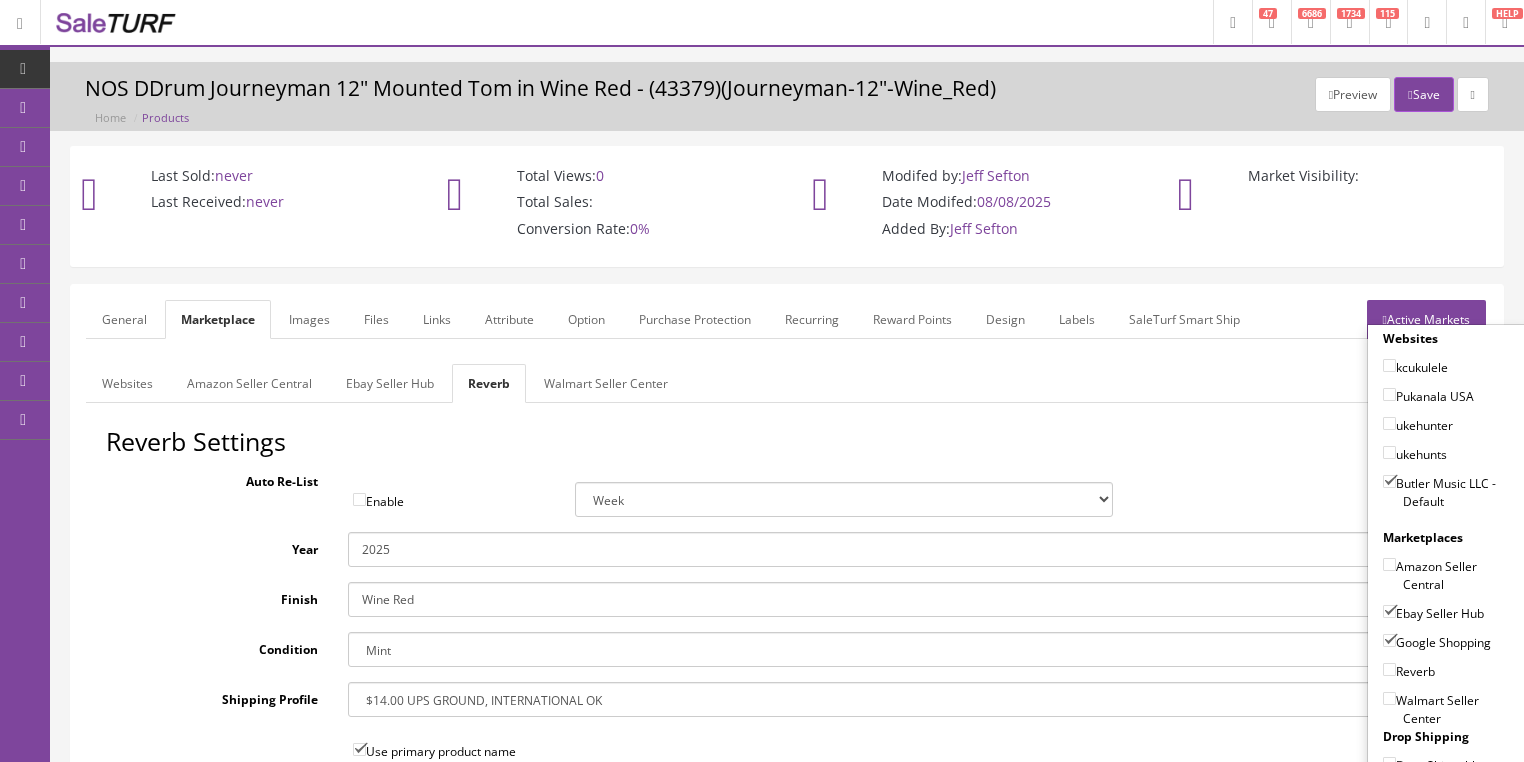 click on "Reverb" at bounding box center (1389, 669) 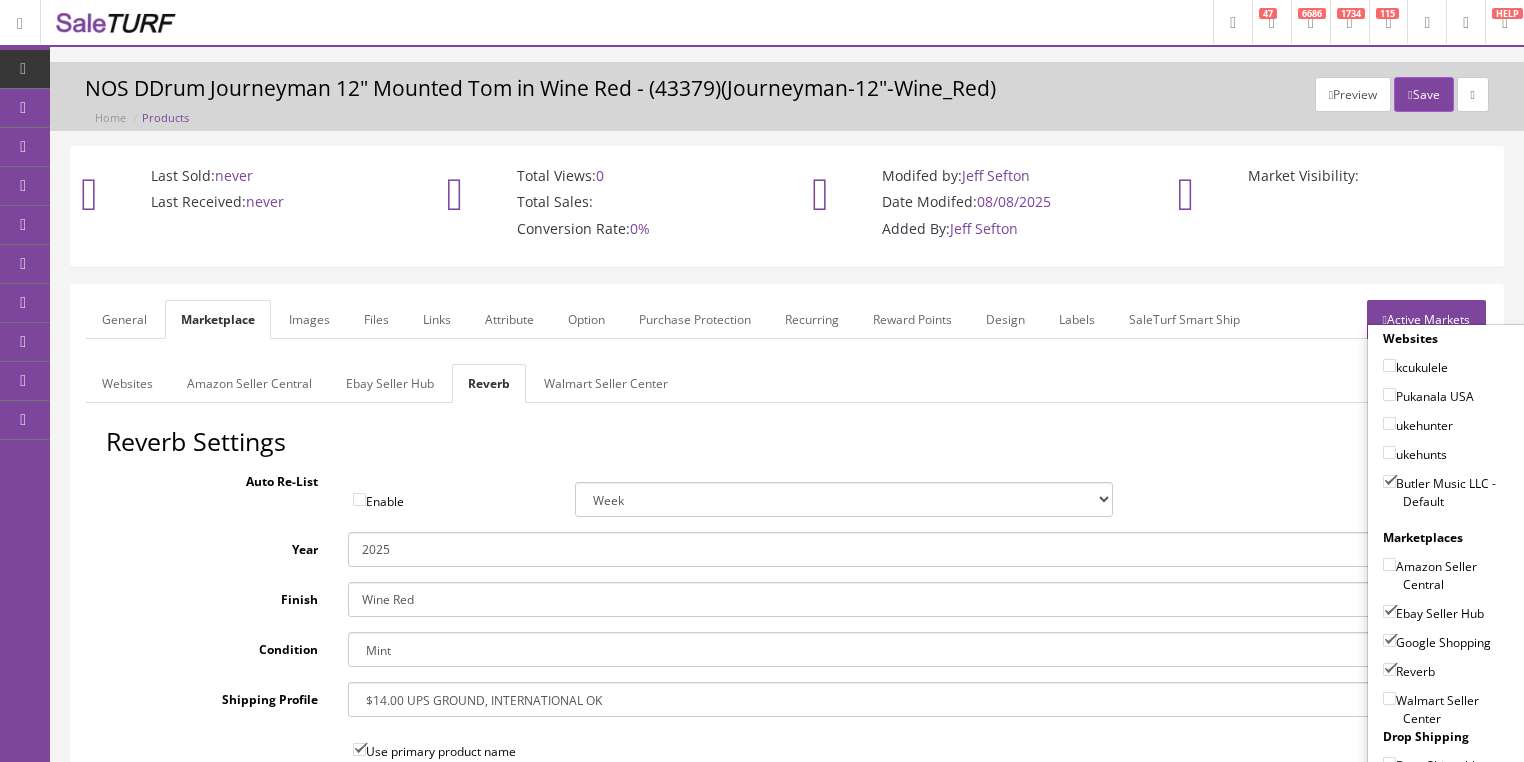 click on "Active Markets" at bounding box center (1426, 319) 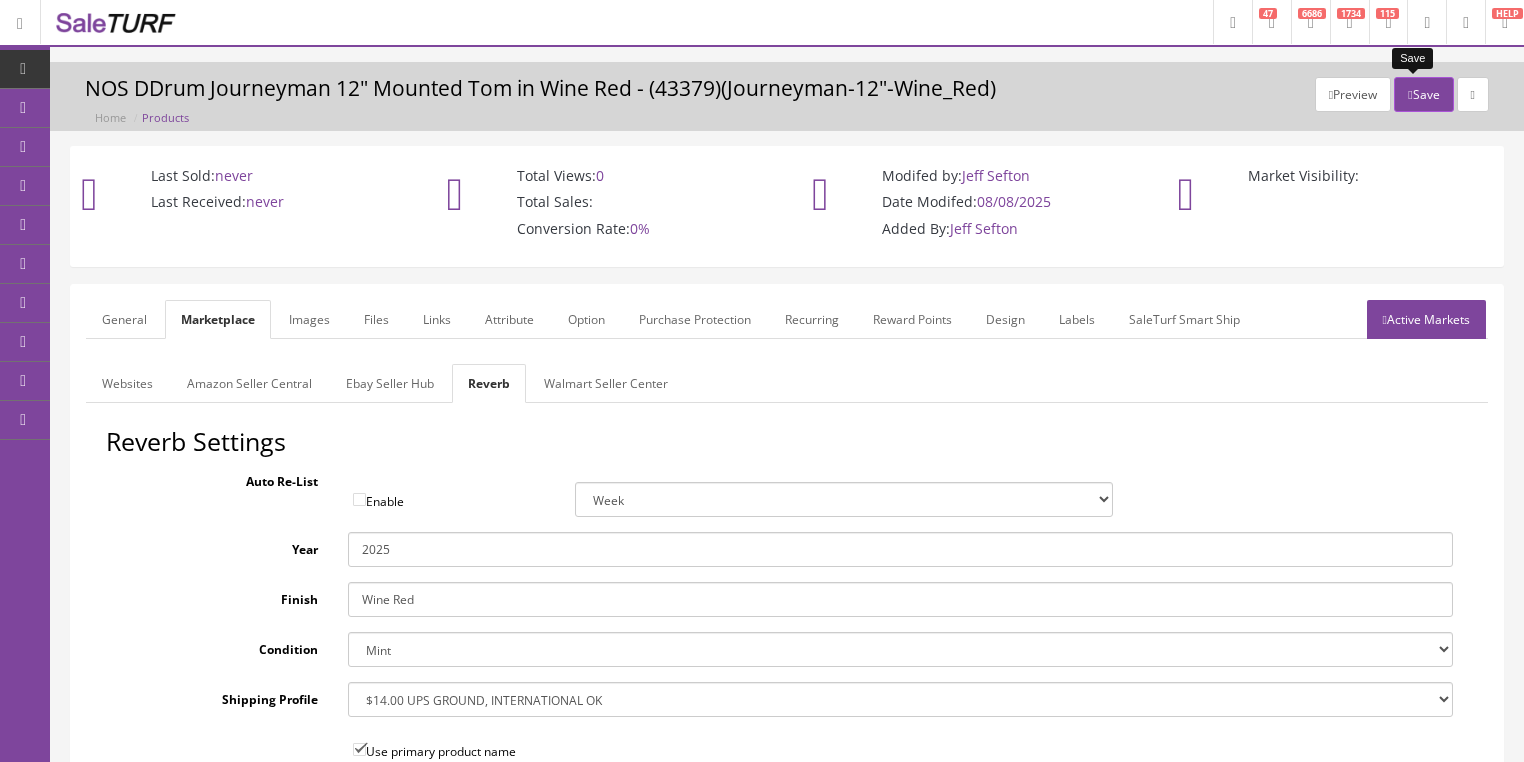 click on "Save" at bounding box center [1423, 94] 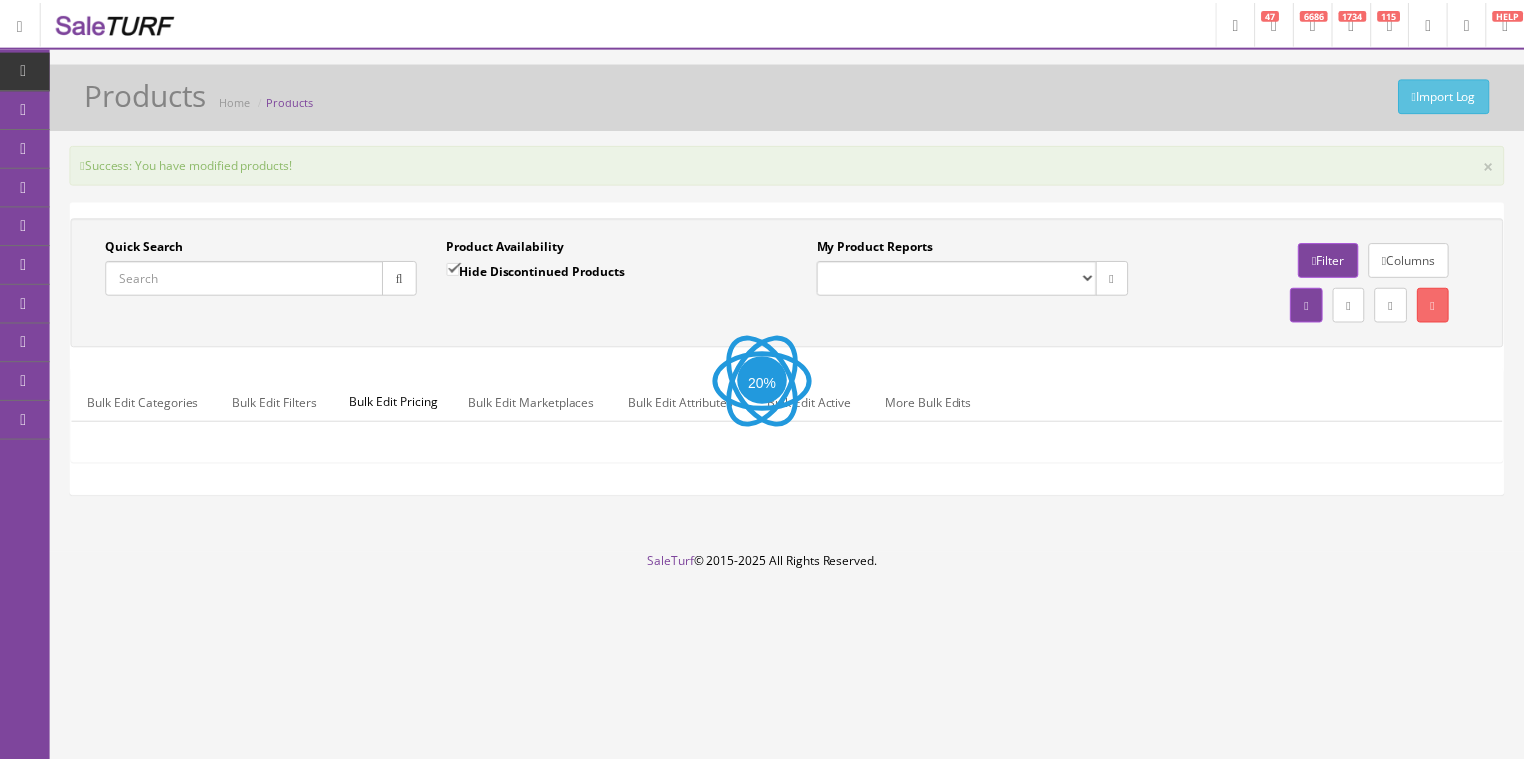 scroll, scrollTop: 0, scrollLeft: 0, axis: both 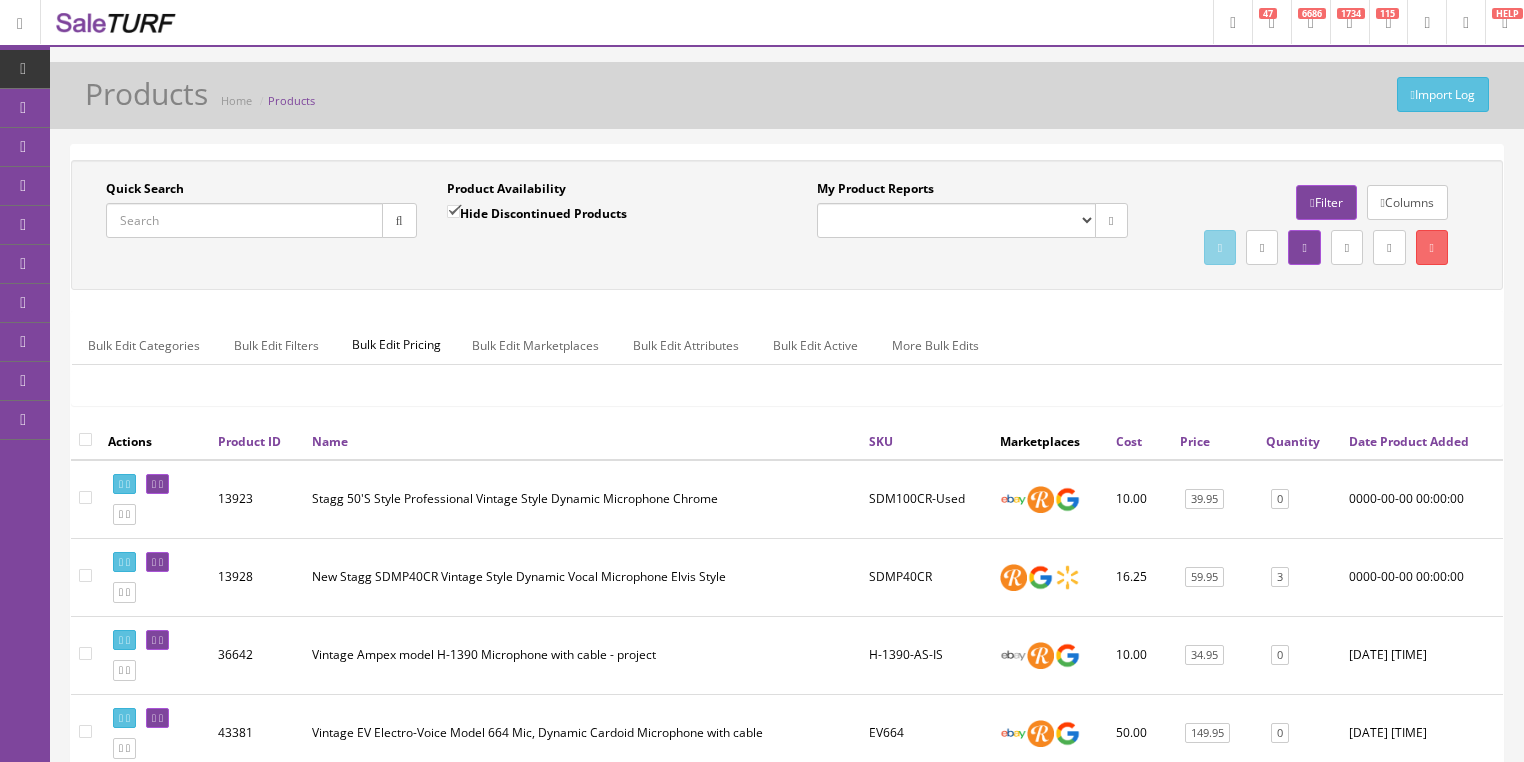 click on "System Configs" at bounding box center (155, 381) 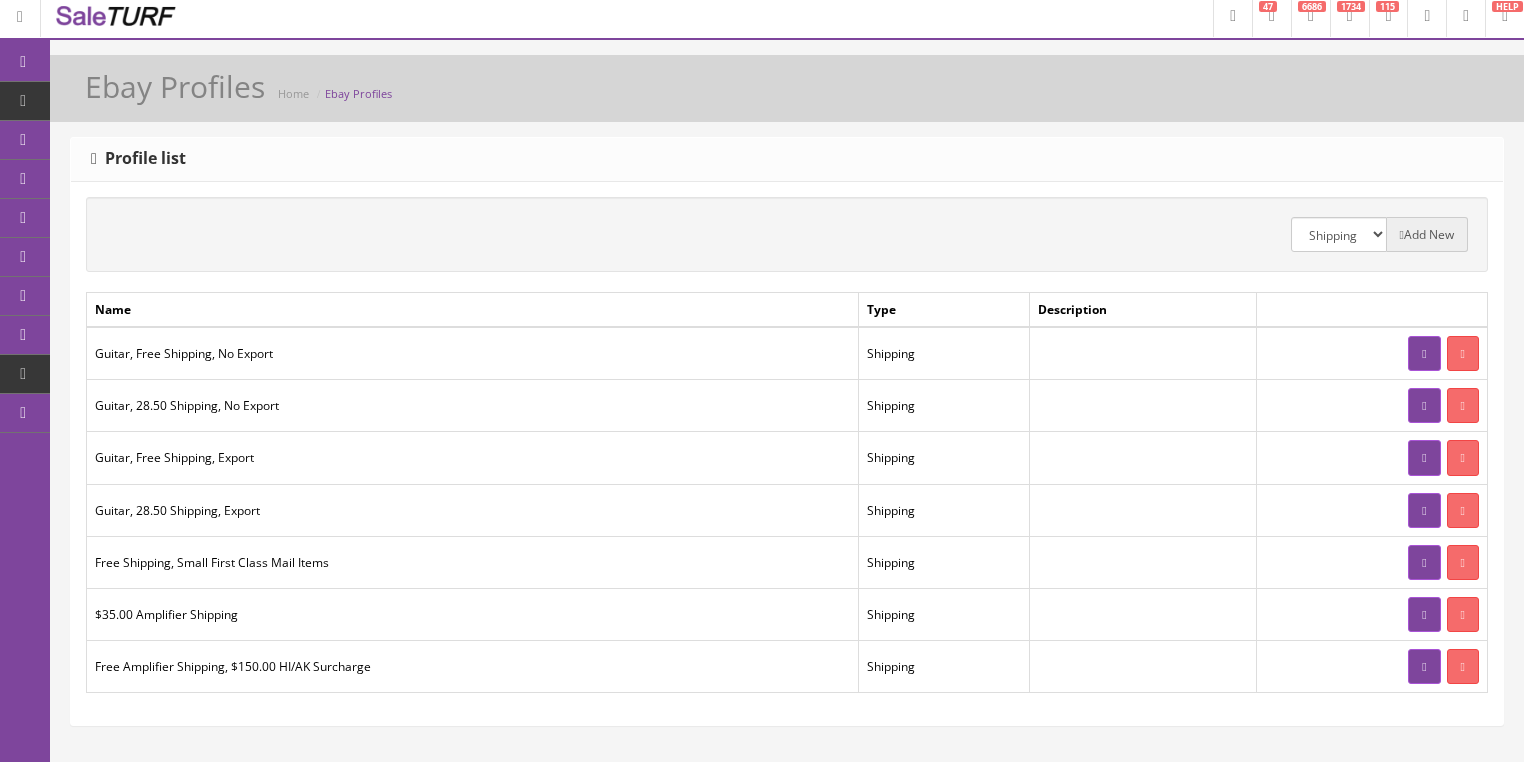 scroll, scrollTop: 0, scrollLeft: 0, axis: both 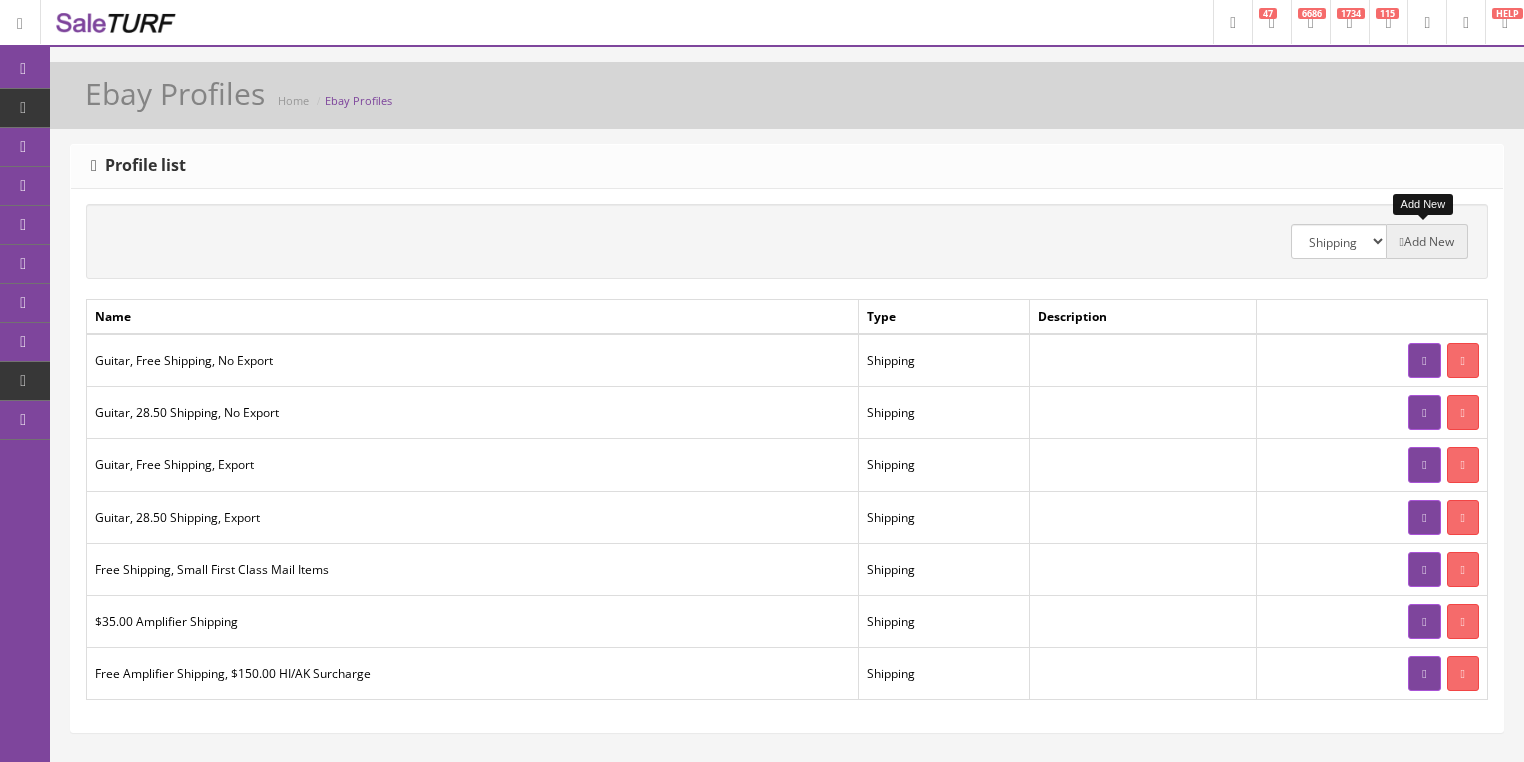 click on "Add New" at bounding box center [1427, 241] 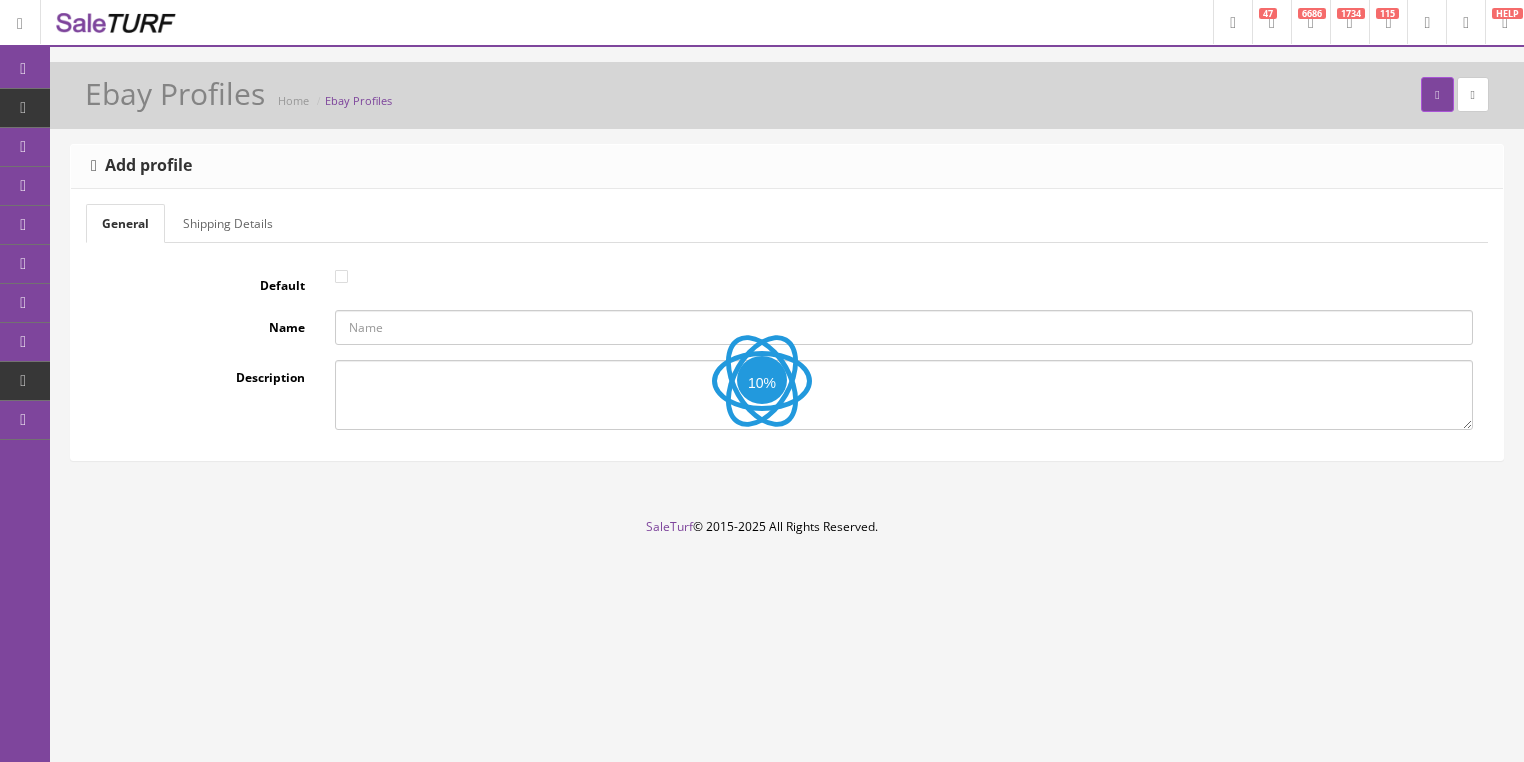scroll, scrollTop: 0, scrollLeft: 0, axis: both 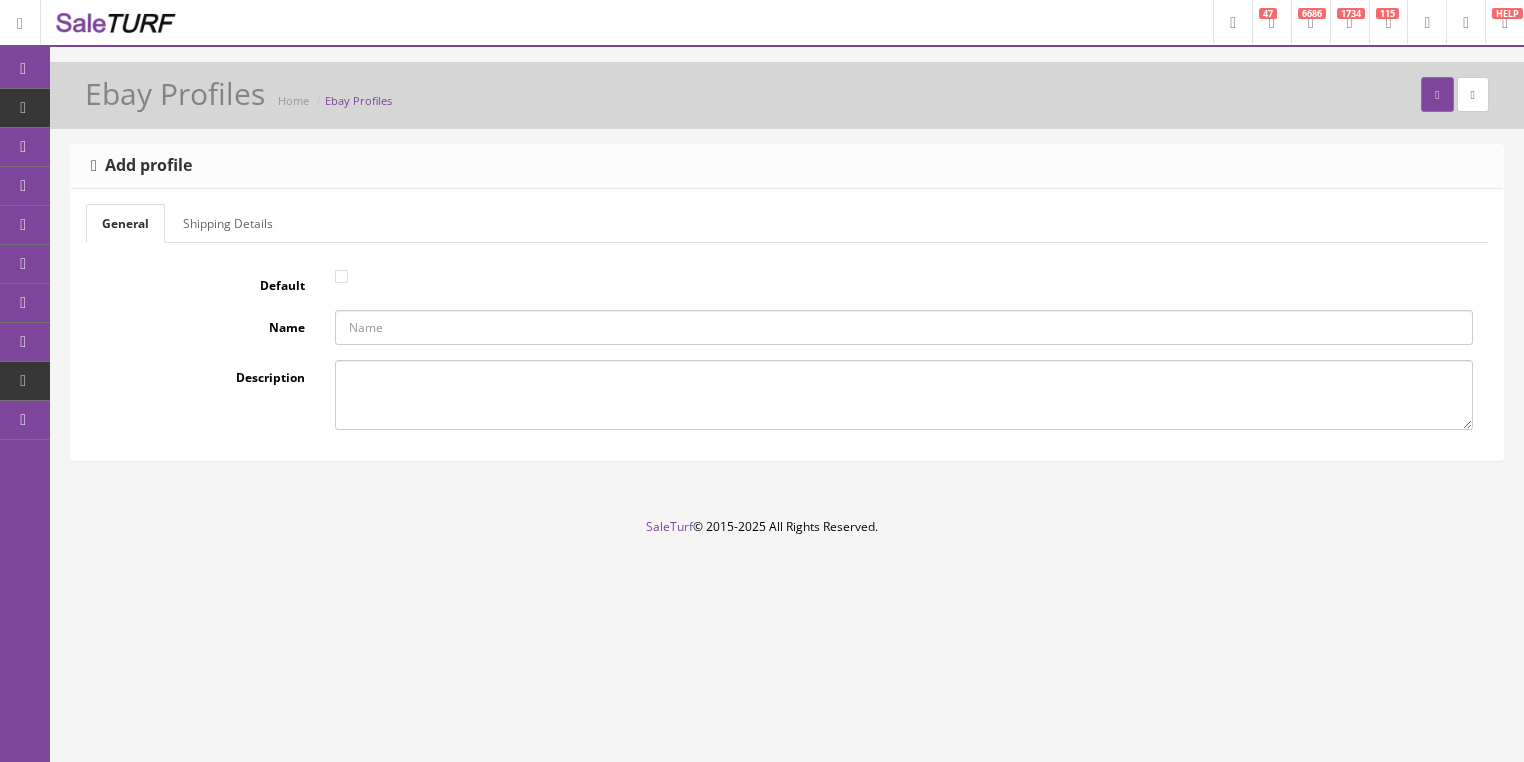 click on "Shipping Details" at bounding box center [228, 223] 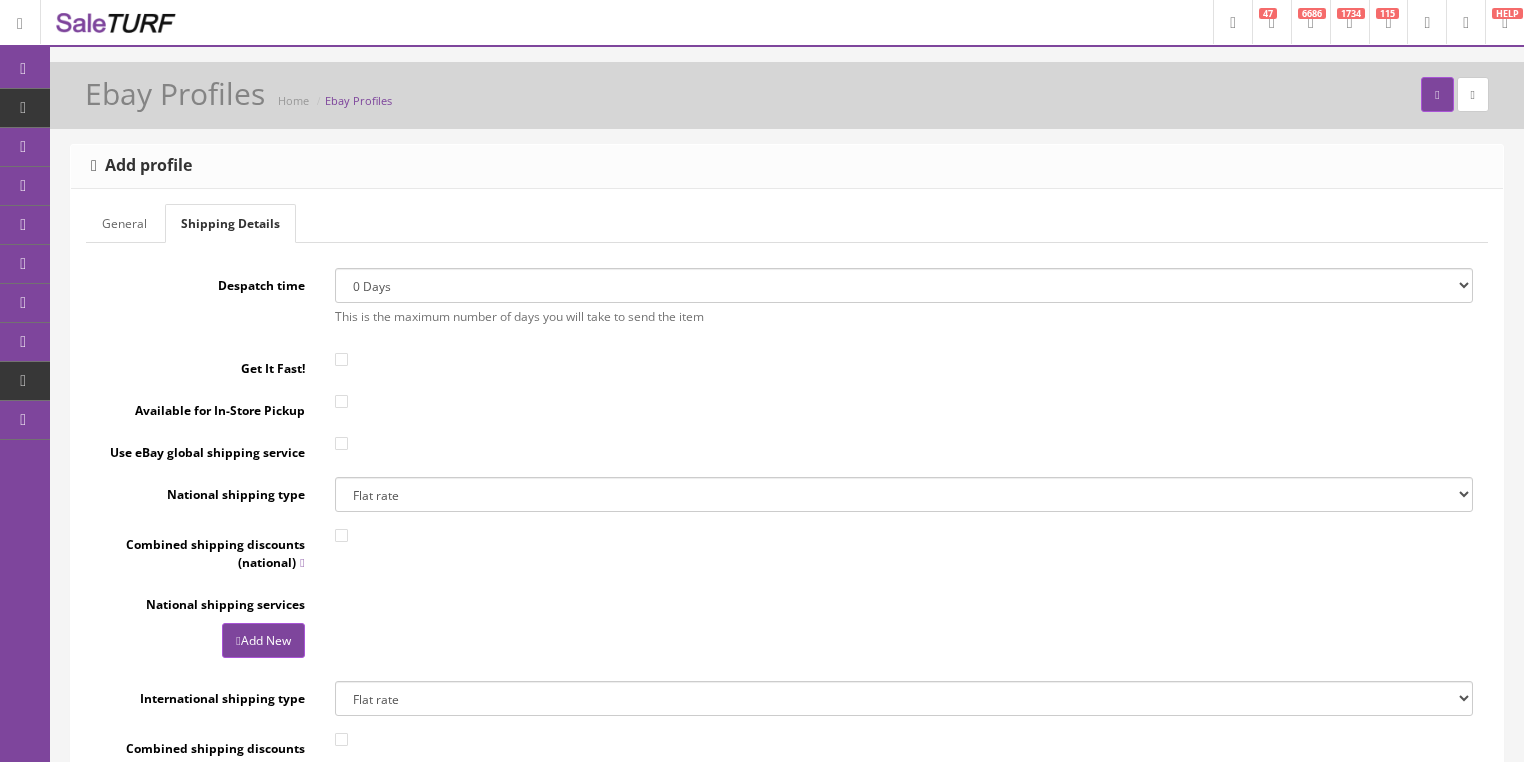 click on "General" at bounding box center [124, 223] 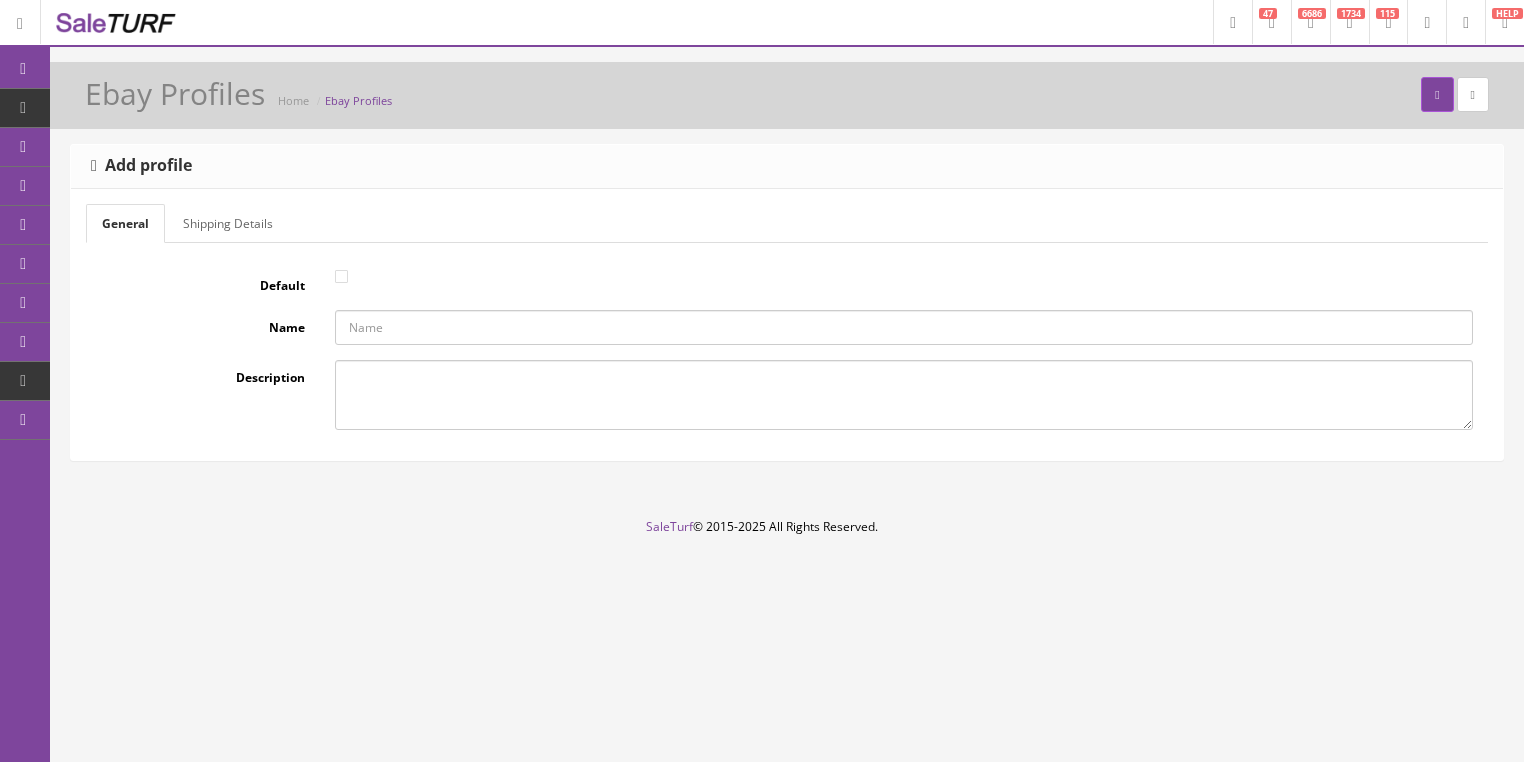 click on "Name" at bounding box center [904, 327] 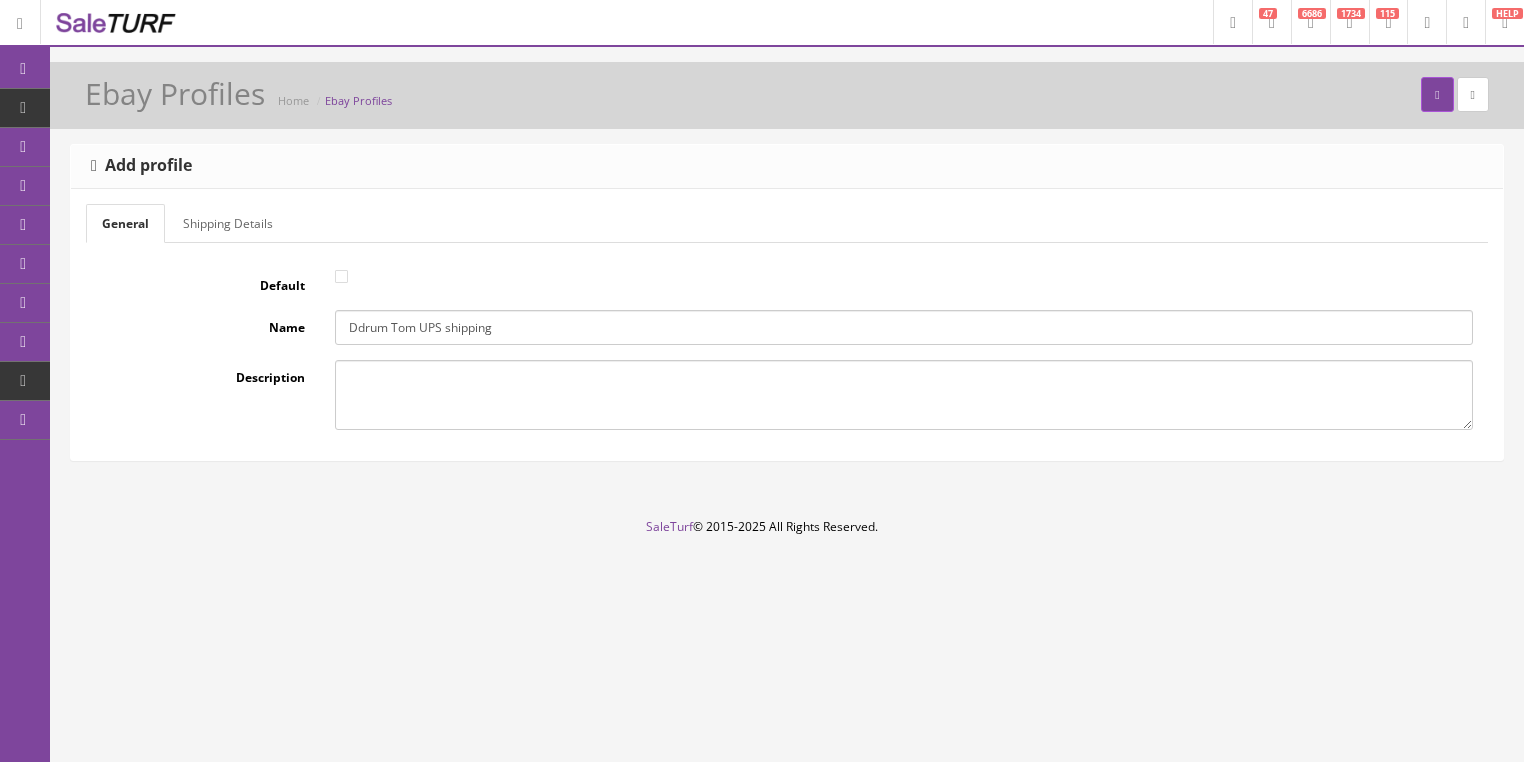 type on "Ddrum Tom UPS shipping" 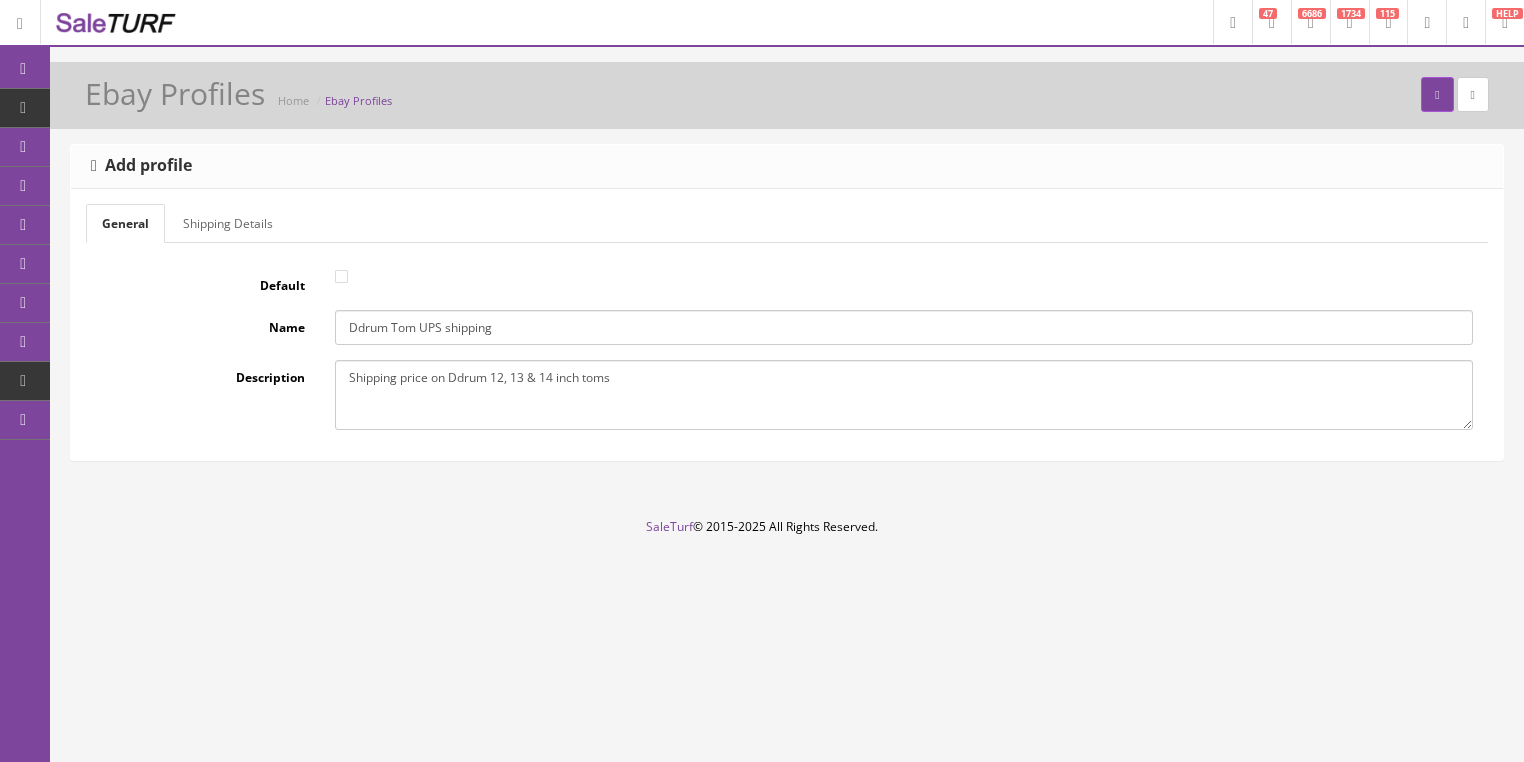 type on "Shipping price on Ddrum 12, 13 & 14 inch toms" 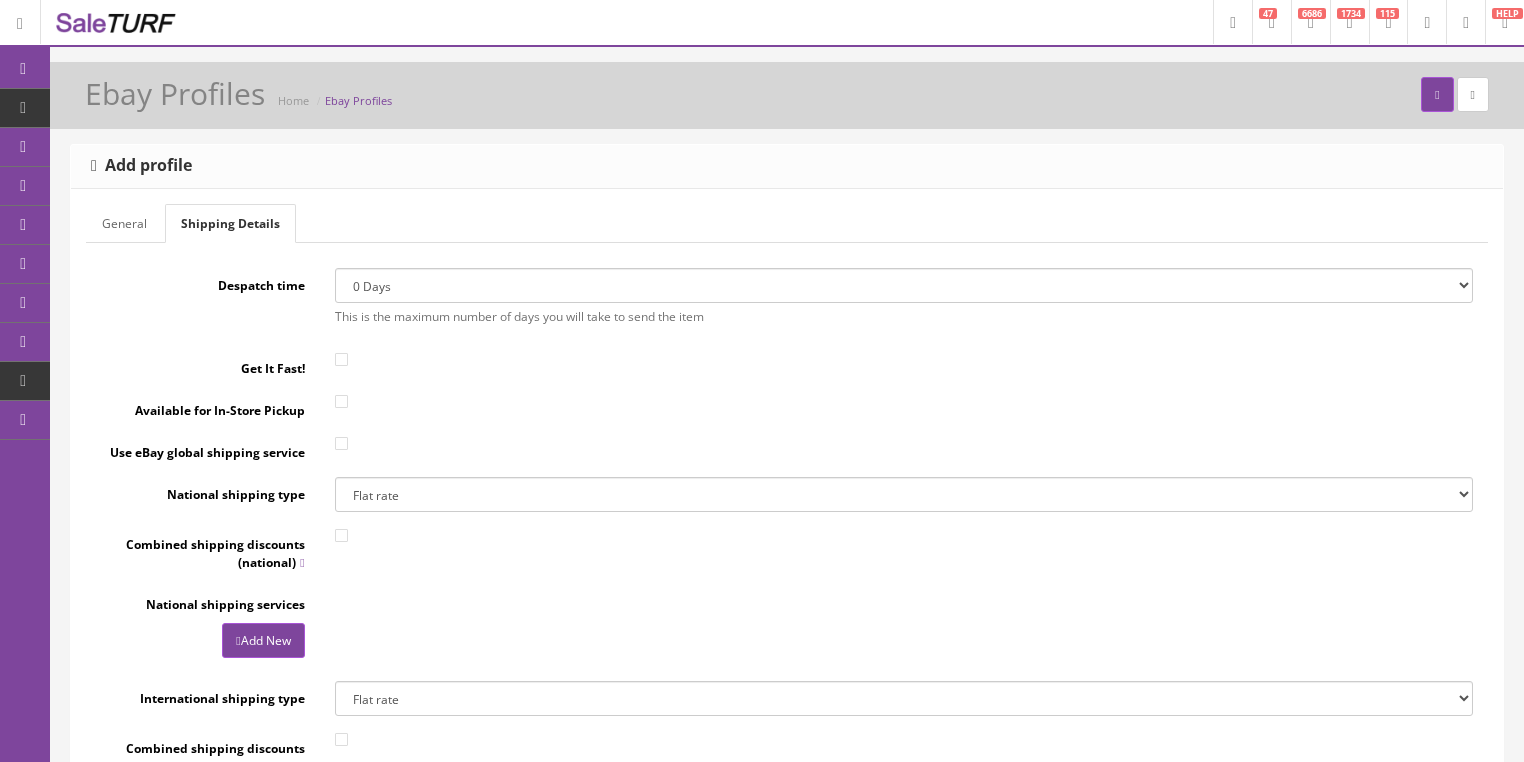 click on "0 Days                                        1 Day                                        2 Days                                        3 Days                                        20 Days                                        4 Days                                        5 Days                                        40 Days                                        10 Days                                        30 Days                                        15 Days" at bounding box center (904, 285) 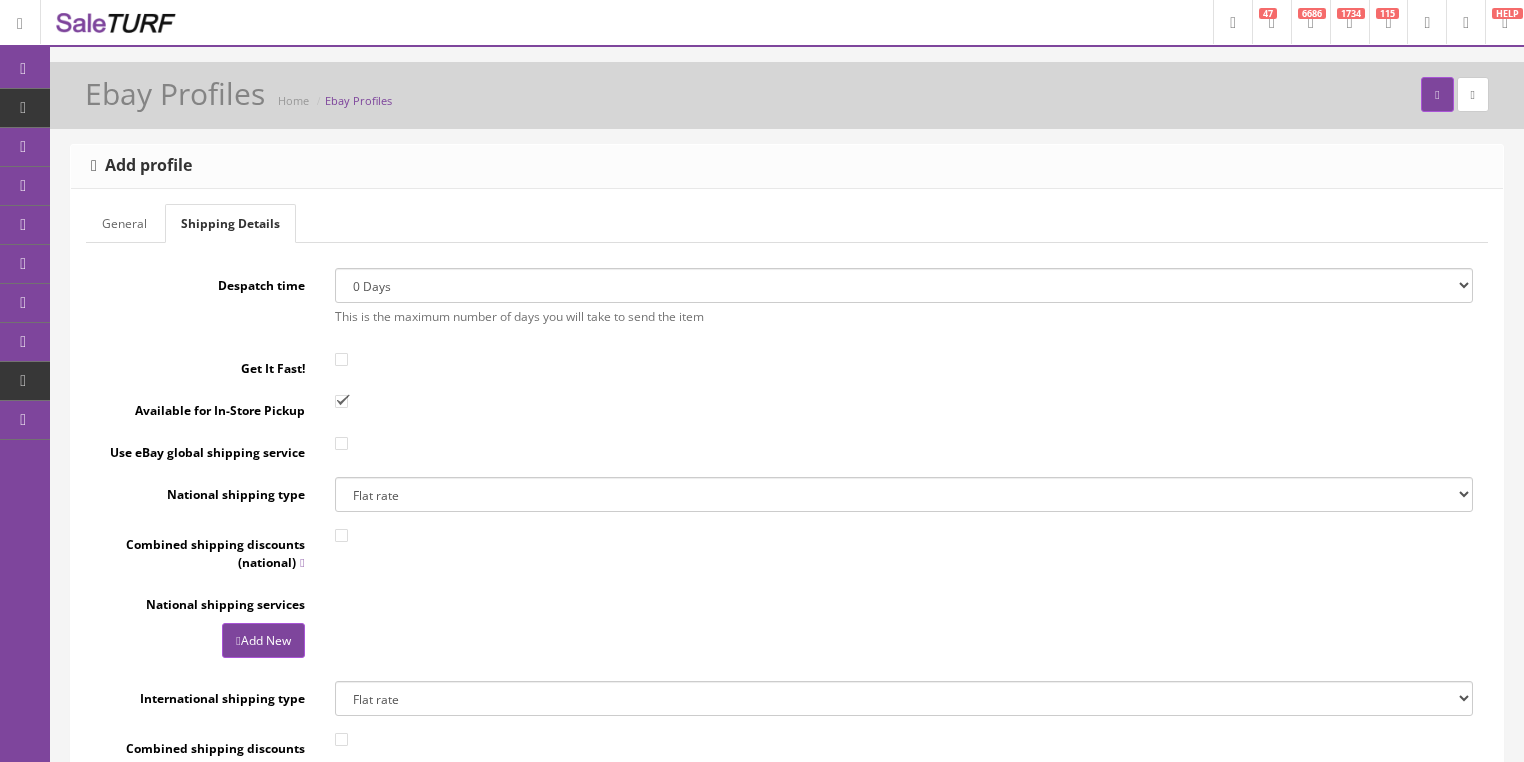click on "Flat rate                    Calculated                    Freight" at bounding box center (904, 494) 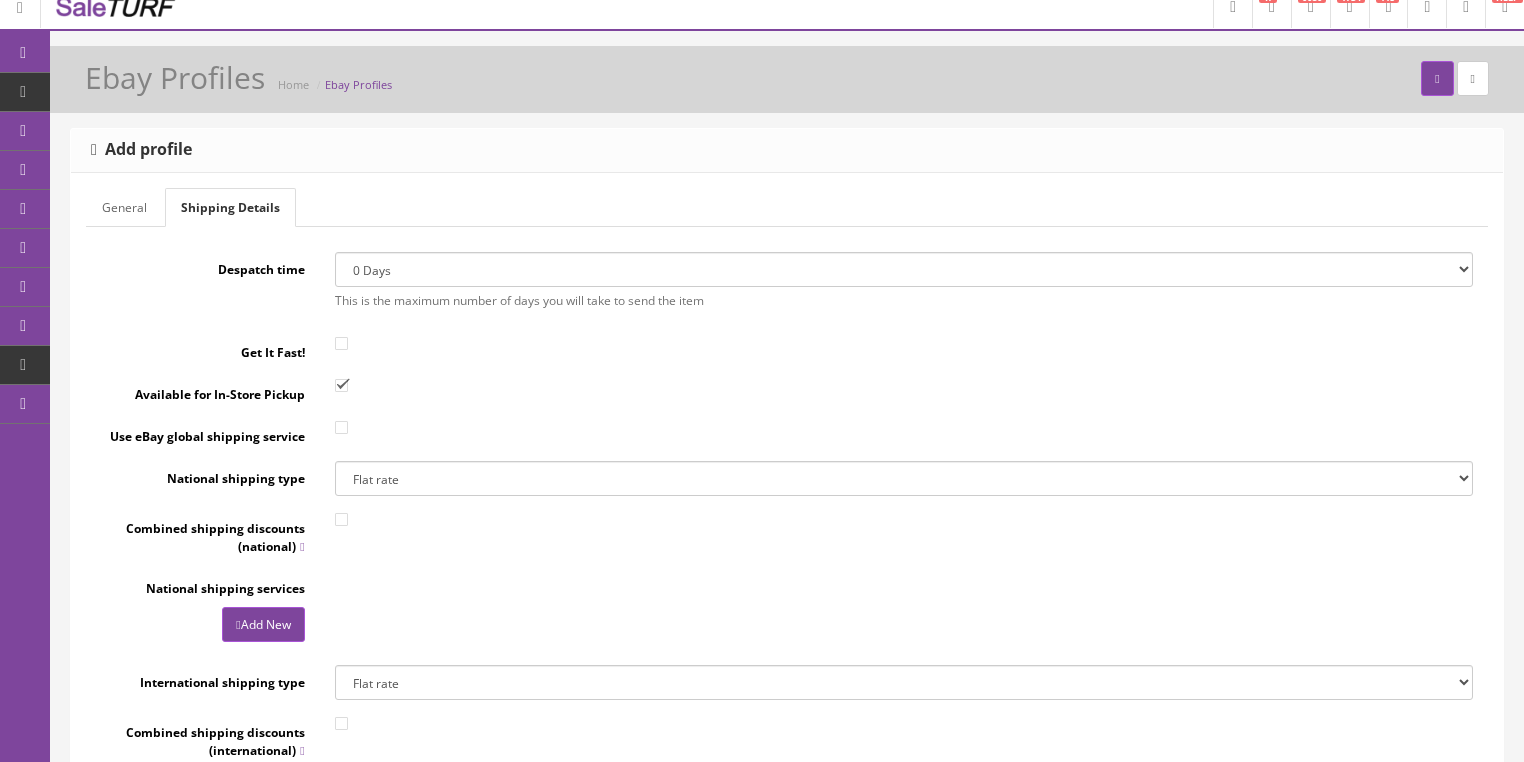 scroll, scrollTop: 0, scrollLeft: 0, axis: both 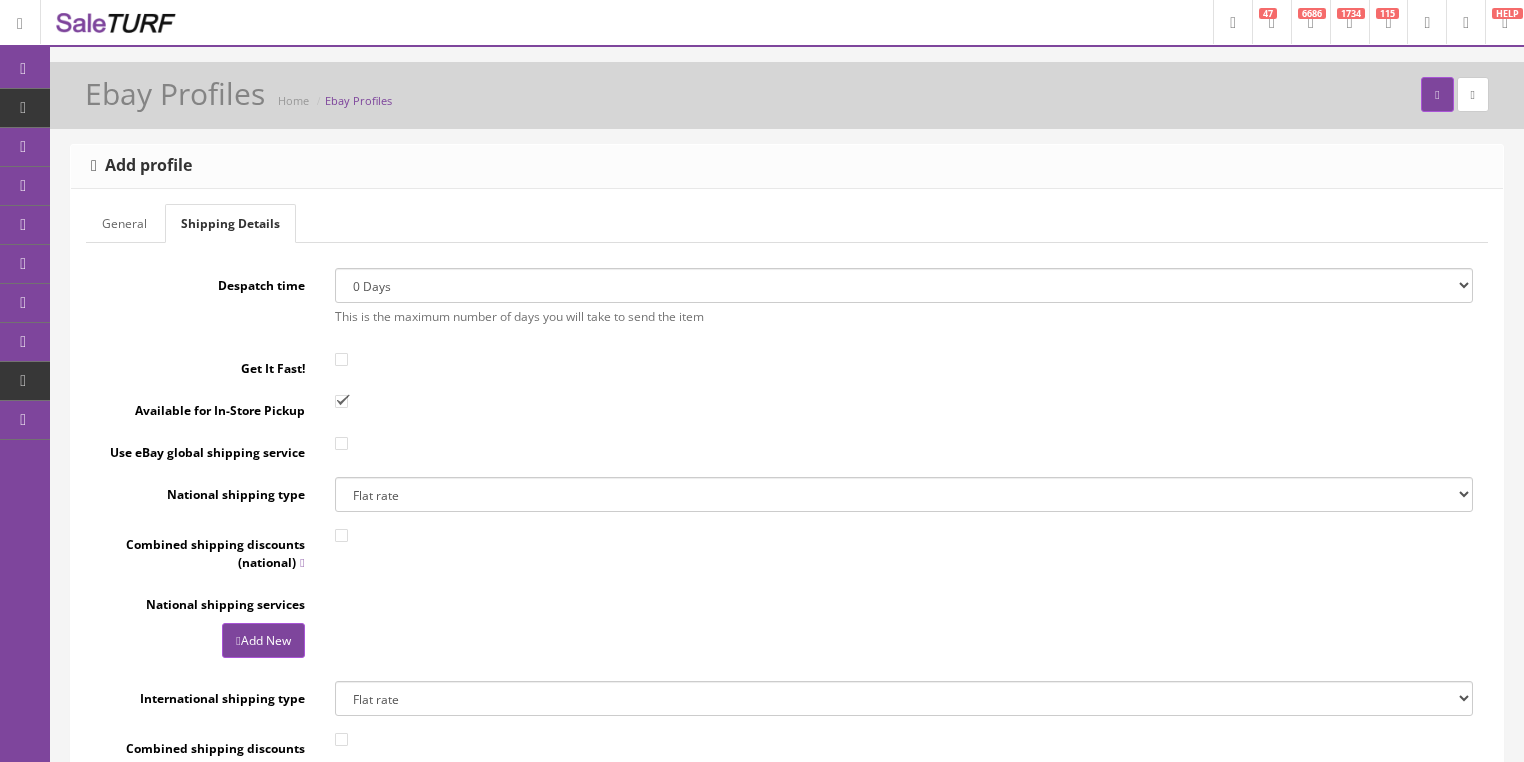 click on "0 Days                                        1 Day                                        2 Days                                        3 Days                                        20 Days                                        4 Days                                        5 Days                                        40 Days                                        10 Days                                        30 Days                                        15 Days" at bounding box center [904, 285] 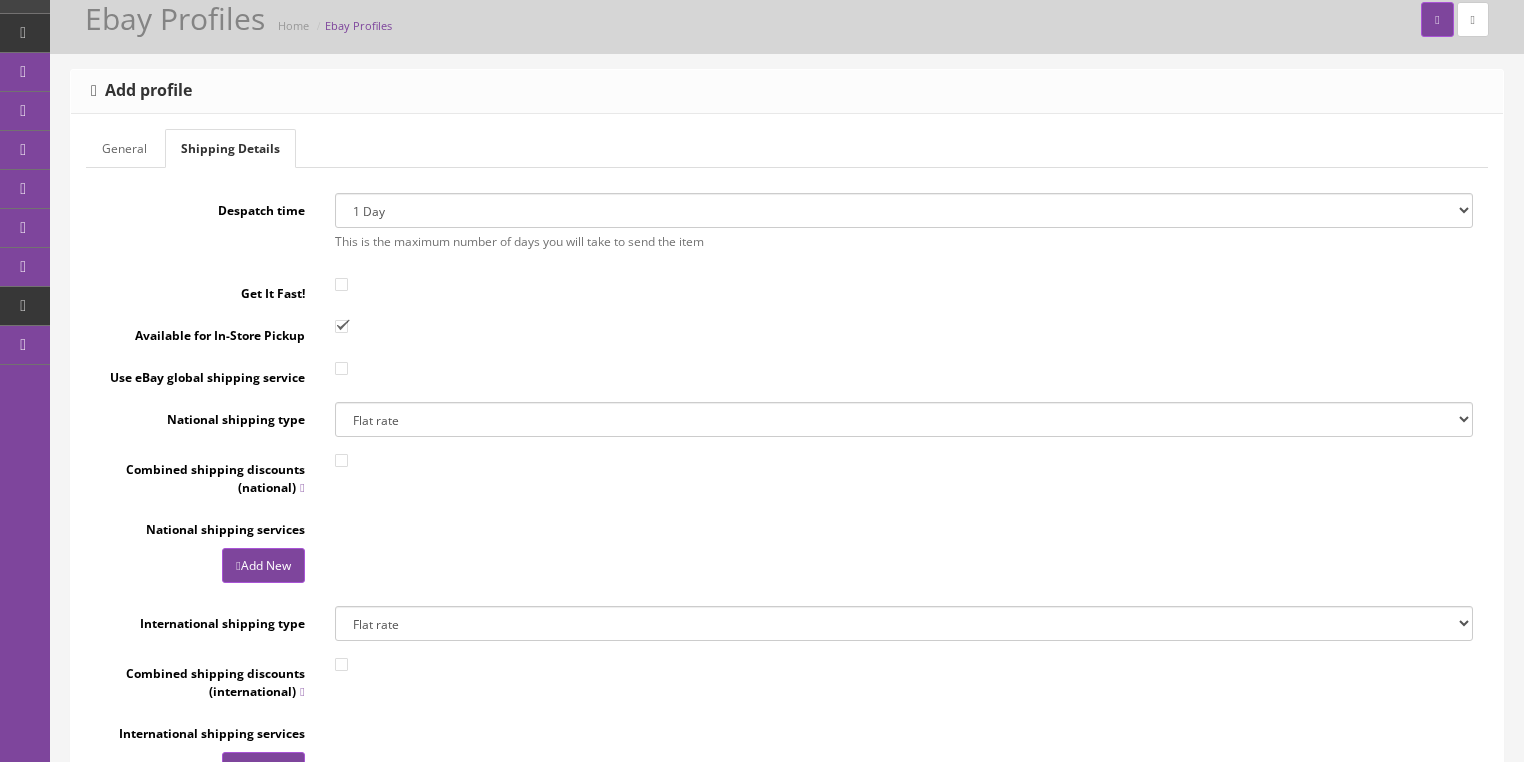 scroll, scrollTop: 80, scrollLeft: 0, axis: vertical 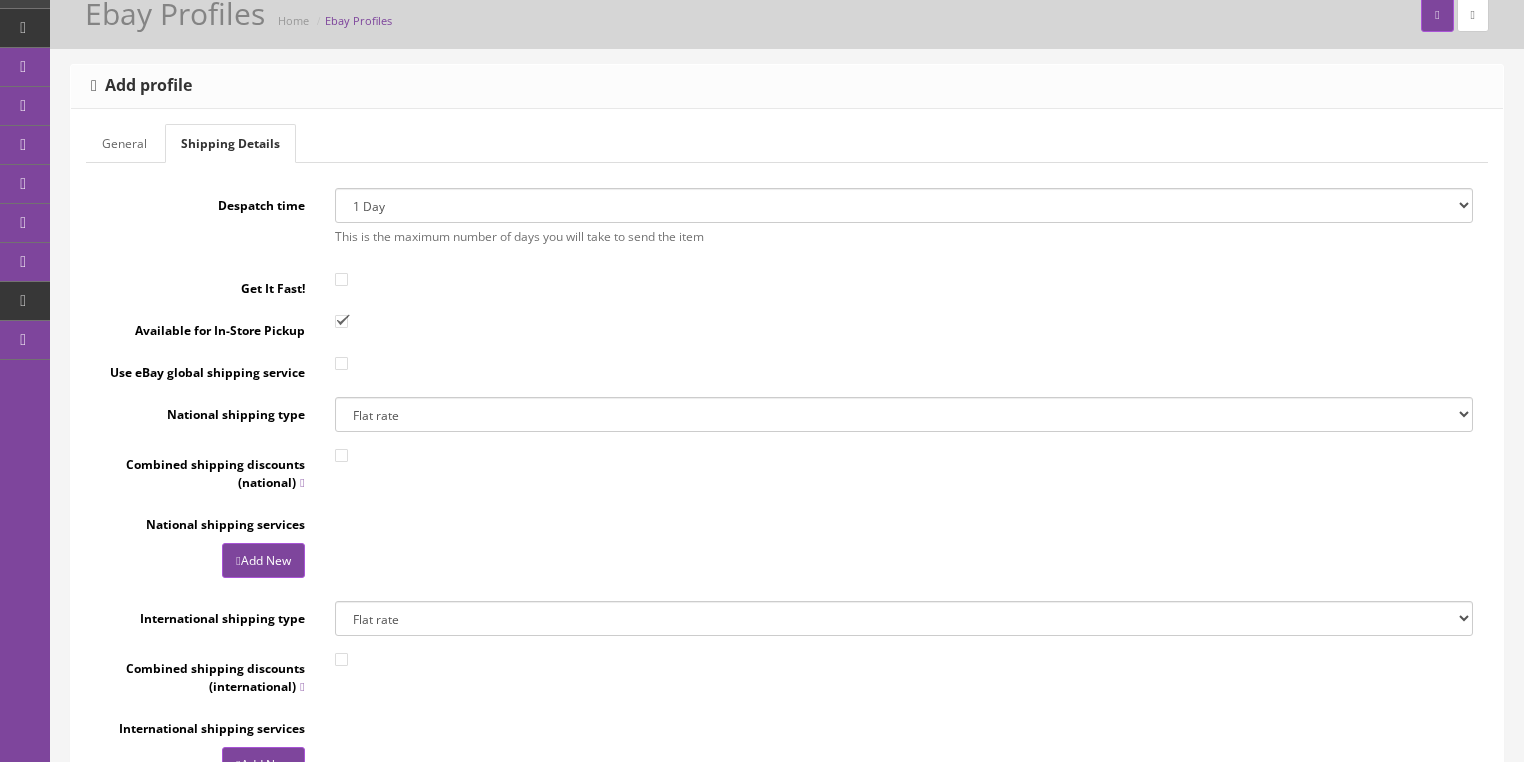 click at bounding box center (341, 455) 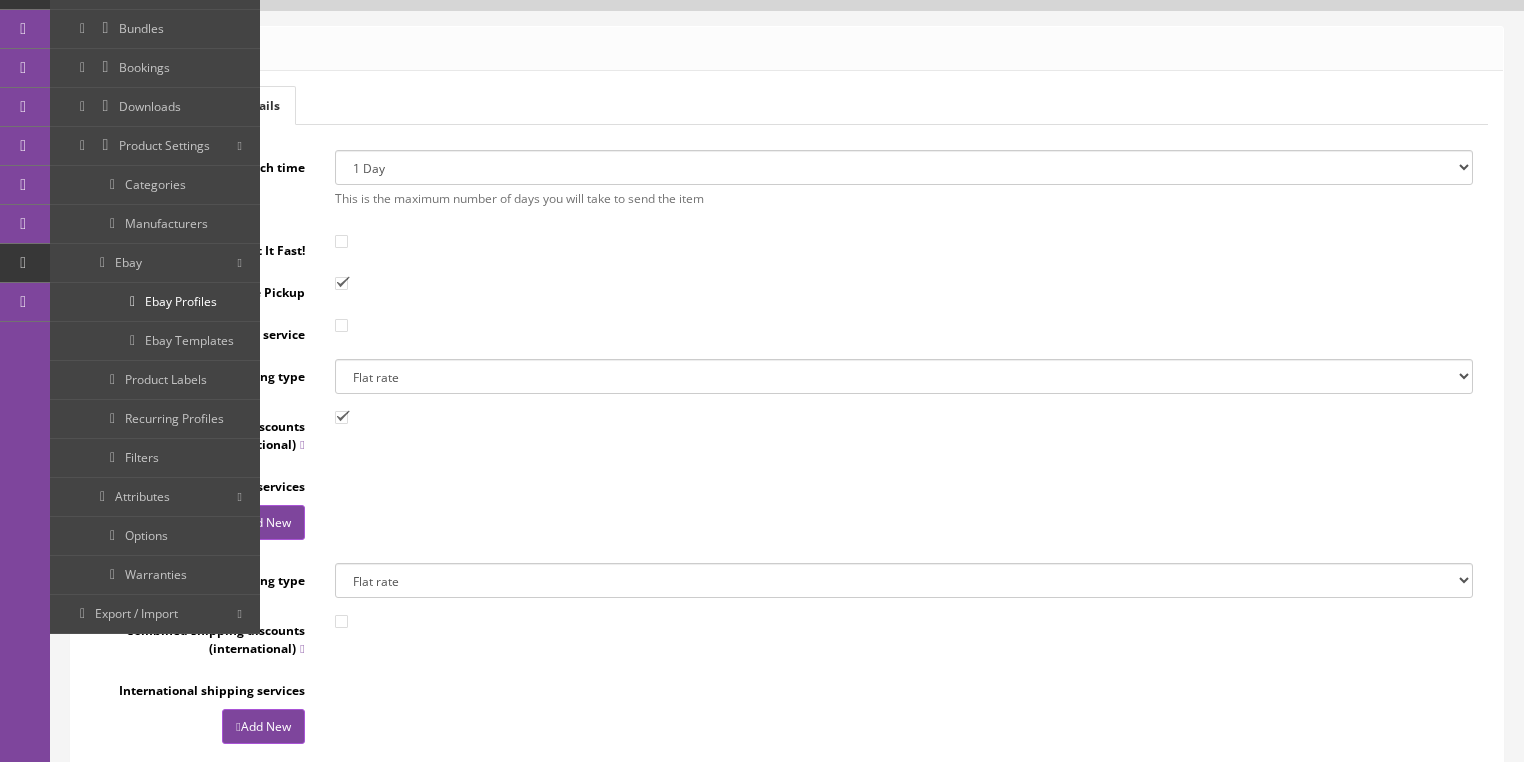 scroll, scrollTop: 80, scrollLeft: 0, axis: vertical 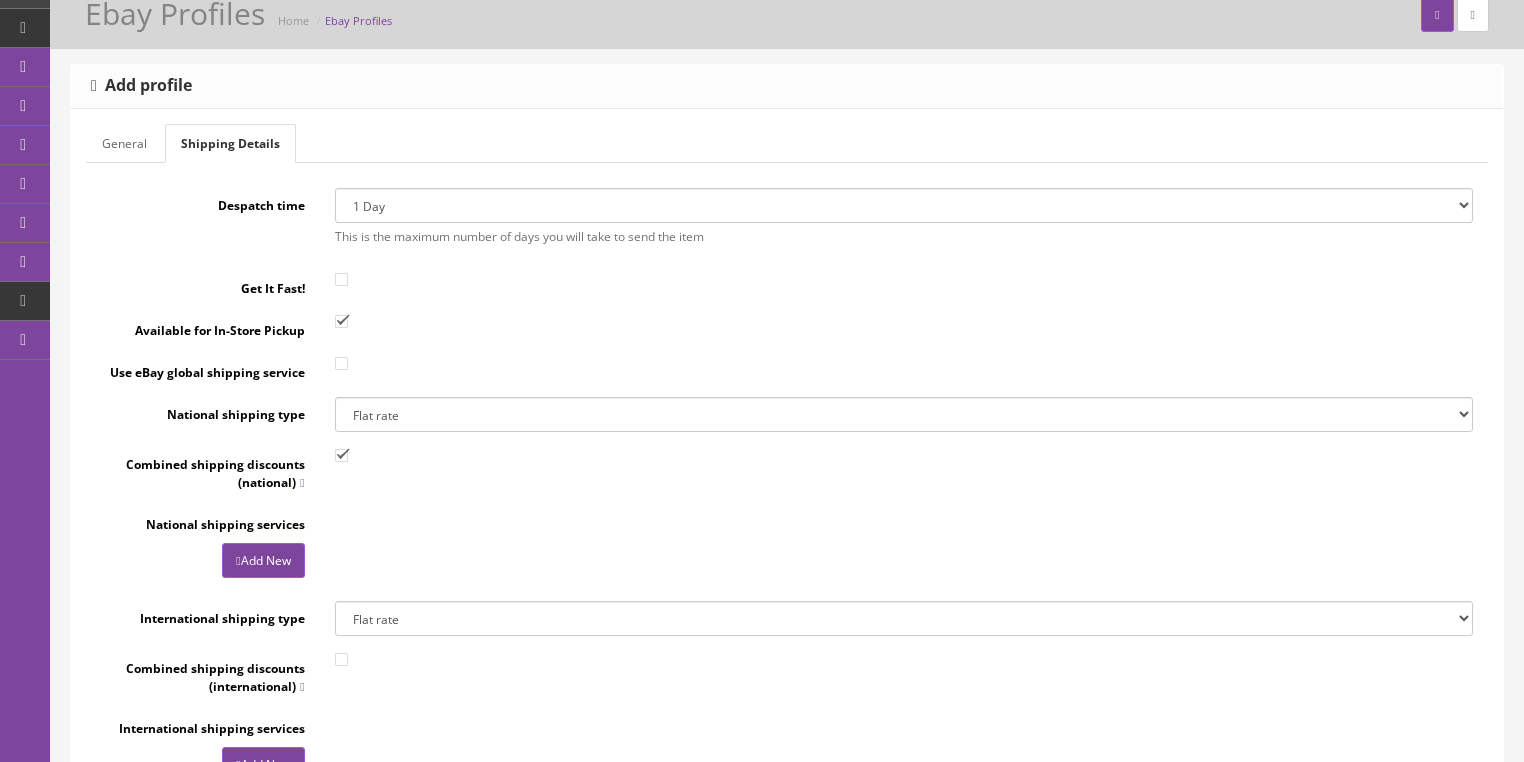 click on "General" at bounding box center (124, 143) 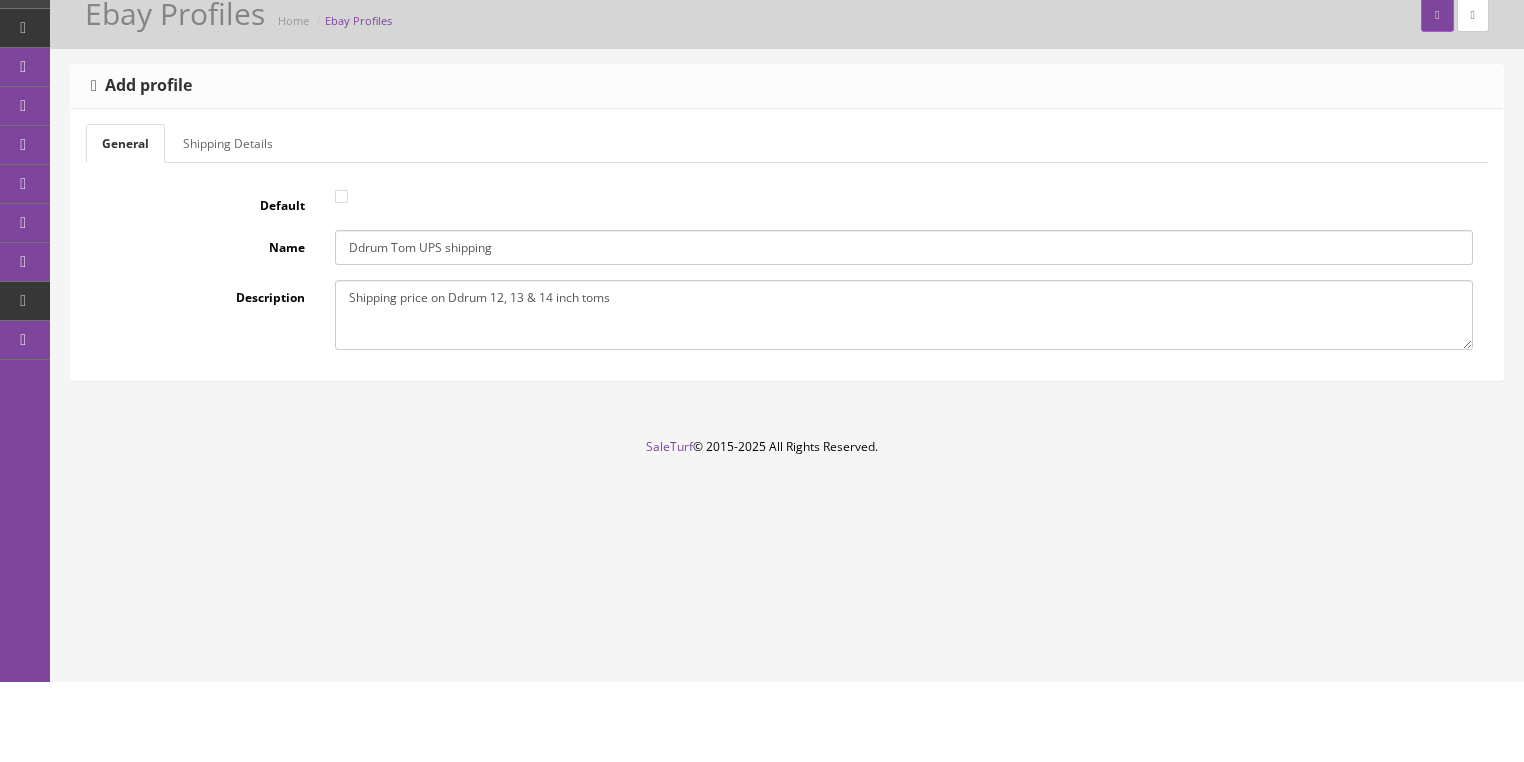 click on "Shipping Details" at bounding box center (228, 143) 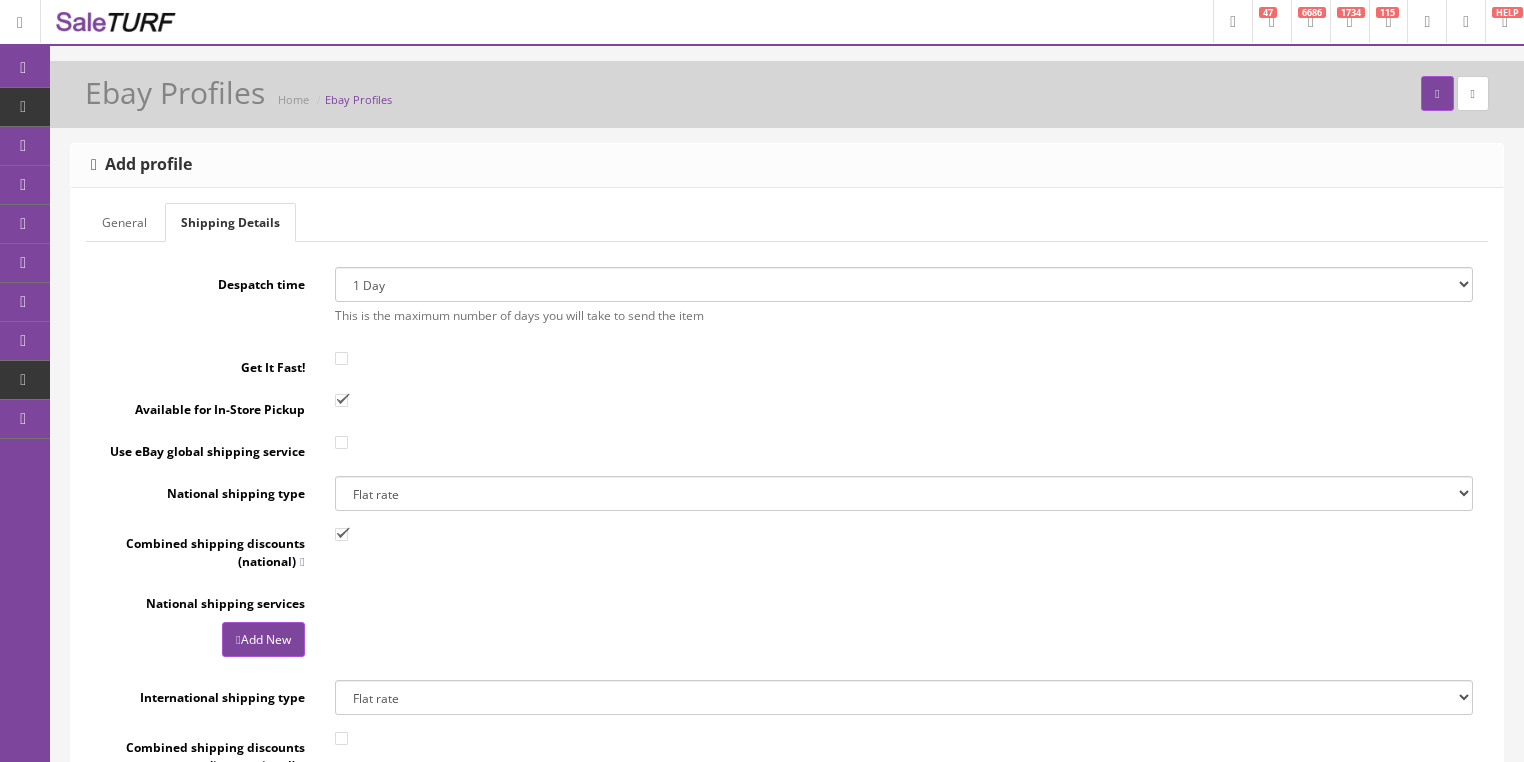 scroll, scrollTop: 0, scrollLeft: 0, axis: both 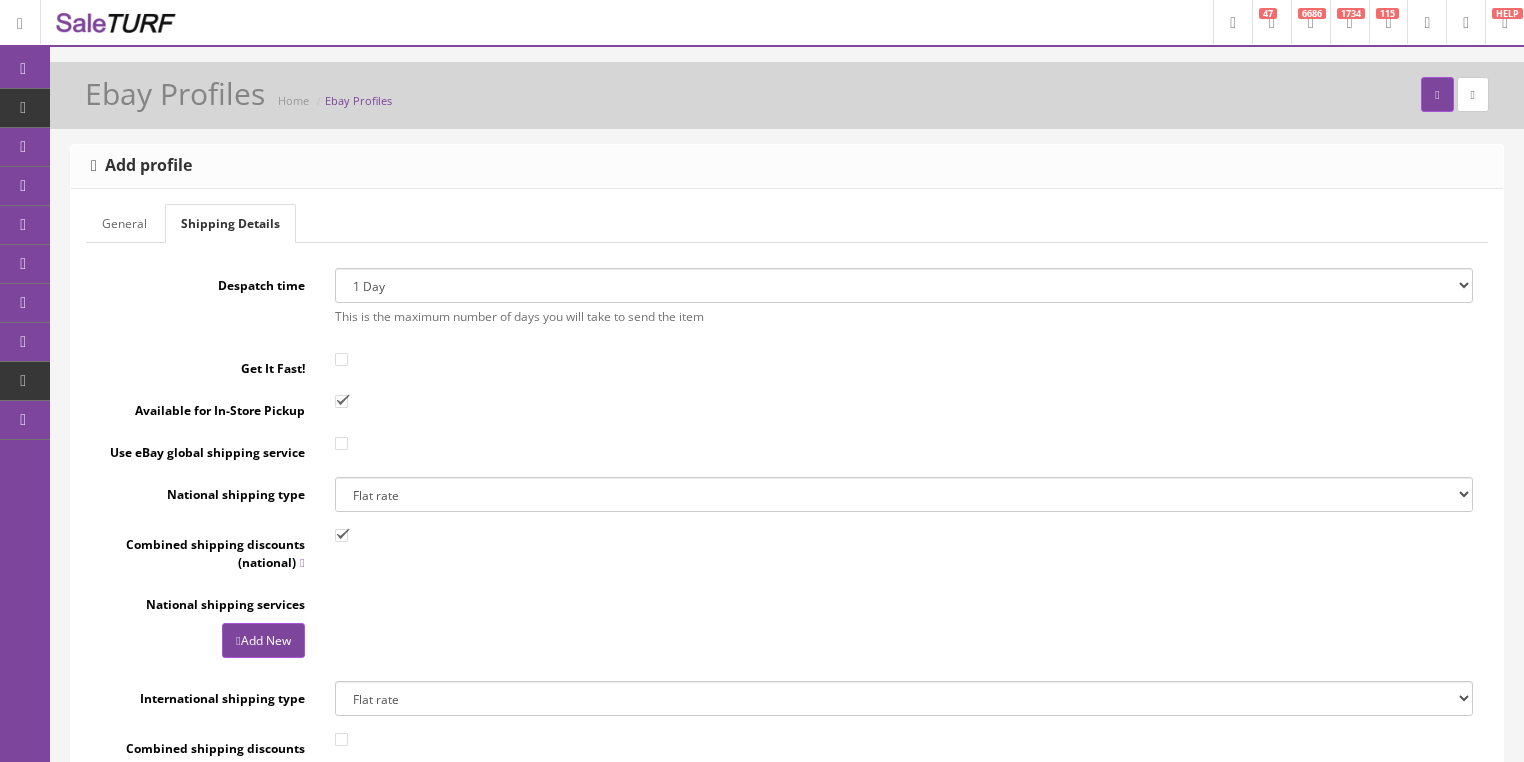 click on "Shipping" at bounding box center [155, 420] 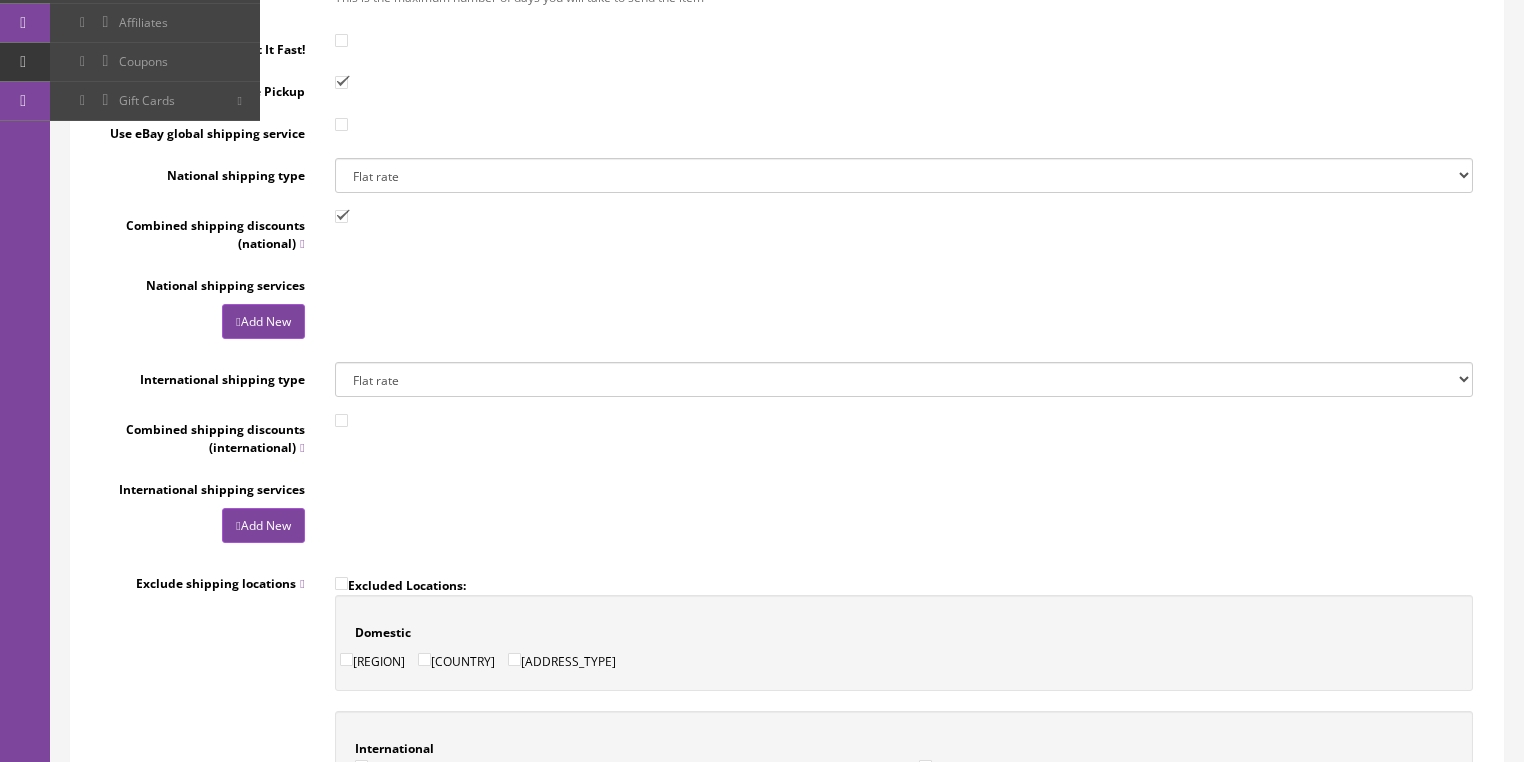 scroll, scrollTop: 320, scrollLeft: 0, axis: vertical 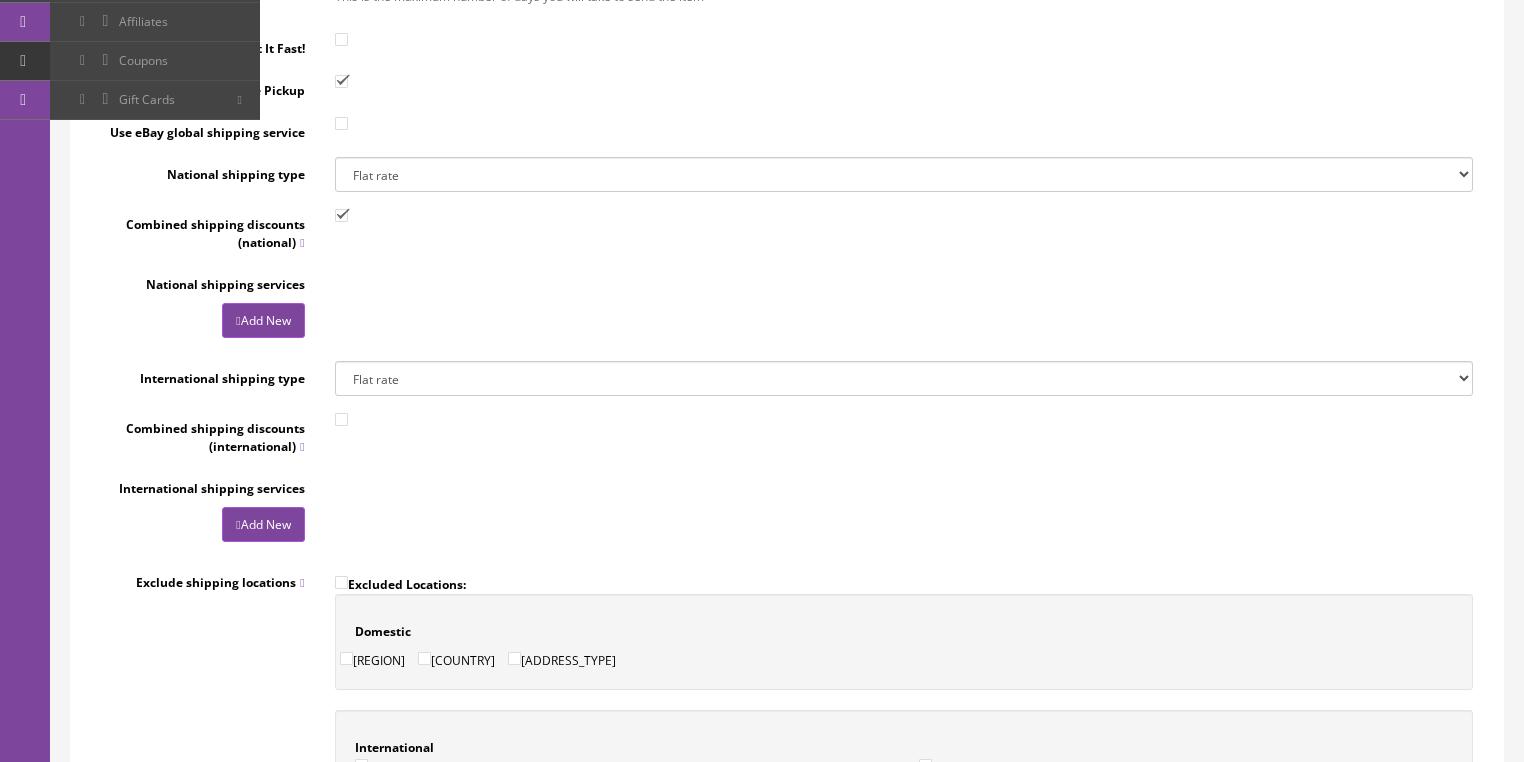 click on "National shipping services
Add New" at bounding box center (787, 306) 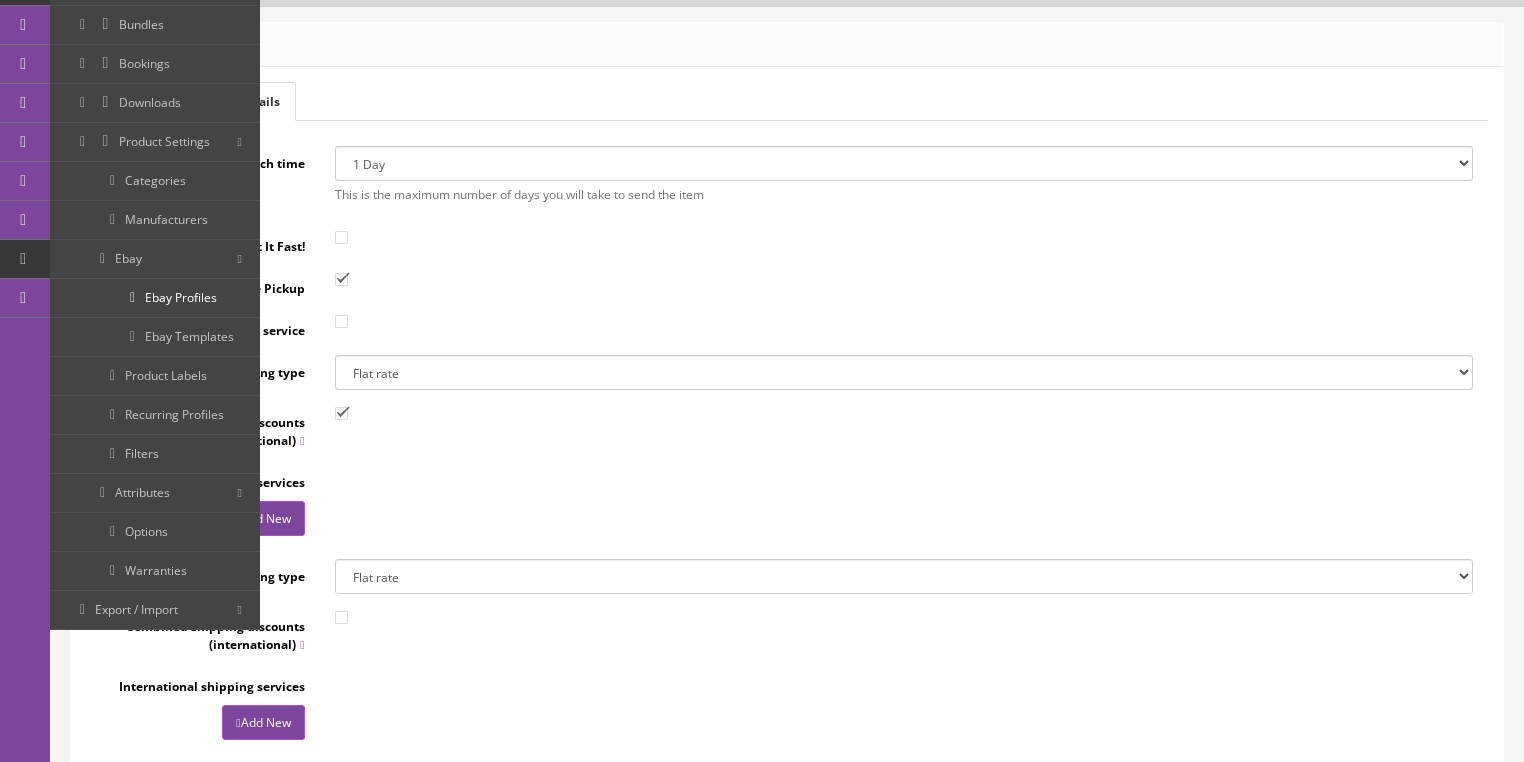 scroll, scrollTop: 0, scrollLeft: 0, axis: both 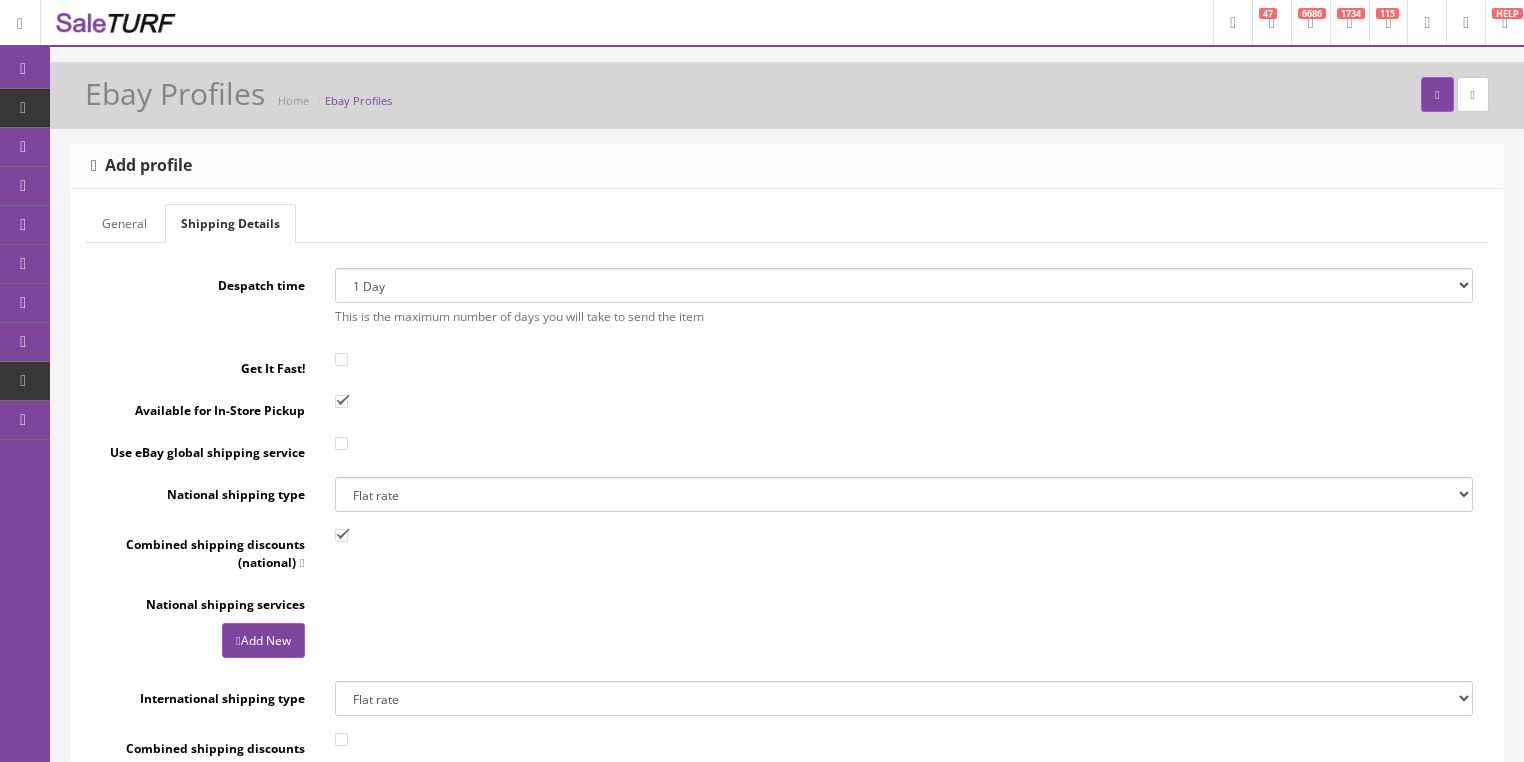 click at bounding box center (1311, 23) 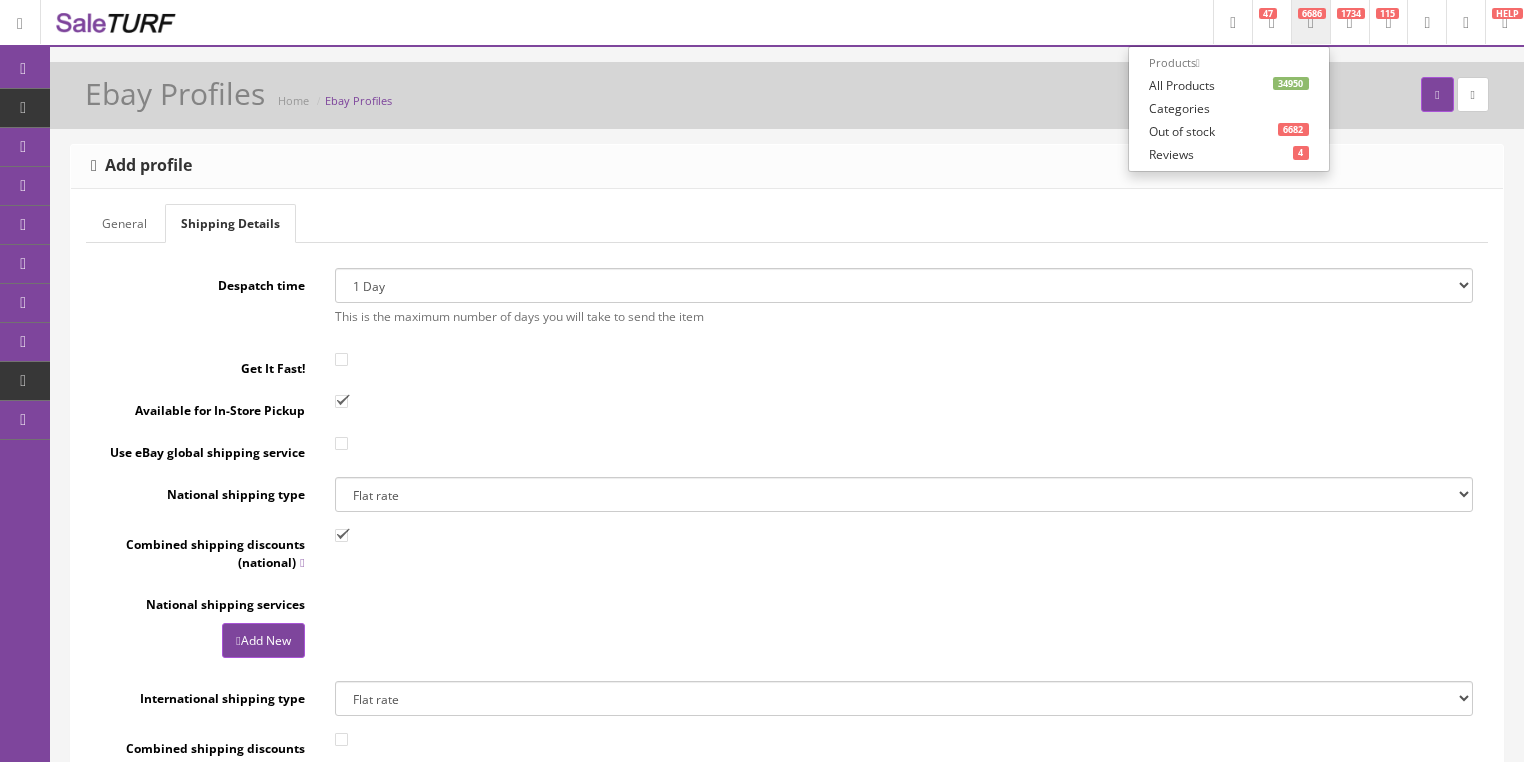 click on "34950  All Products" at bounding box center (1229, 85) 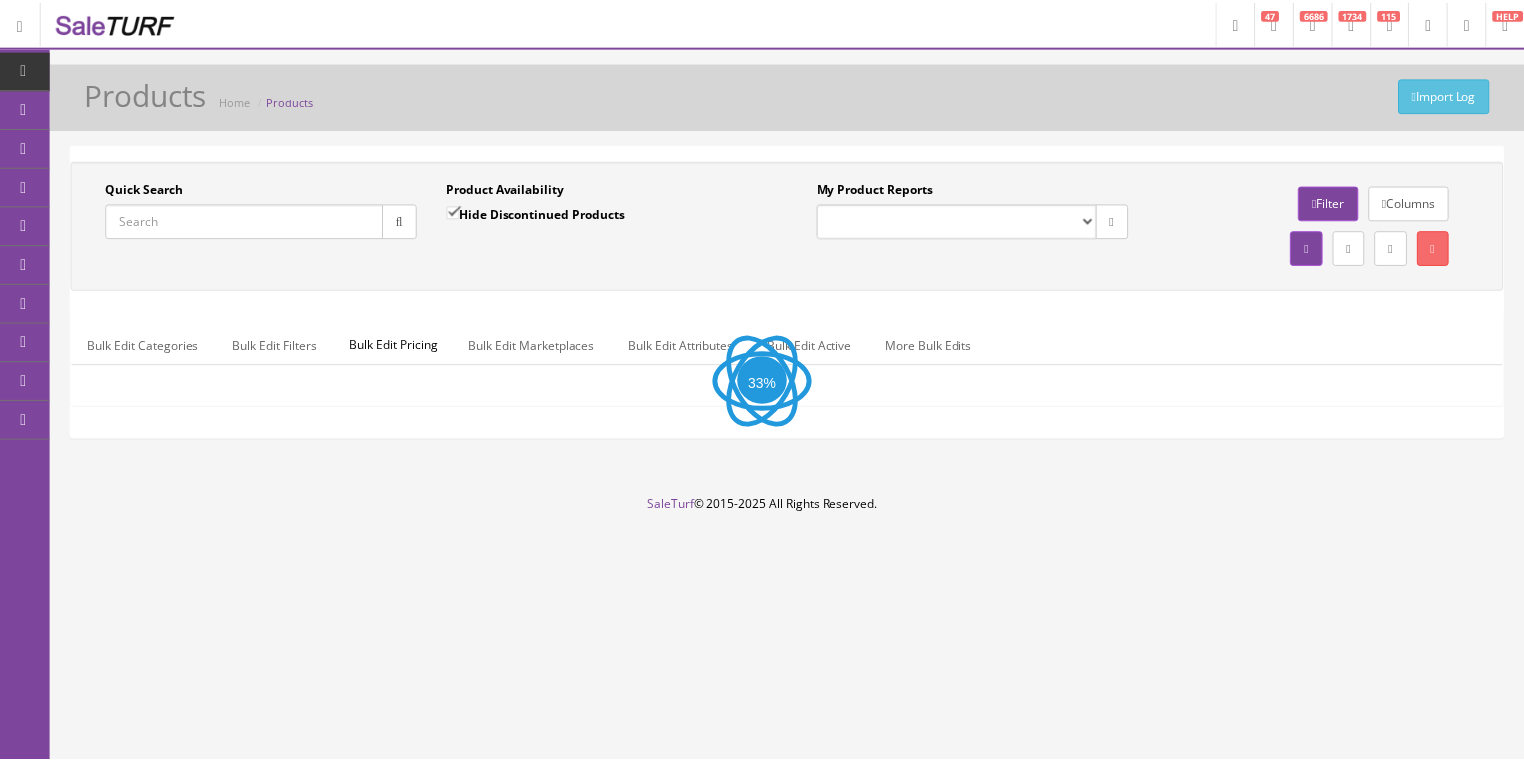 scroll, scrollTop: 0, scrollLeft: 0, axis: both 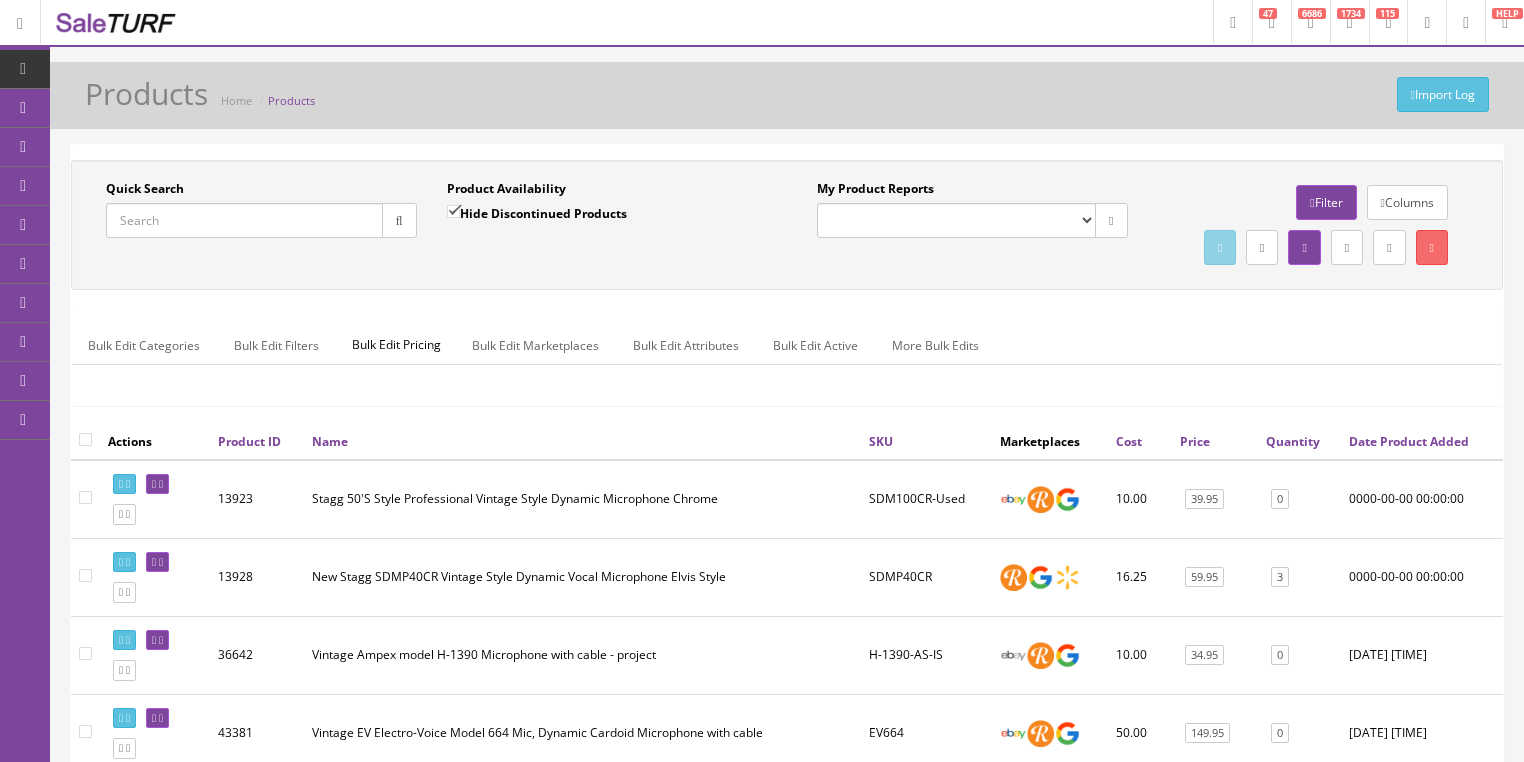 click on "Quick Search" at bounding box center [244, 220] 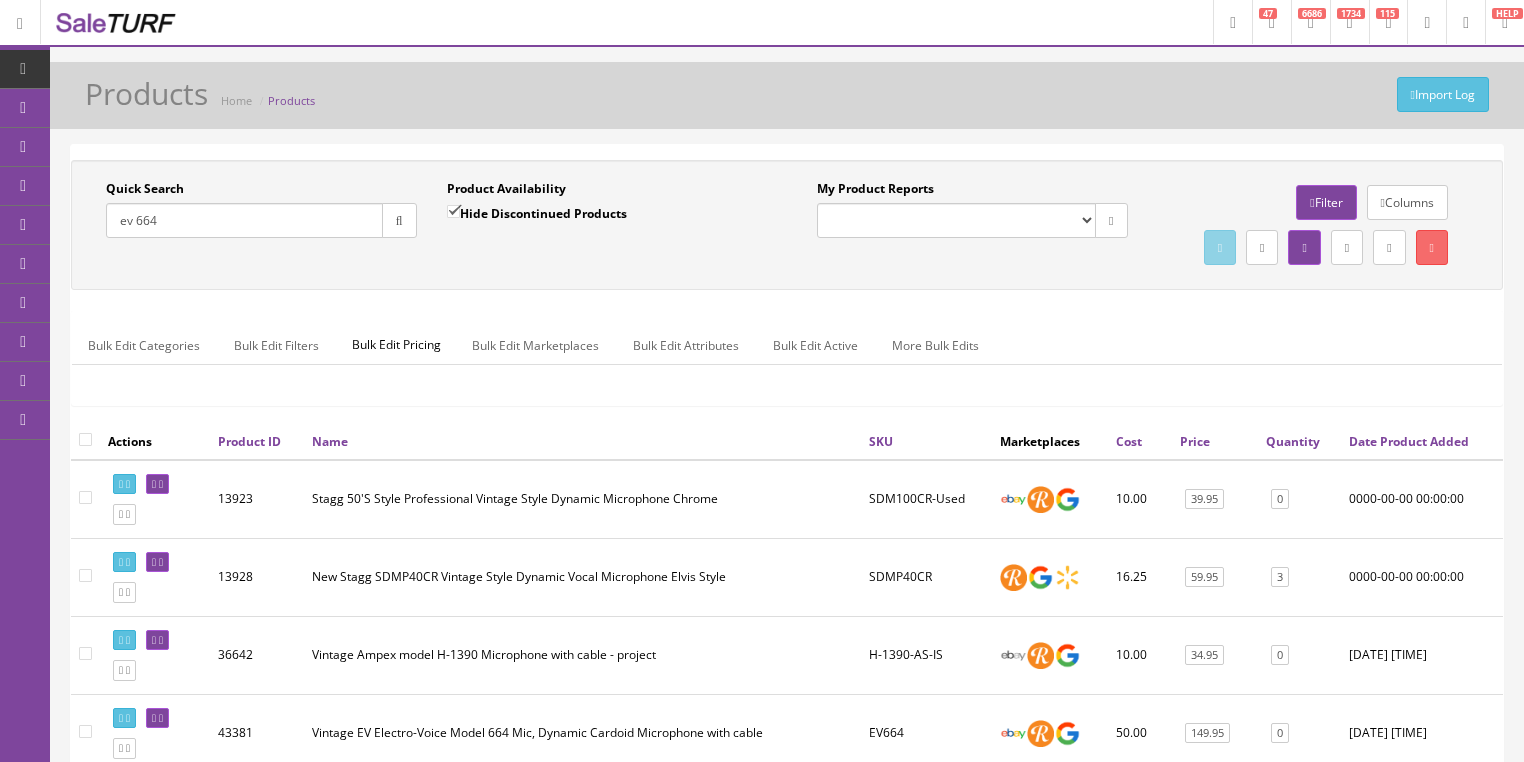 type on "ev 664" 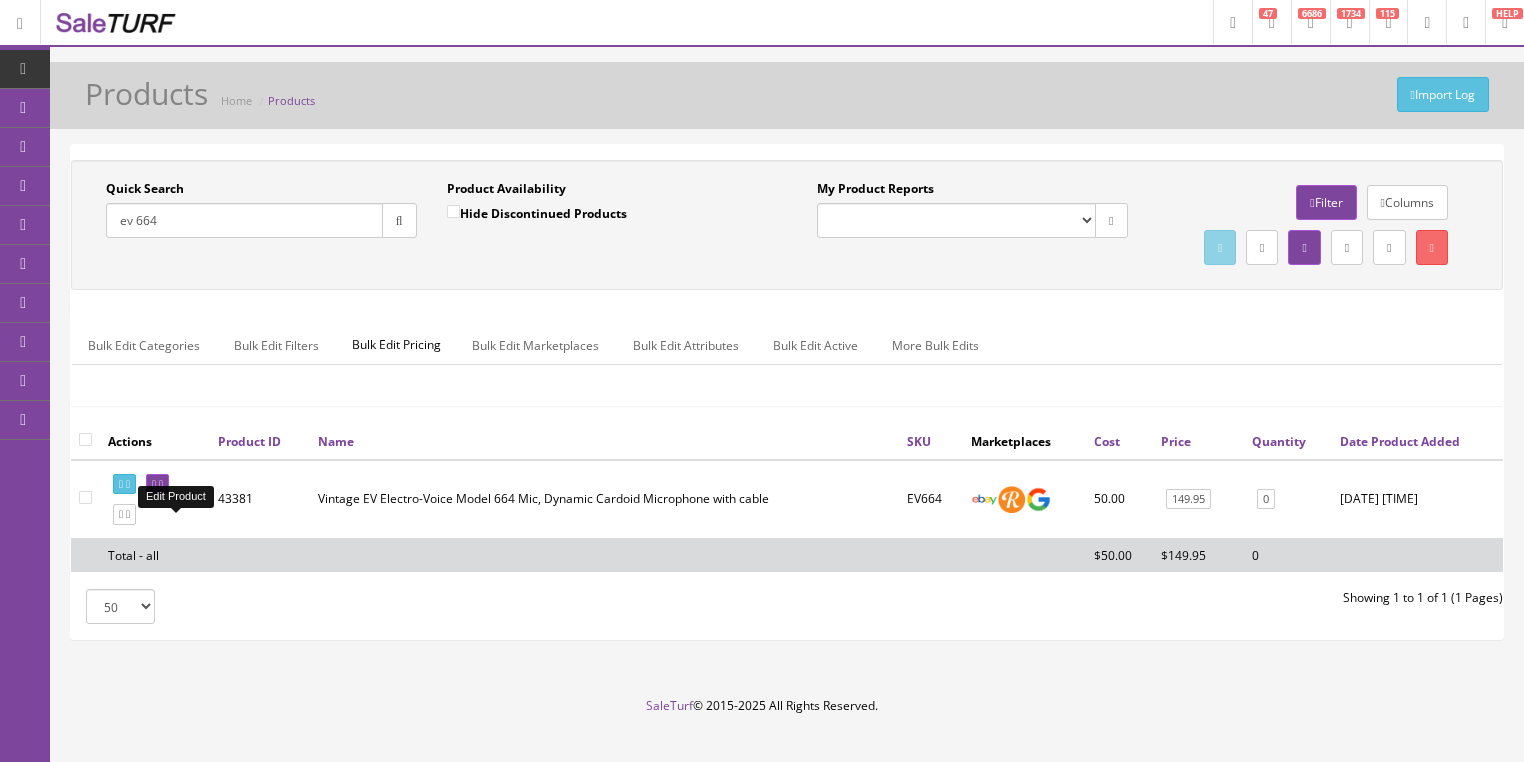 click at bounding box center [161, 484] 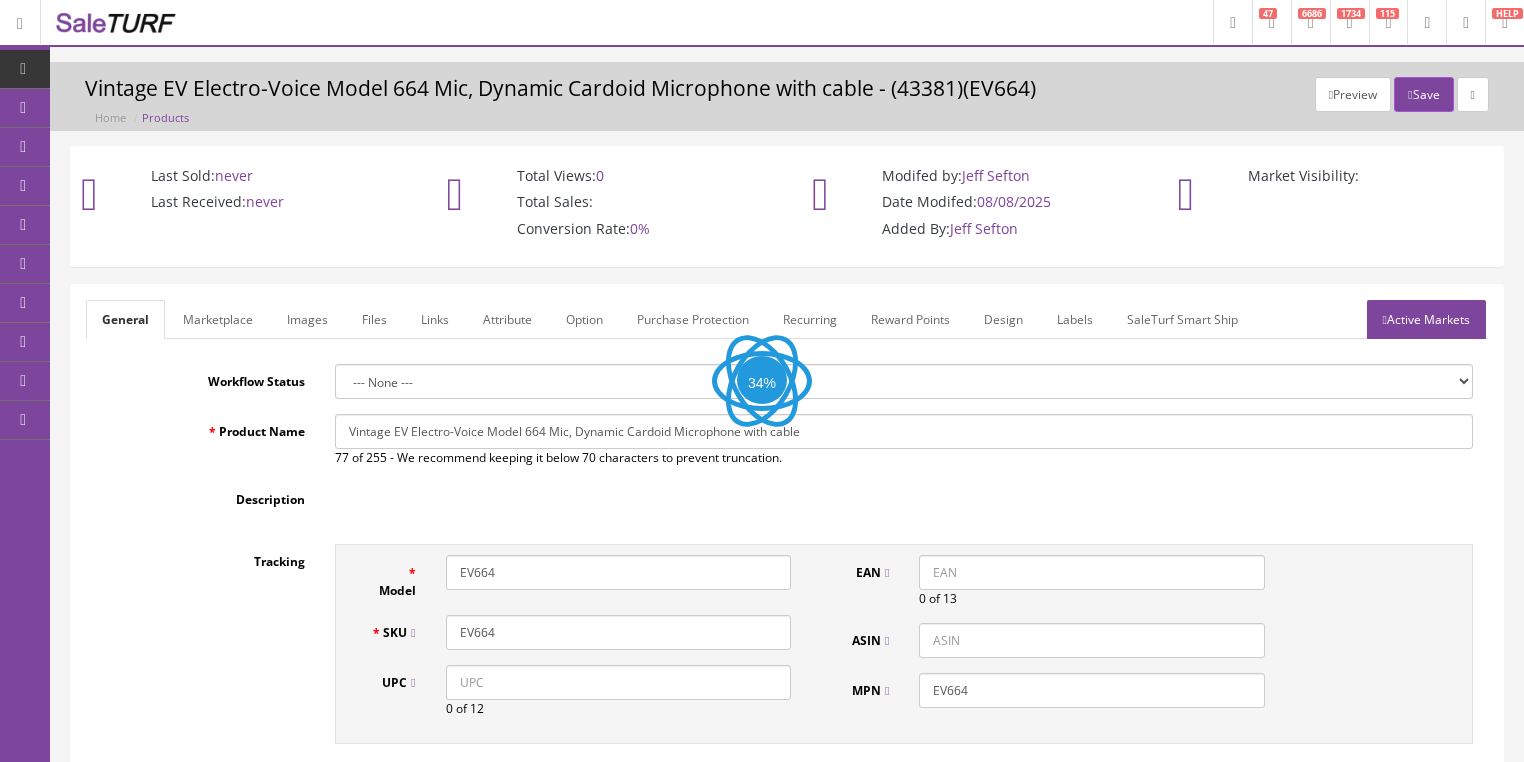 scroll, scrollTop: 0, scrollLeft: 0, axis: both 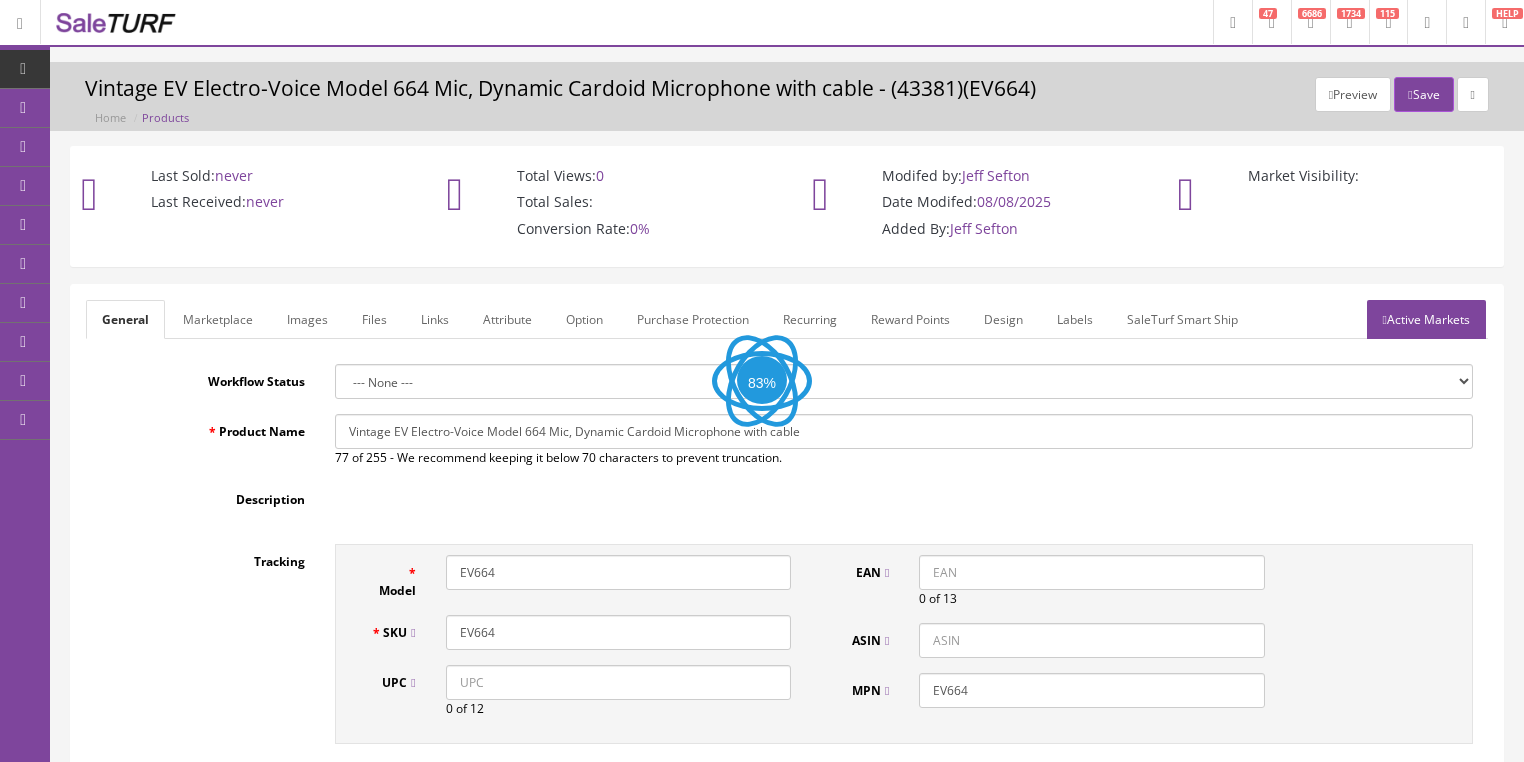 click on "Images" at bounding box center [307, 319] 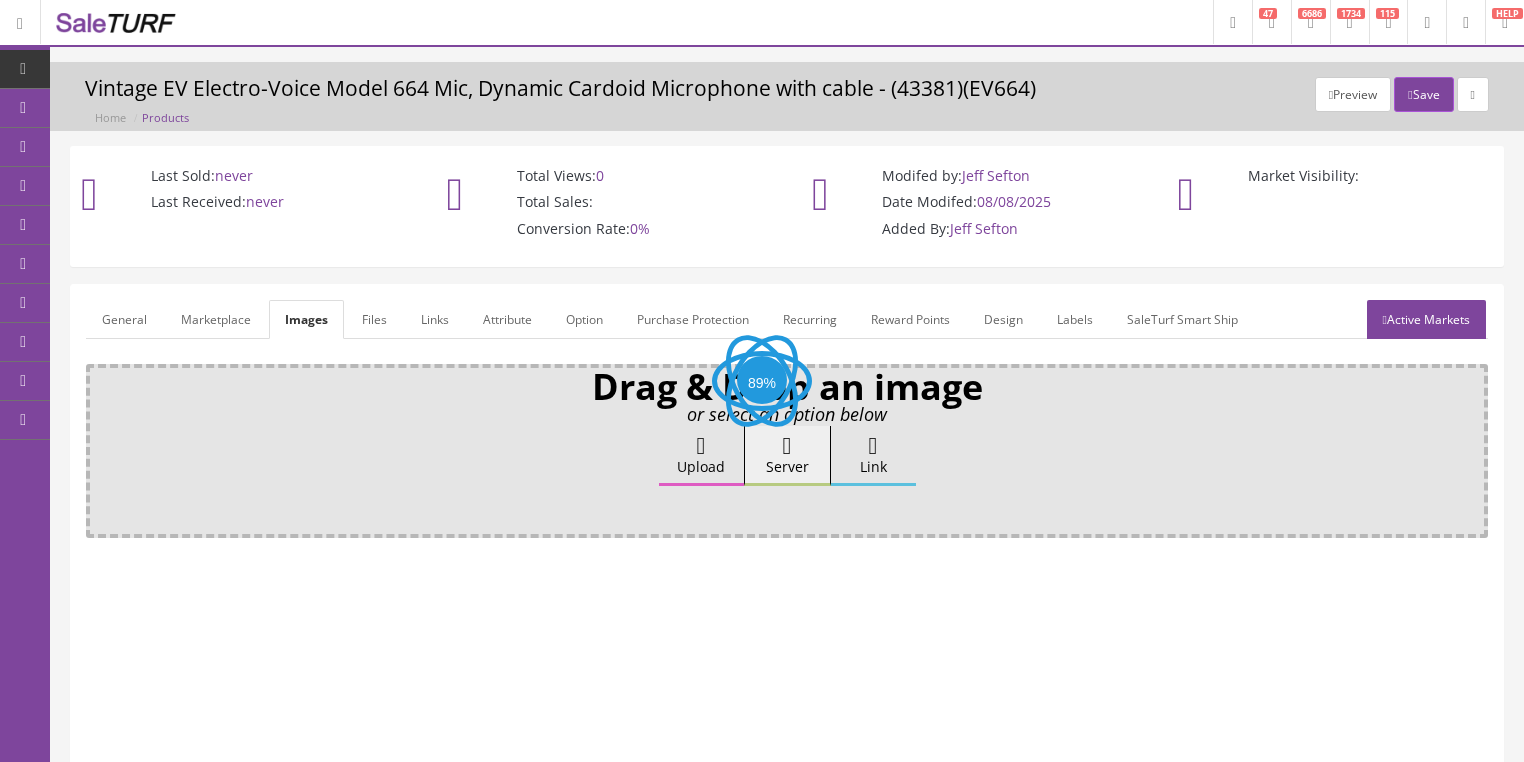 scroll, scrollTop: 0, scrollLeft: 0, axis: both 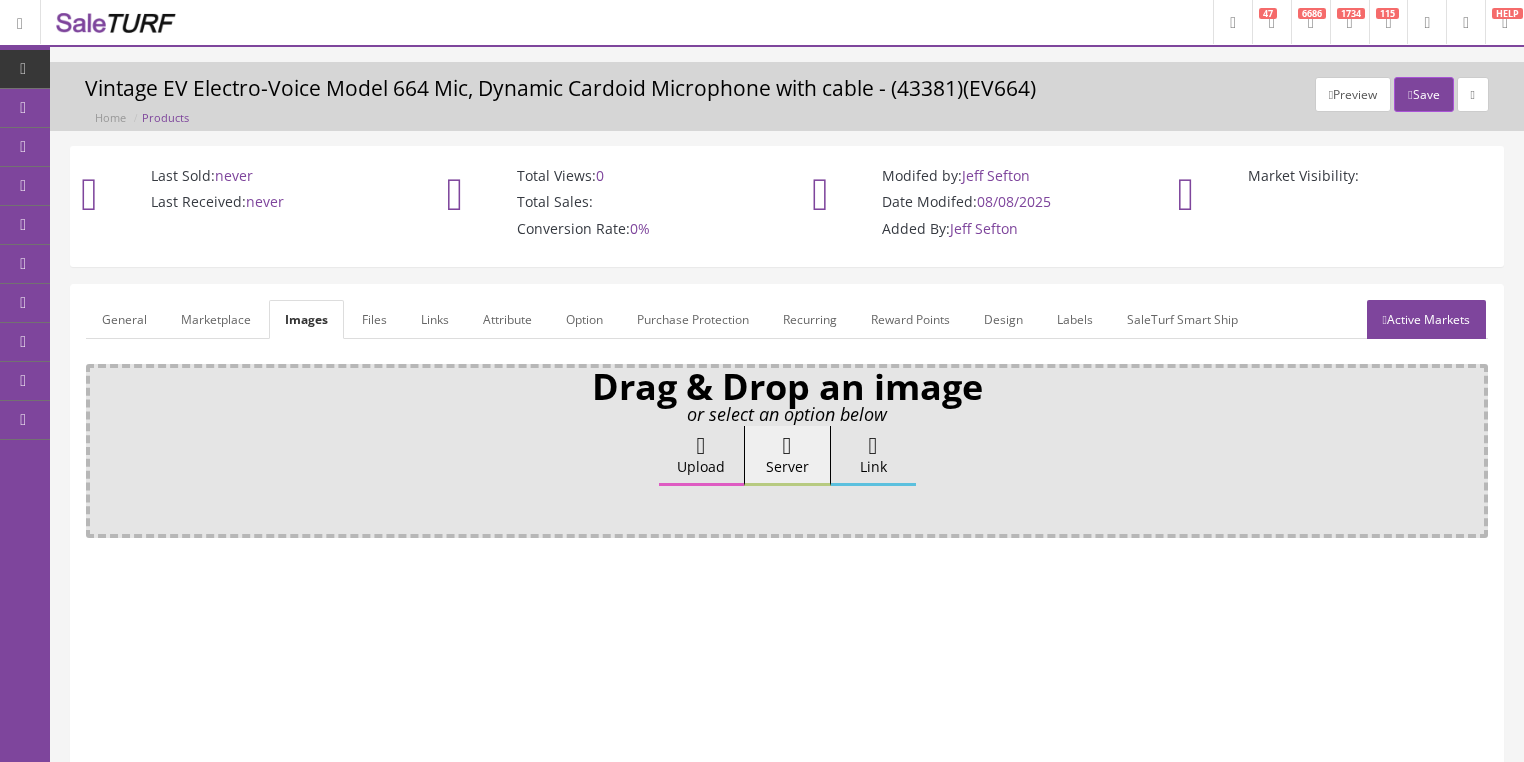click on "Upload" at bounding box center [701, 456] 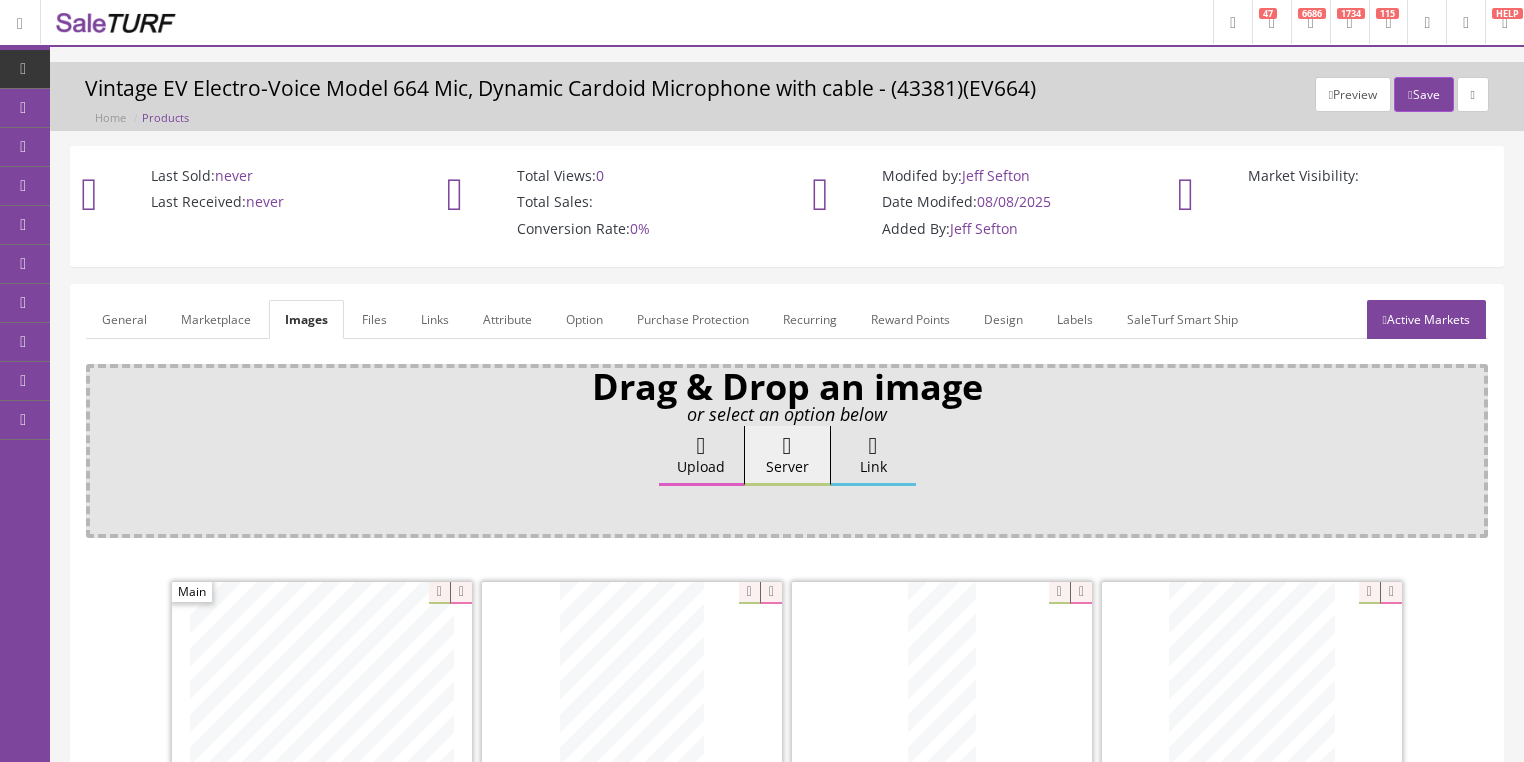 click at bounding box center [701, 446] 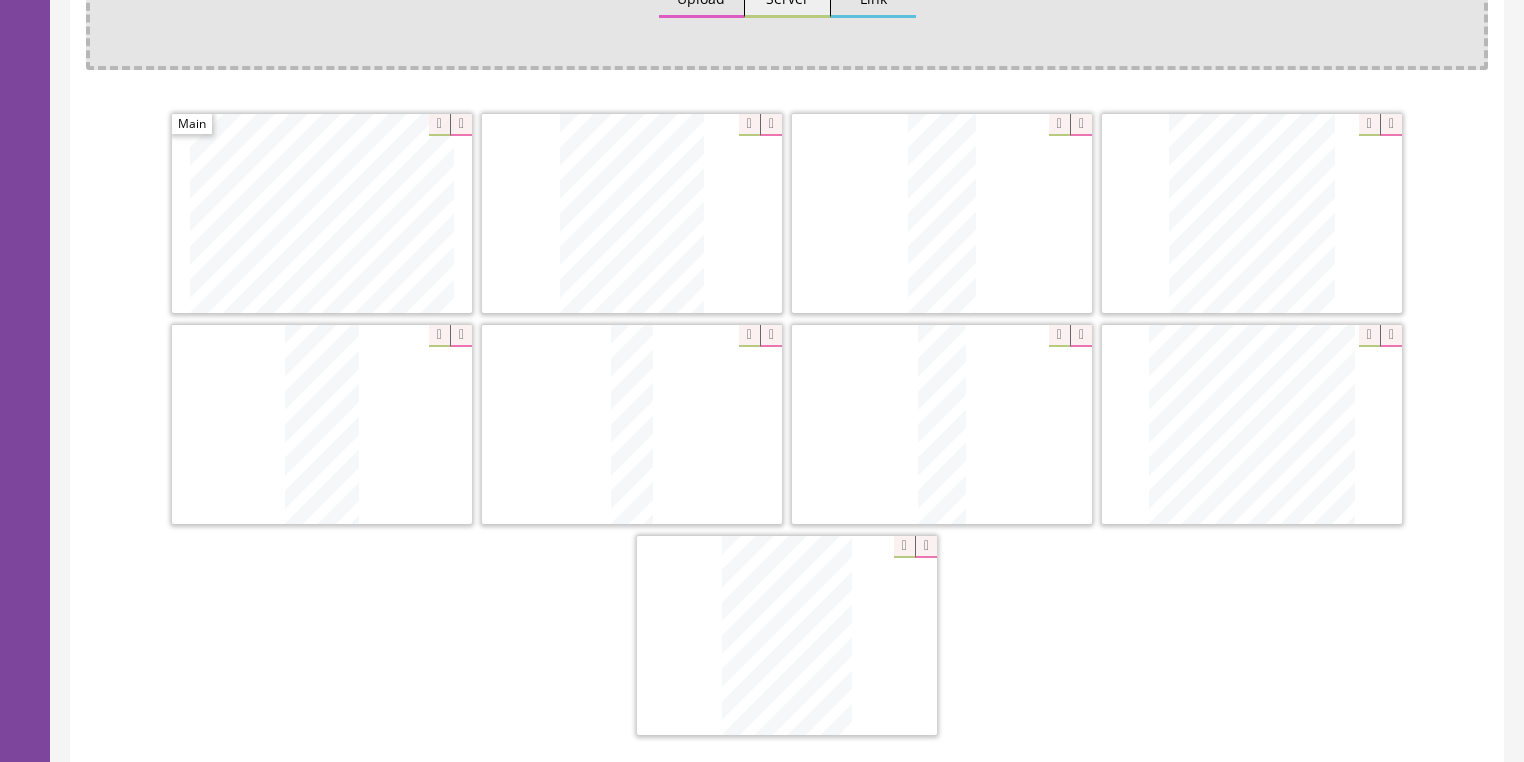 scroll, scrollTop: 480, scrollLeft: 0, axis: vertical 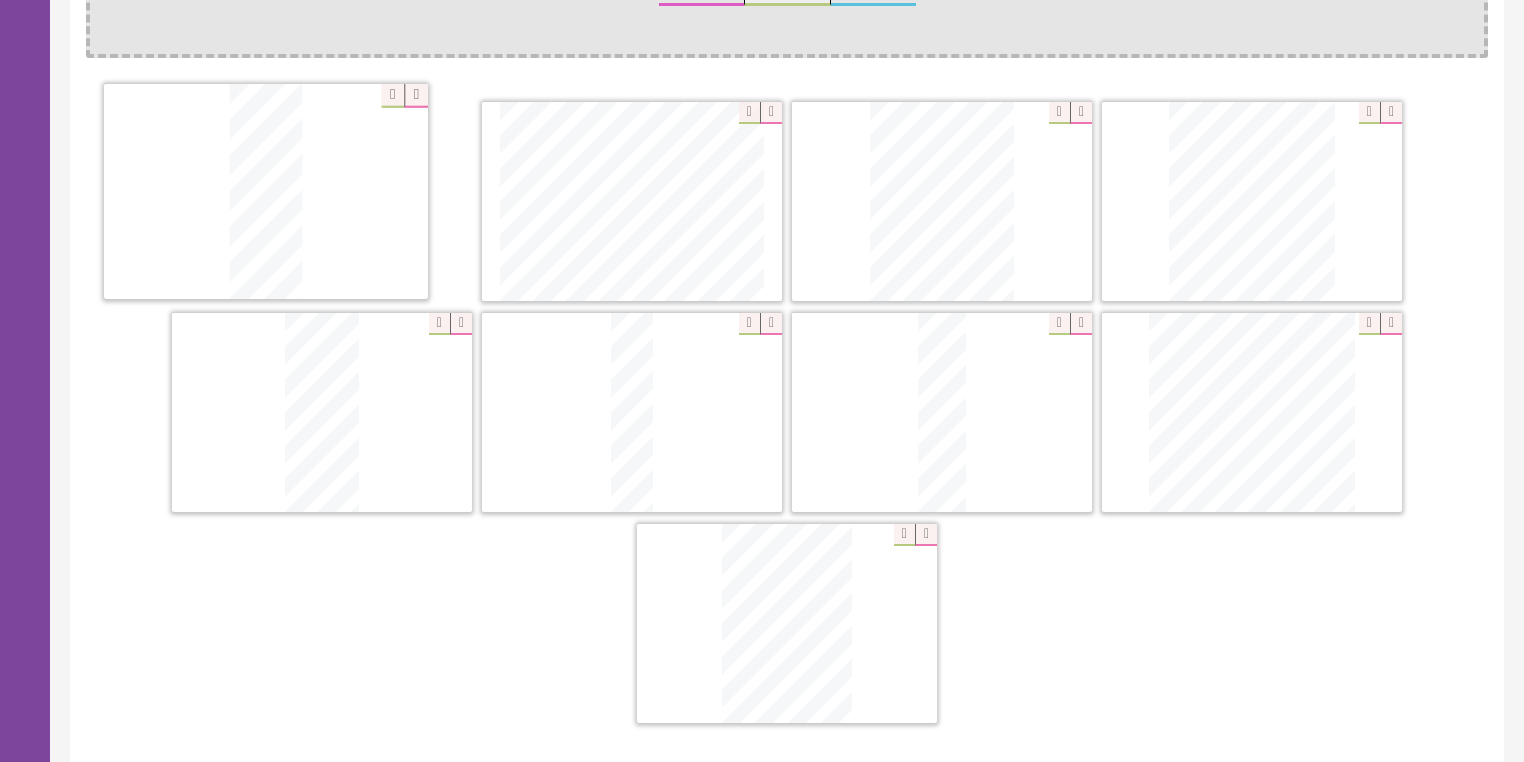 drag, startPoint x: 952, startPoint y: 232, endPoint x: 276, endPoint y: 224, distance: 676.04736 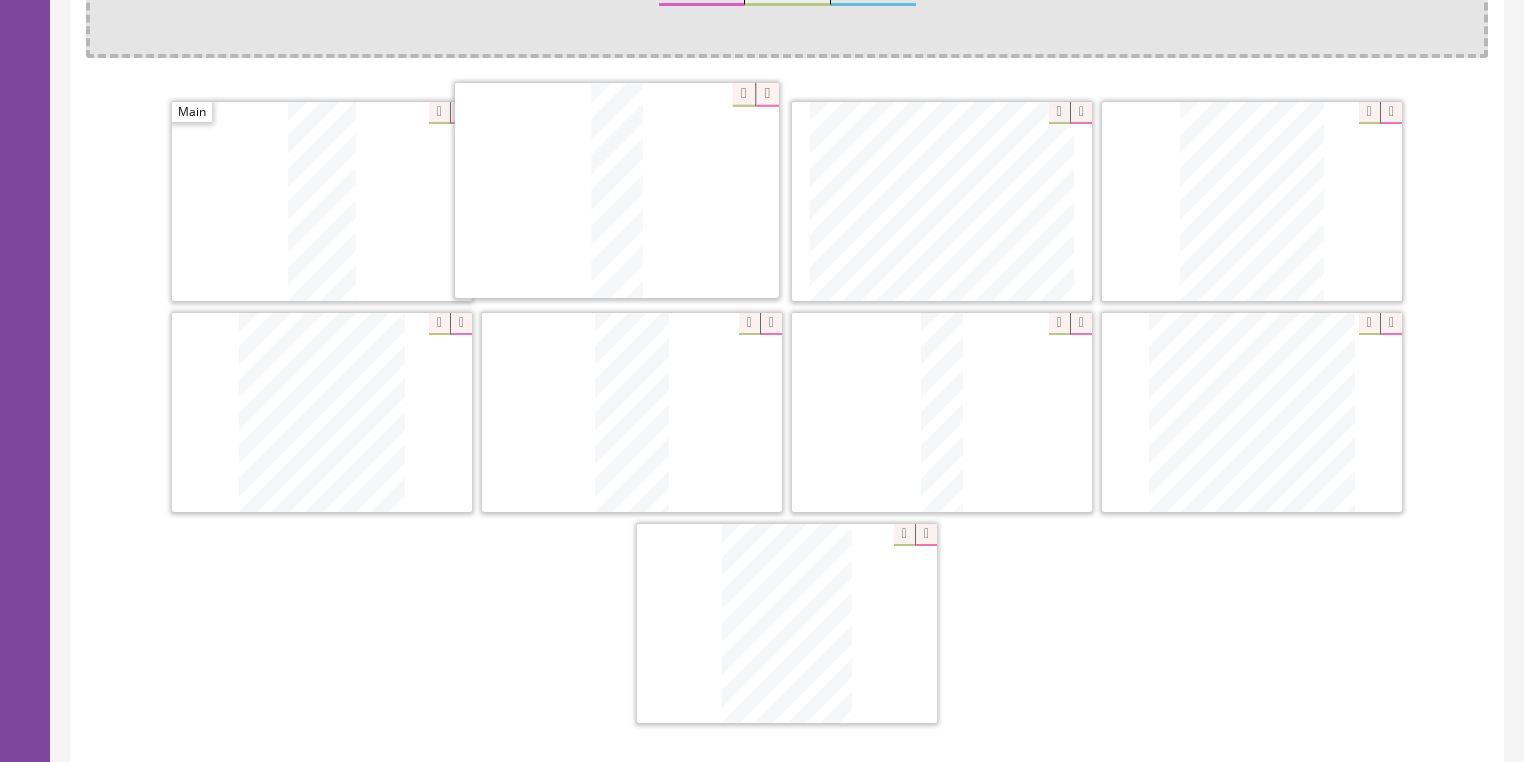 drag, startPoint x: 921, startPoint y: 382, endPoint x: 604, endPoint y: 187, distance: 372.17468 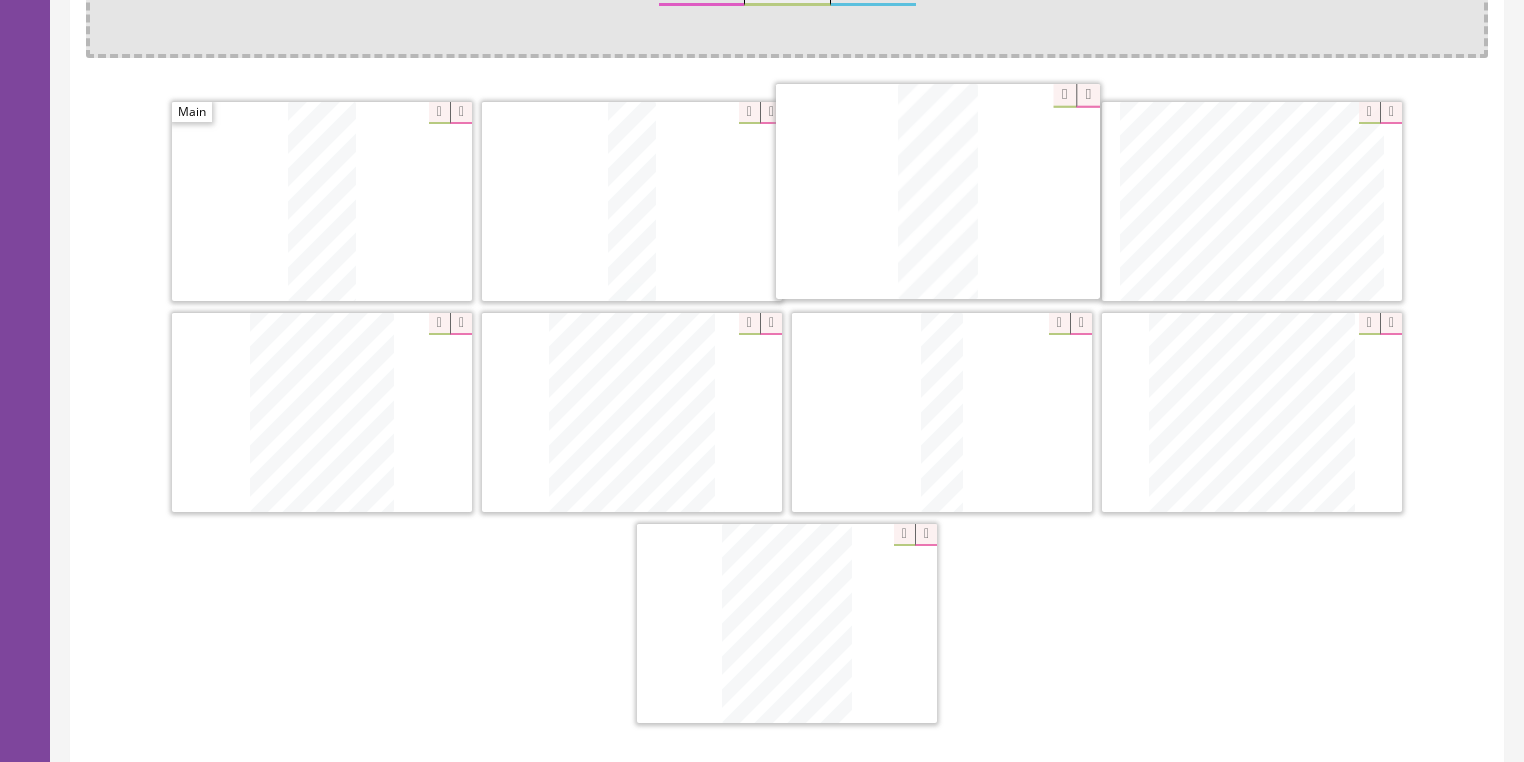 drag, startPoint x: 659, startPoint y: 340, endPoint x: 964, endPoint y: 149, distance: 359.86942 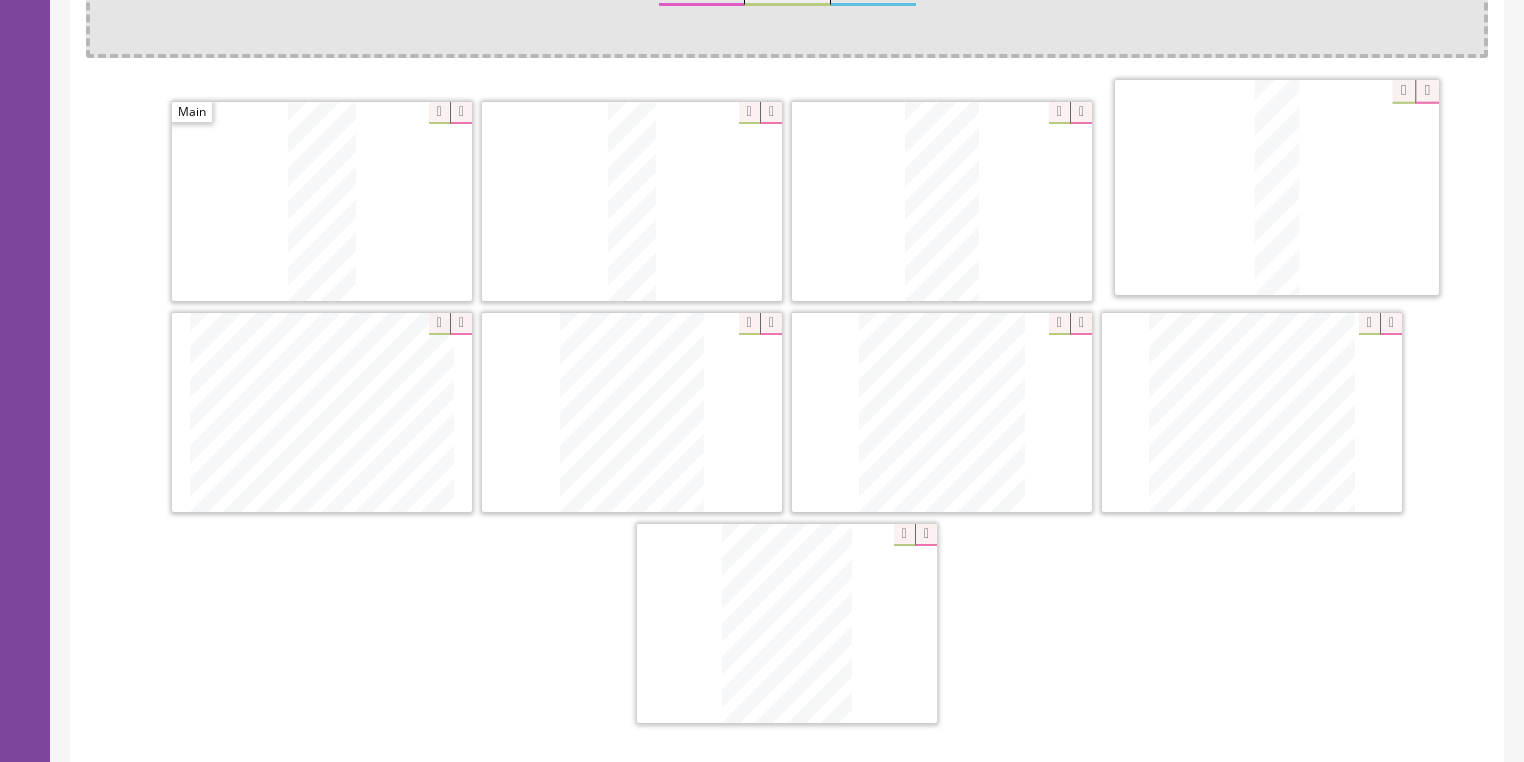 drag, startPoint x: 960, startPoint y: 335, endPoint x: 1263, endPoint y: 144, distance: 358.17593 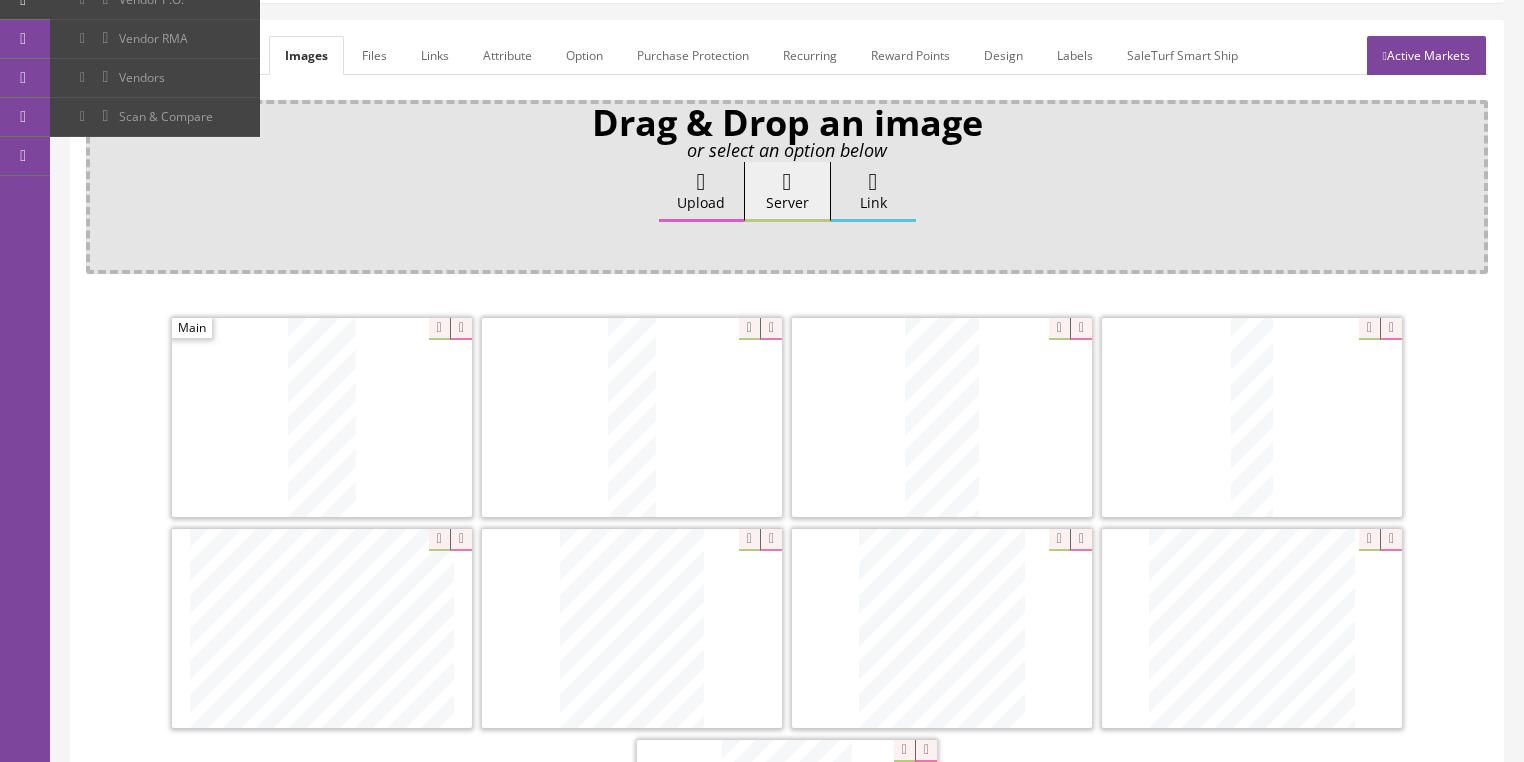 scroll, scrollTop: 80, scrollLeft: 0, axis: vertical 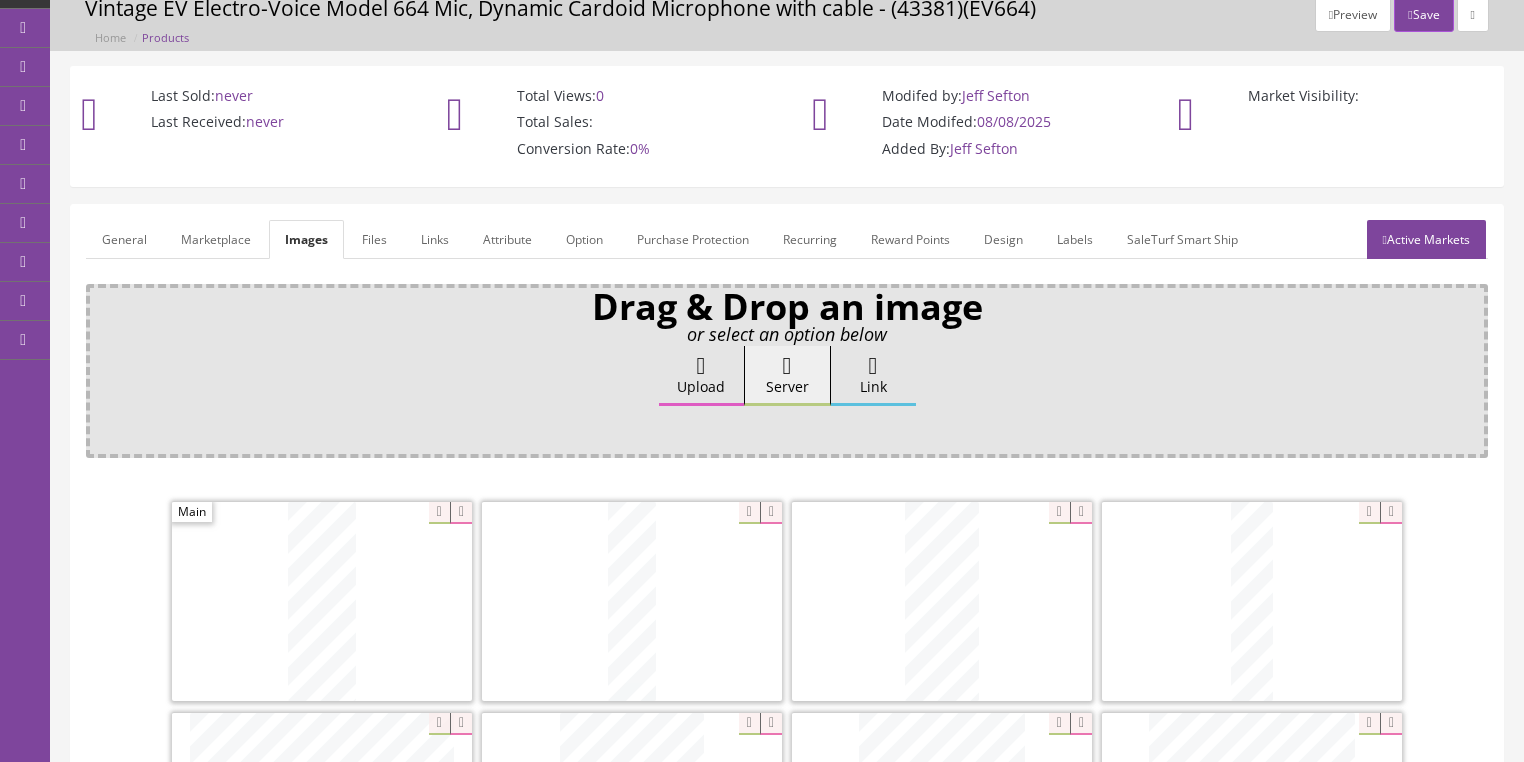 click on "Active Markets" at bounding box center [1426, 239] 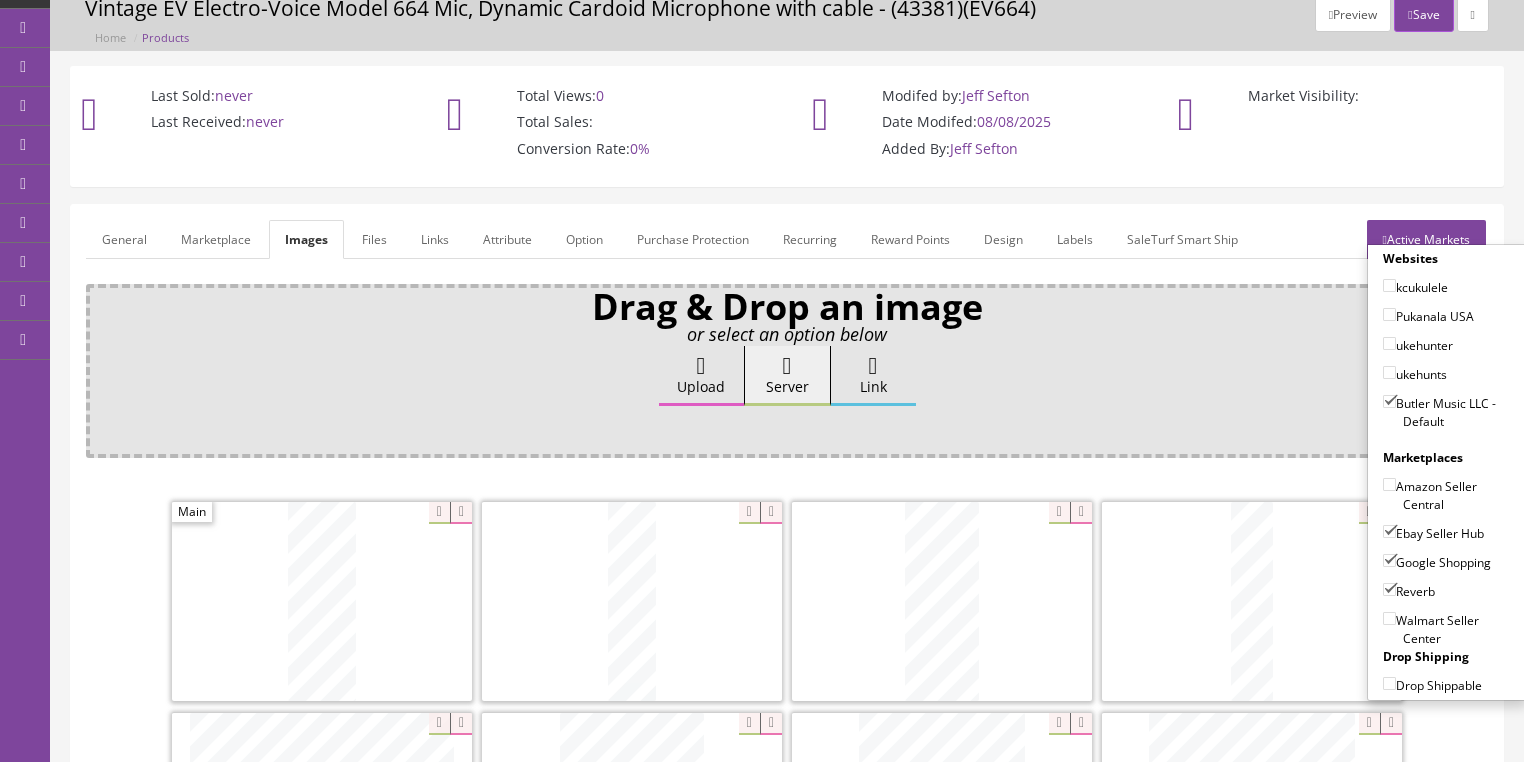 click on "Active Markets" at bounding box center [1426, 239] 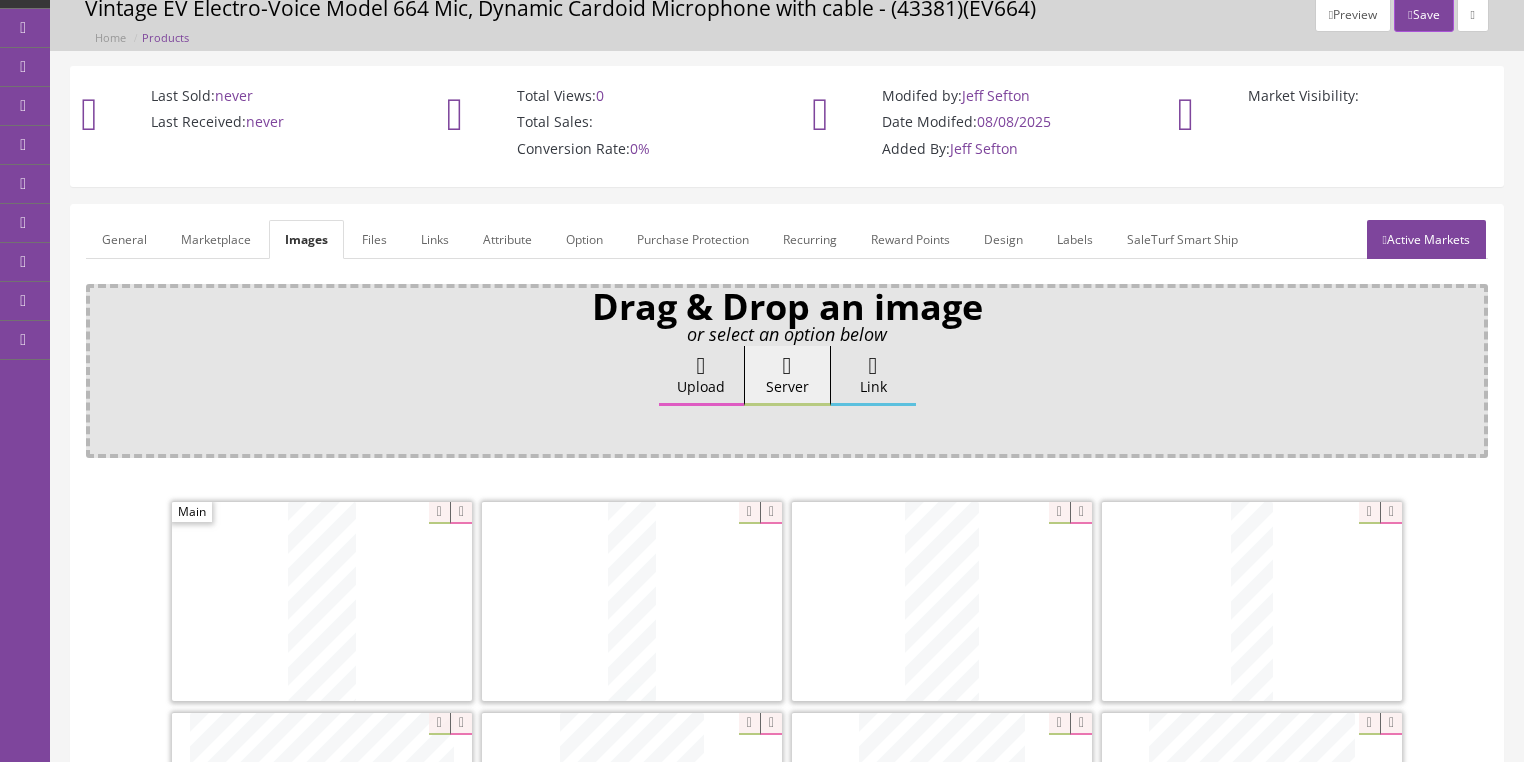 click on "General" at bounding box center [124, 239] 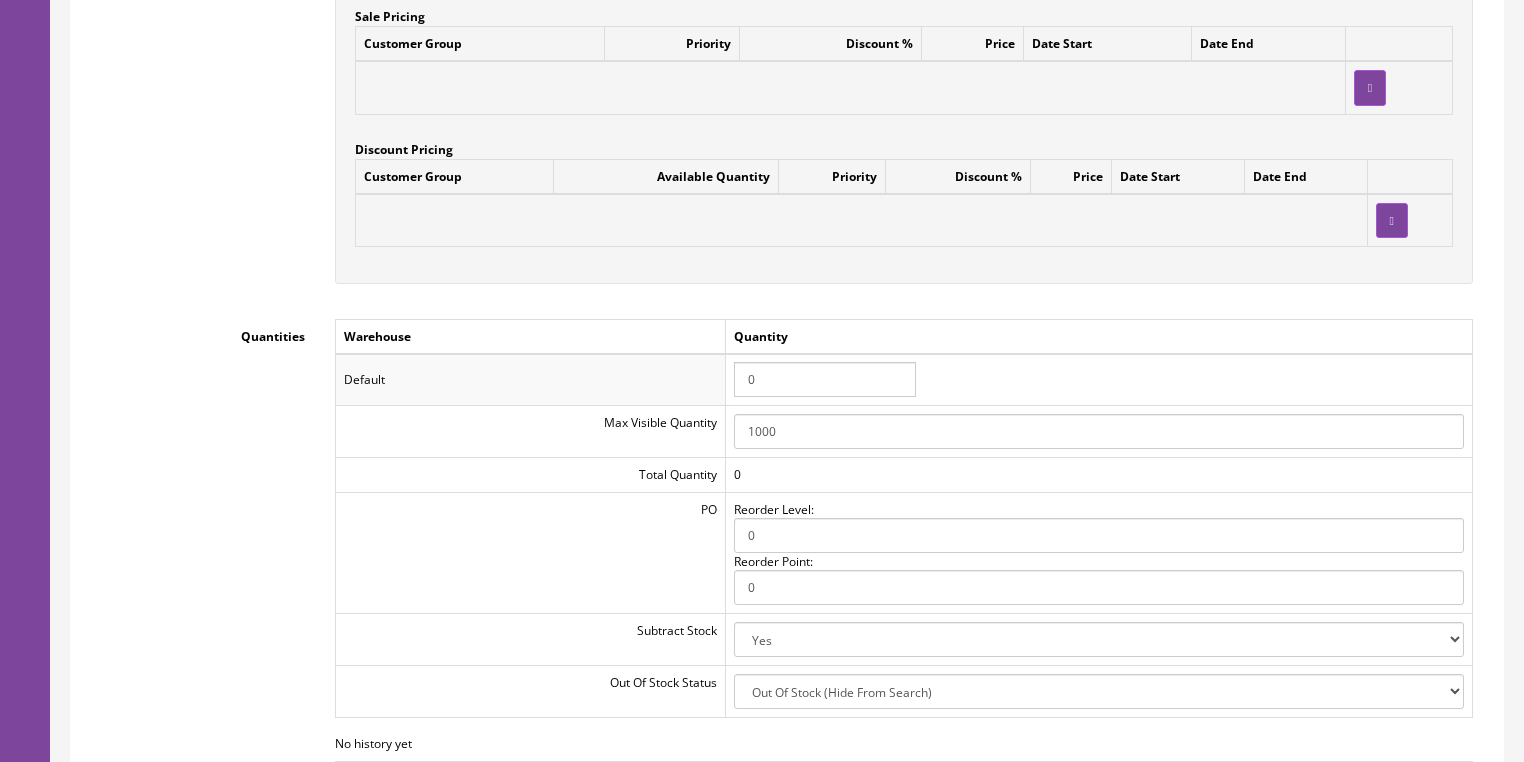 scroll, scrollTop: 2080, scrollLeft: 0, axis: vertical 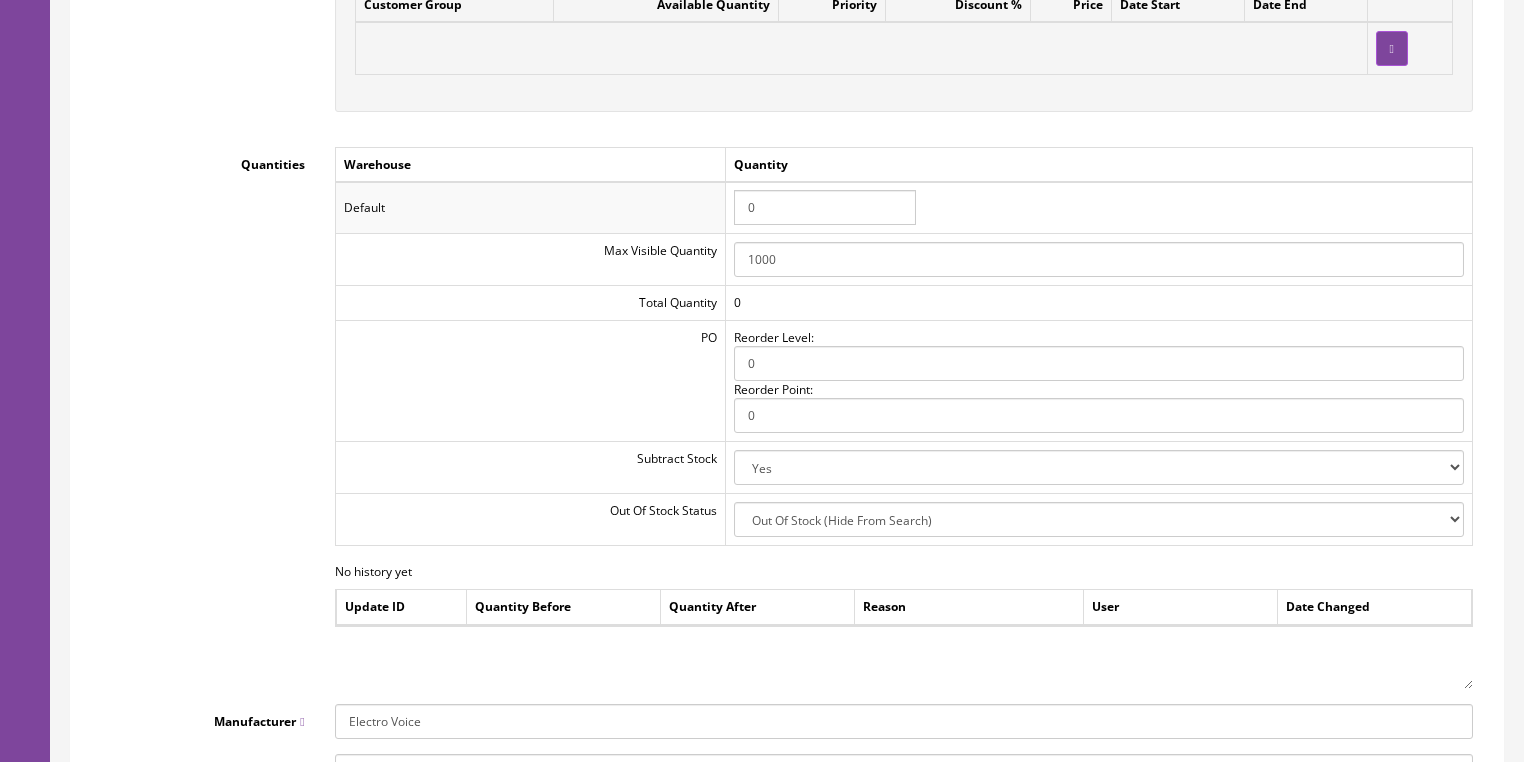 drag, startPoint x: 784, startPoint y: 211, endPoint x: 716, endPoint y: 211, distance: 68 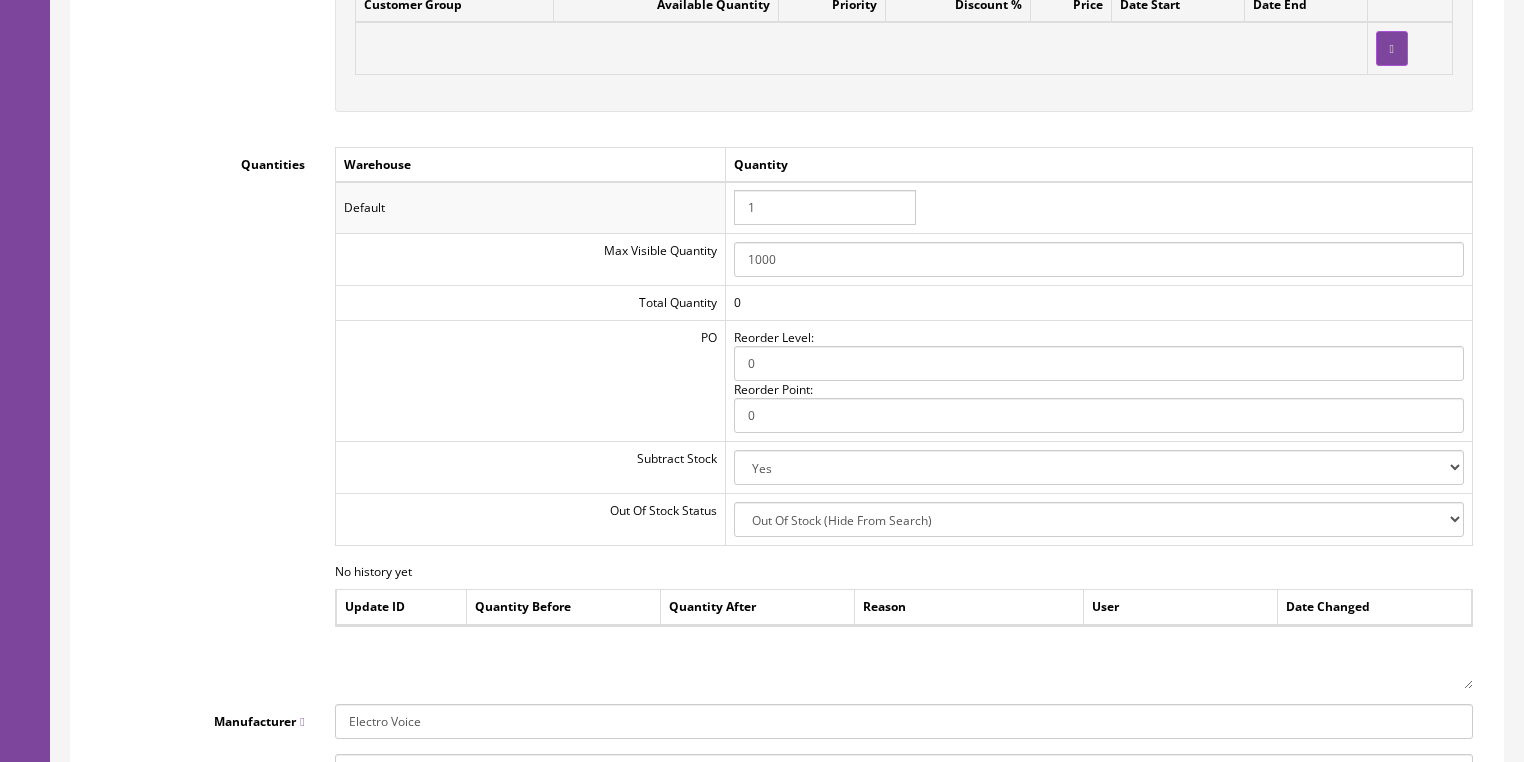 type on "1" 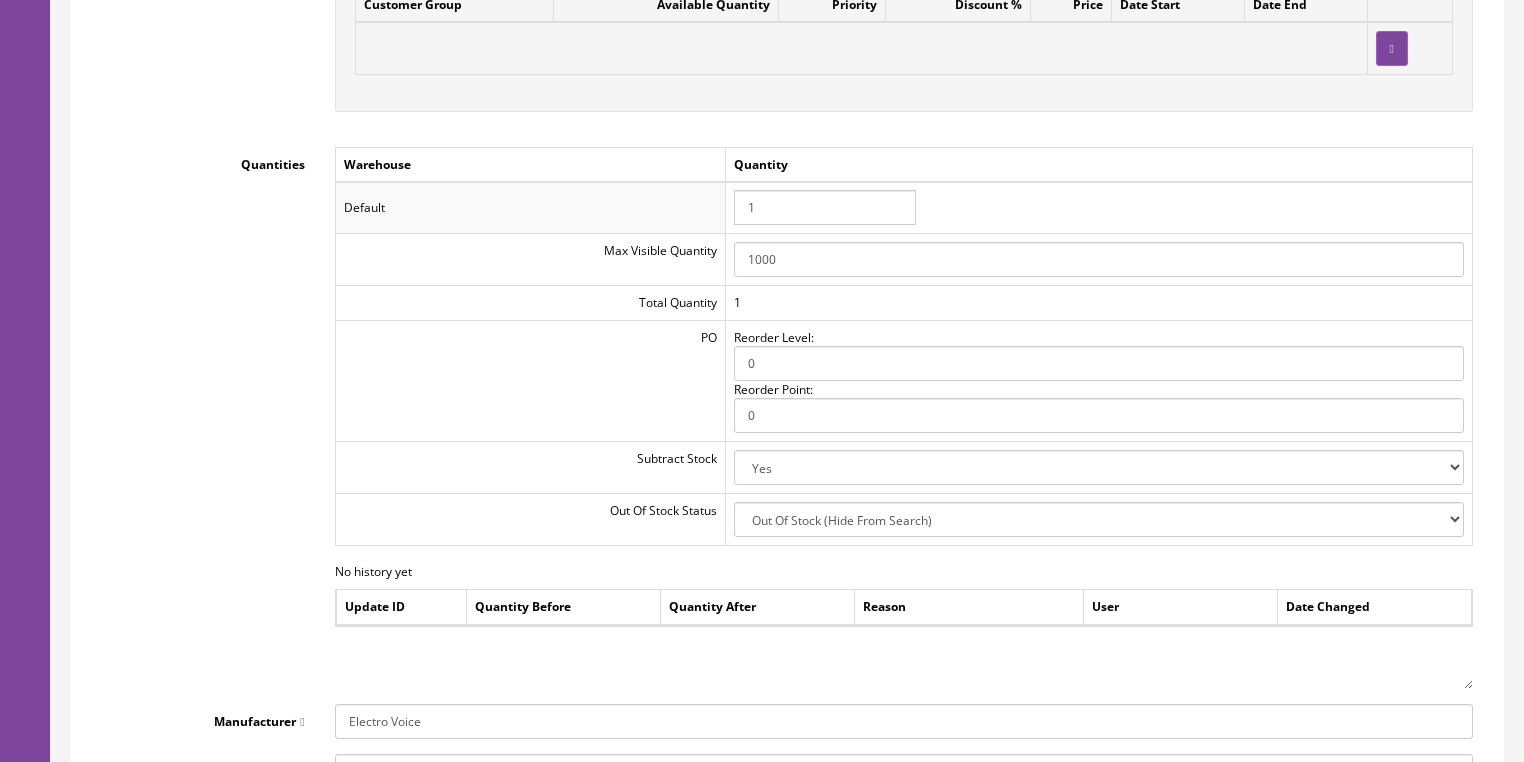 drag, startPoint x: 1062, startPoint y: 197, endPoint x: 1208, endPoint y: 286, distance: 170.9883 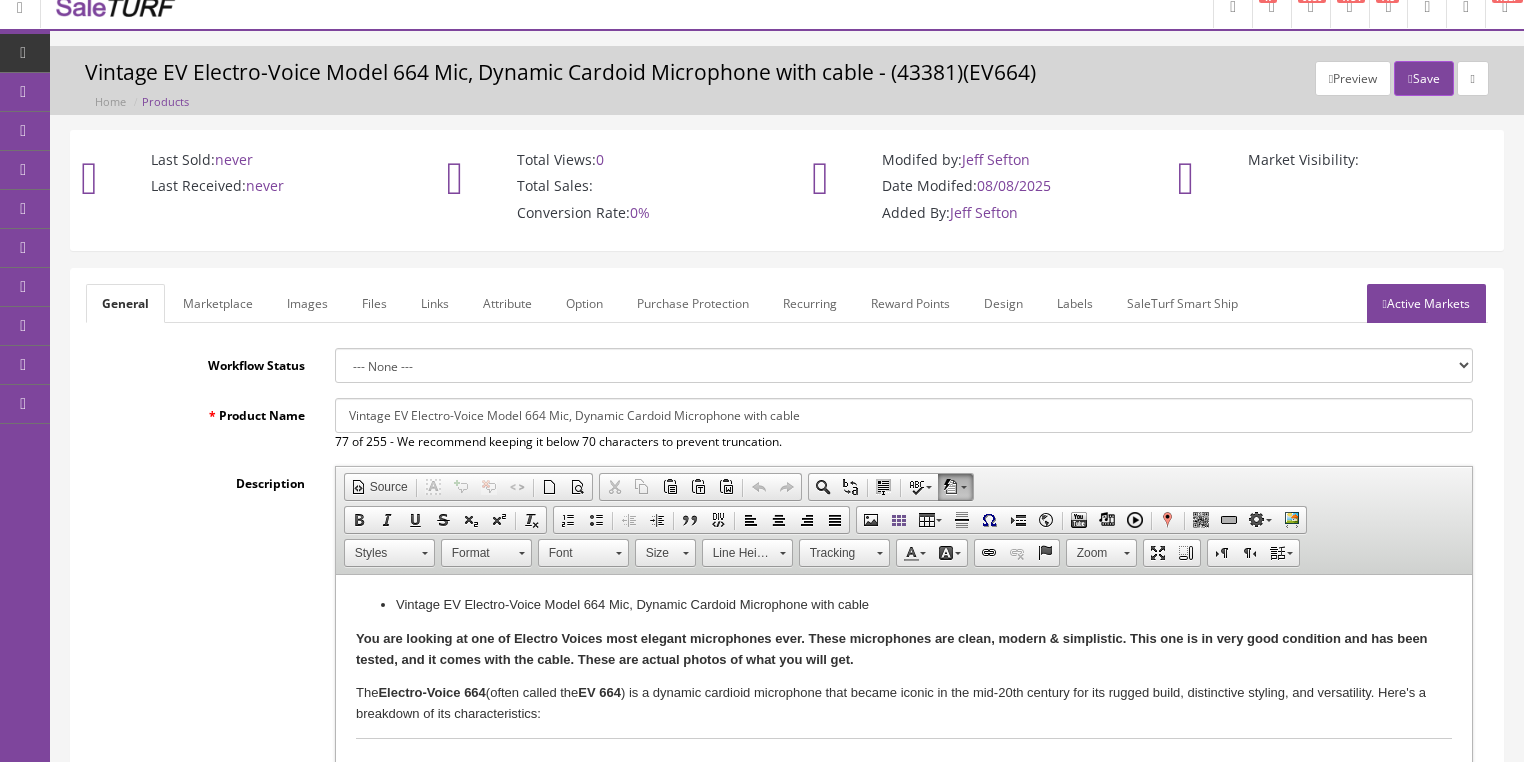scroll, scrollTop: 0, scrollLeft: 0, axis: both 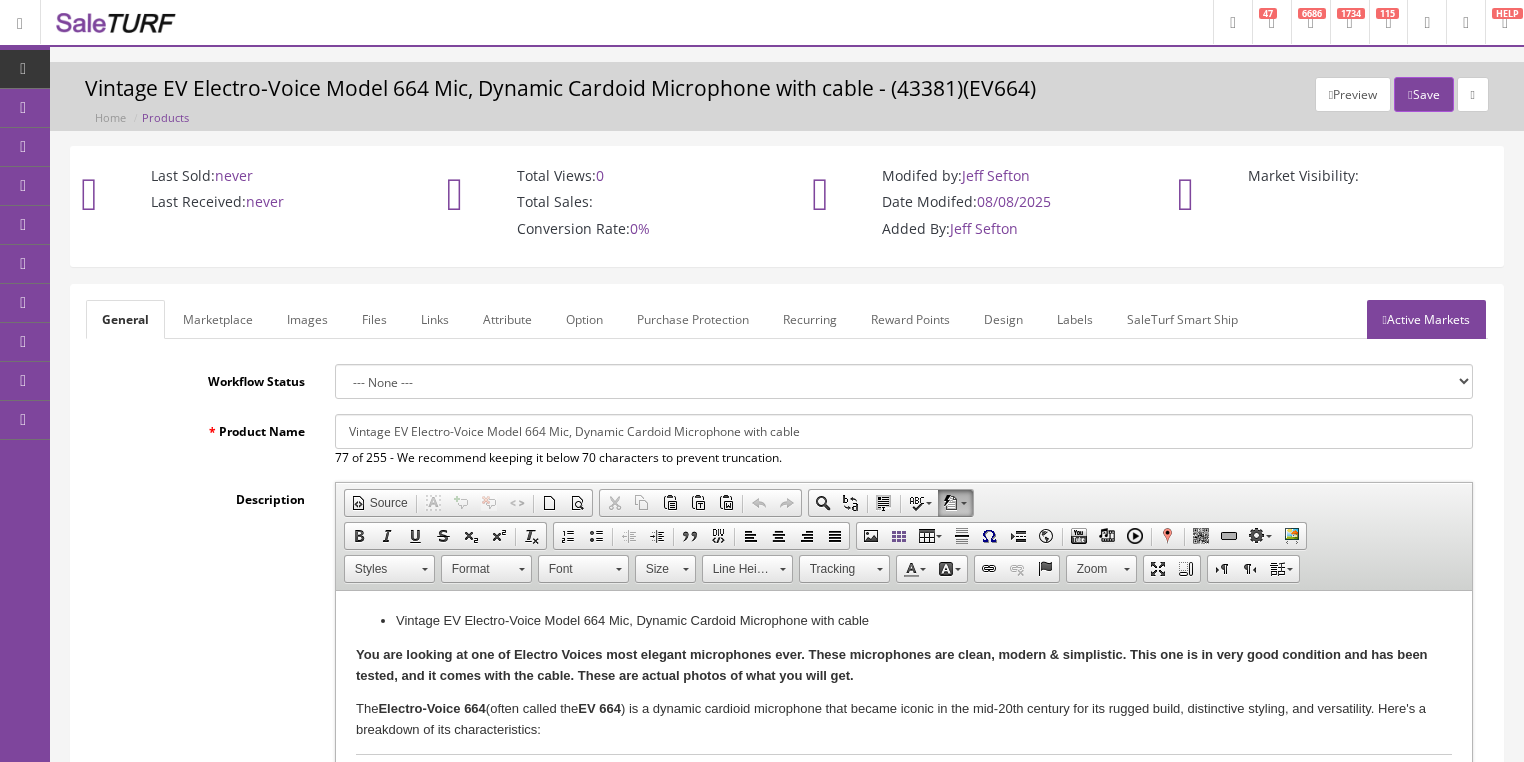 click on "Active Markets" at bounding box center [1426, 319] 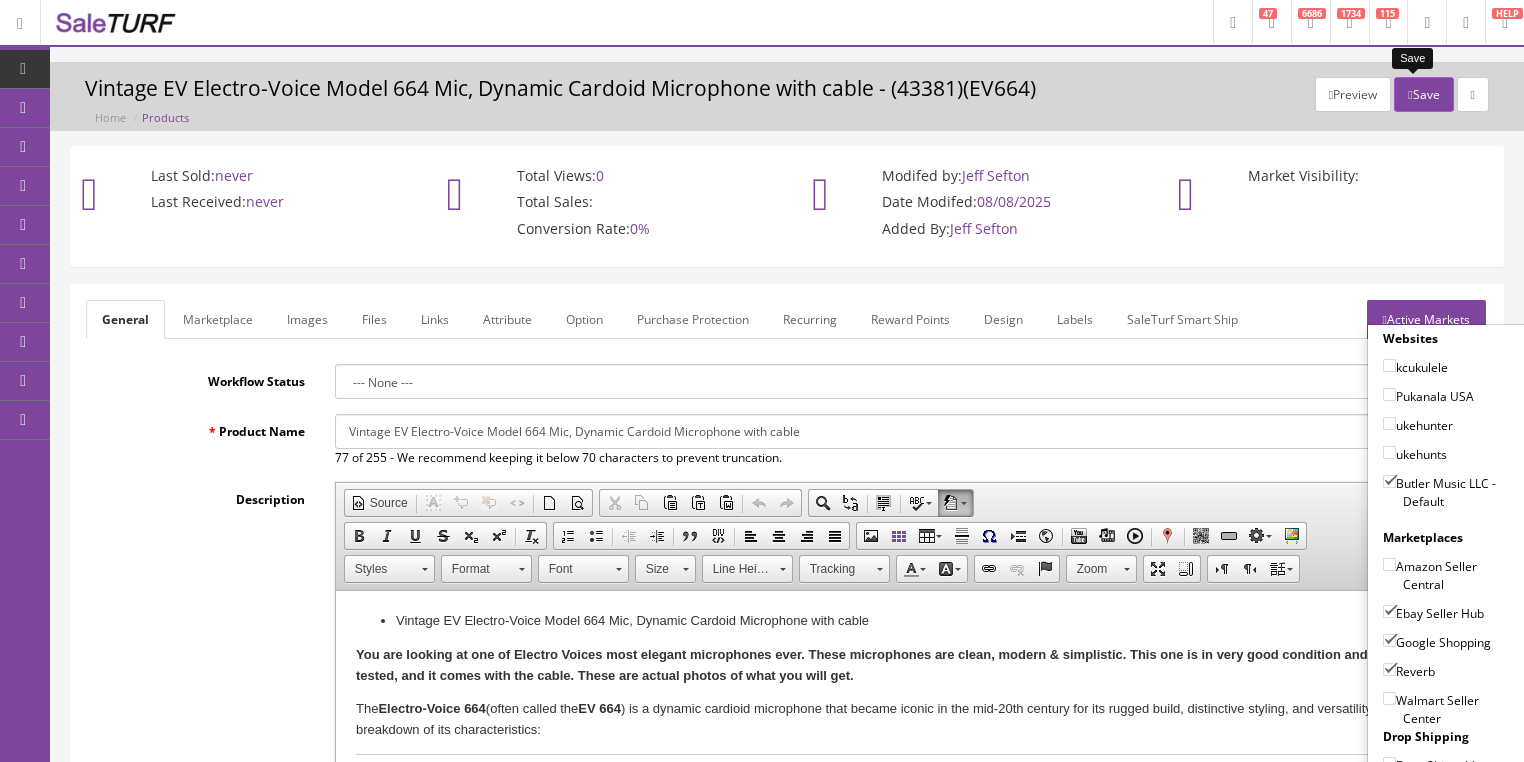 click on "Save" at bounding box center (1423, 94) 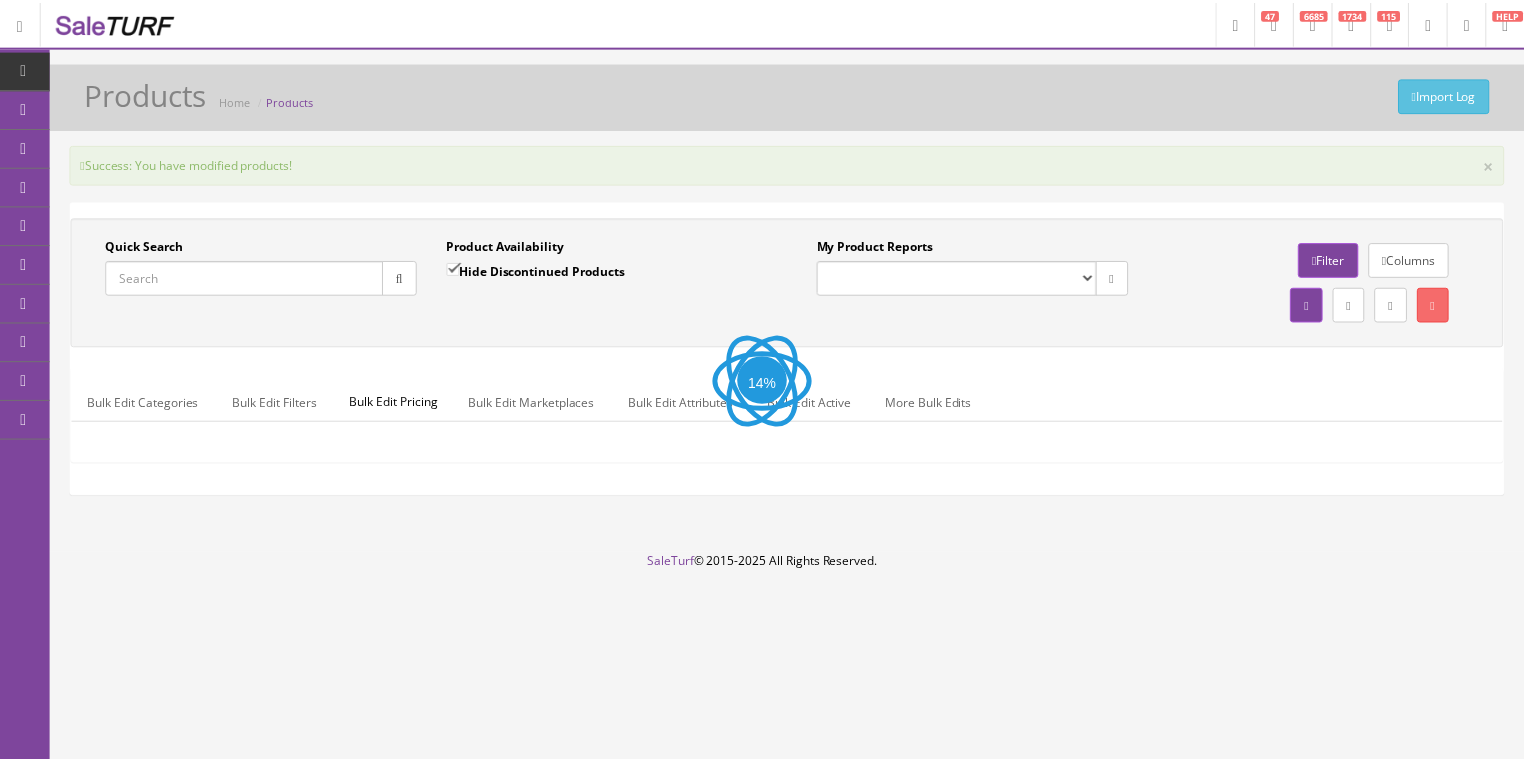scroll, scrollTop: 0, scrollLeft: 0, axis: both 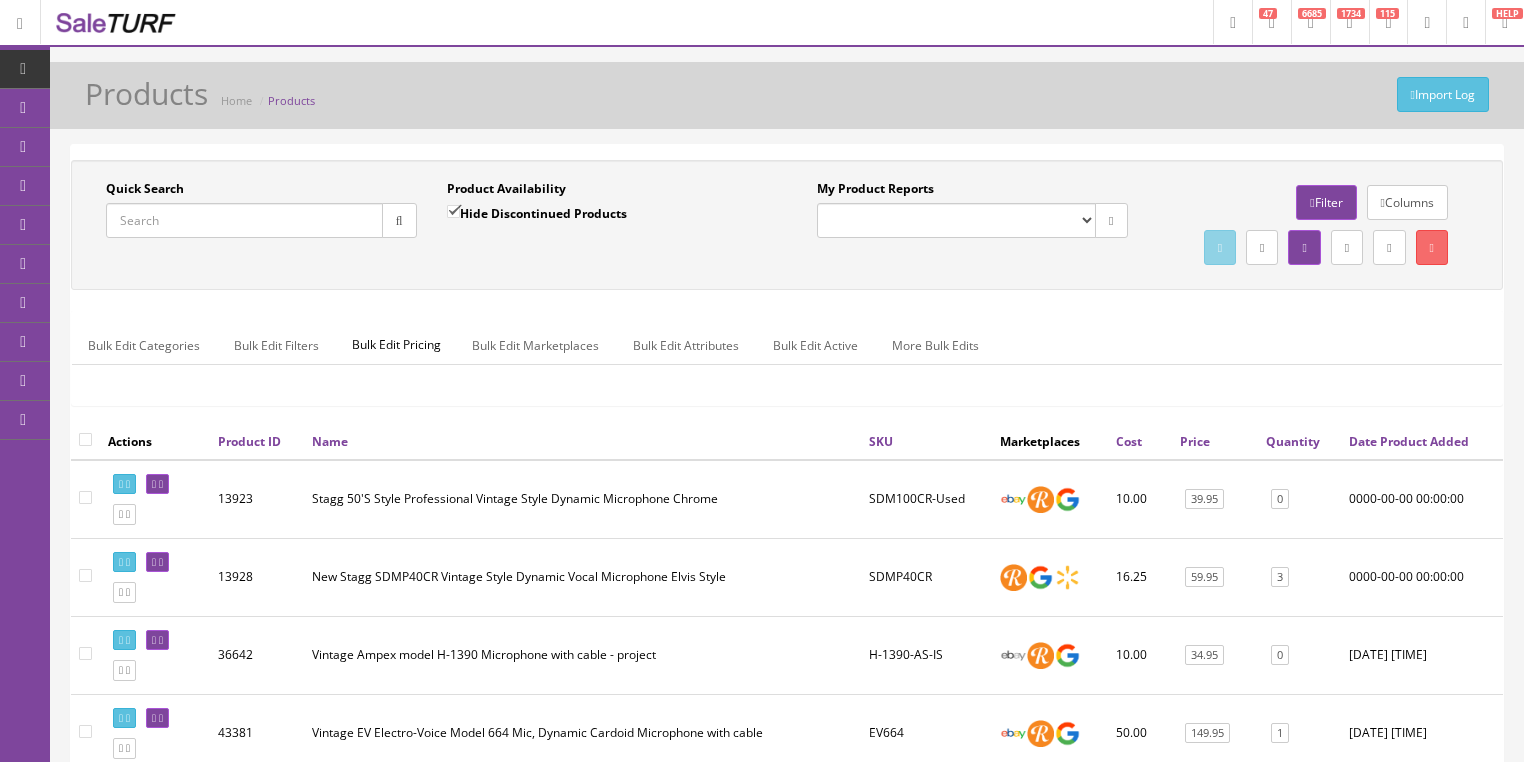 click on "Quick Search" at bounding box center (244, 220) 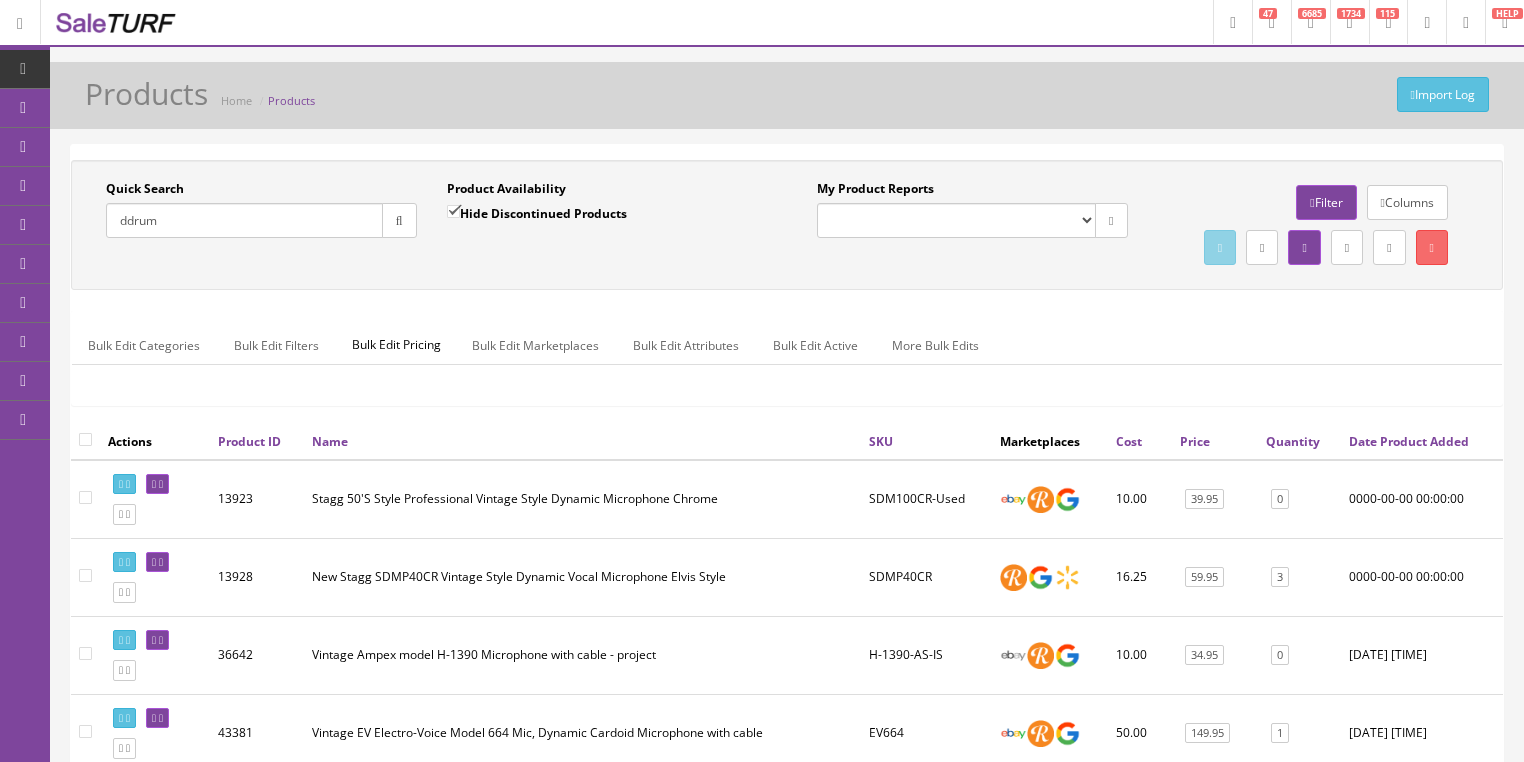 type on "ddrum" 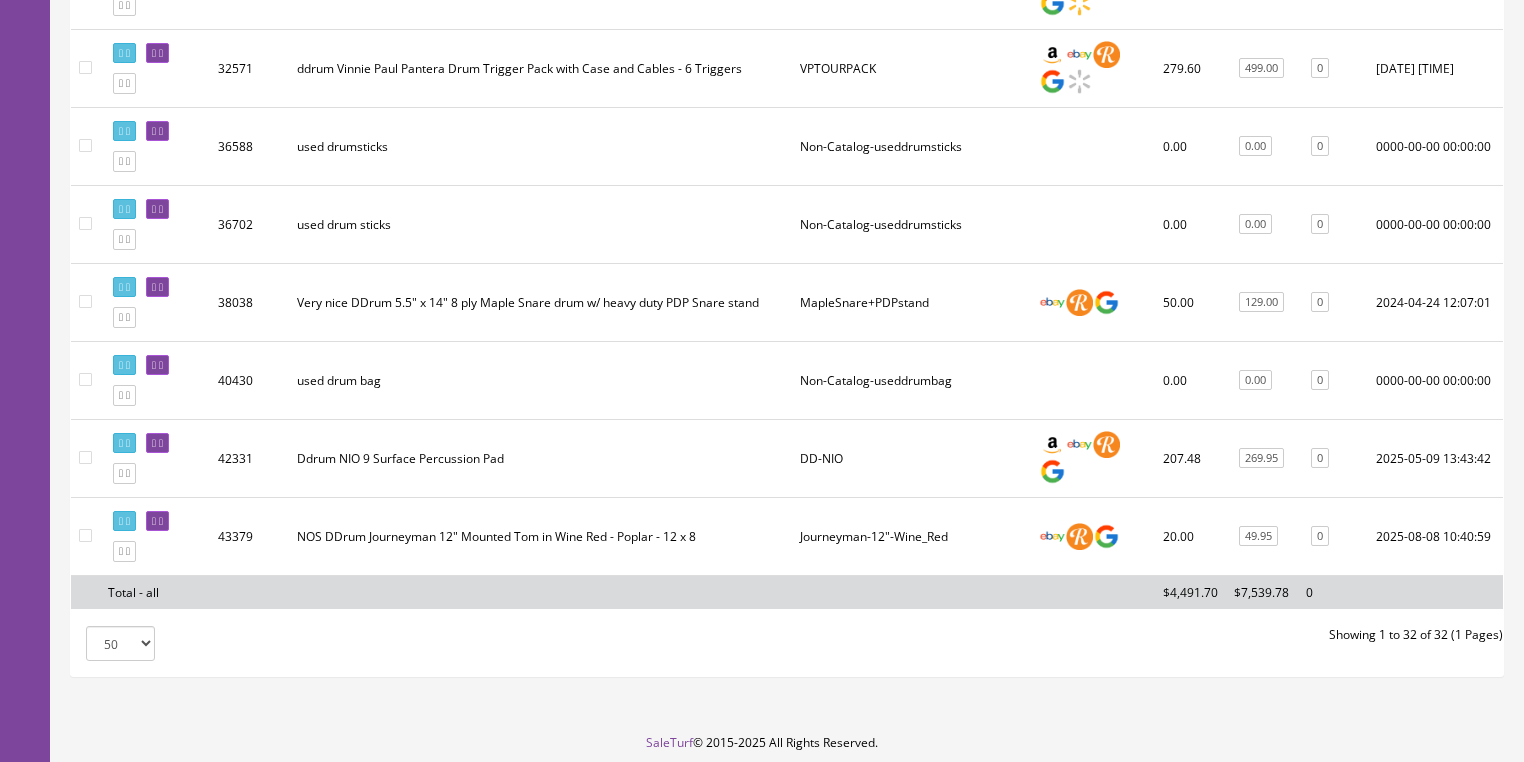 scroll, scrollTop: 2400, scrollLeft: 0, axis: vertical 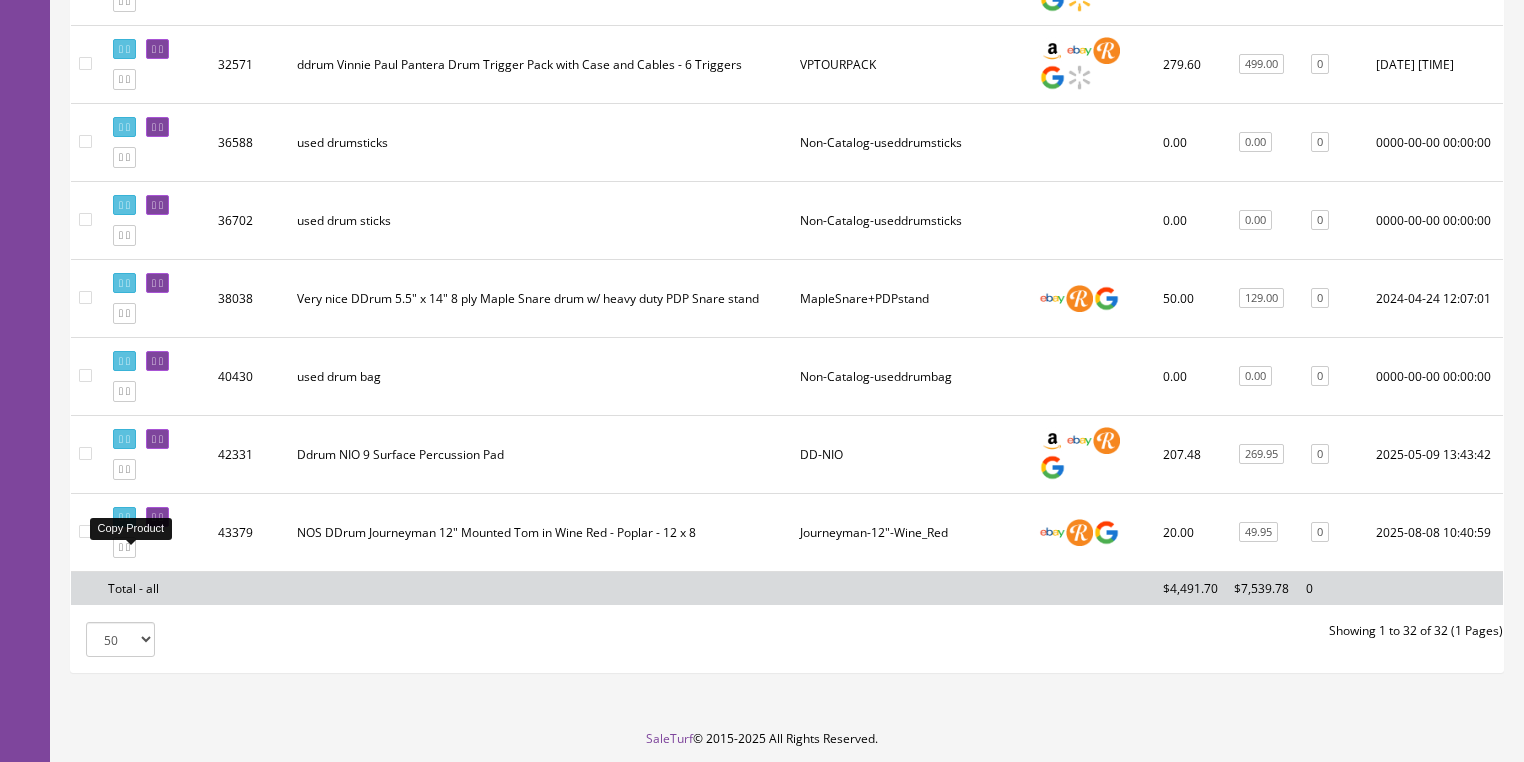 click at bounding box center [121, 547] 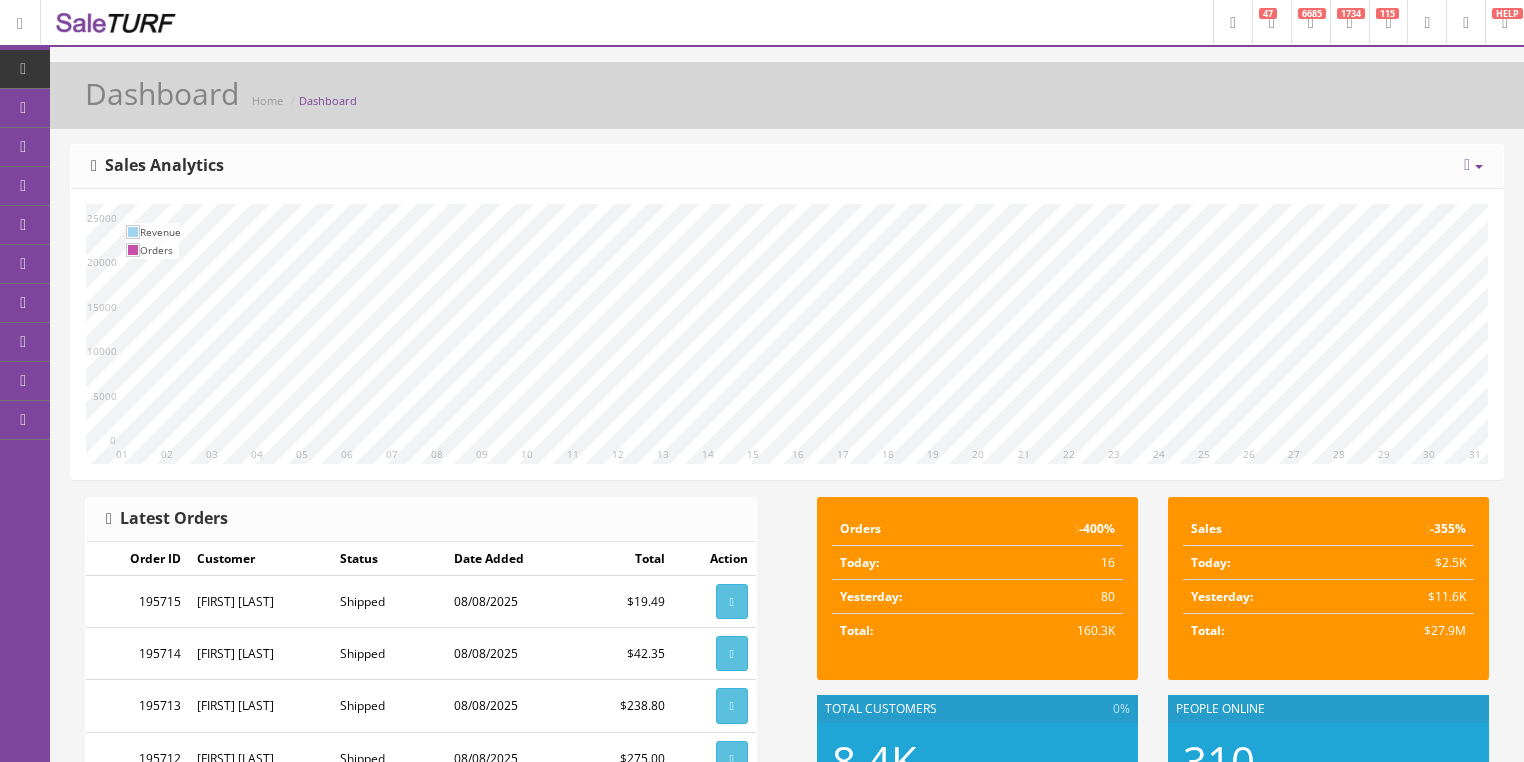scroll, scrollTop: 0, scrollLeft: 0, axis: both 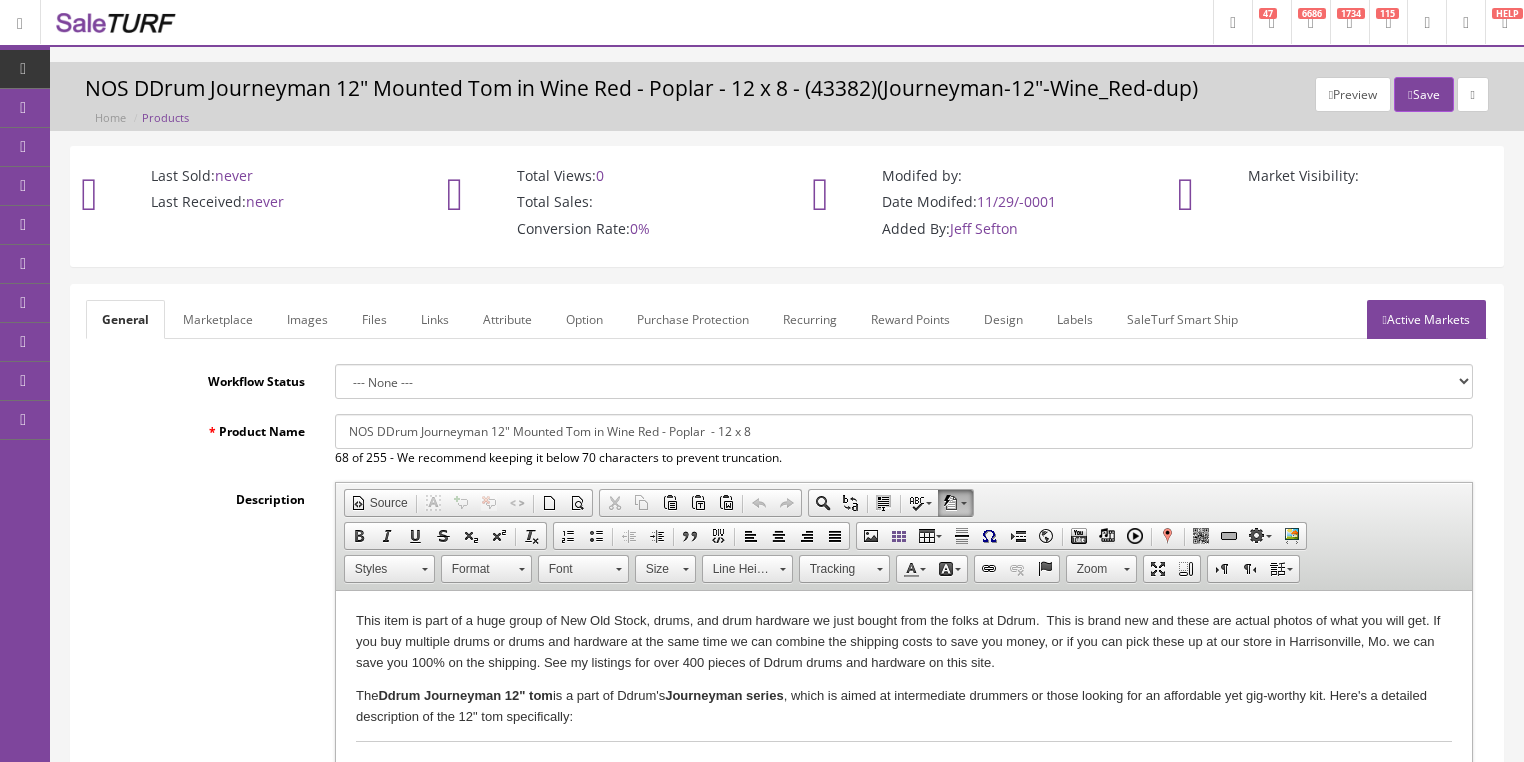 click on "NOS DDrum Journeyman 12" Mounted Tom in Wine Red - Poplar  - 12 x 8" at bounding box center [904, 431] 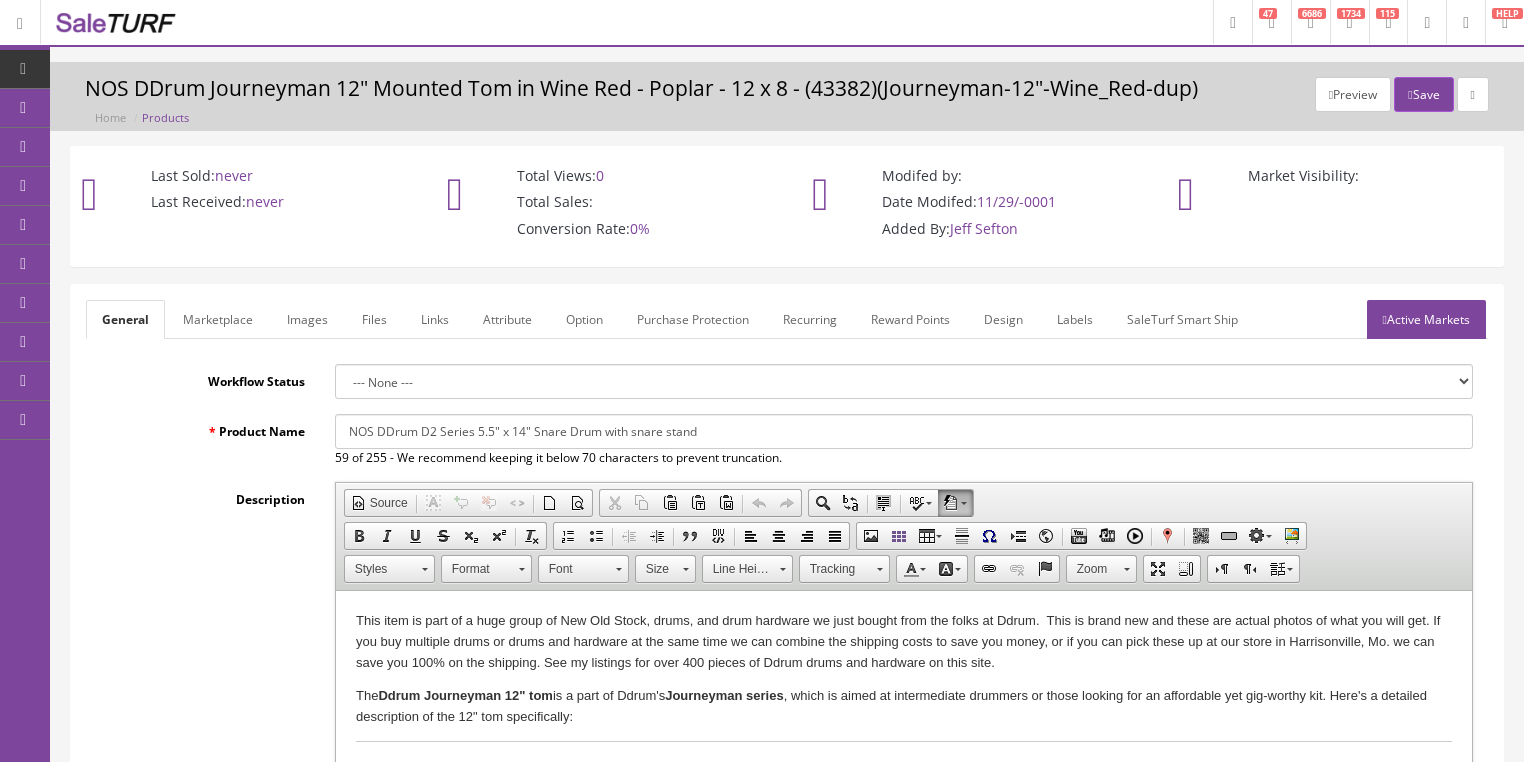 type on "NOS DDrum D2 Series 5.5" x 14" Snare Drum with snare stand" 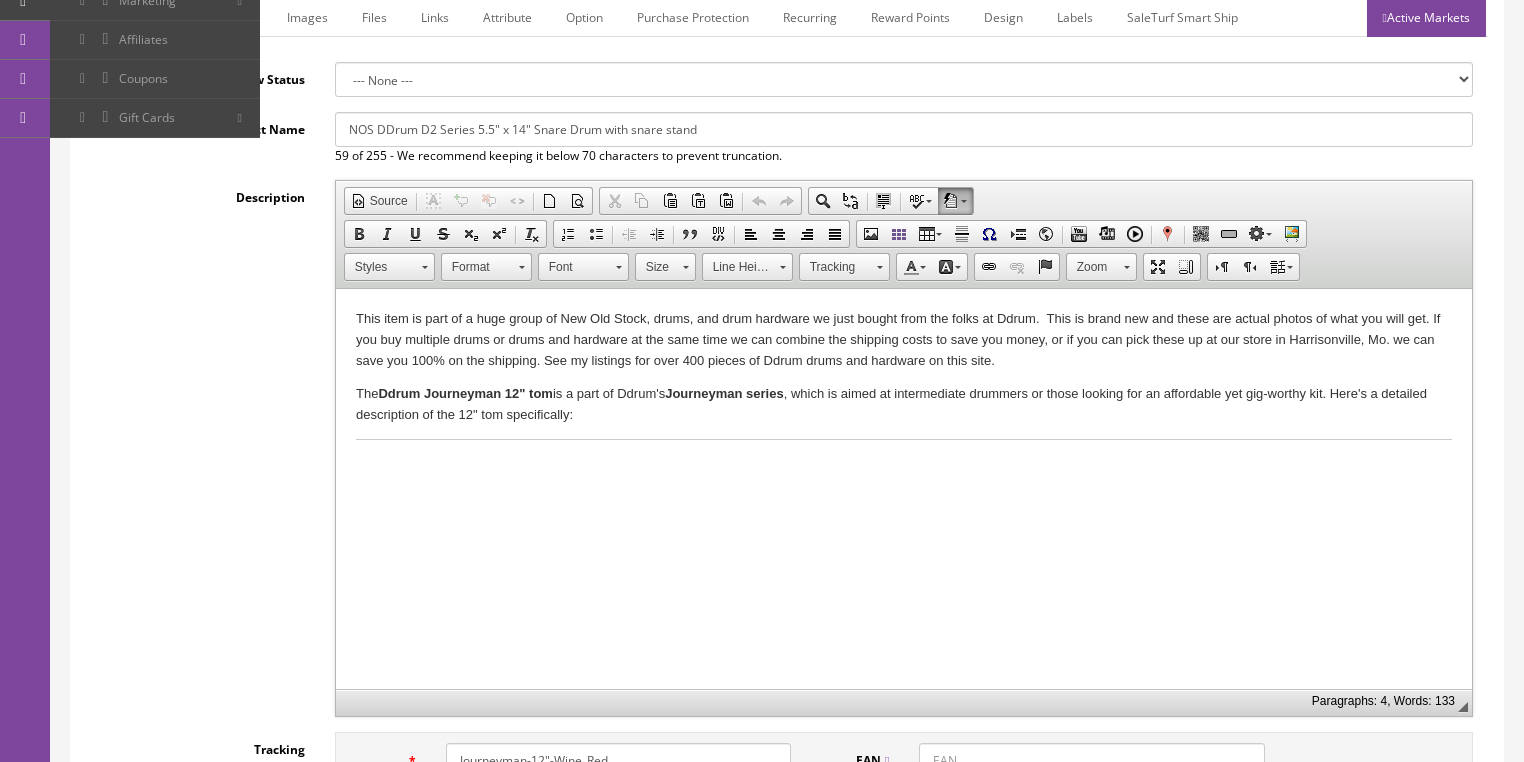 scroll, scrollTop: 320, scrollLeft: 0, axis: vertical 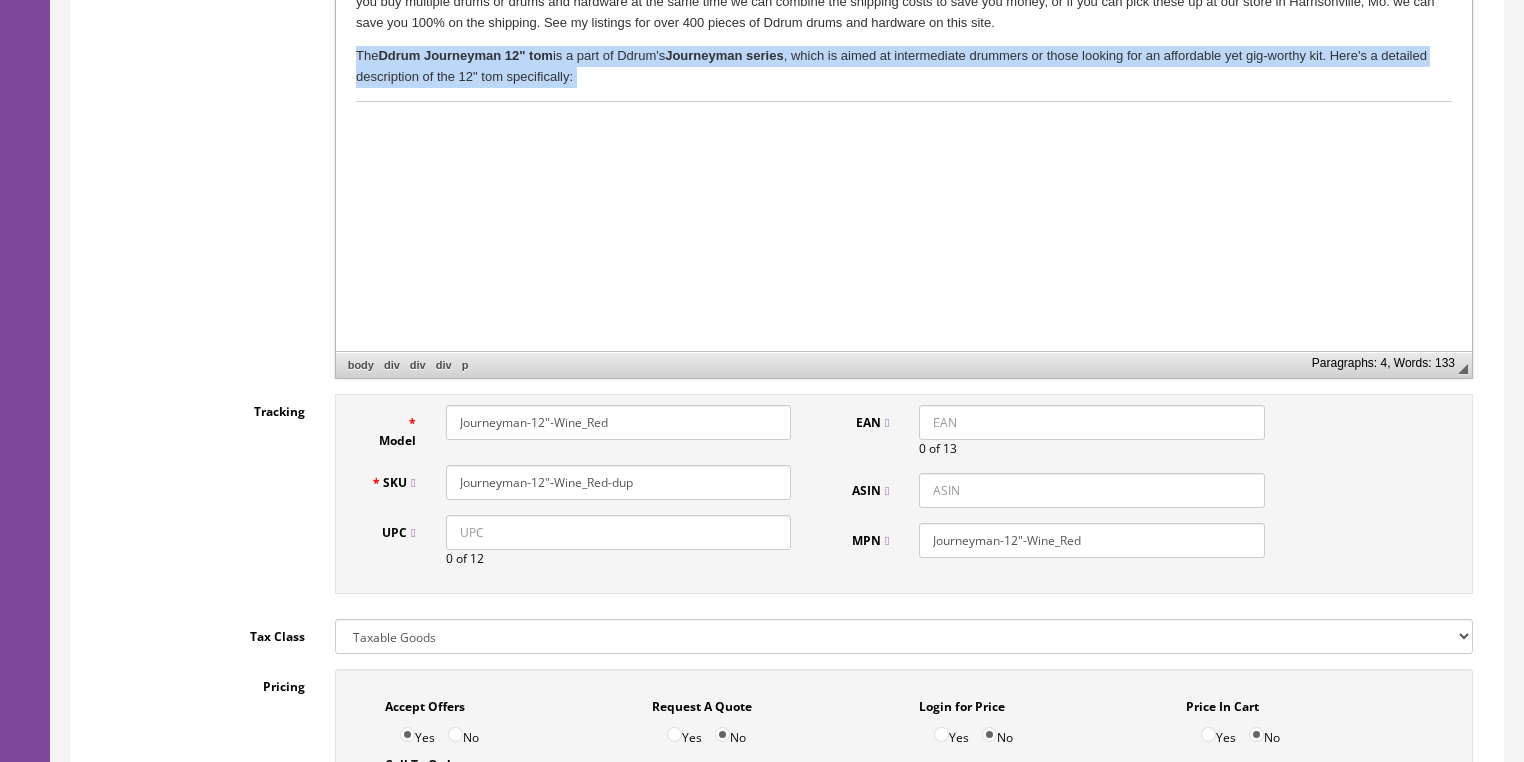 drag, startPoint x: 349, startPoint y: 53, endPoint x: 724, endPoint y: 603, distance: 665.67633 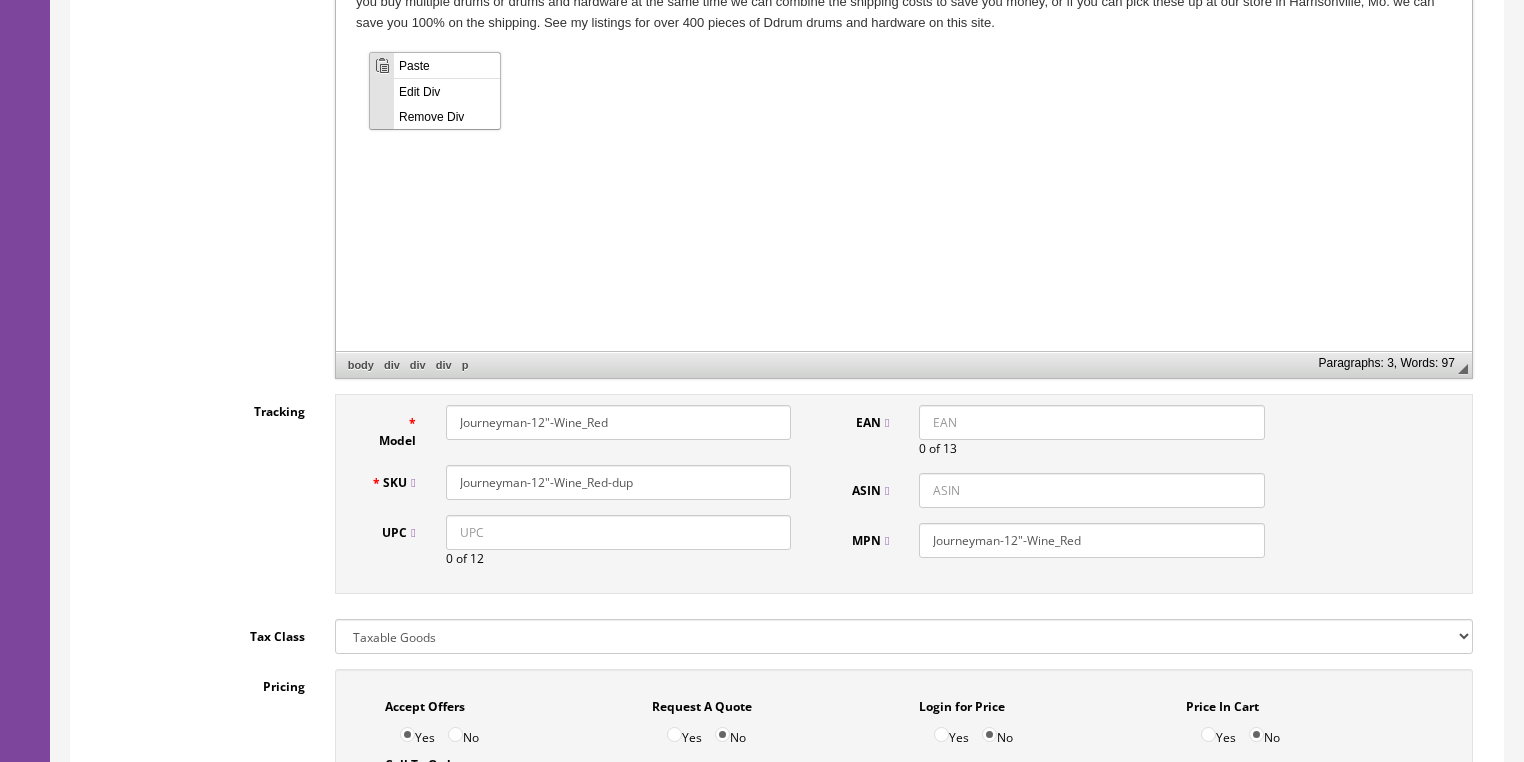 scroll, scrollTop: 0, scrollLeft: 0, axis: both 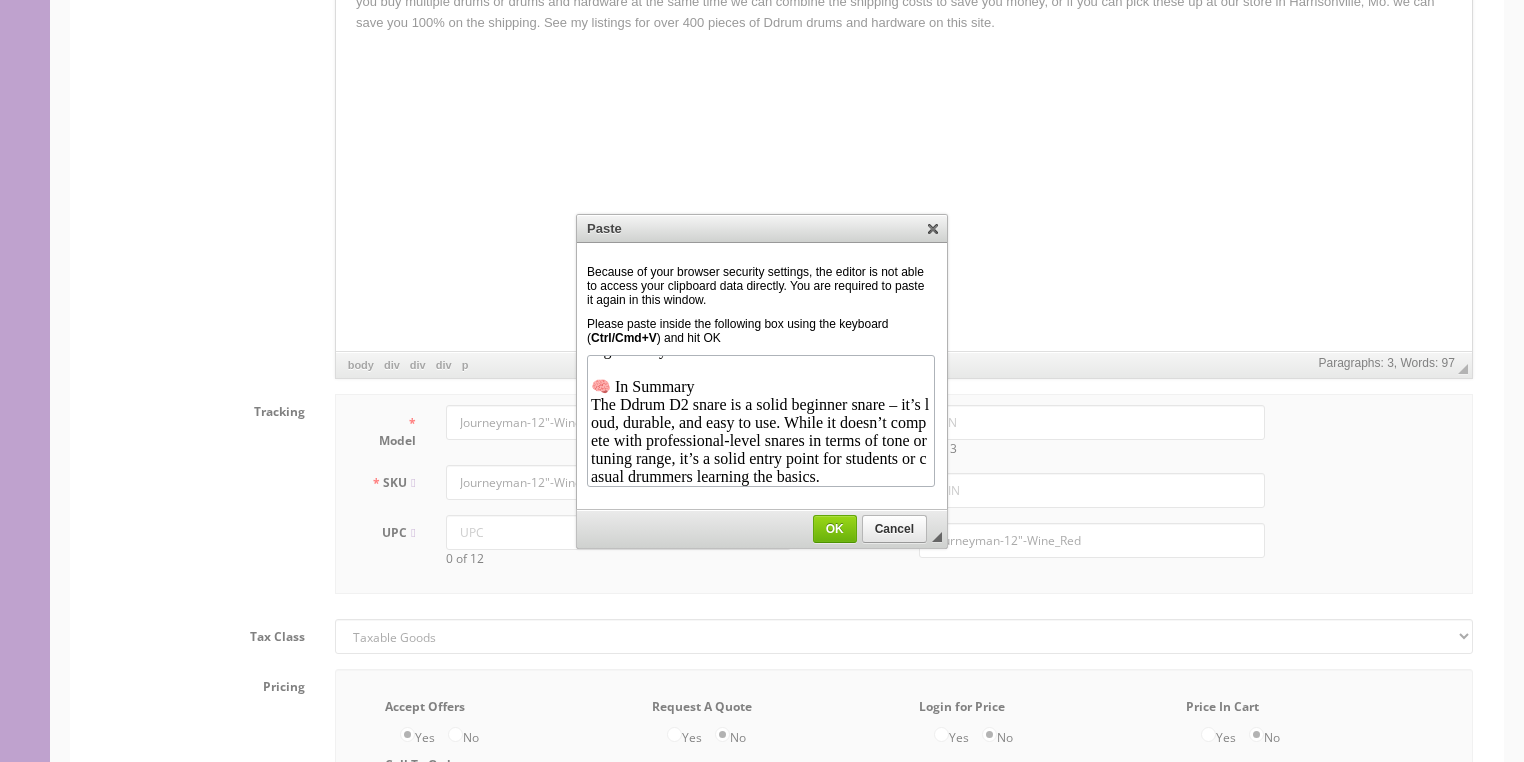 drag, startPoint x: 818, startPoint y: 524, endPoint x: 708, endPoint y: 373, distance: 186.8181 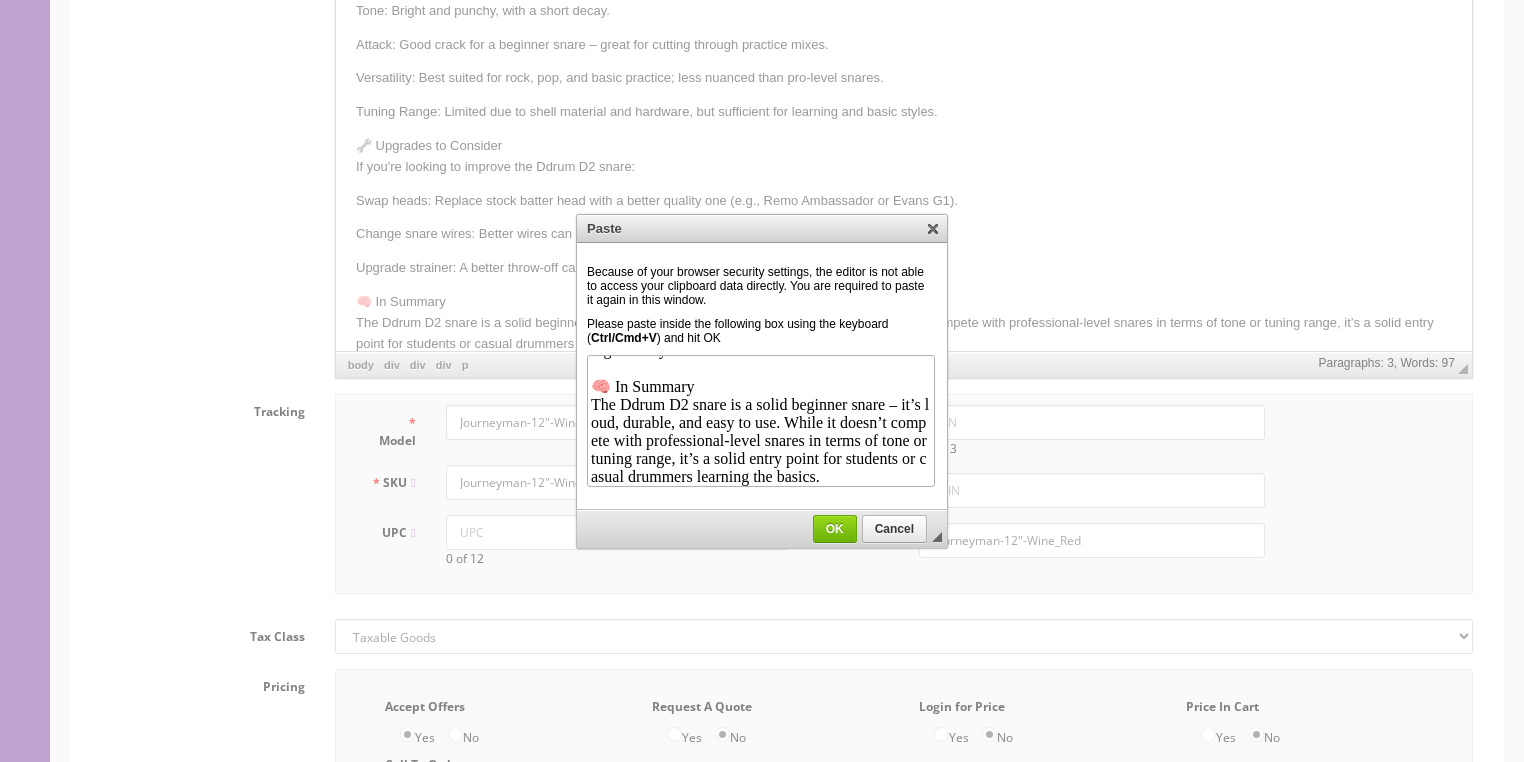 scroll, scrollTop: 0, scrollLeft: 0, axis: both 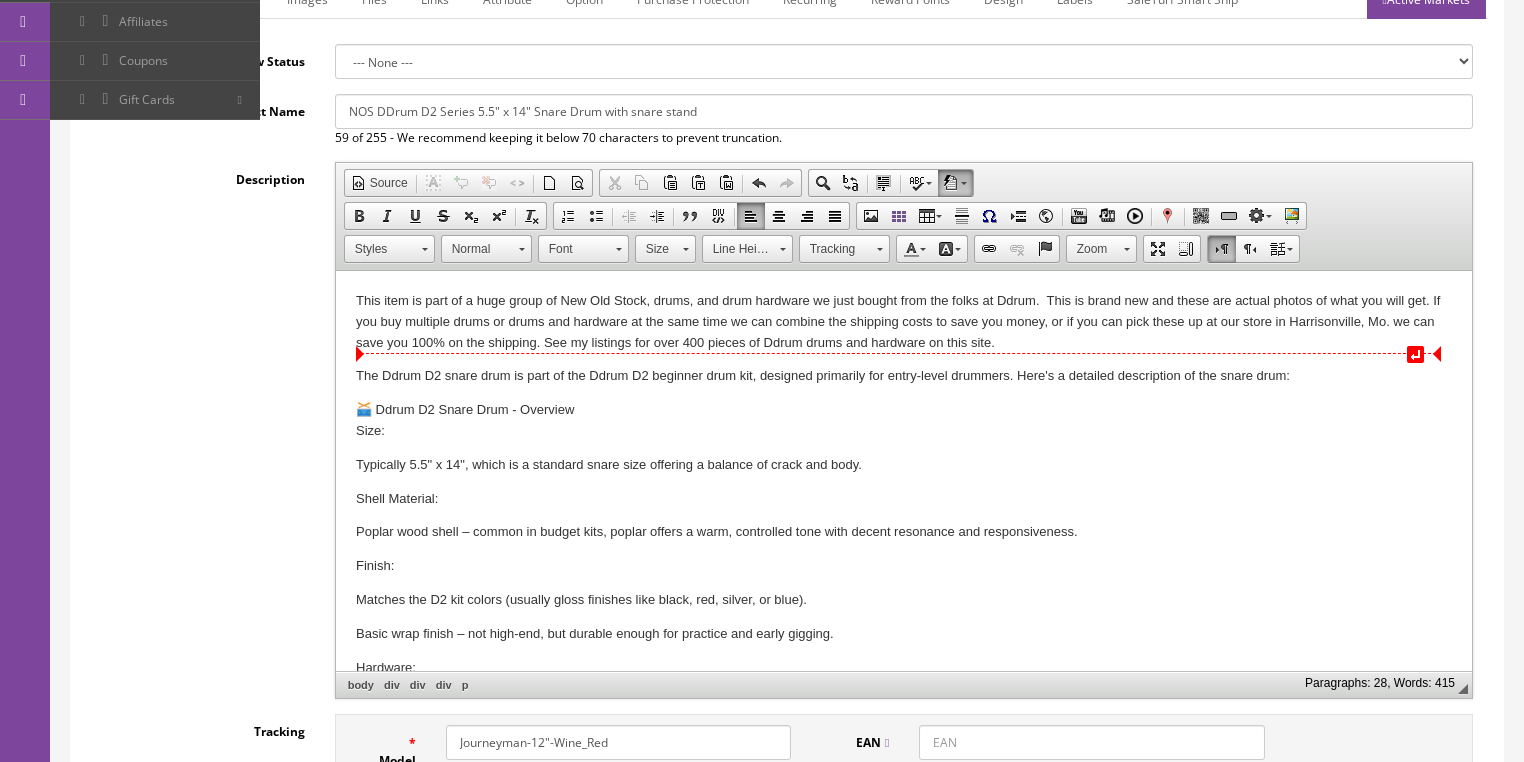 click on "The Ddrum D2 snare drum is part of the Ddrum D2 beginner drum kit, designed primarily for entry-level drummers. Here's a detailed description of the snare drum:" at bounding box center (903, 376) 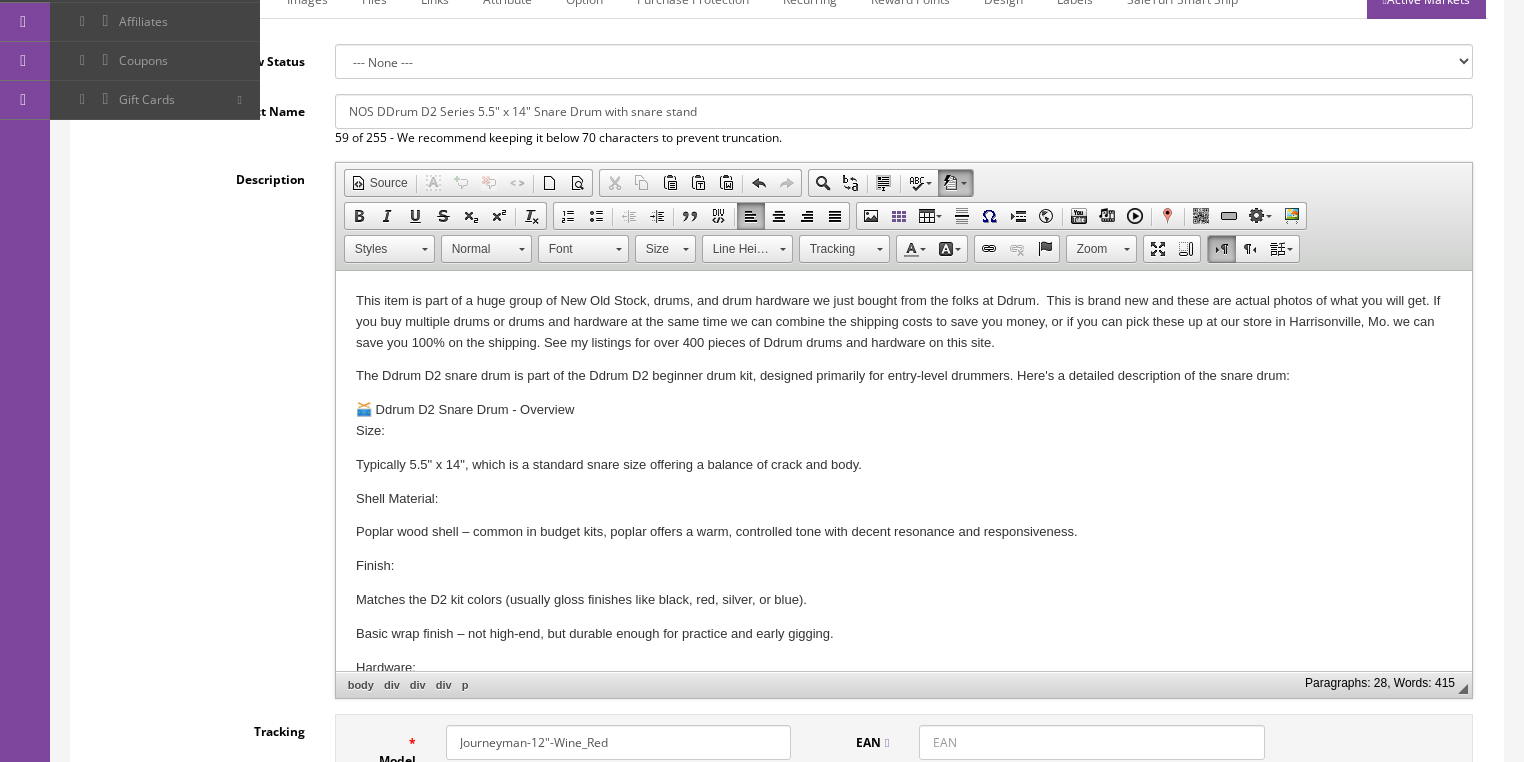 type 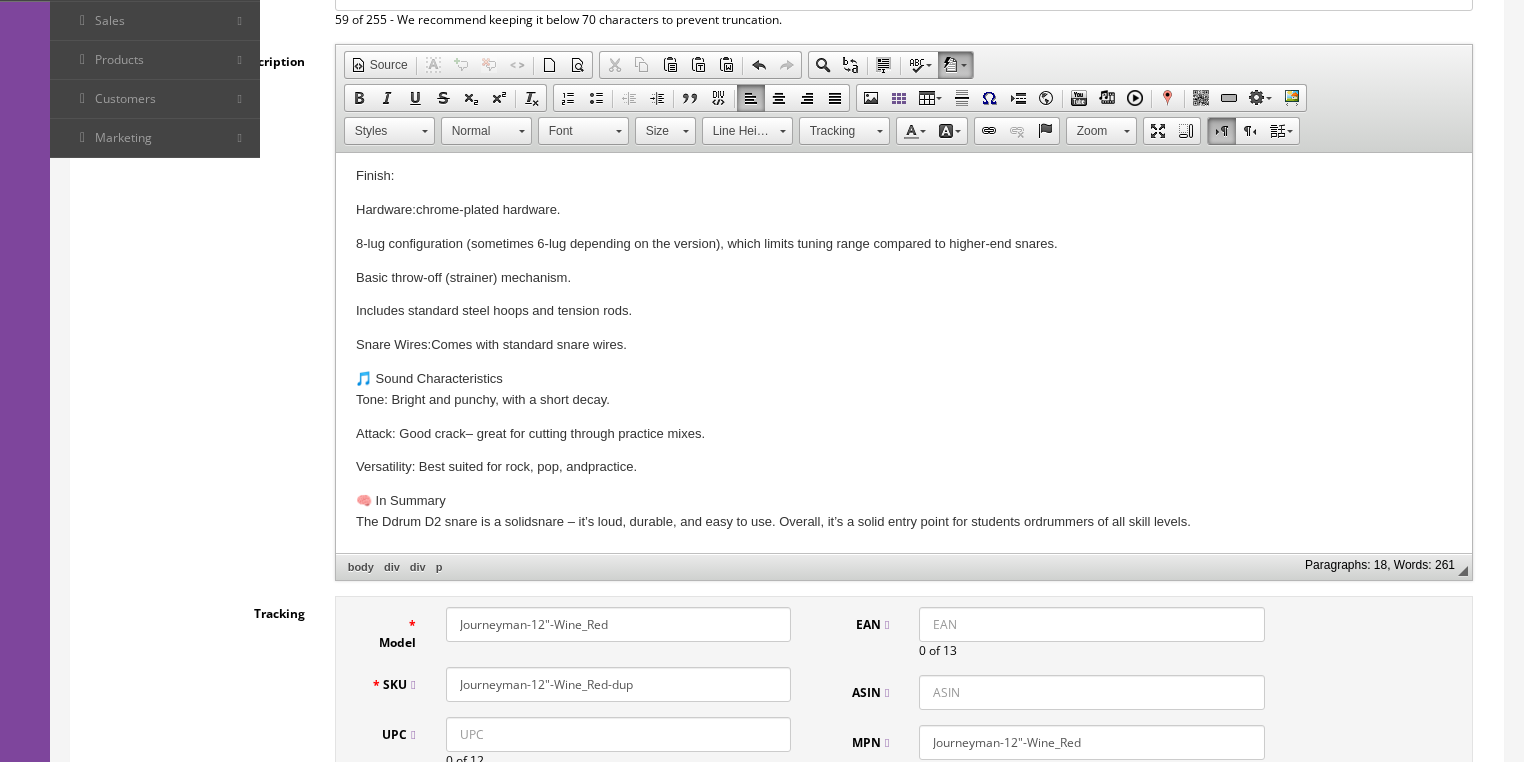 scroll, scrollTop: 560, scrollLeft: 0, axis: vertical 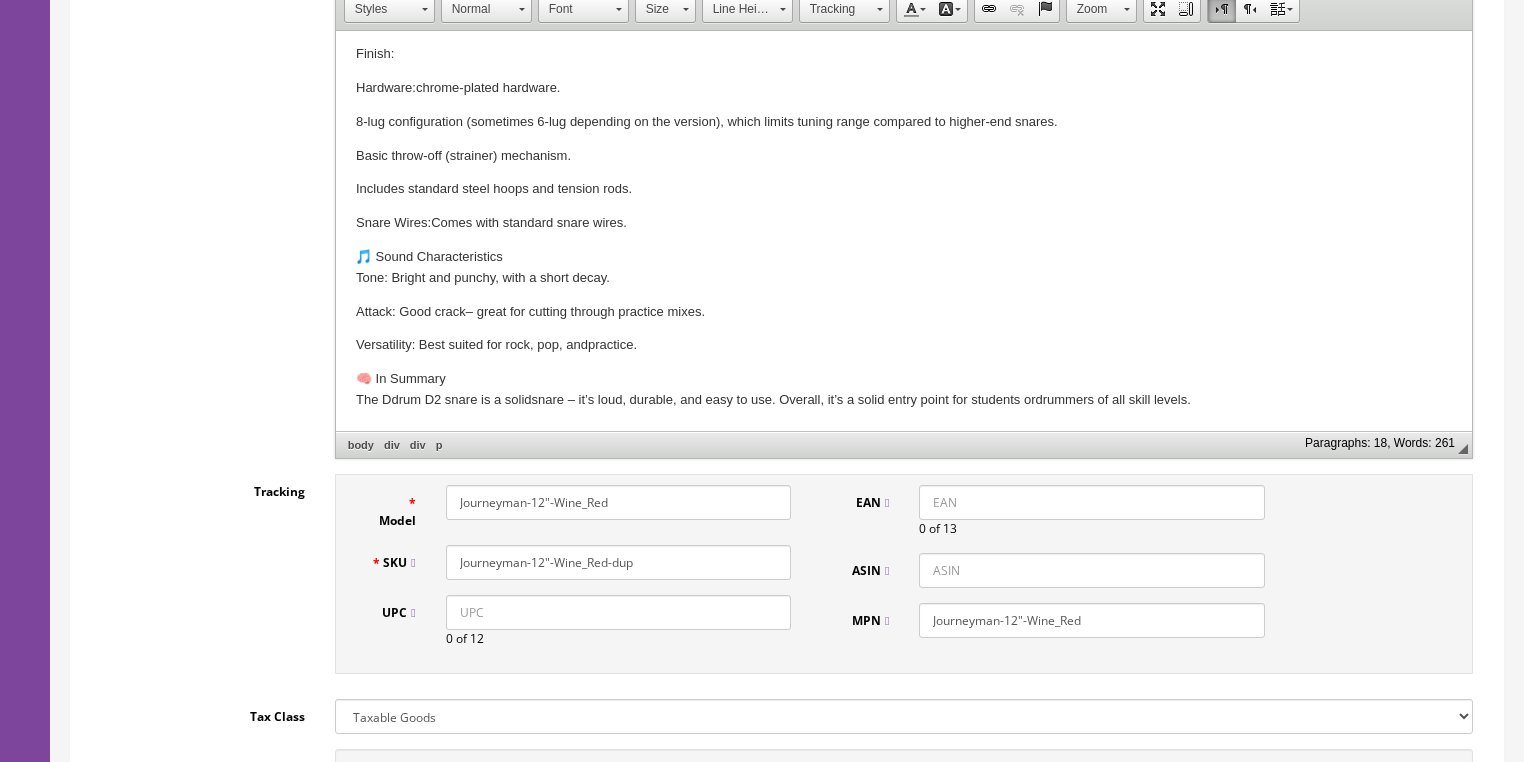 drag, startPoint x: 624, startPoint y: 512, endPoint x: 194, endPoint y: 331, distance: 466.54153 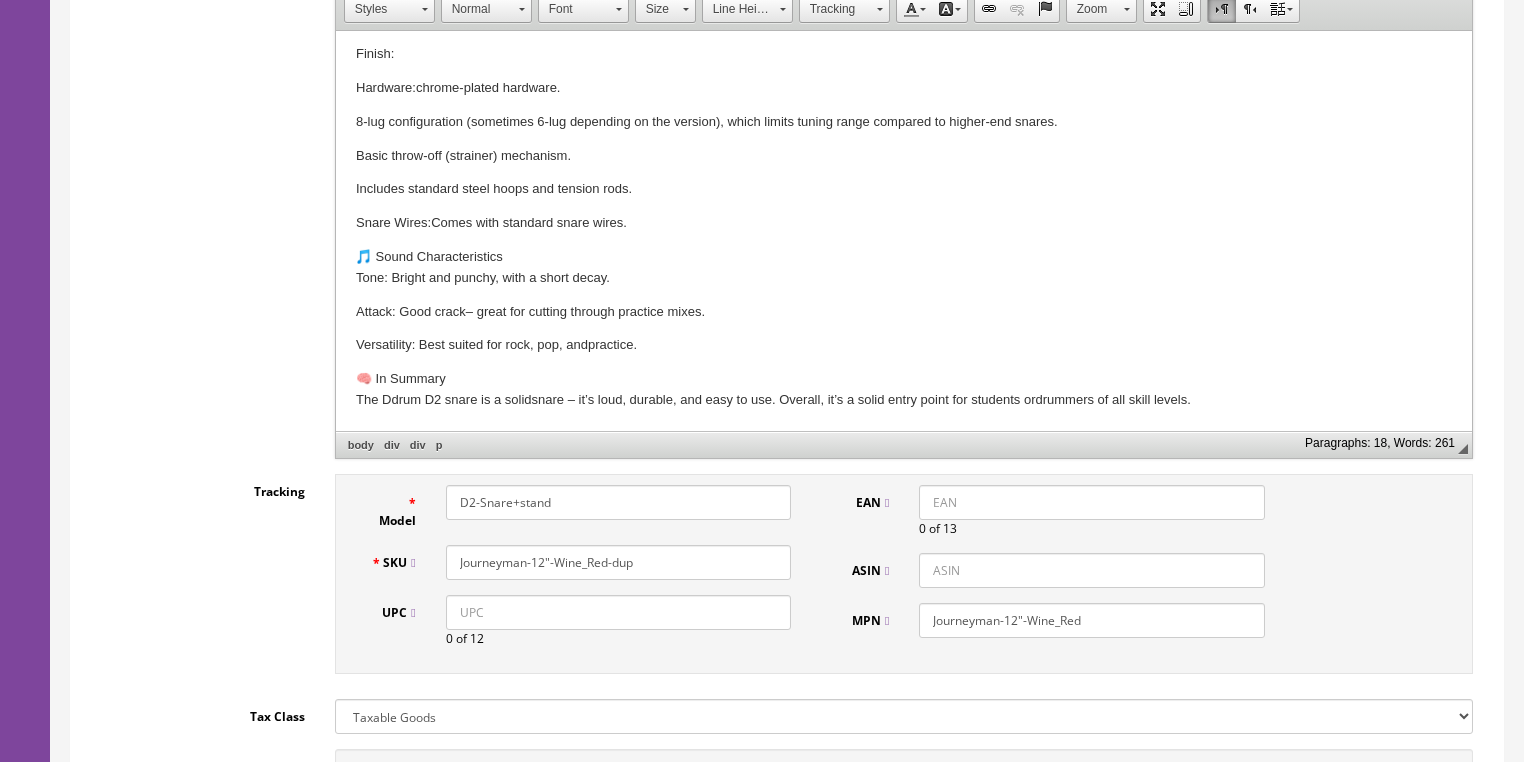 drag, startPoint x: 572, startPoint y: 509, endPoint x: 463, endPoint y: 505, distance: 109.07337 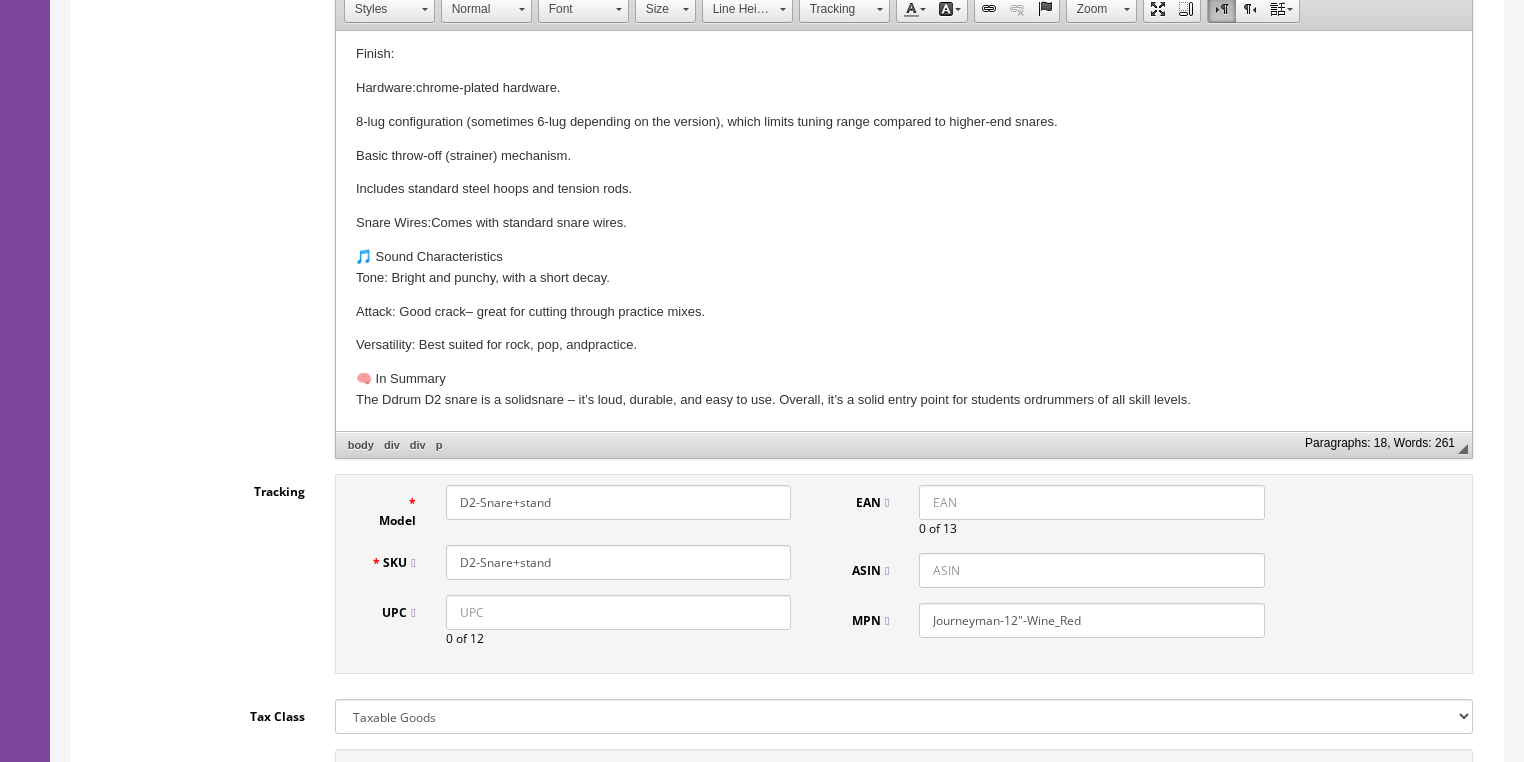 type on "D2-Snare+stand" 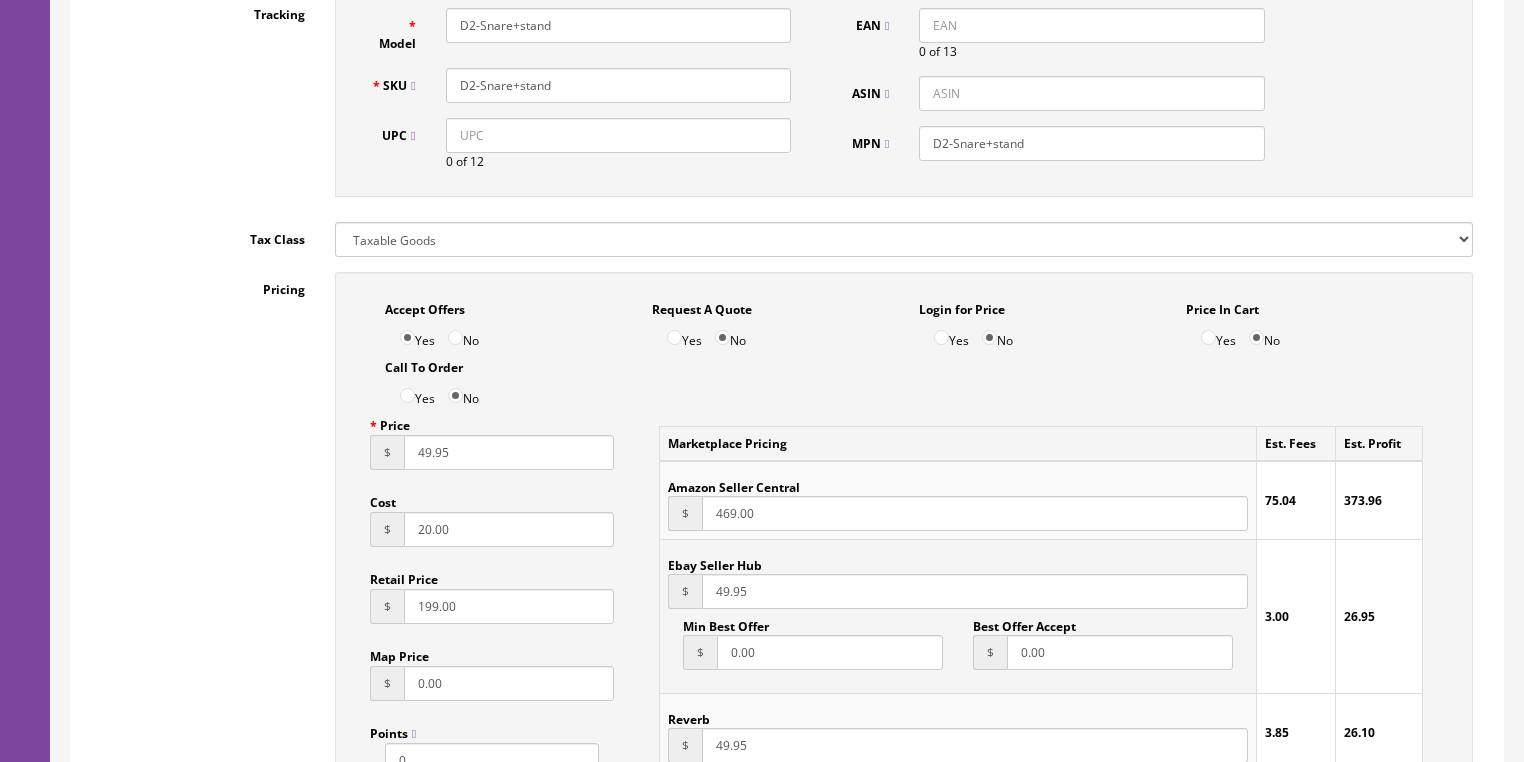 scroll, scrollTop: 1040, scrollLeft: 0, axis: vertical 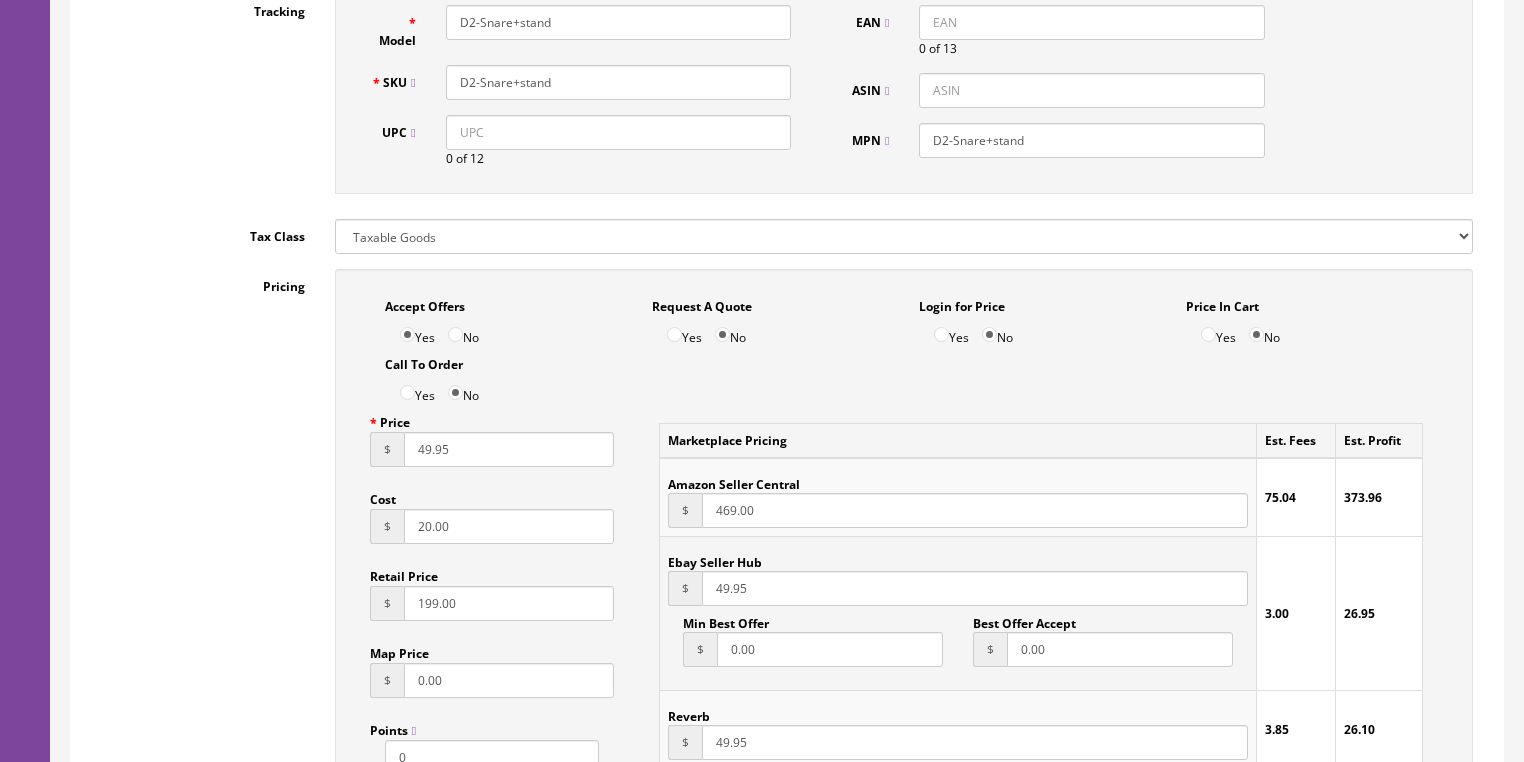 type on "D2-Snare+stand" 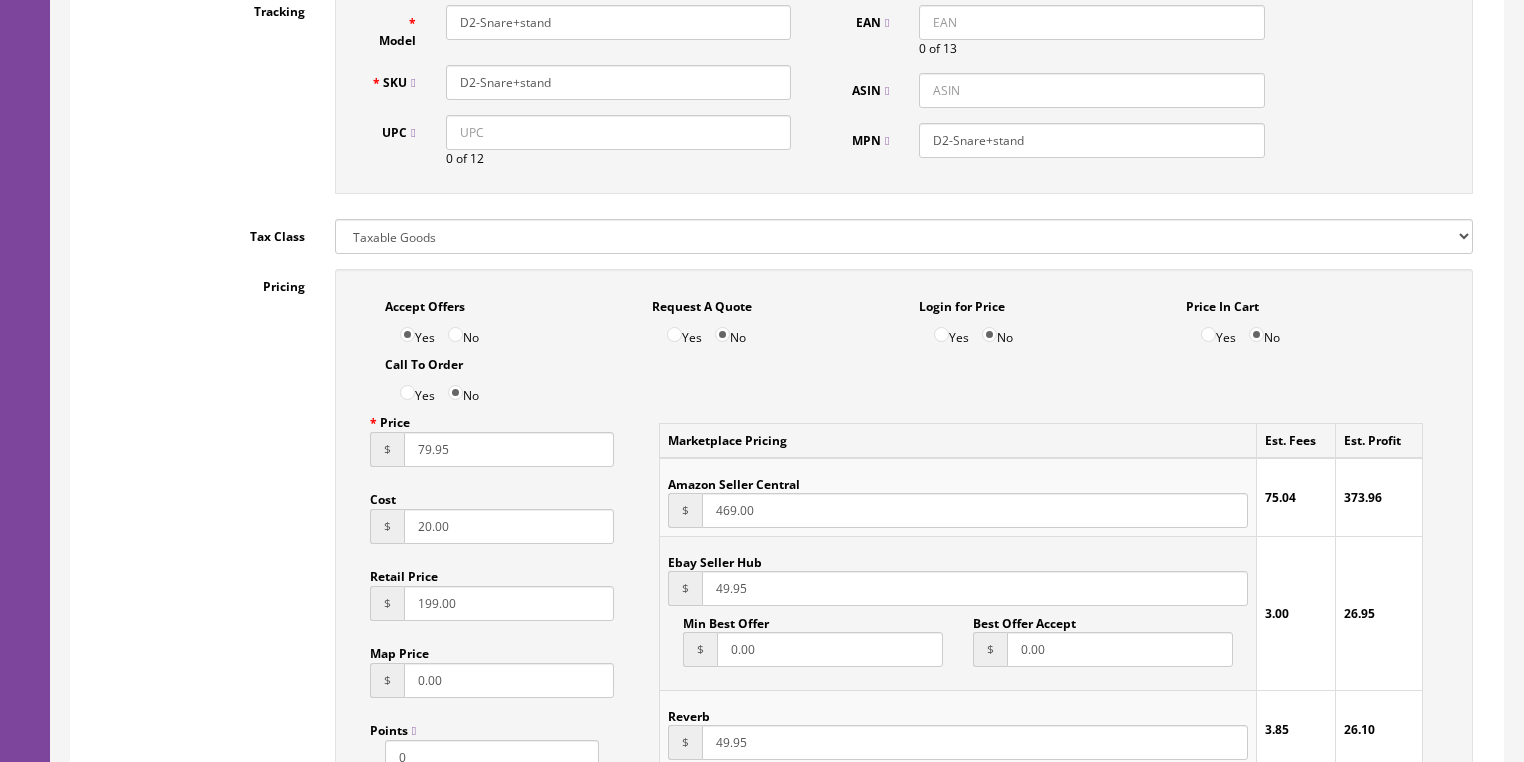 type on "79.95" 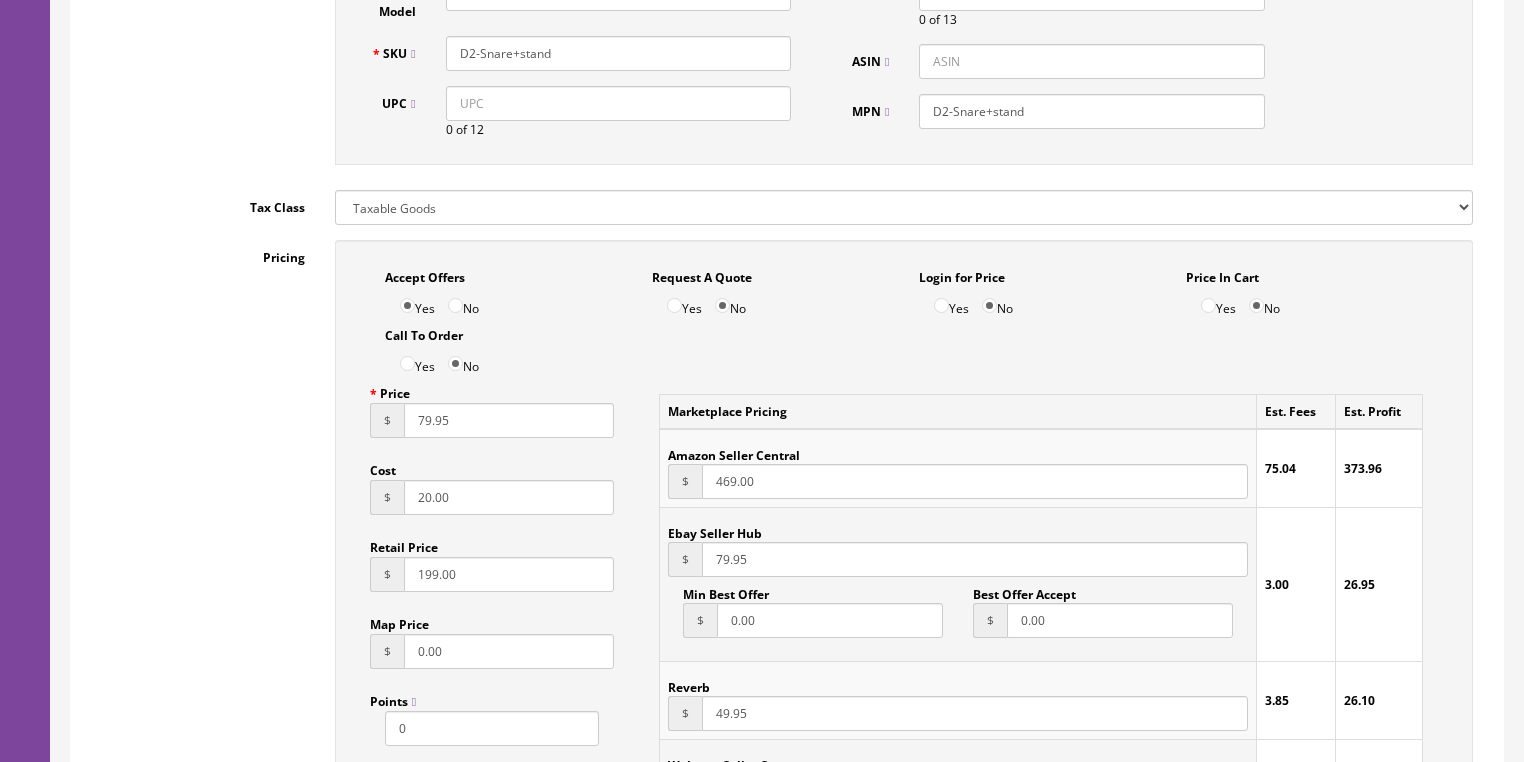 scroll, scrollTop: 1120, scrollLeft: 0, axis: vertical 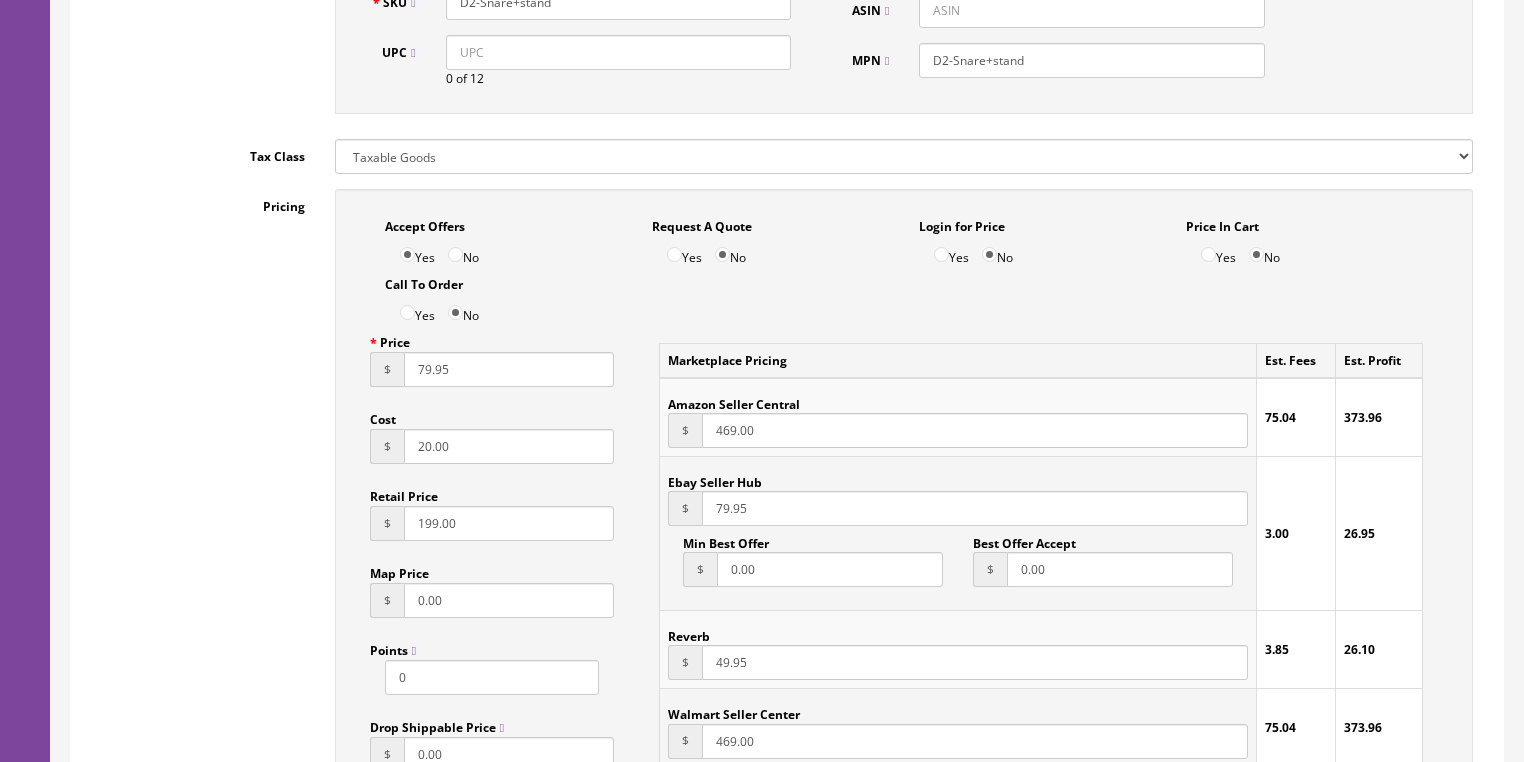 click on "79.95" at bounding box center [974, 508] 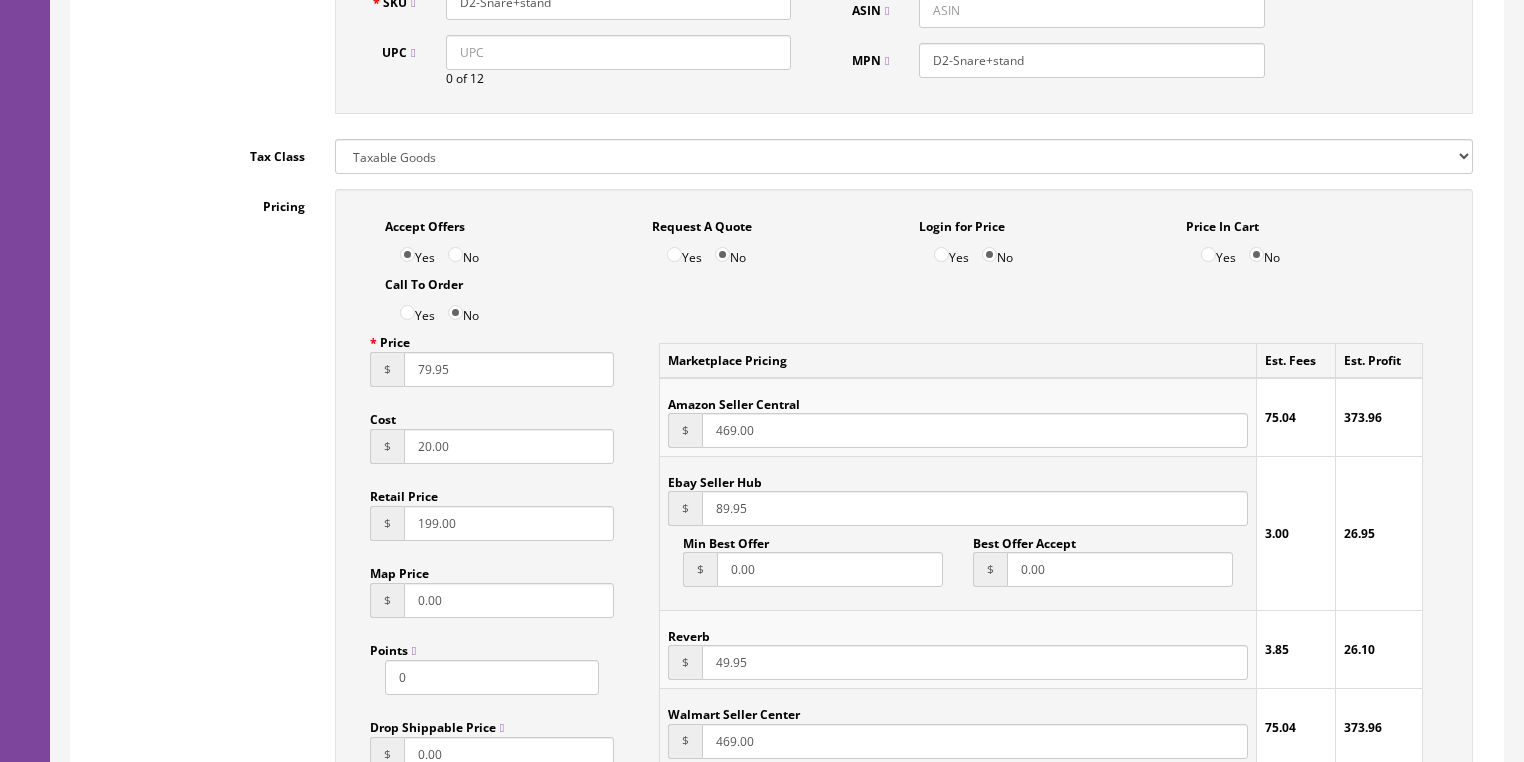 type on "89.95" 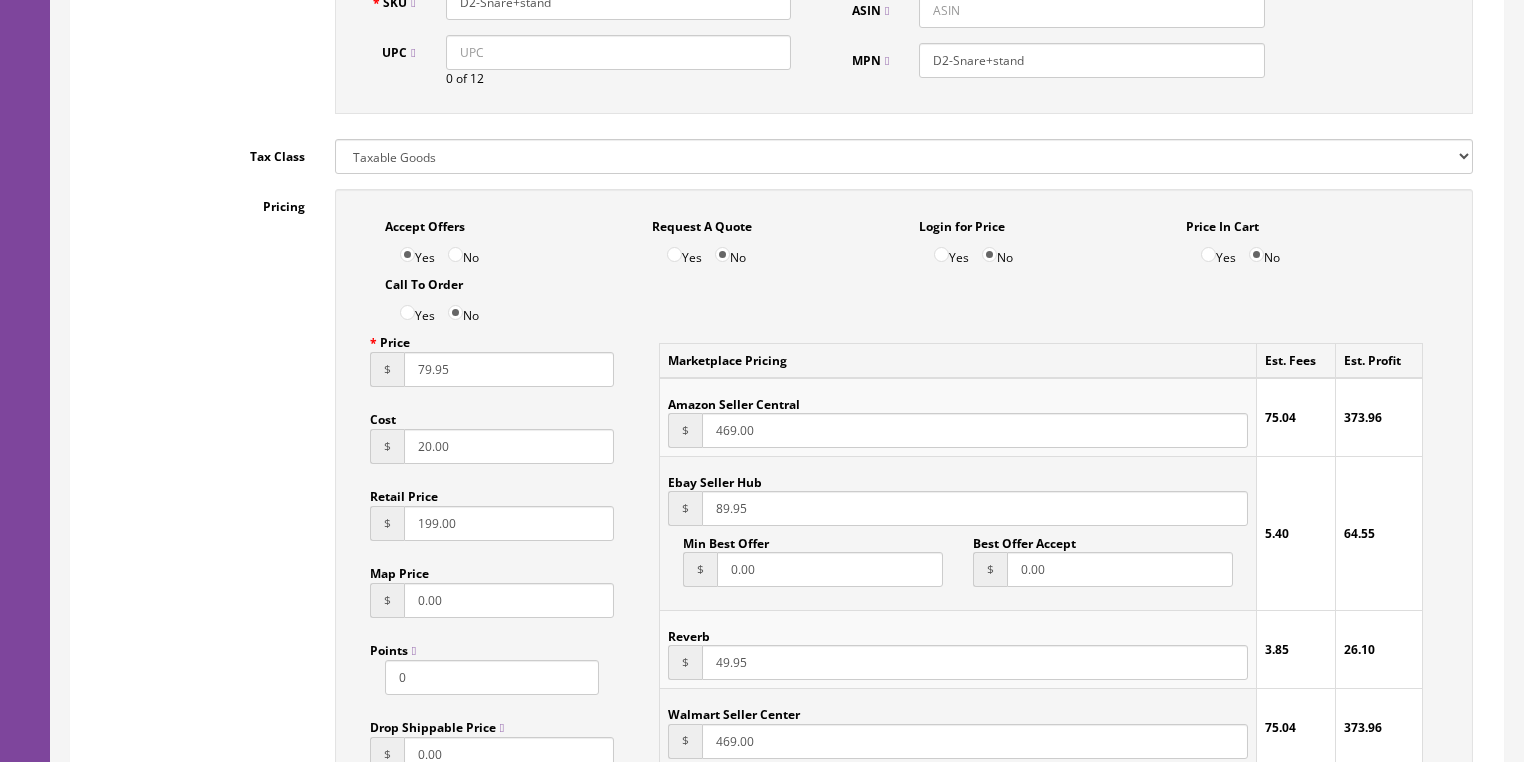 click on "79.95" at bounding box center (509, 369) 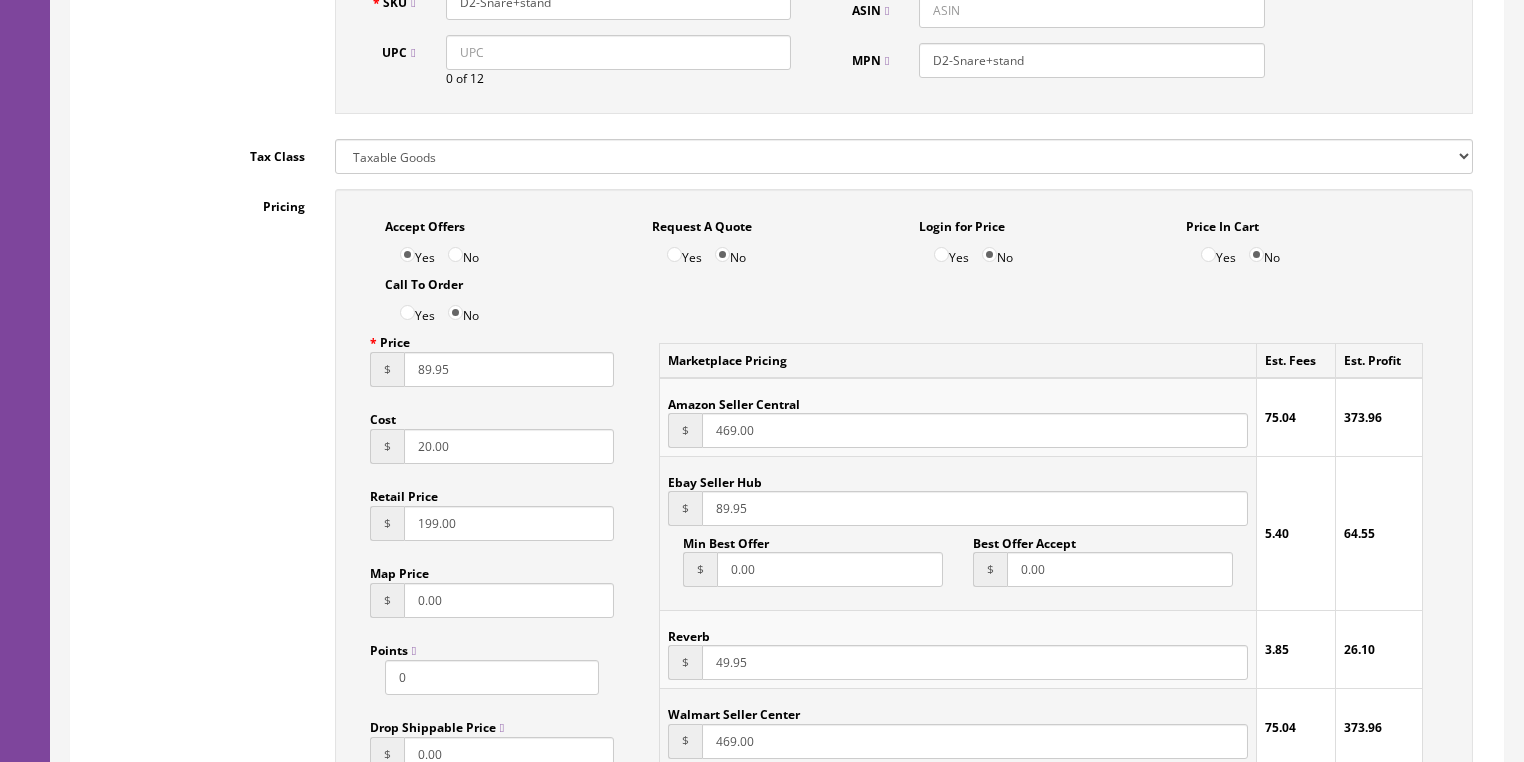 type on "89.95" 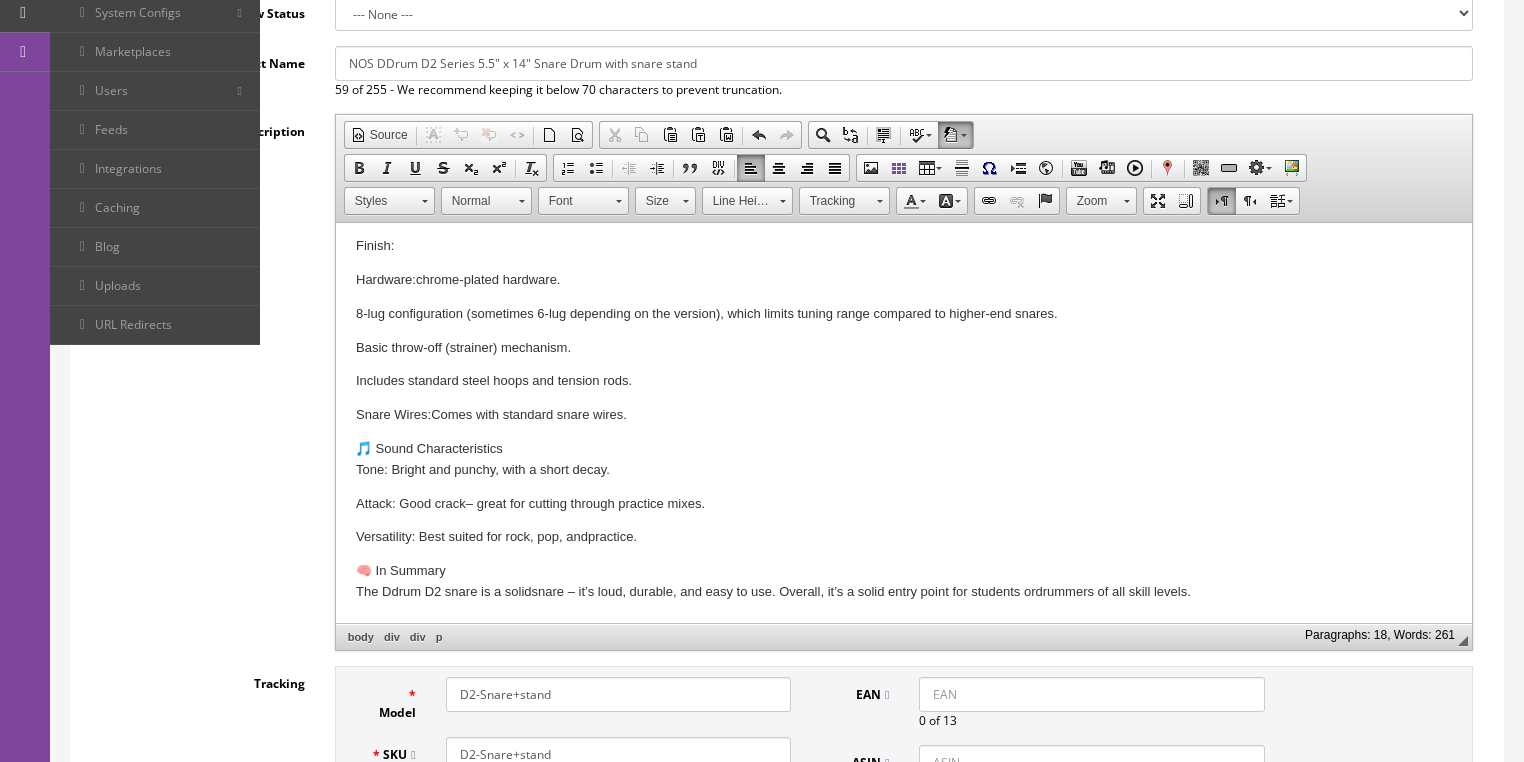 scroll, scrollTop: 0, scrollLeft: 0, axis: both 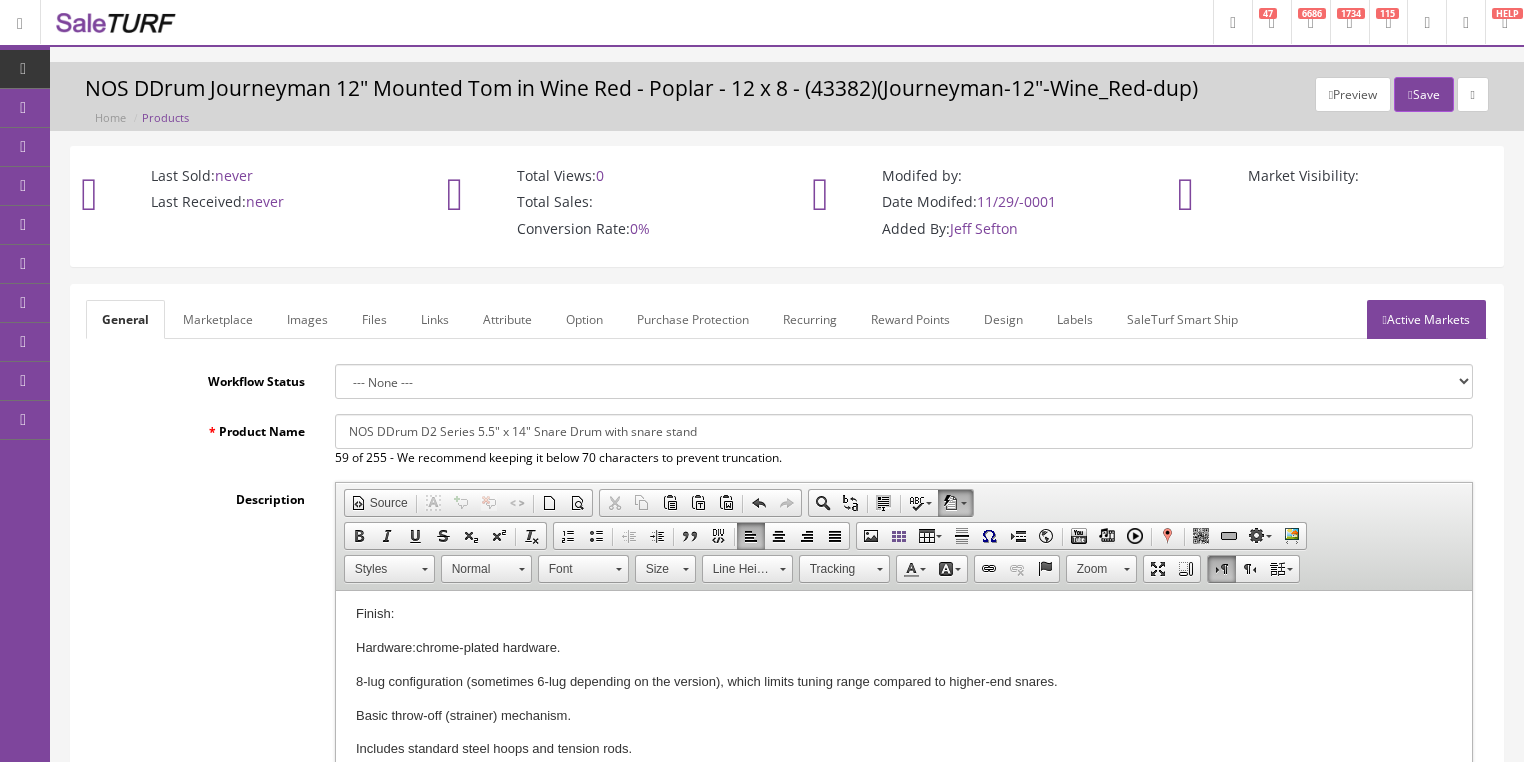 type on "89.95" 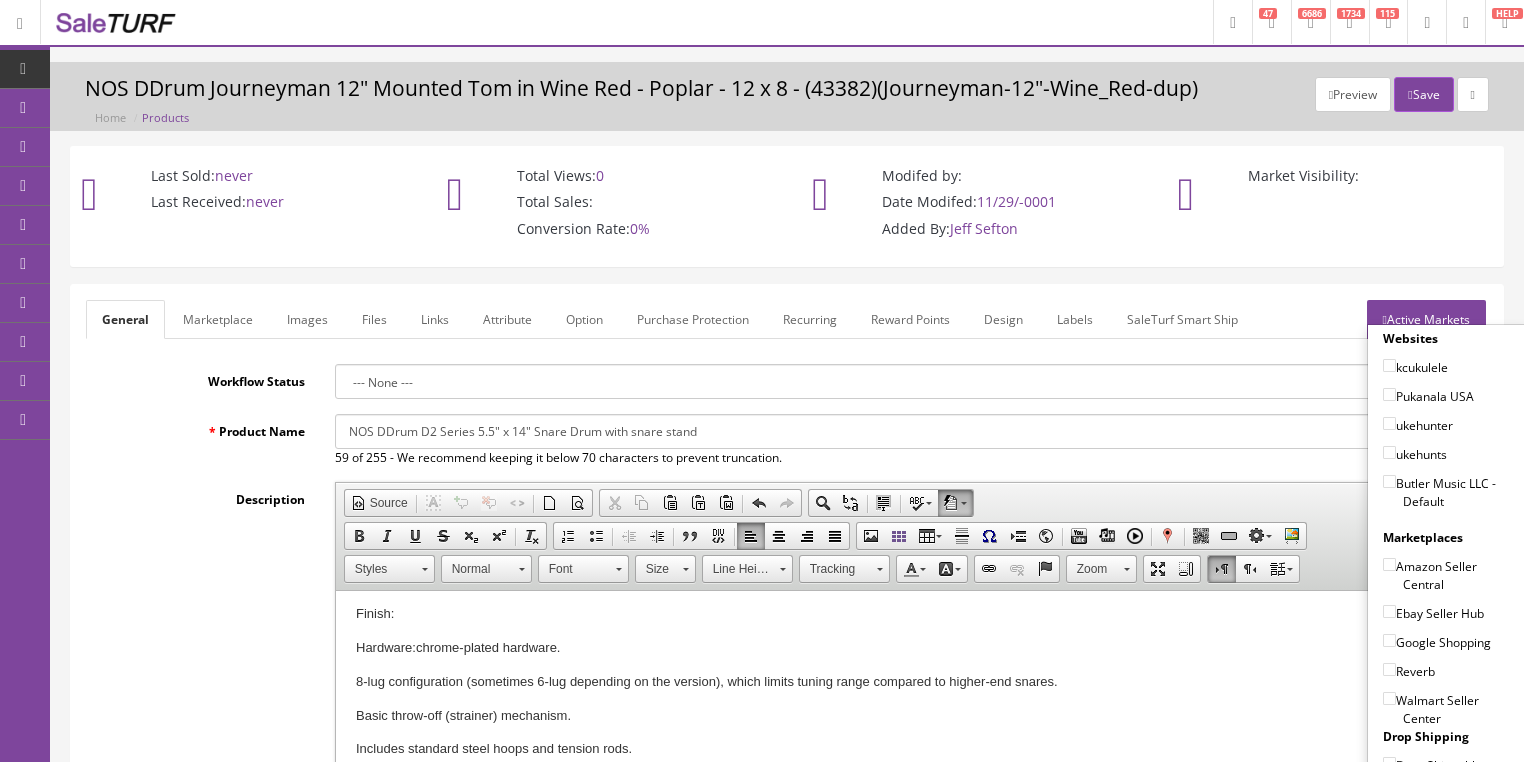 click on "Butler Music LLC - Default" at bounding box center [1389, 481] 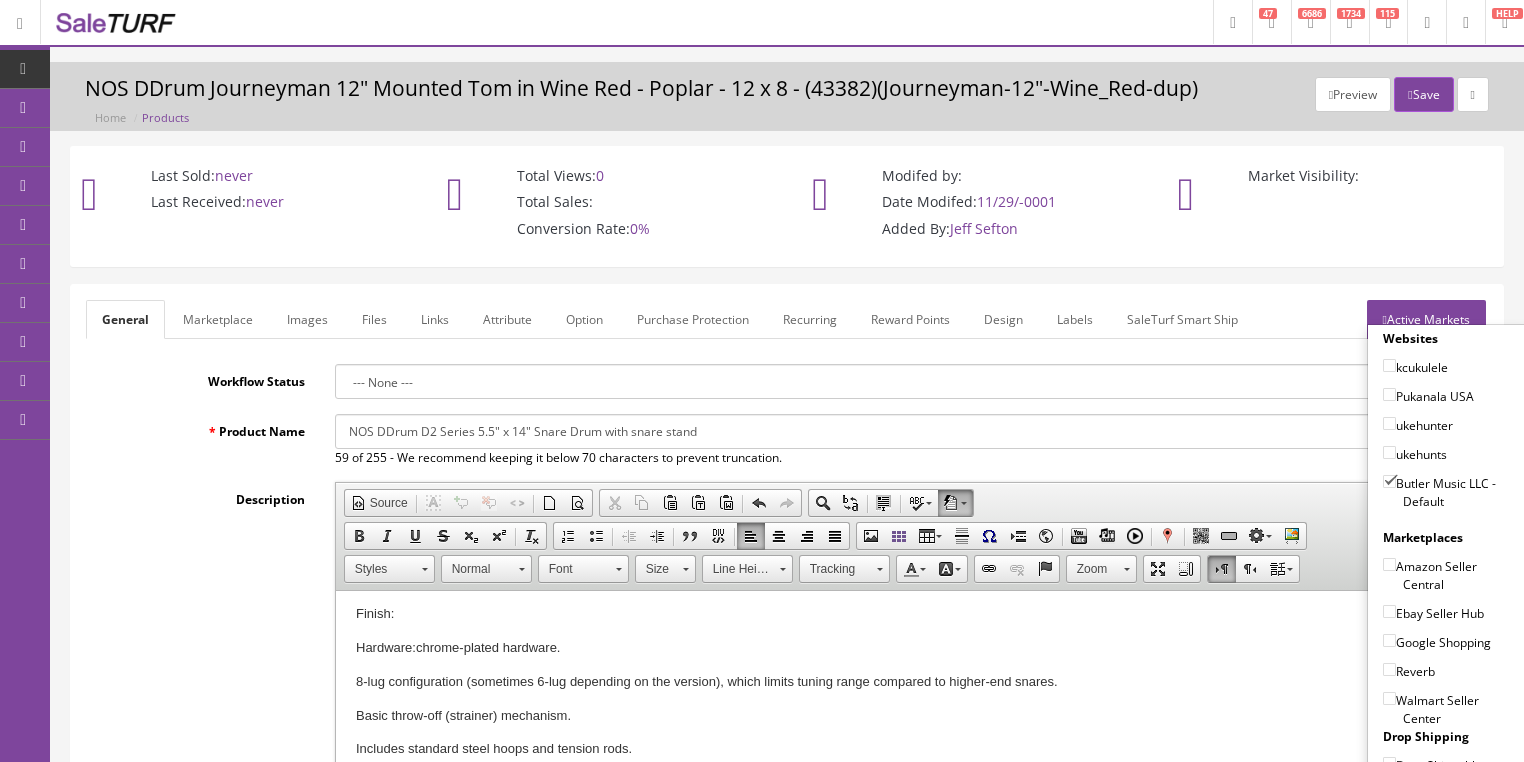click on "Ebay Seller Hub" at bounding box center [1389, 611] 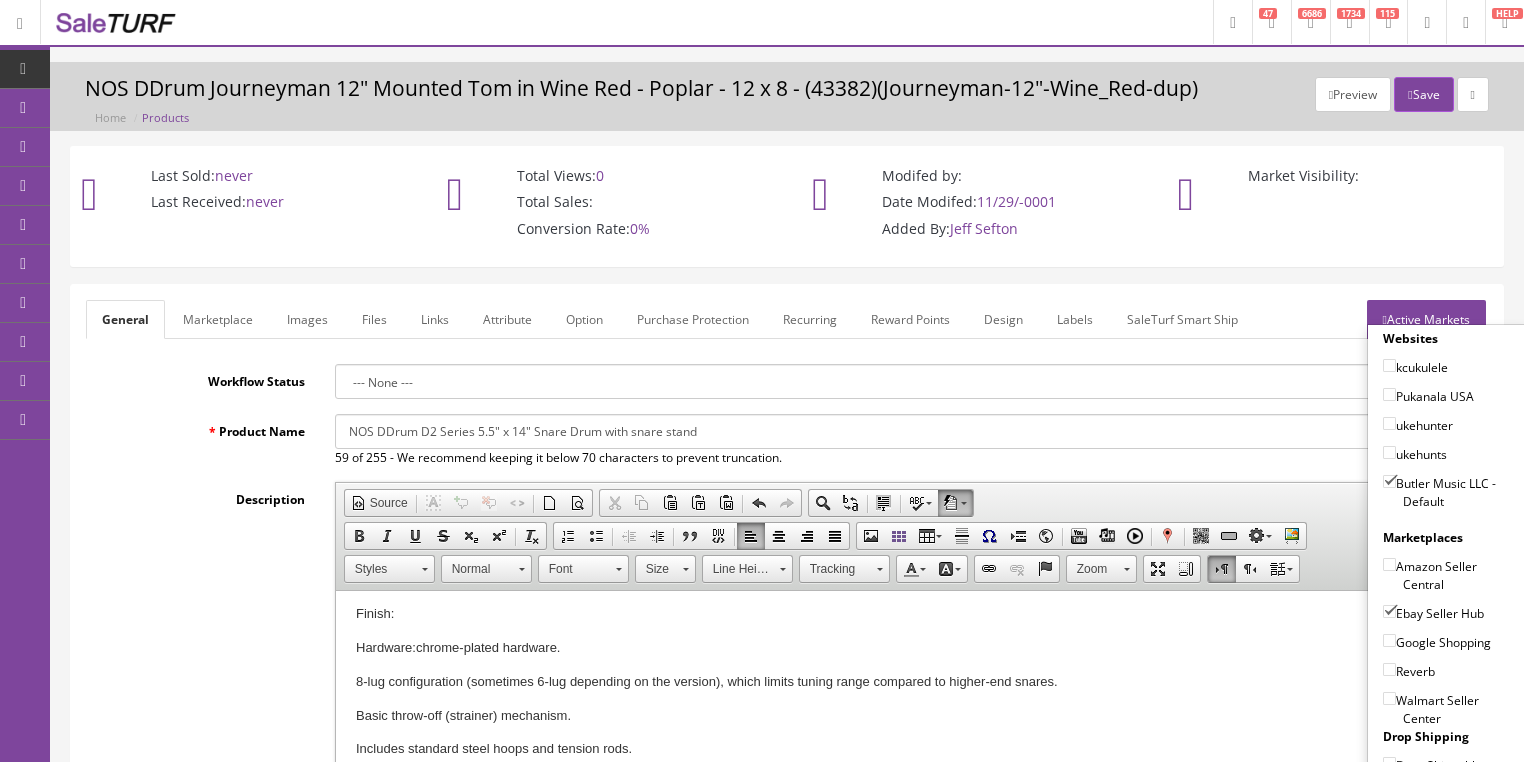 click on "Google Shopping" at bounding box center (1389, 640) 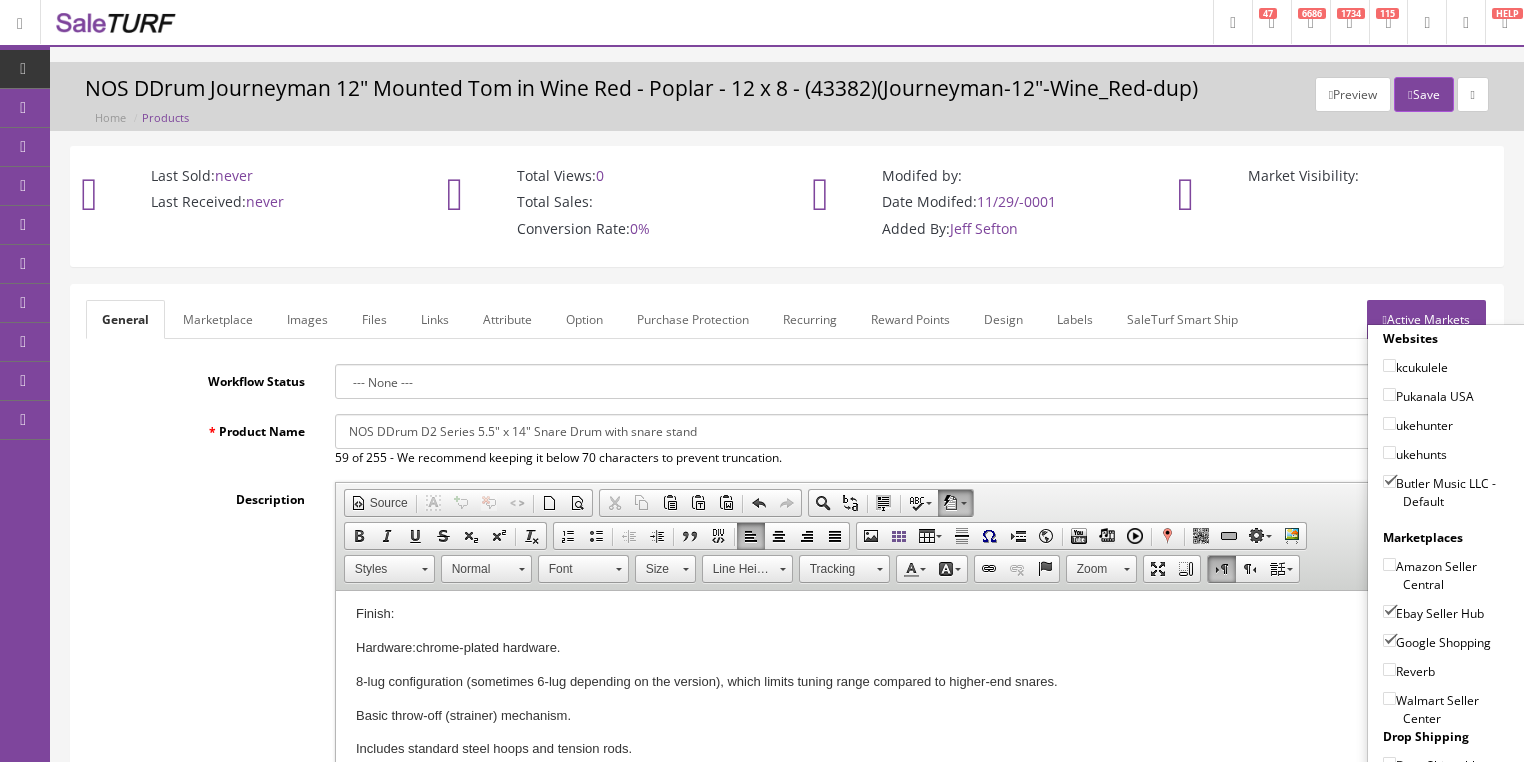click on "Reverb" at bounding box center (1389, 669) 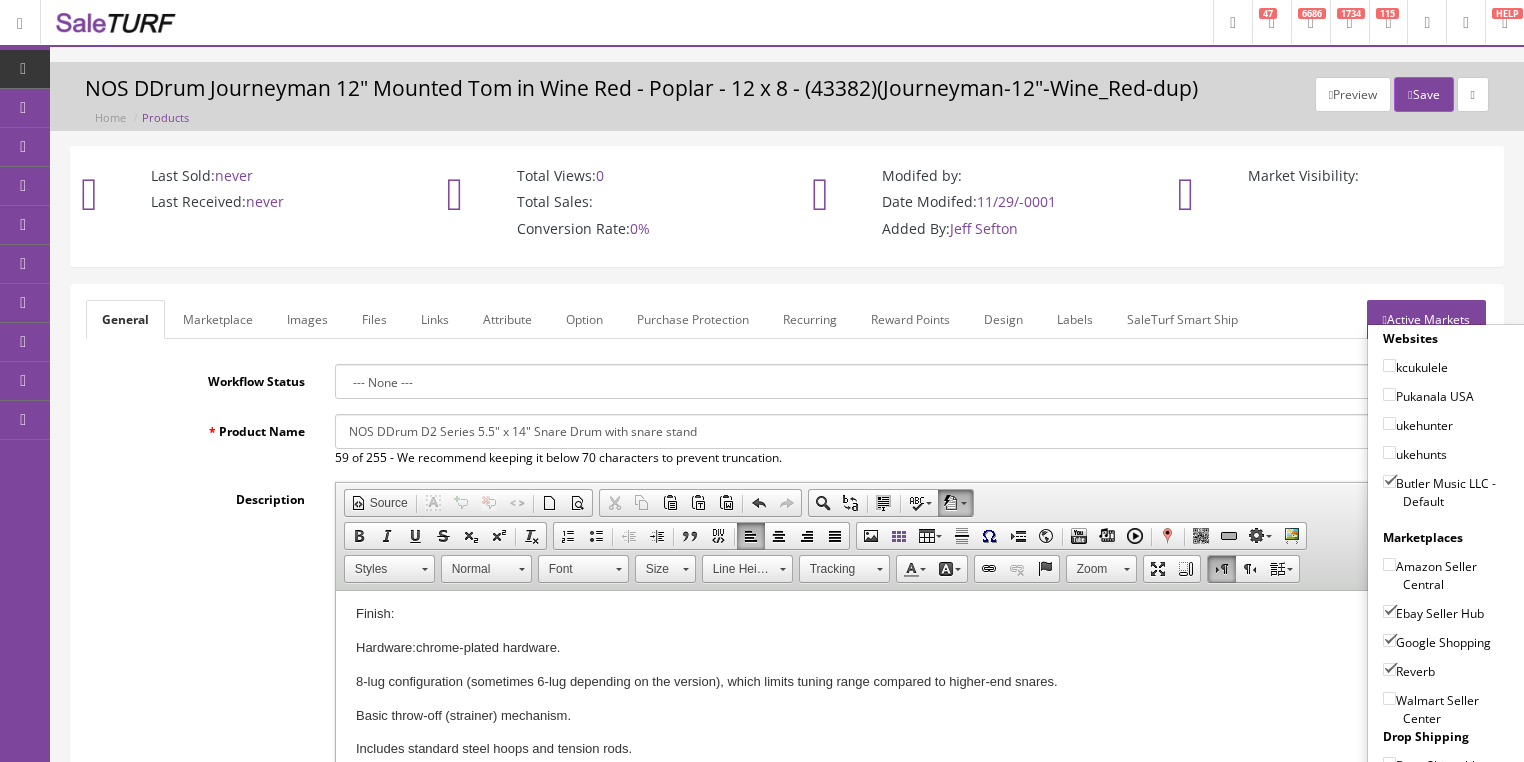 click on "Active Markets" at bounding box center [1426, 319] 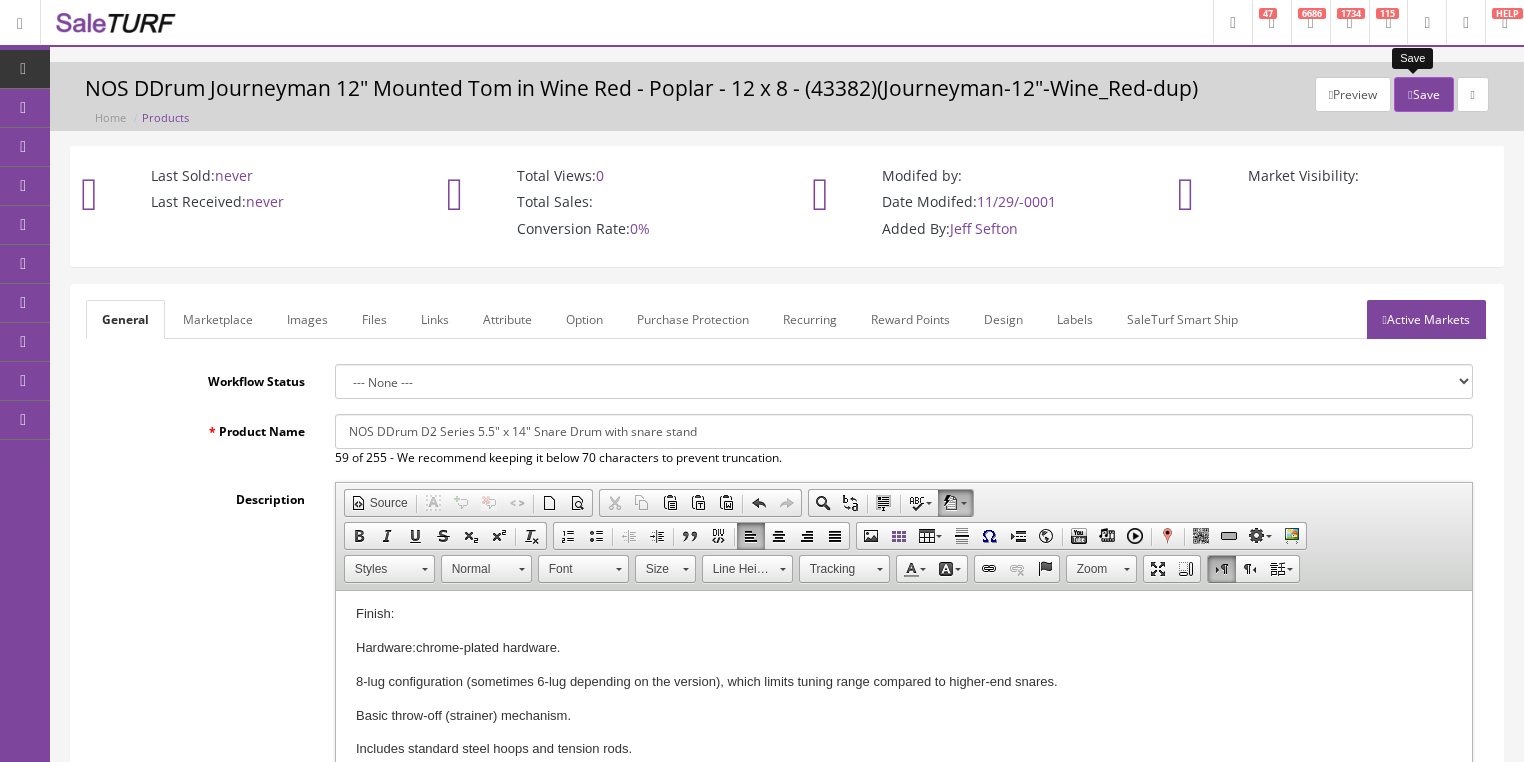 click on "Save" at bounding box center (1423, 94) 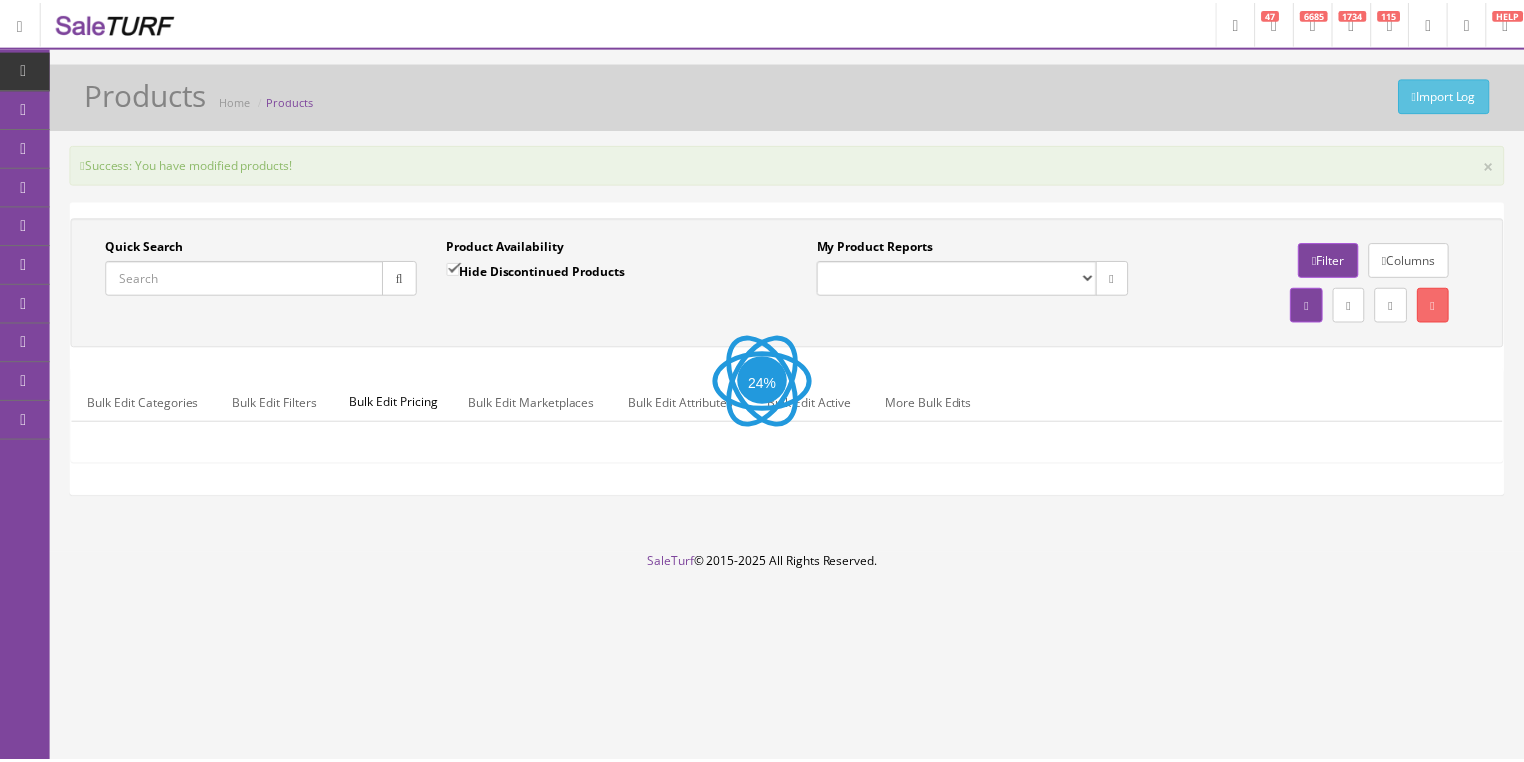 scroll, scrollTop: 0, scrollLeft: 0, axis: both 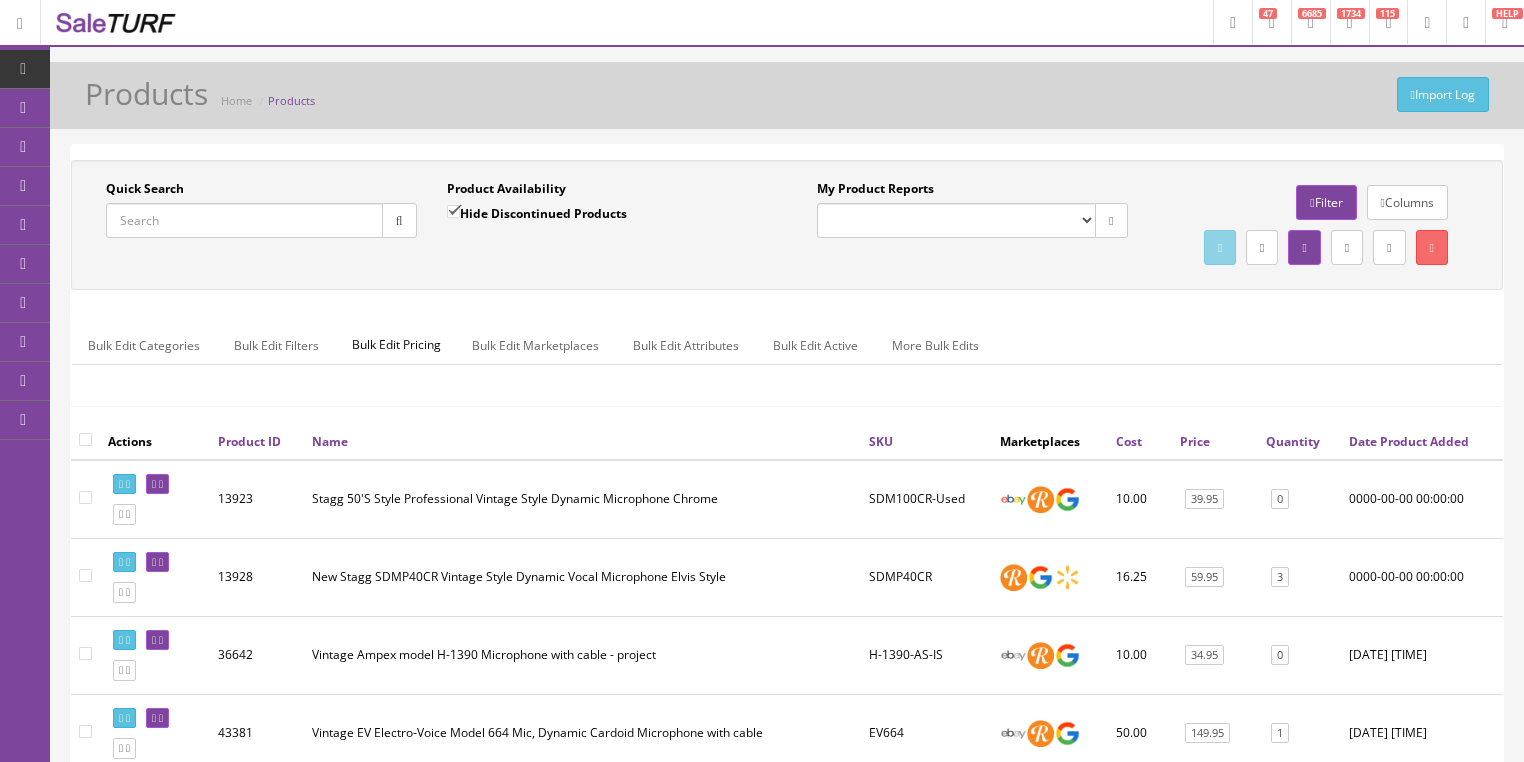click on "Quick Search" at bounding box center [244, 220] 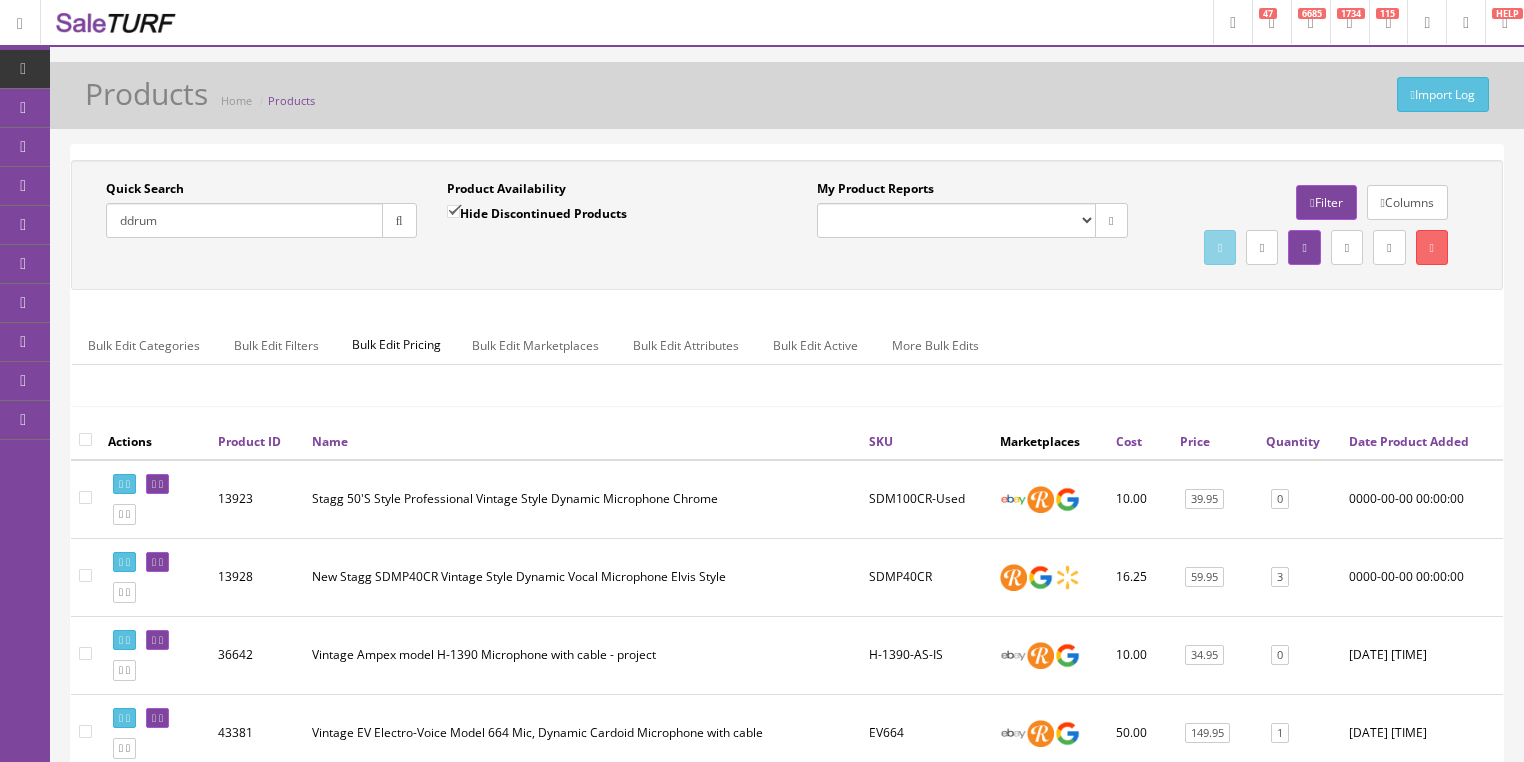 type on "ddrum" 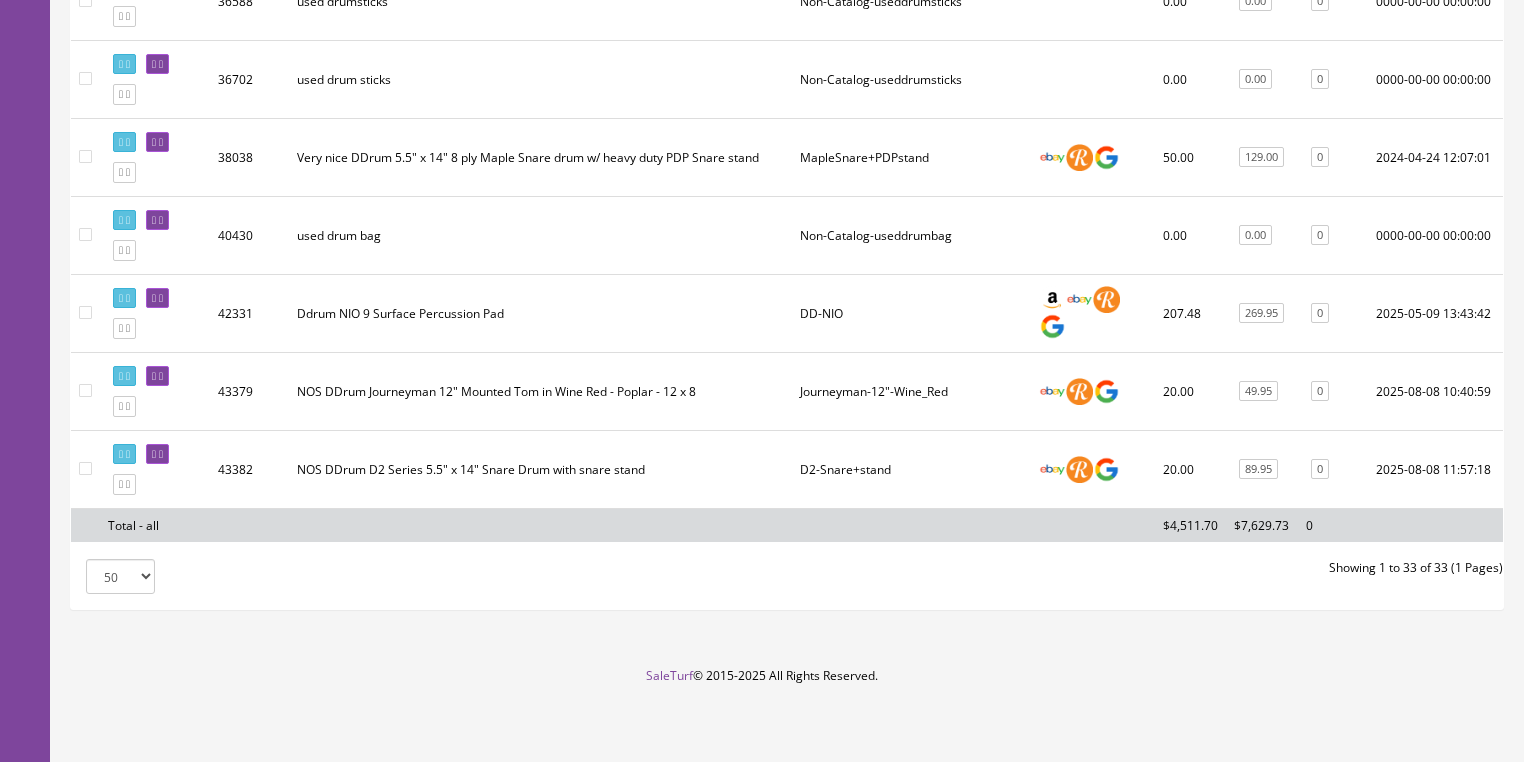 scroll, scrollTop: 2553, scrollLeft: 0, axis: vertical 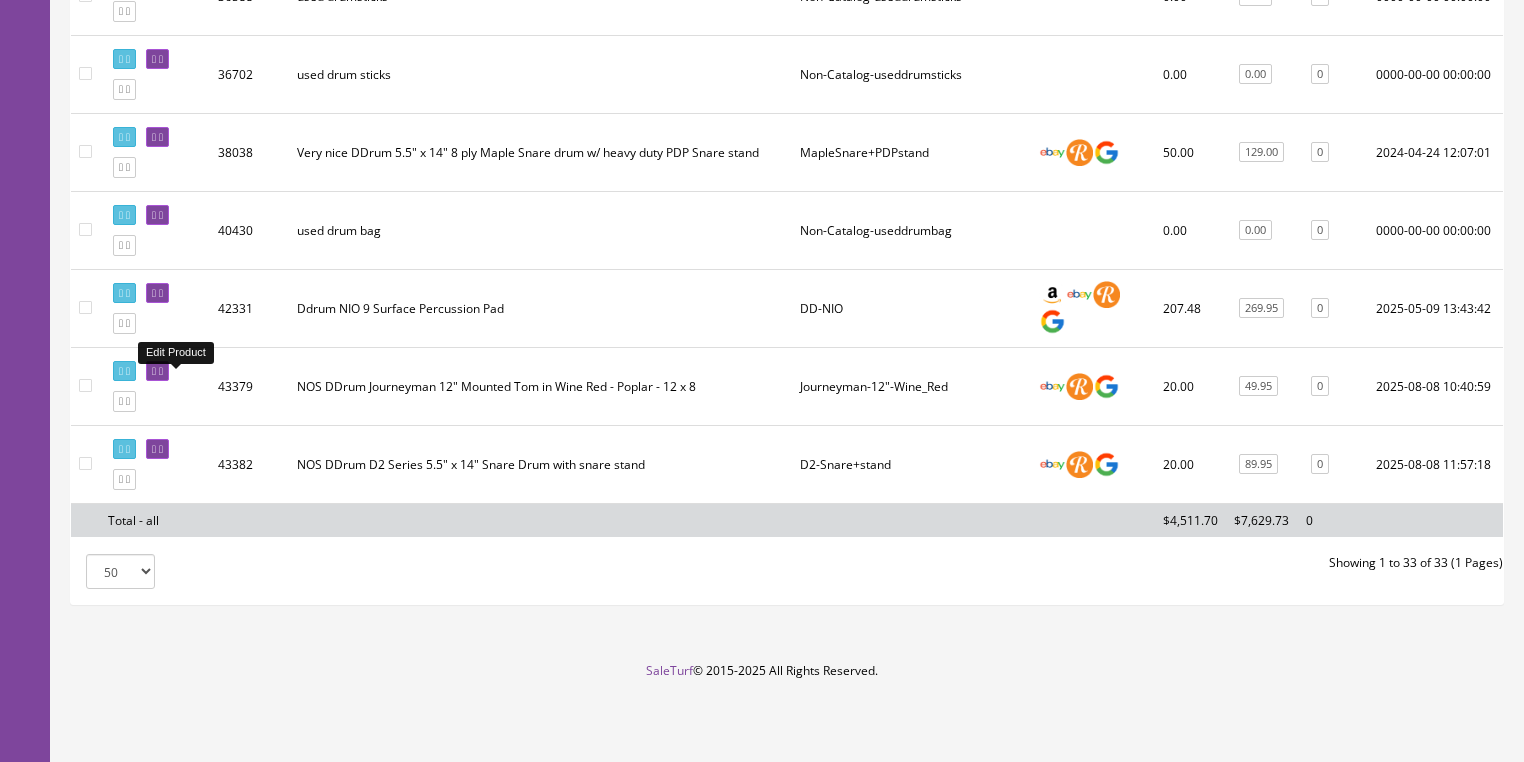 click at bounding box center [161, 371] 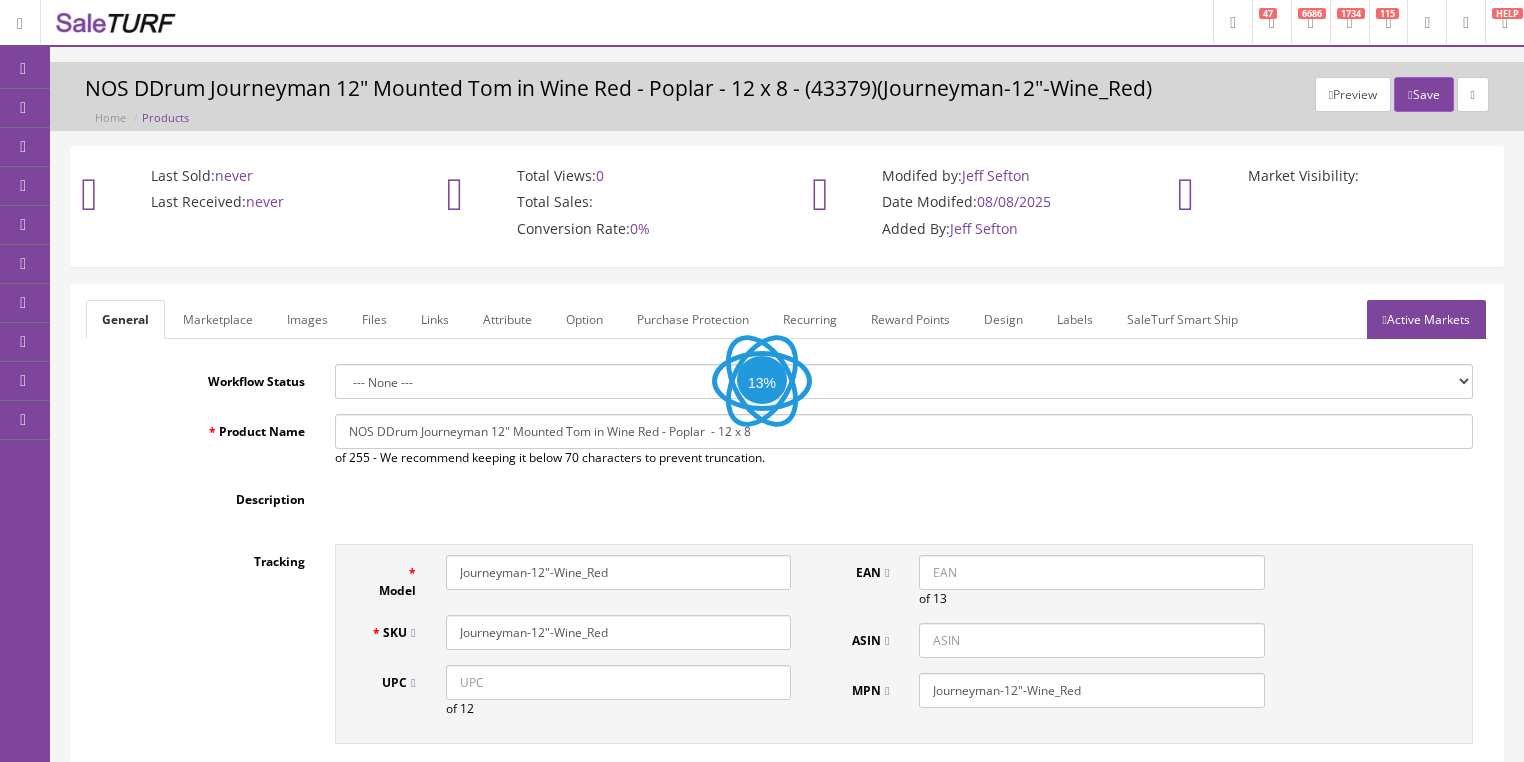 scroll, scrollTop: 0, scrollLeft: 0, axis: both 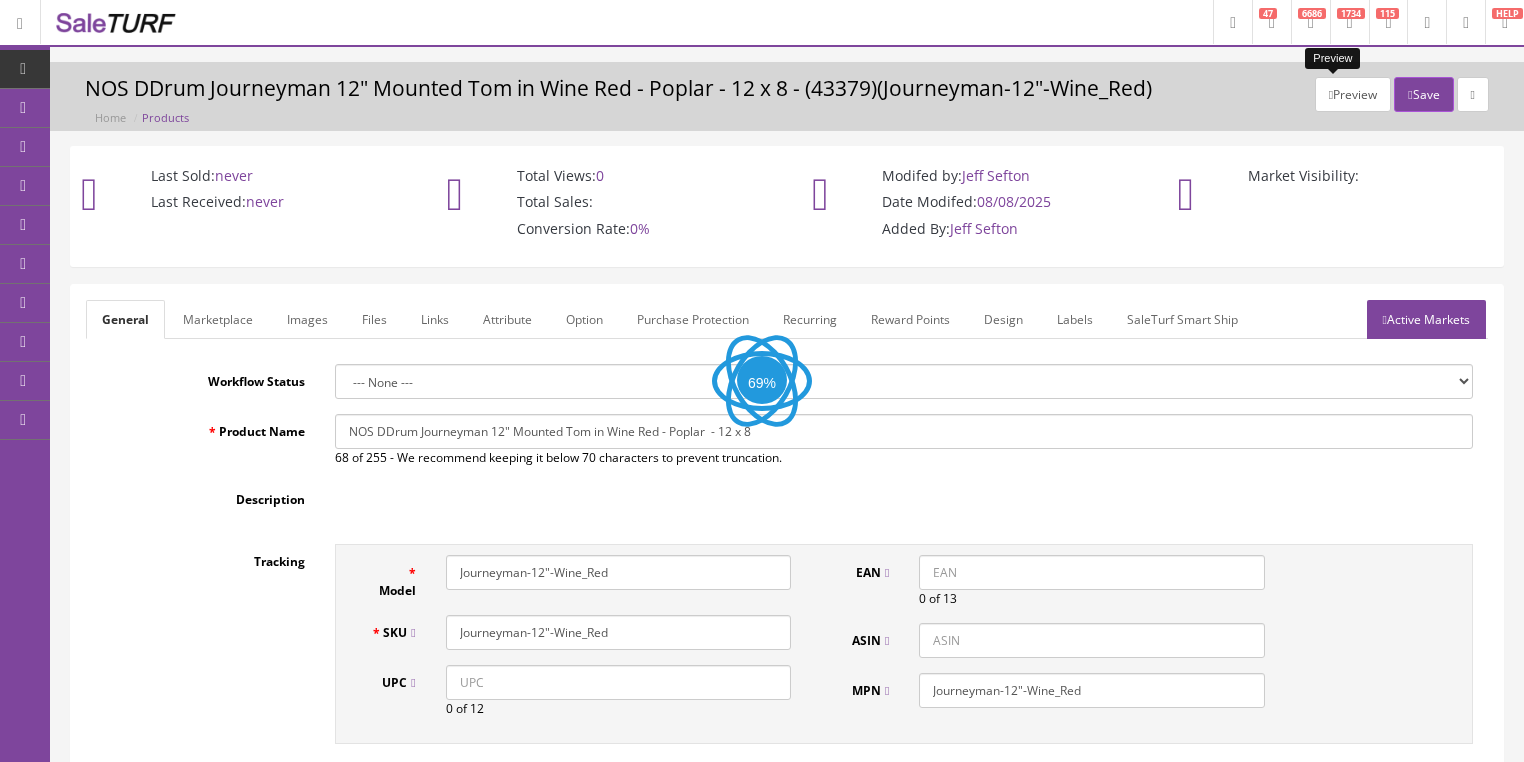 click on "Preview" at bounding box center [1353, 94] 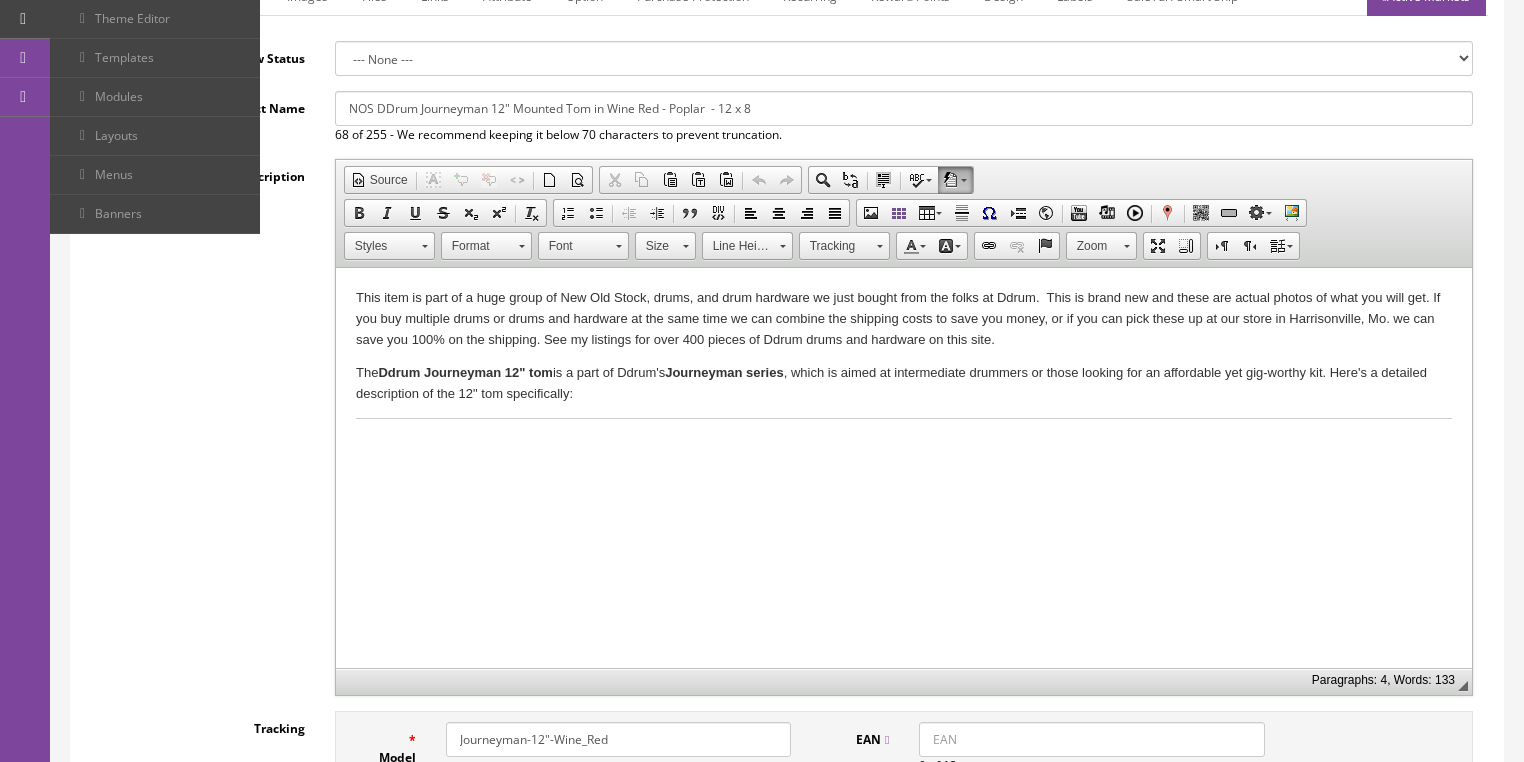 scroll, scrollTop: 400, scrollLeft: 0, axis: vertical 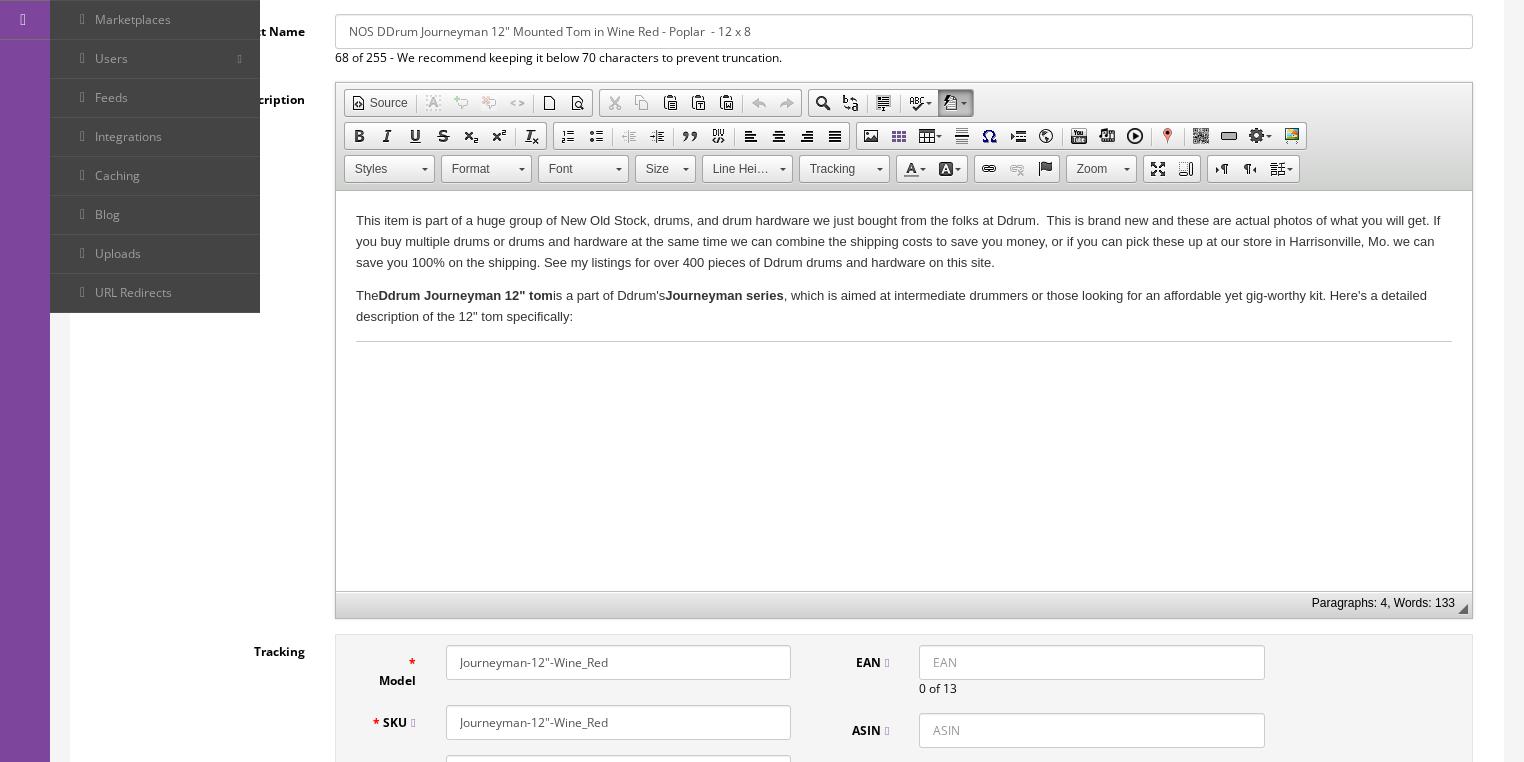 click at bounding box center [903, 366] 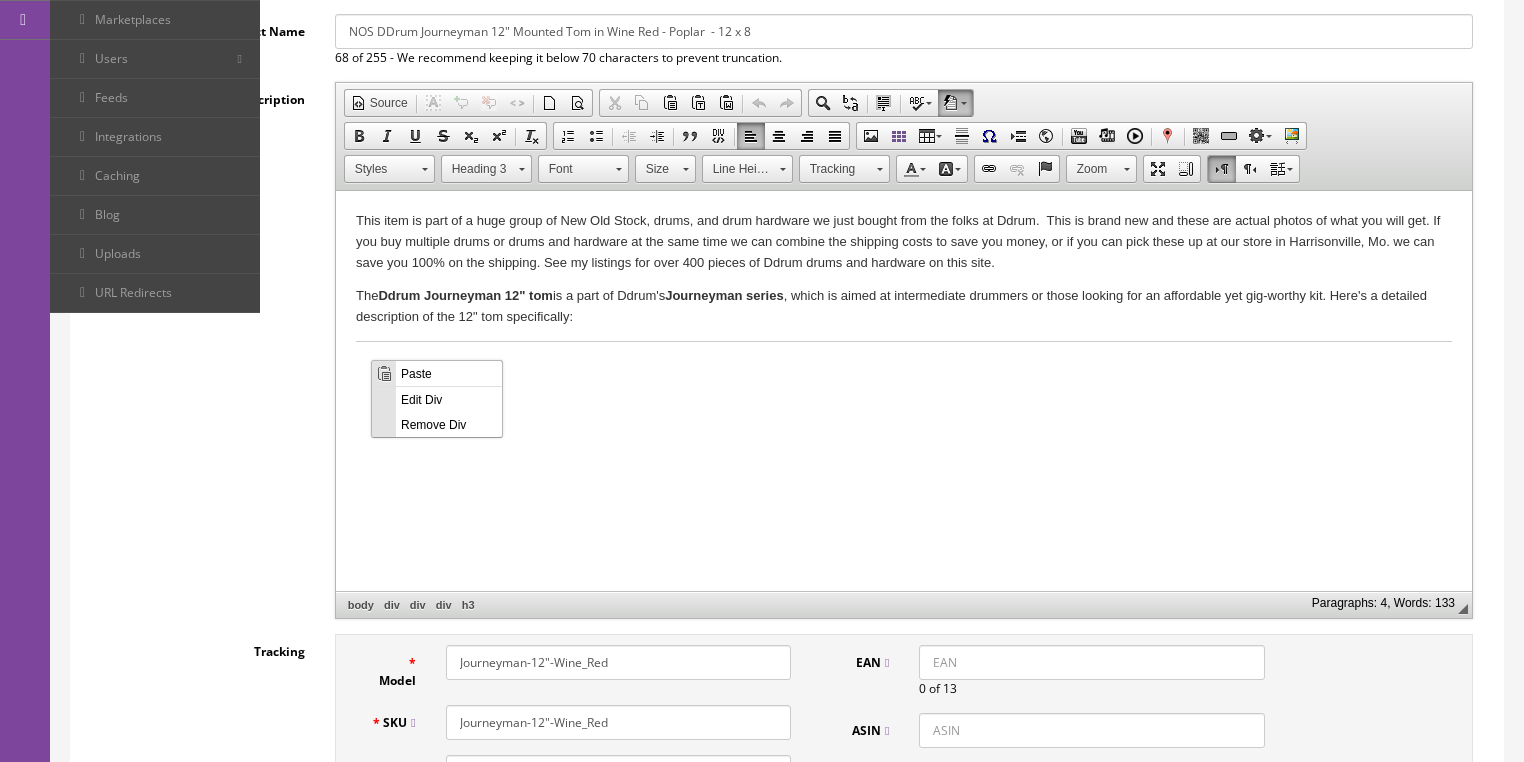 scroll, scrollTop: 0, scrollLeft: 0, axis: both 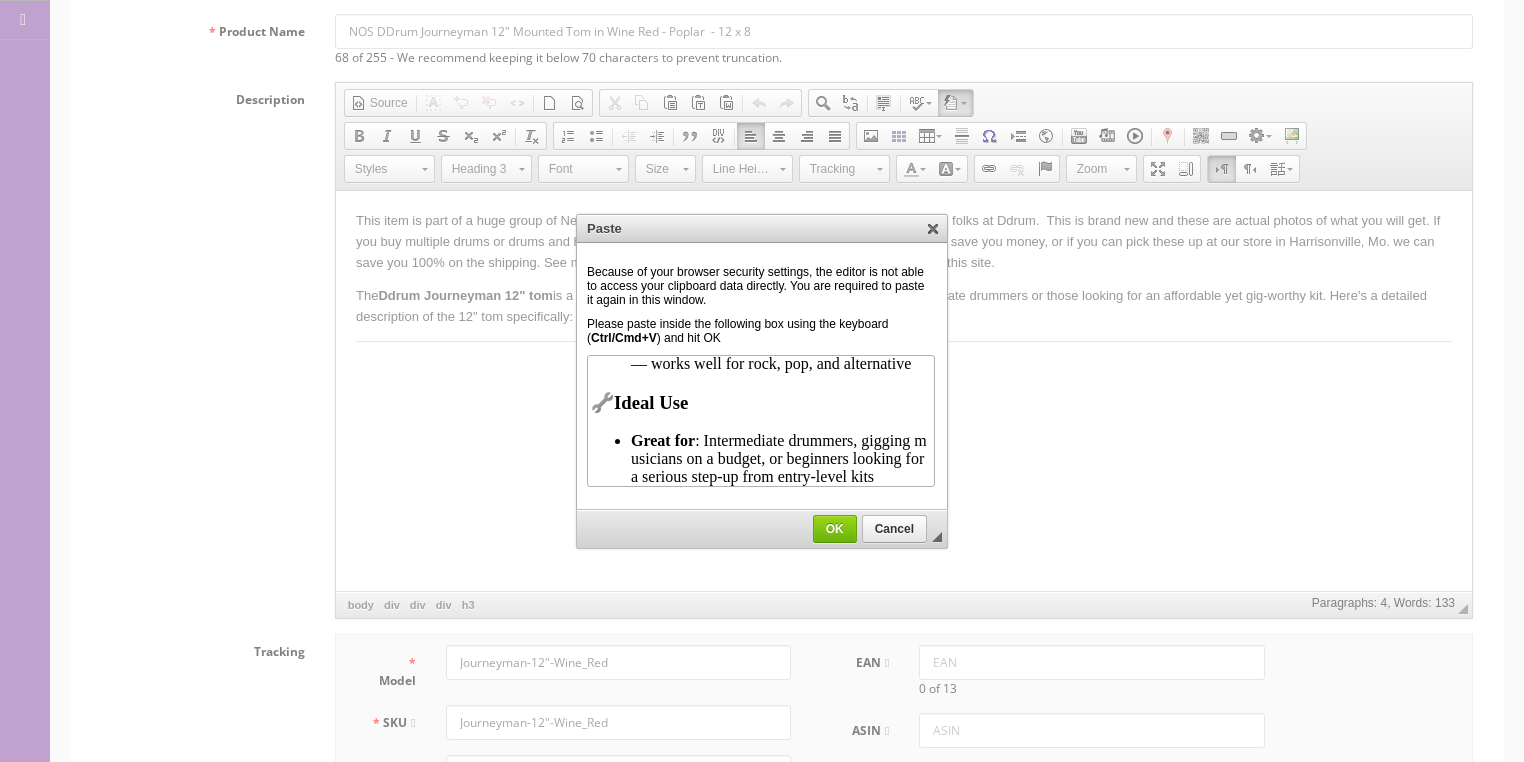 click on "OK" at bounding box center (835, 529) 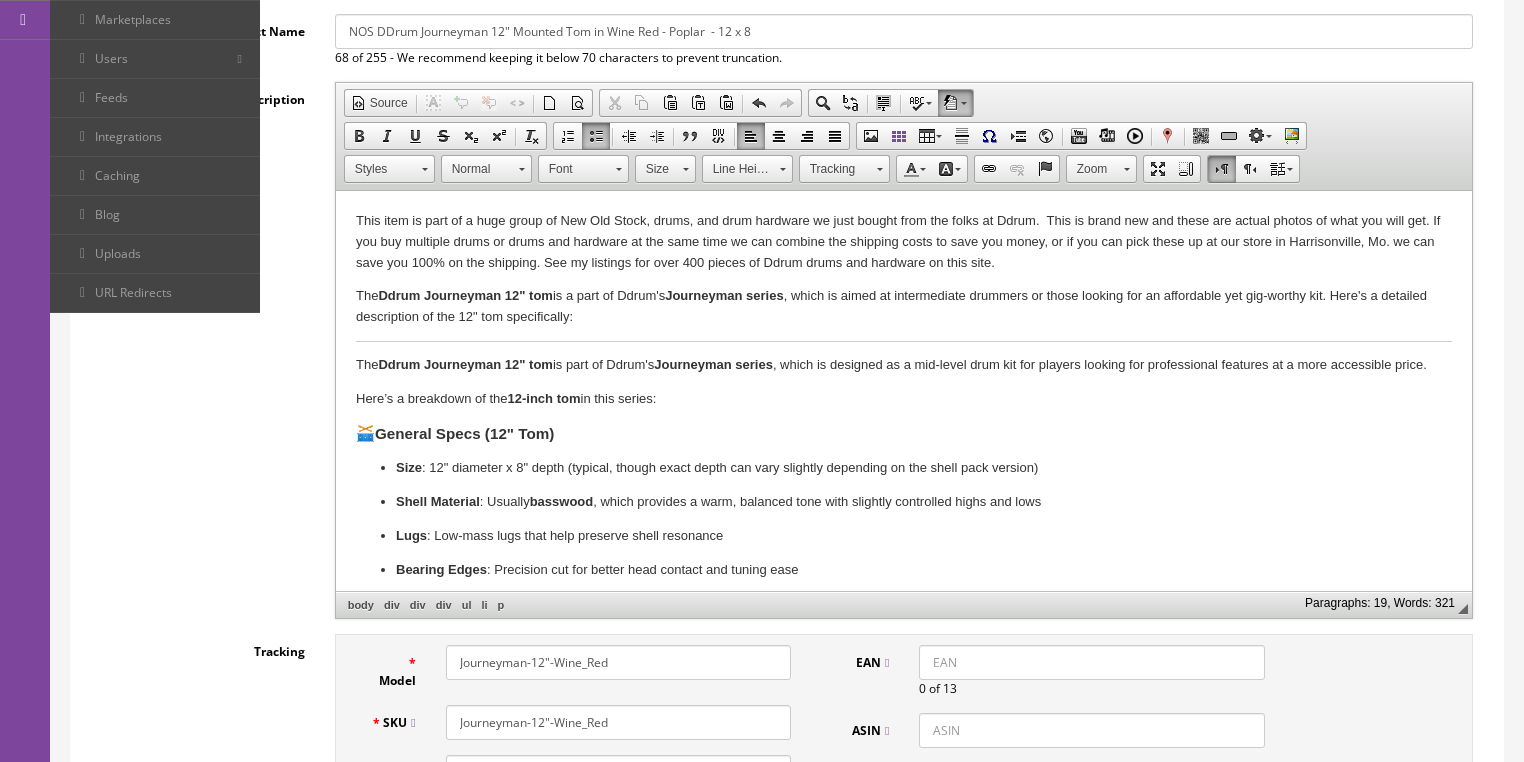 scroll, scrollTop: 260, scrollLeft: 0, axis: vertical 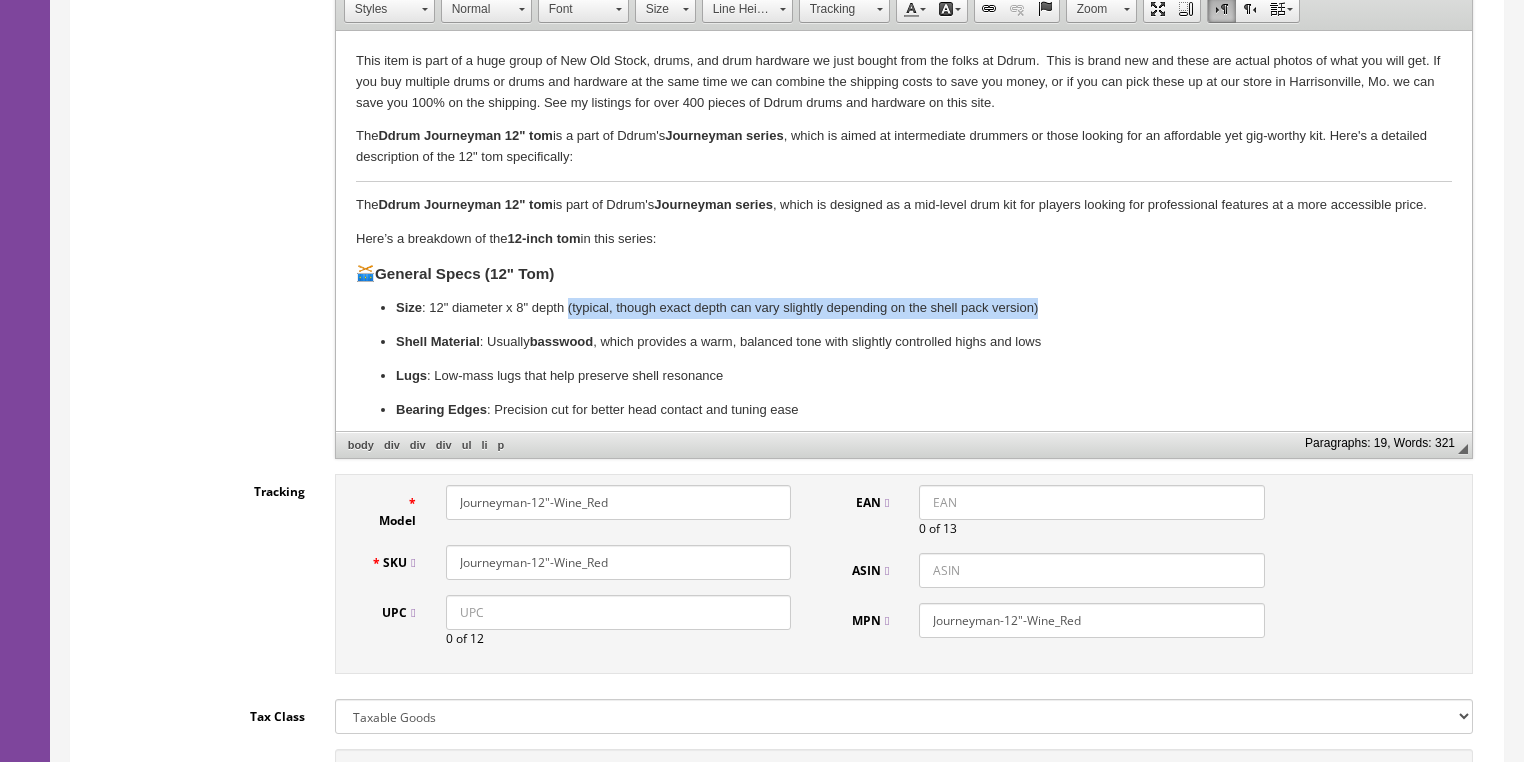 drag, startPoint x: 566, startPoint y: 311, endPoint x: 1054, endPoint y: 311, distance: 488 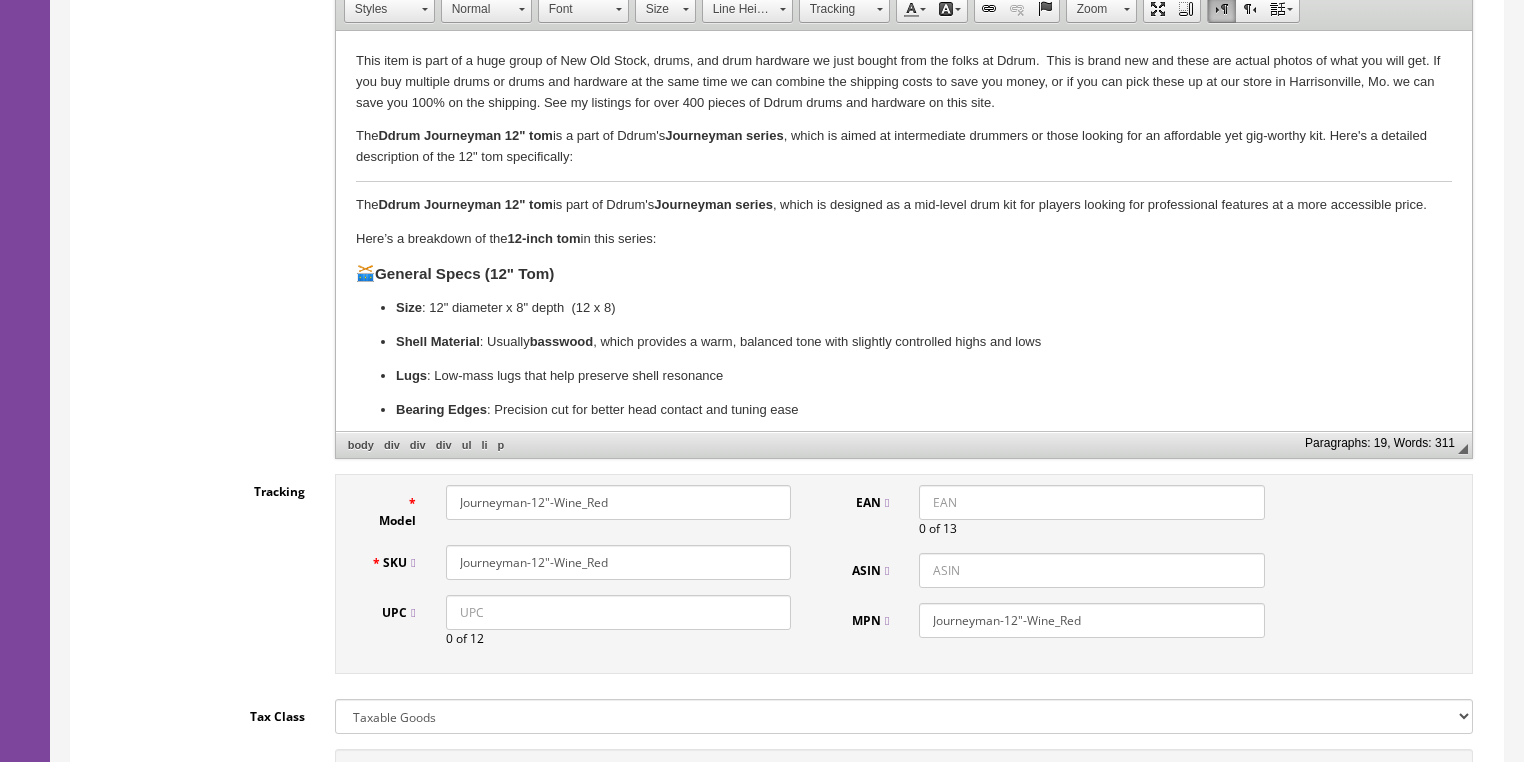 click on "Shell Material : Usually  basswood , which provides a warm, balanced tone with slightly controlled highs and lows" at bounding box center [903, 342] 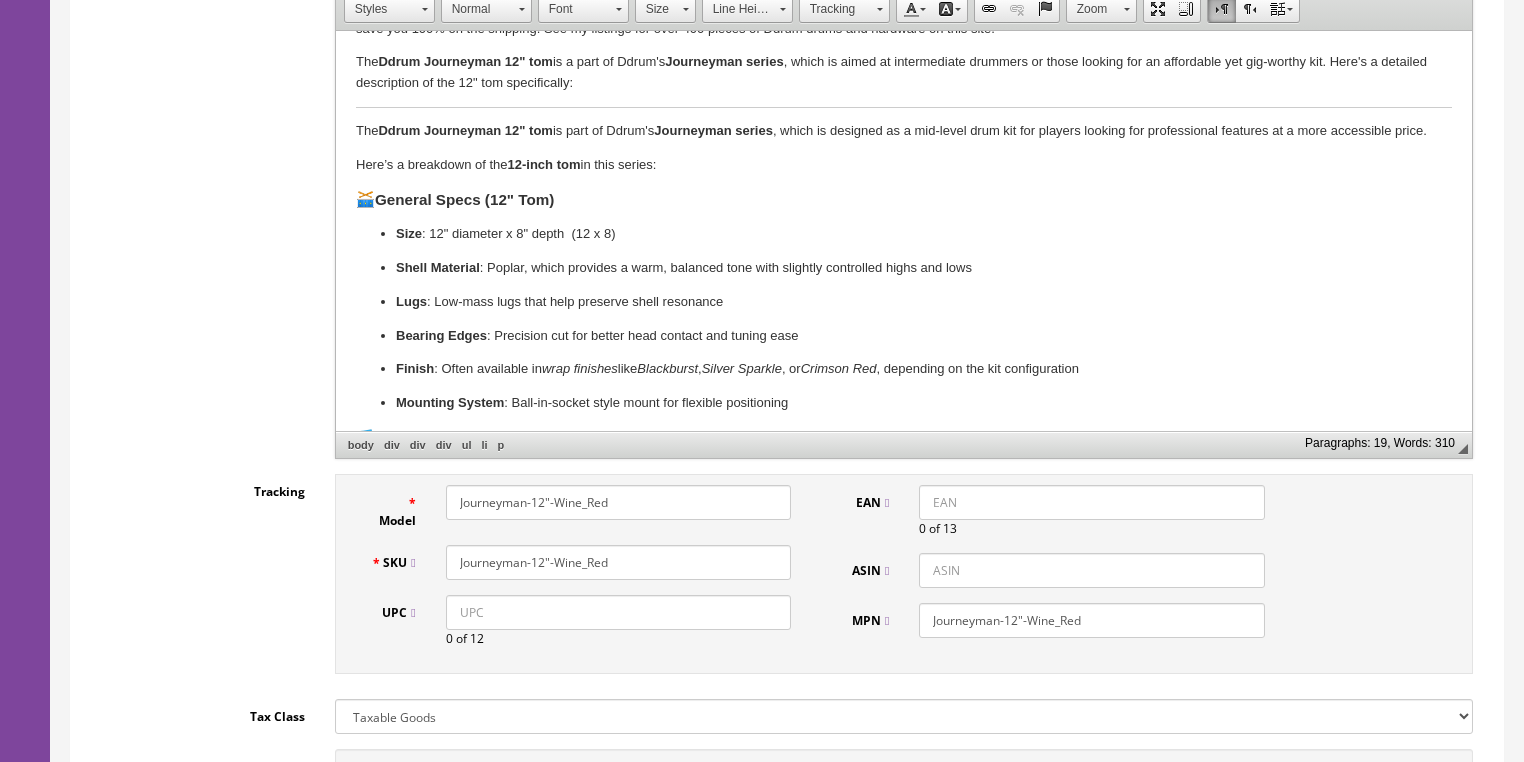 scroll, scrollTop: 80, scrollLeft: 0, axis: vertical 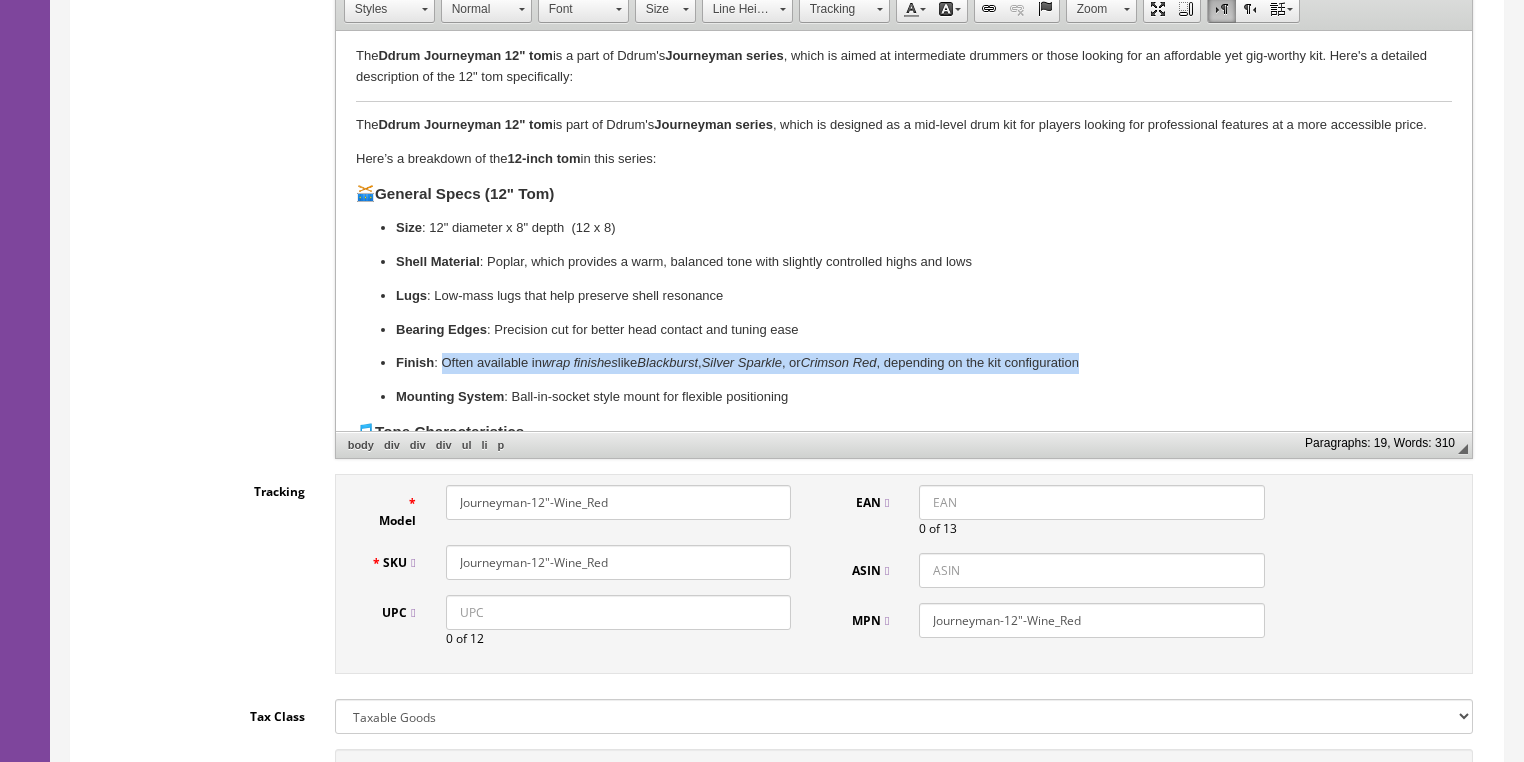 drag, startPoint x: 442, startPoint y: 363, endPoint x: 1100, endPoint y: 360, distance: 658.00684 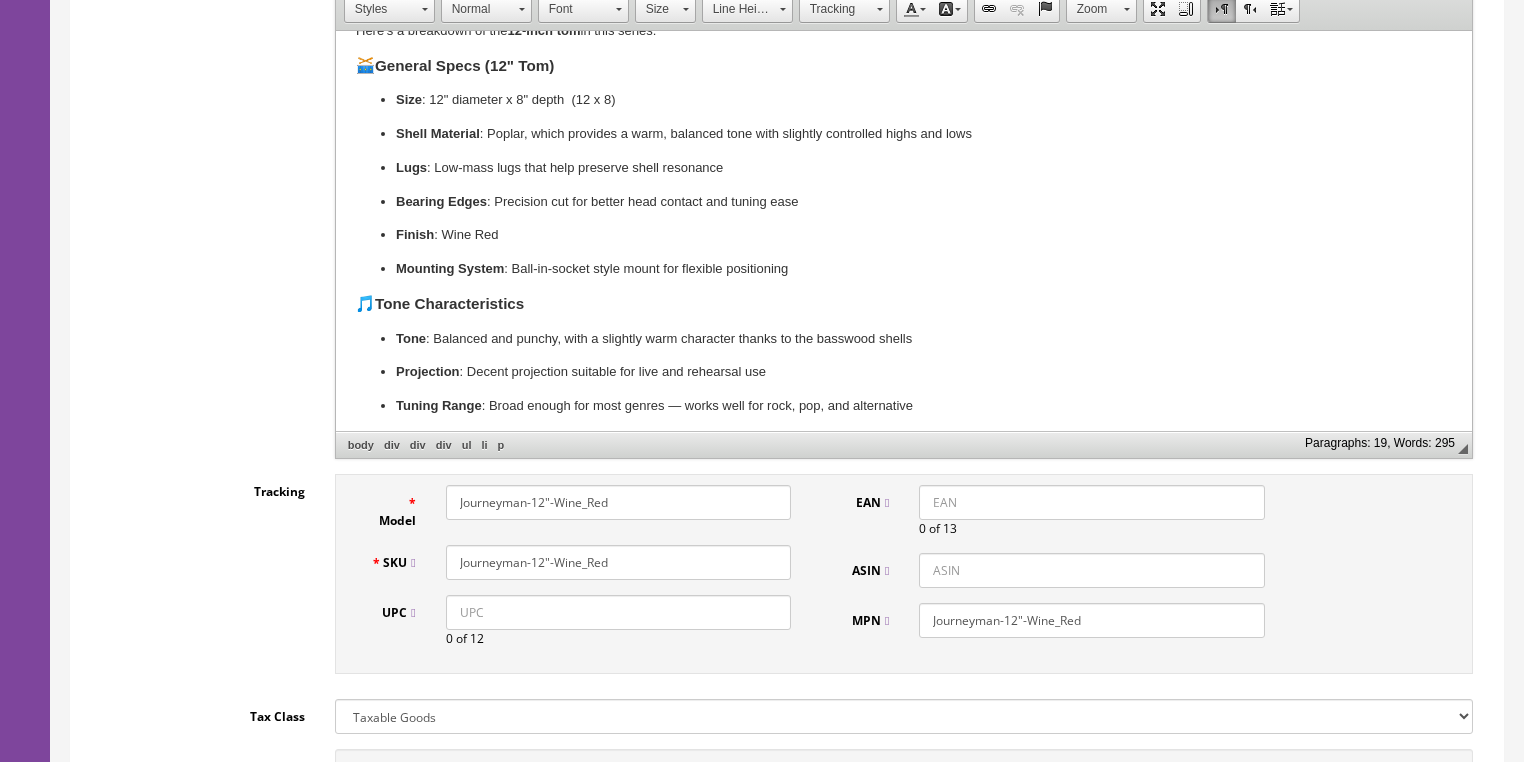 scroll, scrollTop: 240, scrollLeft: 0, axis: vertical 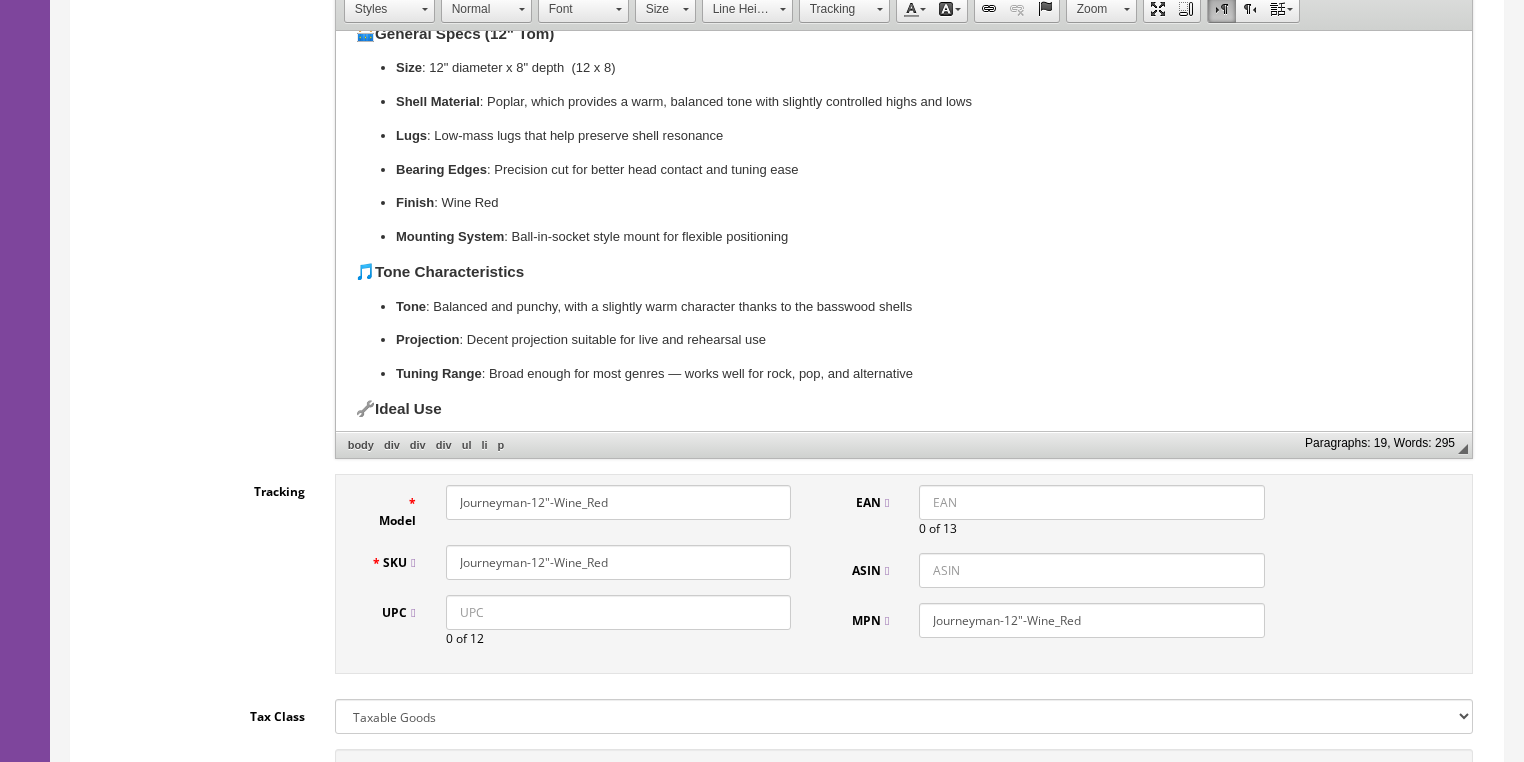 click on "Tone : Balanced and punchy, with a slightly warm character thanks to the basswood shells" at bounding box center [903, 307] 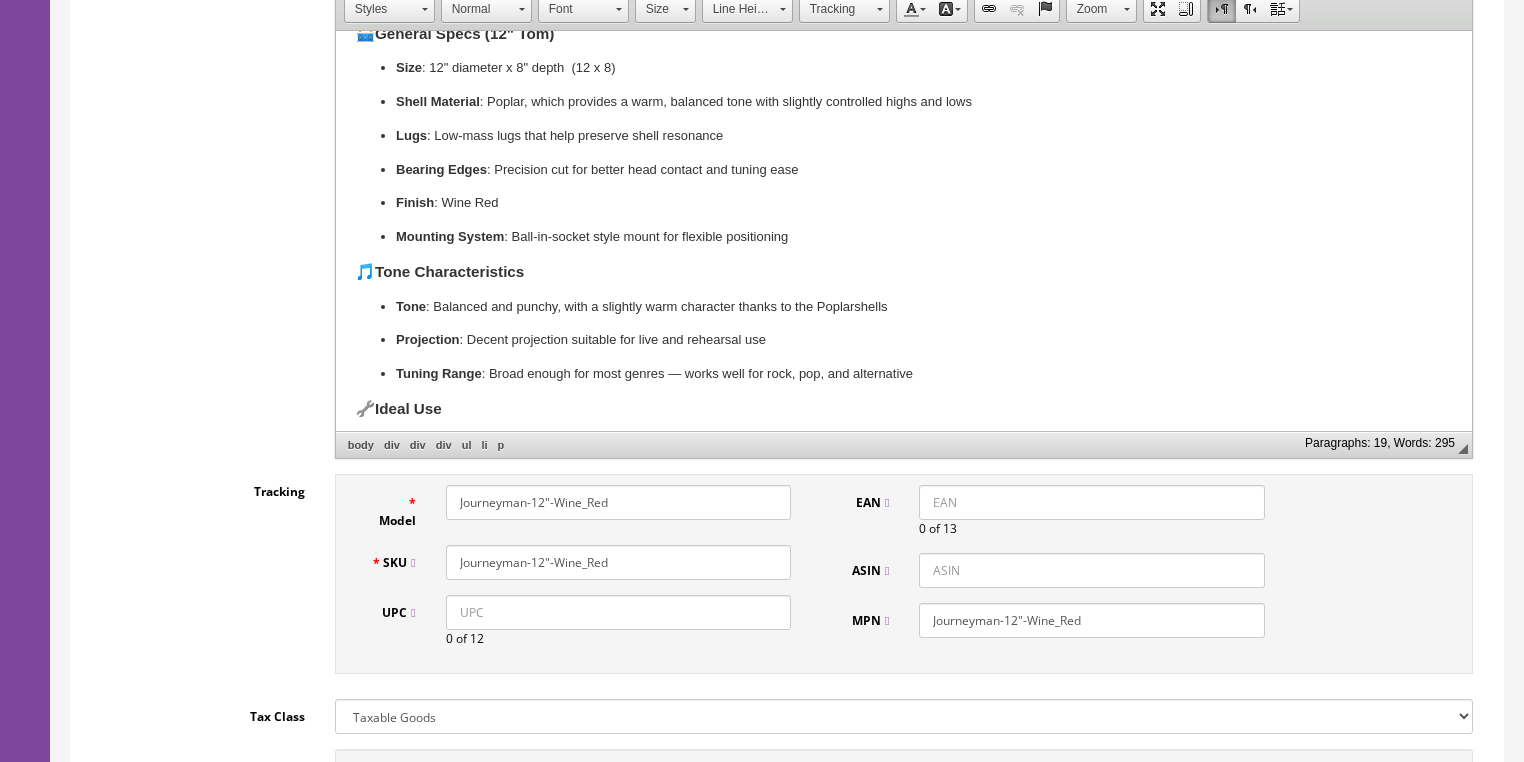 click on "Projection : Decent projection suitable for live and rehearsal use" at bounding box center (903, 340) 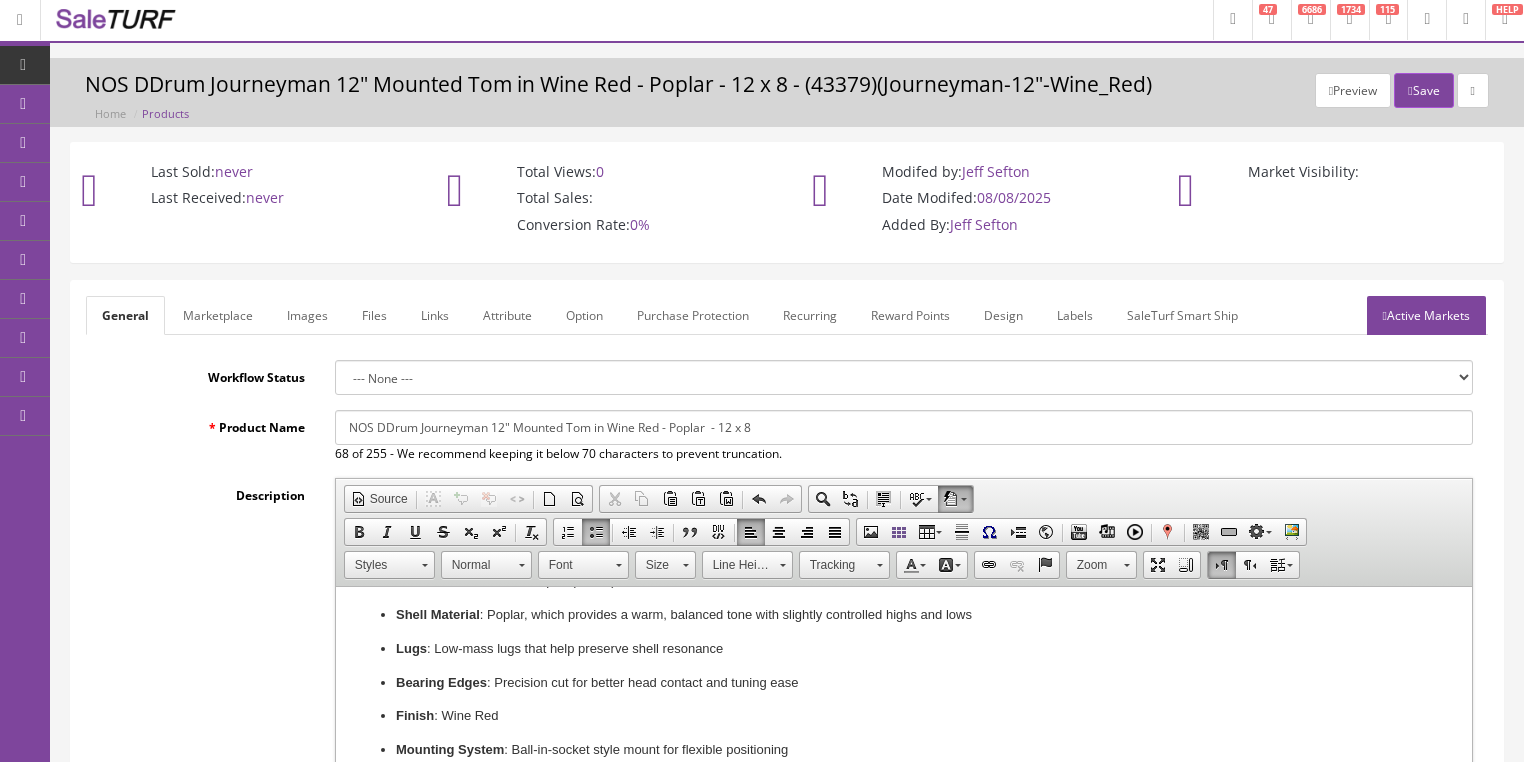 scroll, scrollTop: 0, scrollLeft: 0, axis: both 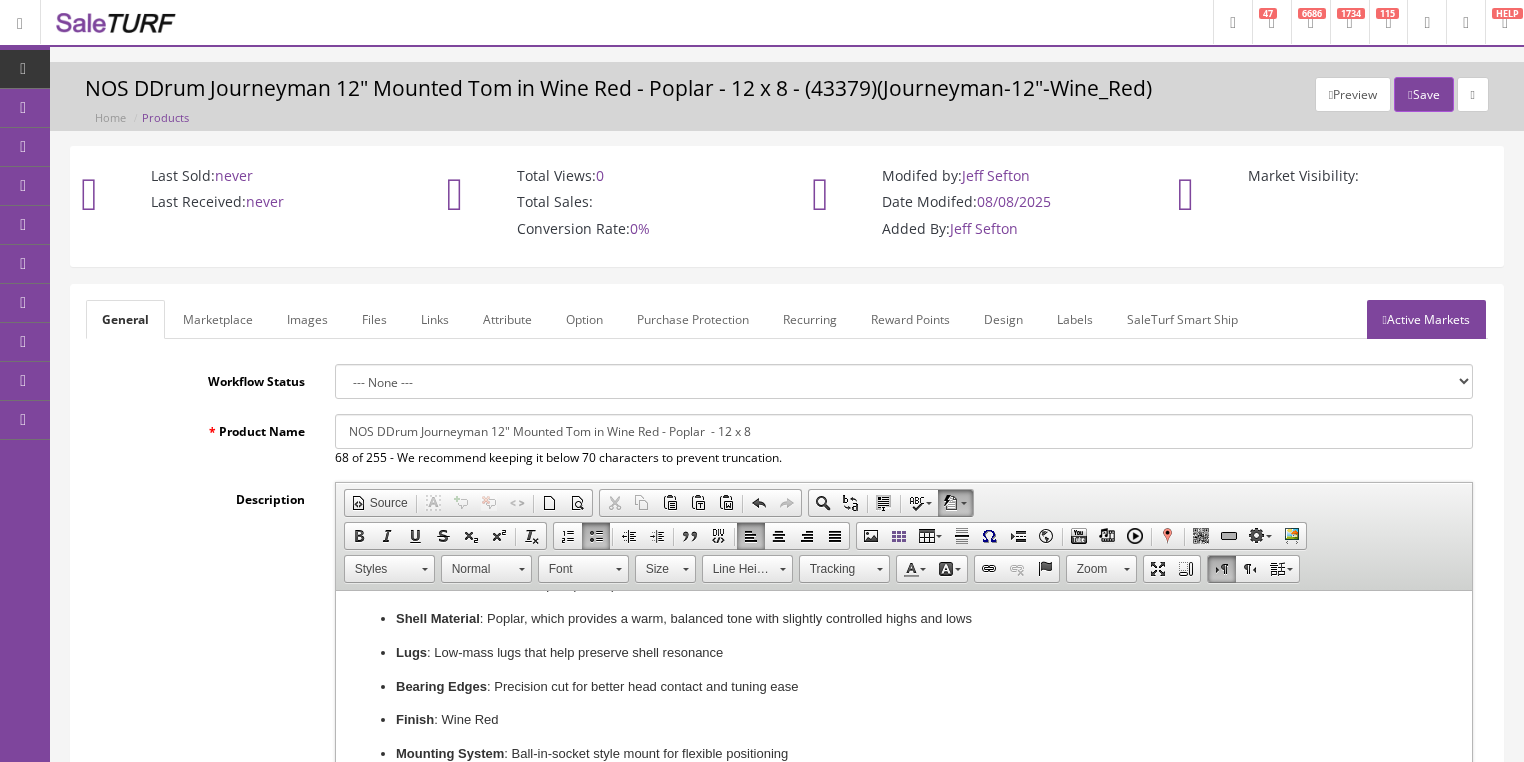 click on "Active Markets" at bounding box center (1426, 319) 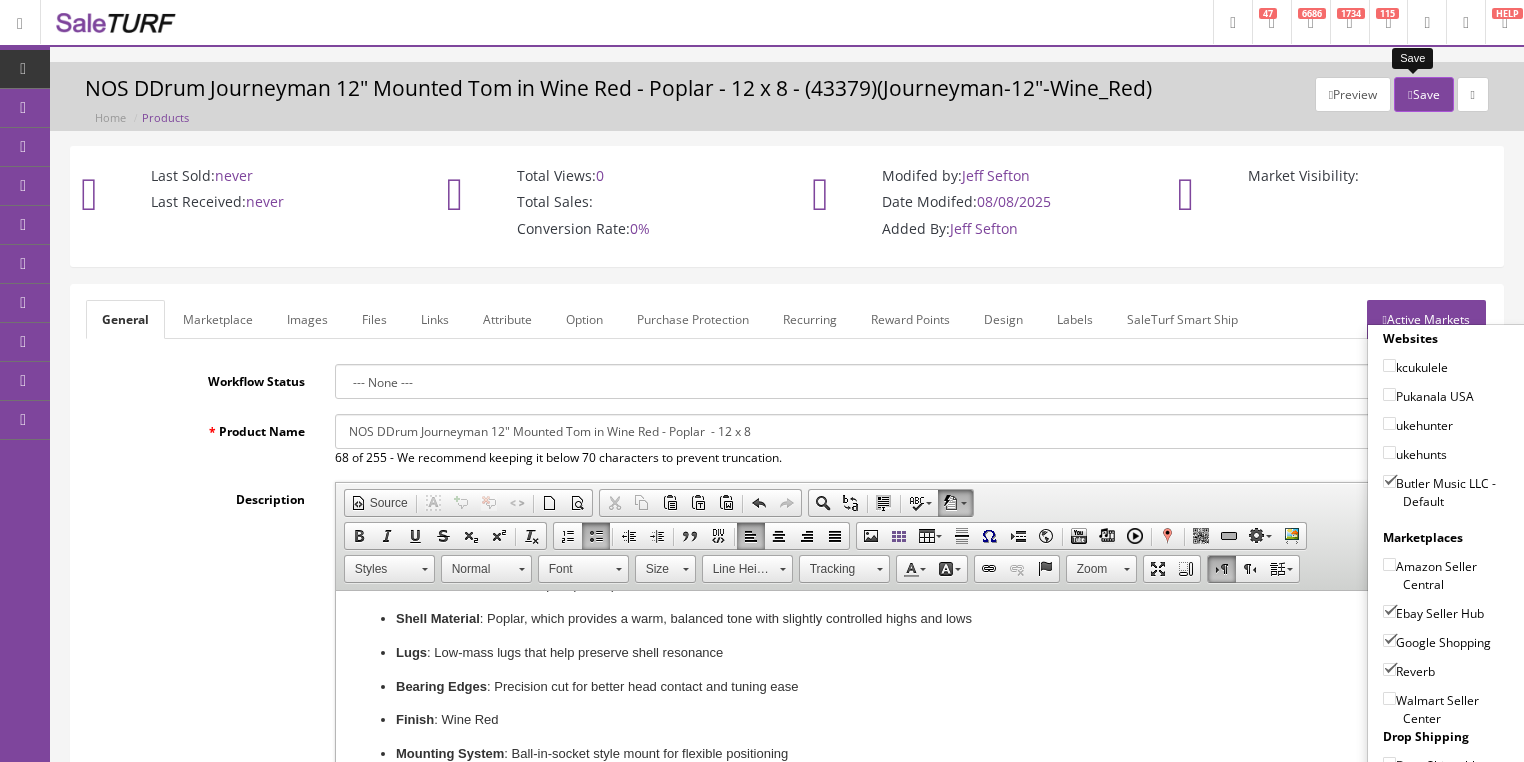 click on "Save" at bounding box center (1423, 94) 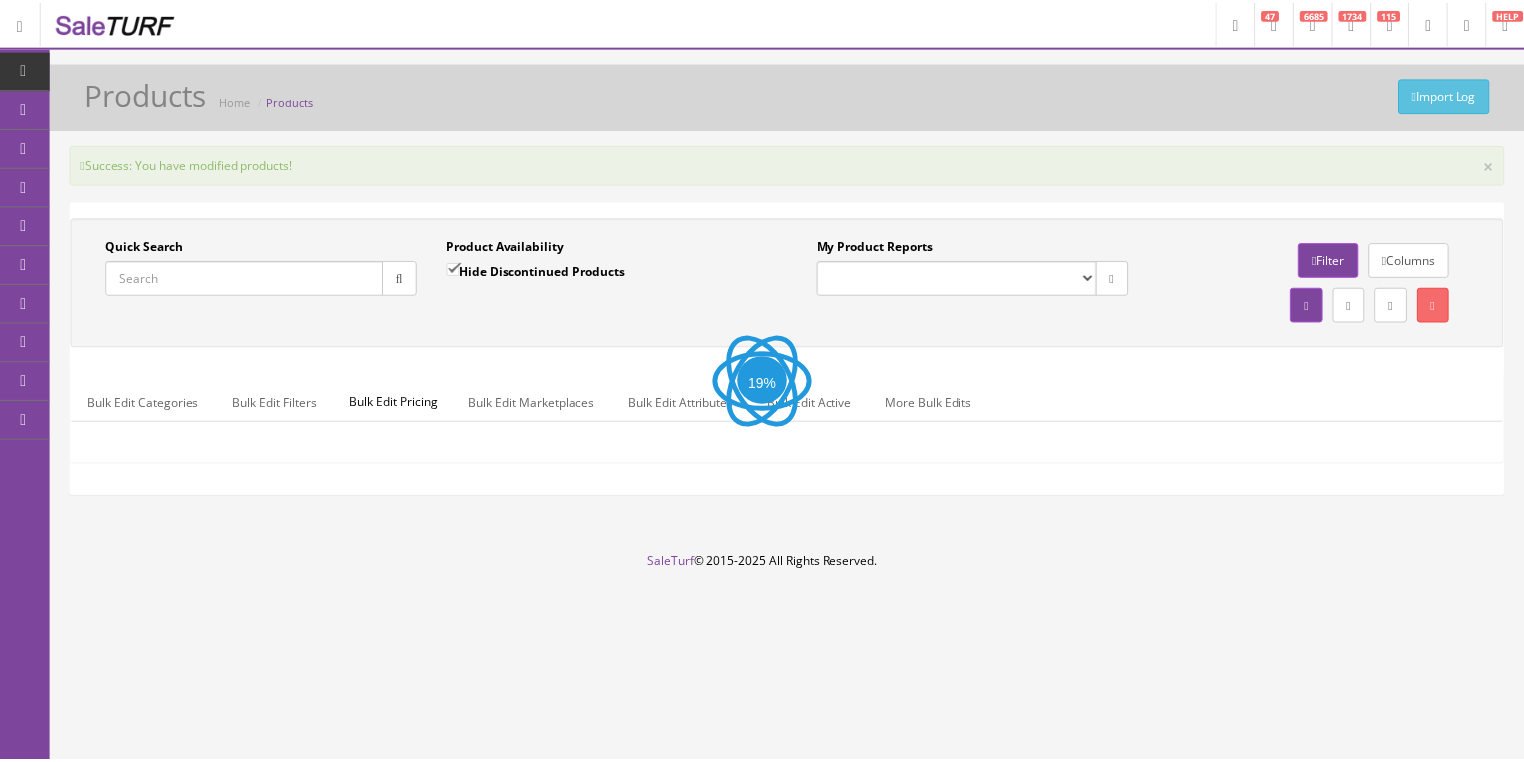 scroll, scrollTop: 0, scrollLeft: 0, axis: both 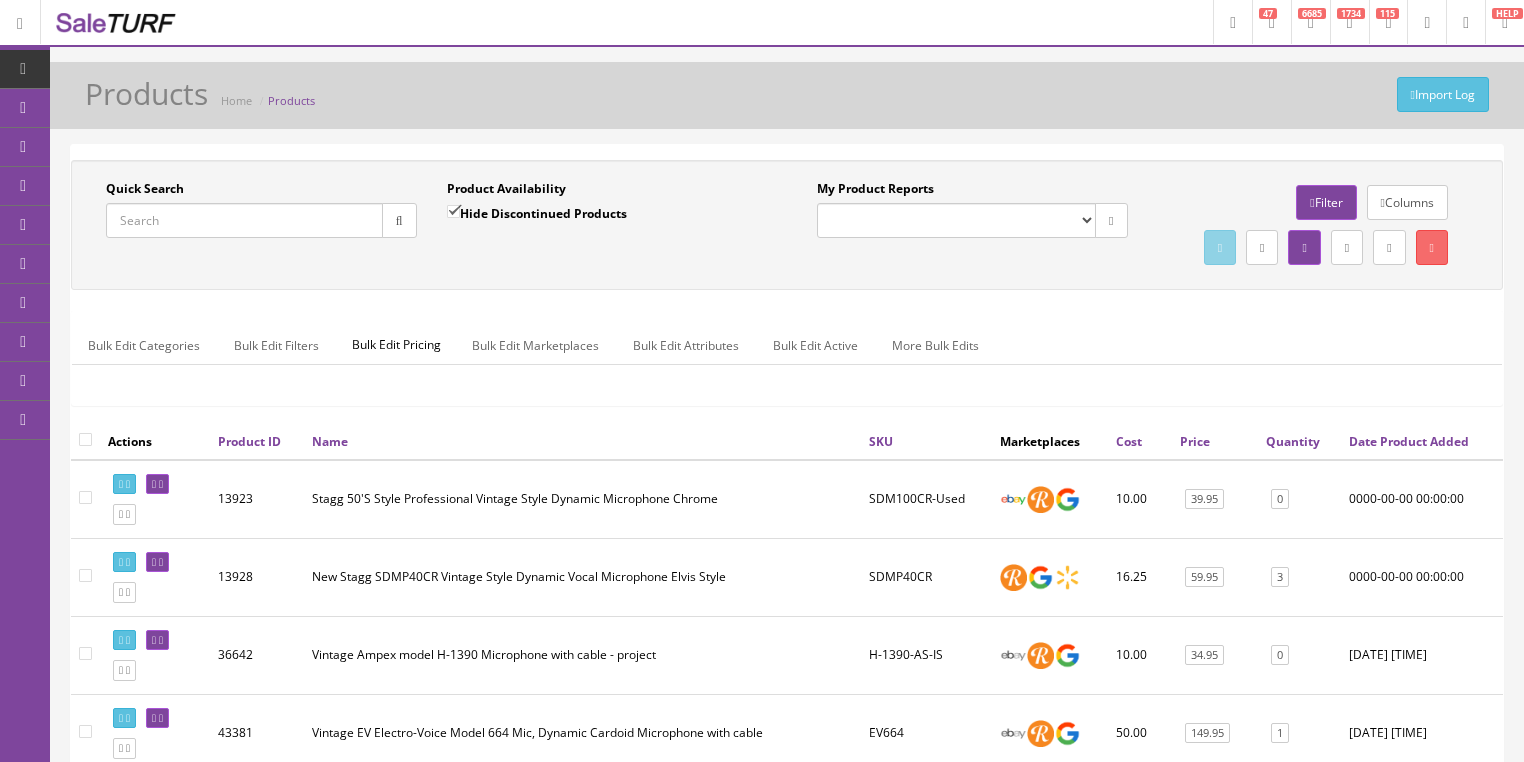 click on "Quick Search" at bounding box center [244, 220] 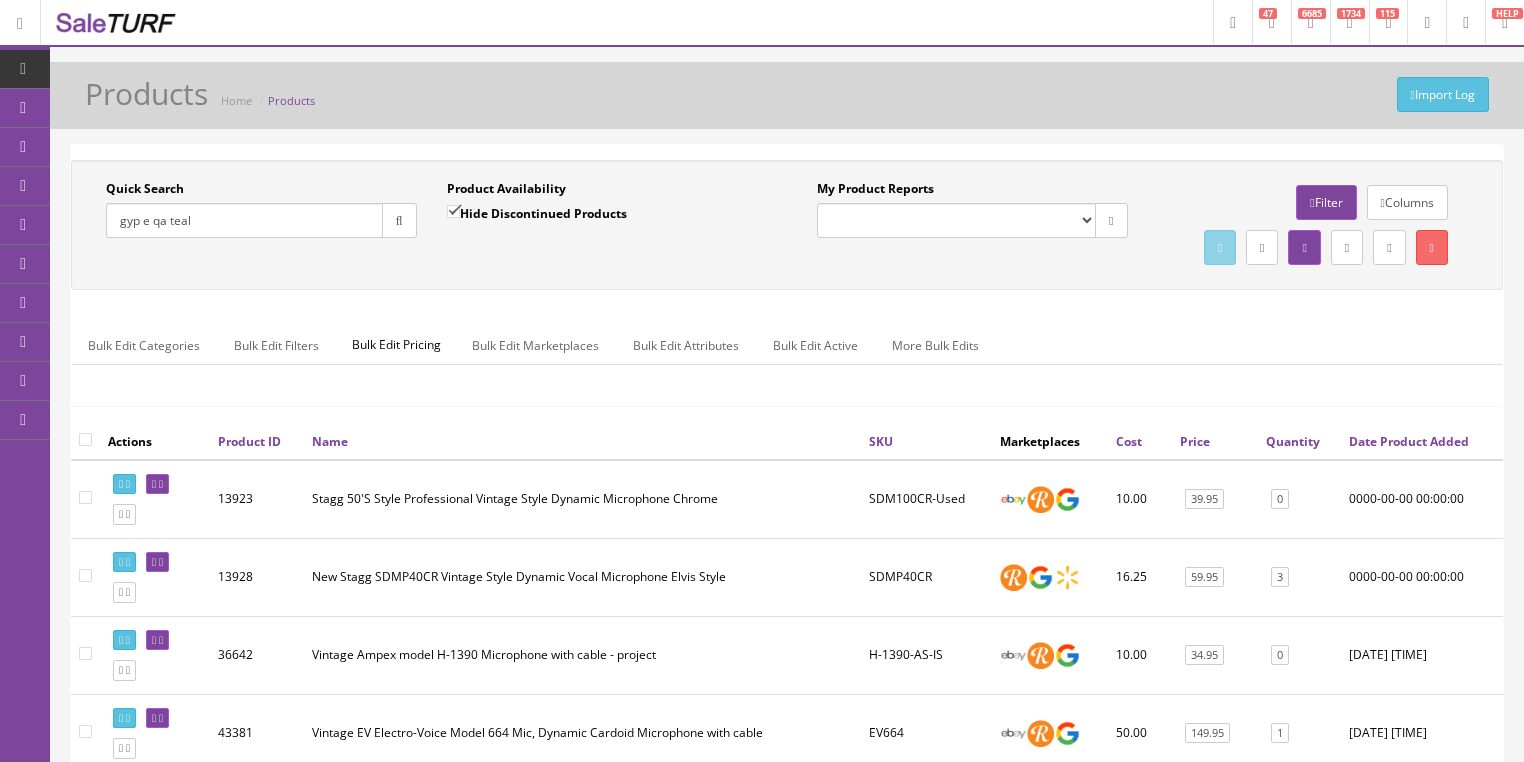 type on "gyp e qa teal" 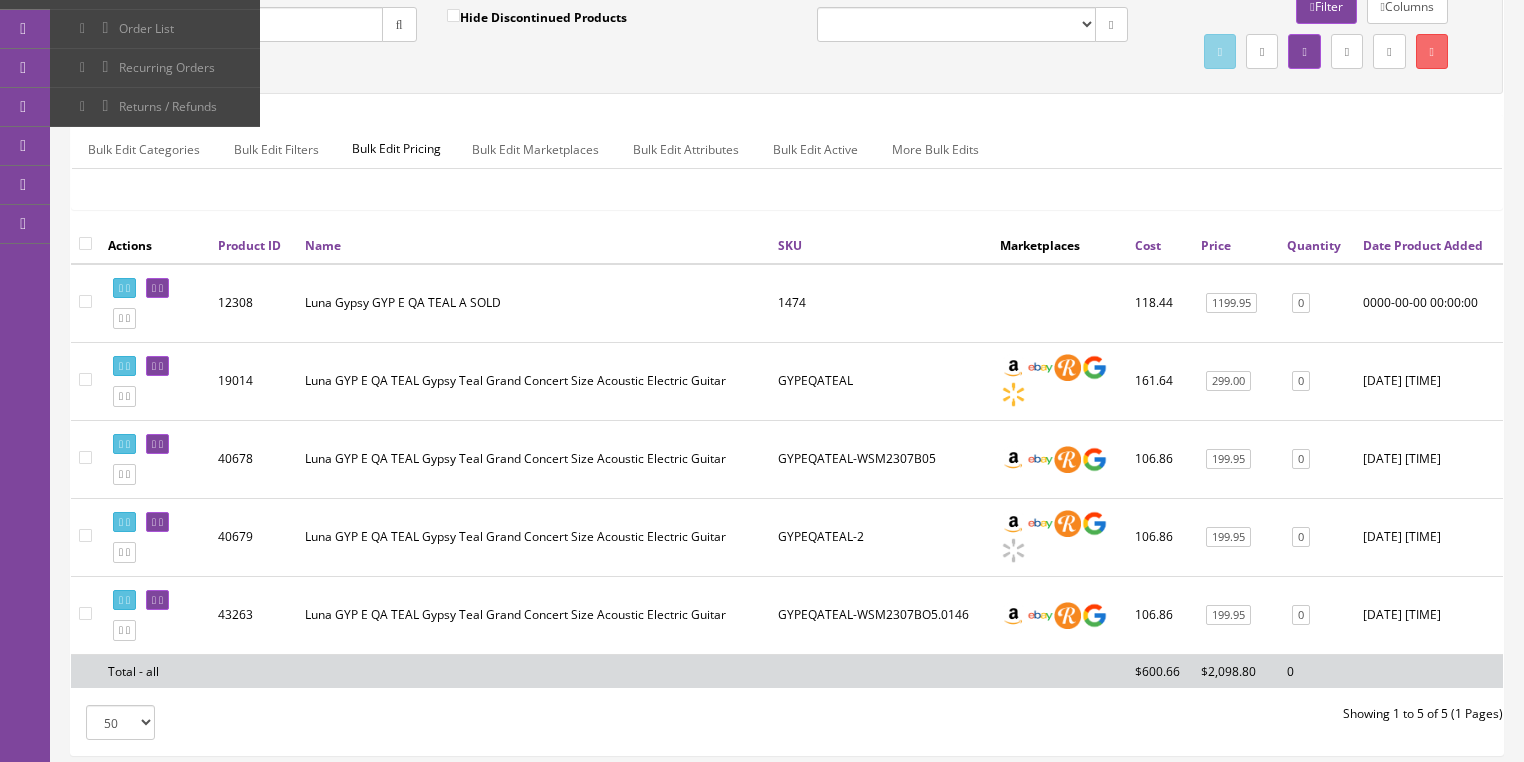 scroll, scrollTop: 383, scrollLeft: 0, axis: vertical 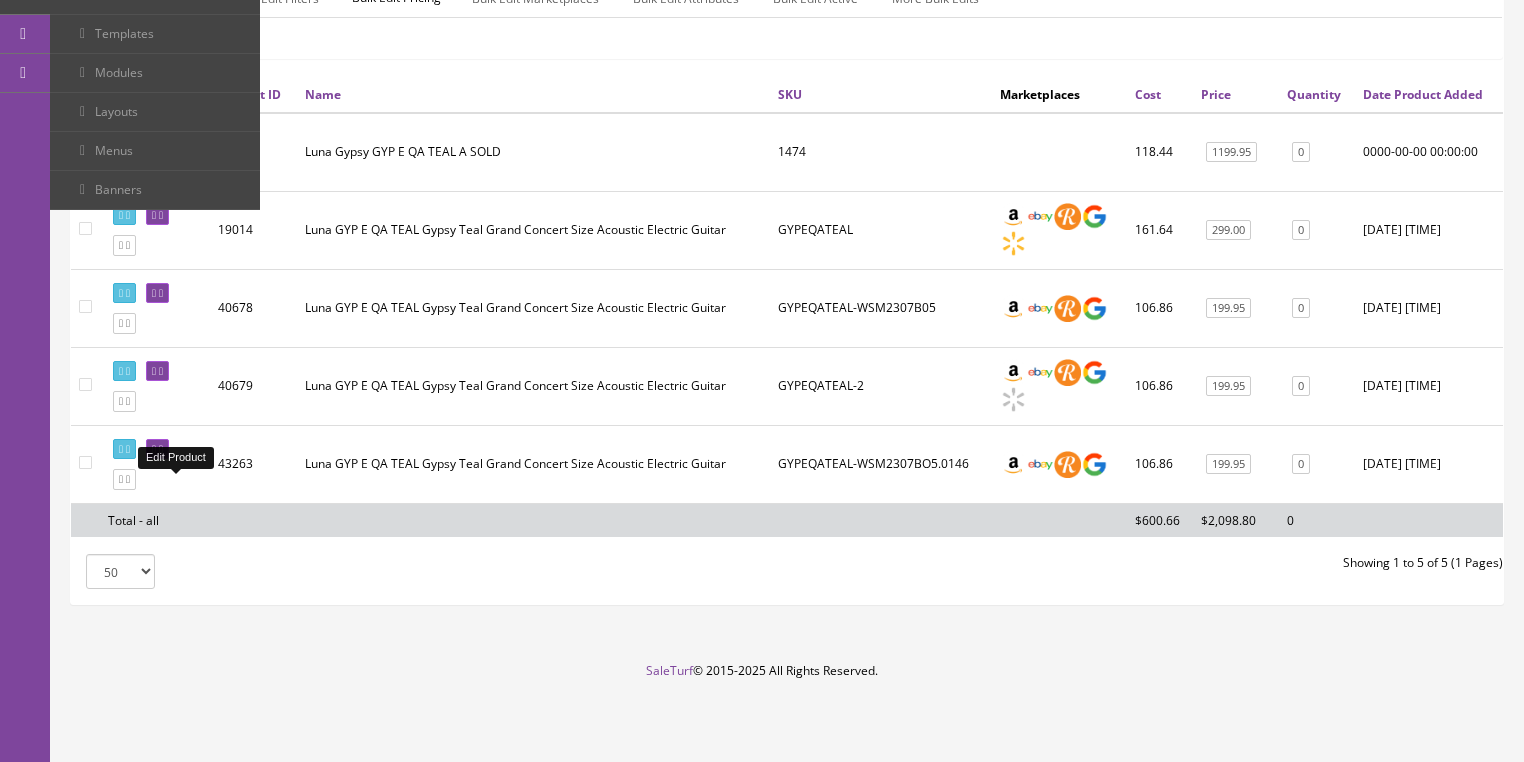 click at bounding box center [161, 449] 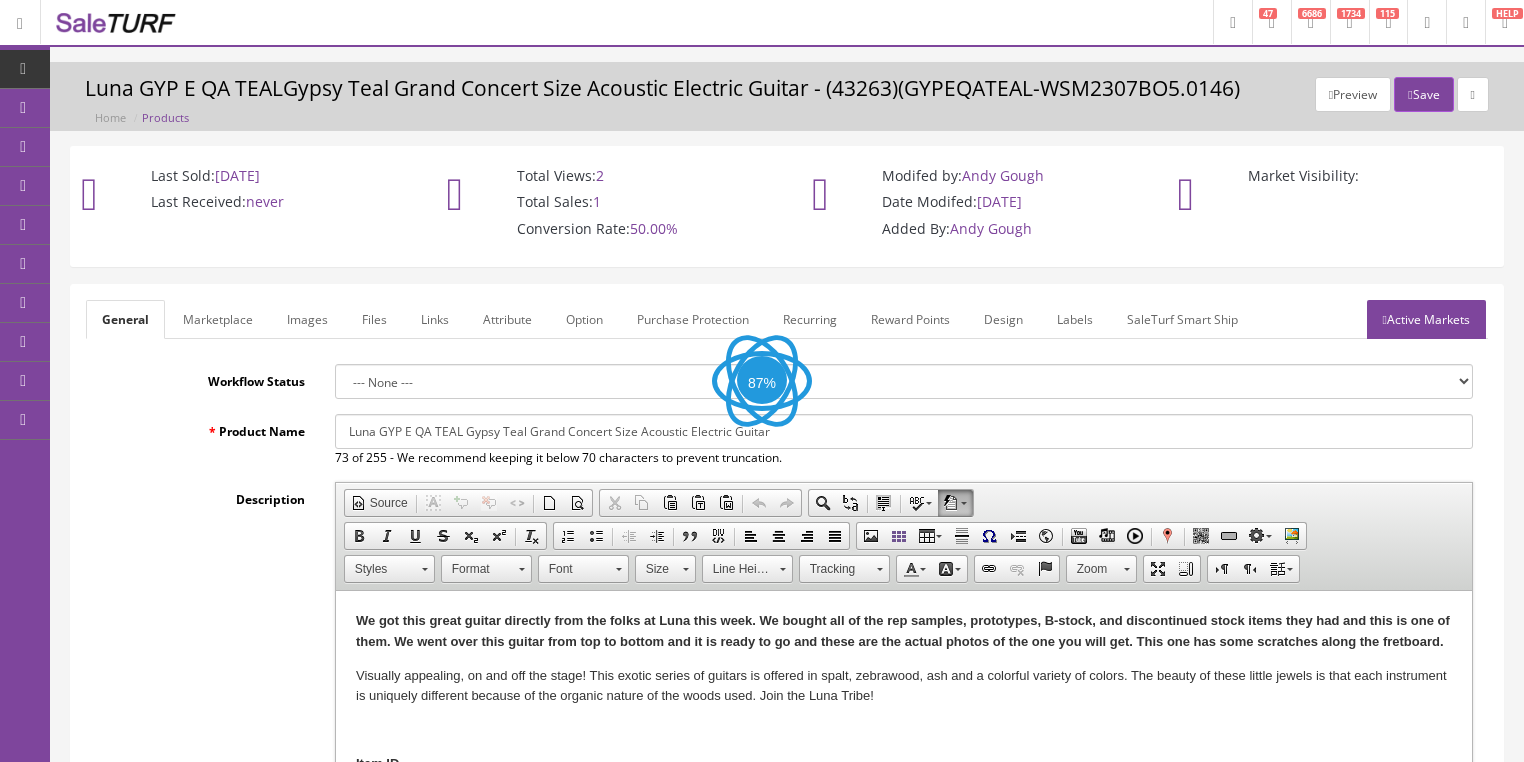 scroll, scrollTop: 0, scrollLeft: 0, axis: both 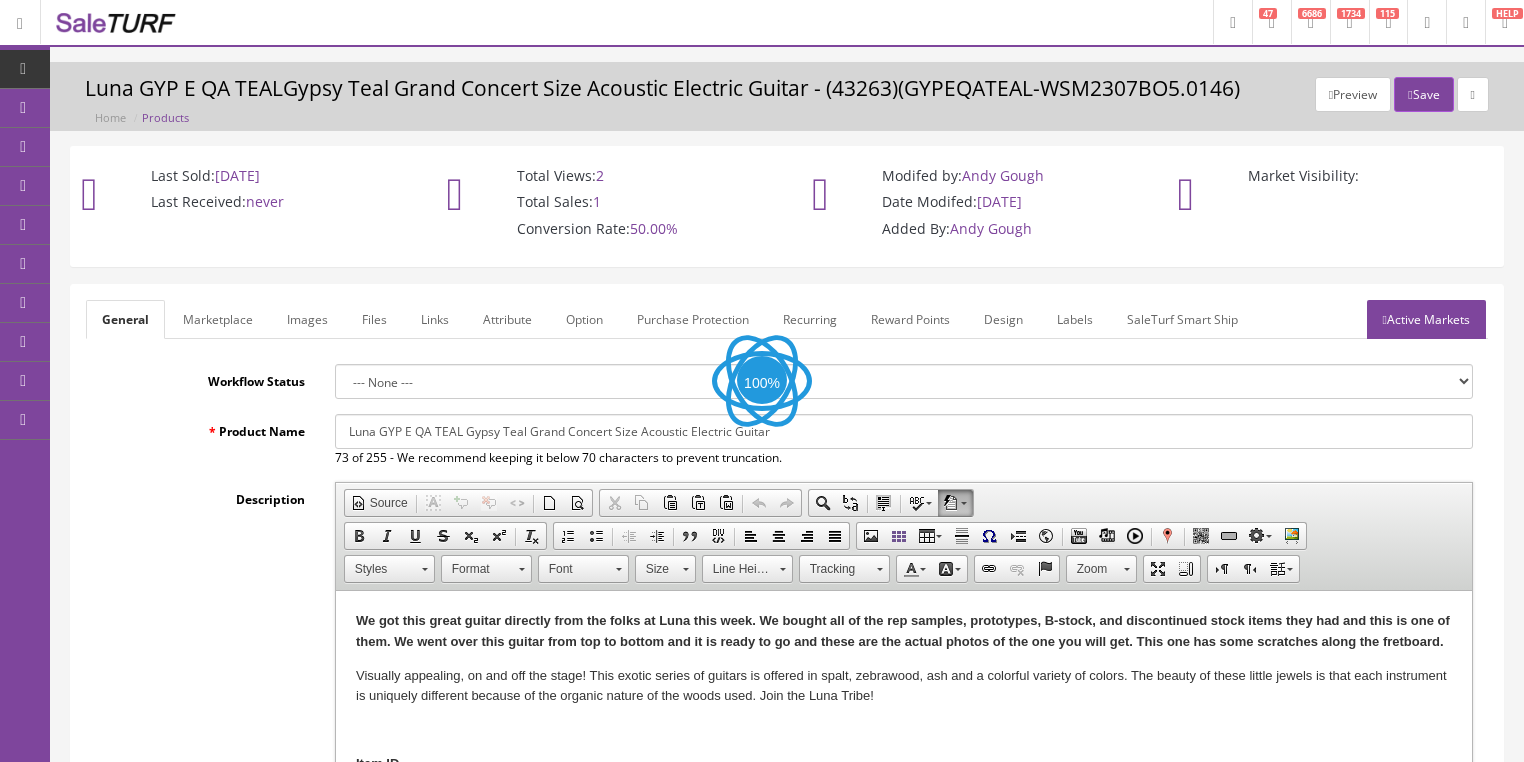 click on "Images" at bounding box center (307, 319) 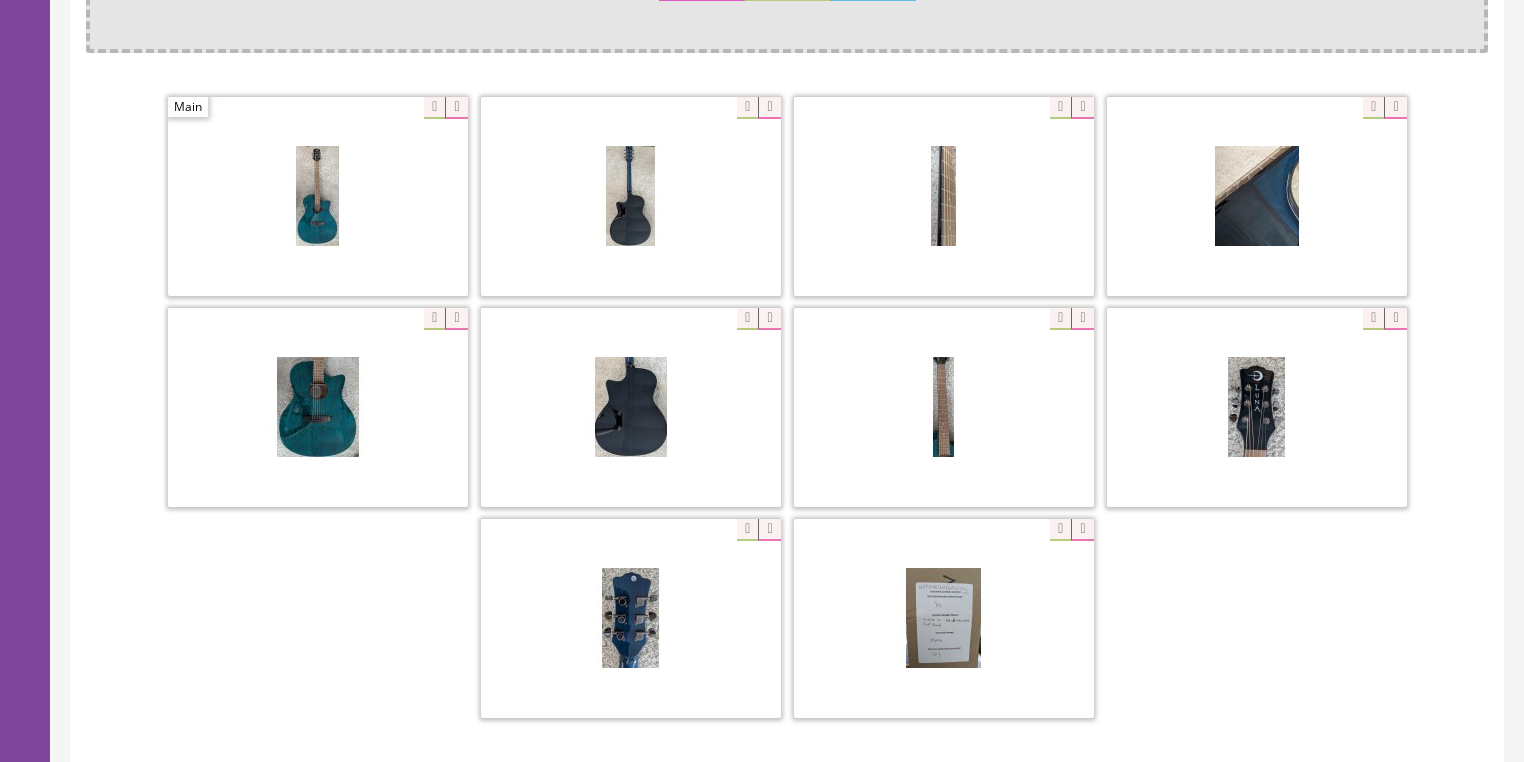 scroll, scrollTop: 480, scrollLeft: 0, axis: vertical 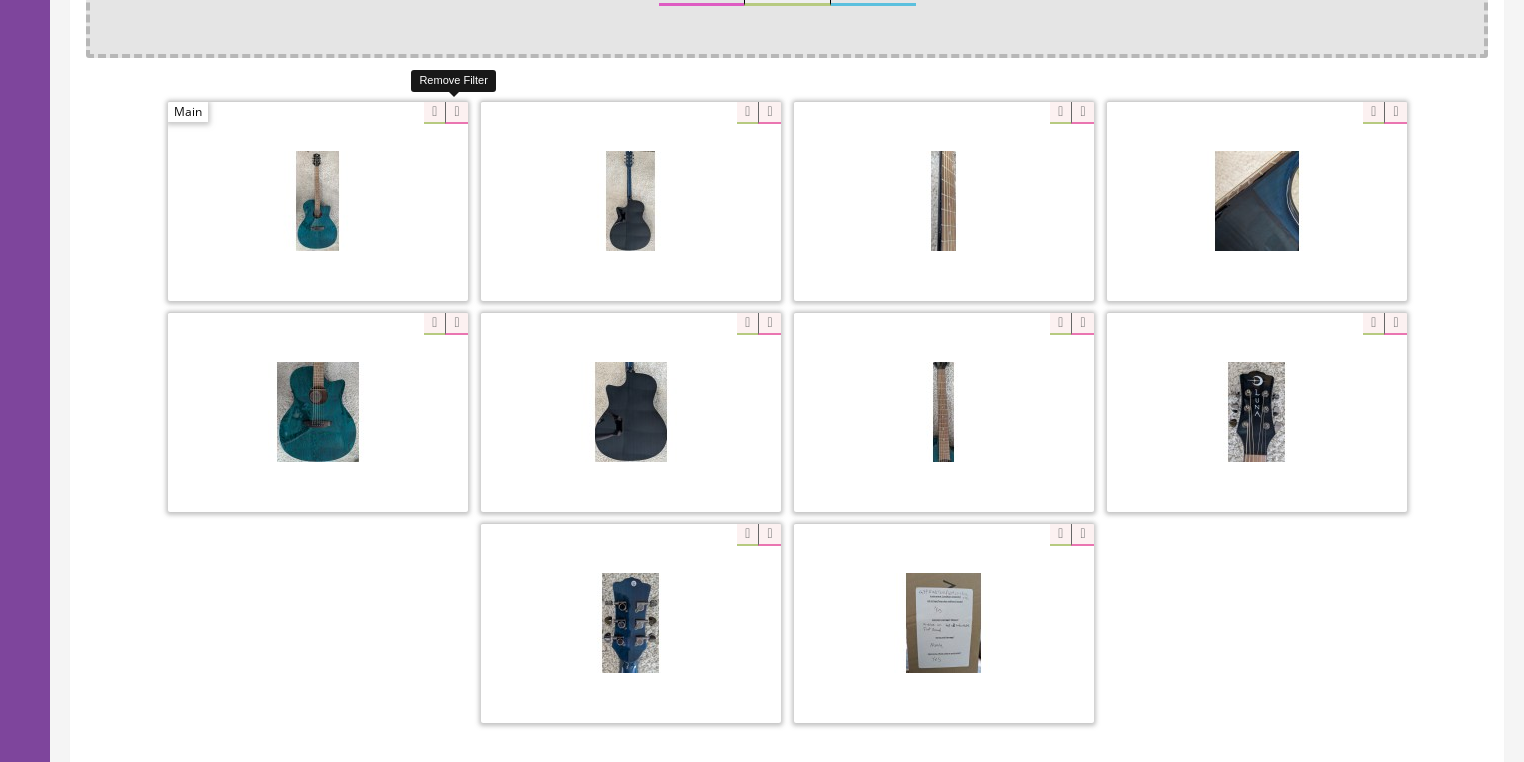 click at bounding box center (456, 113) 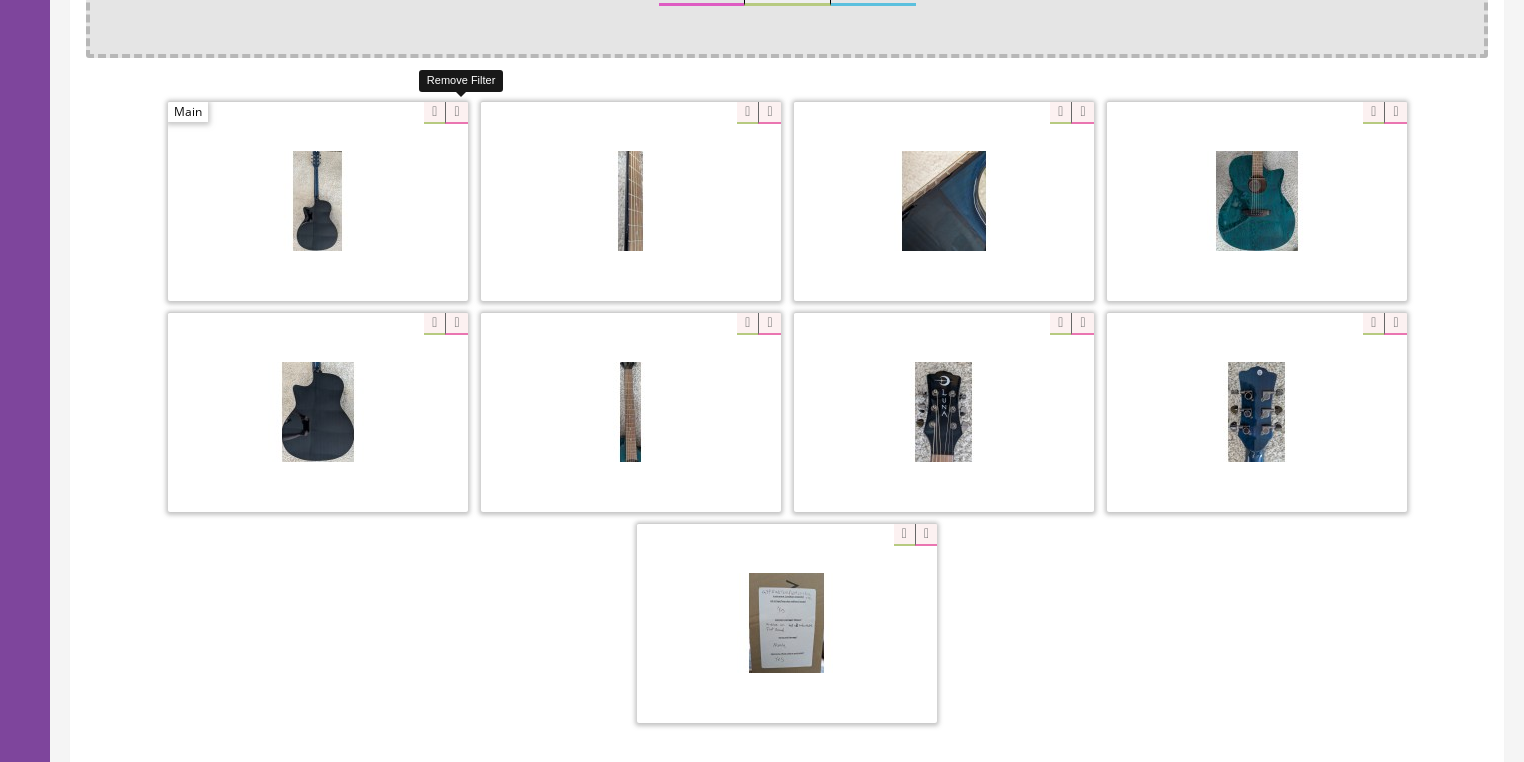 click at bounding box center [456, 113] 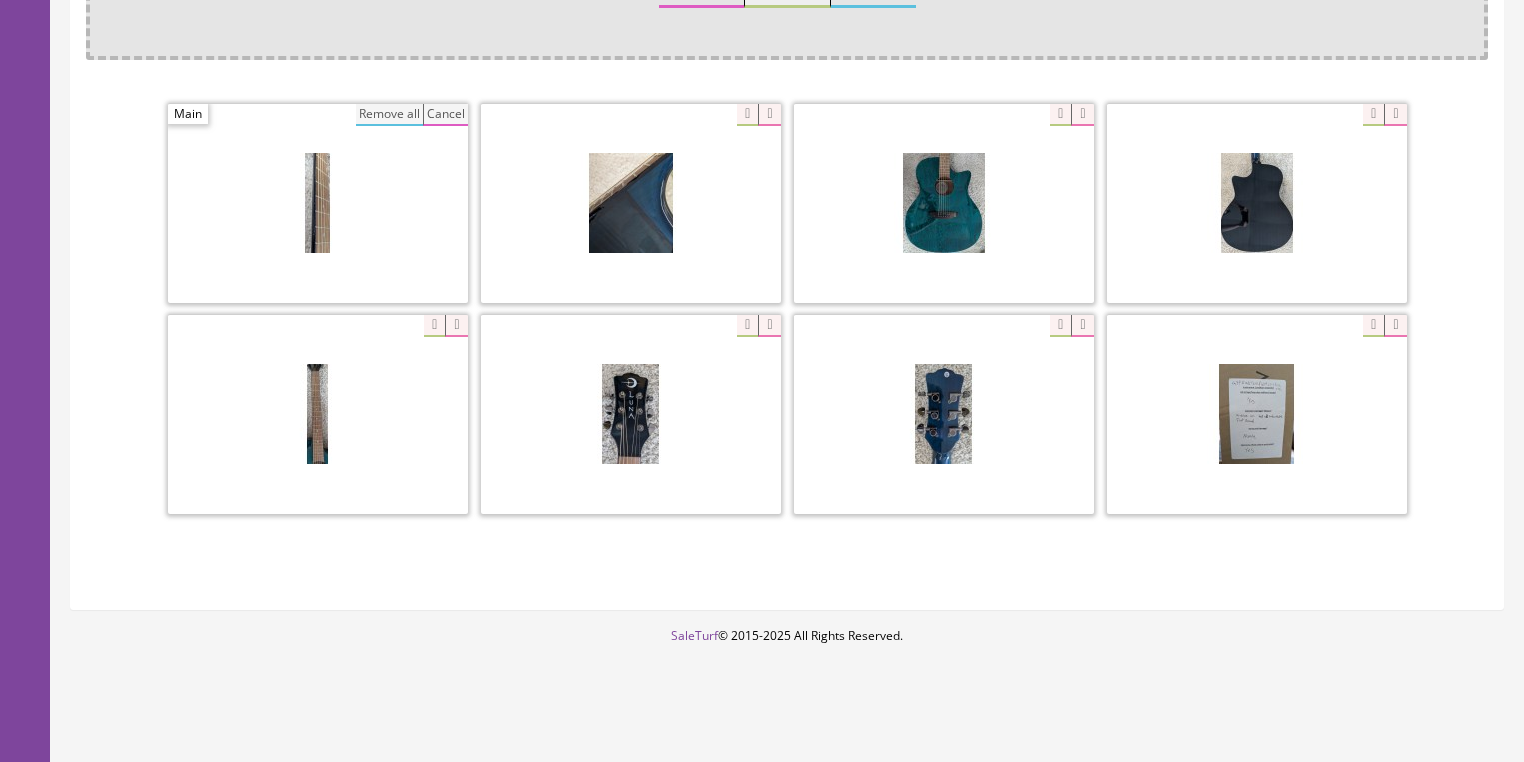 click on "Remove all" at bounding box center [389, 115] 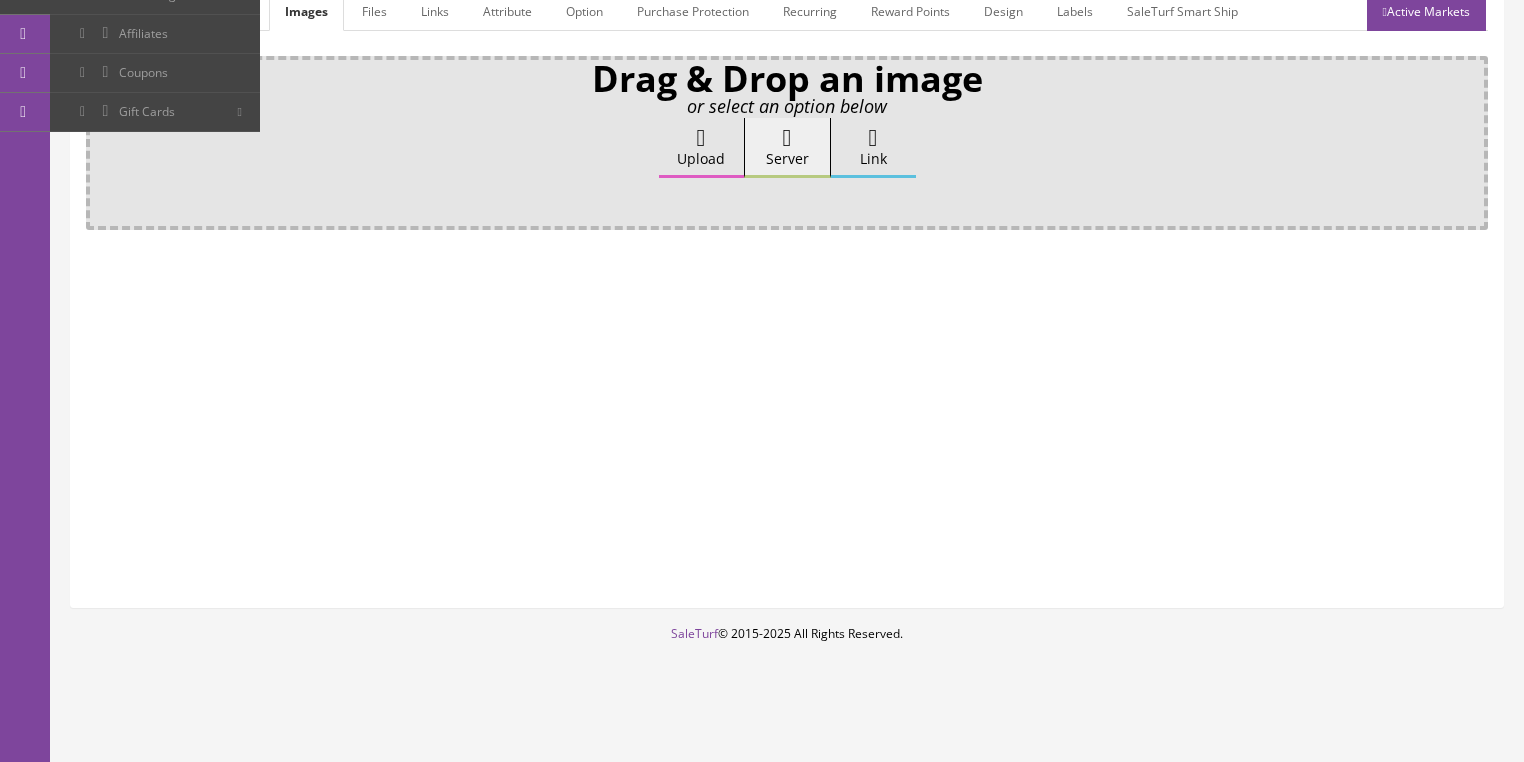 click at bounding box center [701, 138] 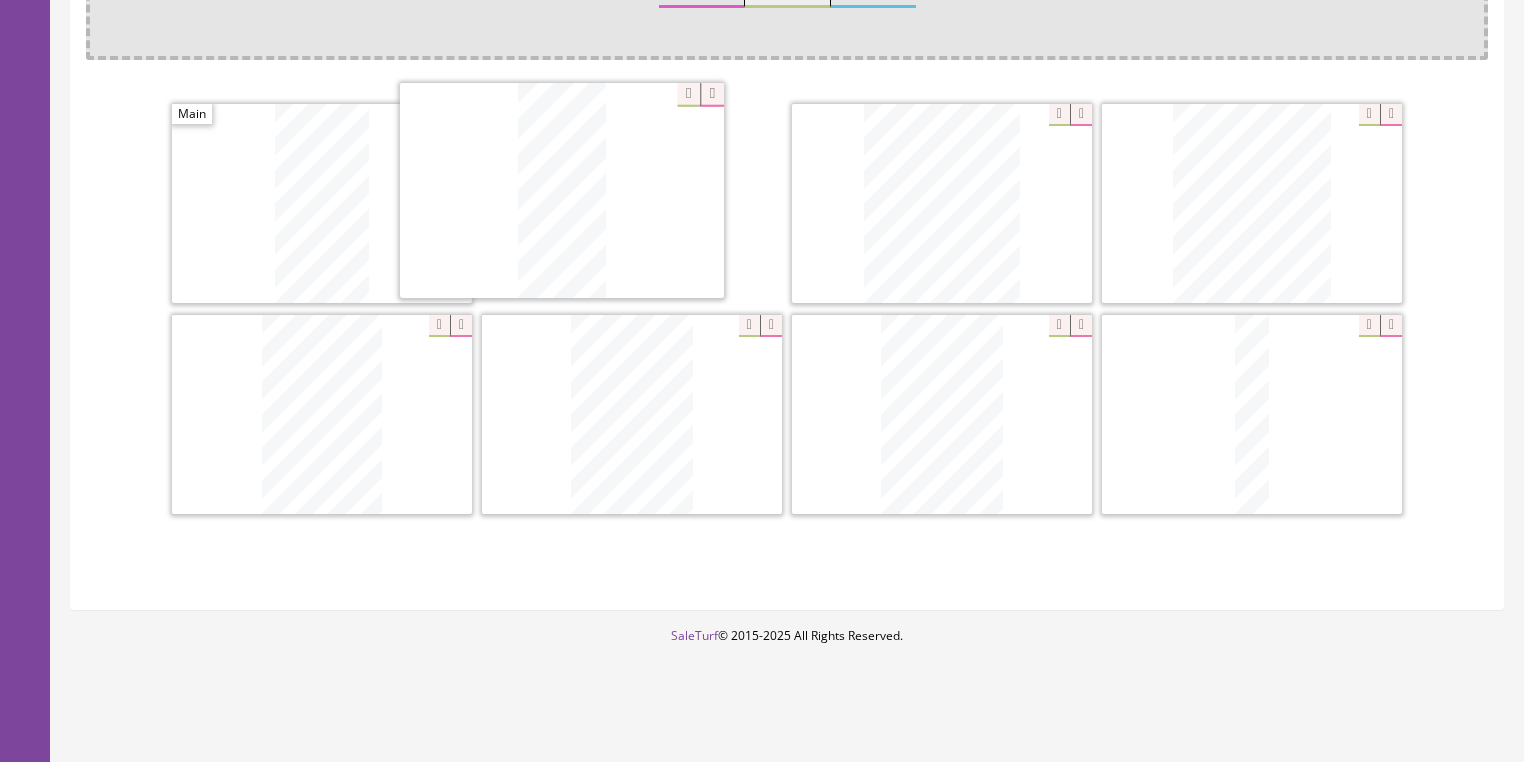 drag, startPoint x: 1231, startPoint y: 241, endPoint x: 541, endPoint y: 231, distance: 690.07245 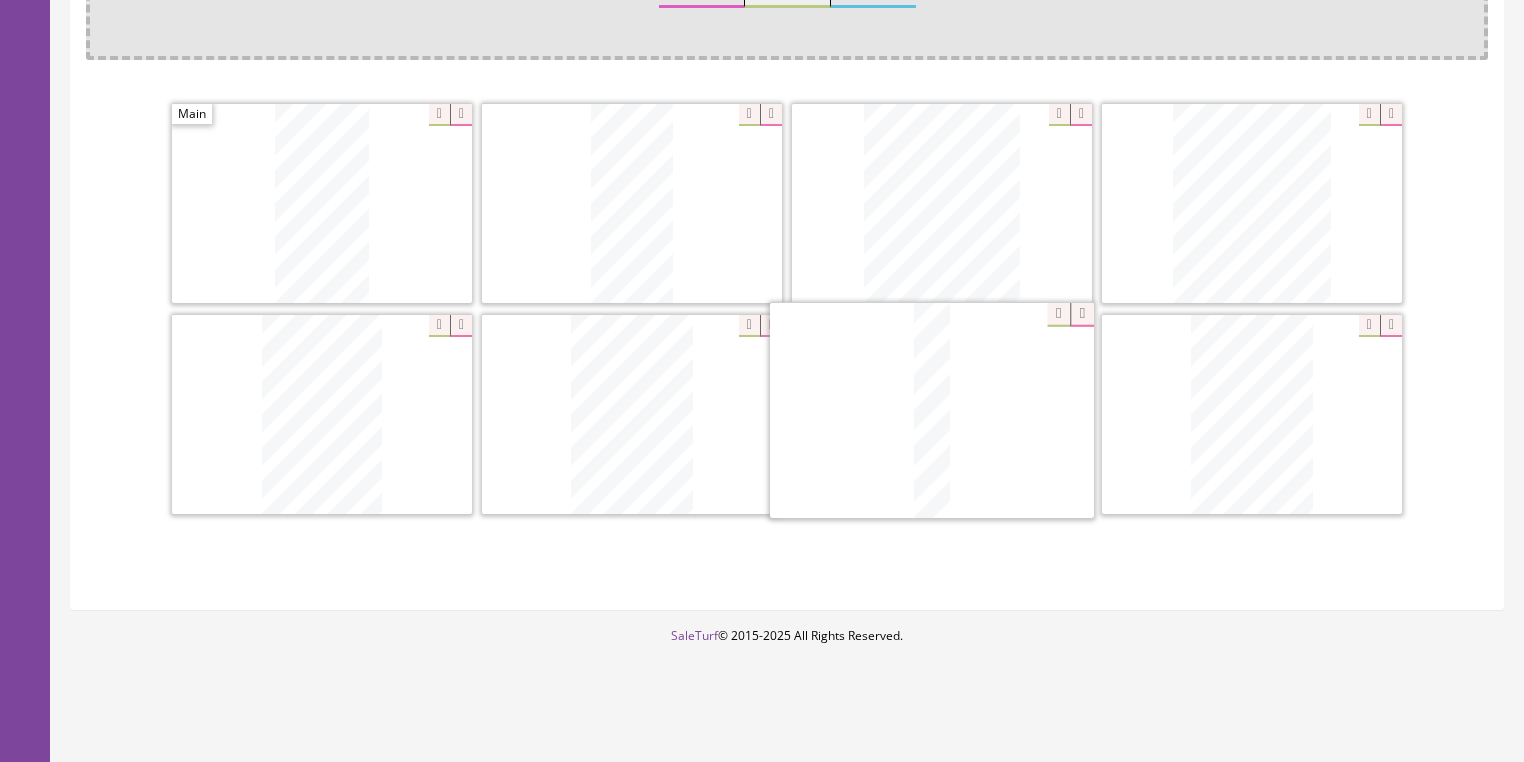 drag, startPoint x: 1253, startPoint y: 400, endPoint x: 933, endPoint y: 400, distance: 320 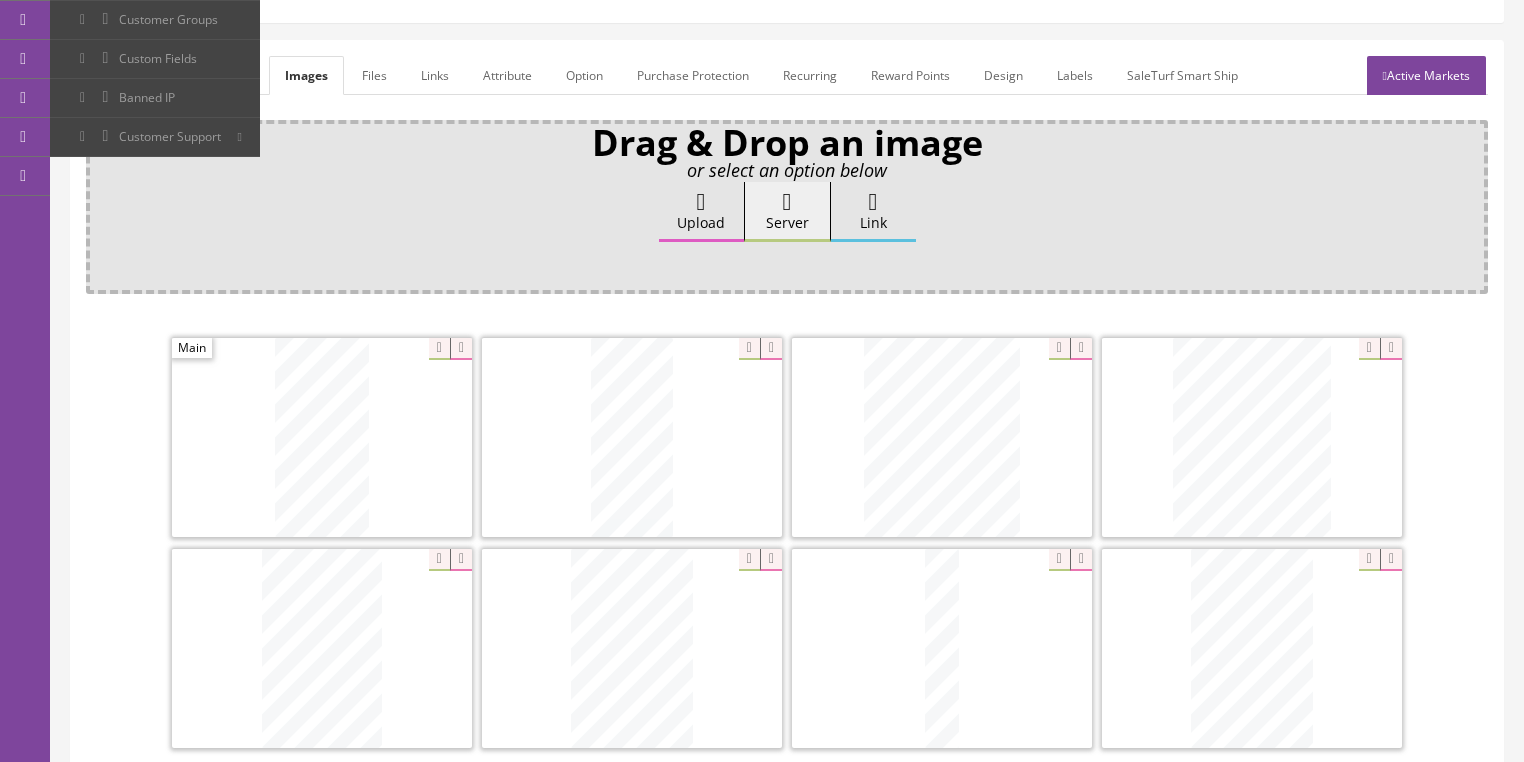 scroll, scrollTop: 238, scrollLeft: 0, axis: vertical 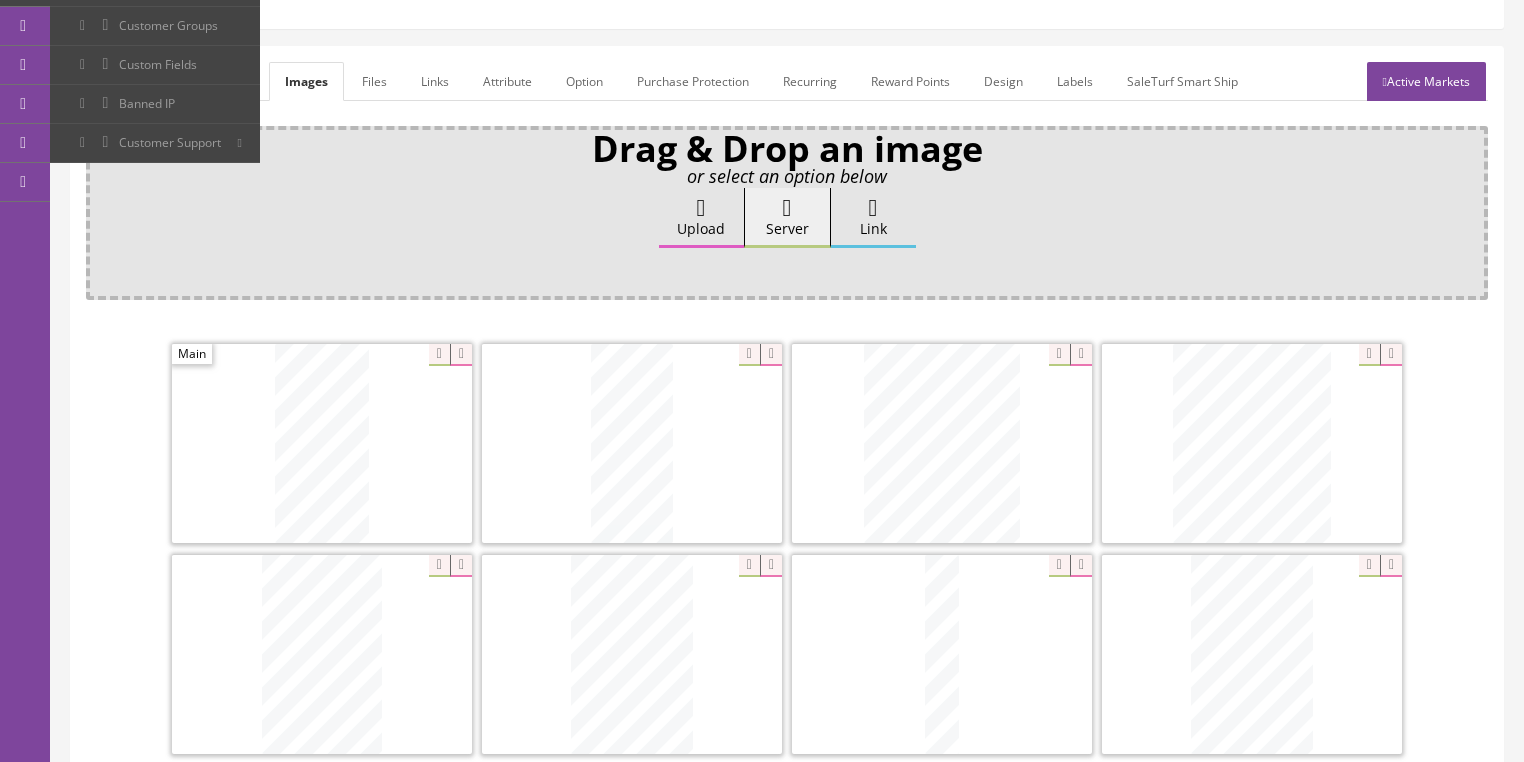 click on "General" at bounding box center [124, 81] 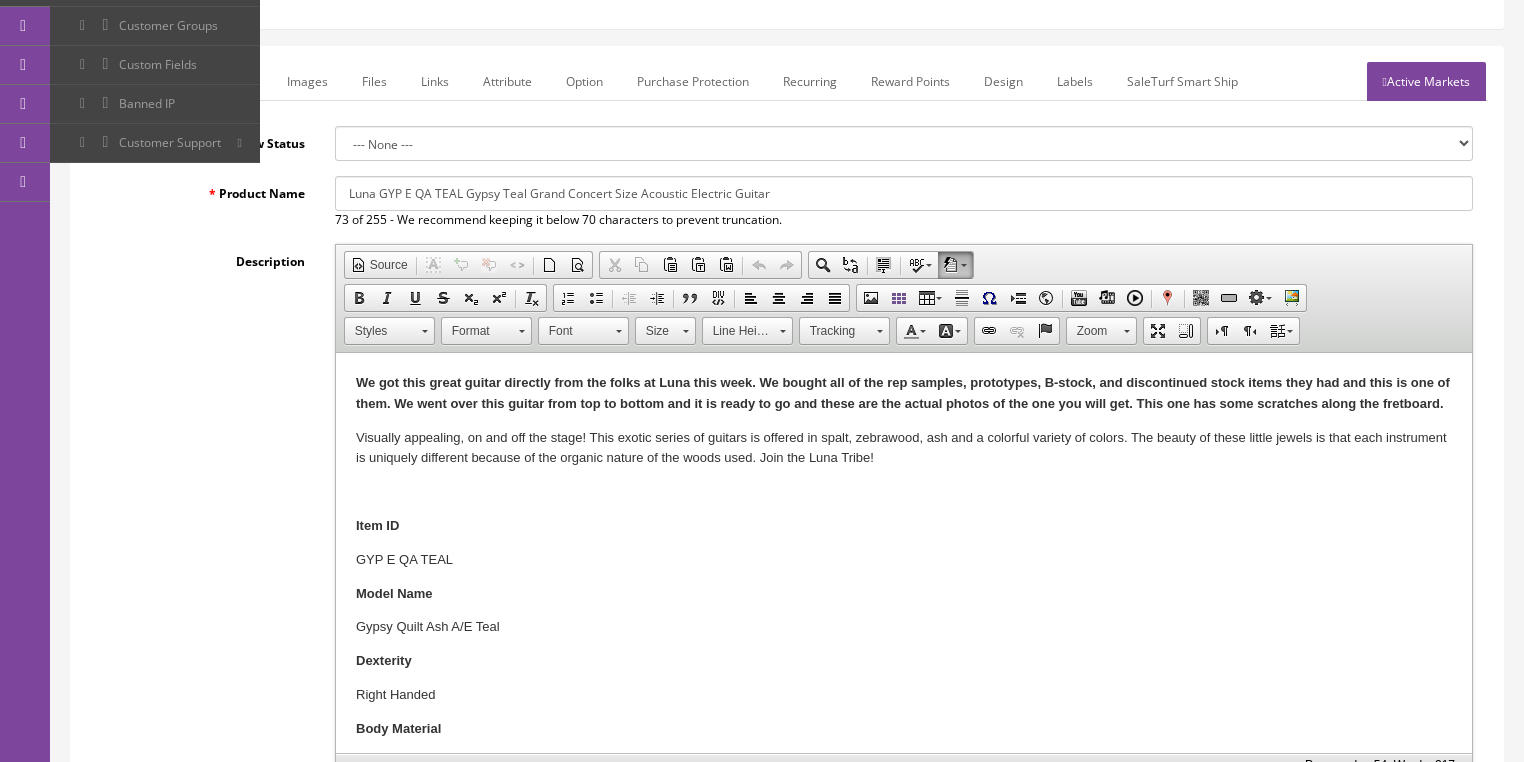 click on "We got this great guitar directly from the folks at Luna this week. We bought all of the rep samples, prototypes, B-stock, and discontinued stock items they had and this is one of them. We went over this guitar from top to bottom and it is ready to go and these are the actual photos of the one you will get. This one has some scratches along the fretboard." at bounding box center (902, 393) 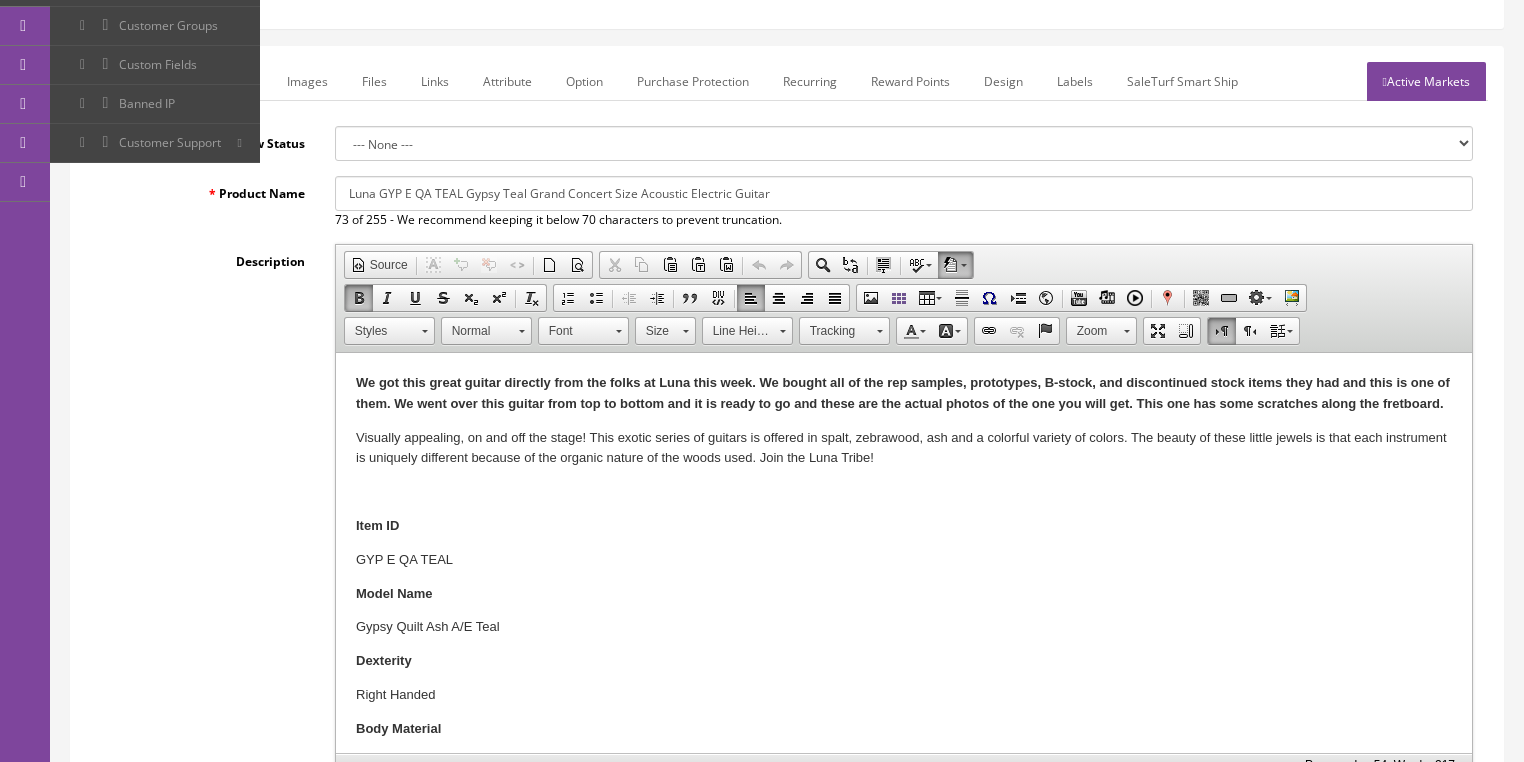 type 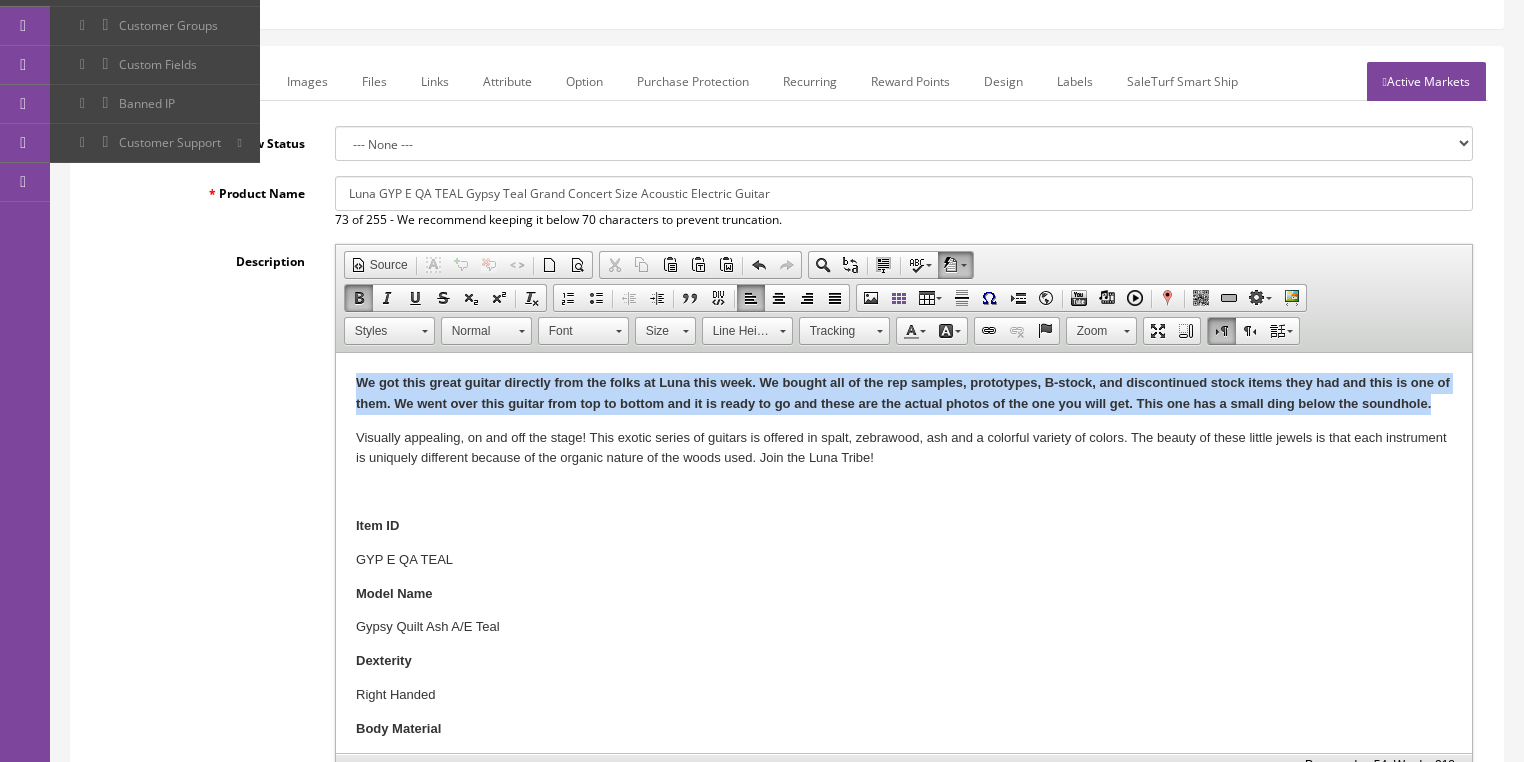 drag, startPoint x: 341, startPoint y: 372, endPoint x: 470, endPoint y: 422, distance: 138.351 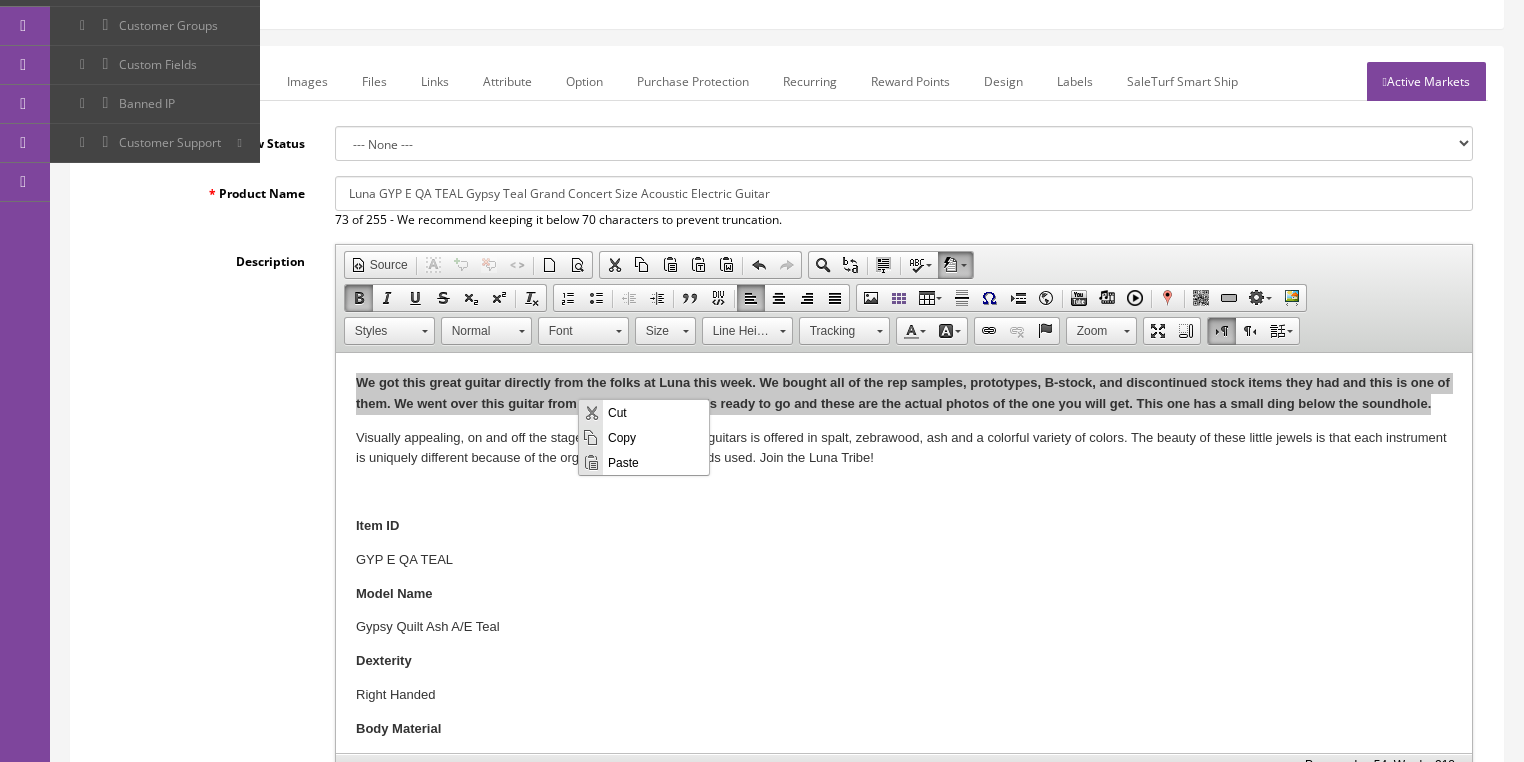 scroll, scrollTop: 0, scrollLeft: 0, axis: both 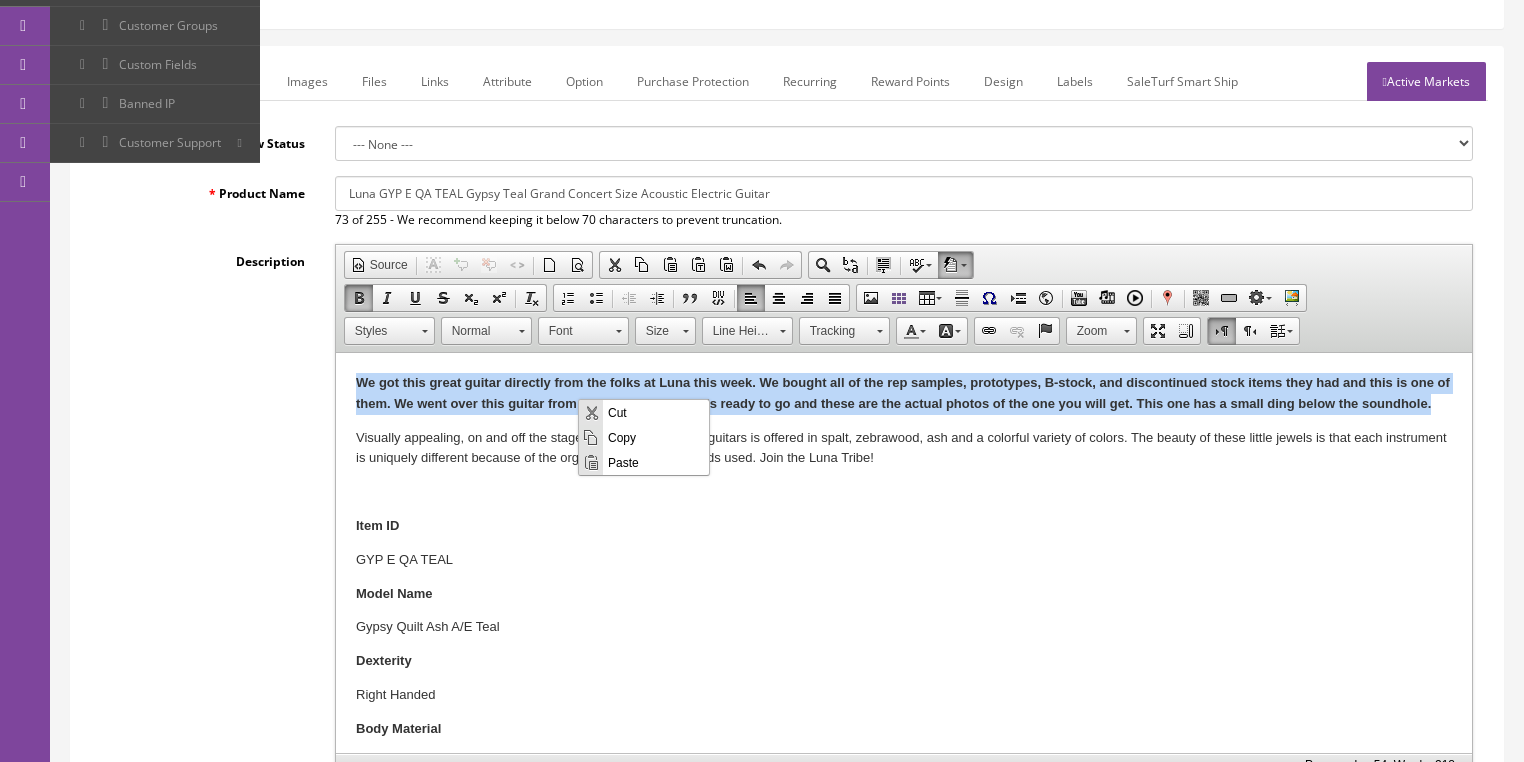 copy on "We got this great guitar directly from the folks at Luna this week. We bought all of the rep samples, prototypes, B-stock, and discontinued stock items they had and this is one of them. We went over this guitar from top to bottom and it is ready to go and these are the actual photos of the one you will get. This one has a small ding below the soundhole ." 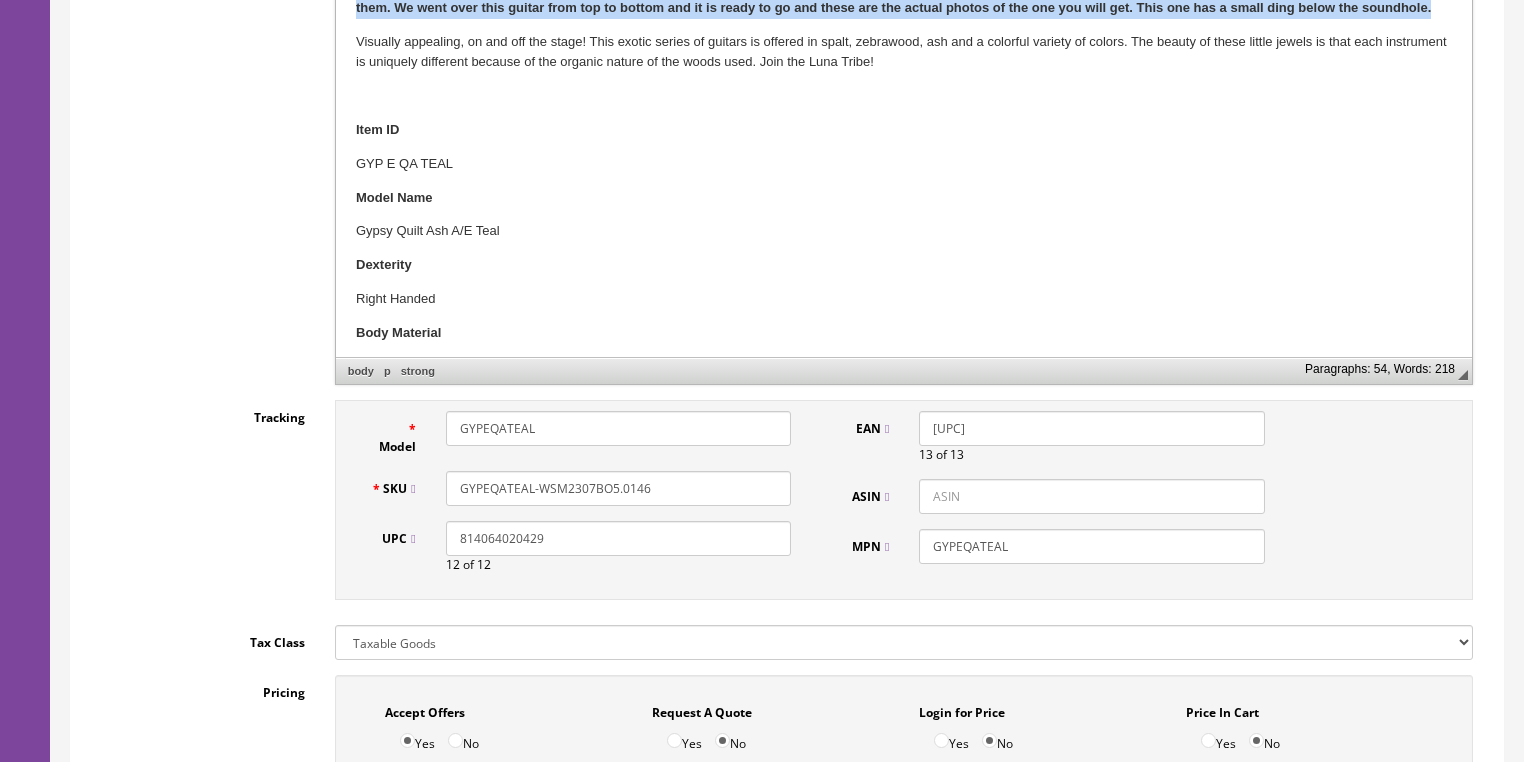 scroll, scrollTop: 638, scrollLeft: 0, axis: vertical 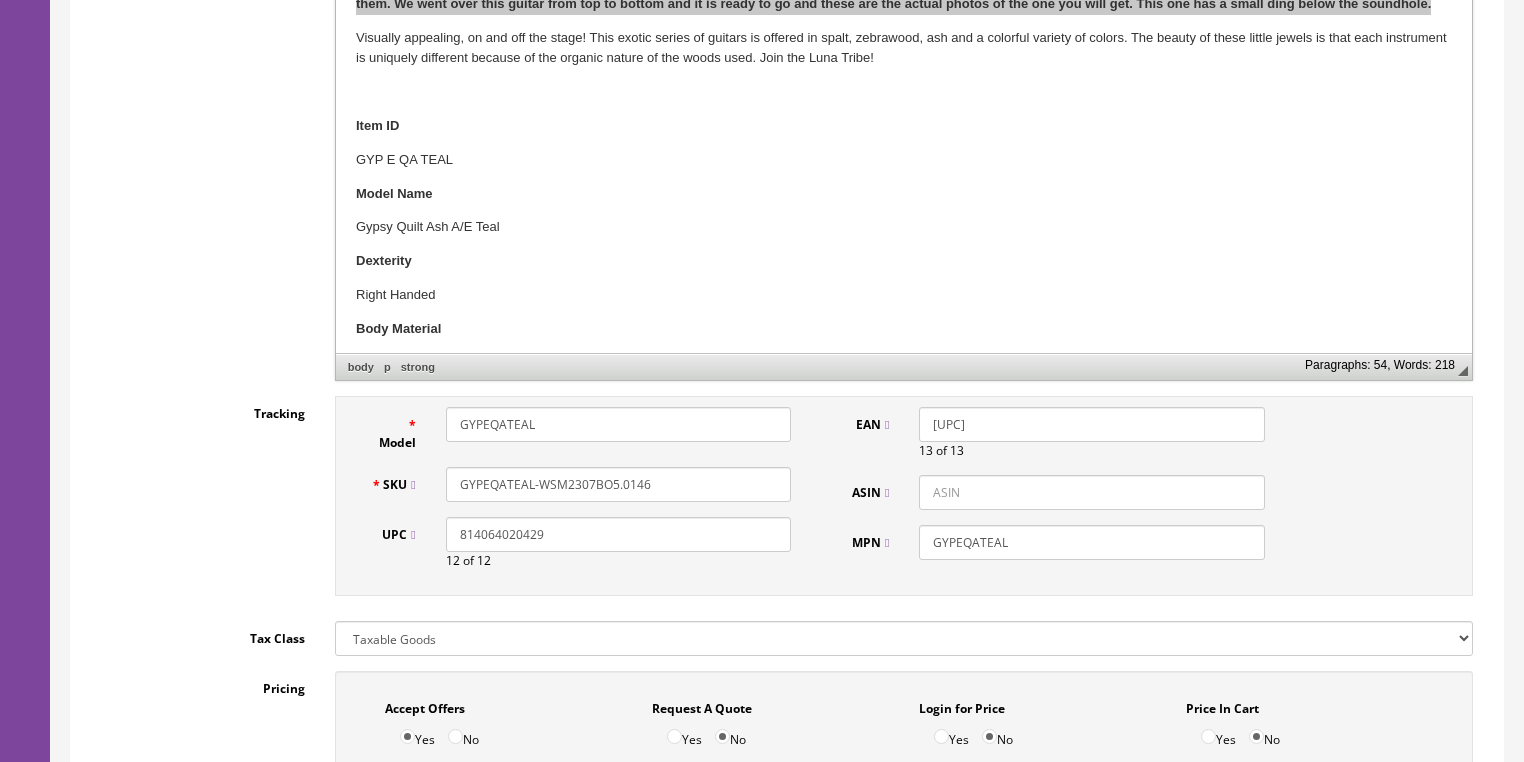drag, startPoint x: 641, startPoint y: 485, endPoint x: 672, endPoint y: 484, distance: 31.016125 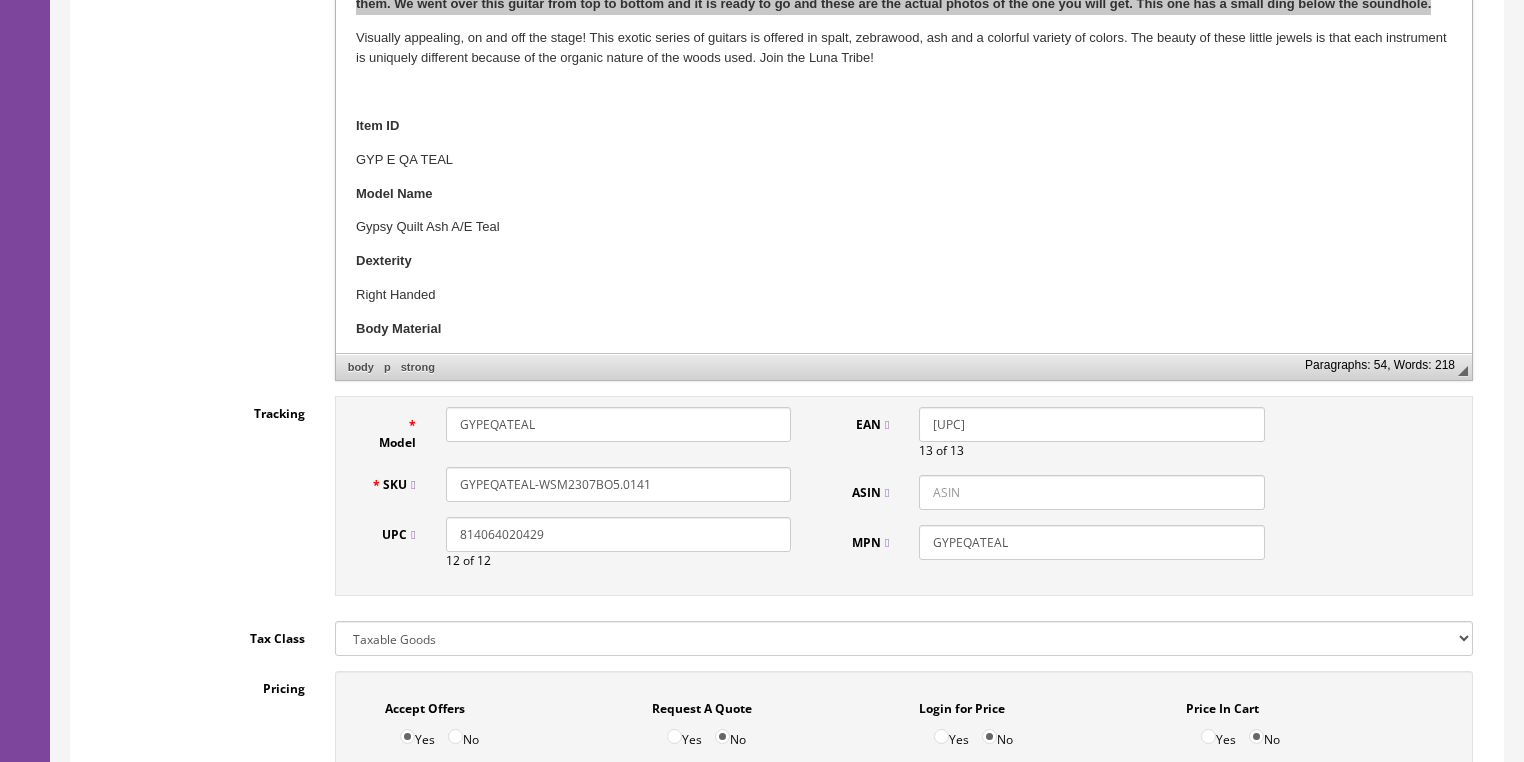 type on "GYPEQATEAL-WSM2307BO5.0141" 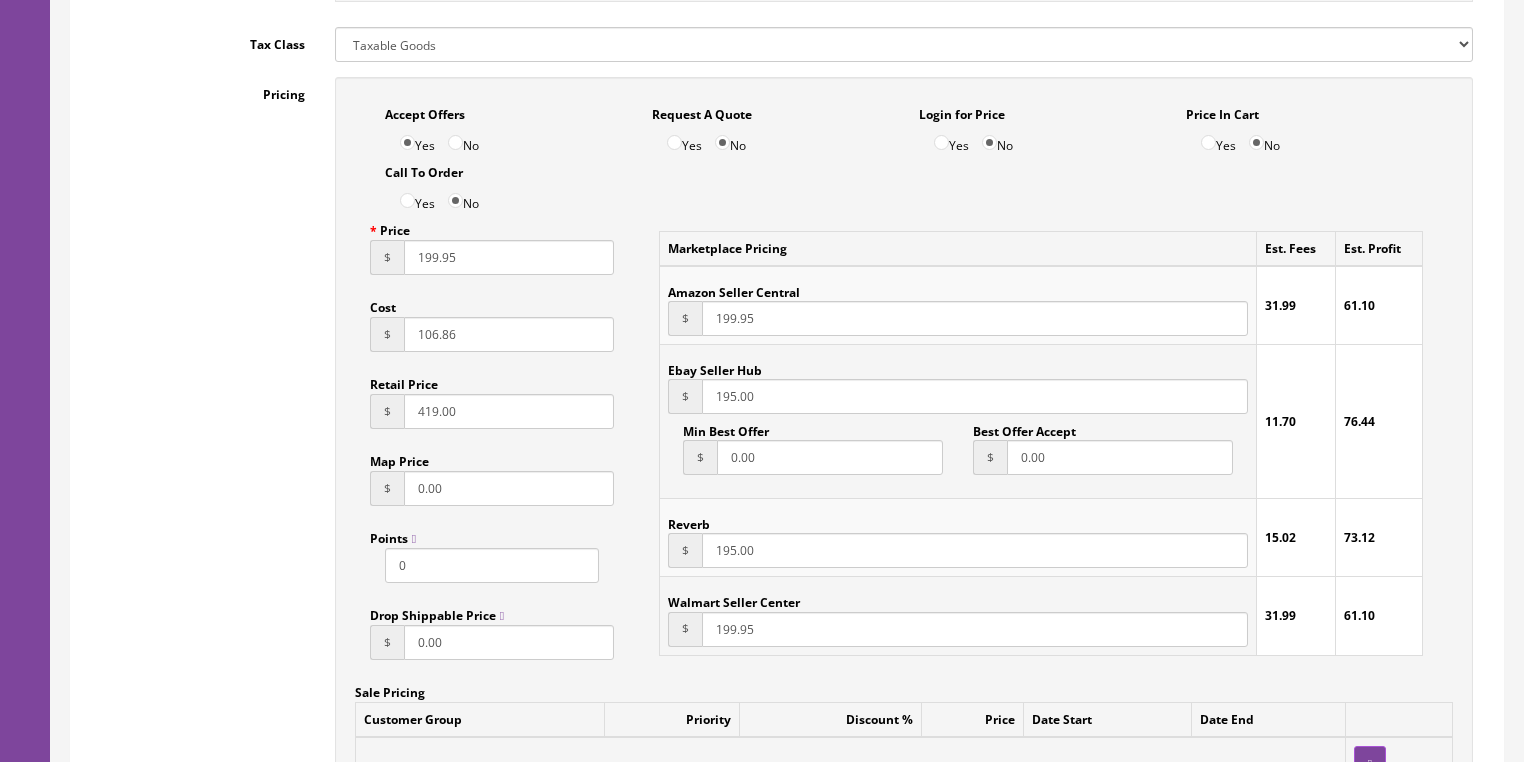 scroll, scrollTop: 1598, scrollLeft: 0, axis: vertical 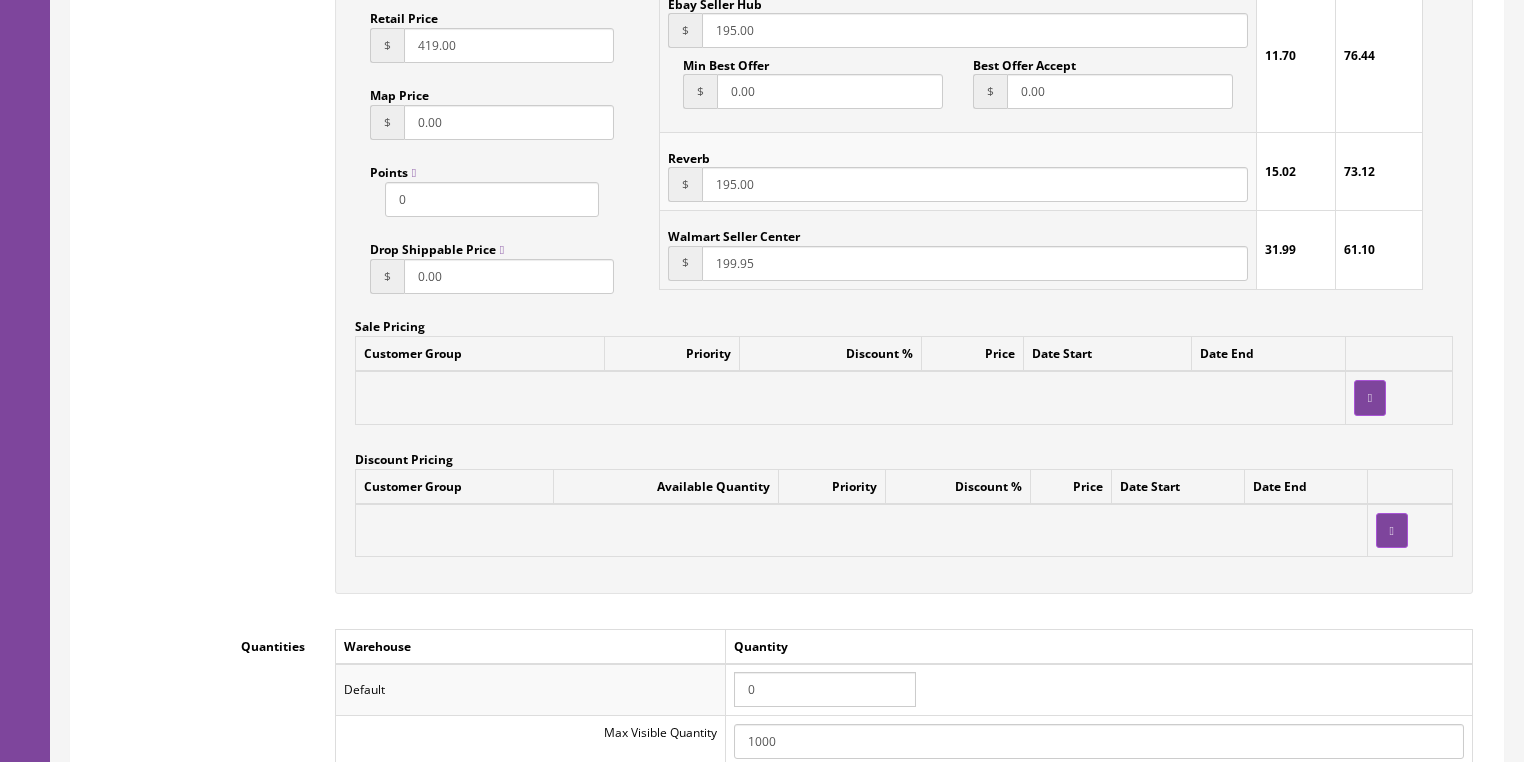 drag, startPoint x: 780, startPoint y: 687, endPoint x: 665, endPoint y: 680, distance: 115.212845 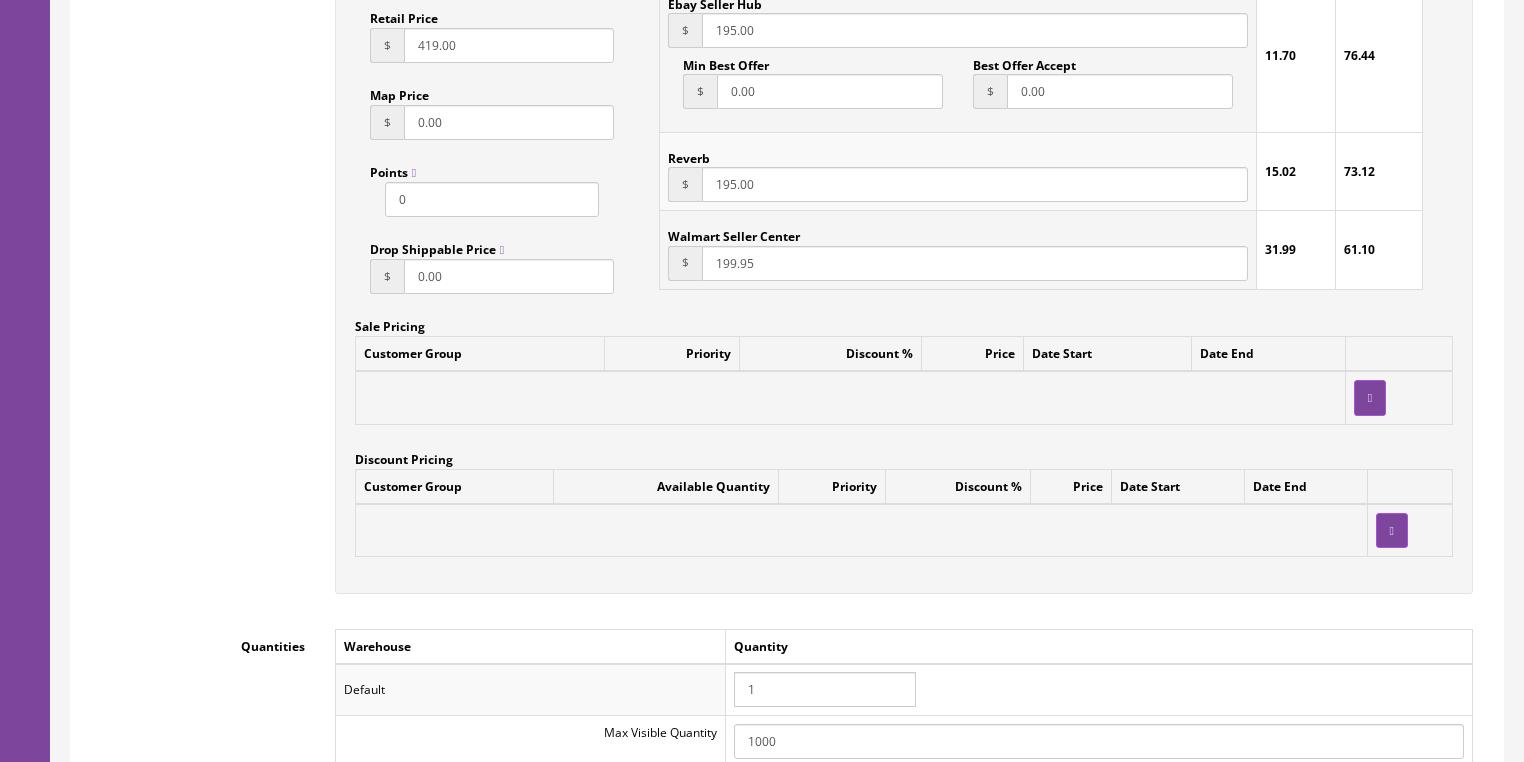 type on "1" 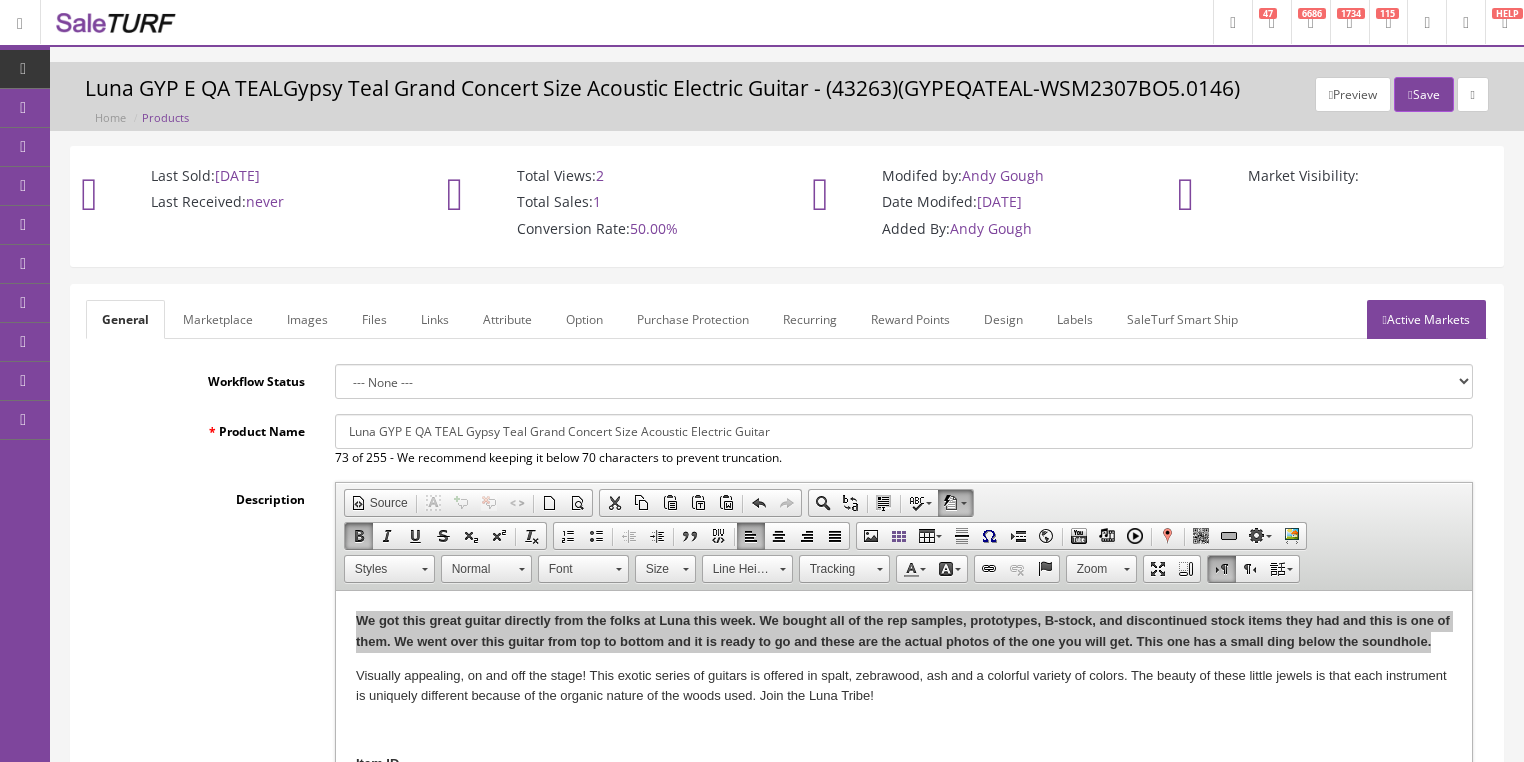 scroll, scrollTop: 80, scrollLeft: 0, axis: vertical 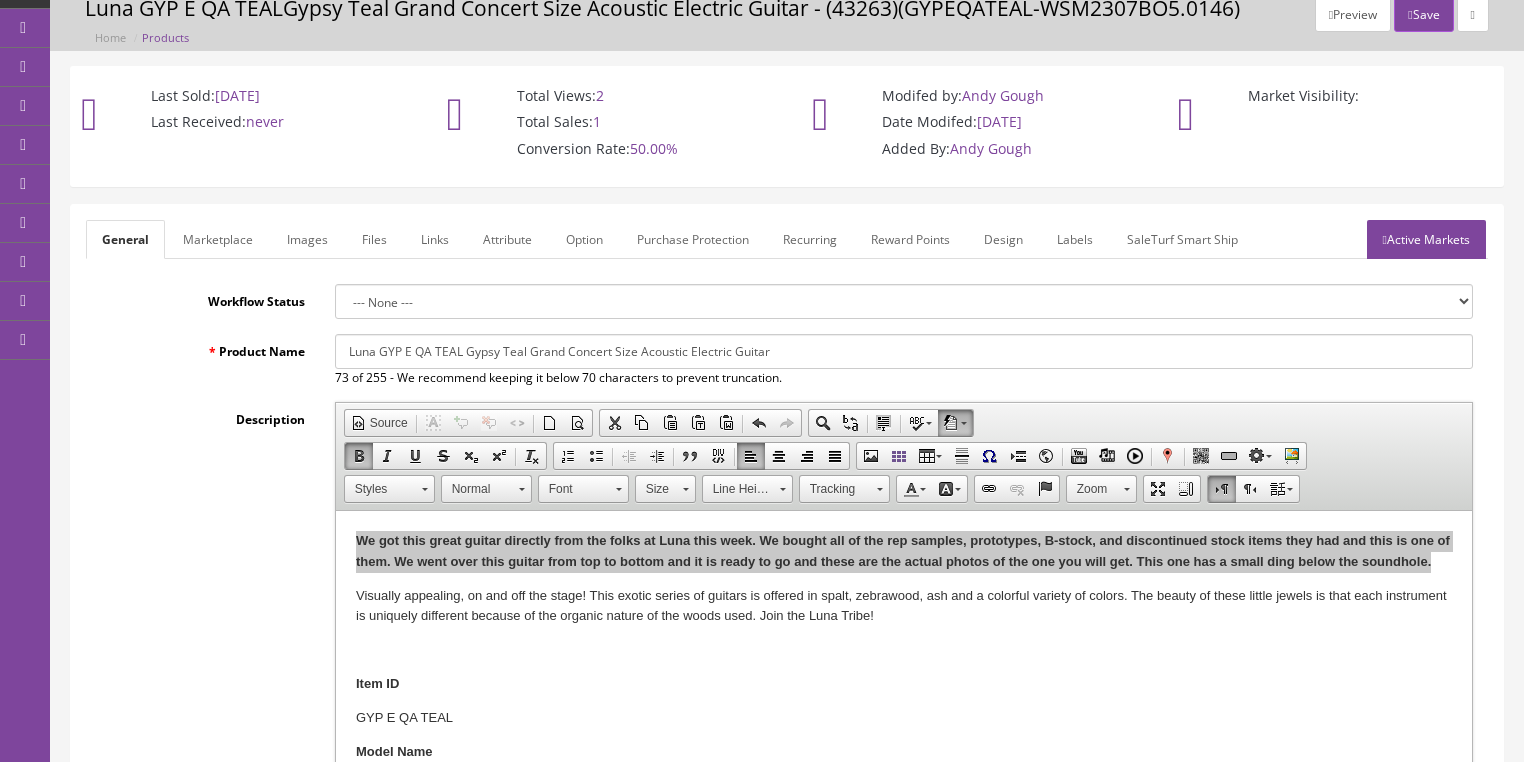 click on "Images" at bounding box center (307, 239) 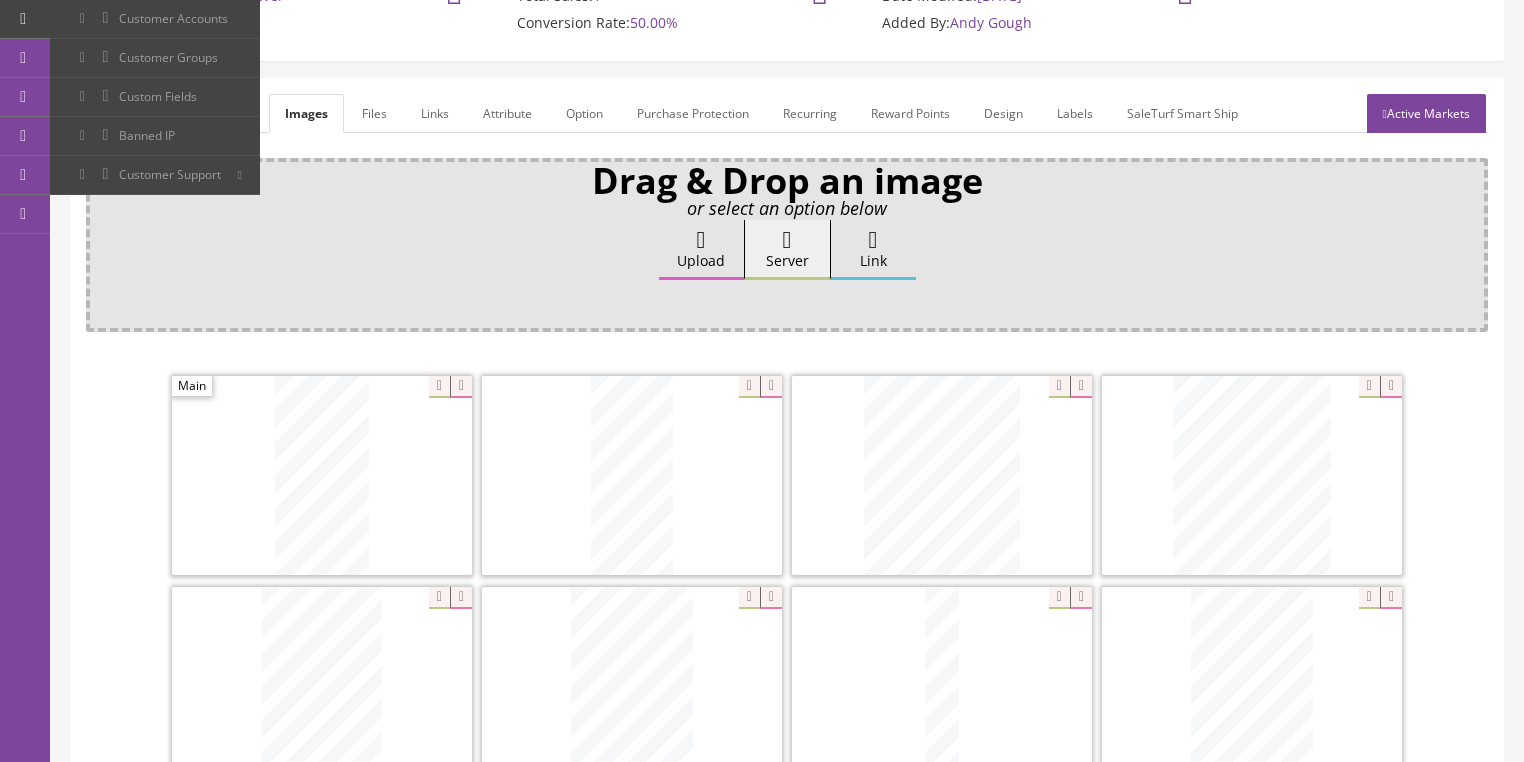 scroll, scrollTop: 158, scrollLeft: 0, axis: vertical 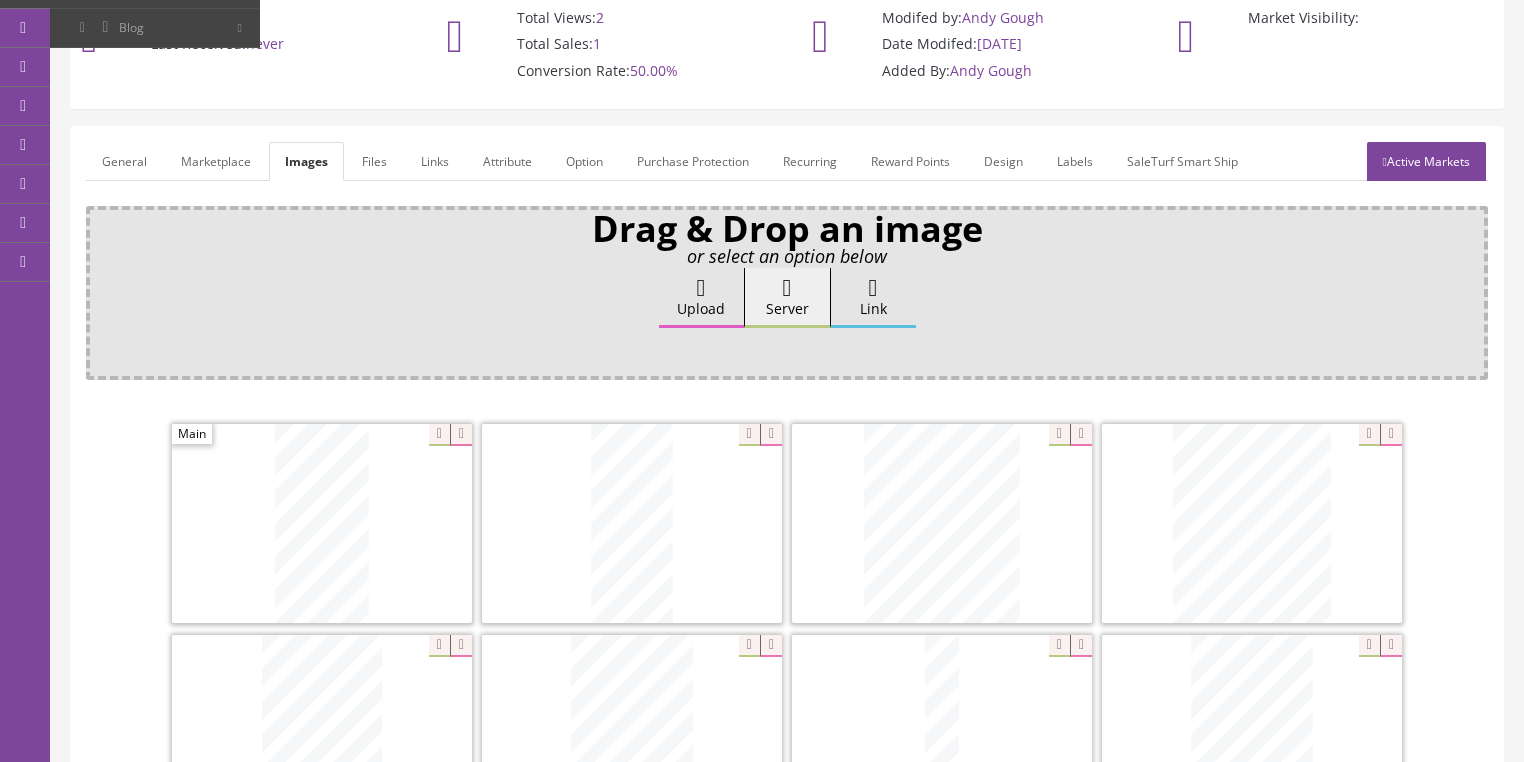 click on "Attribute" at bounding box center [507, 161] 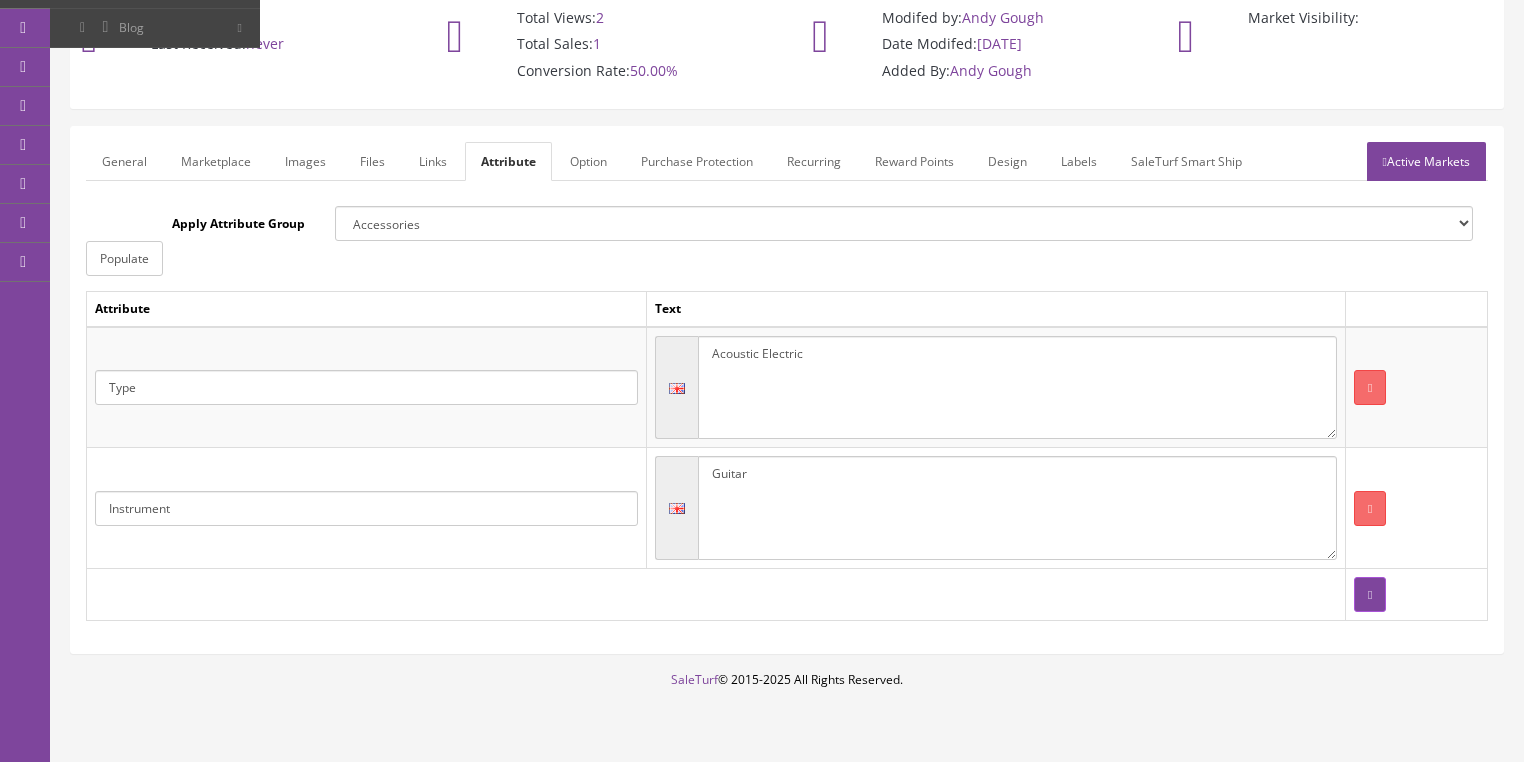 click on "Active Markets" at bounding box center (1426, 161) 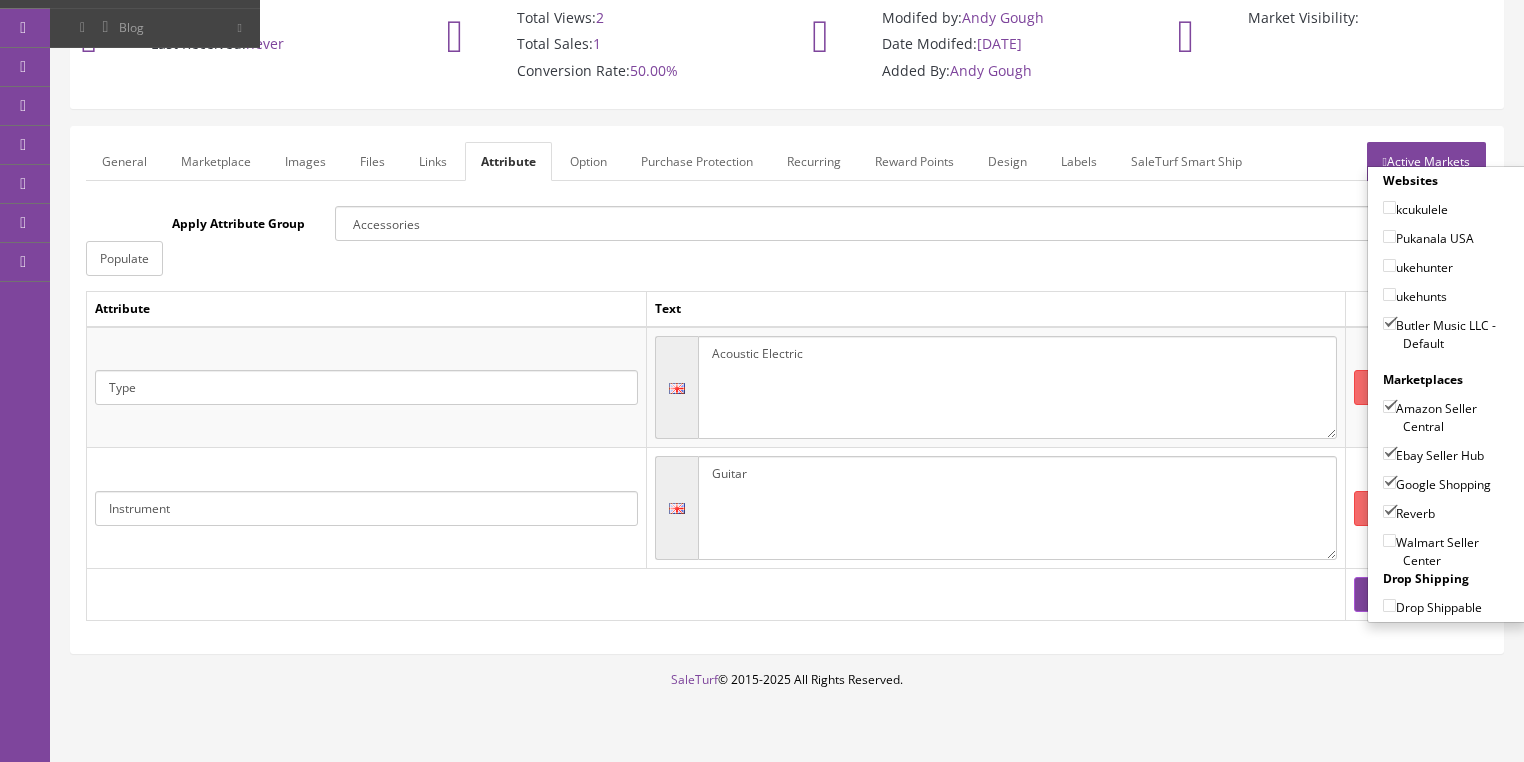 click on "Active Markets" at bounding box center (1426, 161) 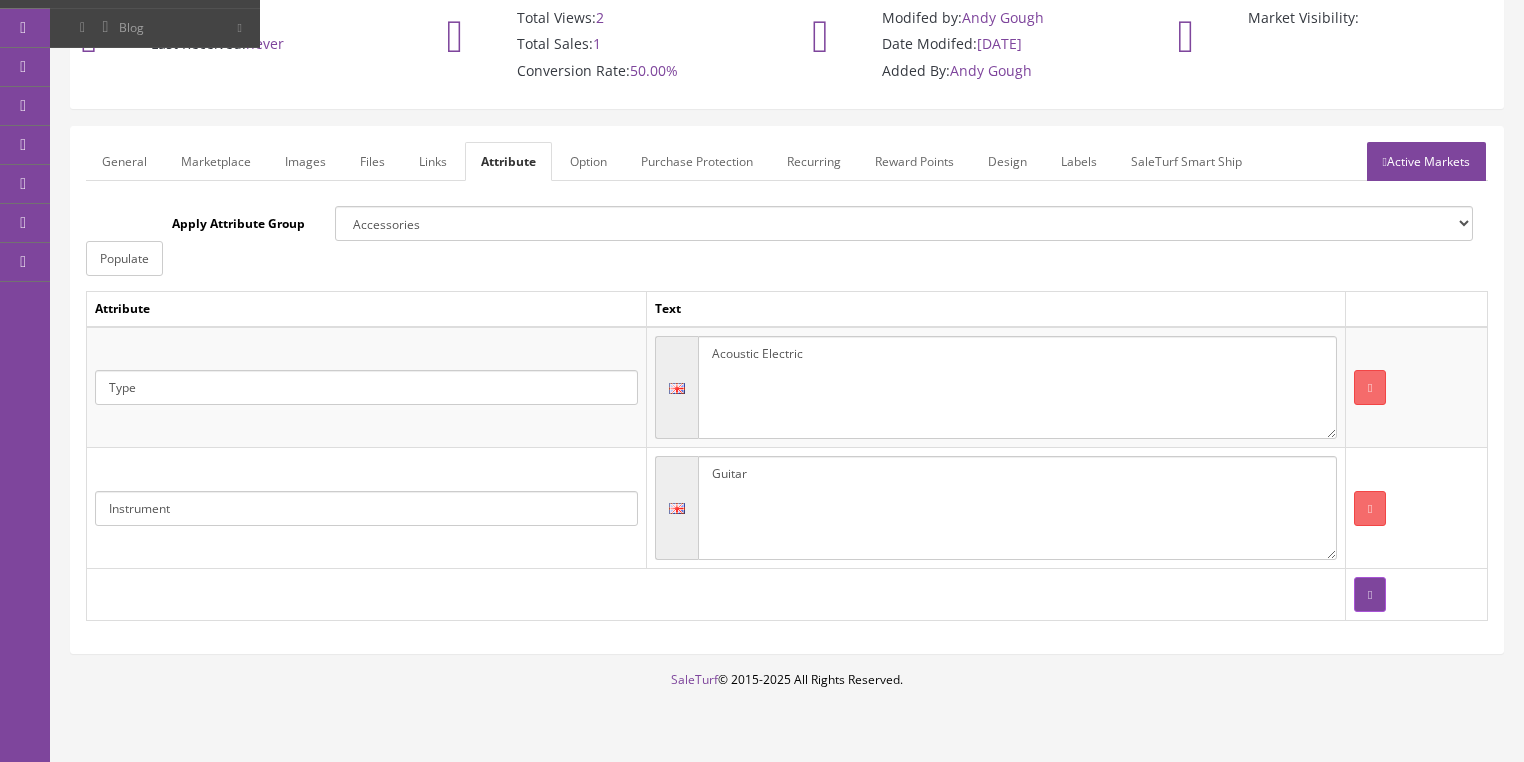 click on "General" at bounding box center (124, 161) 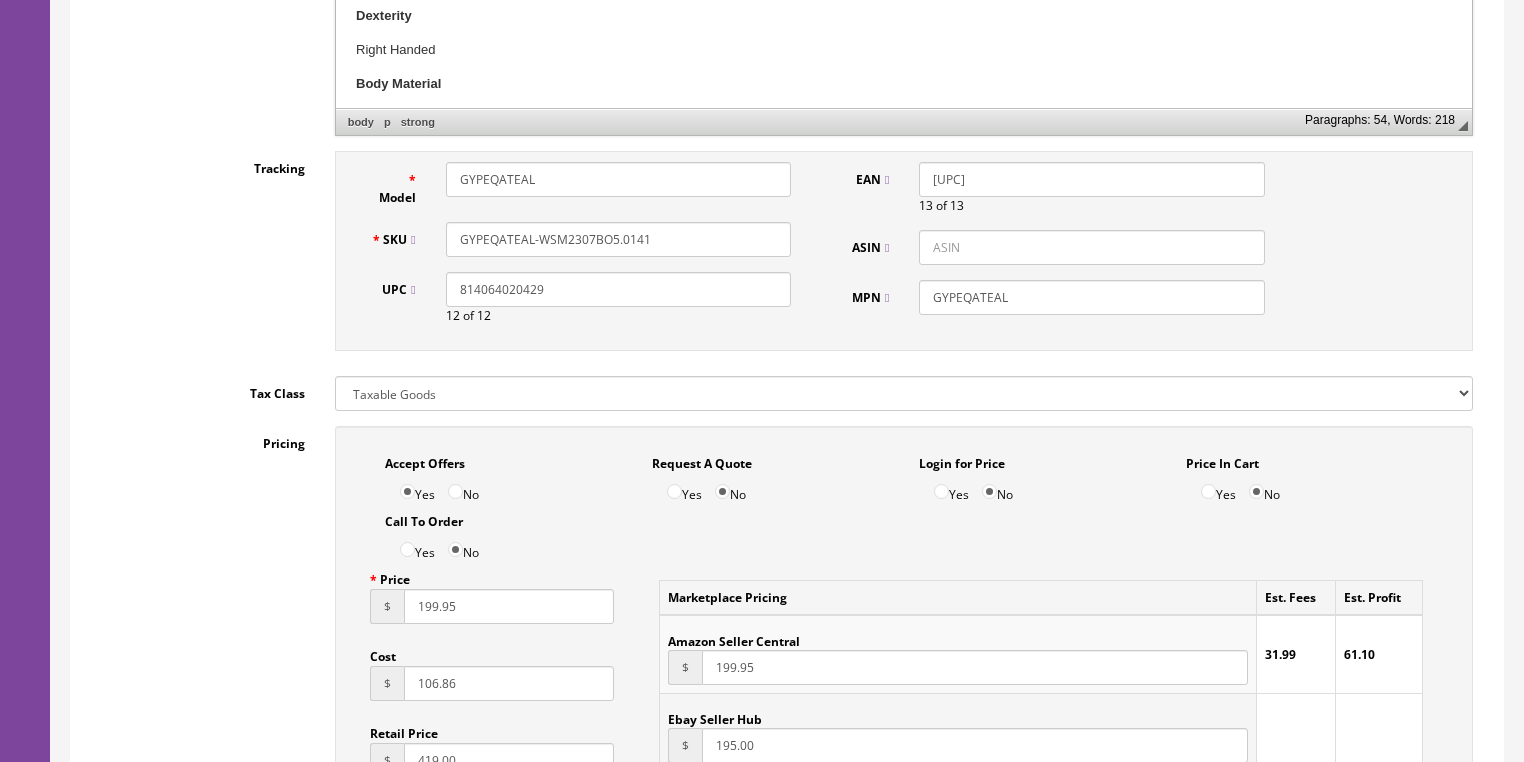 scroll, scrollTop: 878, scrollLeft: 0, axis: vertical 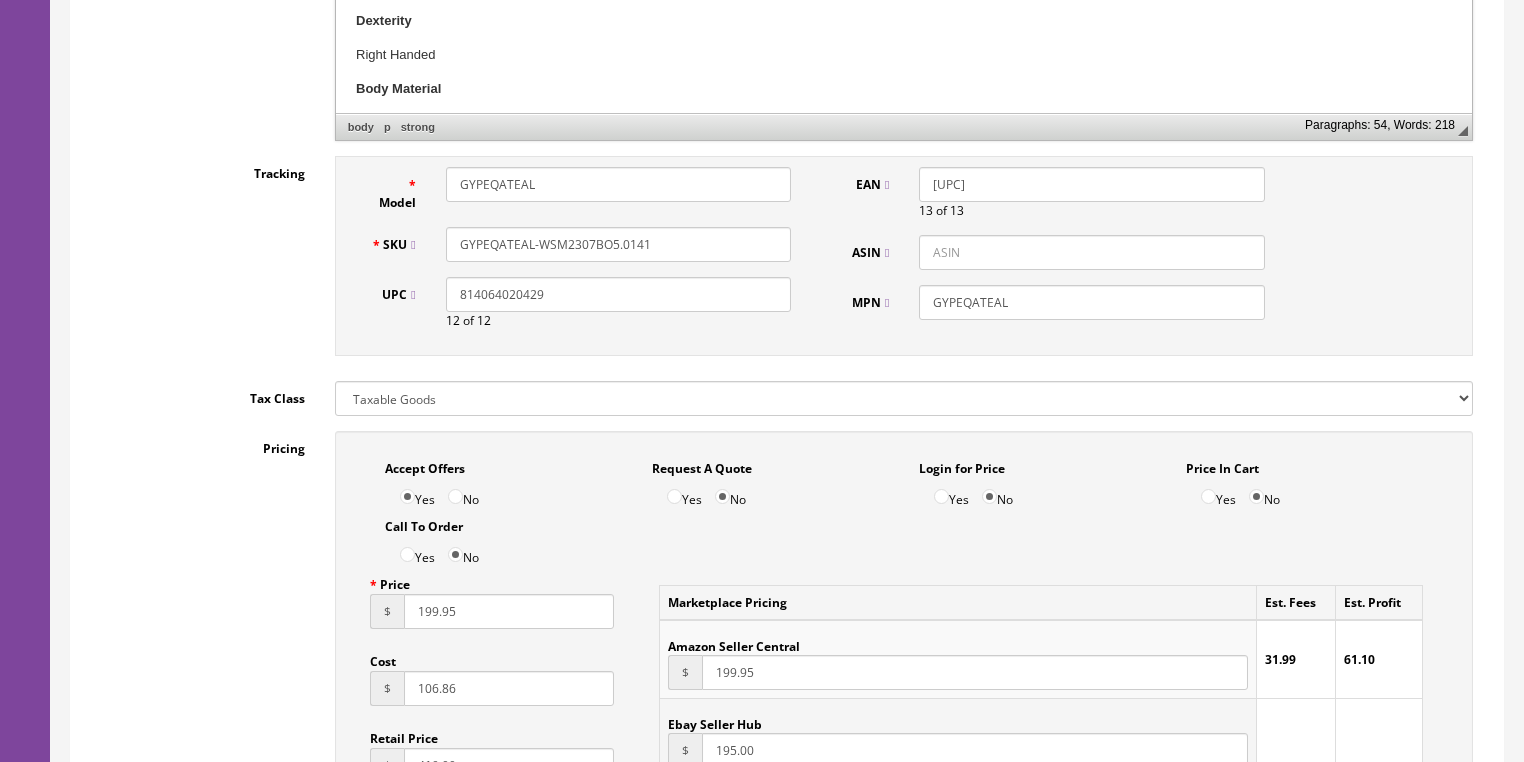 drag, startPoint x: 617, startPoint y: 249, endPoint x: 339, endPoint y: 260, distance: 278.21753 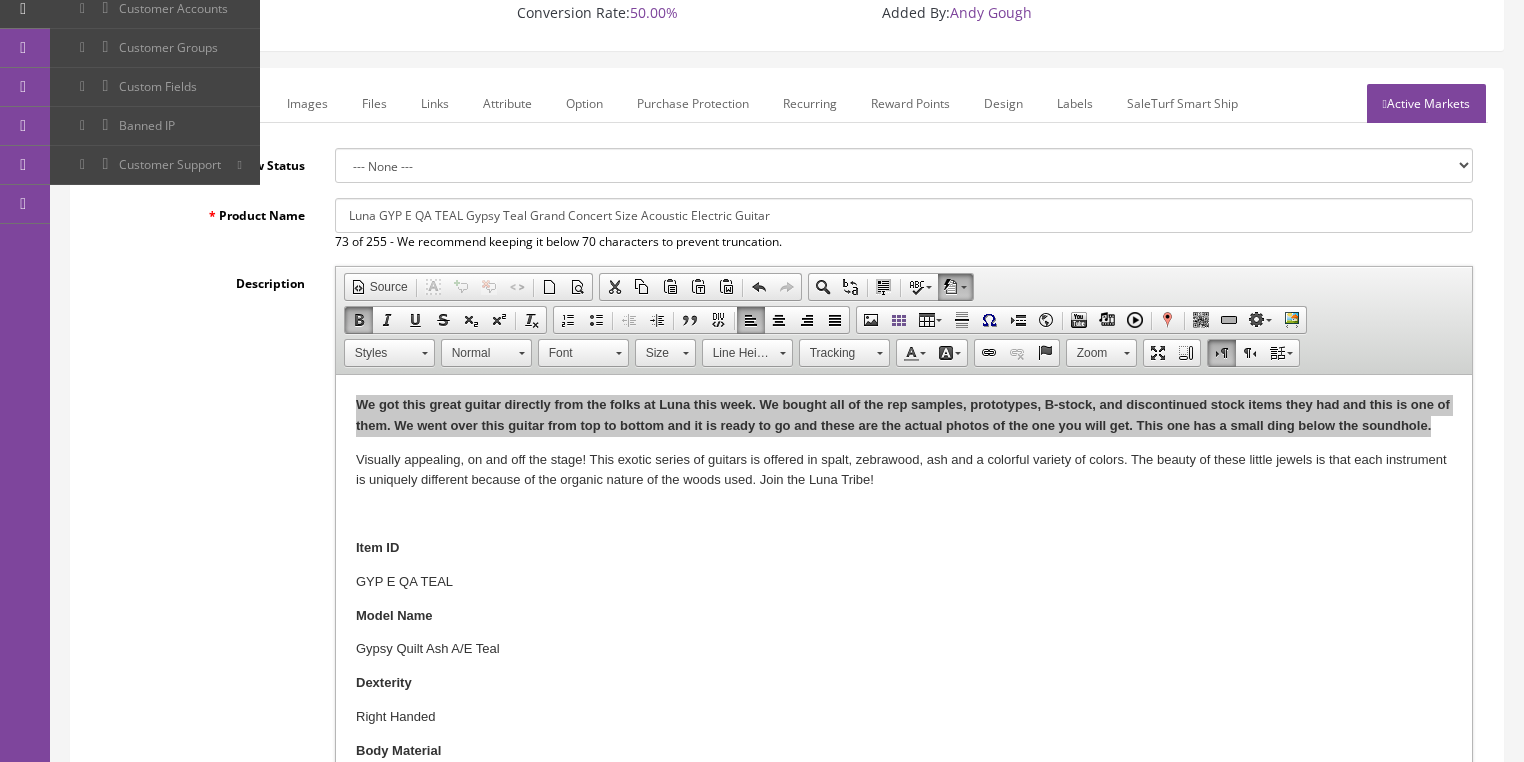scroll, scrollTop: 0, scrollLeft: 0, axis: both 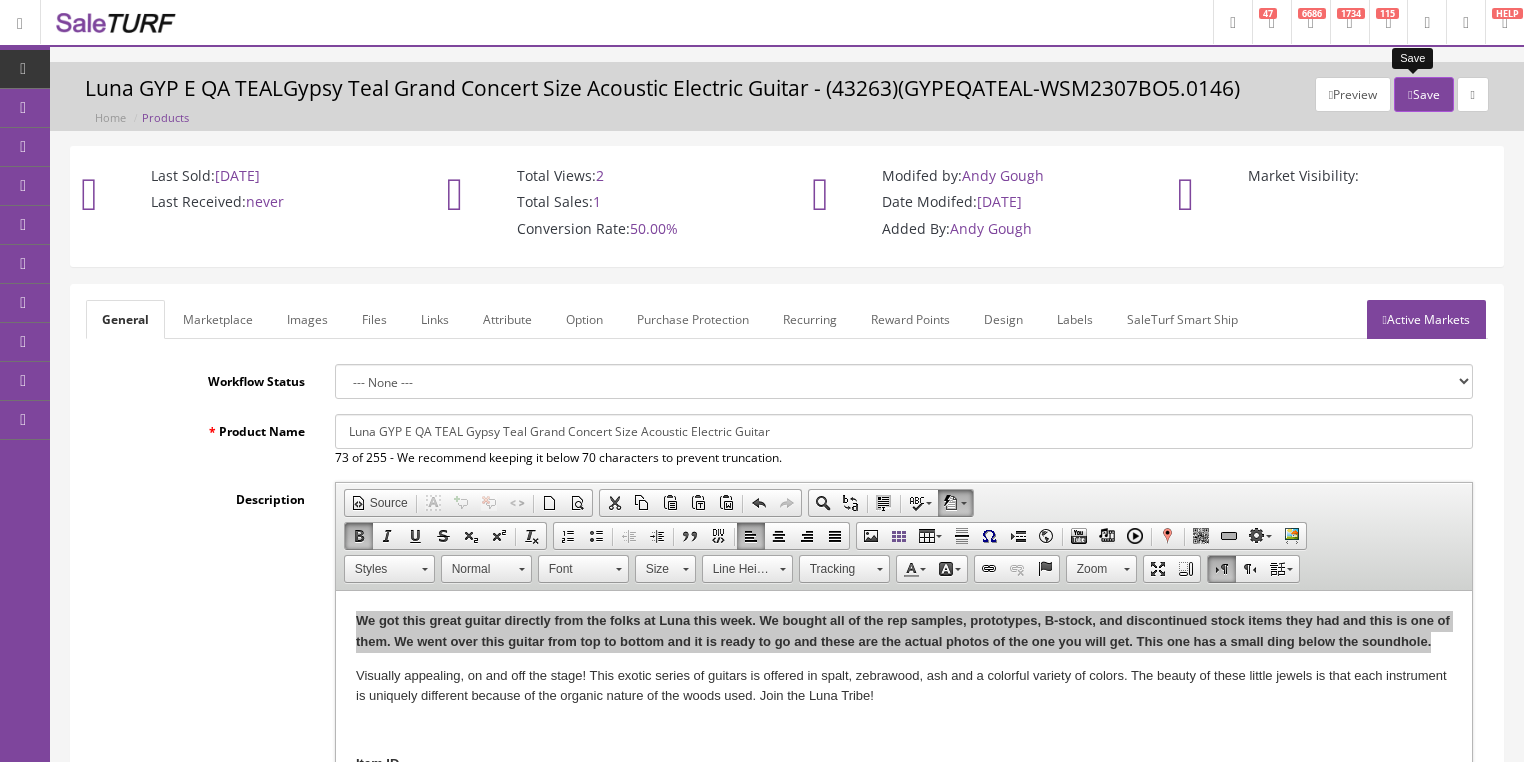 click at bounding box center [1410, 95] 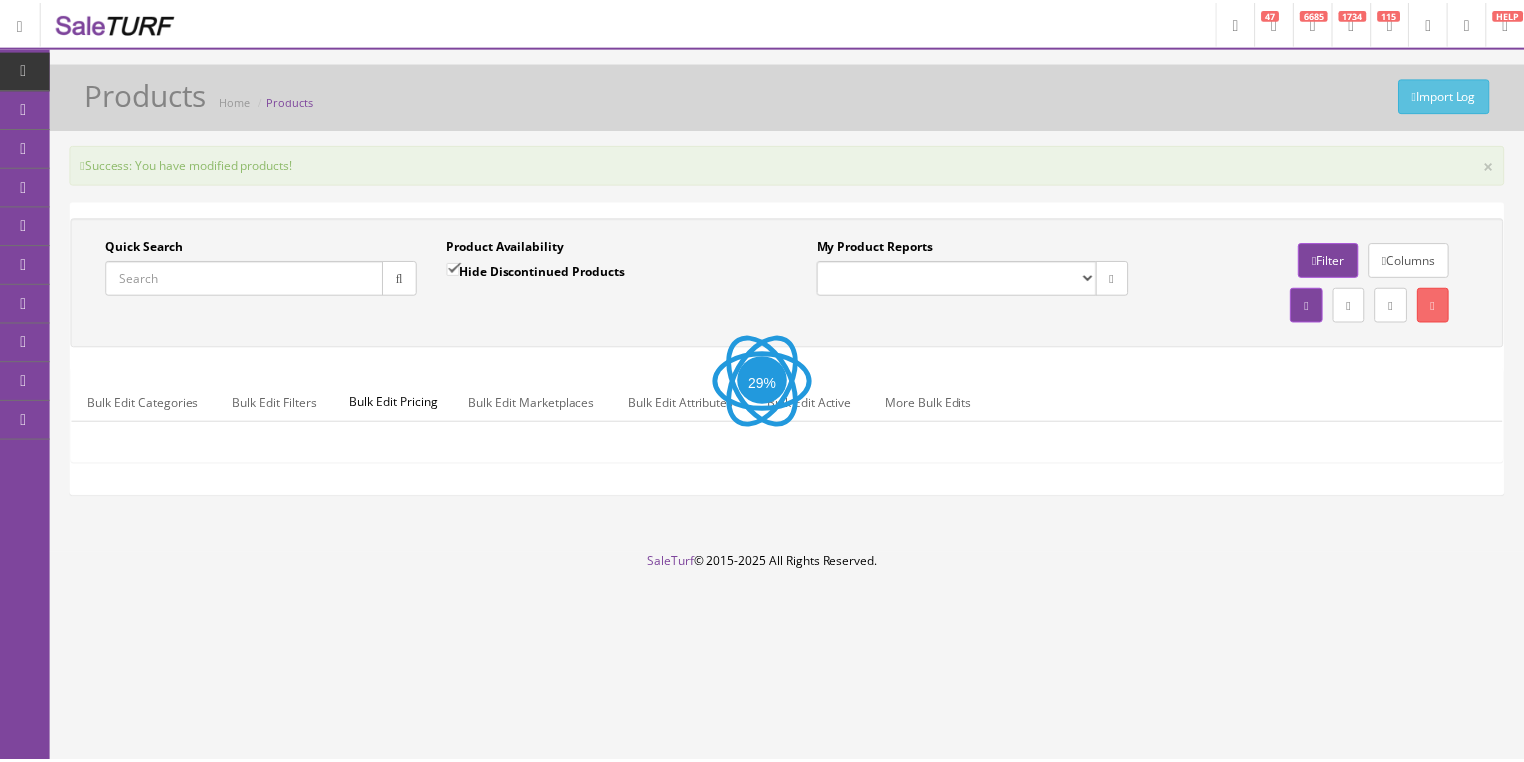 scroll, scrollTop: 0, scrollLeft: 0, axis: both 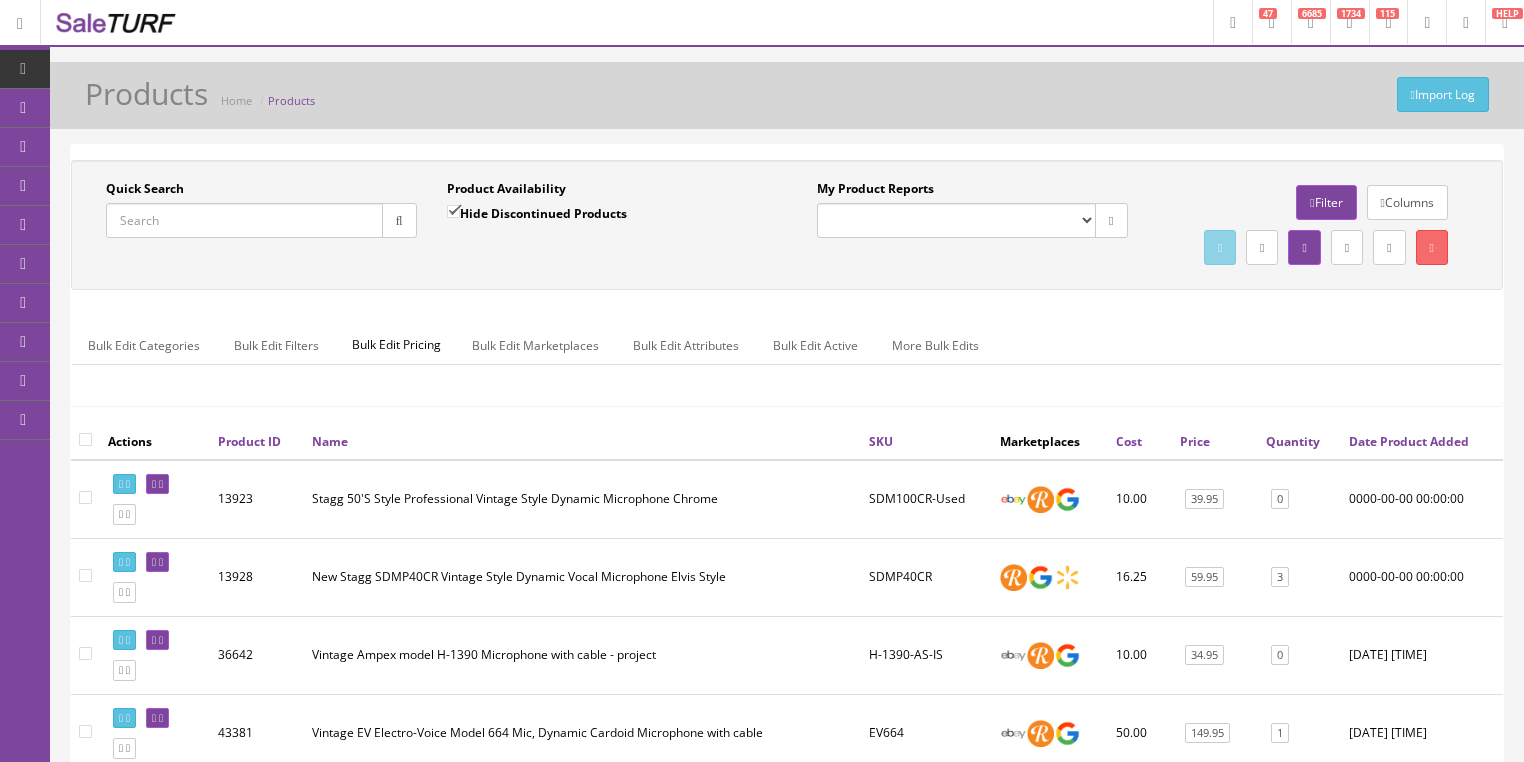 click on "Quick Search" at bounding box center [244, 220] 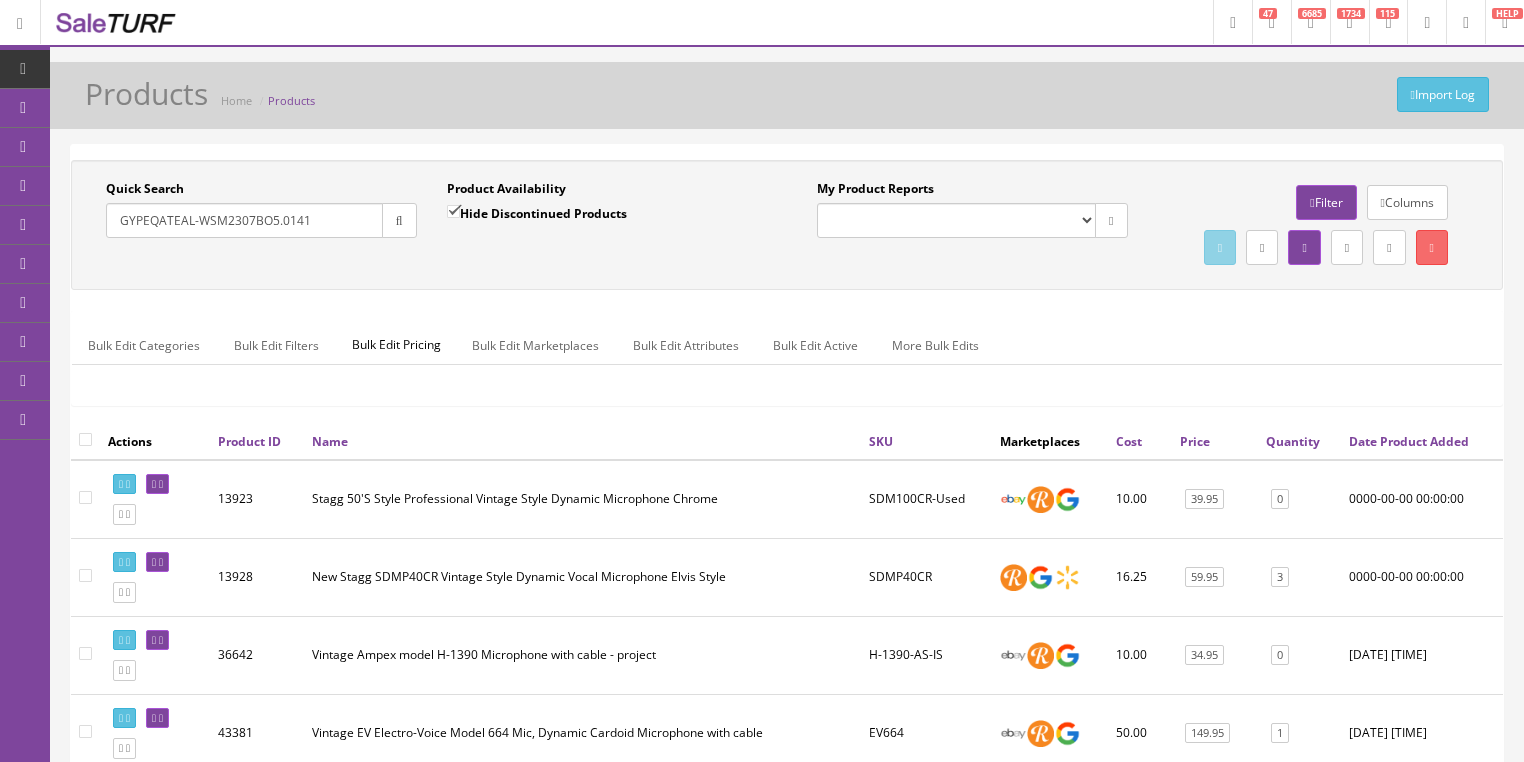 type on "GYPEQATEAL-WSM2307BO5.0141" 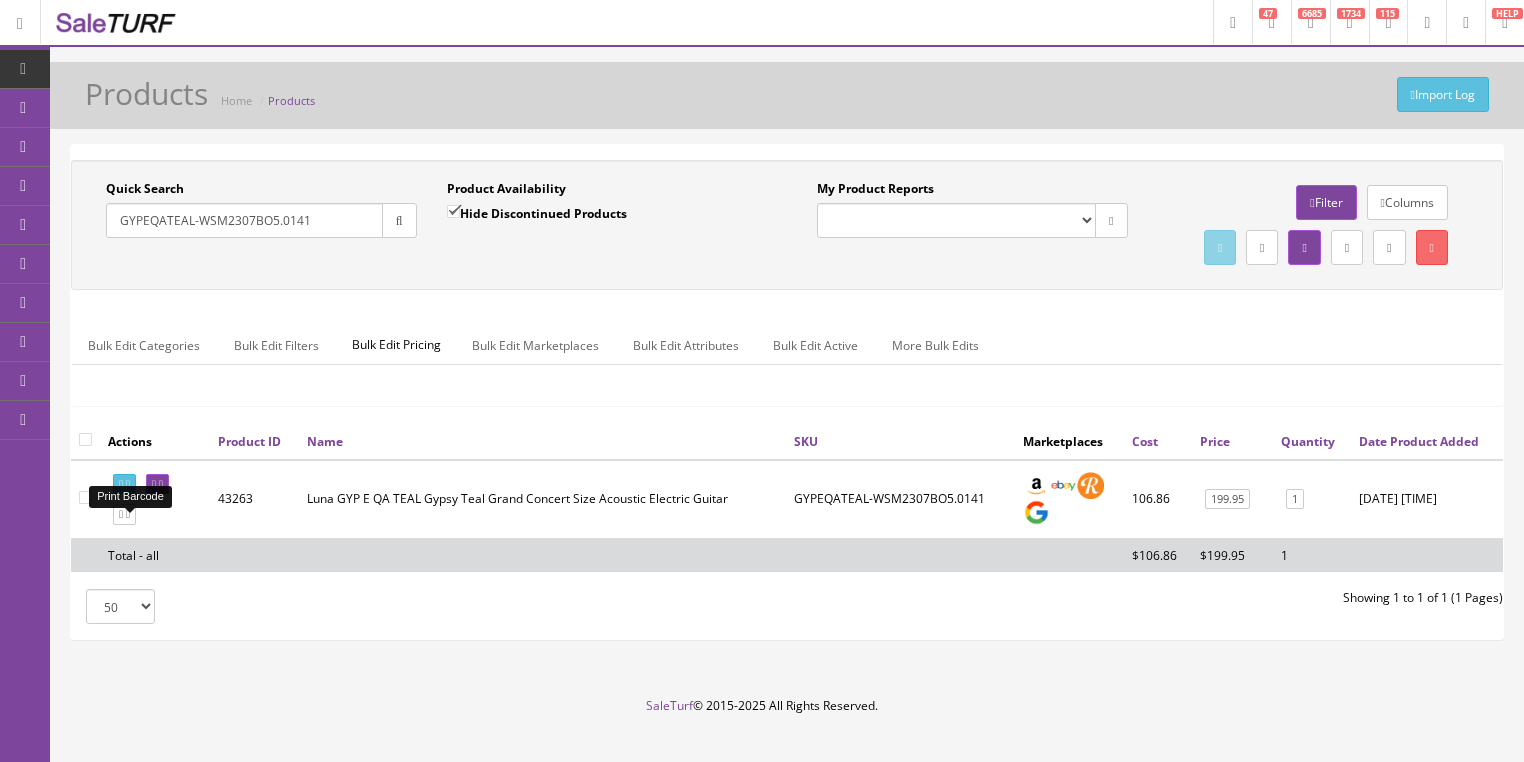 click at bounding box center (124, 484) 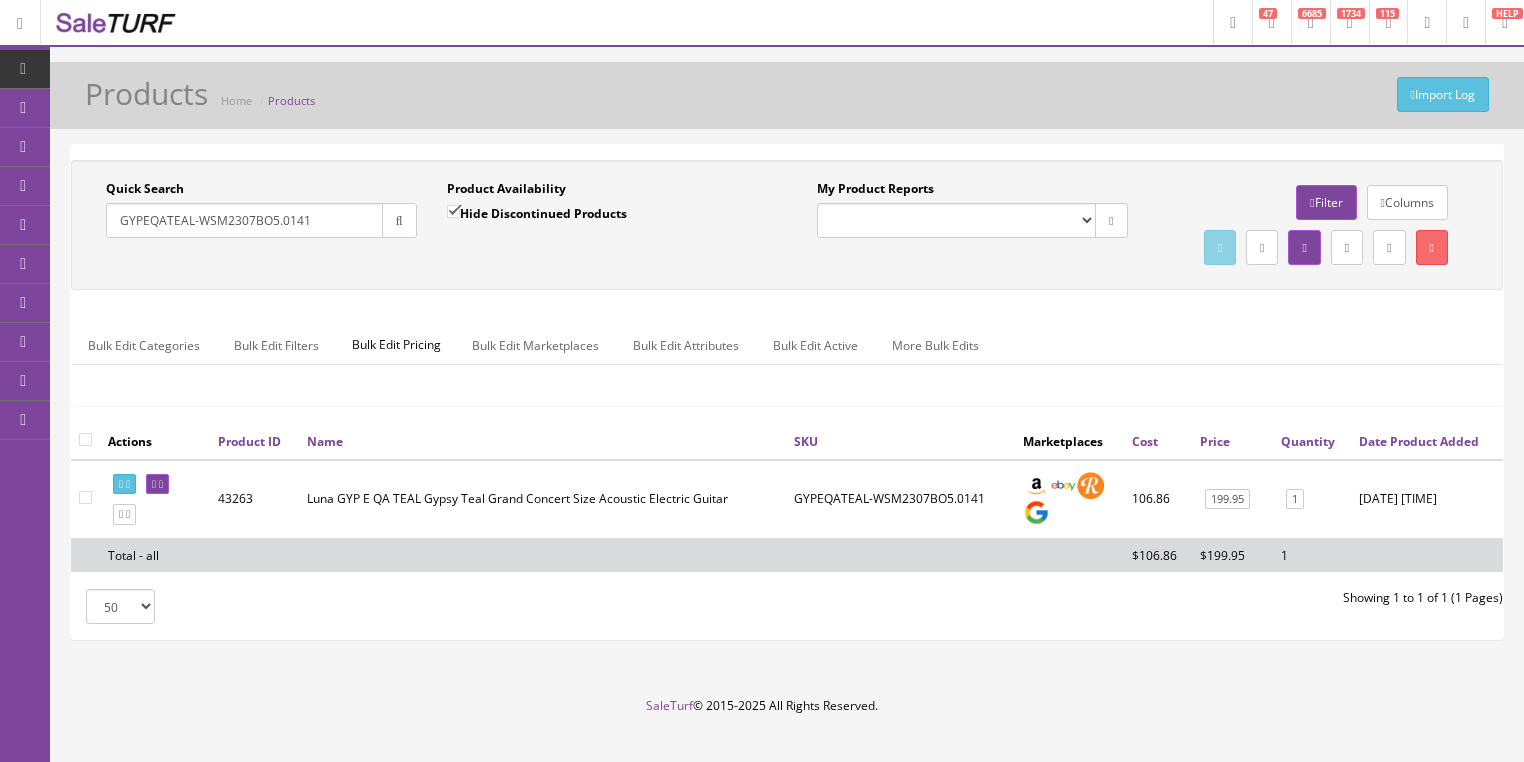 click on "Report Builder" at bounding box center (155, 420) 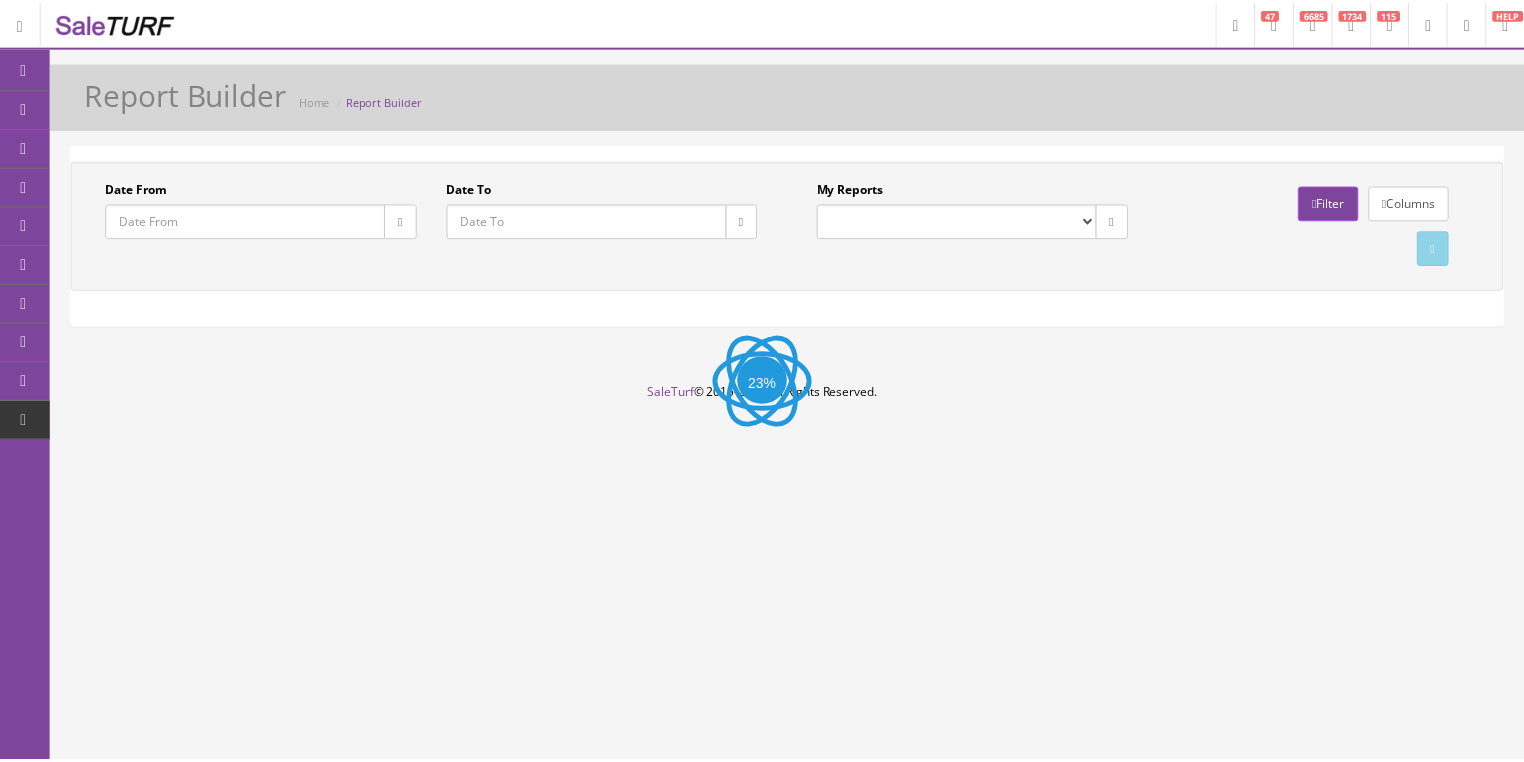 scroll, scrollTop: 0, scrollLeft: 0, axis: both 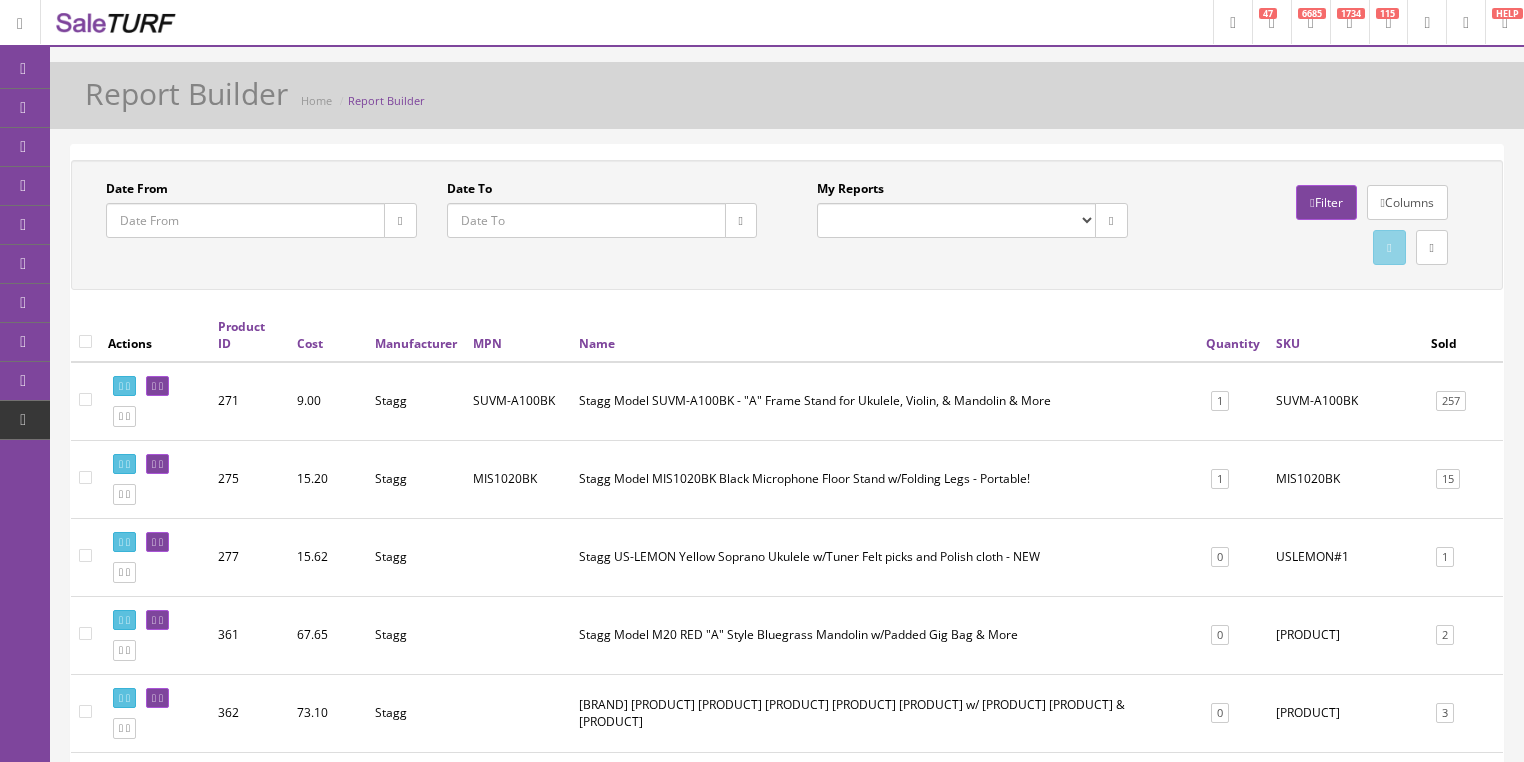 click at bounding box center (1111, 220) 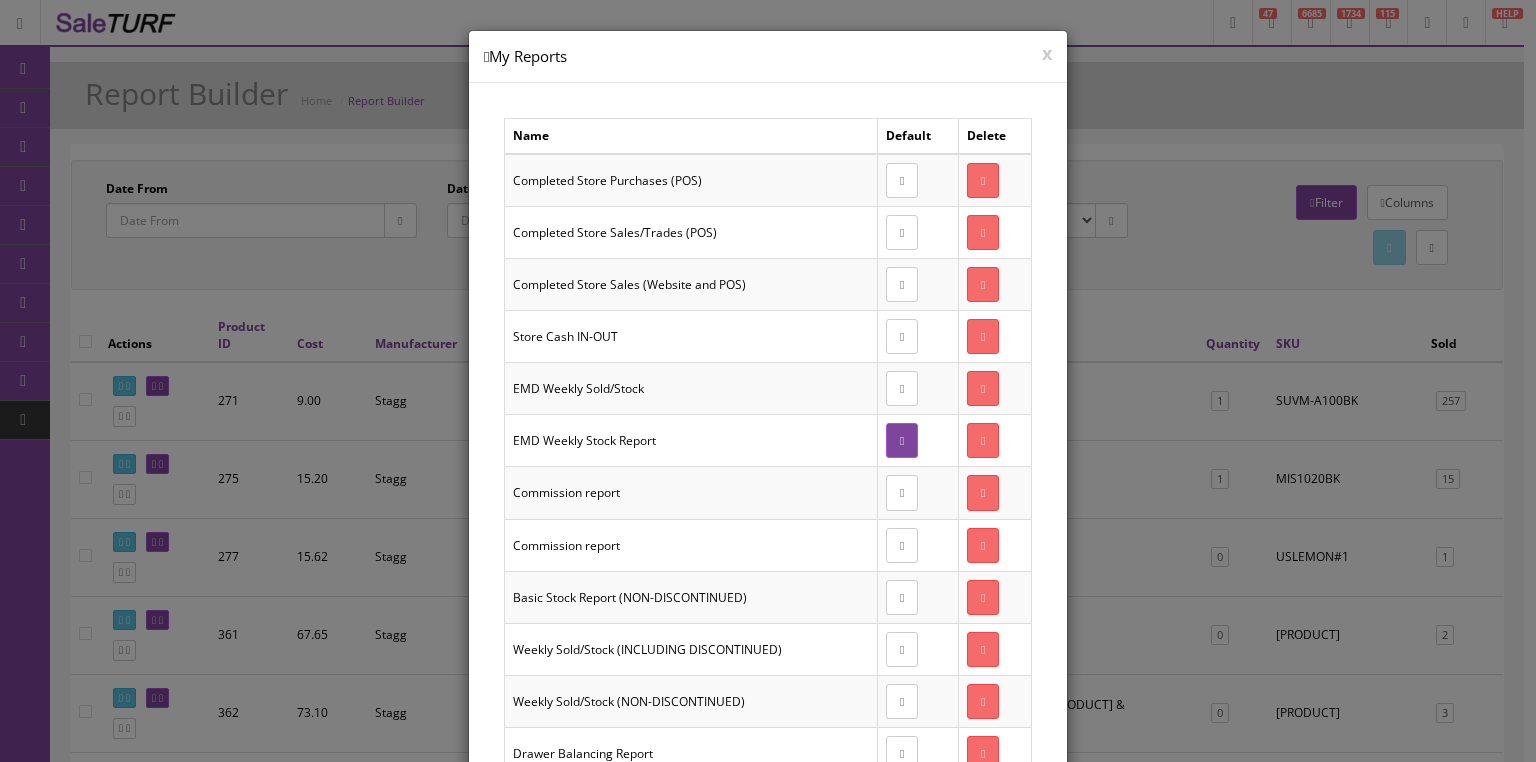 drag, startPoint x: 1253, startPoint y: 221, endPoint x: 1122, endPoint y: 224, distance: 131.03435 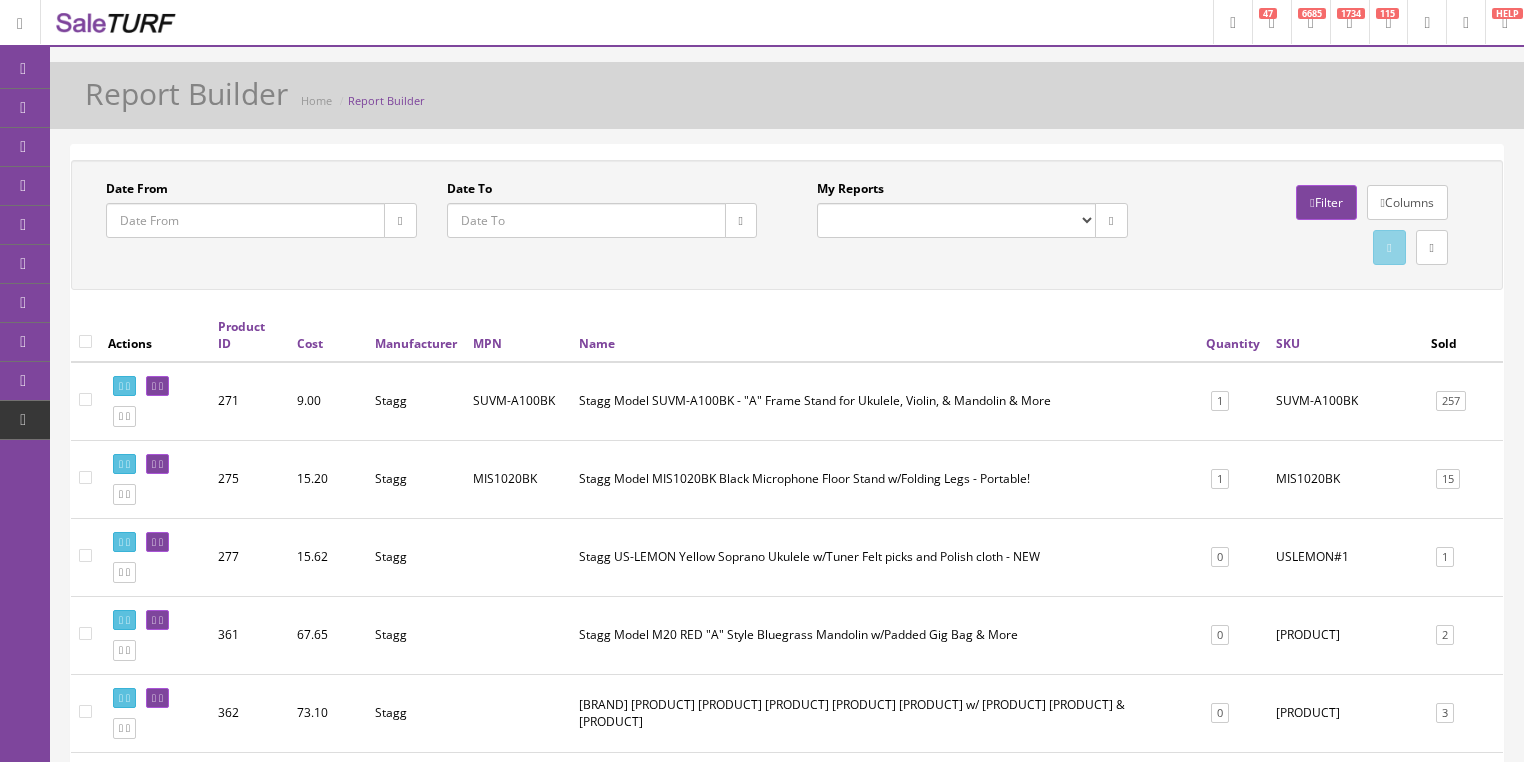 click on "Completed Store Purchases (POS)
Completed Store Sales/Trades (POS)
Completed Store Sales (Website and POS)
Store Cash IN-OUT
EMD Weekly Sold/Stock
EMD Weekly Stock Report
Commission report
Commission report
Basic Stock Report (NON-DISCONTINUED)
Weekly Sold/Stock (INCLUDING DISCONTINUED)
Weekly Sold/Stock (NON-DISCONTINUED)
Drawer Balancing Report
Fender Customer Report
Weekly Sold/Stock Report
Armadillo Sales Report
Armadillo Sales Report(2)
Commission report 2022" at bounding box center [956, 220] 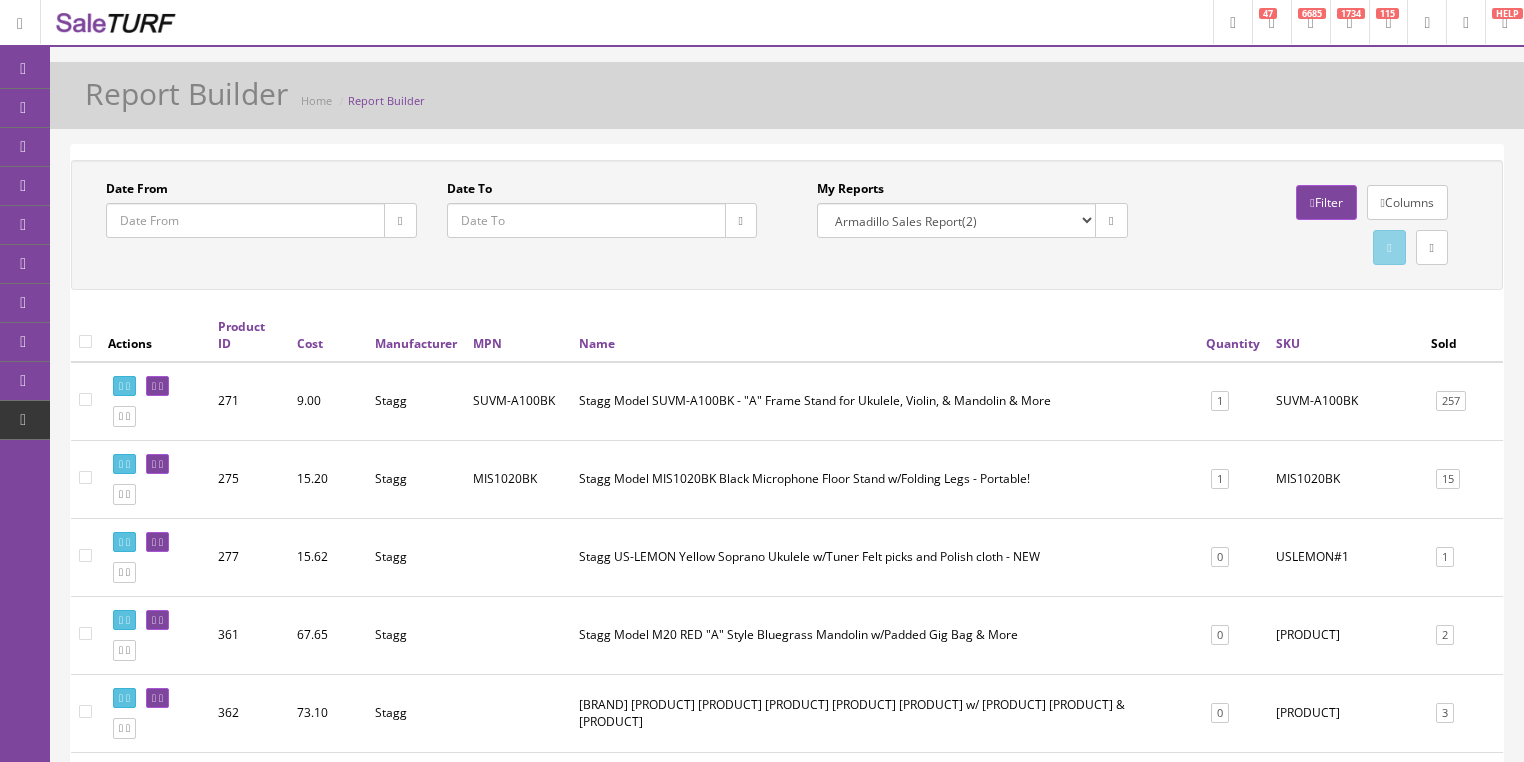 click on "Completed Store Purchases (POS)
Completed Store Sales/Trades (POS)
Completed Store Sales (Website and POS)
Store Cash IN-OUT
EMD Weekly Sold/Stock
EMD Weekly Stock Report
Commission report
Commission report
Basic Stock Report (NON-DISCONTINUED)
Weekly Sold/Stock (INCLUDING DISCONTINUED)
Weekly Sold/Stock (NON-DISCONTINUED)
Drawer Balancing Report
Fender Customer Report
Weekly Sold/Stock Report
Armadillo Sales Report
Armadillo Sales Report(2)
Commission report 2022" at bounding box center [956, 220] 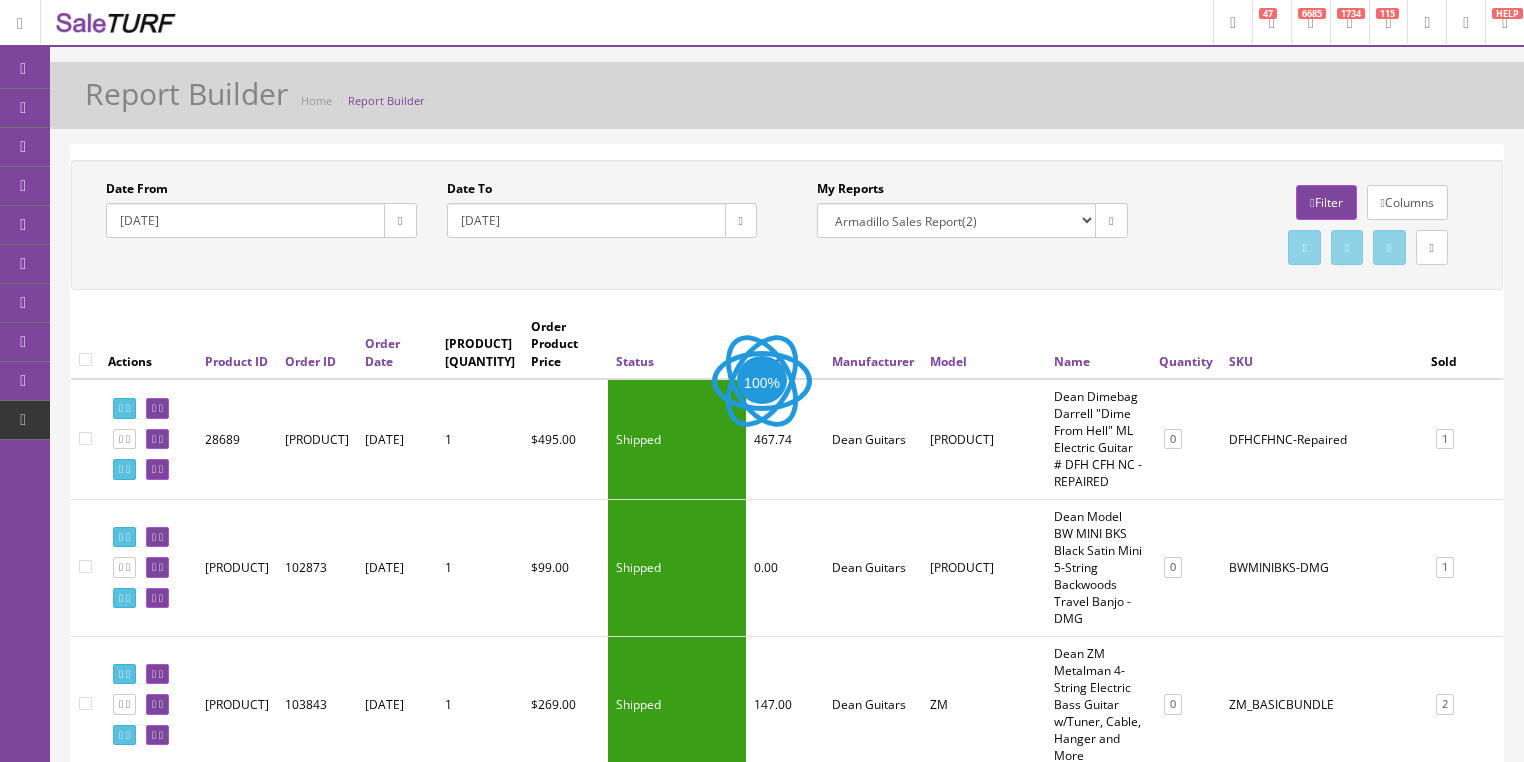 click on "Filter" at bounding box center [1326, 202] 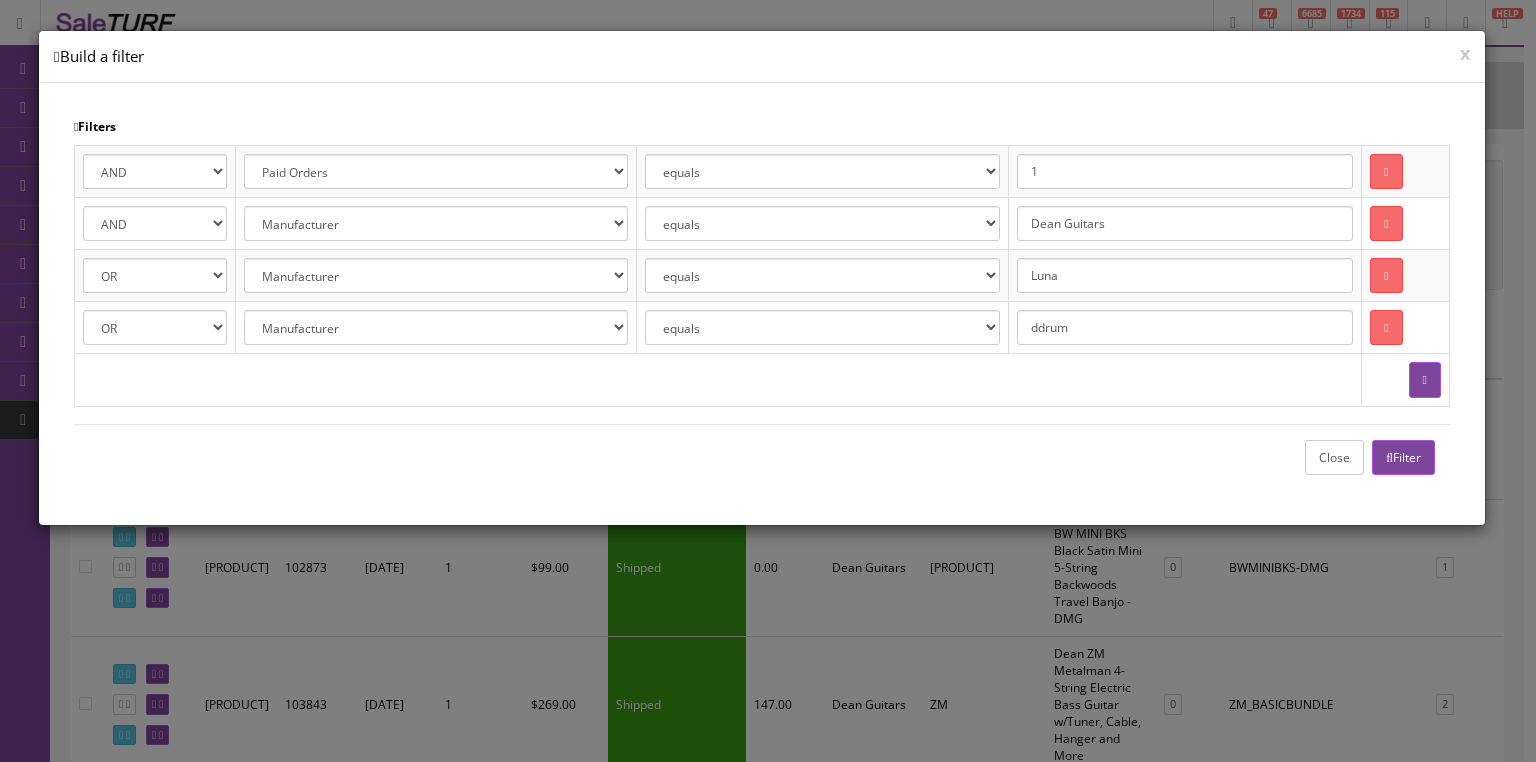 drag, startPoint x: 1152, startPoint y: 221, endPoint x: 906, endPoint y: 84, distance: 281.57593 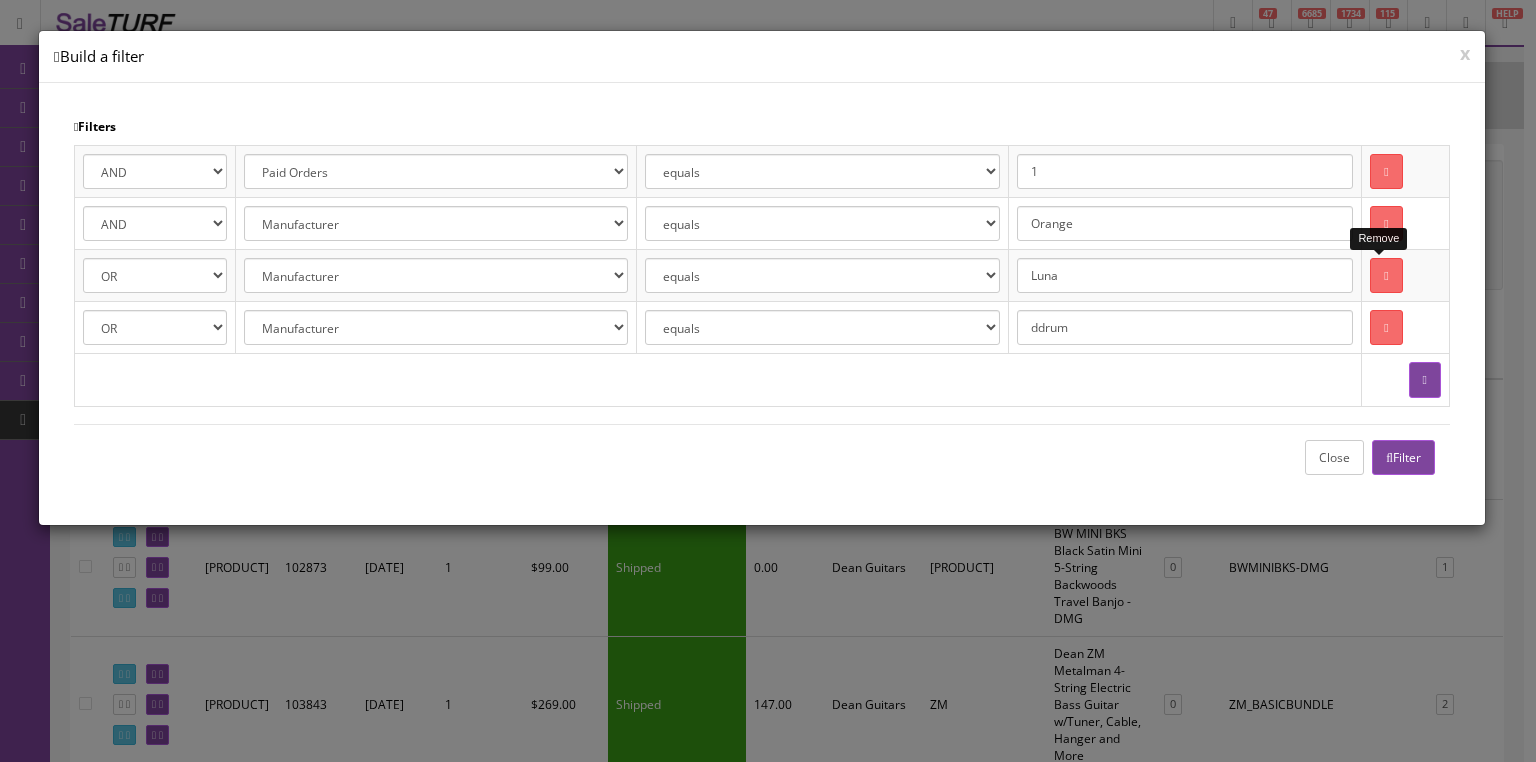 type on "Orange" 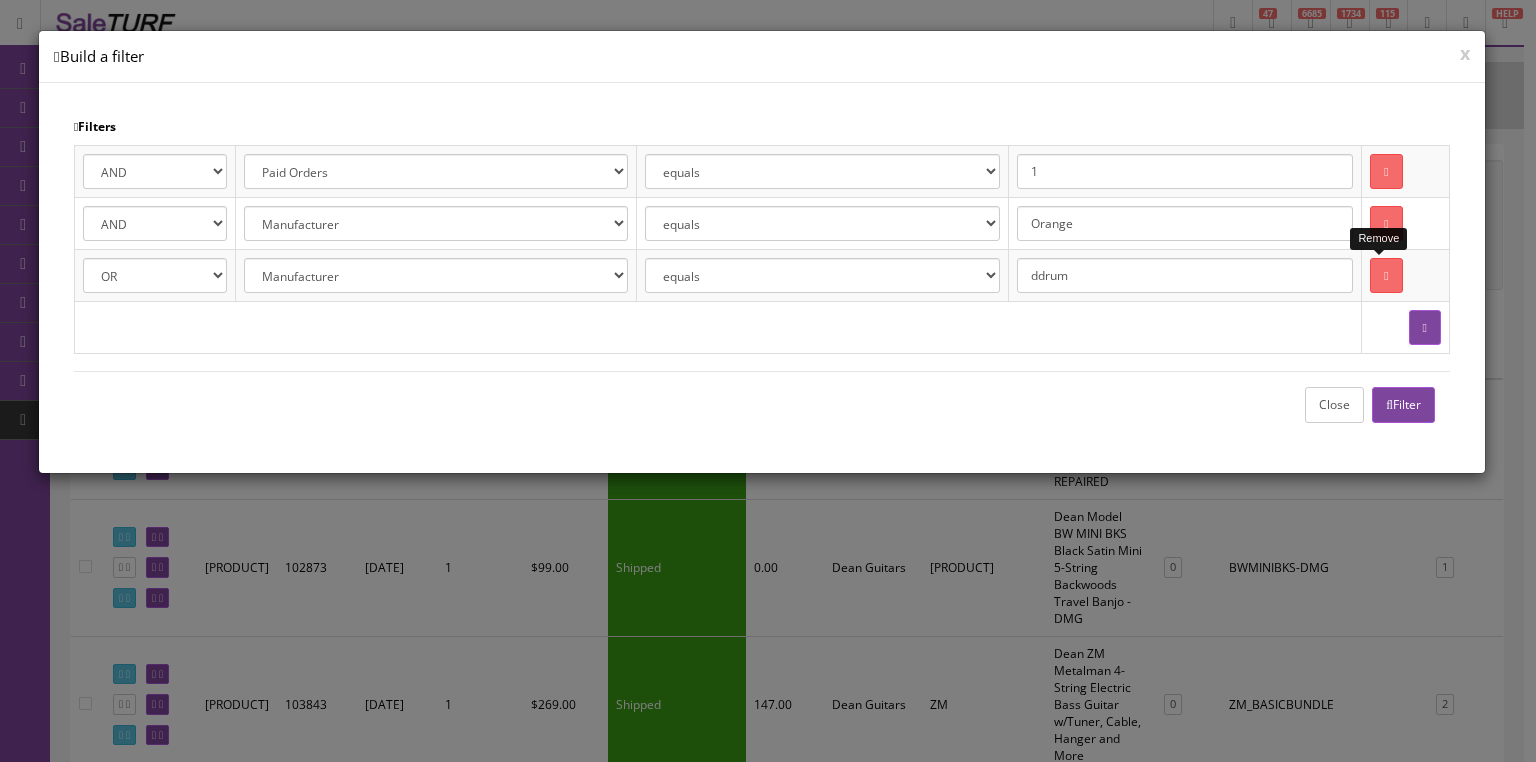 click at bounding box center [1386, 275] 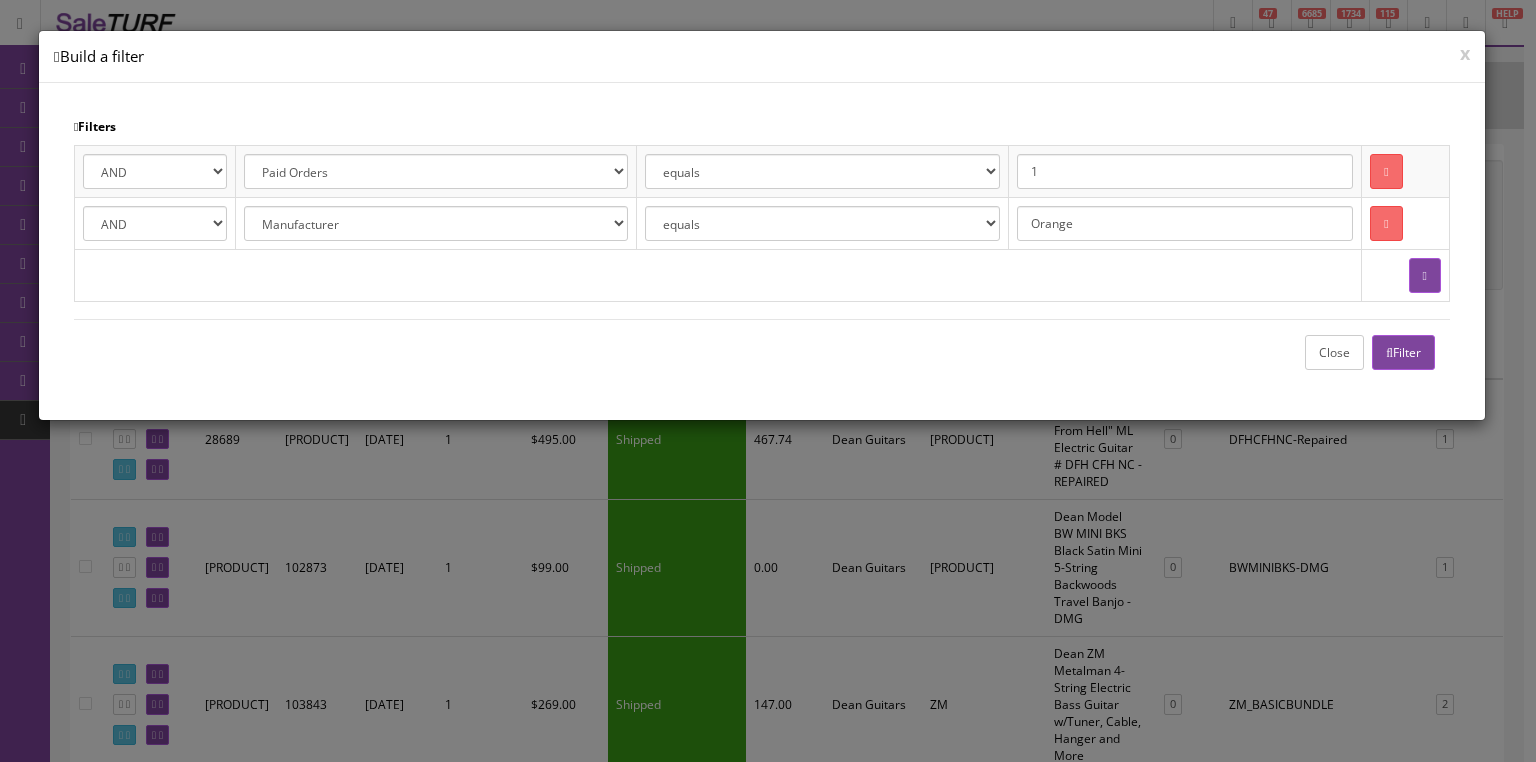 click on "Filter" at bounding box center [1403, 352] 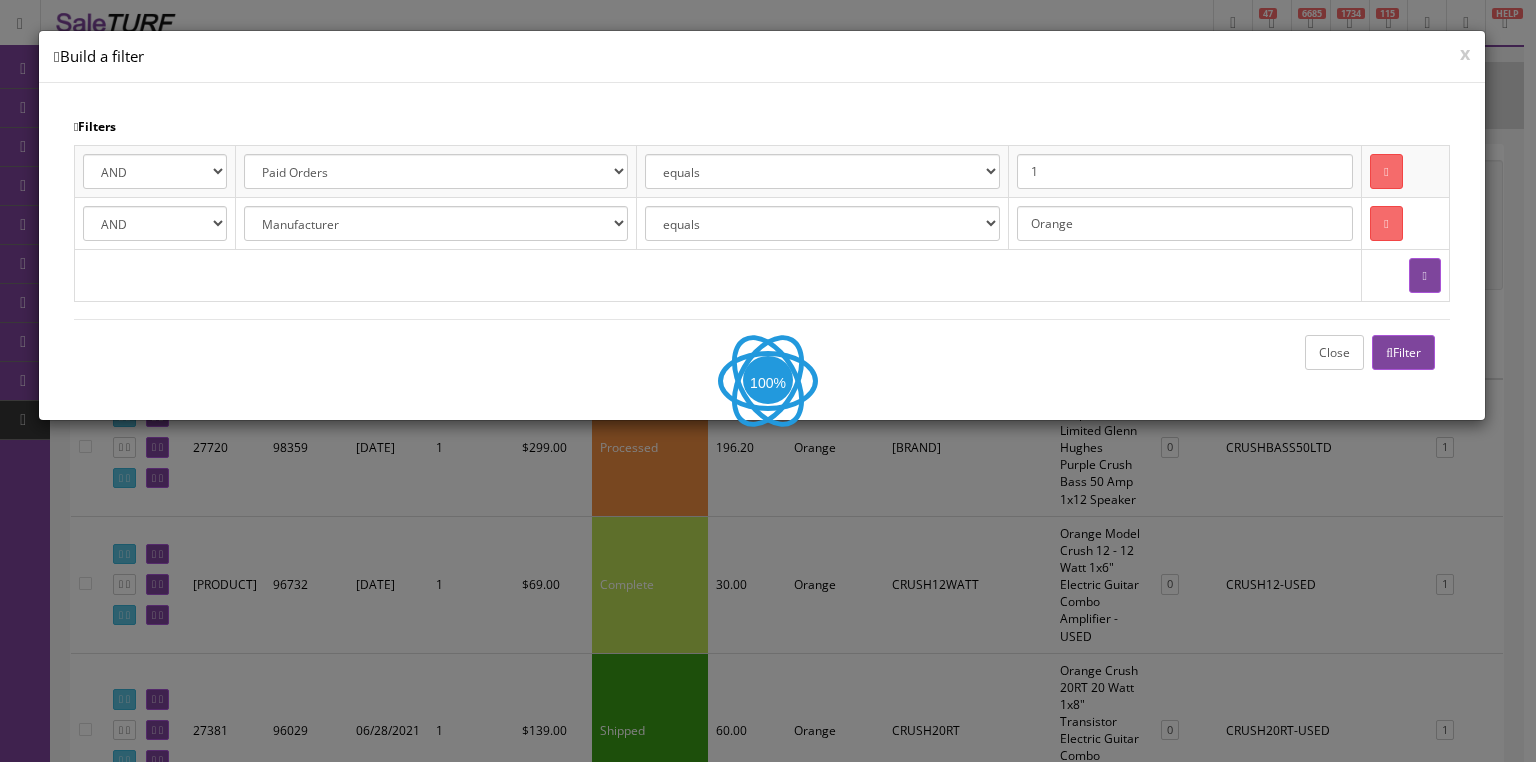 click on "Close" at bounding box center (1334, 352) 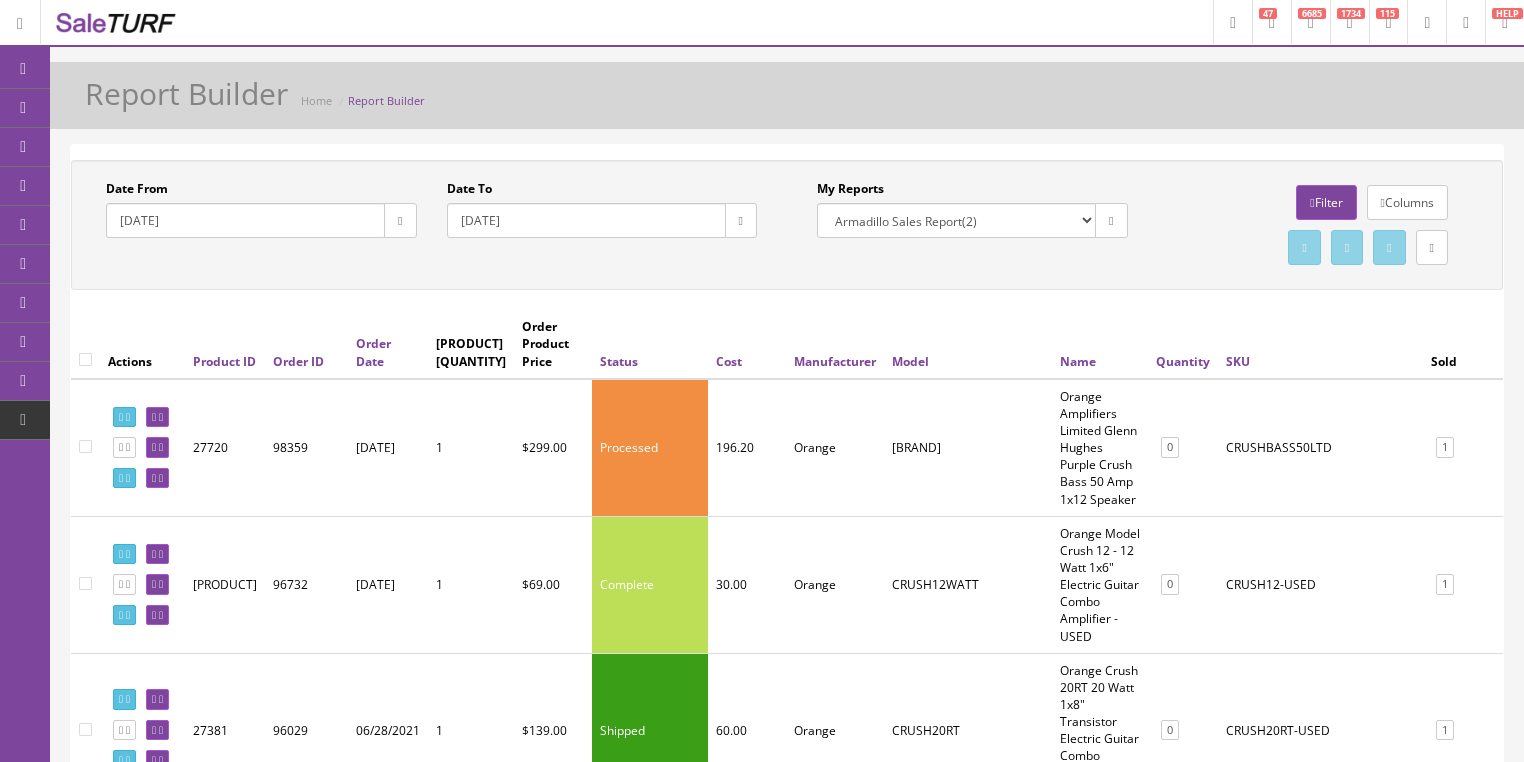 click at bounding box center (400, 220) 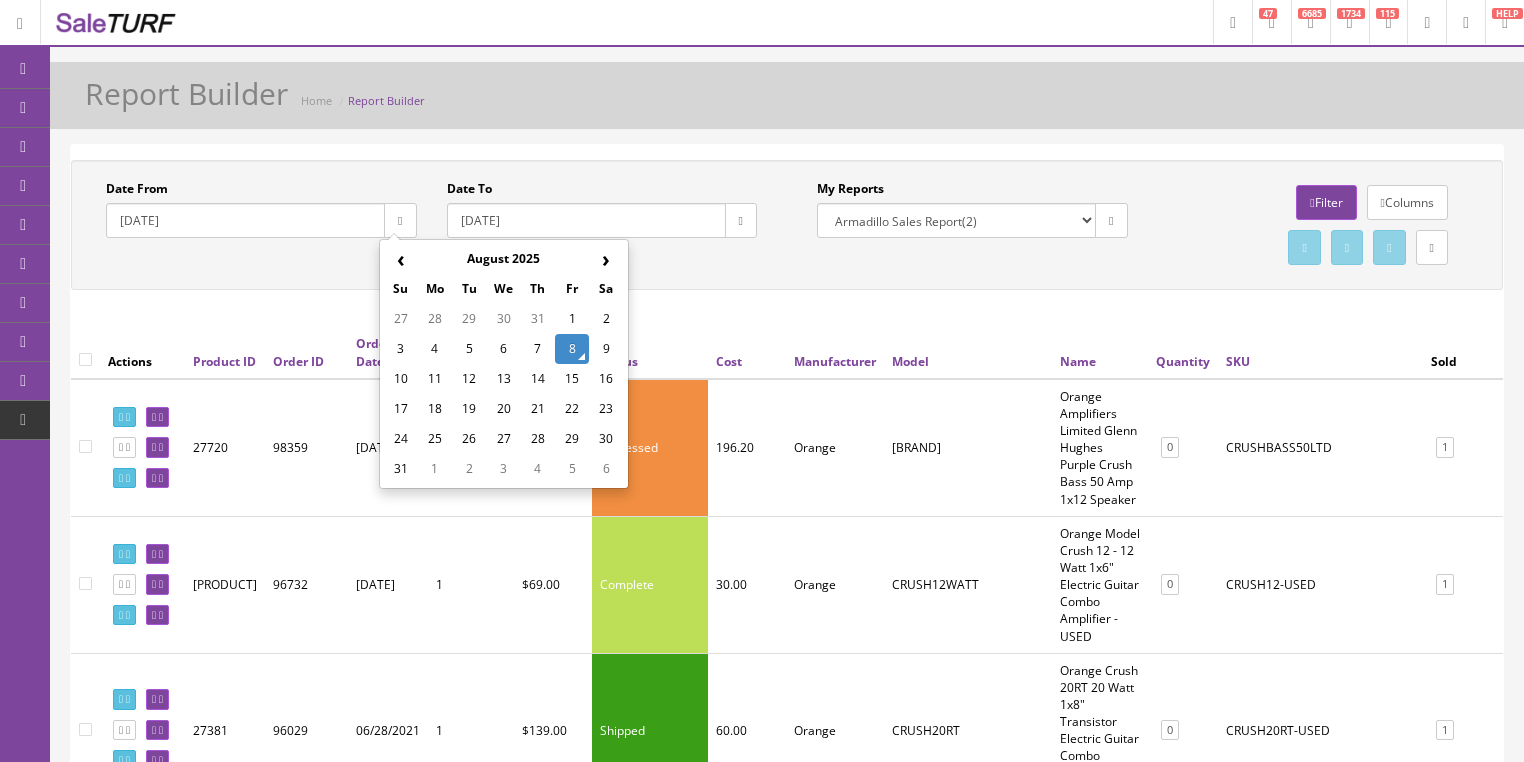 click on "‹" at bounding box center (401, 259) 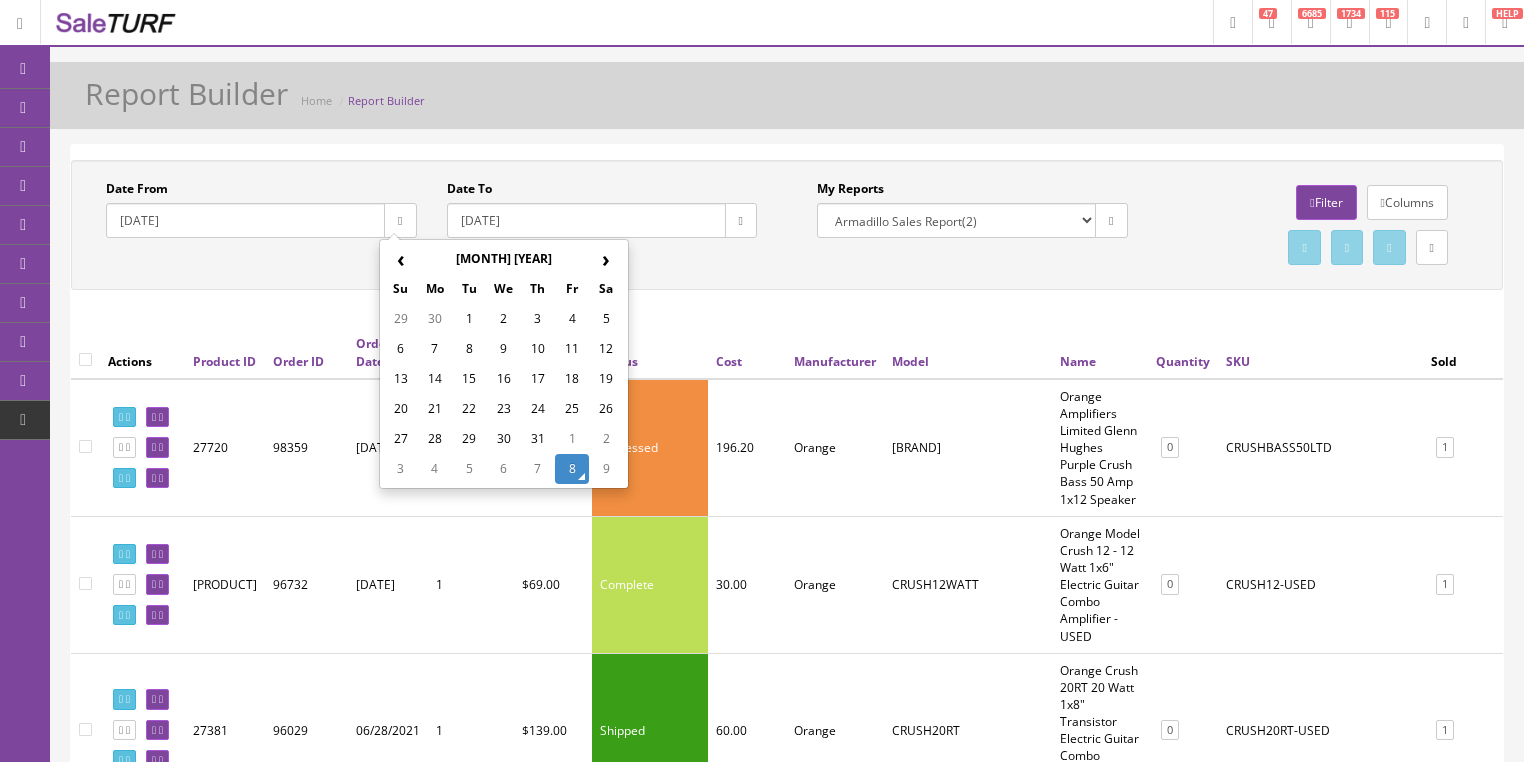 click on "‹" at bounding box center [401, 259] 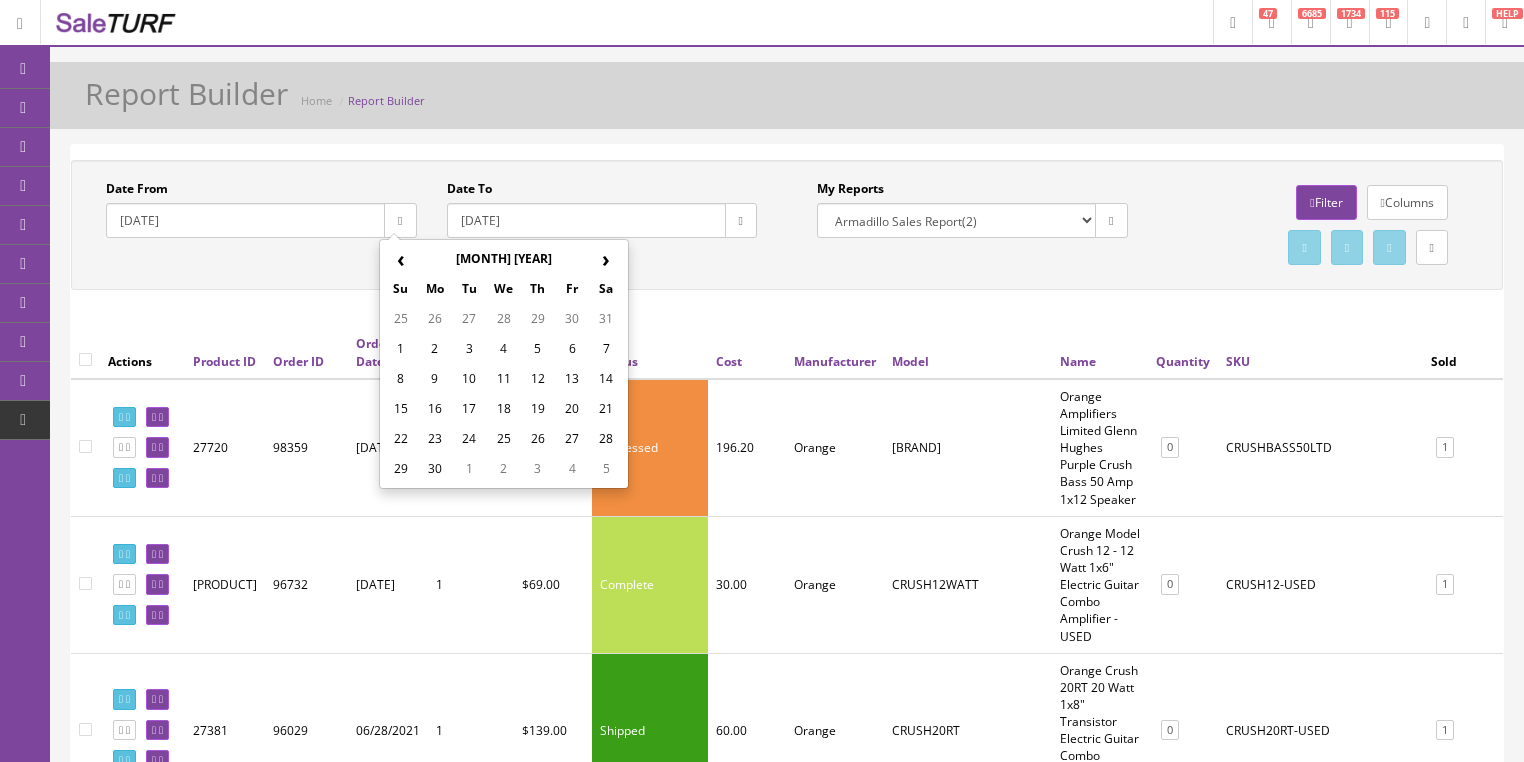 click on "4" at bounding box center (503, 349) 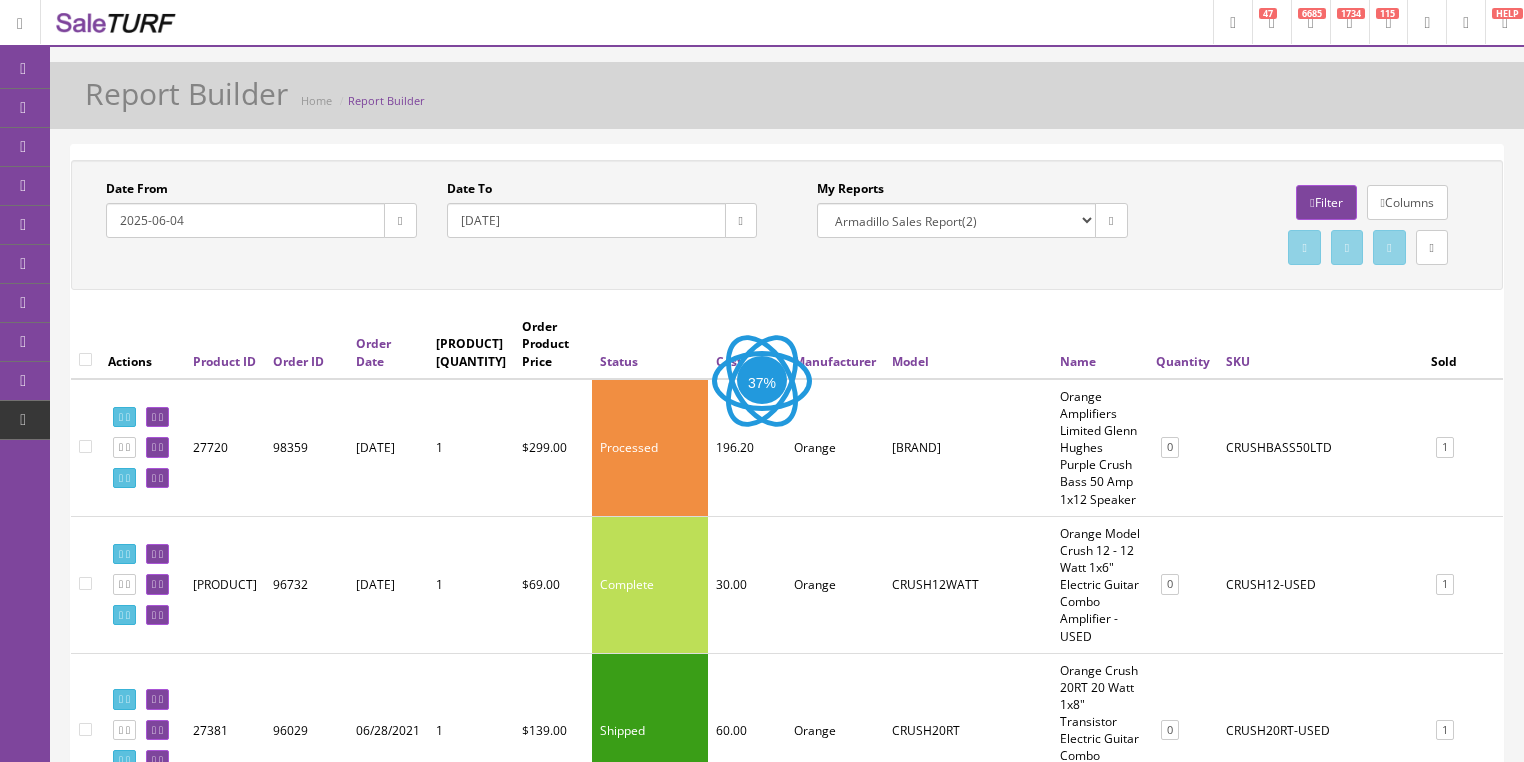 click at bounding box center (741, 220) 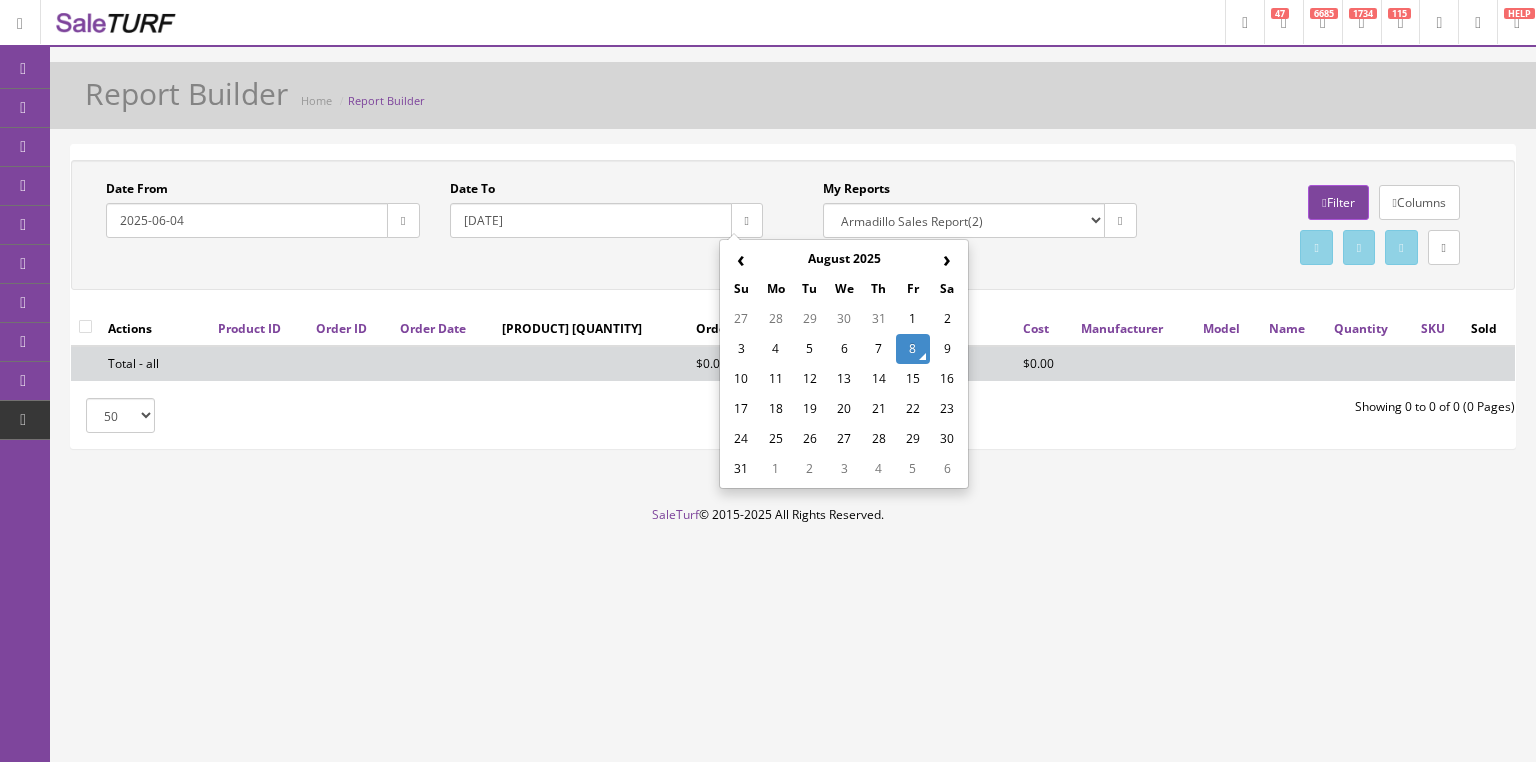click on "8" at bounding box center (913, 349) 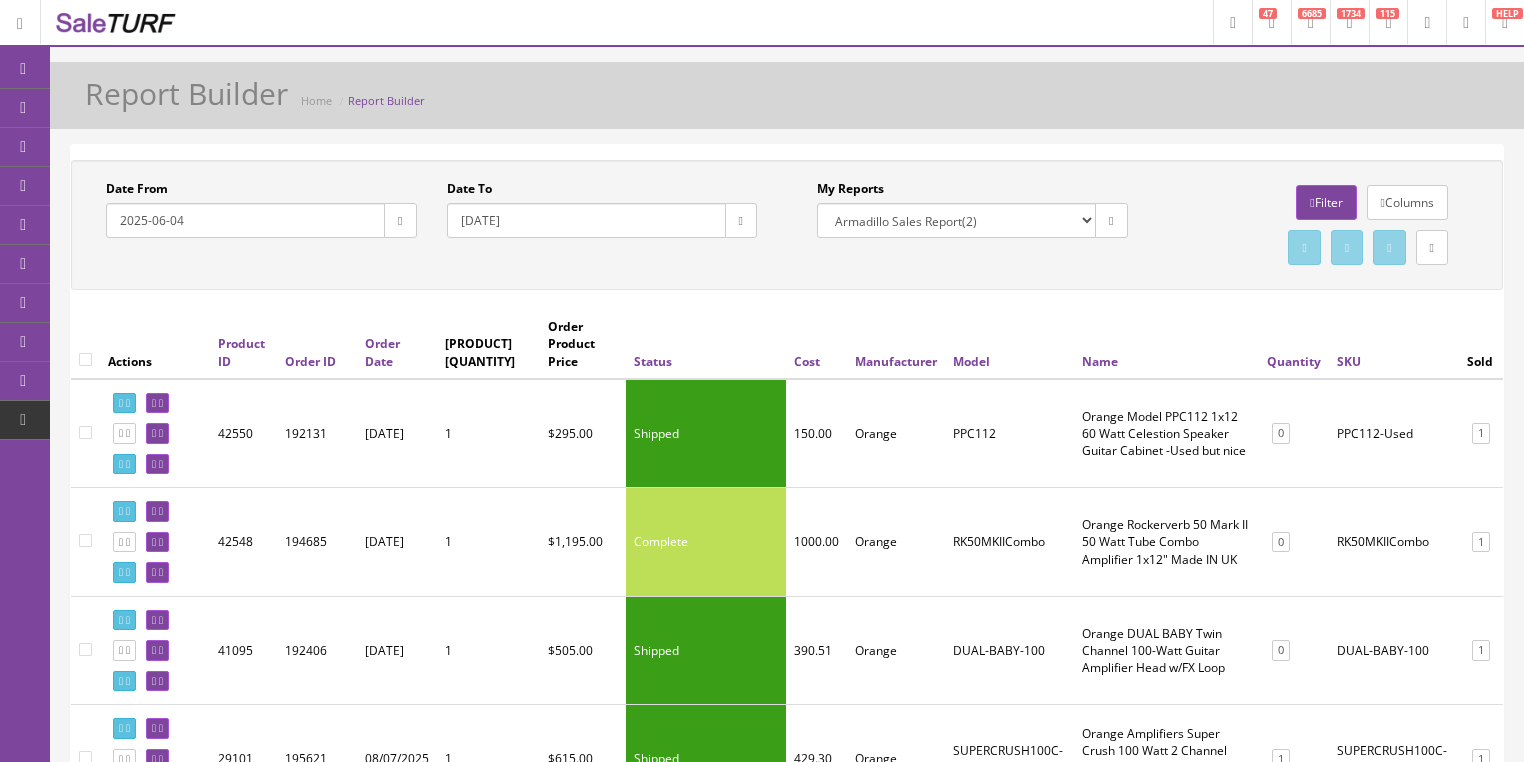 click at bounding box center [1432, 248] 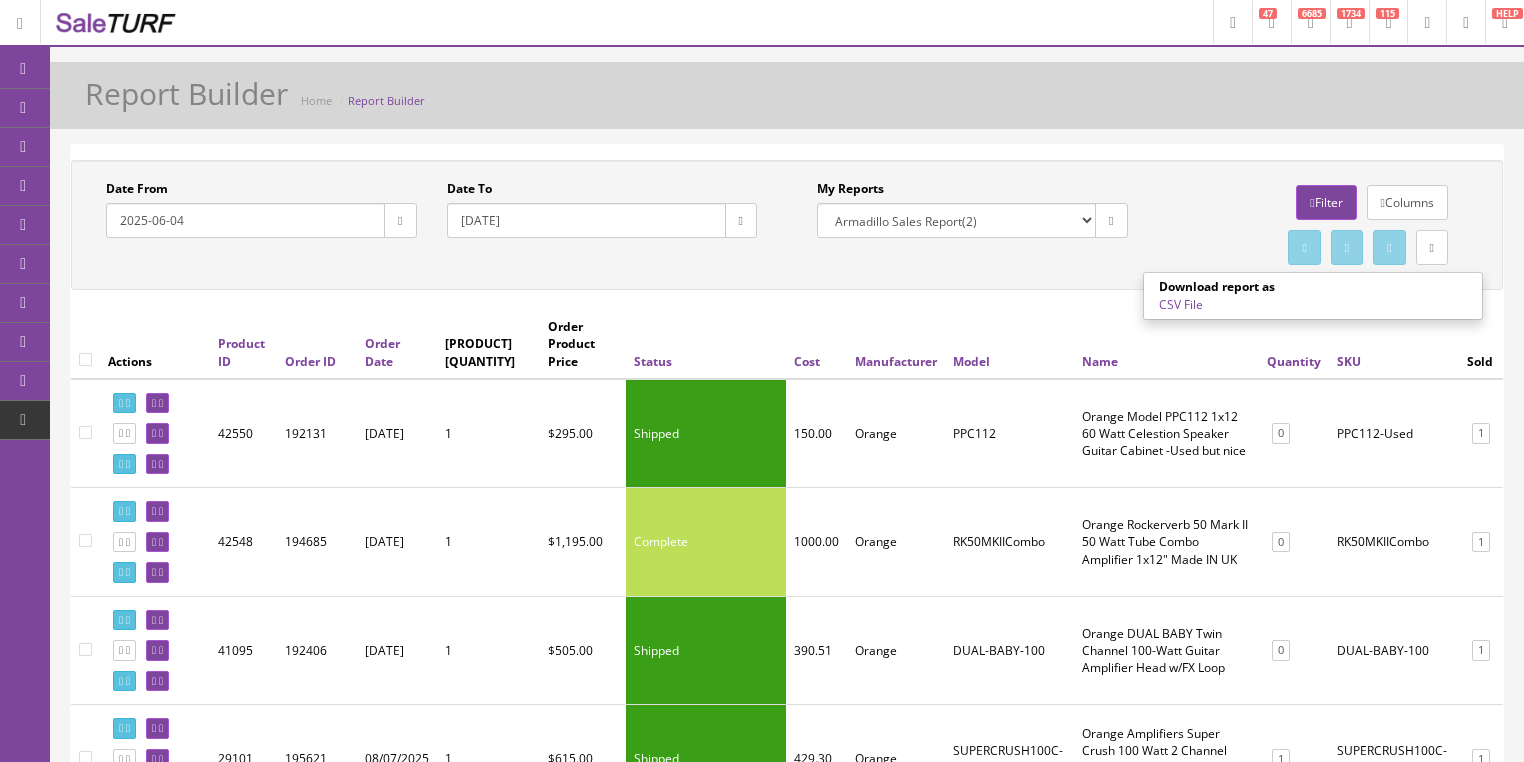click on "CSV File" at bounding box center [1181, 304] 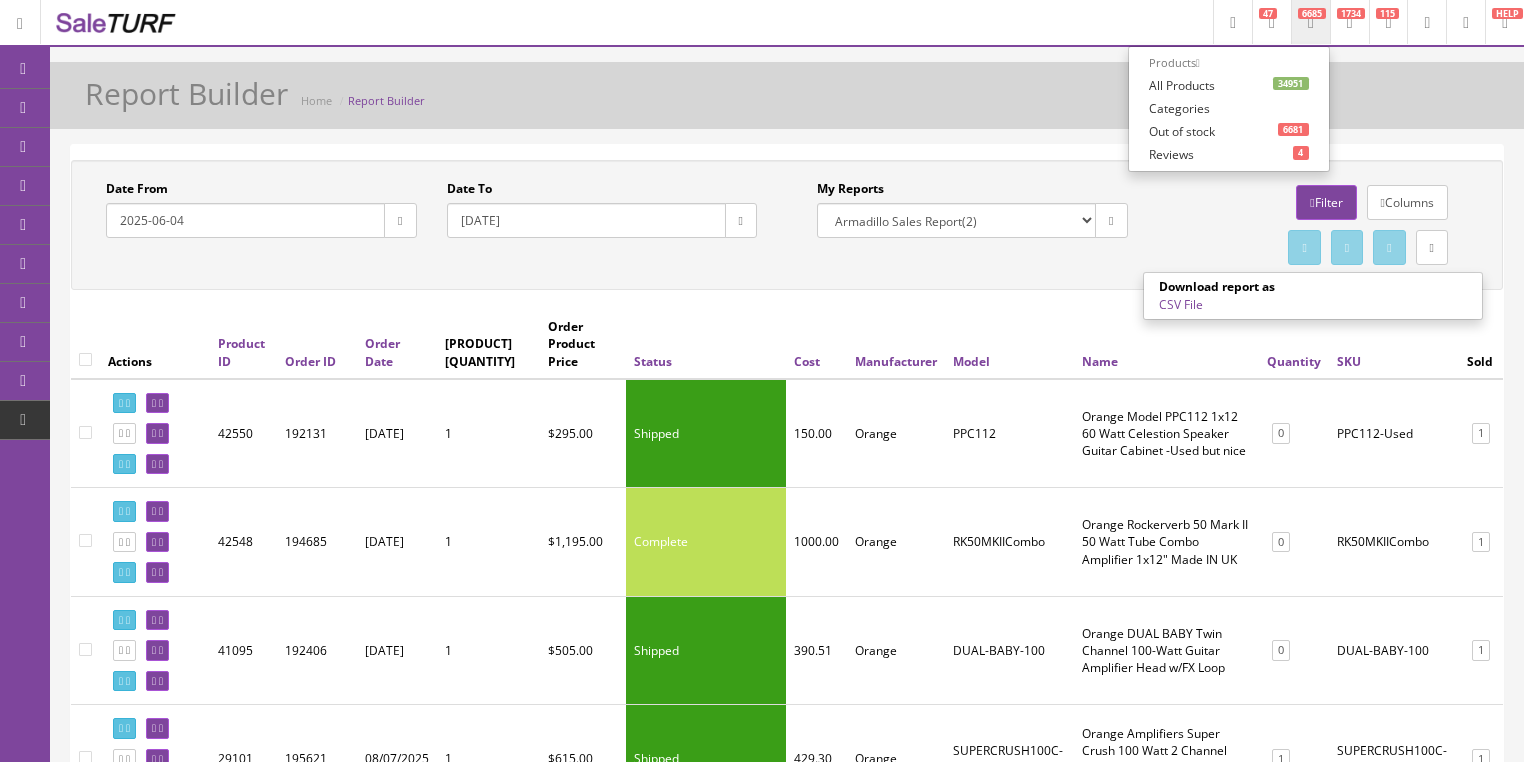 click on "34951  All Products" at bounding box center (1229, 85) 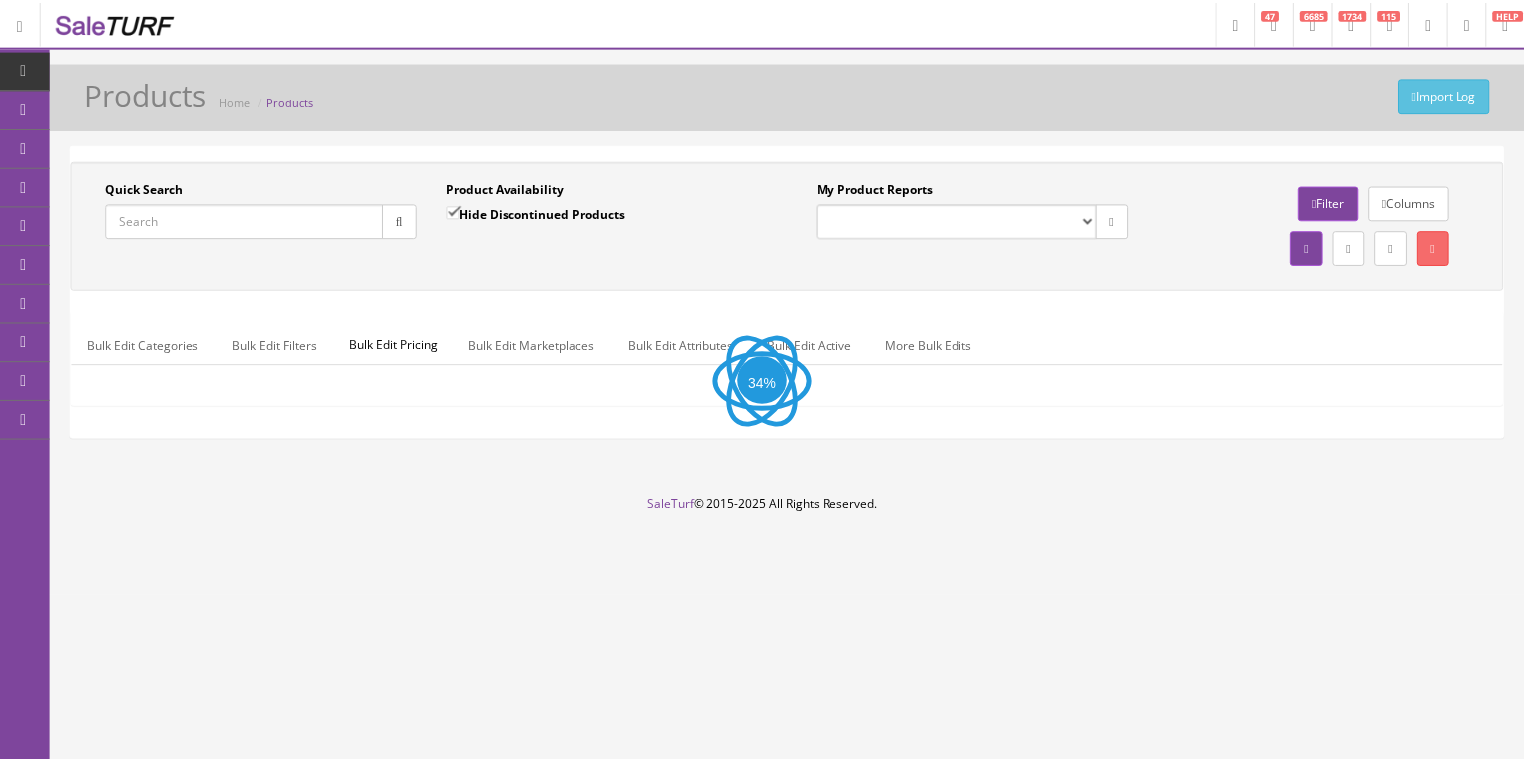 scroll, scrollTop: 0, scrollLeft: 0, axis: both 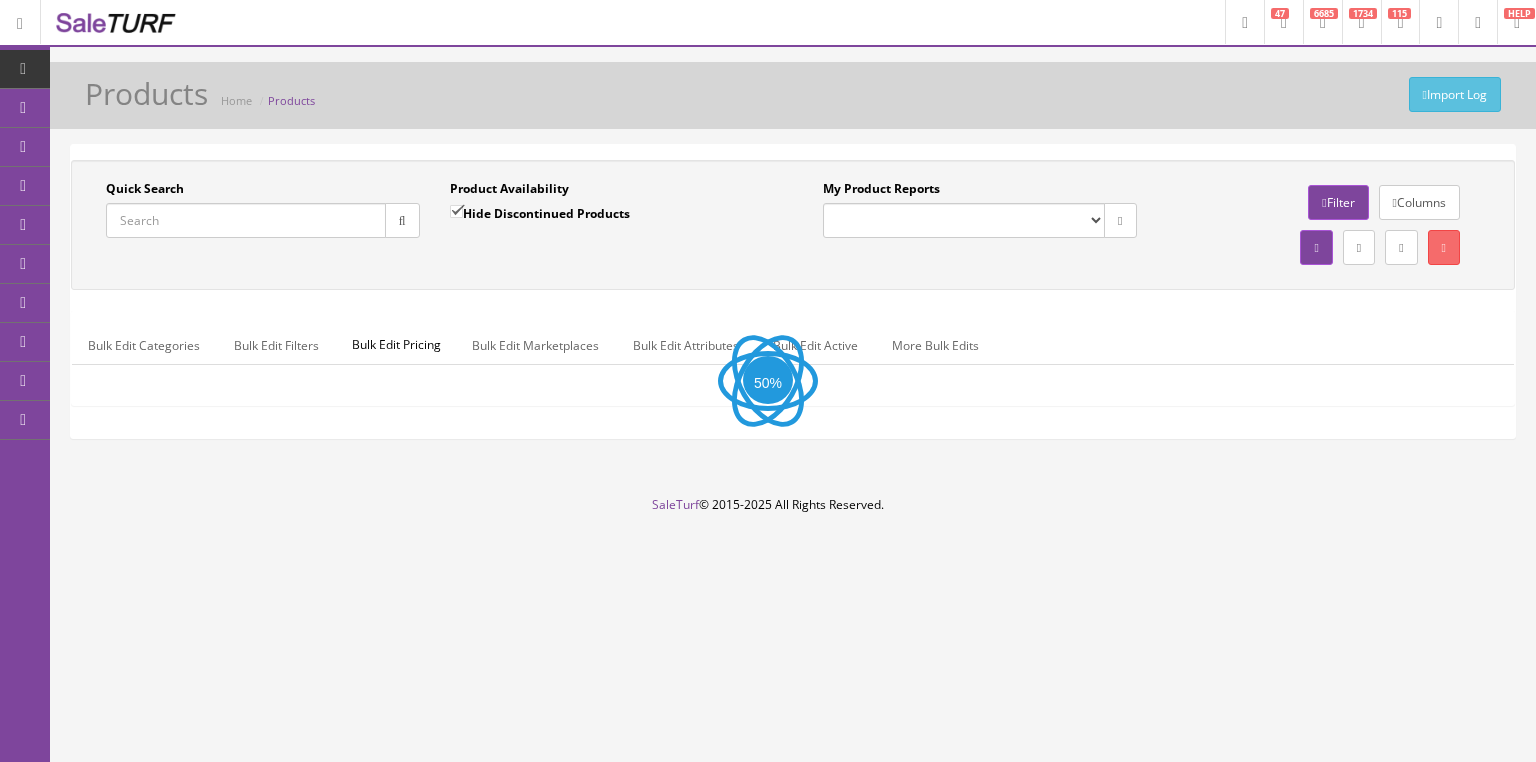 click on "Quick Search" at bounding box center [246, 220] 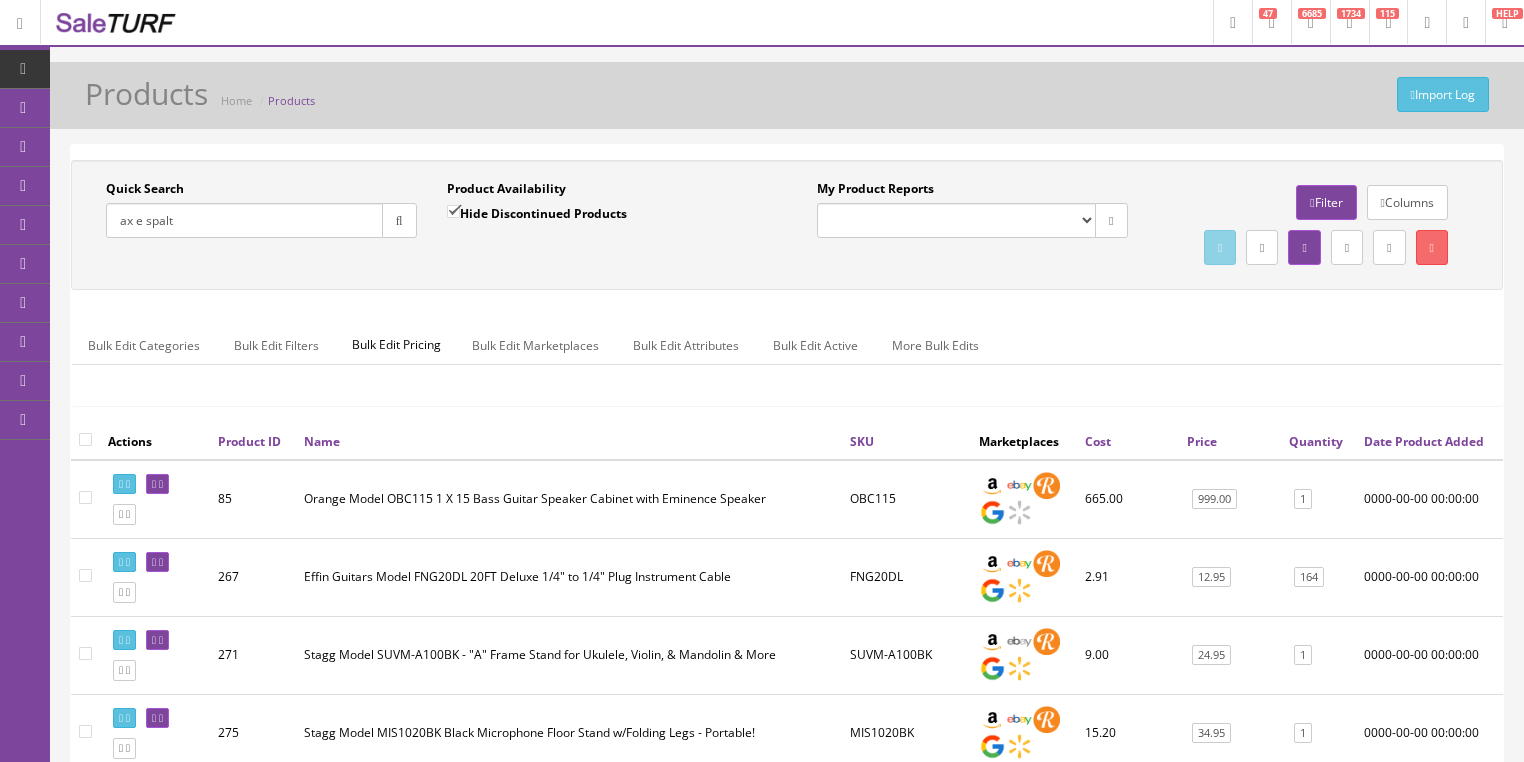 type on "ax e spalt" 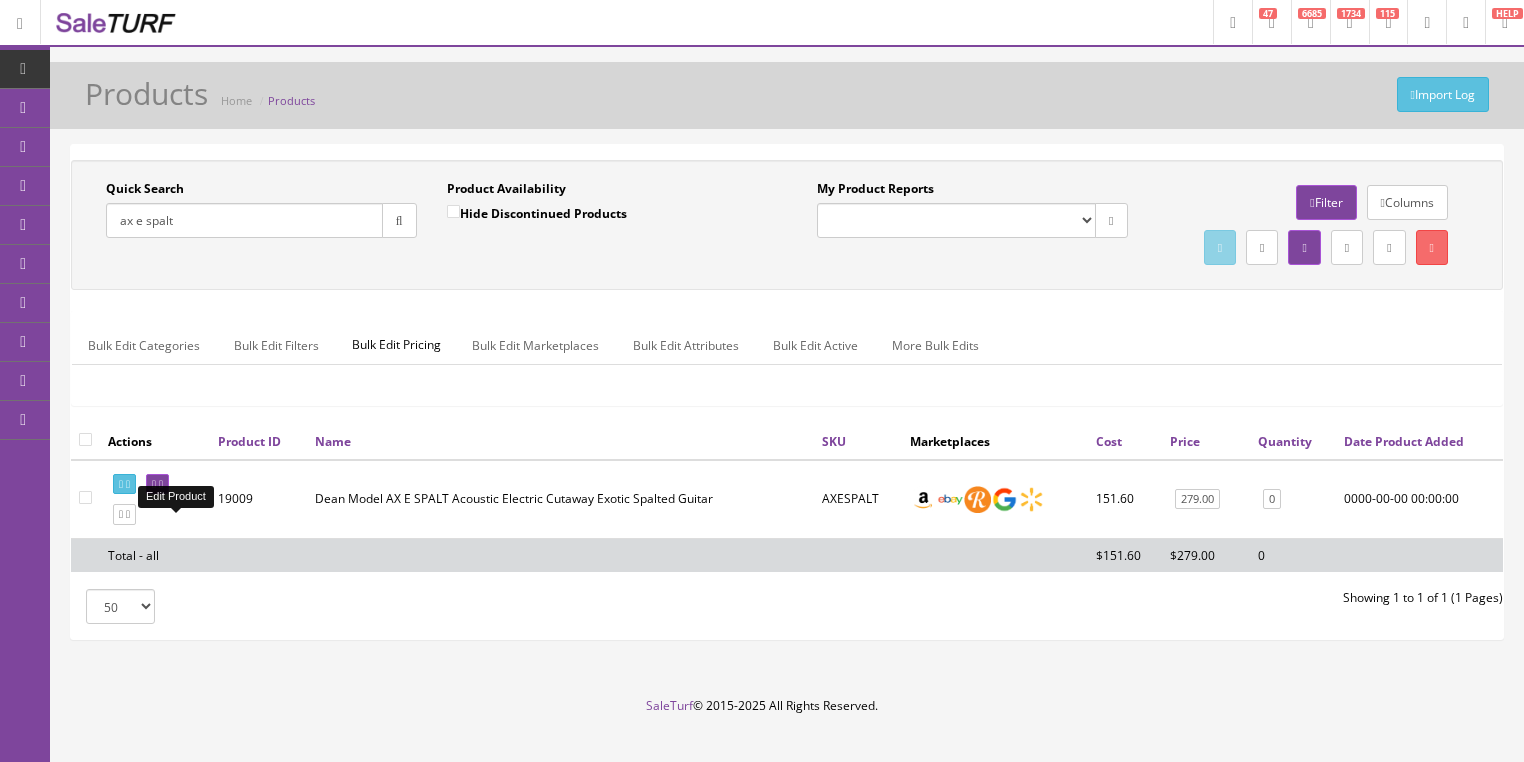 click at bounding box center (161, 484) 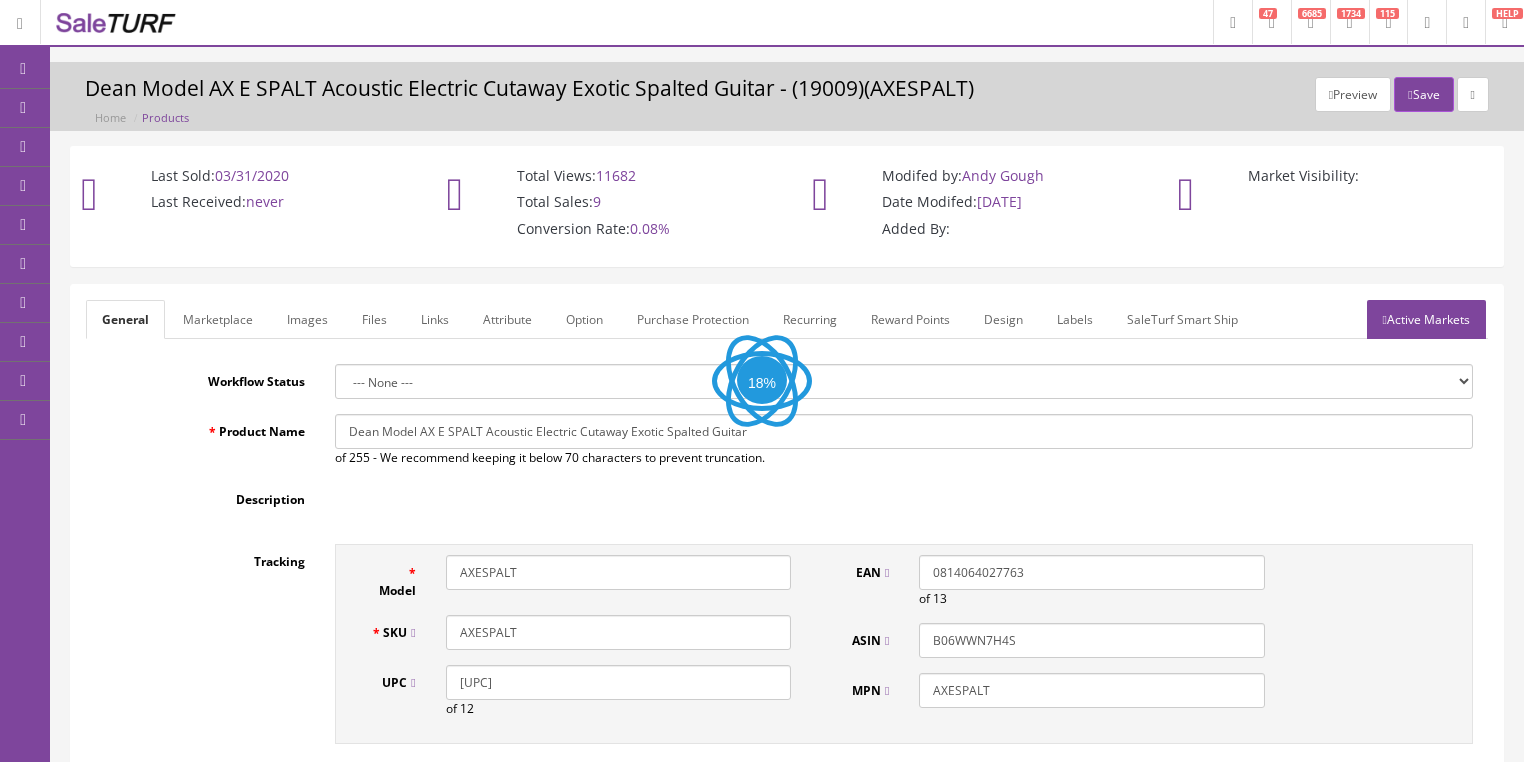 scroll, scrollTop: 0, scrollLeft: 0, axis: both 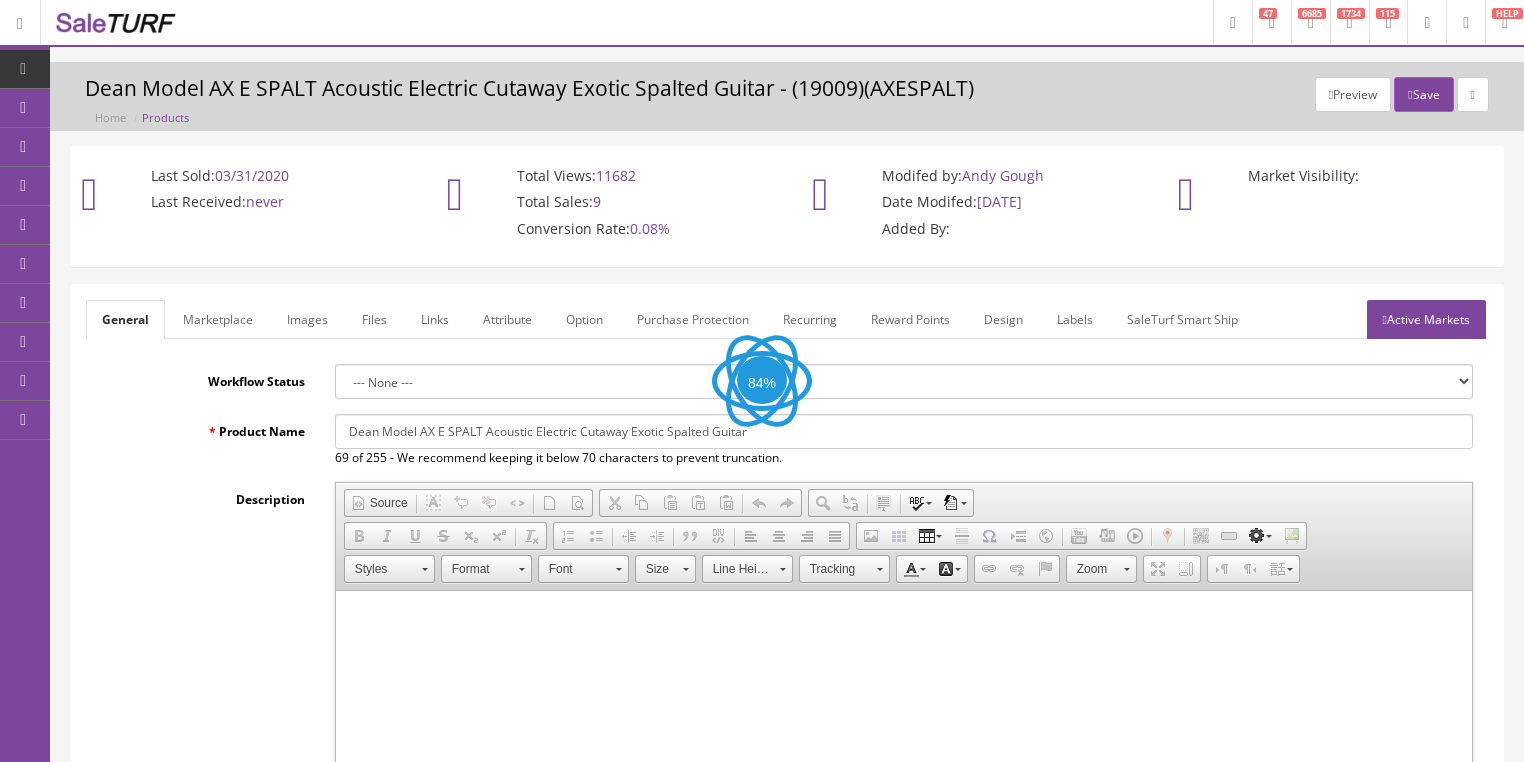 click on "Images" at bounding box center [307, 319] 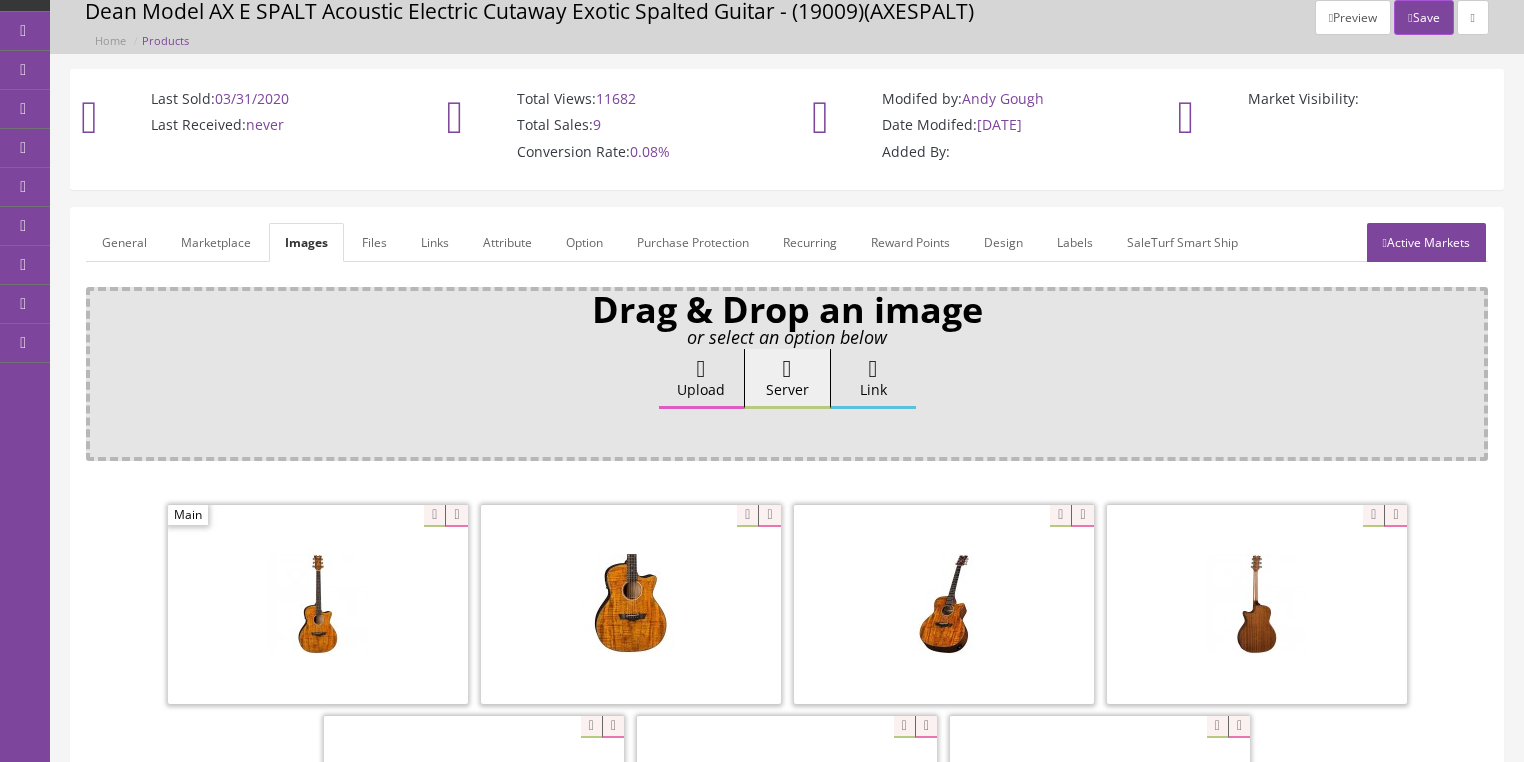 scroll, scrollTop: 80, scrollLeft: 0, axis: vertical 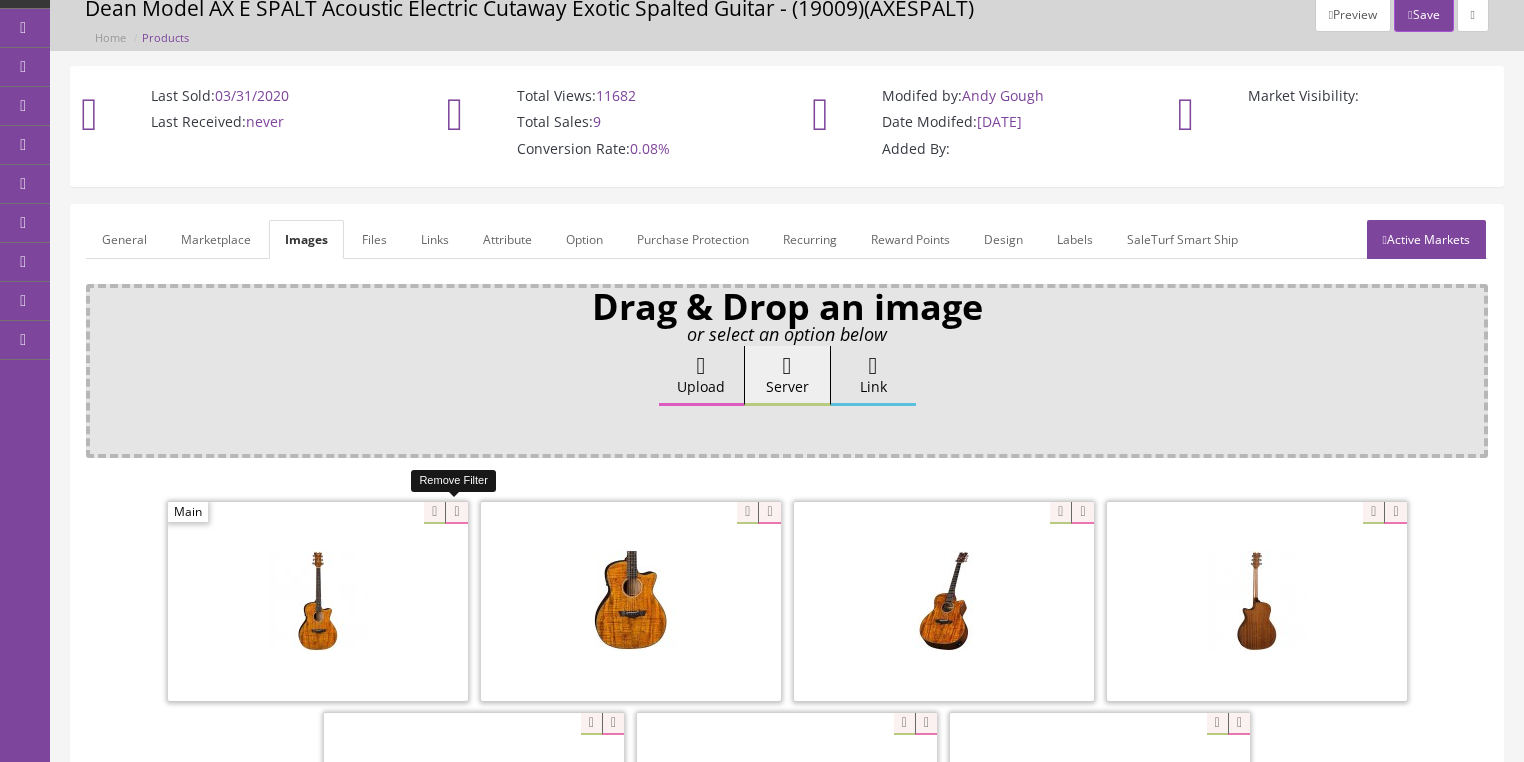 click at bounding box center (456, 513) 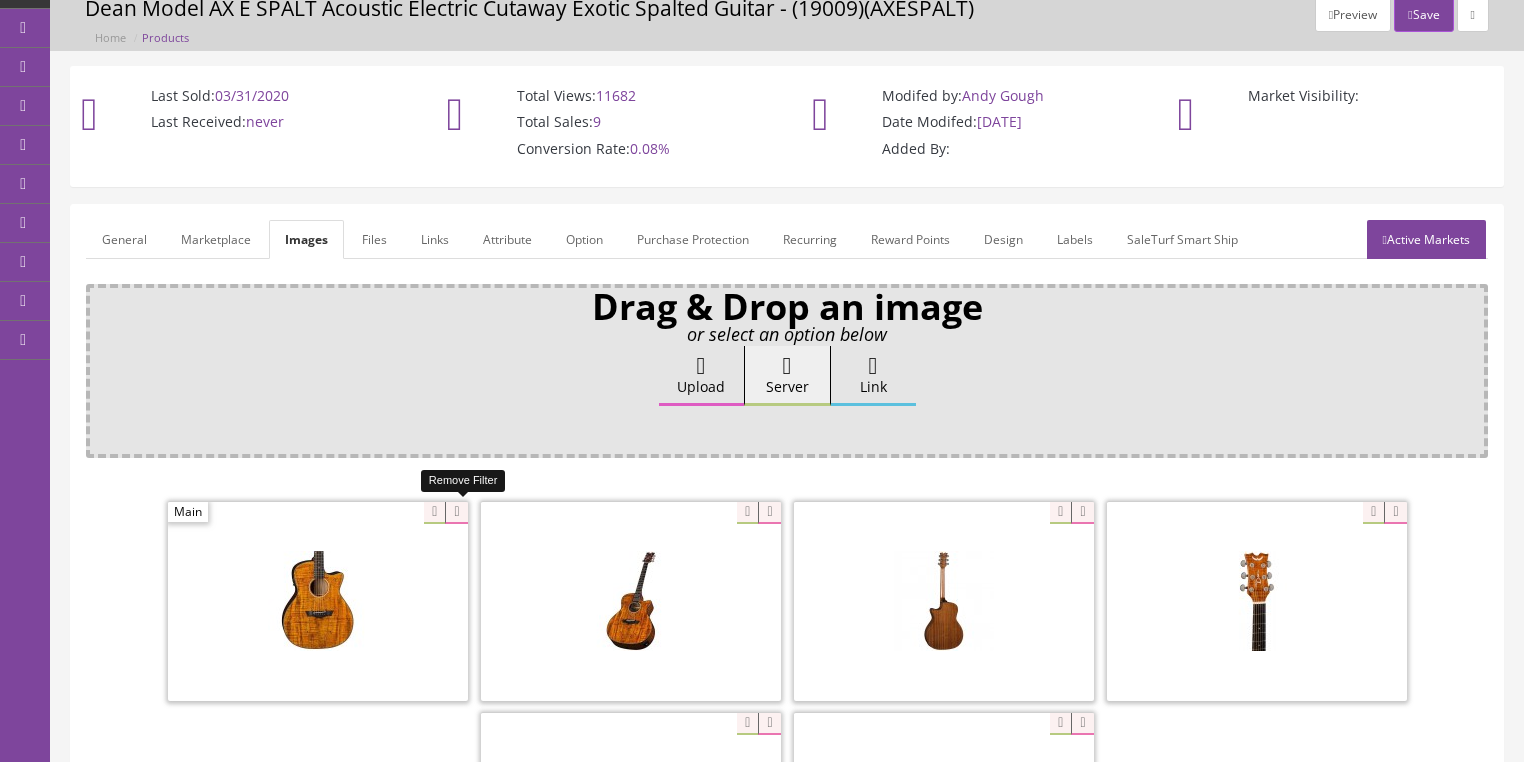 click at bounding box center [456, 513] 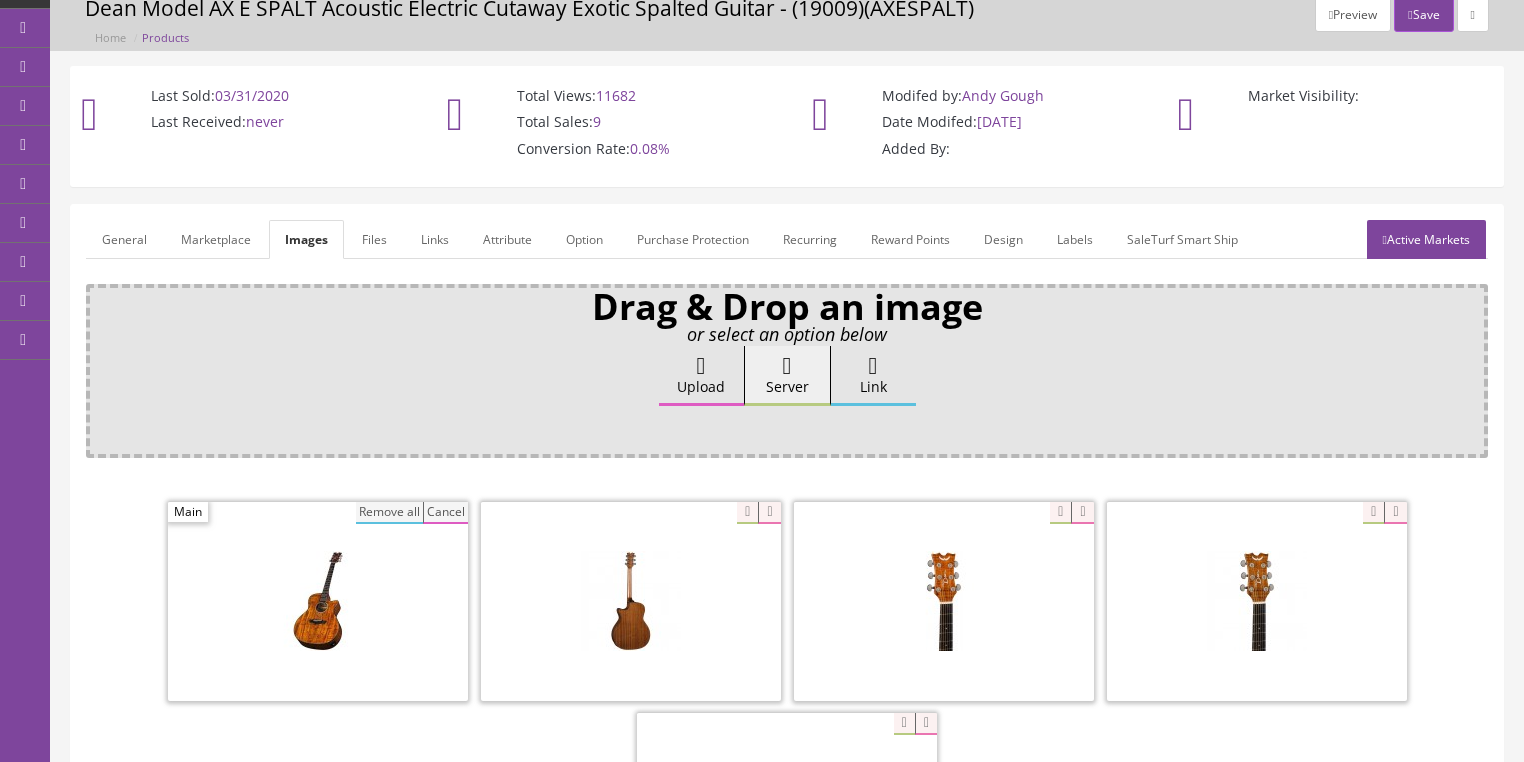 click on "Remove all" at bounding box center [389, 513] 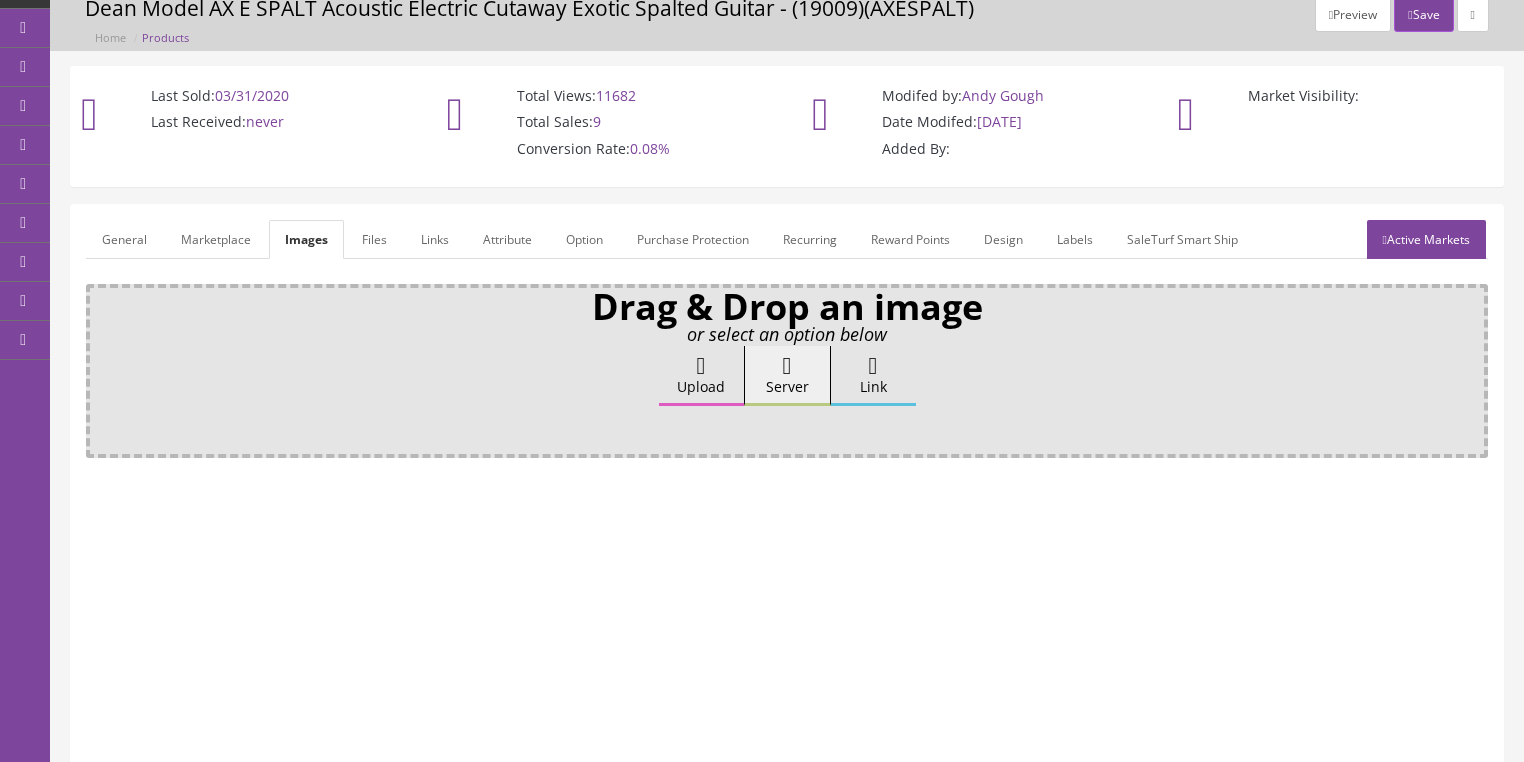 click on "Upload" at bounding box center [701, 376] 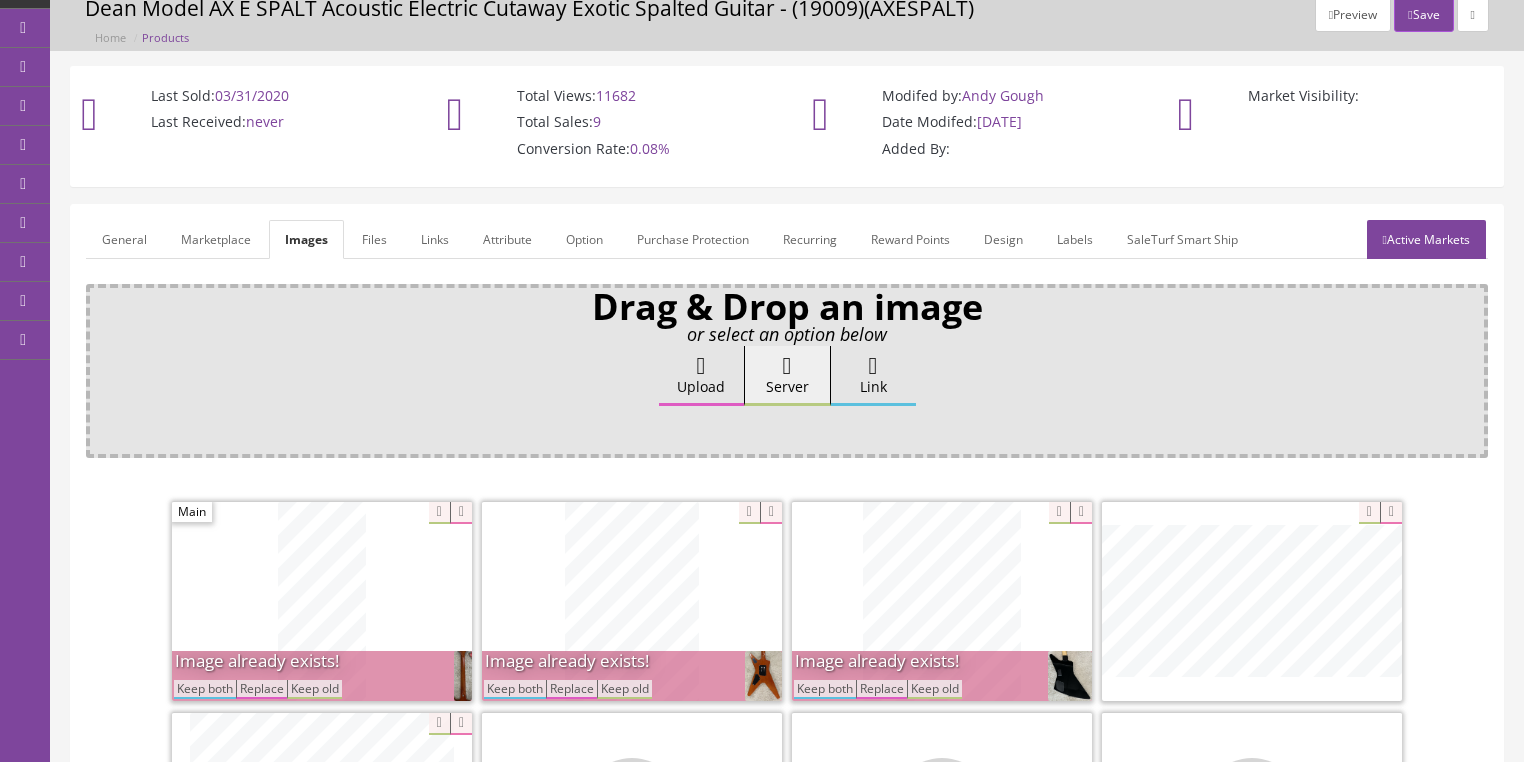 scroll, scrollTop: 400, scrollLeft: 0, axis: vertical 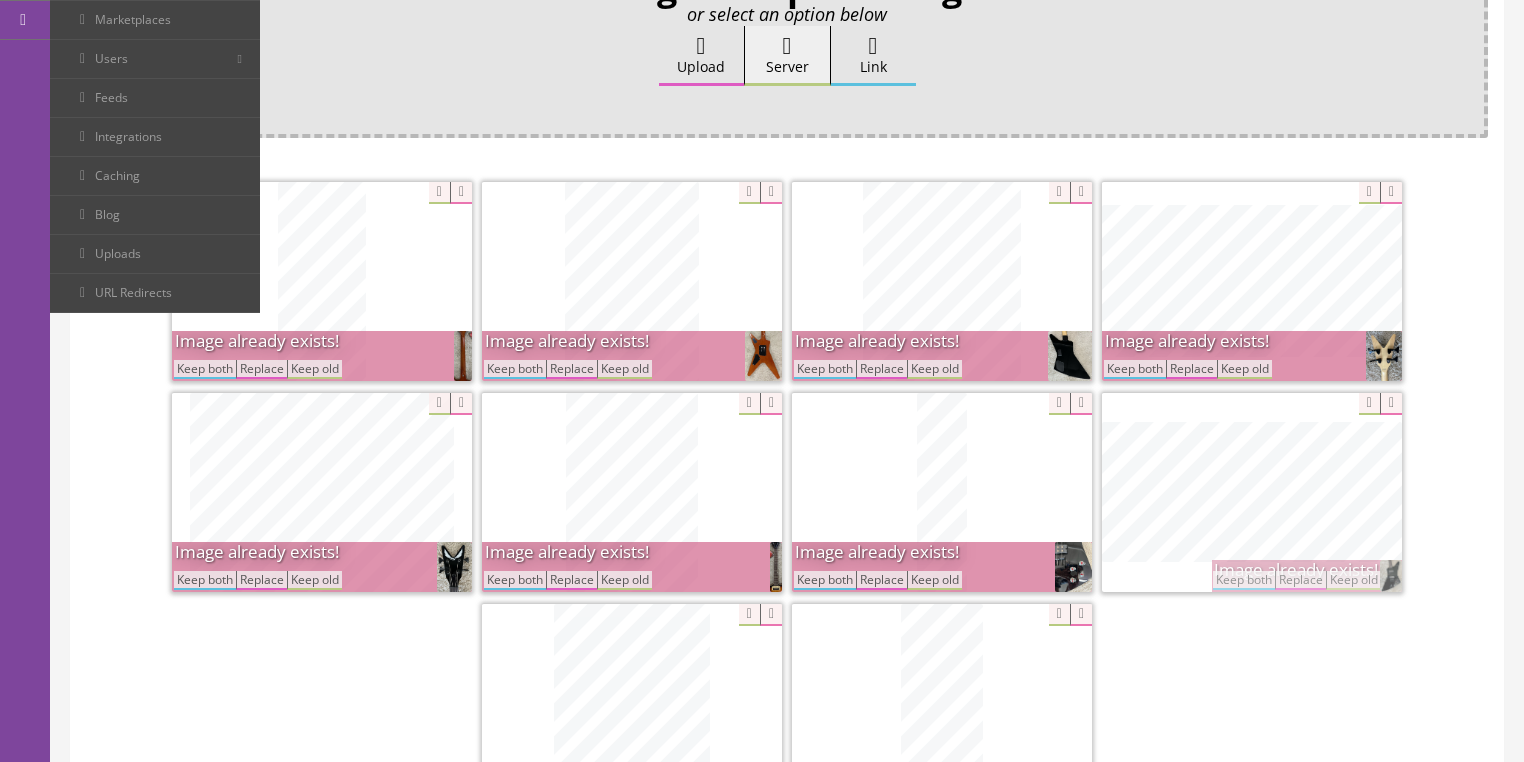 click on "Keep both" at bounding box center [205, 369] 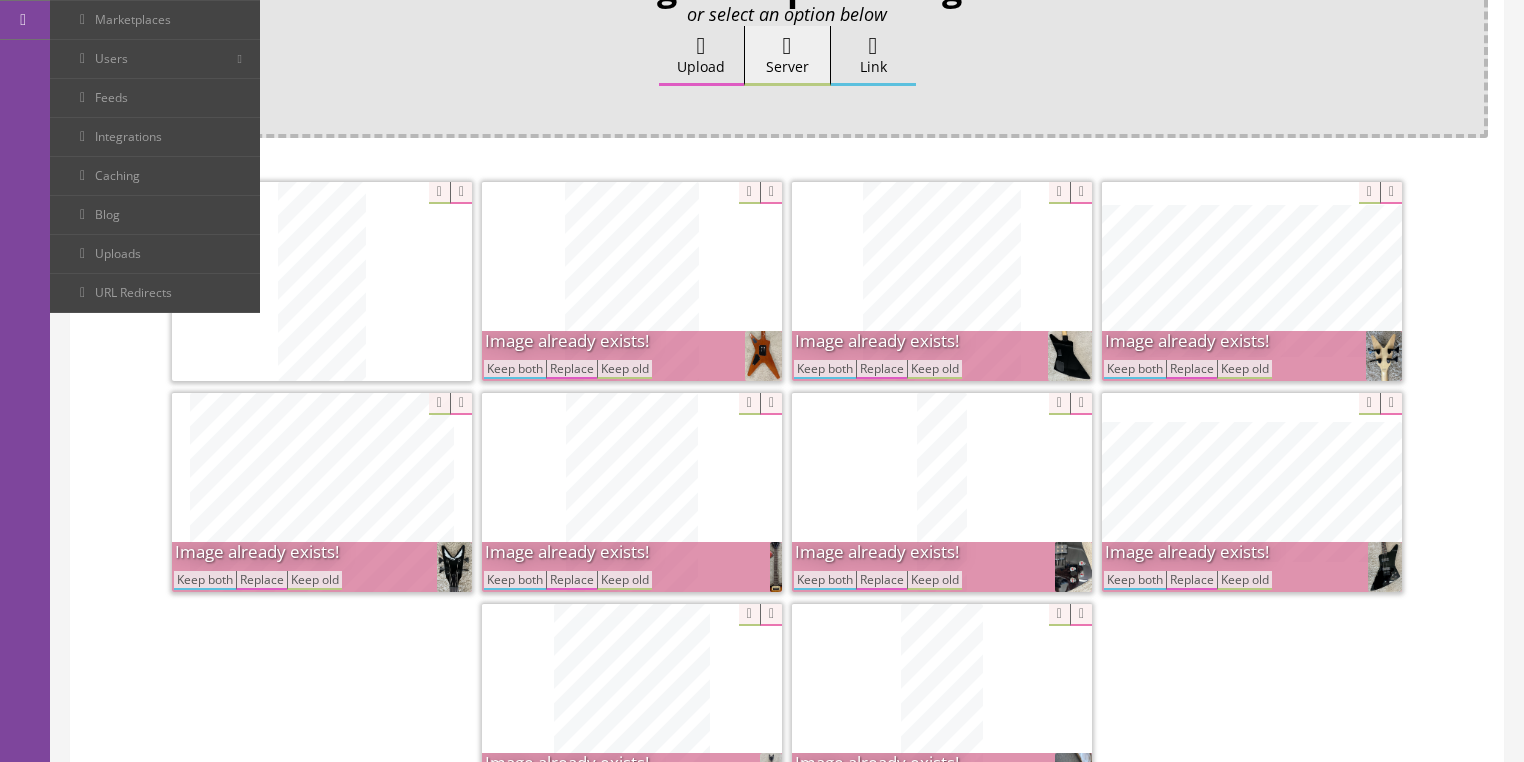 click on "Keep both" at bounding box center [515, 369] 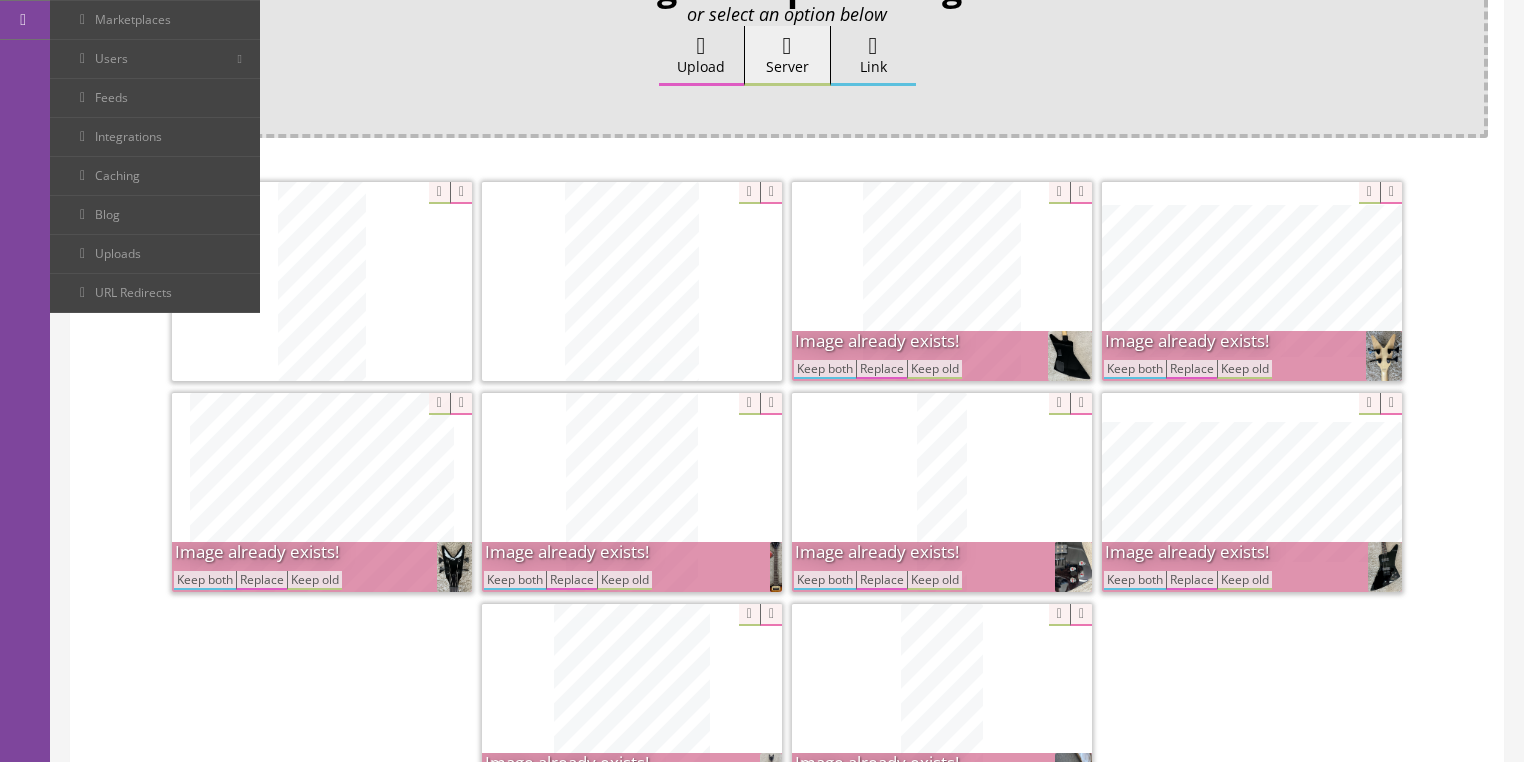 click on "Keep both" at bounding box center [825, 369] 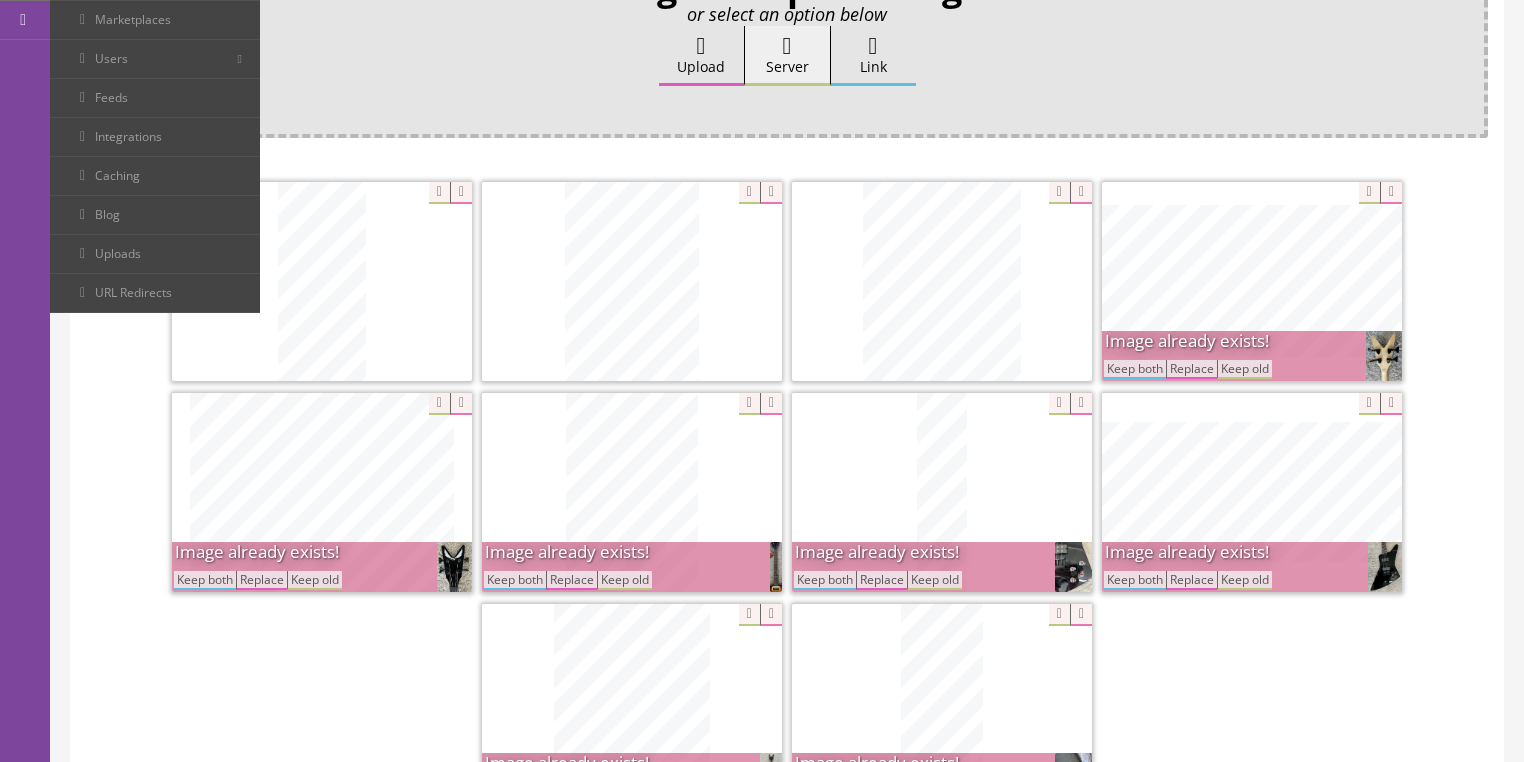 drag, startPoint x: 1136, startPoint y: 359, endPoint x: 1134, endPoint y: 375, distance: 16.124516 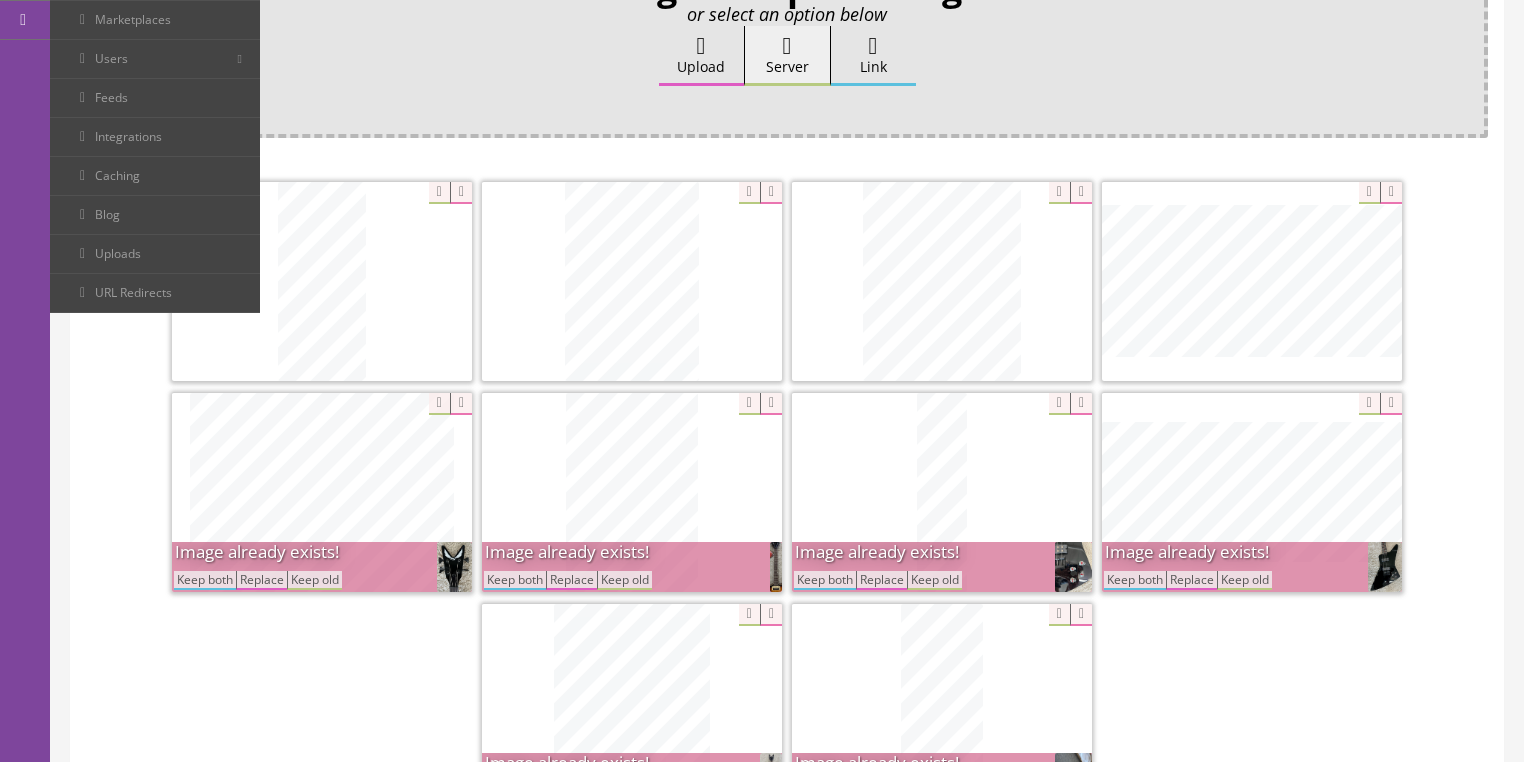 click on "Keep both" at bounding box center (1135, 580) 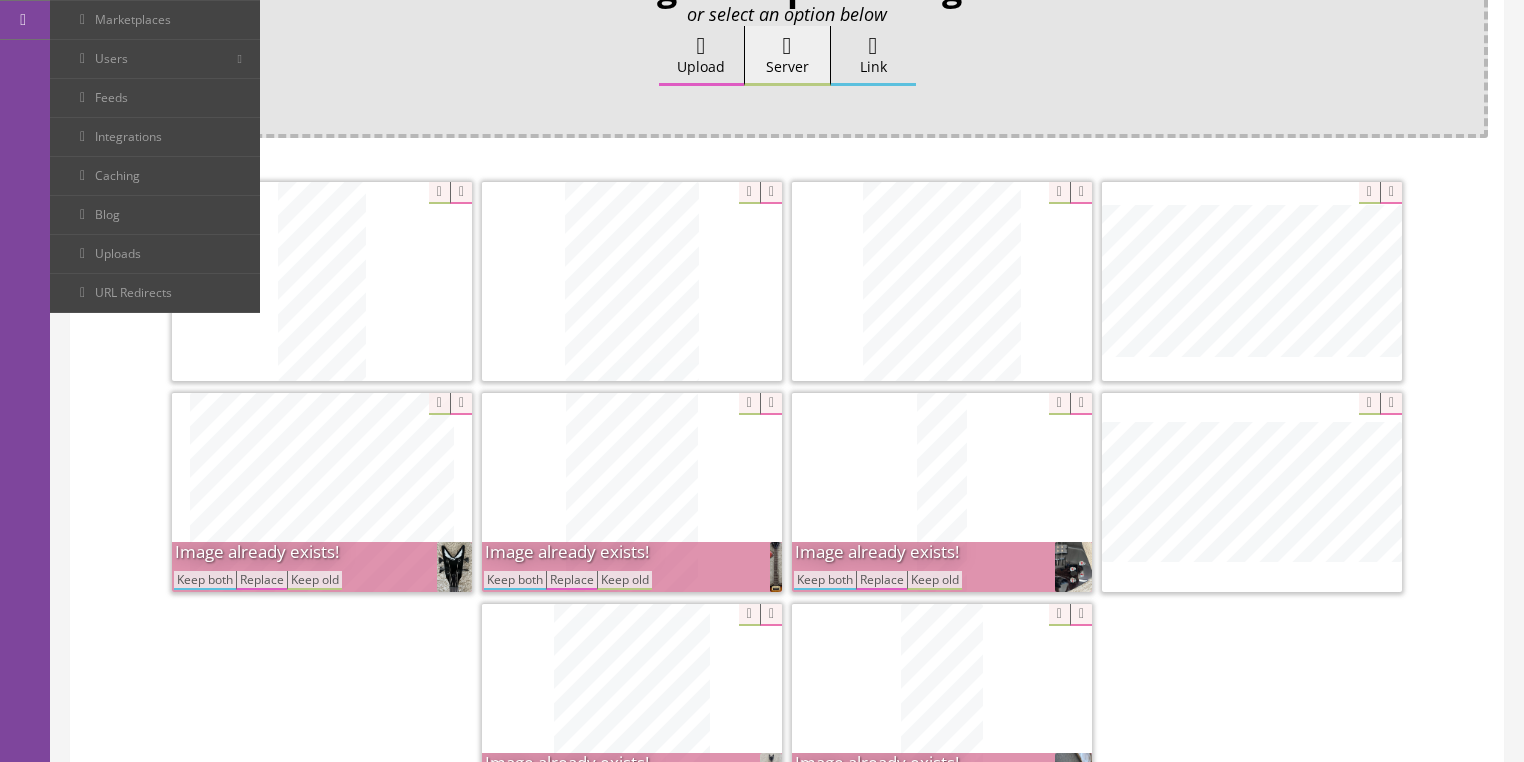 click on "Keep both" at bounding box center [825, 580] 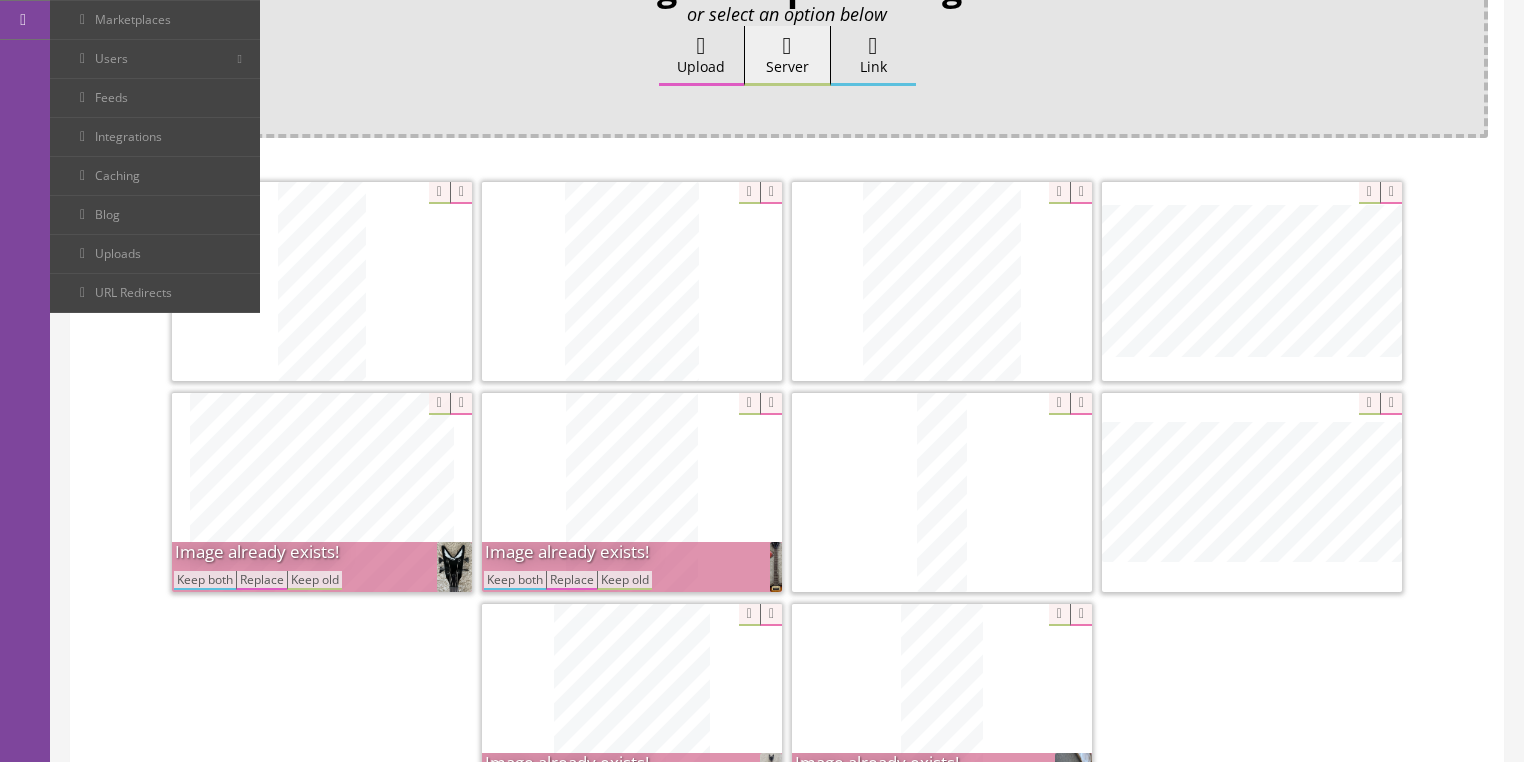 drag, startPoint x: 530, startPoint y: 575, endPoint x: 360, endPoint y: 579, distance: 170.04706 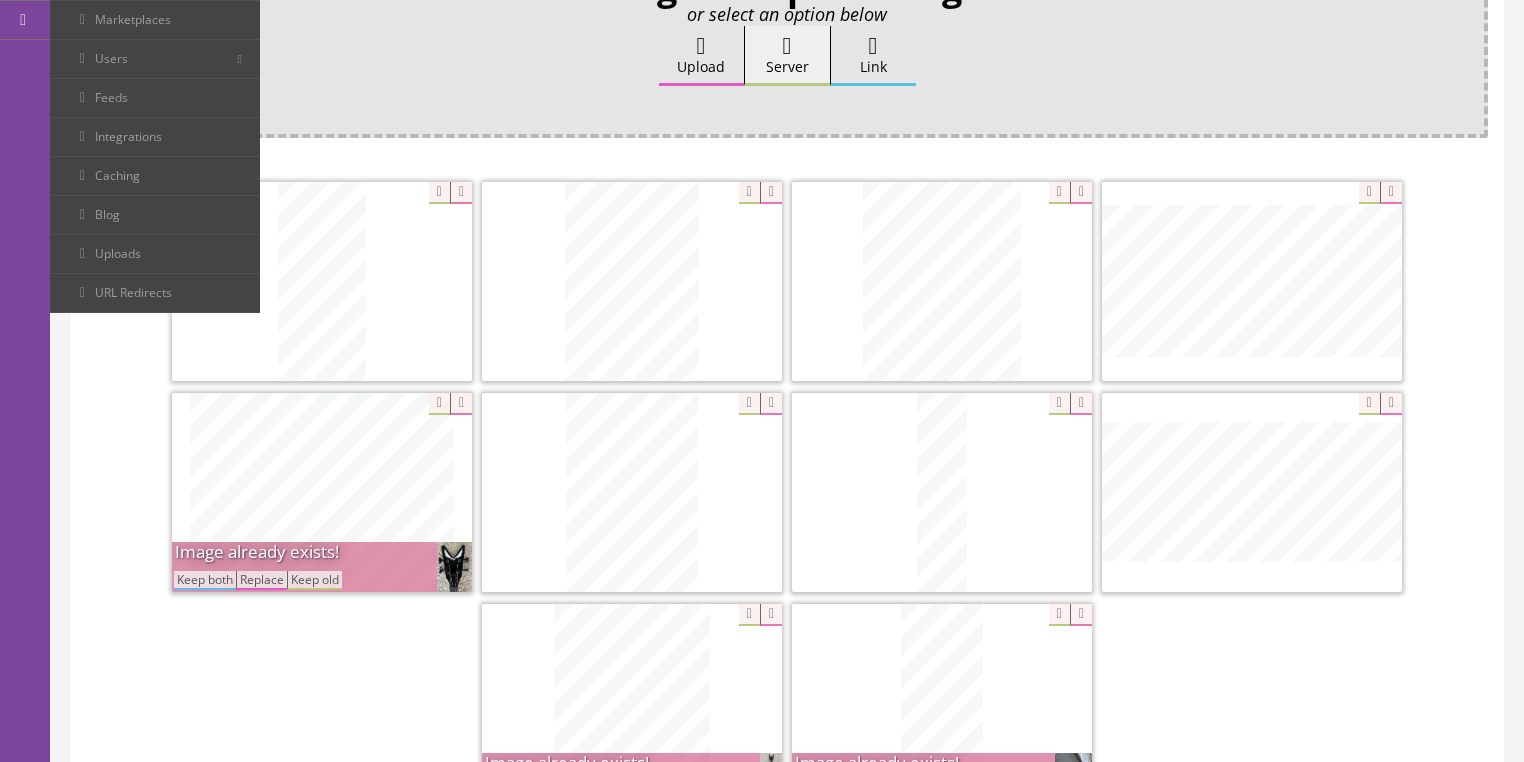 click on "Keep both" at bounding box center [205, 580] 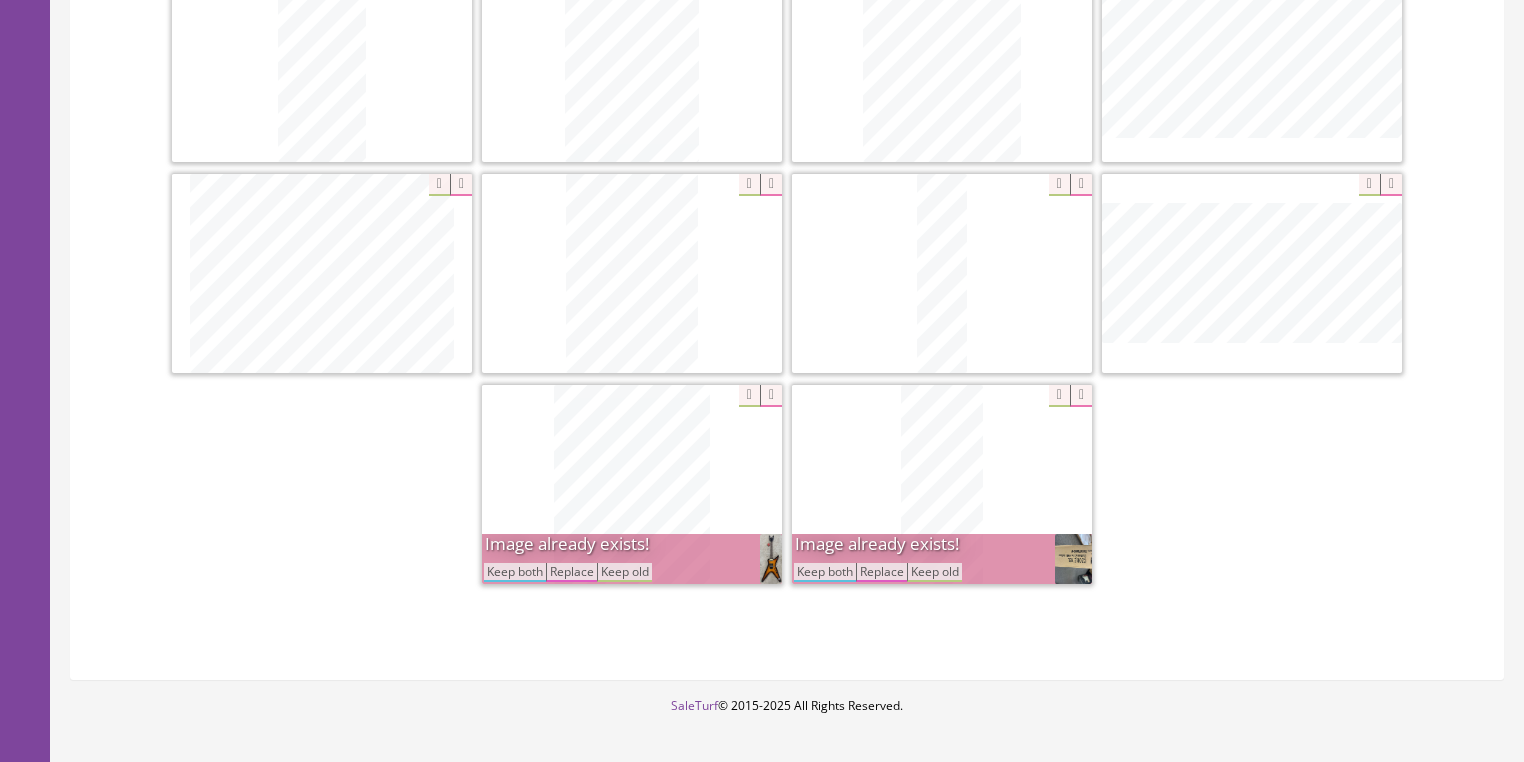 scroll, scrollTop: 640, scrollLeft: 0, axis: vertical 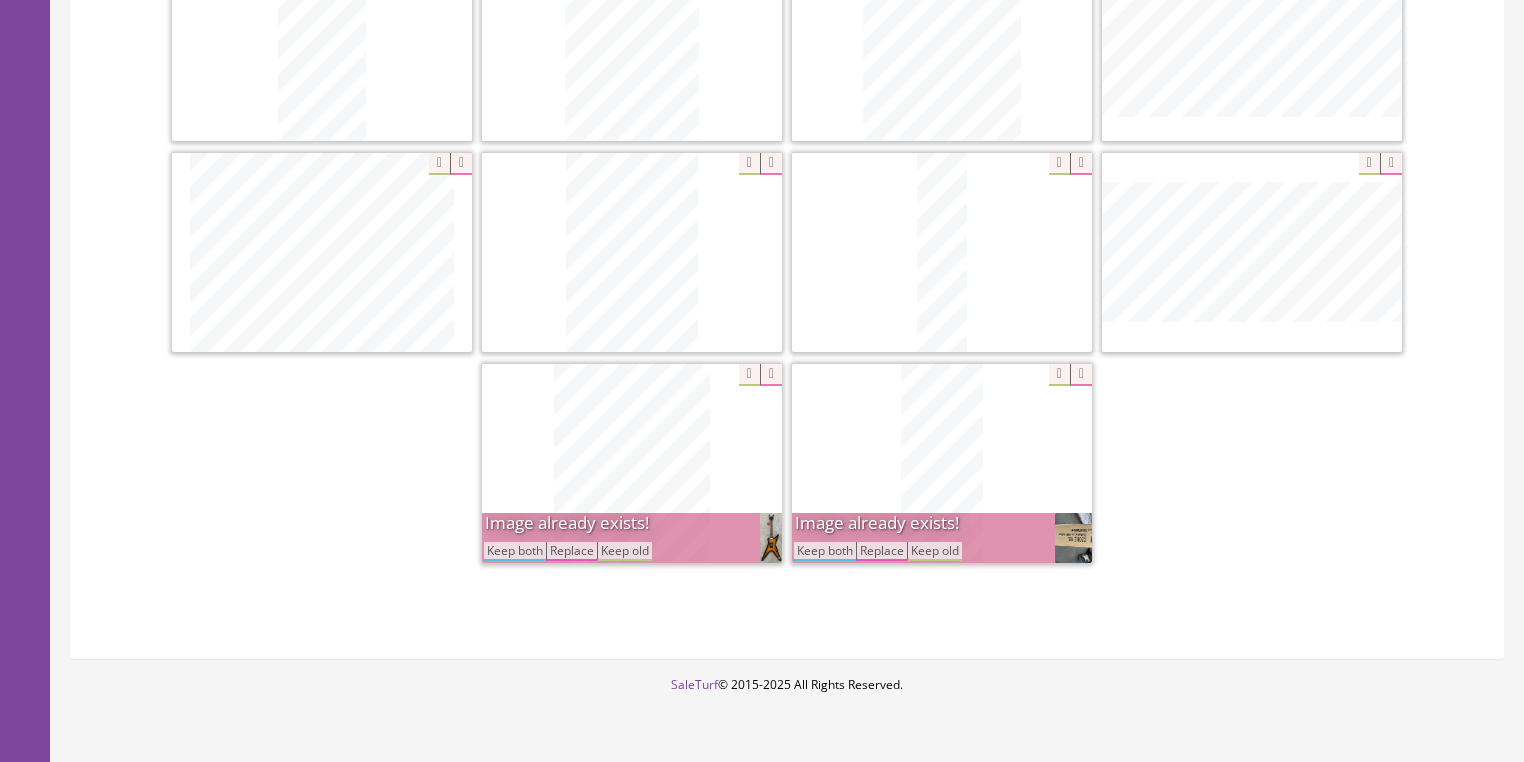 click on "Keep both" at bounding box center [515, 551] 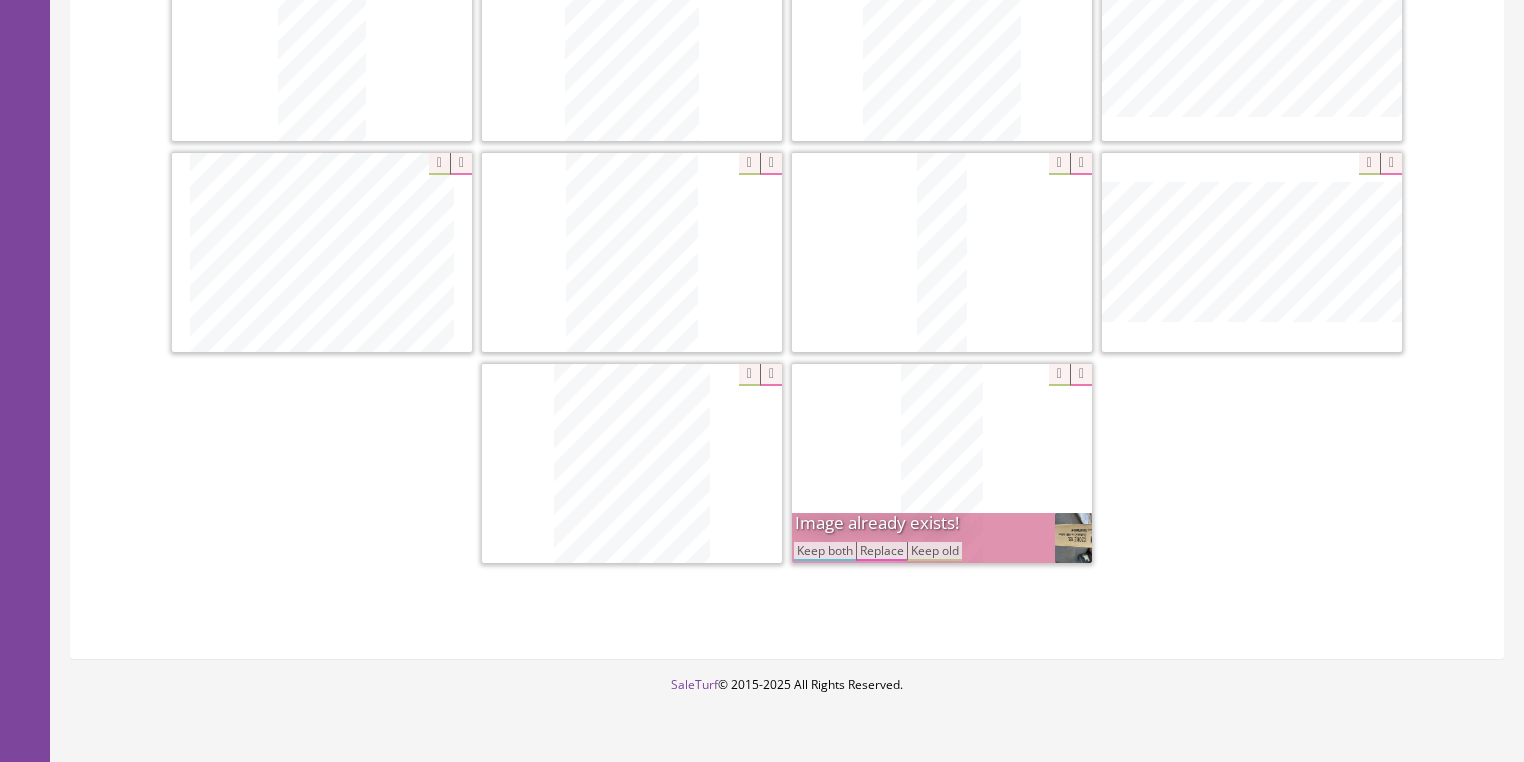 click on "Keep both" at bounding box center [825, 551] 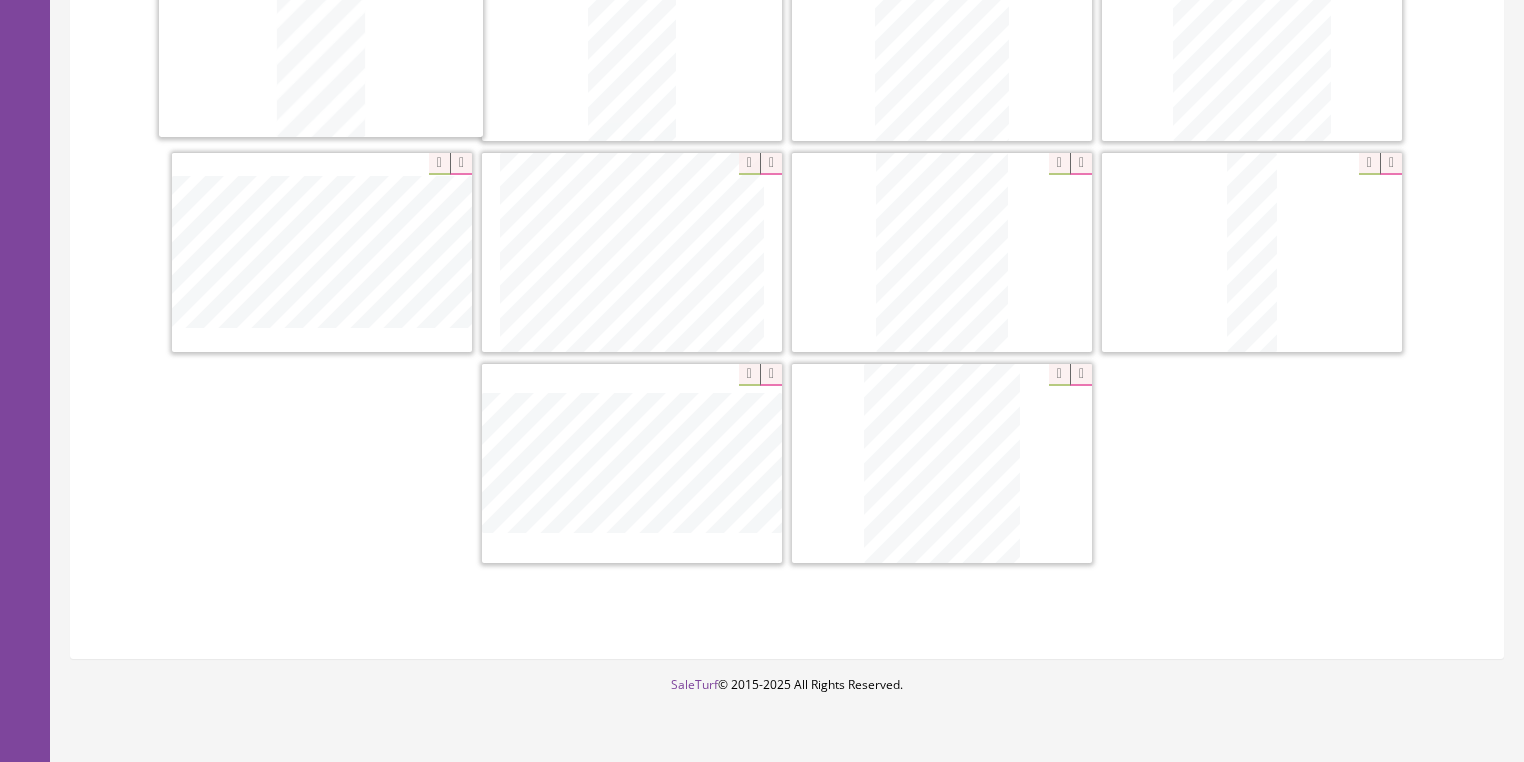 drag, startPoint x: 884, startPoint y: 509, endPoint x: 389, endPoint y: 138, distance: 618.60004 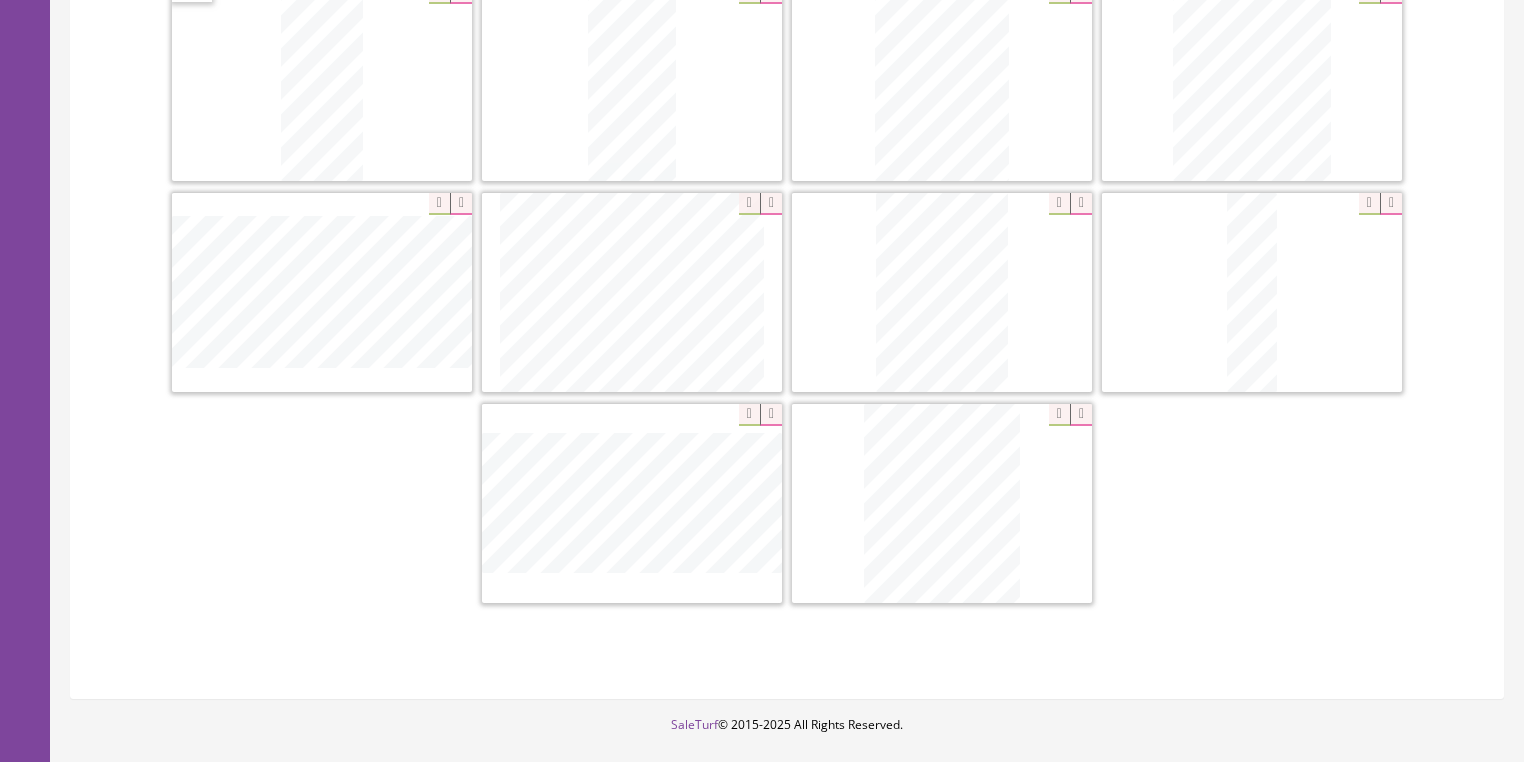 scroll, scrollTop: 480, scrollLeft: 0, axis: vertical 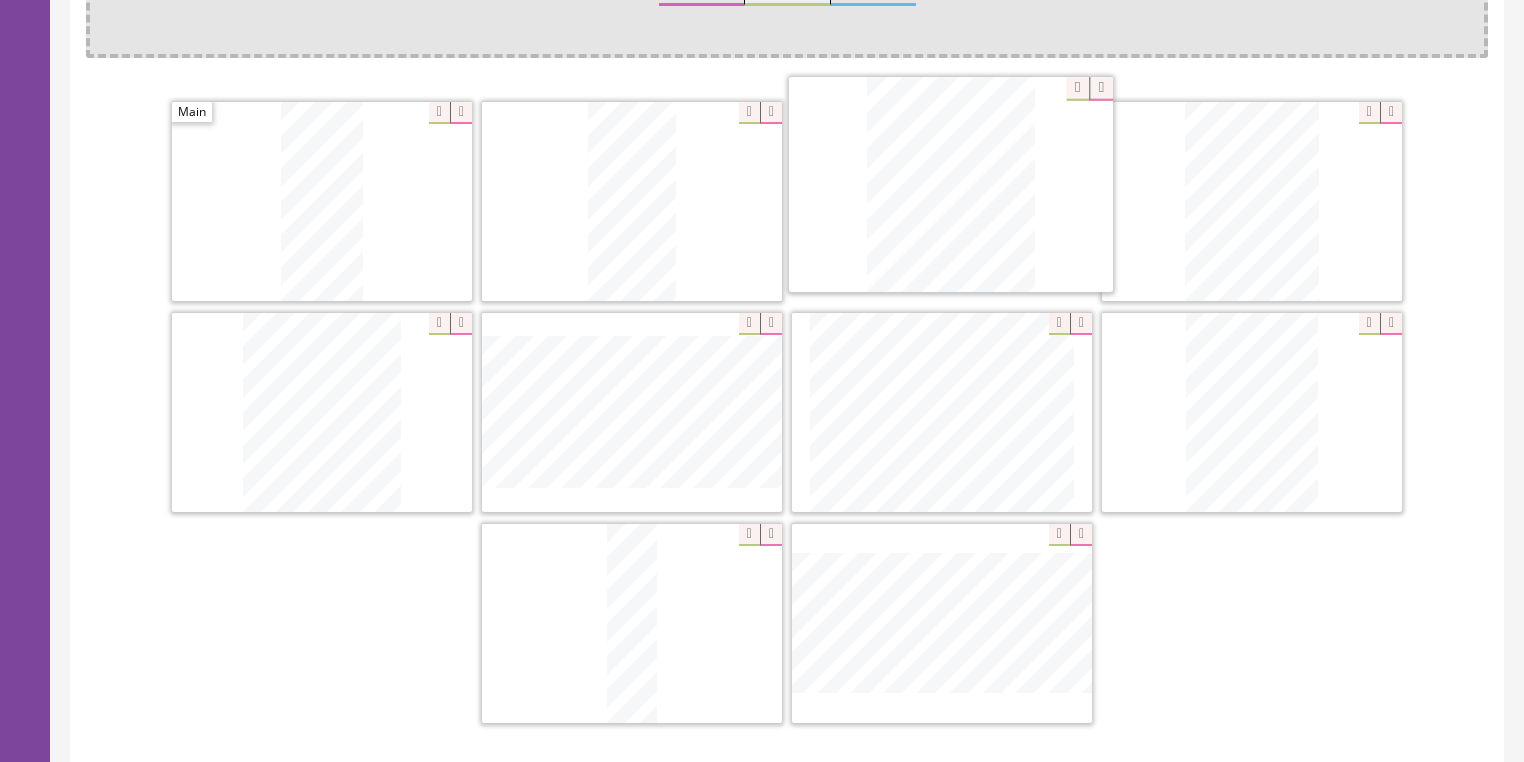 drag, startPoint x: 877, startPoint y: 614, endPoint x: 835, endPoint y: 215, distance: 401.20444 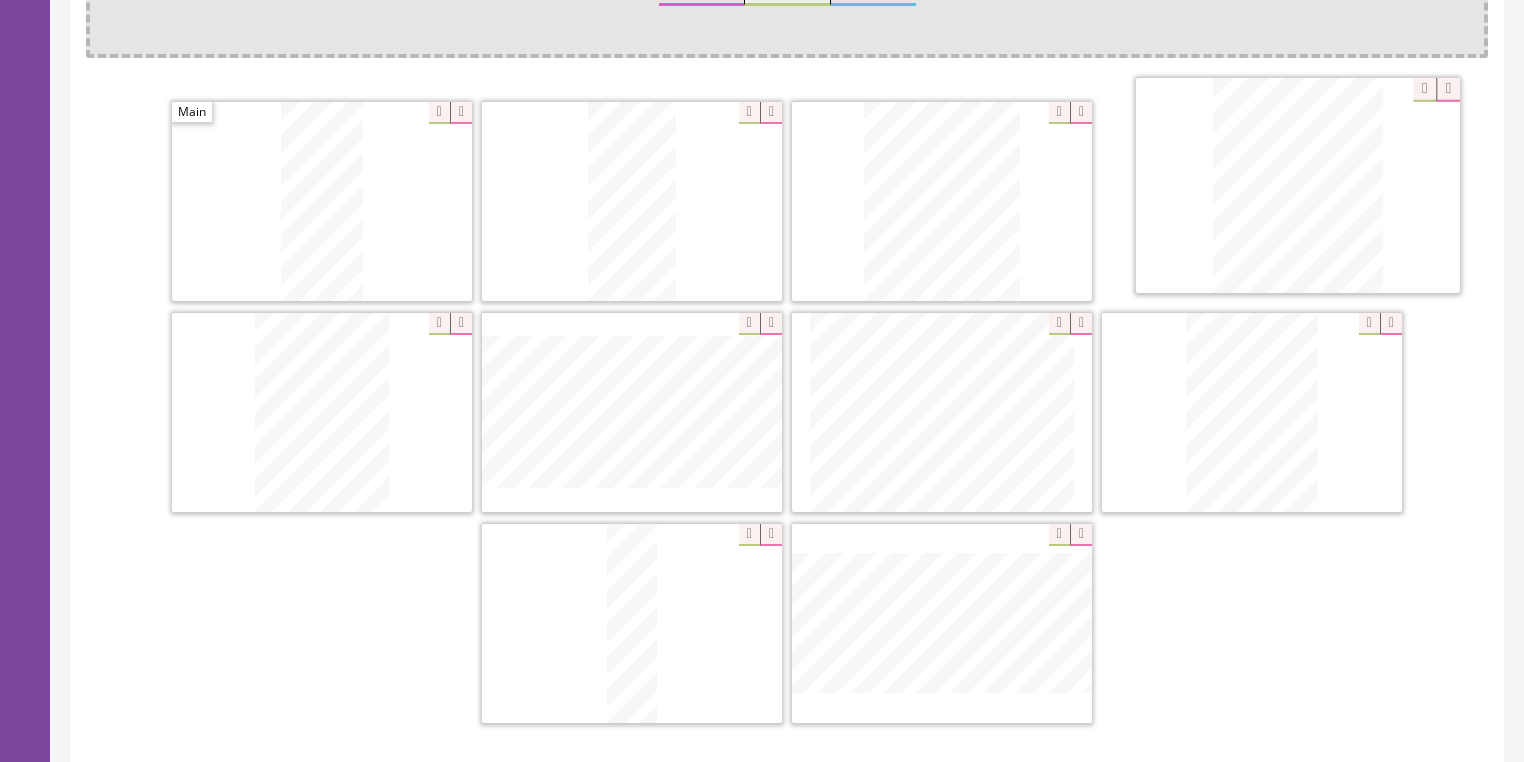 drag, startPoint x: 588, startPoint y: 324, endPoint x: 1309, endPoint y: 180, distance: 735.23944 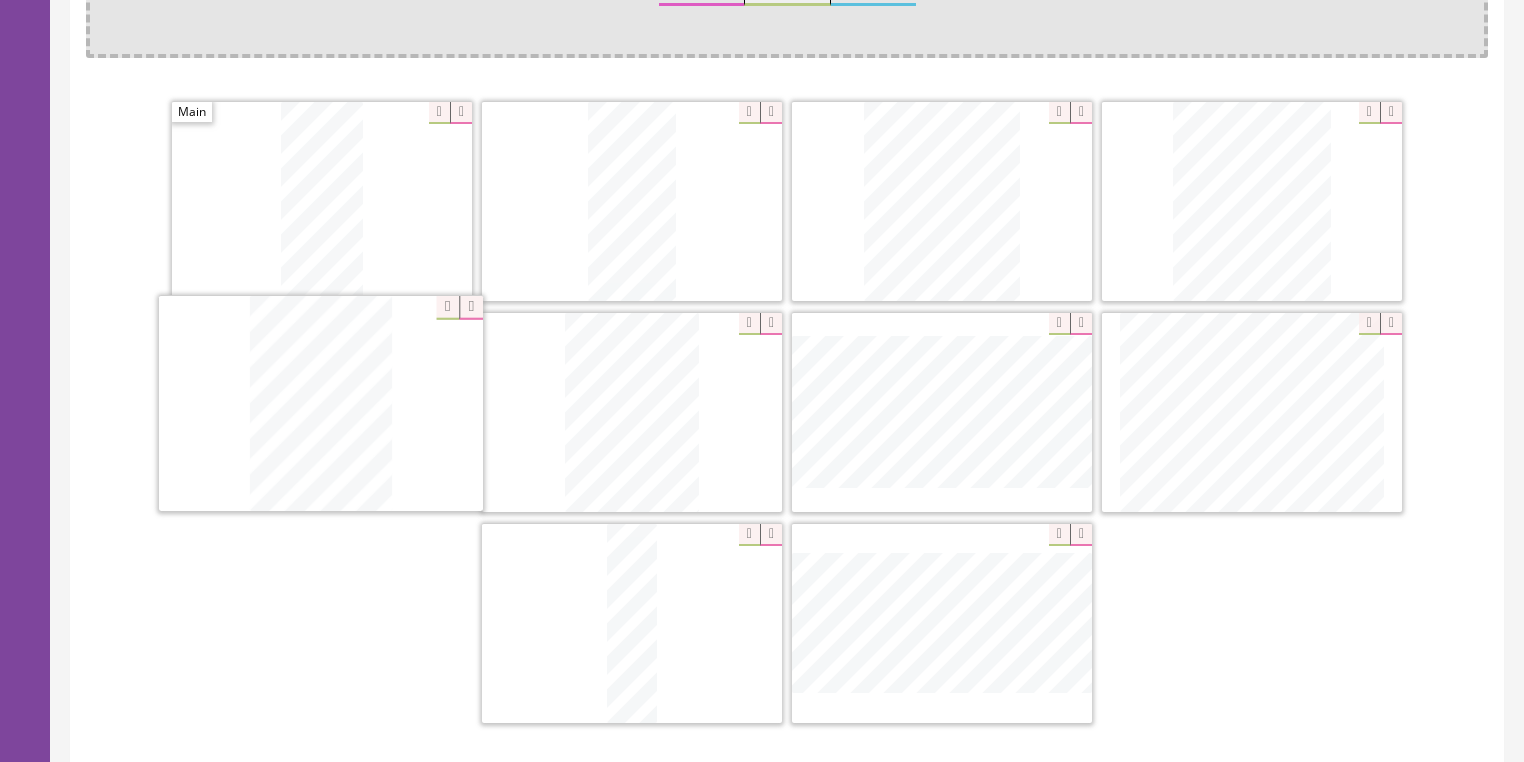drag, startPoint x: 992, startPoint y: 381, endPoint x: 275, endPoint y: 378, distance: 717.0063 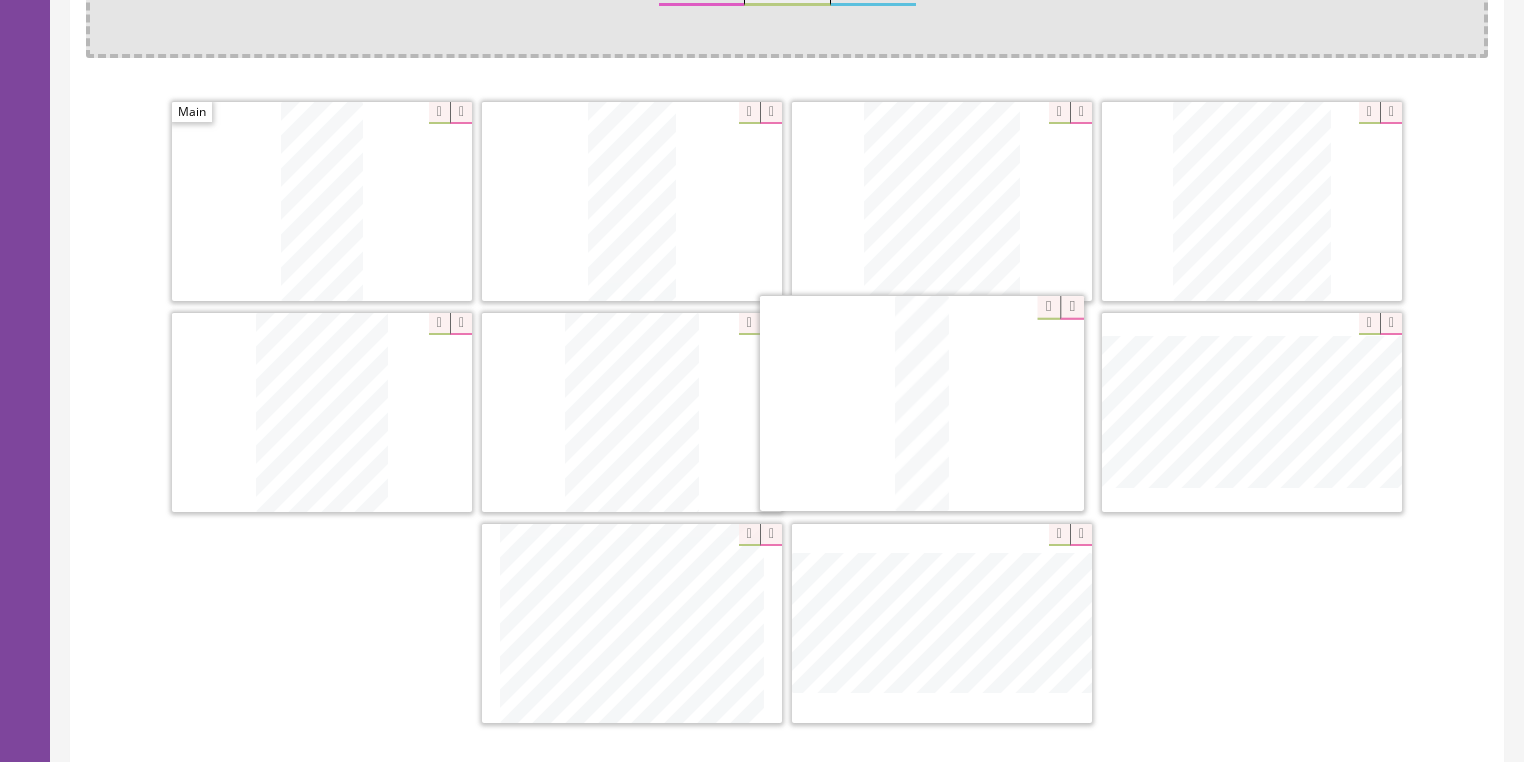 drag, startPoint x: 660, startPoint y: 567, endPoint x: 923, endPoint y: 370, distance: 328.60007 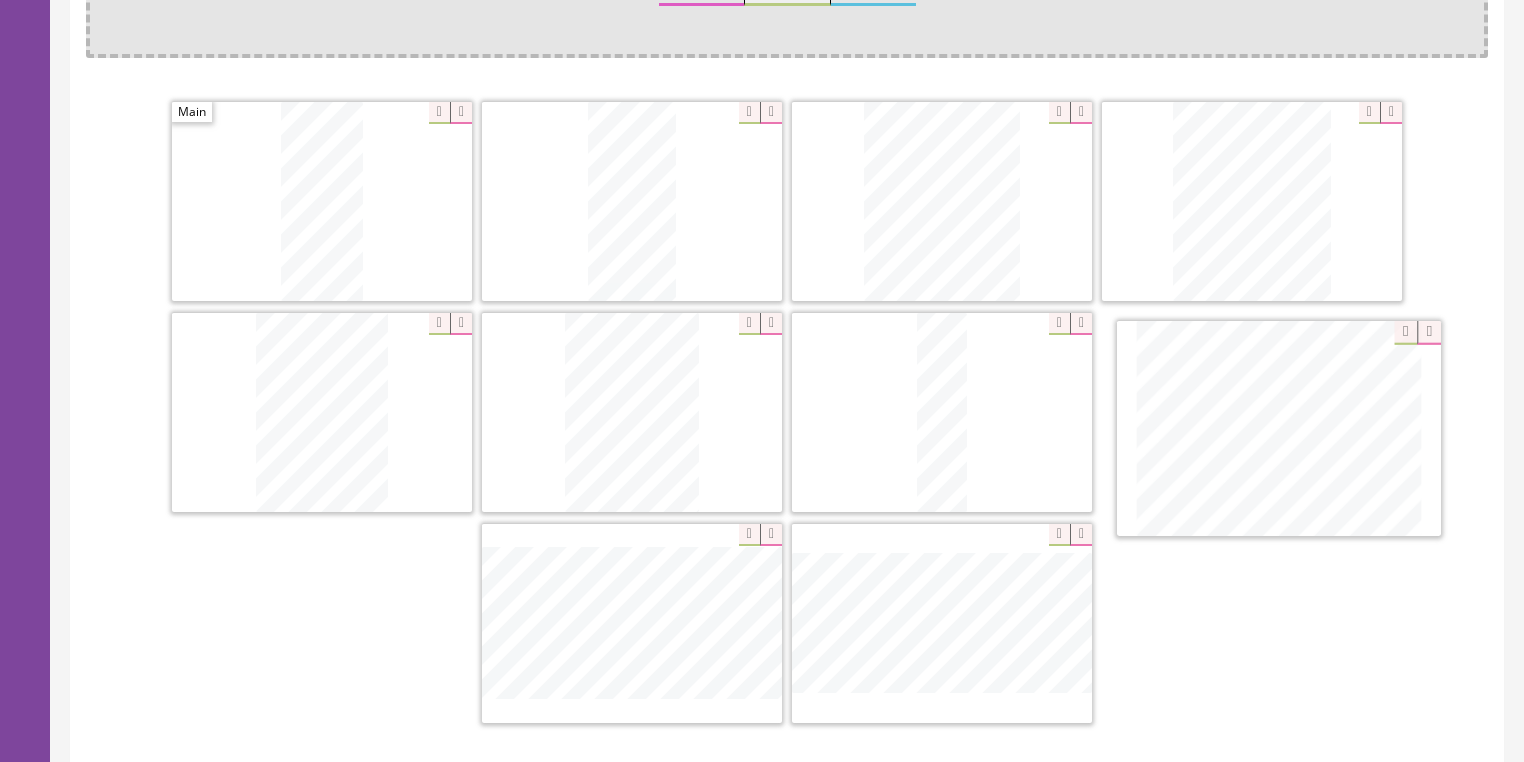 drag, startPoint x: 629, startPoint y: 585, endPoint x: 1272, endPoint y: 393, distance: 671.05365 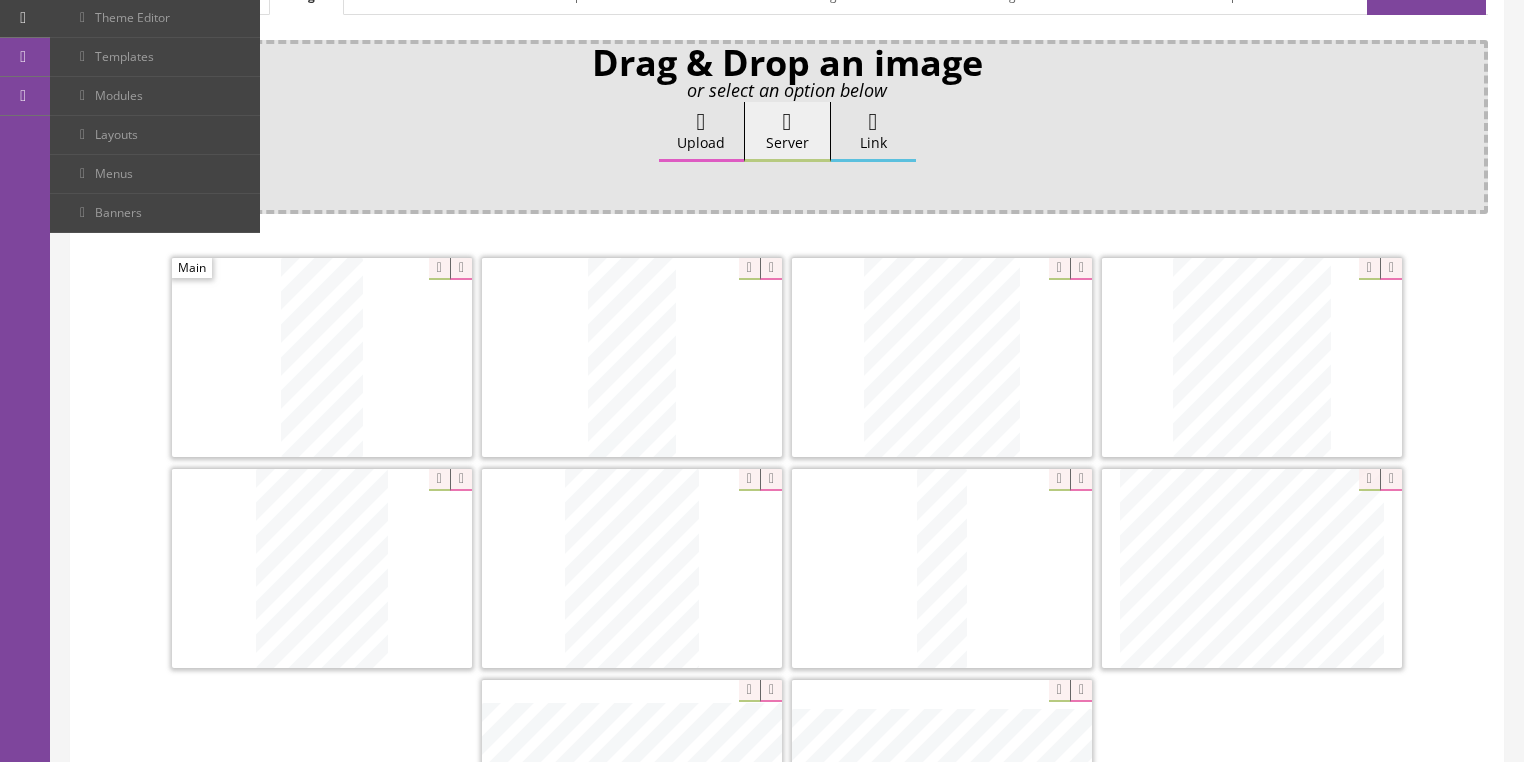 scroll, scrollTop: 240, scrollLeft: 0, axis: vertical 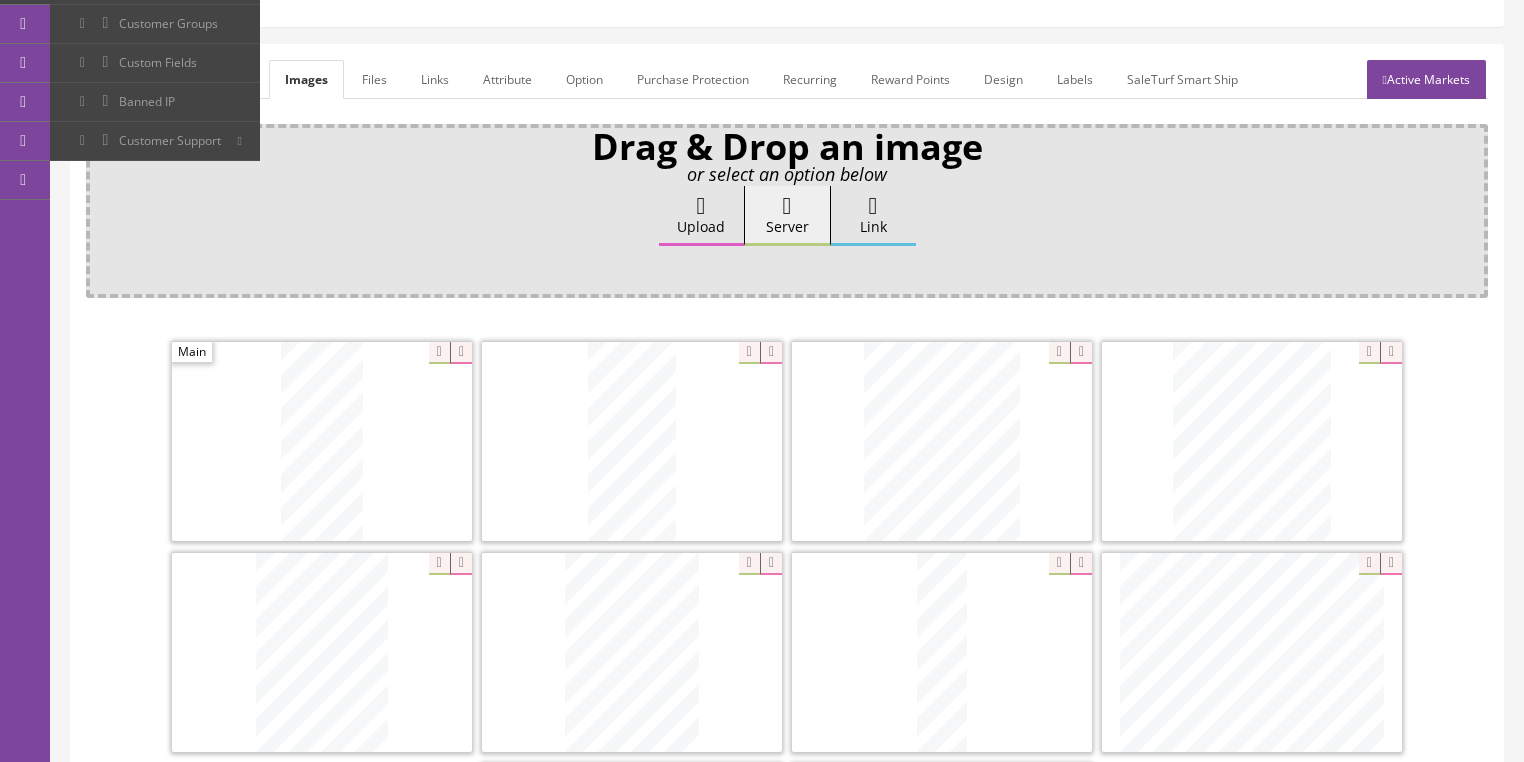 click on "Active Markets" at bounding box center (1426, 79) 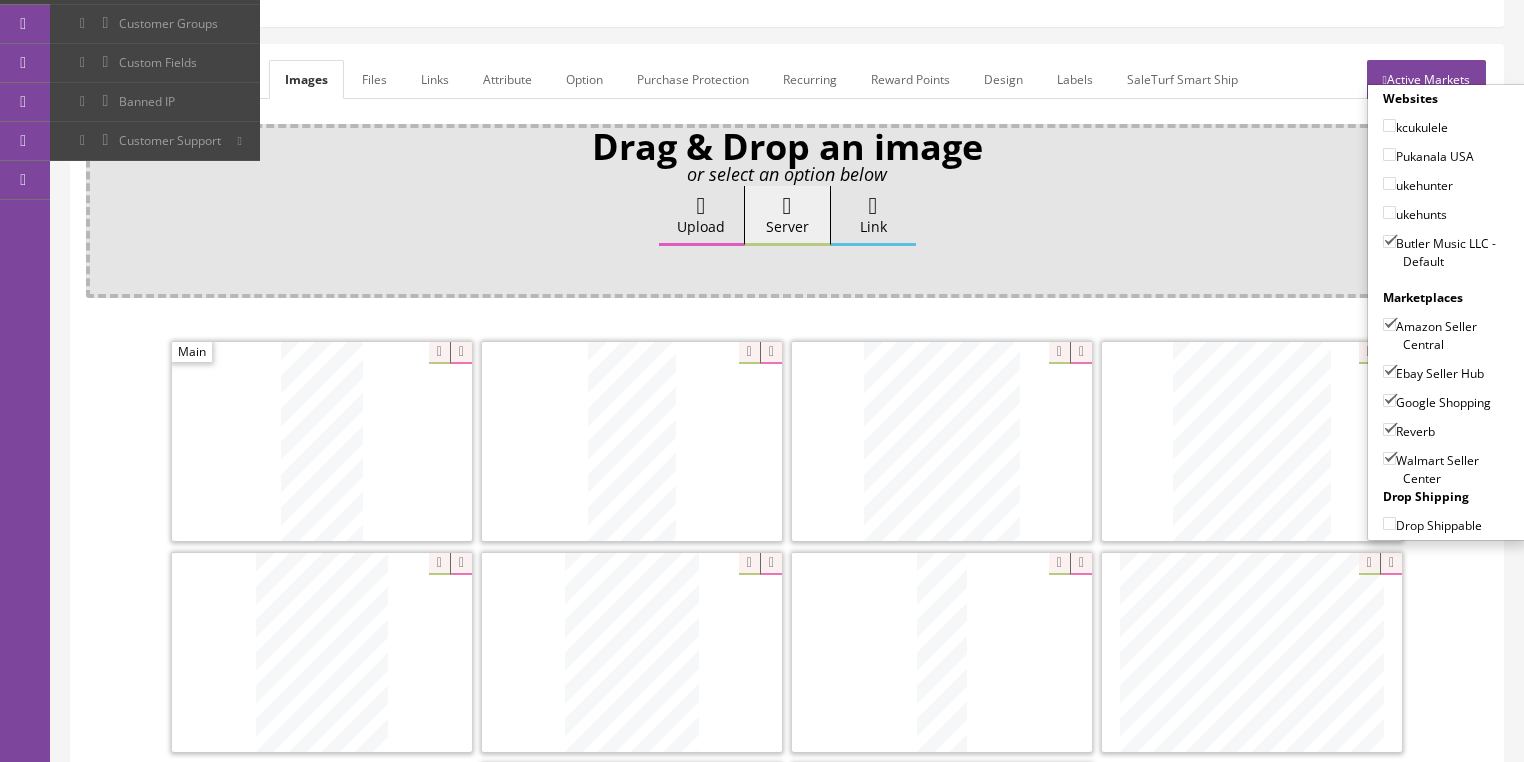 click on "Walmart Seller Center" at bounding box center (1389, 458) 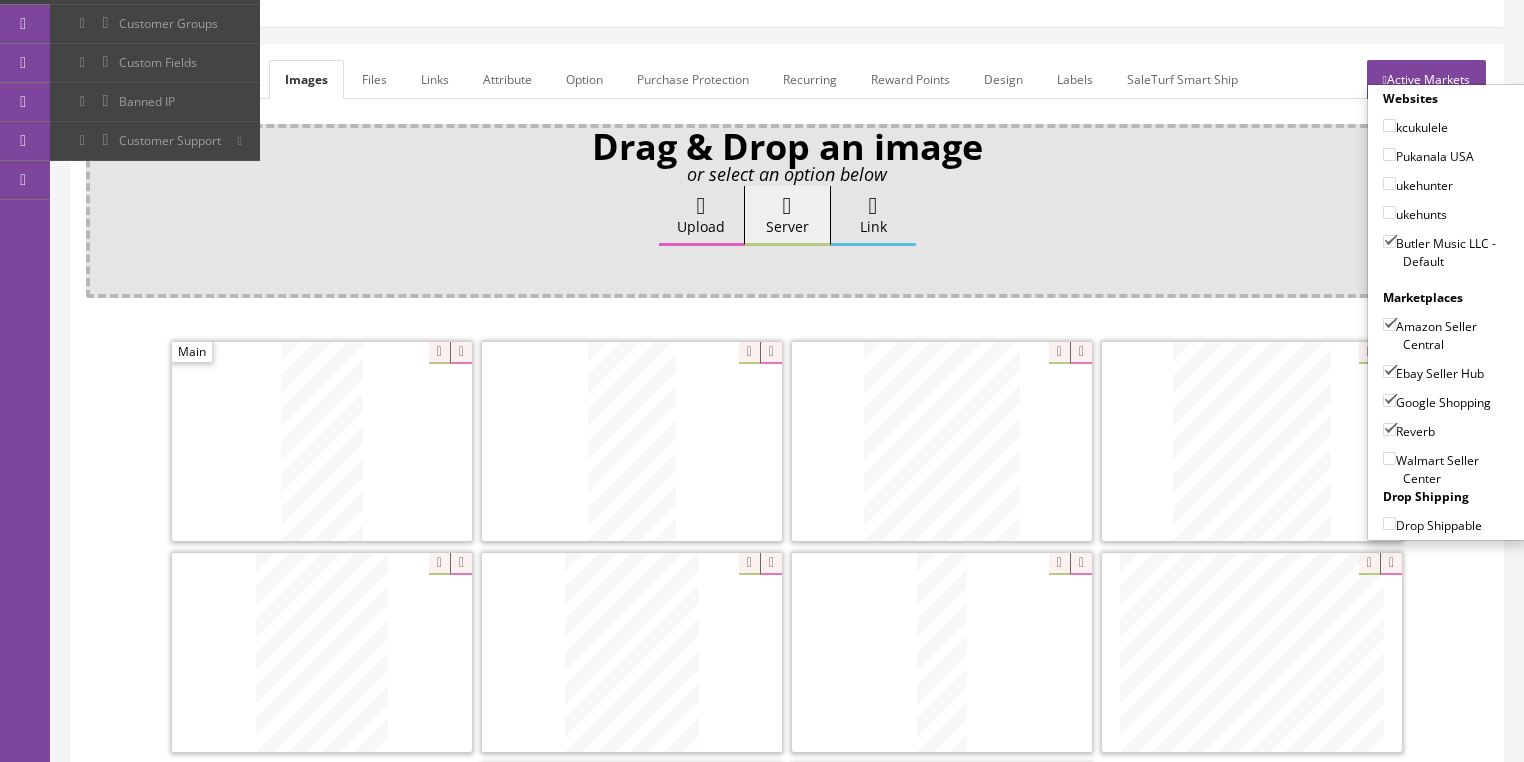 click on "Active Markets" at bounding box center [1426, 79] 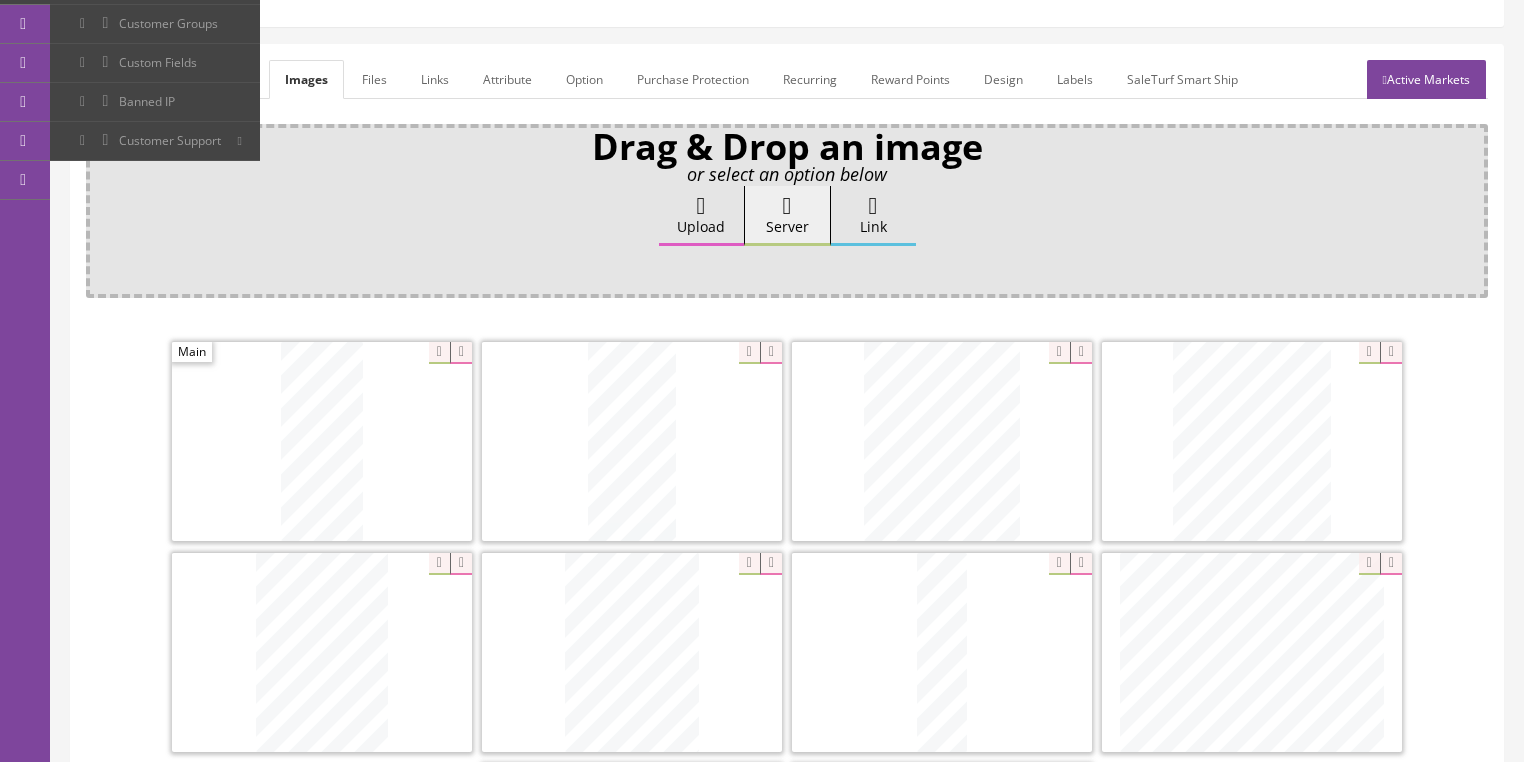 click on "General" at bounding box center [124, 79] 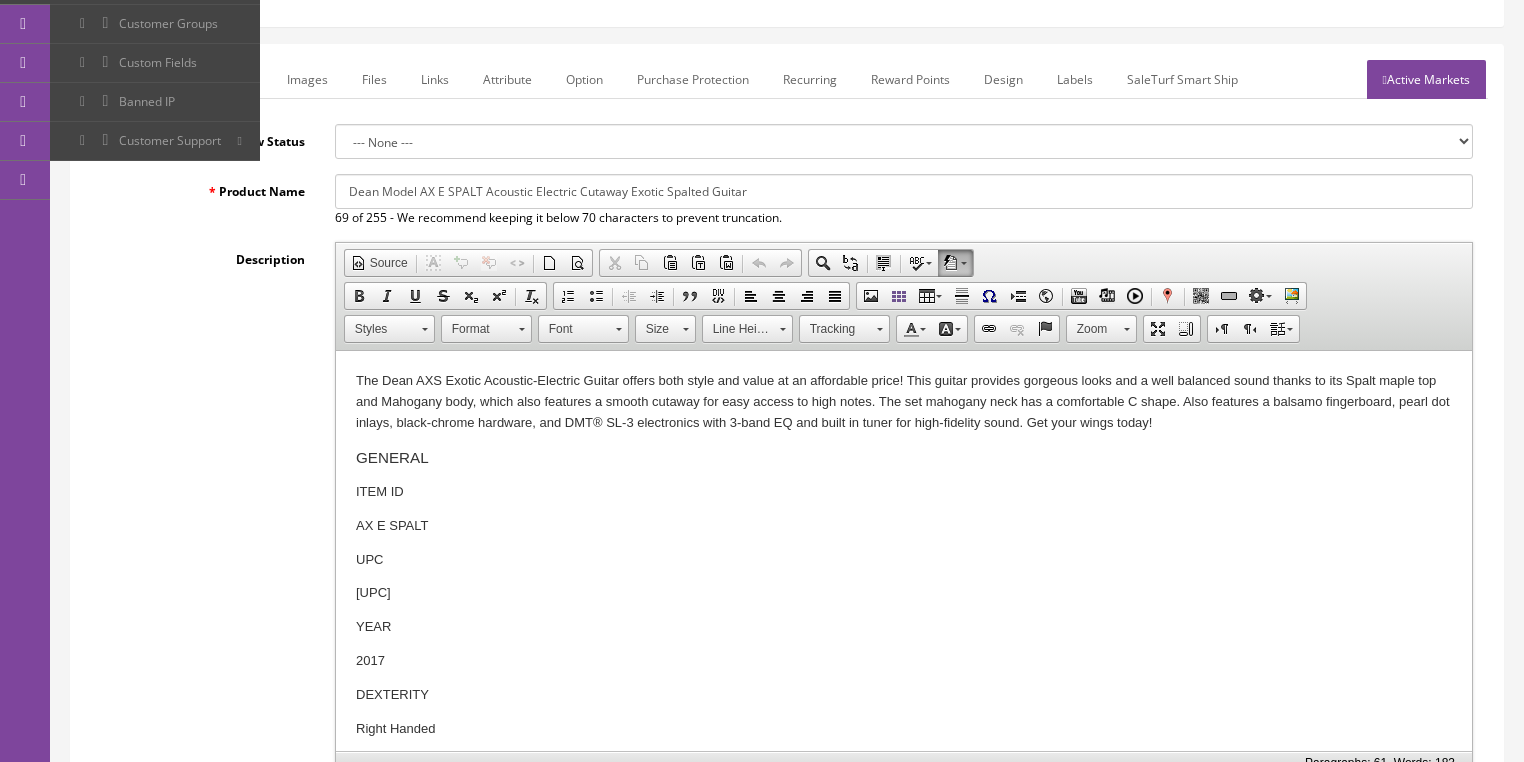 click on "The Dean AXS Exotic Acoustic-Electric Guitar offers both style and value at an affordable price! This guitar provides gorgeous looks and a well balanced sound thanks to its Spalt maple top and Mahogany body, which also features a smooth cutaway for easy access to high notes. The set mahogany neck has a comfortable C shape. Also features a balsamo fingerboard, pearl dot inlays, black-chrome hardware, and DMT® SL-3 electronics with 3-band EQ and built in tuner for high-fidelity sound. Get your wings today! GENERAL ITEM ID AX E SPALT UPC 814064027763 YEAR 2017 DEXTERITY Right Handed SERIES AXcess COUNTRY OF ORIGIN China BODY BINDING BODY 3 Ply B/W/B BODY MATERIAL Mahogany BRIDGE Balsamo FINISH TOP Gloss Natural TOP CONTOUR Flat Top TOP MATERIAL Spalt NECK NECK SHAPE   C CONSTRUCTION Set Neck FRETBOARD MATERIAL Balsamo FRETBOARD RADIUS 12" (305mm) NECK MATERIAL Mahogany NUT MATERIAL PPS (Polyphenylene Sulfide) NUT WIDTH 1 5/8" (41mm) SCALE LENGTH 25 1/2" (648mm) FRETS 20 INLAYS Pearl Dot TRUSS ROD Dual Action" at bounding box center [903, 1404] 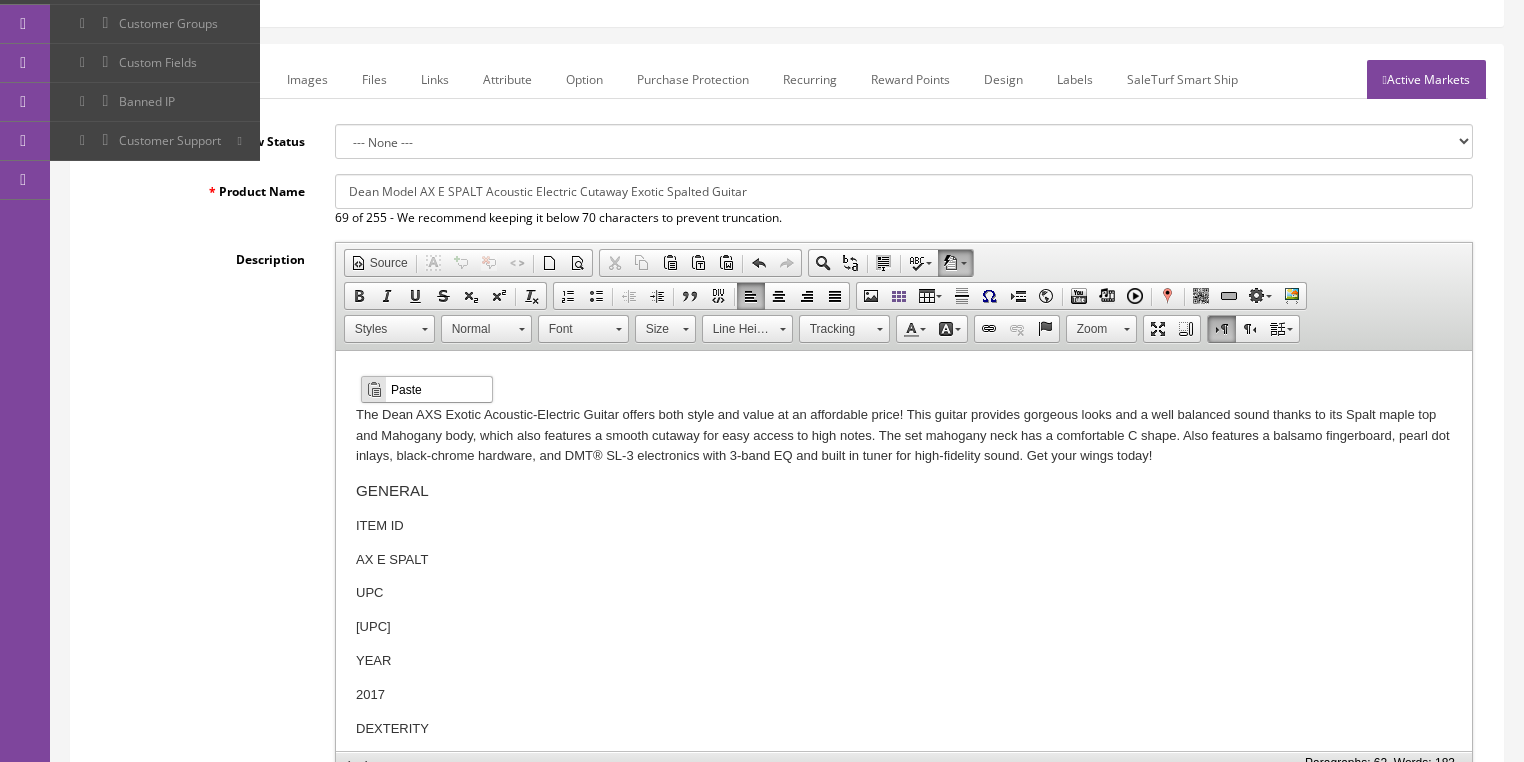 scroll, scrollTop: 0, scrollLeft: 0, axis: both 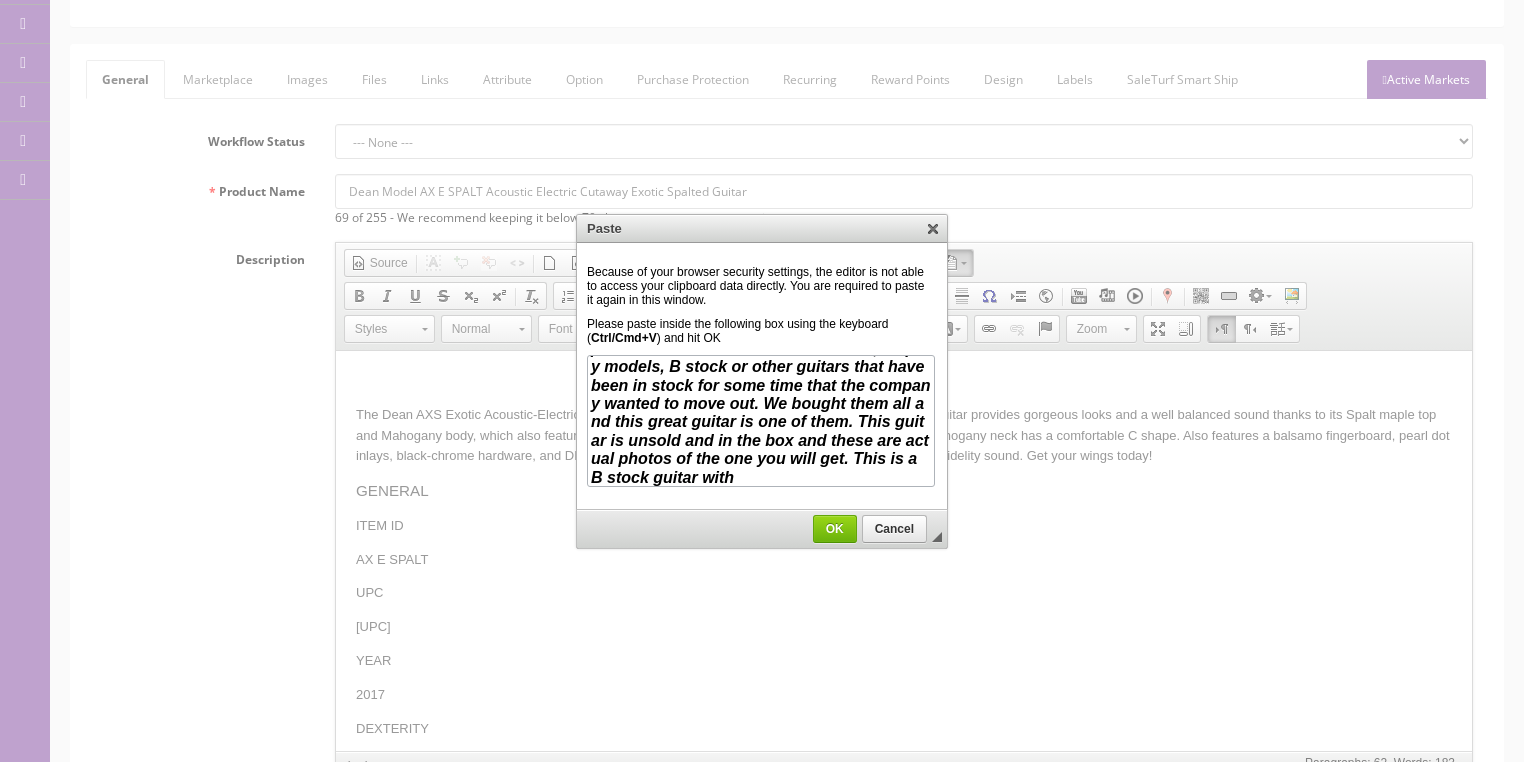 click on "OK" at bounding box center [835, 529] 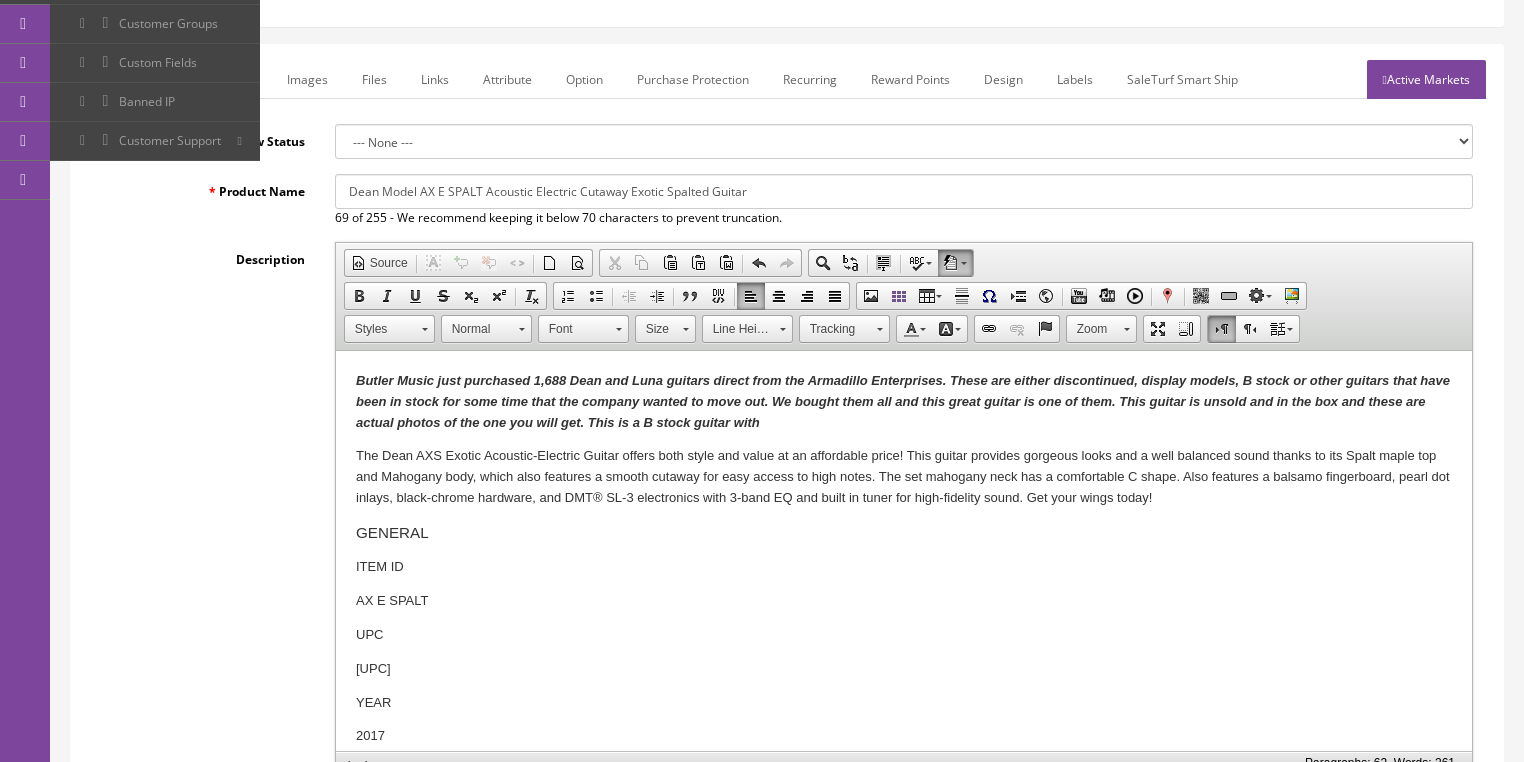 type 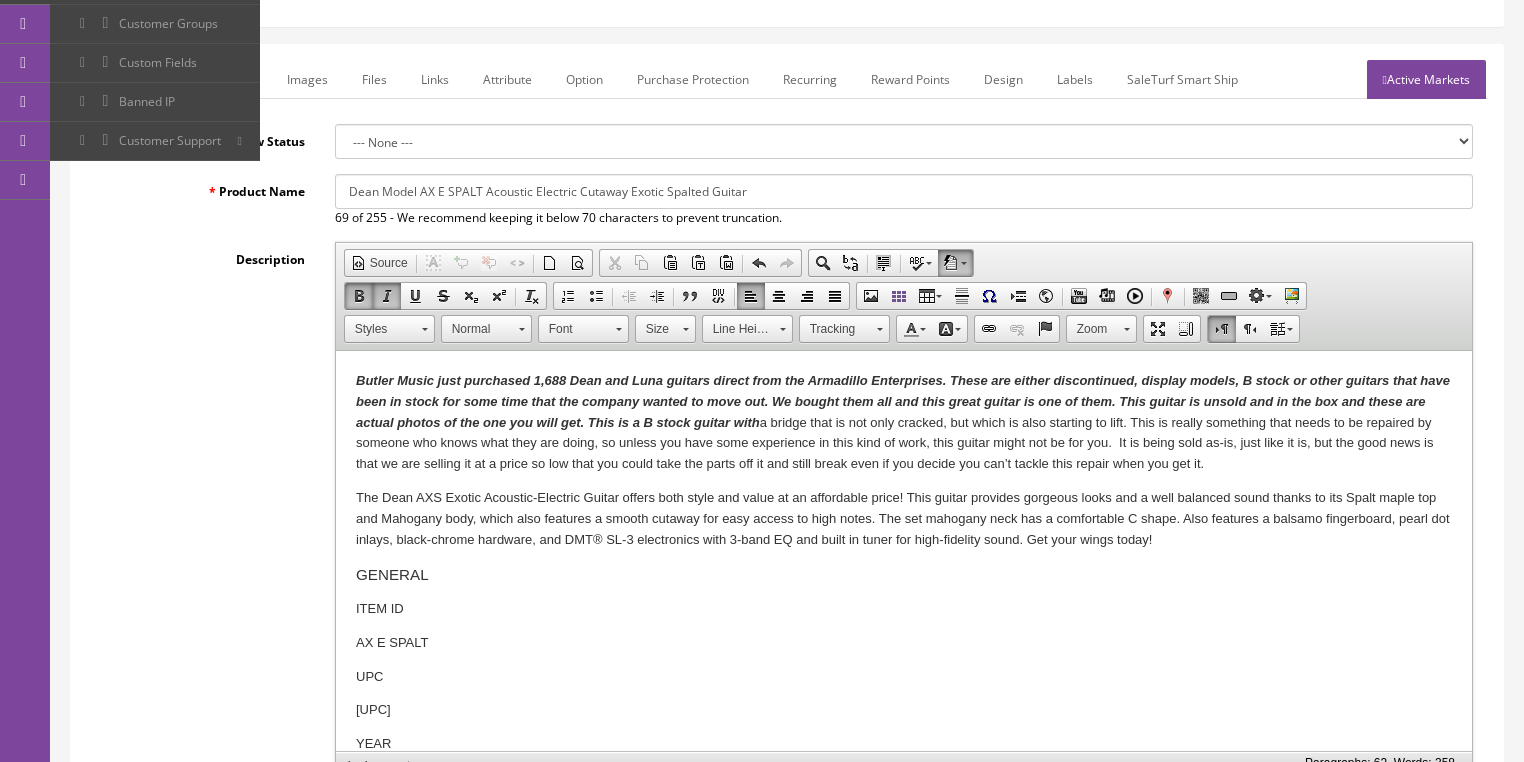 drag, startPoint x: 350, startPoint y: 375, endPoint x: 1298, endPoint y: 460, distance: 951.80304 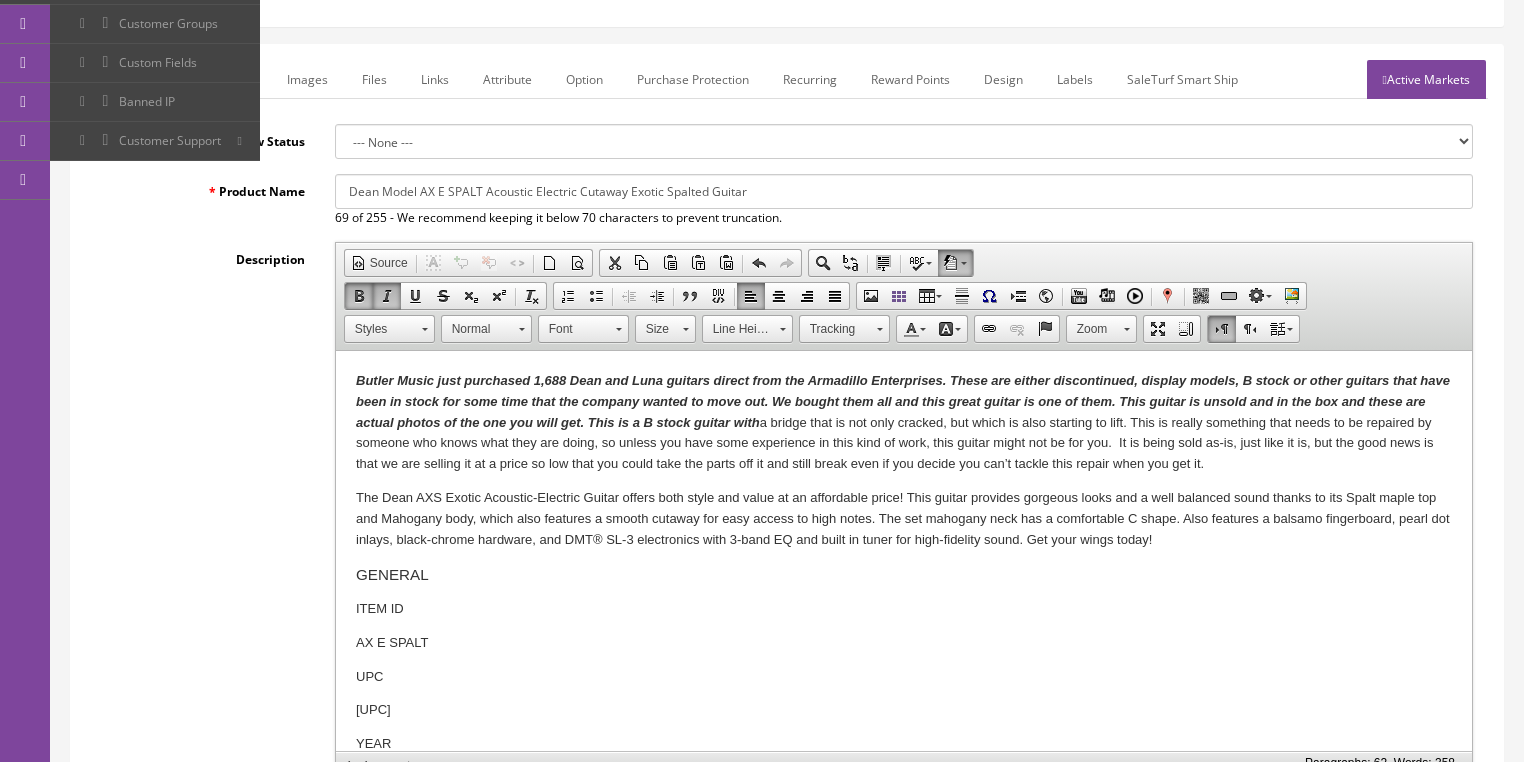 click at bounding box center (359, 296) 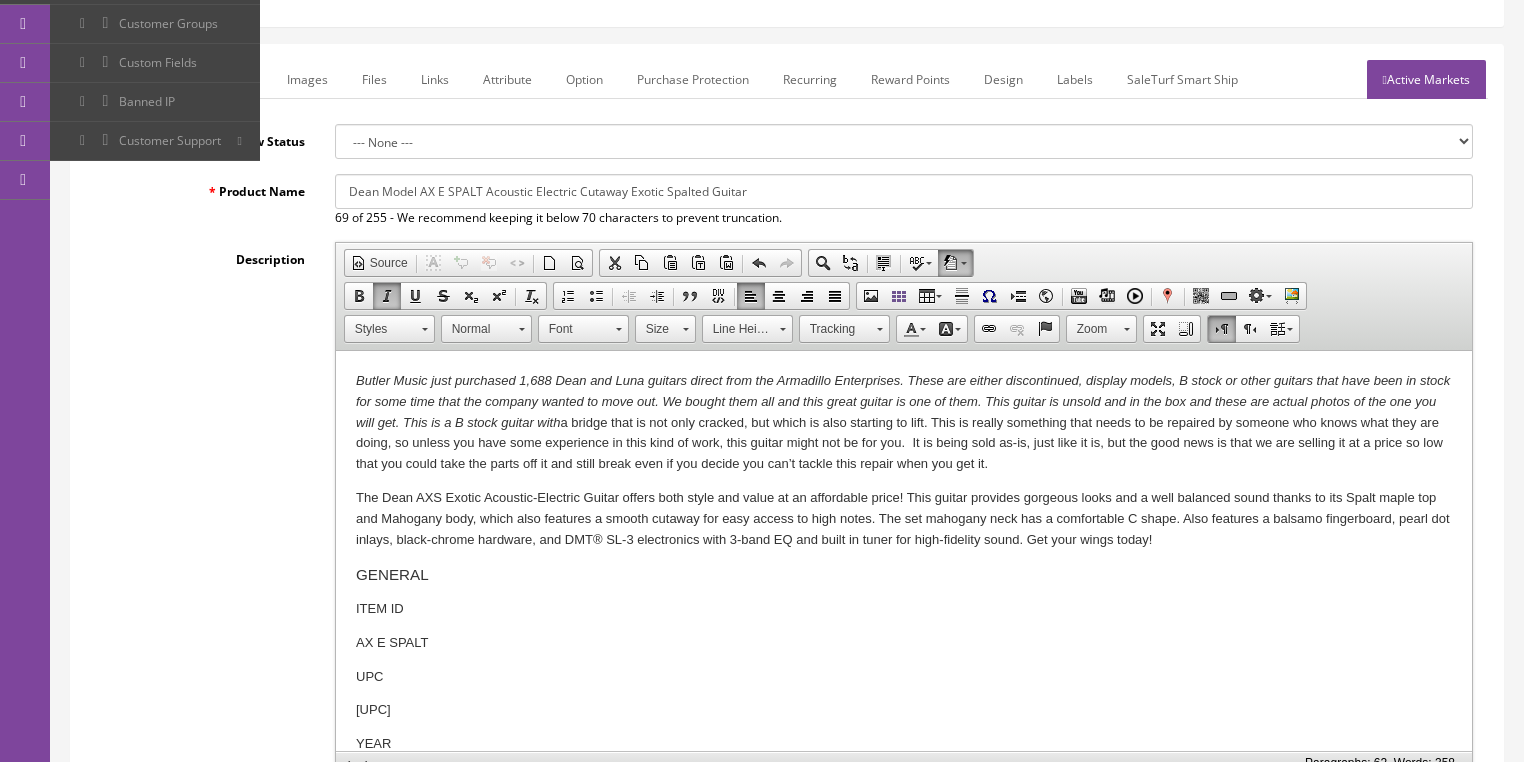 click at bounding box center (359, 296) 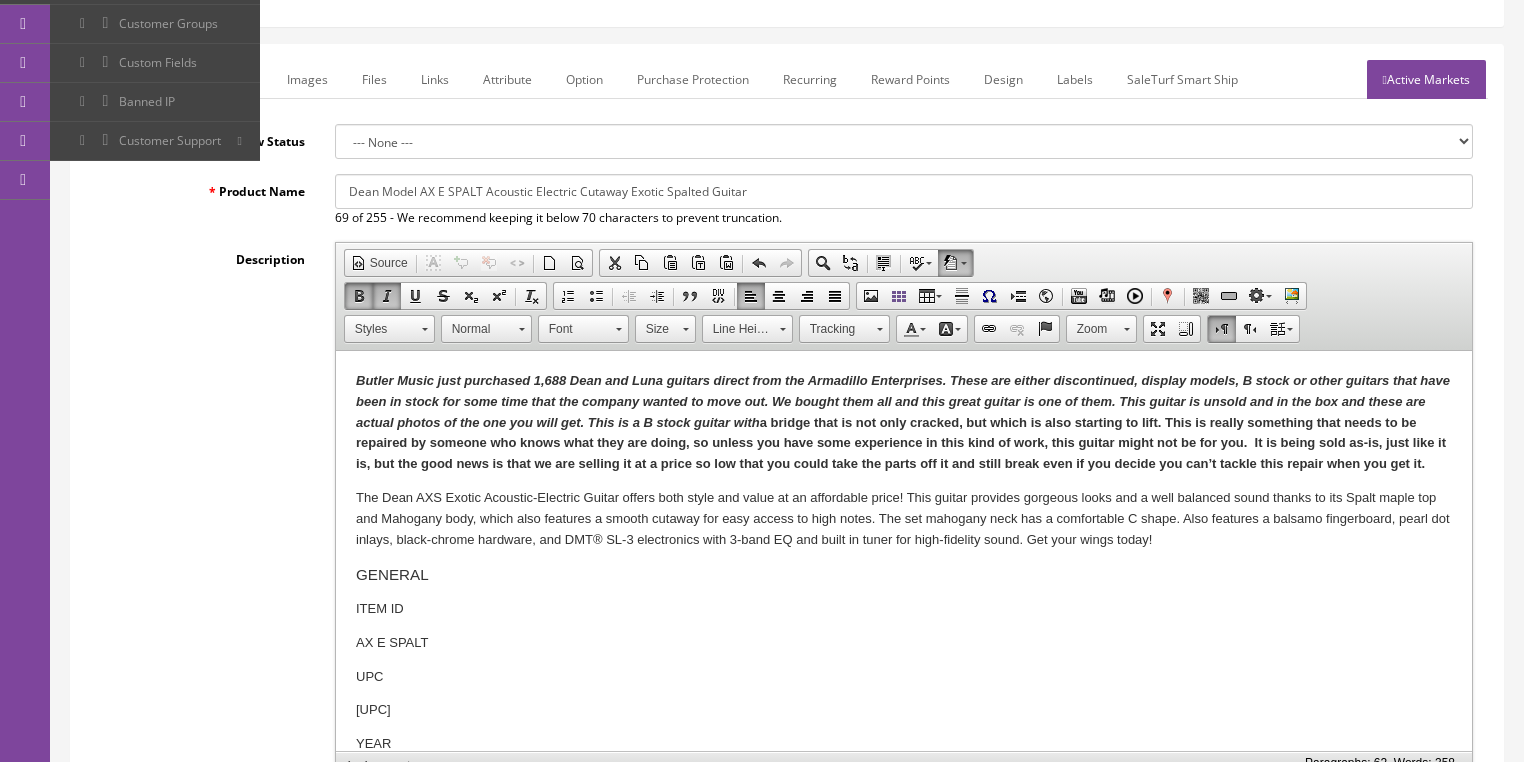 click on "Description
Rich Text Editor, input-description1 Editor toolbars Document   Source   Format Selection   Comment Selection   Uncomment Selection   Enable/Disable HTML Tag Autocomplete   New Page   Preview Clipboard/Undo   Cut   Copy   Paste   Paste as plain text   Paste from Word   Undo   Redo Editing   Find   Replace   Select All   Spell Check As You Type   AutoCorrect (Selected) Basic Styles   Bold   Italic   Underline   Strikethrough   Subscript   Superscript   Remove Format Paragraph   Insert/Remove Numbered List   Insert/Remove Bulleted List   Decrease Indent   Increase Indent   Block Quote   Create Div Container   Align Left   Center   Align Right   Justify Insert   Image   Create a Bootstrap grid   Table   Insert Horizontal Line   Insert symbol   Insert Page Break for Printing   IFrame   Embed YouTube Video   Embed Media from External Sites   Video Snapshot   Google Maps   Insert a ZS Google QR-Code picture   Simple Button     Styles" at bounding box center (787, 510) 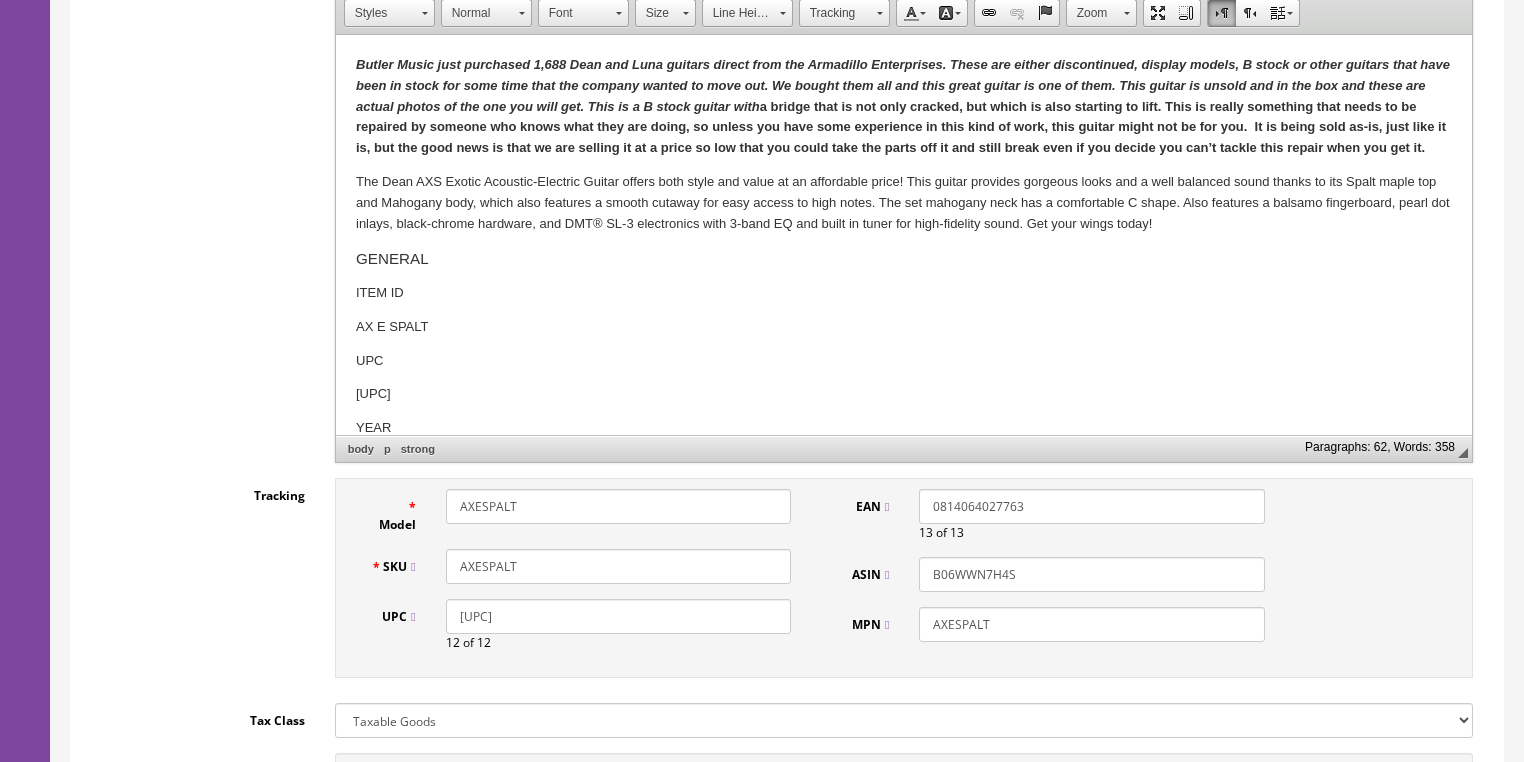 scroll, scrollTop: 560, scrollLeft: 0, axis: vertical 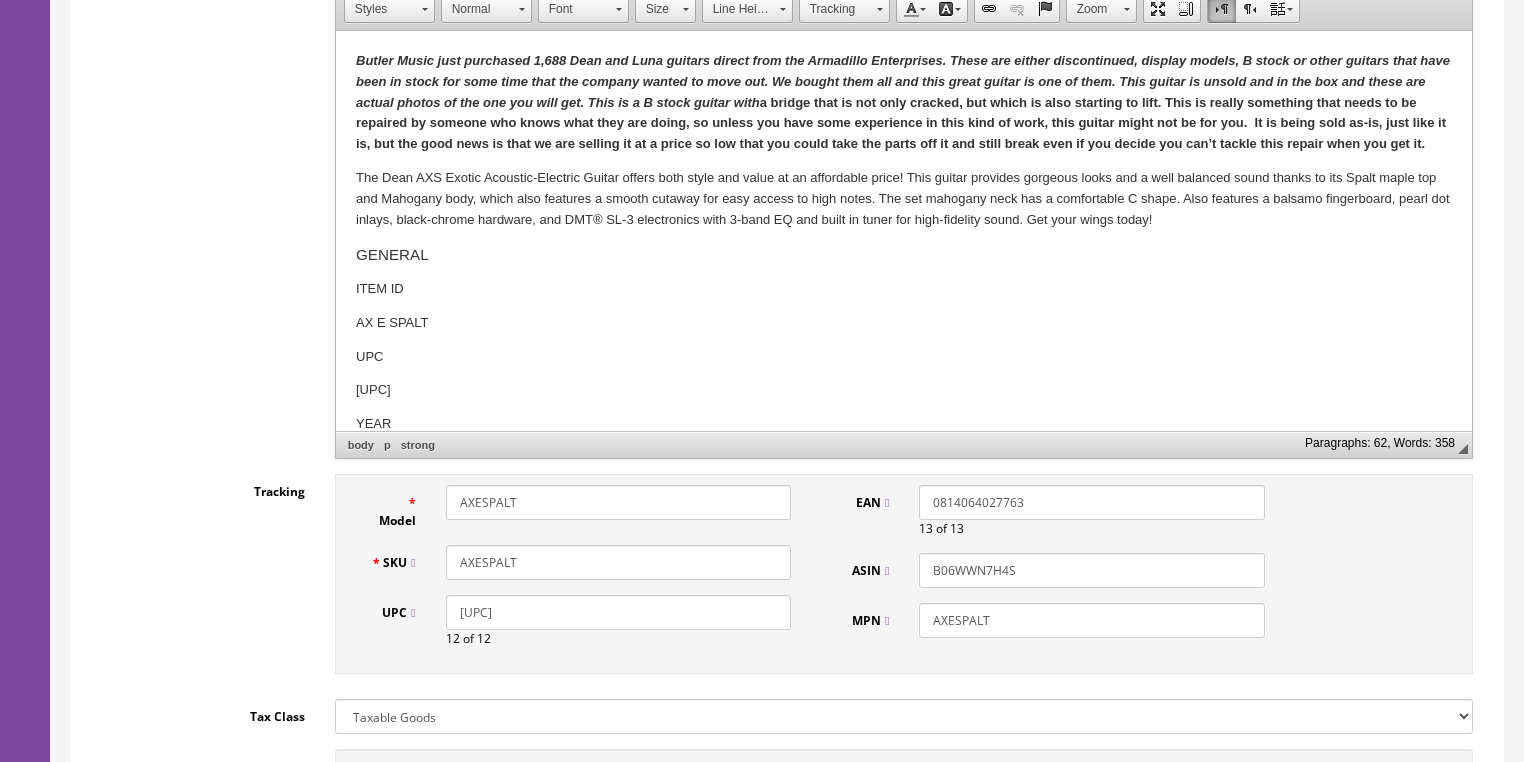 click on "AXESPALT" at bounding box center (618, 562) 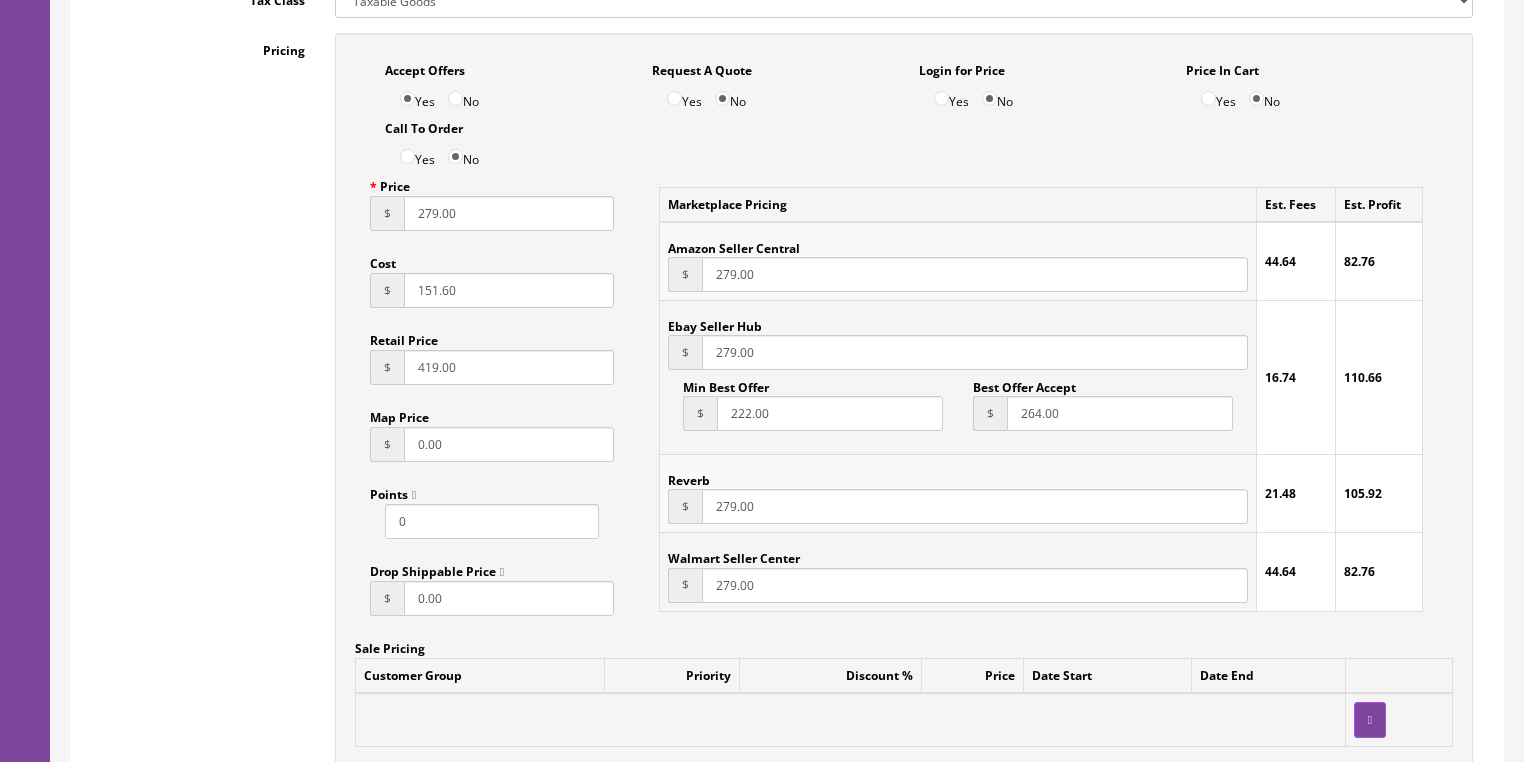 scroll, scrollTop: 1280, scrollLeft: 0, axis: vertical 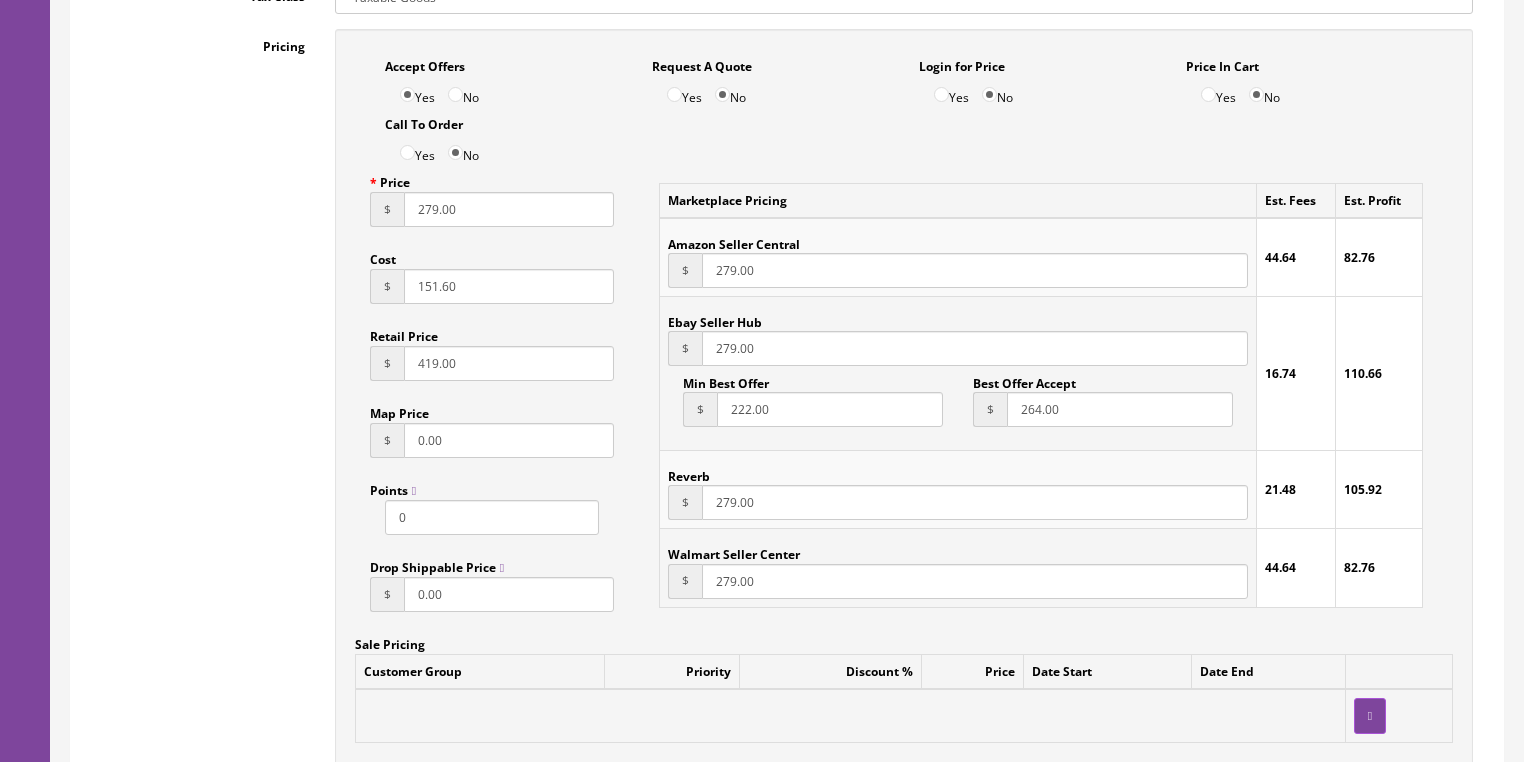 type on "AXESPALT-XY22034888" 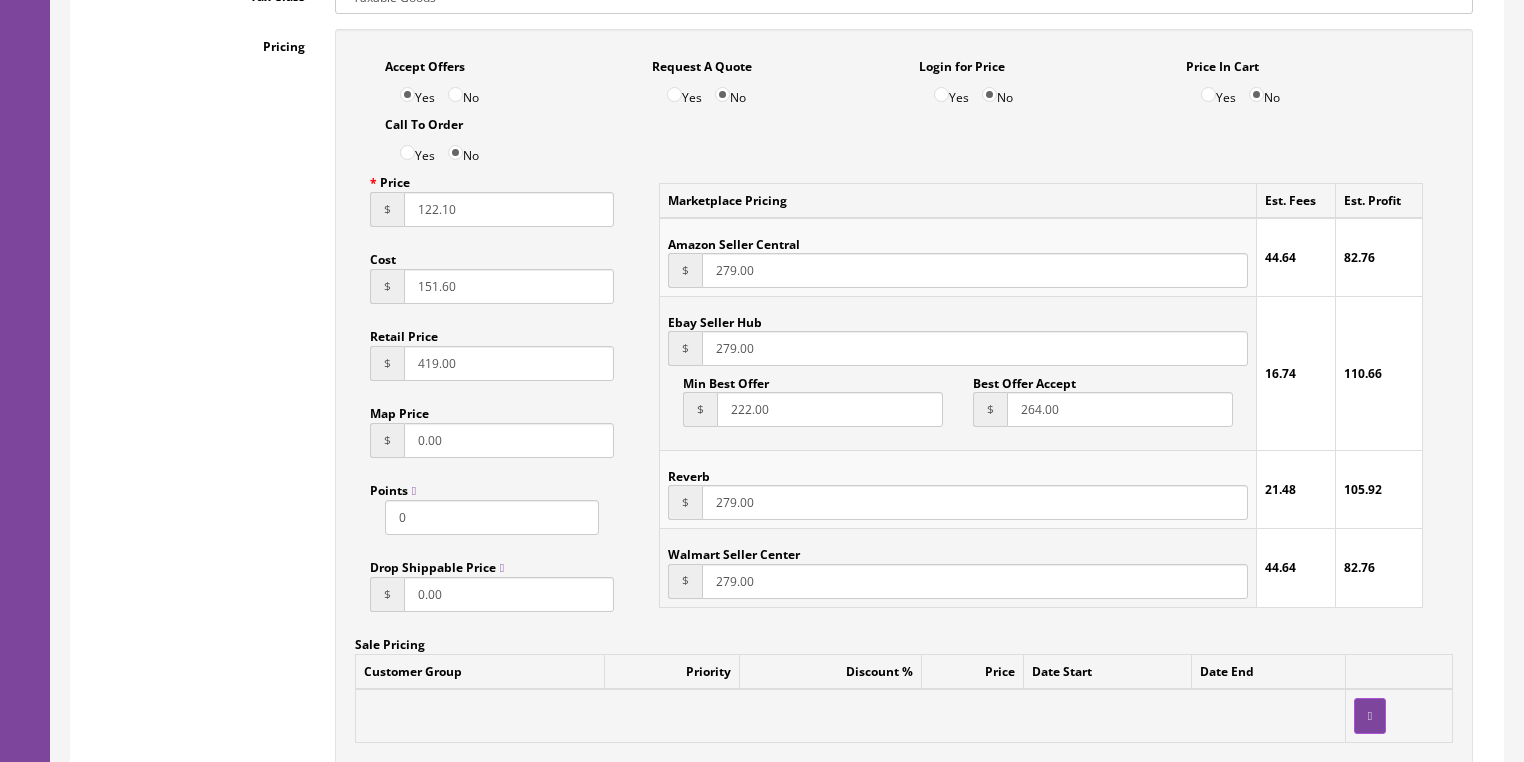 type on "122.10" 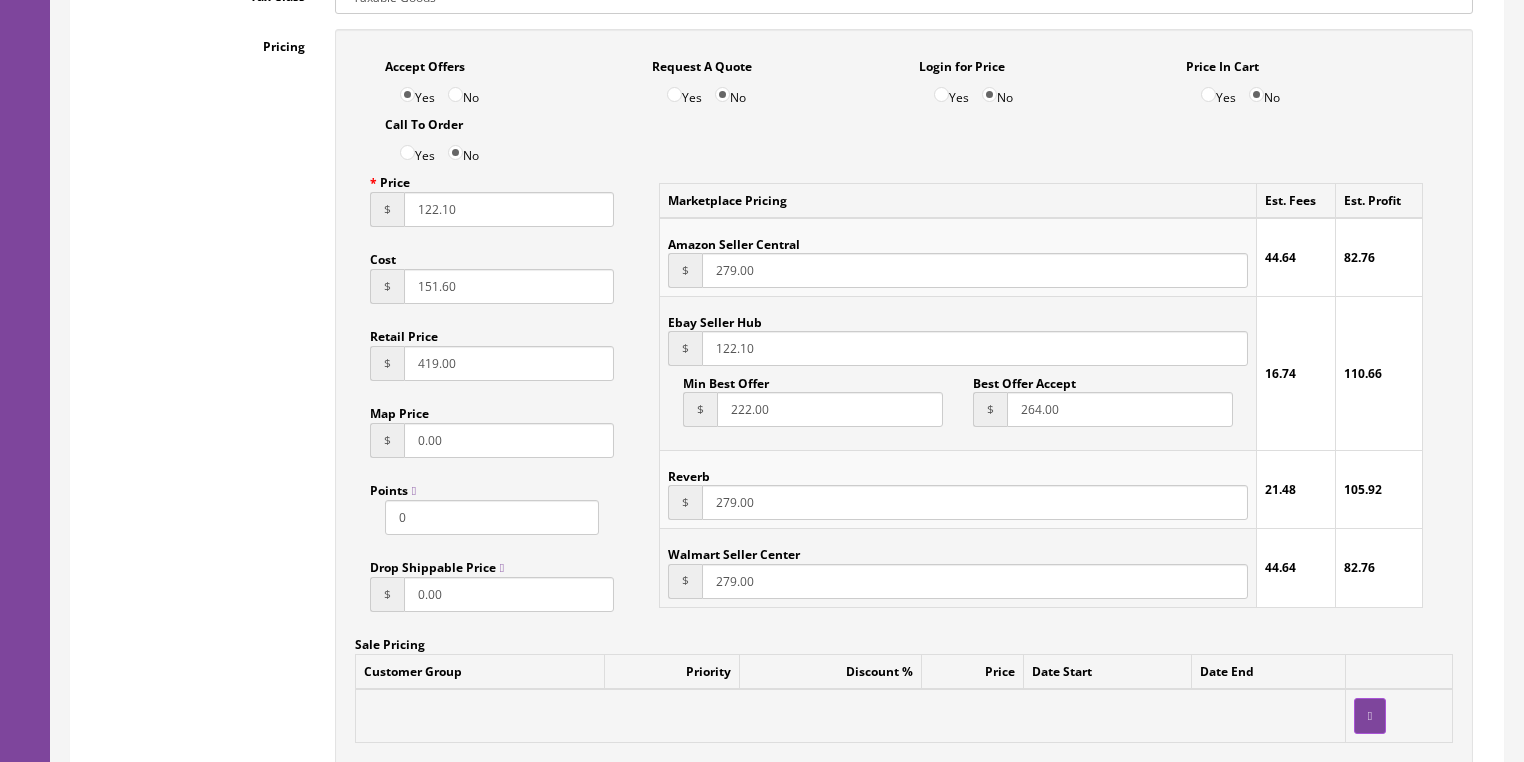 type on "122.10" 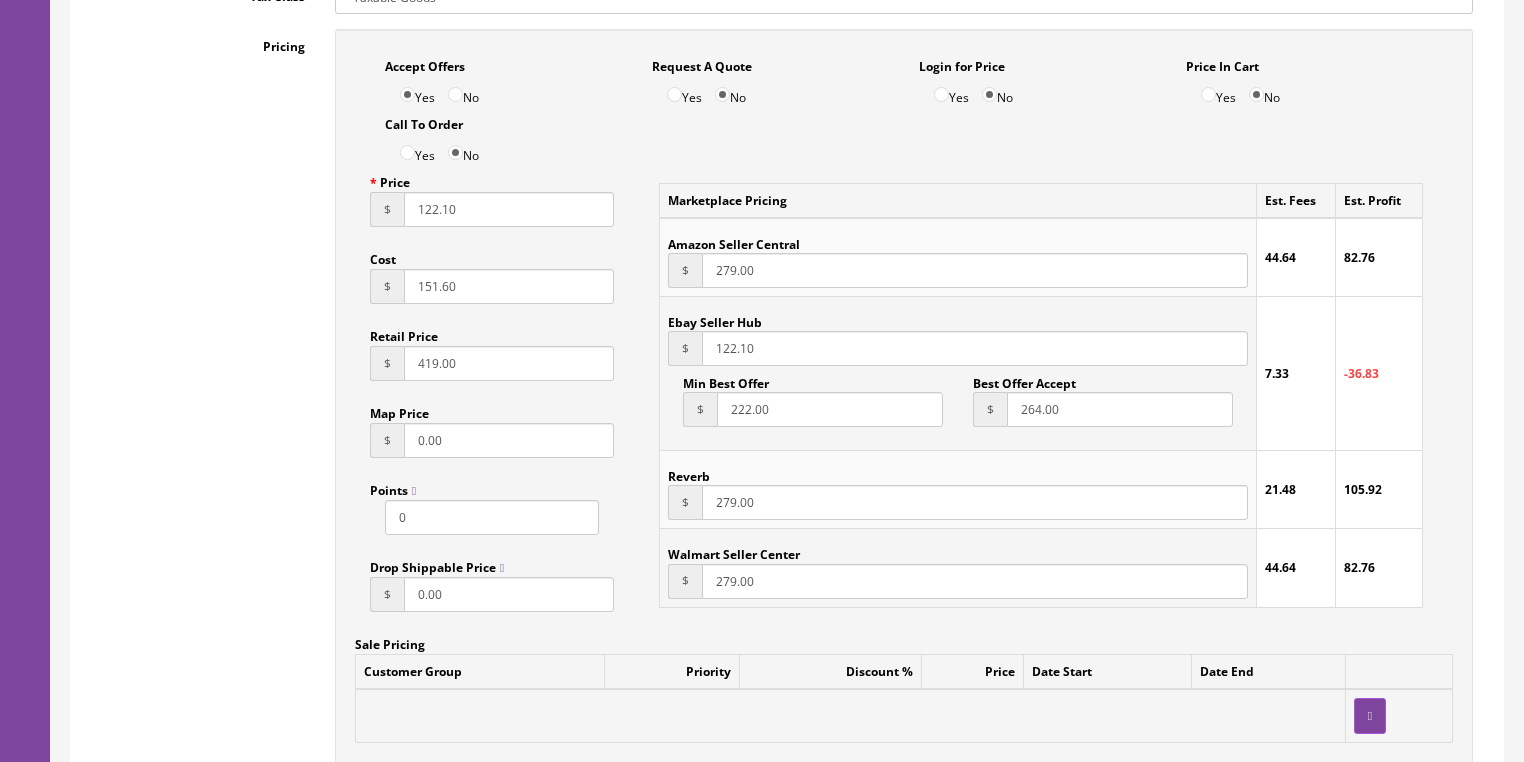 drag, startPoint x: 760, startPoint y: 518, endPoint x: 676, endPoint y: 518, distance: 84 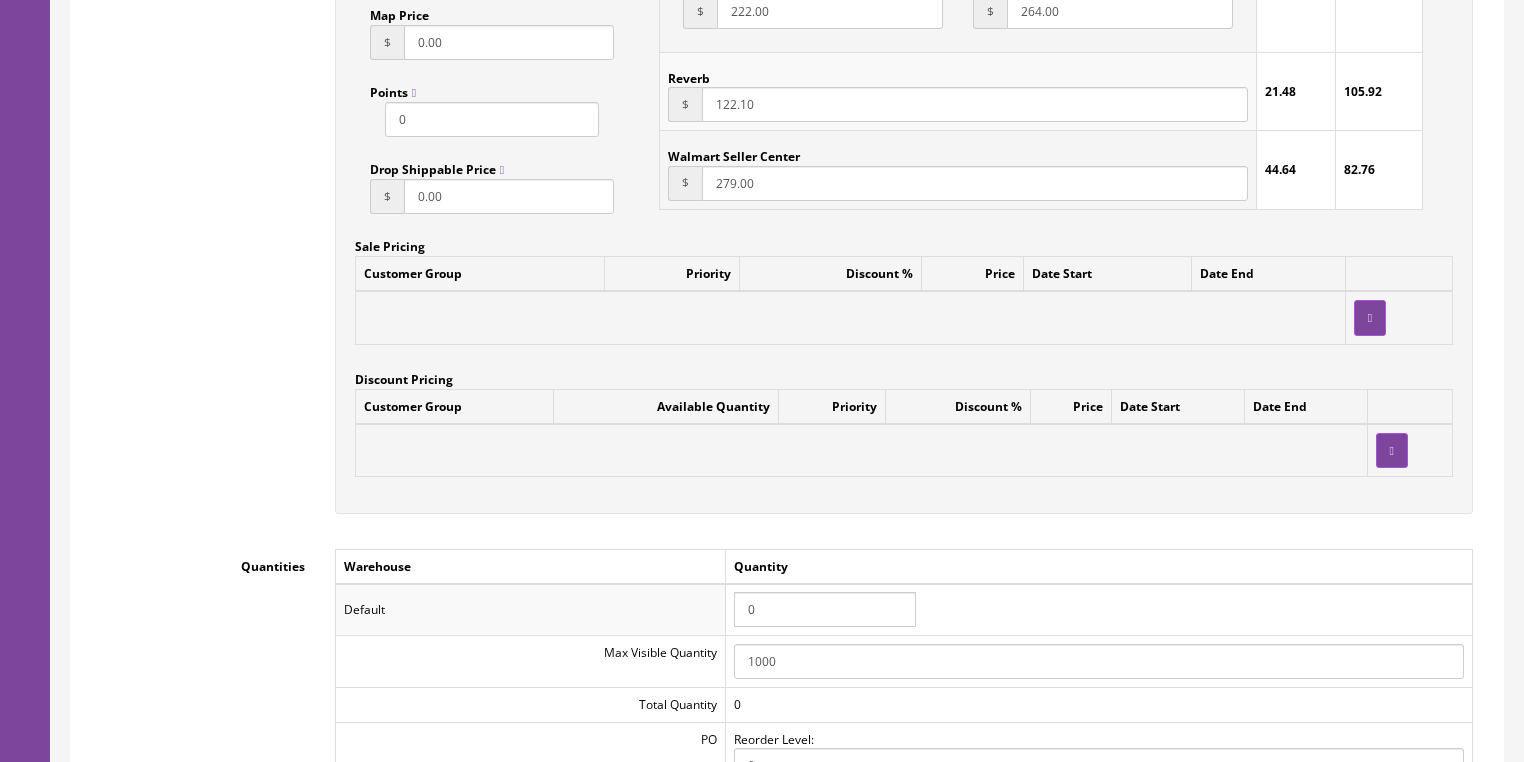 scroll, scrollTop: 1680, scrollLeft: 0, axis: vertical 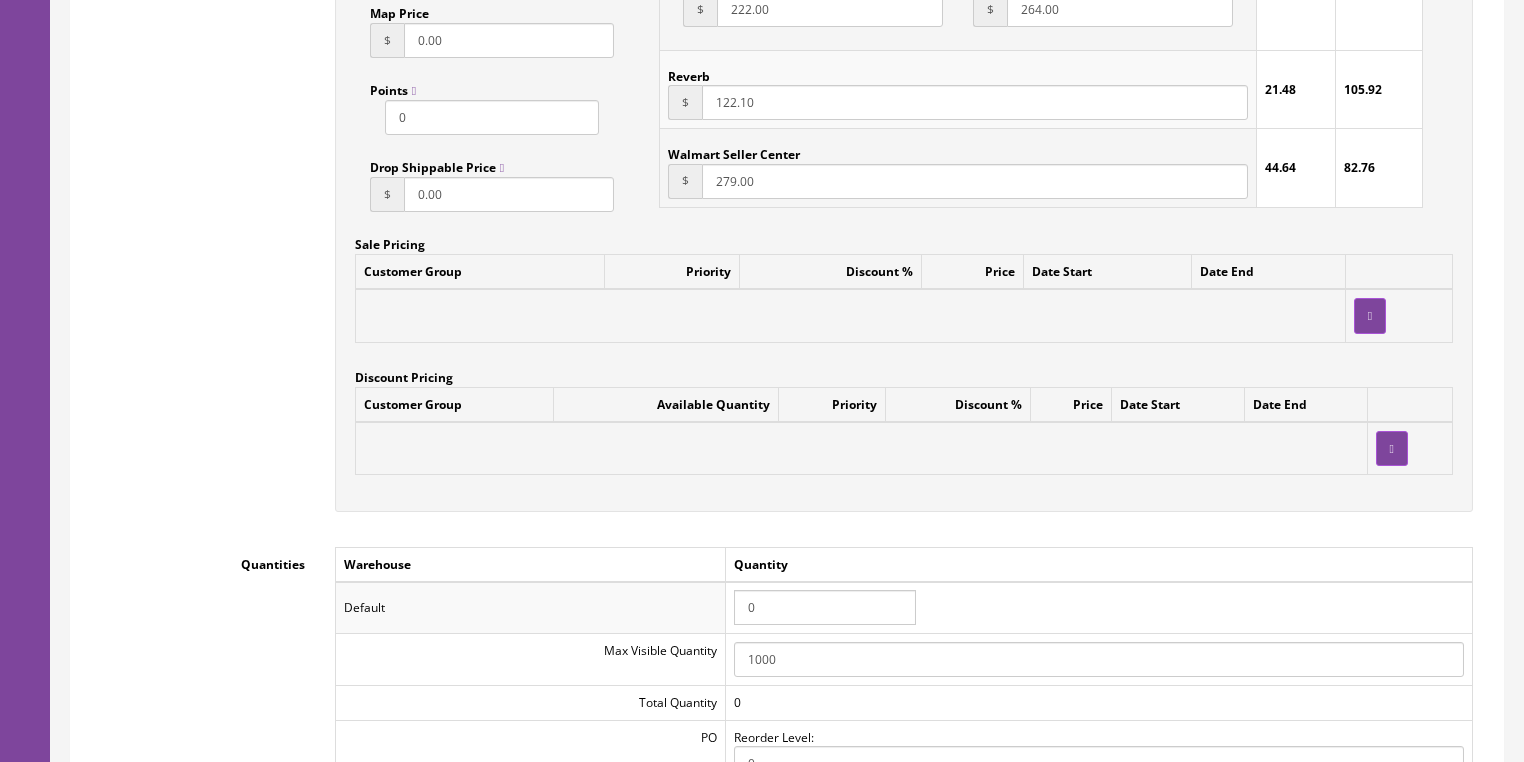 type on "122.10" 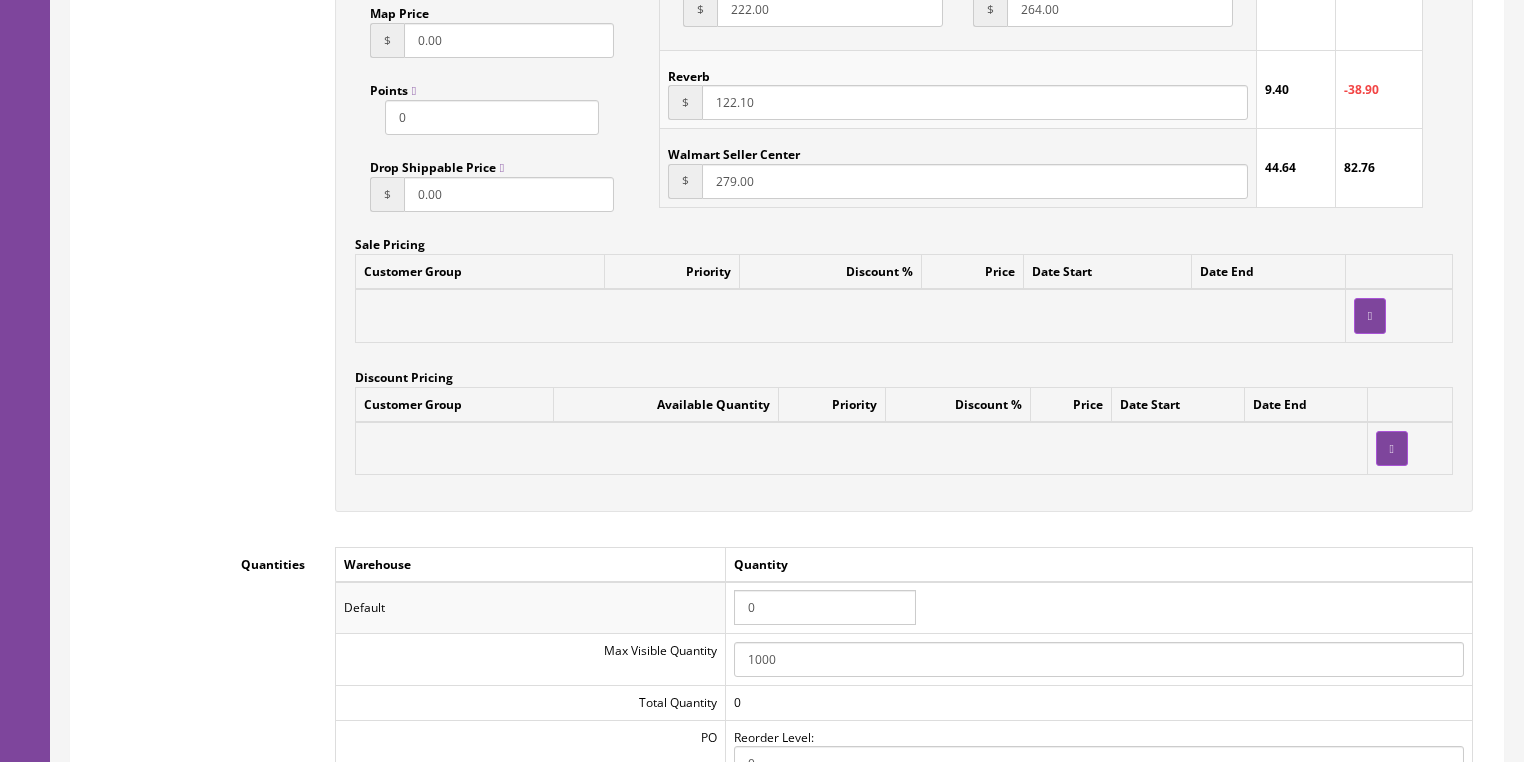 drag, startPoint x: 763, startPoint y: 615, endPoint x: 714, endPoint y: 606, distance: 49.819675 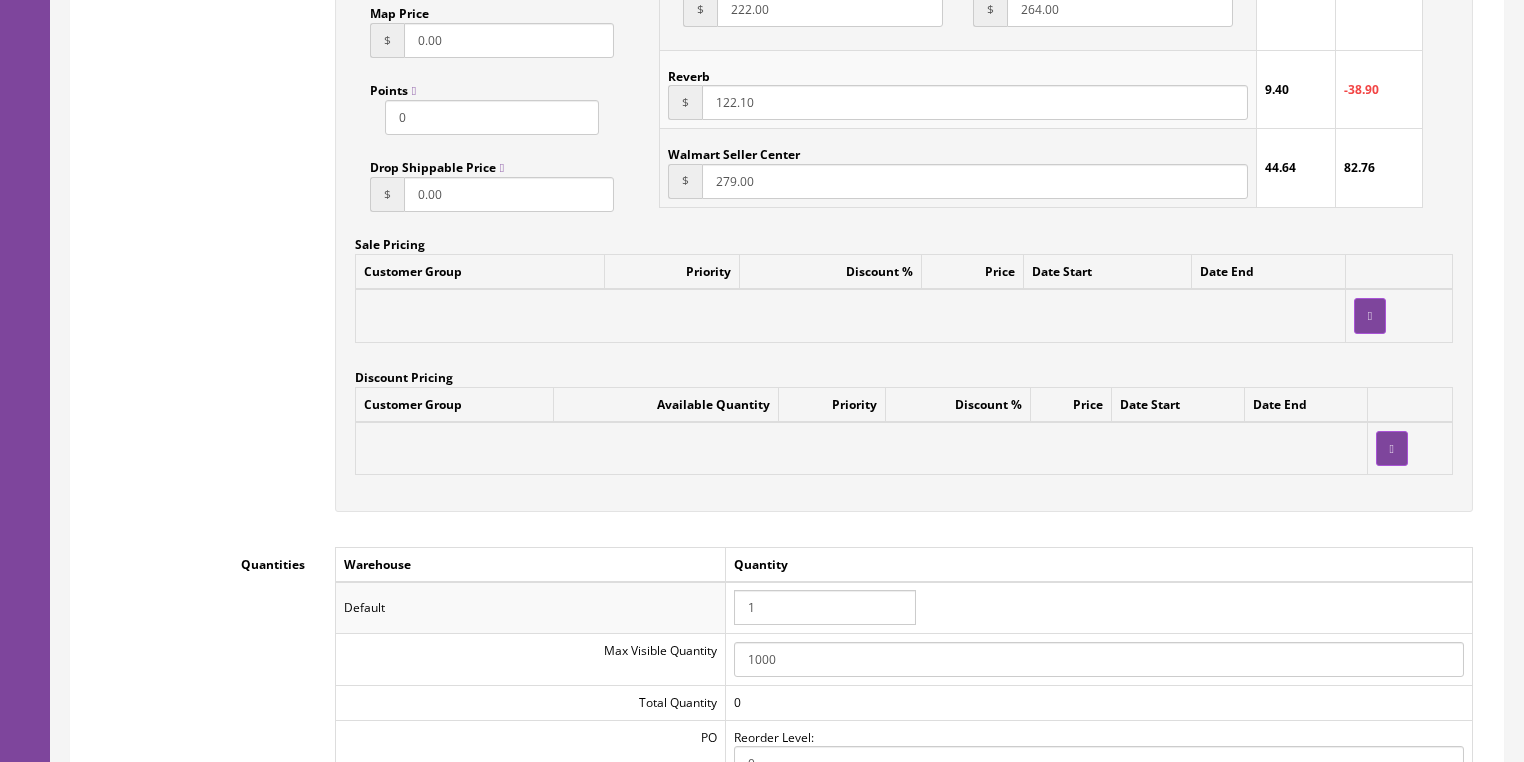 type on "1" 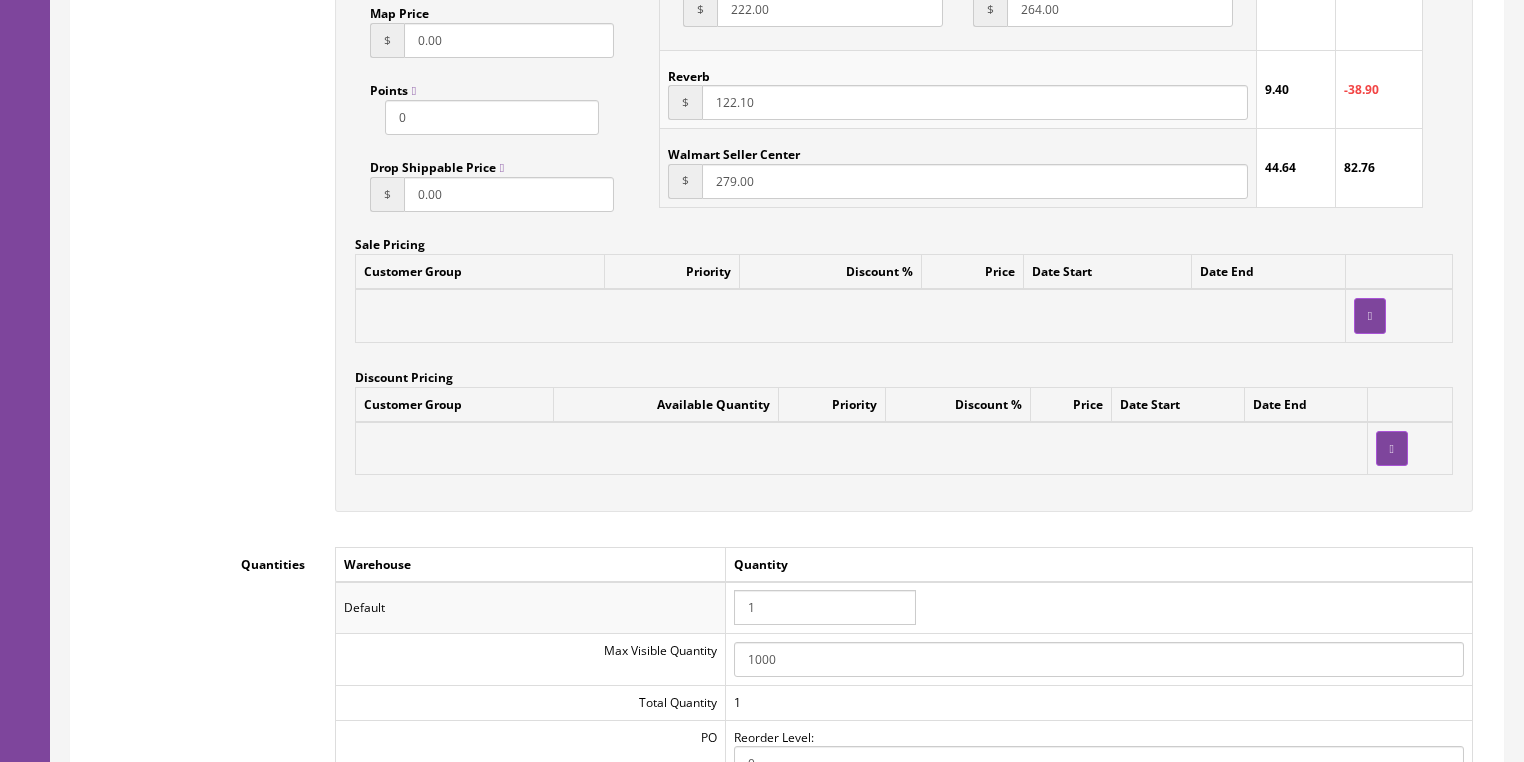 click at bounding box center [861, 448] 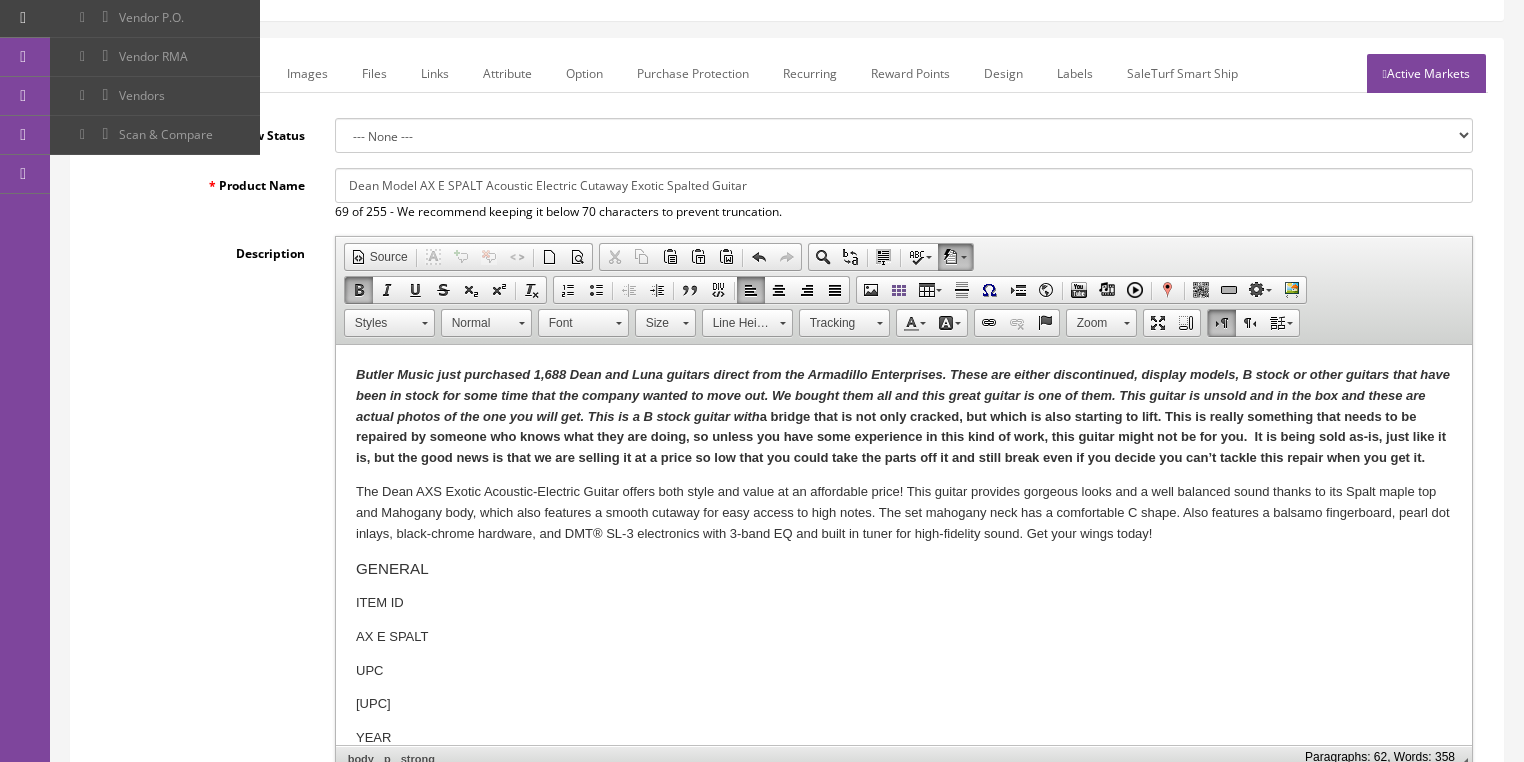 scroll, scrollTop: 160, scrollLeft: 0, axis: vertical 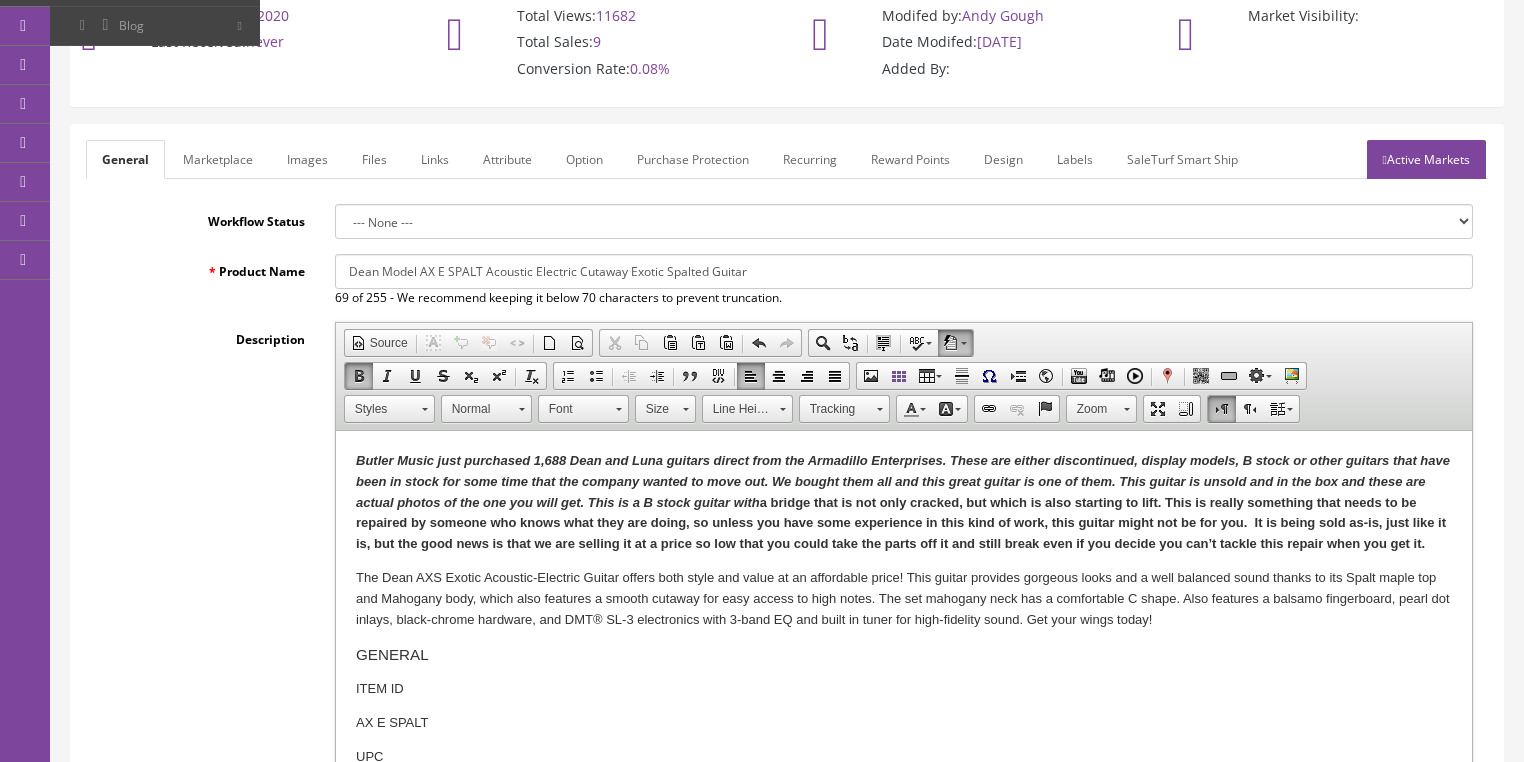 click on "Marketplace" at bounding box center [218, 159] 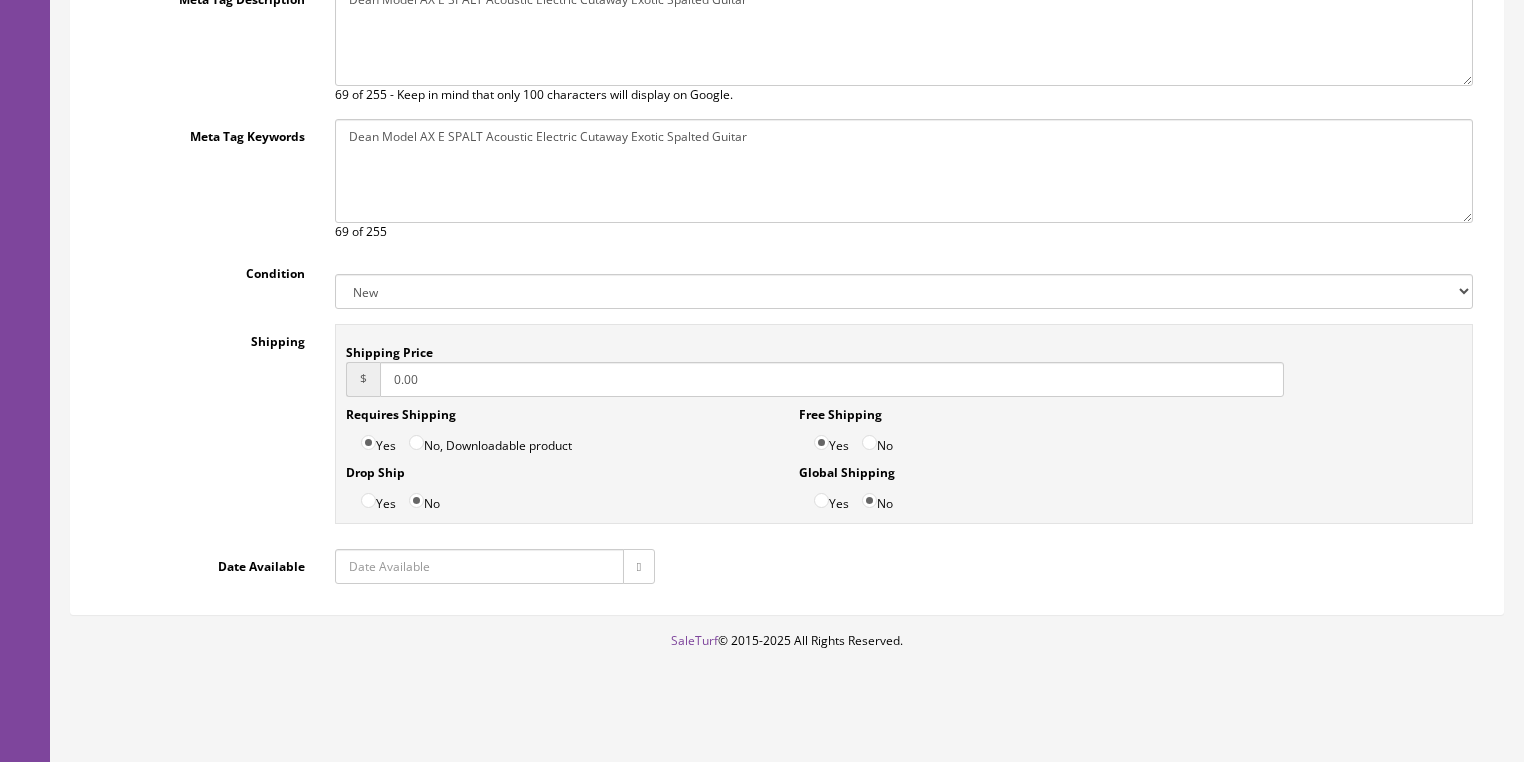 scroll, scrollTop: 519, scrollLeft: 0, axis: vertical 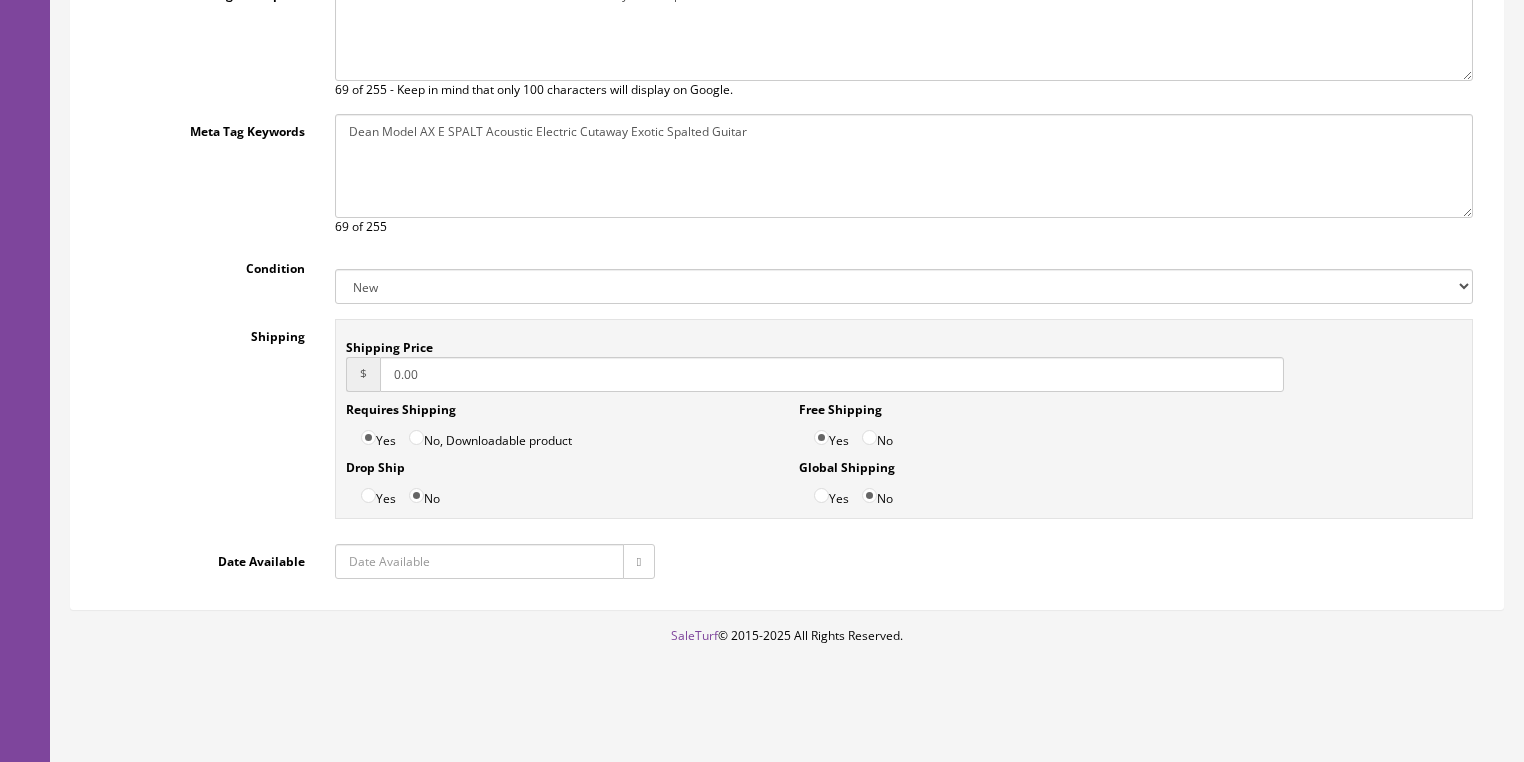 click on "New
Used
B Stock
Open Box
Re-Packed" at bounding box center [904, 286] 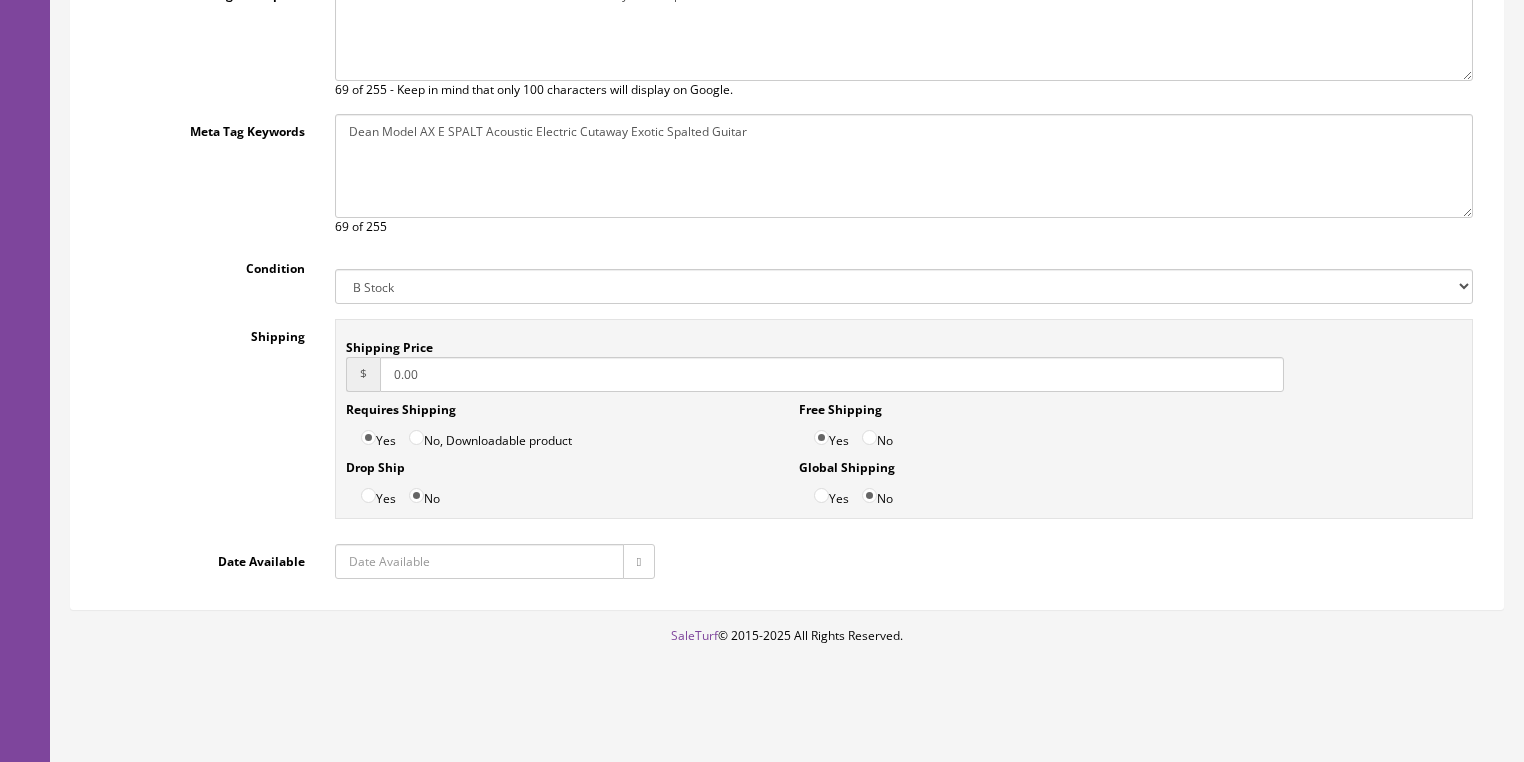 drag, startPoint x: 470, startPoint y: 368, endPoint x: 226, endPoint y: 392, distance: 245.17749 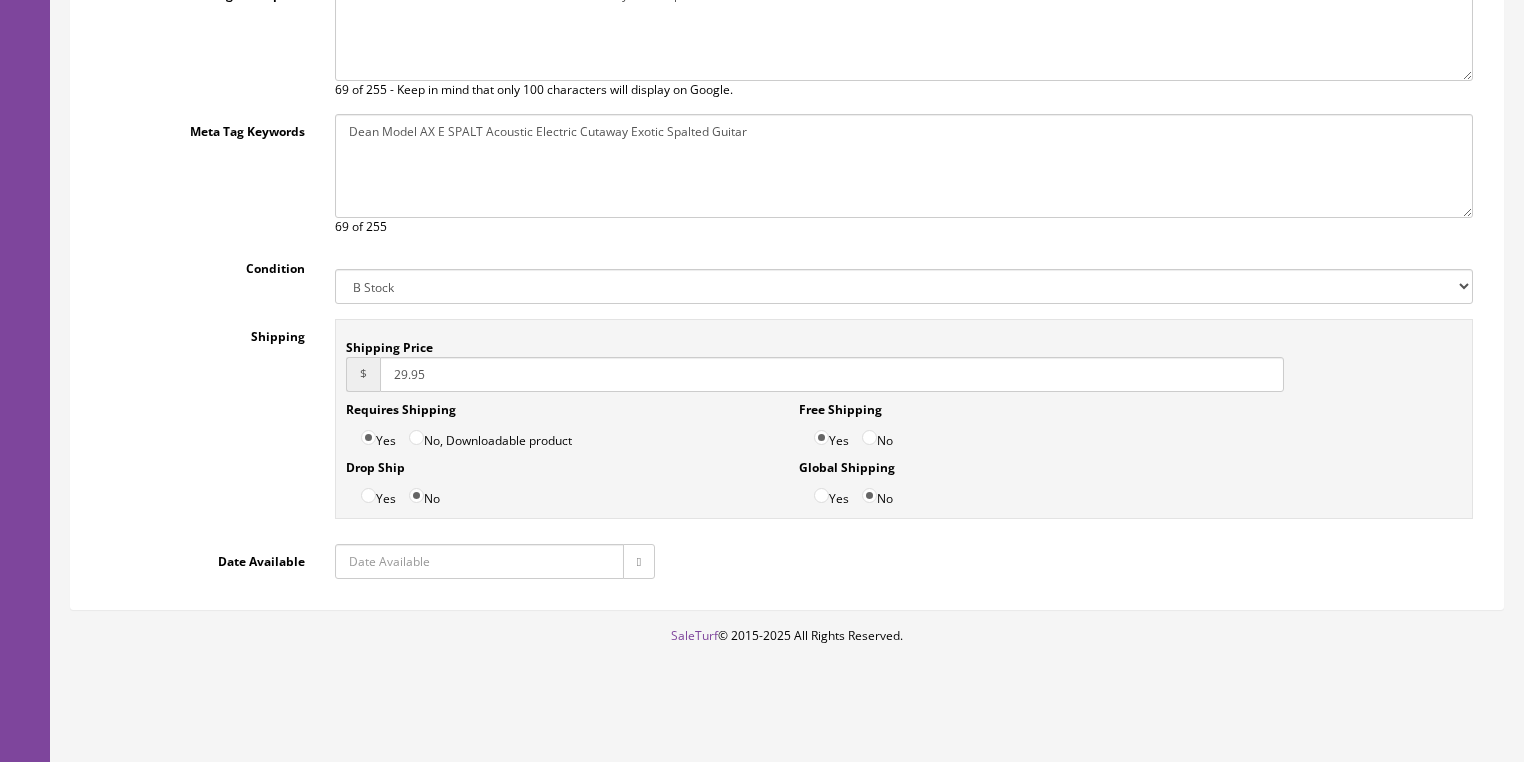 type on "29.95" 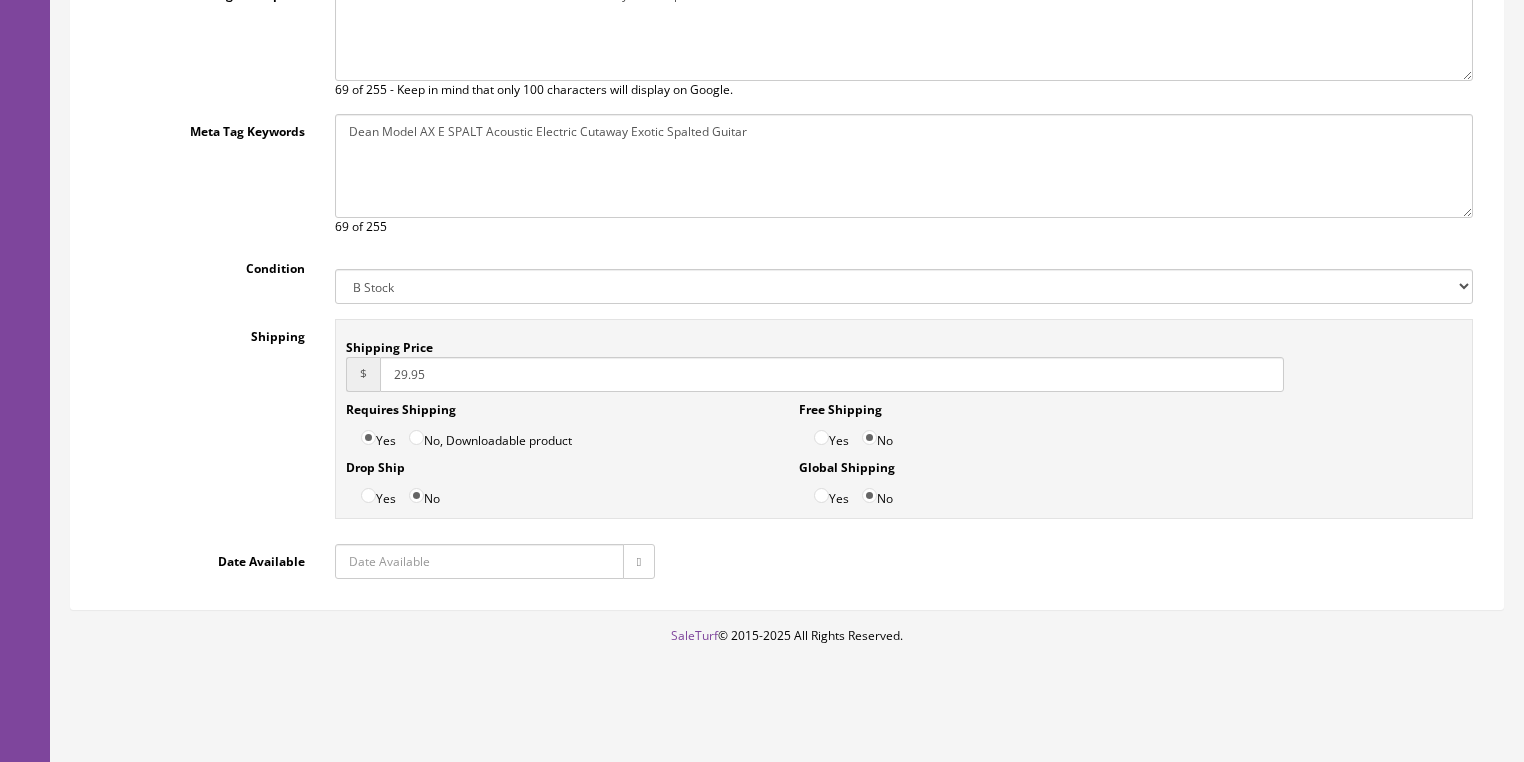 click at bounding box center (639, 561) 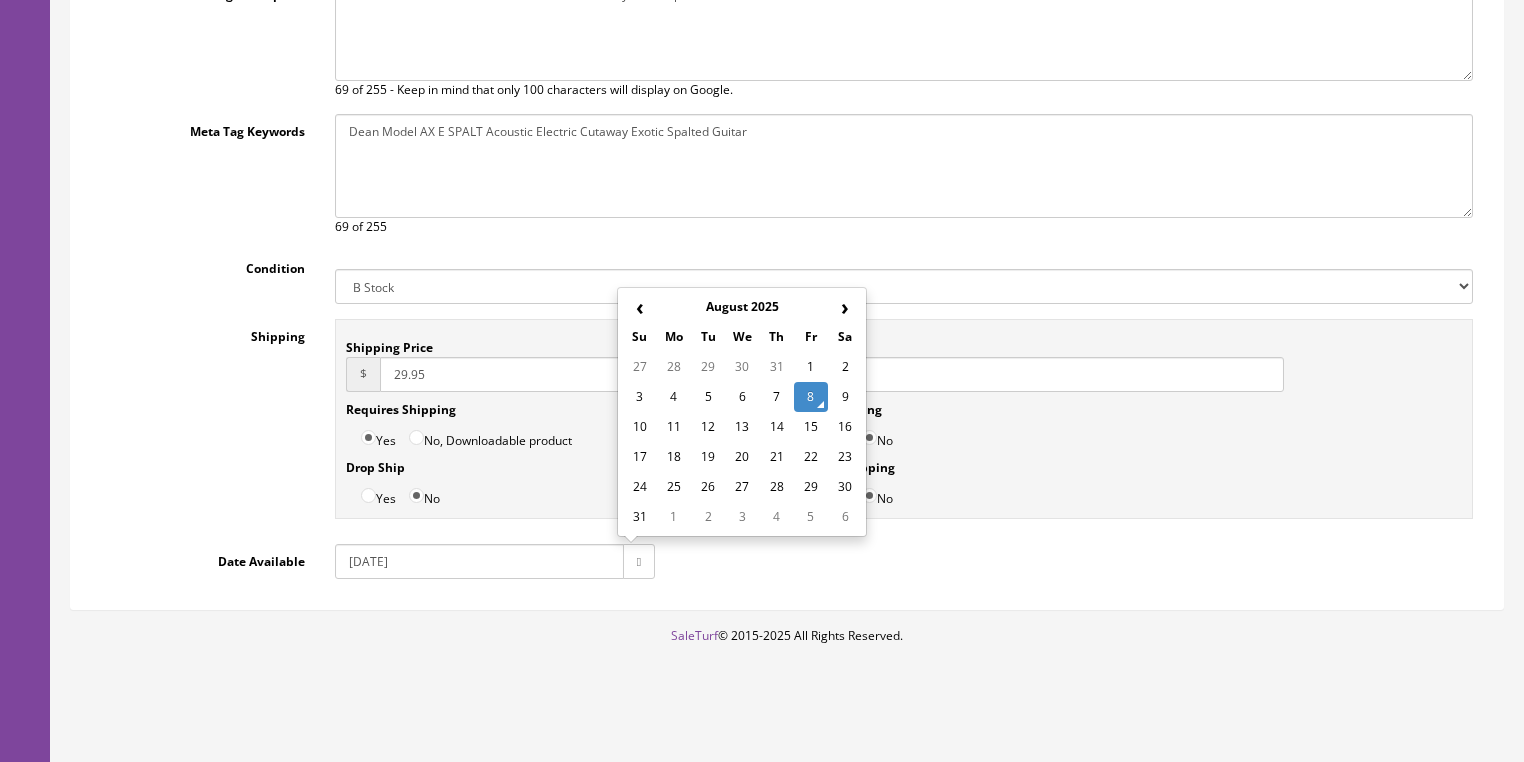 click on "8" at bounding box center [811, 397] 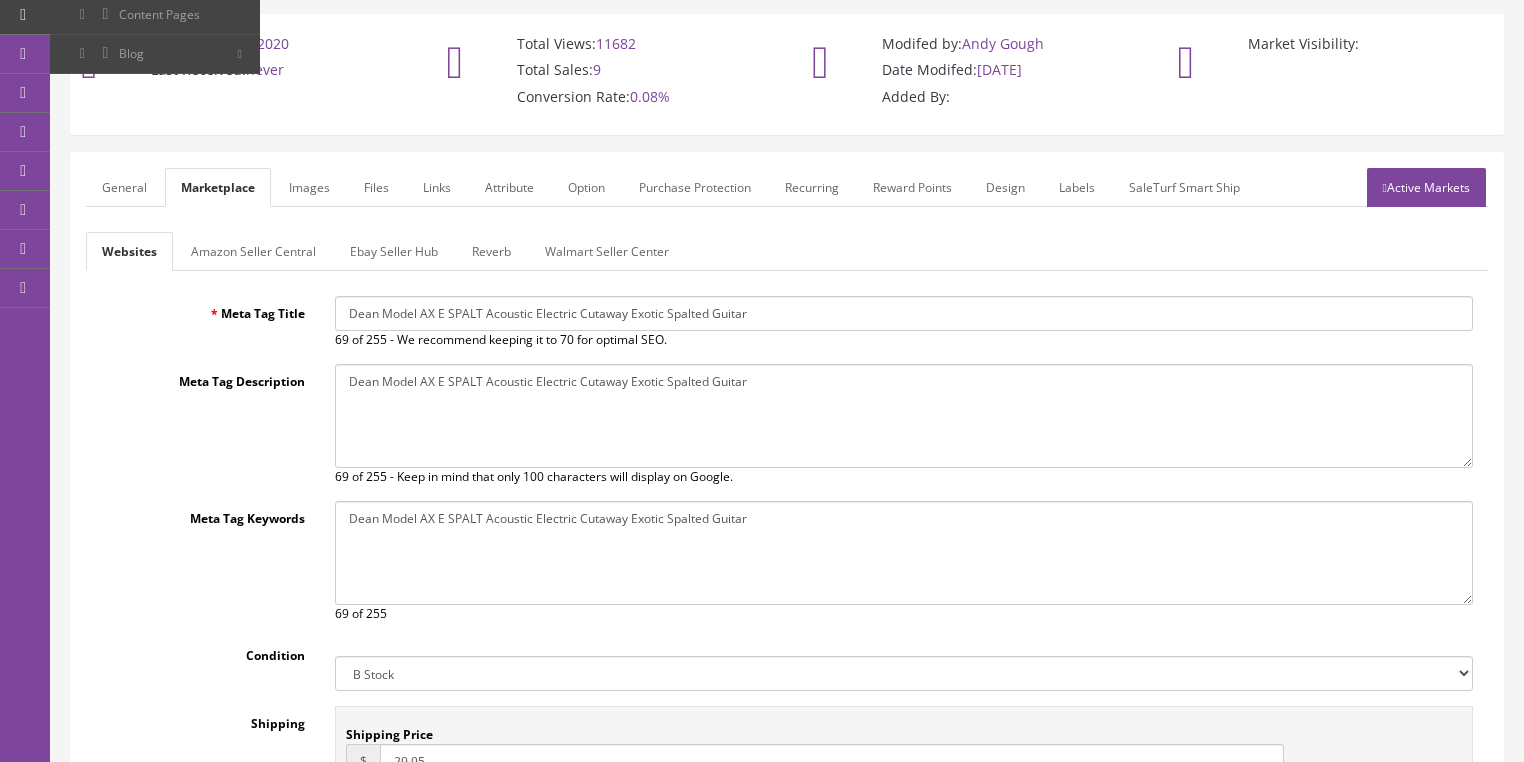 scroll, scrollTop: 119, scrollLeft: 0, axis: vertical 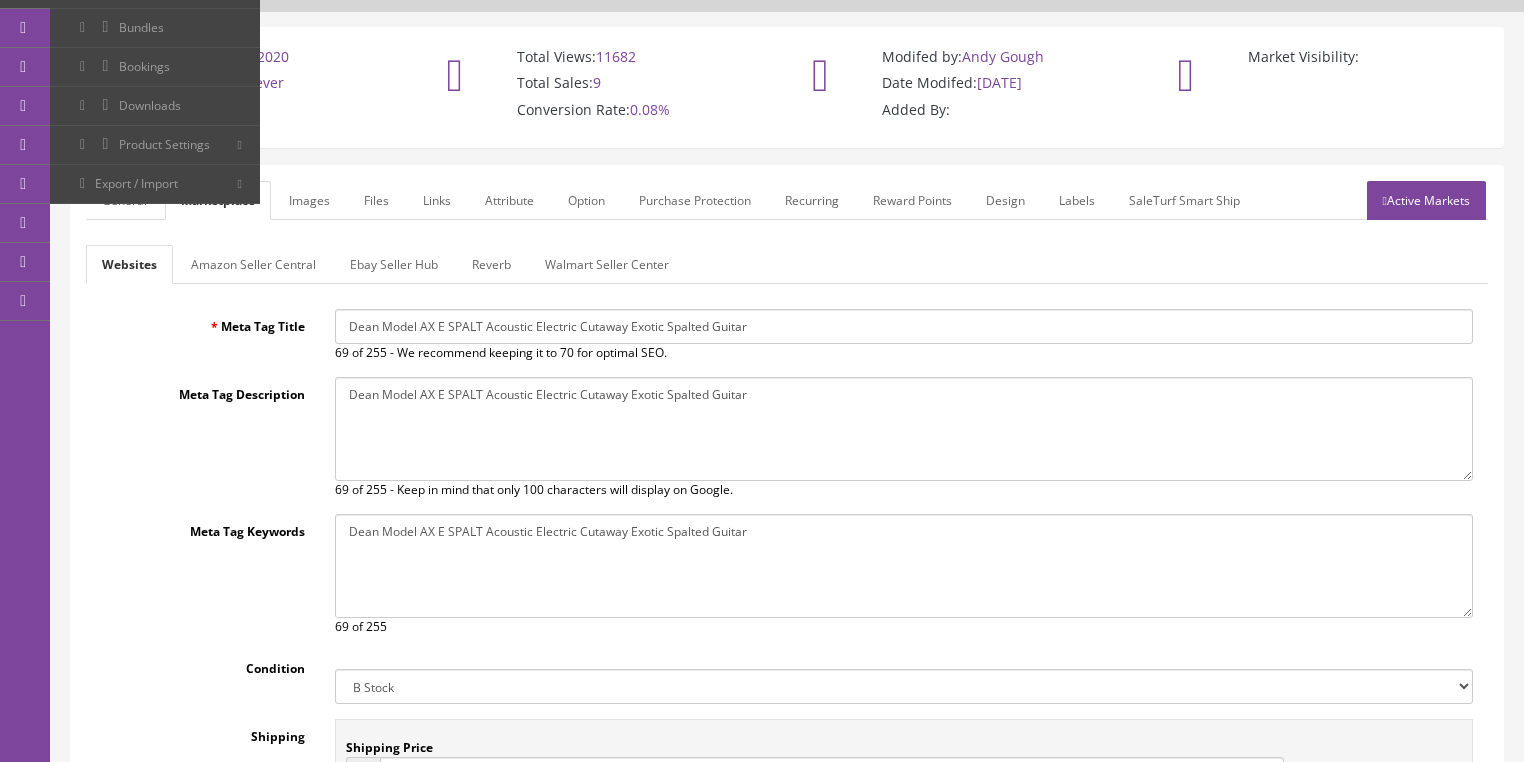click on "Ebay Seller Hub" at bounding box center [394, 264] 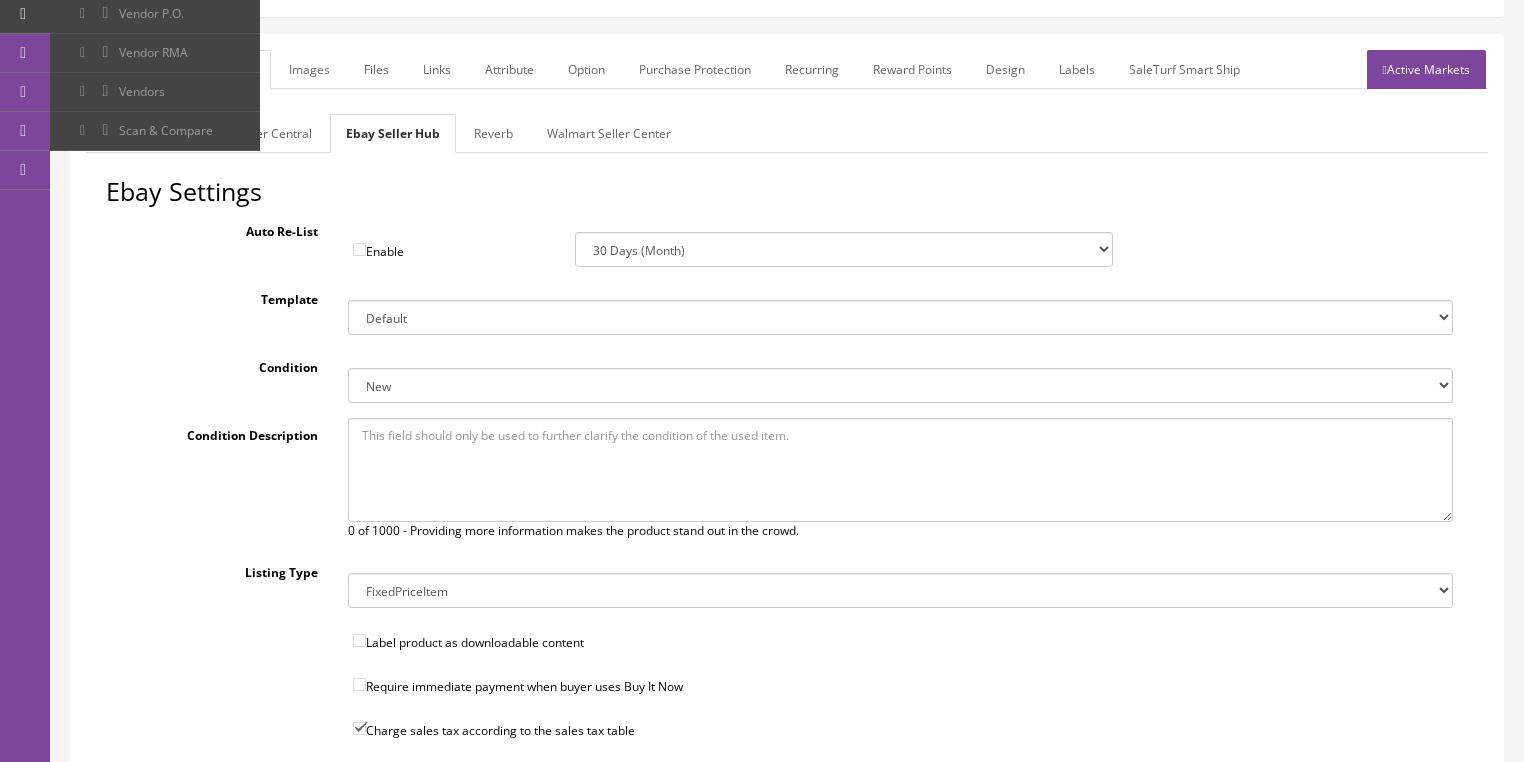 scroll, scrollTop: 359, scrollLeft: 0, axis: vertical 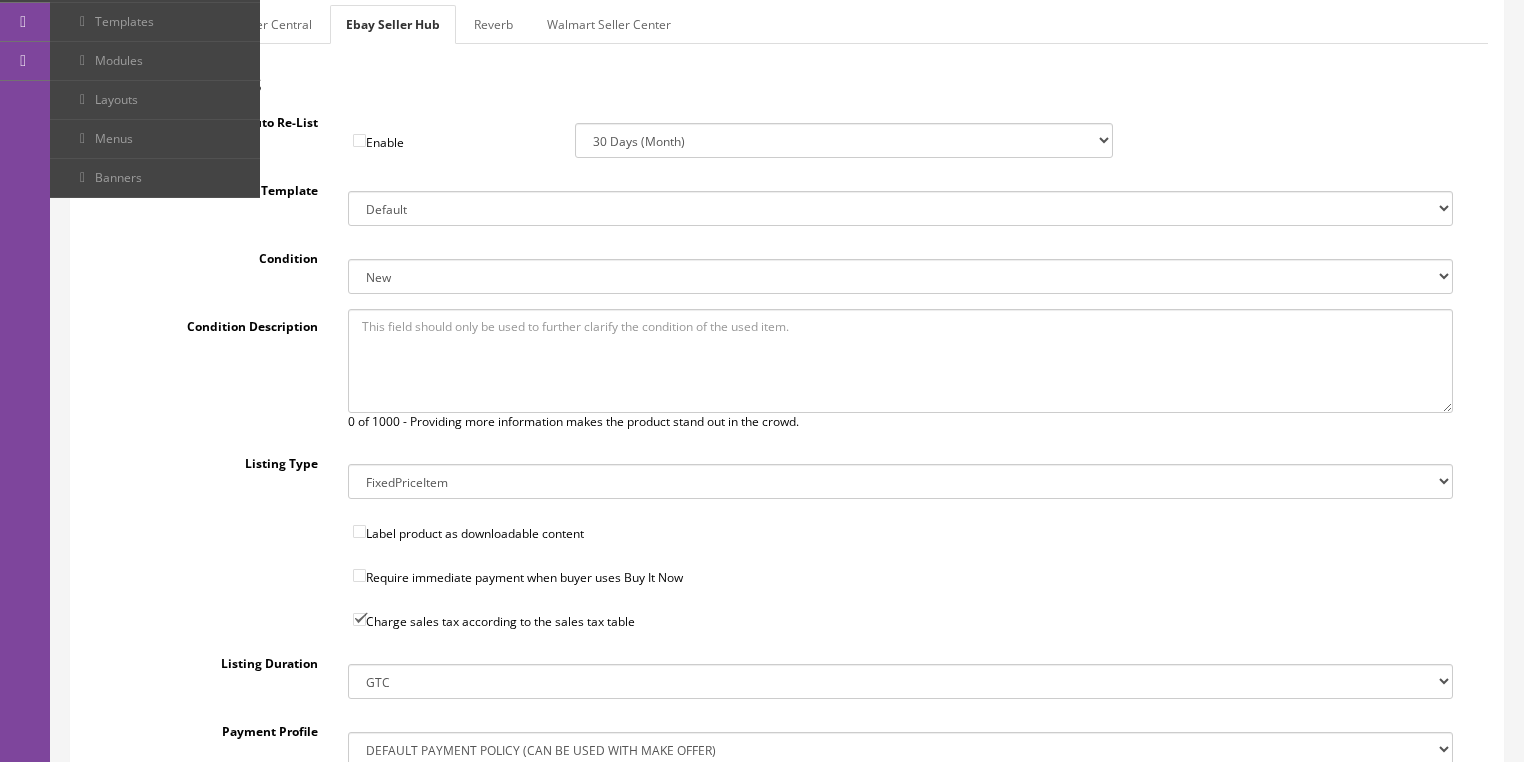 click on "New
New other
New with defects
Manufacturer refurbished
Seller refurbished
Used/Pre-owned
Very Good
Good
Acceptable
For parts or not working" at bounding box center [900, 276] 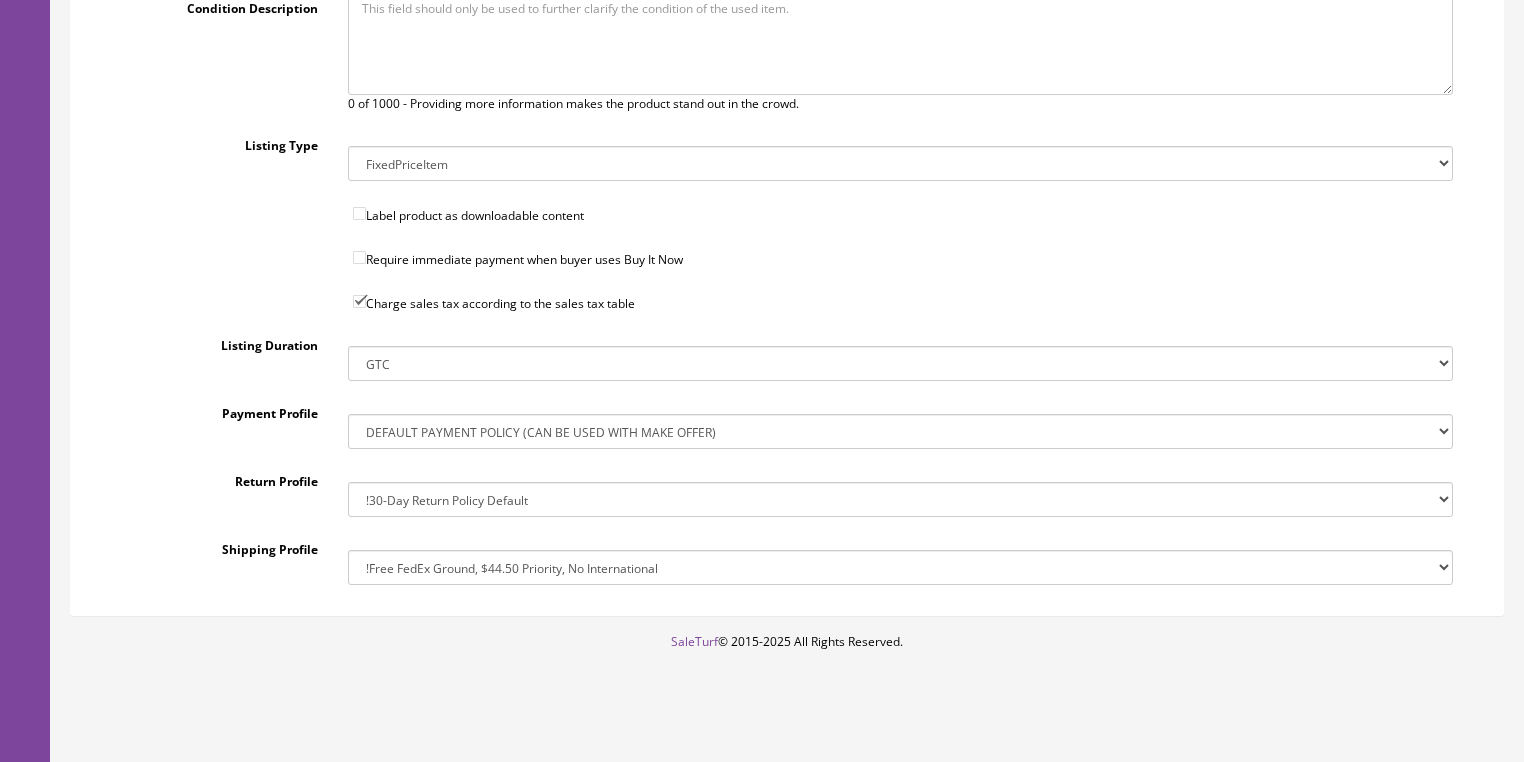 scroll, scrollTop: 679, scrollLeft: 0, axis: vertical 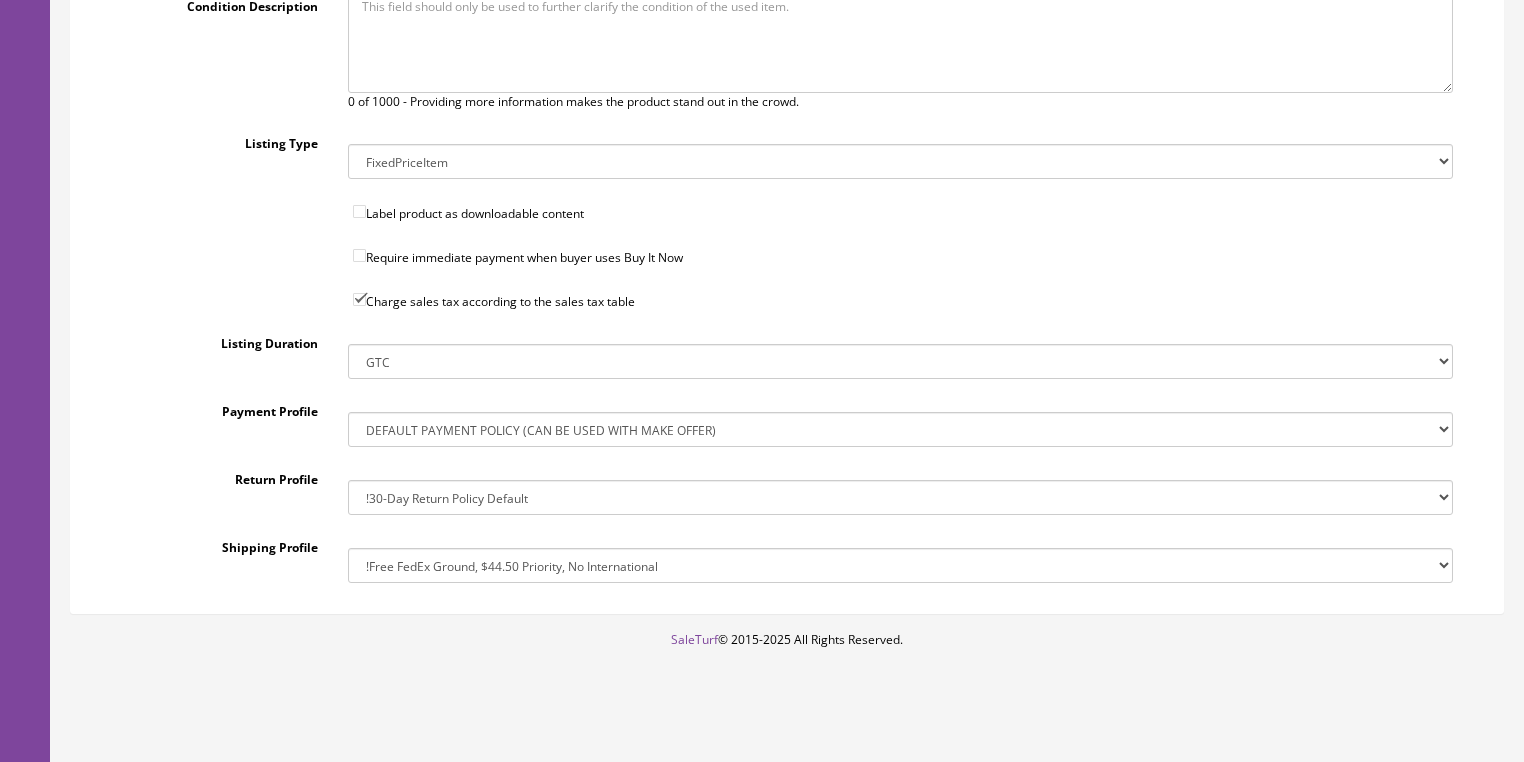 click on "!30-Day Return Policy Default
!No Returns
14-Day Return Policy, Money Back, Return Shipping Paid by Buyer
30 days money back 40333cfbc203000
30 days money back or replacement - Internatio 4308b97c4fc0000
30 days money back or replacement 479ef09d14be000
No Return Accepted 51b38d6f3249000
Returns Accepted,Buyer,30 Days,Money Back
Returns Accepted,Buyer,30 Days,Money back or
Returns Accepted,Buyer,30 Days,Money Back#17" at bounding box center (900, 497) 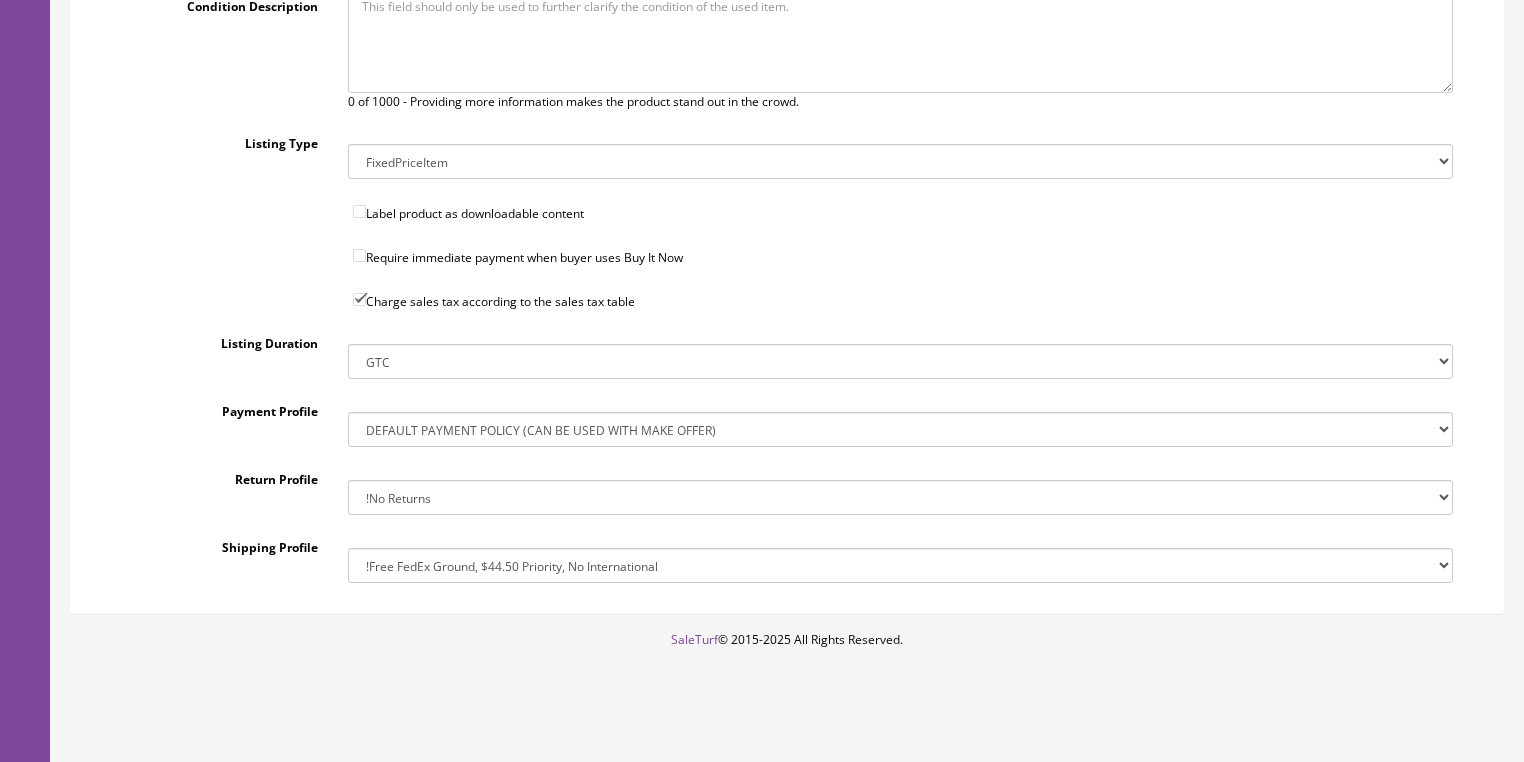click on "!30-Day Return Policy Default
!No Returns
14-Day Return Policy, Money Back, Return Shipping Paid by Buyer
30 days money back 40333cfbc203000
30 days money back or replacement - Internatio 4308b97c4fc0000
30 days money back or replacement 479ef09d14be000
No Return Accepted 51b38d6f3249000
Returns Accepted,Buyer,30 Days,Money Back
Returns Accepted,Buyer,30 Days,Money back or
Returns Accepted,Buyer,30 Days,Money Back#17" at bounding box center (900, 497) 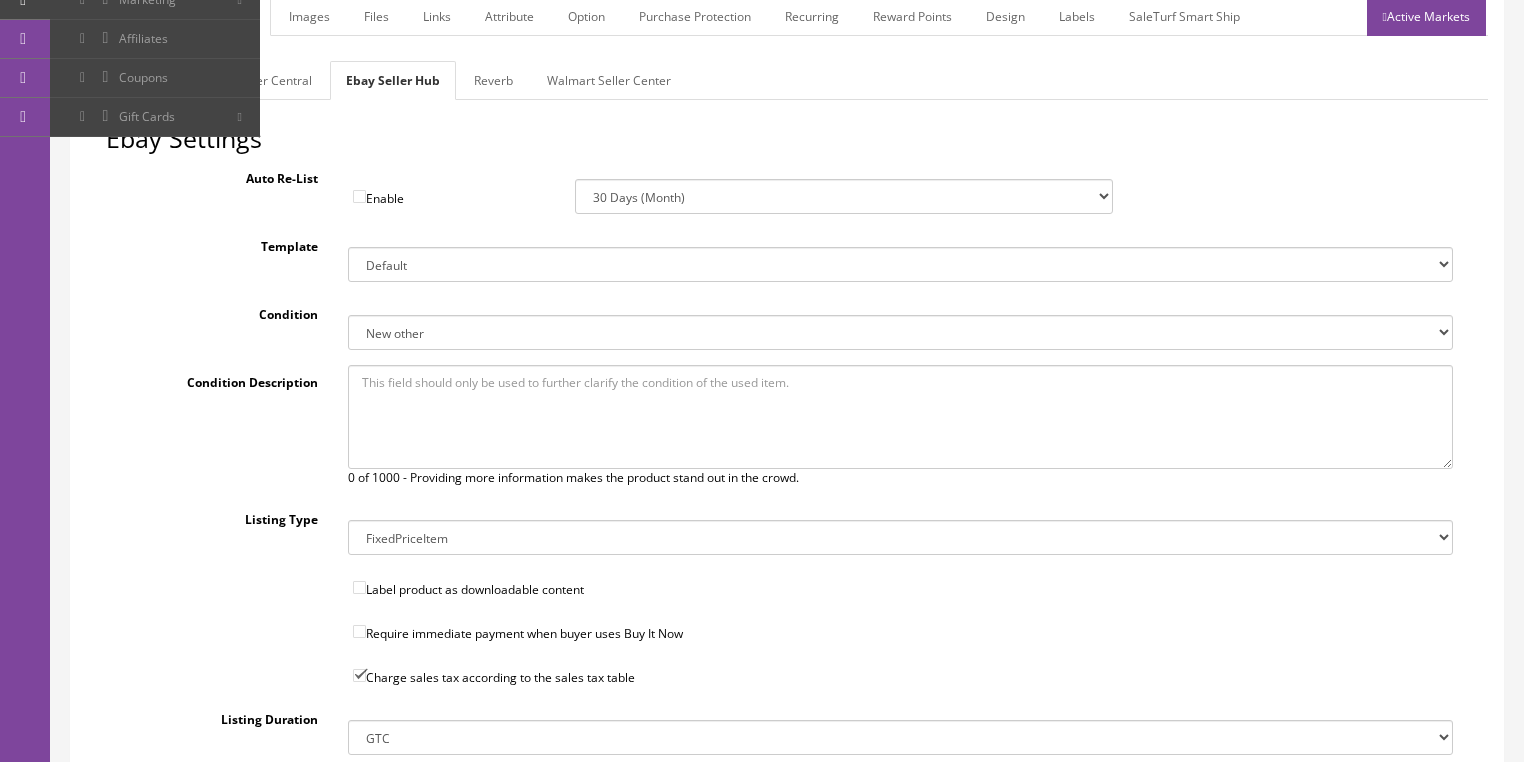 scroll, scrollTop: 279, scrollLeft: 0, axis: vertical 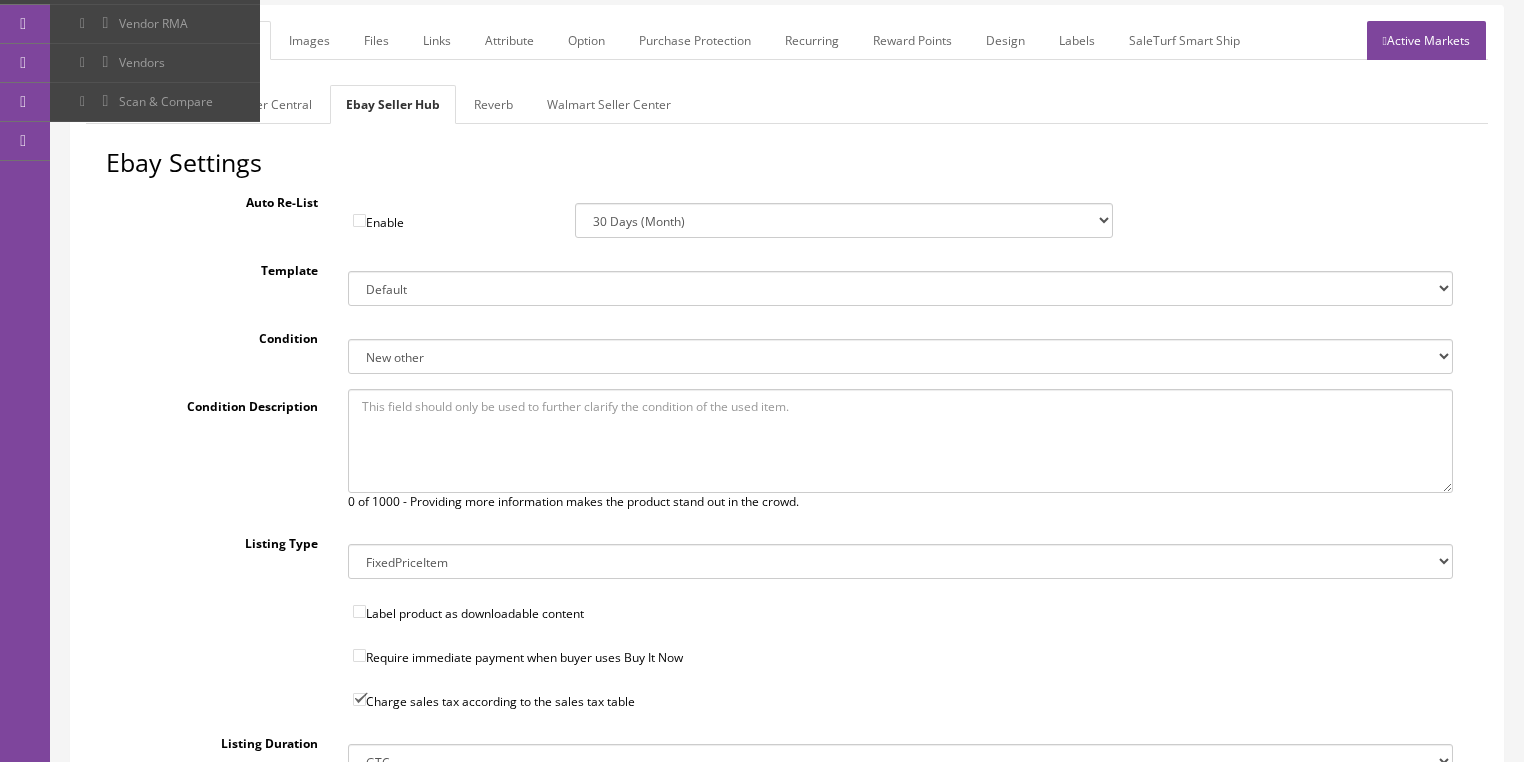 click on "New
New other
New with defects
Manufacturer refurbished
Seller refurbished
Used/Pre-owned
Very Good
Good
Acceptable
For parts or not working" at bounding box center (900, 356) 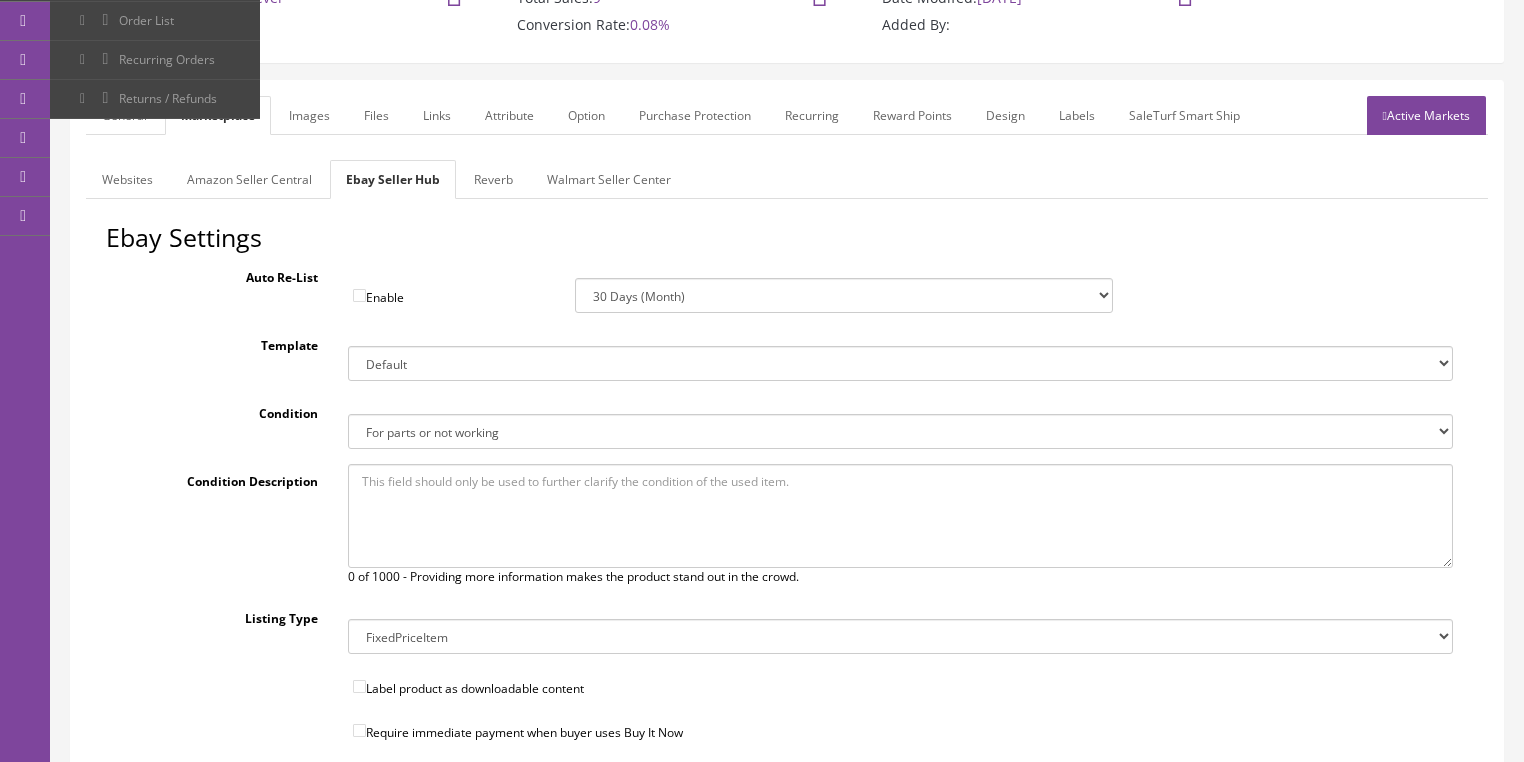 scroll, scrollTop: 199, scrollLeft: 0, axis: vertical 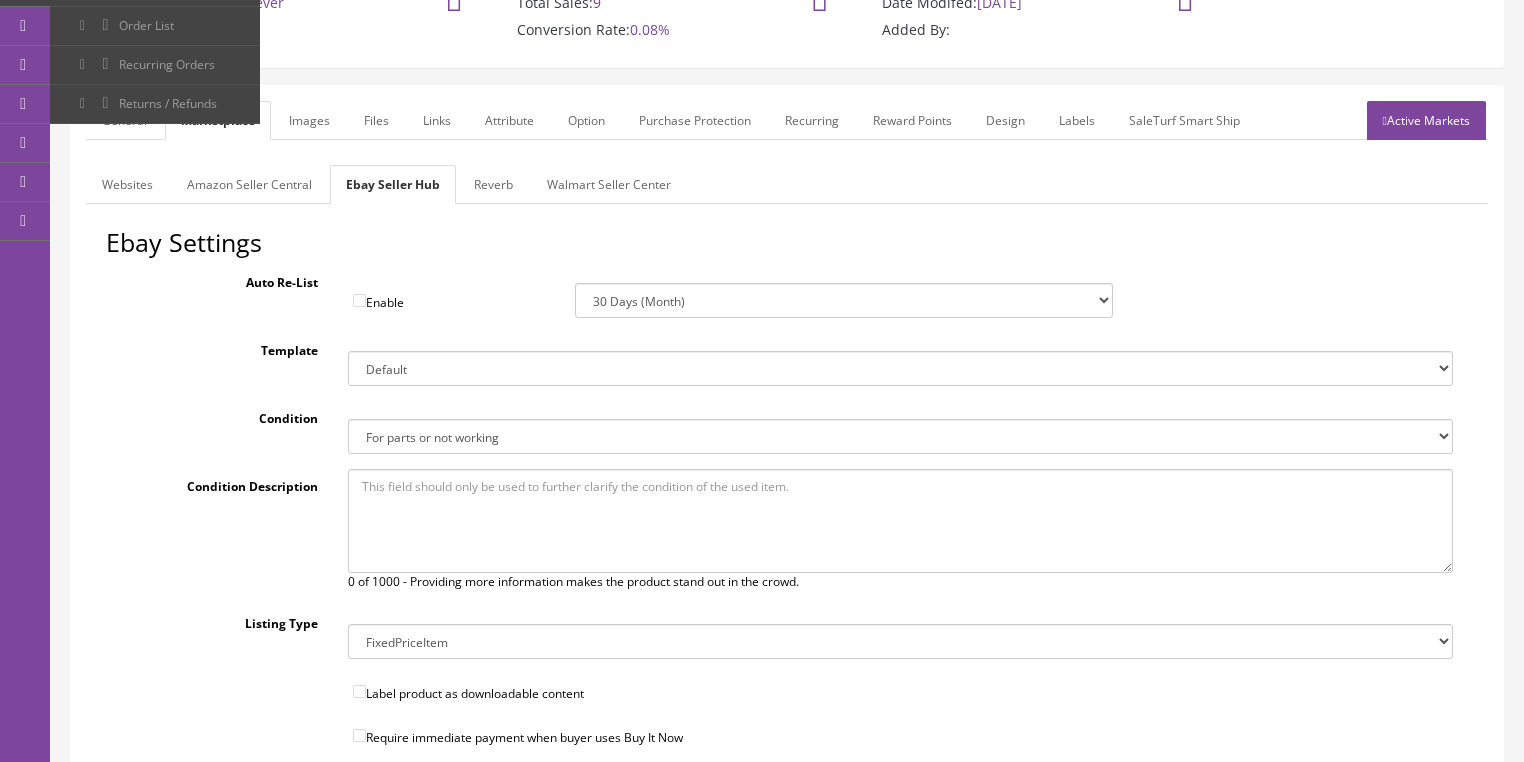 click on "Reverb" at bounding box center [493, 184] 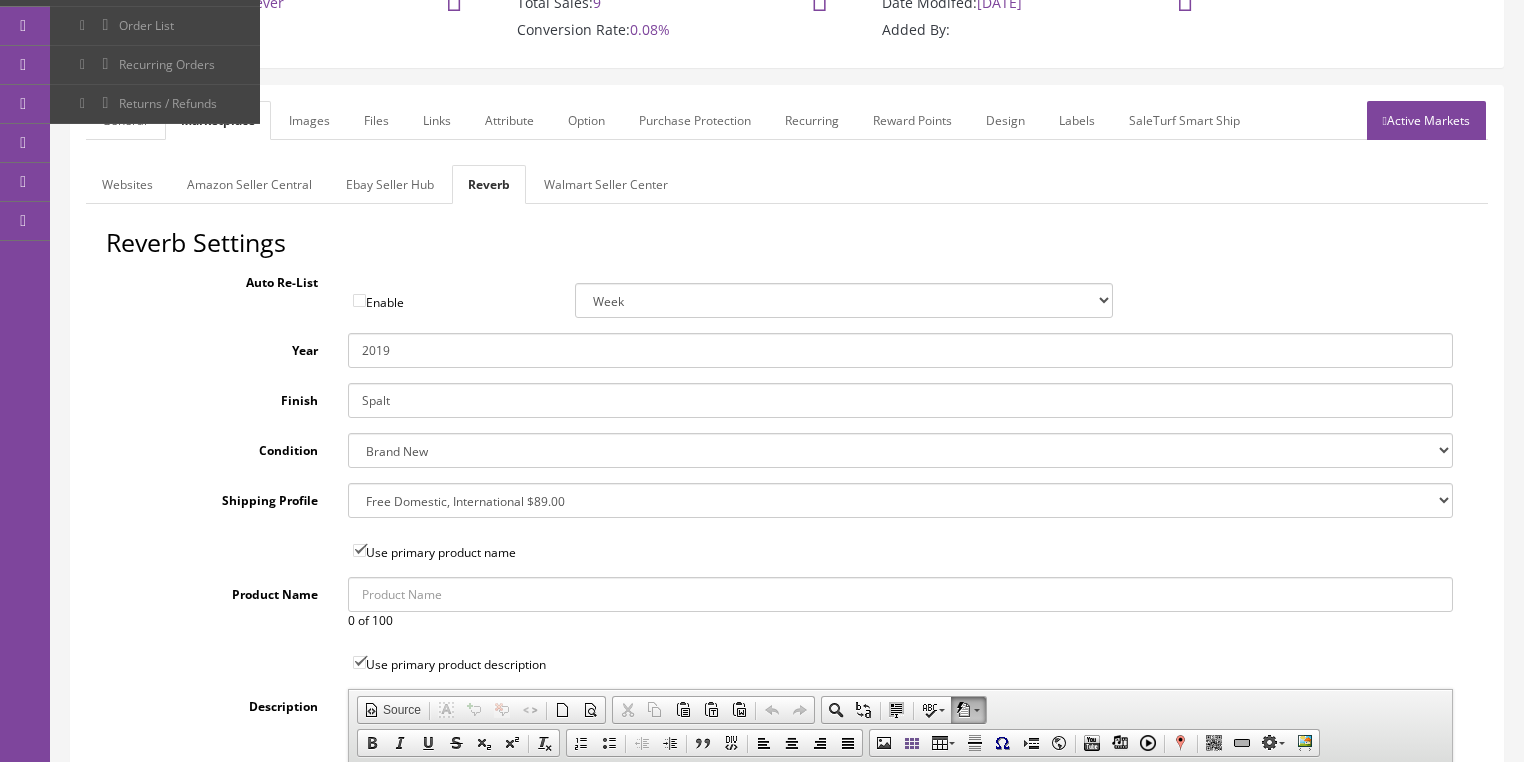drag, startPoint x: 372, startPoint y: 352, endPoint x: 446, endPoint y: 352, distance: 74 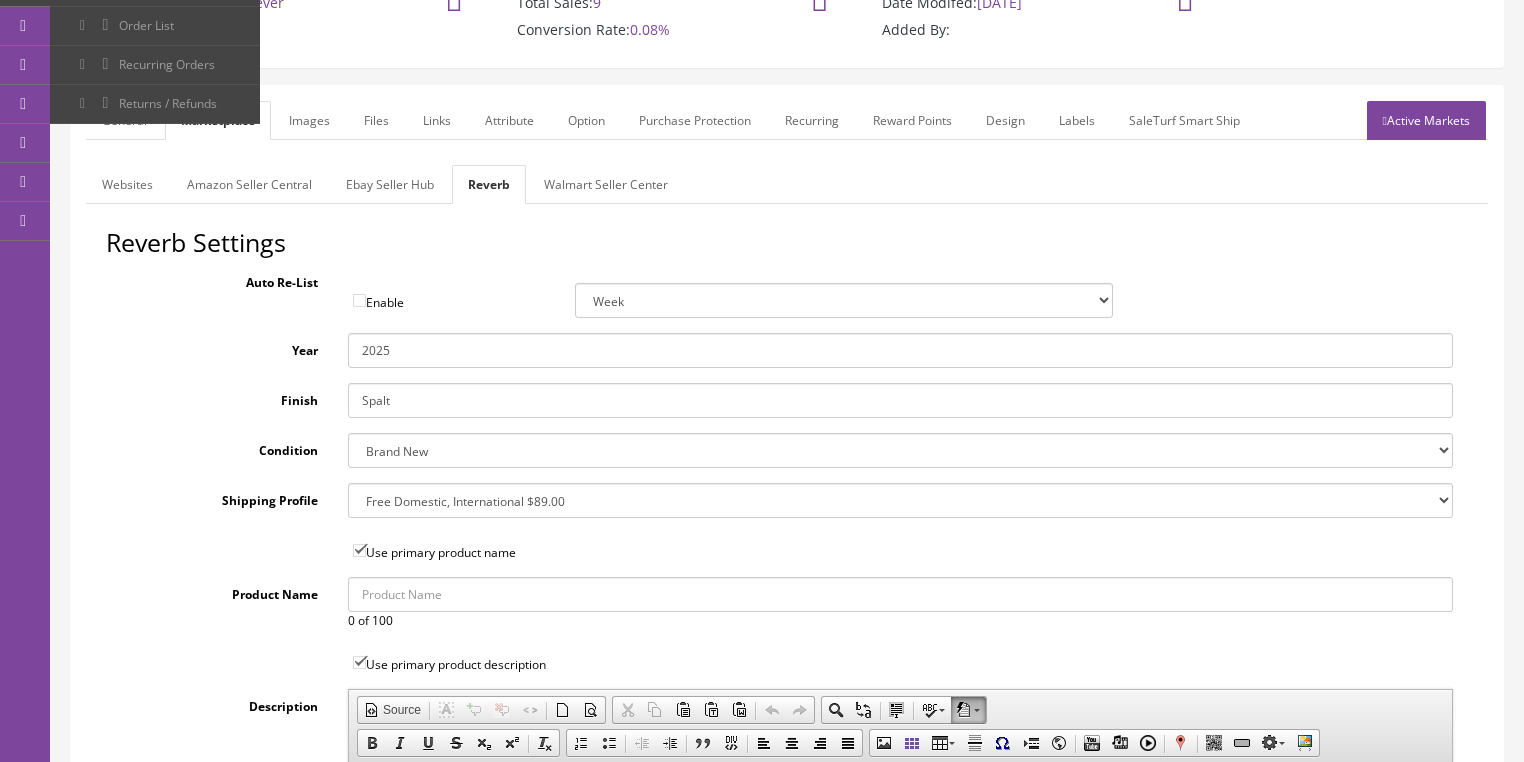 type on "2025" 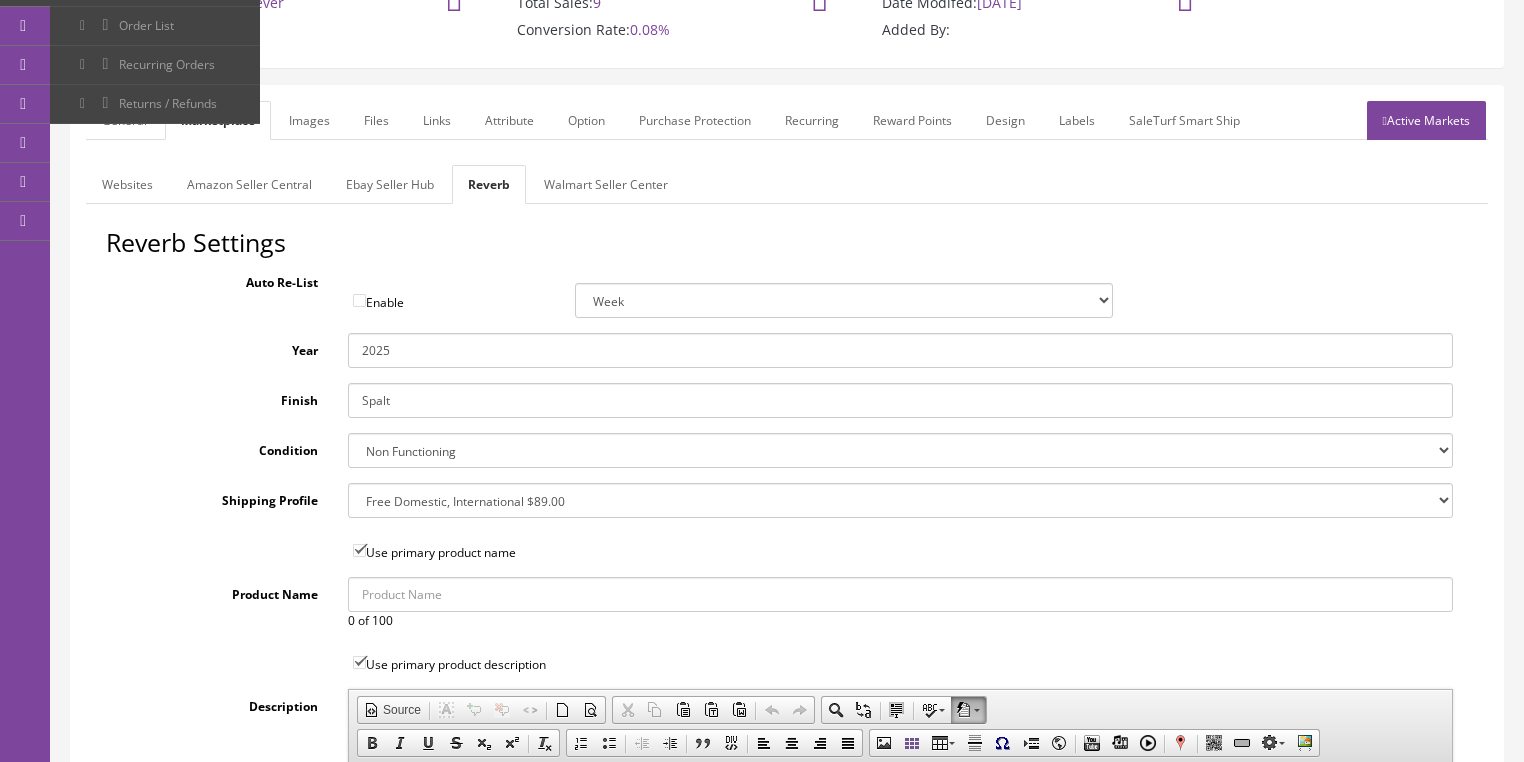 click on "--- None ---
$3.49 USPS Shipping
MH INSURED $20000 GUITAR
MH INSURED $11000 GUITAR
MH INSURED $9000 GUITAR
MH INSURED $7000 GUITAR
MH INSURED $5000 GUITAR
MH INSURED $3000 GUITAR
MH INSURED $1000 GUITAR
Free Domestic, International $12.00
$80 Insured Domestic Shipping
Pickup Only
$500 Freight Truck, 48 States
$9.00 USPS Priority Mail
FREE, NO INTERNATIONAL
$350.00 Freight" at bounding box center (900, 500) 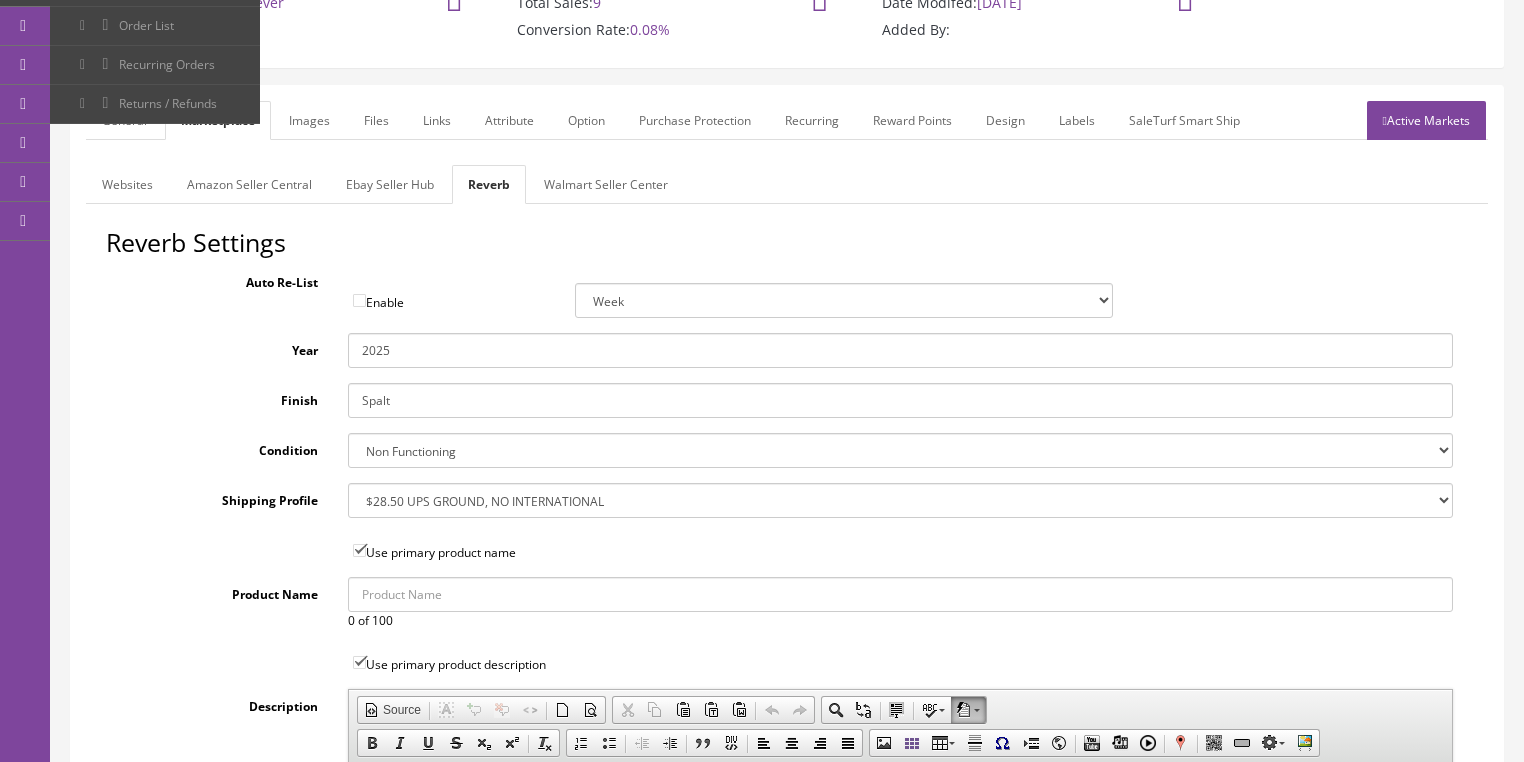 click on "Ebay Seller Hub" at bounding box center [390, 184] 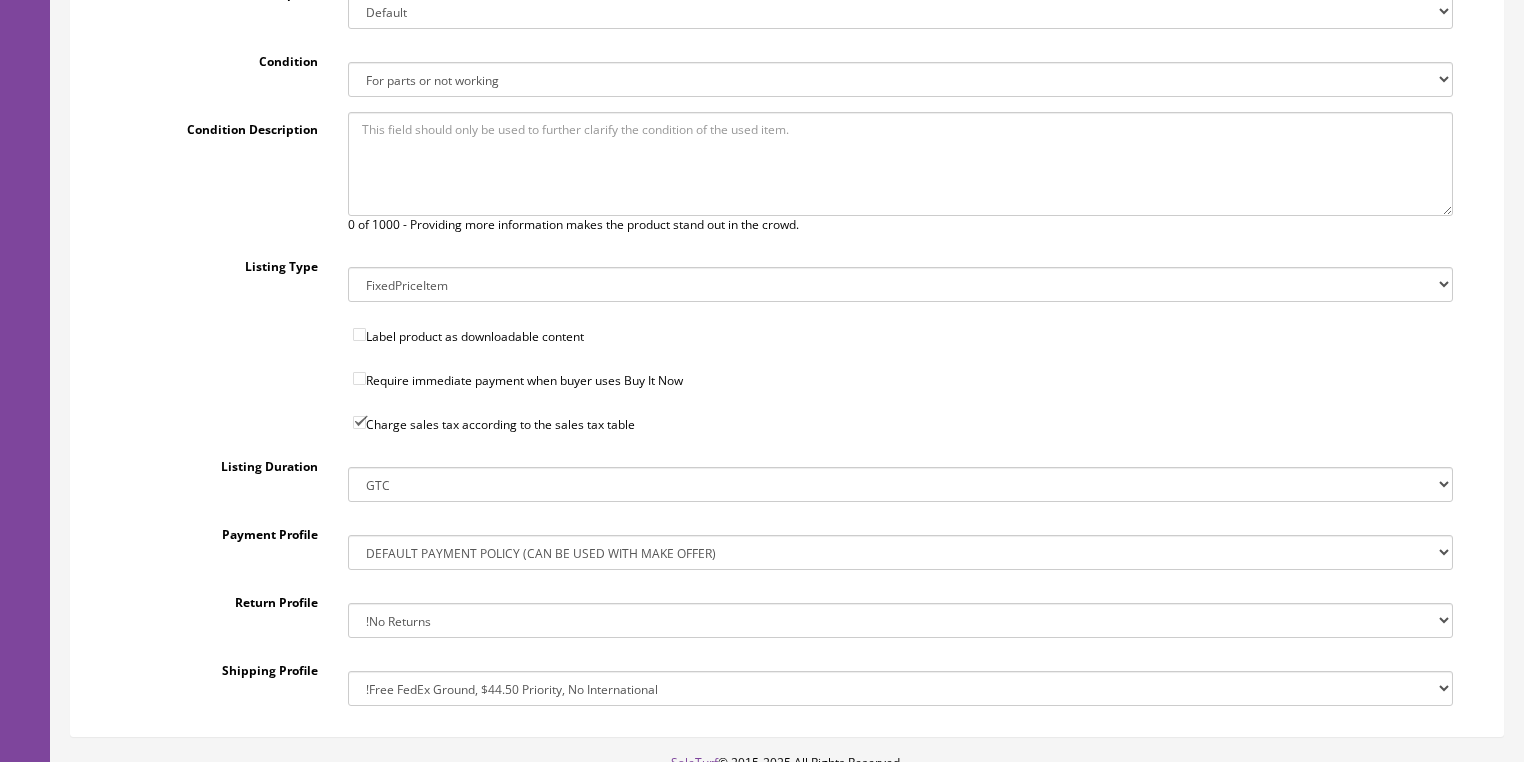 scroll, scrollTop: 679, scrollLeft: 0, axis: vertical 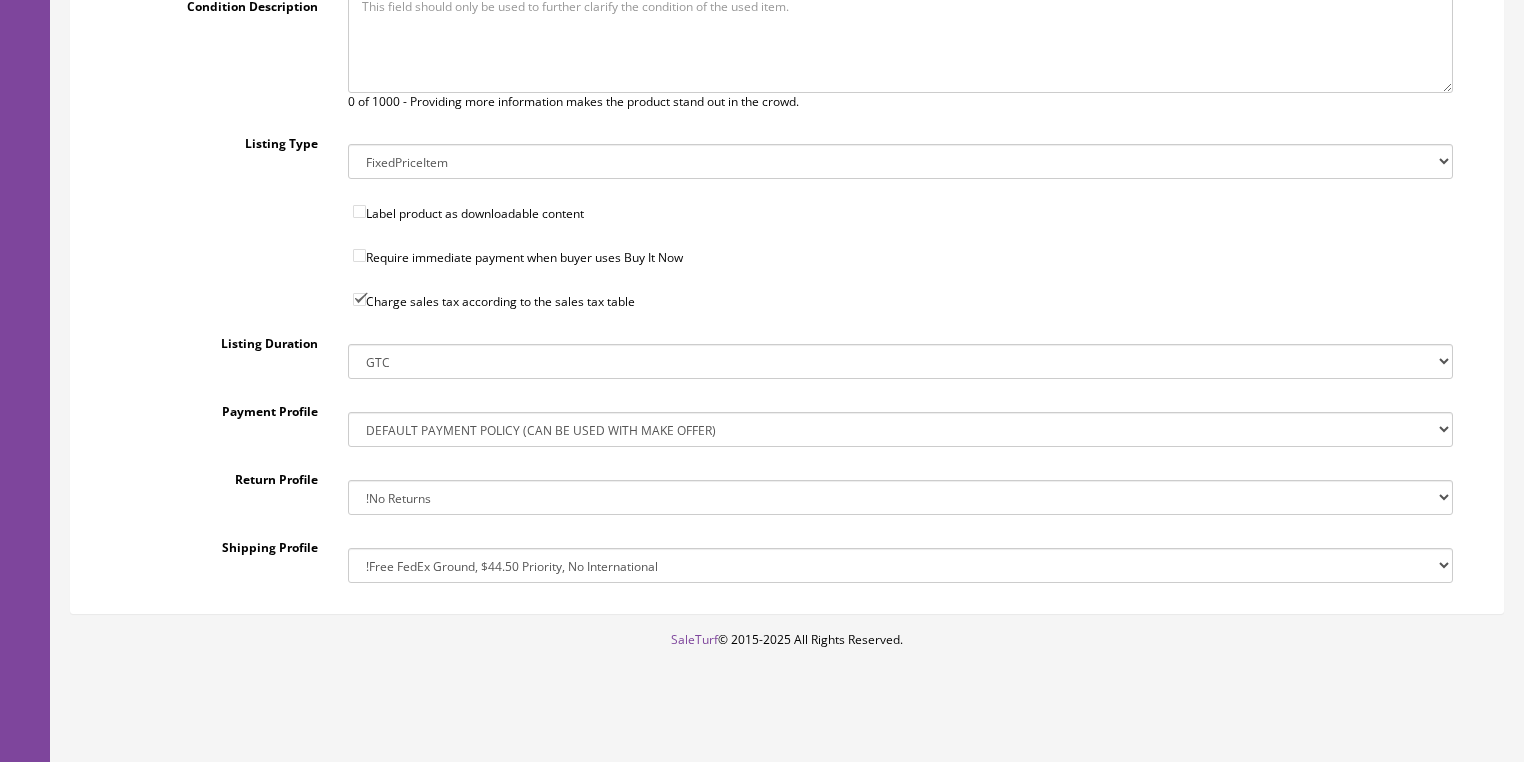 click on "!$28.50 FedEx, Priority $65.00 No International
!$28.50 FedEx, Priority $65.00 No International Copy (2)
!$39.95 Shipping, No International
!$39.95 Shipping, No International Copy
!Big Item Free FedEx, No USPS, No International
!Drop-Ship 3 Day Handling Time, FREE SHIPPING
!Free FedEx Ground, $44.50 Priority, No International
!Free FedEx Ground, $44.50 Priority, No International Copy
!Free FedEx Ground, $44.50 Priority, No International Copy (2)
!Free FedEx Ground, $44.50 Priority, No International Copy (3)" at bounding box center (900, 565) 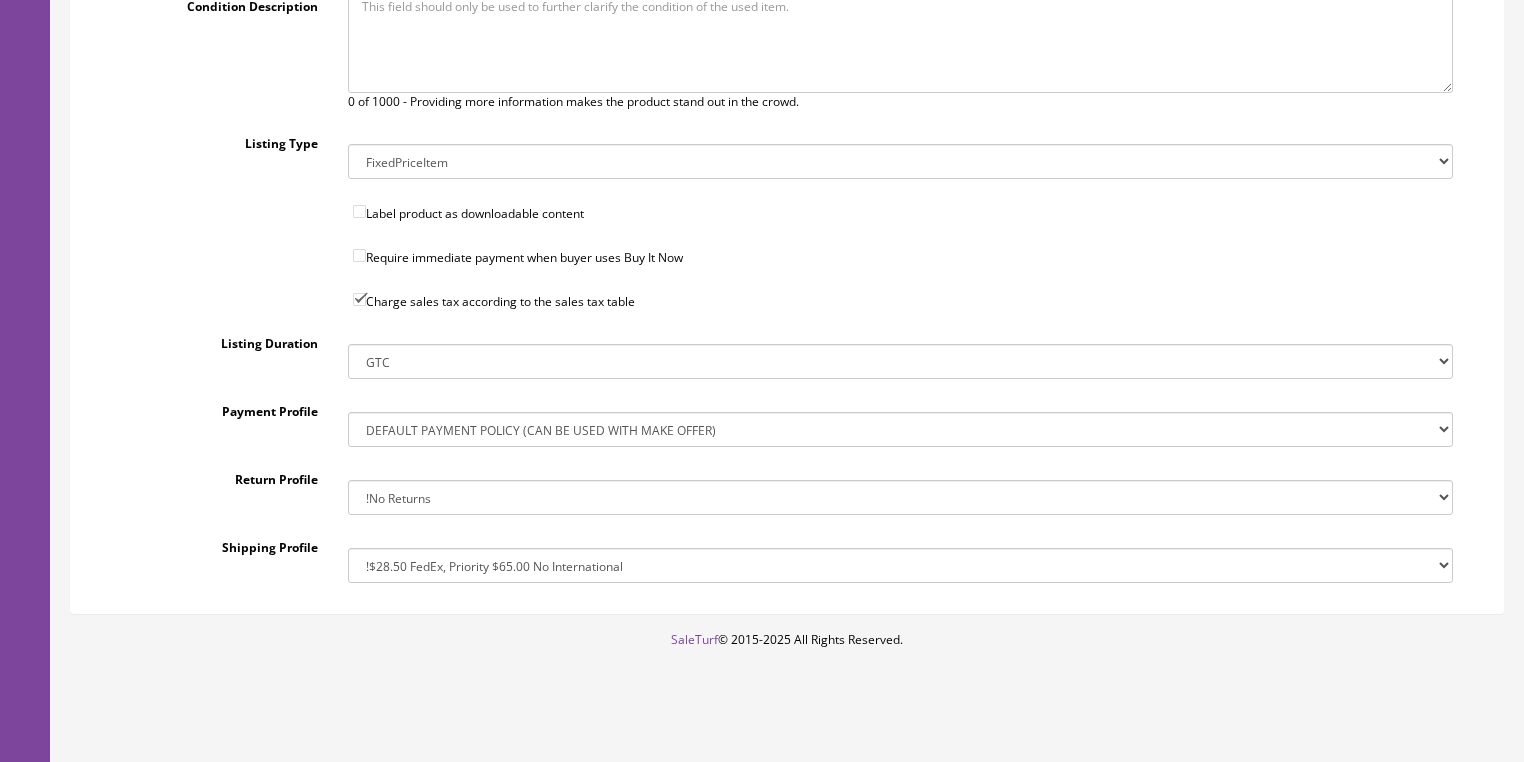 click on "!$28.50 FedEx, Priority $65.00 No International
!$28.50 FedEx, Priority $65.00 No International Copy (2)
!$39.95 Shipping, No International
!$39.95 Shipping, No International Copy
!Big Item Free FedEx, No USPS, No International
!Drop-Ship 3 Day Handling Time, FREE SHIPPING
!Free FedEx Ground, $44.50 Priority, No International
!Free FedEx Ground, $44.50 Priority, No International Copy
!Free FedEx Ground, $44.50 Priority, No International Copy (2)
!Free FedEx Ground, $44.50 Priority, No International Copy (3)" at bounding box center [900, 565] 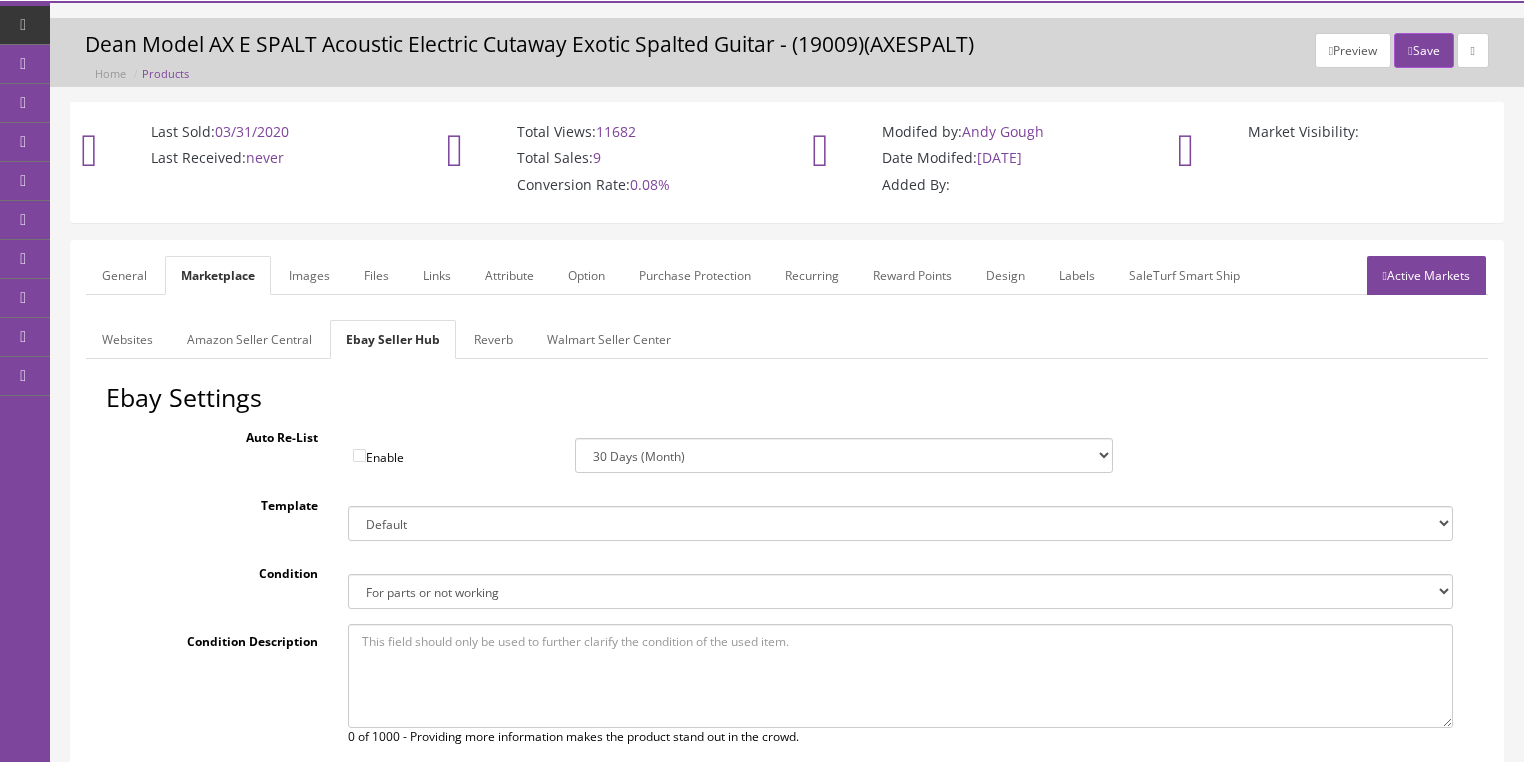 scroll, scrollTop: 39, scrollLeft: 0, axis: vertical 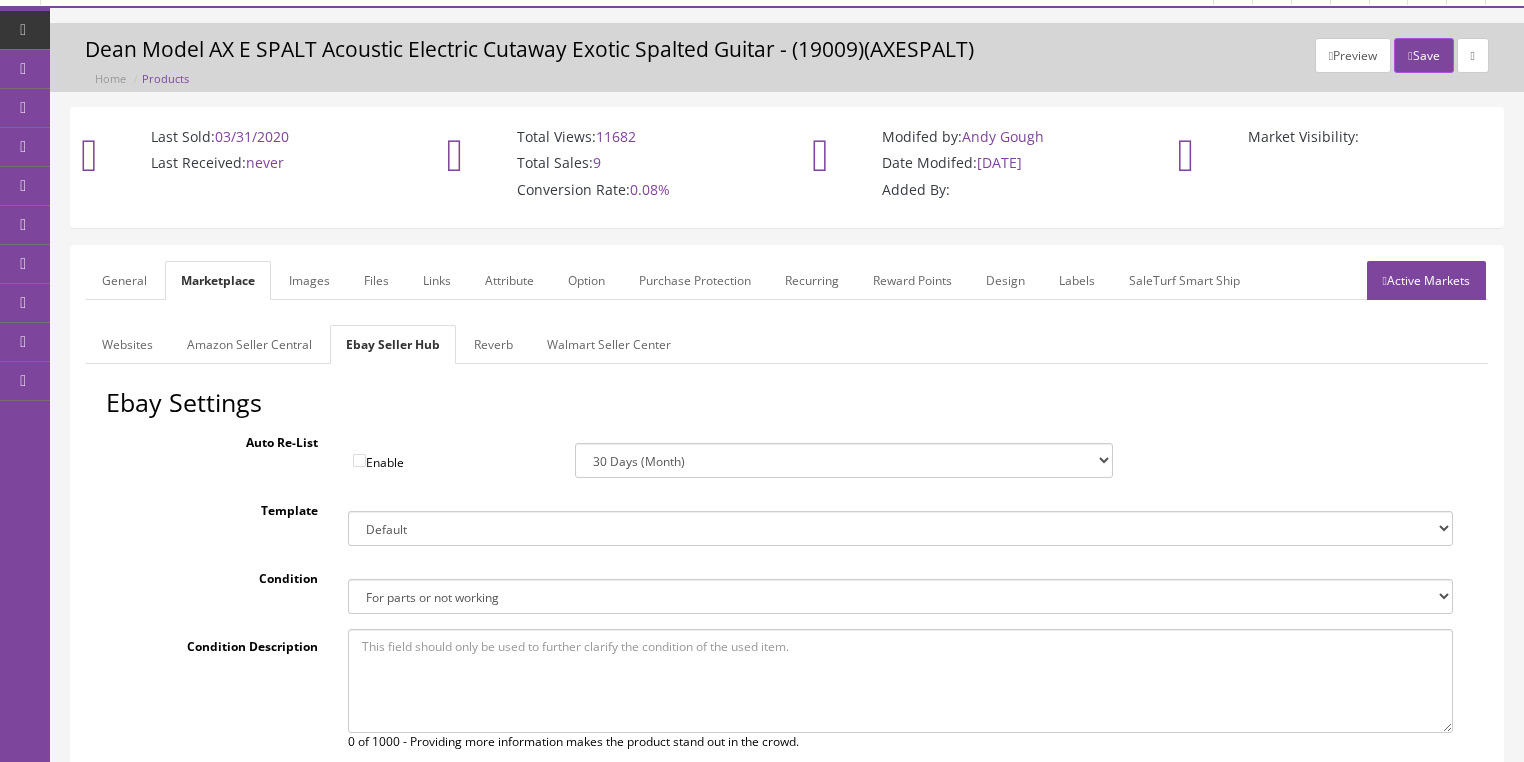click on "Images" at bounding box center [309, 280] 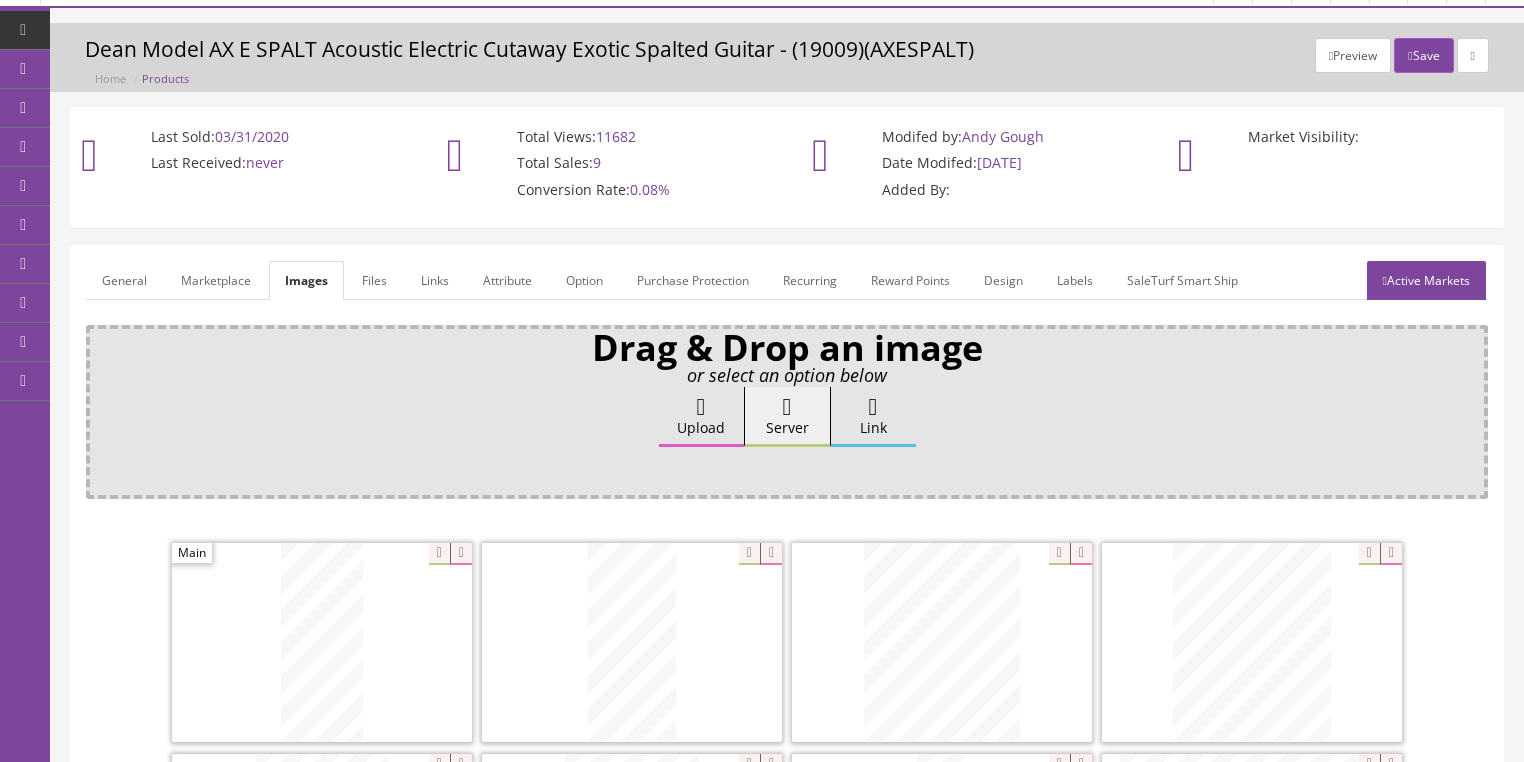 click on "Attribute" at bounding box center [507, 280] 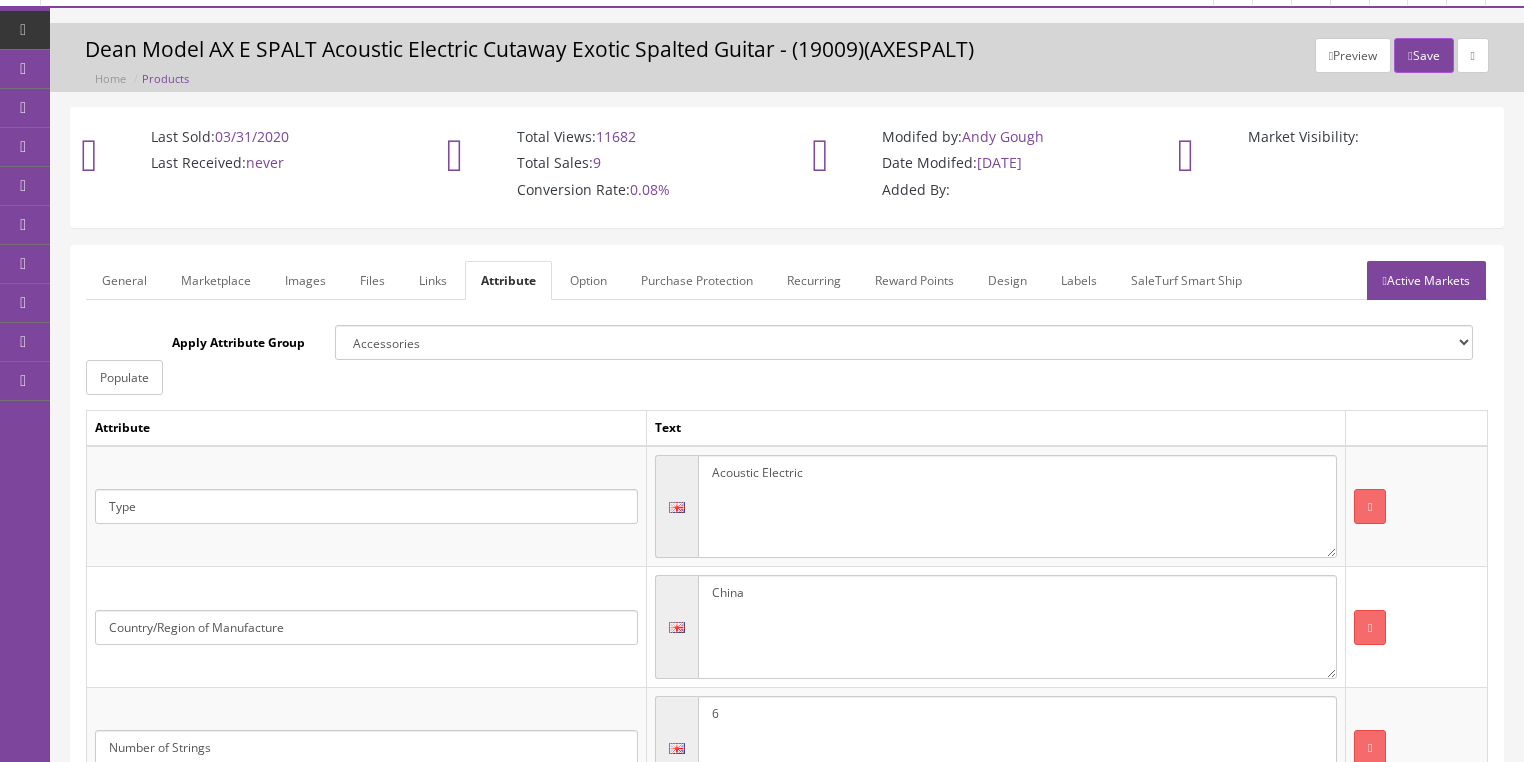 click on "Active Markets" at bounding box center (1426, 280) 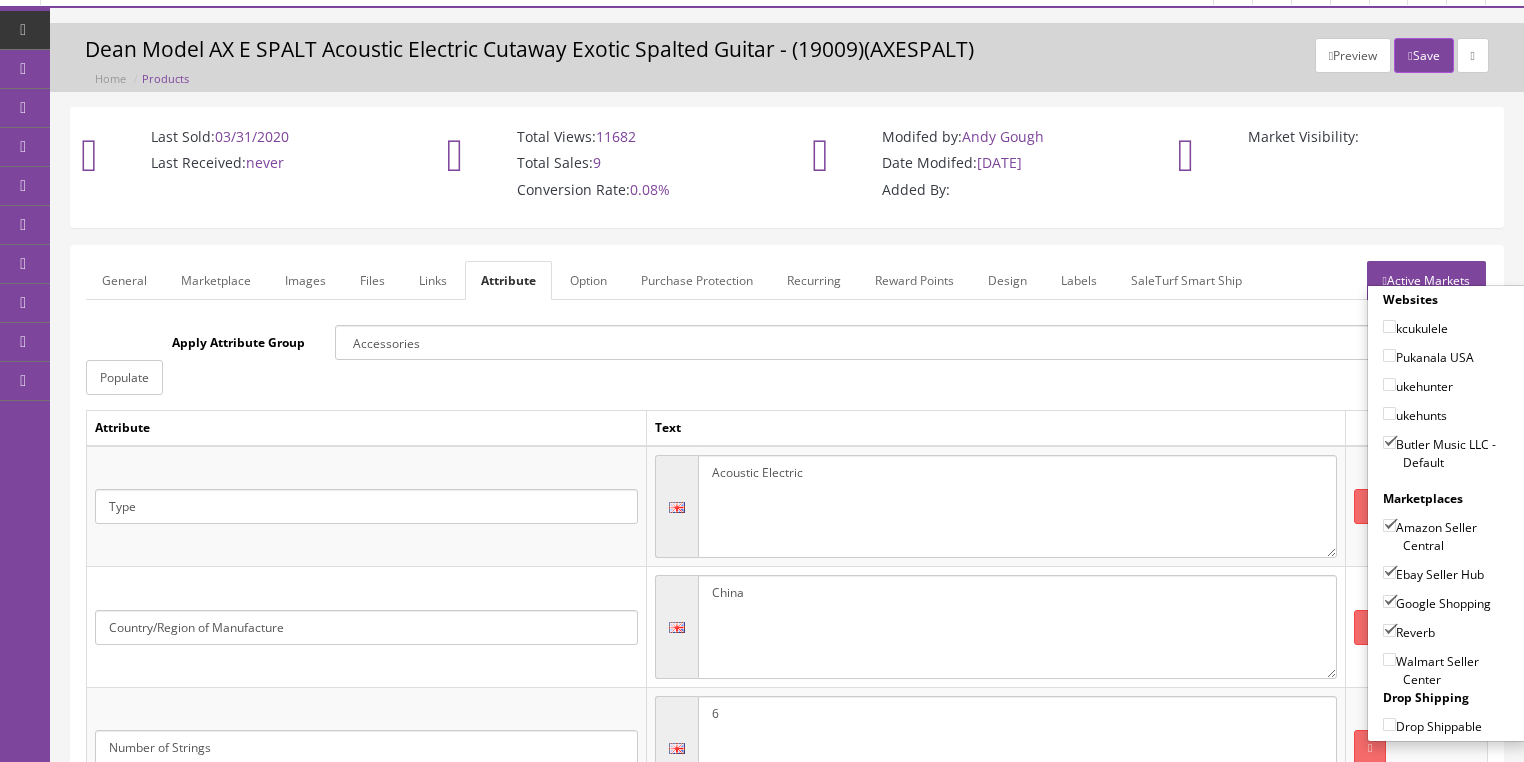 click on "Active Markets" at bounding box center [1426, 280] 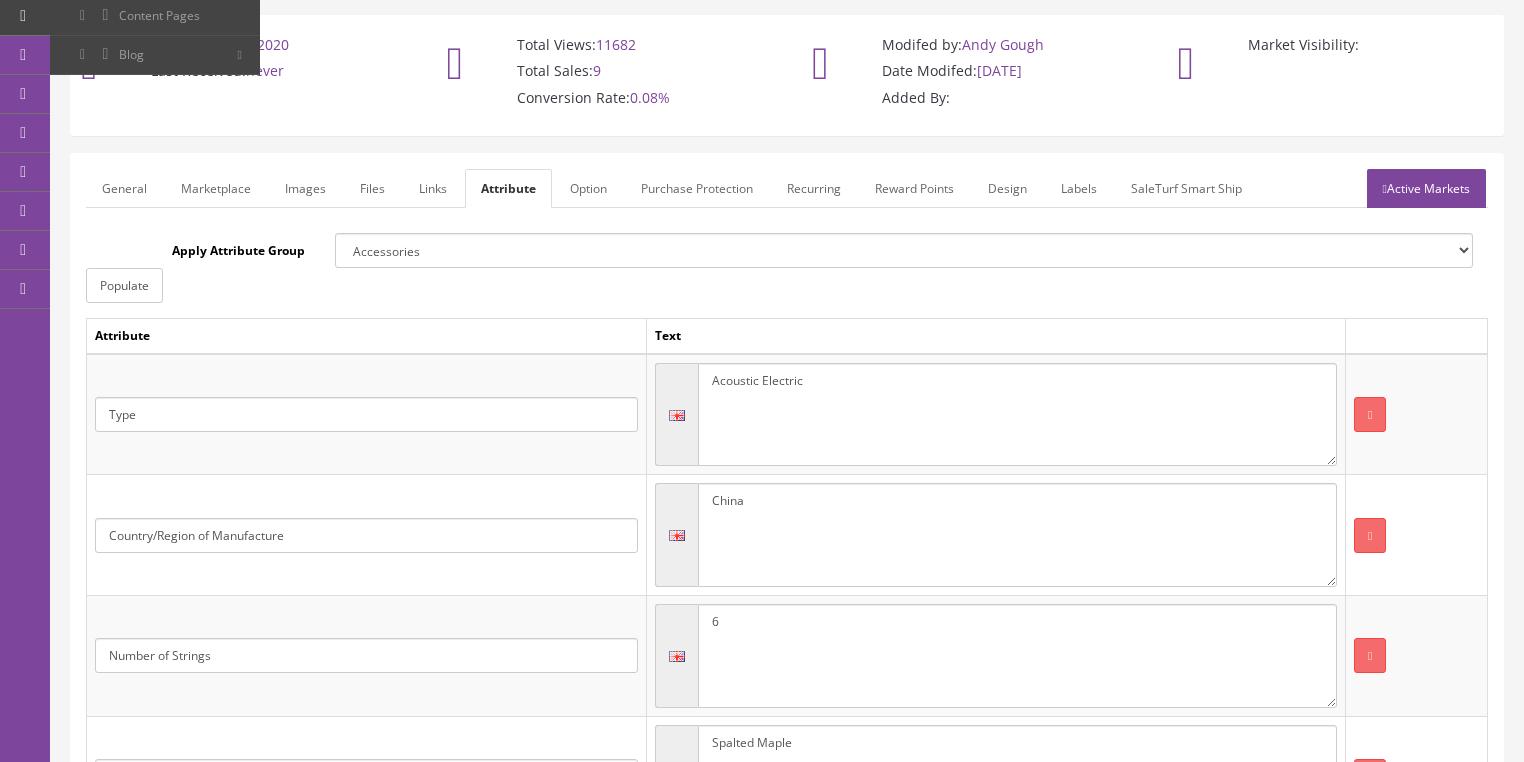 scroll, scrollTop: 119, scrollLeft: 0, axis: vertical 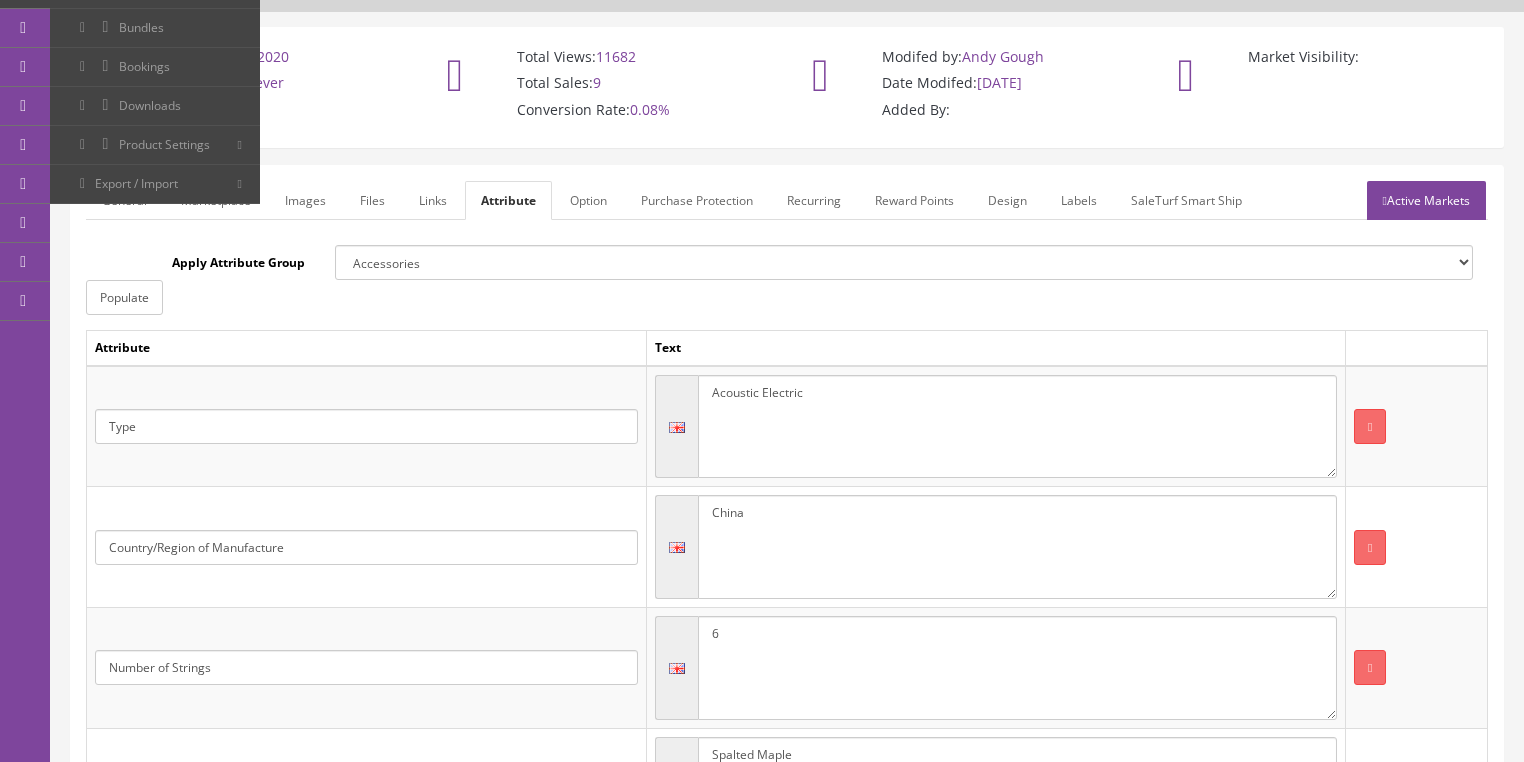 click on "General" at bounding box center [124, 200] 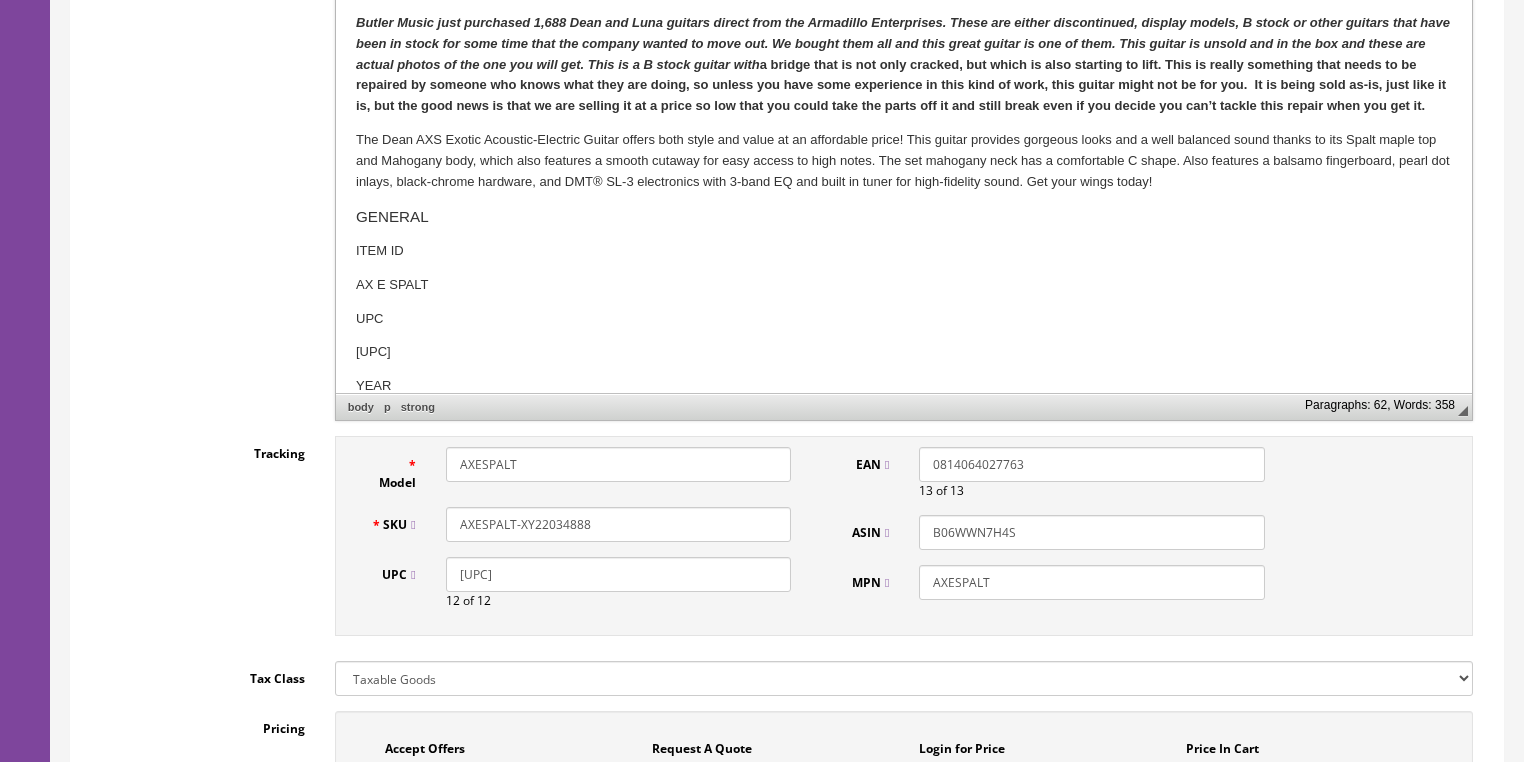 scroll, scrollTop: 679, scrollLeft: 0, axis: vertical 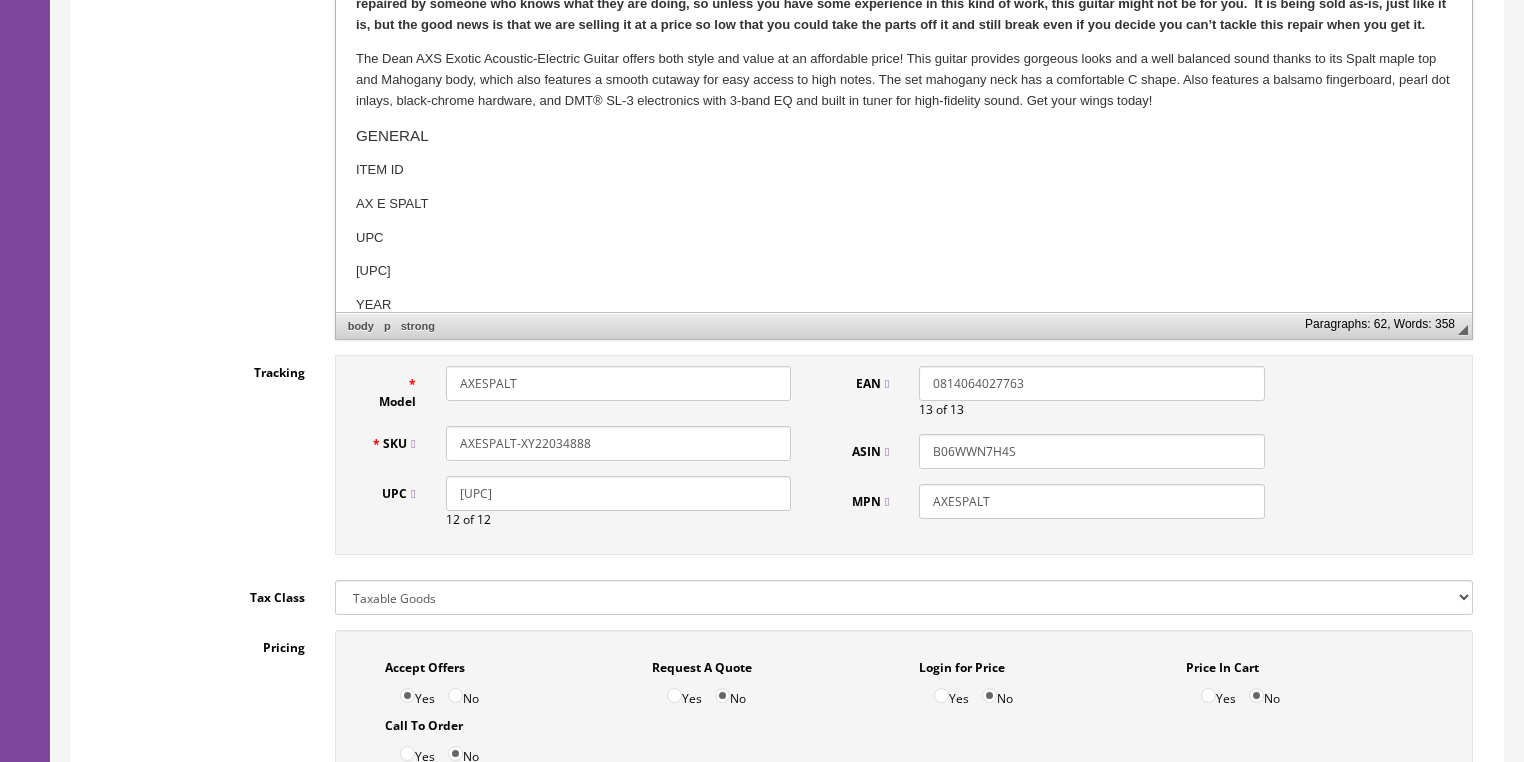 drag, startPoint x: 598, startPoint y: 438, endPoint x: 379, endPoint y: 451, distance: 219.3855 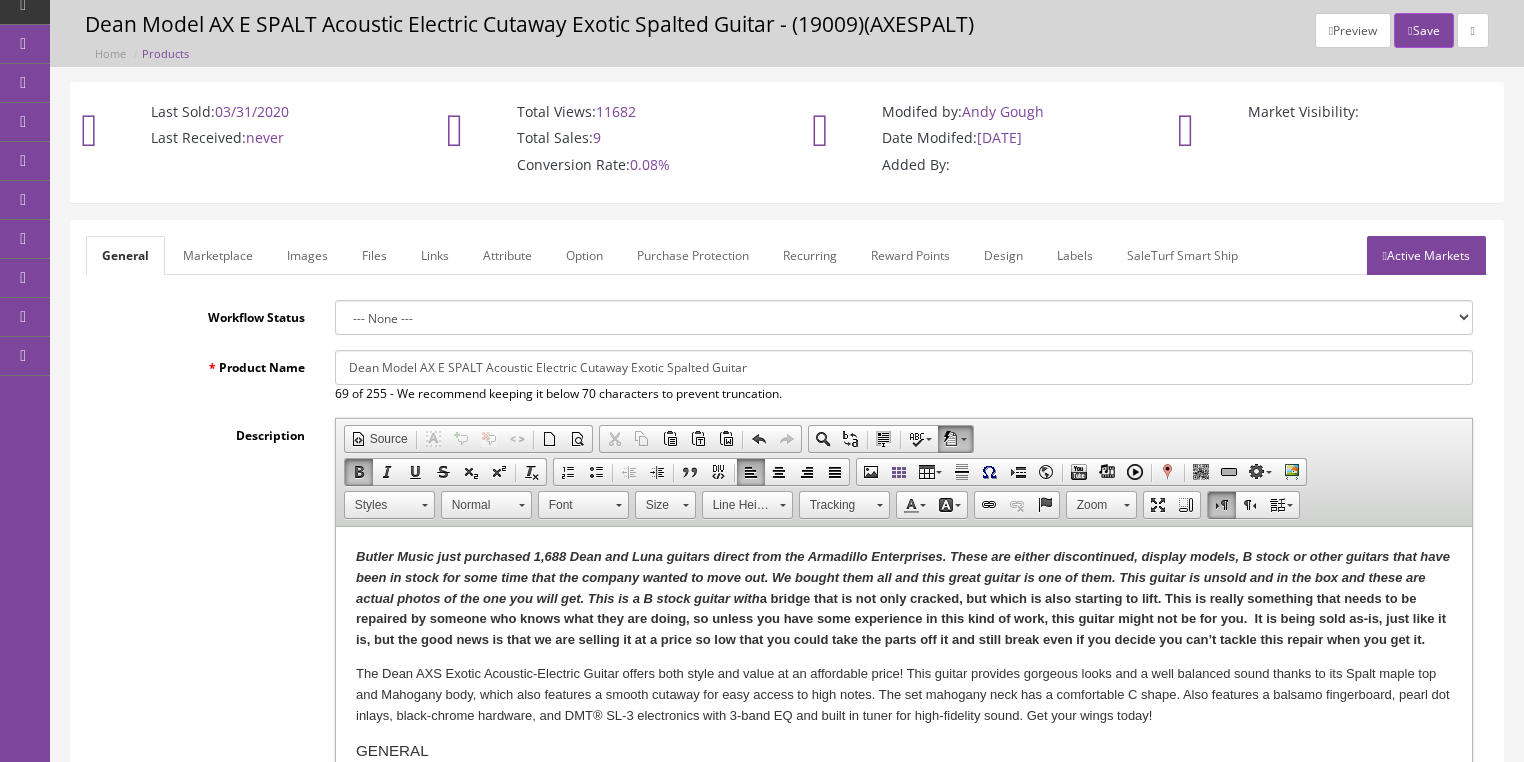 scroll, scrollTop: 39, scrollLeft: 0, axis: vertical 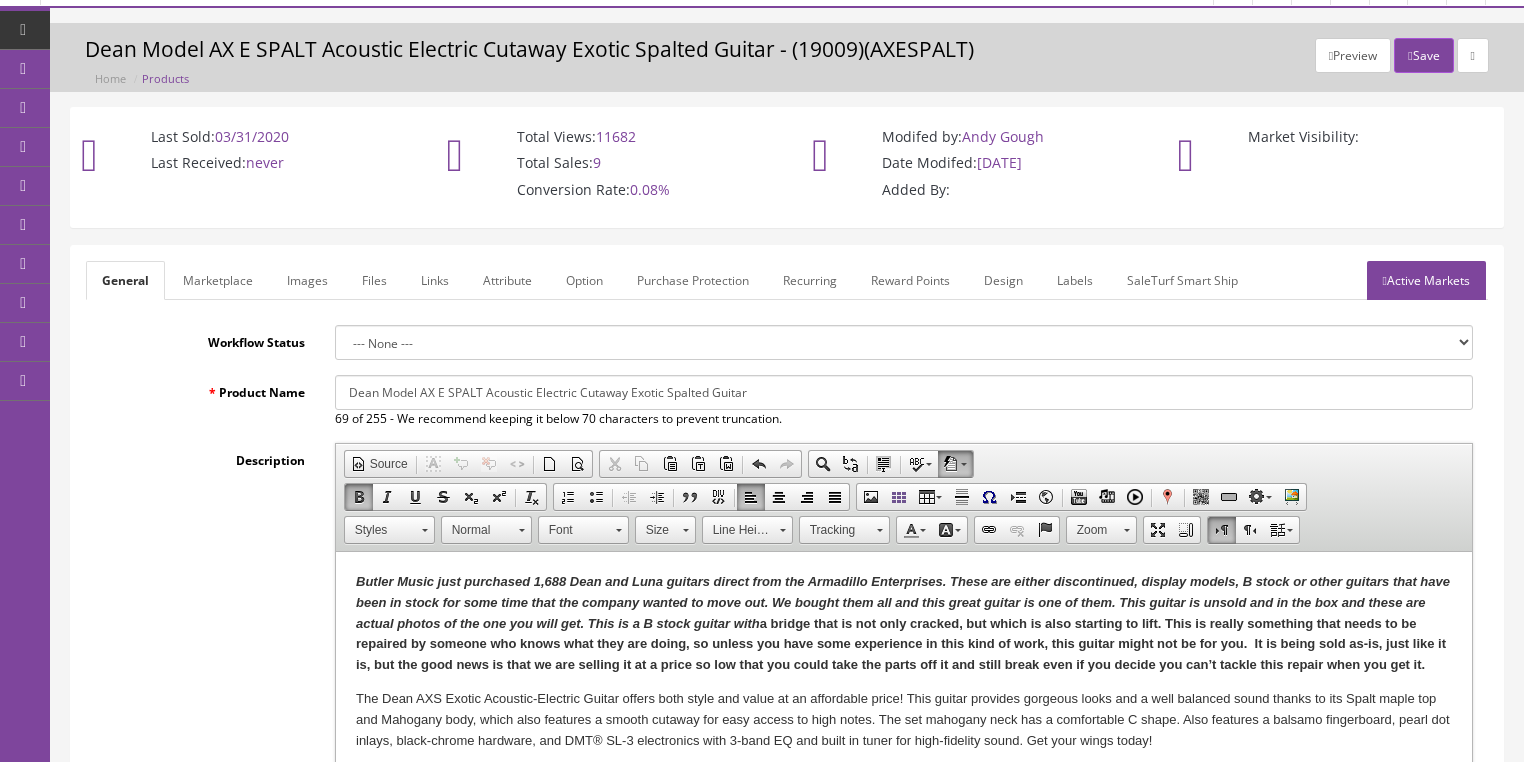 click on "Active Markets" at bounding box center [1426, 280] 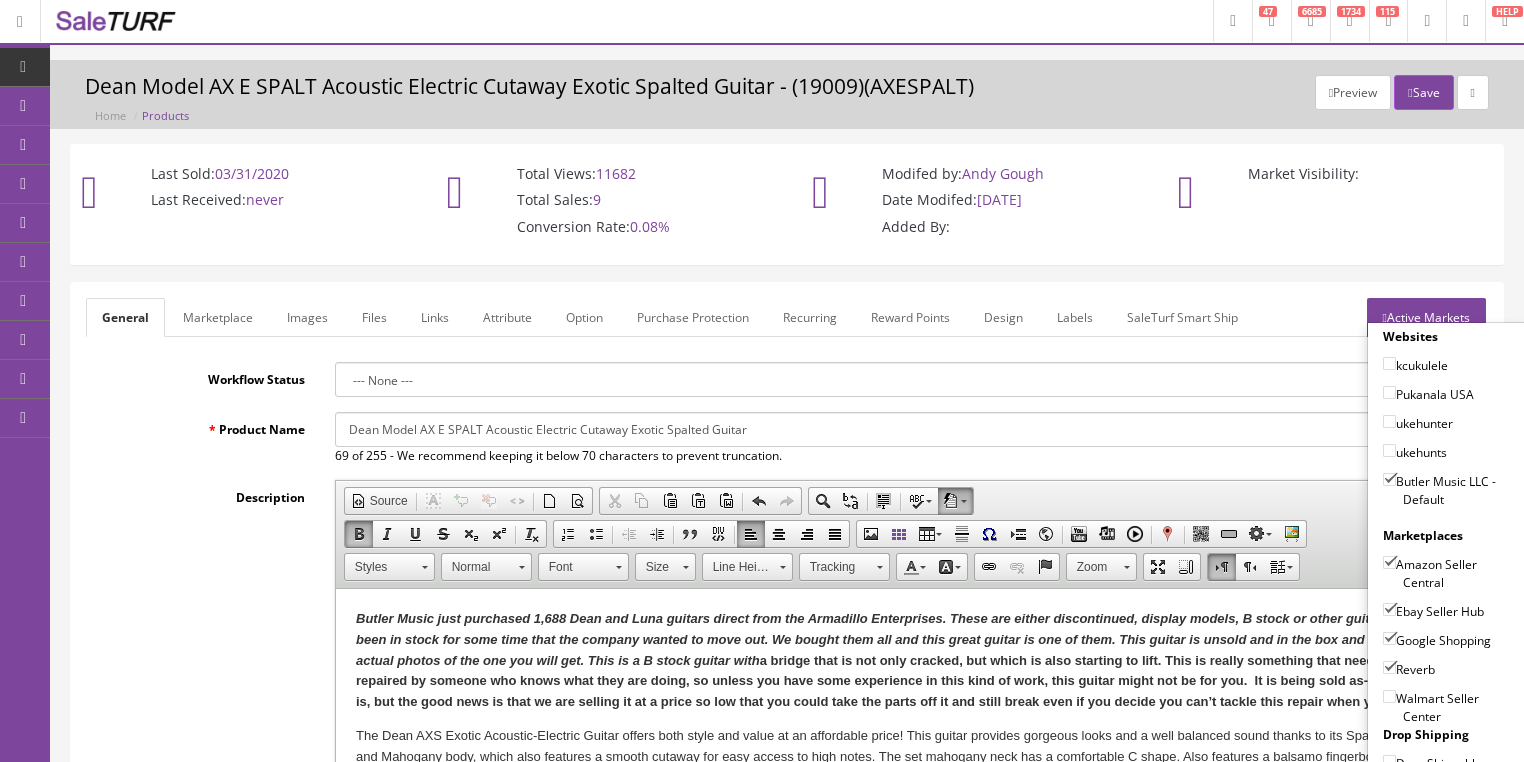 scroll, scrollTop: 0, scrollLeft: 0, axis: both 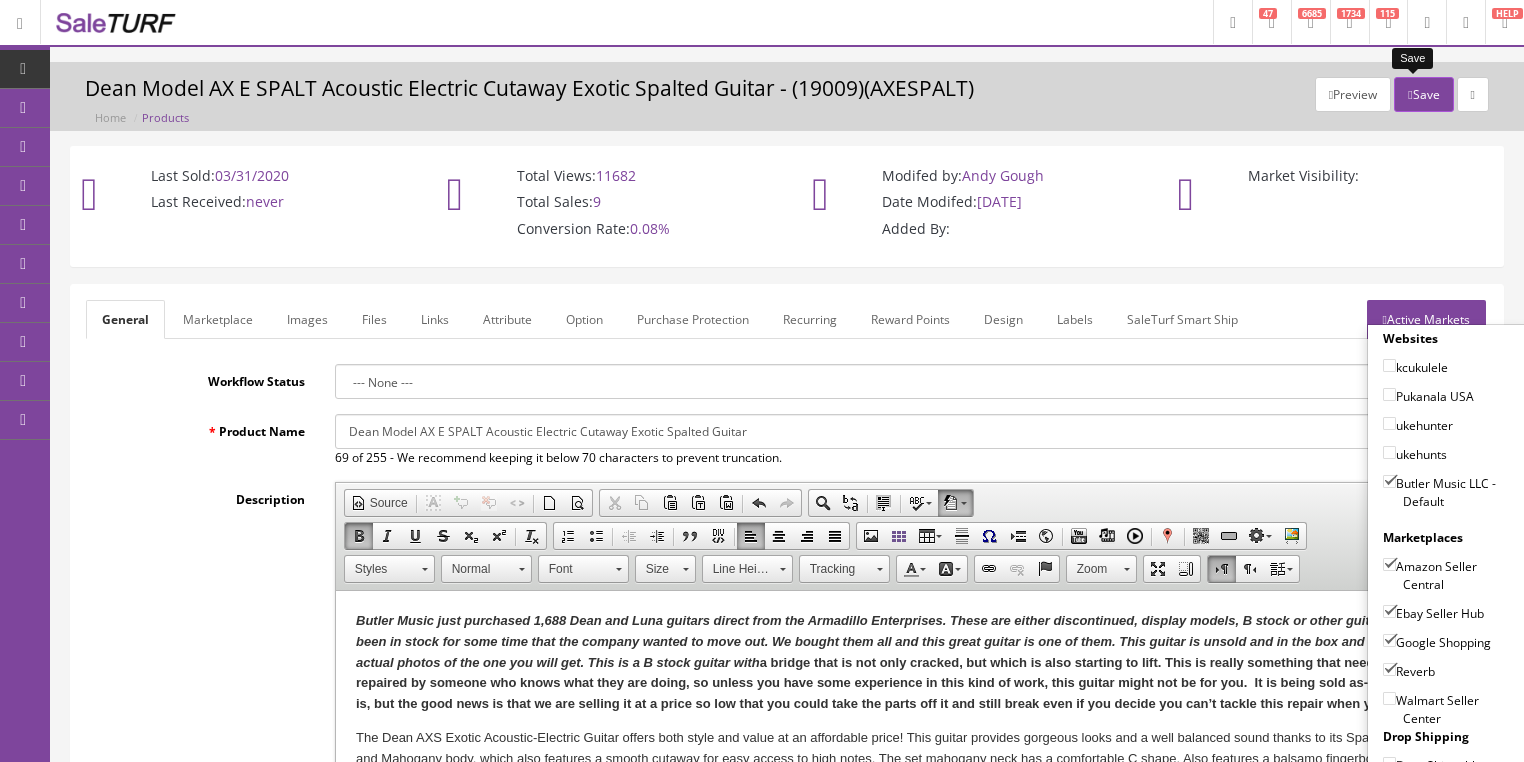 click on "Save" at bounding box center (1423, 94) 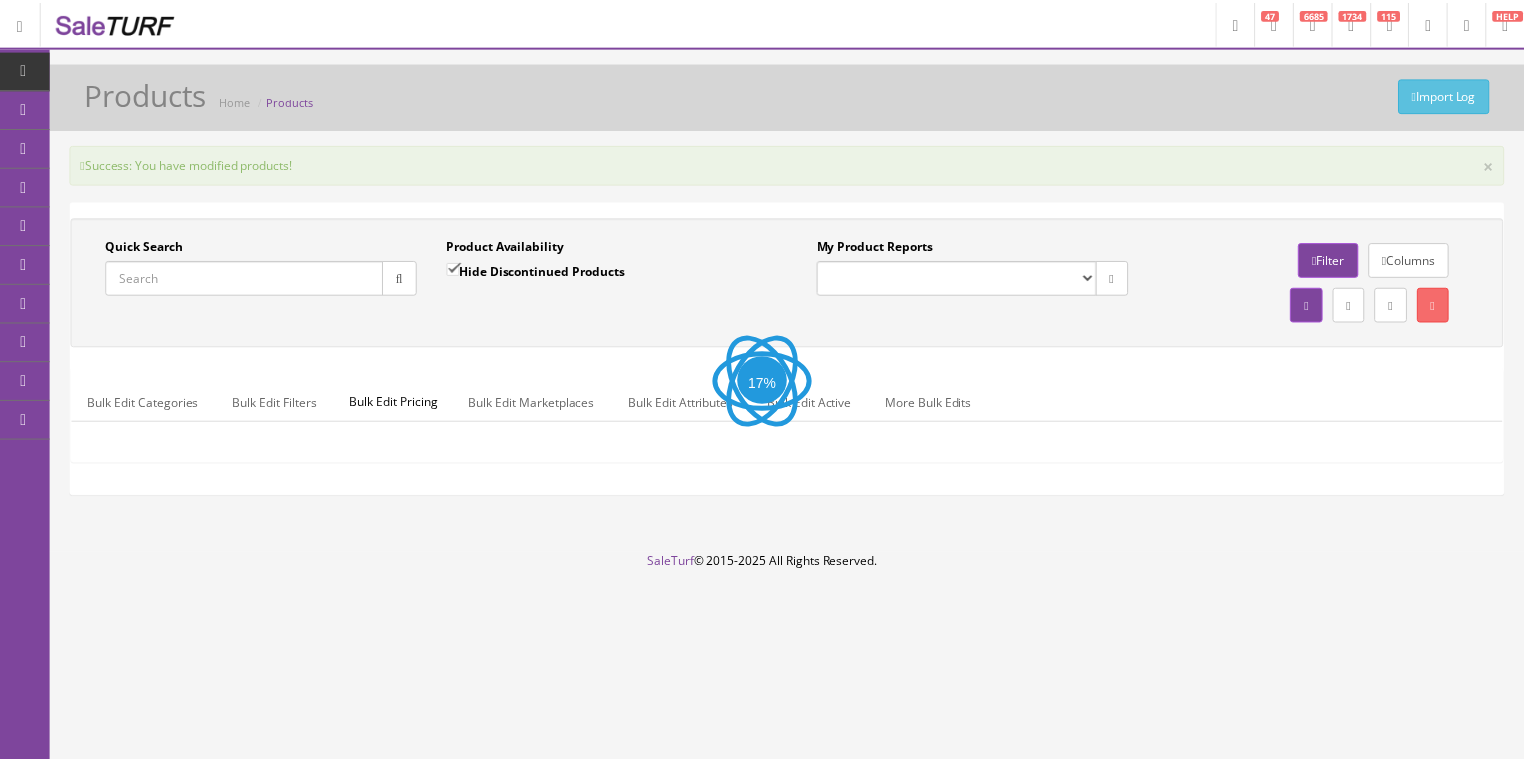 scroll, scrollTop: 0, scrollLeft: 0, axis: both 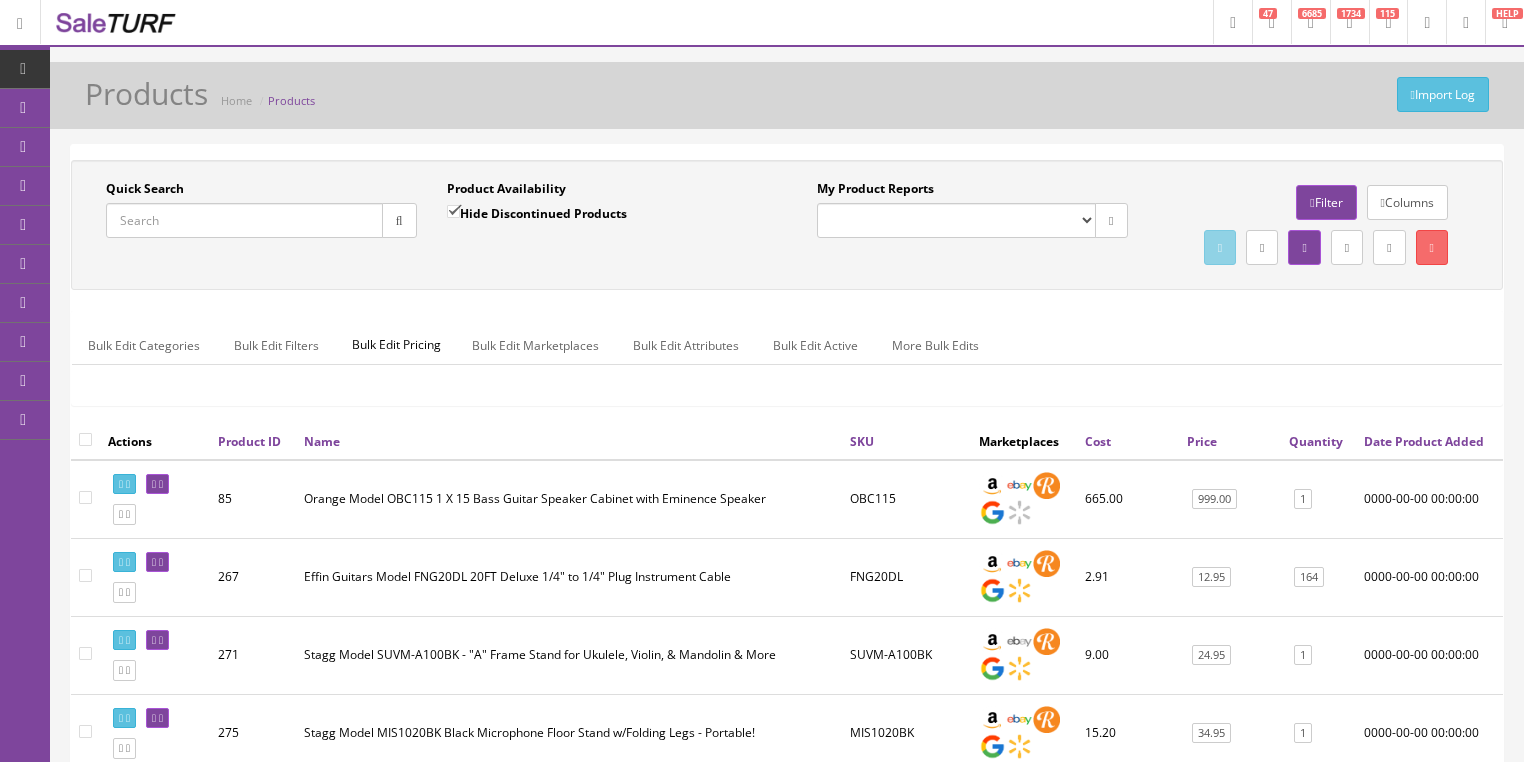 click on "Quick Search" at bounding box center (244, 220) 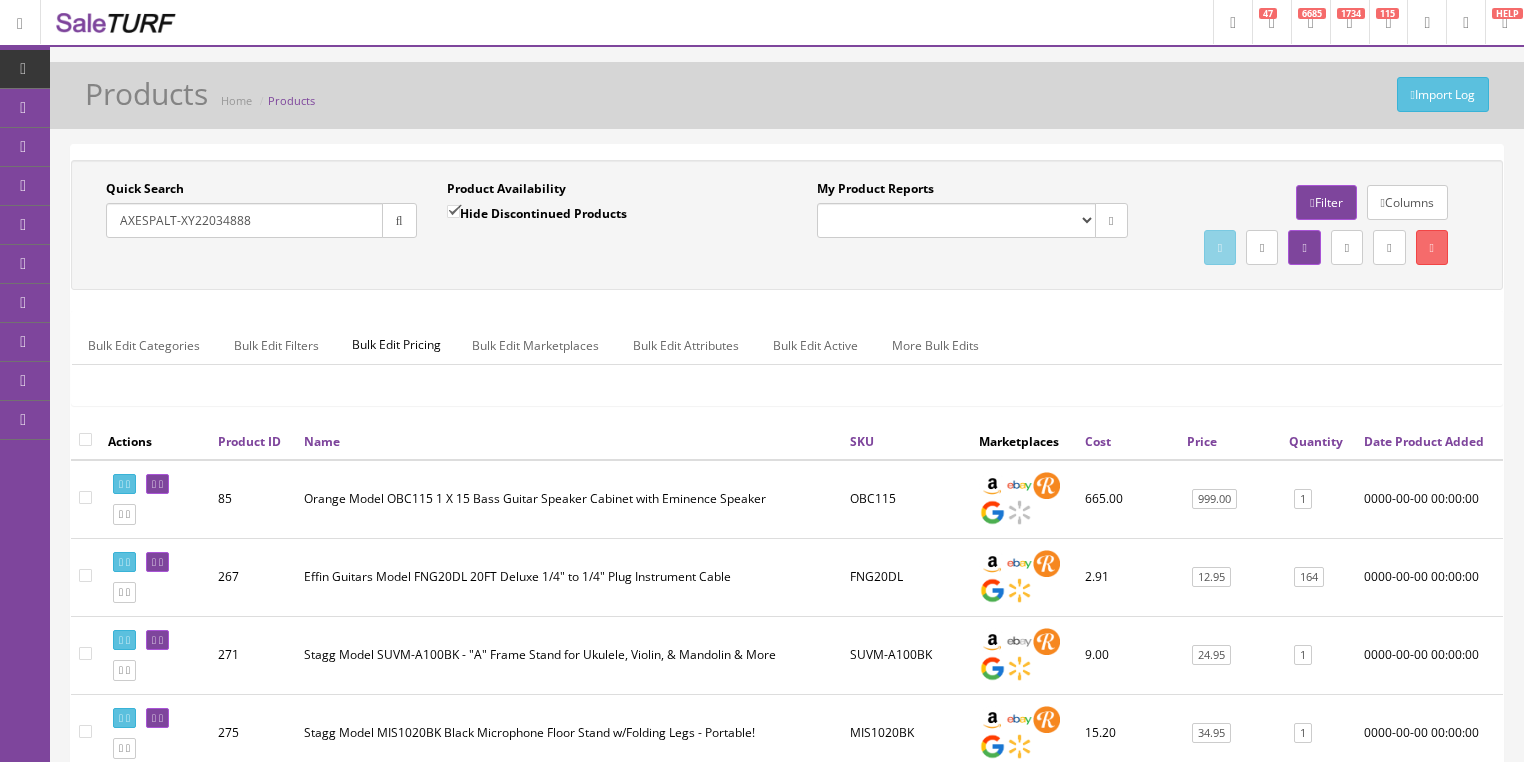 click at bounding box center [399, 220] 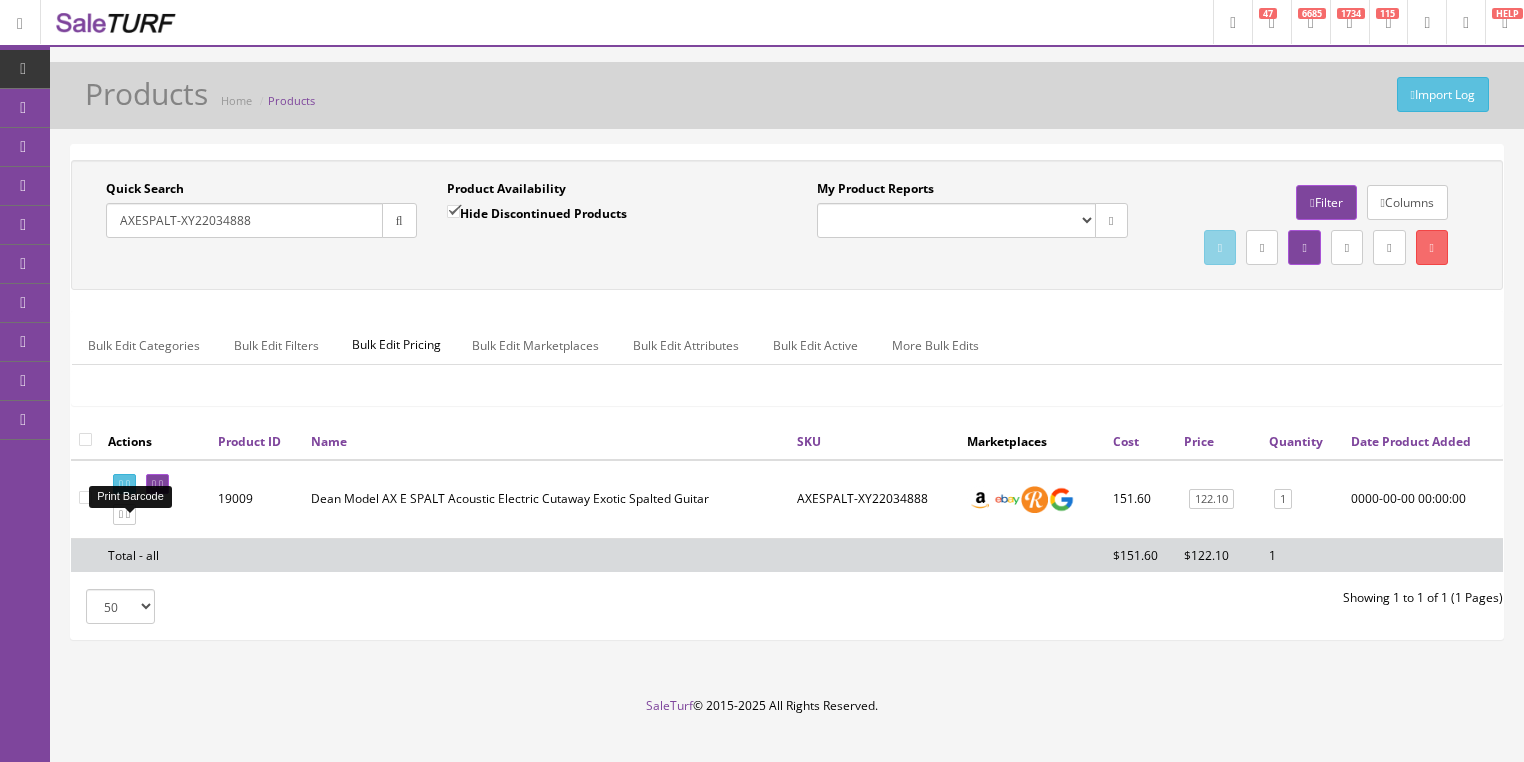 click at bounding box center [128, 484] 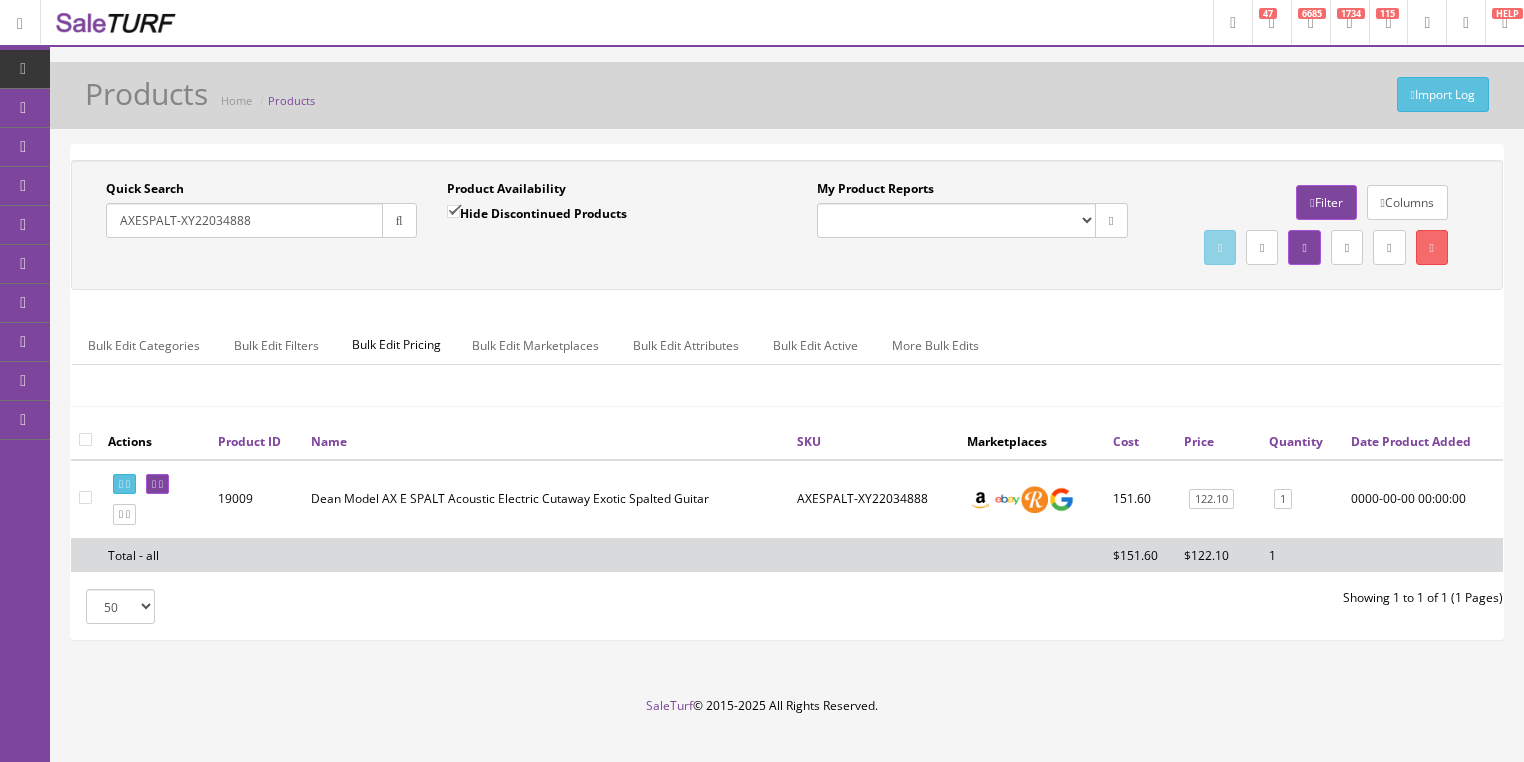 drag, startPoint x: 310, startPoint y: 220, endPoint x: 110, endPoint y: 269, distance: 205.91502 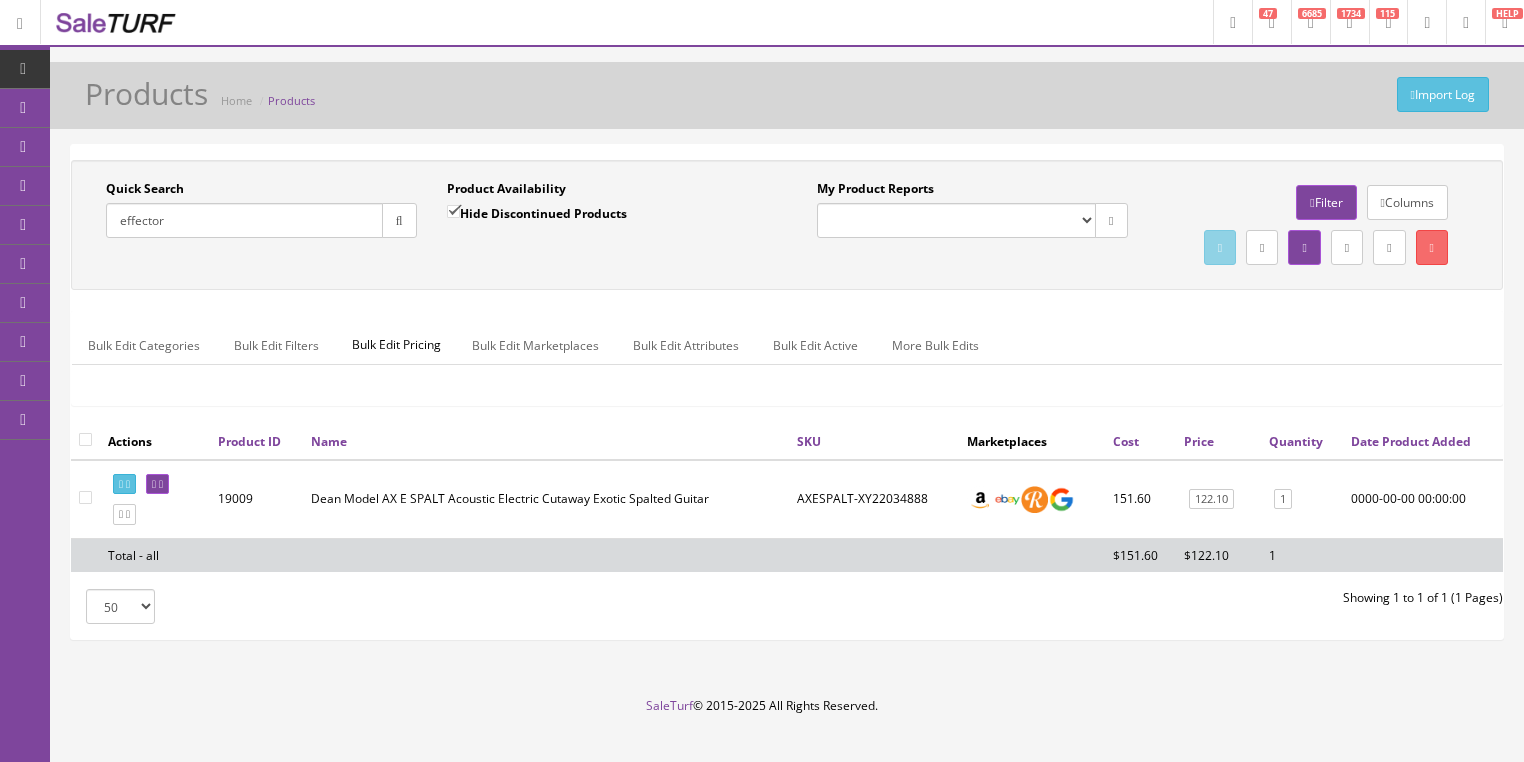 type on "effector" 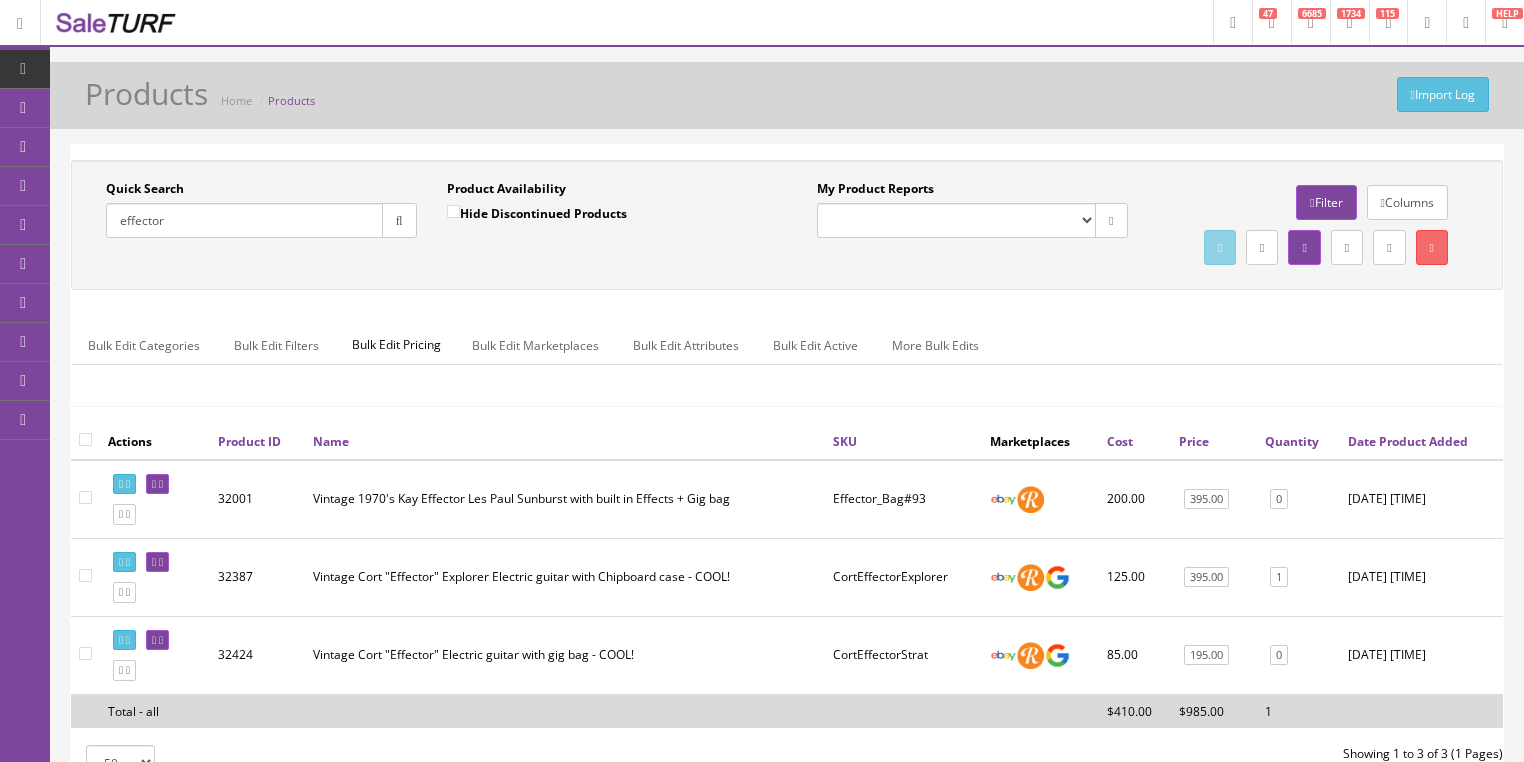 drag, startPoint x: 336, startPoint y: 215, endPoint x: 99, endPoint y: 268, distance: 242.85387 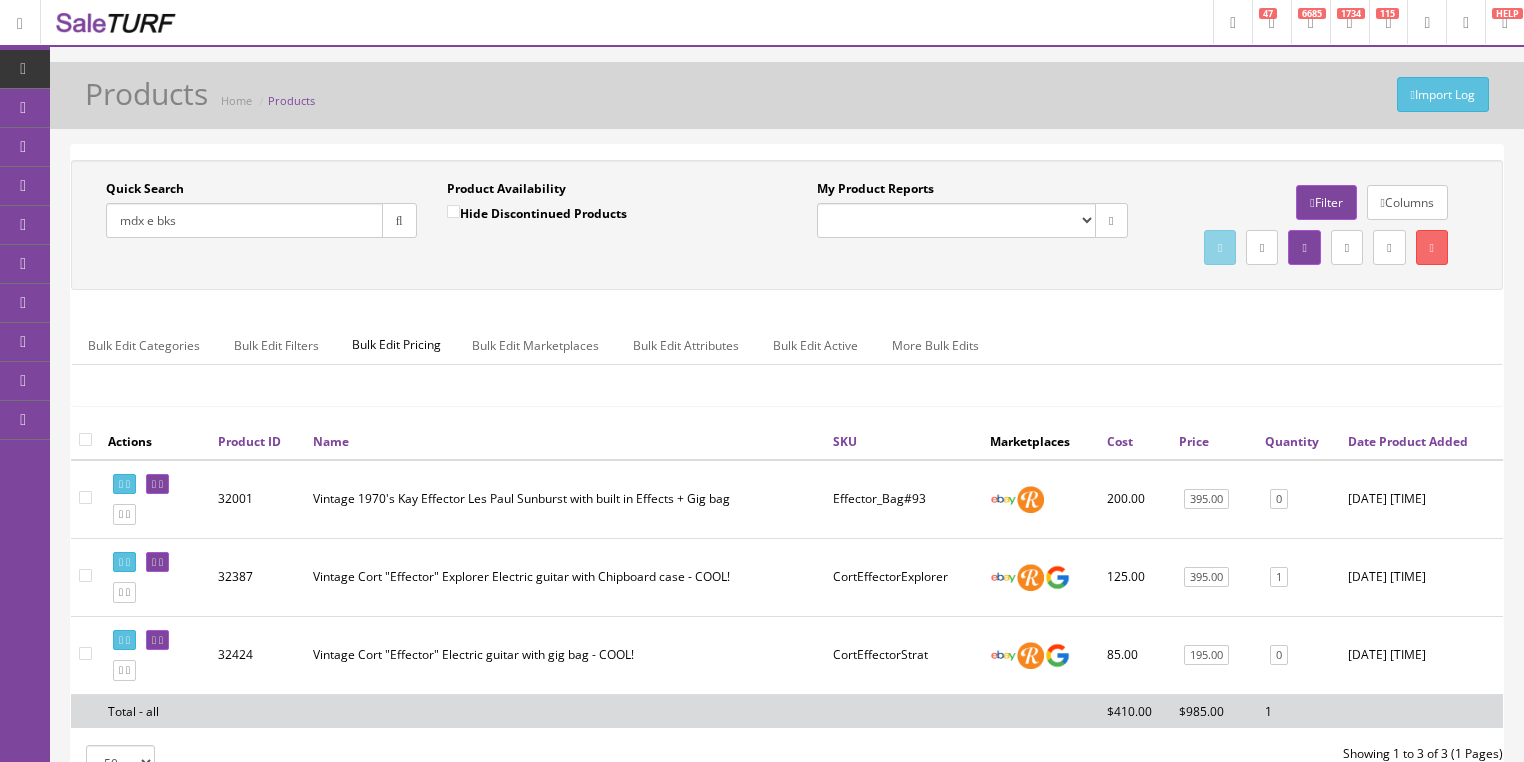 type on "mdx e bks" 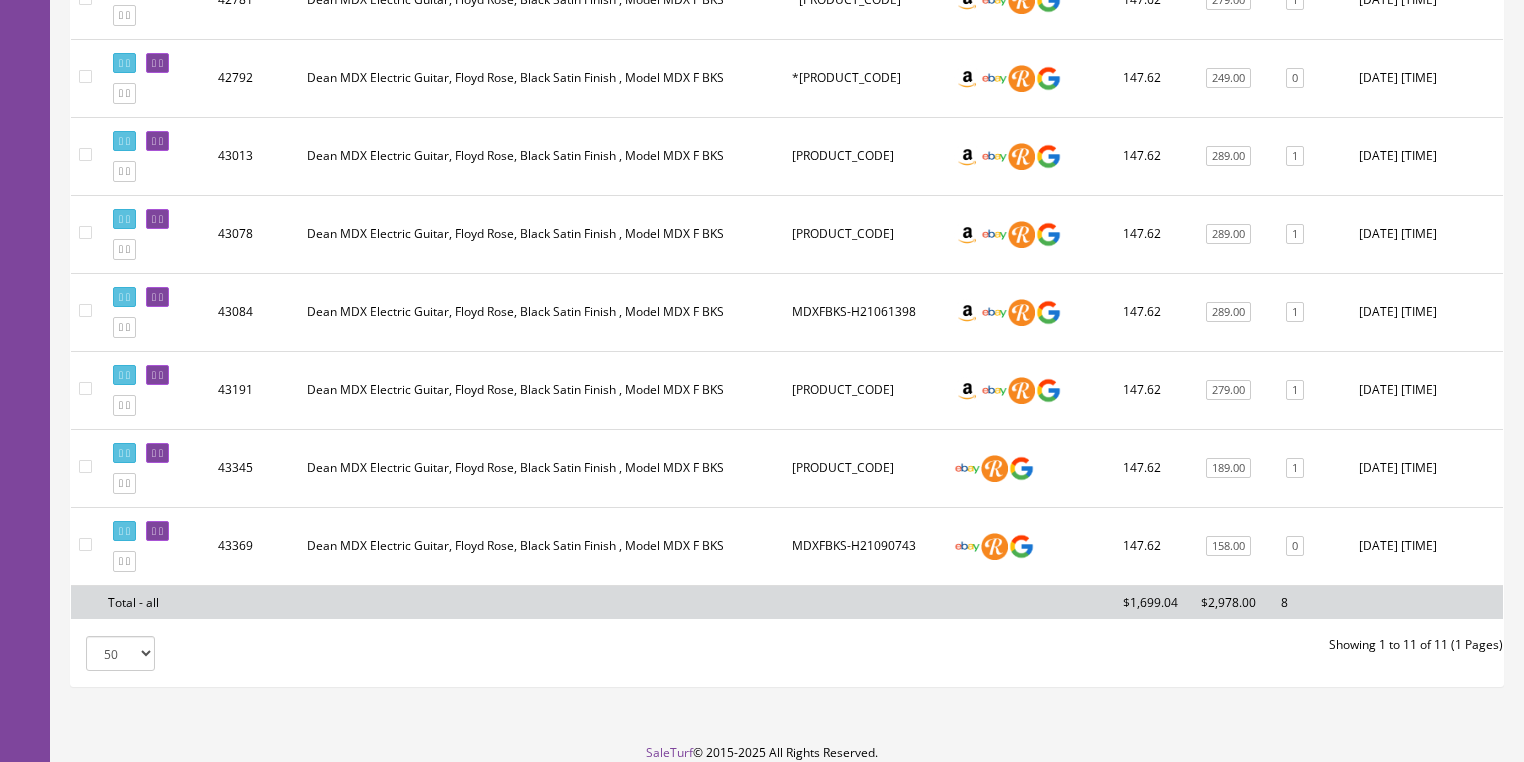 scroll, scrollTop: 800, scrollLeft: 0, axis: vertical 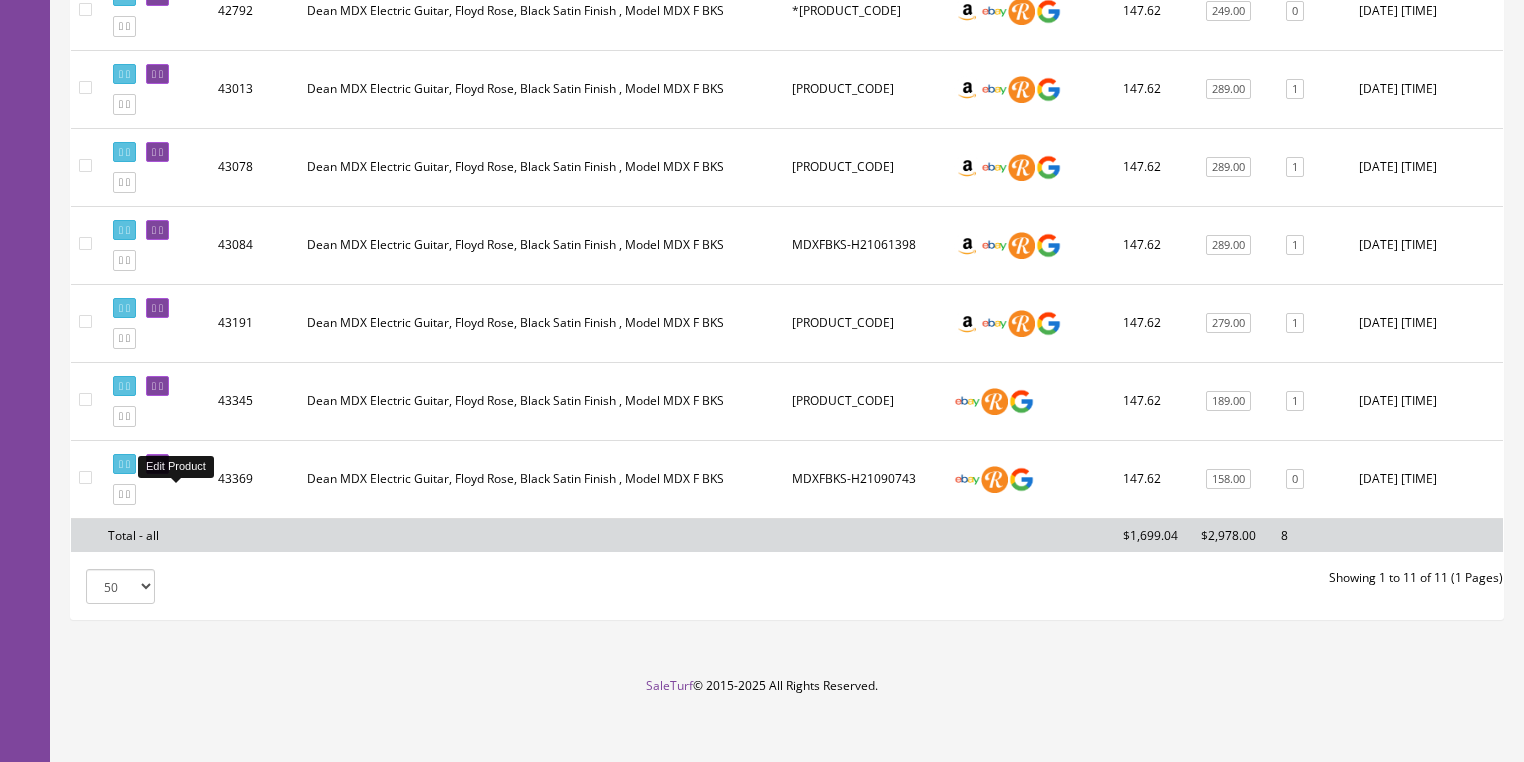 click at bounding box center (161, 464) 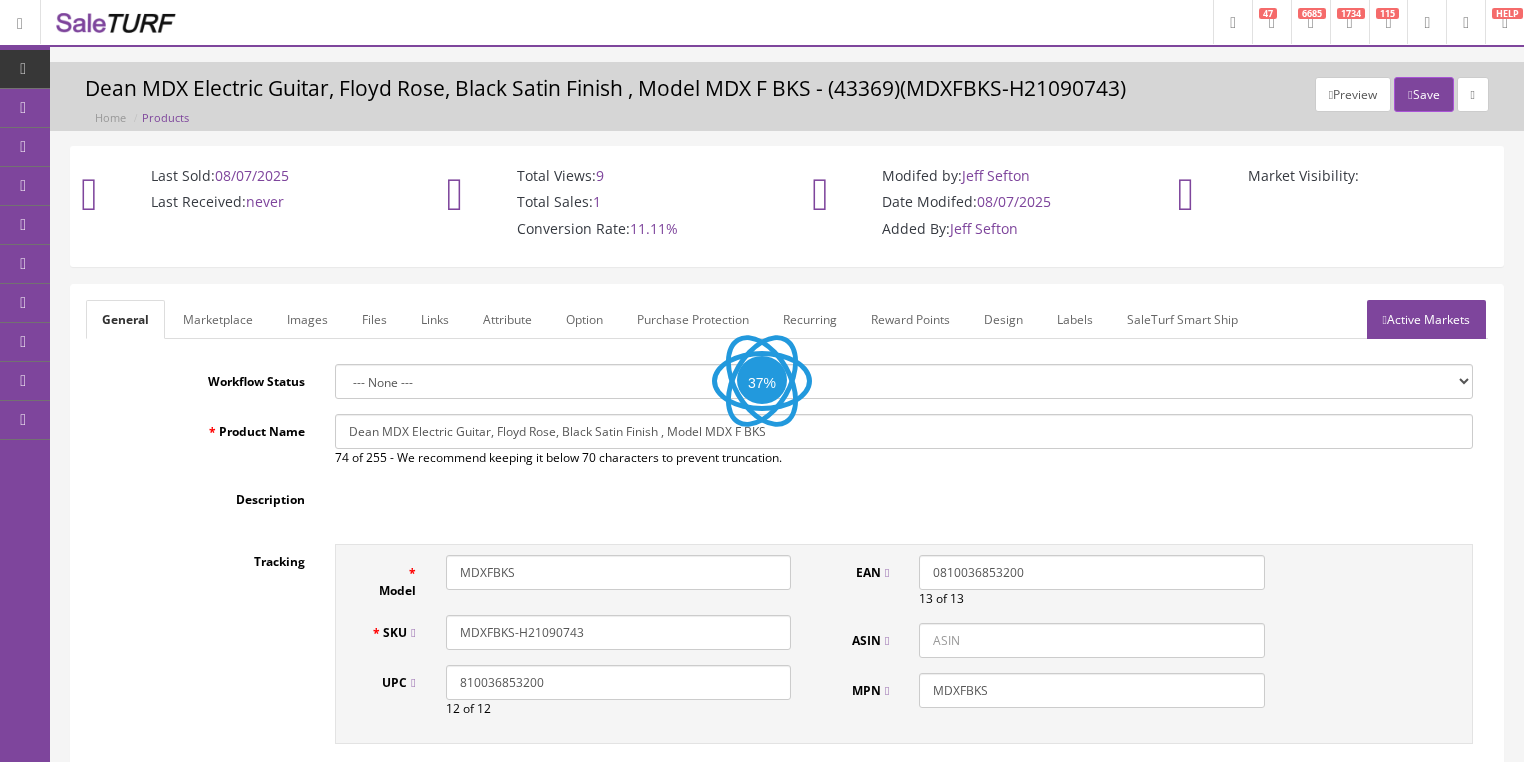 scroll, scrollTop: 0, scrollLeft: 0, axis: both 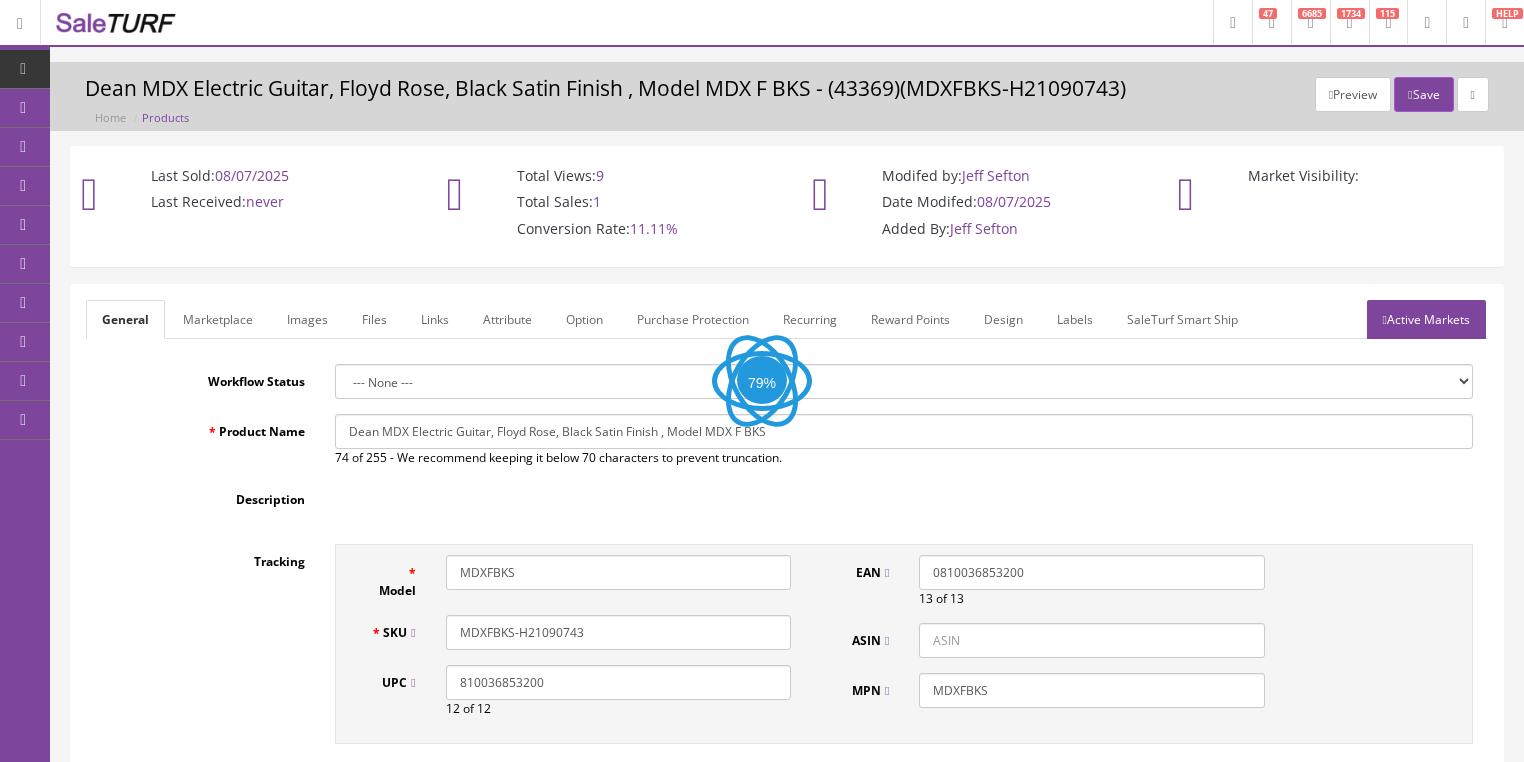 click on "Images" at bounding box center (307, 319) 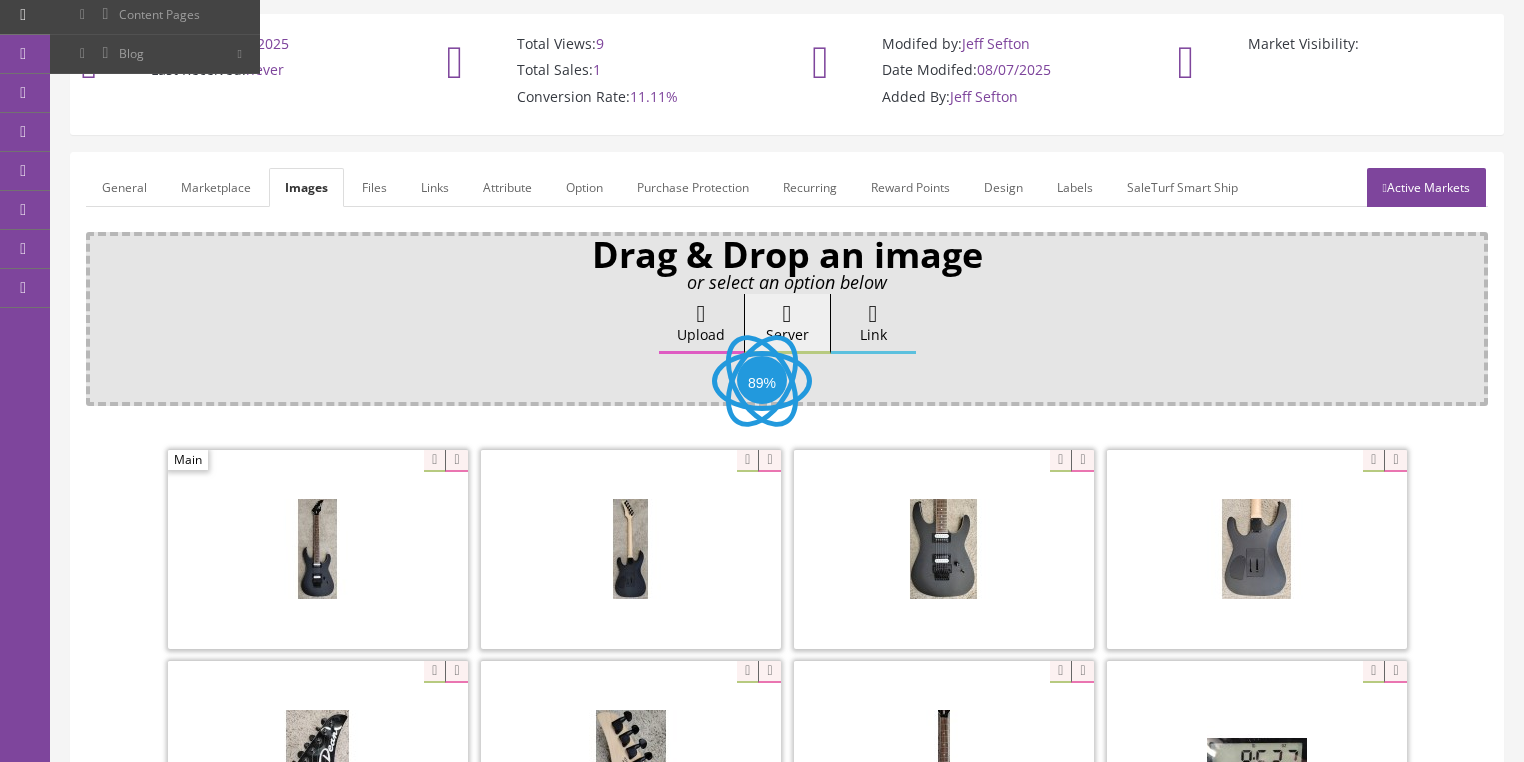scroll, scrollTop: 240, scrollLeft: 0, axis: vertical 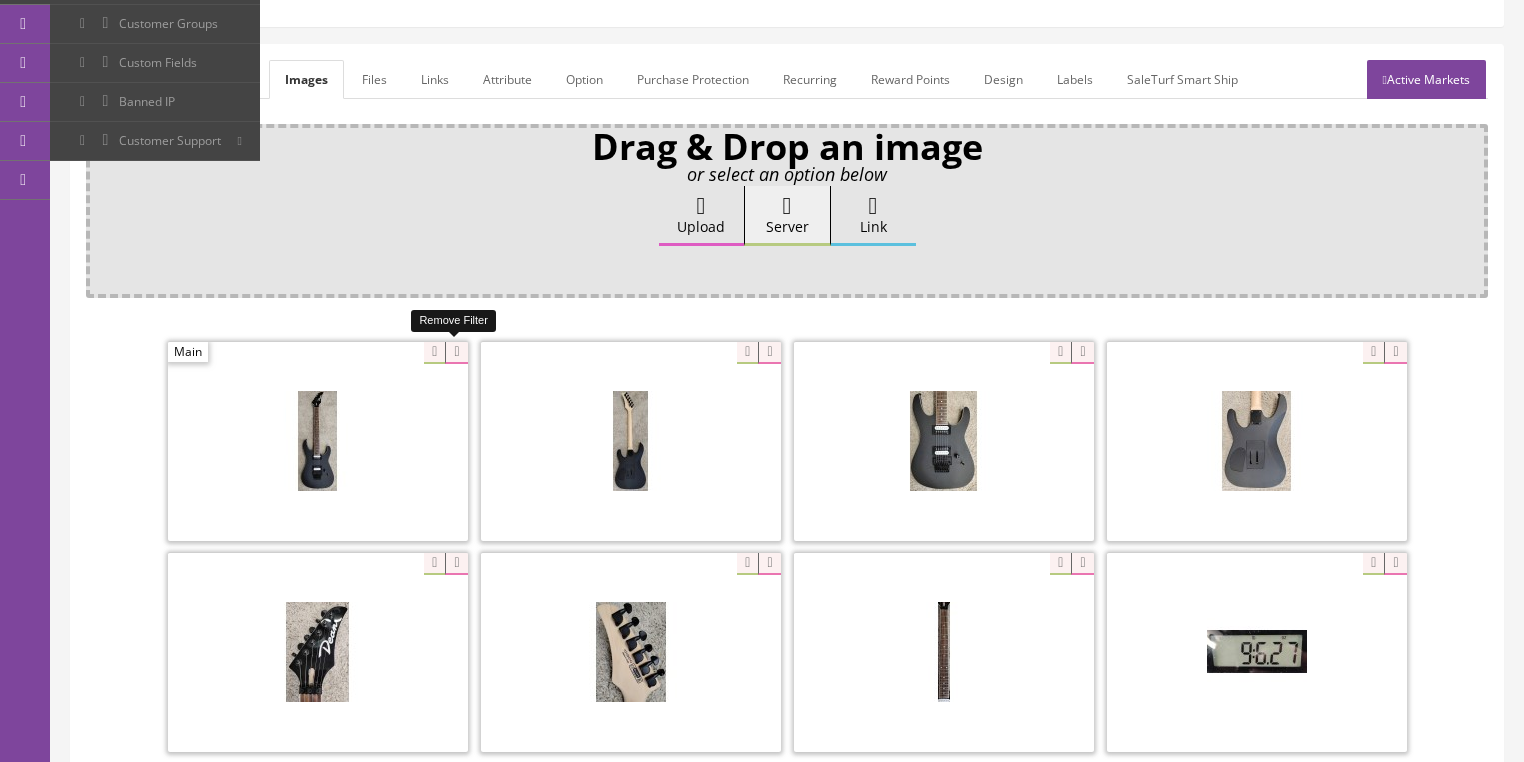 click at bounding box center [456, 353] 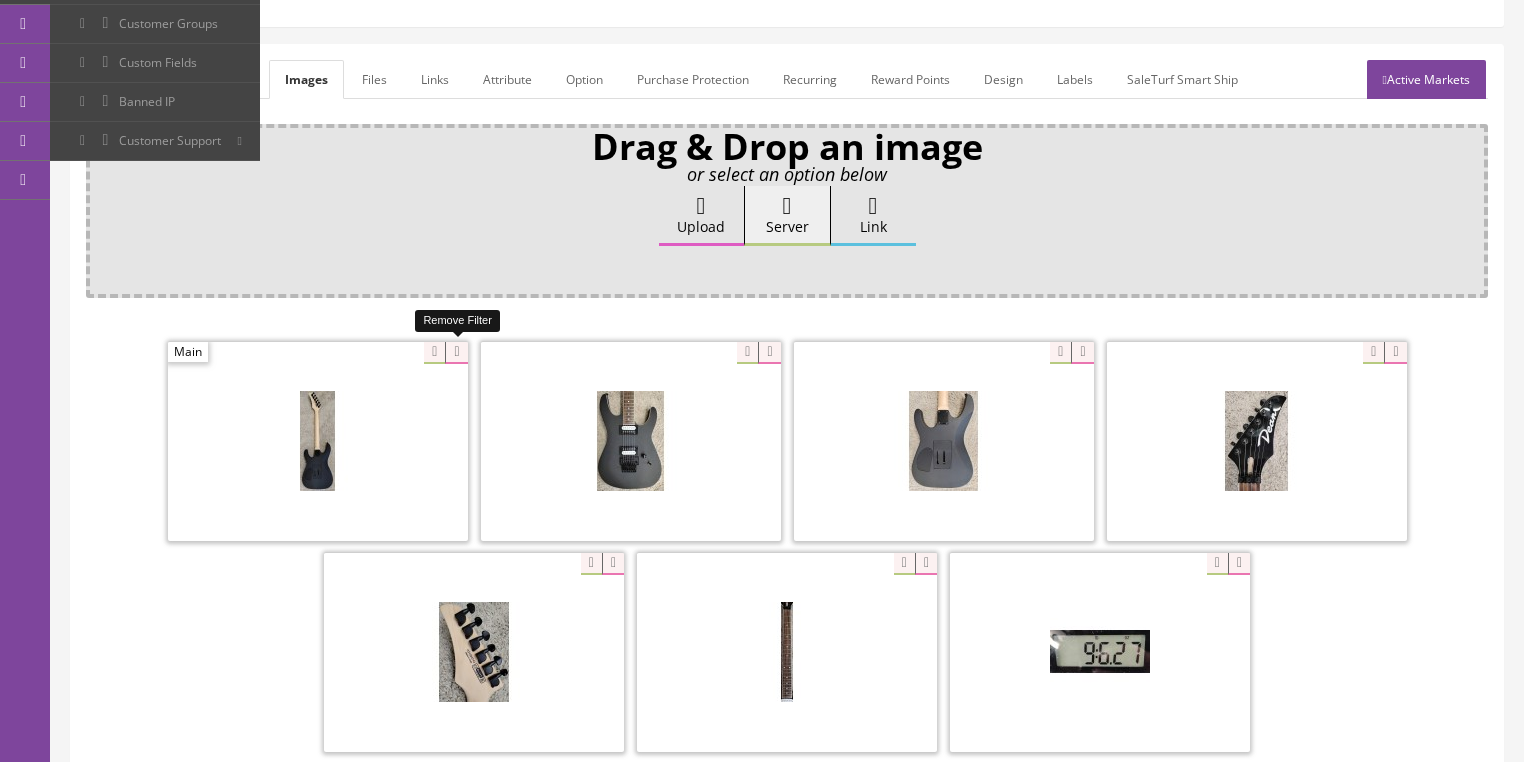 click at bounding box center [456, 353] 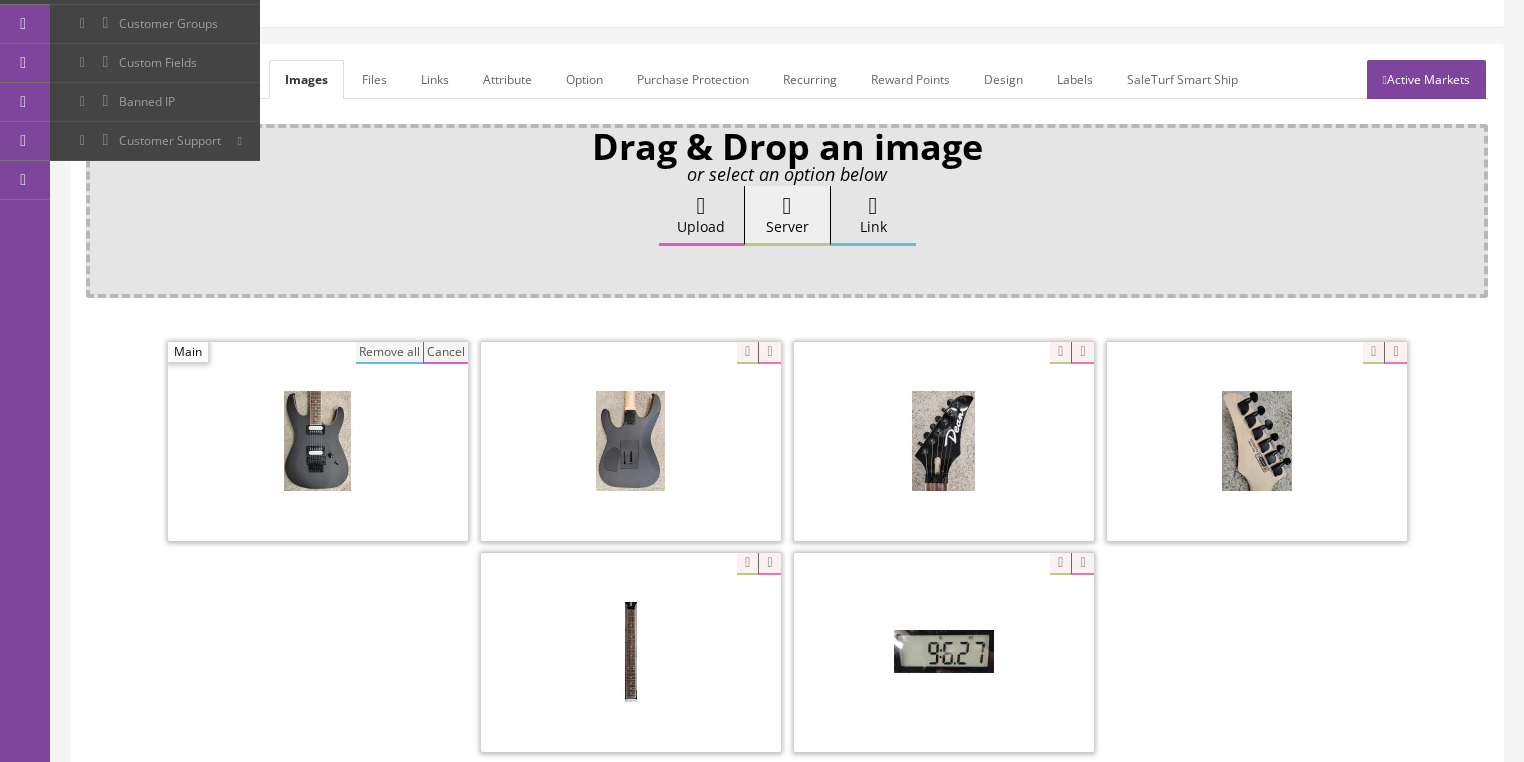 click on "Remove all" at bounding box center (389, 353) 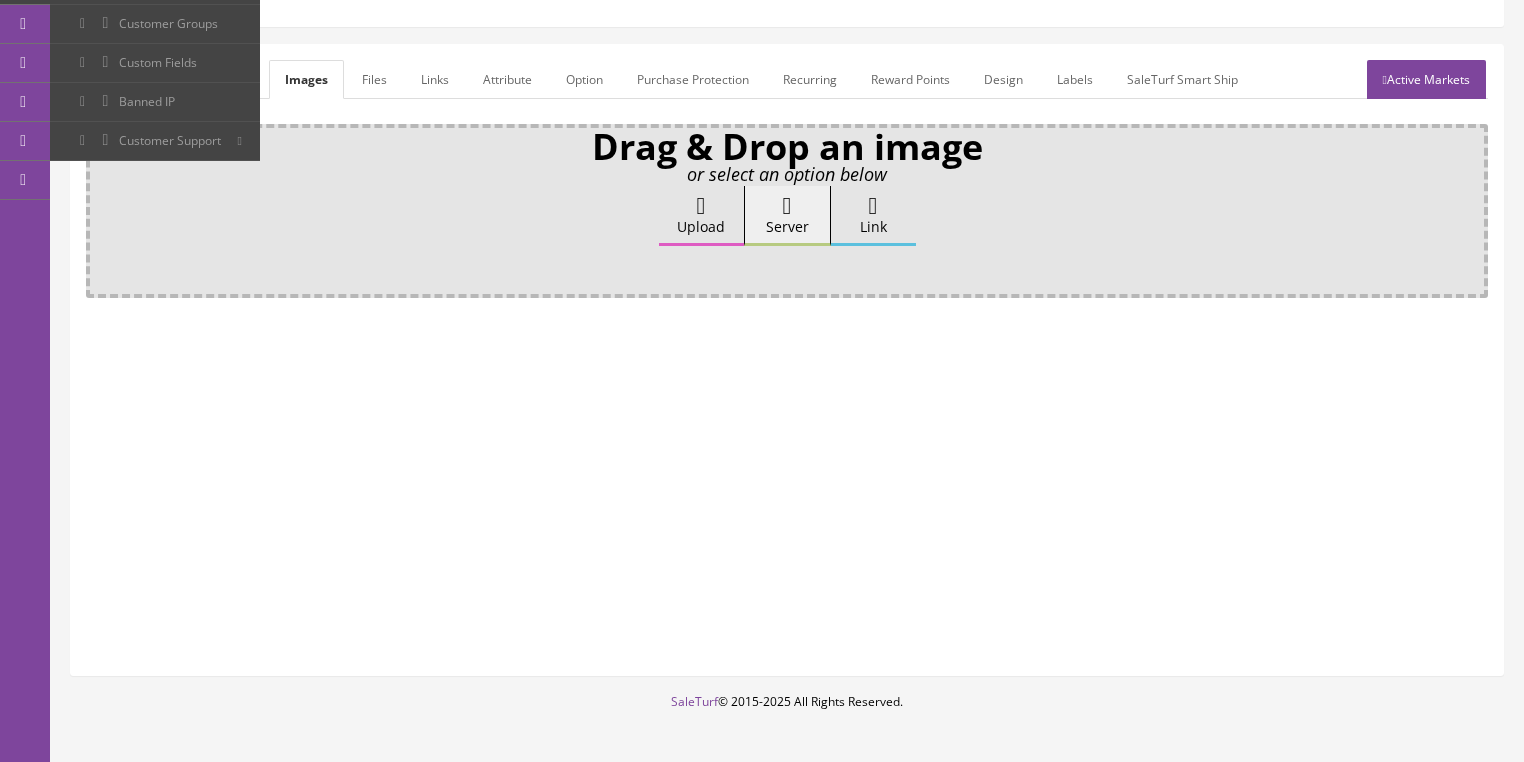 click on "Upload" at bounding box center (701, 216) 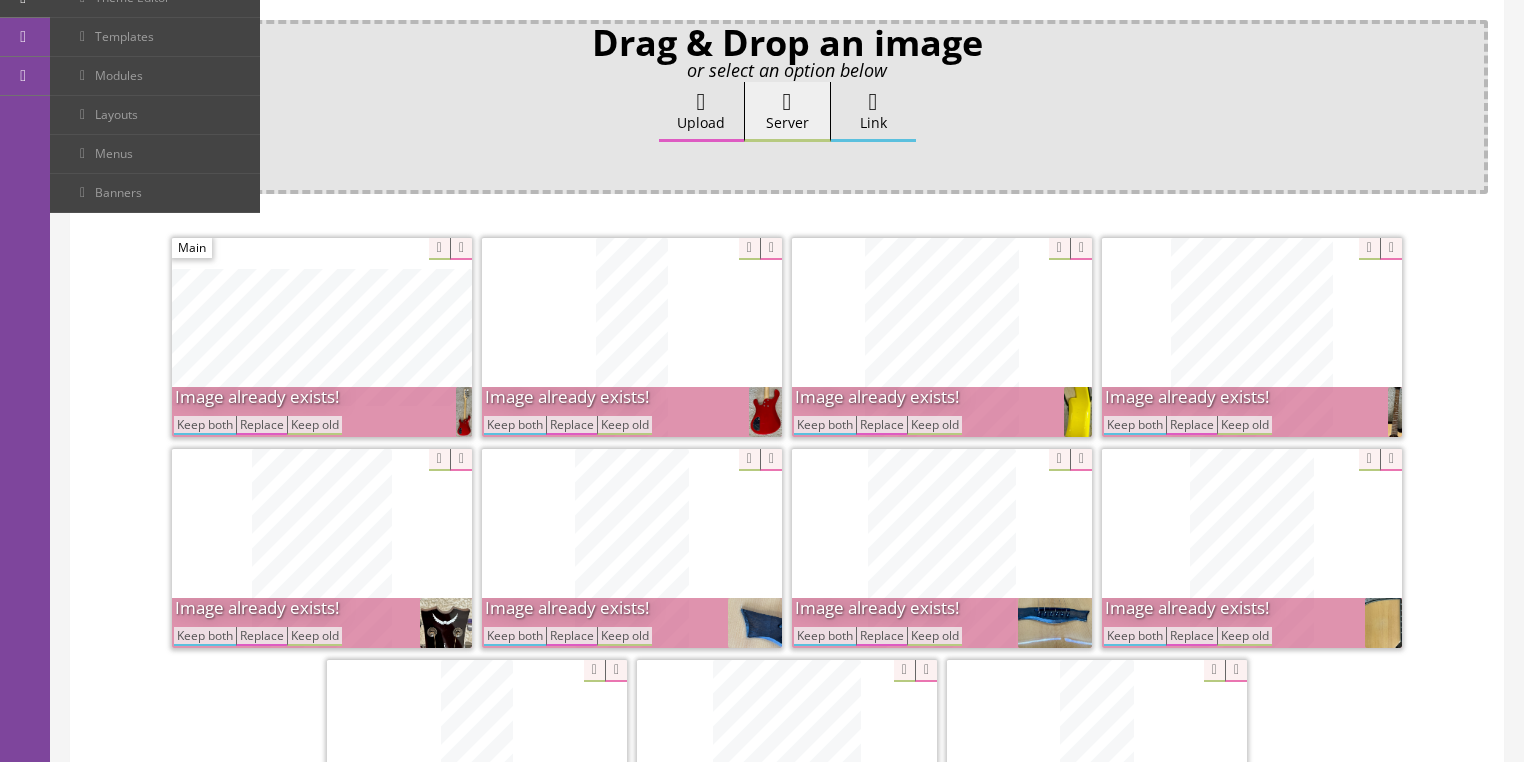 scroll, scrollTop: 400, scrollLeft: 0, axis: vertical 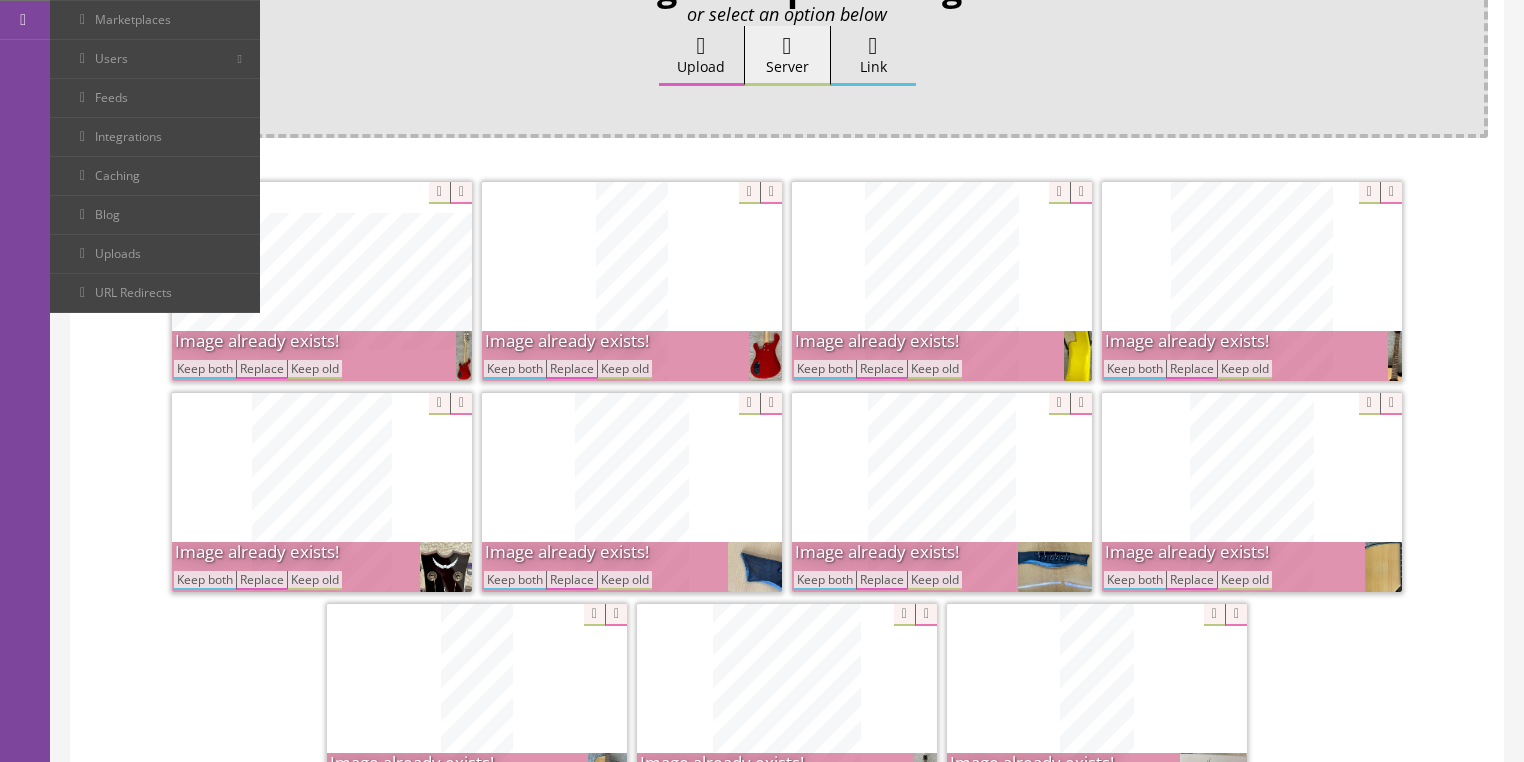 click on "Keep both" at bounding box center [1135, 369] 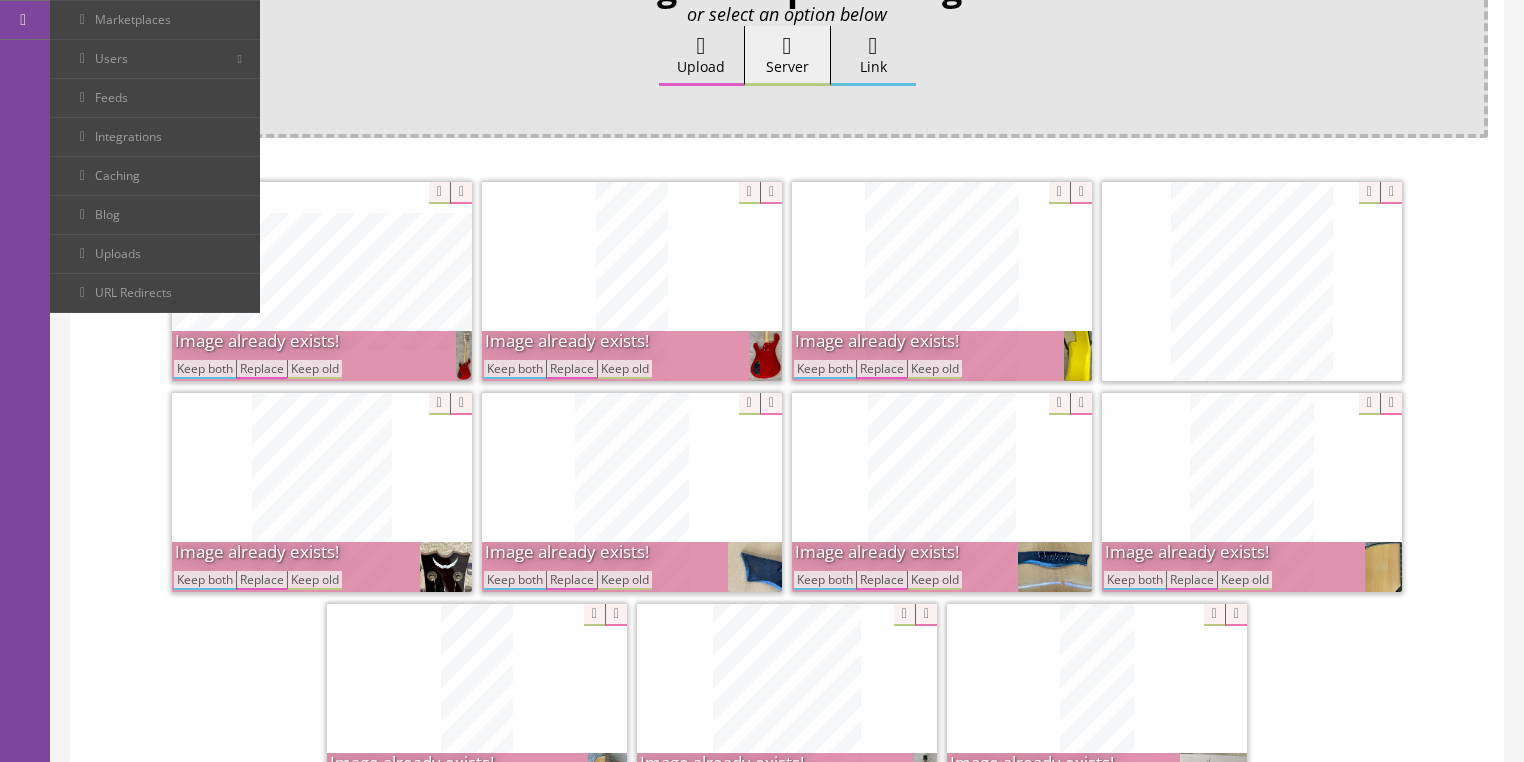 click on "Keep both" at bounding box center [825, 369] 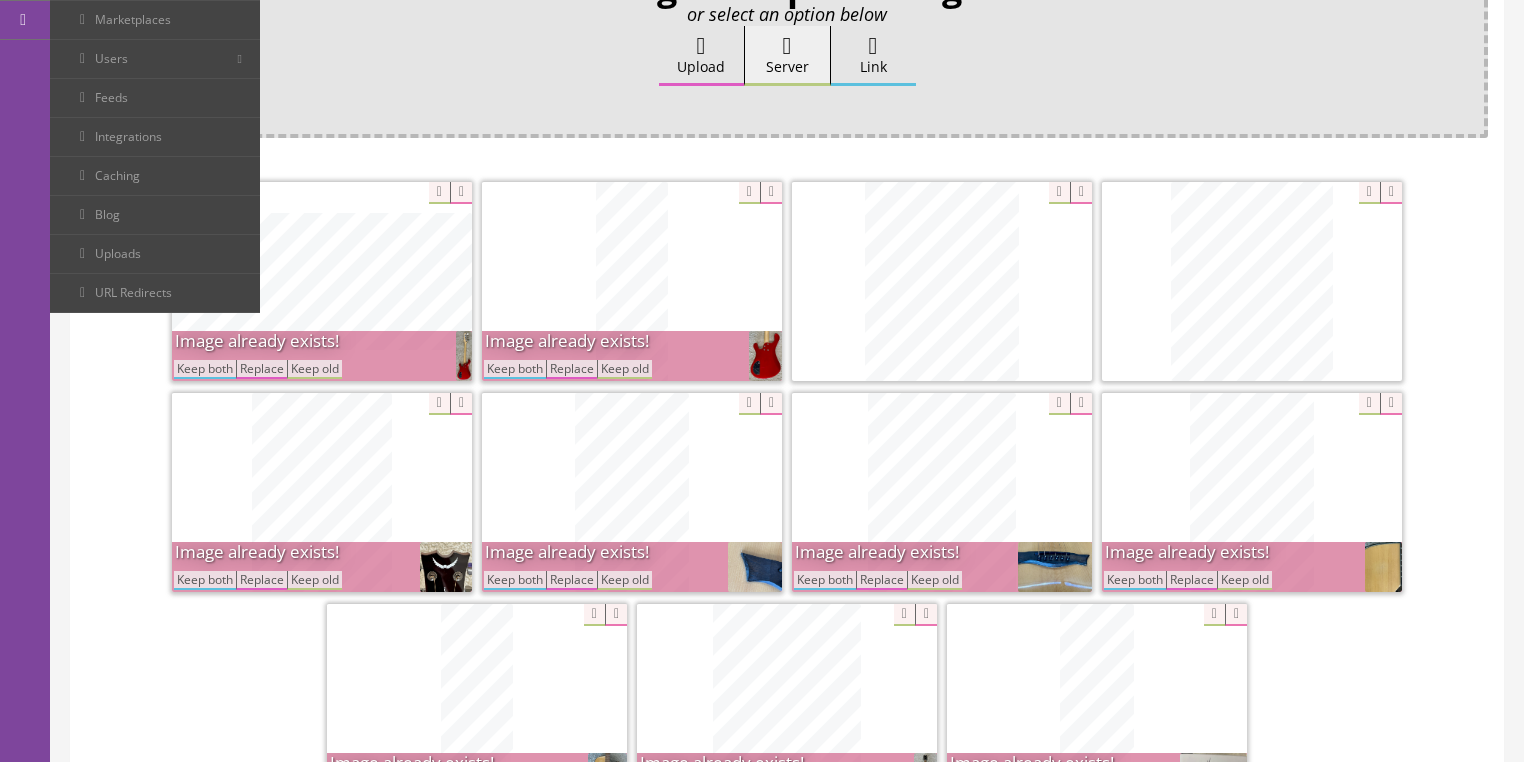 drag, startPoint x: 512, startPoint y: 362, endPoint x: 277, endPoint y: 356, distance: 235.07658 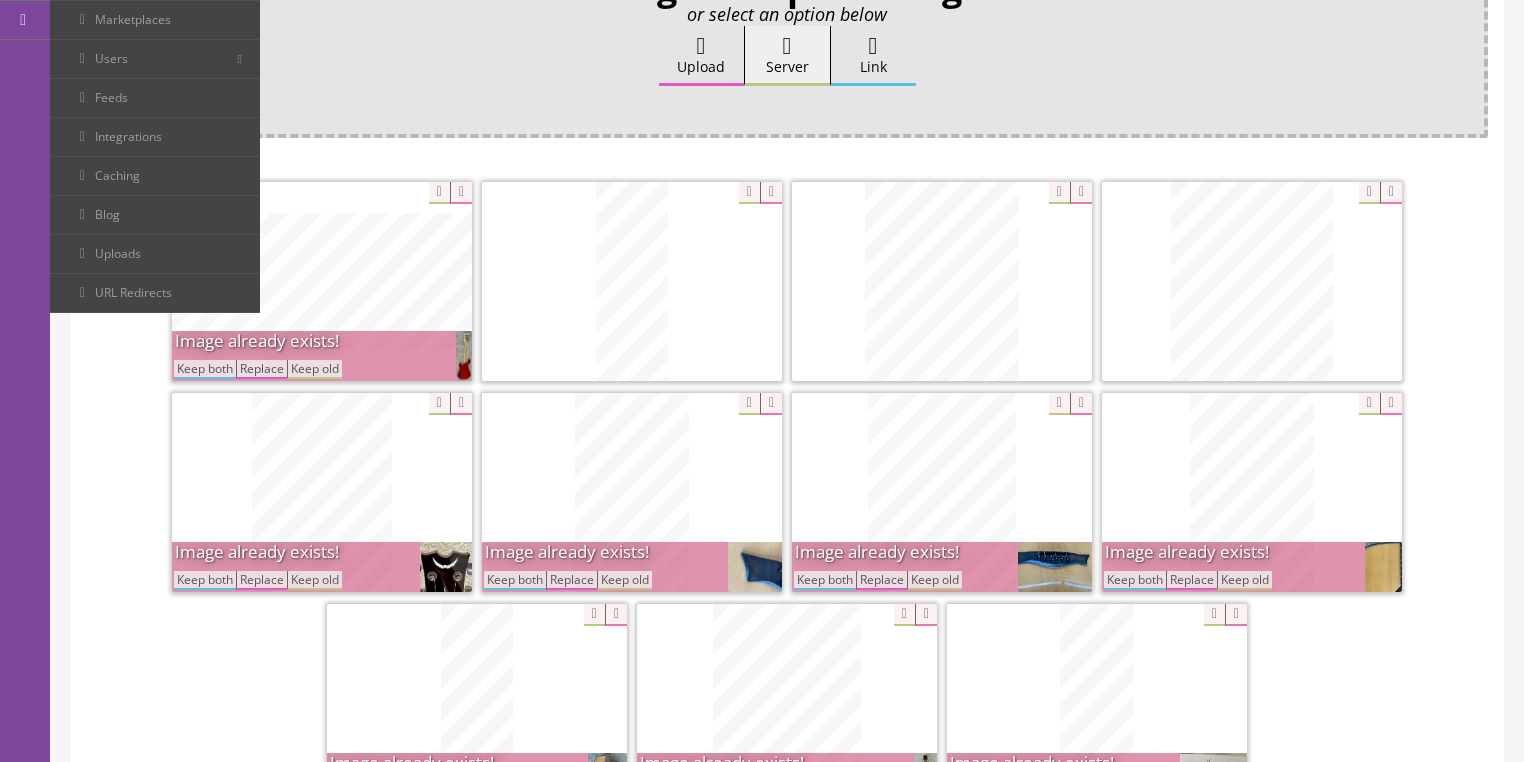 drag, startPoint x: 216, startPoint y: 364, endPoint x: 227, endPoint y: 408, distance: 45.35416 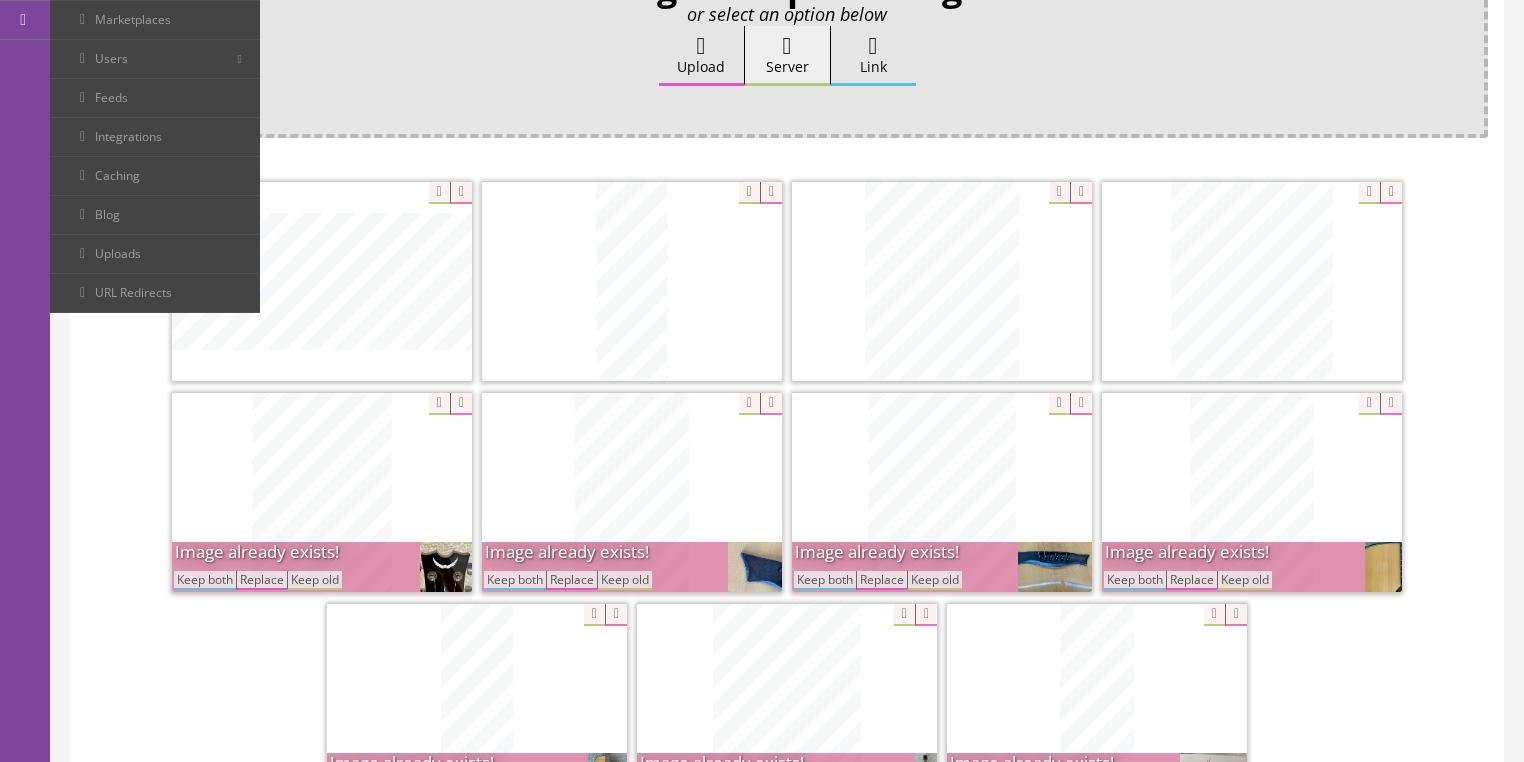 click on "Keep both" at bounding box center (205, 580) 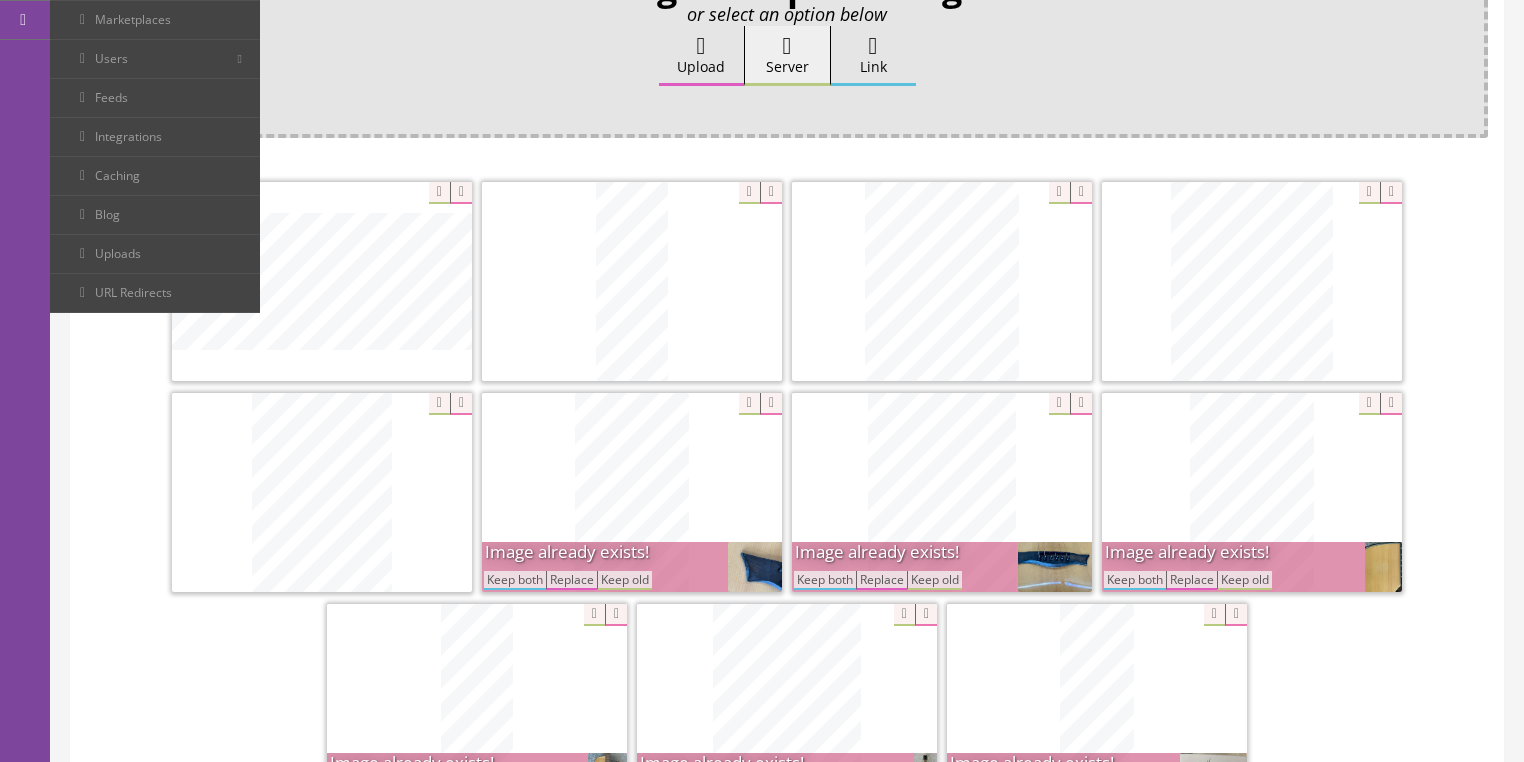 drag, startPoint x: 506, startPoint y: 584, endPoint x: 527, endPoint y: 584, distance: 21 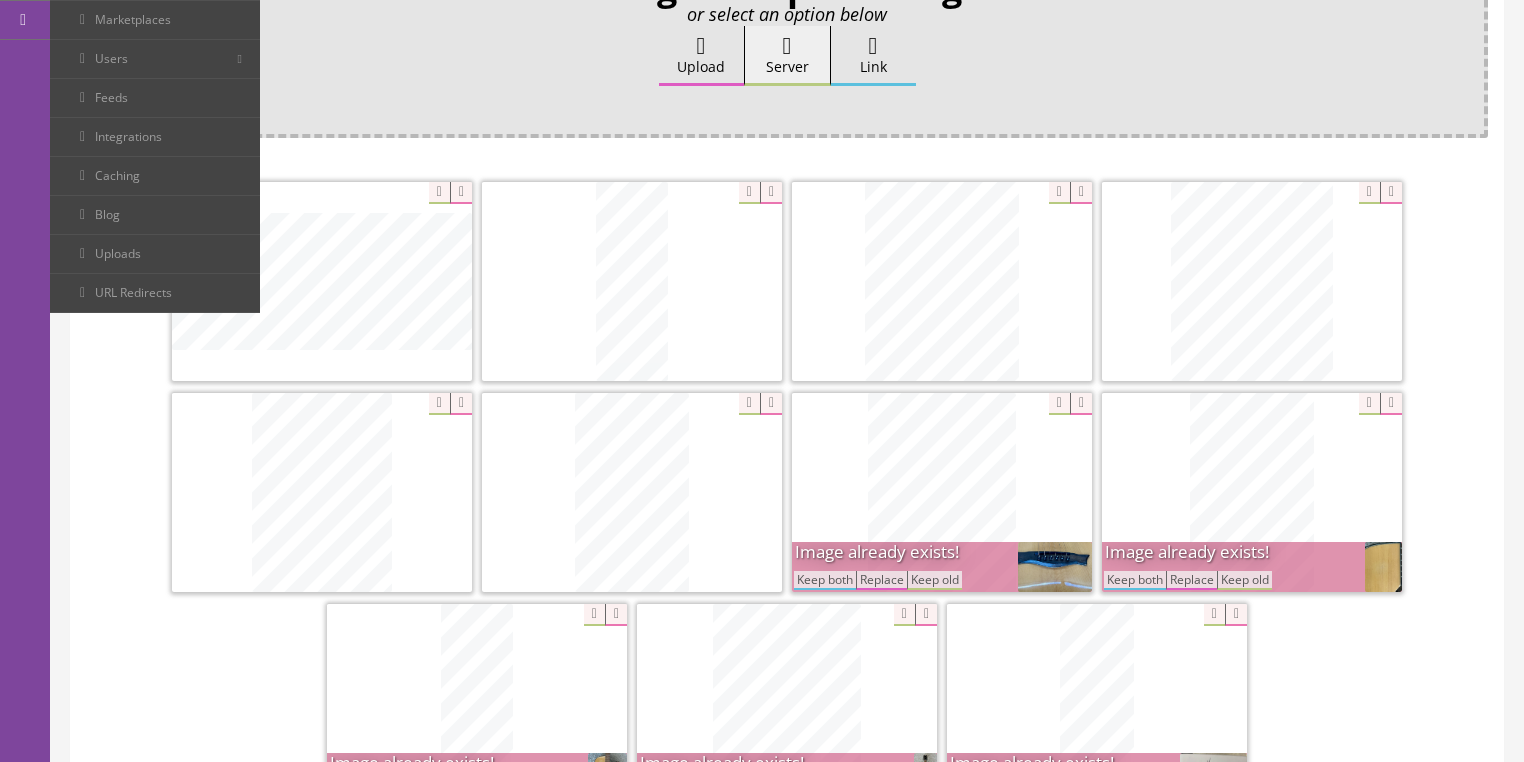 drag, startPoint x: 820, startPoint y: 579, endPoint x: 964, endPoint y: 571, distance: 144.22205 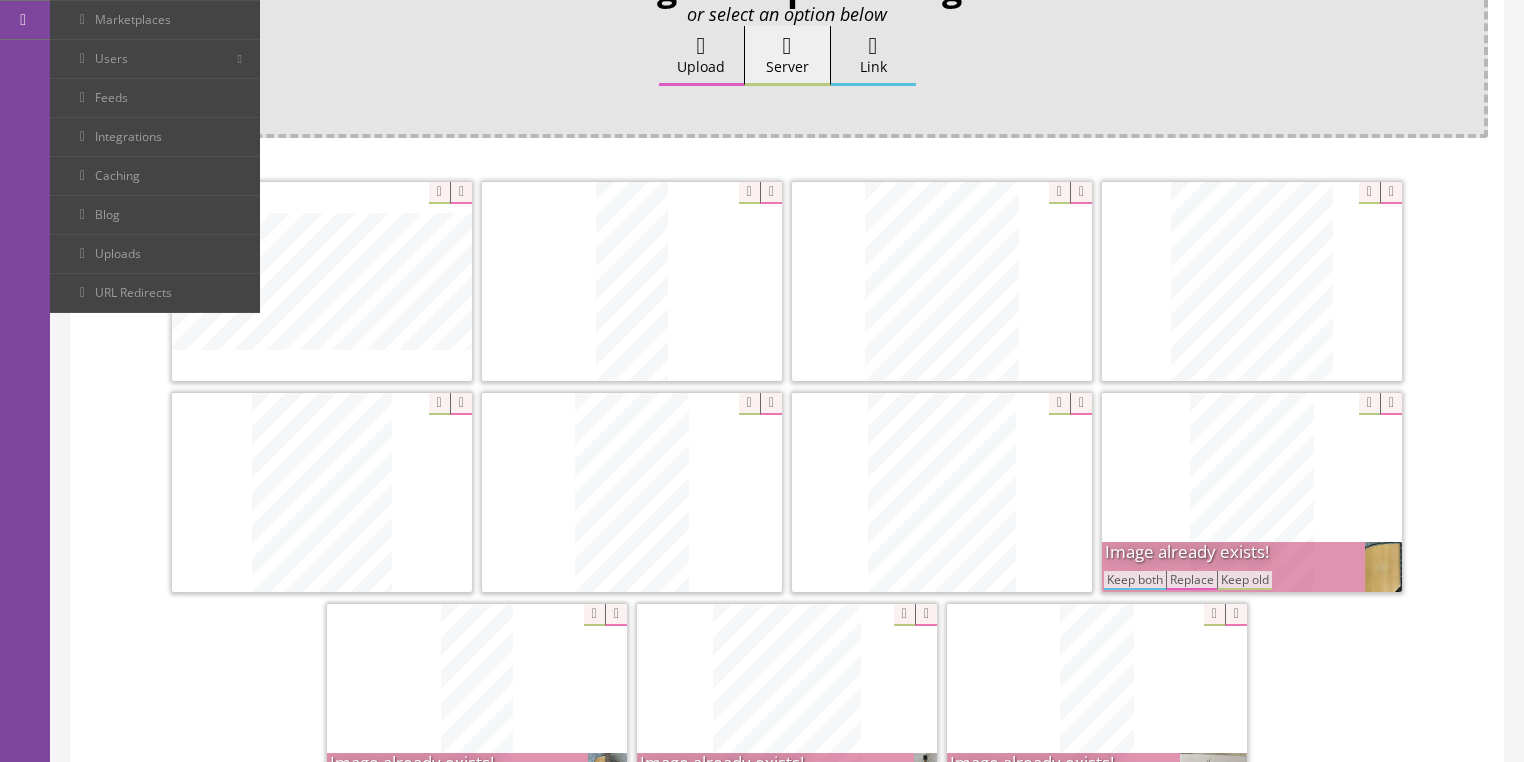 drag, startPoint x: 1135, startPoint y: 576, endPoint x: 1136, endPoint y: 556, distance: 20.024984 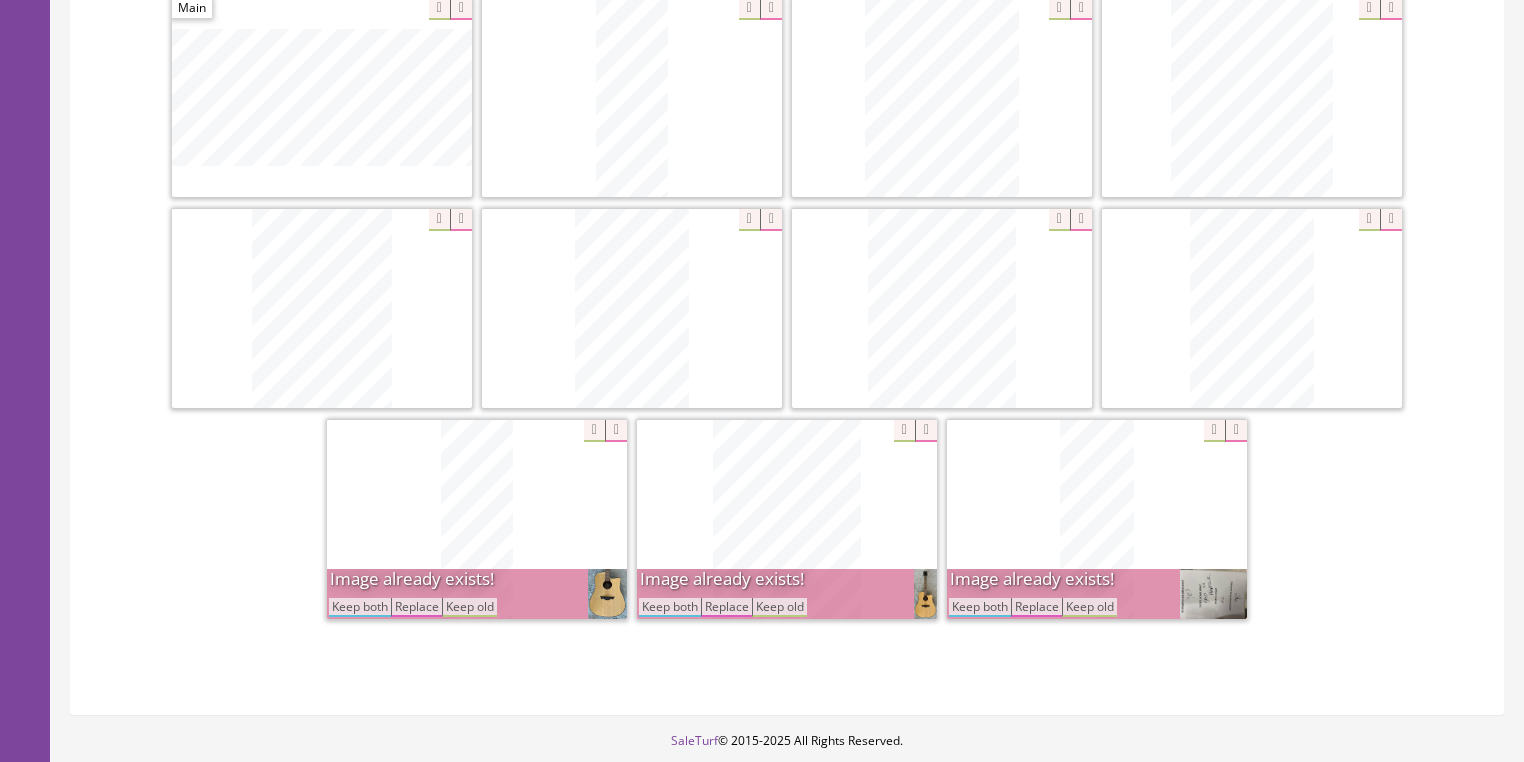 scroll, scrollTop: 640, scrollLeft: 0, axis: vertical 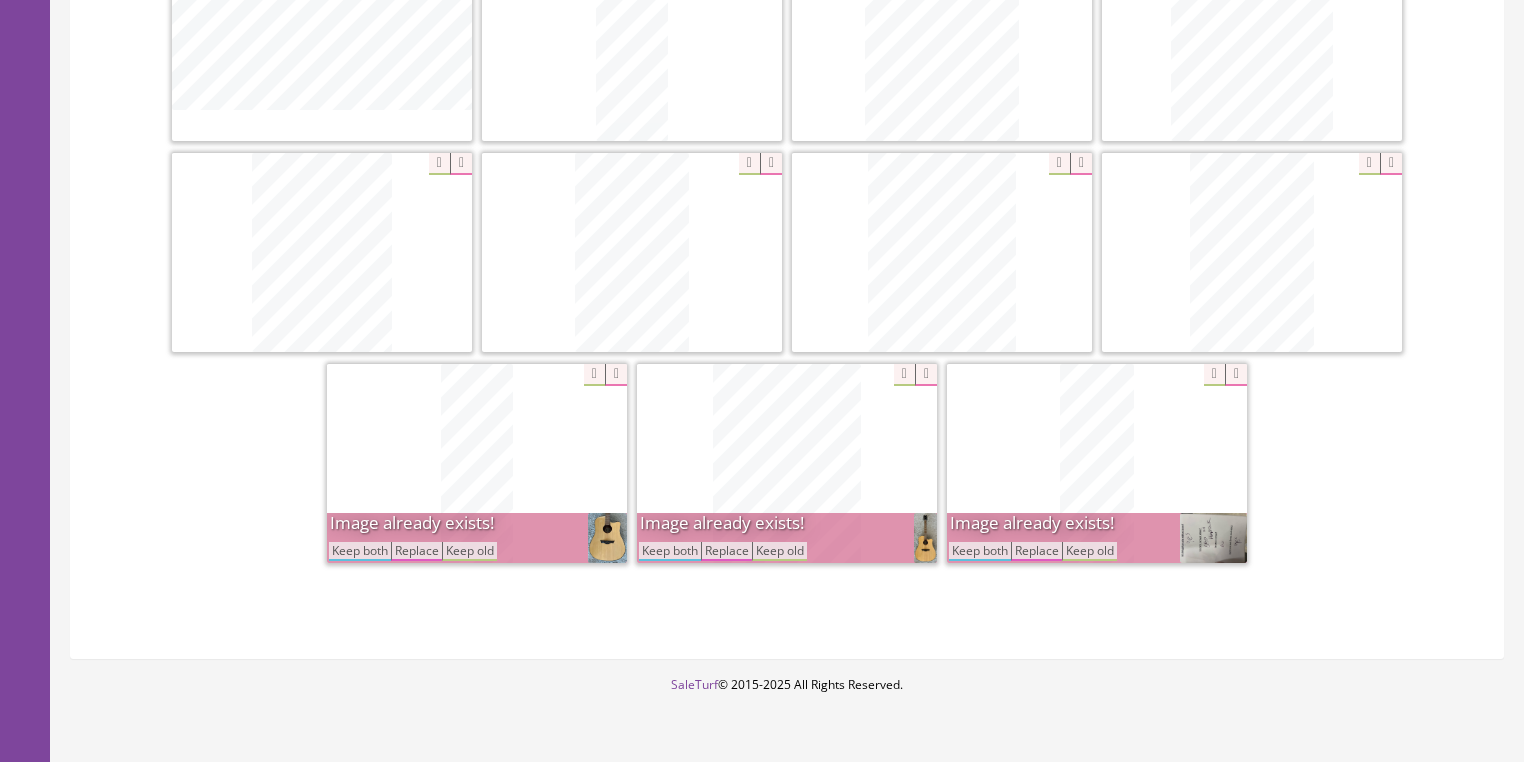 click on "Keep both" at bounding box center (980, 551) 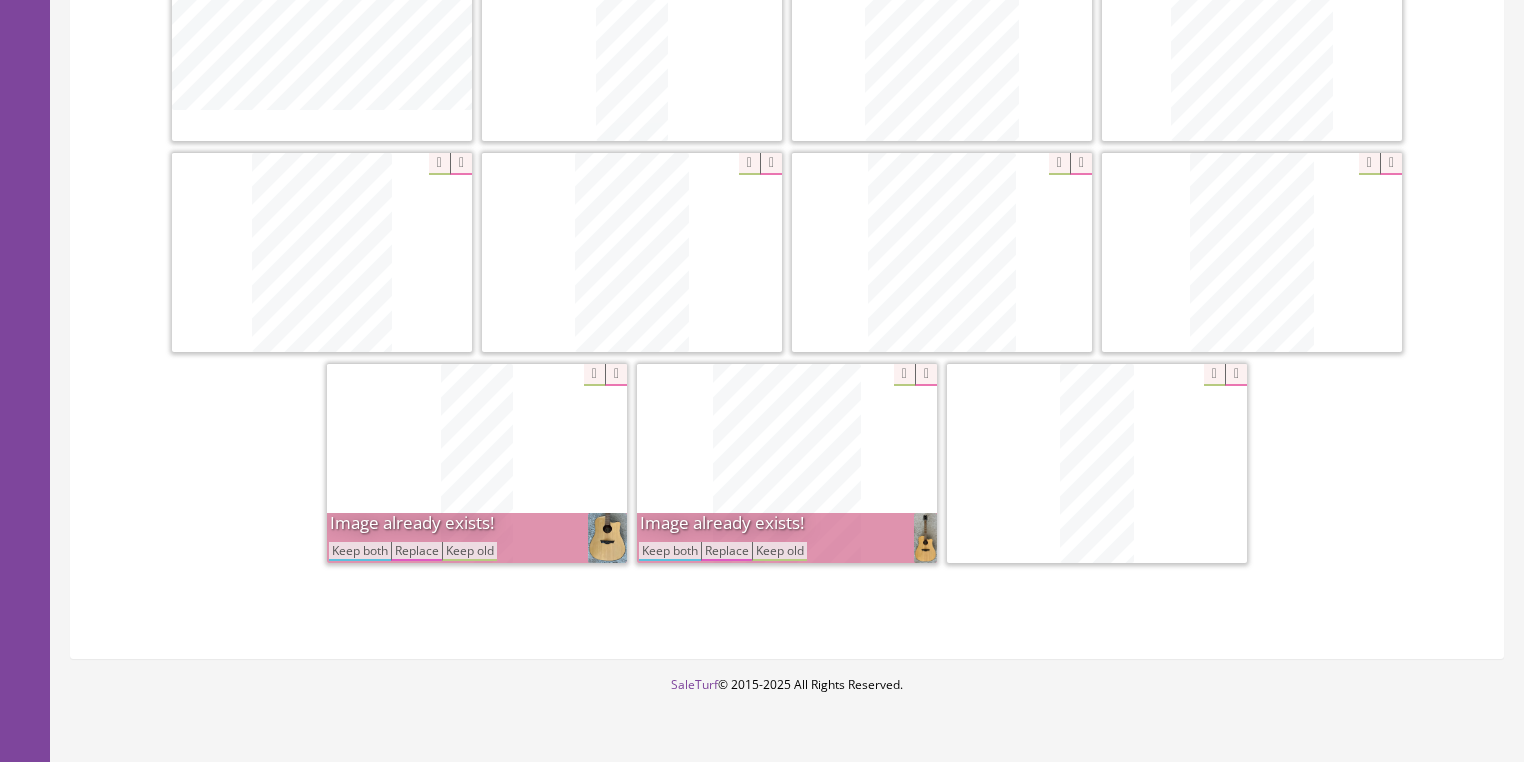 drag, startPoint x: 687, startPoint y: 549, endPoint x: 633, endPoint y: 548, distance: 54.00926 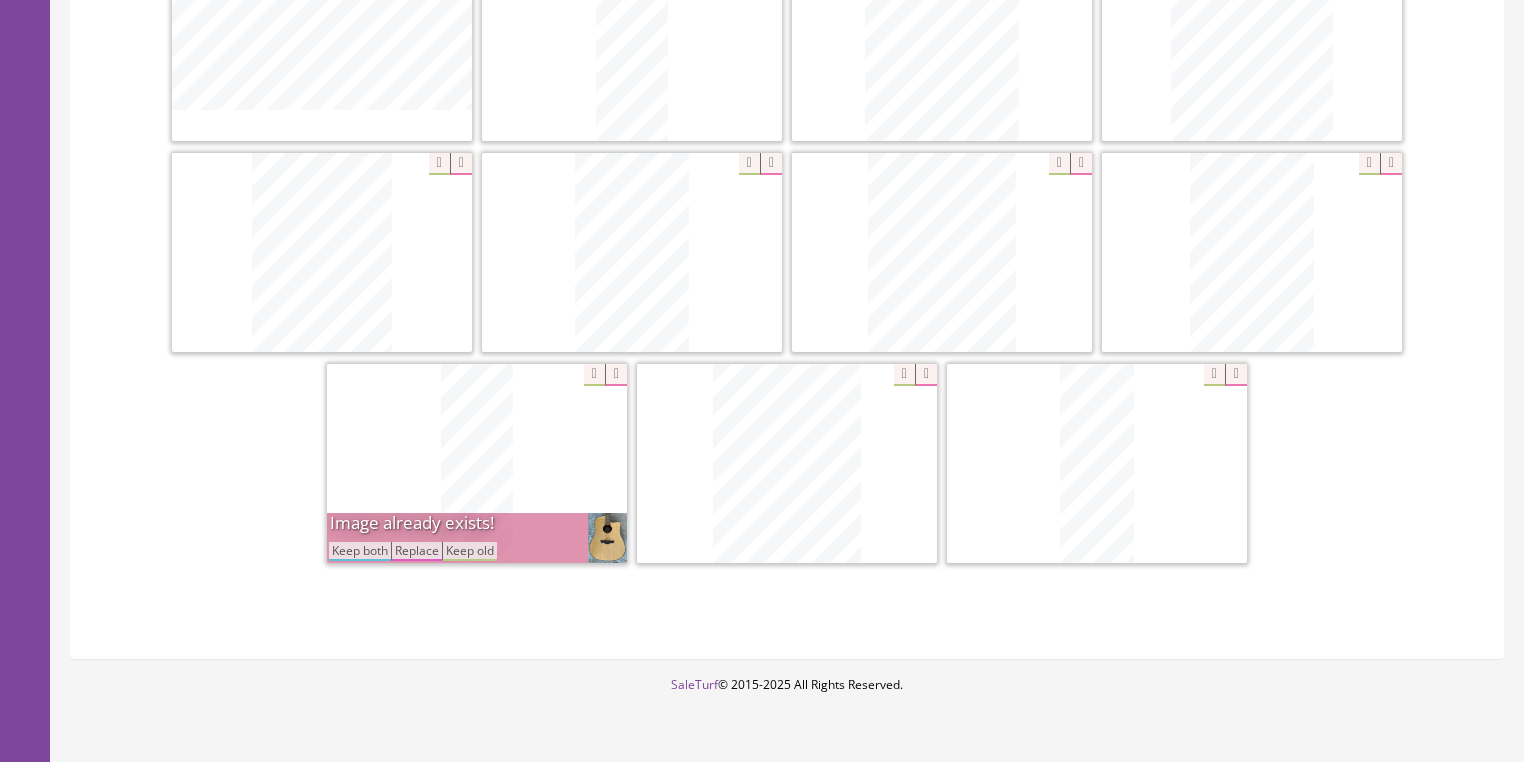 click on "Keep both" at bounding box center (360, 551) 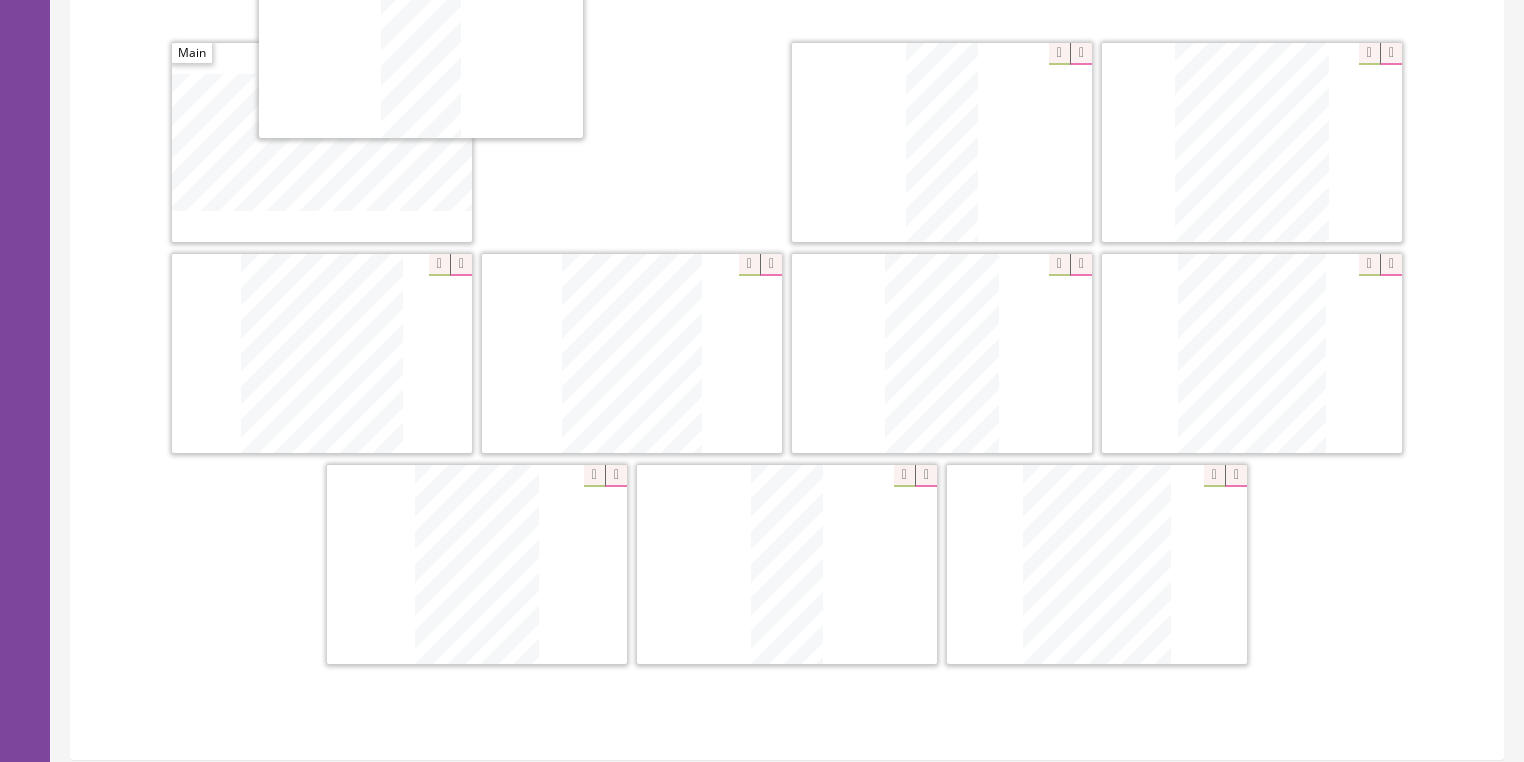 scroll, scrollTop: 524, scrollLeft: 0, axis: vertical 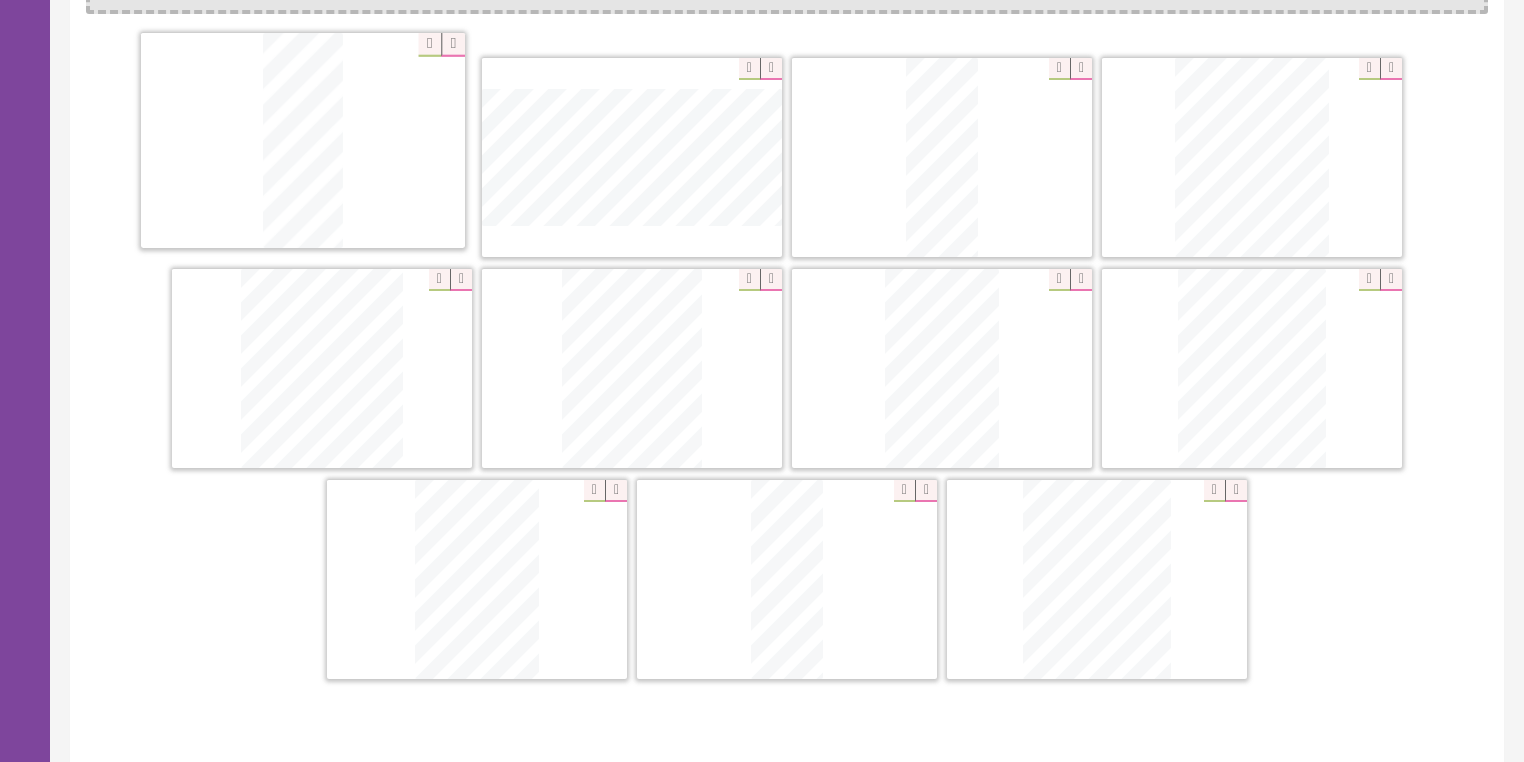drag, startPoint x: 1020, startPoint y: 492, endPoint x: 596, endPoint y: 221, distance: 503.20673 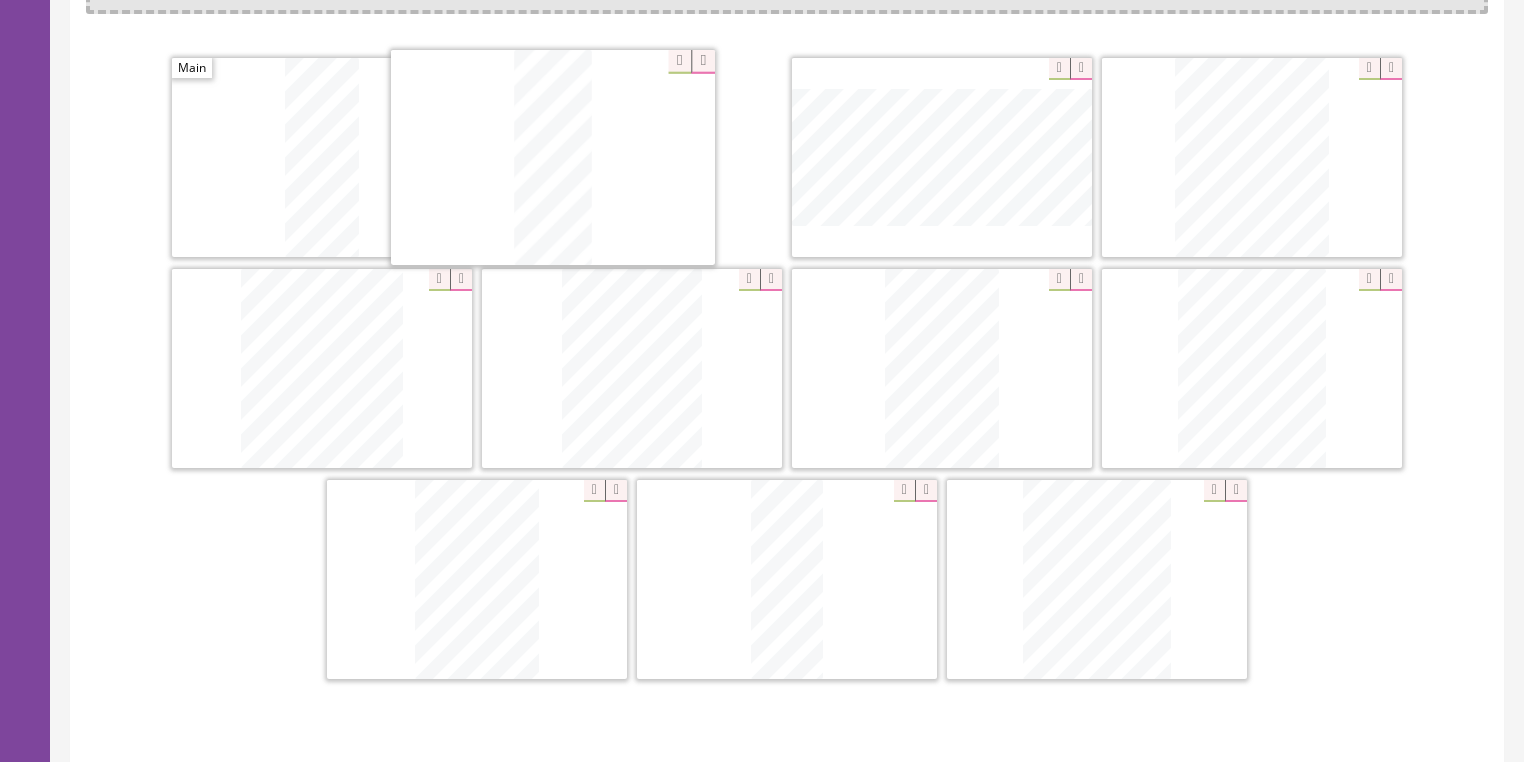 drag, startPoint x: 892, startPoint y: 181, endPoint x: 597, endPoint y: 204, distance: 295.89526 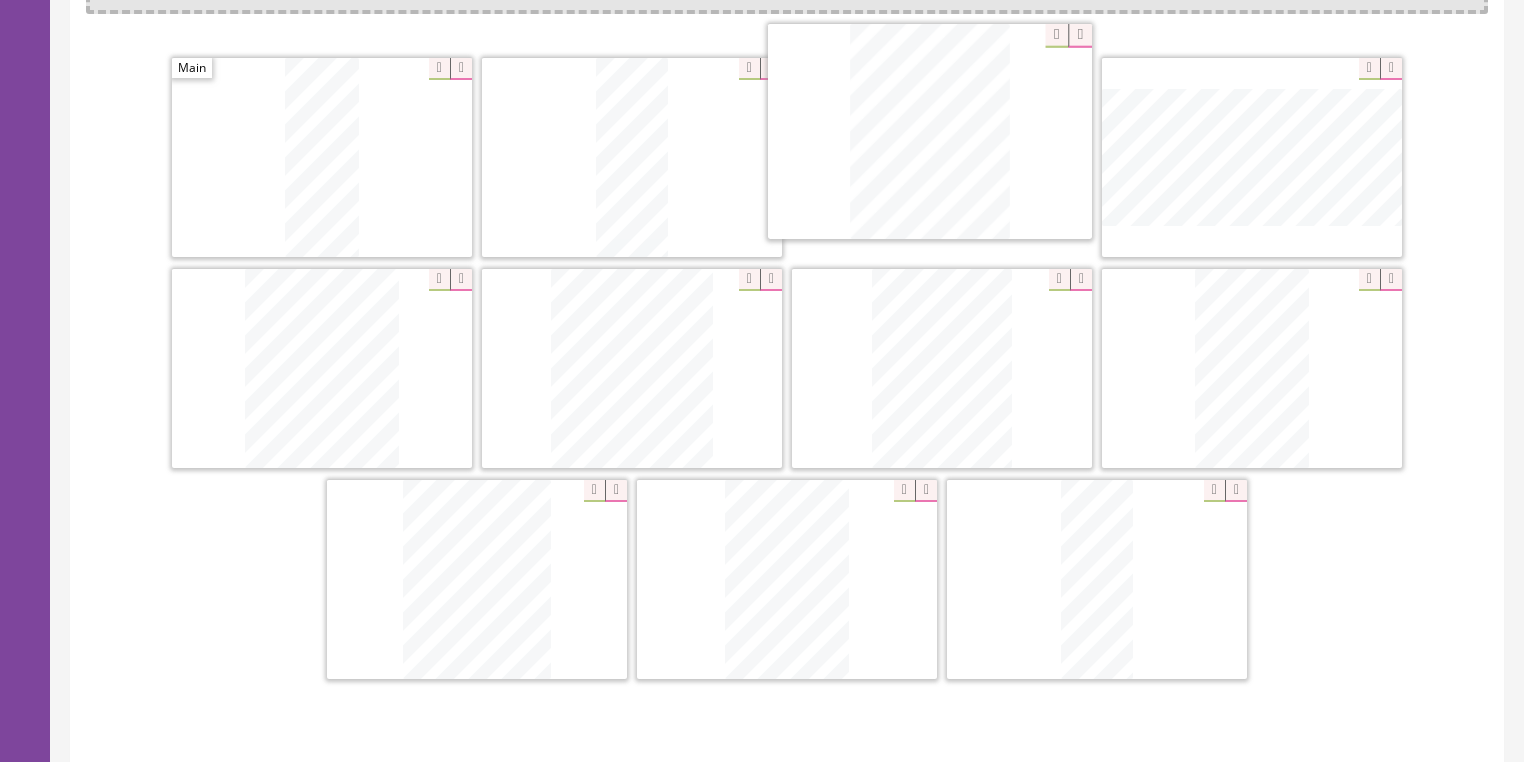 drag, startPoint x: 1014, startPoint y: 504, endPoint x: 876, endPoint y: 120, distance: 408.04413 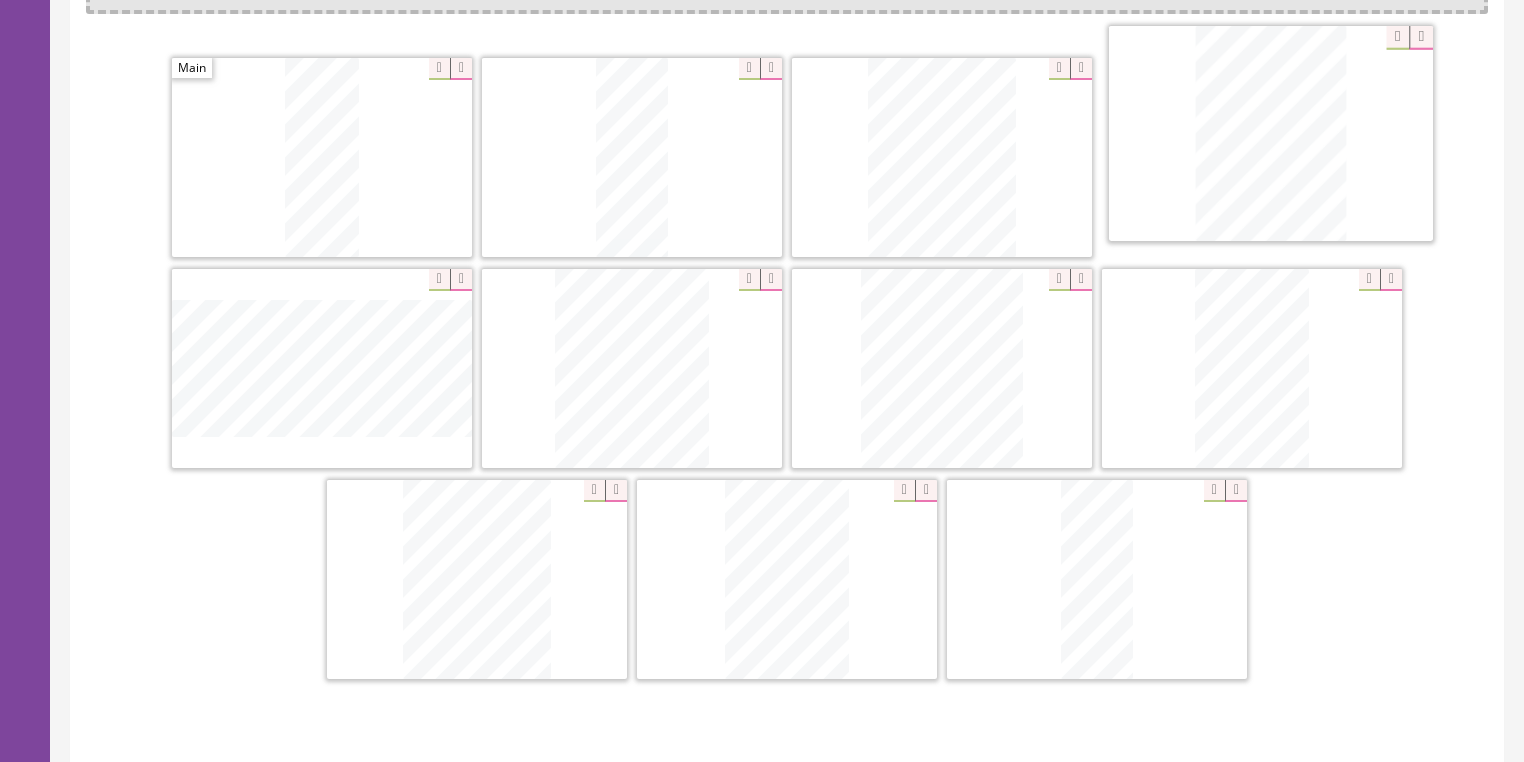 drag, startPoint x: 919, startPoint y: 336, endPoint x: 1248, endPoint y: 104, distance: 402.57297 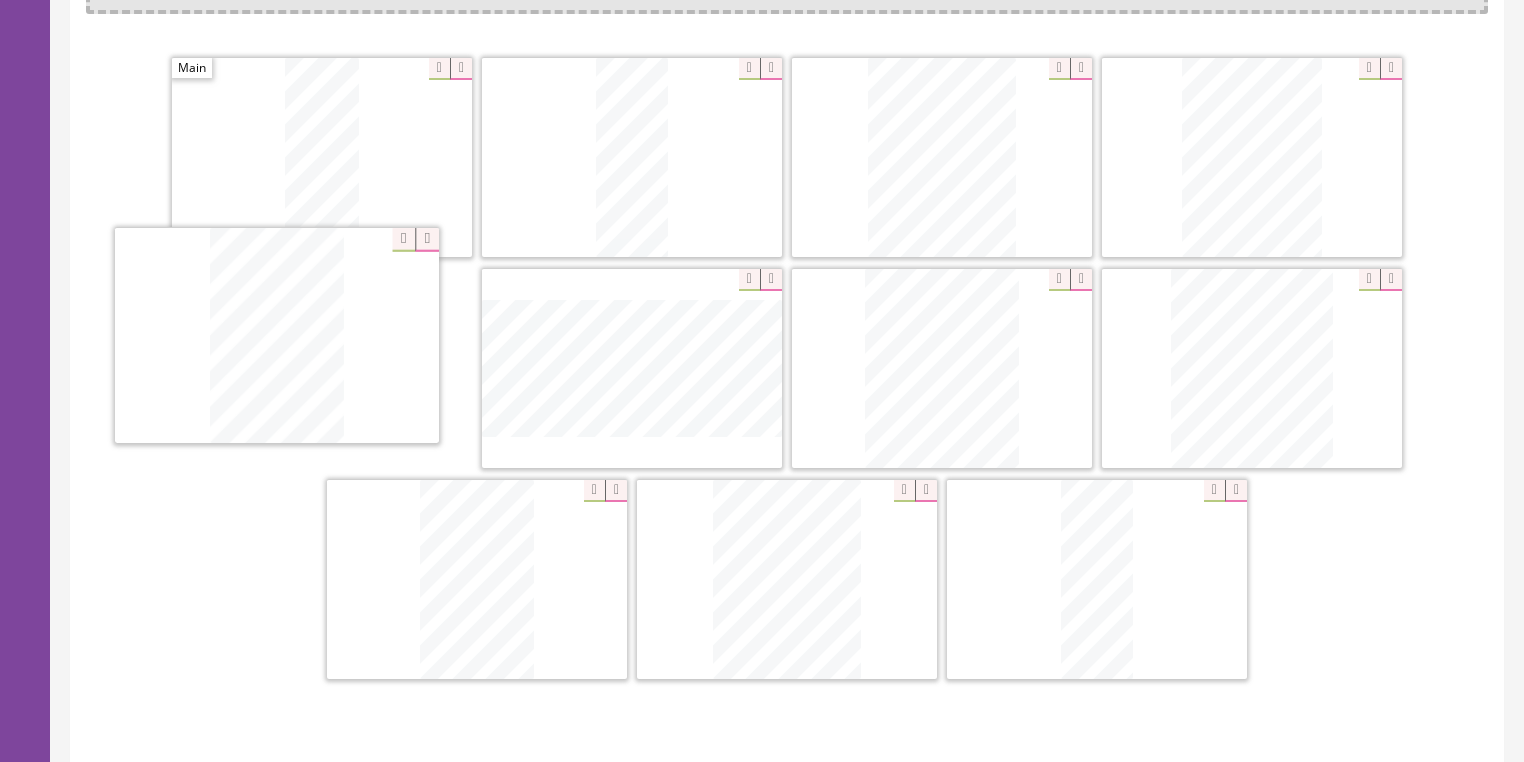 drag, startPoint x: 776, startPoint y: 566, endPoint x: 297, endPoint y: 365, distance: 519.4632 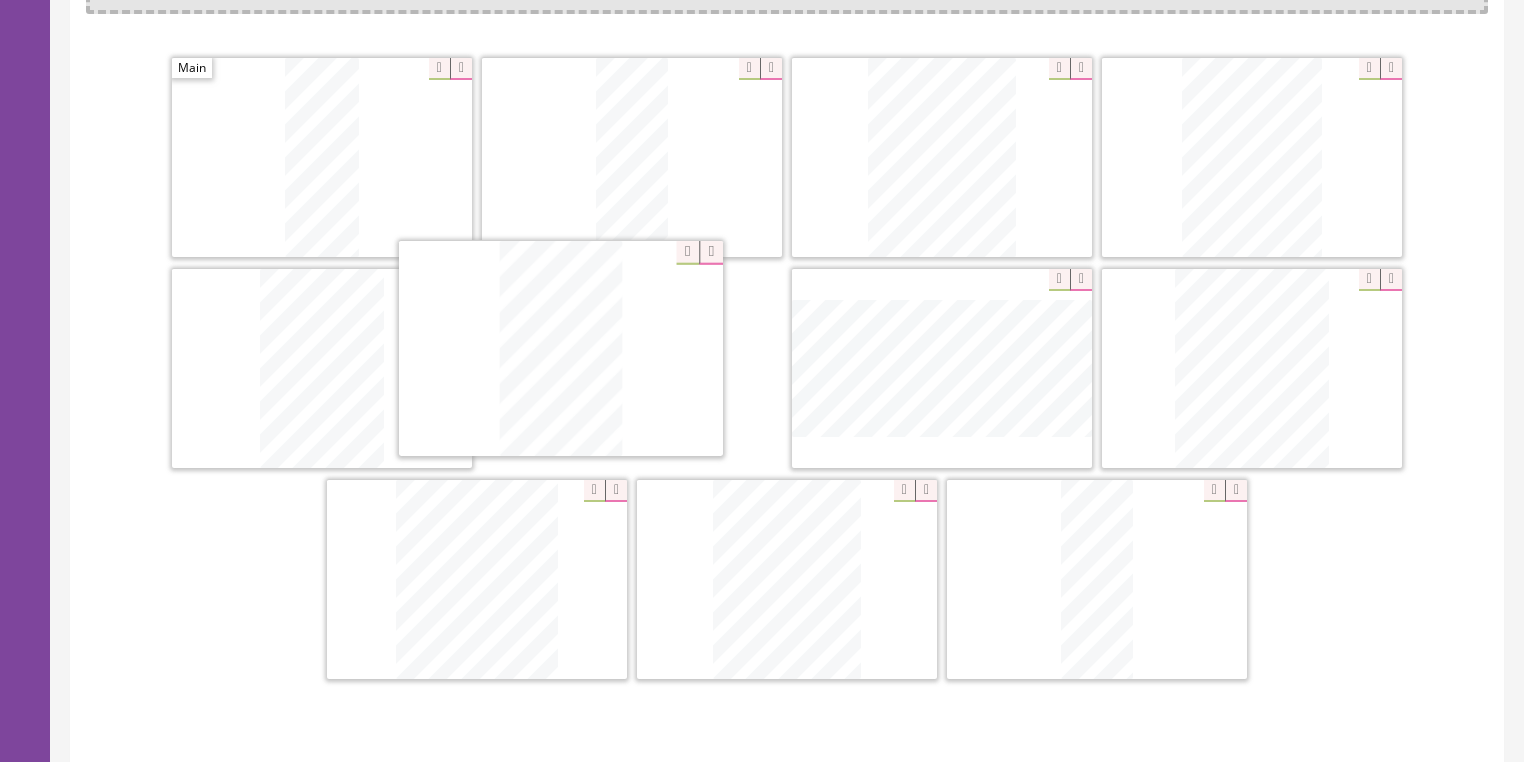 drag, startPoint x: 481, startPoint y: 528, endPoint x: 637, endPoint y: 313, distance: 265.6332 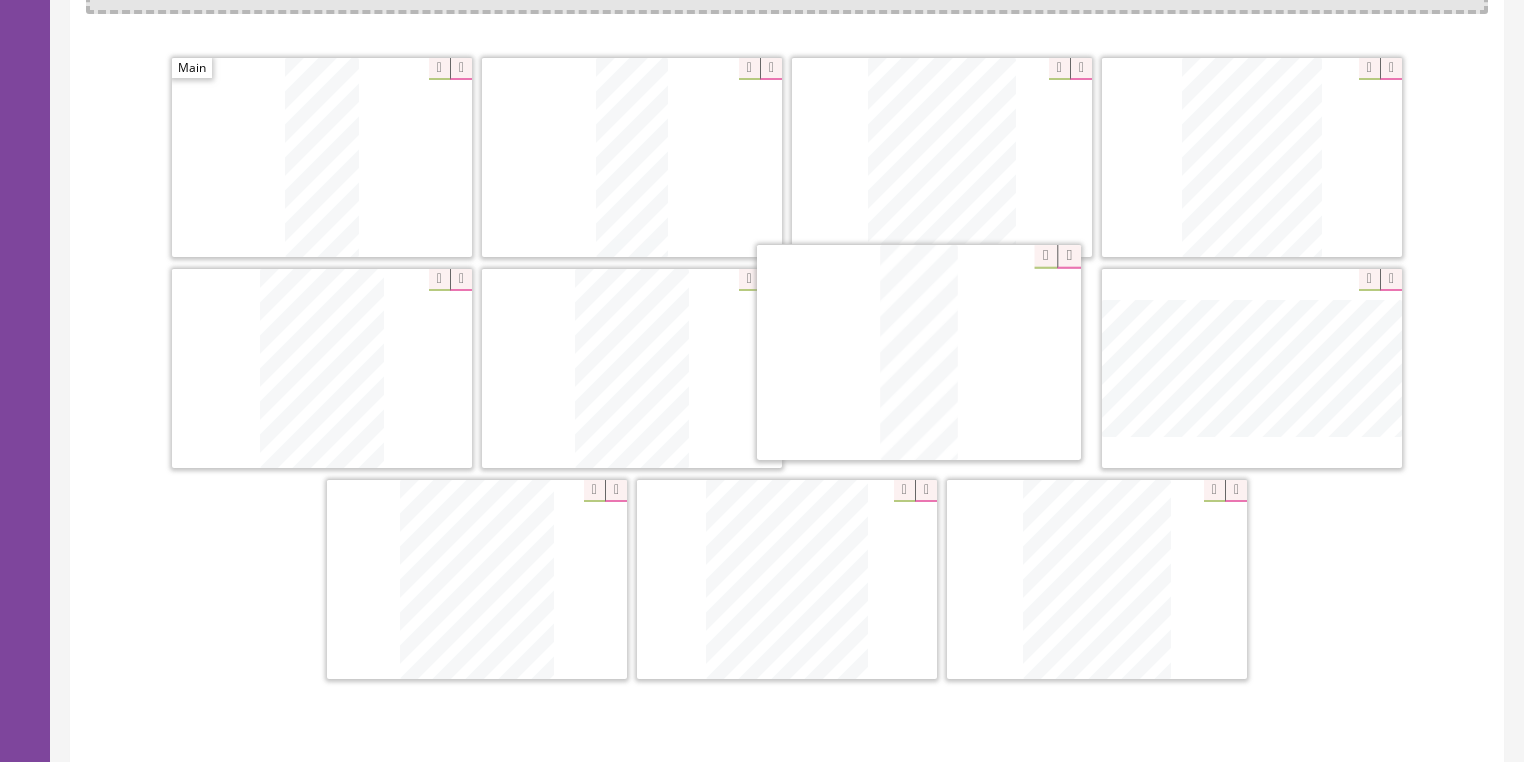 drag, startPoint x: 1087, startPoint y: 556, endPoint x: 918, endPoint y: 338, distance: 275.83508 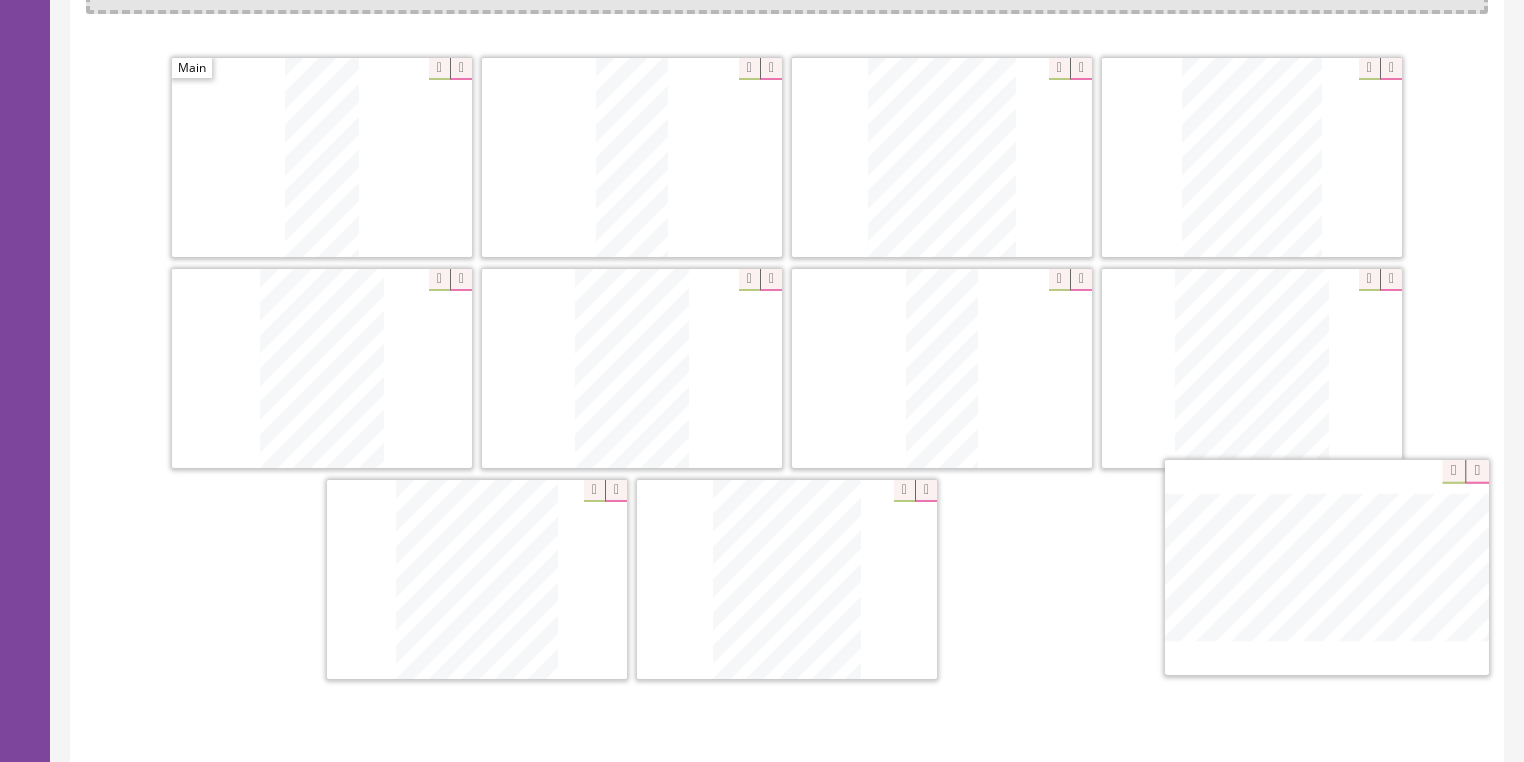 drag, startPoint x: 1206, startPoint y: 409, endPoint x: 1230, endPoint y: 588, distance: 180.60178 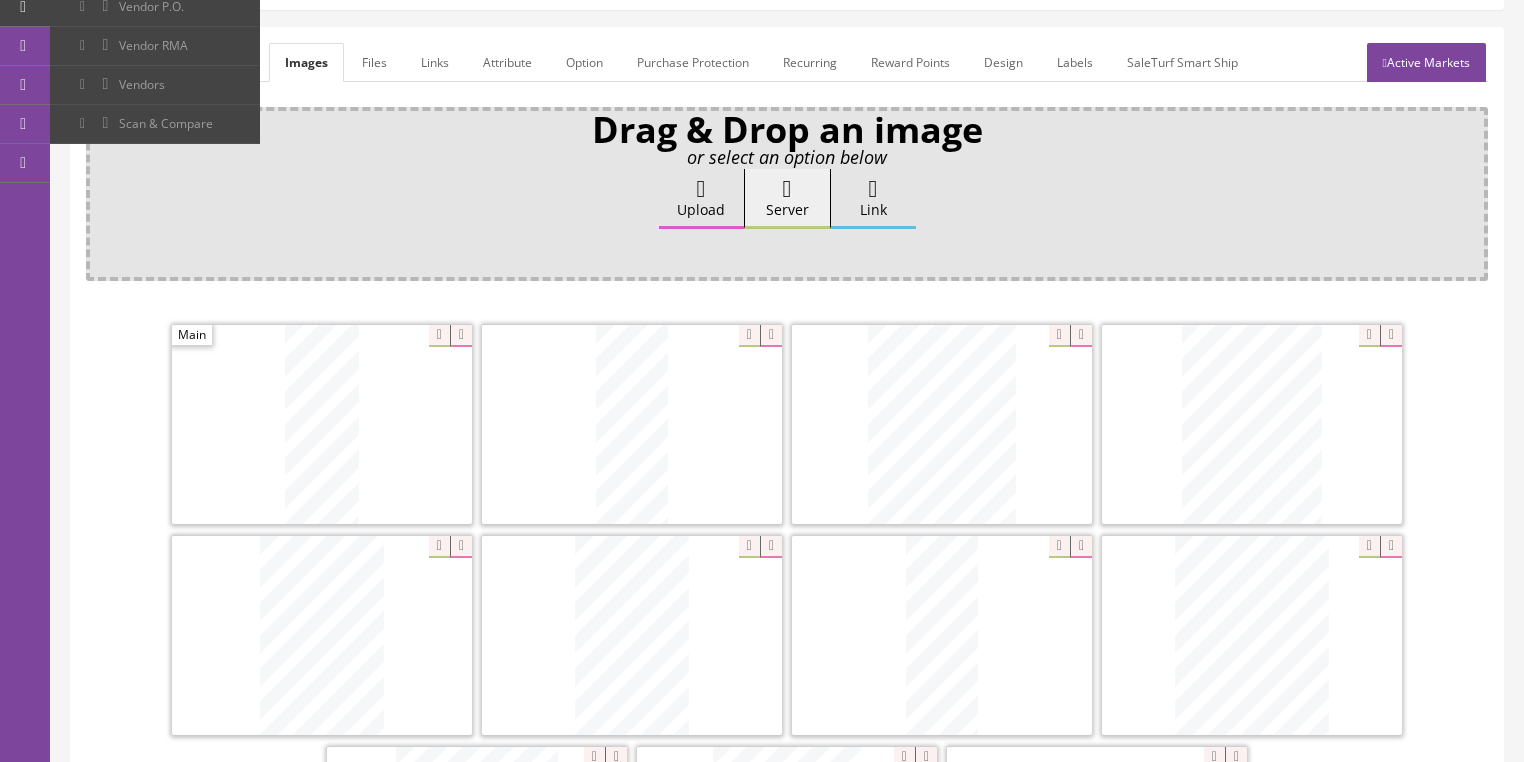scroll, scrollTop: 124, scrollLeft: 0, axis: vertical 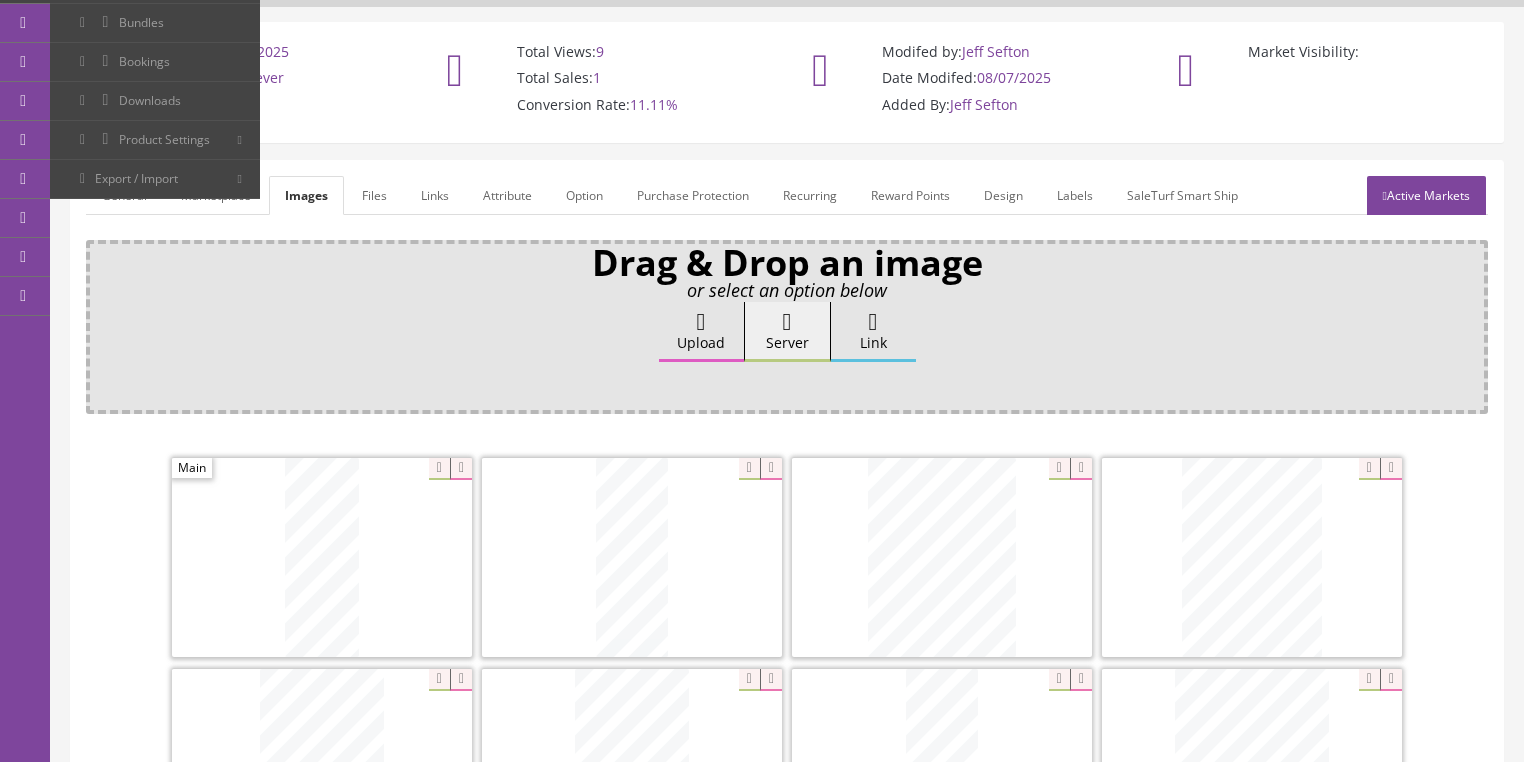 click on "General" at bounding box center [124, 195] 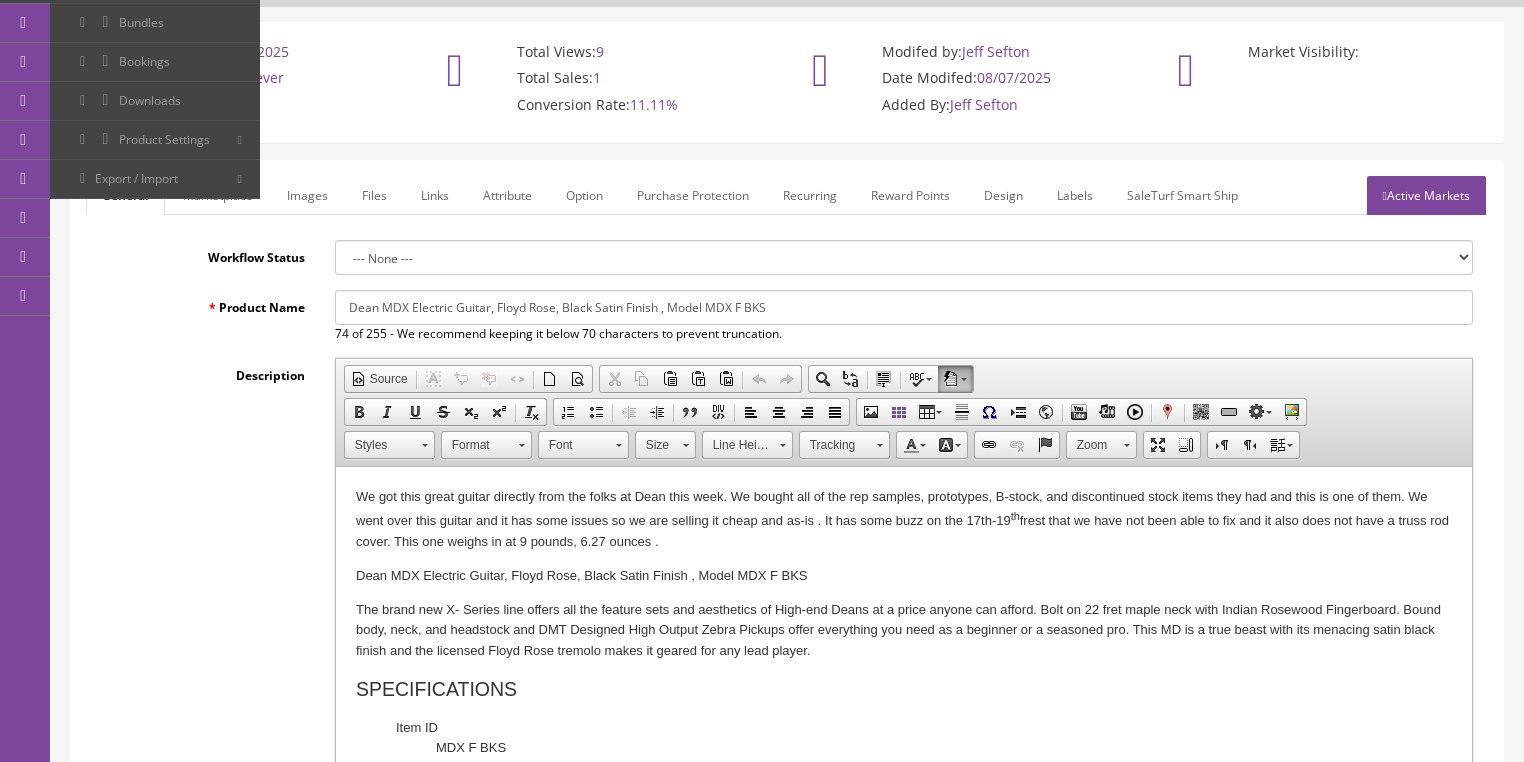 click on "We got this great guitar directly from the folks at Dean this week. We bought all of the rep samples, prototypes, B-stock, and discontinued stock items they had and this is one of them. We went over this guitar and it has some issues so we are selling it cheap and as-is . It has some buzz on the 17th-19 th  frest that we have not been able to fix and it also does not have a truss rod cover. This one weighs in at  9 pounds, 6.27 ounces ." at bounding box center [903, 520] 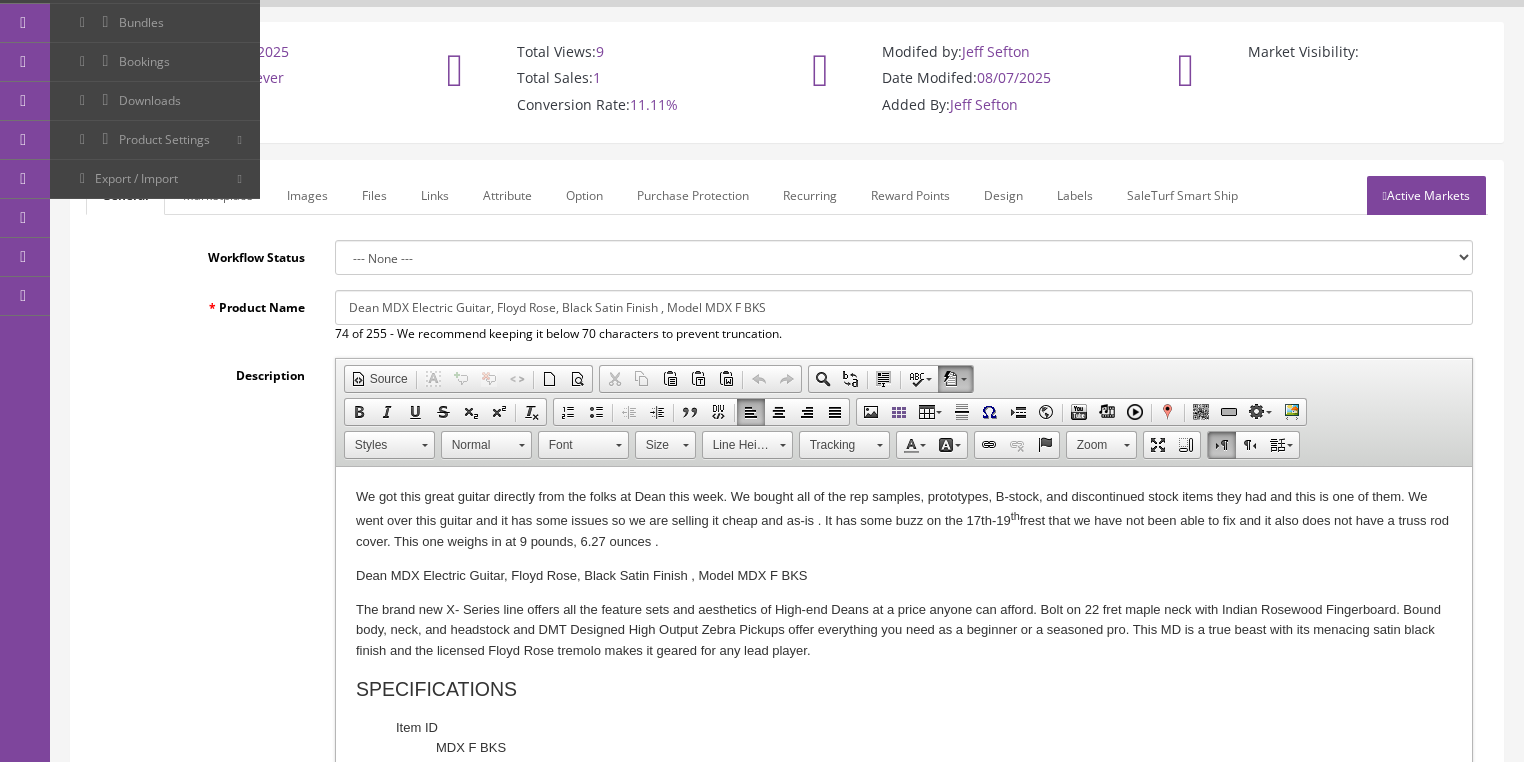 type 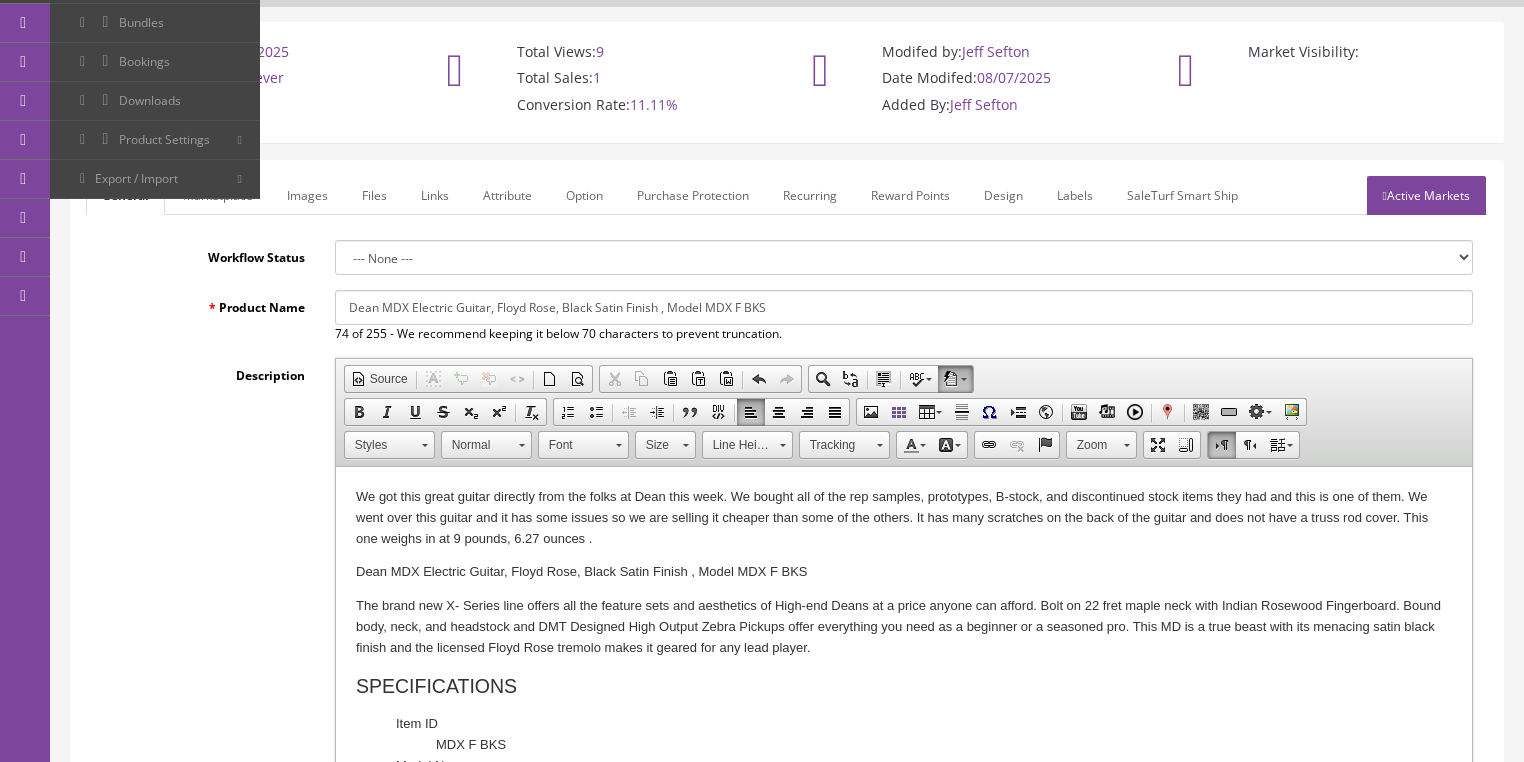 click on "Images" at bounding box center (307, 195) 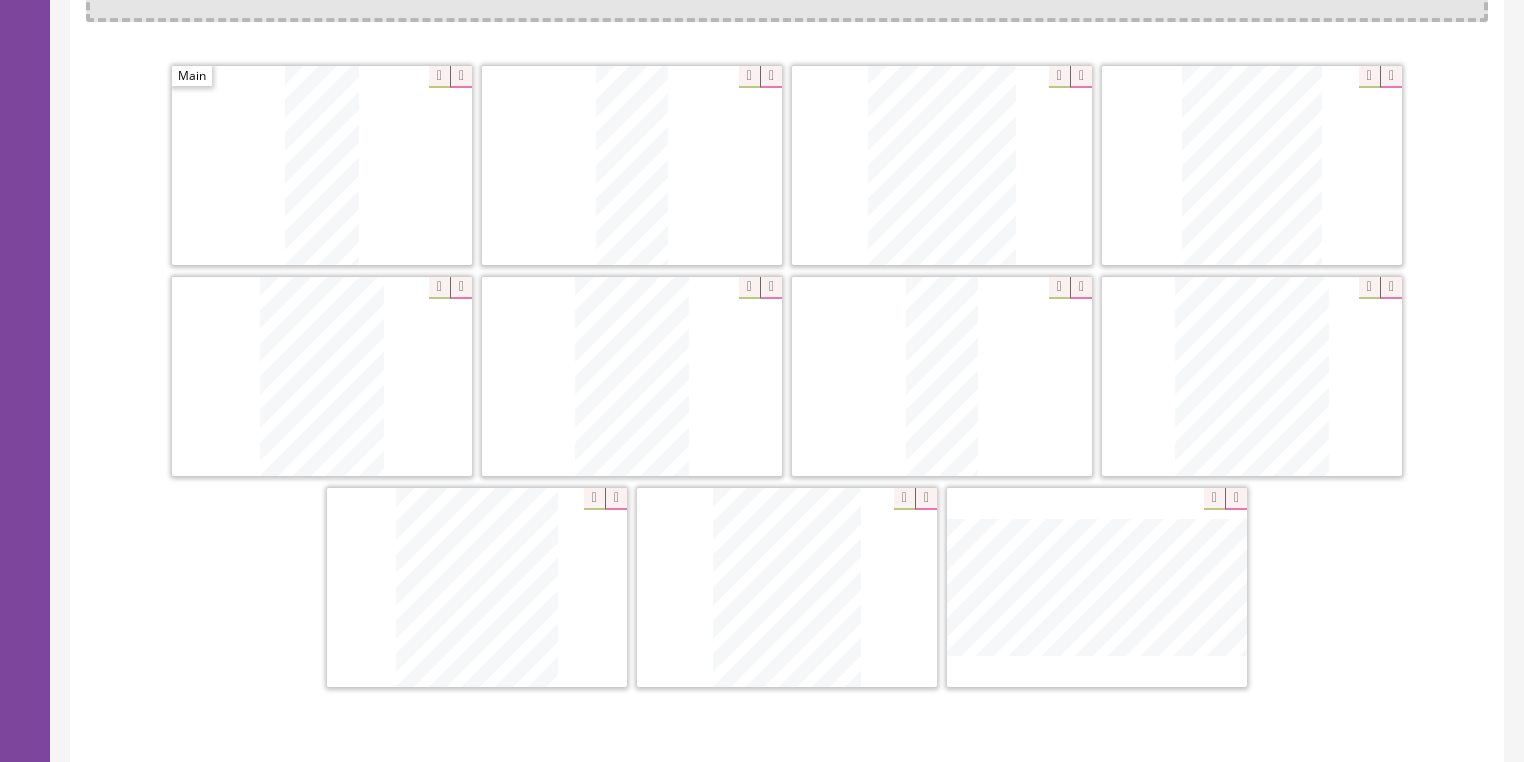 scroll, scrollTop: 124, scrollLeft: 0, axis: vertical 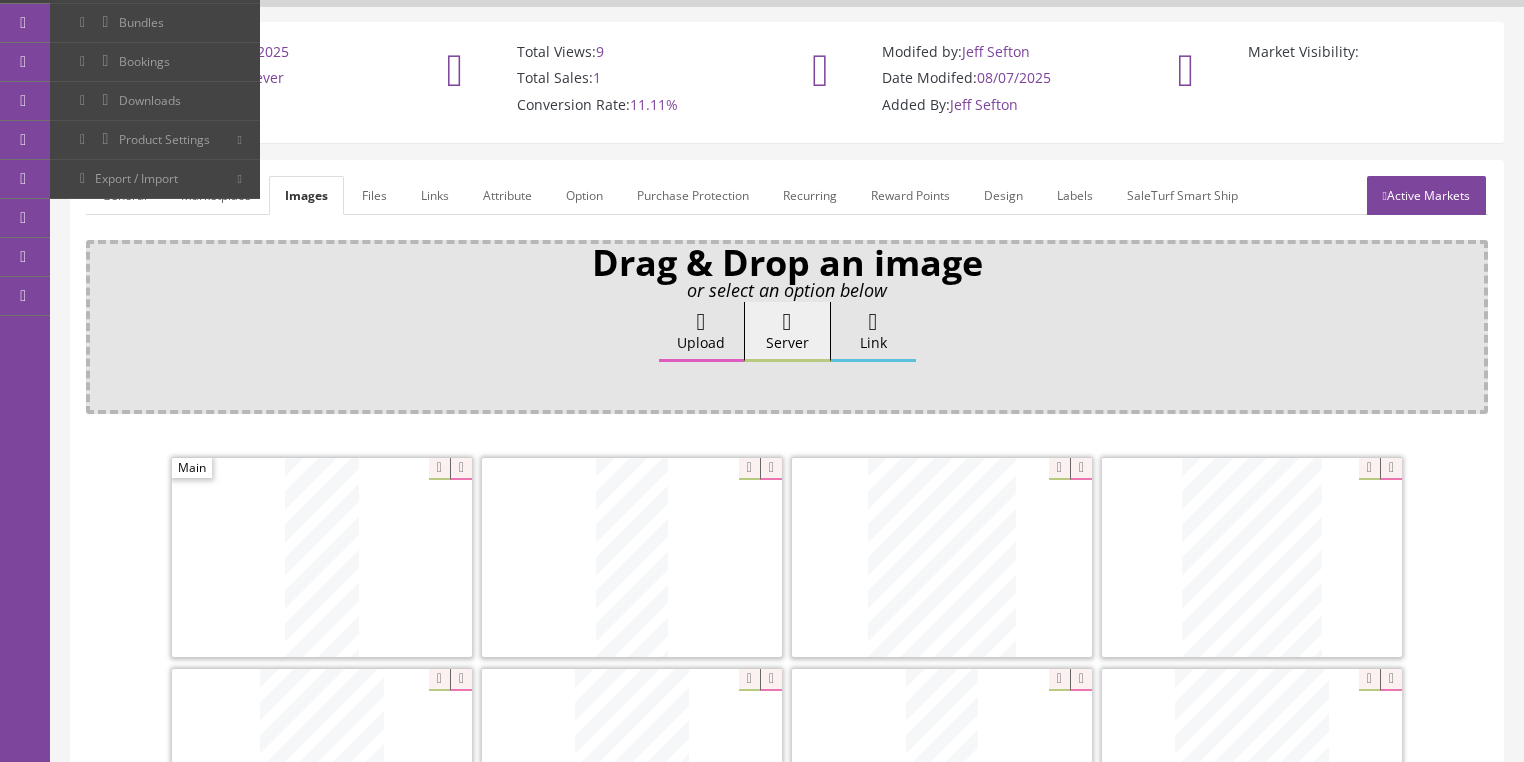 click on "General" at bounding box center [124, 195] 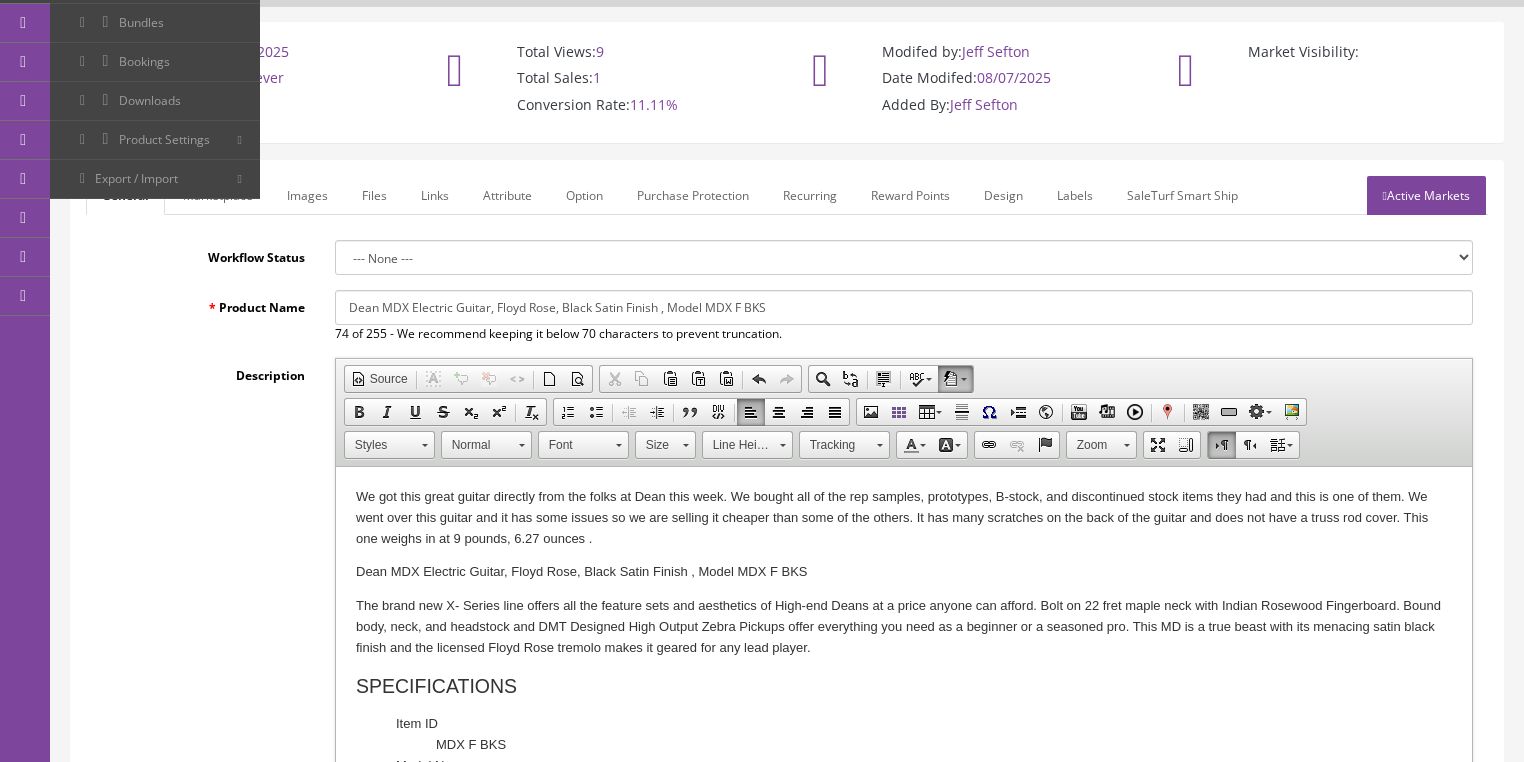 drag, startPoint x: 455, startPoint y: 542, endPoint x: 540, endPoint y: 992, distance: 457.95743 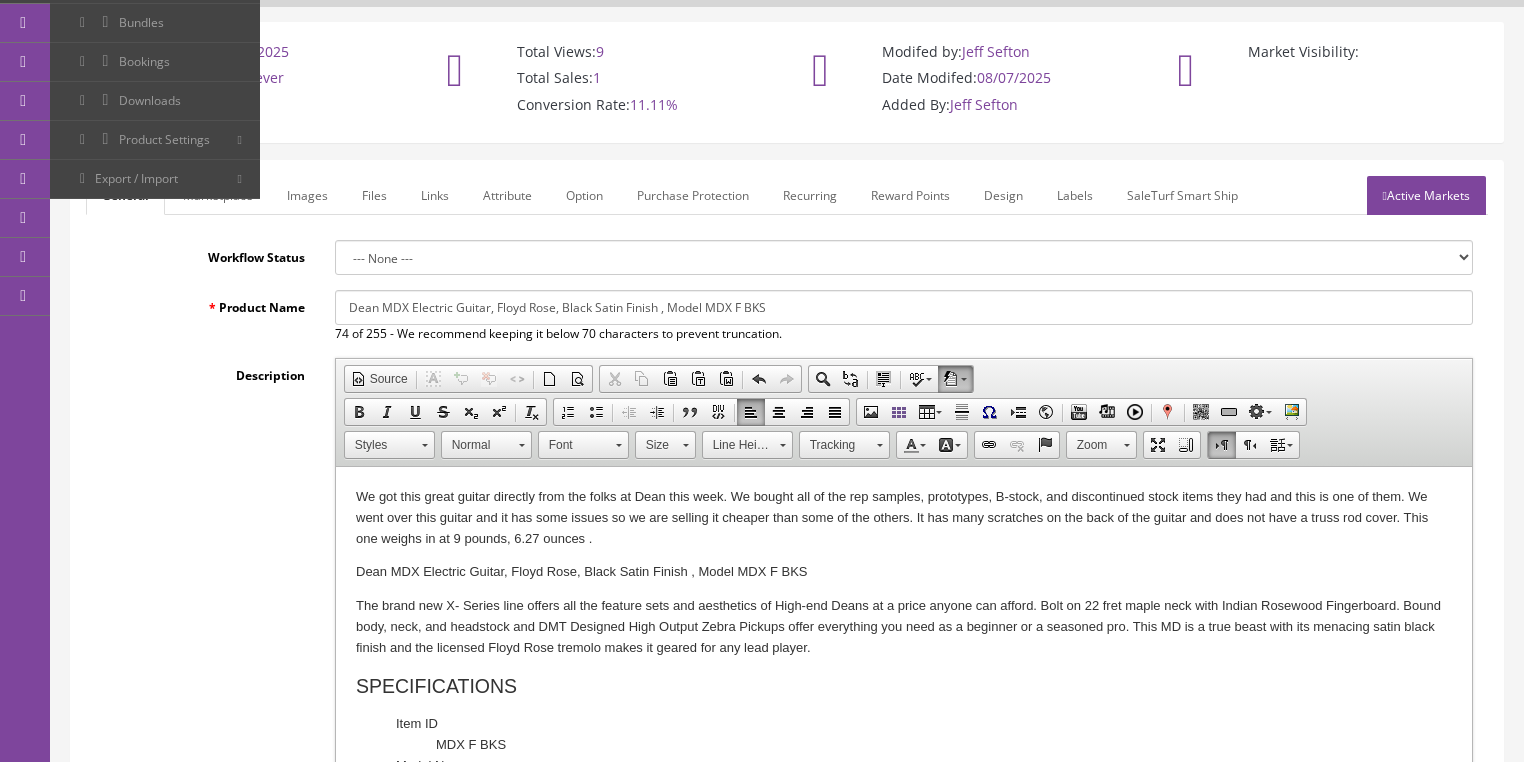 click on "We got this great guitar directly from the folks at Dean this week. We bought all of the rep samples, prototypes, B-stock, and discontinued stock items they had and this is one of them. We went over this guitar and it has some issues so we are selling it cheaper than some of the others  . It has many scratches on the back of the guitar and does not have a truss rod cover . This one weighs in at  9 pounds, 6.27 ounces ." at bounding box center (903, 518) 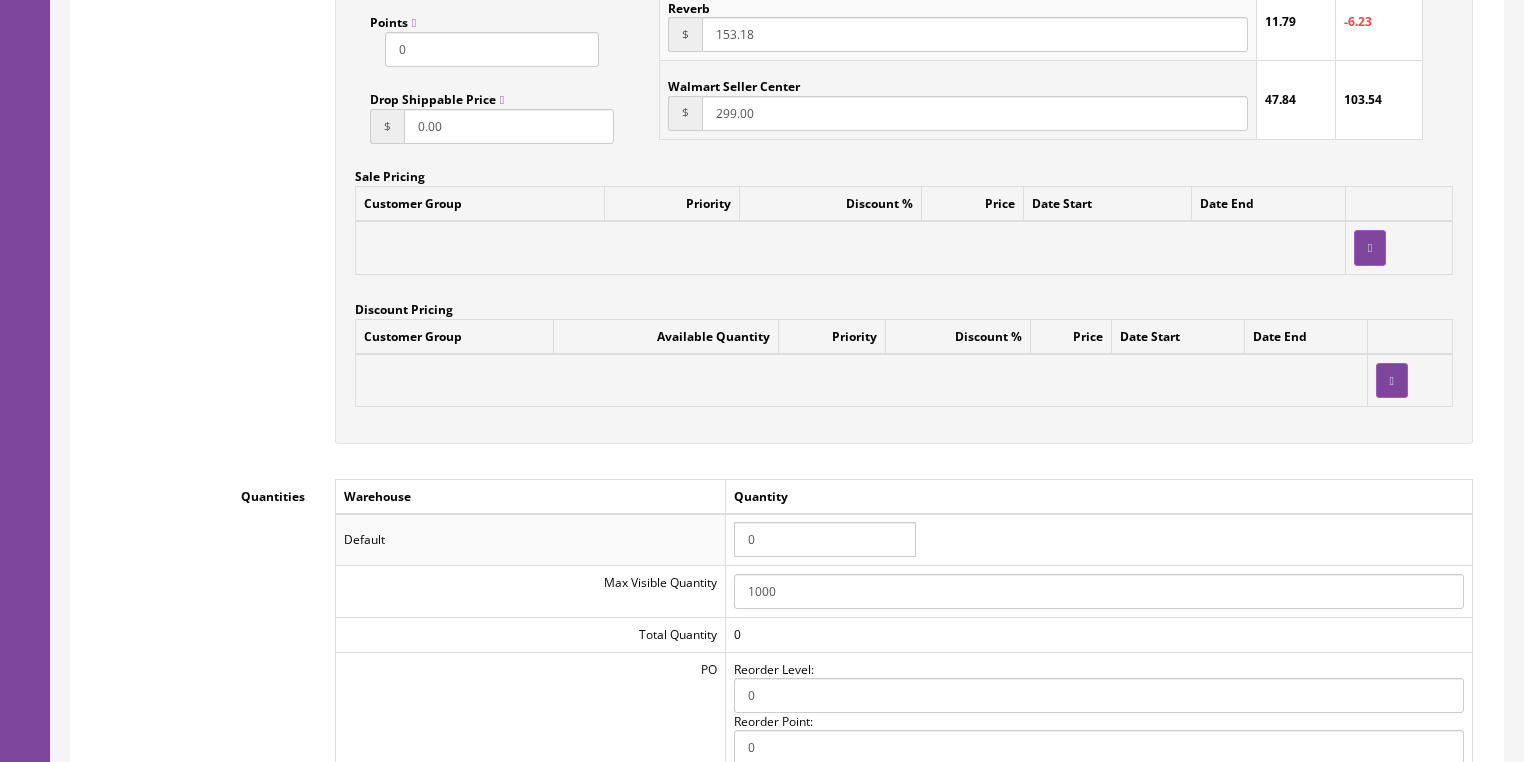 scroll, scrollTop: 1884, scrollLeft: 0, axis: vertical 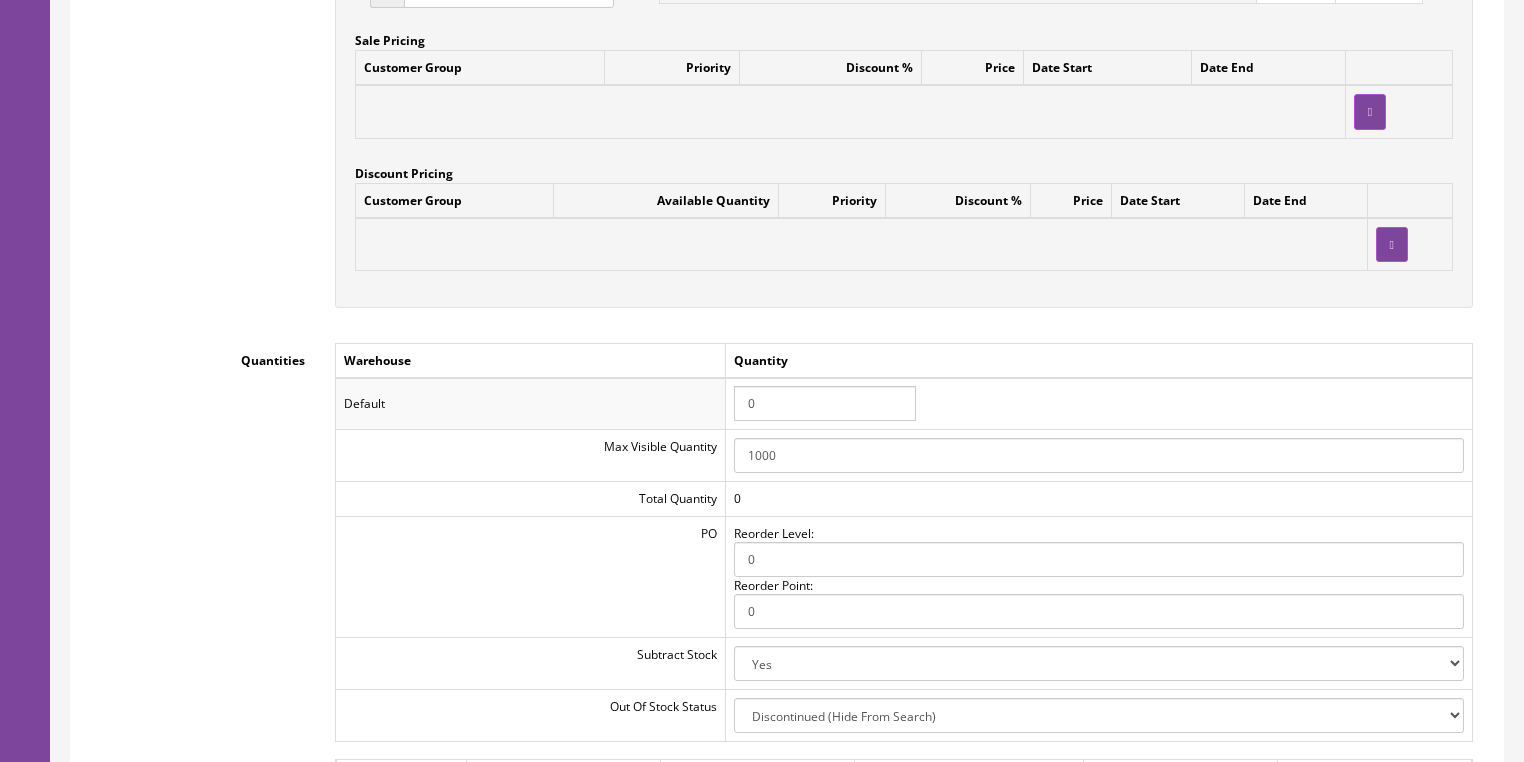 drag, startPoint x: 789, startPoint y: 408, endPoint x: 714, endPoint y: 408, distance: 75 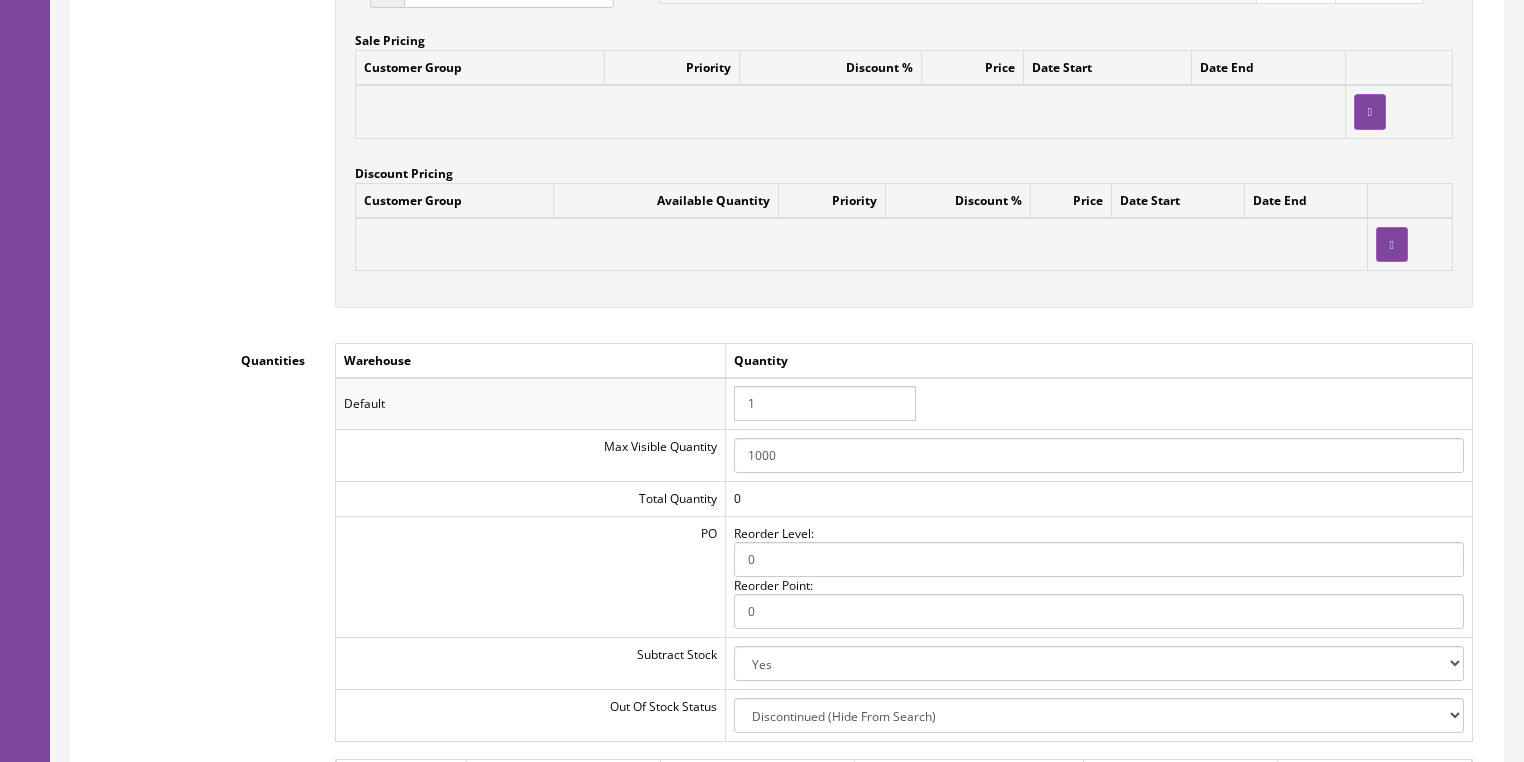 type on "1" 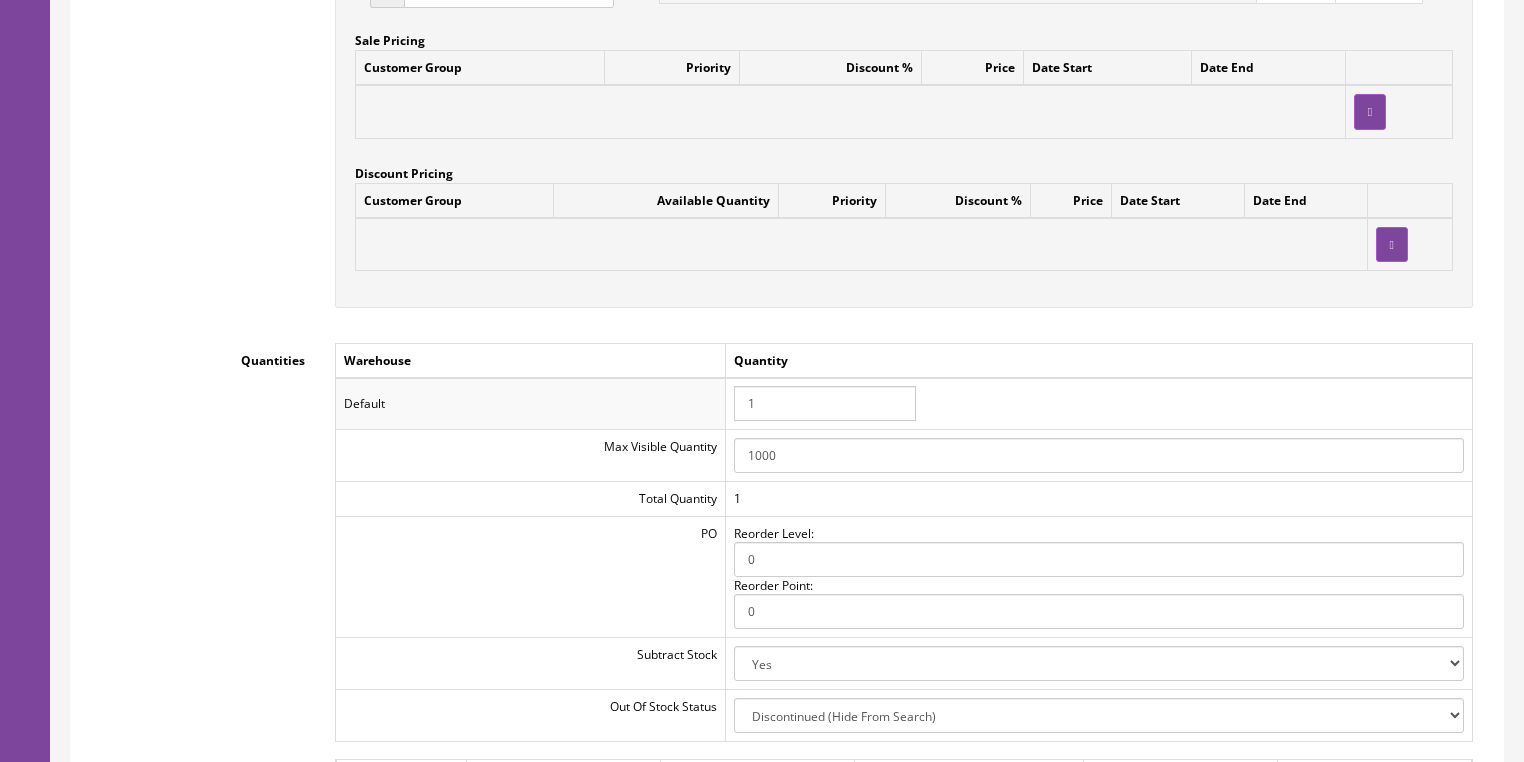 click on "Accept Offers
Yes
No
Request A Quote
Yes
No
Login for Price
Yes
No
Price In Cart
Yes
No
Call To Order
Yes
No
Price
$ 158.00
Cost
$ $" at bounding box center (904, -124) 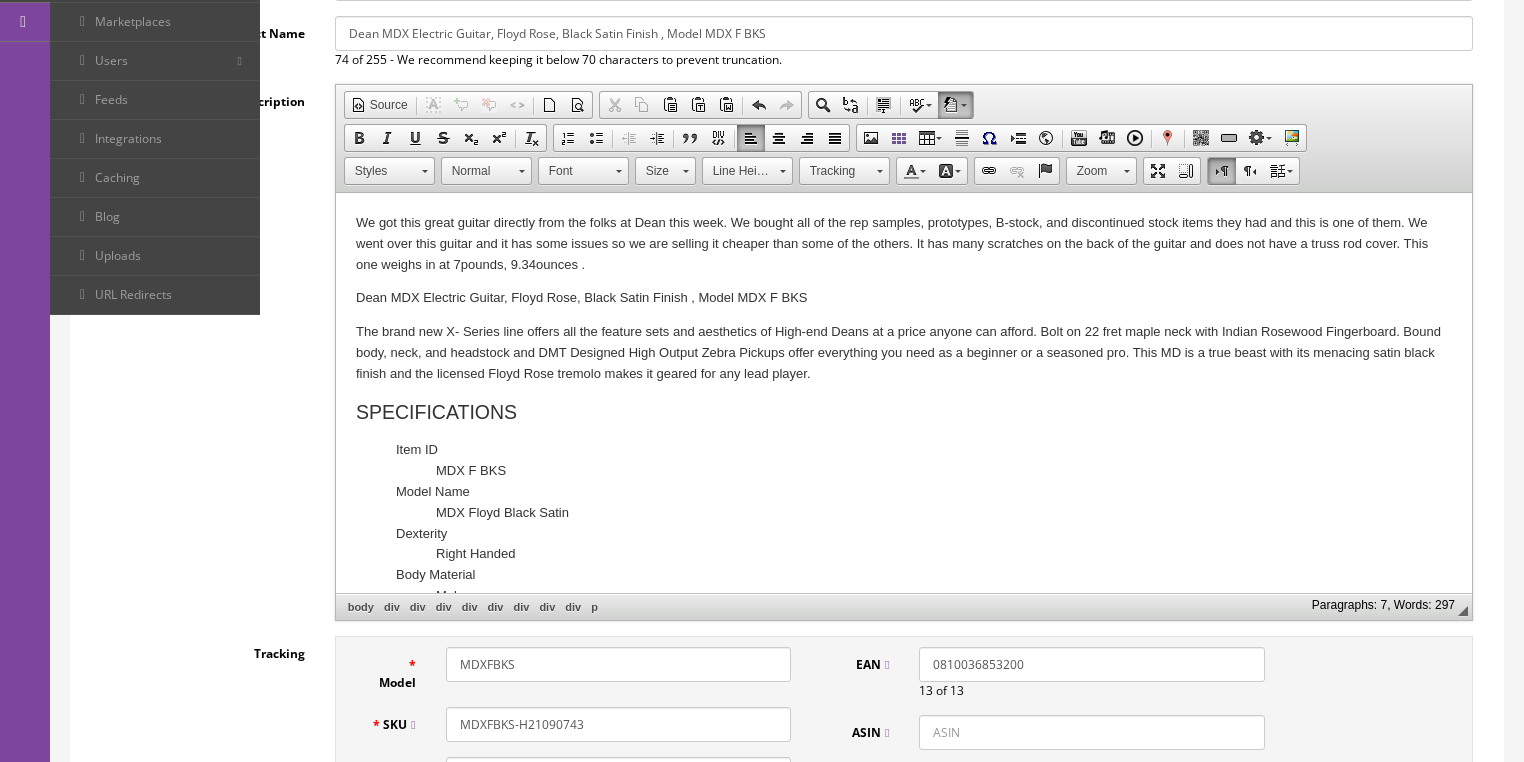 scroll, scrollTop: 364, scrollLeft: 0, axis: vertical 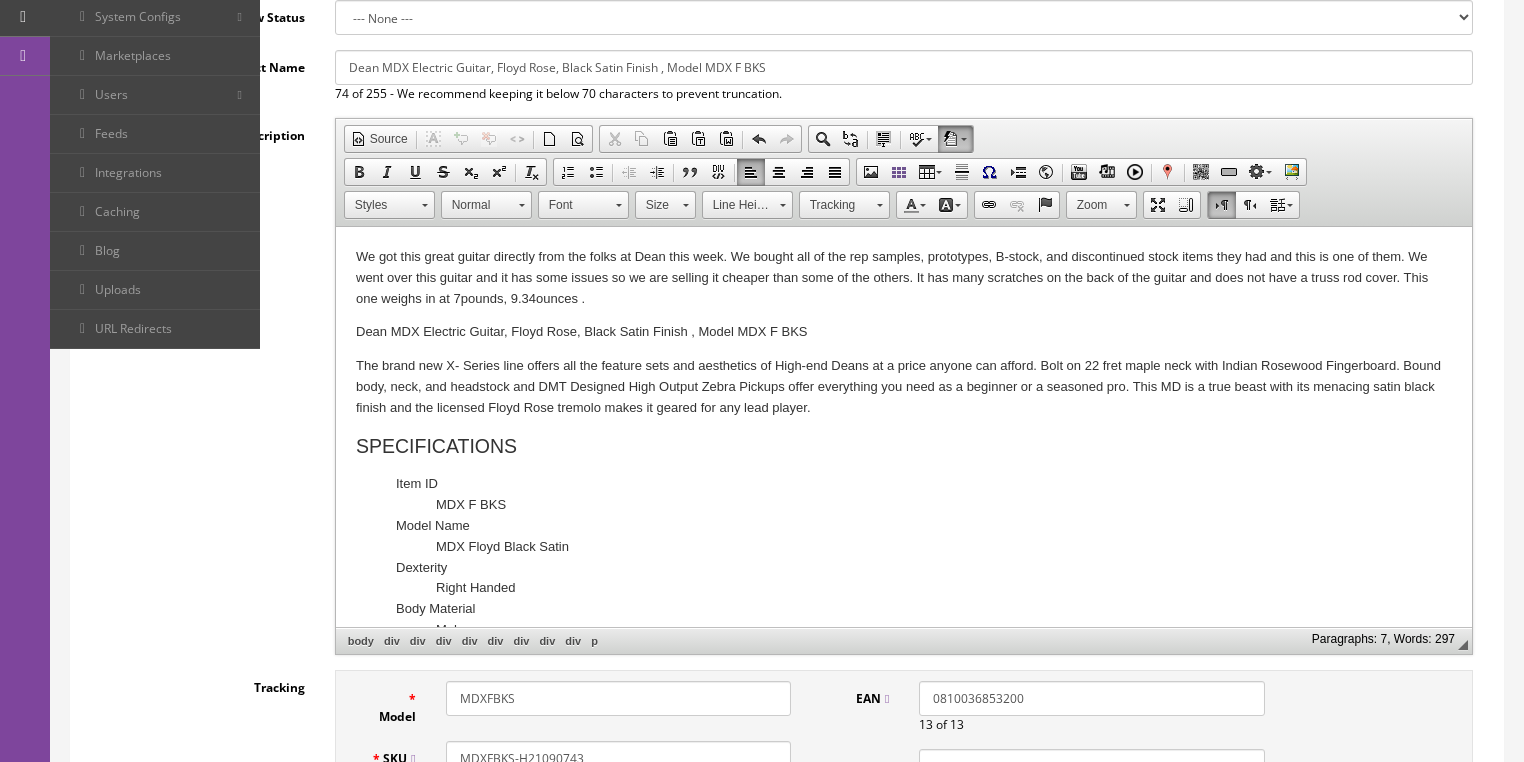 drag, startPoint x: 350, startPoint y: 259, endPoint x: 627, endPoint y: 294, distance: 279.20242 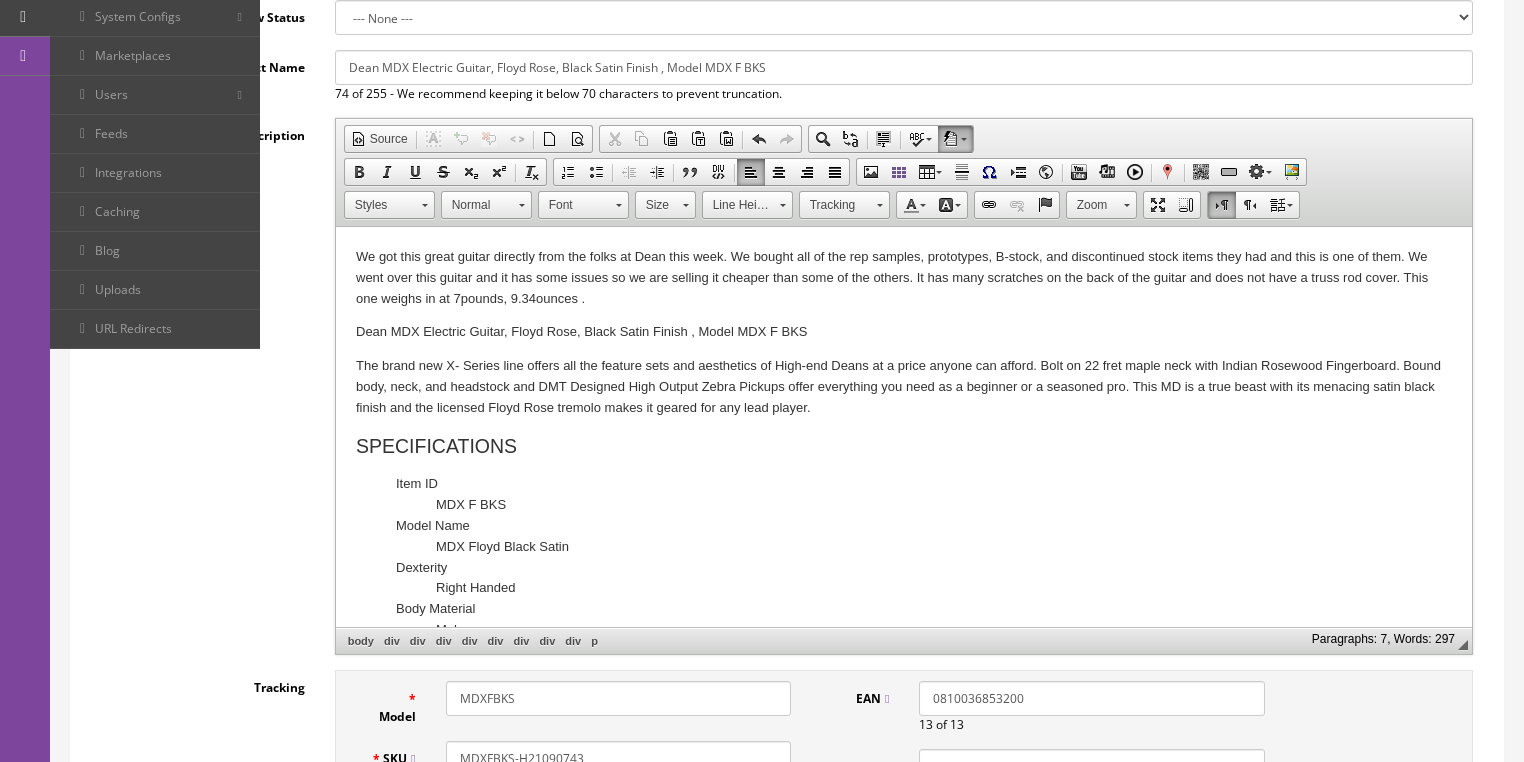 click on "We got this great guitar directly from the folks at Dean this week. We bought all of the rep samples, prototypes, B-stock, and discontinued stock items they had and this is one of them. We went over this guitar and it has some issues so we are selling it cheaper than some of the others  . It has many scratches on the back of the guitar and does not have a truss rod cover . This one weighs in at  7  pounds, 9.34  ounces .  Dean MDX Electric Guitar, Floyd Rose, Black Satin Finish , Model MDX F BKS The brand new X- Series line offers all the feature sets and aesthetics of High-end Deans at a price anyone can afford. Bolt on 22 fret maple neck with Indian Rosewood Fingerboard. Bound body, neck, and headstock and DMT Designed High Output Zebra Pickups offer everything you need as a beginner or a seasoned pro. This MD is a true beast with its menacing satin black finish and the licensed Floyd Rose tremolo makes it geared for any lead player. SPECIFICATIONS Item ID MDX F BKS Model Name MDX Floyd Black Satin C" at bounding box center (903, 980) 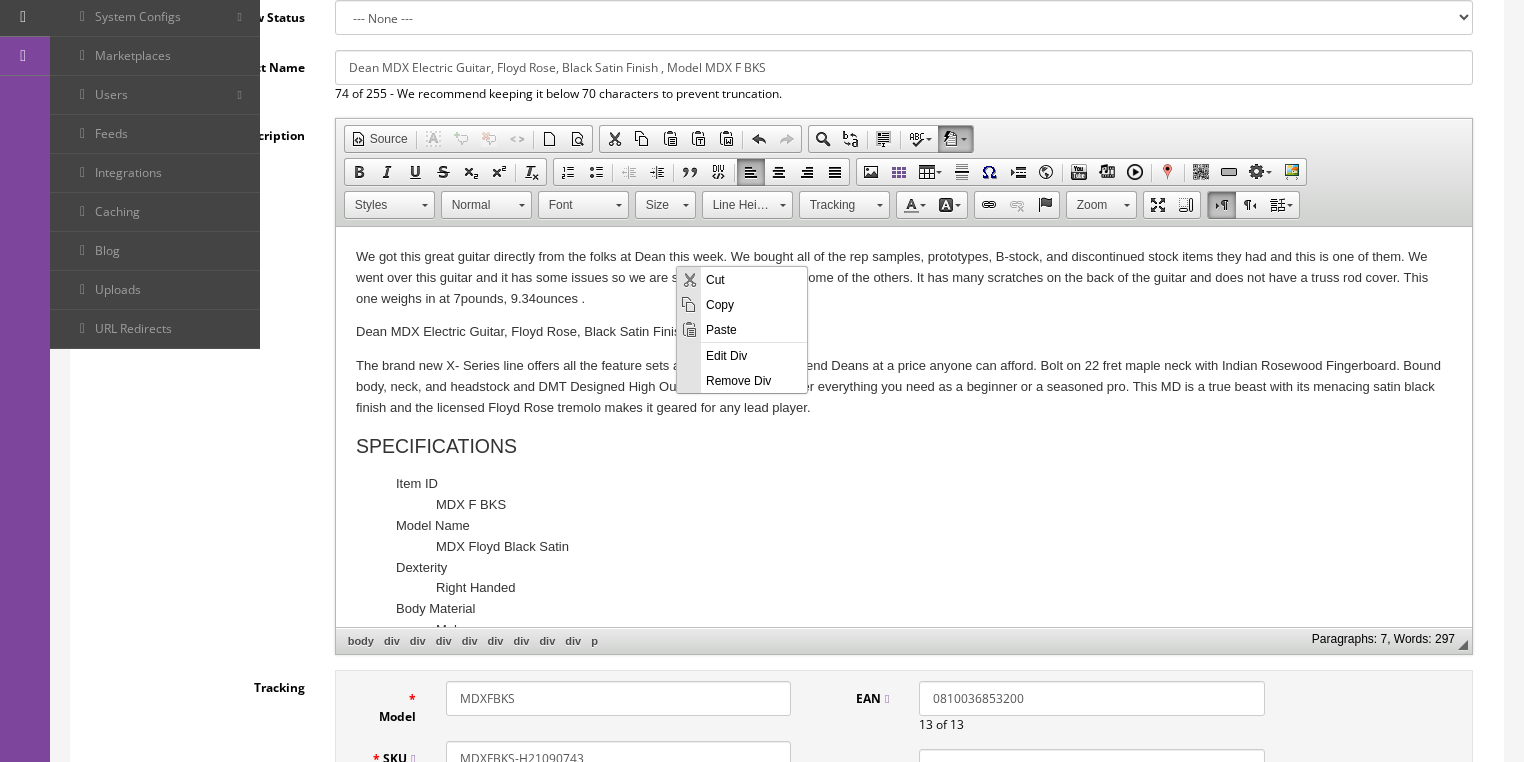 scroll, scrollTop: 0, scrollLeft: 0, axis: both 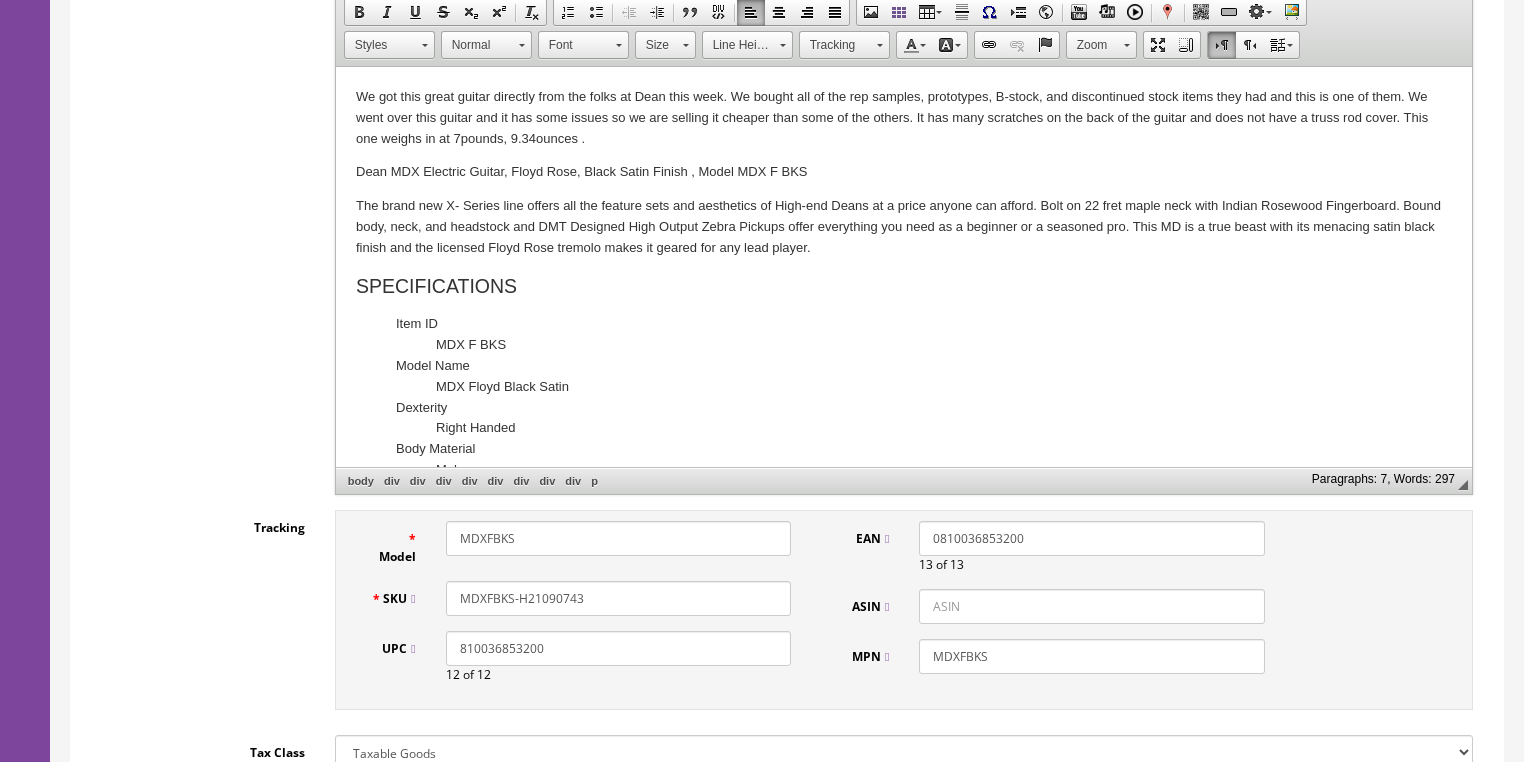 click on "MDXFBKS-H21090743" at bounding box center (618, 598) 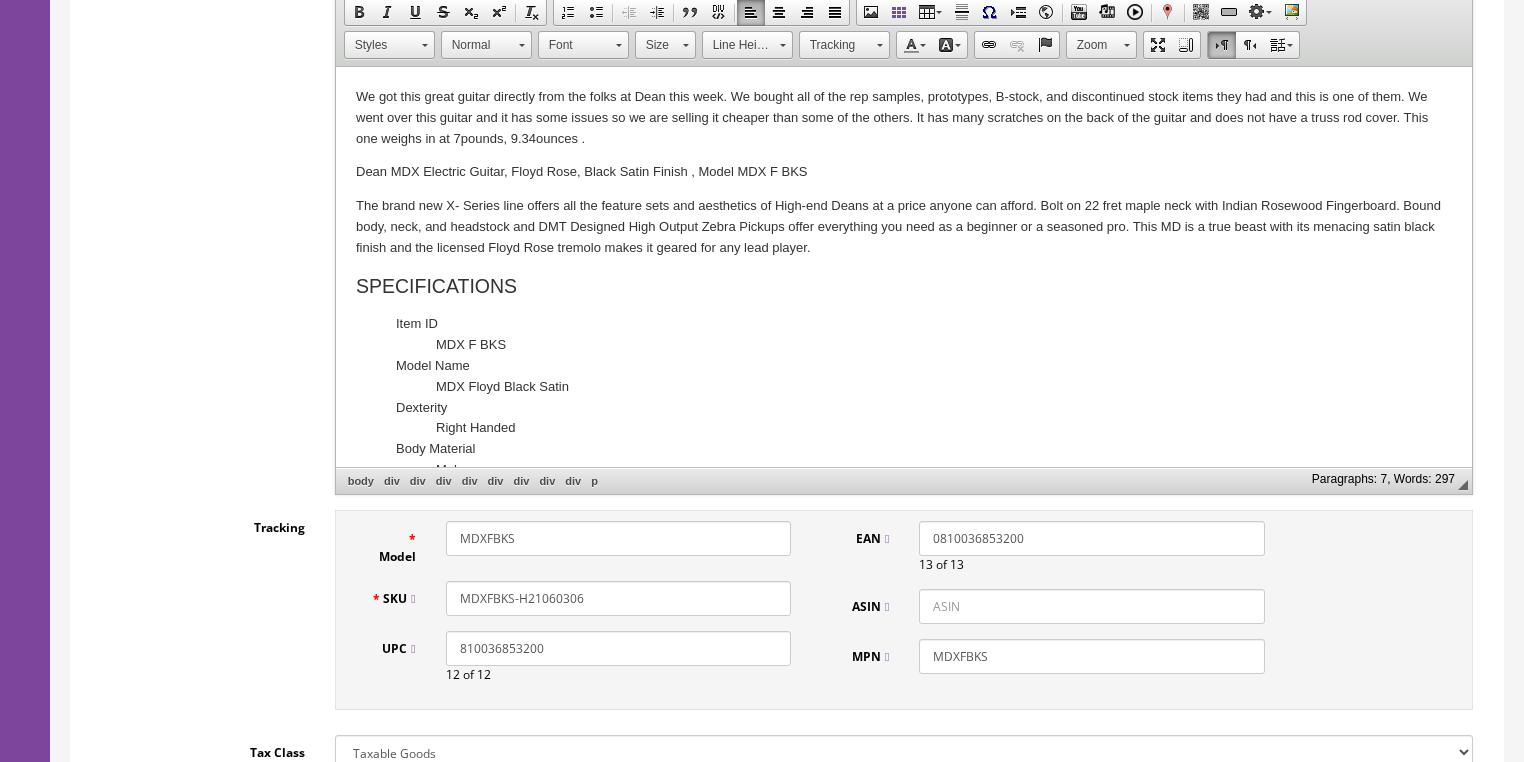 drag, startPoint x: 456, startPoint y: 591, endPoint x: 633, endPoint y: 592, distance: 177.00282 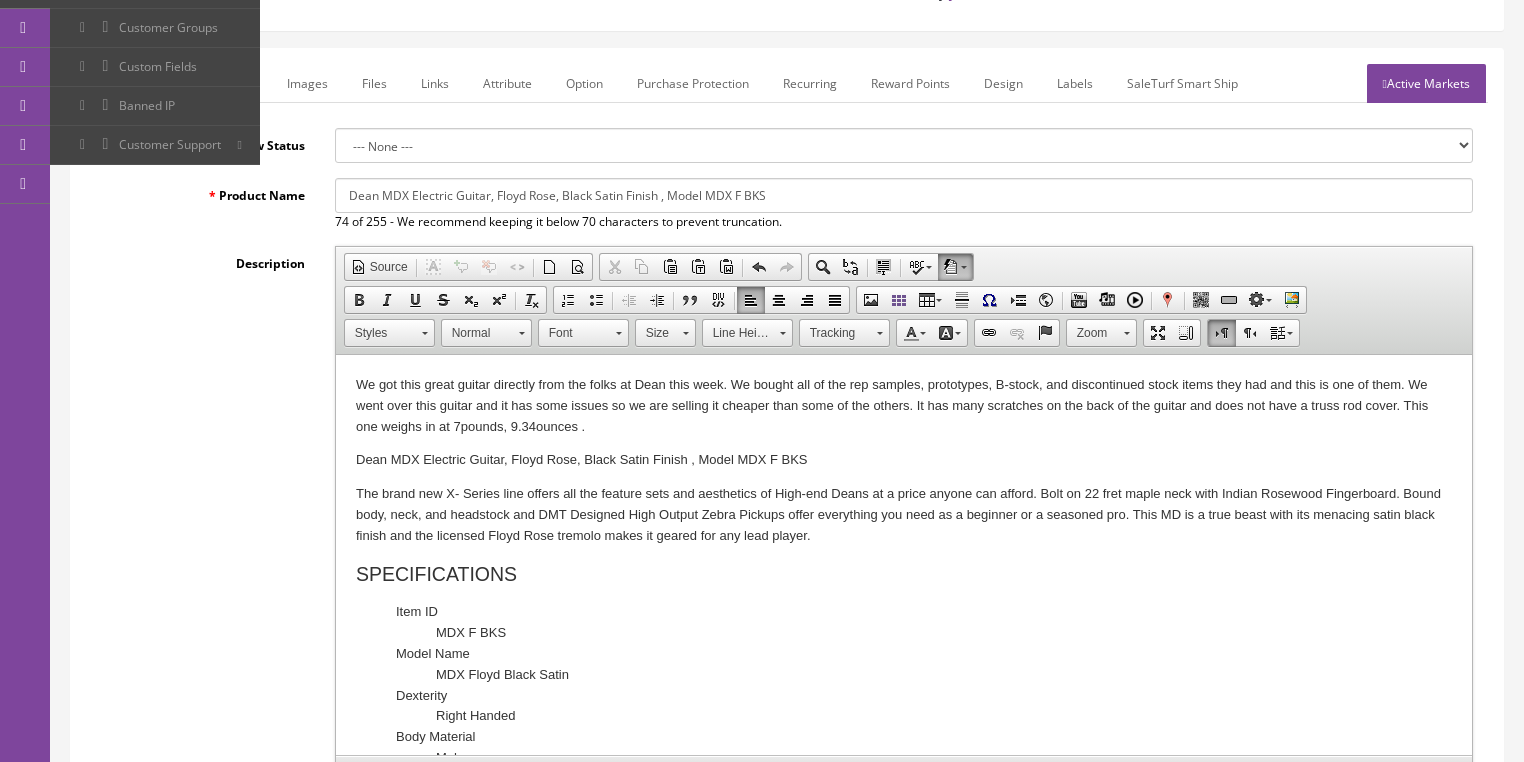 scroll, scrollTop: 204, scrollLeft: 0, axis: vertical 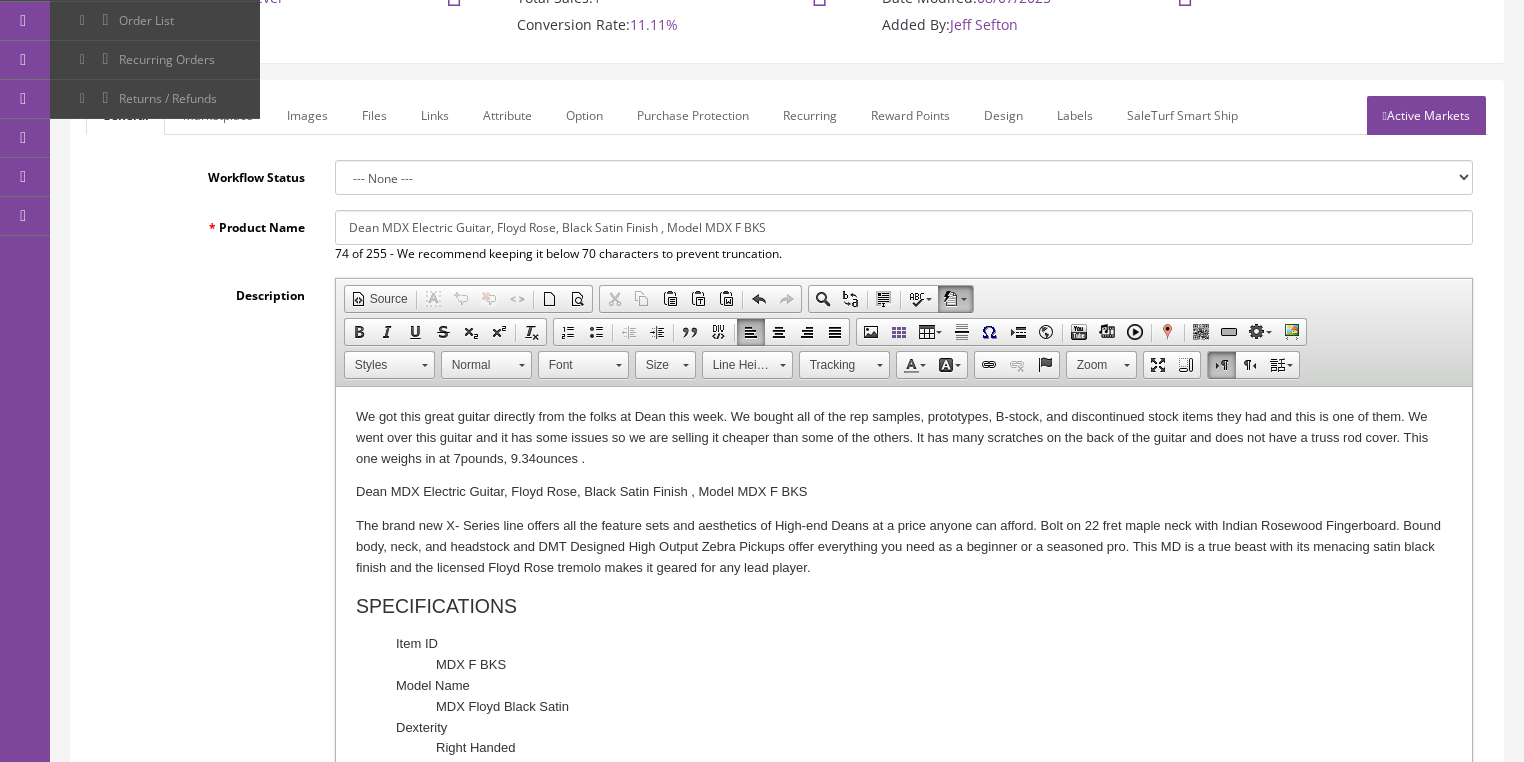 type on "MDXFBKS-H21060306" 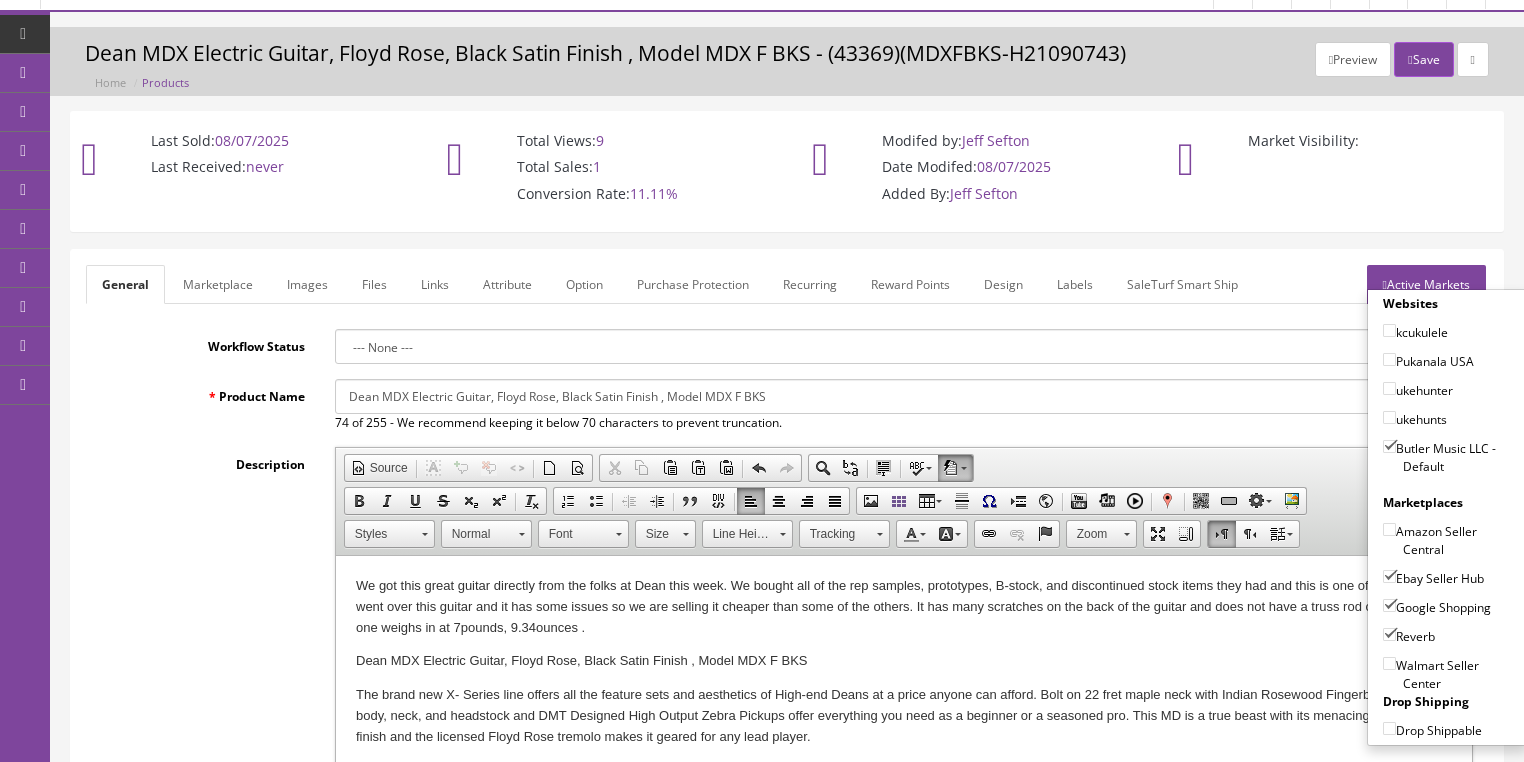 scroll, scrollTop: 0, scrollLeft: 0, axis: both 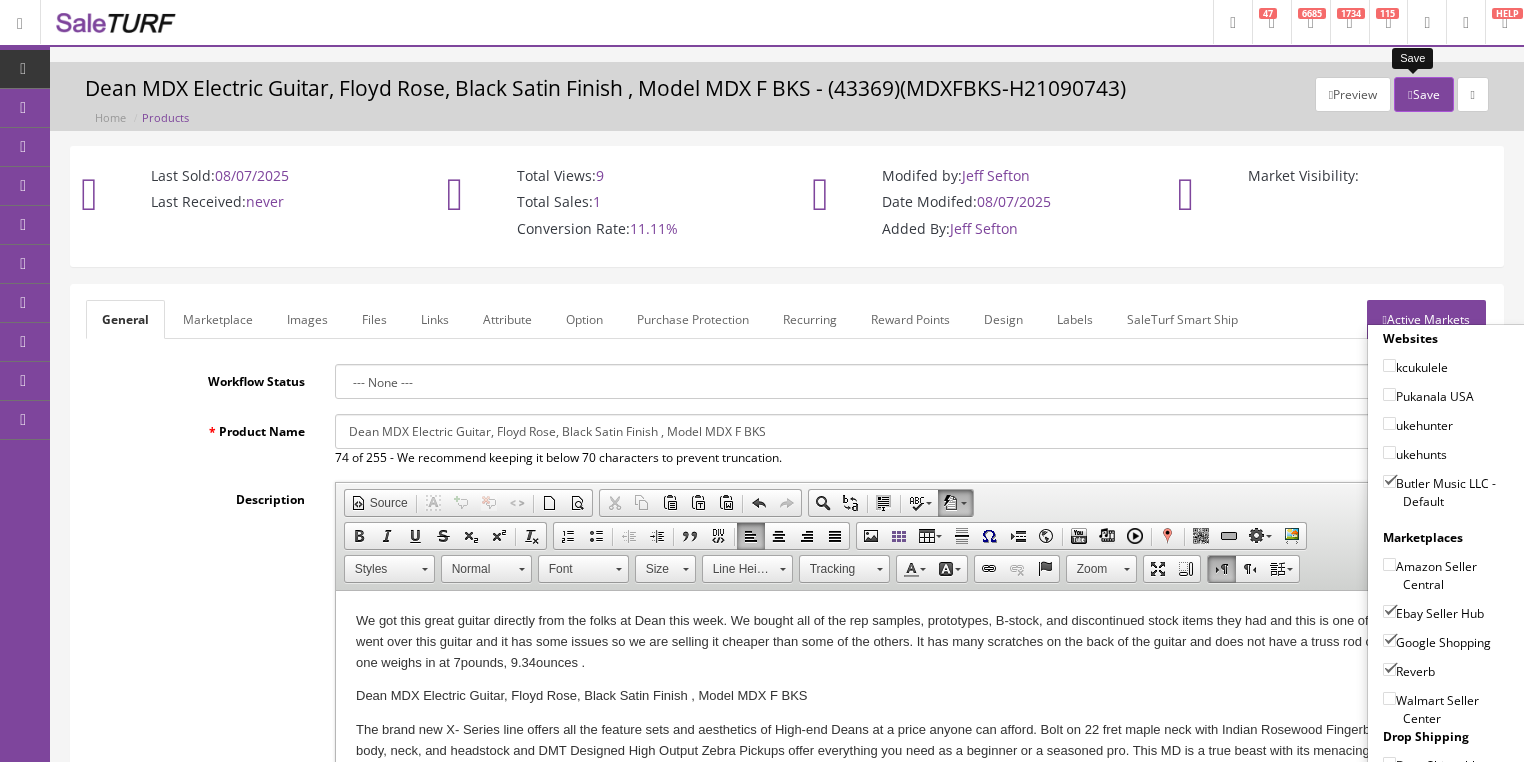 click on "Save" at bounding box center (1423, 94) 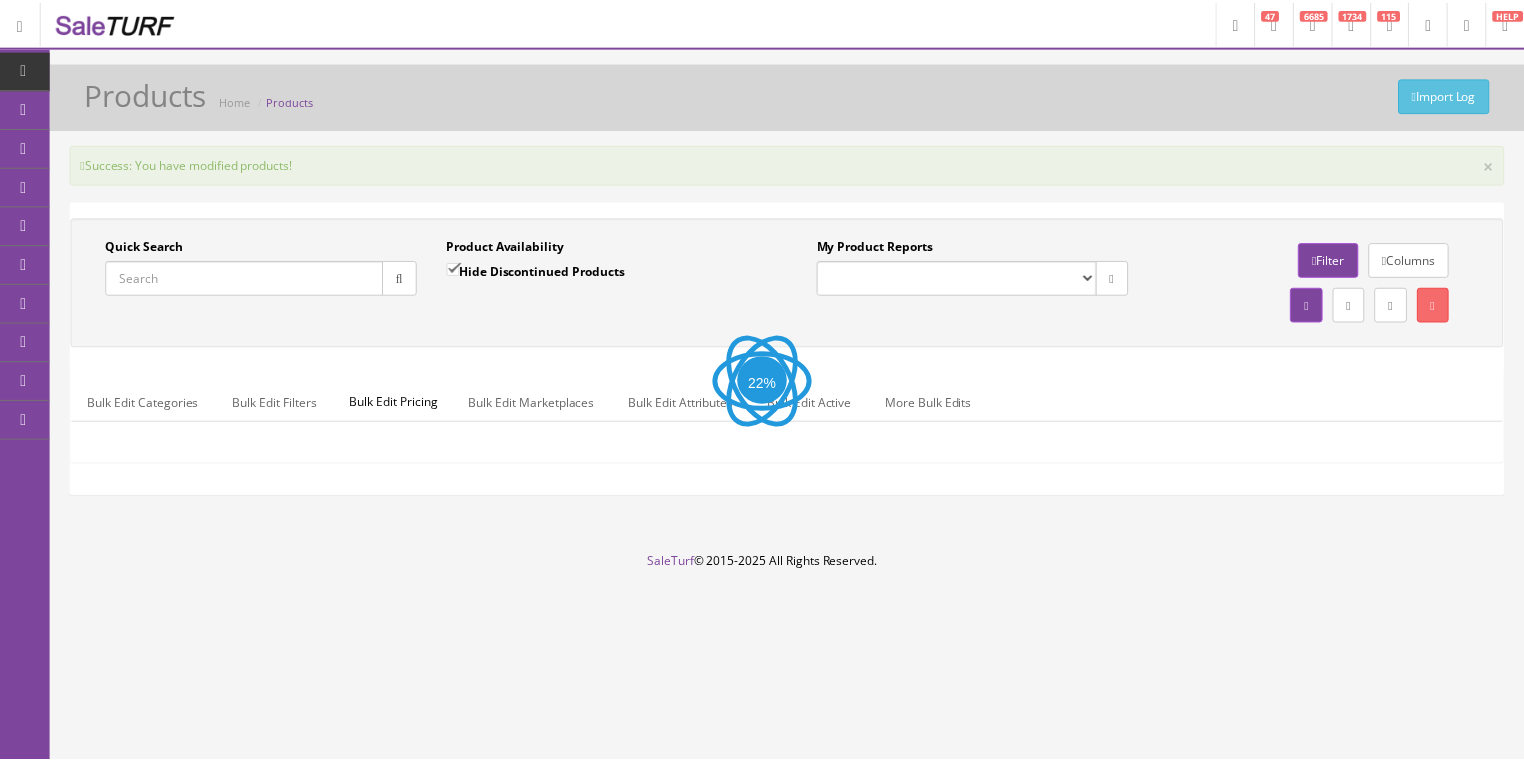 scroll, scrollTop: 0, scrollLeft: 0, axis: both 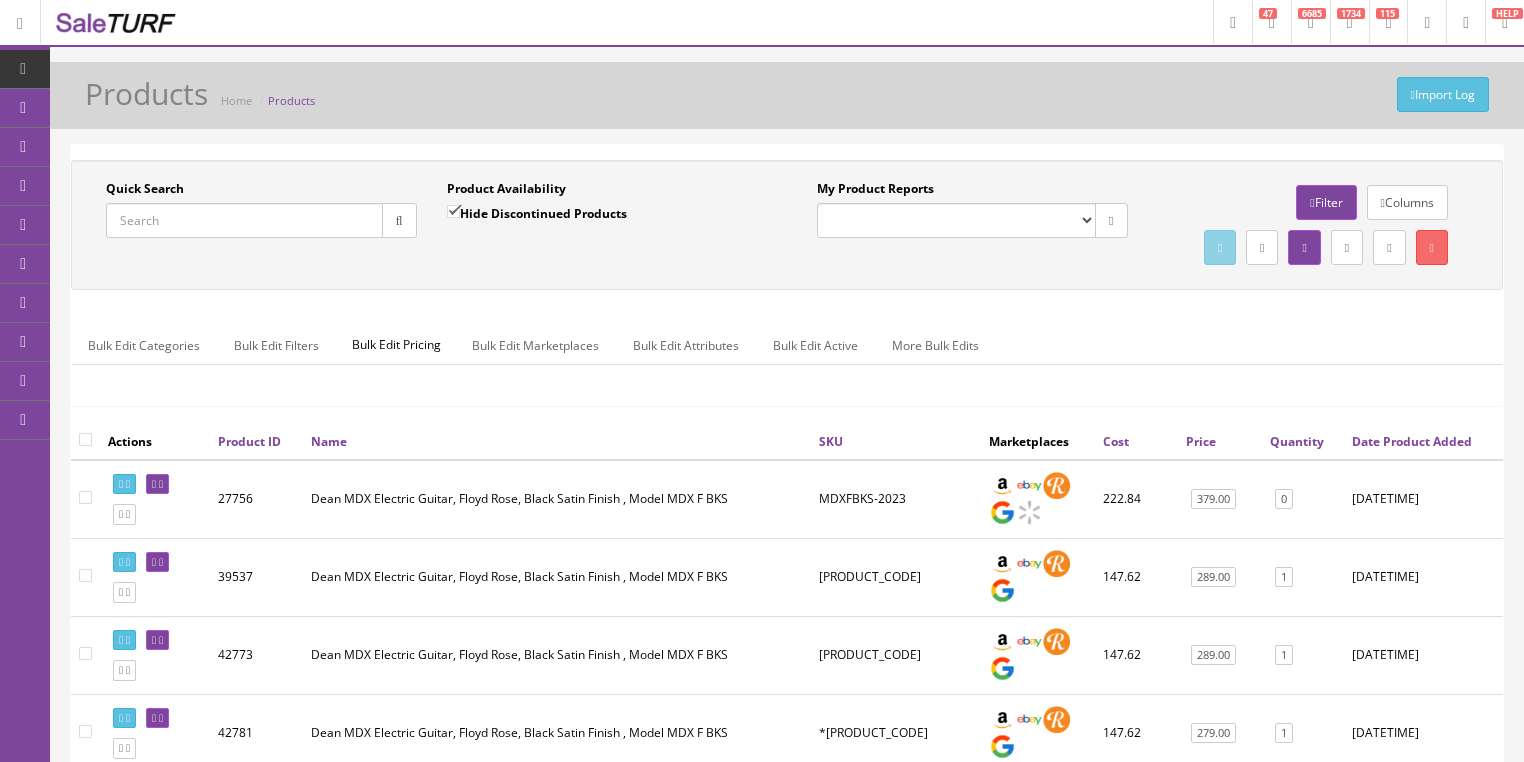 click on "Quick Search" at bounding box center (244, 220) 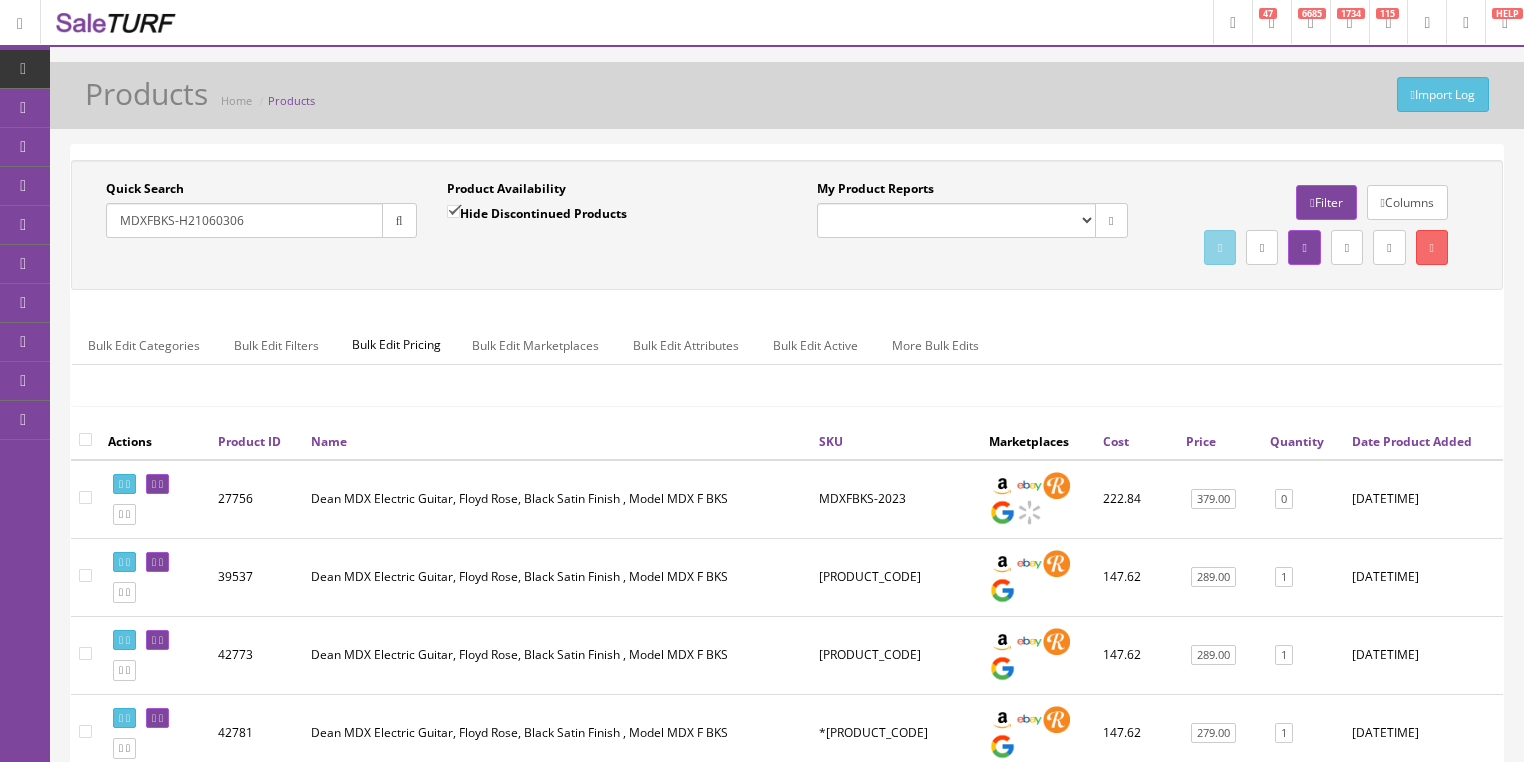 click at bounding box center (399, 220) 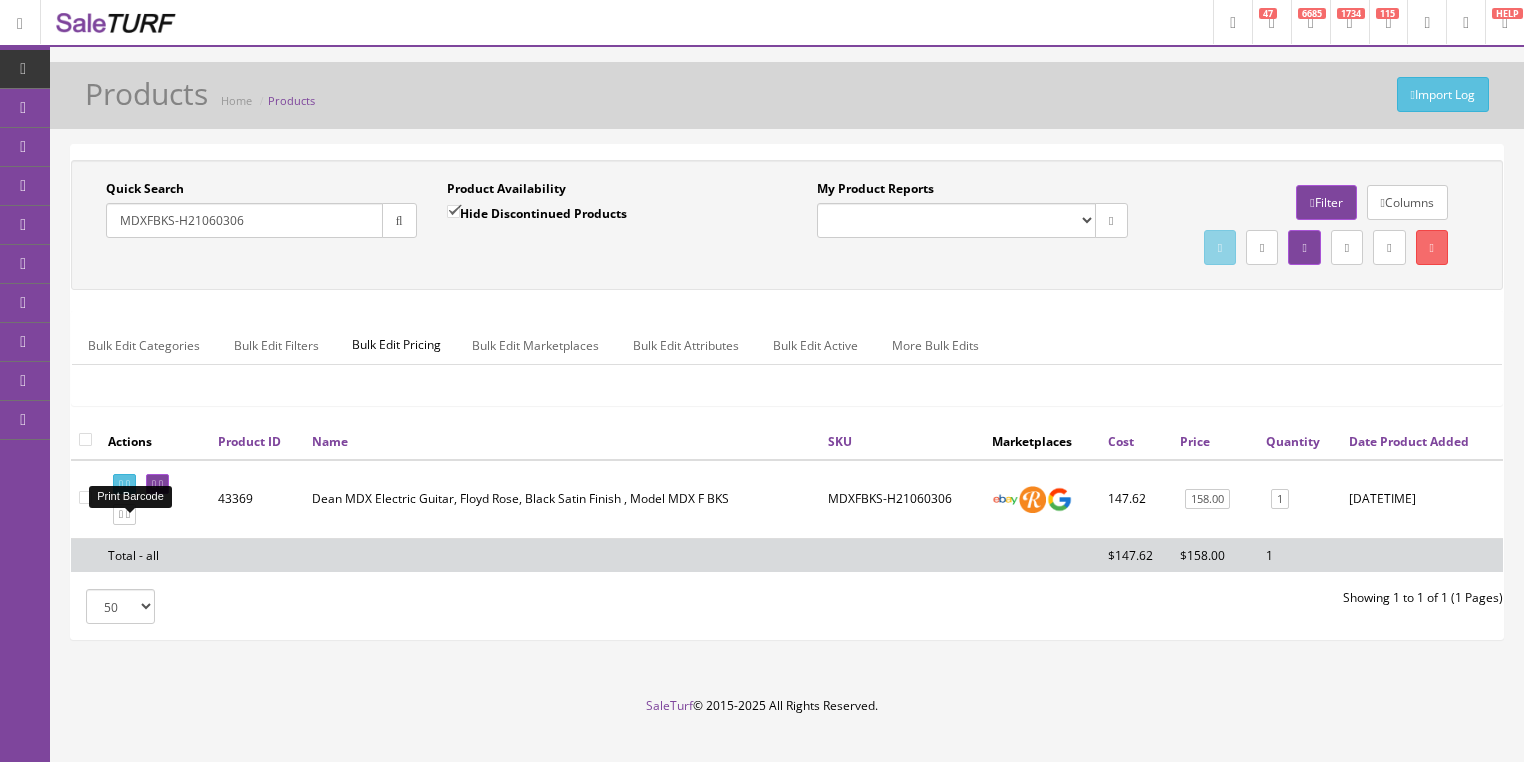 click at bounding box center (128, 484) 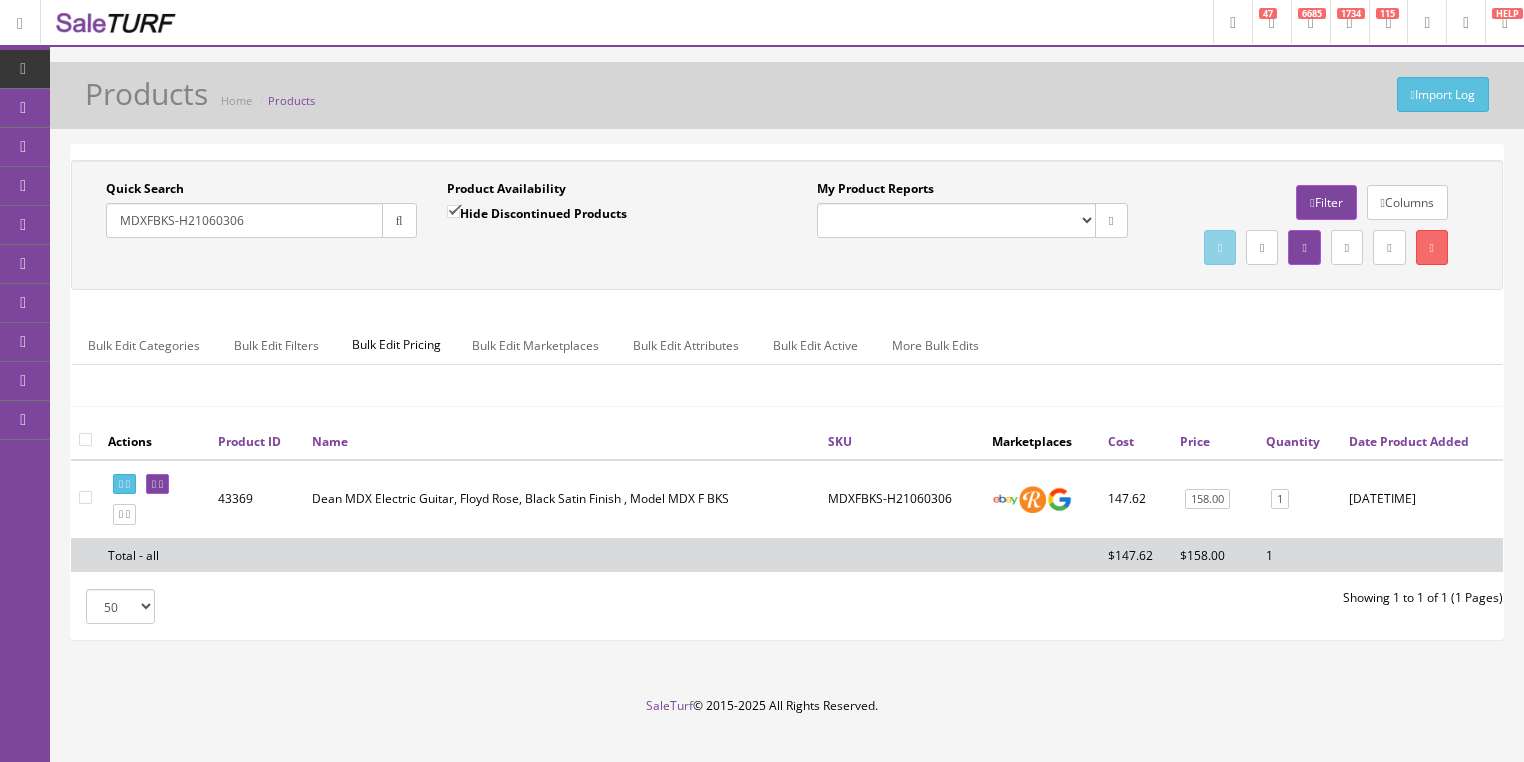 drag, startPoint x: 270, startPoint y: 226, endPoint x: 112, endPoint y: 276, distance: 165.72266 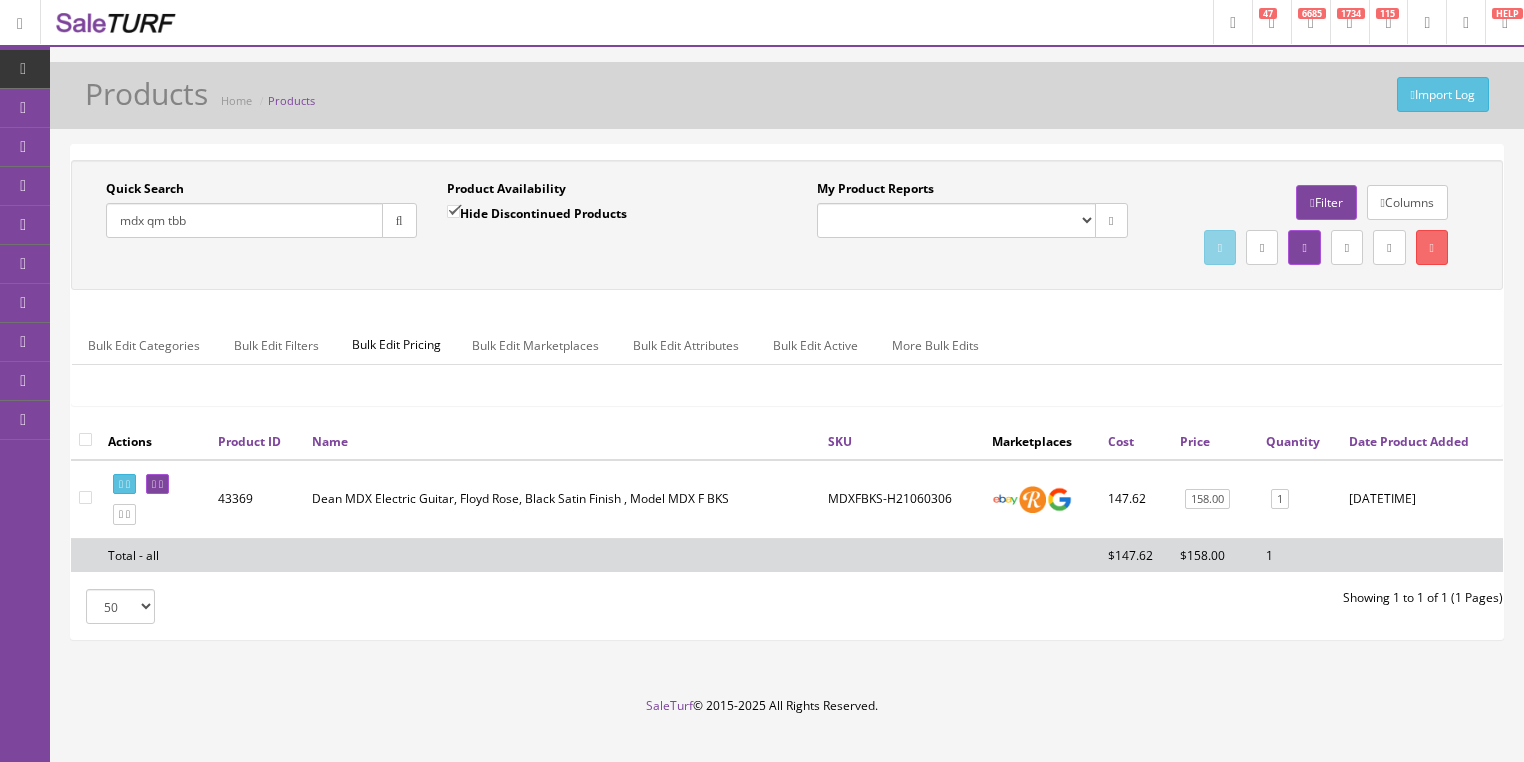 type on "mdx qm tbb" 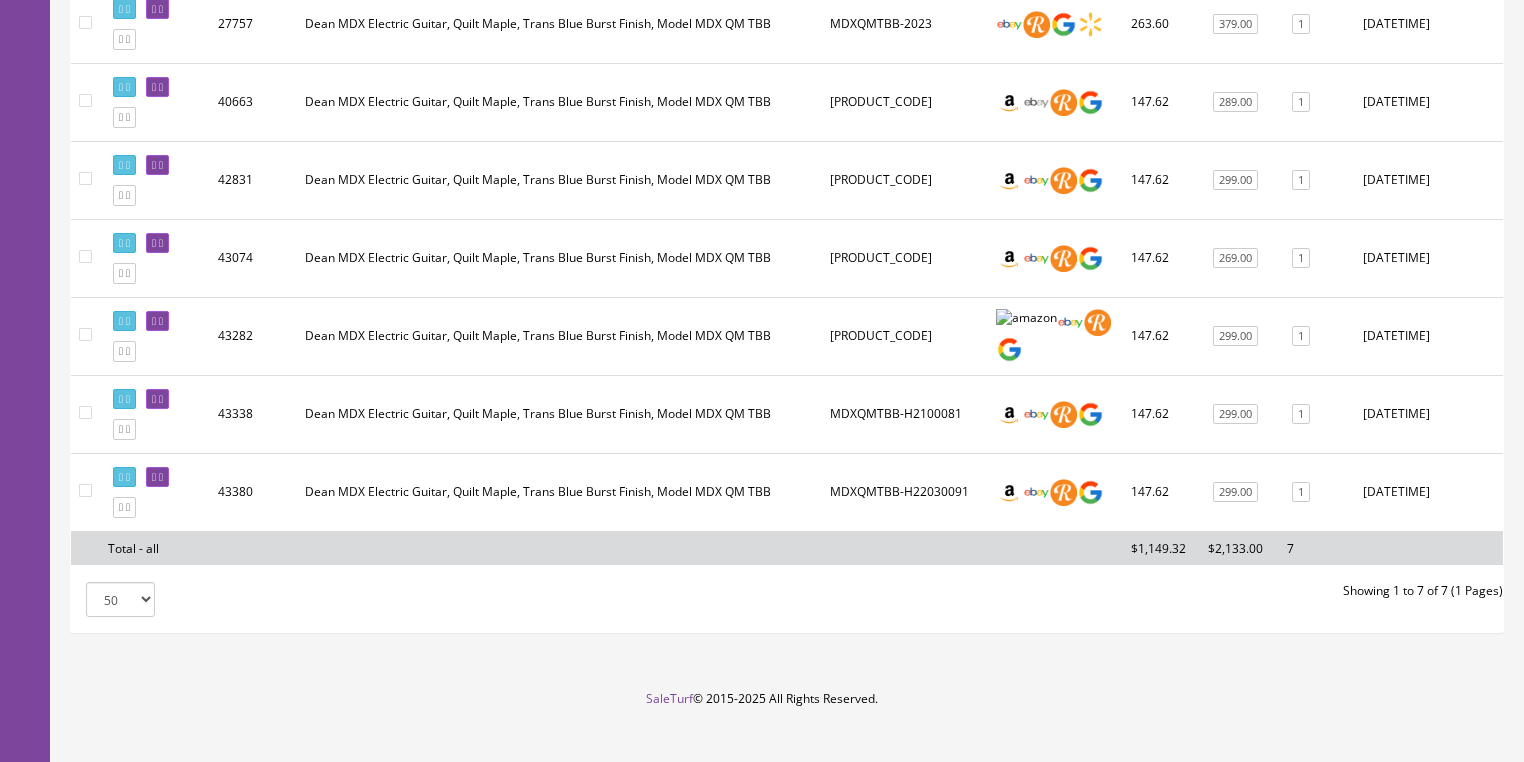 scroll, scrollTop: 480, scrollLeft: 0, axis: vertical 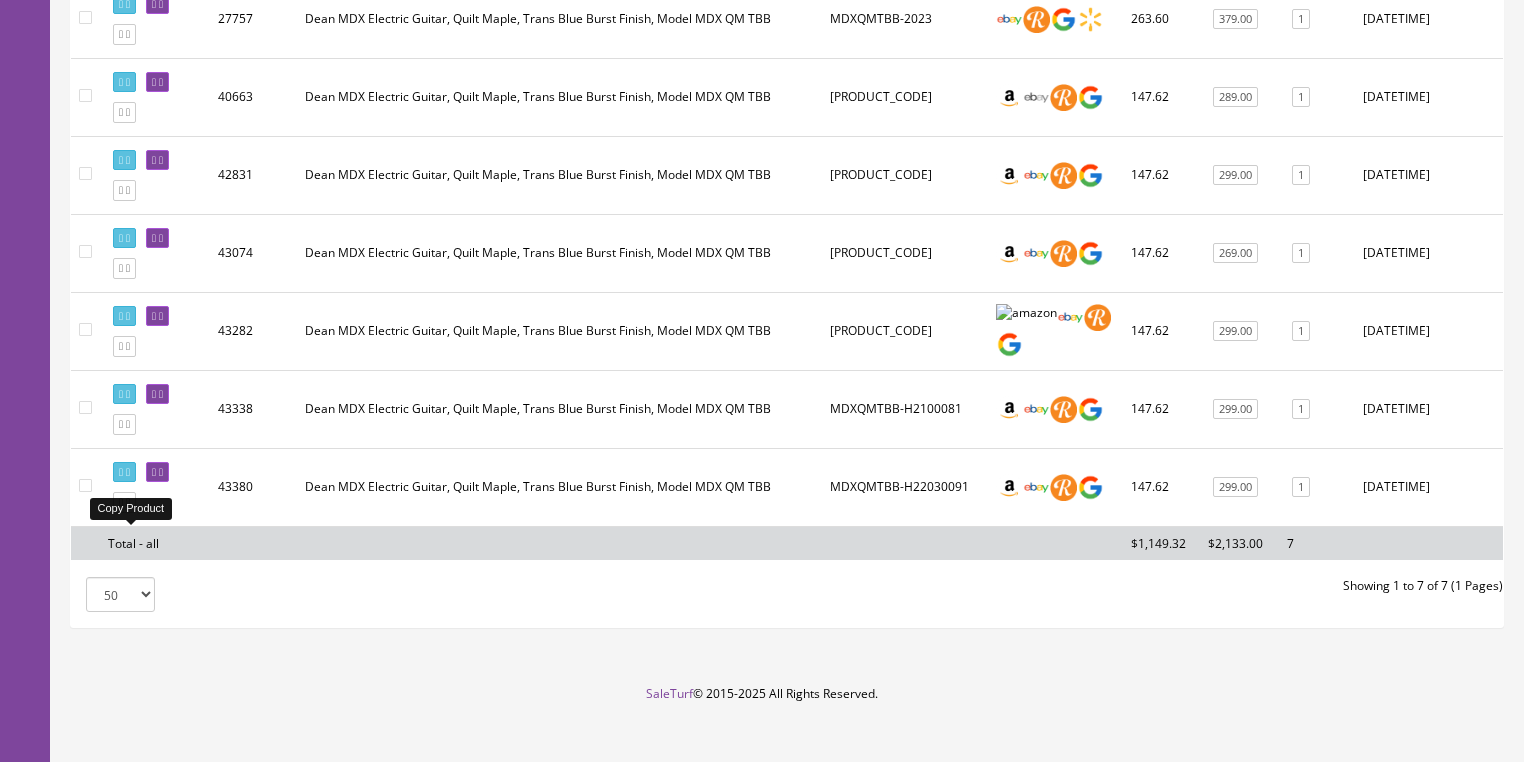 click at bounding box center [128, 502] 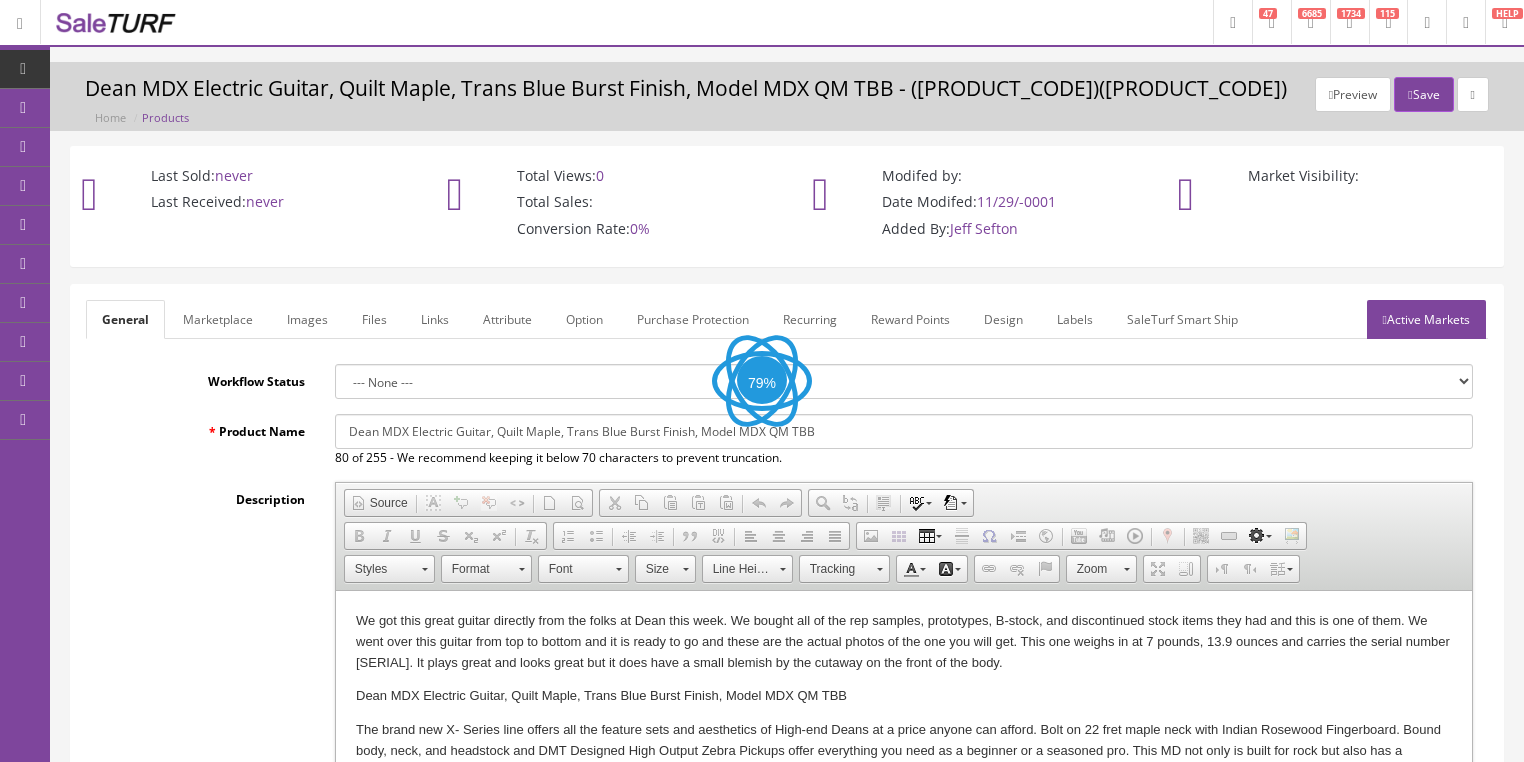 scroll, scrollTop: 0, scrollLeft: 0, axis: both 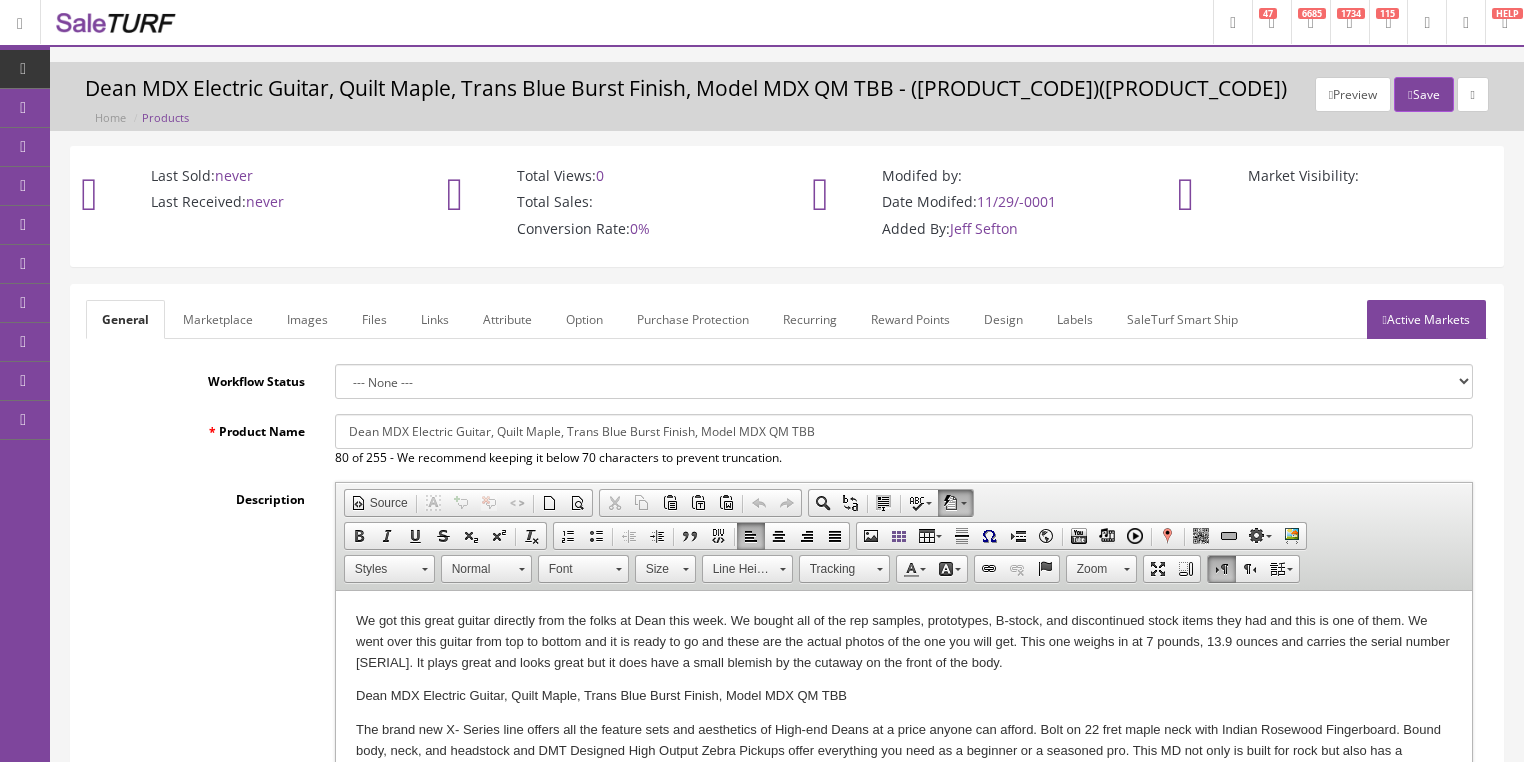 drag, startPoint x: 649, startPoint y: 668, endPoint x: 1066, endPoint y: 676, distance: 417.07672 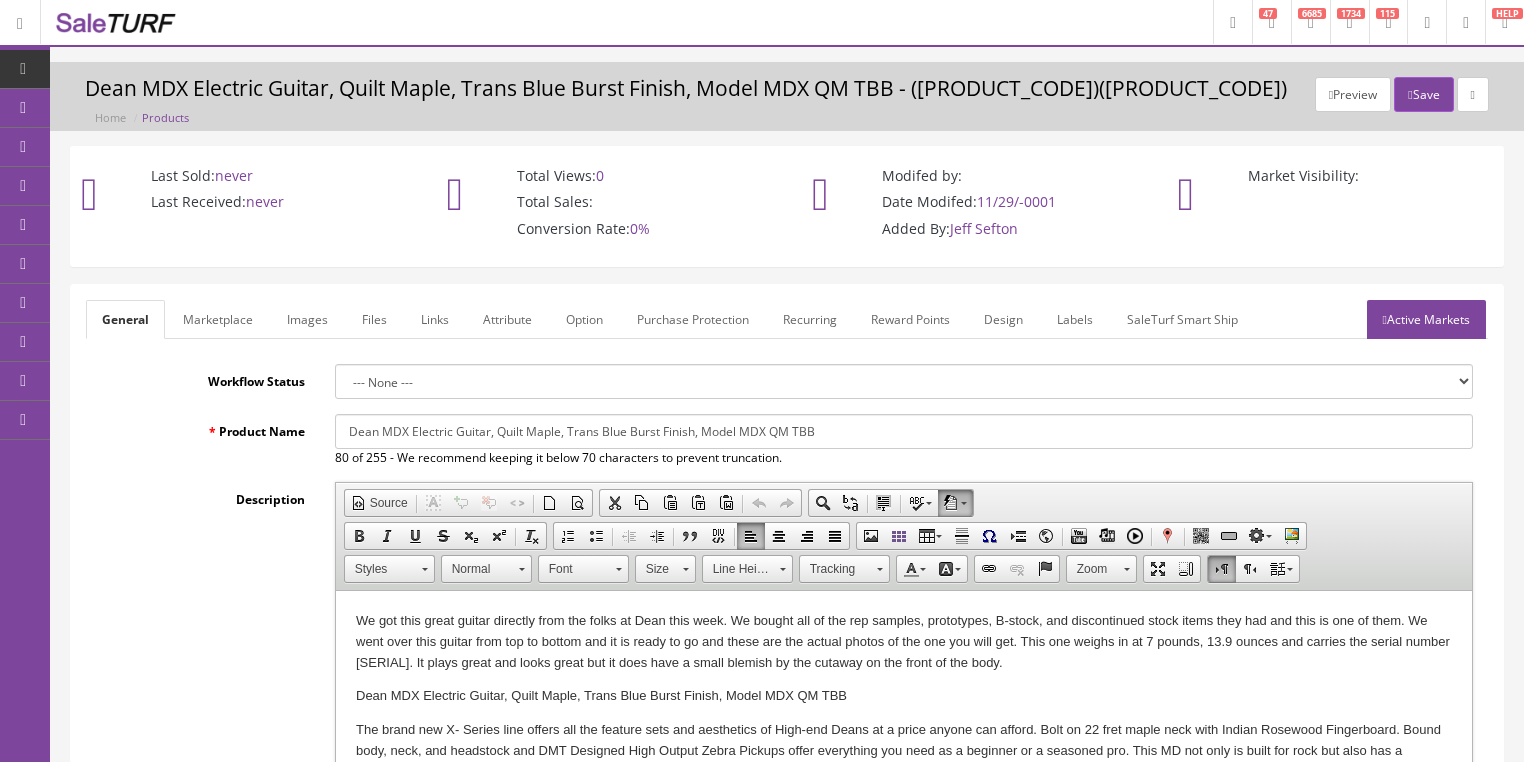 type 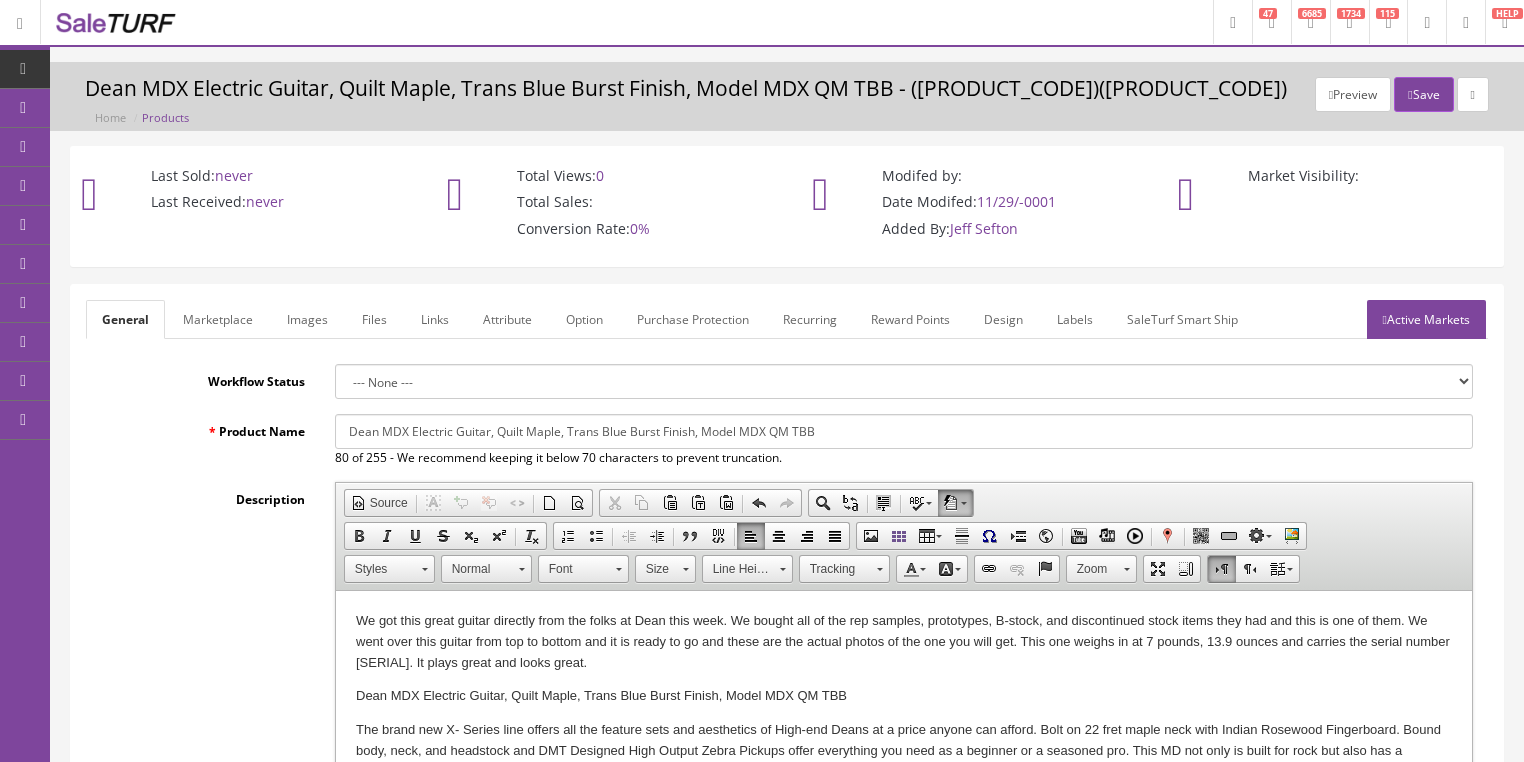 click on "We got this great guitar directly from the folks at Dean this week. We bought all of the rep samples, prototypes, B-stock, and discontinued stock items they had and this is one of them. We went over this guitar from top to bottom and it is ready to go and these are the actual photos of the one you will get. This one weighs in at 7 pounds, 13.9 ounces and carries the serial number [SERIAL]. It plays great and looks great." at bounding box center [903, 642] 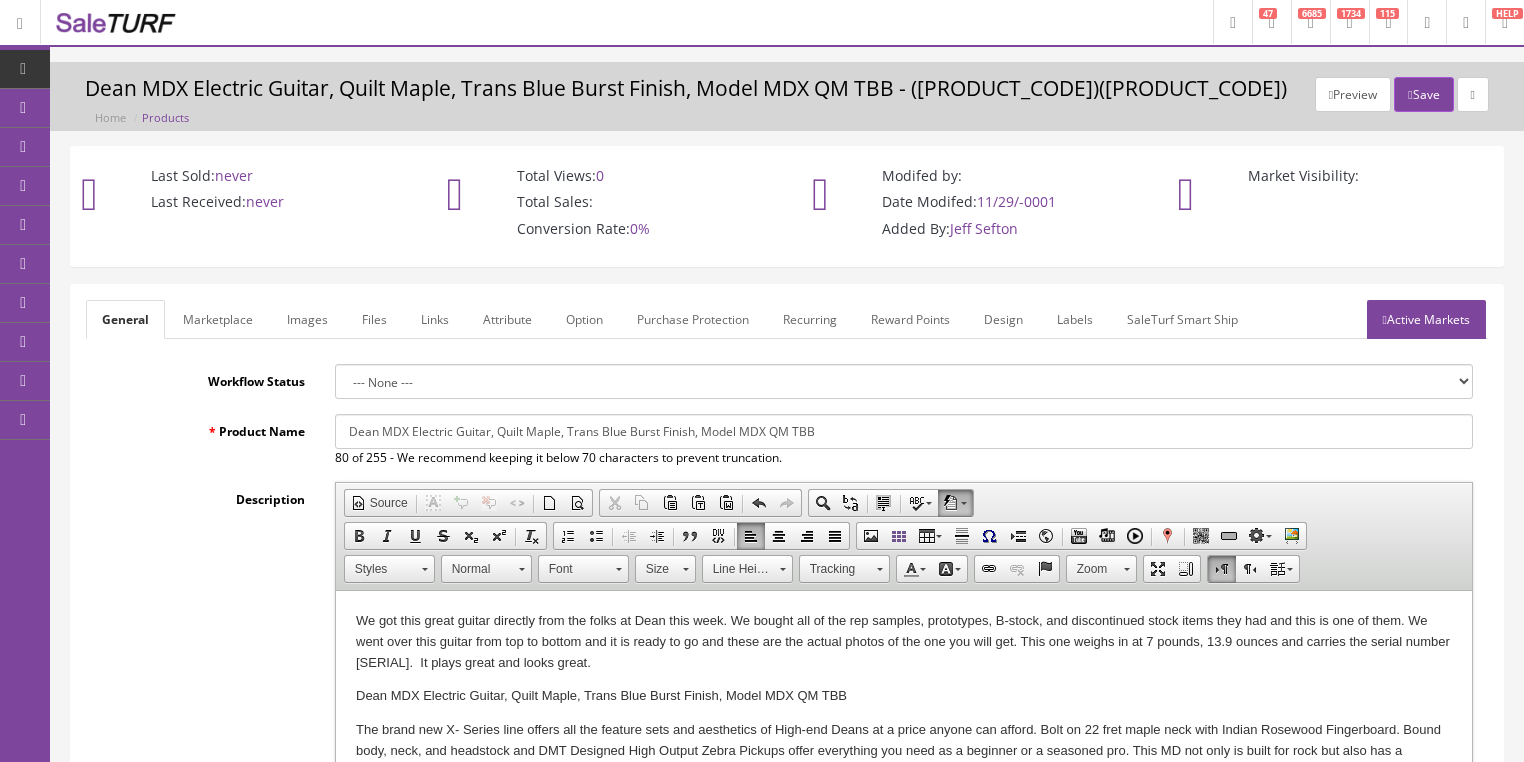 click on "Images" at bounding box center (307, 319) 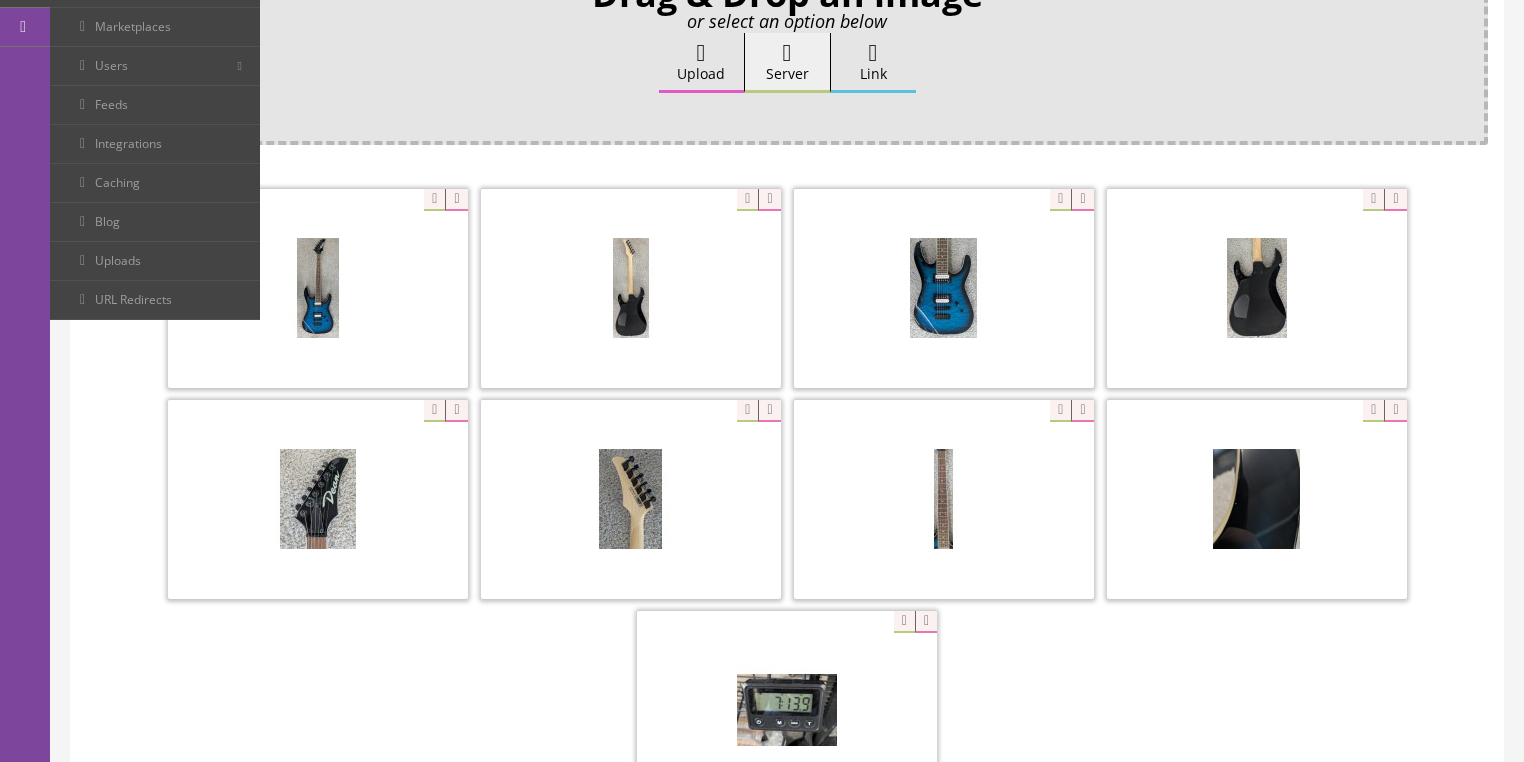 scroll, scrollTop: 400, scrollLeft: 0, axis: vertical 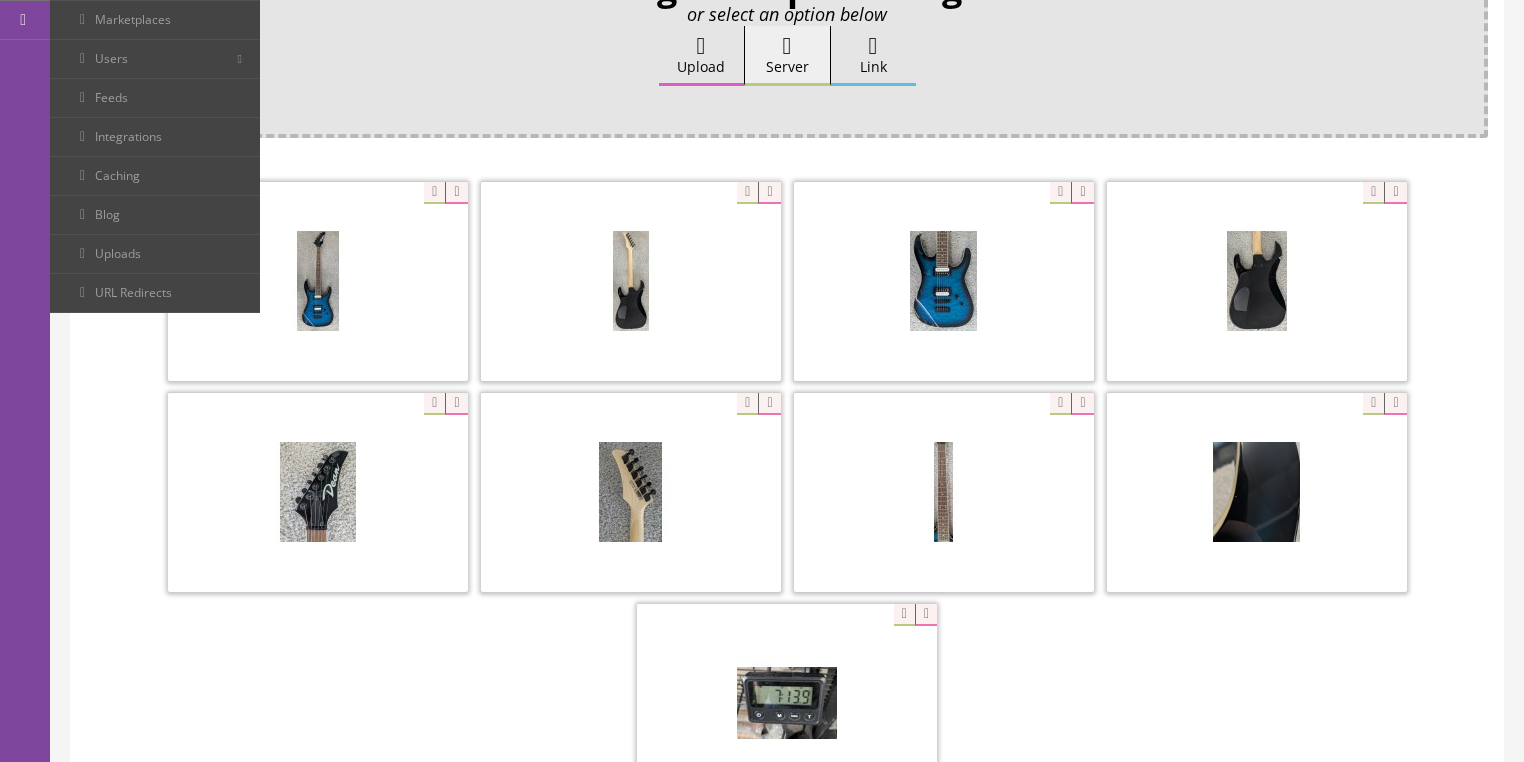 click at bounding box center [456, 193] 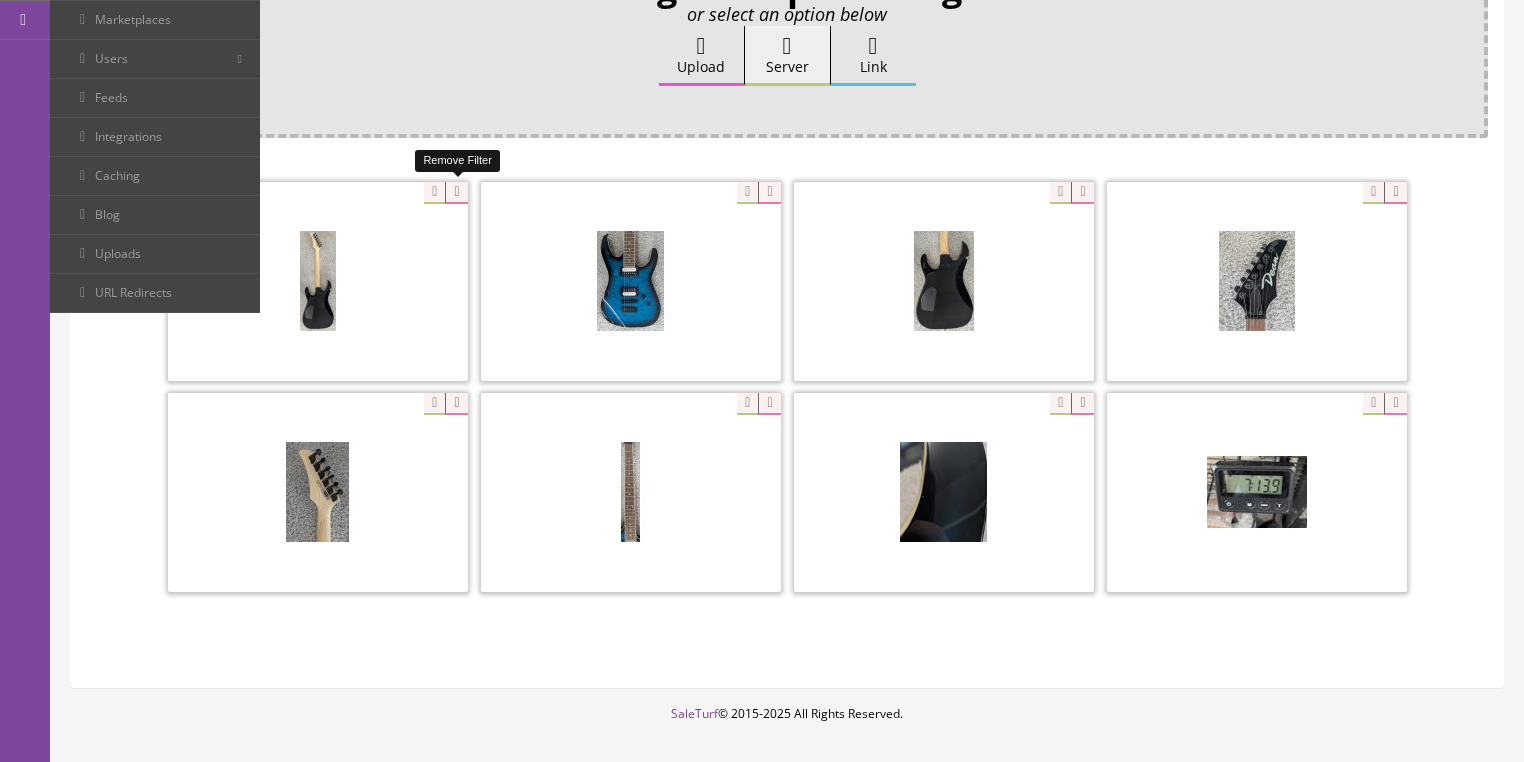 click at bounding box center [456, 193] 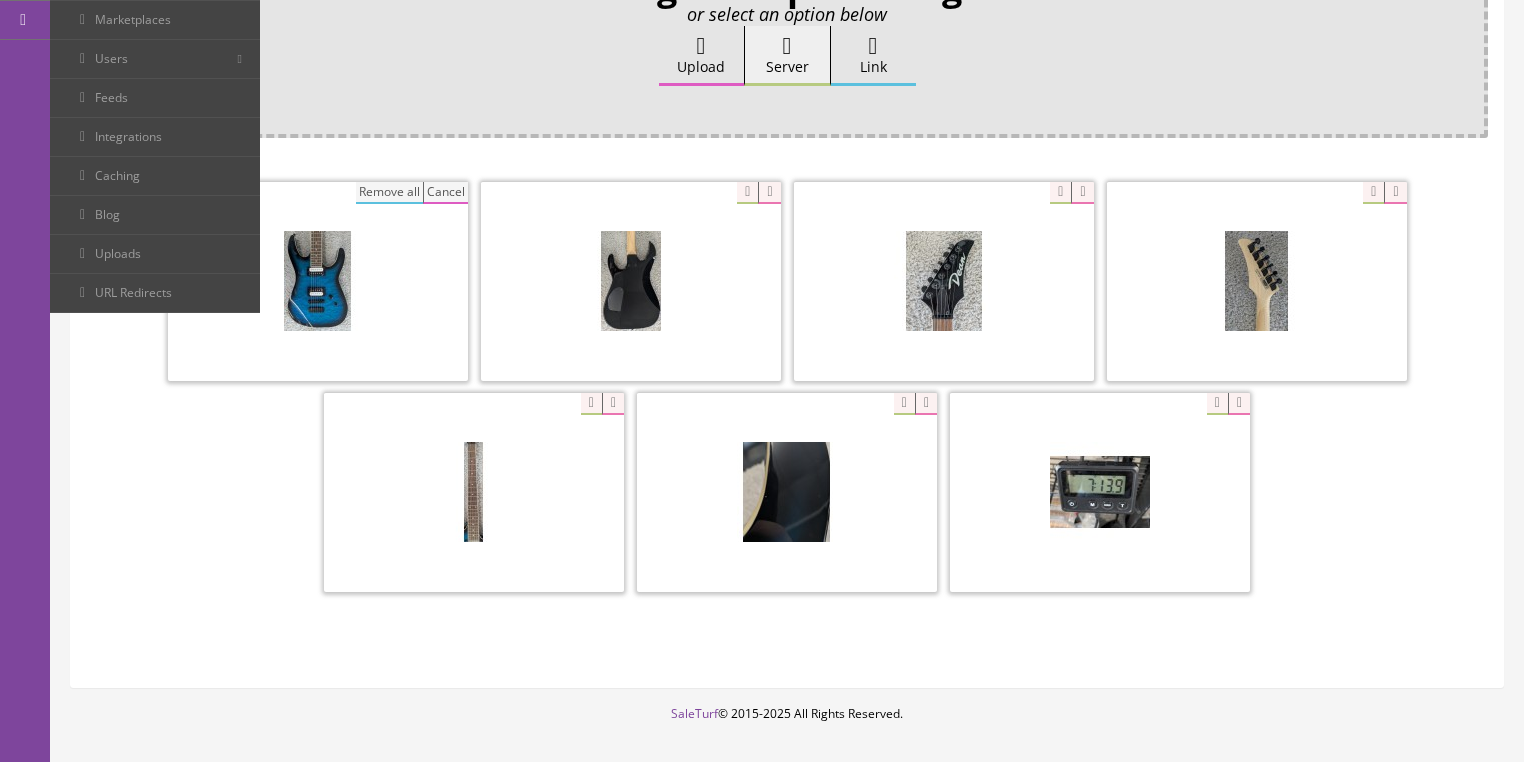 click on "Remove all" at bounding box center [389, 193] 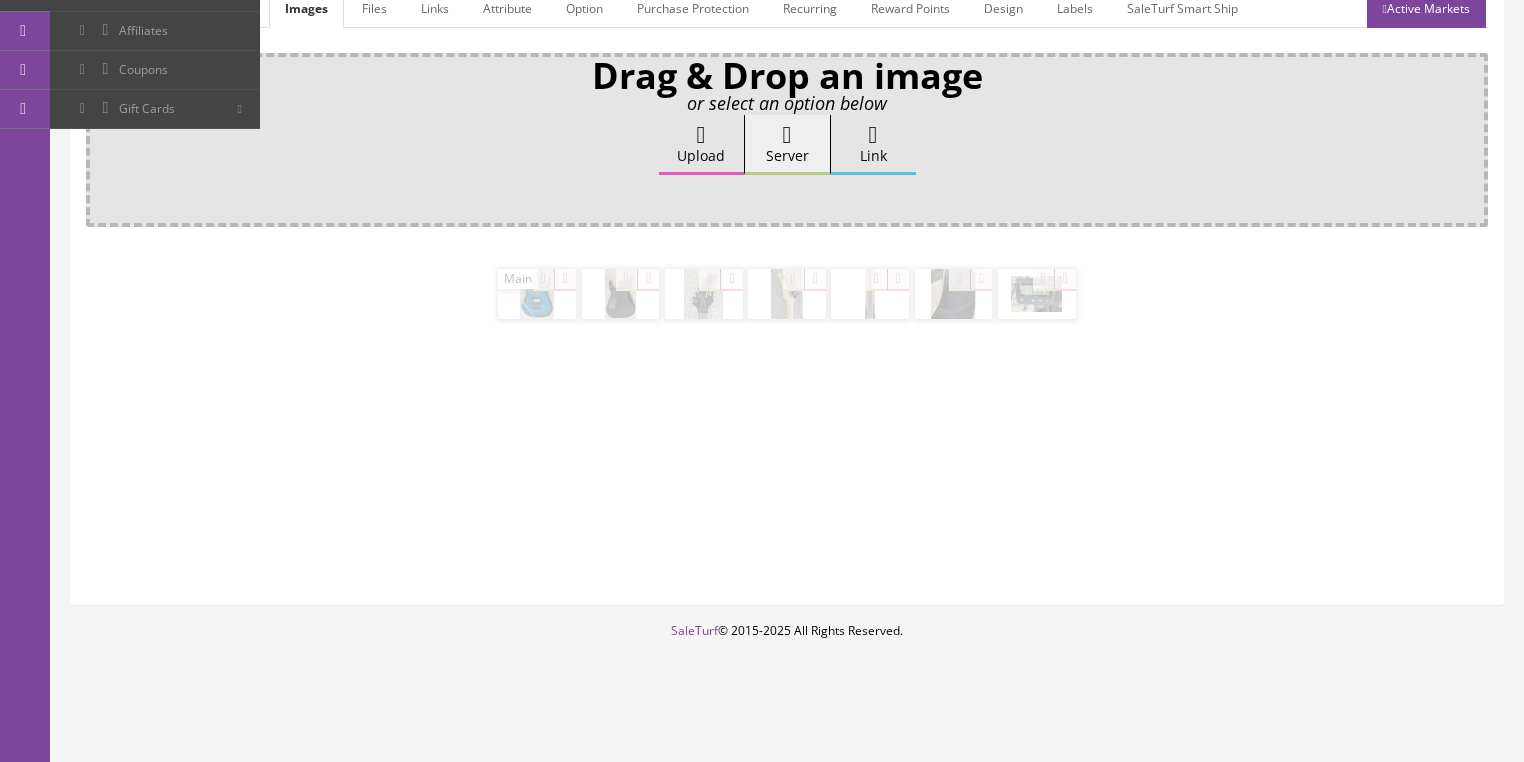 scroll, scrollTop: 308, scrollLeft: 0, axis: vertical 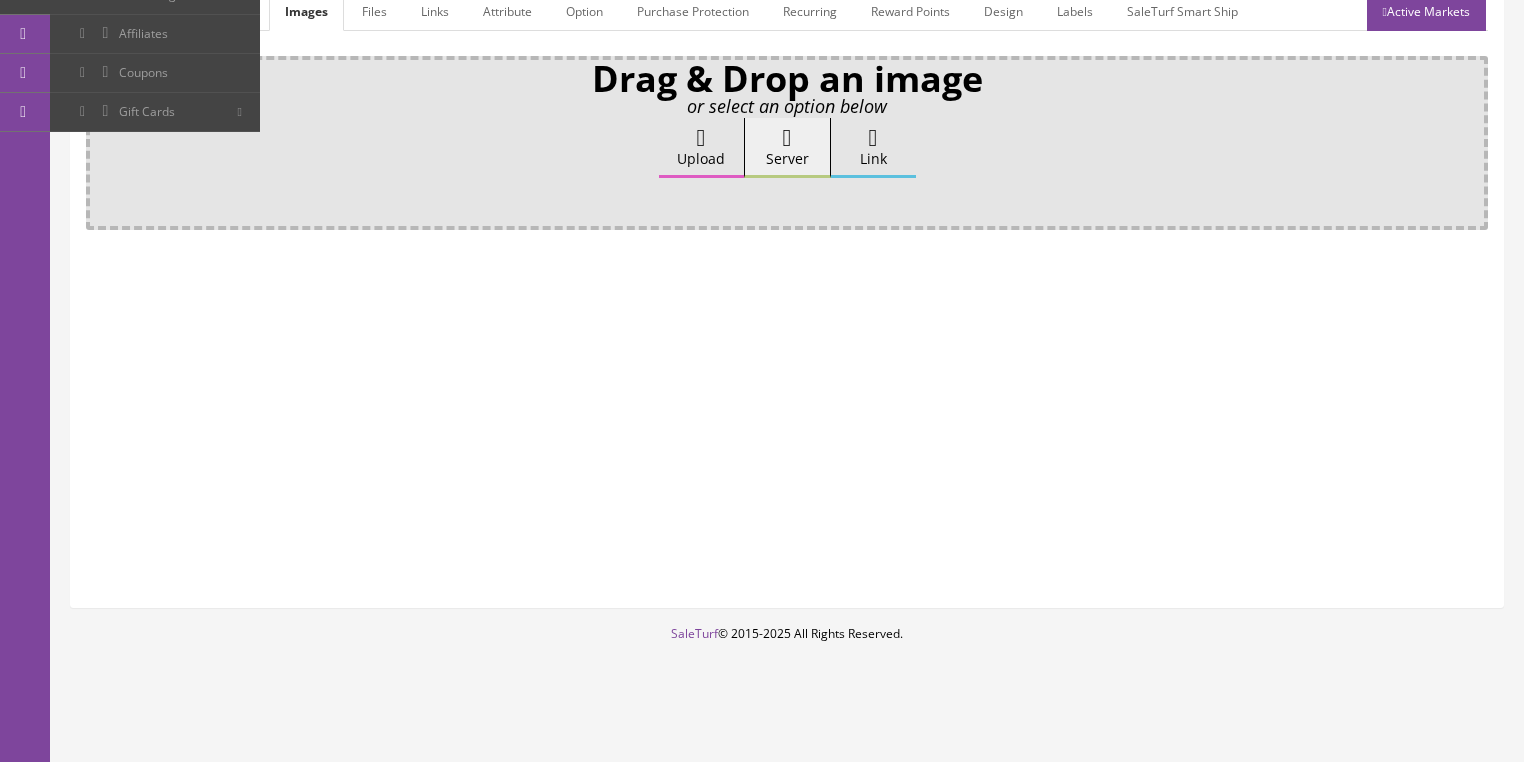 click on "Upload" at bounding box center (701, 148) 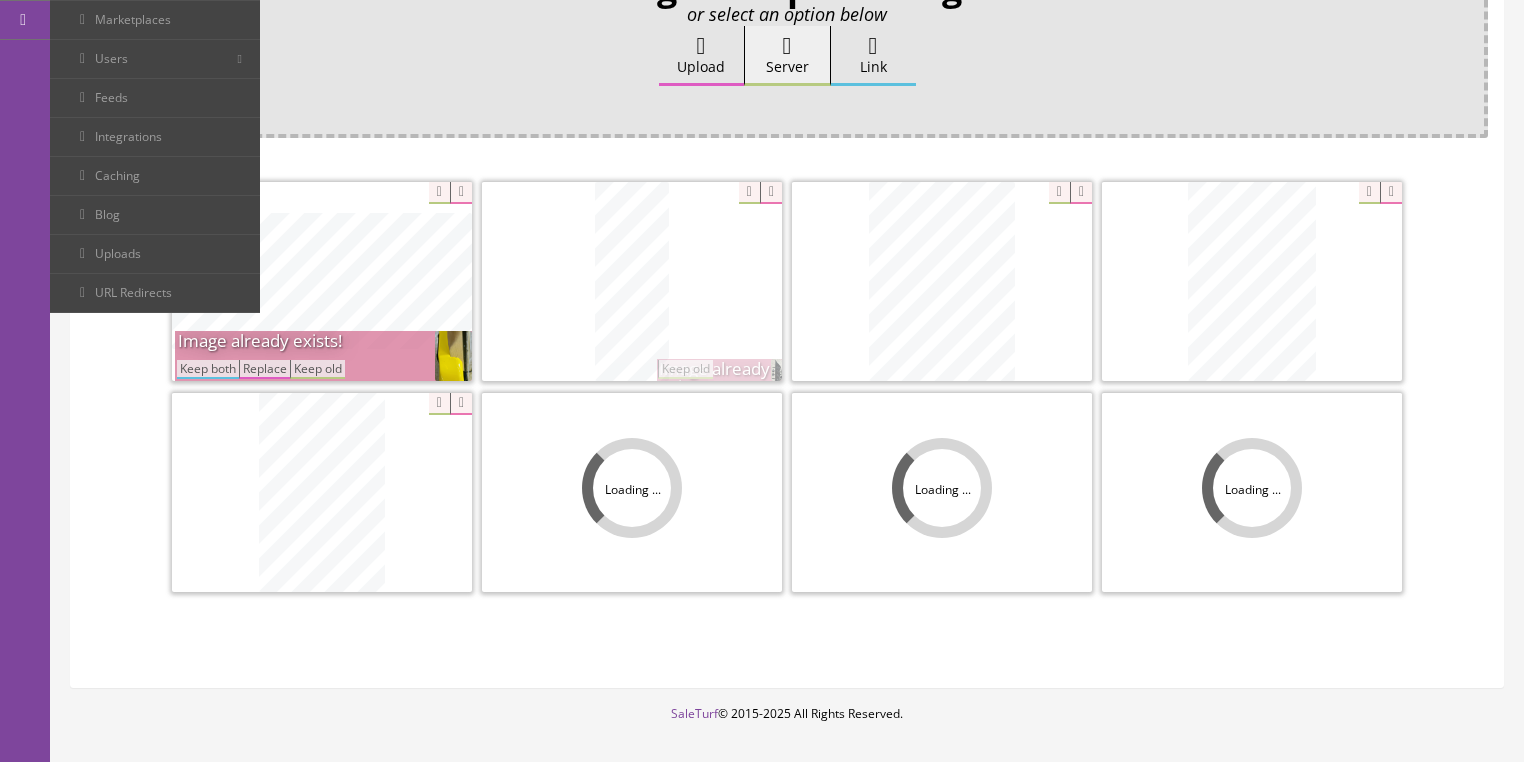 scroll, scrollTop: 478, scrollLeft: 0, axis: vertical 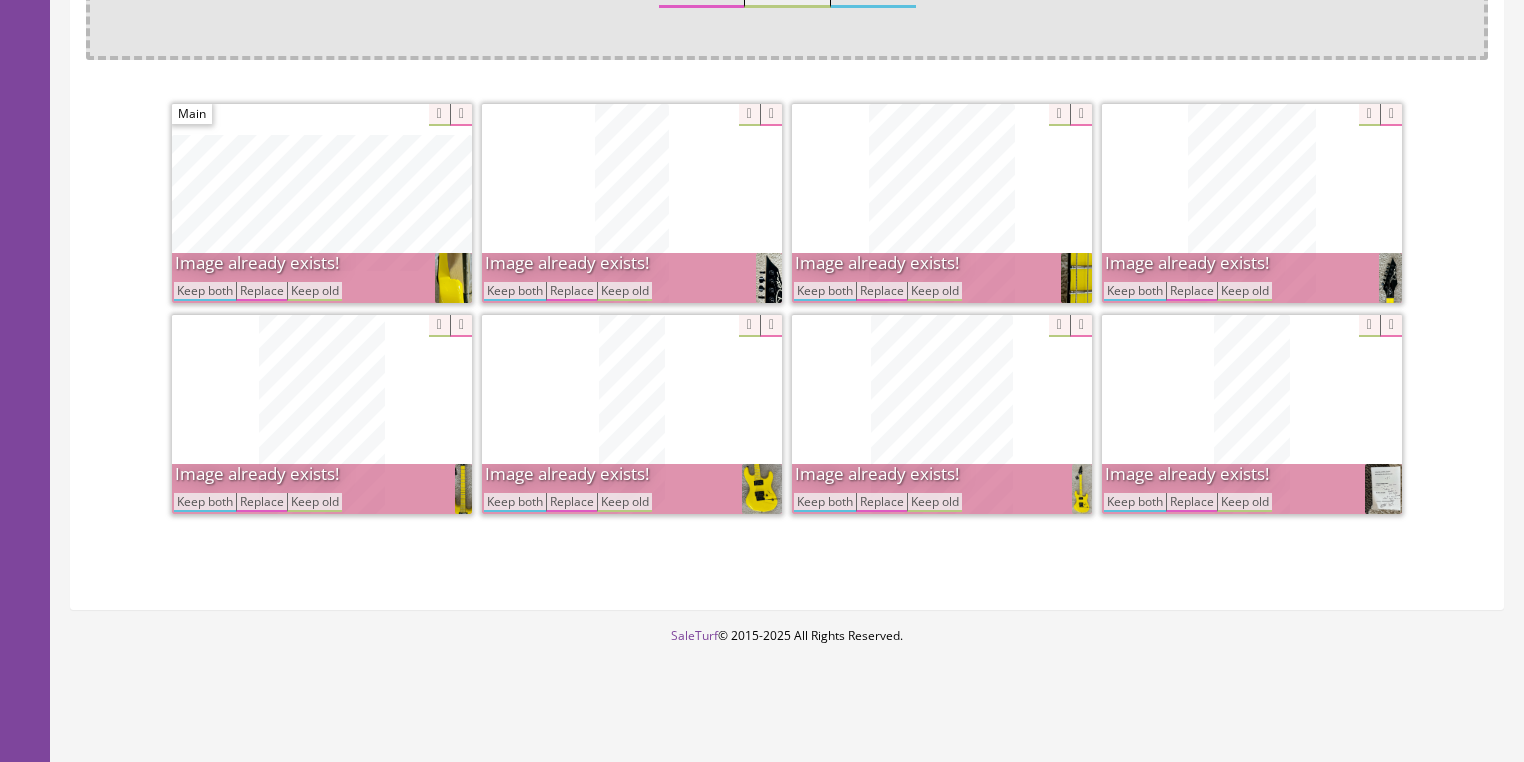 drag, startPoint x: 516, startPoint y: 293, endPoint x: 641, endPoint y: 304, distance: 125.48307 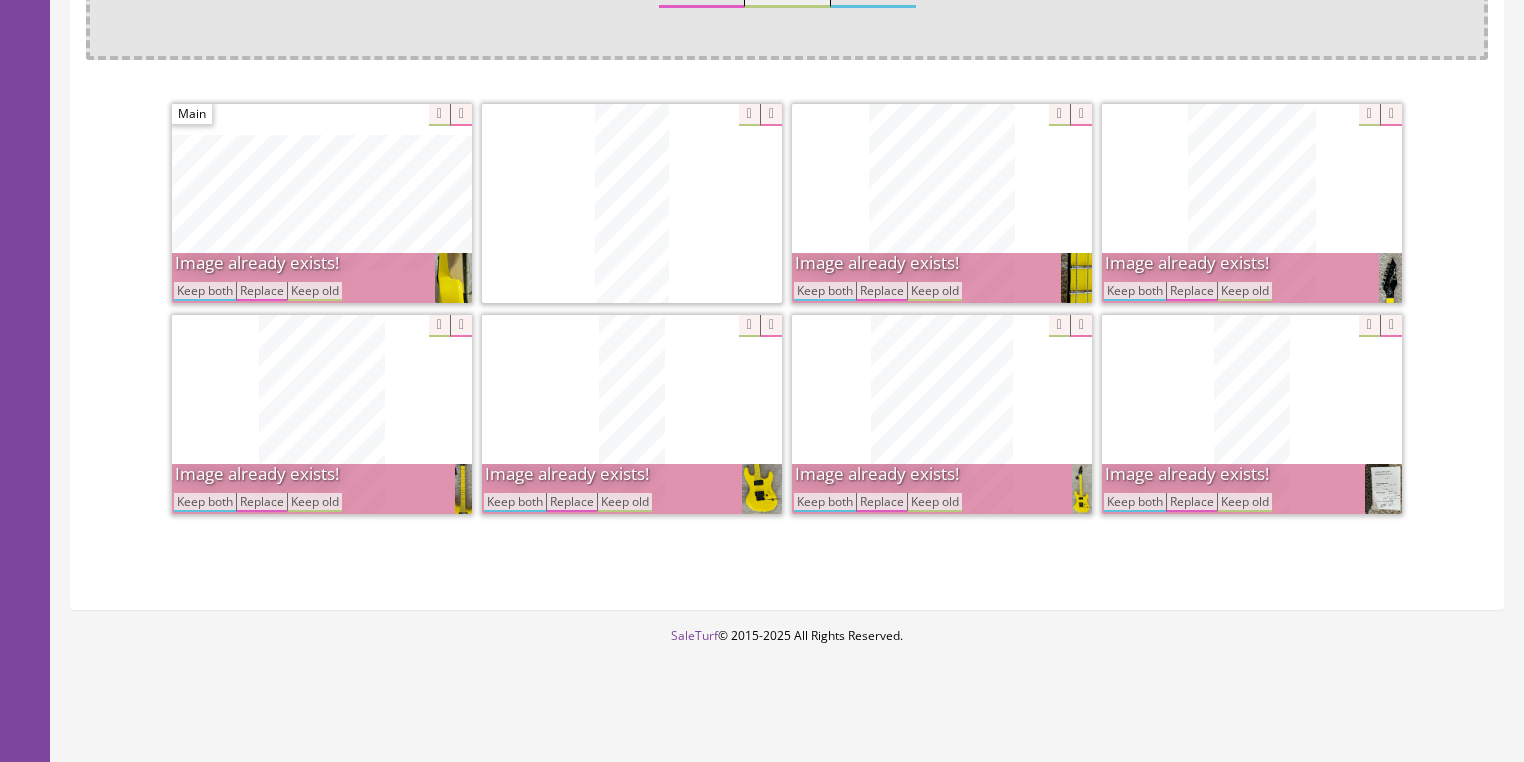 drag, startPoint x: 804, startPoint y: 296, endPoint x: 950, endPoint y: 296, distance: 146 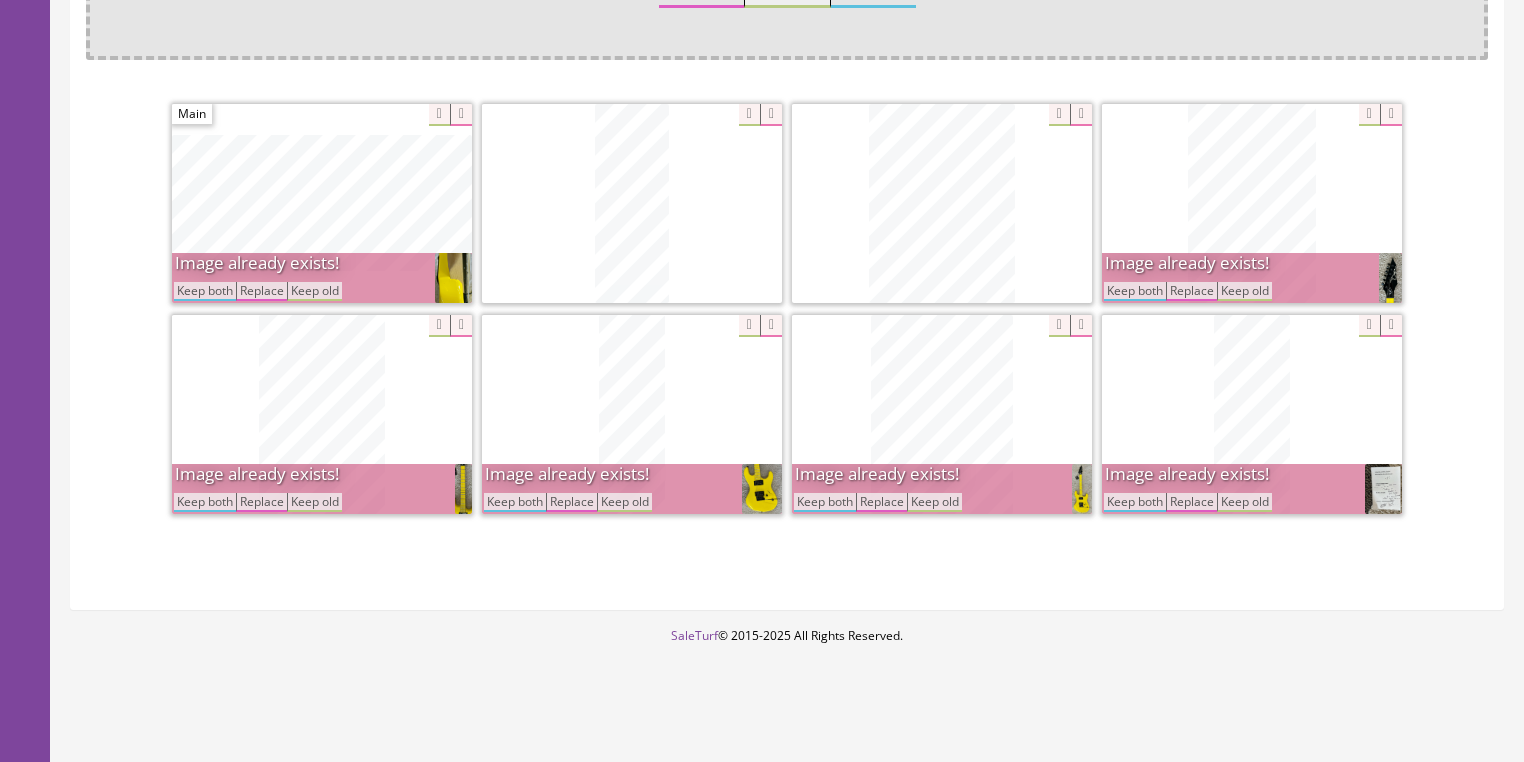 click on "Keep both" at bounding box center [1135, 291] 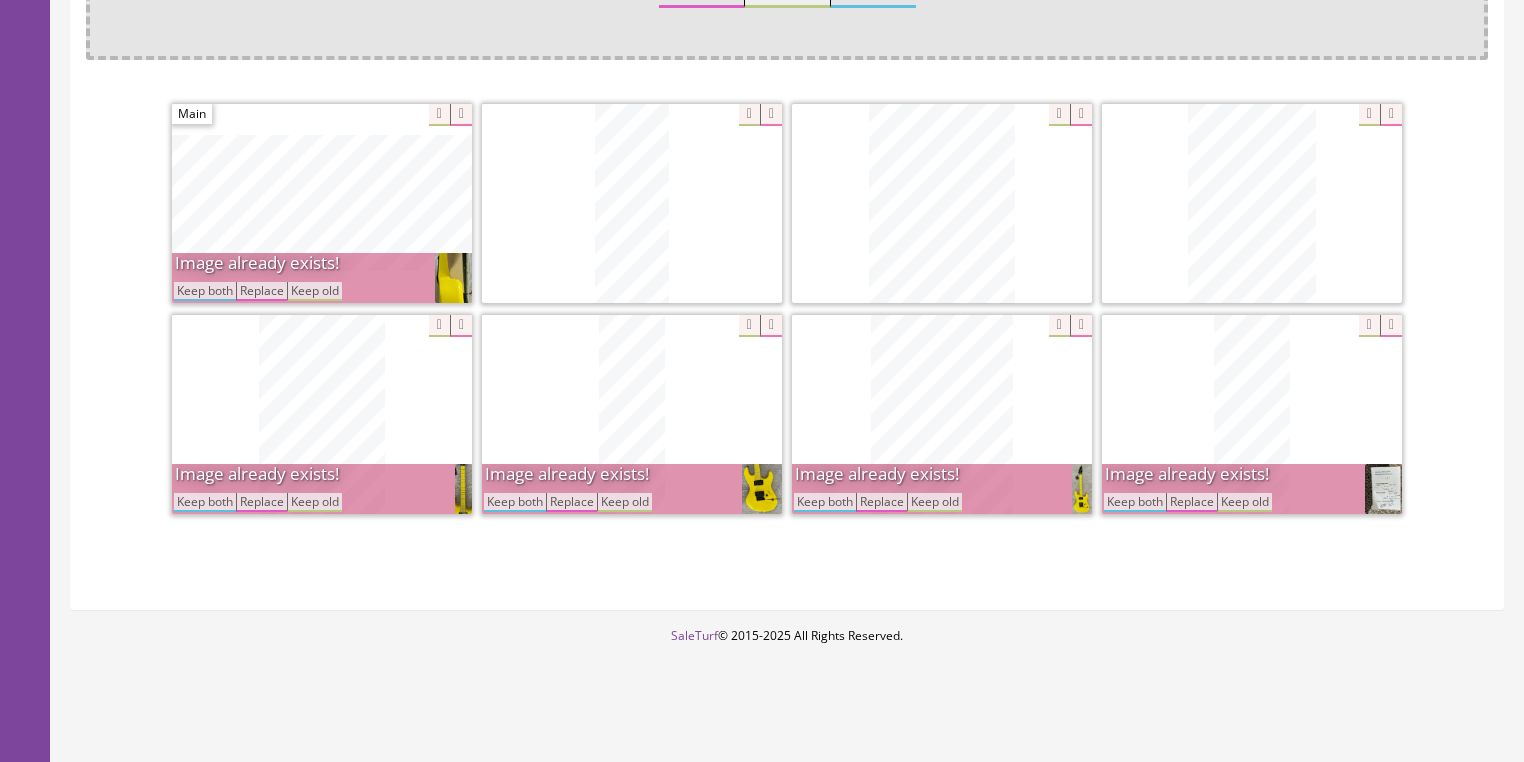 click on "Keep both" at bounding box center [1135, 502] 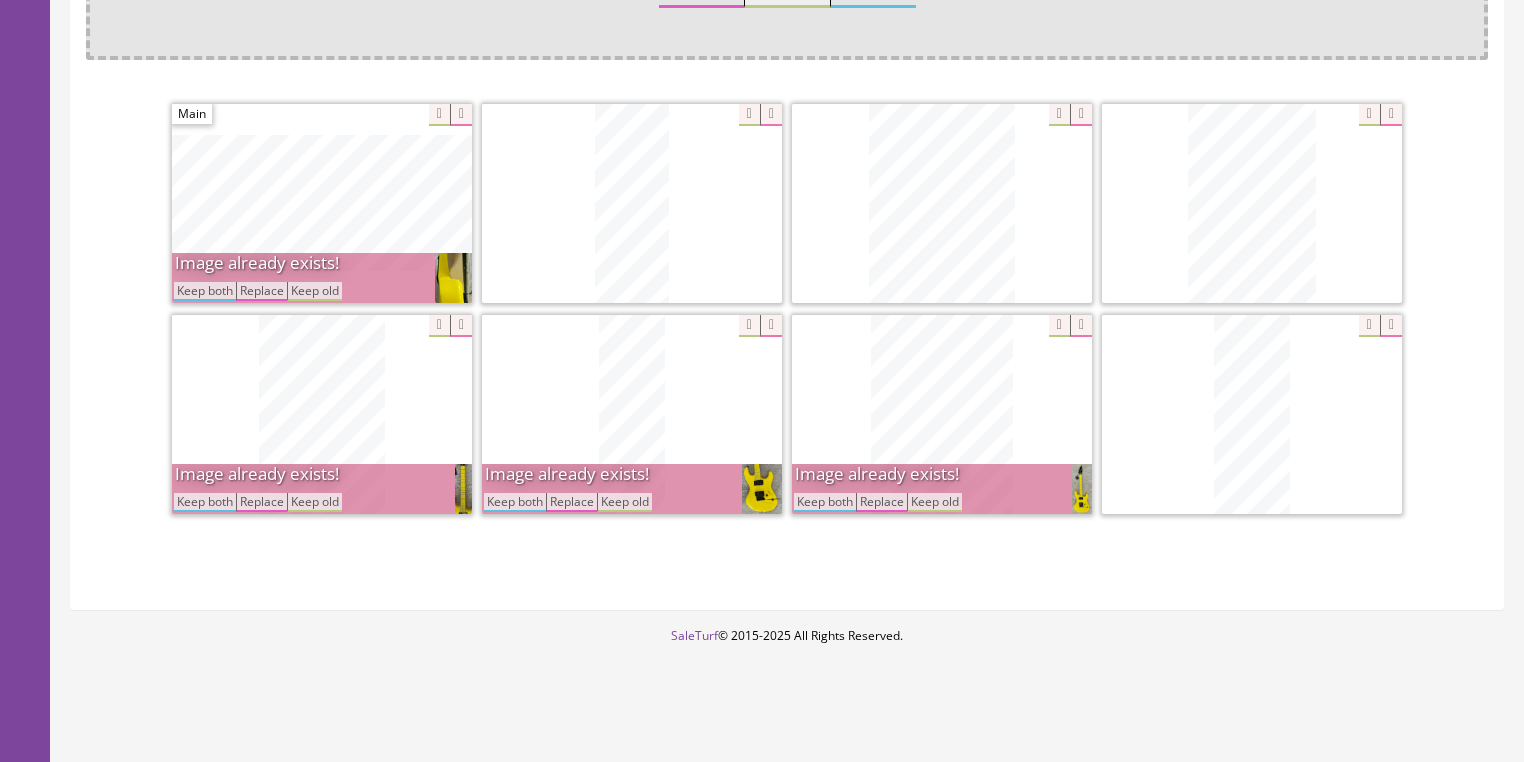 click on "Keep both" at bounding box center (825, 502) 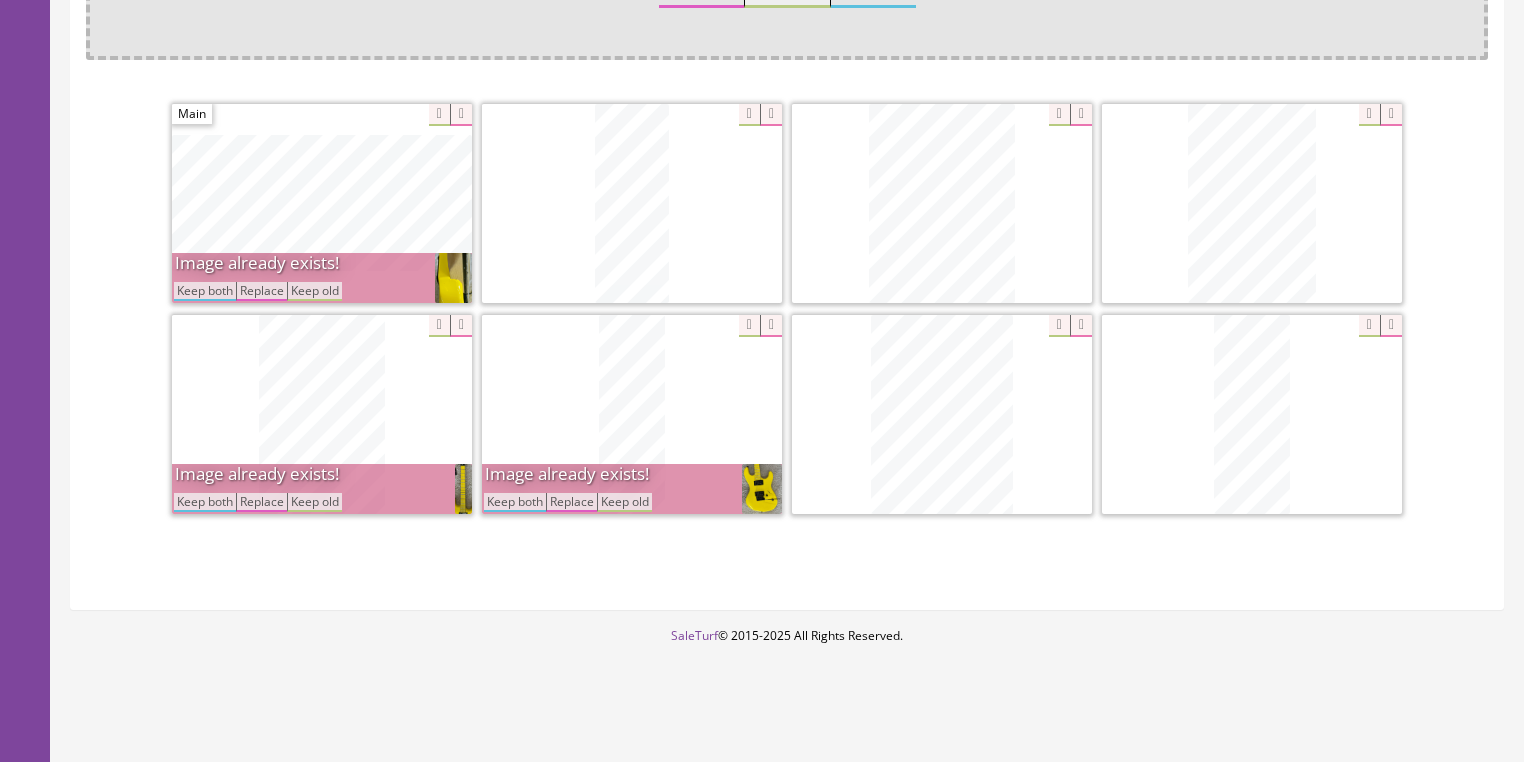drag, startPoint x: 502, startPoint y: 504, endPoint x: 315, endPoint y: 325, distance: 258.86288 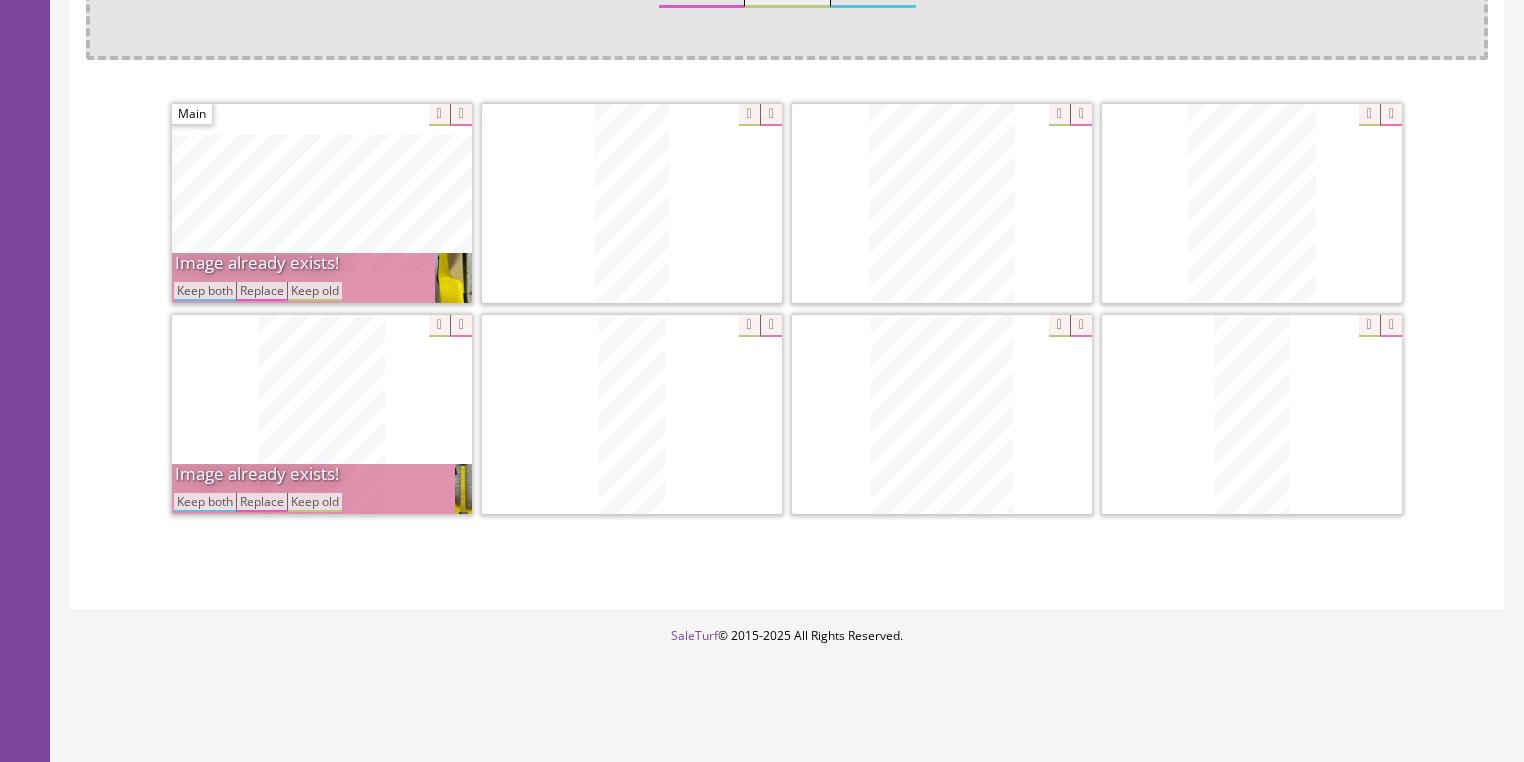drag, startPoint x: 214, startPoint y: 286, endPoint x: 220, endPoint y: 315, distance: 29.614185 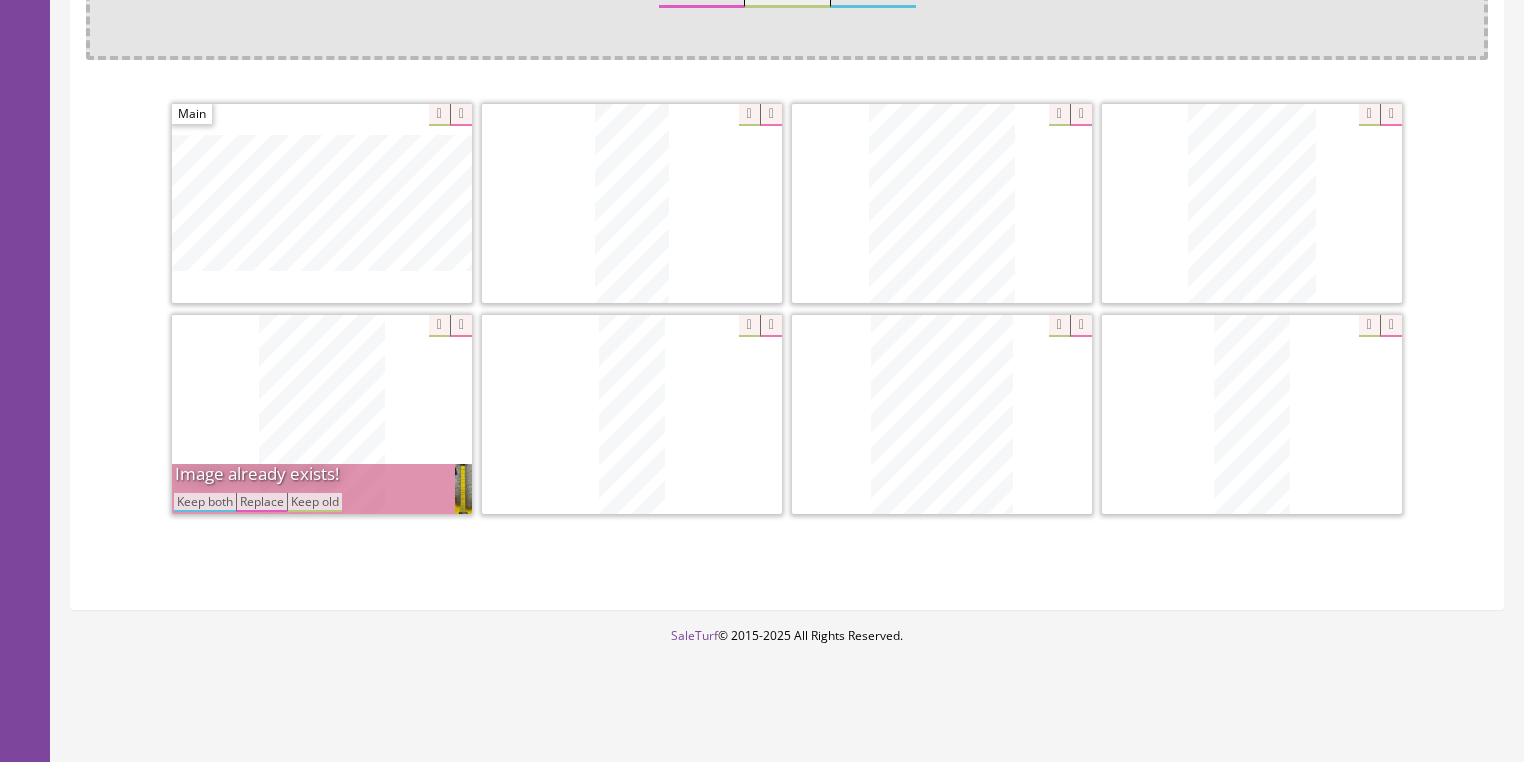 drag, startPoint x: 208, startPoint y: 492, endPoint x: 218, endPoint y: 493, distance: 10.049875 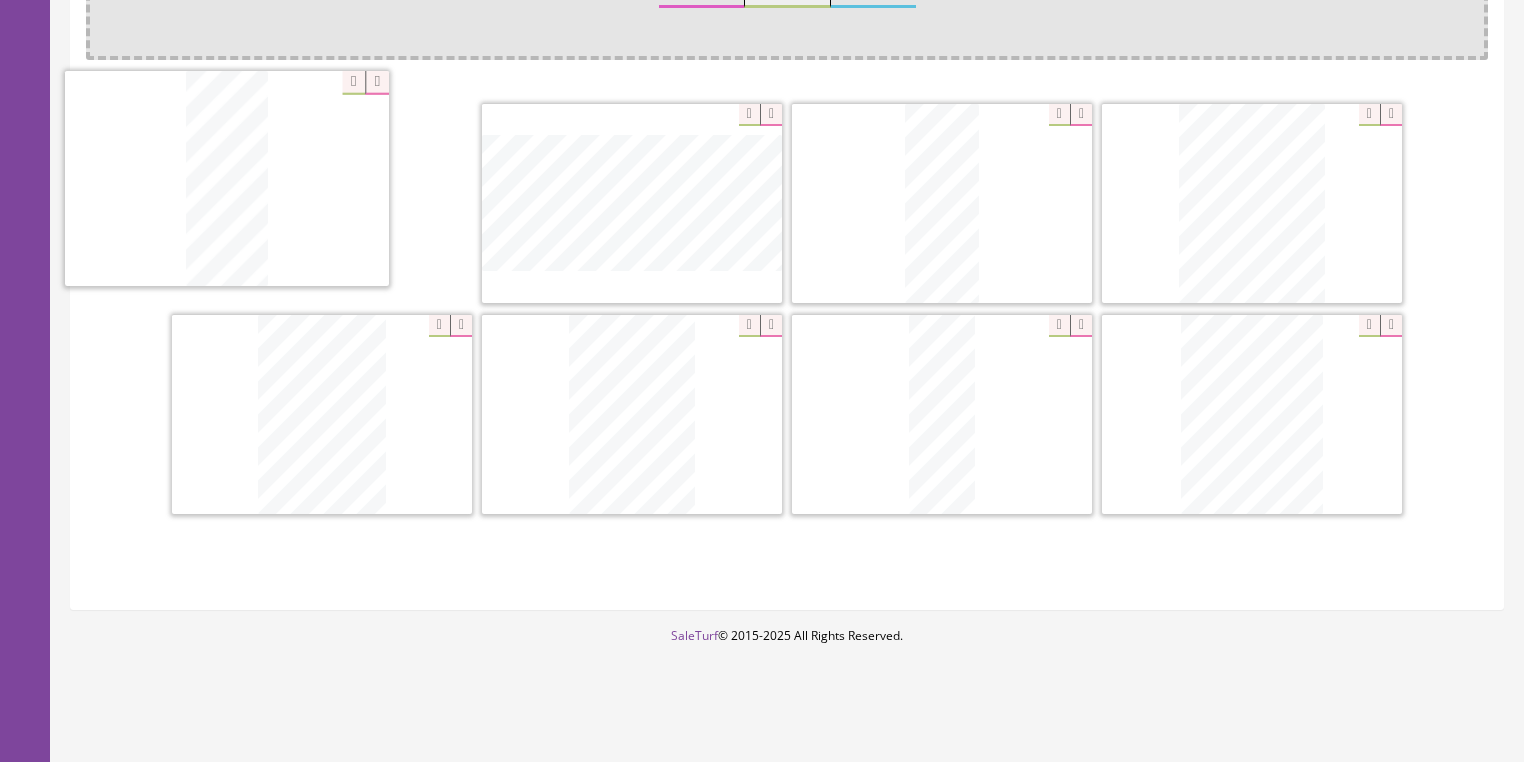 drag, startPoint x: 1209, startPoint y: 430, endPoint x: 268, endPoint y: 216, distance: 965.0269 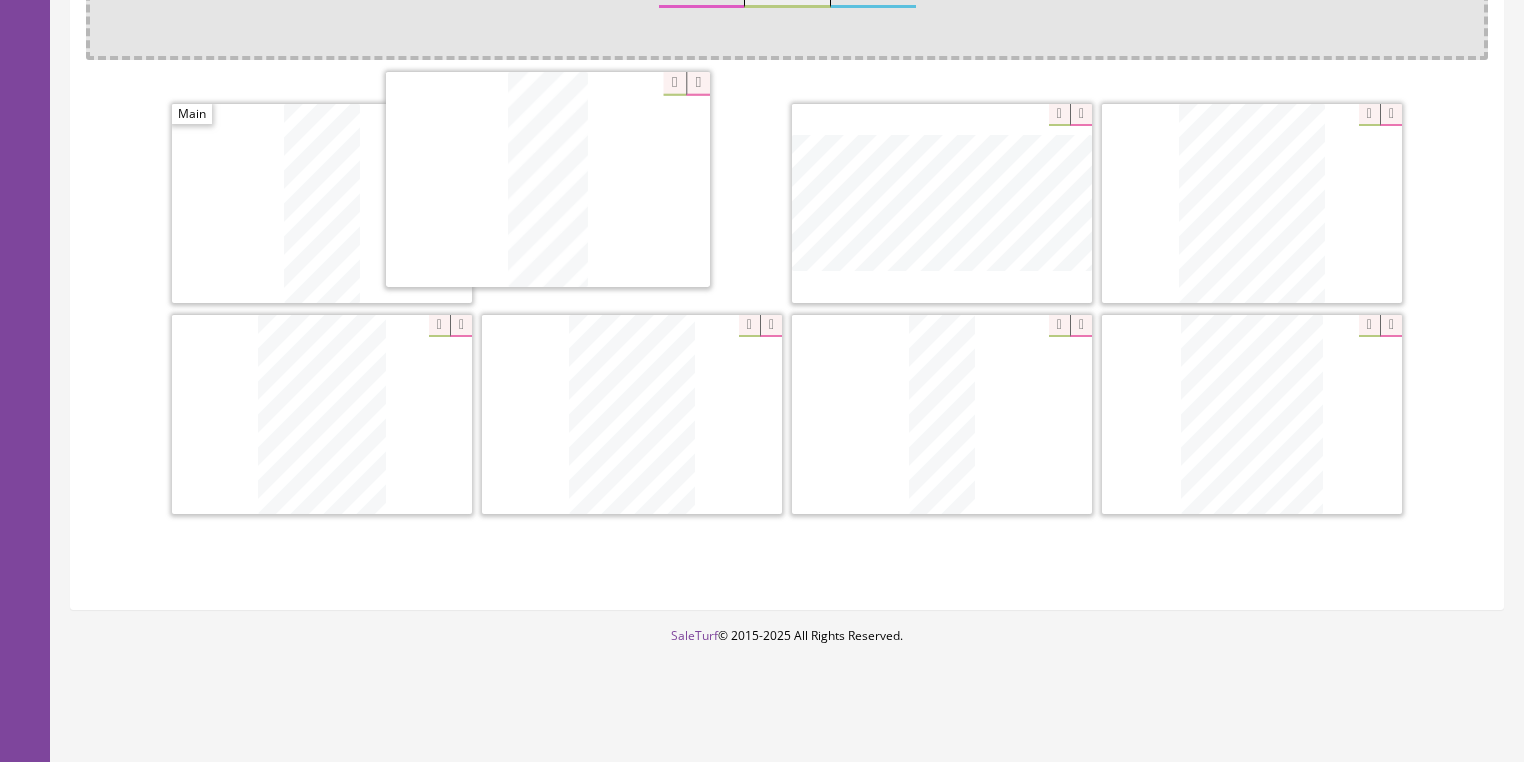 drag, startPoint x: 932, startPoint y: 241, endPoint x: 802, endPoint y: 278, distance: 135.16287 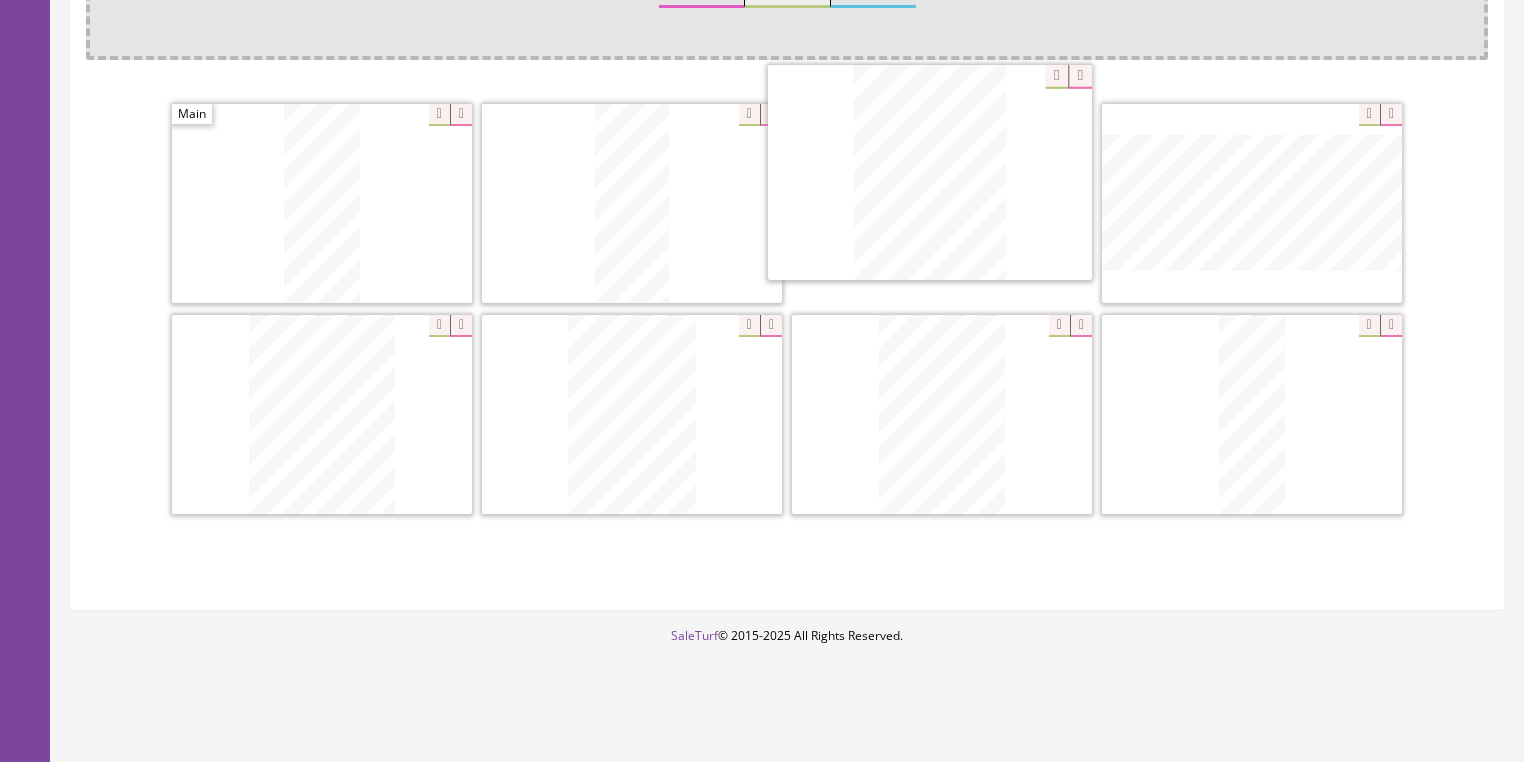 drag, startPoint x: 1227, startPoint y: 452, endPoint x: 926, endPoint y: 238, distance: 369.31964 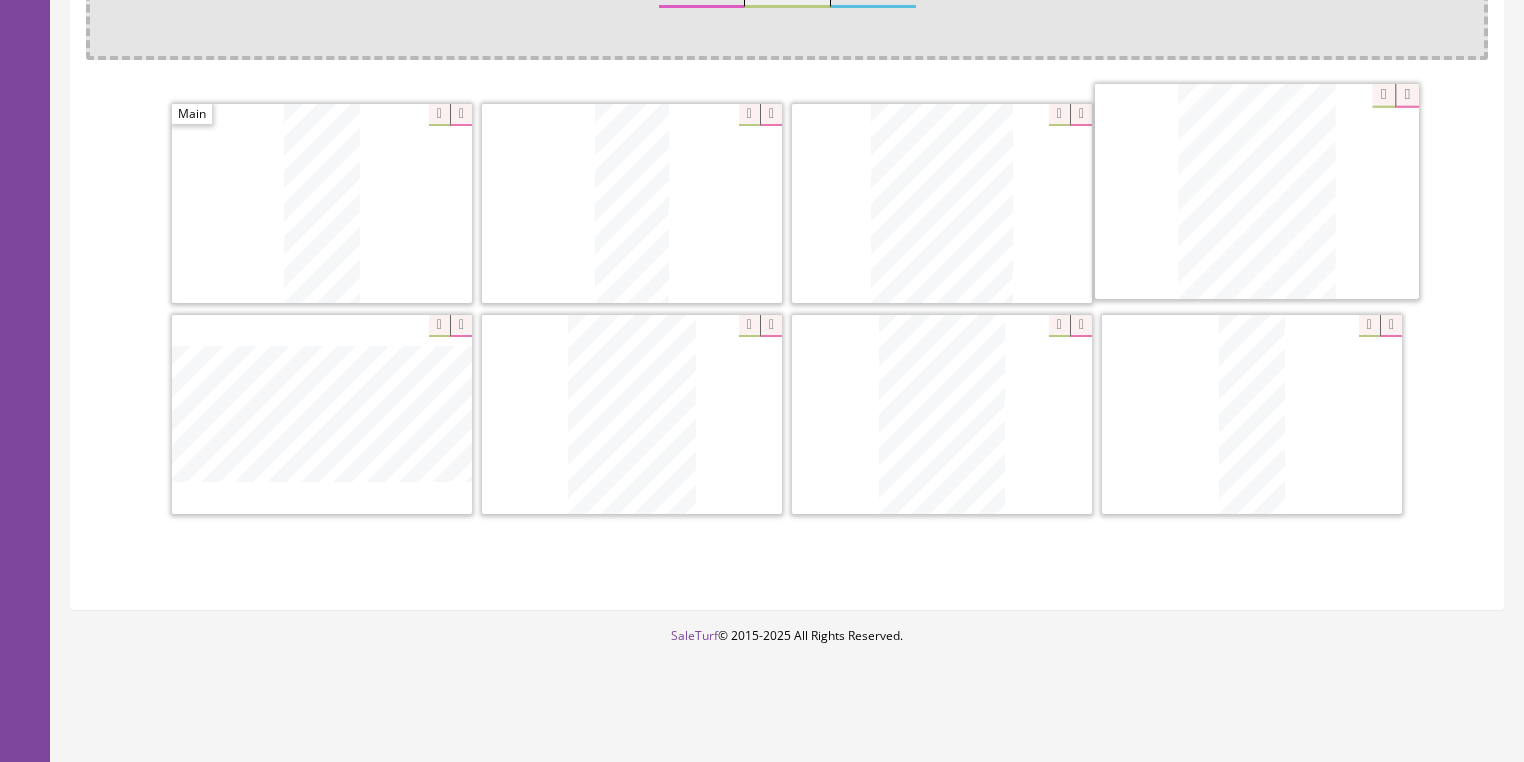 drag, startPoint x: 356, startPoint y: 456, endPoint x: 1193, endPoint y: 313, distance: 849.1278 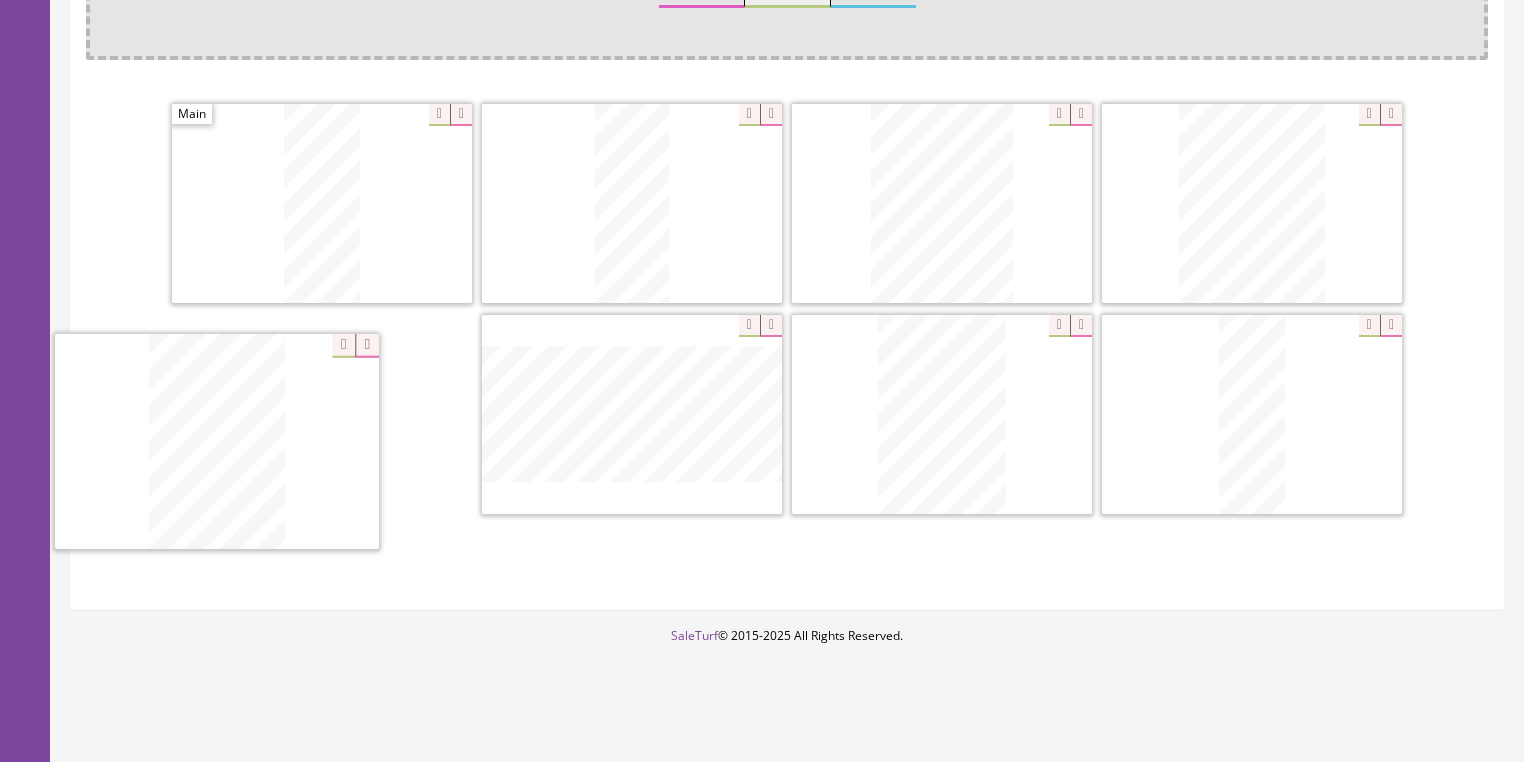 drag, startPoint x: 960, startPoint y: 408, endPoint x: 238, endPoint y: 433, distance: 722.4327 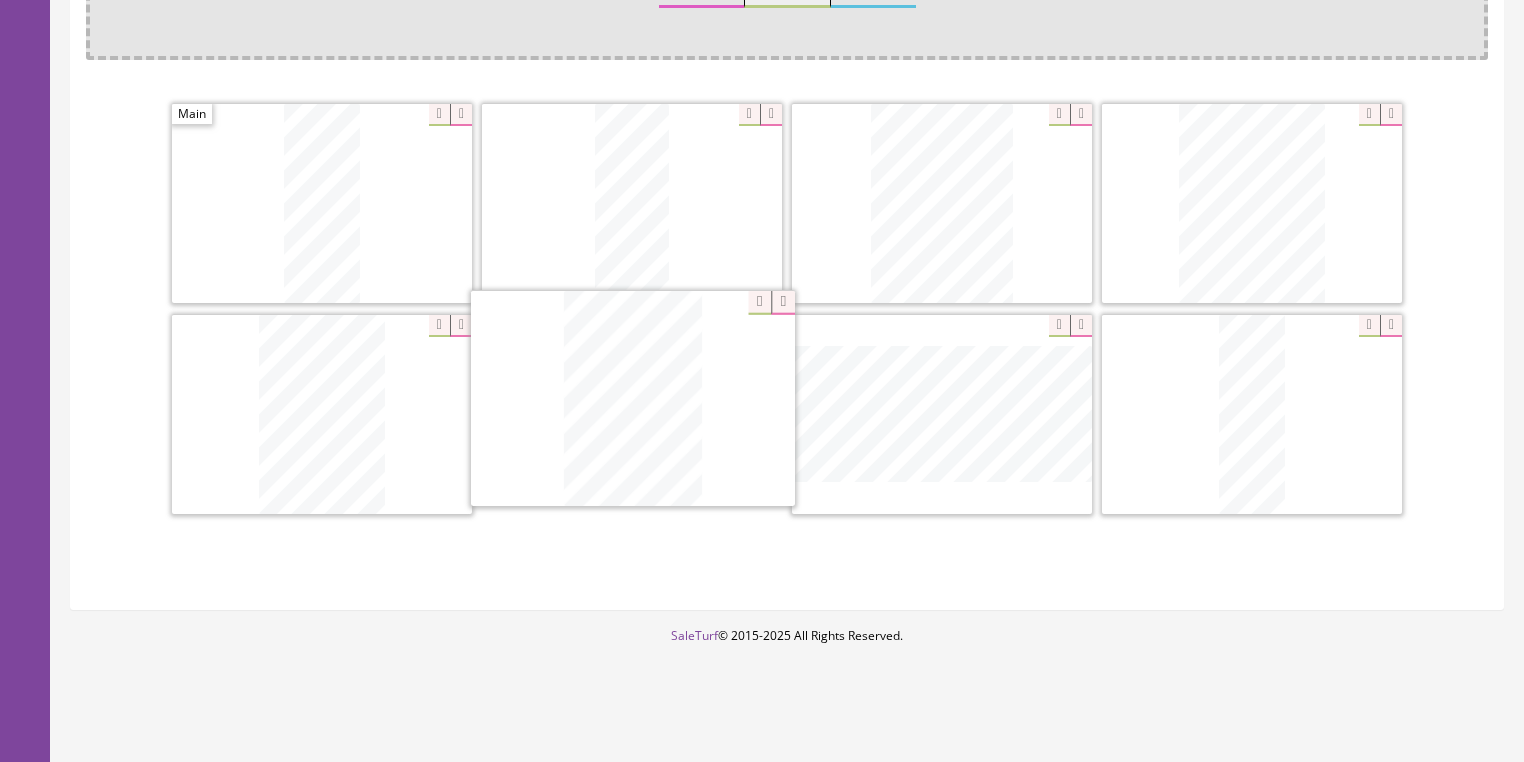 drag, startPoint x: 836, startPoint y: 436, endPoint x: 804, endPoint y: 458, distance: 38.832977 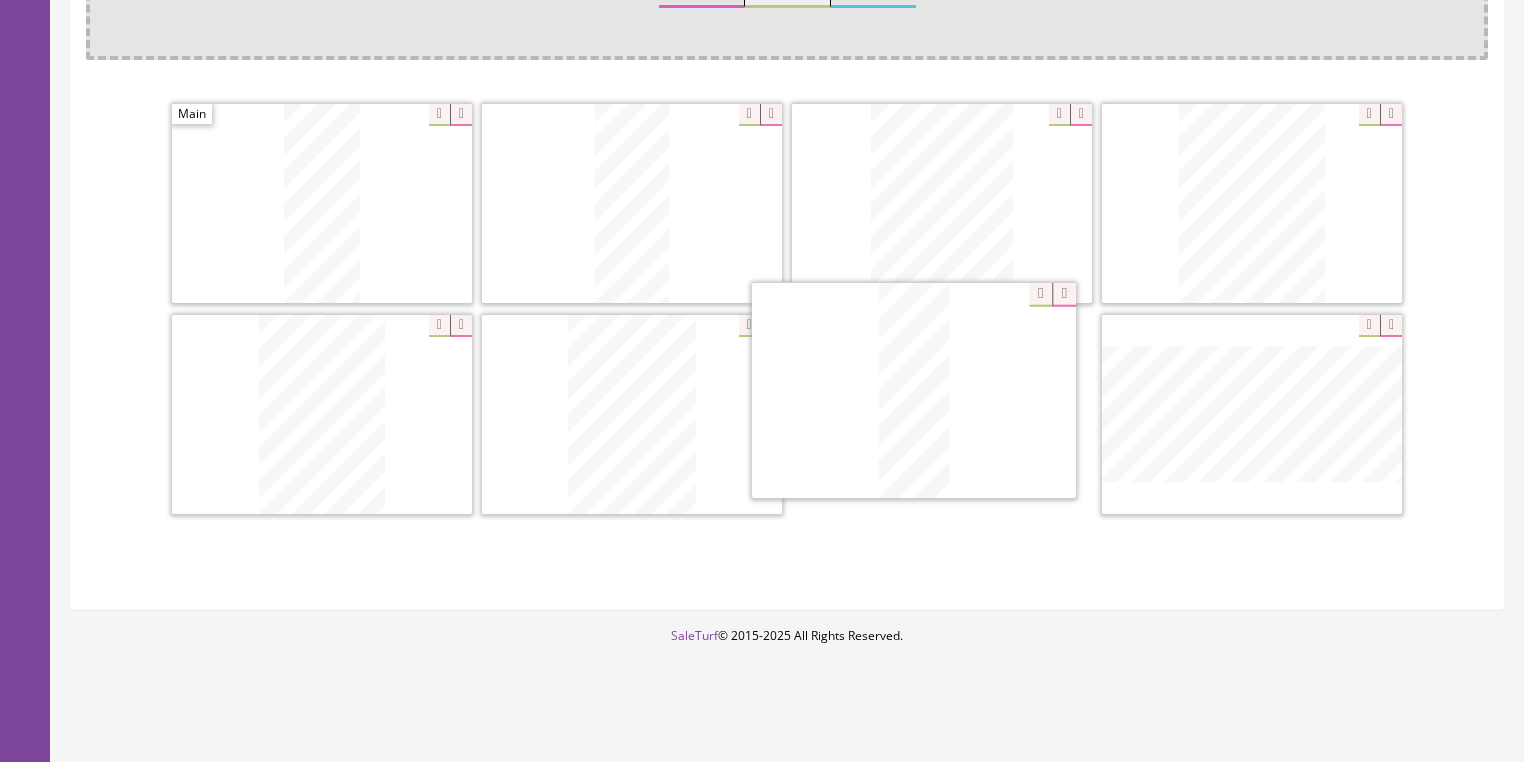 drag, startPoint x: 1252, startPoint y: 446, endPoint x: 912, endPoint y: 424, distance: 340.71103 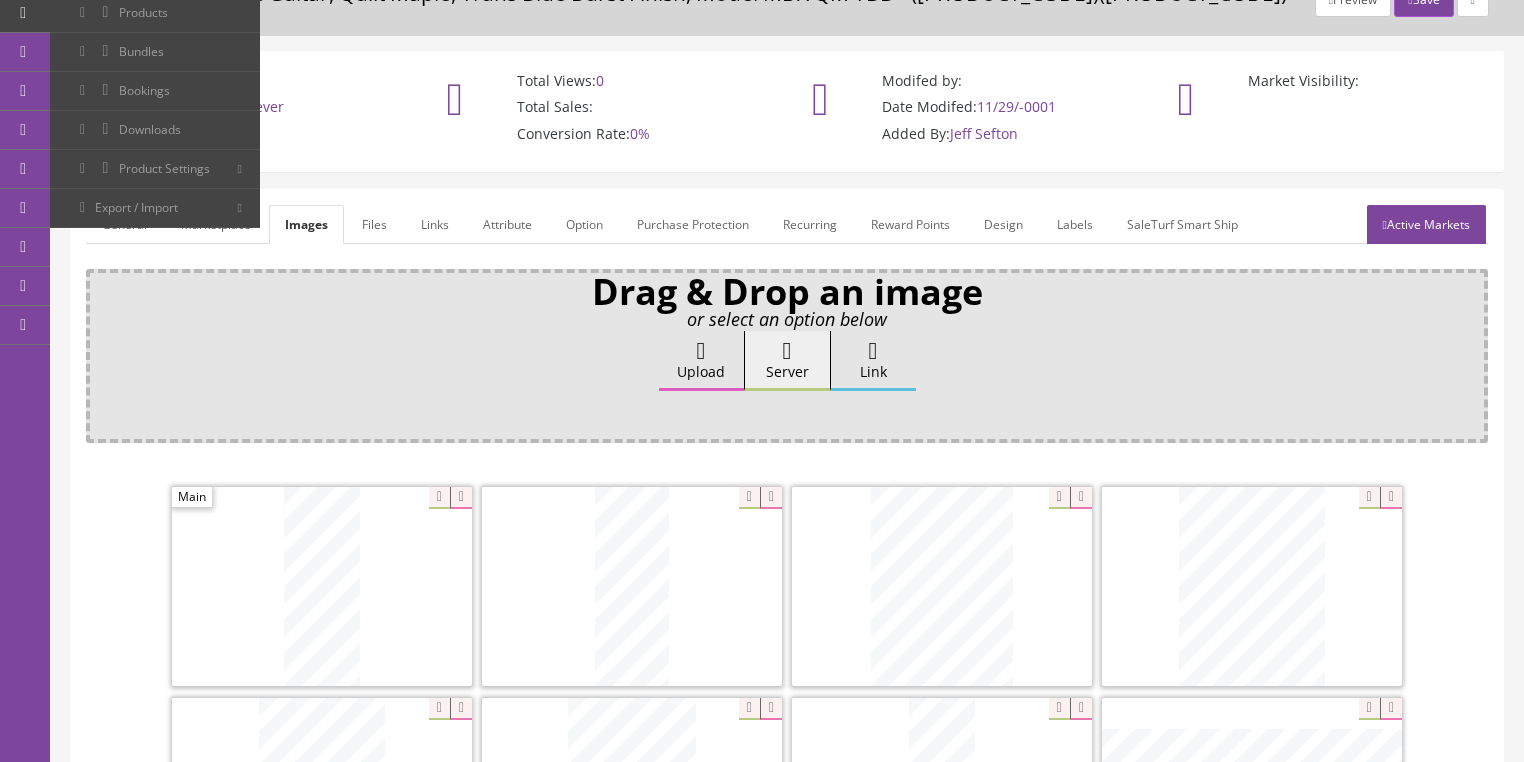 scroll, scrollTop: 78, scrollLeft: 0, axis: vertical 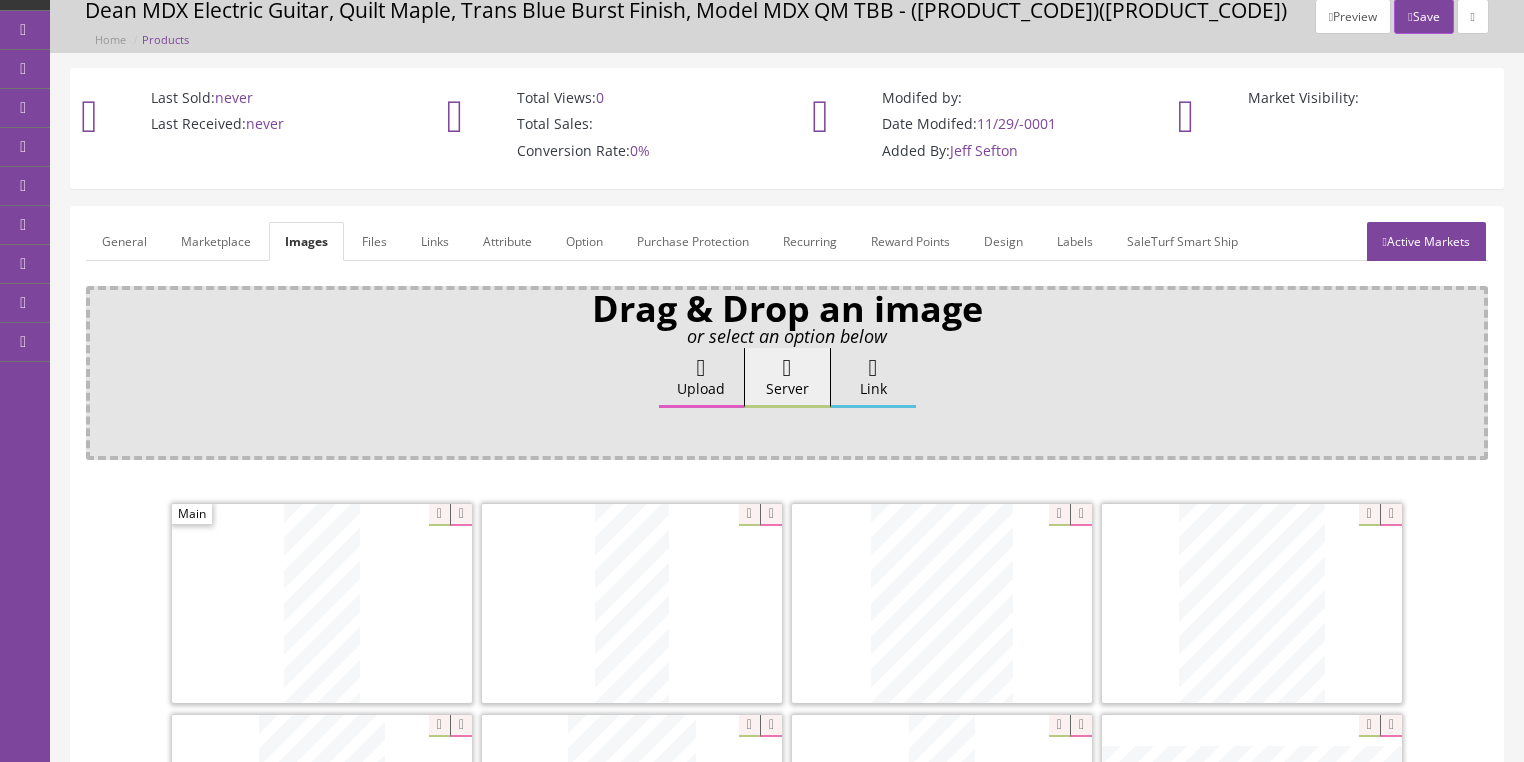 click on "General" at bounding box center (124, 241) 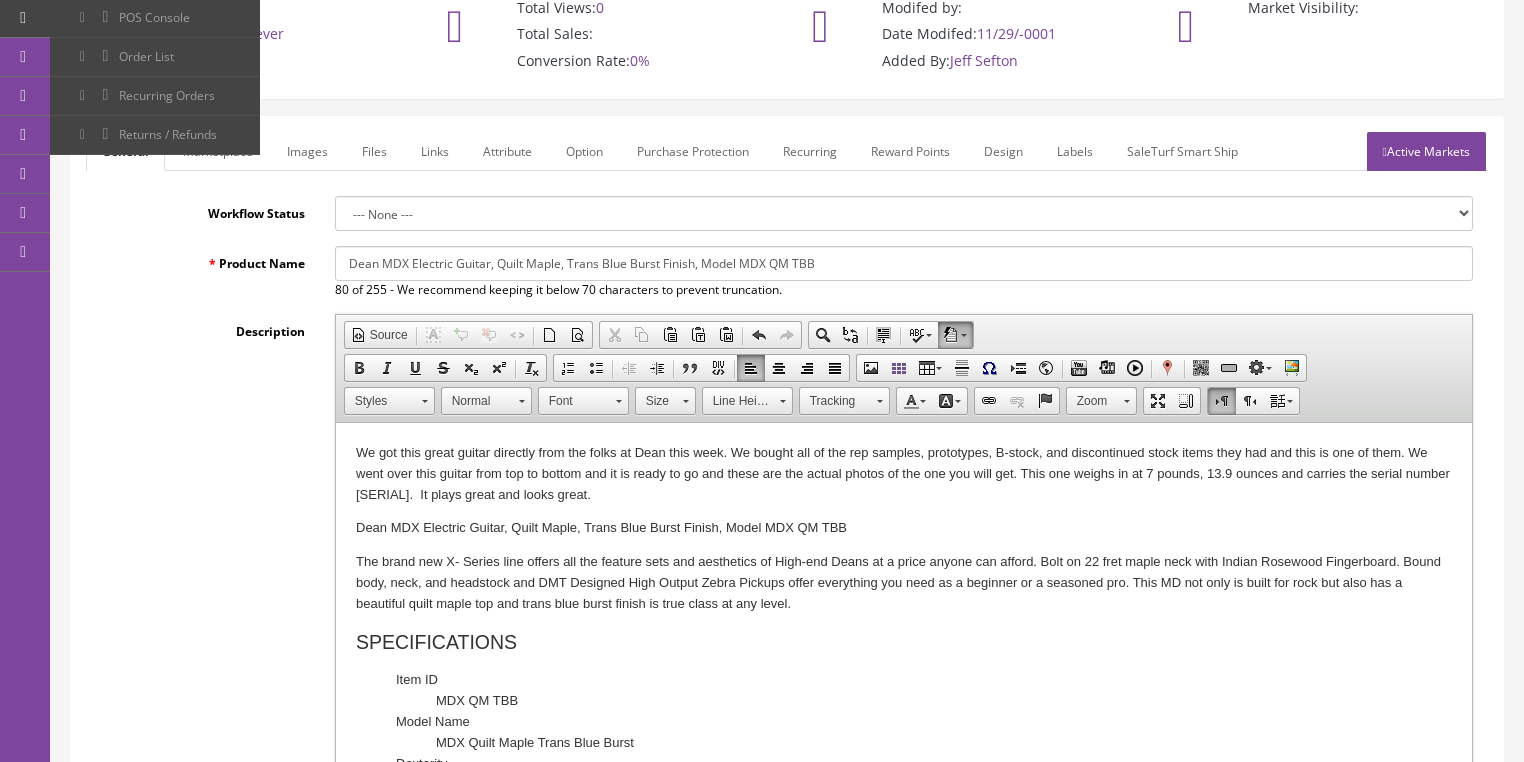 scroll, scrollTop: 238, scrollLeft: 0, axis: vertical 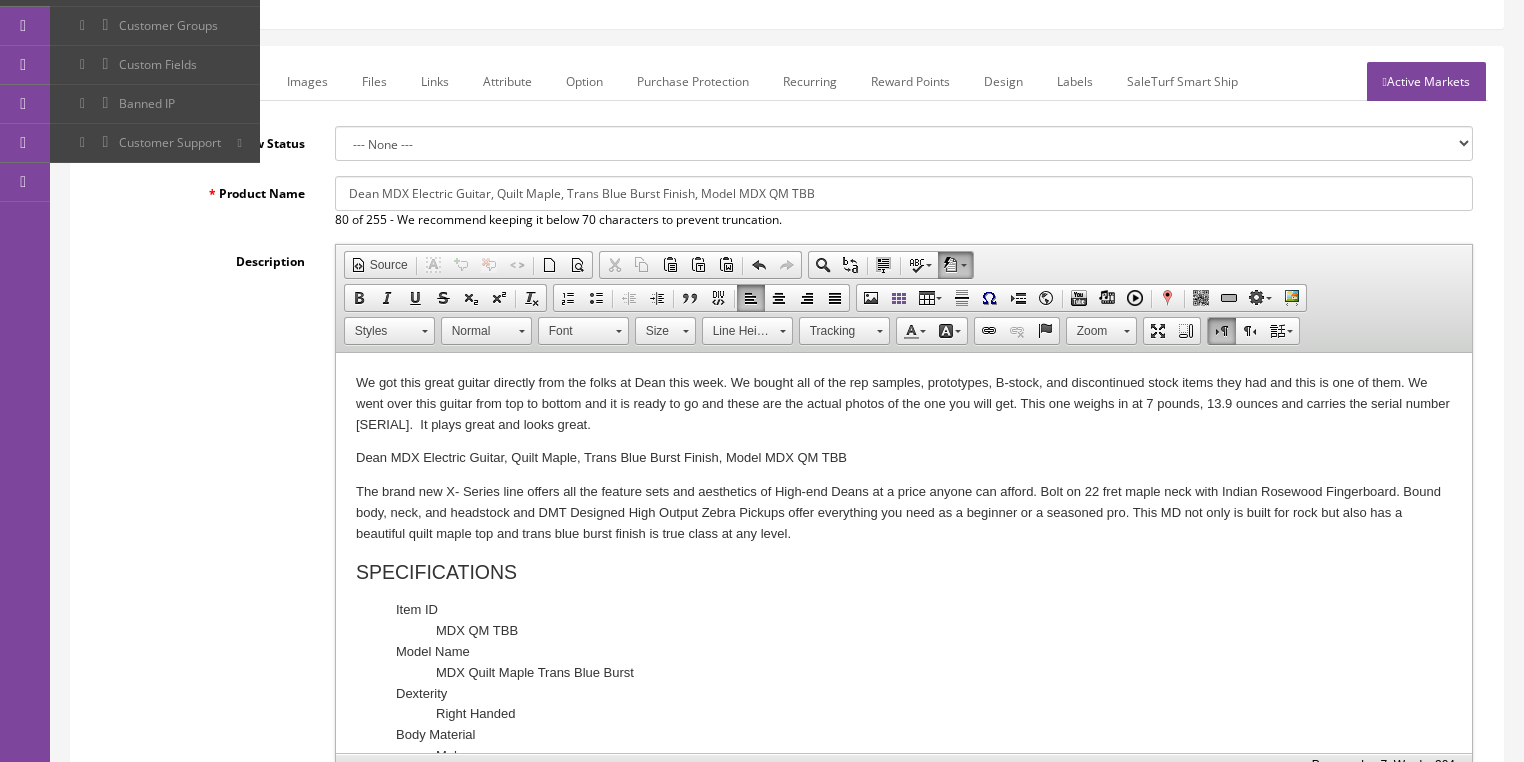 drag, startPoint x: 1206, startPoint y: 405, endPoint x: 1210, endPoint y: 448, distance: 43.185646 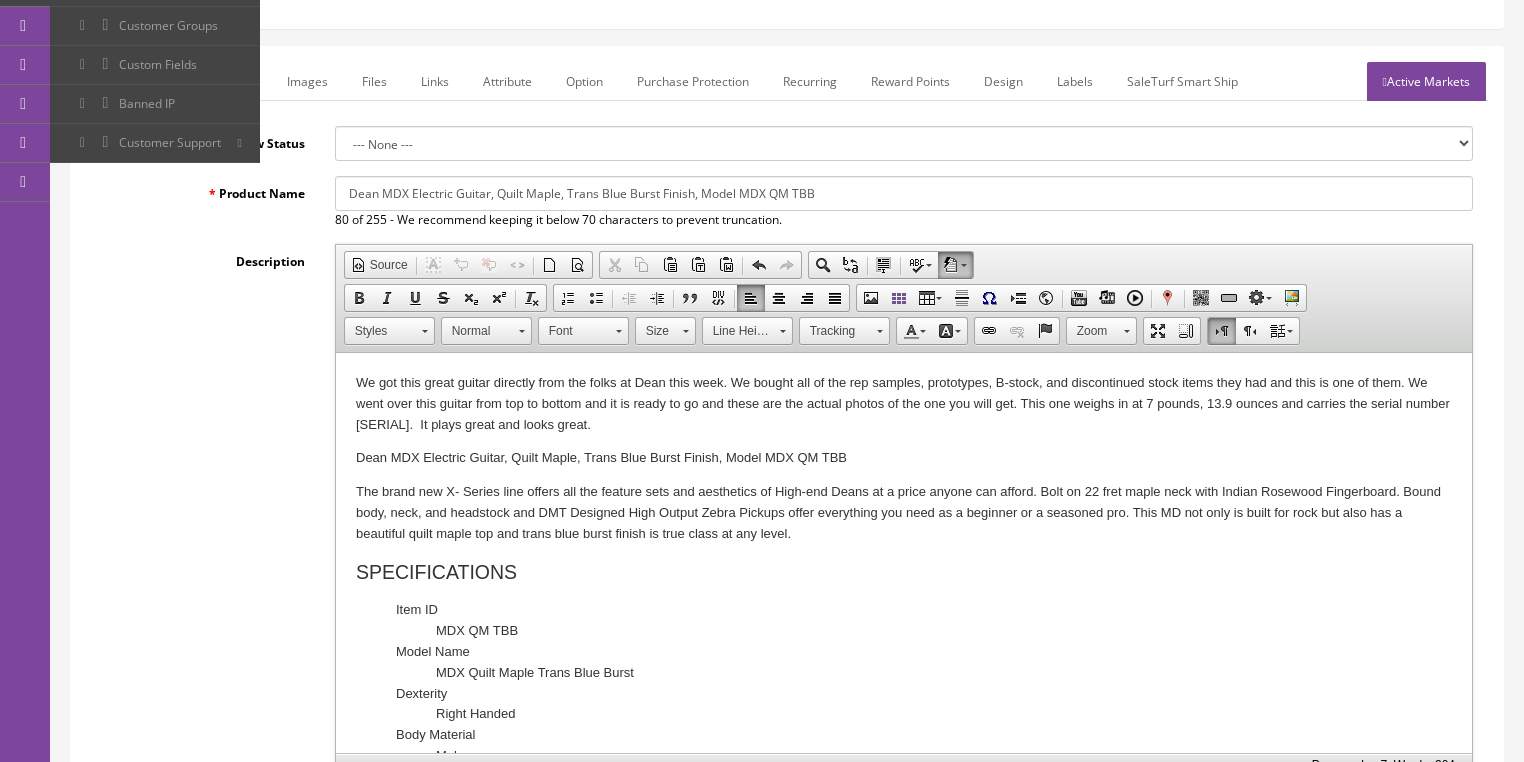 click on "We got this great guitar directly from the folks at Dean this week. We bought all of the rep samples, prototypes, B-stock, and discontinued stock items they had and this is one of them. We went over this guitar from top to bottom and it is ready to go and these are the actual photos of the one you will get. This one weighs in at 7 pounds, 13.9 ounces and carries the serial number H21030828 .  It plays great and looks great." at bounding box center [903, 404] 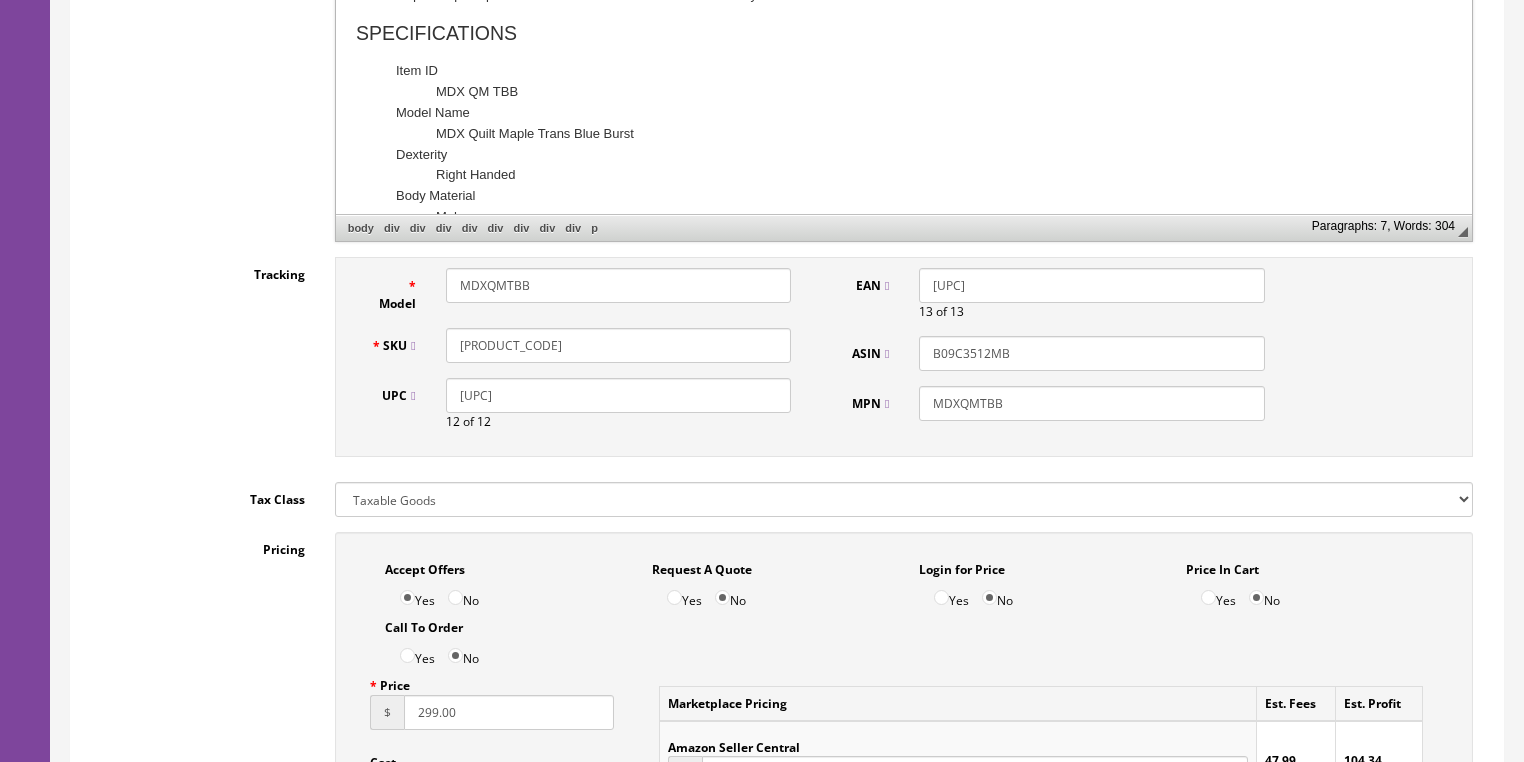 scroll, scrollTop: 878, scrollLeft: 0, axis: vertical 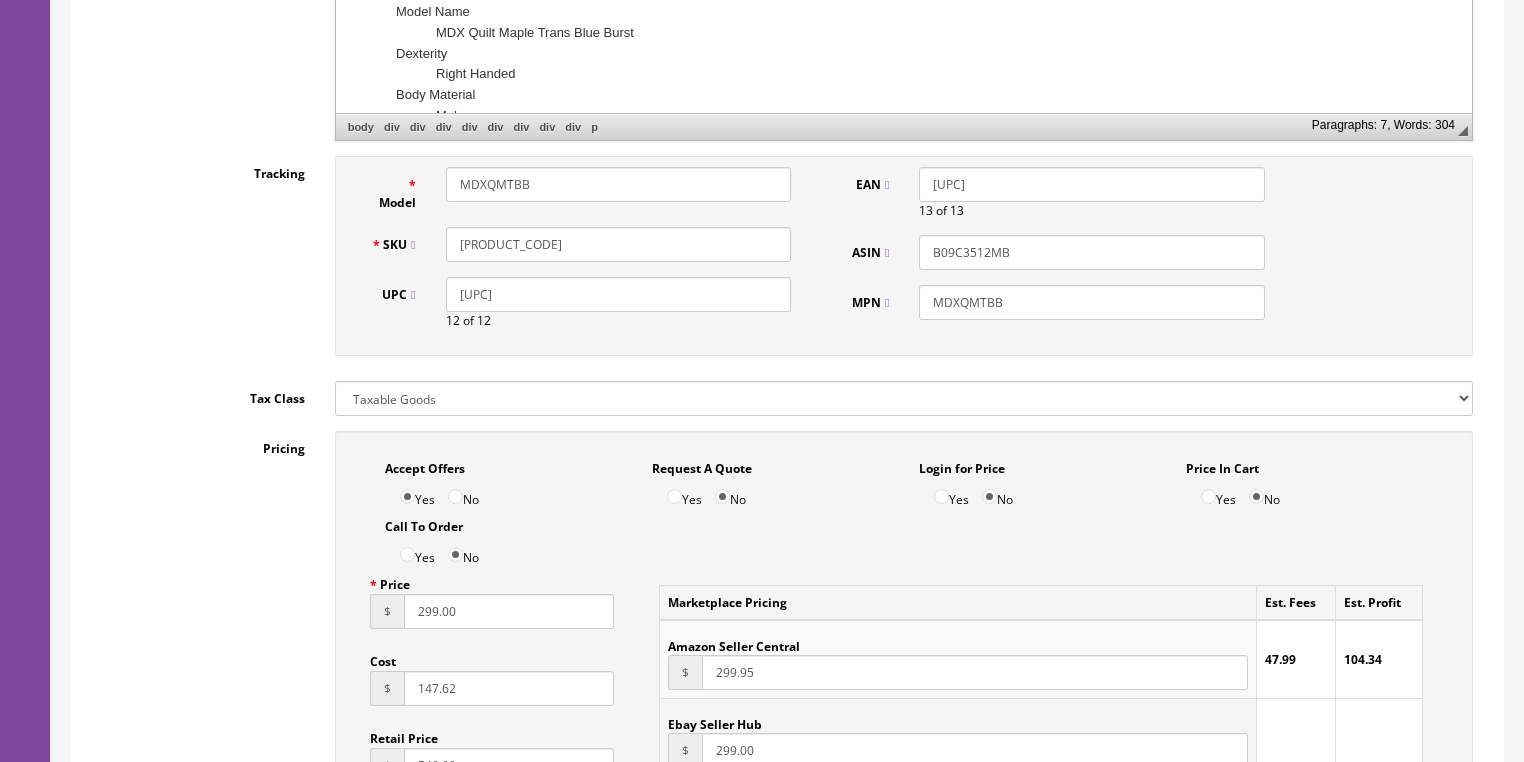 drag, startPoint x: 549, startPoint y: 247, endPoint x: 716, endPoint y: 249, distance: 167.01198 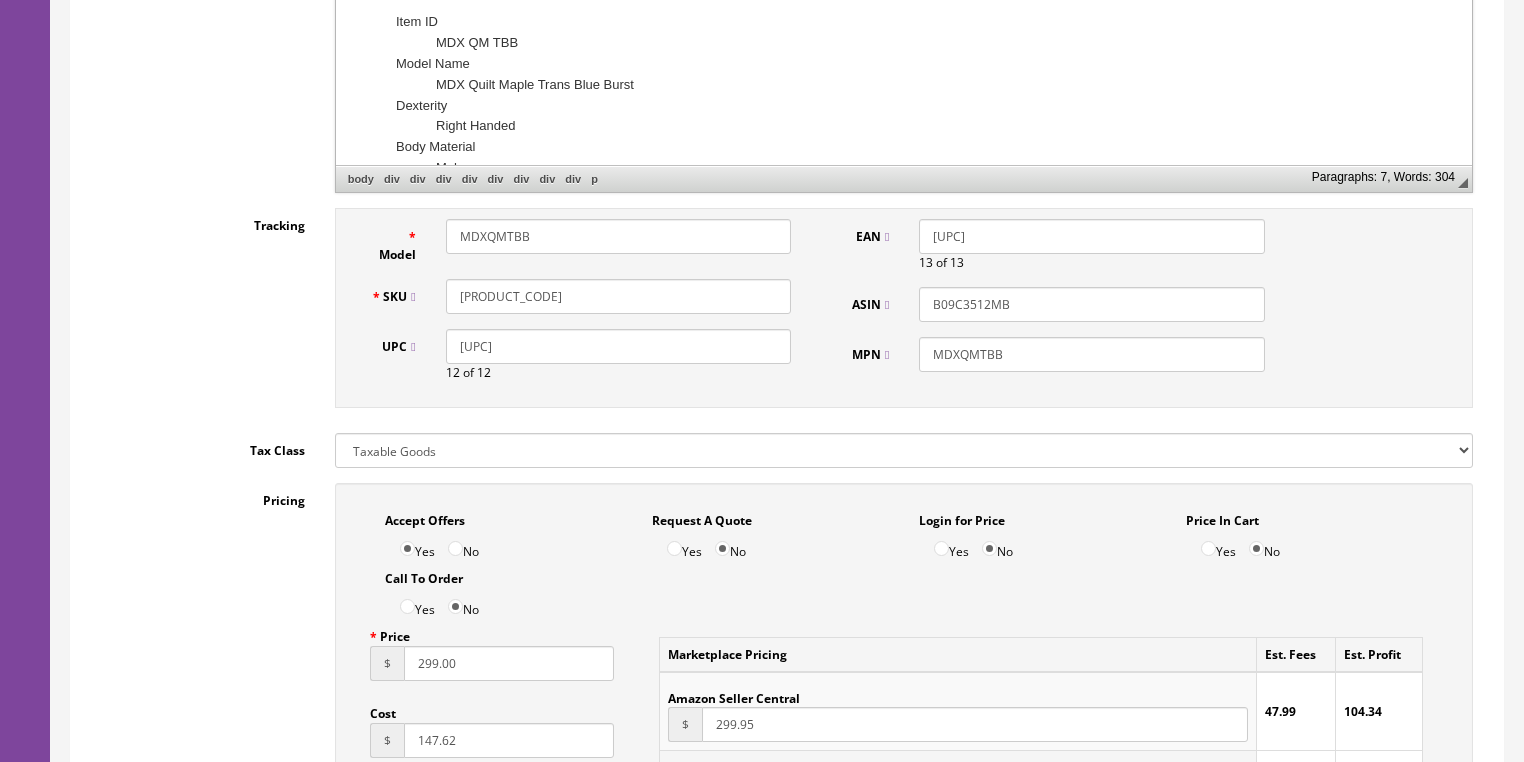 scroll, scrollTop: 798, scrollLeft: 0, axis: vertical 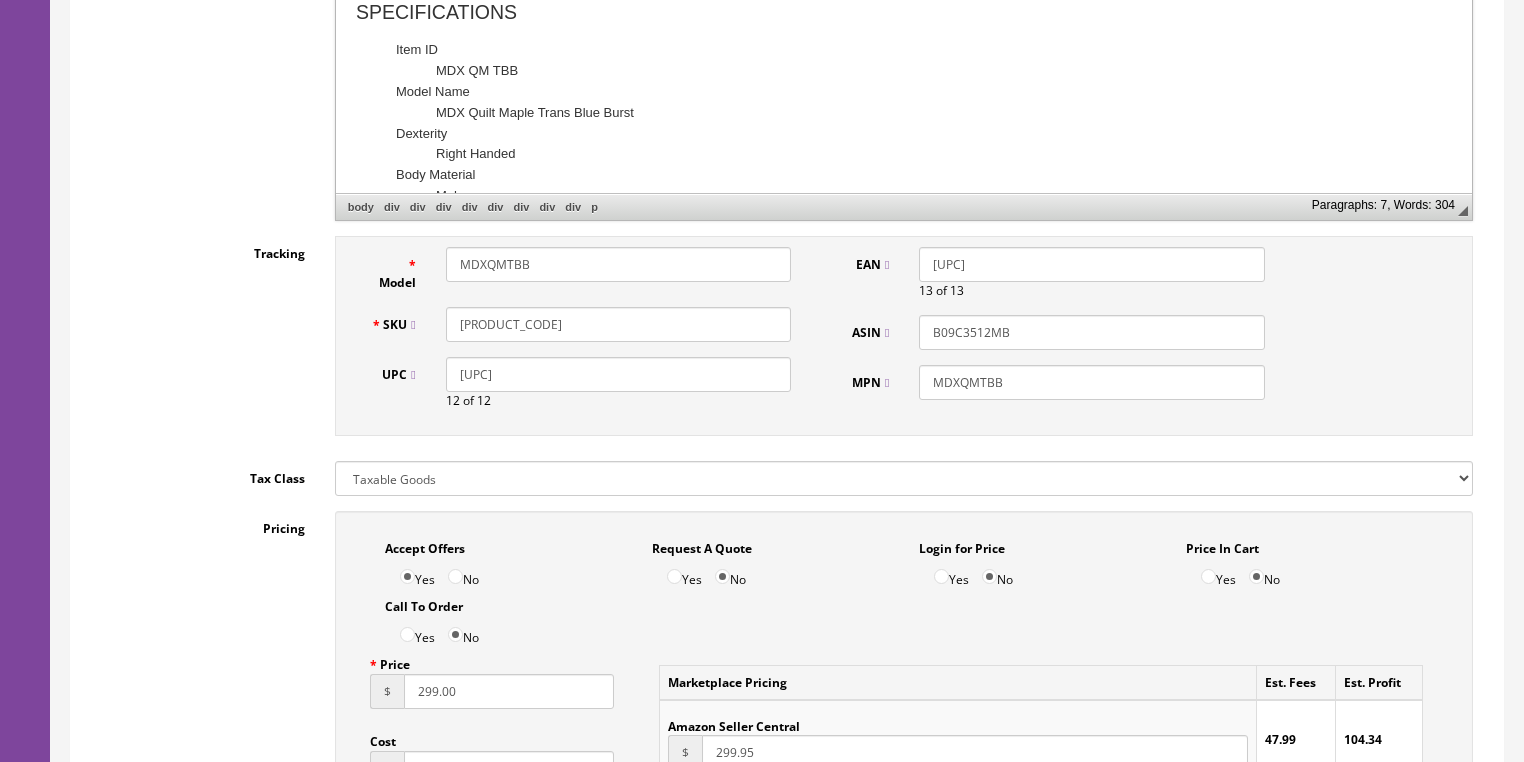 click on "MDXQMTBB-H21030828" at bounding box center [618, 324] 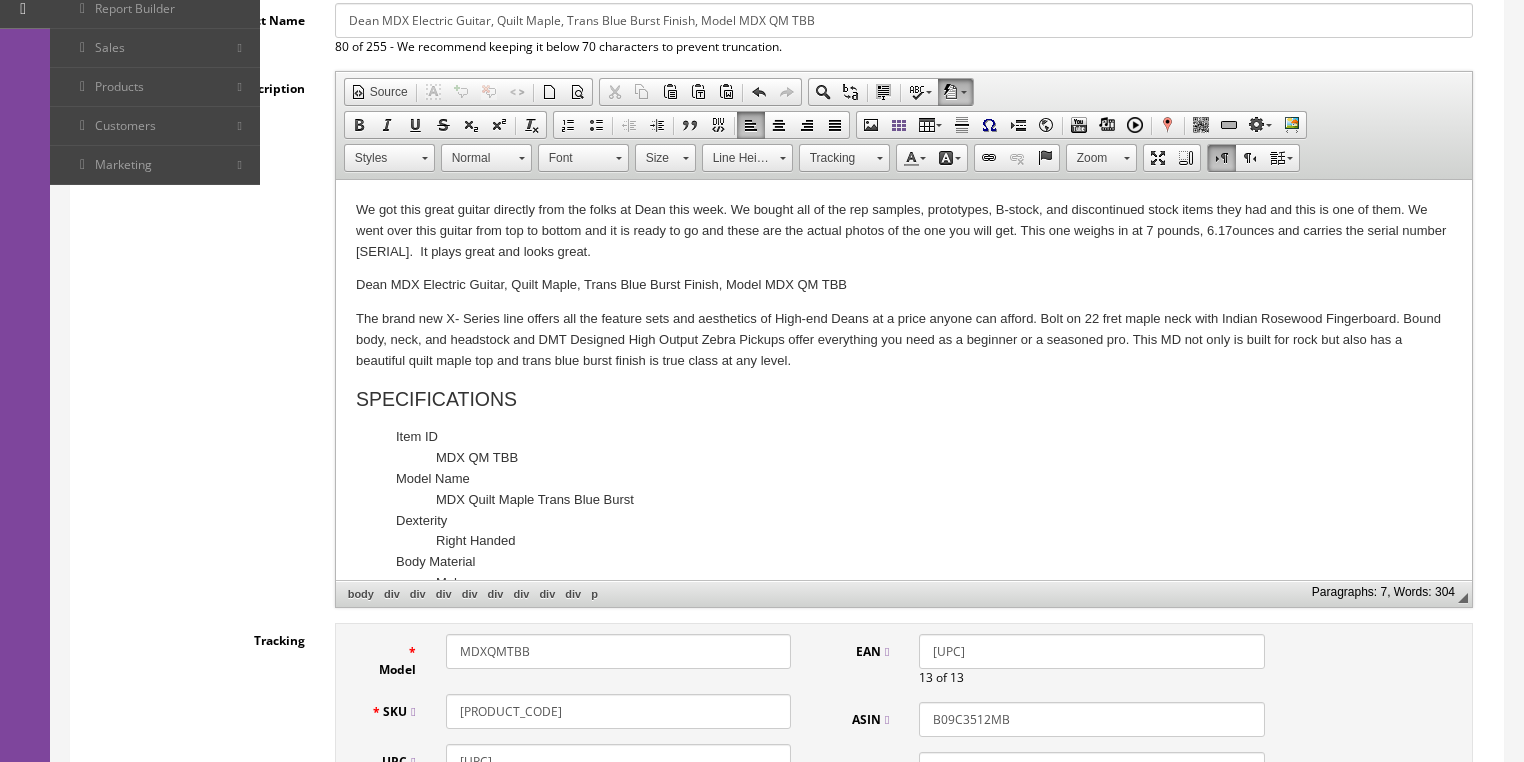 scroll, scrollTop: 398, scrollLeft: 0, axis: vertical 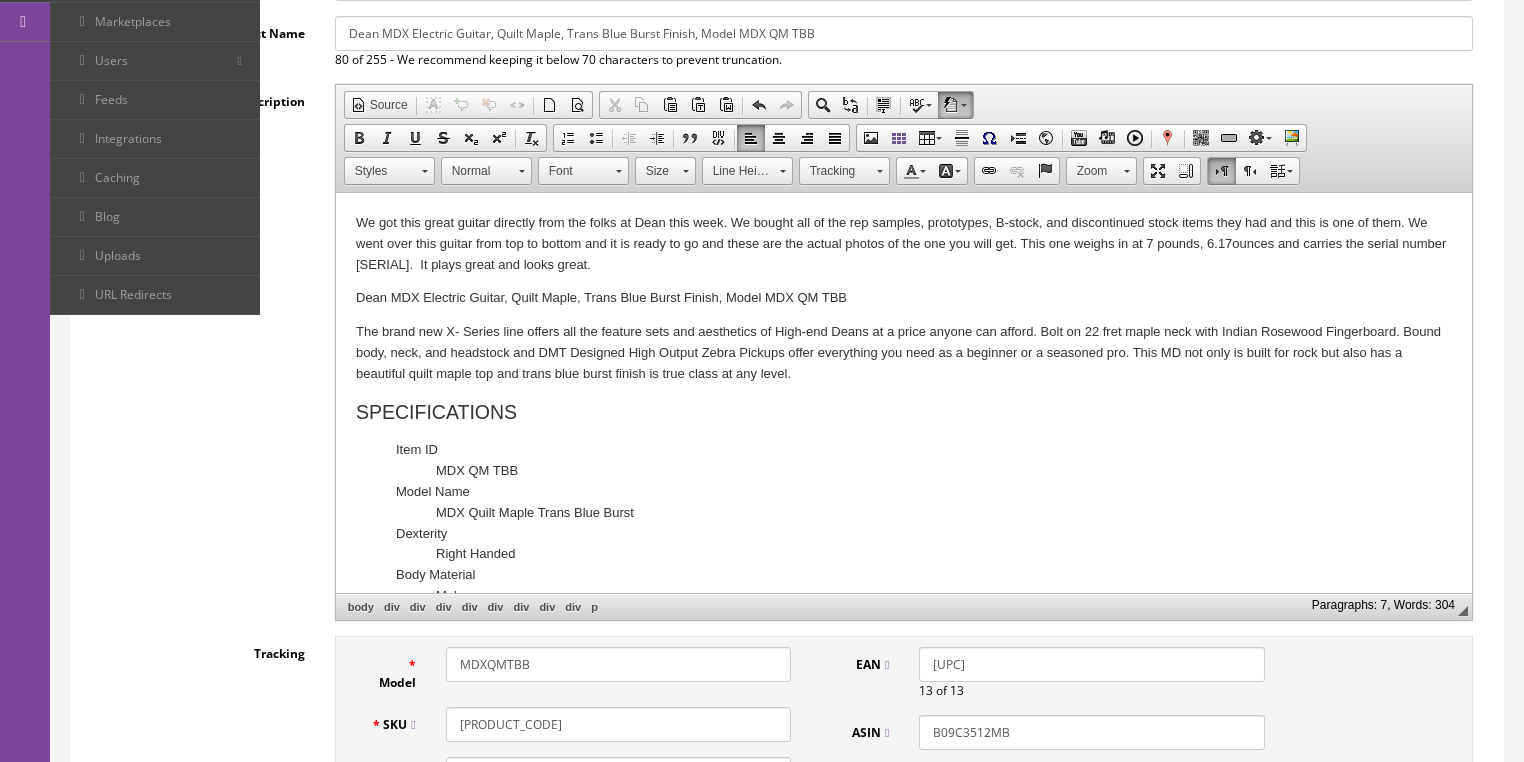 type on "MDXQMTBB-H21030828" 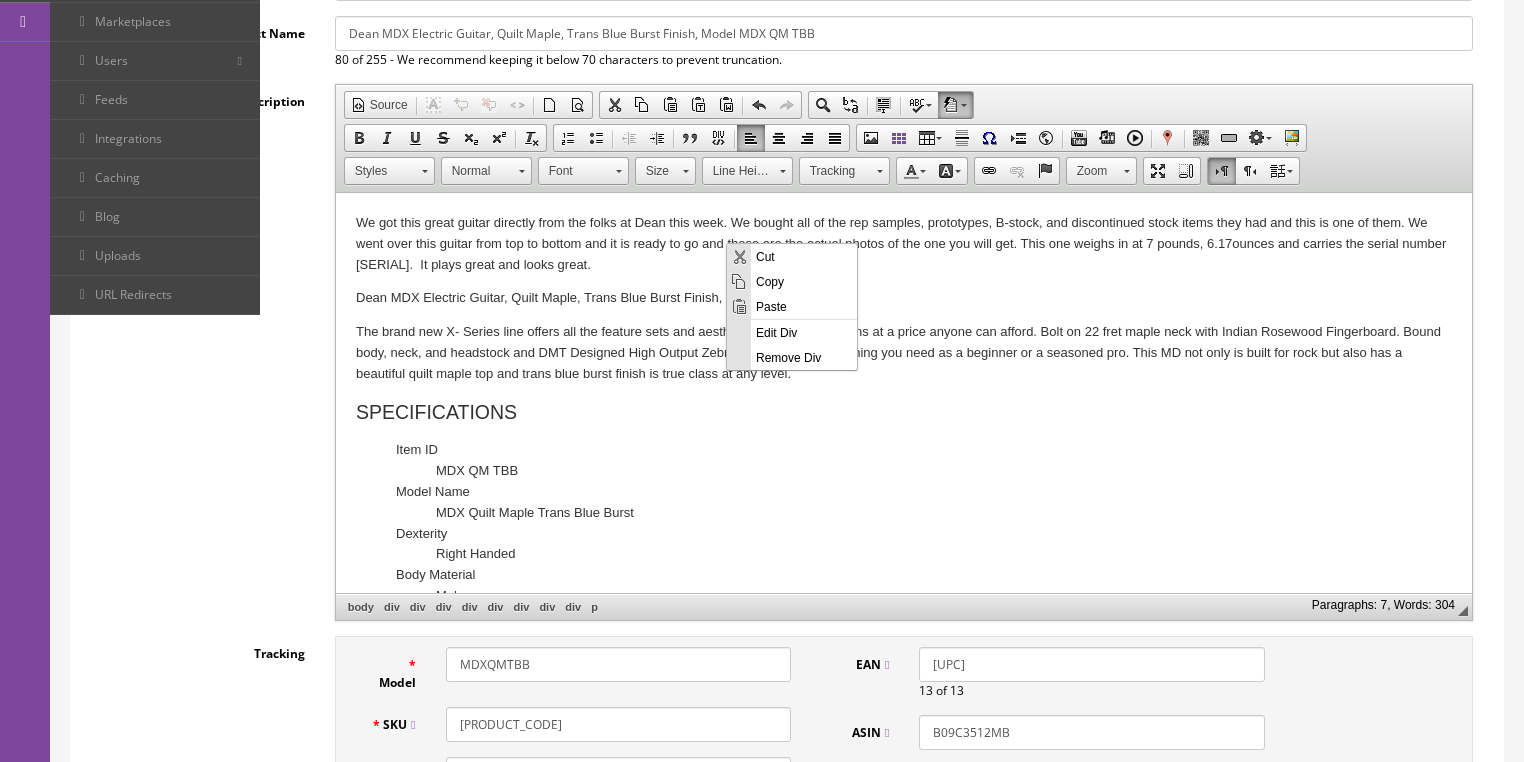 scroll, scrollTop: 0, scrollLeft: 0, axis: both 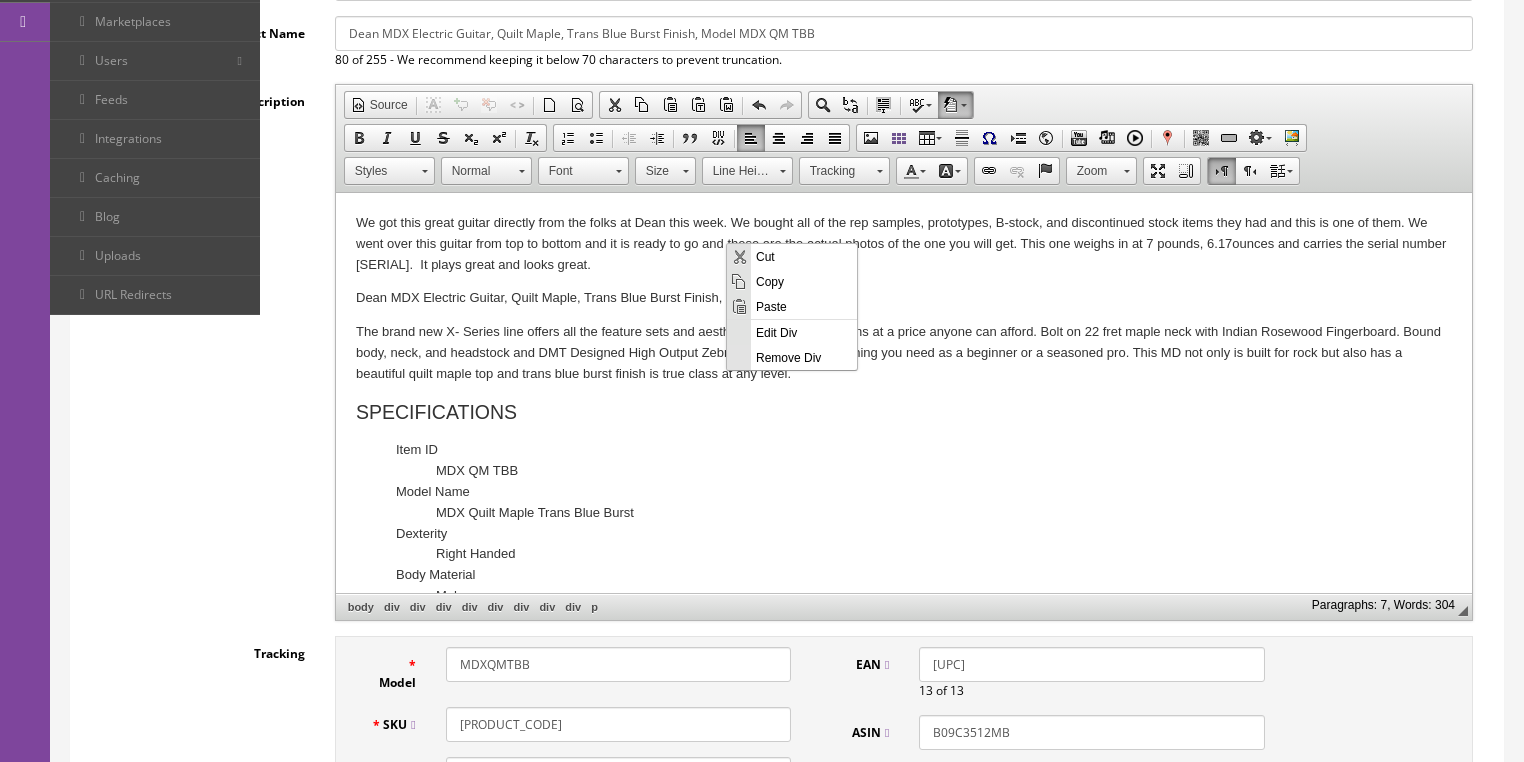click on "Copy" at bounding box center [804, 280] 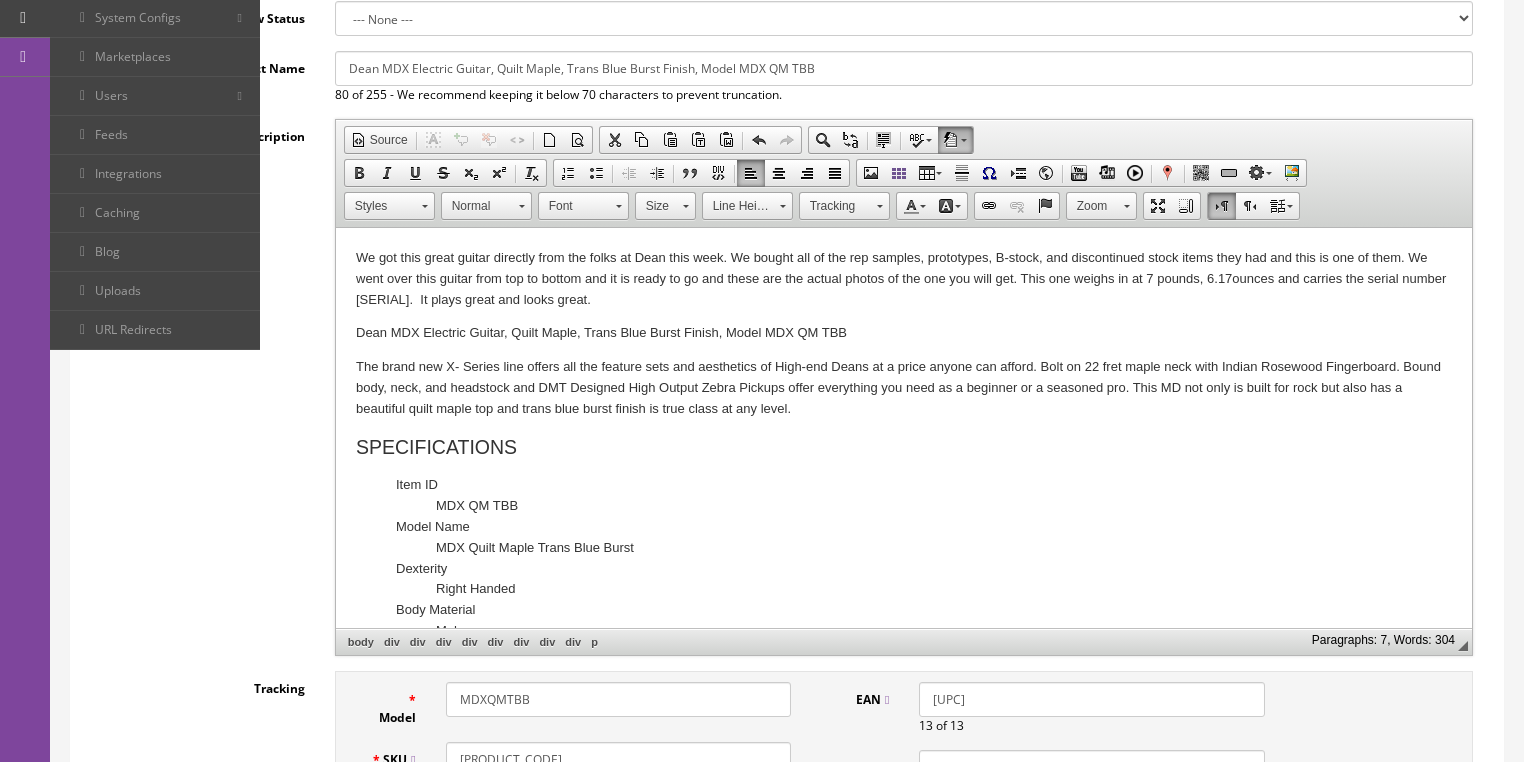 scroll, scrollTop: 0, scrollLeft: 0, axis: both 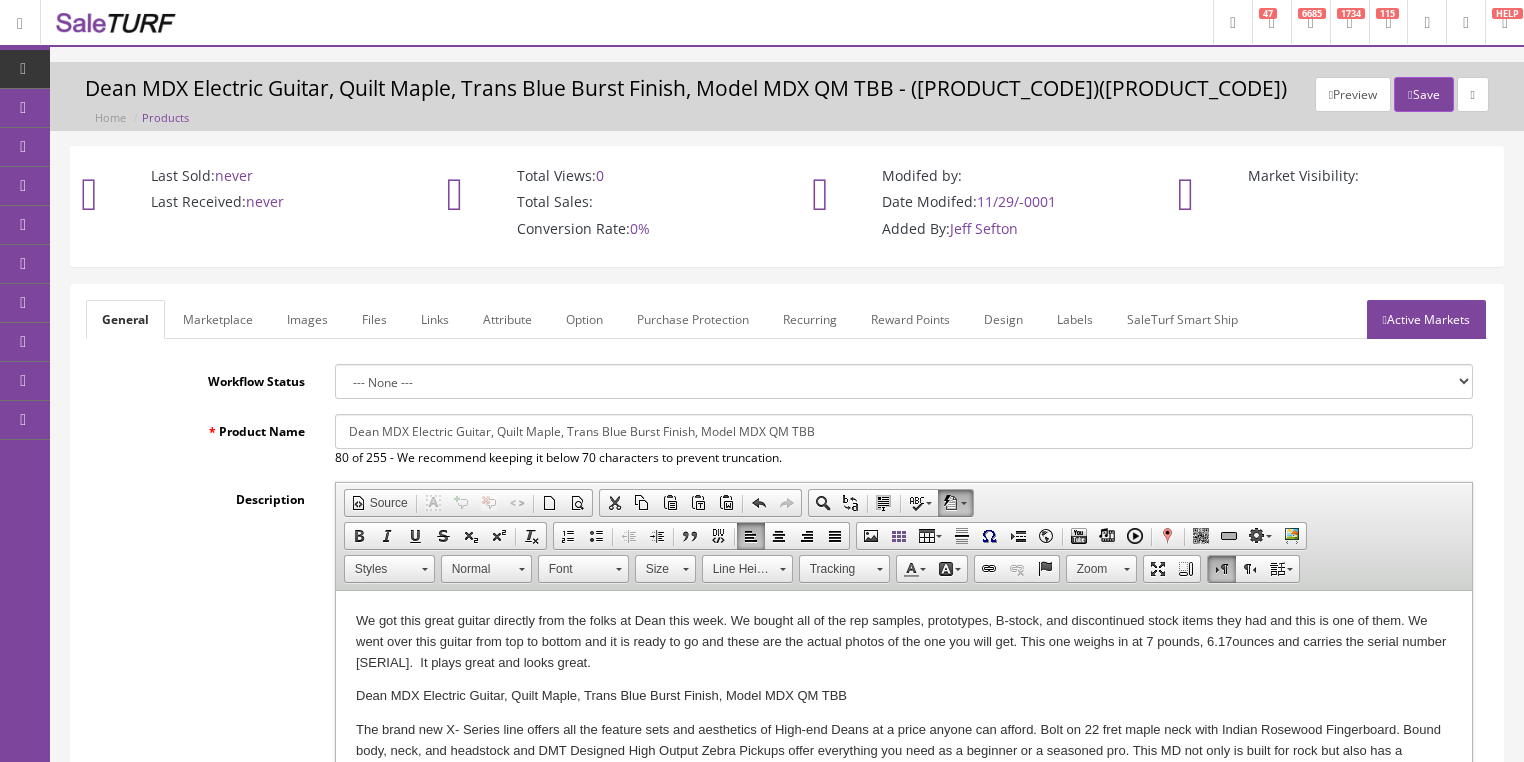 click on "Marketplace" at bounding box center [218, 319] 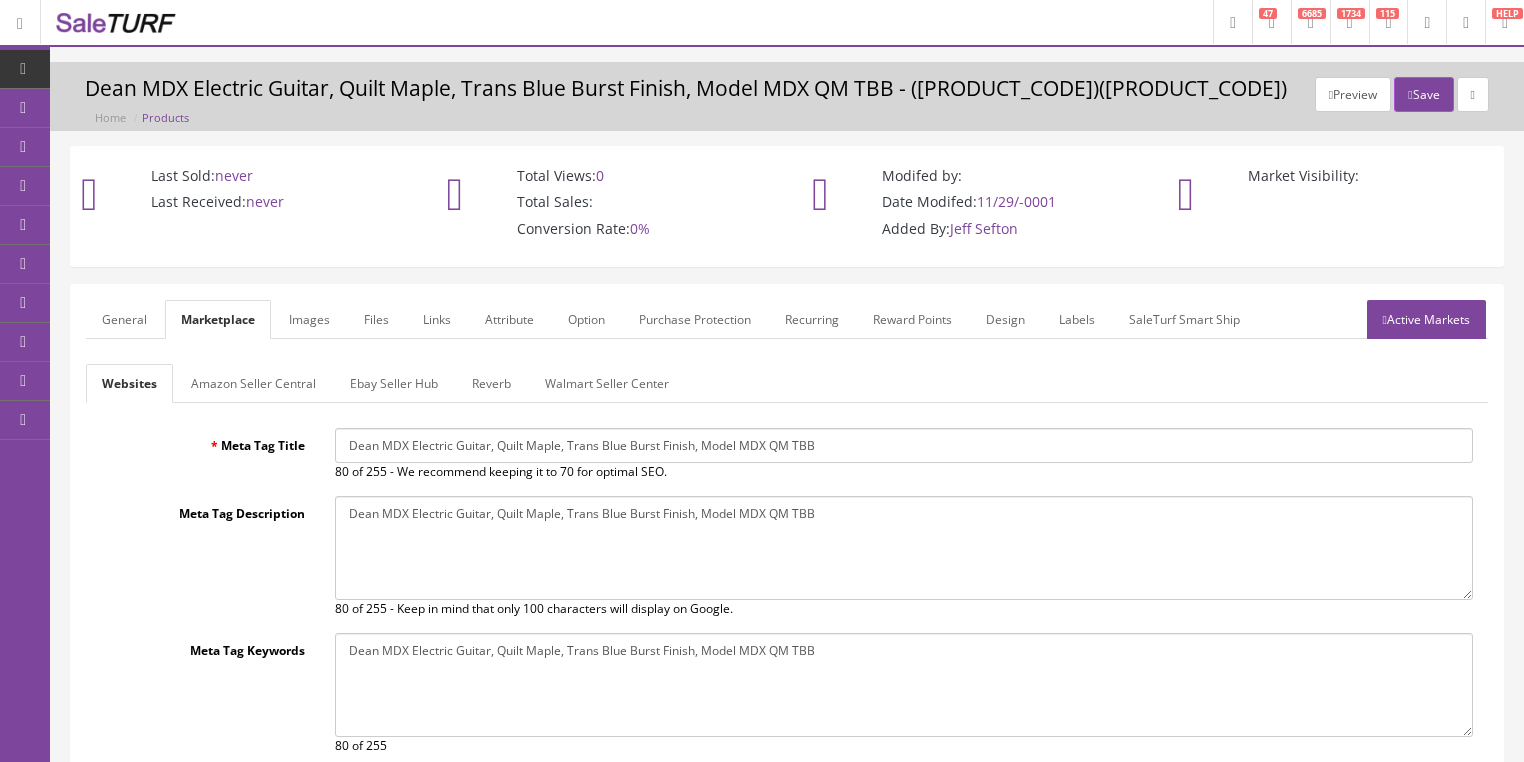 click on "Amazon Seller Central" at bounding box center [253, 383] 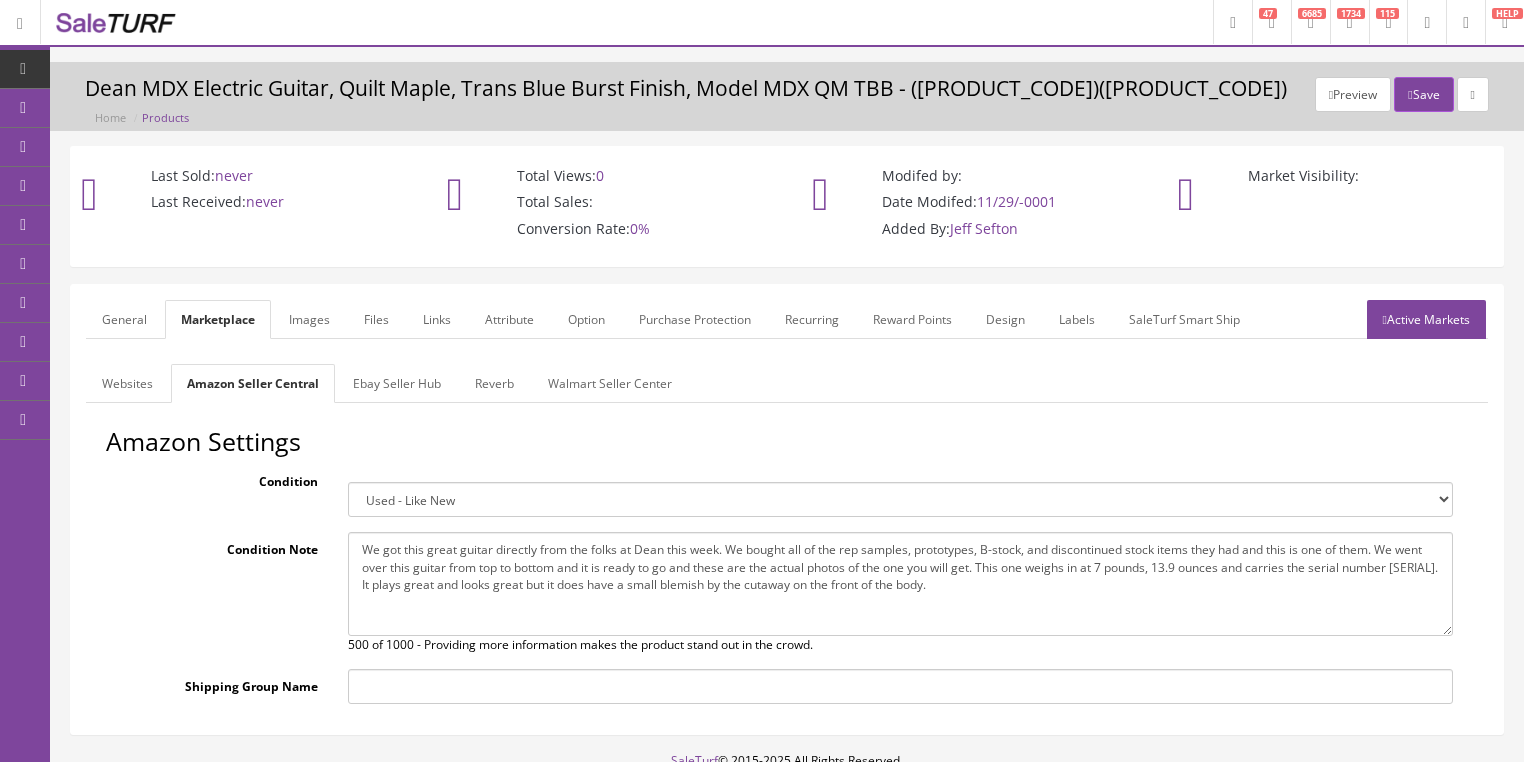 drag, startPoint x: 352, startPoint y: 548, endPoint x: 1056, endPoint y: 584, distance: 704.91986 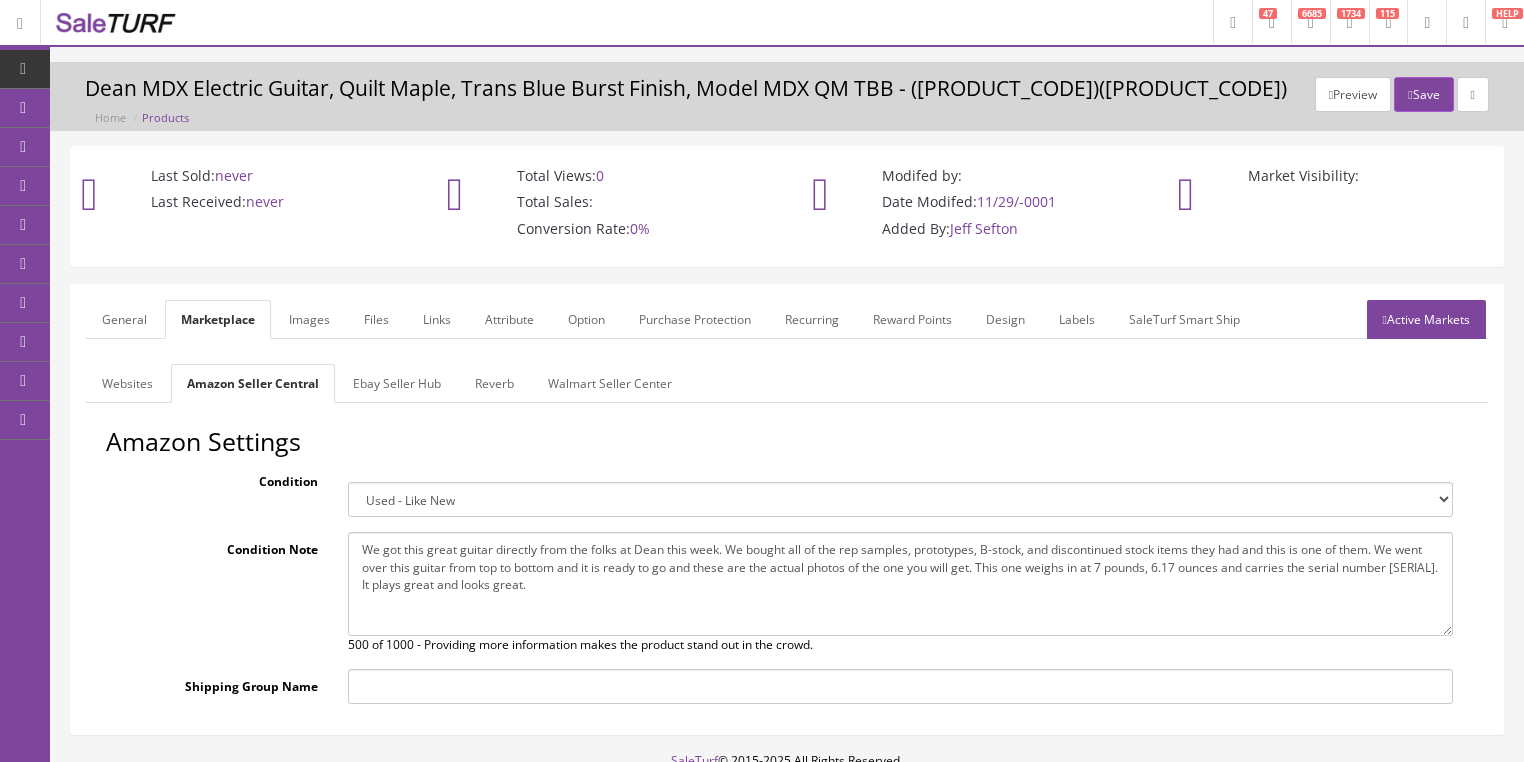 type on "We got this great guitar directly from the folks at Dean this week. We bought all of the rep samples, prototypes, B-stock, and discontinued stock items they had and this is one of them. We went over this guitar from top to bottom and it is ready to go and these are the actual photos of the one you will get. This one weighs in at 7 pounds, 6.17 ounces and carries the serial number H21030828.  It plays great and looks great." 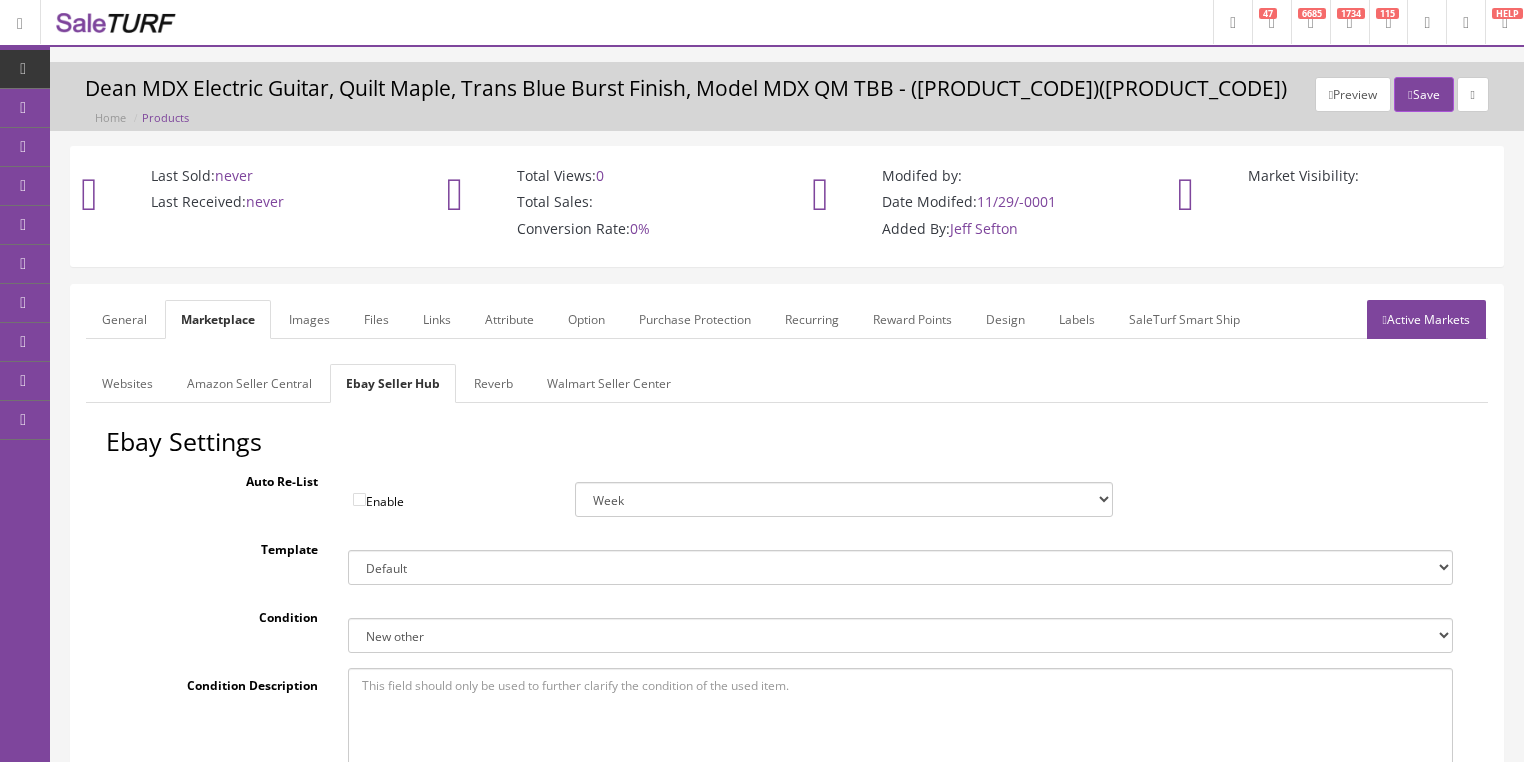 click on "Active Markets" at bounding box center [1426, 319] 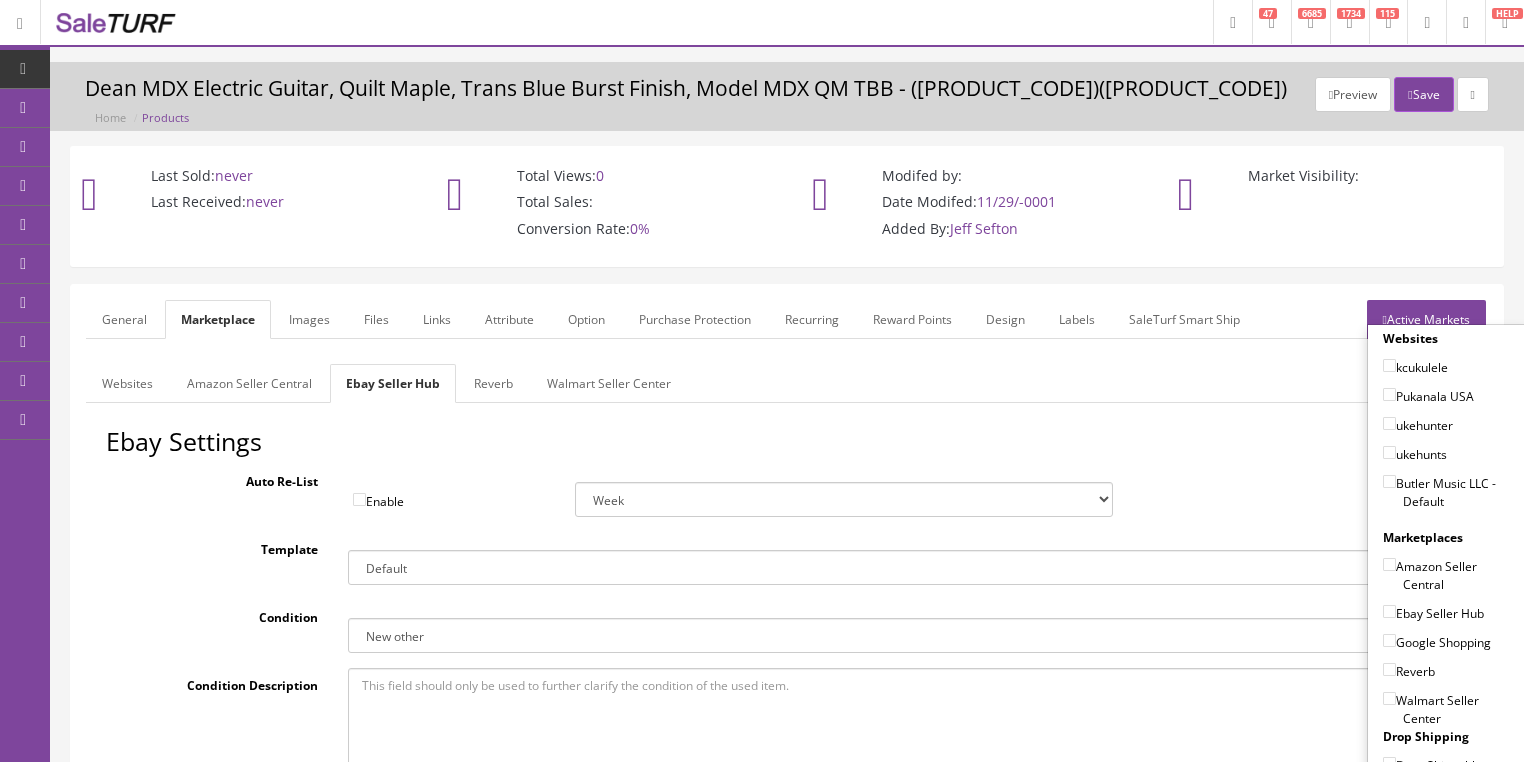 drag, startPoint x: 1380, startPoint y: 480, endPoint x: 1365, endPoint y: 518, distance: 40.853397 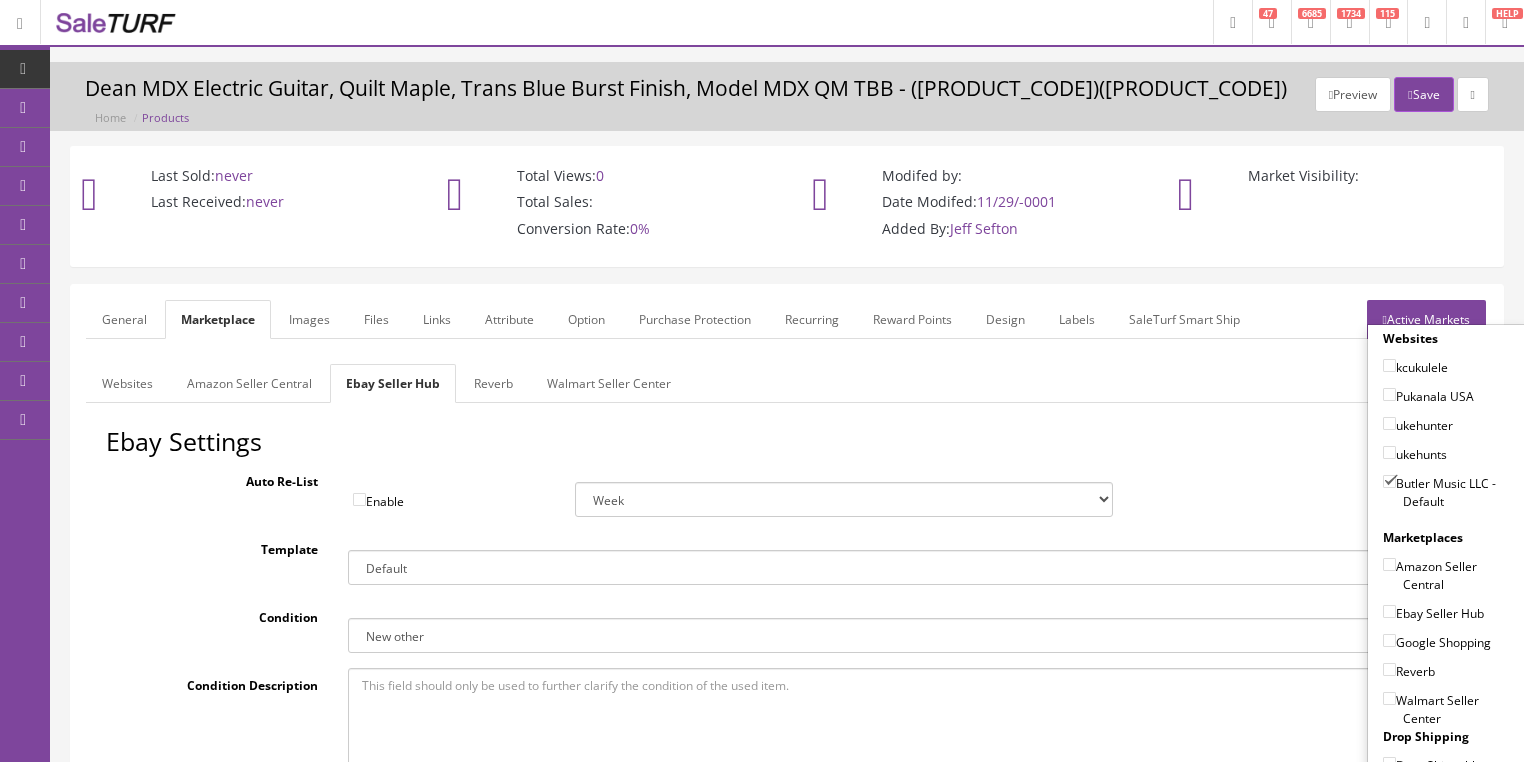 click on "Amazon Seller Central" at bounding box center (1389, 564) 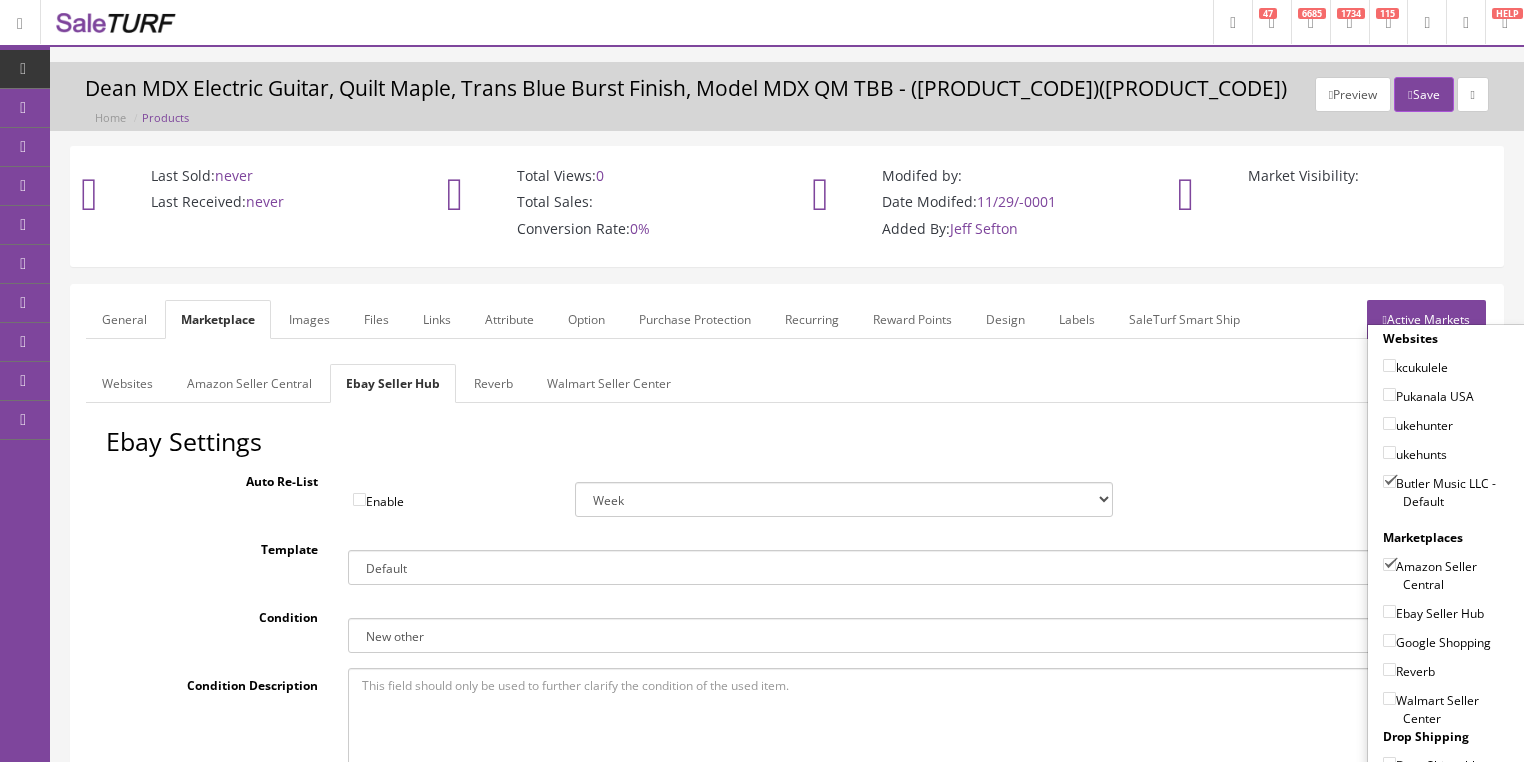 drag, startPoint x: 1380, startPoint y: 604, endPoint x: 1381, endPoint y: 616, distance: 12.0415945 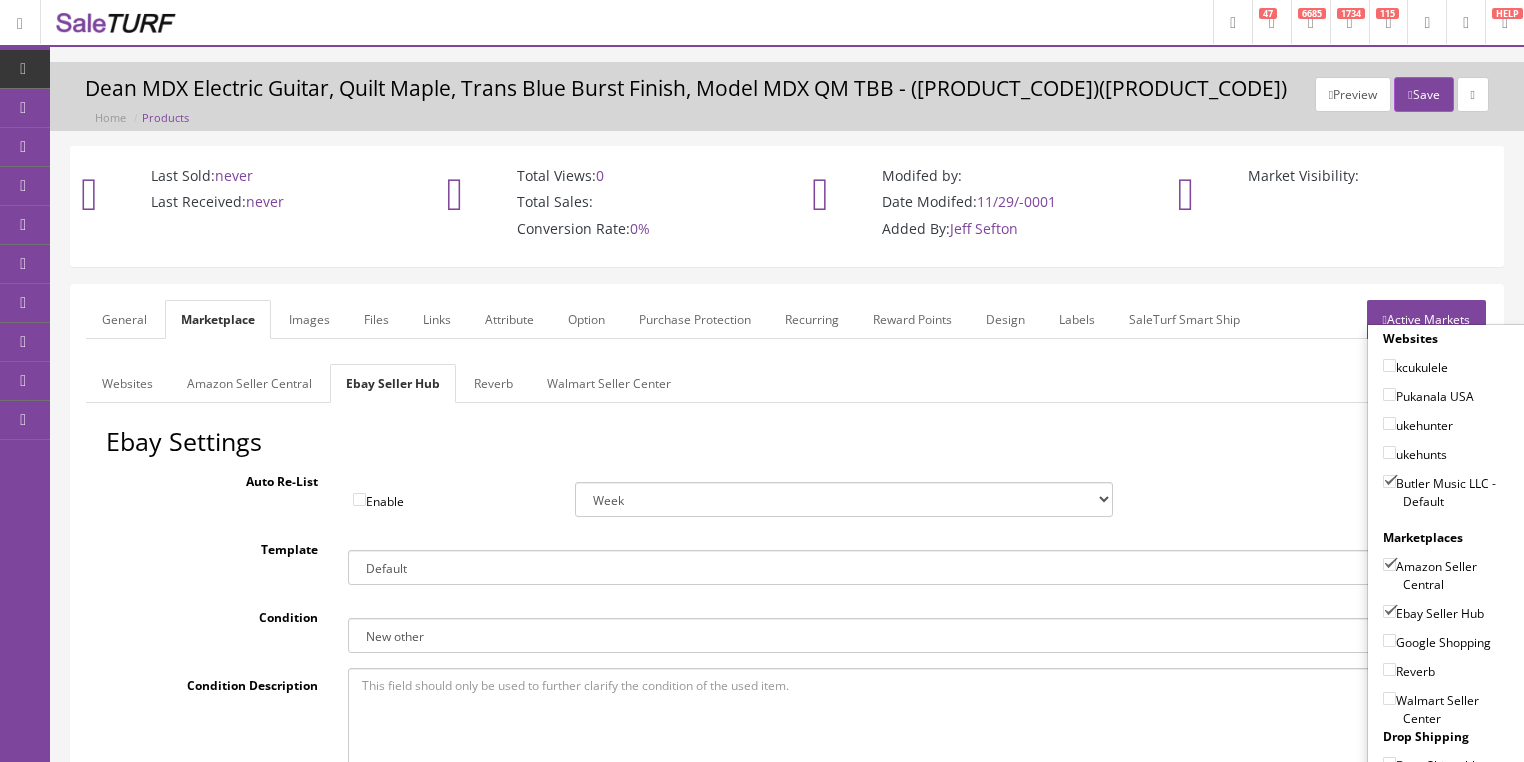 click on "Google Shopping" at bounding box center [1389, 640] 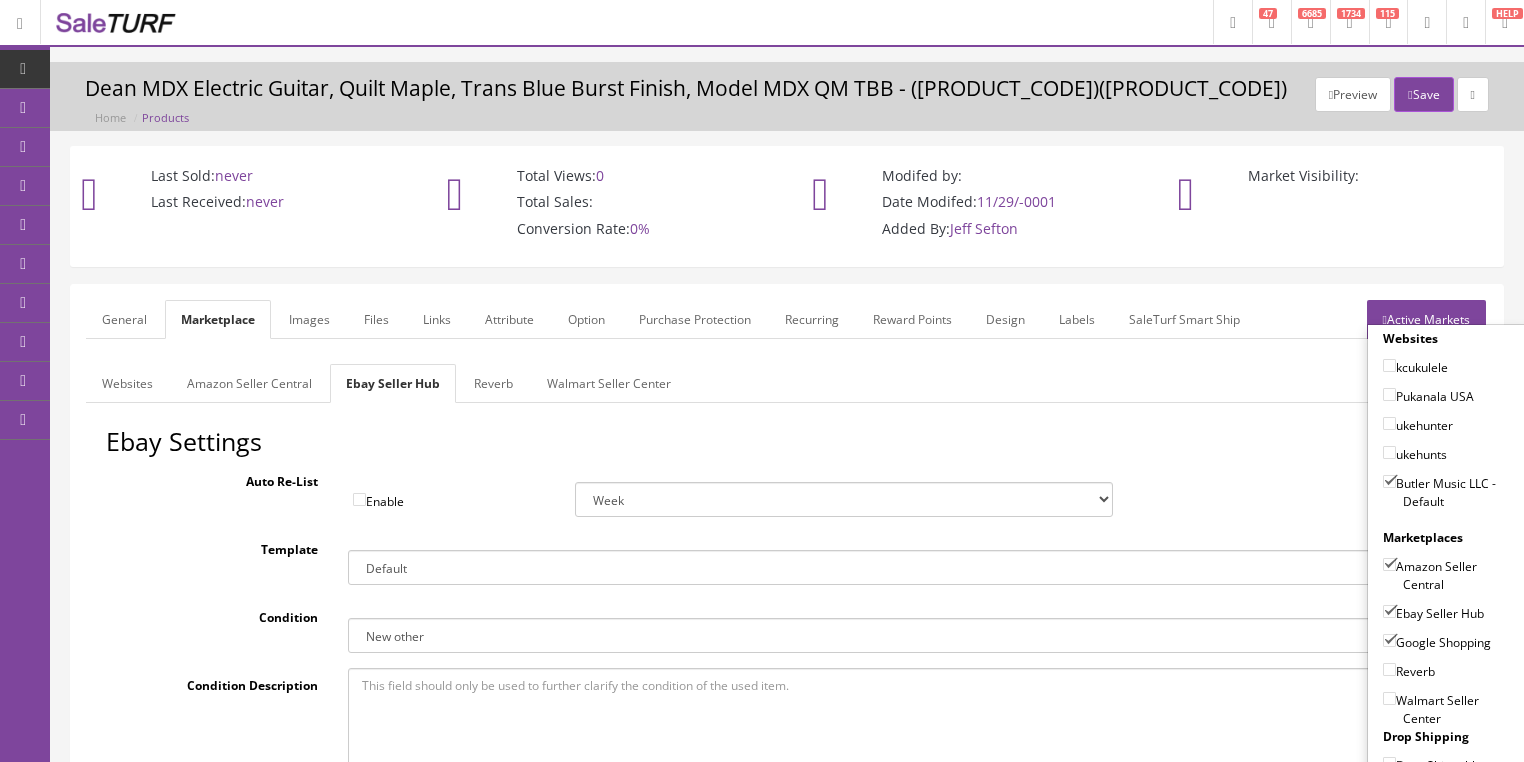 click on "Reverb" at bounding box center (1389, 669) 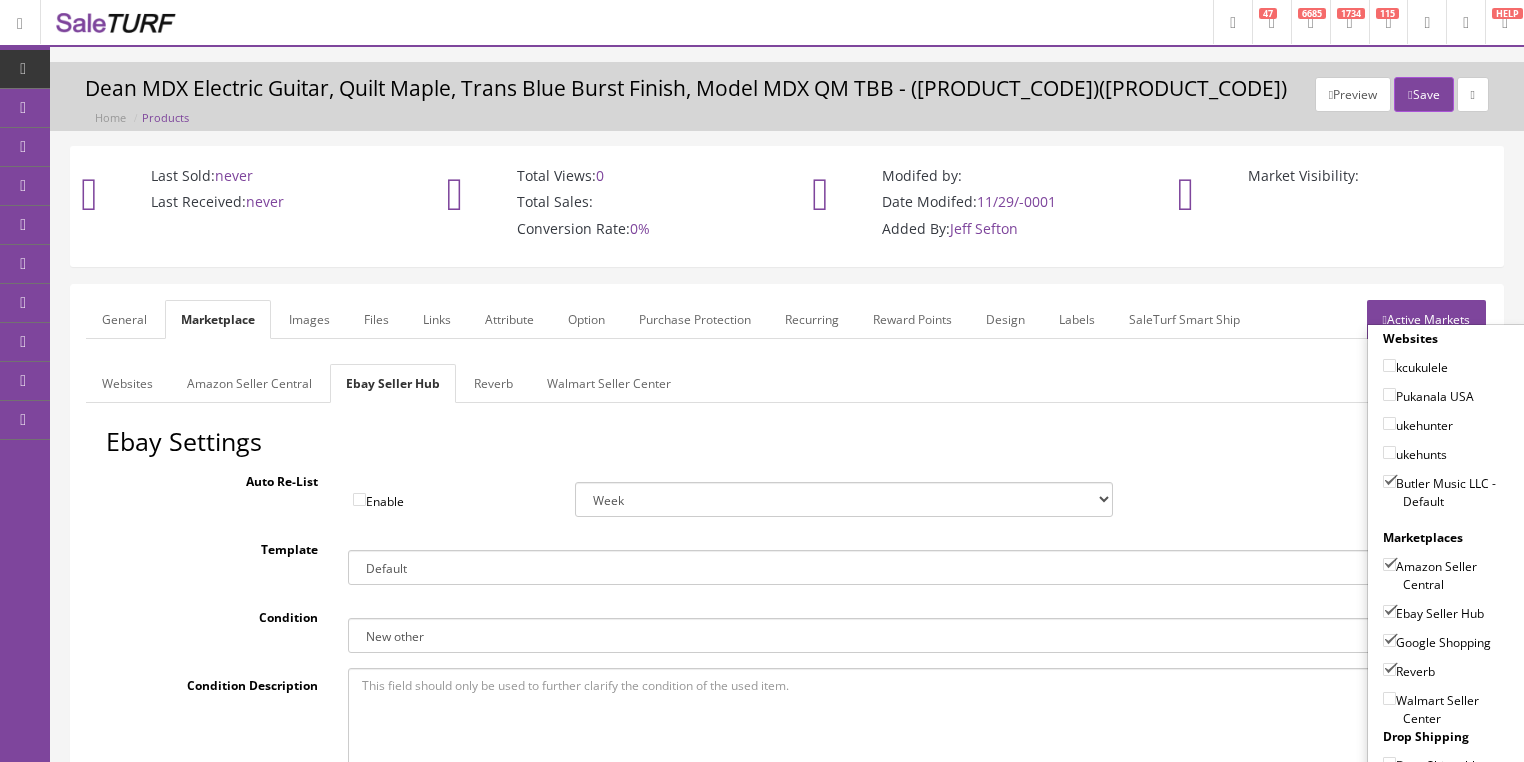 click on "Active Markets" at bounding box center (1426, 319) 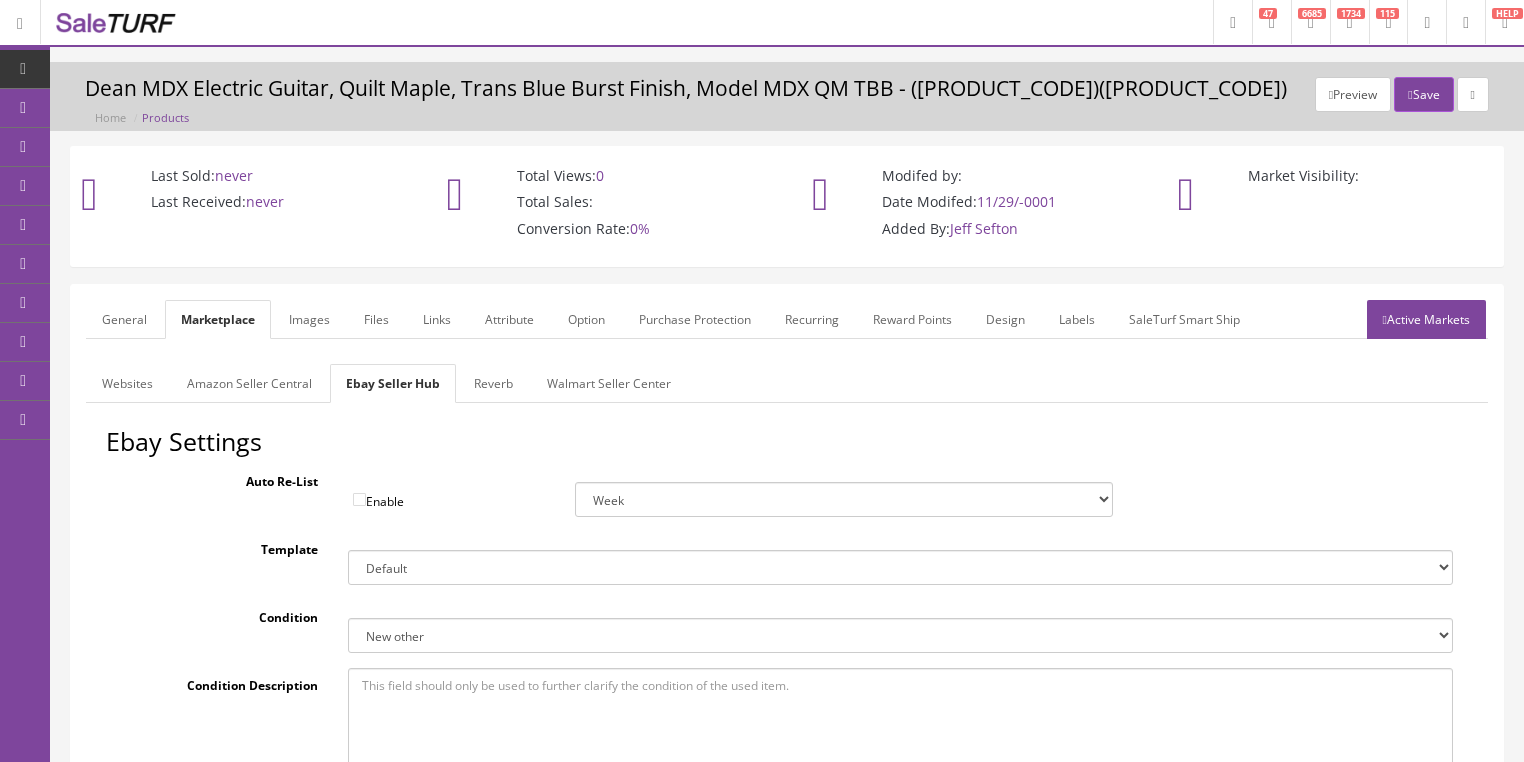 click on "General" at bounding box center (124, 319) 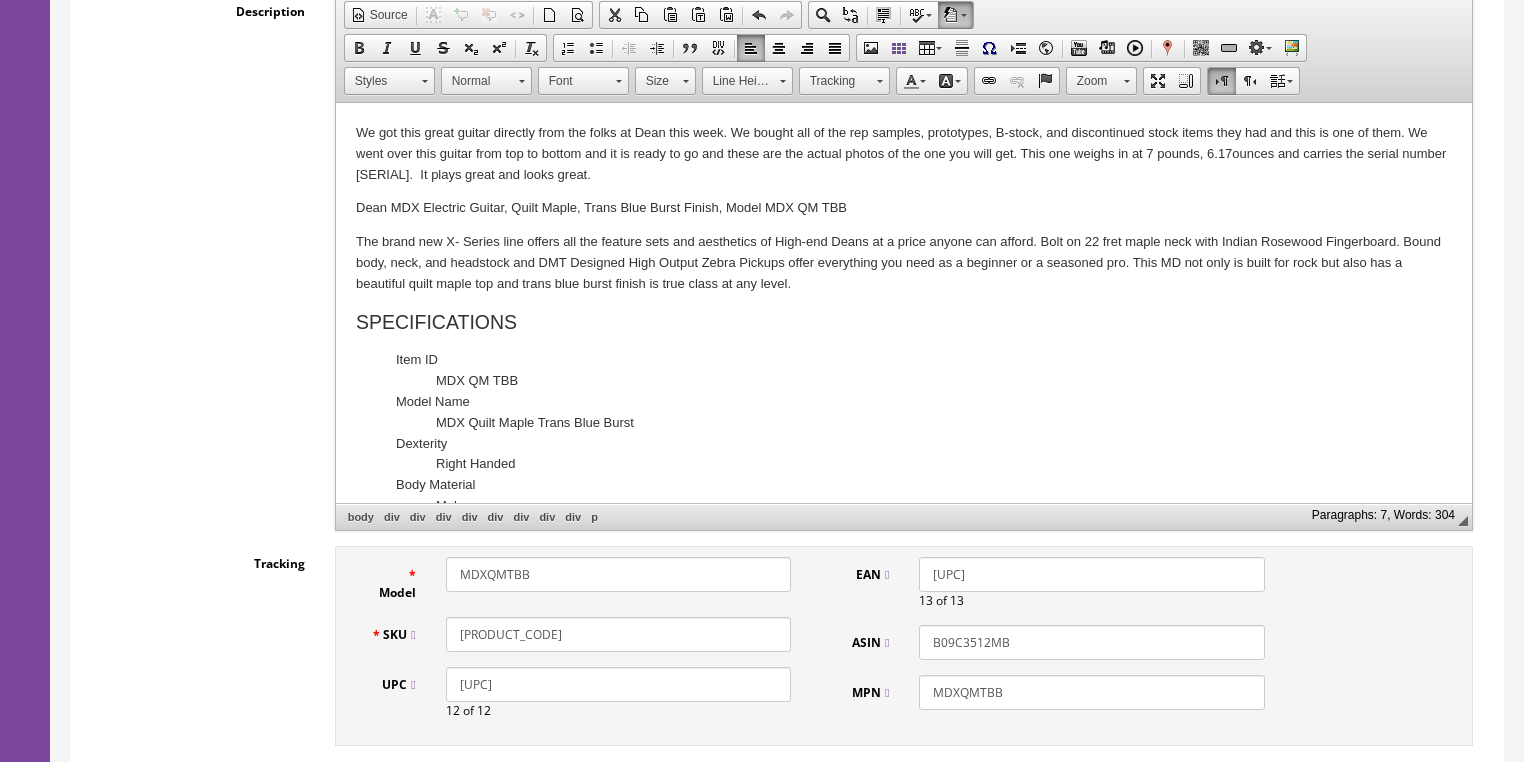 scroll, scrollTop: 560, scrollLeft: 0, axis: vertical 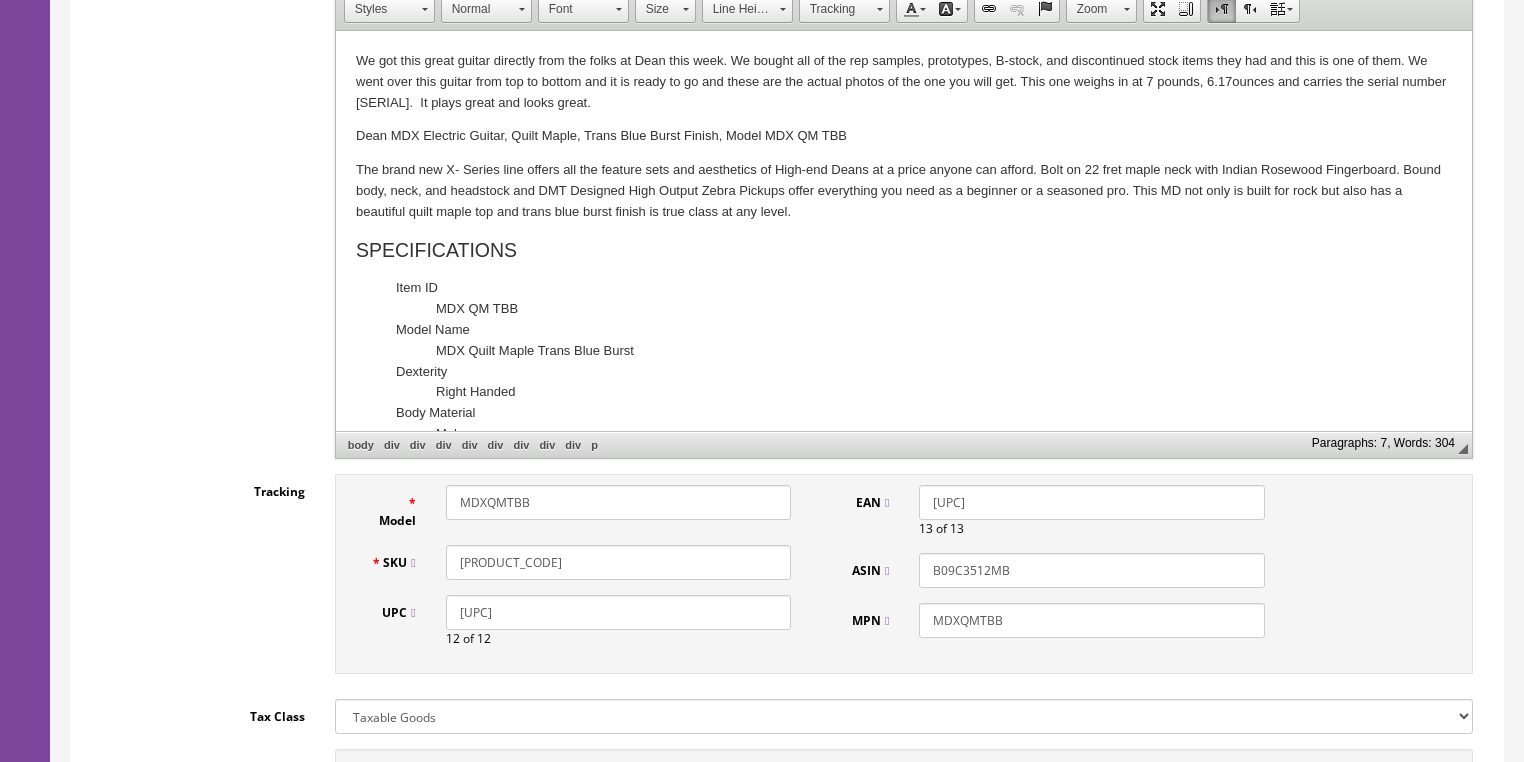 drag, startPoint x: 611, startPoint y: 559, endPoint x: 406, endPoint y: 562, distance: 205.02196 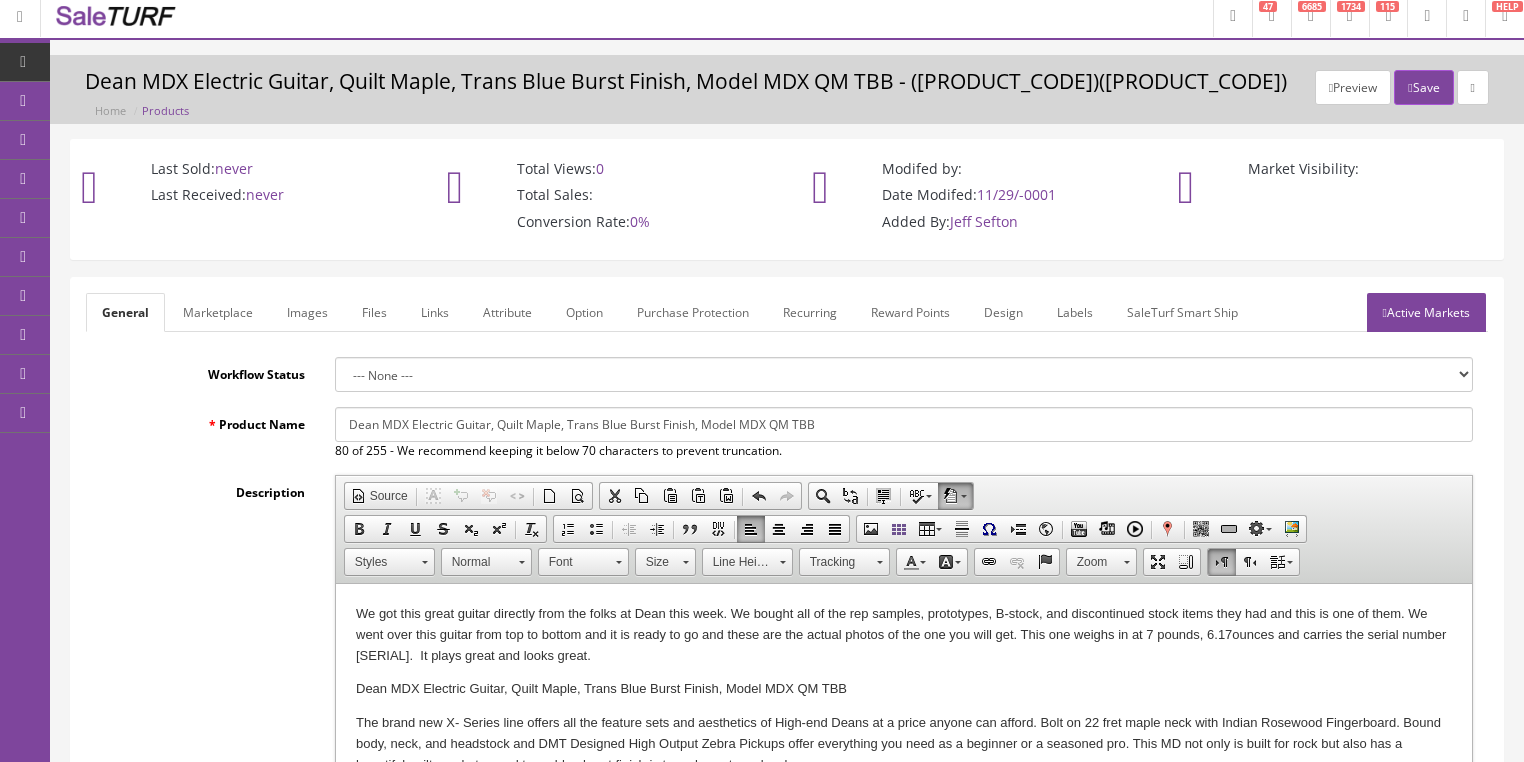 scroll, scrollTop: 0, scrollLeft: 0, axis: both 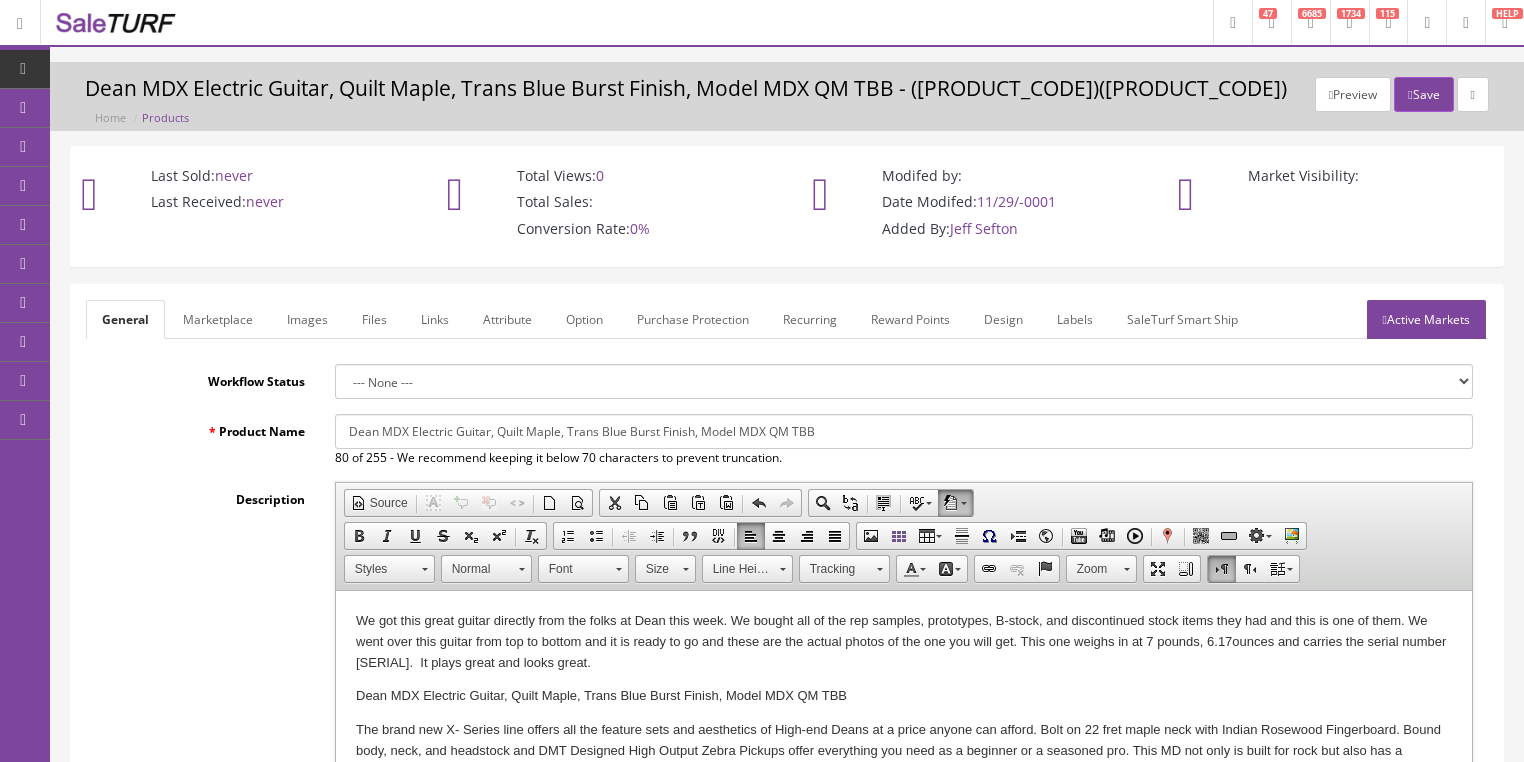click on "Active Markets" at bounding box center [1426, 319] 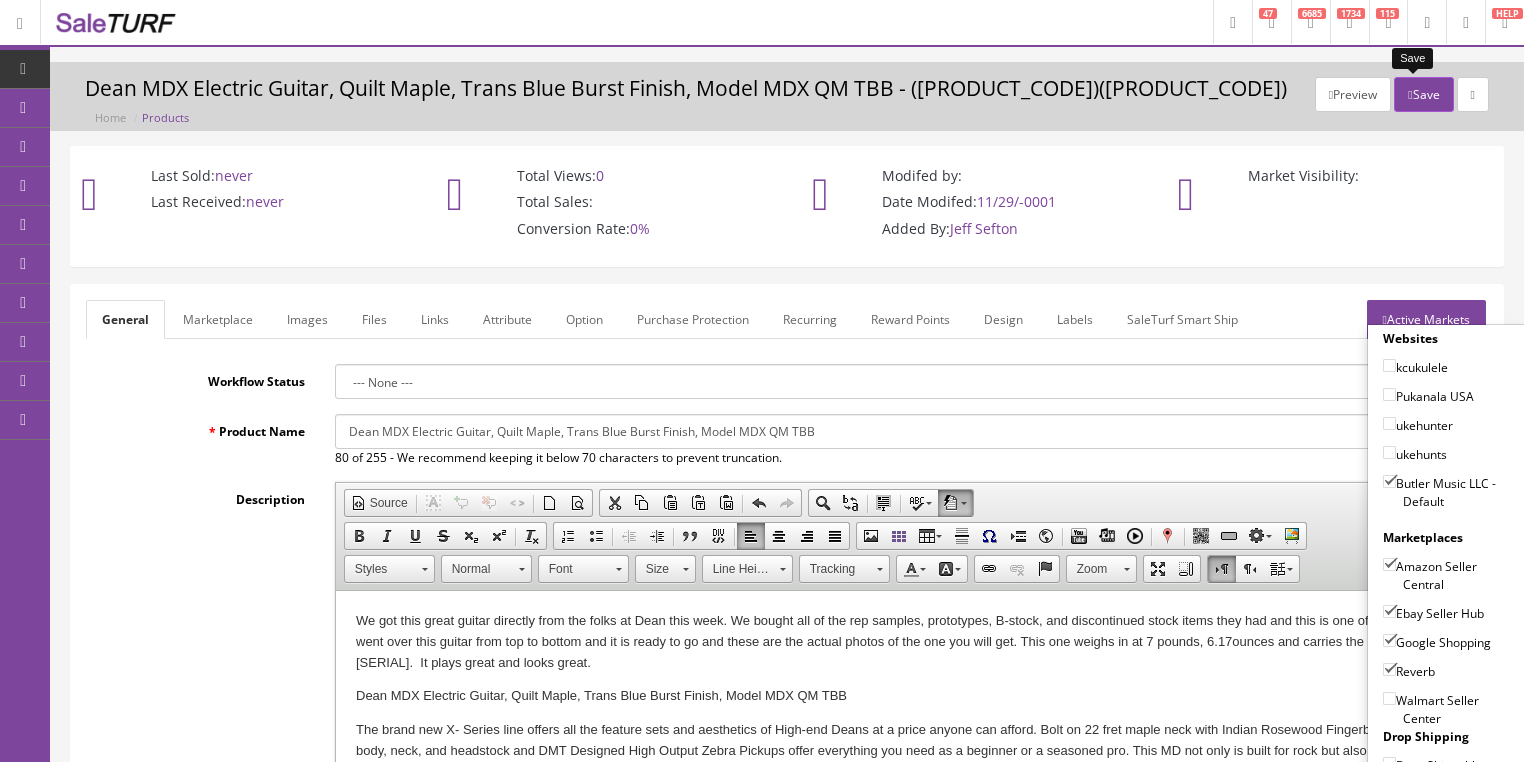 click on "Save" at bounding box center [1423, 94] 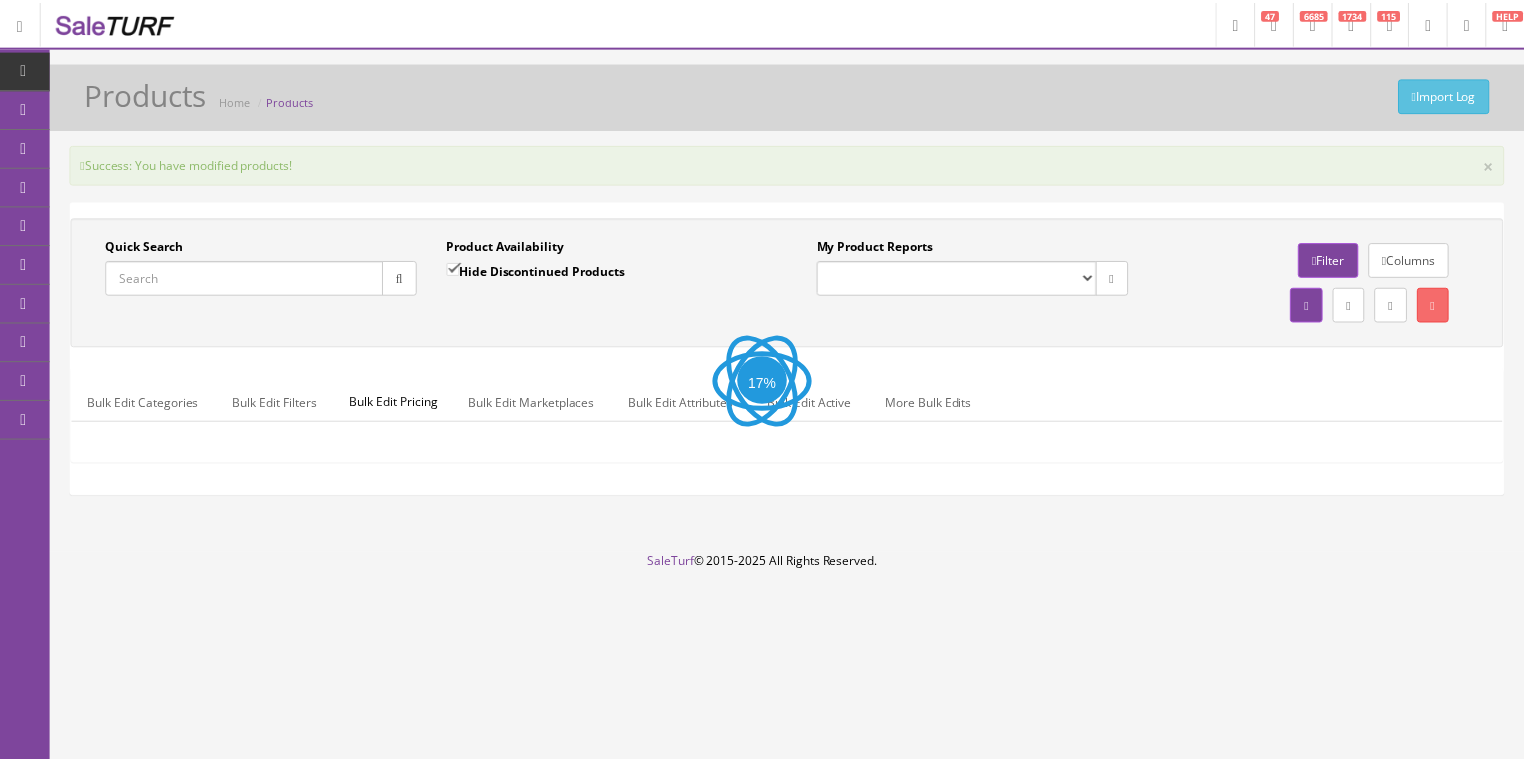 scroll, scrollTop: 0, scrollLeft: 0, axis: both 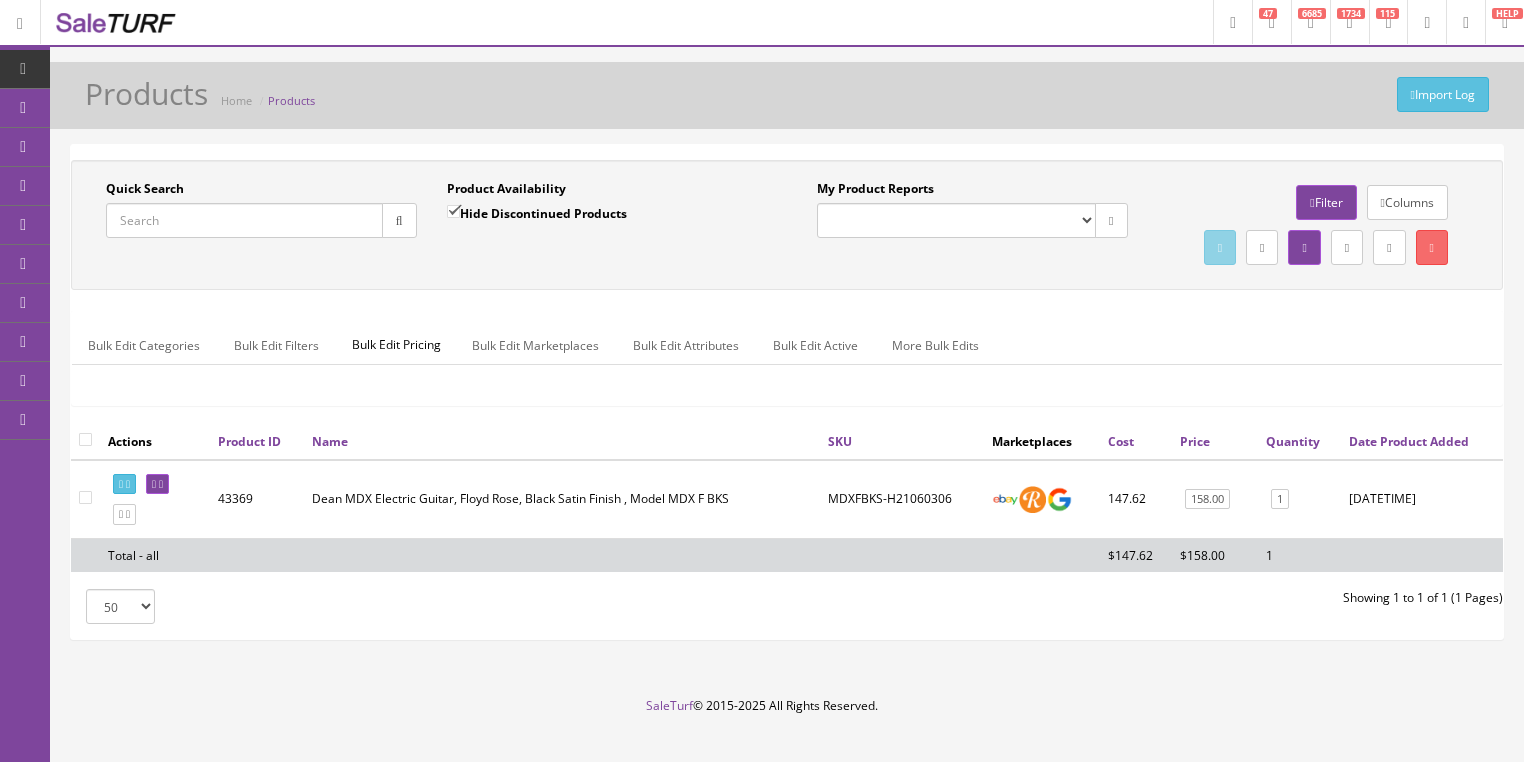 click on "Quick Search" at bounding box center (244, 220) 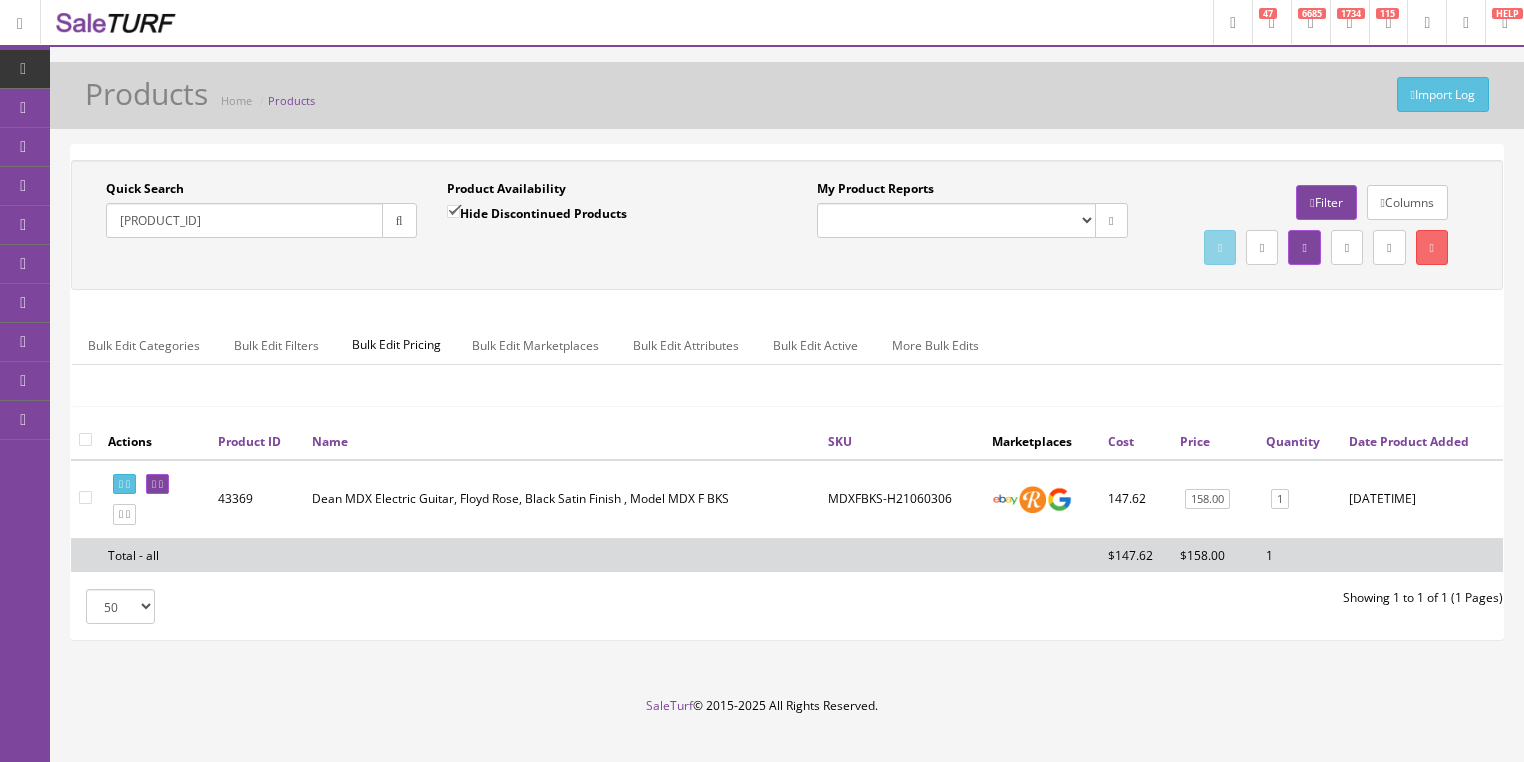 click at bounding box center [399, 220] 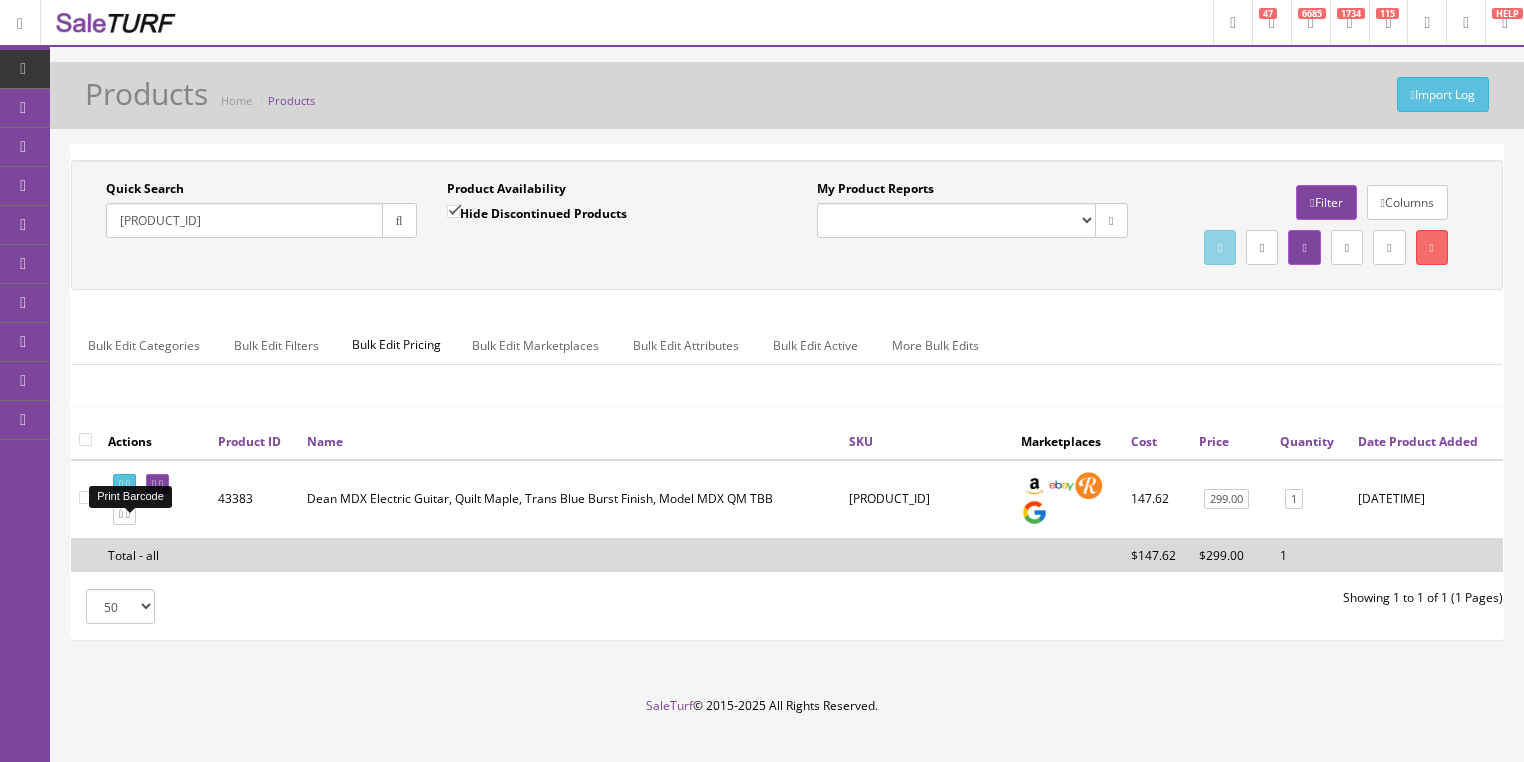 click at bounding box center (128, 484) 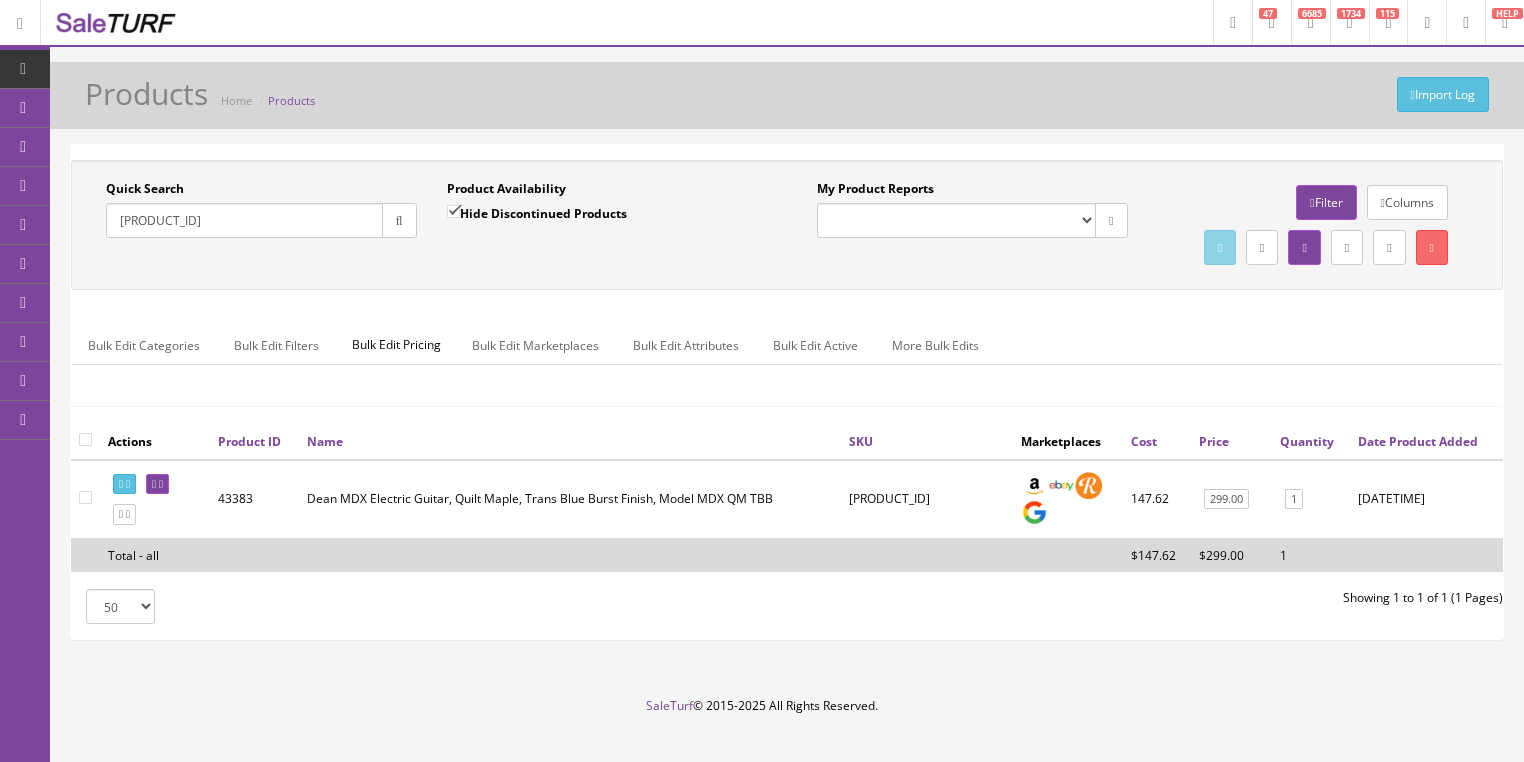 drag, startPoint x: 316, startPoint y: 229, endPoint x: 91, endPoint y: 295, distance: 234.48027 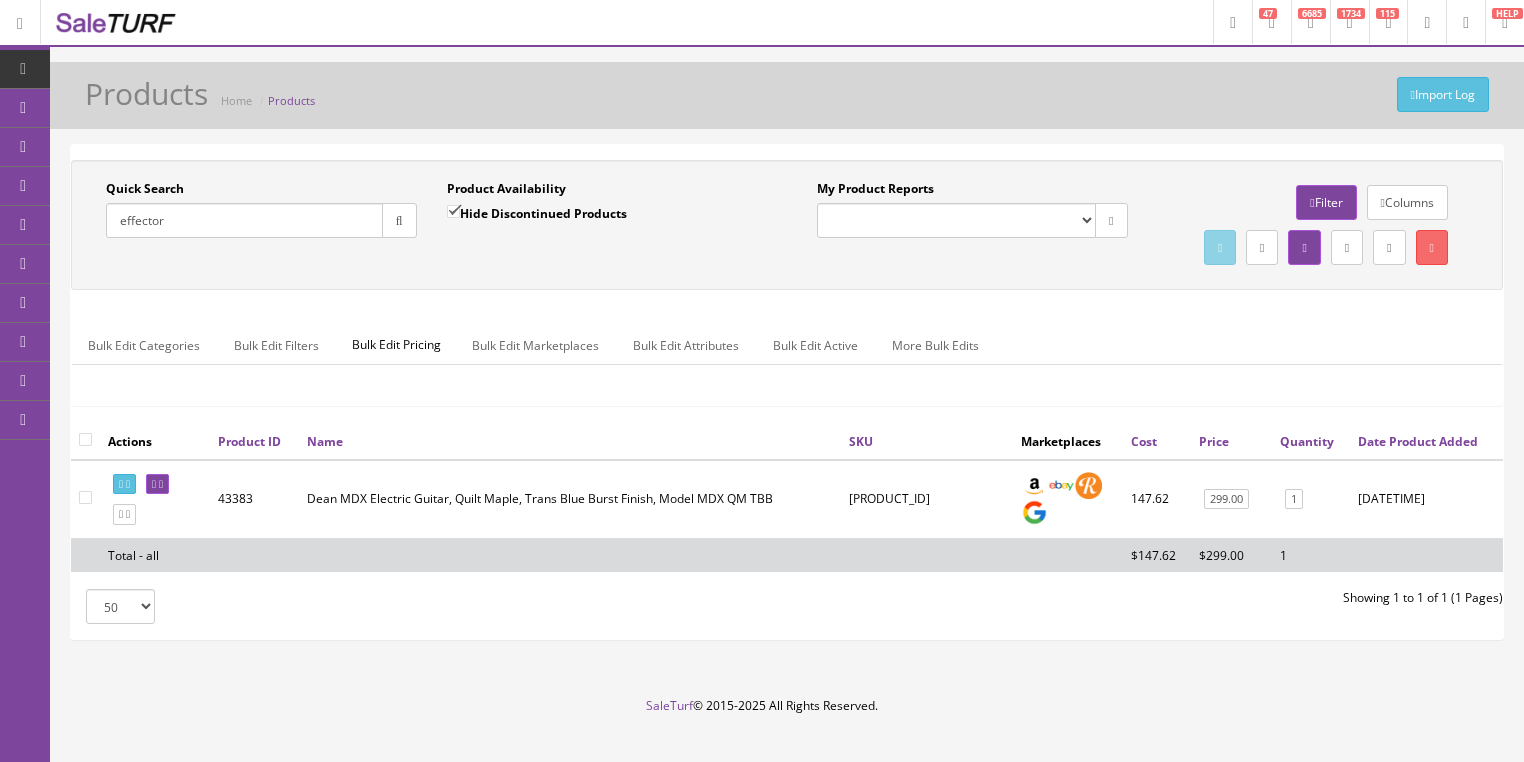 type on "effector" 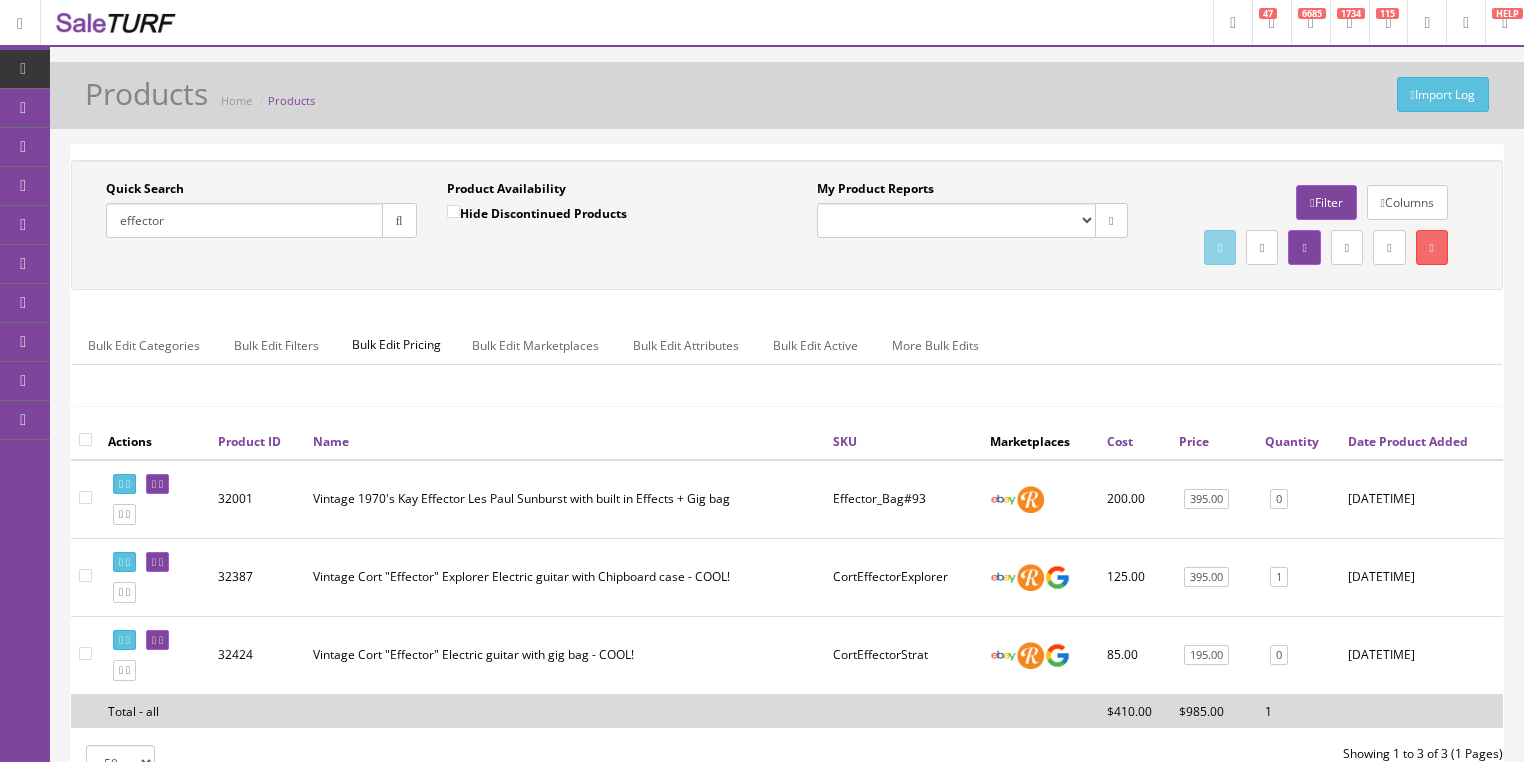 drag, startPoint x: 190, startPoint y: 233, endPoint x: 109, endPoint y: 240, distance: 81.3019 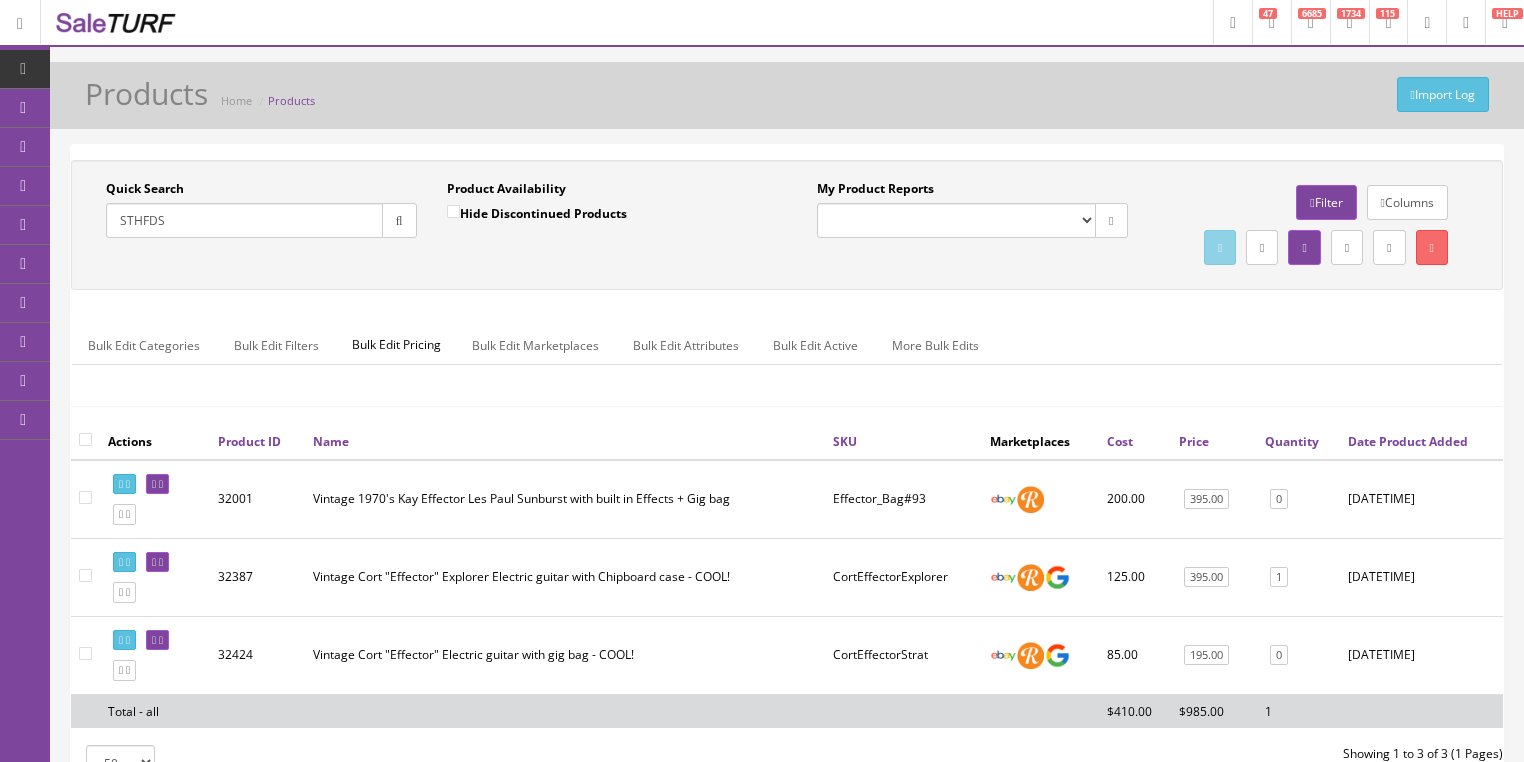 click at bounding box center [399, 221] 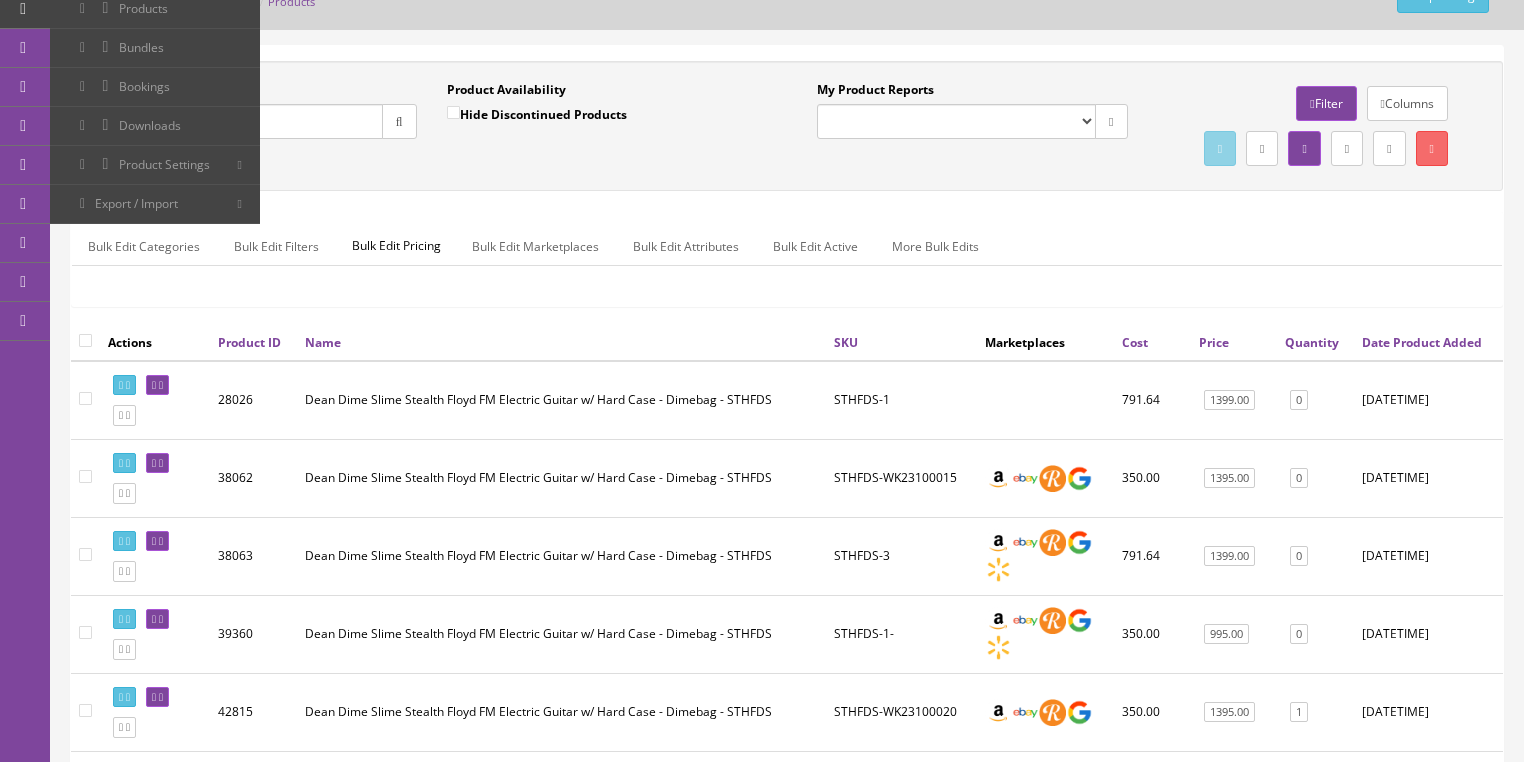 scroll, scrollTop: 0, scrollLeft: 0, axis: both 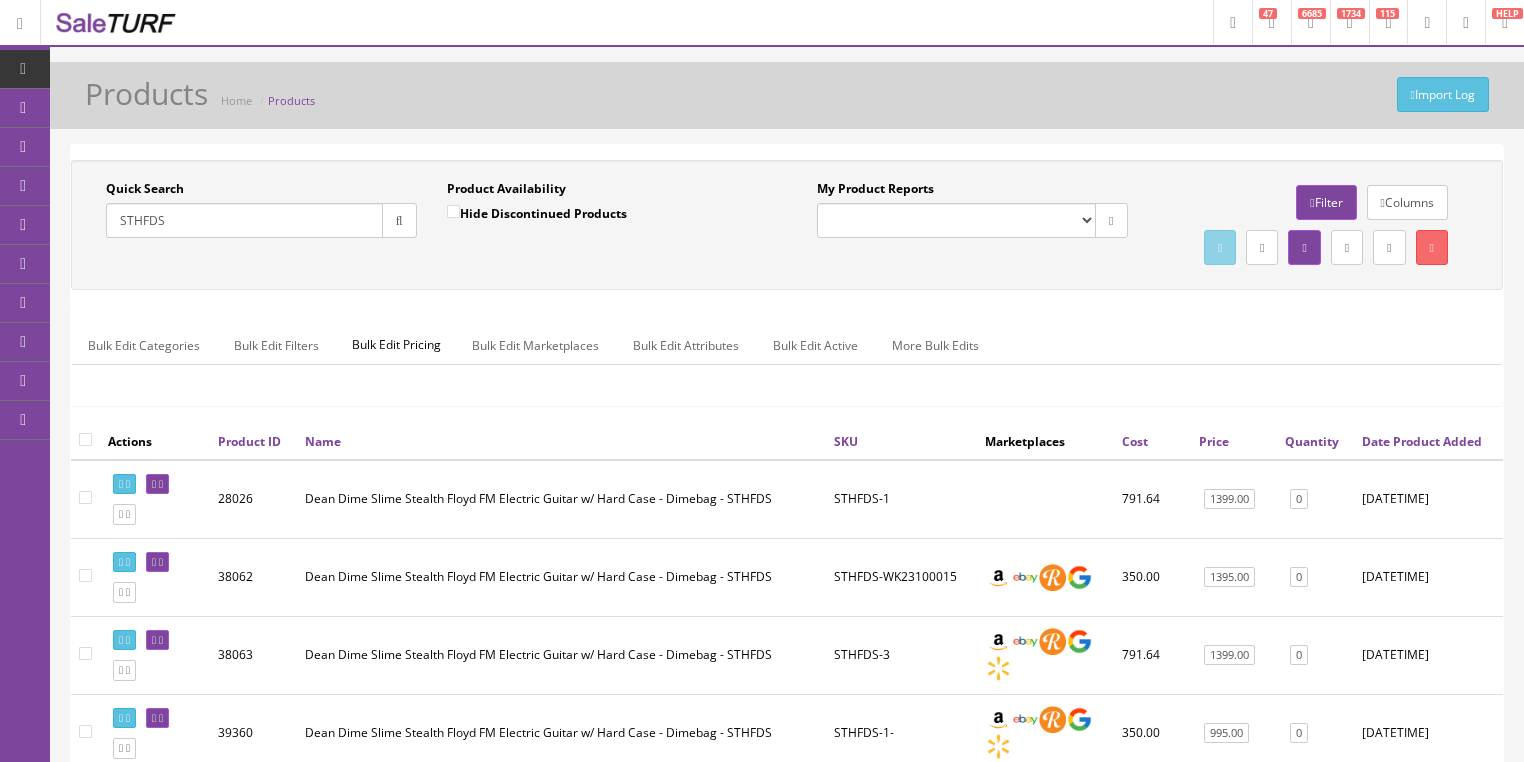 drag, startPoint x: 187, startPoint y: 214, endPoint x: 131, endPoint y: 276, distance: 83.546394 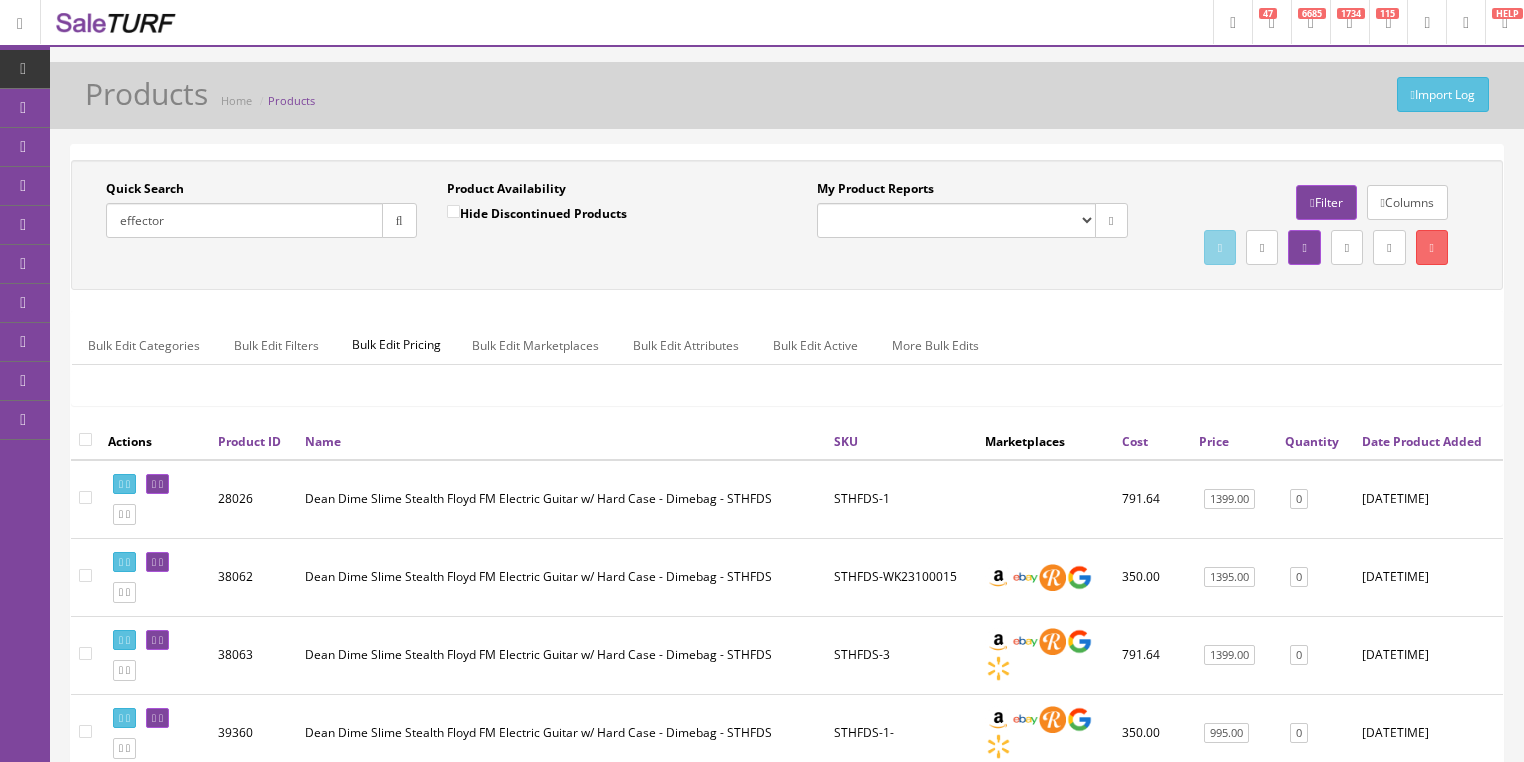 type on "effector" 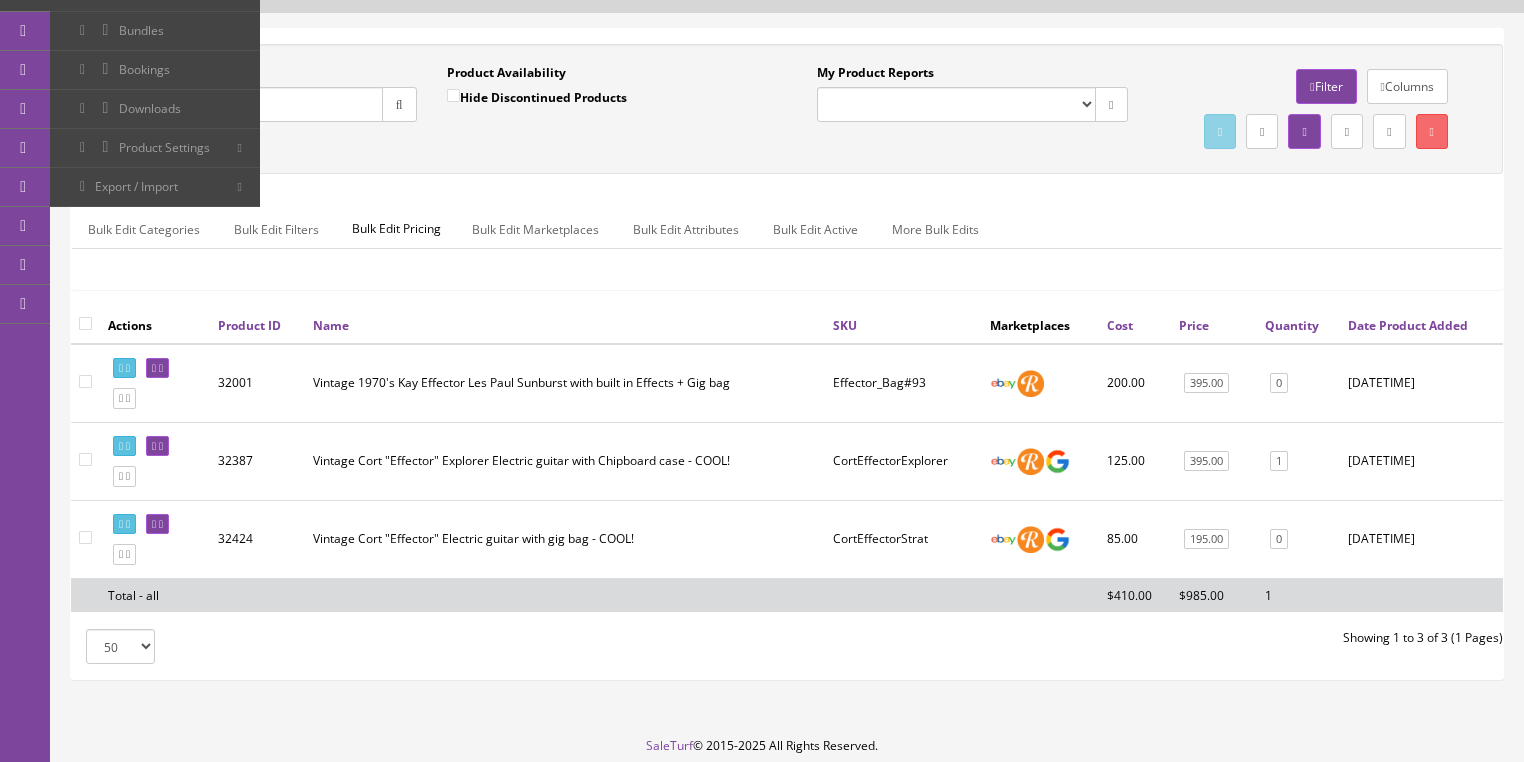 scroll, scrollTop: 228, scrollLeft: 0, axis: vertical 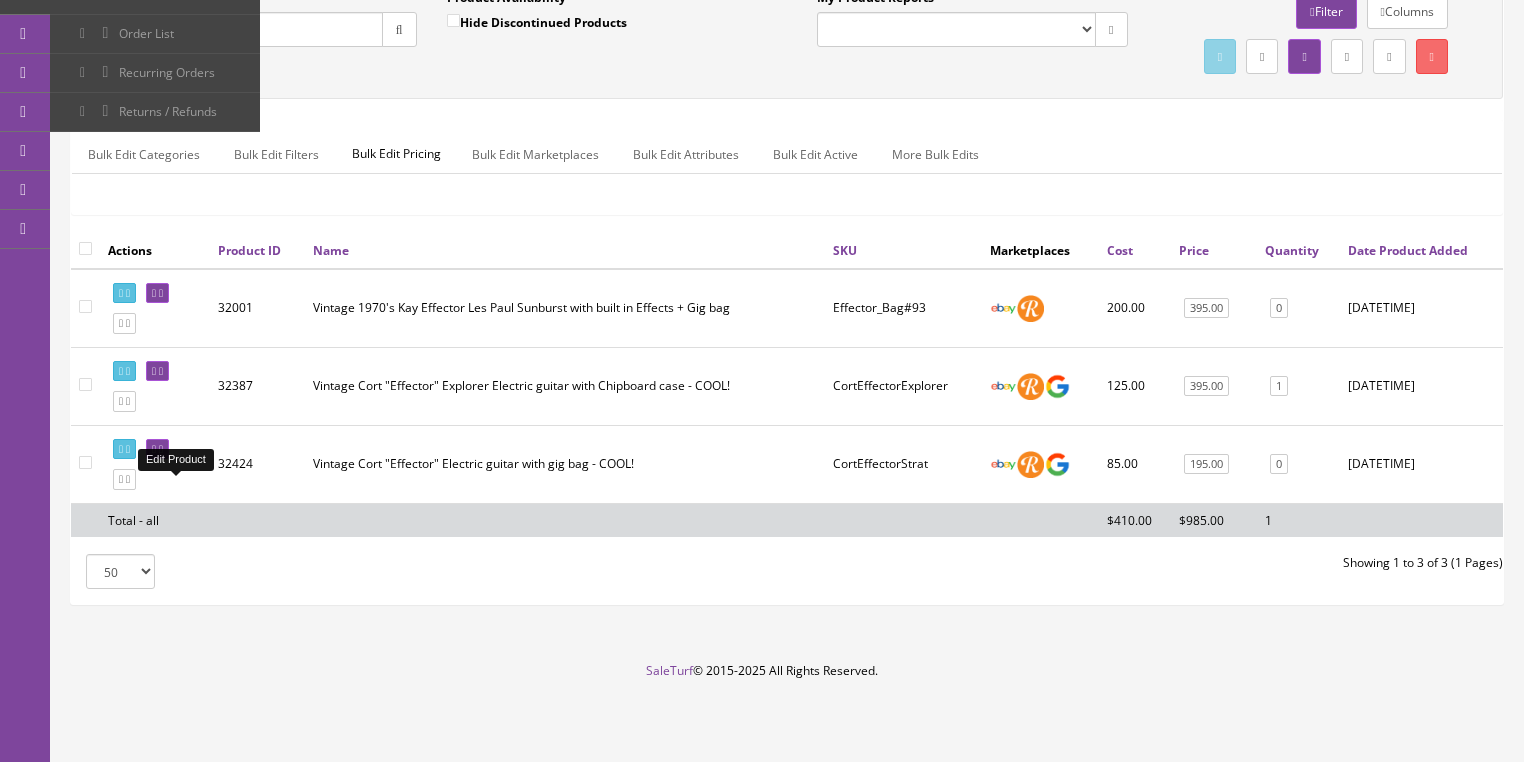click at bounding box center [161, 449] 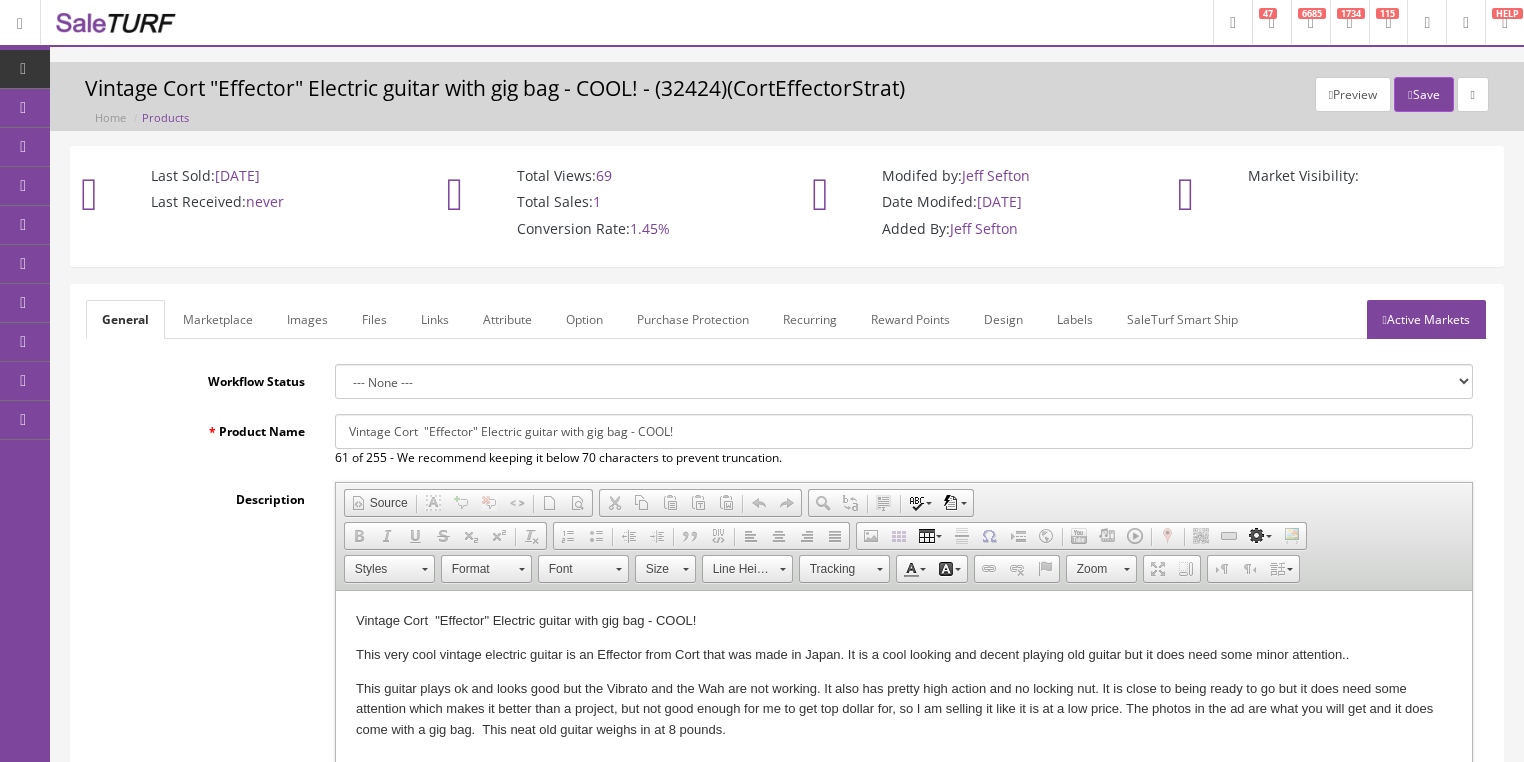 scroll, scrollTop: 0, scrollLeft: 0, axis: both 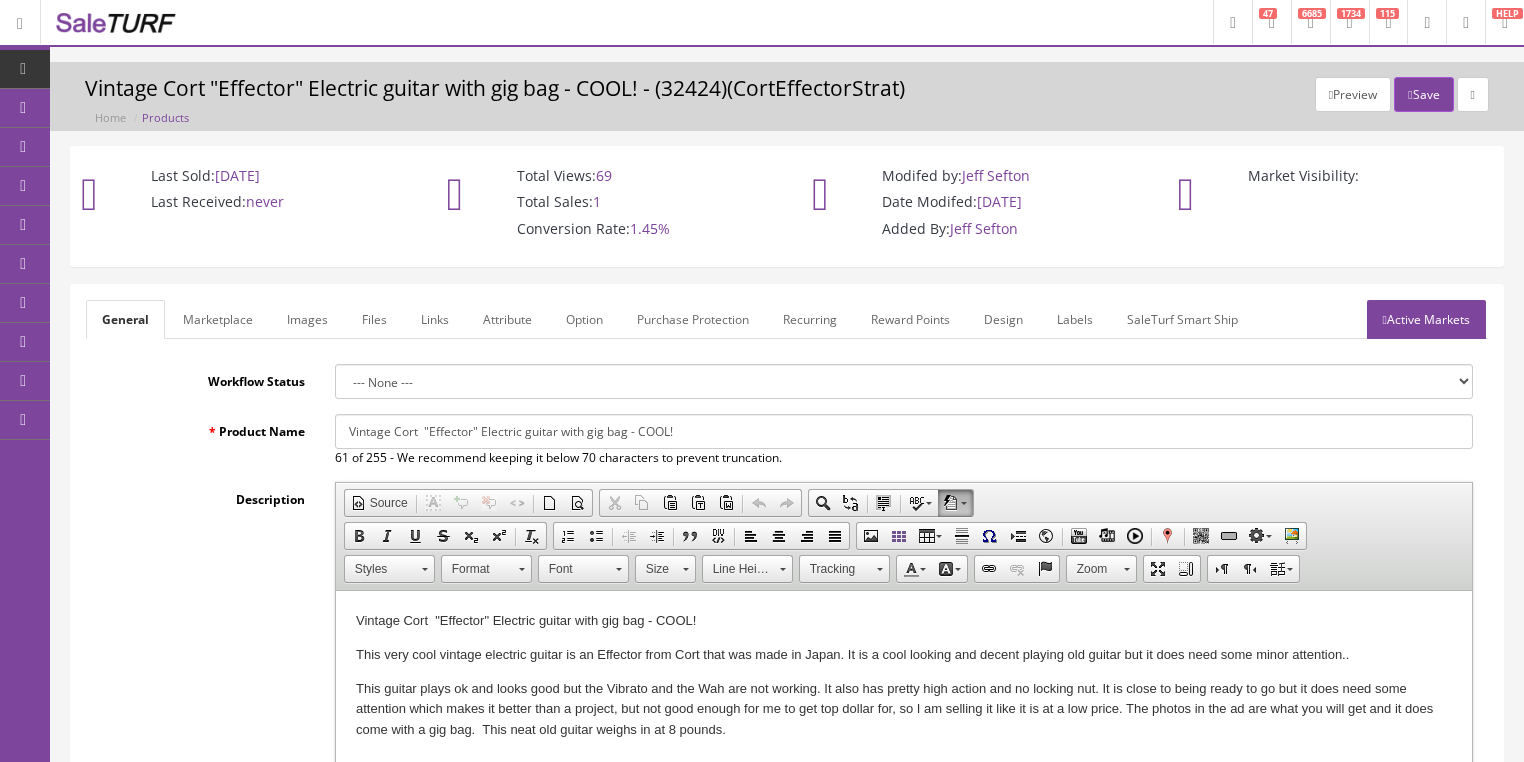 click on "Images" at bounding box center (307, 319) 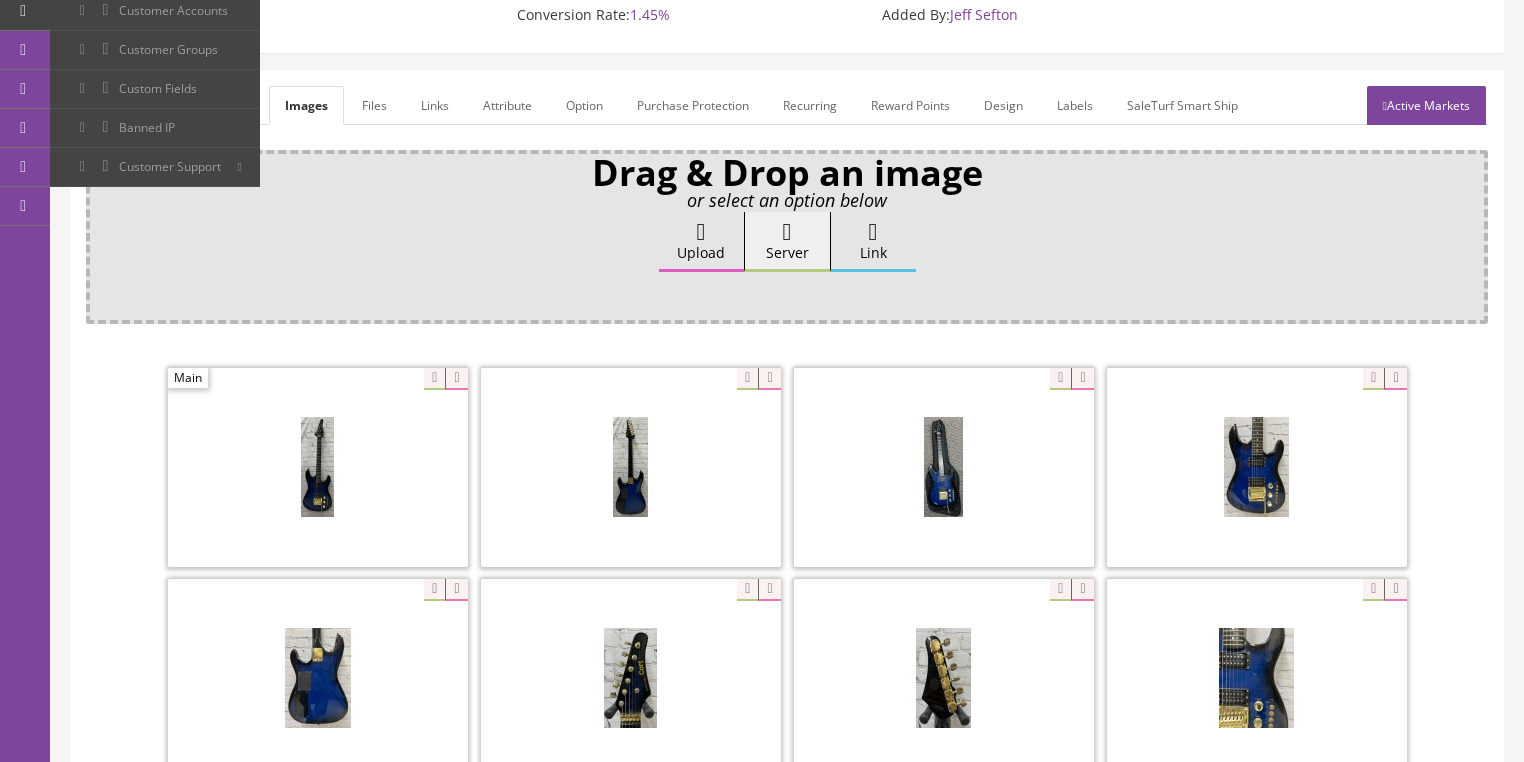 scroll, scrollTop: 240, scrollLeft: 0, axis: vertical 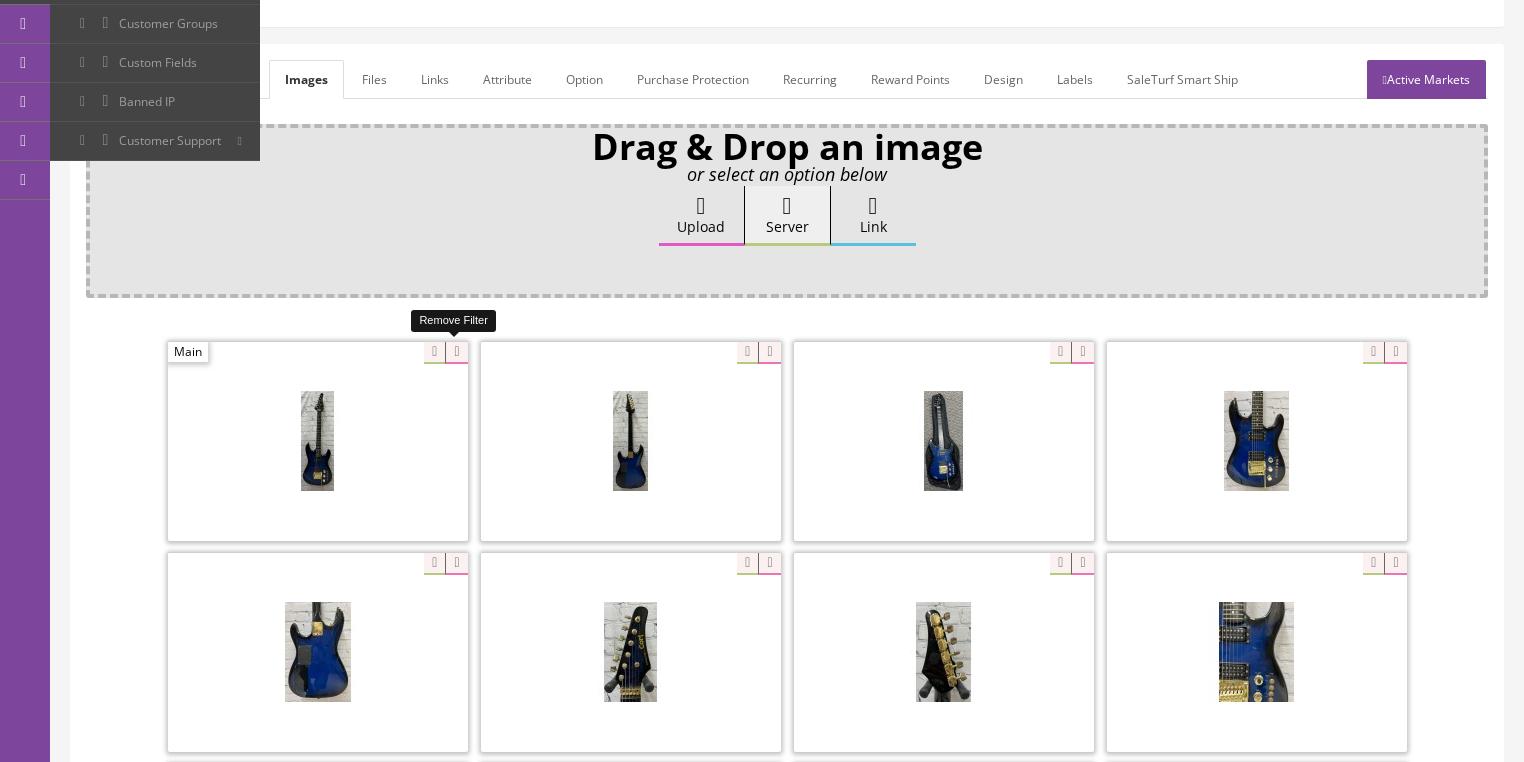 click at bounding box center [456, 353] 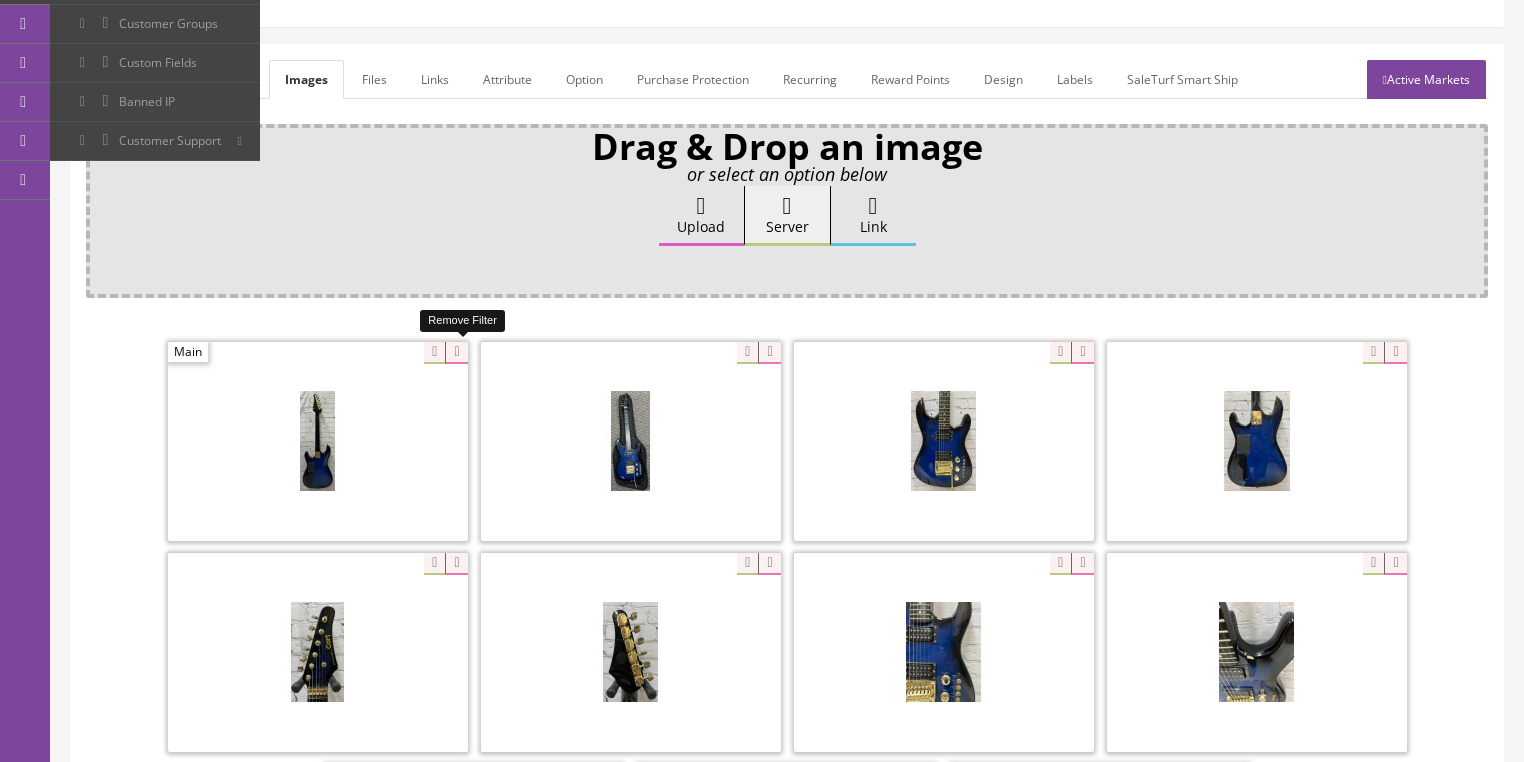 click at bounding box center [456, 353] 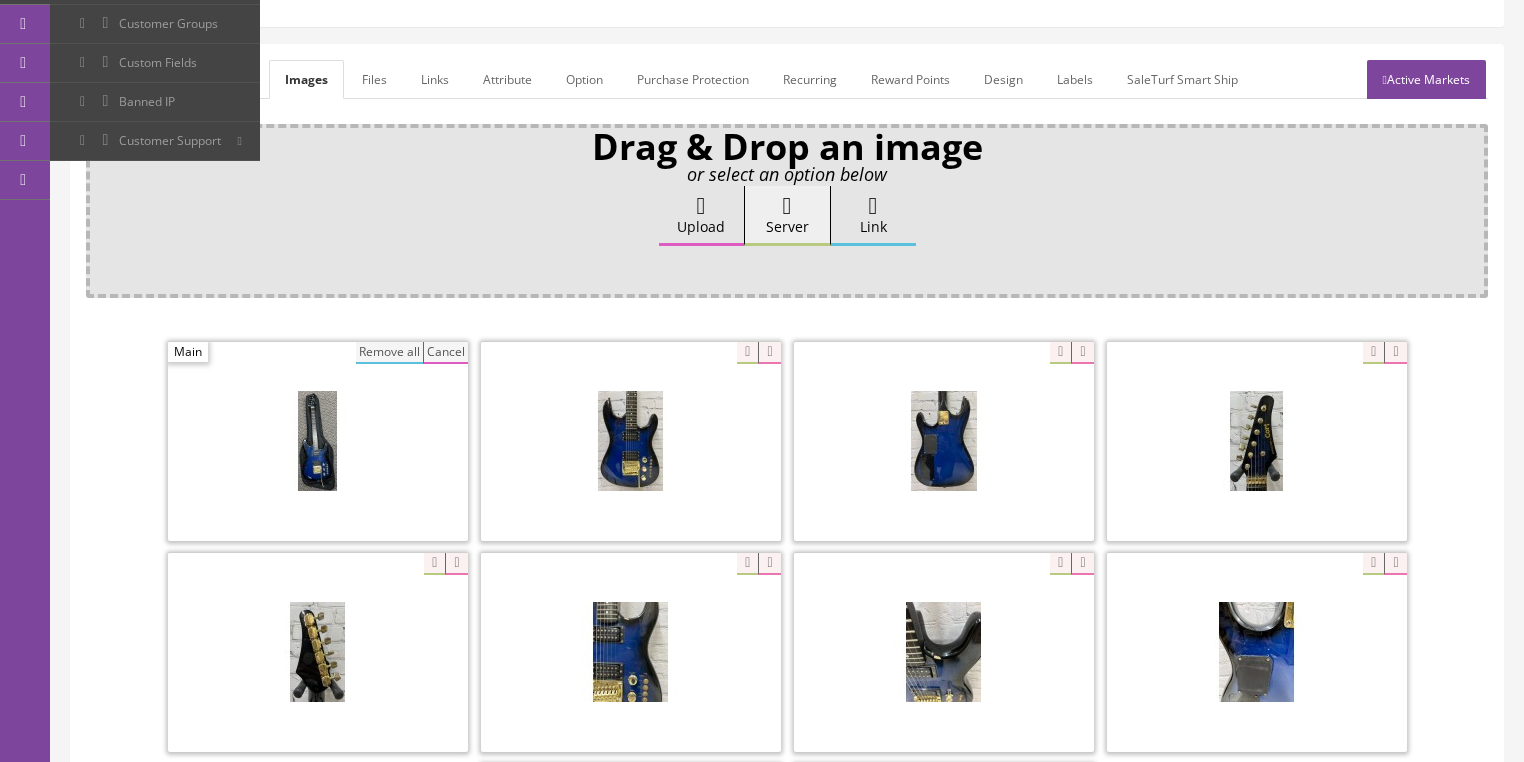 click on "Remove all" at bounding box center (389, 353) 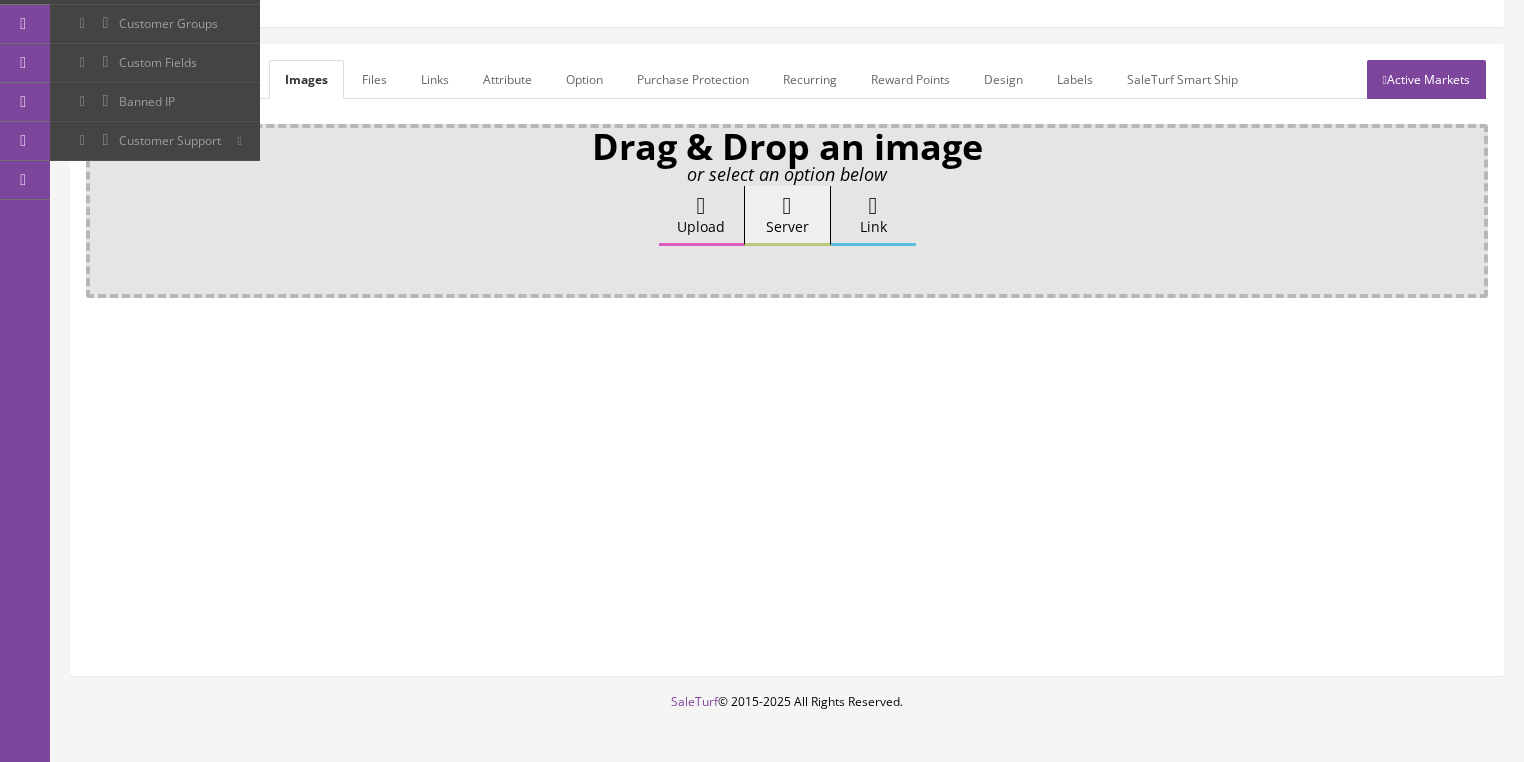 click at bounding box center [701, 206] 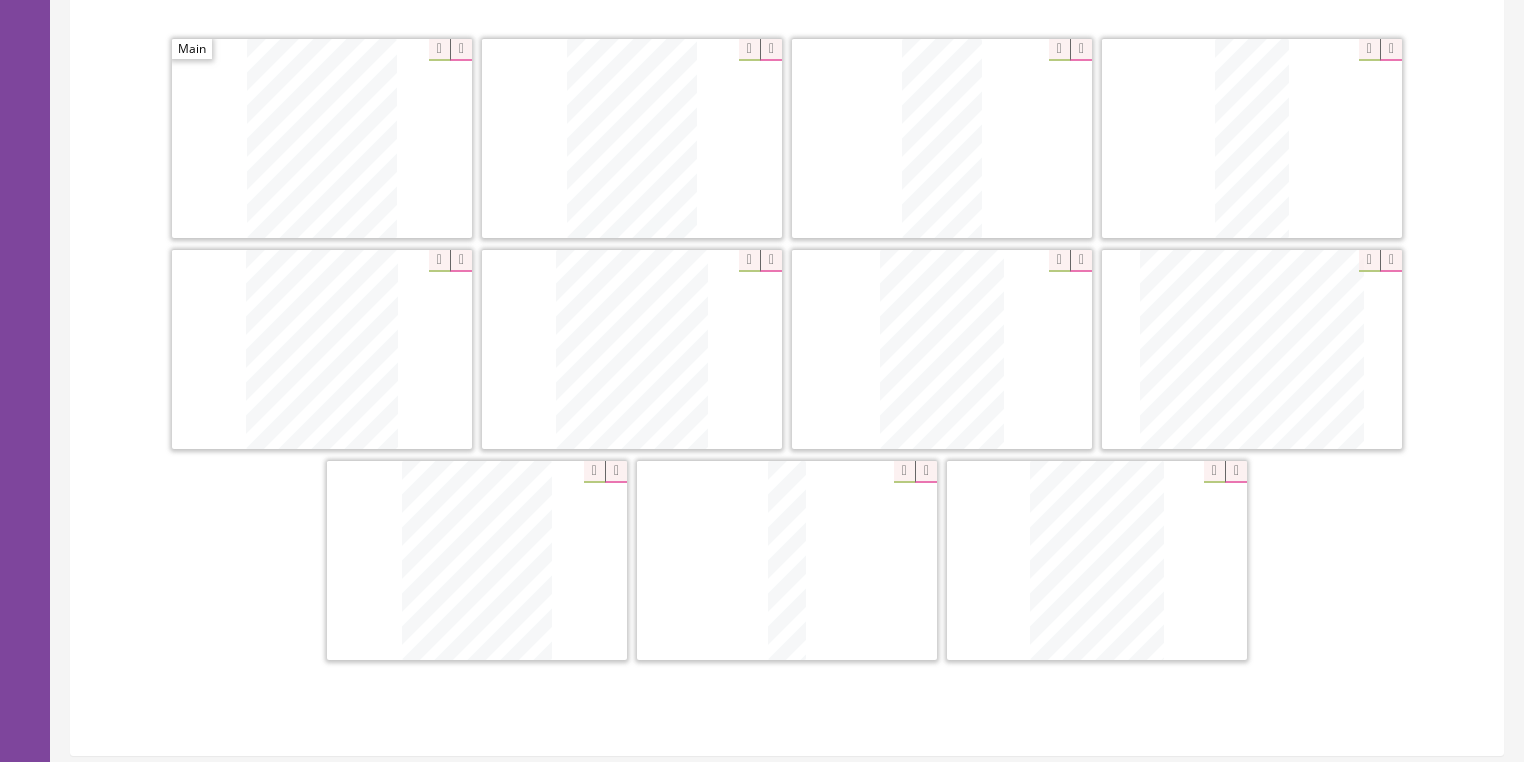 scroll, scrollTop: 560, scrollLeft: 0, axis: vertical 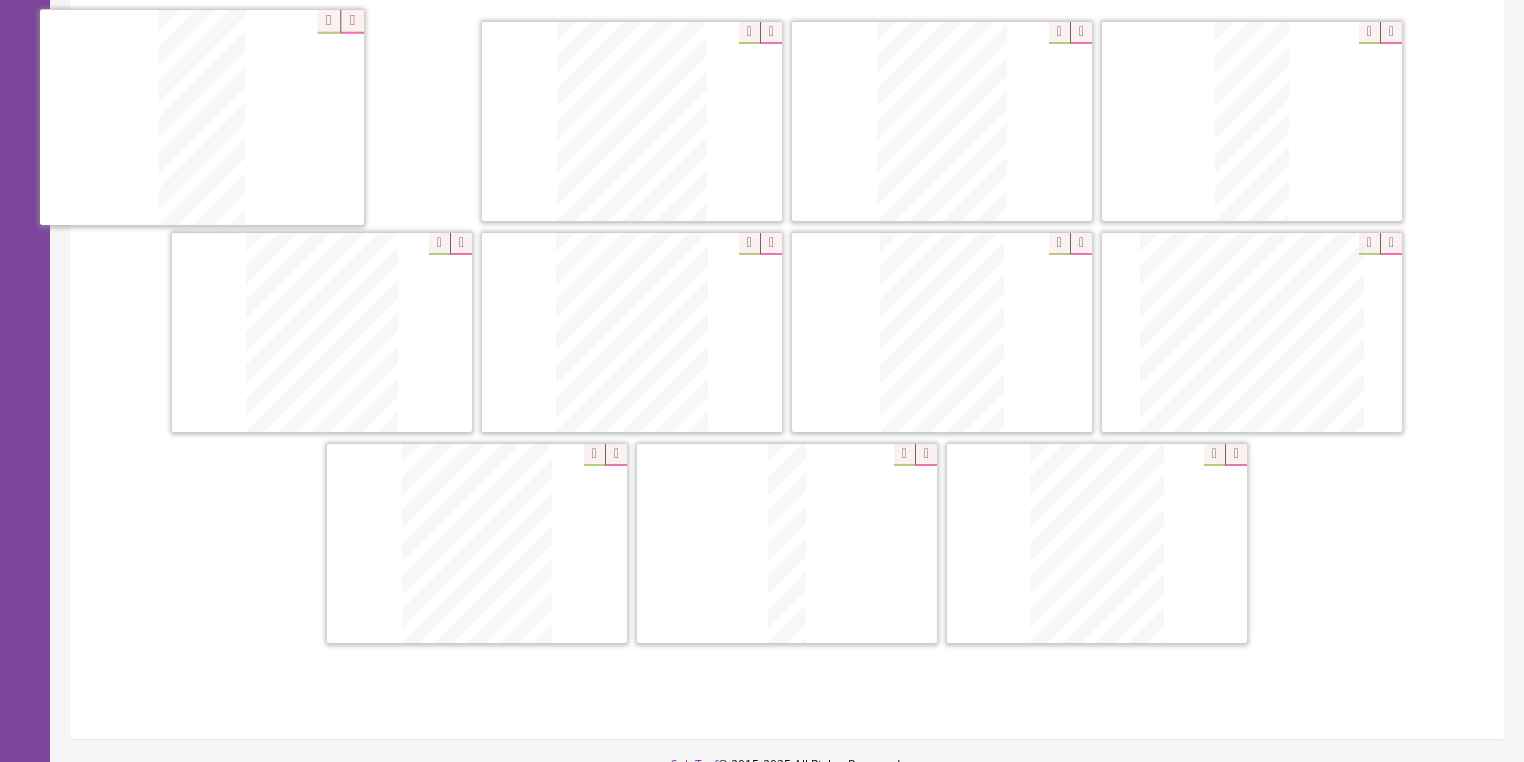 drag, startPoint x: 964, startPoint y: 150, endPoint x: 432, endPoint y: 180, distance: 532.8452 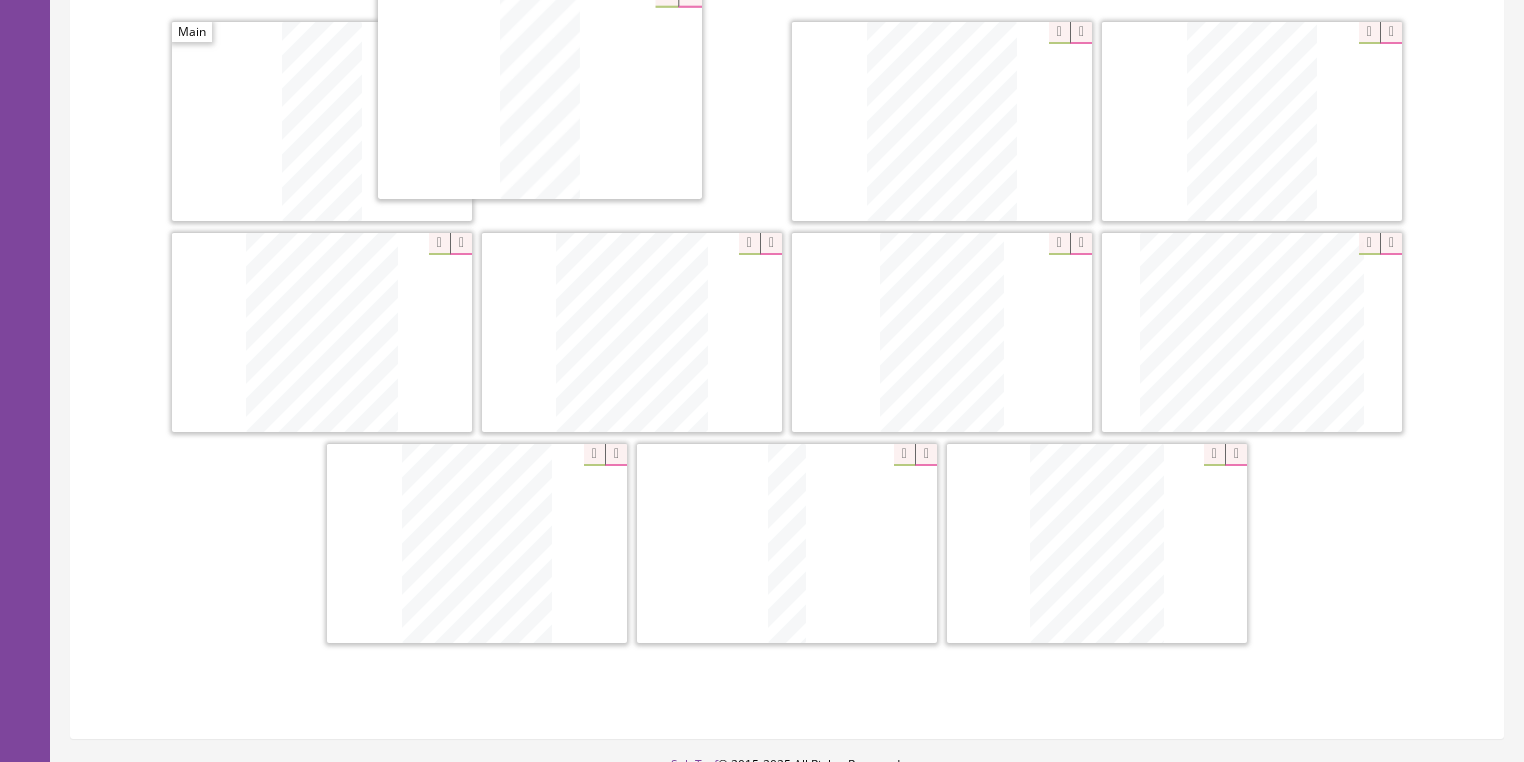 drag, startPoint x: 1240, startPoint y: 164, endPoint x: 536, endPoint y: 142, distance: 704.3437 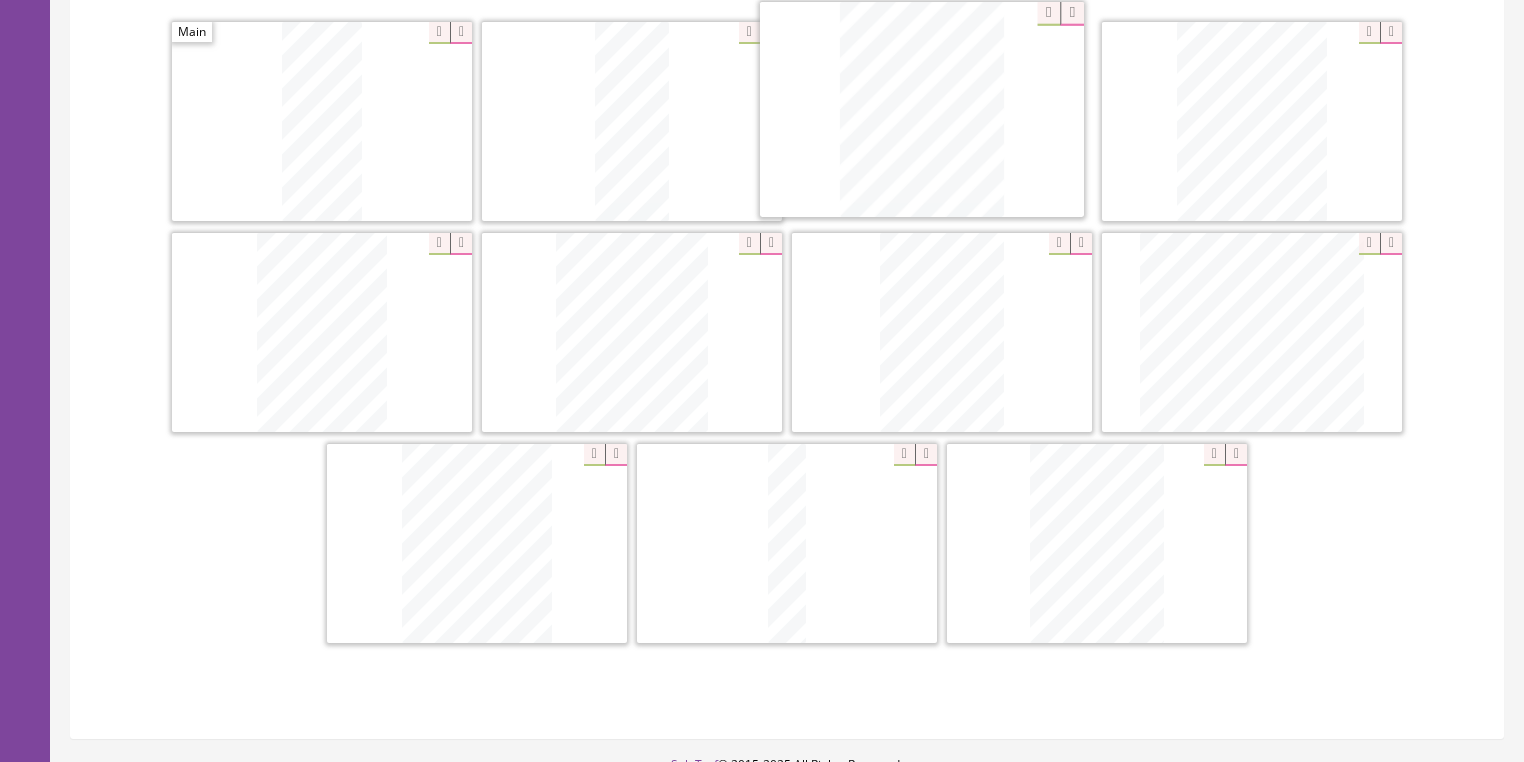 drag, startPoint x: 523, startPoint y: 260, endPoint x: 879, endPoint y: 182, distance: 364.4448 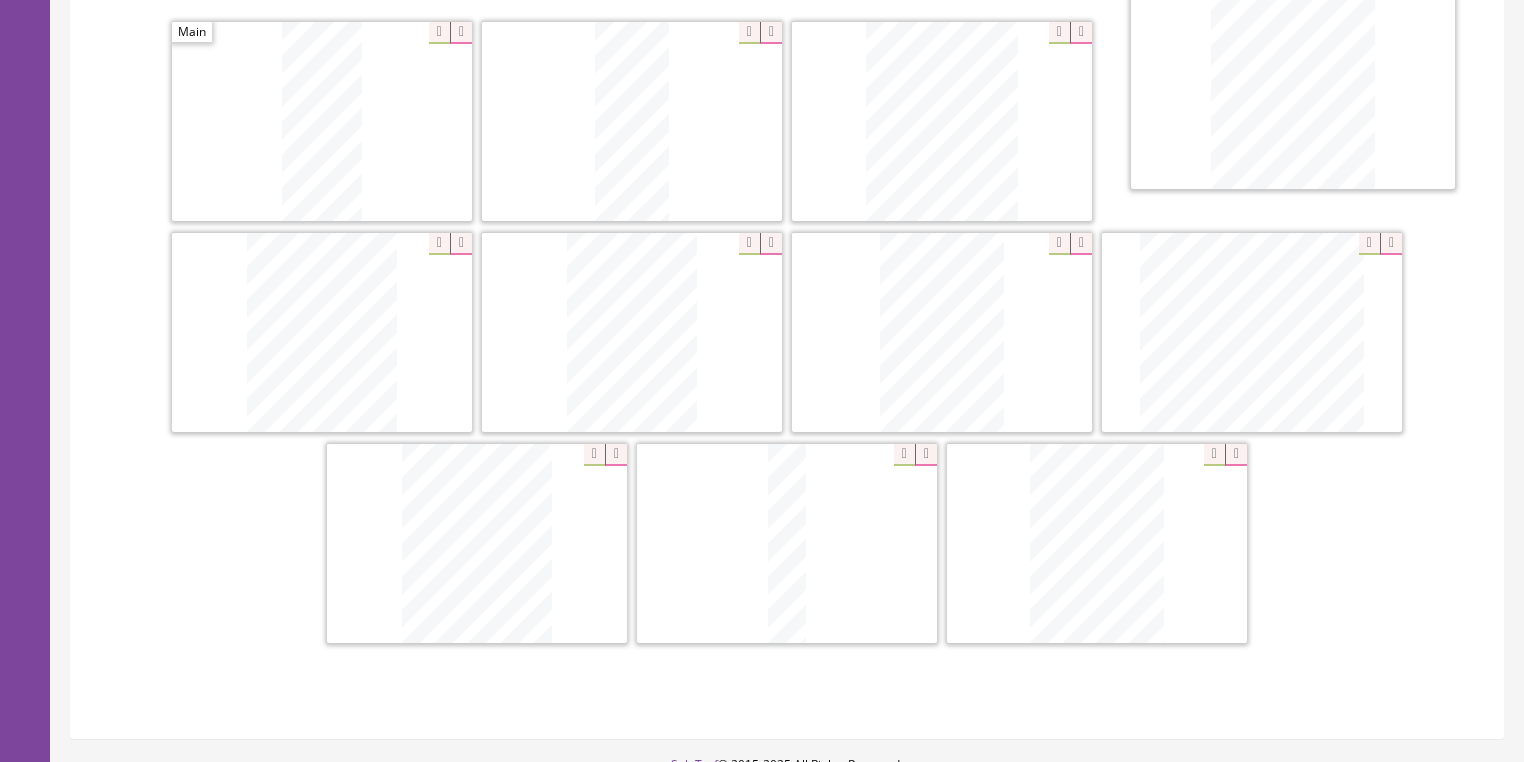 drag, startPoint x: 641, startPoint y: 308, endPoint x: 1280, endPoint y: 98, distance: 672.6225 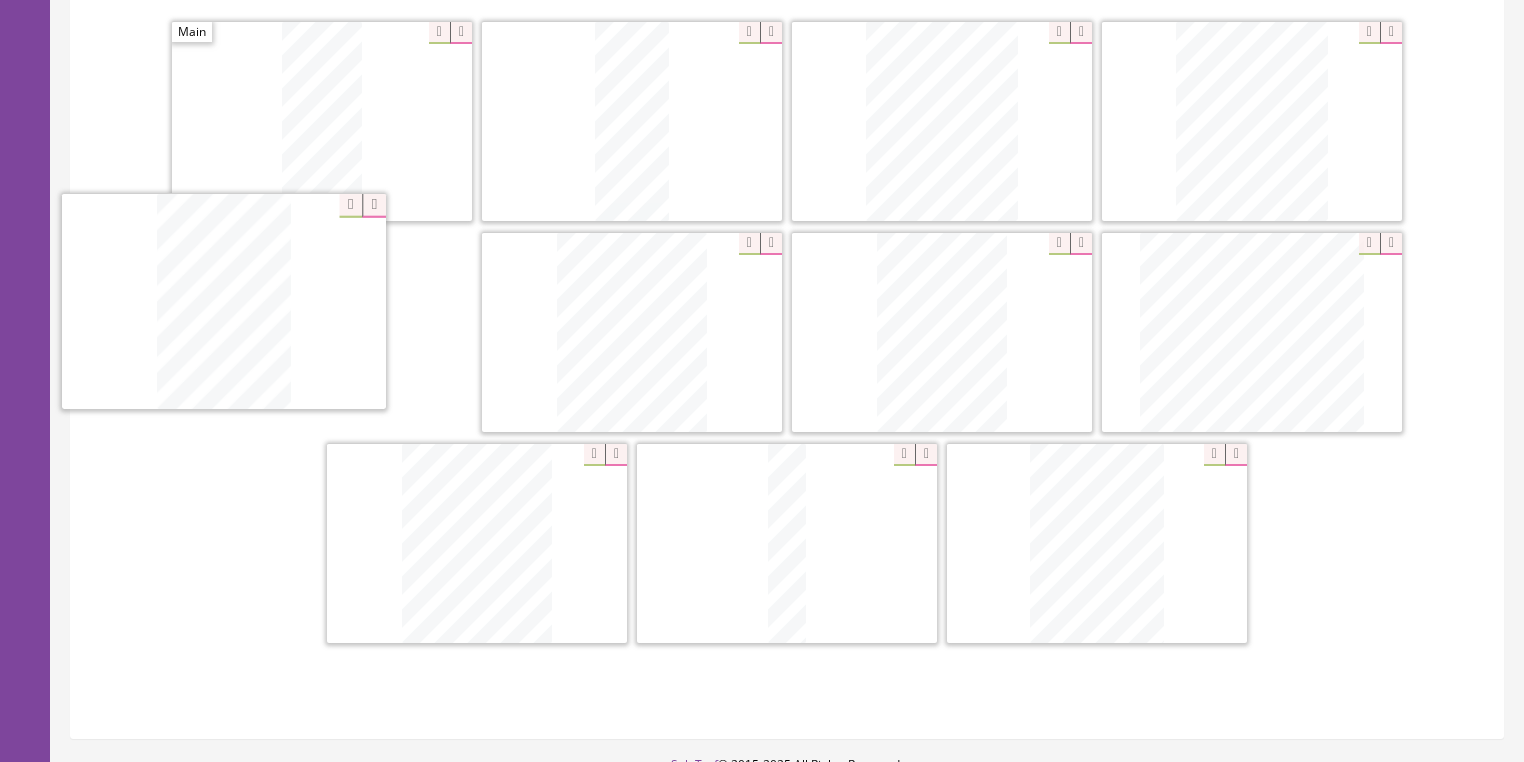 drag, startPoint x: 920, startPoint y: 292, endPoint x: 236, endPoint y: 298, distance: 684.0263 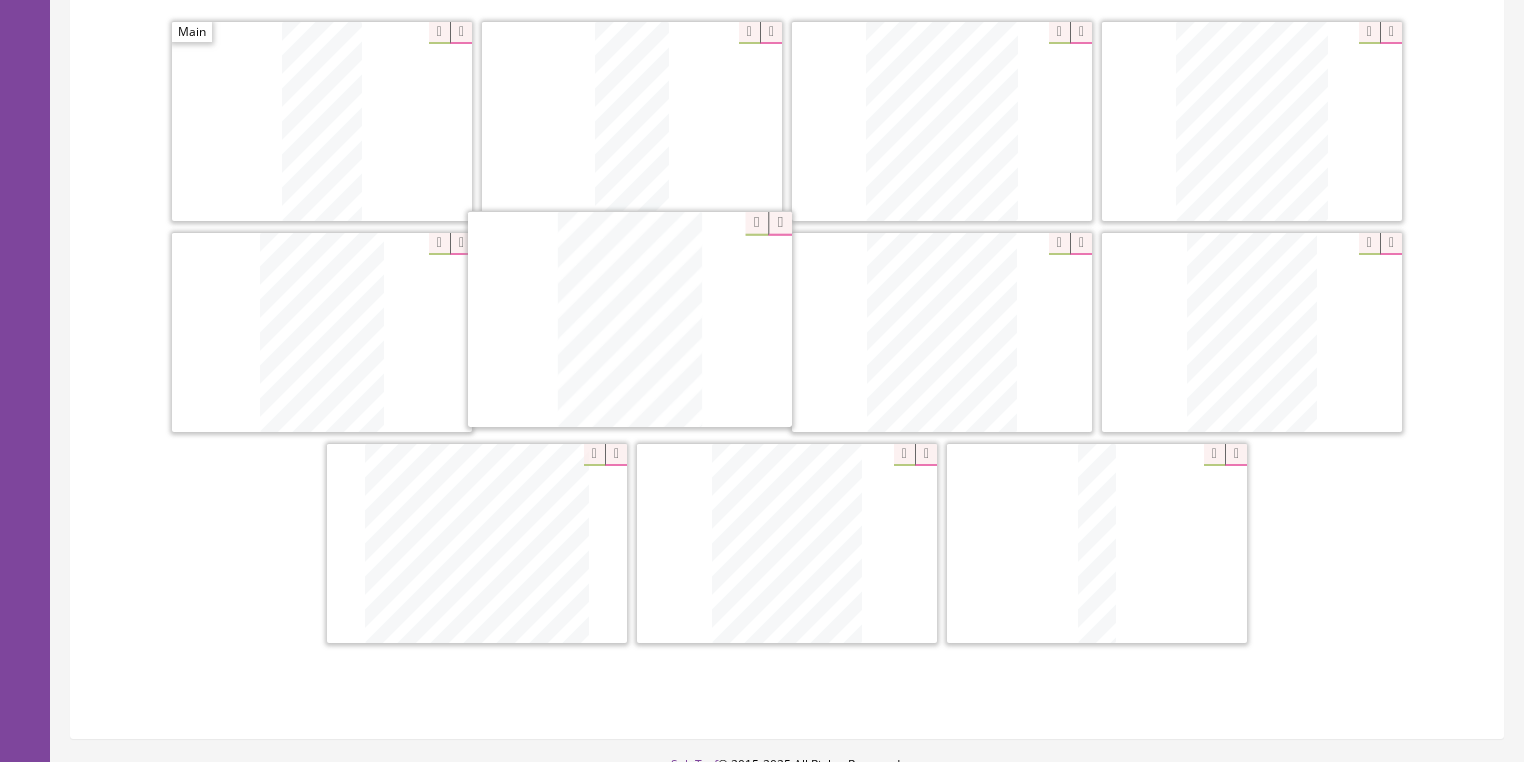 drag, startPoint x: 1083, startPoint y: 505, endPoint x: 616, endPoint y: 284, distance: 516.6527 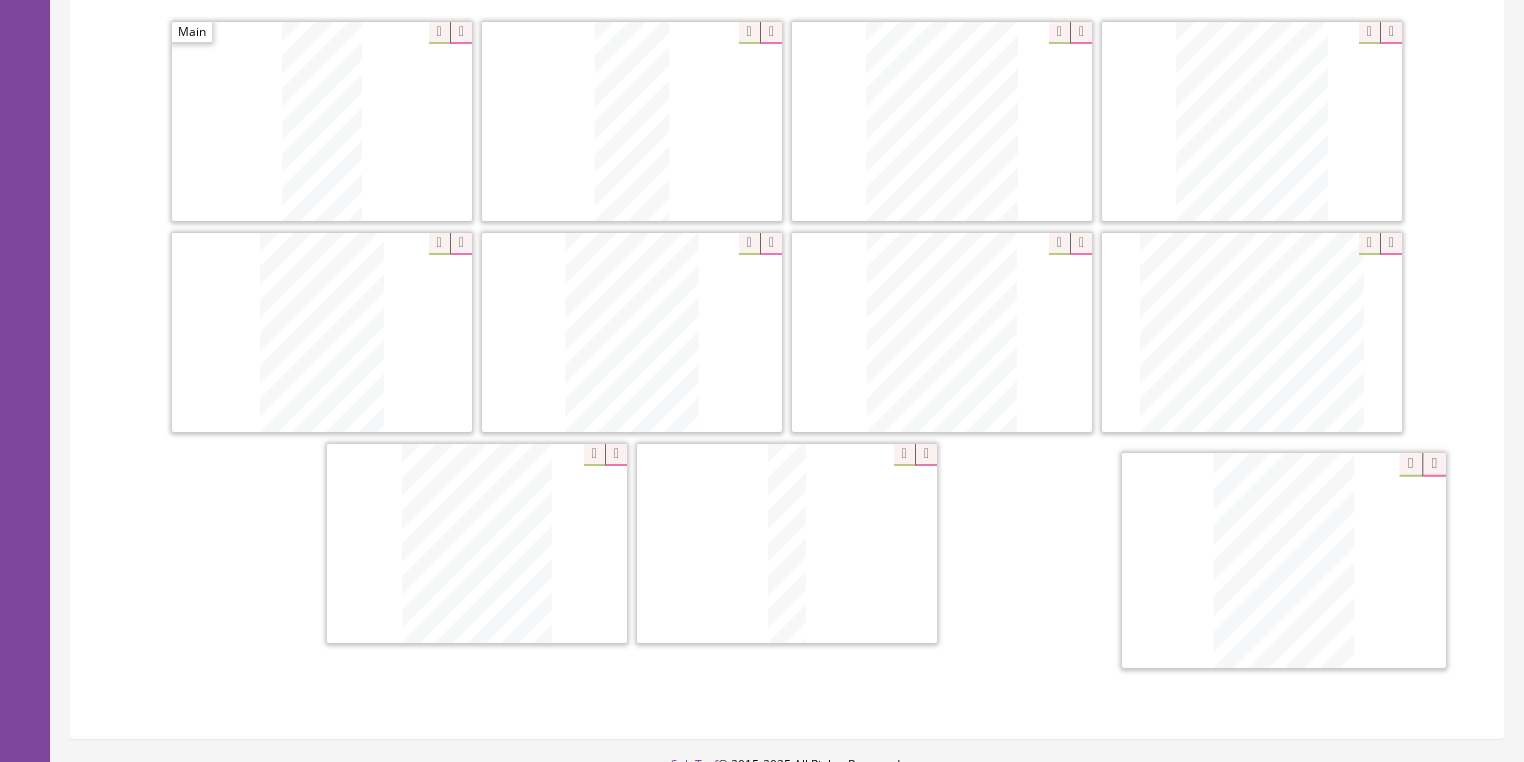 drag, startPoint x: 1243, startPoint y: 325, endPoint x: 1276, endPoint y: 555, distance: 232.35533 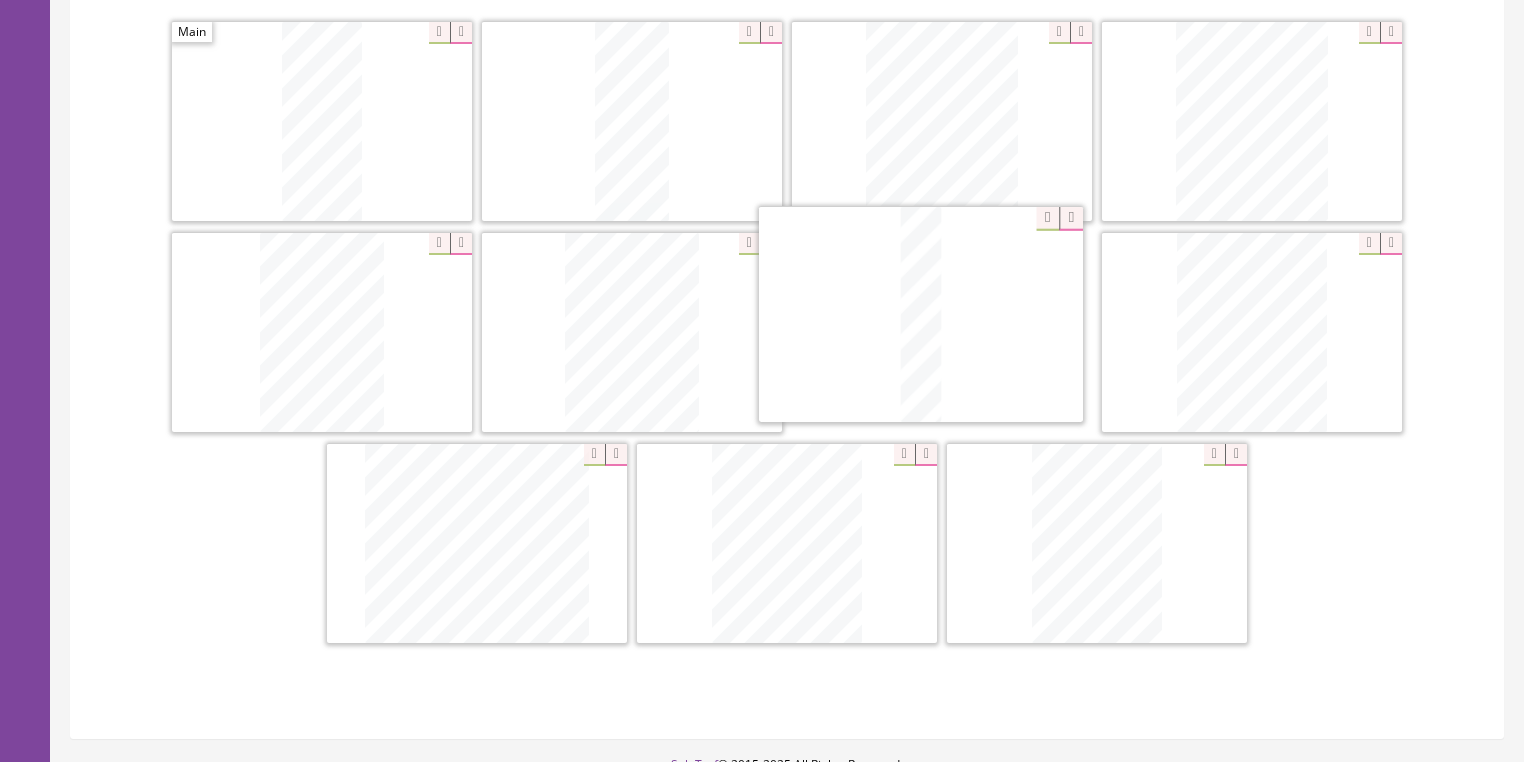 drag, startPoint x: 781, startPoint y: 512, endPoint x: 952, endPoint y: 288, distance: 281.8102 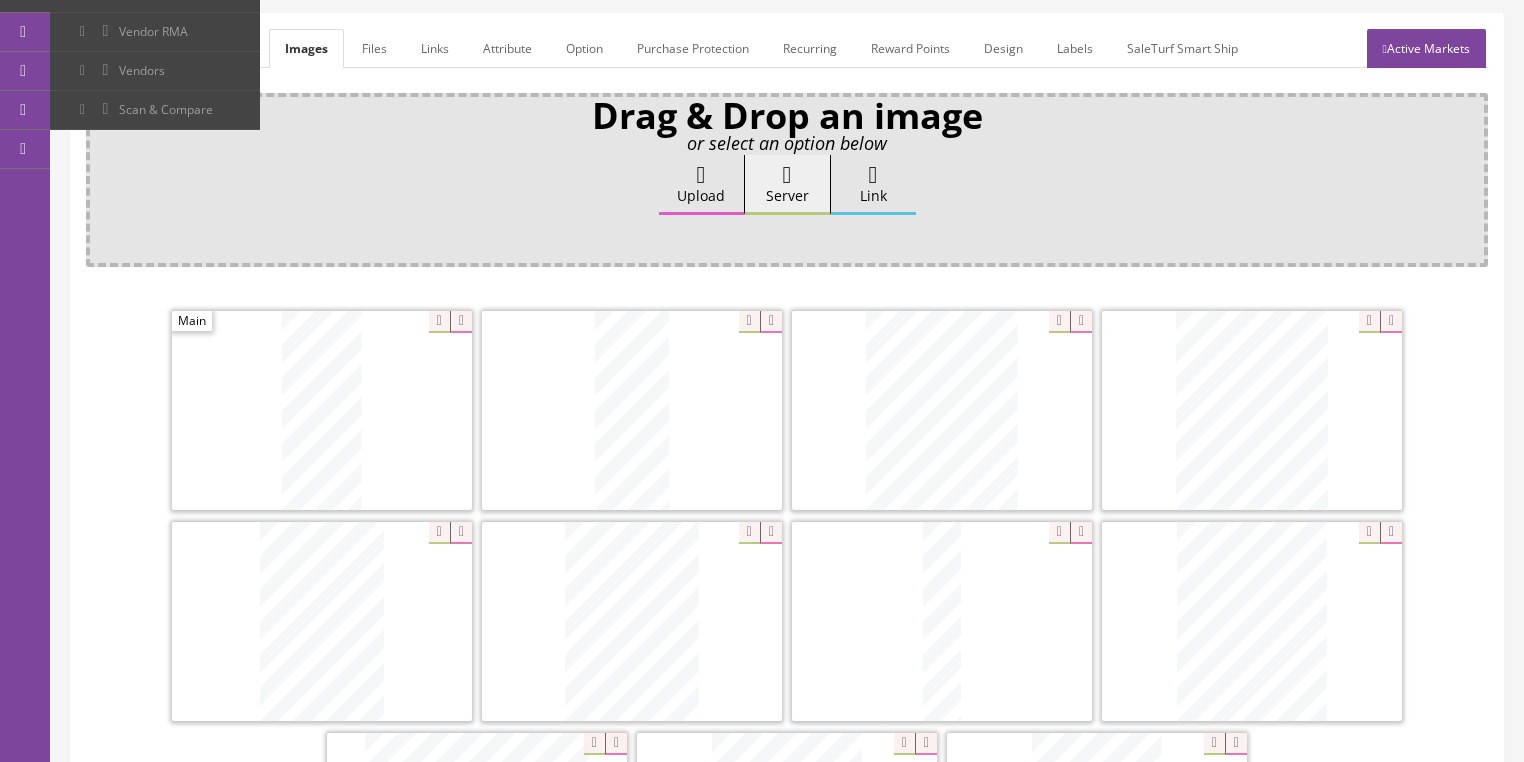 scroll, scrollTop: 240, scrollLeft: 0, axis: vertical 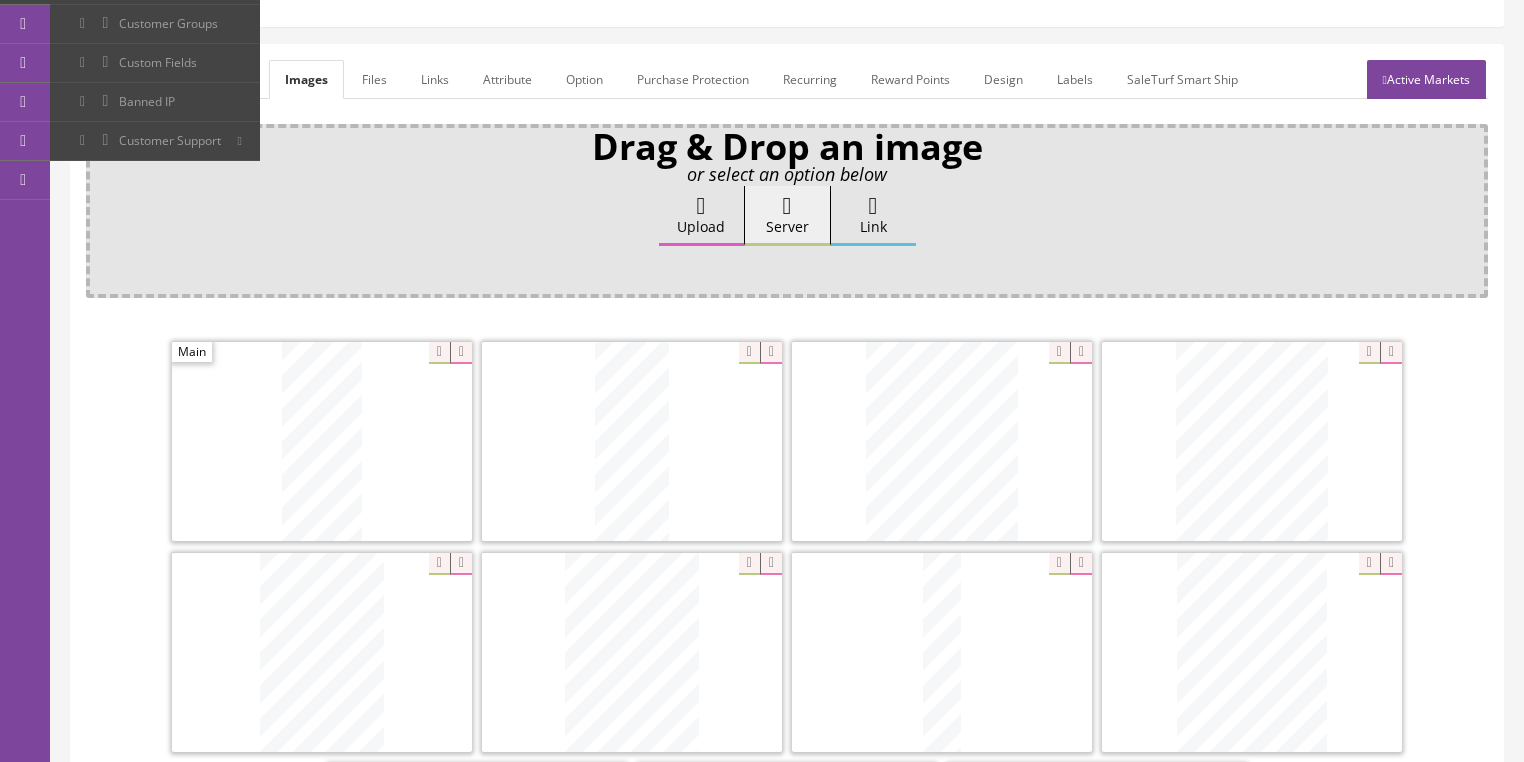 click on "General" at bounding box center (124, 79) 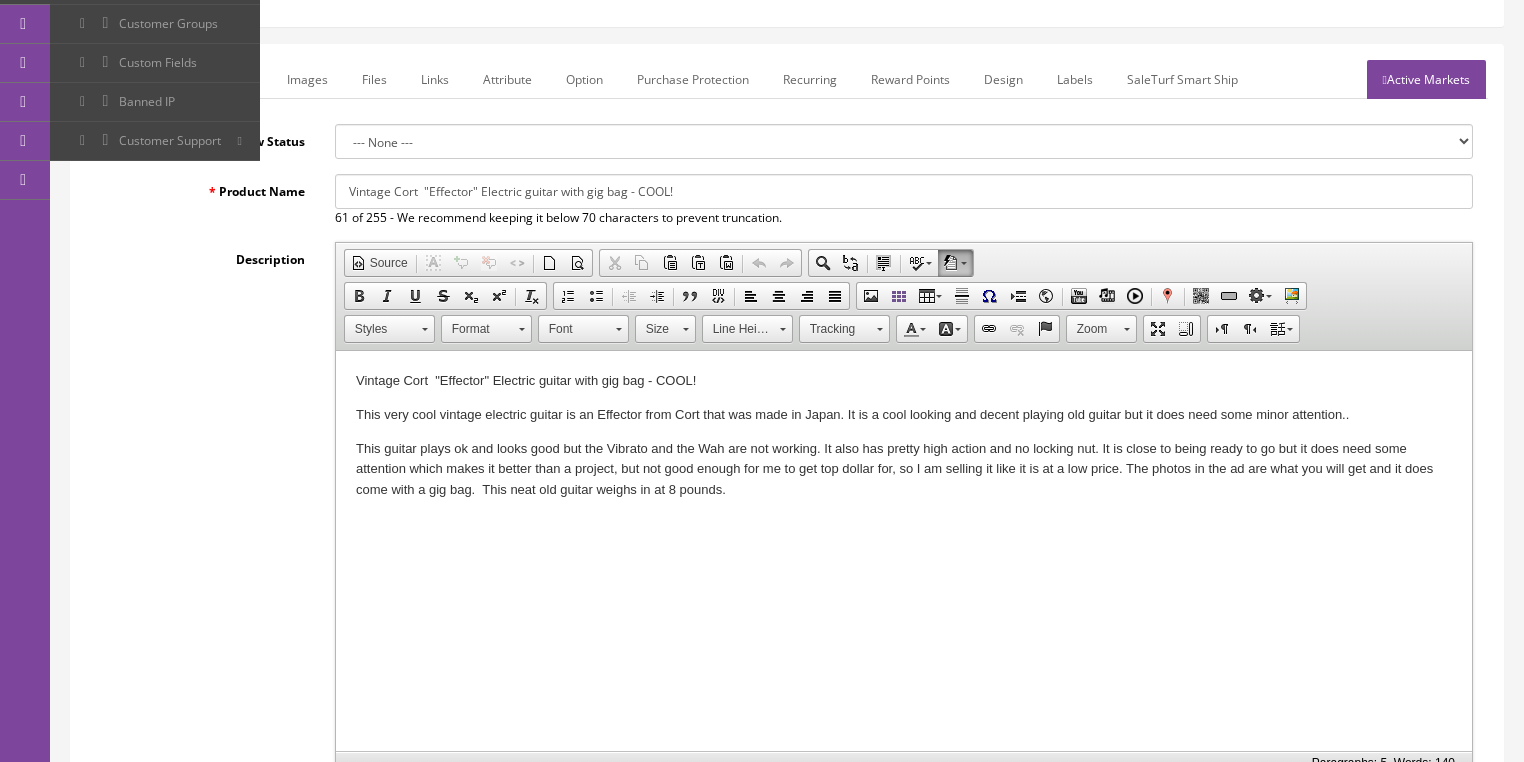 click on "Vintage Cort  "Effector" Electric guitar with gig bag - COOL!" at bounding box center [904, 191] 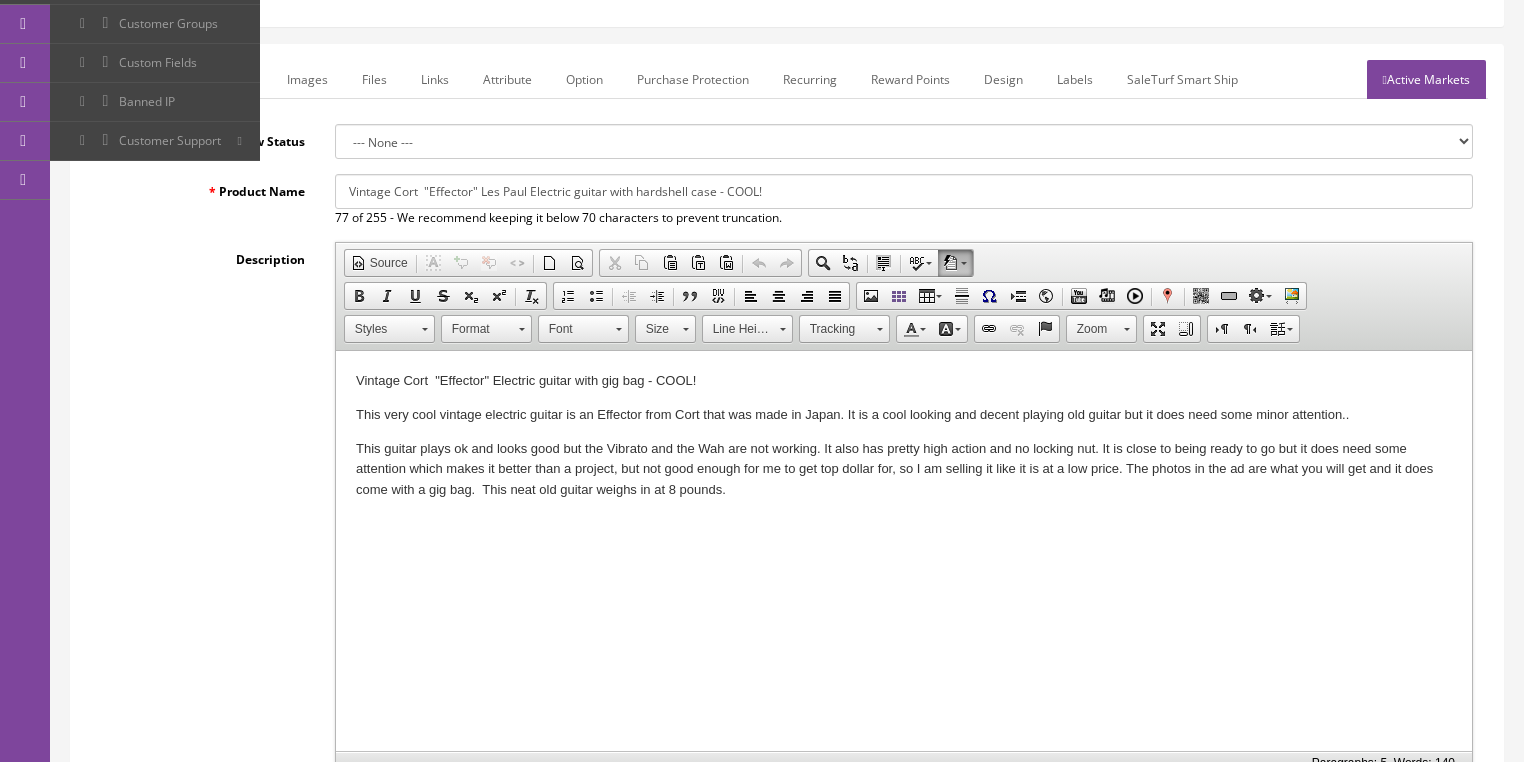 drag, startPoint x: 344, startPoint y: 197, endPoint x: 804, endPoint y: 208, distance: 460.1315 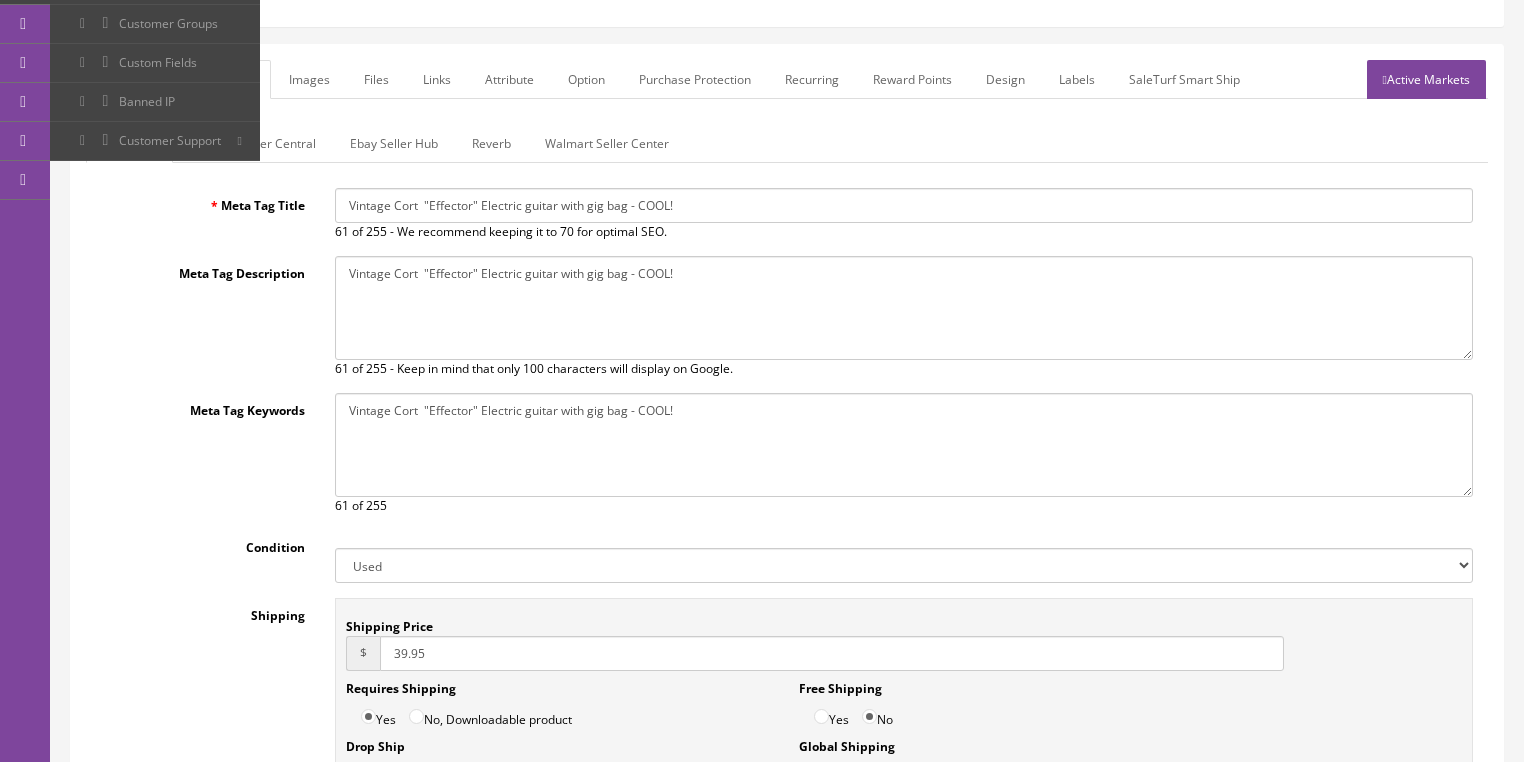 drag, startPoint x: 334, startPoint y: 206, endPoint x: 692, endPoint y: 218, distance: 358.20105 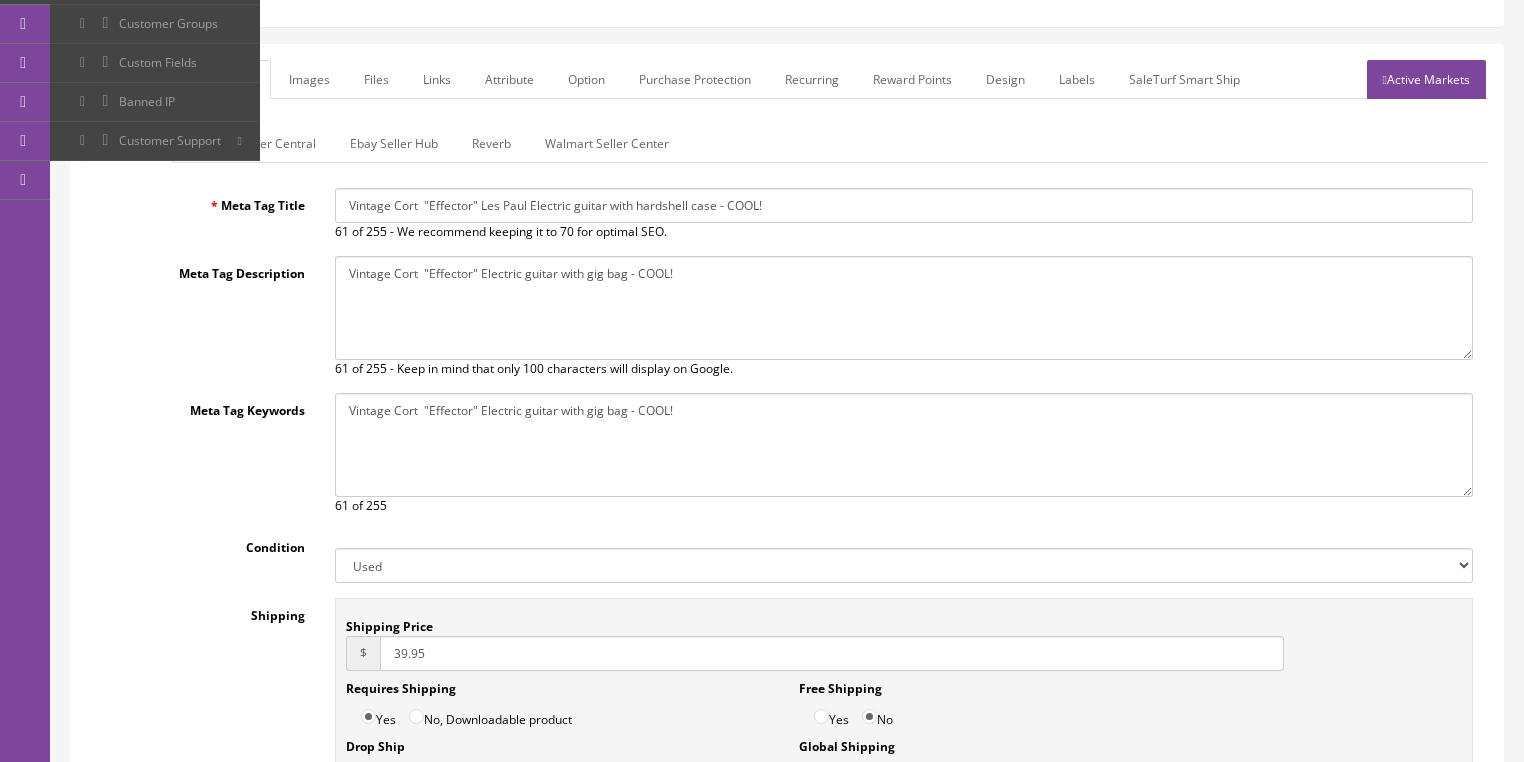 type on "Vintage Cort  "Effector" Les Paul Electric guitar with hardshell case - COOL!" 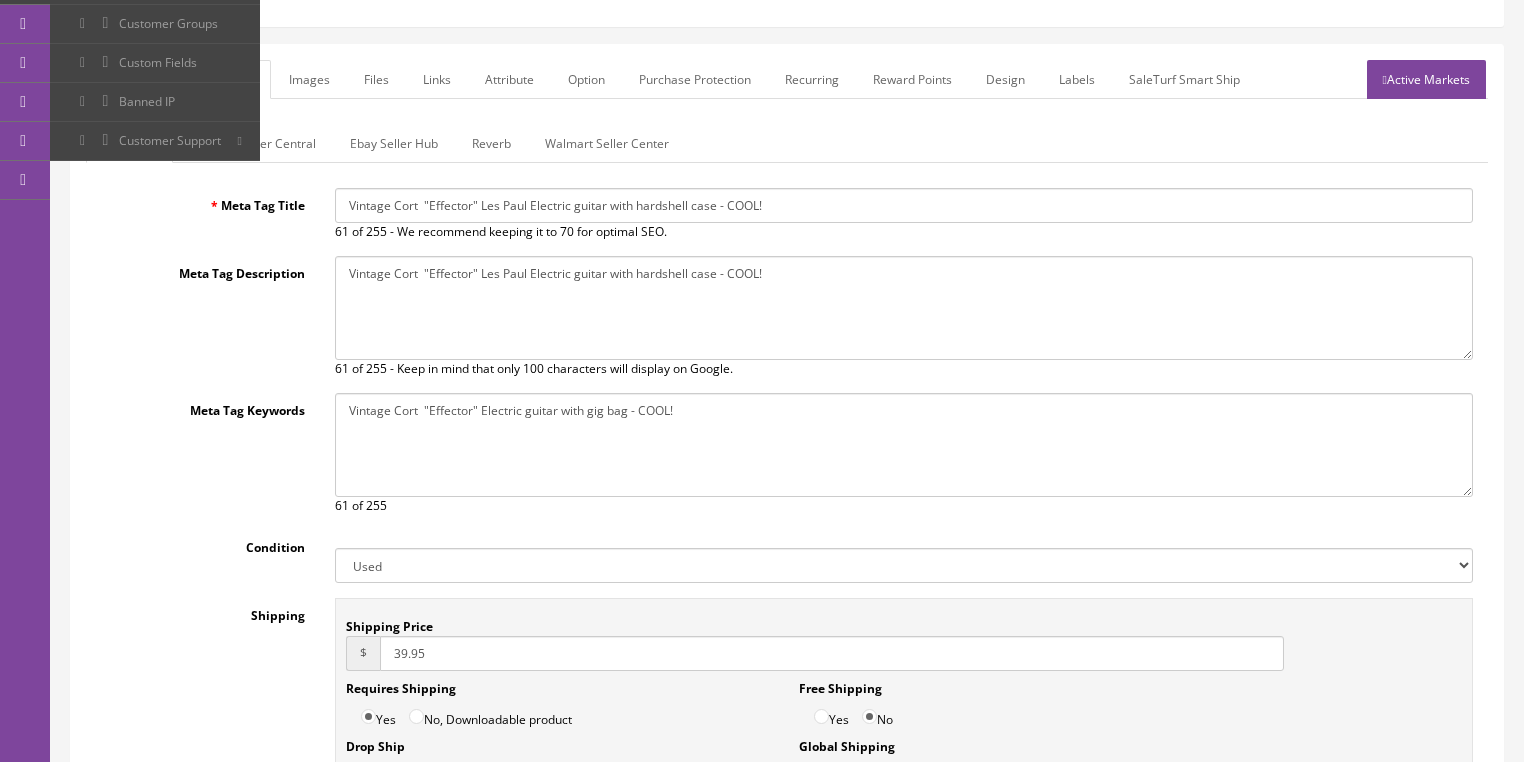 type on "Vintage Cort  "Effector" Les Paul Electric guitar with hardshell case - COOL!" 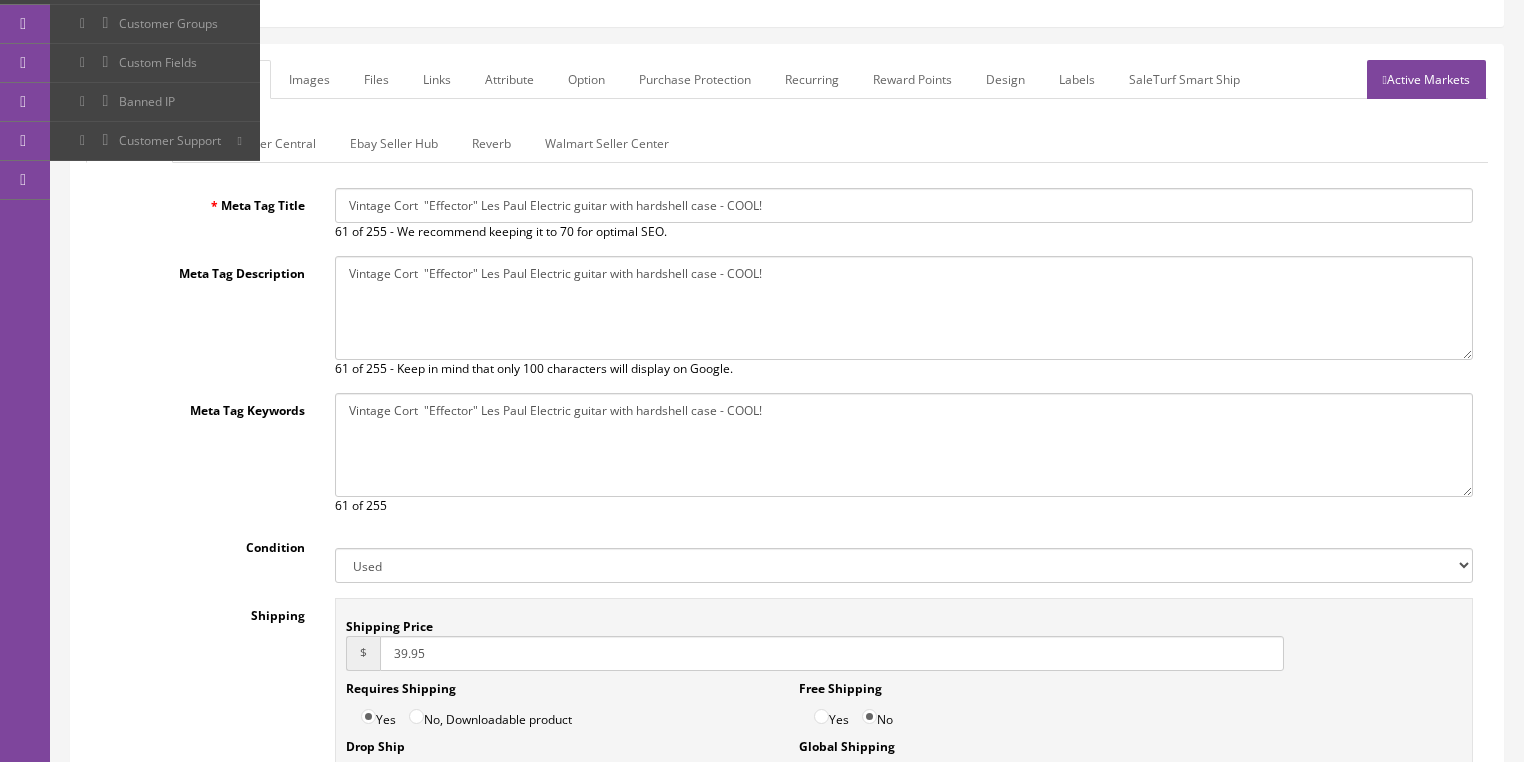 type on "Vintage Cort  "Effector" Les Paul Electric guitar with hardshell case - COOL!" 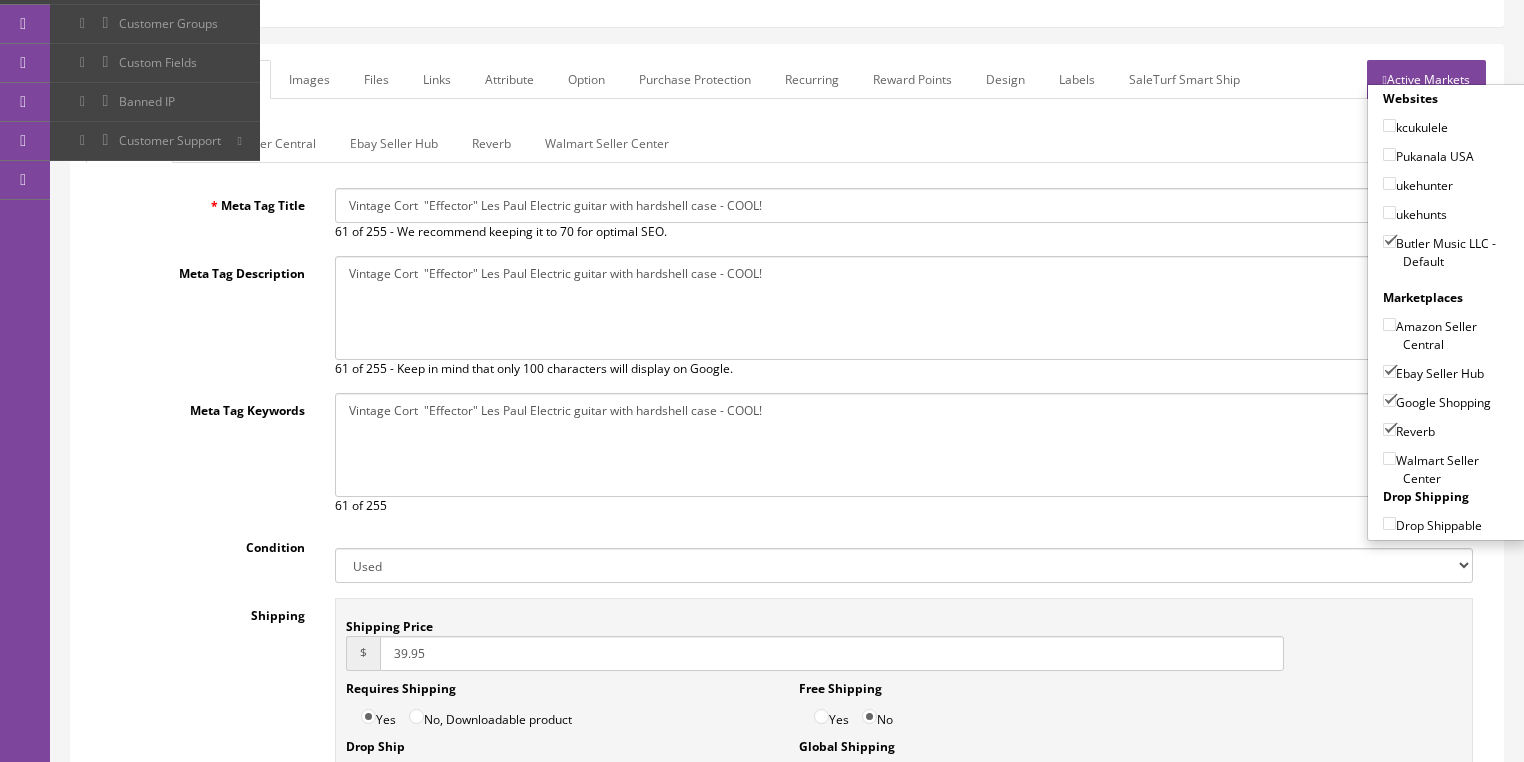 click on "Active Markets" at bounding box center (1426, 79) 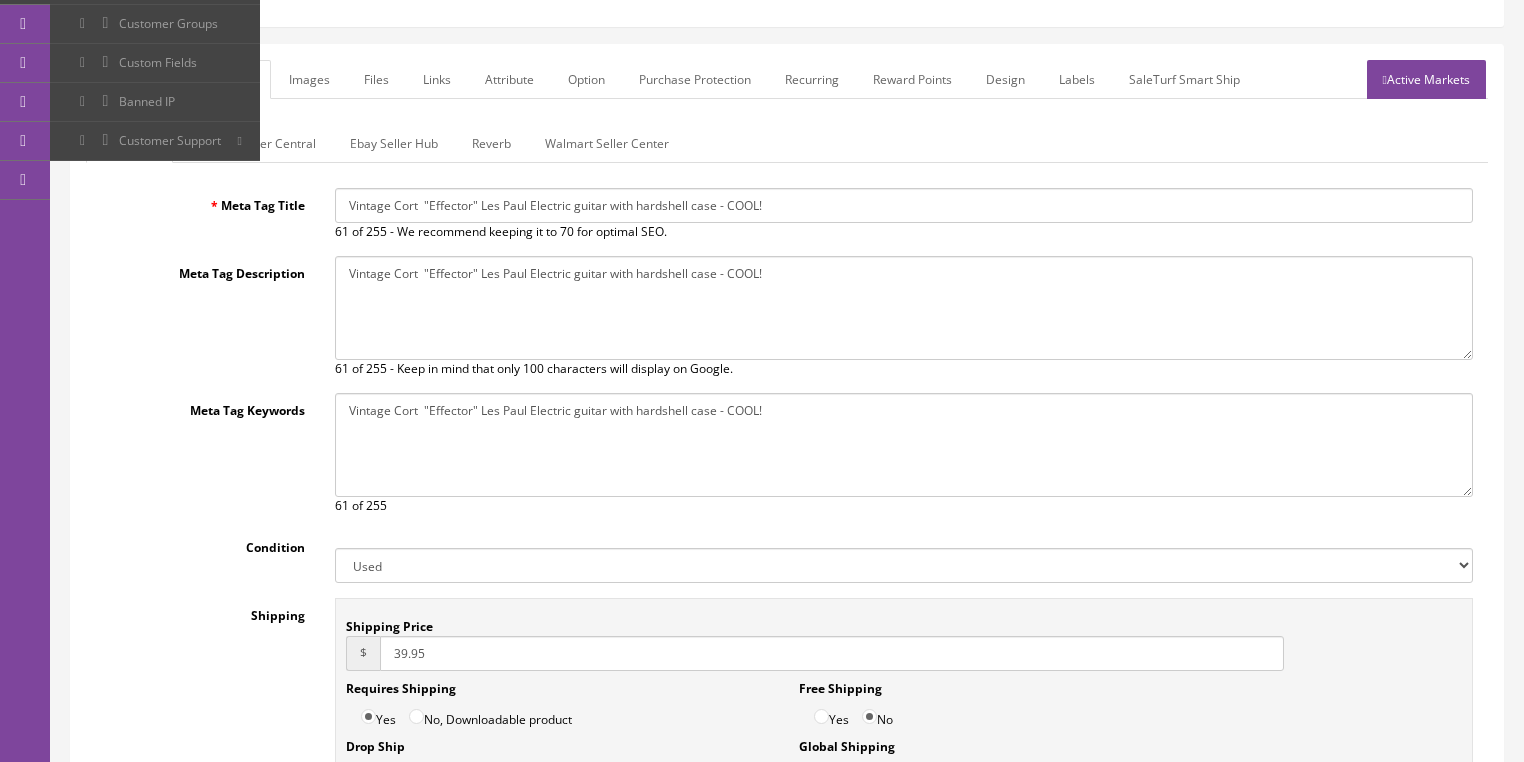 click on "General" at bounding box center [124, 79] 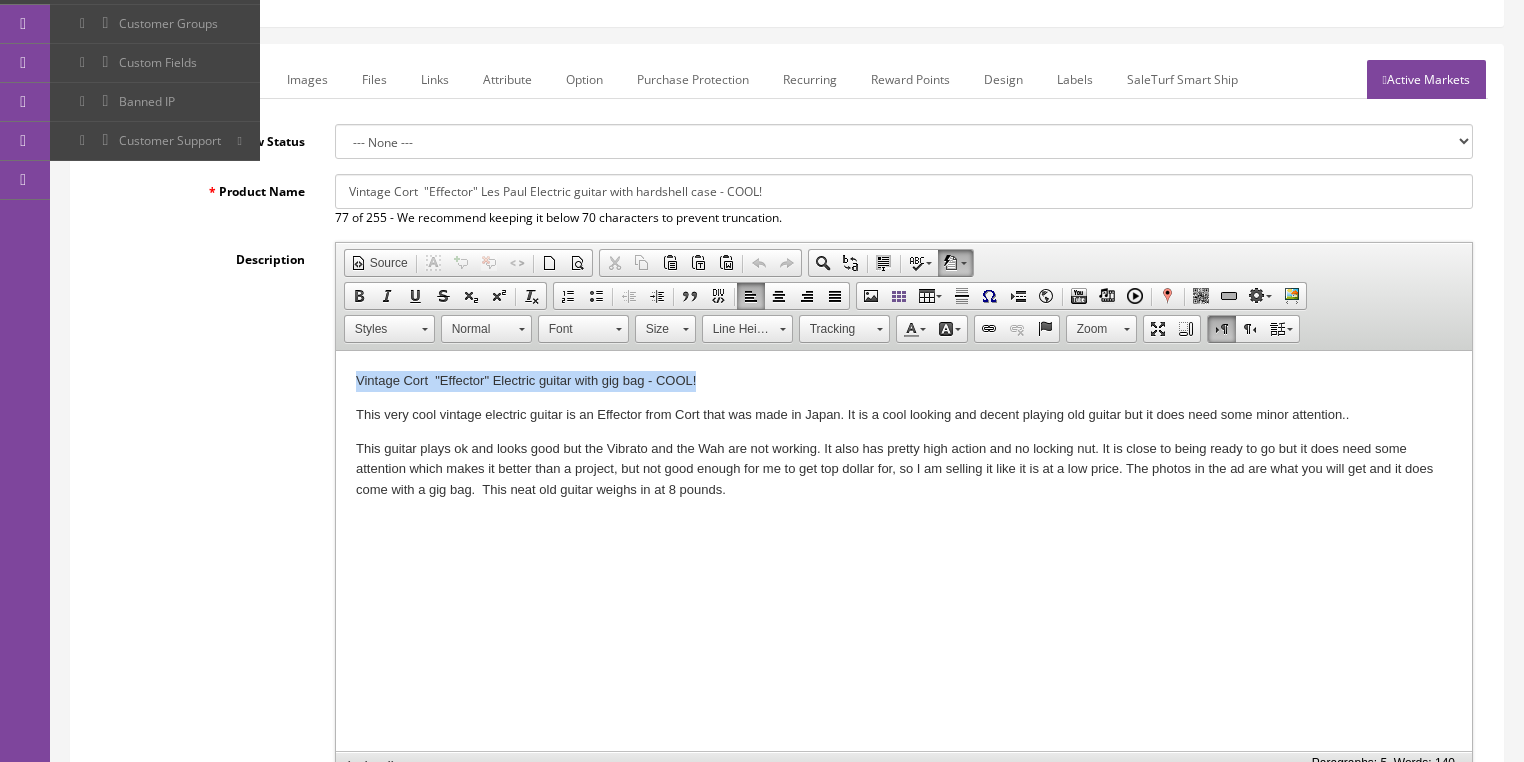 drag, startPoint x: 353, startPoint y: 380, endPoint x: 703, endPoint y: 386, distance: 350.05142 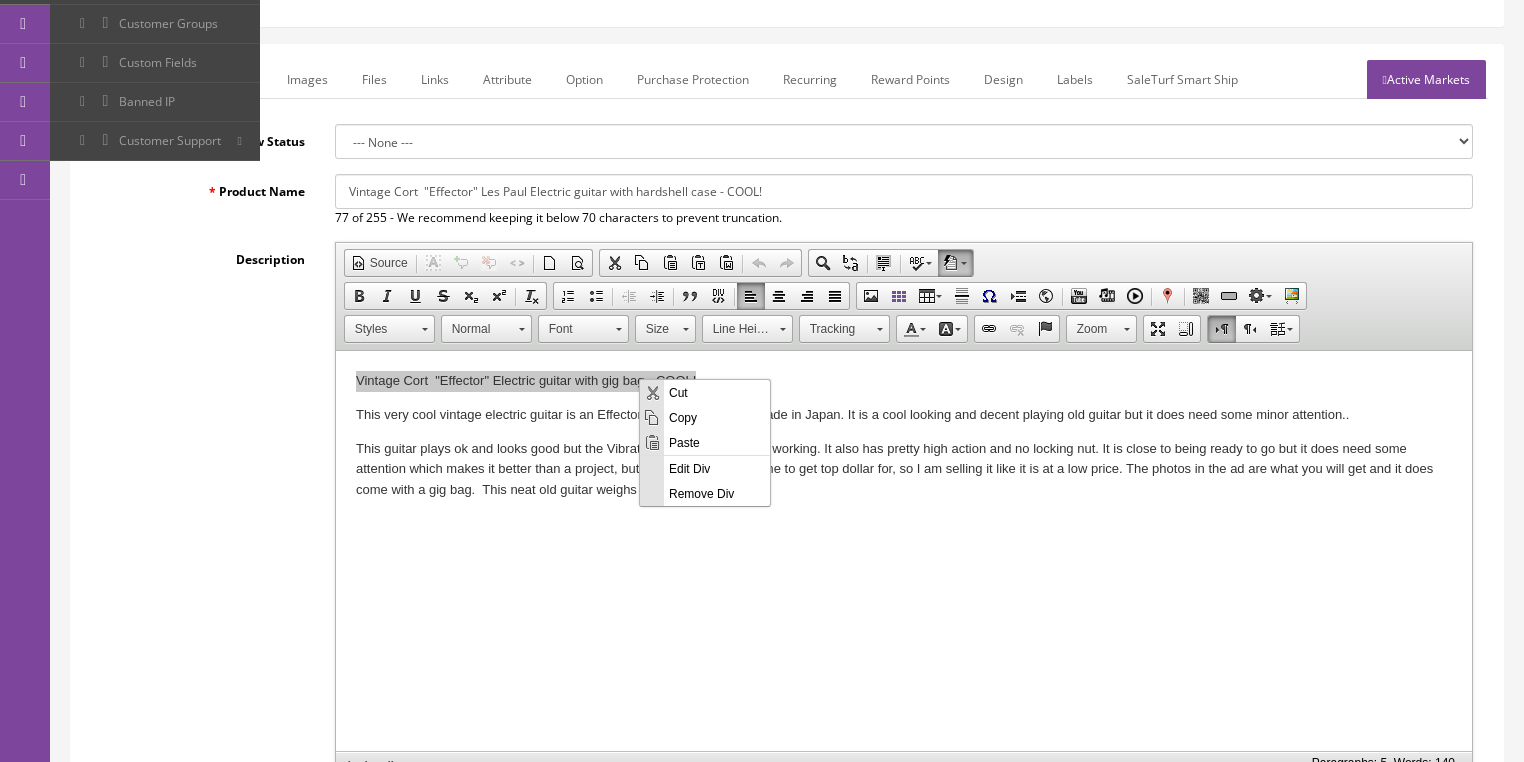 scroll, scrollTop: 0, scrollLeft: 0, axis: both 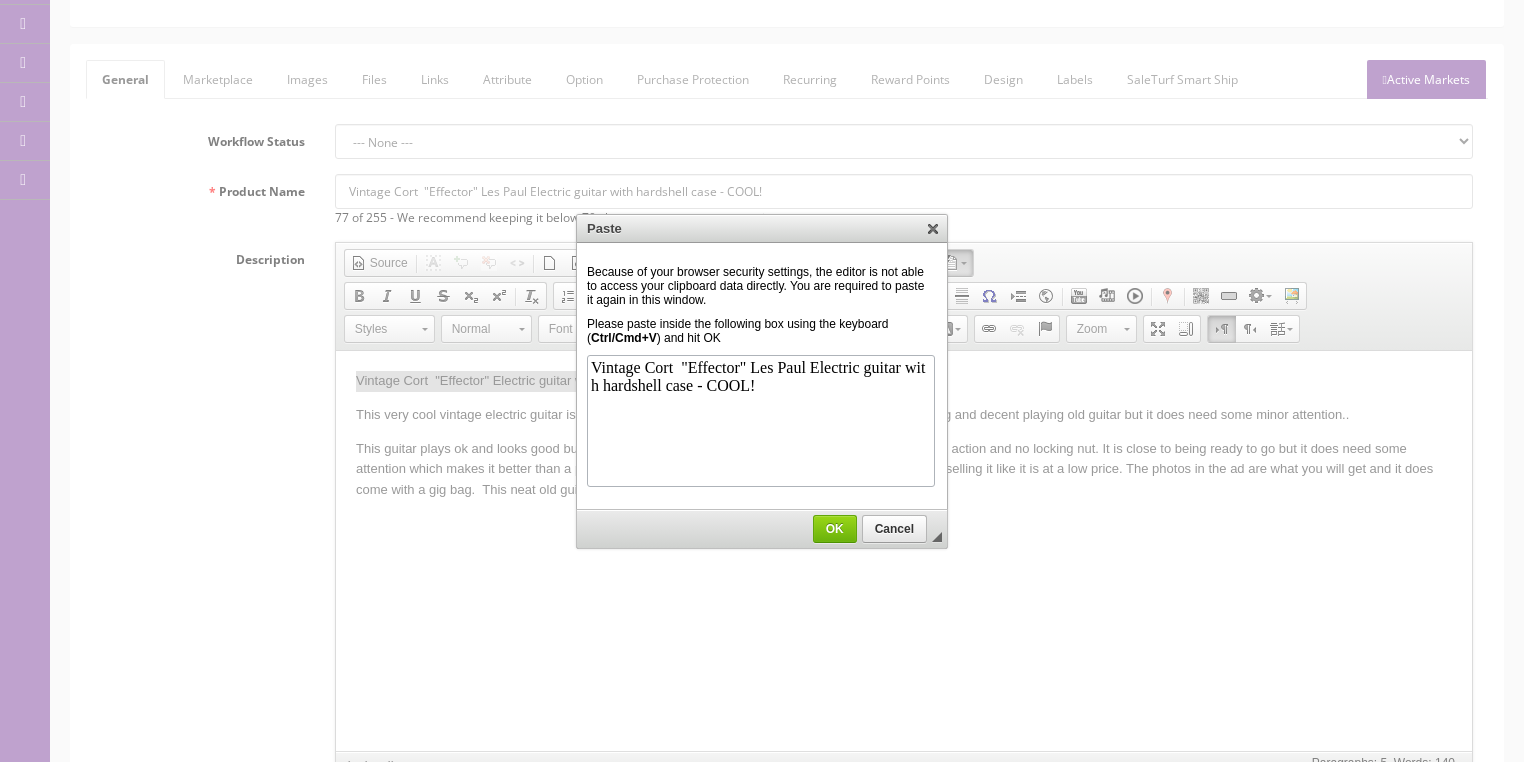 click on "OK" at bounding box center [835, 529] 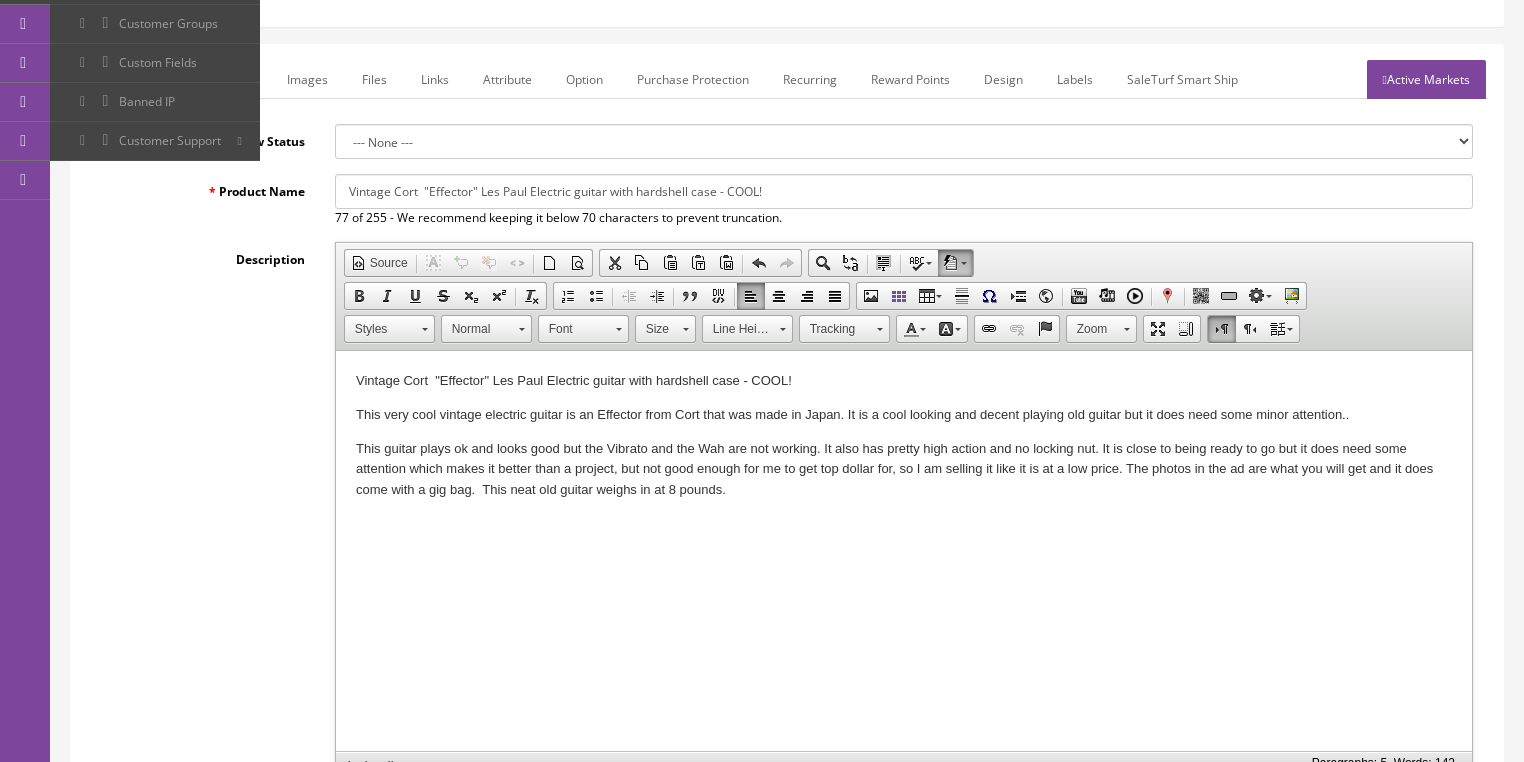 drag, startPoint x: 953, startPoint y: 418, endPoint x: 986, endPoint y: 370, distance: 58.249462 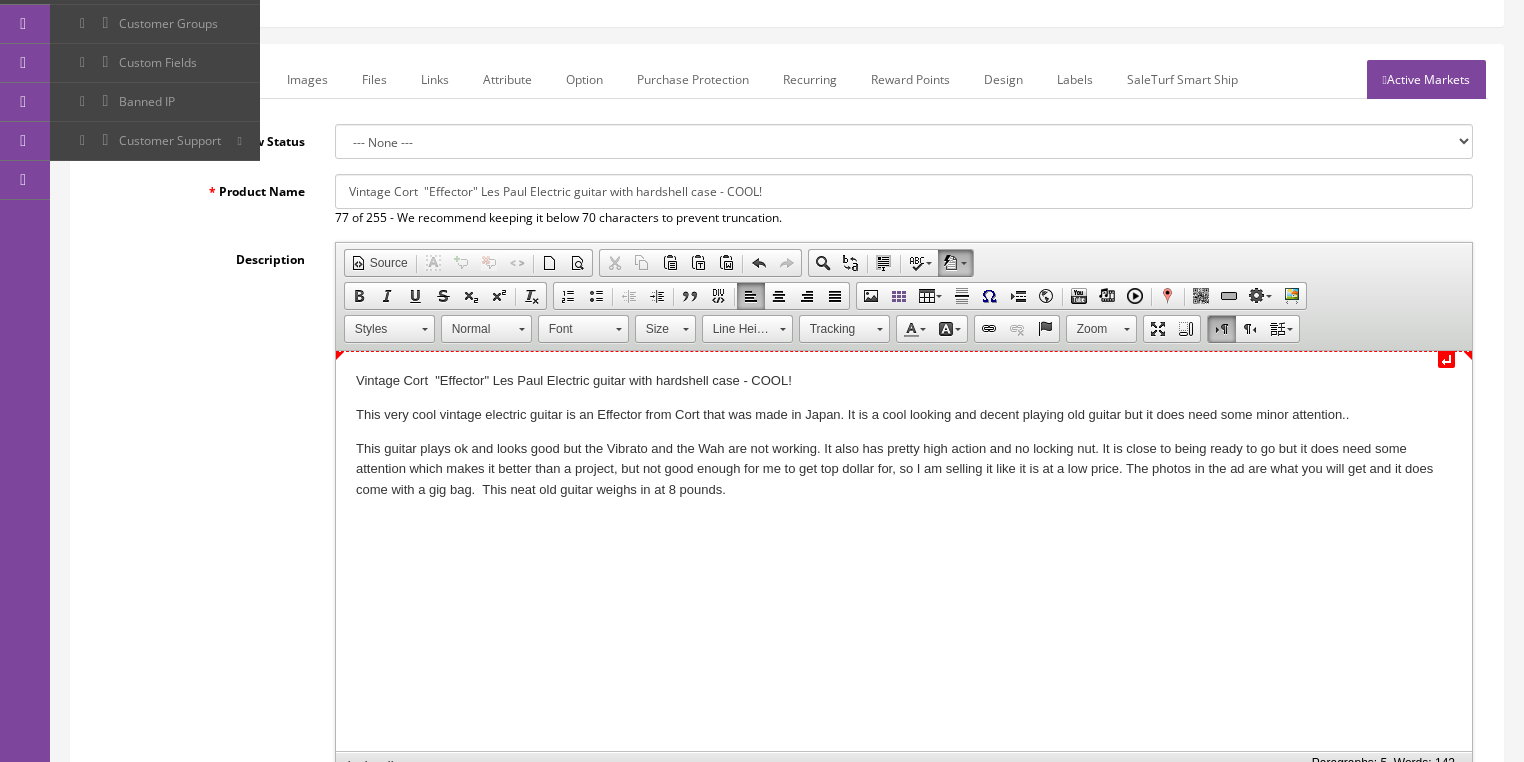 type 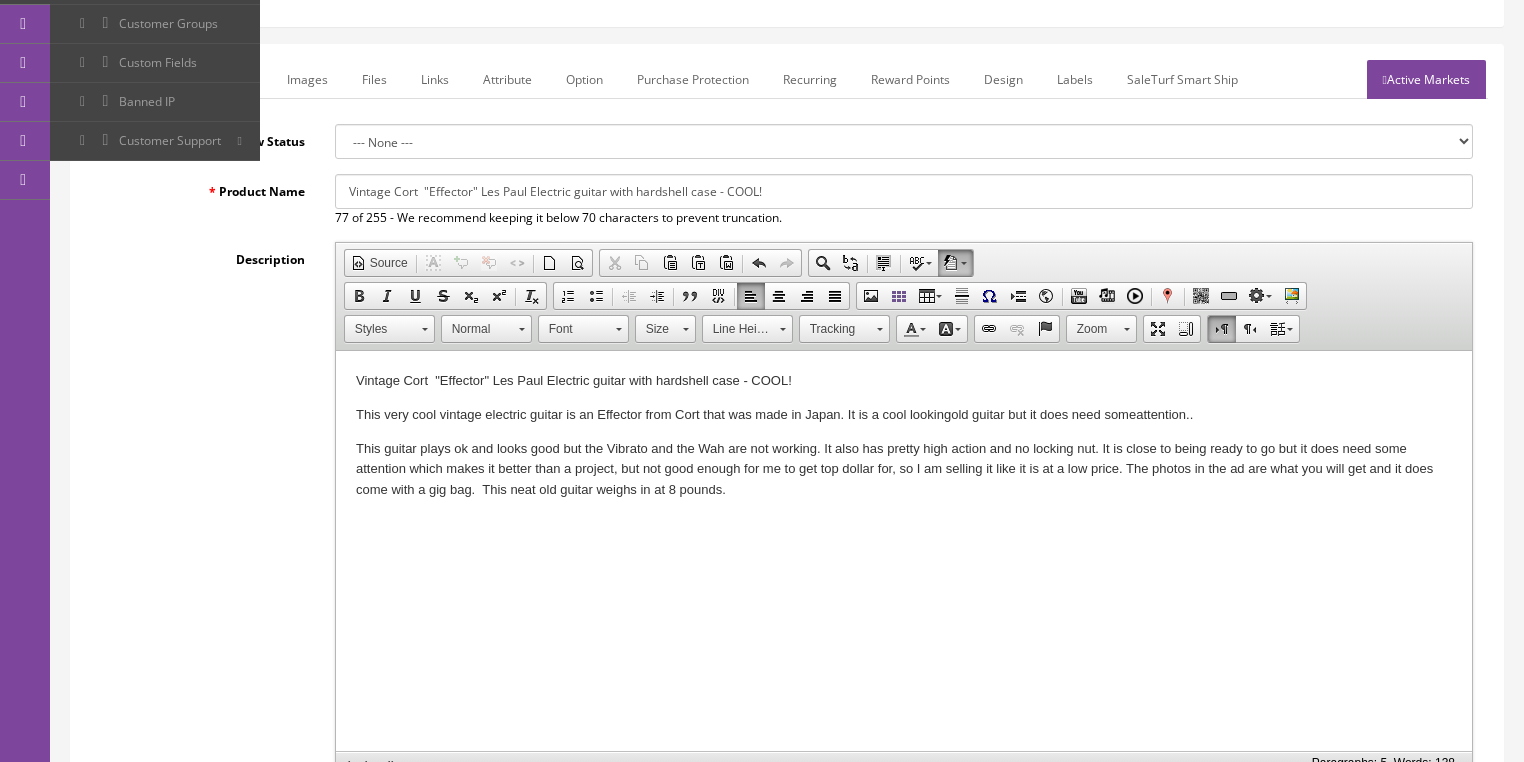 click on "This guitar plays ok and looks good but the Vibrato and the Wah are not working. It also has pretty high action and no locking nut. It is close to being ready to go but it does need some attention which makes it better than a project, but not good enough for me to get top dollar for, so I am selling it like it is at a low price. The photos in the ad are what you will get and it does come with a gig bag.  This neat old guitar weighs in at 8 pounds." at bounding box center [903, 470] 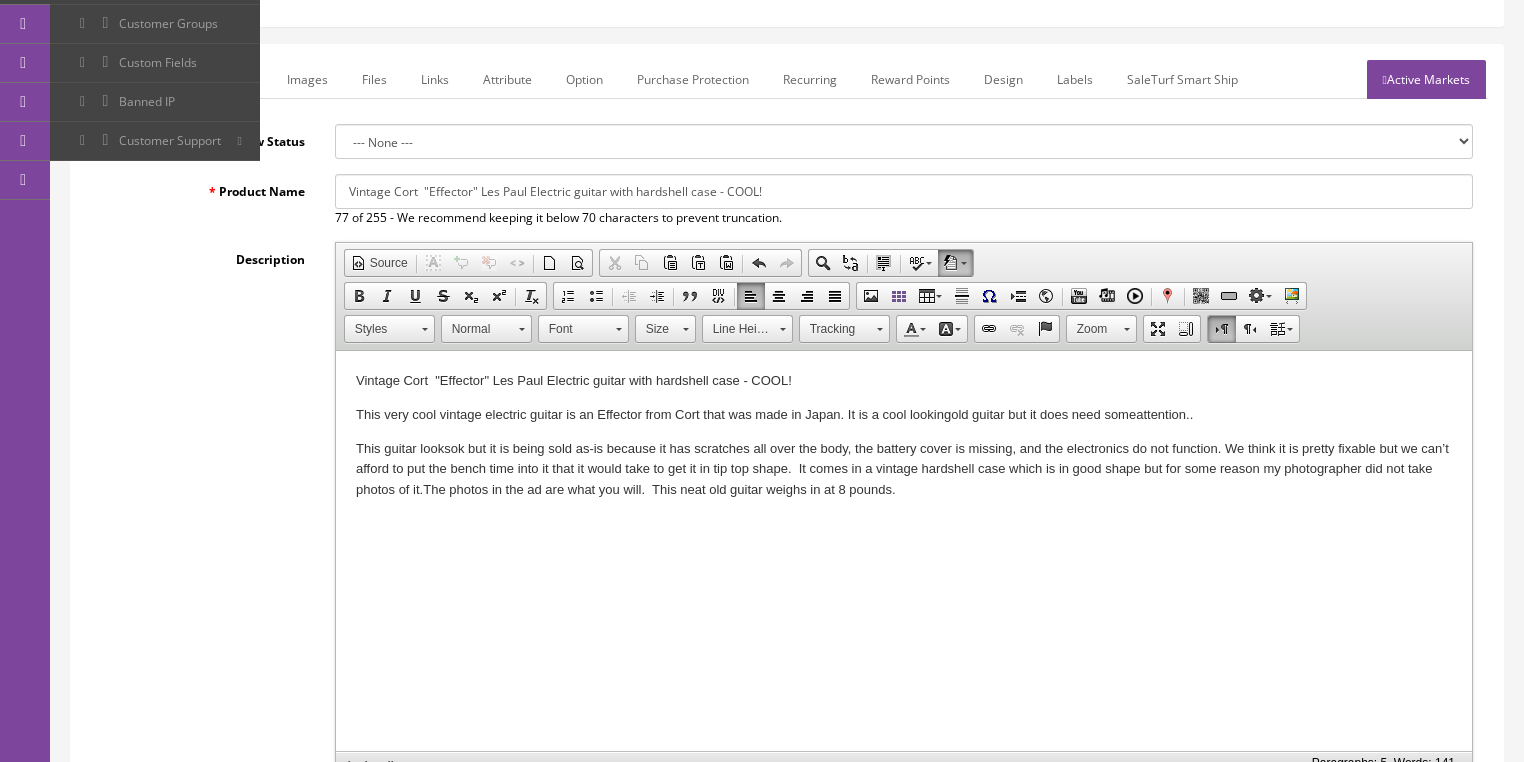 click on "Images" at bounding box center (307, 79) 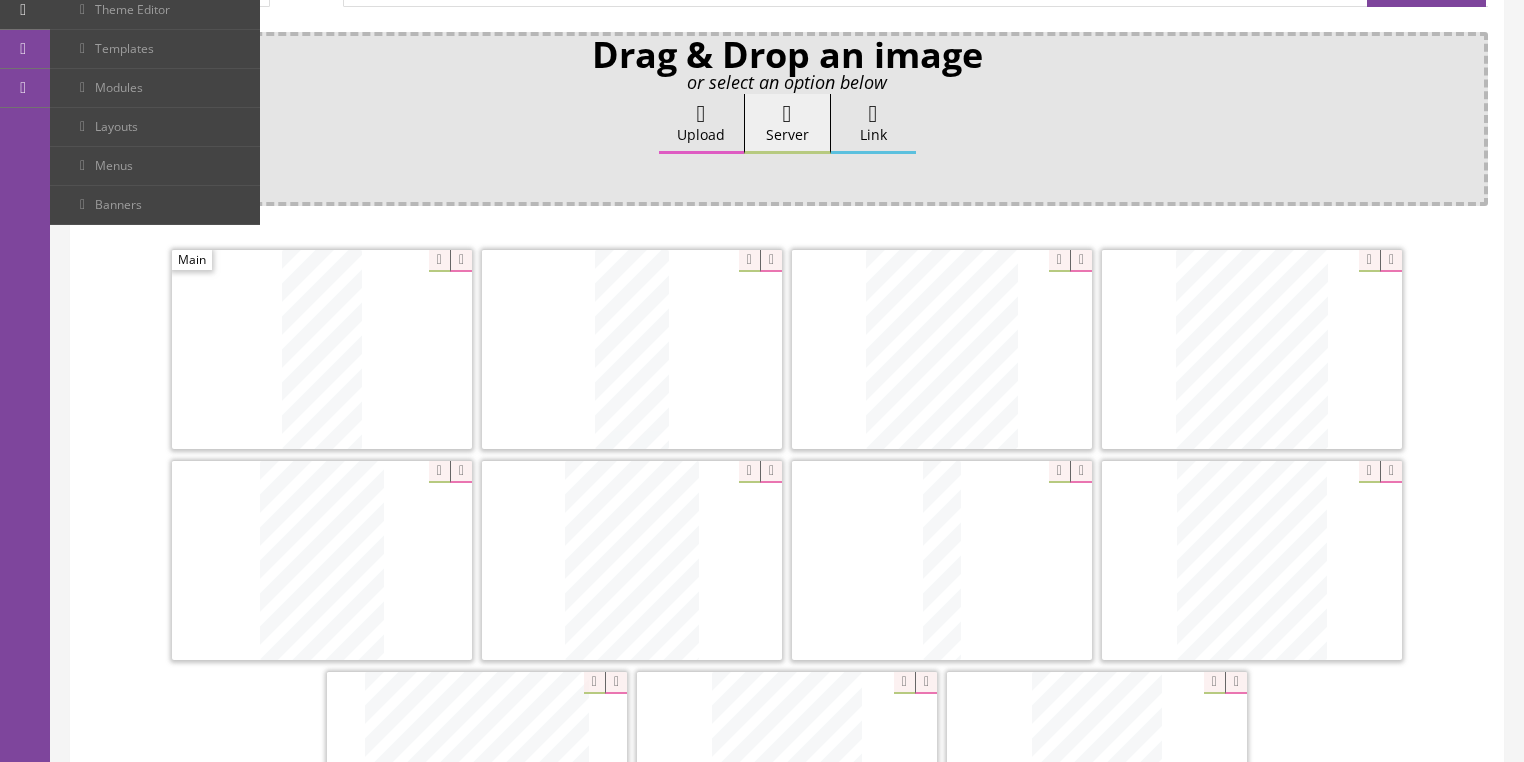 scroll, scrollTop: 240, scrollLeft: 0, axis: vertical 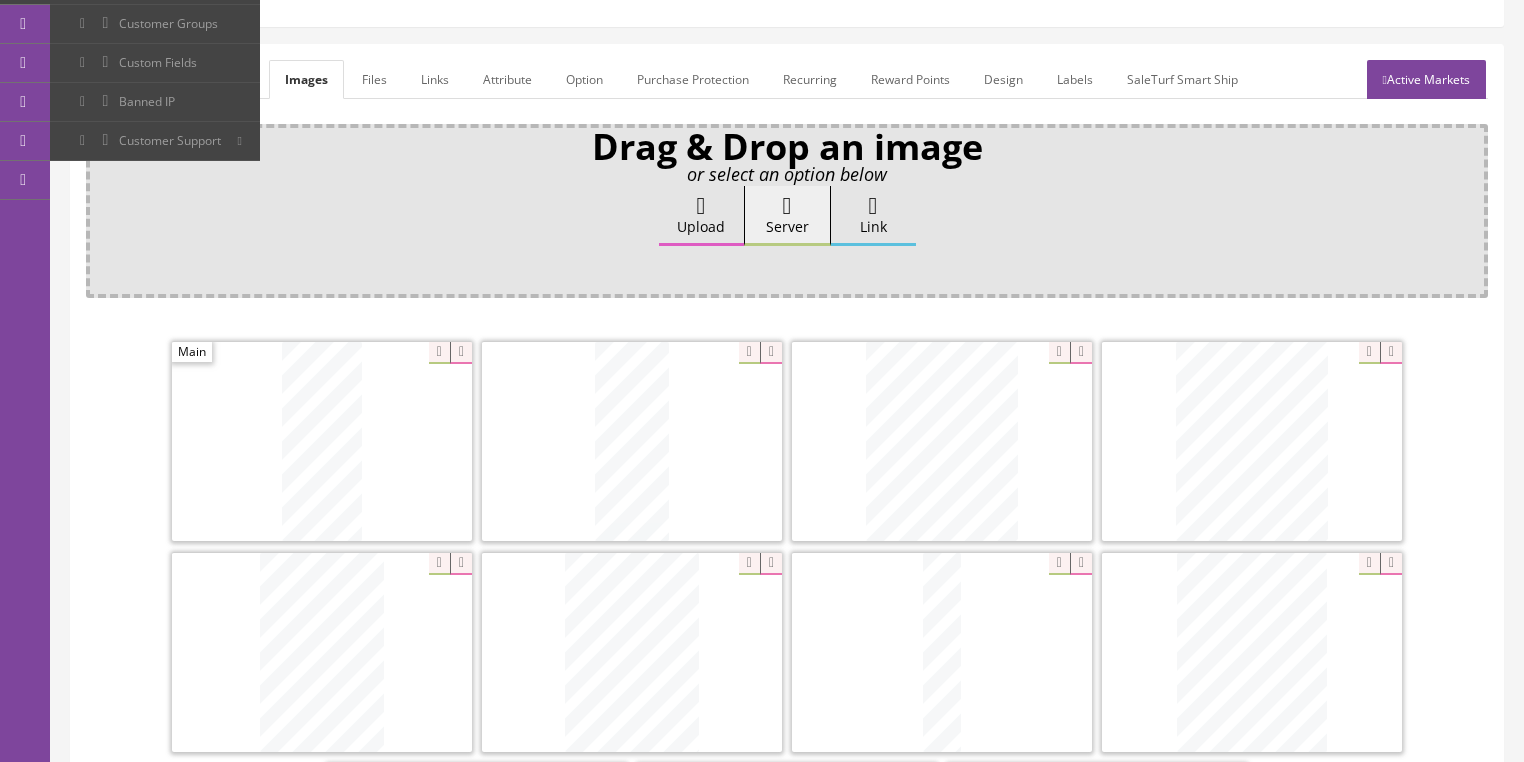 click on "General" at bounding box center (124, 79) 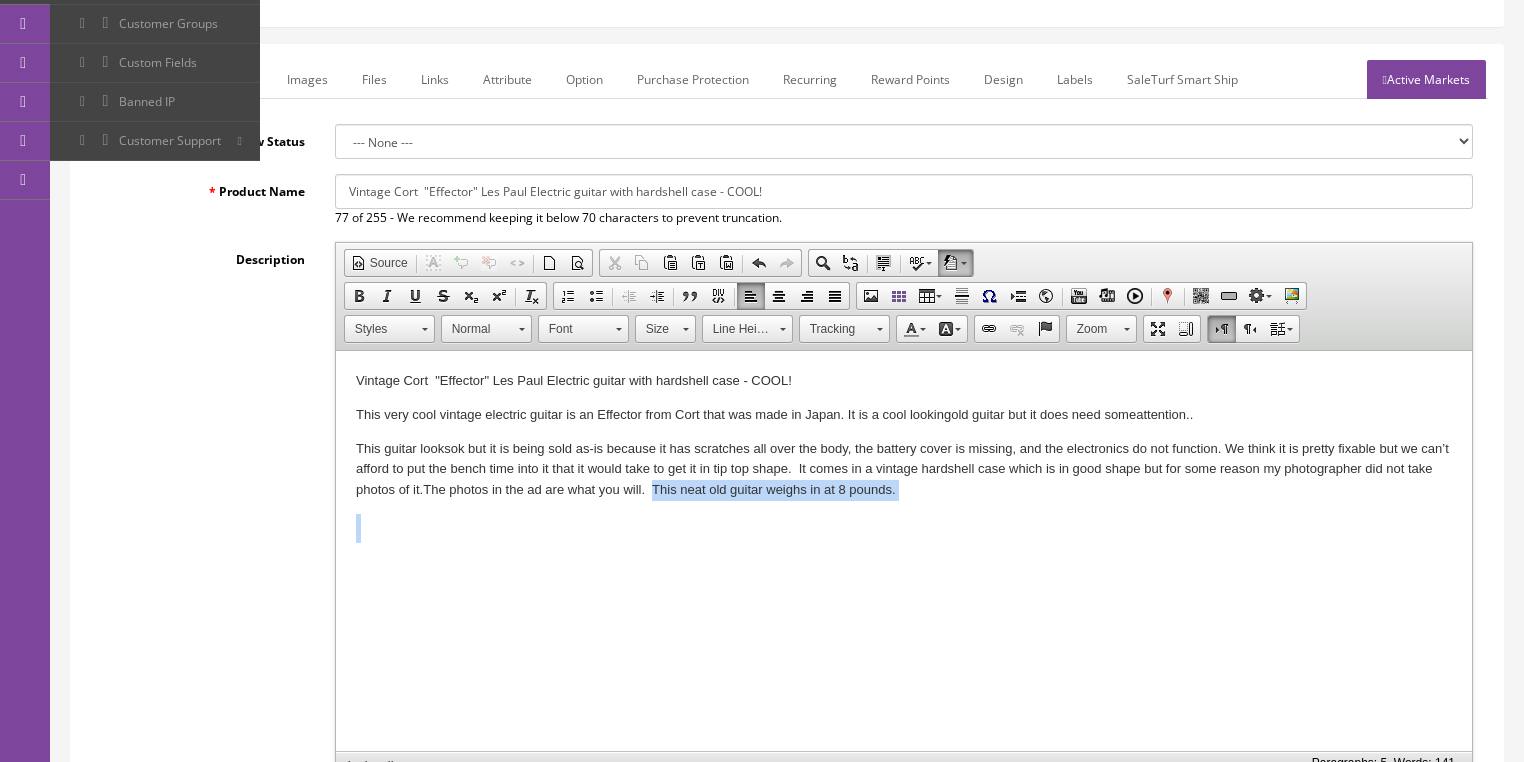 drag, startPoint x: 656, startPoint y: 494, endPoint x: 916, endPoint y: 511, distance: 260.55518 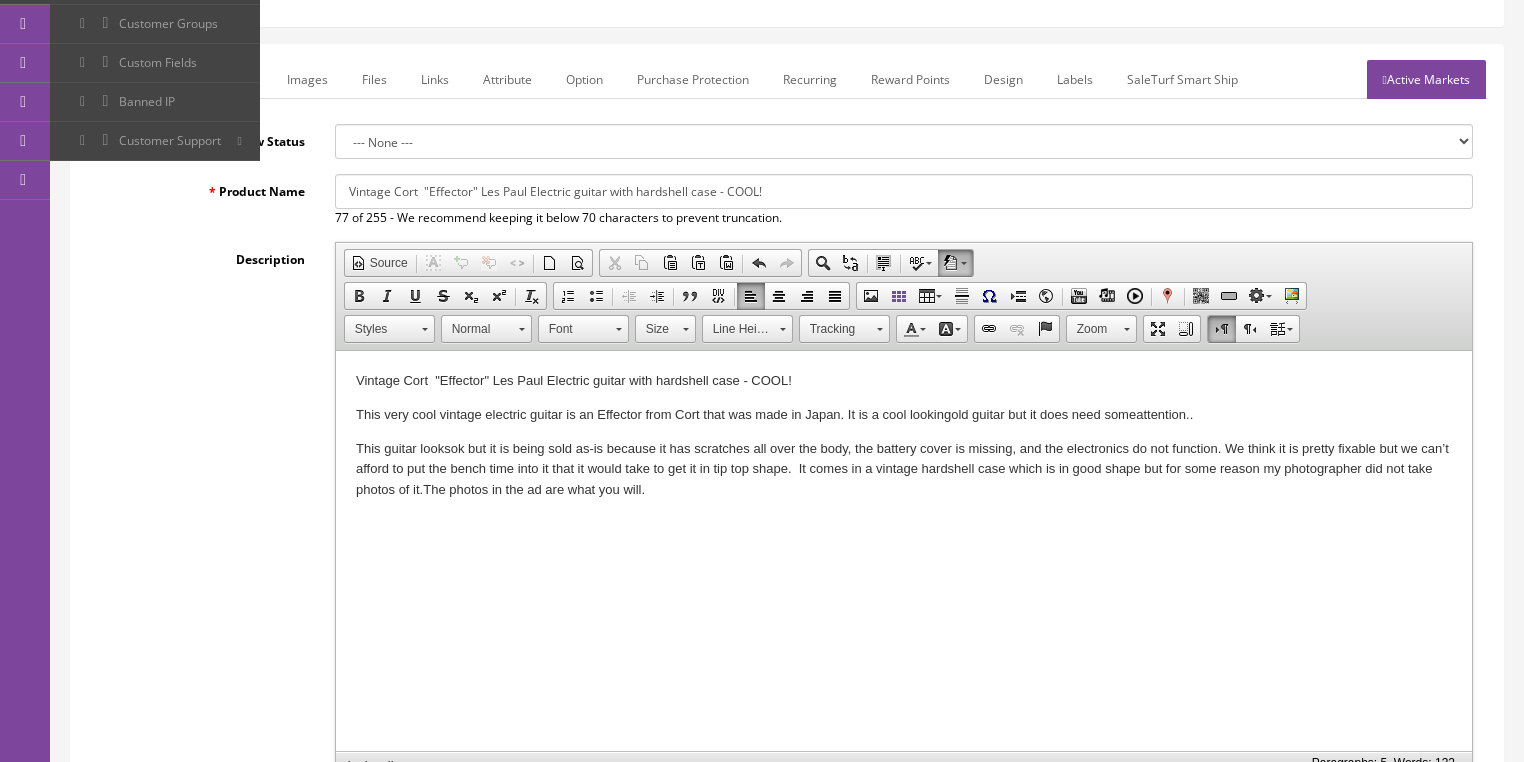 drag, startPoint x: 804, startPoint y: 418, endPoint x: 822, endPoint y: 407, distance: 21.095022 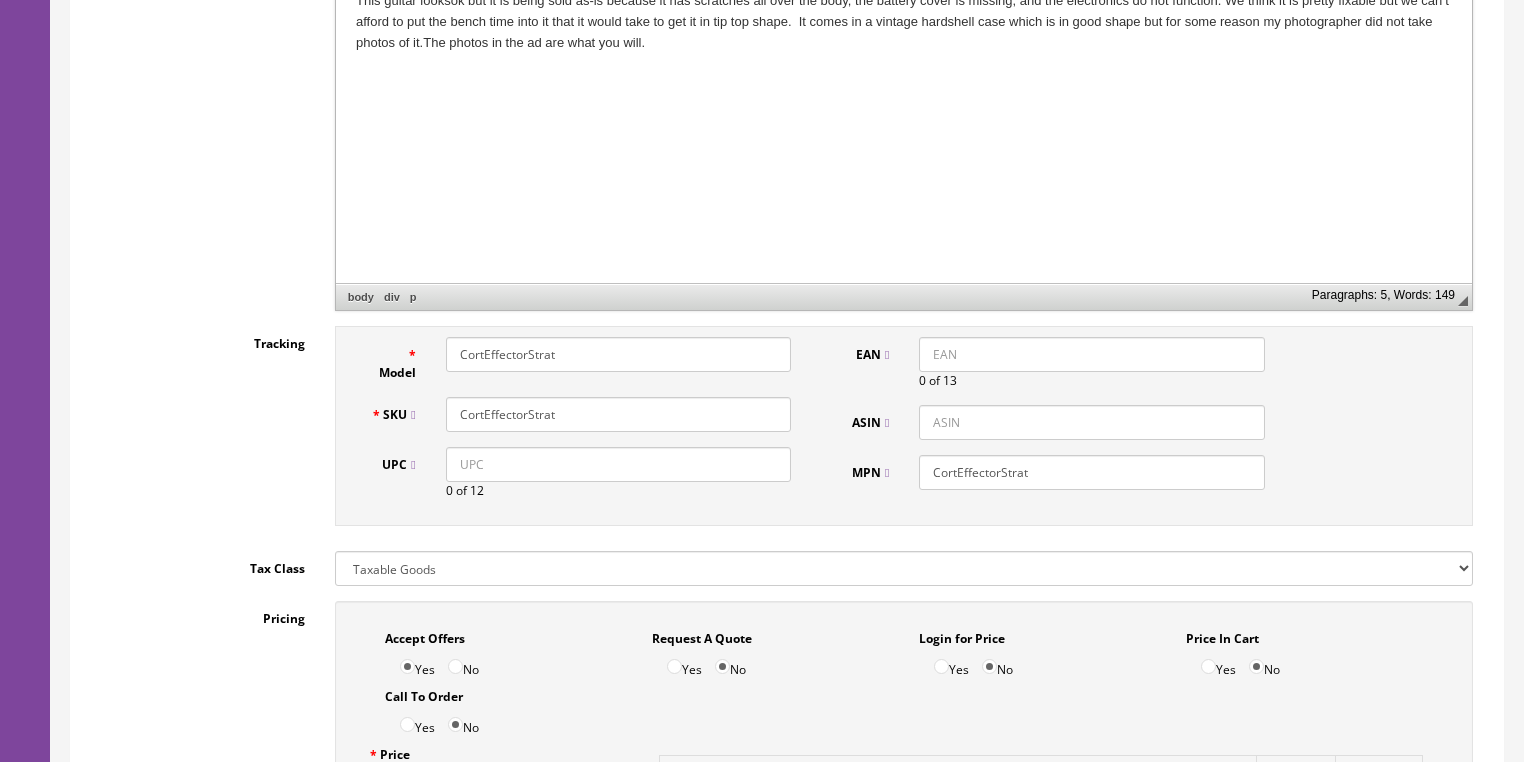 scroll, scrollTop: 720, scrollLeft: 0, axis: vertical 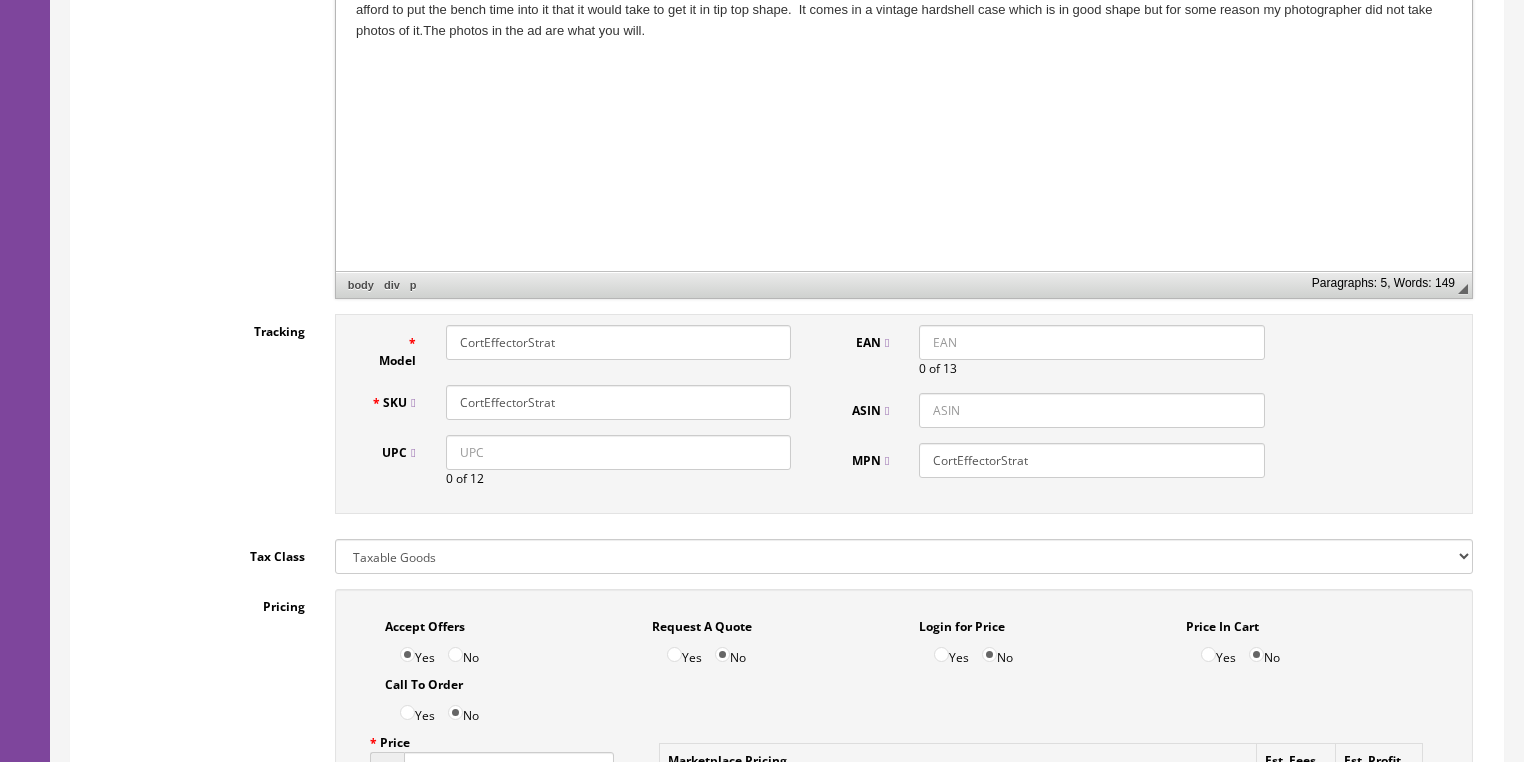 drag, startPoint x: 527, startPoint y: 348, endPoint x: 692, endPoint y: 347, distance: 165.00304 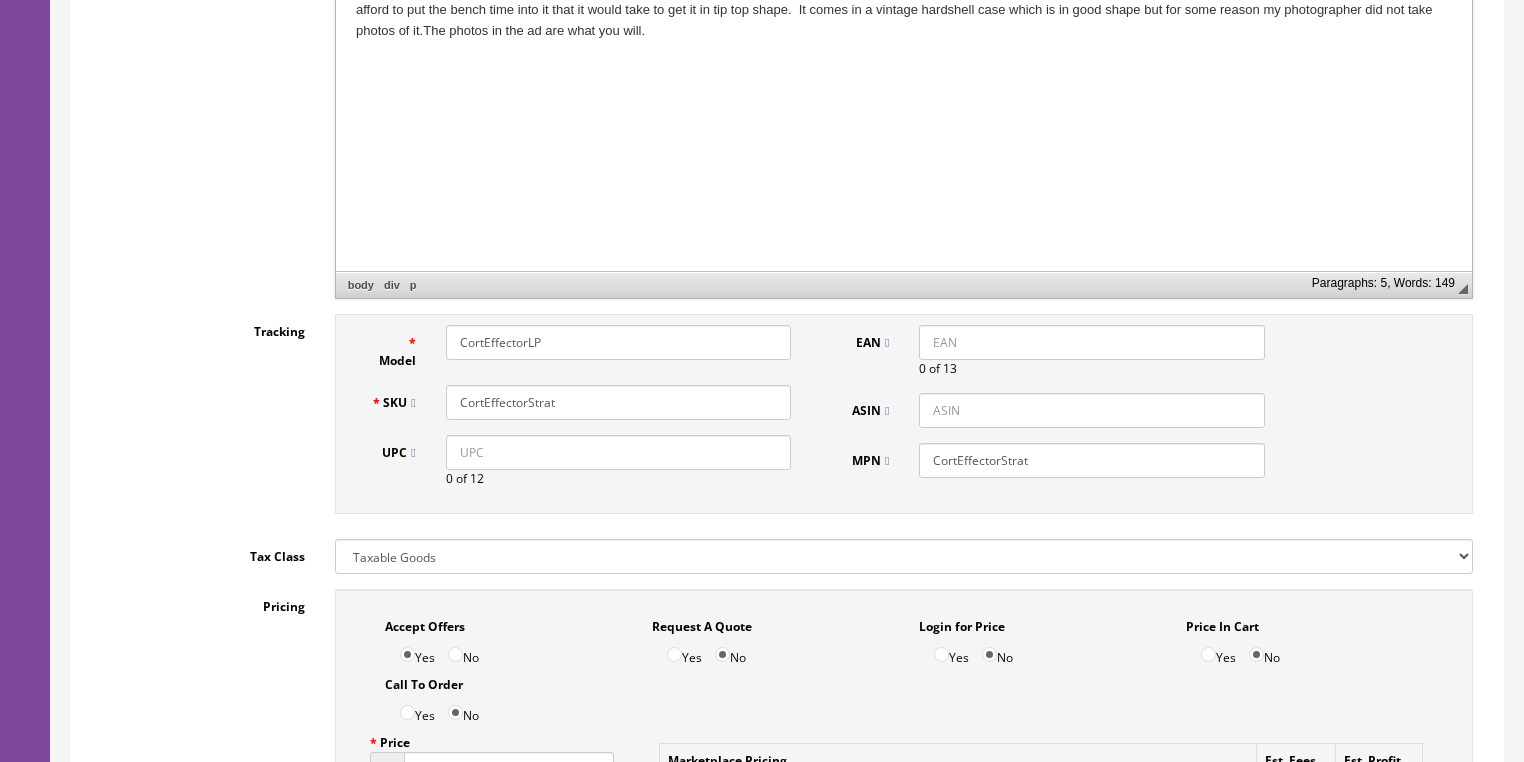 type on "CortEffectorLP" 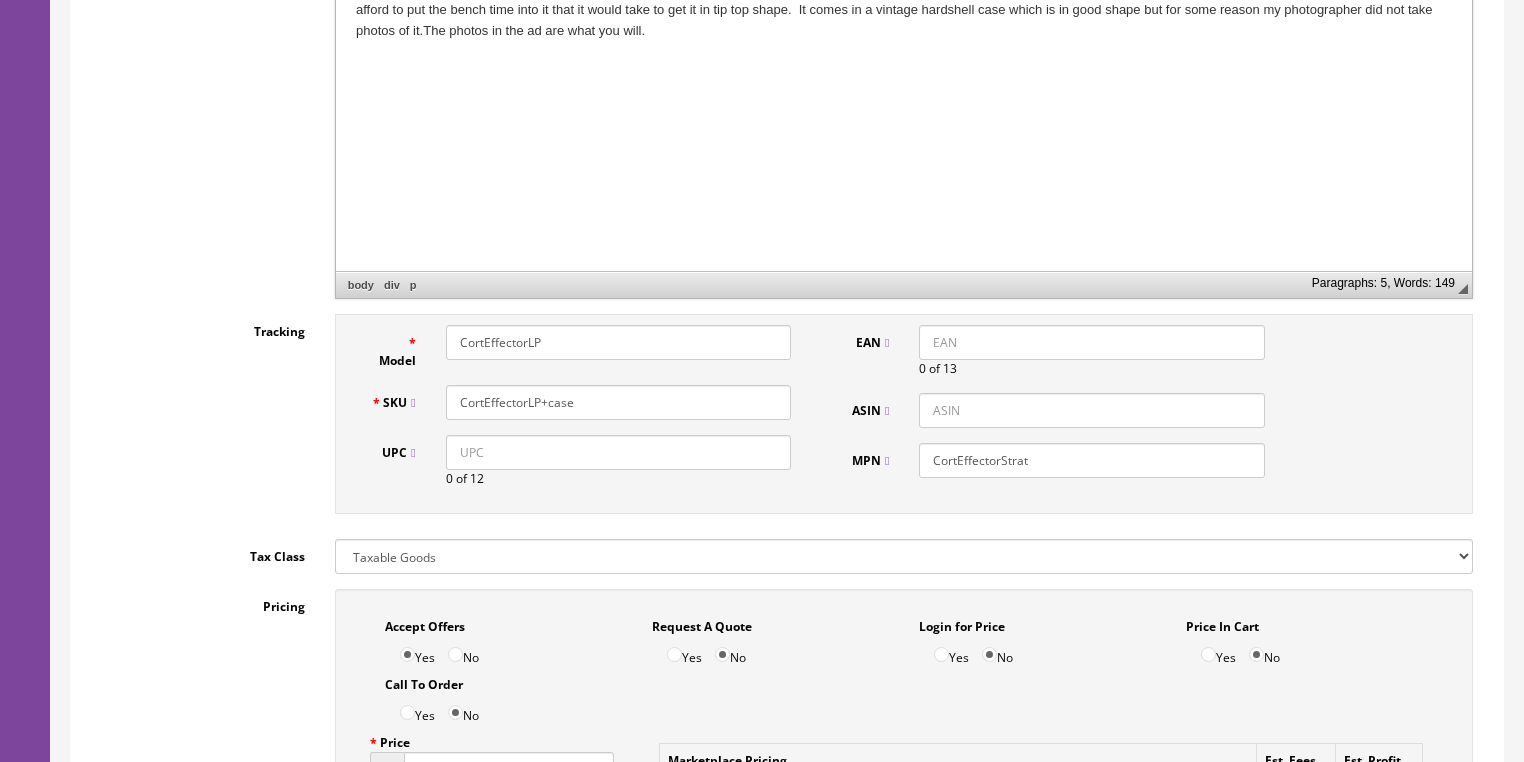 type on "CortEffectorLP+case" 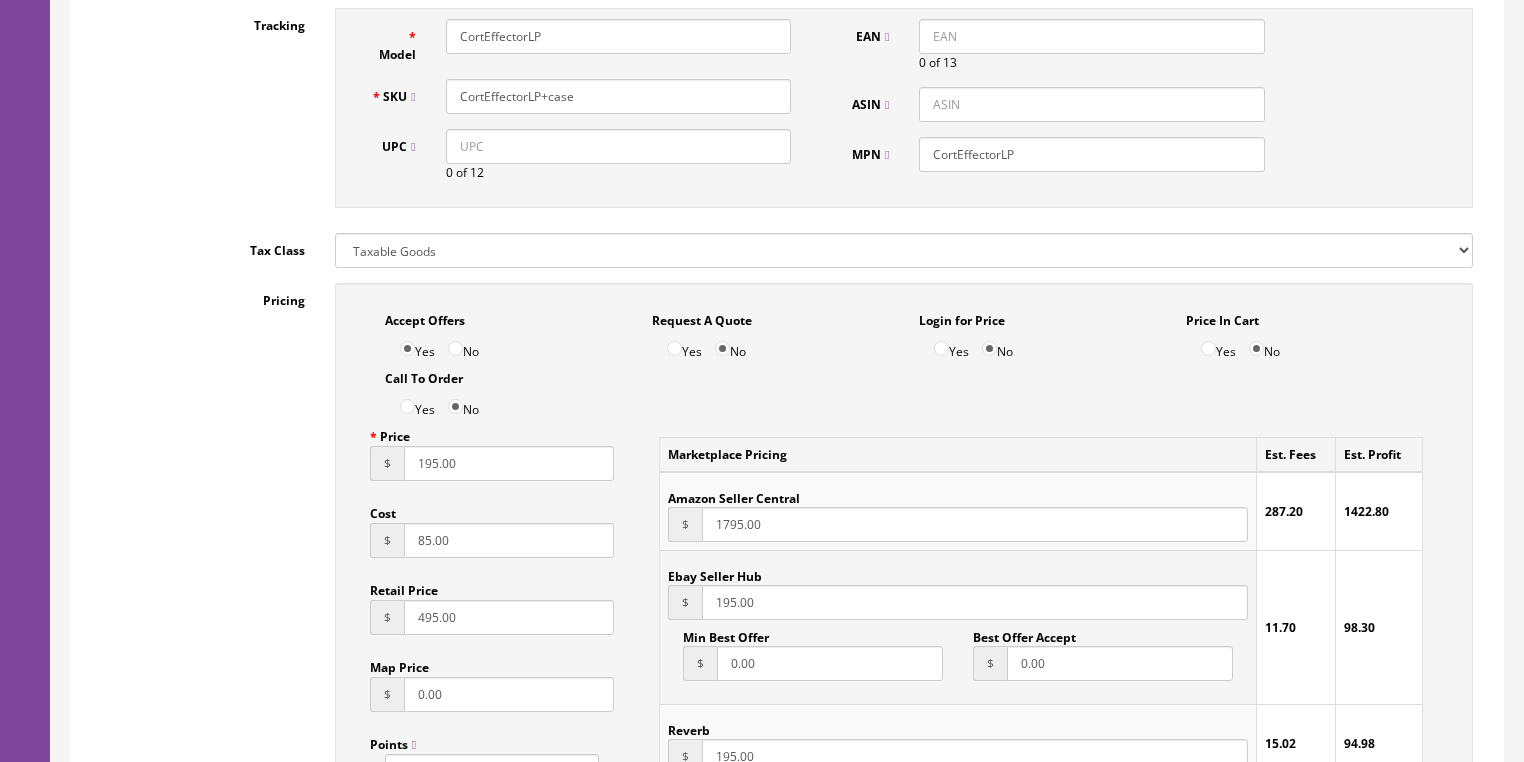 scroll, scrollTop: 1120, scrollLeft: 0, axis: vertical 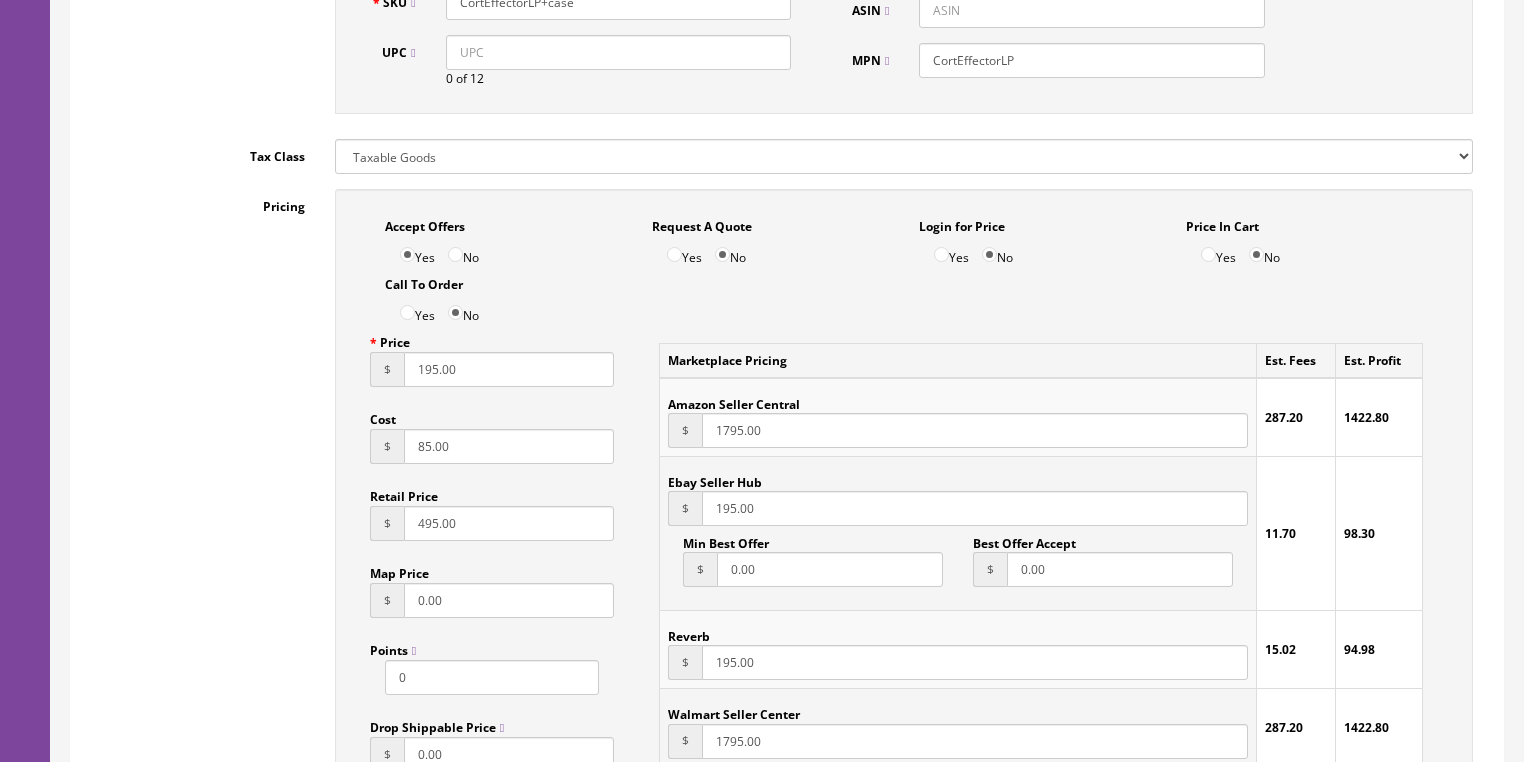 type on "CortEffectorLP" 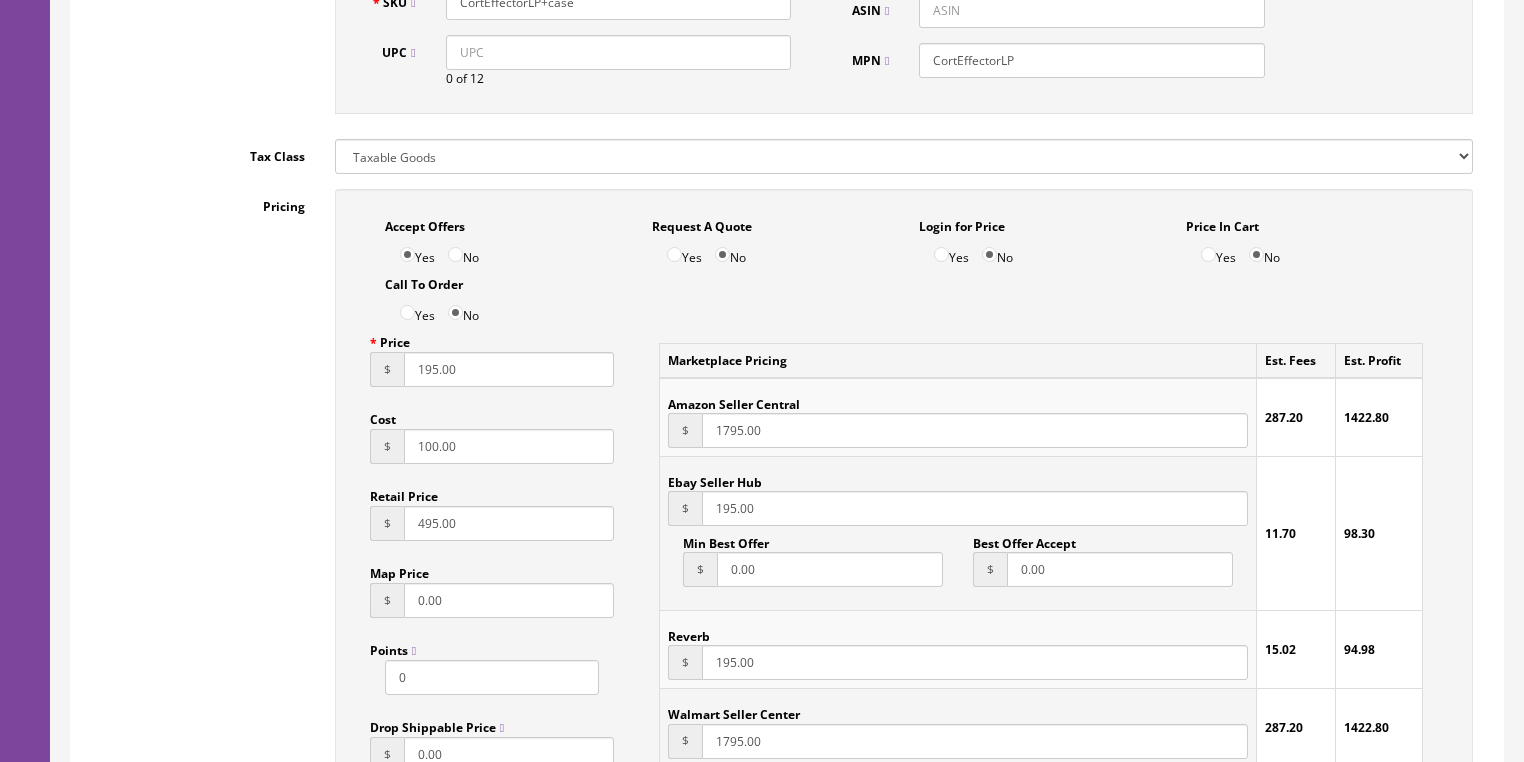 type on "100.00" 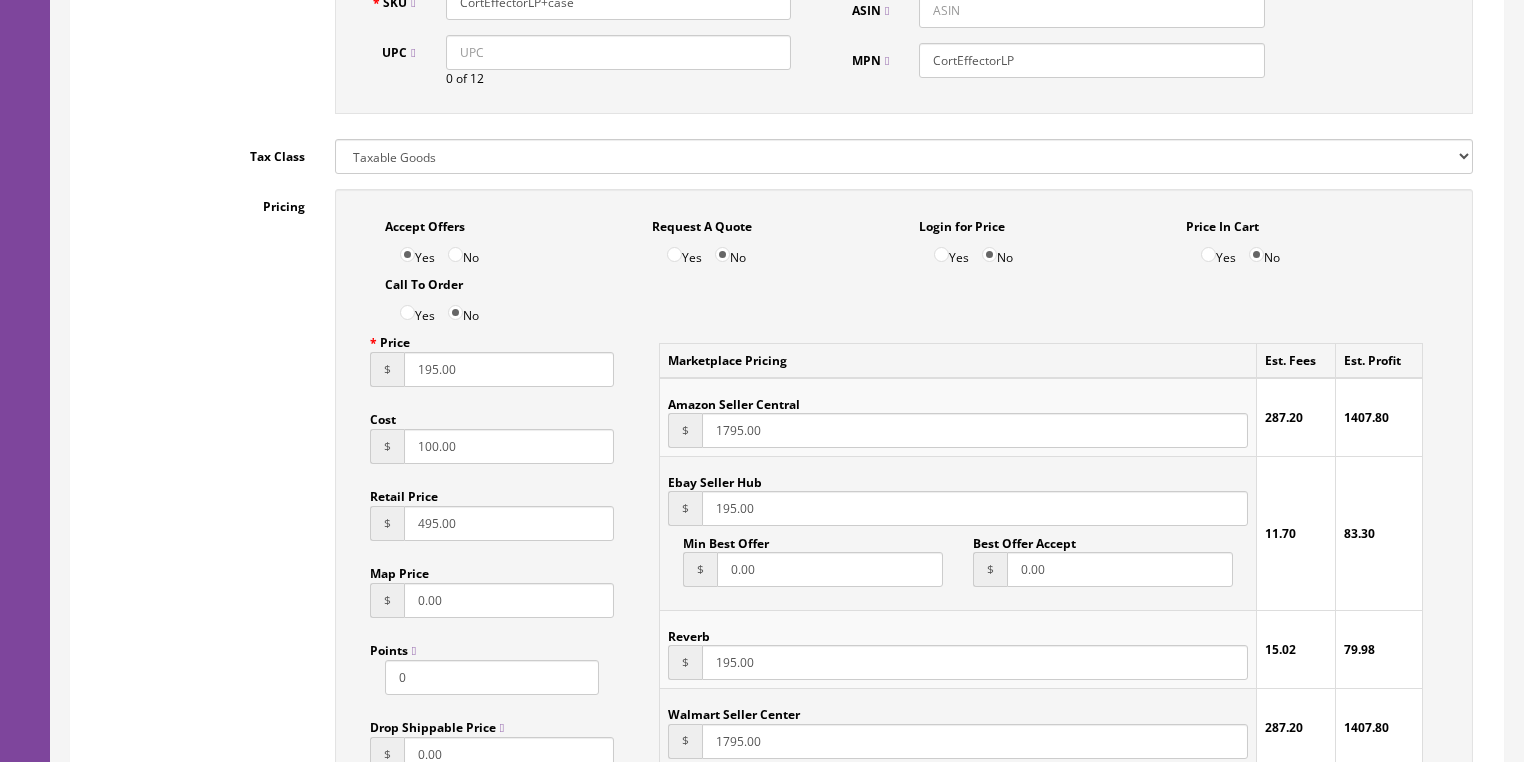 drag, startPoint x: 459, startPoint y: 387, endPoint x: 329, endPoint y: 394, distance: 130.18832 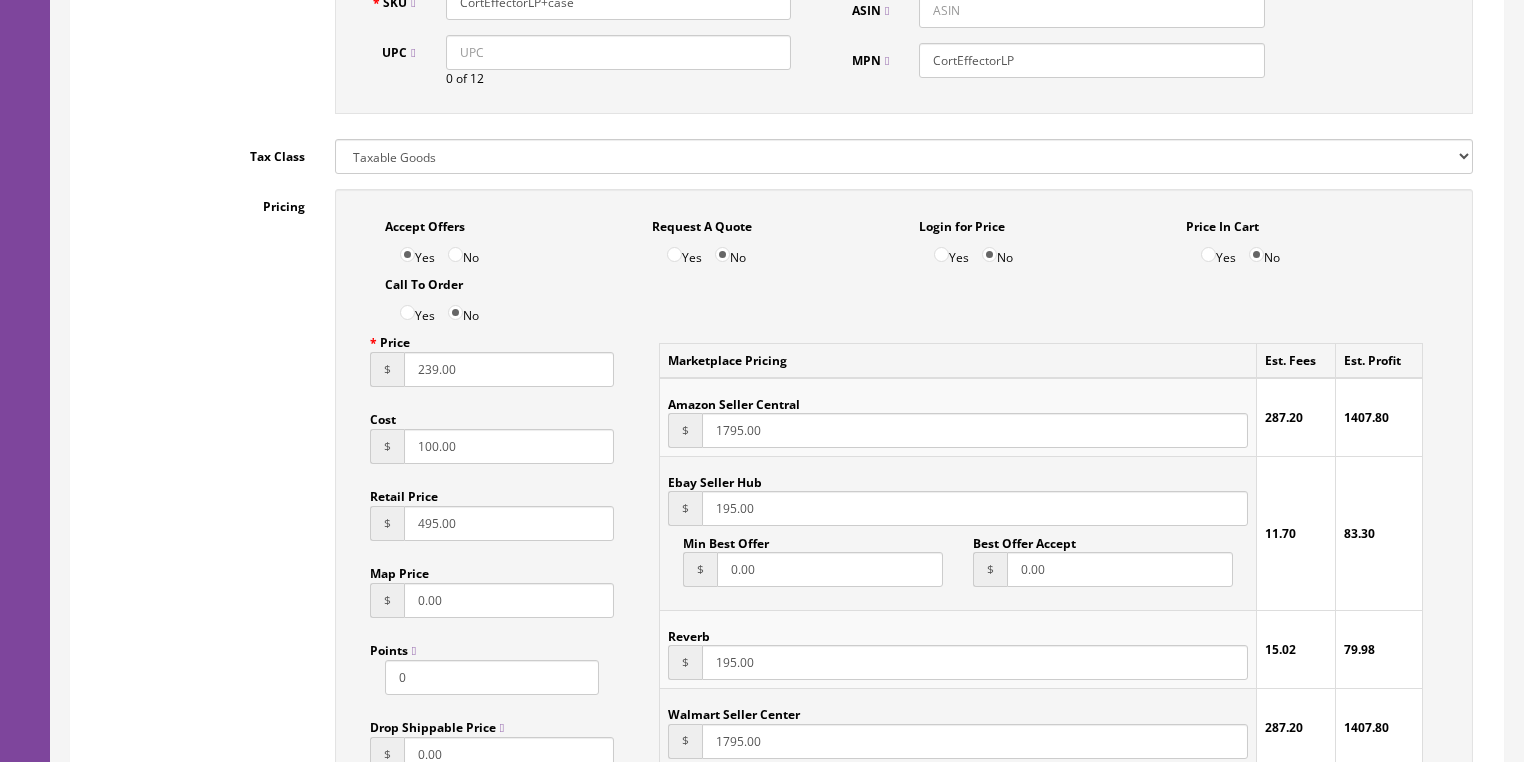 type on "239.00" 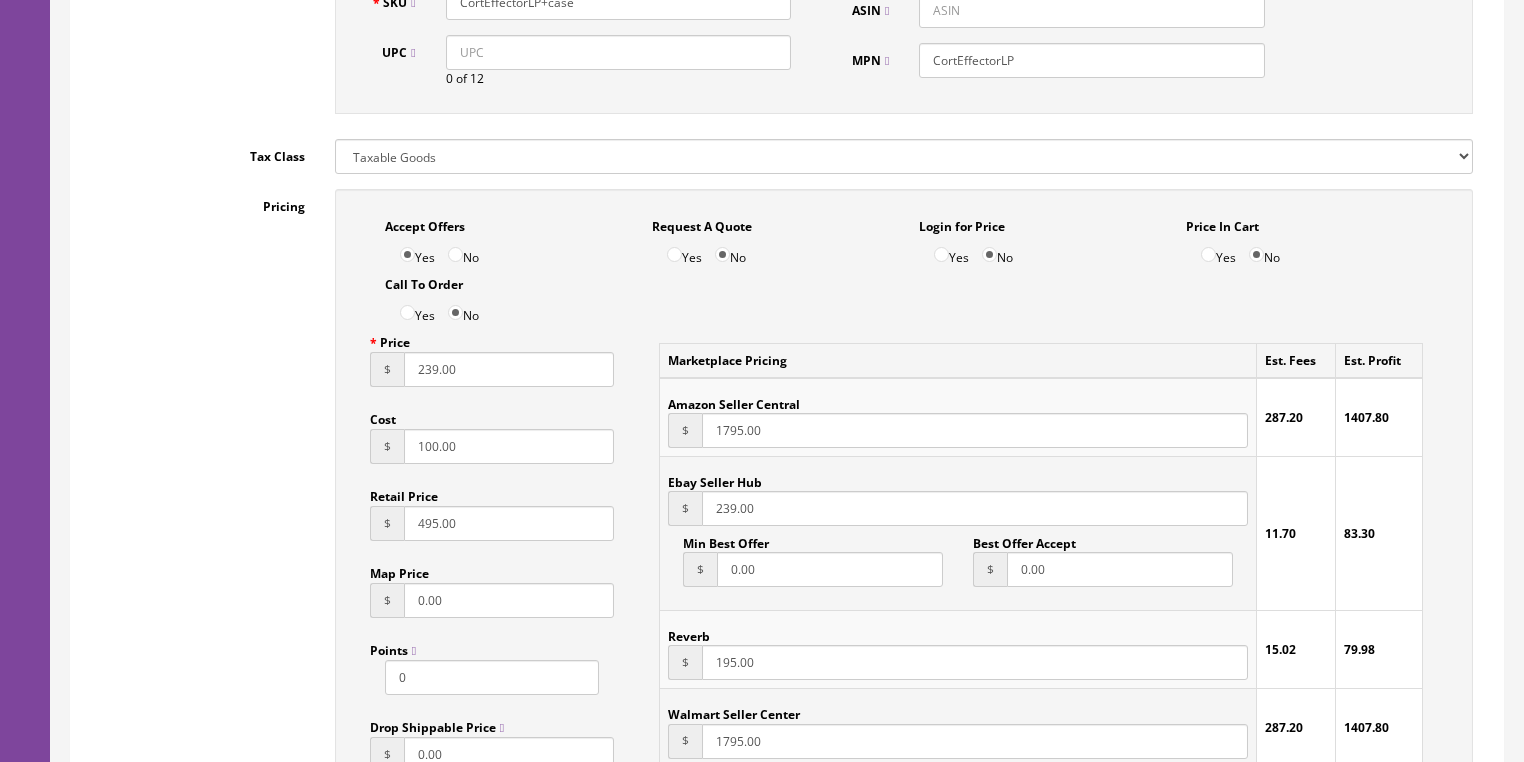 type on "239.00" 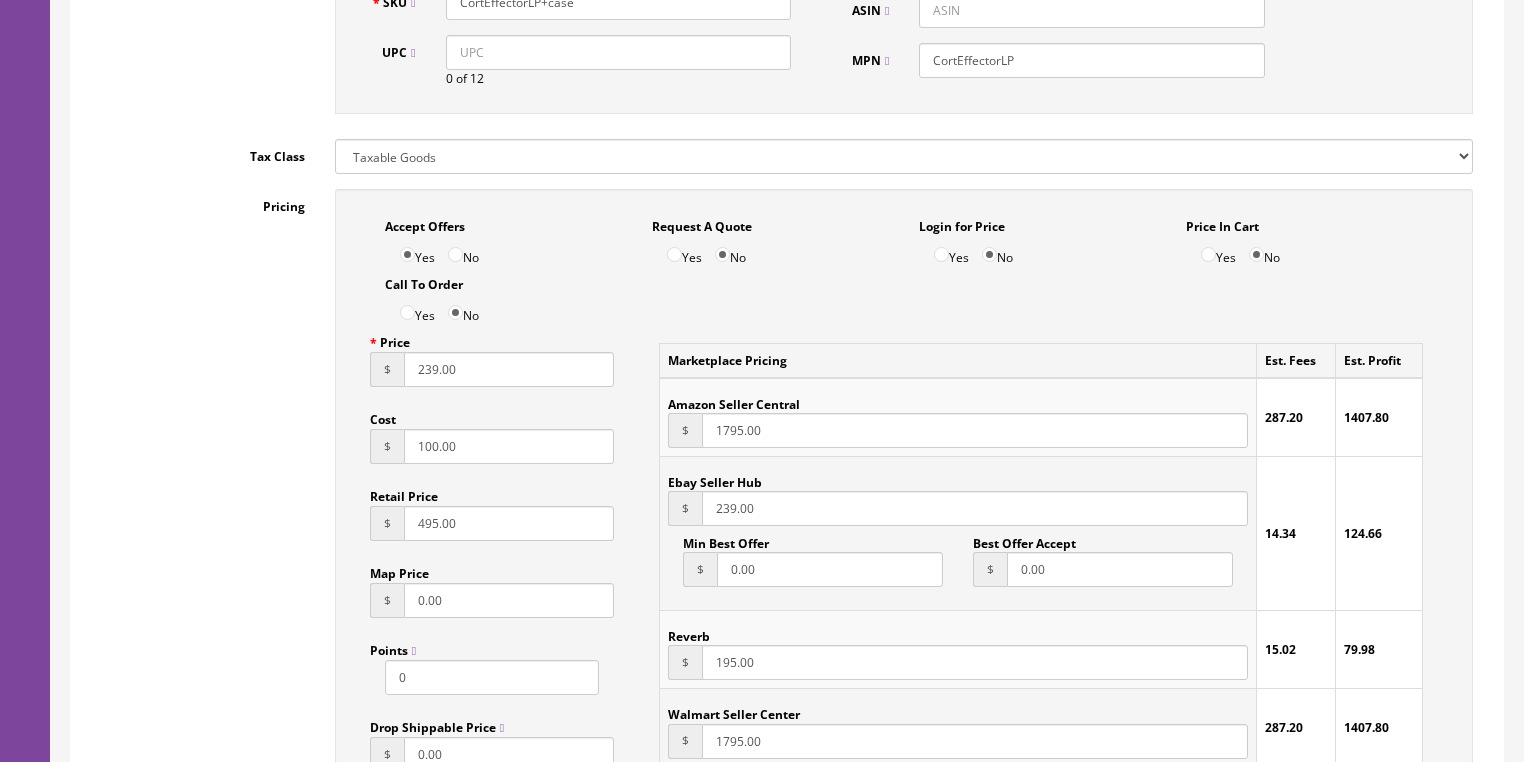 drag, startPoint x: 792, startPoint y: 682, endPoint x: 692, endPoint y: 684, distance: 100.02 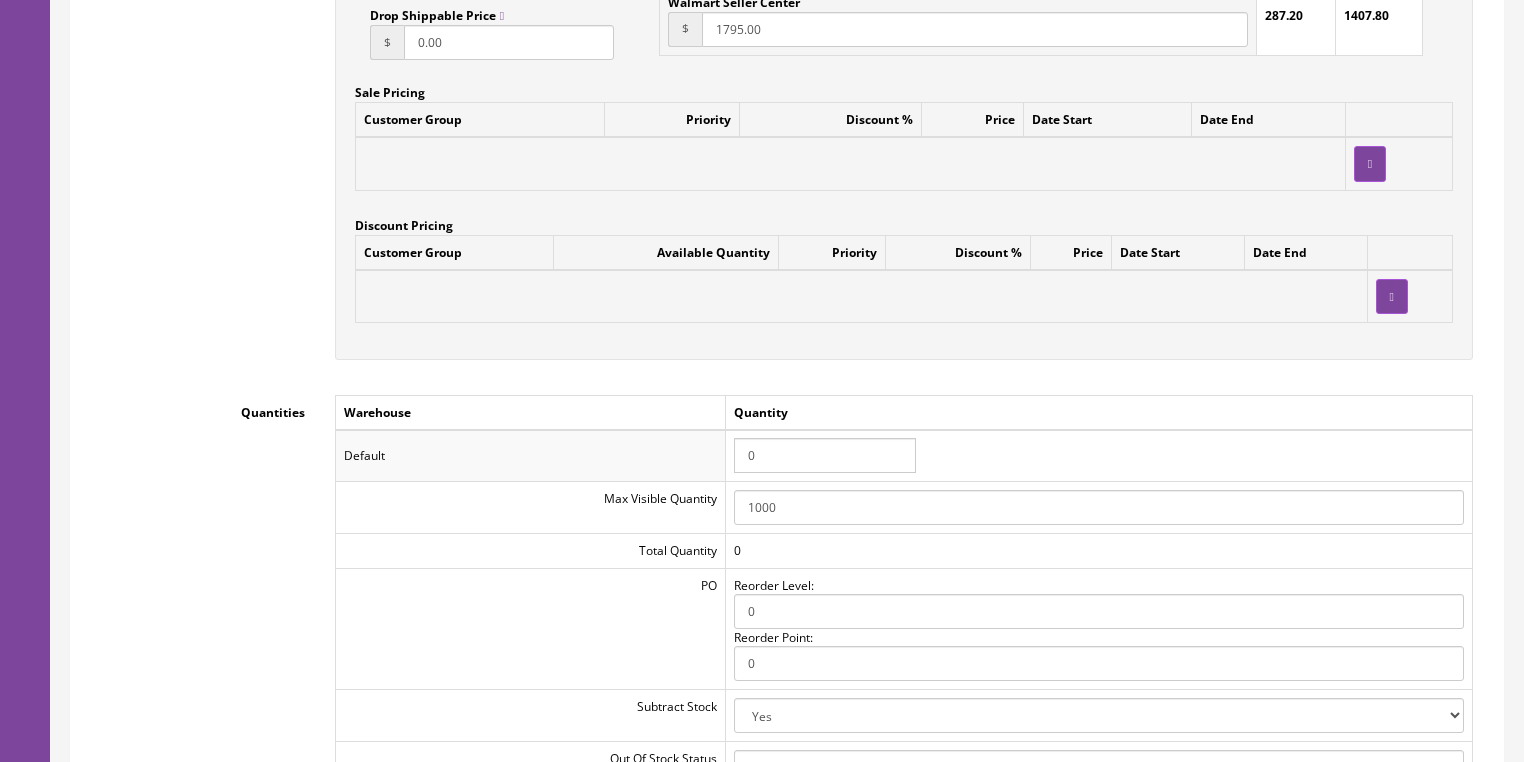 scroll, scrollTop: 1920, scrollLeft: 0, axis: vertical 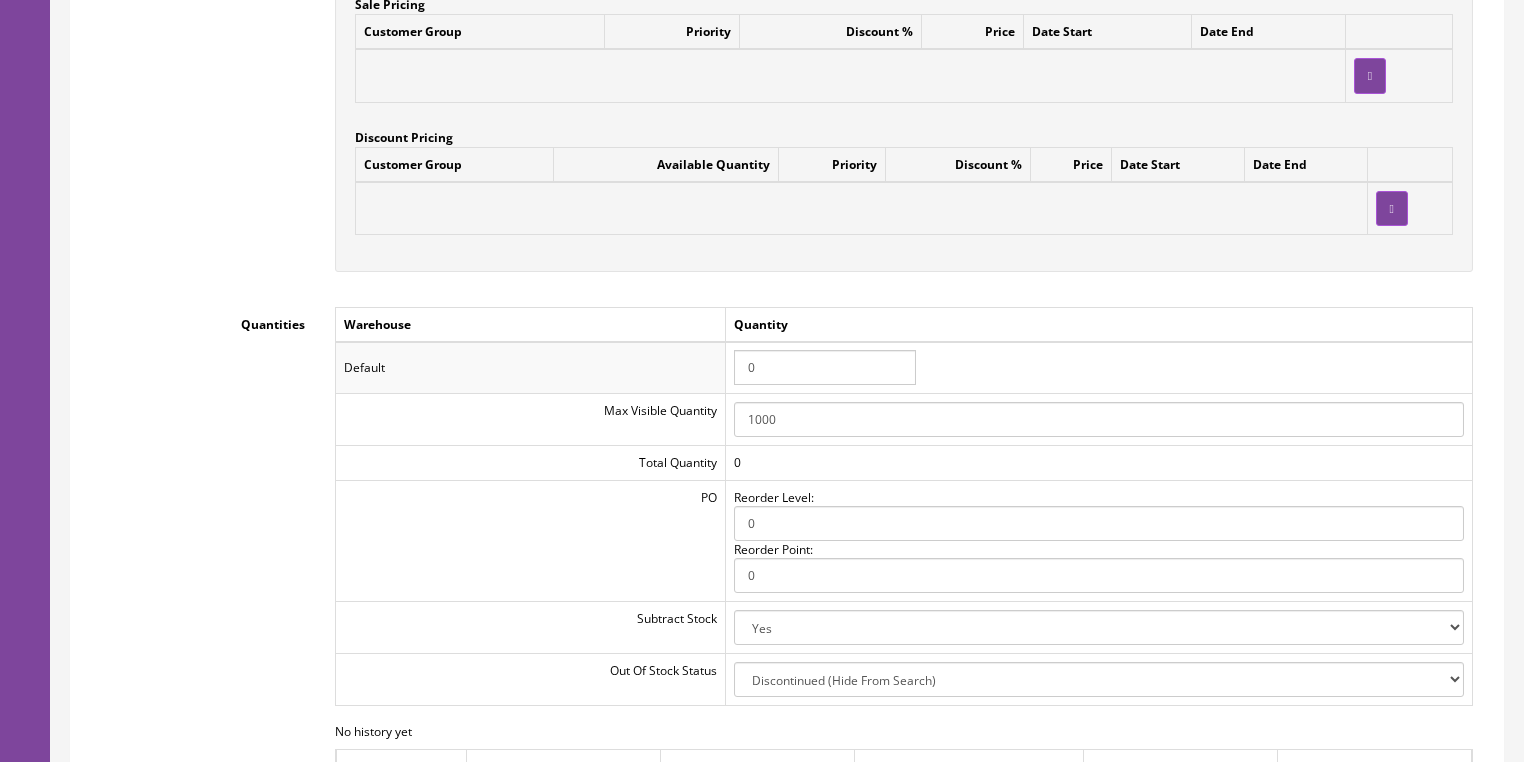 type on "239.00" 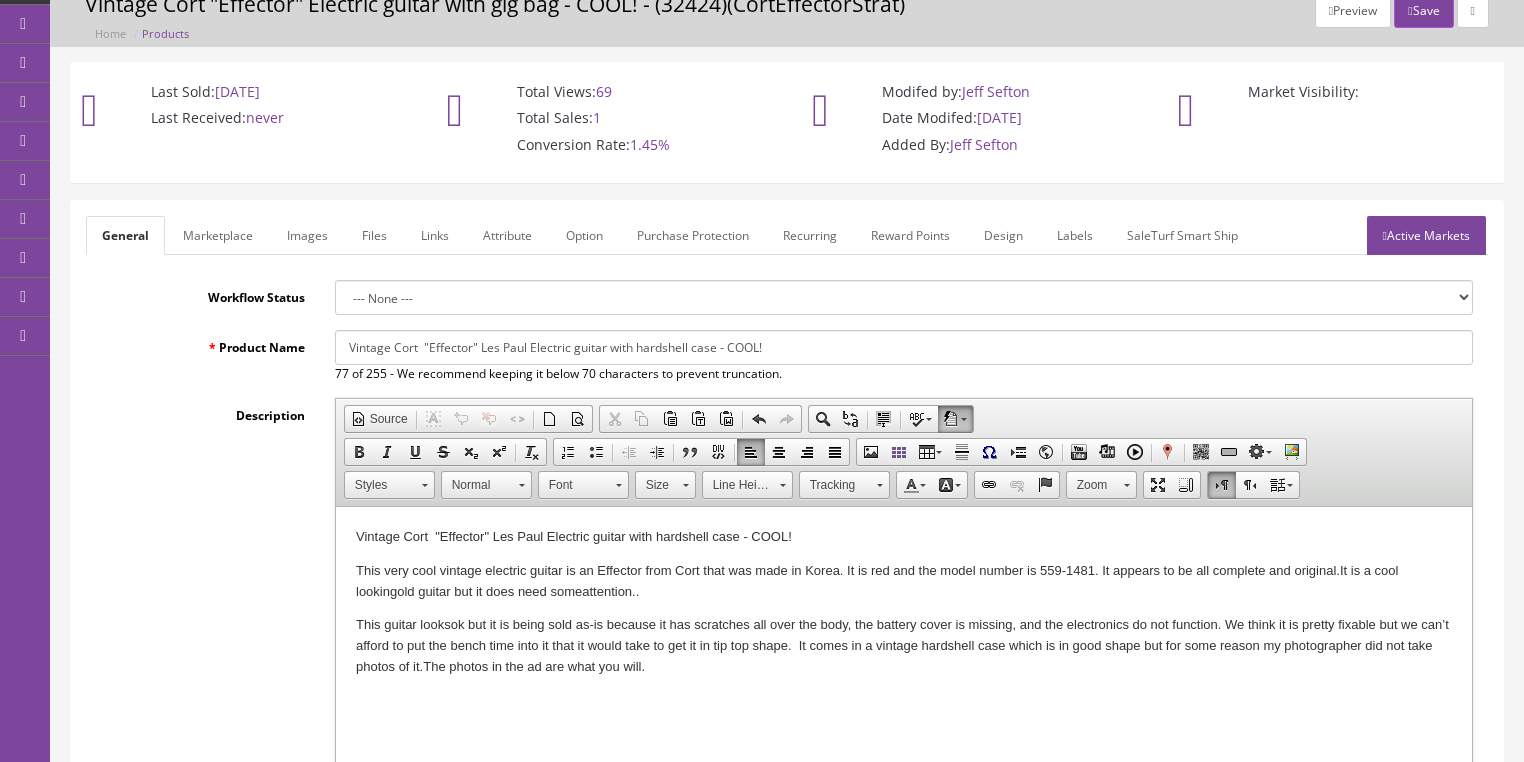 scroll, scrollTop: 0, scrollLeft: 0, axis: both 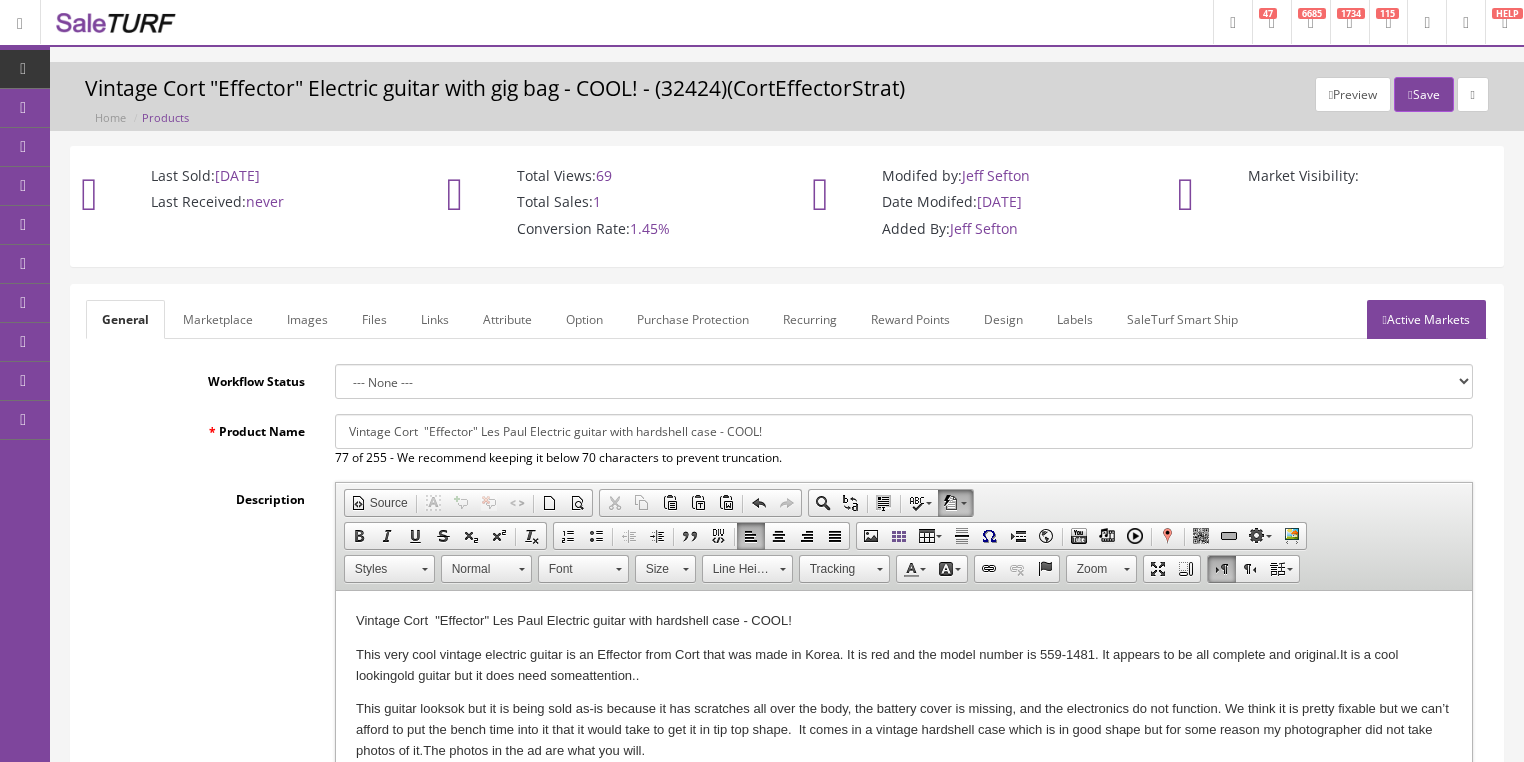 type on "1" 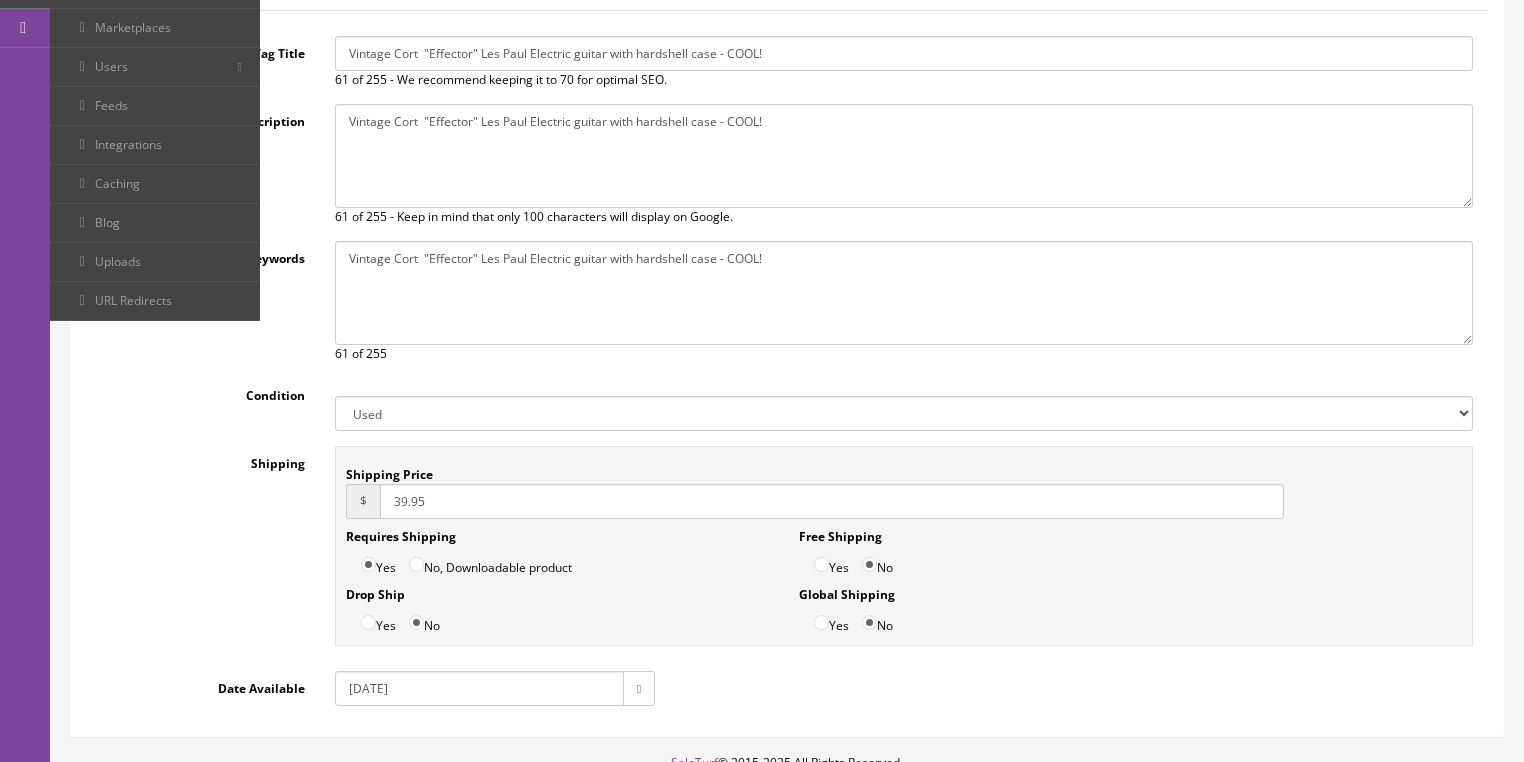 scroll, scrollTop: 400, scrollLeft: 0, axis: vertical 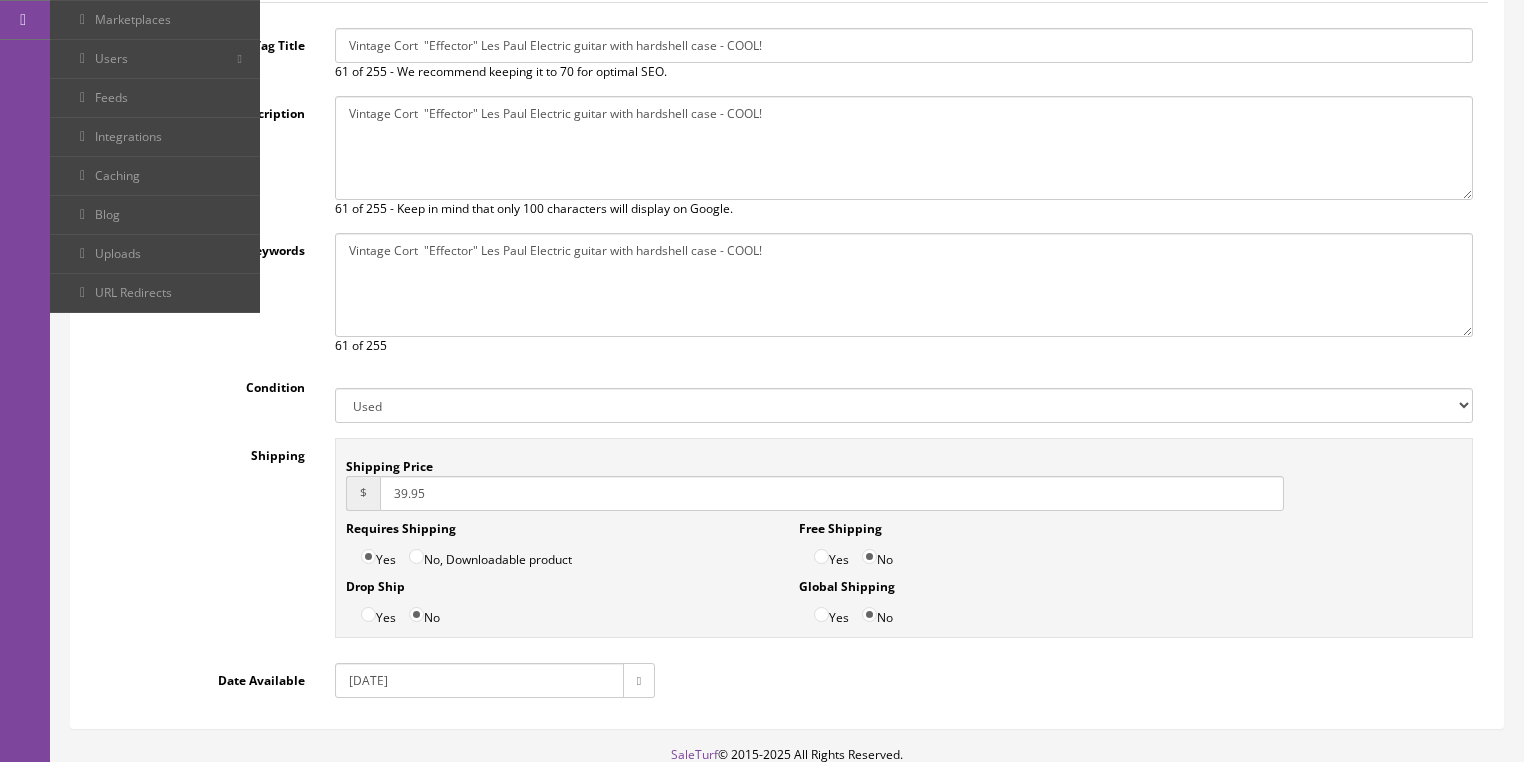 drag, startPoint x: 361, startPoint y: 677, endPoint x: 355, endPoint y: 704, distance: 27.658634 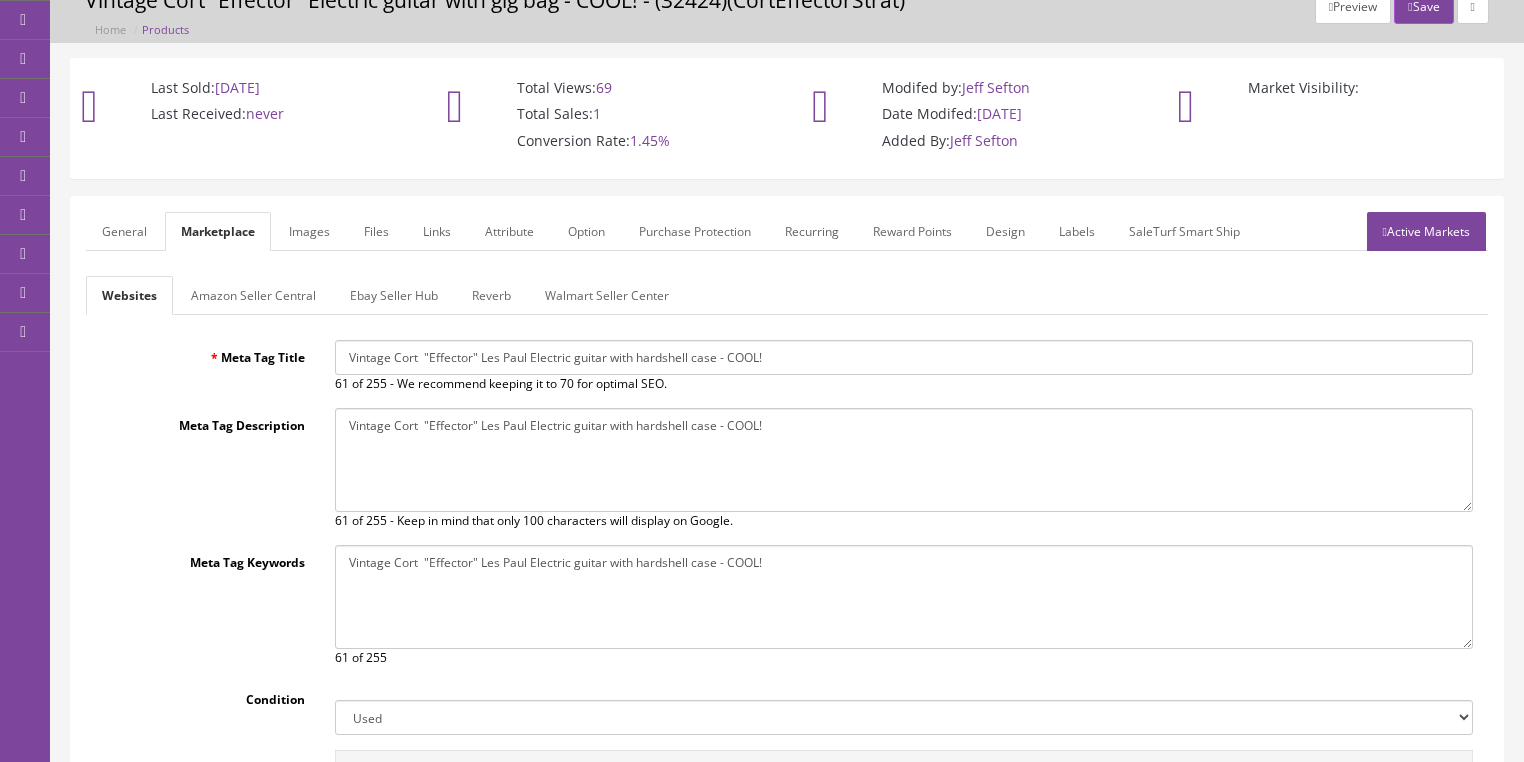scroll, scrollTop: 80, scrollLeft: 0, axis: vertical 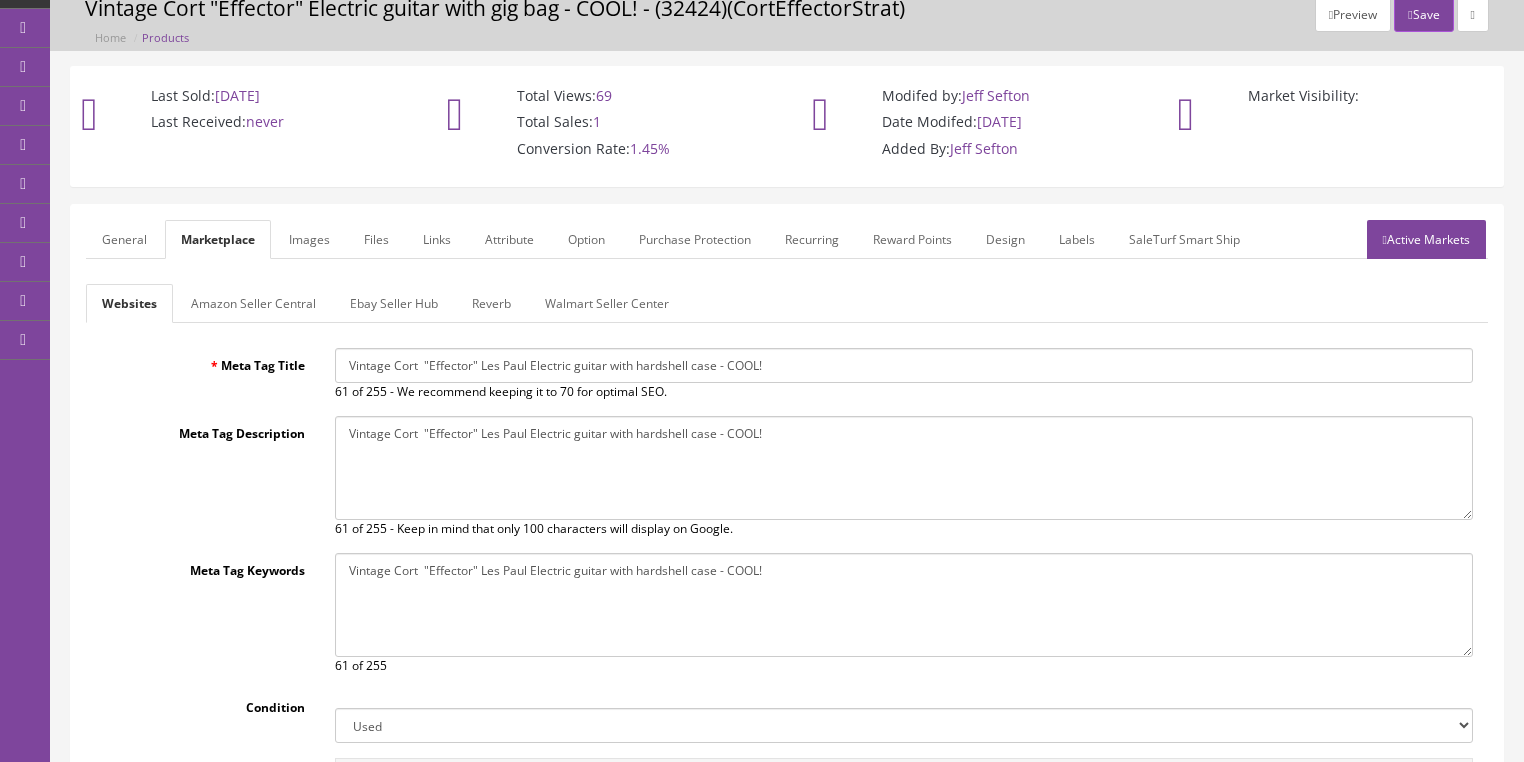 type on "2025-08-06" 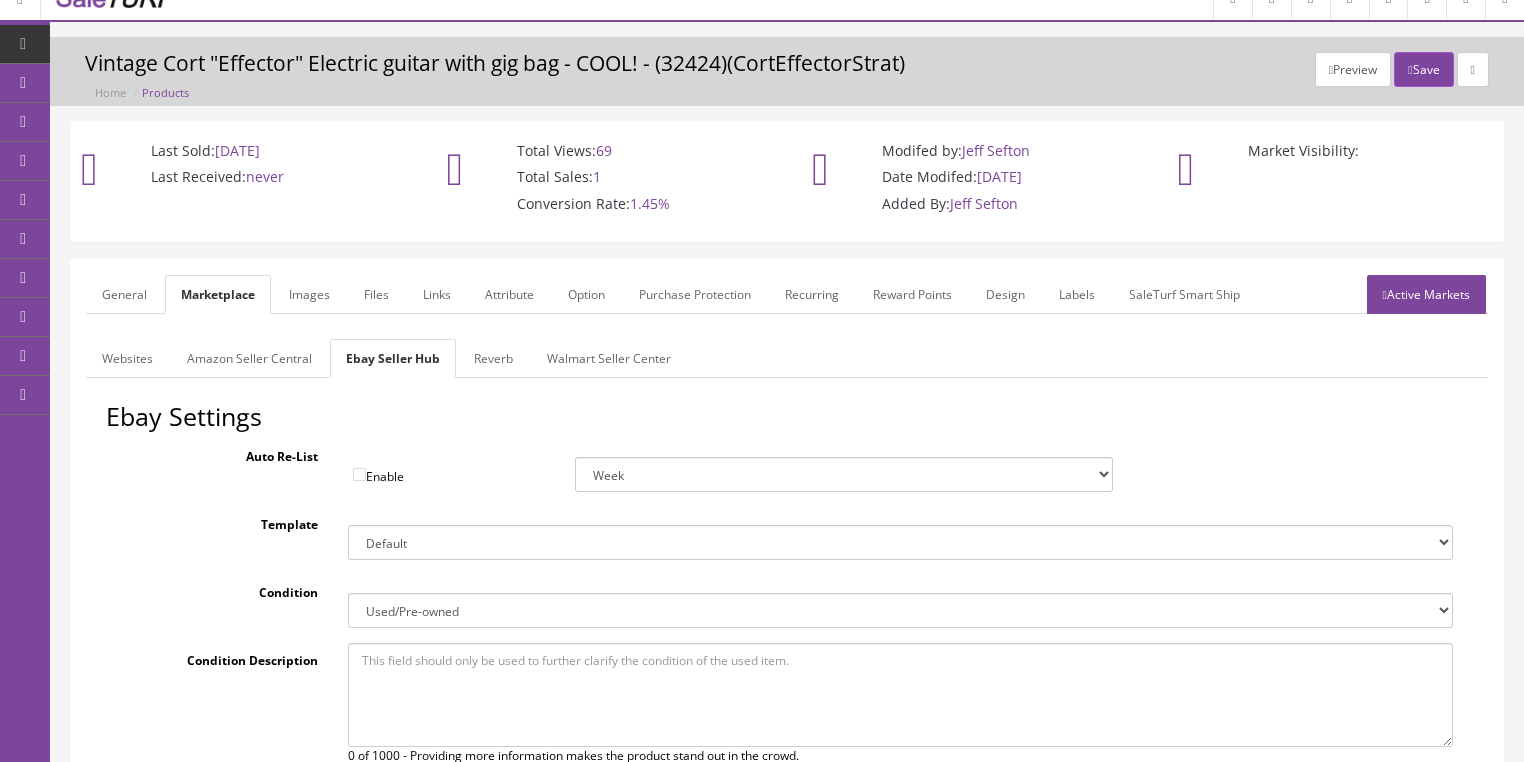scroll, scrollTop: 0, scrollLeft: 0, axis: both 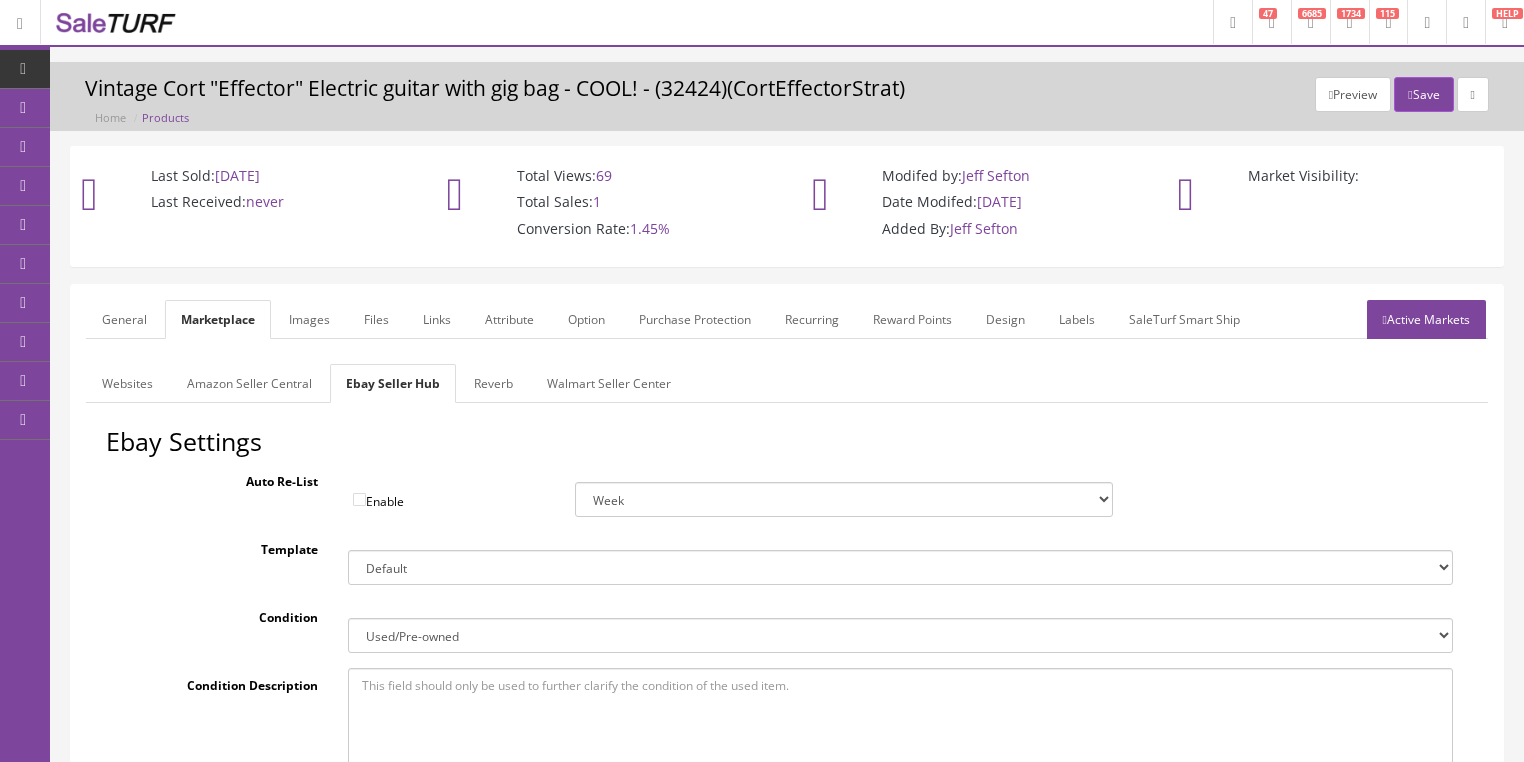 click on "Reverb" at bounding box center (493, 383) 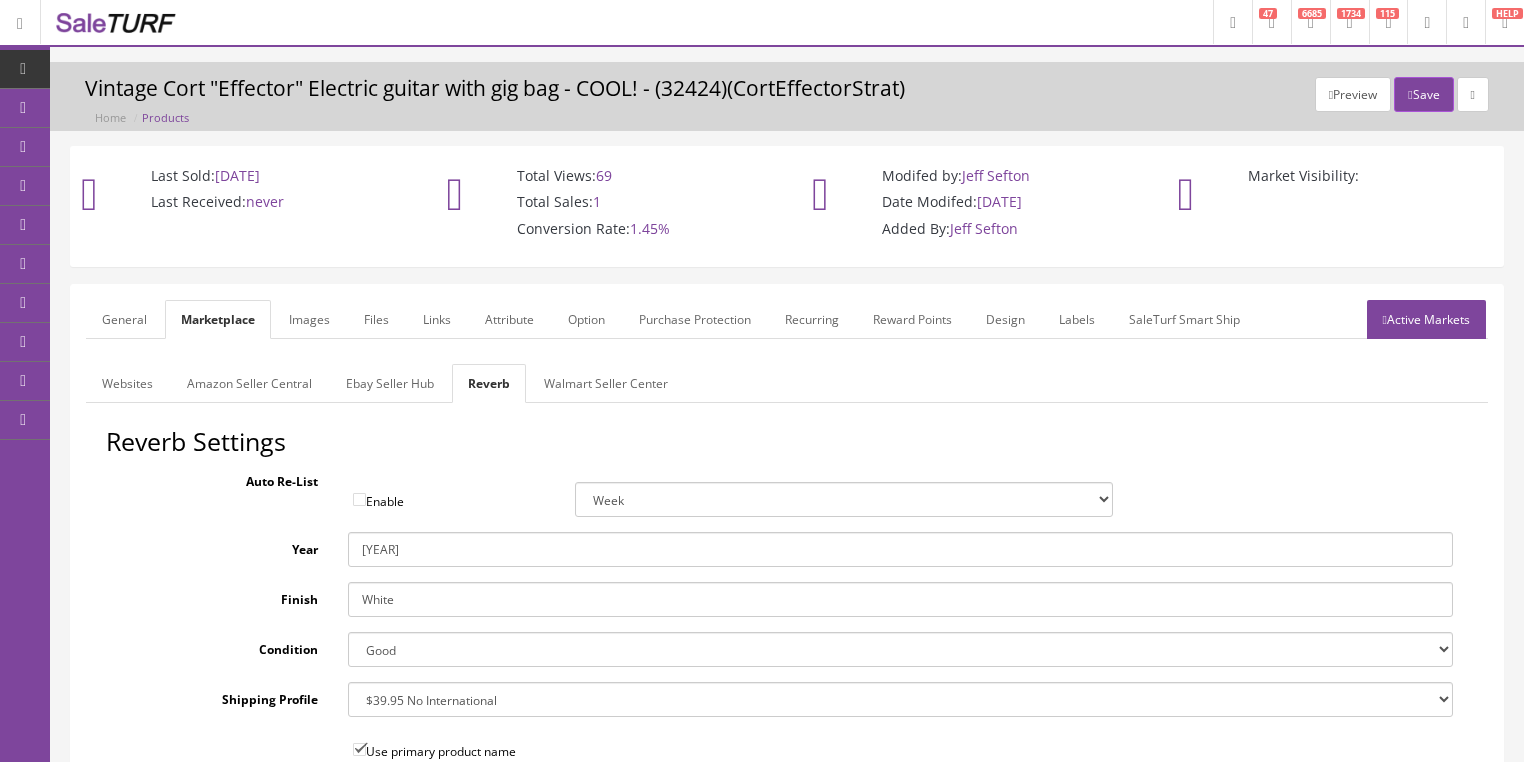 drag, startPoint x: 393, startPoint y: 595, endPoint x: 288, endPoint y: 585, distance: 105.47511 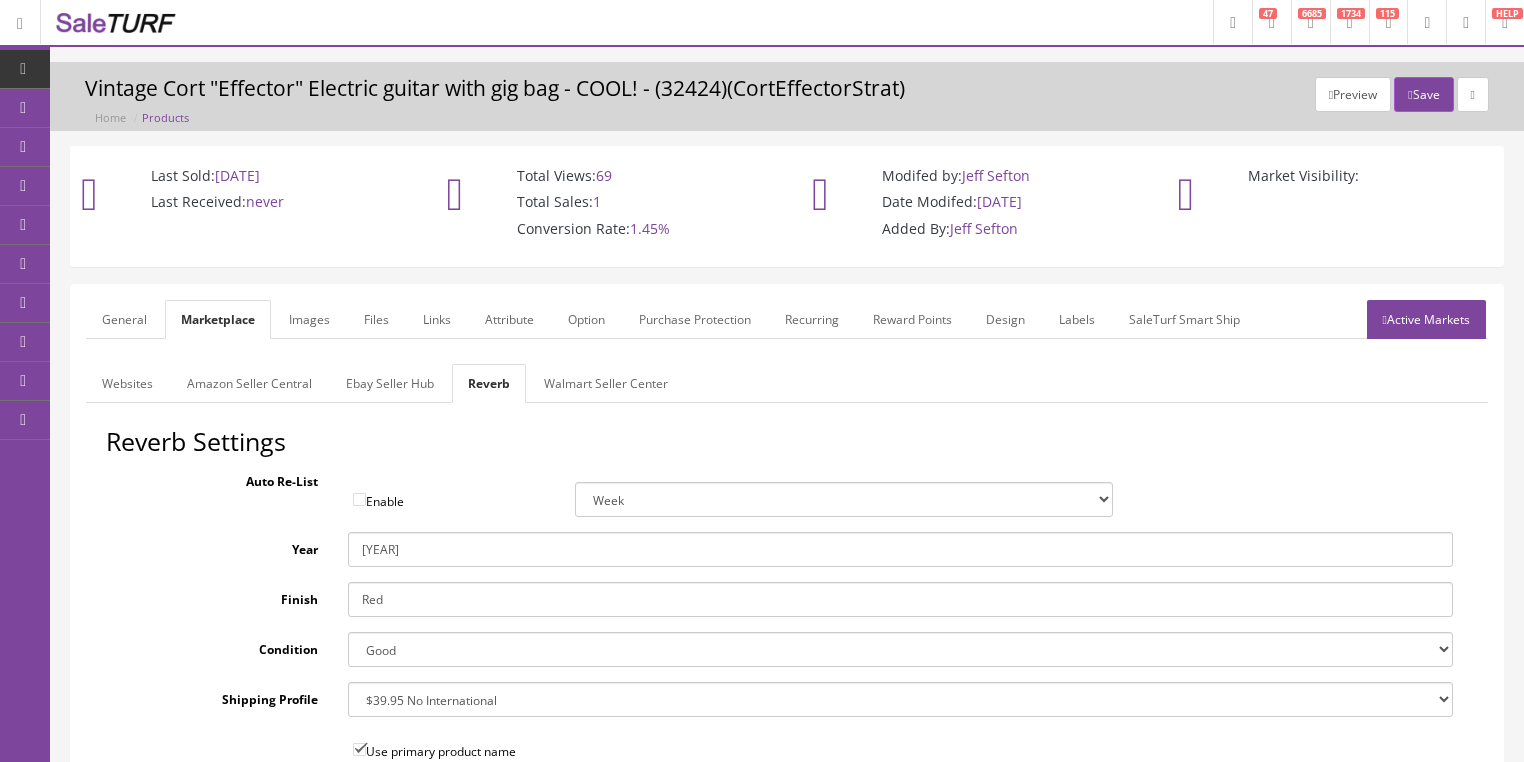type on "Red" 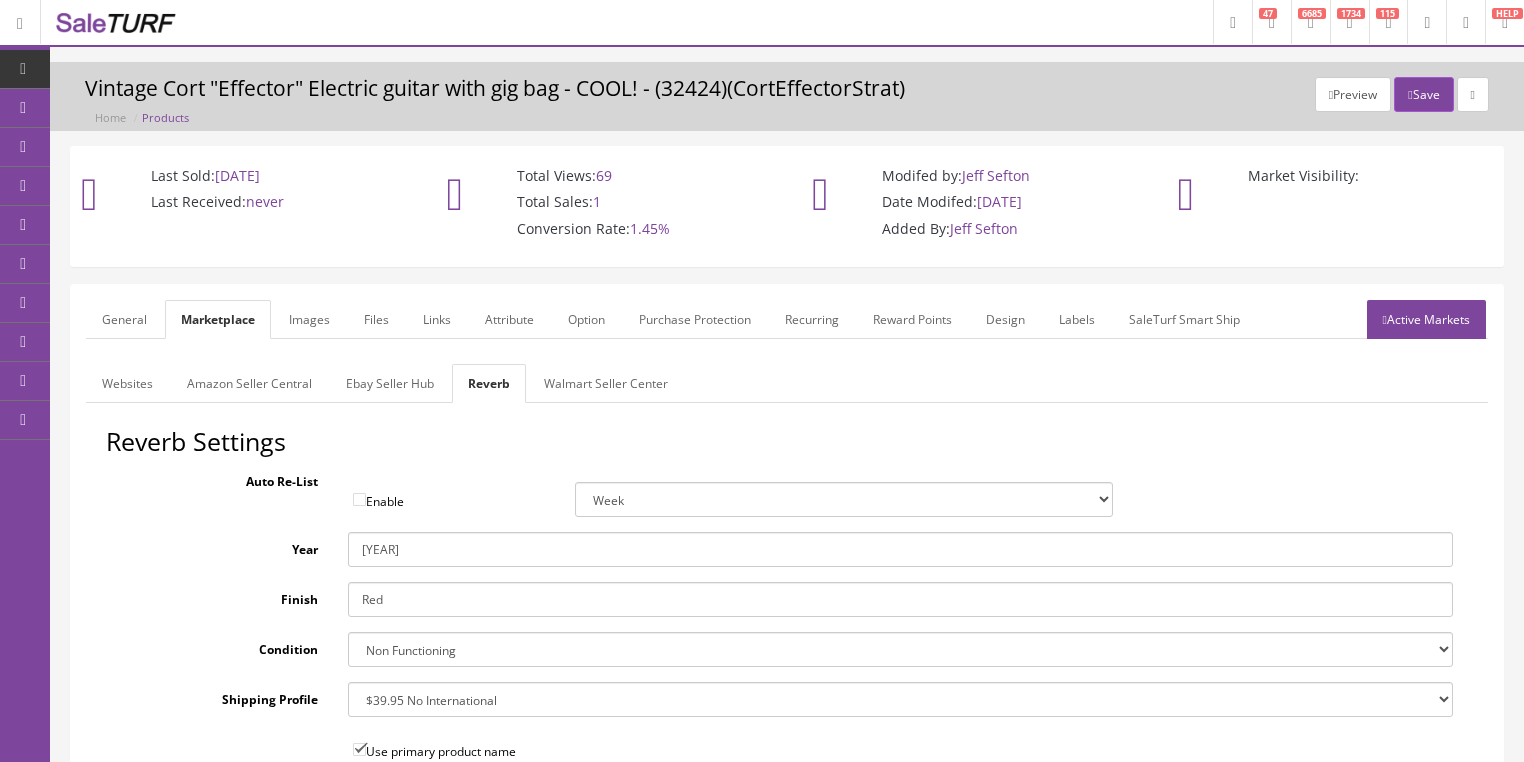 click on "Ebay Seller Hub" at bounding box center (390, 383) 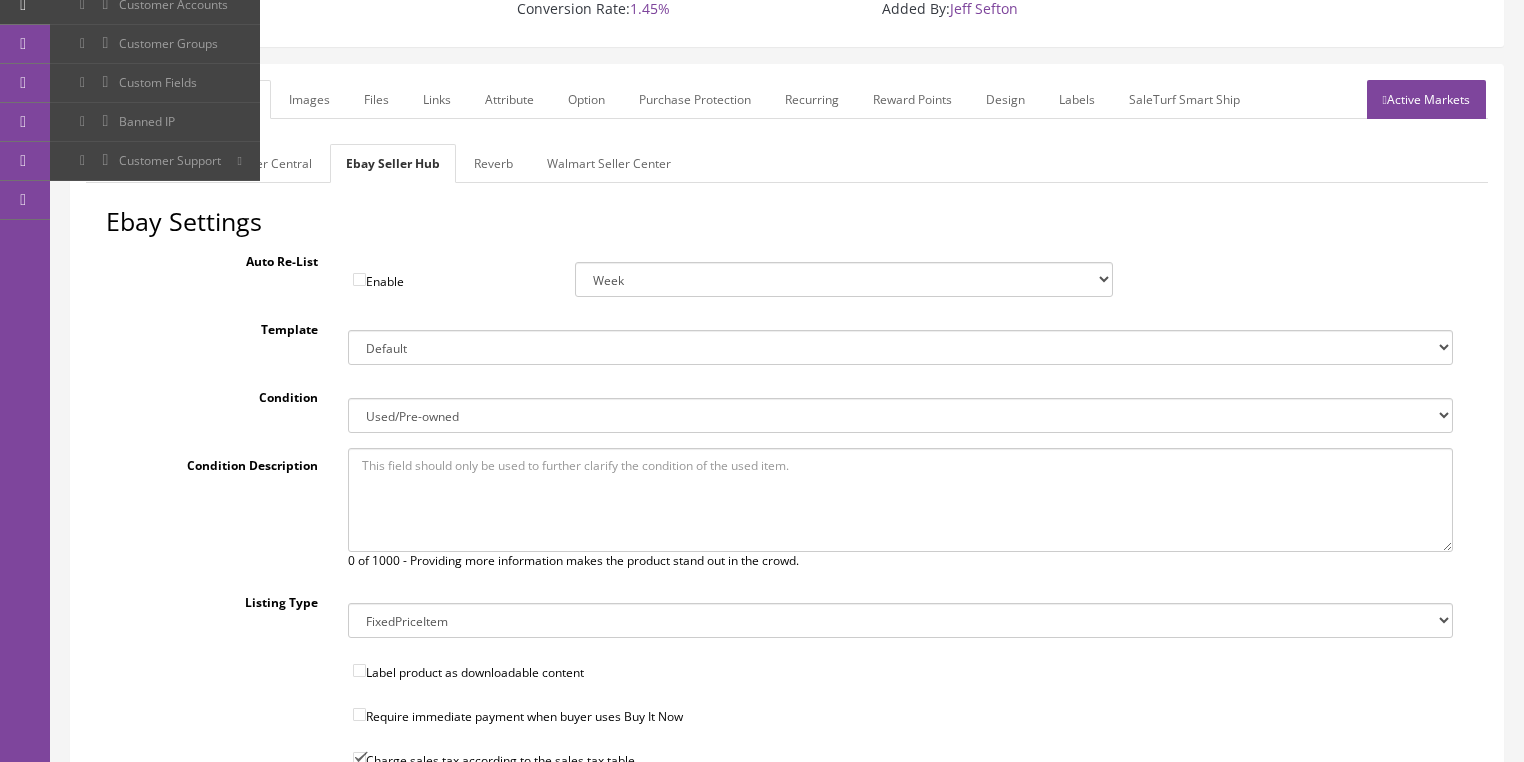 scroll, scrollTop: 240, scrollLeft: 0, axis: vertical 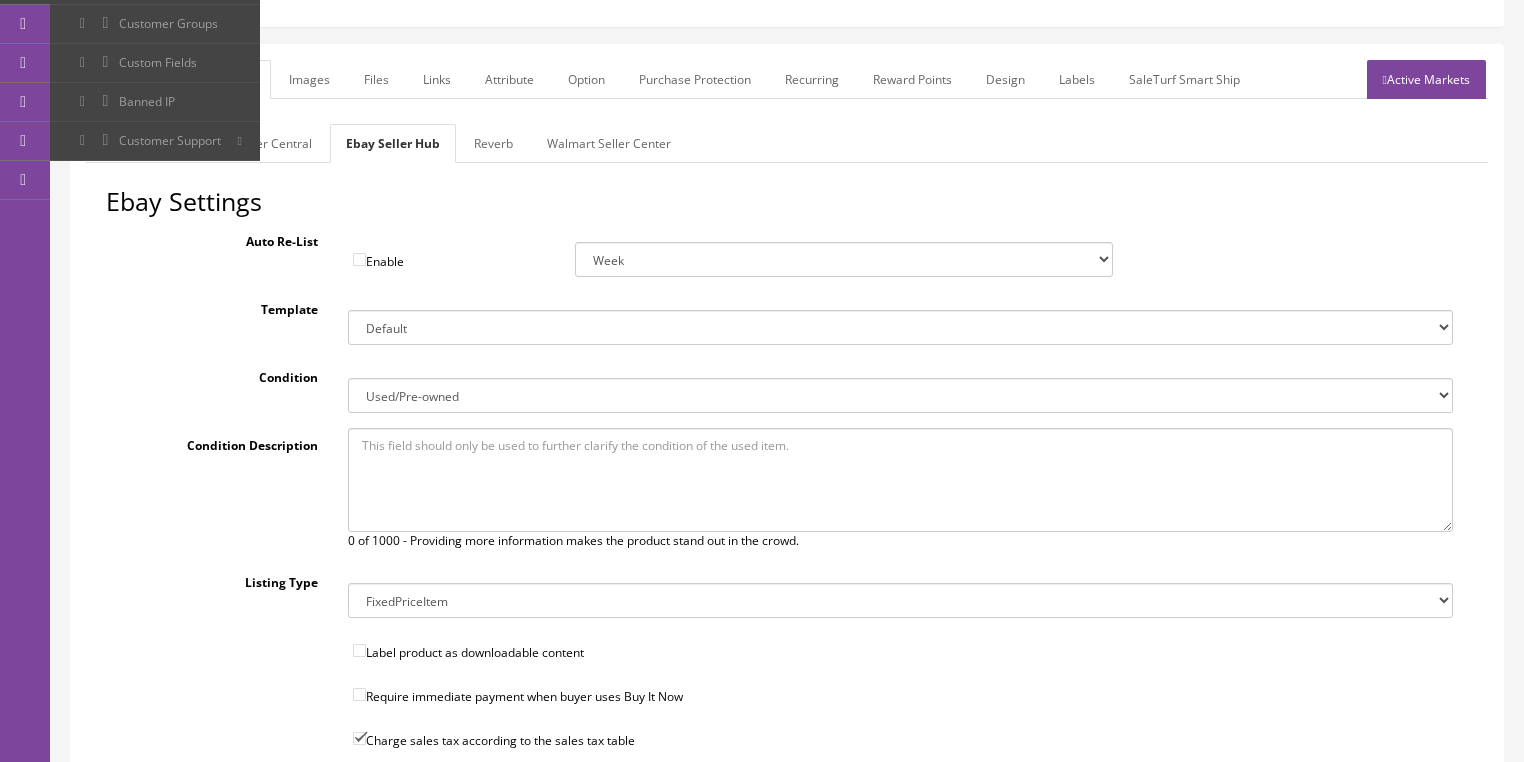click on "New
New other
New with defects
Manufacturer refurbished
Seller refurbished
Used/Pre-owned
Very Good
Good
Acceptable
For parts or not working" at bounding box center [900, 395] 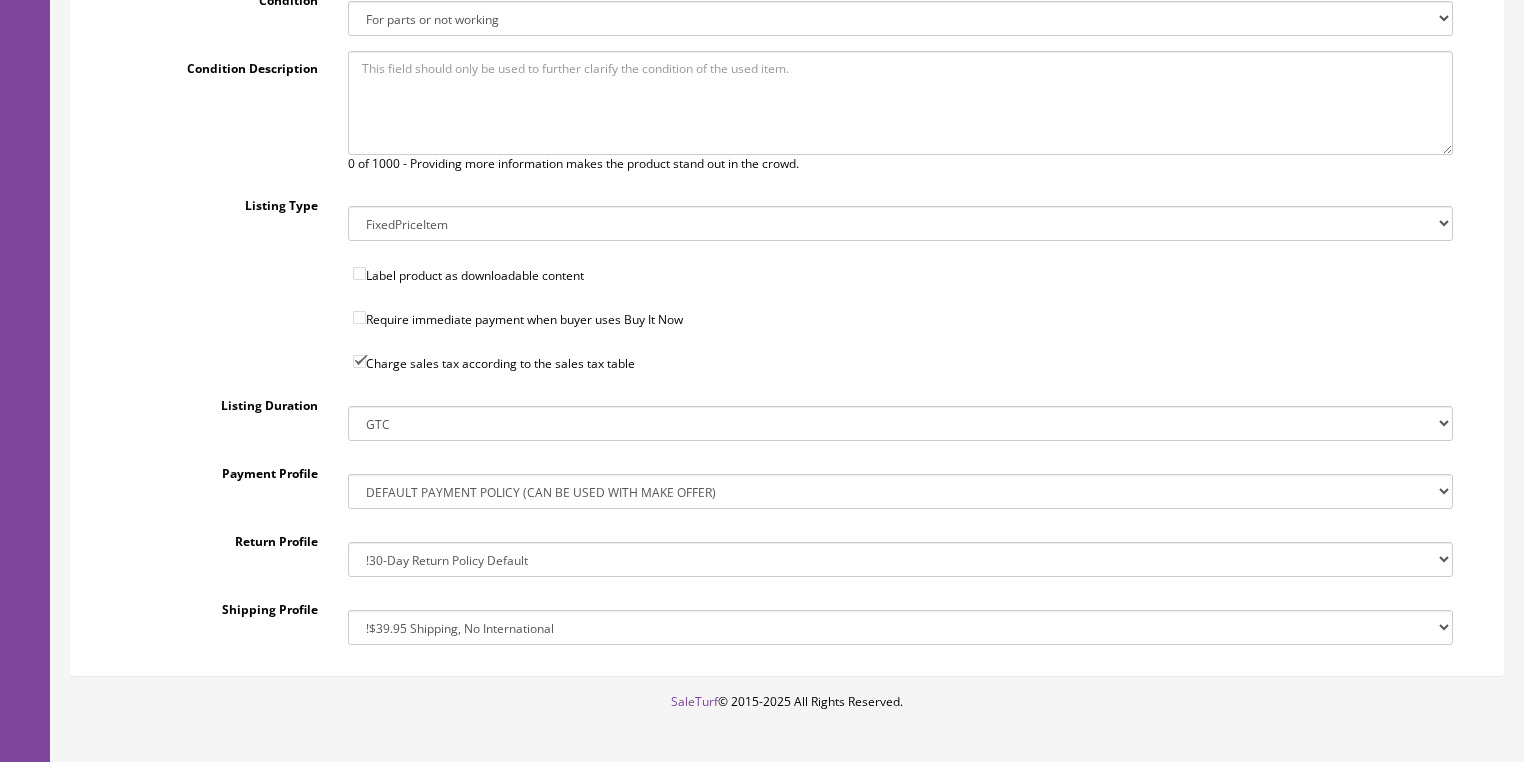 scroll, scrollTop: 684, scrollLeft: 0, axis: vertical 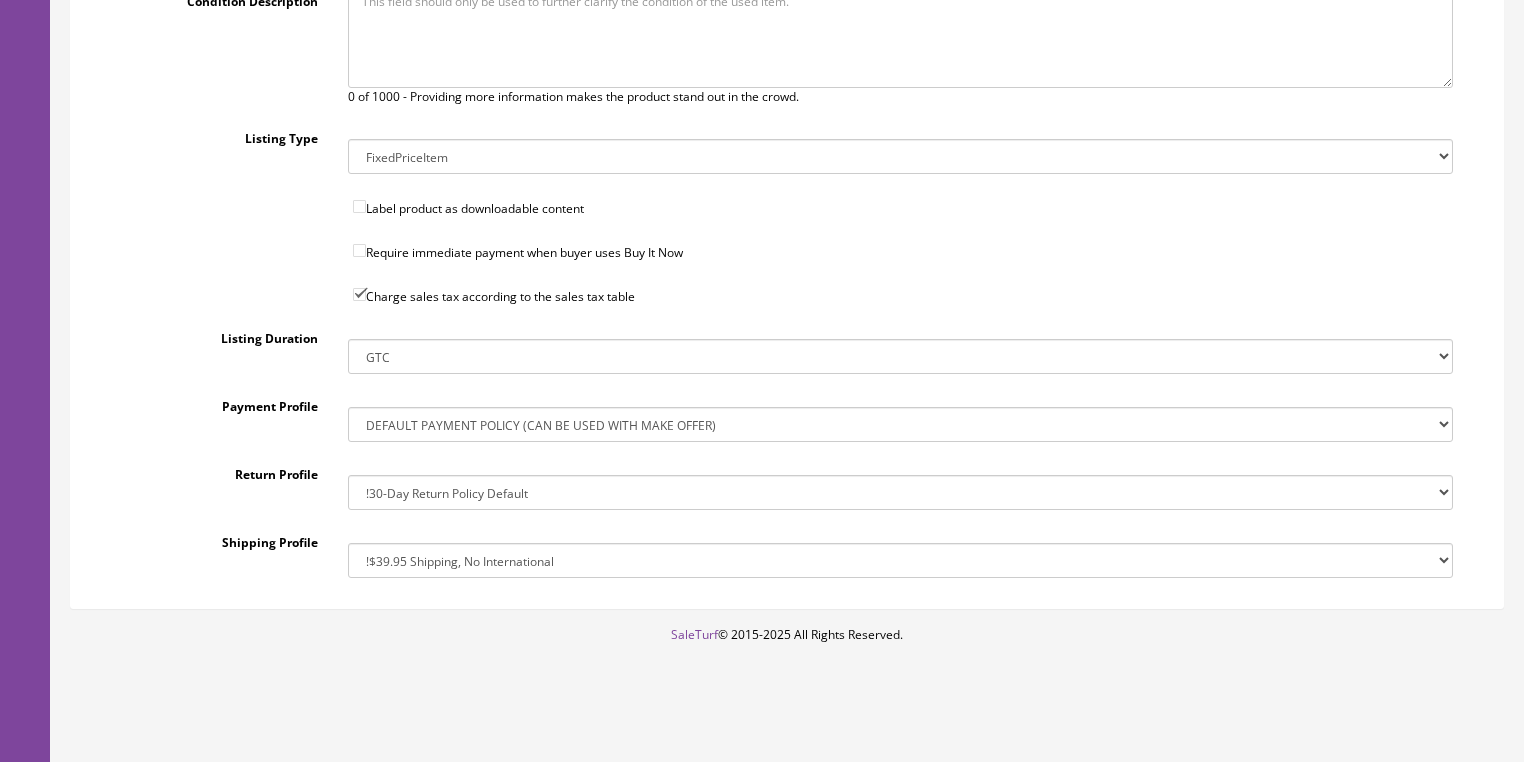 click on "!30-Day Return Policy Default
!No Returns
14-Day Return Policy, Money Back, Return Shipping Paid by Buyer
30 days money back 40333cfbc203000
30 days money back or replacement - Internatio 4308b97c4fc0000
30 days money back or replacement 479ef09d14be000
No Return Accepted 51b38d6f3249000
Returns Accepted,Buyer,30 Days,Money Back
Returns Accepted,Buyer,30 Days,Money back or
Returns Accepted,Buyer,30 Days,Money Back#17" at bounding box center [900, 492] 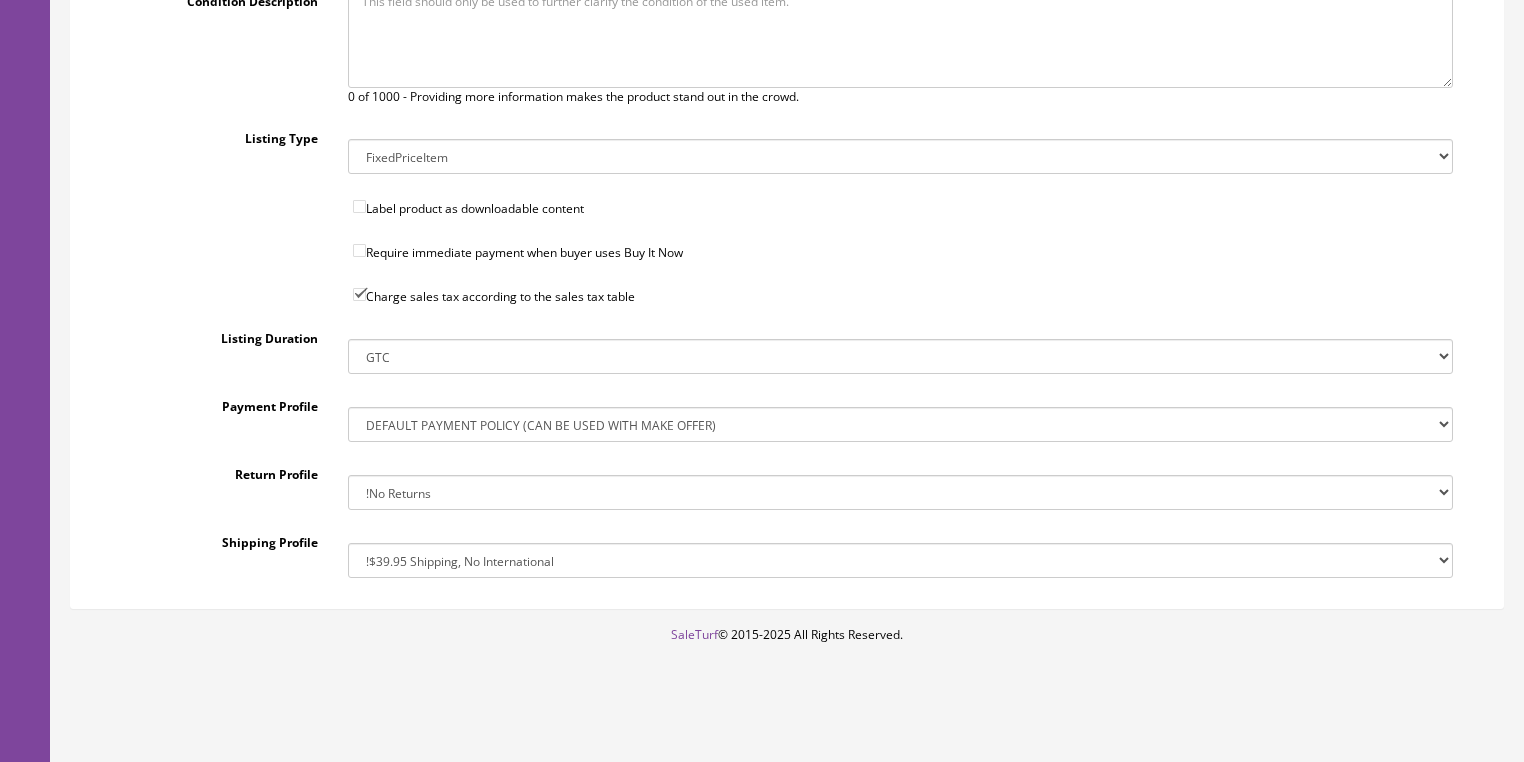 click on "!30-Day Return Policy Default
!No Returns
14-Day Return Policy, Money Back, Return Shipping Paid by Buyer
30 days money back 40333cfbc203000
30 days money back or replacement - Internatio 4308b97c4fc0000
30 days money back or replacement 479ef09d14be000
No Return Accepted 51b38d6f3249000
Returns Accepted,Buyer,30 Days,Money Back
Returns Accepted,Buyer,30 Days,Money back or
Returns Accepted,Buyer,30 Days,Money Back#17" at bounding box center [900, 492] 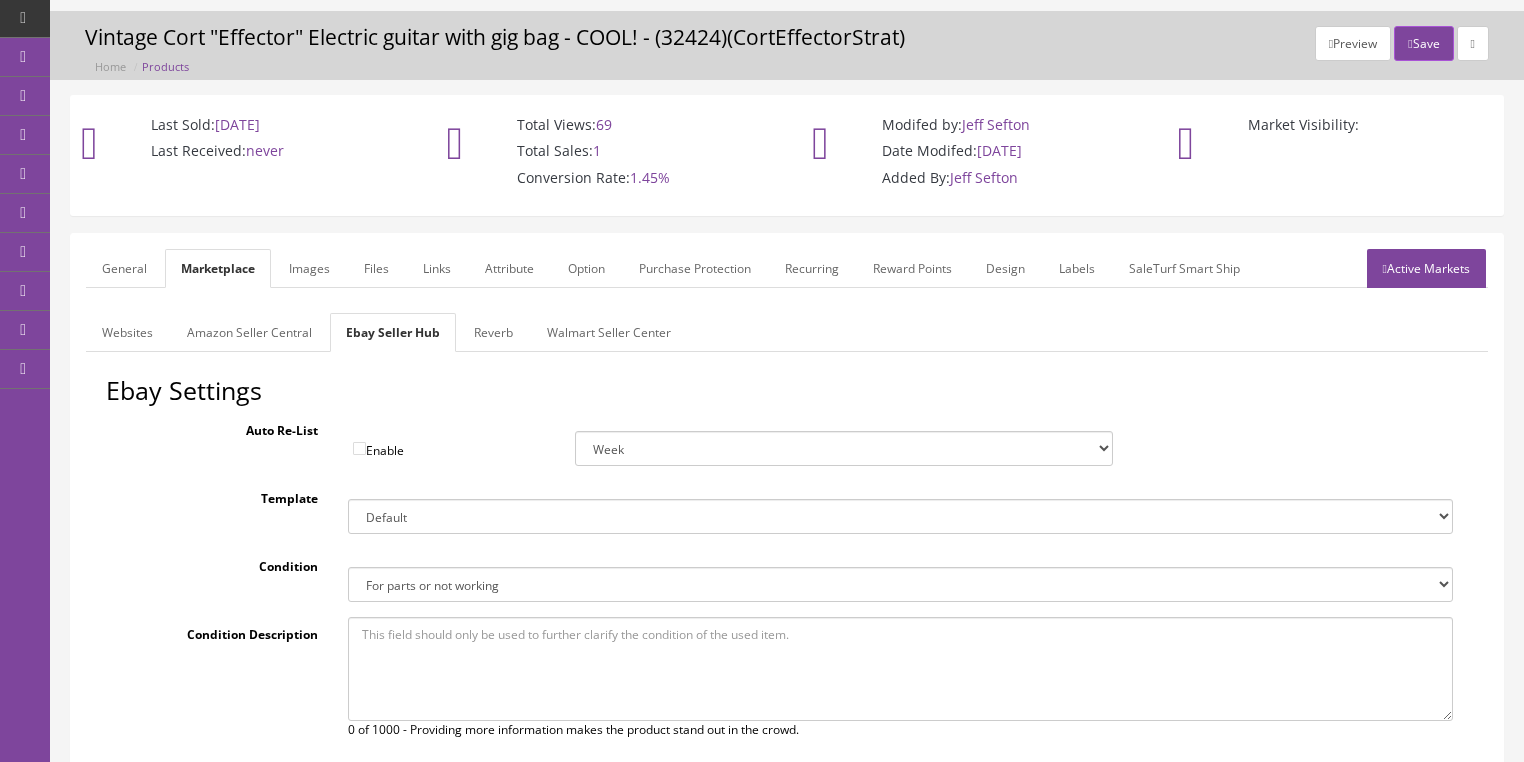 scroll, scrollTop: 44, scrollLeft: 0, axis: vertical 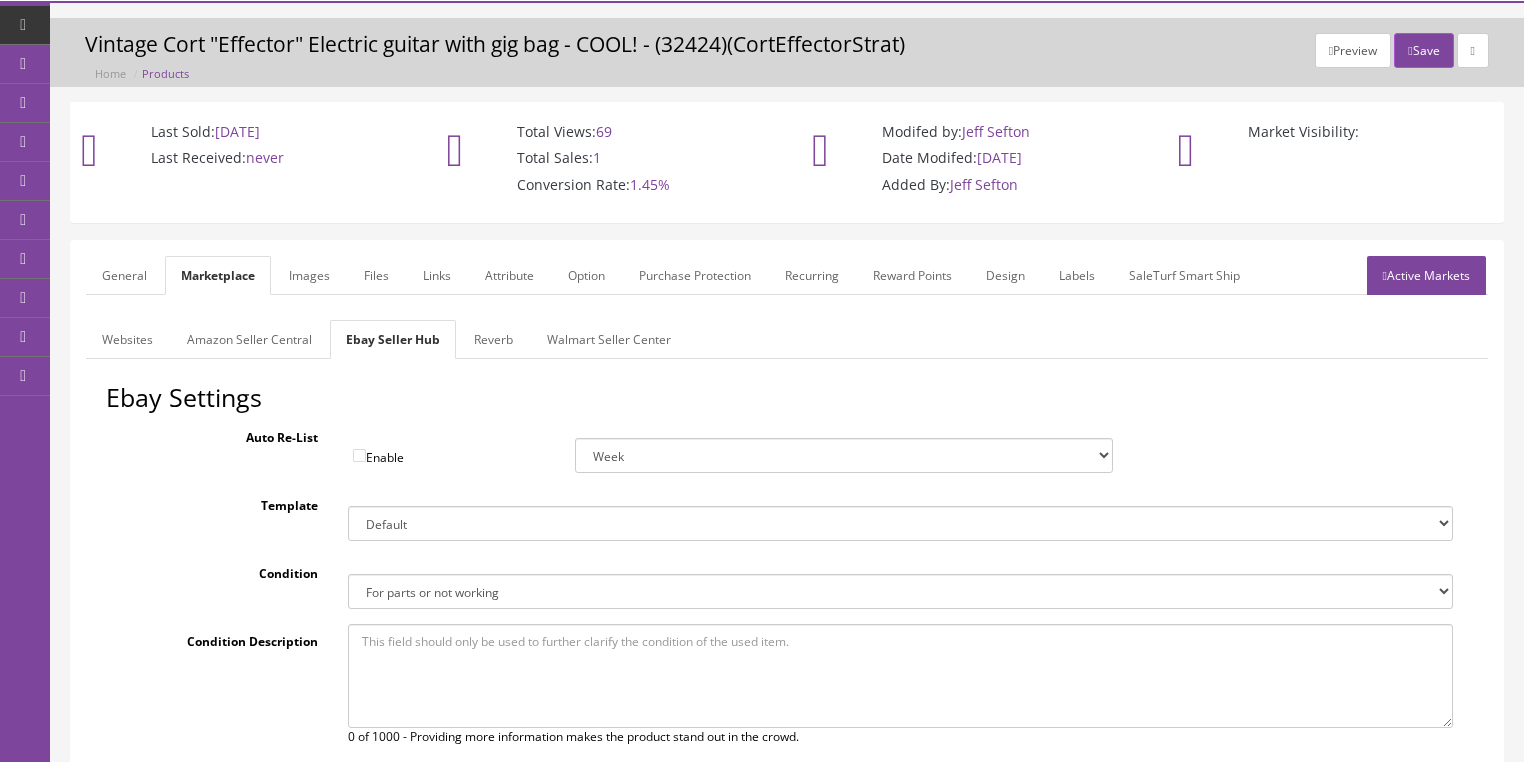 click on "Images" at bounding box center (309, 275) 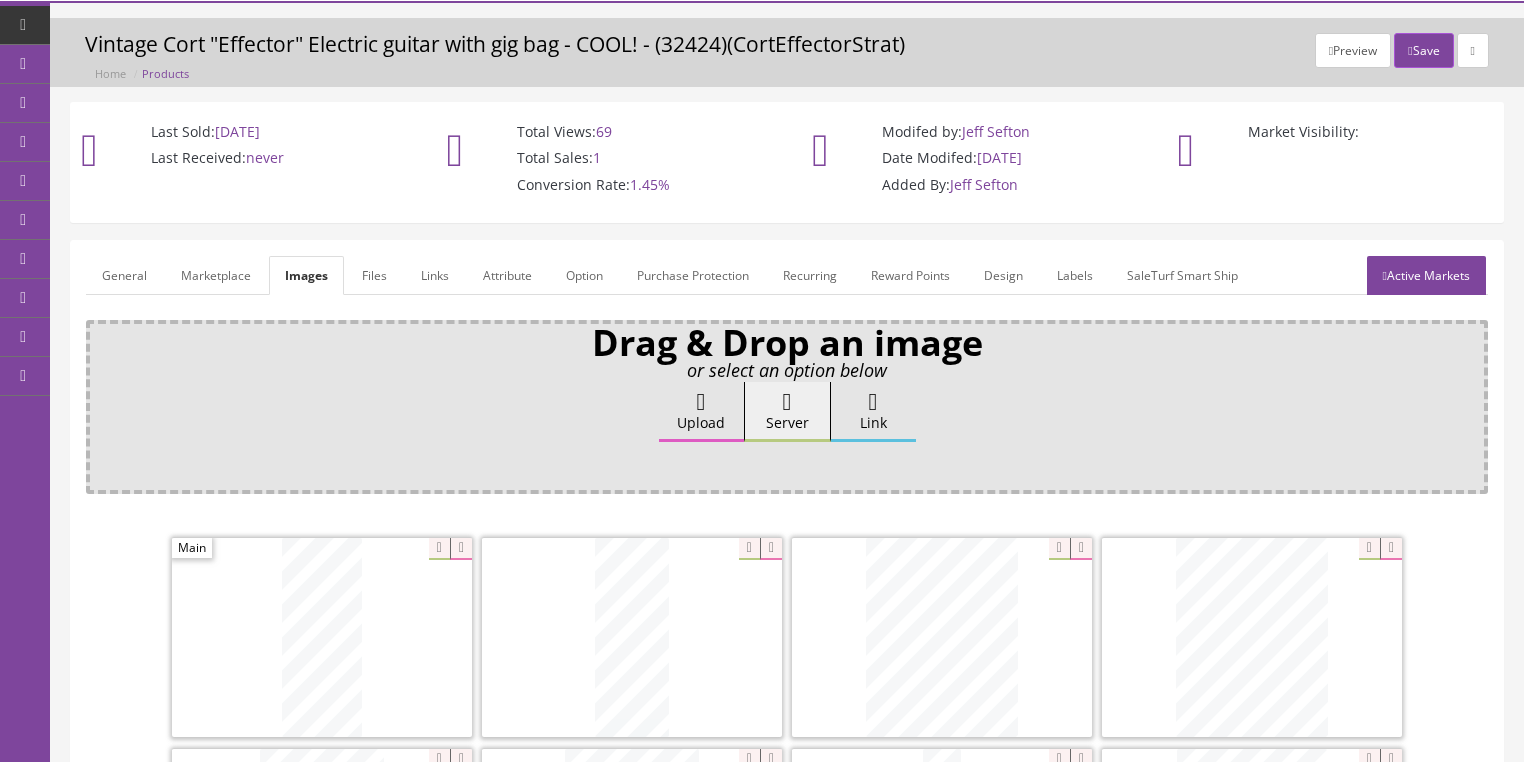 click on "Attribute" at bounding box center [507, 275] 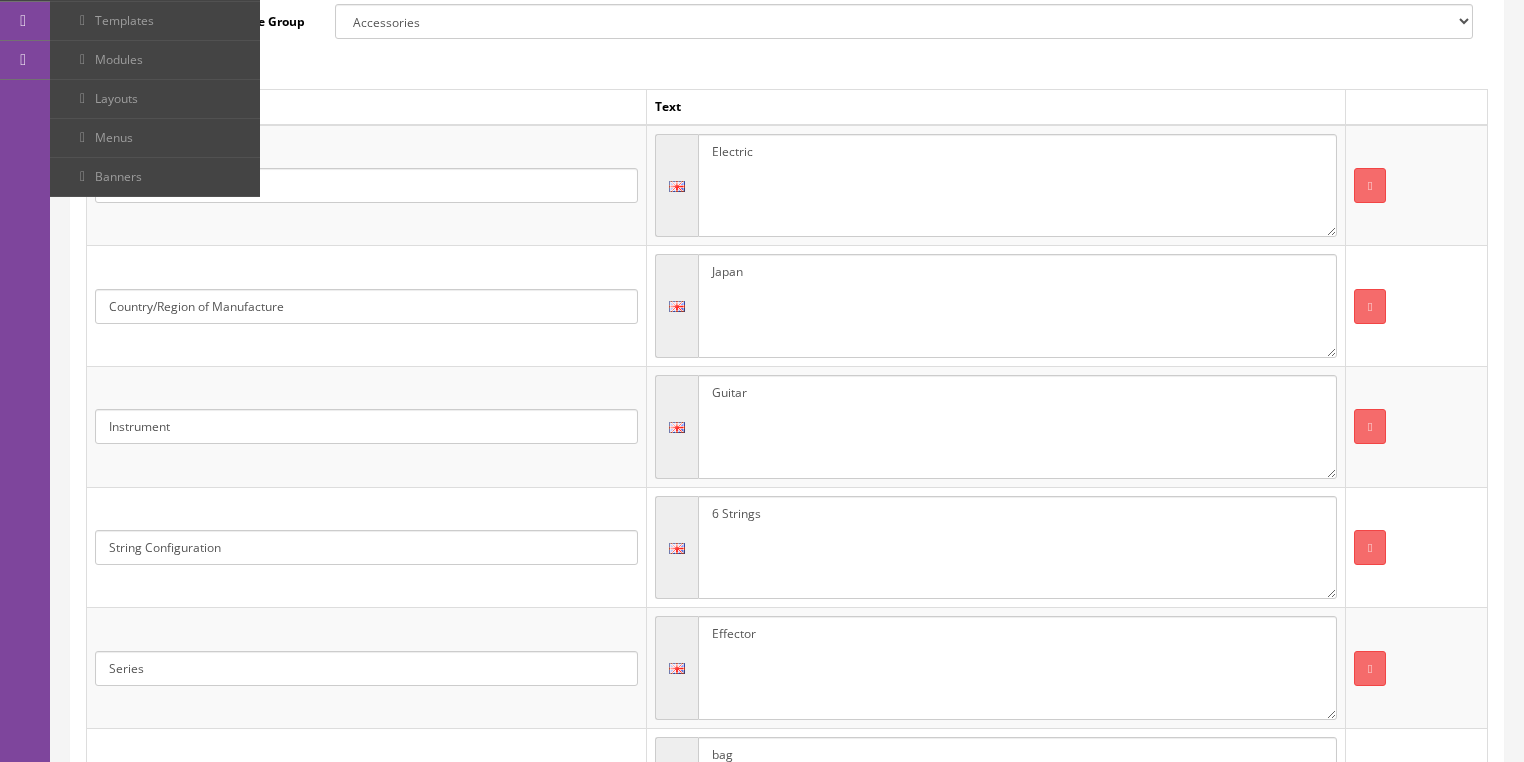 scroll, scrollTop: 364, scrollLeft: 0, axis: vertical 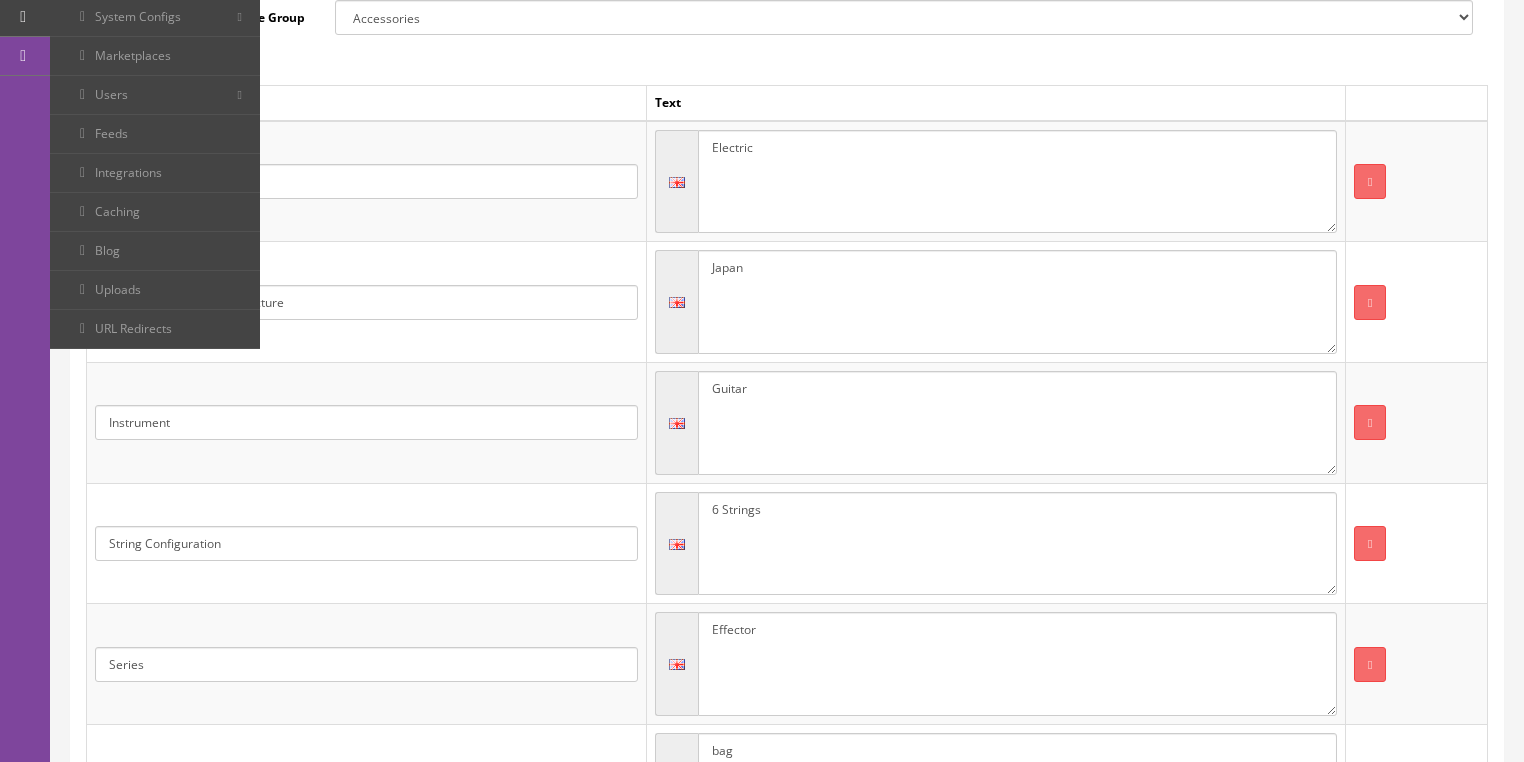 drag, startPoint x: 762, startPoint y: 272, endPoint x: 619, endPoint y: 268, distance: 143.05594 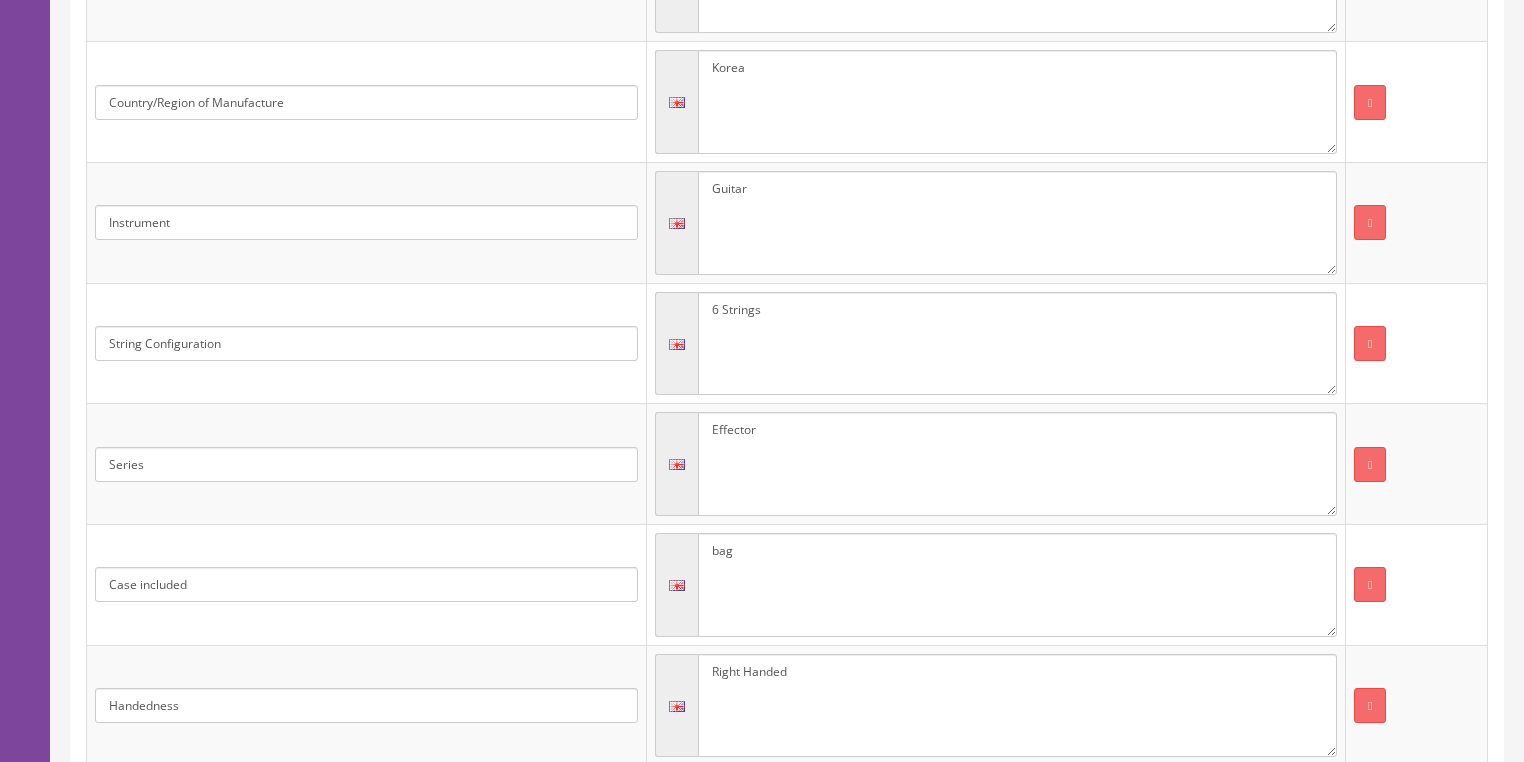 scroll, scrollTop: 604, scrollLeft: 0, axis: vertical 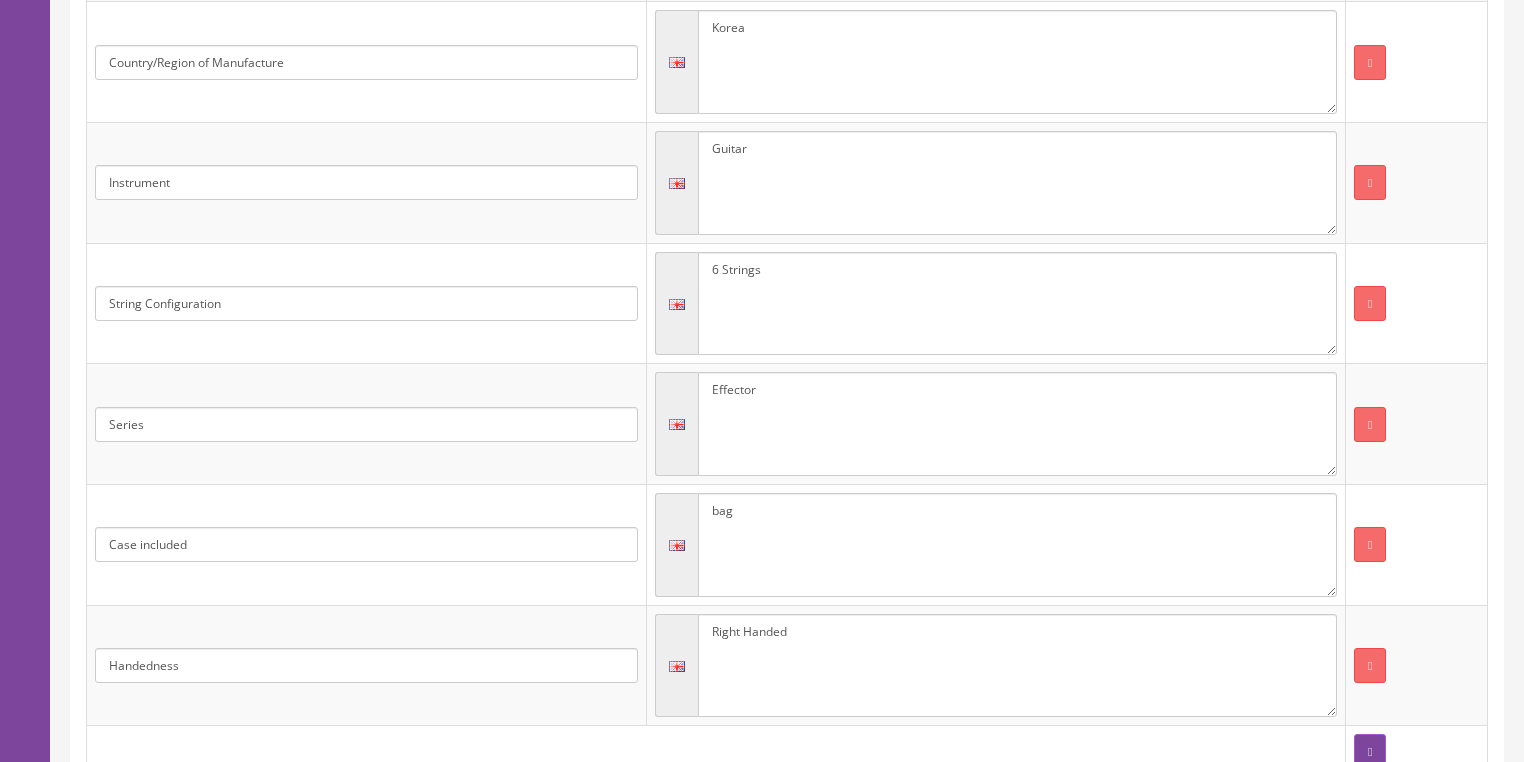 type on "Korea" 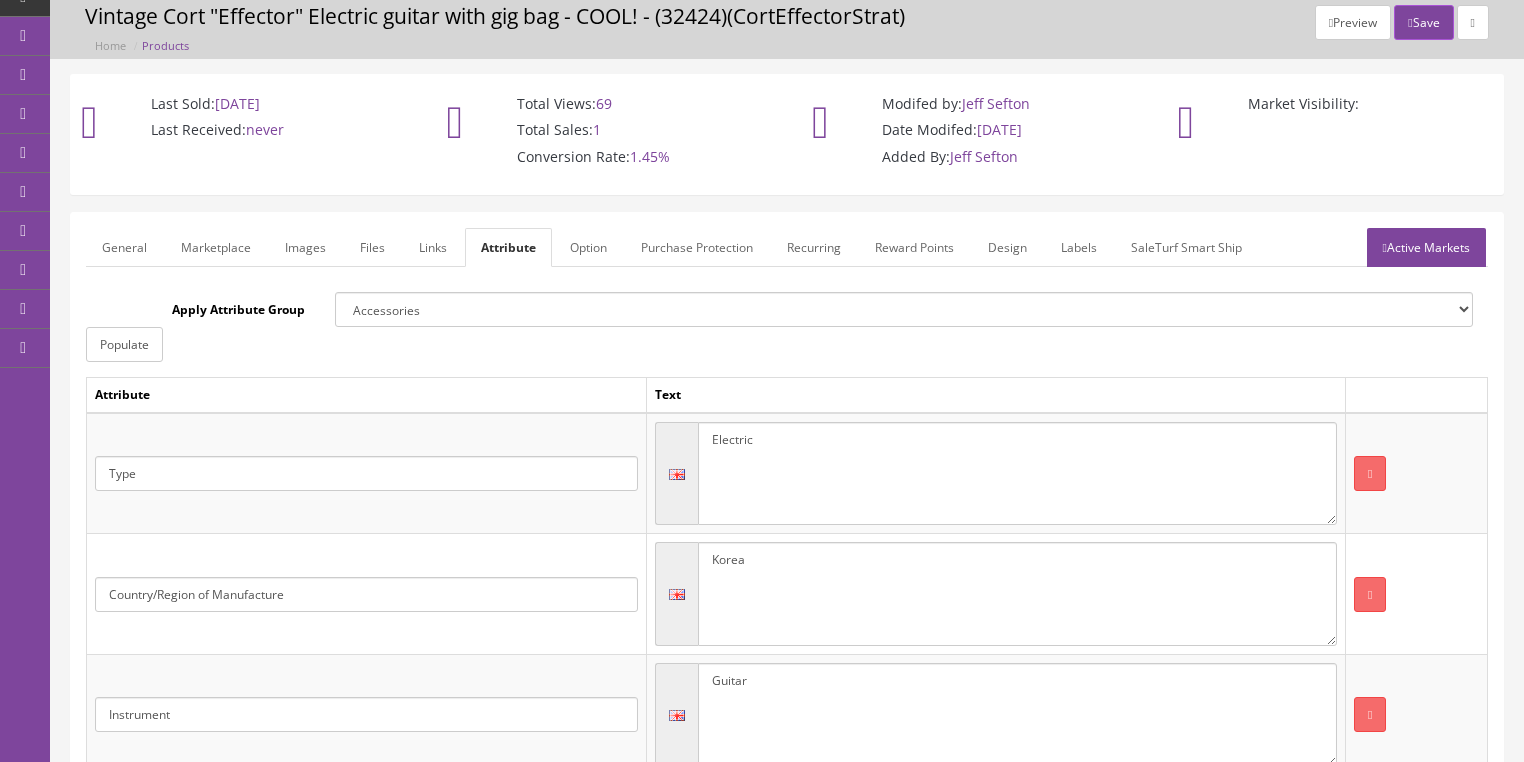 scroll, scrollTop: 0, scrollLeft: 0, axis: both 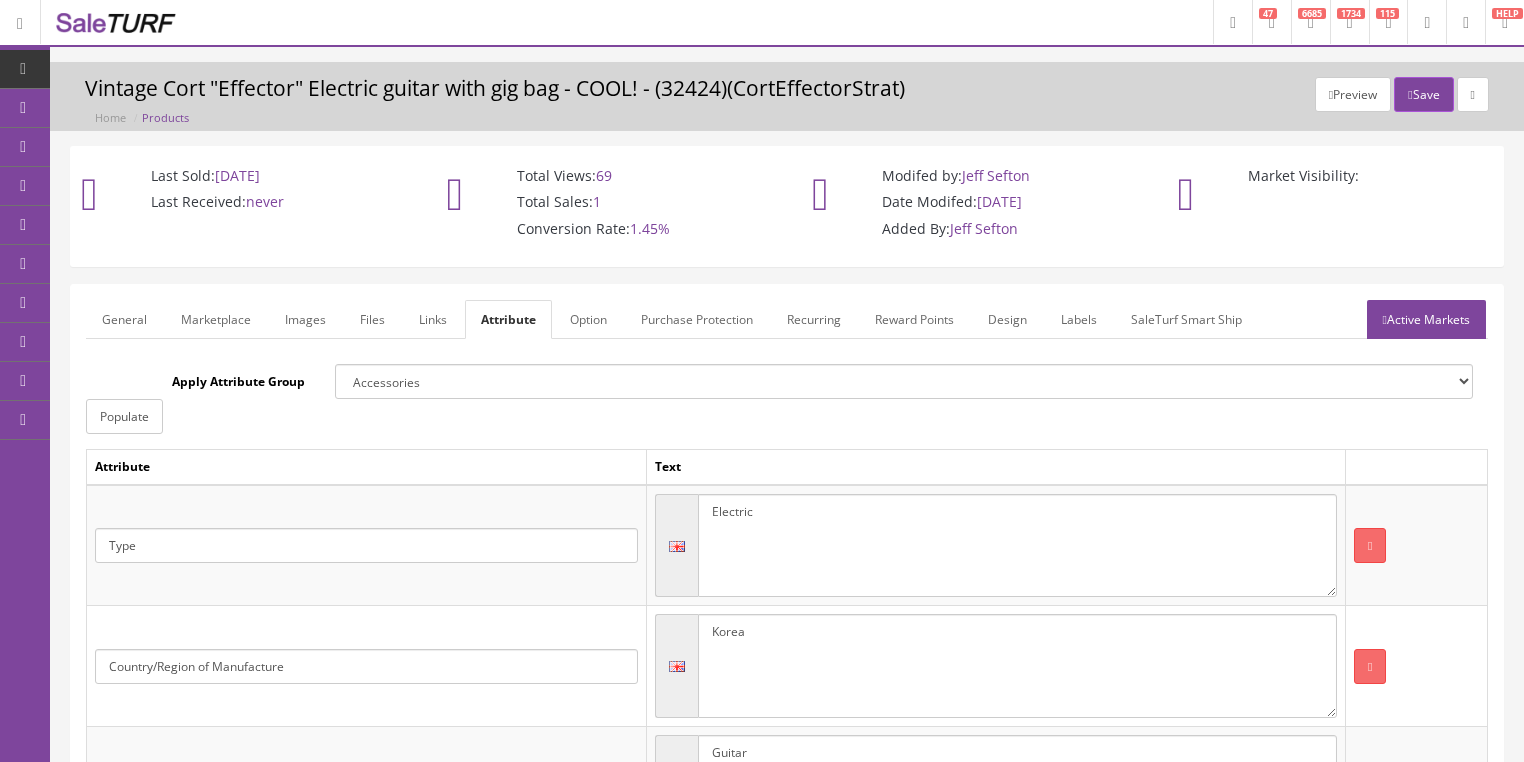 type on "Hardshell case" 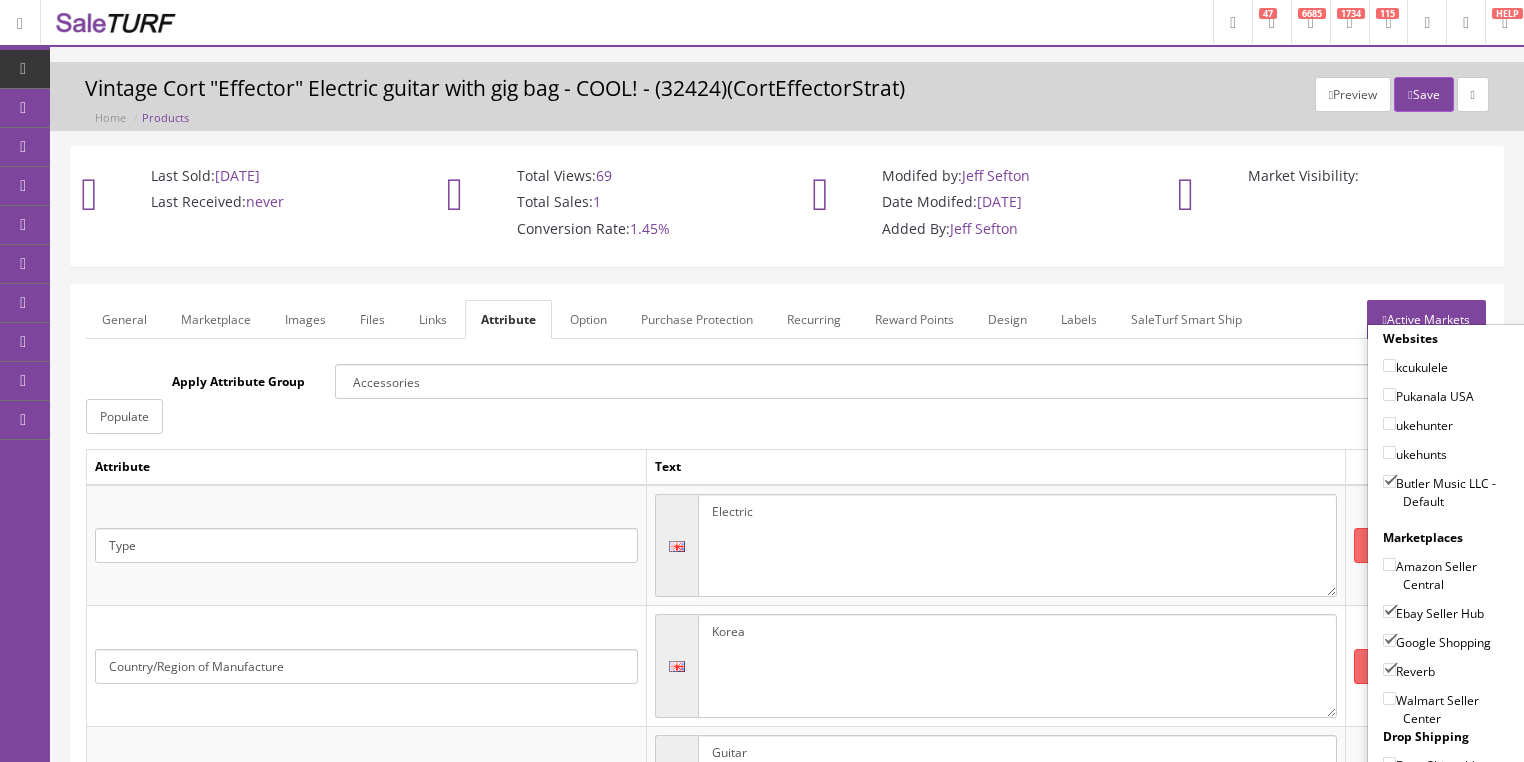 click on "Active Markets" at bounding box center [1426, 319] 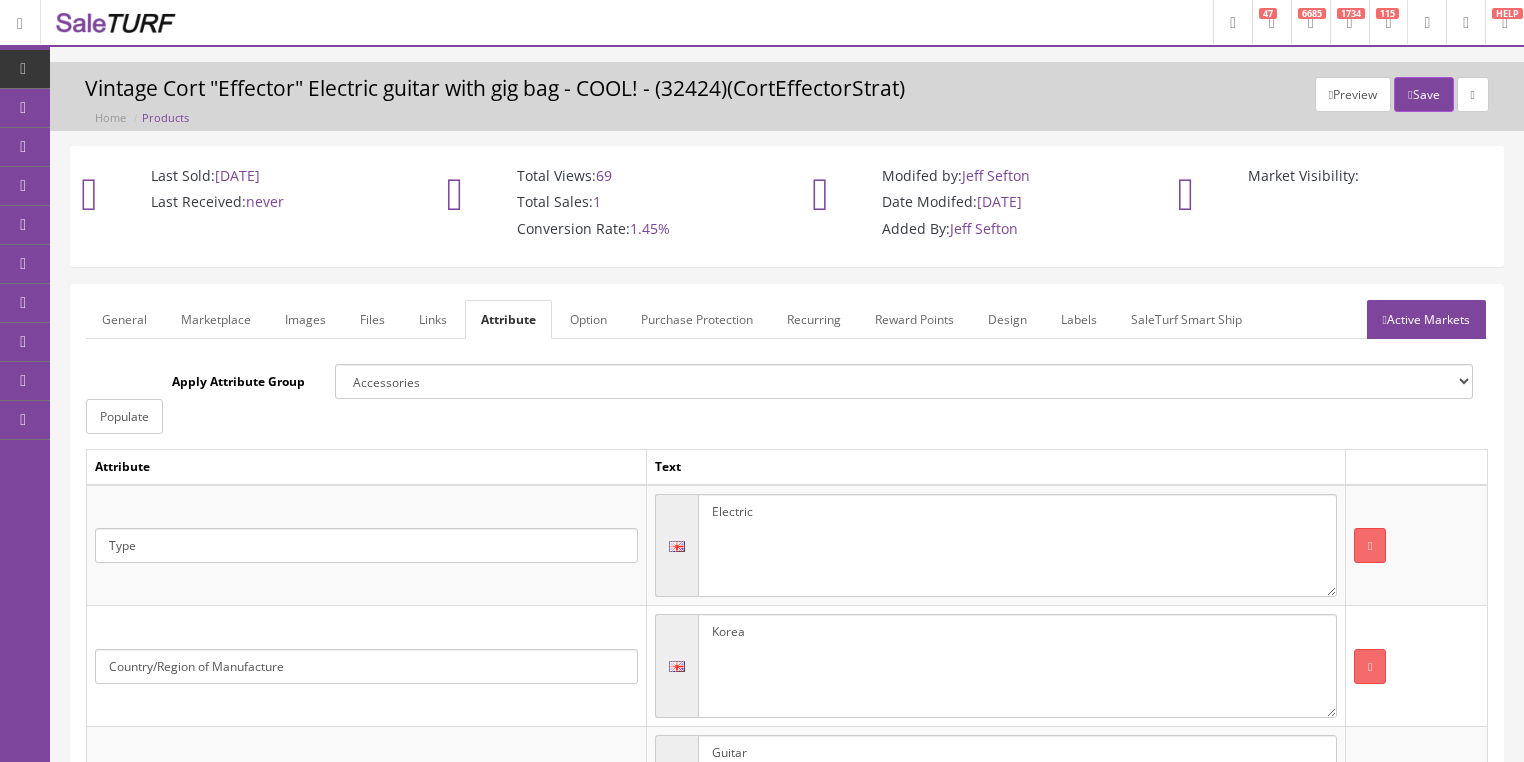 click on "General" at bounding box center (124, 319) 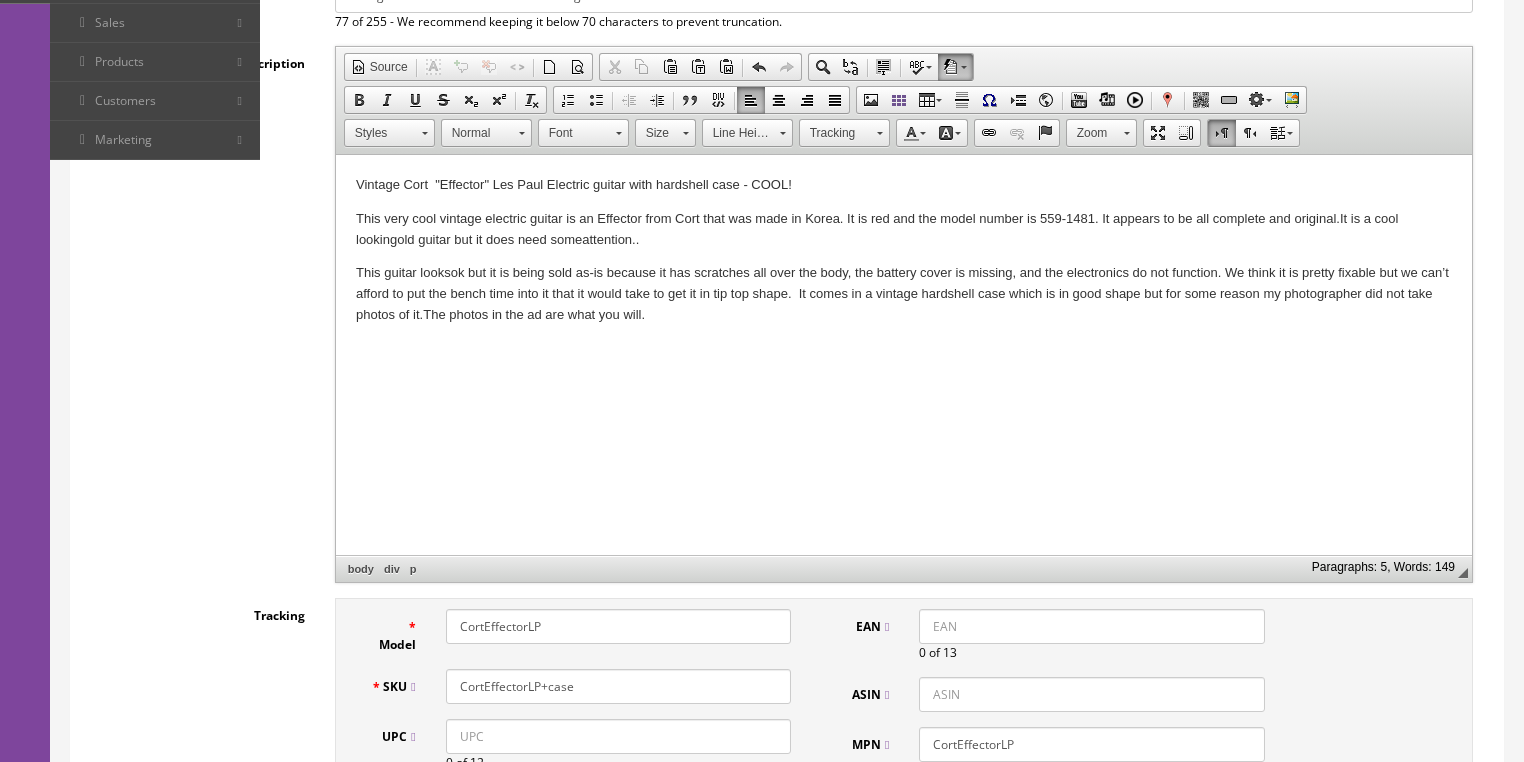 scroll, scrollTop: 480, scrollLeft: 0, axis: vertical 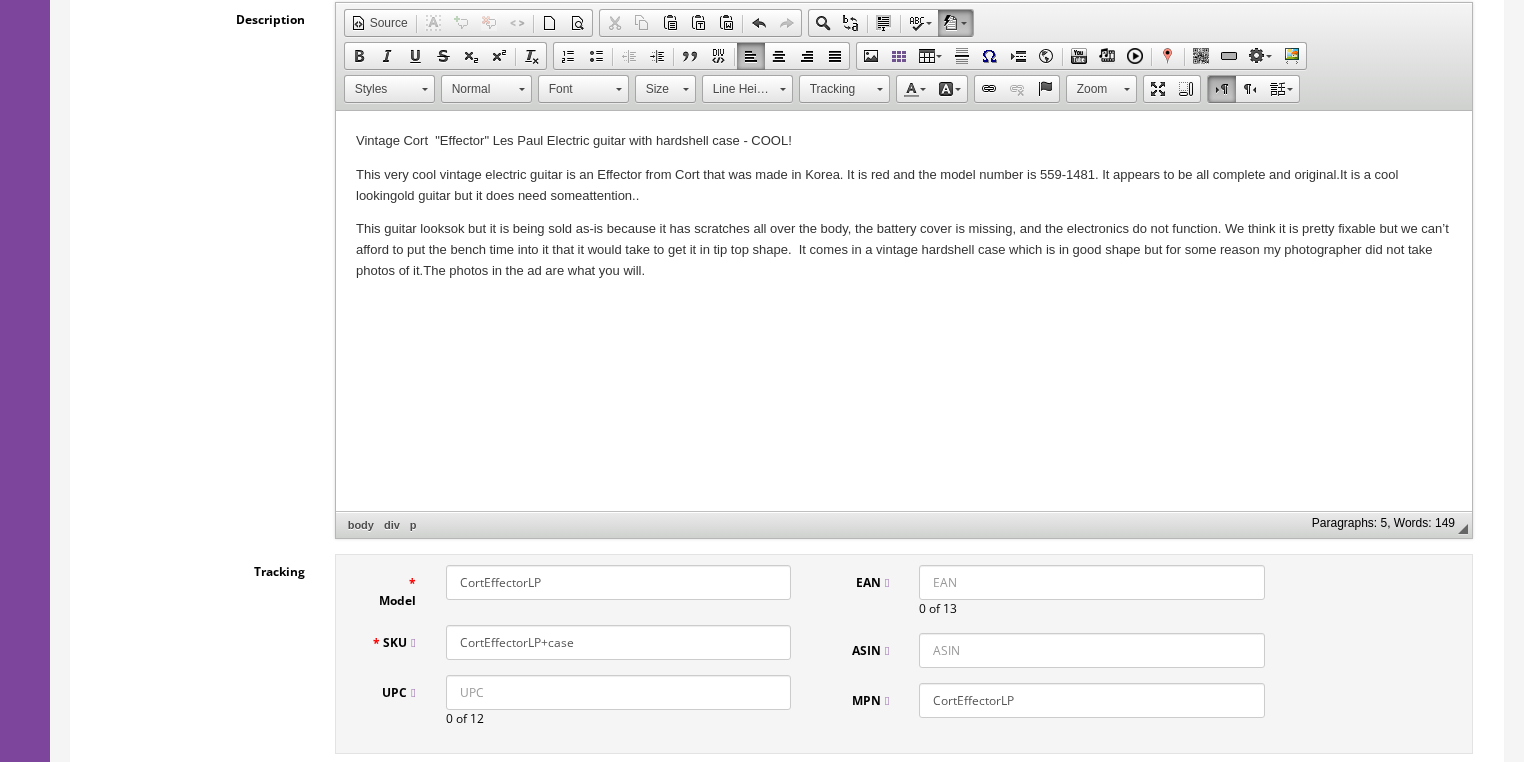 drag, startPoint x: 592, startPoint y: 644, endPoint x: 448, endPoint y: 636, distance: 144.22205 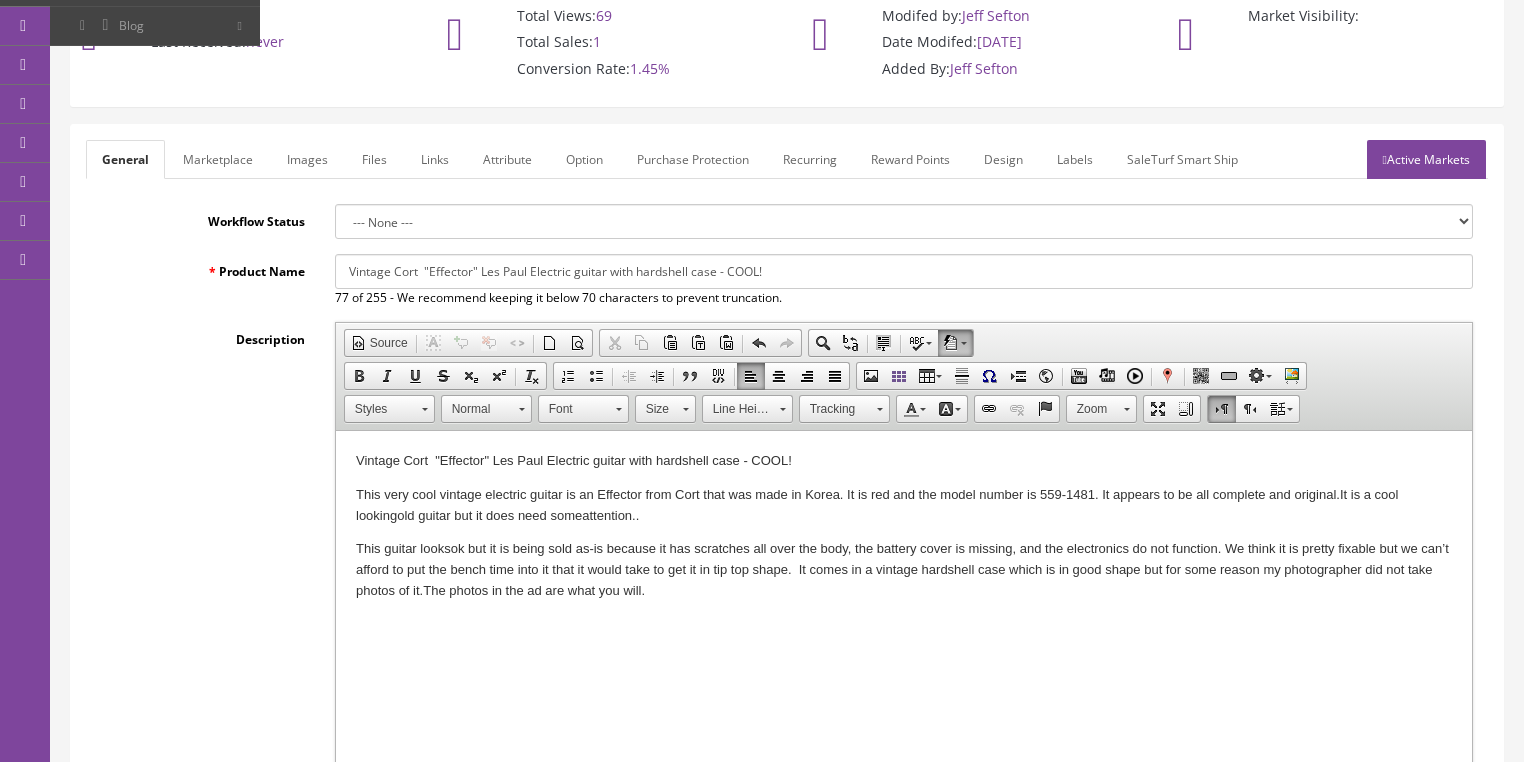 scroll, scrollTop: 80, scrollLeft: 0, axis: vertical 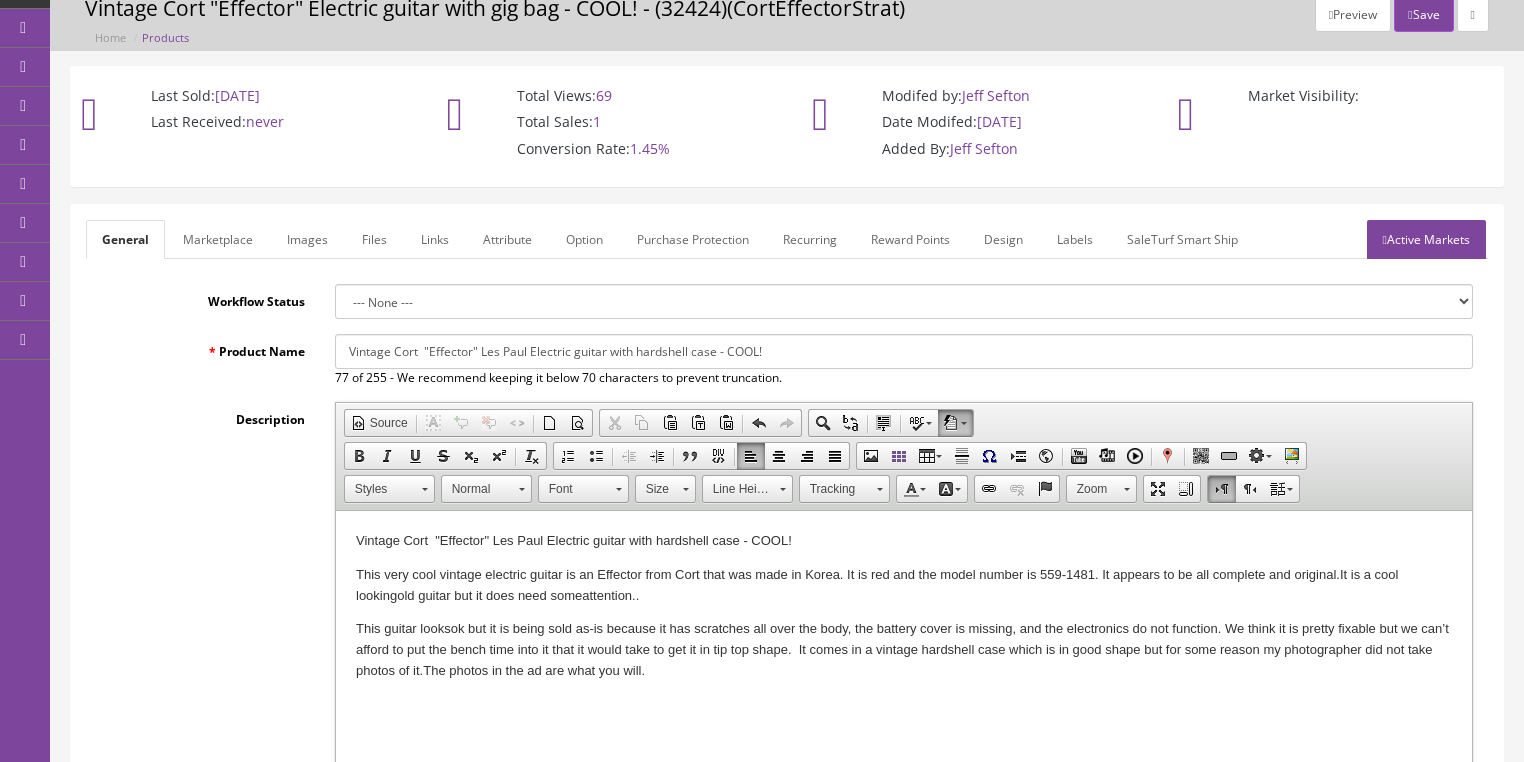 click on "Active Markets" at bounding box center [1426, 239] 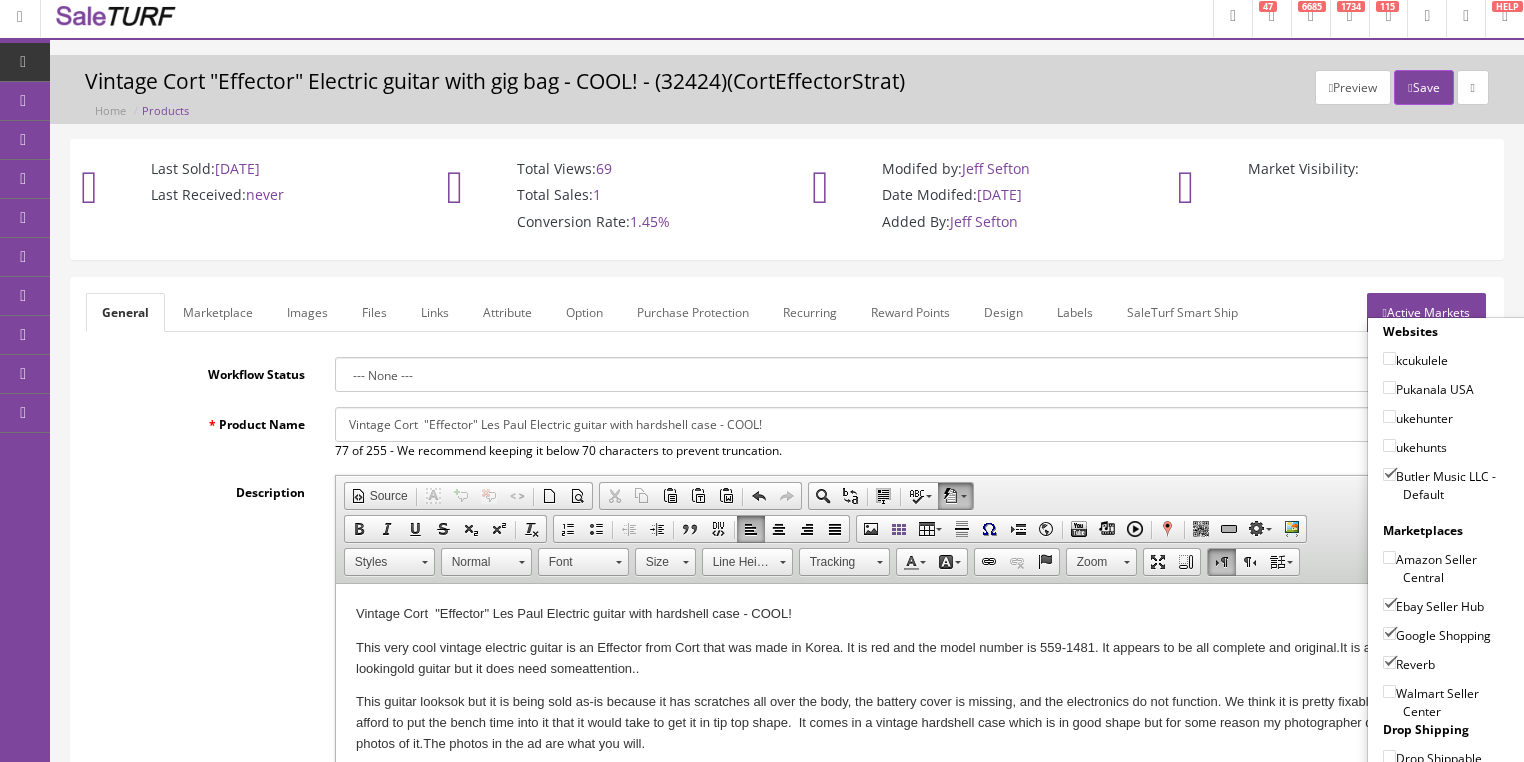 scroll, scrollTop: 0, scrollLeft: 0, axis: both 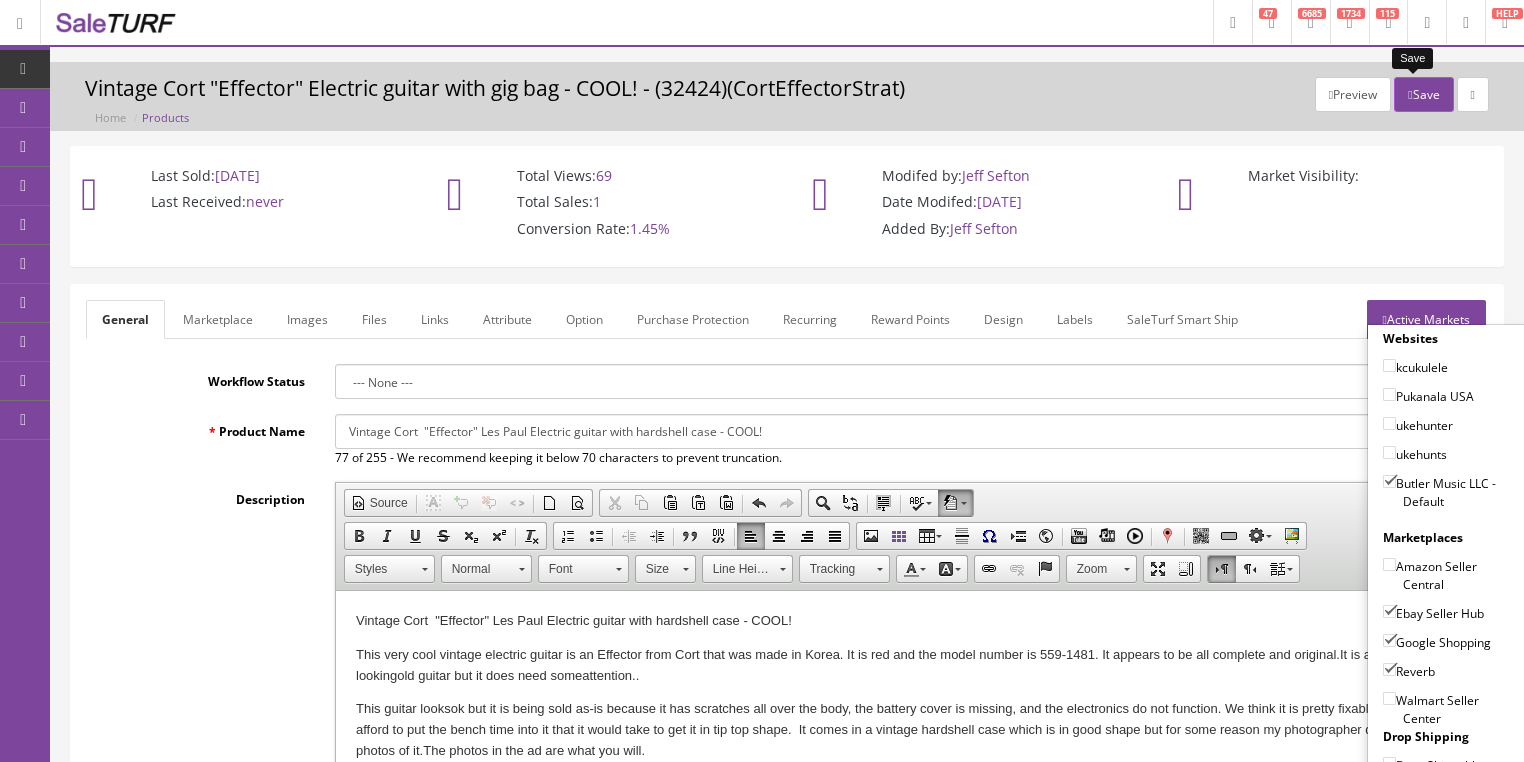 click on "Save" at bounding box center [1423, 94] 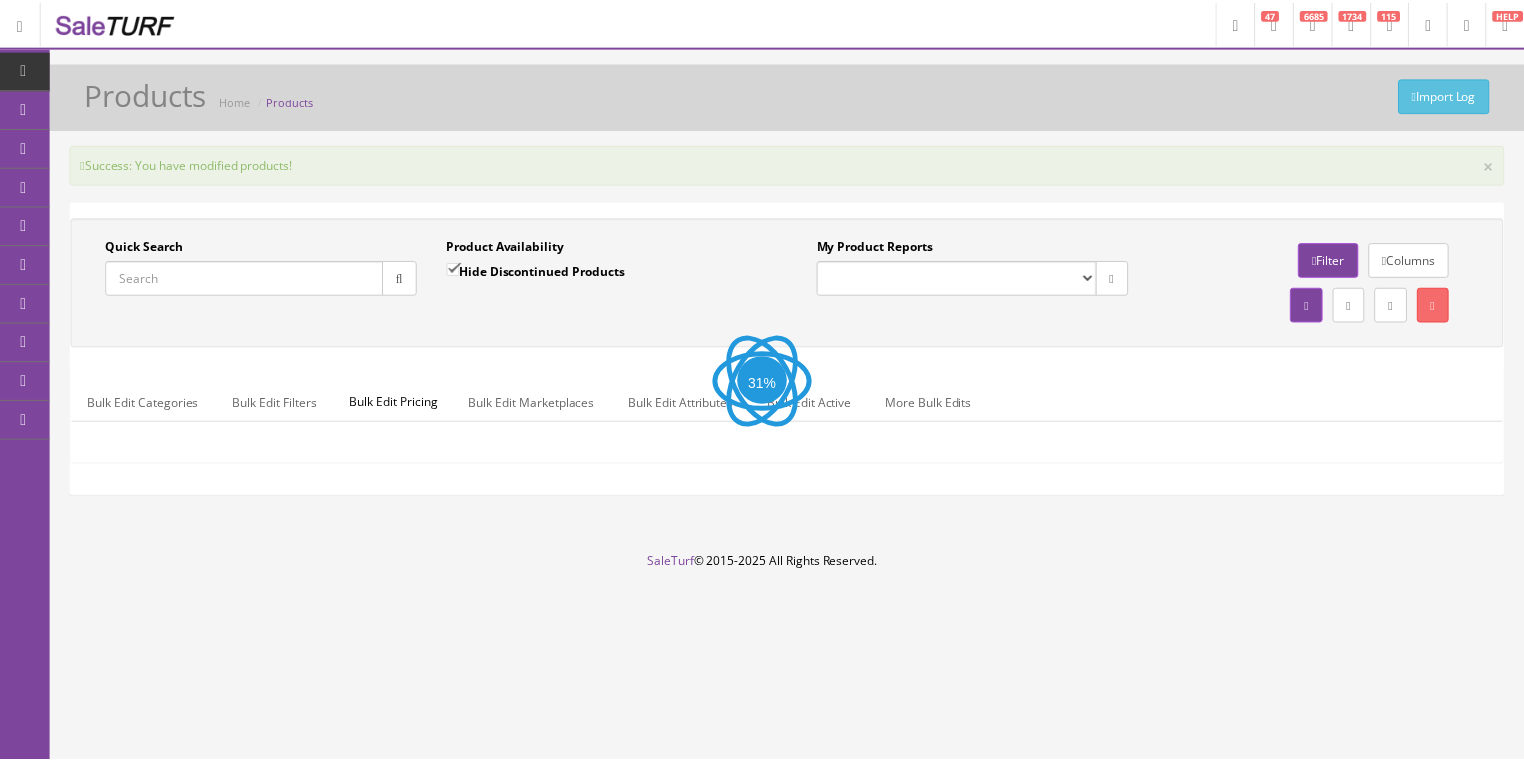 scroll, scrollTop: 0, scrollLeft: 0, axis: both 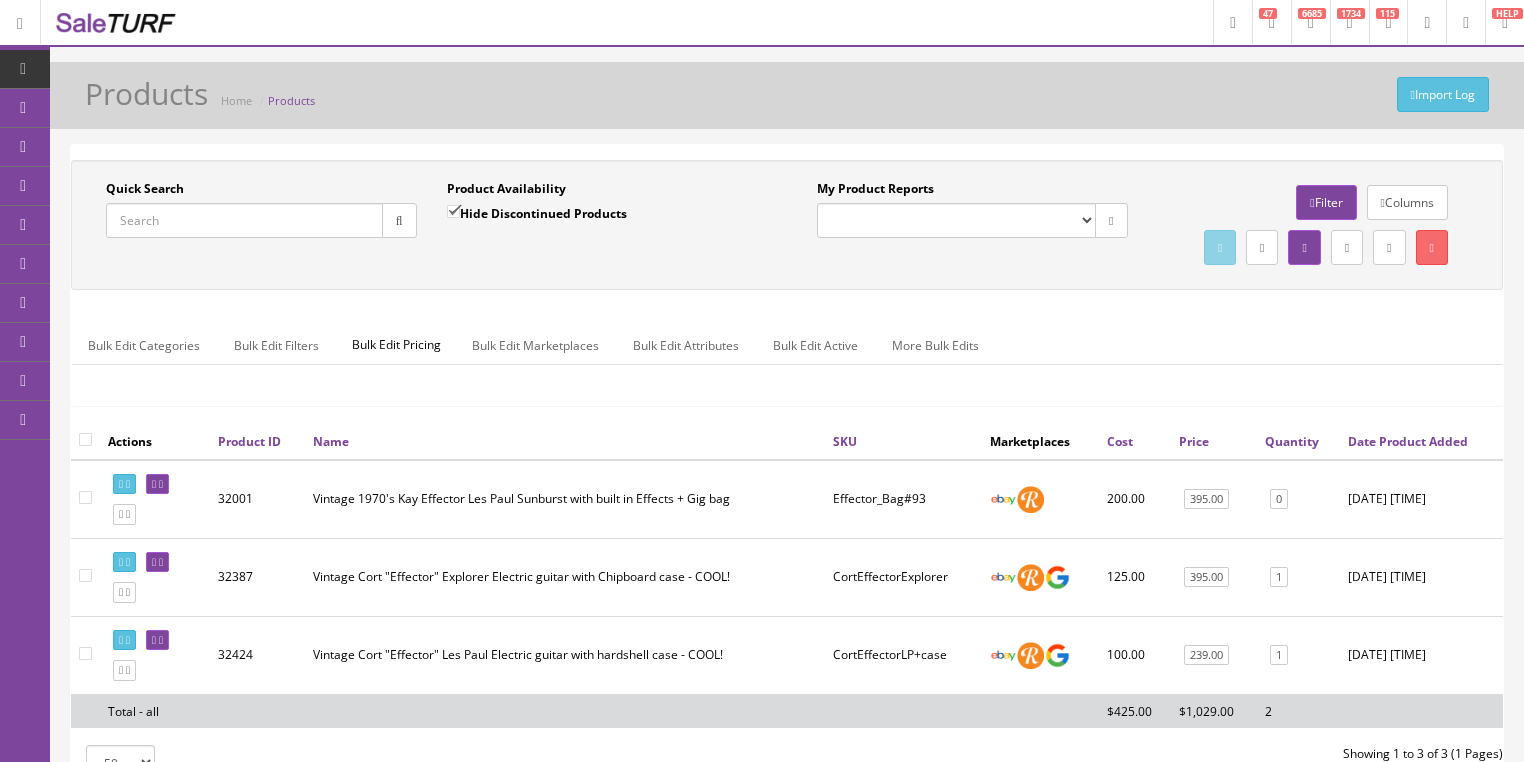 click on "Quick Search" at bounding box center (244, 220) 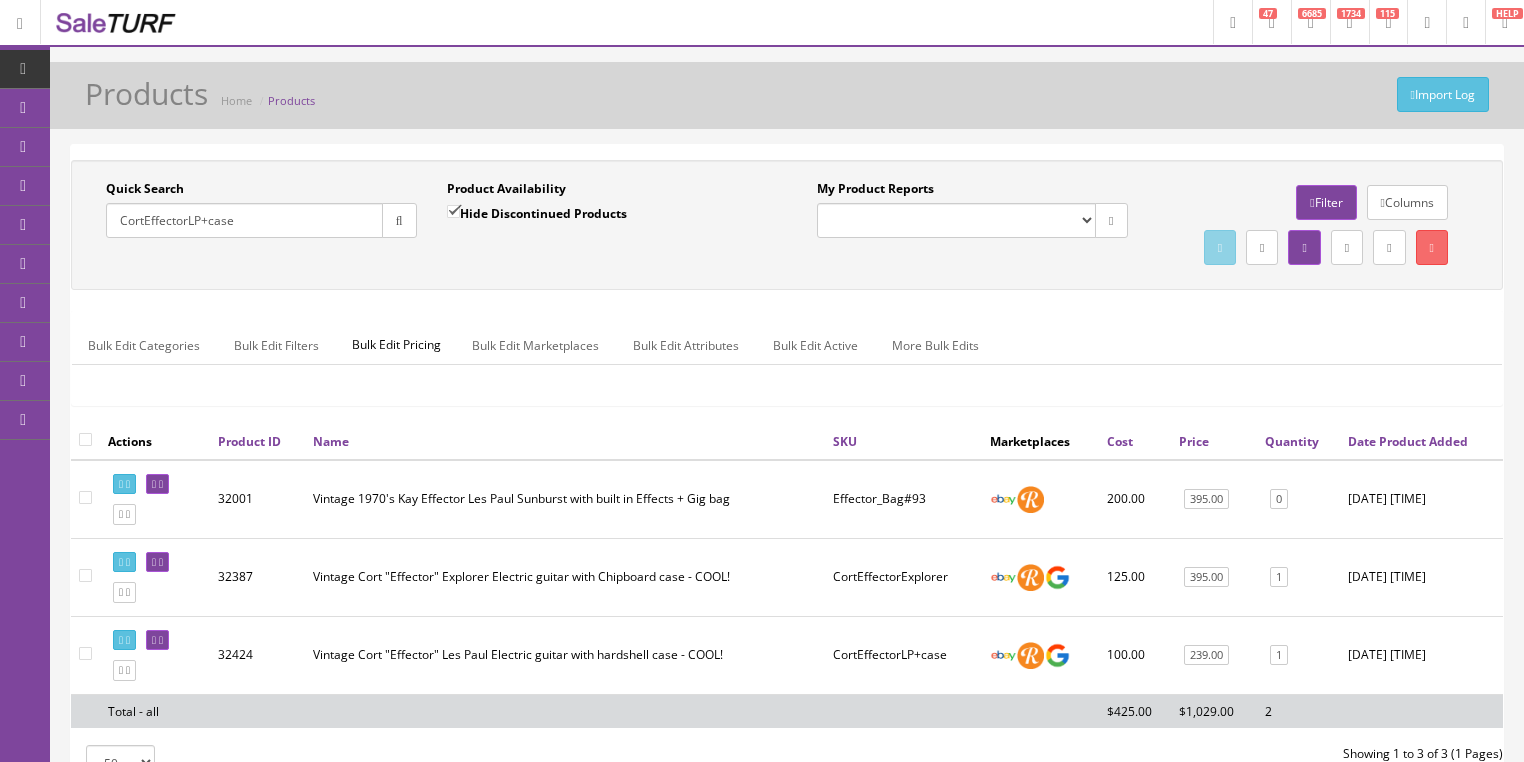 click at bounding box center [399, 220] 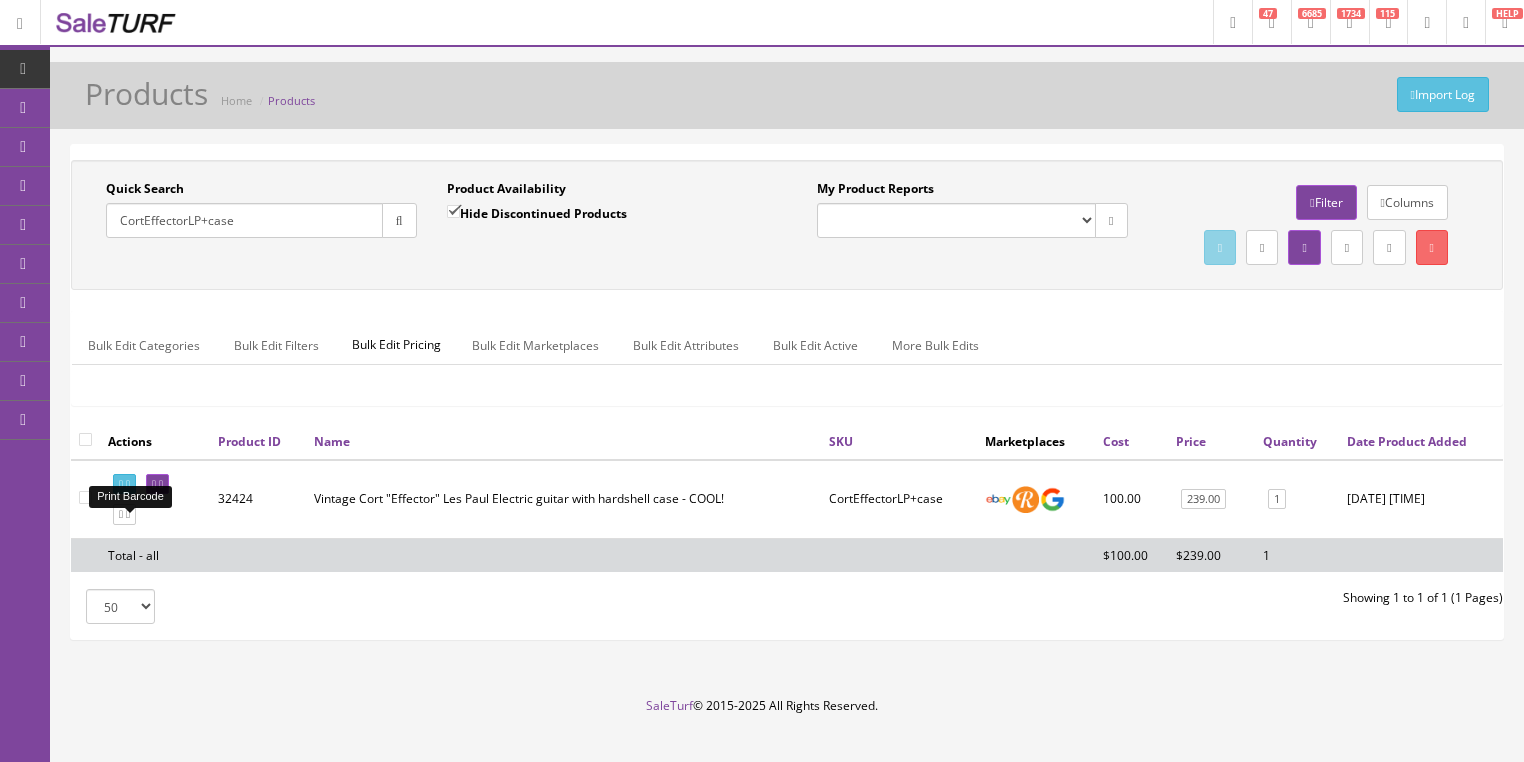click at bounding box center [124, 484] 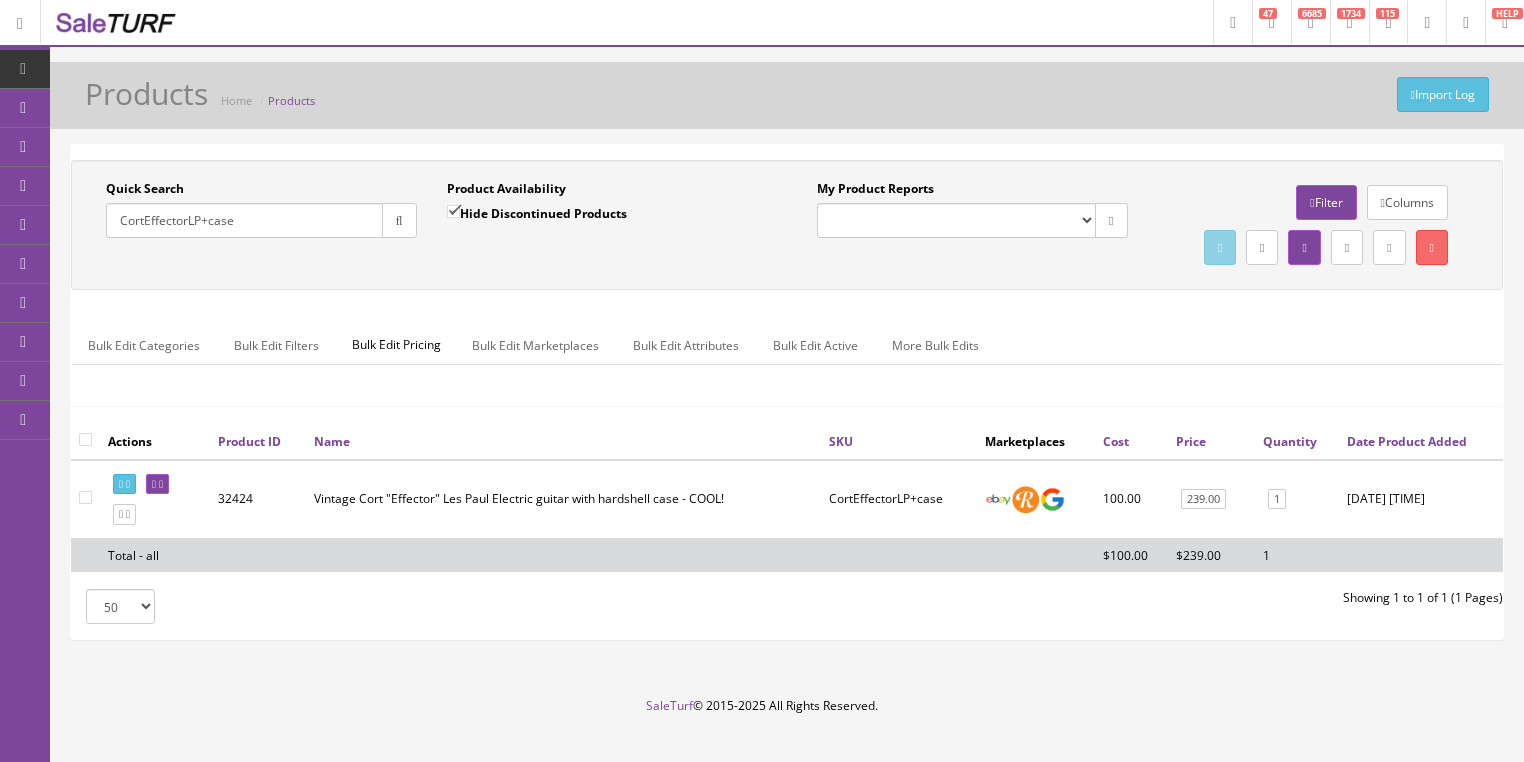 drag, startPoint x: 246, startPoint y: 214, endPoint x: 60, endPoint y: 290, distance: 200.92784 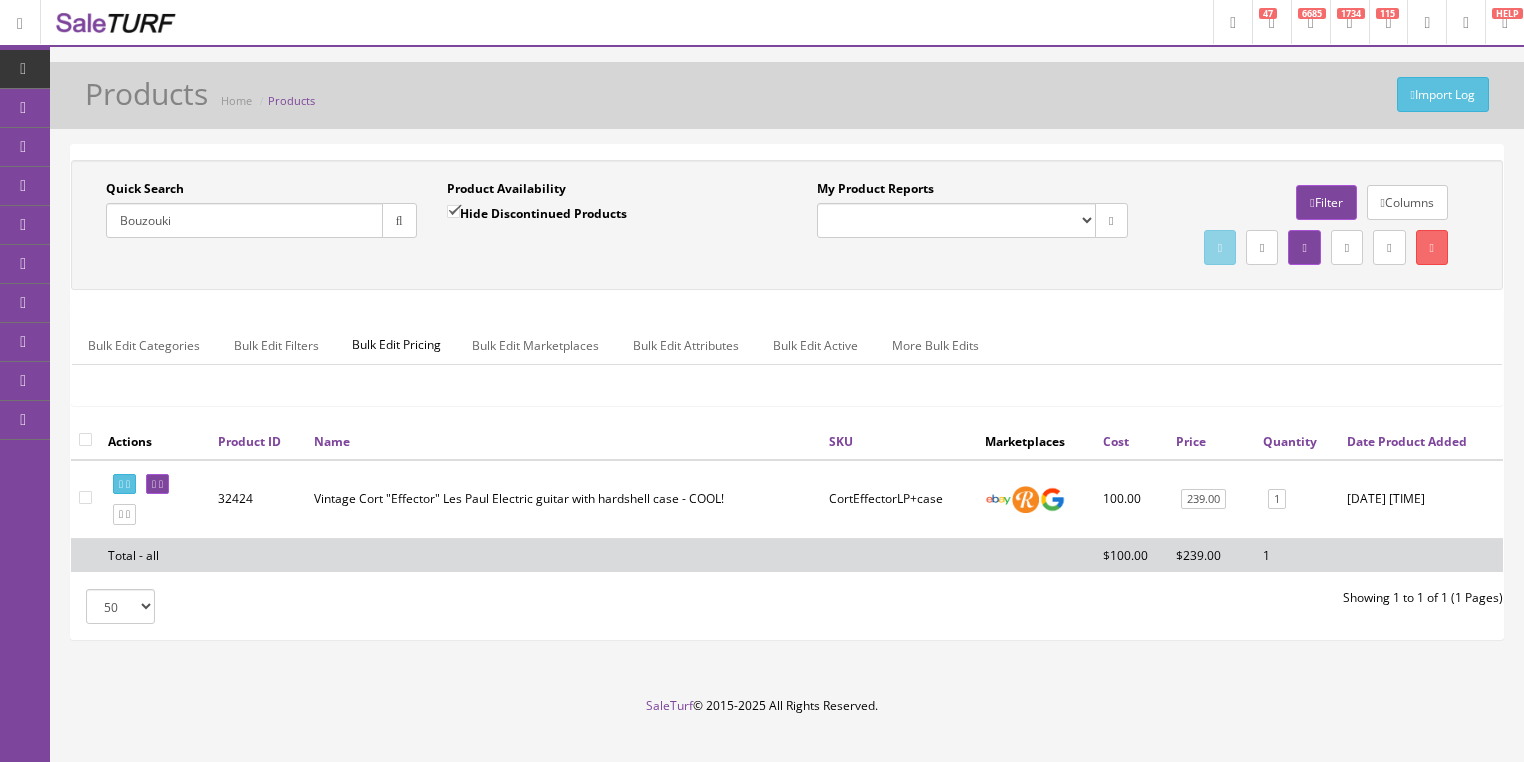 type on "Bouzouki" 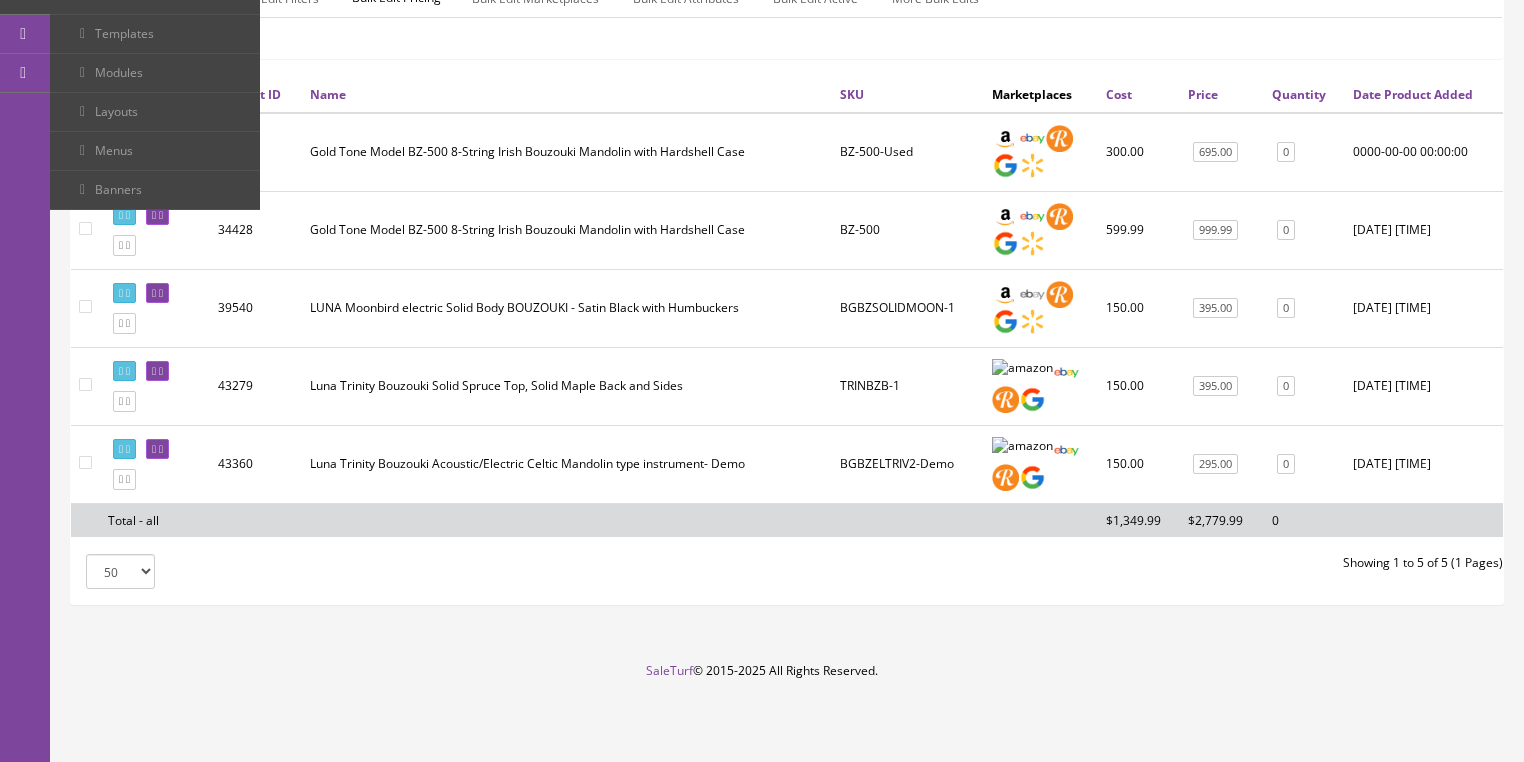 scroll, scrollTop: 383, scrollLeft: 0, axis: vertical 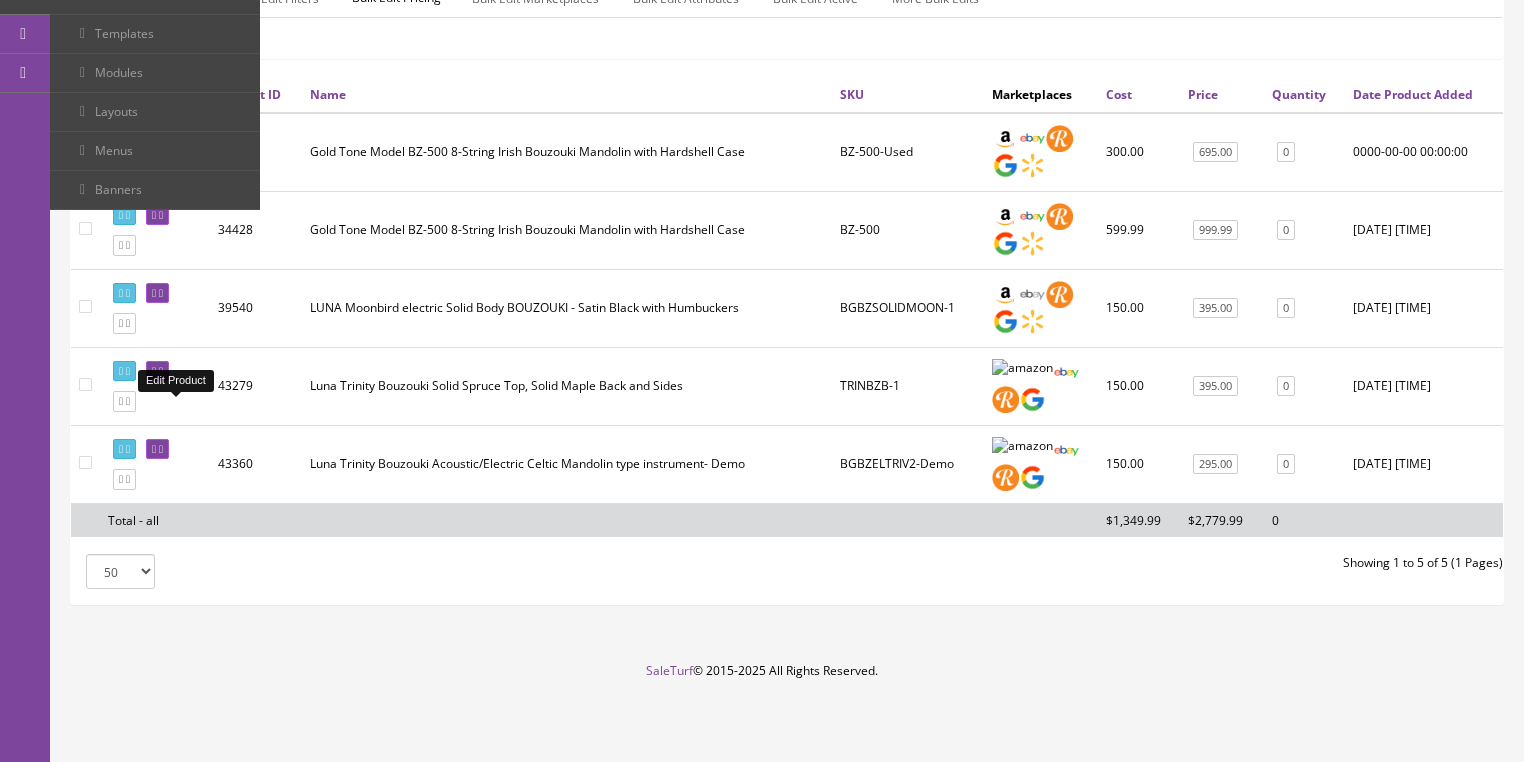 click at bounding box center [161, 371] 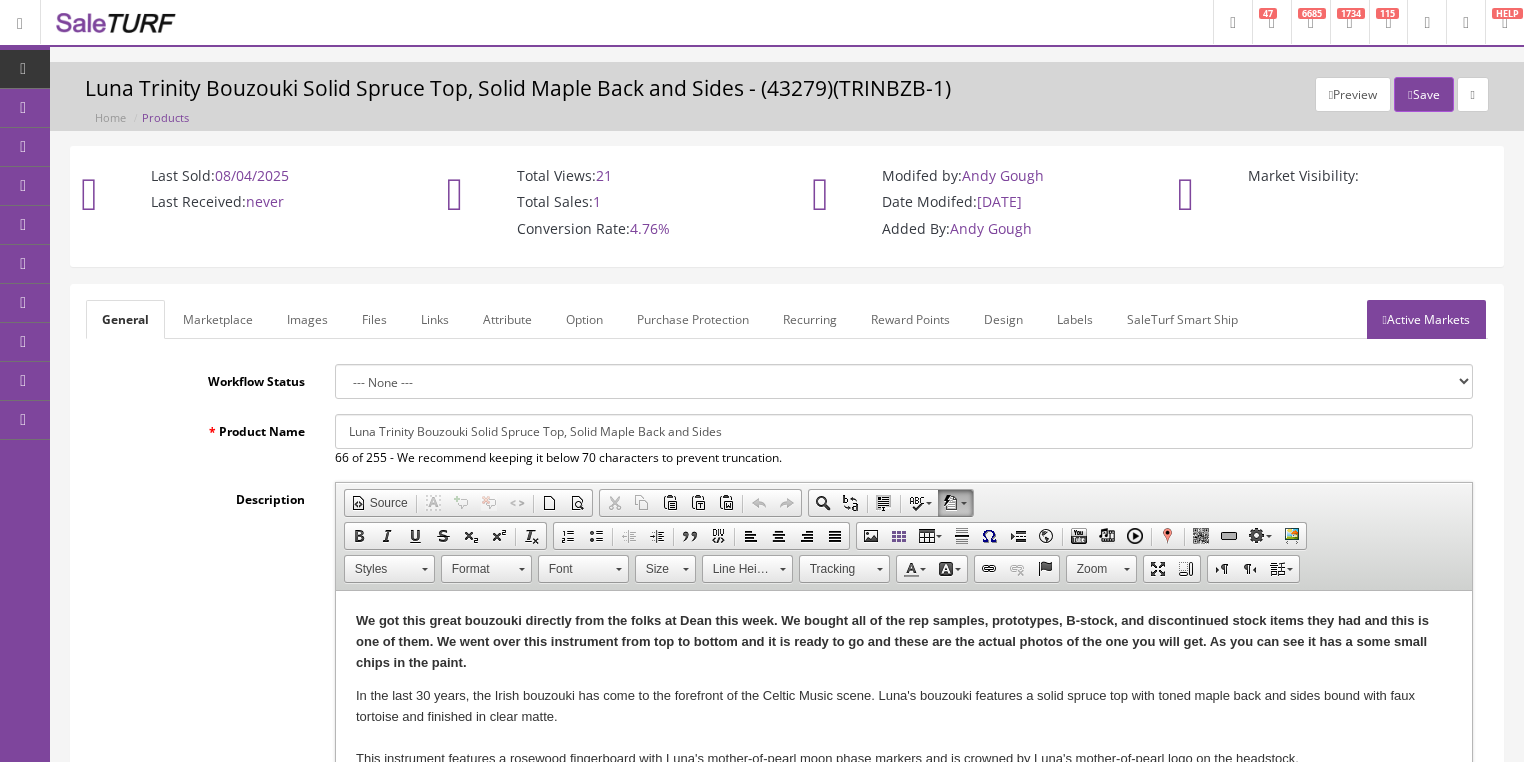 scroll, scrollTop: 0, scrollLeft: 0, axis: both 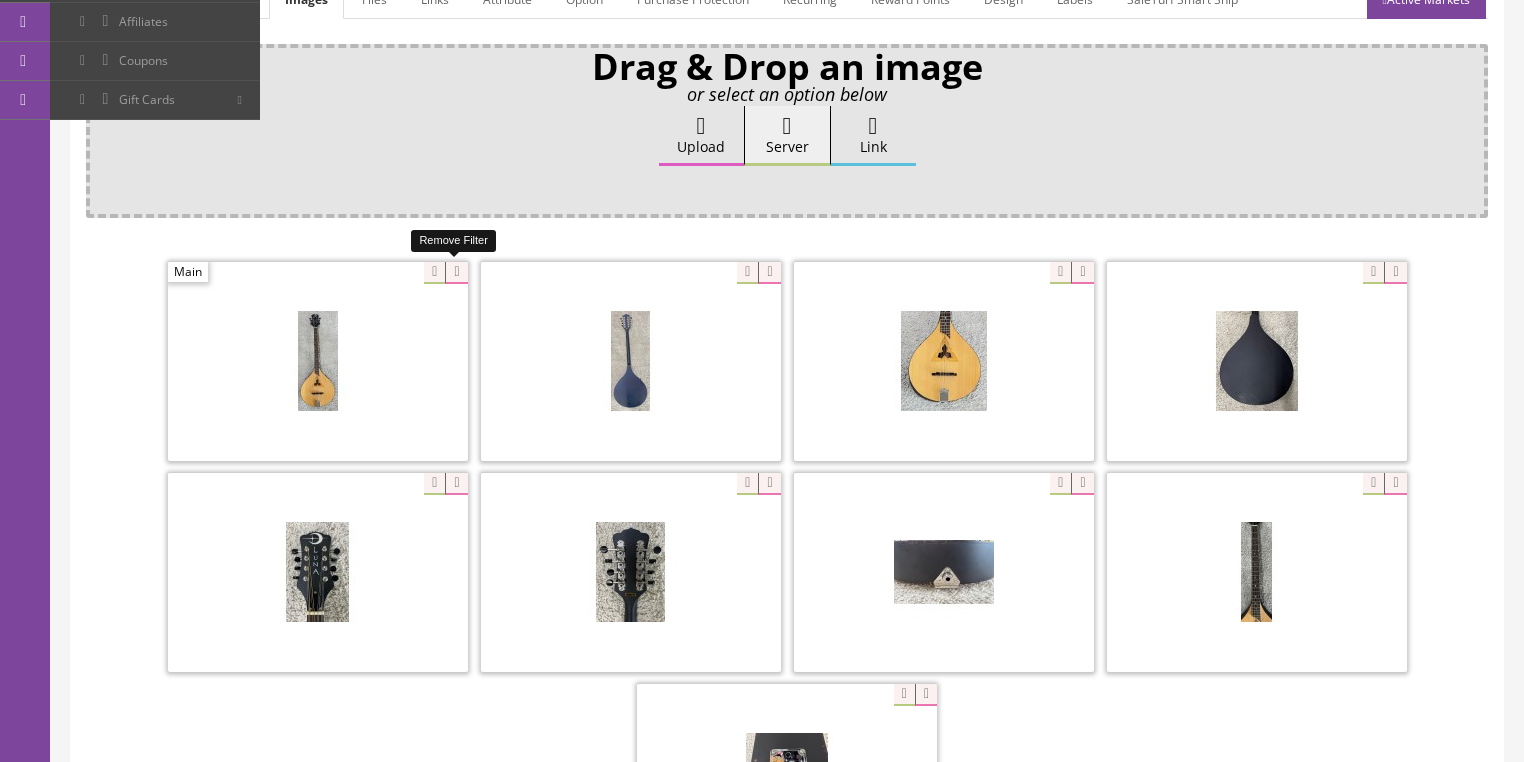 click at bounding box center [456, 273] 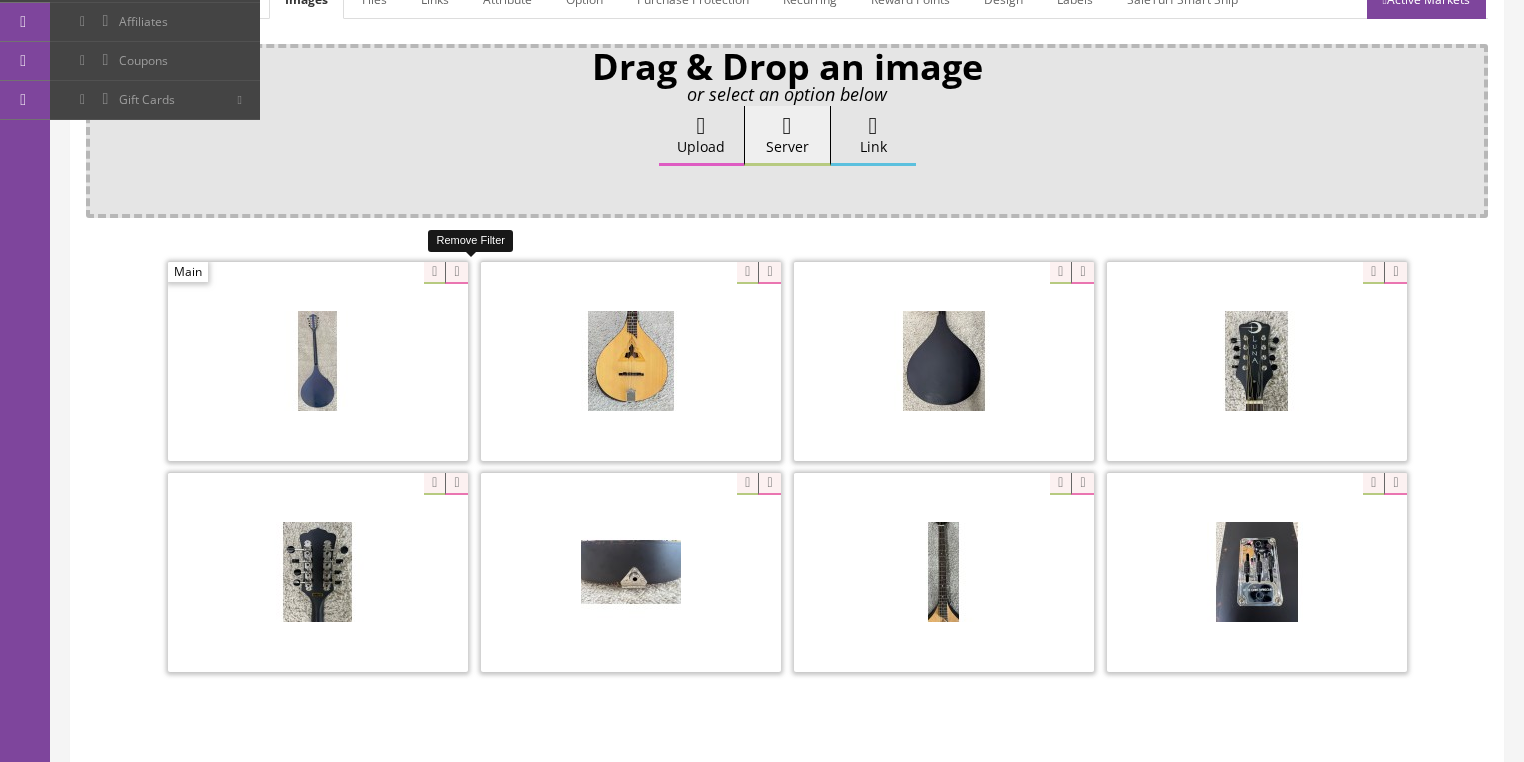 click at bounding box center [456, 273] 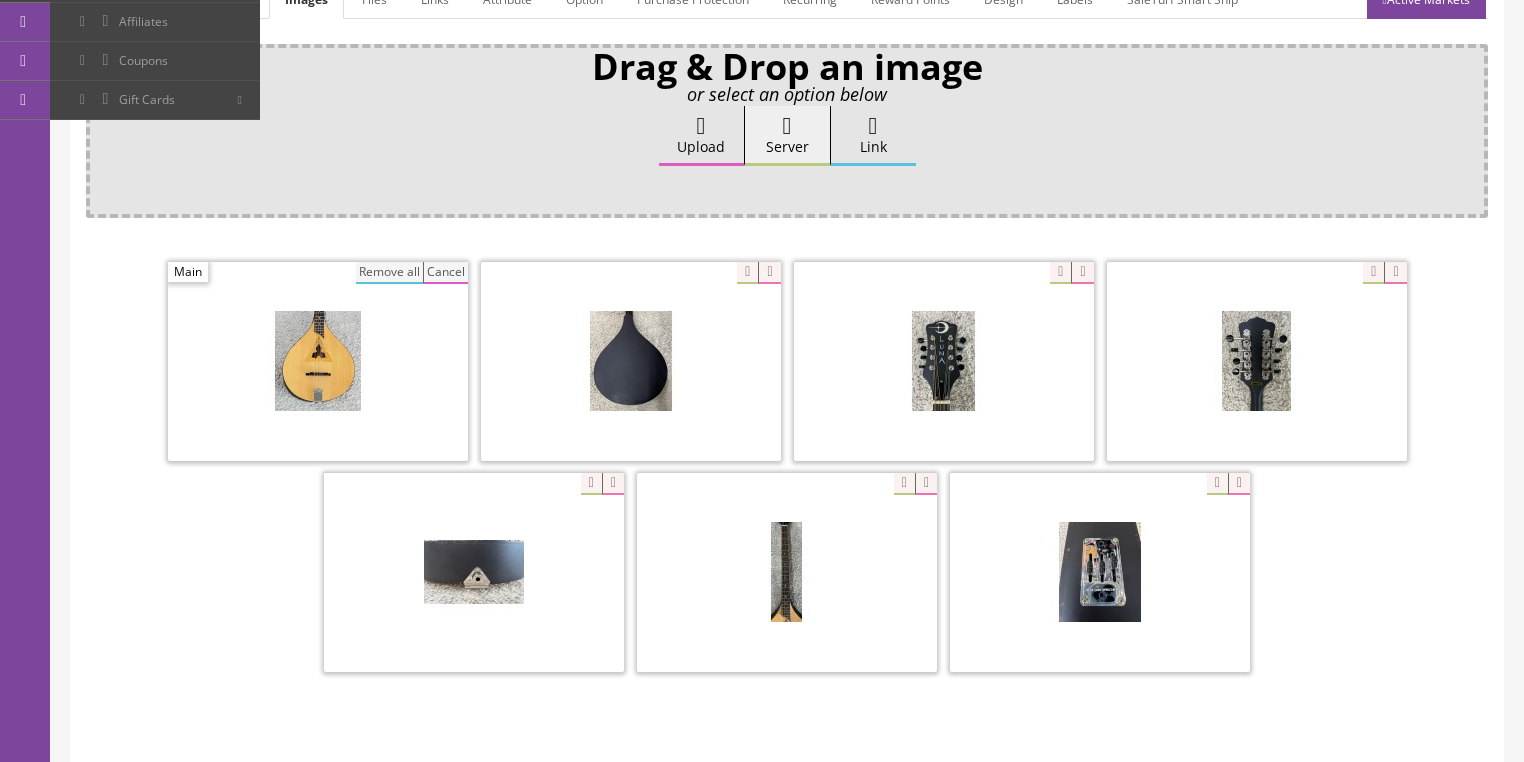 click on "Remove all" at bounding box center (389, 273) 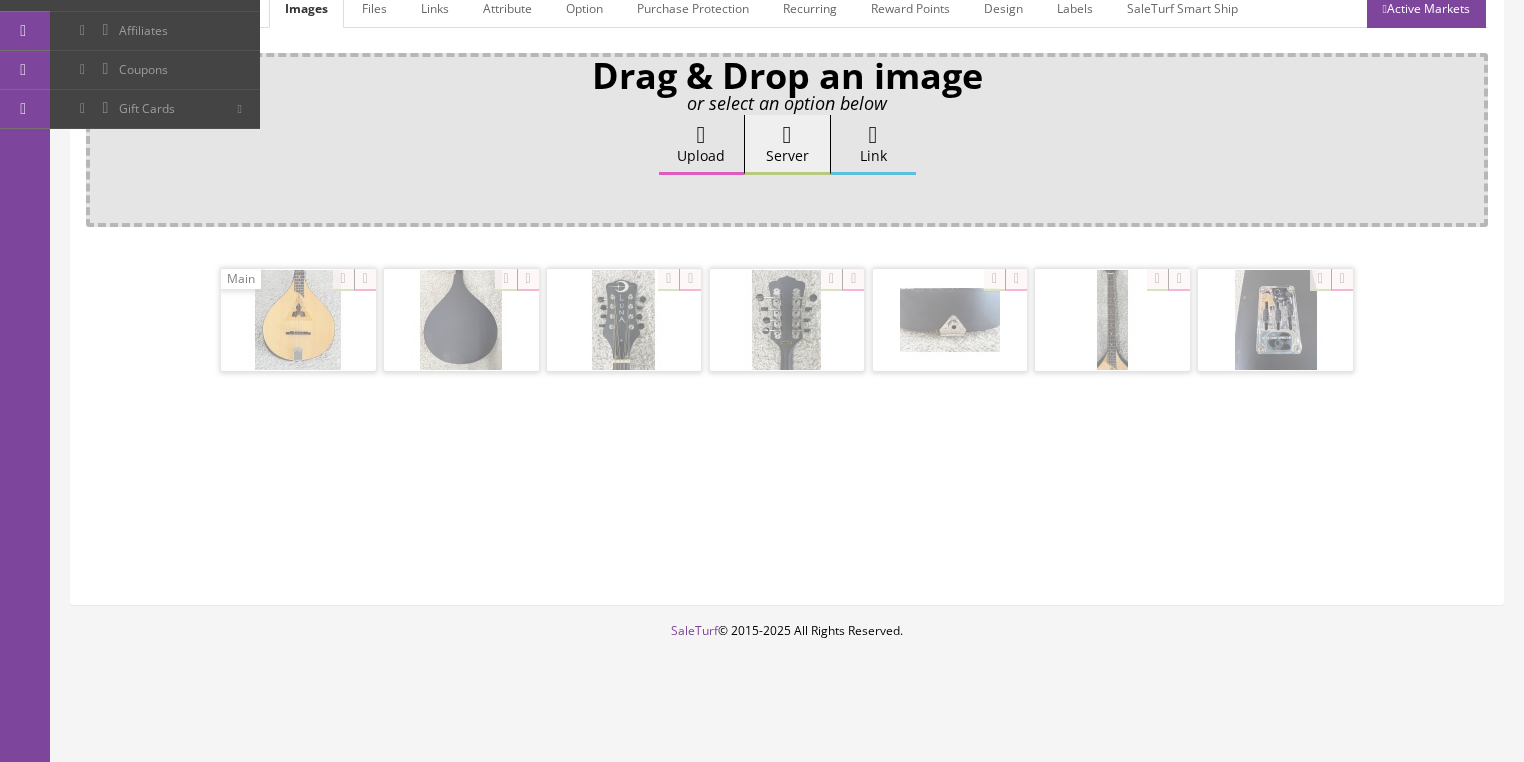 scroll, scrollTop: 308, scrollLeft: 0, axis: vertical 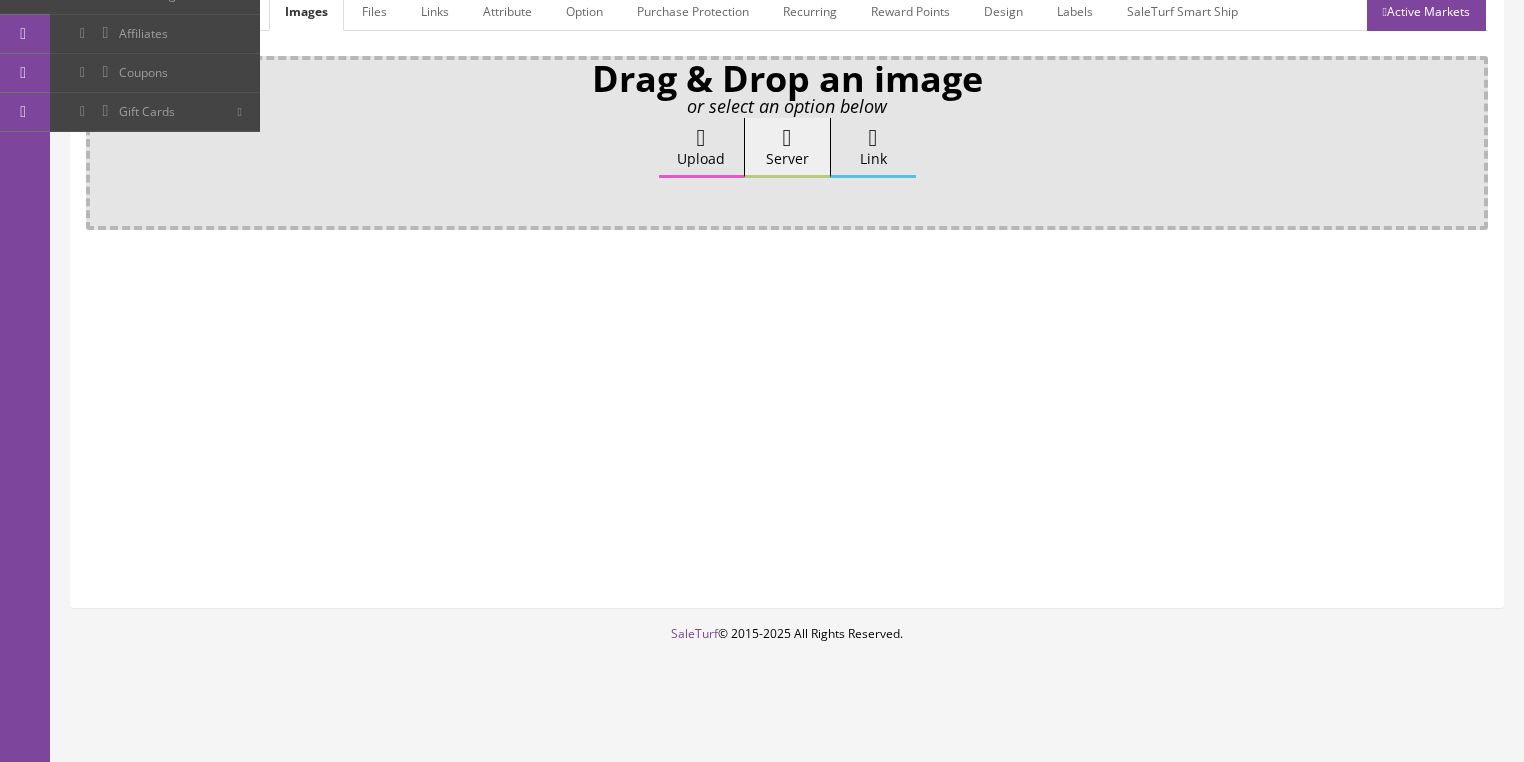 click on "Upload" at bounding box center [701, 148] 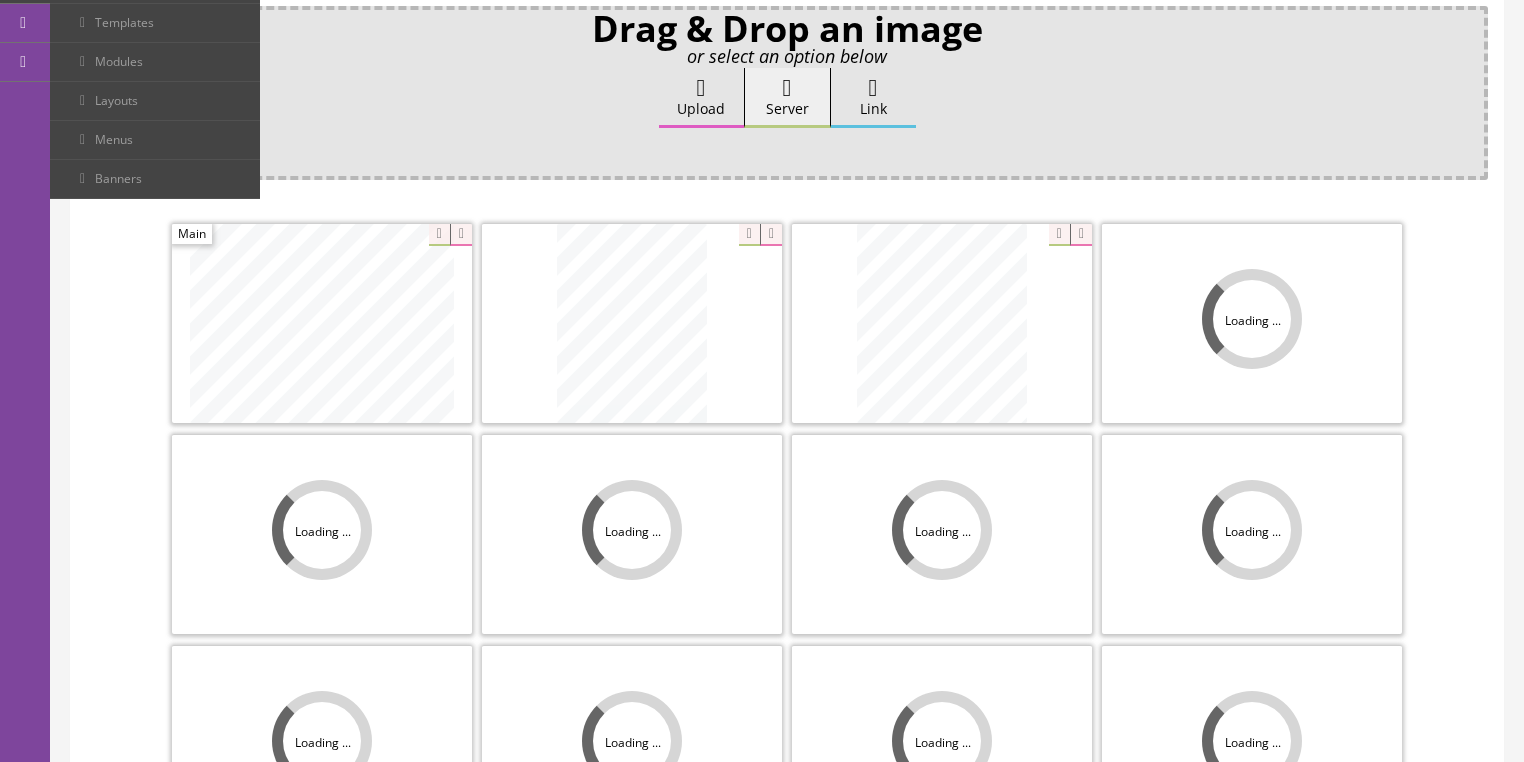 scroll, scrollTop: 400, scrollLeft: 0, axis: vertical 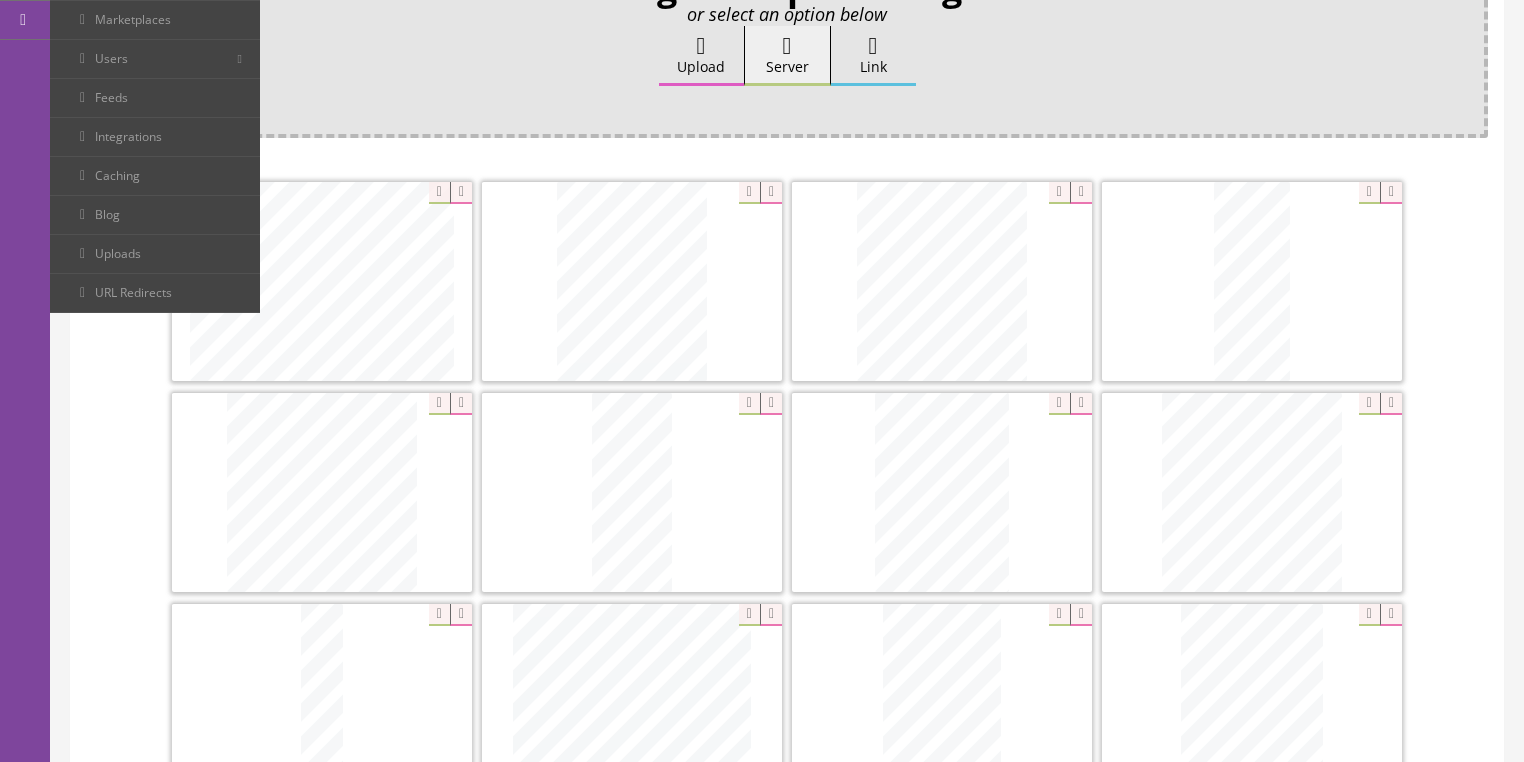 click at bounding box center [771, 193] 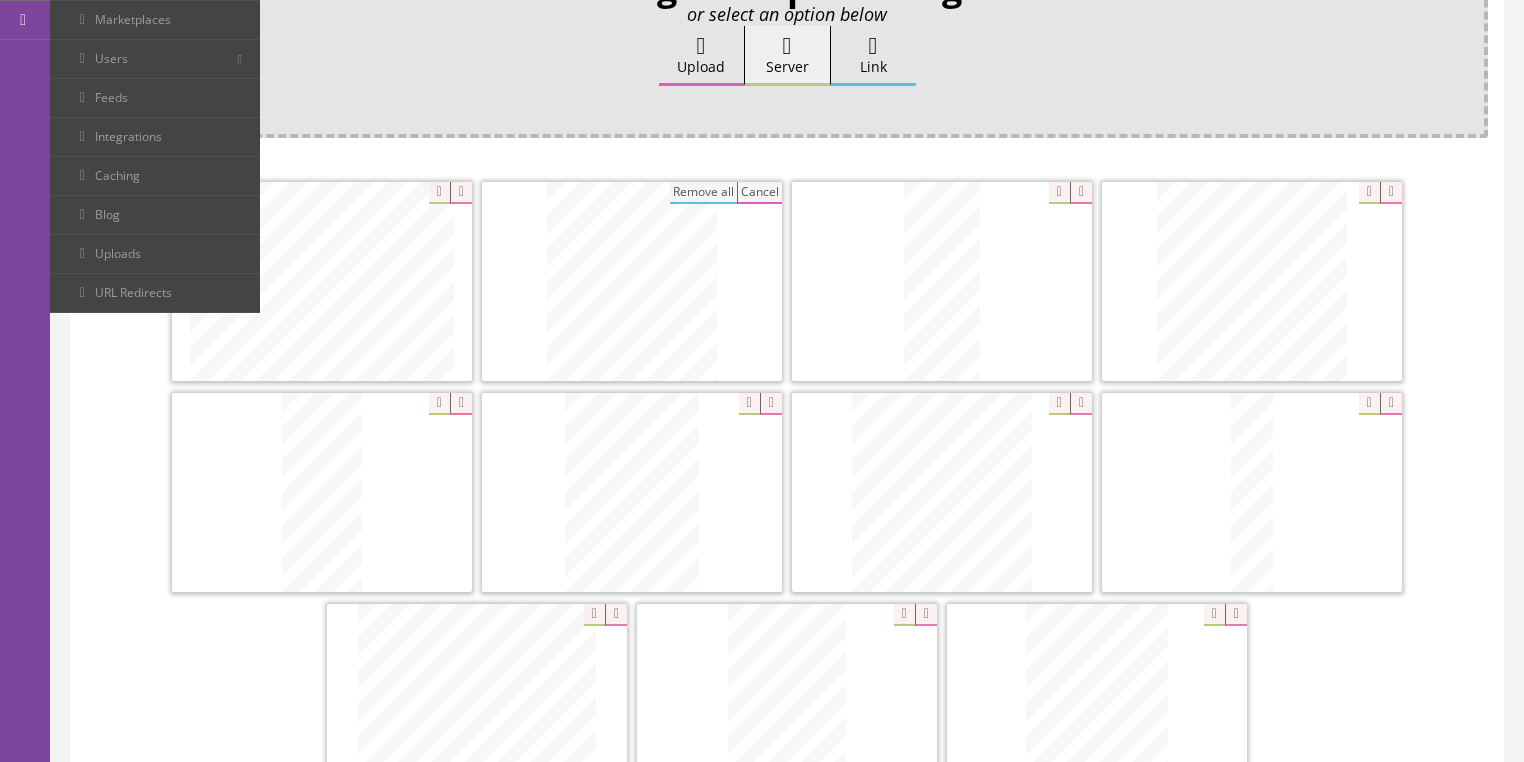 click at bounding box center [771, 404] 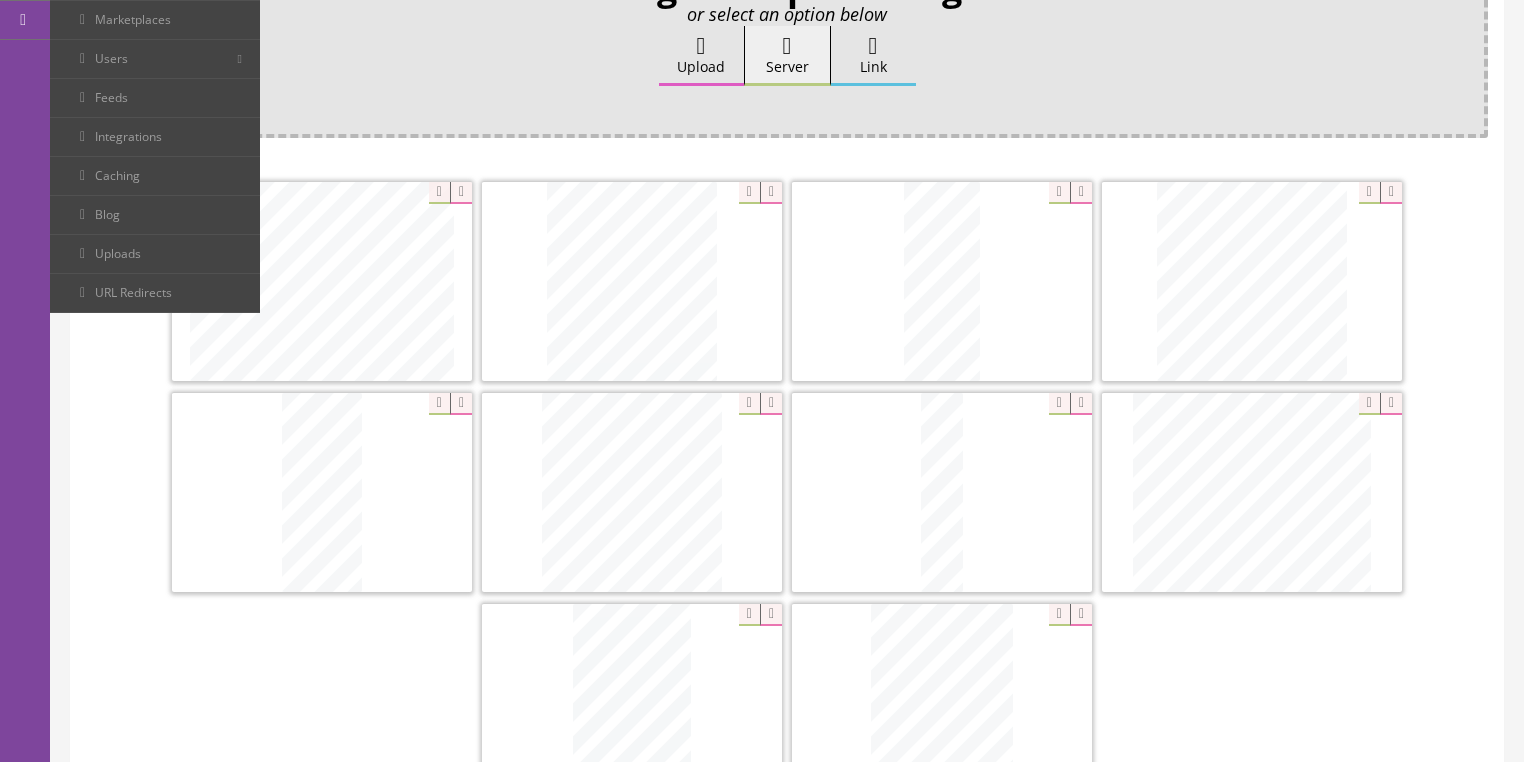 click at bounding box center (1391, 404) 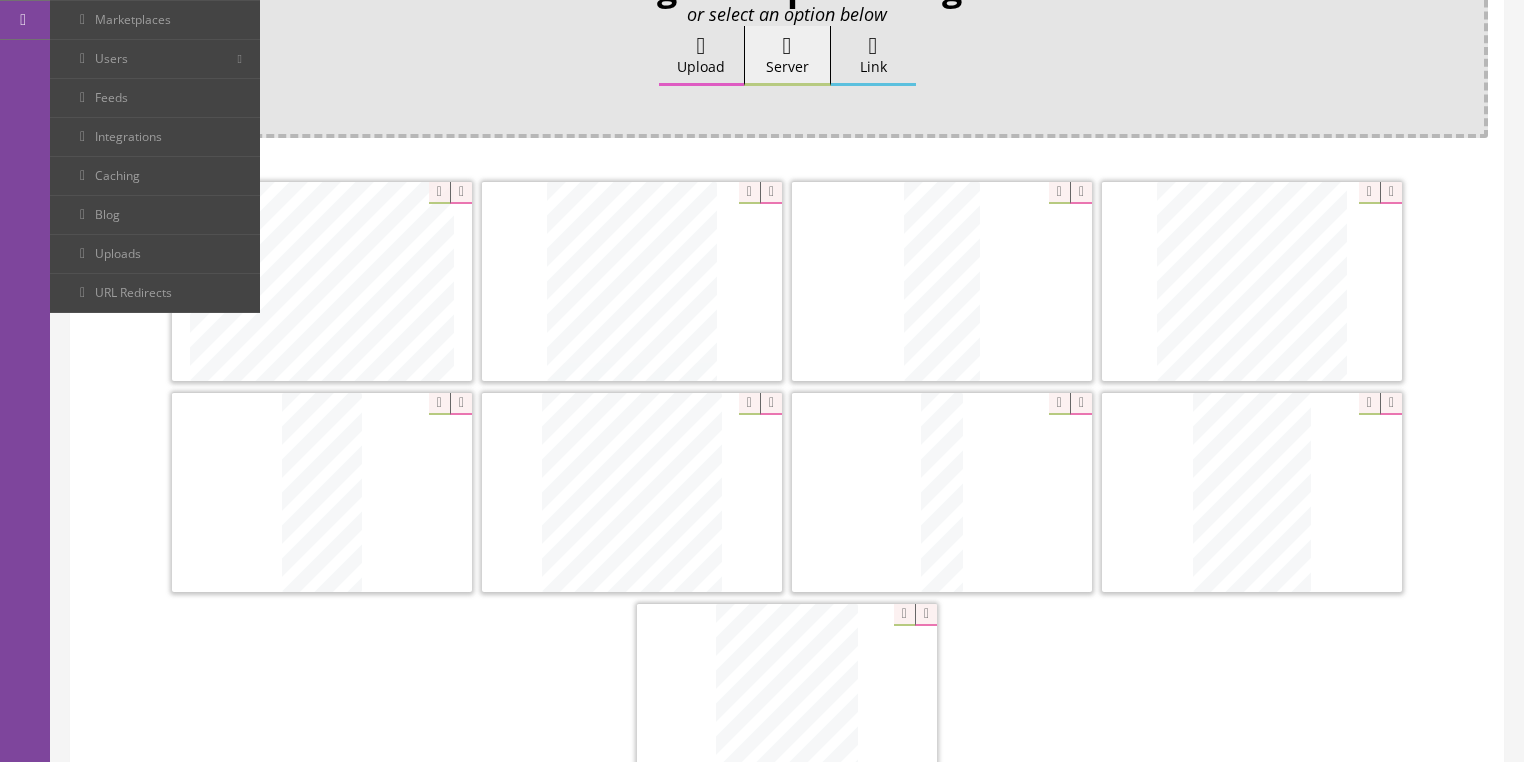 click at bounding box center [461, 193] 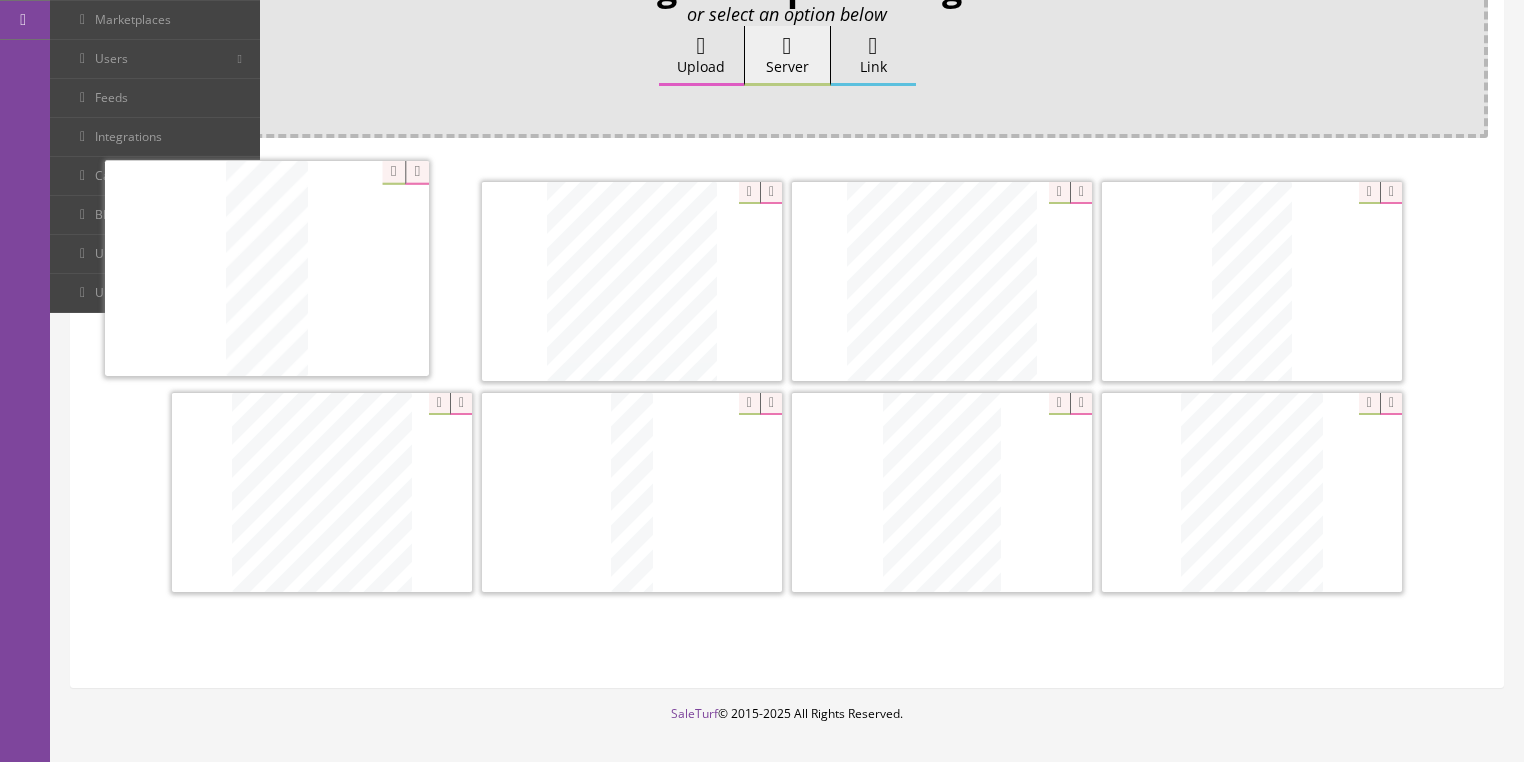 drag, startPoint x: 635, startPoint y: 301, endPoint x: 276, endPoint y: 296, distance: 359.03482 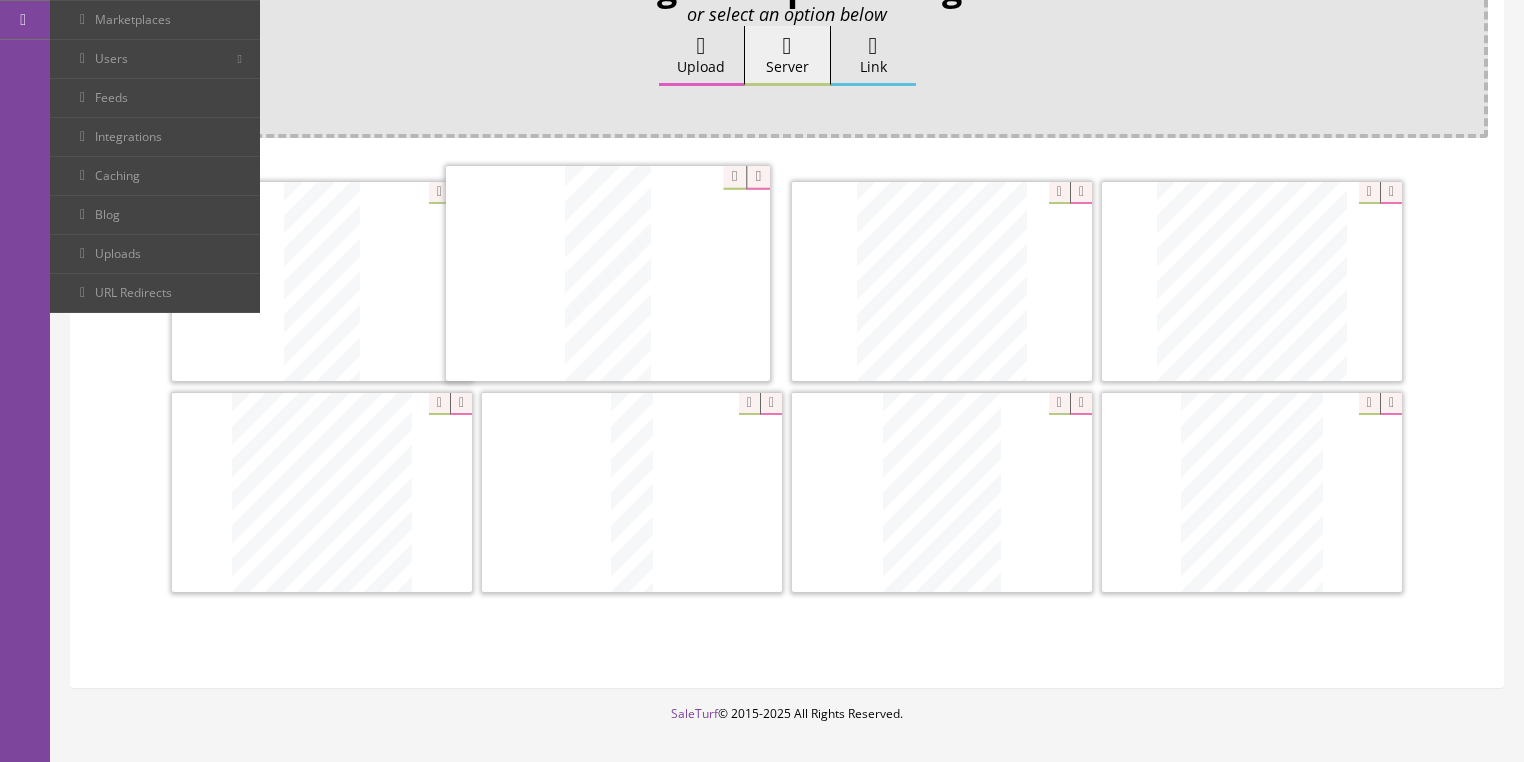 drag, startPoint x: 1246, startPoint y: 300, endPoint x: 602, endPoint y: 292, distance: 644.0497 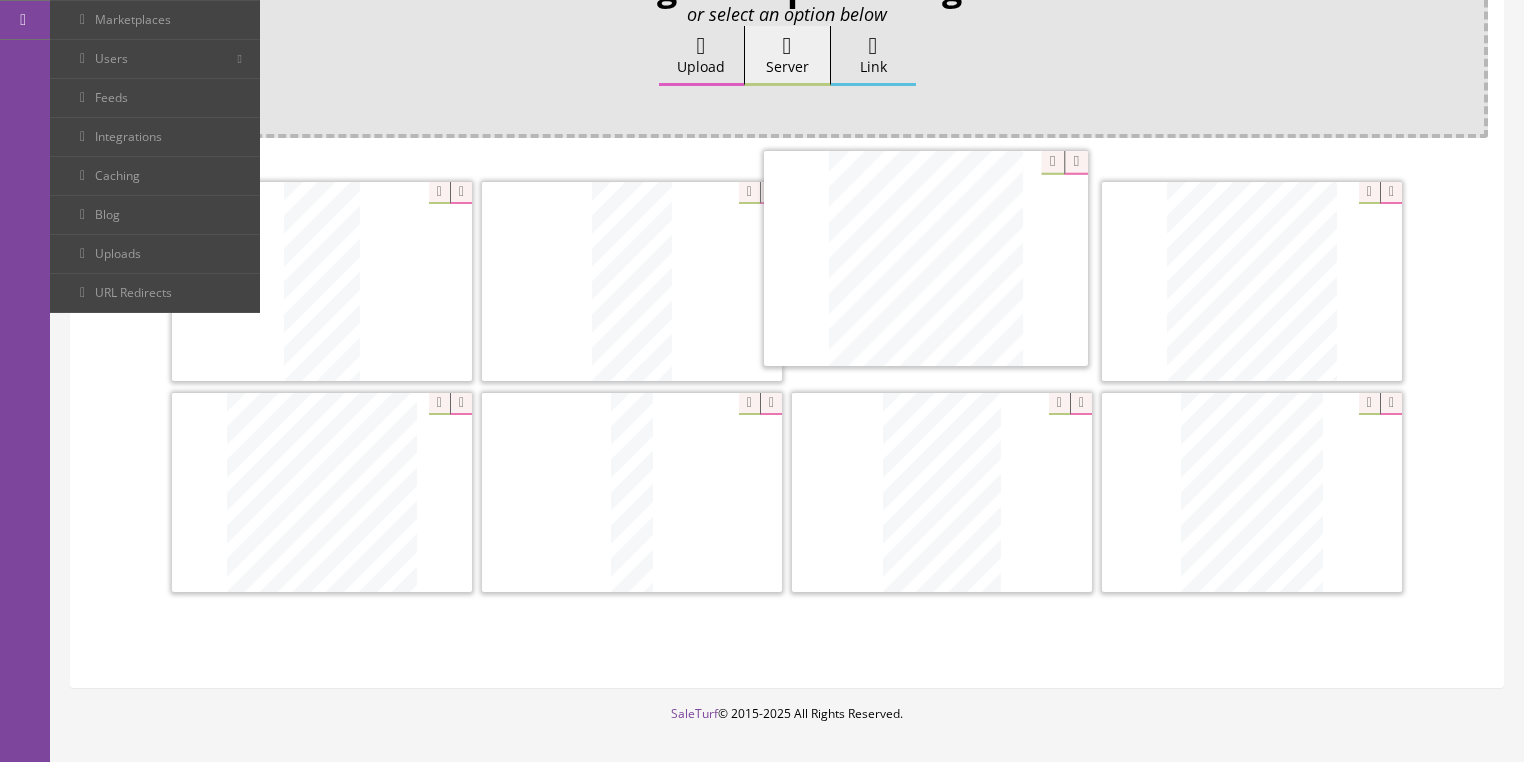 drag, startPoint x: 355, startPoint y: 475, endPoint x: 963, endPoint y: 262, distance: 644.2305 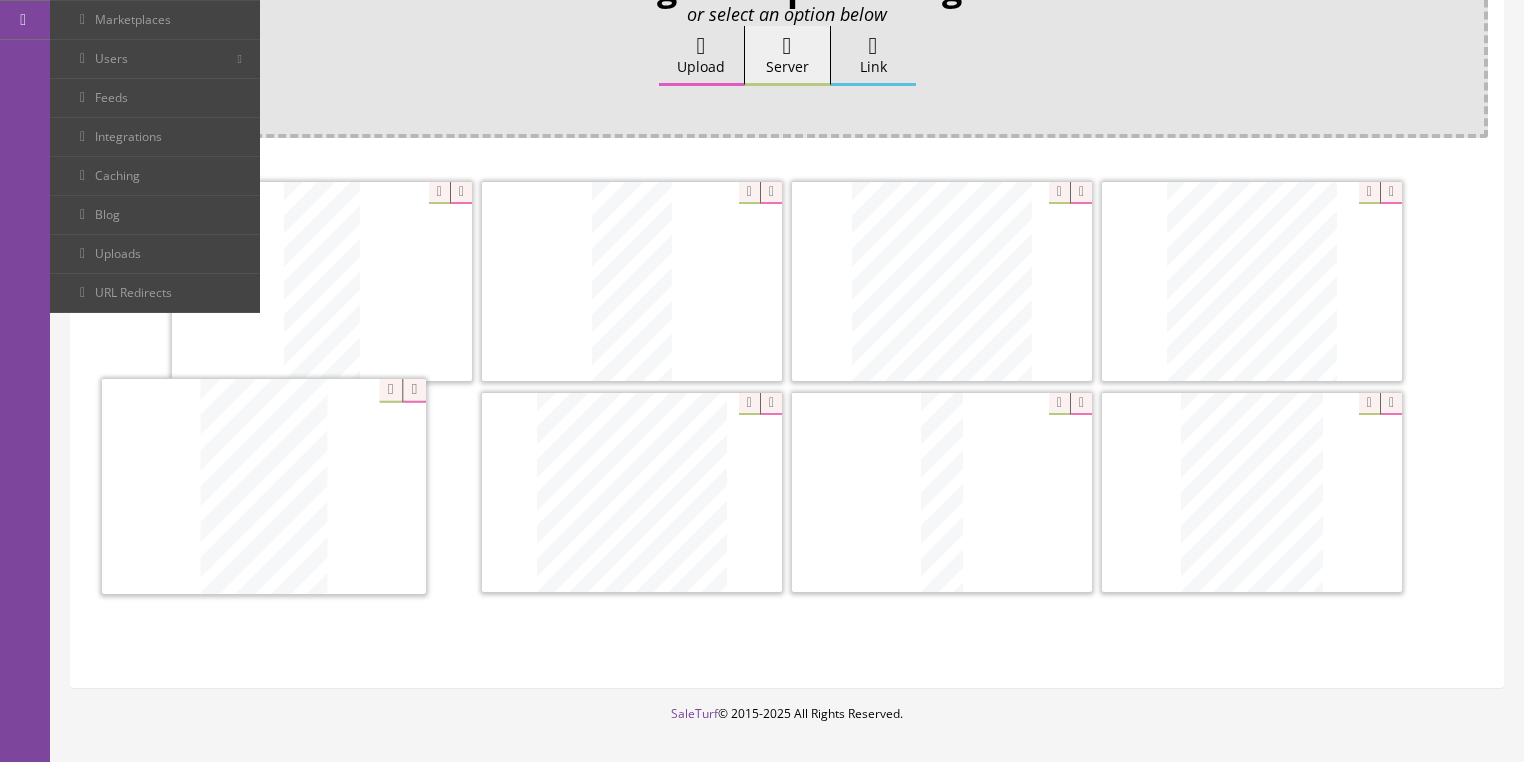 drag, startPoint x: 912, startPoint y: 483, endPoint x: 420, endPoint y: 494, distance: 492.12296 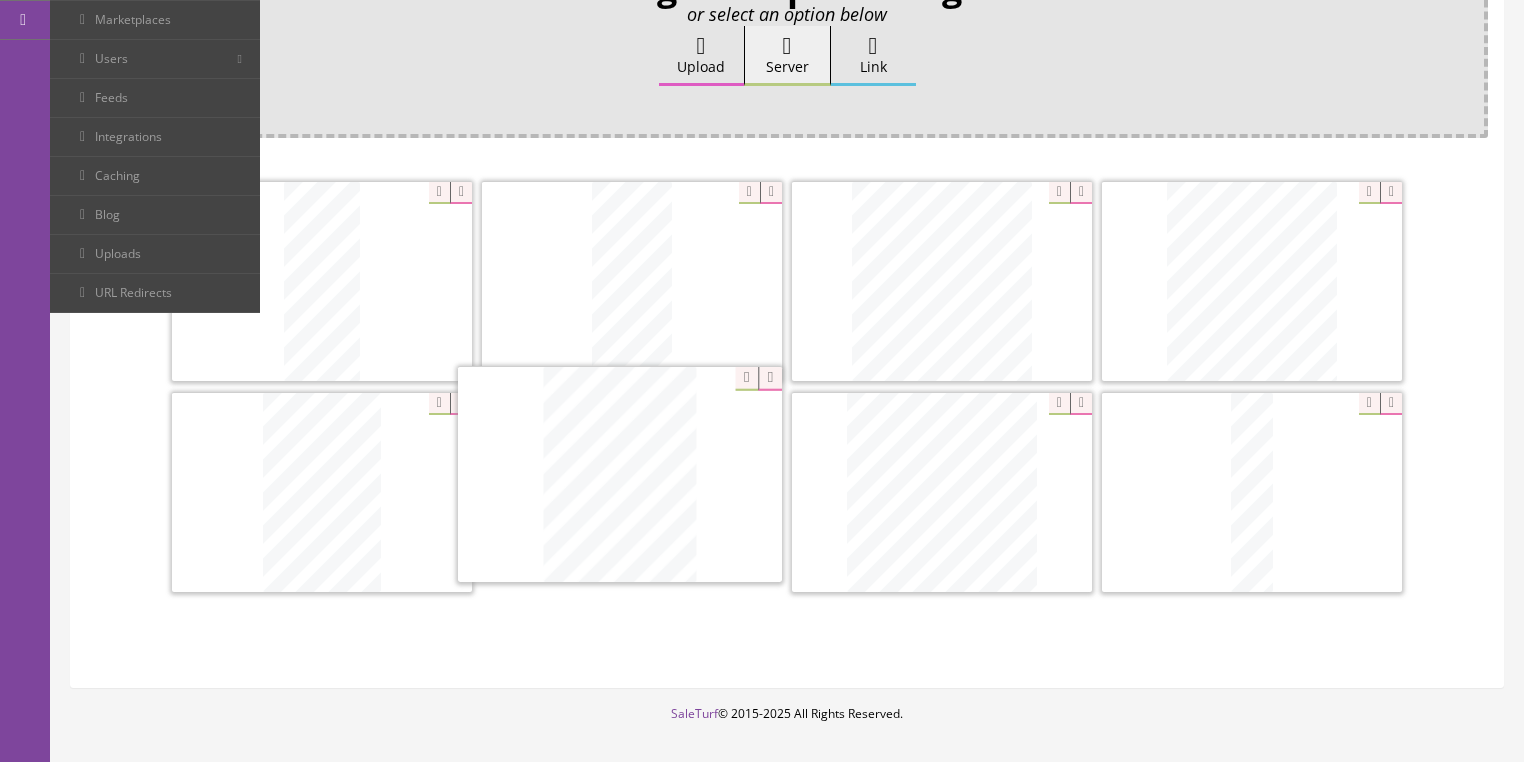 drag, startPoint x: 1196, startPoint y: 492, endPoint x: 564, endPoint y: 477, distance: 632.178 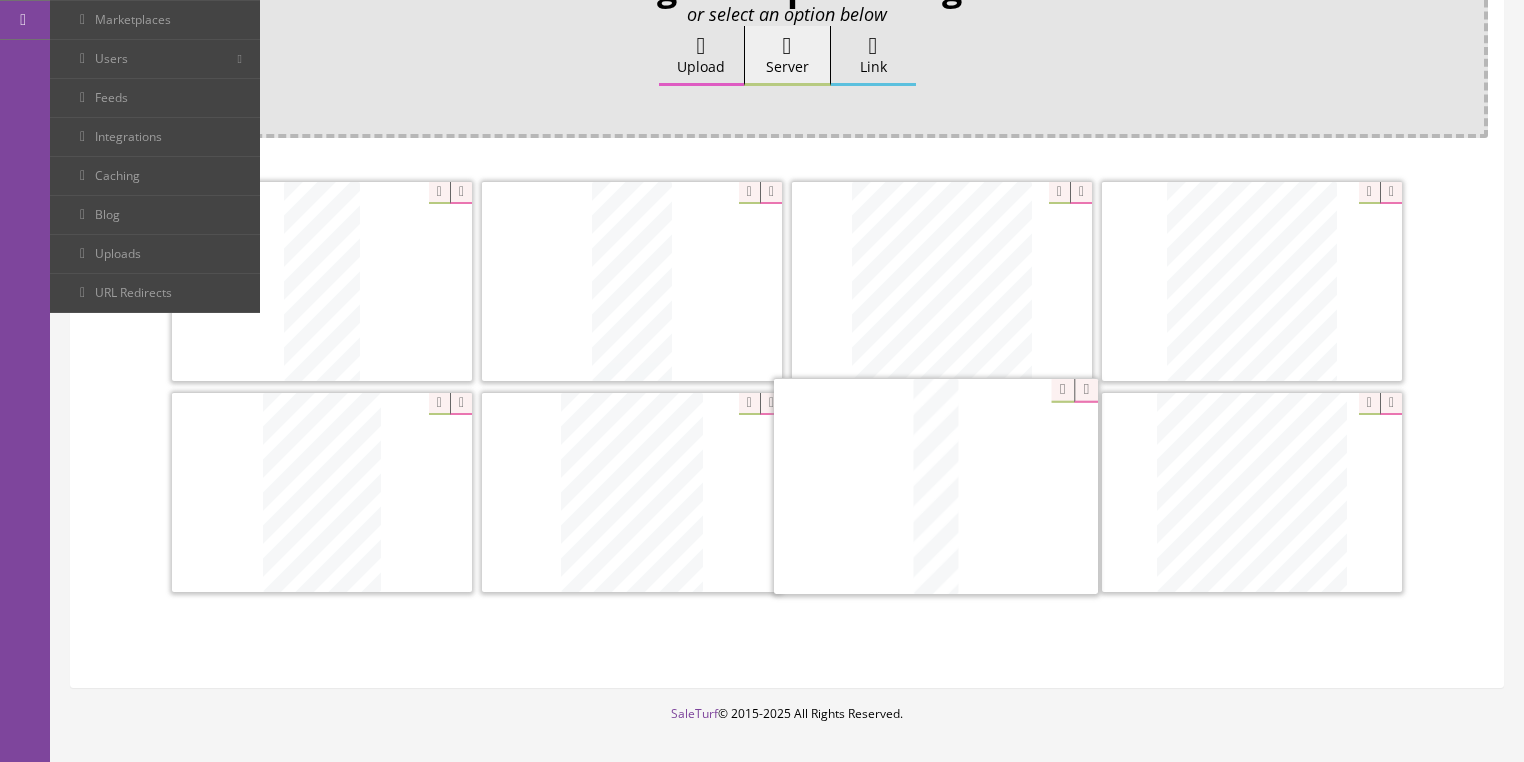 drag, startPoint x: 1218, startPoint y: 473, endPoint x: 989, endPoint y: 468, distance: 229.05458 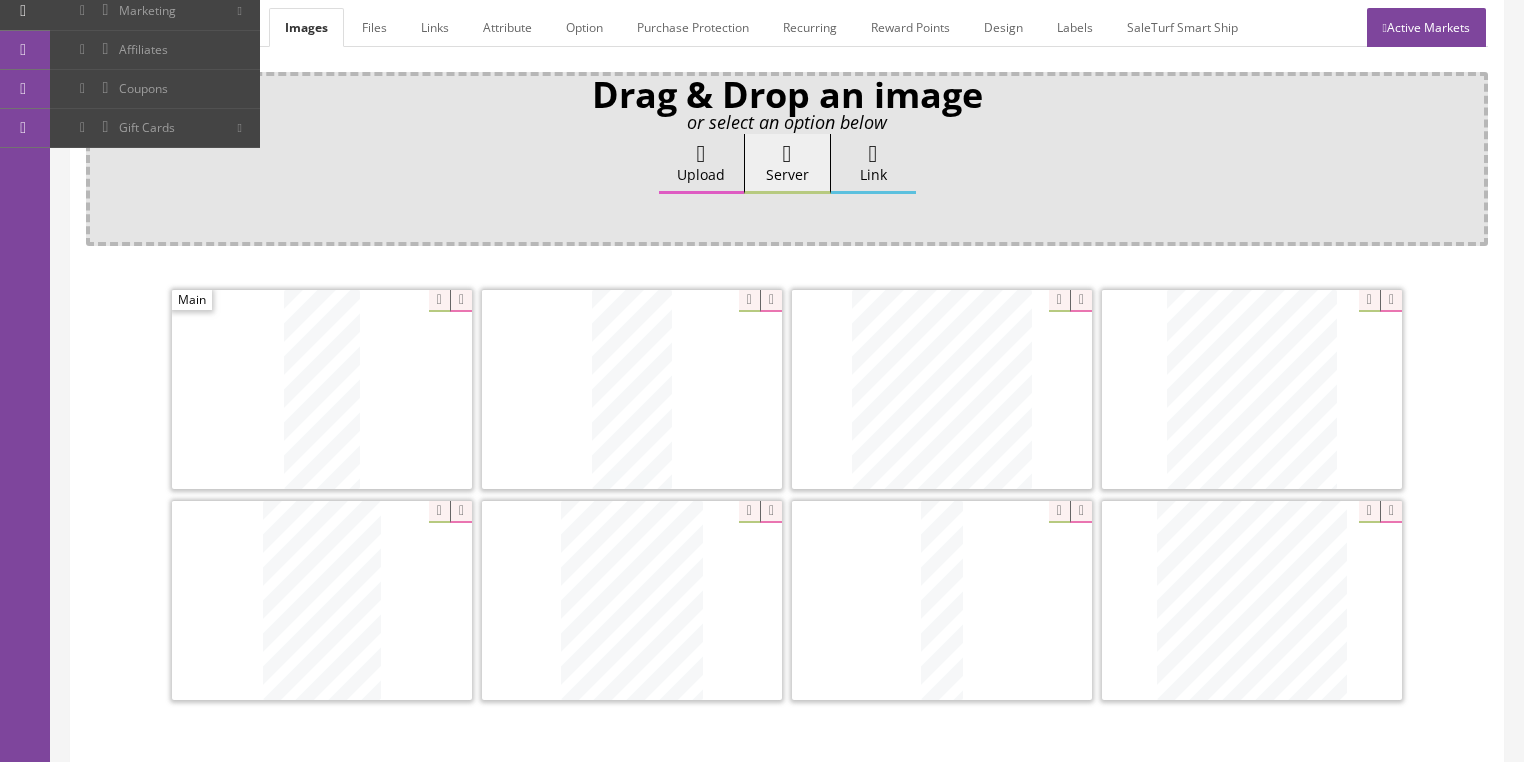 scroll, scrollTop: 240, scrollLeft: 0, axis: vertical 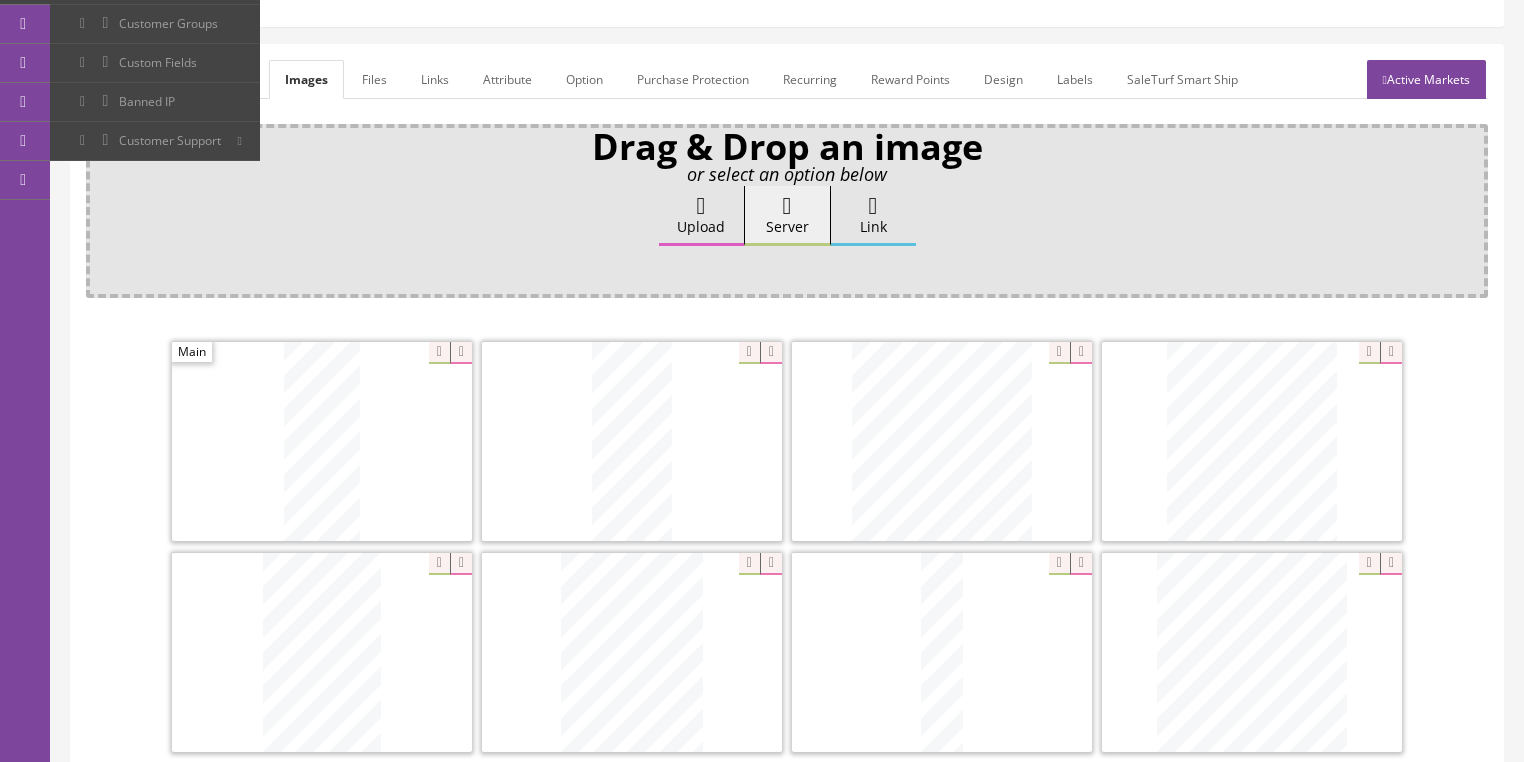 click on "General" at bounding box center [124, 79] 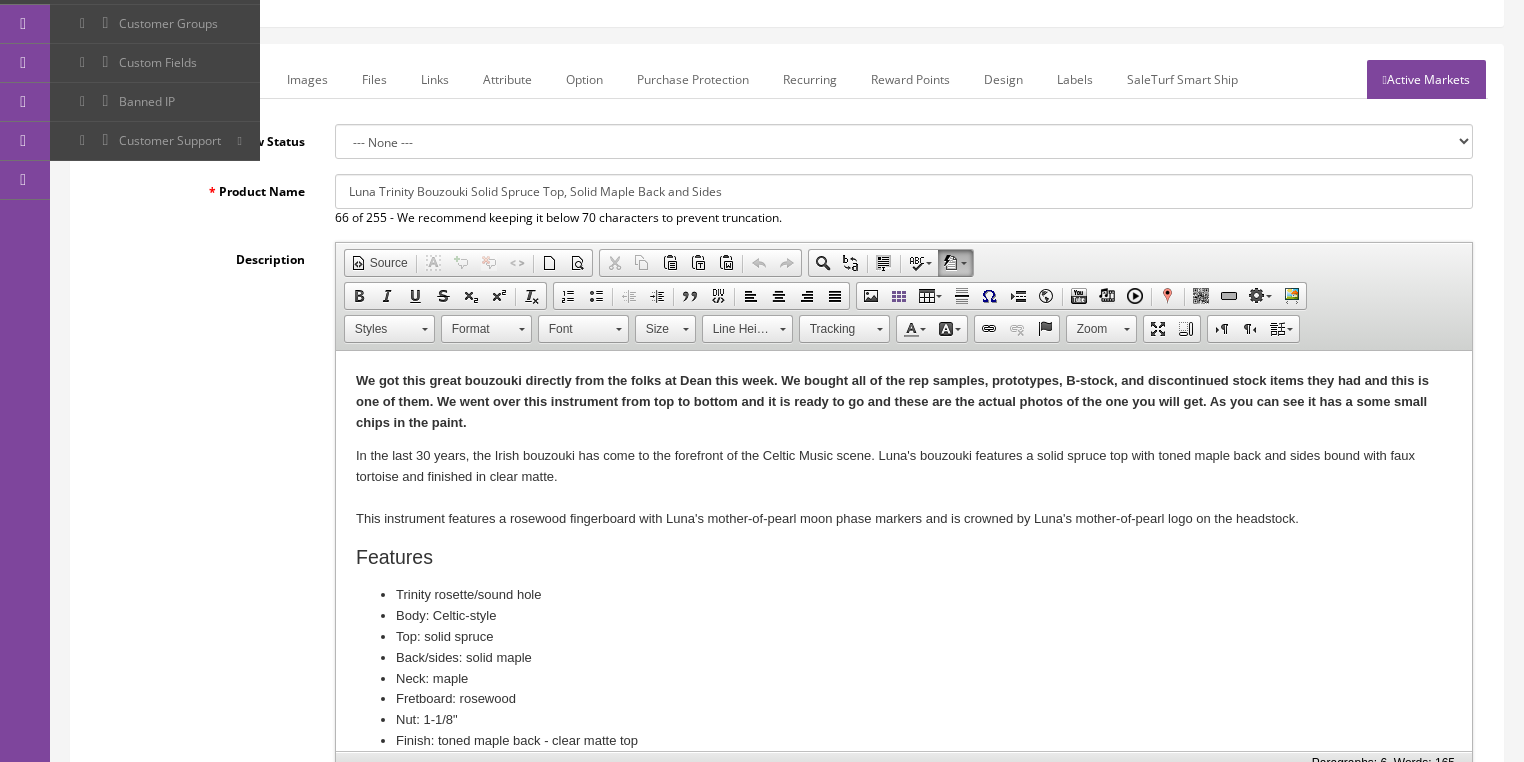 click on "We got this great bouzouki directly from the folks at Dean this week. We bought all of the rep samples, prototypes, B-stock, and discontinued stock items they had and this is one of them. We went over this instrument from top to bottom and it is ready to go and these are the actual photos of the one you will get. As you can see it has a some small chips in the paint." at bounding box center [891, 401] 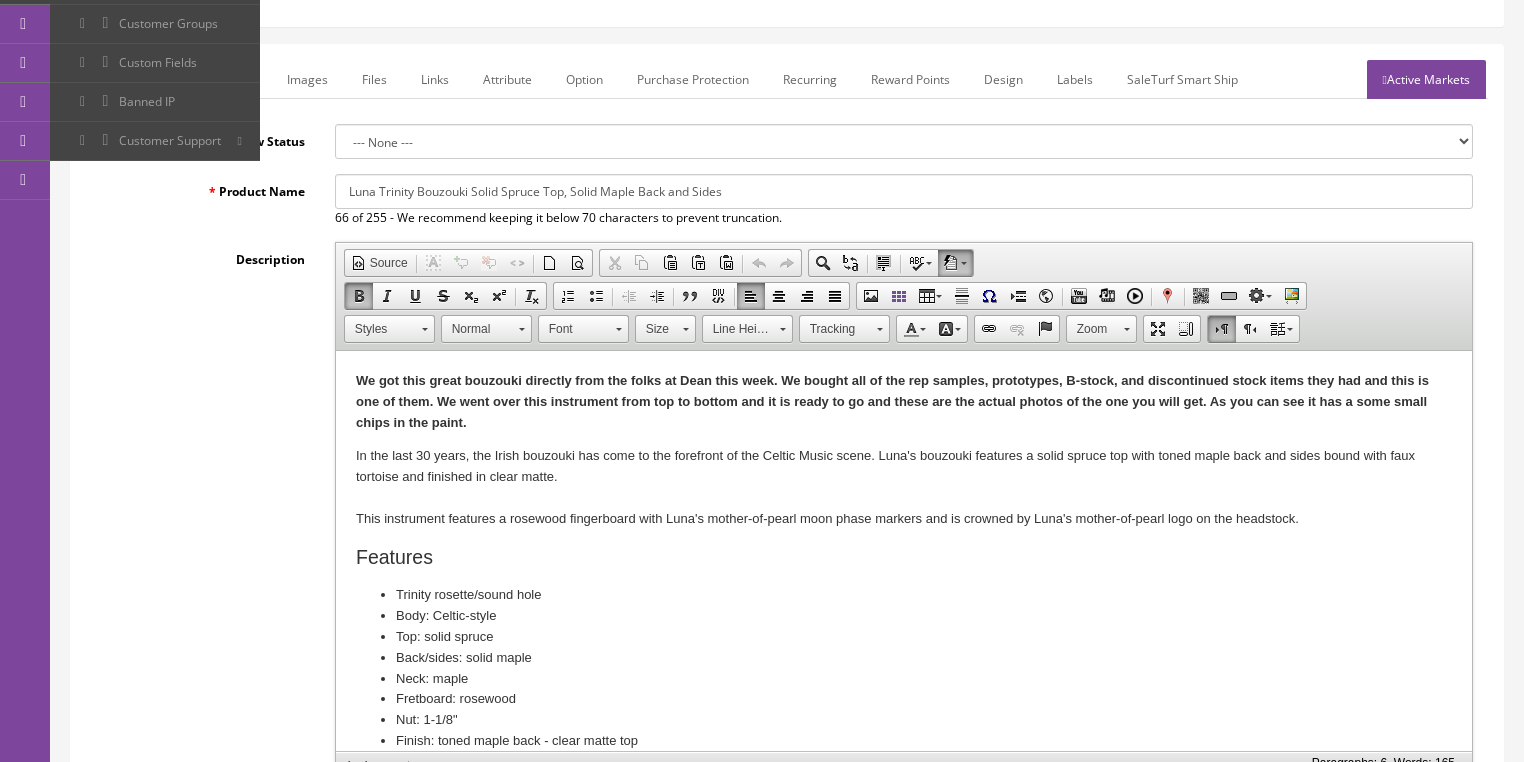 type 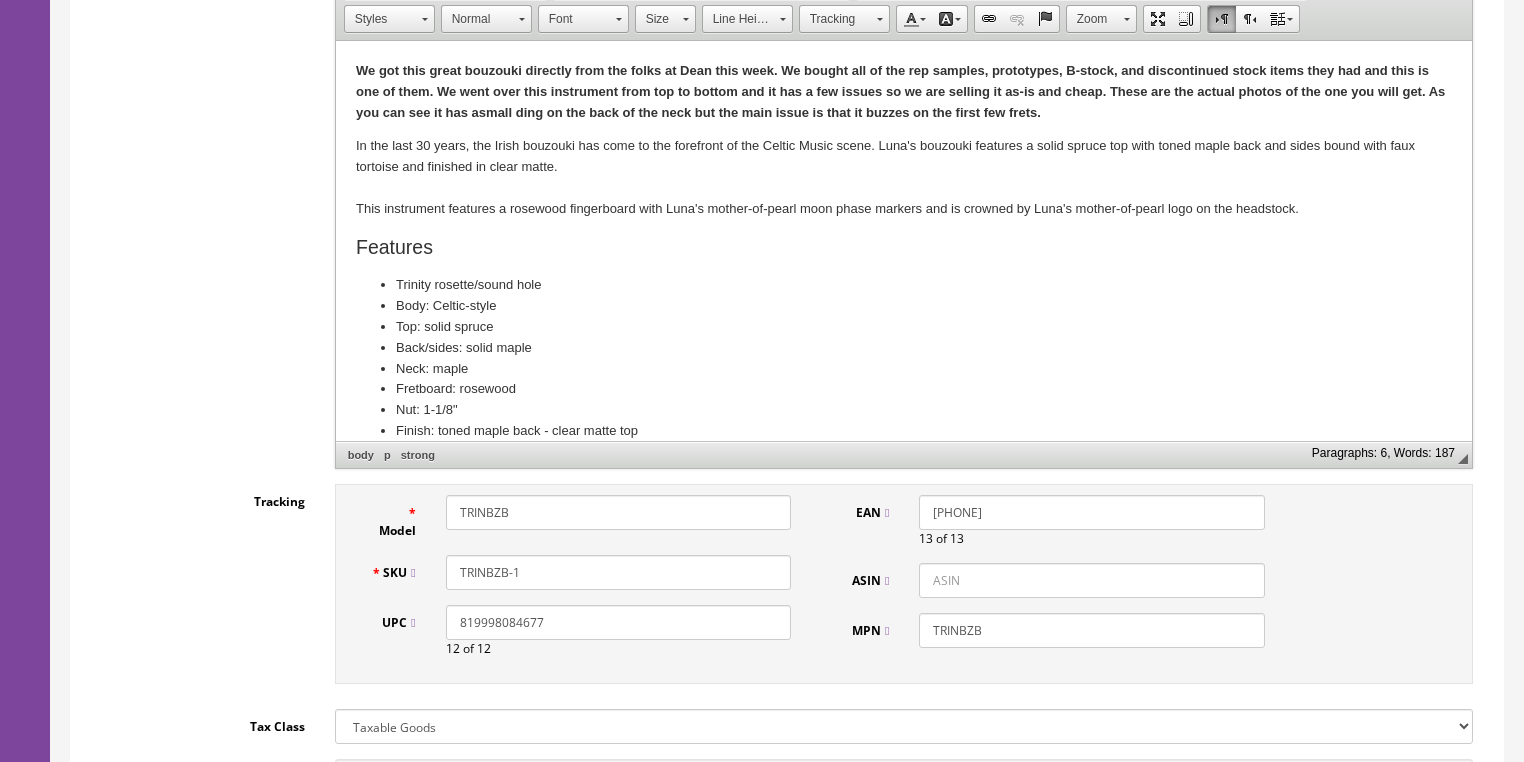 scroll, scrollTop: 640, scrollLeft: 0, axis: vertical 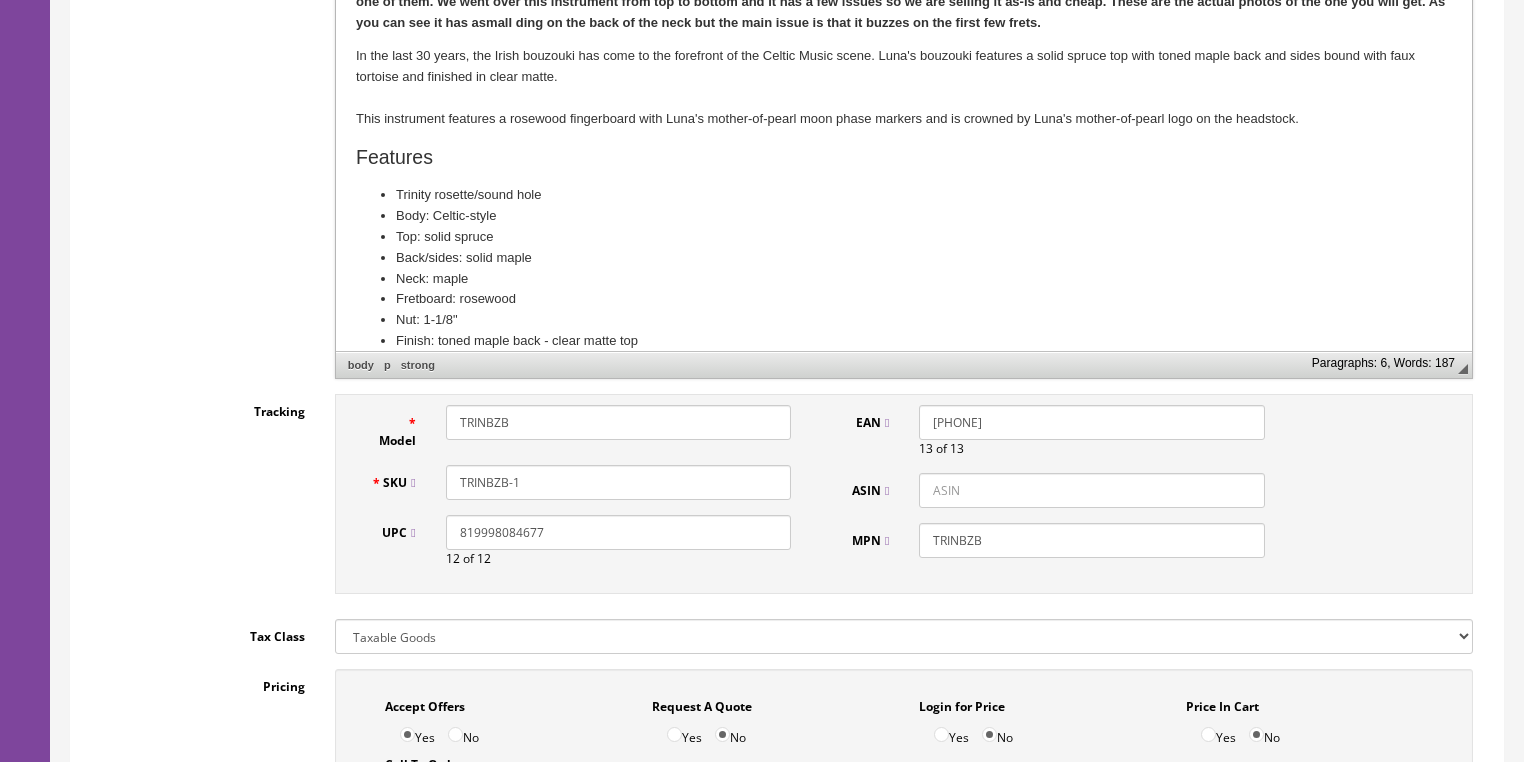 click on "0819998084677" at bounding box center [1091, 422] 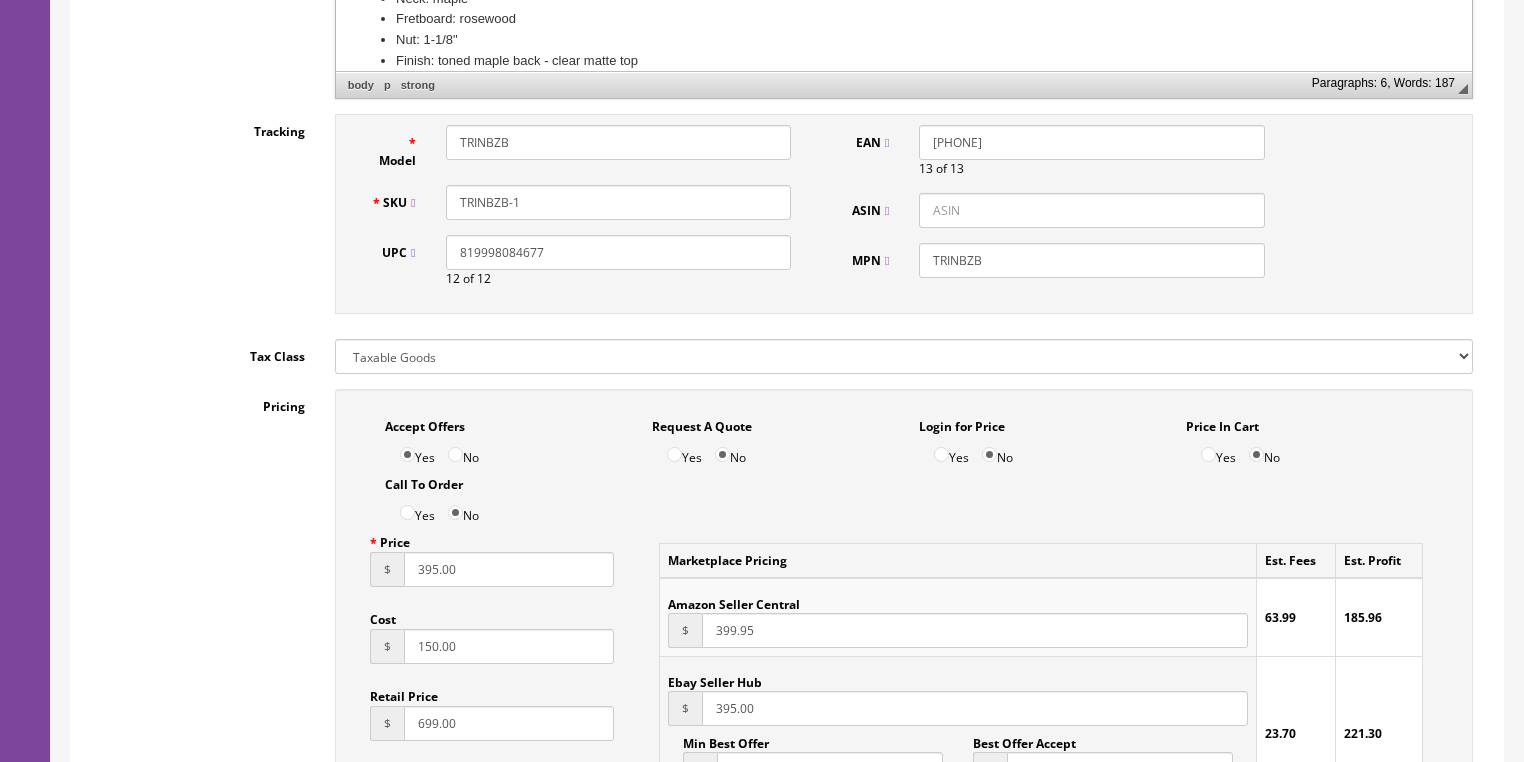 scroll, scrollTop: 960, scrollLeft: 0, axis: vertical 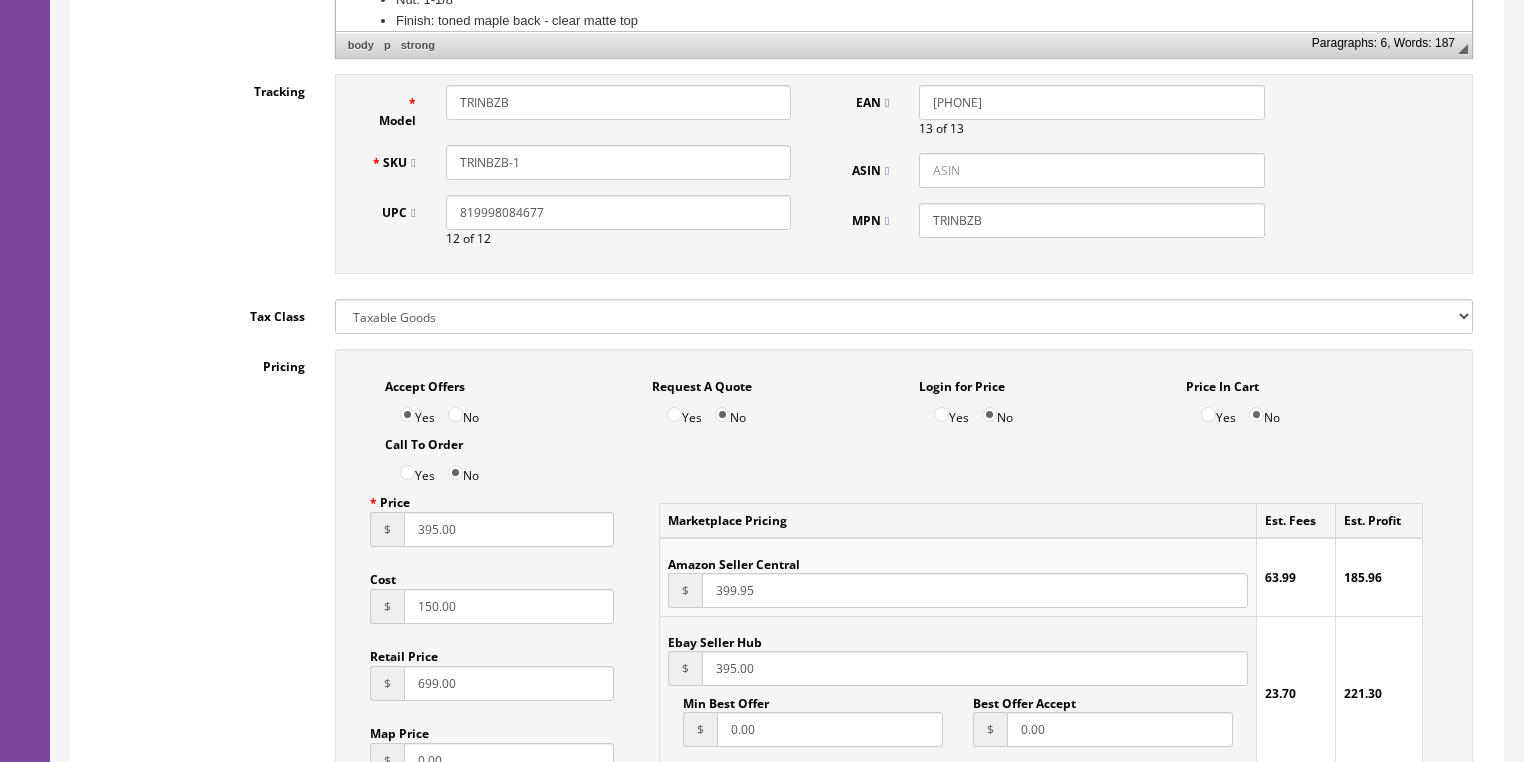 drag, startPoint x: 472, startPoint y: 541, endPoint x: 278, endPoint y: 534, distance: 194.12625 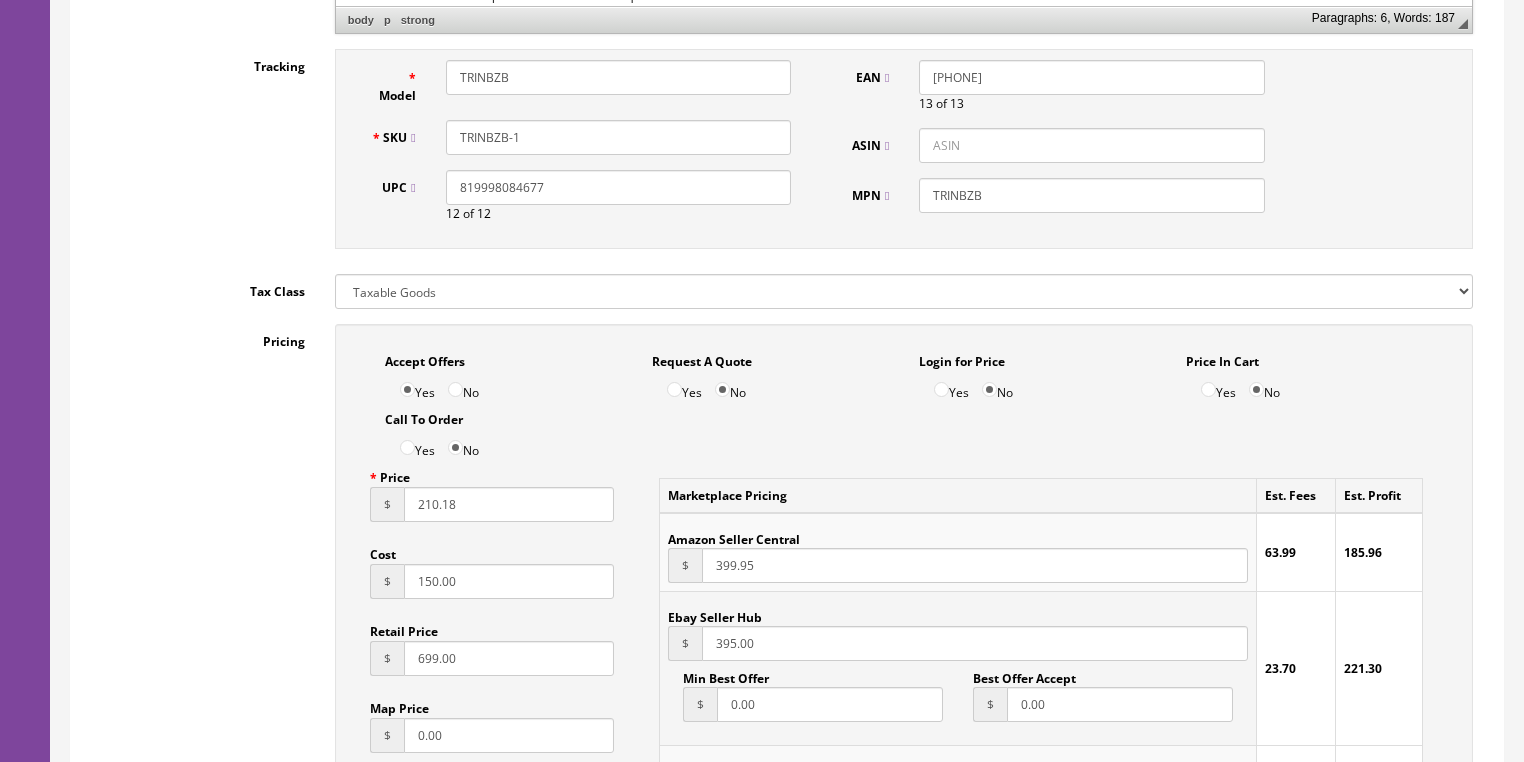 scroll, scrollTop: 1040, scrollLeft: 0, axis: vertical 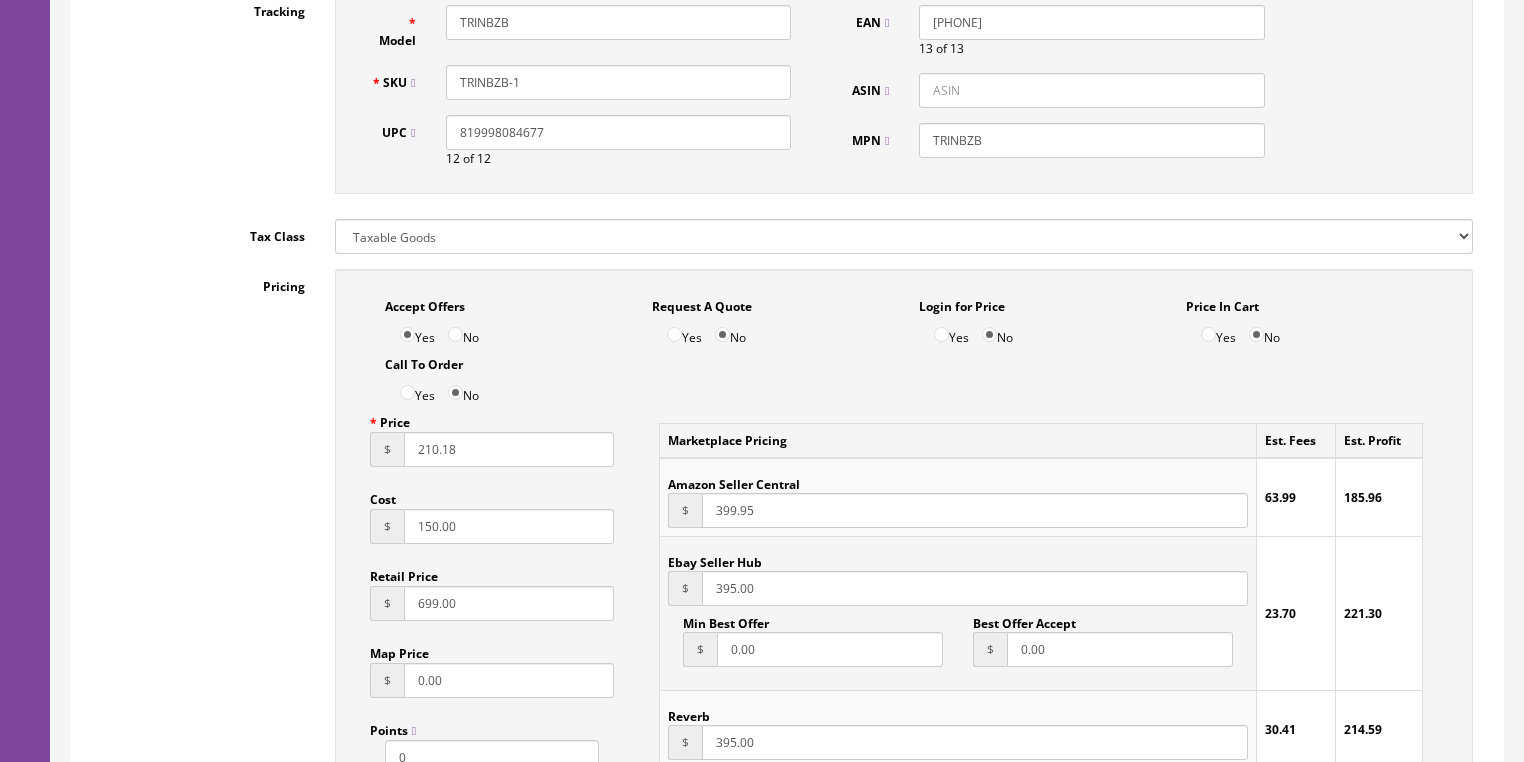 type on "210.18" 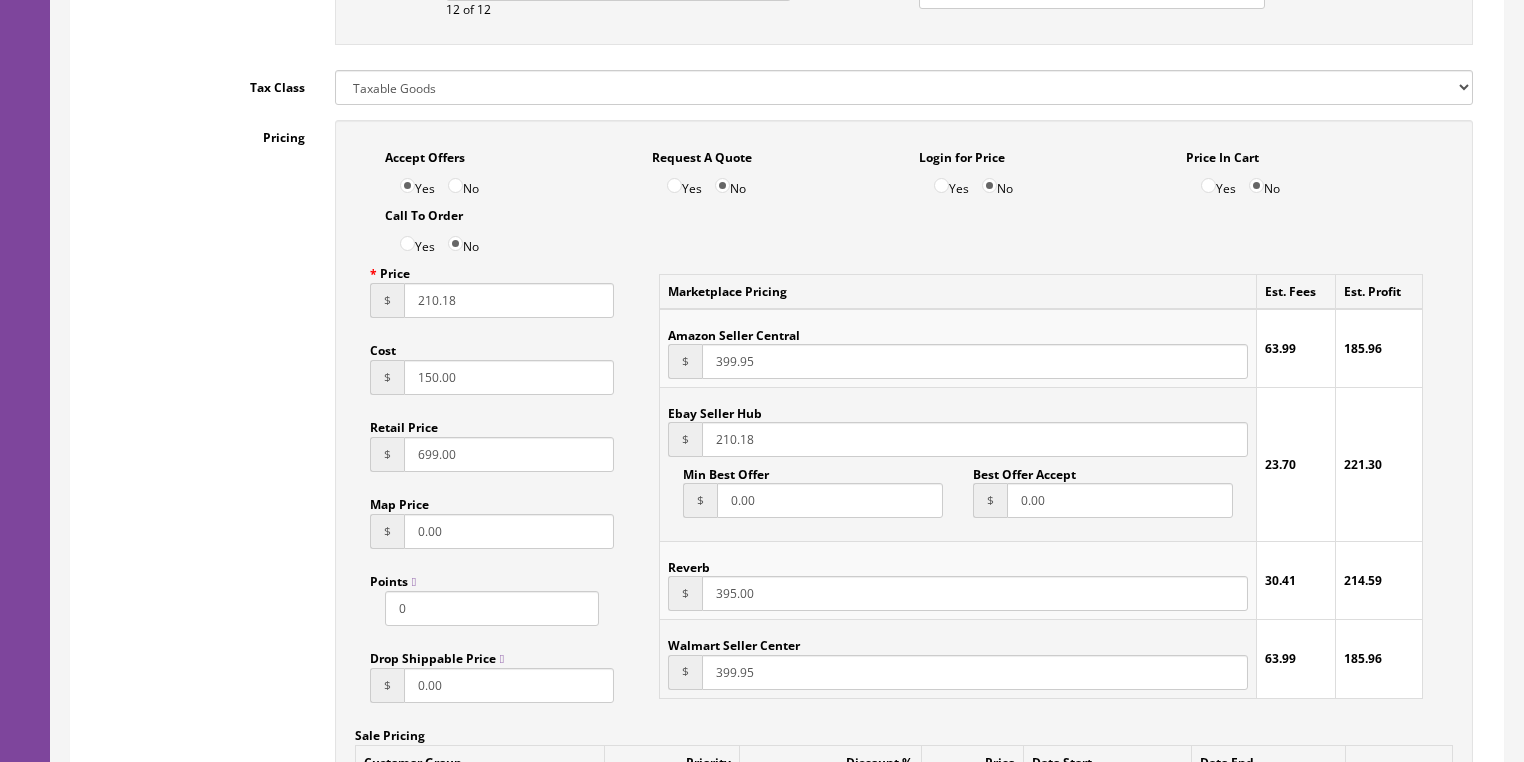 scroll, scrollTop: 1200, scrollLeft: 0, axis: vertical 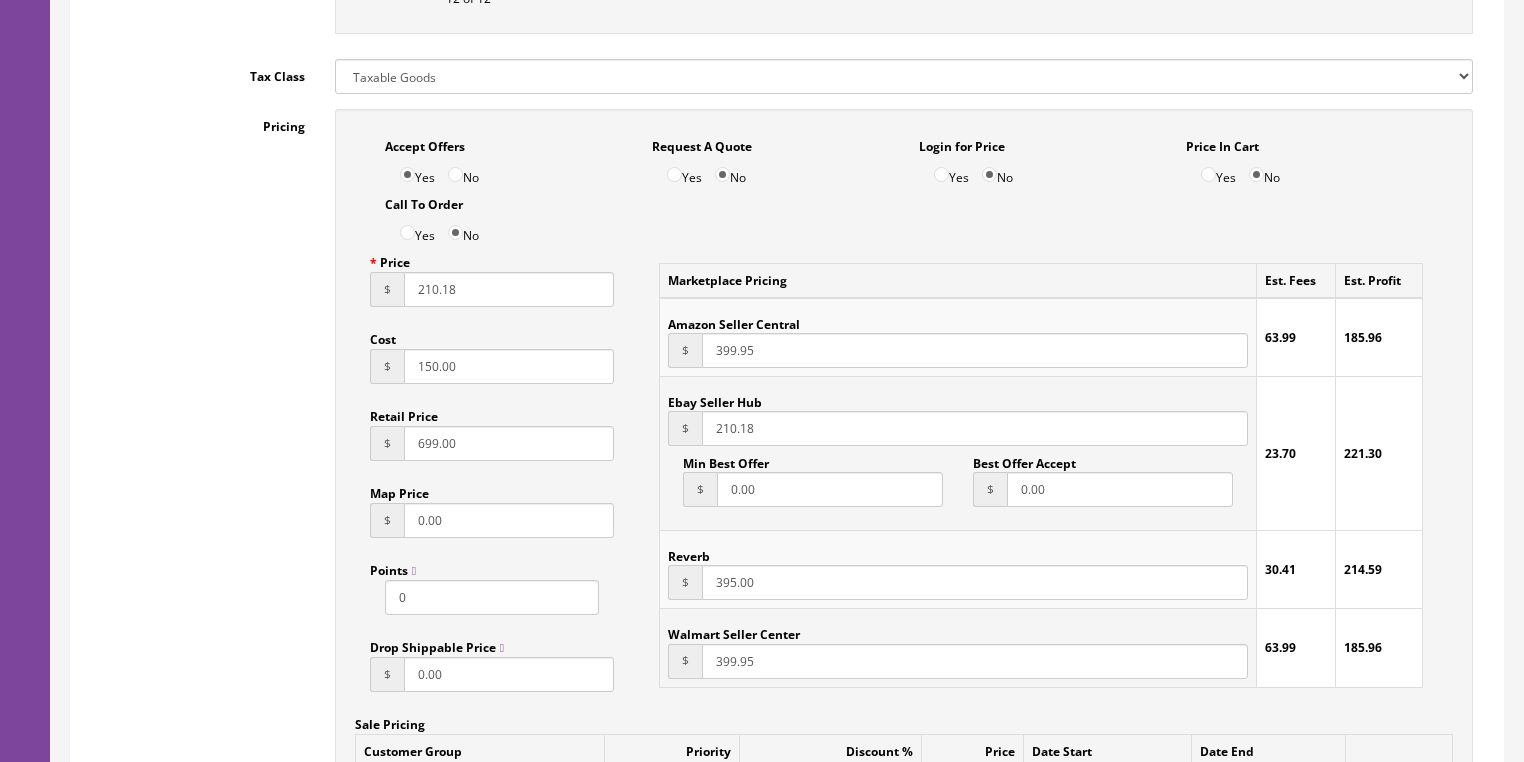 type on "210.18" 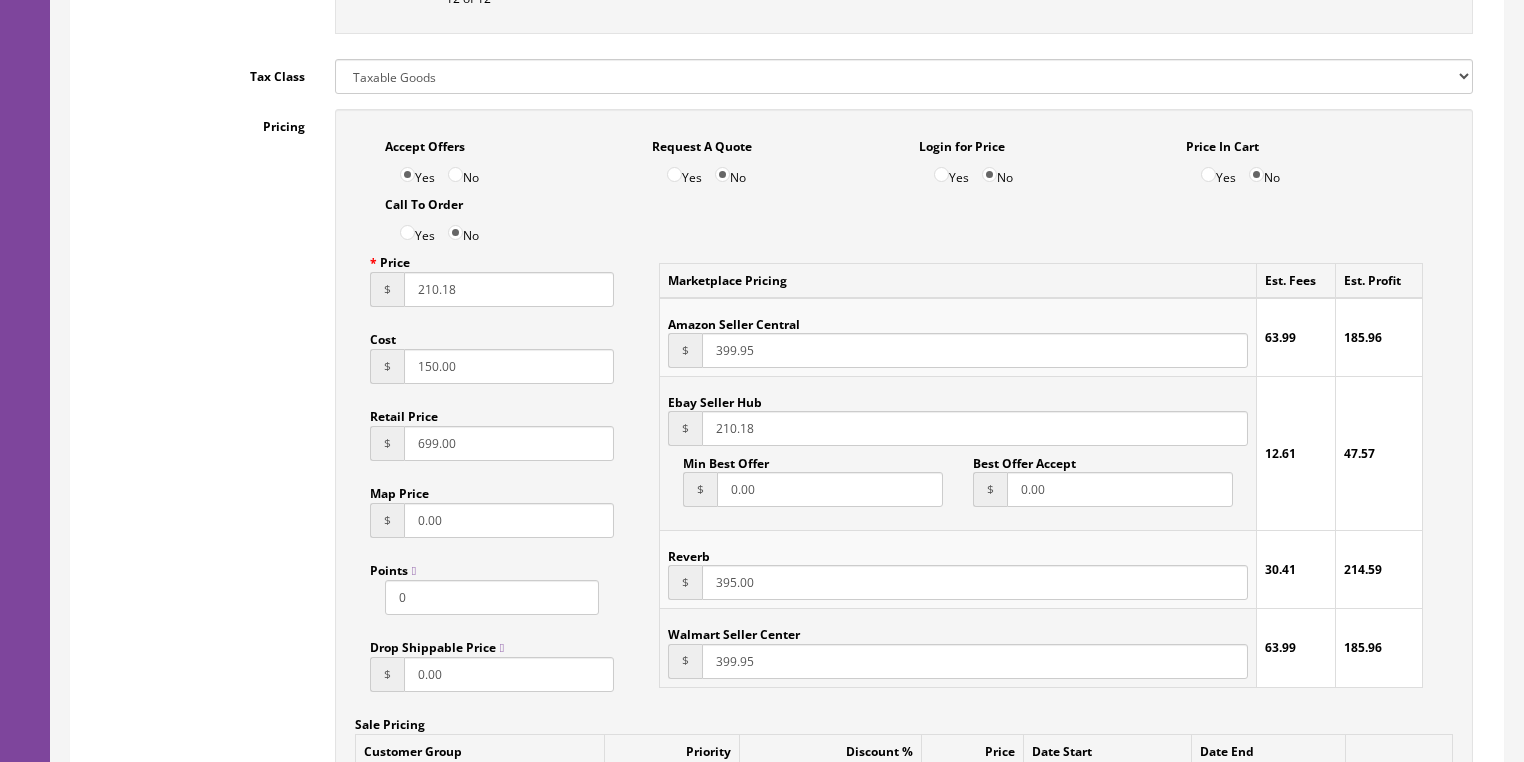 drag, startPoint x: 780, startPoint y: 598, endPoint x: 672, endPoint y: 596, distance: 108.01852 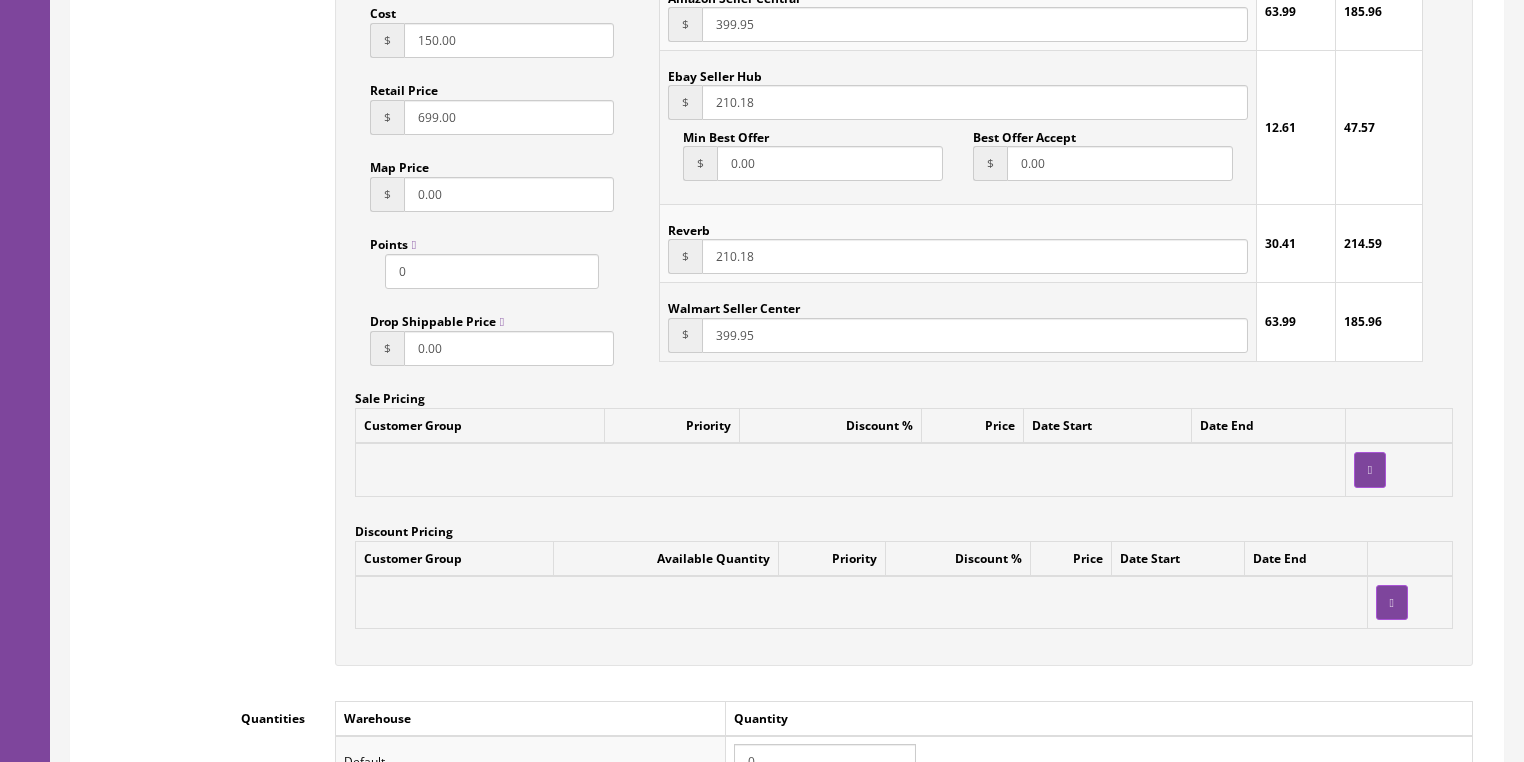 scroll, scrollTop: 1680, scrollLeft: 0, axis: vertical 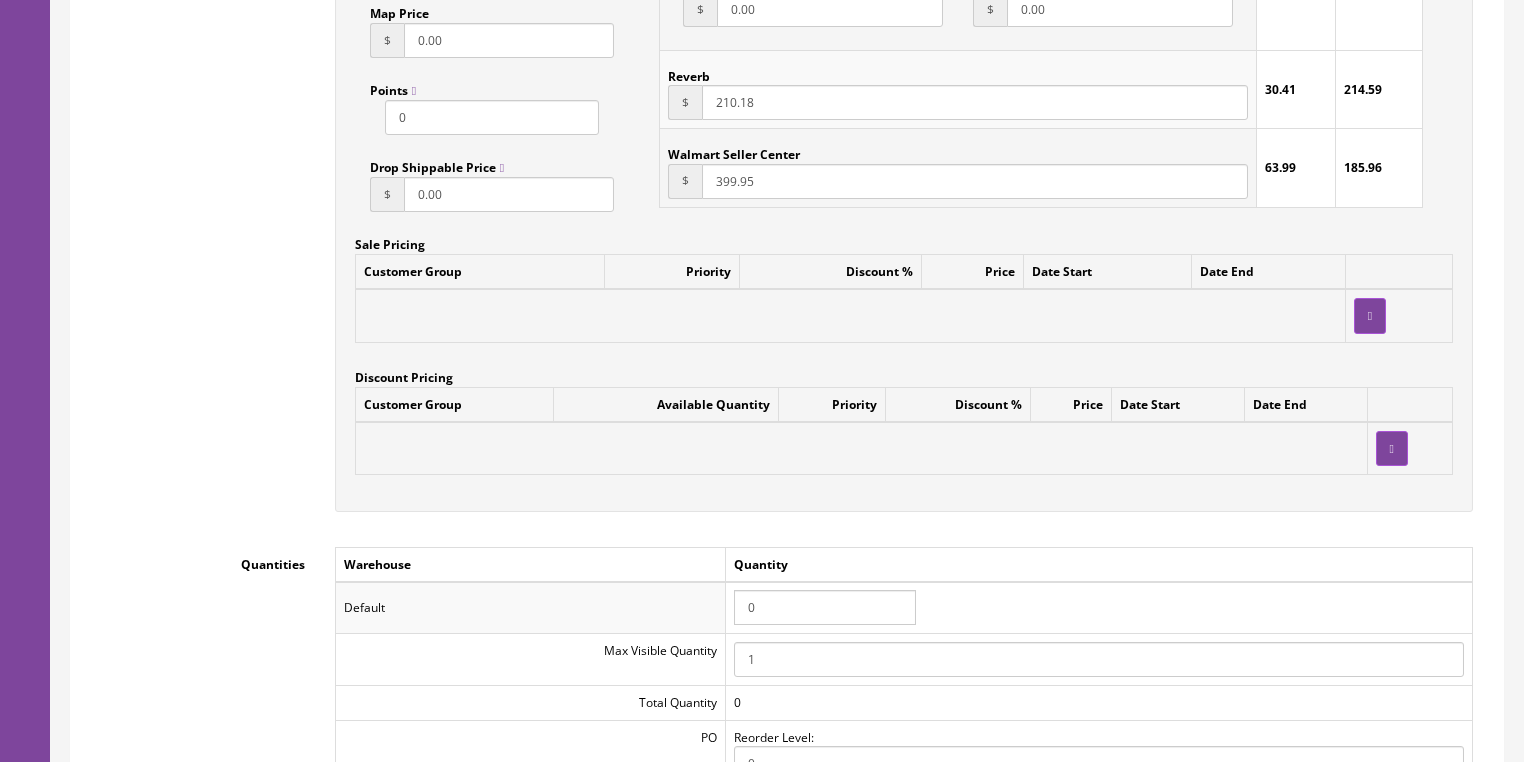 type on "210.18" 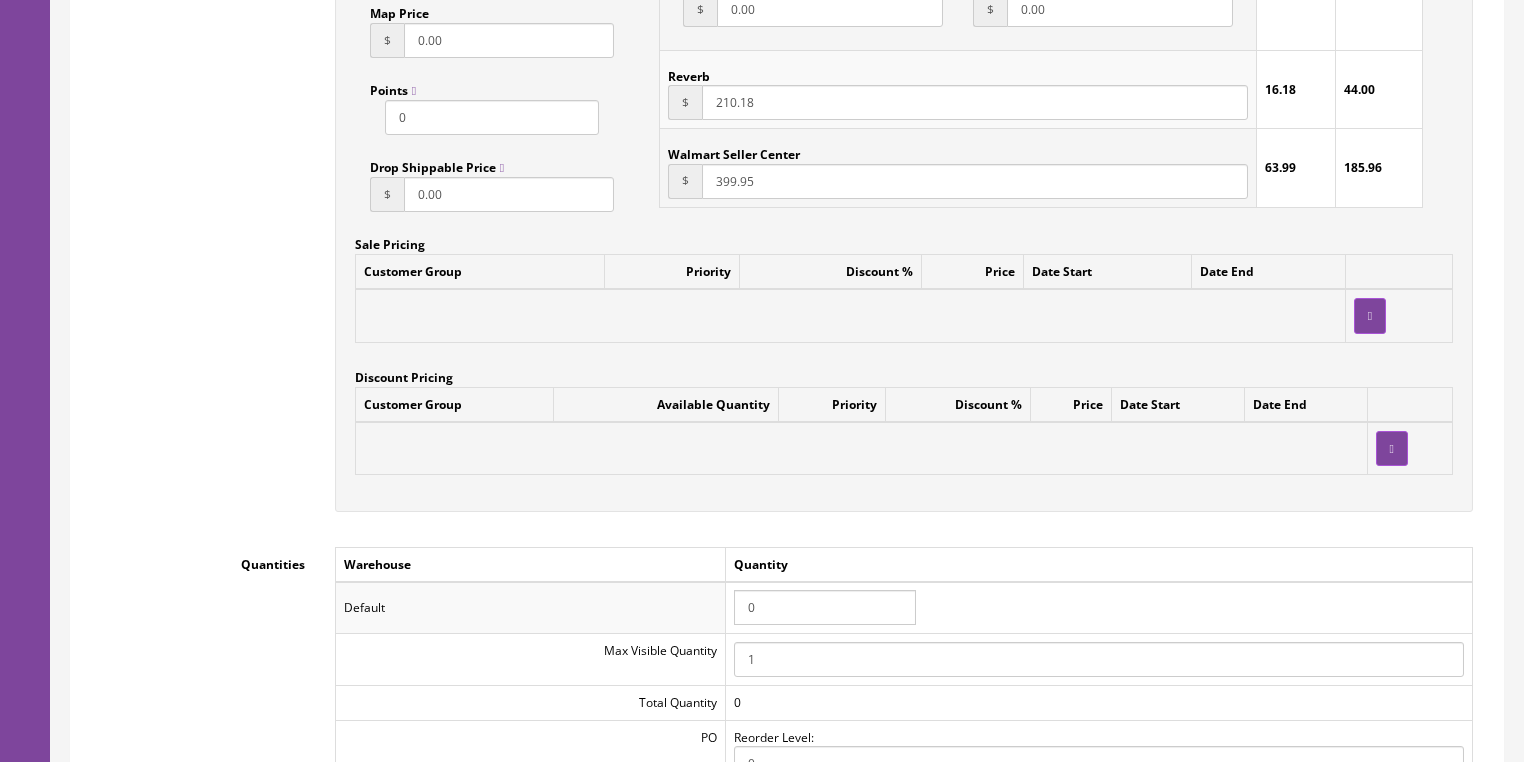 drag, startPoint x: 760, startPoint y: 608, endPoint x: 687, endPoint y: 598, distance: 73.68175 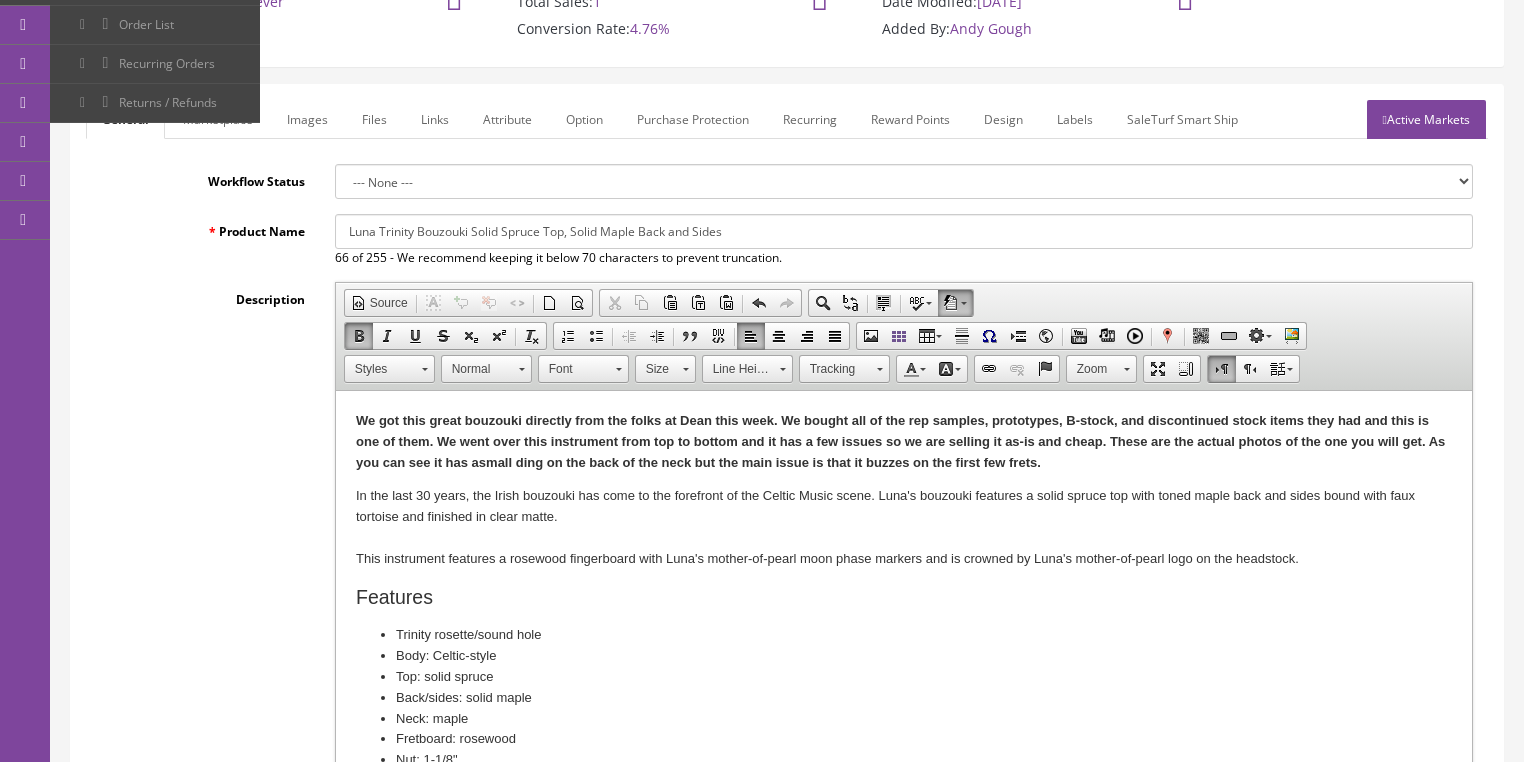 scroll, scrollTop: 160, scrollLeft: 0, axis: vertical 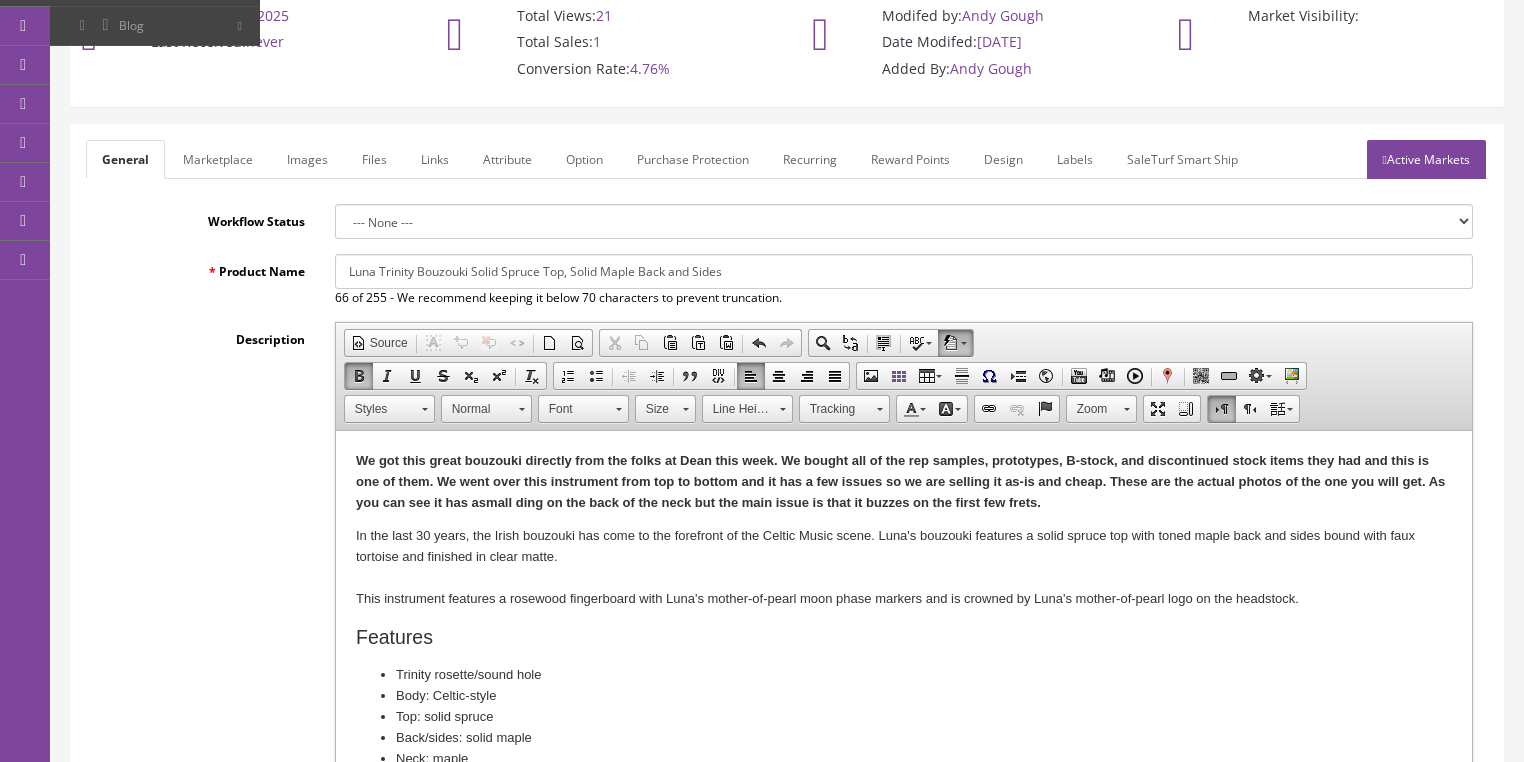 type on "1" 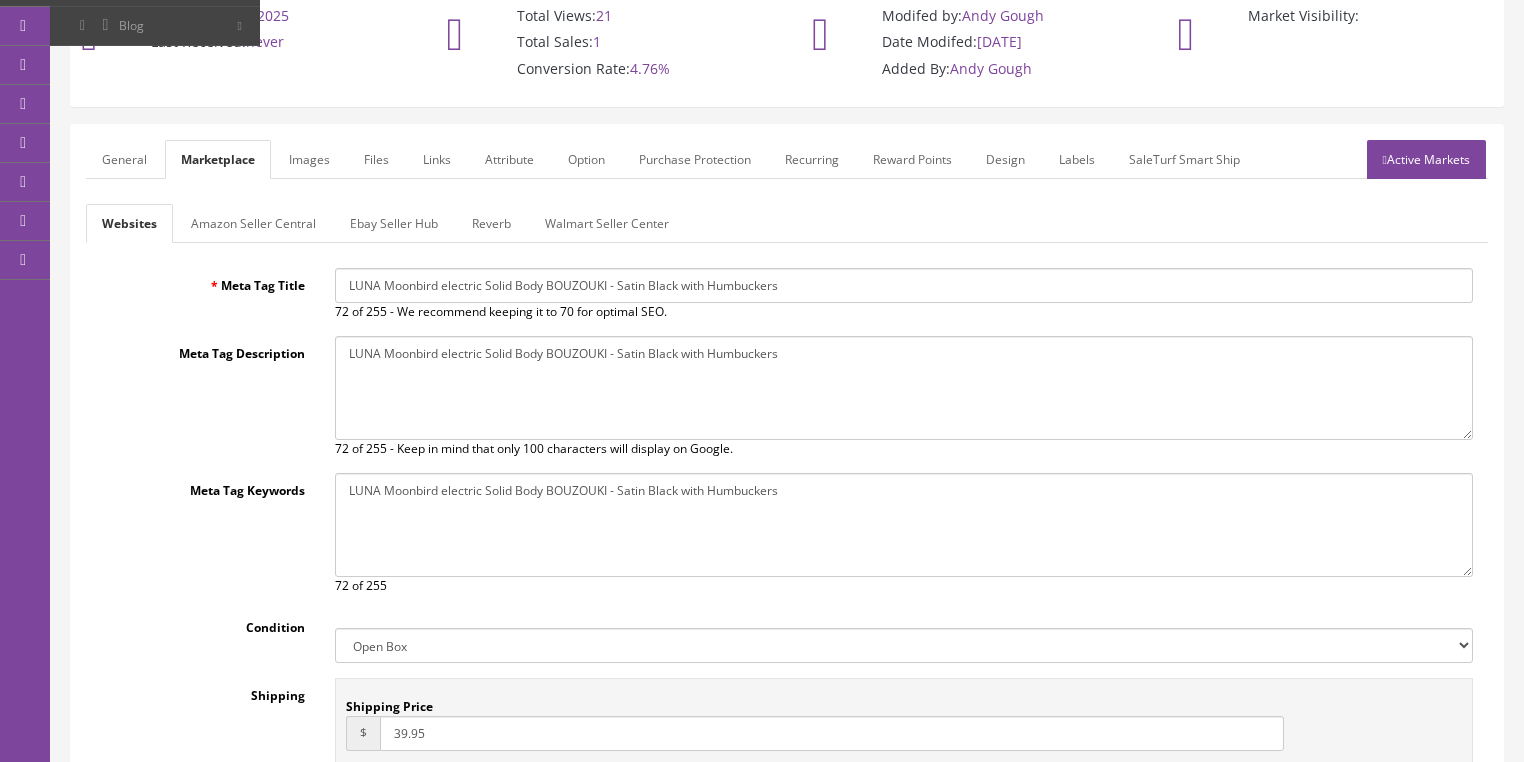 click on "Ebay Seller Hub" at bounding box center [394, 223] 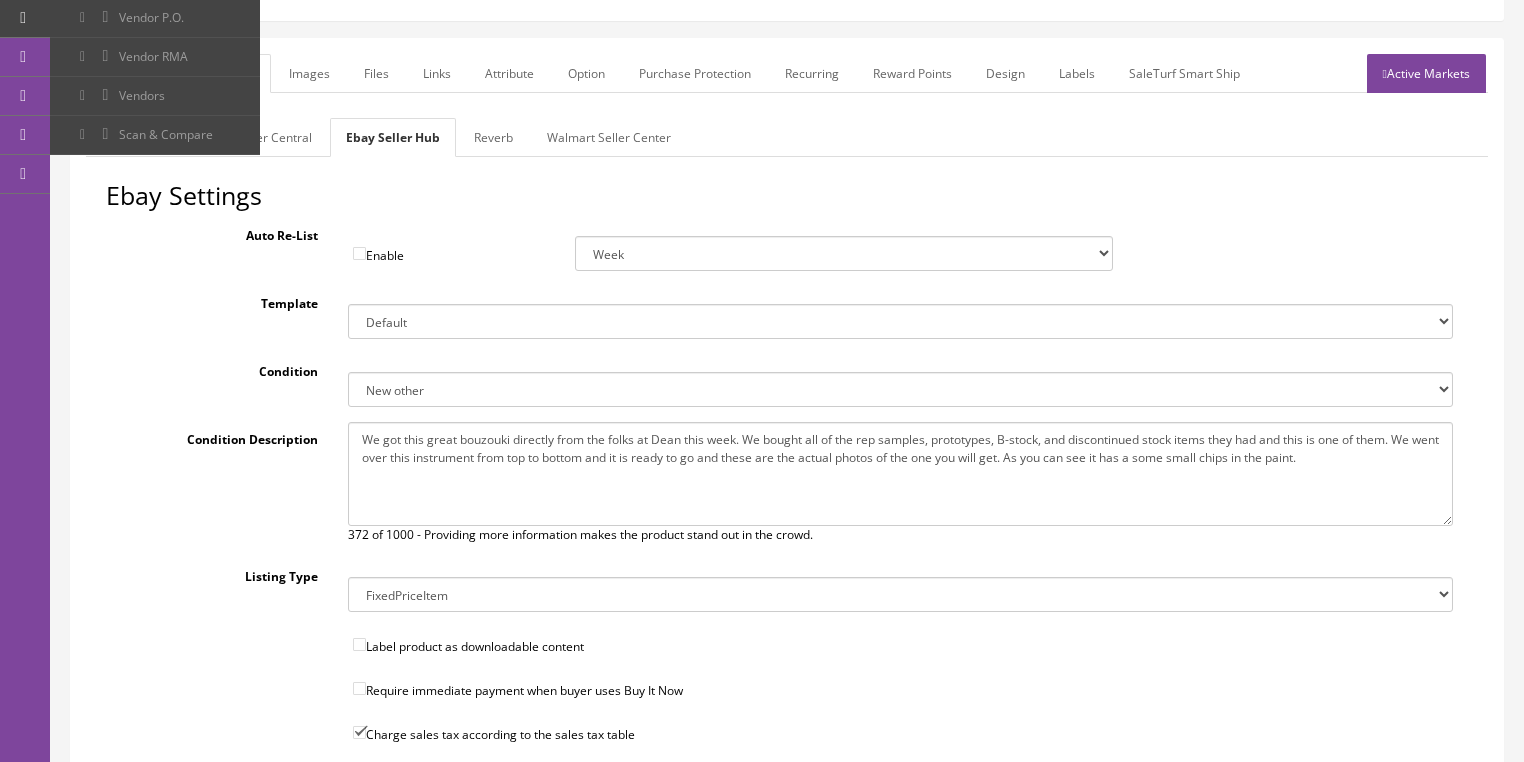 scroll, scrollTop: 240, scrollLeft: 0, axis: vertical 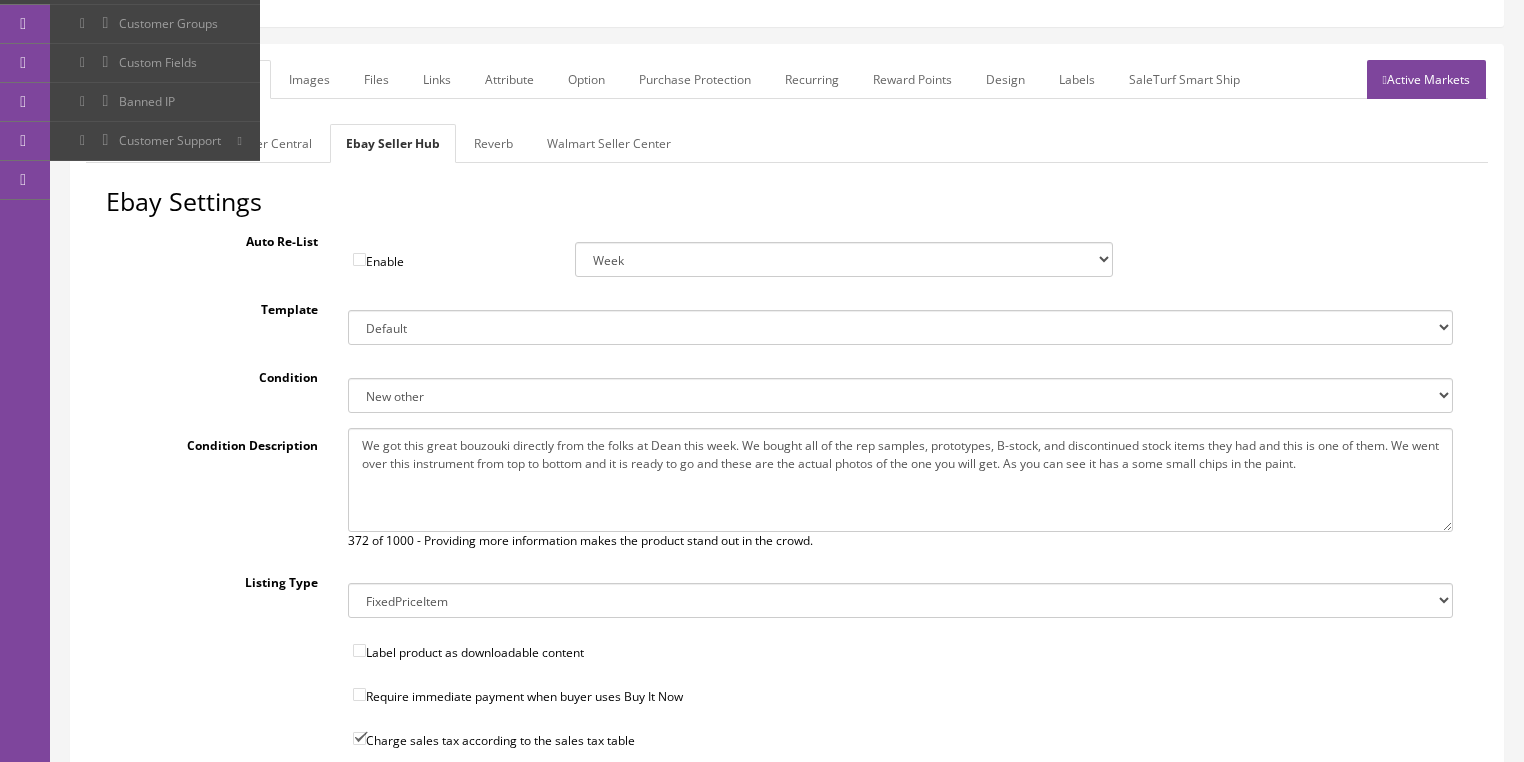 drag, startPoint x: 128, startPoint y: 80, endPoint x: 156, endPoint y: 107, distance: 38.8973 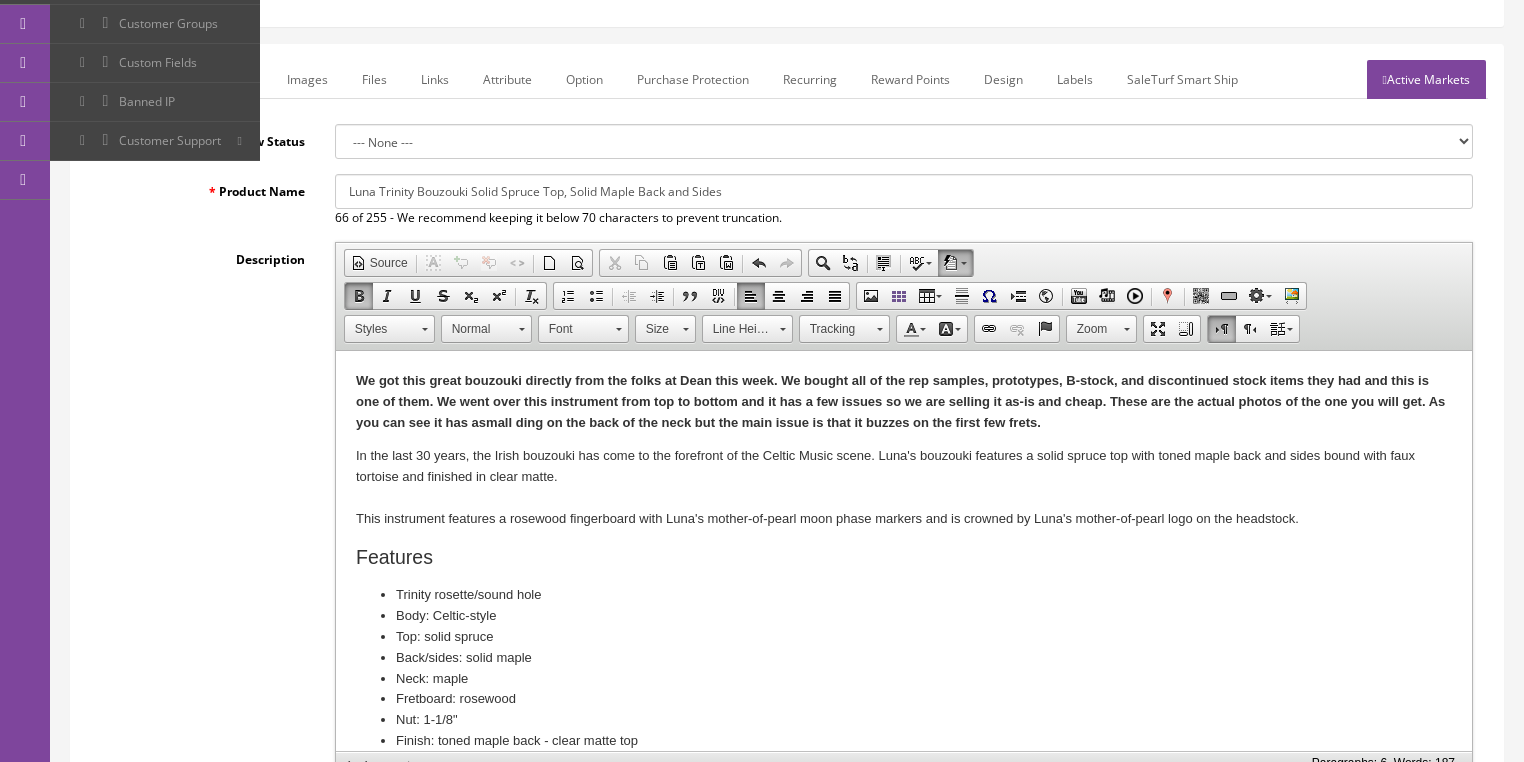 drag, startPoint x: 353, startPoint y: 378, endPoint x: 1105, endPoint y: 426, distance: 753.53033 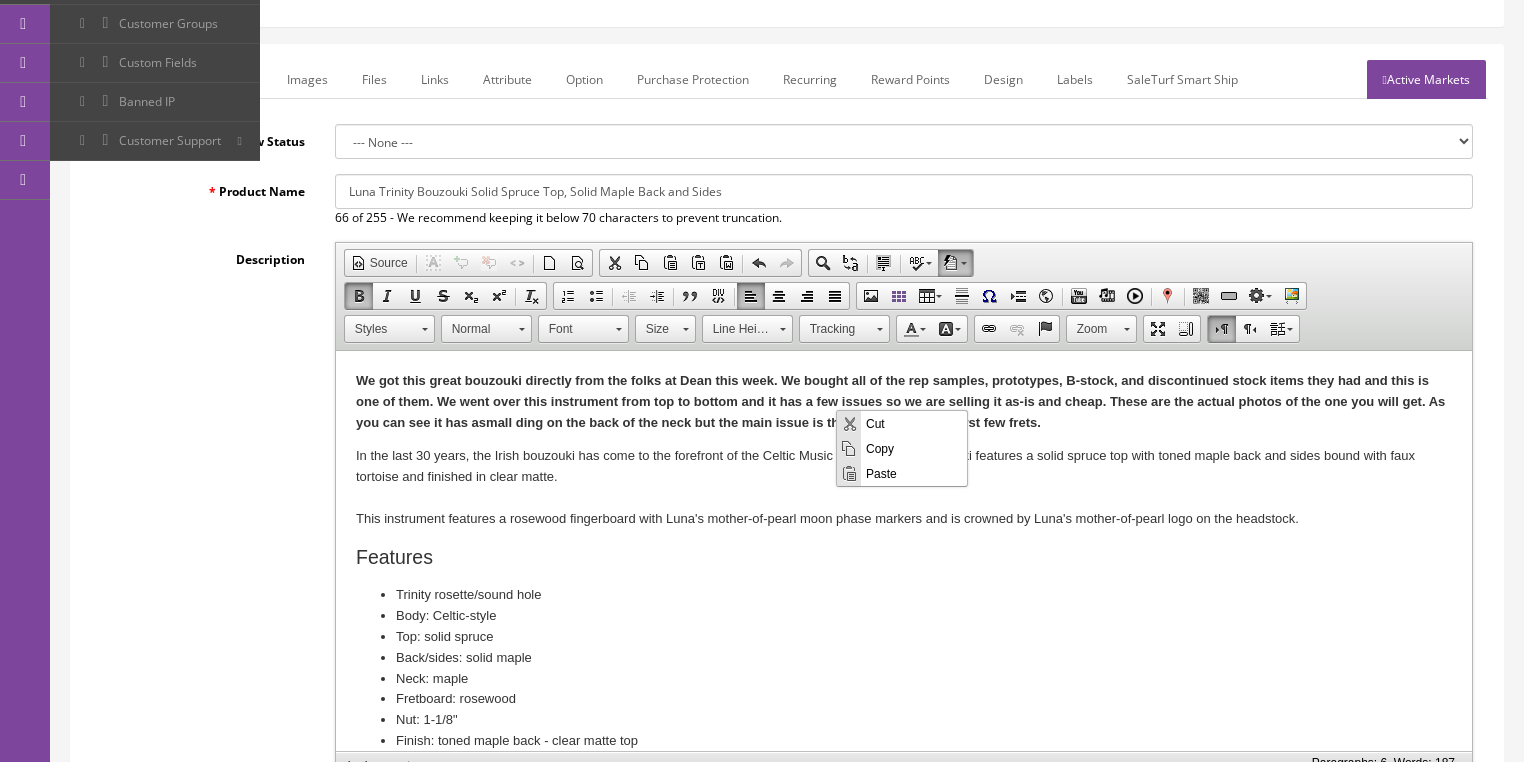 scroll, scrollTop: 0, scrollLeft: 0, axis: both 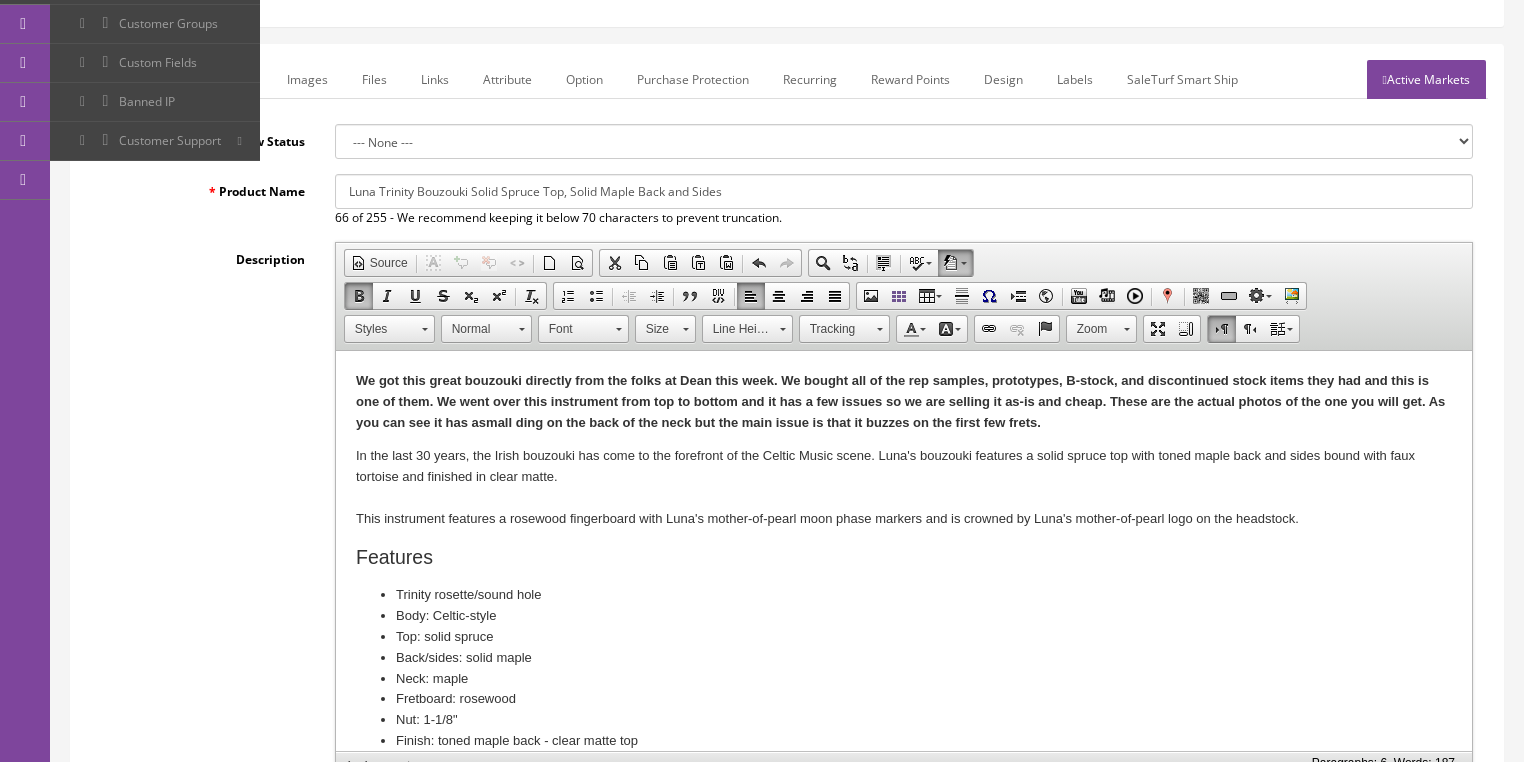 click on "Marketplace" at bounding box center [218, 79] 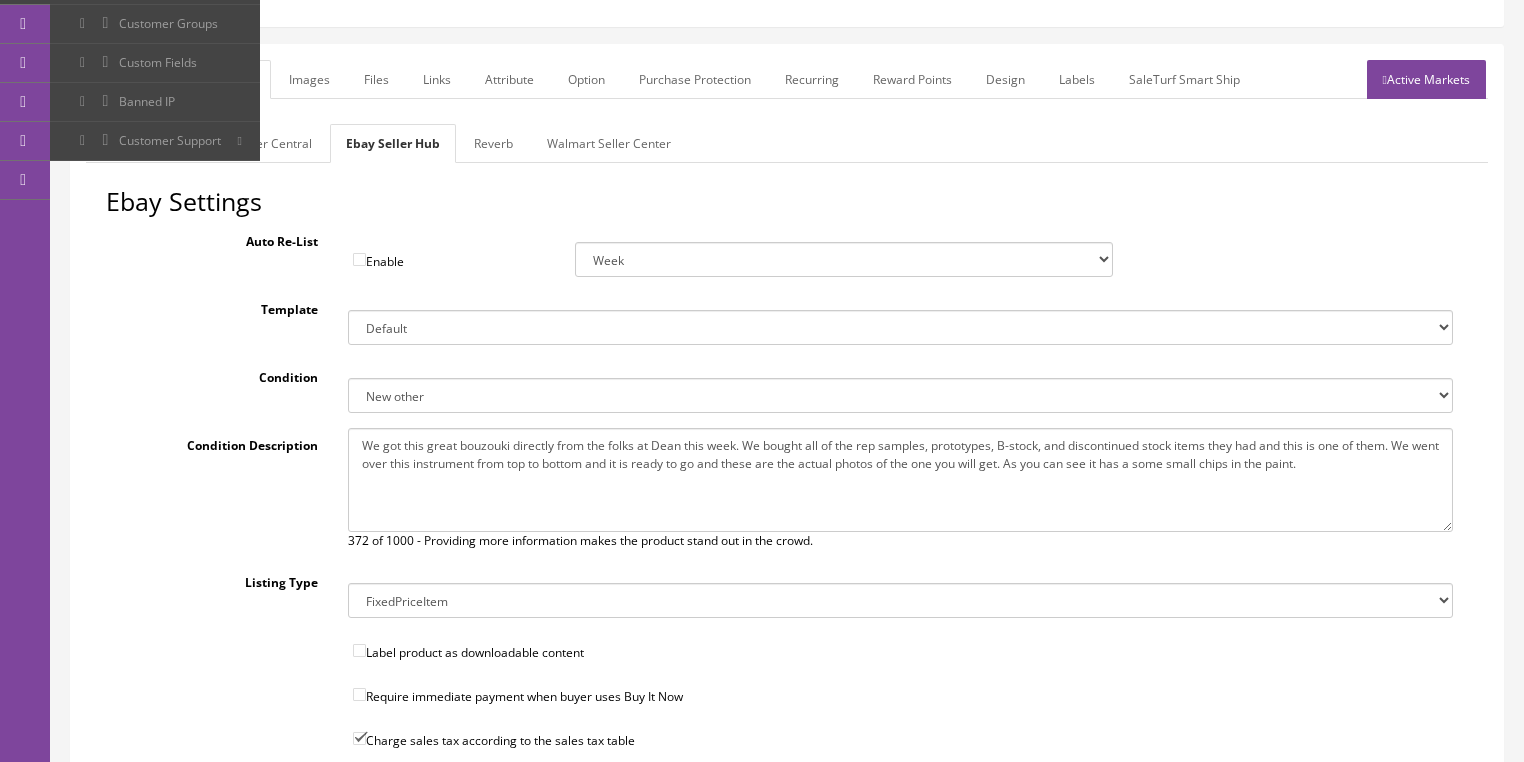 drag, startPoint x: 360, startPoint y: 435, endPoint x: 1293, endPoint y: 477, distance: 933.9449 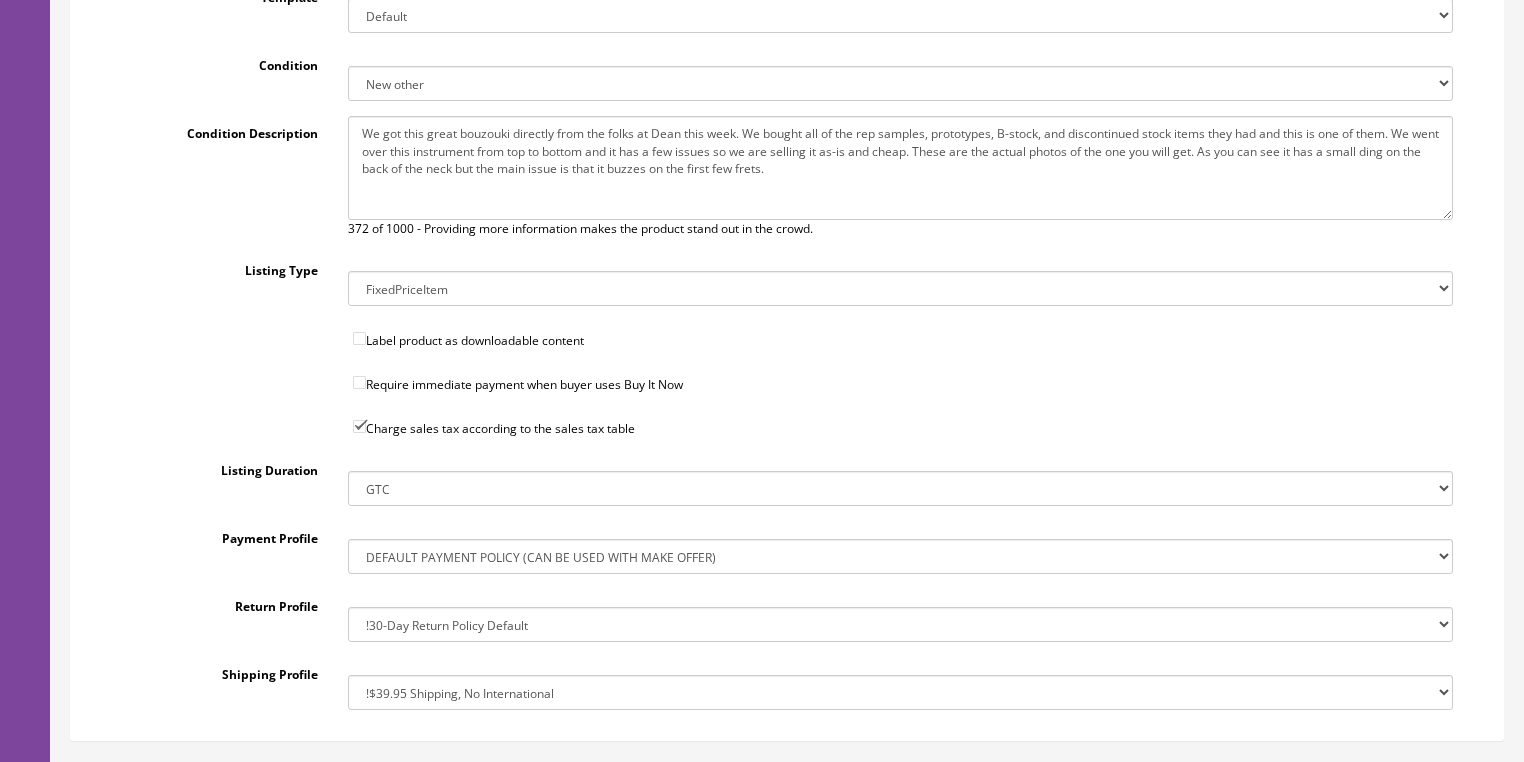 scroll, scrollTop: 560, scrollLeft: 0, axis: vertical 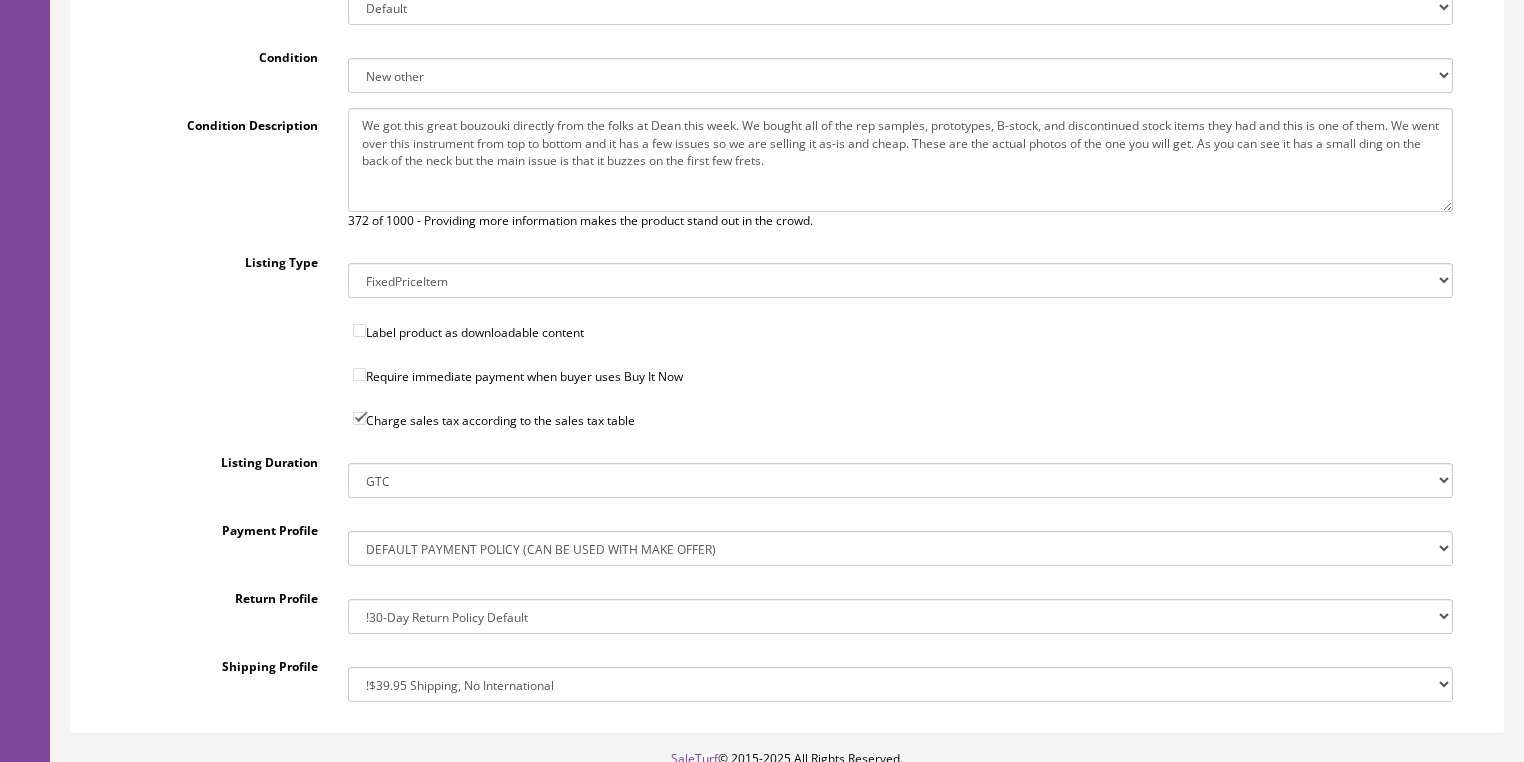 type on "We got this great bouzouki directly from the folks at Dean this week. We bought all of the rep samples, prototypes, B-stock, and discontinued stock items they had and this is one of them. We went over this instrument from top to bottom and it has a few issues so we are selling it as-is and cheap. These are the actual photos of the one you will get. As you can see it has a small ding on the back of the neck but the main issue is that it buzzes on the first few frets." 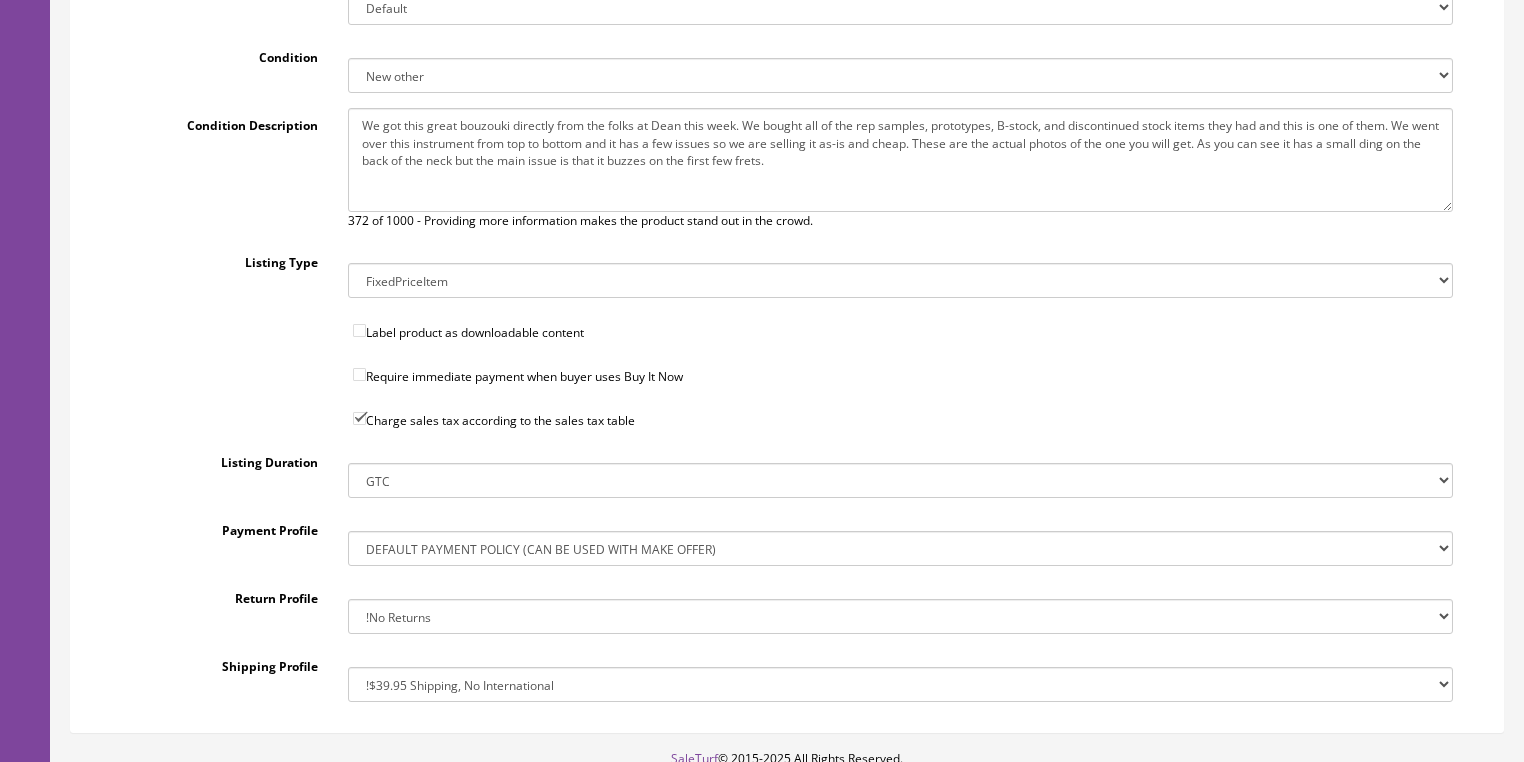 click on "!30-Day Return Policy Default
!No Returns
14-Day Return Policy, Money Back, Return Shipping Paid by Buyer
30 days money back 40333cfbc203000
30 days money back or replacement - Internatio 4308b97c4fc0000
30 days money back or replacement 479ef09d14be000
No Return Accepted 51b38d6f3249000
Returns Accepted,Buyer,30 Days,Money Back
Returns Accepted,Buyer,30 Days,Money back or
Returns Accepted,Buyer,30 Days,Money Back#17" at bounding box center (900, 616) 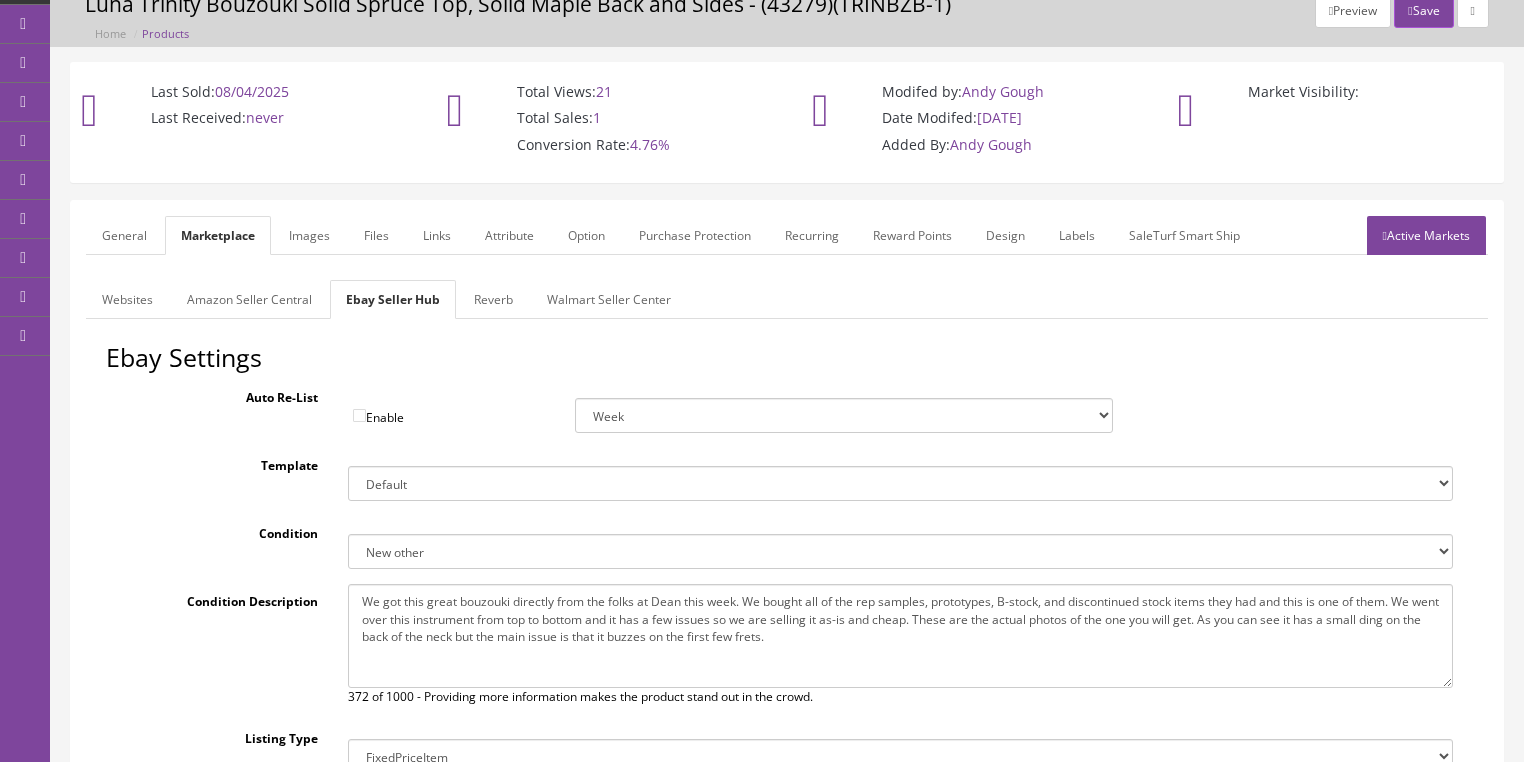 scroll, scrollTop: 80, scrollLeft: 0, axis: vertical 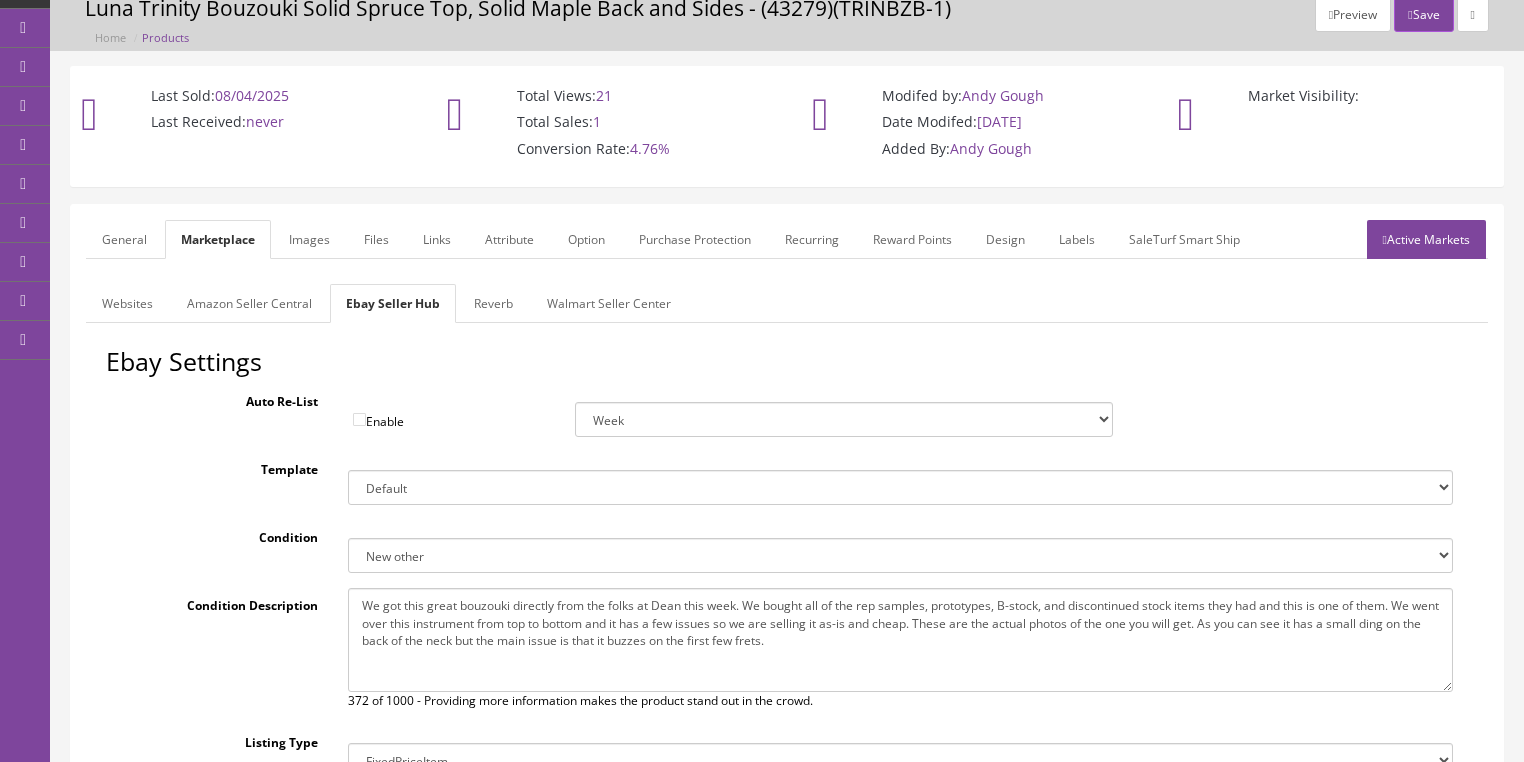 click on "Reverb" at bounding box center [493, 303] 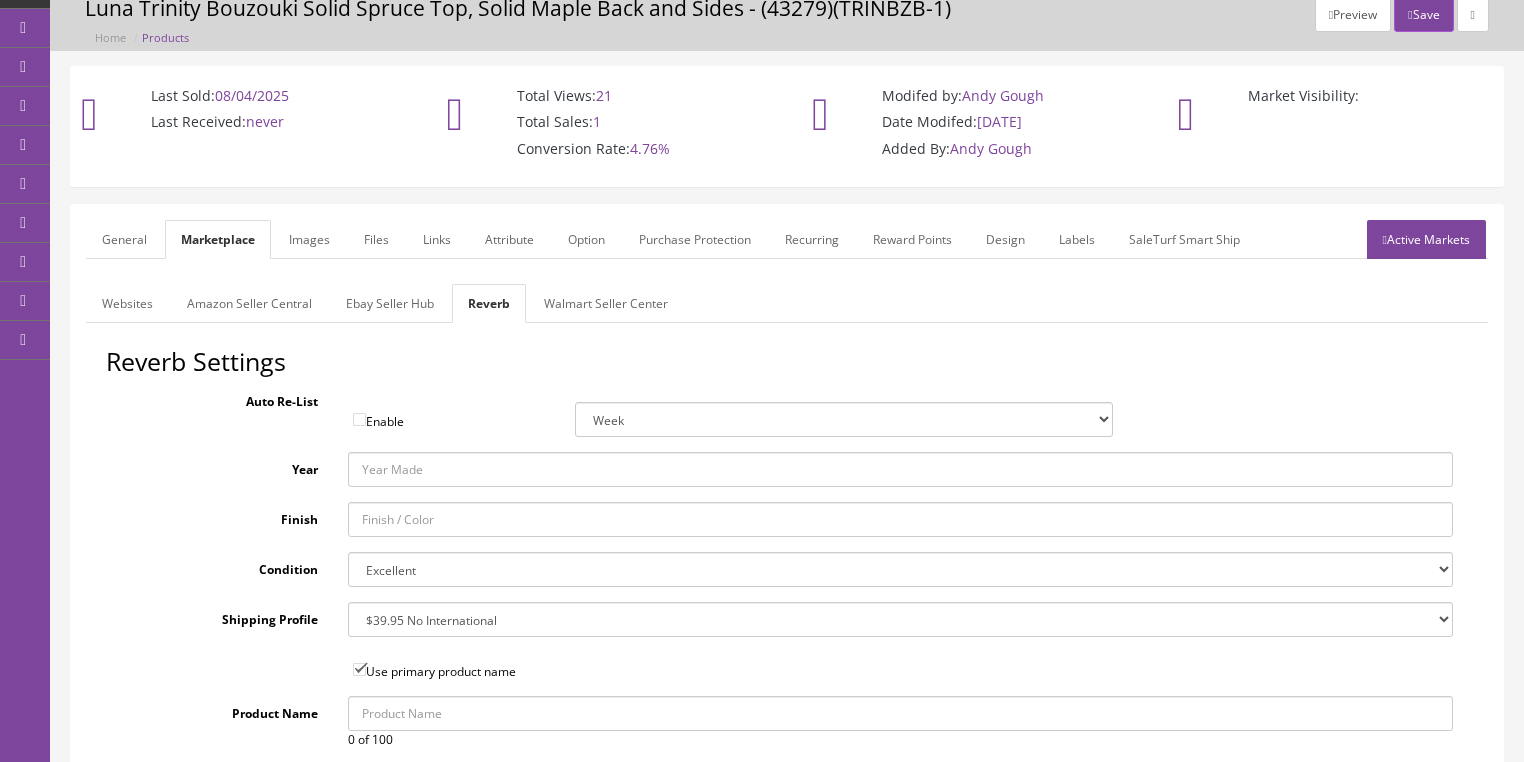 click on "Brand New
Mint
Excellent
Very Good
Good
Fair
Poor
B-Stock
Non Functioning" at bounding box center [900, 569] 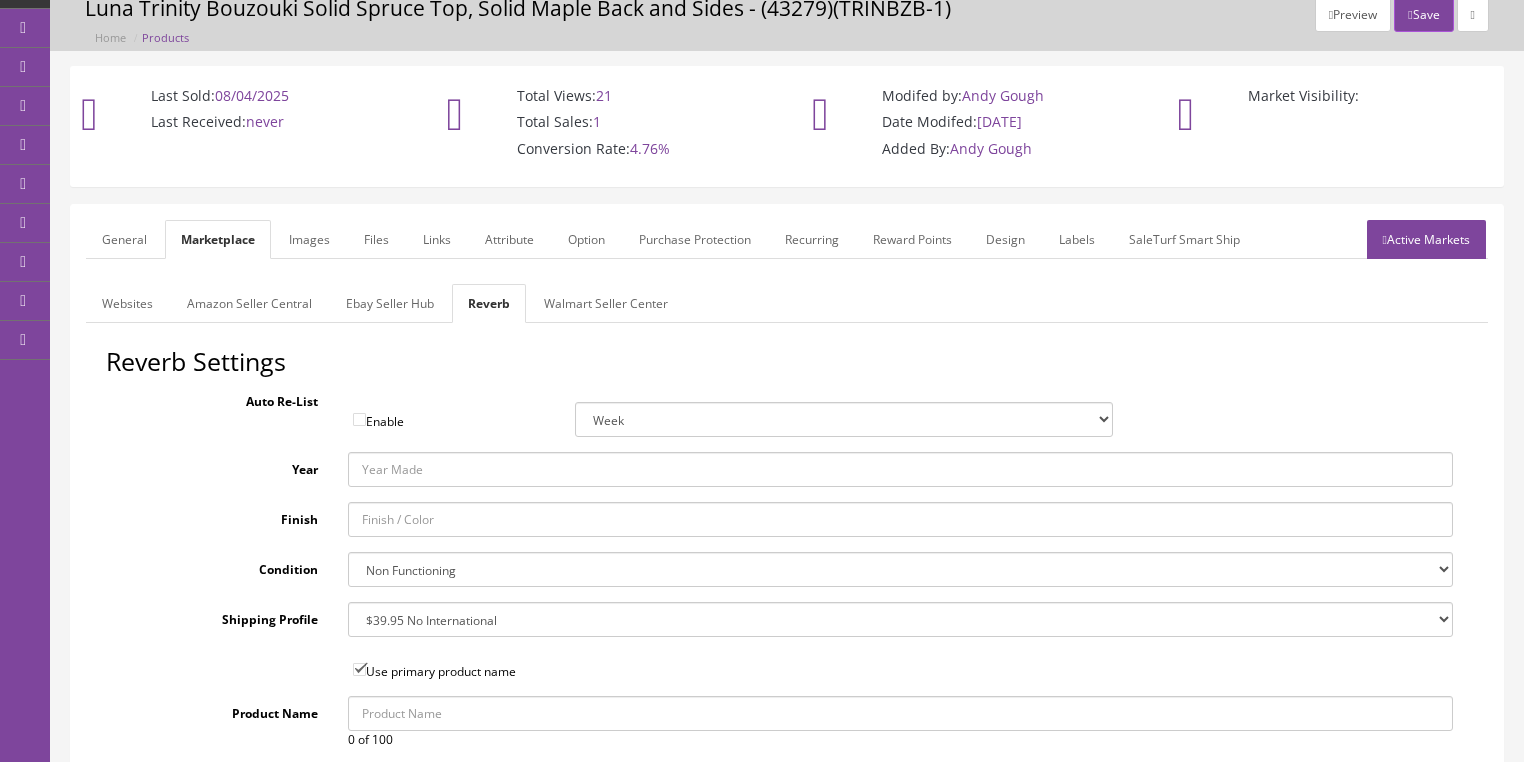 click on "Brand New
Mint
Excellent
Very Good
Good
Fair
Poor
B-Stock
Non Functioning" at bounding box center [900, 569] 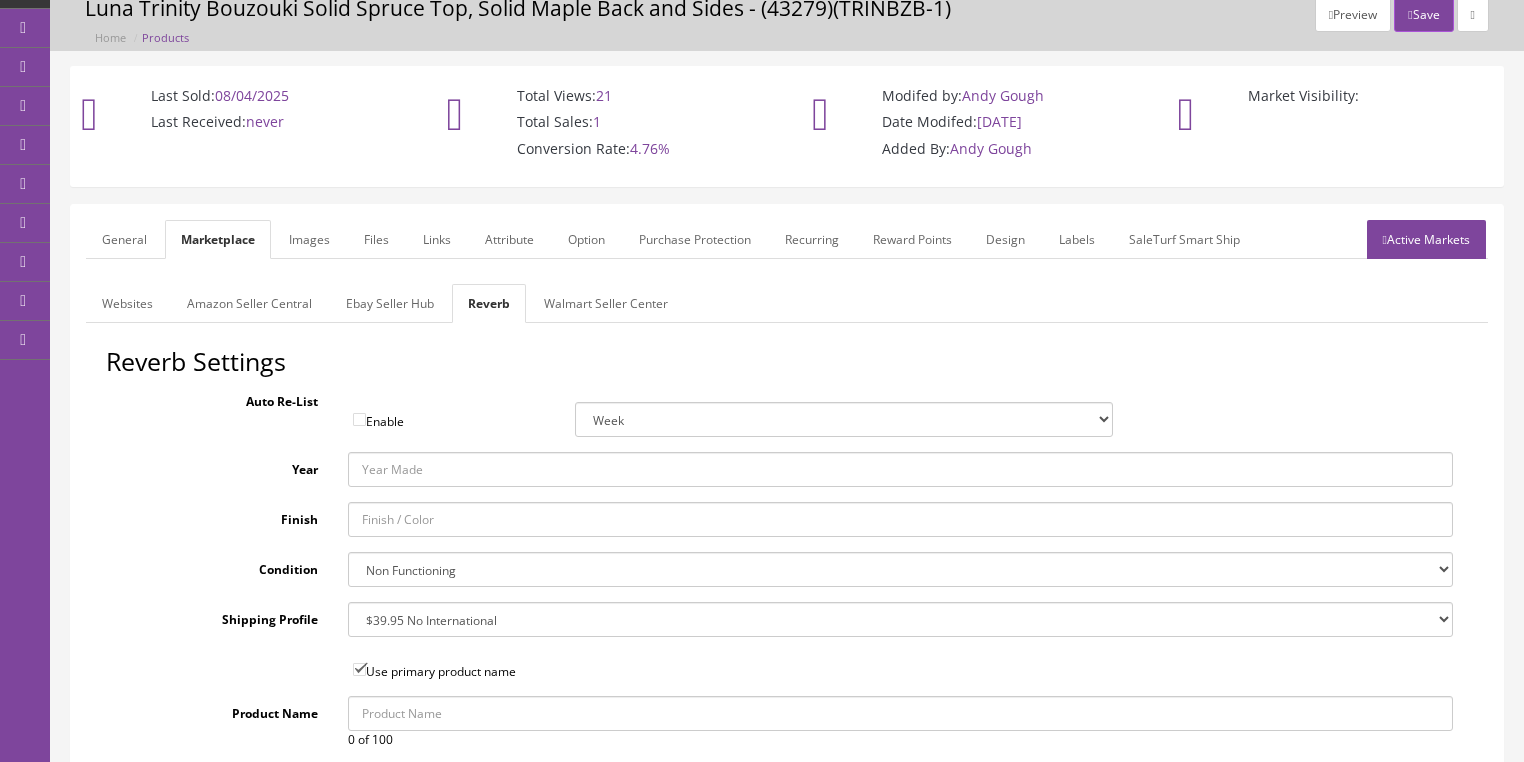 click on "Images" at bounding box center (309, 239) 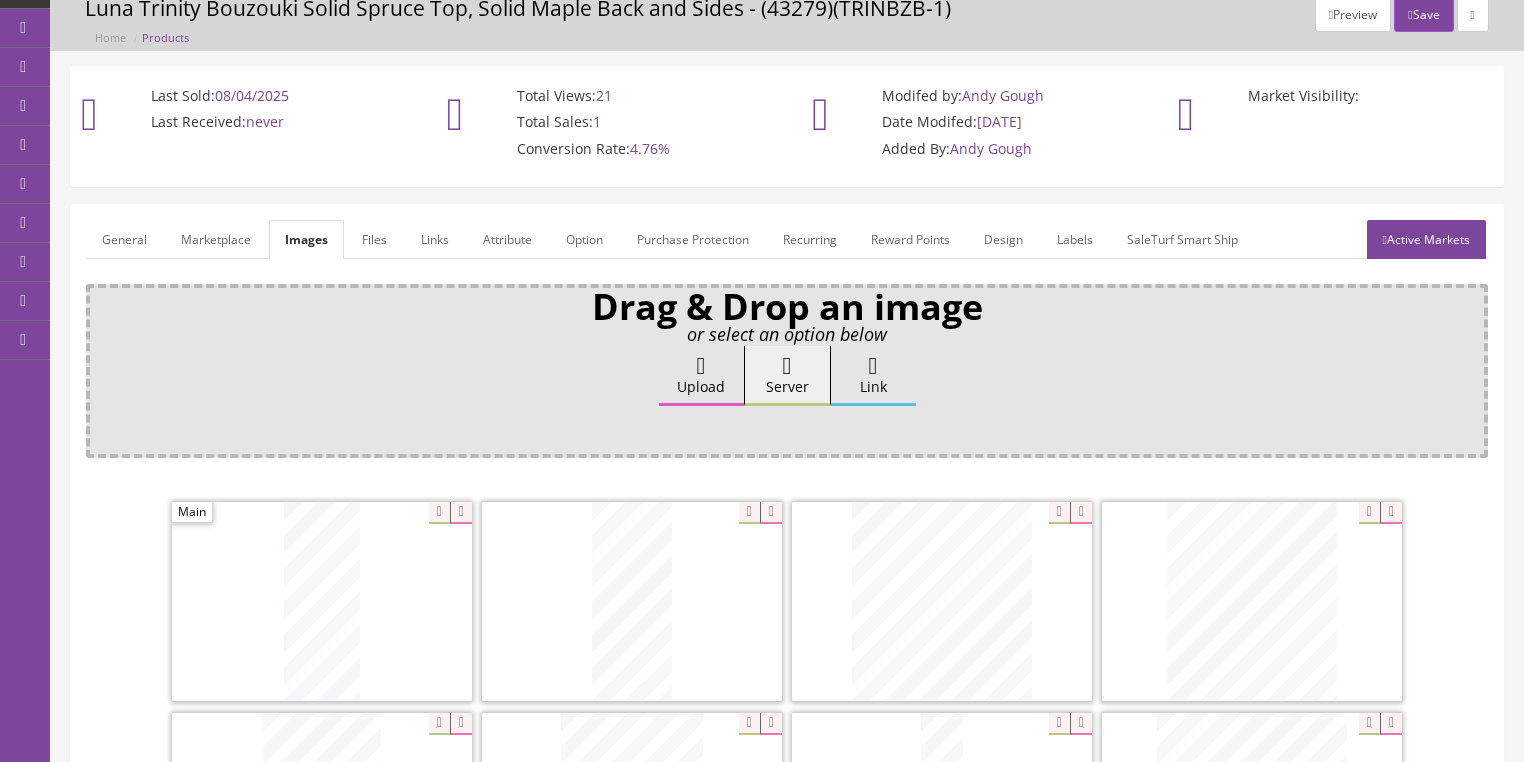 click on "Attribute" at bounding box center [507, 239] 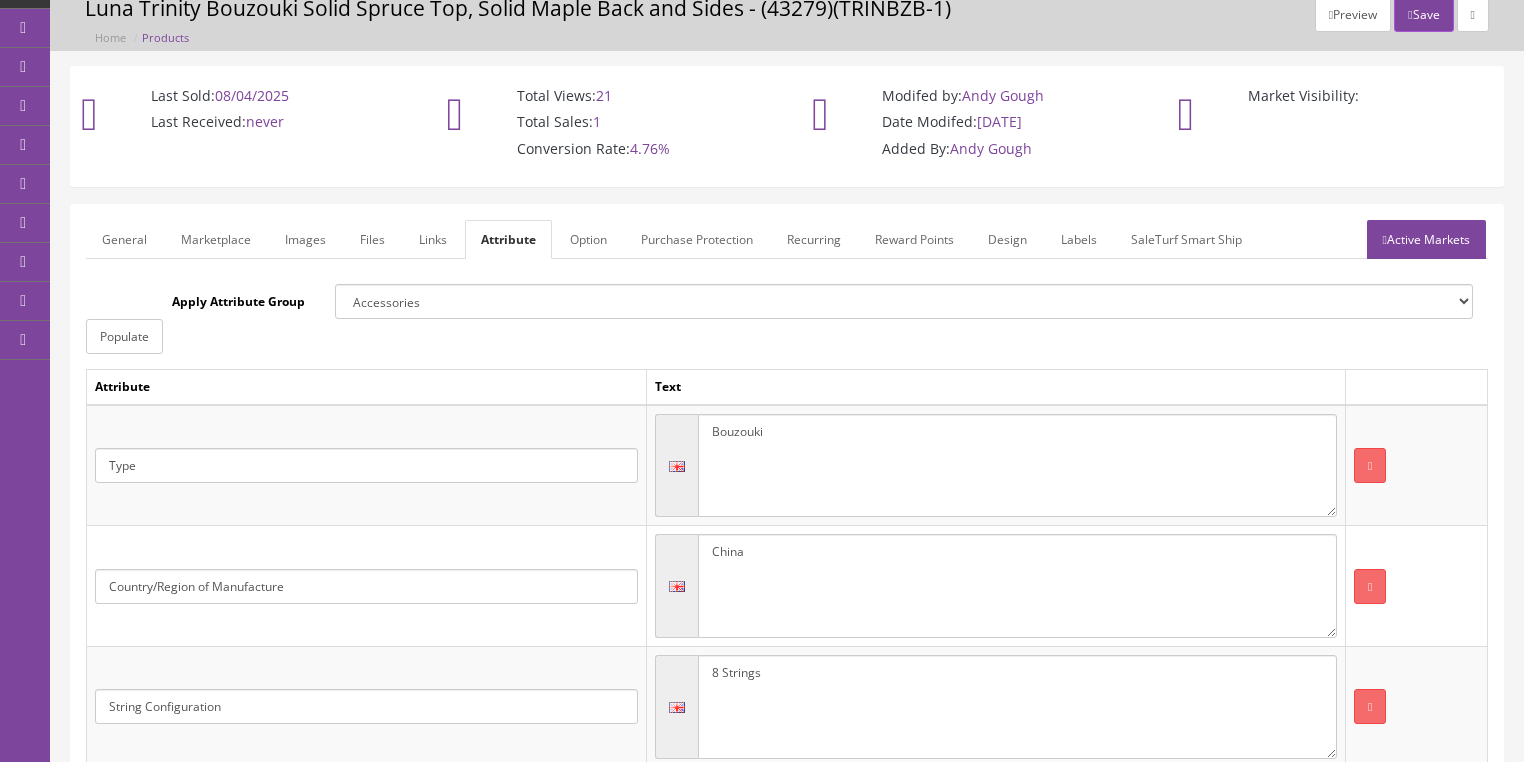click on "Active Markets" at bounding box center [1426, 239] 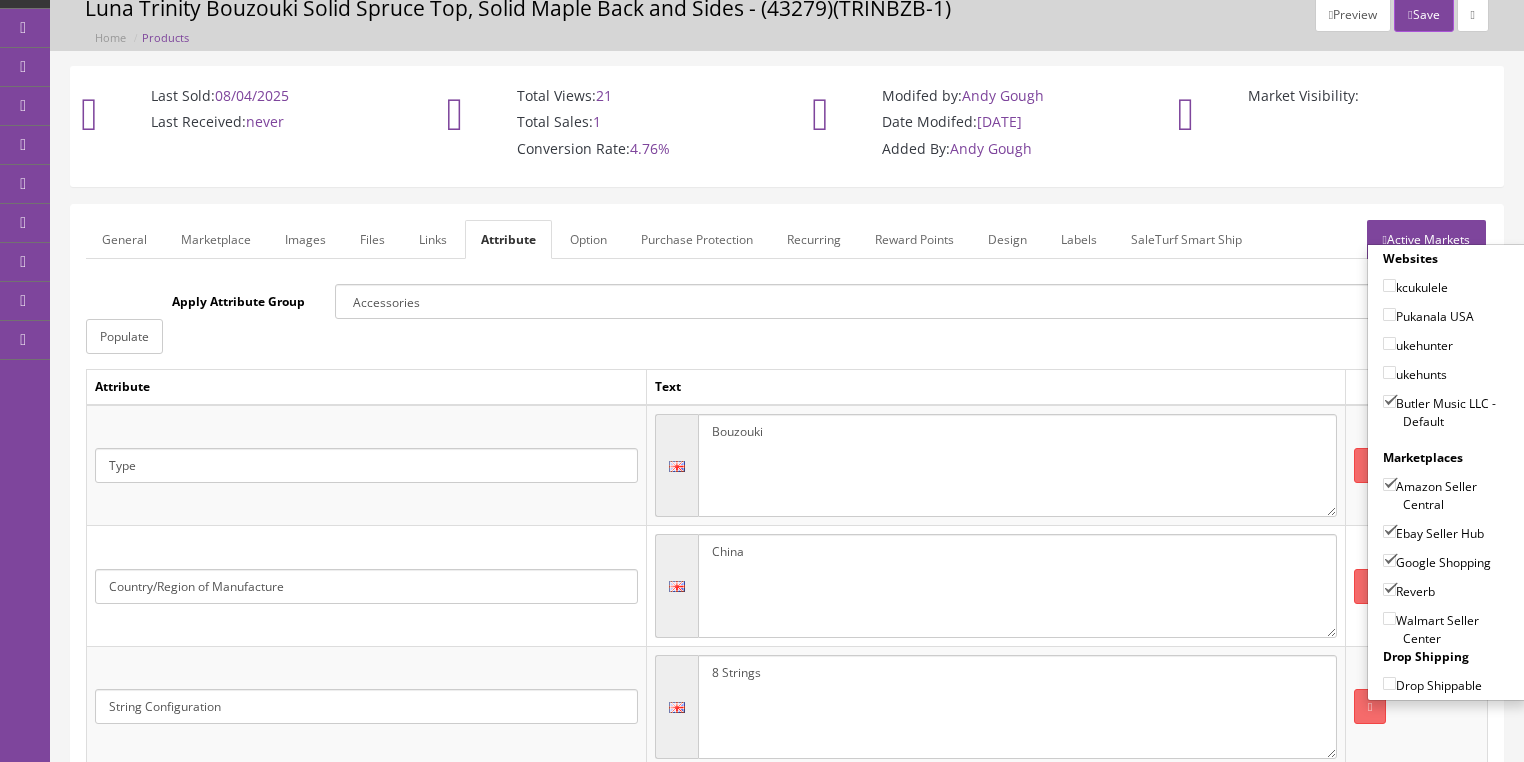 click on "Amazon Seller Central" at bounding box center (1389, 484) 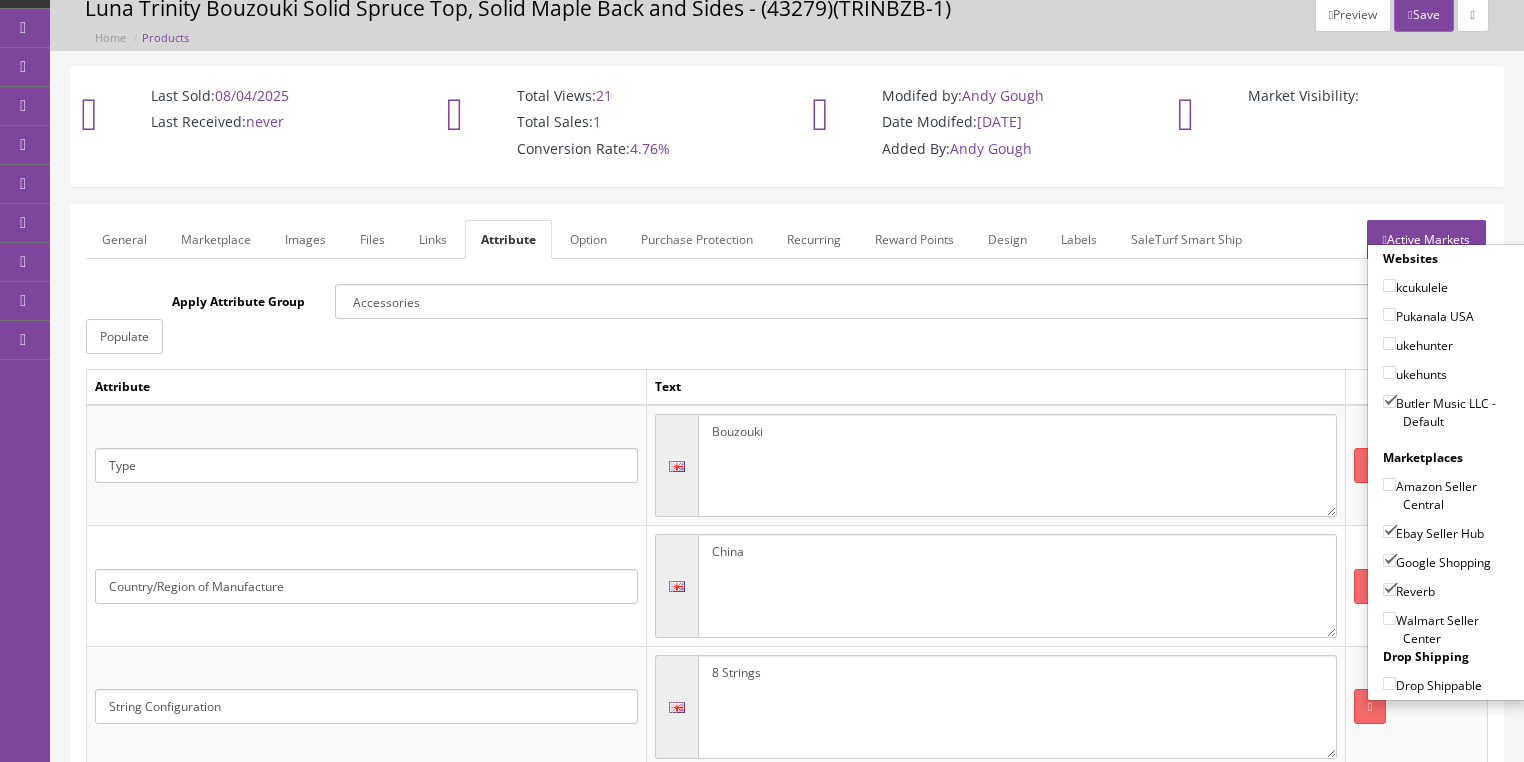 click on "Active Markets" at bounding box center (1426, 239) 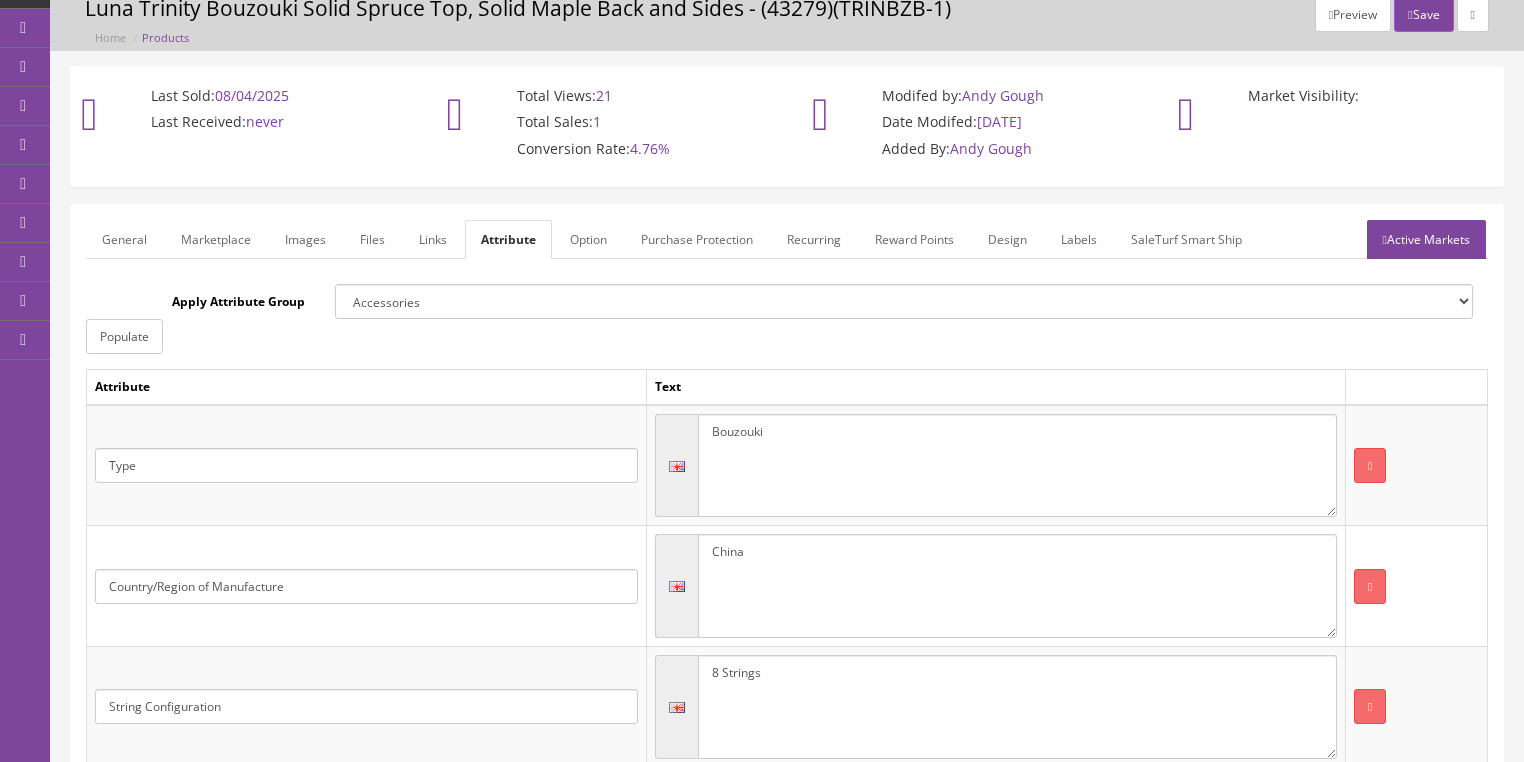 drag, startPoint x: 102, startPoint y: 247, endPoint x: 112, endPoint y: 256, distance: 13.453624 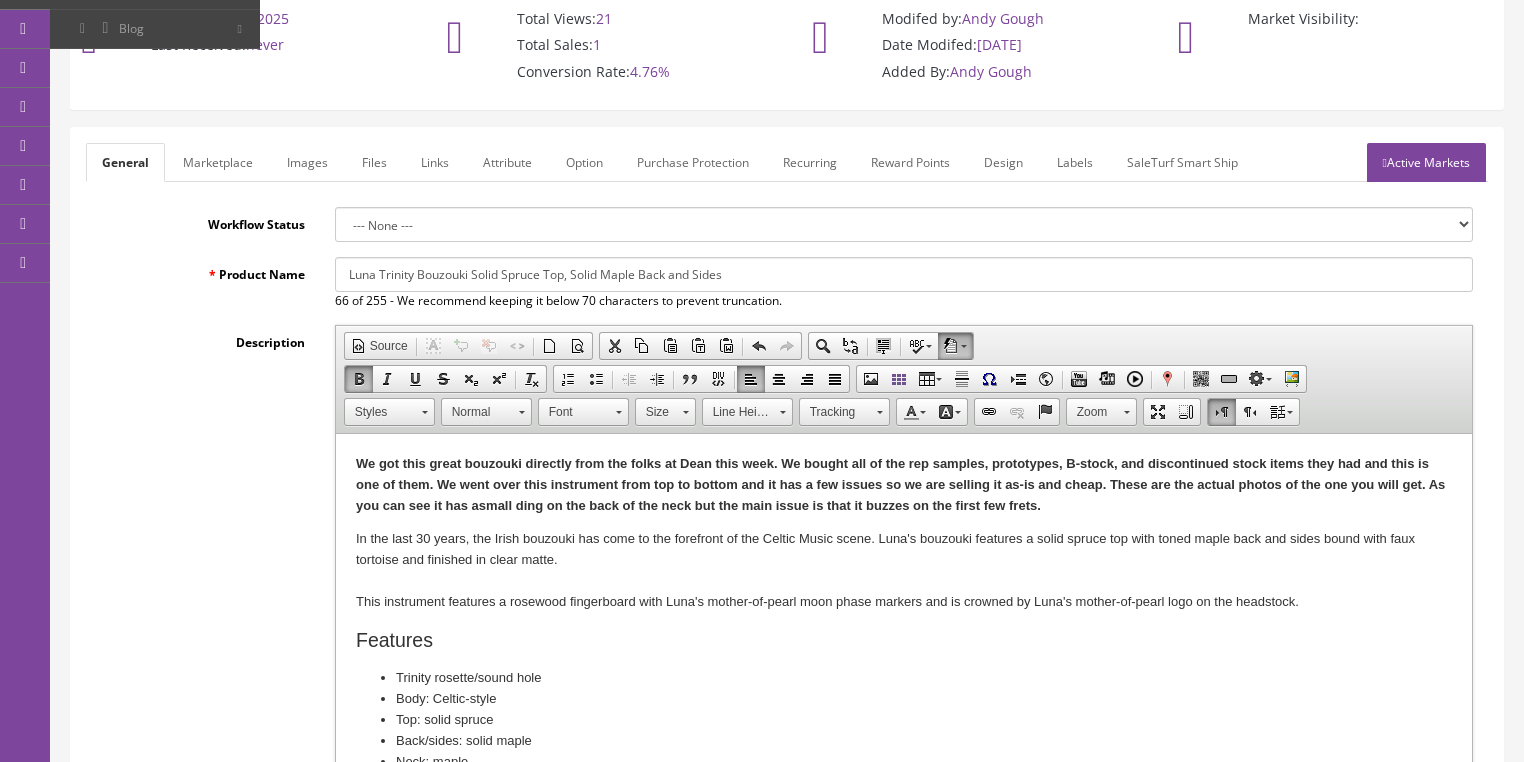 scroll, scrollTop: 640, scrollLeft: 0, axis: vertical 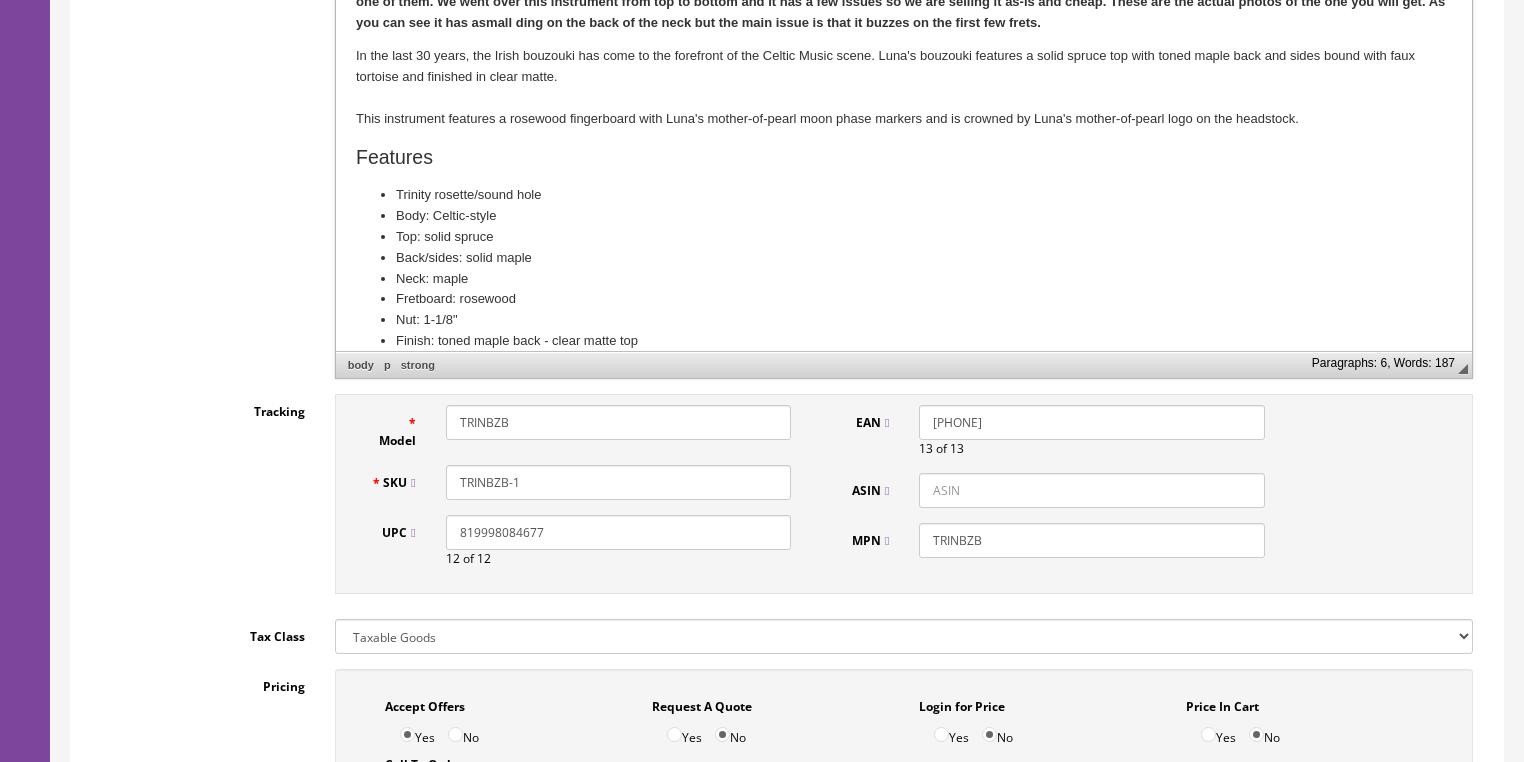drag, startPoint x: 493, startPoint y: 490, endPoint x: 462, endPoint y: 489, distance: 31.016125 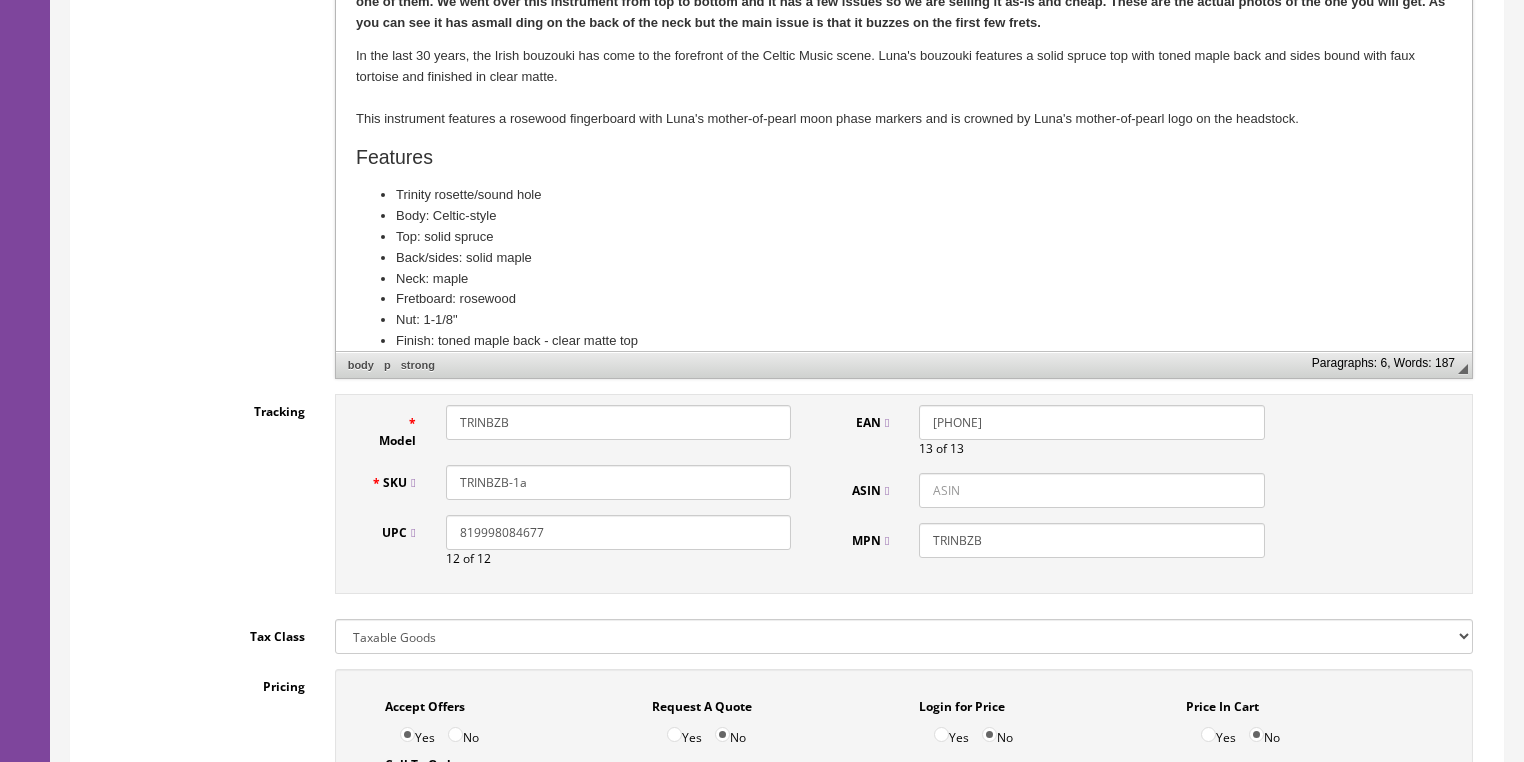 drag, startPoint x: 532, startPoint y: 479, endPoint x: 476, endPoint y: 478, distance: 56.008926 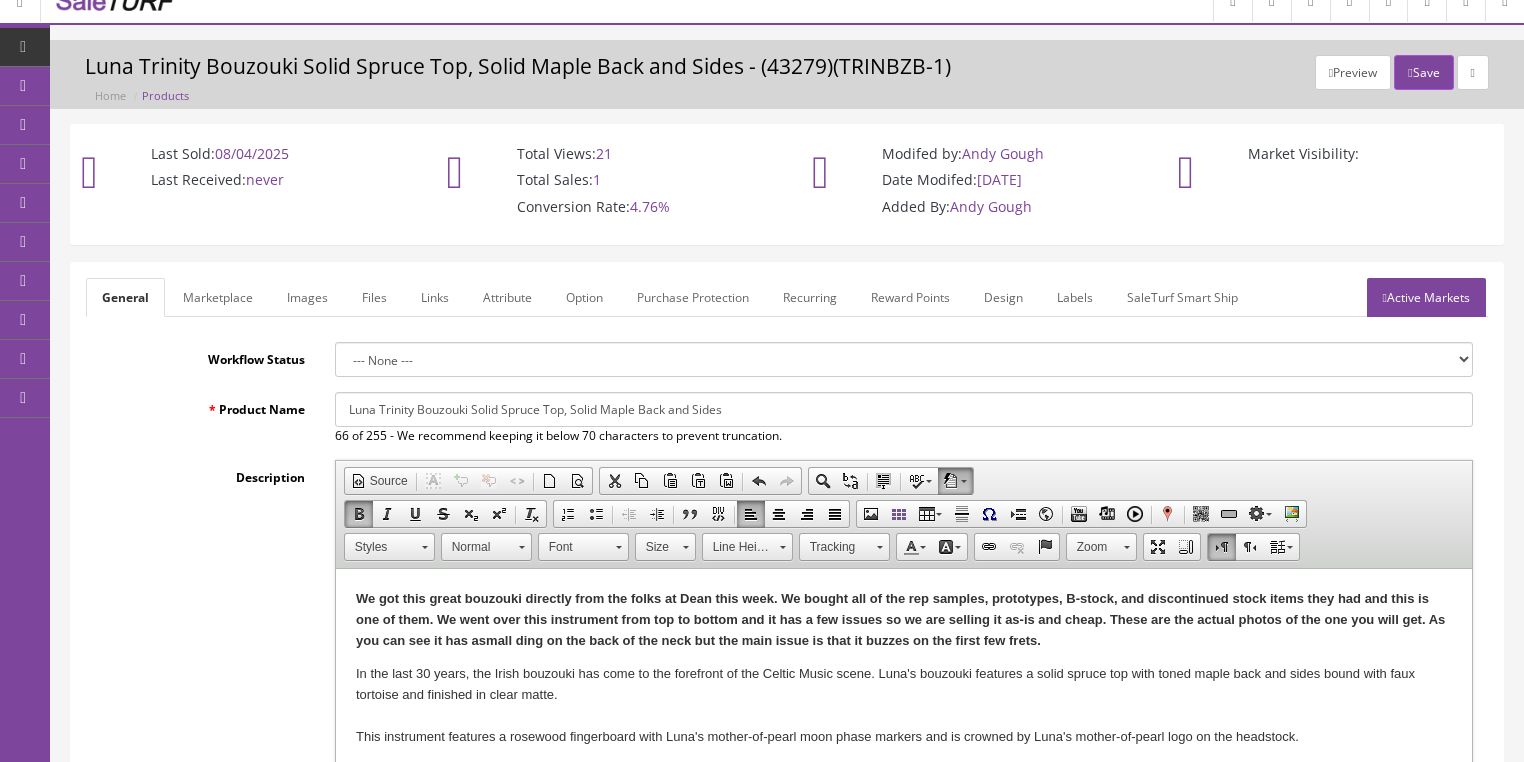 scroll, scrollTop: 0, scrollLeft: 0, axis: both 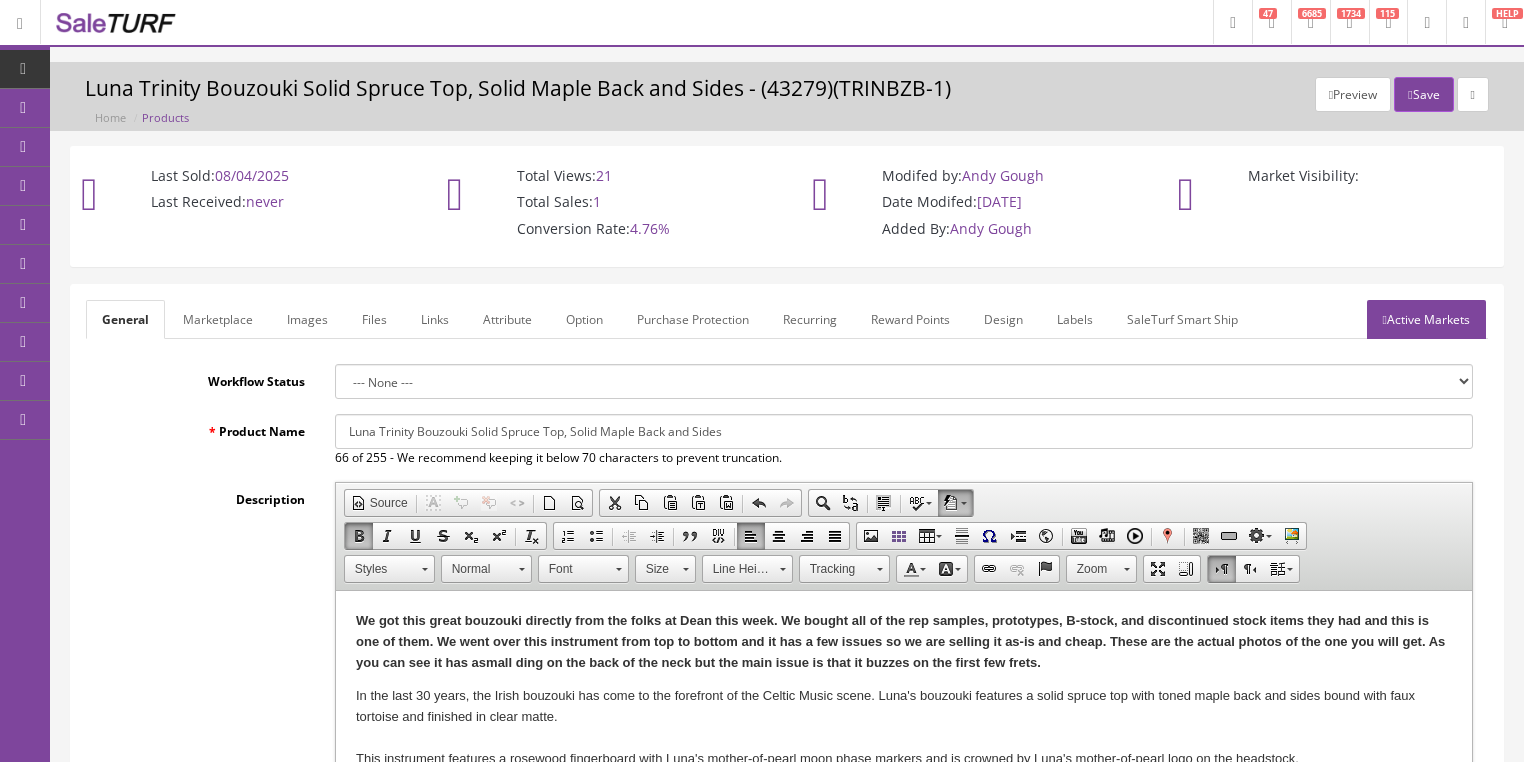 type on "TRINBZB-1a" 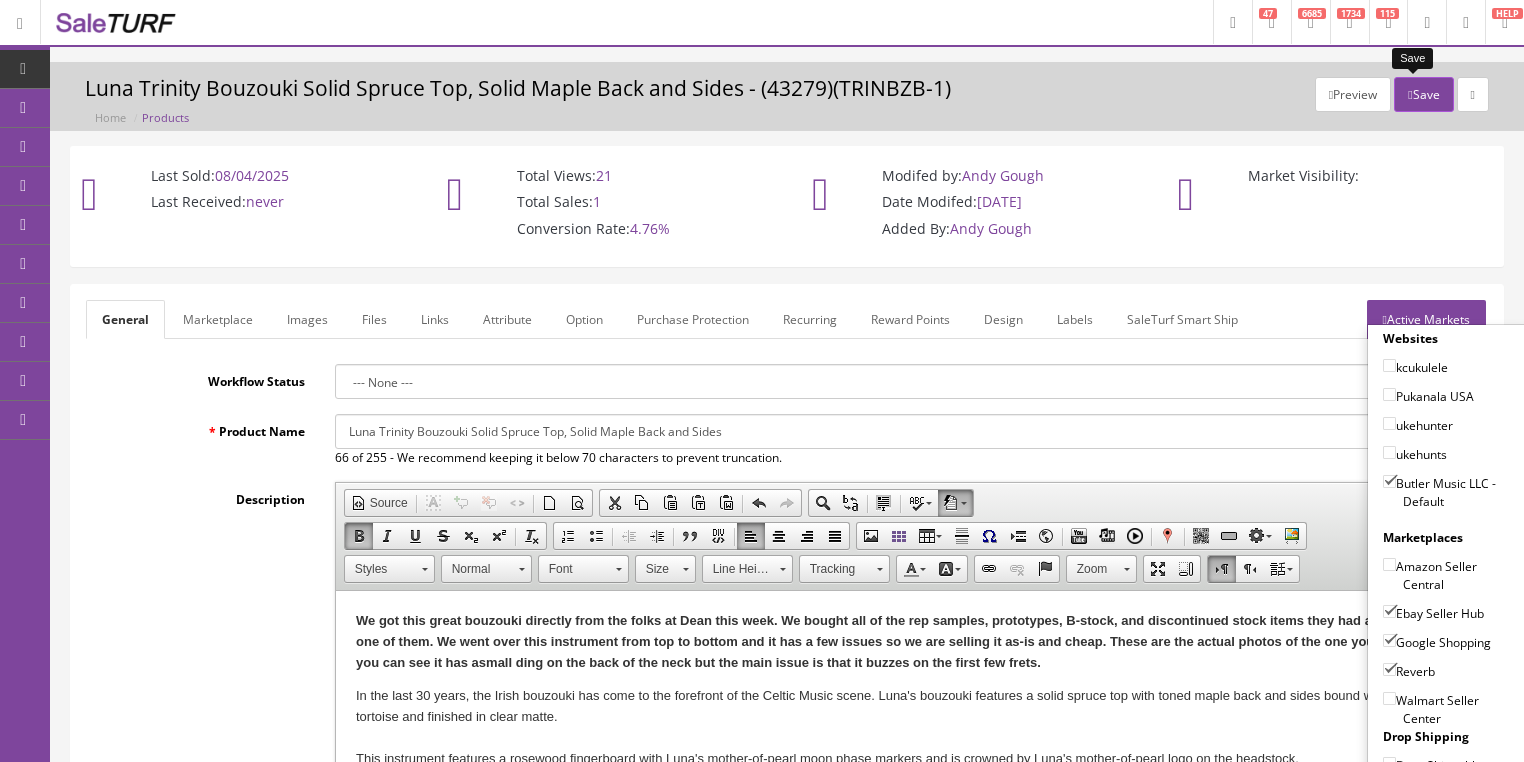 click on "Save" at bounding box center (1423, 94) 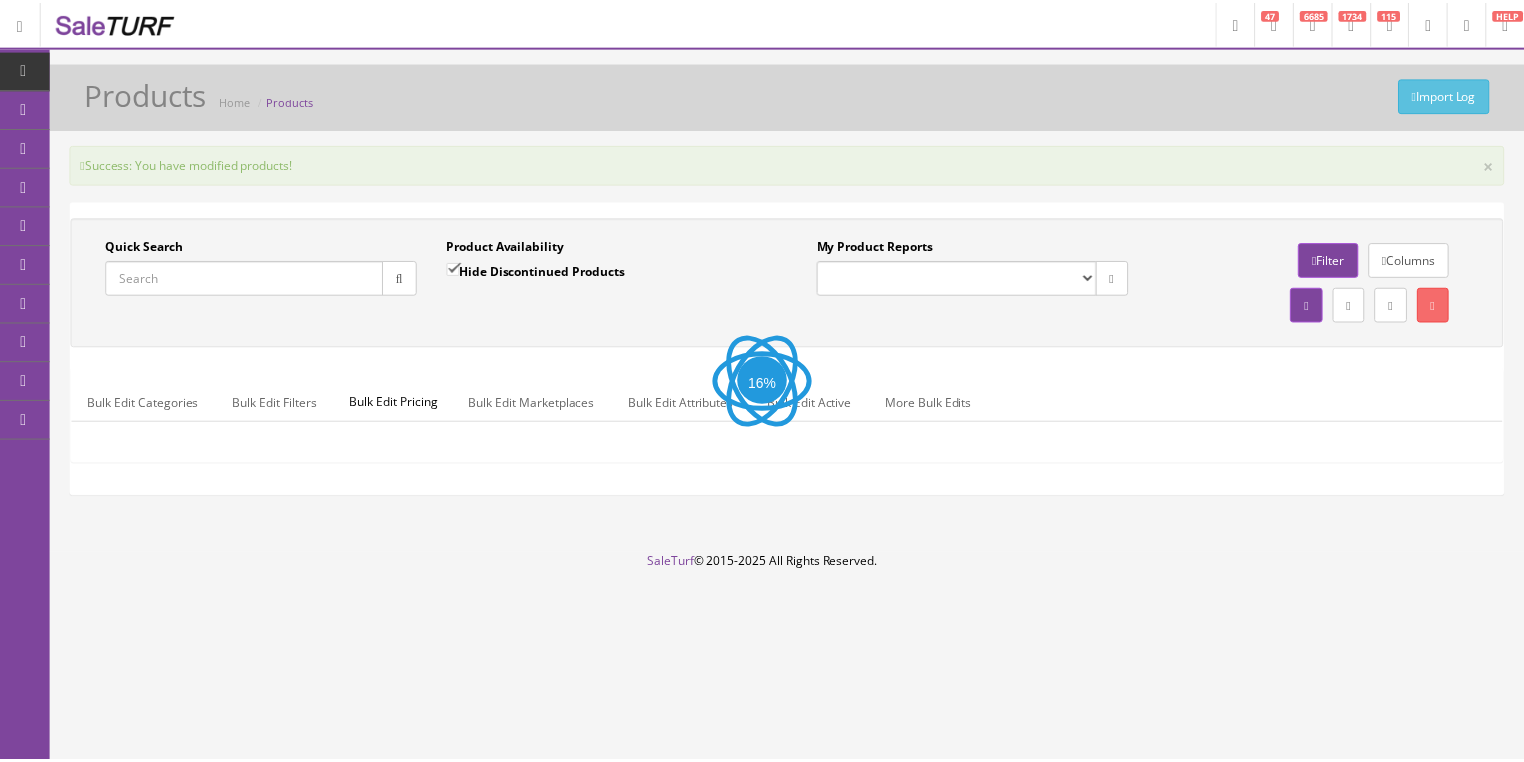 scroll, scrollTop: 0, scrollLeft: 0, axis: both 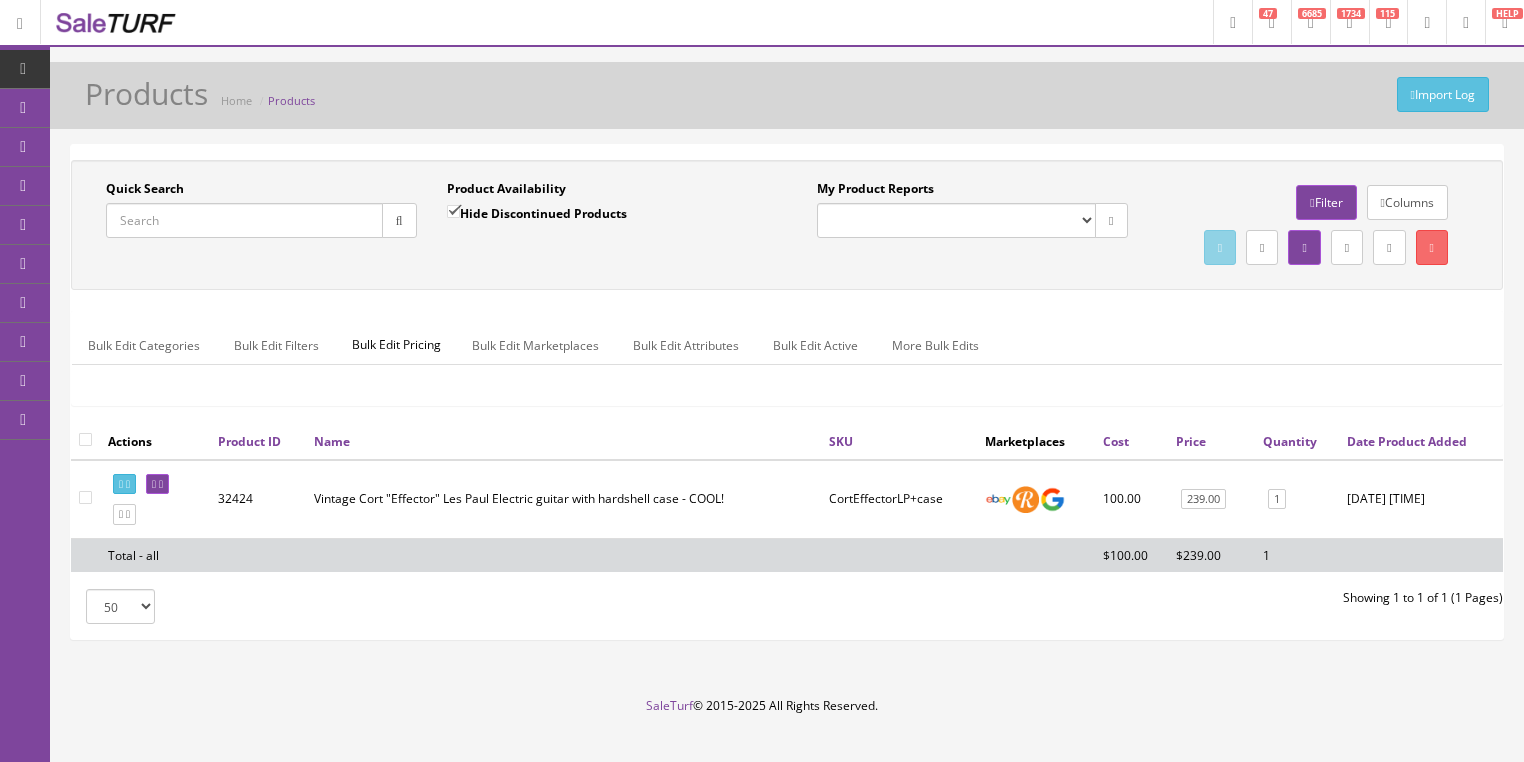 click on "Quick Search" at bounding box center [244, 220] 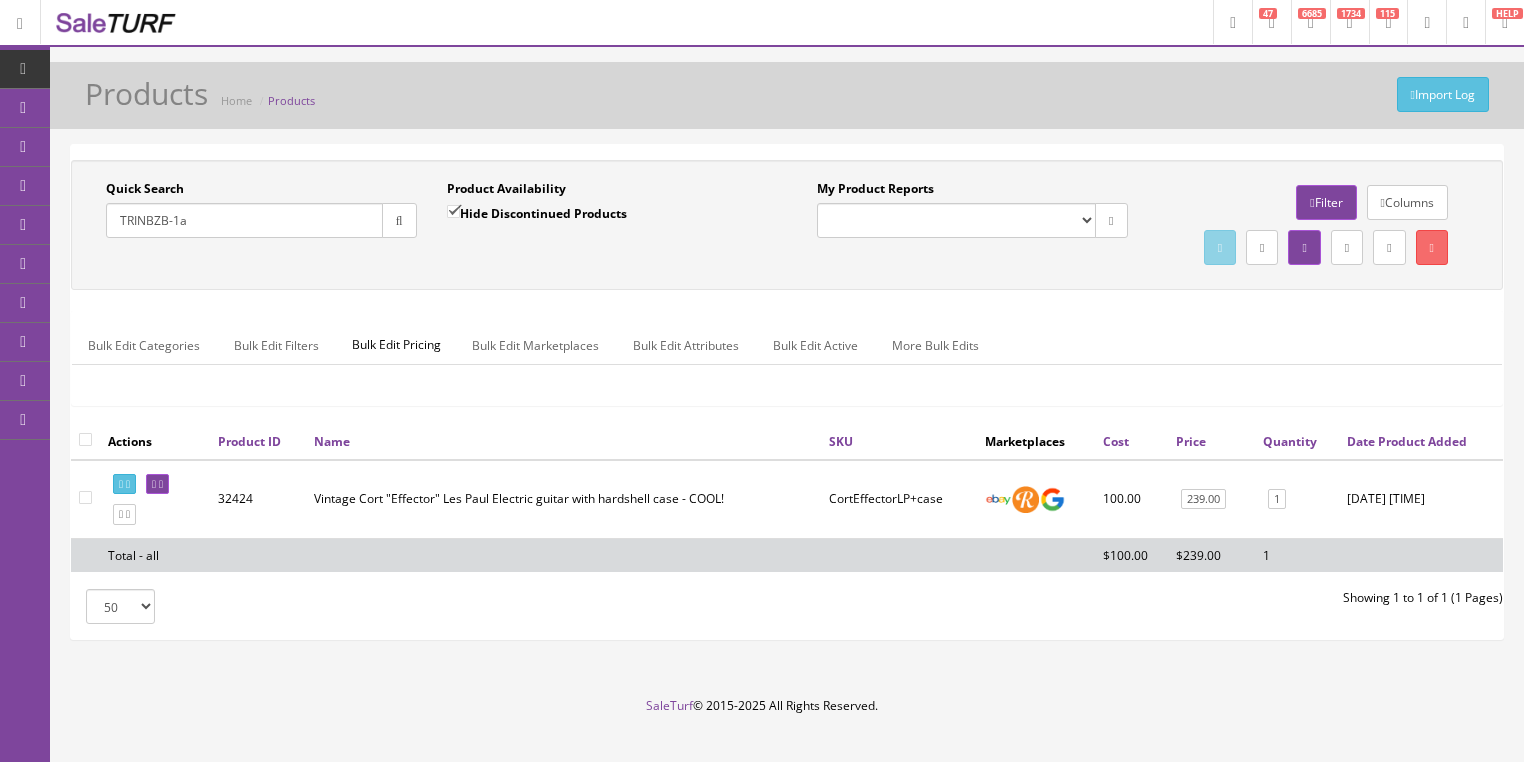 click at bounding box center [399, 221] 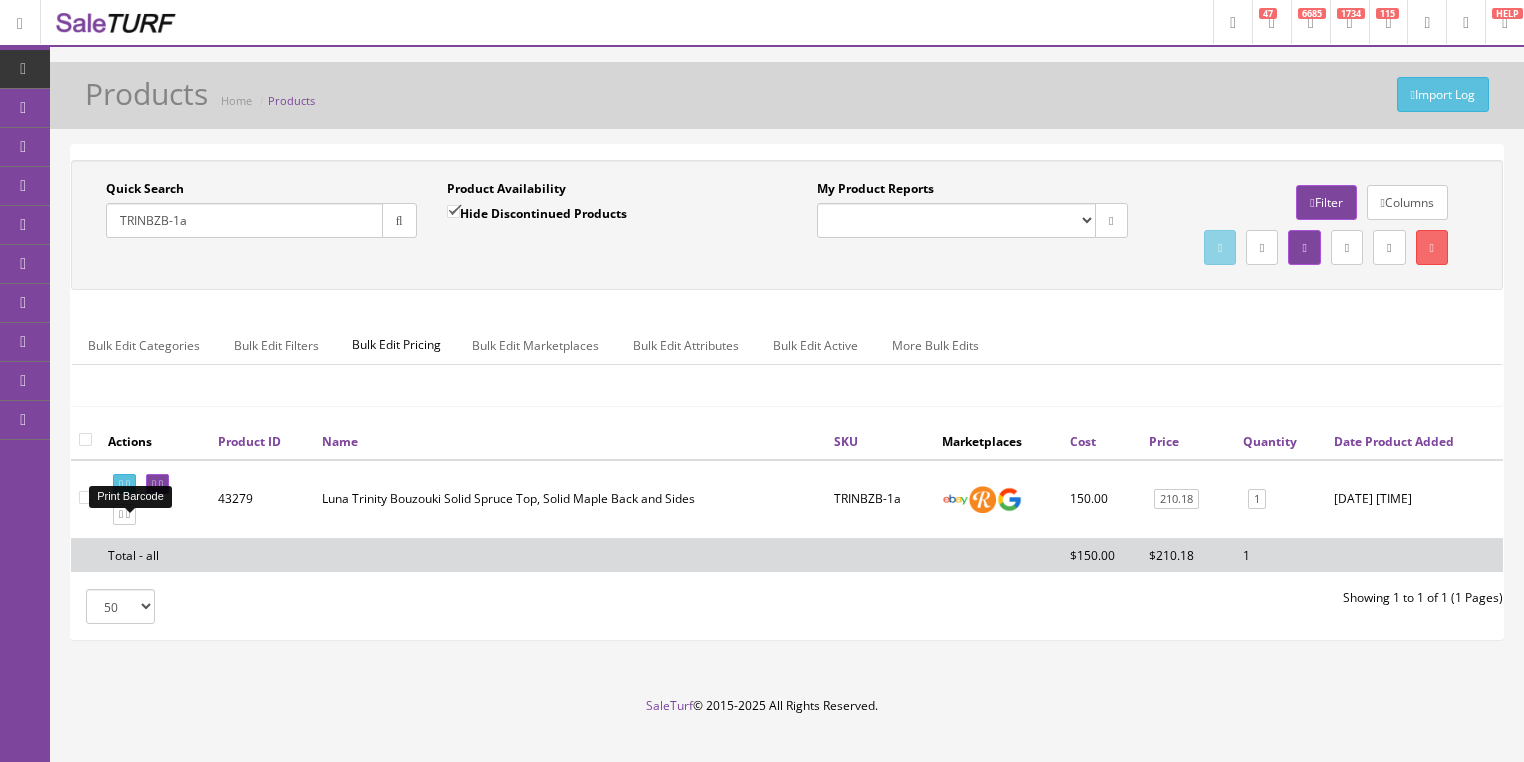 click at bounding box center [121, 484] 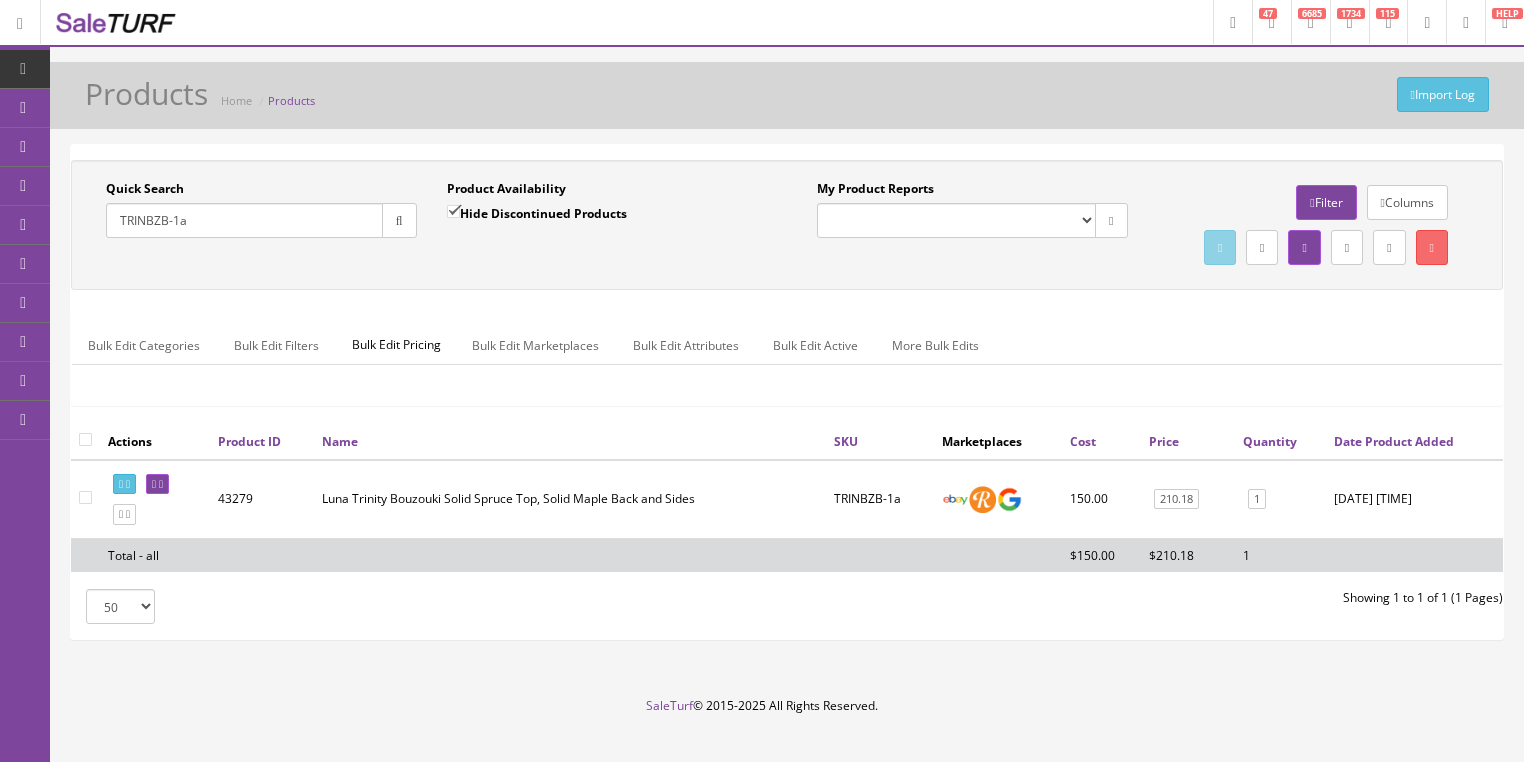 drag, startPoint x: 316, startPoint y: 223, endPoint x: 76, endPoint y: 276, distance: 245.78242 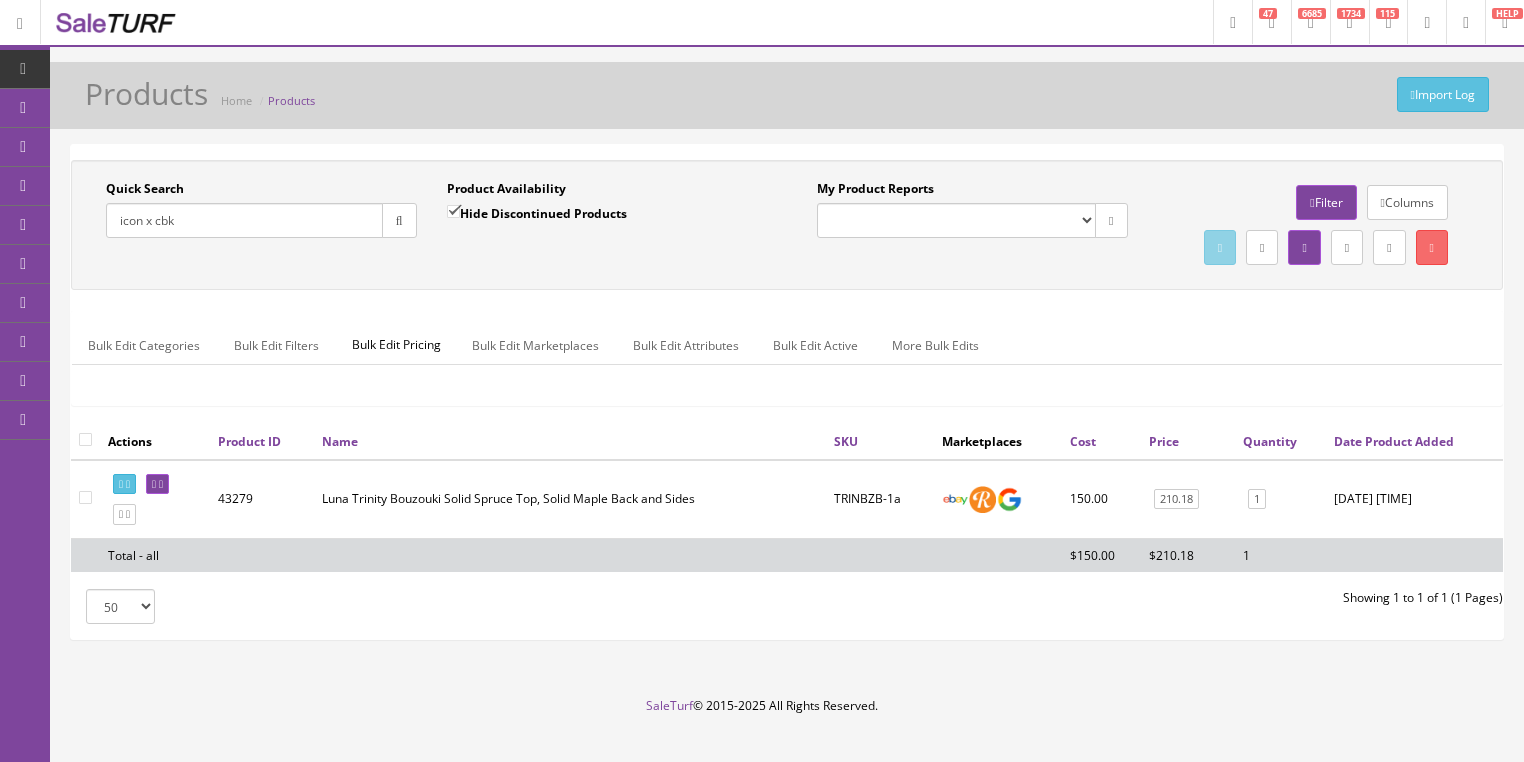 type on "icon x cbk" 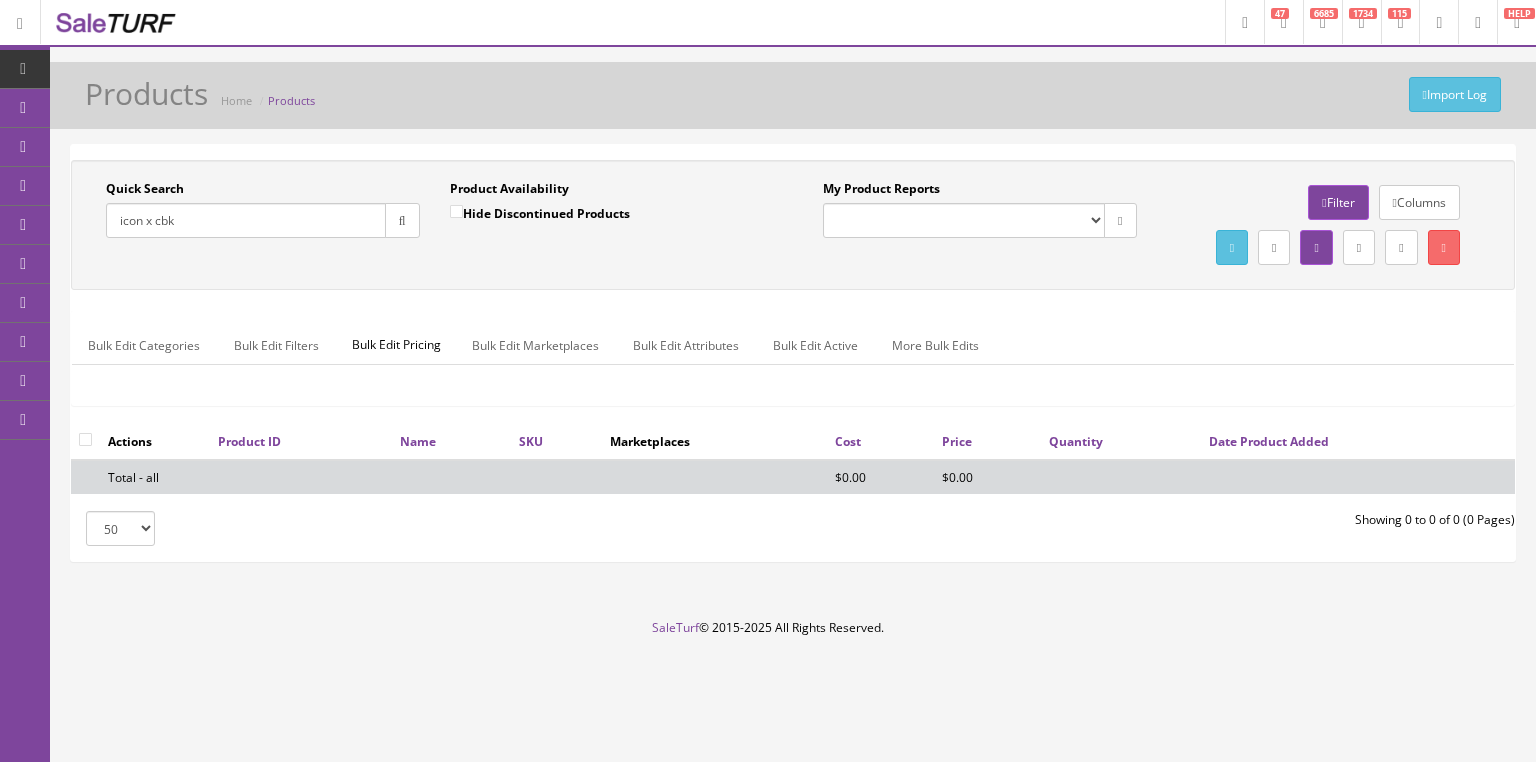click on "icon x cbk" at bounding box center (246, 220) 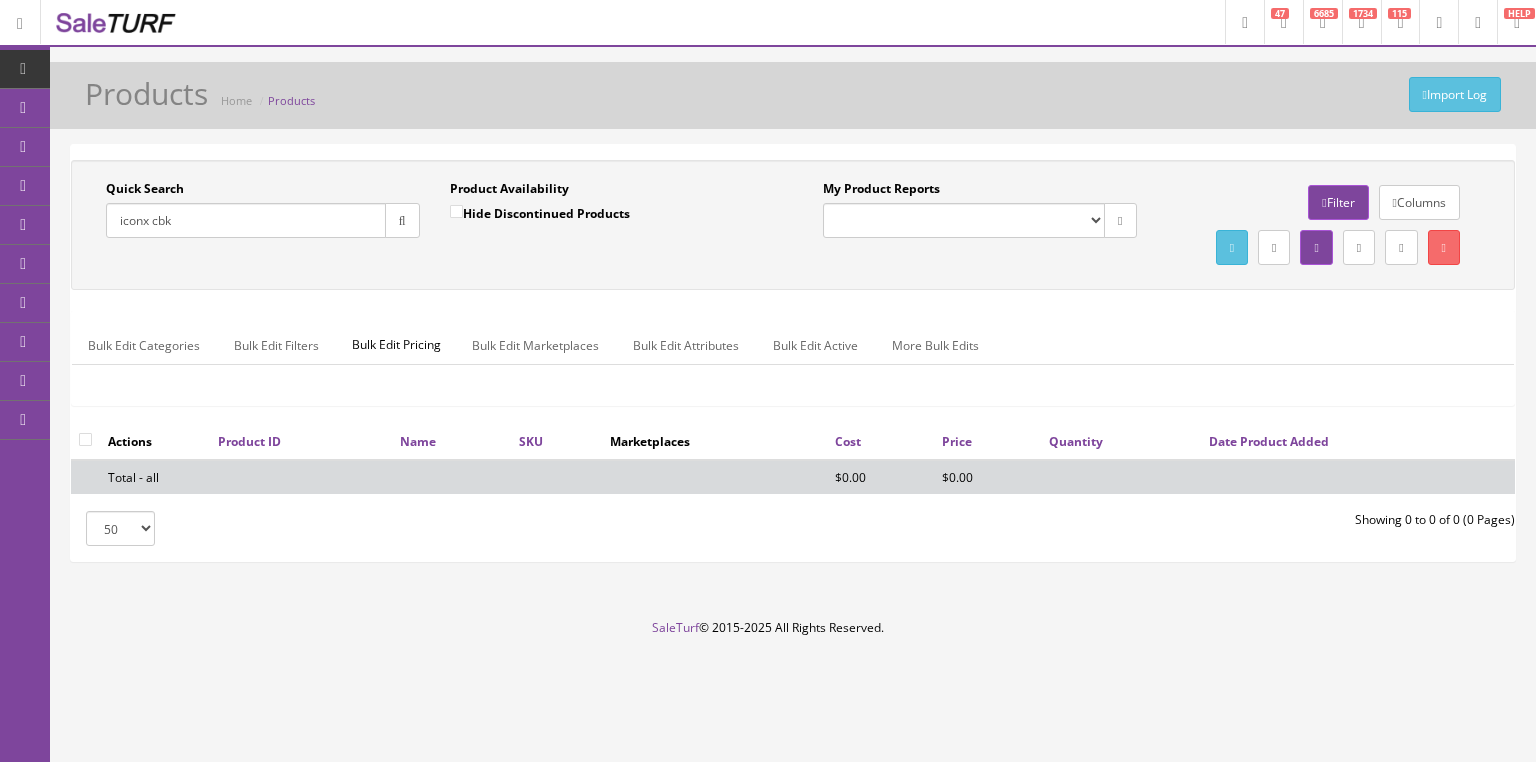drag, startPoint x: 153, startPoint y: 228, endPoint x: 220, endPoint y: 224, distance: 67.11929 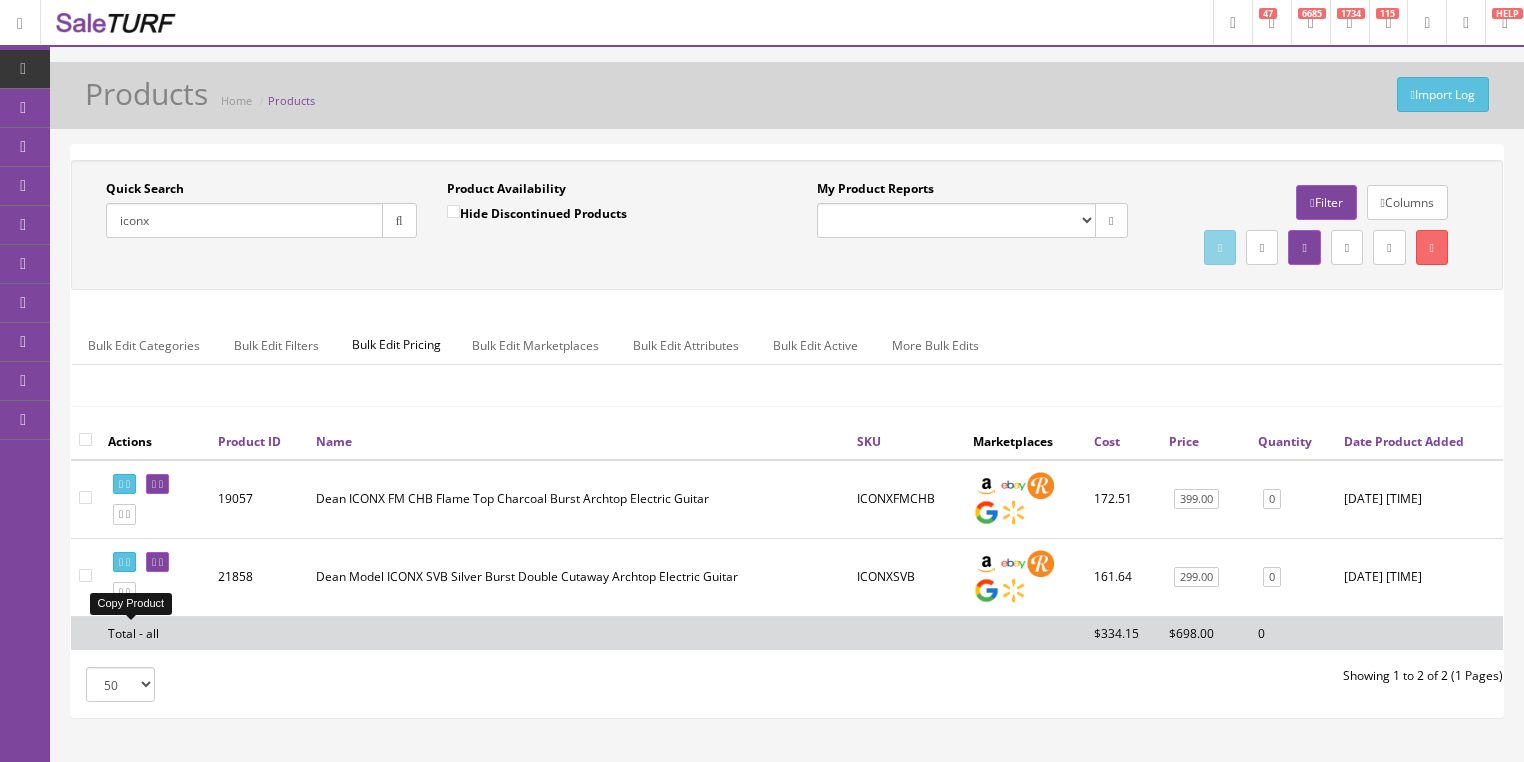 type on "iconx" 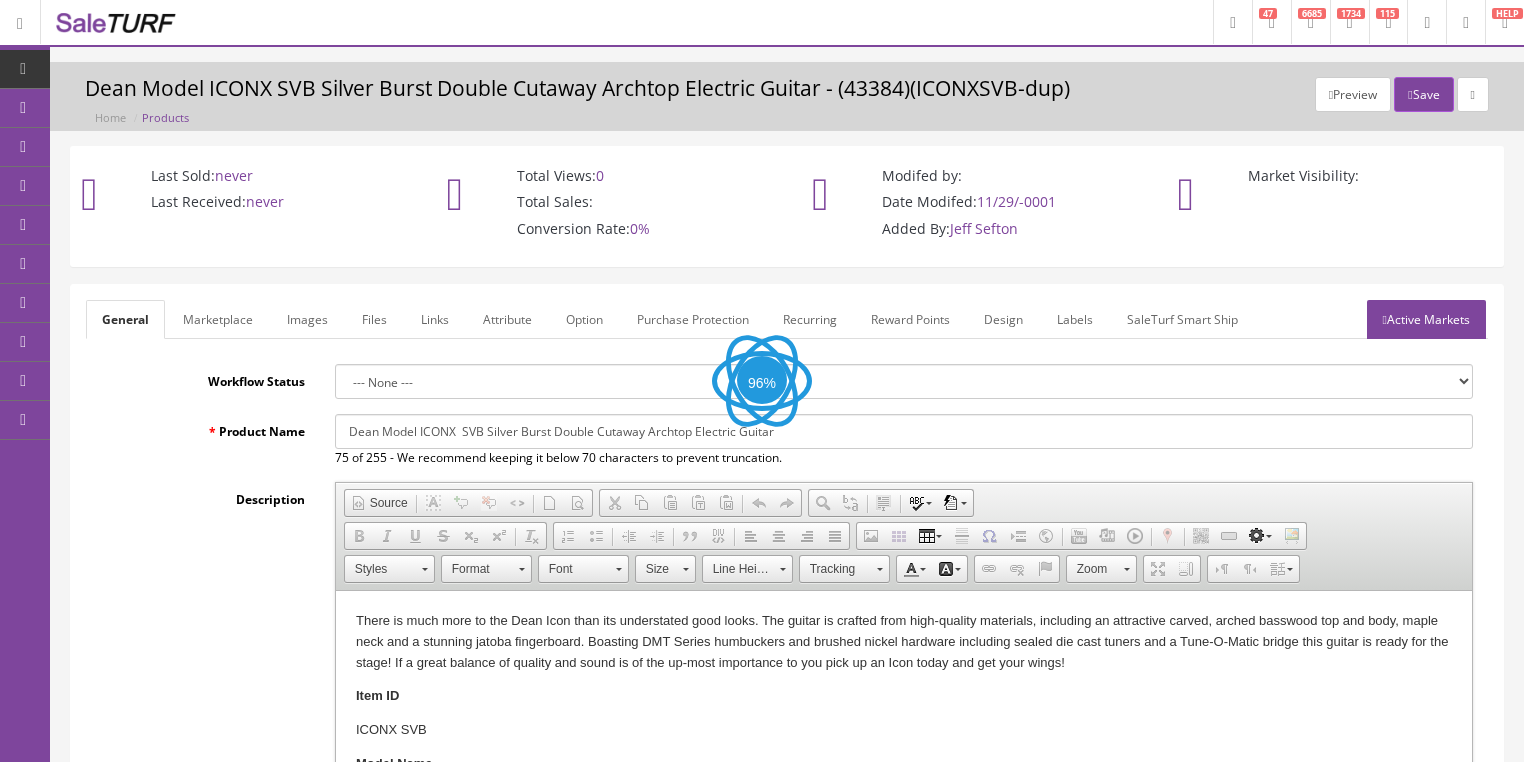 scroll, scrollTop: 0, scrollLeft: 0, axis: both 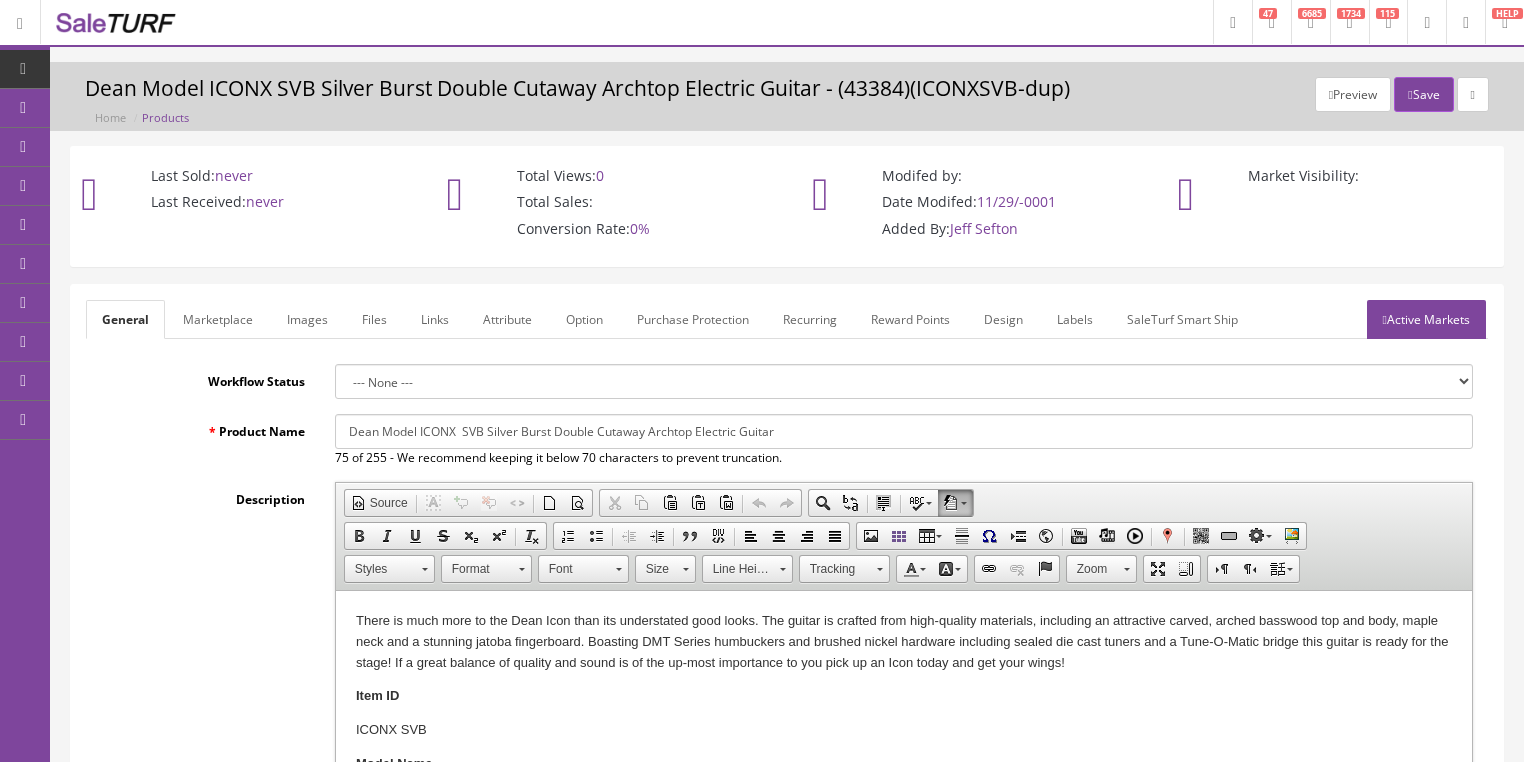 click on "Images" at bounding box center (307, 319) 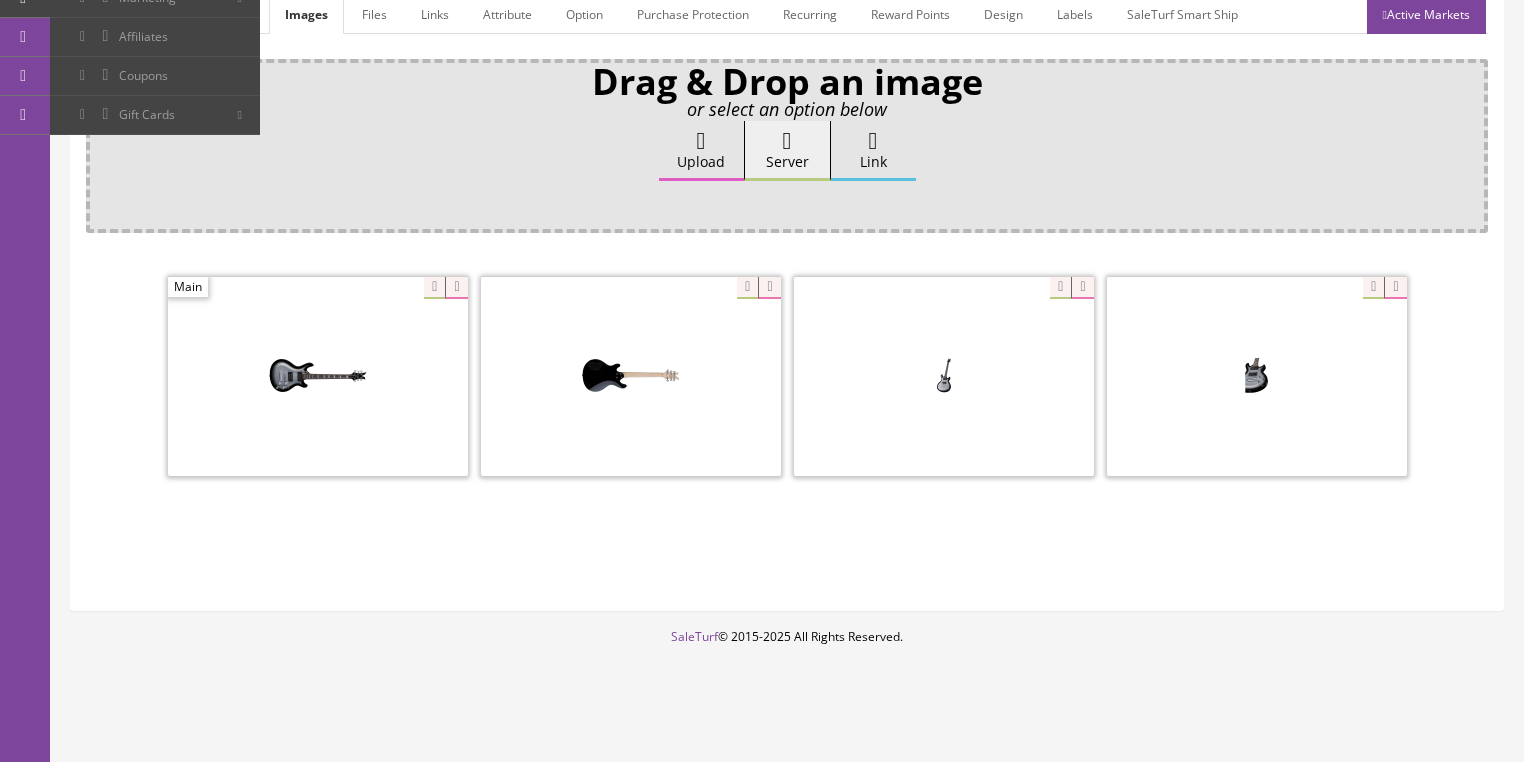 scroll, scrollTop: 308, scrollLeft: 0, axis: vertical 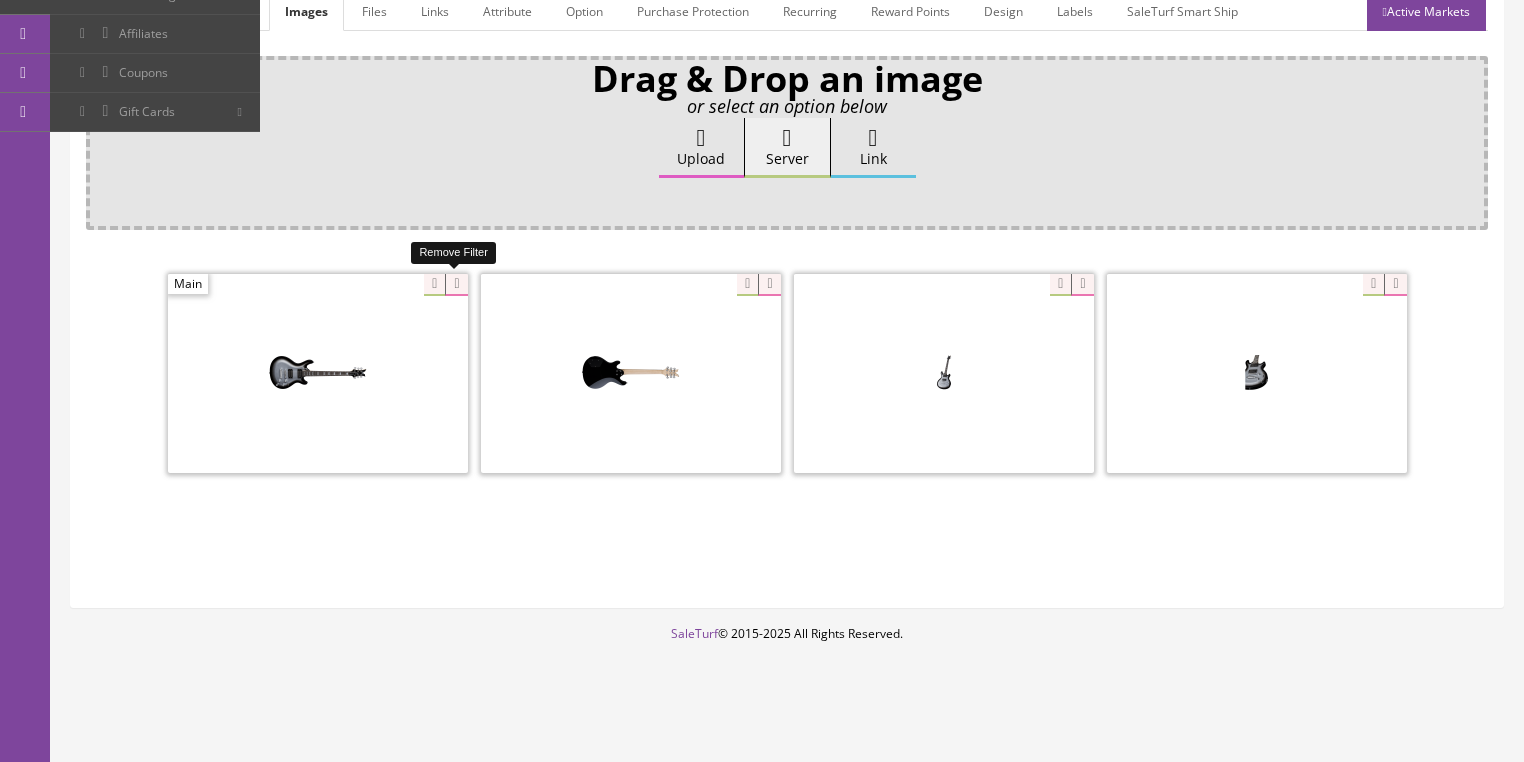 click at bounding box center (456, 285) 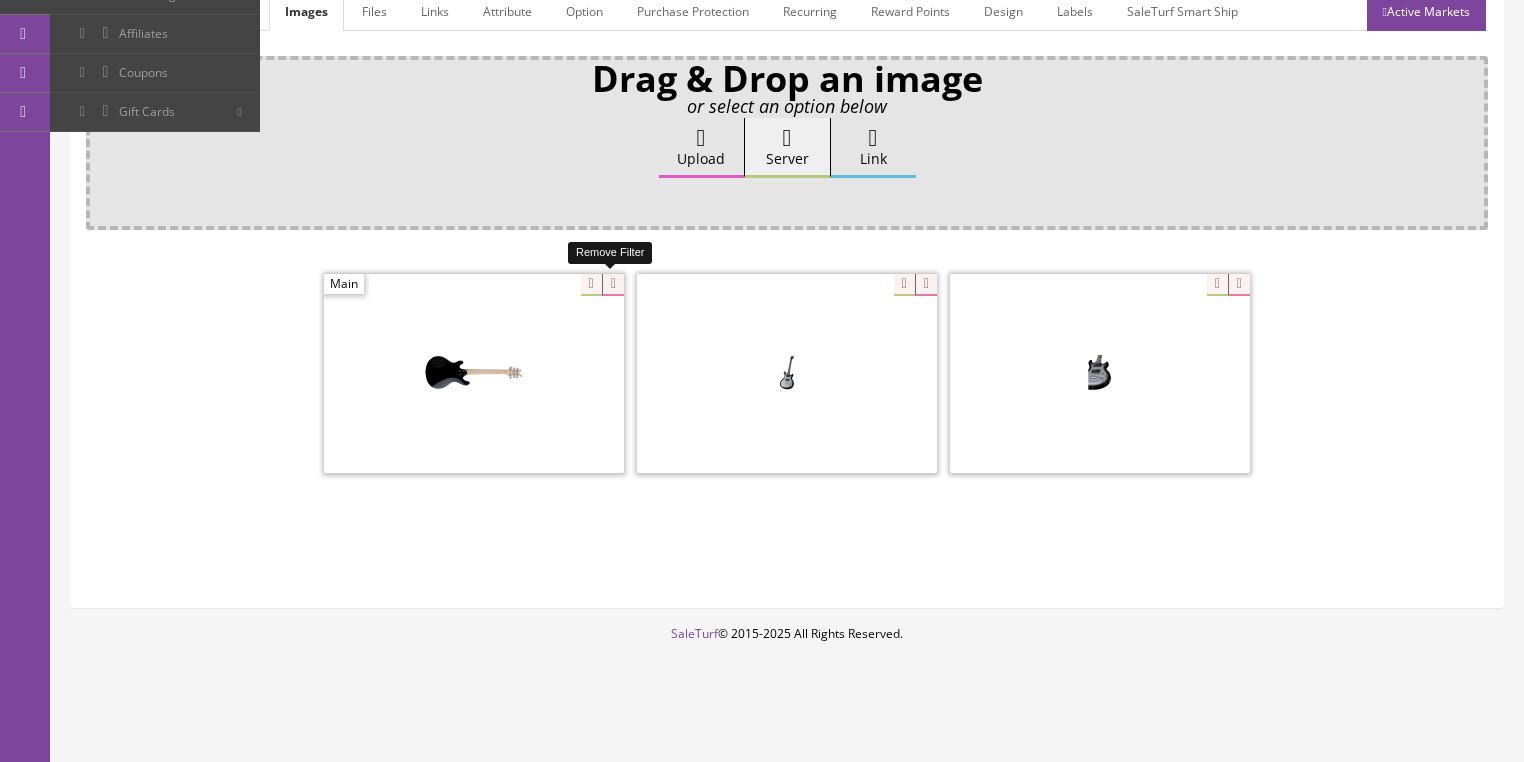 click at bounding box center [613, 285] 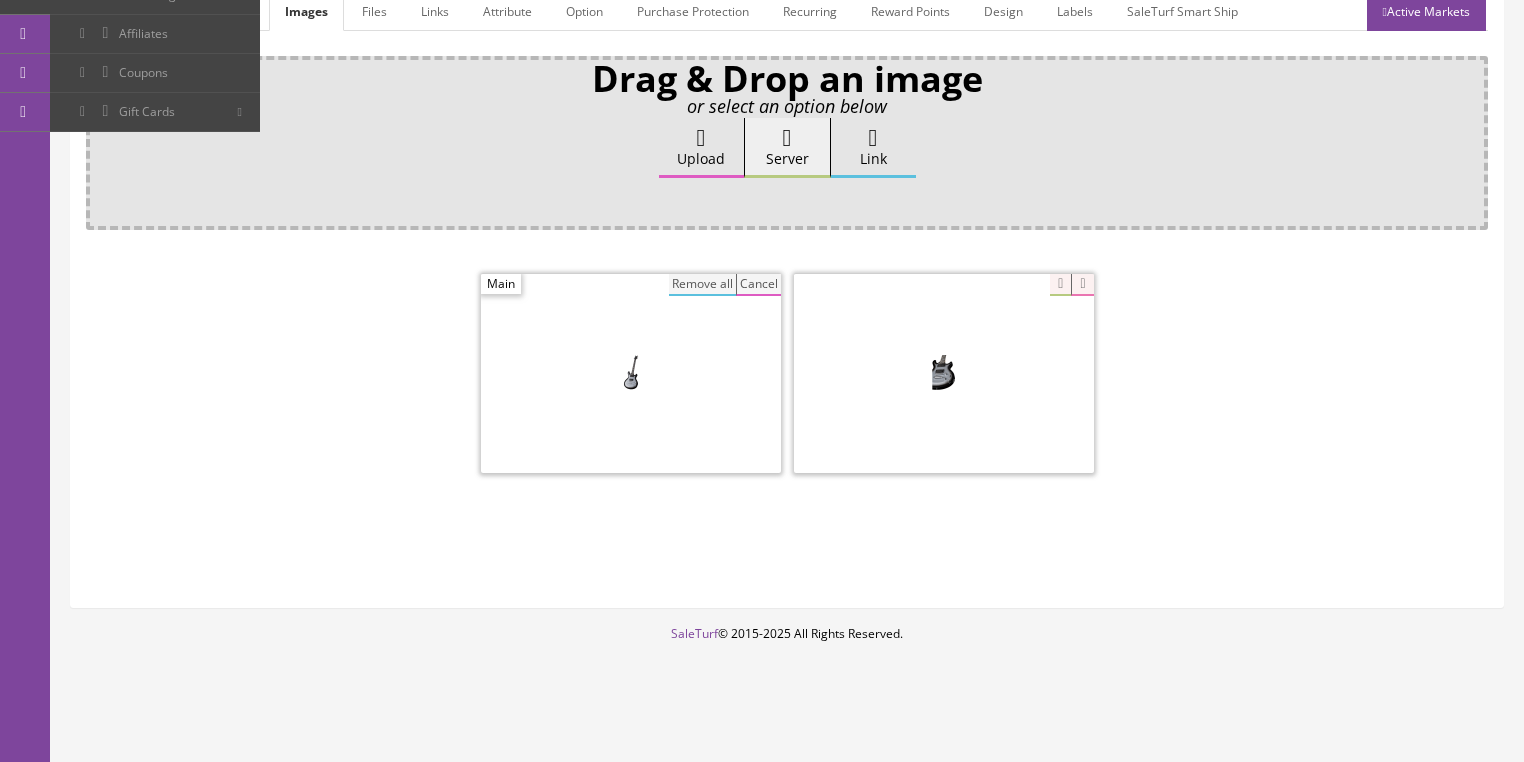 click on "Remove all" at bounding box center (702, 285) 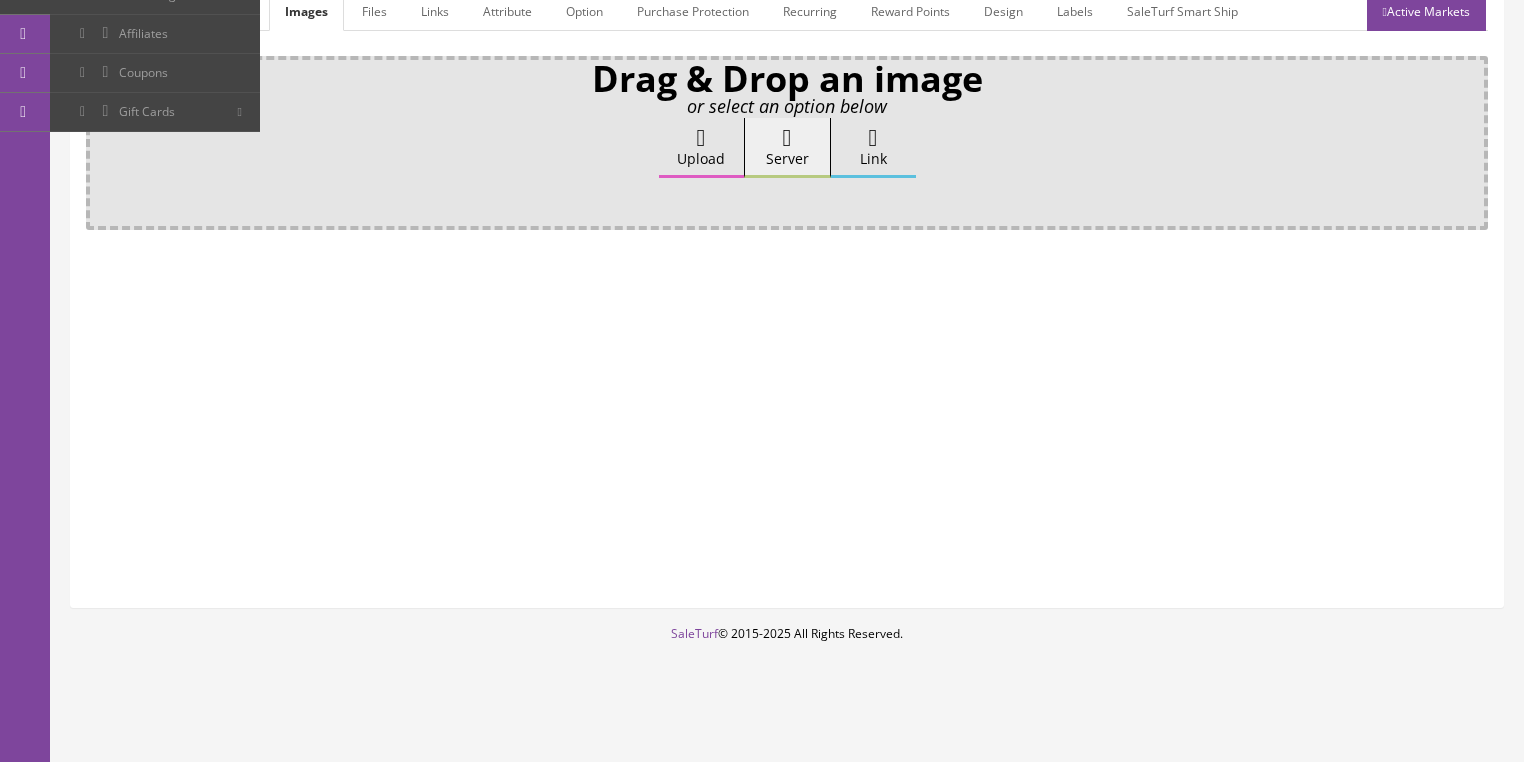 click on "Upload" at bounding box center (701, 148) 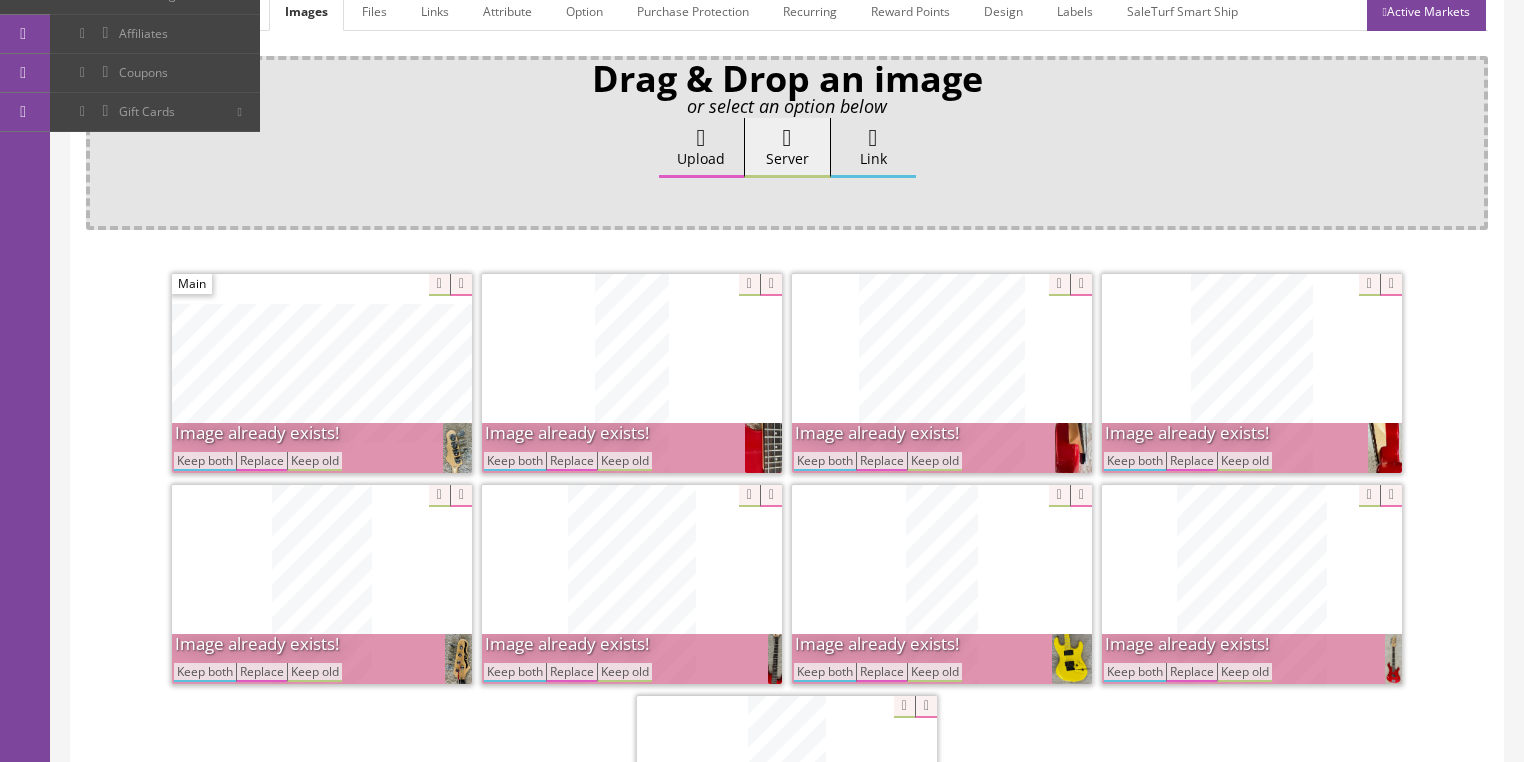drag, startPoint x: 201, startPoint y: 454, endPoint x: 324, endPoint y: 455, distance: 123.00407 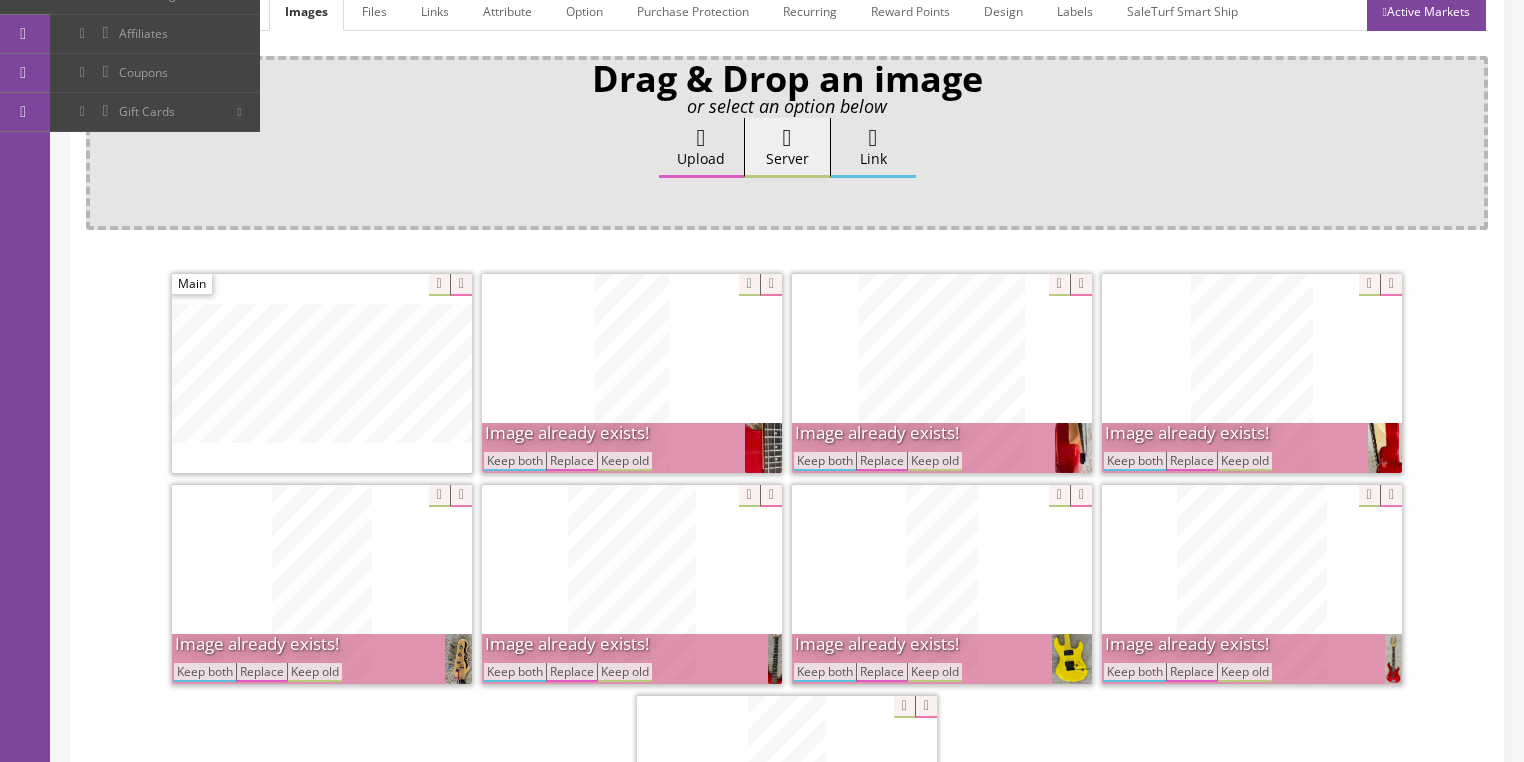 click on "Keep both" at bounding box center [515, 461] 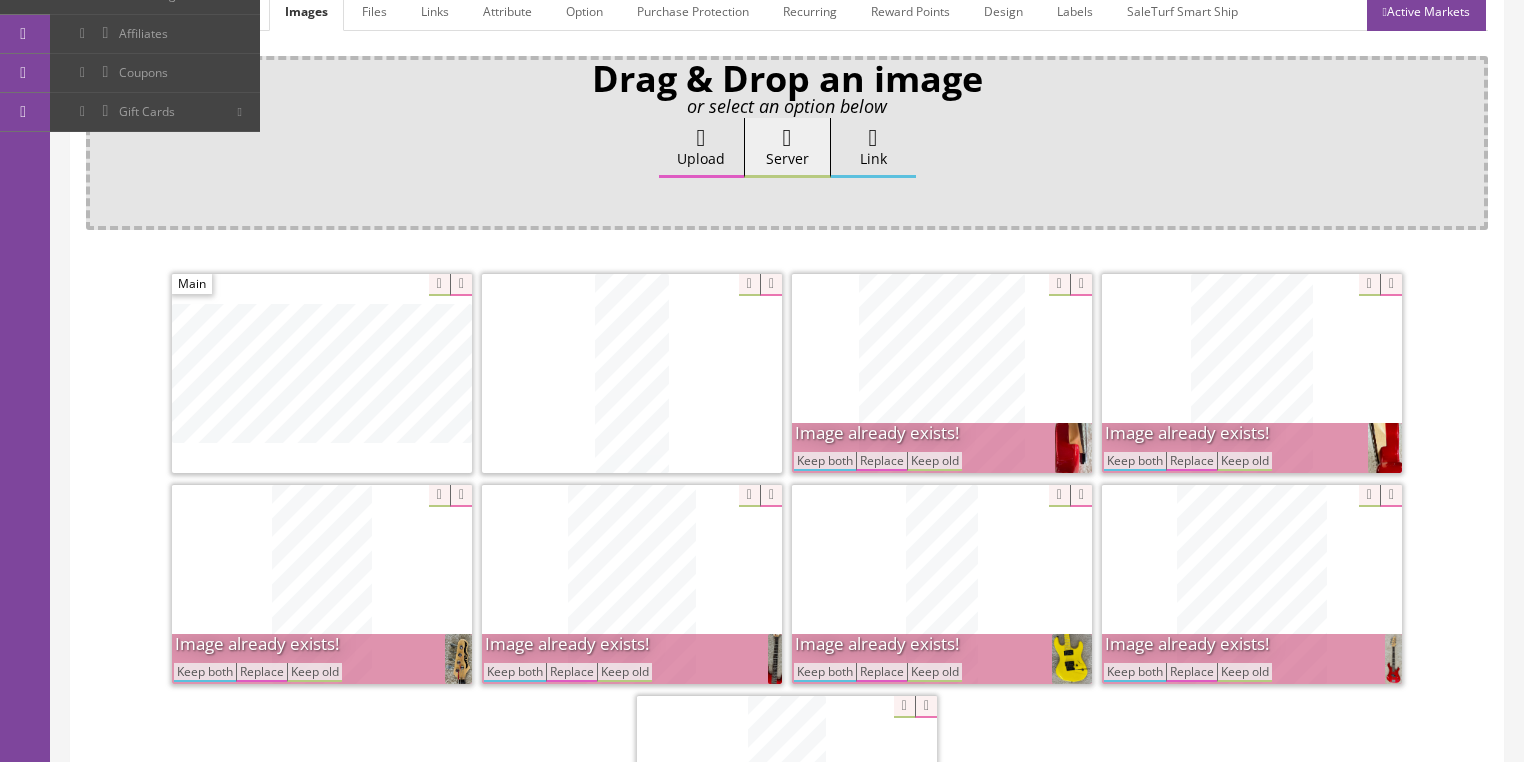 click on "Keep both" at bounding box center [825, 461] 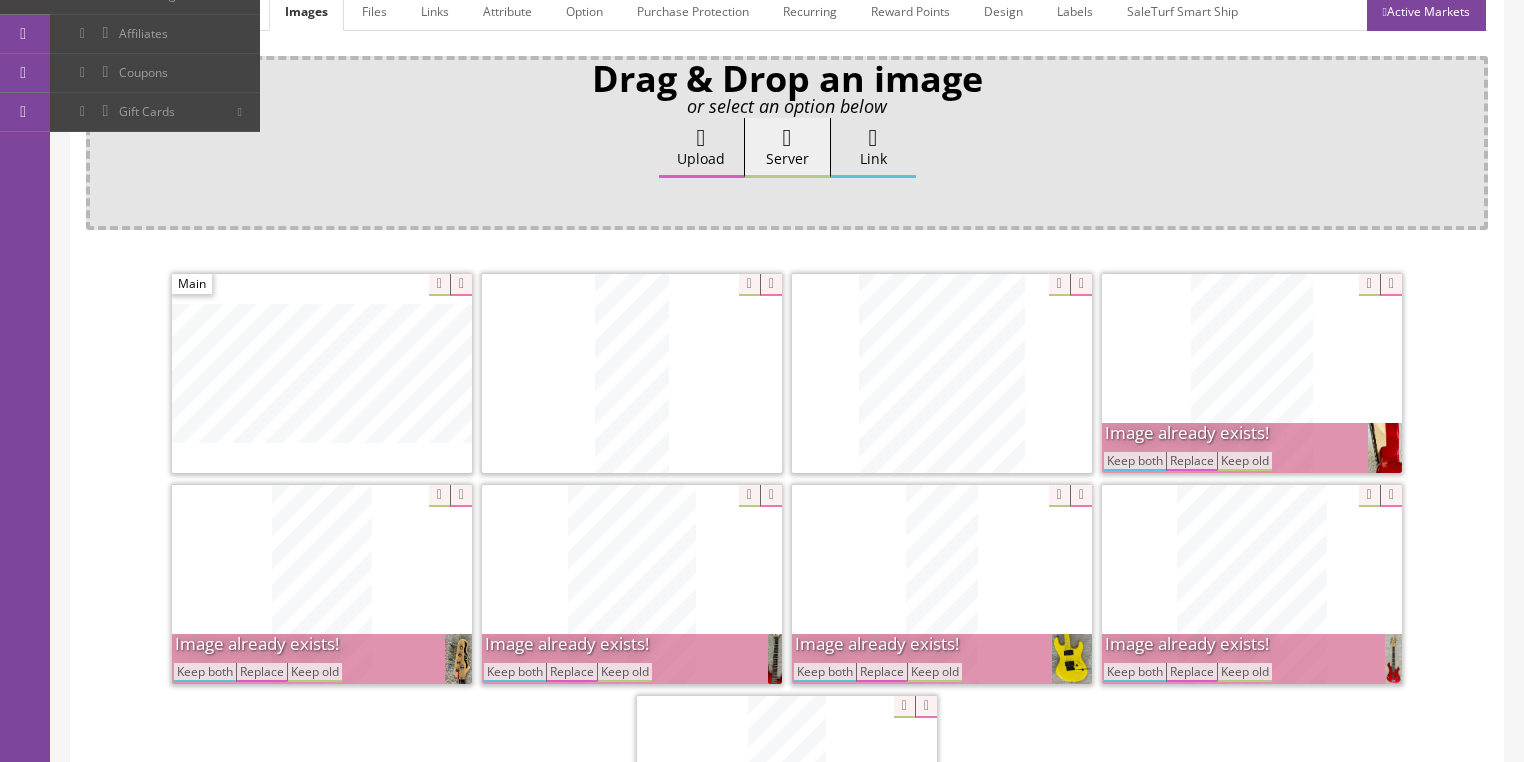 click on "Keep both" at bounding box center (1135, 461) 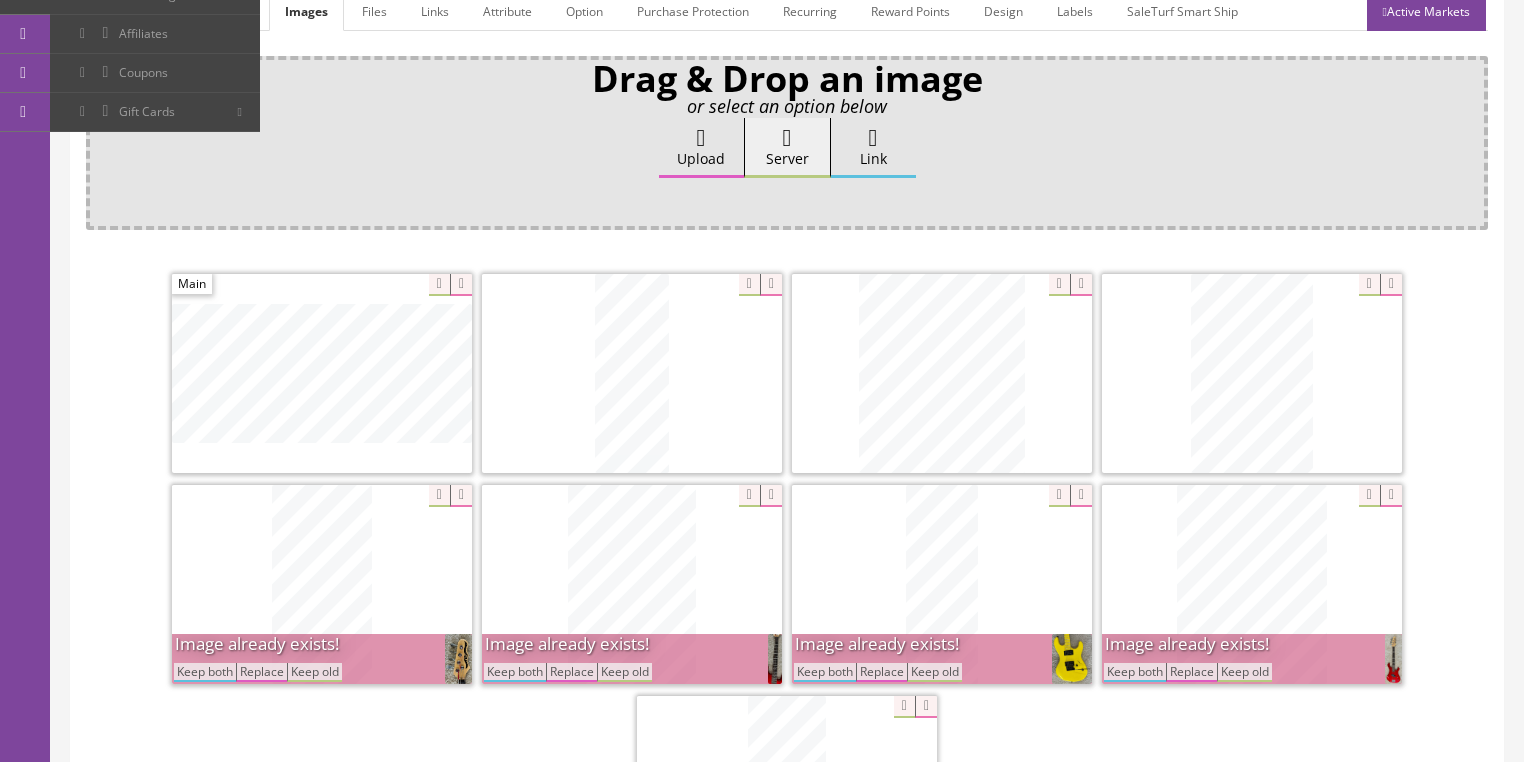 click on "Keep both" at bounding box center (1135, 672) 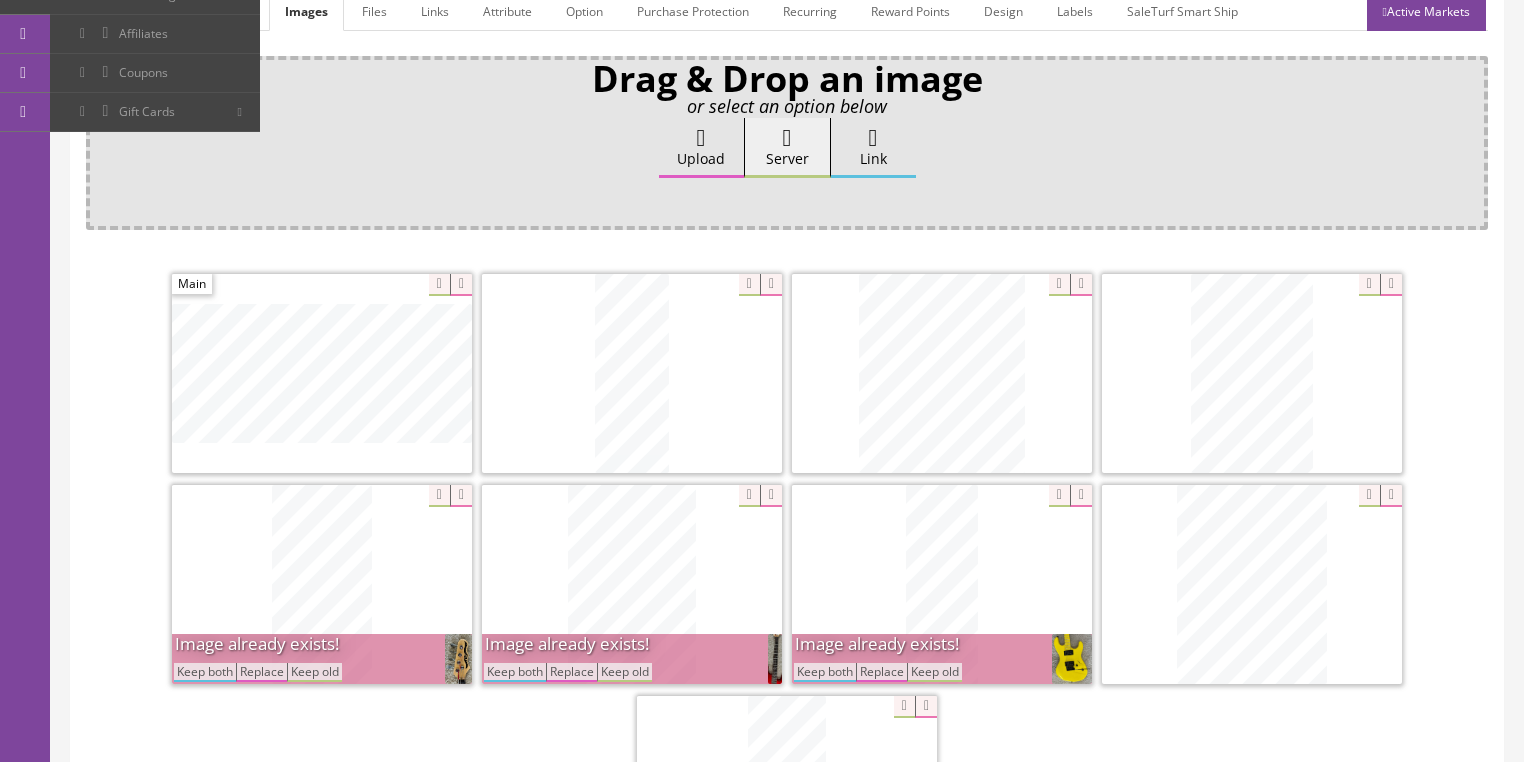 click on "Keep both" at bounding box center (825, 672) 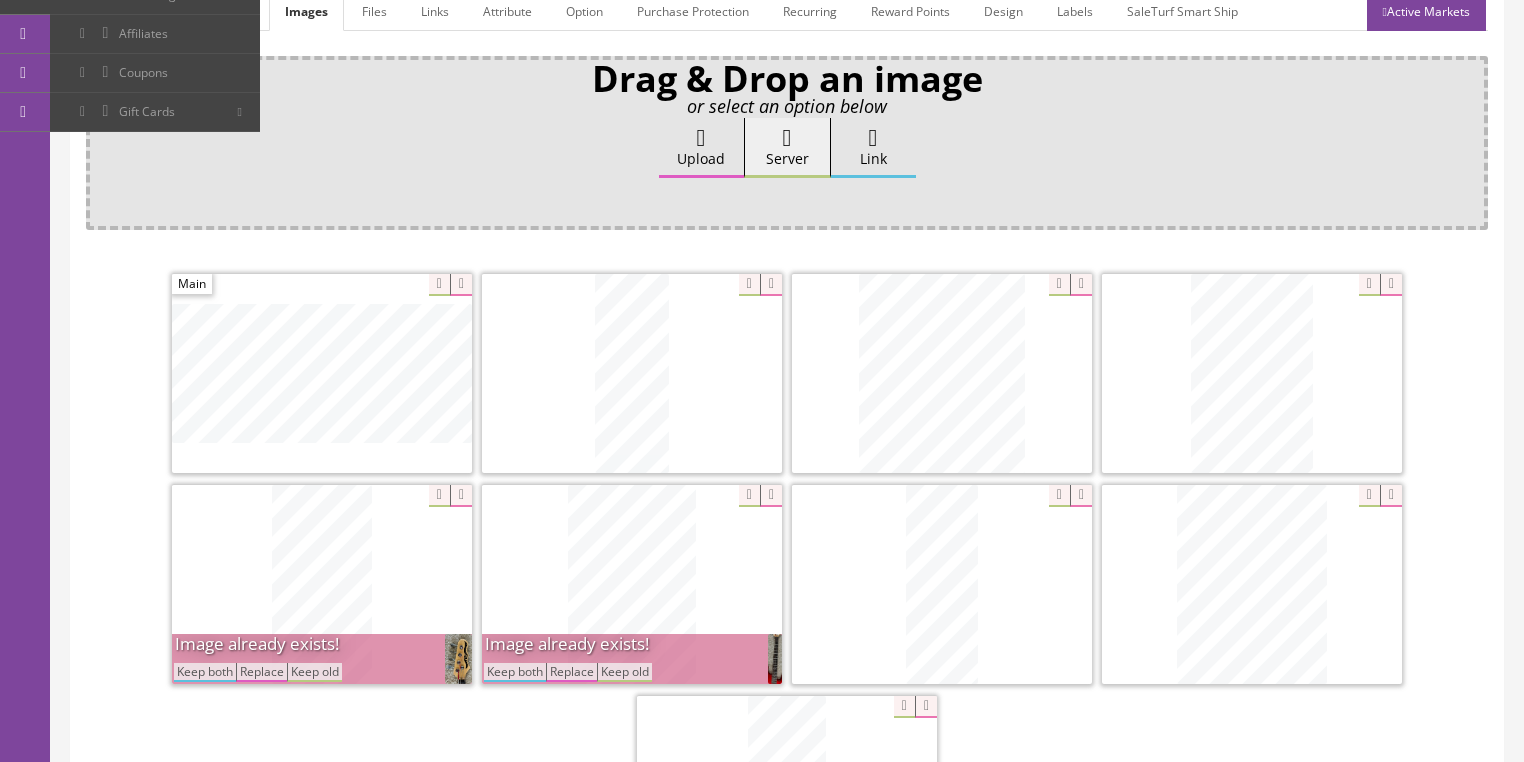 click on "Keep both" at bounding box center [515, 672] 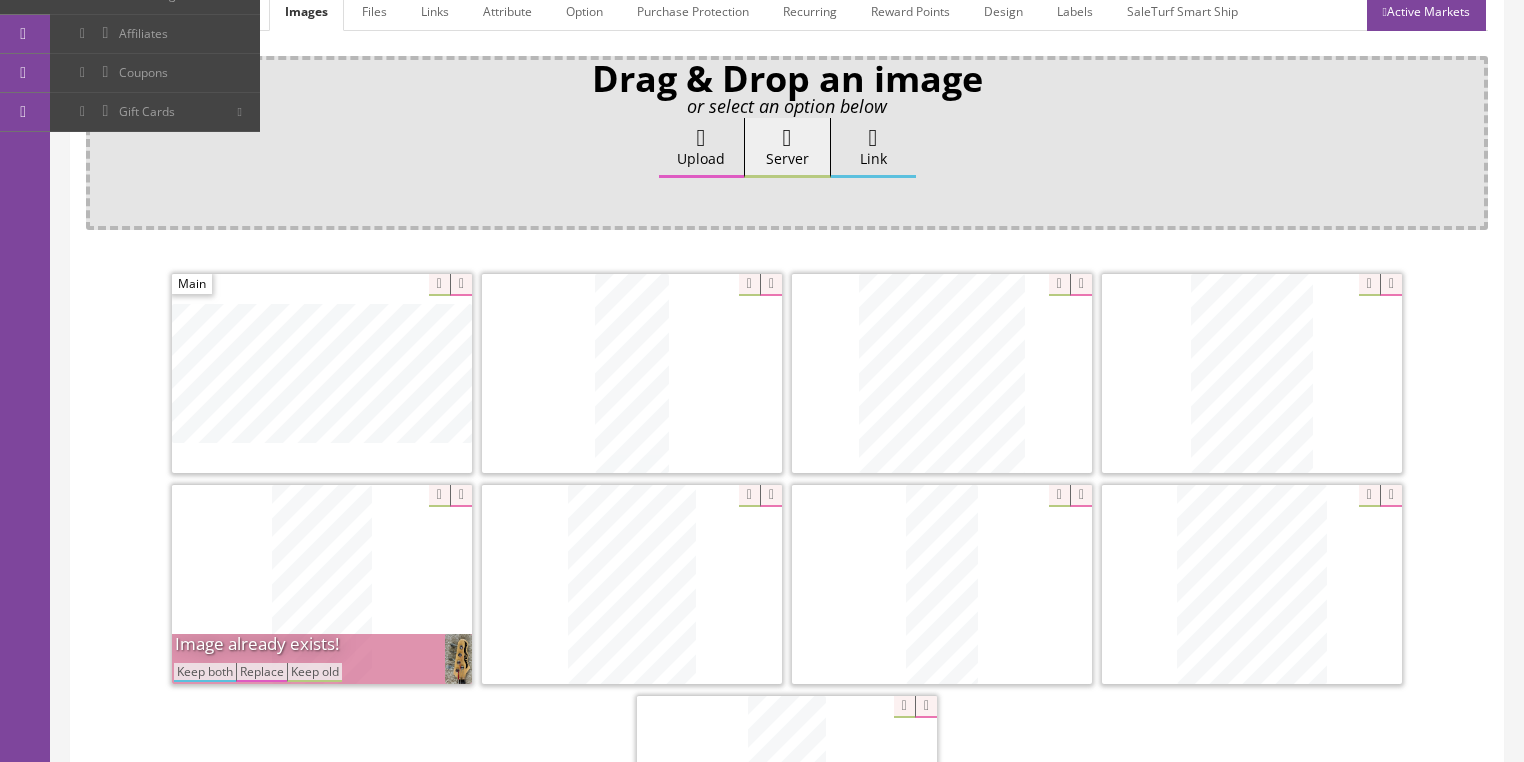 click on "Keep both" at bounding box center (205, 672) 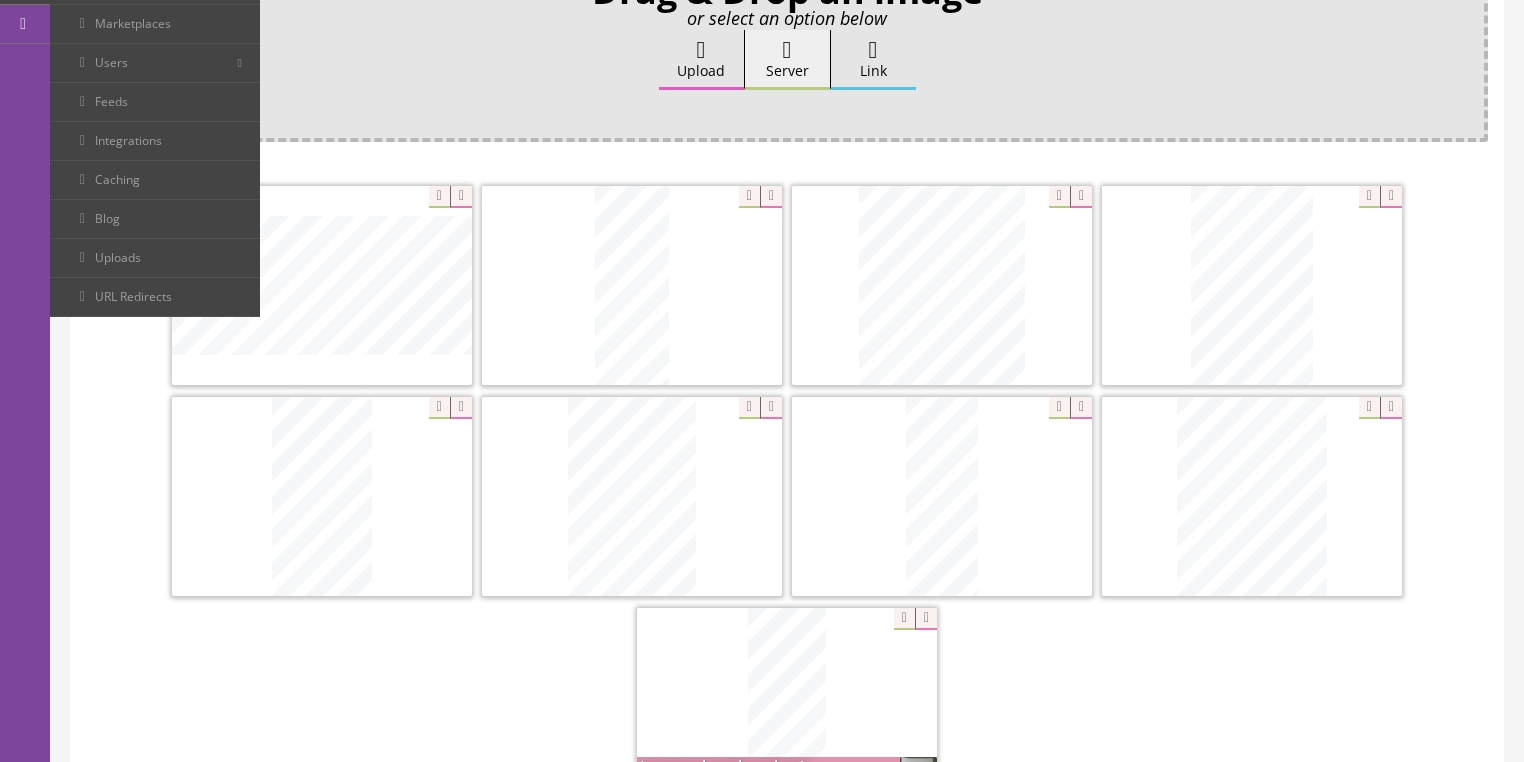 scroll, scrollTop: 468, scrollLeft: 0, axis: vertical 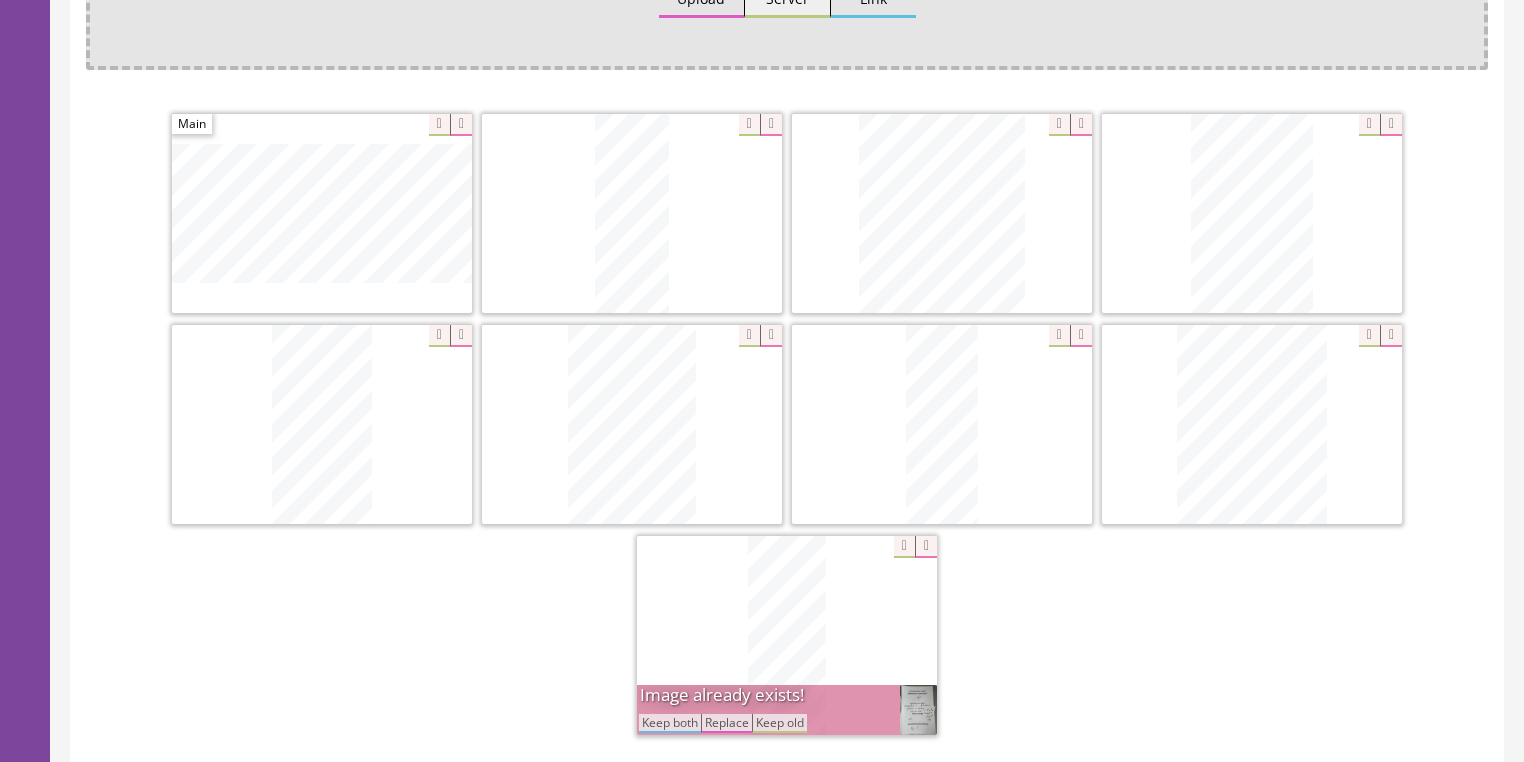 click on "Keep both" at bounding box center (670, 723) 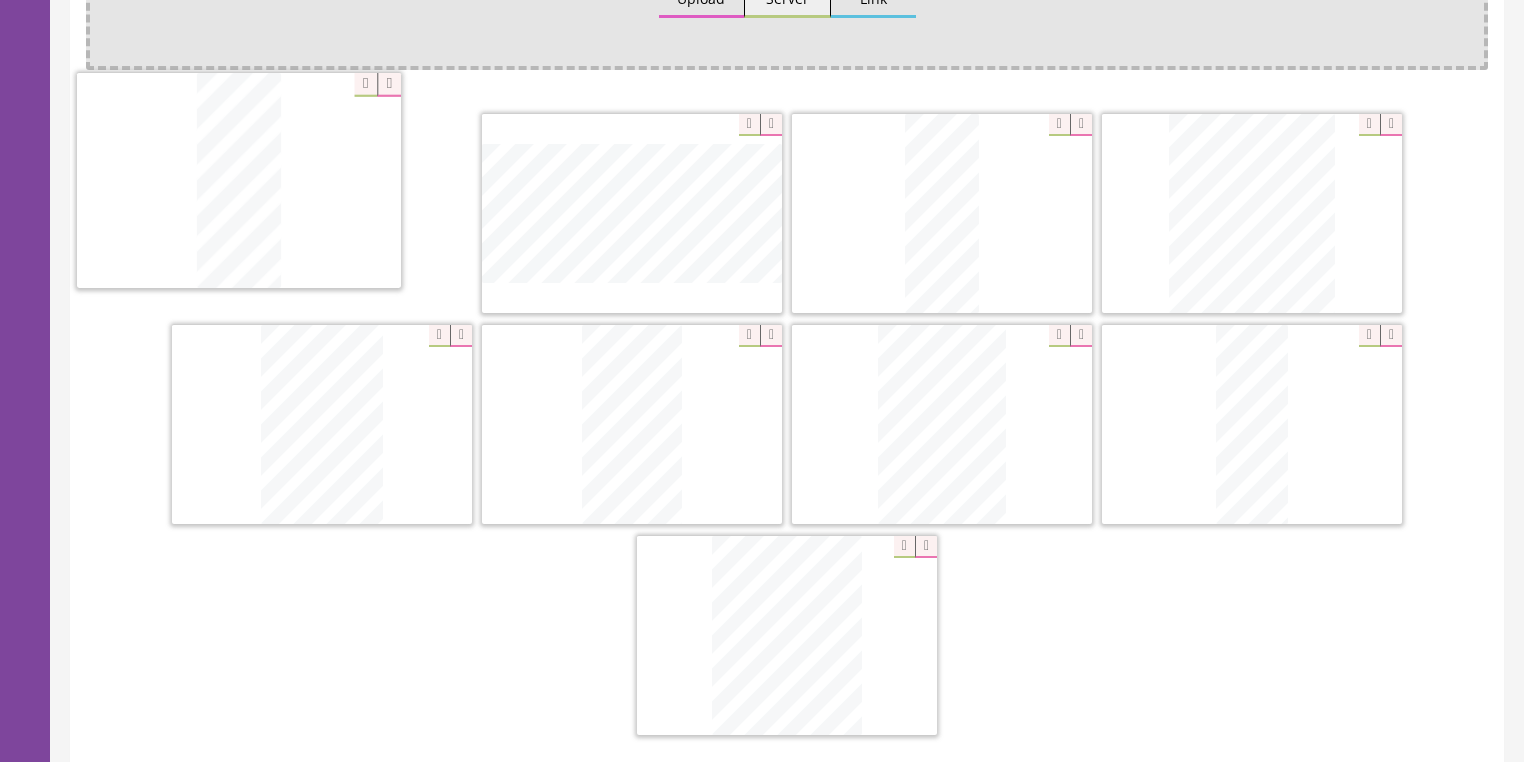 drag, startPoint x: 776, startPoint y: 668, endPoint x: 289, endPoint y: 250, distance: 641.7889 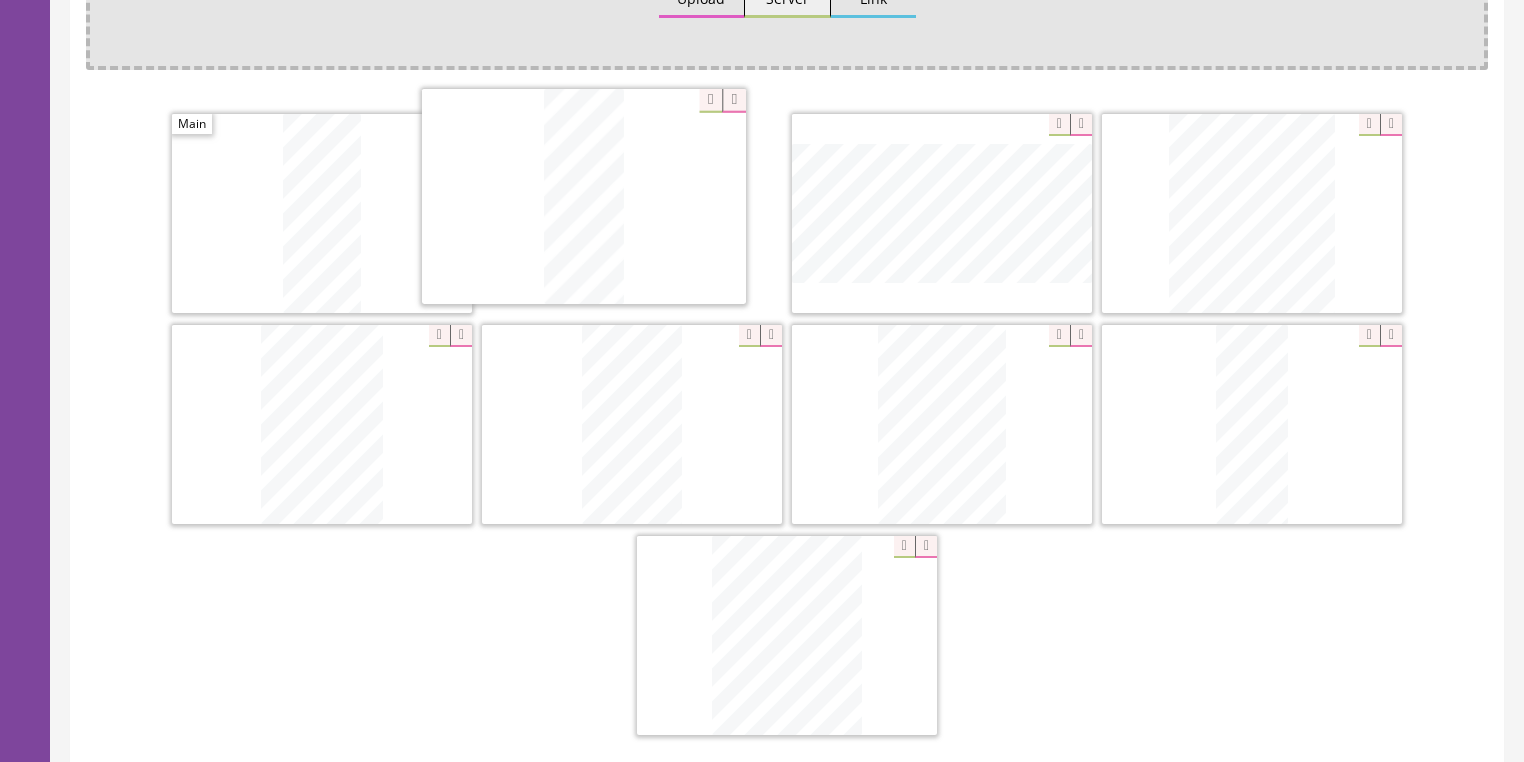 drag, startPoint x: 943, startPoint y: 233, endPoint x: 585, endPoint y: 218, distance: 358.31412 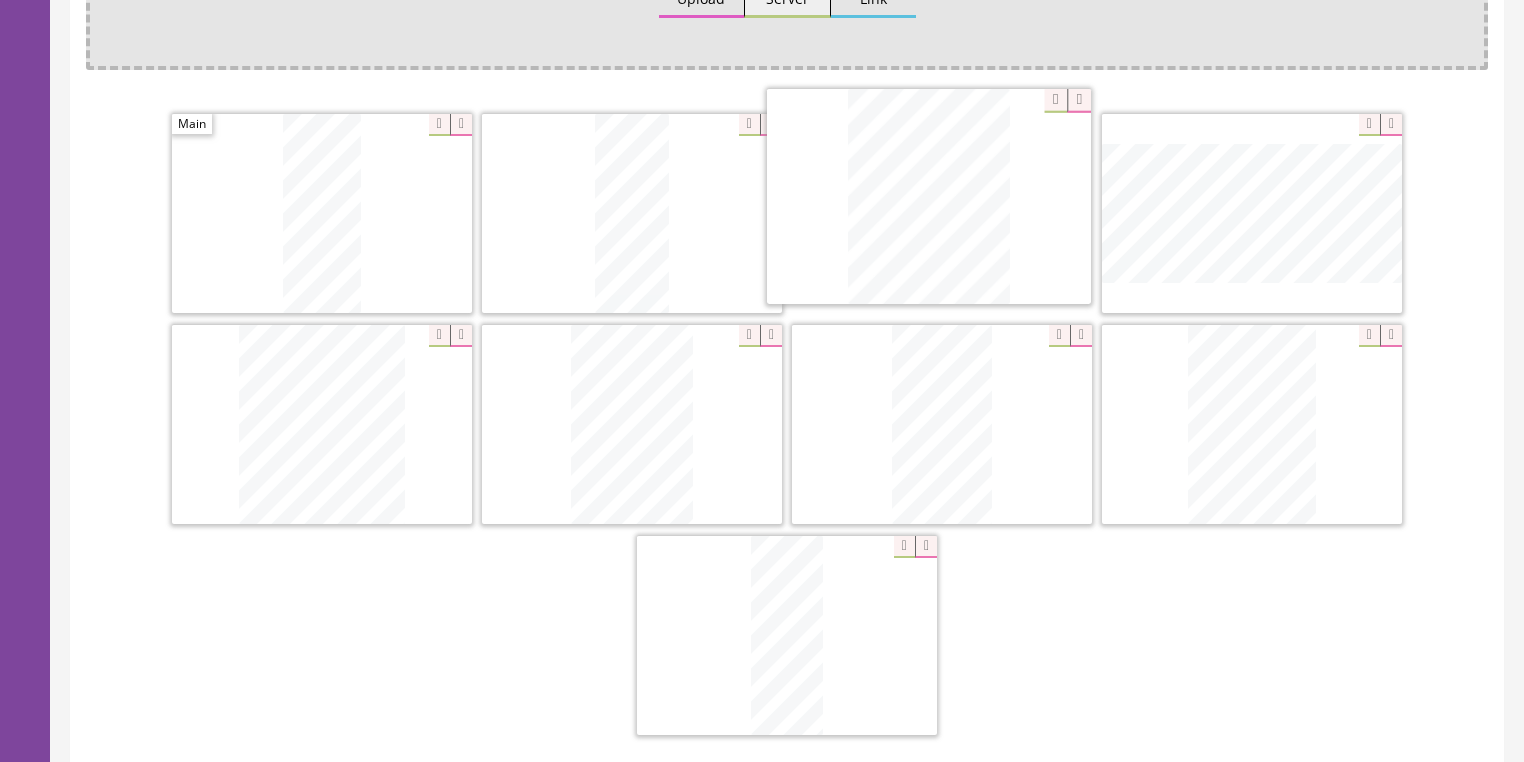 drag, startPoint x: 764, startPoint y: 619, endPoint x: 772, endPoint y: 256, distance: 363.08813 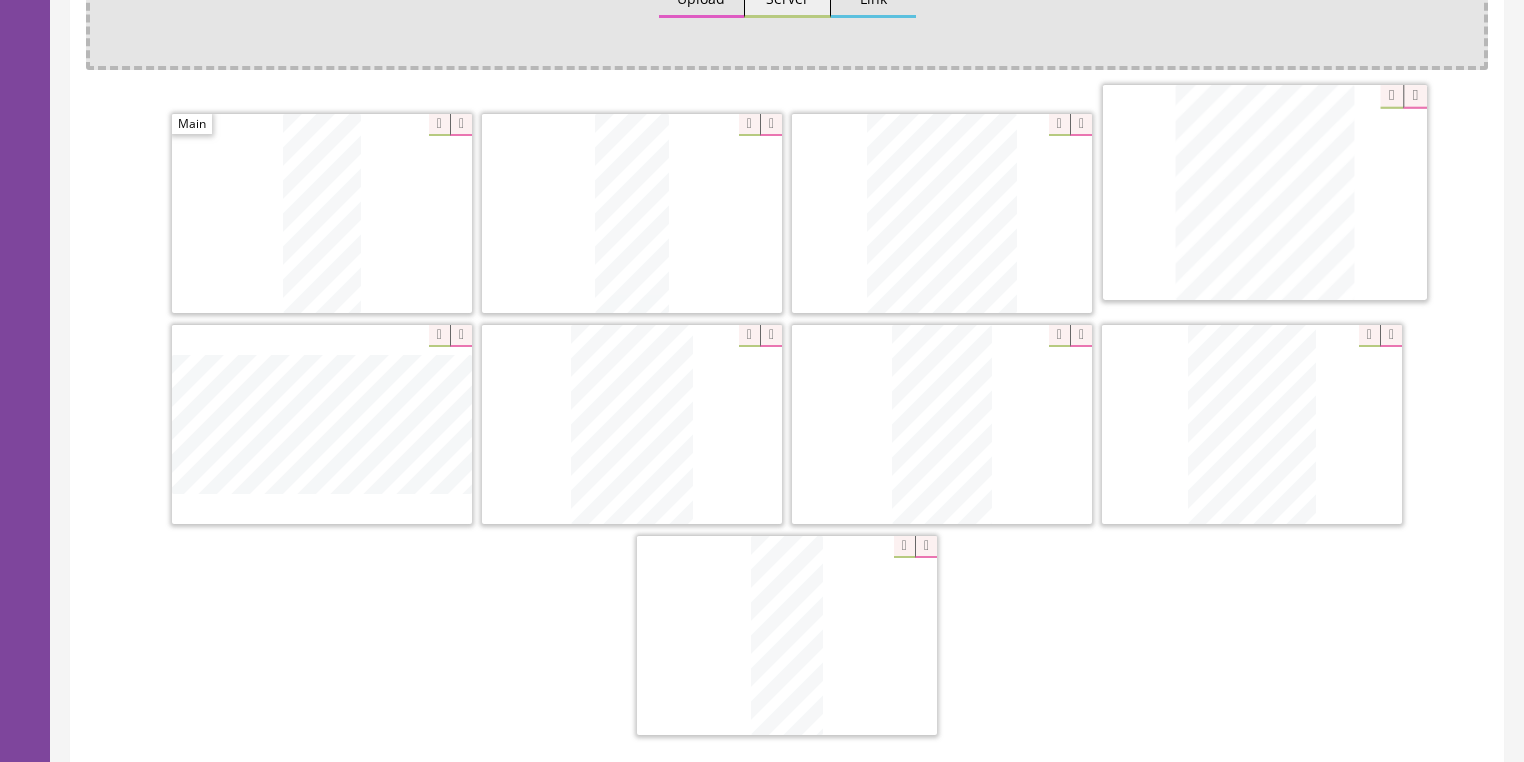 drag, startPoint x: 356, startPoint y: 416, endPoint x: 1299, endPoint y: 248, distance: 957.8481 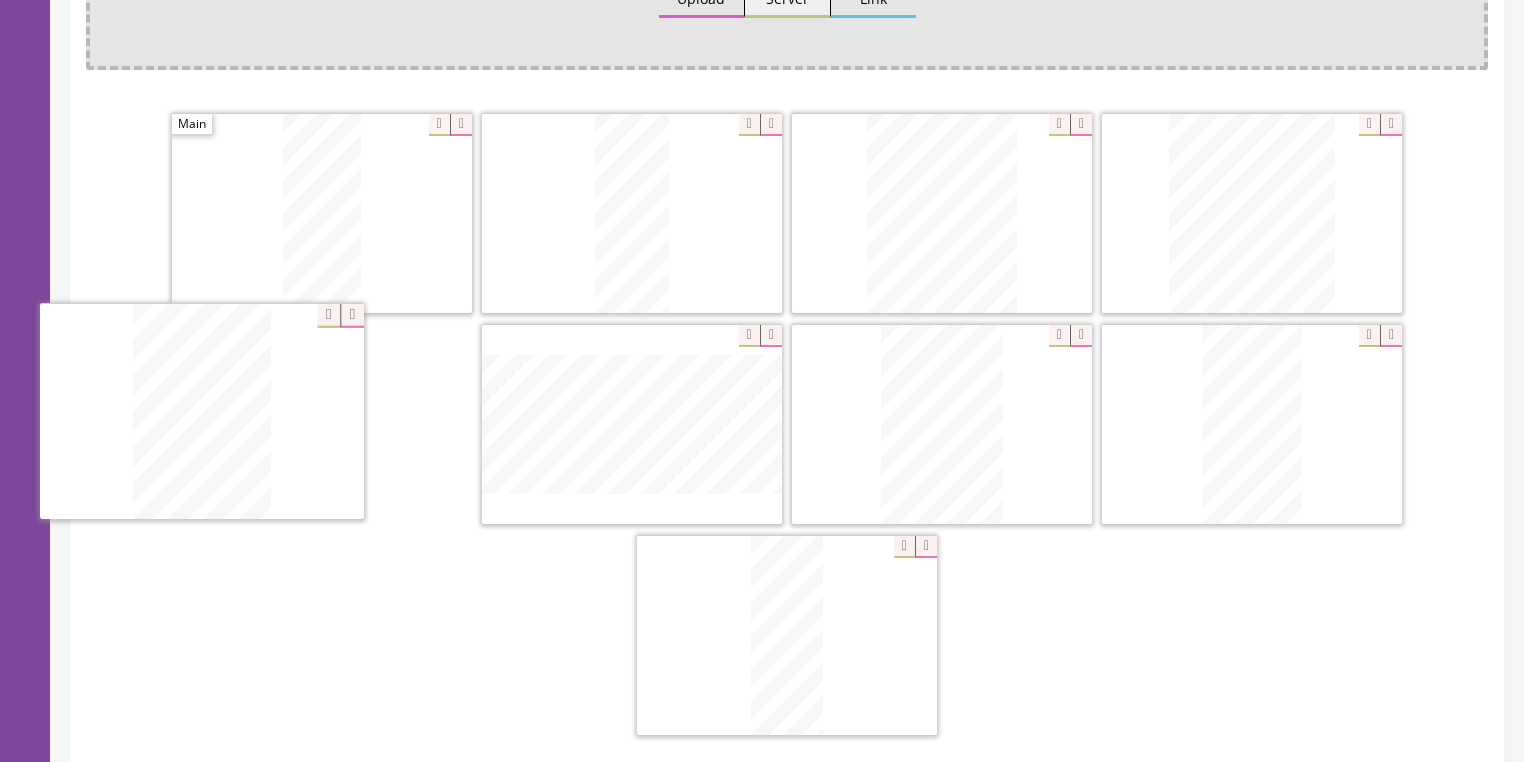 drag, startPoint x: 853, startPoint y: 430, endPoint x: 380, endPoint y: 444, distance: 473.20715 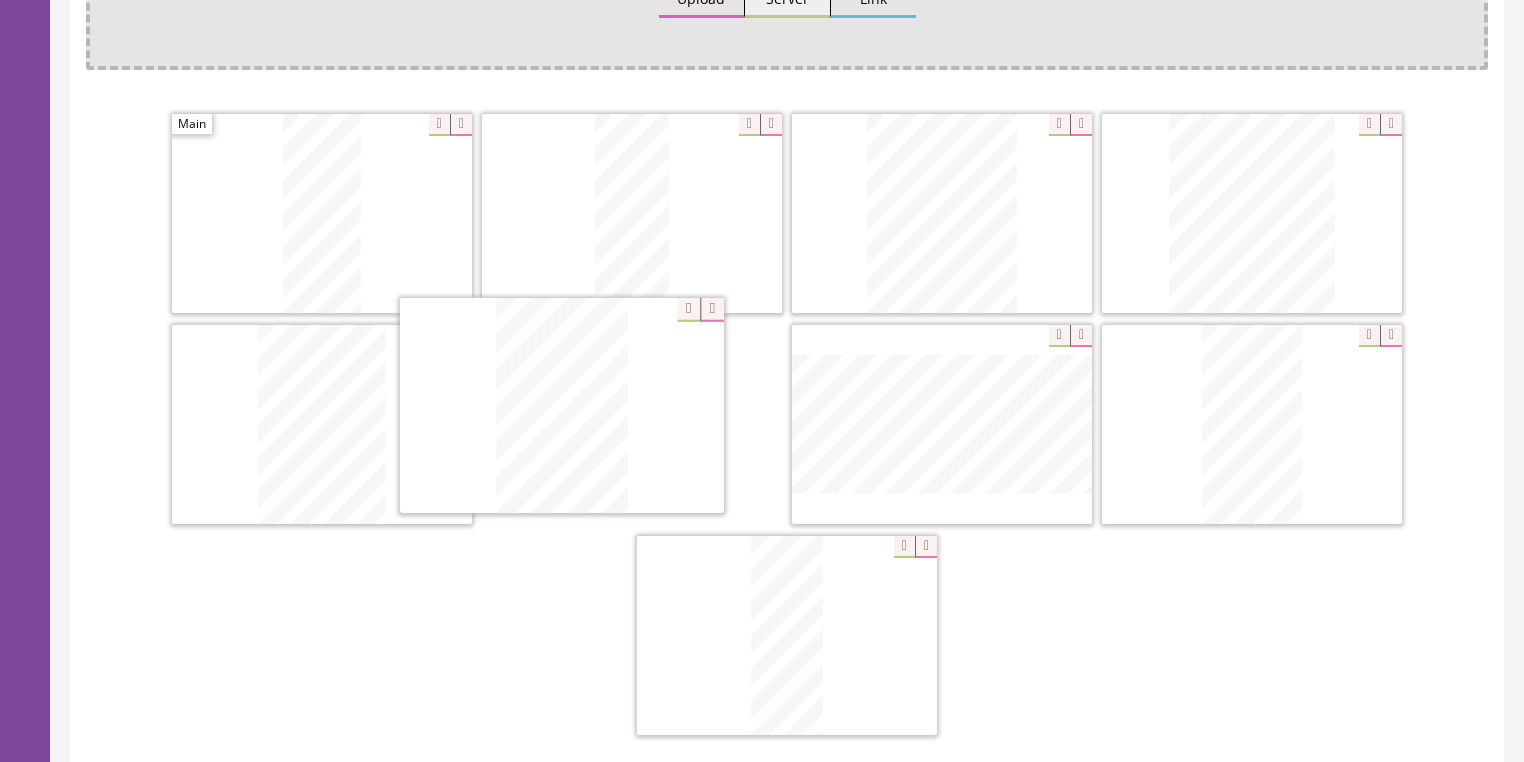 drag, startPoint x: 976, startPoint y: 421, endPoint x: 592, endPoint y: 405, distance: 384.3332 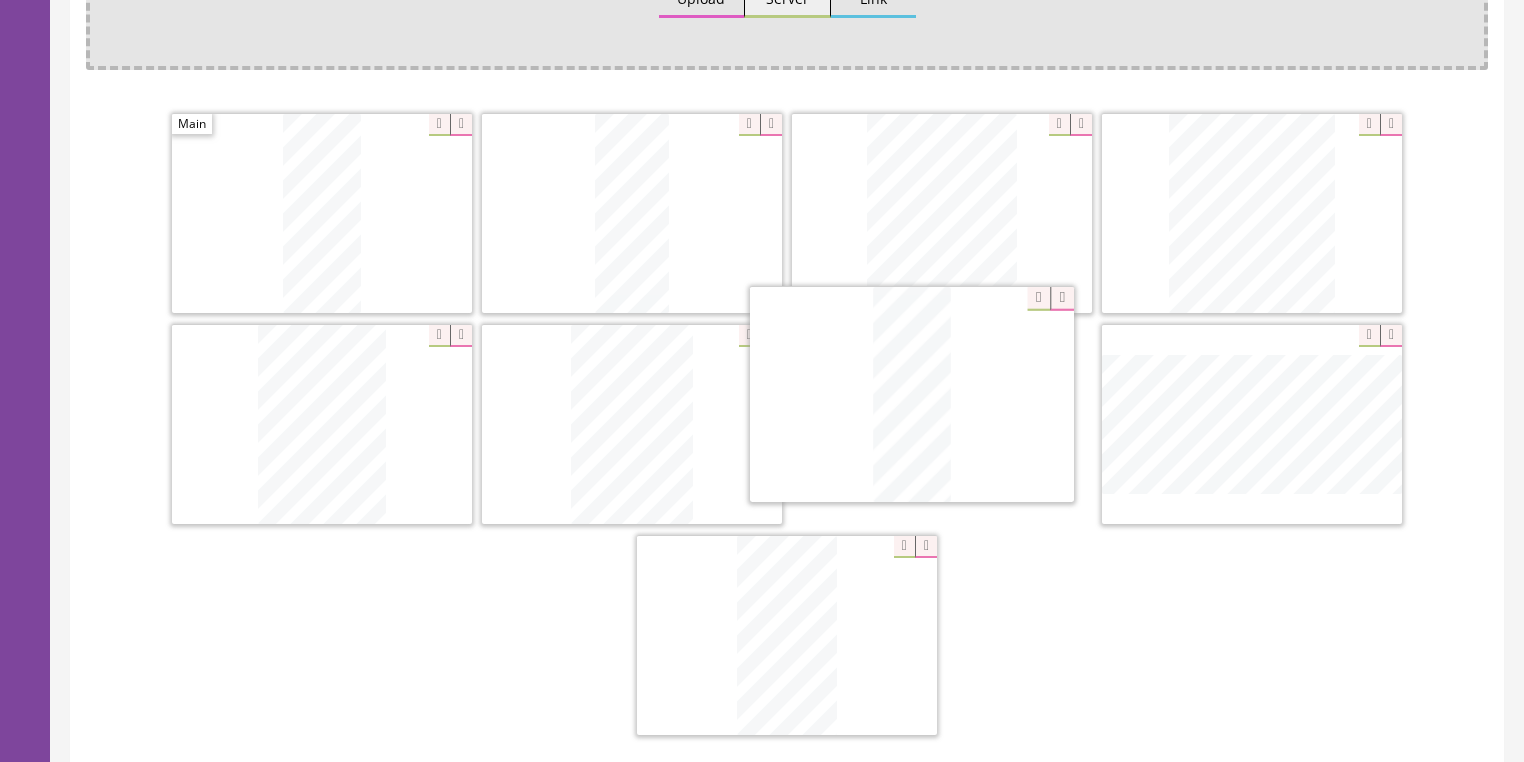 drag, startPoint x: 758, startPoint y: 612, endPoint x: 885, endPoint y: 421, distance: 229.3687 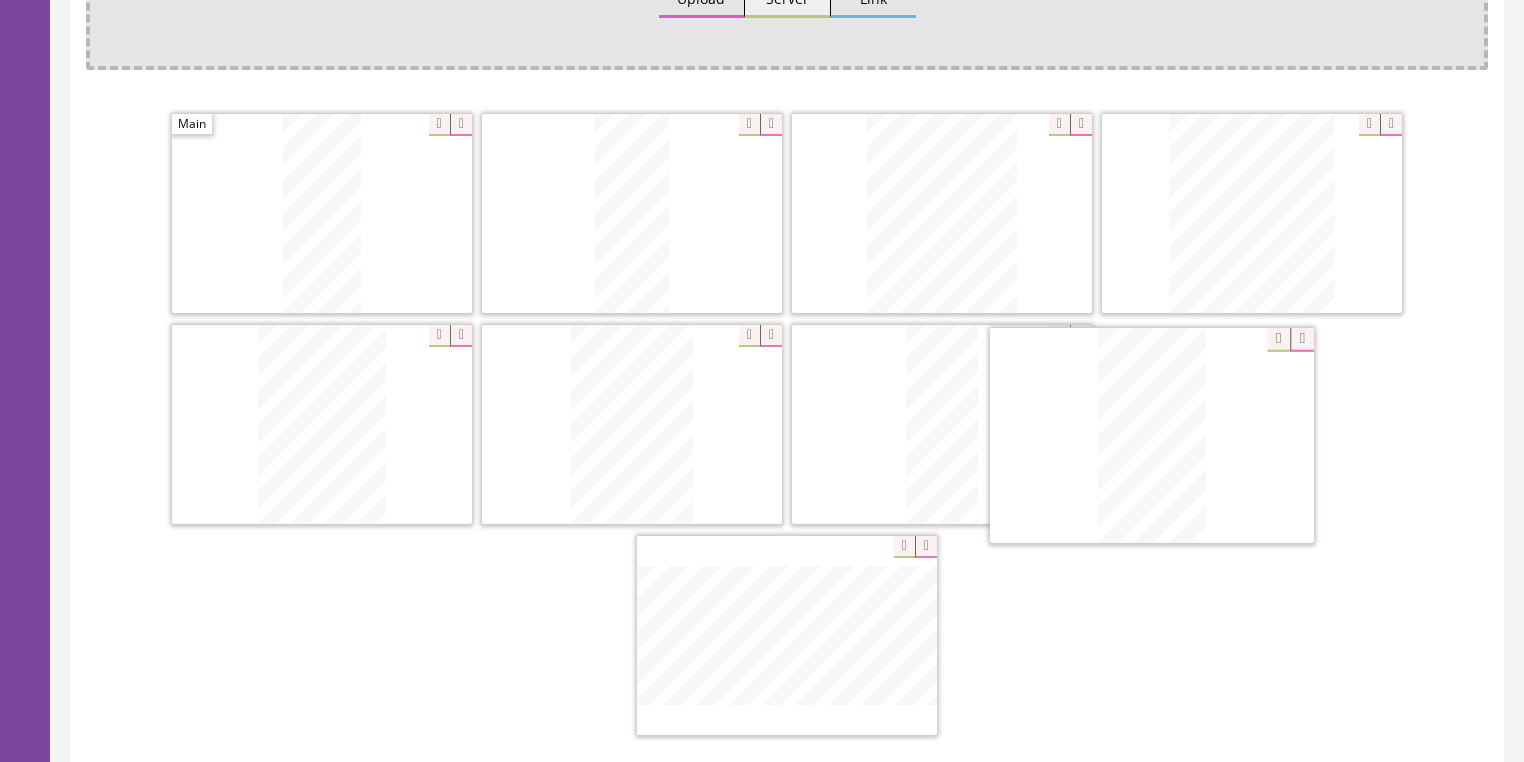 drag, startPoint x: 1007, startPoint y: 484, endPoint x: 1252, endPoint y: 384, distance: 264.62238 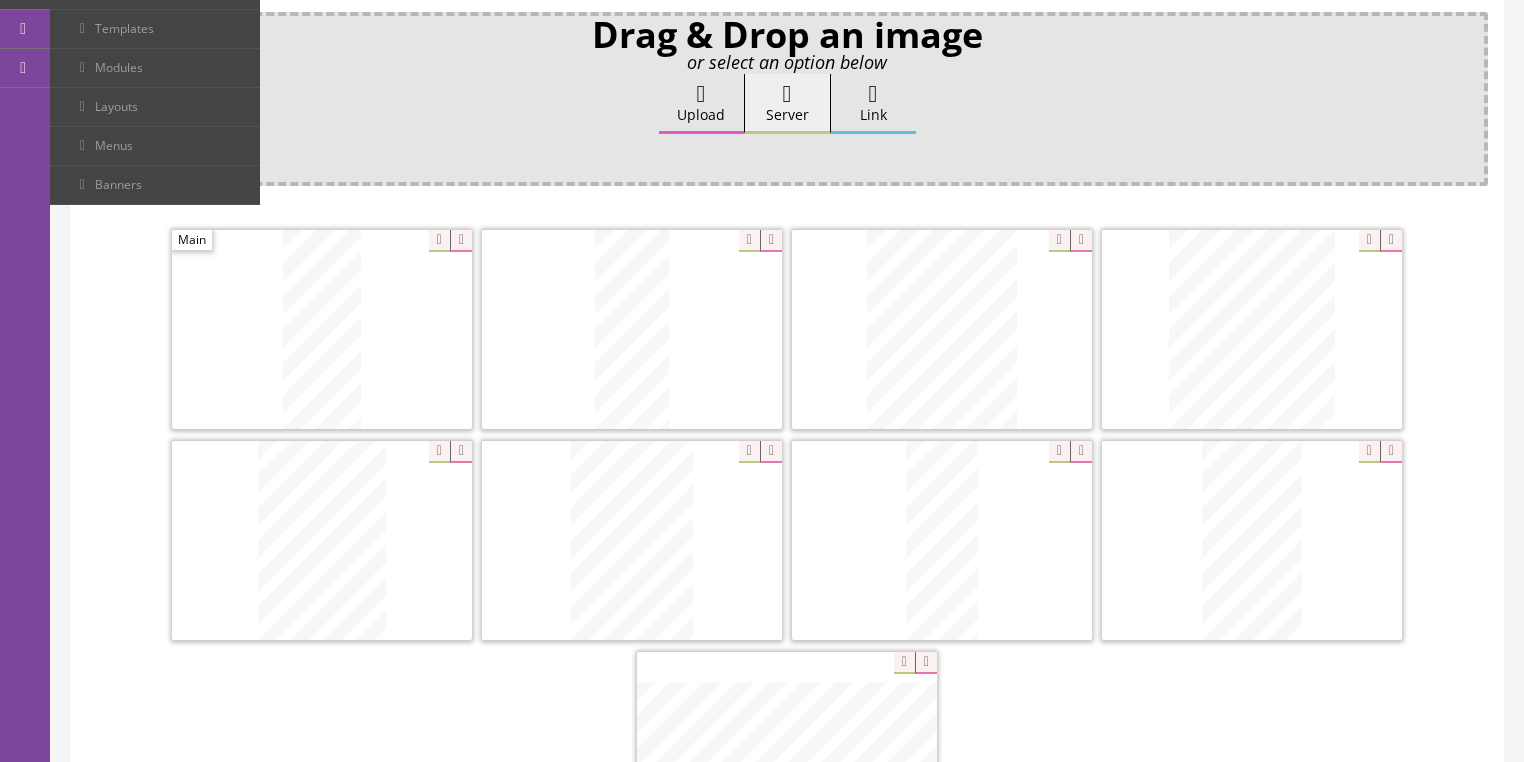 scroll, scrollTop: 228, scrollLeft: 0, axis: vertical 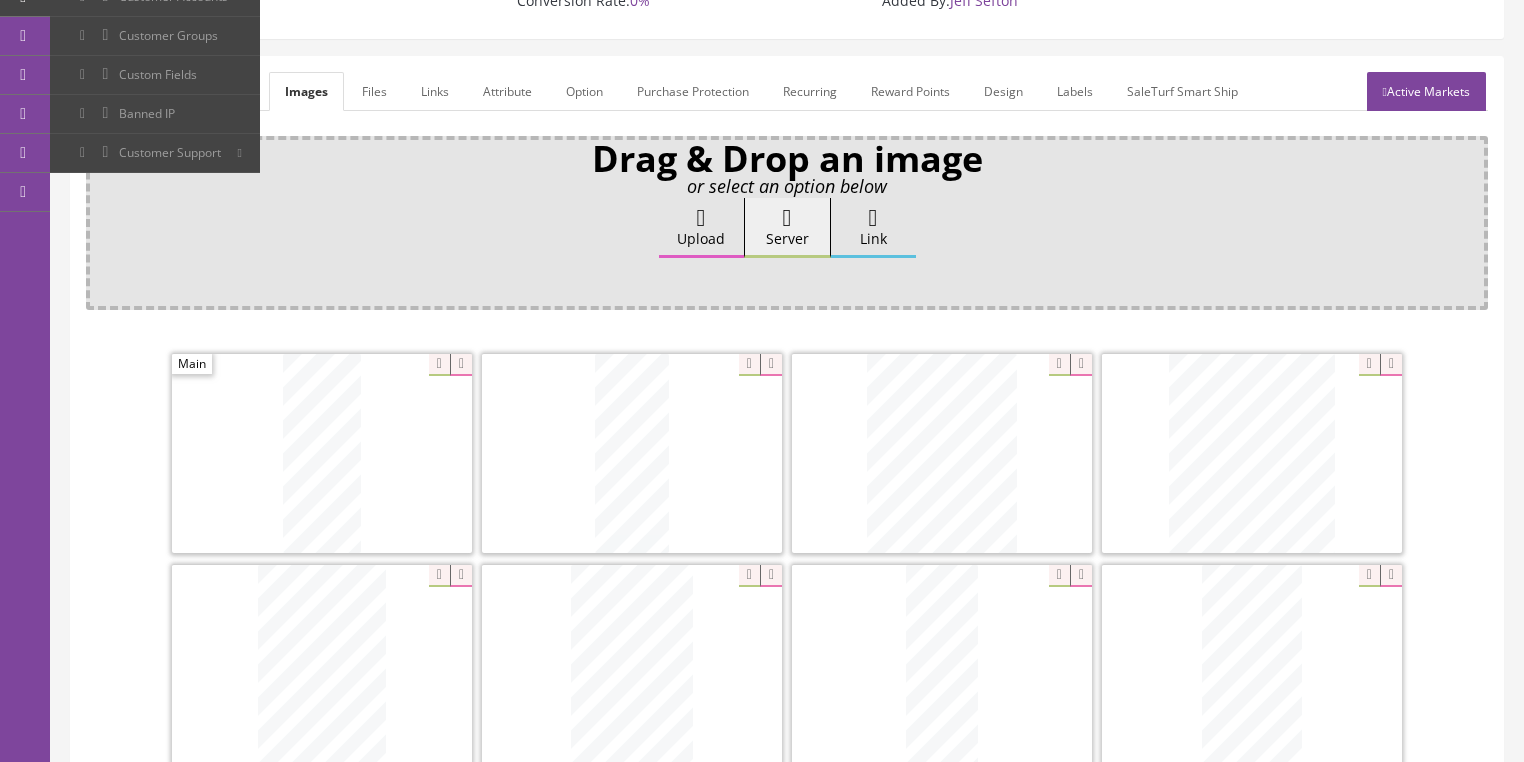 click on "General" at bounding box center [124, 91] 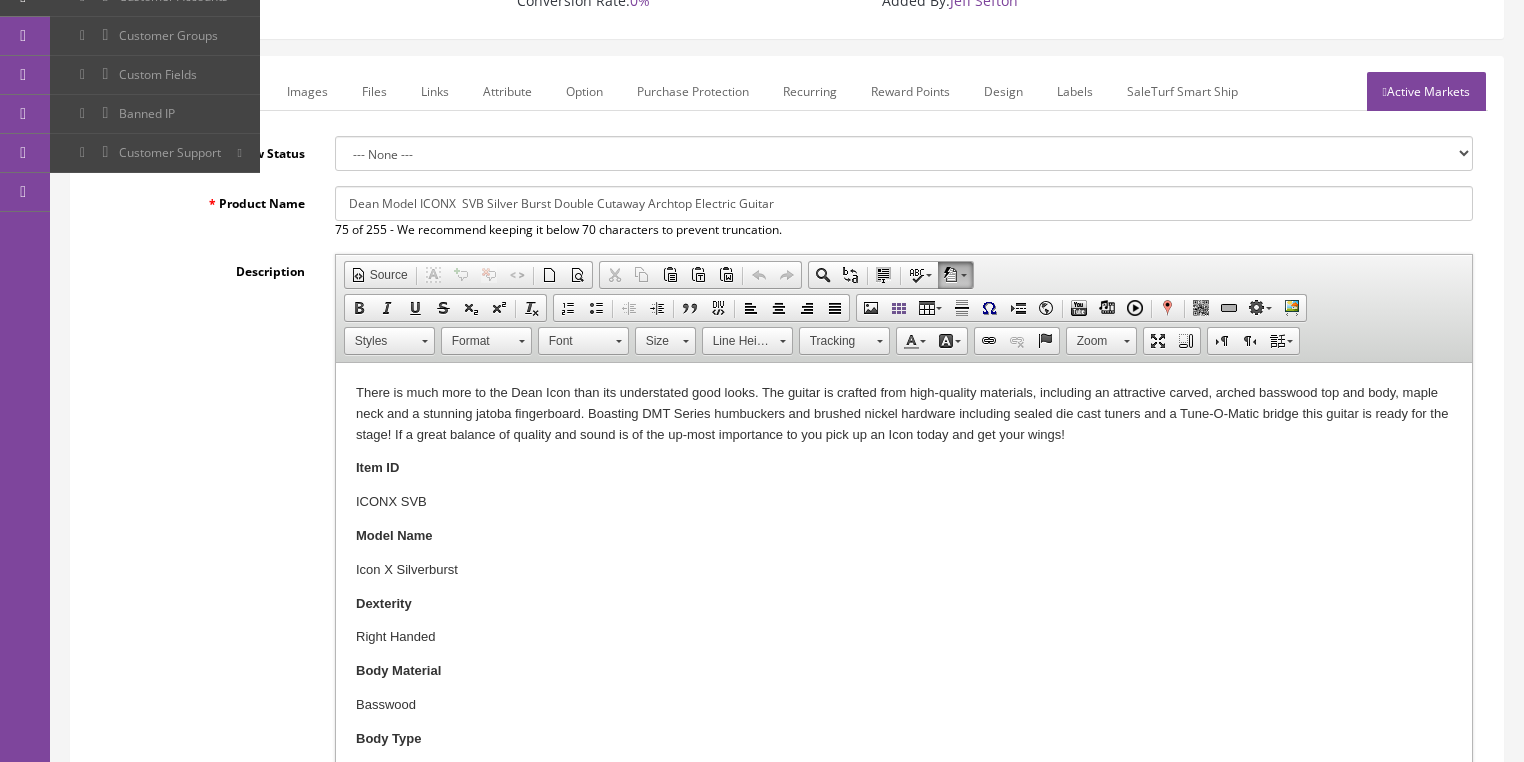 click on "There is much more to the Dean Icon than its understated good looks. The guitar is crafted from high-quality materials, including an attractive carved, arched basswood top and body, maple neck and a stunning jatoba fingerboard. Boasting DMT Series humbuckers and brushed nickel hardware including sealed die cast tuners and a Tune-O-Matic bridge this guitar is ready for the stage! If a great balance of quality and sound is of the up-most importance to you pick up an Icon today and get your wings! Item ID ICONX SVB Model Name Icon X Silverburst Dexterity Right Handed Body Material Basswood Body Type Icon Top Material Basswood Top Contour Arched Top Neck Material Maple Scale Length 24 3/4" (629mm) Construction Bolt-On Neck Neck Shape C Fretboard Material Granadillo Inlays Pearl Icon # of Frets 22 Jumbo Fretboard Radius 12" (305mm) Year 2017 Nut DAE IL (Graphite) Nut Width 1 11/16" (43mm) Tuners Sealed Die Cast Knobs Dome Chrome Hardware Color Chrome Bridge Tune-O-Matic Pickup (Neck) DMT Design Humbucker BKBK None" at bounding box center (903, 1428) 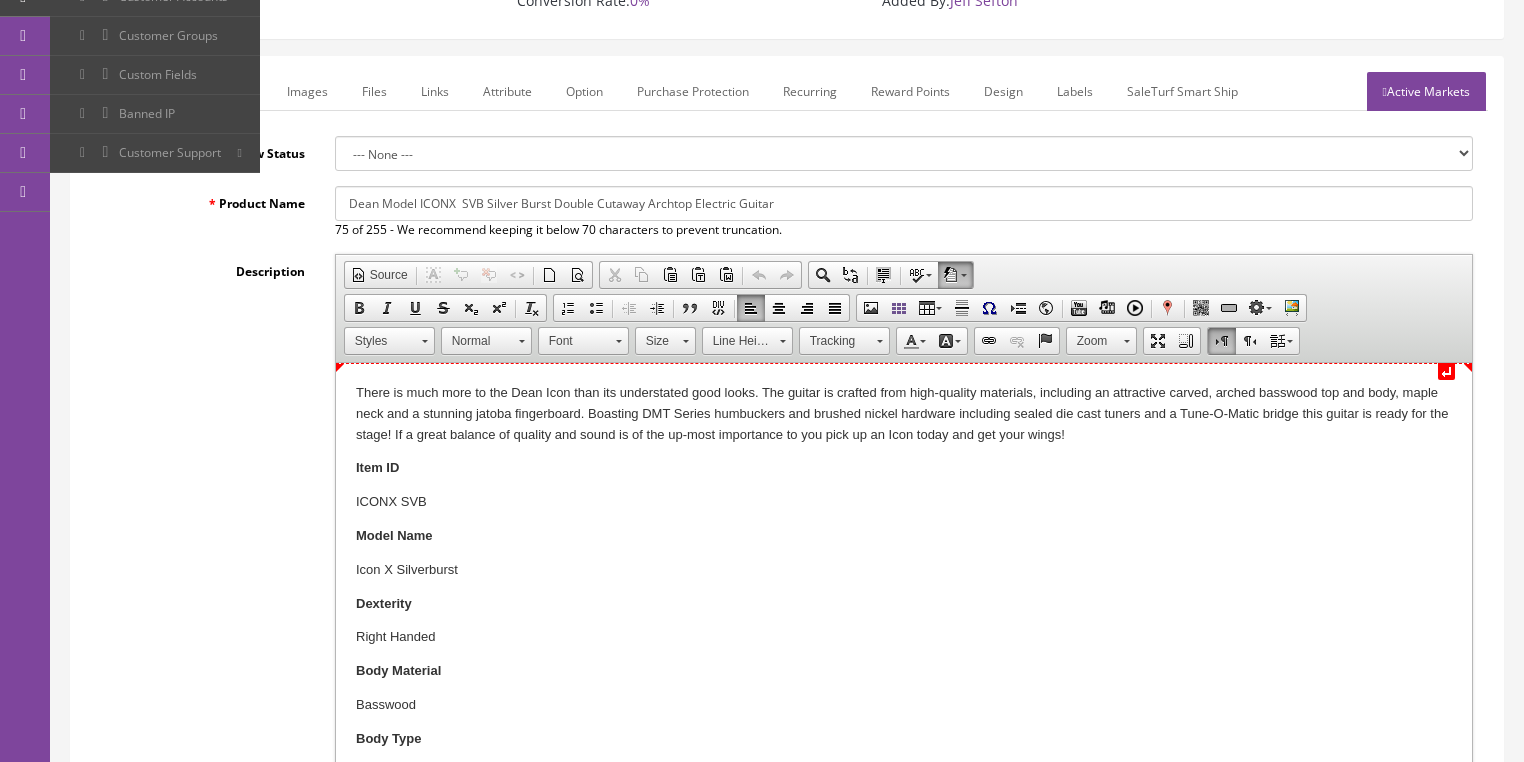 click on "There is much more to the Dean Icon than its understated good looks. The guitar is crafted from high-quality materials, including an attractive carved, arched basswood top and body, maple neck and a stunning jatoba fingerboard. Boasting DMT Series humbuckers and brushed nickel hardware including sealed die cast tuners and a Tune-O-Matic bridge this guitar is ready for the stage! If a great balance of quality and sound is of the up-most importance to you pick up an Icon today and get your wings!" at bounding box center [903, 414] 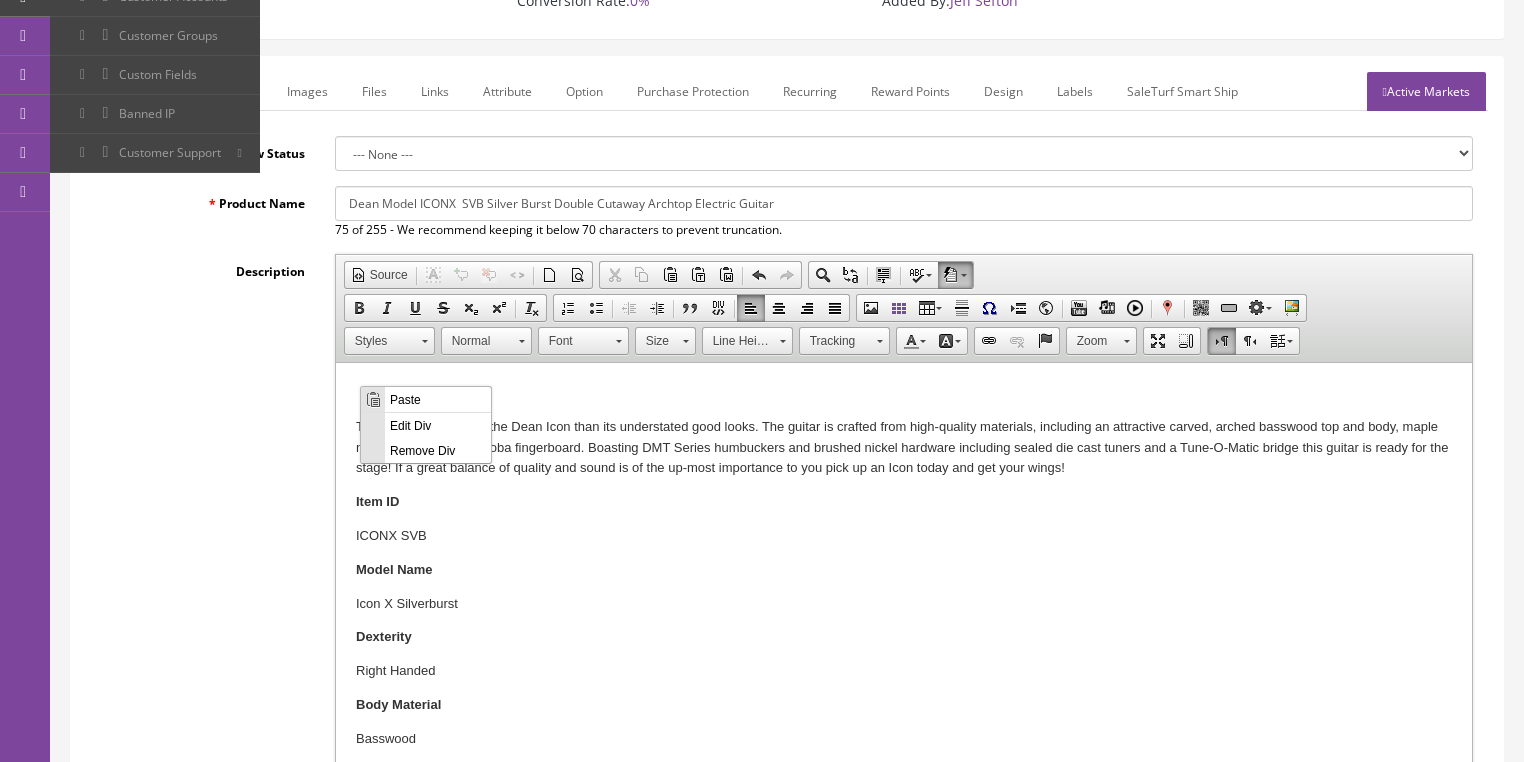scroll, scrollTop: 0, scrollLeft: 0, axis: both 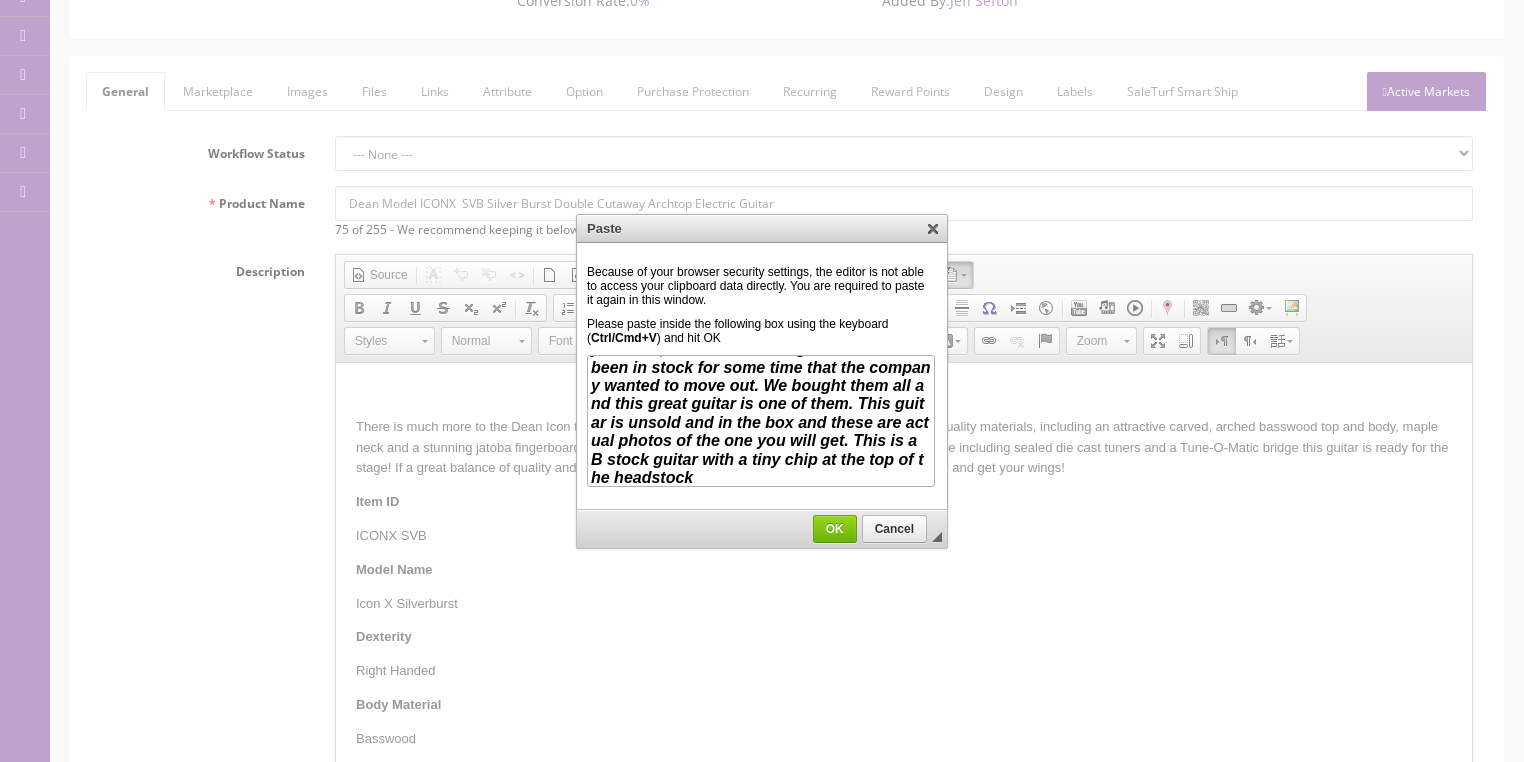 click on "OK" at bounding box center (835, 529) 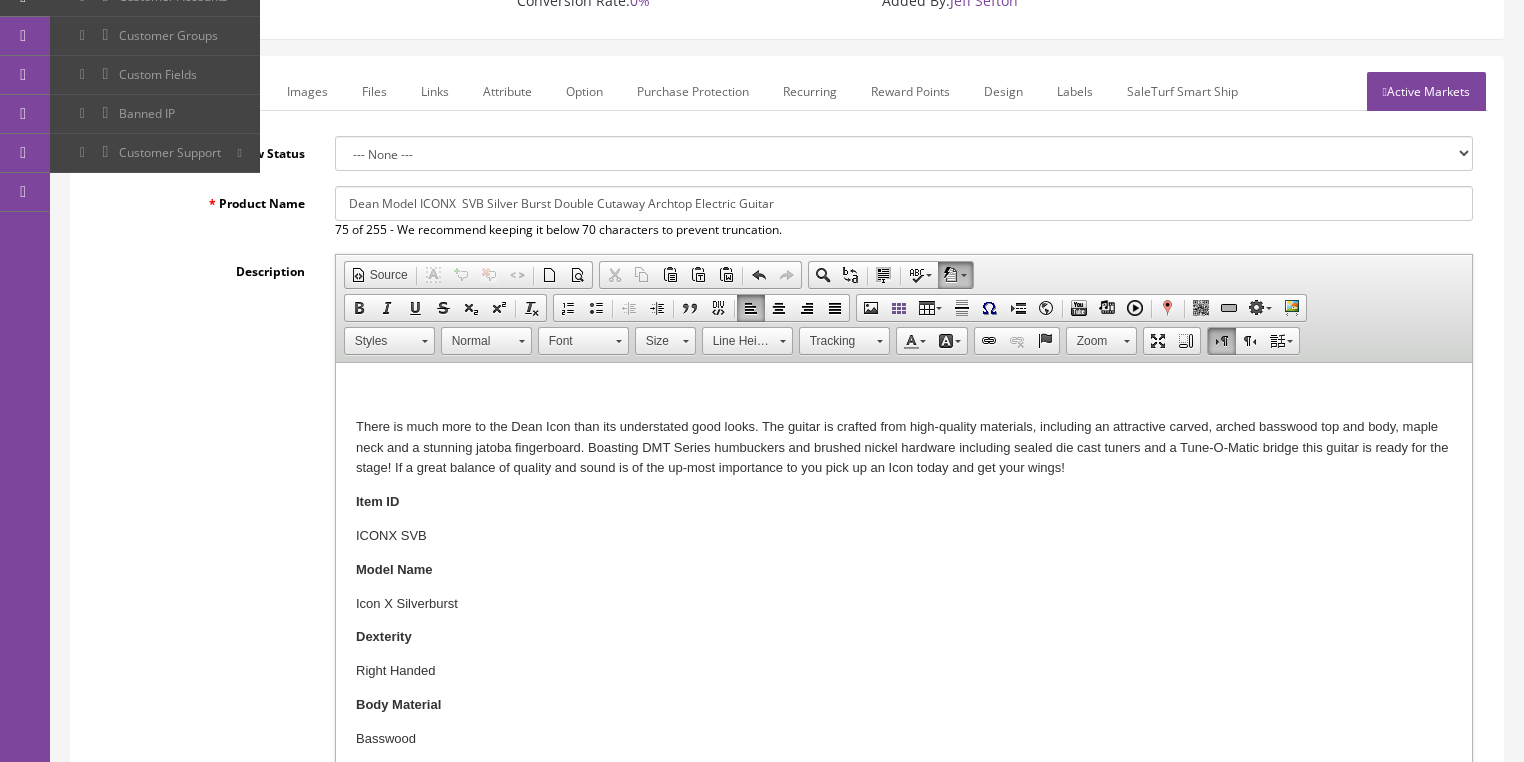 scroll, scrollTop: 0, scrollLeft: 0, axis: both 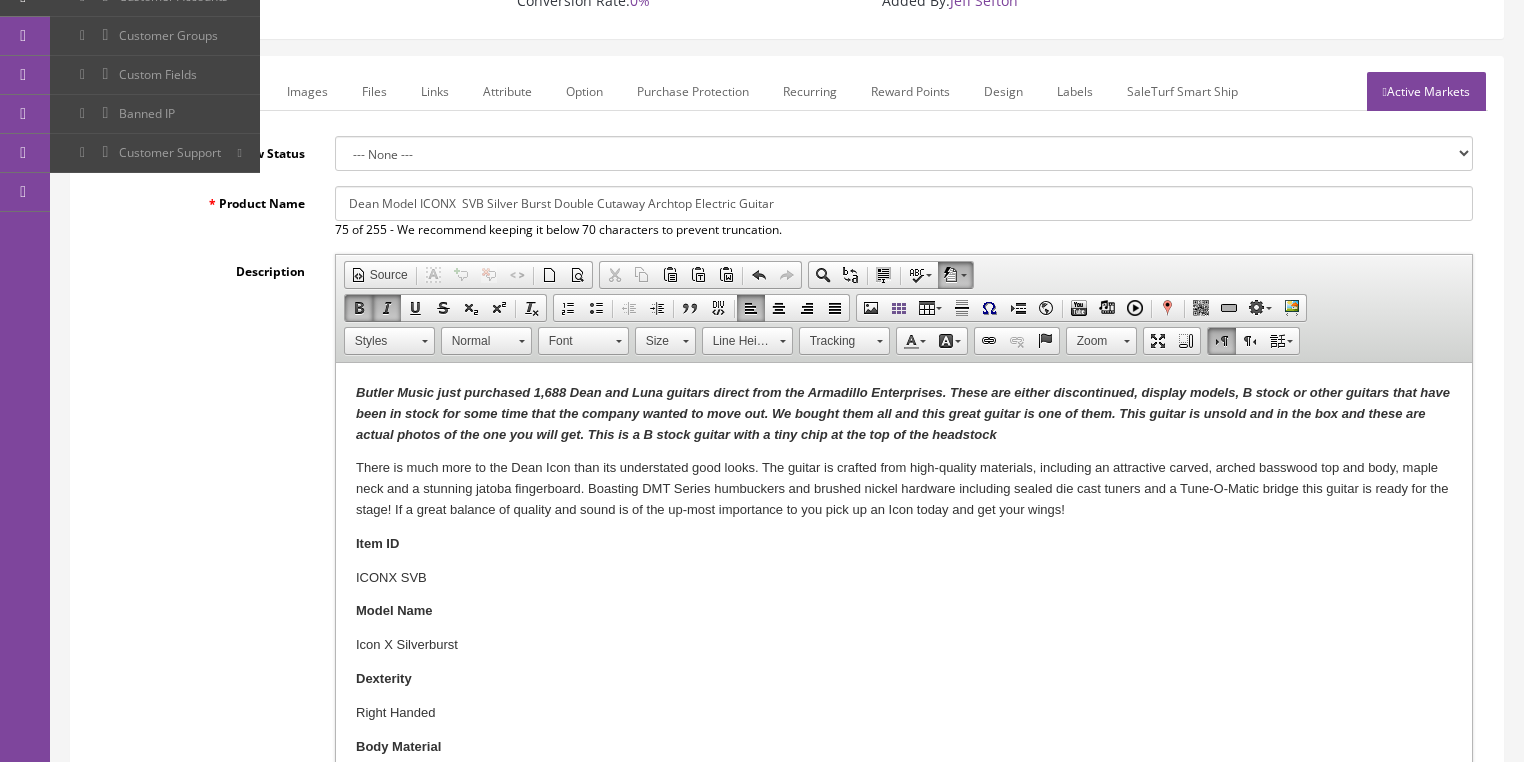 click on "Butler Music just purchased 1,688 Dean and Luna guitars direct from the Armadillo Enterprises. These are either discontinued, display models, B stock or other guitars that have been in stock for some time that the company wanted to move out. We bought them all and this great guitar is one of them. This guitar is unsold and in the box and these are actual photos of the one you will get. This is a B stock guitar with a tiny chip at the top of the headstock" at bounding box center (902, 413) 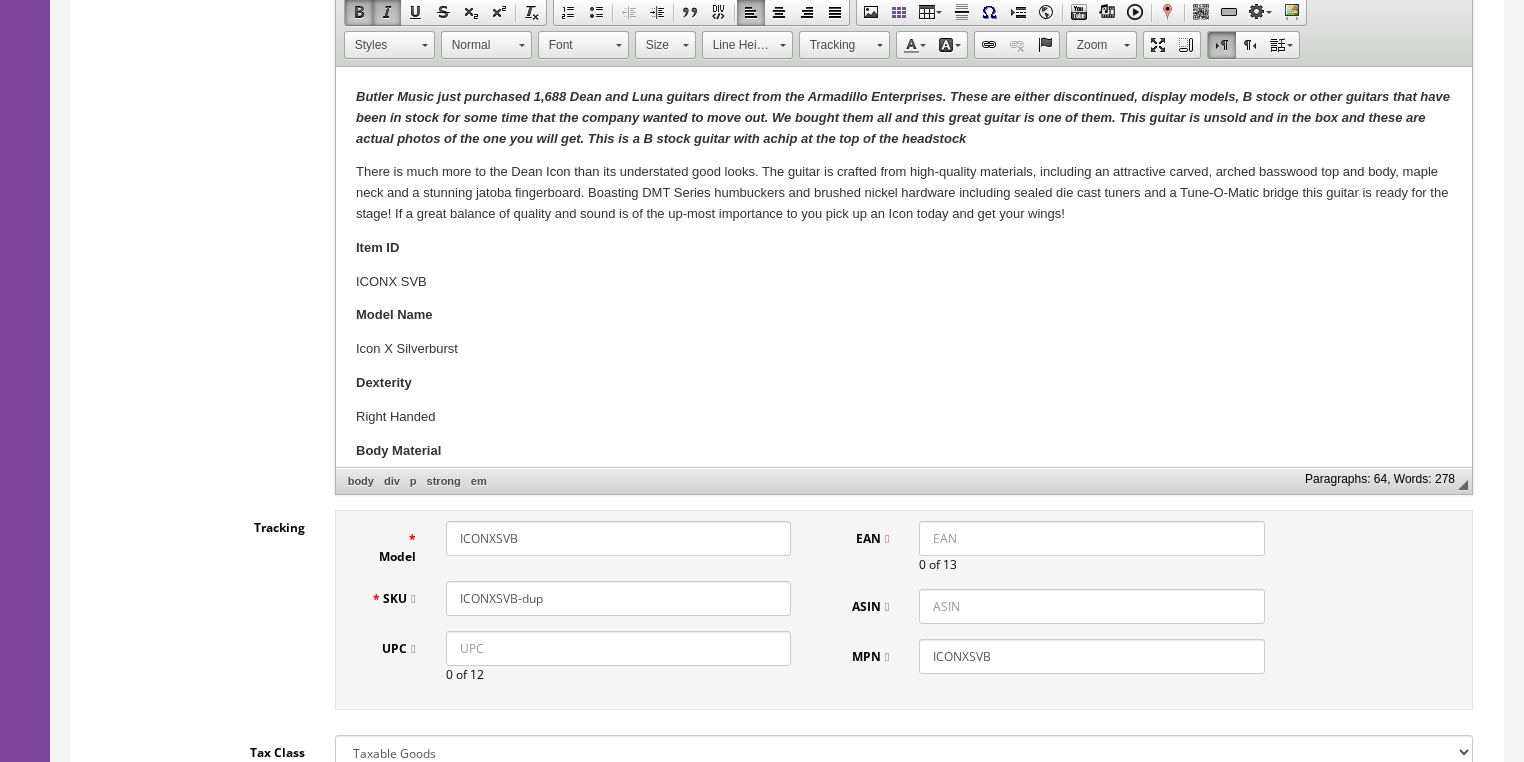 scroll, scrollTop: 548, scrollLeft: 0, axis: vertical 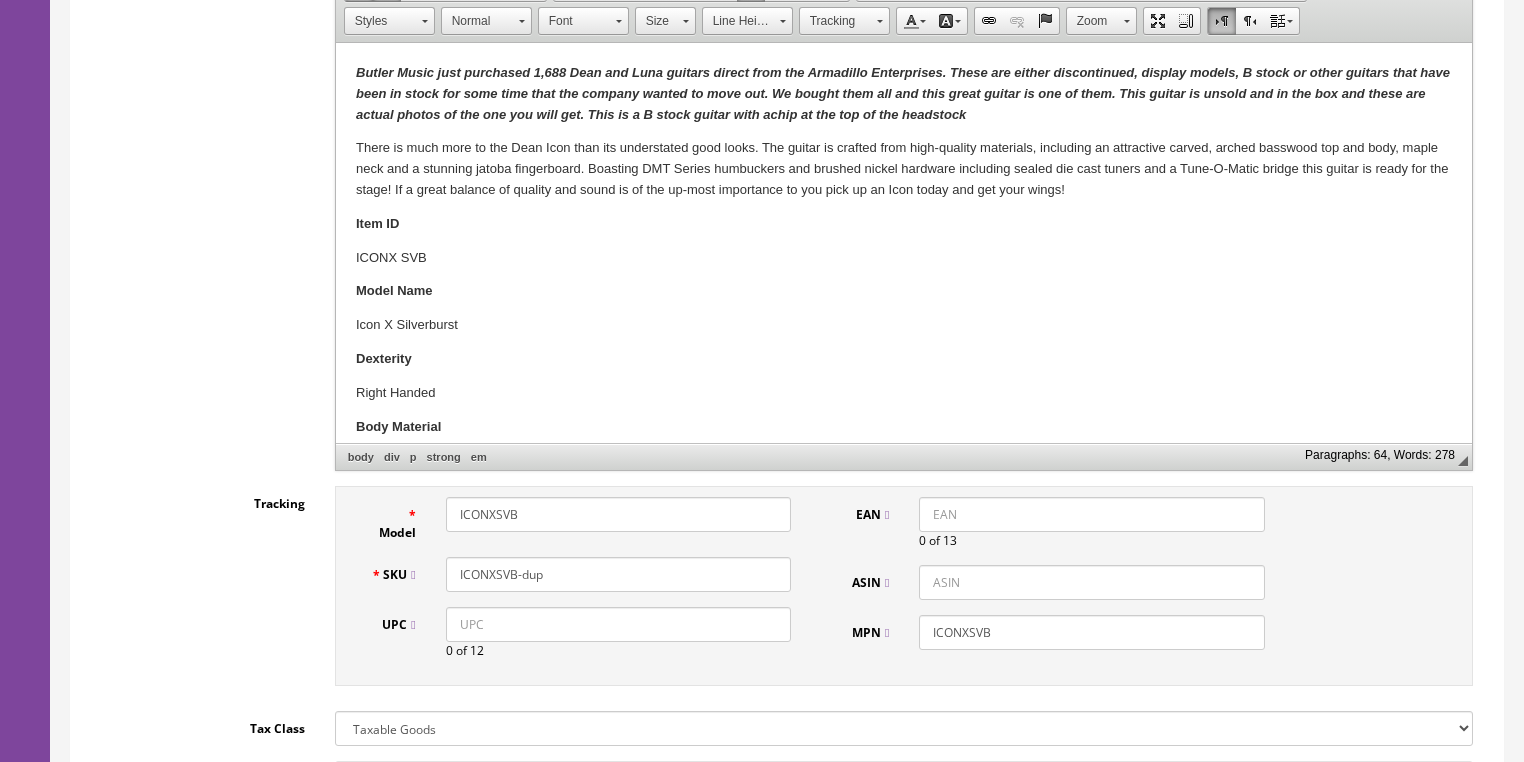 drag, startPoint x: 496, startPoint y: 567, endPoint x: 651, endPoint y: 563, distance: 155.0516 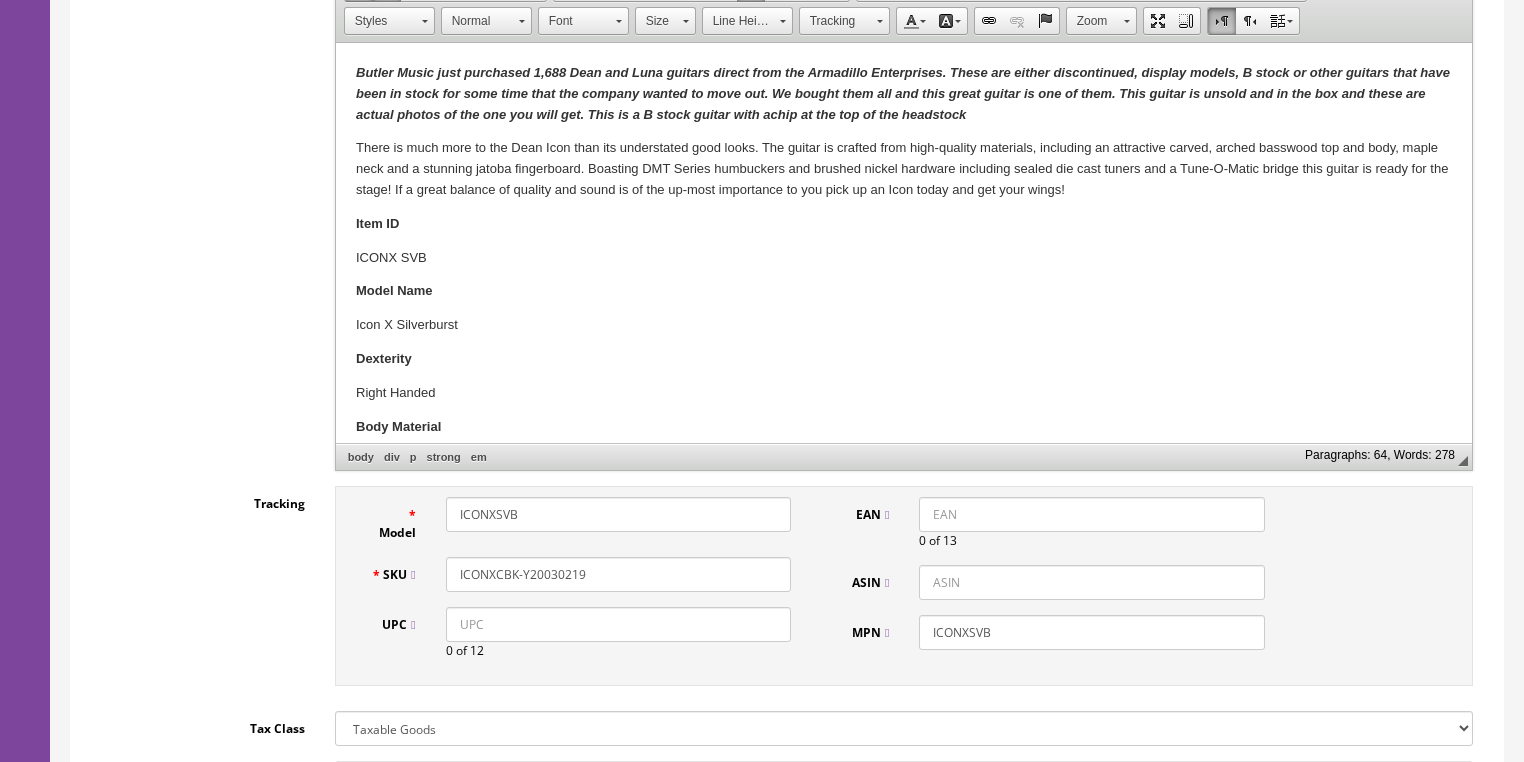 drag, startPoint x: 584, startPoint y: 573, endPoint x: 472, endPoint y: 583, distance: 112.44554 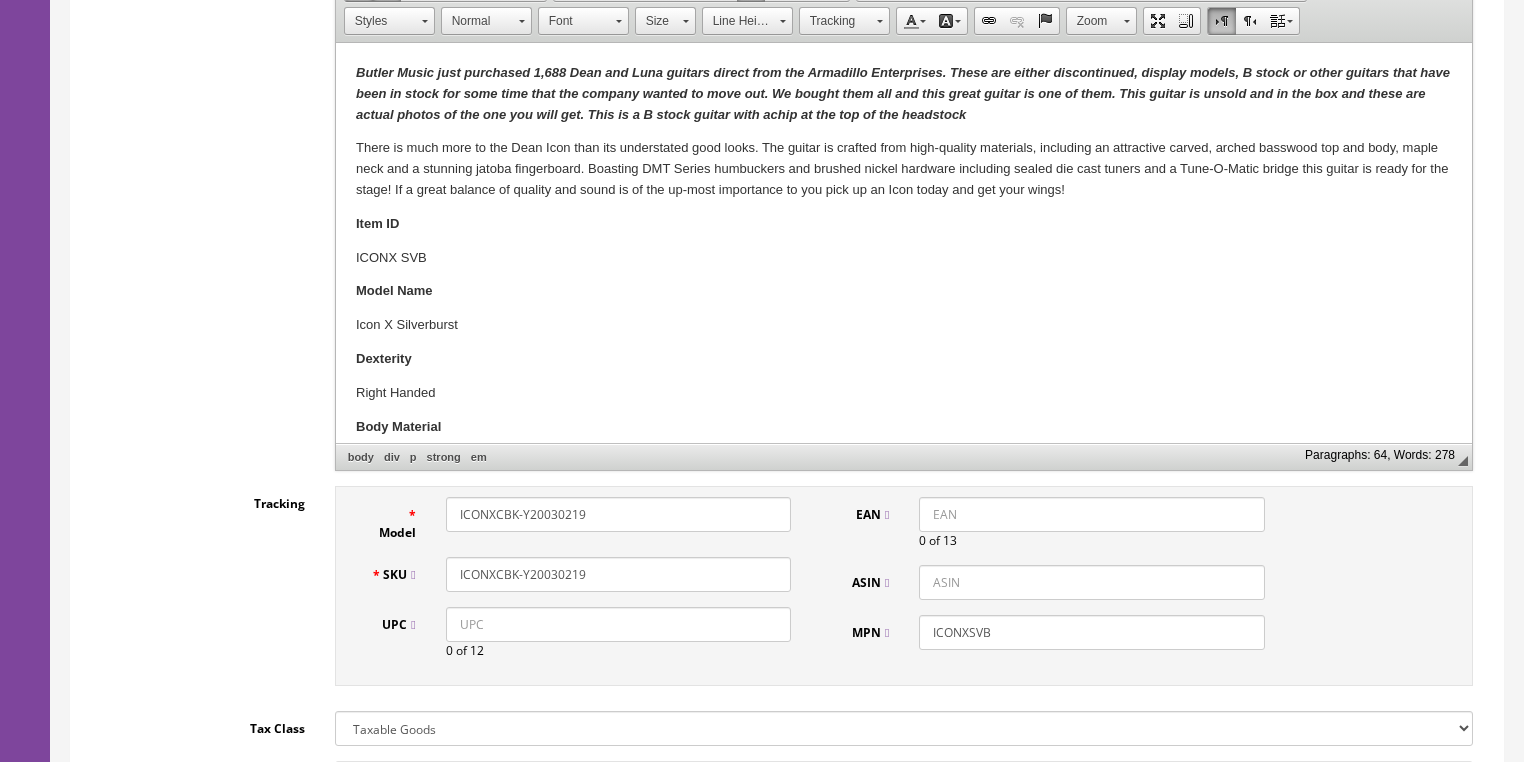 type on "ICONXCBK-Y20030219" 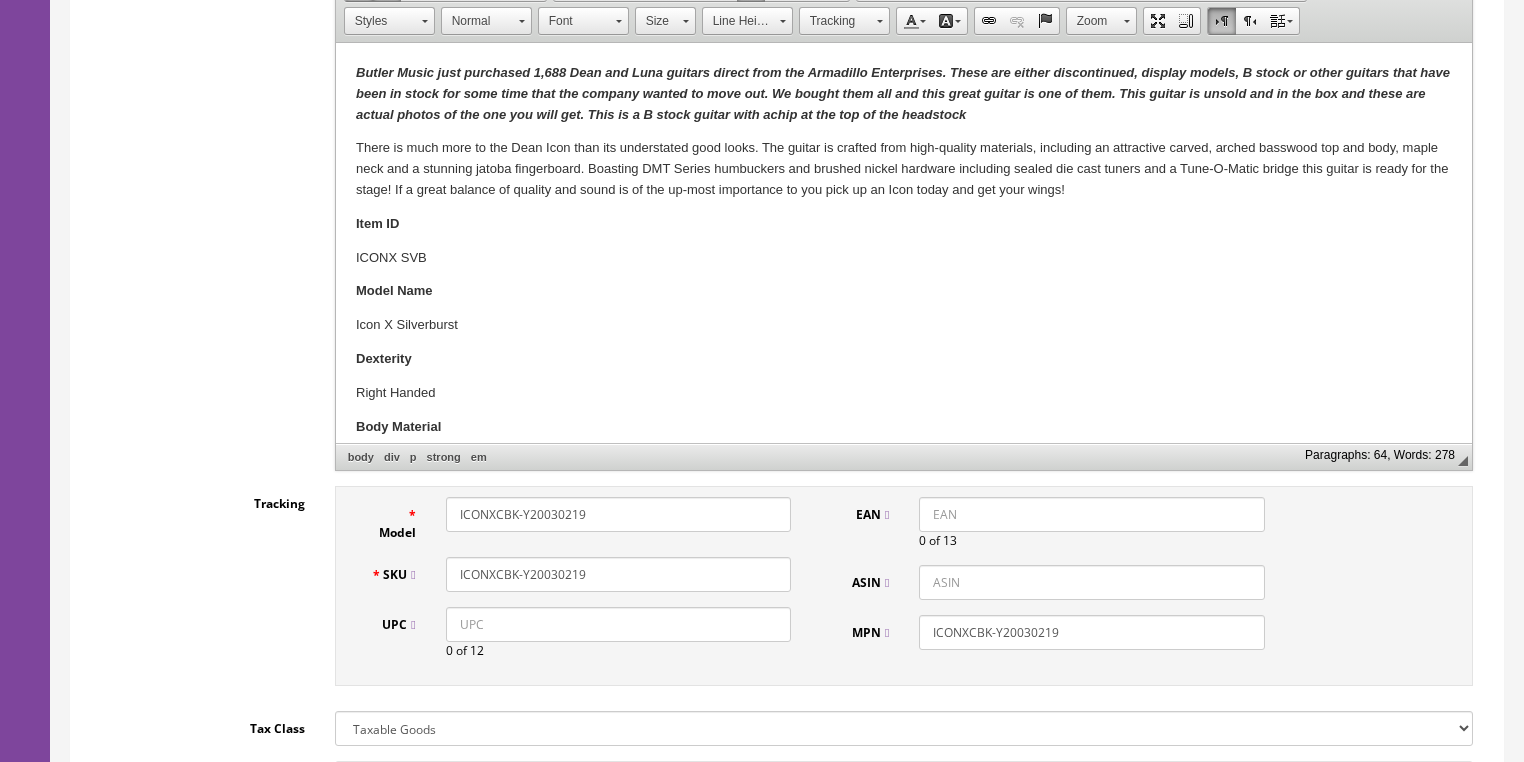 type on "ICONXCBK-Y20030219" 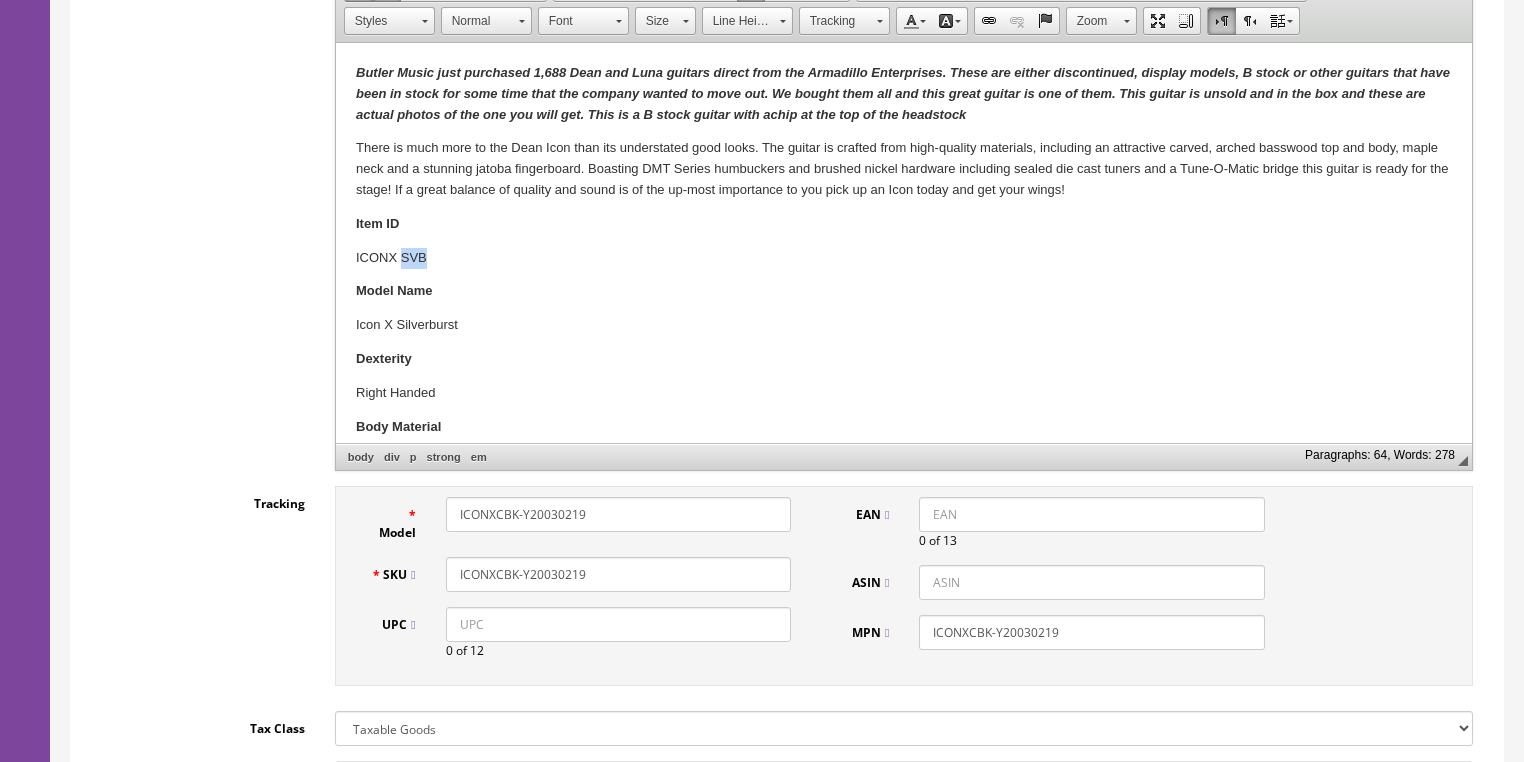 drag, startPoint x: 400, startPoint y: 258, endPoint x: 490, endPoint y: 258, distance: 90 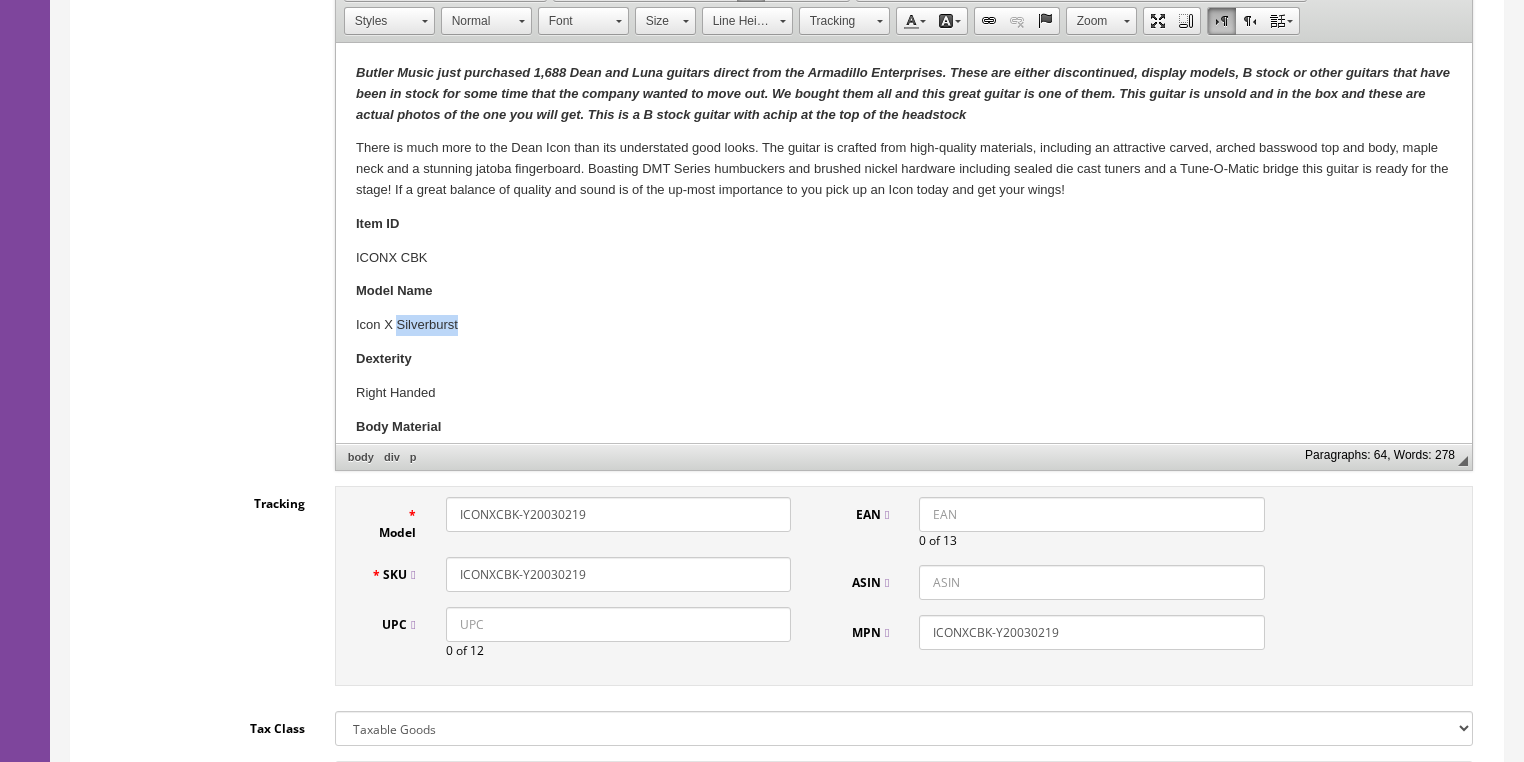 drag, startPoint x: 416, startPoint y: 322, endPoint x: 467, endPoint y: 318, distance: 51.156624 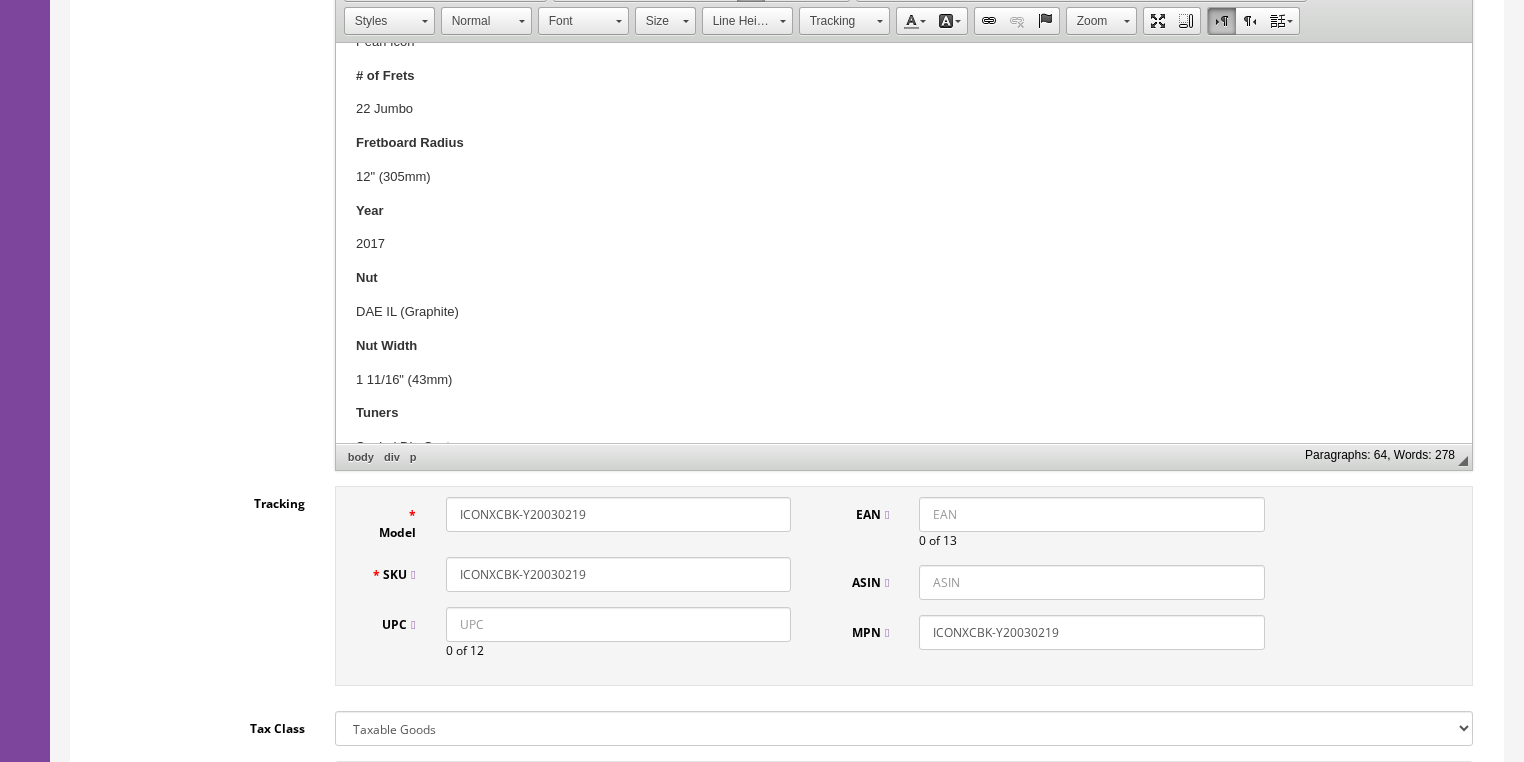 scroll, scrollTop: 1040, scrollLeft: 0, axis: vertical 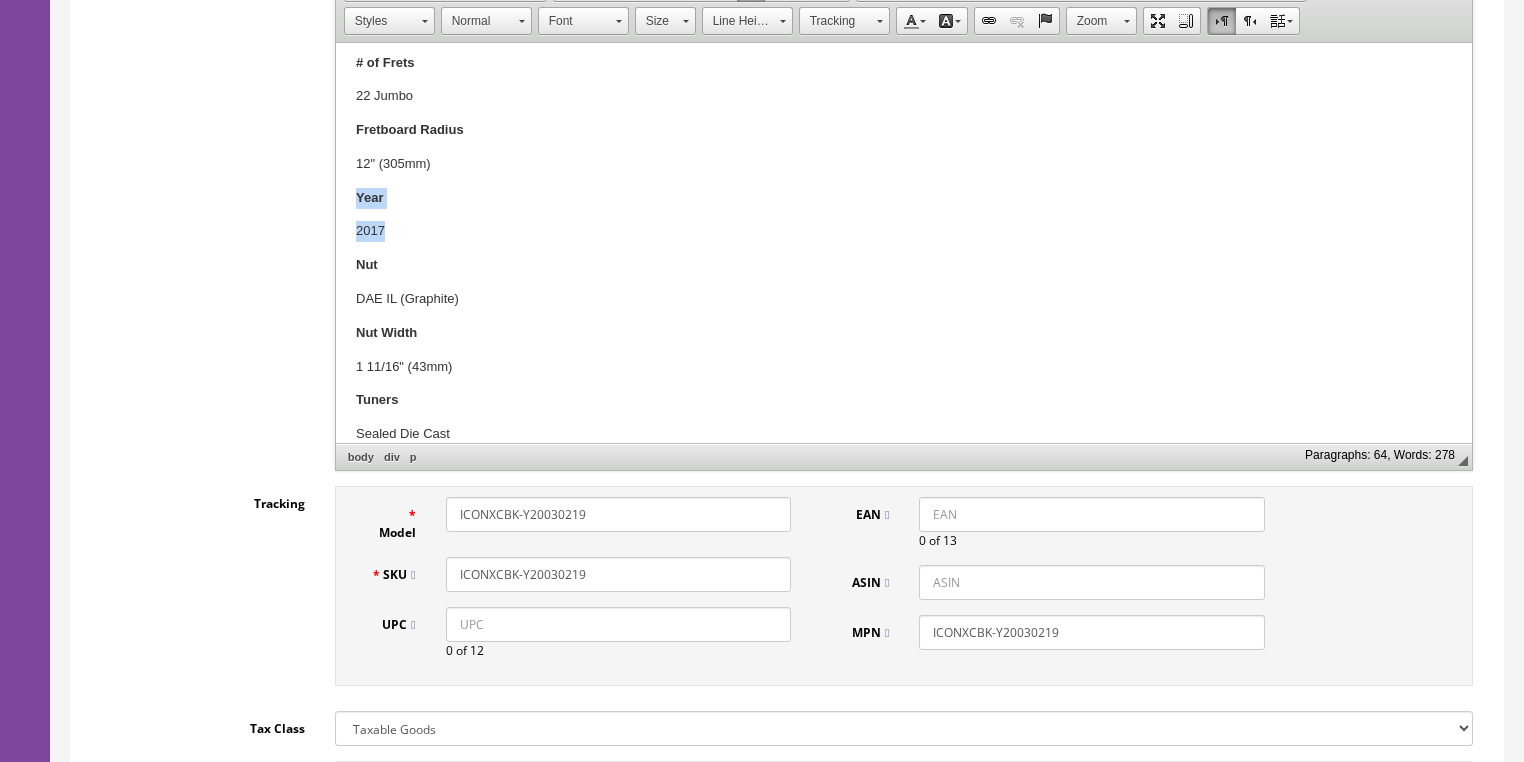 drag, startPoint x: 356, startPoint y: 197, endPoint x: 410, endPoint y: 221, distance: 59.093147 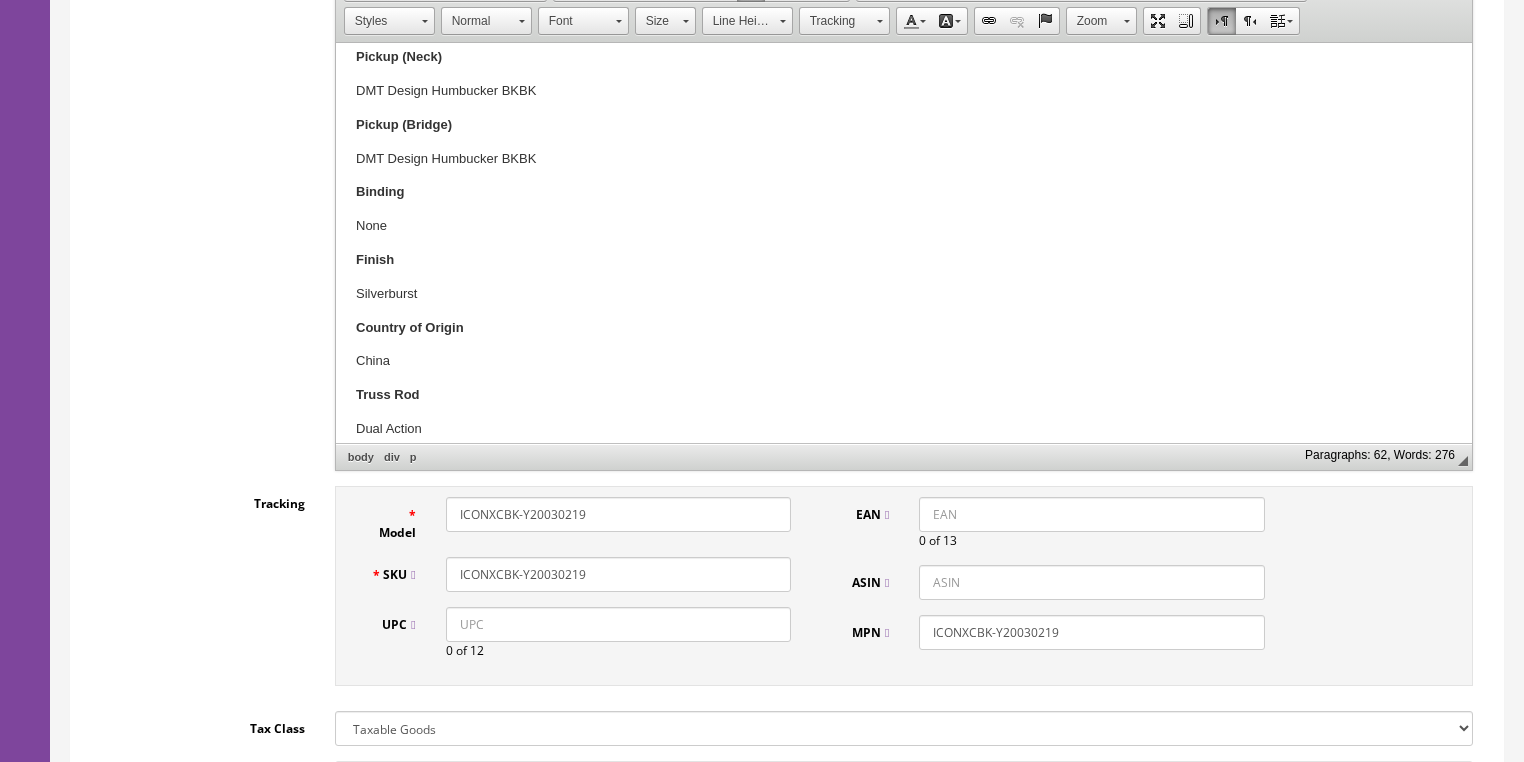 scroll, scrollTop: 1600, scrollLeft: 0, axis: vertical 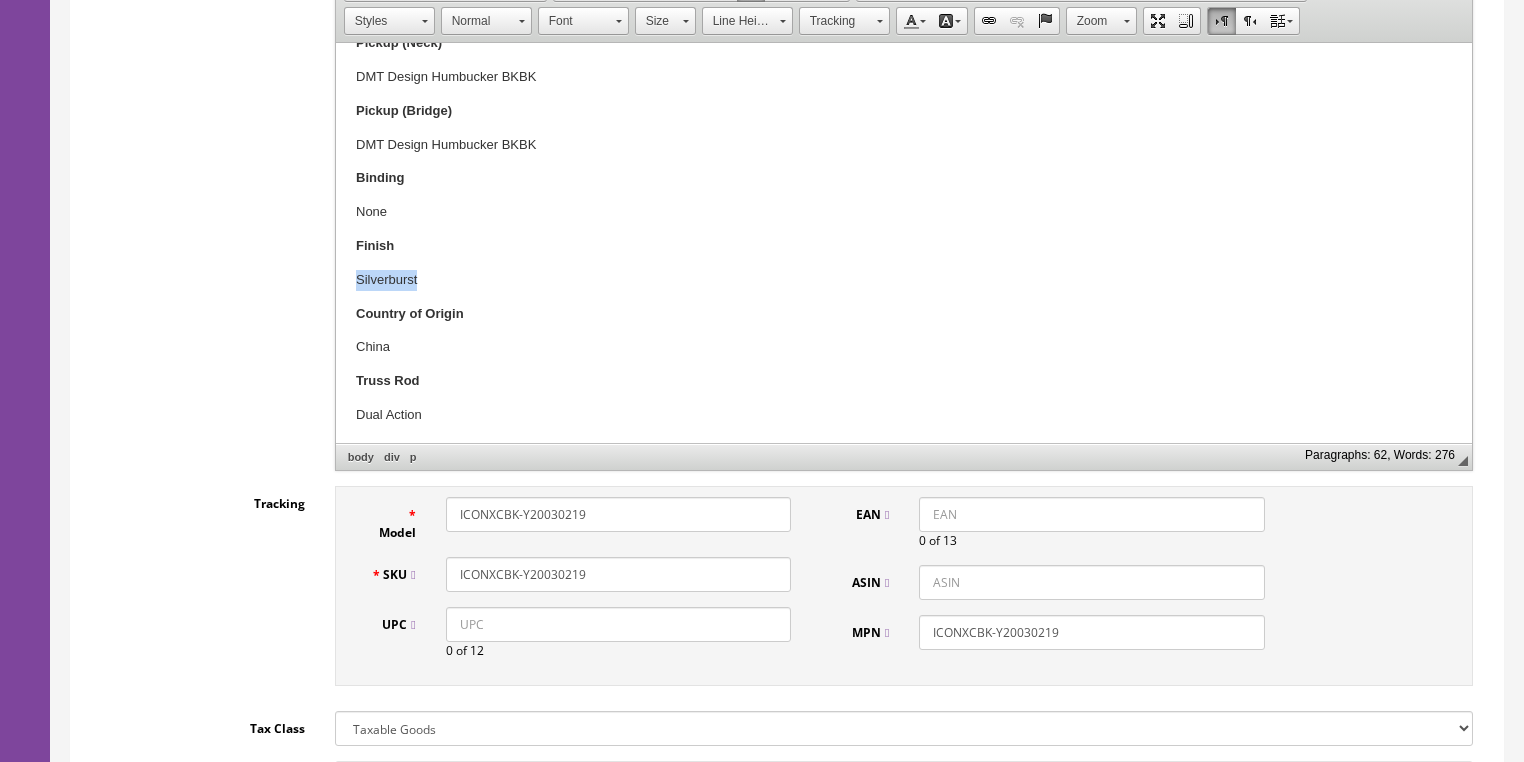 drag, startPoint x: 350, startPoint y: 278, endPoint x: 462, endPoint y: 273, distance: 112.11155 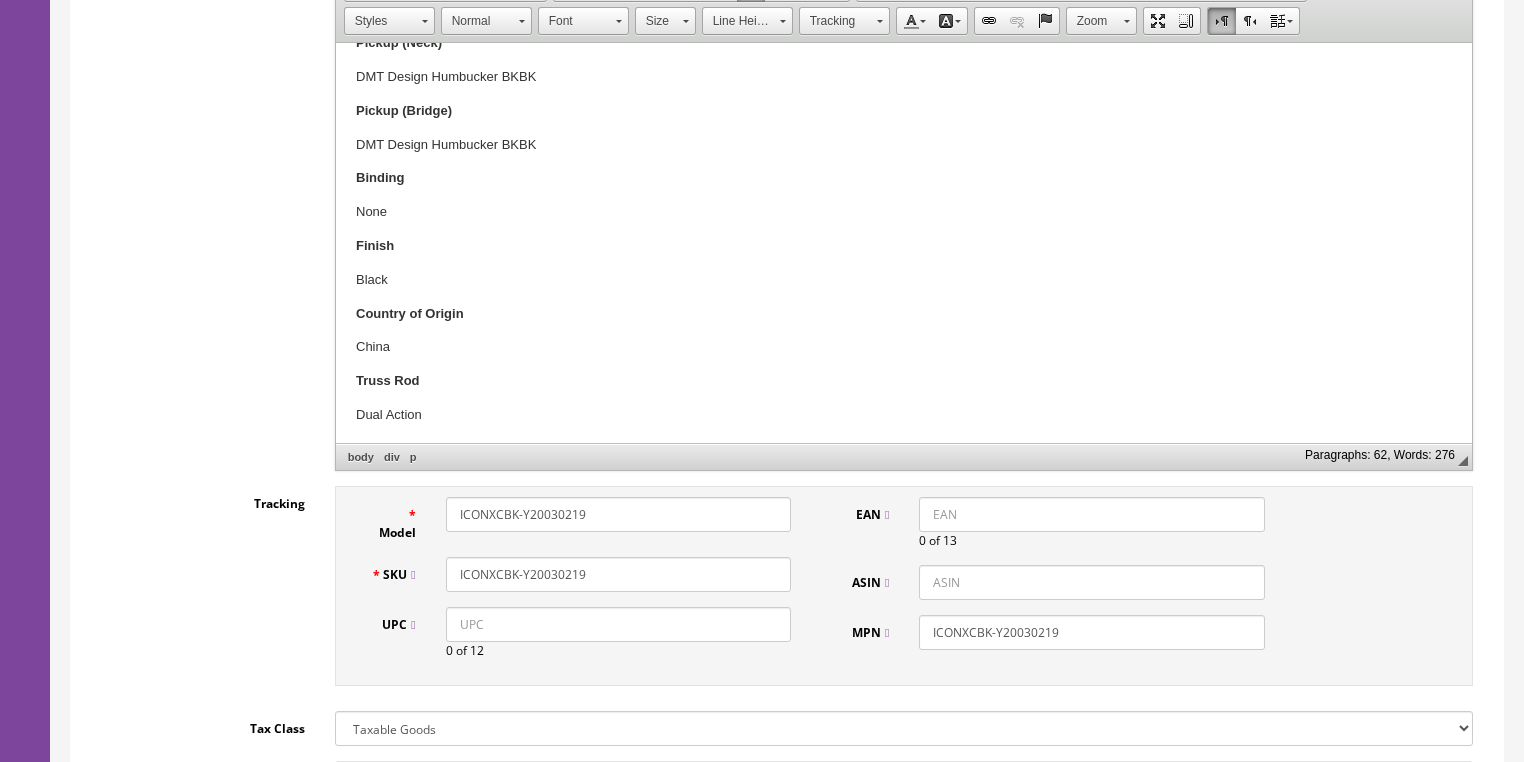 click on "Black" at bounding box center (903, 280) 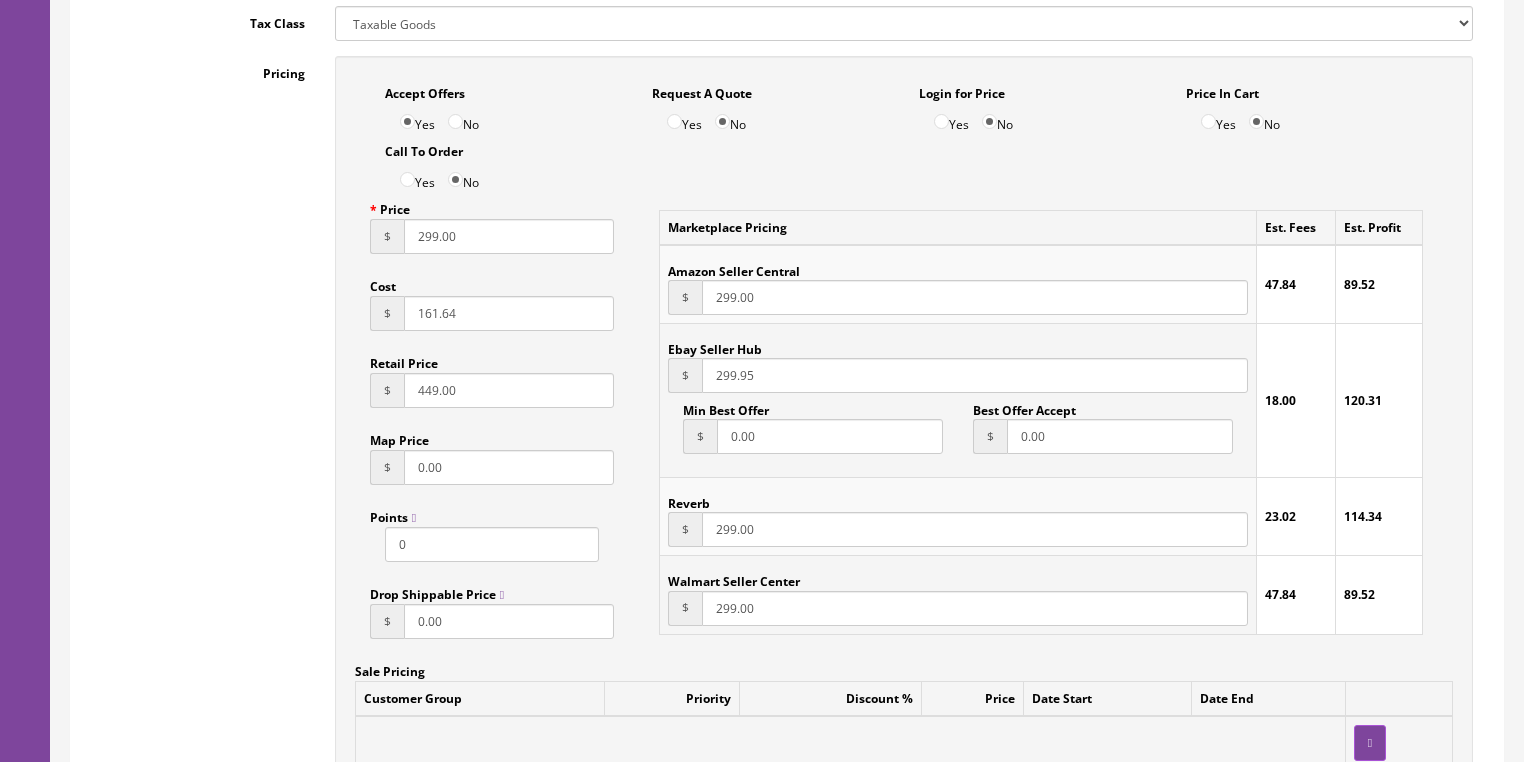 scroll, scrollTop: 1268, scrollLeft: 0, axis: vertical 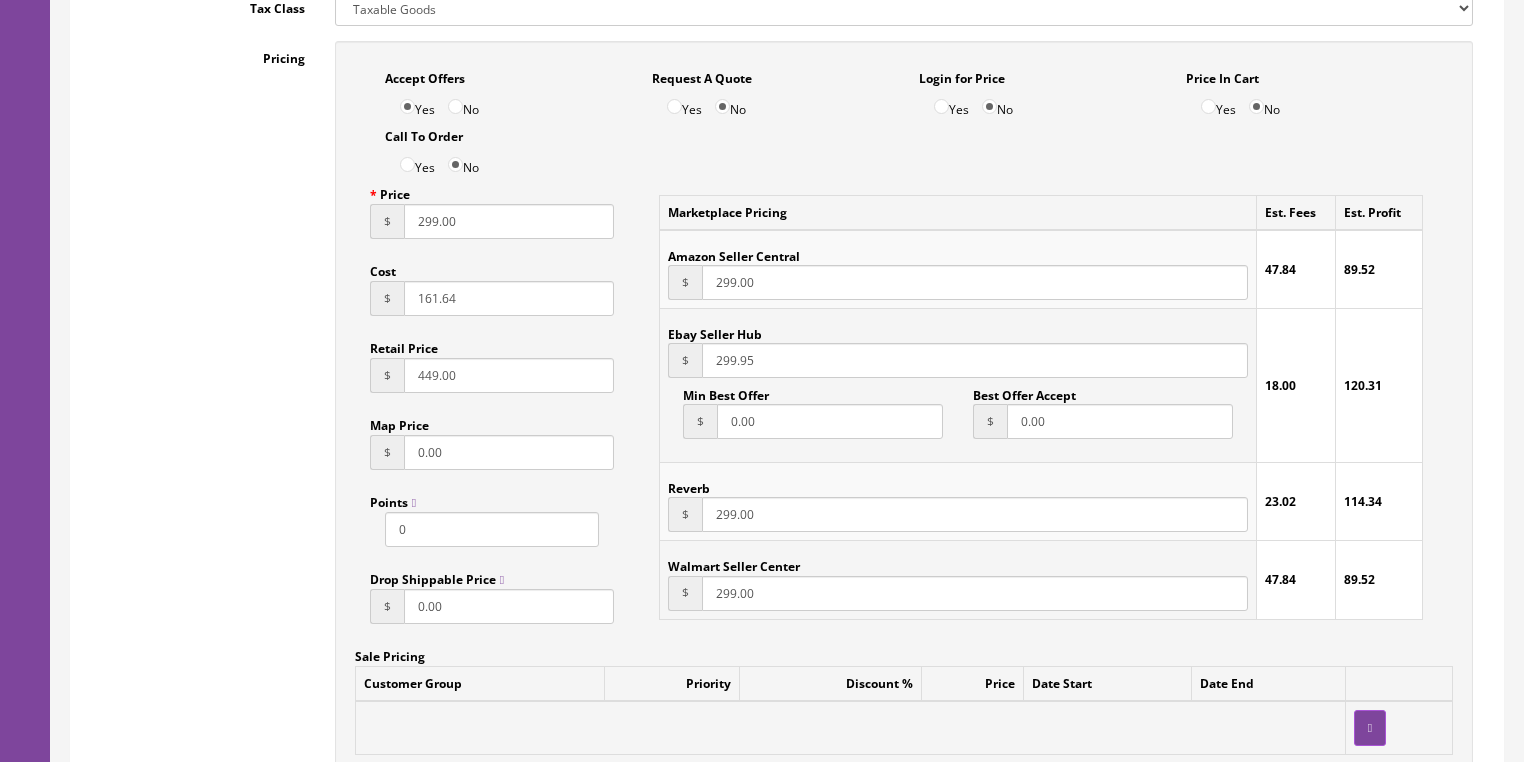 drag, startPoint x: 495, startPoint y: 240, endPoint x: 344, endPoint y: 249, distance: 151.26797 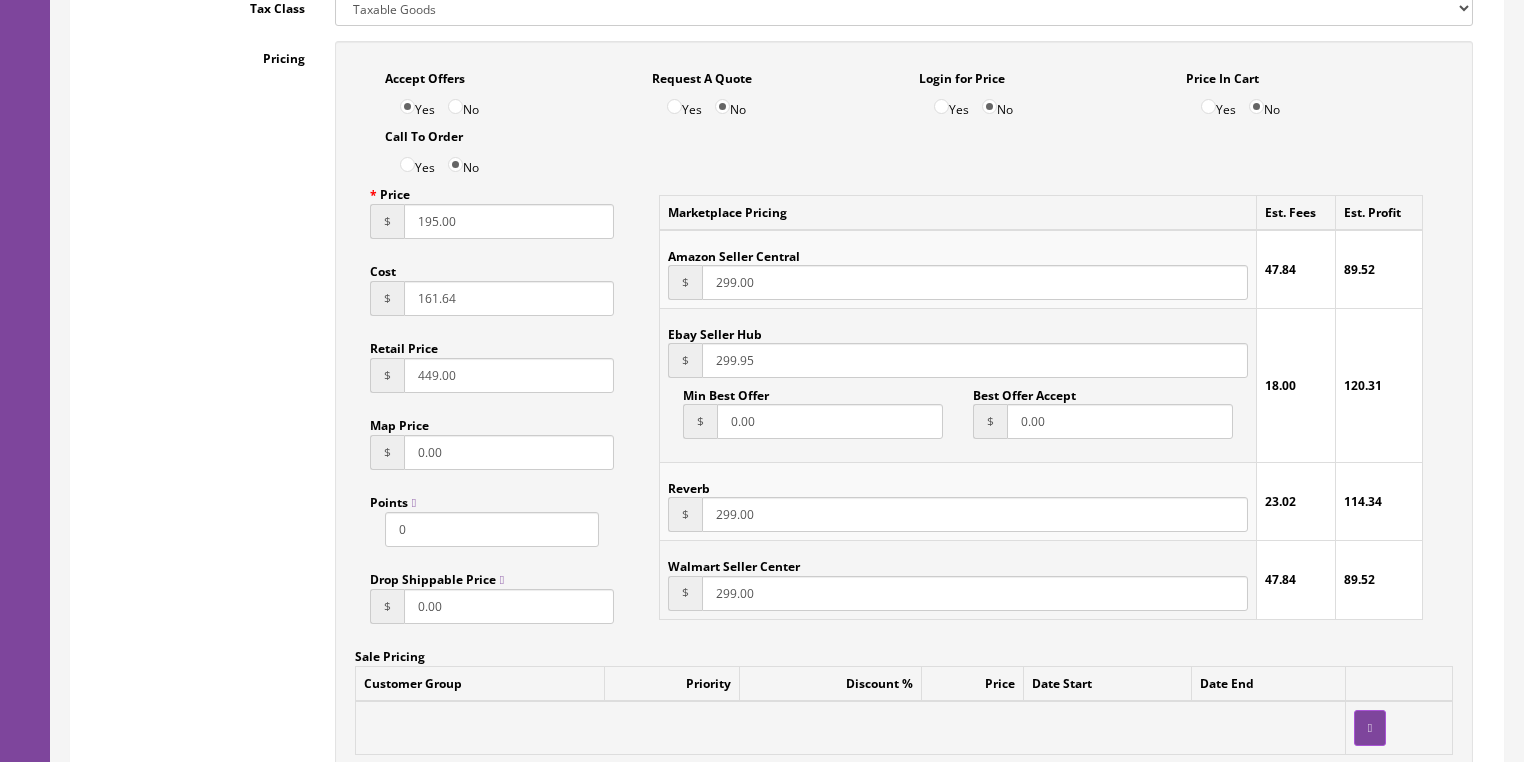 type on "195.00" 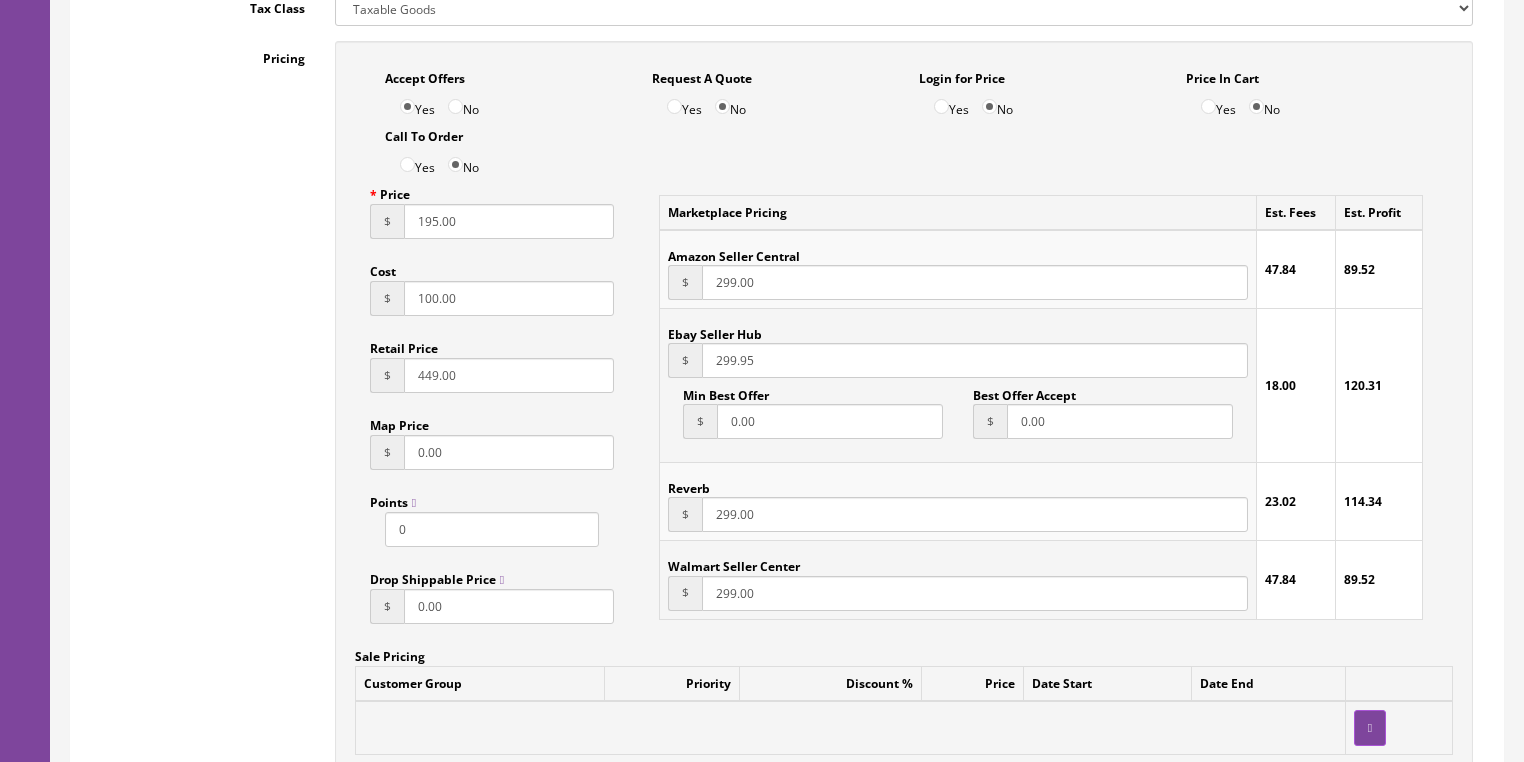 type on "100.00" 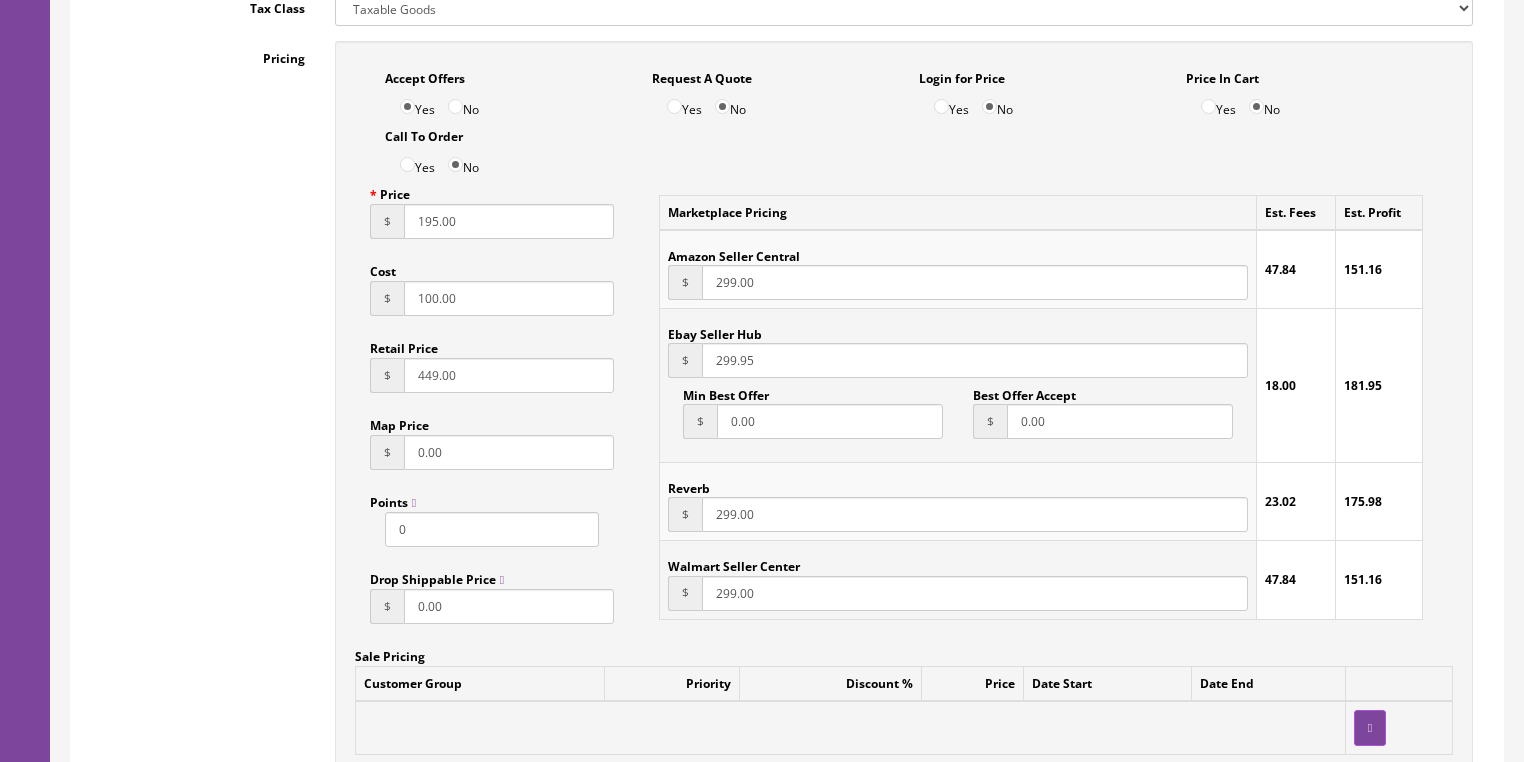 drag, startPoint x: 782, startPoint y: 369, endPoint x: 700, endPoint y: 376, distance: 82.29824 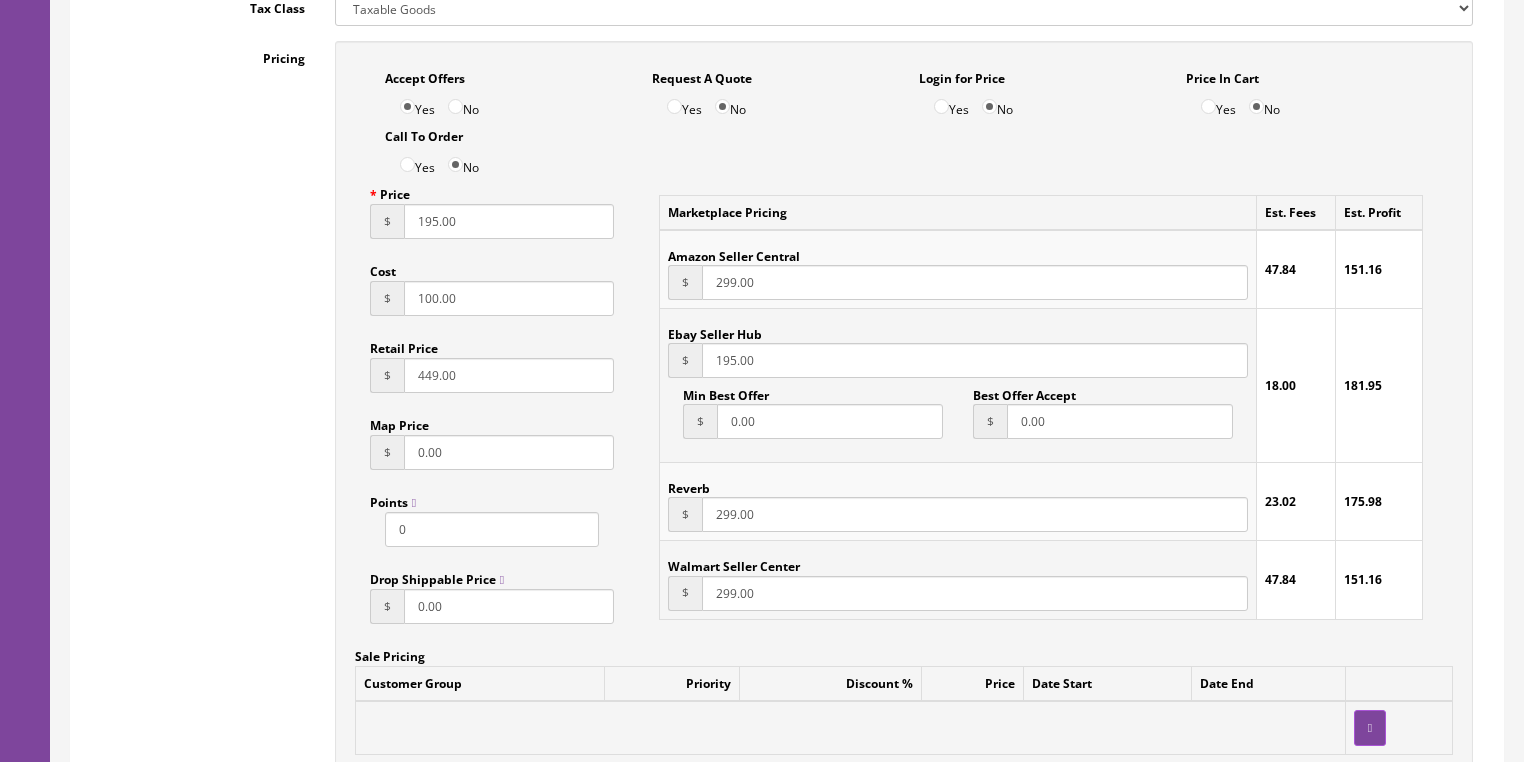 type on "195.00" 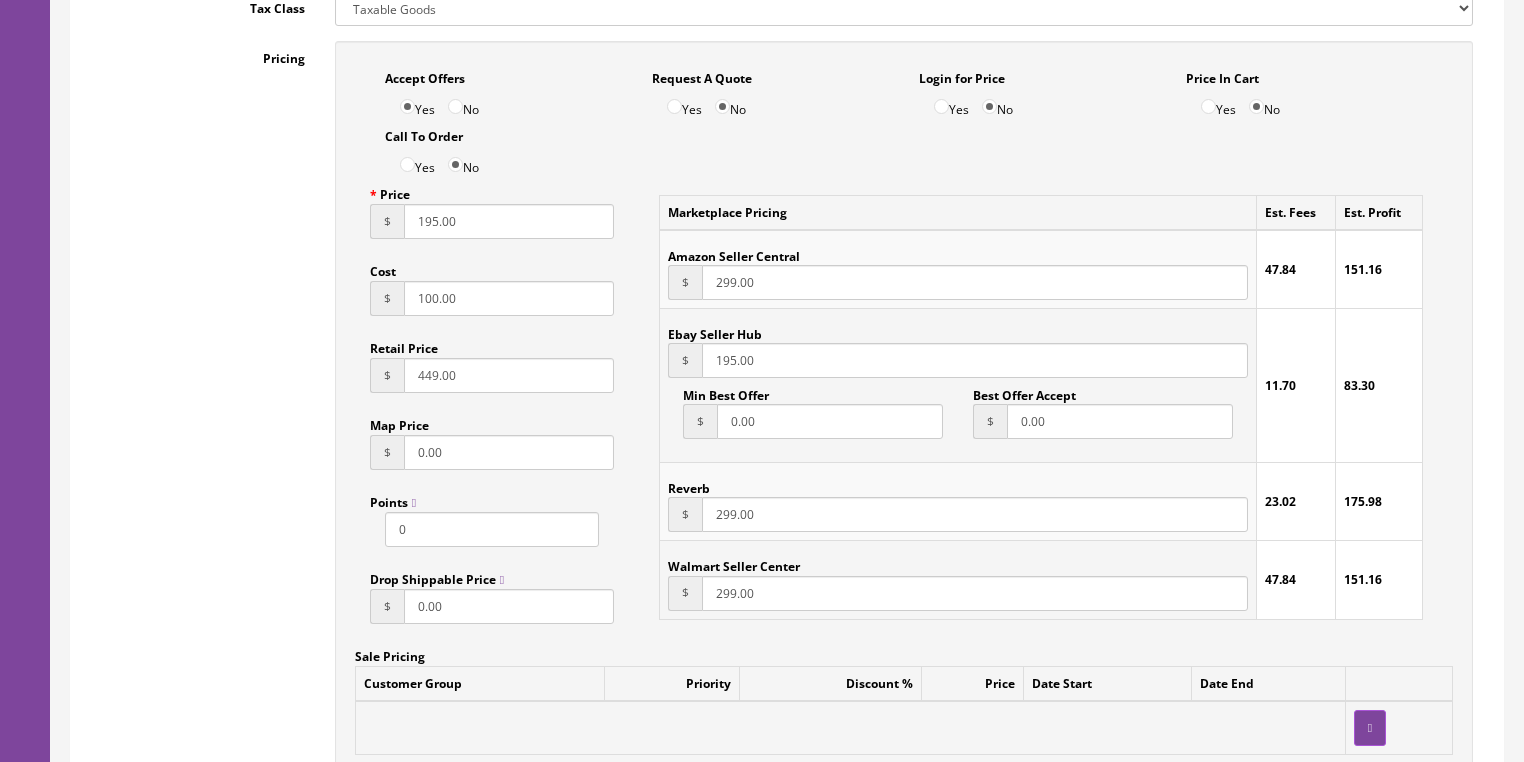 drag, startPoint x: 764, startPoint y: 520, endPoint x: 672, endPoint y: 532, distance: 92.779305 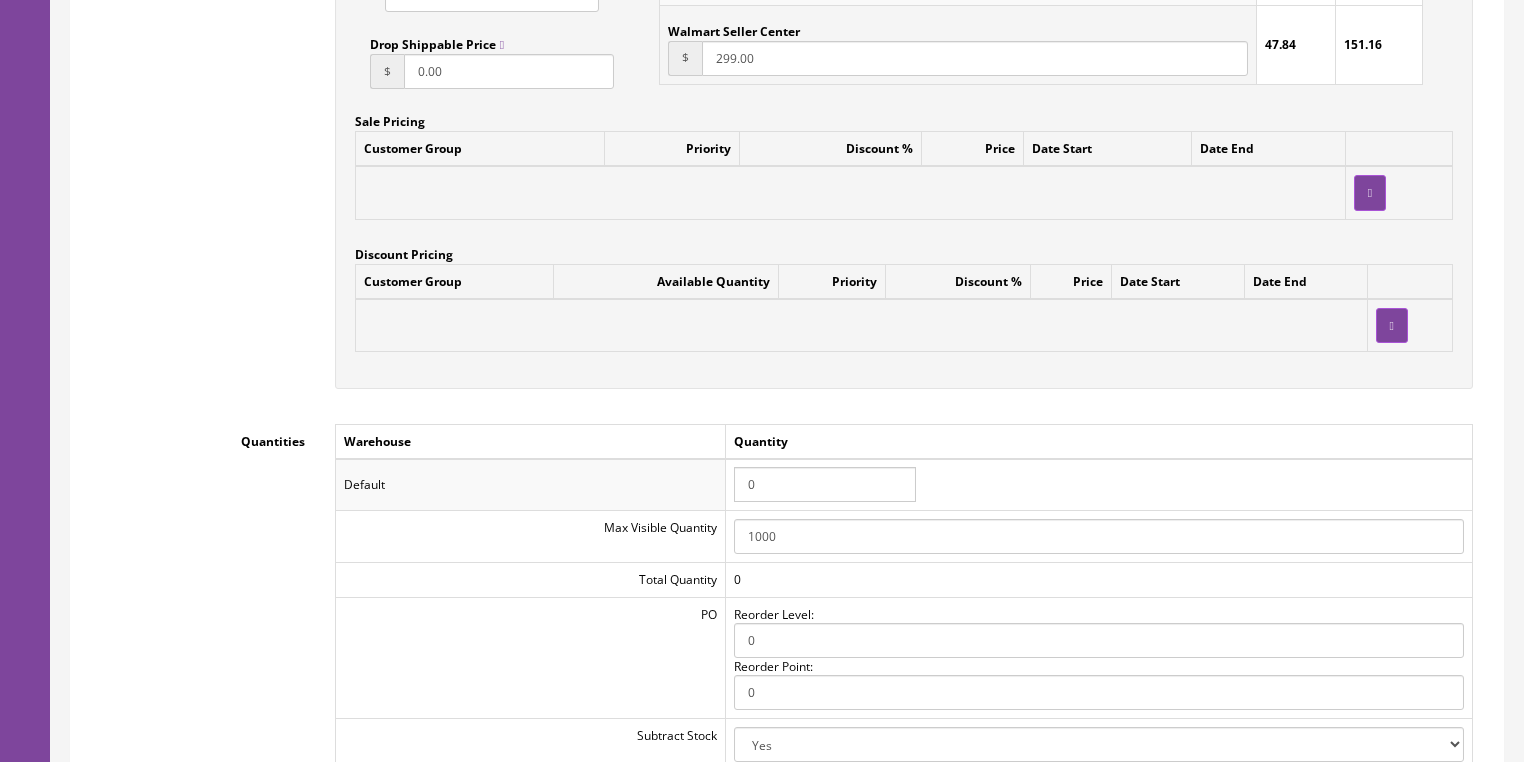 scroll, scrollTop: 1828, scrollLeft: 0, axis: vertical 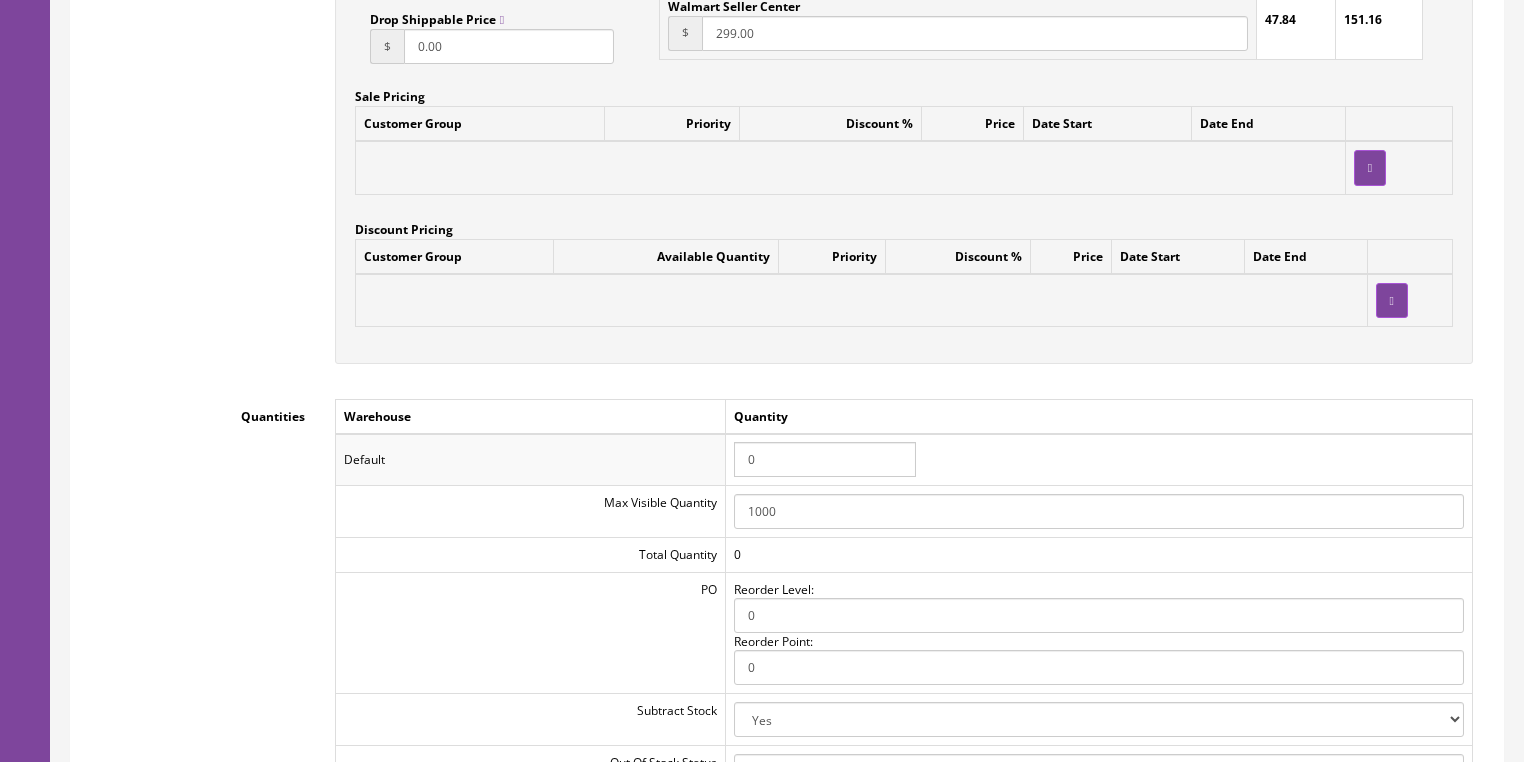 type on "195.00" 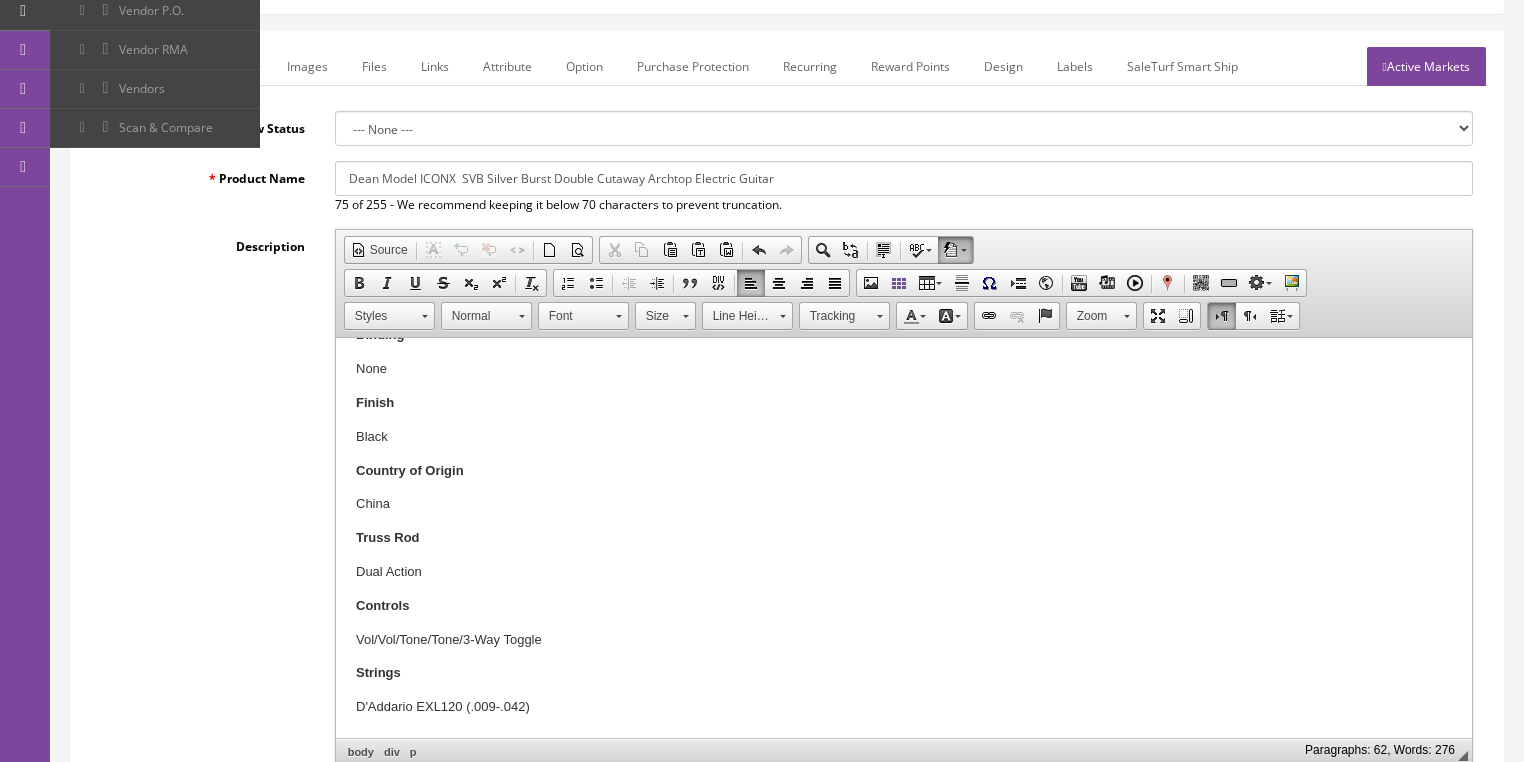 scroll, scrollTop: 228, scrollLeft: 0, axis: vertical 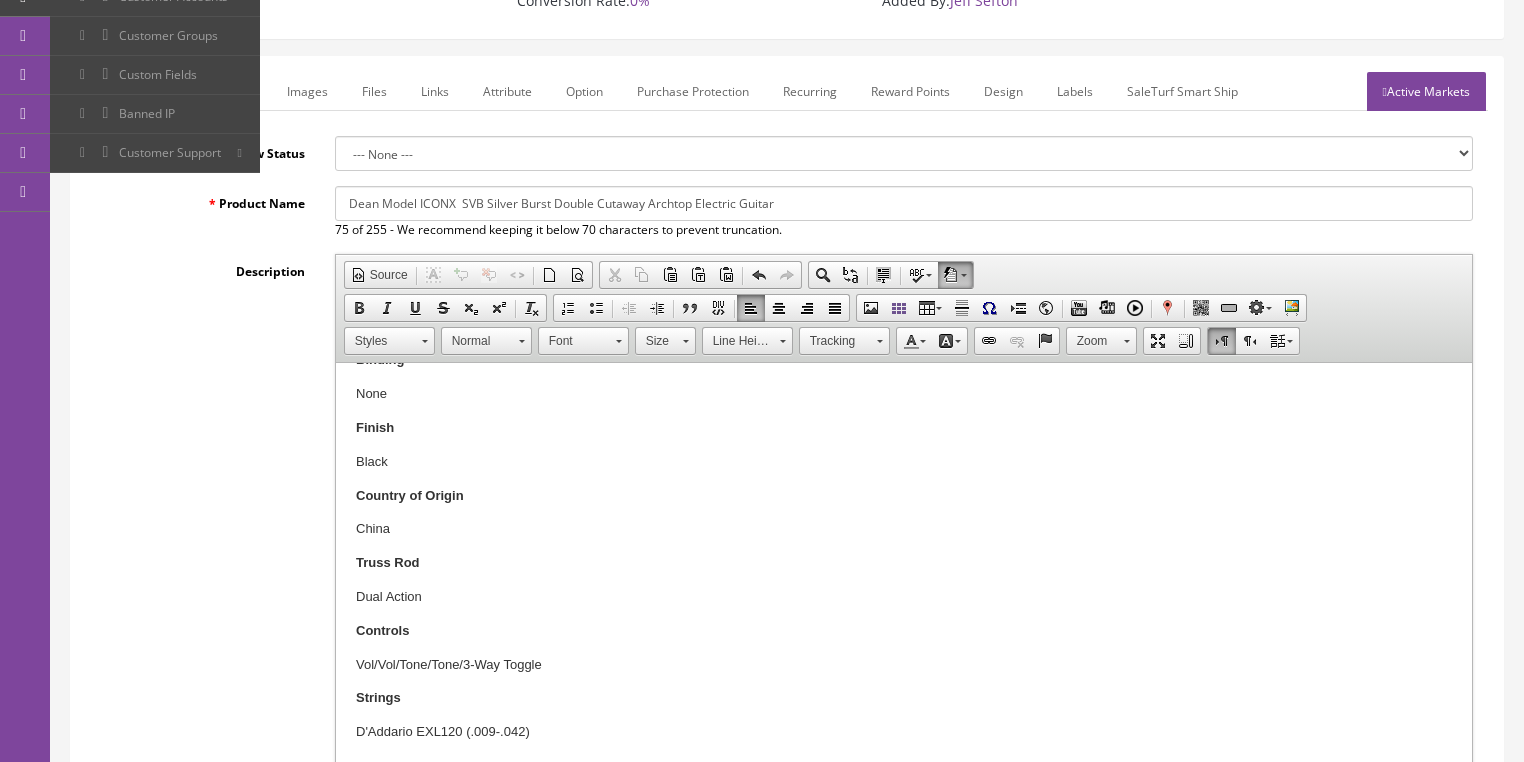 type on "1" 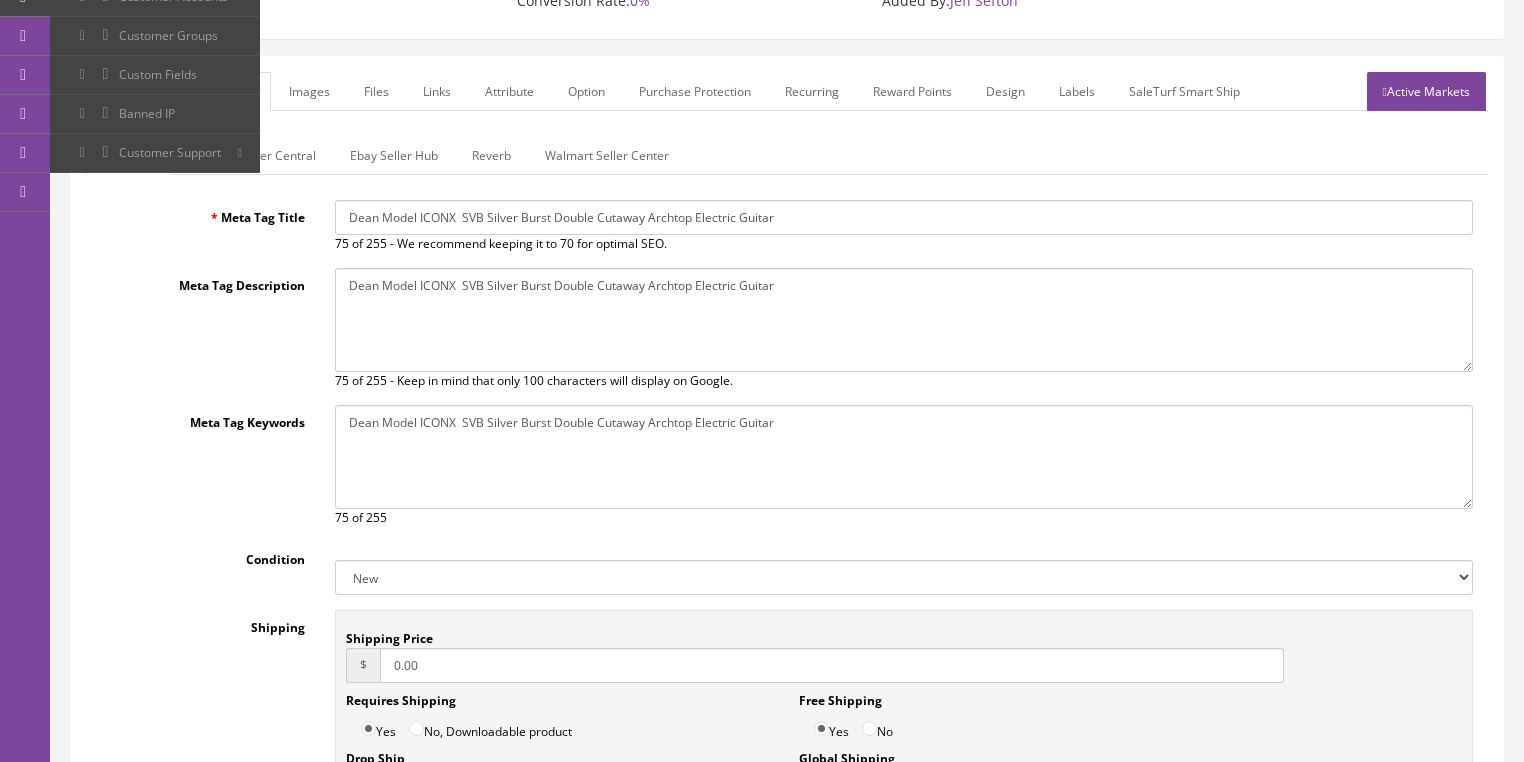 click on "New
Used
B Stock
Open Box
Re-Packed" at bounding box center [904, 577] 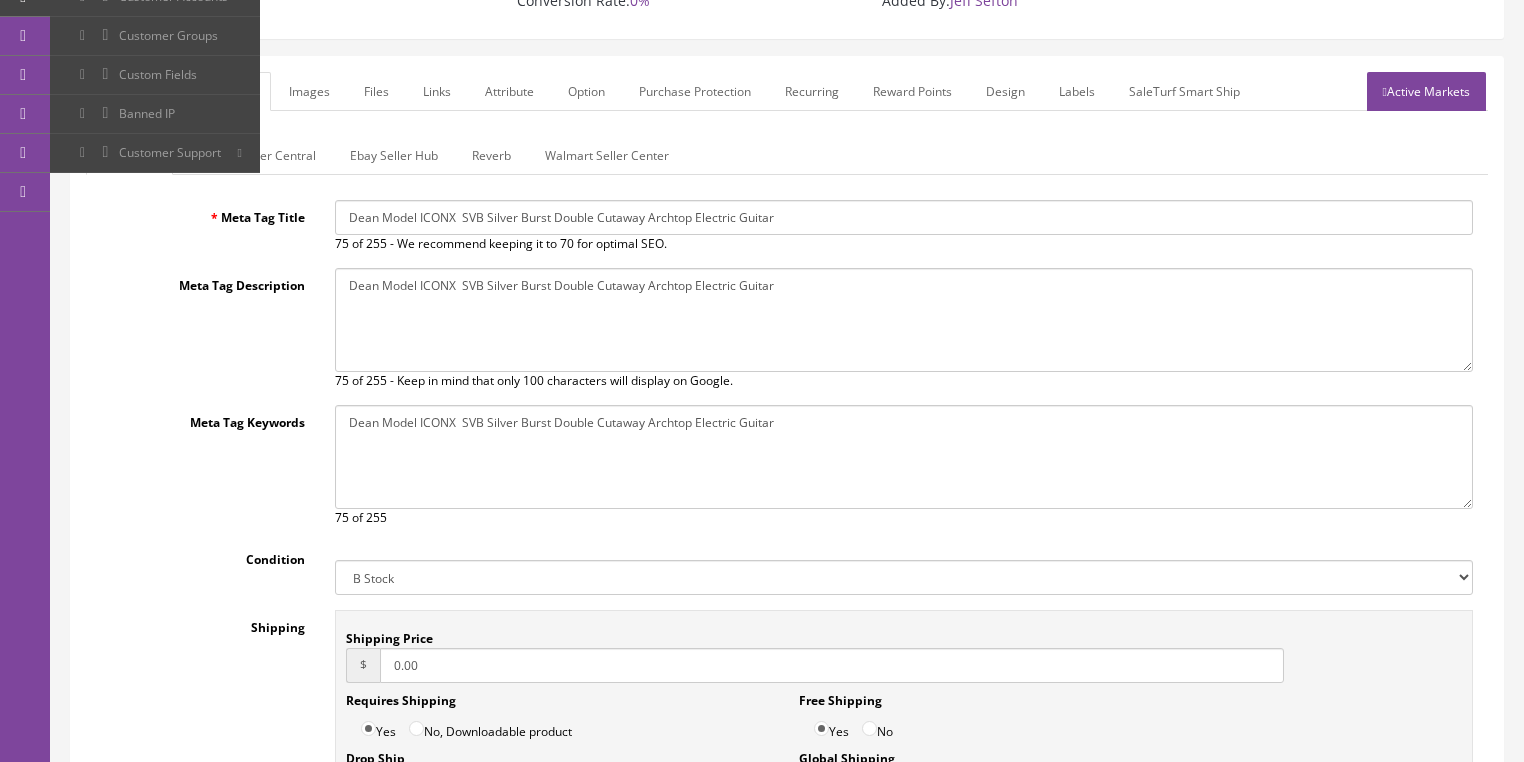 drag, startPoint x: 440, startPoint y: 664, endPoint x: 352, endPoint y: 668, distance: 88.09086 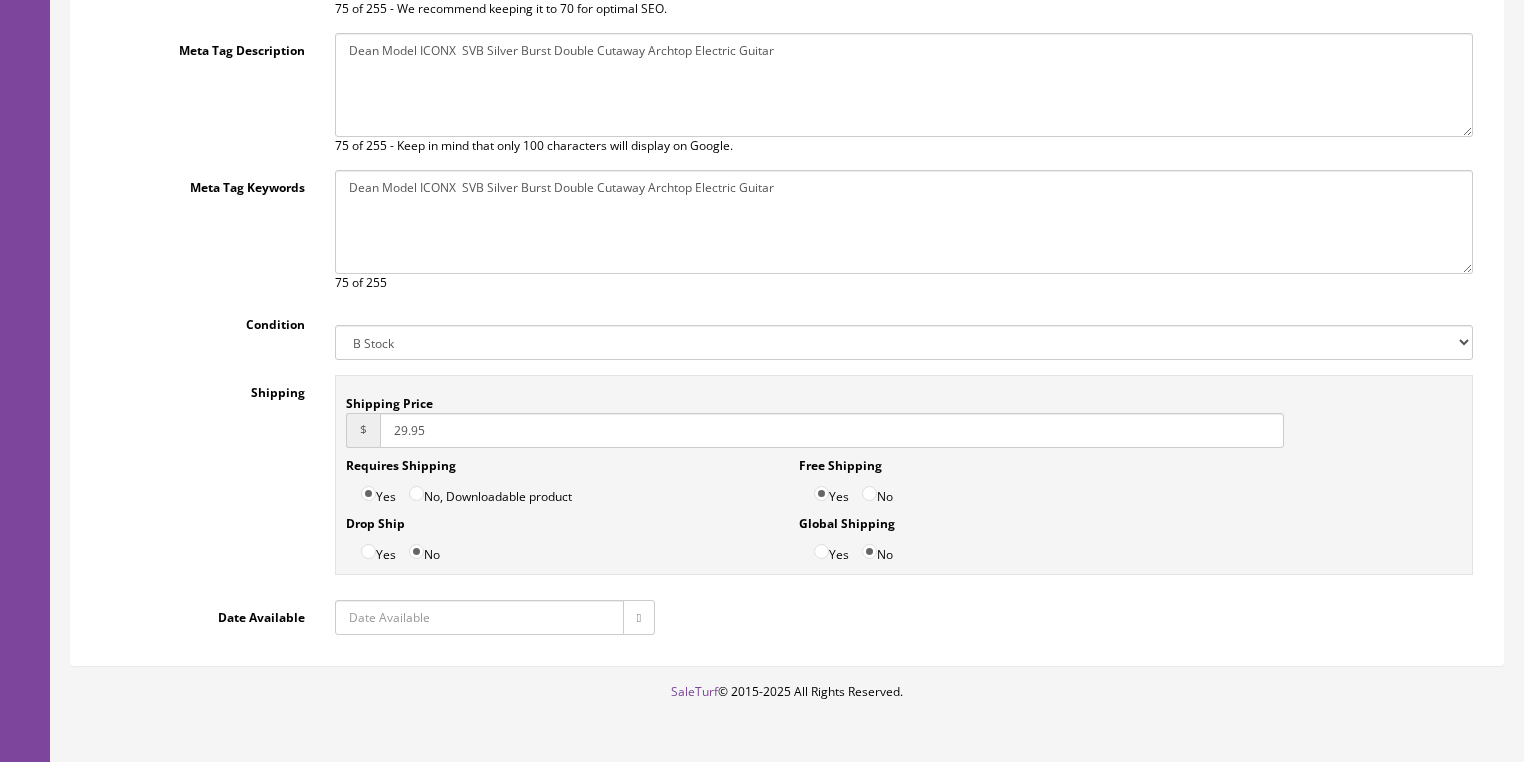 scroll, scrollTop: 468, scrollLeft: 0, axis: vertical 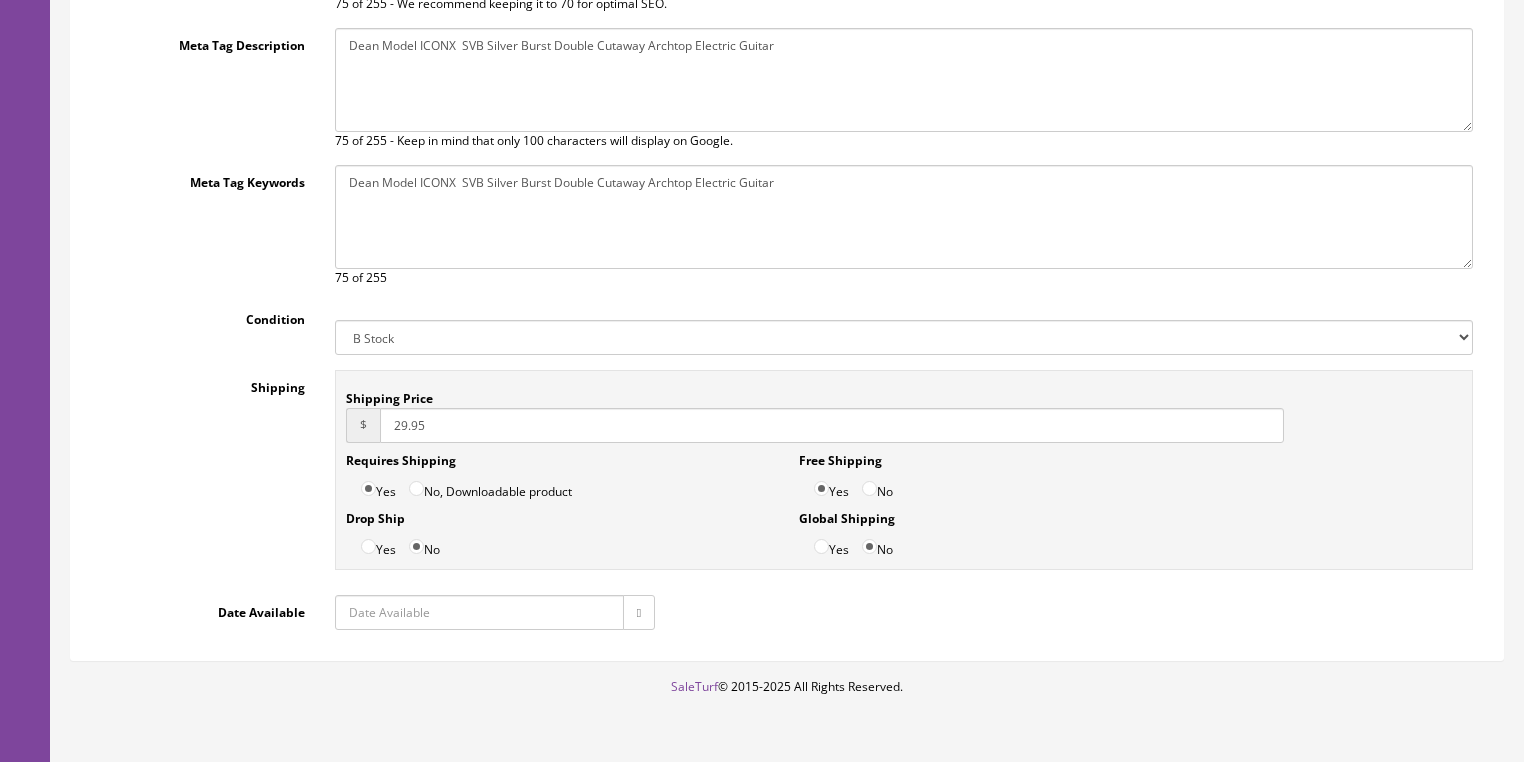 type on "29.95" 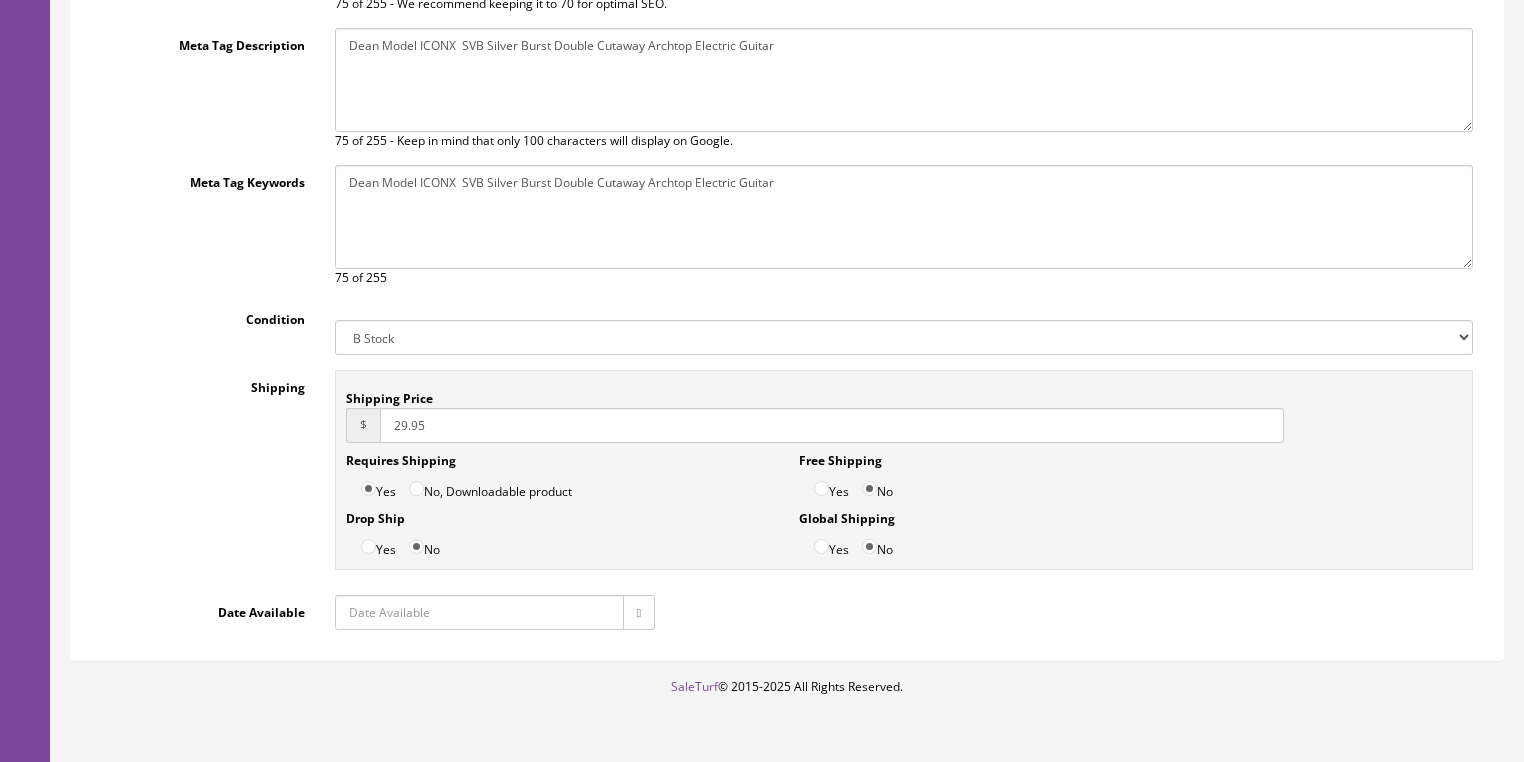 click at bounding box center (639, 613) 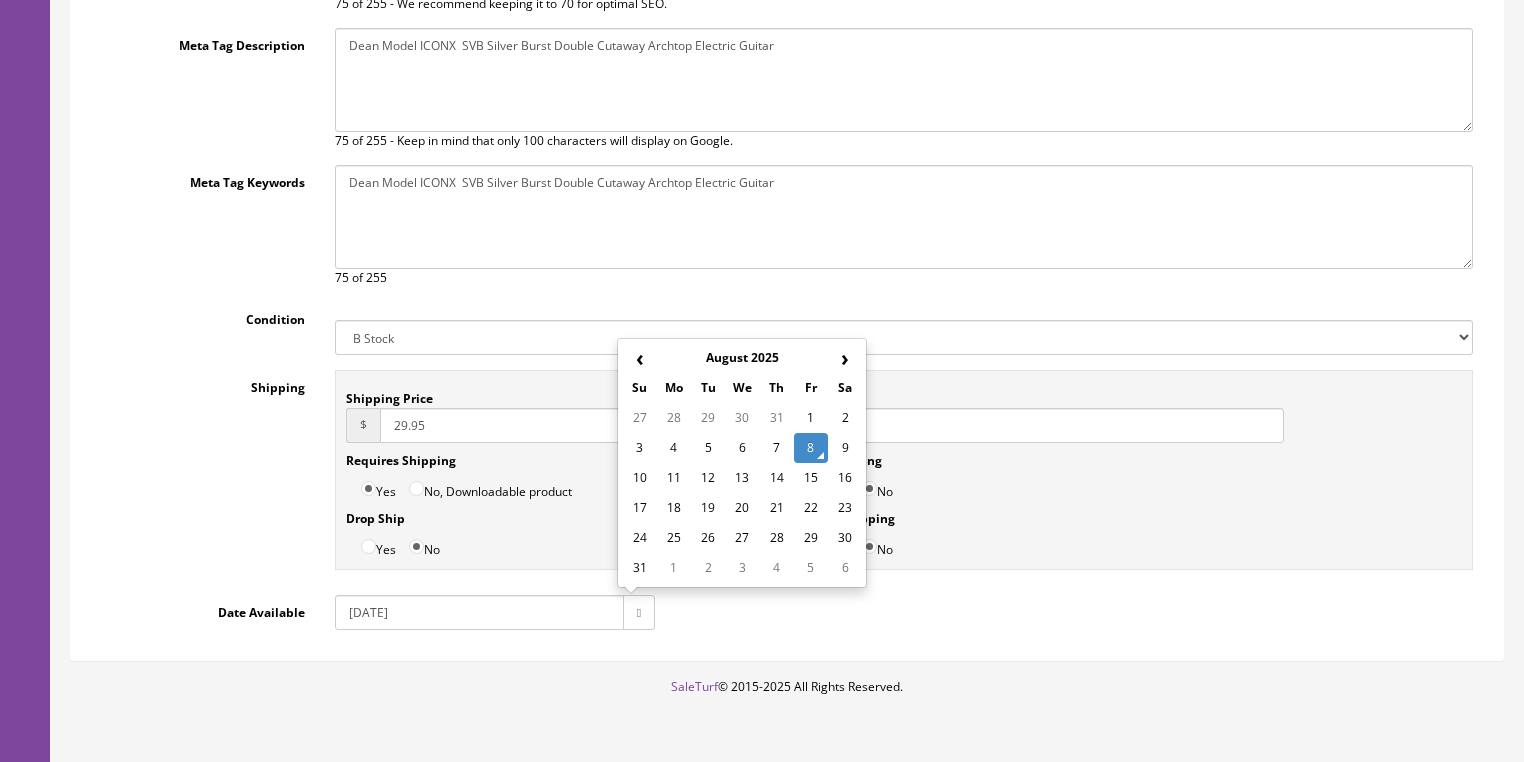 click on "8" at bounding box center [811, 448] 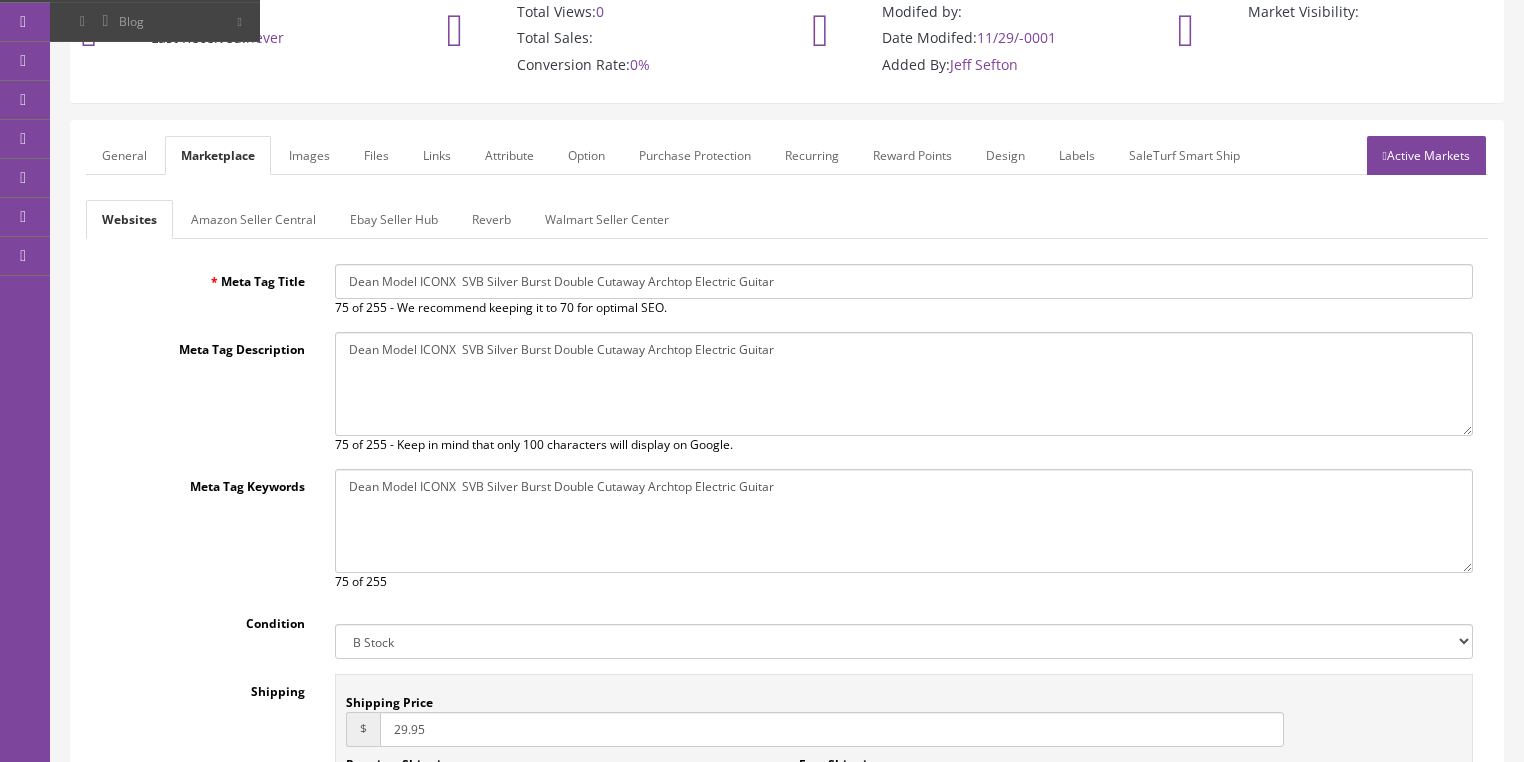 scroll, scrollTop: 148, scrollLeft: 0, axis: vertical 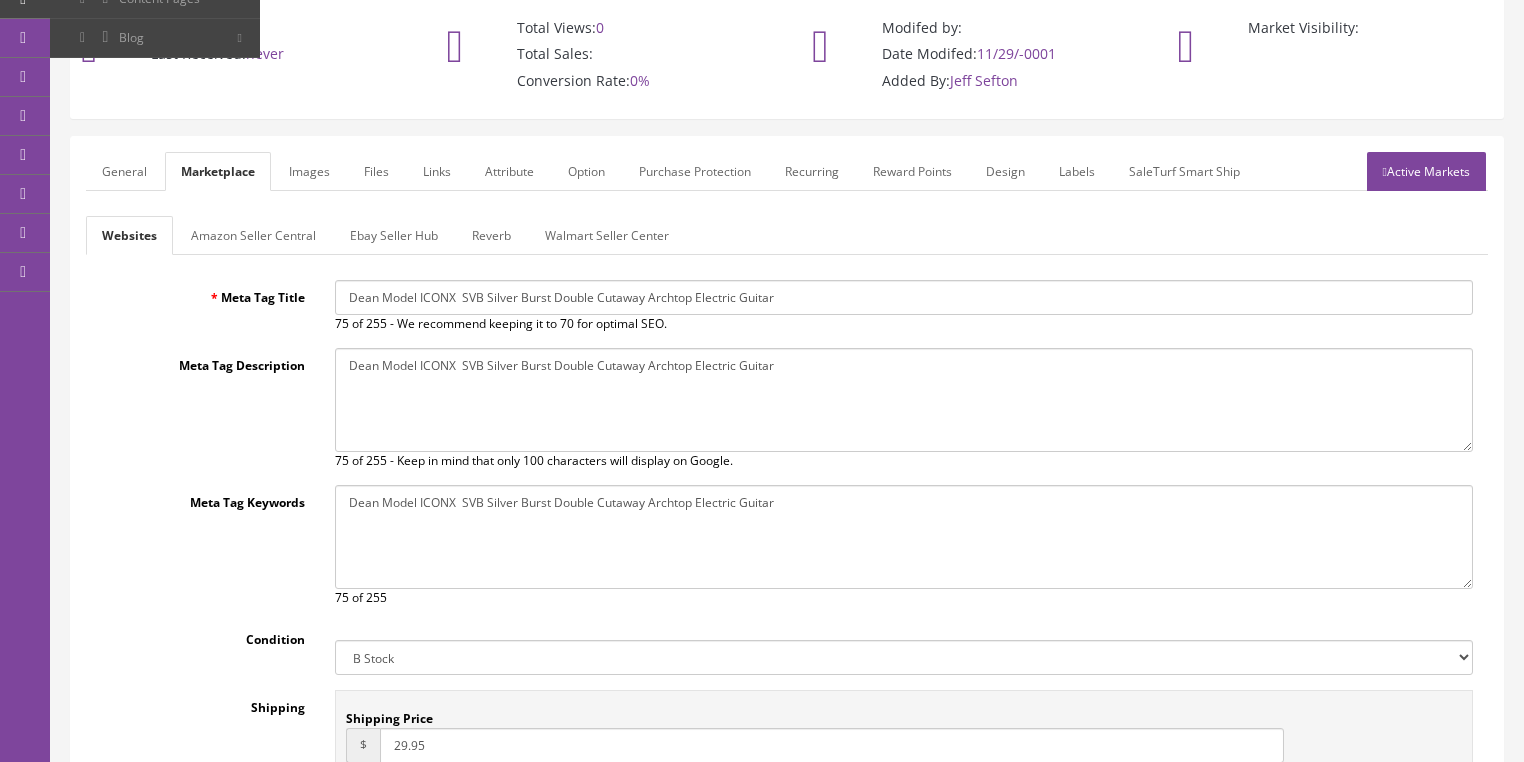 click on "Ebay Seller Hub" at bounding box center [394, 235] 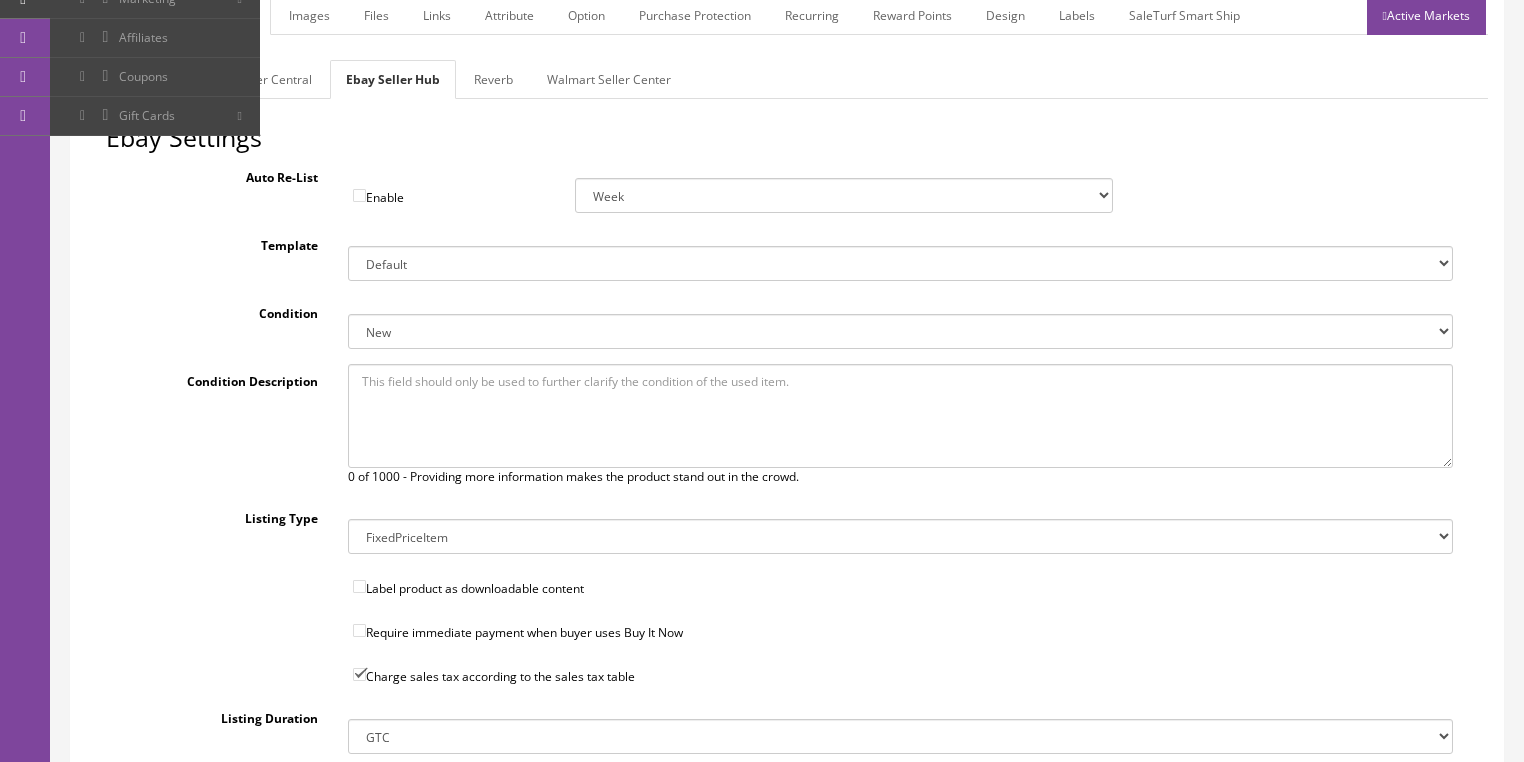 scroll, scrollTop: 308, scrollLeft: 0, axis: vertical 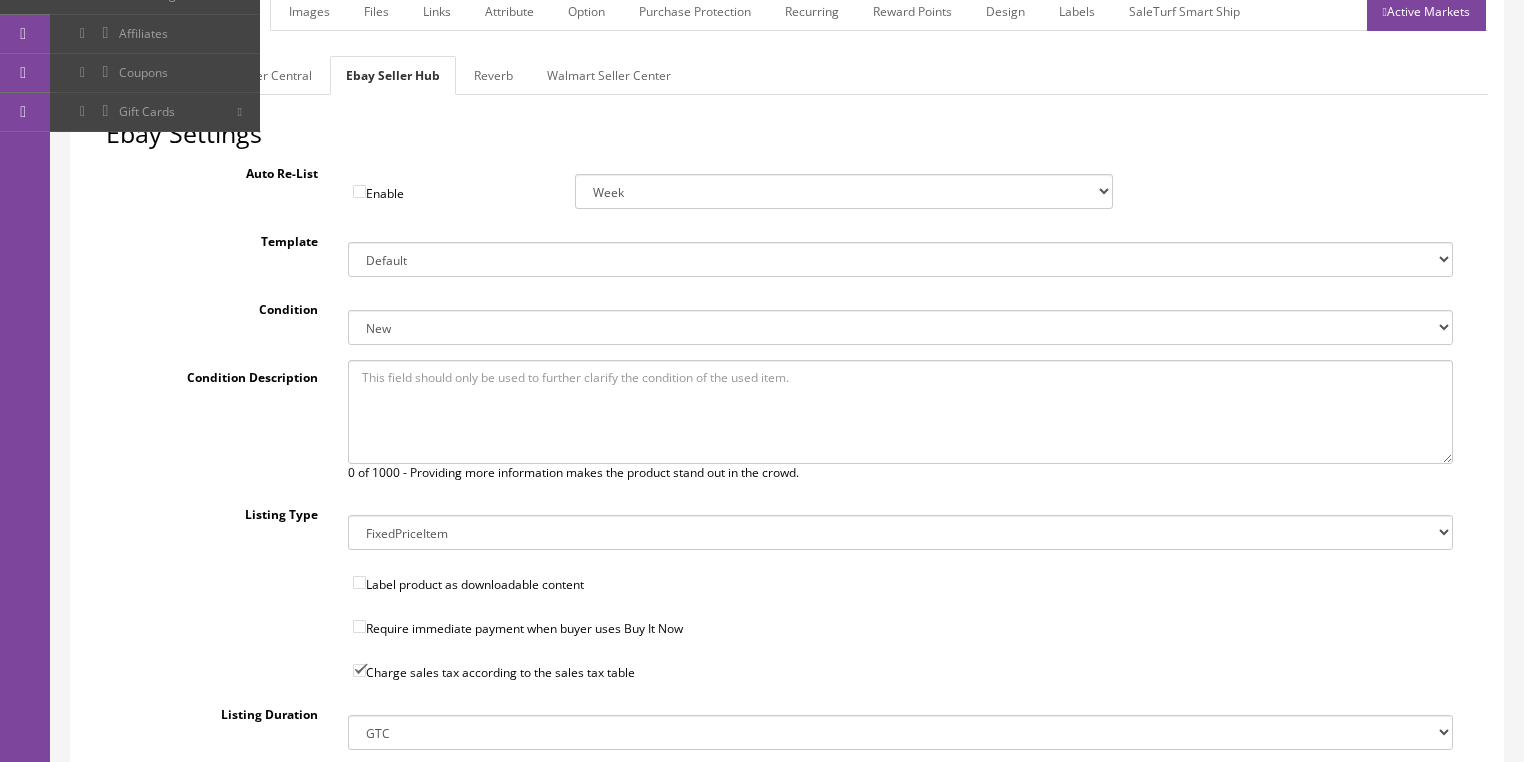 click on "New
New other
New with defects
Manufacturer refurbished
Seller refurbished
Used/Pre-owned
Very Good
Good
Acceptable
For parts or not working" at bounding box center [900, 327] 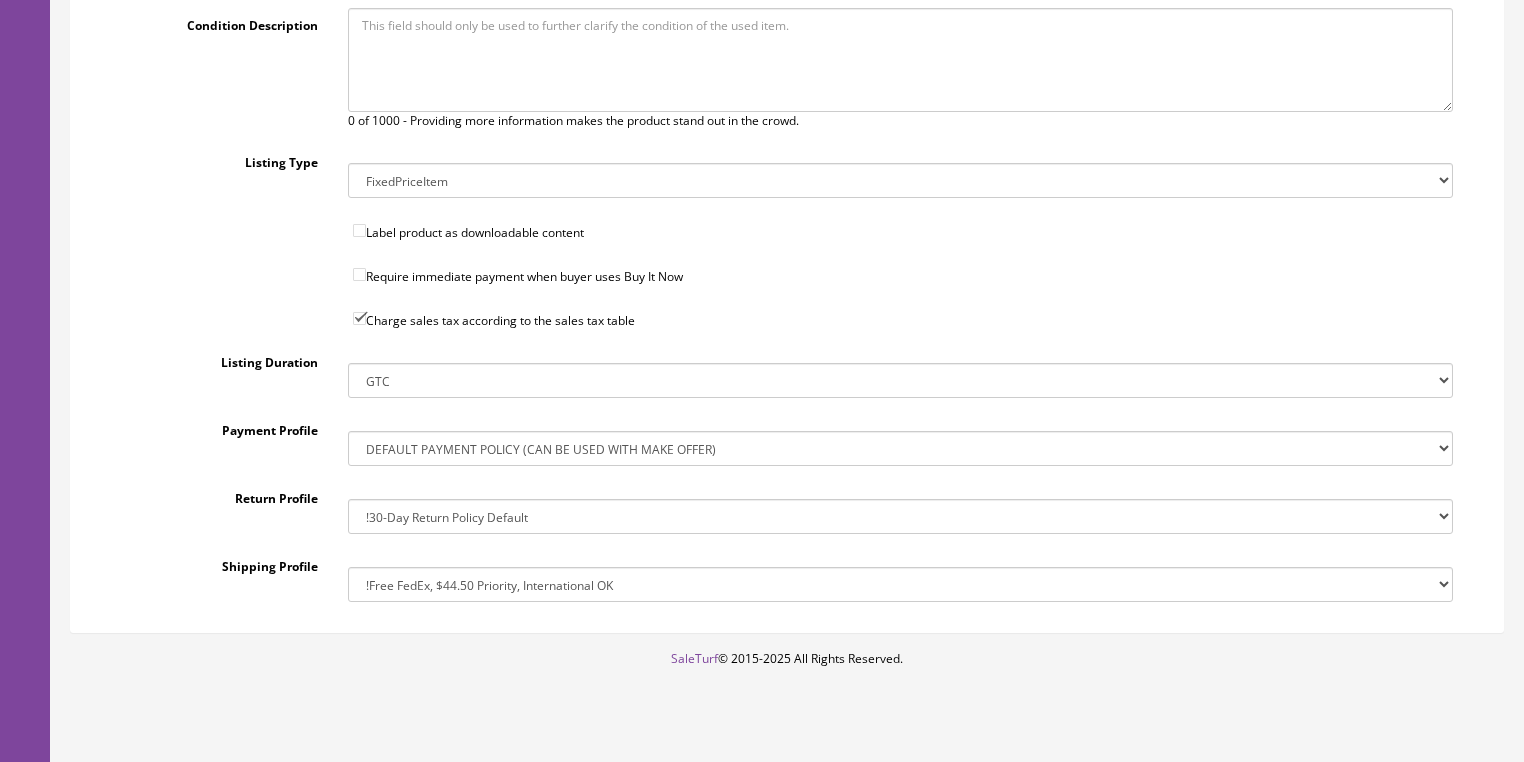 scroll, scrollTop: 684, scrollLeft: 0, axis: vertical 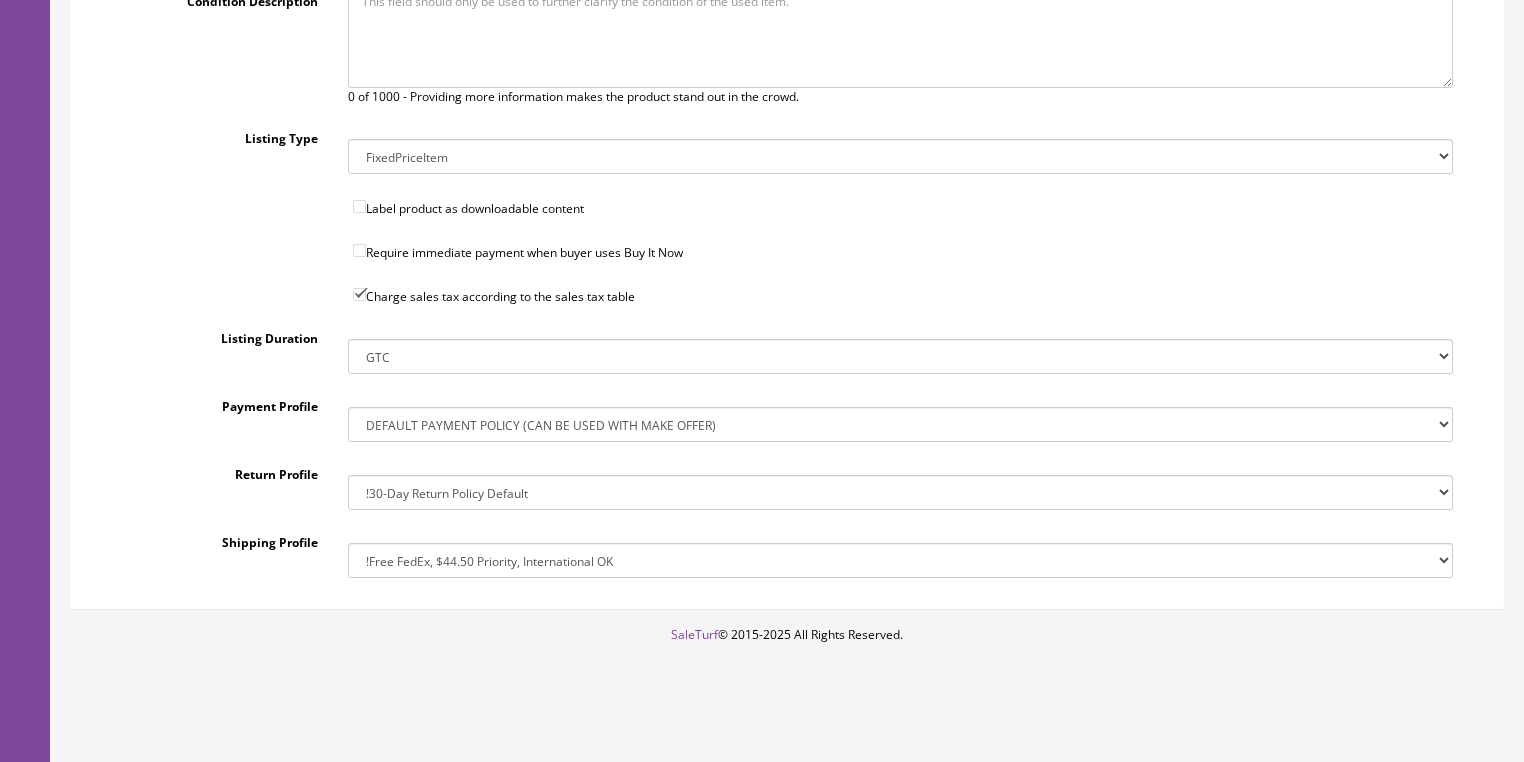 click on "!$28.50 FedEx, Priority $65.00 No International
!$28.50 FedEx, Priority $65.00 No International Copy (2)
!$39.95 Shipping, No International
!$39.95 Shipping, No International Copy
!Big Item Free FedEx, No USPS, No International
!Drop-Ship 3 Day Handling Time, FREE SHIPPING
!Free FedEx Ground, $44.50 Priority, No International
!Free FedEx Ground, $44.50 Priority, No International Copy
!Free FedEx Ground, $44.50 Priority, No International Copy (2)
!Free FedEx Ground, $44.50 Priority, No International Copy (3)" at bounding box center [900, 560] 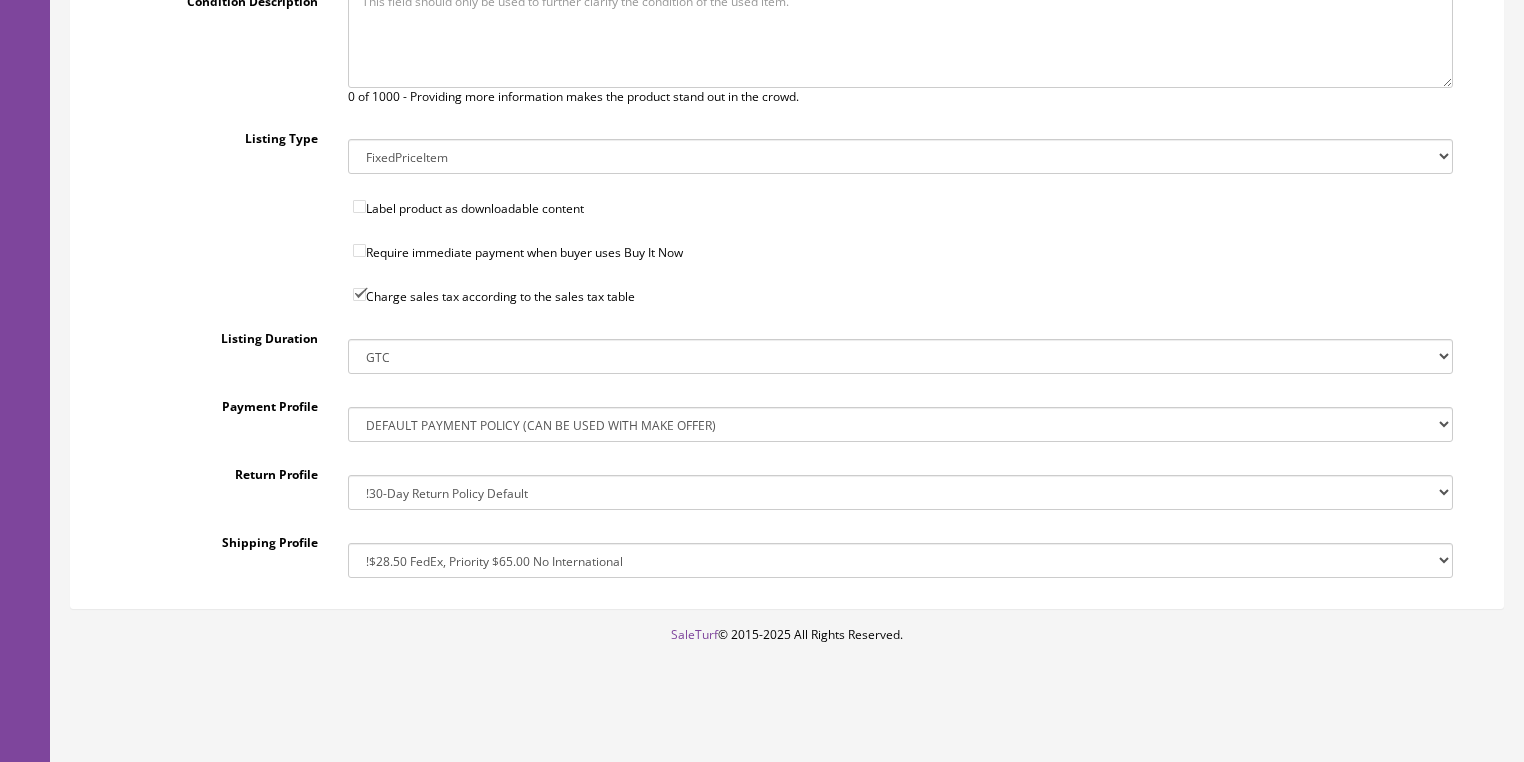 click on "!$28.50 FedEx, Priority $65.00 No International
!$28.50 FedEx, Priority $65.00 No International Copy (2)
!$39.95 Shipping, No International
!$39.95 Shipping, No International Copy
!Big Item Free FedEx, No USPS, No International
!Drop-Ship 3 Day Handling Time, FREE SHIPPING
!Free FedEx Ground, $44.50 Priority, No International
!Free FedEx Ground, $44.50 Priority, No International Copy
!Free FedEx Ground, $44.50 Priority, No International Copy (2)
!Free FedEx Ground, $44.50 Priority, No International Copy (3)" at bounding box center (900, 560) 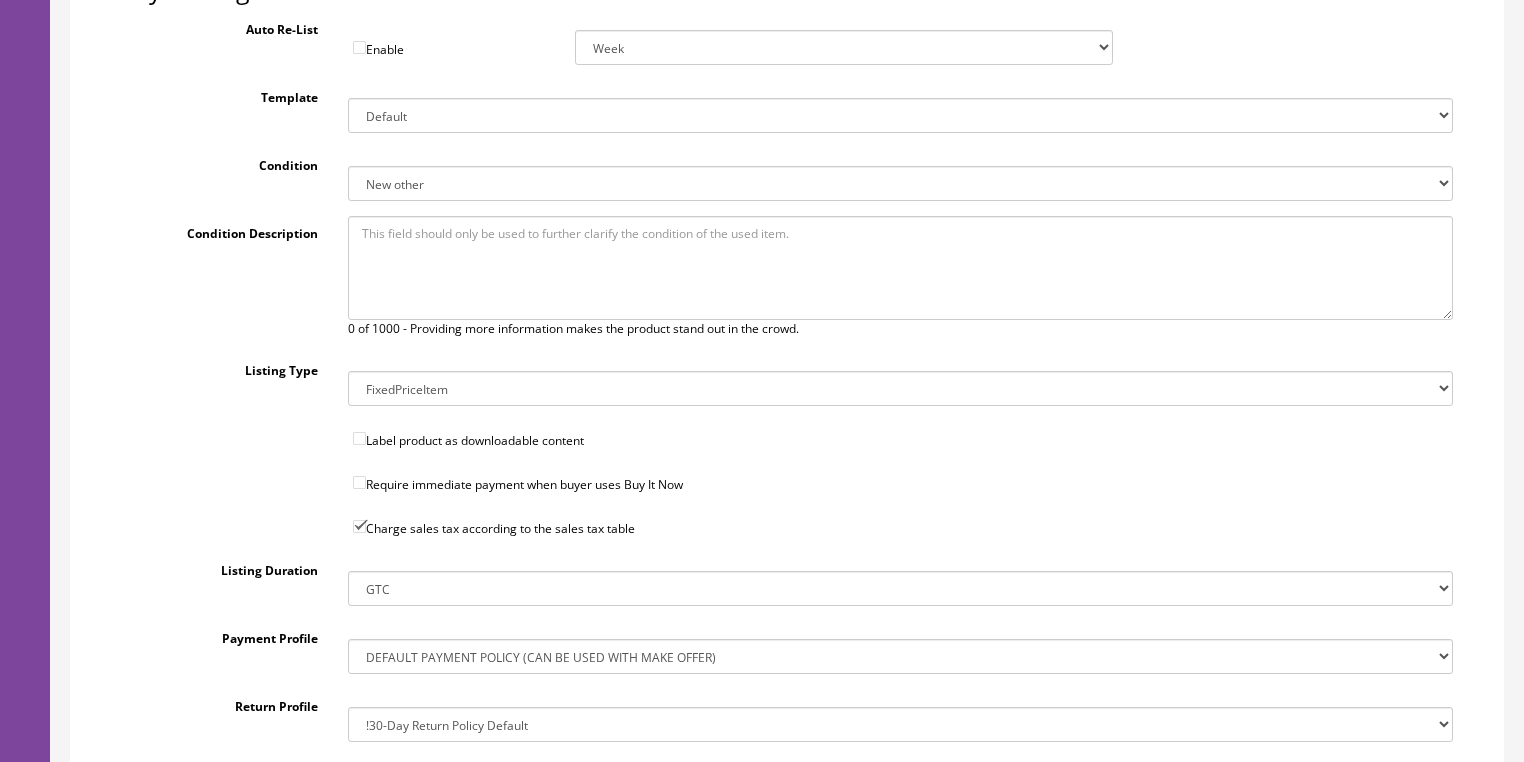 scroll, scrollTop: 364, scrollLeft: 0, axis: vertical 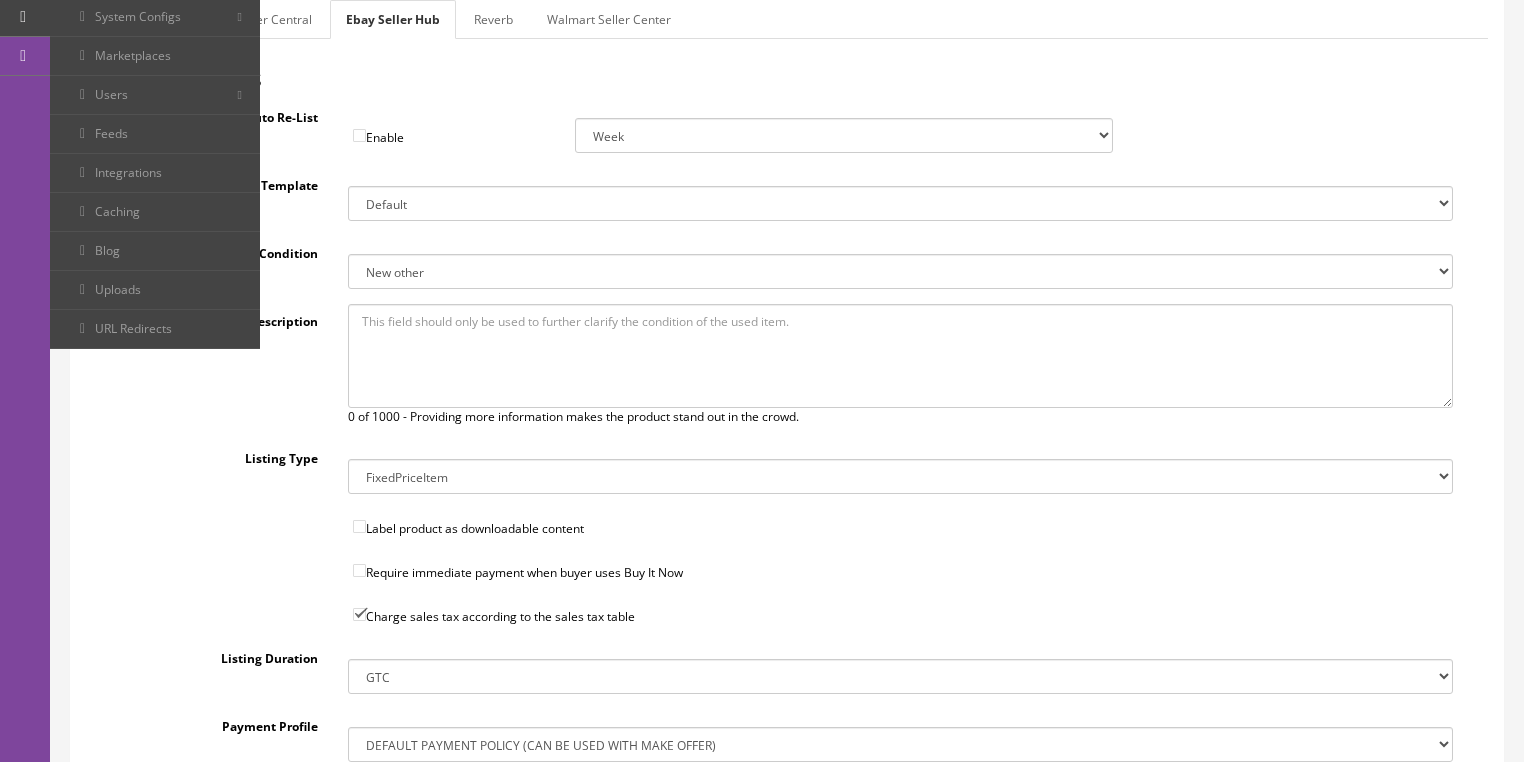 click on "Reverb" at bounding box center (493, 19) 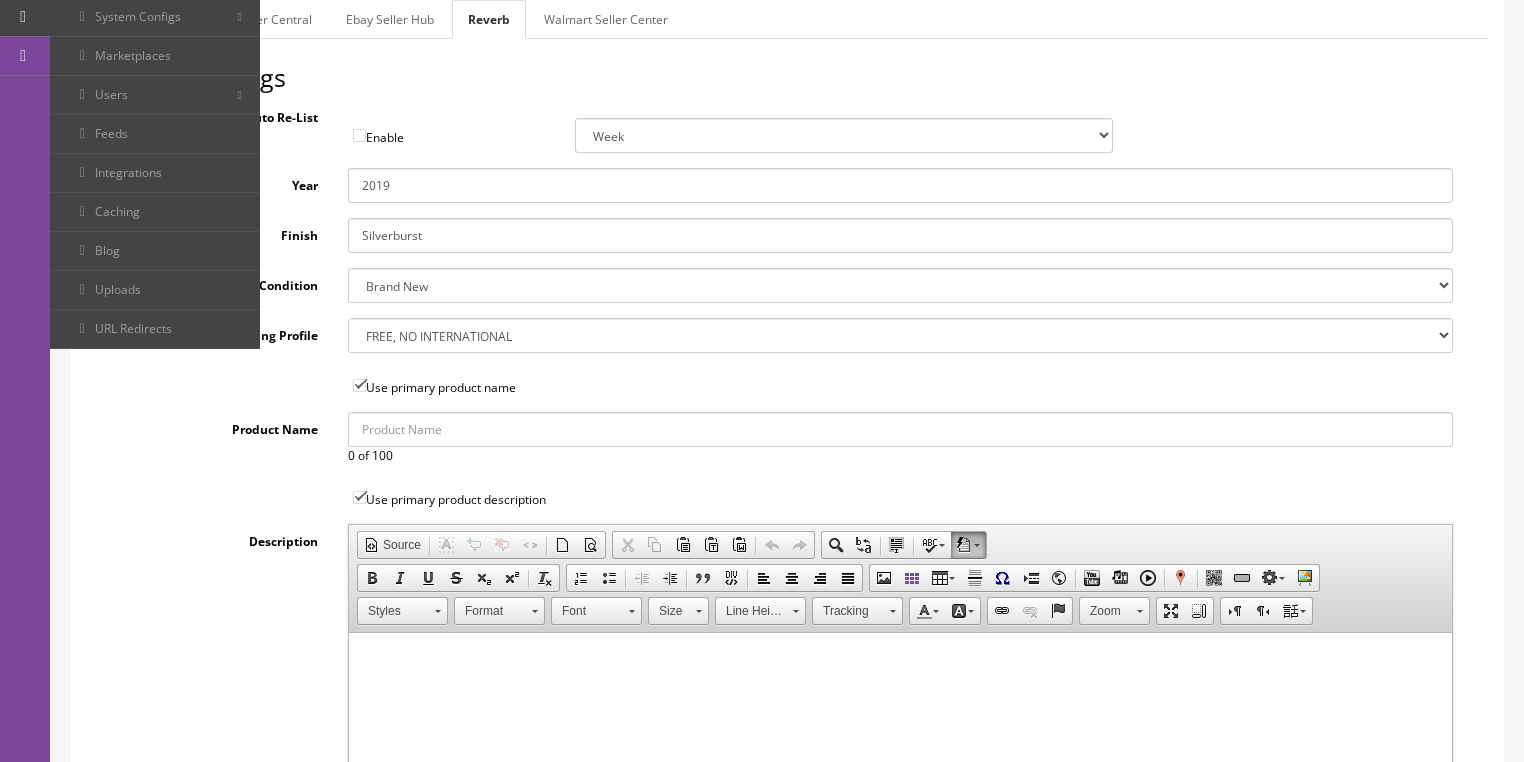 drag, startPoint x: 450, startPoint y: 248, endPoint x: 269, endPoint y: 234, distance: 181.54063 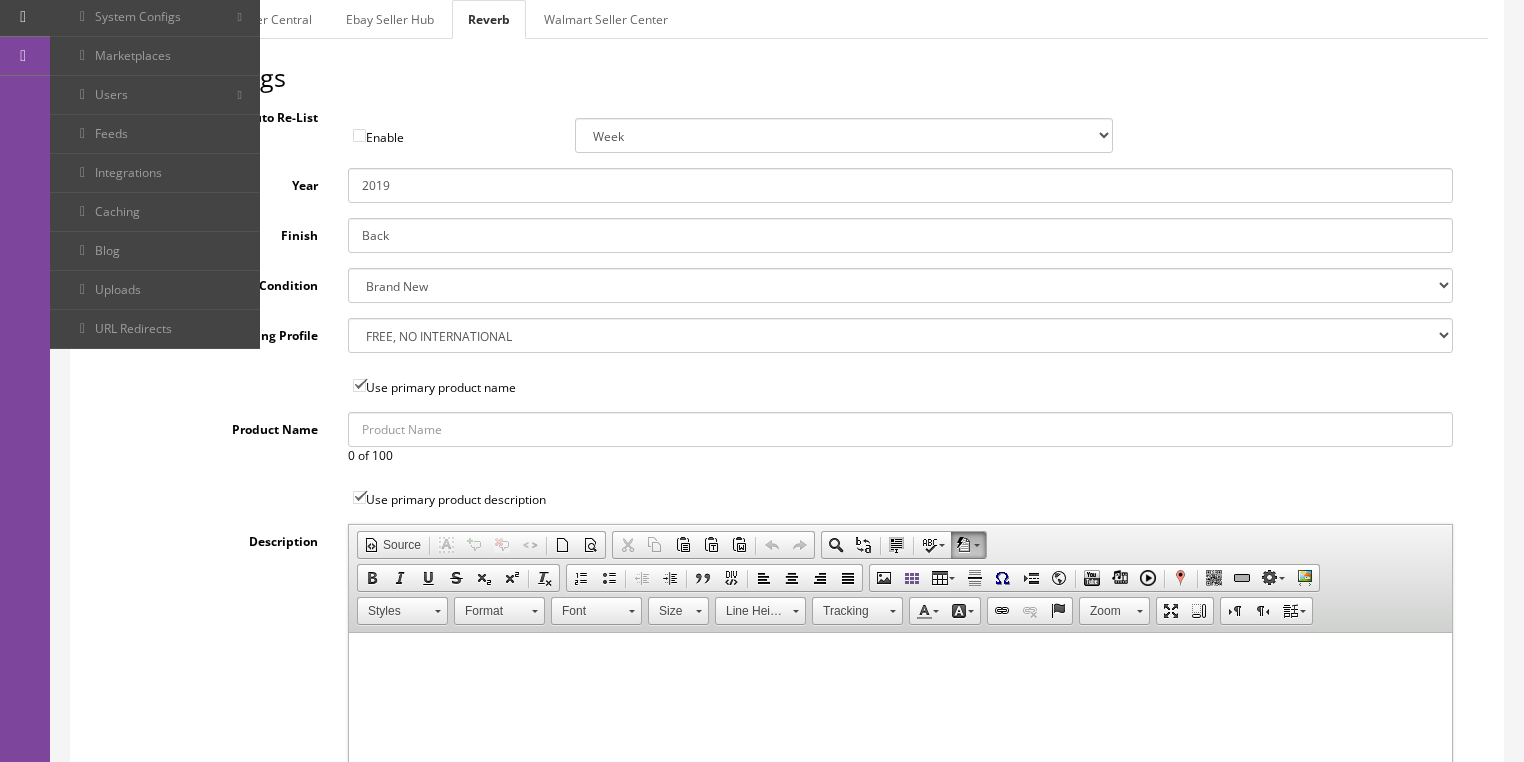 drag, startPoint x: 368, startPoint y: 233, endPoint x: 200, endPoint y: 248, distance: 168.66832 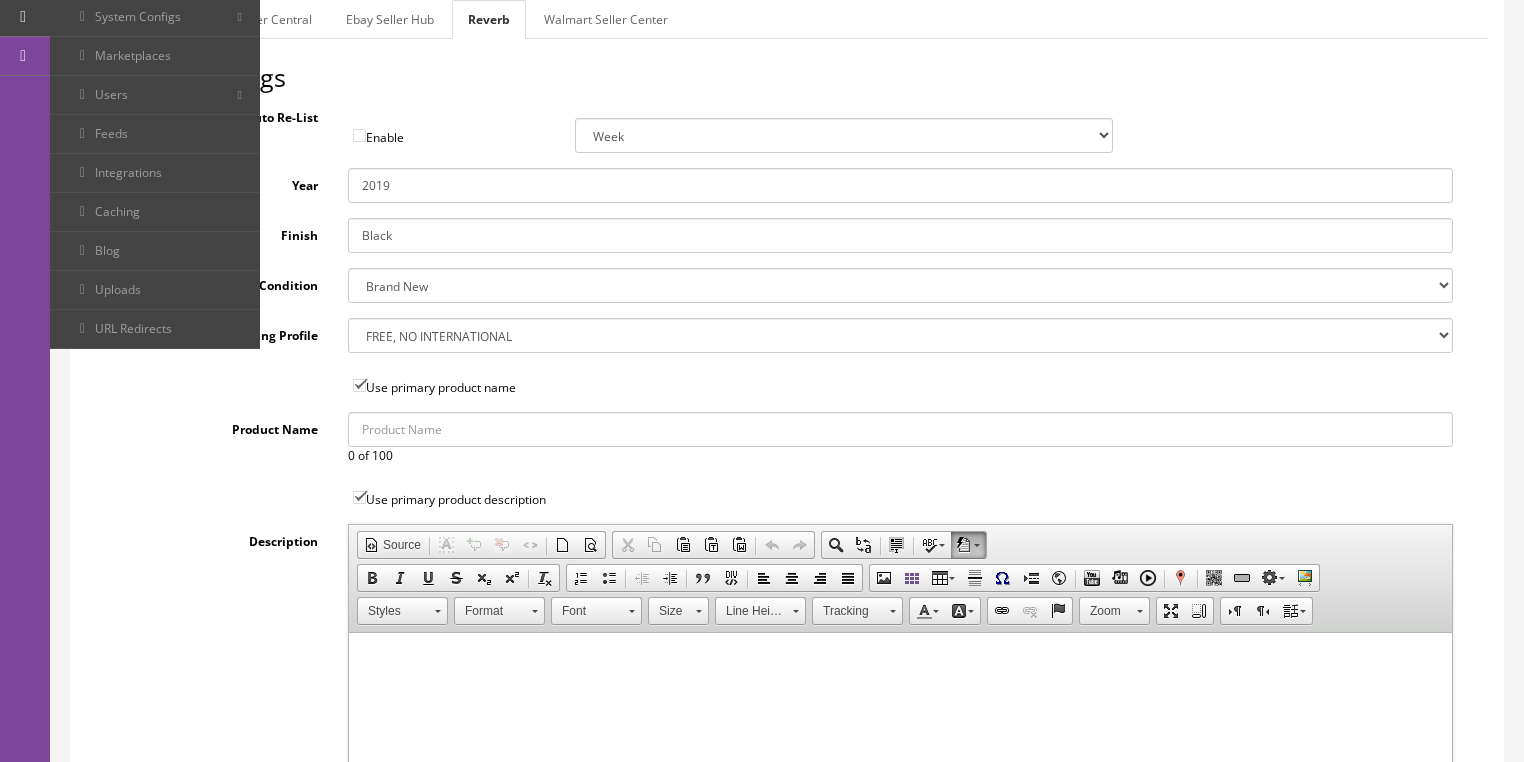 type on "Black" 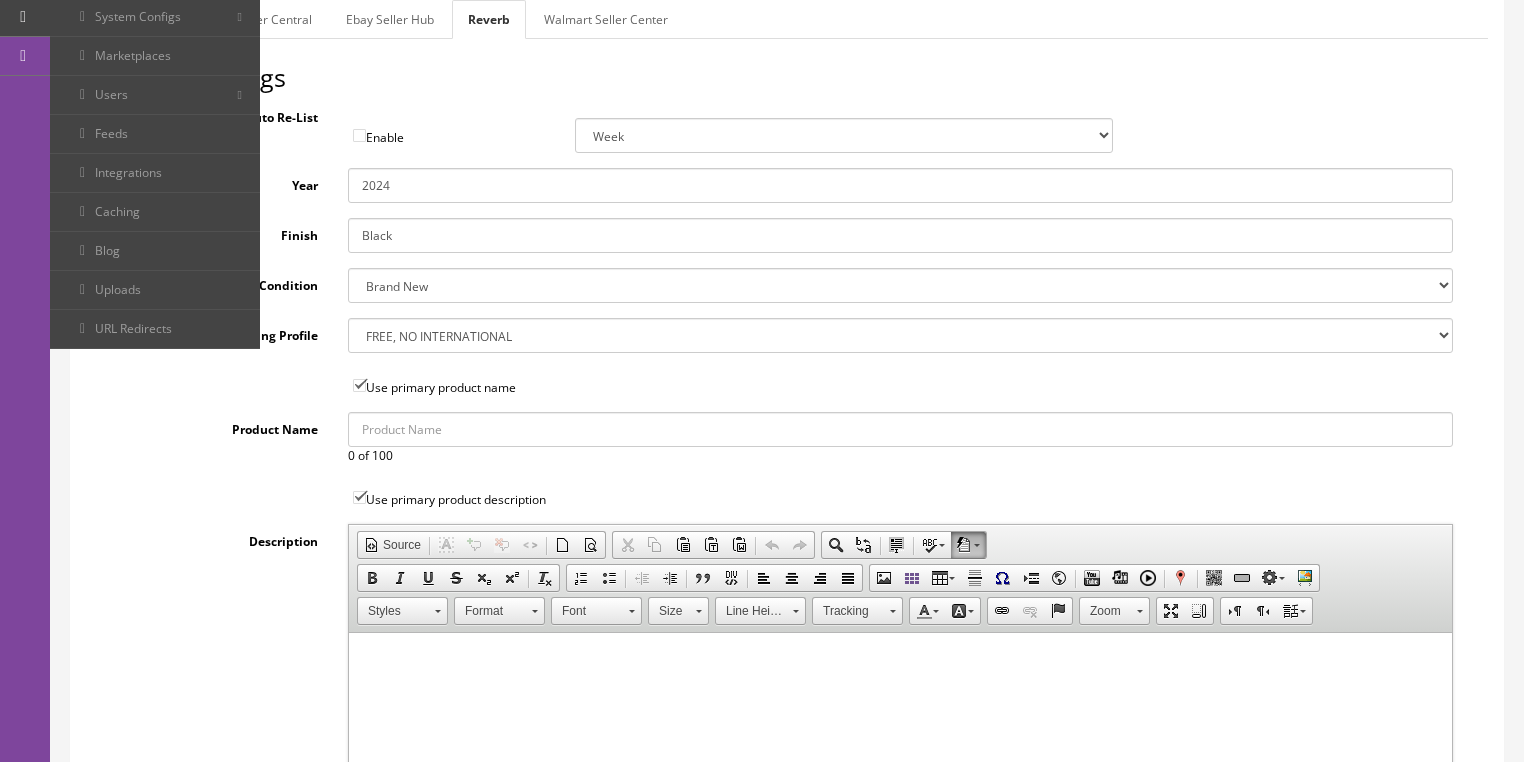 type on "2024" 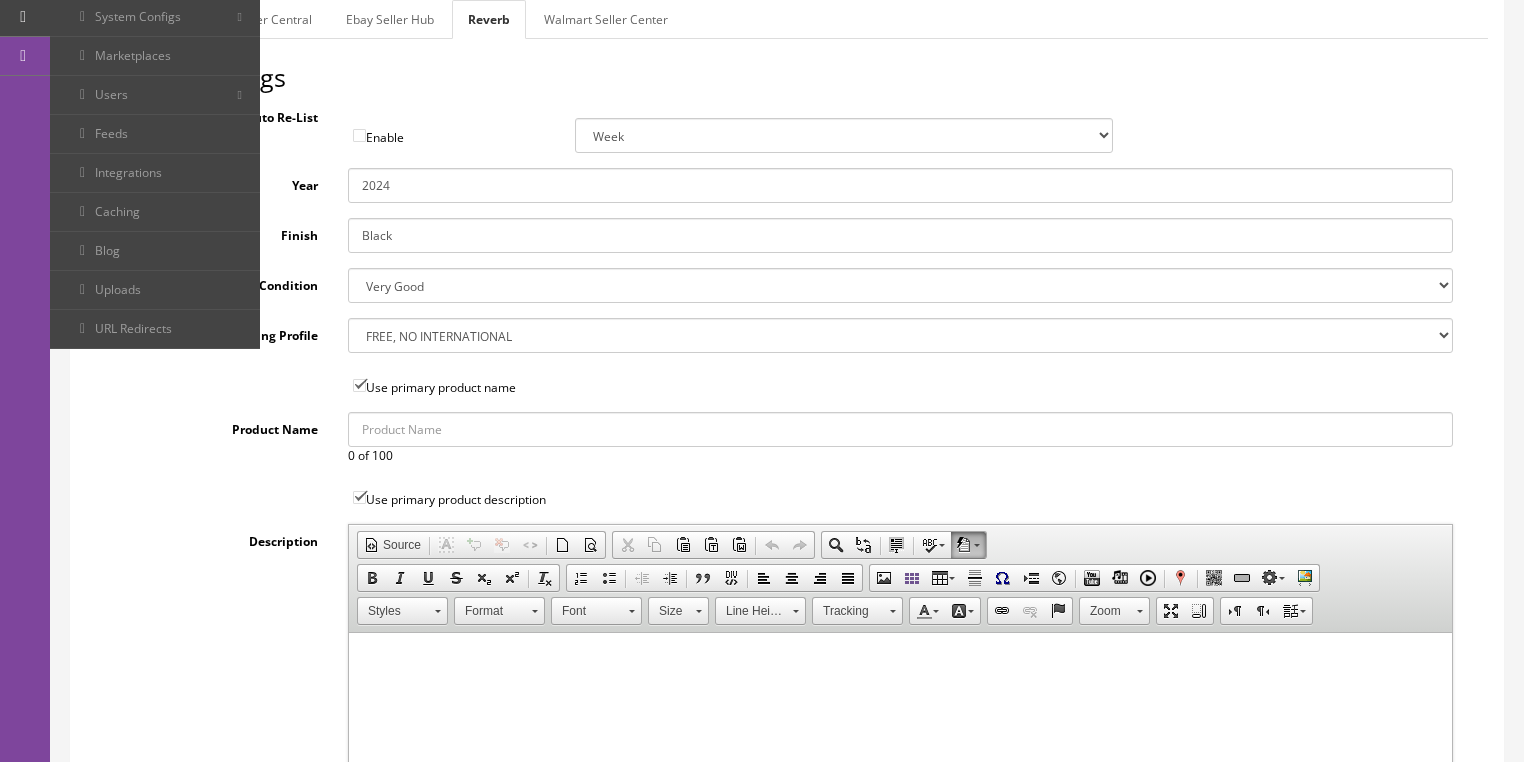 click on "--- None ---
$3.49 USPS Shipping
MH INSURED $20000 GUITAR
MH INSURED $11000 GUITAR
MH INSURED $9000 GUITAR
MH INSURED $7000 GUITAR
MH INSURED $5000 GUITAR
MH INSURED $3000 GUITAR
MH INSURED $1000 GUITAR
Free Domestic, International $12.00
$80 Insured Domestic Shipping
Pickup Only
$500 Freight Truck, 48 States
$9.00 USPS Priority Mail
FREE, NO INTERNATIONAL
$350.00 Freight" at bounding box center [900, 335] 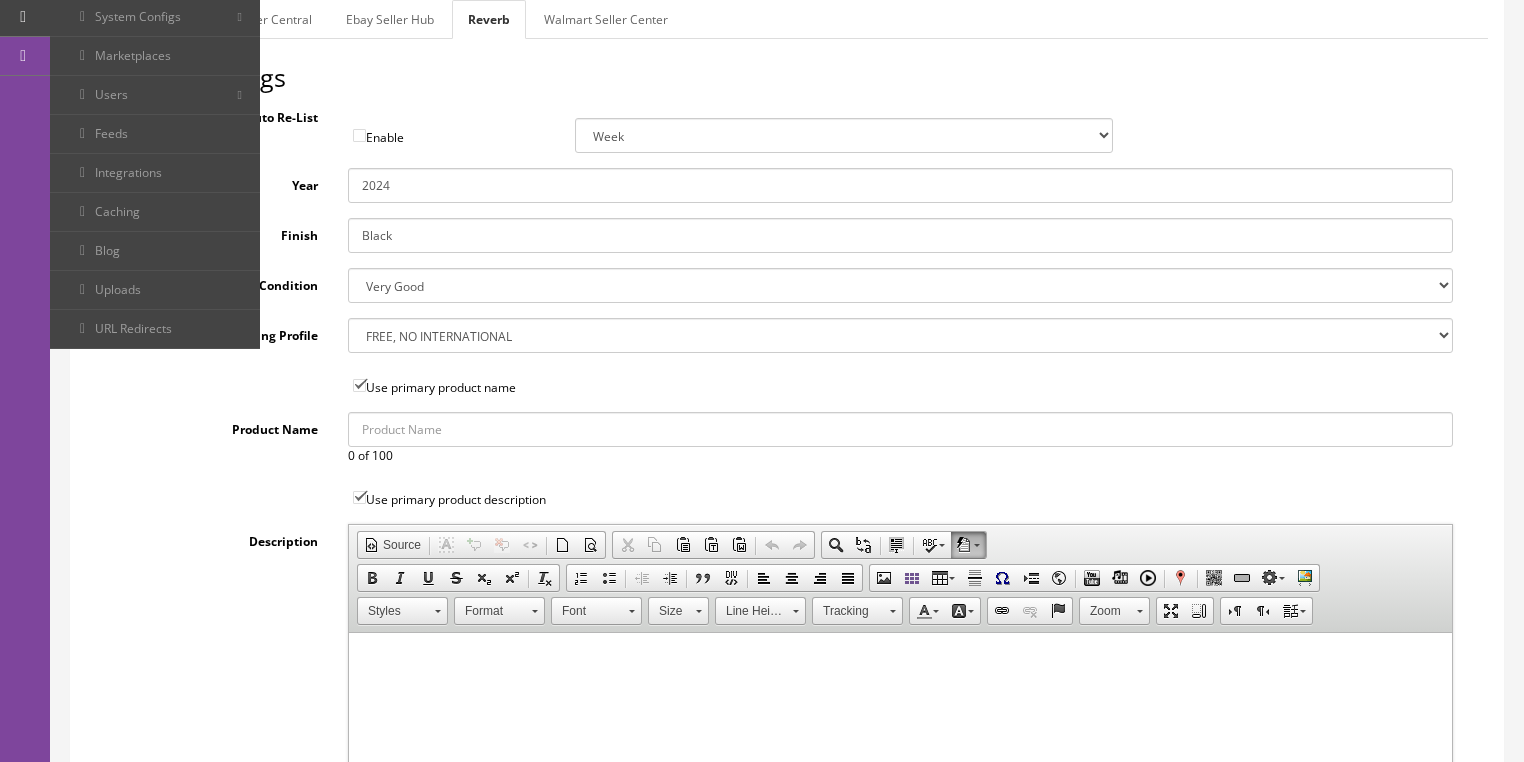 select on "12660" 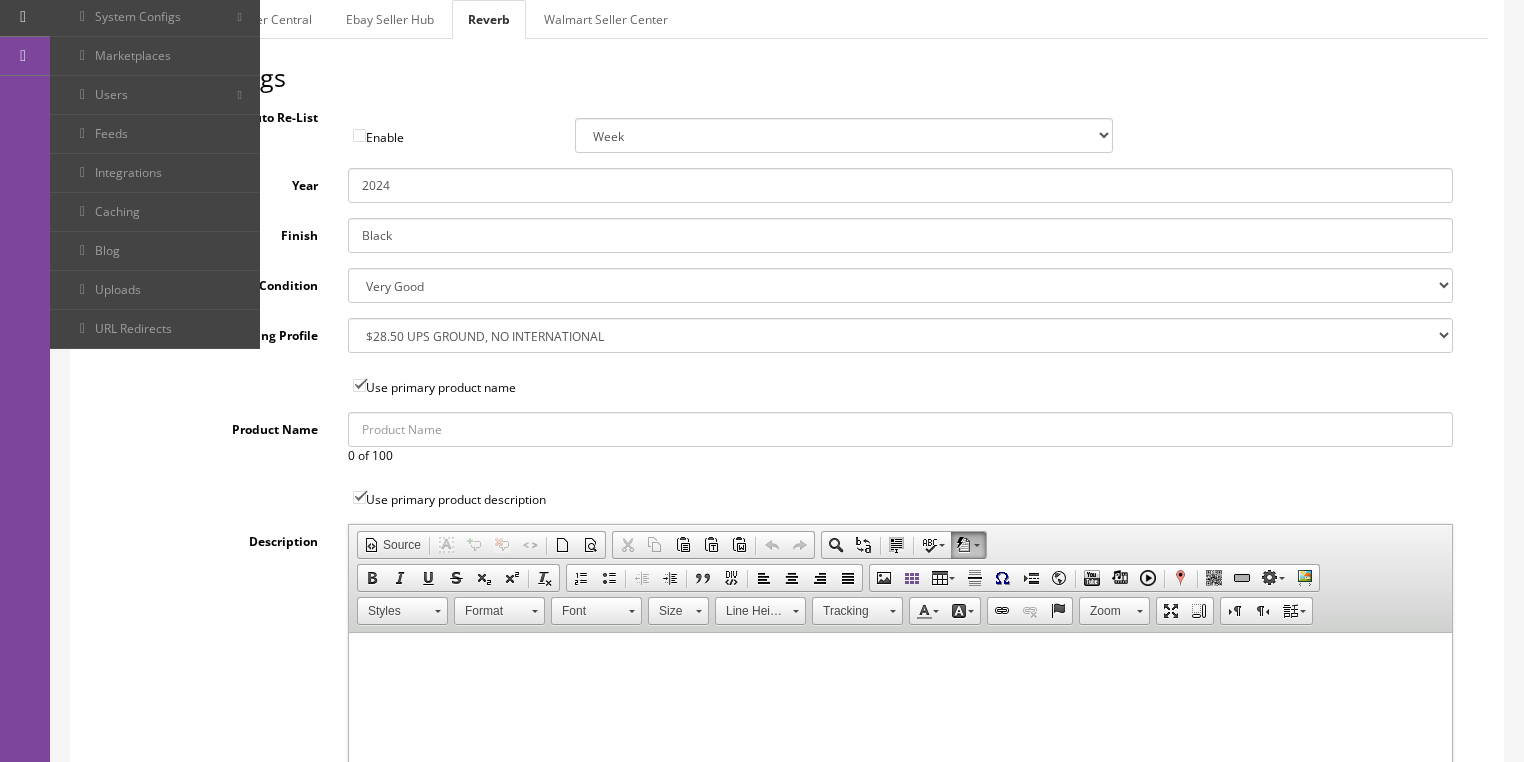 click on "--- None ---
$3.49 USPS Shipping
MH INSURED $20000 GUITAR
MH INSURED $11000 GUITAR
MH INSURED $9000 GUITAR
MH INSURED $7000 GUITAR
MH INSURED $5000 GUITAR
MH INSURED $3000 GUITAR
MH INSURED $1000 GUITAR
Free Domestic, International $12.00
$80 Insured Domestic Shipping
Pickup Only
$500 Freight Truck, 48 States
$9.00 USPS Priority Mail
FREE, NO INTERNATIONAL
$350.00 Freight" at bounding box center (900, 335) 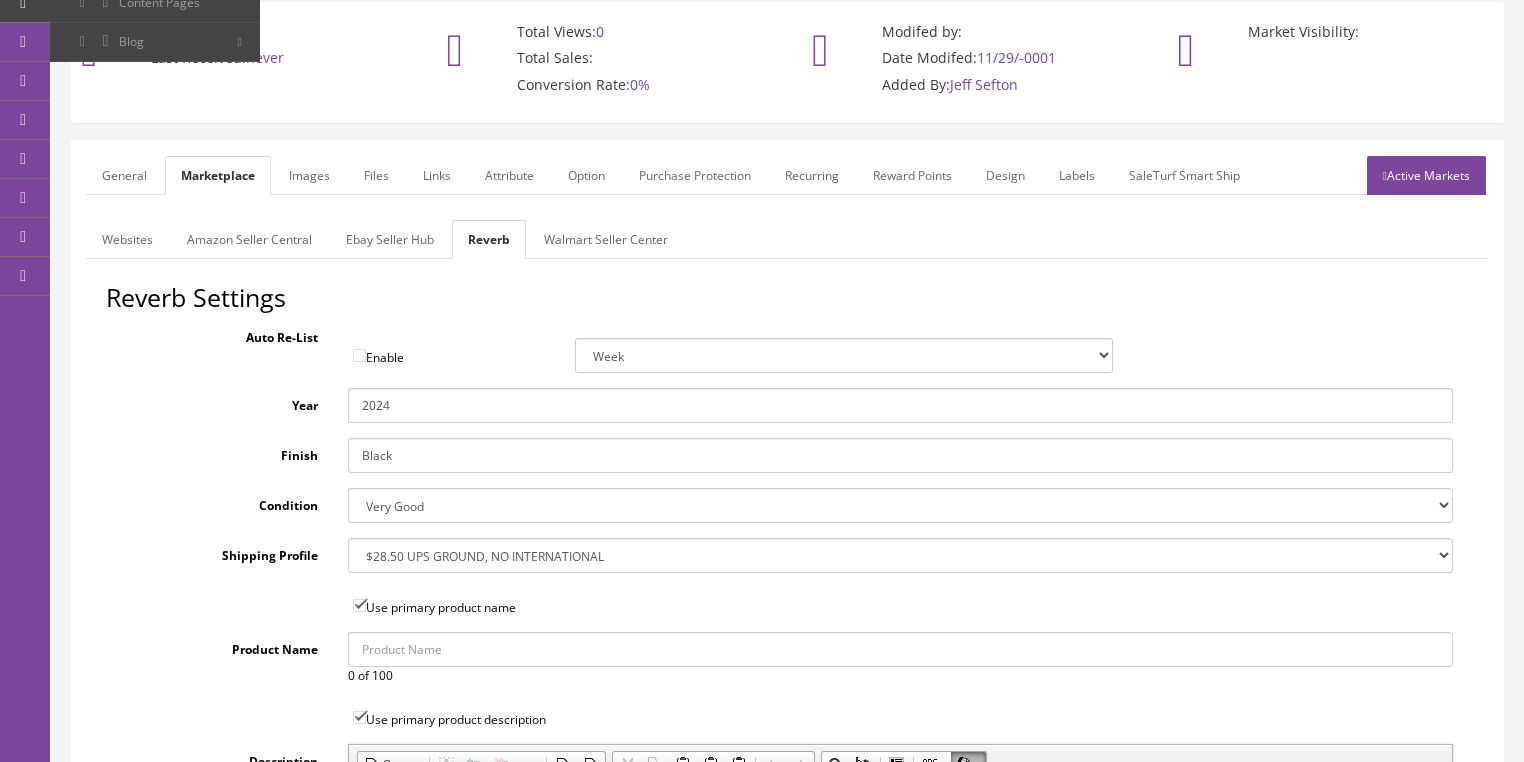 scroll, scrollTop: 124, scrollLeft: 0, axis: vertical 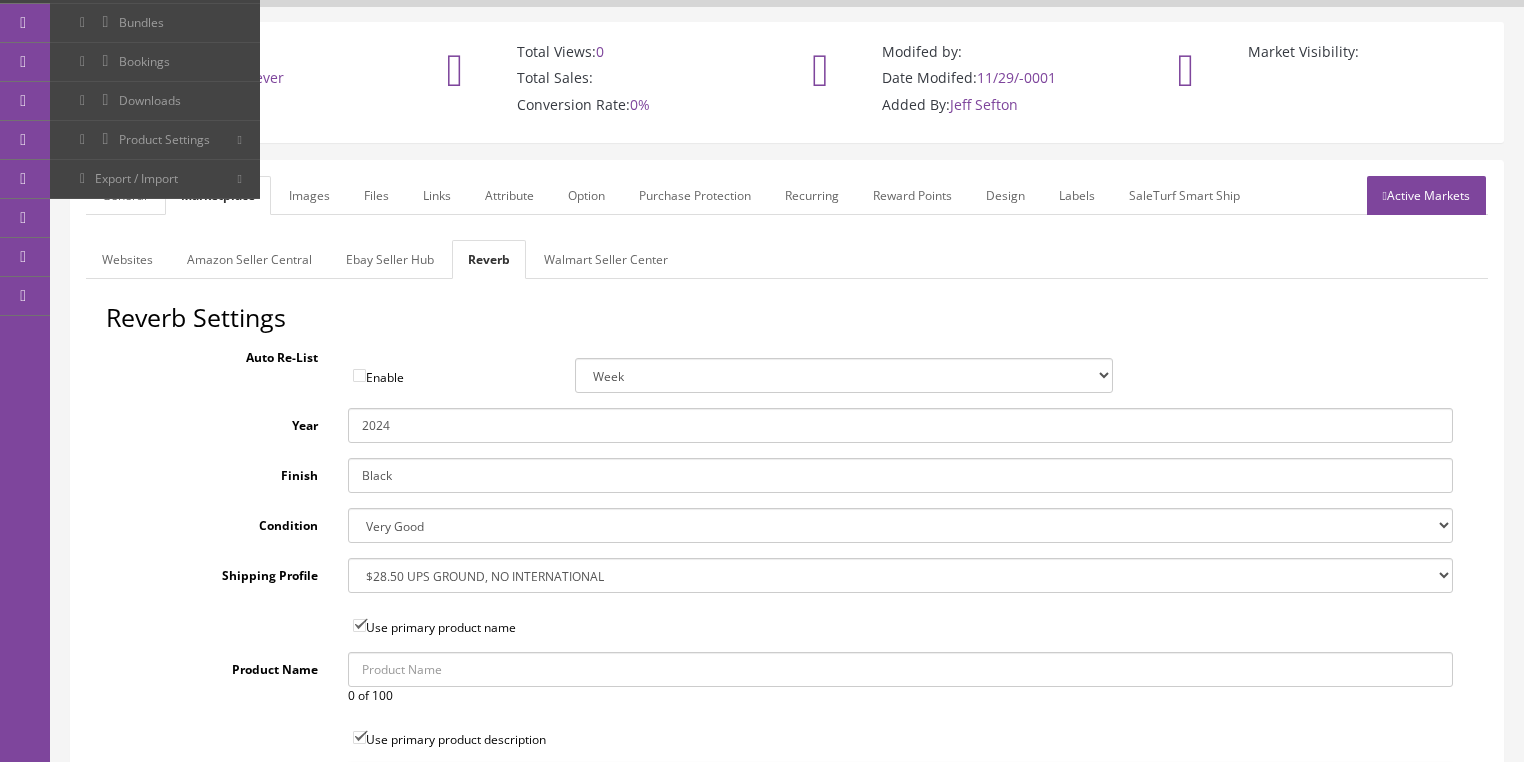 click on "Images" at bounding box center [309, 195] 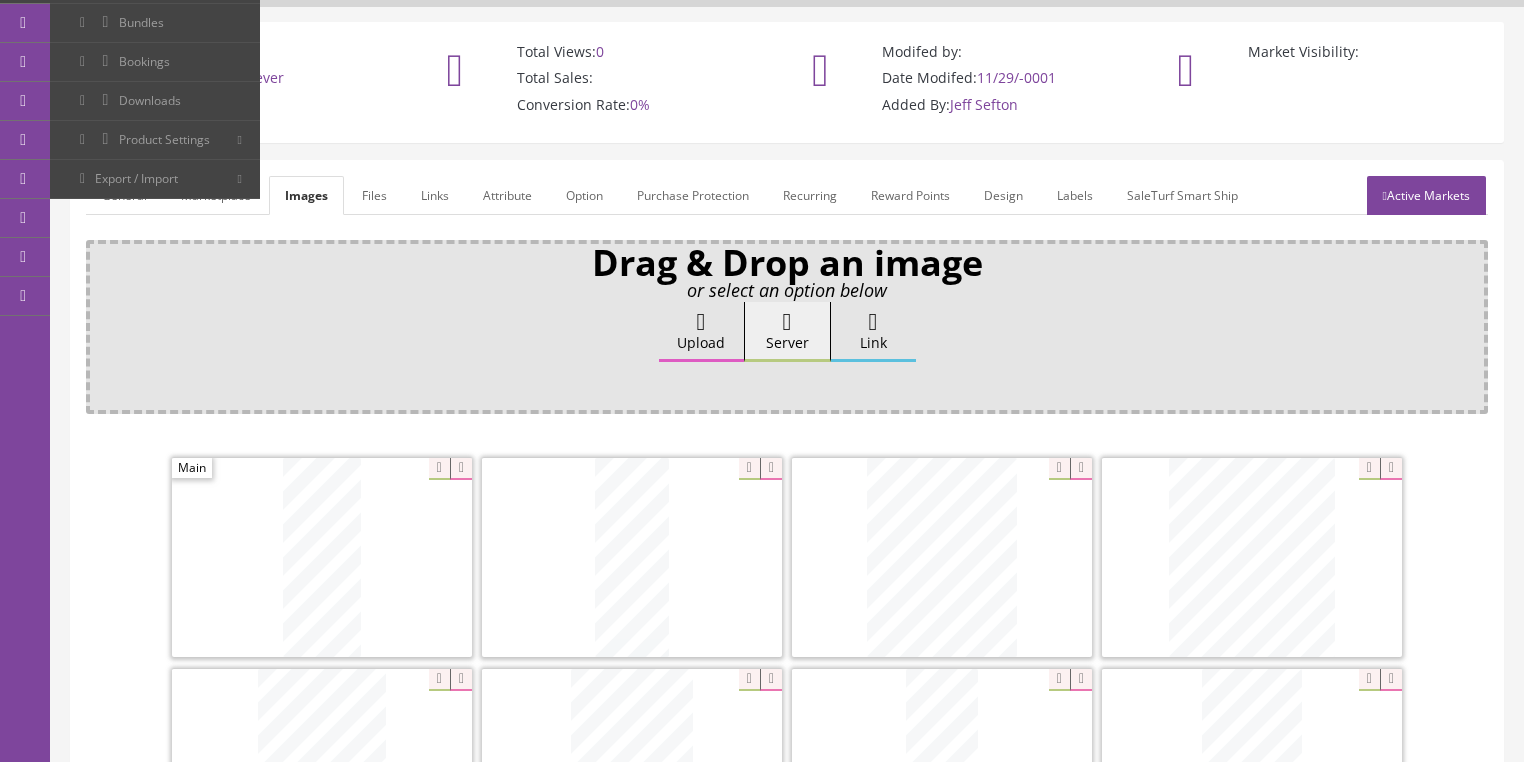 click on "Attribute" at bounding box center [507, 195] 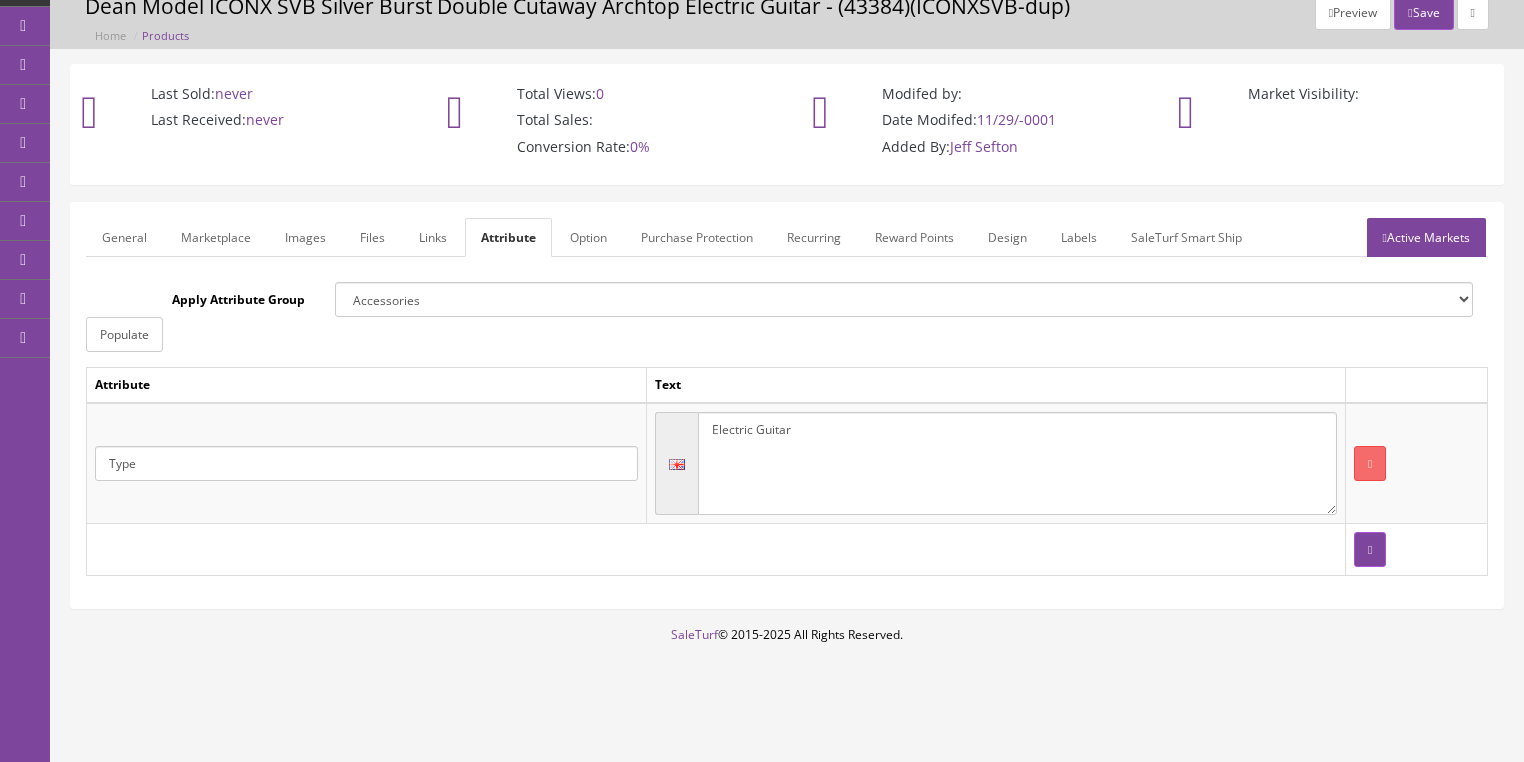click on "Active Markets" at bounding box center [1426, 237] 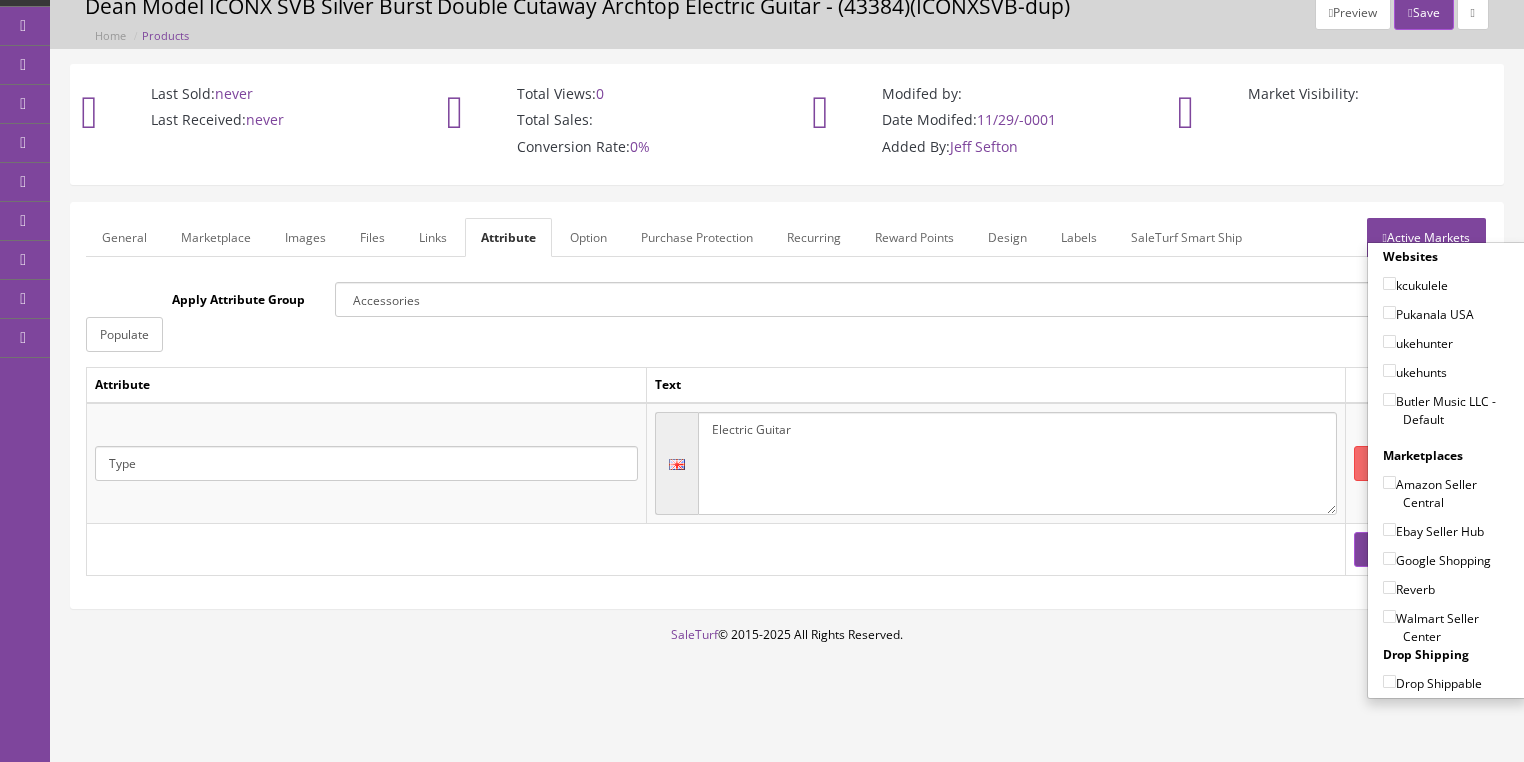 click on "Butler Music LLC - Default" at bounding box center (1389, 399) 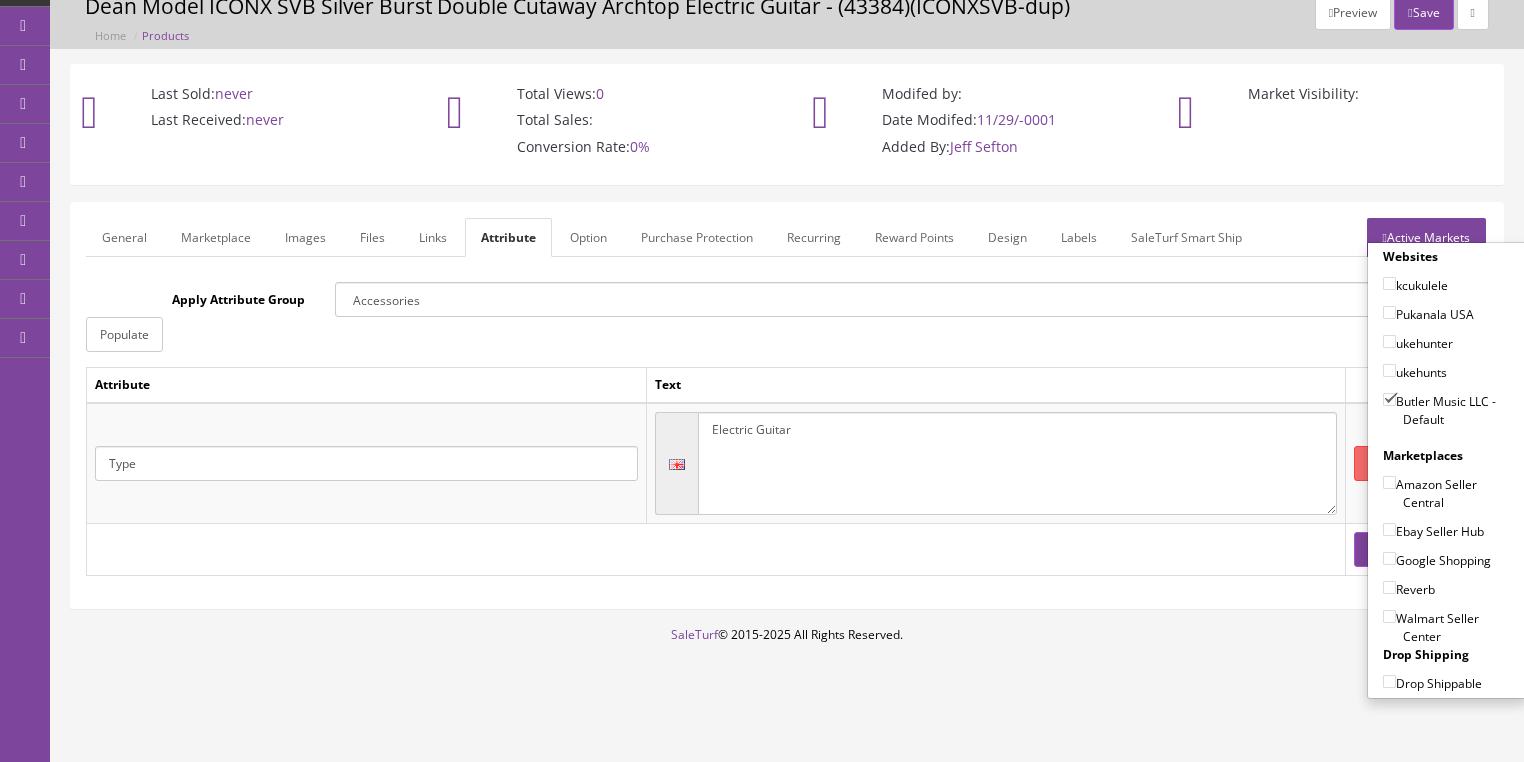 click on "Ebay Seller Hub" at bounding box center (1389, 529) 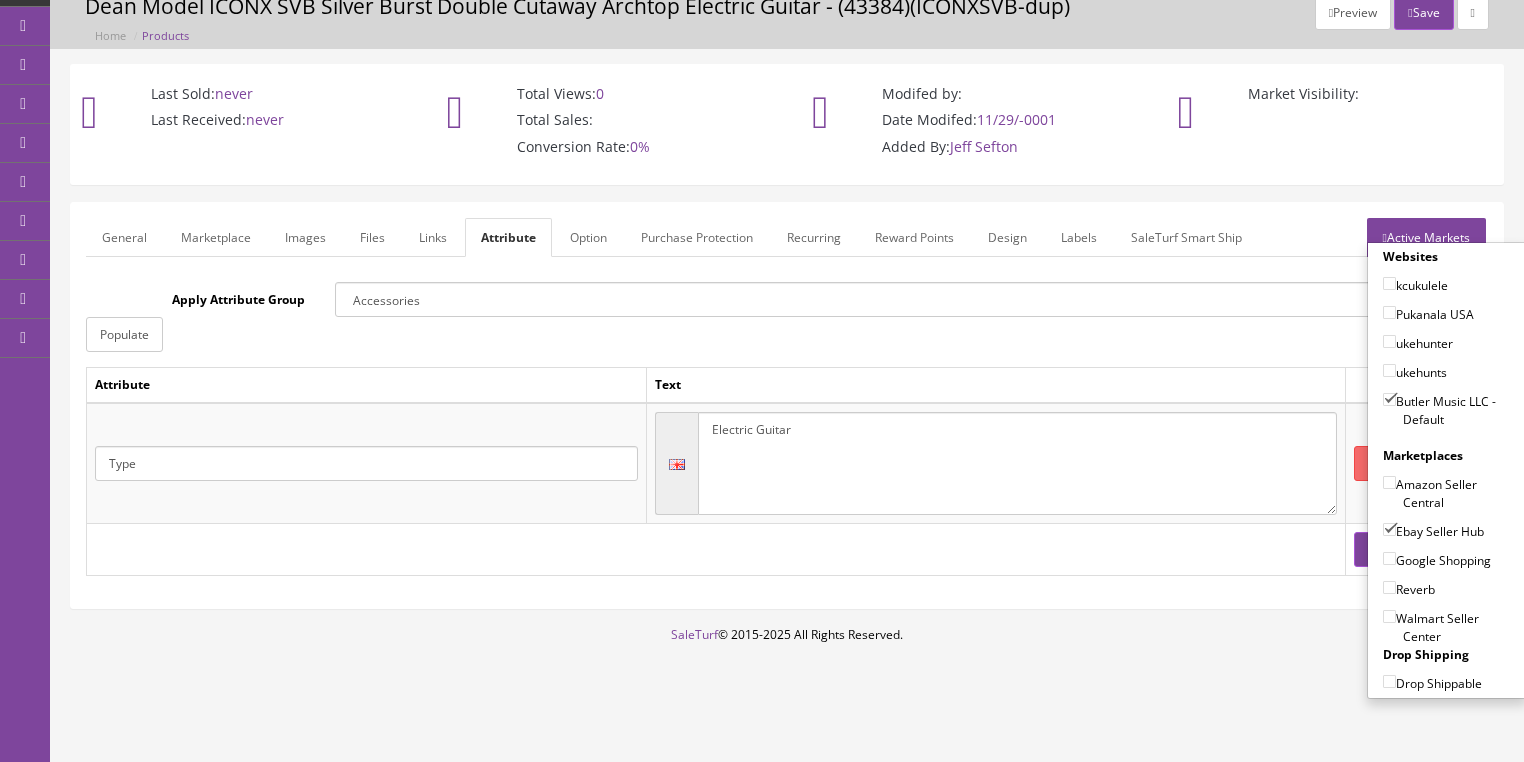 click on "Google Shopping" at bounding box center [1389, 558] 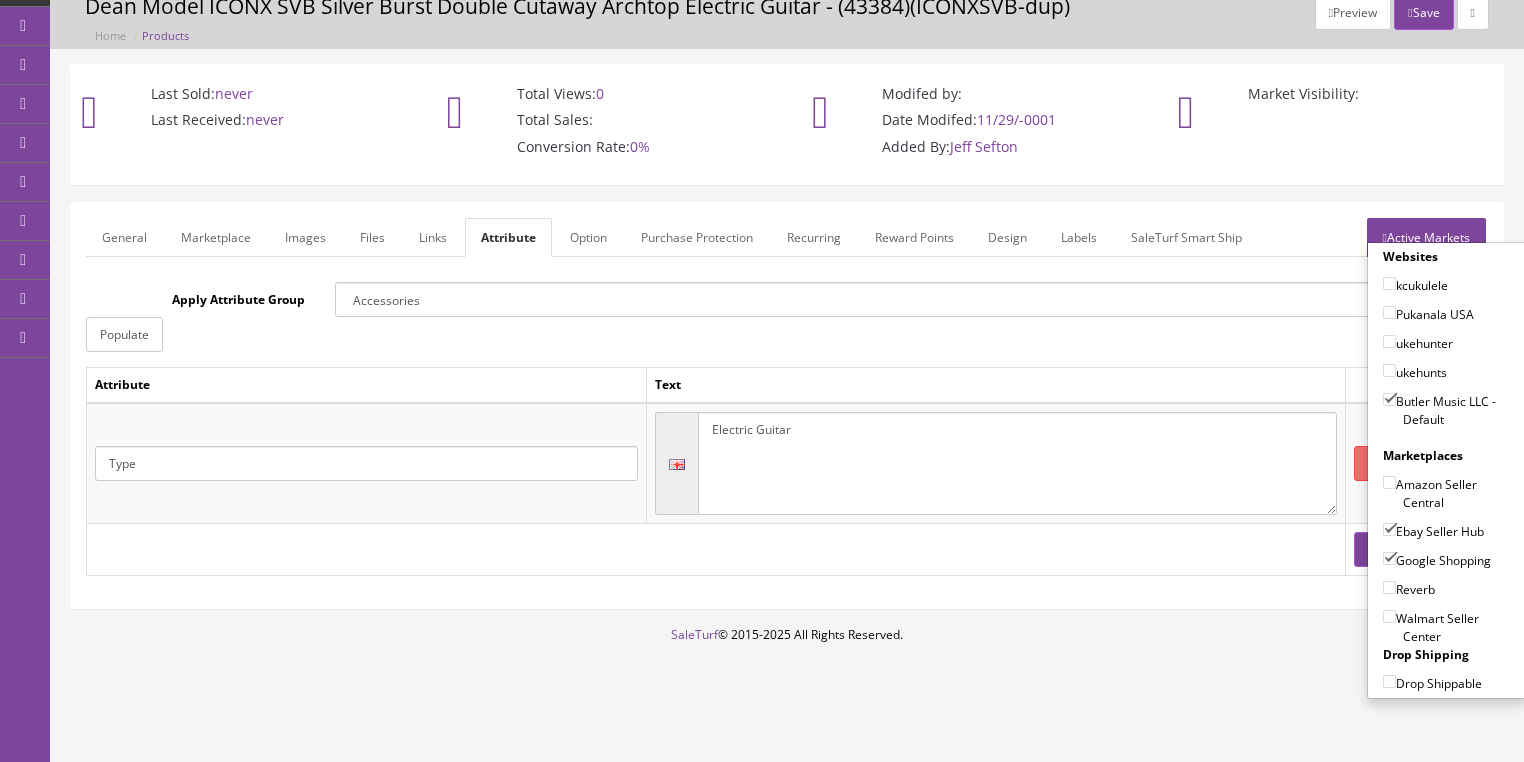 click on "Reverb" at bounding box center [1409, 589] 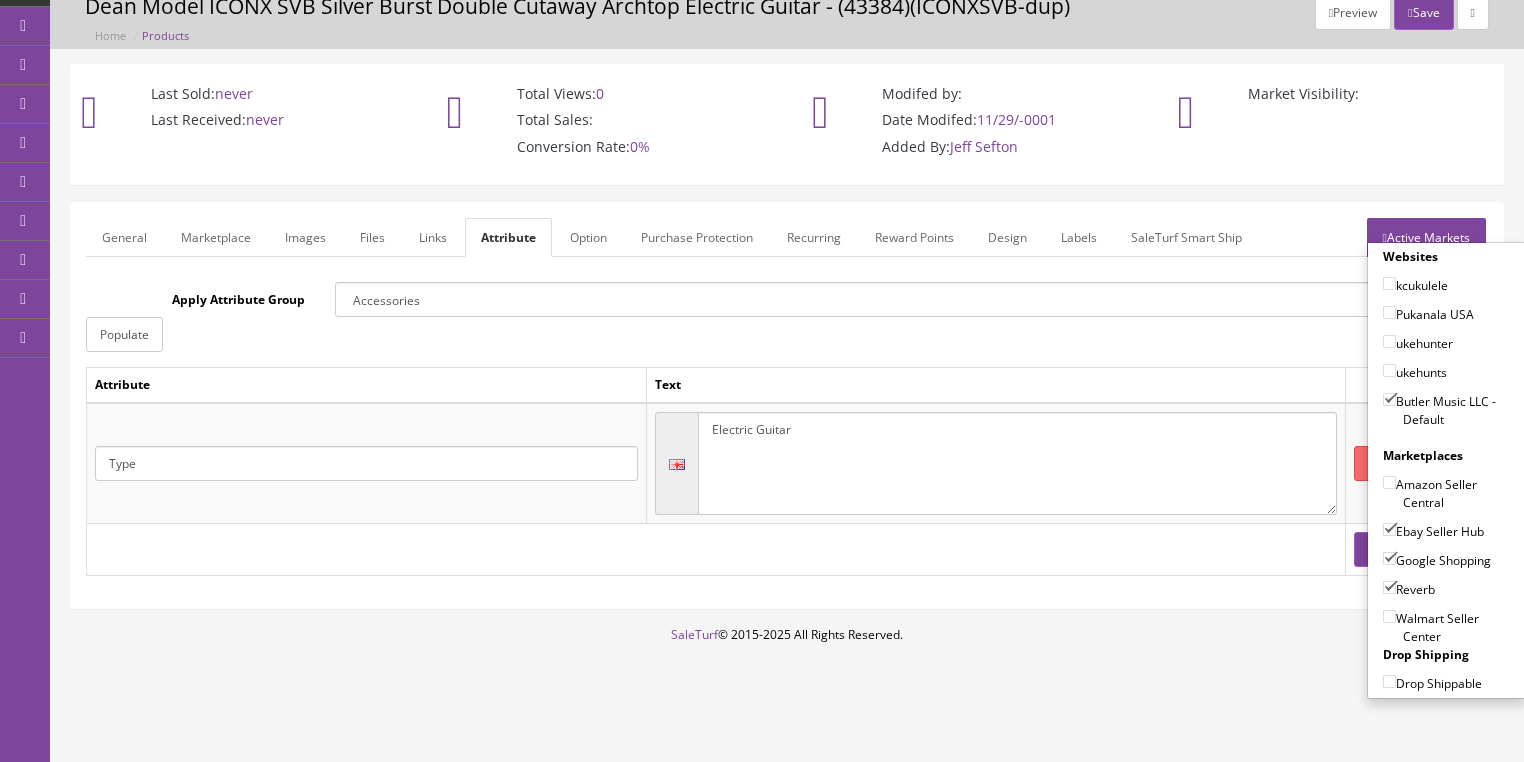 click on "Active Markets" at bounding box center (1426, 237) 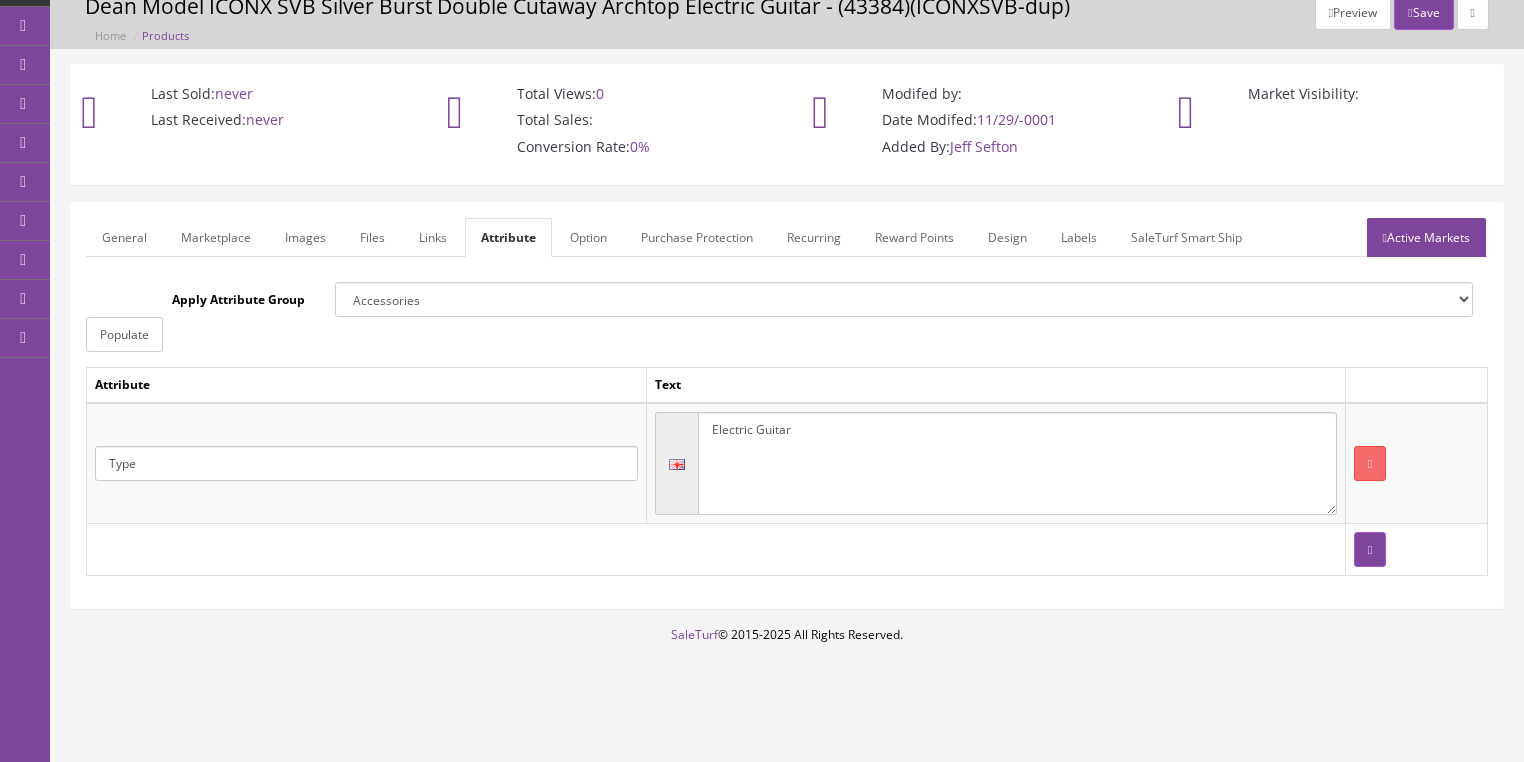 click on "General" at bounding box center [124, 237] 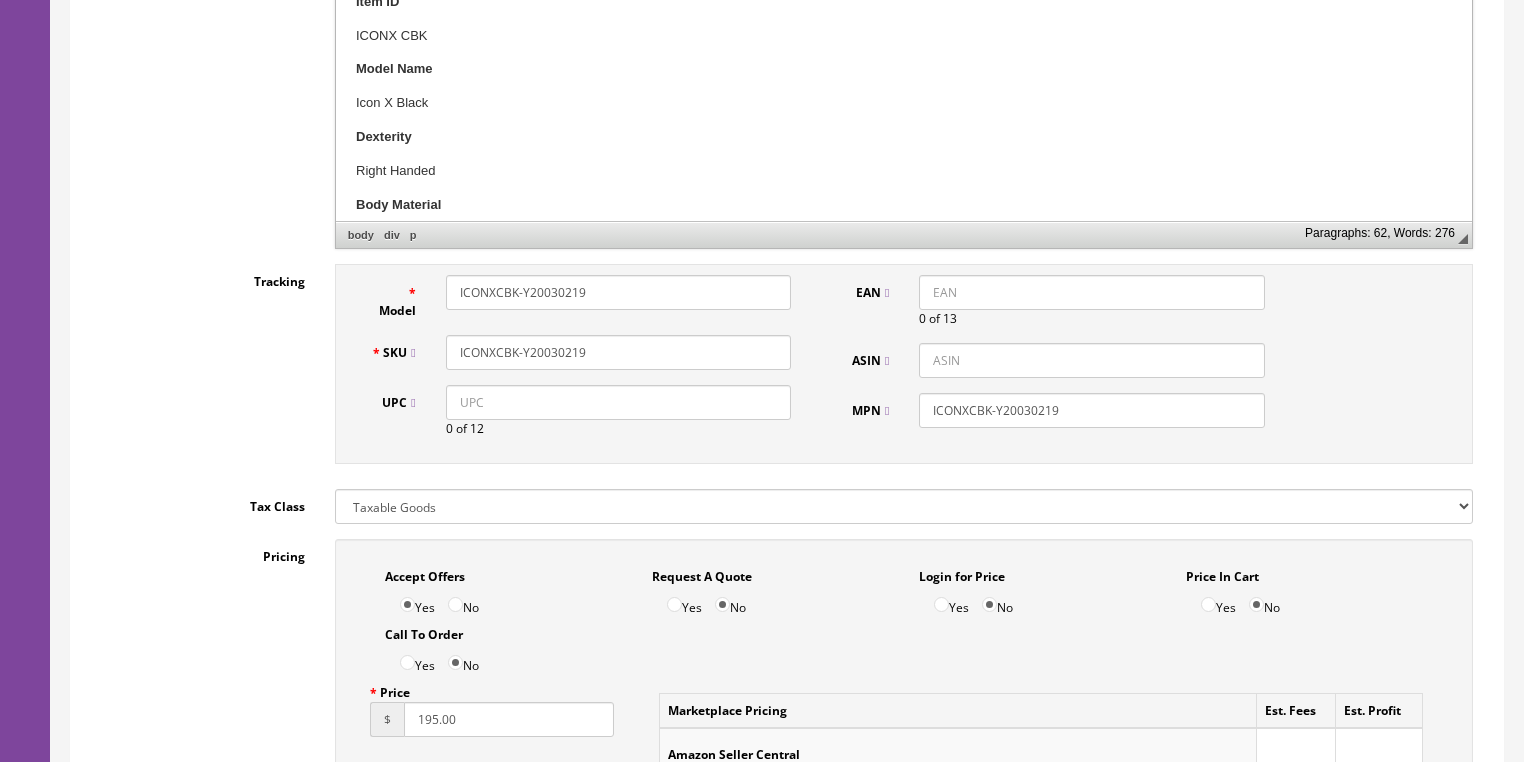 scroll, scrollTop: 802, scrollLeft: 0, axis: vertical 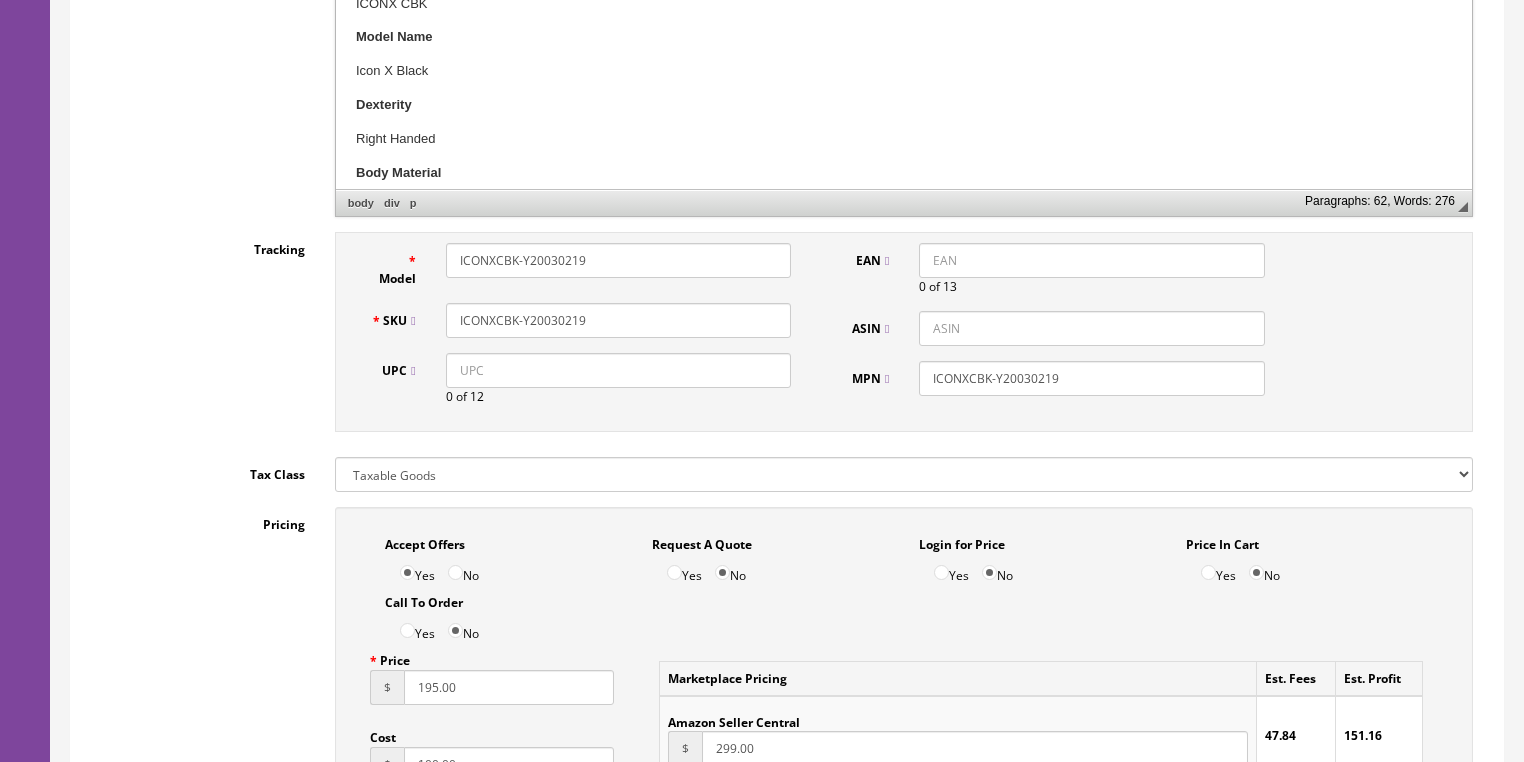 drag, startPoint x: 593, startPoint y: 320, endPoint x: 462, endPoint y: 316, distance: 131.06105 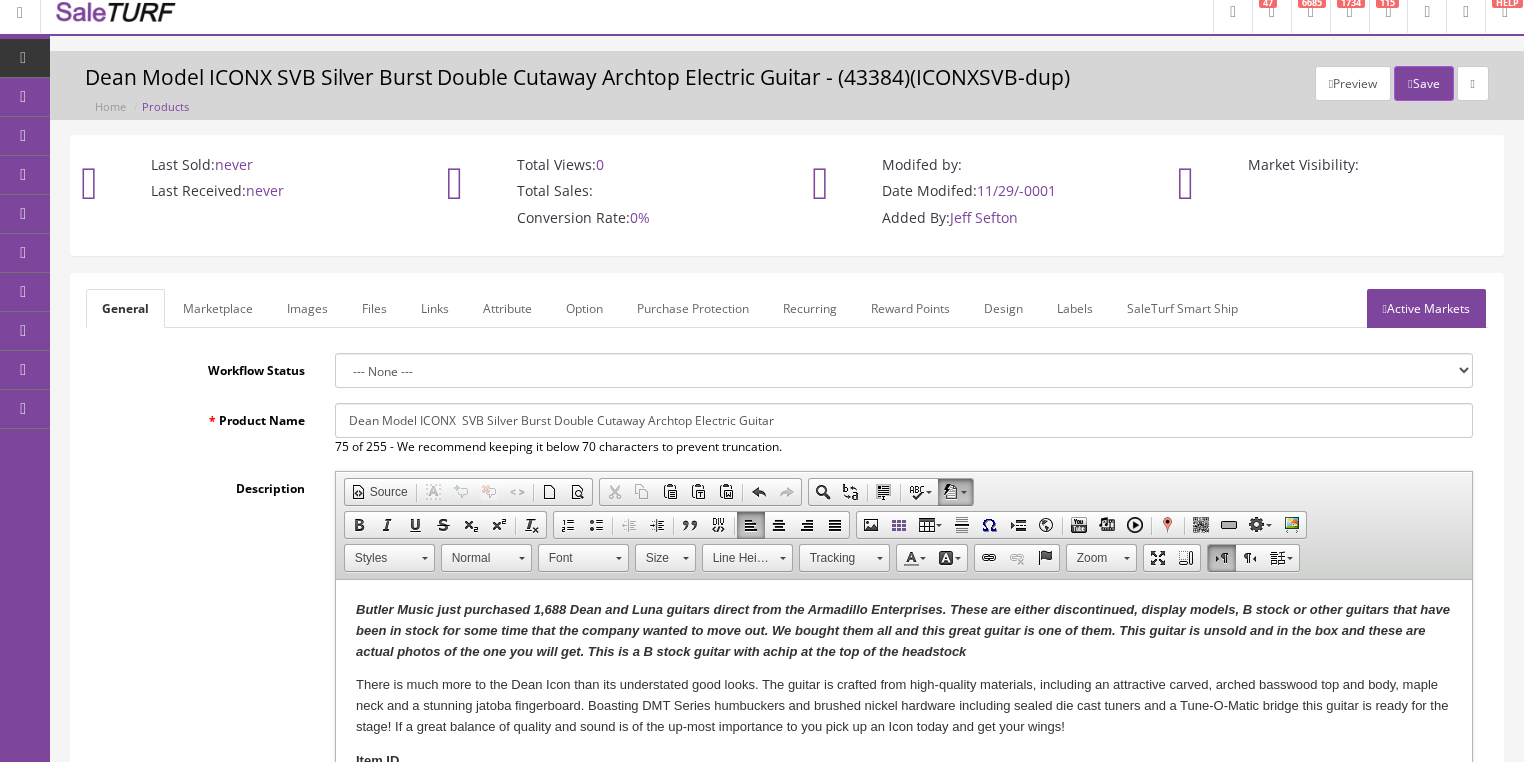 scroll, scrollTop: 0, scrollLeft: 0, axis: both 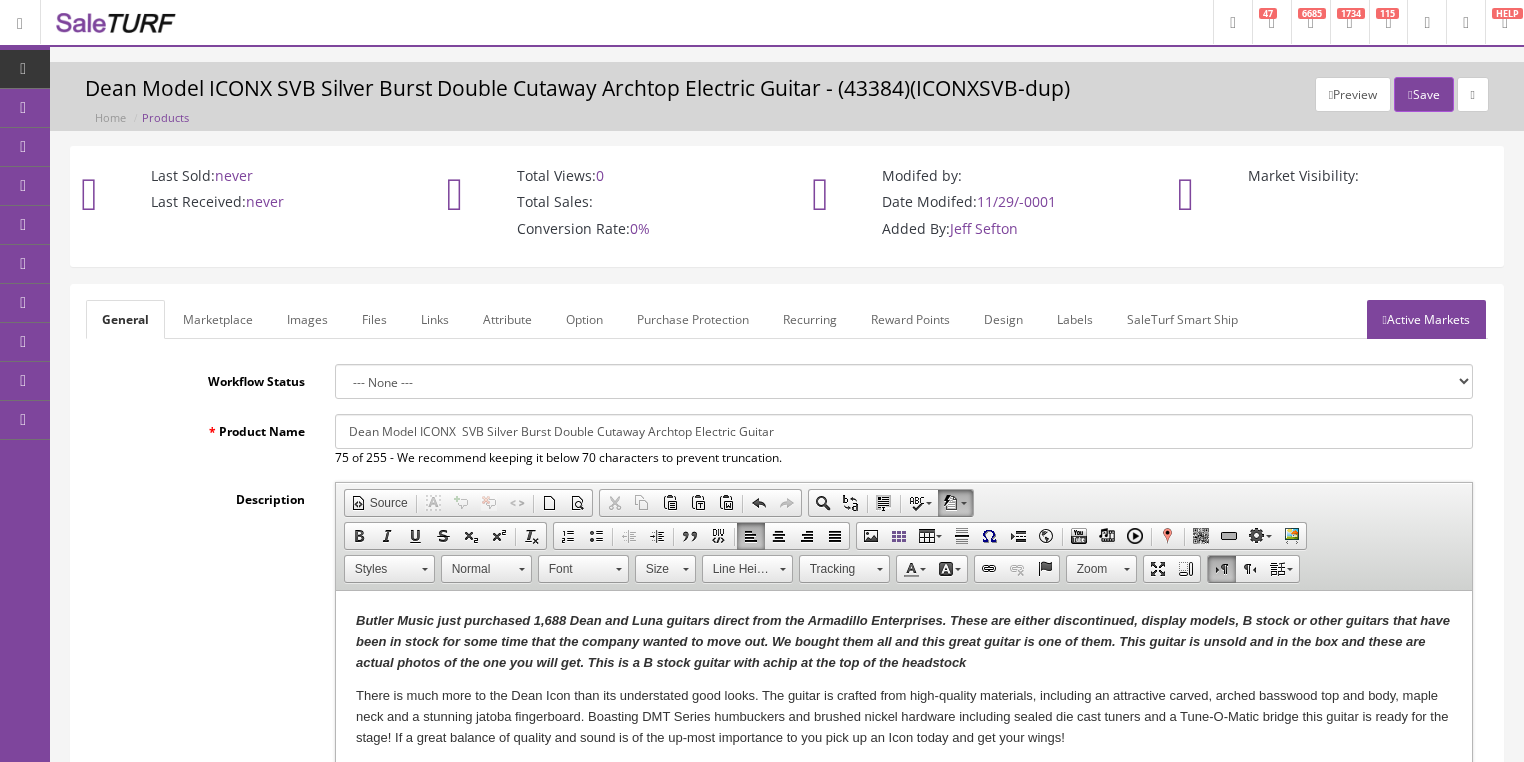 click on "Active Markets" at bounding box center (1426, 319) 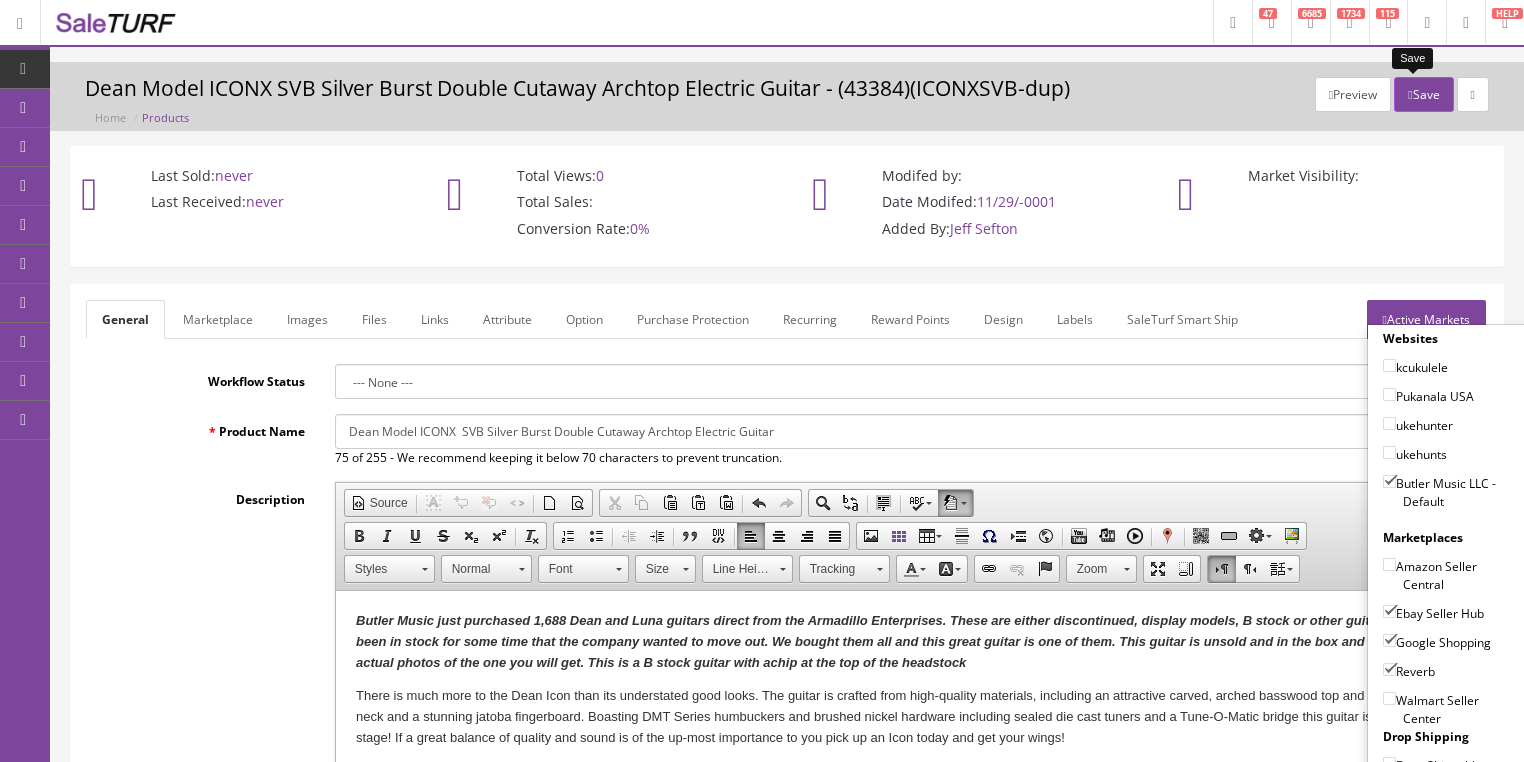 click on "Save" at bounding box center [1423, 94] 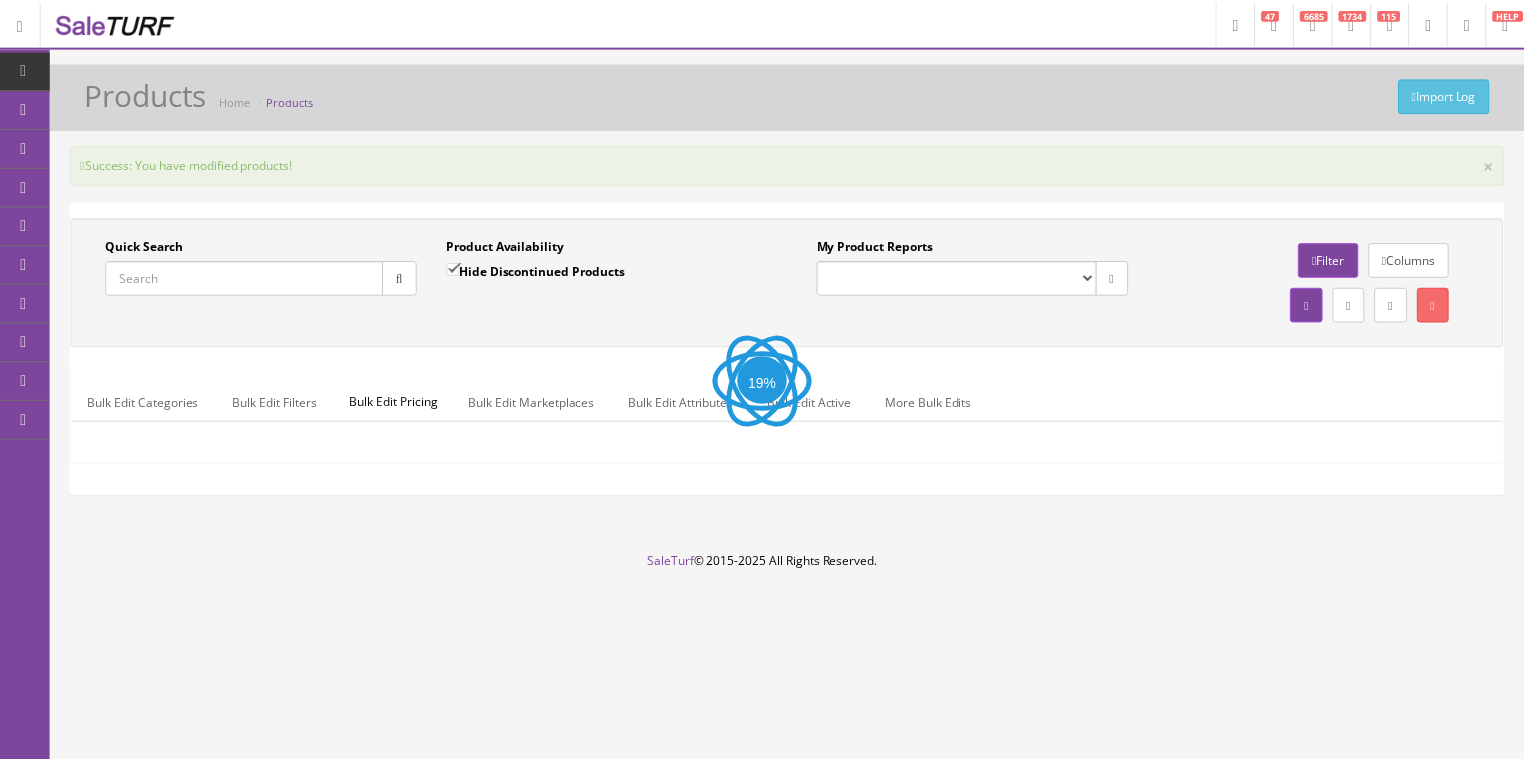 scroll, scrollTop: 0, scrollLeft: 0, axis: both 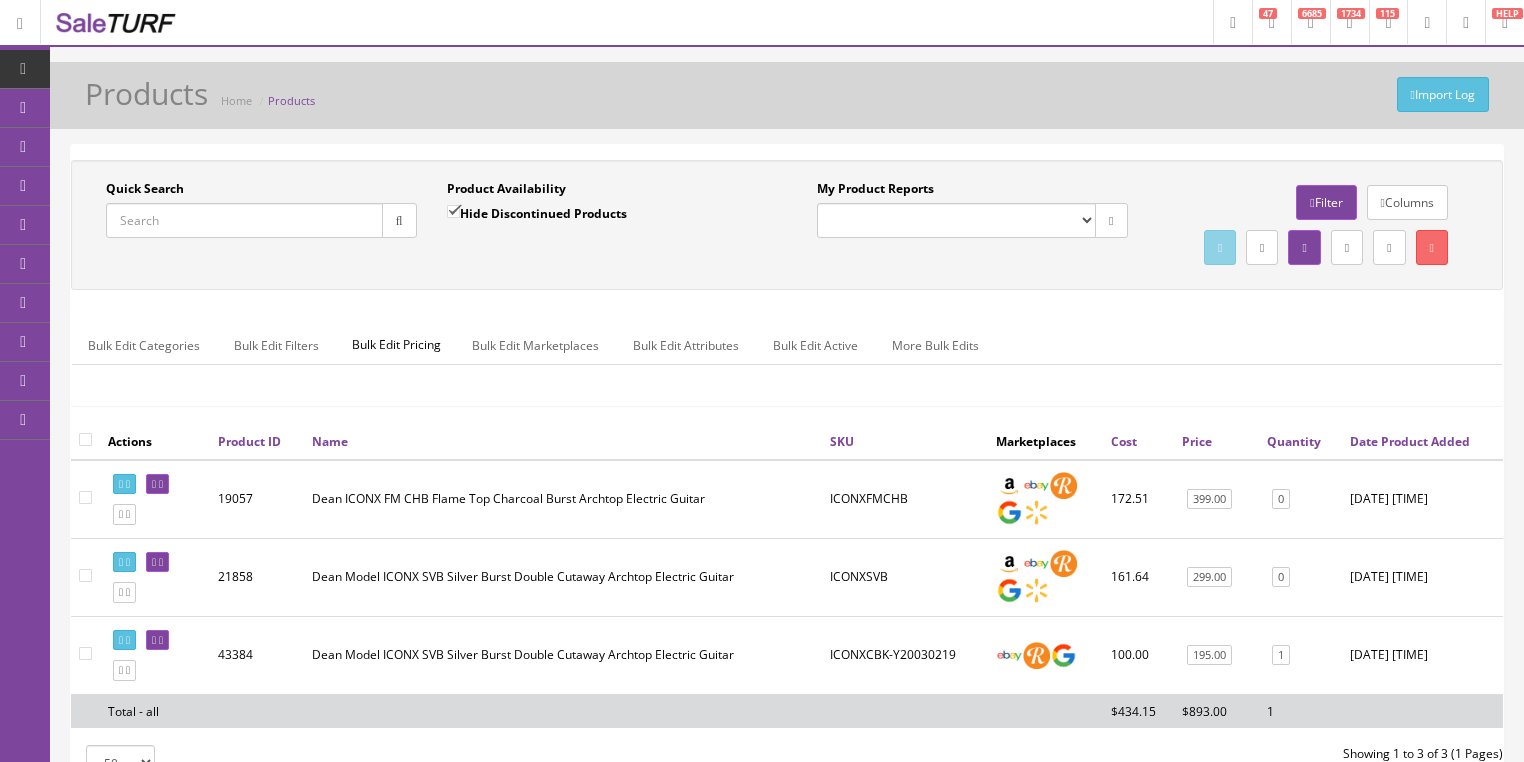 click on "Quick Search" at bounding box center (244, 220) 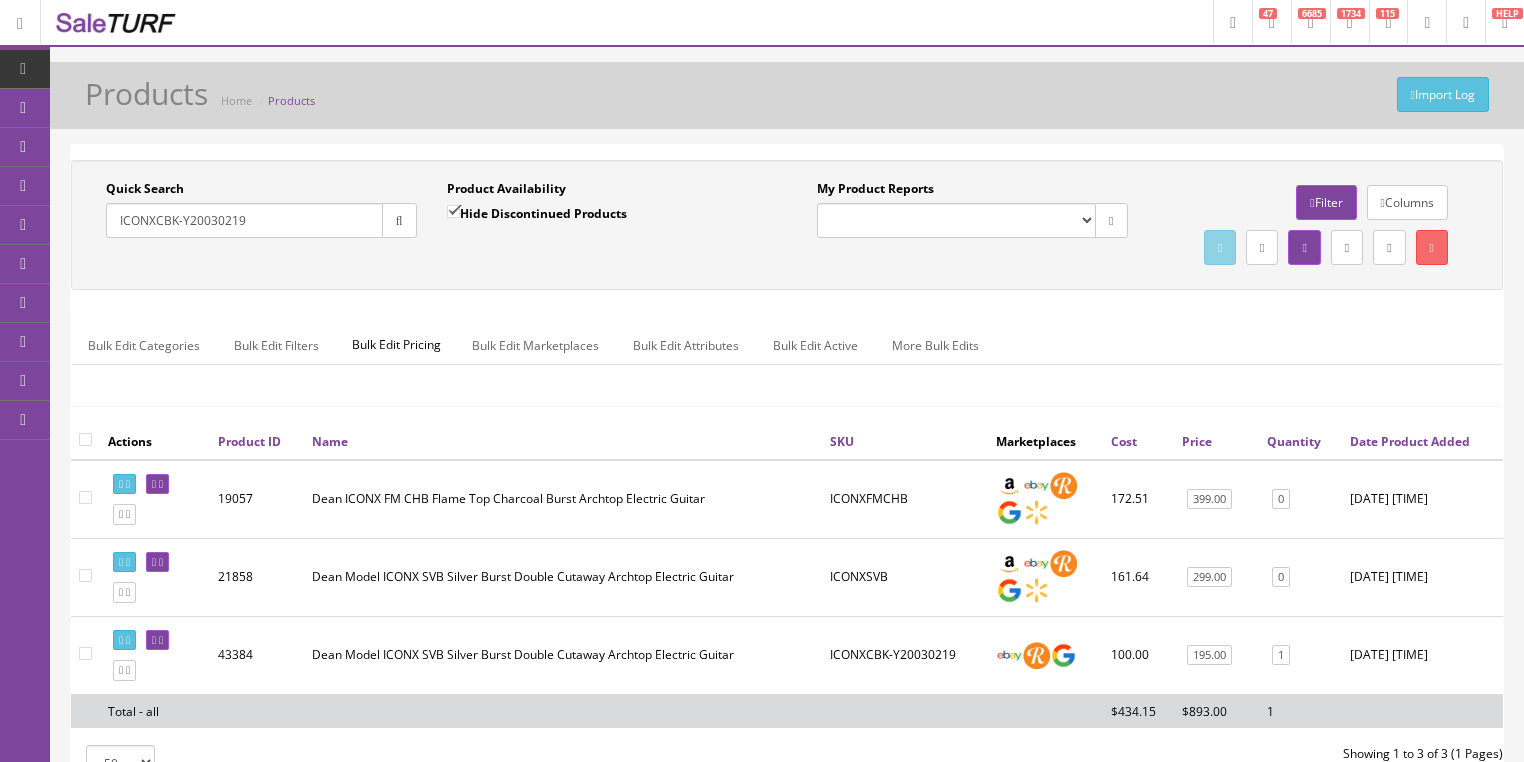 click at bounding box center [399, 220] 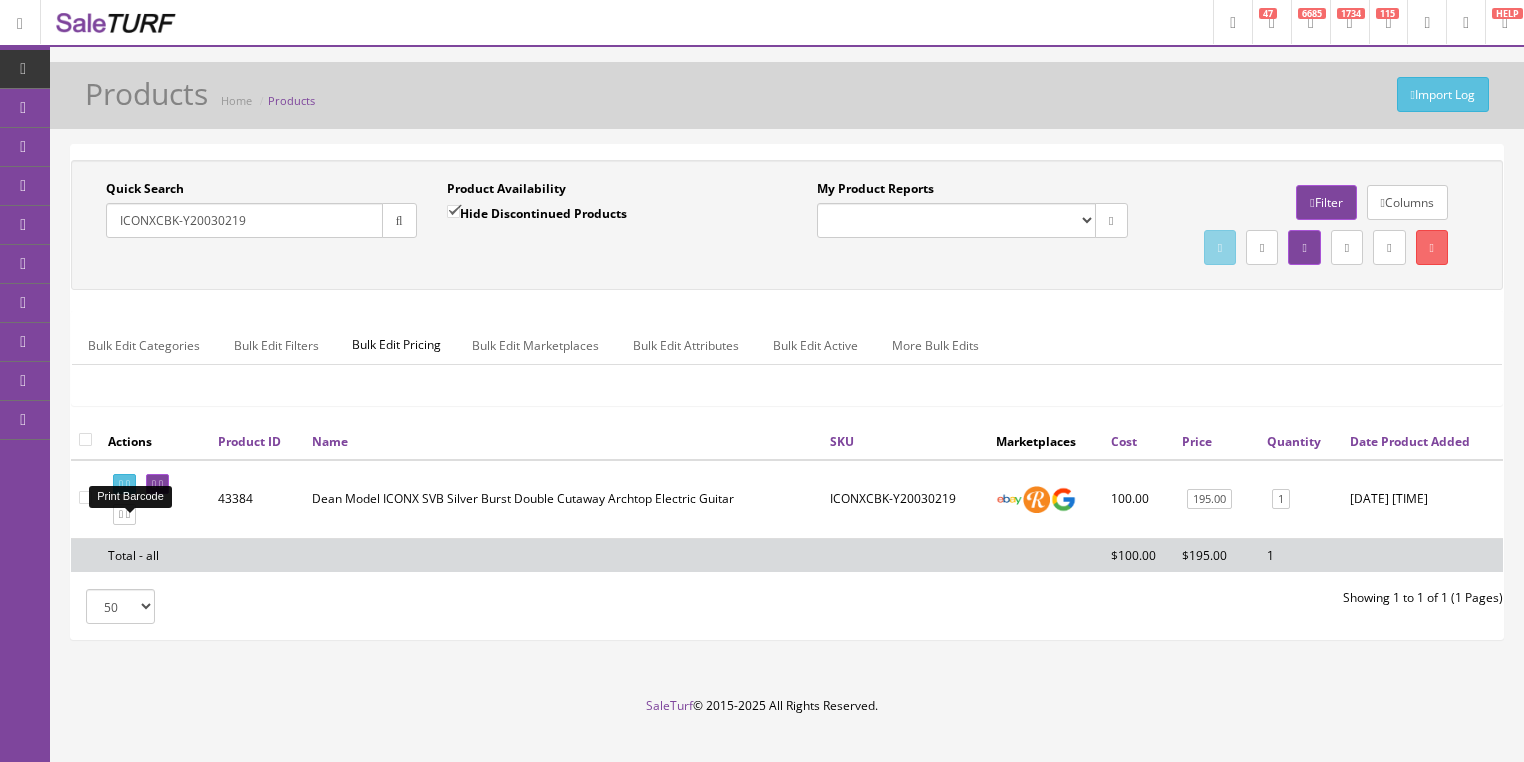 click at bounding box center (121, 484) 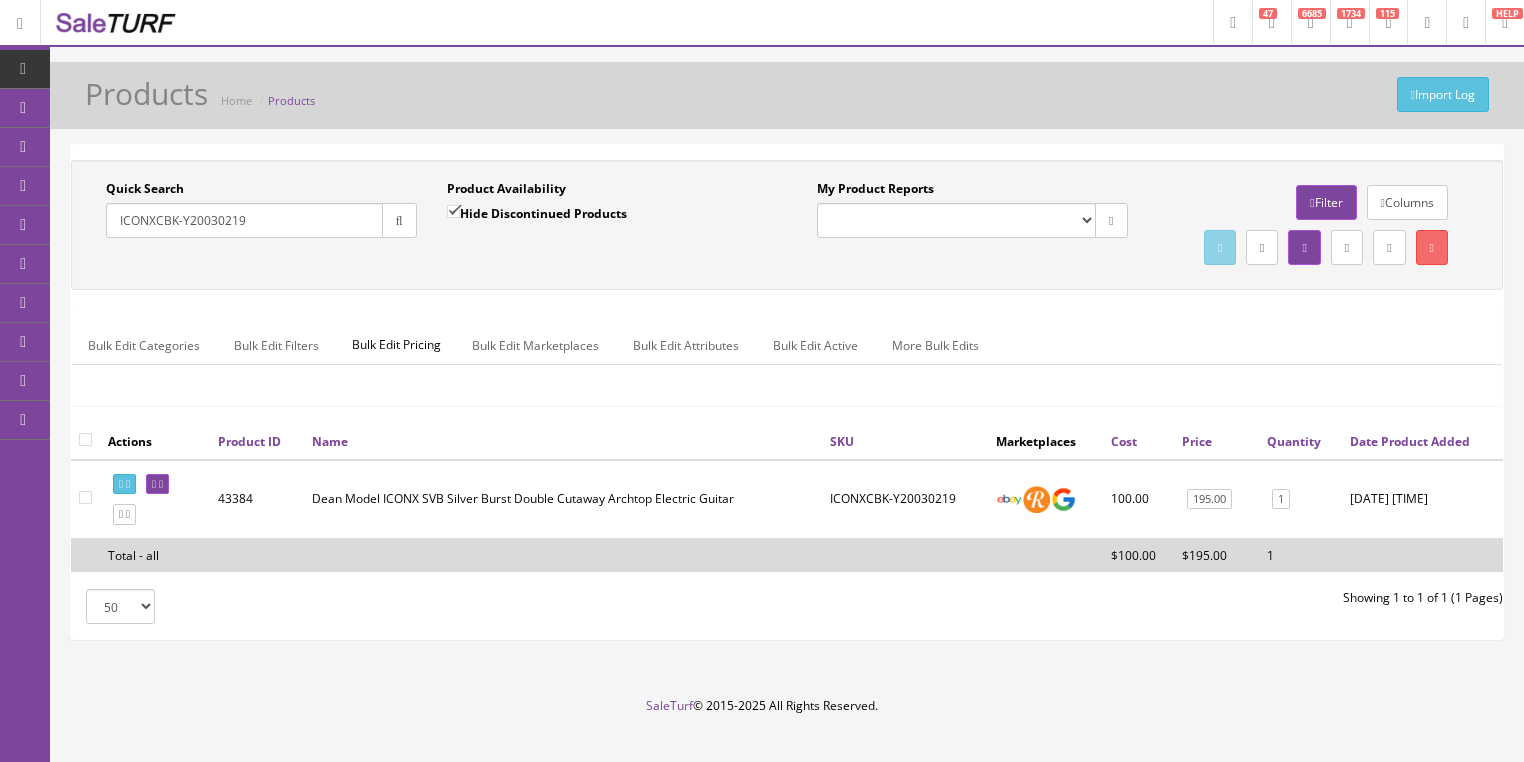 drag, startPoint x: 264, startPoint y: 213, endPoint x: 96, endPoint y: 263, distance: 175.28262 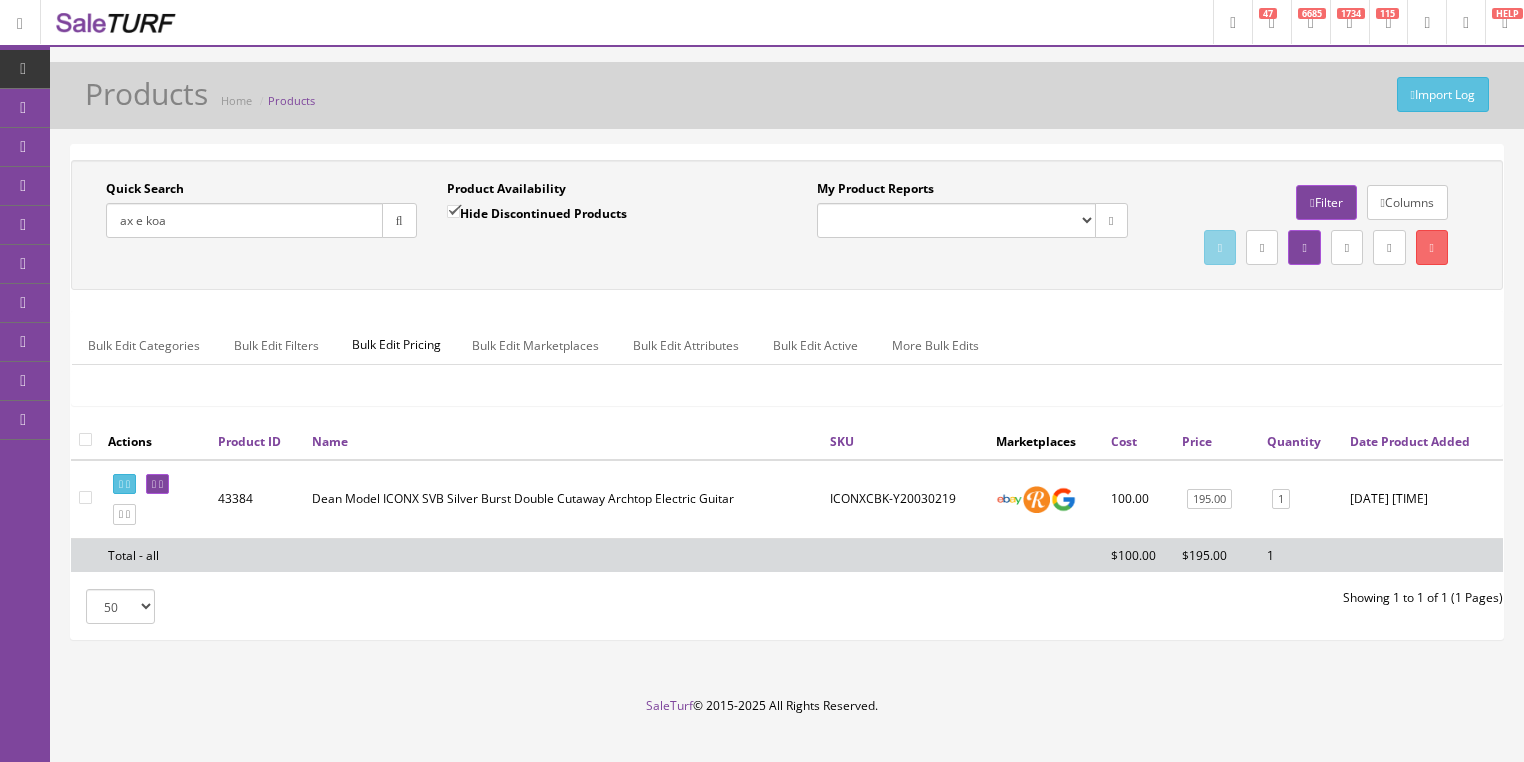 type on "ax e koa" 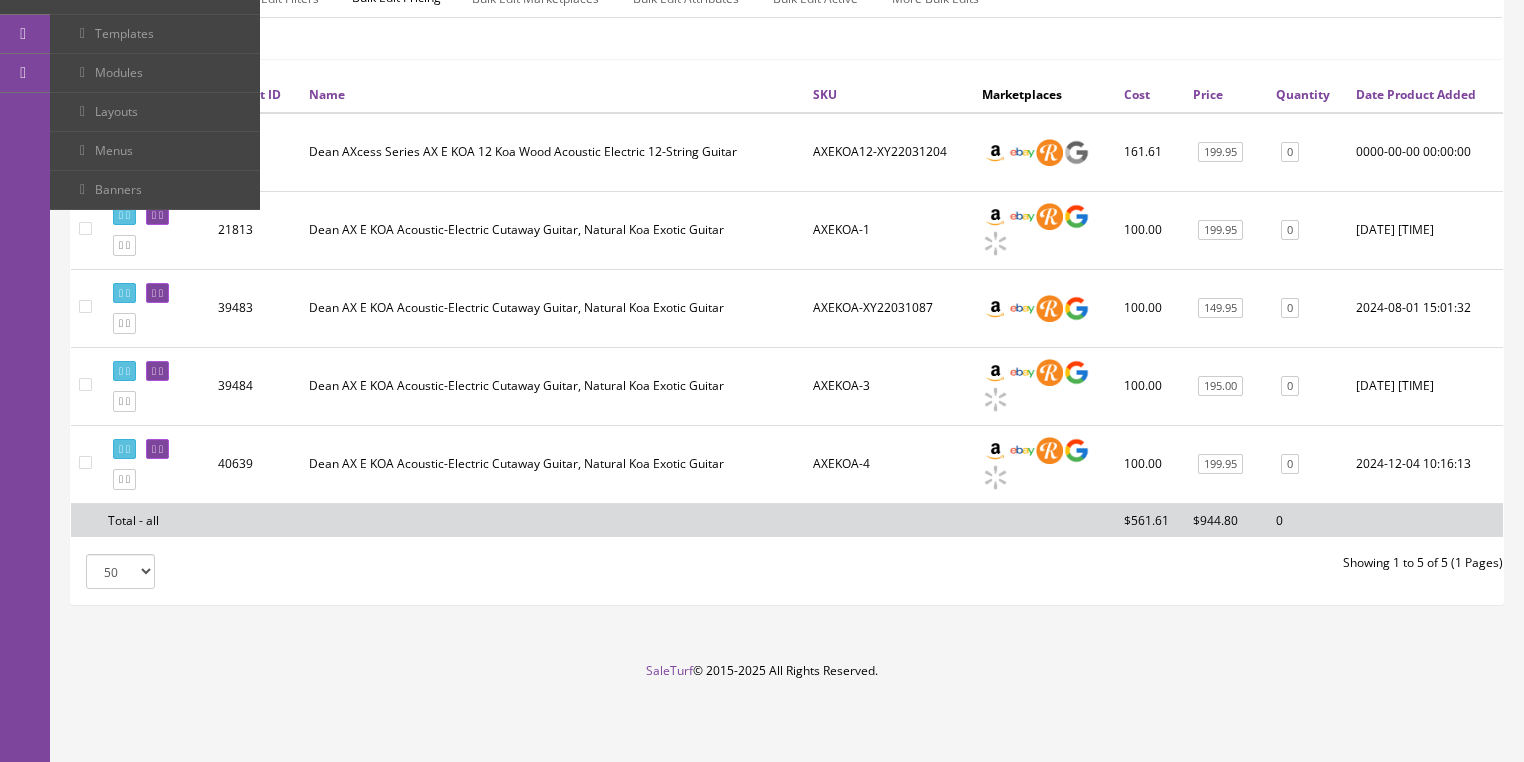 scroll, scrollTop: 383, scrollLeft: 0, axis: vertical 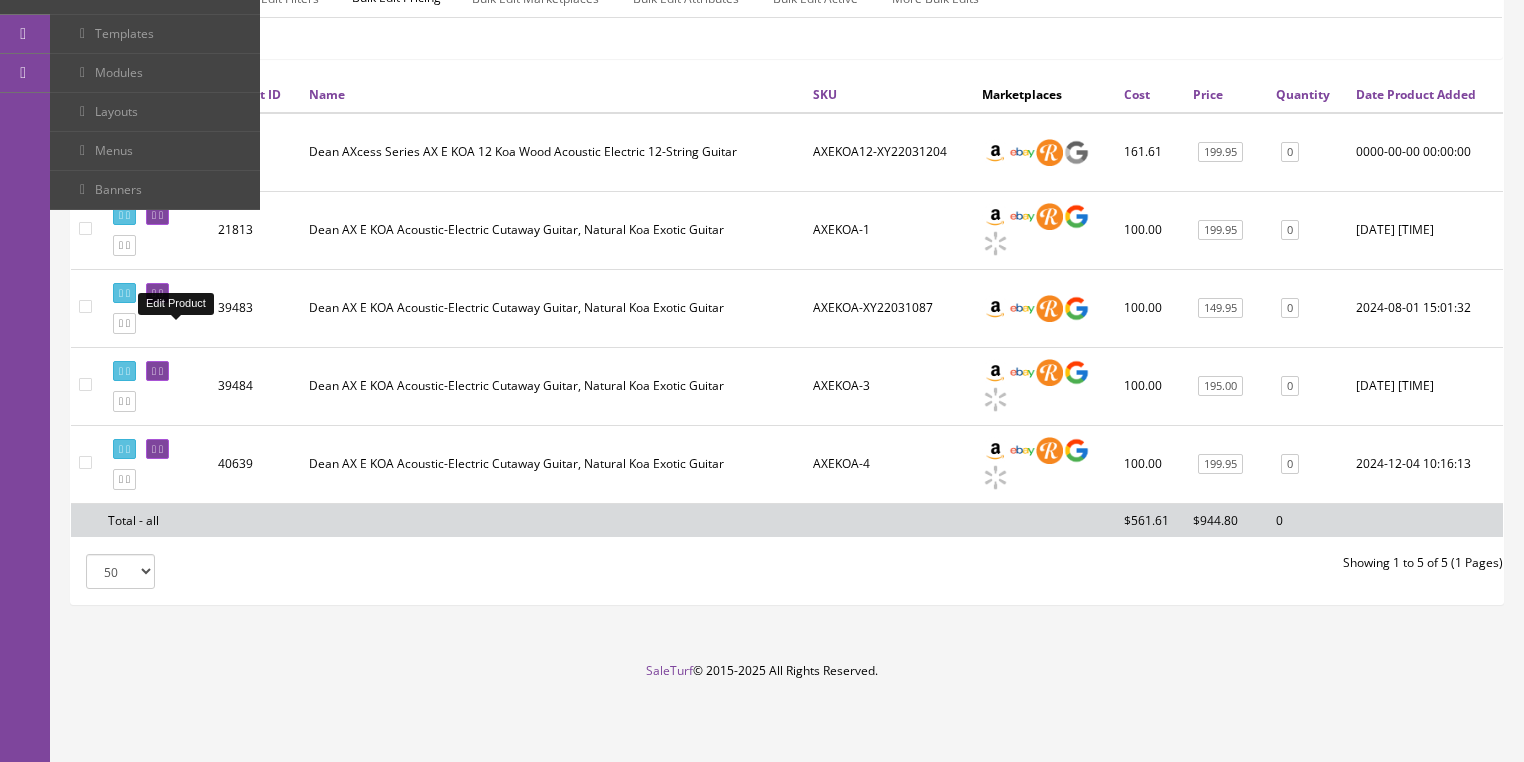 click at bounding box center [161, 293] 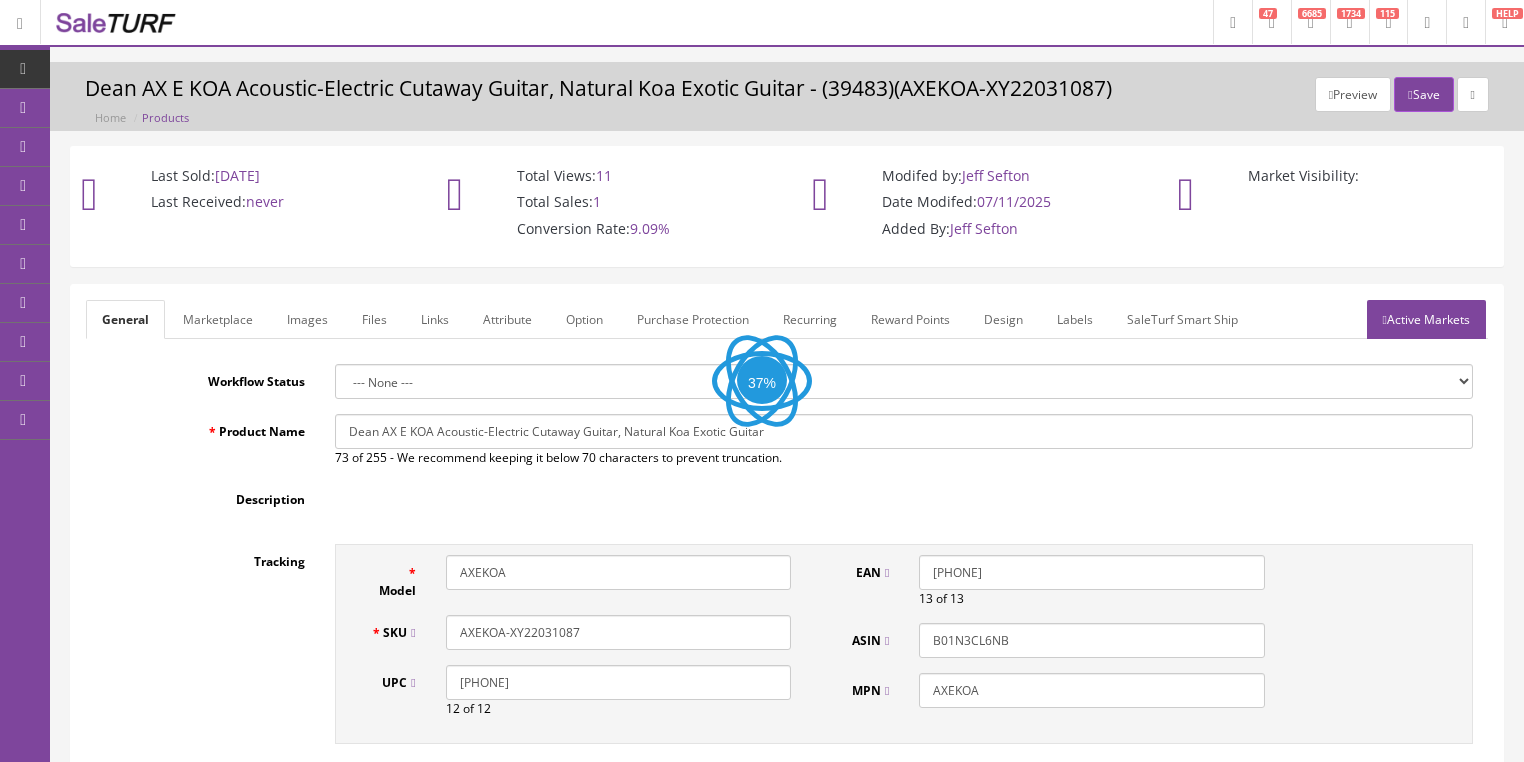 scroll, scrollTop: 0, scrollLeft: 0, axis: both 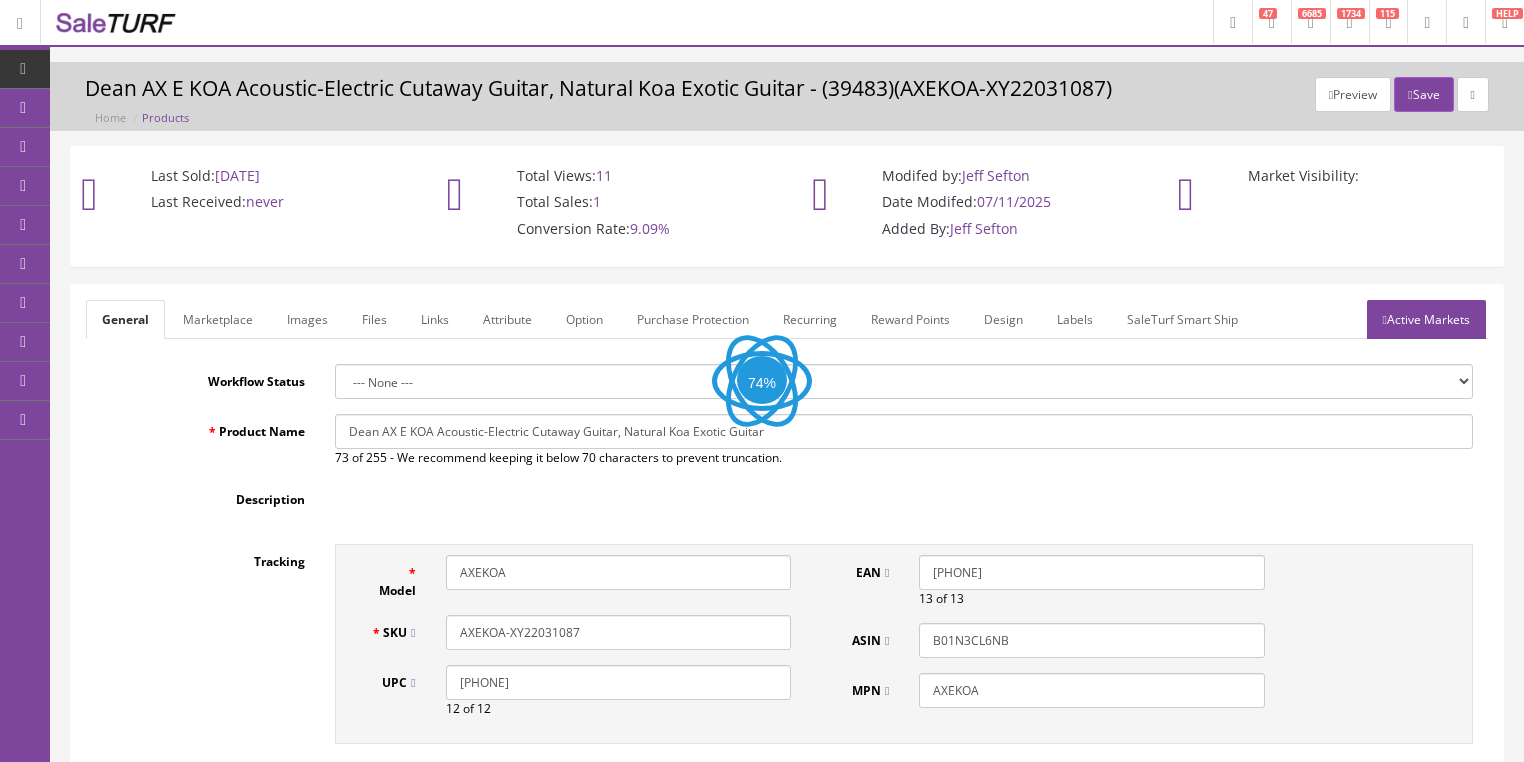 click on "Images" at bounding box center [307, 319] 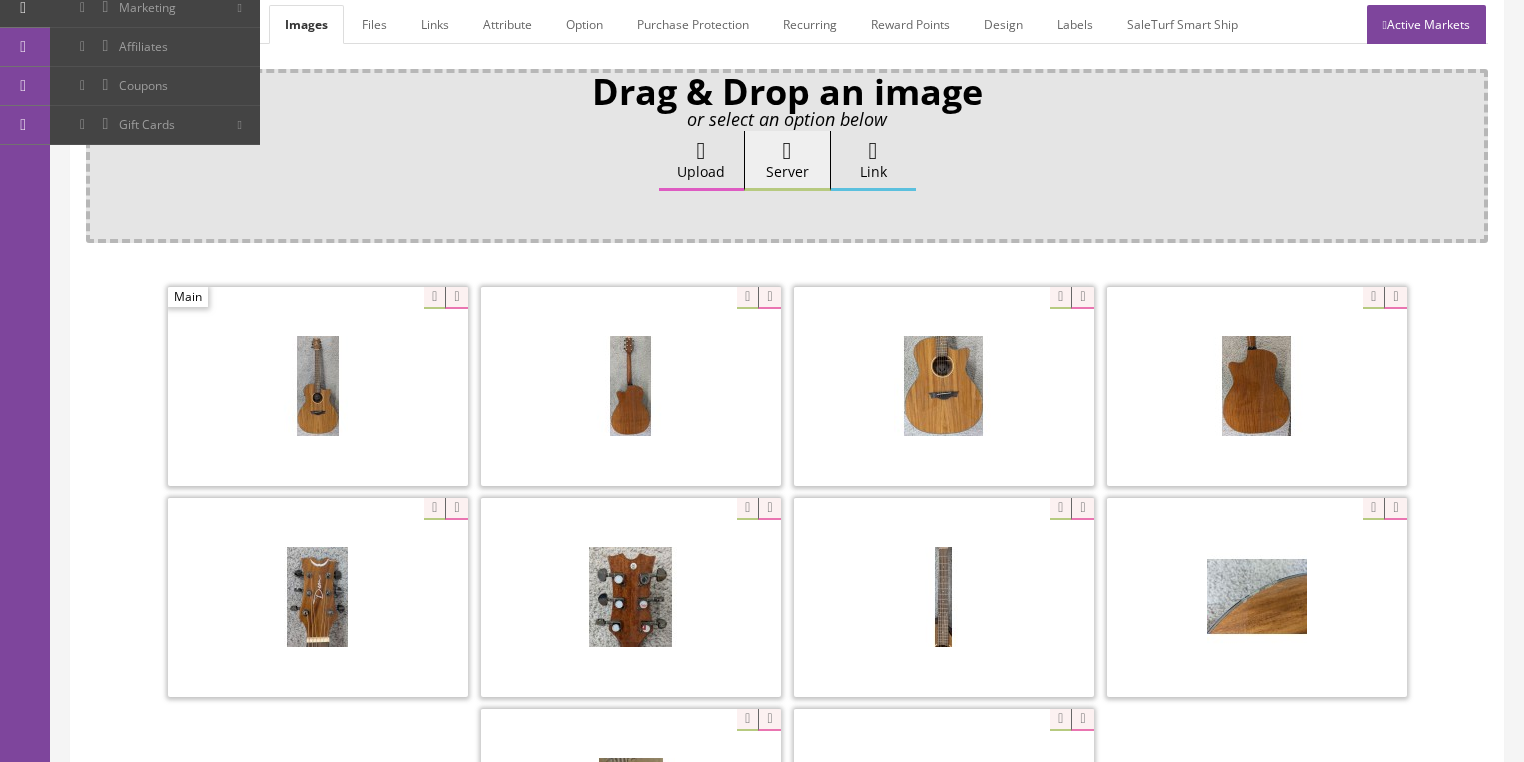 scroll, scrollTop: 400, scrollLeft: 0, axis: vertical 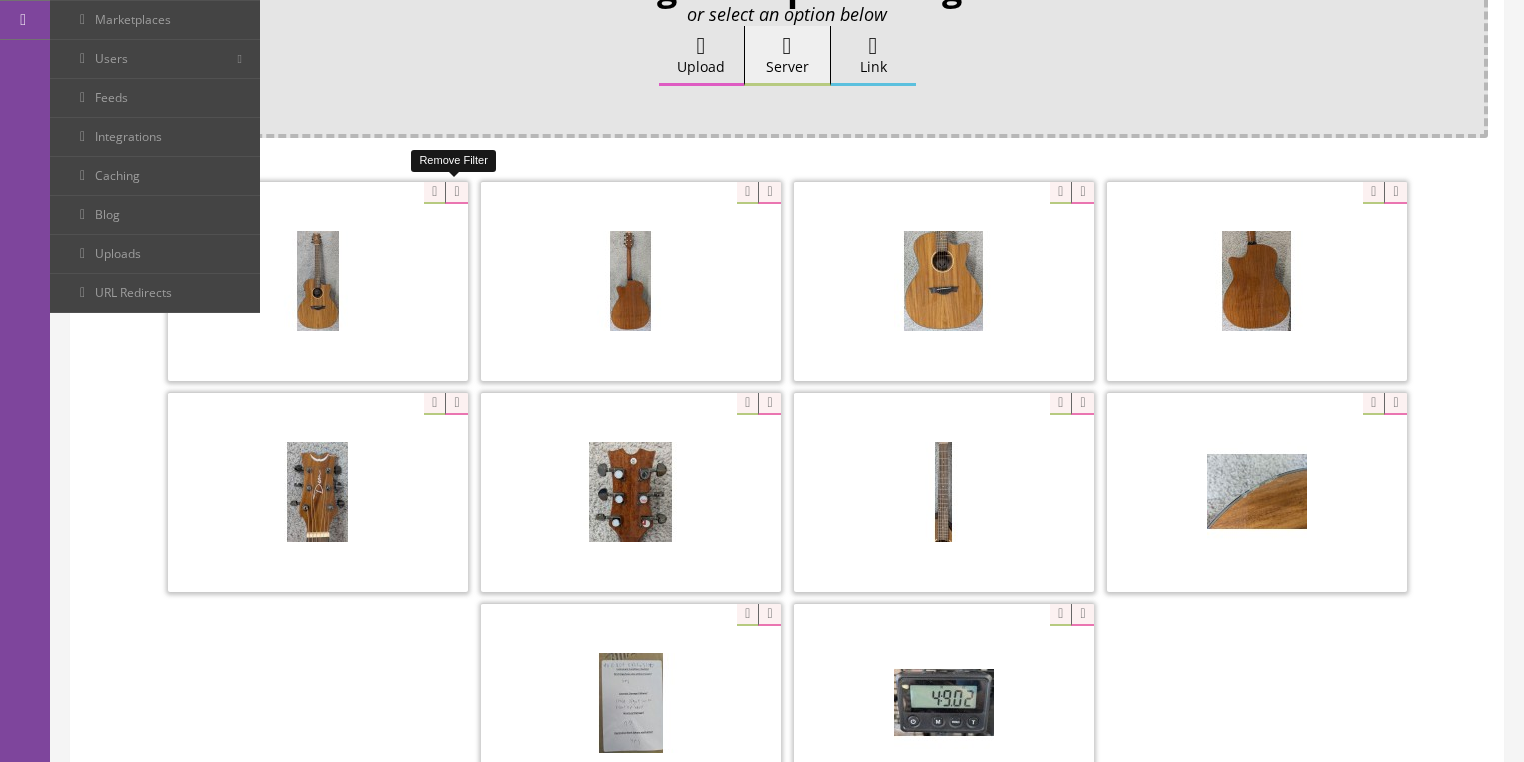 click at bounding box center [456, 193] 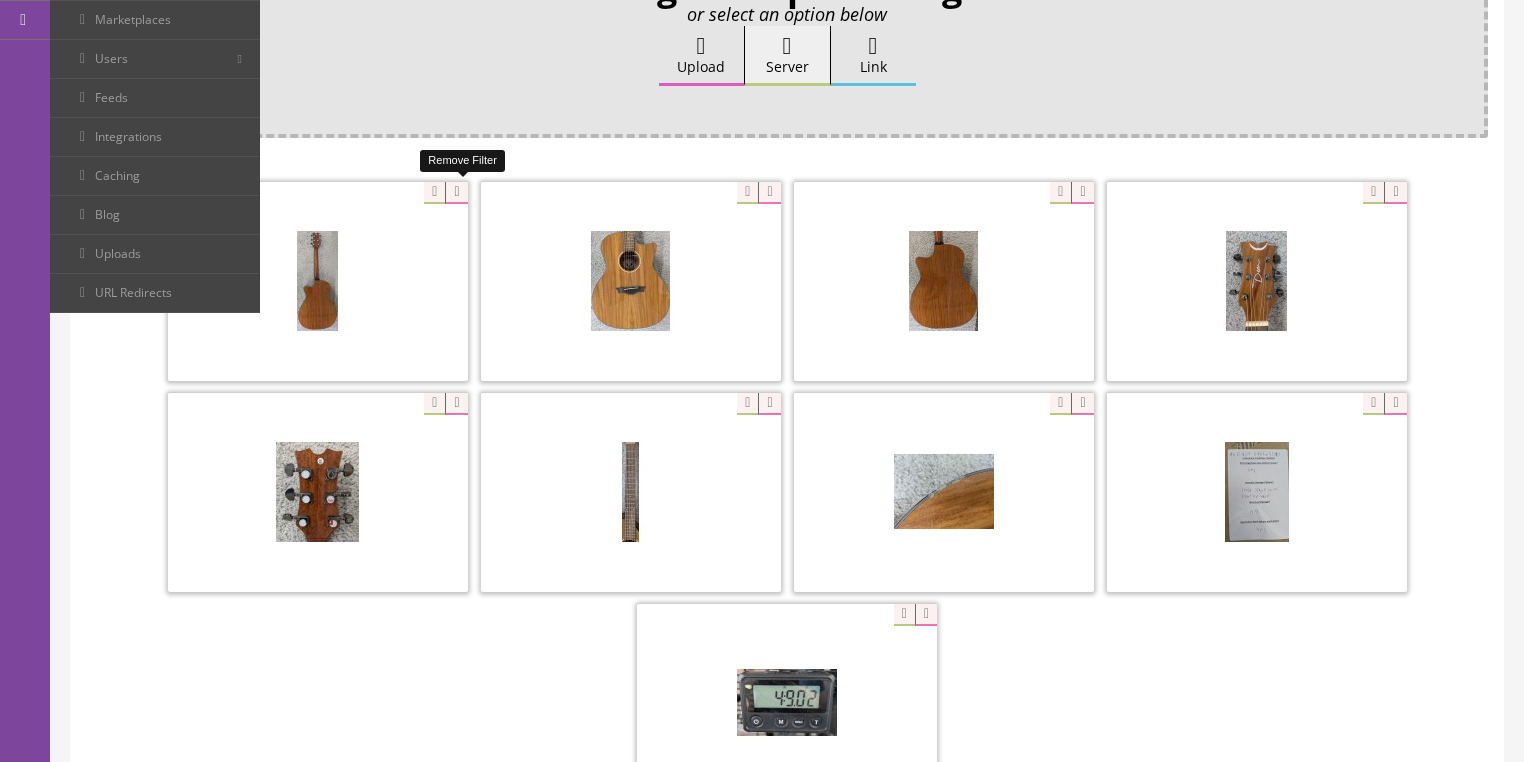 click at bounding box center (456, 193) 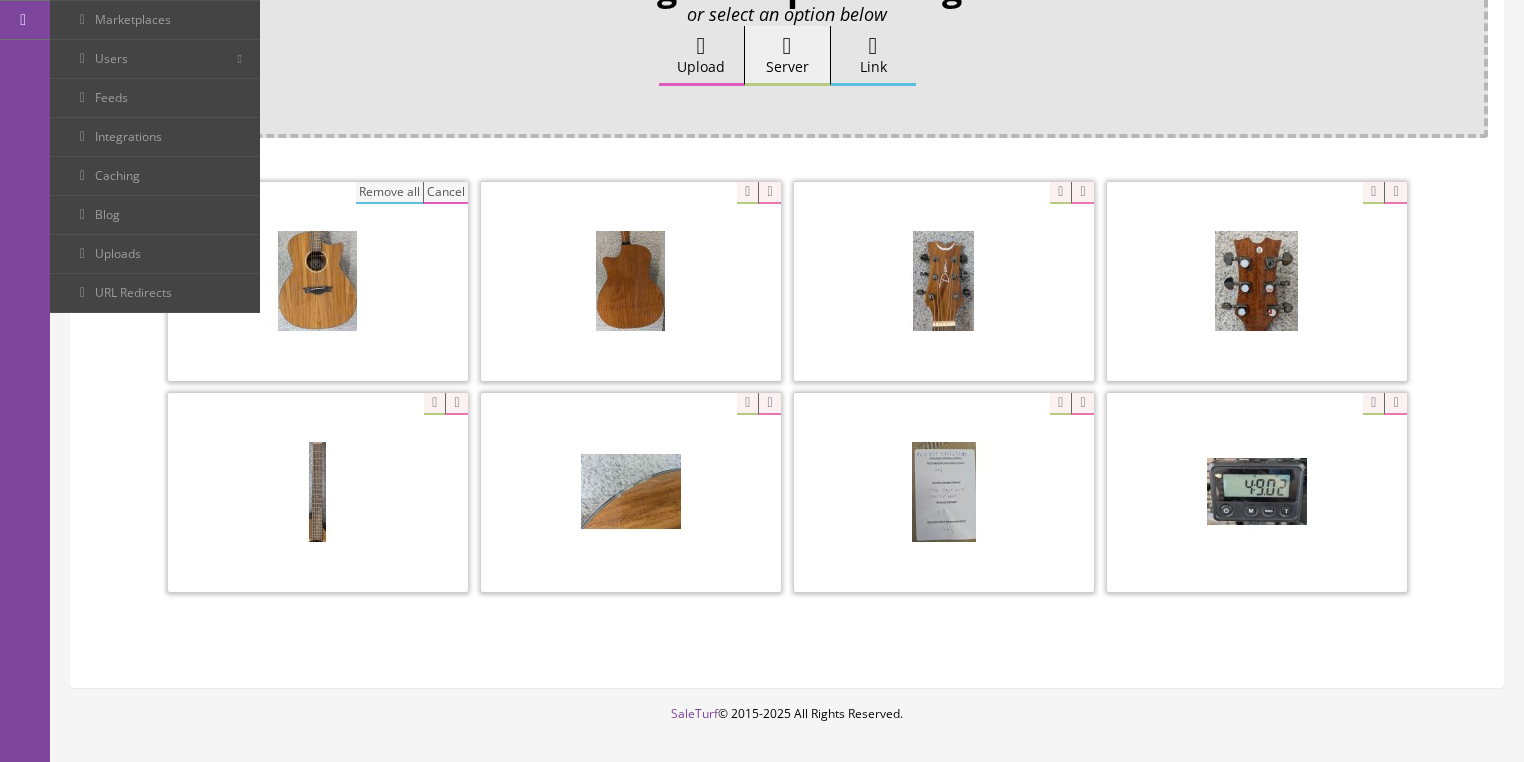 click on "Remove all" at bounding box center (389, 193) 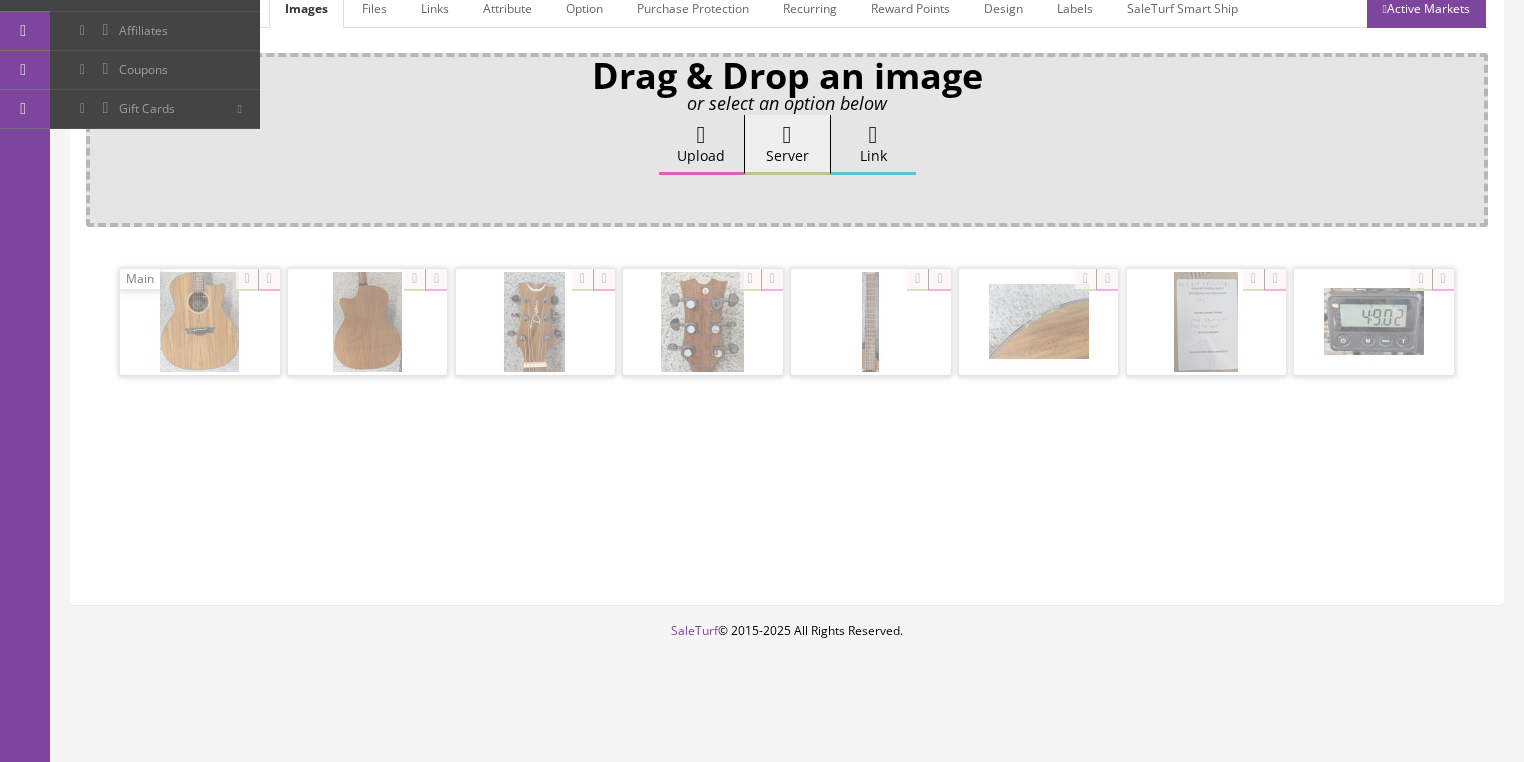 scroll, scrollTop: 308, scrollLeft: 0, axis: vertical 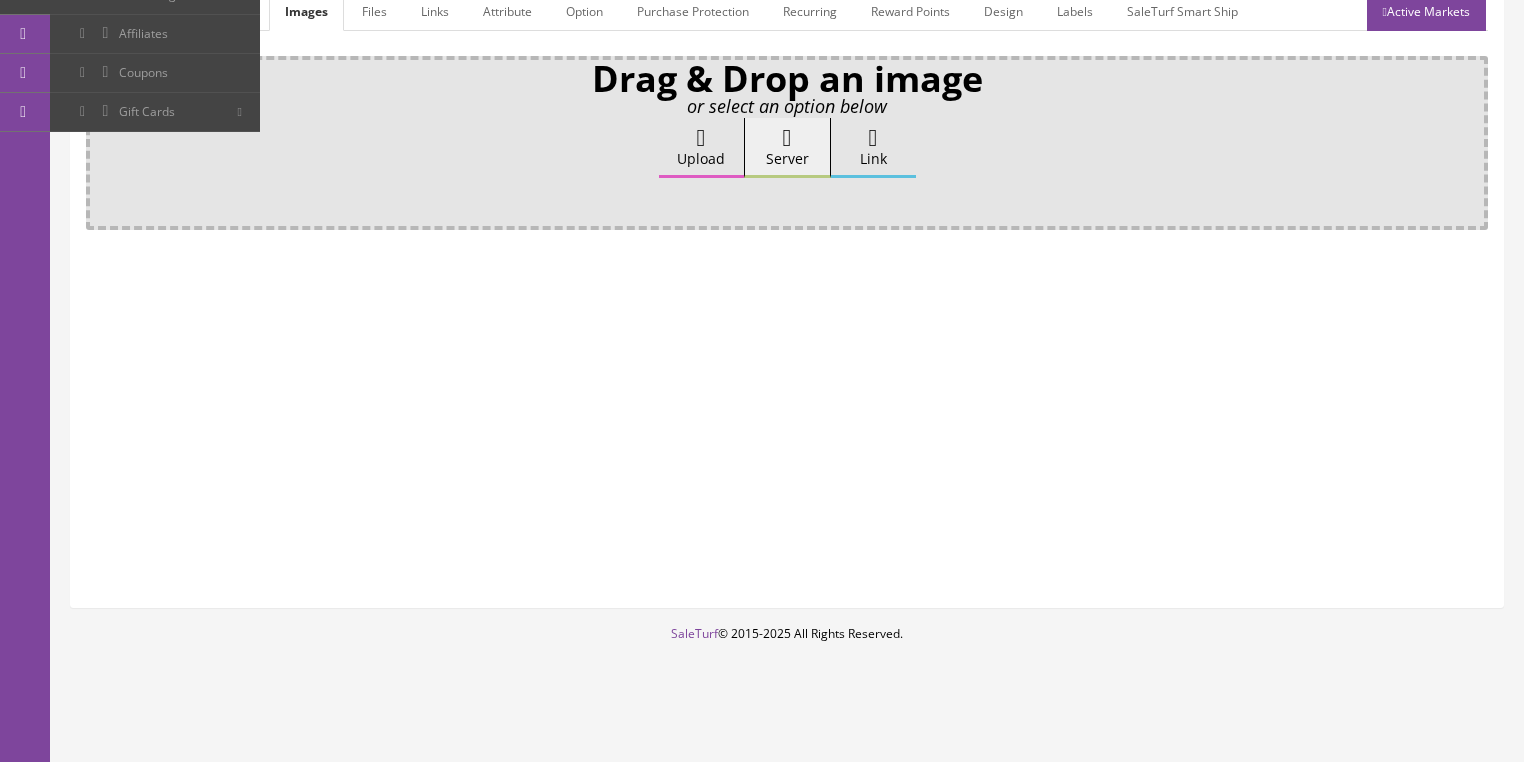 click at bounding box center (701, 138) 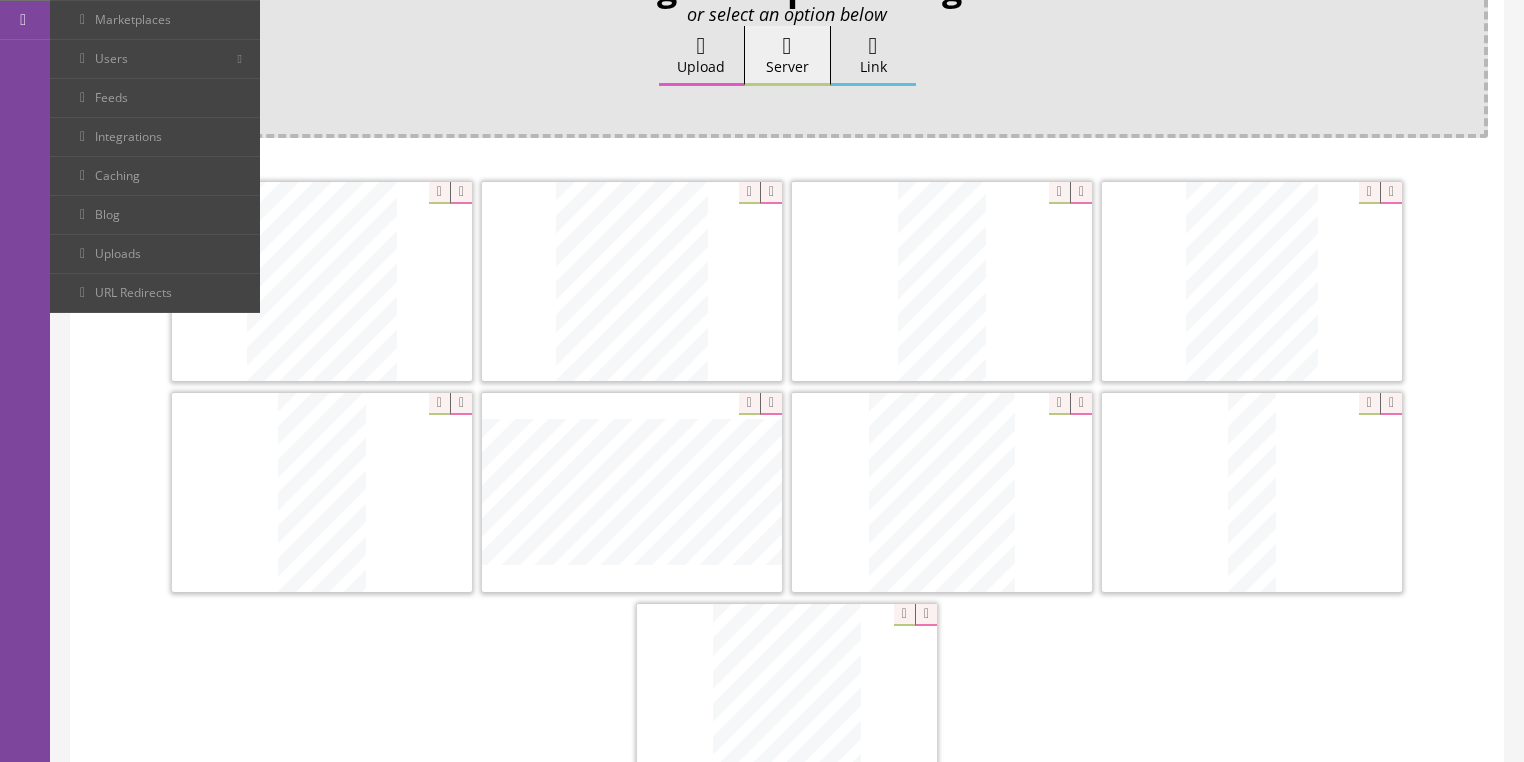 click at bounding box center [1391, 193] 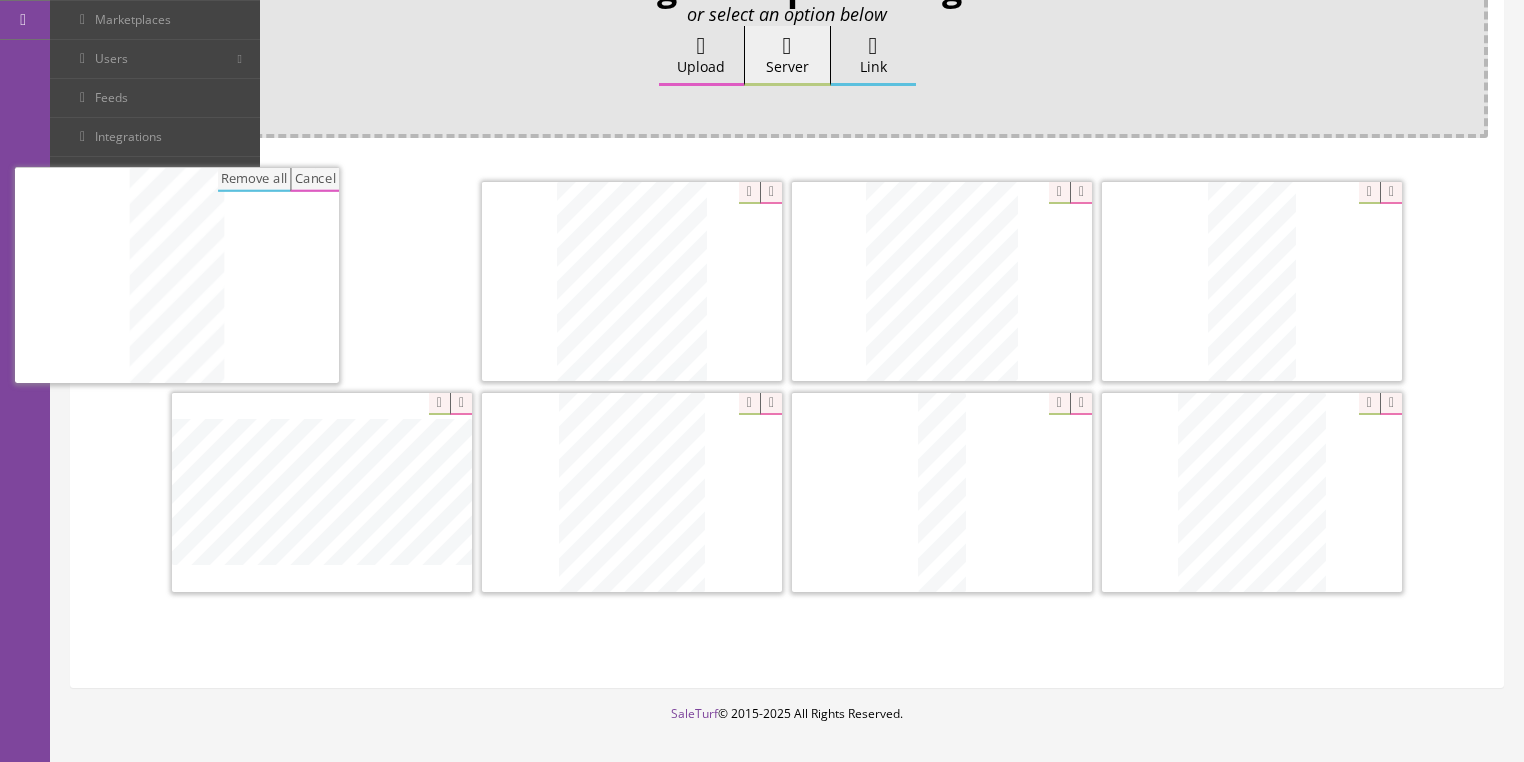 drag, startPoint x: 1242, startPoint y: 312, endPoint x: 252, endPoint y: 300, distance: 990.07275 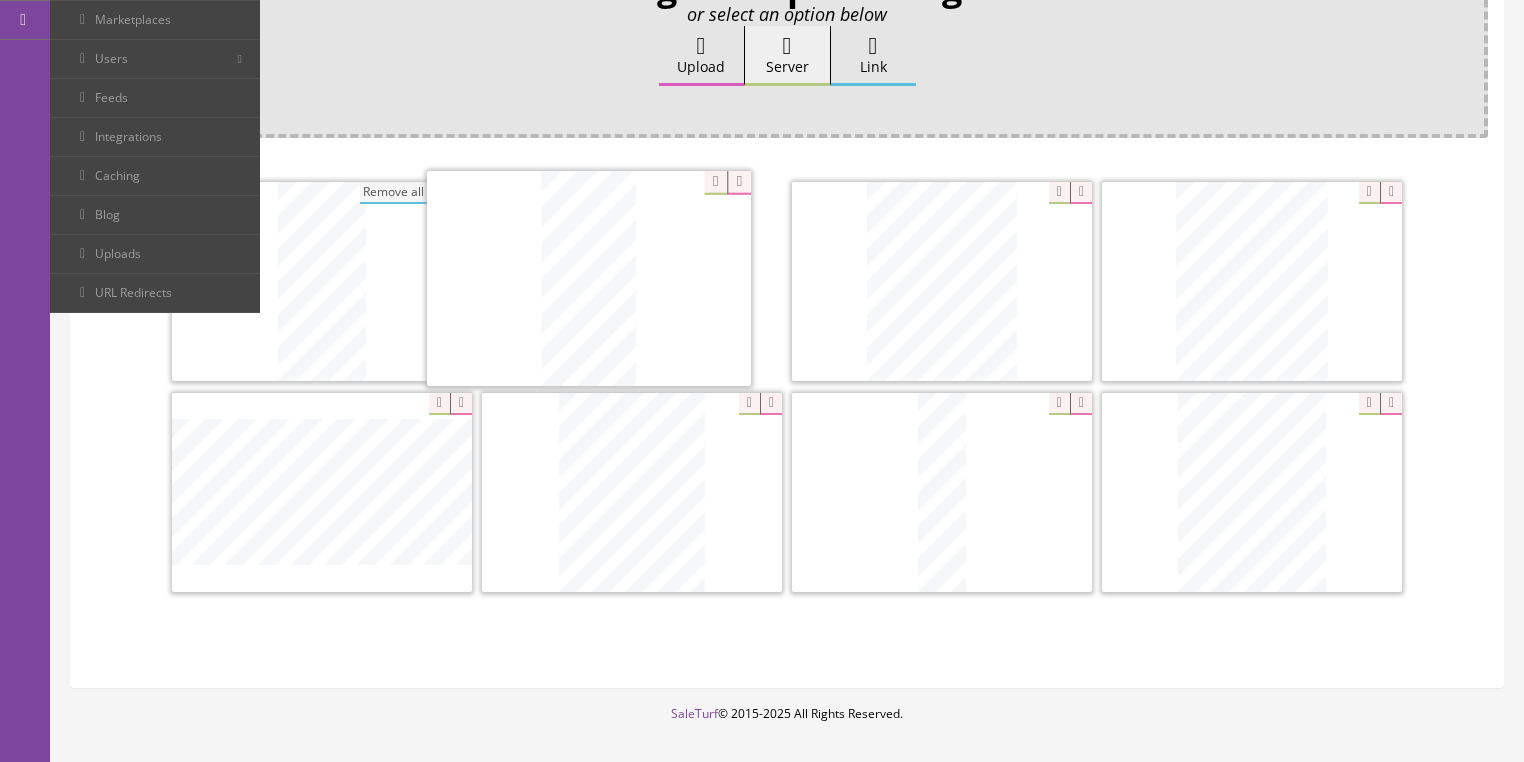 drag, startPoint x: 1195, startPoint y: 298, endPoint x: 588, endPoint y: 296, distance: 607.0033 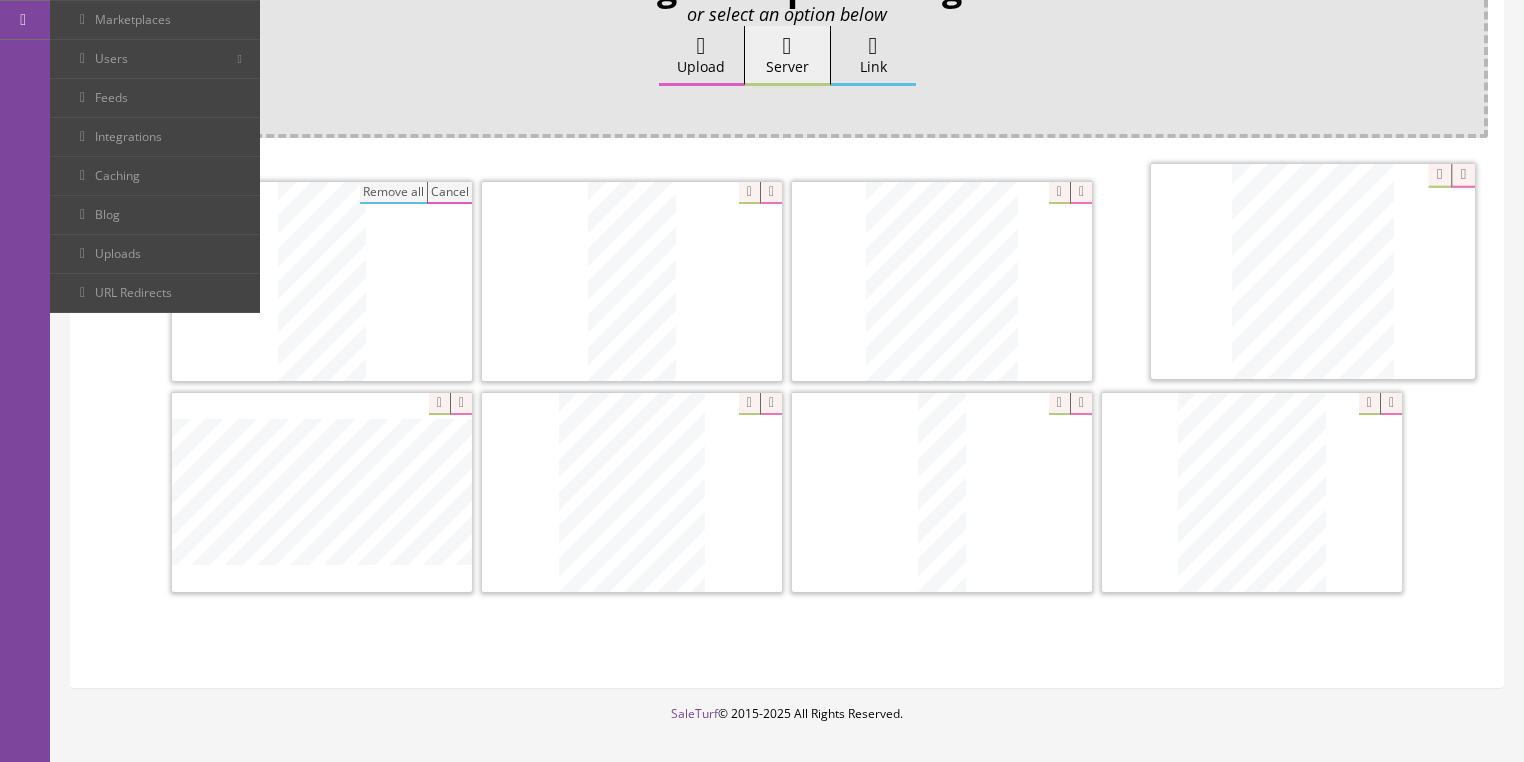 drag, startPoint x: 916, startPoint y: 311, endPoint x: 1294, endPoint y: 303, distance: 378.08466 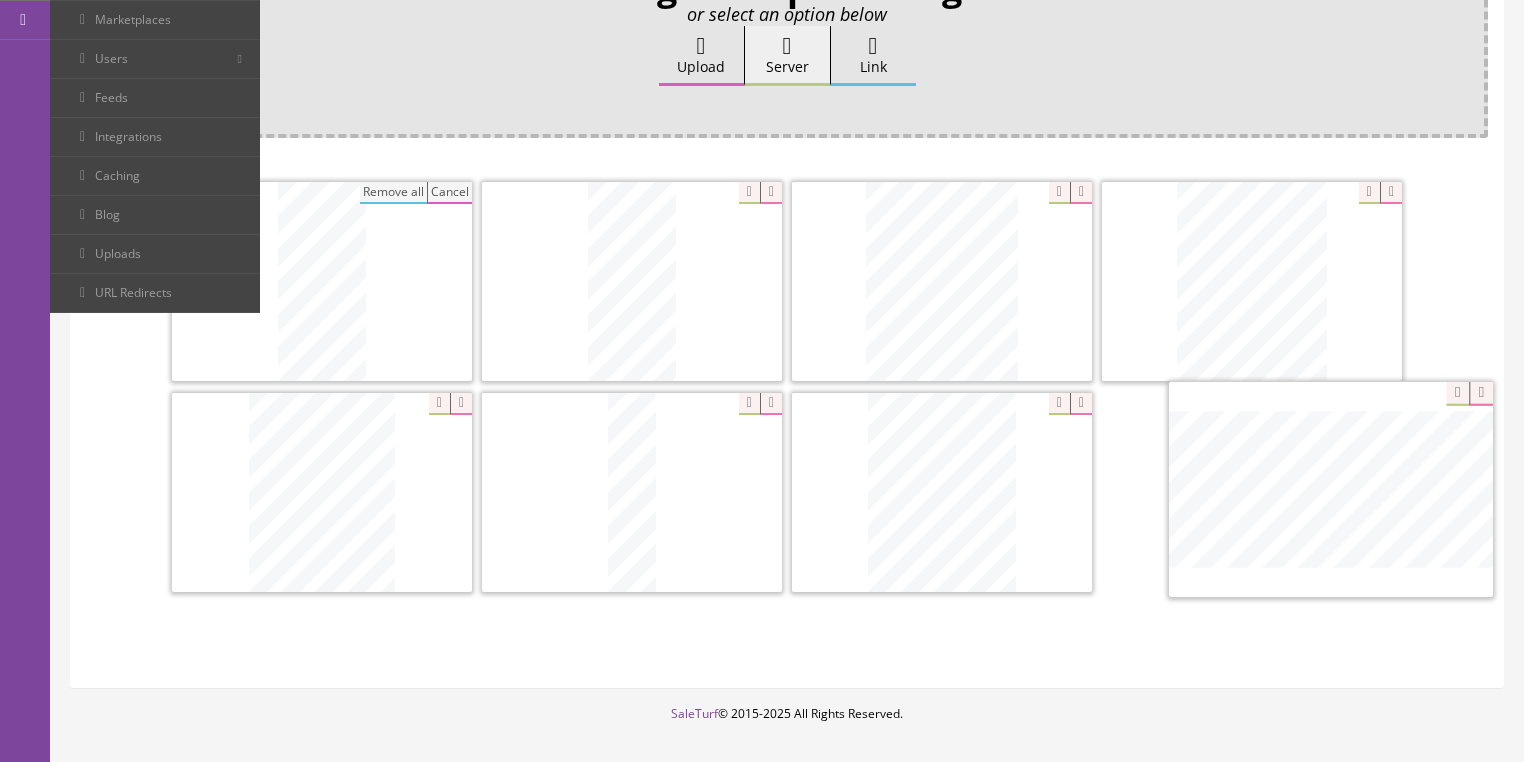 drag, startPoint x: 367, startPoint y: 500, endPoint x: 1308, endPoint y: 499, distance: 941.00055 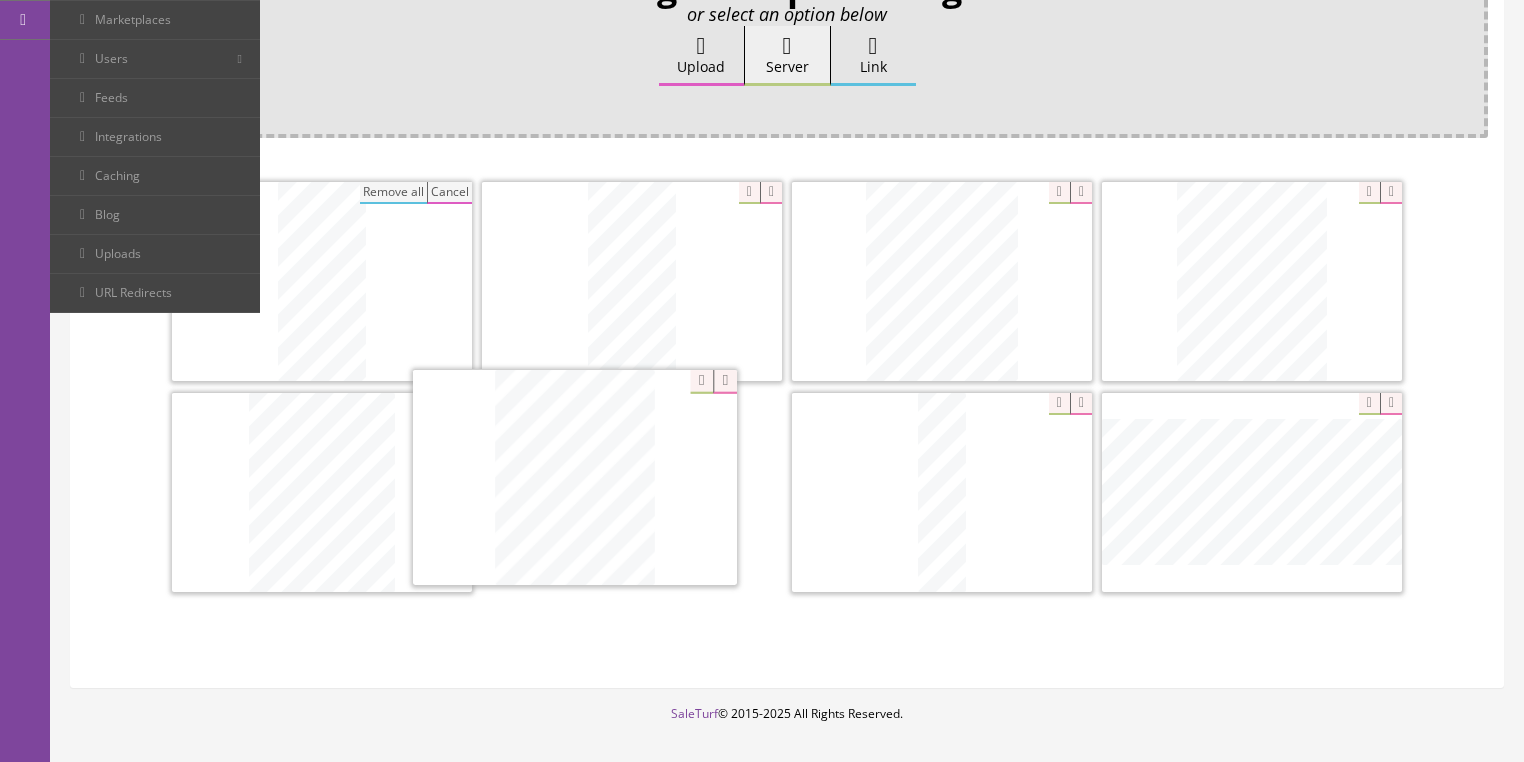 drag, startPoint x: 941, startPoint y: 507, endPoint x: 584, endPoint y: 488, distance: 357.50525 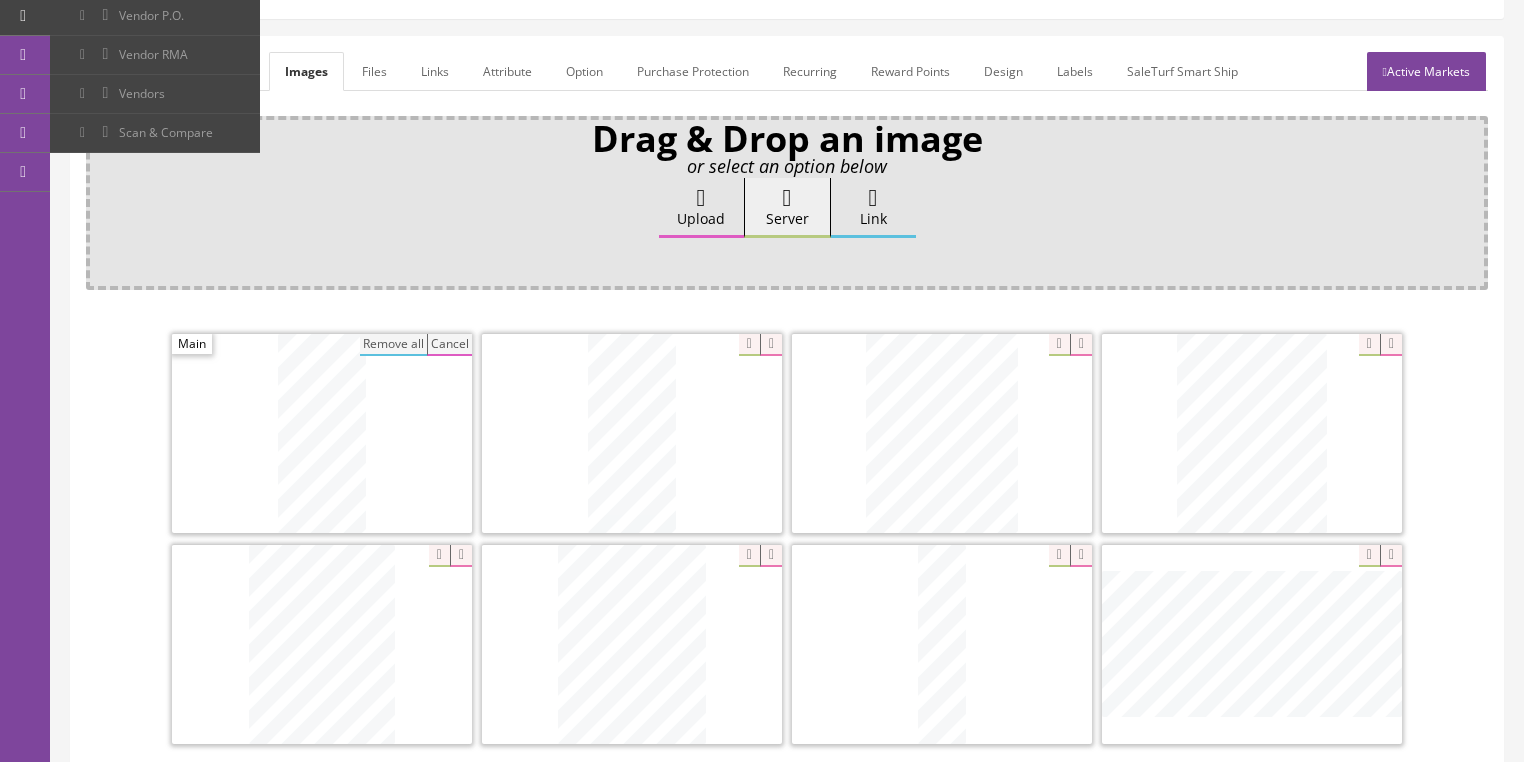 scroll, scrollTop: 240, scrollLeft: 0, axis: vertical 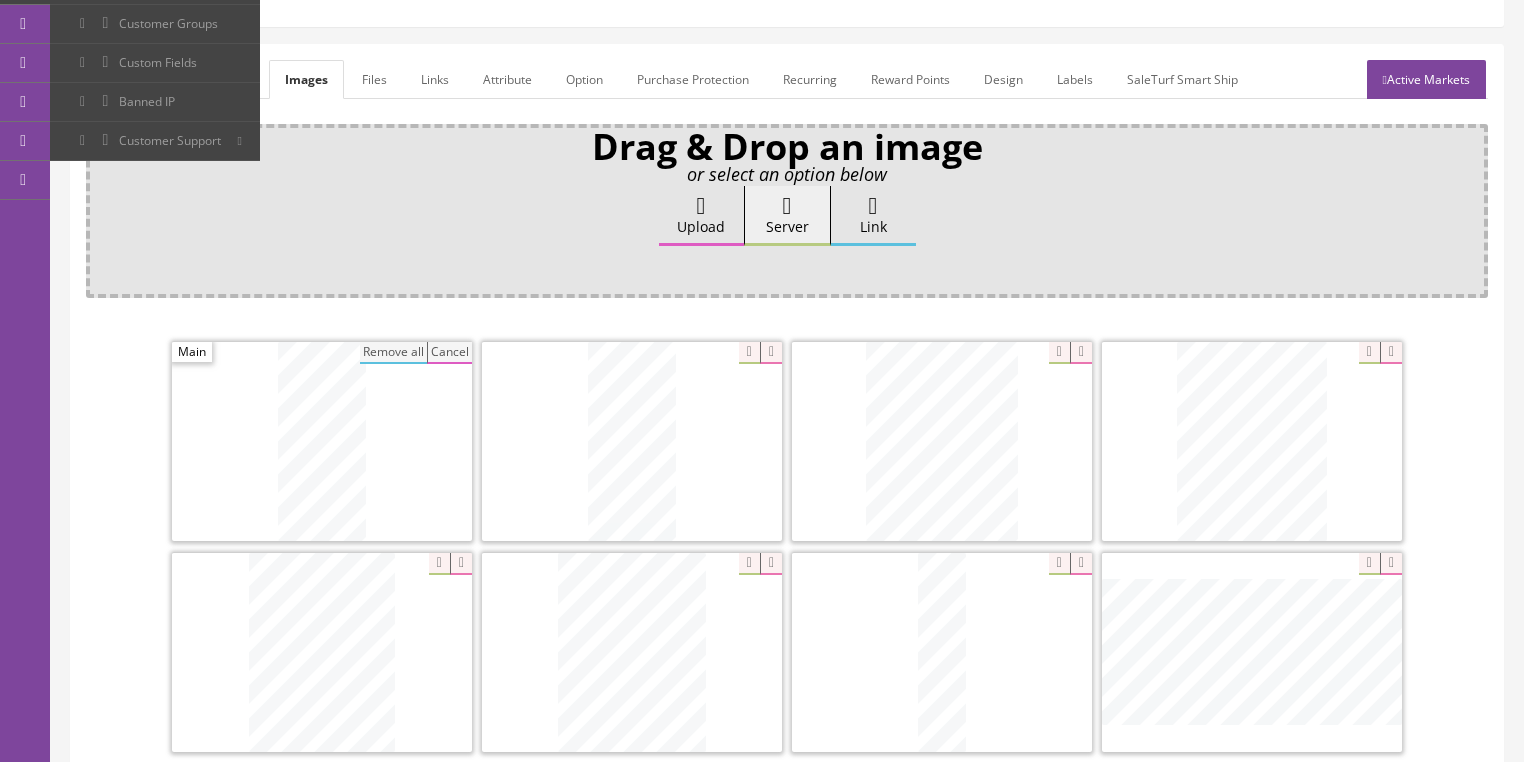 click on "Active Markets" at bounding box center [1426, 79] 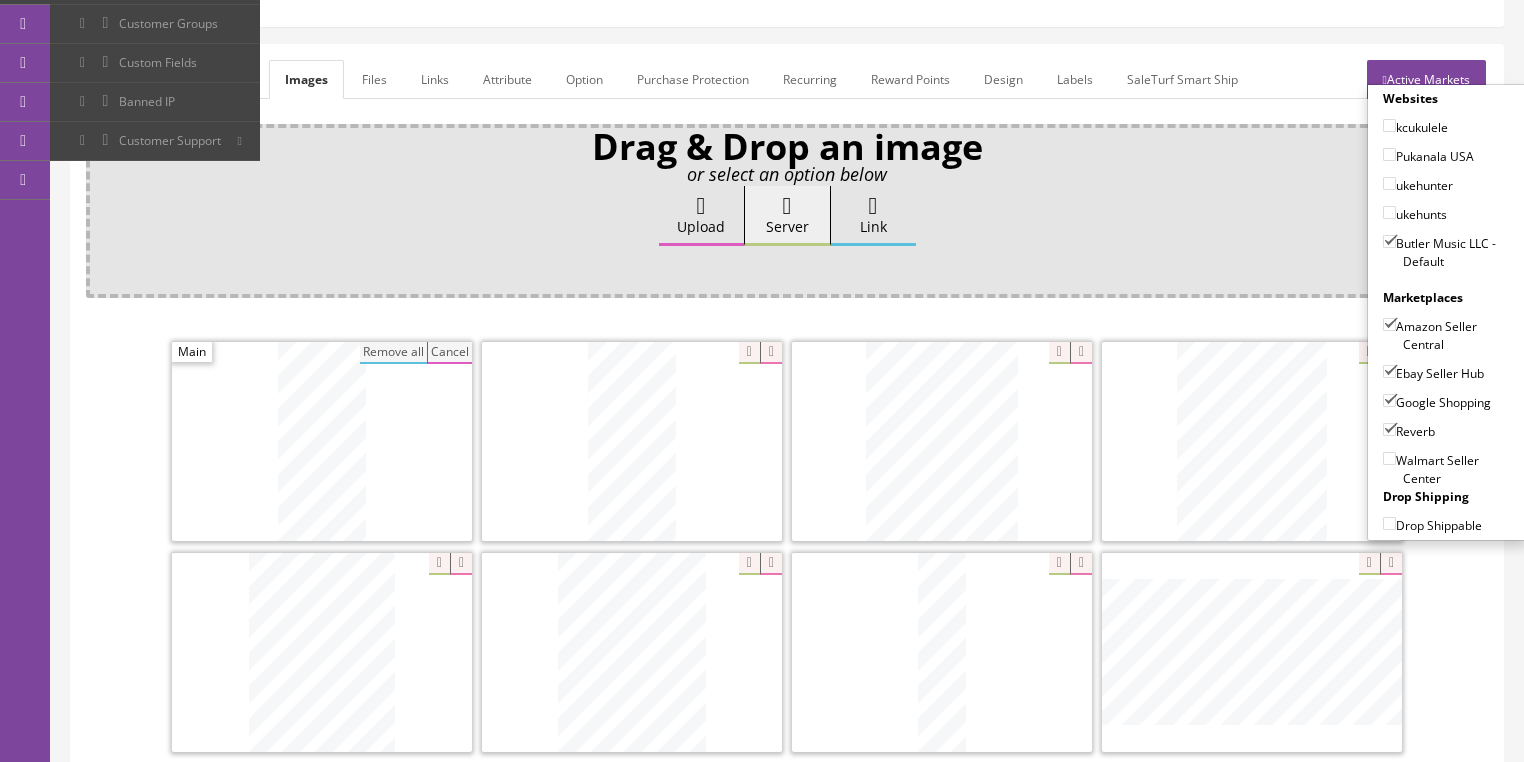click on "Amazon Seller Central" at bounding box center (1389, 324) 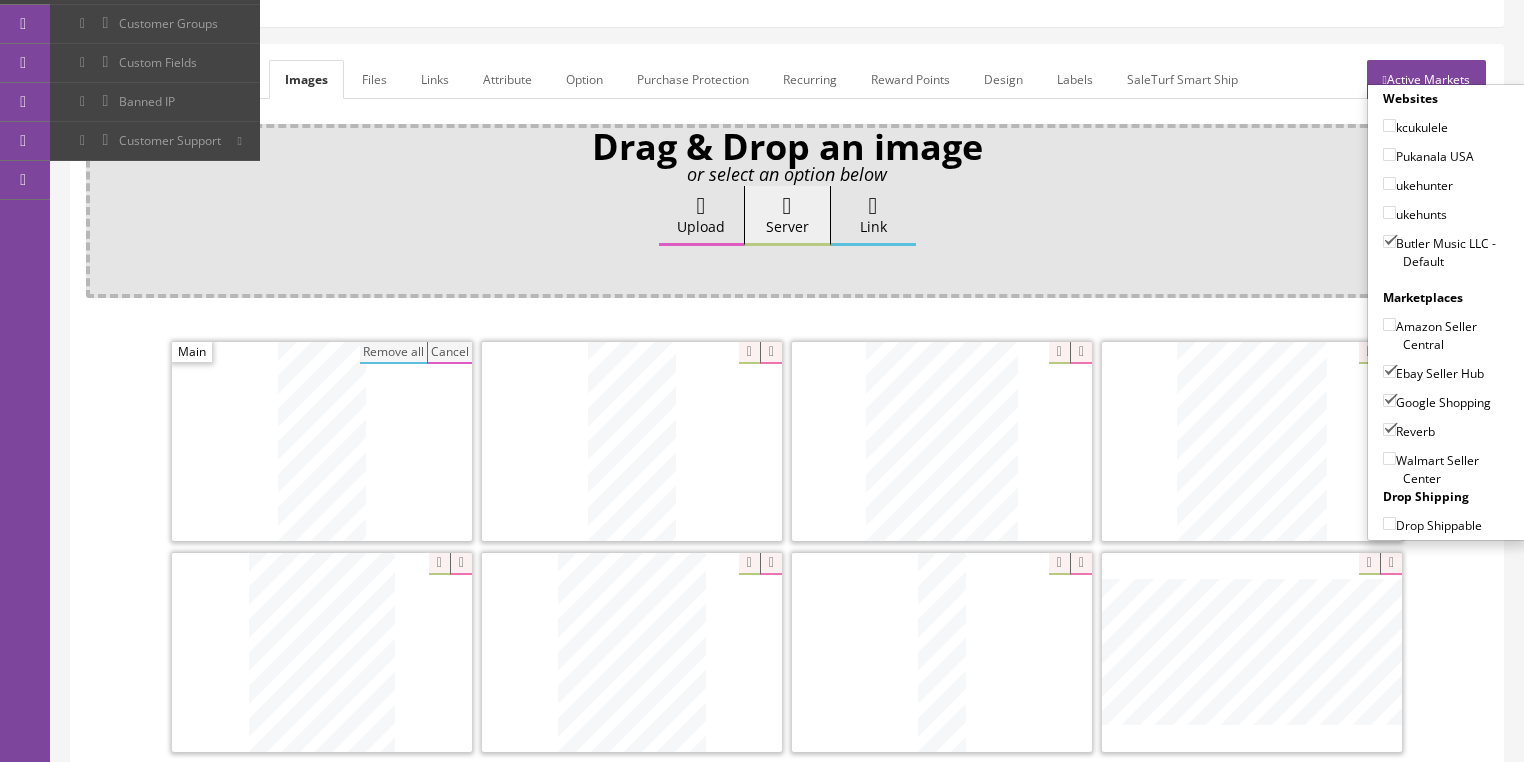 click on "Active Markets" at bounding box center (1426, 79) 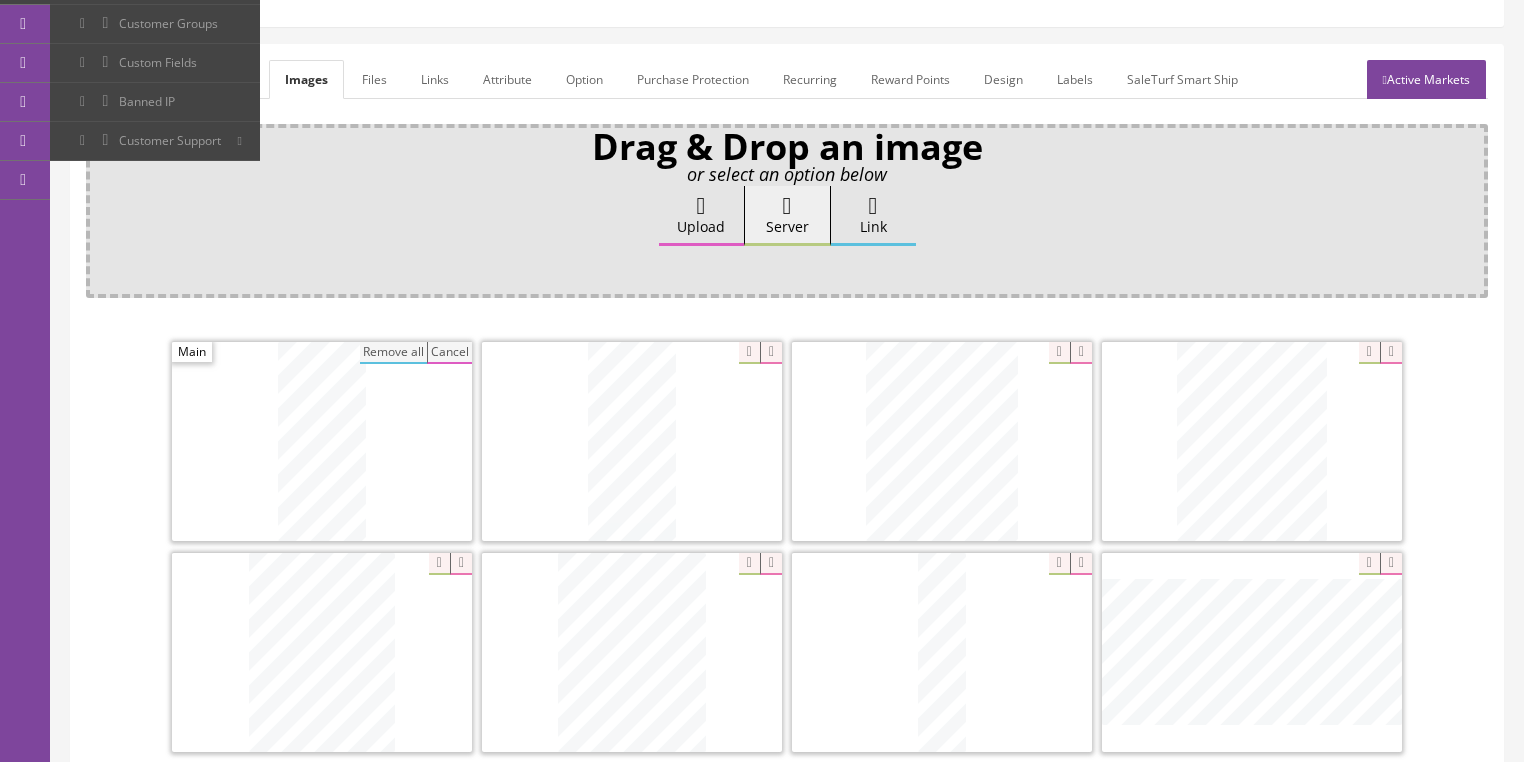 click on "General" at bounding box center [124, 79] 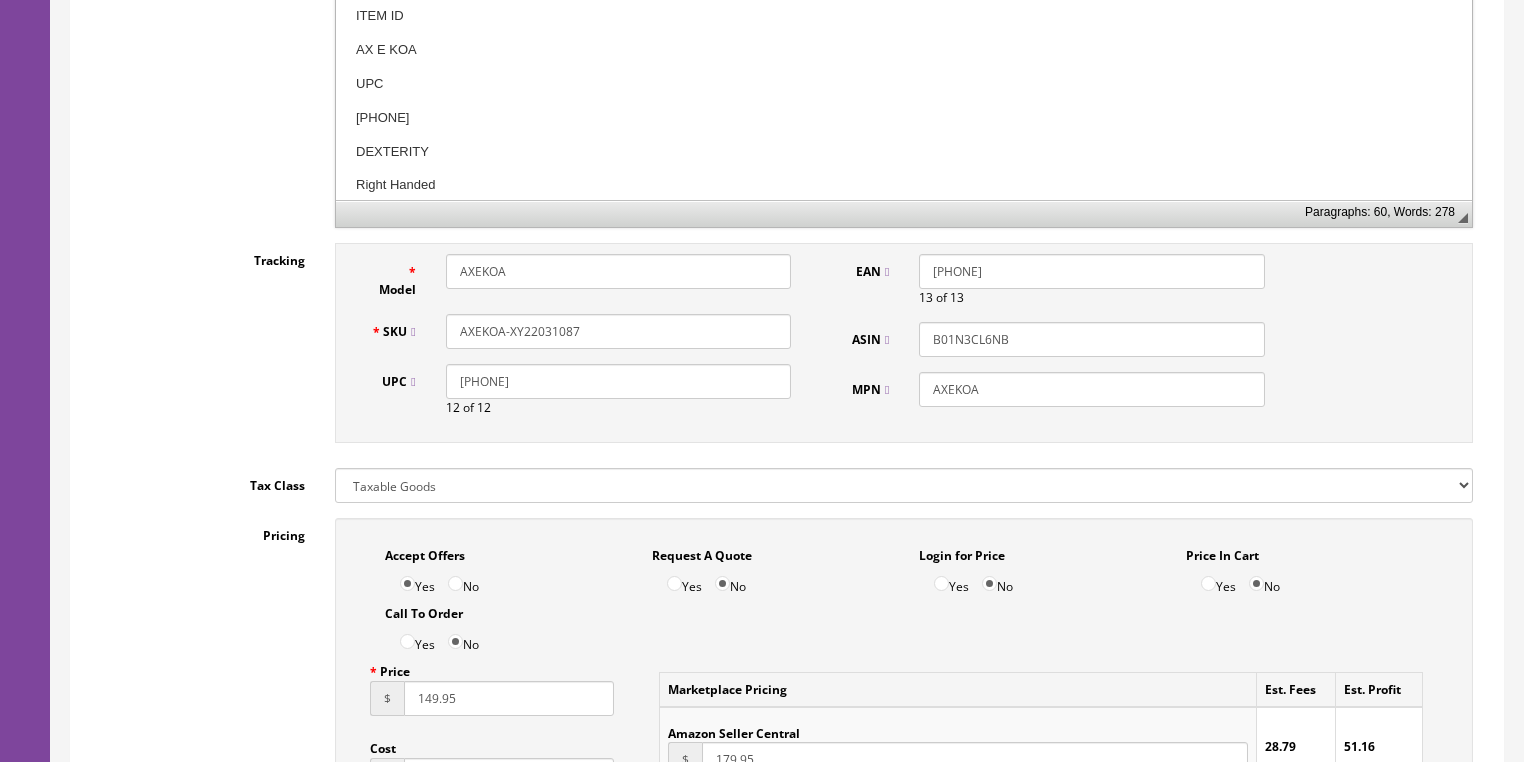 scroll, scrollTop: 800, scrollLeft: 0, axis: vertical 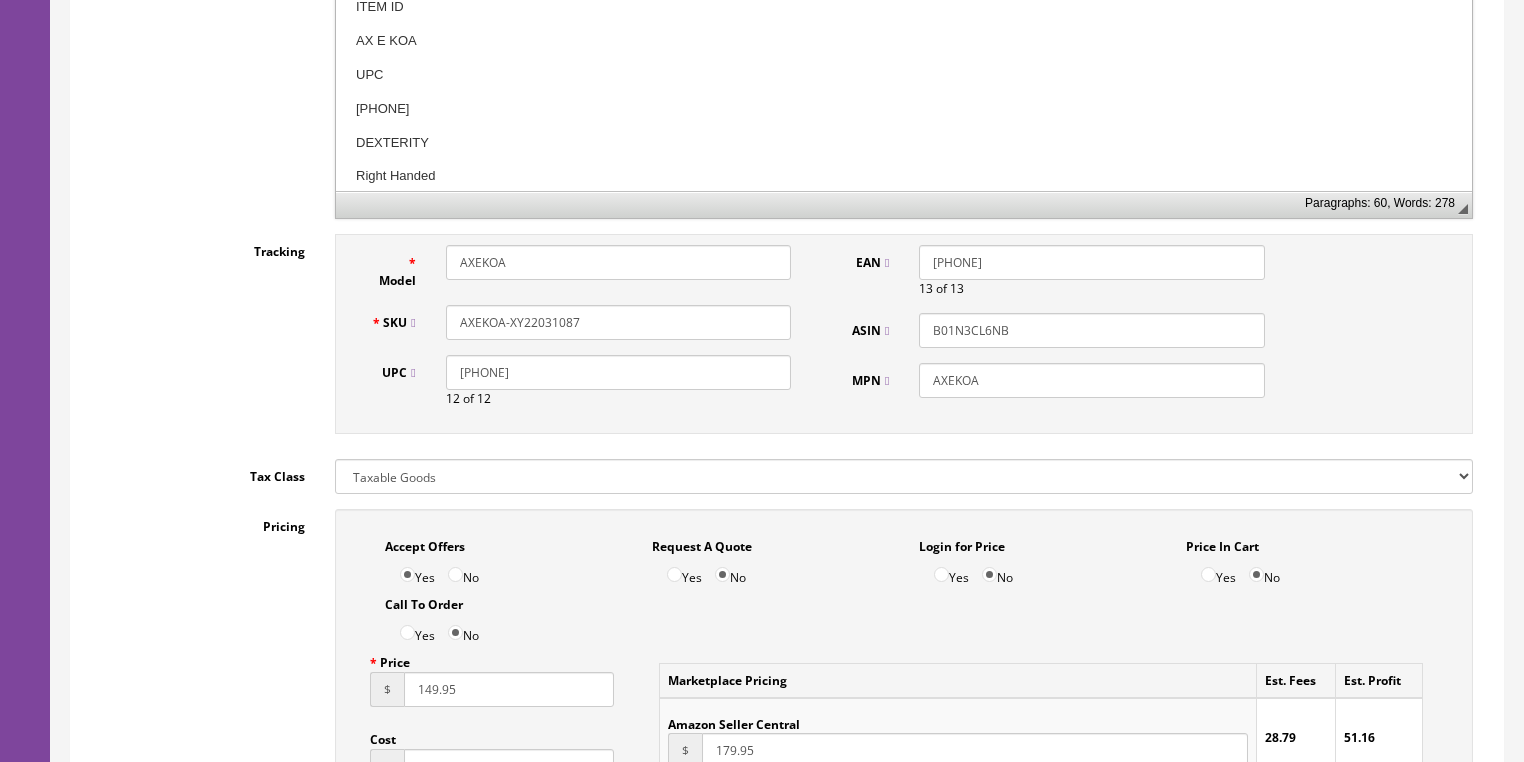 drag, startPoint x: 552, startPoint y: 328, endPoint x: 585, endPoint y: 326, distance: 33.06055 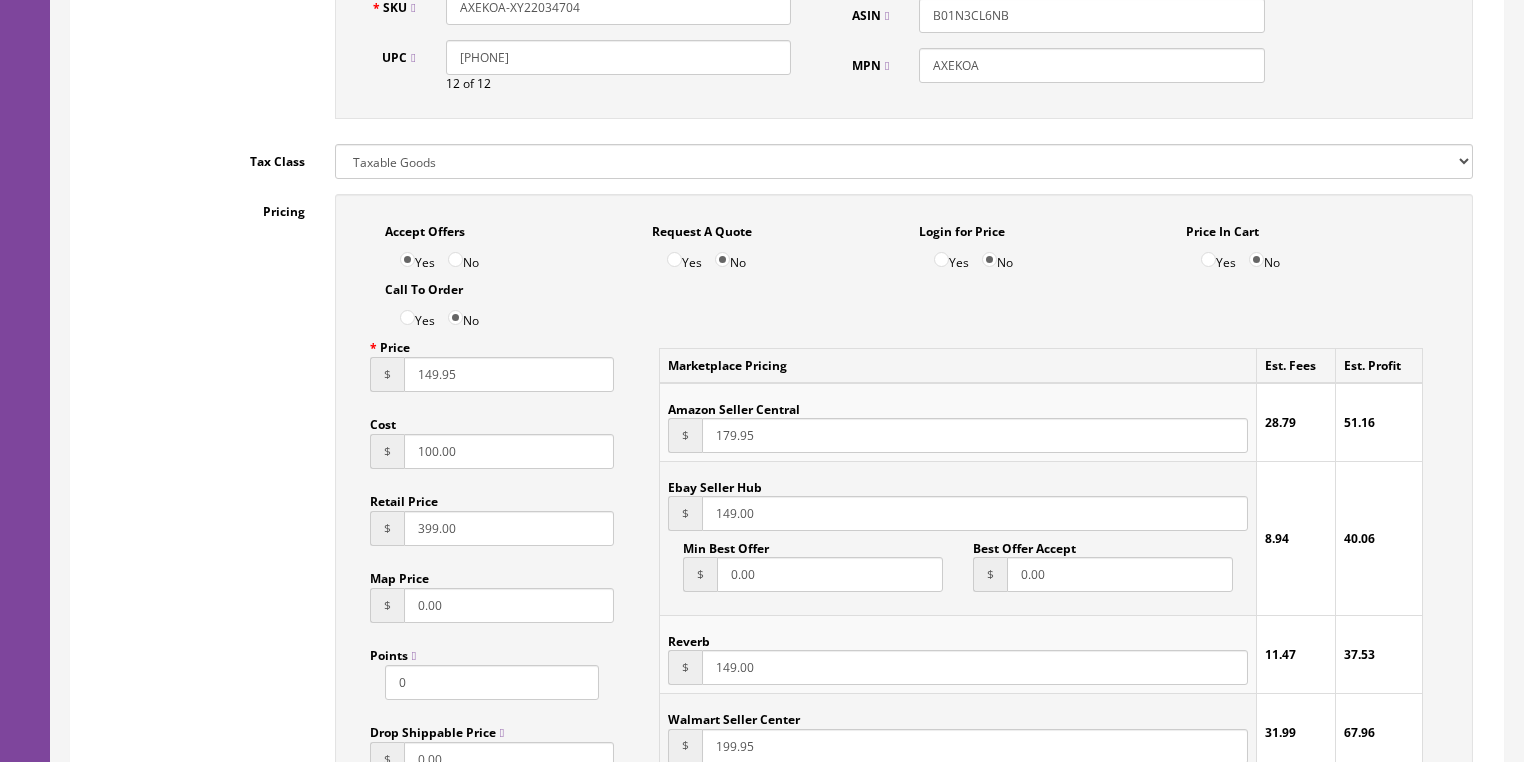 scroll, scrollTop: 1200, scrollLeft: 0, axis: vertical 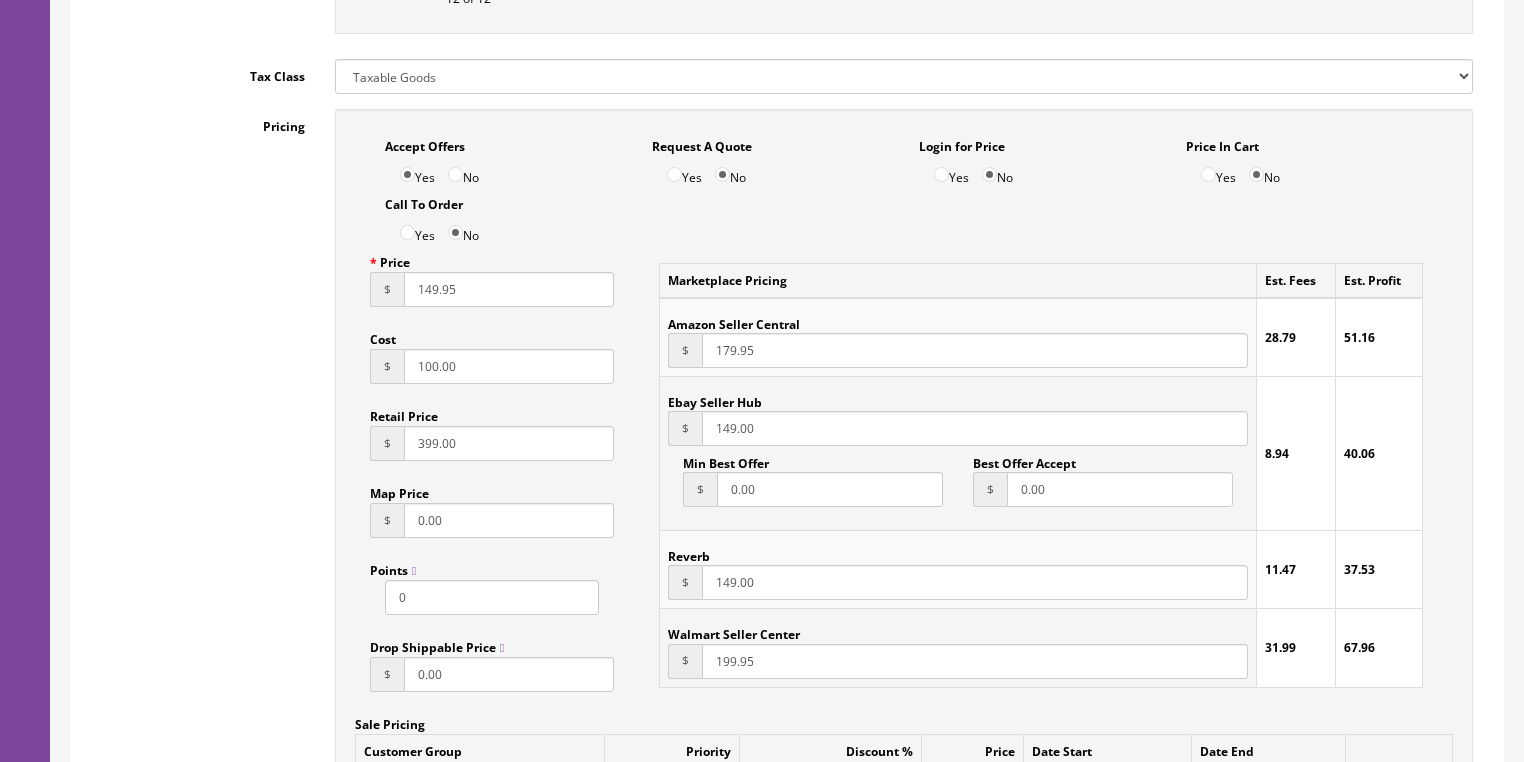 type on "AXEKOA-XY22034704" 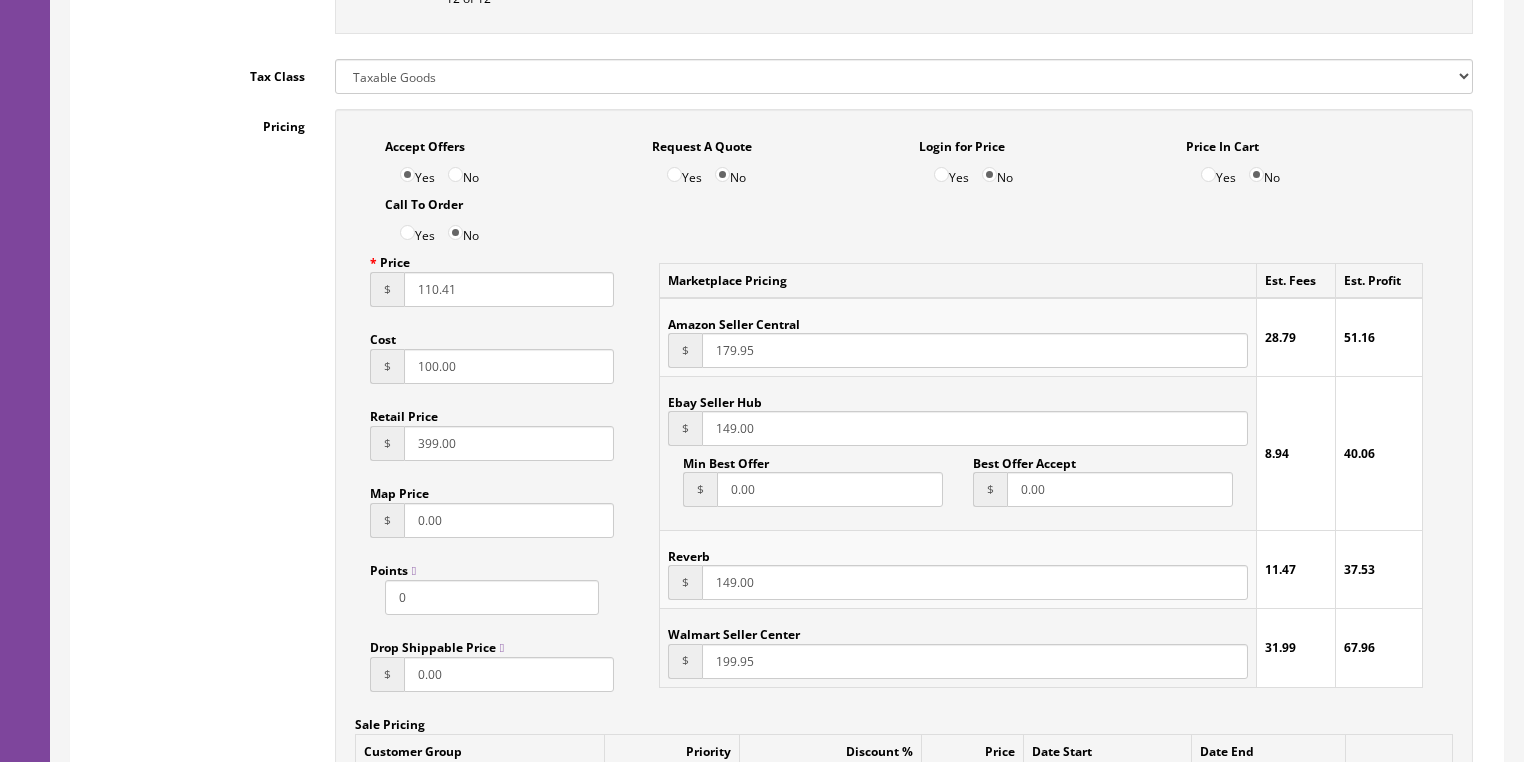 type on "110.41" 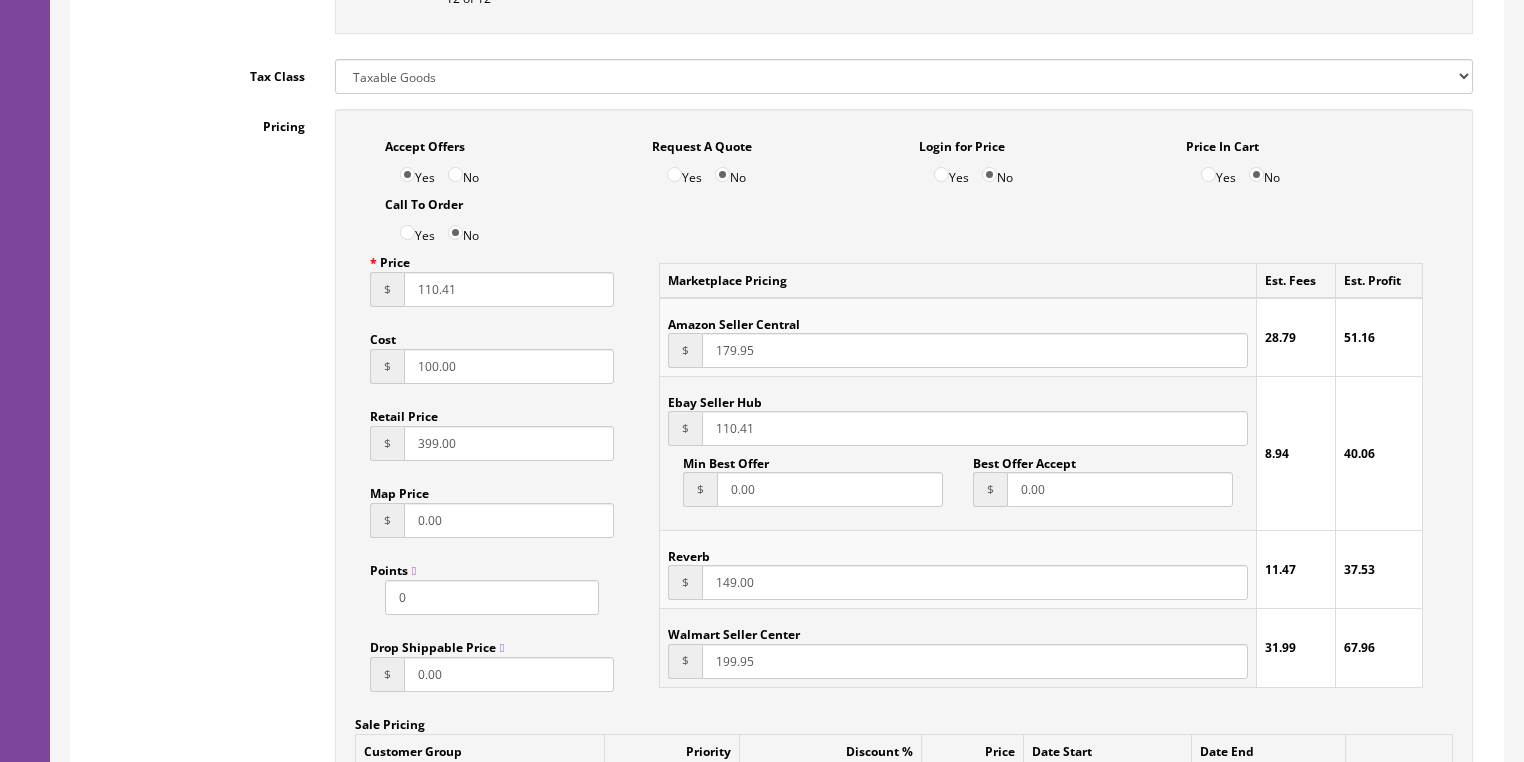 type on "110.41" 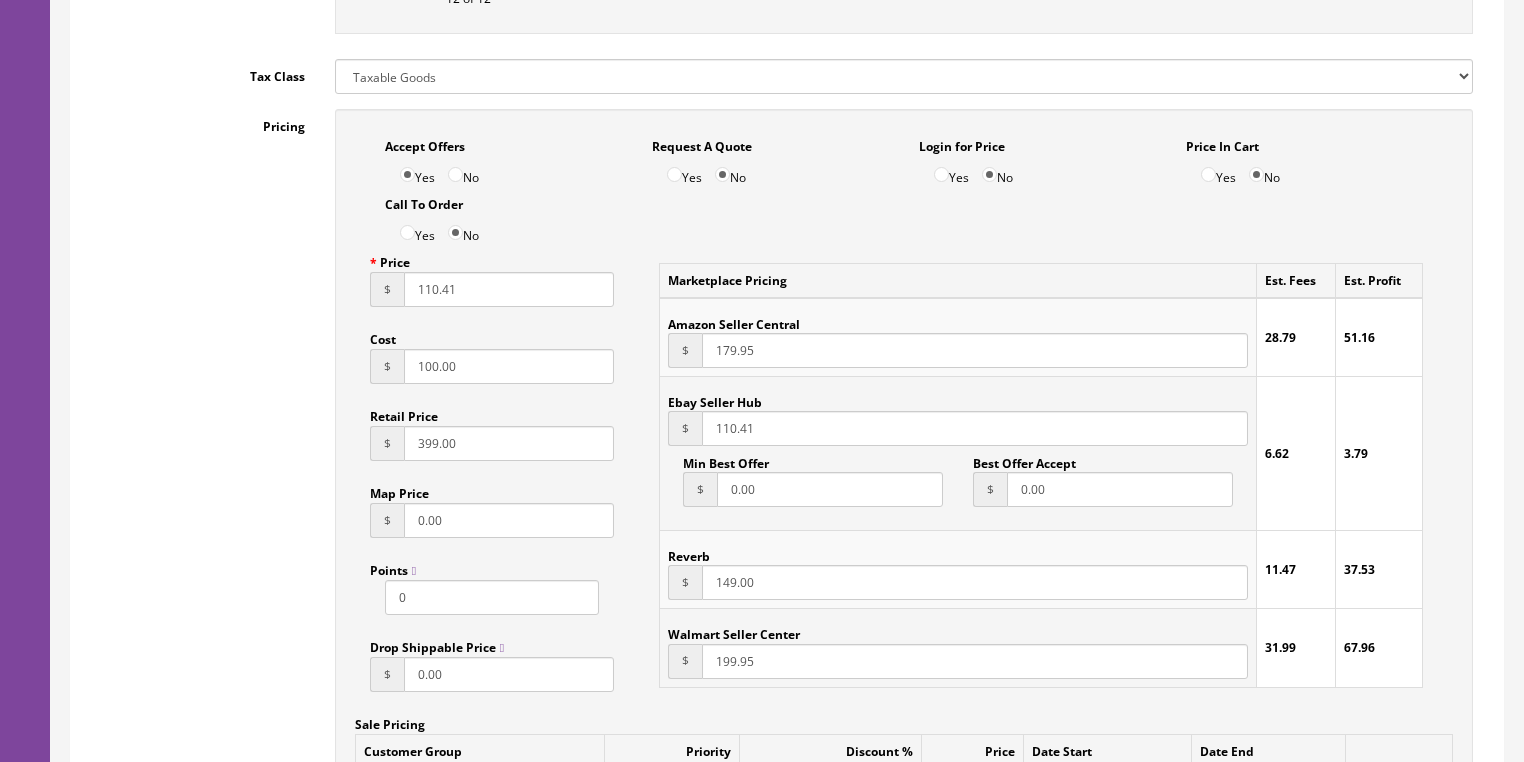 drag, startPoint x: 760, startPoint y: 591, endPoint x: 688, endPoint y: 592, distance: 72.00694 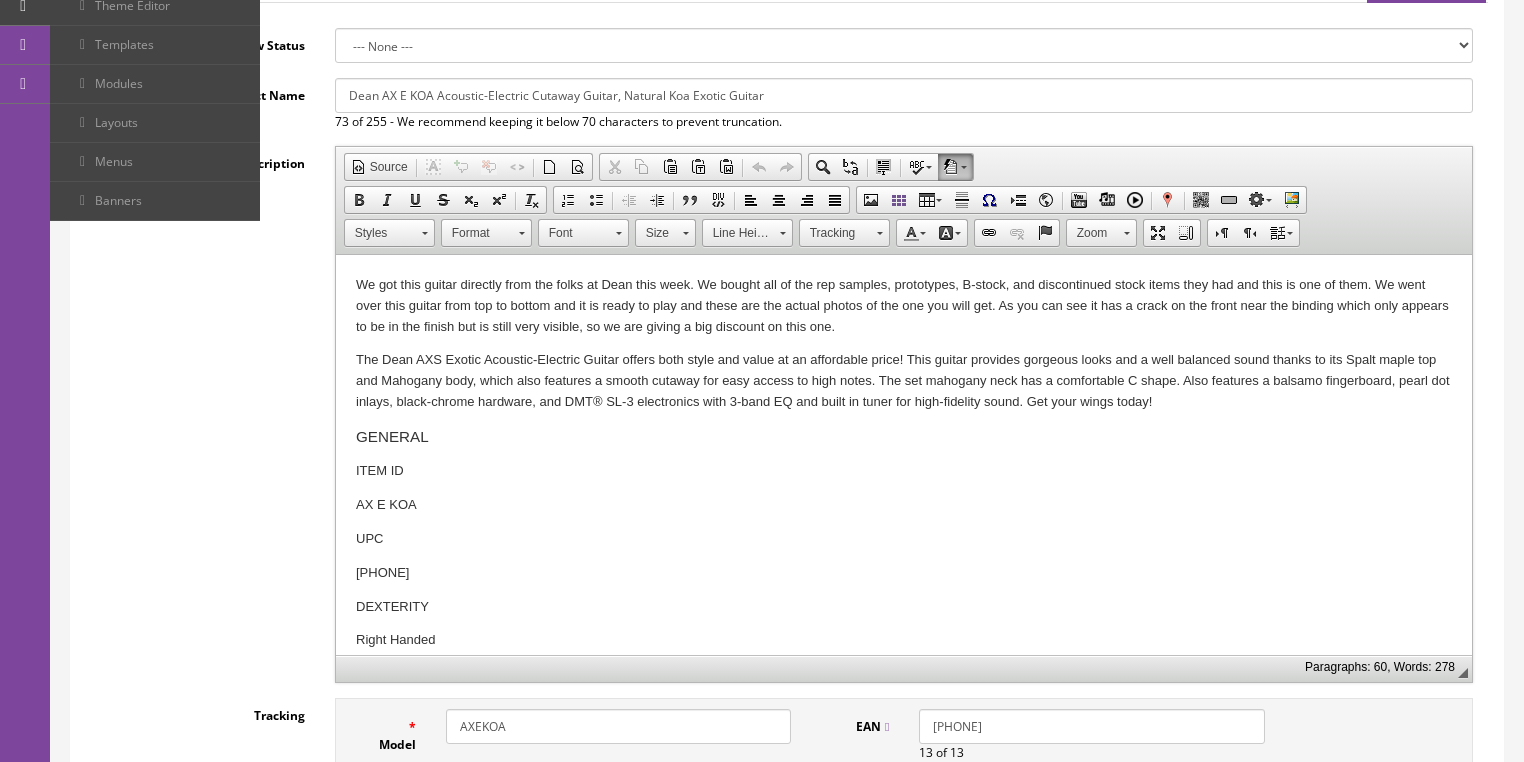 scroll, scrollTop: 320, scrollLeft: 0, axis: vertical 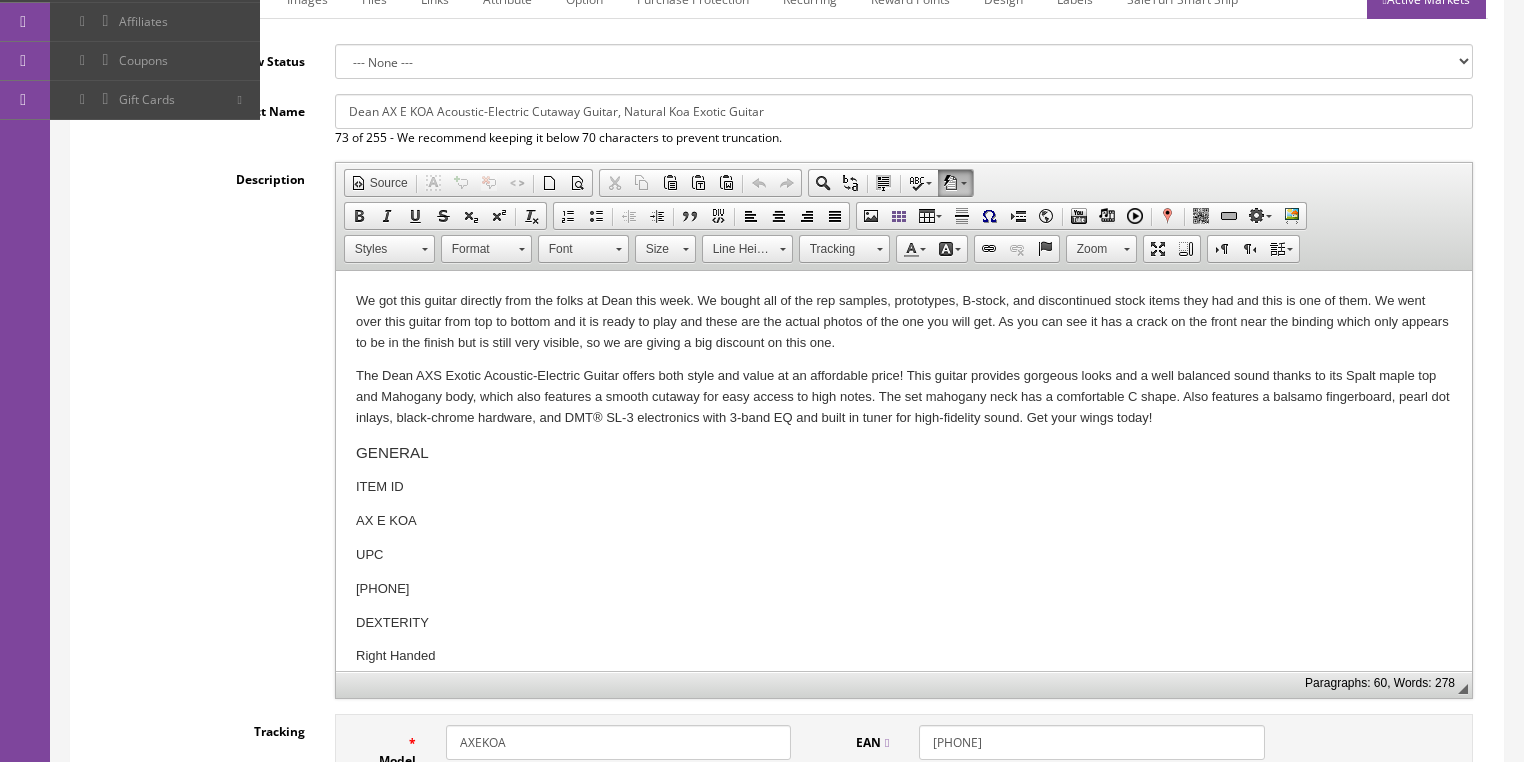 type on "110.41" 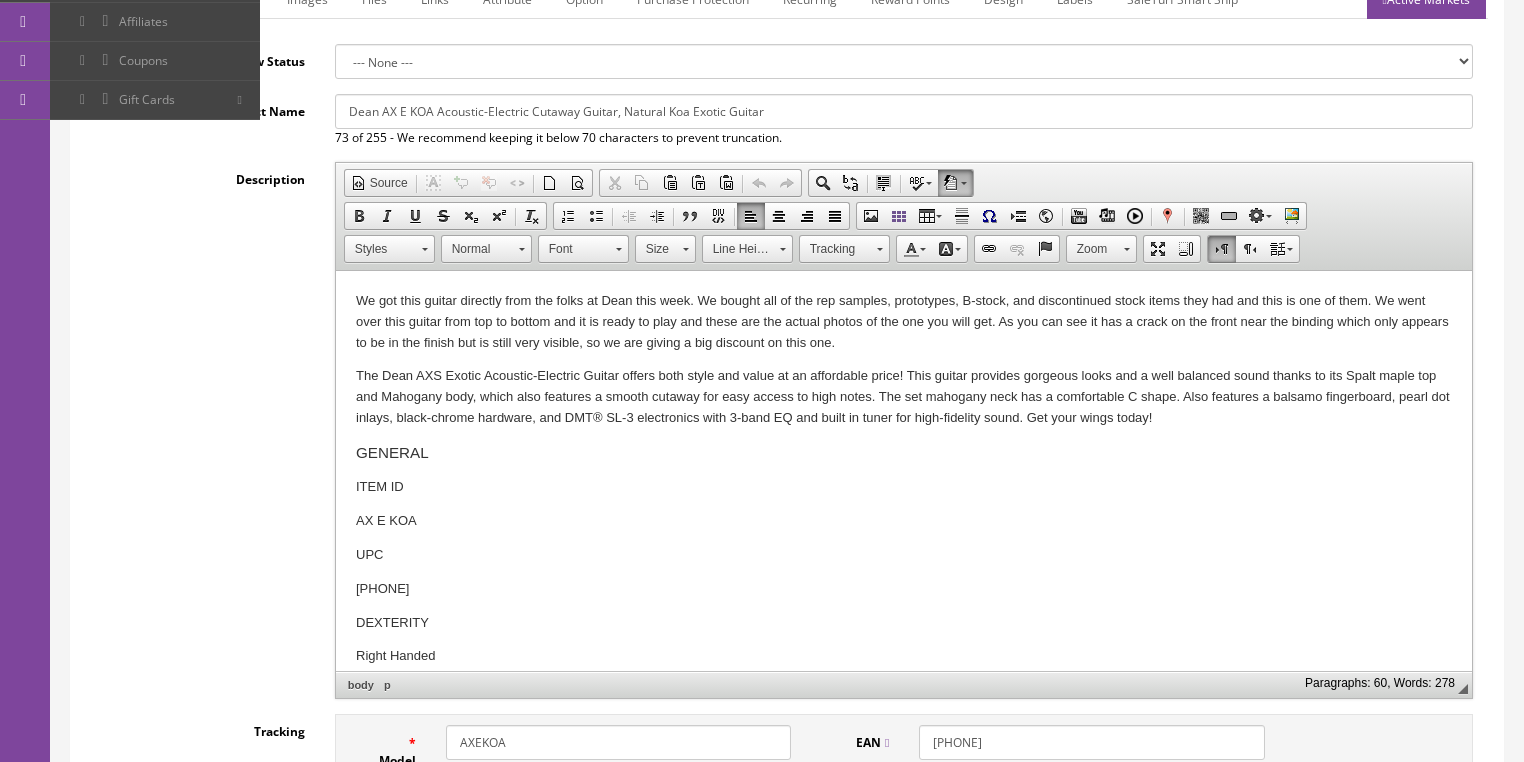 click on "We got this guitar directly from the folks at Dean this week. We bought all of the rep samples, prototypes, B-stock, and discontinued stock items they had and this is one of them. We went over this guitar from top to bottom and it is ready to play and these are the actual photos of the one you will get. As you can see it has a crack on the front near the binding which only appears to be in the finish but is still very visible, so we are giving a big discount on this one." at bounding box center (903, 322) 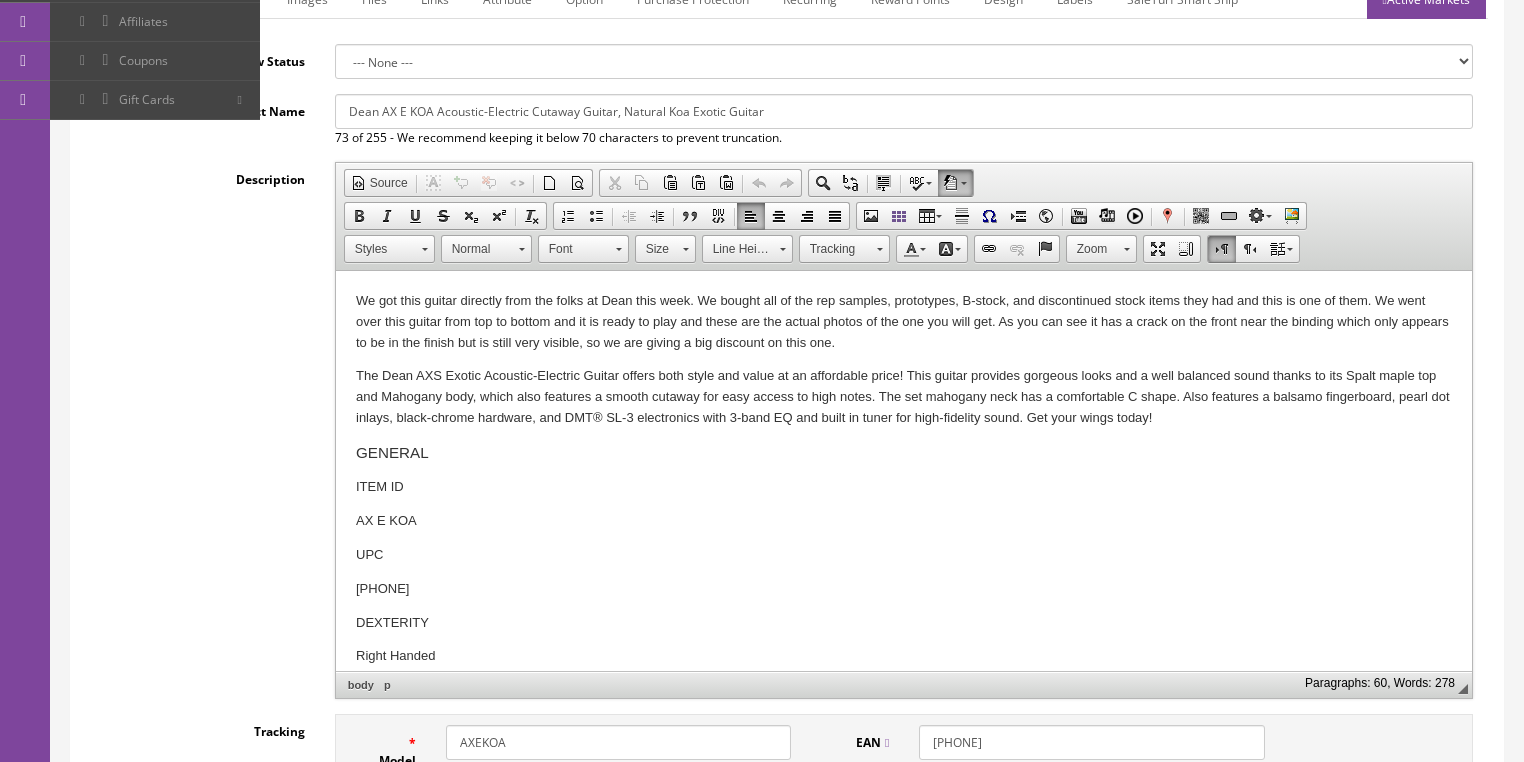 type 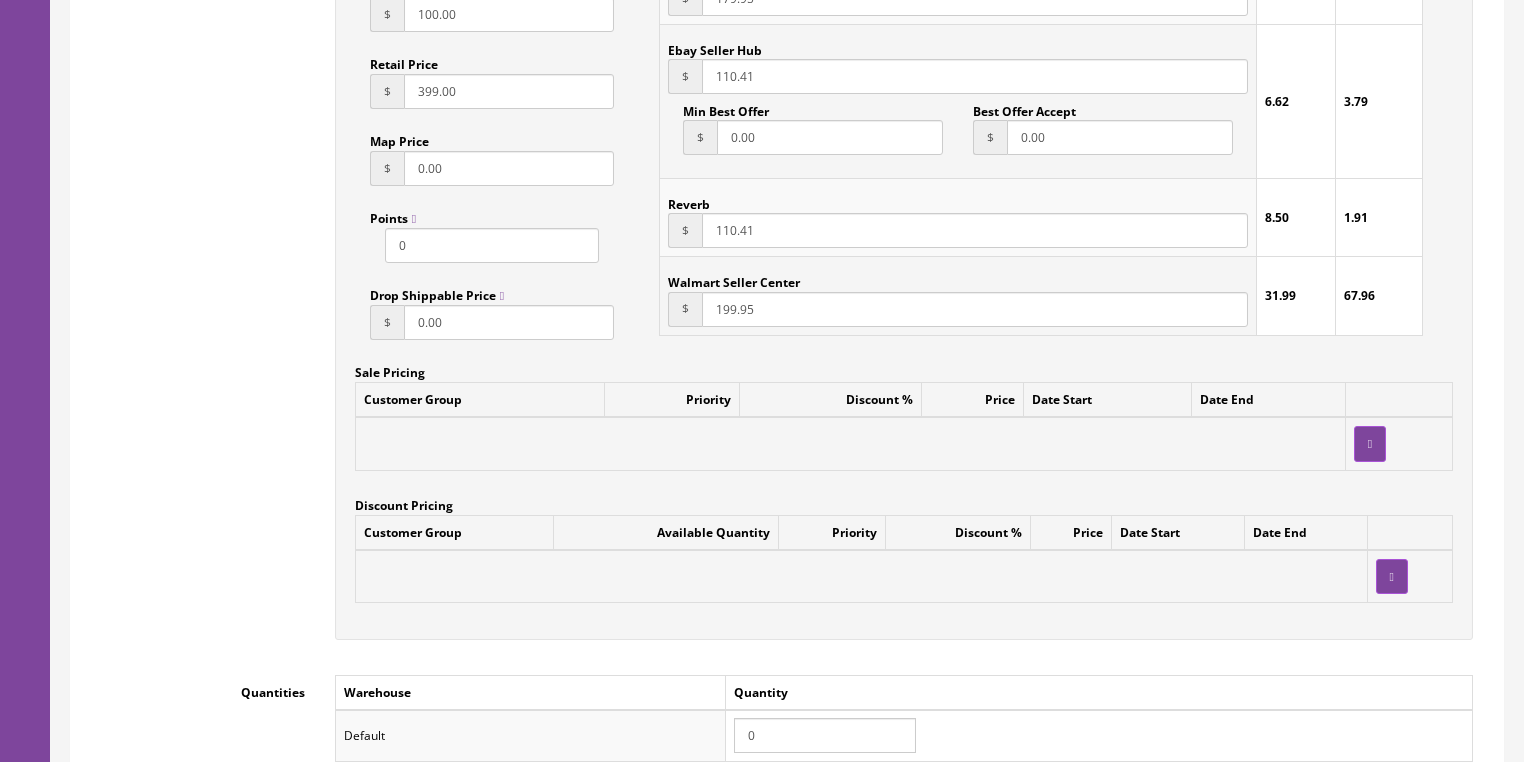 scroll, scrollTop: 1600, scrollLeft: 0, axis: vertical 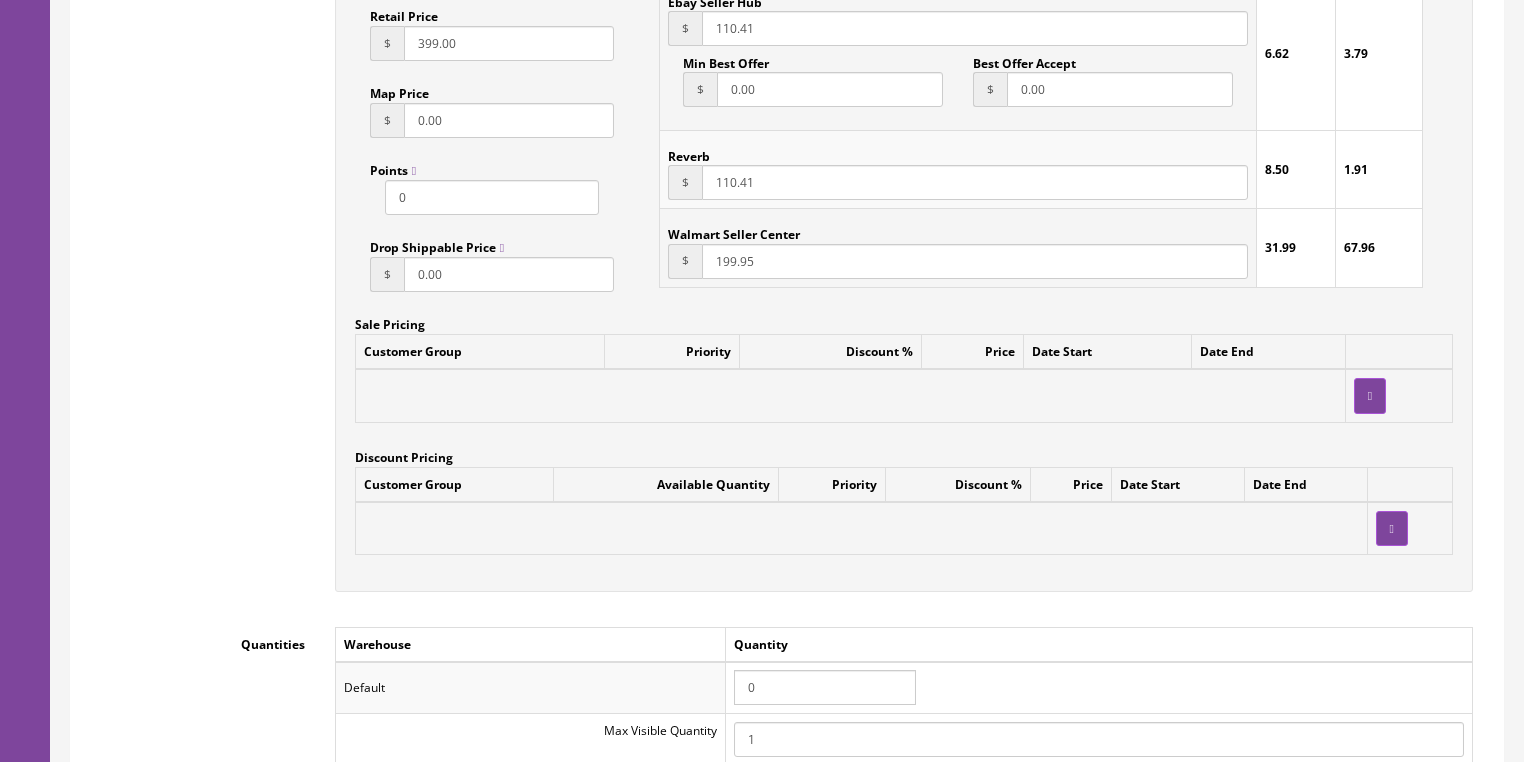 drag, startPoint x: 782, startPoint y: 688, endPoint x: 712, endPoint y: 681, distance: 70.34913 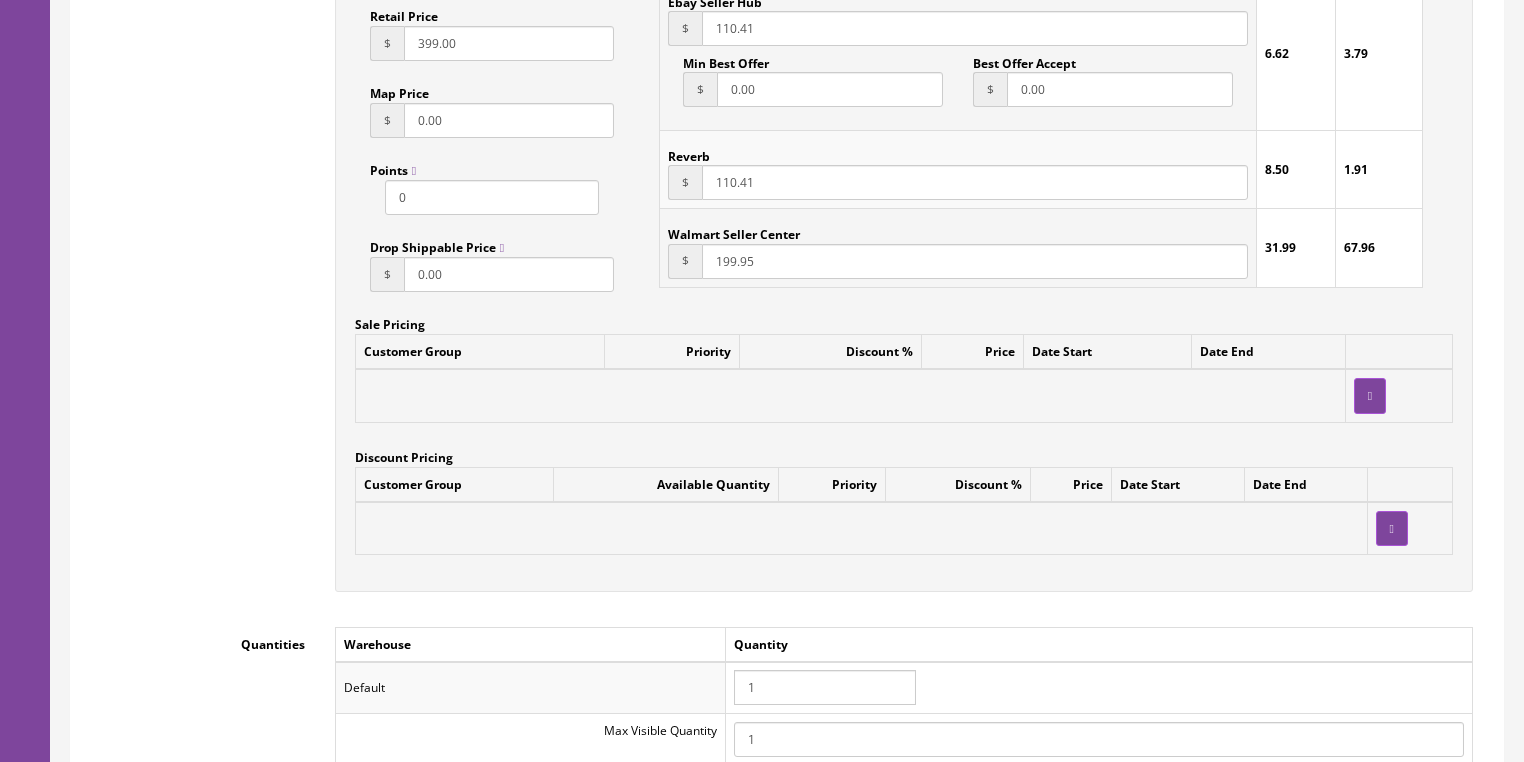 type on "1" 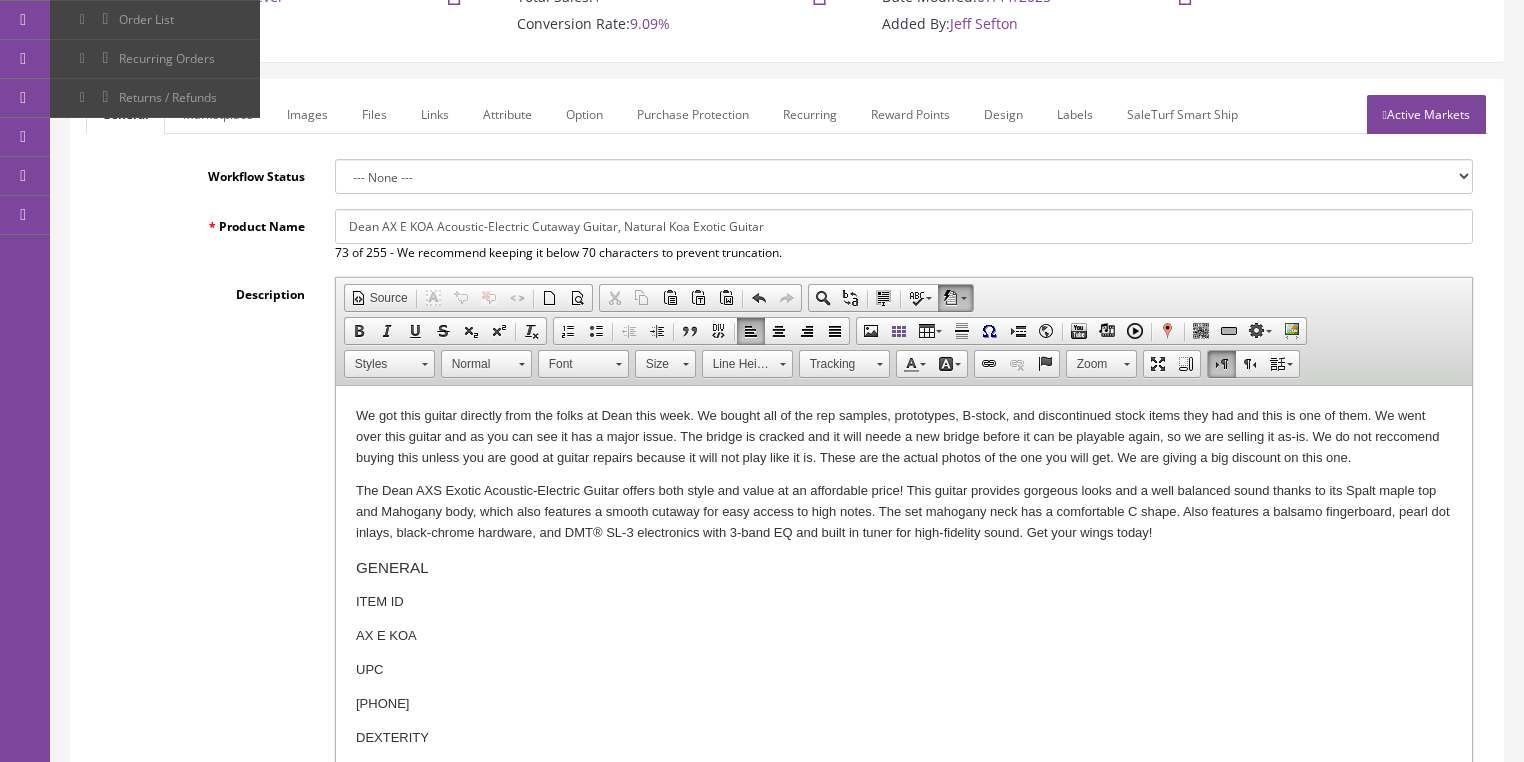 scroll, scrollTop: 160, scrollLeft: 0, axis: vertical 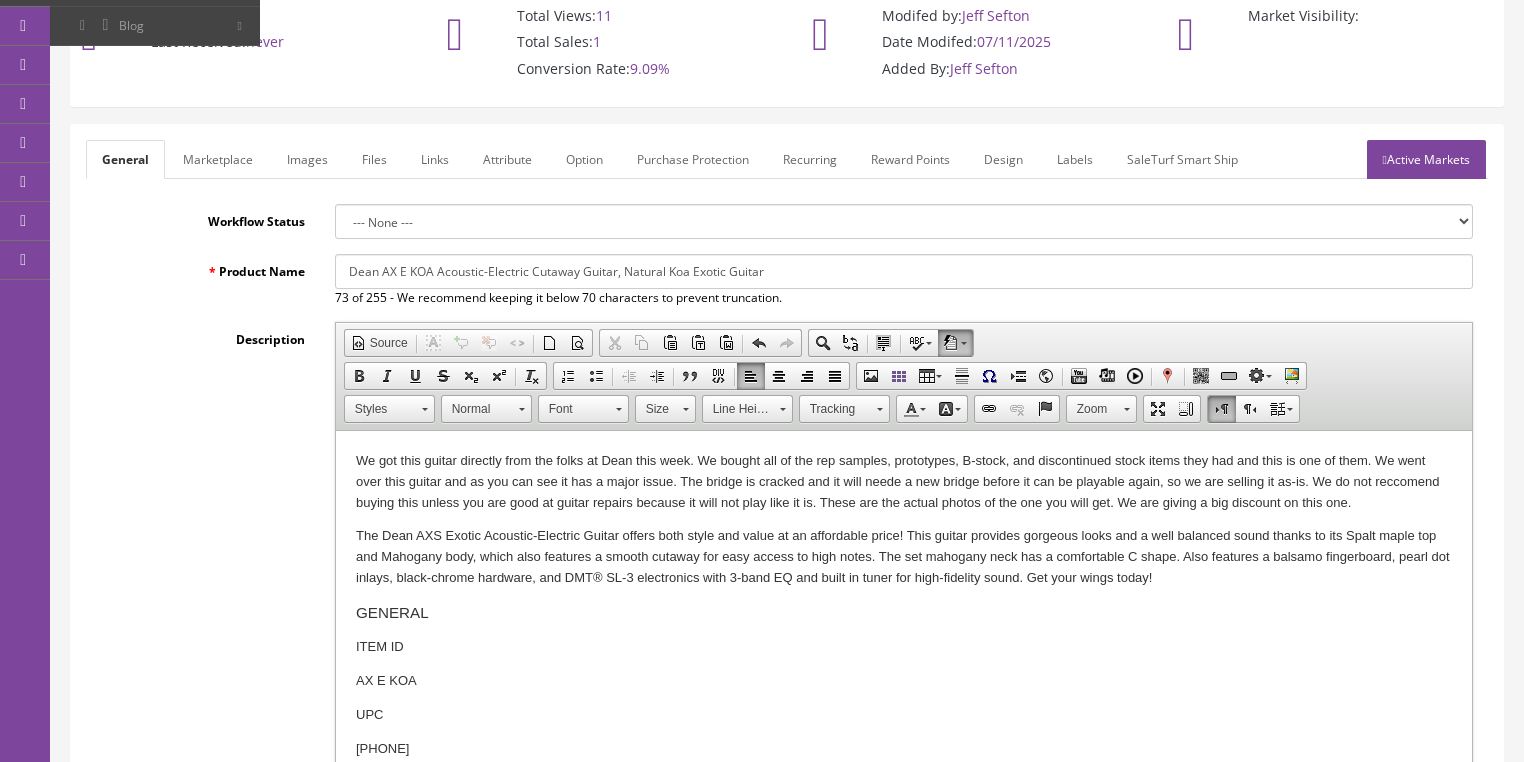click on "Marketplace" at bounding box center [218, 159] 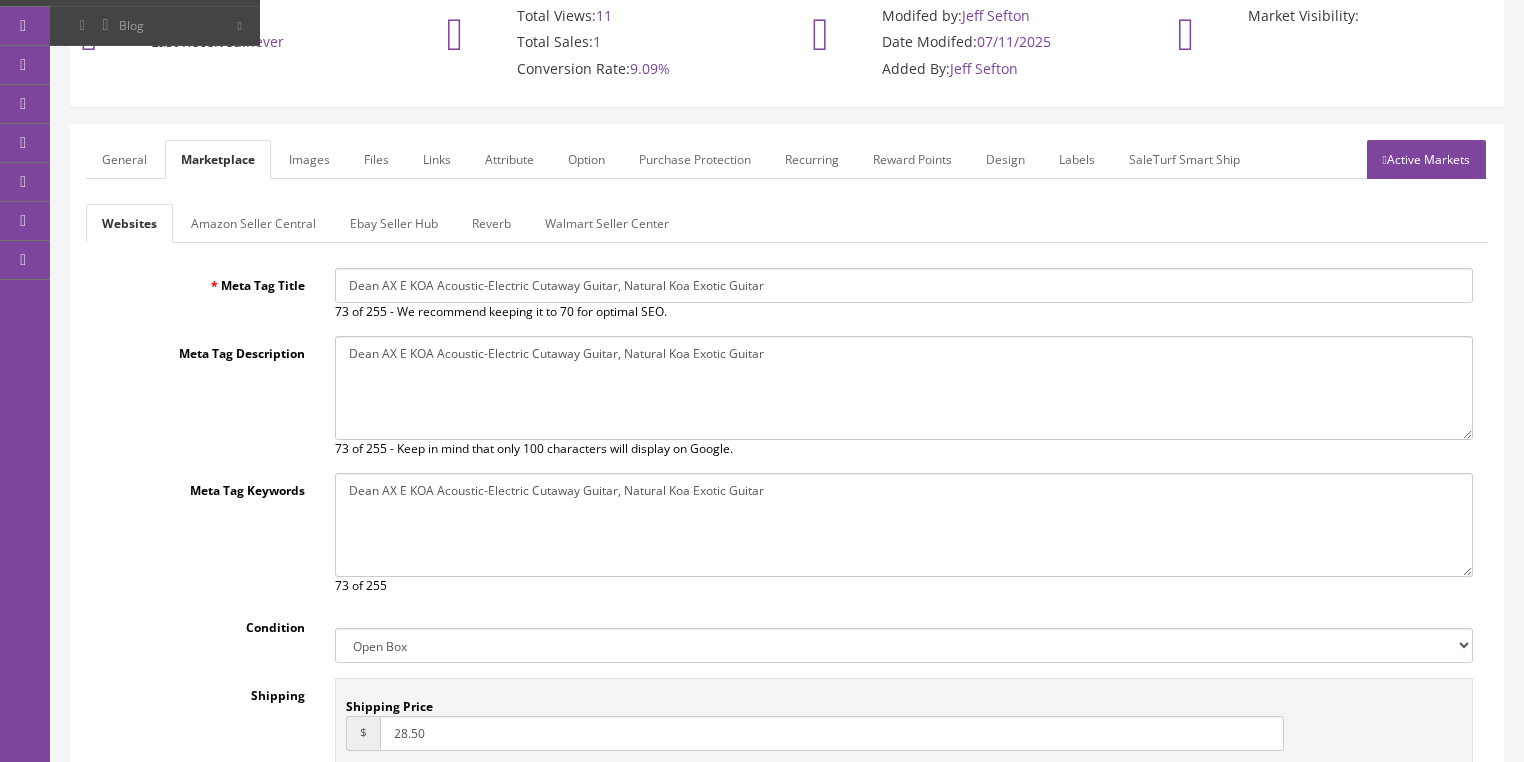 click on "Ebay Seller Hub" at bounding box center (394, 223) 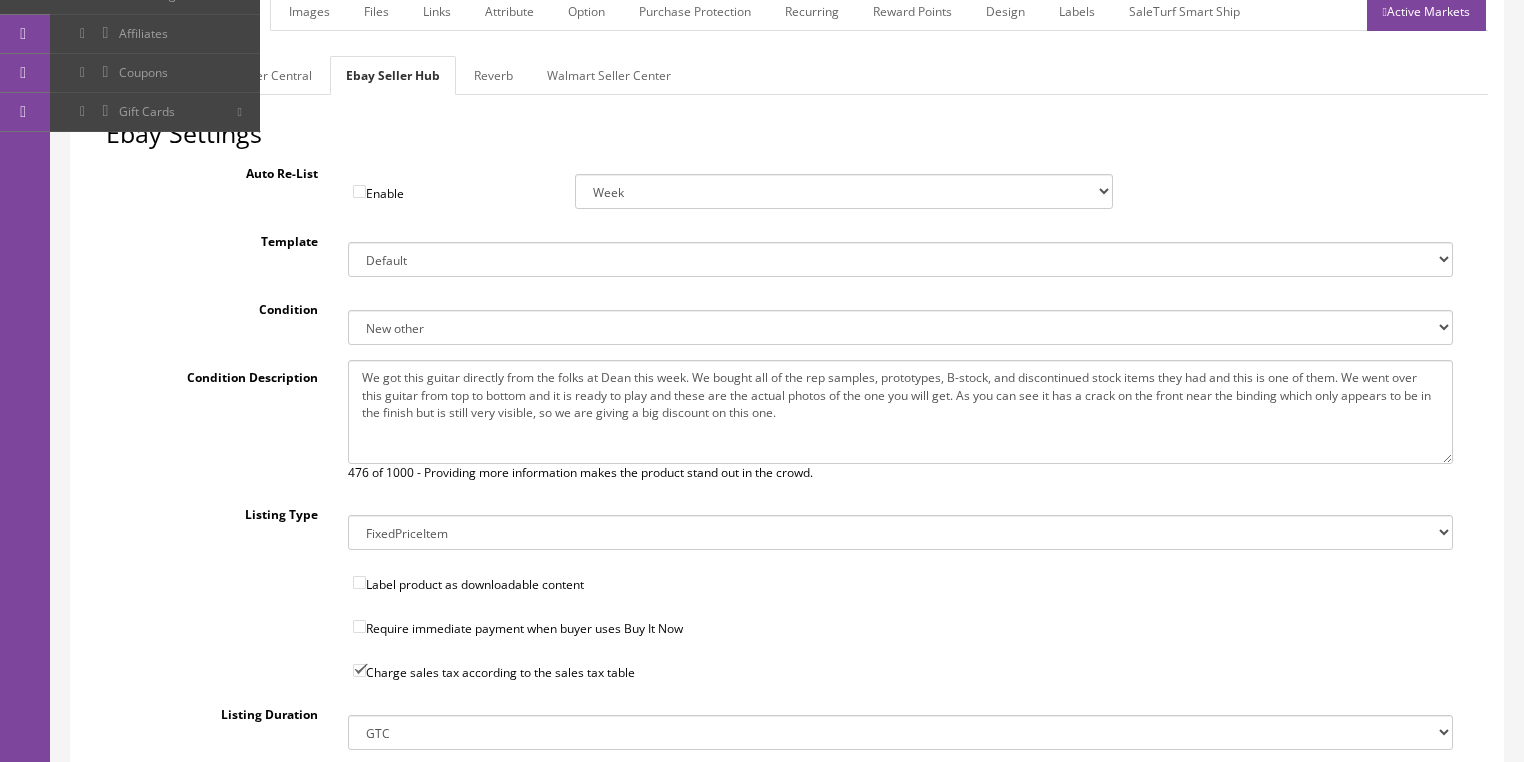 scroll, scrollTop: 320, scrollLeft: 0, axis: vertical 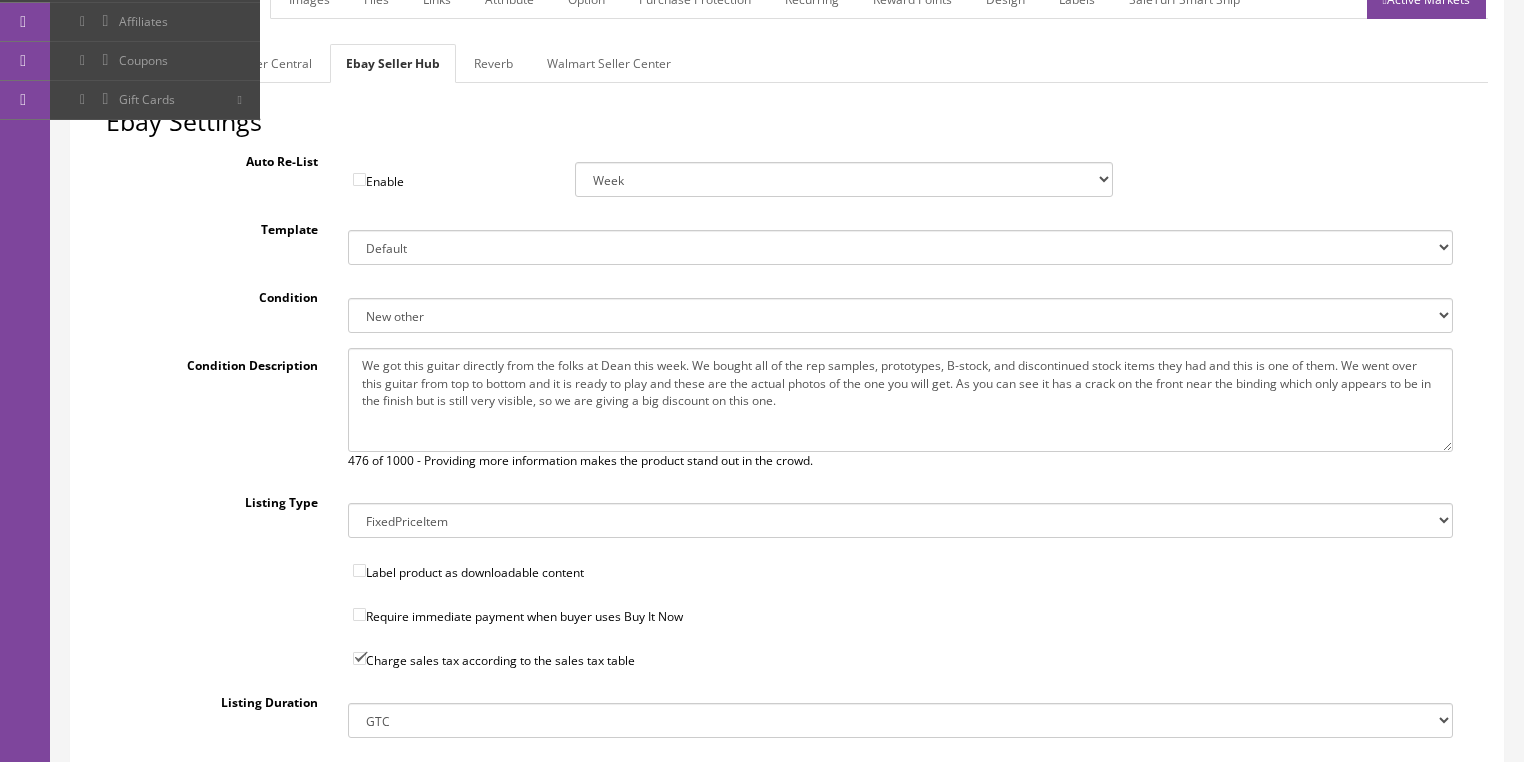click on "New
New other
New with defects
Manufacturer refurbished
Seller refurbished
Used/Pre-owned
Very Good
Good
Acceptable
For parts or not working" at bounding box center (900, 315) 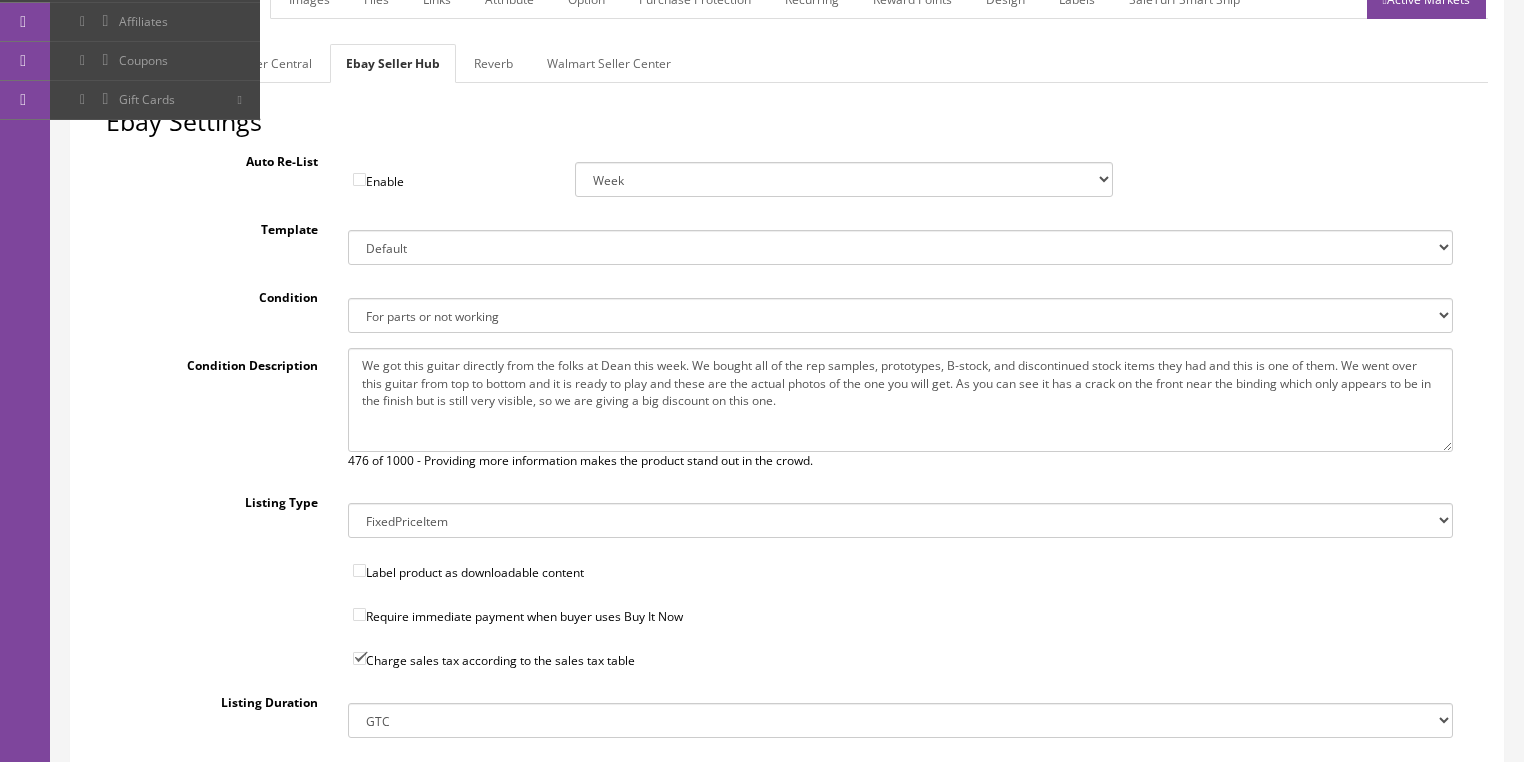 drag, startPoint x: 355, startPoint y: 365, endPoint x: 962, endPoint y: 451, distance: 613.062 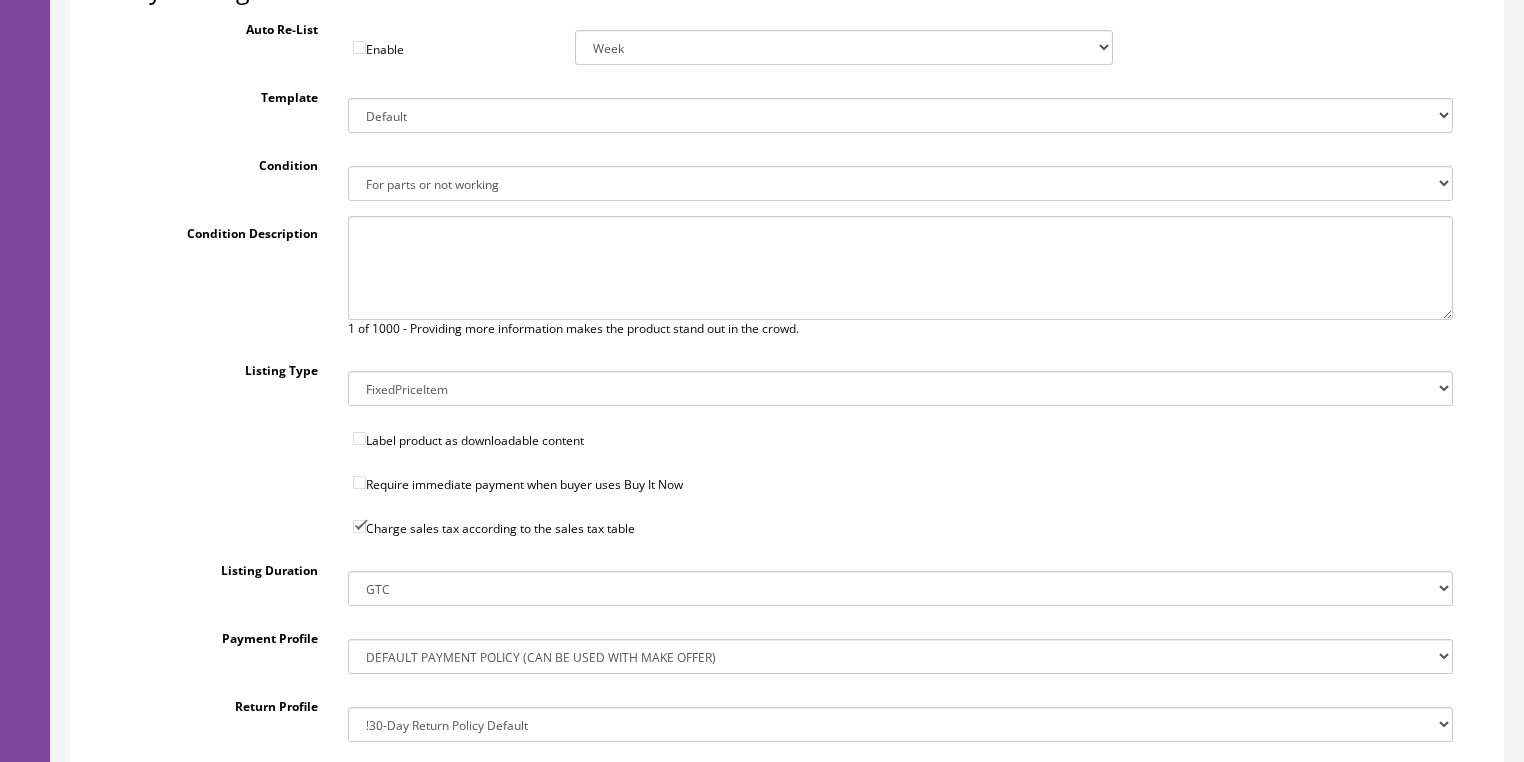 scroll, scrollTop: 640, scrollLeft: 0, axis: vertical 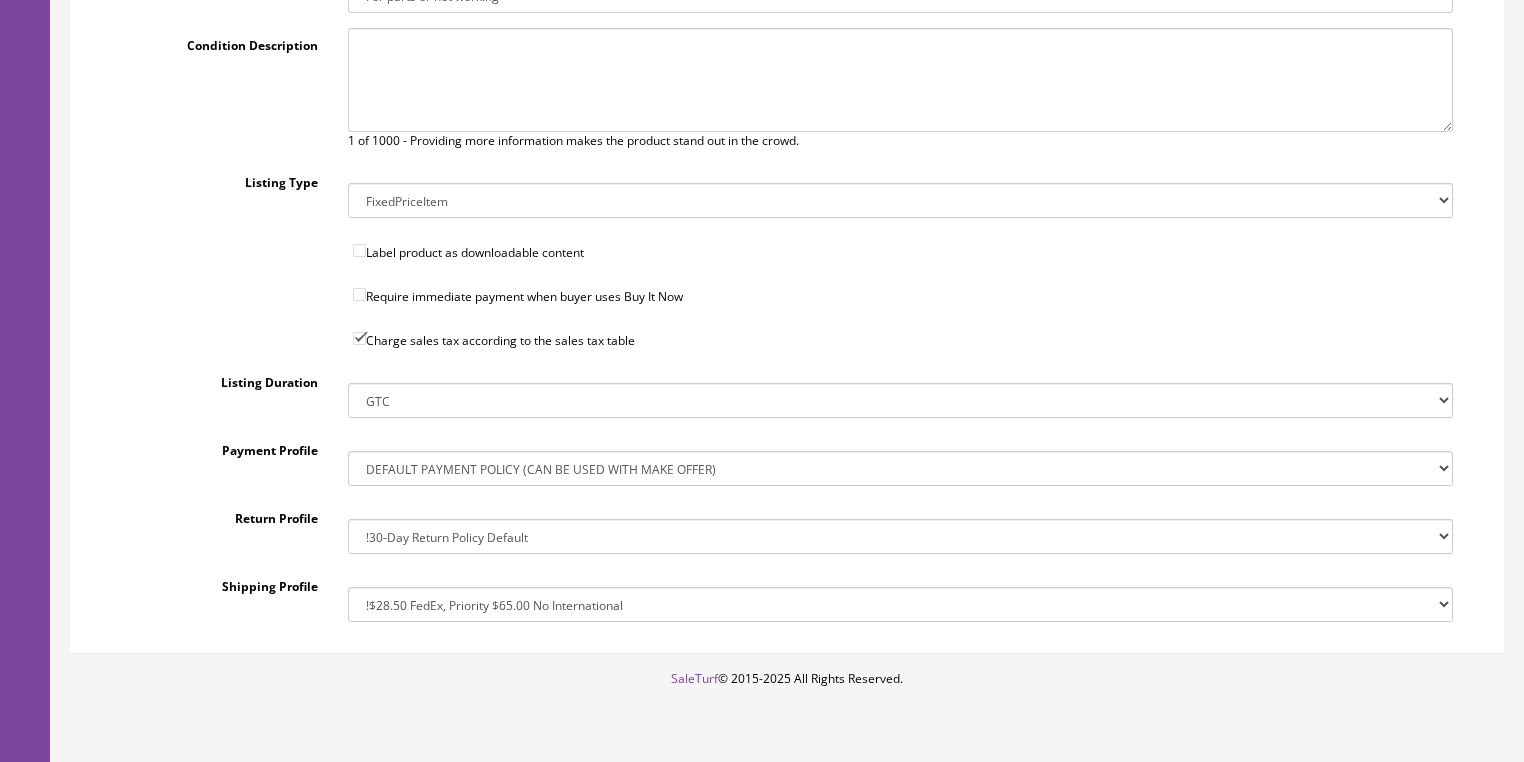 type 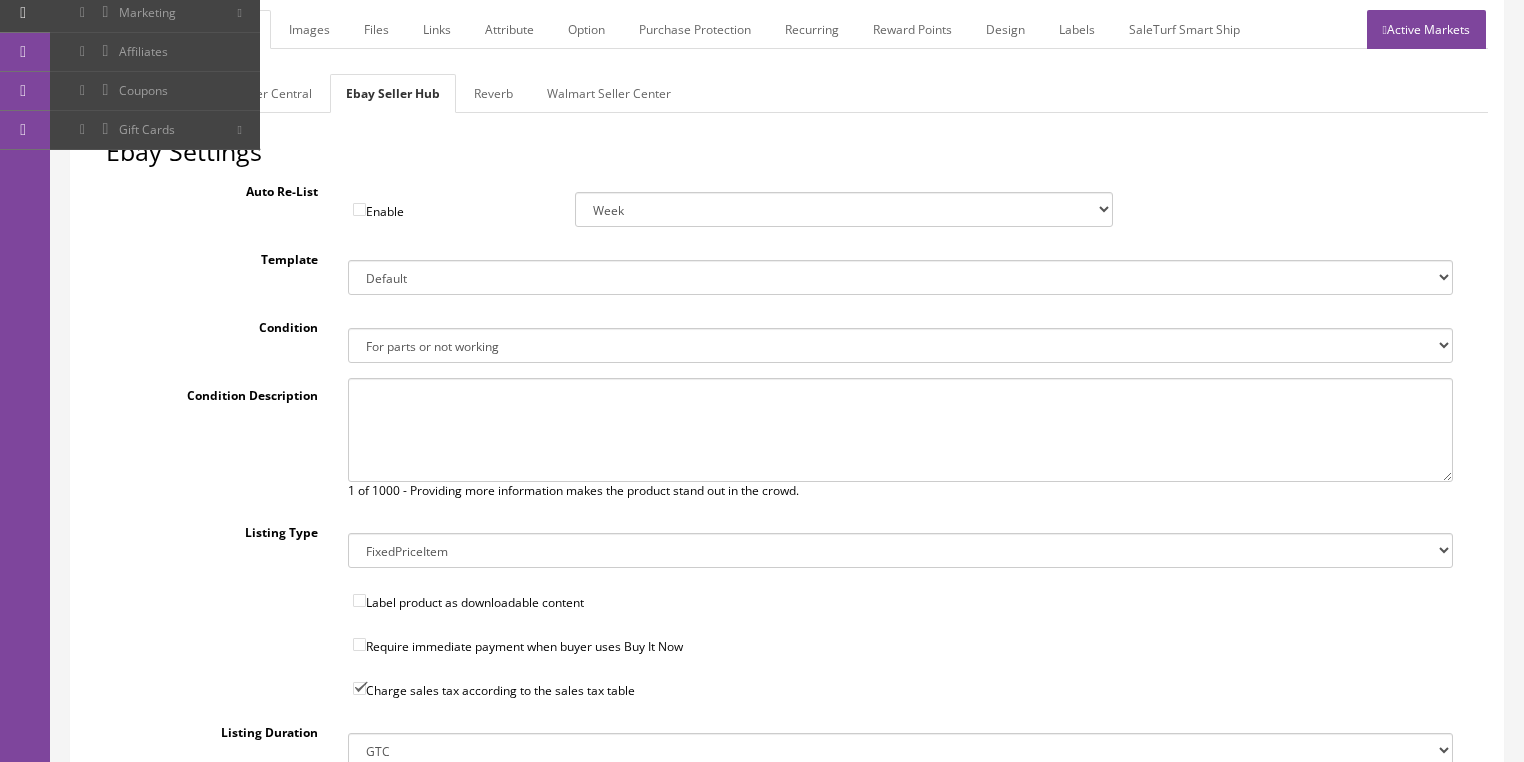 scroll, scrollTop: 240, scrollLeft: 0, axis: vertical 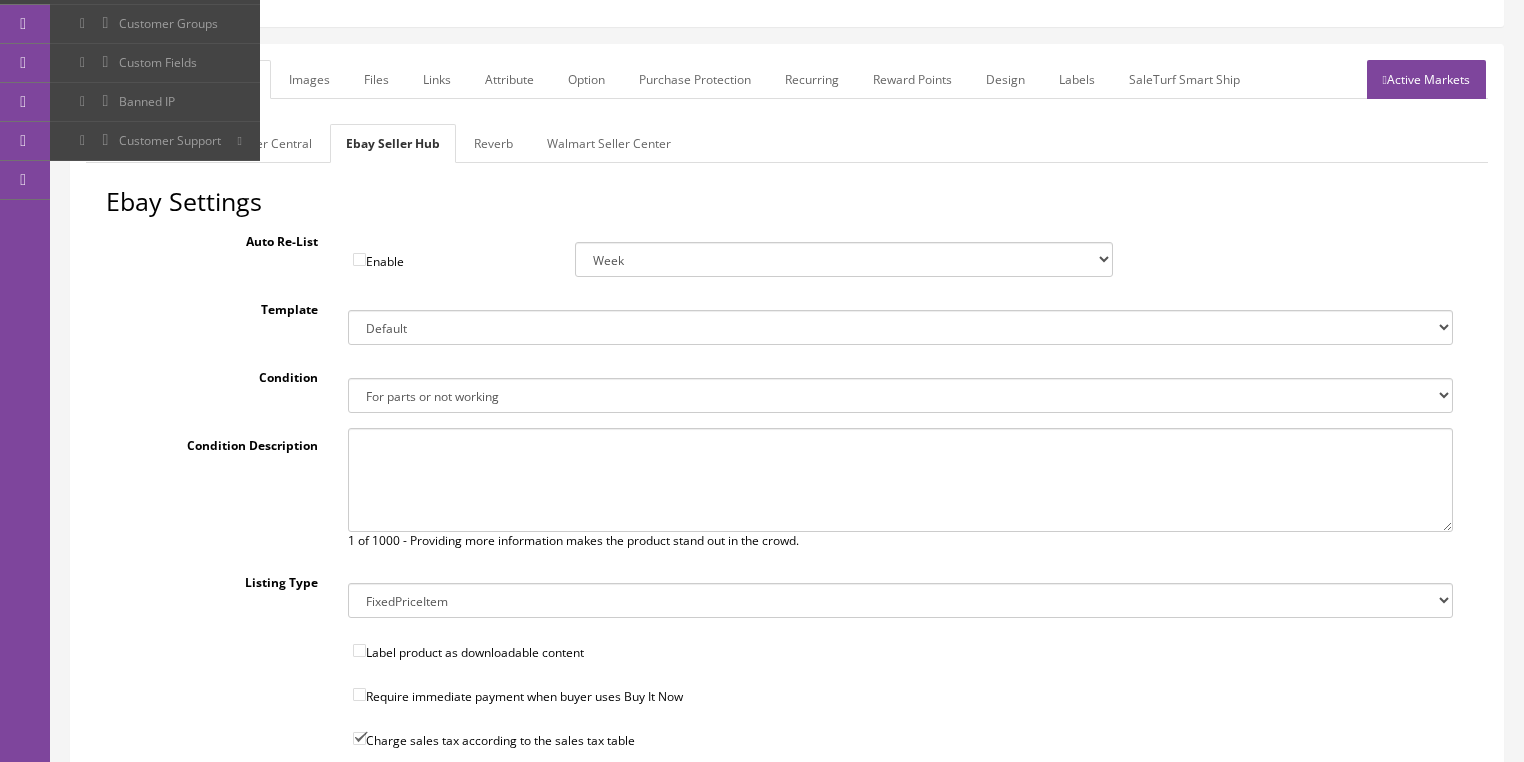 click on "Reverb" at bounding box center (493, 143) 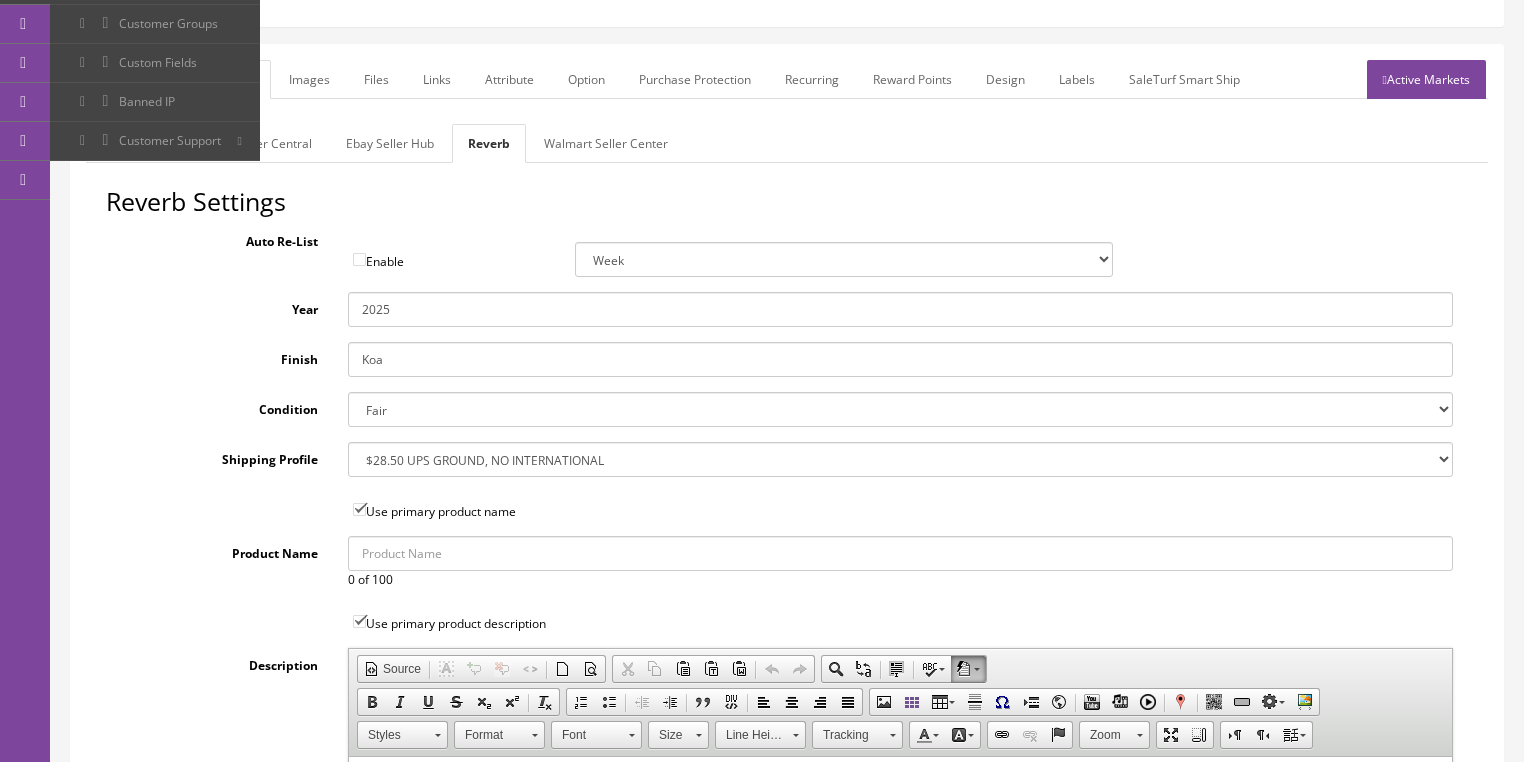 click on "Brand New
Mint
Excellent
Very Good
Good
Fair
Poor
B-Stock
Non Functioning" at bounding box center (900, 409) 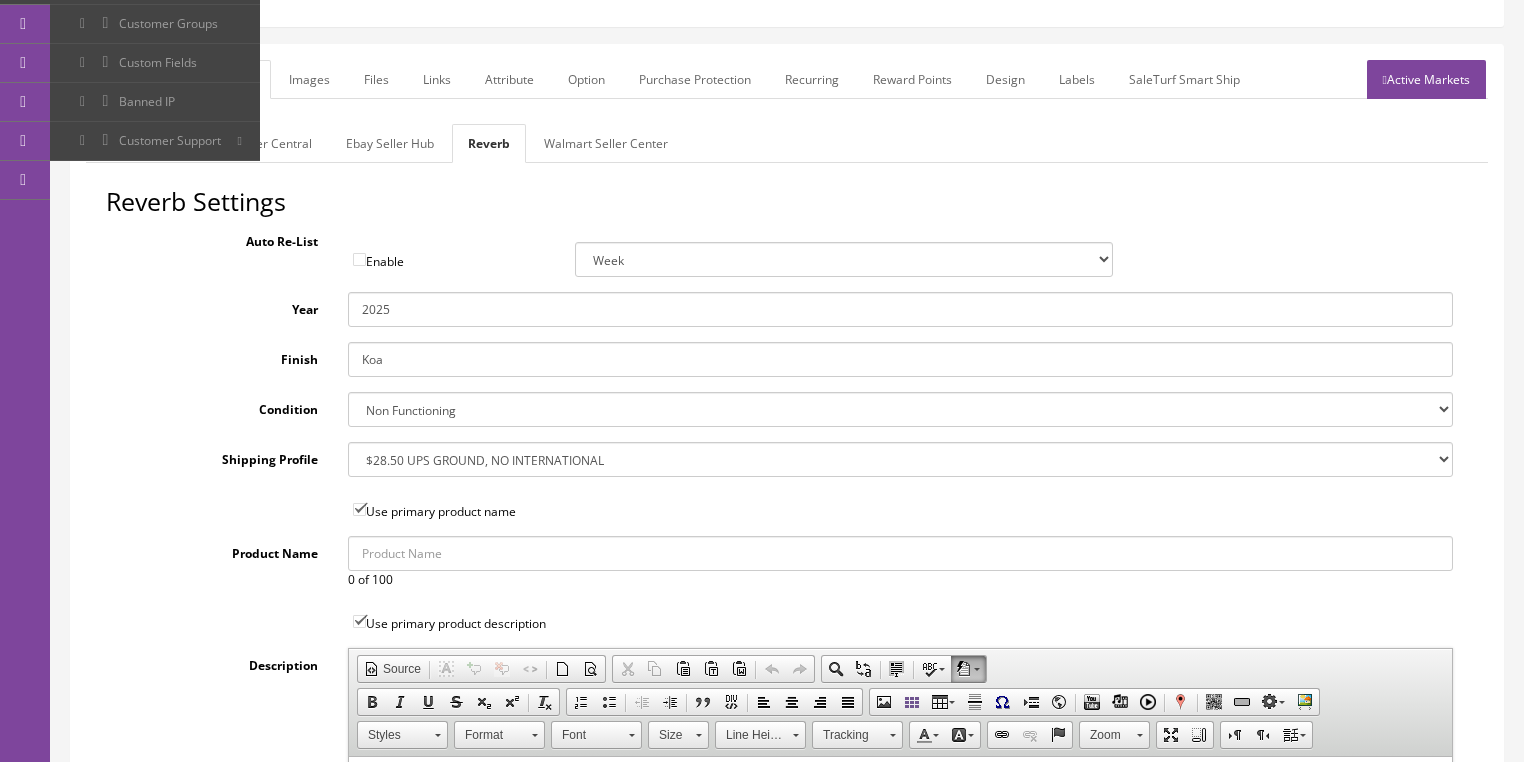 click on "Images" at bounding box center [309, 79] 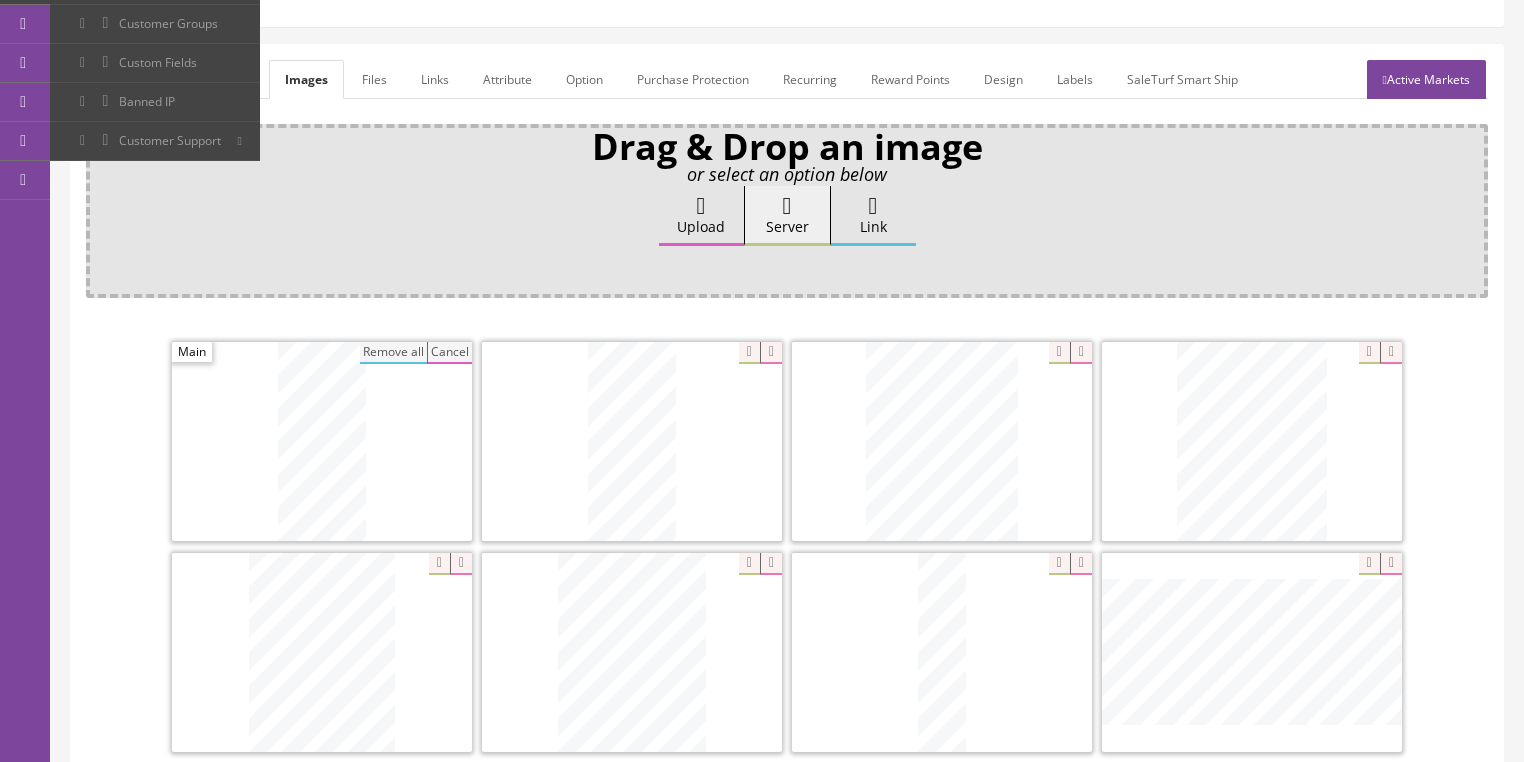 click on "Attribute" at bounding box center (507, 79) 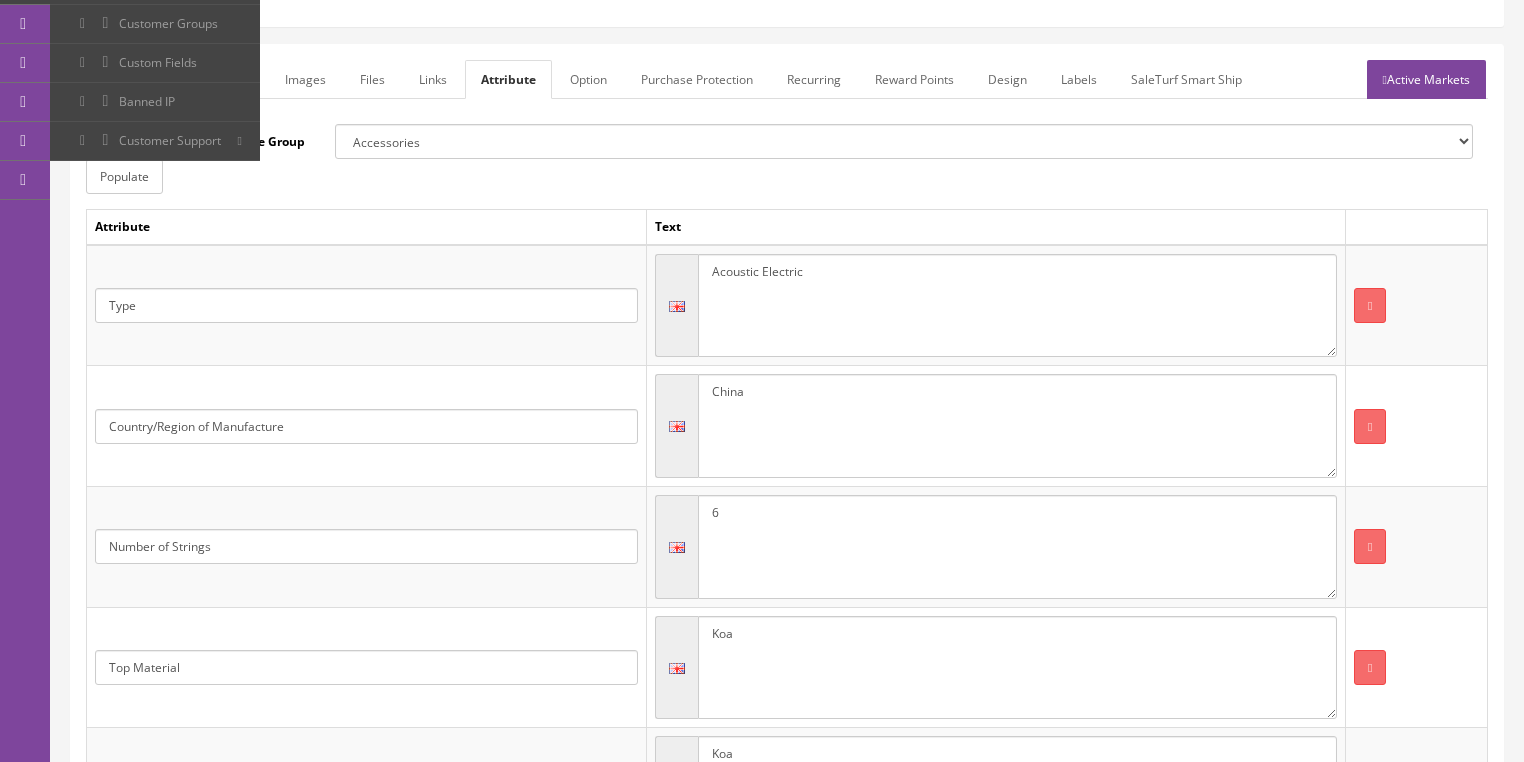 click on "Active Markets" at bounding box center [1426, 79] 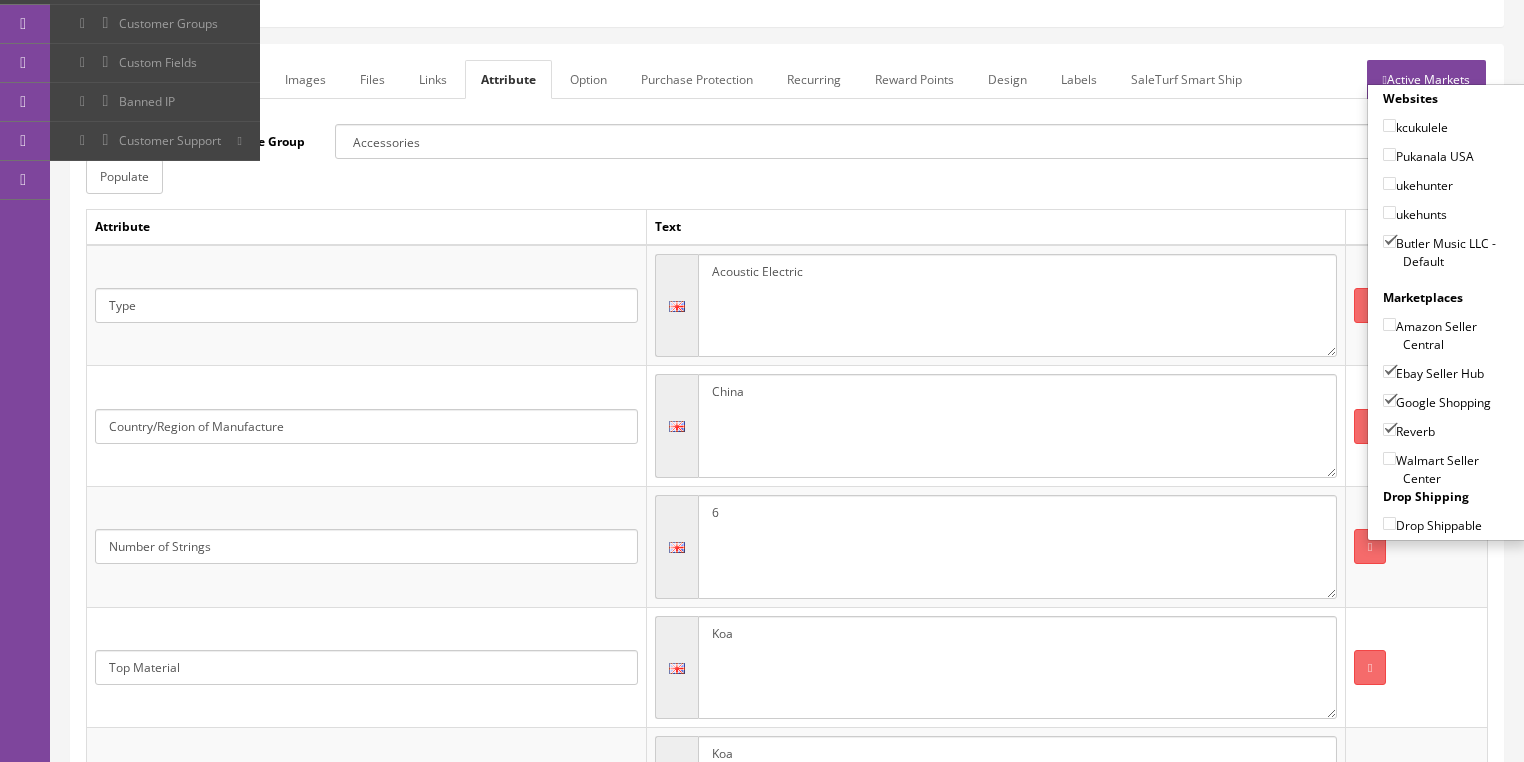 click on "Active Markets" at bounding box center (1426, 79) 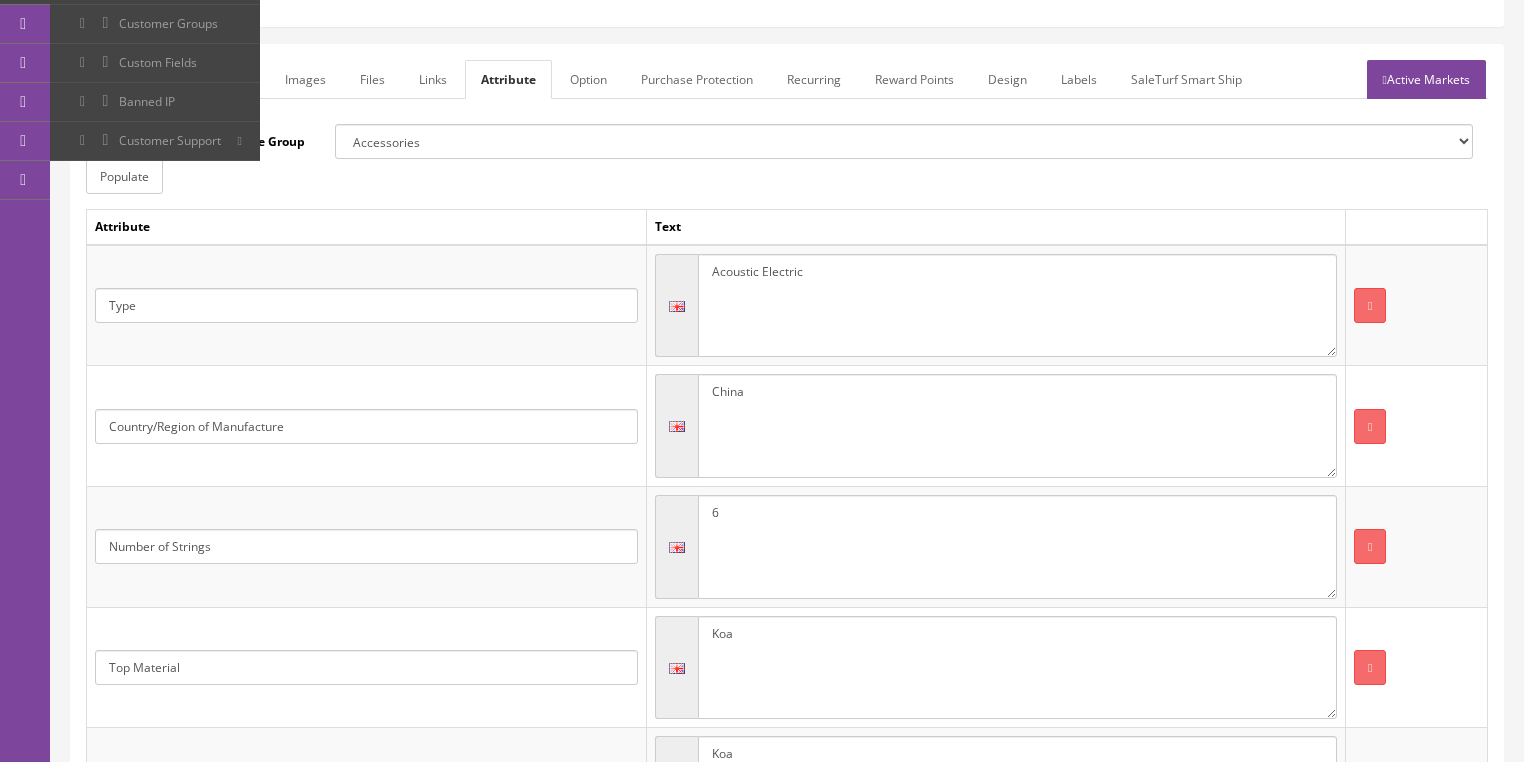 click on "General" at bounding box center (124, 79) 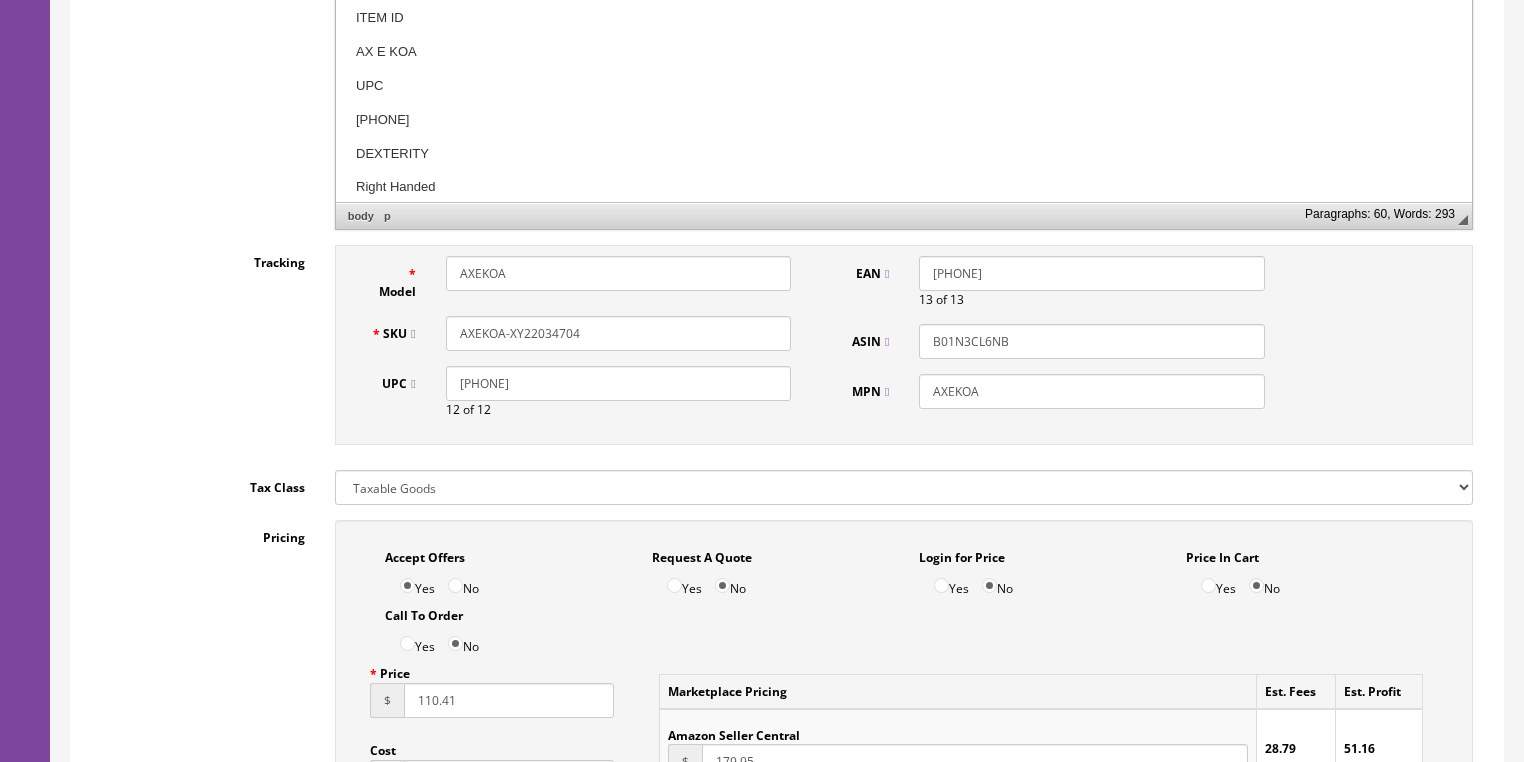 scroll, scrollTop: 800, scrollLeft: 0, axis: vertical 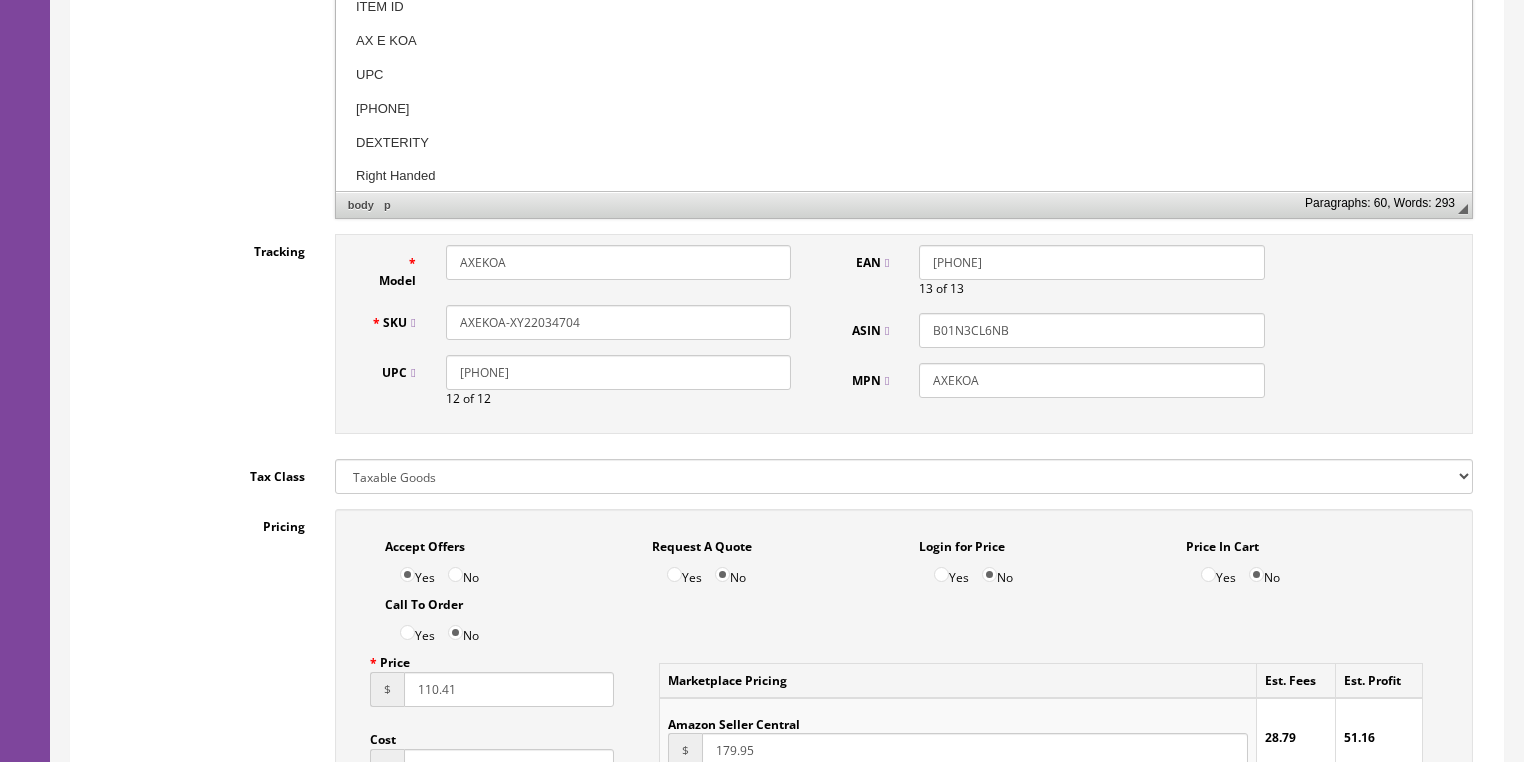 drag, startPoint x: 605, startPoint y: 320, endPoint x: 456, endPoint y: 323, distance: 149.0302 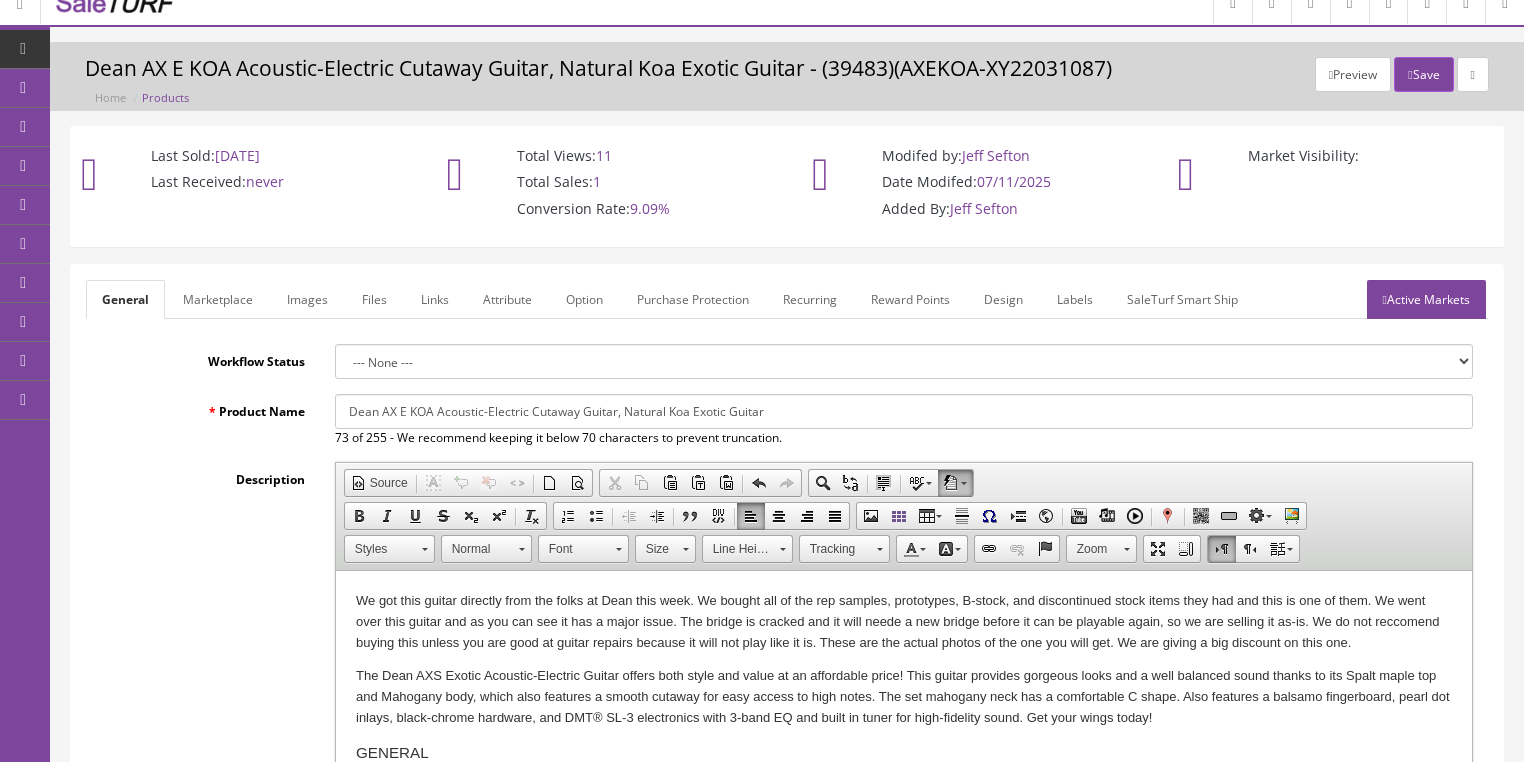 scroll, scrollTop: 0, scrollLeft: 0, axis: both 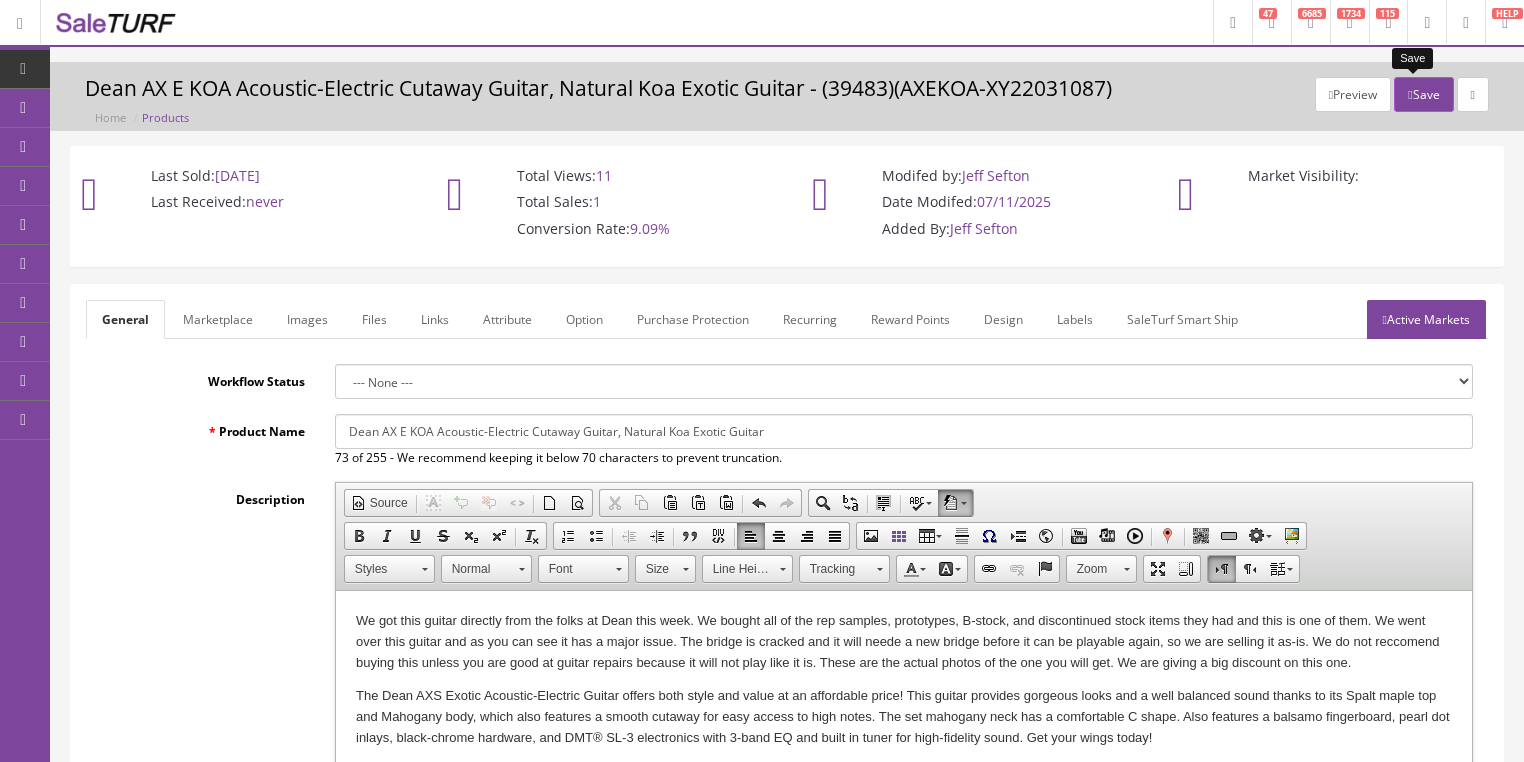 click on "Save" at bounding box center (1423, 94) 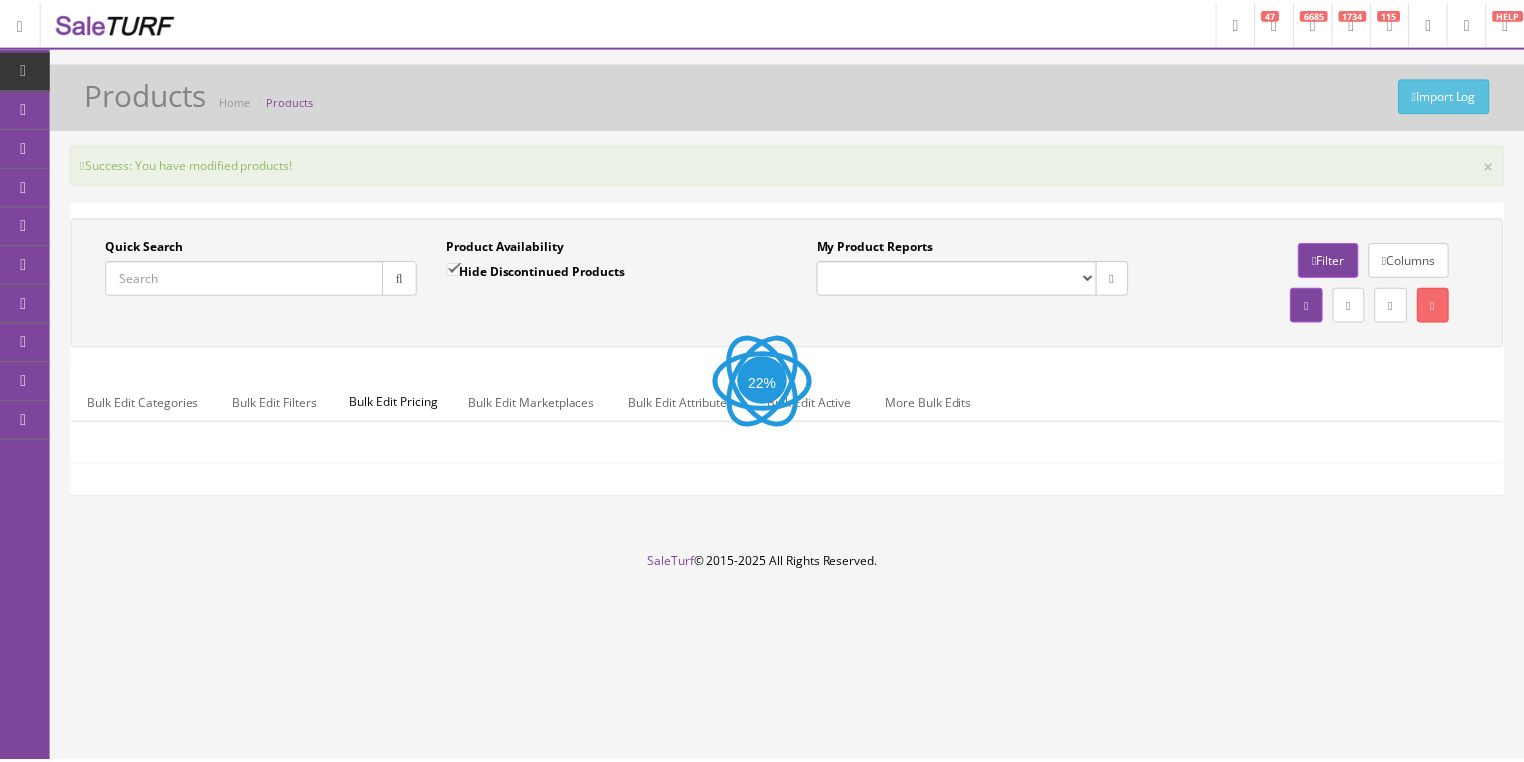 scroll, scrollTop: 0, scrollLeft: 0, axis: both 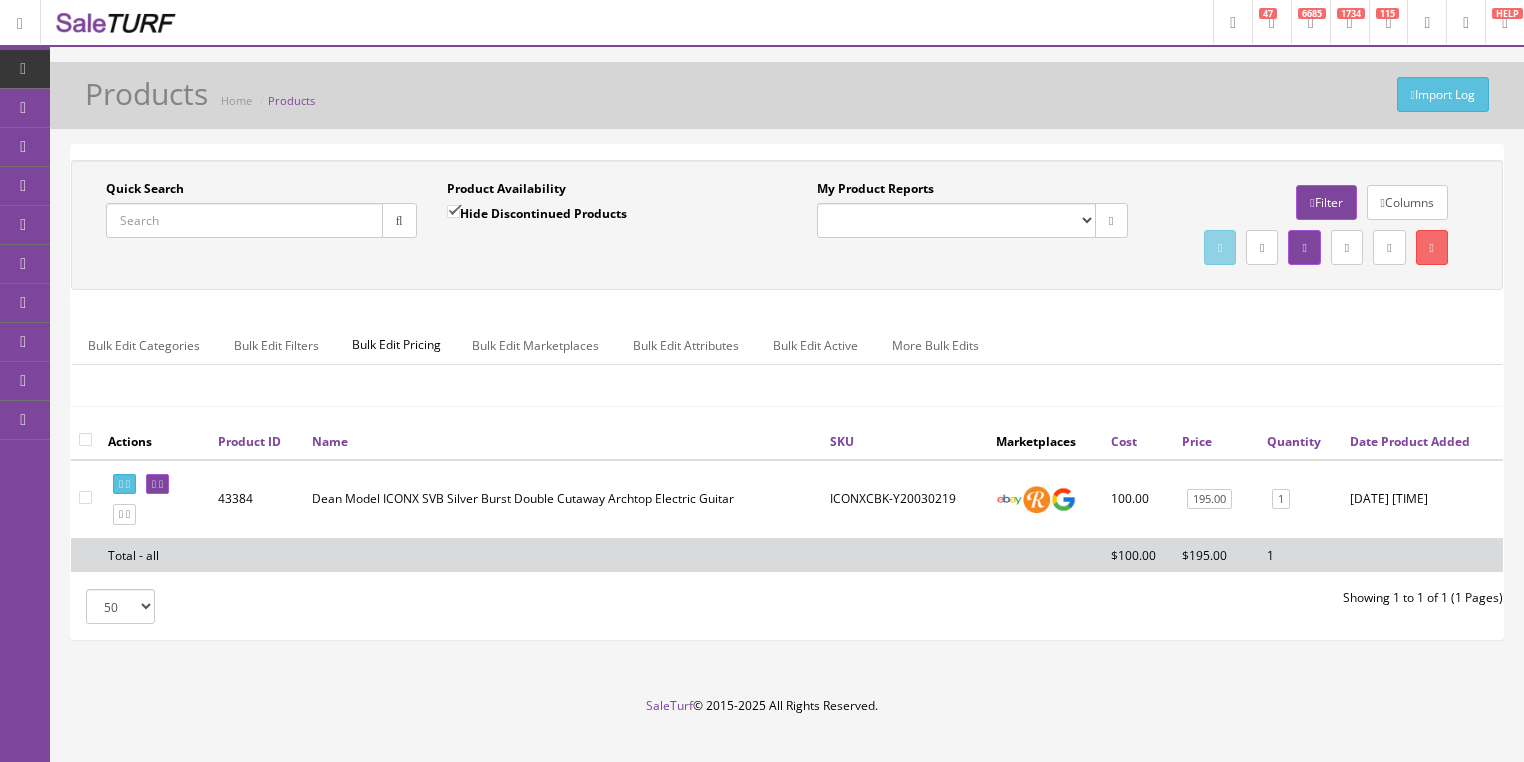 click on "Quick Search" at bounding box center [244, 220] 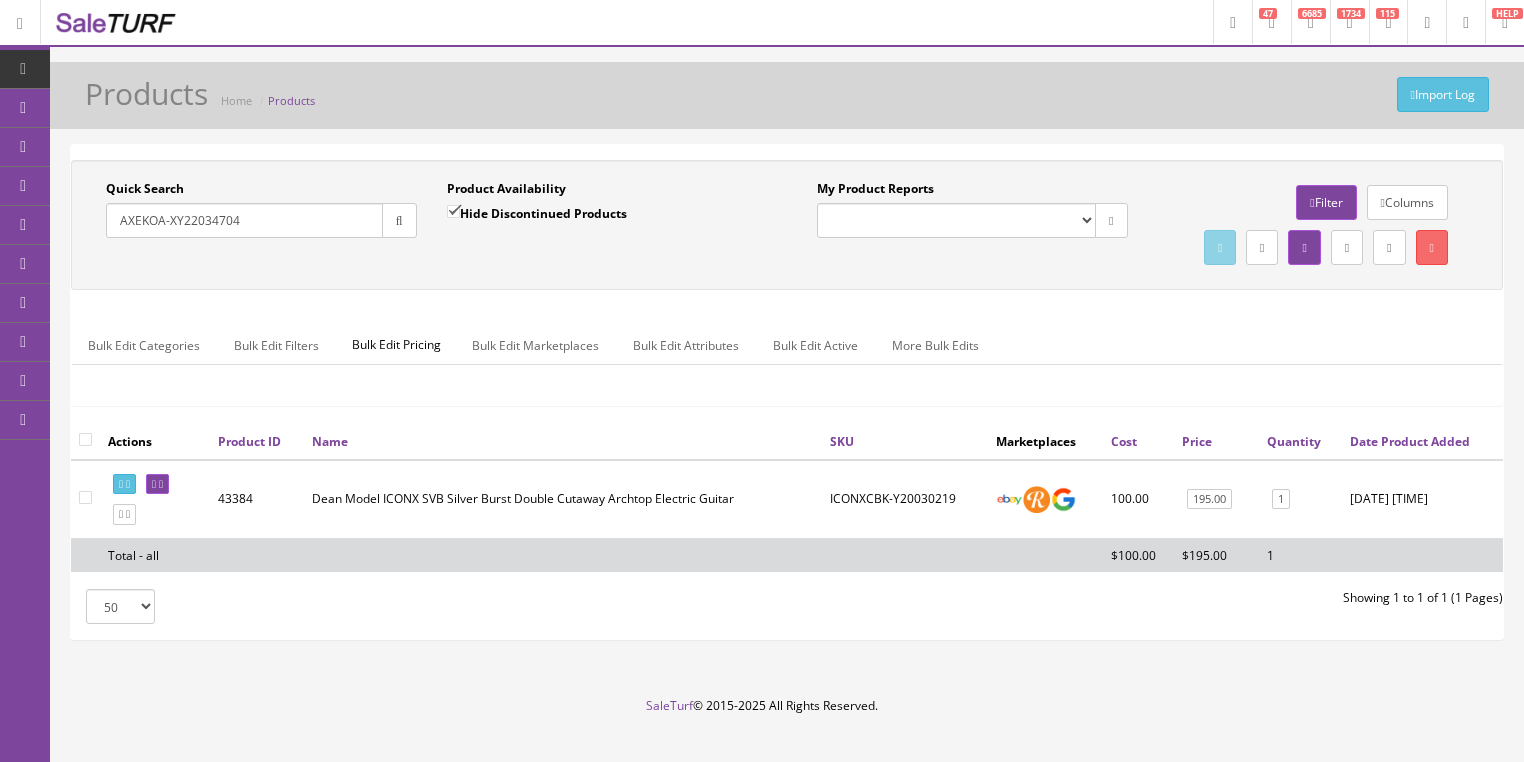 click at bounding box center [399, 221] 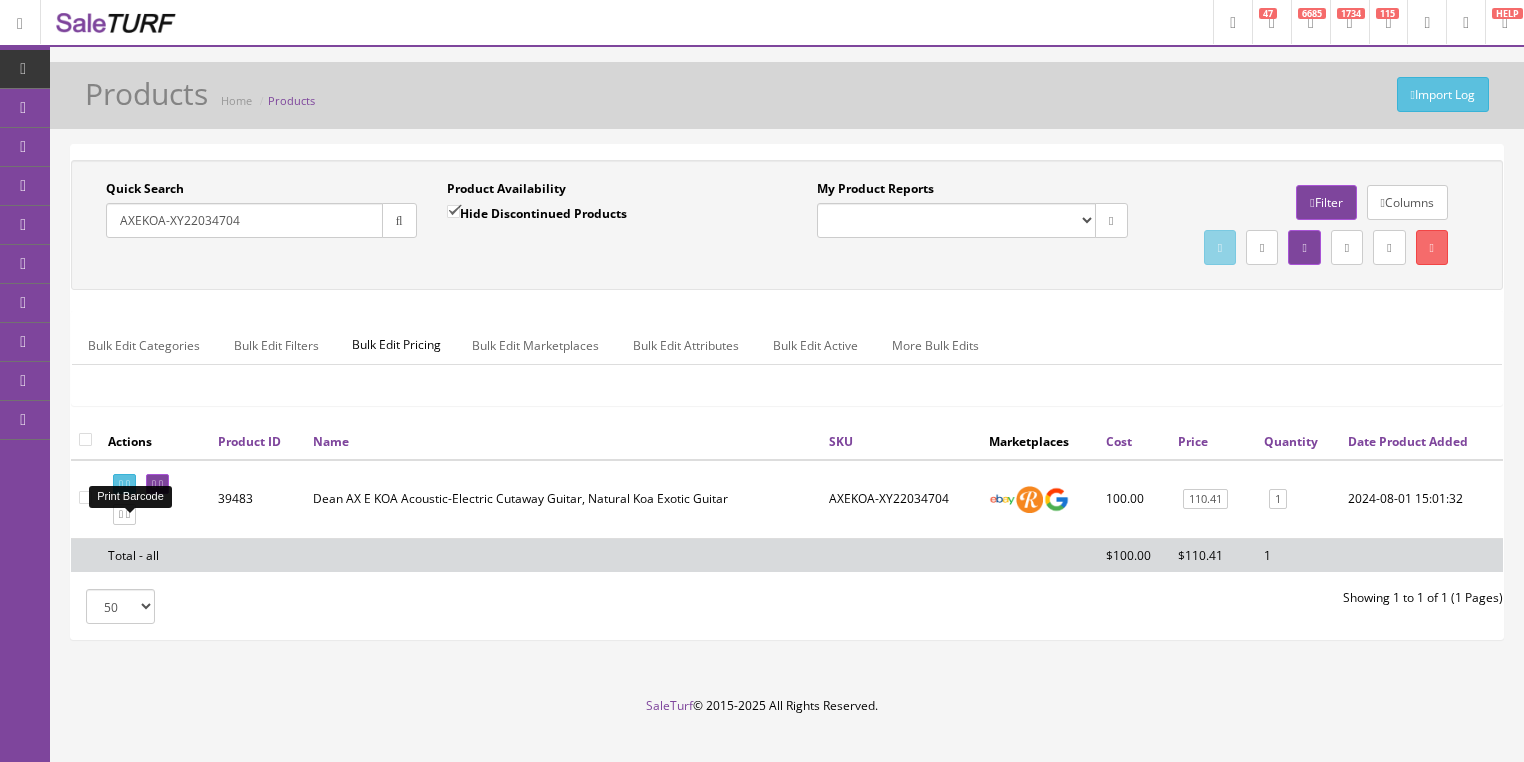 click at bounding box center [124, 484] 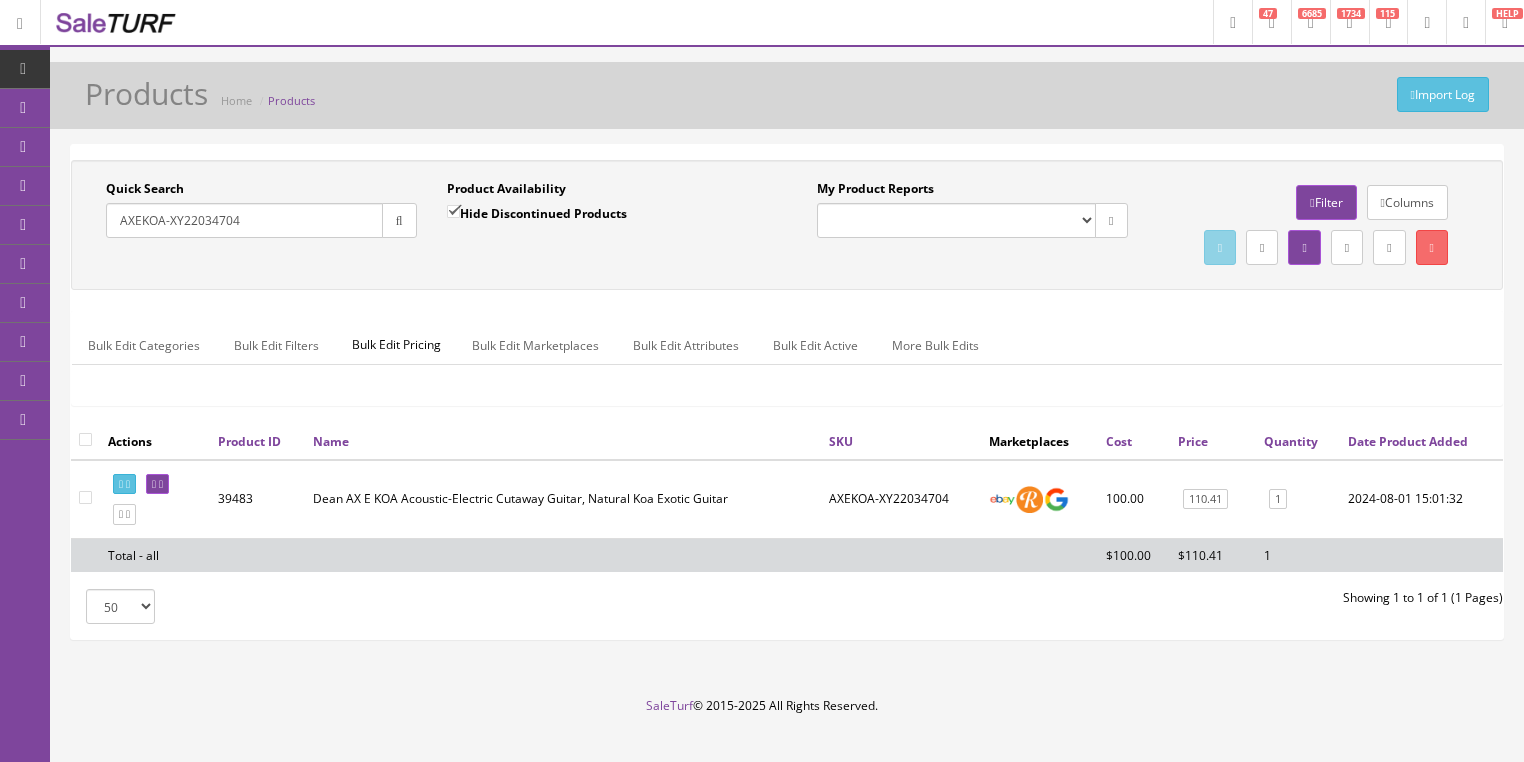 drag, startPoint x: 240, startPoint y: 211, endPoint x: 74, endPoint y: 244, distance: 169.24834 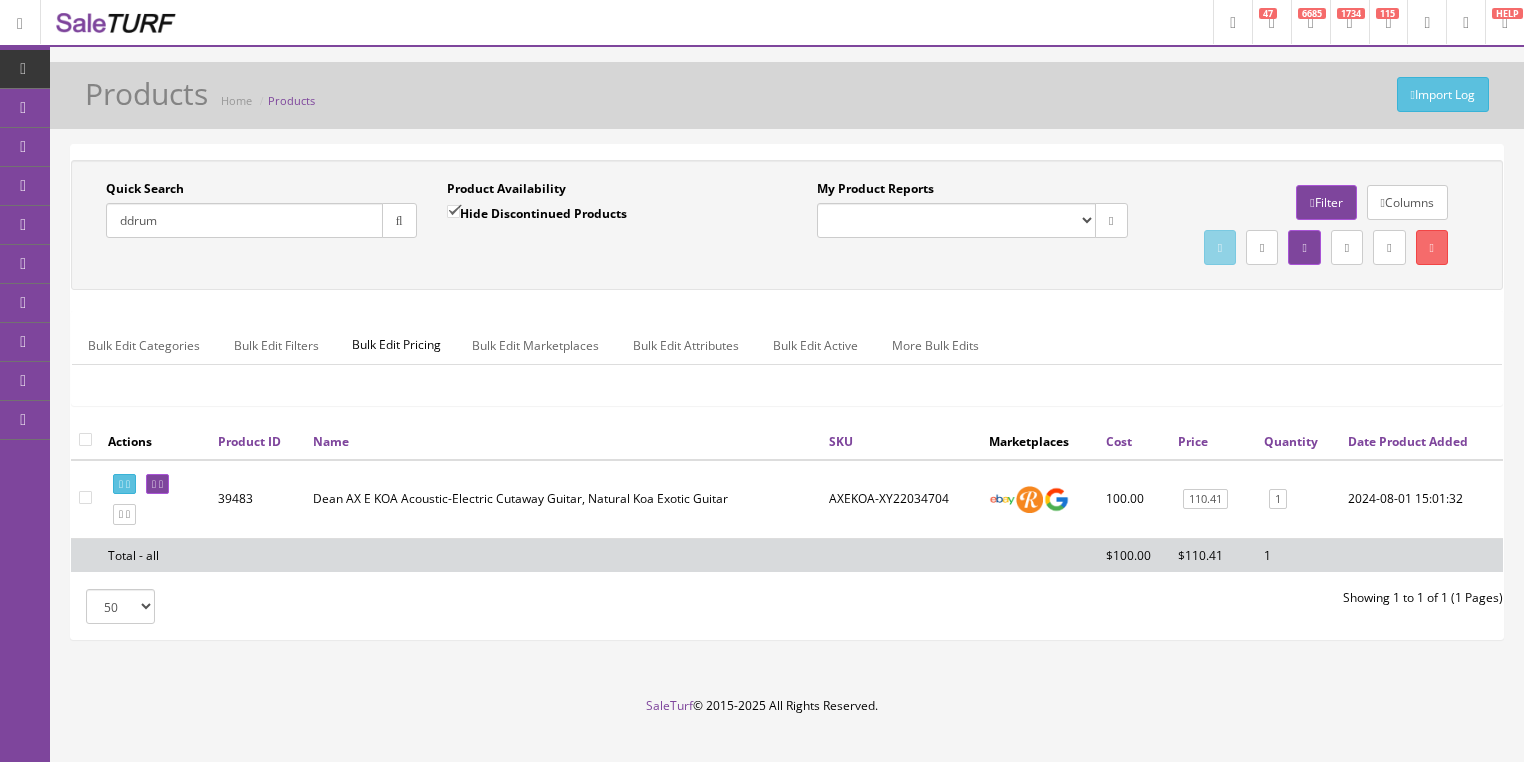 type on "ddrum" 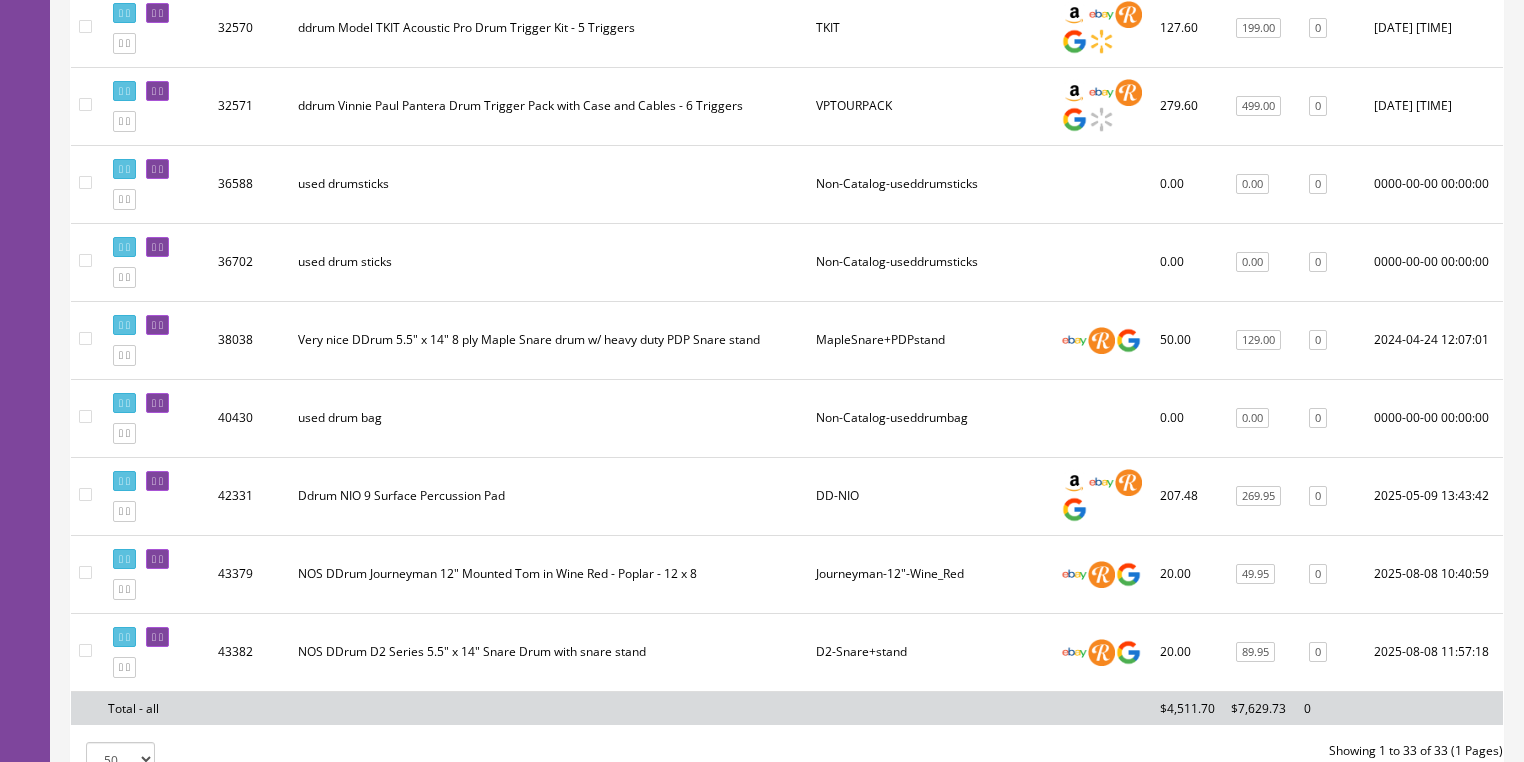scroll, scrollTop: 2400, scrollLeft: 0, axis: vertical 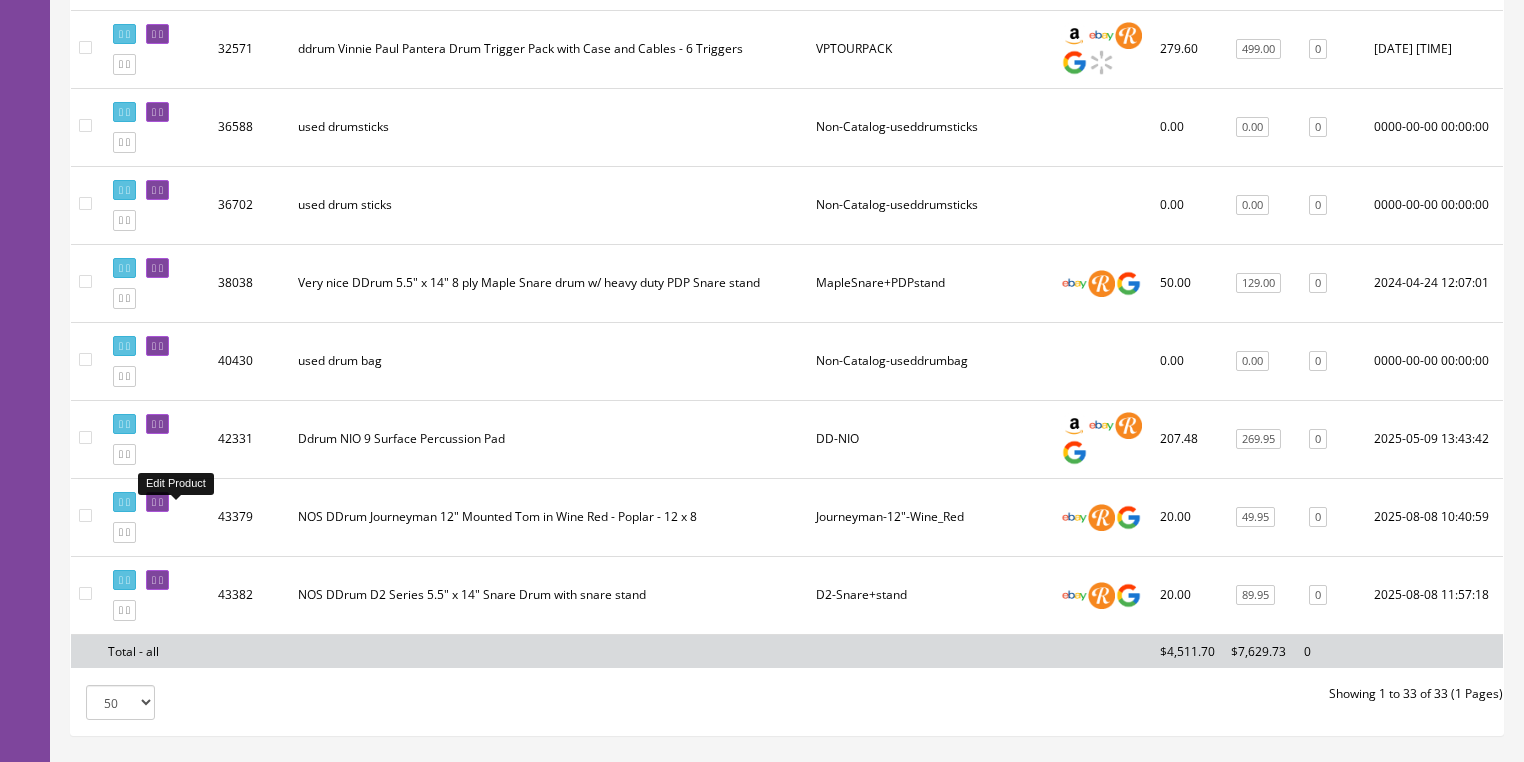 click at bounding box center (161, 502) 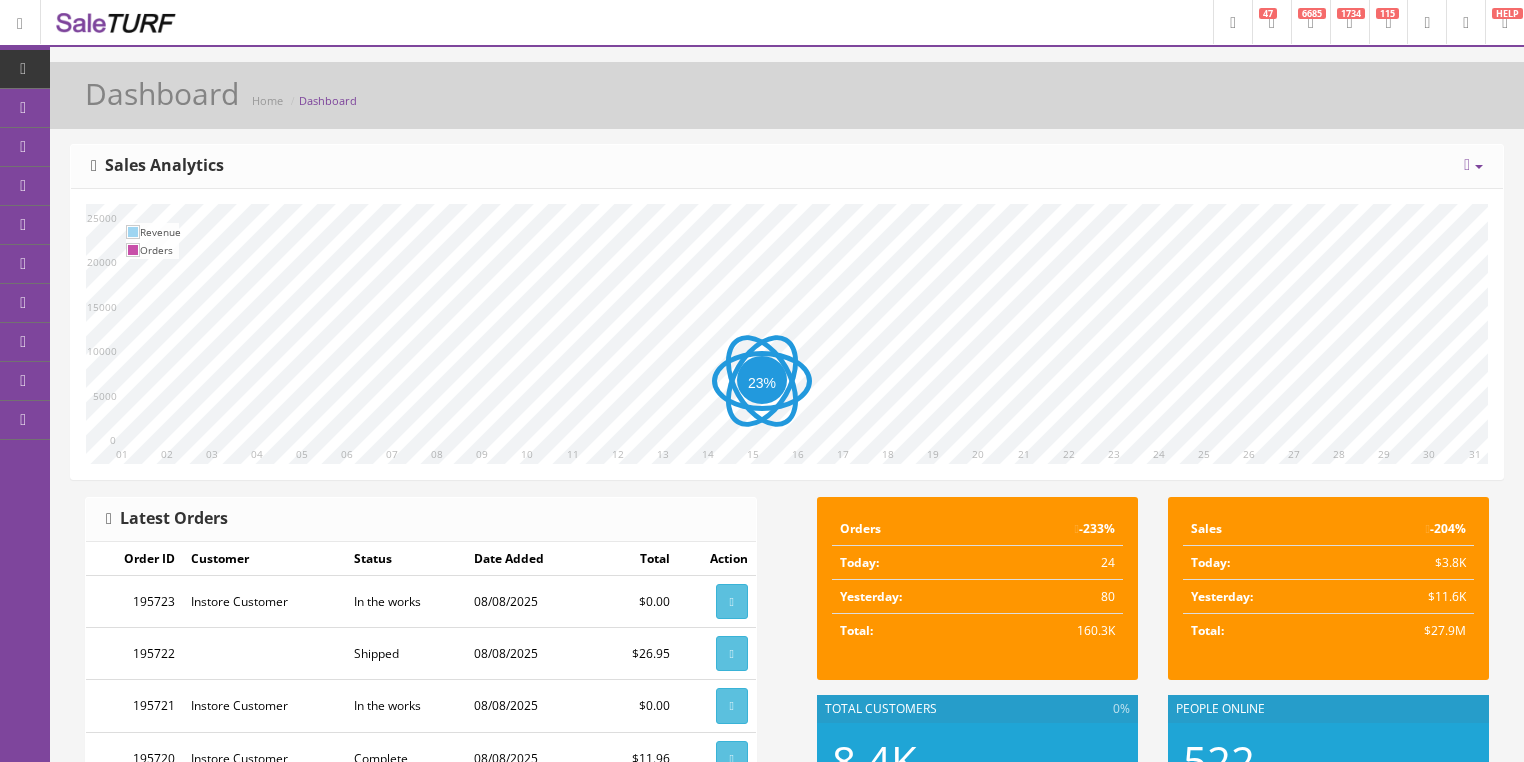 scroll, scrollTop: 0, scrollLeft: 0, axis: both 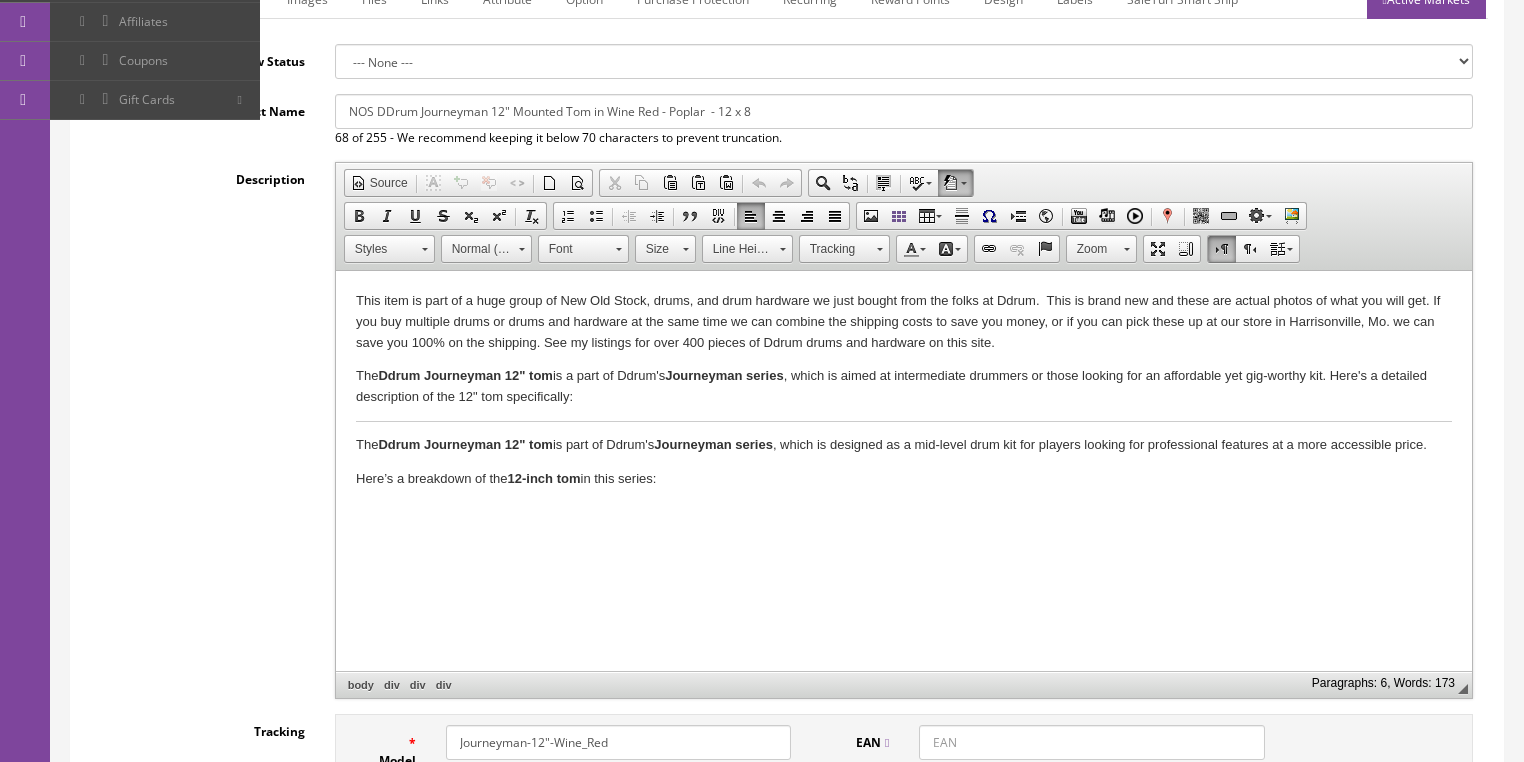 click on "The  Ddrum Journeyman 12" tom  is a part of Ddrum's  Journeyman series , which is aimed at intermediate drummers or those looking for an affordable yet gig-worthy kit. Here's a detailed description of the 12" tom specifically: The  Ddrum Journeyman 12" tom  is part of Ddrum's  Journeyman series , which is designed as a mid-level drum kit for players looking for professional features at a more accessible price. Here’s a breakdown of the  12-inch tom  in this series:" at bounding box center (903, 444) 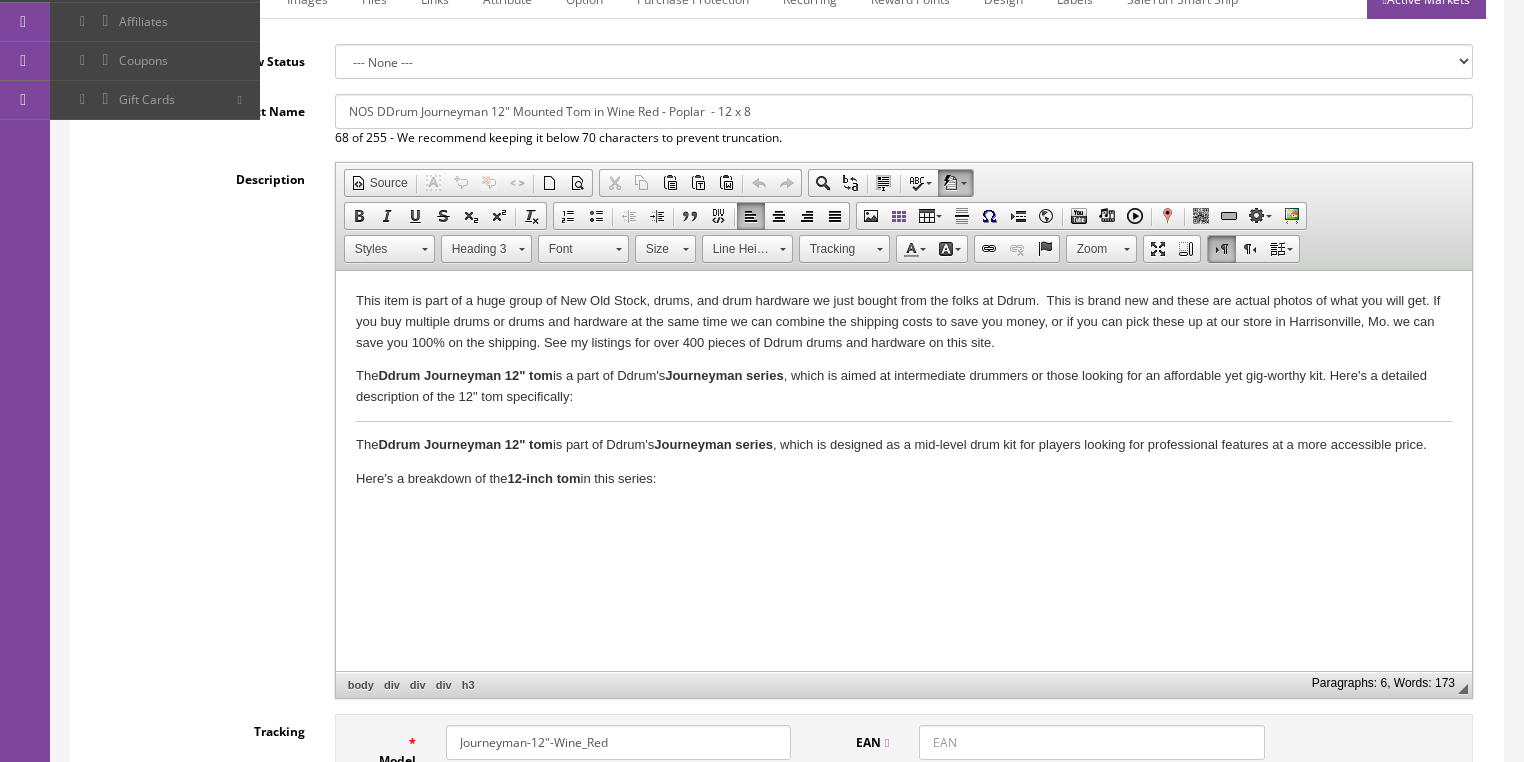drag, startPoint x: 722, startPoint y: 494, endPoint x: 720, endPoint y: 612, distance: 118.016945 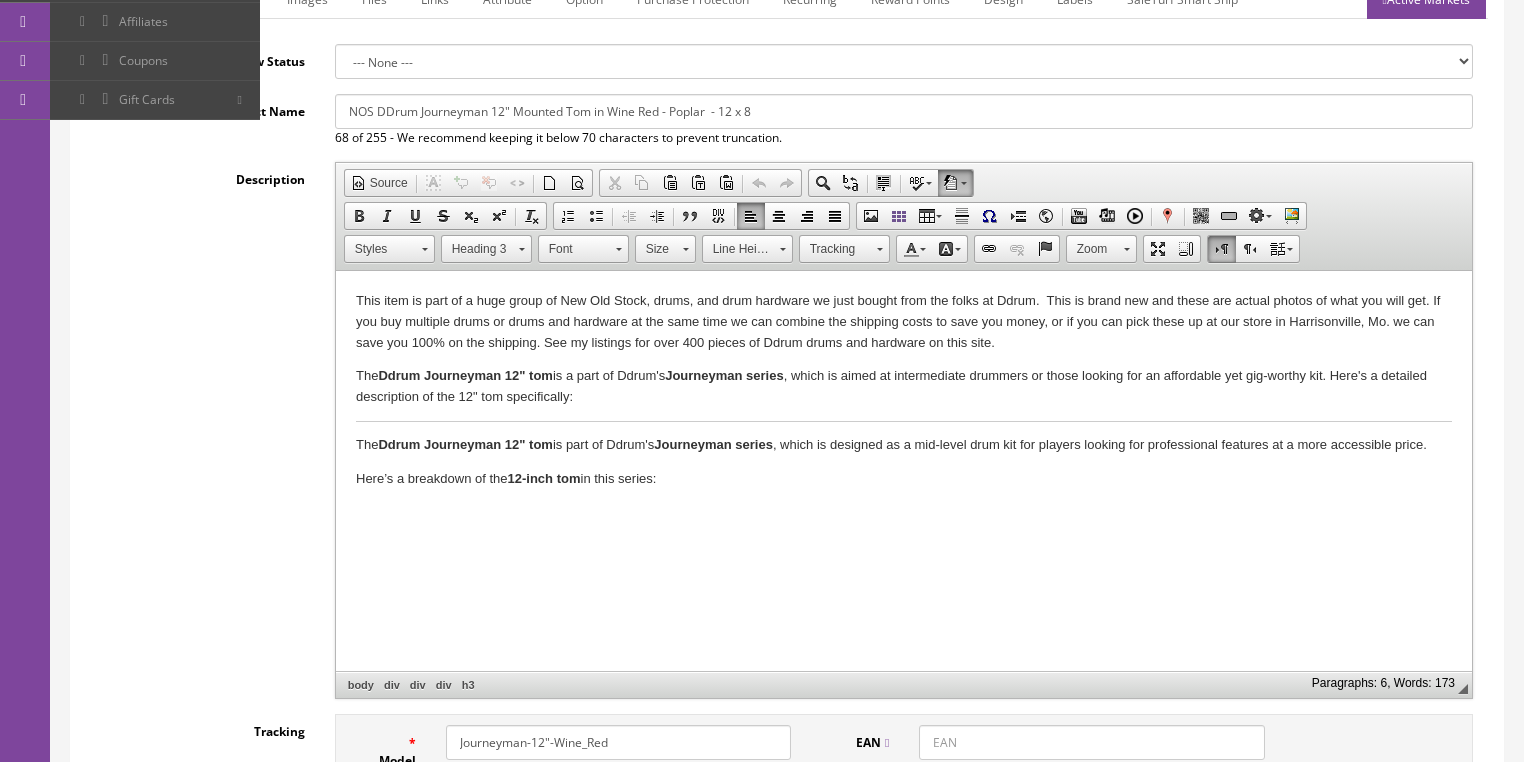 click on "This item is part of a huge group of New Old Stock, drums, and drum hardware we just bought from the folks at Ddrum.  This is brand new and these are actual photos of what you will get. If you buy multiple drums or drums and hardware at the same time we can combine the shipping costs to save you money, or if you can pick these up at our store in [CITY], [STATE] we can save you 100% on the shipping. See my listings for over 400 pieces of Ddrum drums and hardware on this site.  The  Ddrum Journeyman 12" tom  is a part of Ddrum's  Journeyman series , which is aimed at intermediate drummers or those looking for an affordable yet gig-worthy kit. Here's a detailed description of the 12" tom specifically: The  Ddrum Journeyman 12" tom  is part of Ddrum's  Journeyman series , which is designed as a mid-level drum kit for players looking for professional features at a more accessible price. Here’s a breakdown of the  12-inch tom  in this series:" at bounding box center [903, 407] 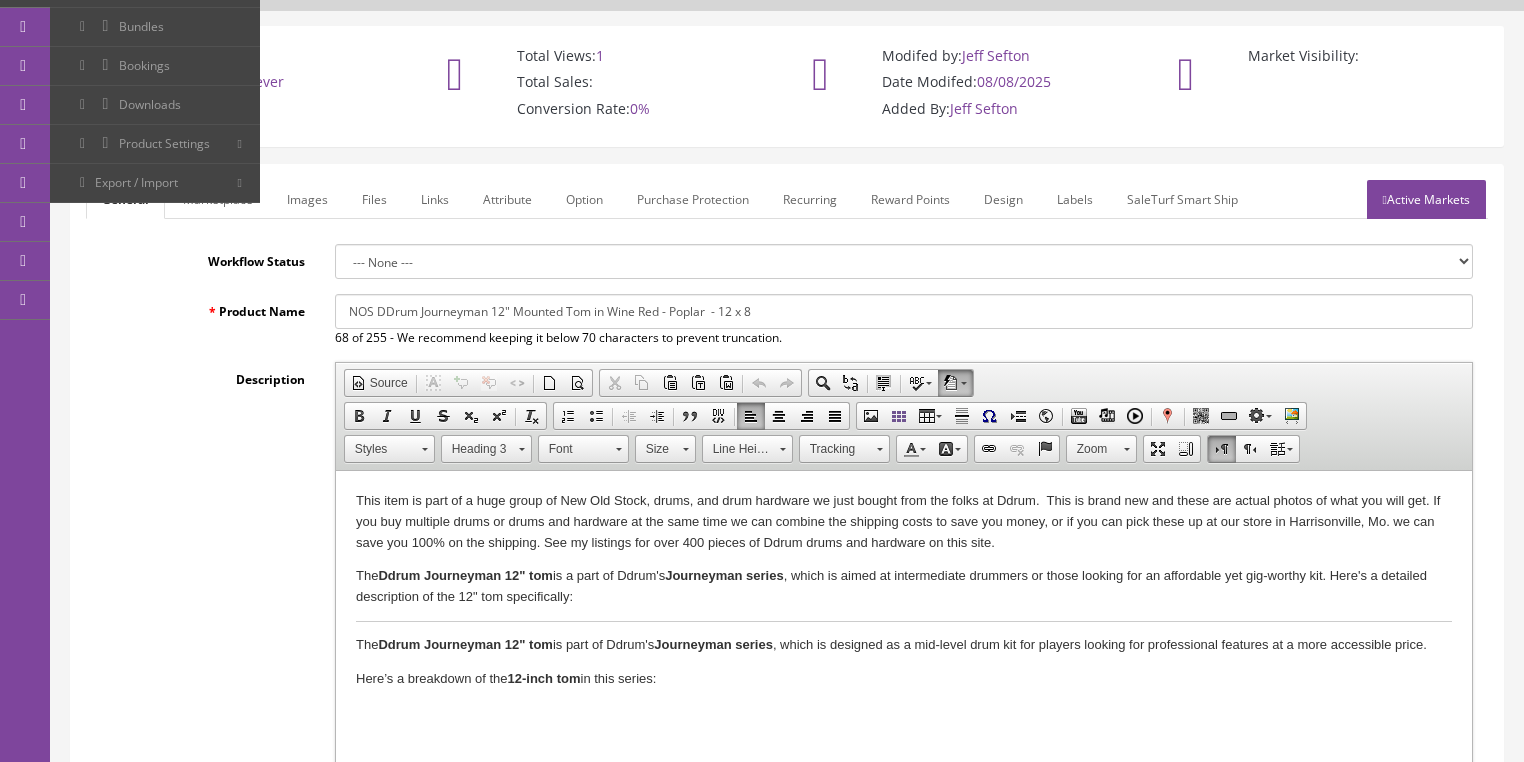 scroll, scrollTop: 0, scrollLeft: 0, axis: both 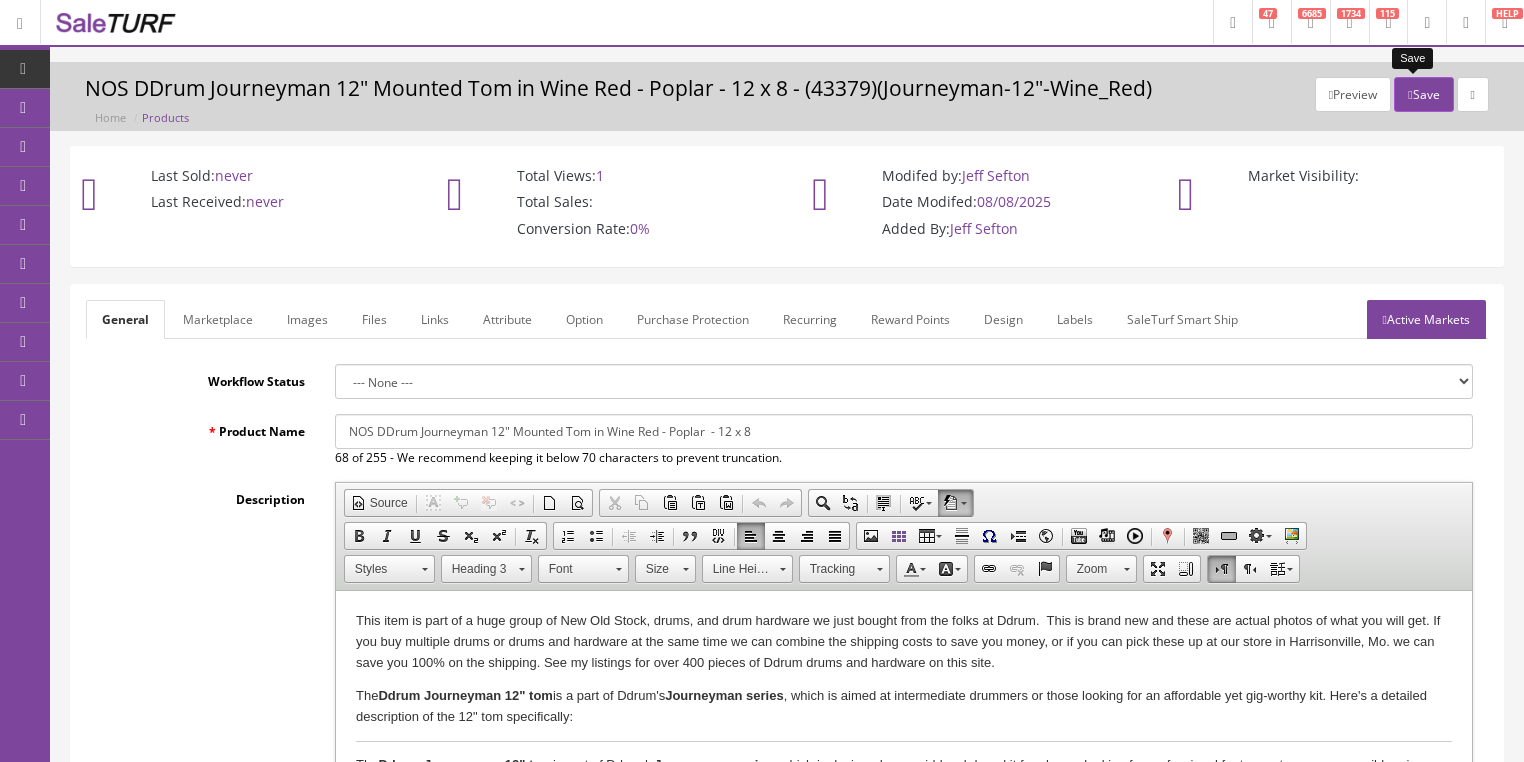 click on "Save" at bounding box center (1423, 94) 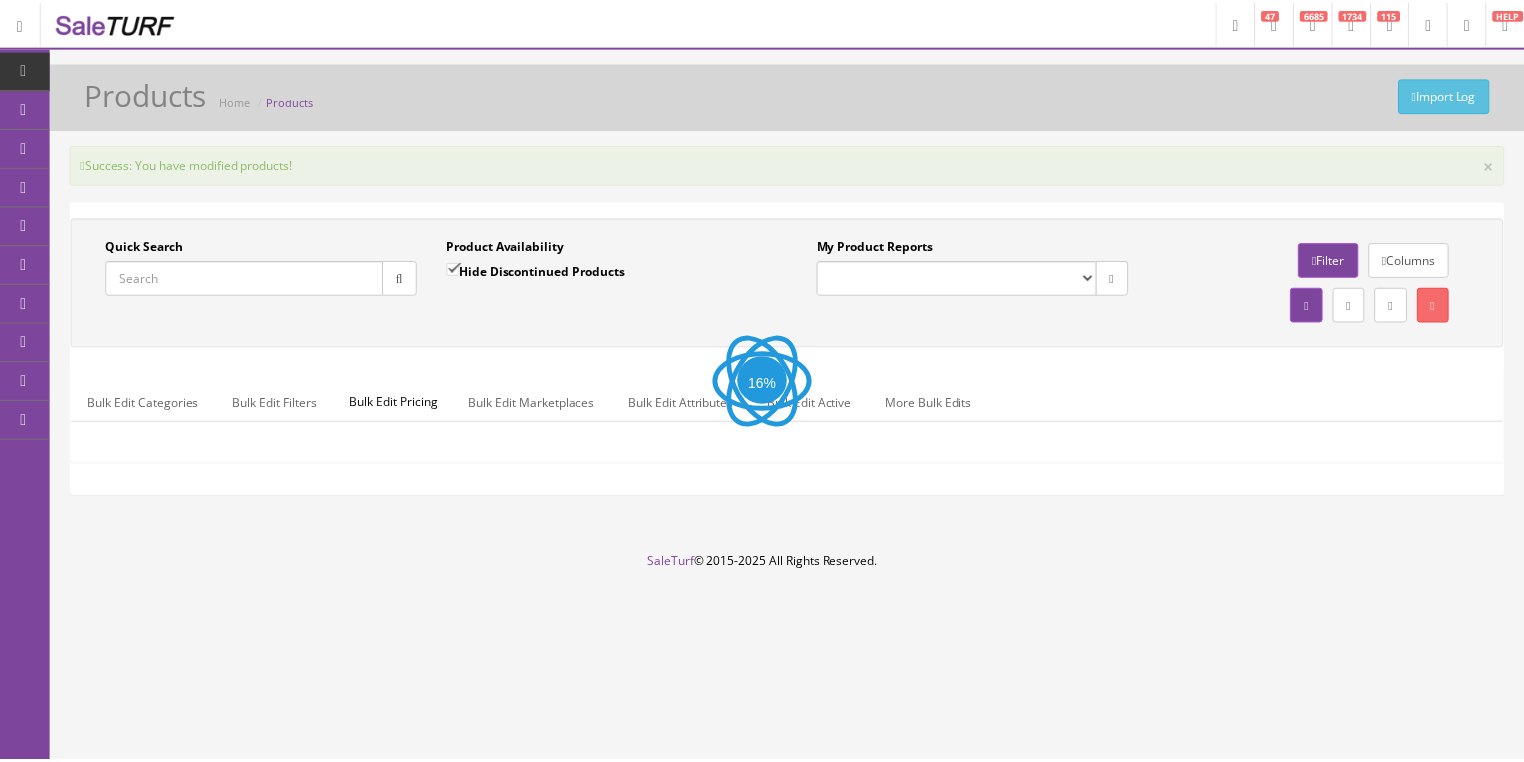 scroll, scrollTop: 0, scrollLeft: 0, axis: both 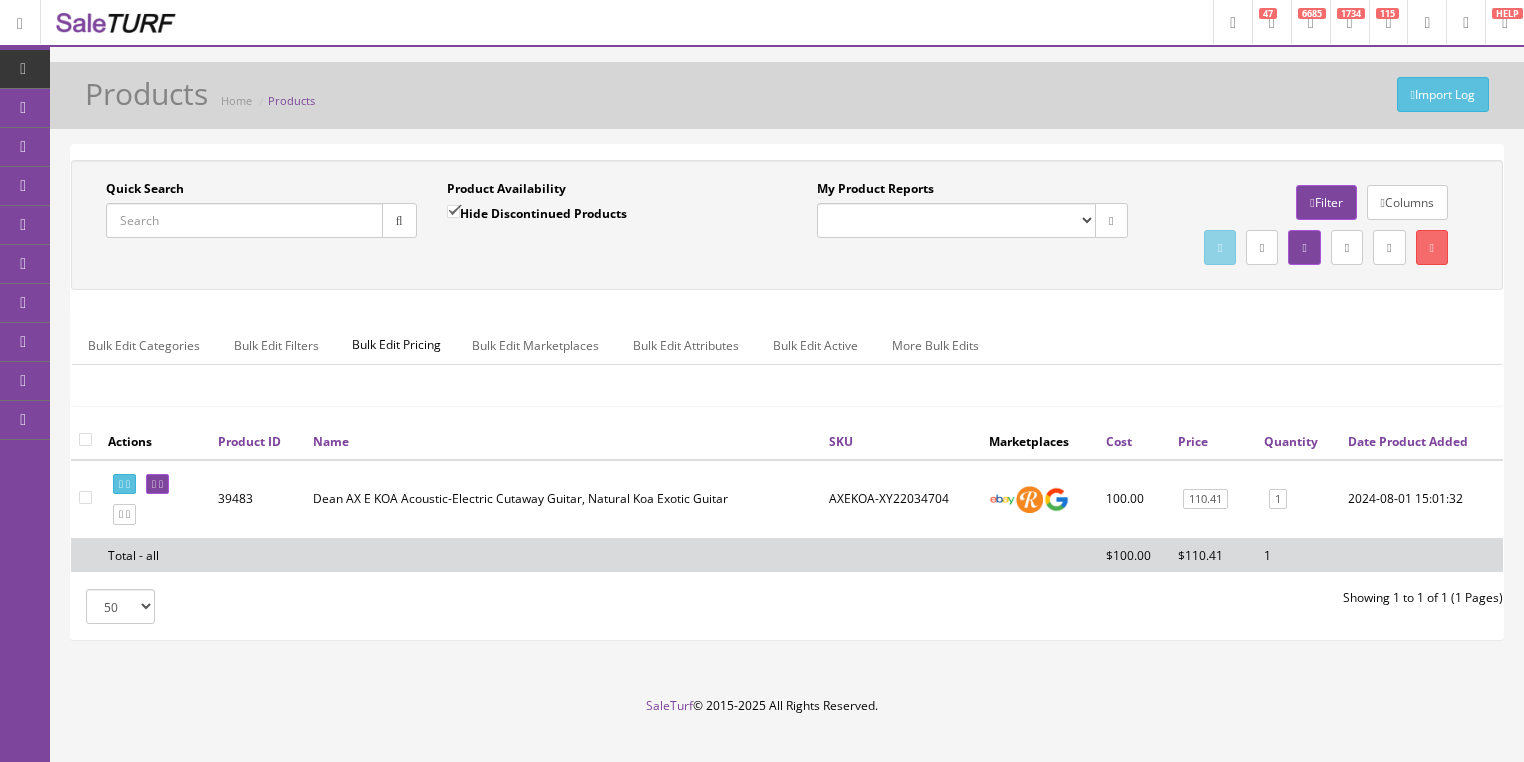click on "Quick Search" at bounding box center [244, 220] 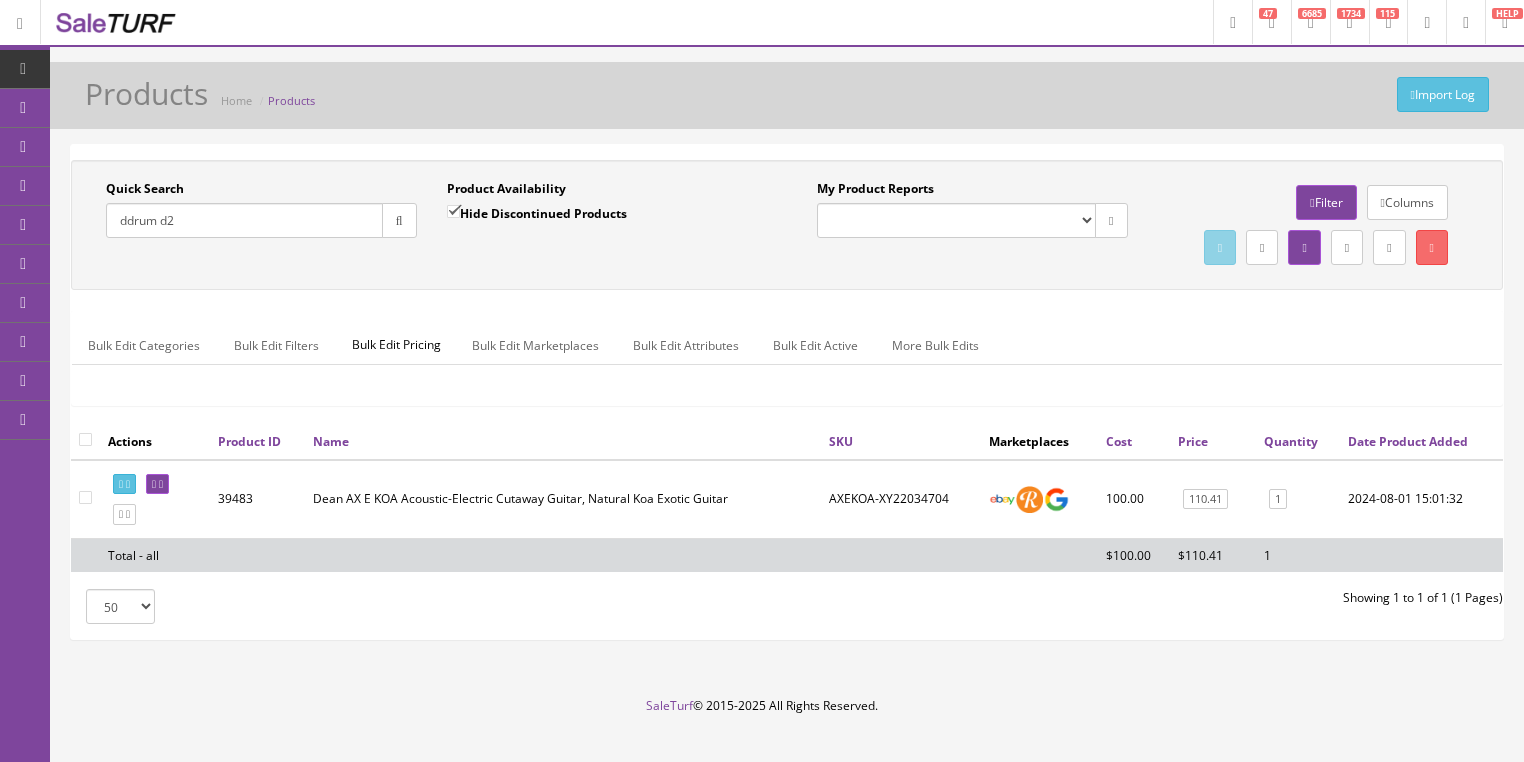type on "ddrum d2" 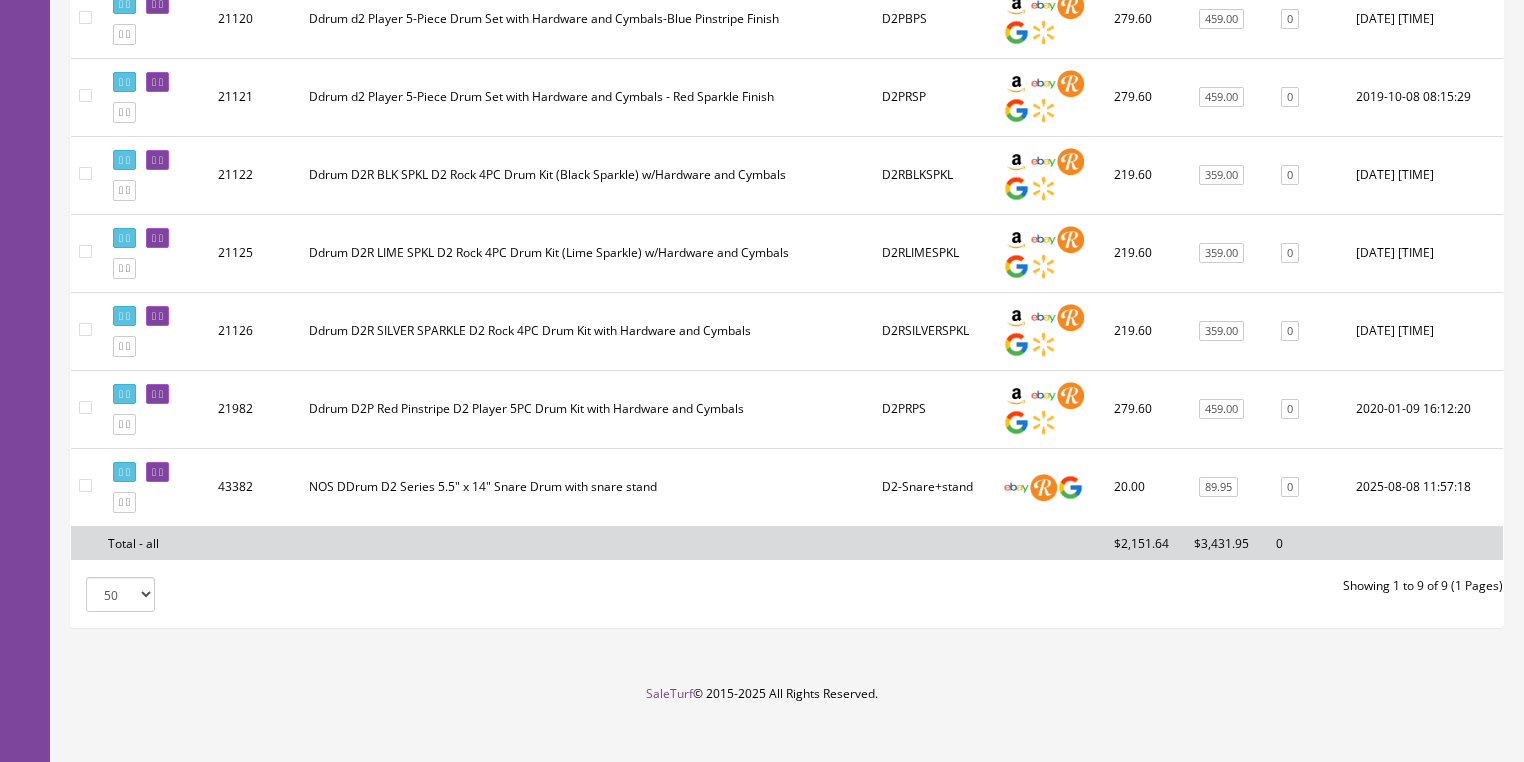 scroll, scrollTop: 640, scrollLeft: 0, axis: vertical 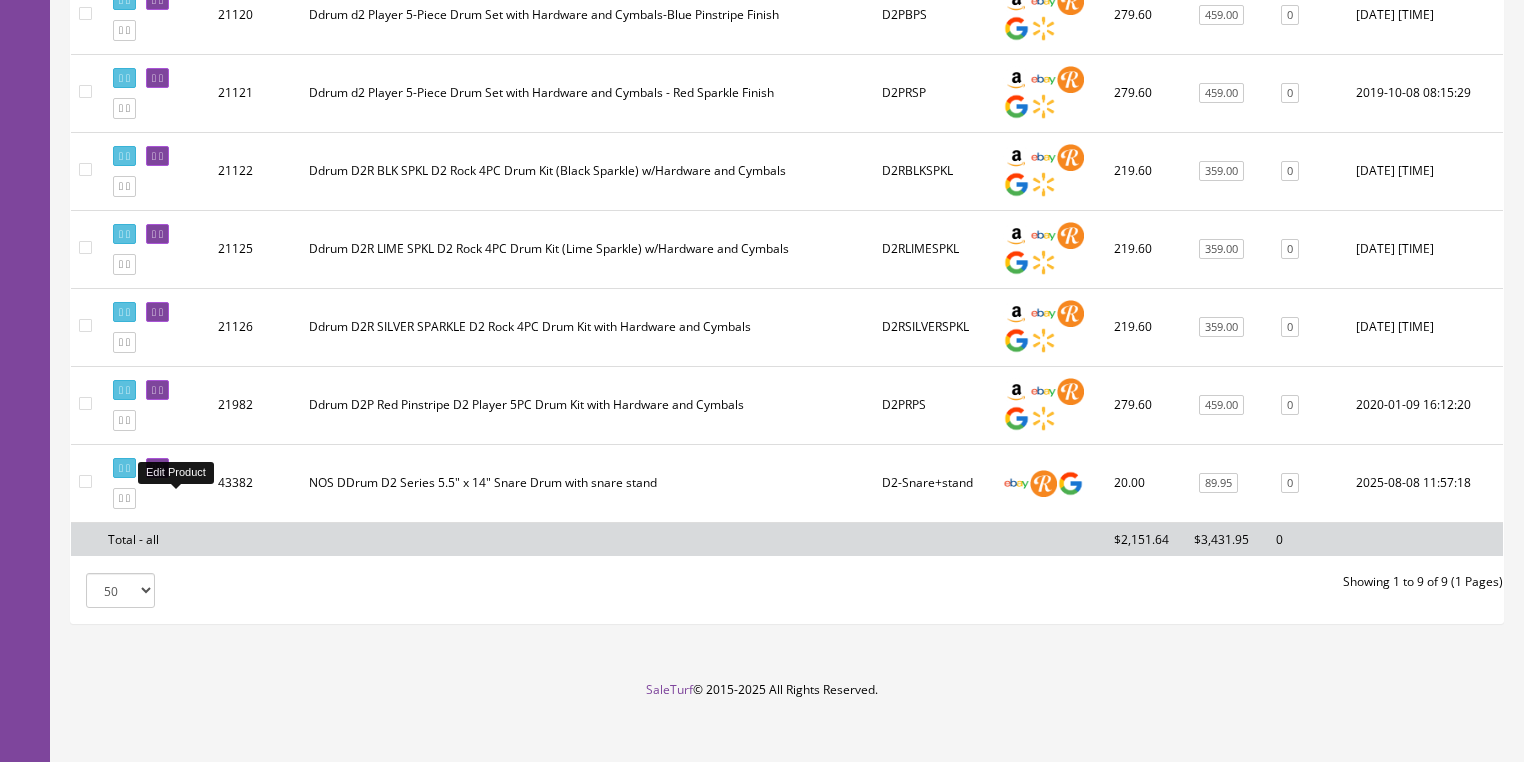 click at bounding box center [154, 468] 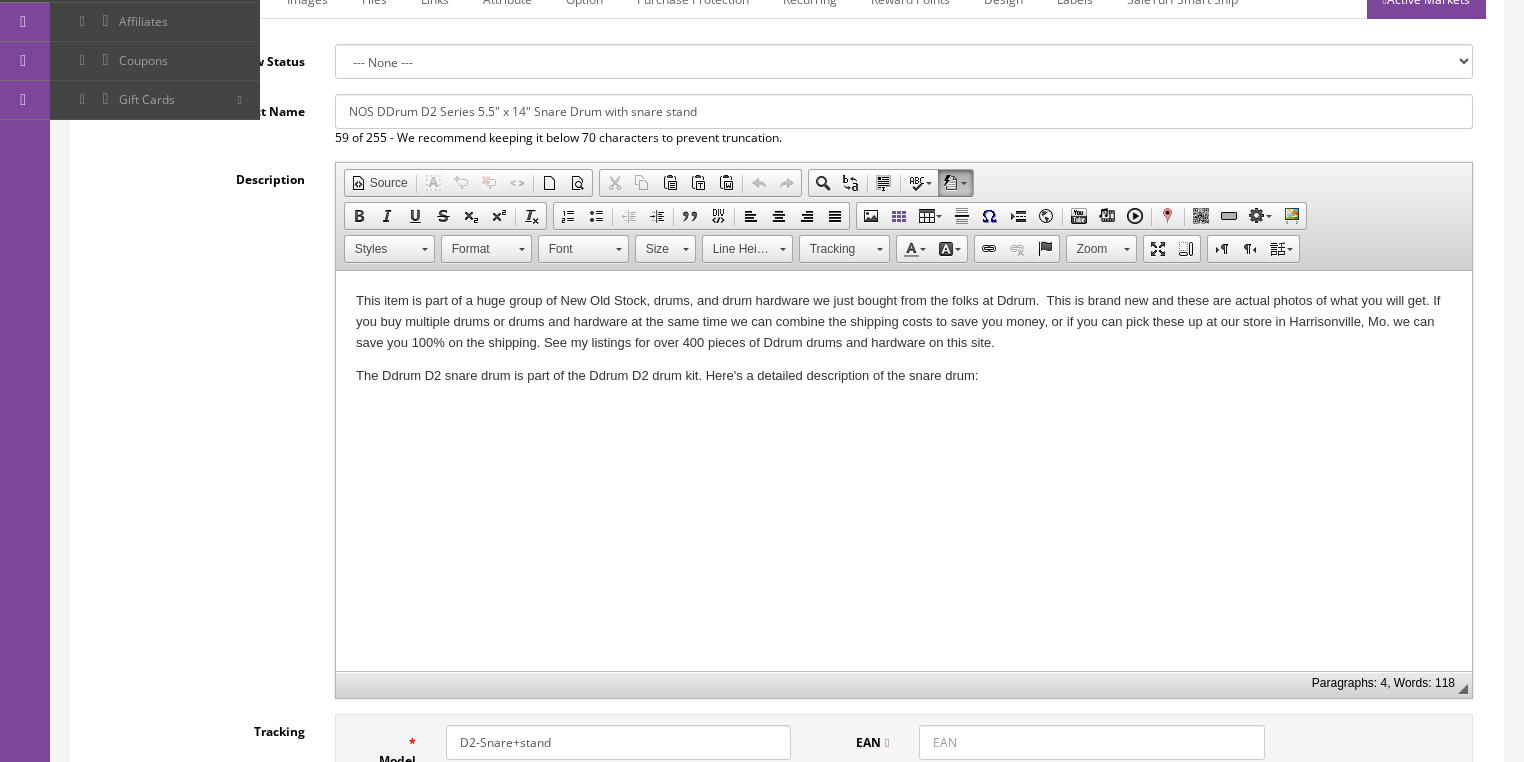 scroll, scrollTop: 0, scrollLeft: 0, axis: both 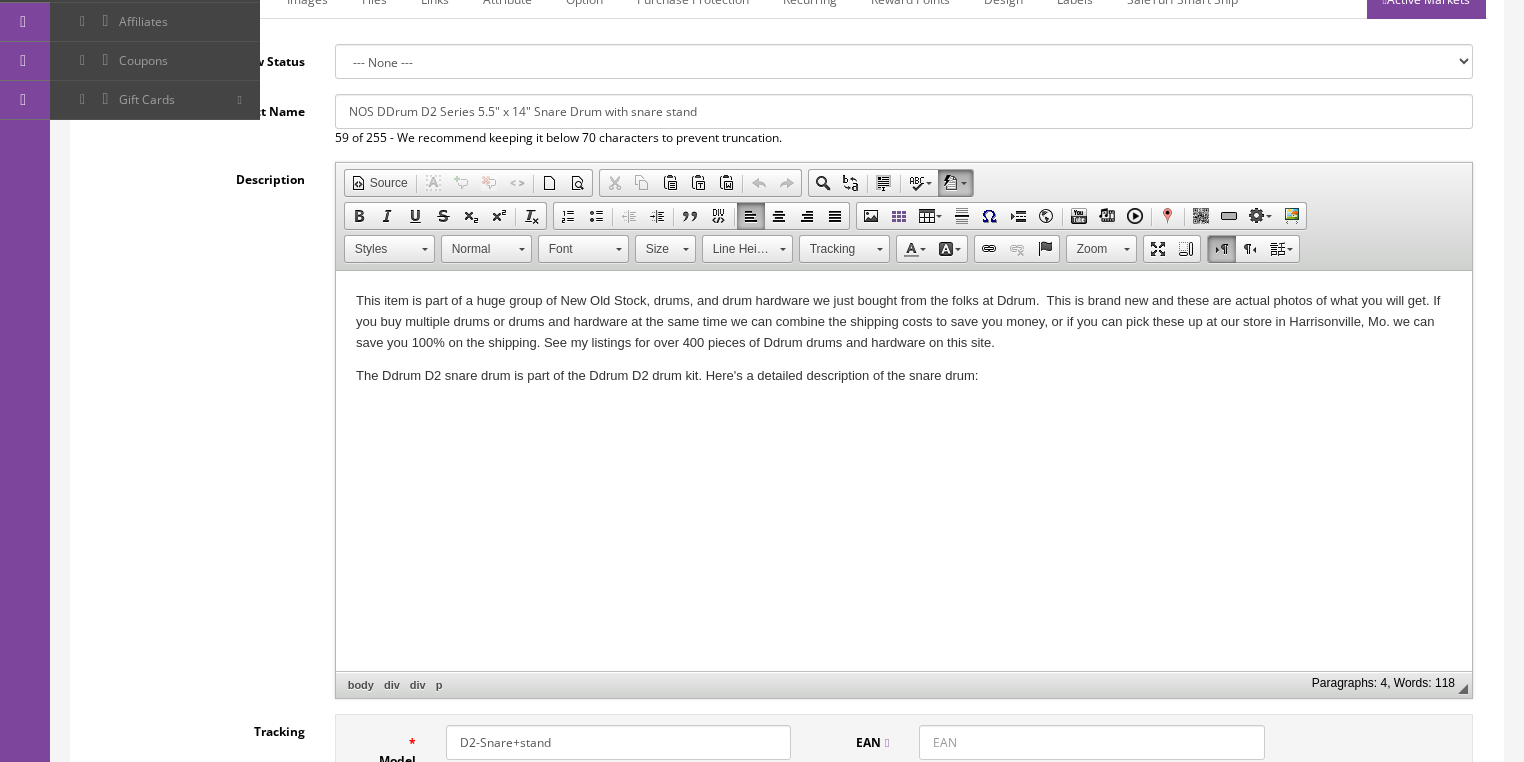 click on "This item is part of a huge group of New Old Stock, drums, and drum hardware we just bought from the folks at Ddrum.  This is brand new and these are actual photos of what you will get. If you buy multiple drums or drums and hardware at the same time we can combine the shipping costs to save you money, or if you can pick these up at our store in [LOCATION], [REGION] we can save you 100% on the shipping. See my listings for over 400 pieces of Ddrum drums and hardware on this site.  The Ddrum D2 snare drum is part of the Ddrum D2 drum kit. Here's a detailed description of the snare drum:" at bounding box center (903, 356) 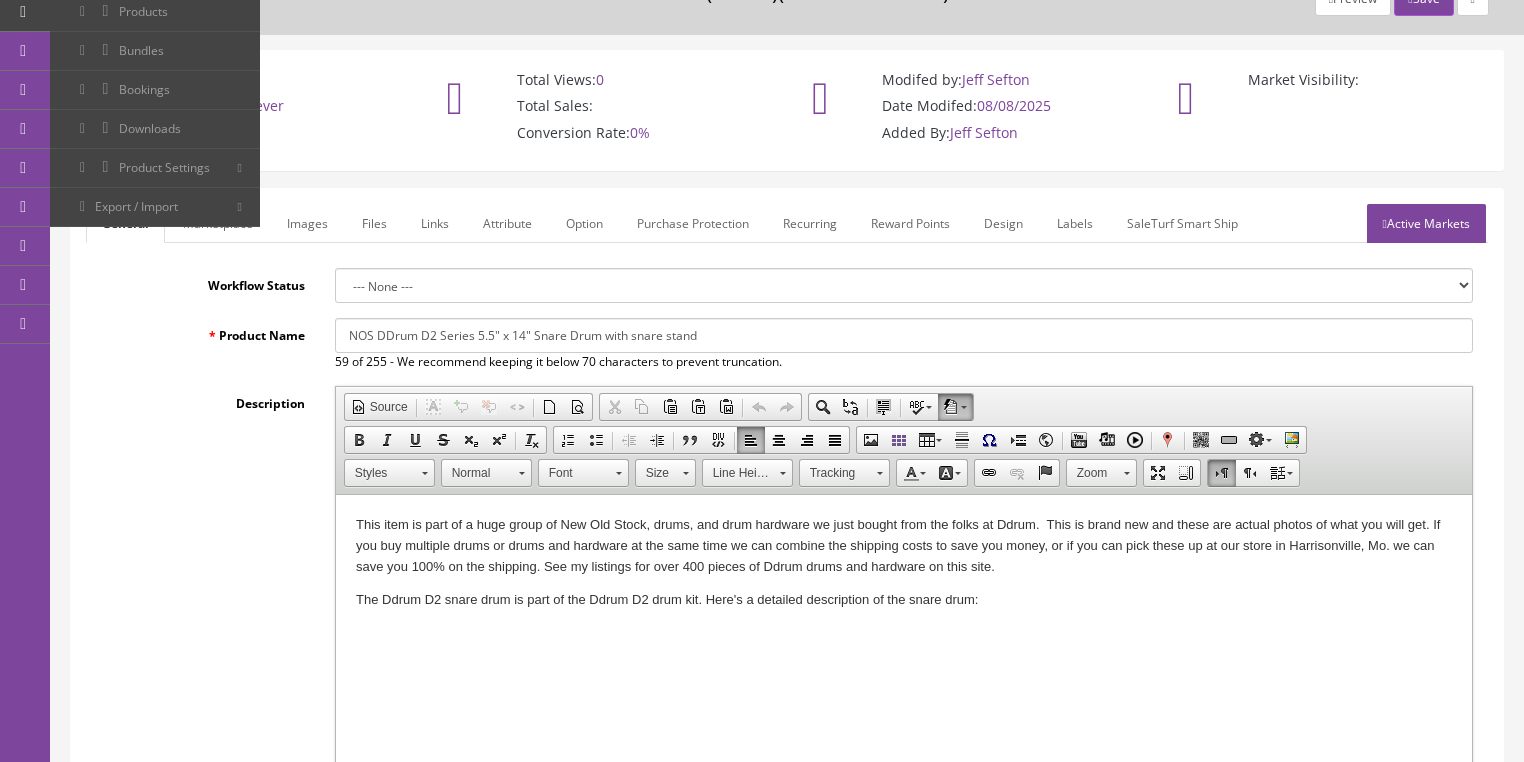 scroll, scrollTop: 0, scrollLeft: 0, axis: both 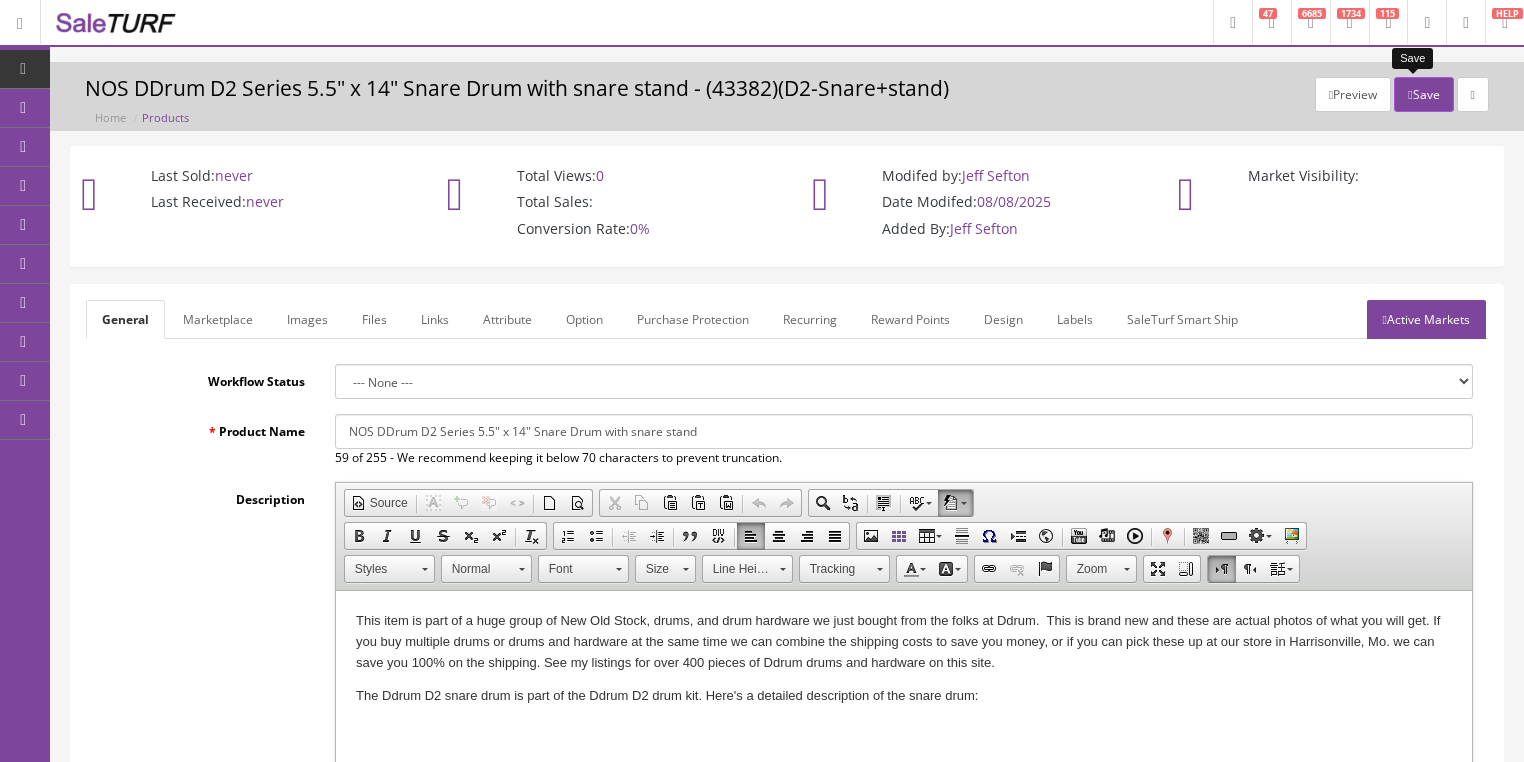 click on "Save" at bounding box center [1423, 94] 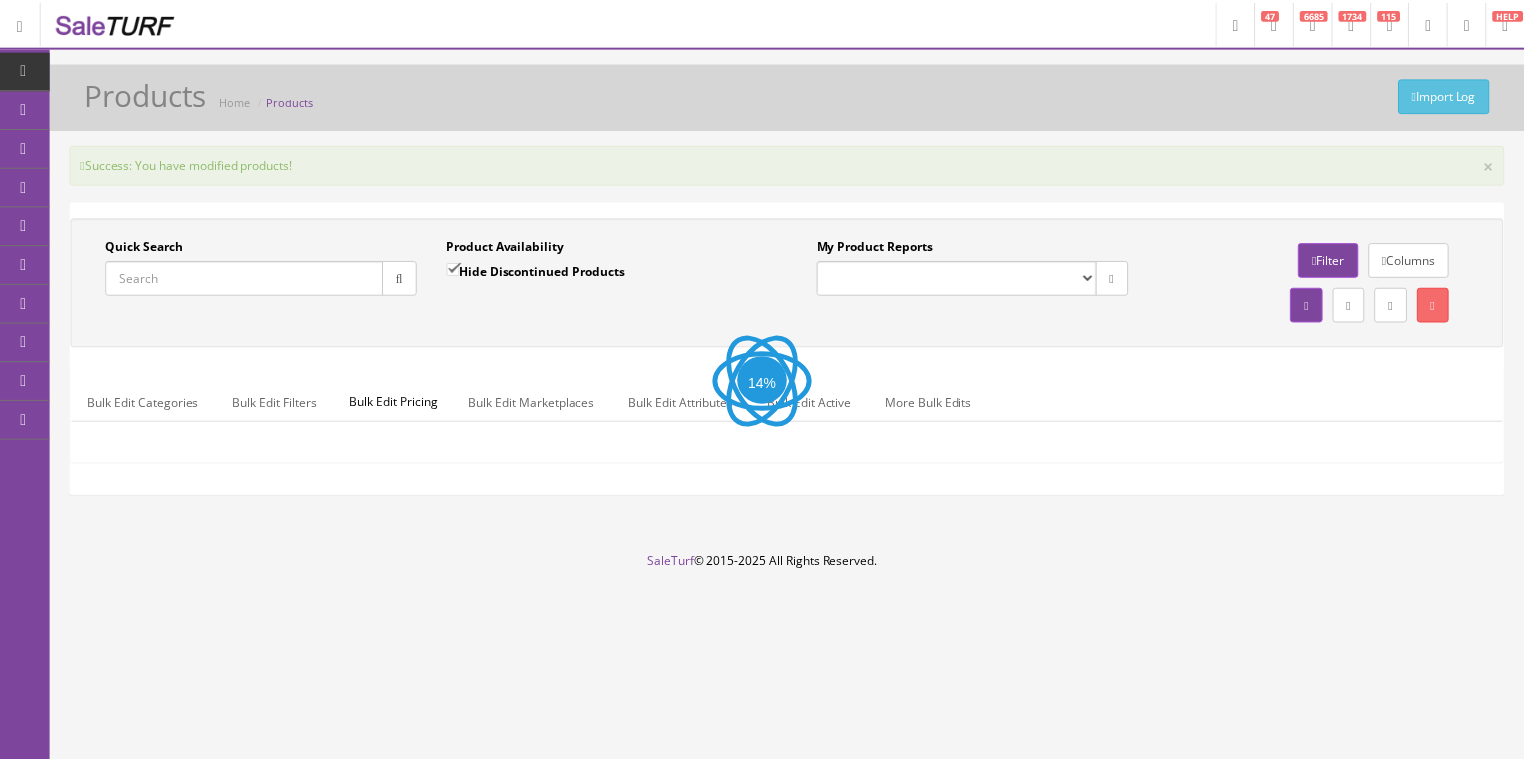 scroll, scrollTop: 0, scrollLeft: 0, axis: both 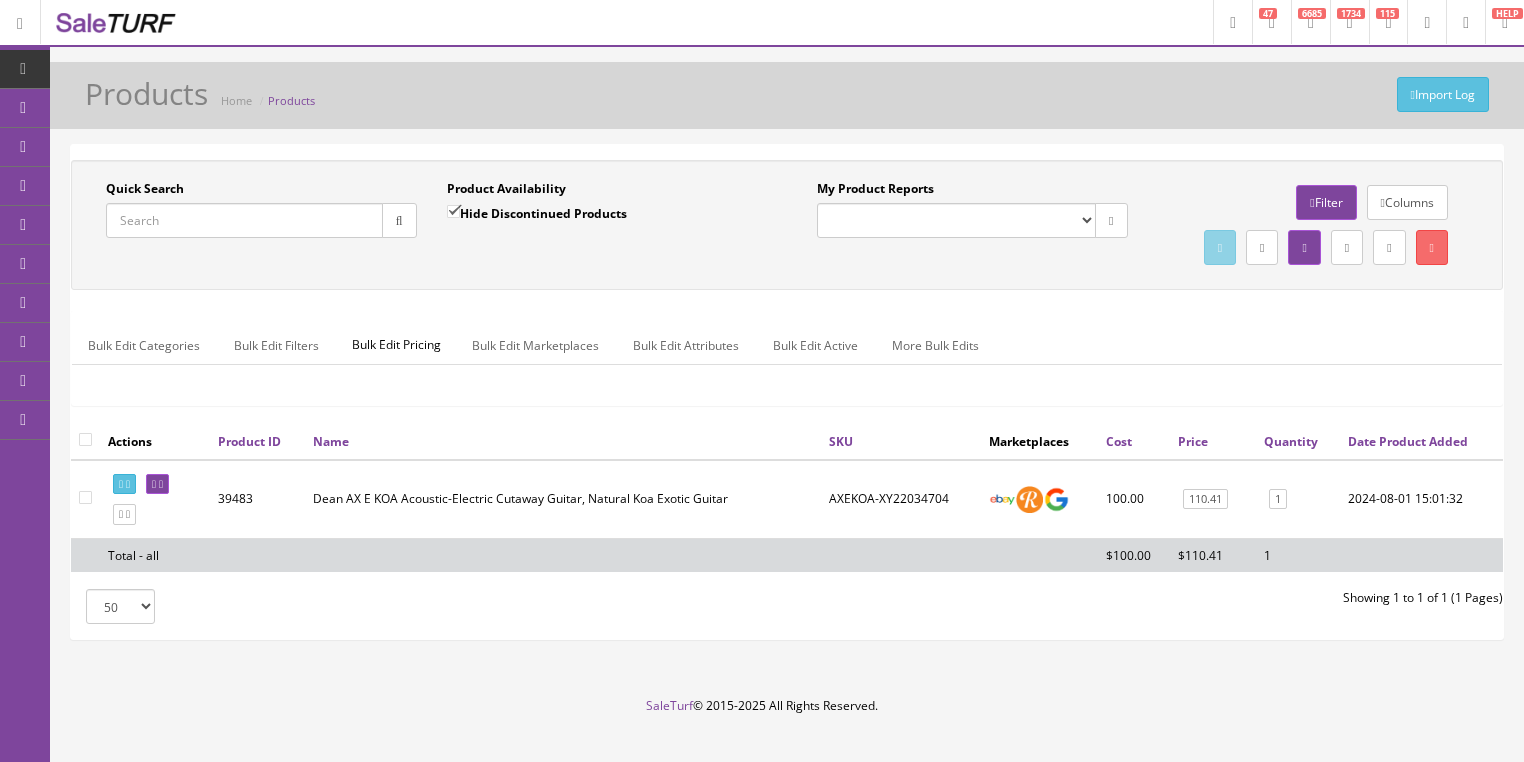 click on "Quick Search" at bounding box center [244, 220] 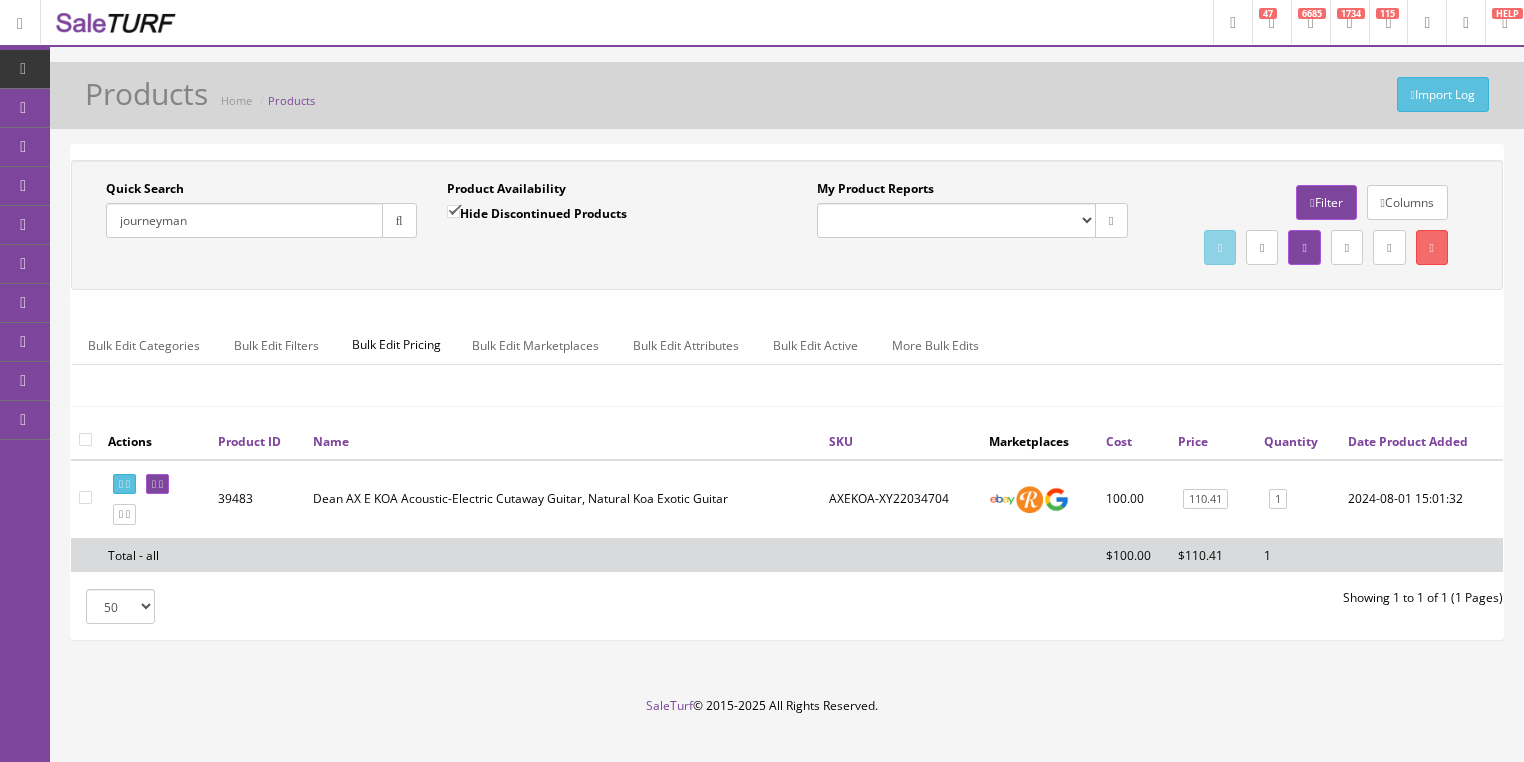 type on "journeyman" 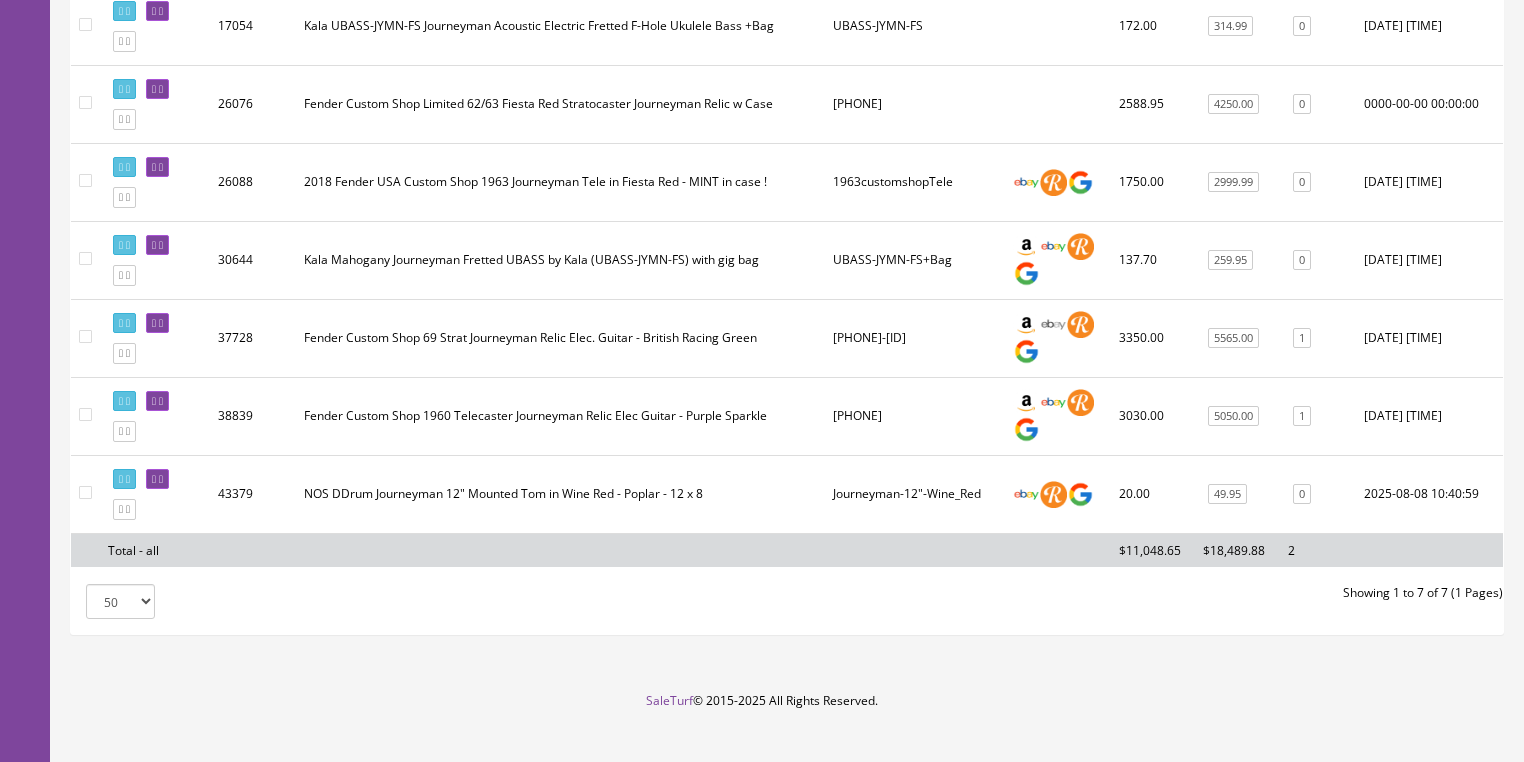 scroll, scrollTop: 480, scrollLeft: 0, axis: vertical 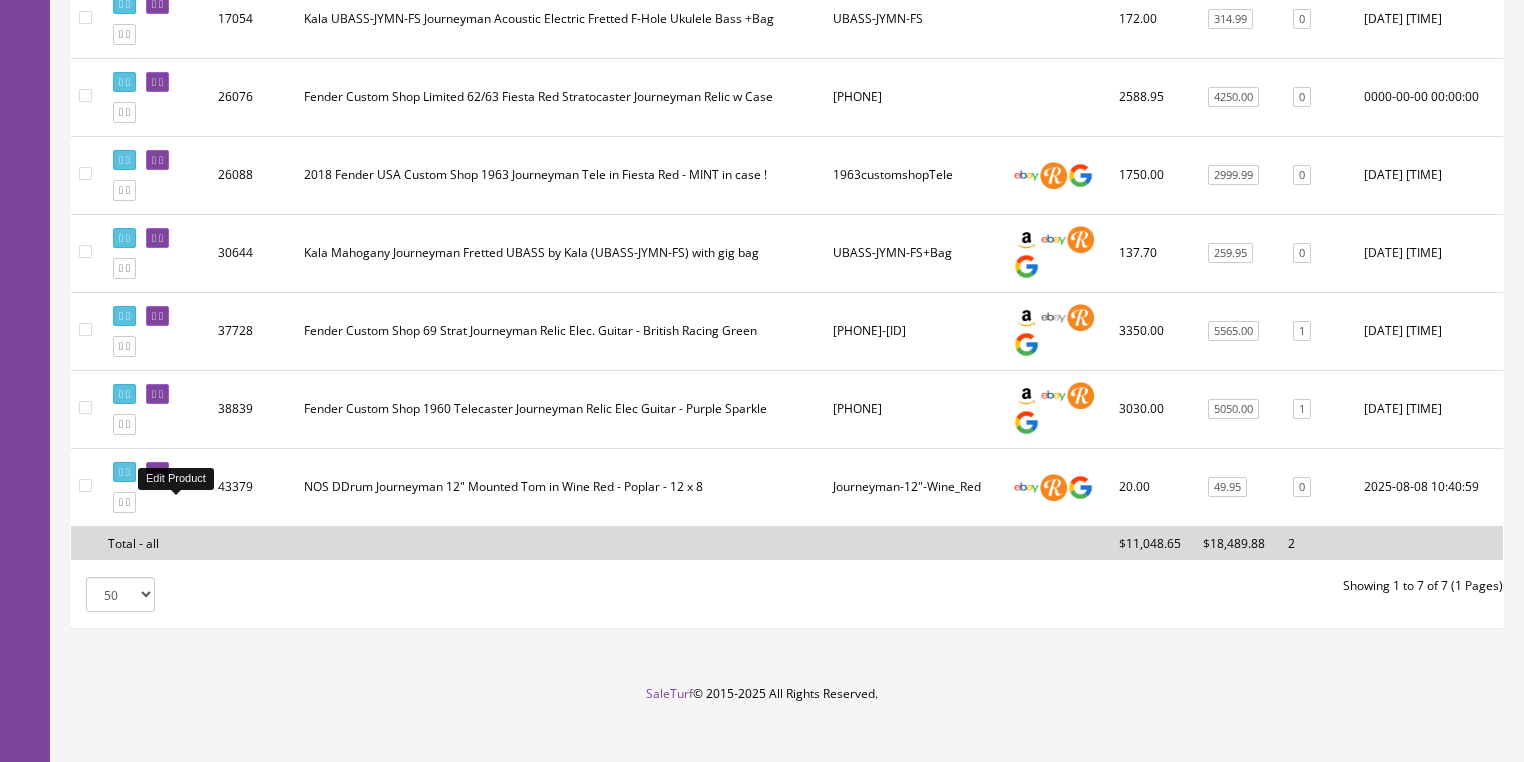 click at bounding box center (161, 472) 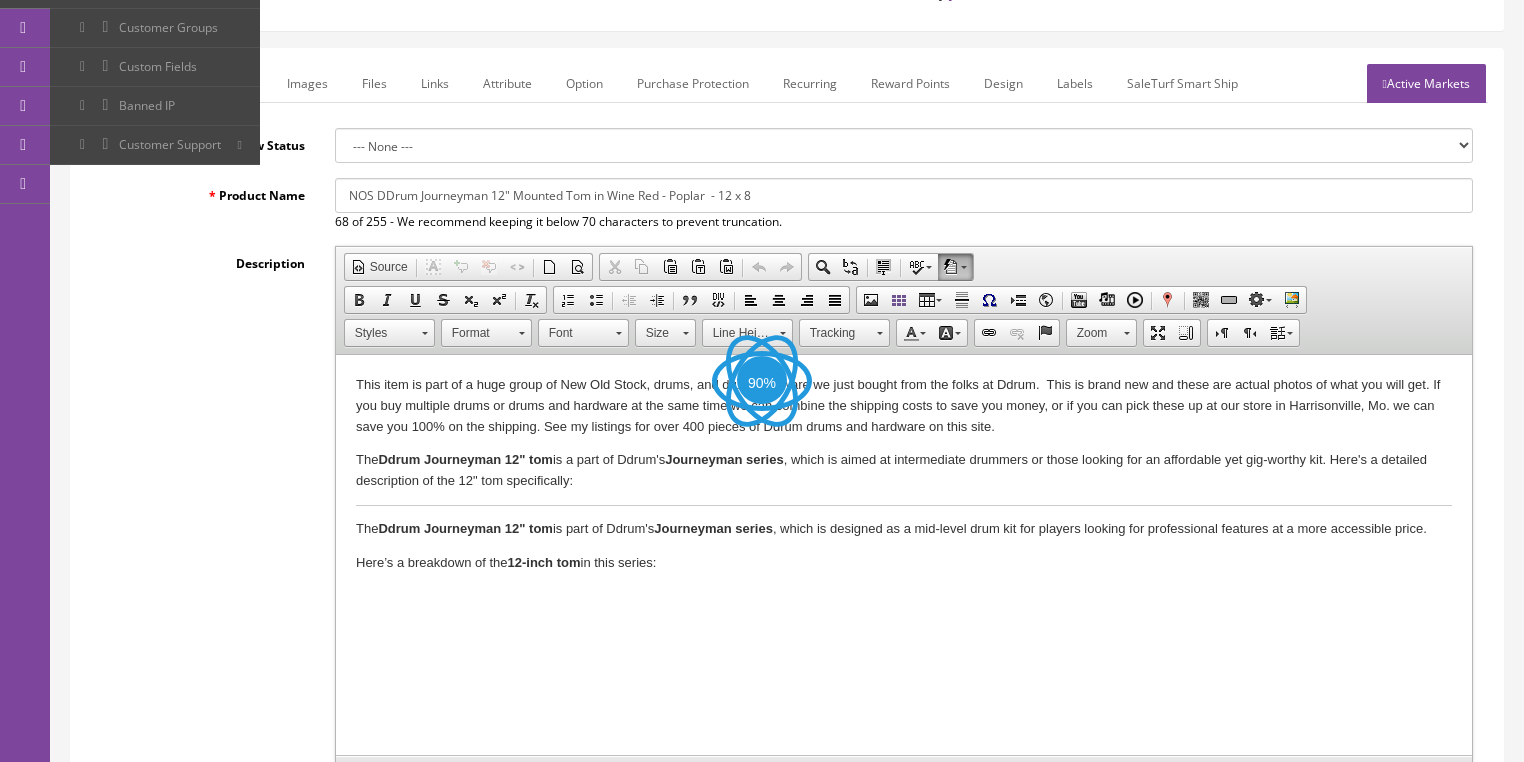 scroll, scrollTop: 240, scrollLeft: 0, axis: vertical 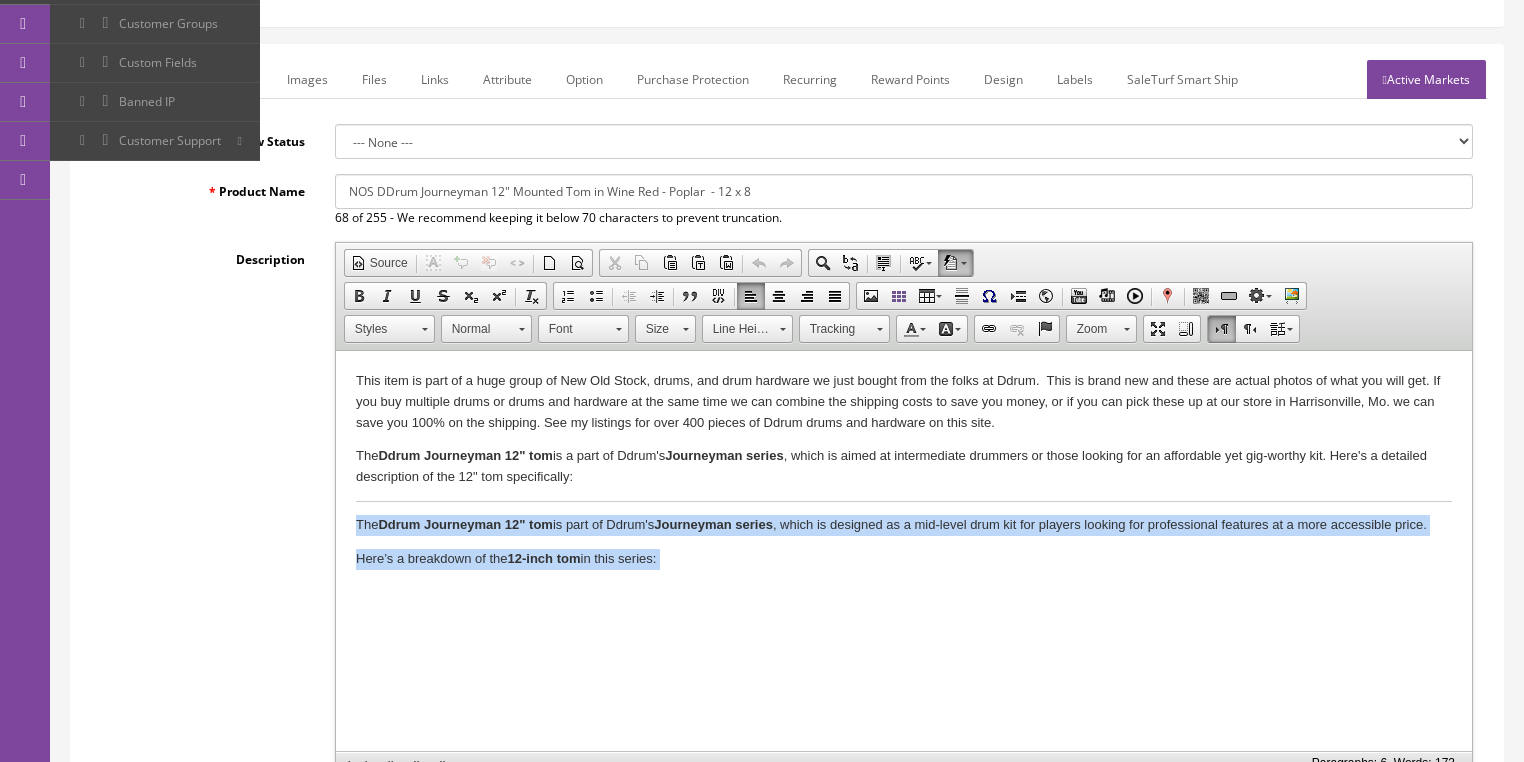 drag, startPoint x: 350, startPoint y: 520, endPoint x: 754, endPoint y: 576, distance: 407.86273 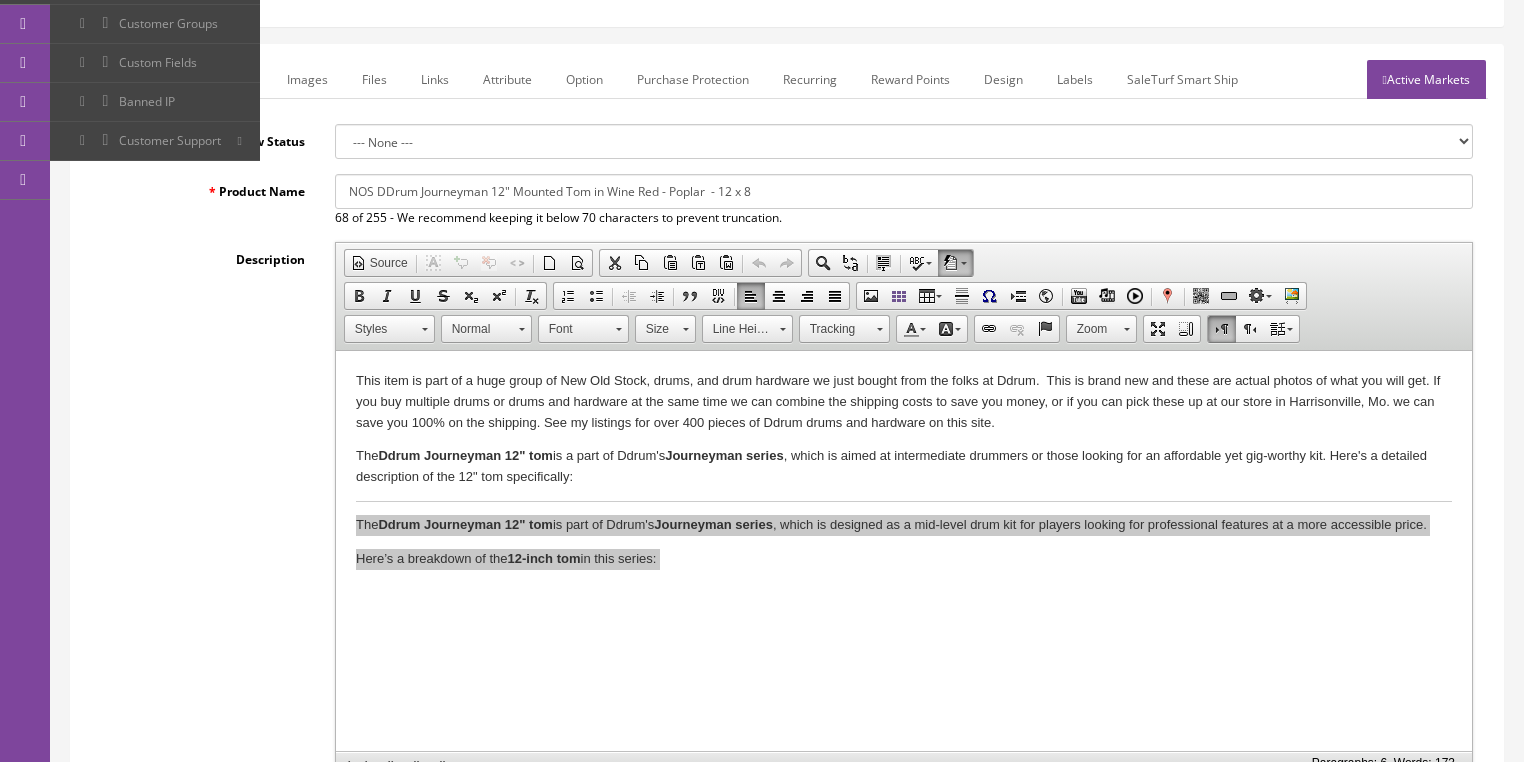 scroll, scrollTop: 0, scrollLeft: 0, axis: both 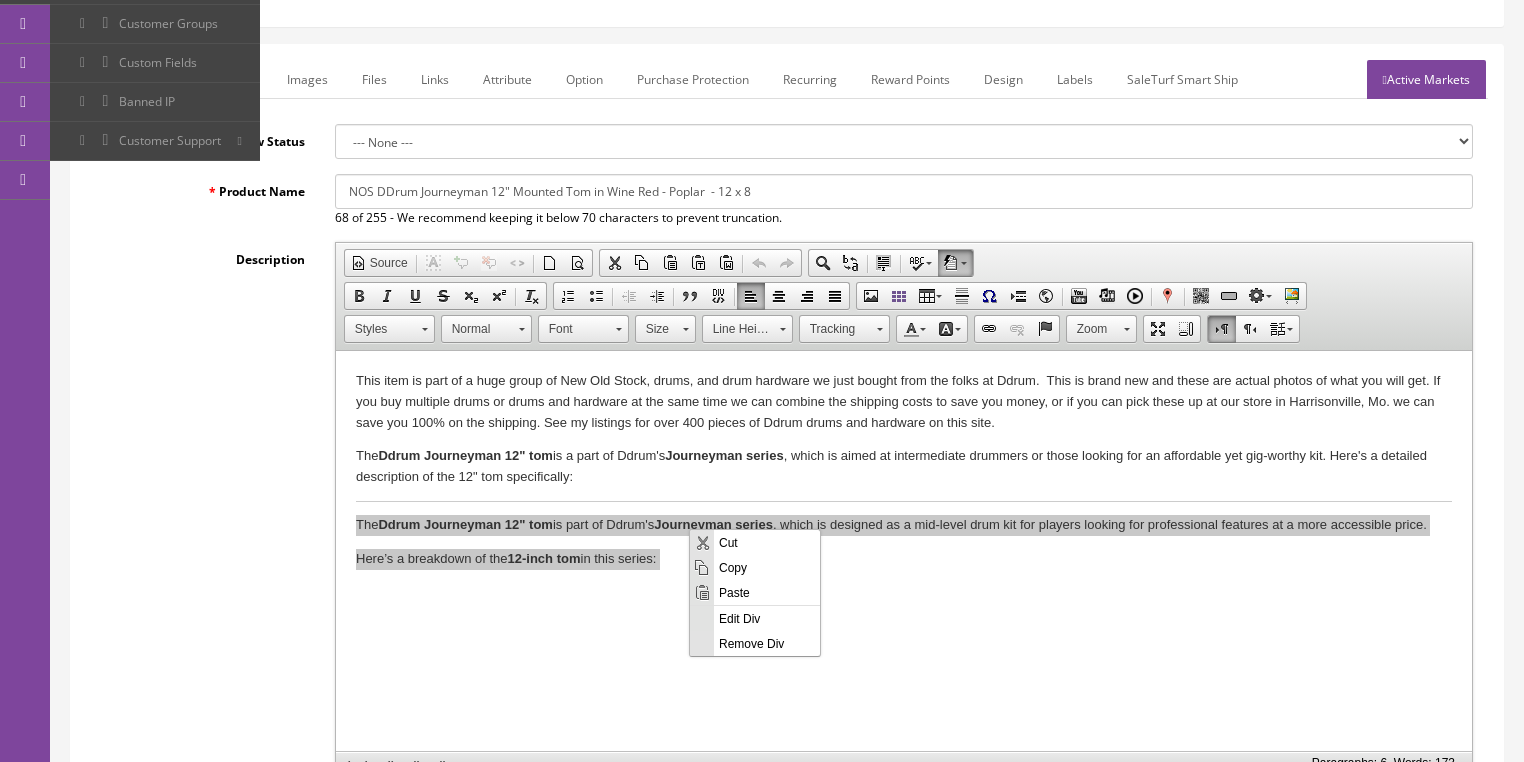 click on "Paste" at bounding box center (767, 591) 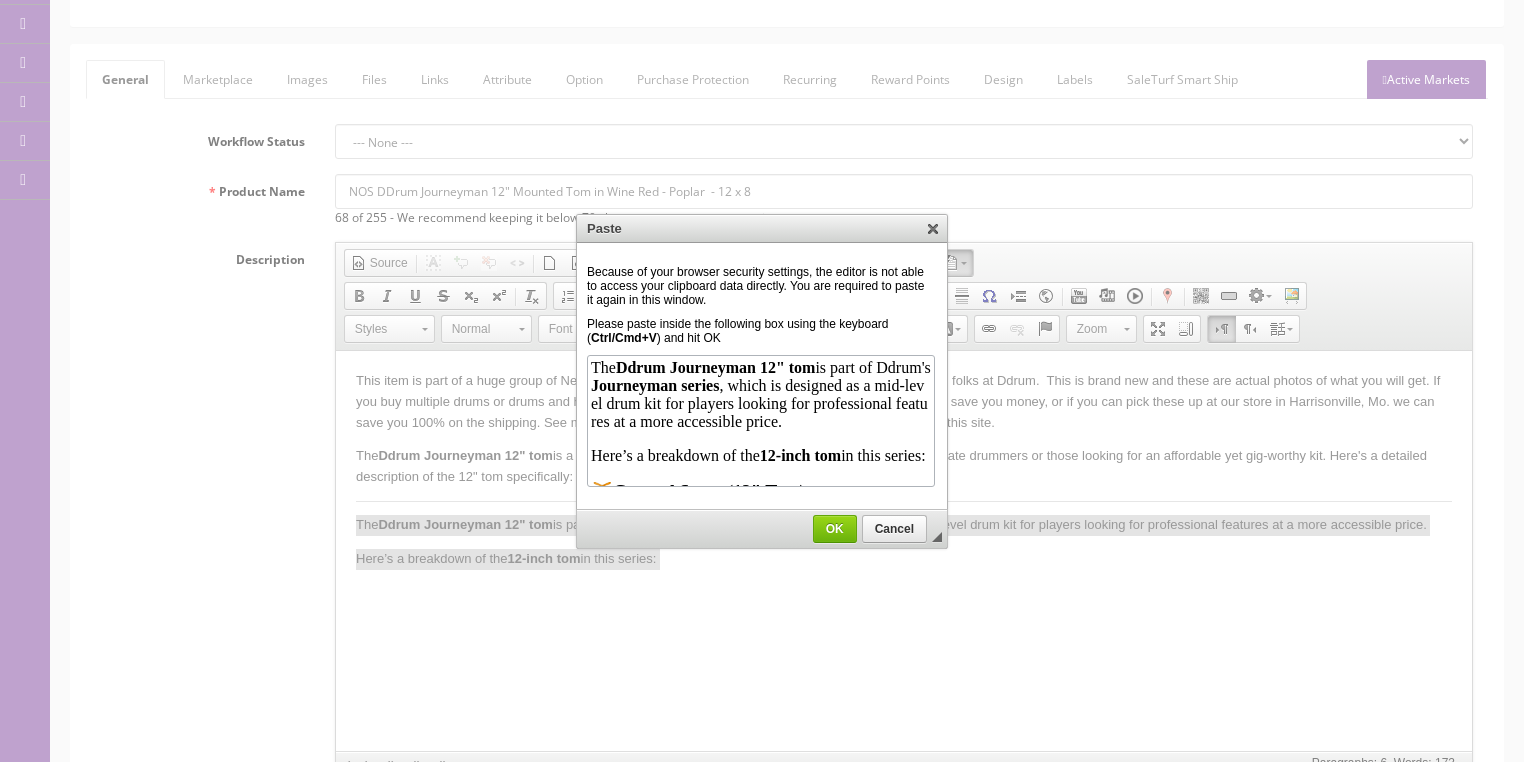 scroll, scrollTop: 0, scrollLeft: 0, axis: both 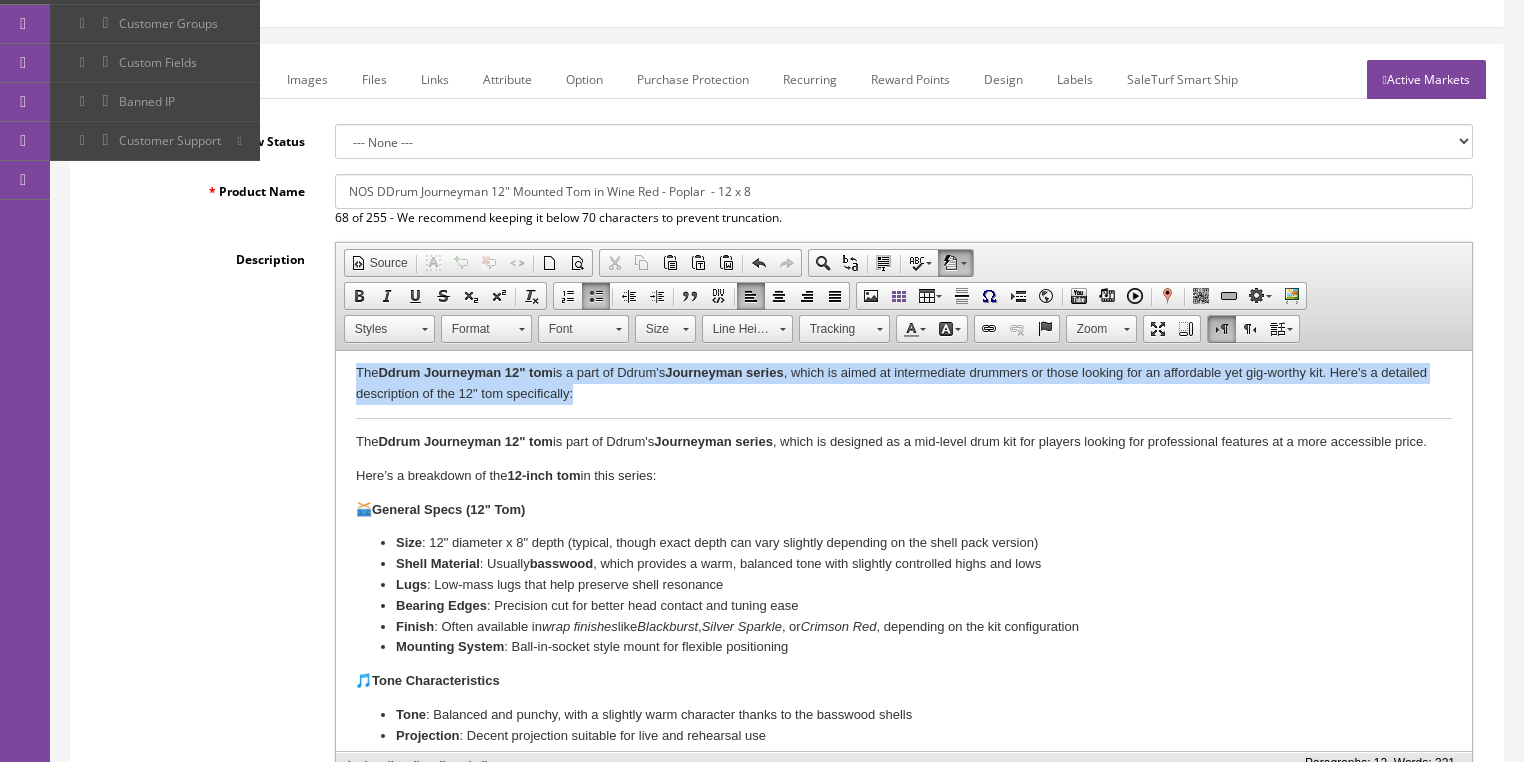 drag, startPoint x: 356, startPoint y: 374, endPoint x: 593, endPoint y: 399, distance: 238.31491 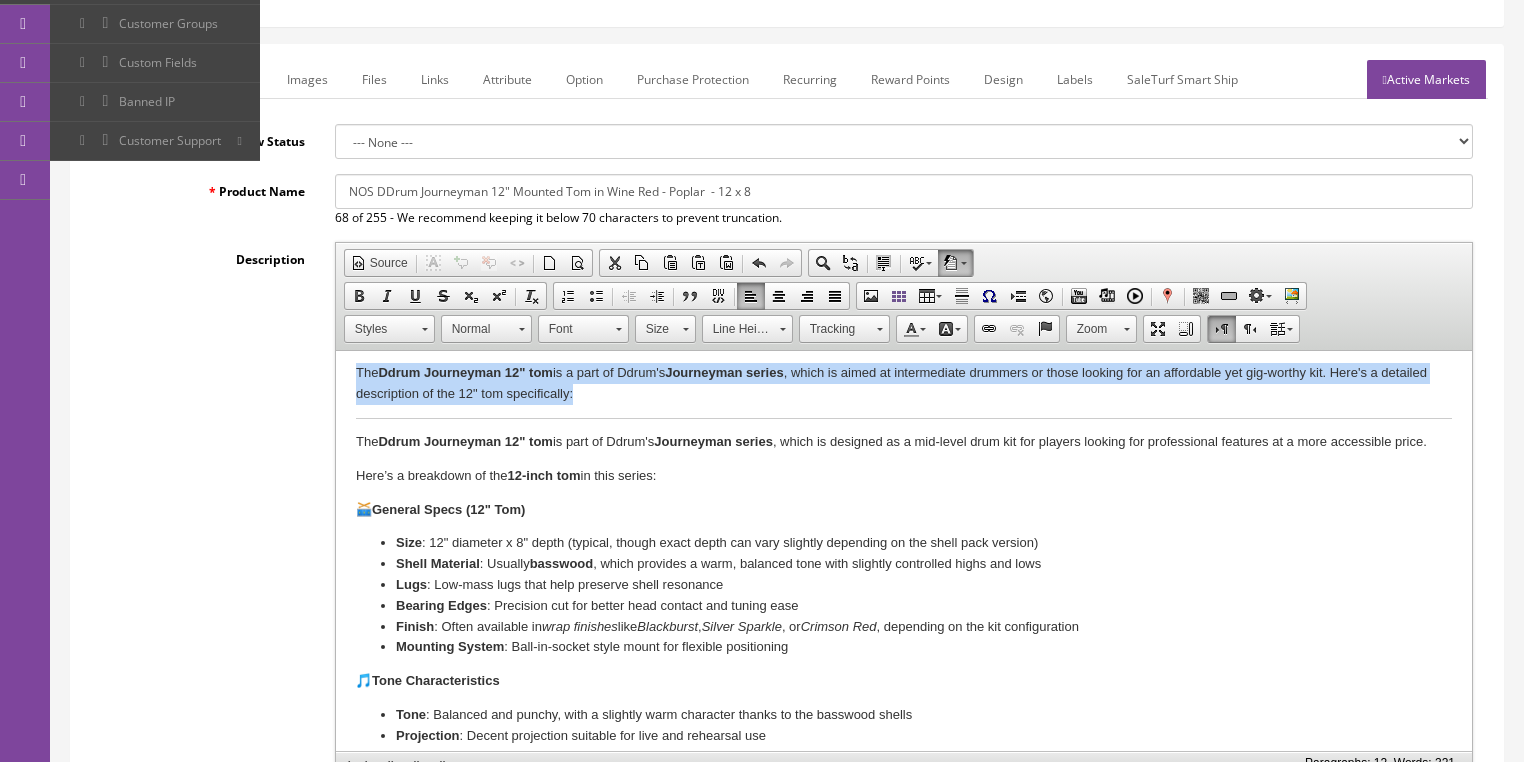 type 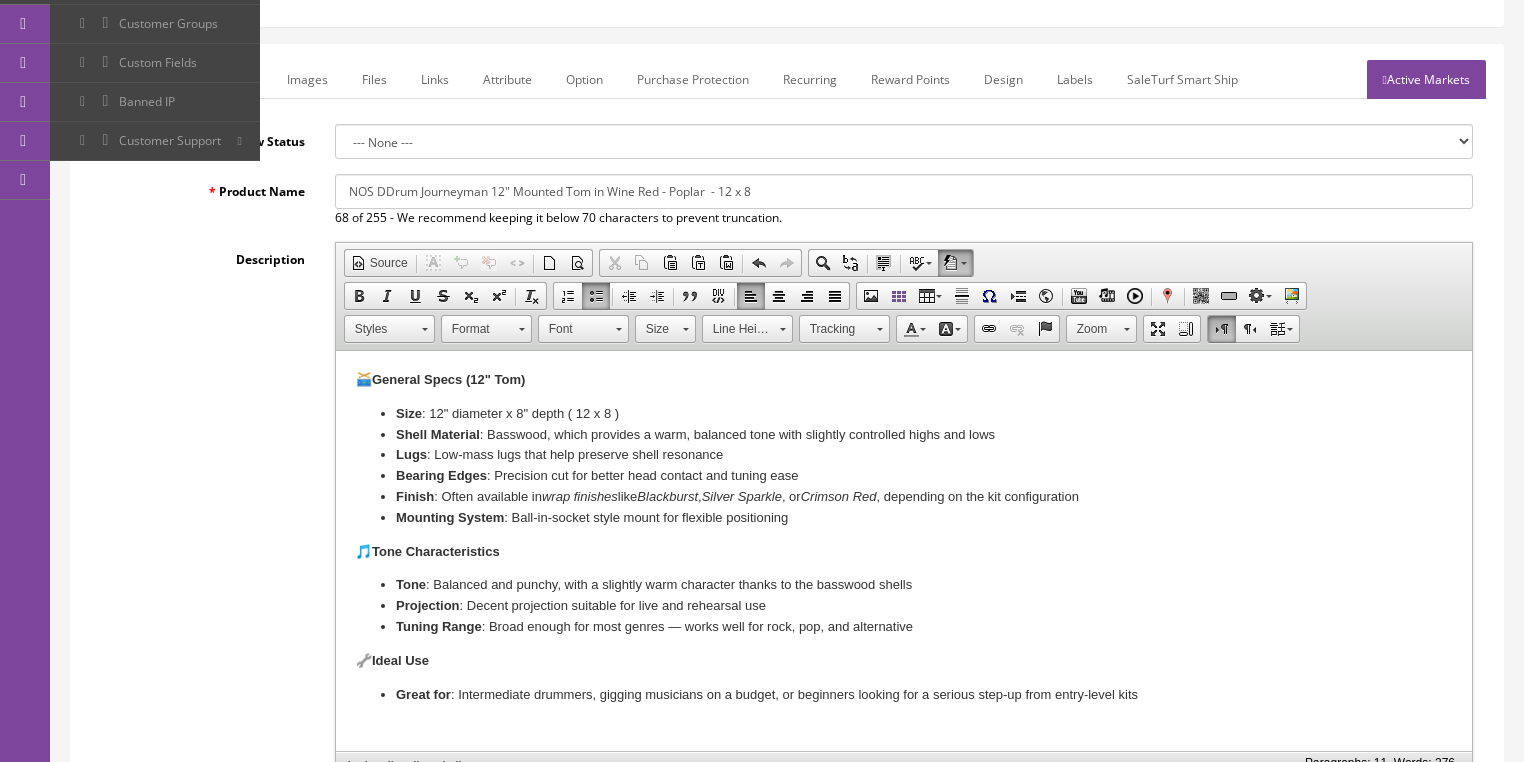scroll, scrollTop: 152, scrollLeft: 0, axis: vertical 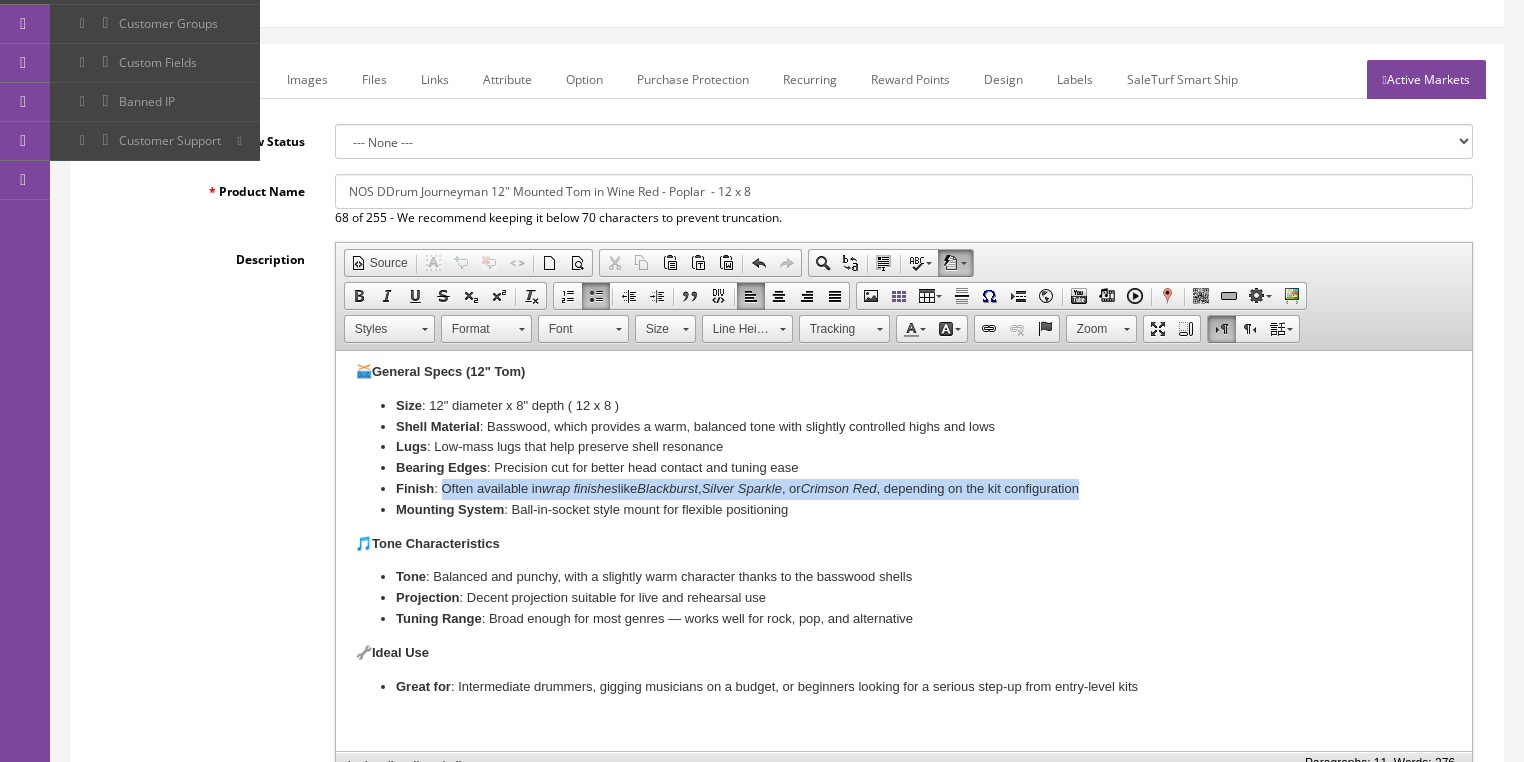 drag, startPoint x: 442, startPoint y: 494, endPoint x: 1116, endPoint y: 486, distance: 674.0475 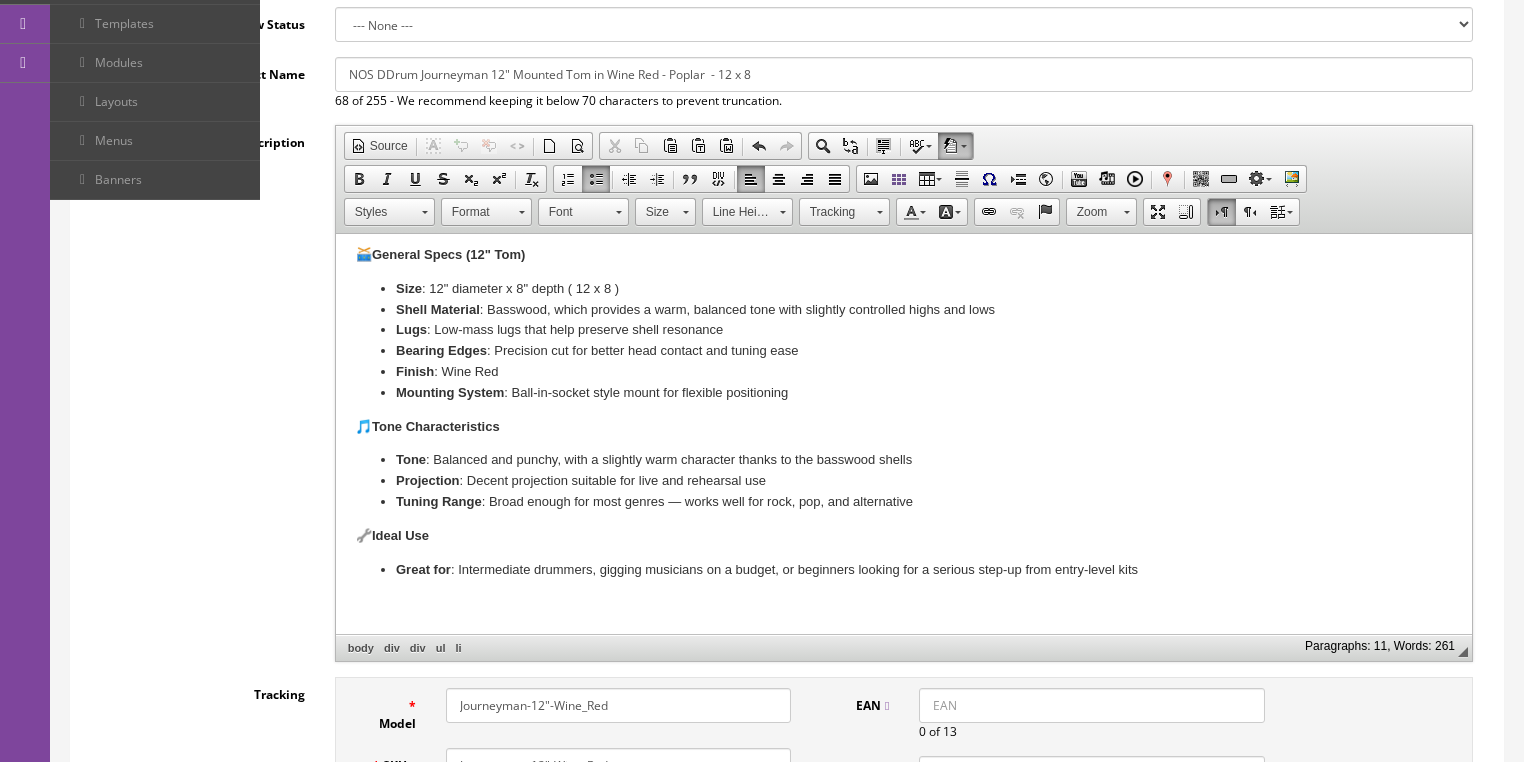 scroll, scrollTop: 400, scrollLeft: 0, axis: vertical 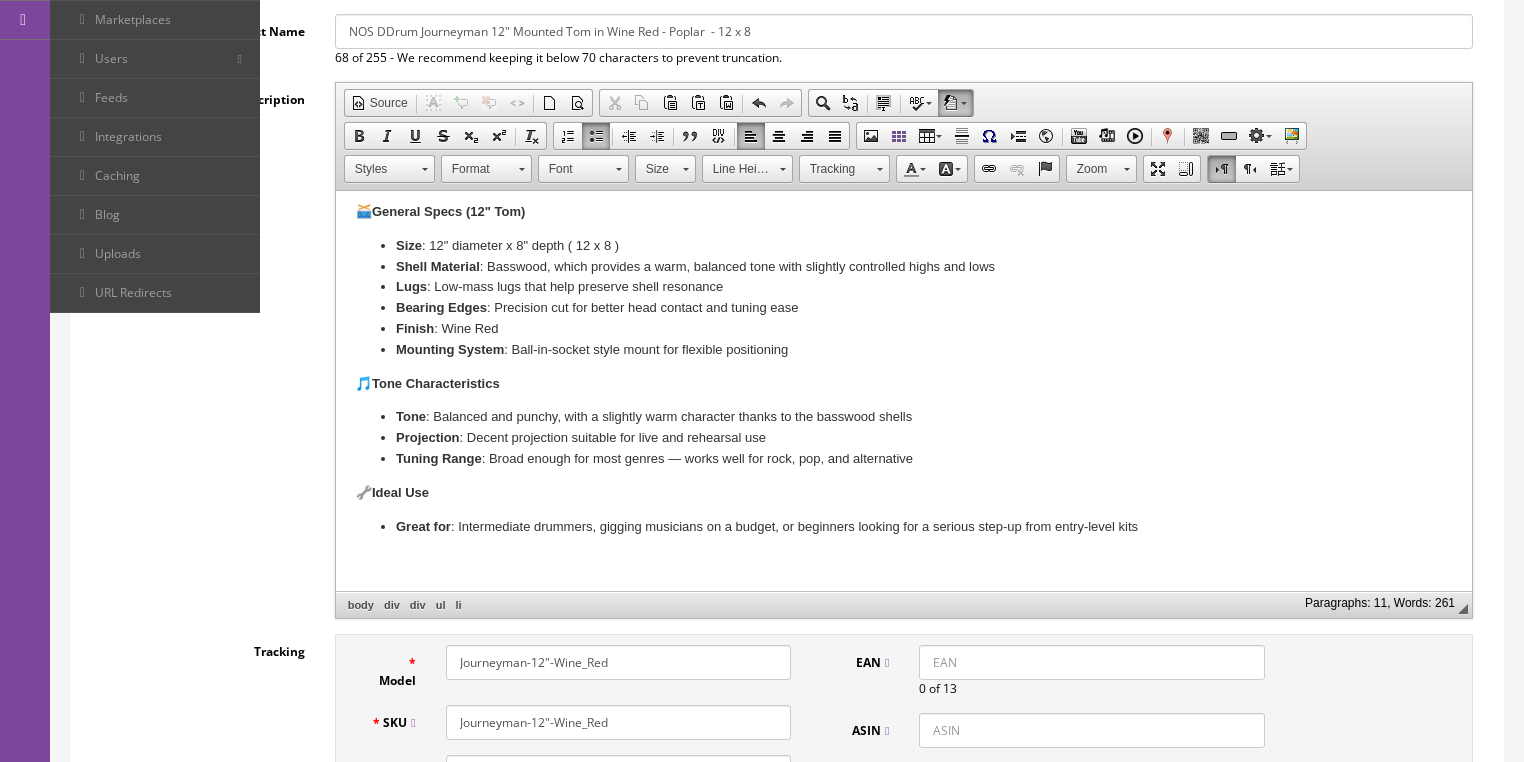 click on "Projection : Decent projection suitable for live and rehearsal use" at bounding box center (903, 438) 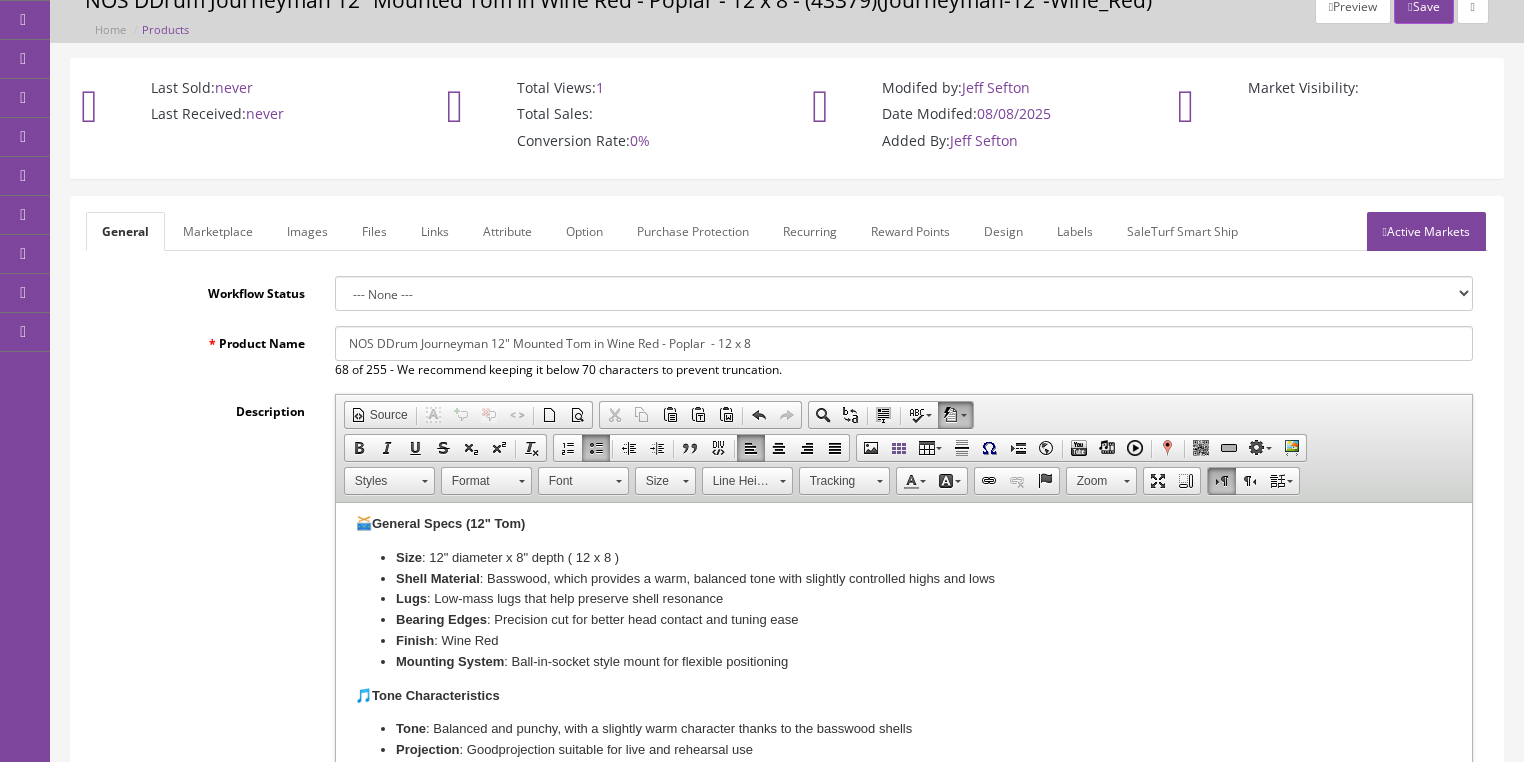 scroll, scrollTop: 0, scrollLeft: 0, axis: both 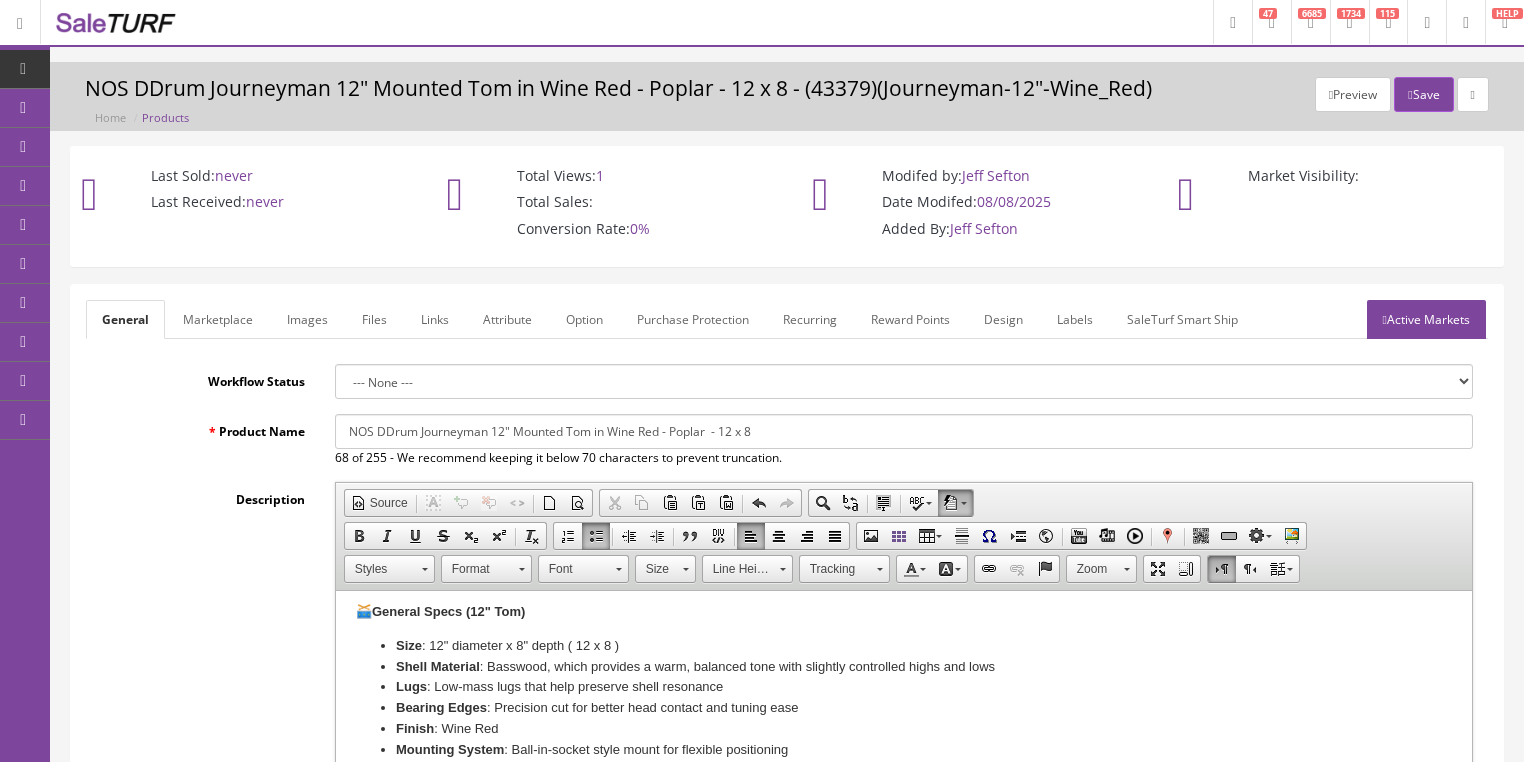 click at bounding box center (1385, 320) 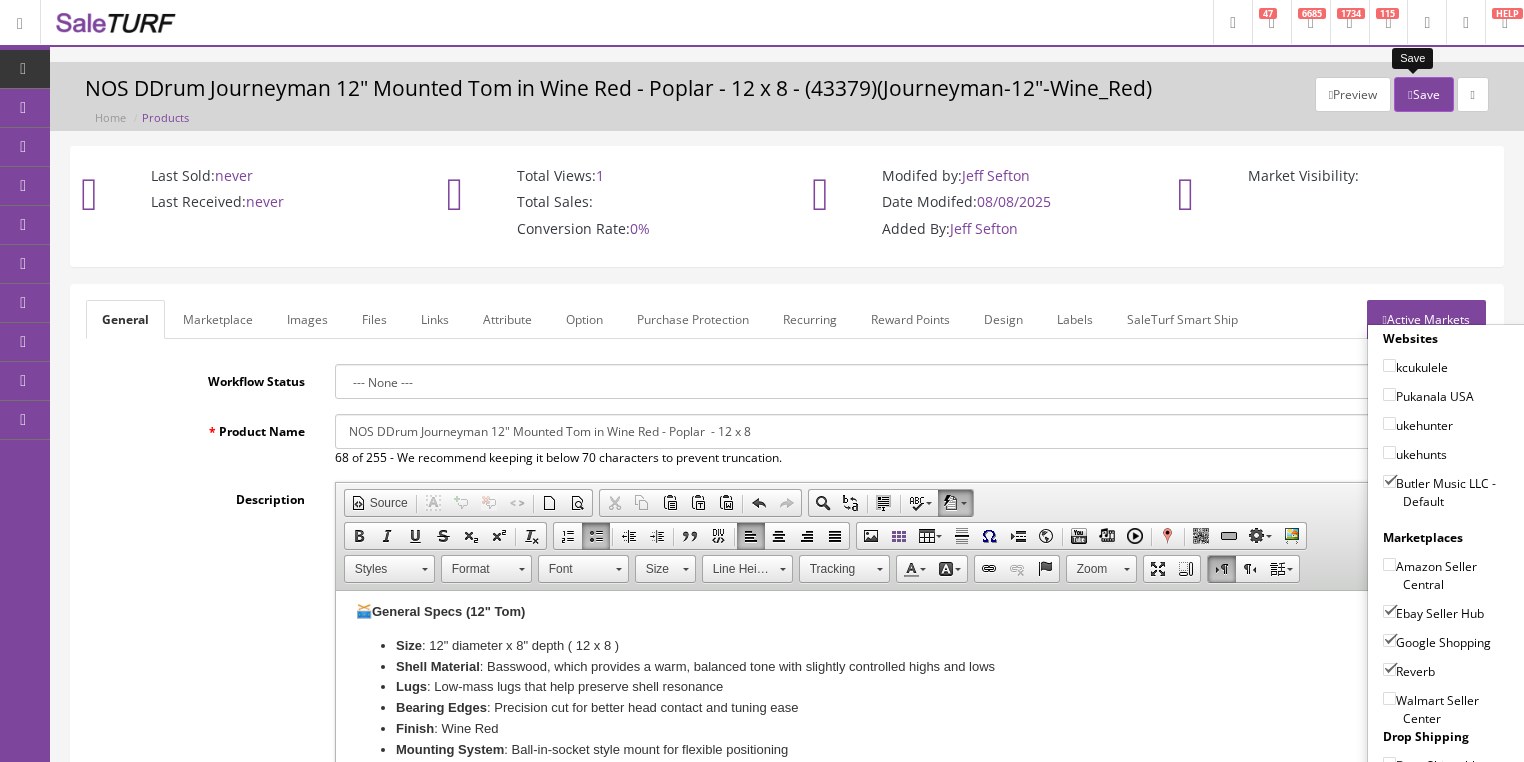 click on "Save" at bounding box center [1423, 94] 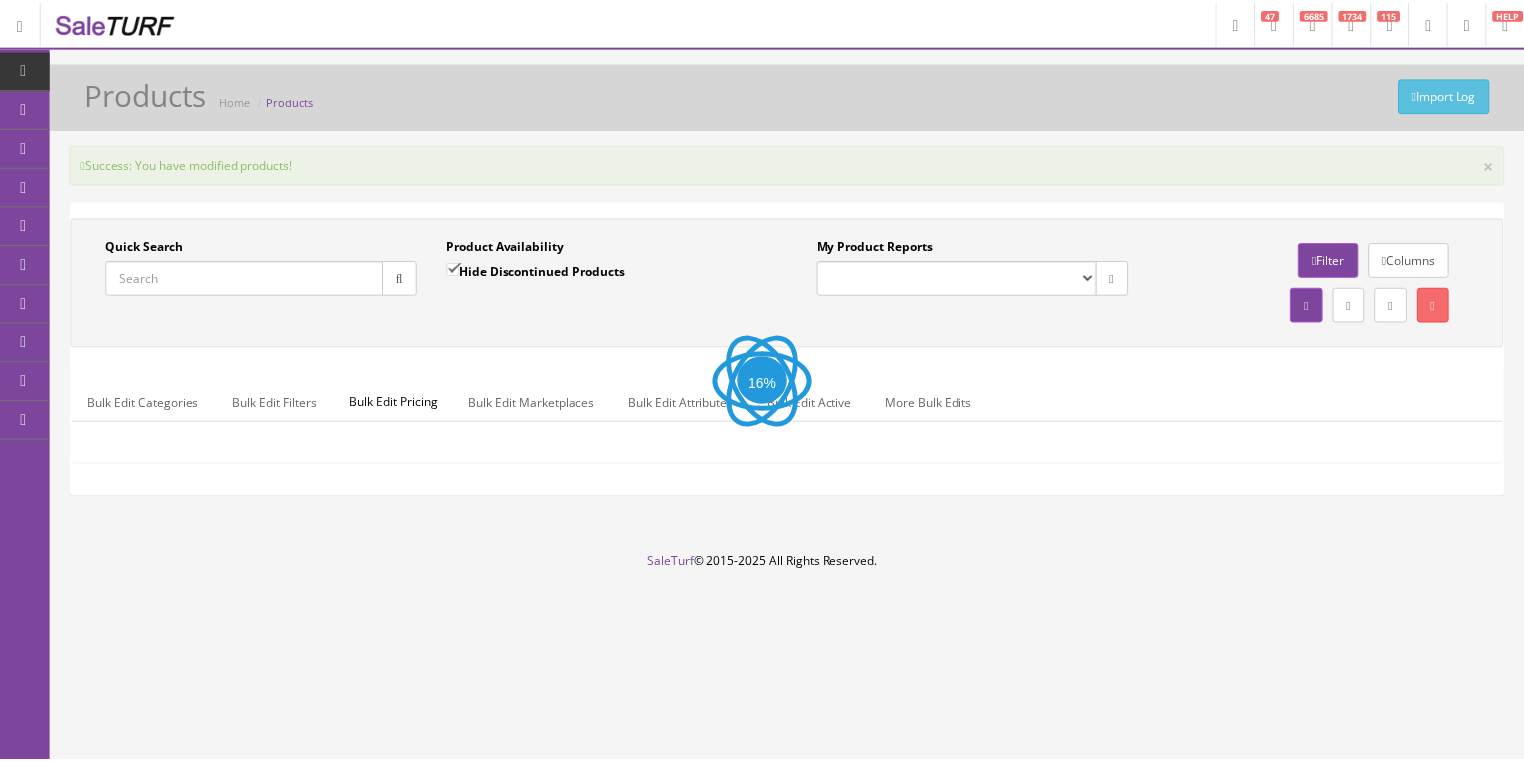 scroll, scrollTop: 0, scrollLeft: 0, axis: both 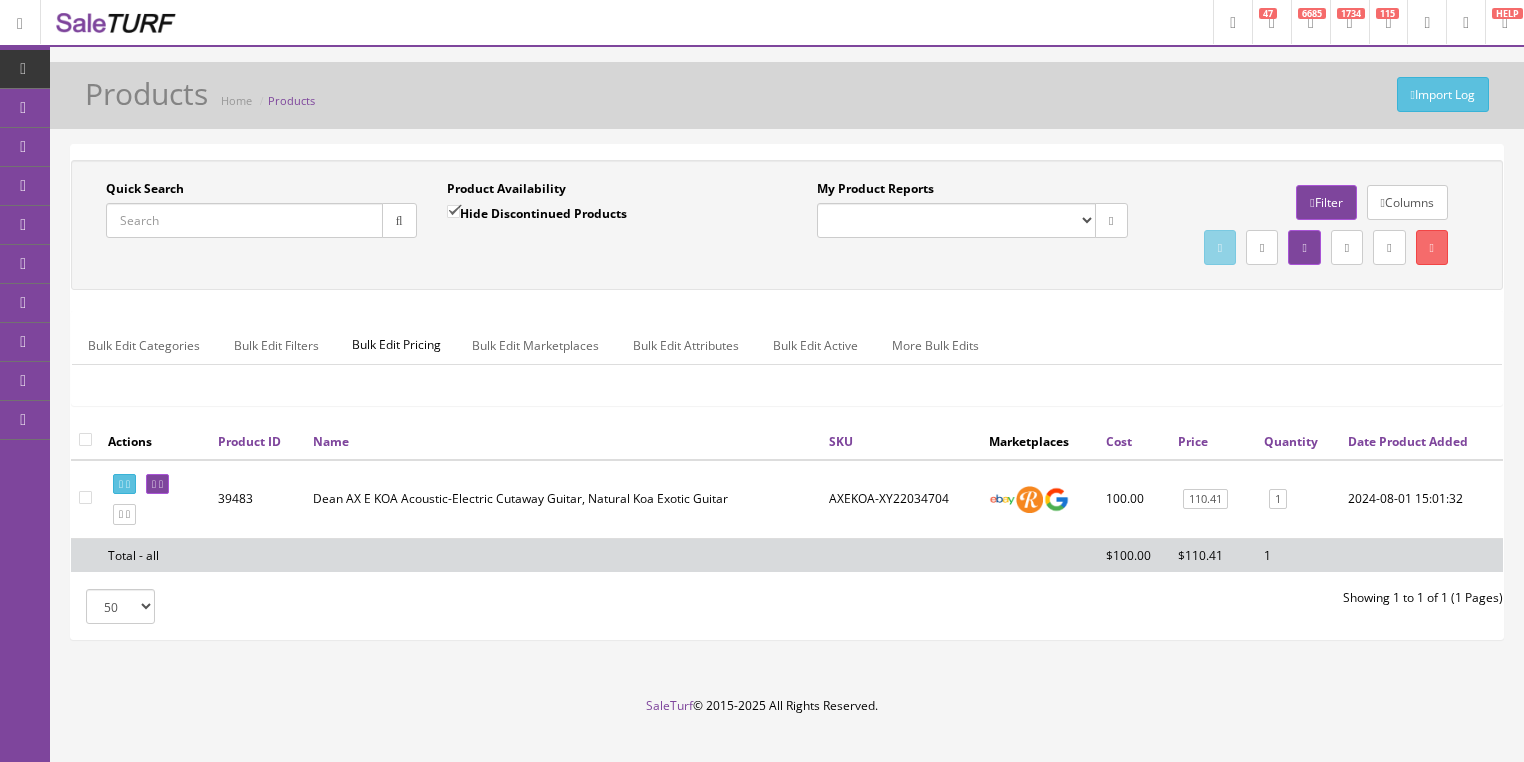 click on "Quick Search" at bounding box center [244, 220] 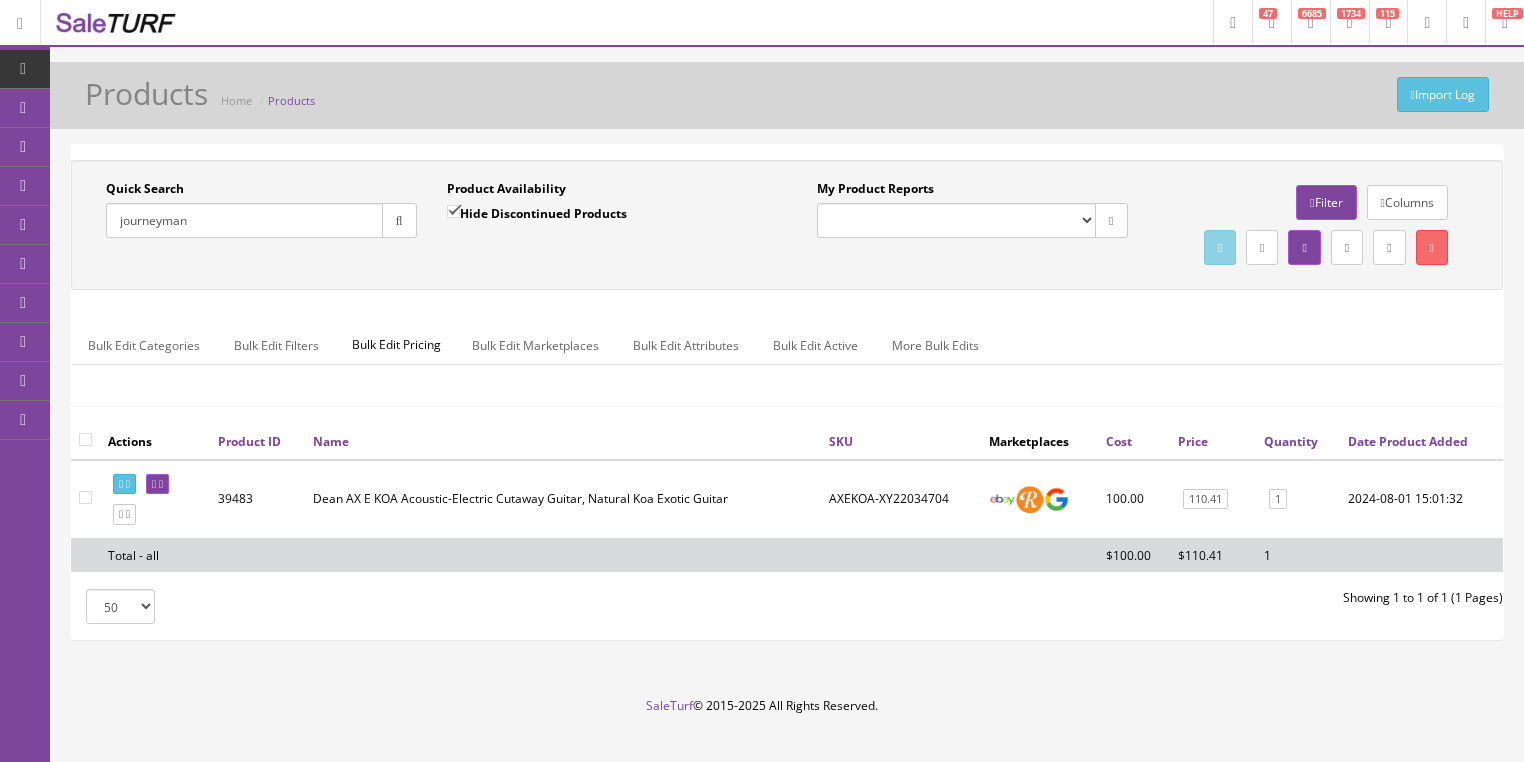 type on "journeyman" 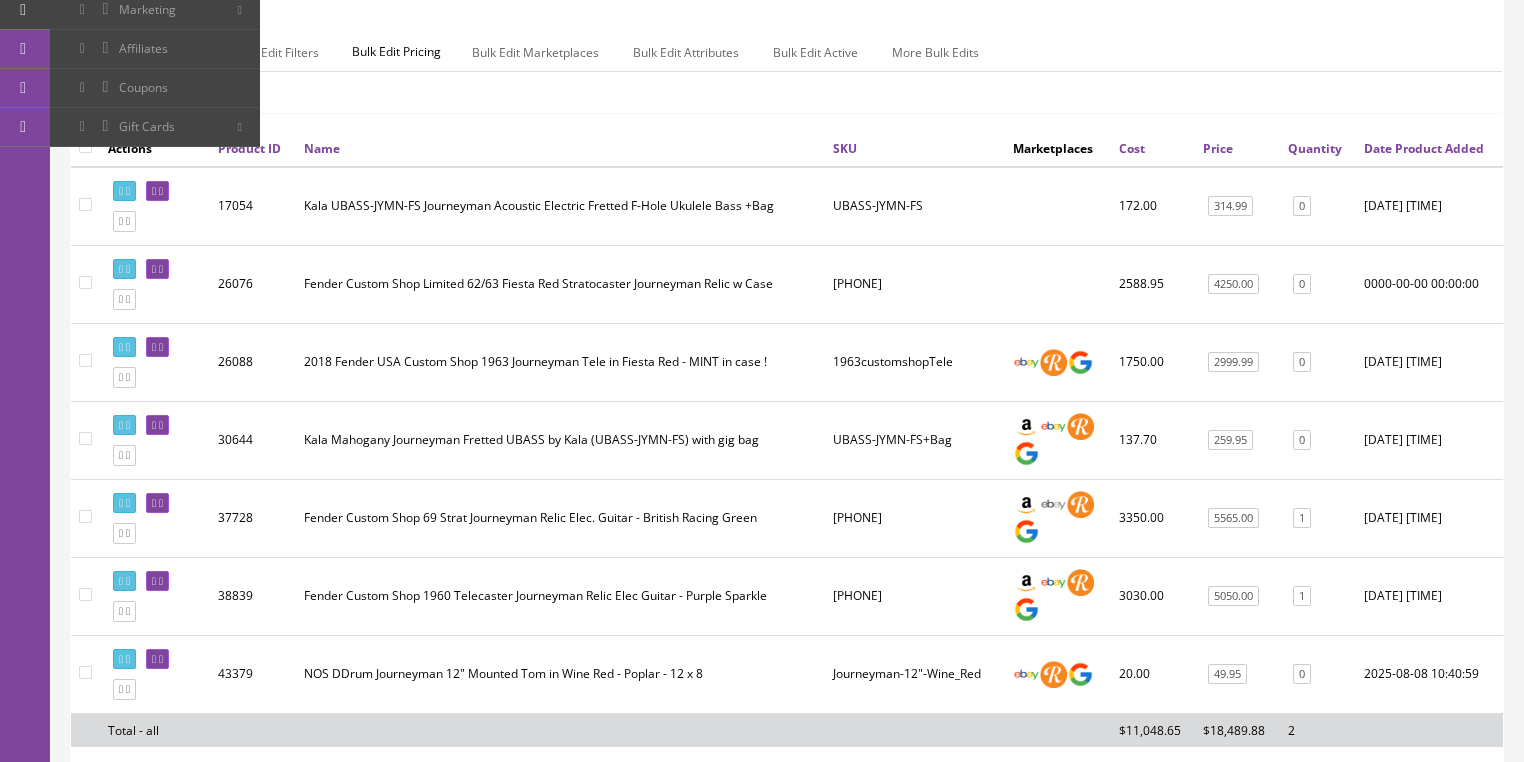 scroll, scrollTop: 456, scrollLeft: 0, axis: vertical 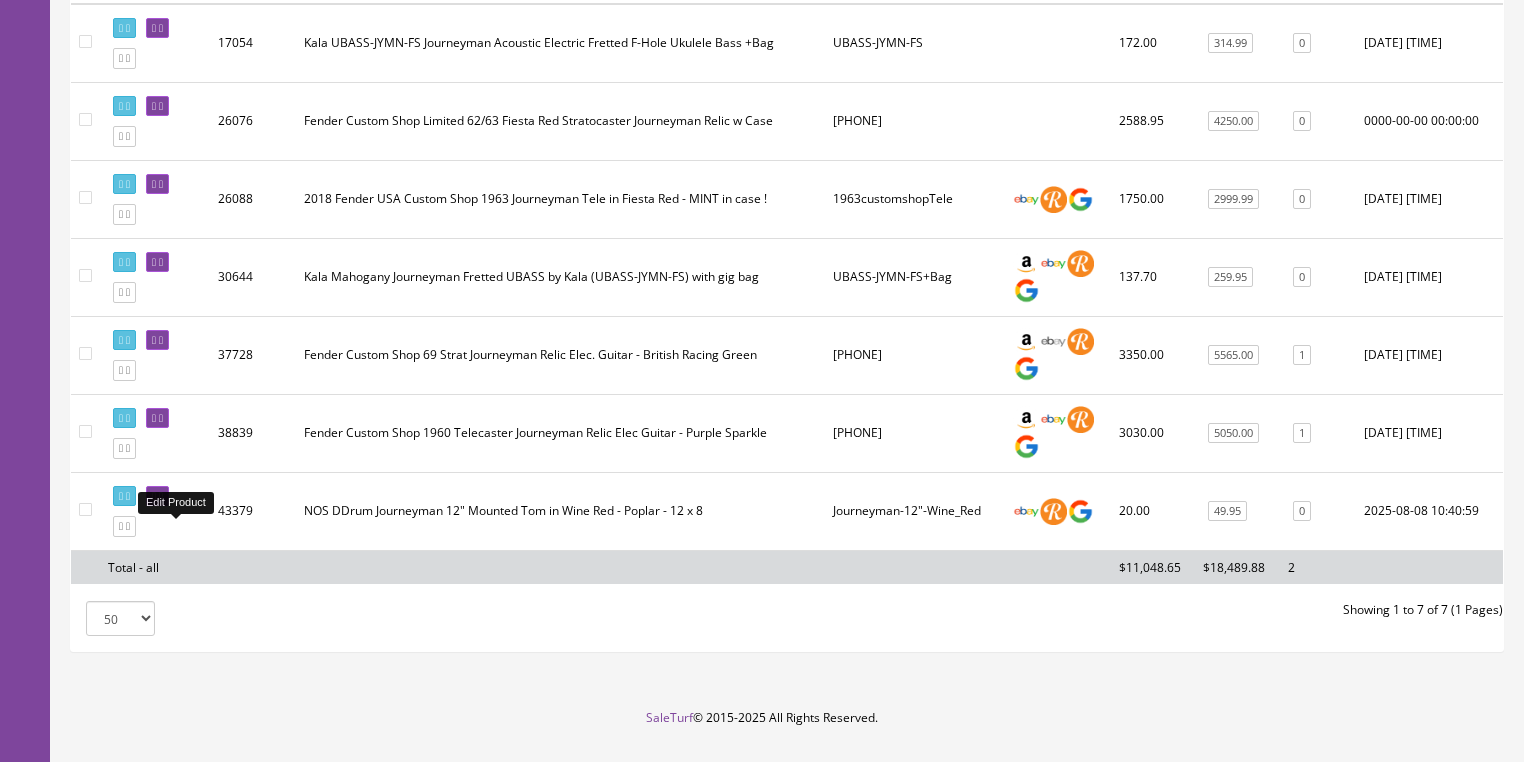 click at bounding box center [154, 496] 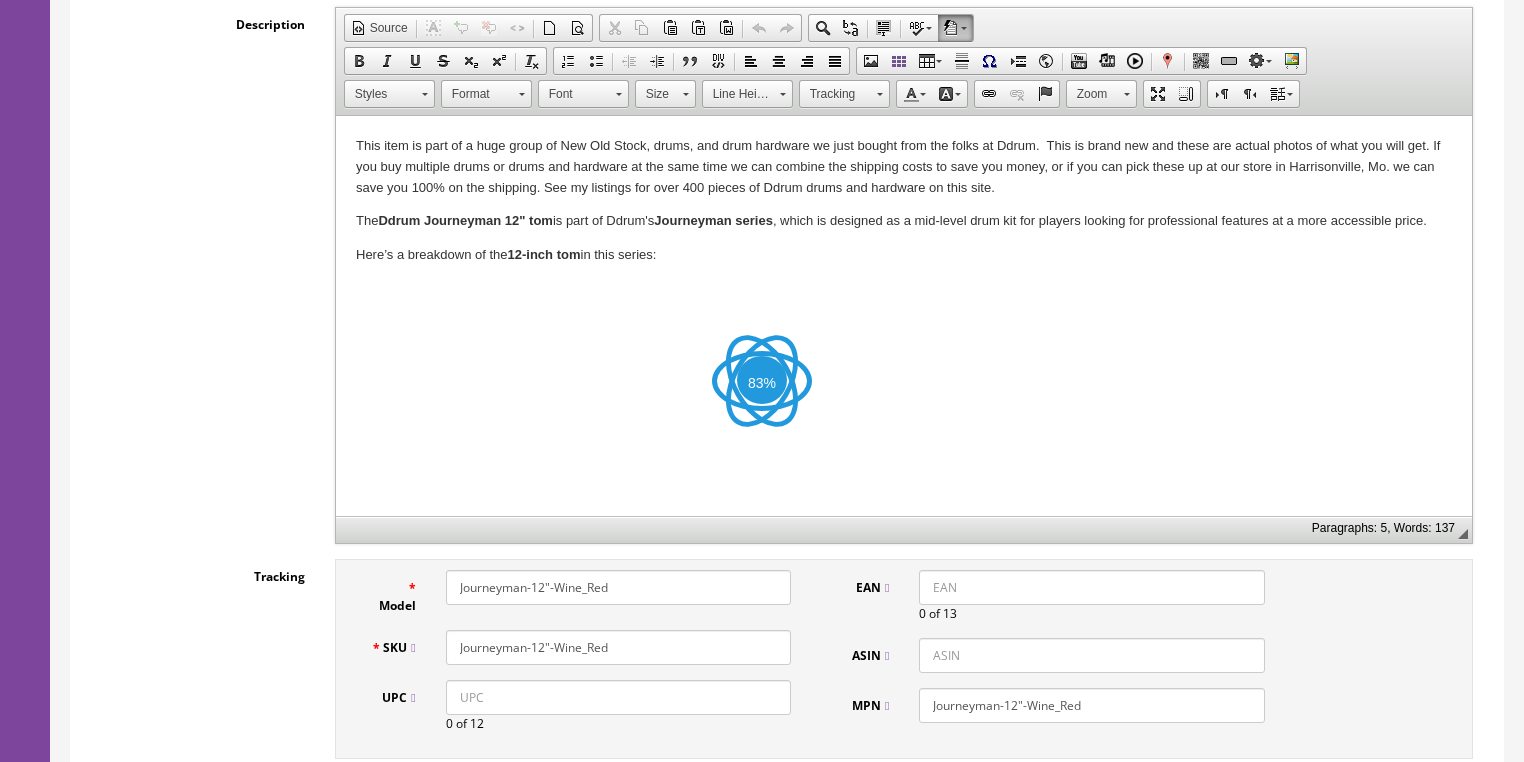 scroll, scrollTop: 480, scrollLeft: 0, axis: vertical 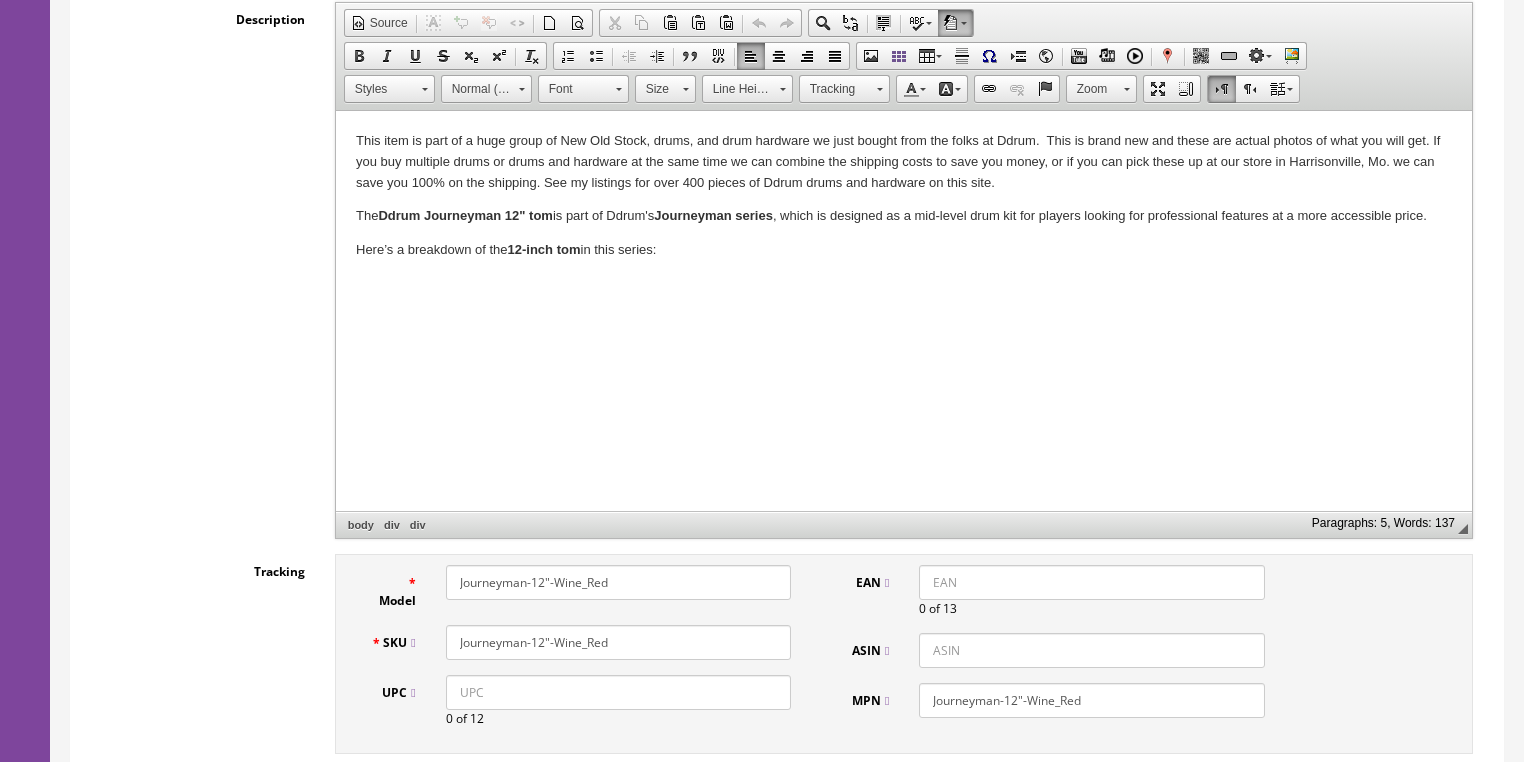 drag, startPoint x: 698, startPoint y: 246, endPoint x: 858, endPoint y: 410, distance: 229.12006 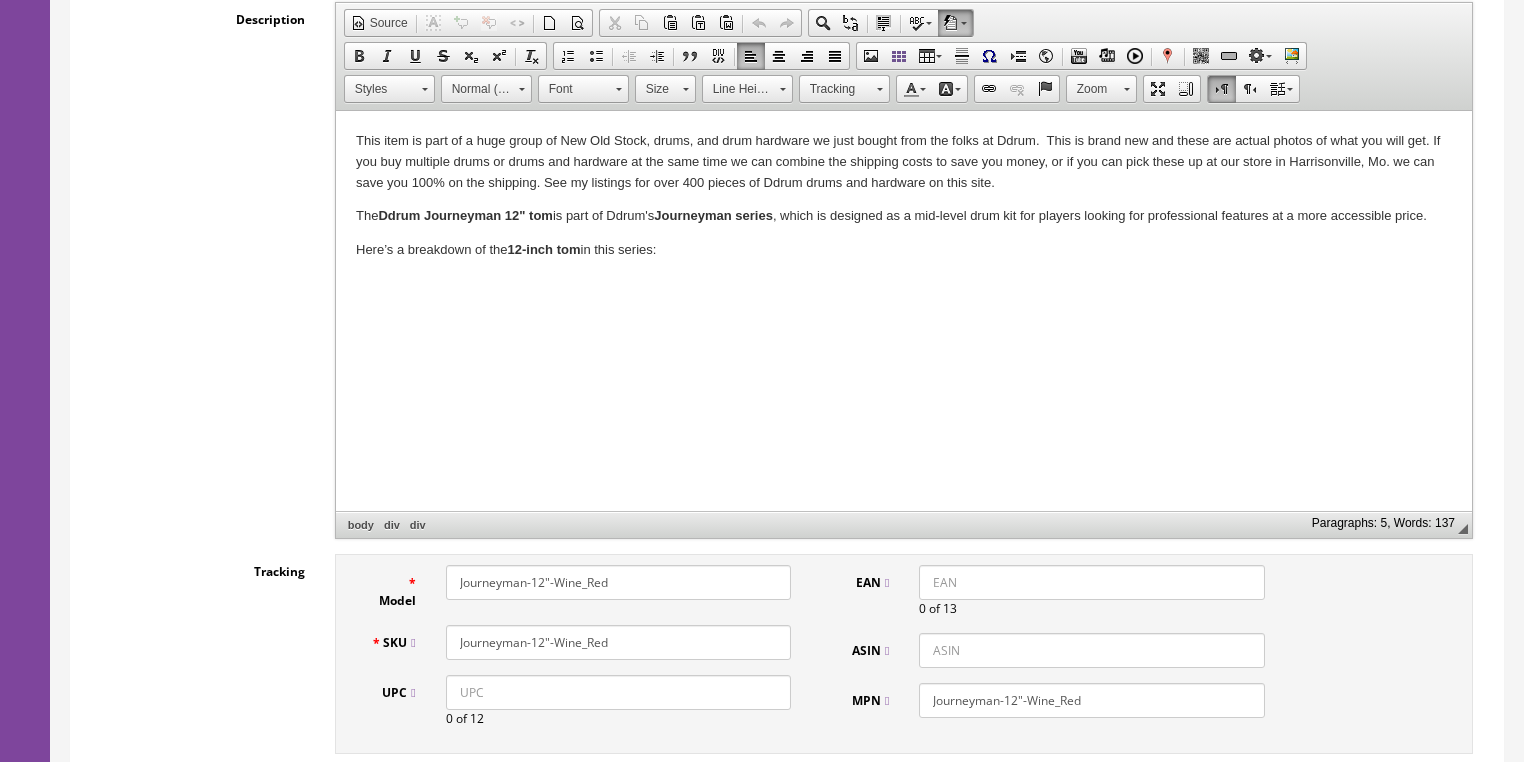 click on "This item is part of a huge group of New Old Stock, drums, and drum hardware we just bought from the folks at Ddrum.  This is brand new and these are actual photos of what you will get. If you buy multiple drums or drums and hardware at the same time we can combine the shipping costs to save you money, or if you can pick these up at our store in Harrisonville, Mo. we can save you 100% on the shipping. See my listings for over 400 pieces of Ddrum drums and hardware on this site.  The  Ddrum Journeyman 12" tom  is part of Ddrum's  Journeyman series , which is designed as a mid-level drum kit for players looking for professional features at a more accessible price. Here’s a breakdown of the  12-inch tom  in this series:" at bounding box center (903, 213) 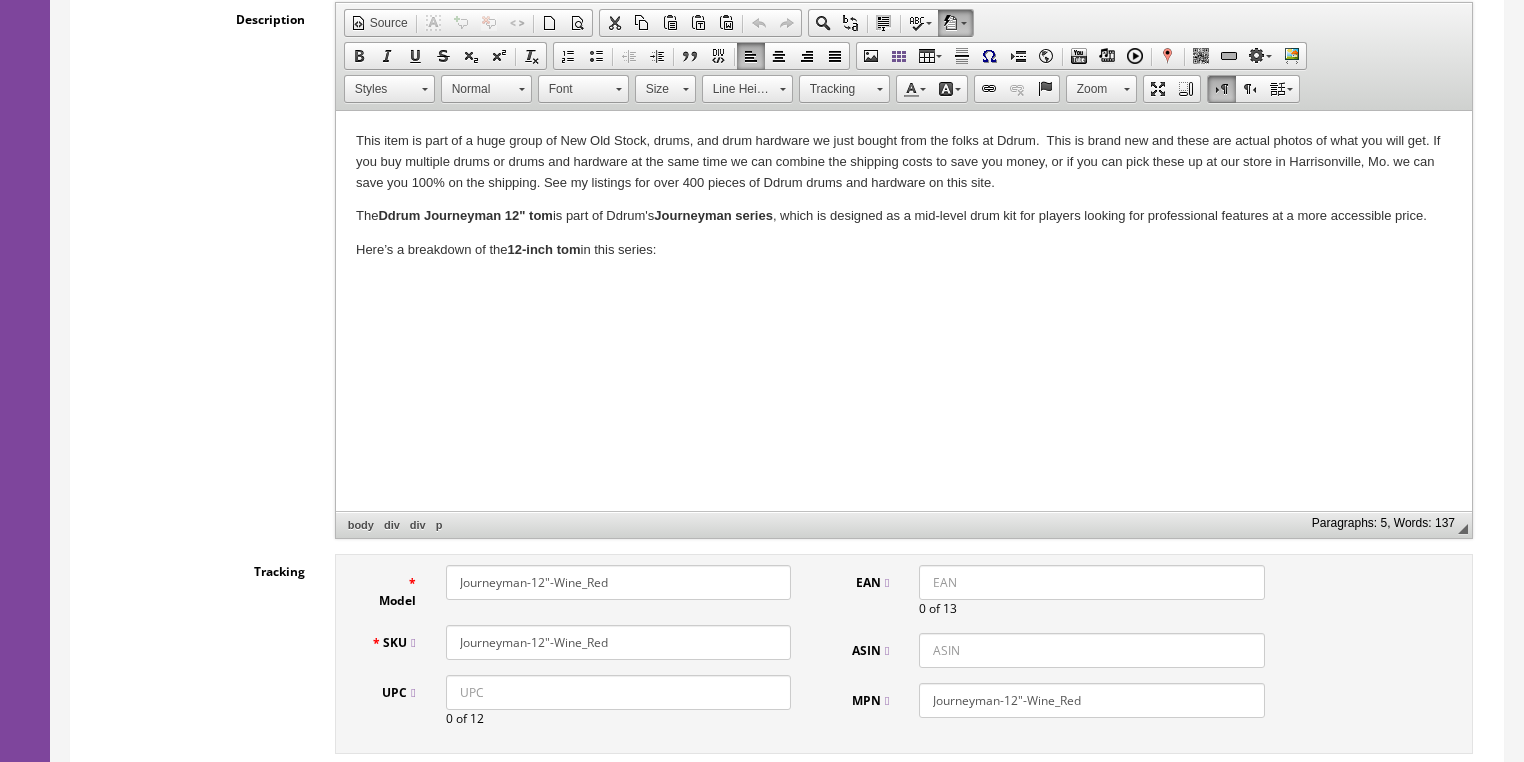 click at bounding box center (903, 284) 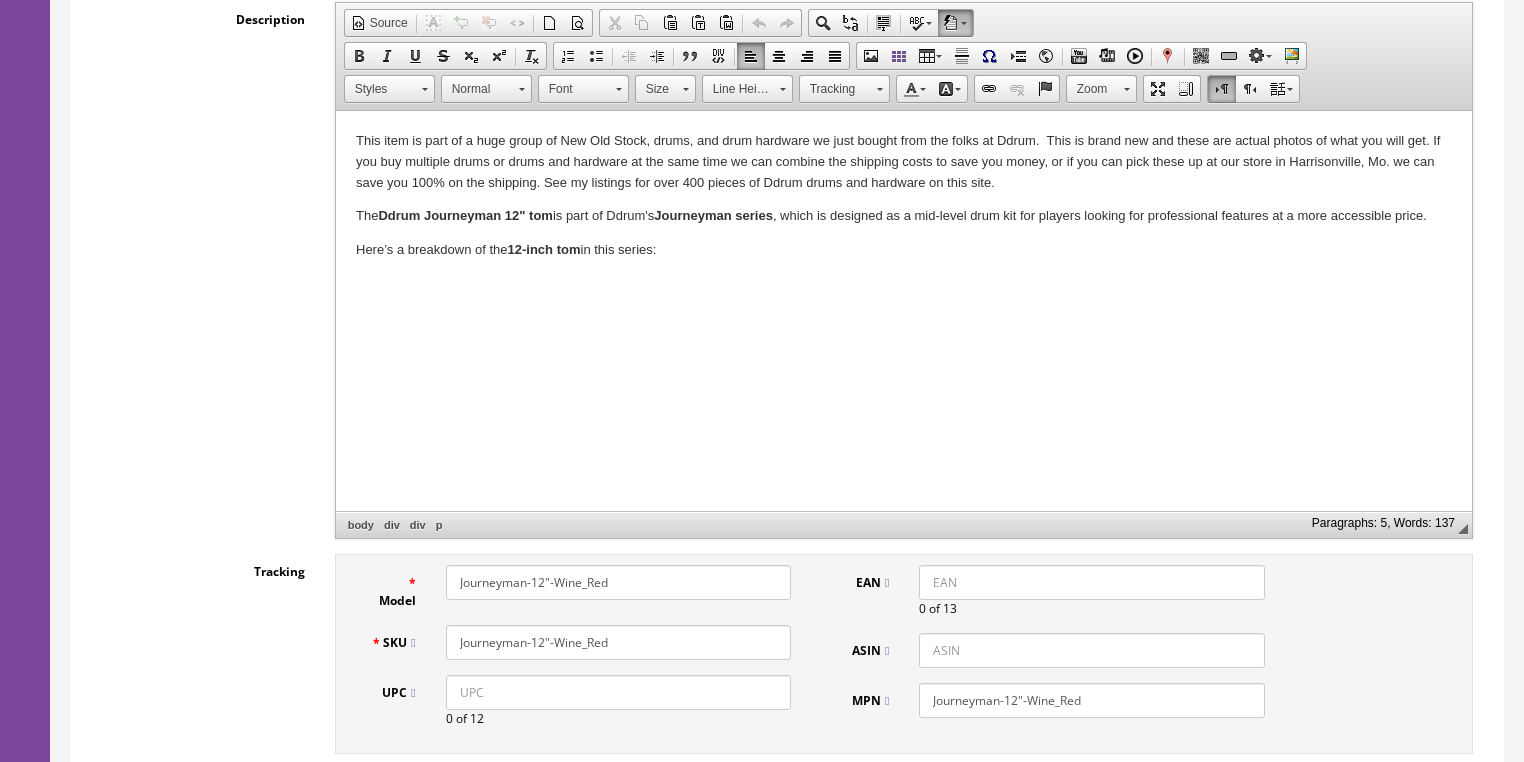 drag, startPoint x: 1266, startPoint y: 470, endPoint x: 785, endPoint y: 407, distance: 485.10825 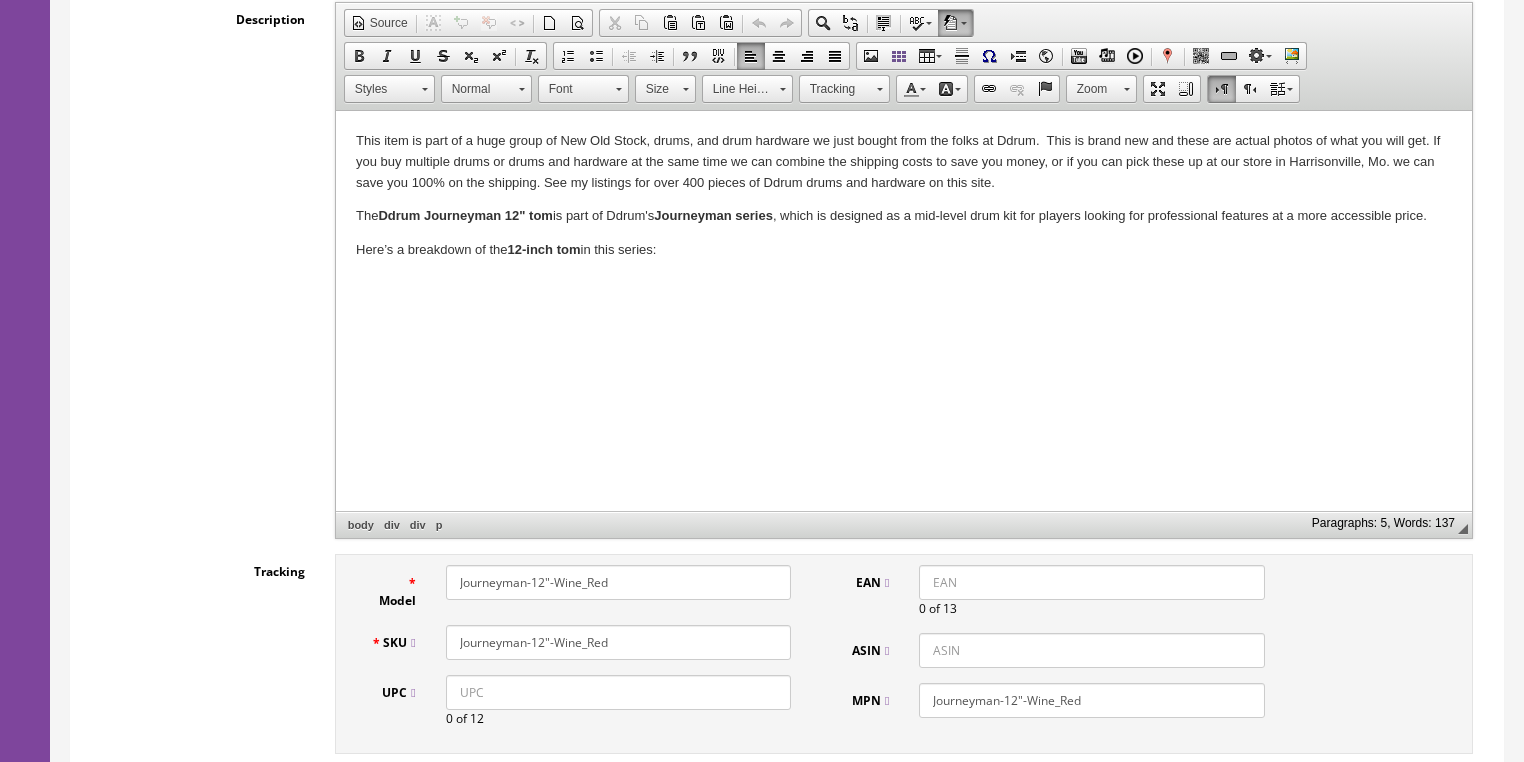 click on "This item is part of a huge group of New Old Stock, drums, and drum hardware we just bought from the folks at Ddrum.  This is brand new and these are actual photos of what you will get. If you buy multiple drums or drums and hardware at the same time we can combine the shipping costs to save you money, or if you can pick these up at our store in [CITY], [STATE] we can save you 100% on the shipping. See my listings for over 400 pieces of Ddrum drums and hardware on this site.  The  Ddrum Journeyman 12" tom  is part of Ddrum's  Journeyman series , which is designed as a mid-level drum kit for players looking for professional features at a more accessible price. Here’s a breakdown of the  12-inch tom  in this series:" at bounding box center (903, 213) 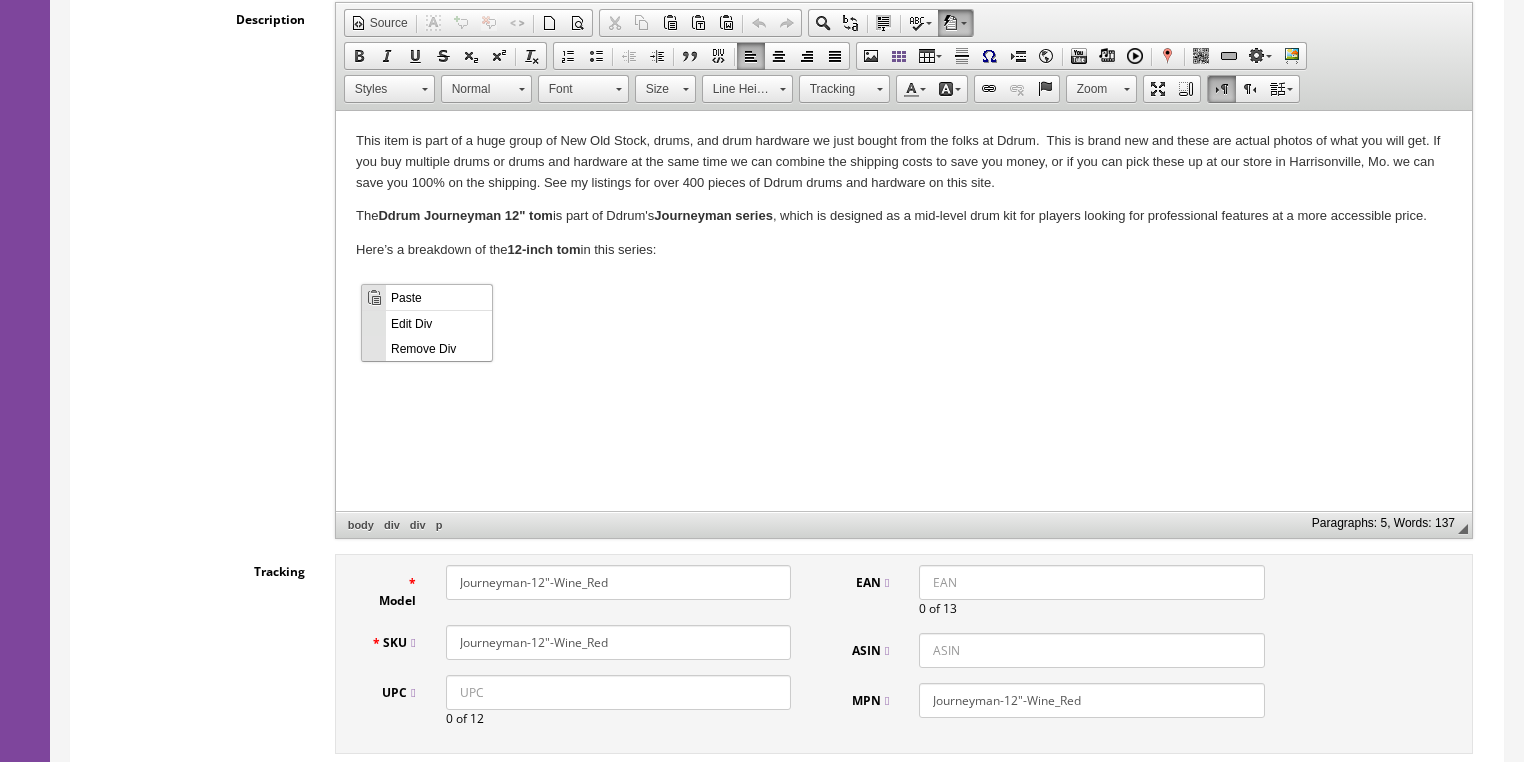 click on "Paste" at bounding box center (439, 296) 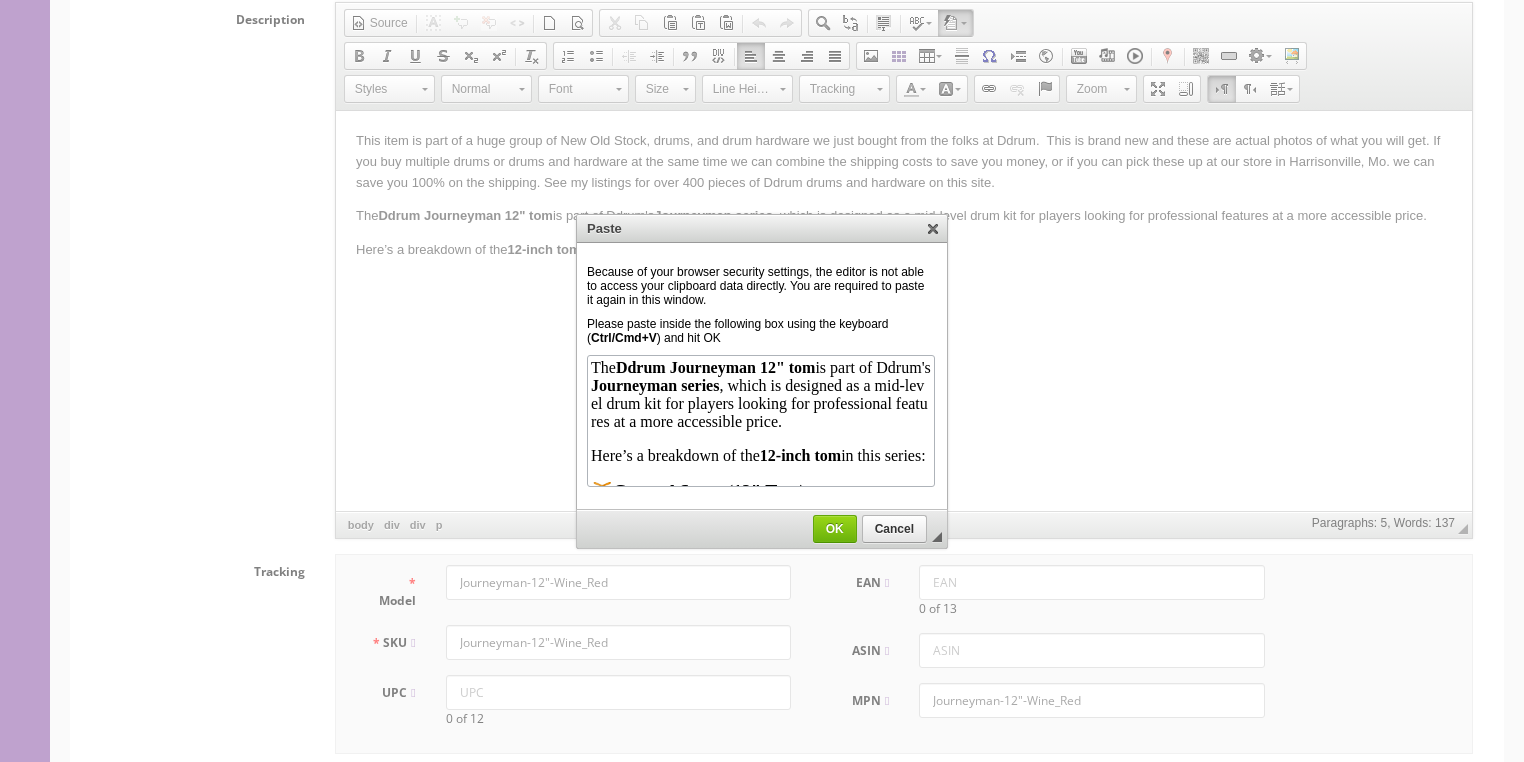 scroll, scrollTop: 0, scrollLeft: 0, axis: both 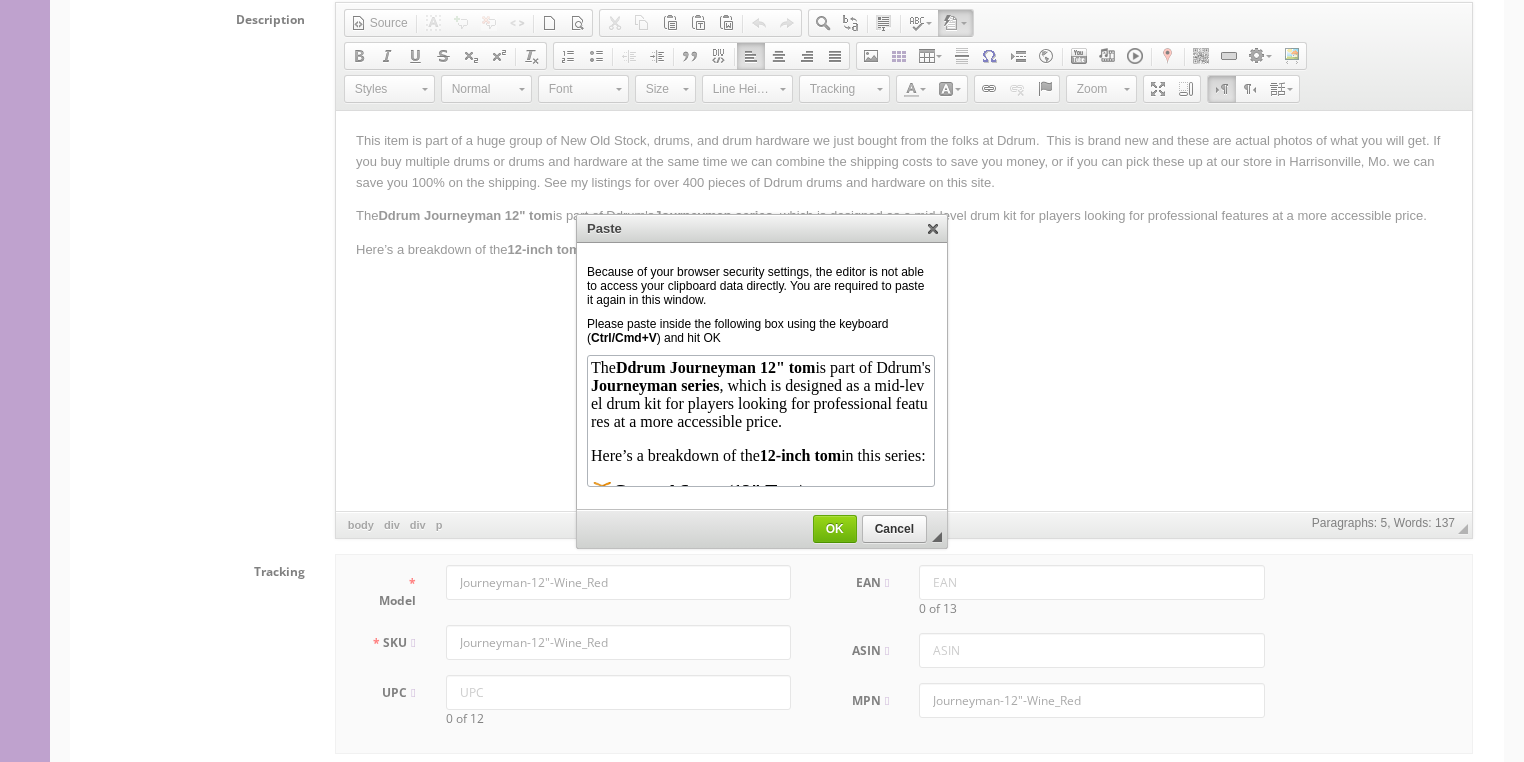 click on "OK" at bounding box center (835, 529) 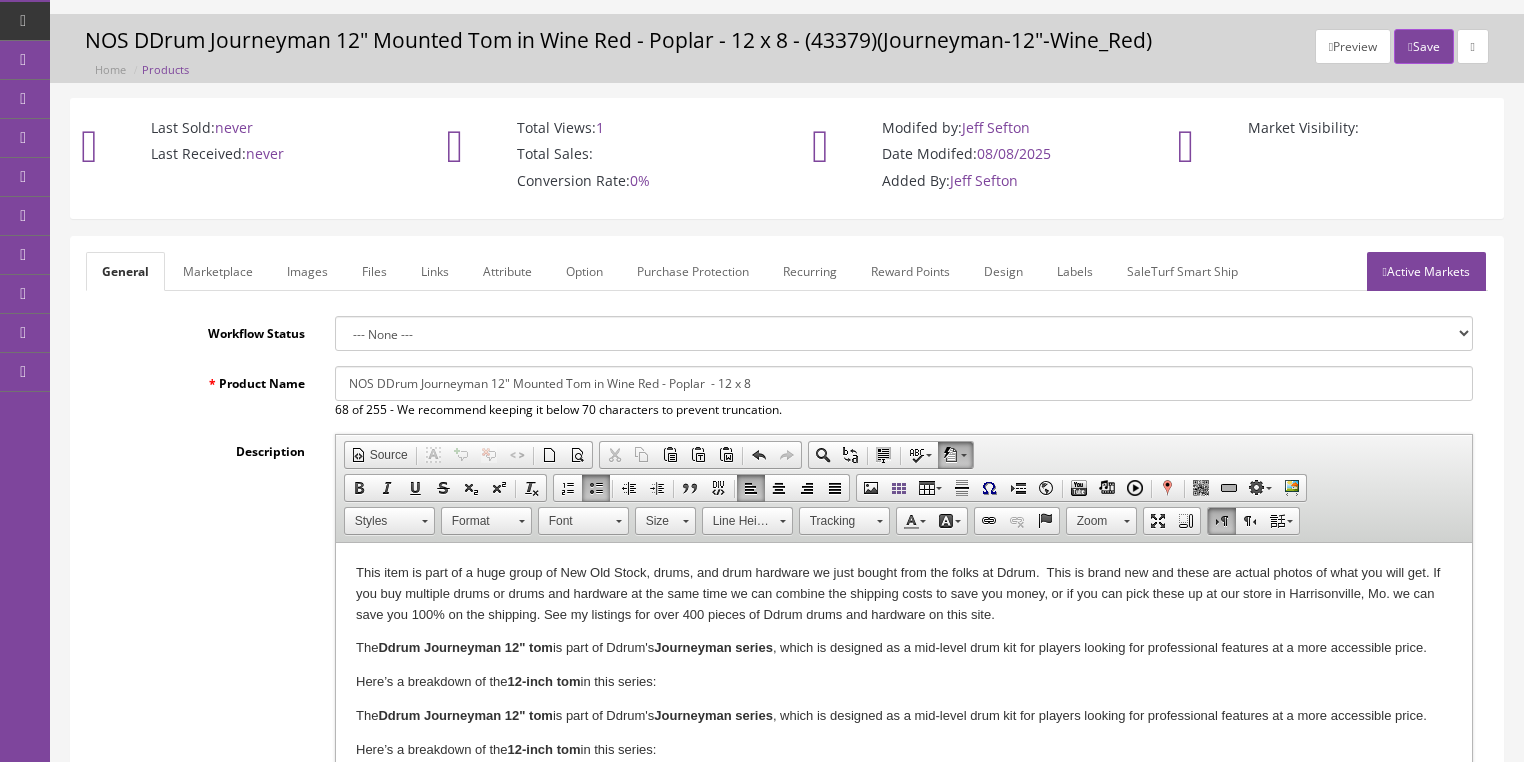 scroll, scrollTop: 0, scrollLeft: 0, axis: both 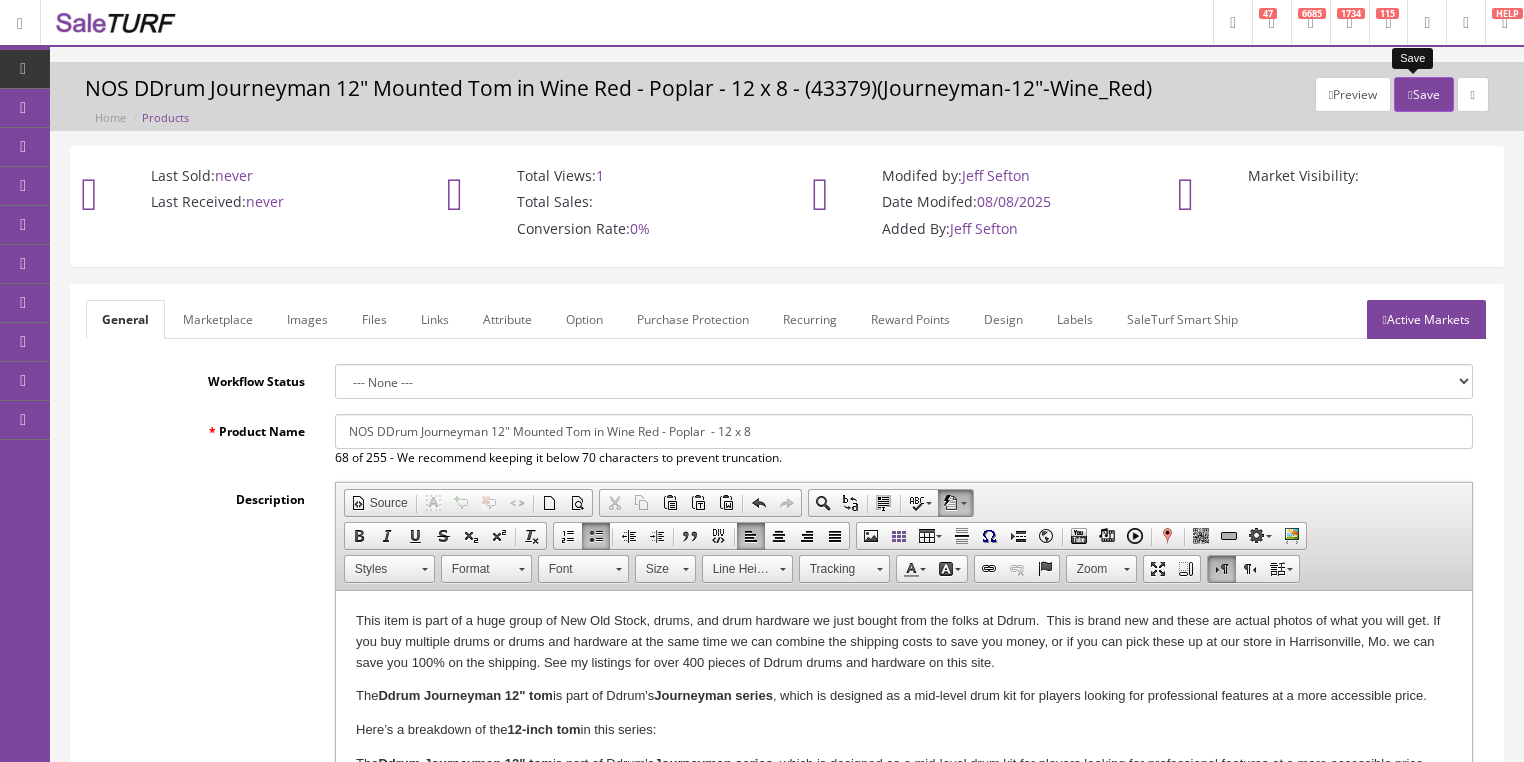 click on "Save" at bounding box center (1423, 94) 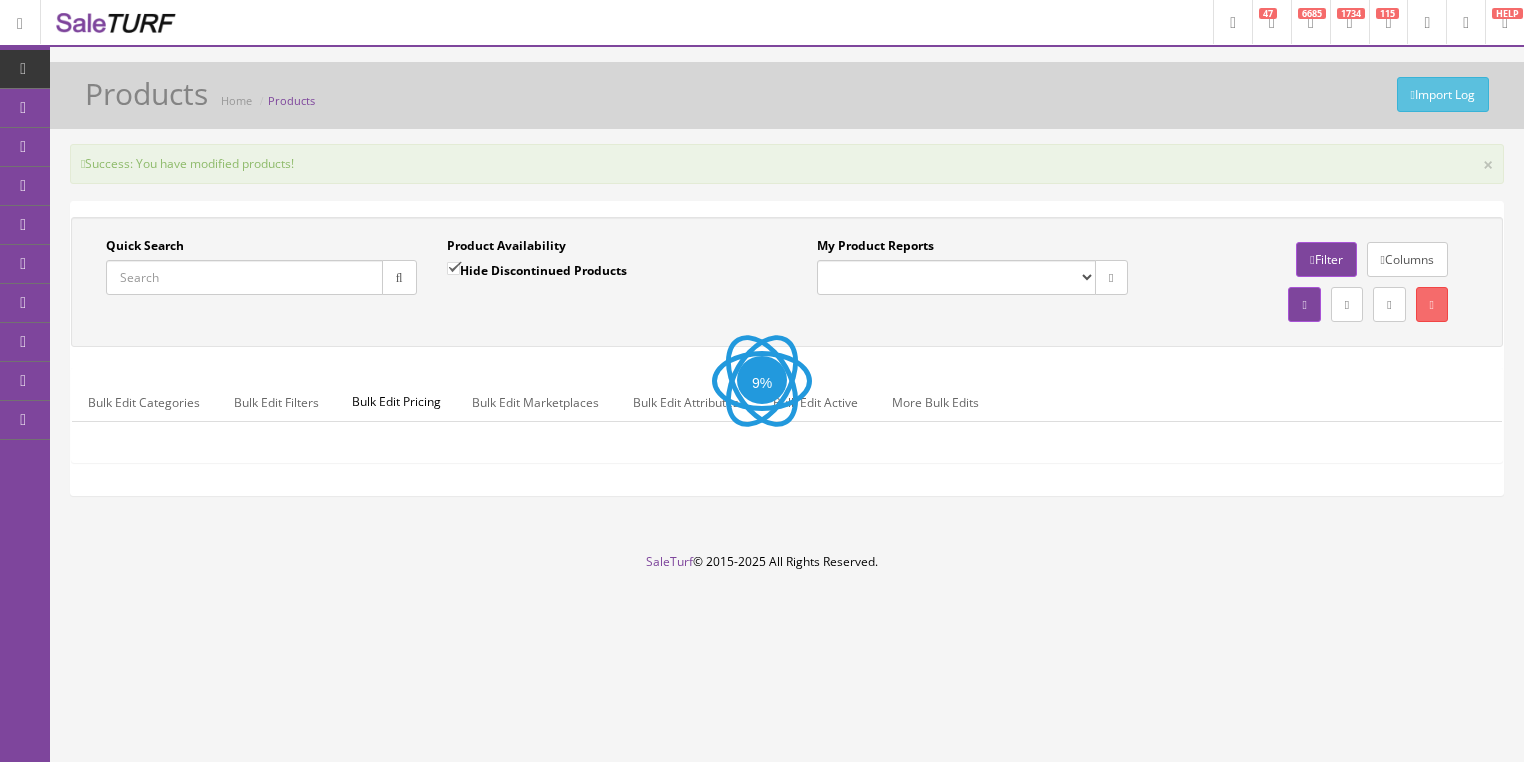 scroll, scrollTop: 0, scrollLeft: 0, axis: both 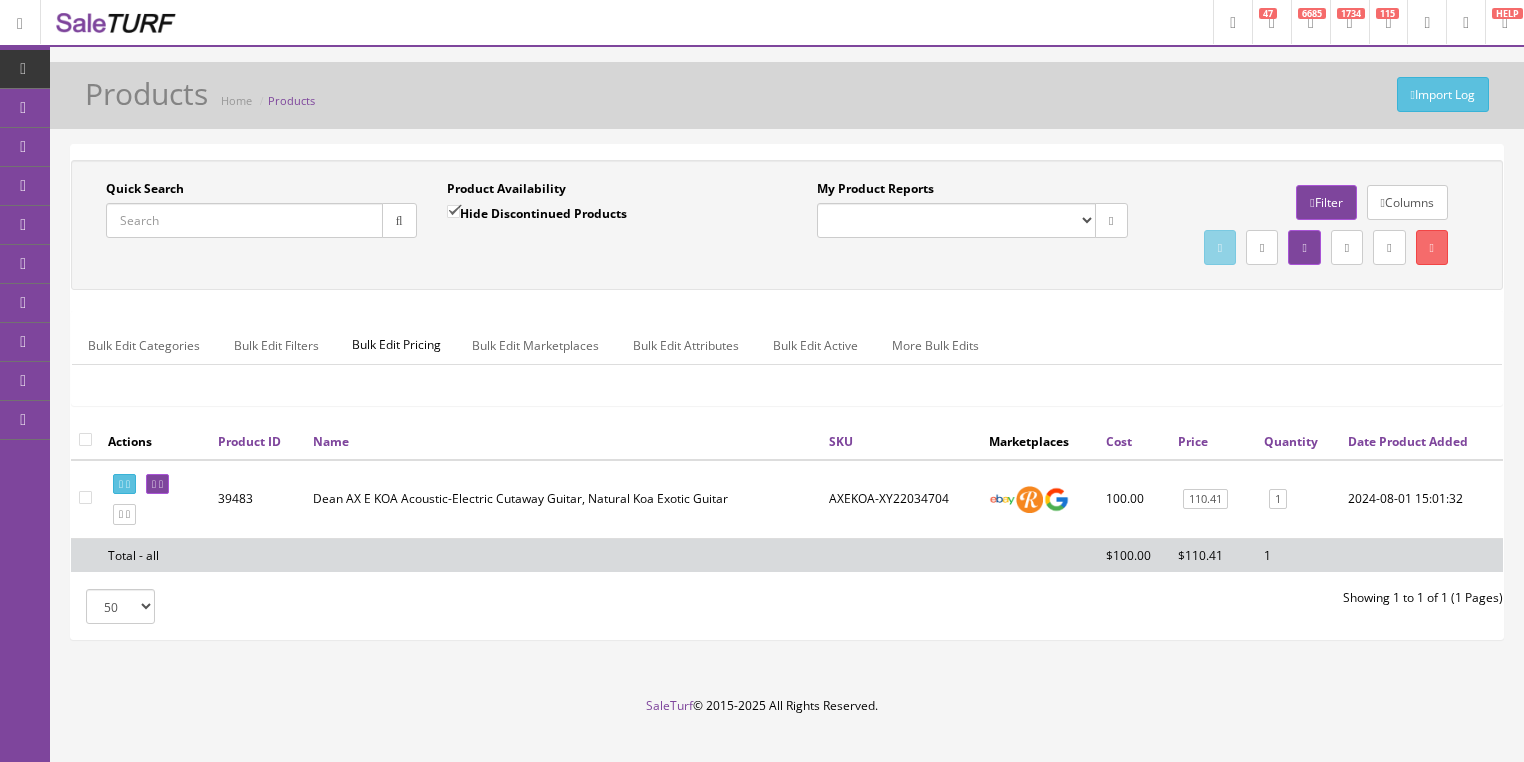 click on "Quick Search" at bounding box center [244, 220] 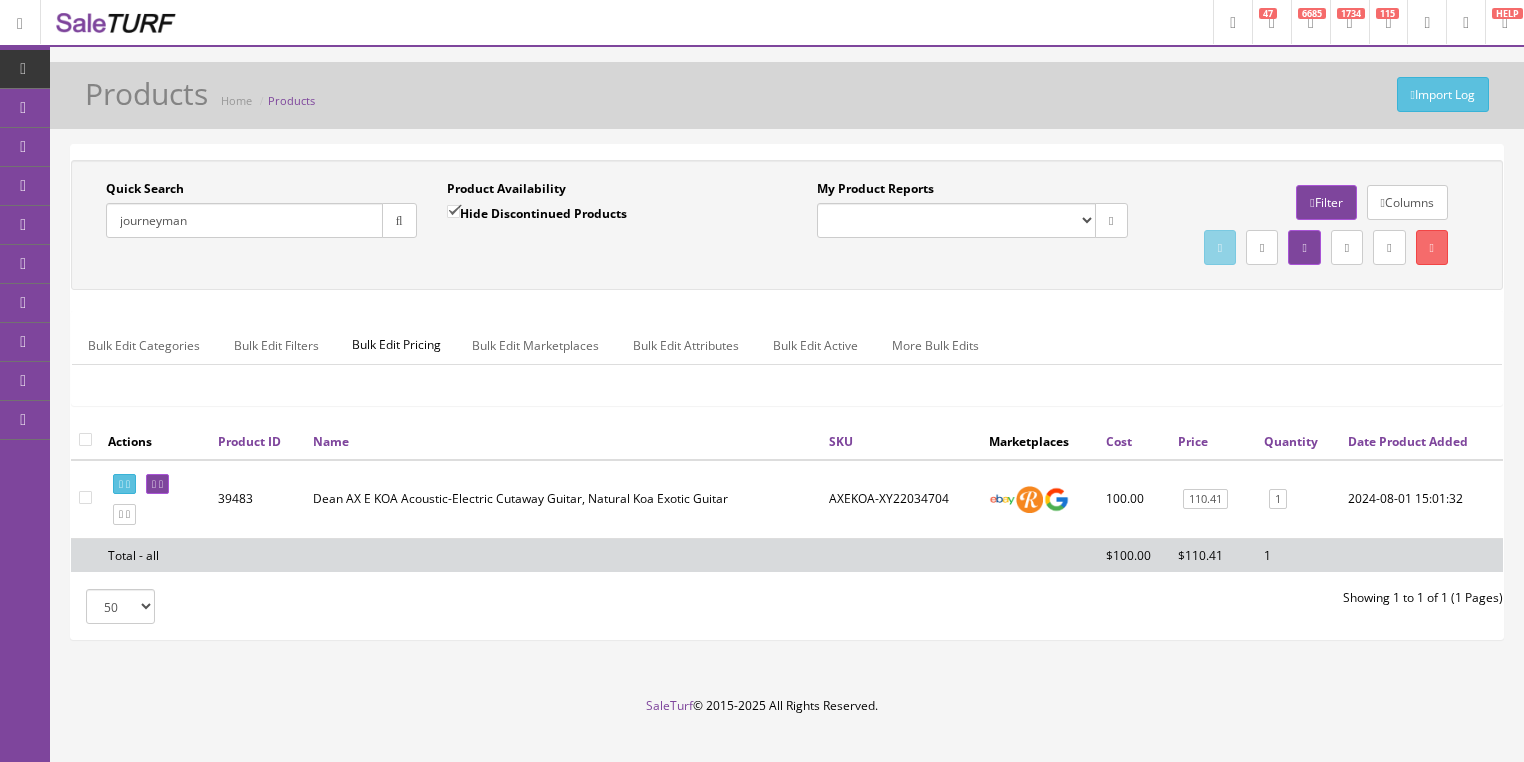 type on "journeyman" 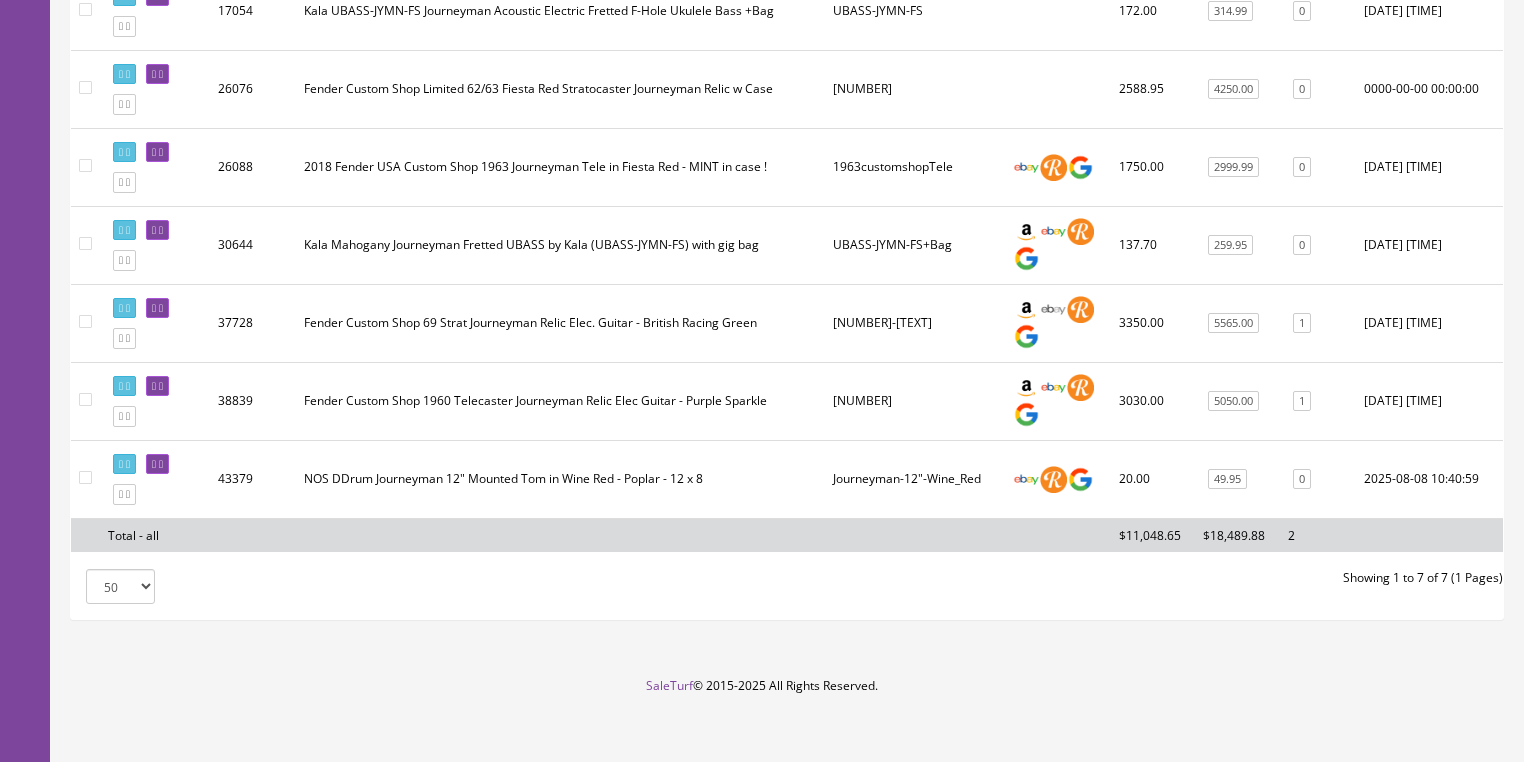 scroll, scrollTop: 536, scrollLeft: 0, axis: vertical 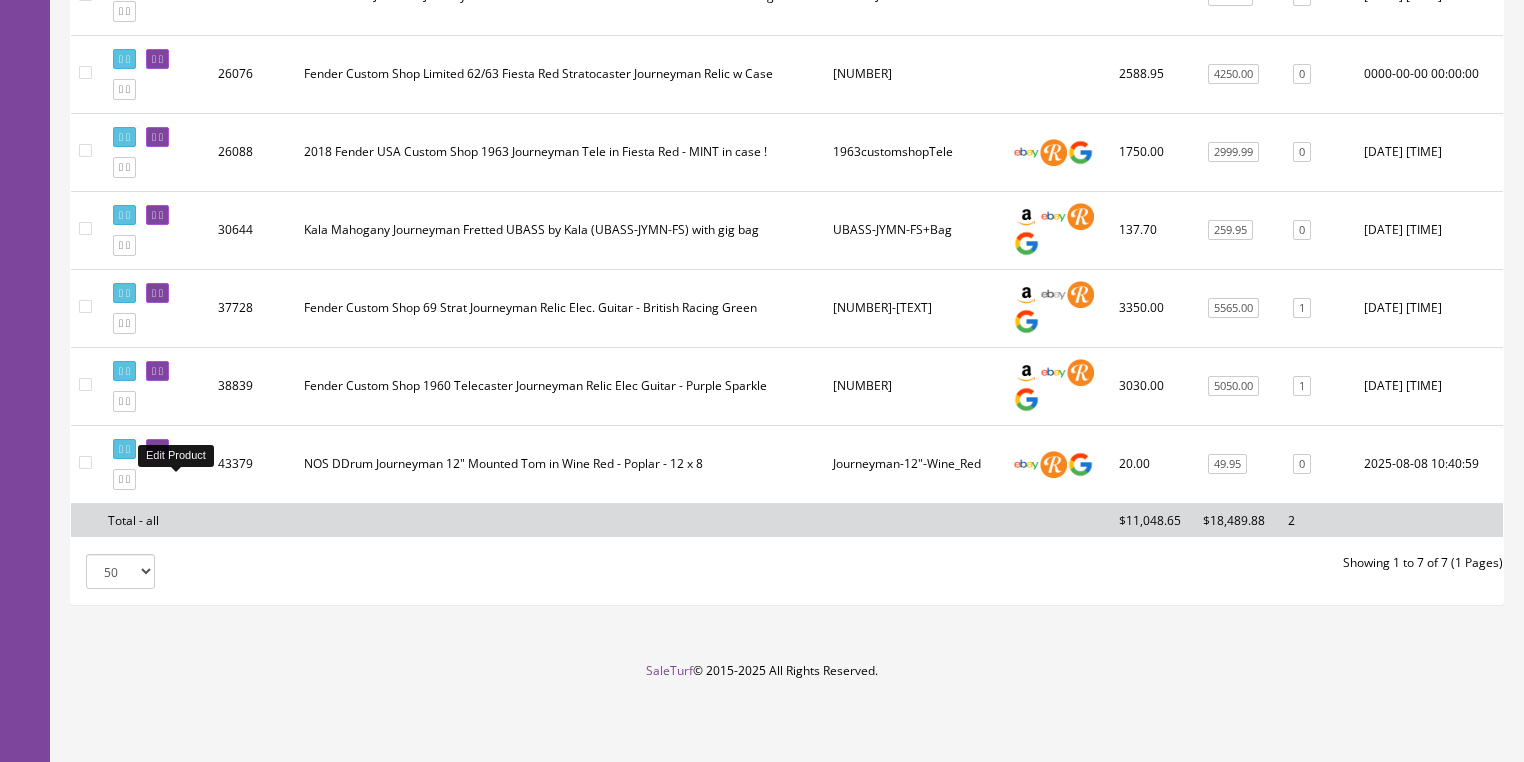 click at bounding box center (157, 449) 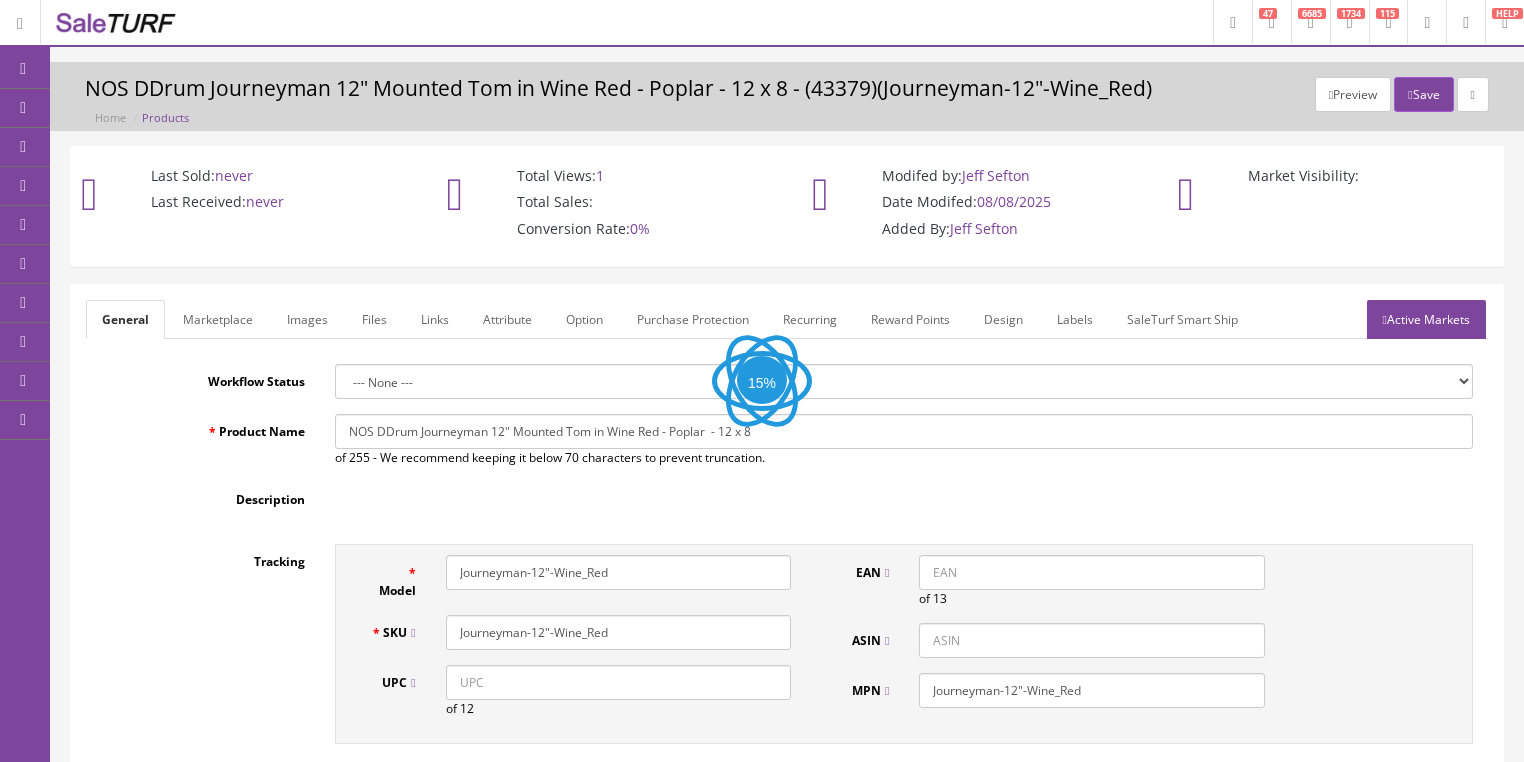 scroll, scrollTop: 0, scrollLeft: 0, axis: both 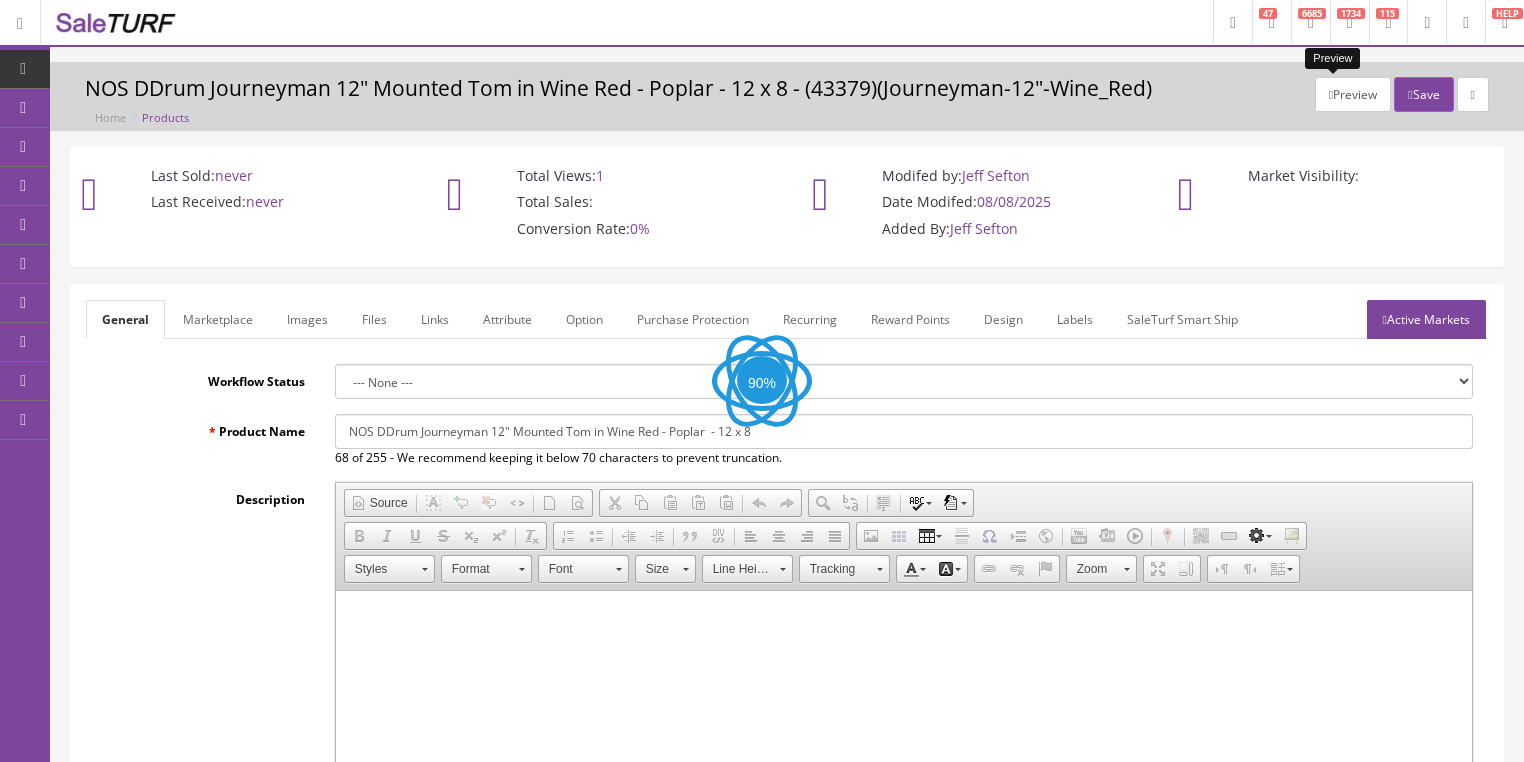 click on "Preview" at bounding box center [1353, 94] 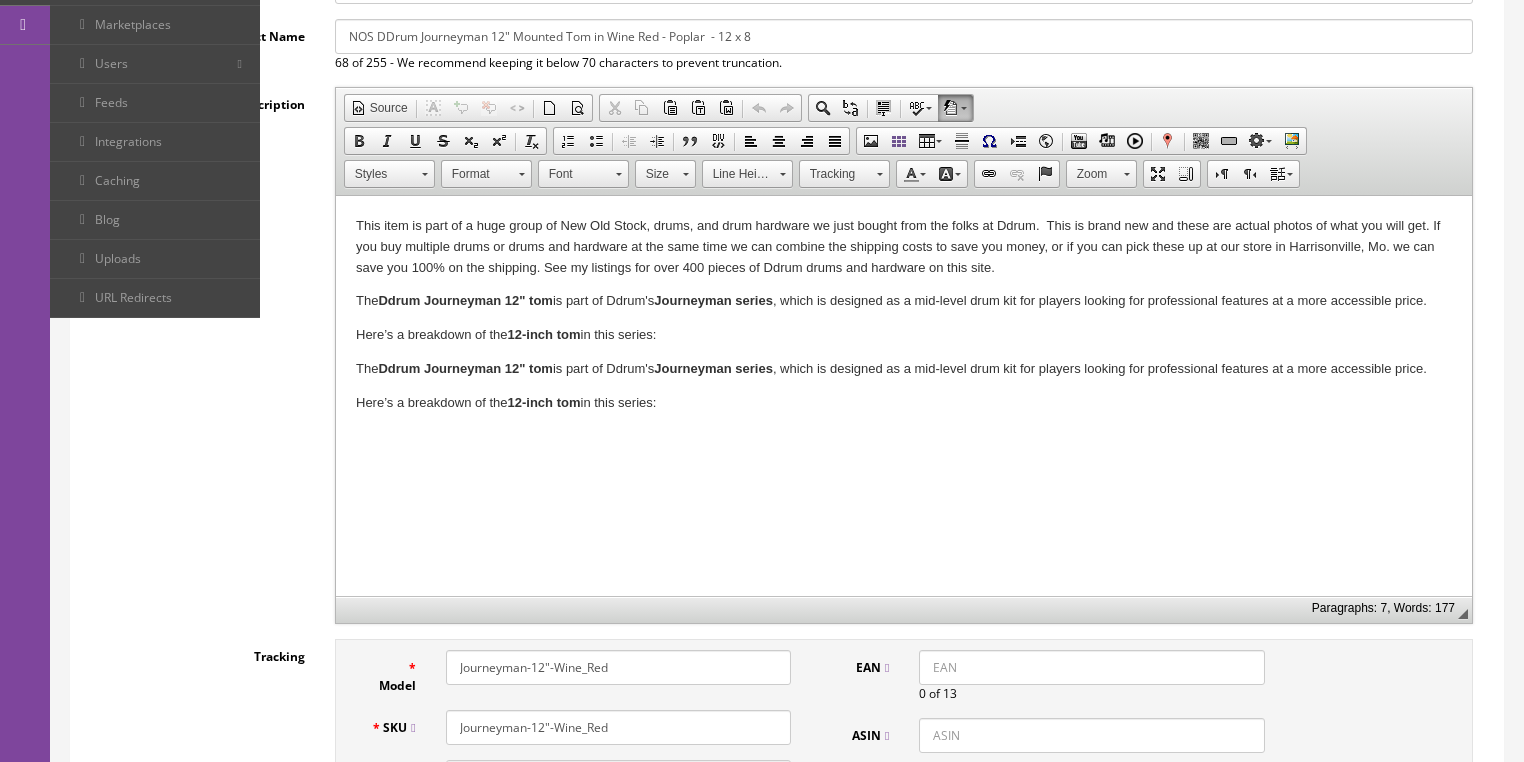 scroll, scrollTop: 400, scrollLeft: 0, axis: vertical 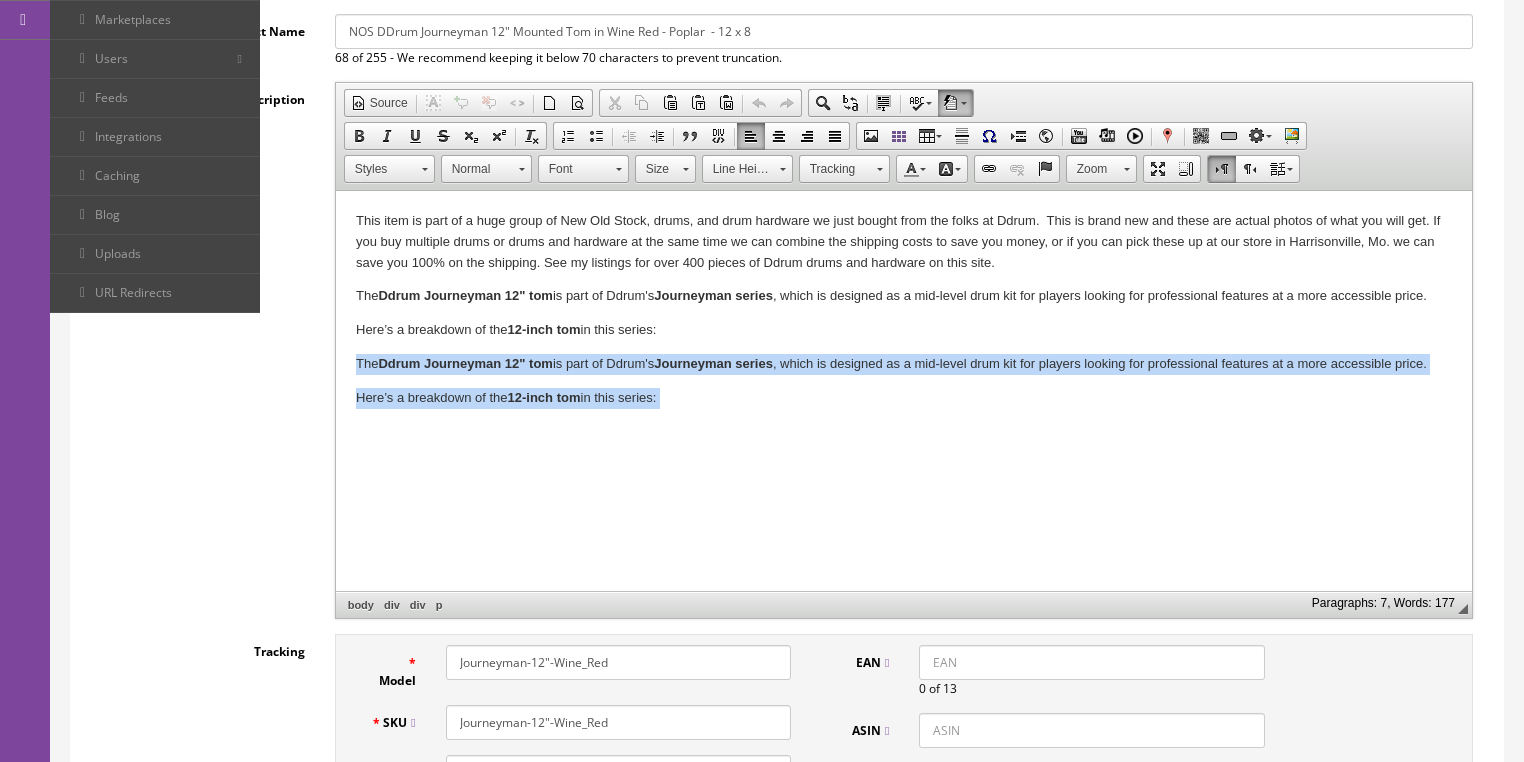 drag, startPoint x: 350, startPoint y: 366, endPoint x: 758, endPoint y: 422, distance: 411.8252 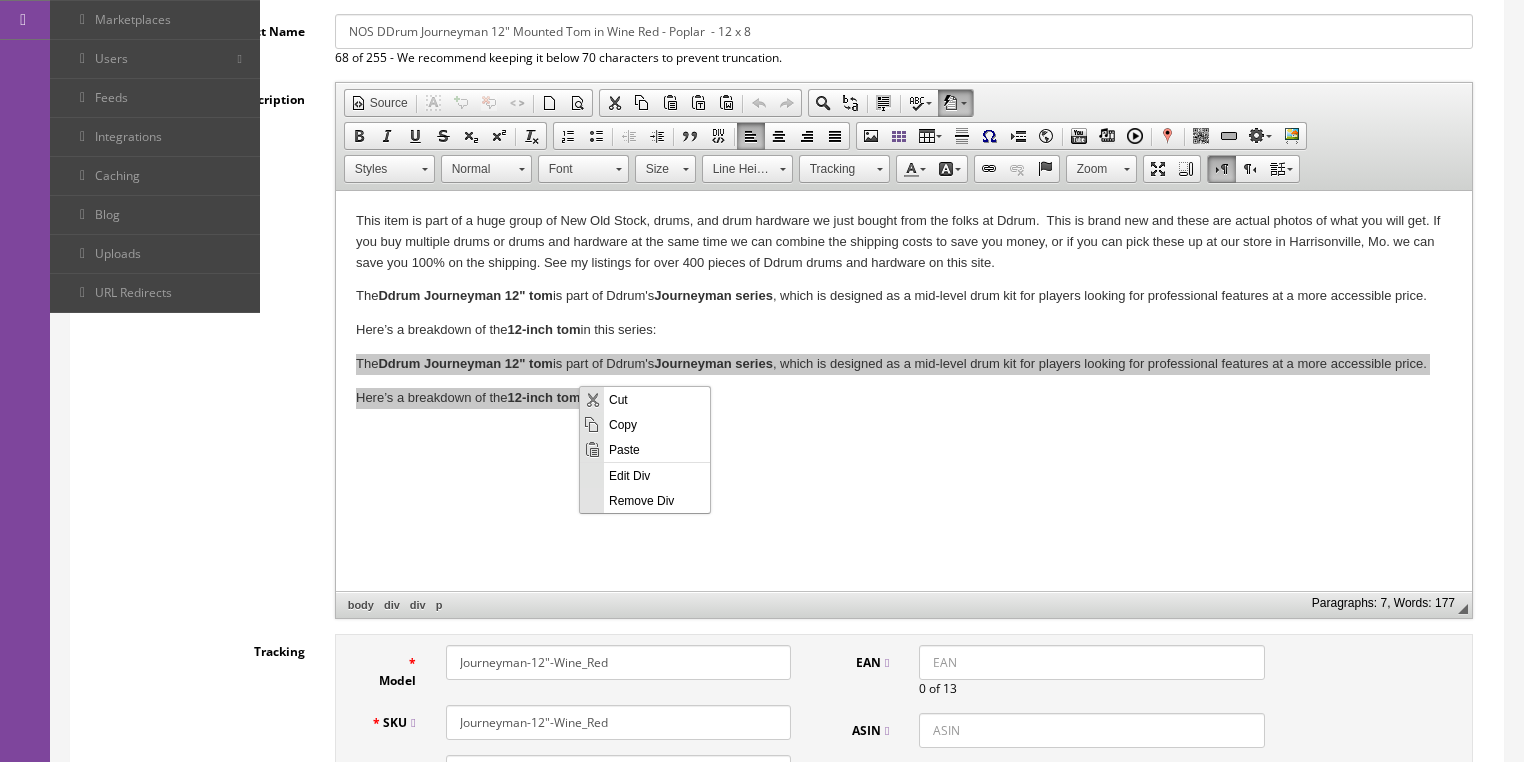 scroll, scrollTop: 0, scrollLeft: 0, axis: both 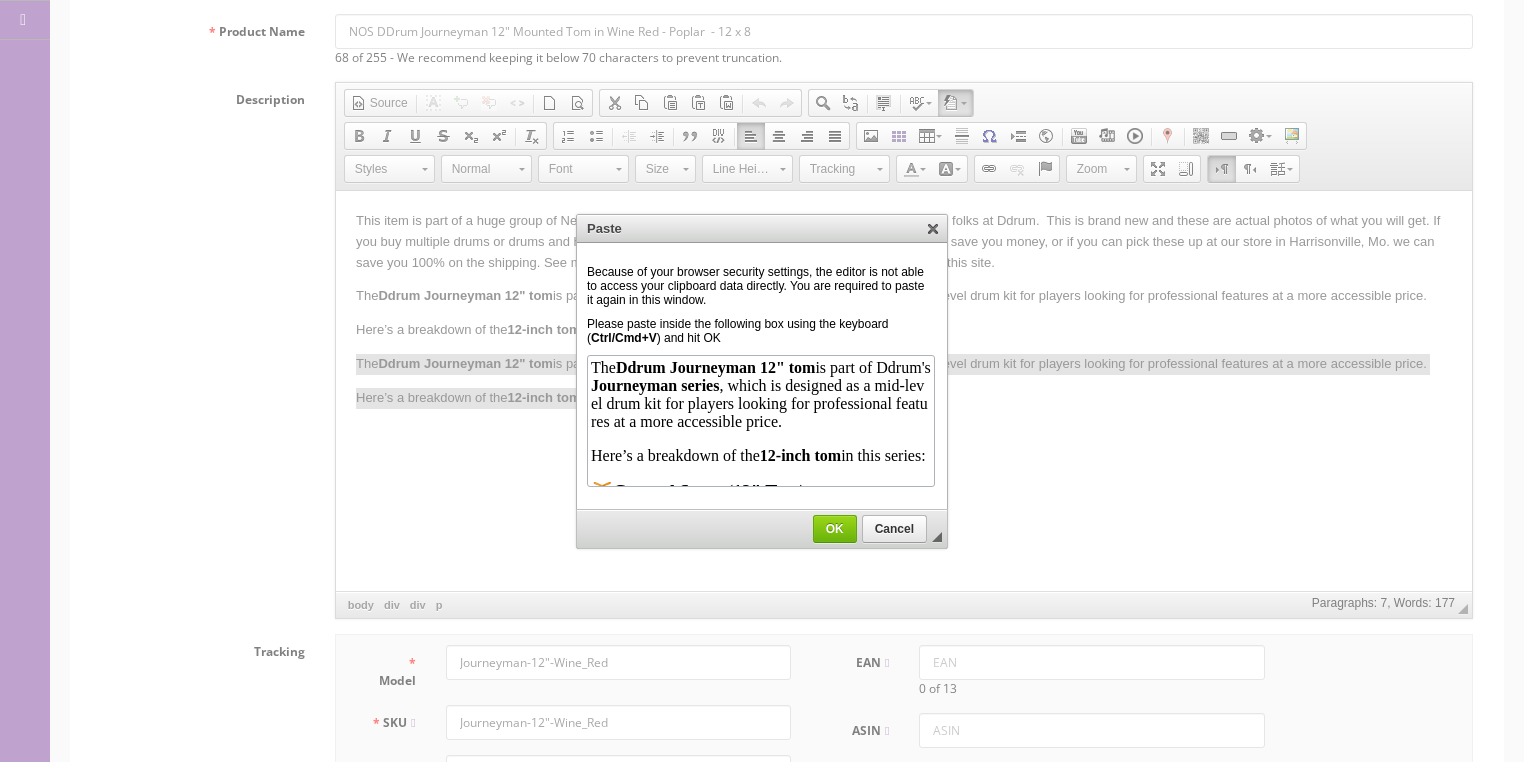 click on "OK" at bounding box center (835, 529) 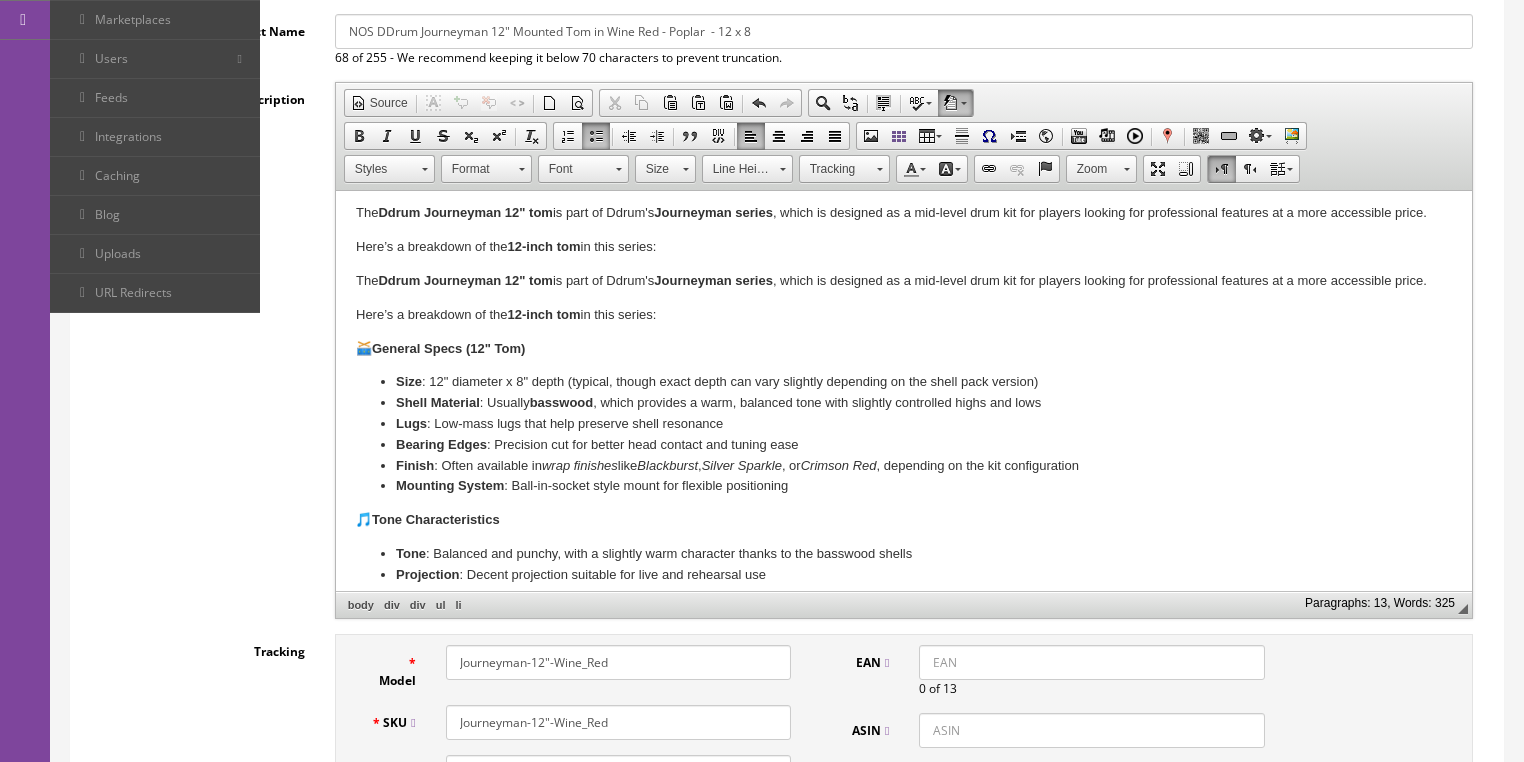 scroll, scrollTop: 82, scrollLeft: 0, axis: vertical 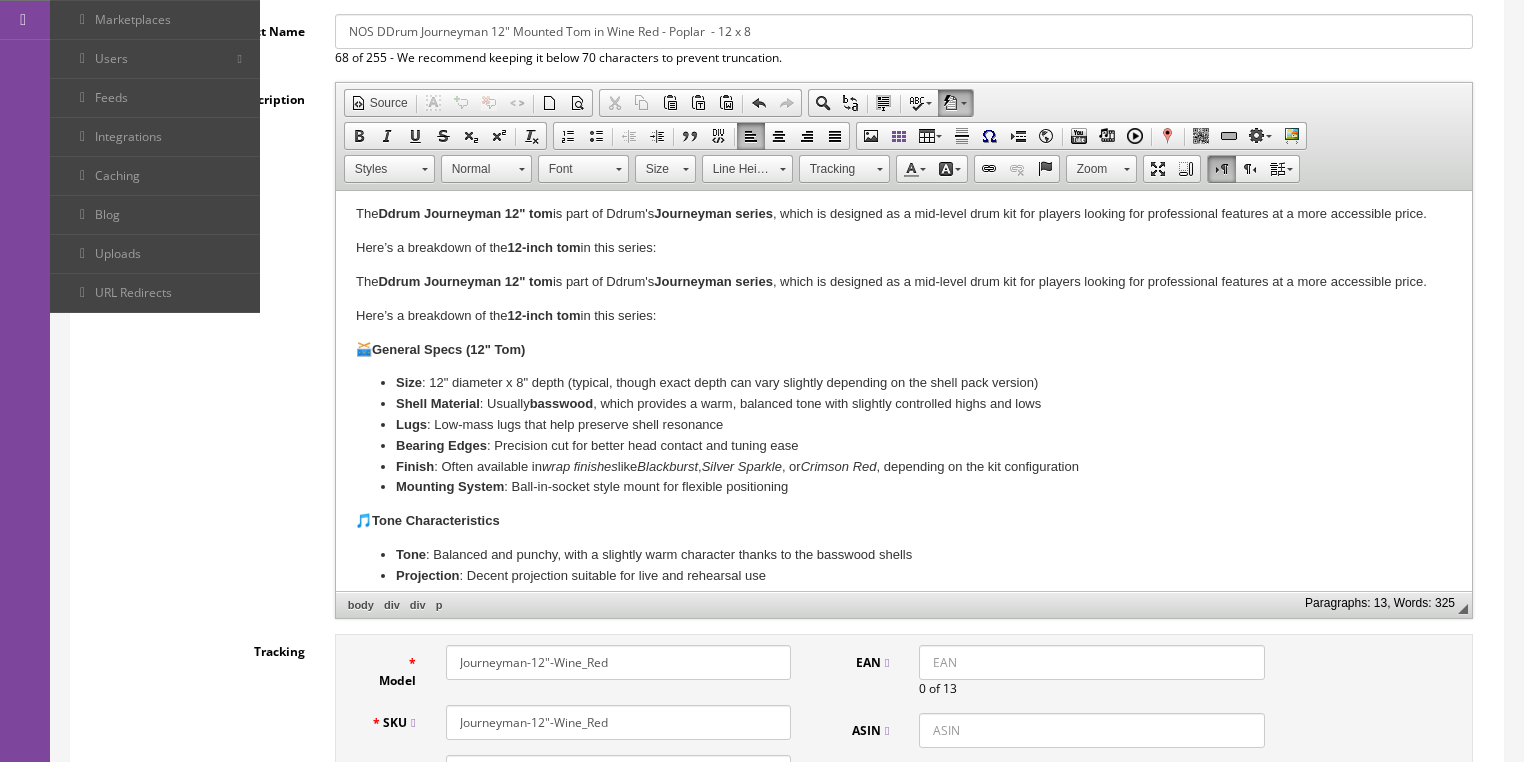 drag, startPoint x: 344, startPoint y: 209, endPoint x: 696, endPoint y: 241, distance: 353.45154 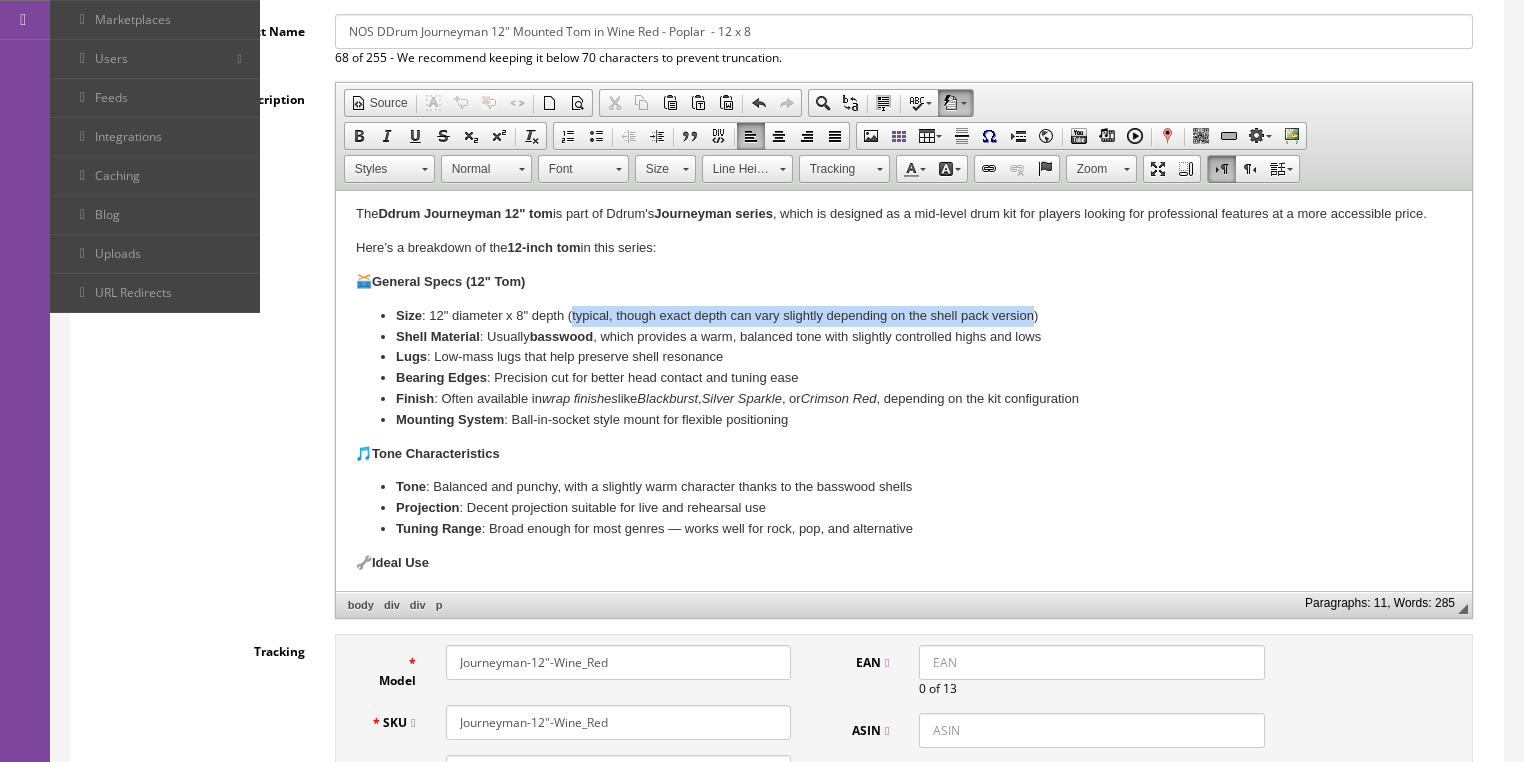 drag, startPoint x: 570, startPoint y: 313, endPoint x: 1026, endPoint y: 305, distance: 456.07016 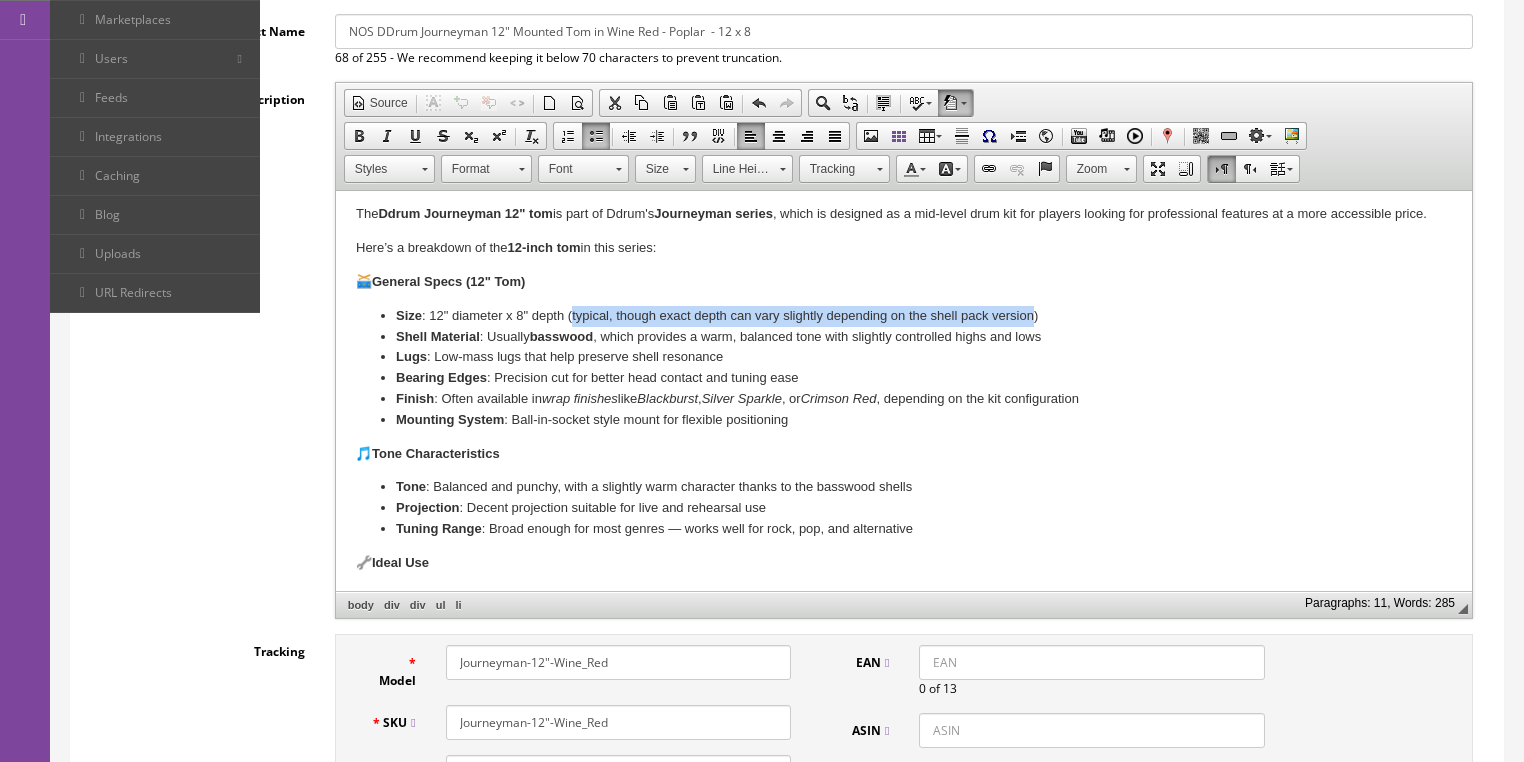 type 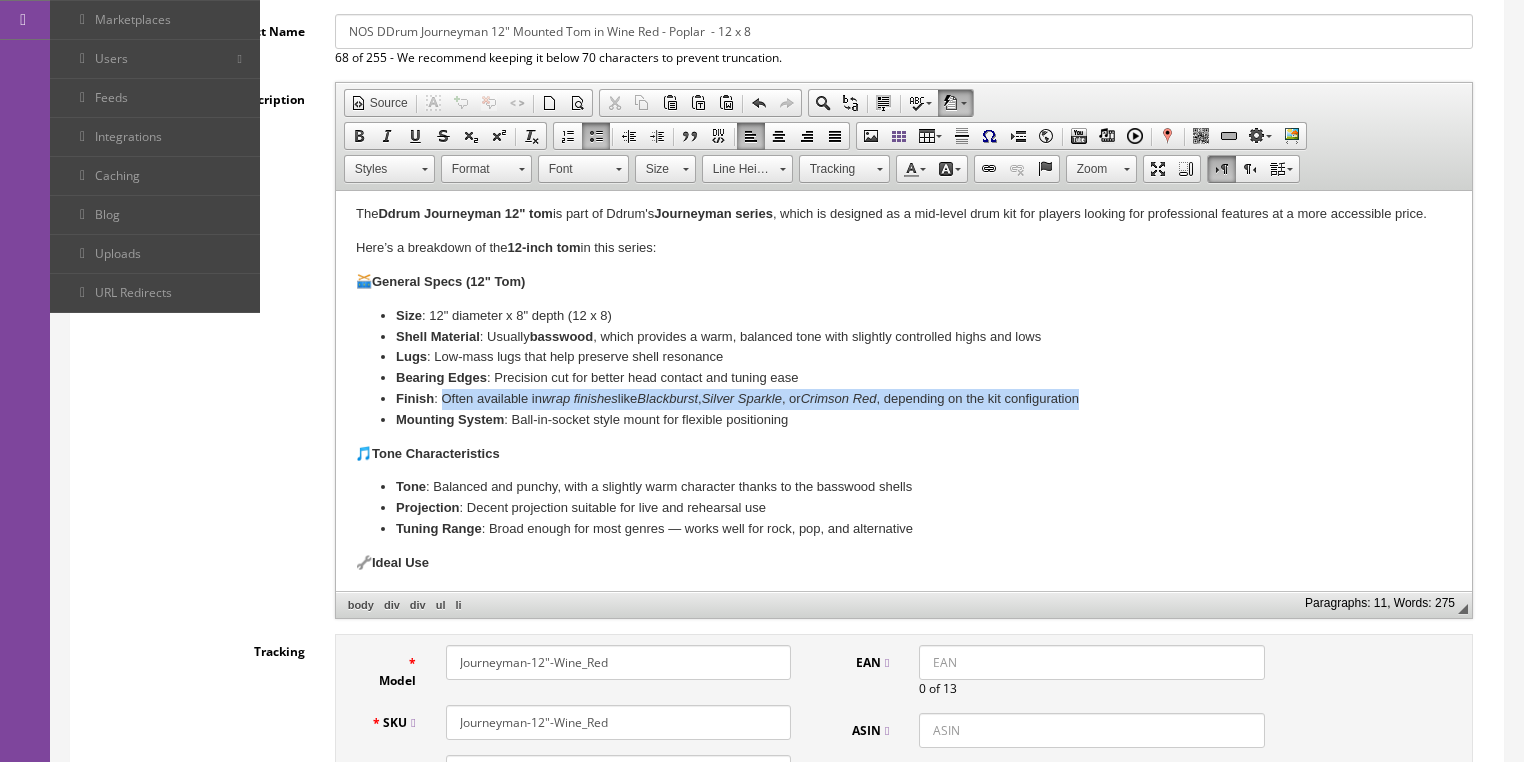 drag, startPoint x: 442, startPoint y: 397, endPoint x: 1110, endPoint y: 400, distance: 668.0067 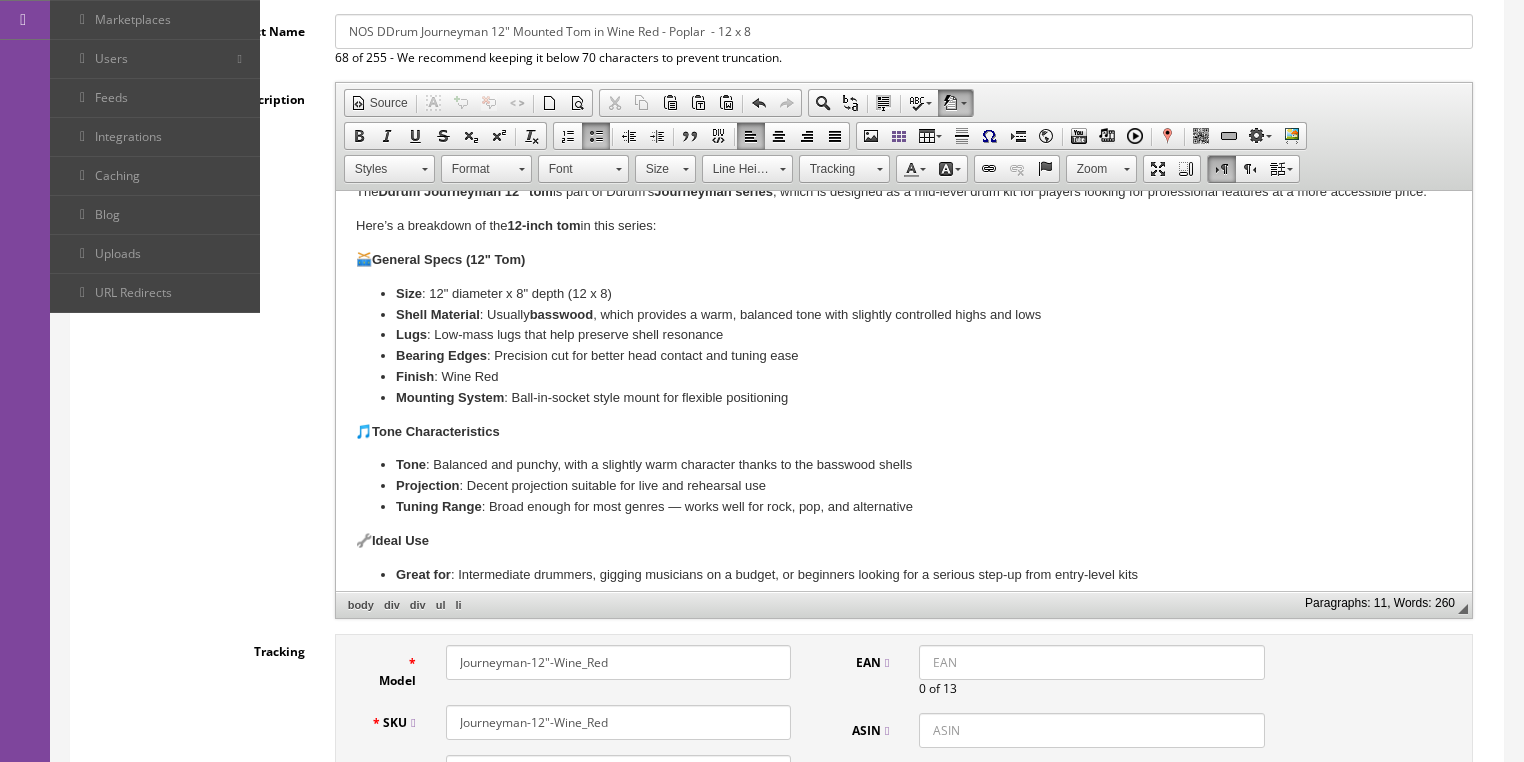 scroll, scrollTop: 118, scrollLeft: 0, axis: vertical 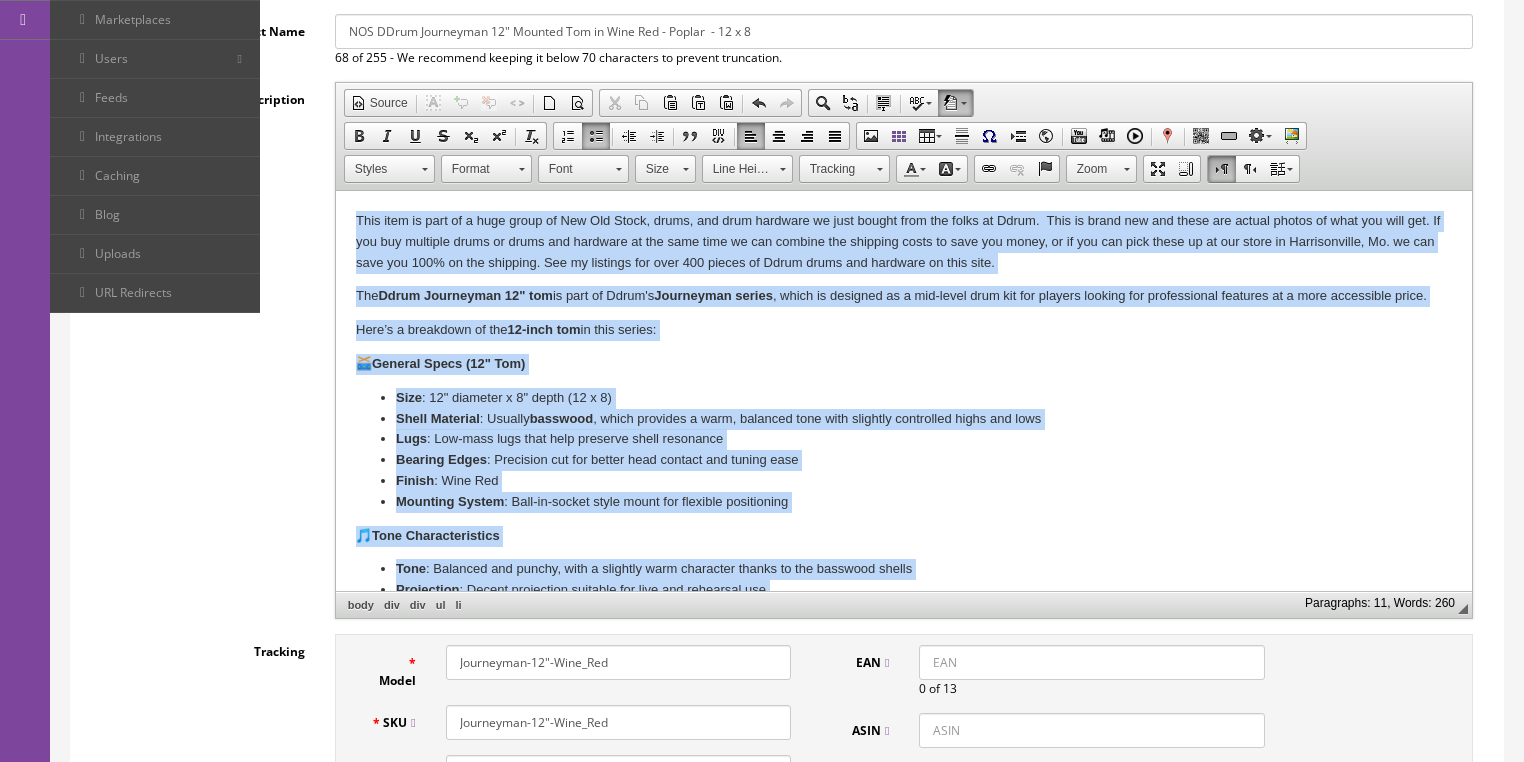 drag, startPoint x: 1149, startPoint y: 559, endPoint x: 355, endPoint y: 208, distance: 868.1227 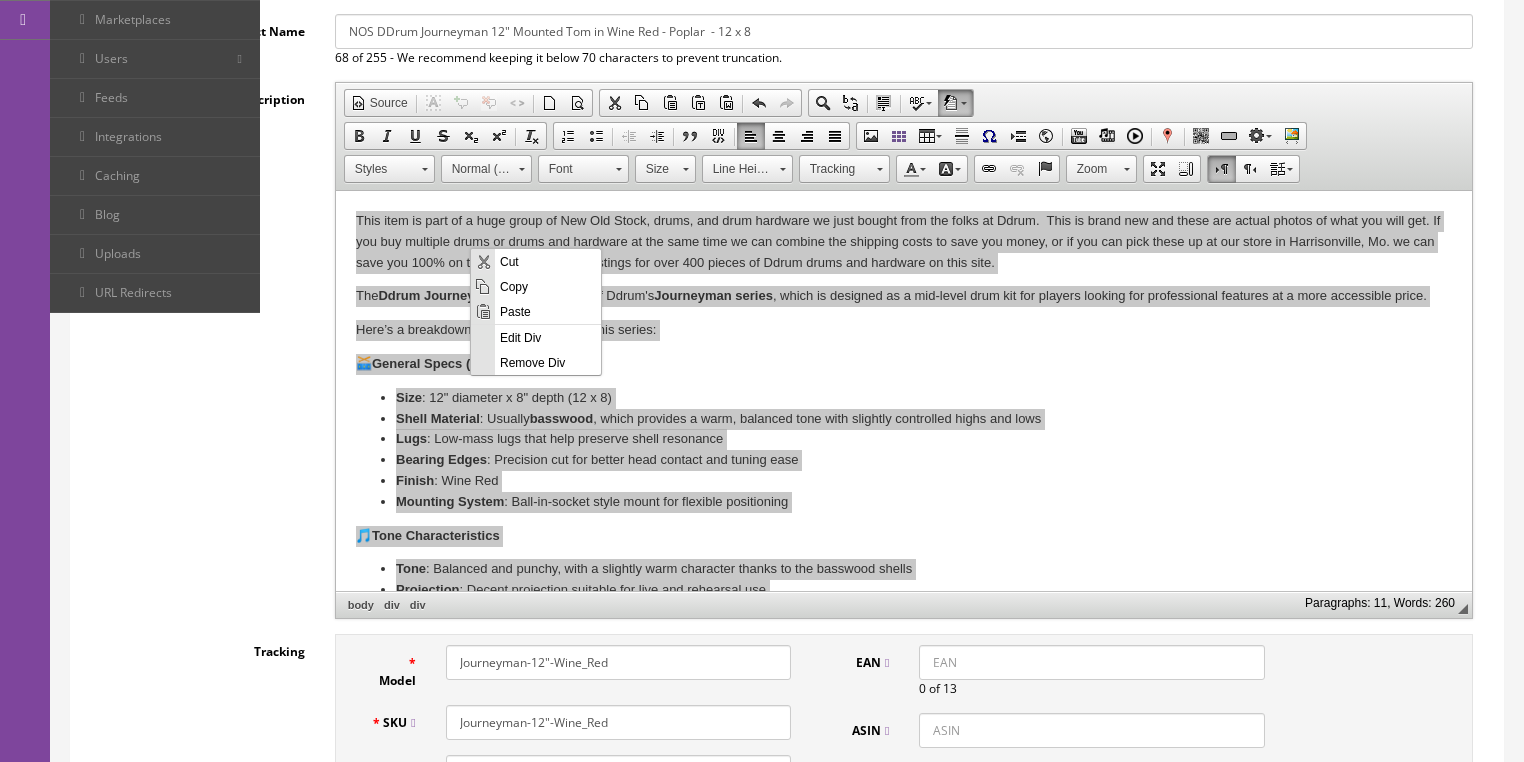 click on "Copy" at bounding box center [548, 285] 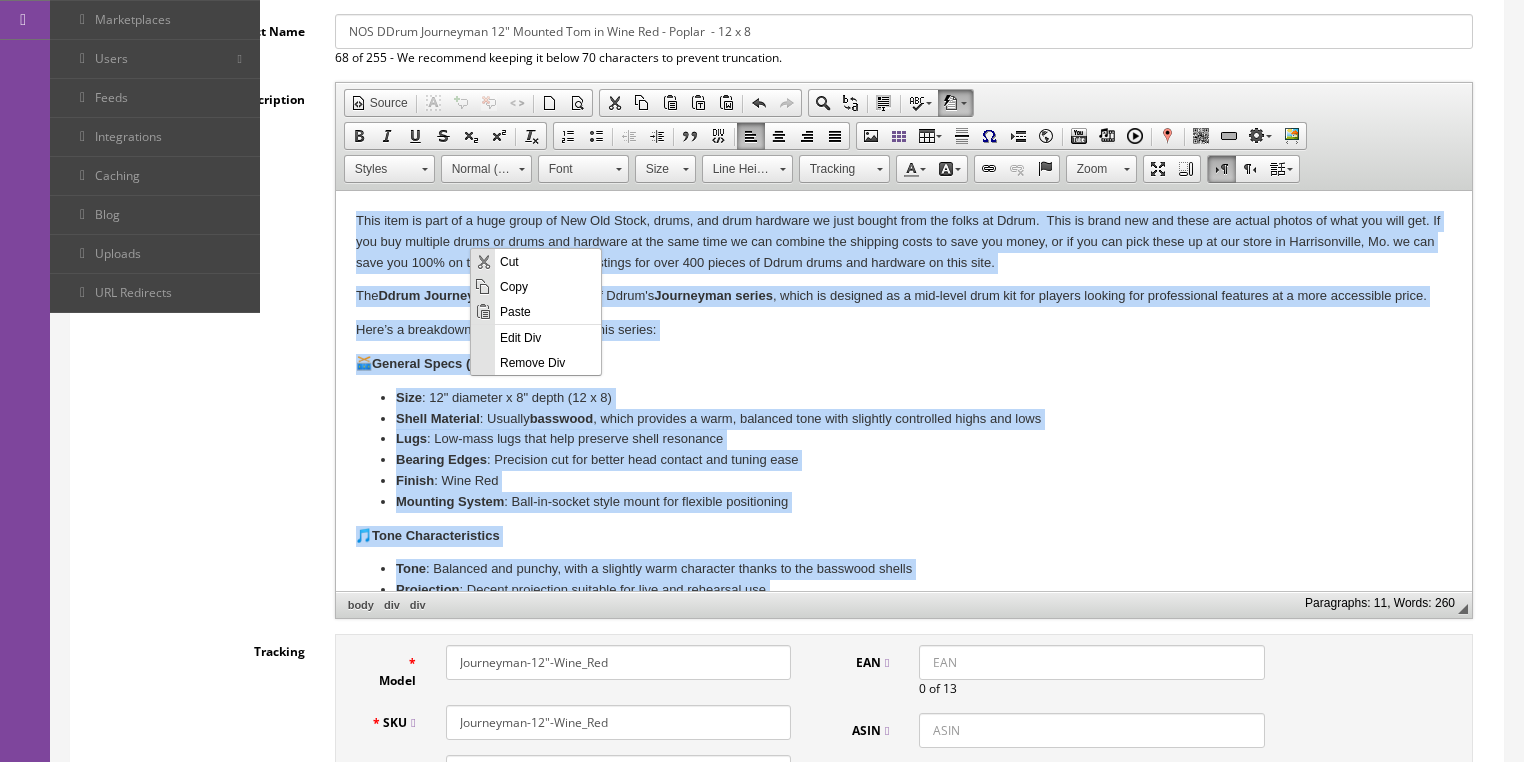 copy on "This item is part of a huge group of New Old Stock, drums, and drum hardware we just bought from the folks at Ddrum.  This is brand new and these are actual photos of what you will get. If you buy multiple drums or drums and hardware at the same time we can combine the shipping costs to save you money, or if you can pick these up at our store in Harrisonville, Mo. we can save you 100% on the shipping. See my listings for over 400 pieces of Ddrum drums and hardware on this site.  The  Ddrum Journeyman 12" tom  is part of Ddrum's  Journeyman series , which is designed as a mid-level drum kit for players looking for professional features at a more accessible price. Here’s a breakdown of the  12-inch tom  in this series: 🥁  General Specs (12" Tom) Size : 12" diameter x 8" depth (12 x 8) Shell Material : Usually  basswood , which provides a warm, balanced tone with slightly controlled highs and lows Lugs : Low-mass lugs that help preserve shell resonance Bearing Edges : Precision cut for better head contact and..." 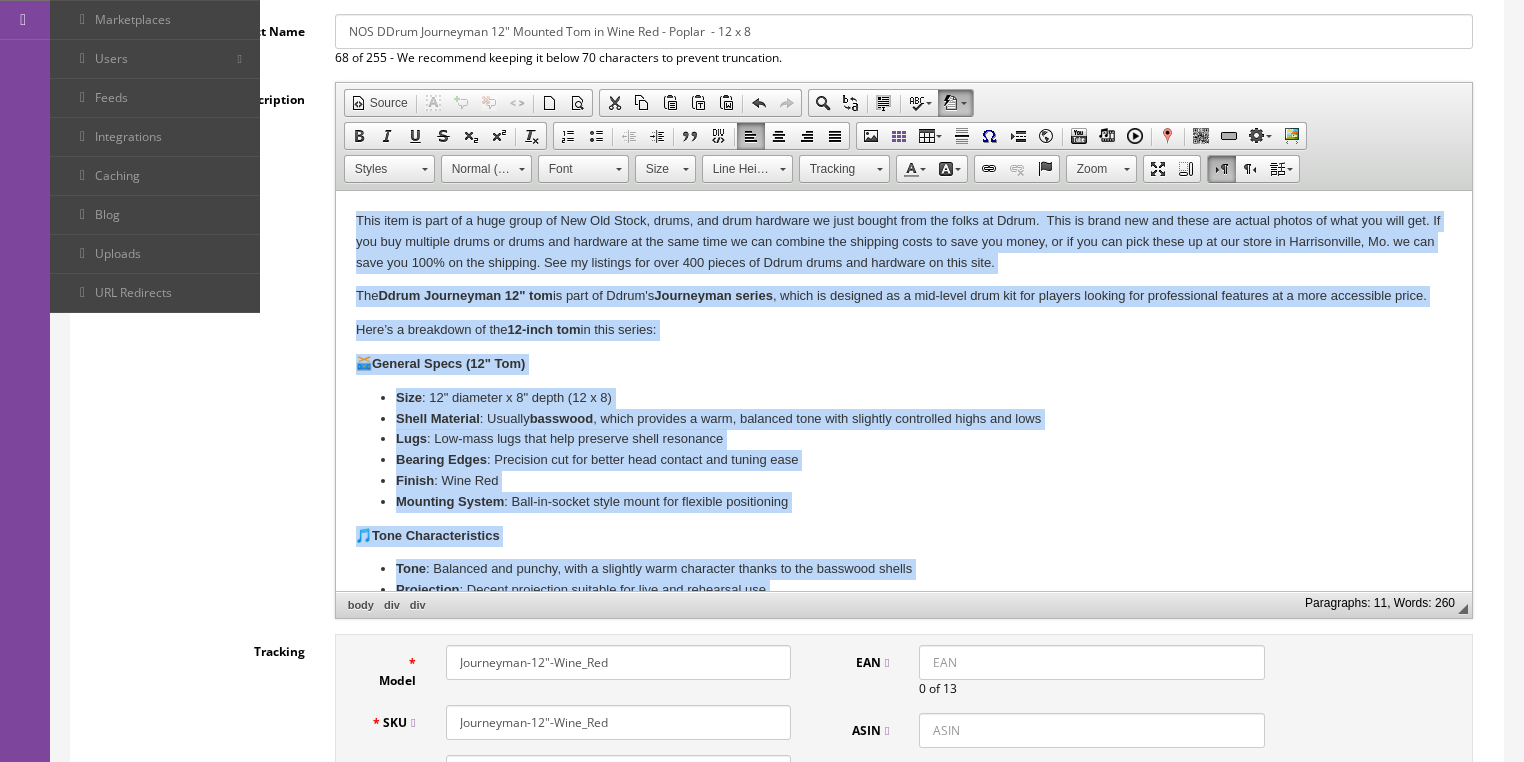 click on "The  Ddrum Journeyman 12" tom  is part of Ddrum's  Journeyman series , which is designed as a mid-level drum kit for players looking for professional features at a more accessible price. Here’s a breakdown of the  12-inch tom  in this series: 🥁  General Specs (12" Tom) Size : 12" diameter x 8" depth (12 x 8) Shell Material : Usually  basswood , which provides a warm, balanced tone with slightly controlled highs and lows Lugs : Low-mass lugs that help preserve shell resonance Bearing Edges : Precision cut for better head contact and tuning ease Finish : Wine Red Mounting System : Ball-in-socket style mount for flexible positioning 🎵  Tone Characteristics Tone : Balanced and punchy, with a slightly warm character thanks to the basswood shells Projection : Decent projection suitable for live and rehearsal use Tuning Range : Broad enough for most genres — works well for rock, pop, and alternative 🔧  Ideal Use Great for" at bounding box center (903, 487) 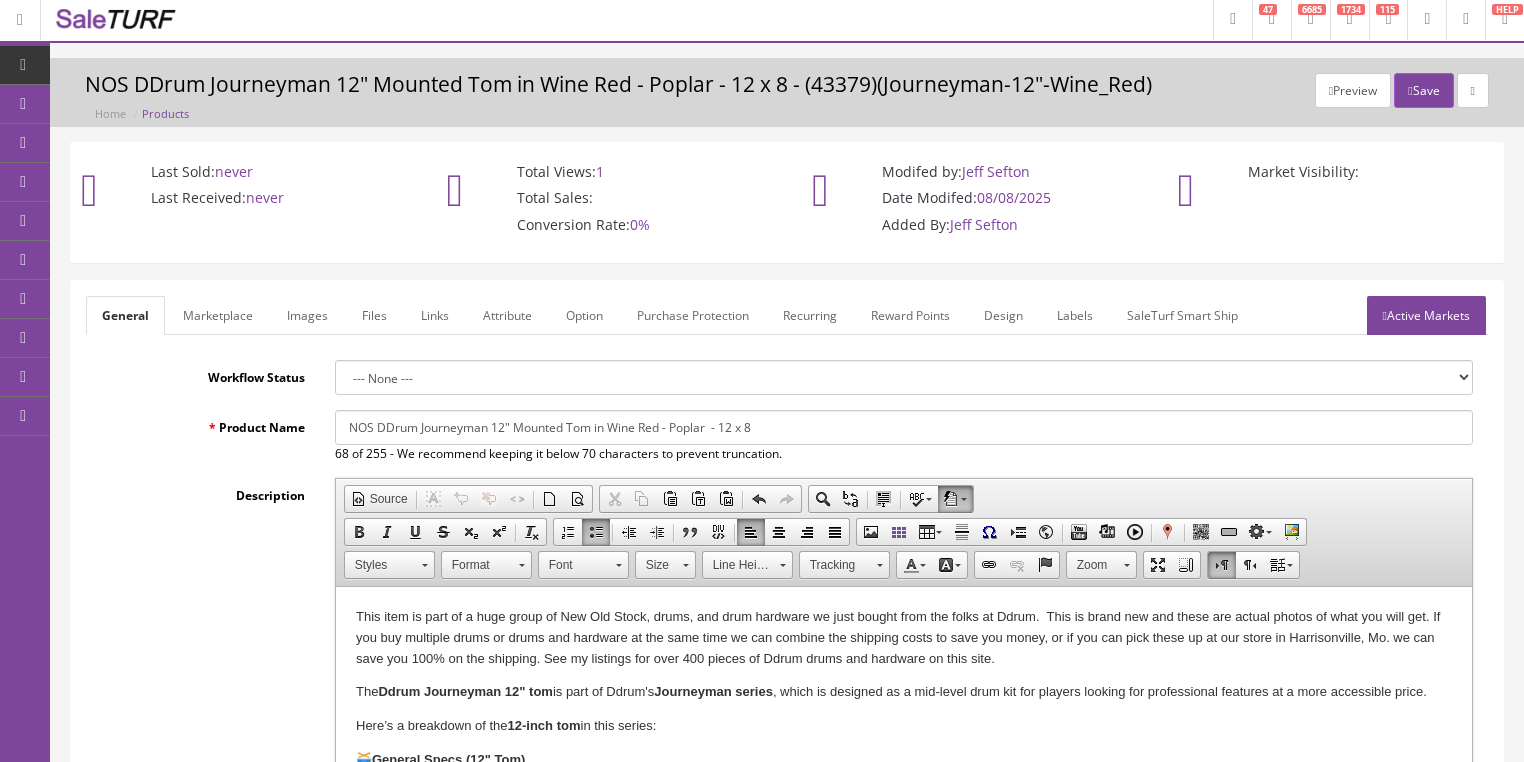 scroll, scrollTop: 0, scrollLeft: 0, axis: both 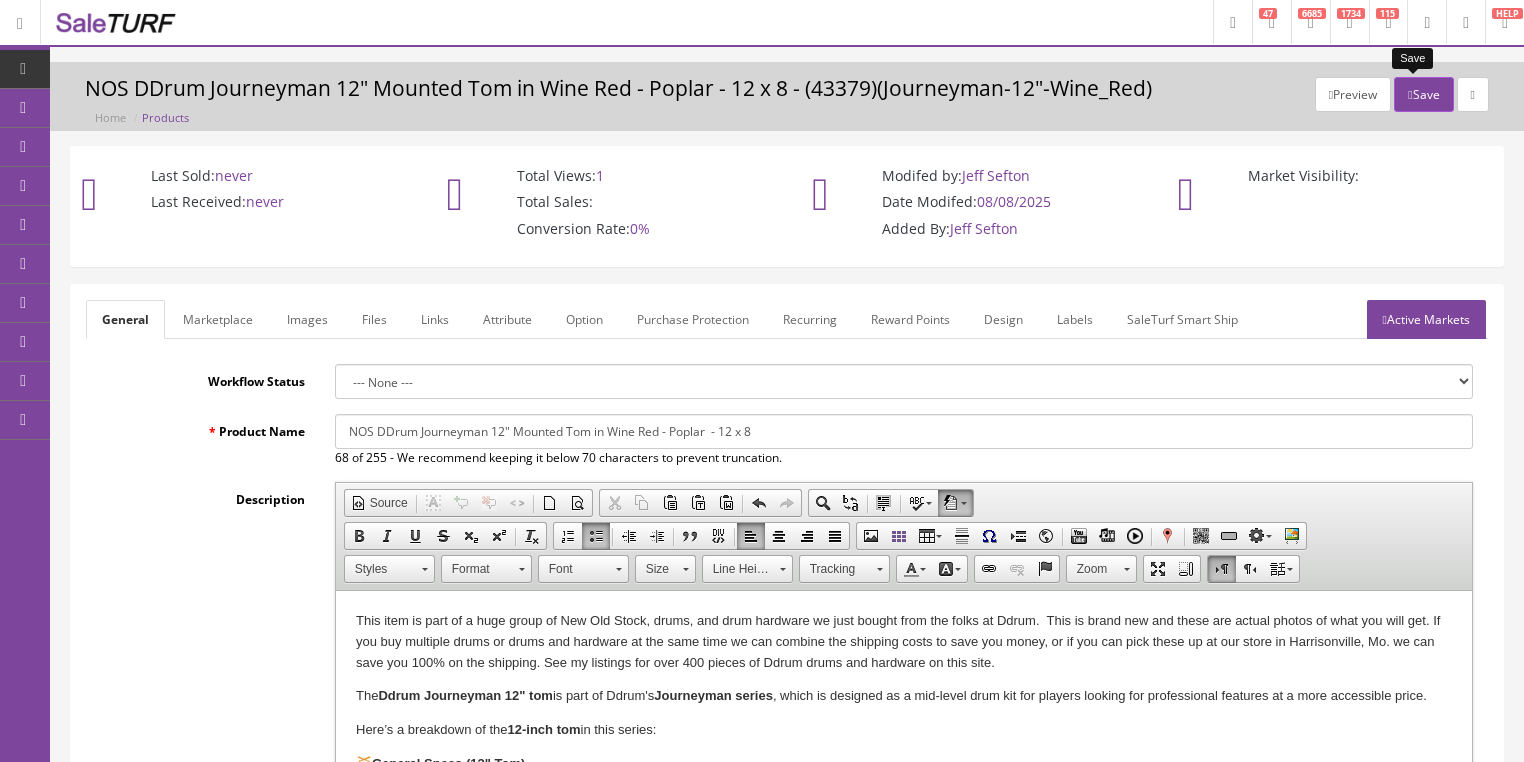 click on "Save" at bounding box center (1423, 94) 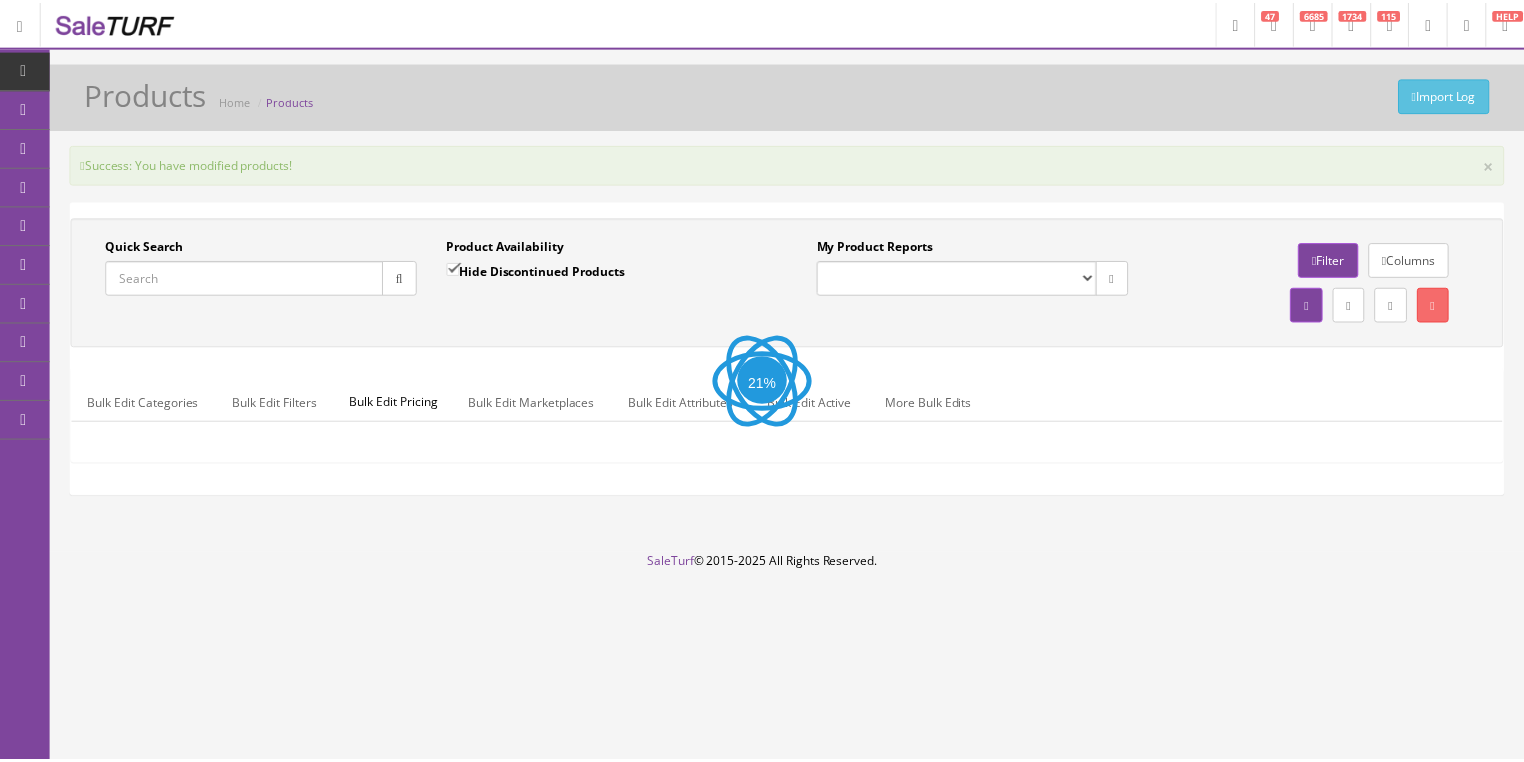 scroll, scrollTop: 0, scrollLeft: 0, axis: both 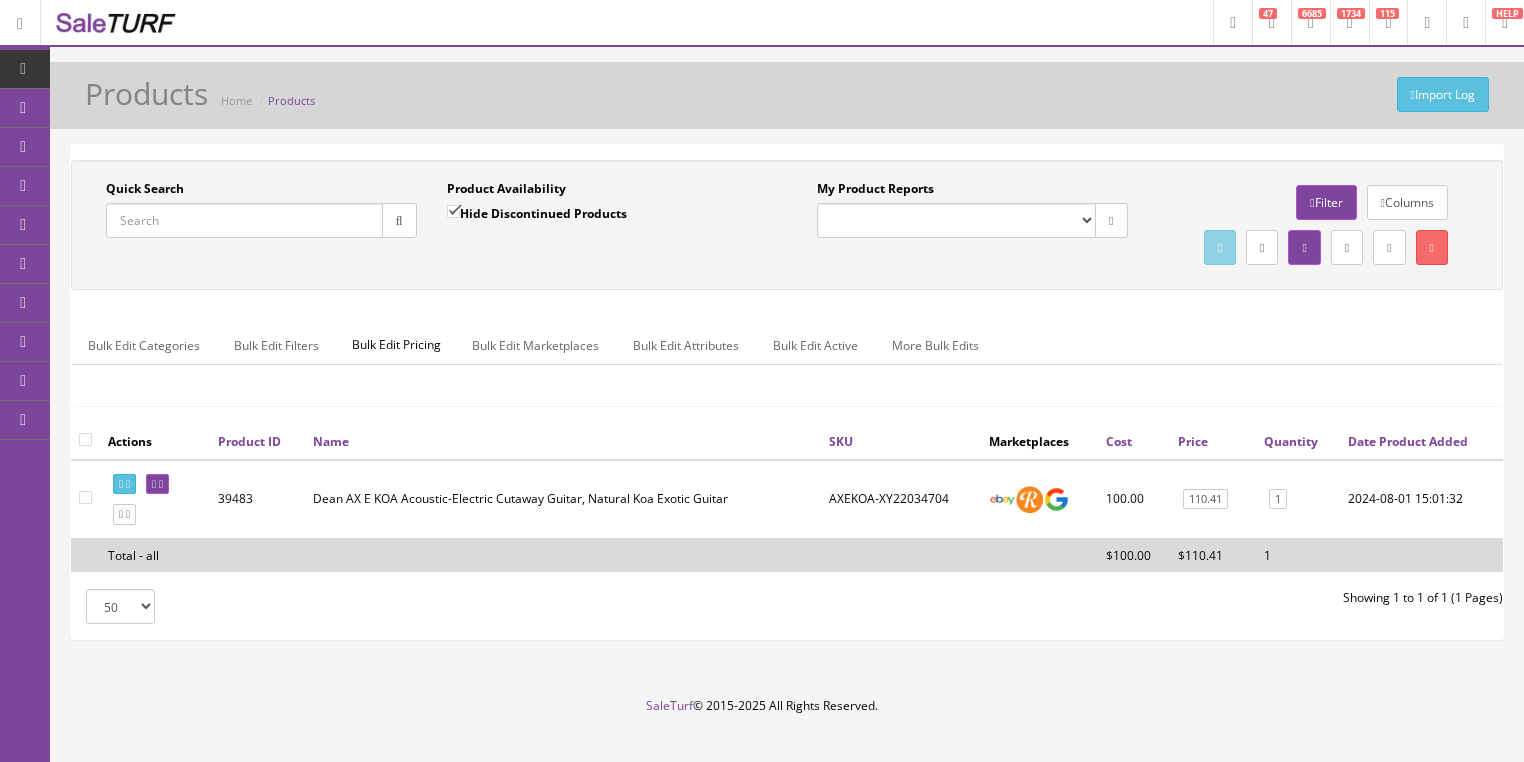 click on "Quick Search" at bounding box center (244, 220) 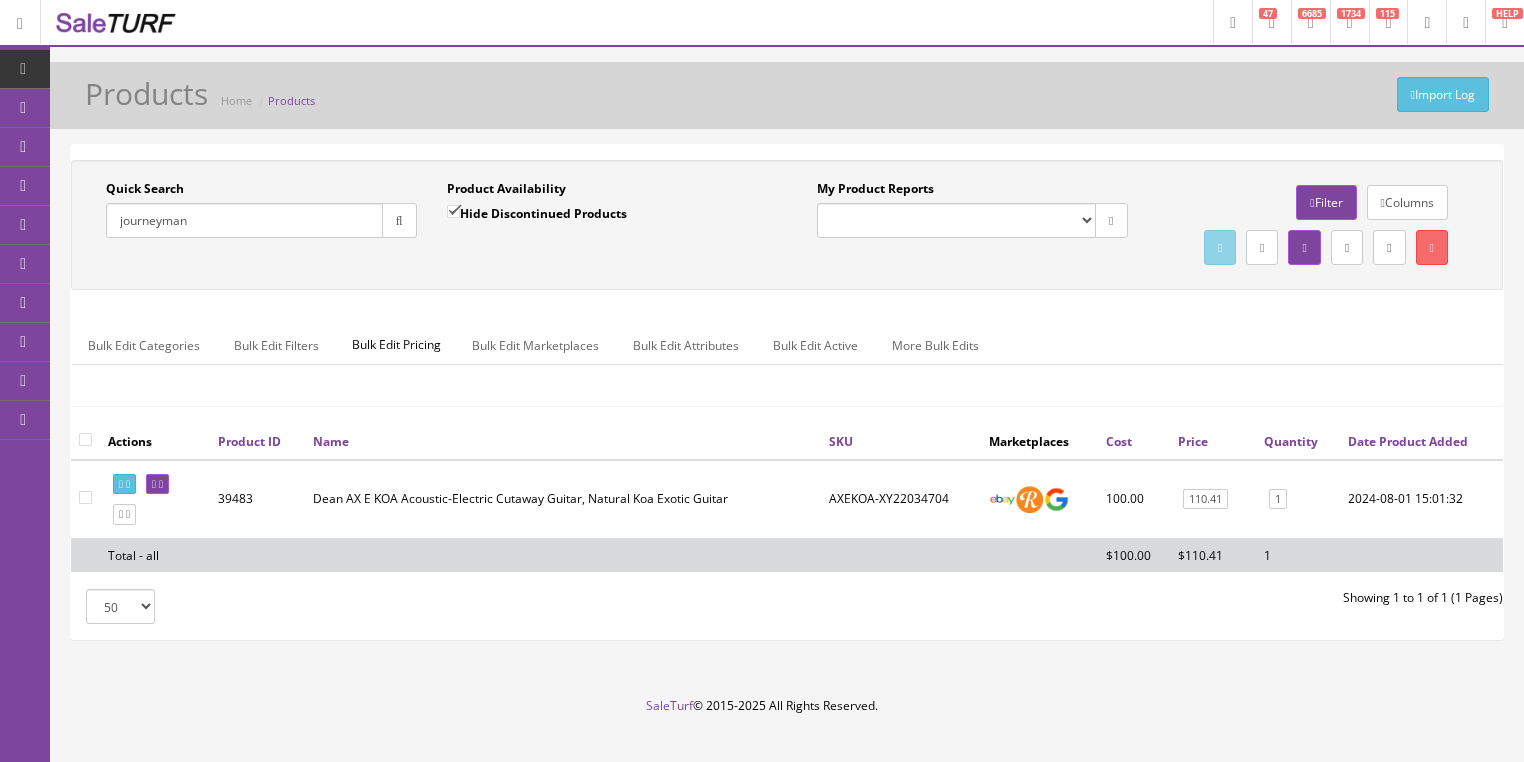 type on "journeyman" 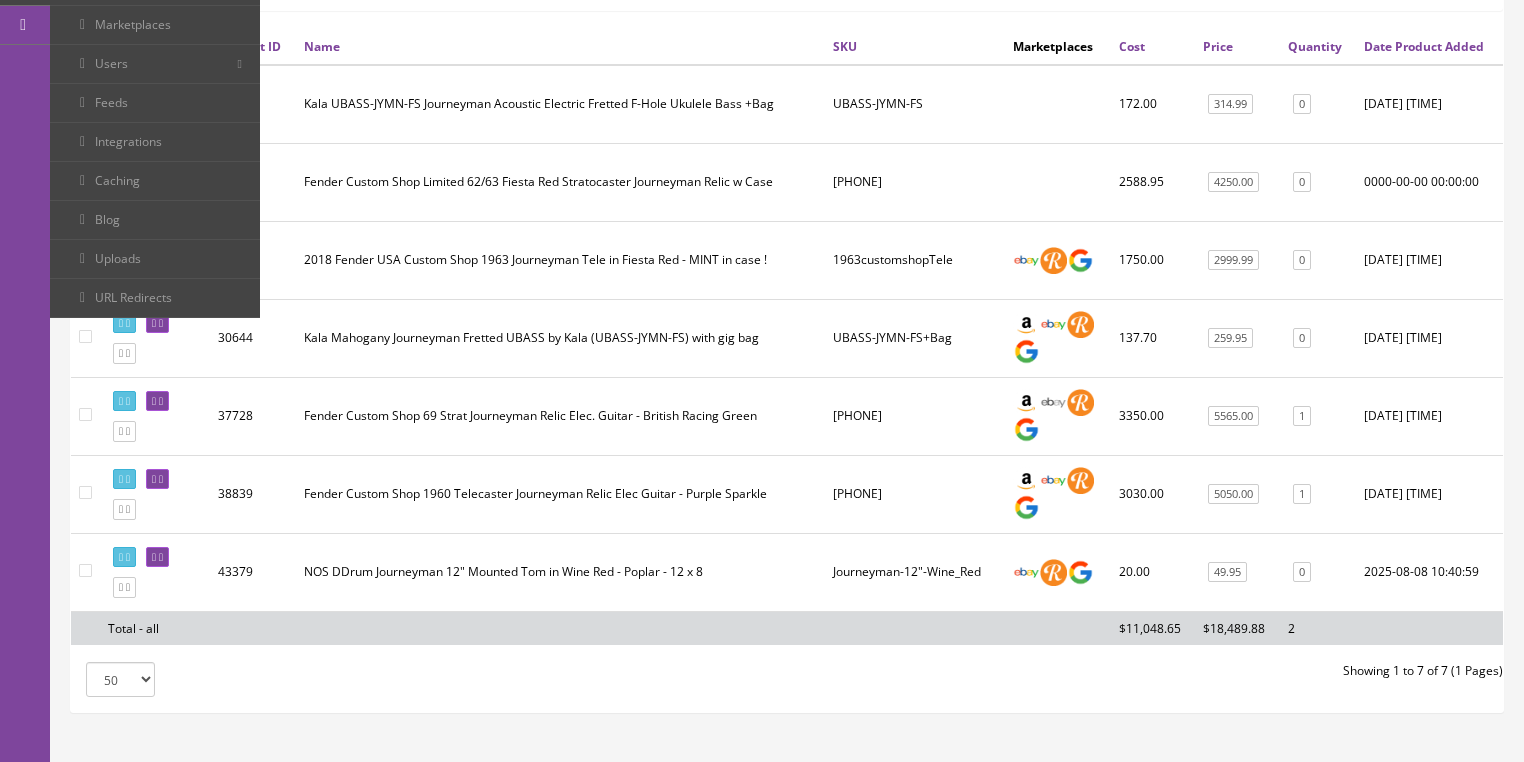 scroll, scrollTop: 400, scrollLeft: 0, axis: vertical 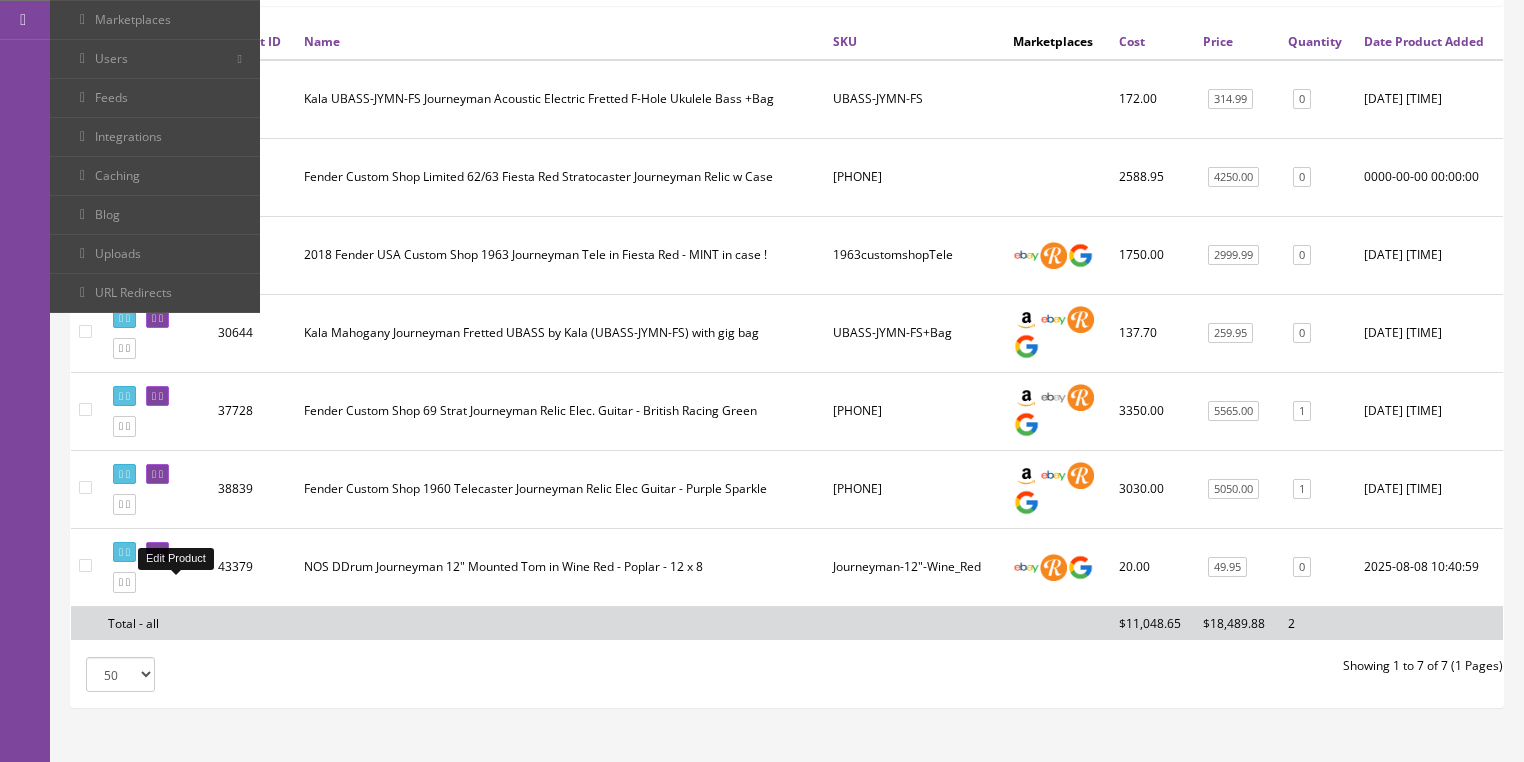 click at bounding box center [154, 552] 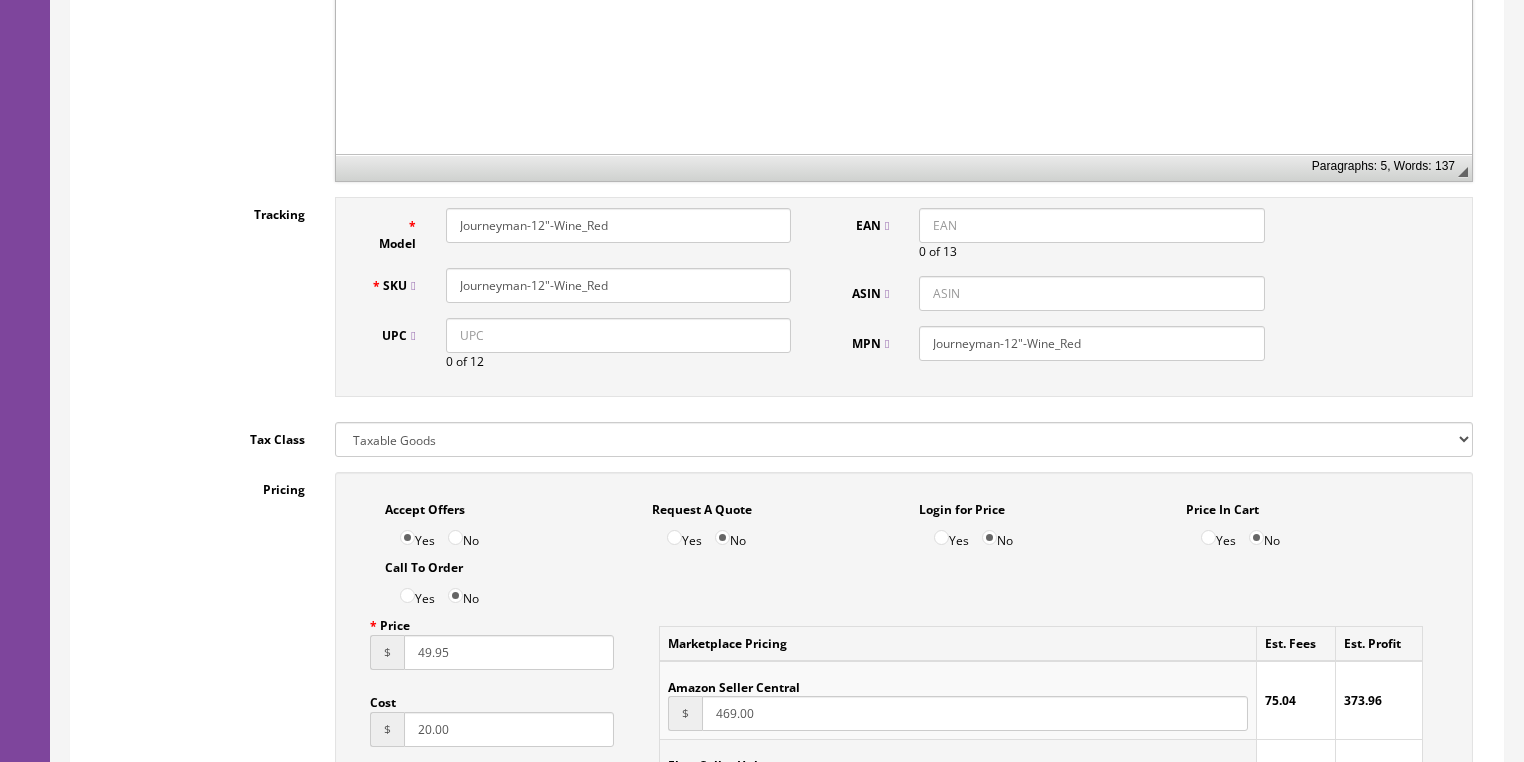 scroll, scrollTop: 480, scrollLeft: 0, axis: vertical 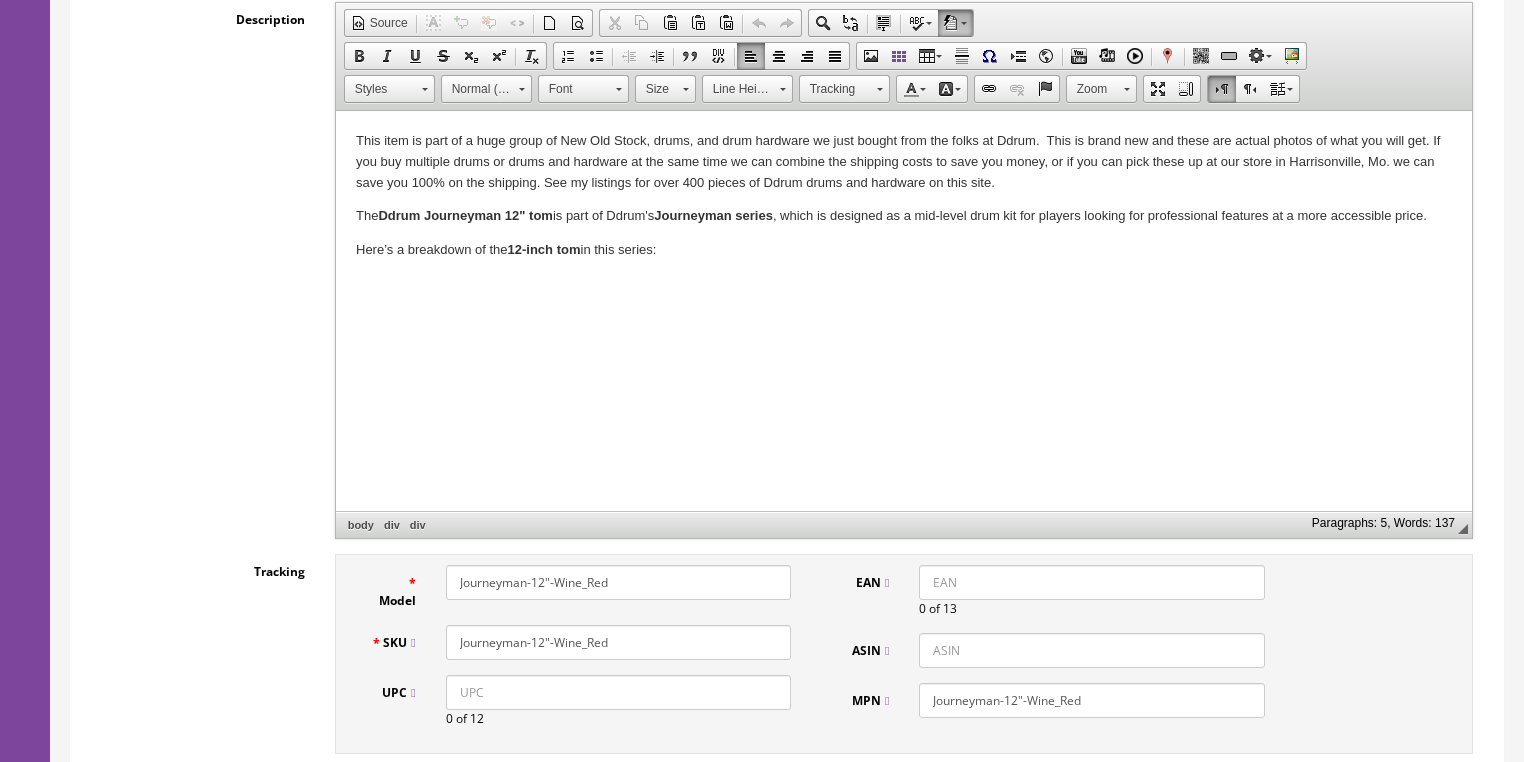 click on "Here’s a breakdown of the  12-inch tom  in this series:" at bounding box center [903, 250] 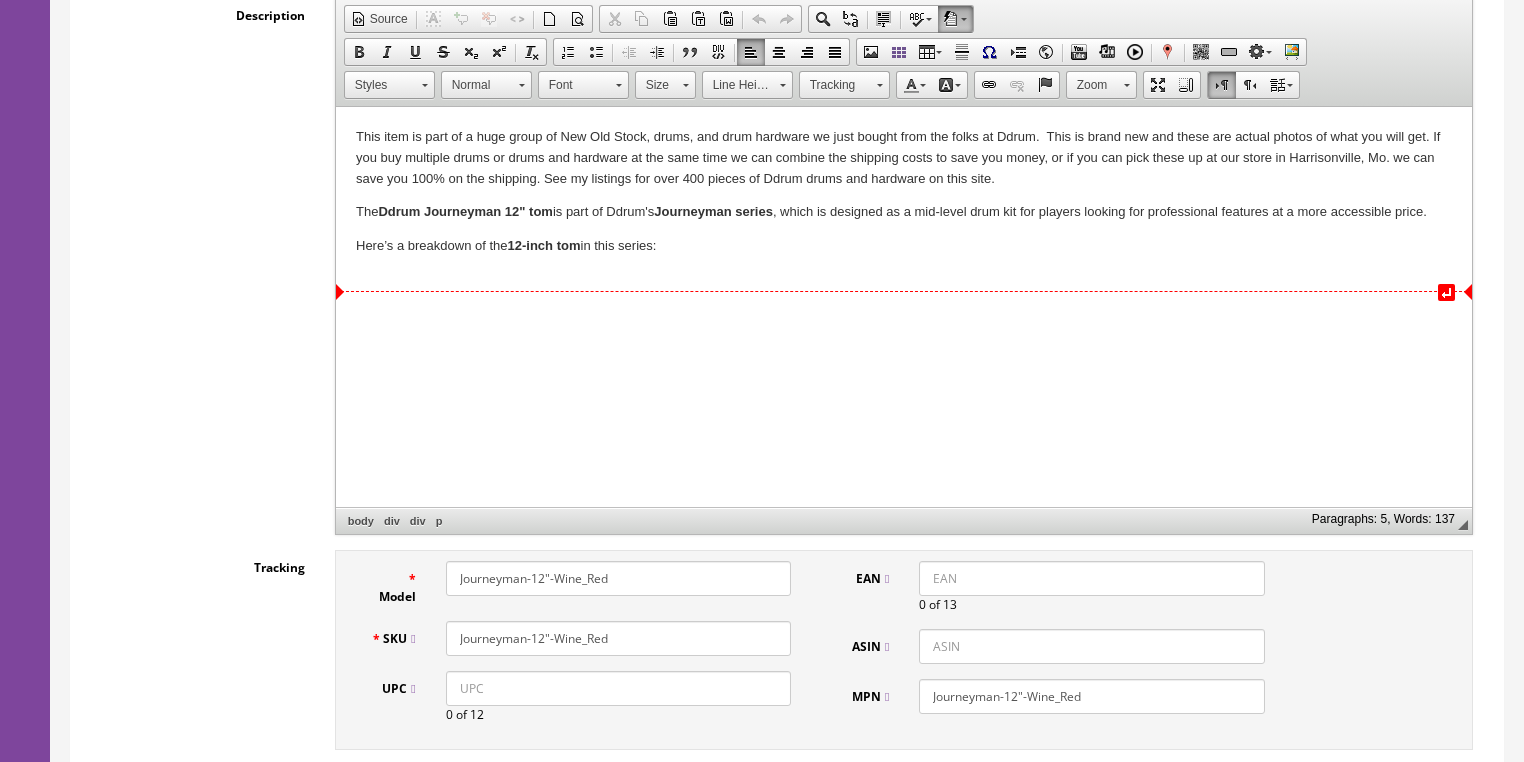 scroll, scrollTop: 480, scrollLeft: 0, axis: vertical 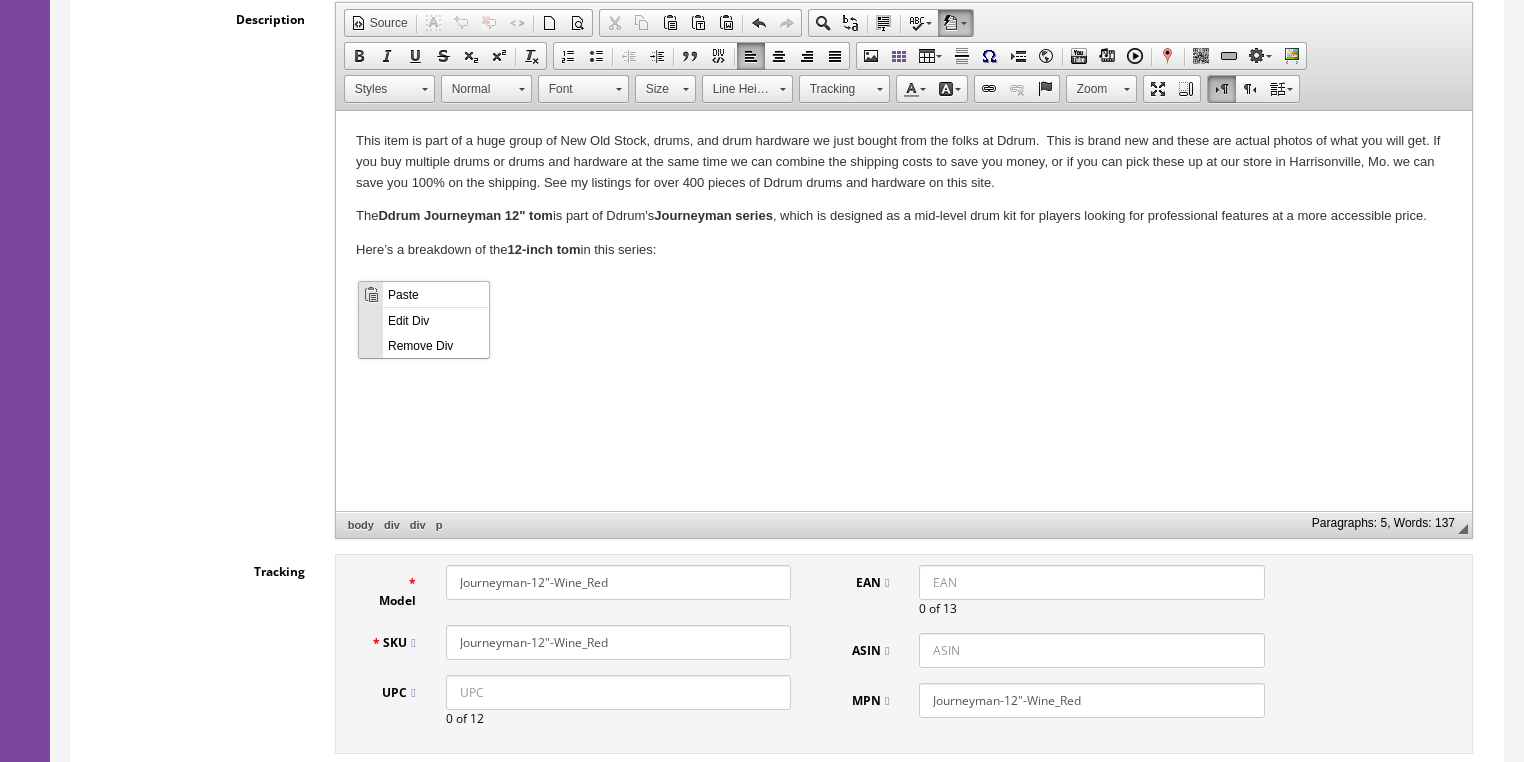 click on "Paste" at bounding box center [436, 293] 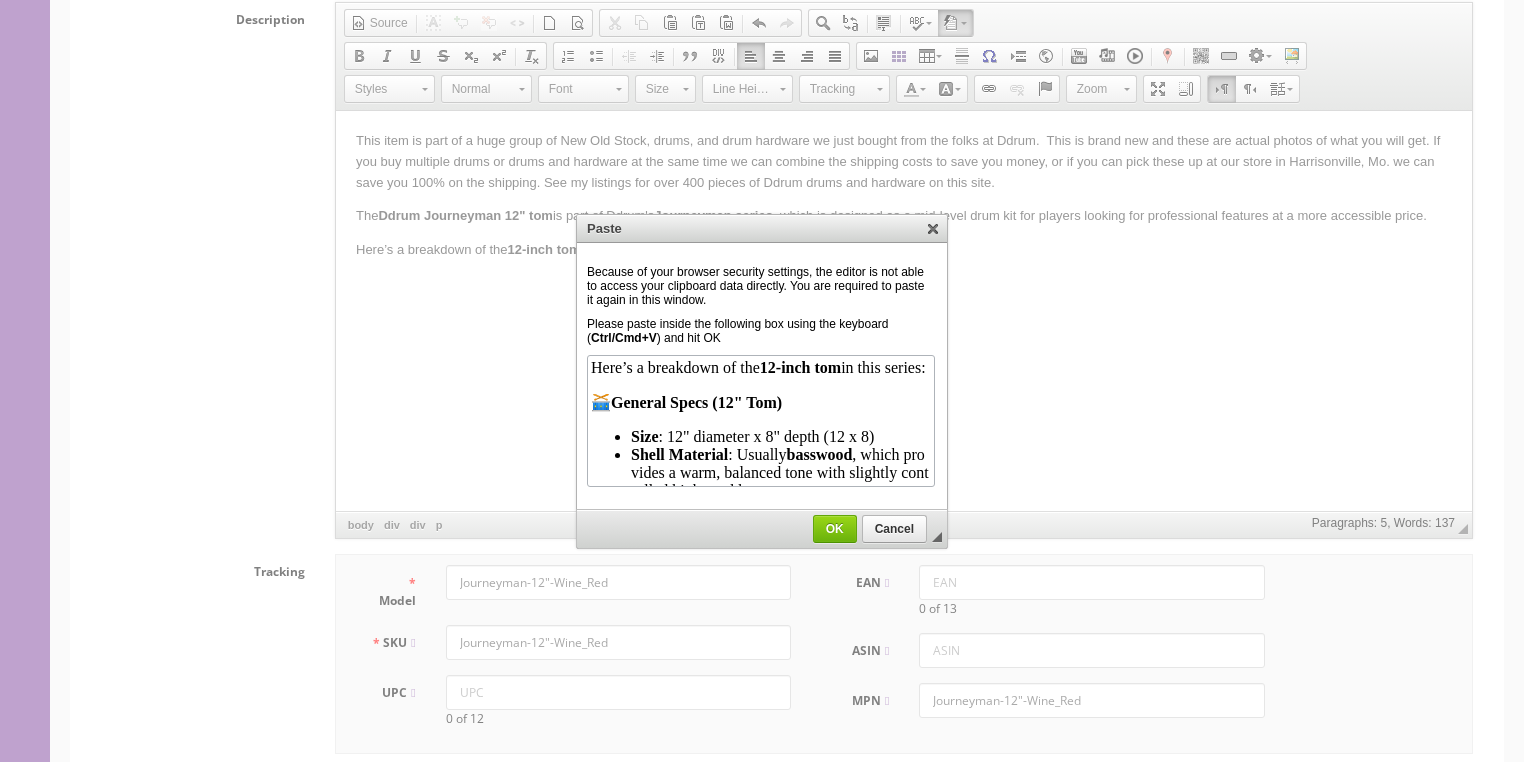 scroll, scrollTop: 0, scrollLeft: 0, axis: both 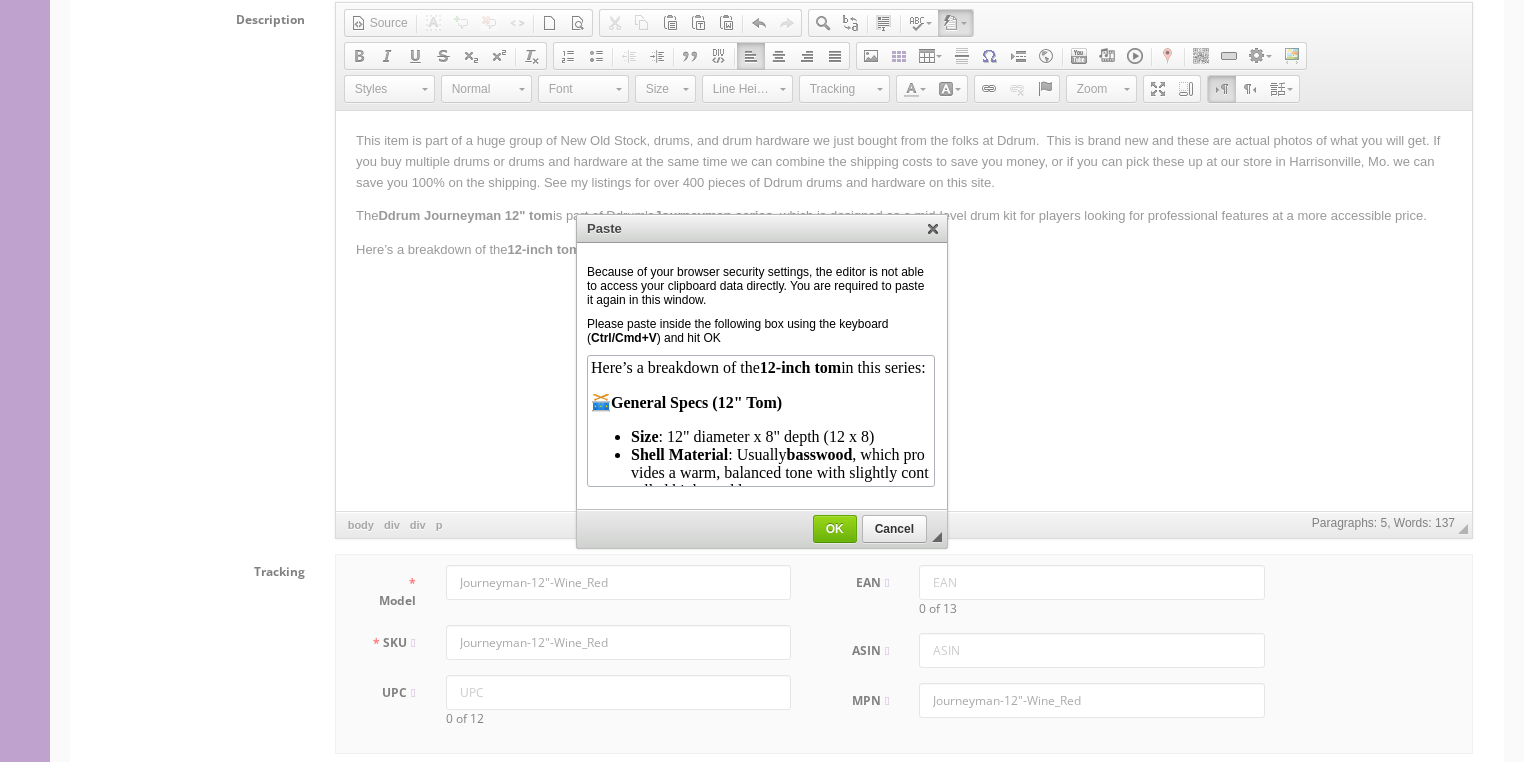 click on "OK" at bounding box center (835, 529) 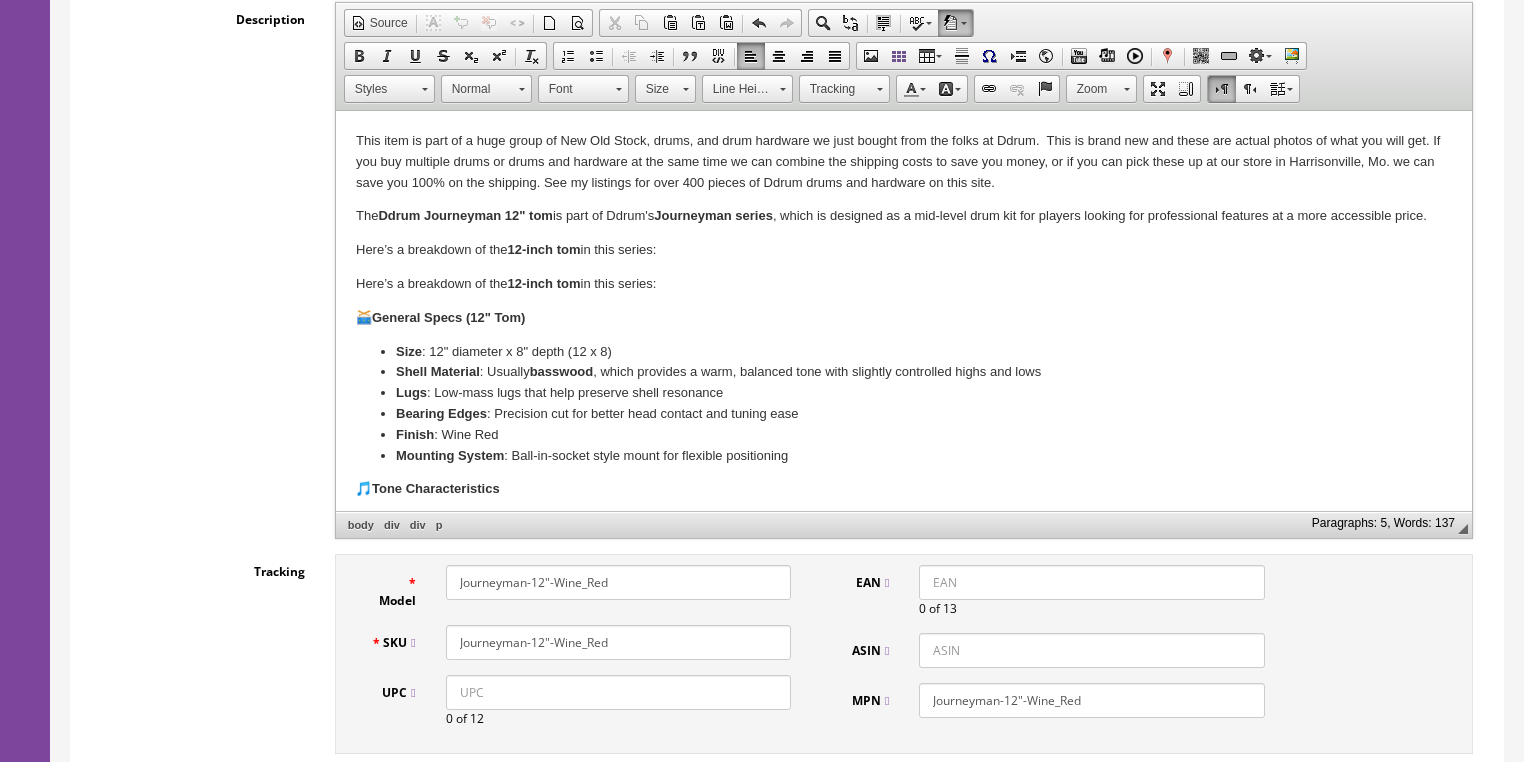 scroll, scrollTop: 128, scrollLeft: 0, axis: vertical 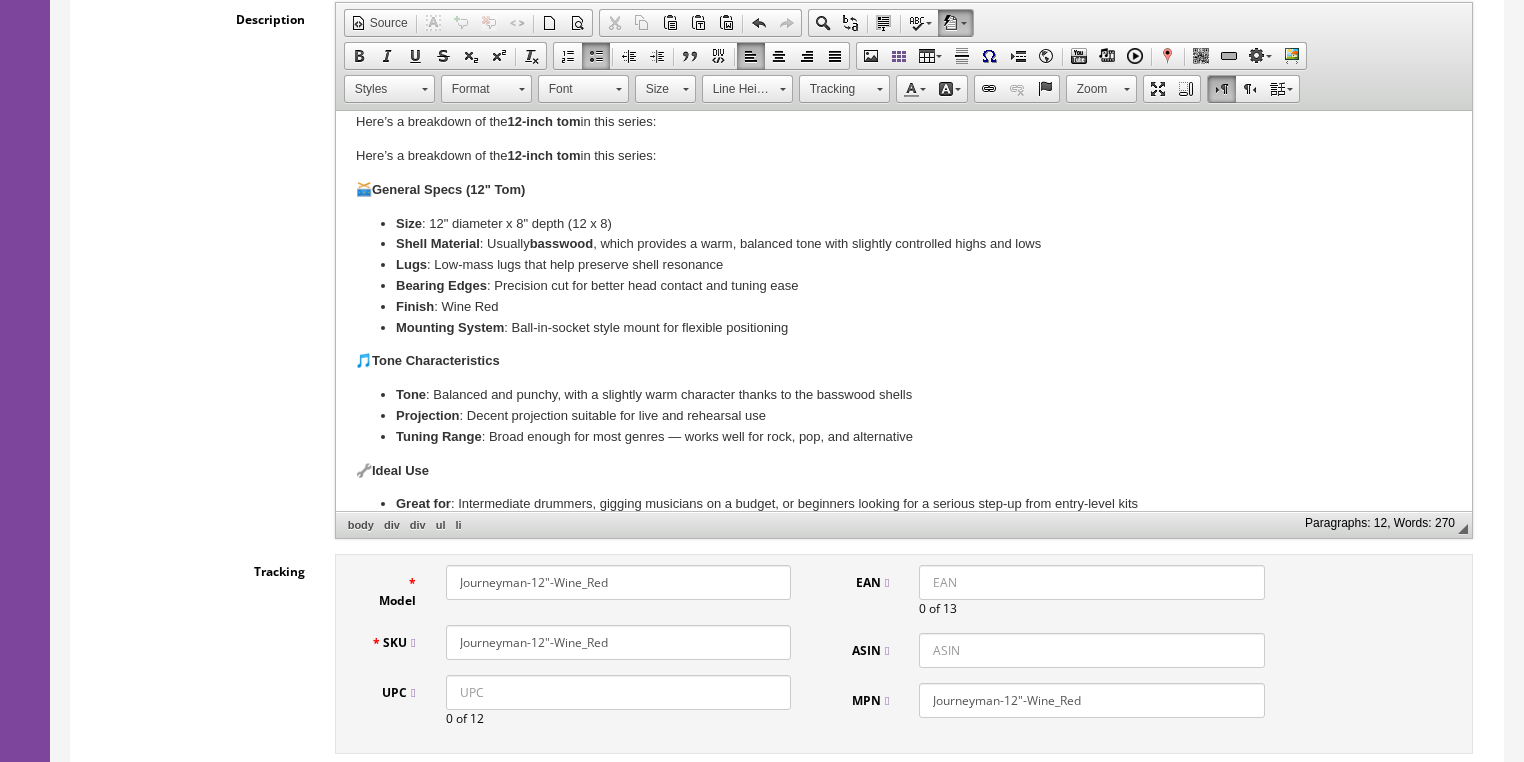 click on "🥁" at bounding box center [363, 189] 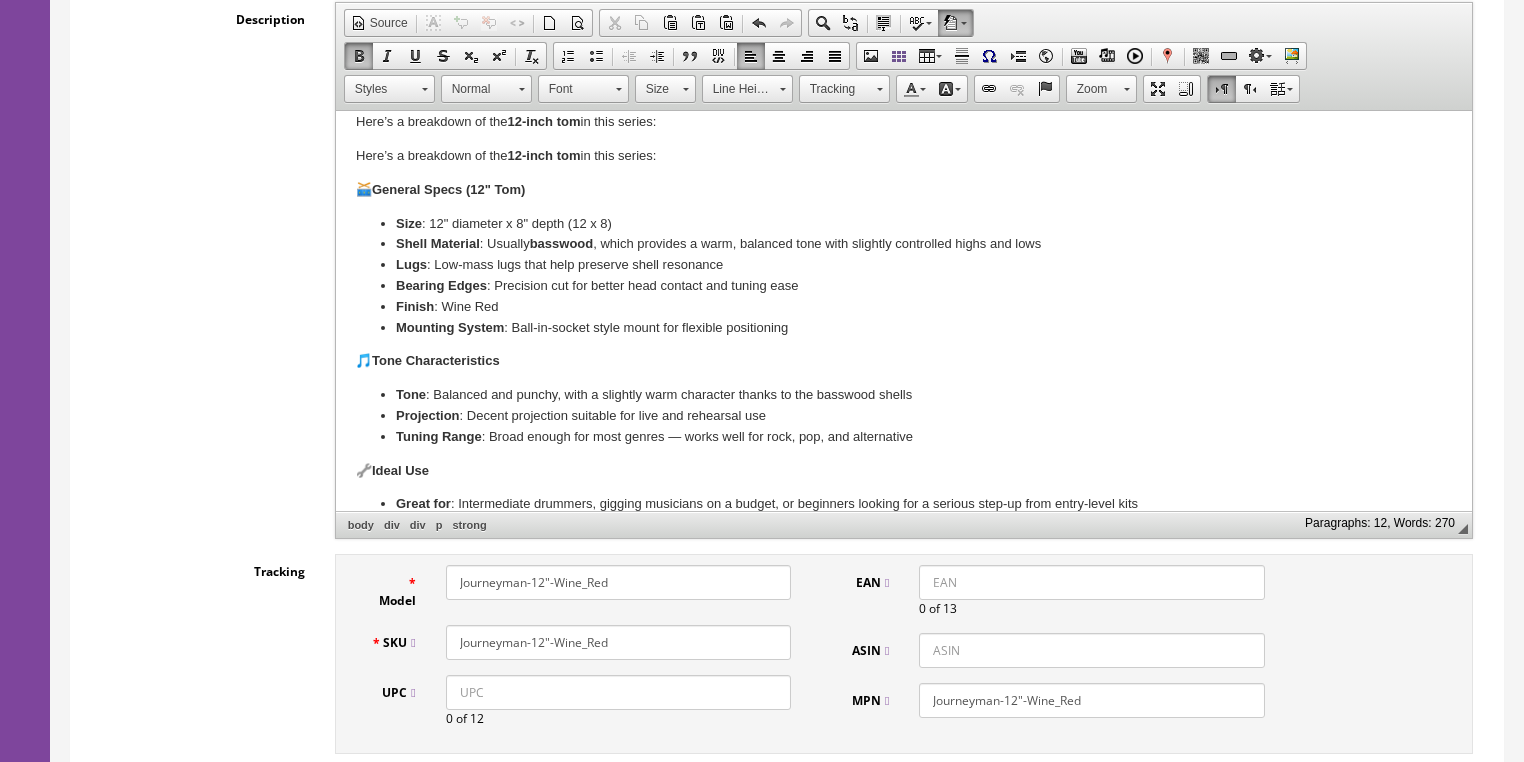 type 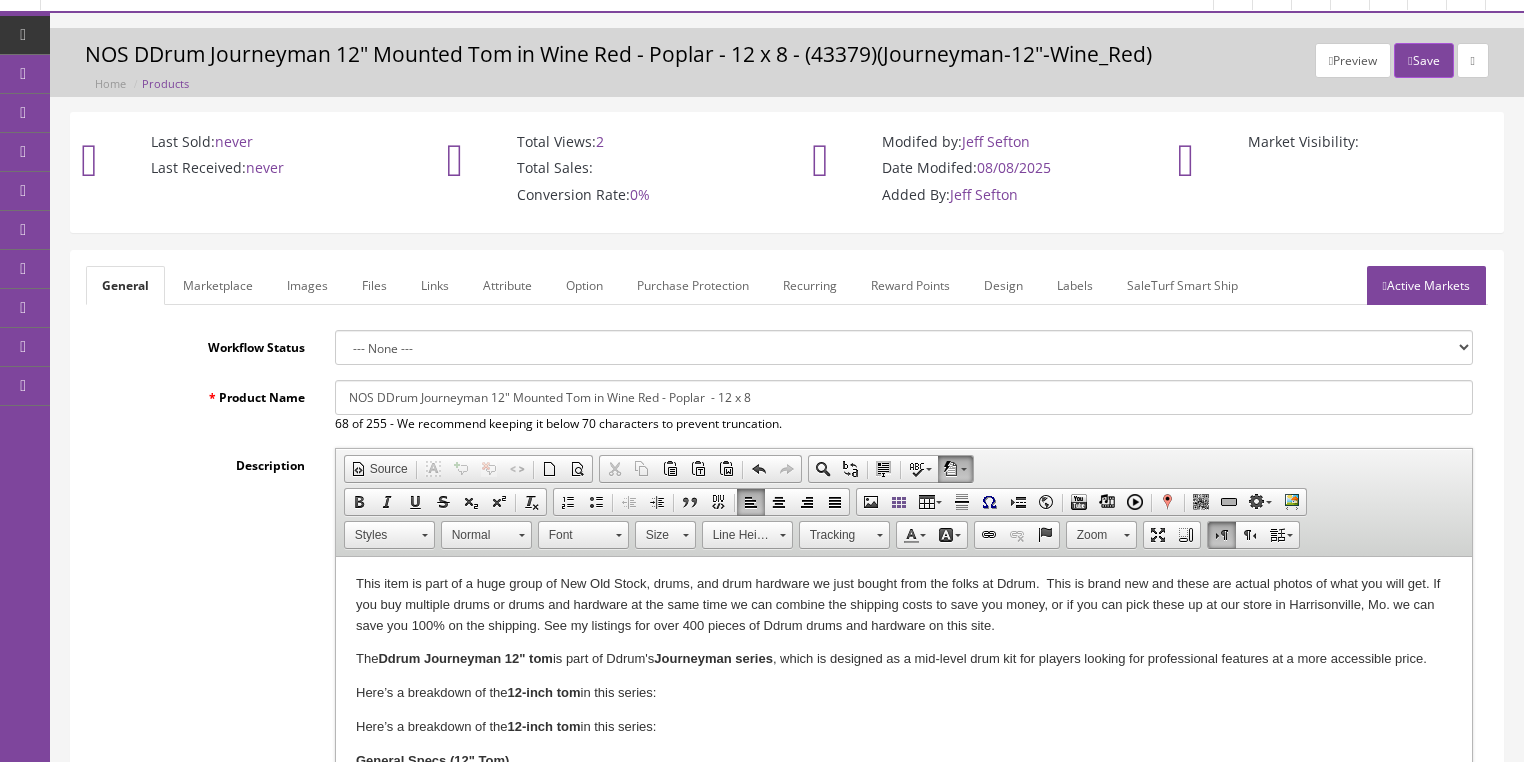 scroll, scrollTop: 0, scrollLeft: 0, axis: both 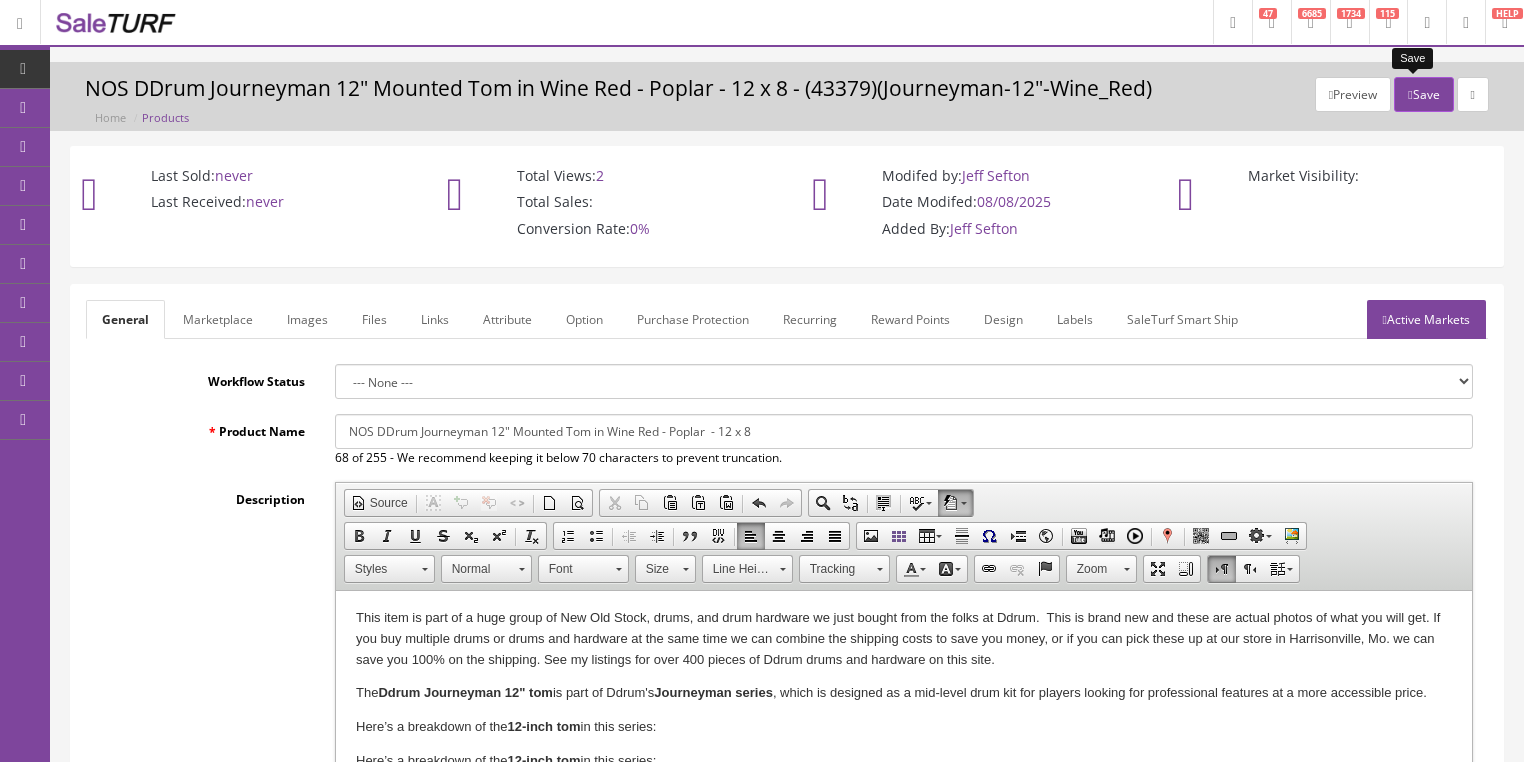 click on "Save" at bounding box center [1423, 94] 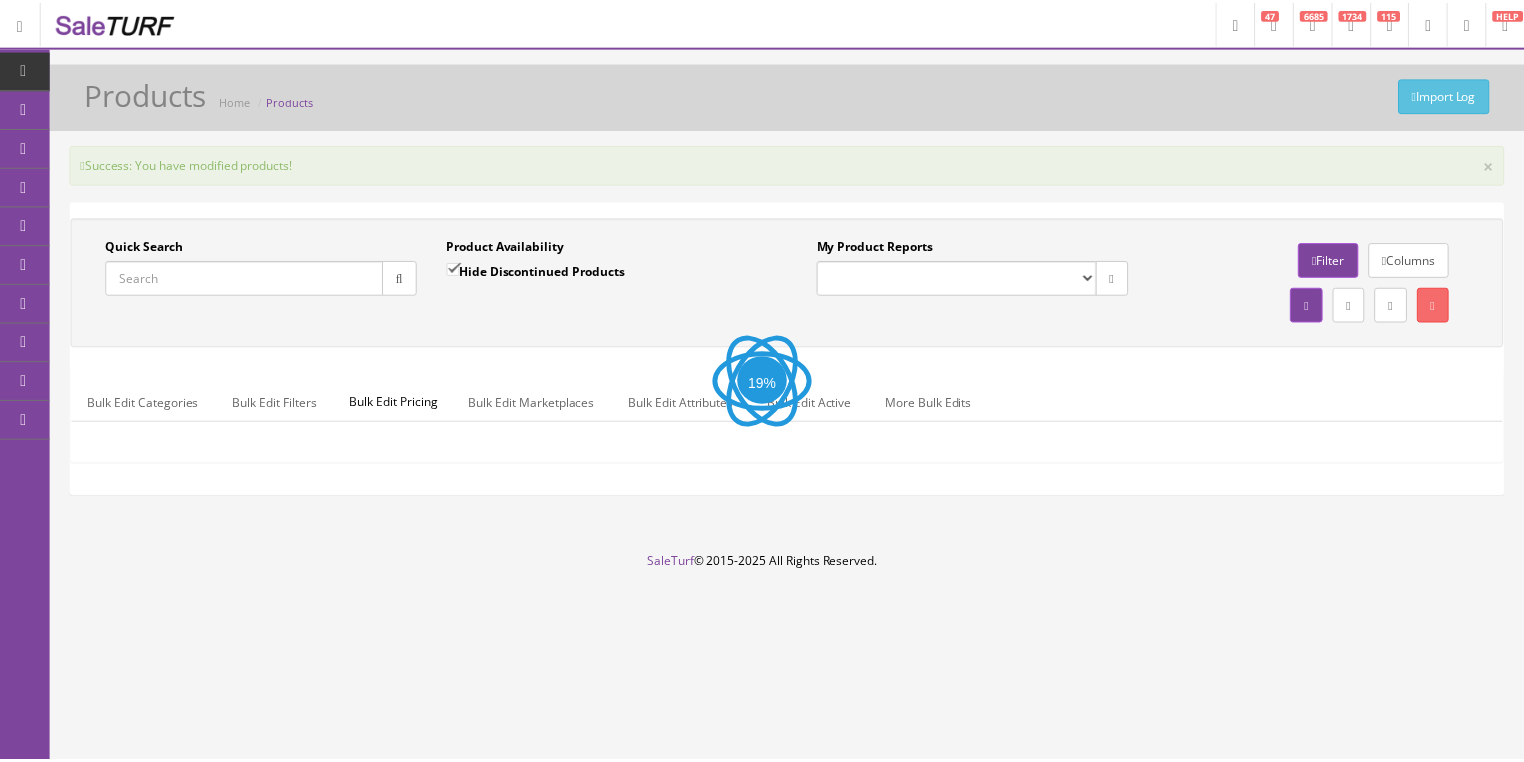 scroll, scrollTop: 0, scrollLeft: 0, axis: both 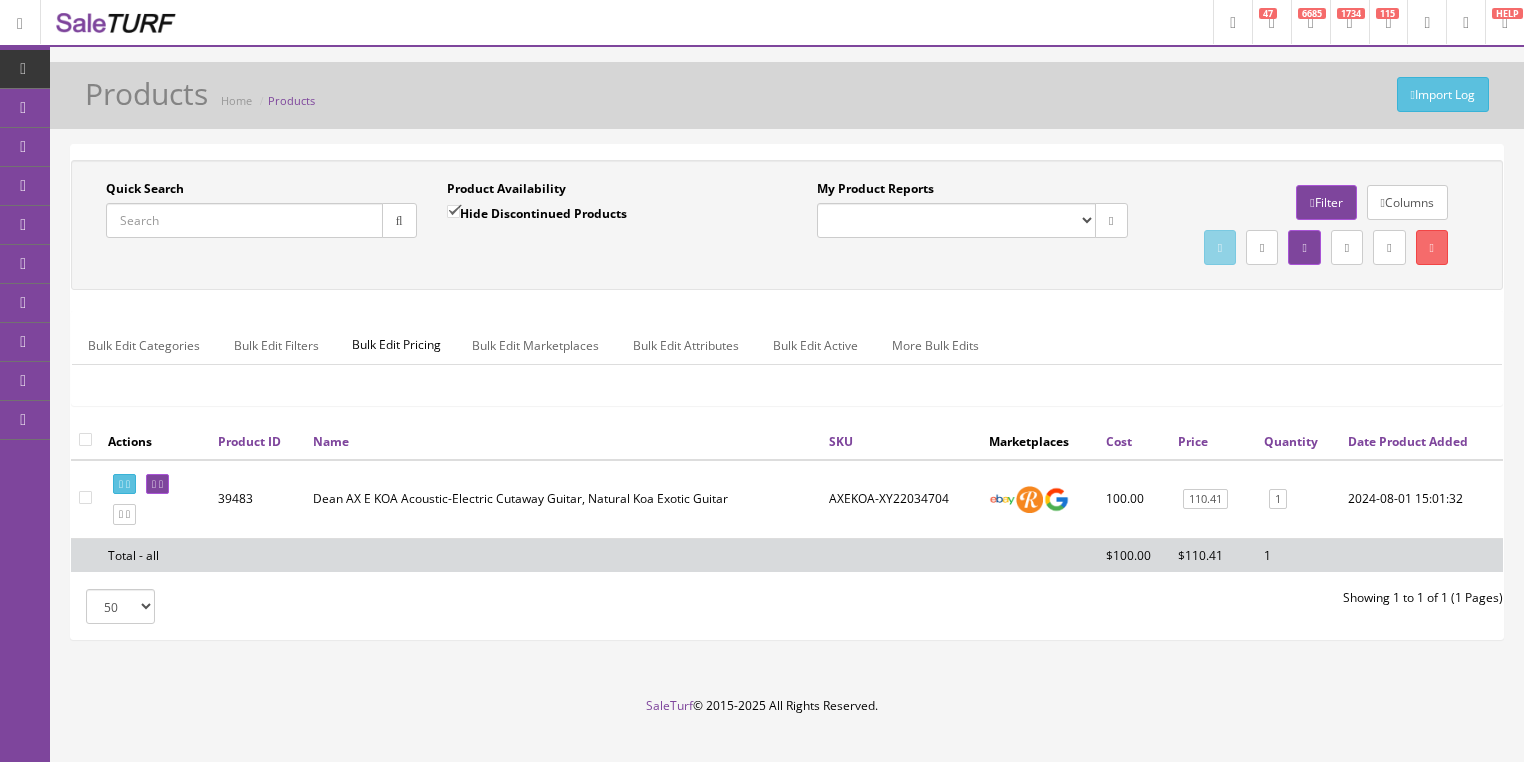 click on "Quick Search" at bounding box center (244, 220) 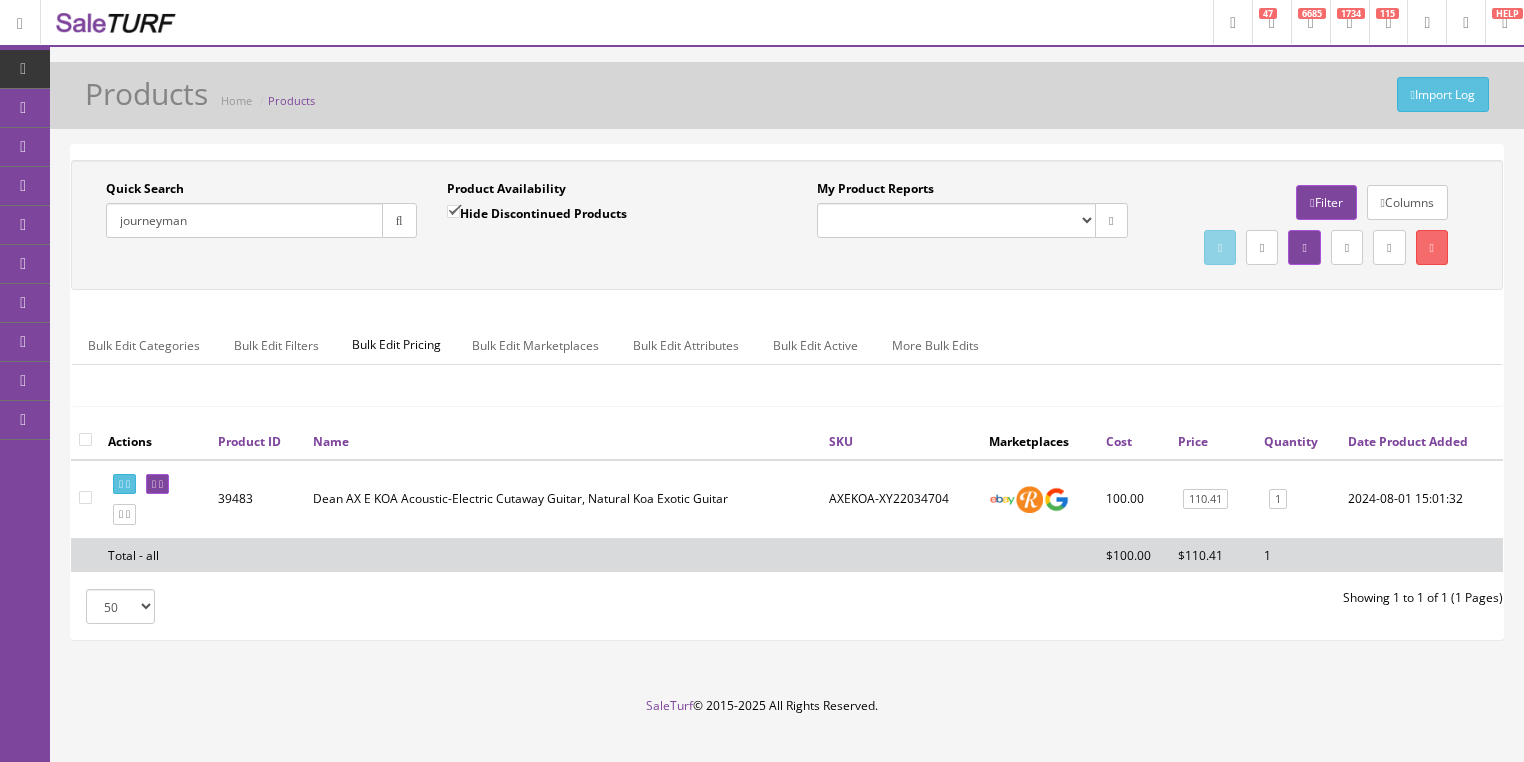 type on "journeyman" 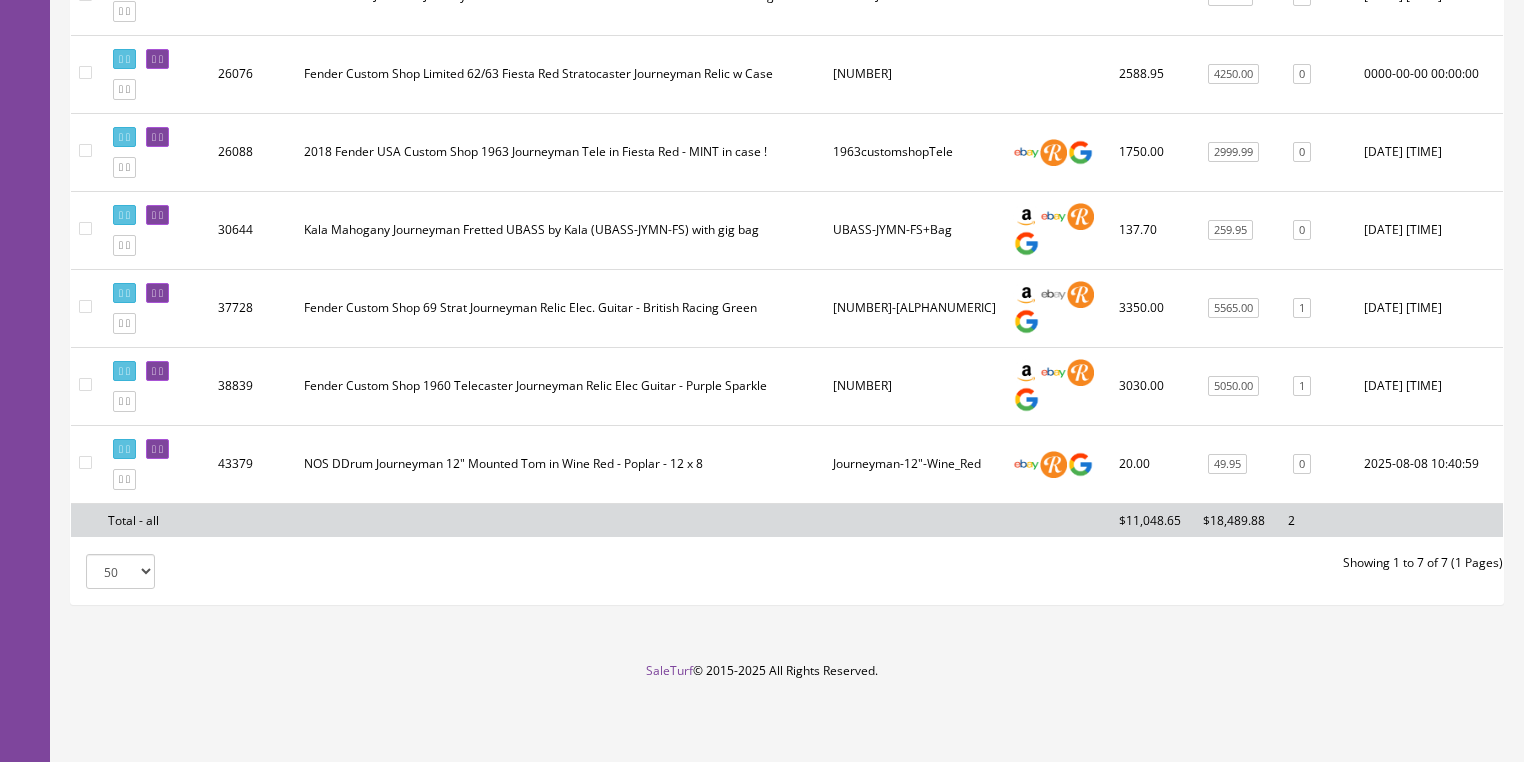 scroll, scrollTop: 536, scrollLeft: 0, axis: vertical 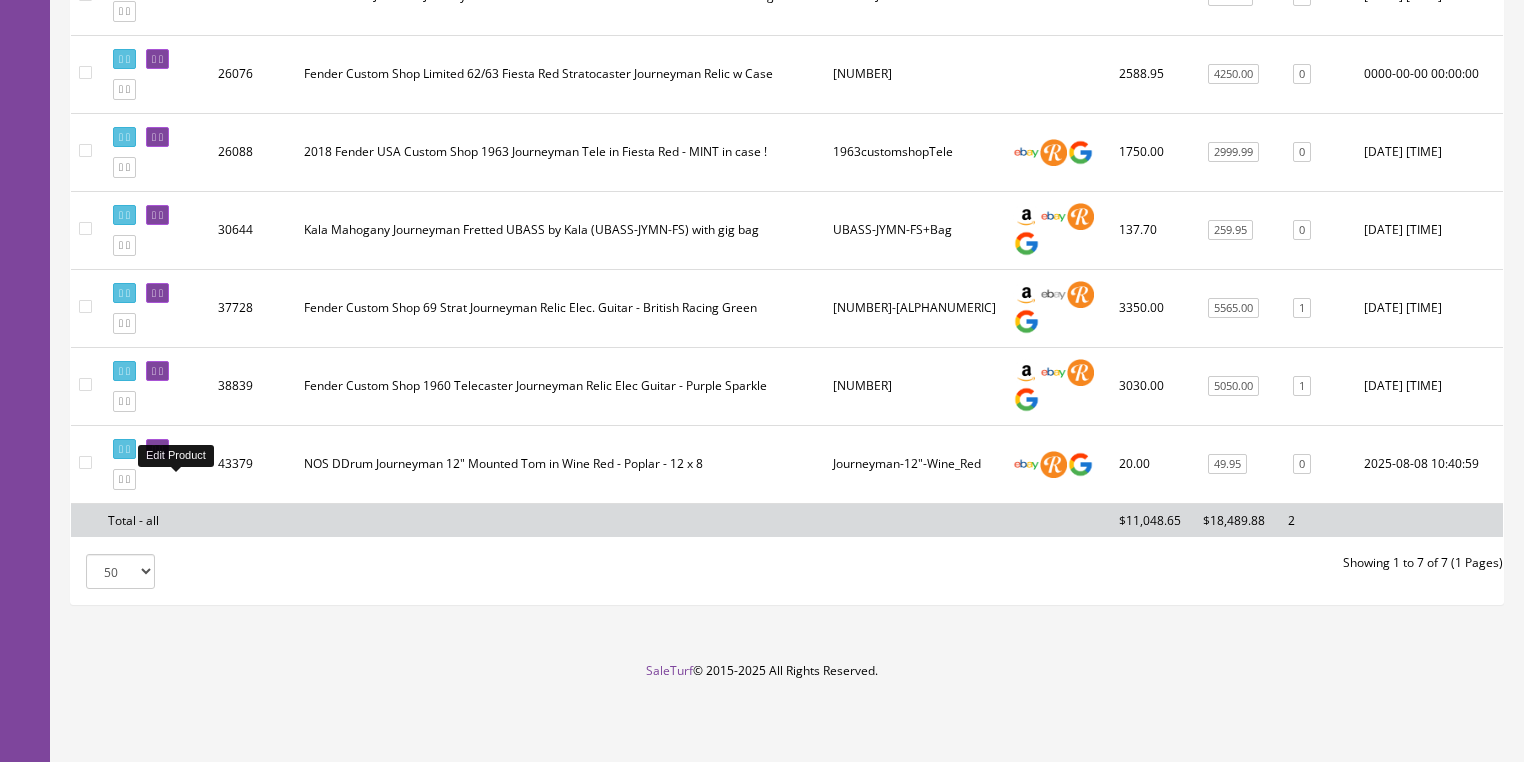 click at bounding box center (161, 449) 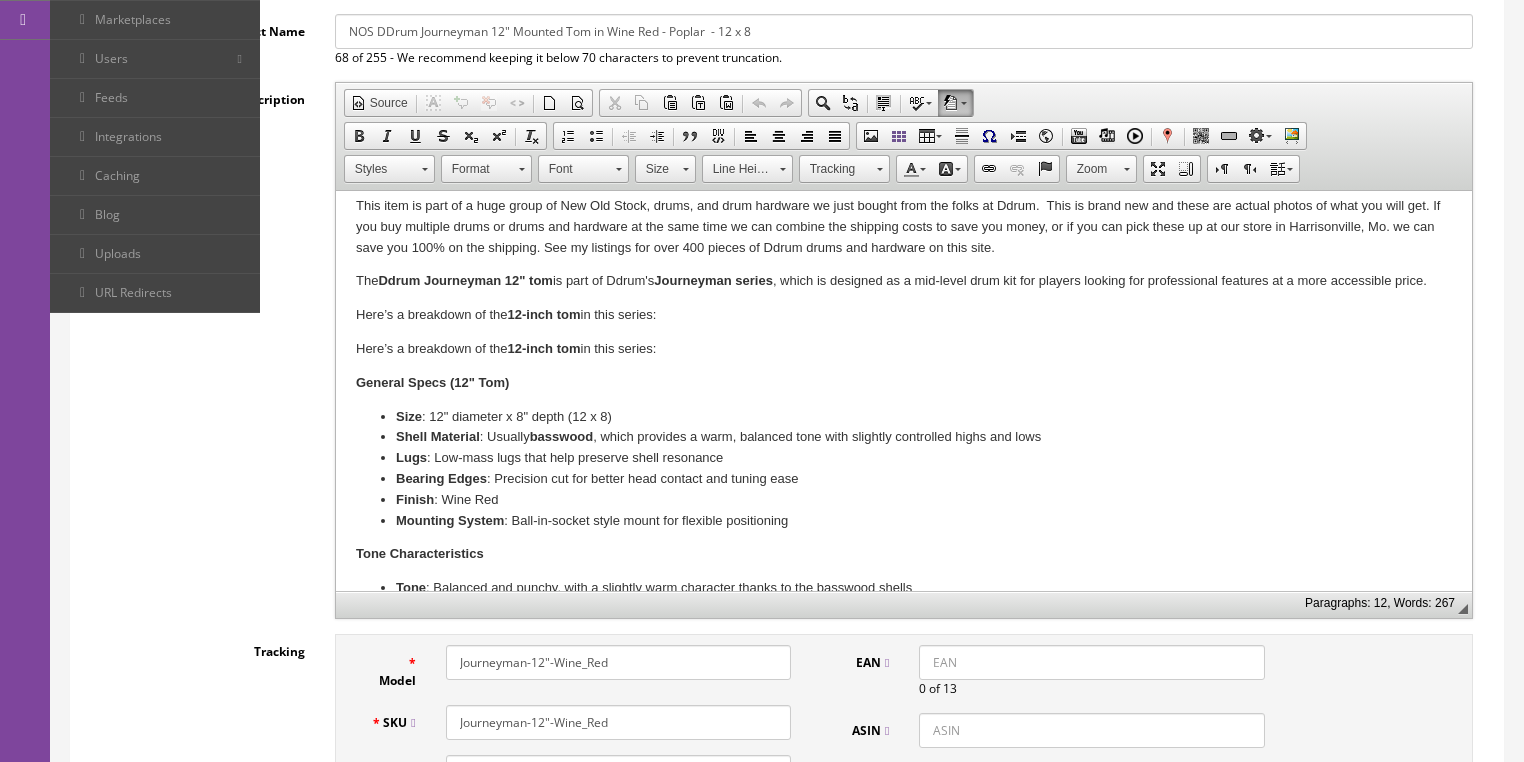 scroll, scrollTop: 0, scrollLeft: 0, axis: both 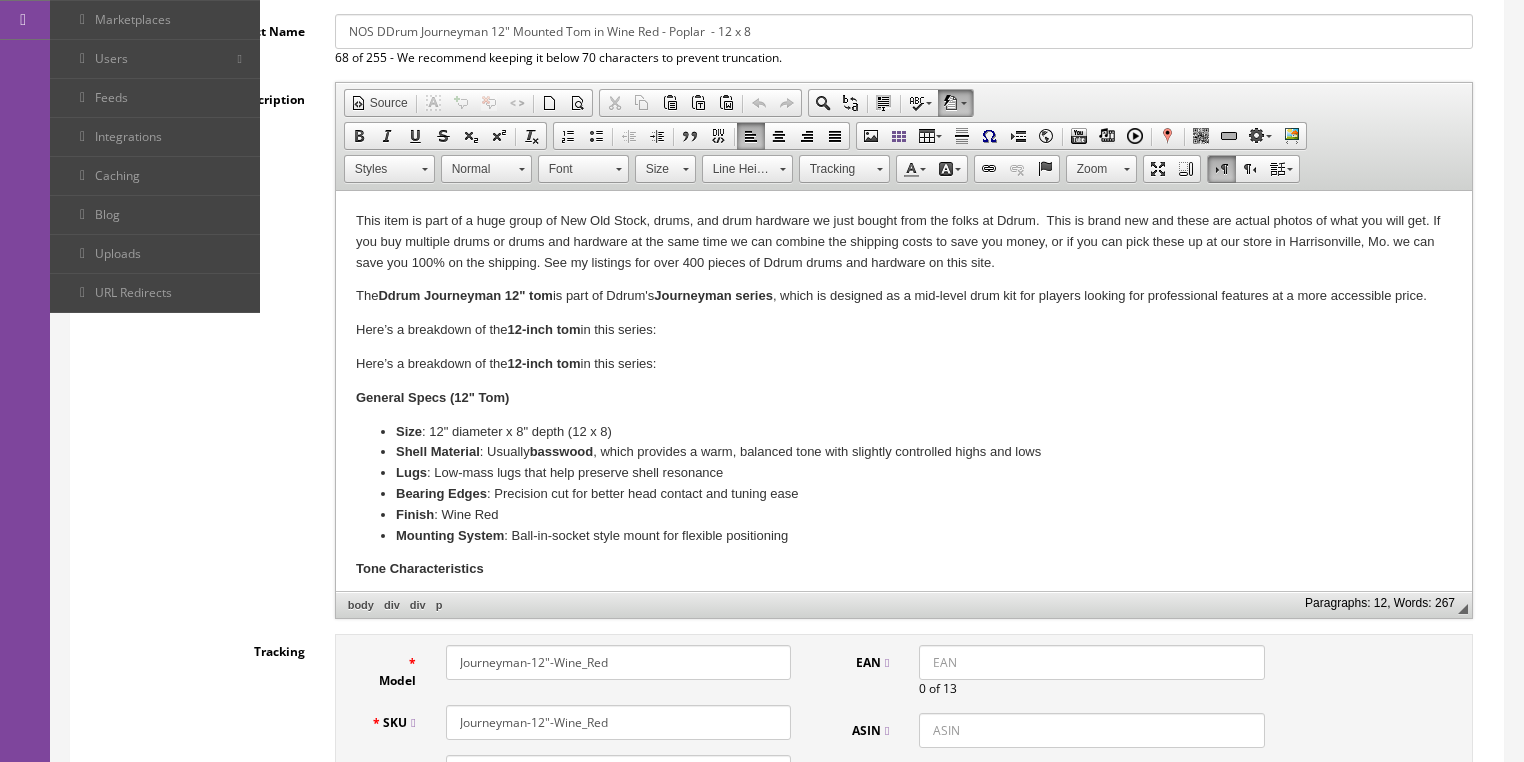 drag, startPoint x: 351, startPoint y: 357, endPoint x: 760, endPoint y: 364, distance: 409.0599 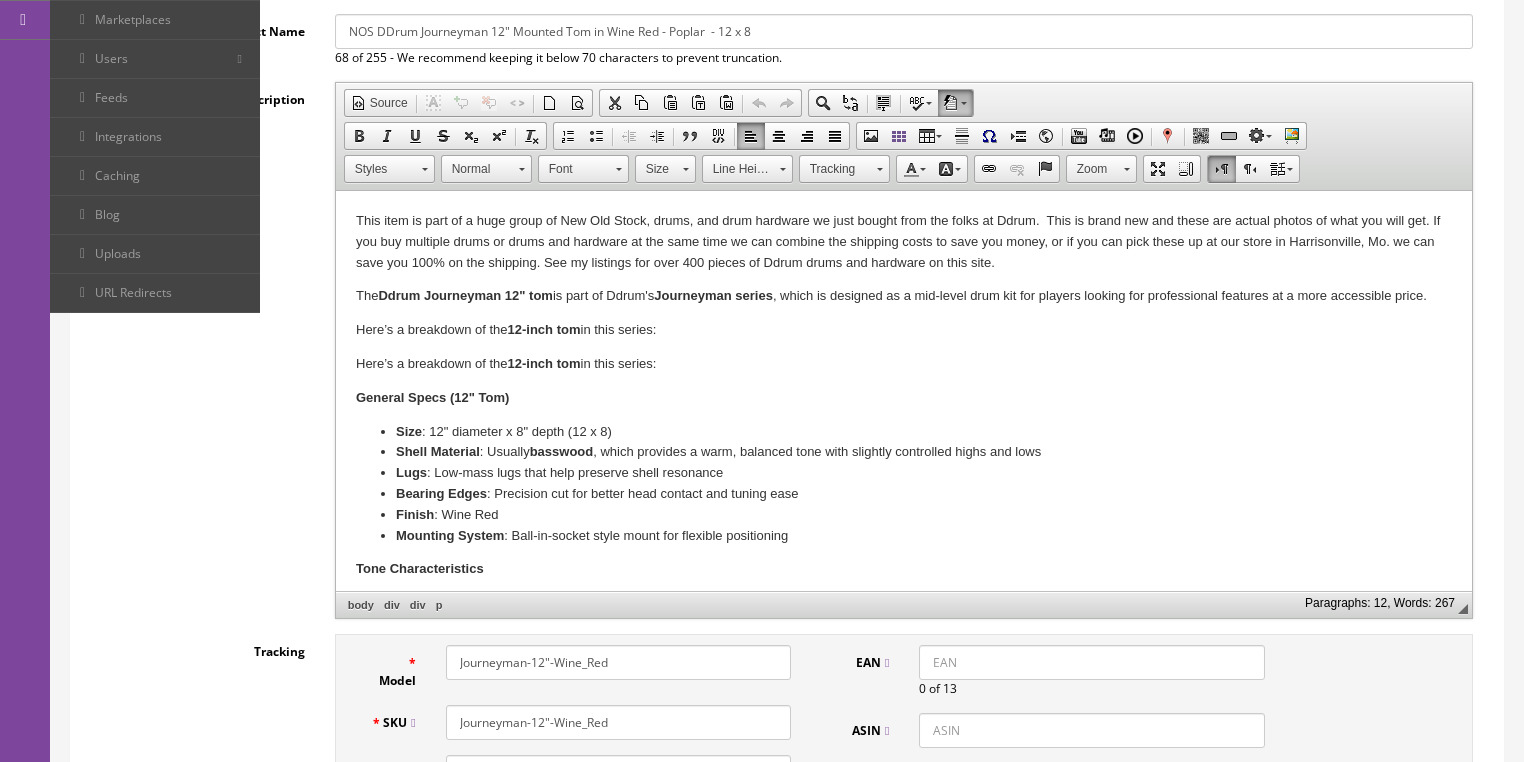 type 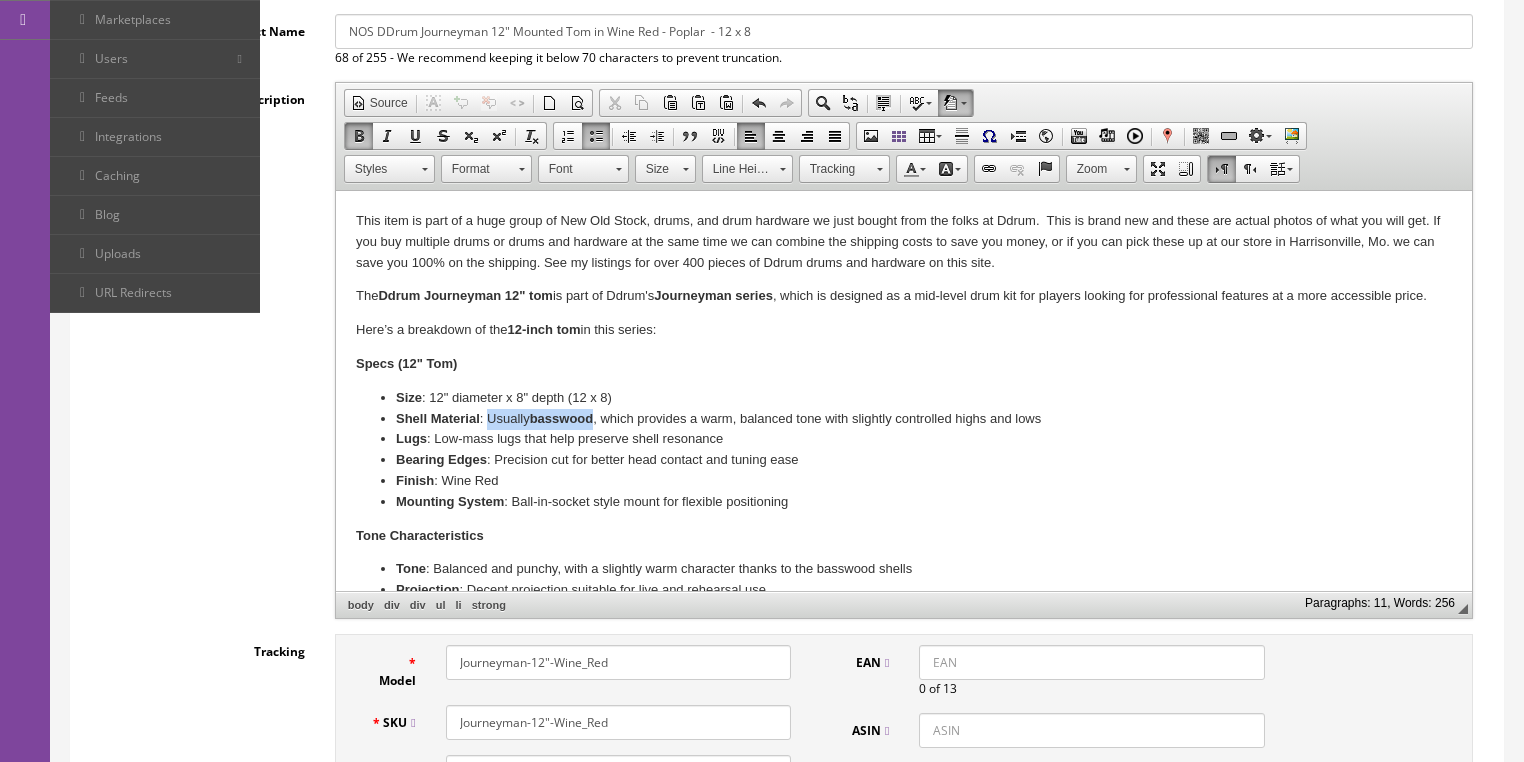 drag, startPoint x: 488, startPoint y: 419, endPoint x: 600, endPoint y: 410, distance: 112.36102 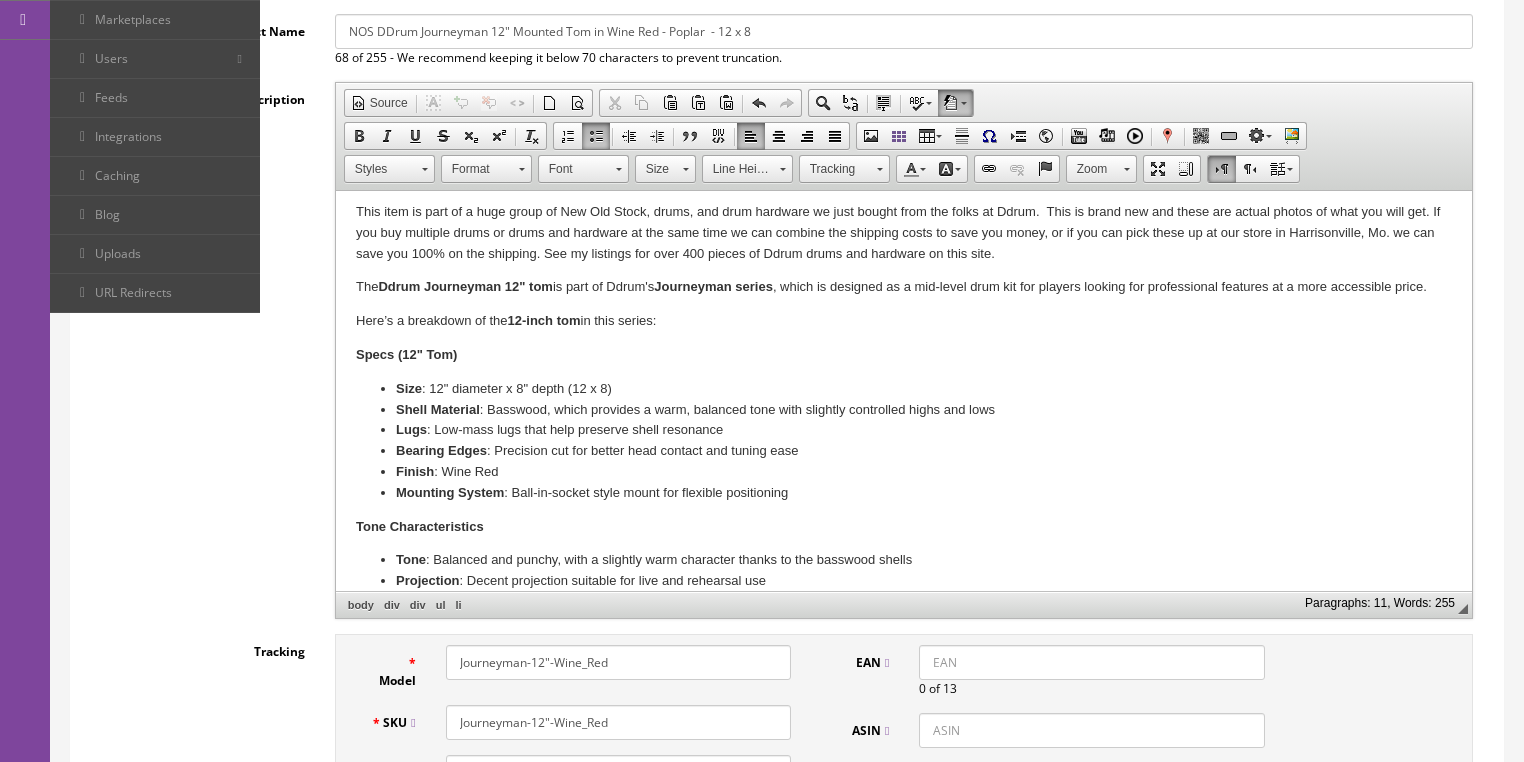 scroll, scrollTop: 0, scrollLeft: 0, axis: both 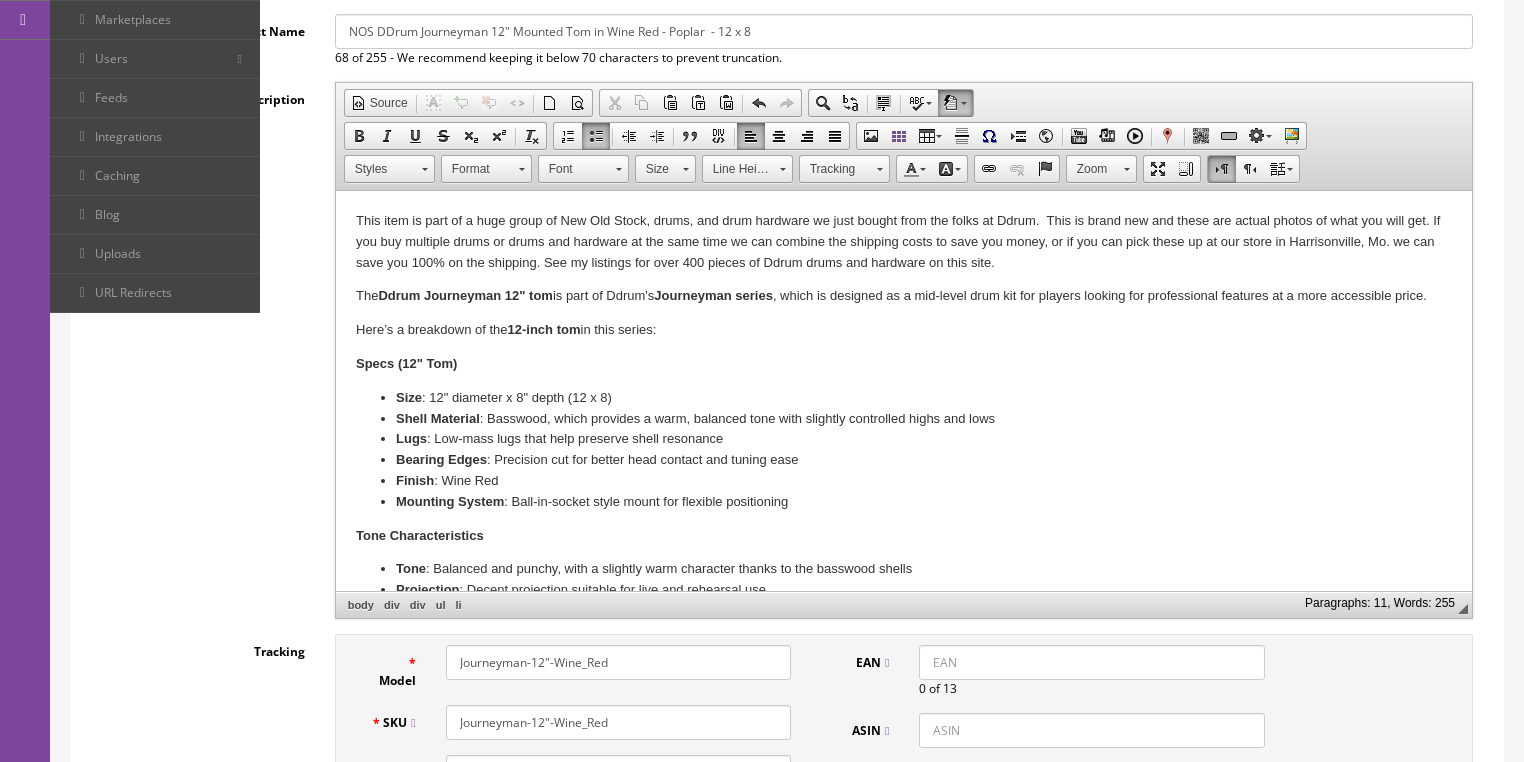 click on "NOS DDrum Journeyman 12" Mounted Tom in Wine Red - Poplar  - 12 x 8" at bounding box center [904, 31] 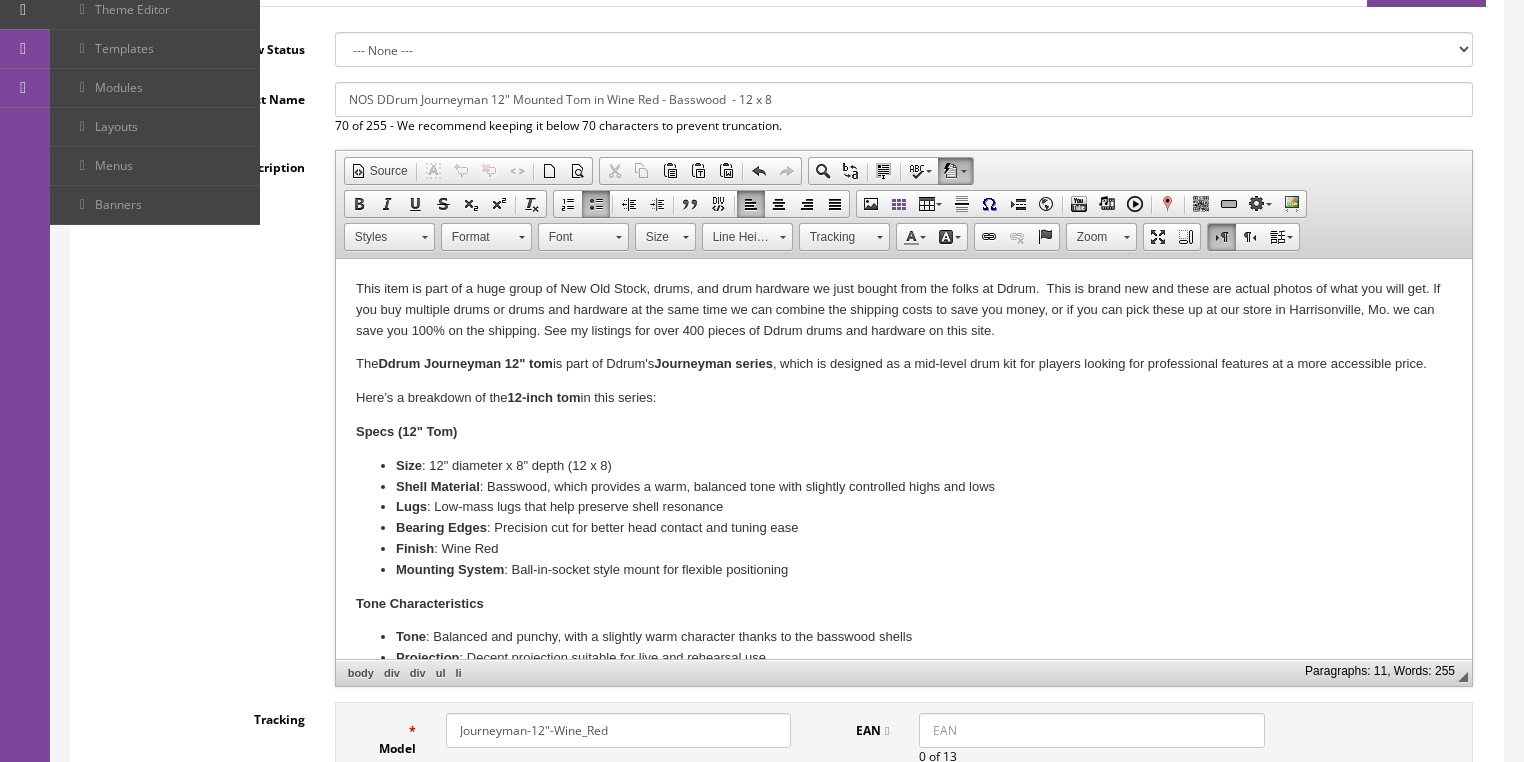 scroll, scrollTop: 320, scrollLeft: 0, axis: vertical 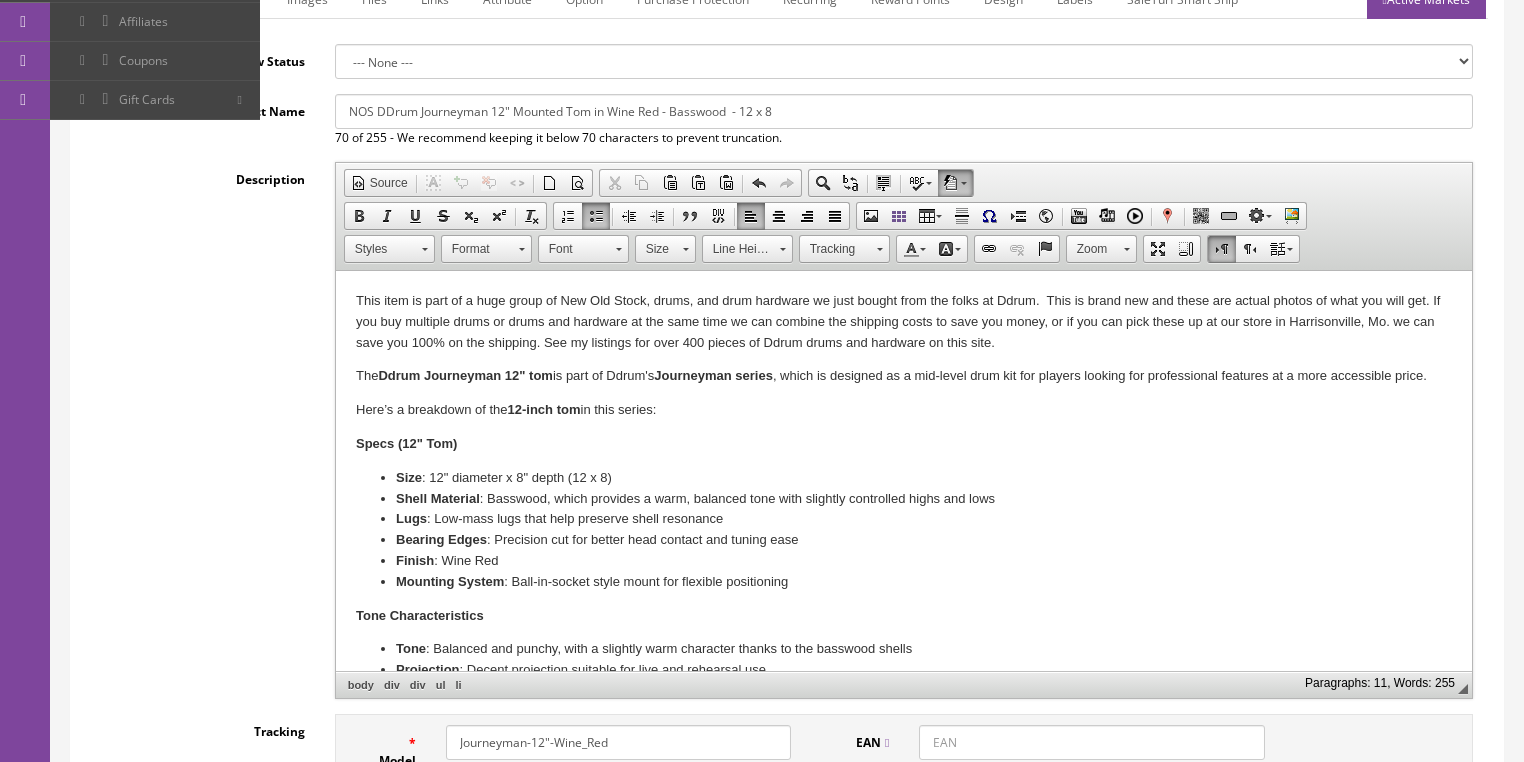 drag, startPoint x: 340, startPoint y: 111, endPoint x: 953, endPoint y: 115, distance: 613.01306 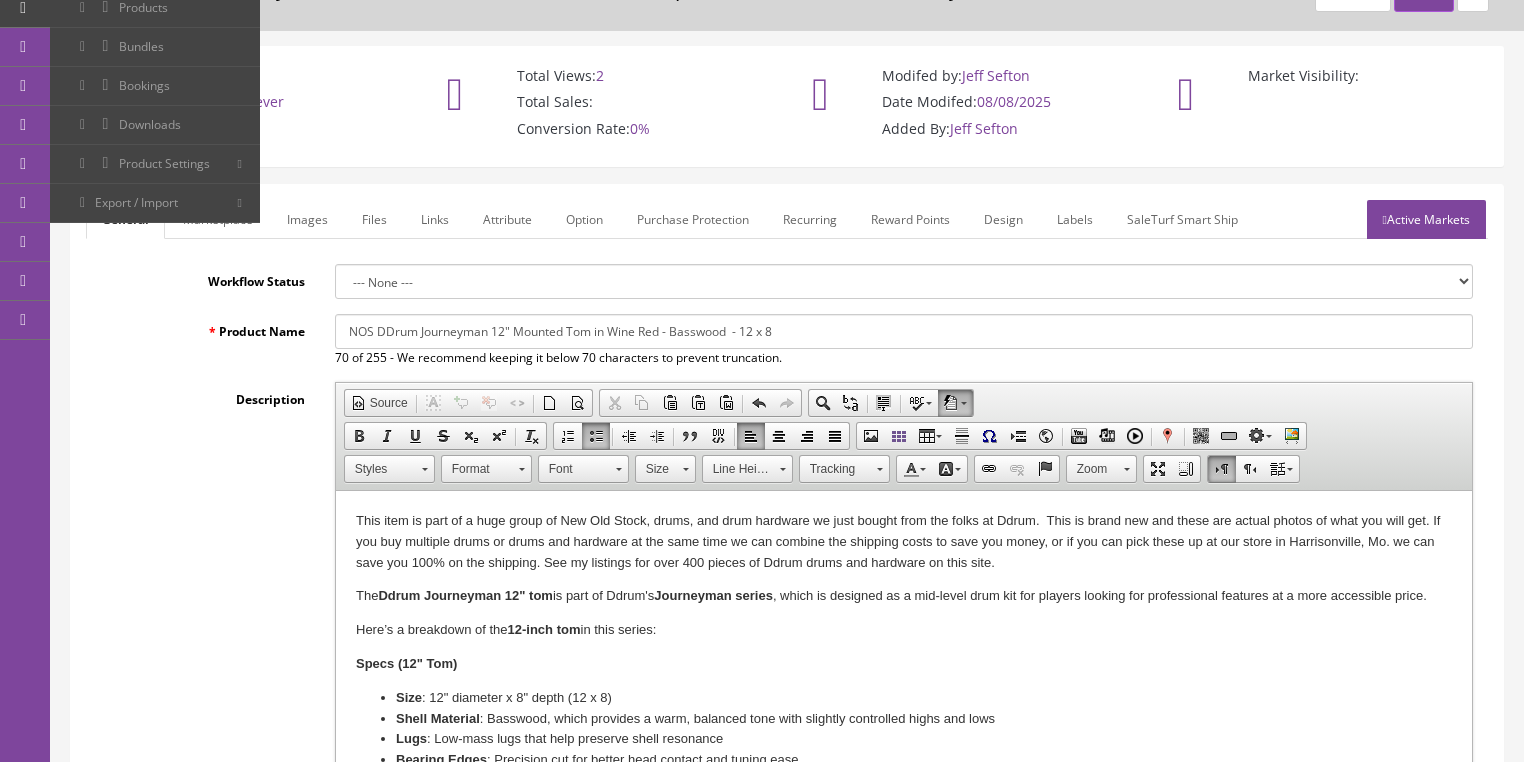 scroll, scrollTop: 80, scrollLeft: 0, axis: vertical 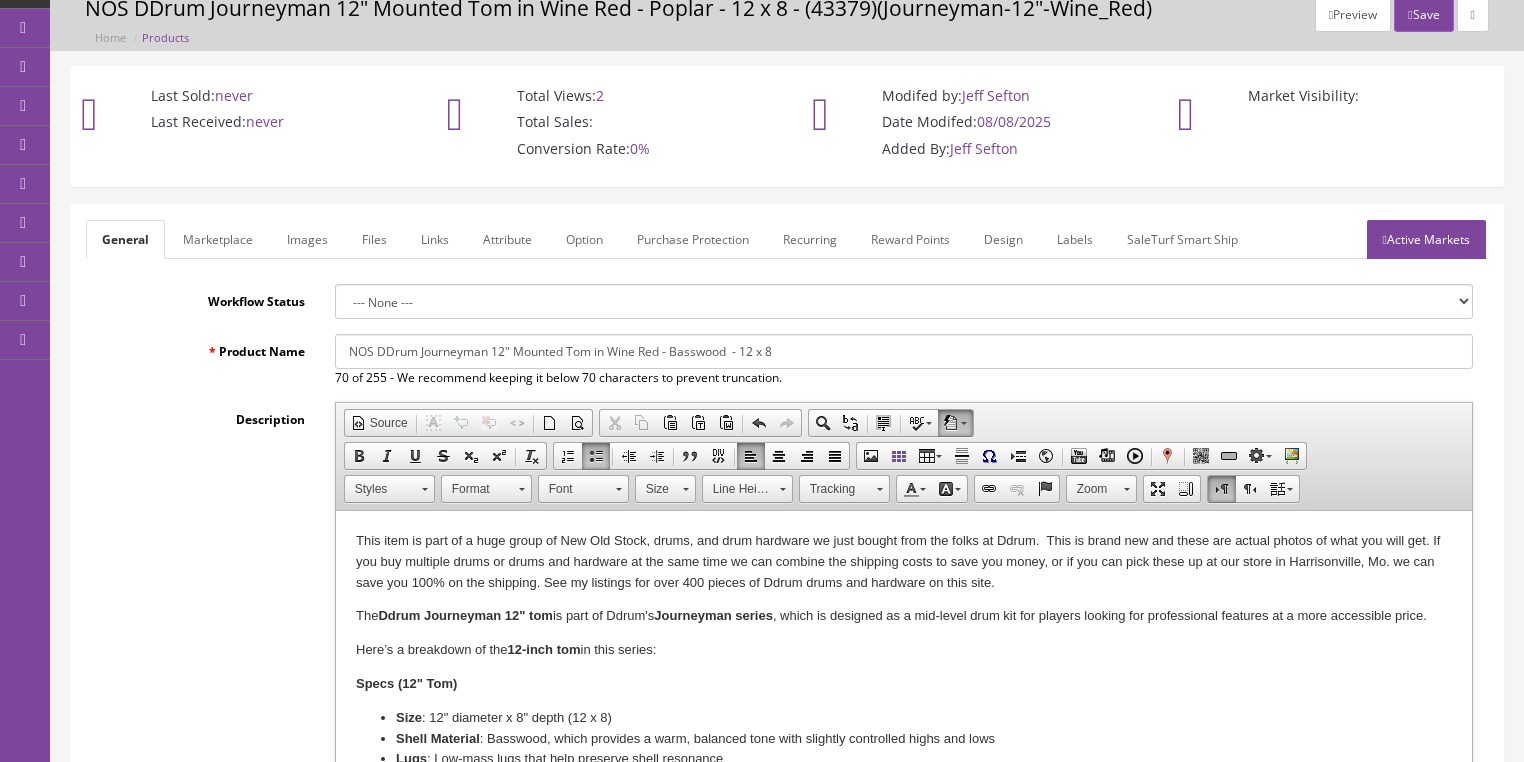 type on "NOS DDrum Journeyman 12" Mounted Tom in Wine Red - Basswood  - 12 x 8" 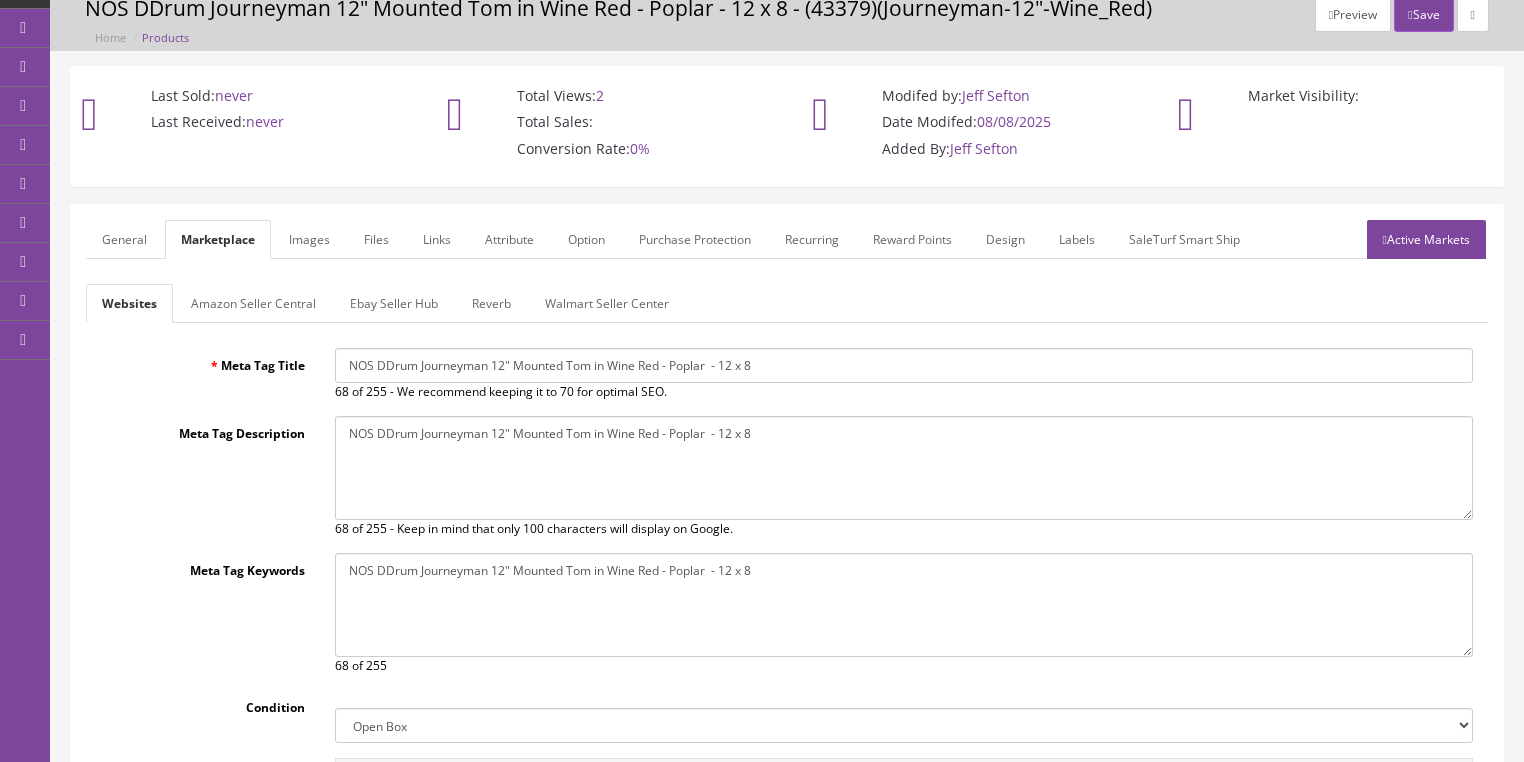 click on "Amazon Seller Central" at bounding box center (253, 303) 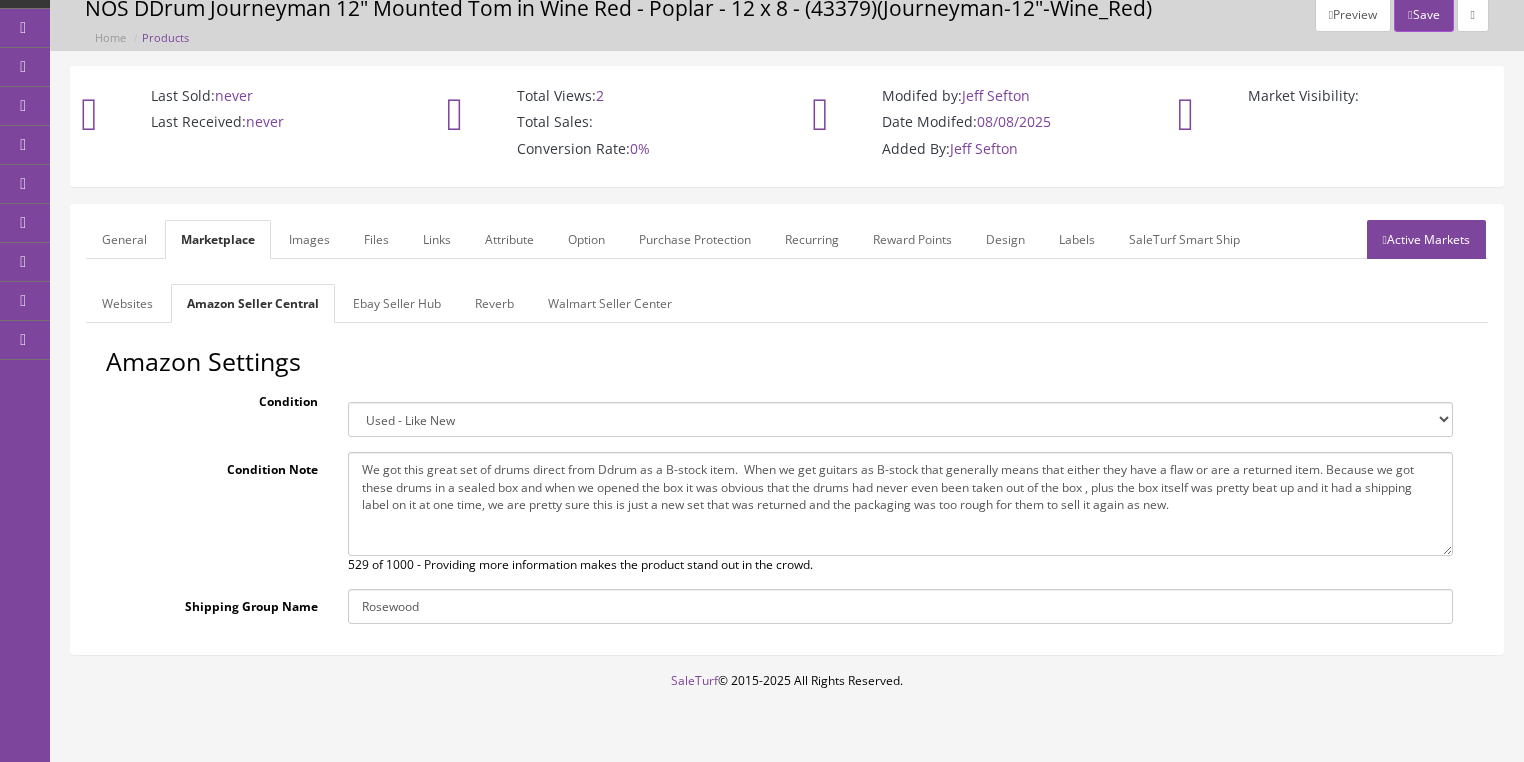 click on "Ebay Seller Hub" at bounding box center [397, 303] 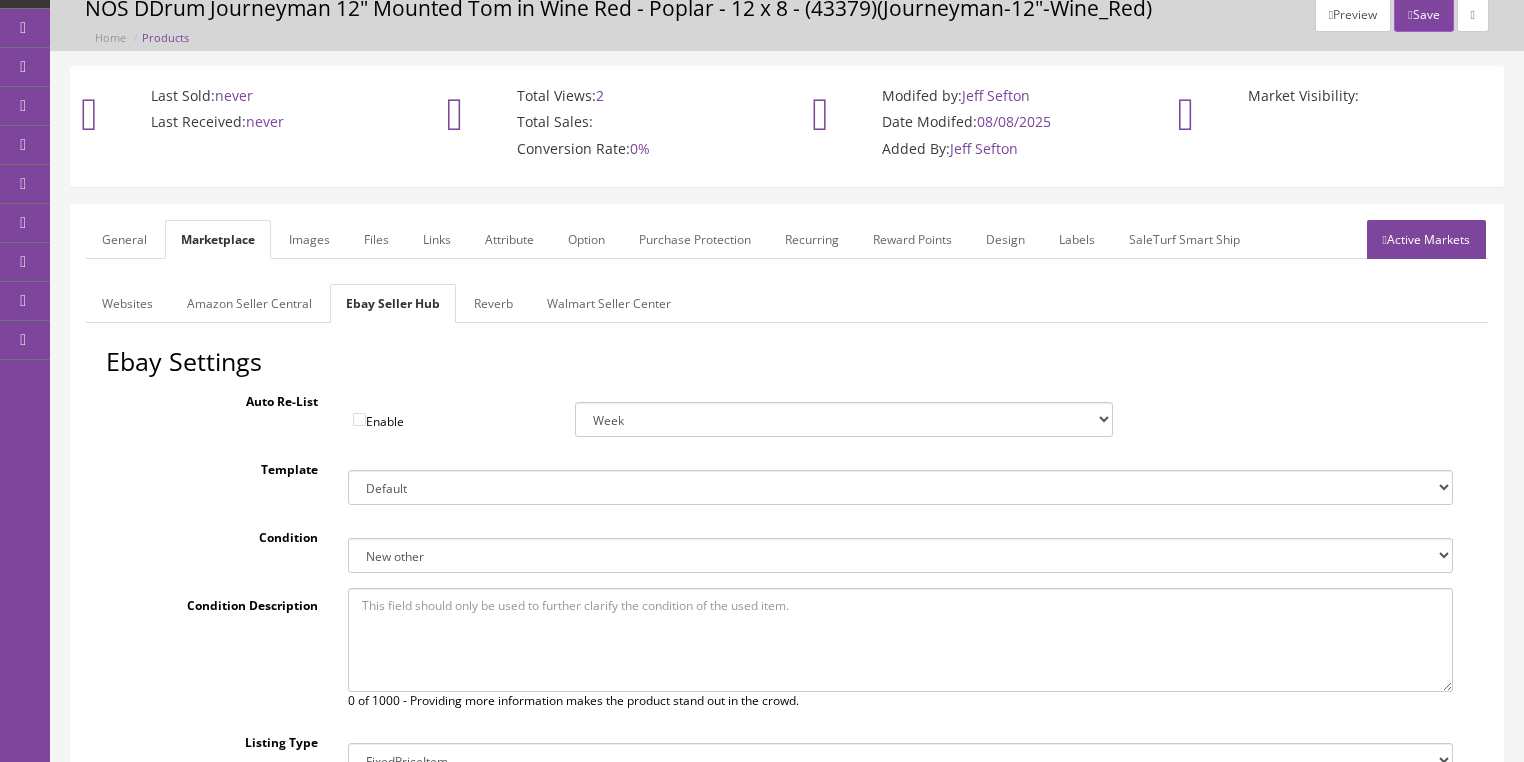 click on "Reverb" at bounding box center [493, 303] 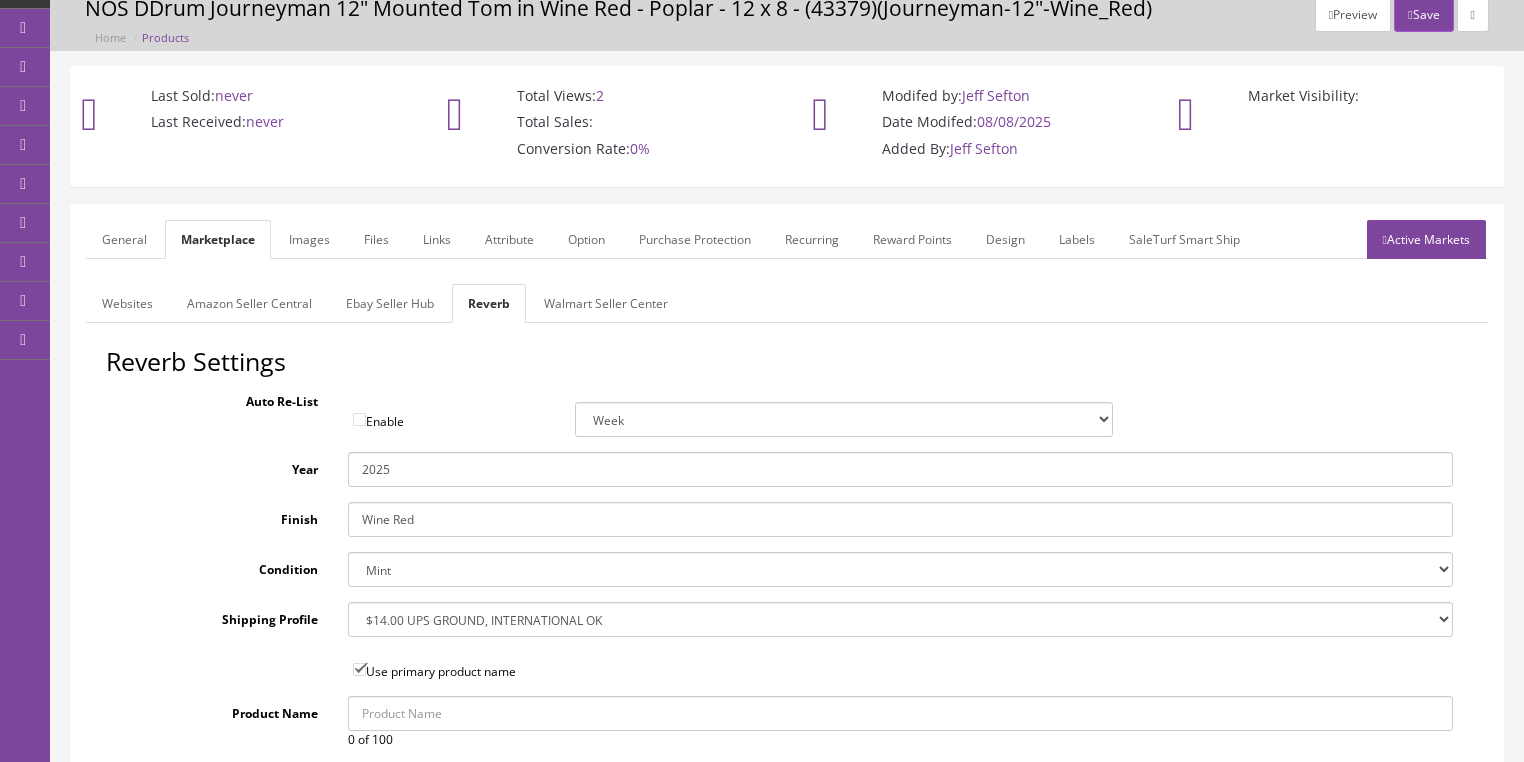 click on "Websites" at bounding box center (127, 303) 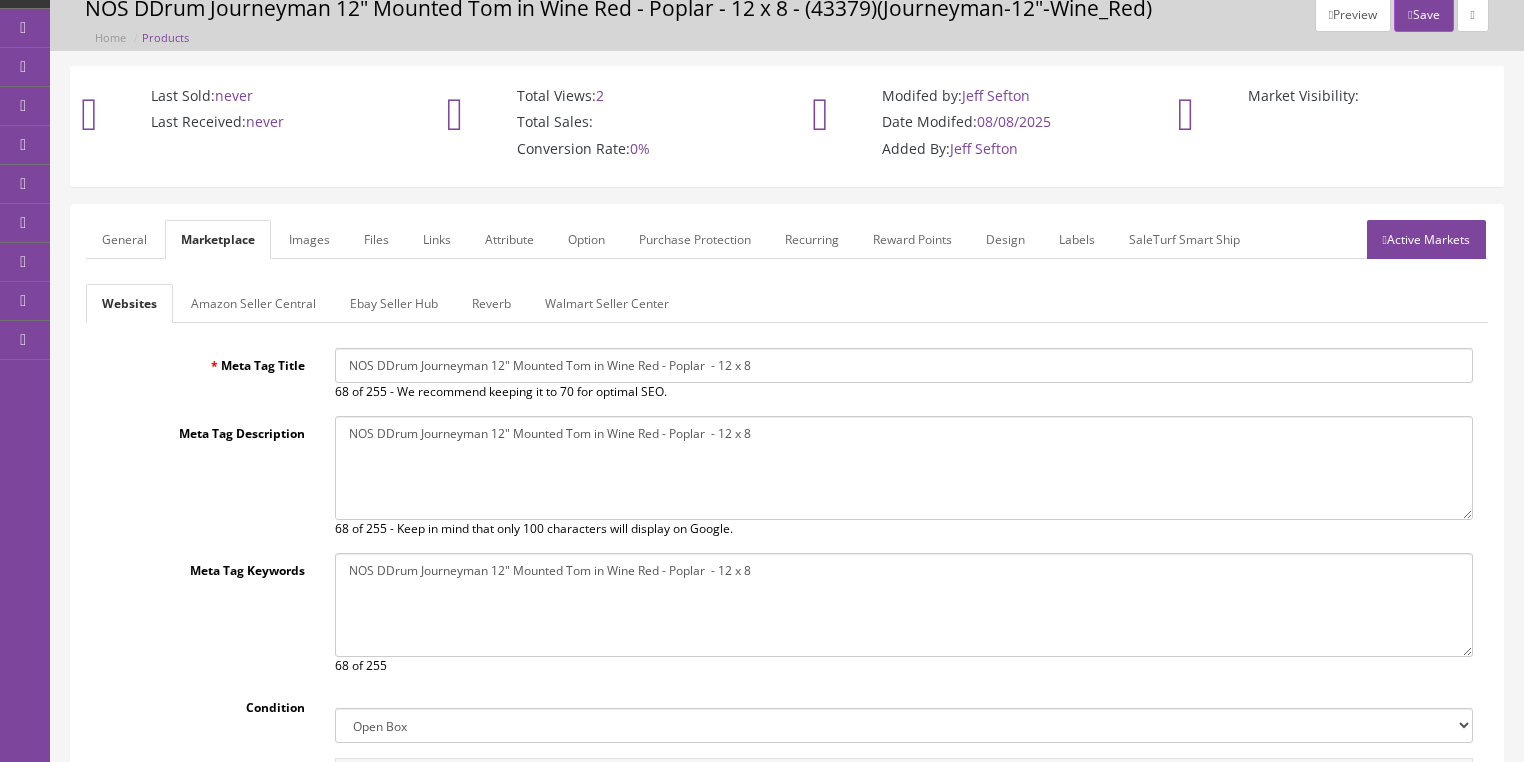 click on "General" at bounding box center (124, 239) 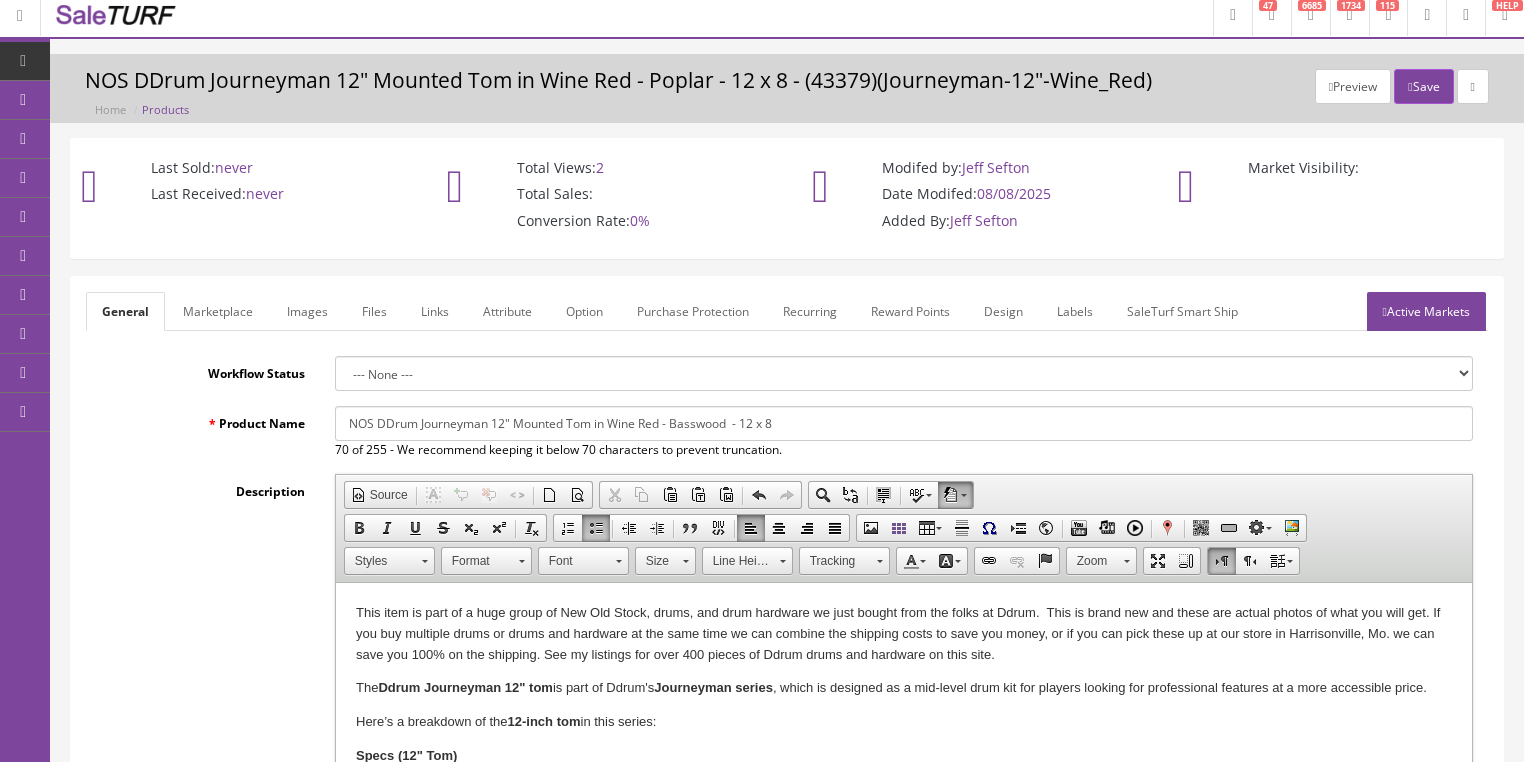 scroll, scrollTop: 0, scrollLeft: 0, axis: both 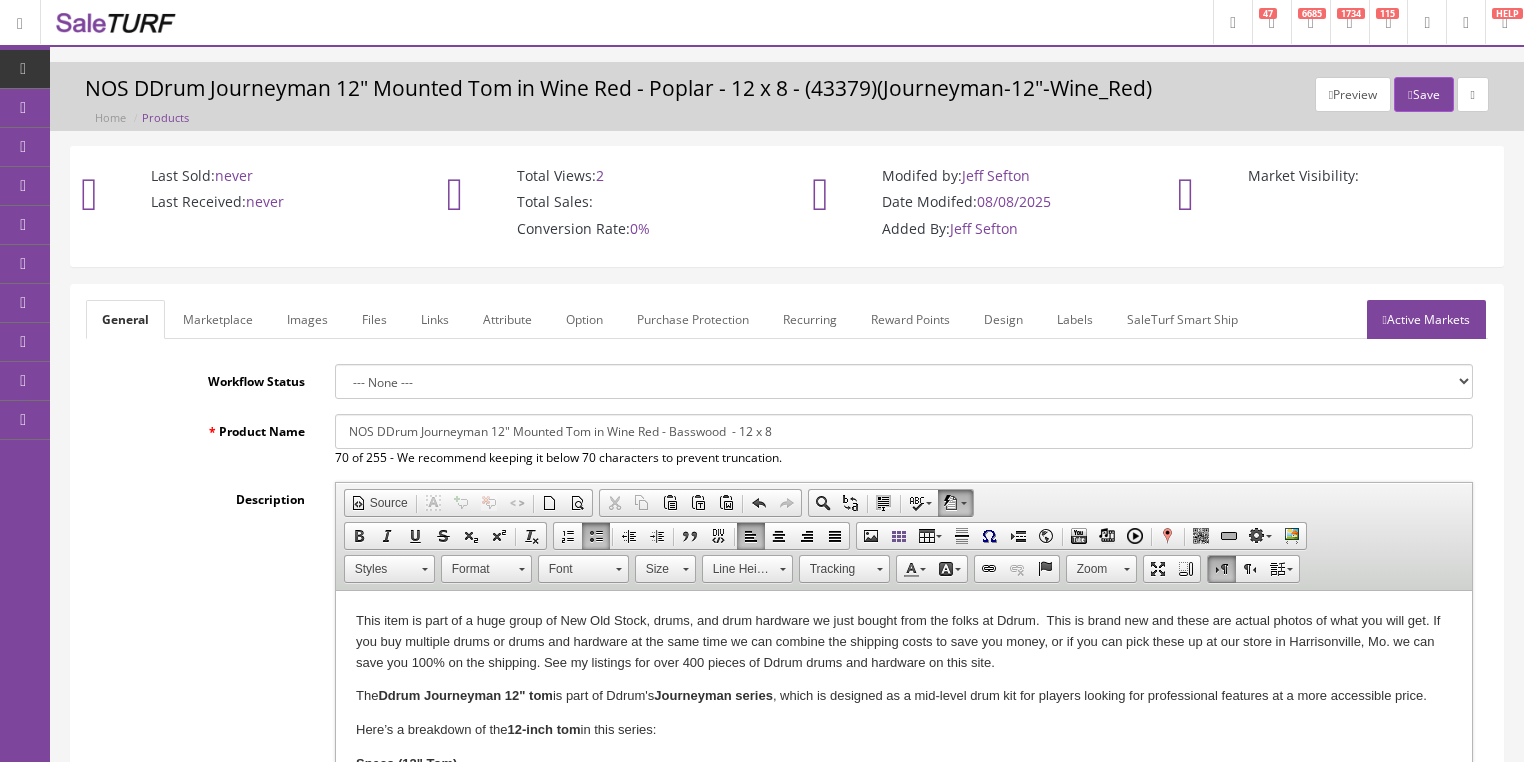 drag, startPoint x: 1412, startPoint y: 318, endPoint x: 1389, endPoint y: 217, distance: 103.58572 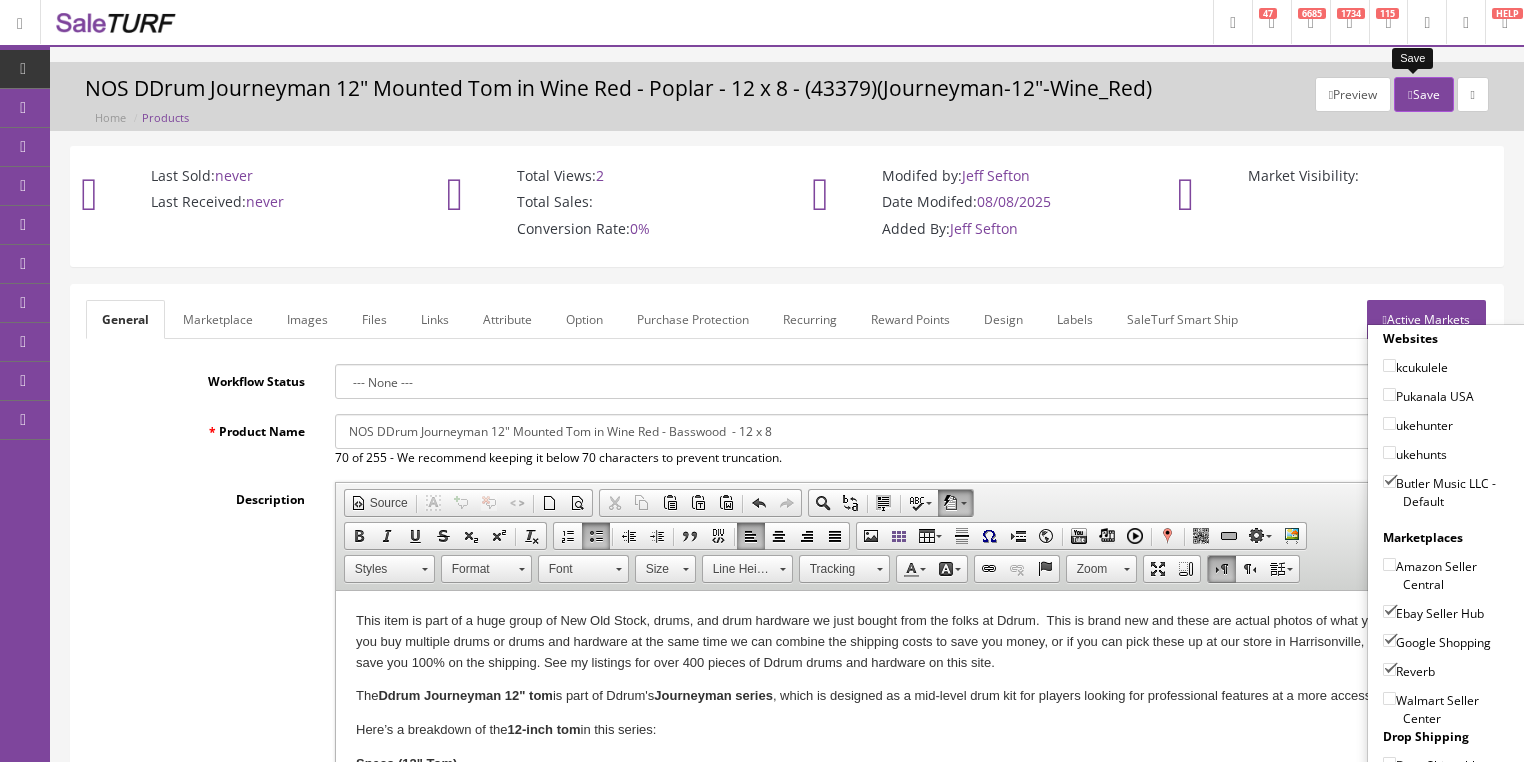 click on "Save" at bounding box center (1423, 94) 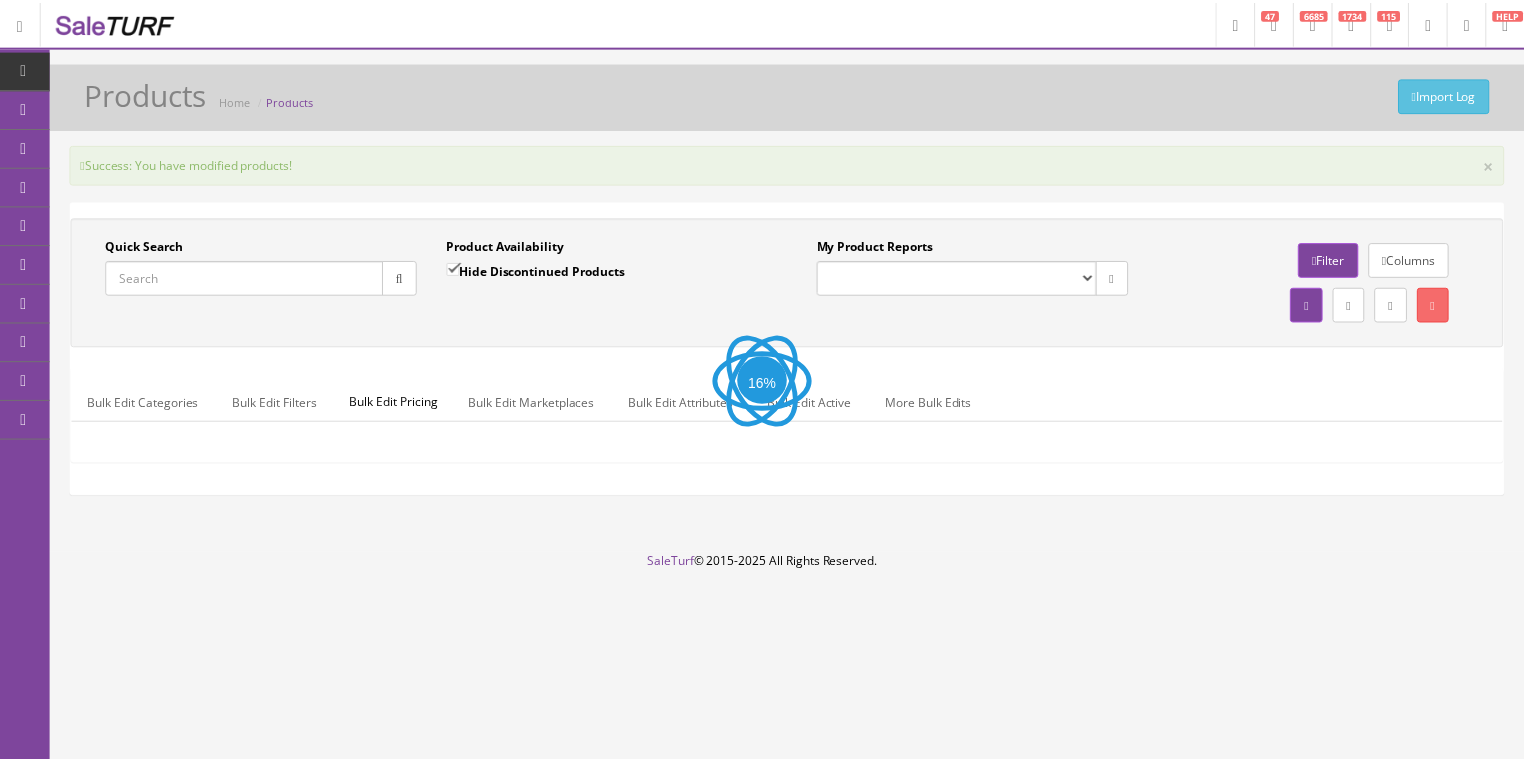 scroll, scrollTop: 0, scrollLeft: 0, axis: both 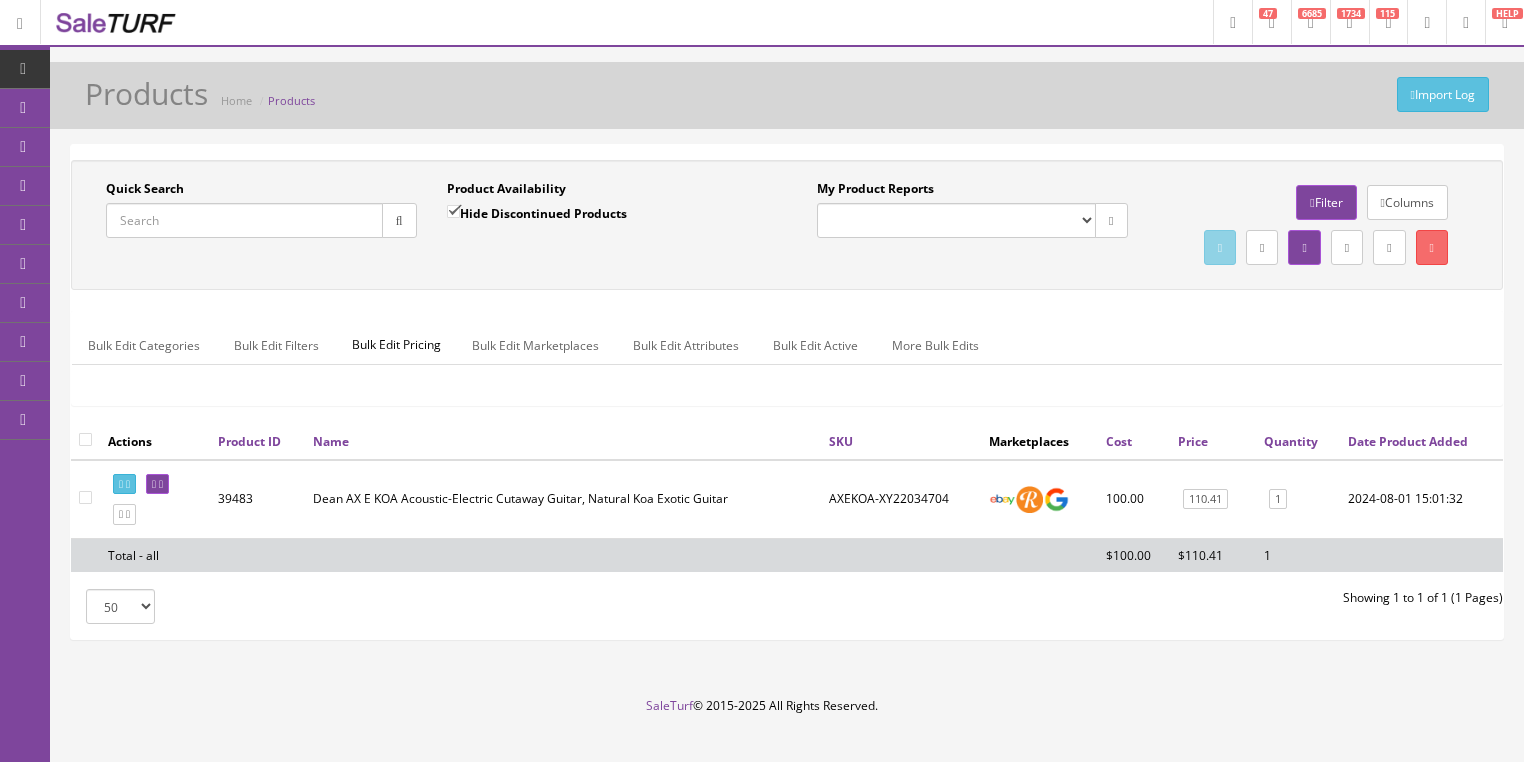 click on "Quick Search" at bounding box center [244, 220] 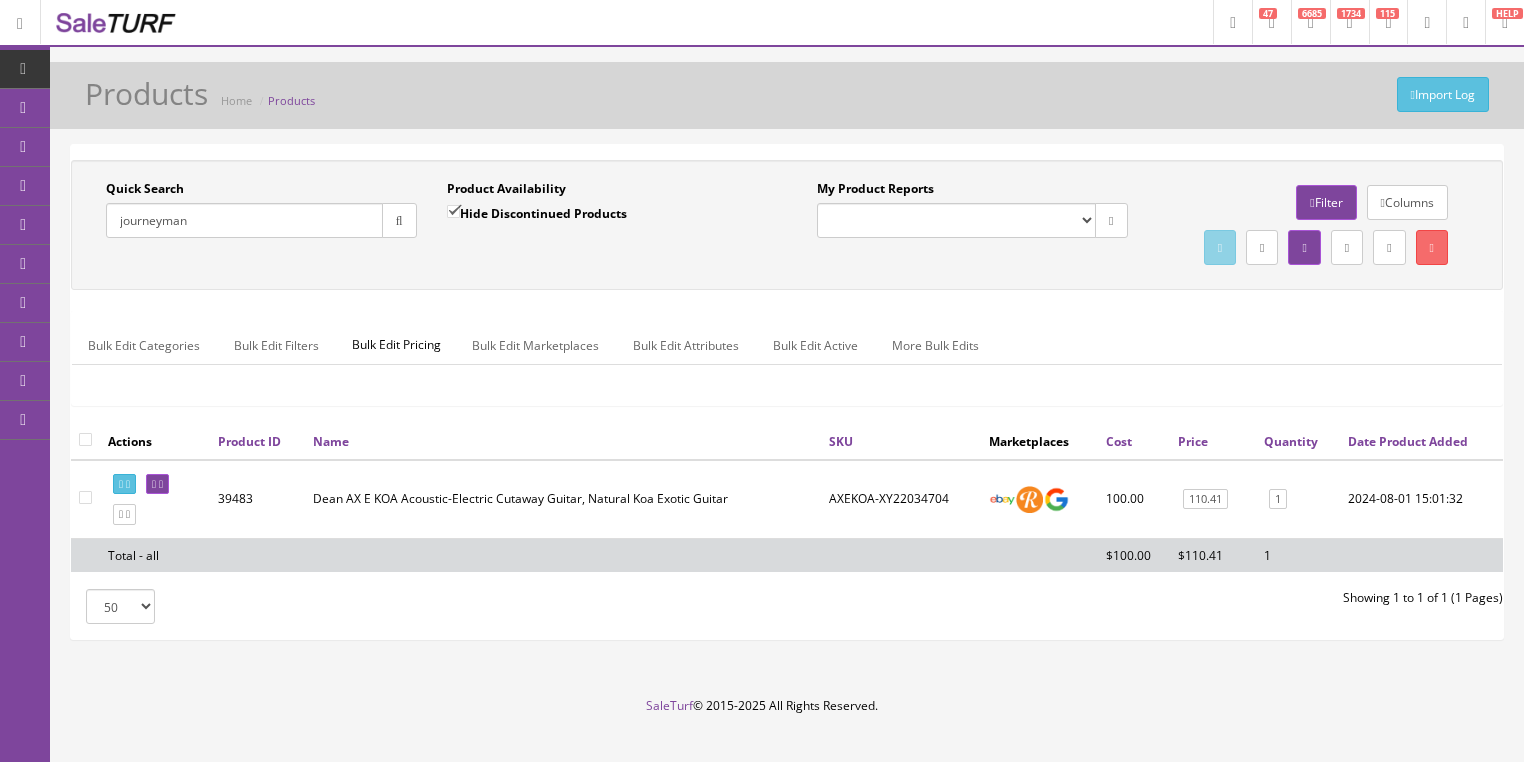 type on "journeyman" 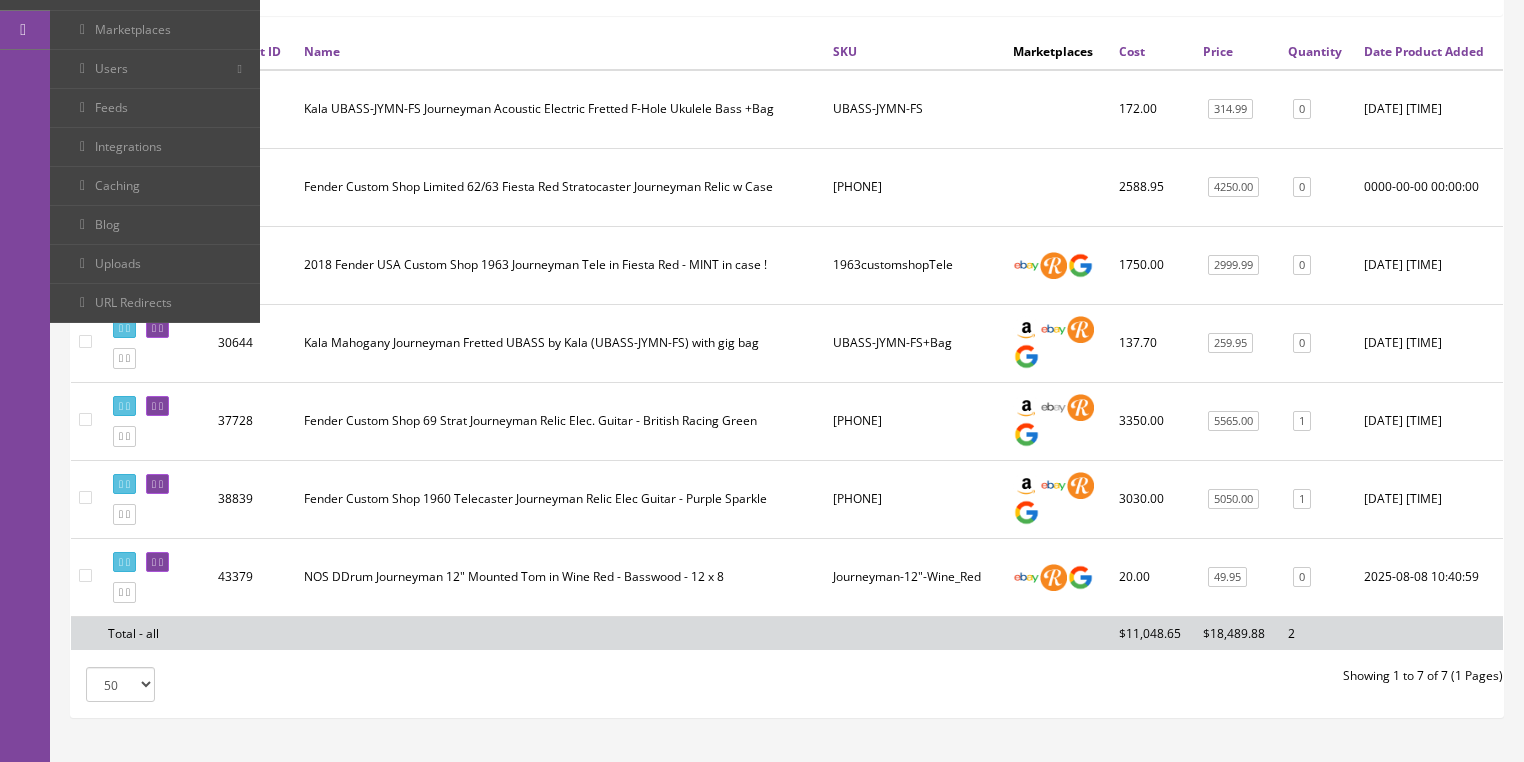 scroll, scrollTop: 400, scrollLeft: 0, axis: vertical 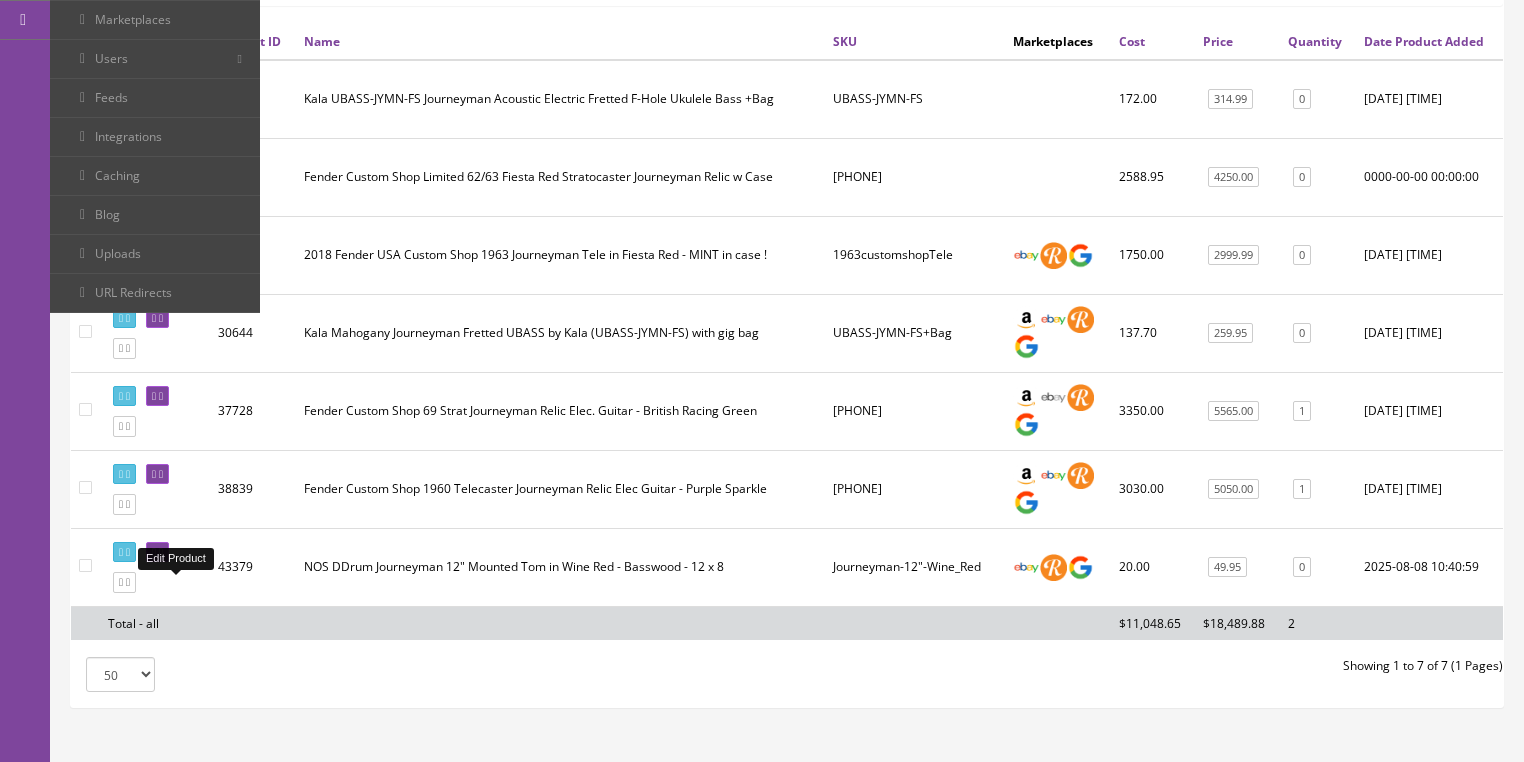 click at bounding box center [154, 552] 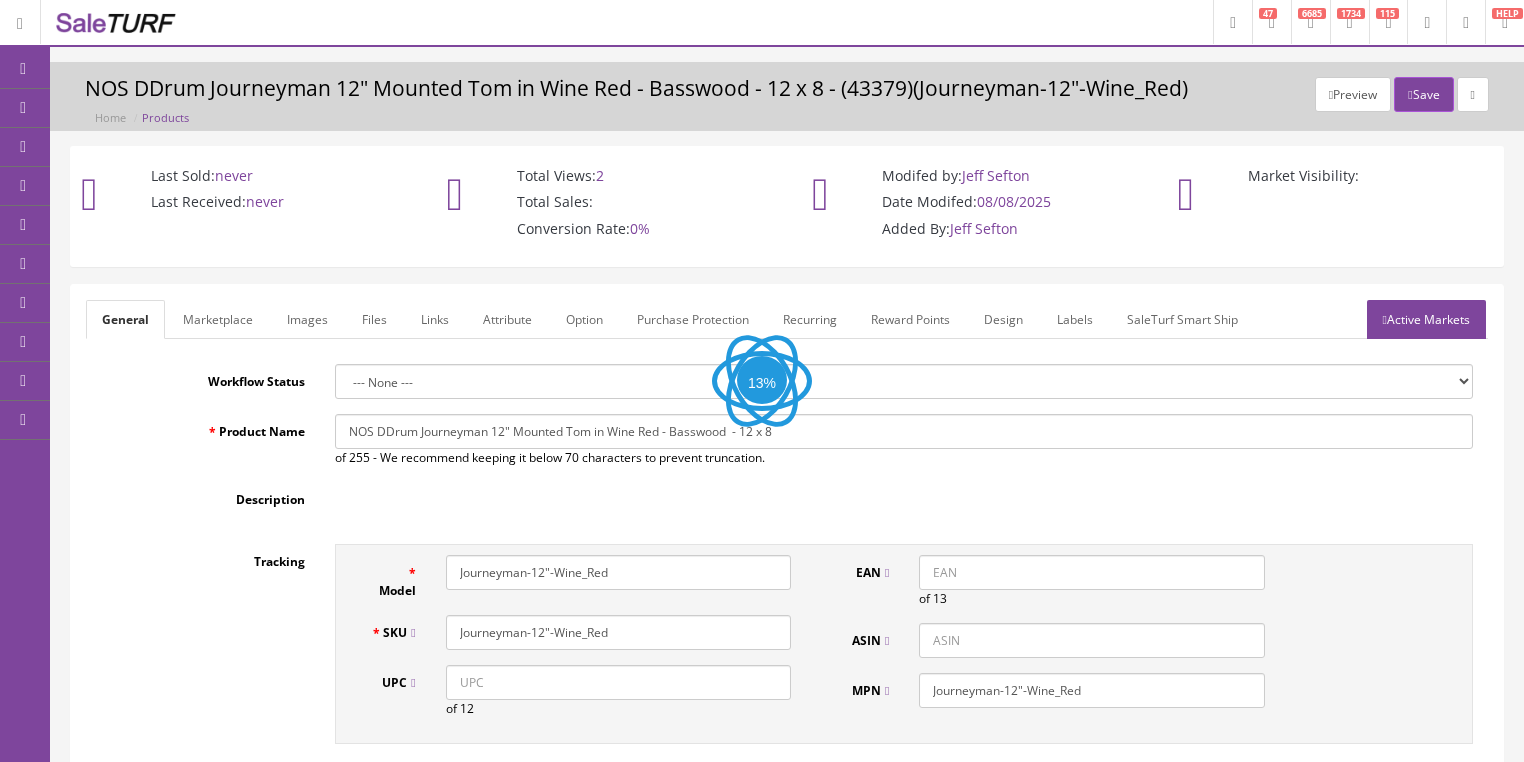 scroll, scrollTop: 0, scrollLeft: 0, axis: both 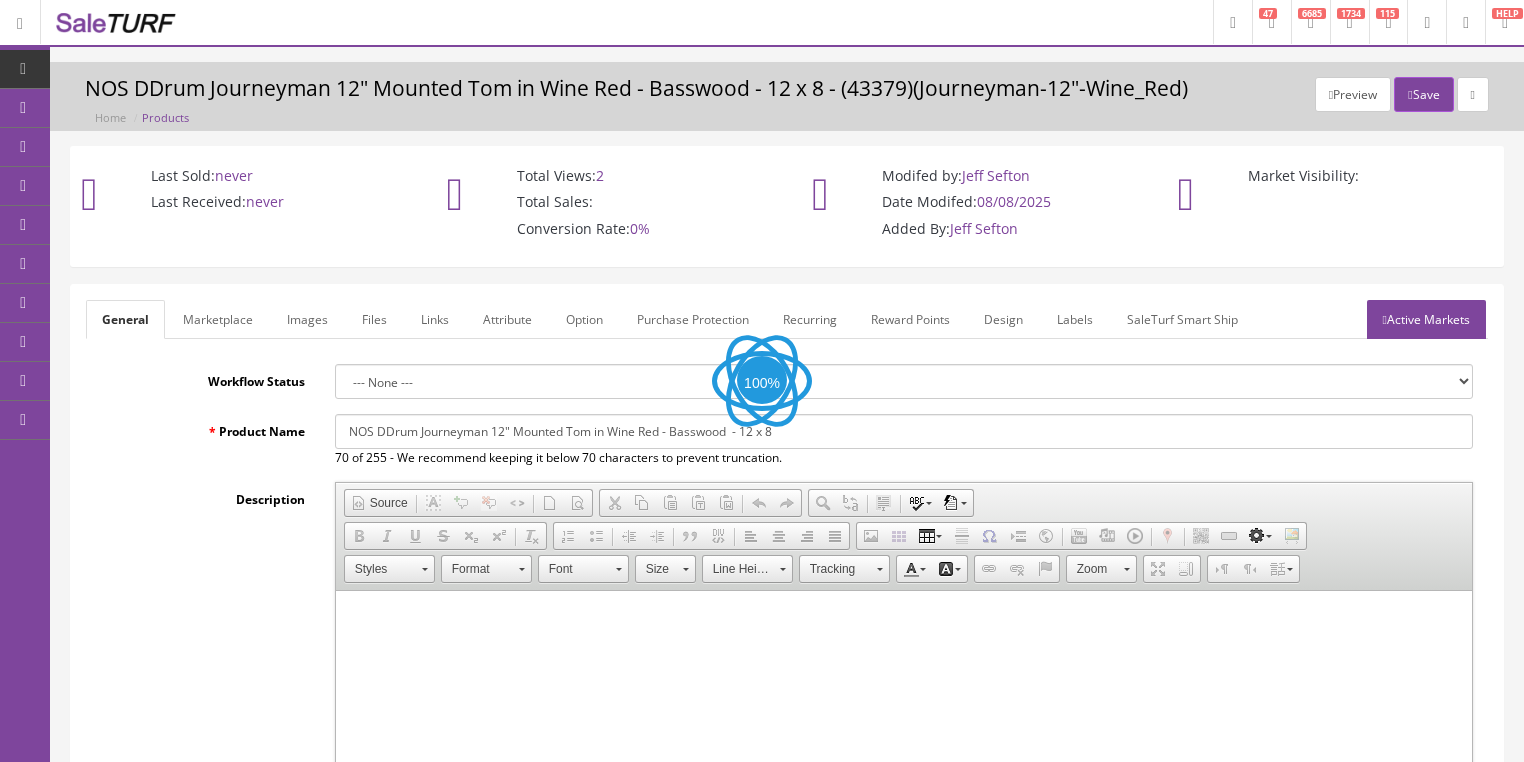 click on "Preview" at bounding box center (1353, 94) 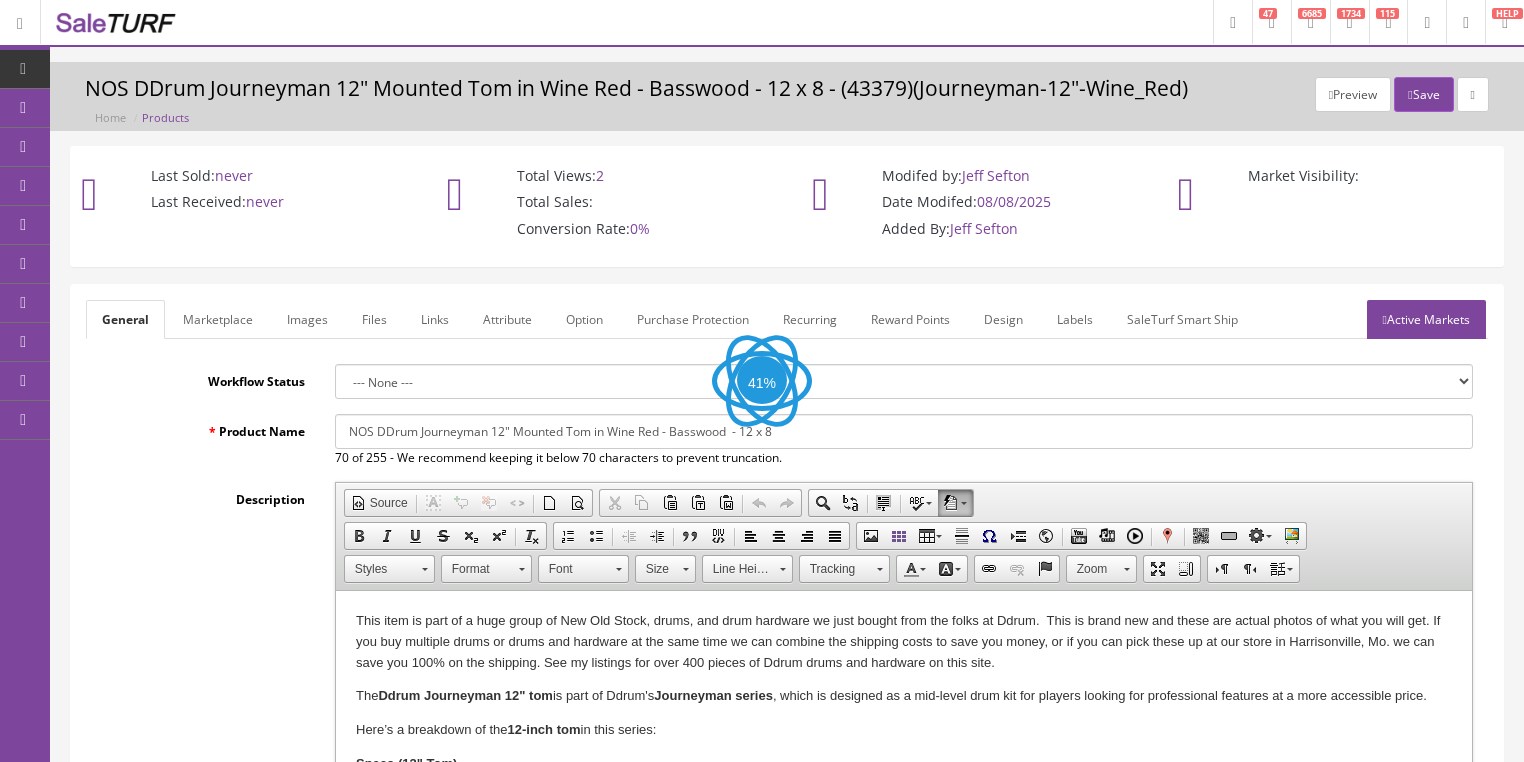 scroll, scrollTop: 0, scrollLeft: 0, axis: both 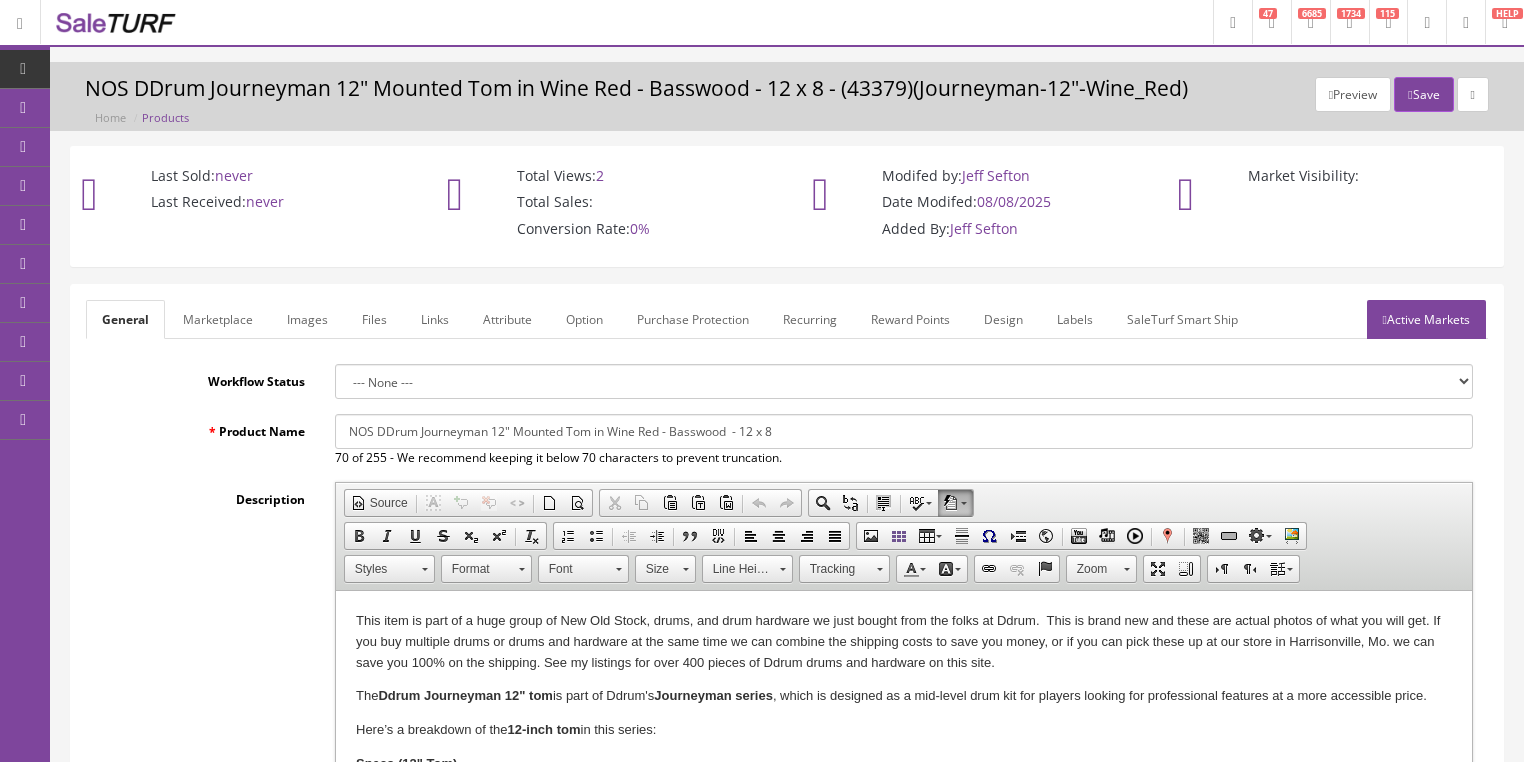 click on "Images" at bounding box center (307, 319) 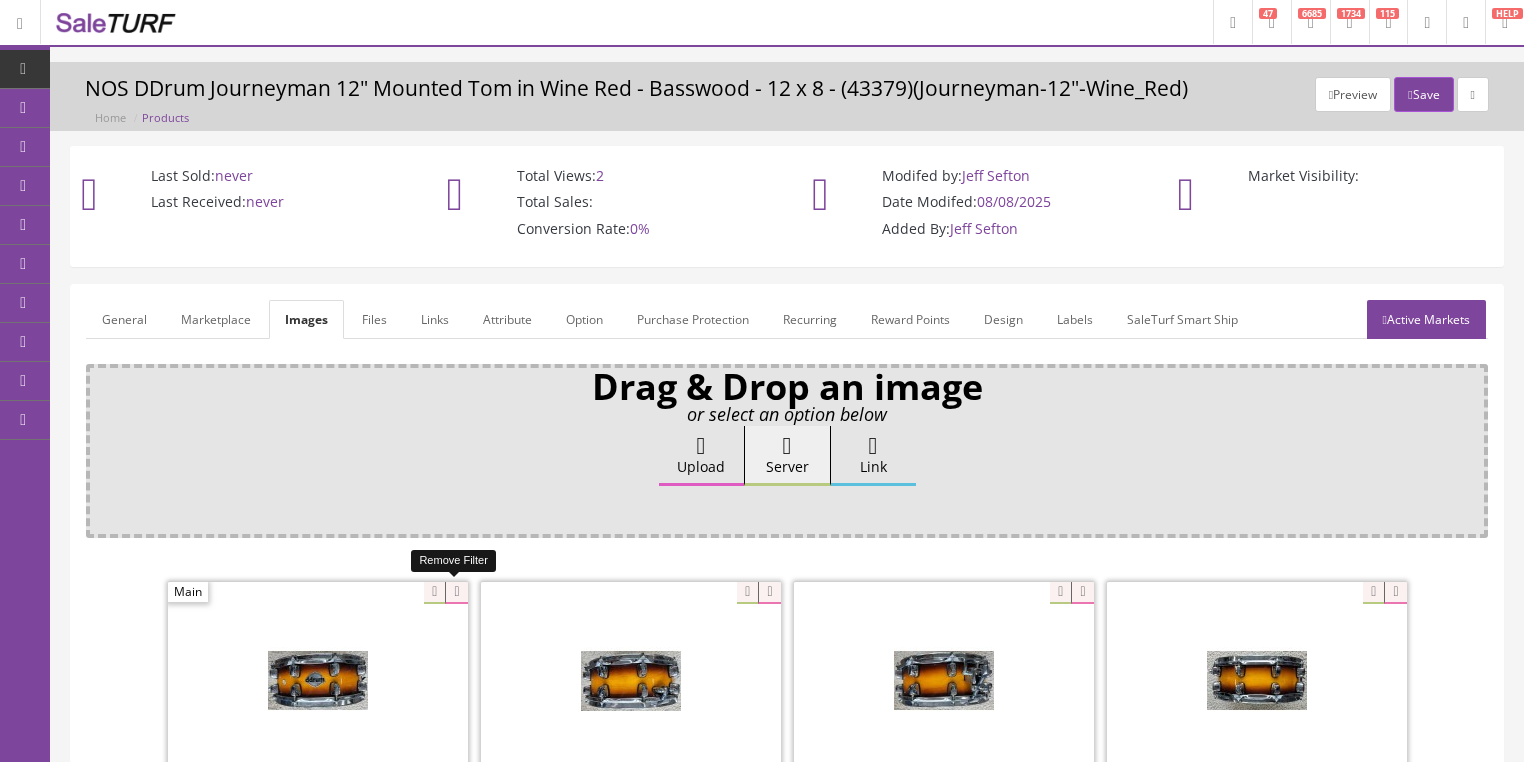 click at bounding box center [456, 593] 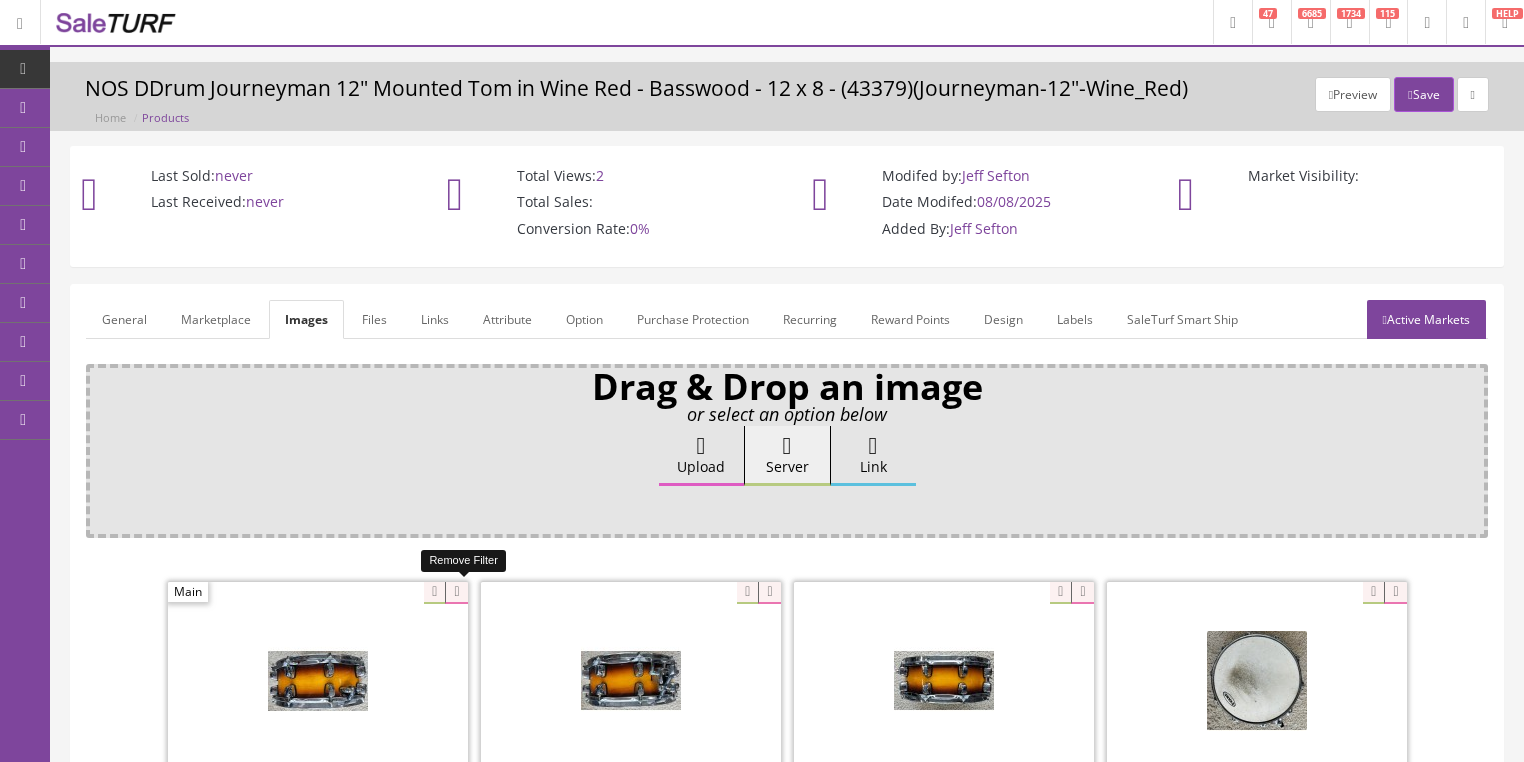 click at bounding box center (456, 593) 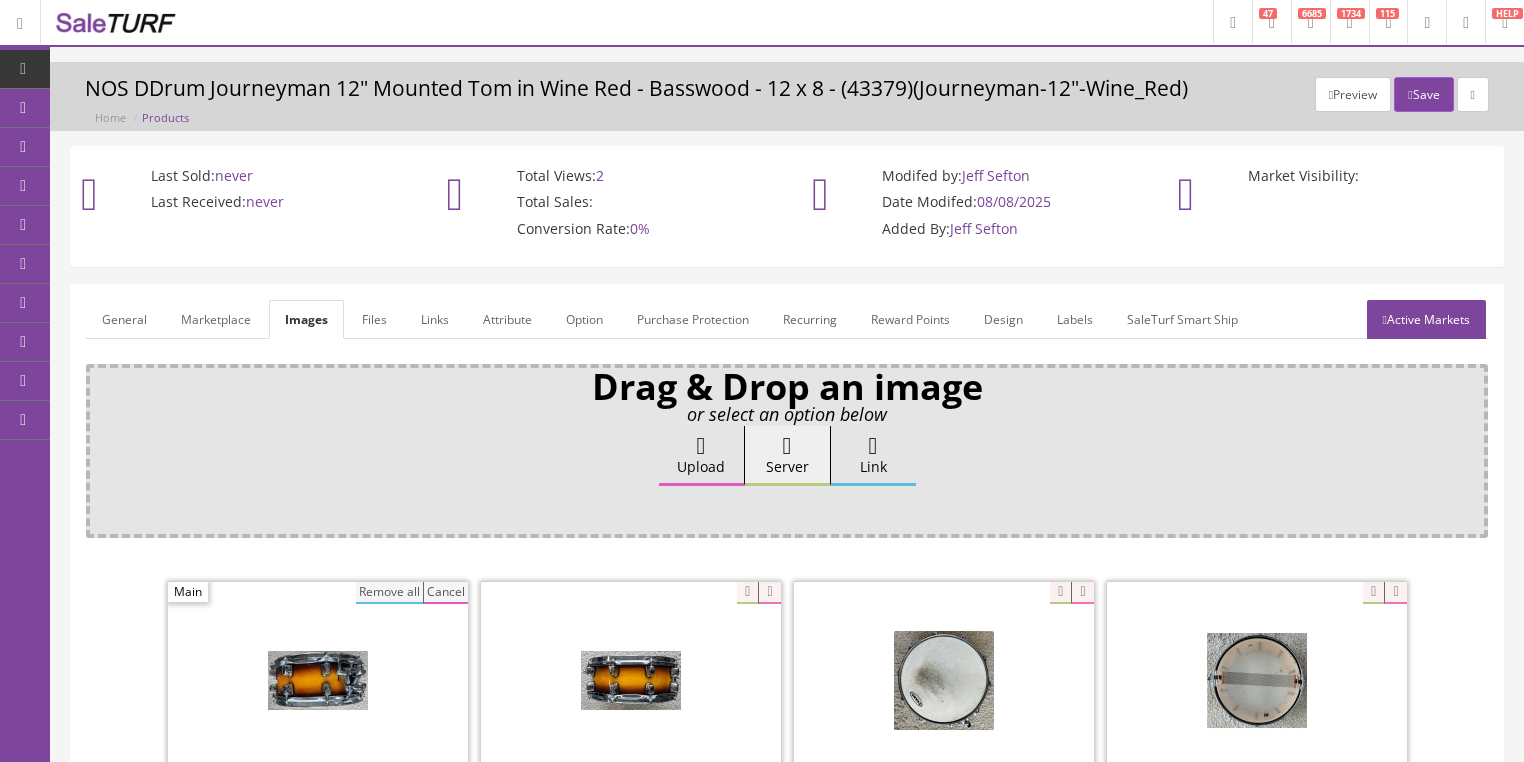 click on "Remove all" at bounding box center (389, 593) 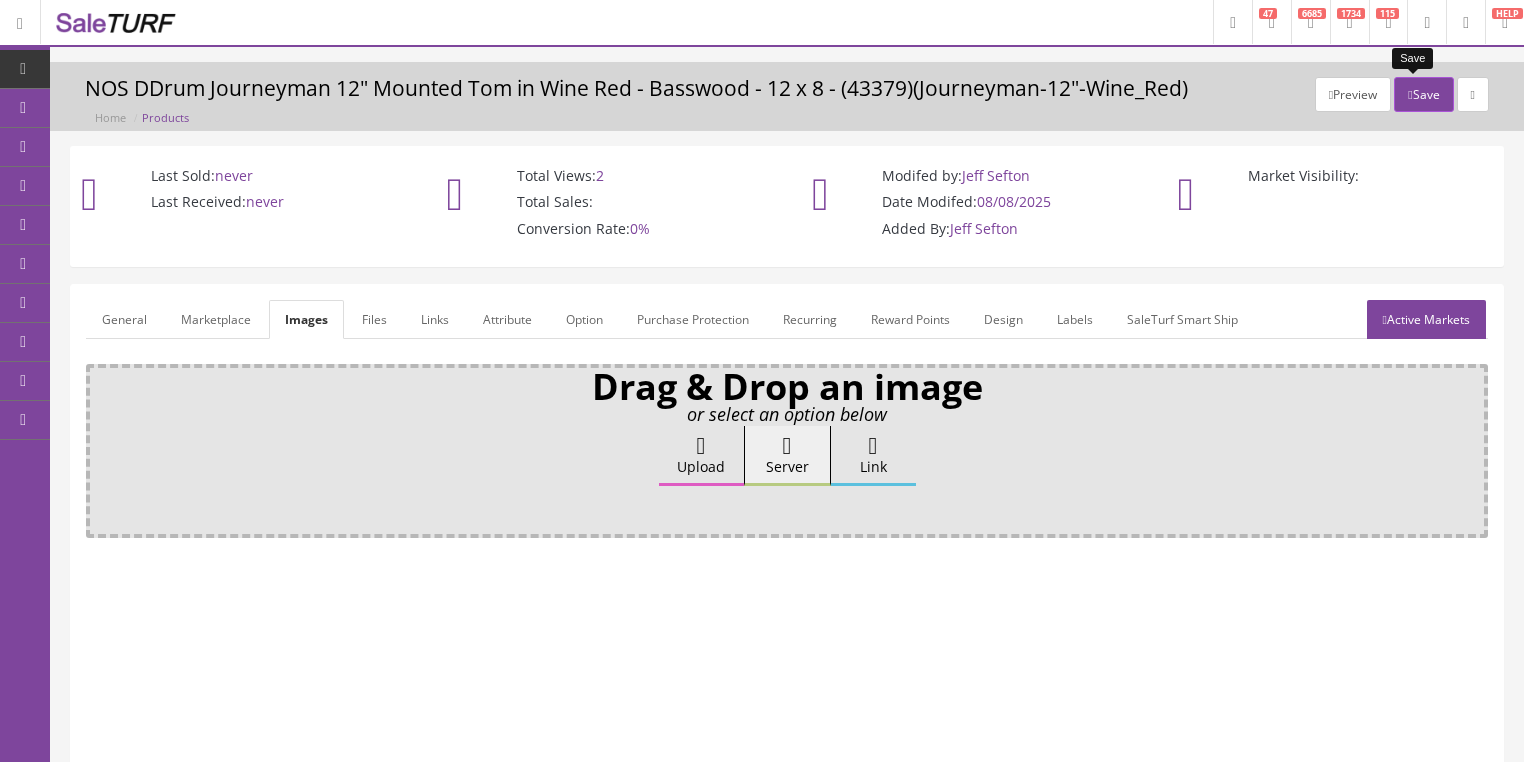 click on "Save" at bounding box center [1423, 94] 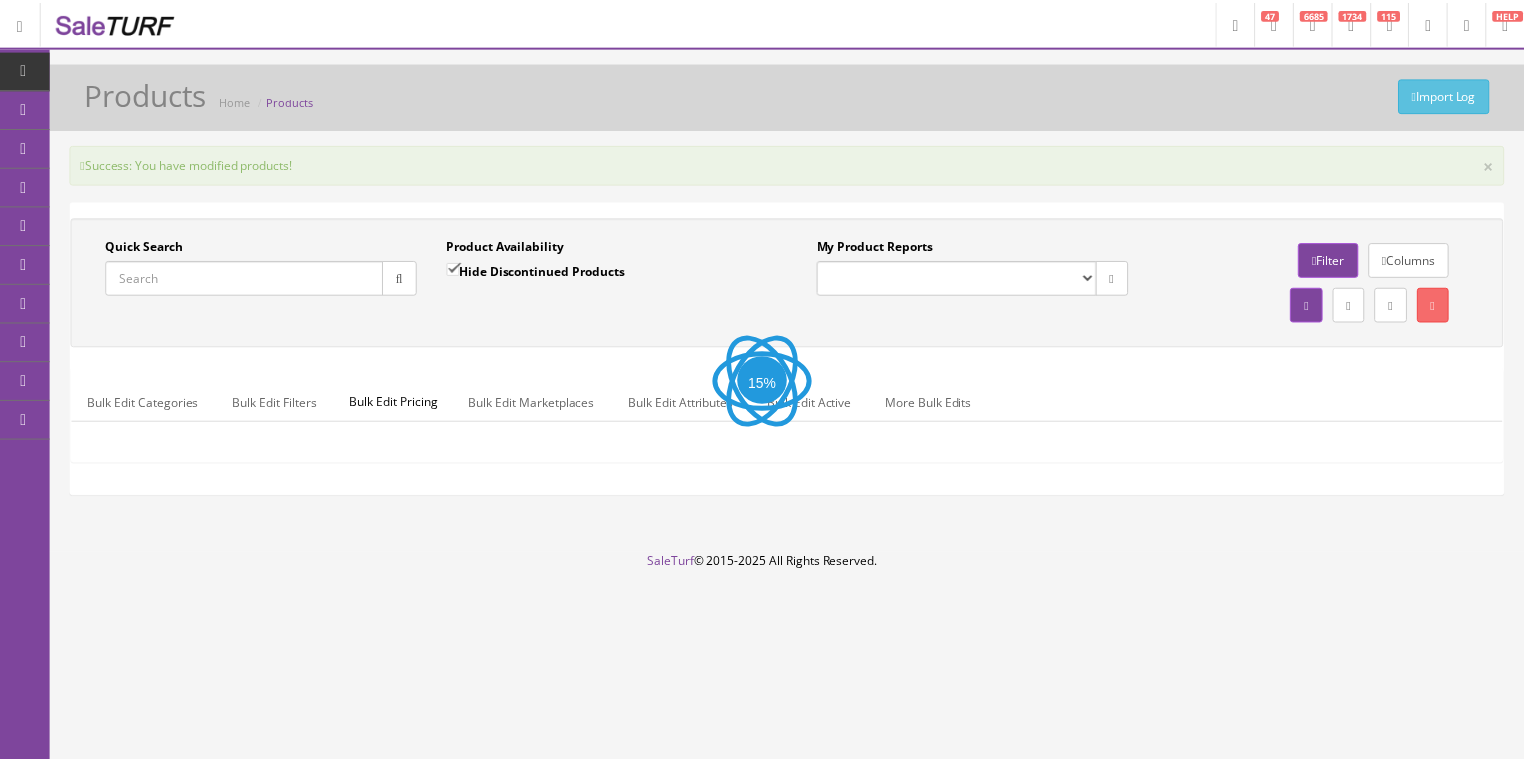 scroll, scrollTop: 0, scrollLeft: 0, axis: both 